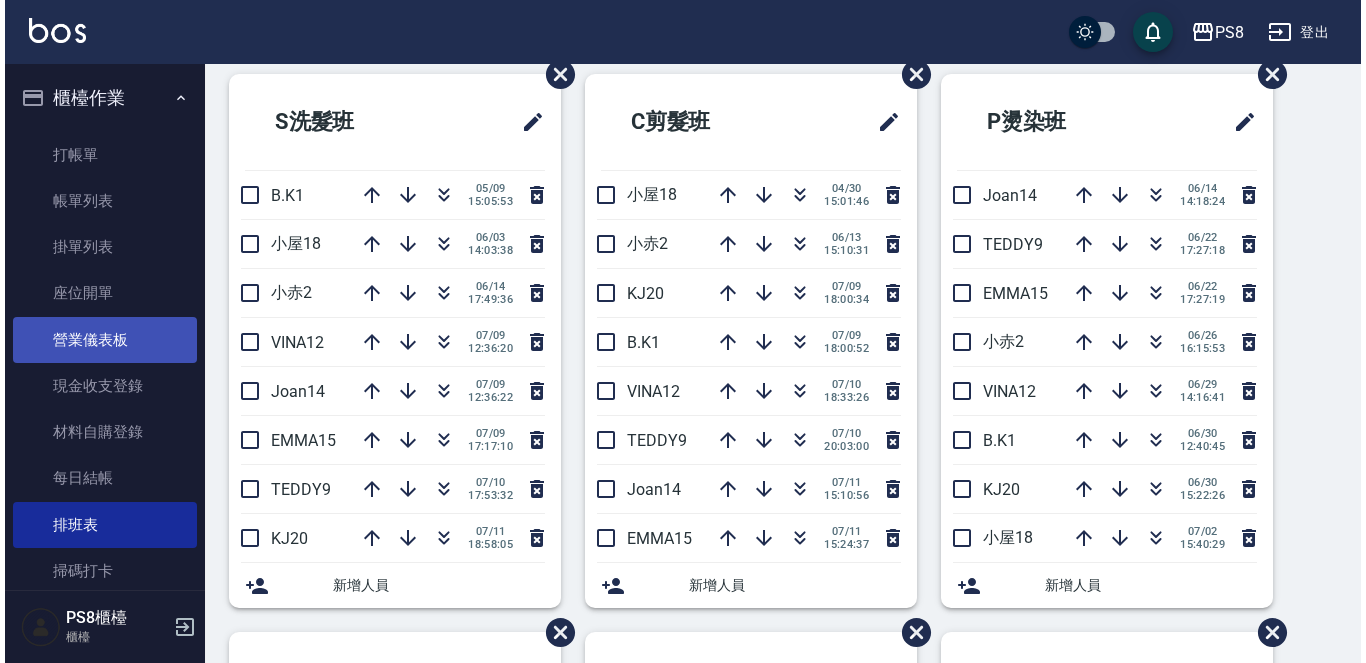 scroll, scrollTop: 0, scrollLeft: 0, axis: both 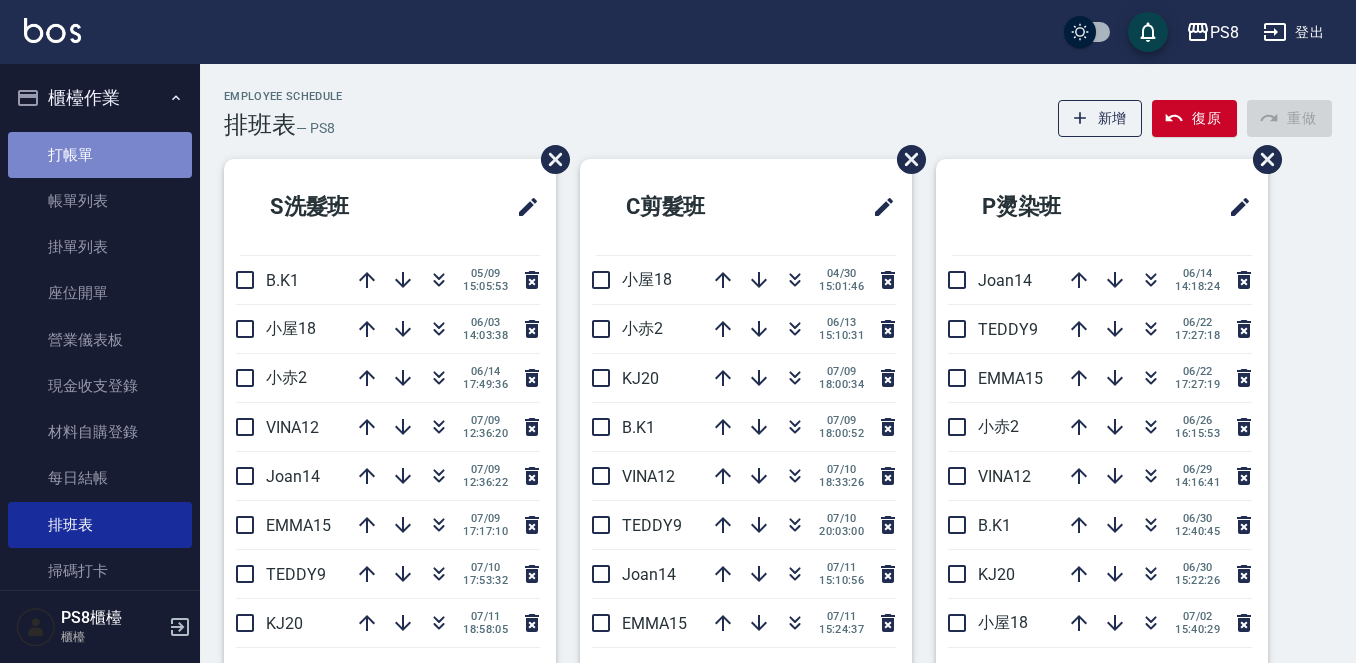 click on "打帳單" at bounding box center [100, 155] 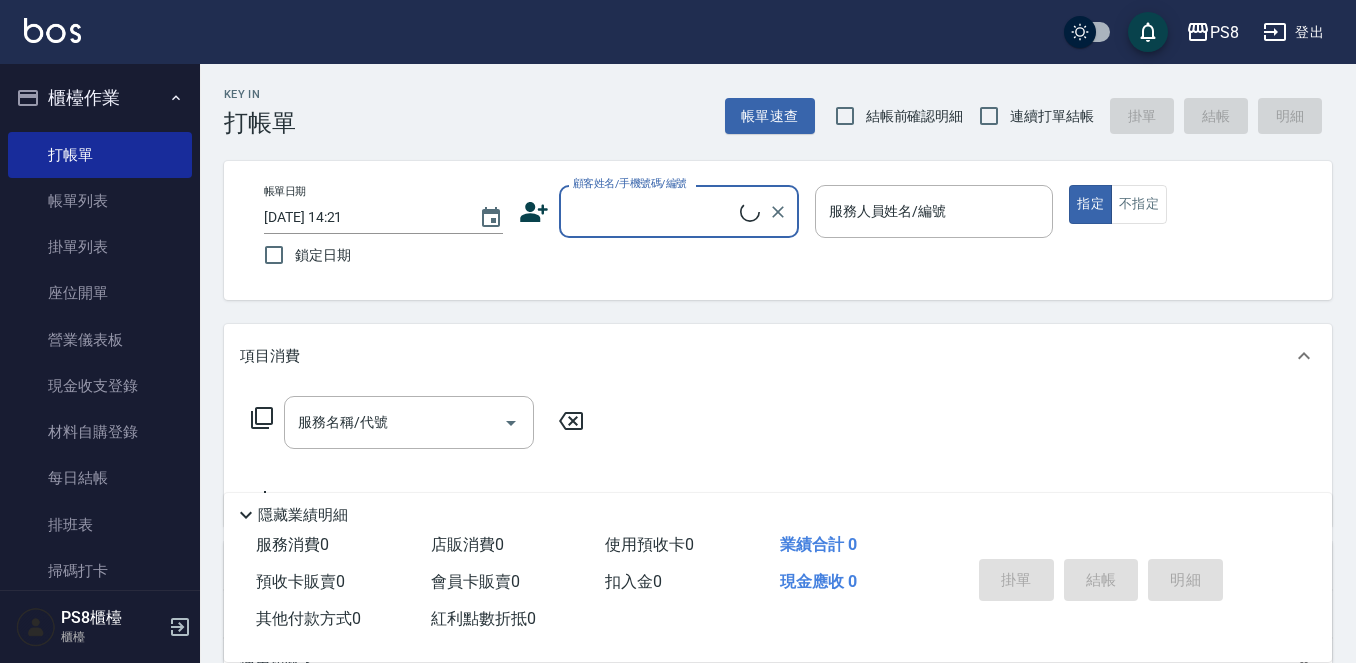 click on "顧客姓名/手機號碼/編號" at bounding box center [654, 211] 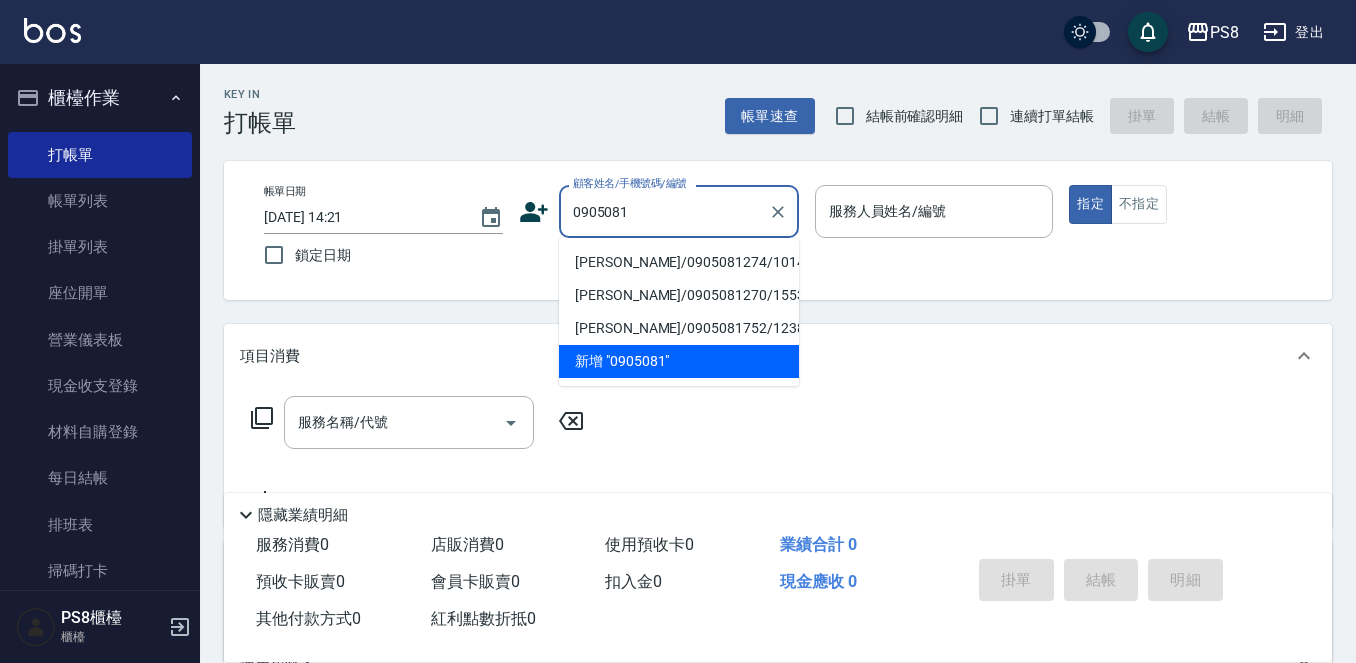 click on "[PERSON_NAME]/0905081274/10143" at bounding box center (679, 262) 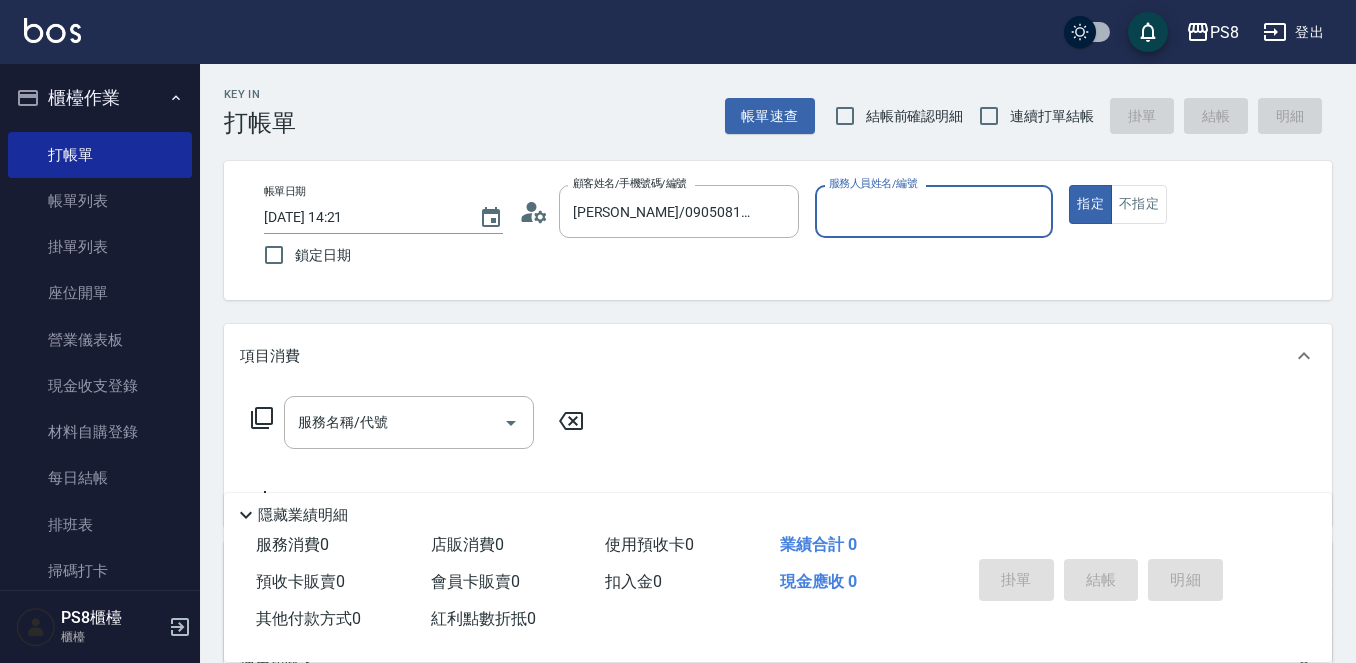 type on "小屋-18" 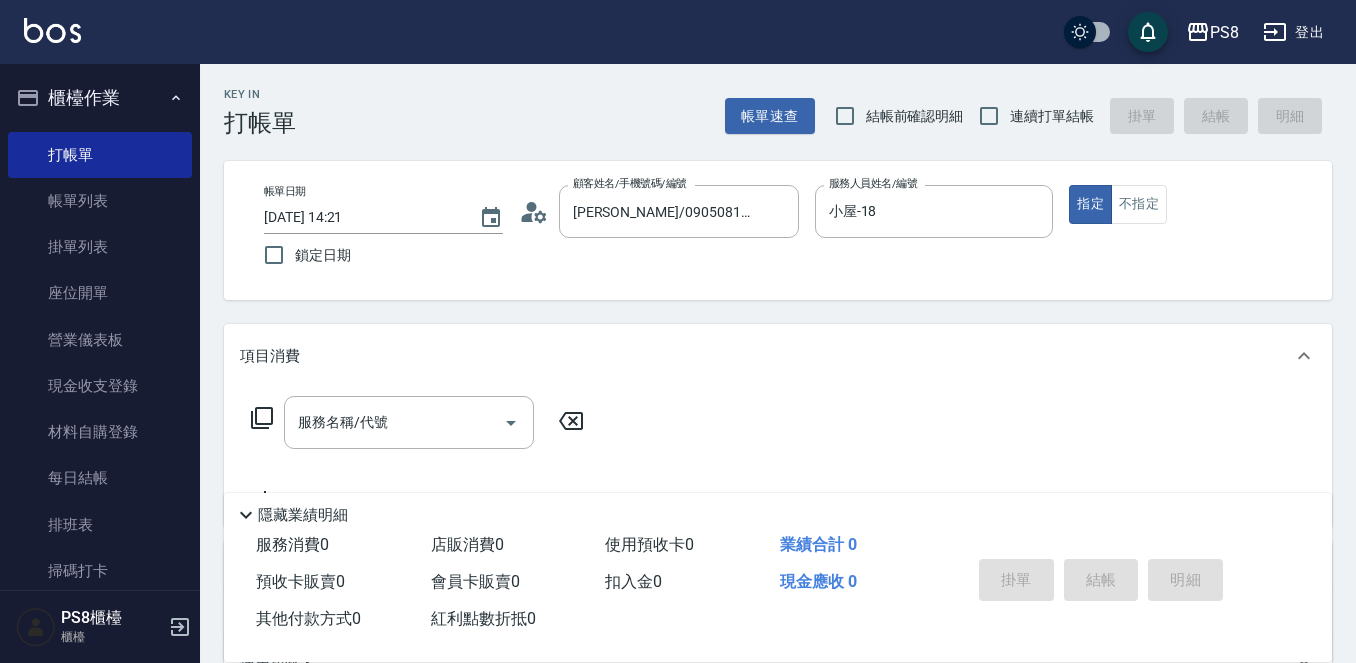 click 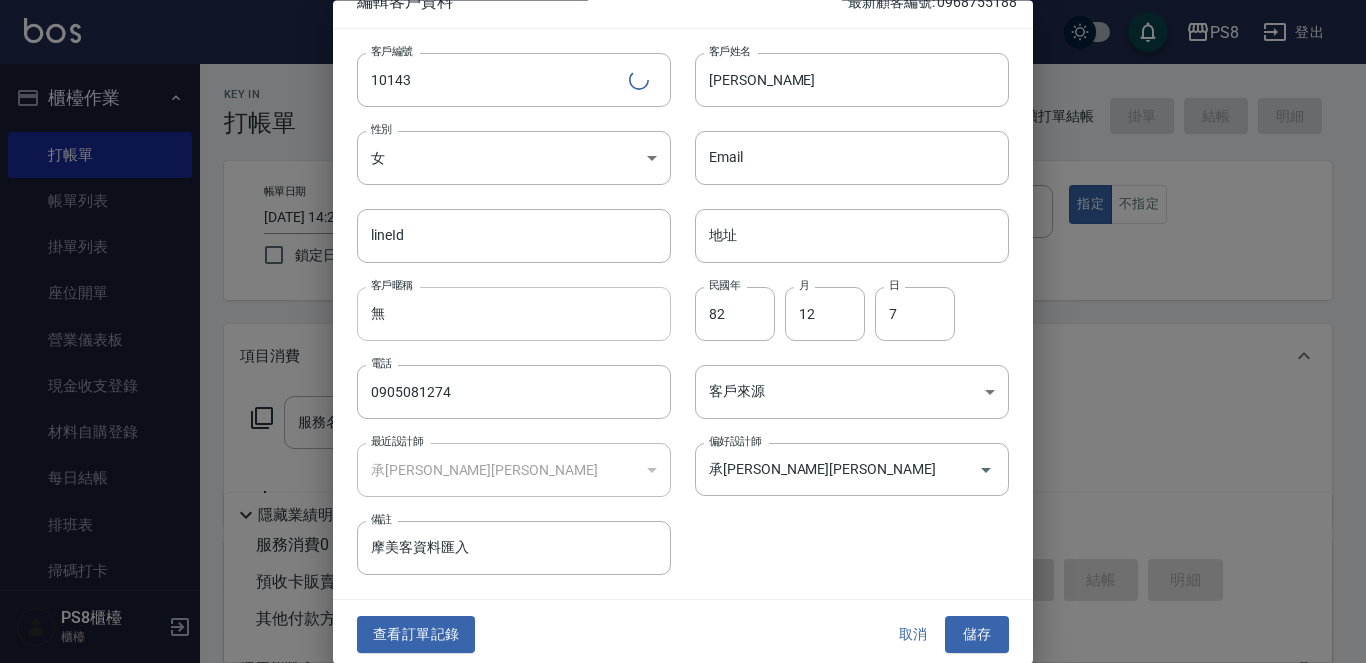 scroll, scrollTop: 30, scrollLeft: 0, axis: vertical 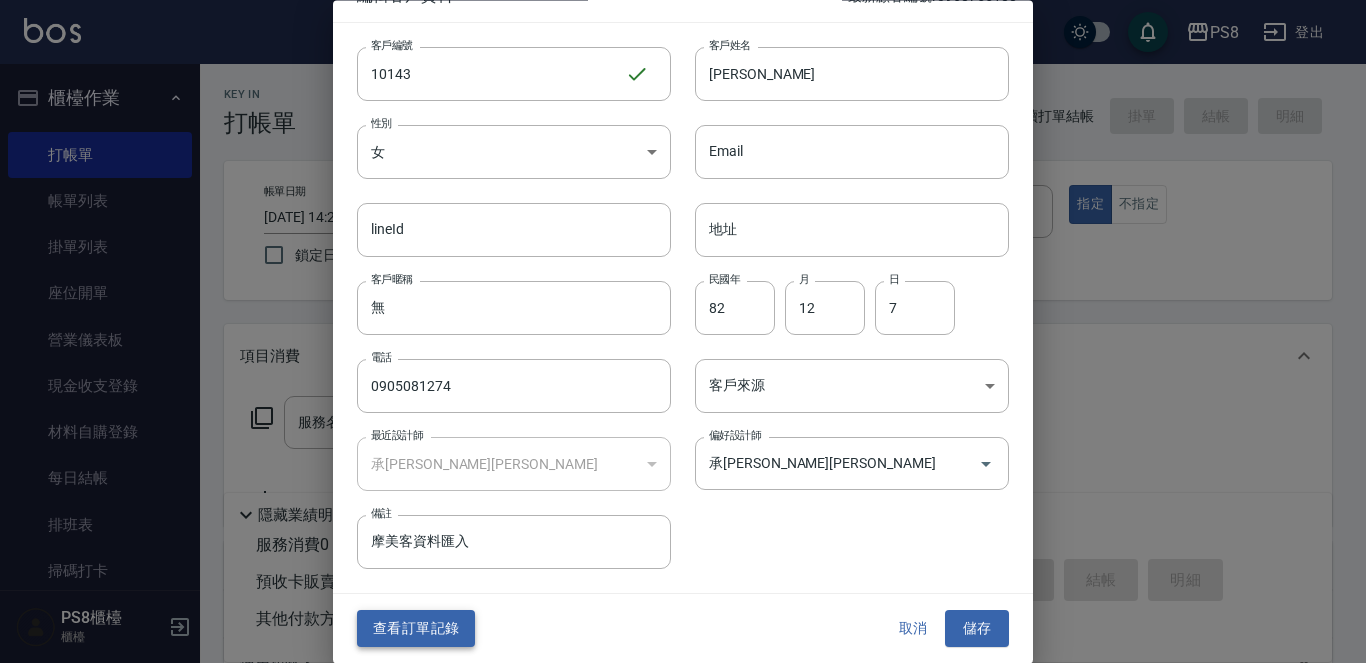 click on "查看訂單記錄" at bounding box center [416, 629] 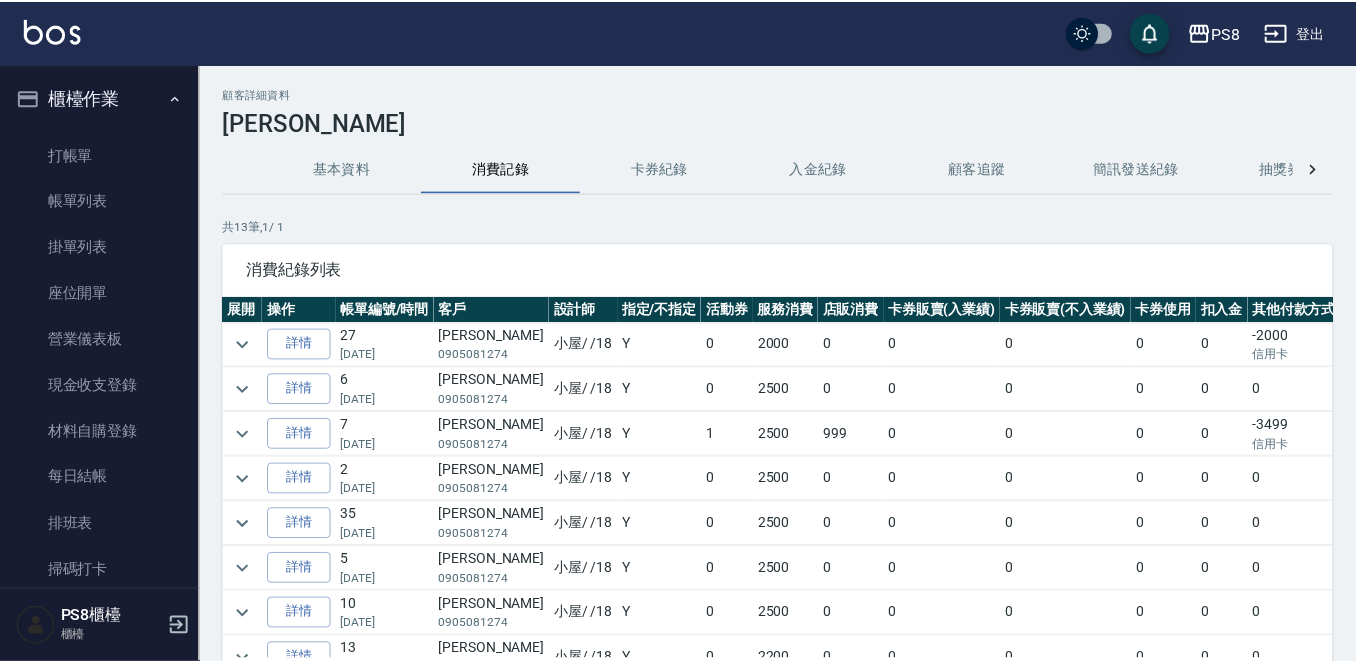 scroll, scrollTop: 136, scrollLeft: 0, axis: vertical 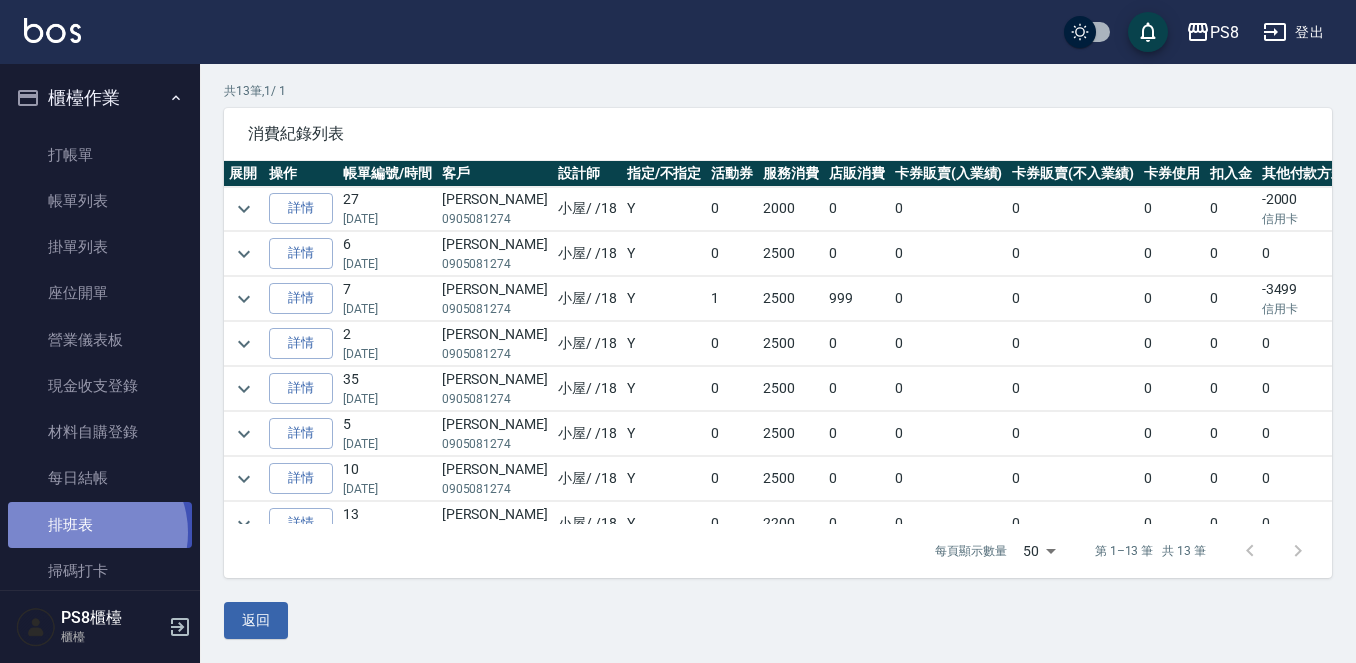 click on "排班表" at bounding box center [100, 525] 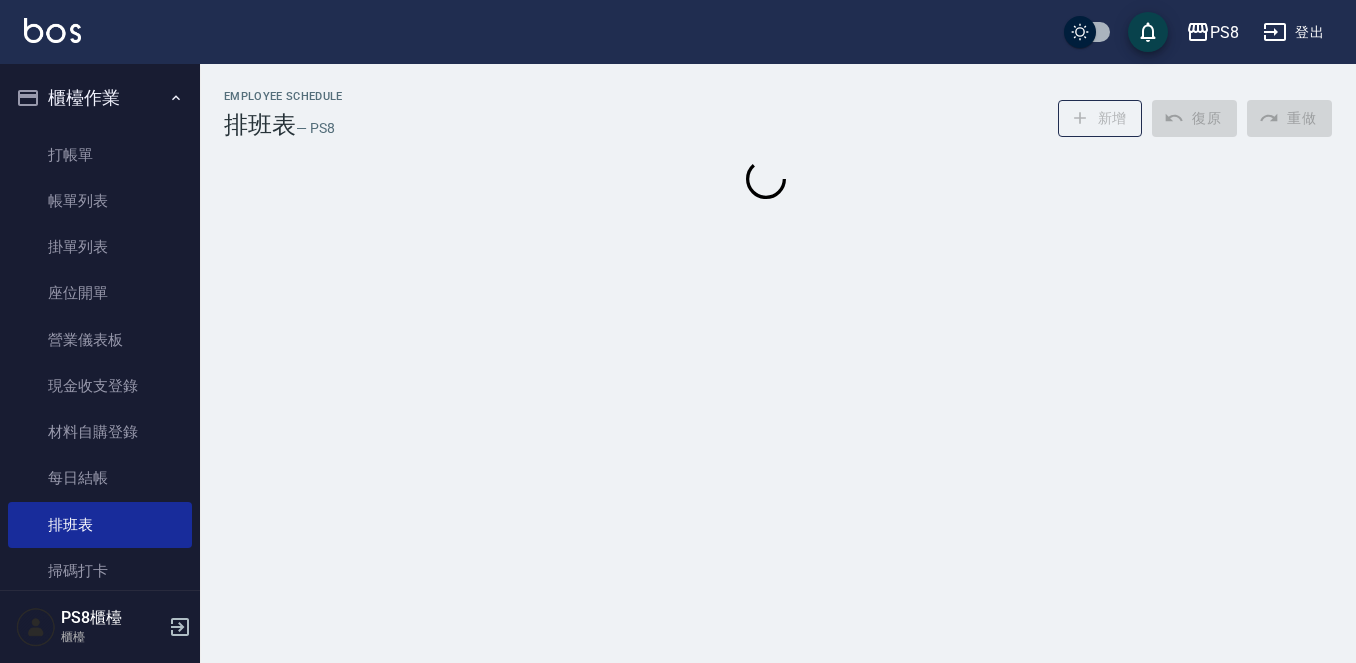 scroll, scrollTop: 0, scrollLeft: 0, axis: both 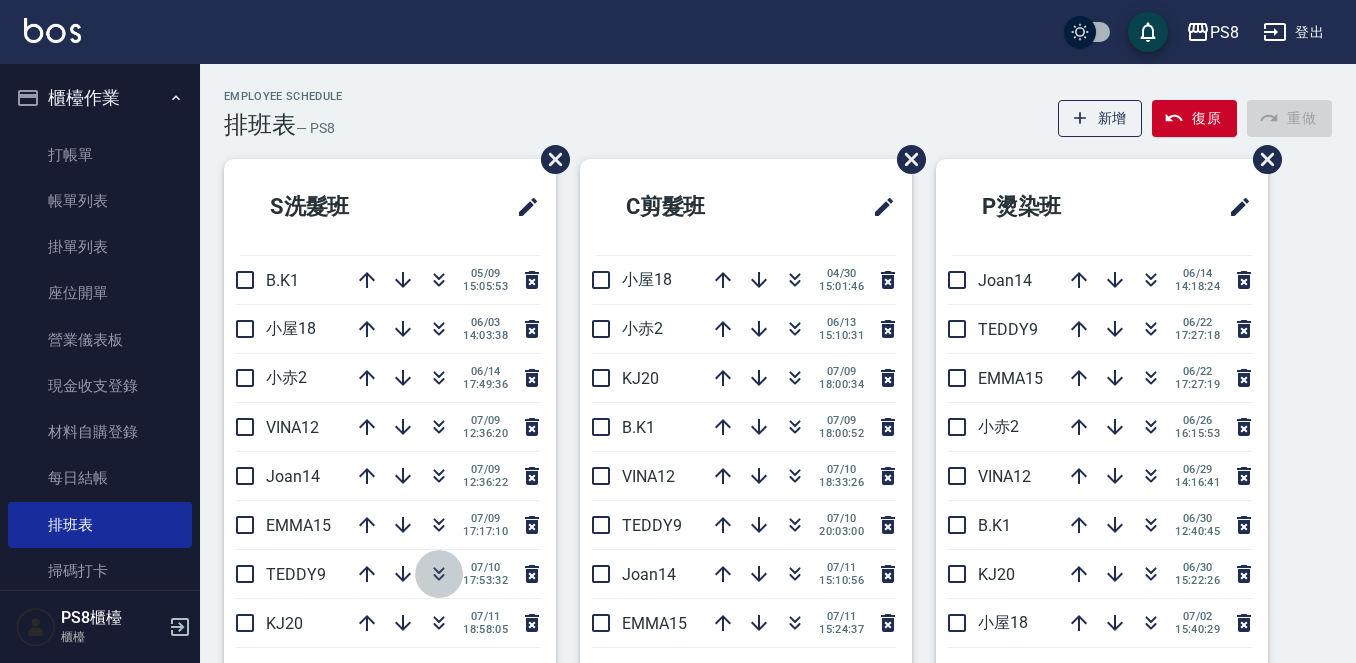 click 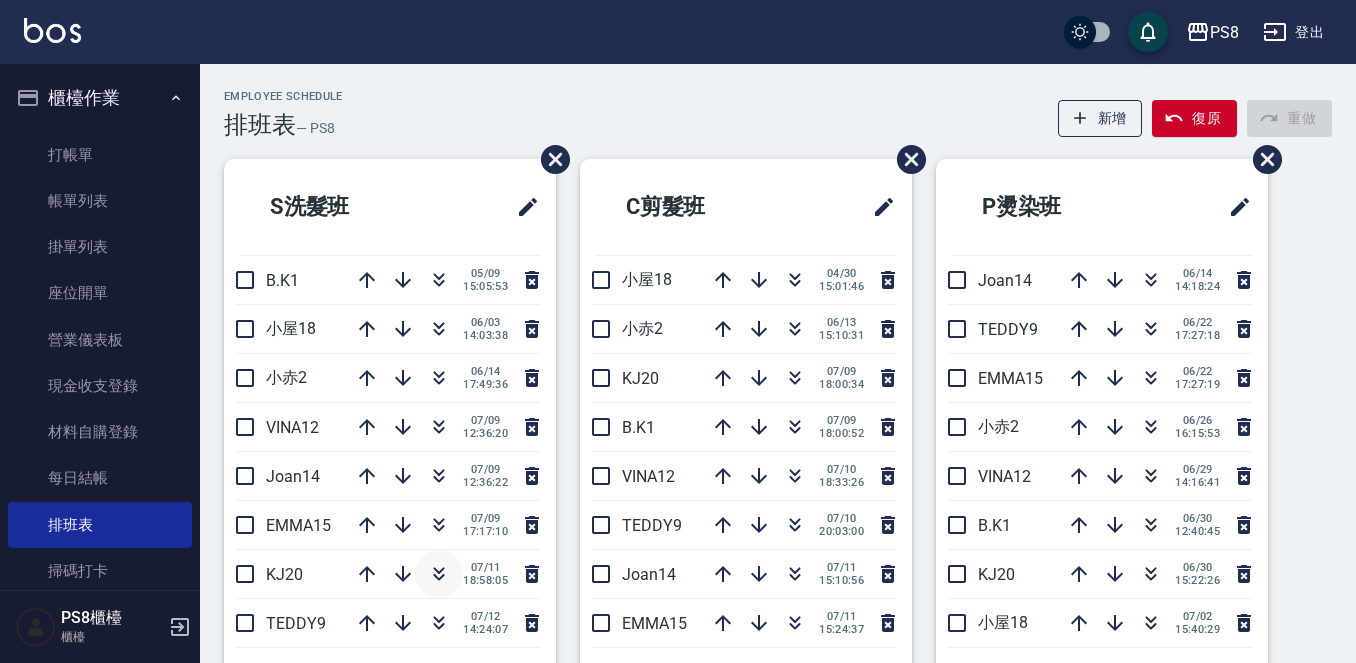 click 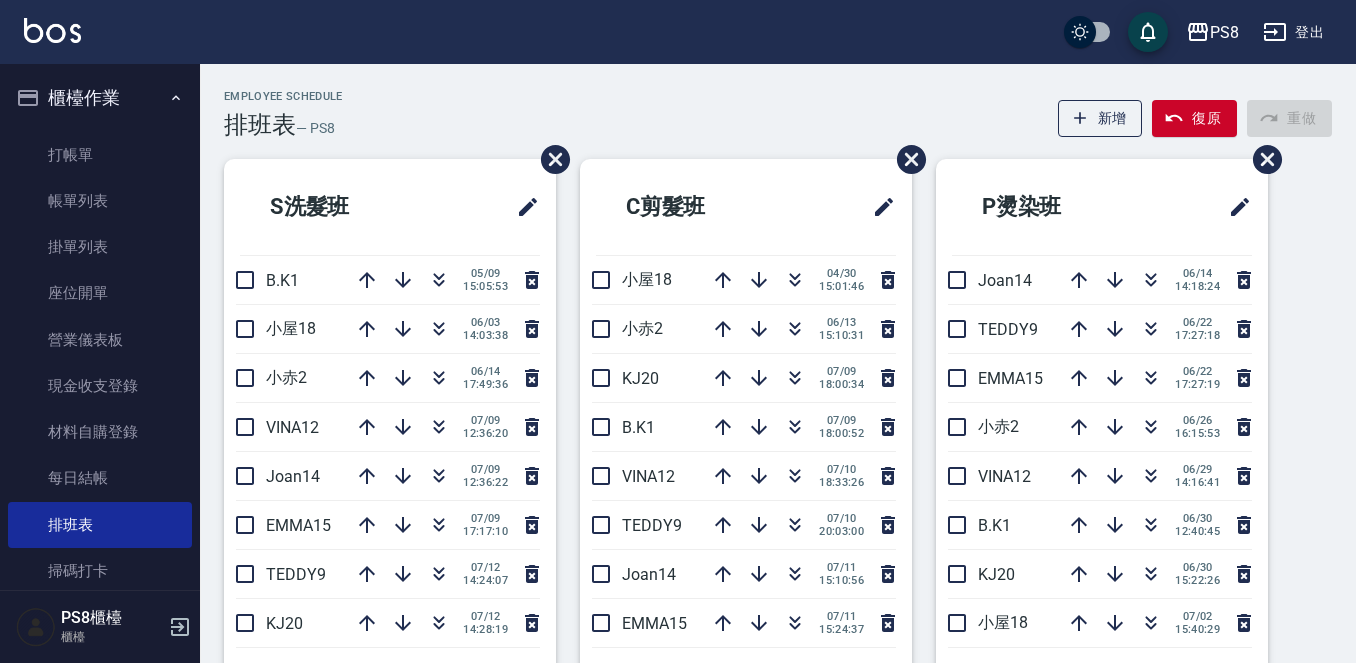 click at bounding box center (52, 30) 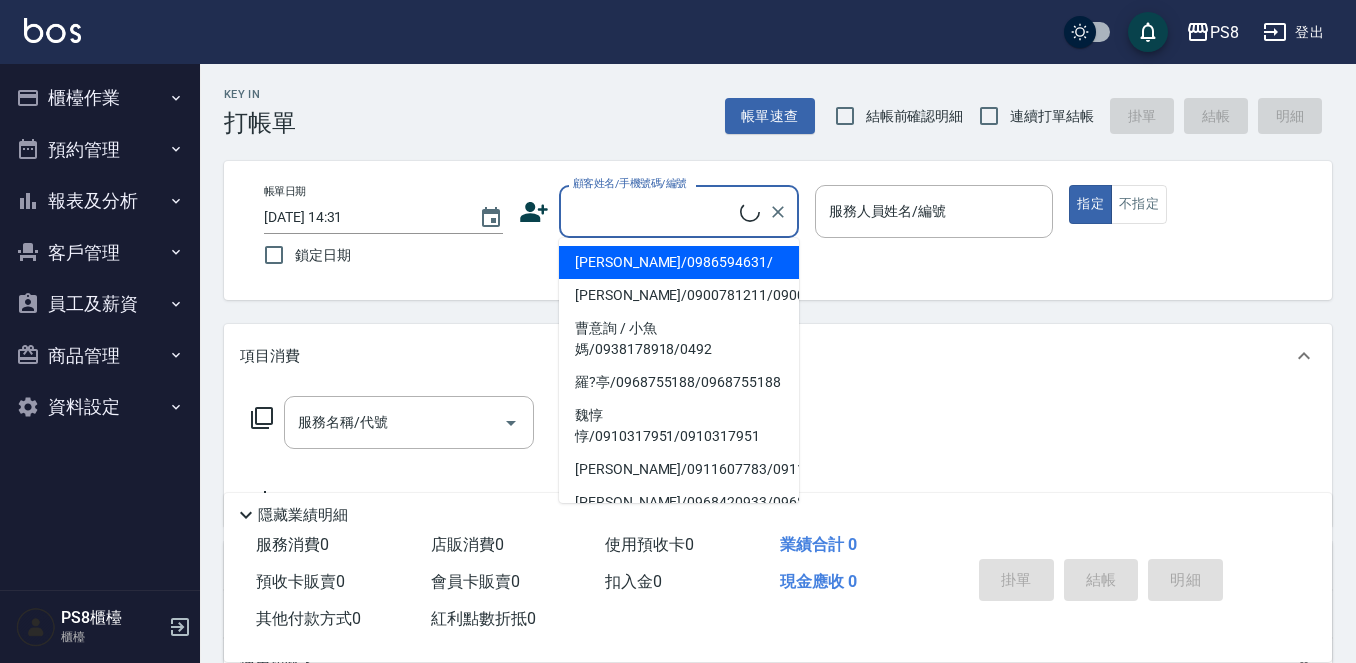 click on "顧客姓名/手機號碼/編號" at bounding box center [654, 211] 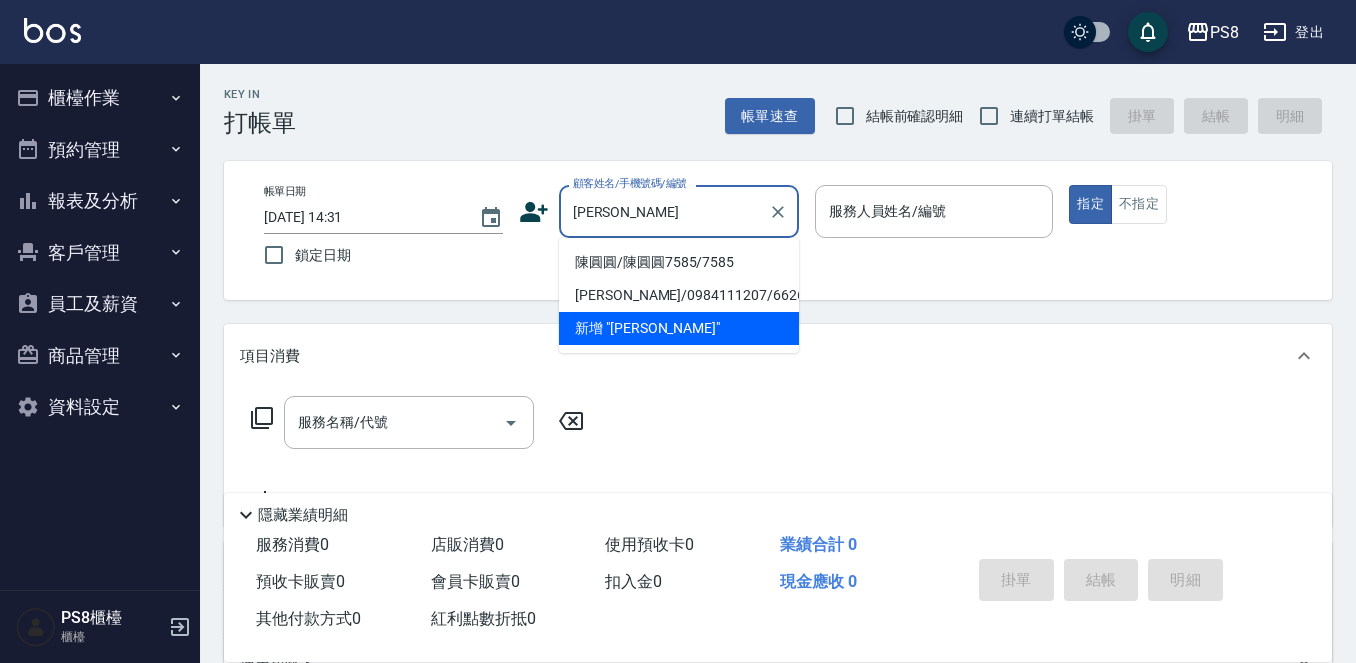 click on "陳圓圓/陳圓圓7585/7585" at bounding box center [679, 262] 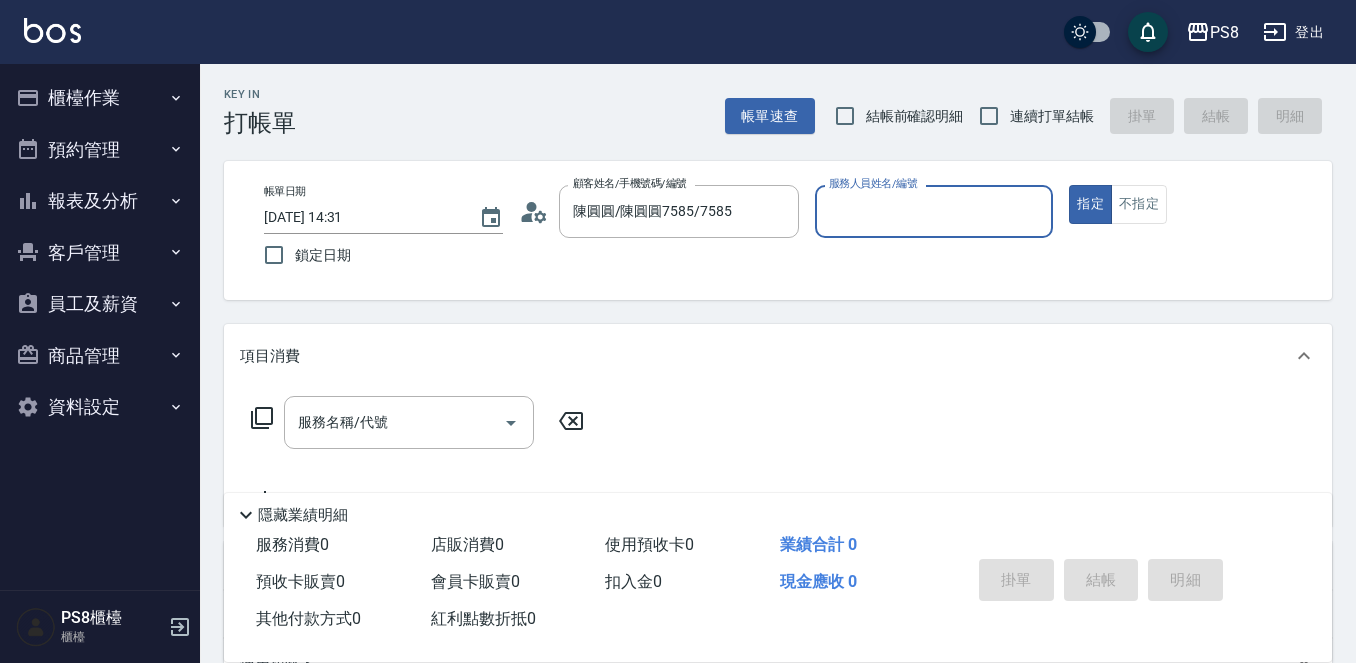 click 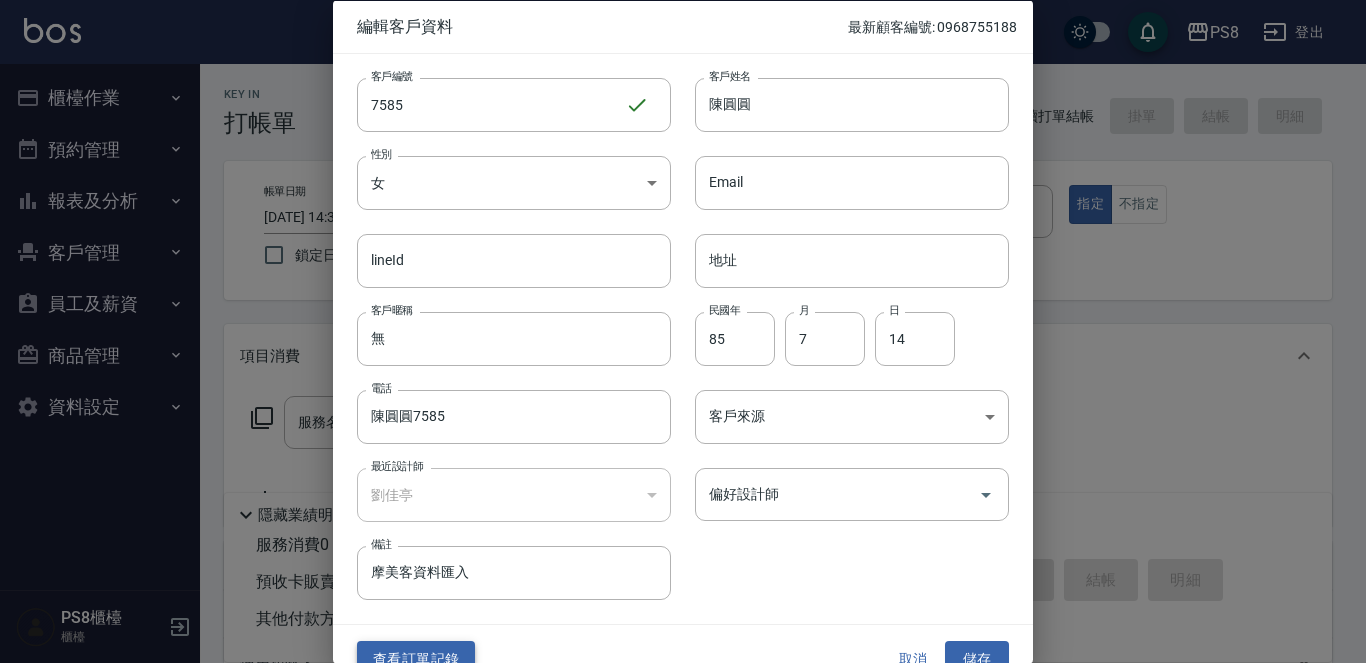 drag, startPoint x: 457, startPoint y: 631, endPoint x: 450, endPoint y: 648, distance: 18.384777 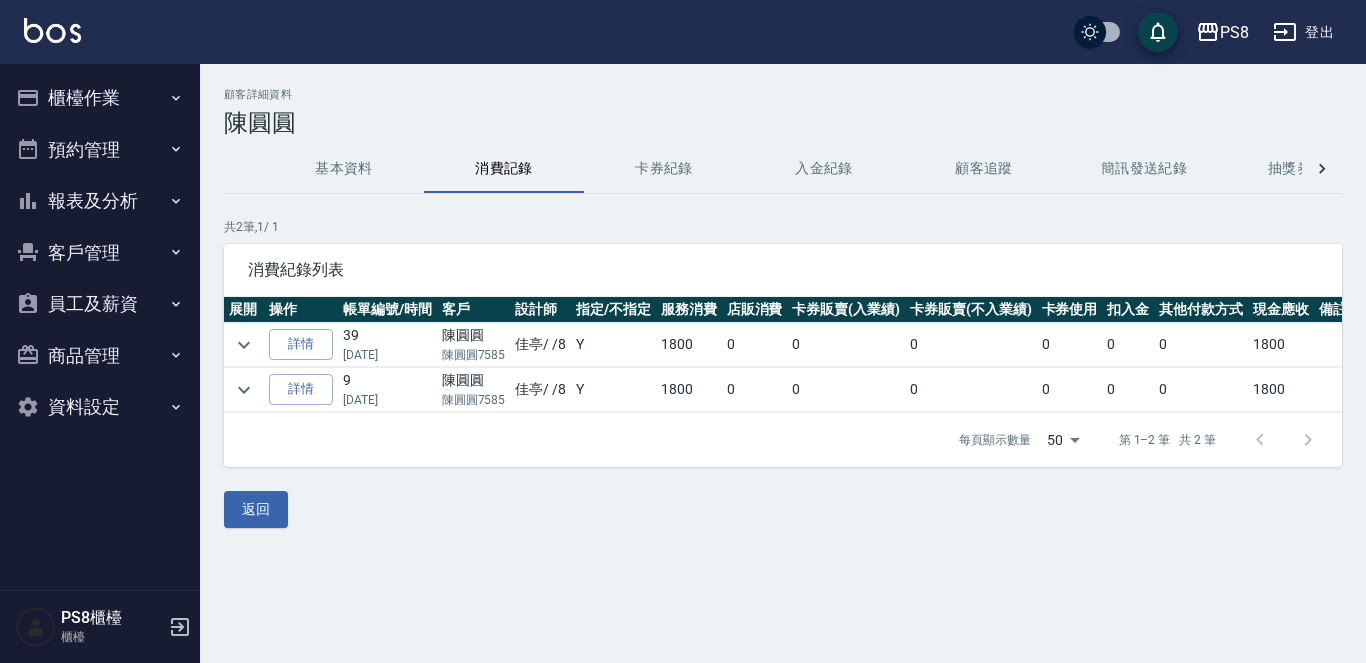 click at bounding box center [52, 30] 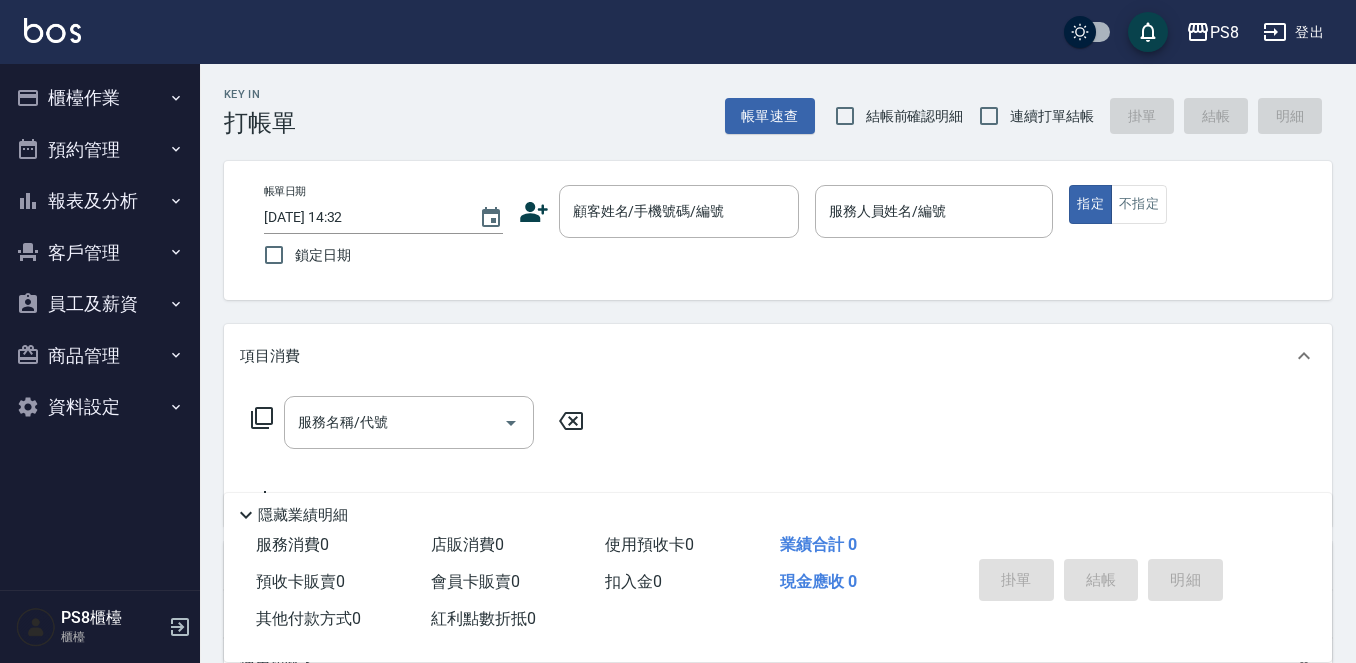 click at bounding box center (52, 30) 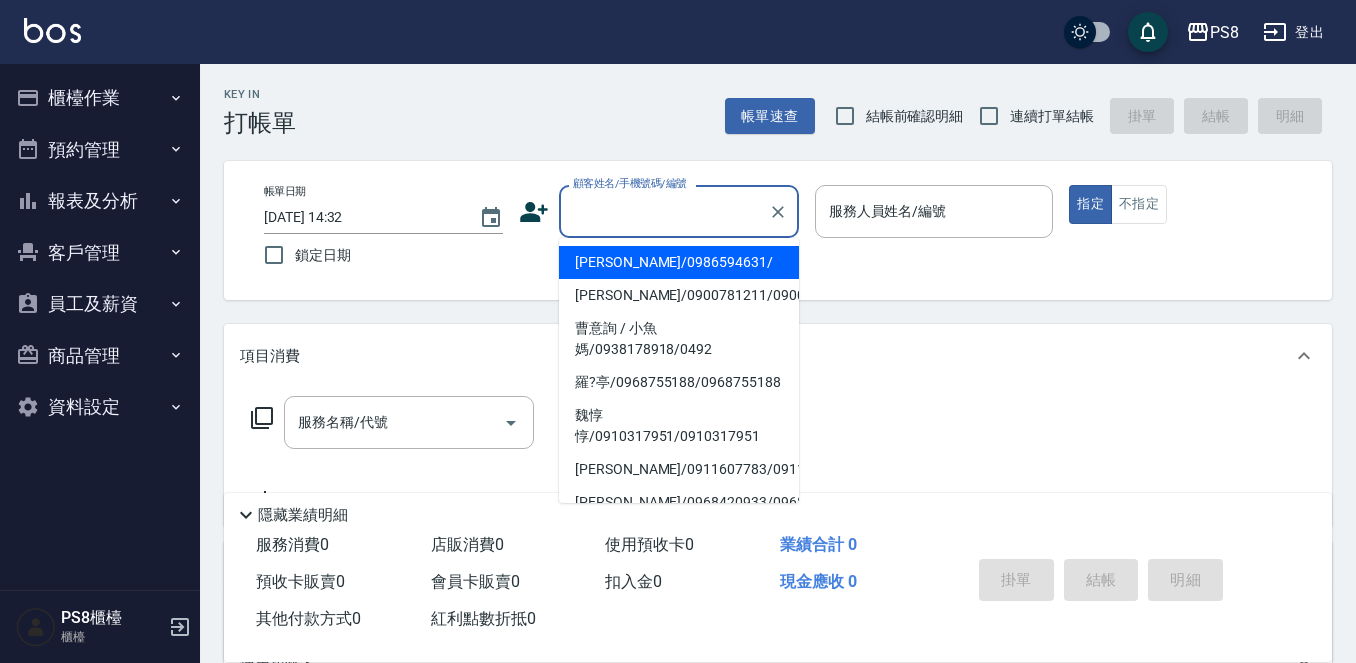 click on "顧客姓名/手機號碼/編號" at bounding box center (664, 211) 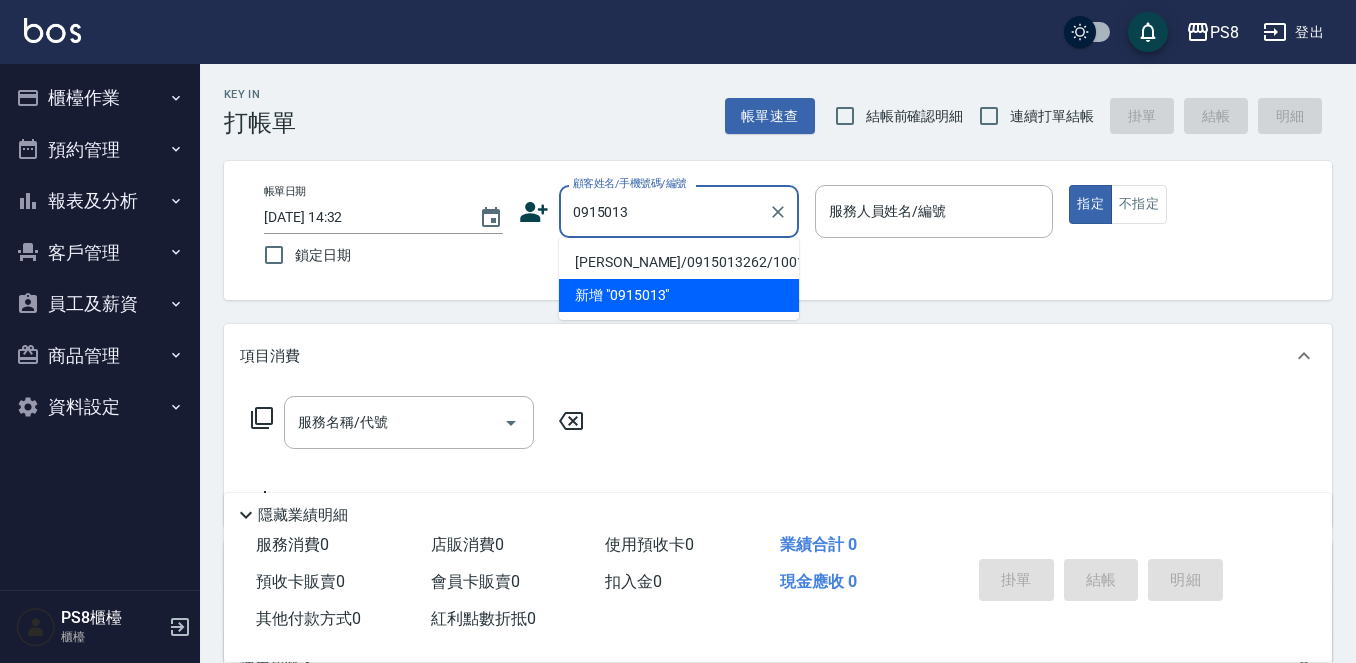 click on "[PERSON_NAME]/0915013262/1001" at bounding box center [679, 262] 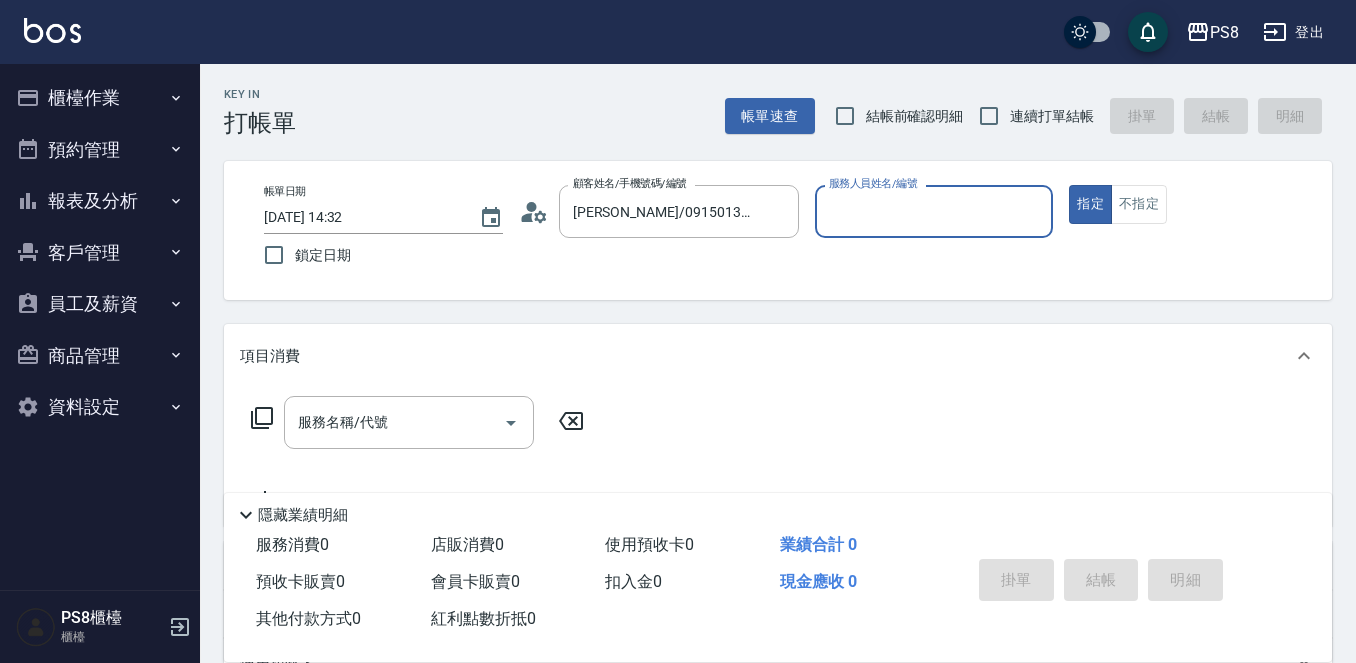 type on "佳亭-8" 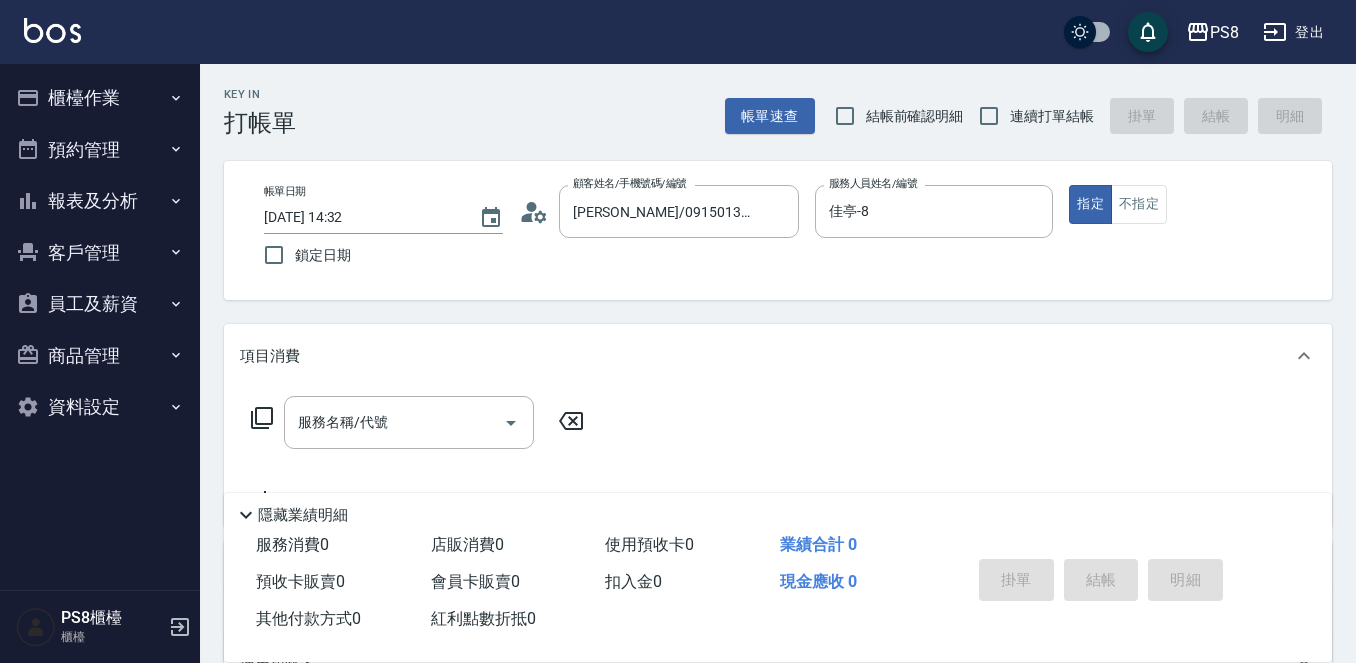click 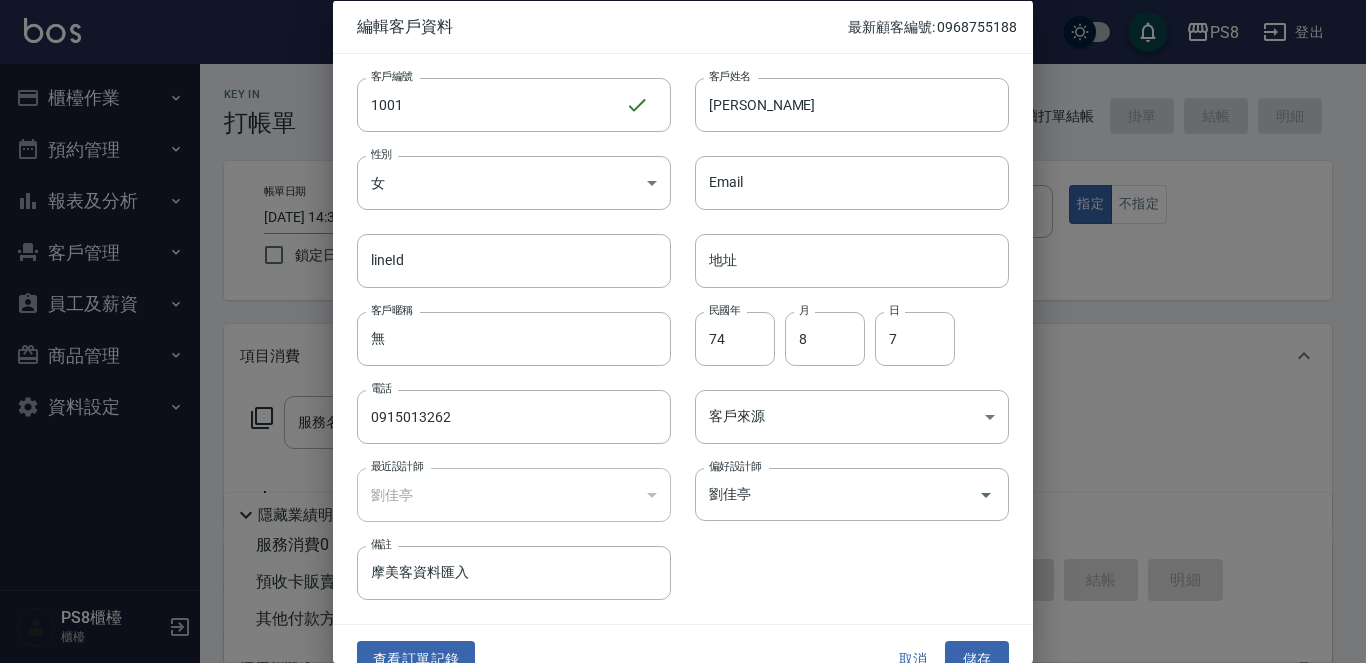 click on "查看訂單記錄" at bounding box center (416, 659) 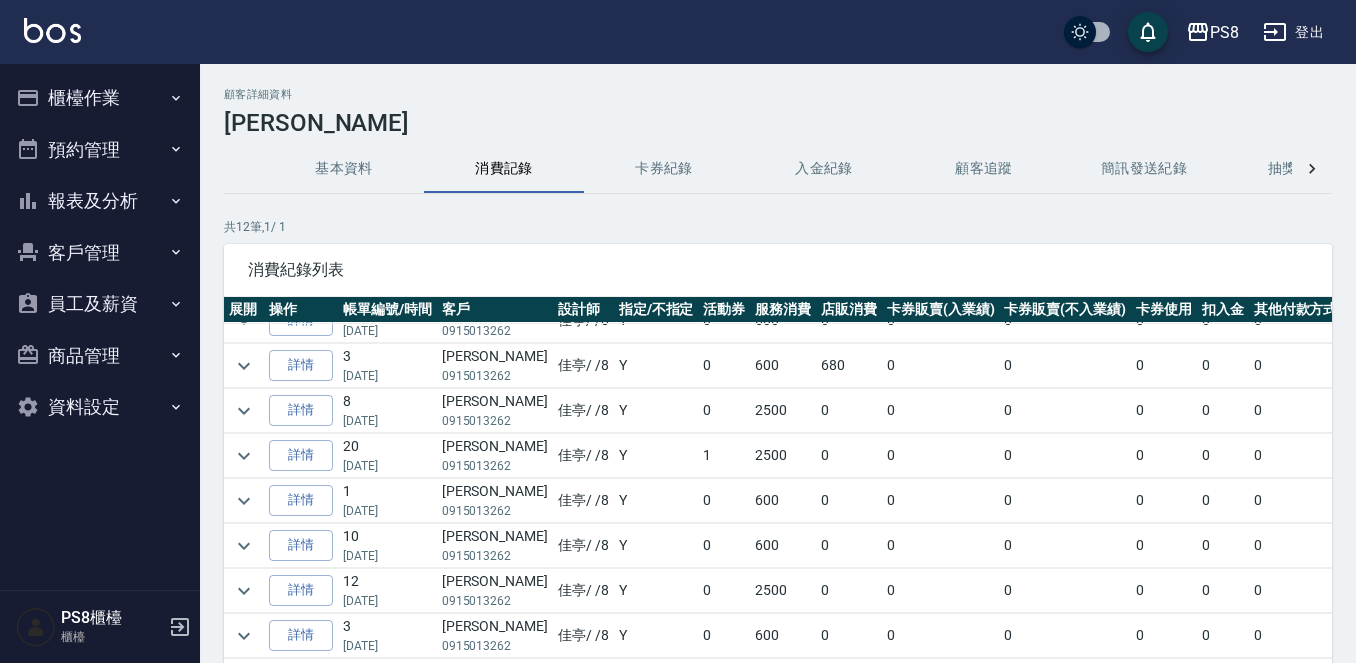 scroll, scrollTop: 0, scrollLeft: 0, axis: both 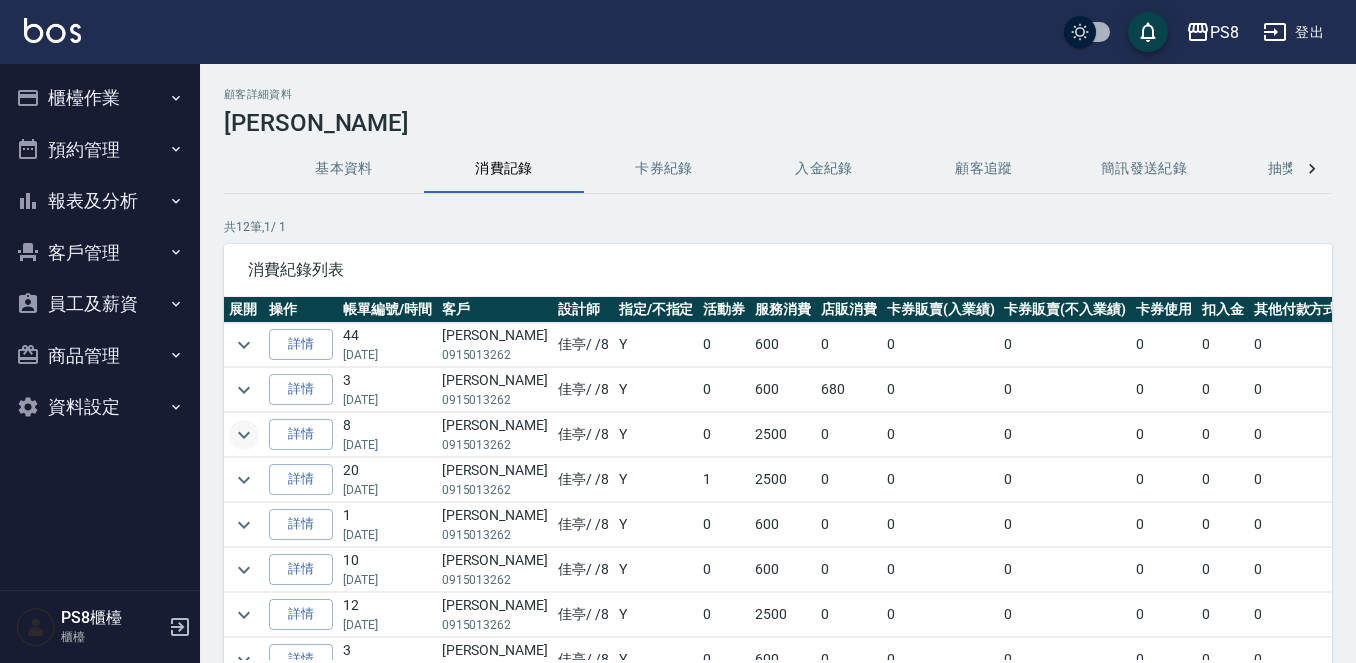 click 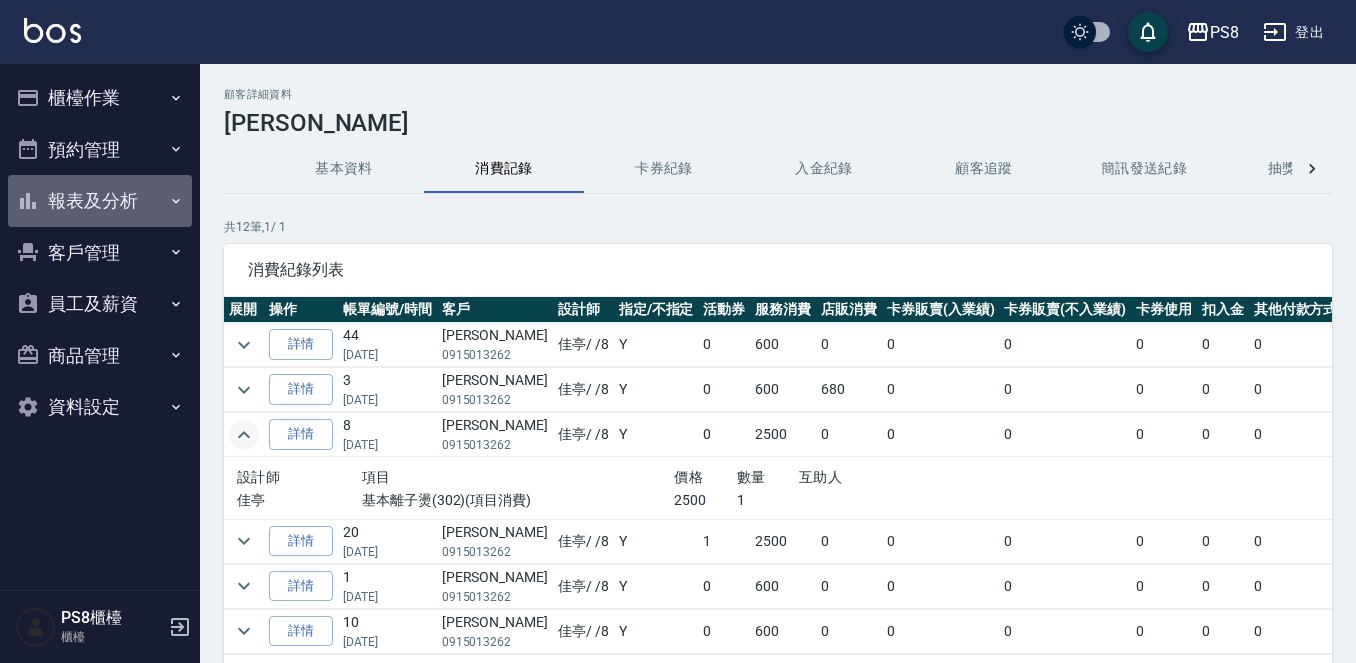 click on "報表及分析" at bounding box center [100, 201] 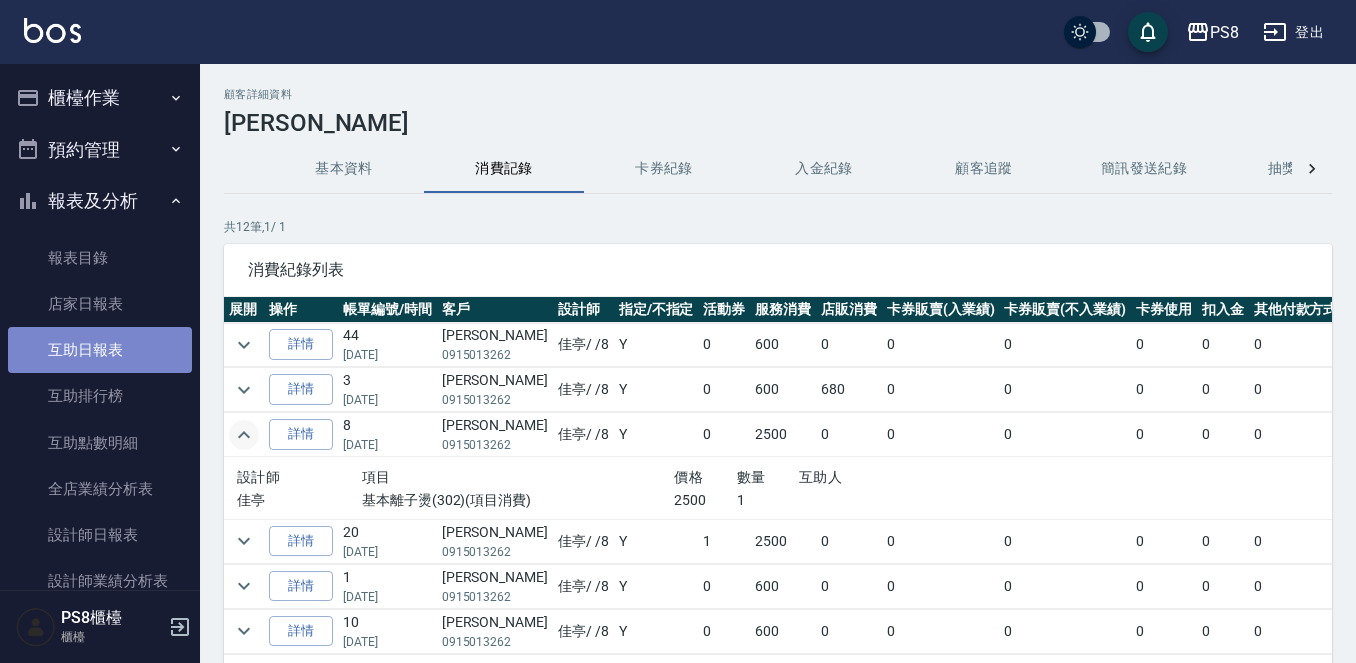 click on "互助日報表" at bounding box center (100, 350) 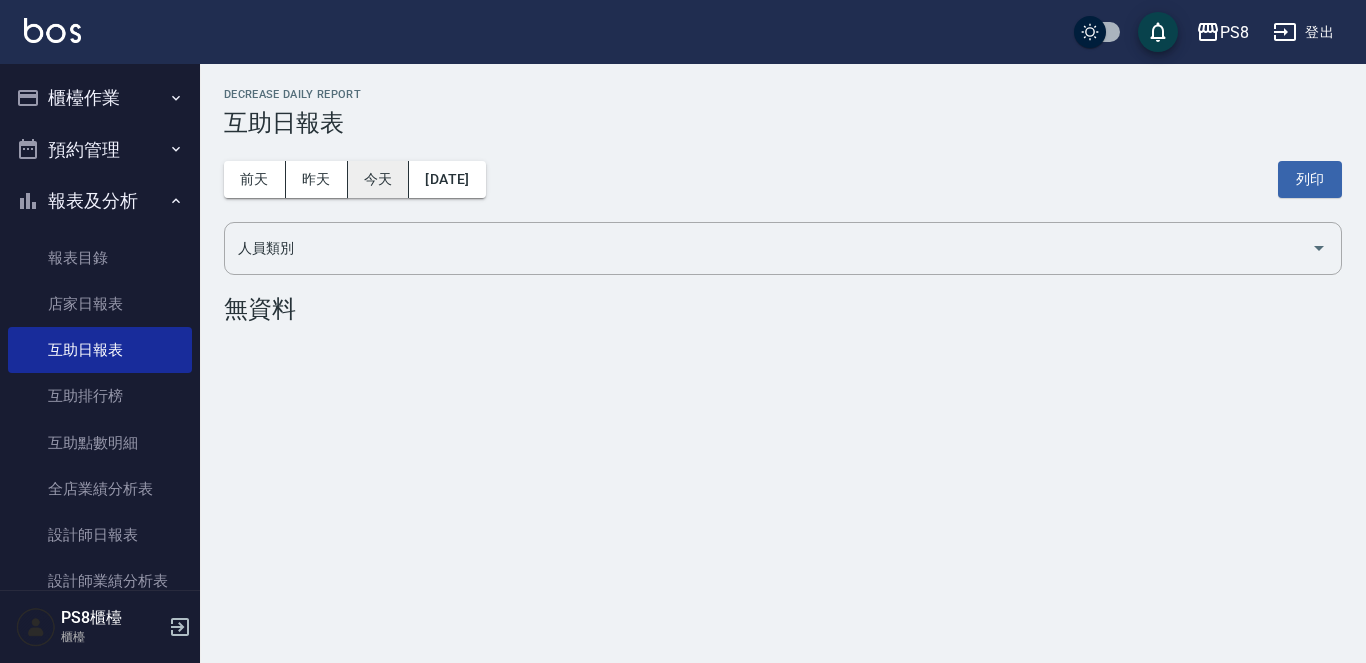 click on "今天" at bounding box center (379, 179) 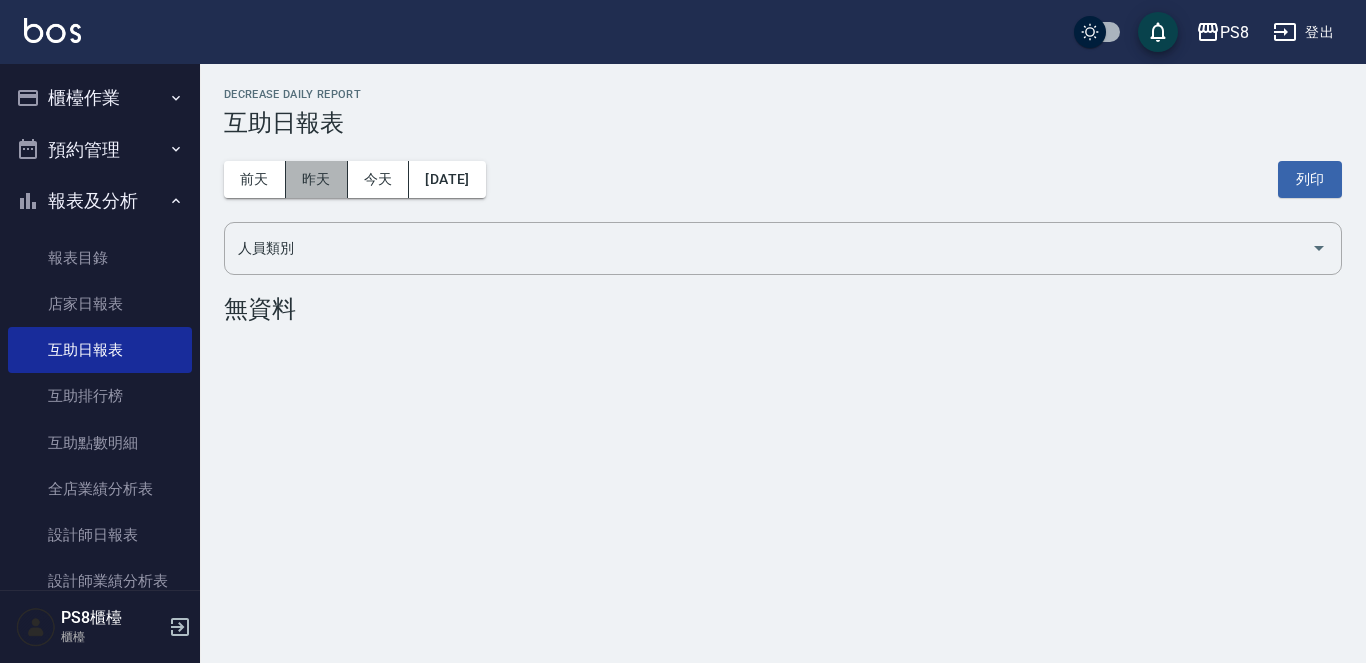 click on "昨天" at bounding box center (317, 179) 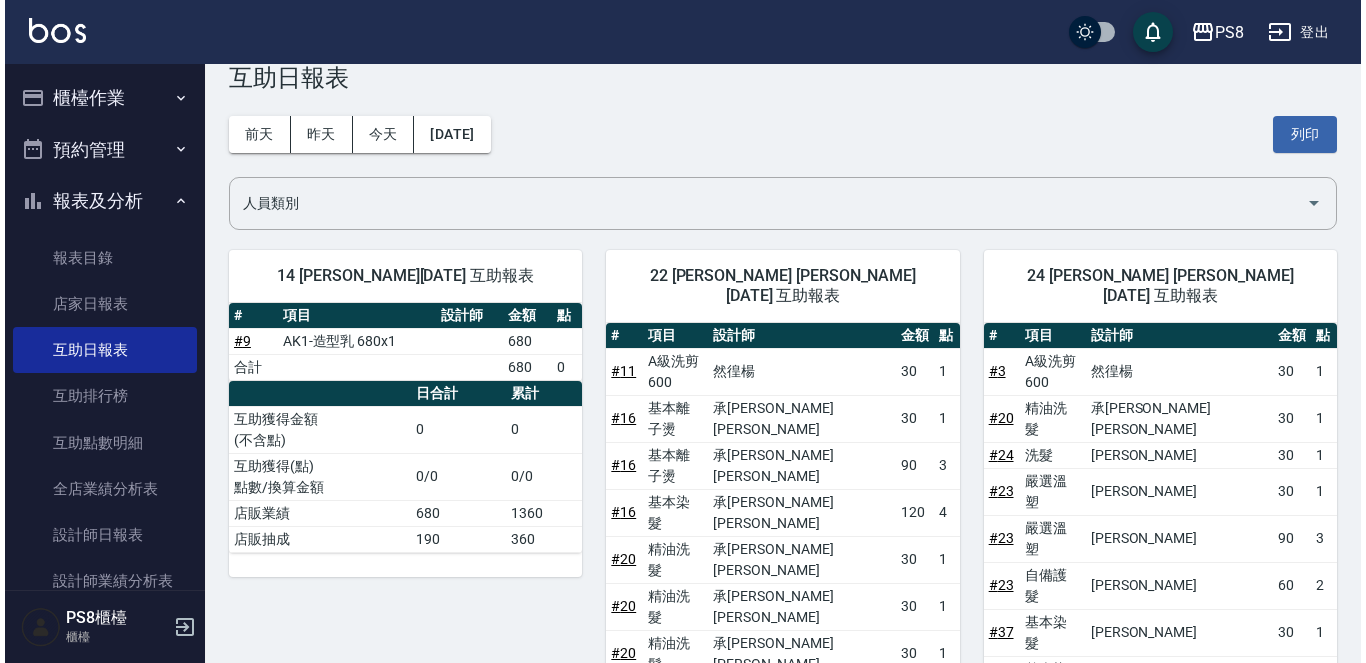 scroll, scrollTop: 0, scrollLeft: 0, axis: both 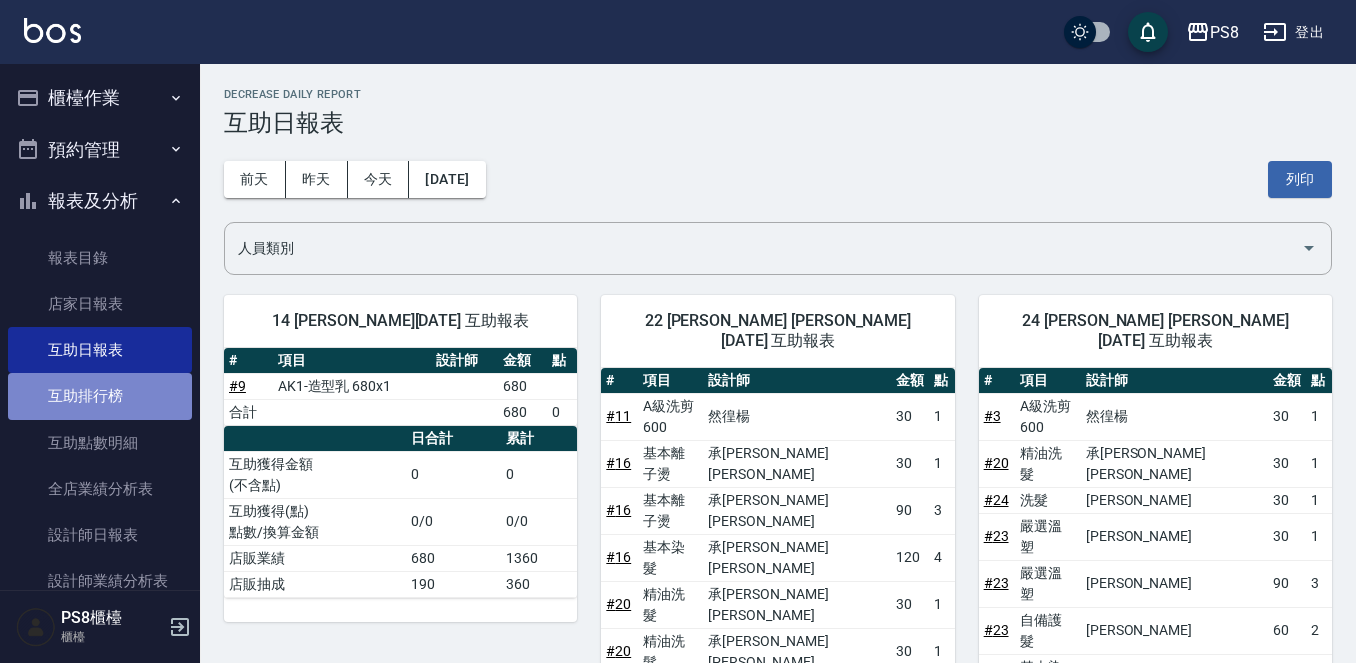 click on "互助排行榜" at bounding box center (100, 396) 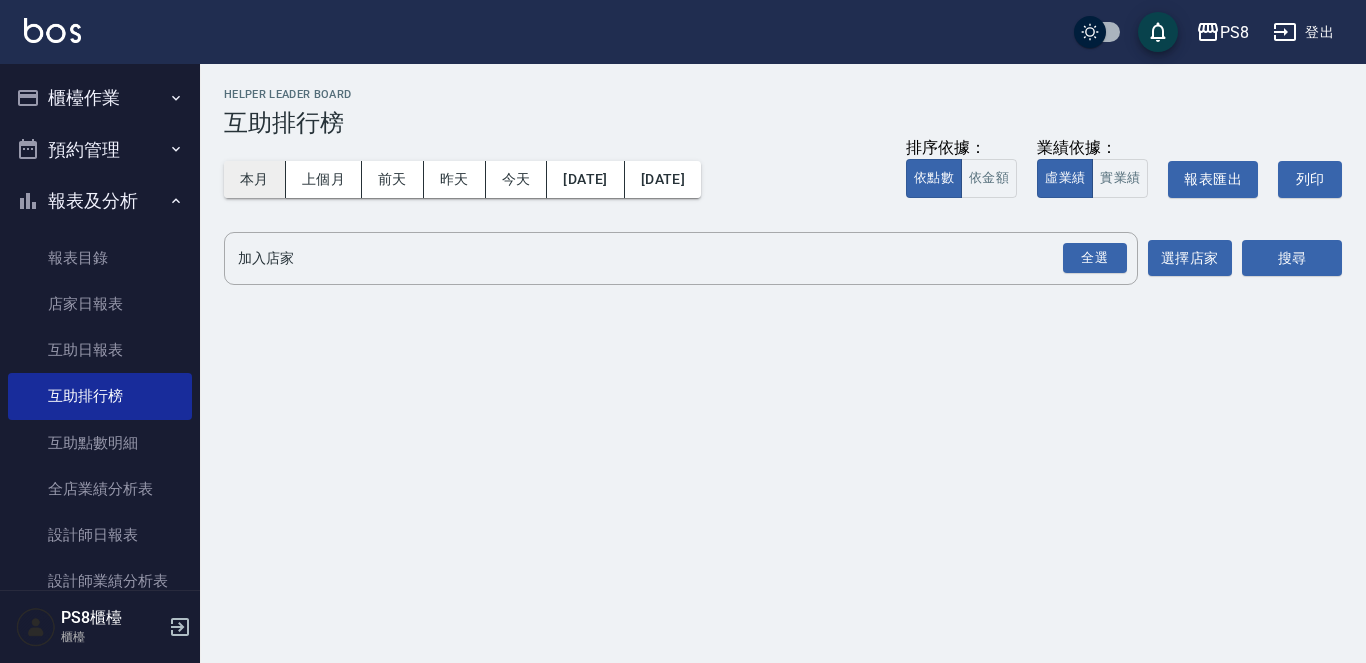 click on "本月" at bounding box center (255, 179) 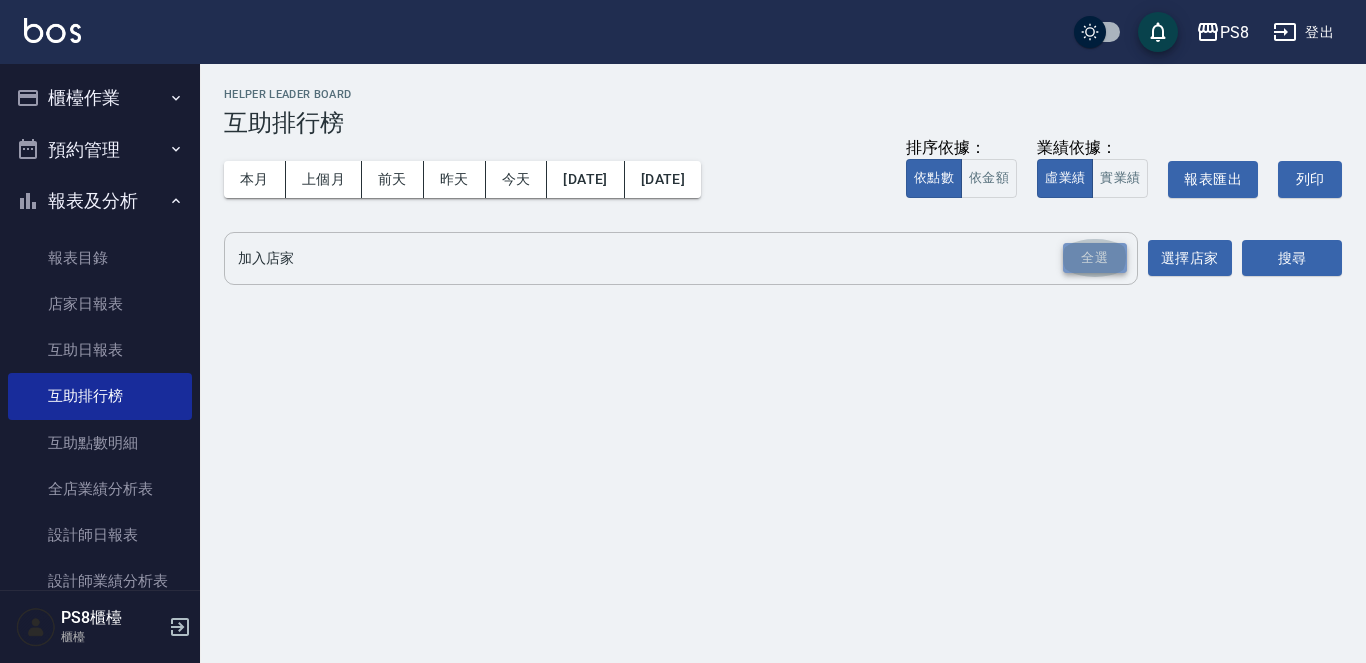 click on "全選" at bounding box center [1095, 258] 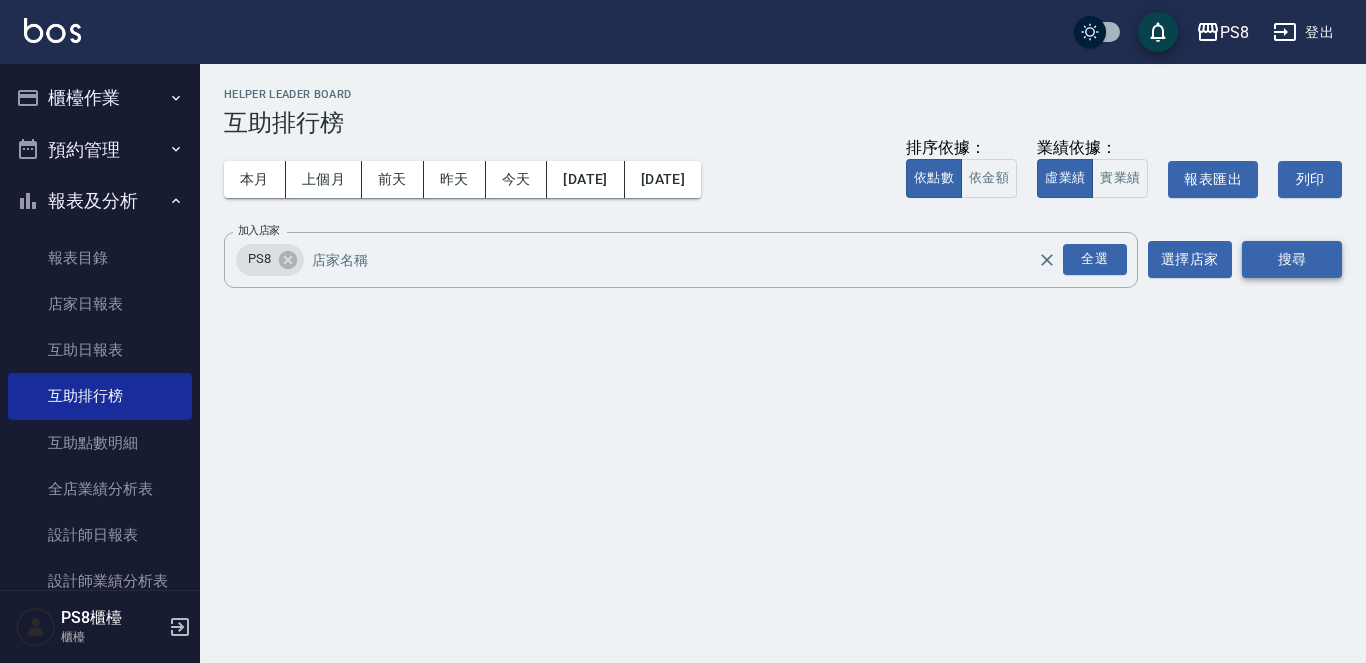 click on "搜尋" at bounding box center (1292, 259) 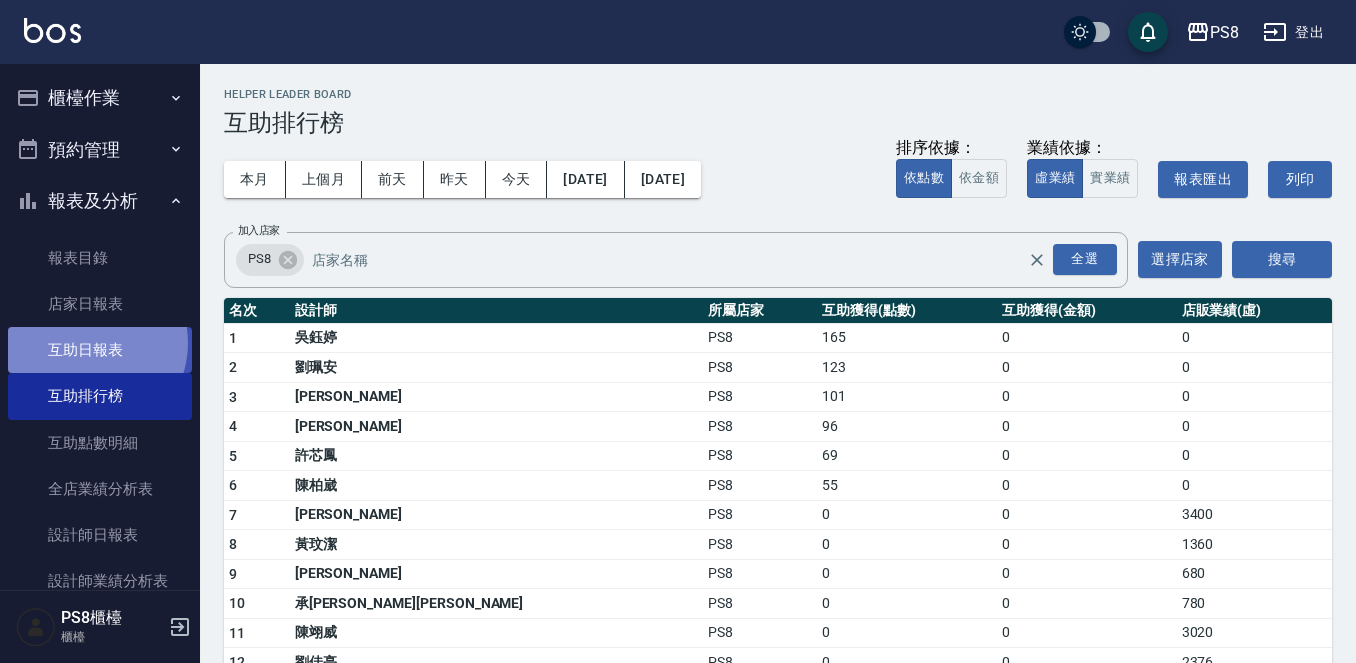 click on "互助日報表" at bounding box center [100, 350] 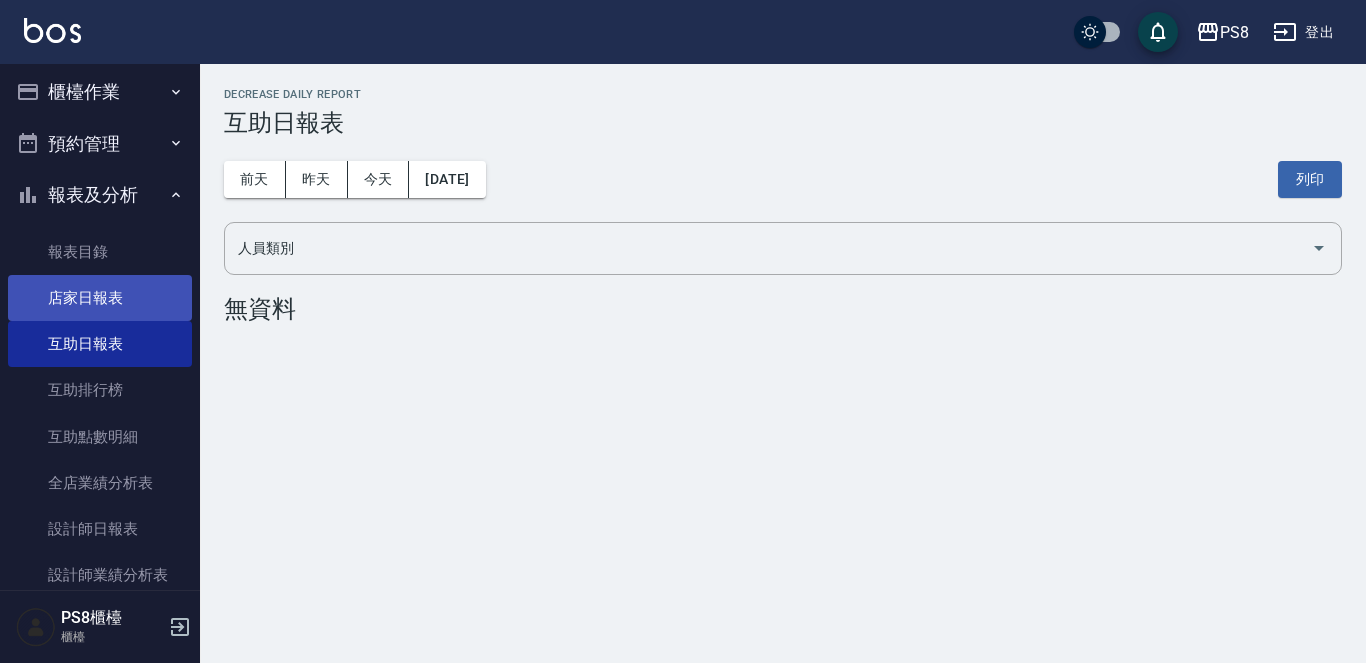 scroll, scrollTop: 0, scrollLeft: 0, axis: both 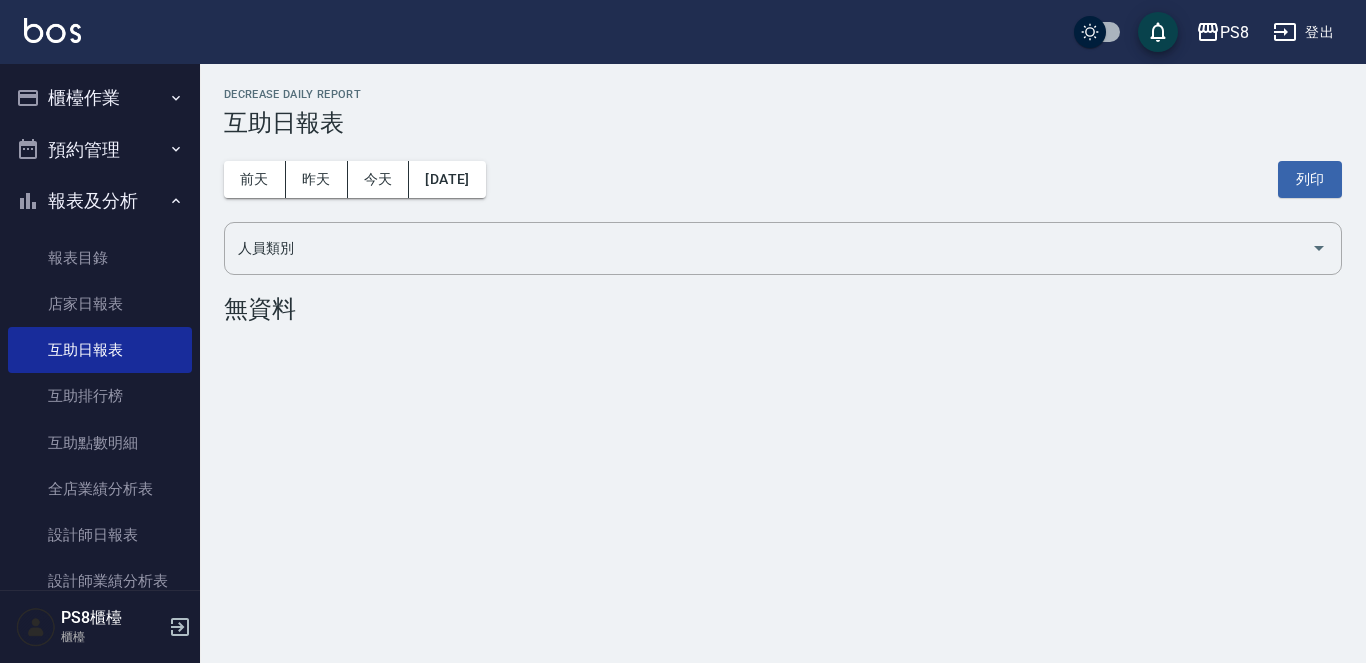 click on "櫃檯作業" at bounding box center [100, 98] 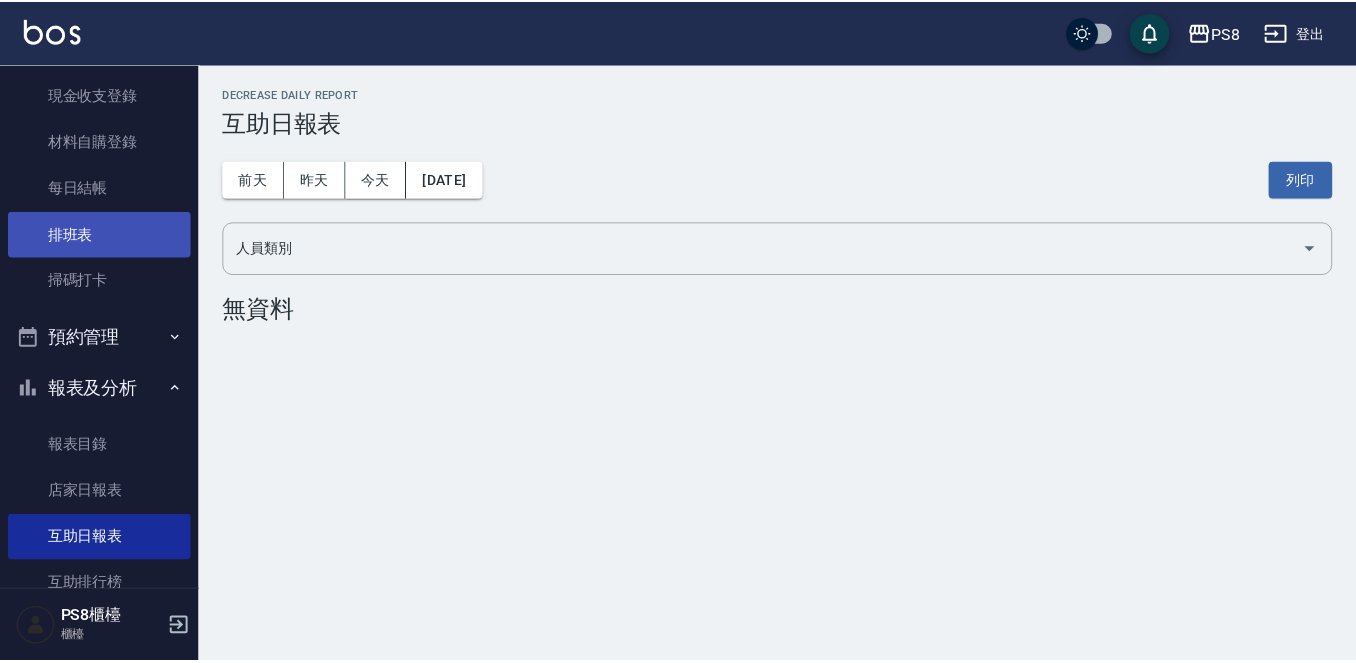 scroll, scrollTop: 300, scrollLeft: 0, axis: vertical 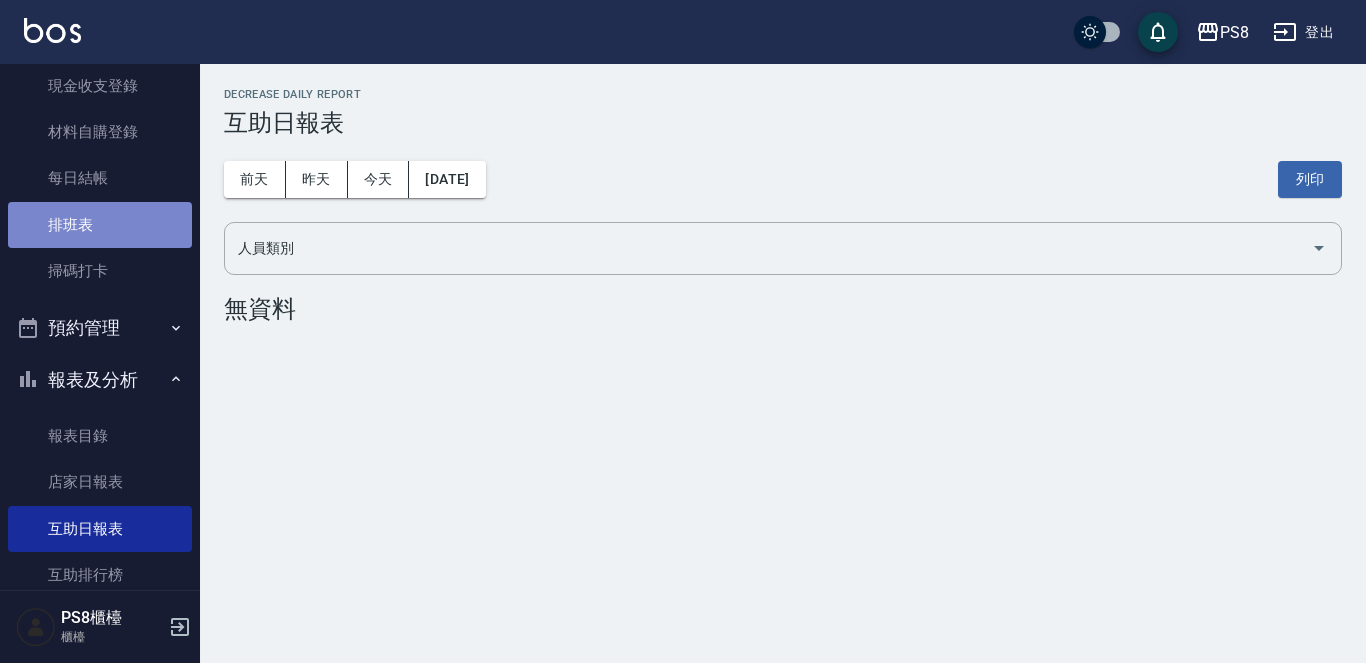 click on "排班表" at bounding box center [100, 225] 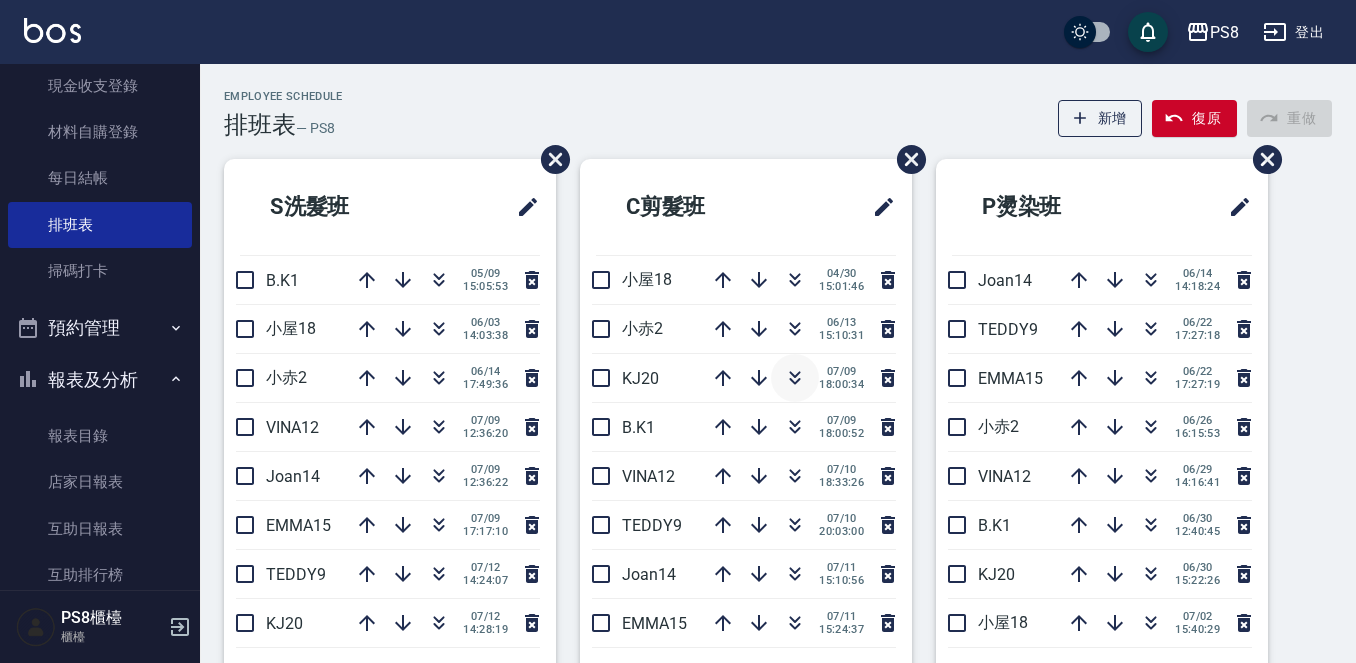 click 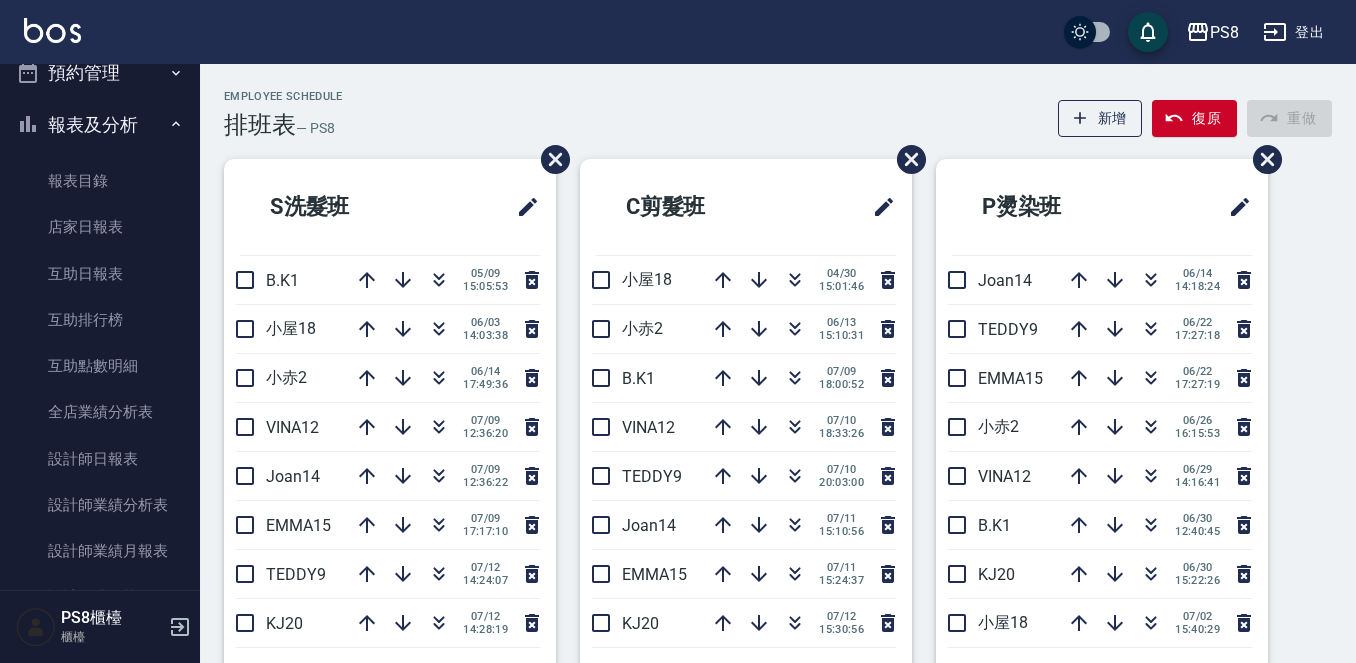 scroll, scrollTop: 700, scrollLeft: 0, axis: vertical 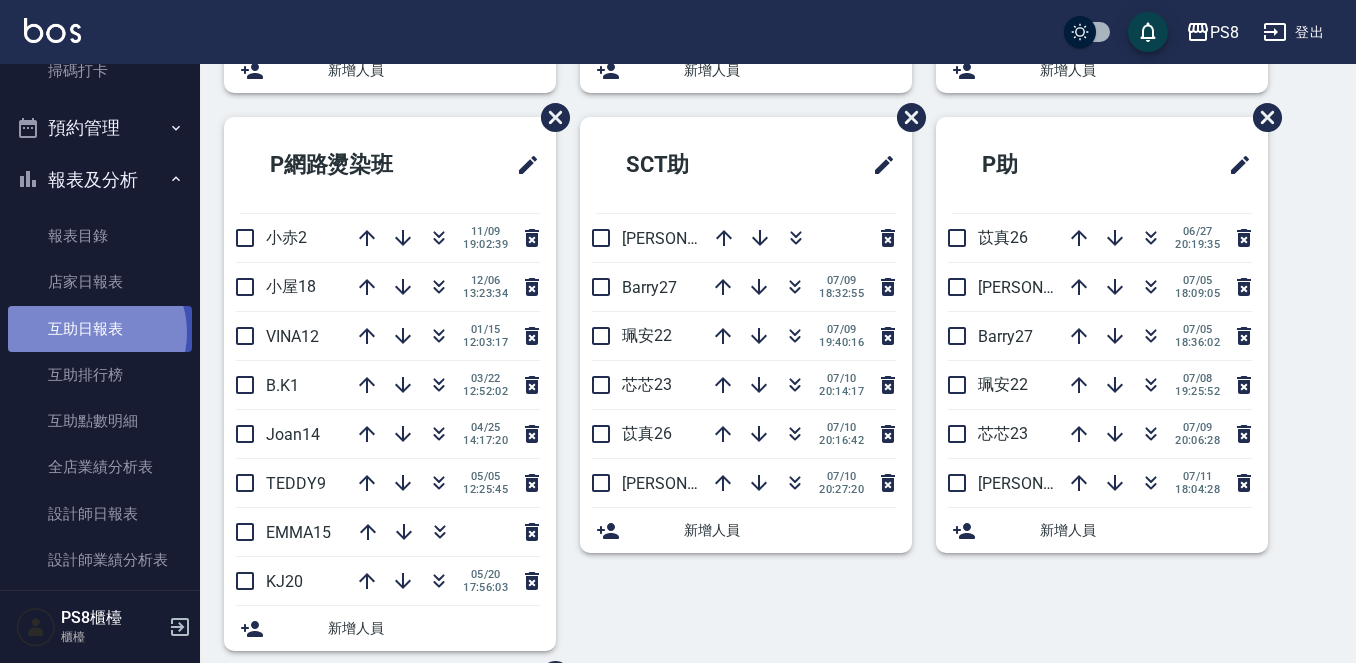 click on "互助日報表" at bounding box center [100, 329] 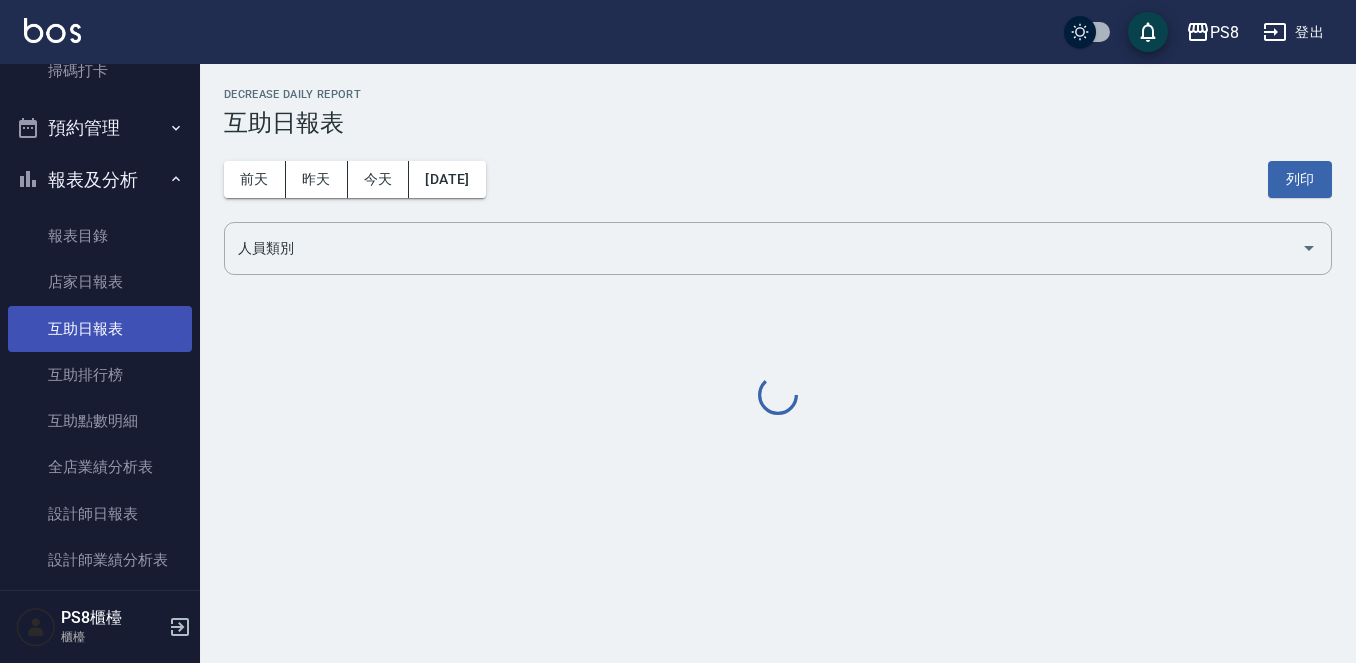 scroll, scrollTop: 0, scrollLeft: 0, axis: both 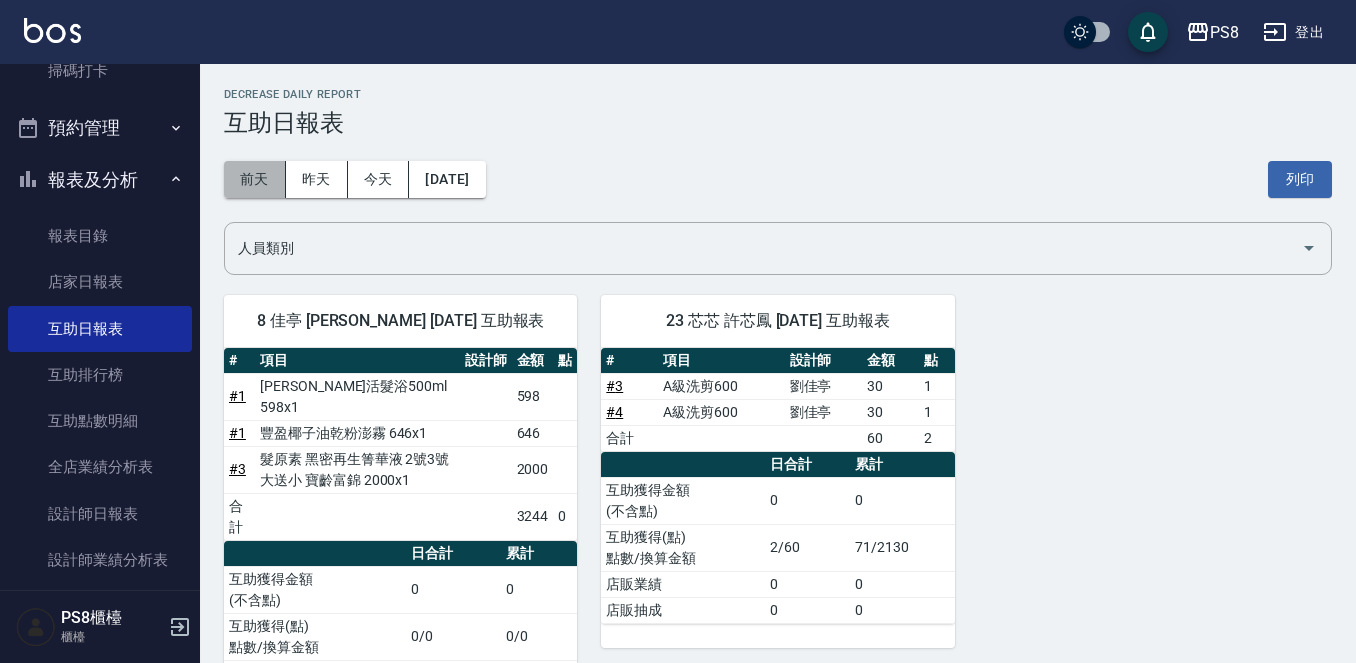 click on "前天" at bounding box center [255, 179] 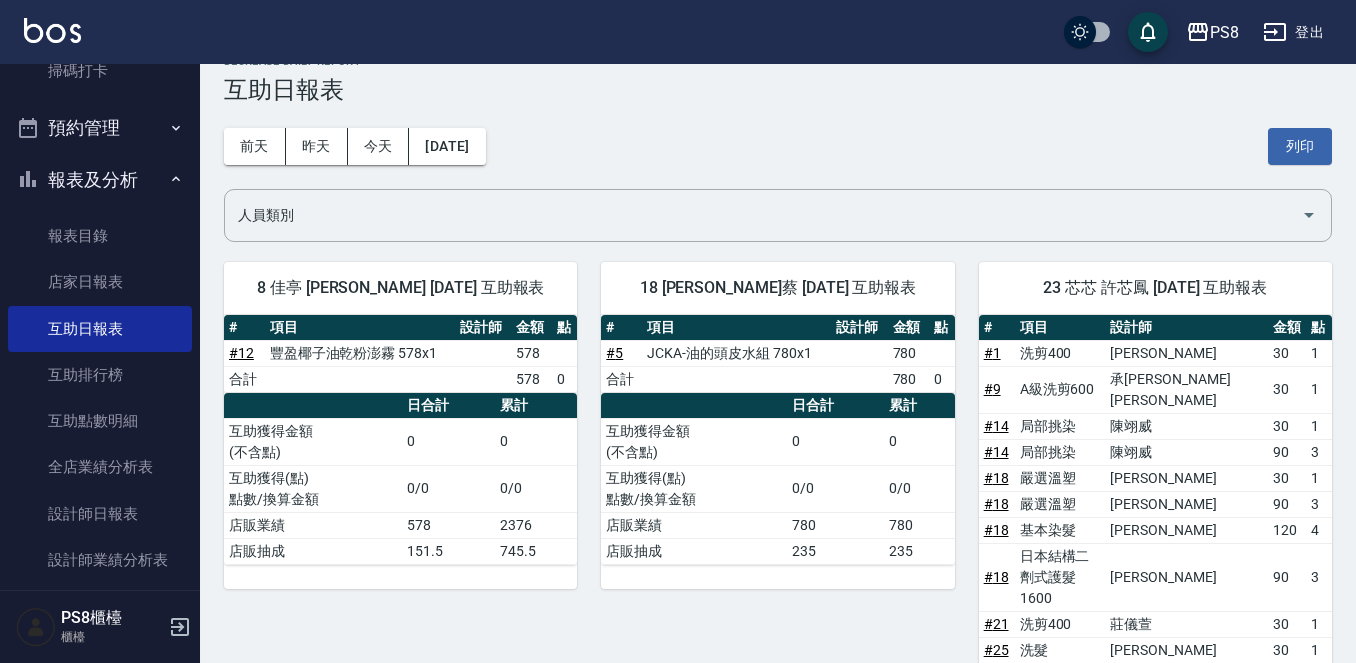 scroll, scrollTop: 0, scrollLeft: 0, axis: both 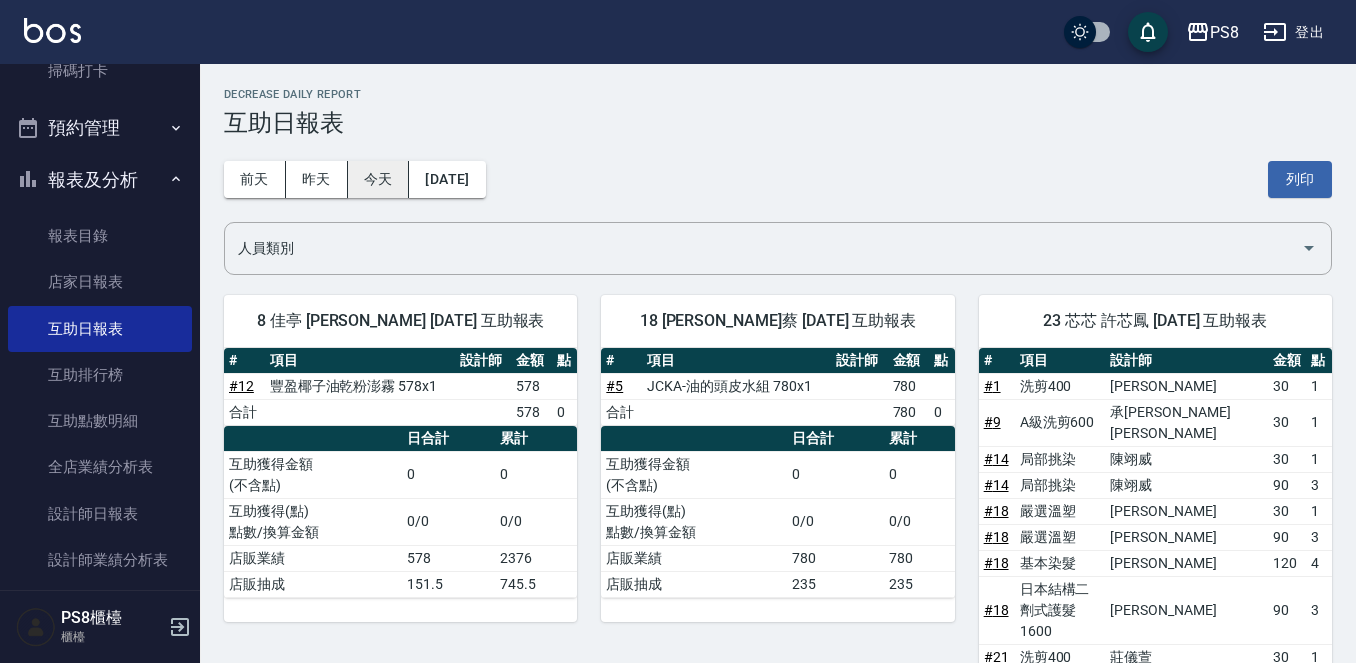 click on "今天" at bounding box center [379, 179] 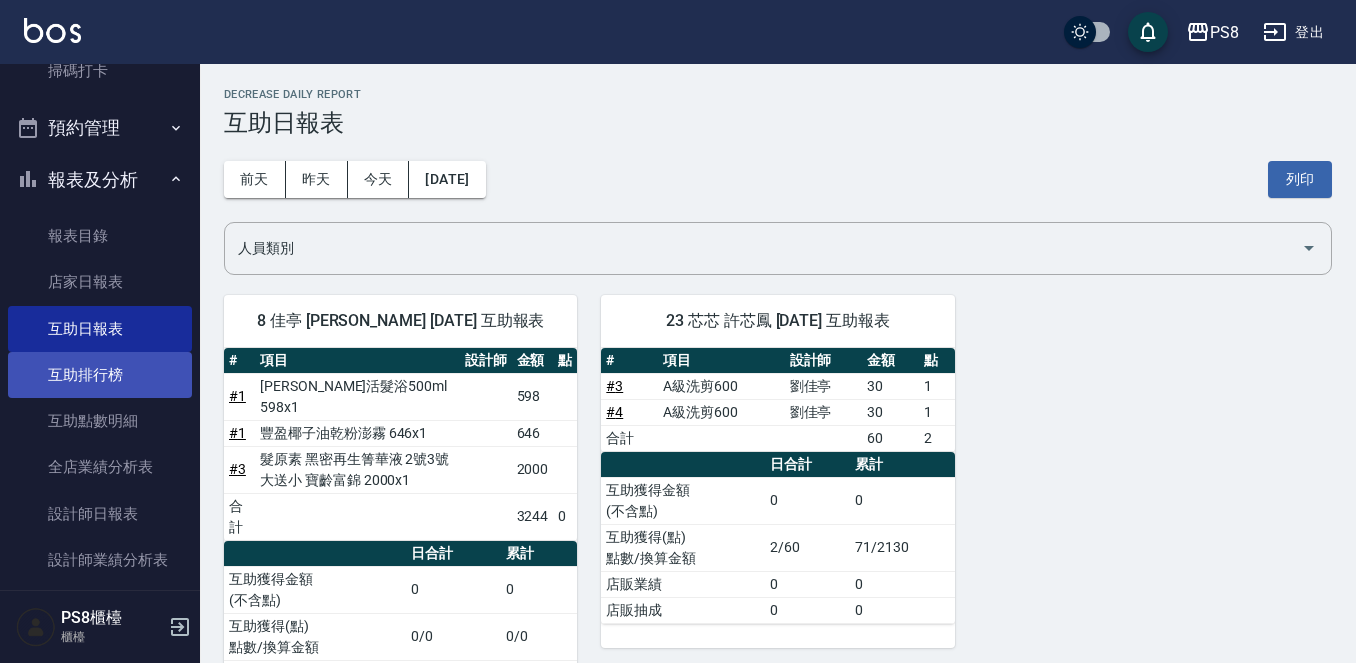 click on "互助排行榜" at bounding box center (100, 375) 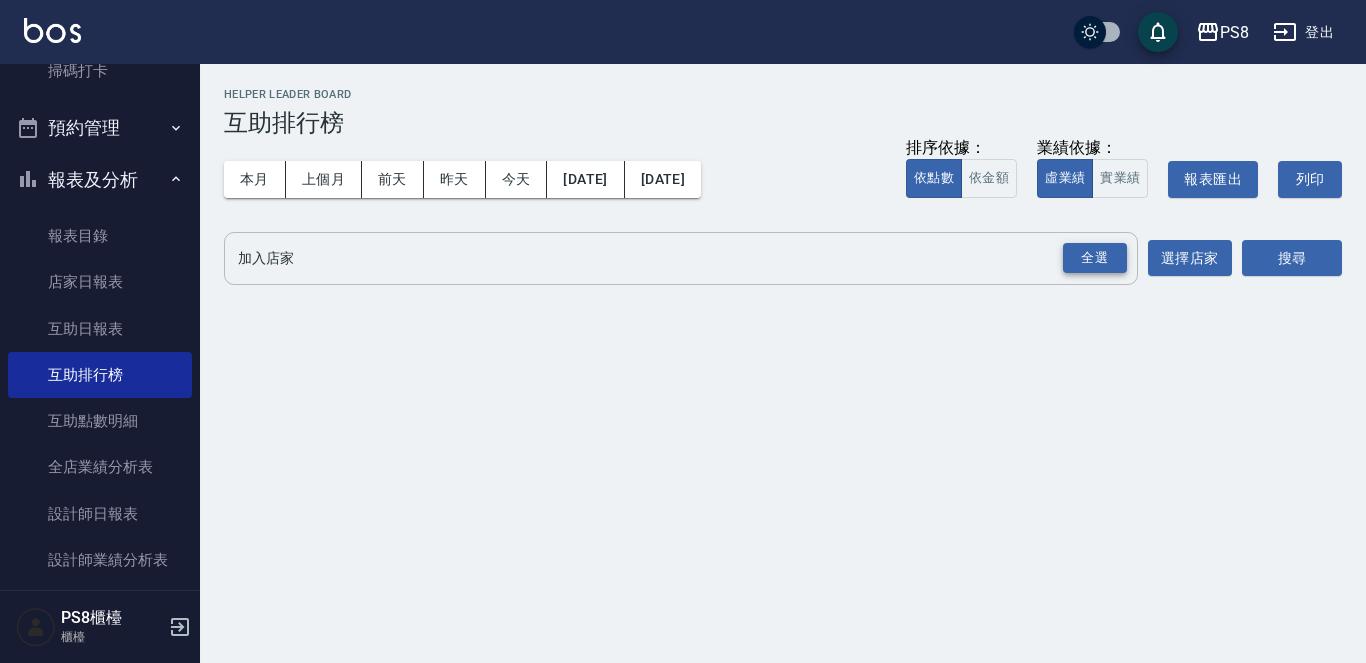 click on "全選" at bounding box center [1095, 258] 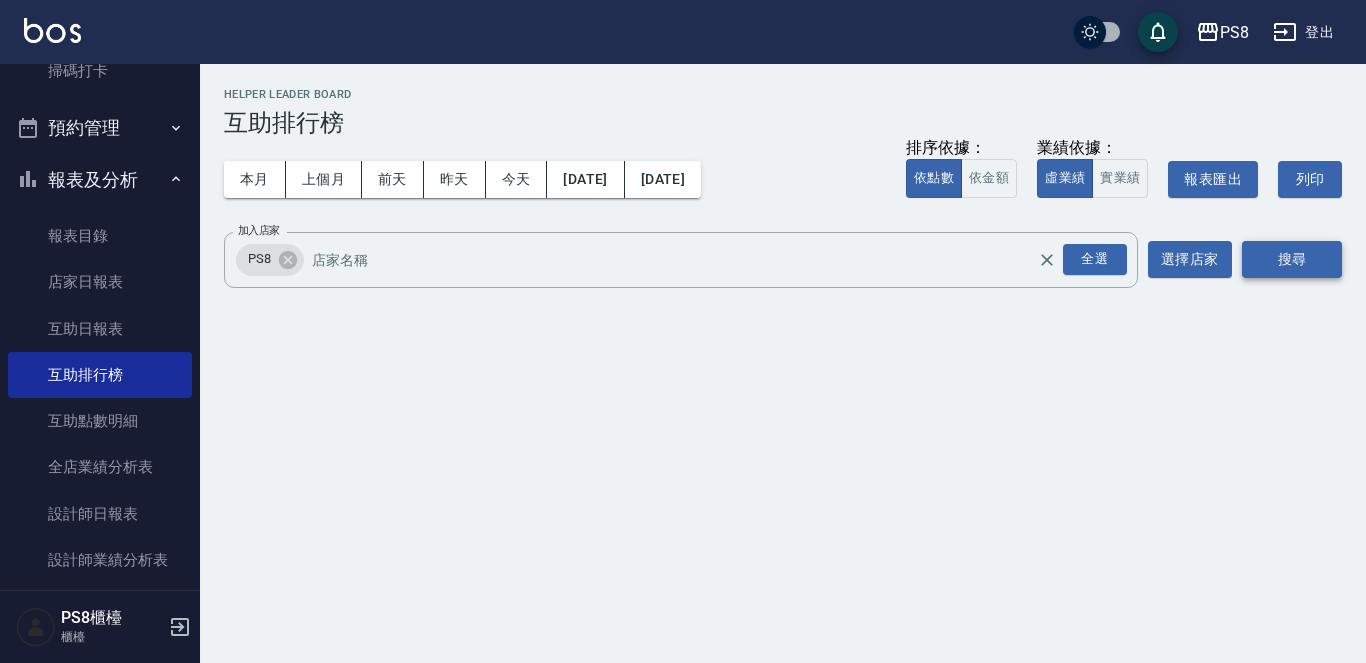click on "搜尋" at bounding box center [1292, 259] 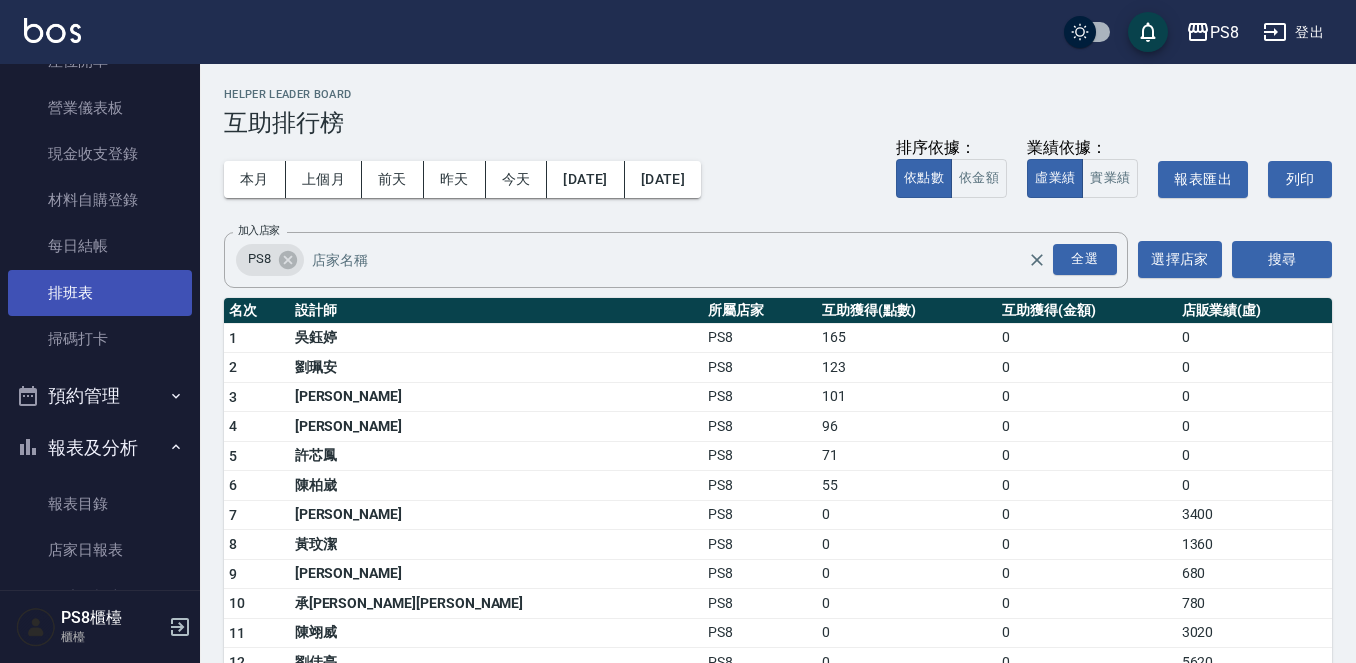 scroll, scrollTop: 200, scrollLeft: 0, axis: vertical 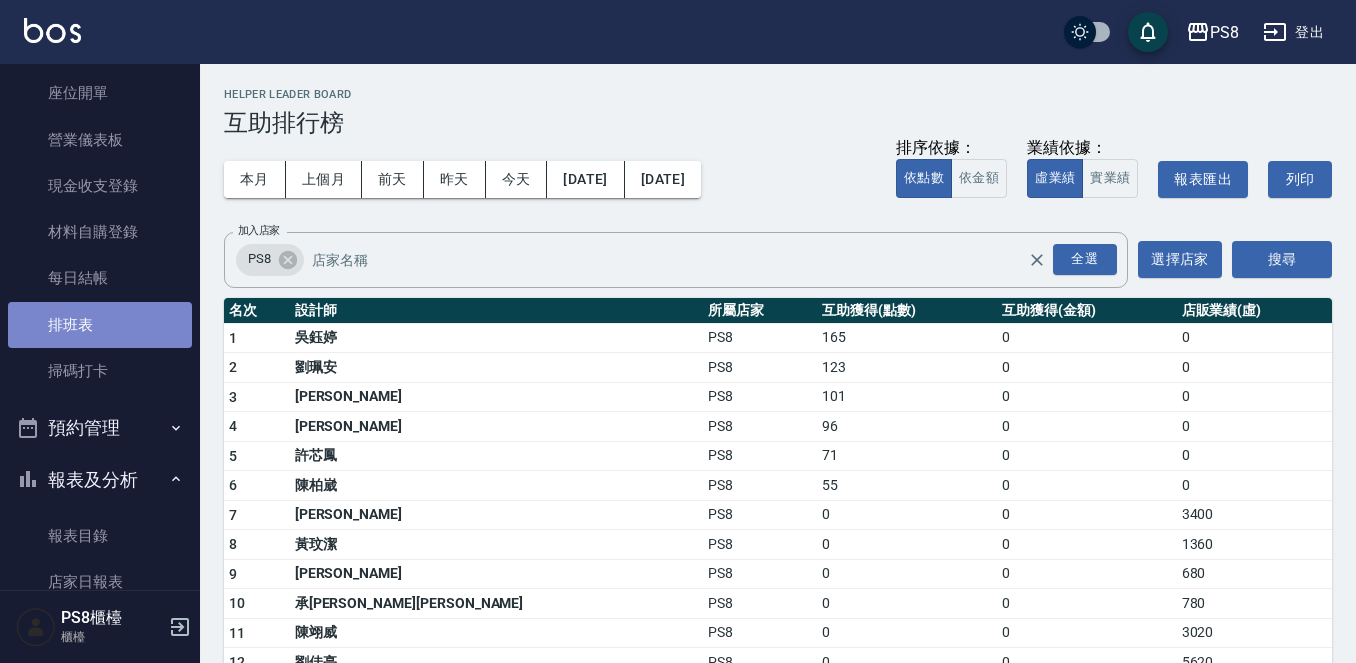 click on "排班表" at bounding box center (100, 325) 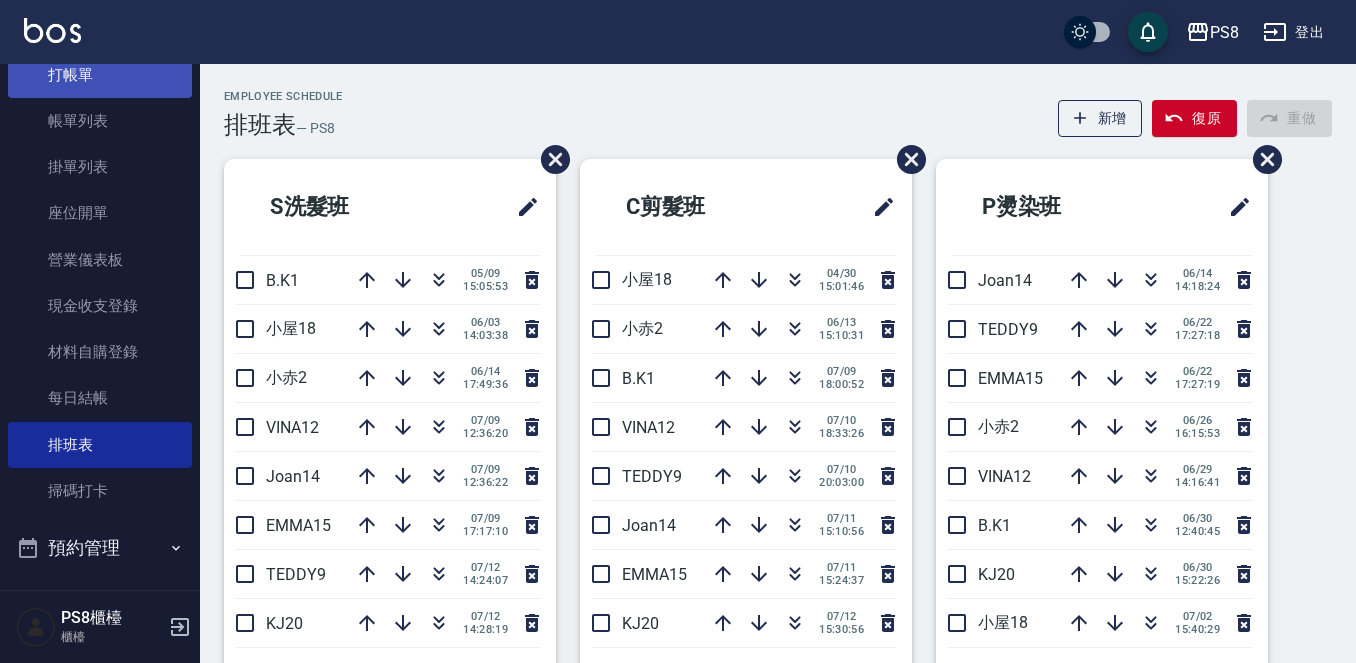 scroll, scrollTop: 0, scrollLeft: 0, axis: both 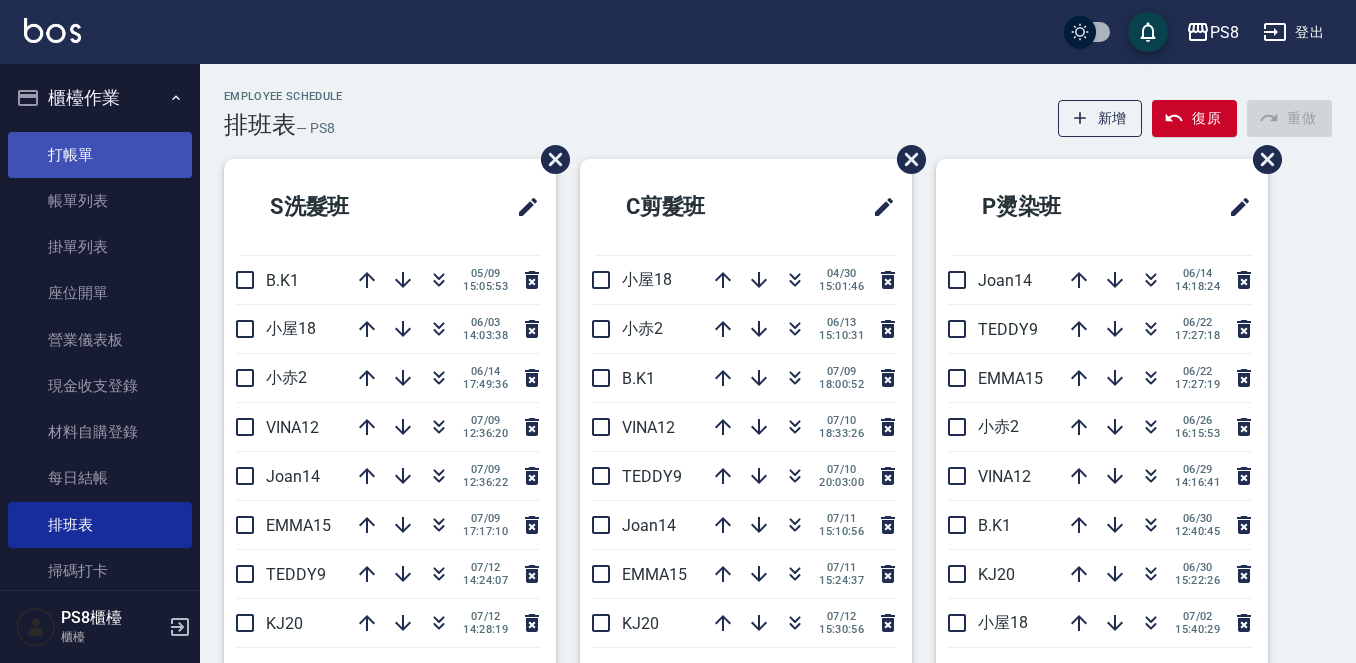click on "打帳單" at bounding box center (100, 155) 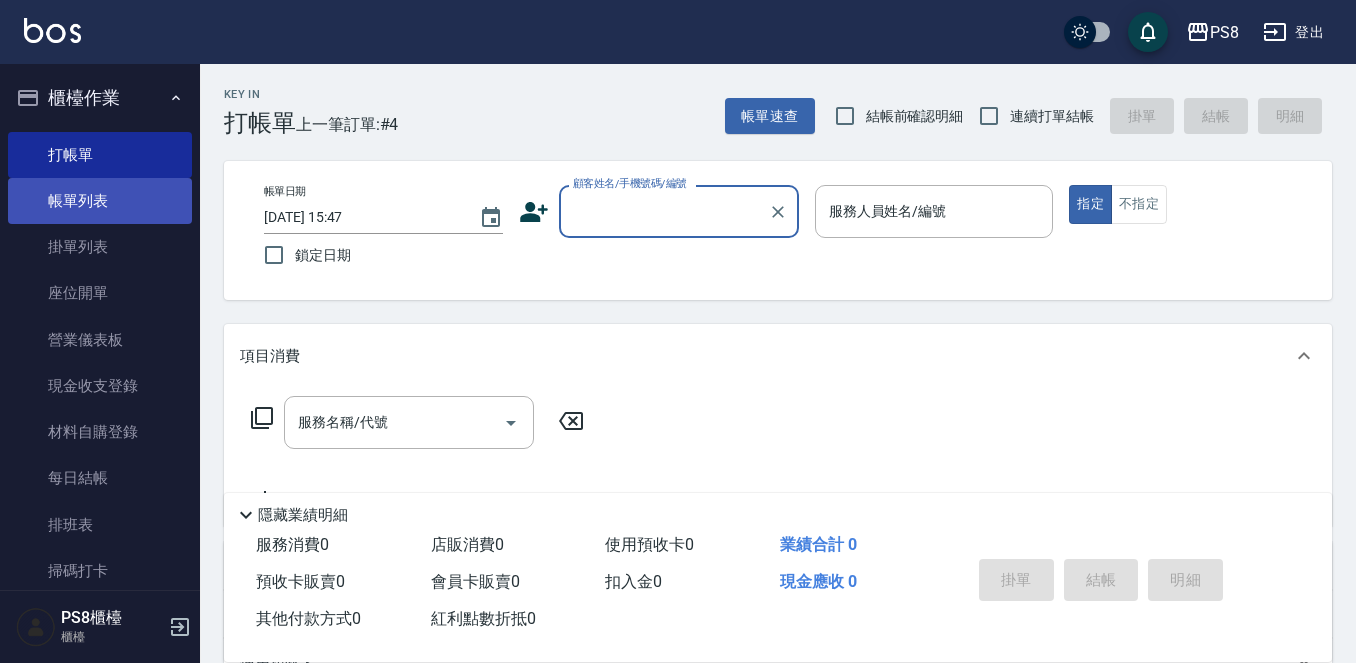 click on "帳單列表" at bounding box center [100, 201] 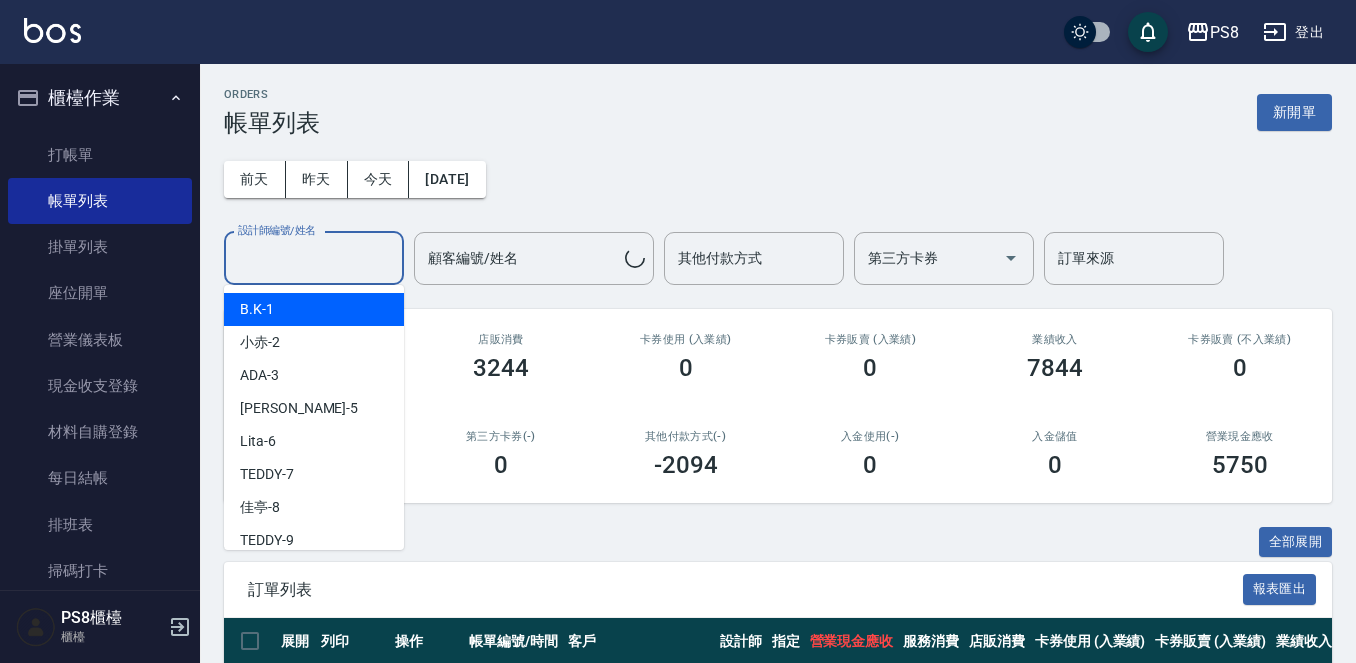 click on "設計師編號/姓名" at bounding box center [314, 258] 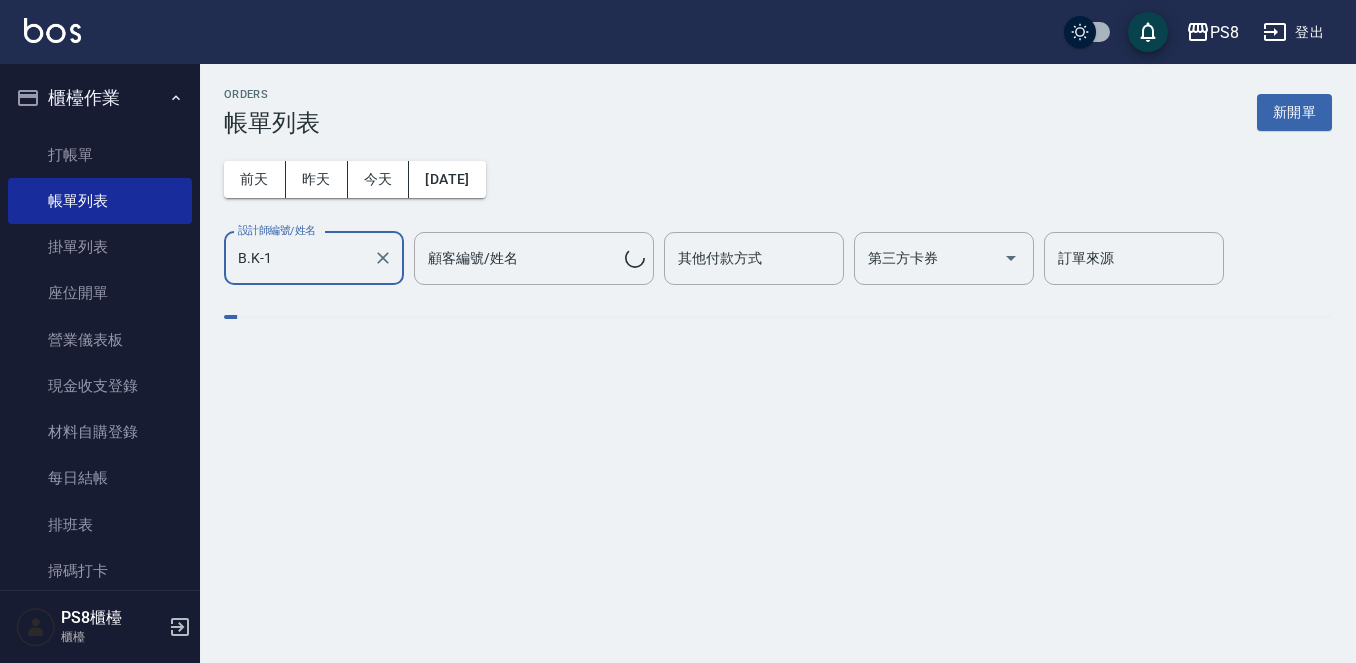 type on "B.K-1" 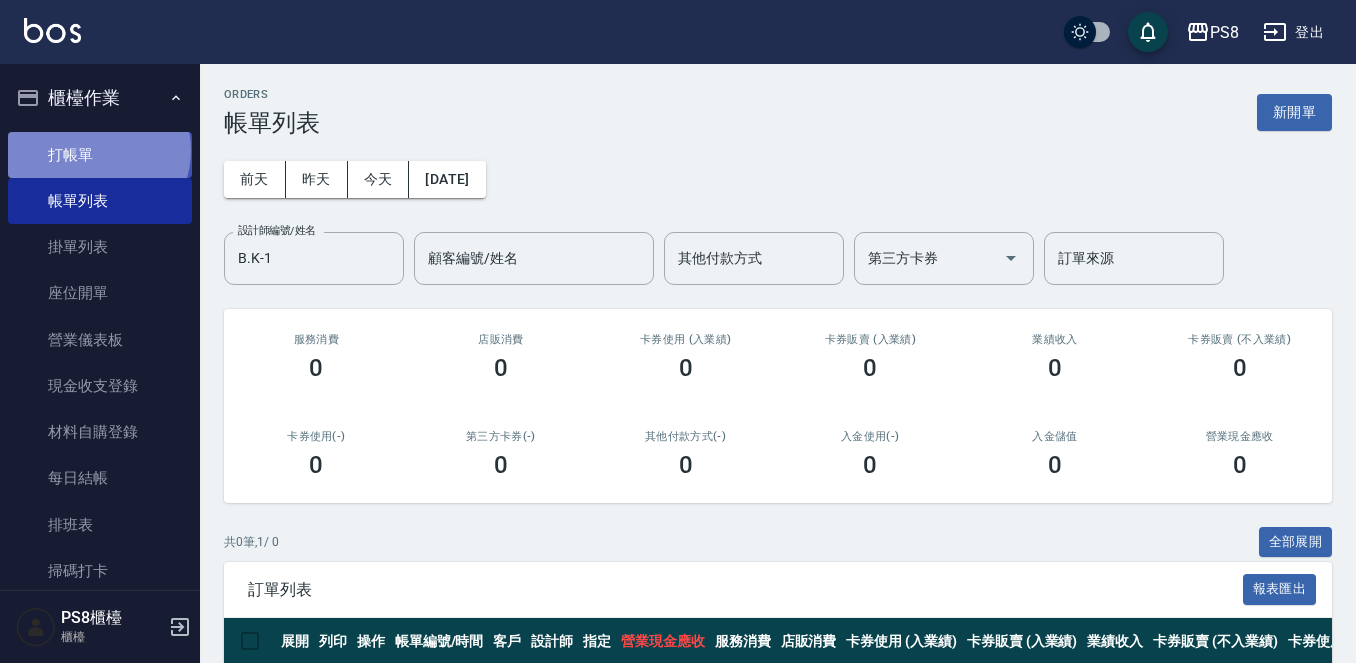 click on "打帳單" at bounding box center (100, 155) 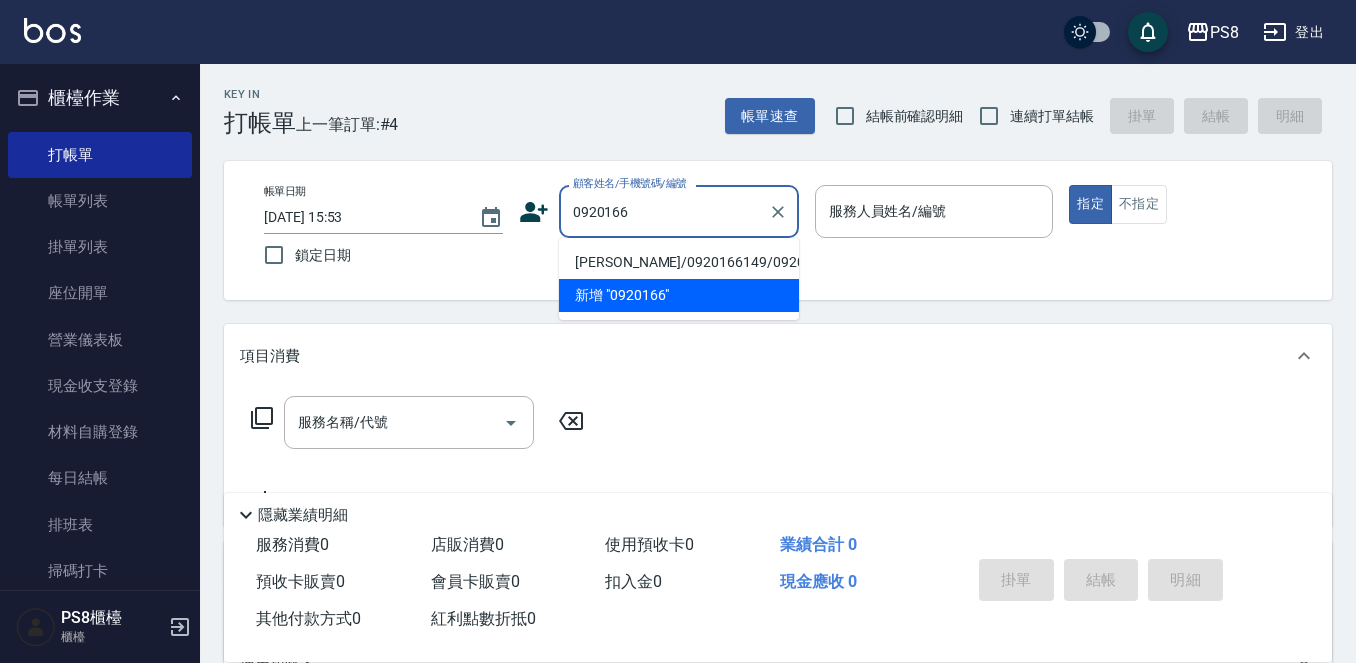 click on "鍾富傑/0920166149/0920166149" at bounding box center [679, 262] 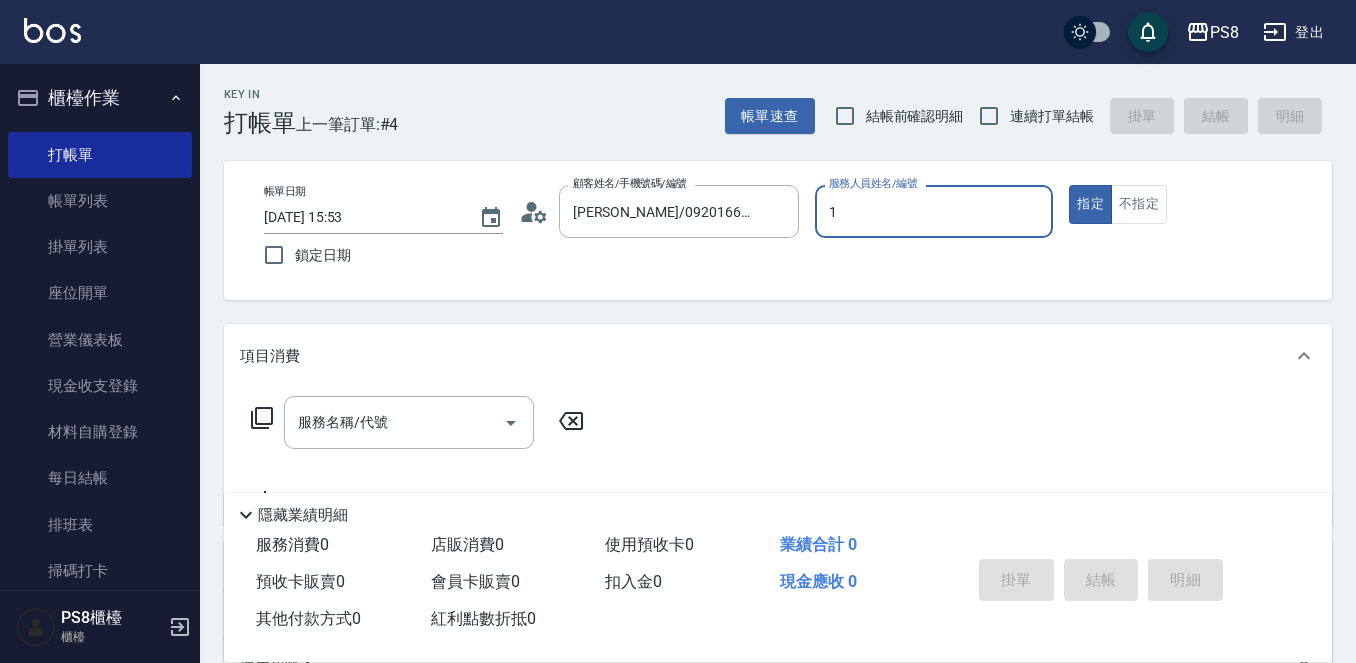 type on "B.K-1" 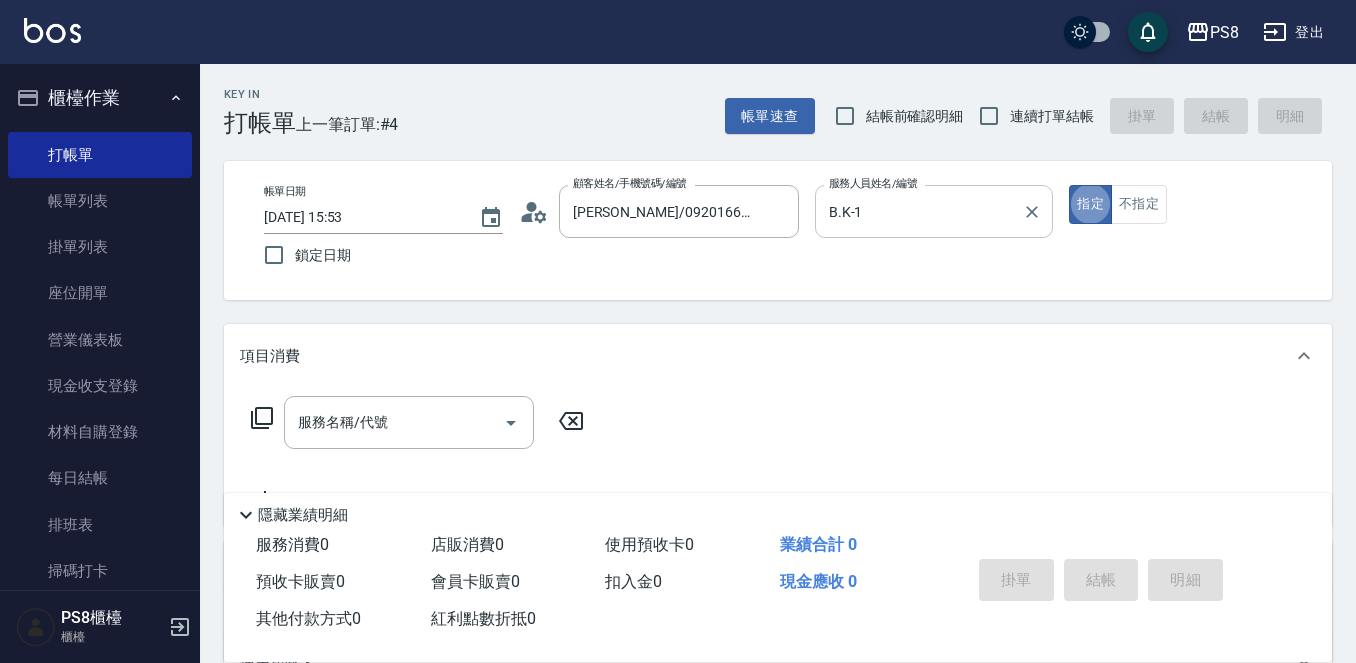 type on "true" 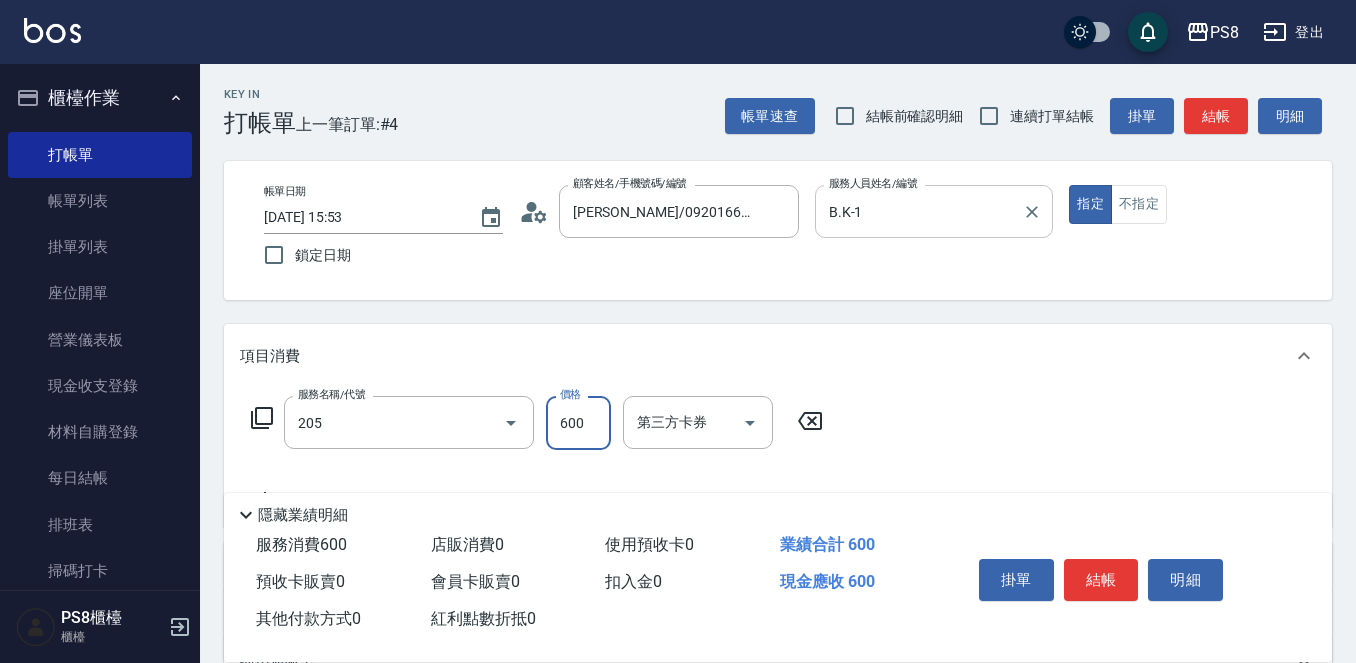 type on "A級洗剪600(205)" 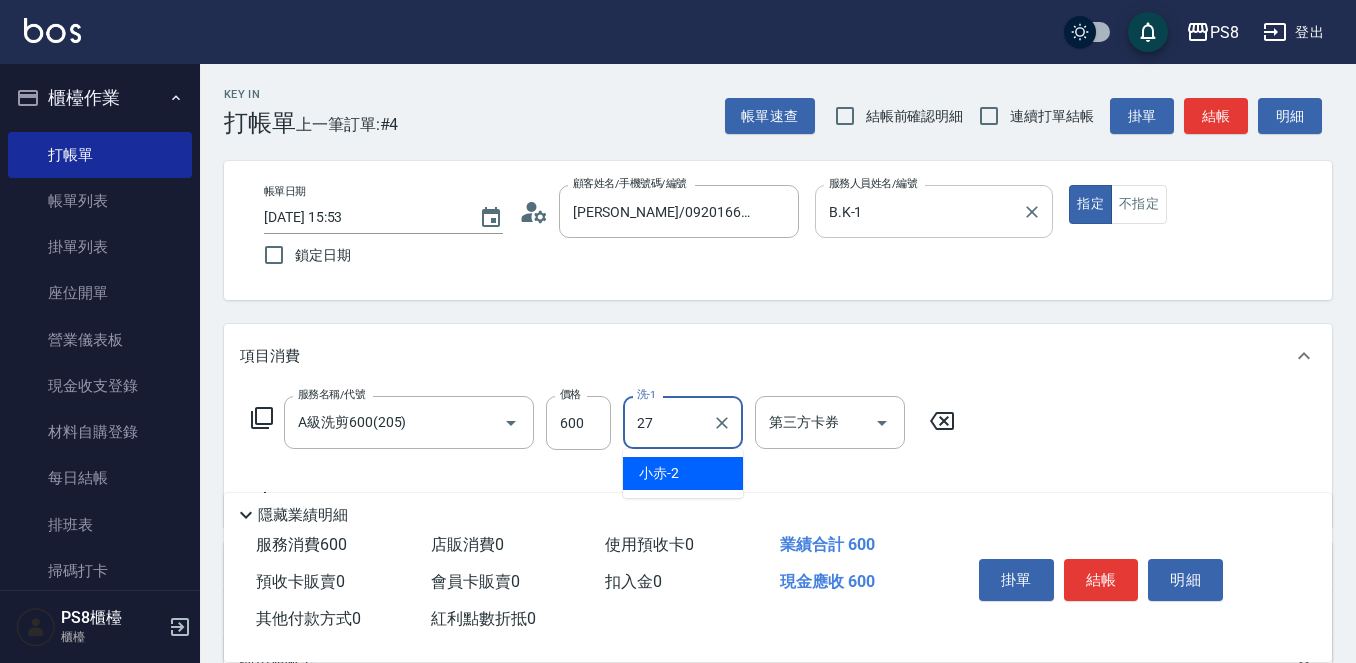 type on "[PERSON_NAME]-27" 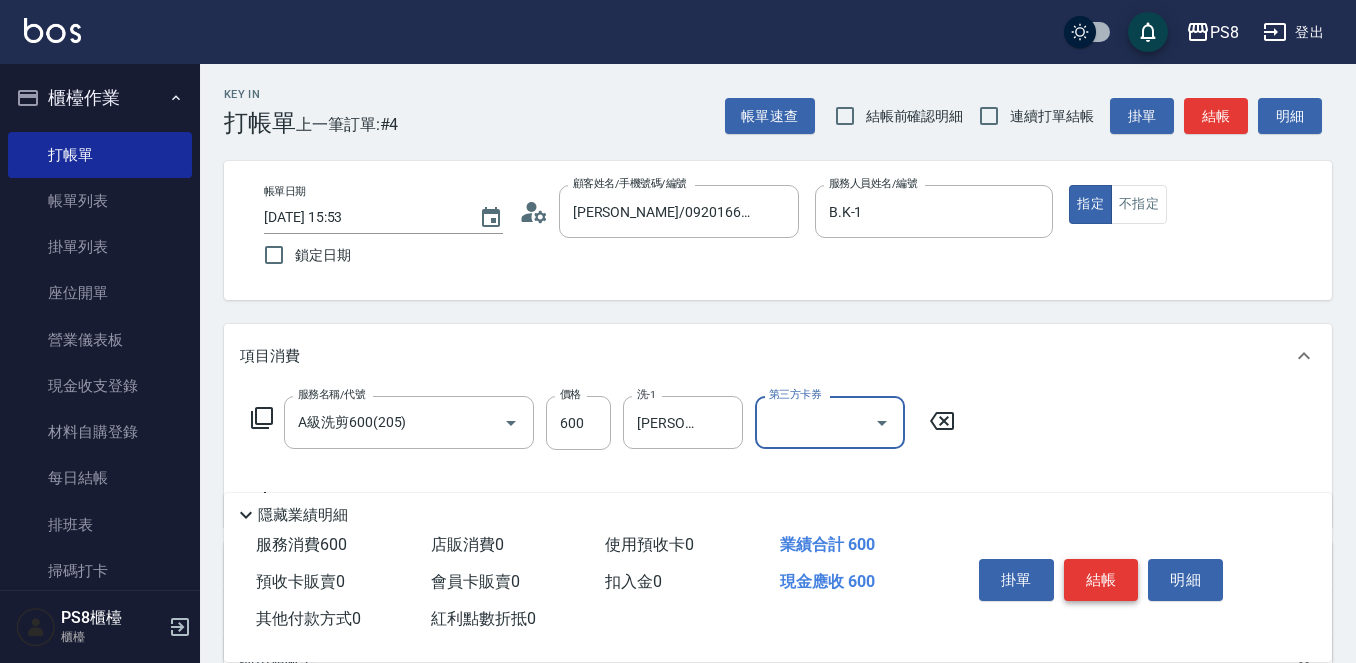 click on "結帳" at bounding box center (1101, 580) 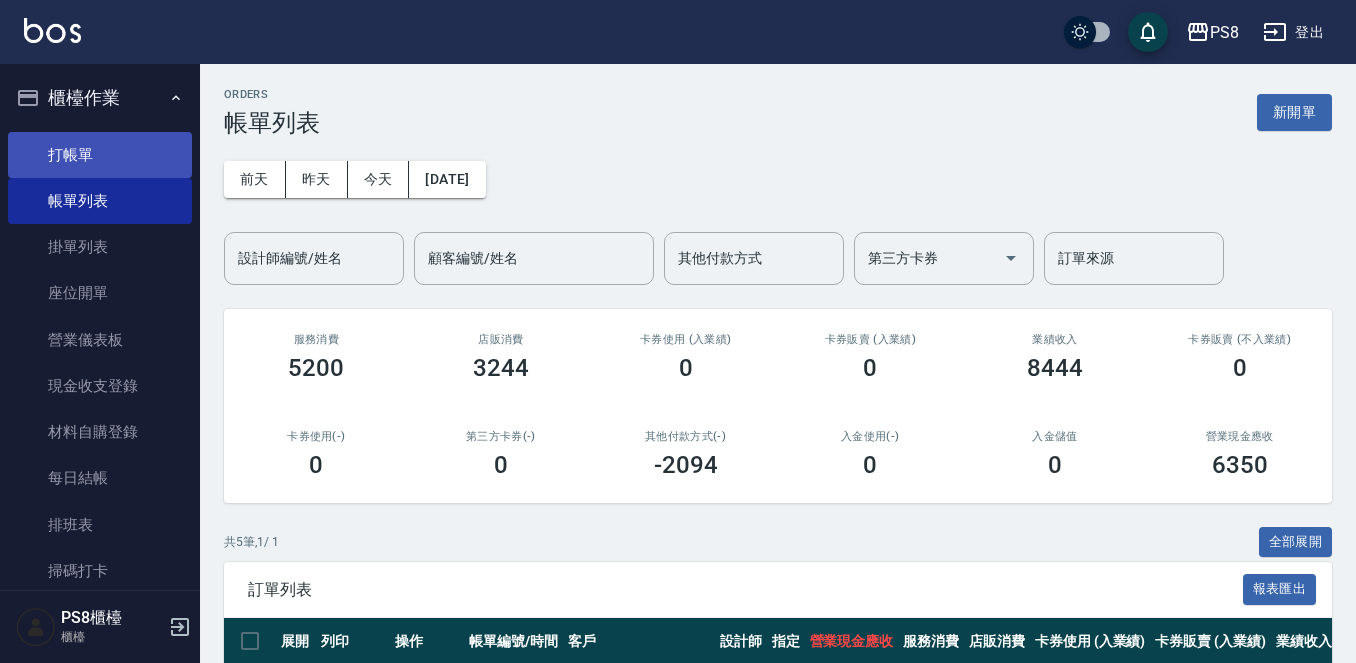 click on "打帳單" at bounding box center (100, 155) 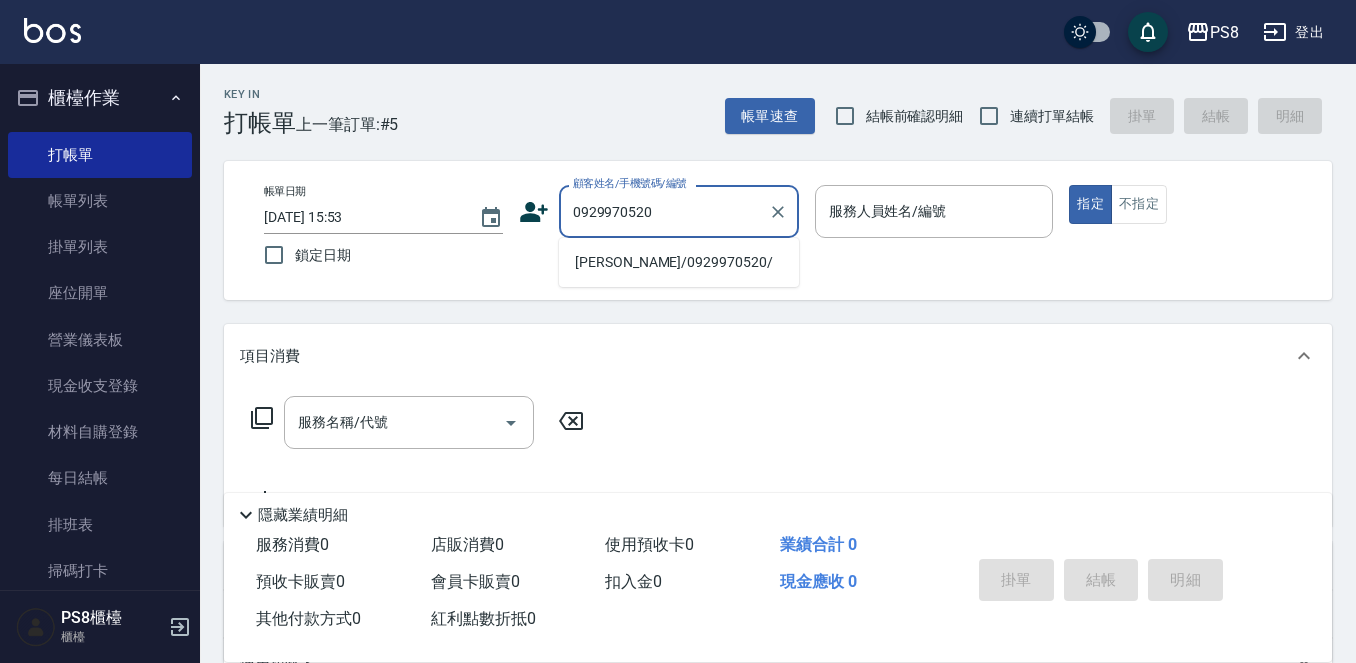 click on "[PERSON_NAME]/0929970520/" at bounding box center (679, 262) 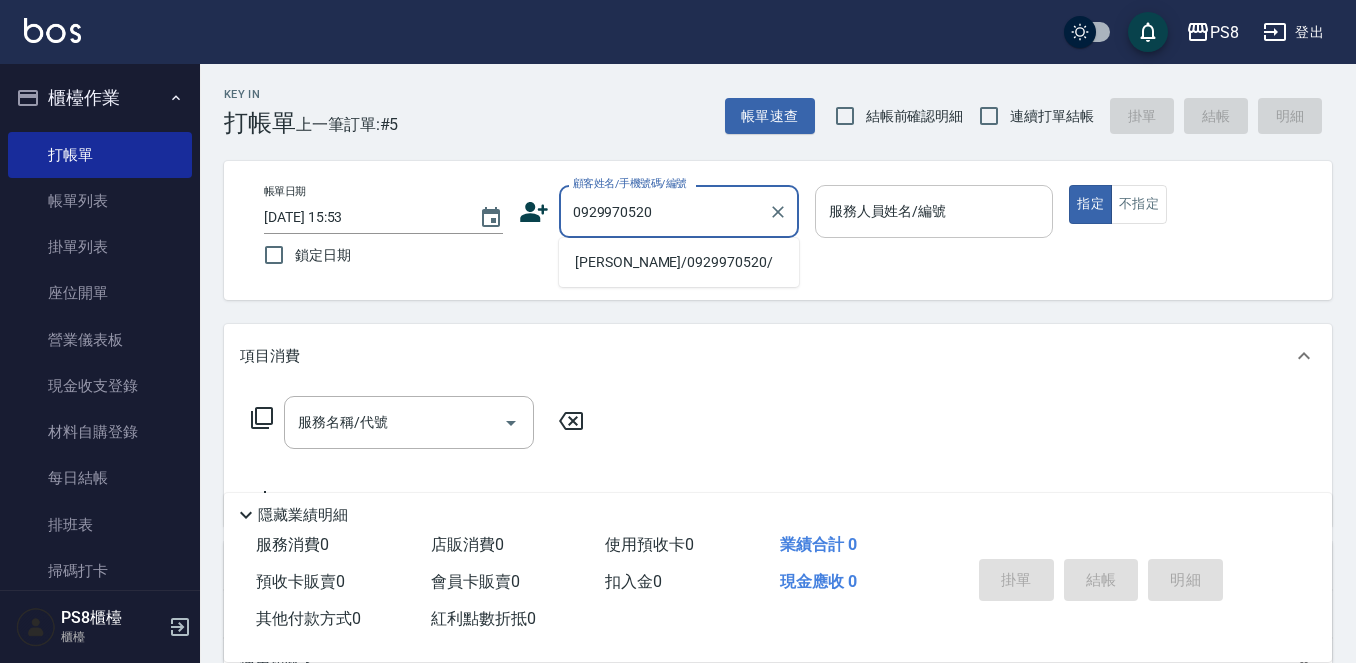 type on "[PERSON_NAME]/0929970520/" 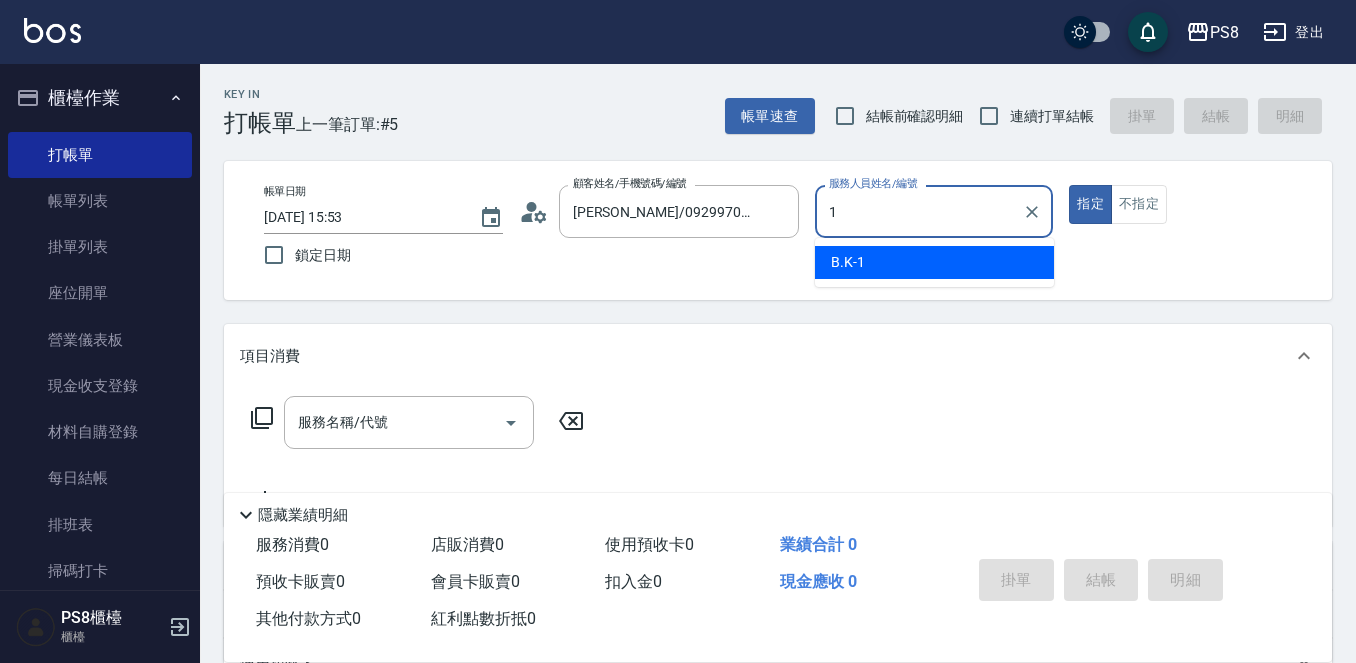 type on "B.K-1" 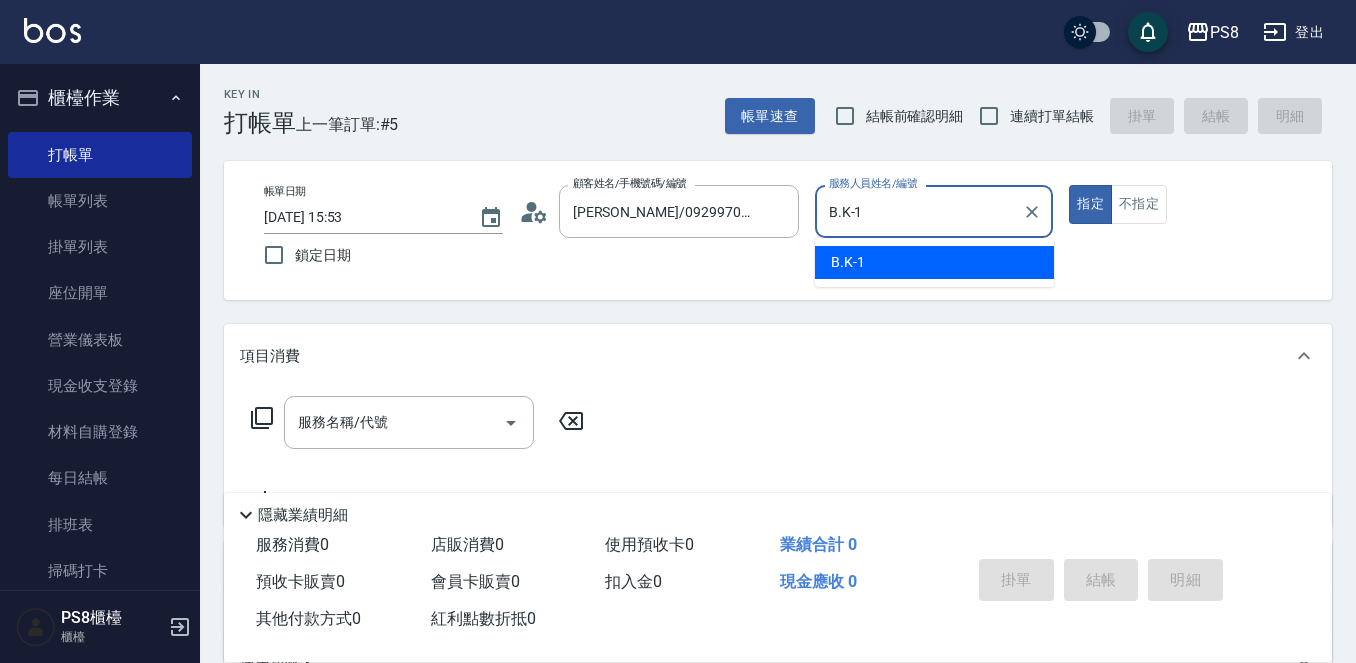type on "true" 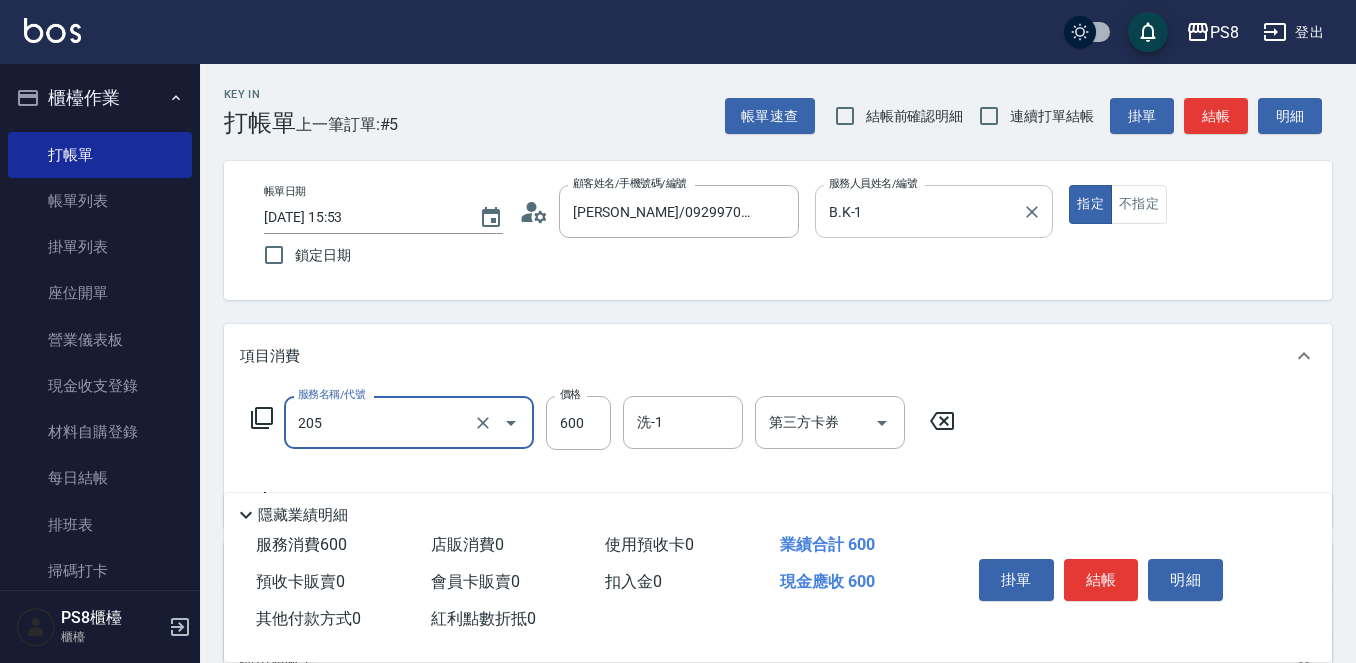 type on "A級洗剪600(205)" 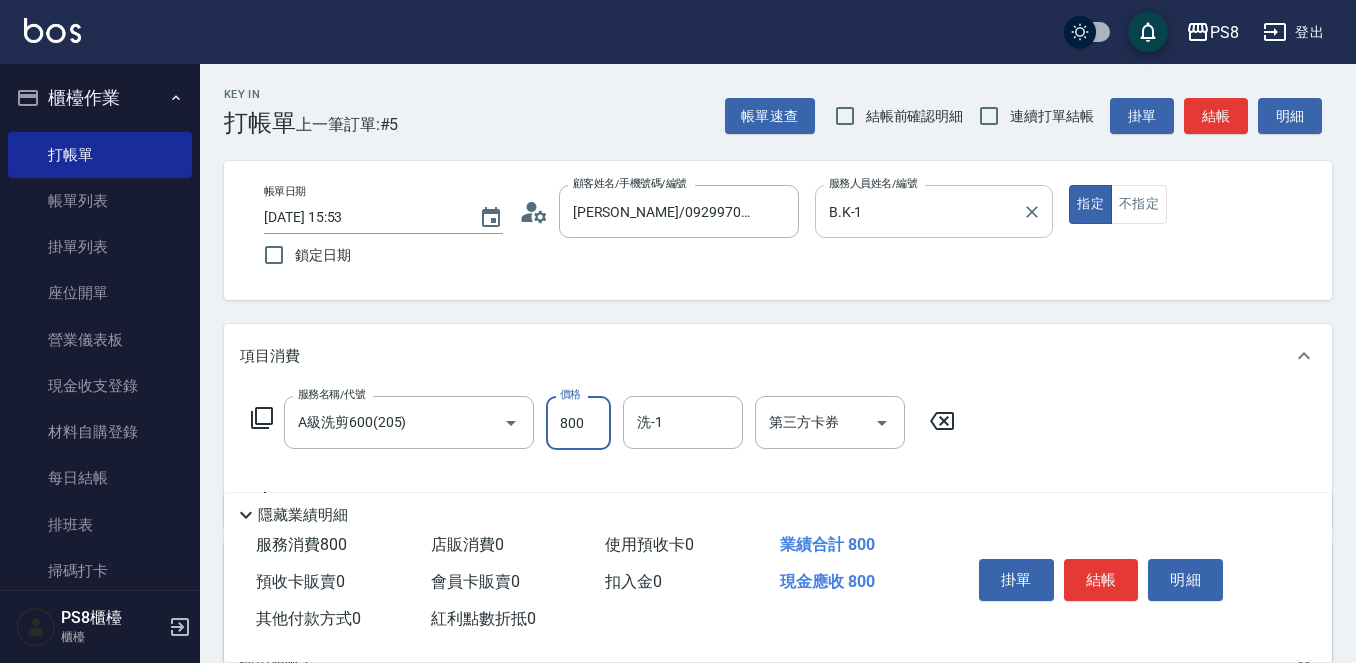 type on "800" 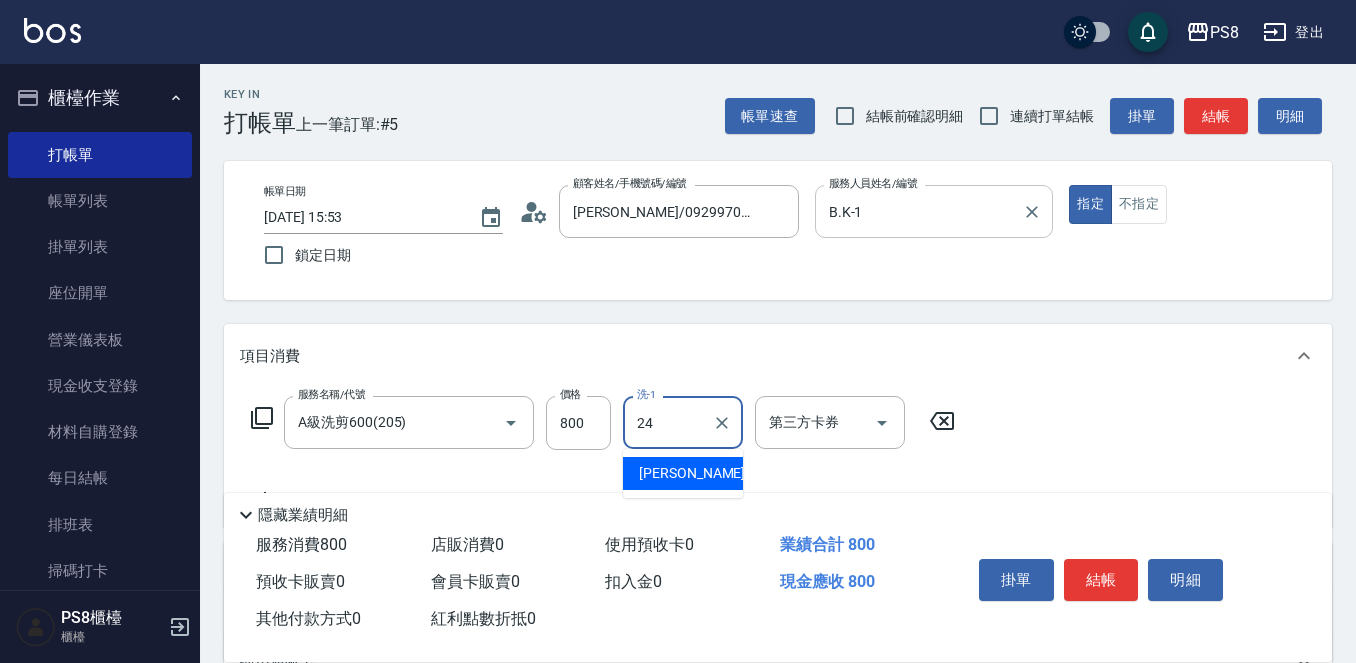 type on "婷婷-24" 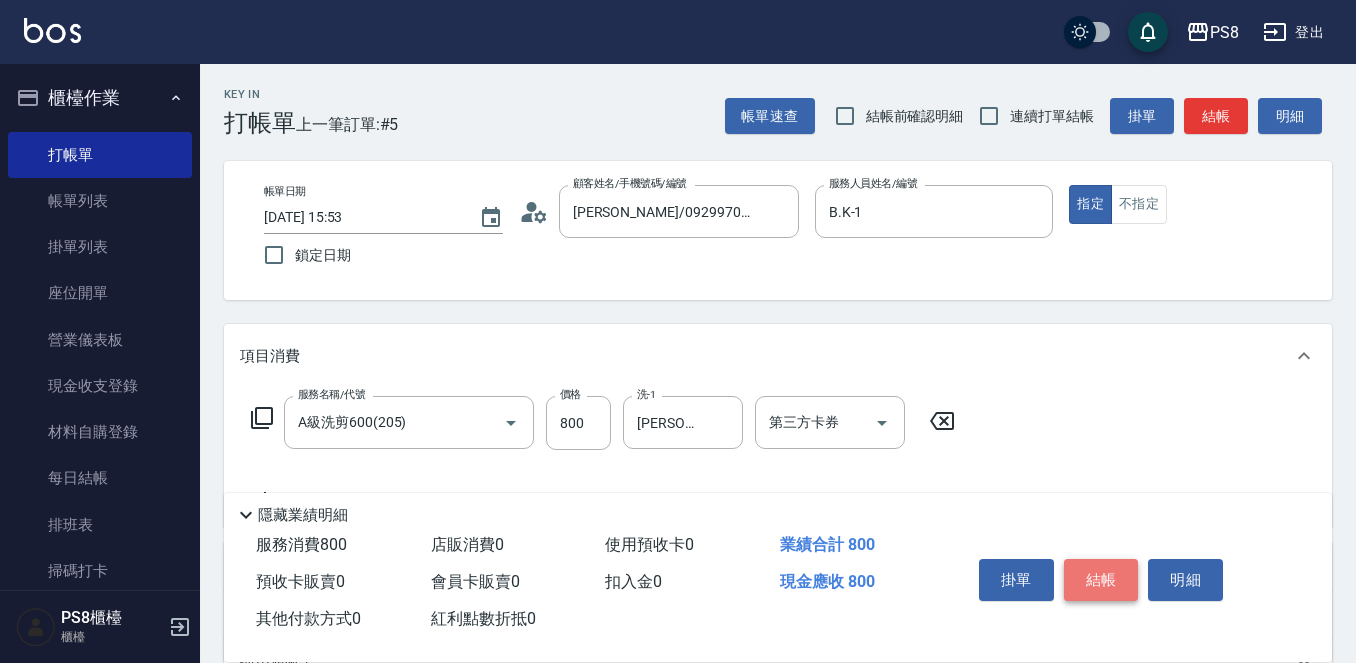 click on "結帳" at bounding box center (1101, 580) 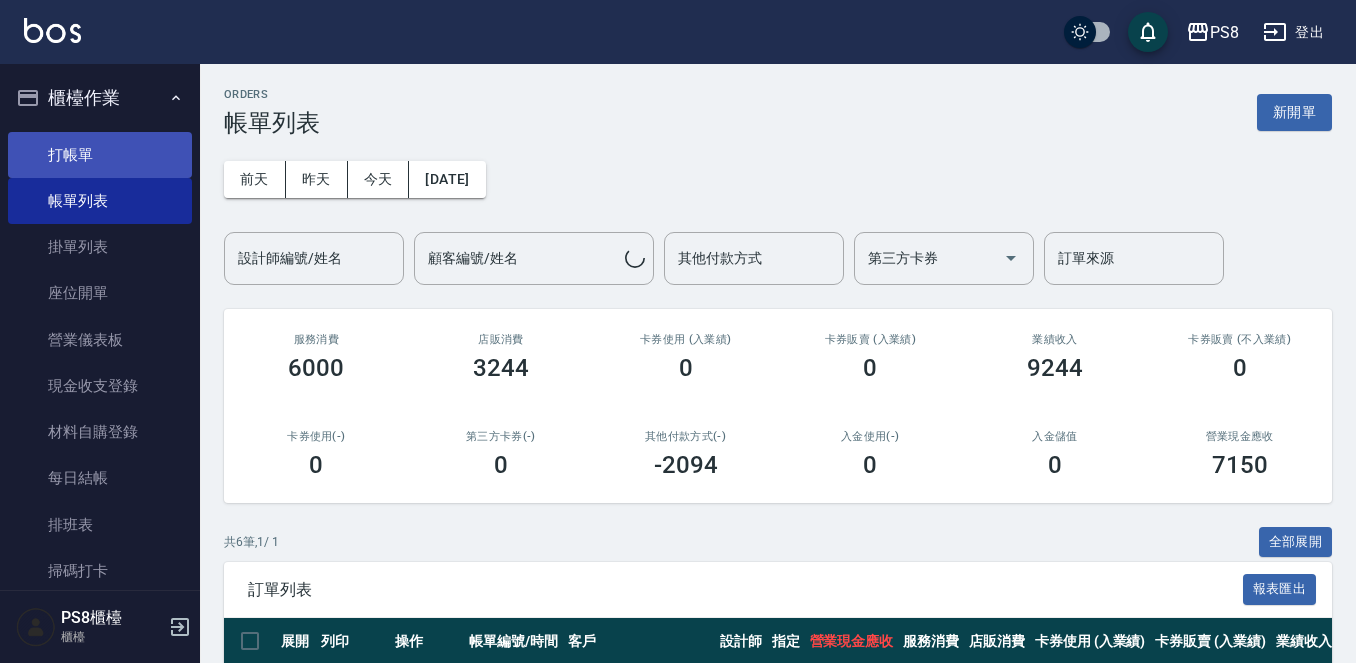 click on "打帳單" at bounding box center (100, 155) 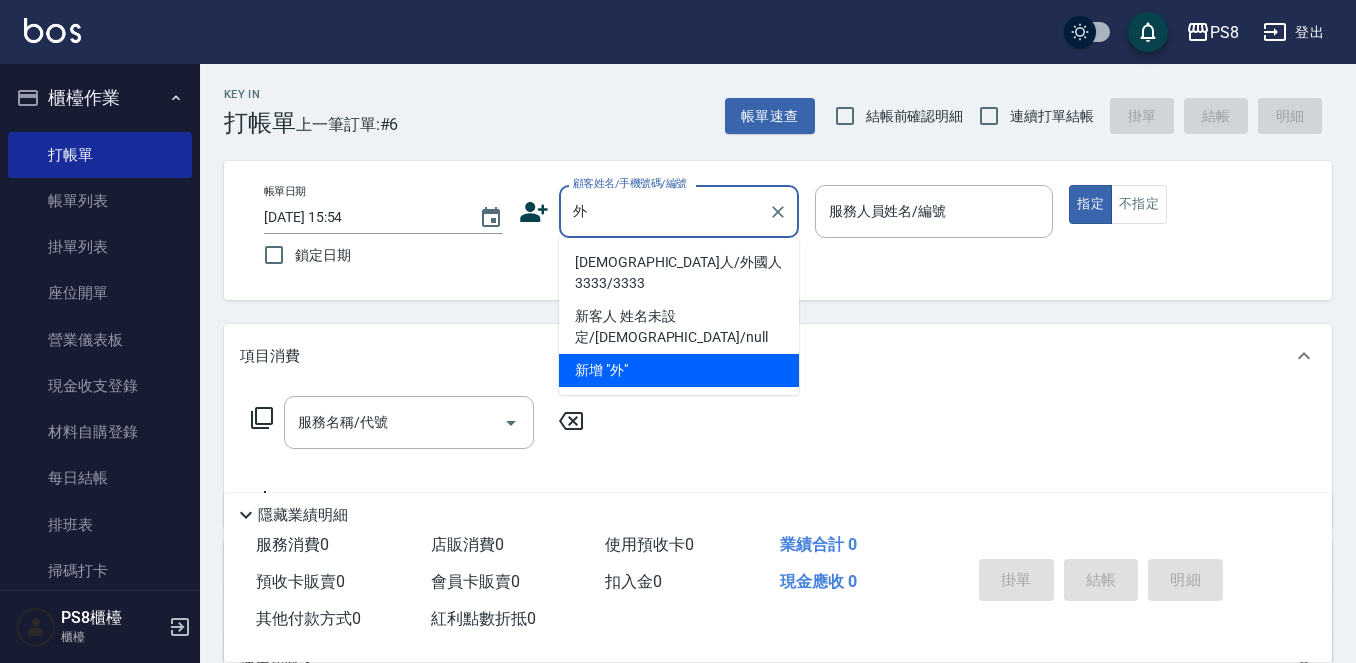 click on "[DEMOGRAPHIC_DATA]人/外國人3333/3333" at bounding box center [679, 273] 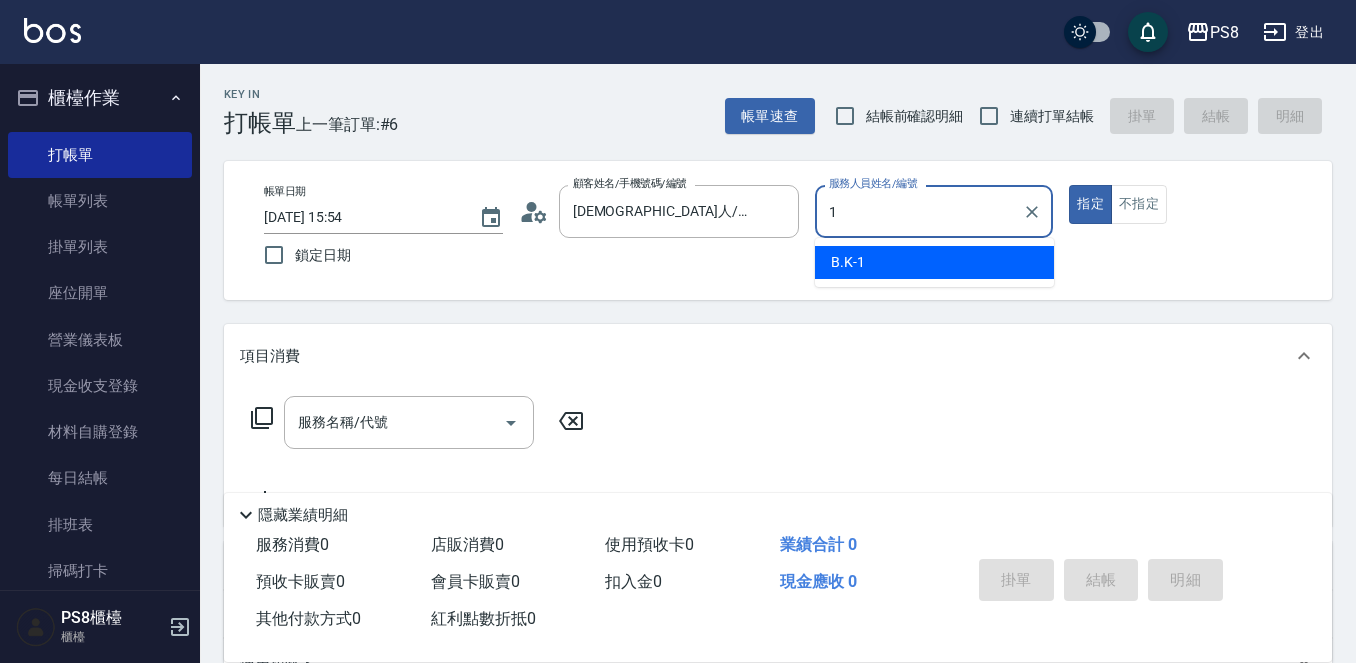 type on "1" 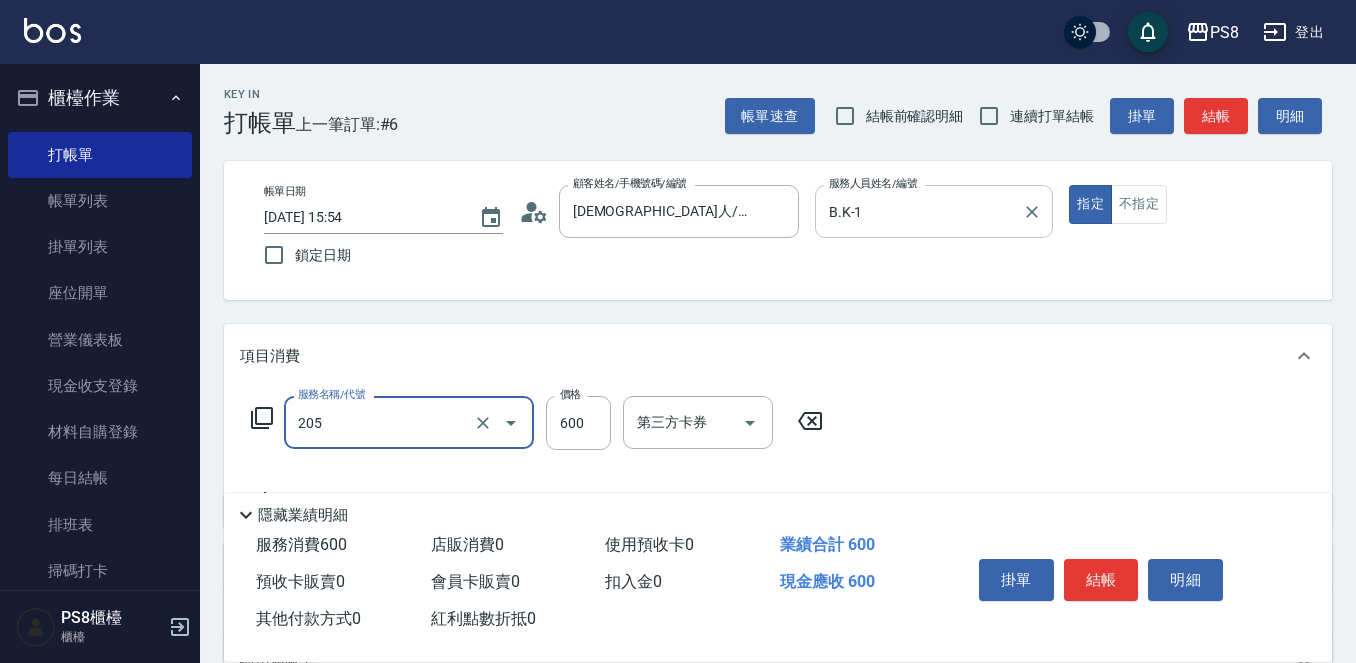 type on "A級洗剪600(205)" 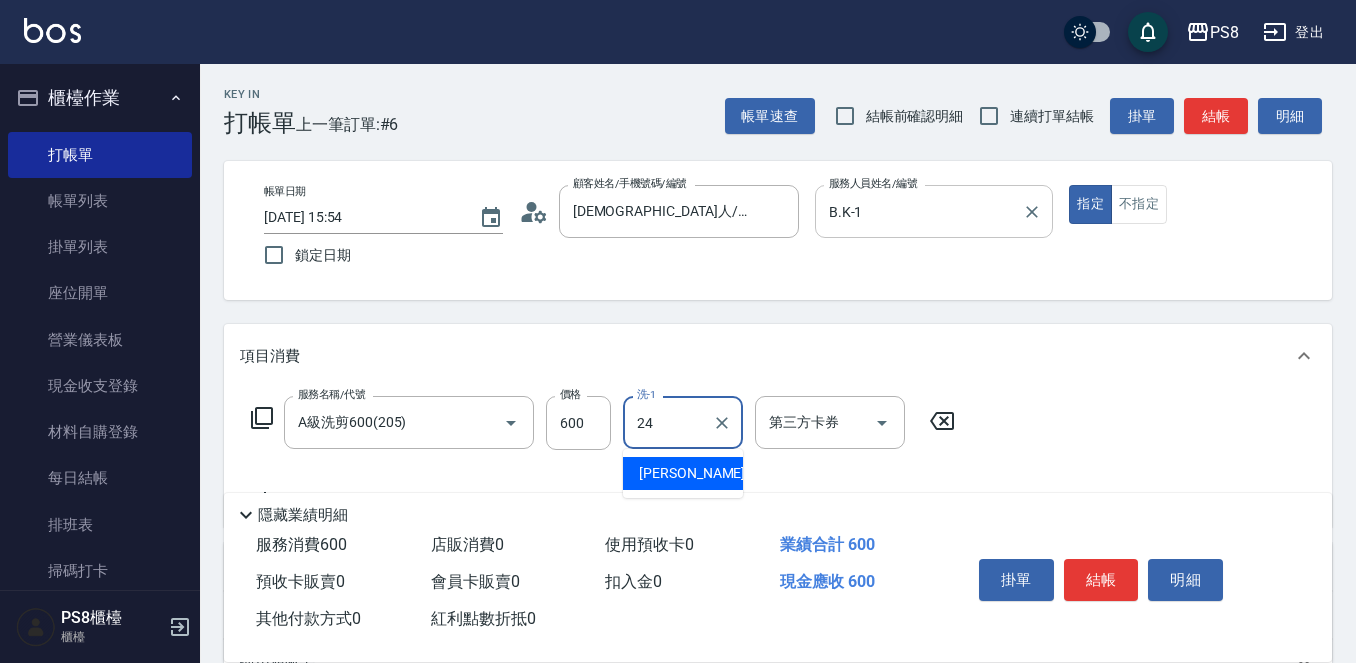 type on "婷婷-24" 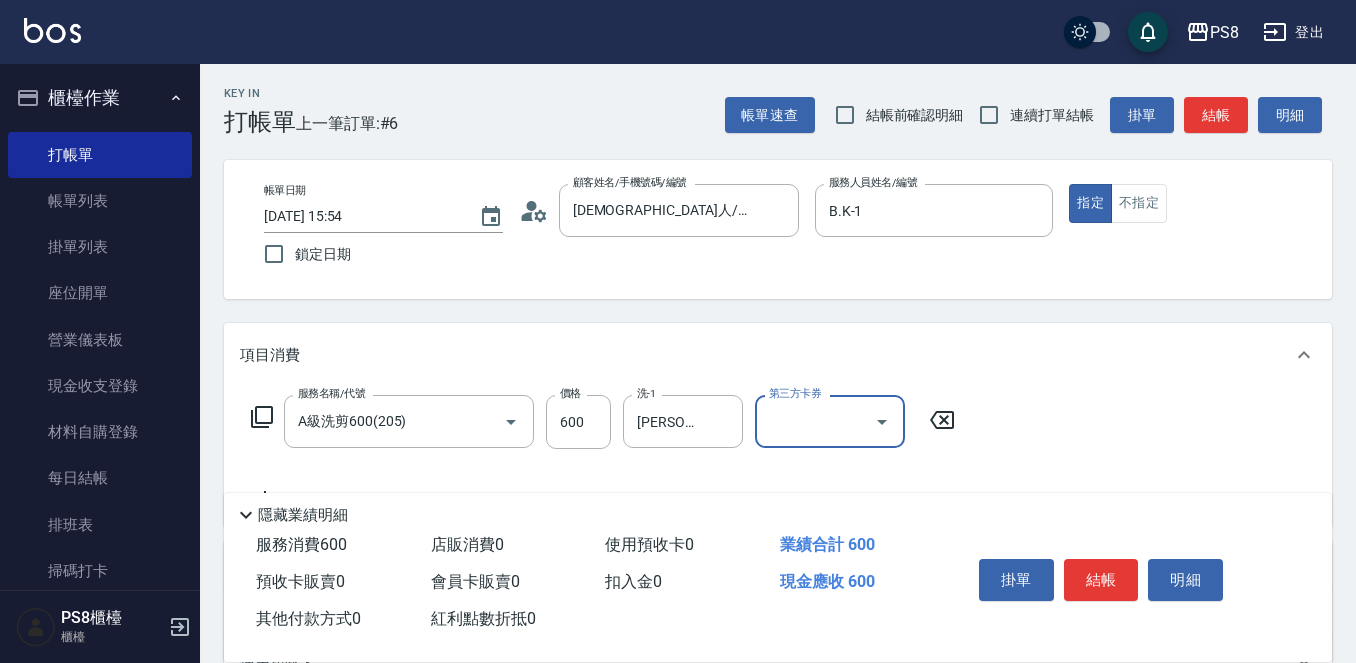 scroll, scrollTop: 200, scrollLeft: 0, axis: vertical 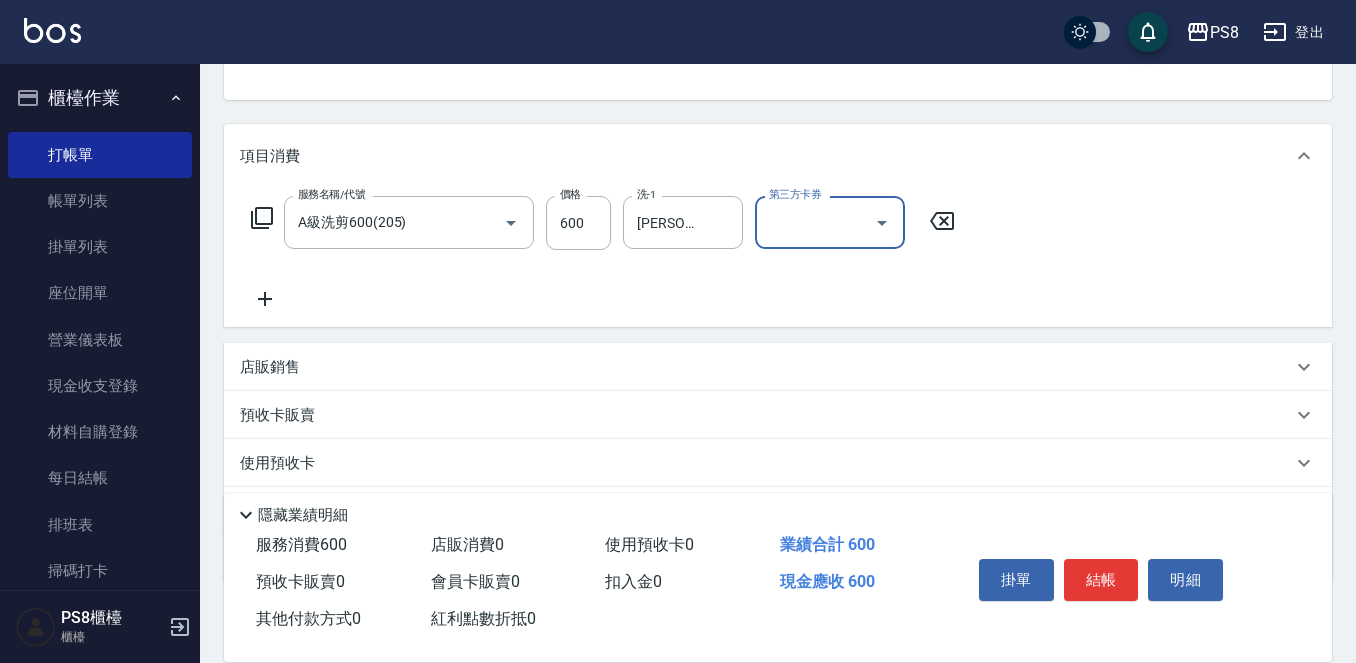 click on "服務名稱/代號 A級洗剪600(205) 服務名稱/代號 價格 600 價格 洗-1 婷婷-24 洗-1 第三方卡券 第三方卡券" at bounding box center [778, 257] 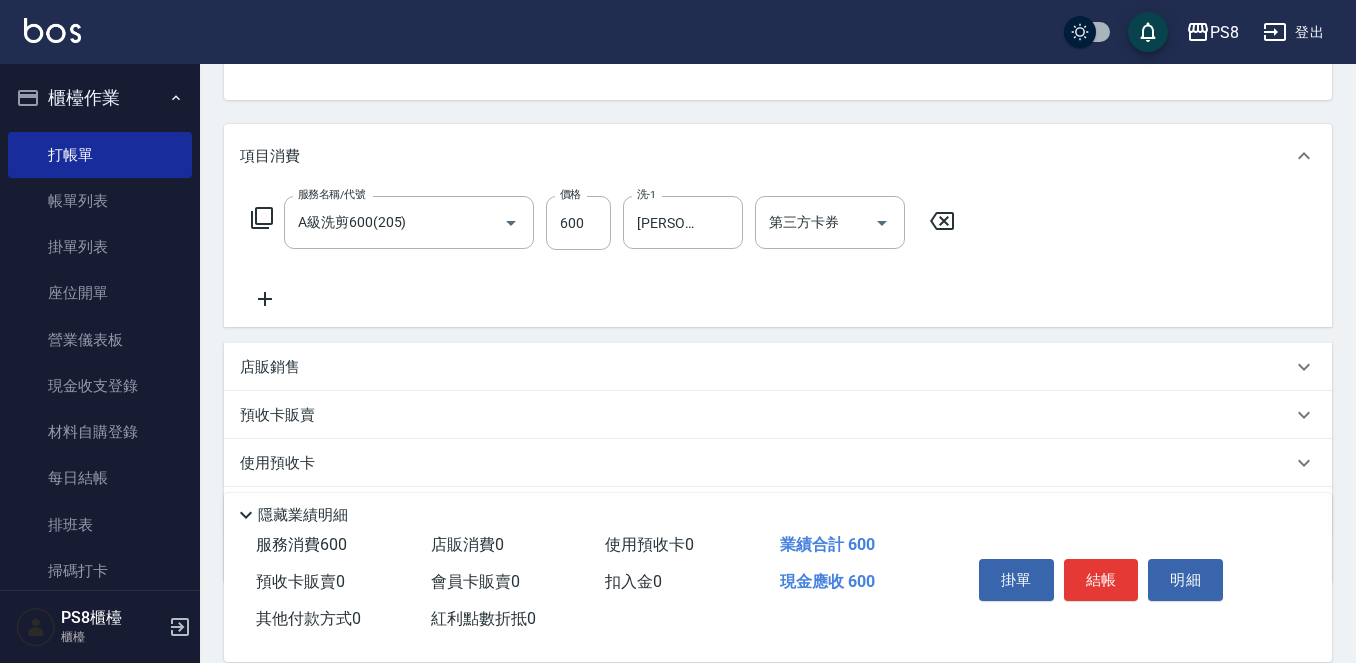 click 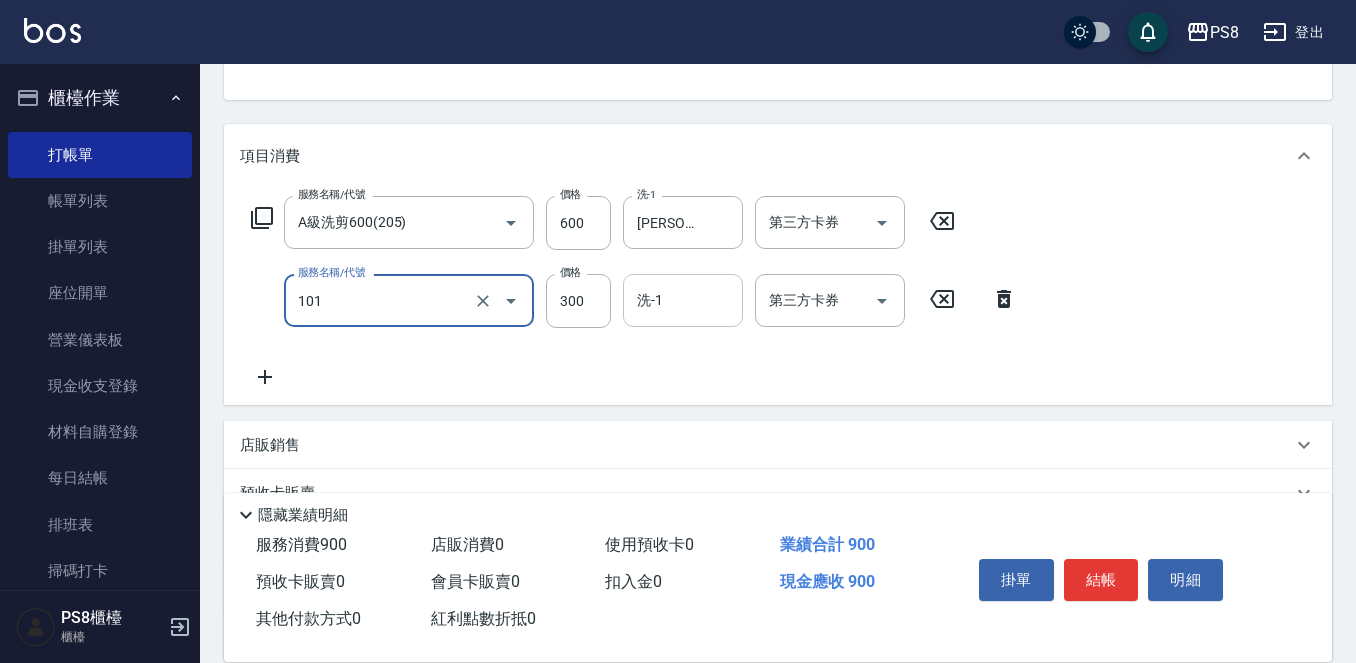 type on "洗髮(101)" 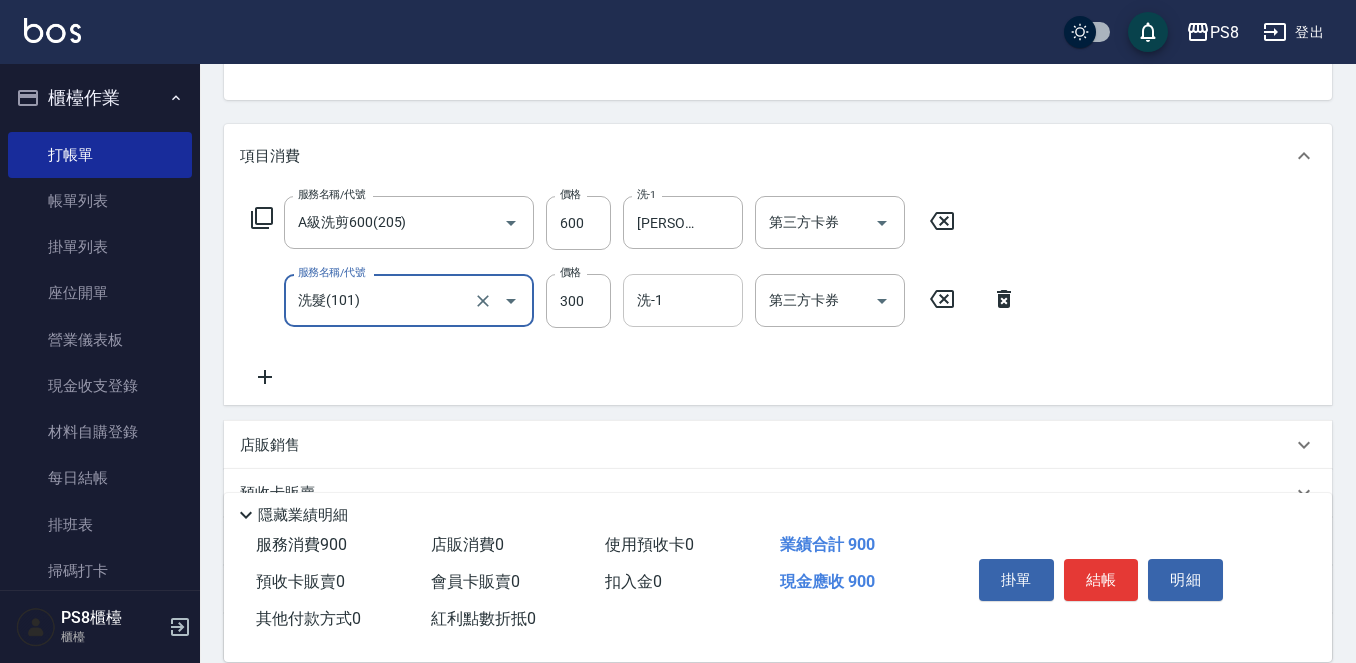 click on "洗-1" at bounding box center [683, 300] 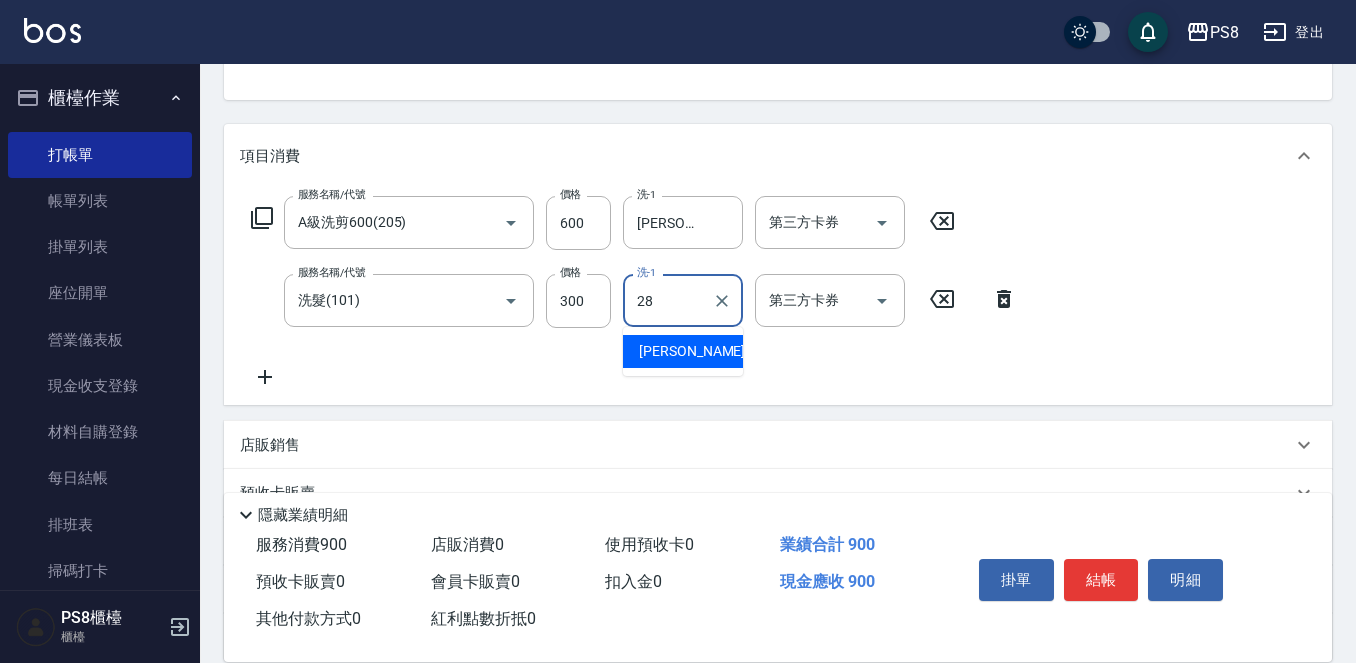 type on "姵蓁-28" 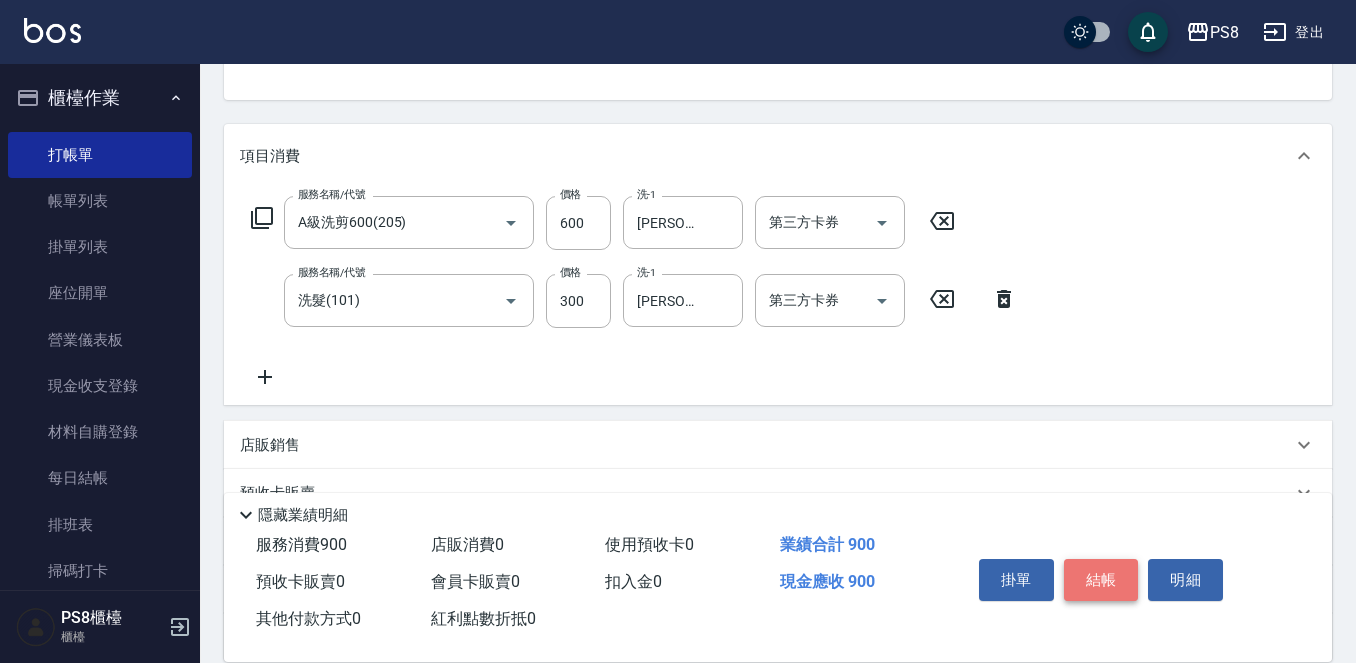 click on "結帳" at bounding box center (1101, 580) 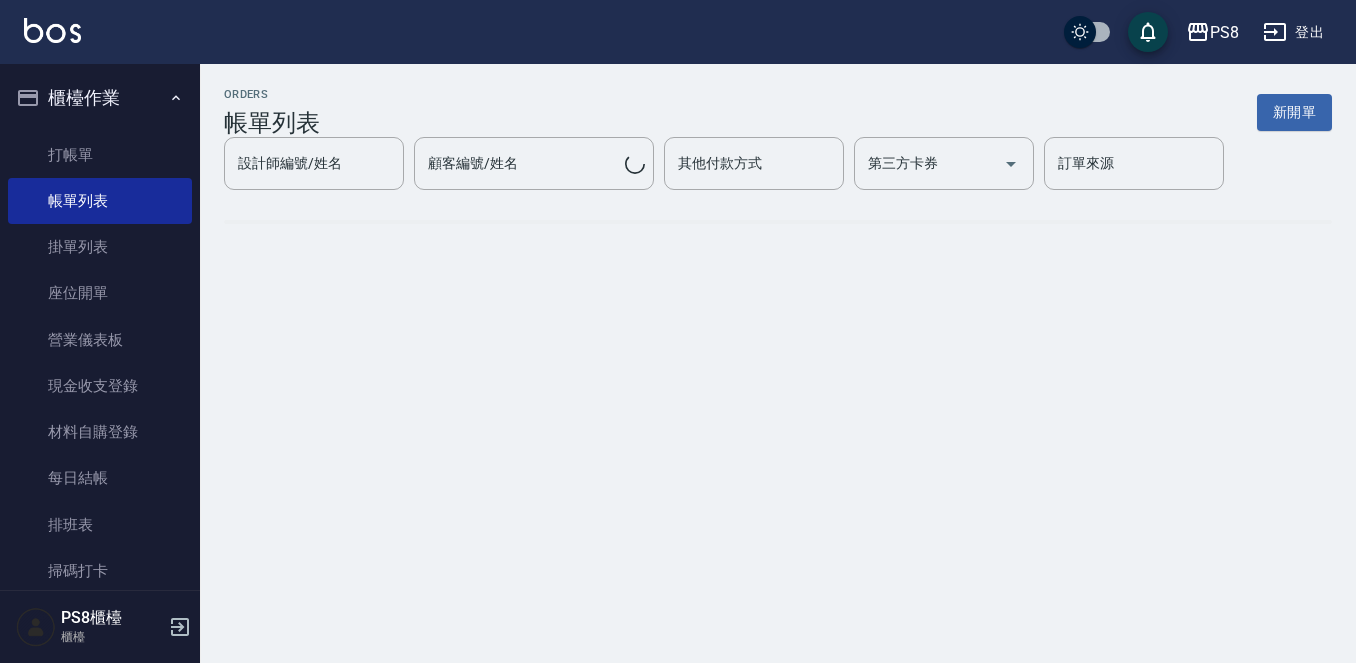 scroll, scrollTop: 0, scrollLeft: 0, axis: both 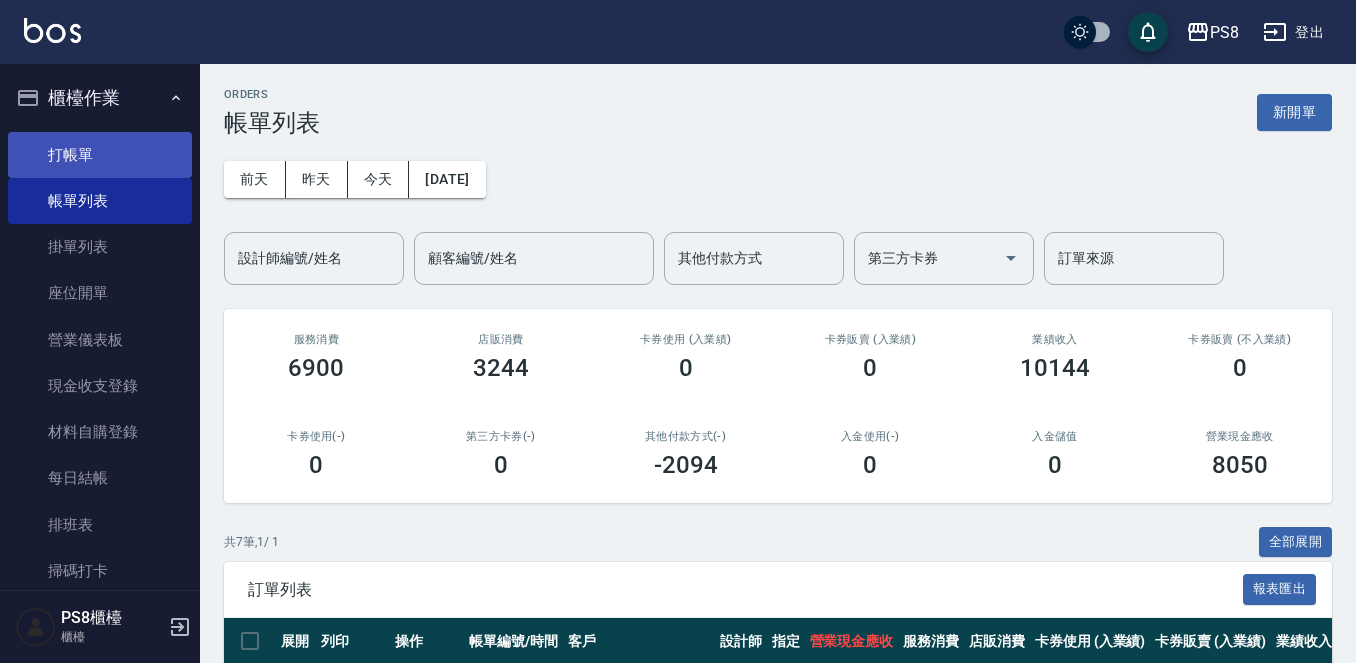 click on "打帳單" at bounding box center (100, 155) 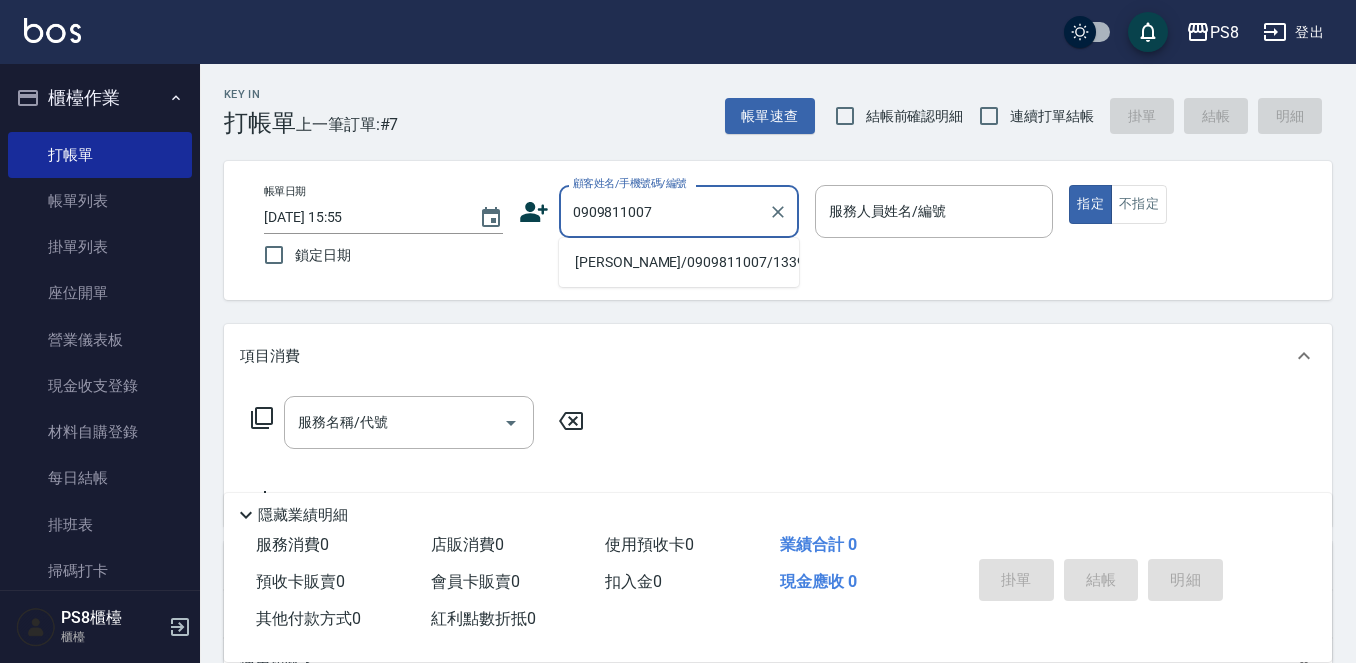click on "[PERSON_NAME]/0909811007/13390" at bounding box center (679, 262) 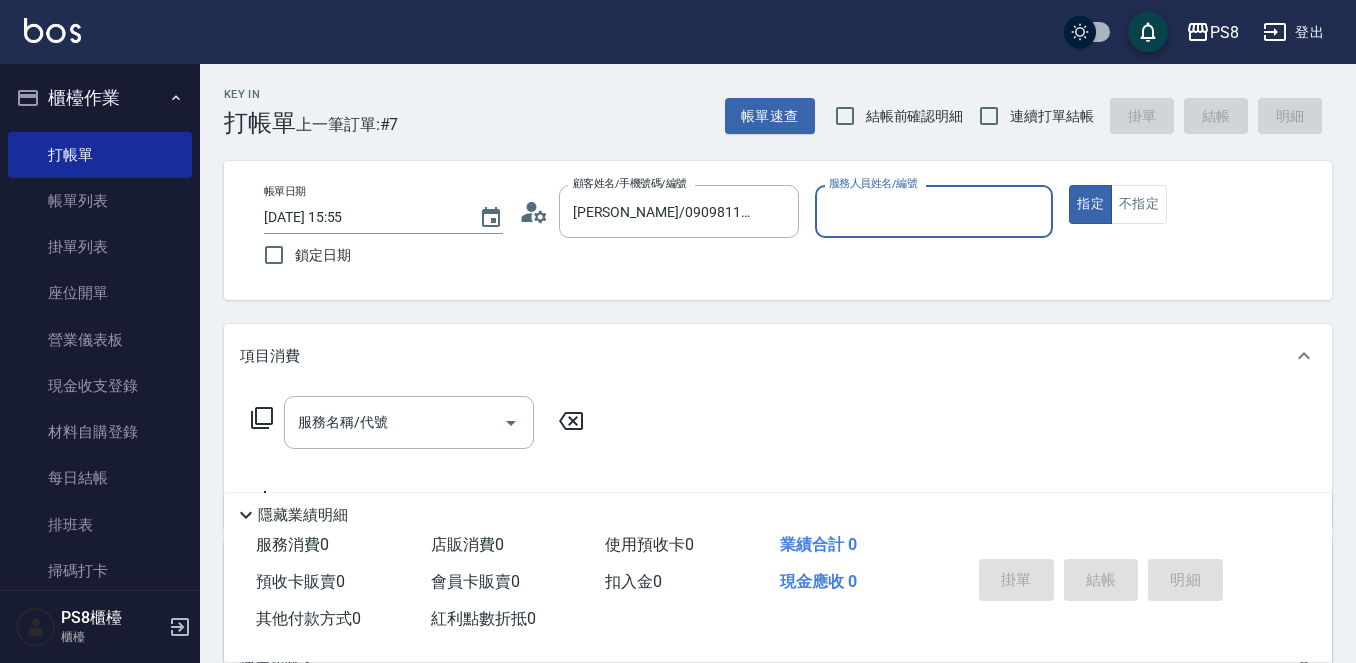 type on "B.K-1" 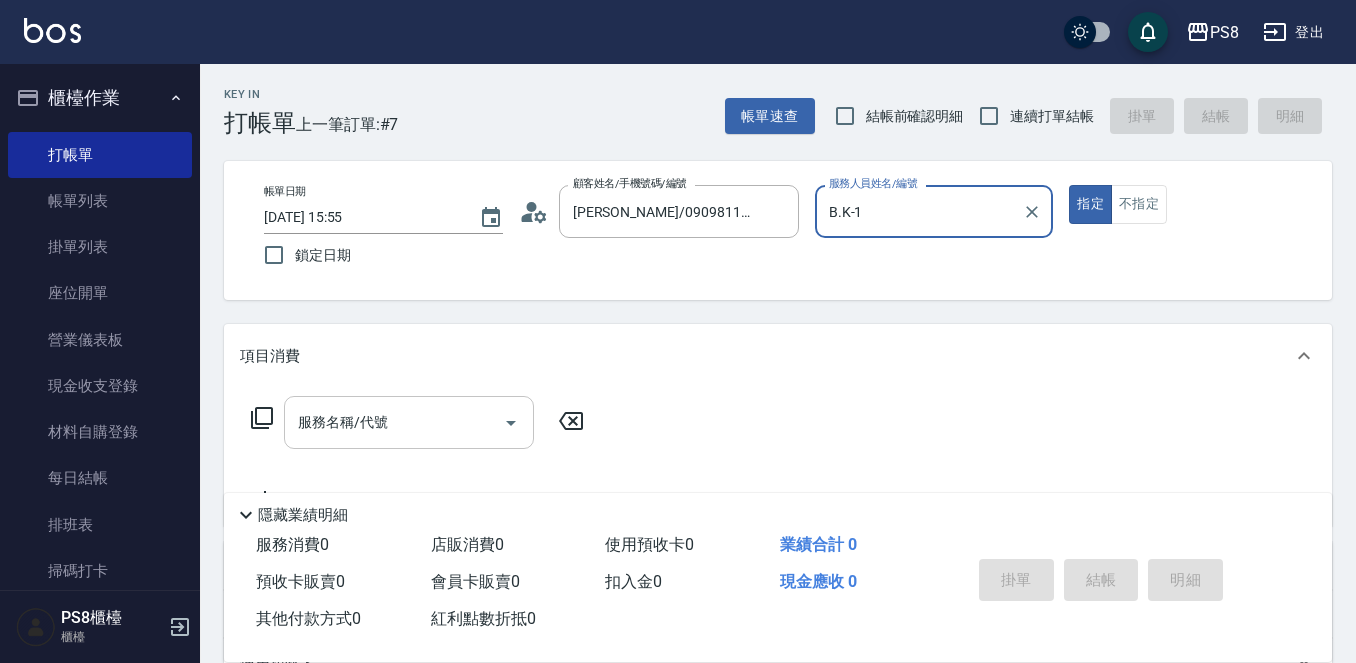 click on "服務名稱/代號" at bounding box center (409, 422) 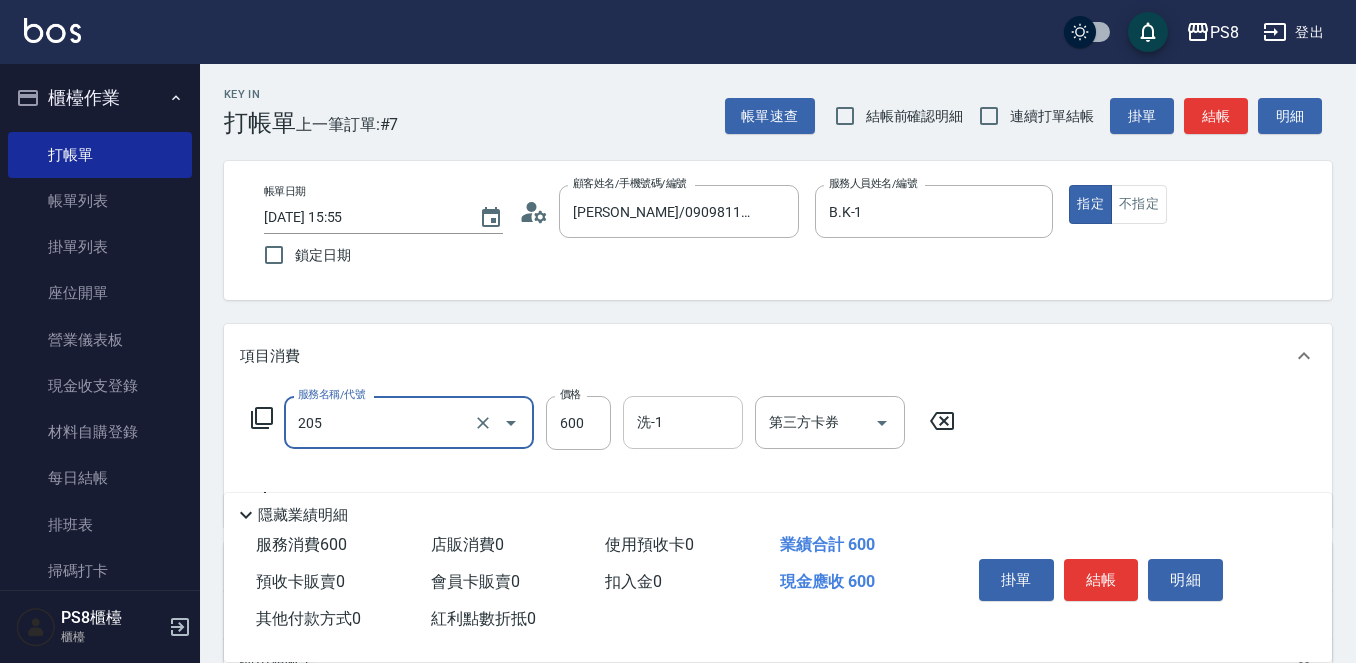 type on "A級洗剪600(205)" 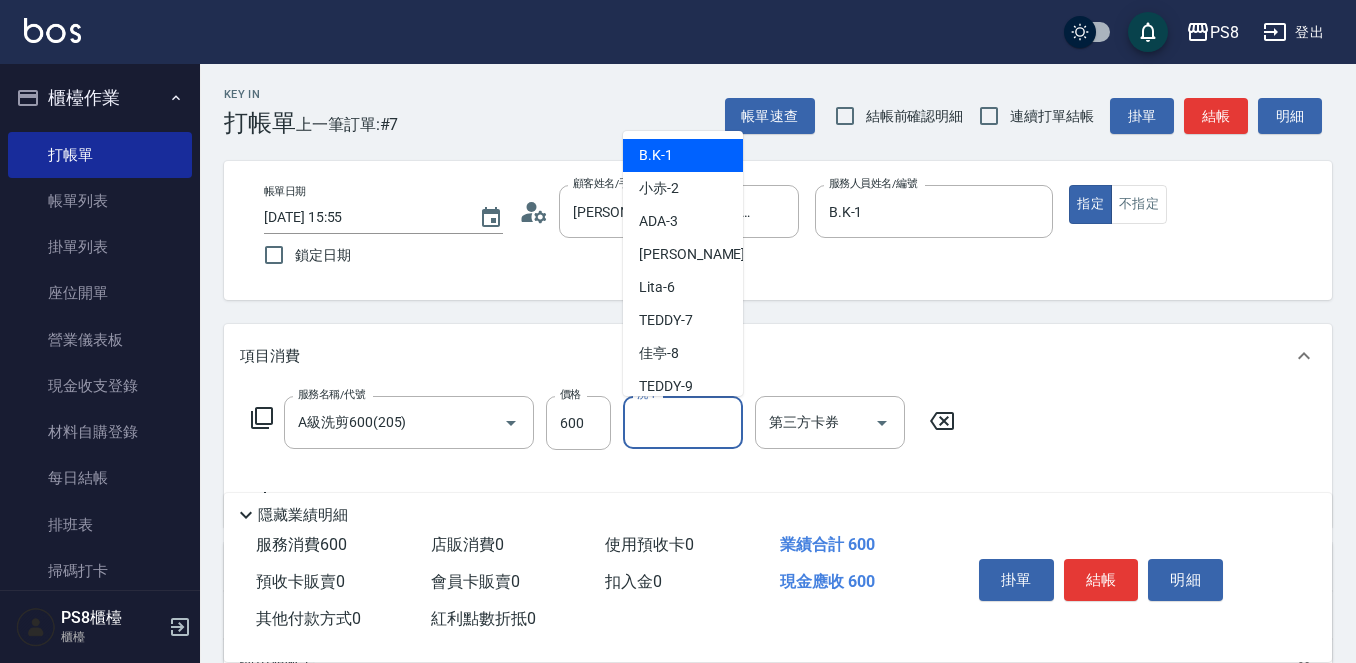 click on "洗-1" at bounding box center (683, 422) 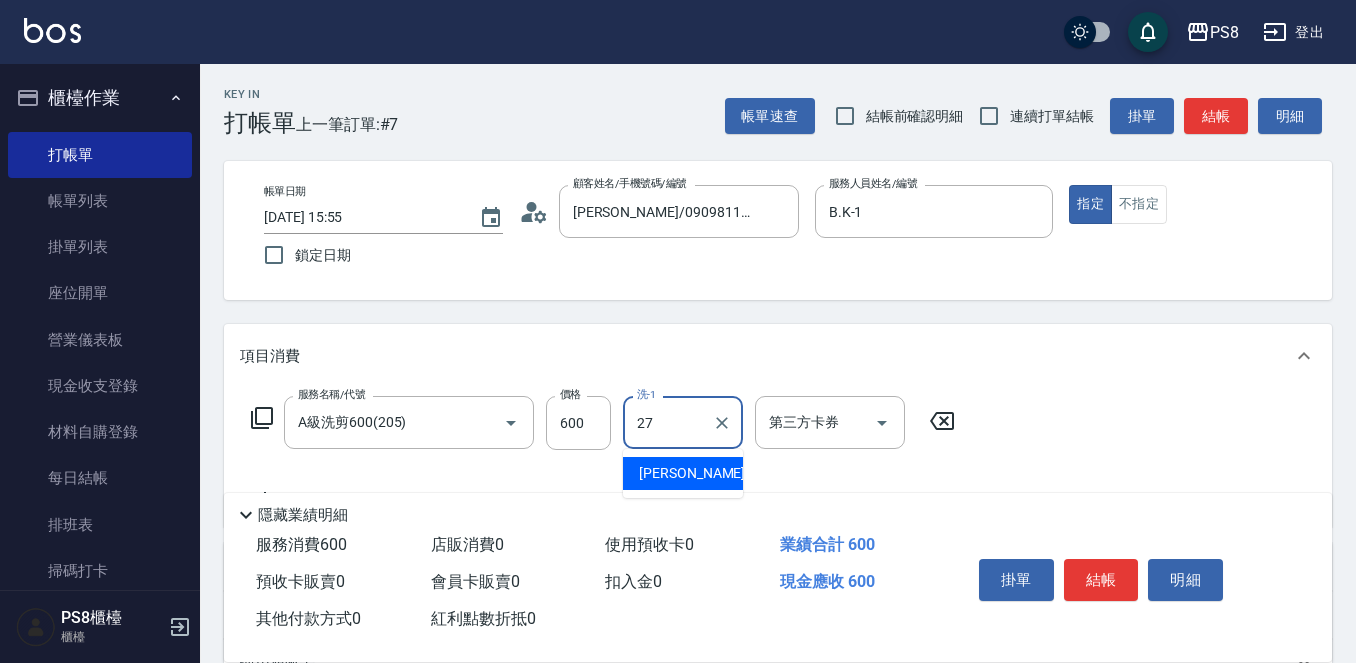 type on "Barry-27" 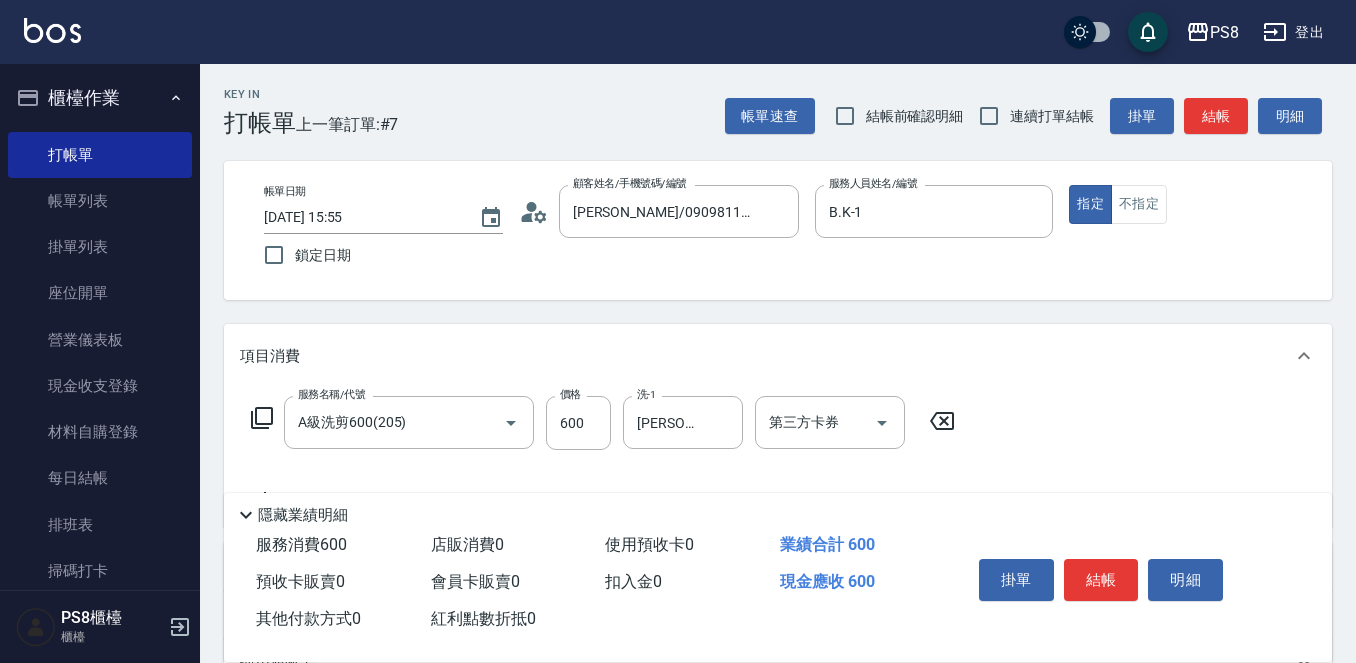 click on "掛單 結帳 明細" at bounding box center (1127, 582) 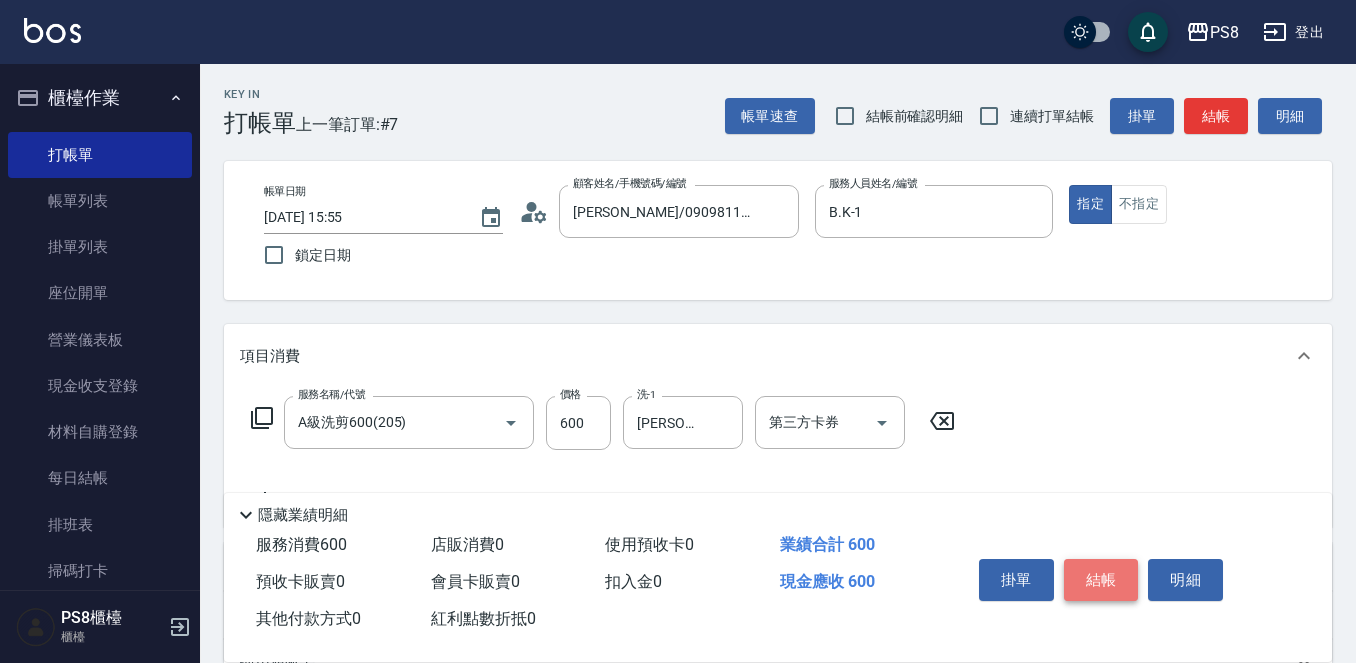 click on "結帳" at bounding box center (1101, 580) 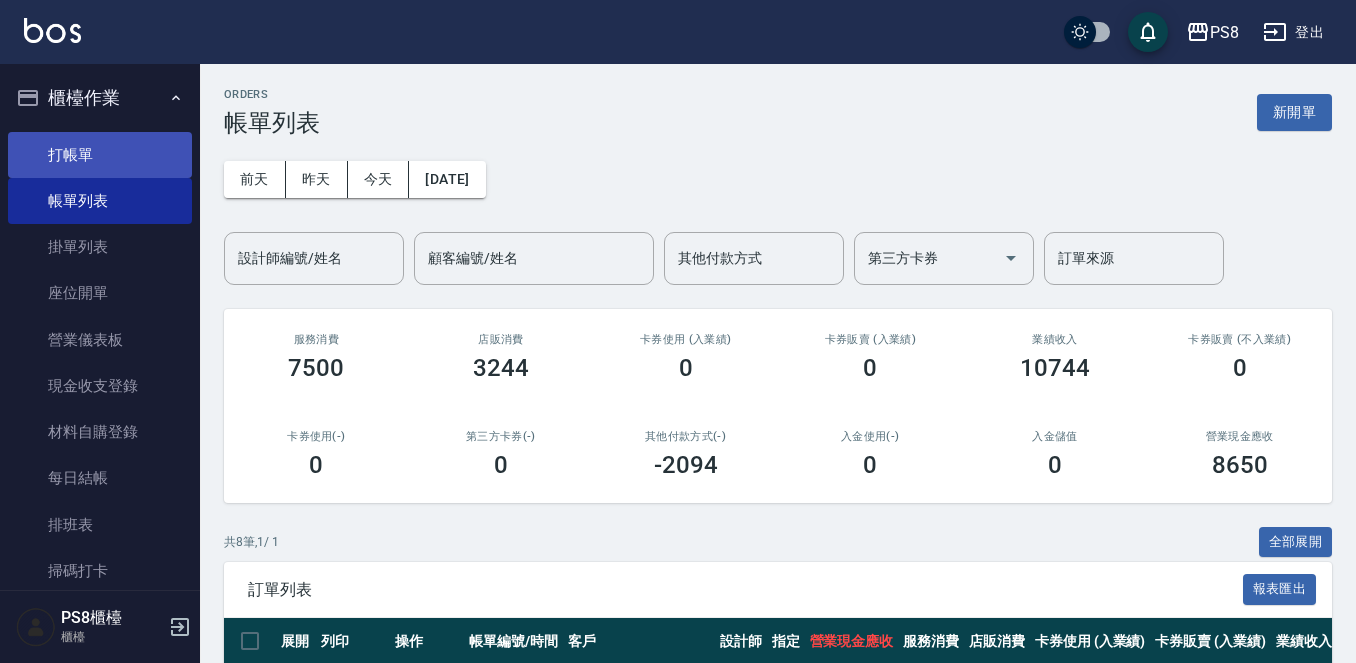 click on "打帳單" at bounding box center [100, 155] 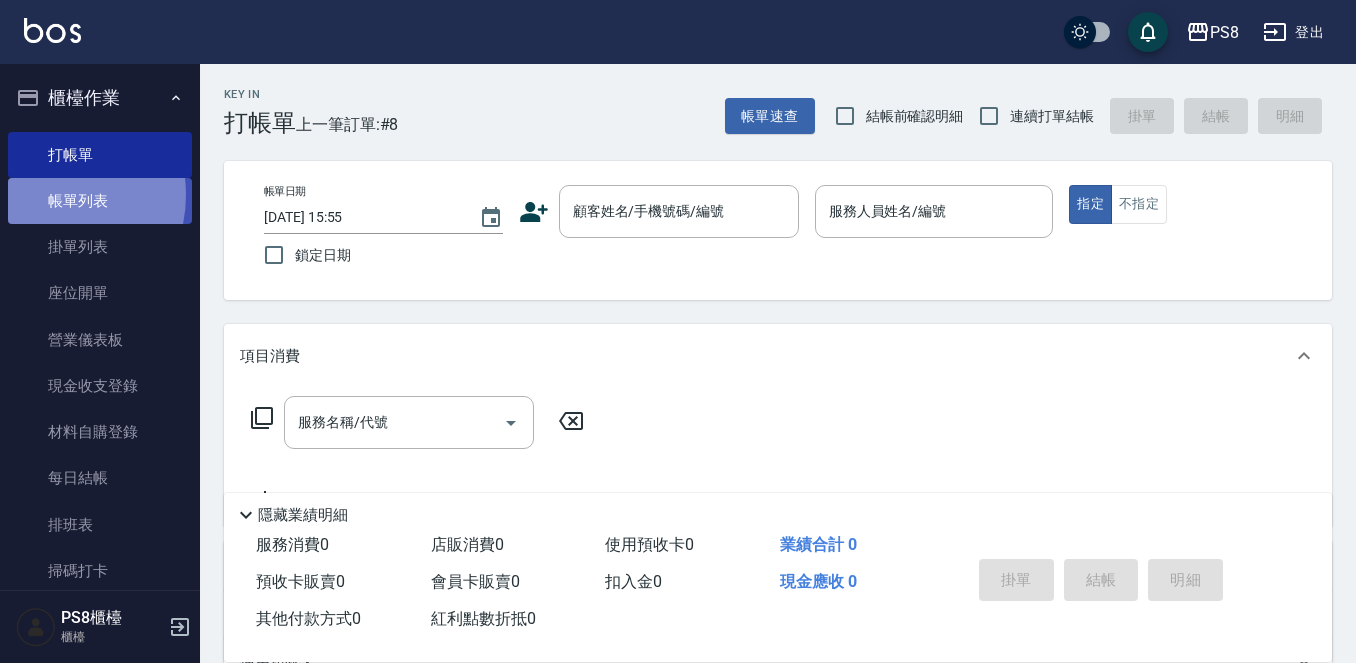 click on "帳單列表" at bounding box center (100, 201) 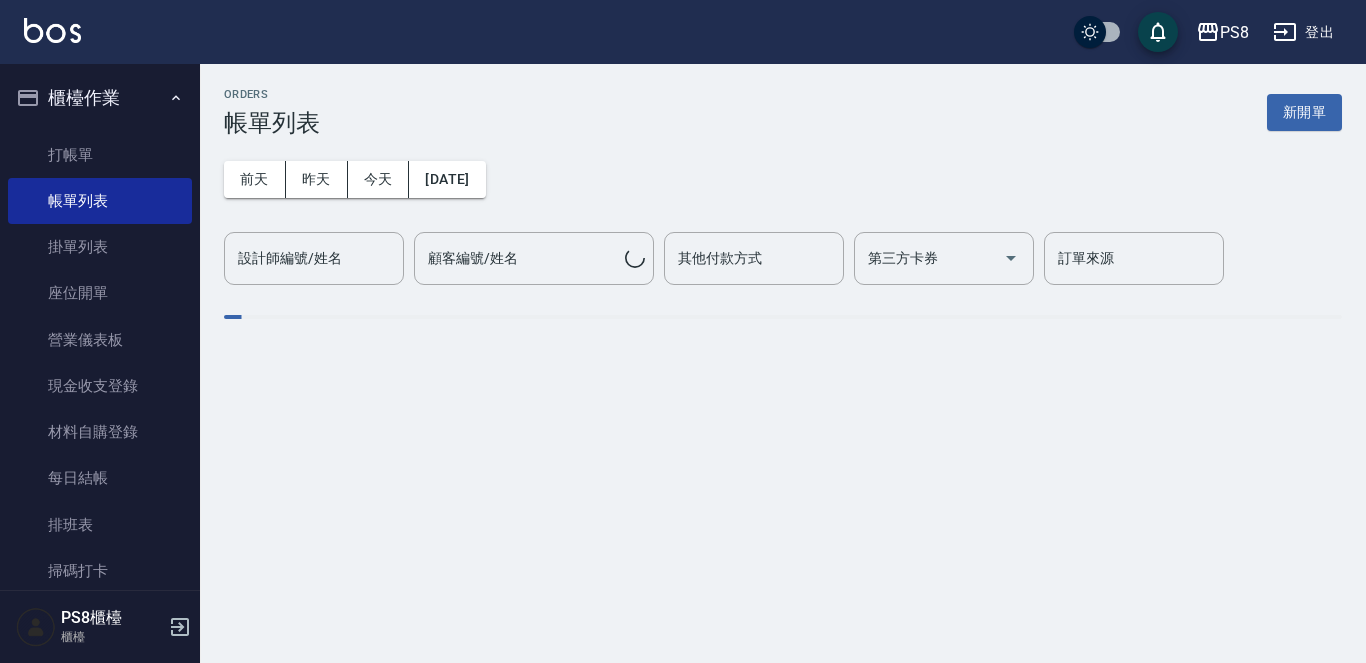 click on "ORDERS 帳單列表 新開單 前天 昨天 今天 2025/07/12 設計師編號/姓名 設計師編號/姓名 顧客編號/姓名 顧客編號/姓名 其他付款方式 其他付款方式 第三方卡券 第三方卡券 訂單來源 訂單來源" at bounding box center (783, 218) 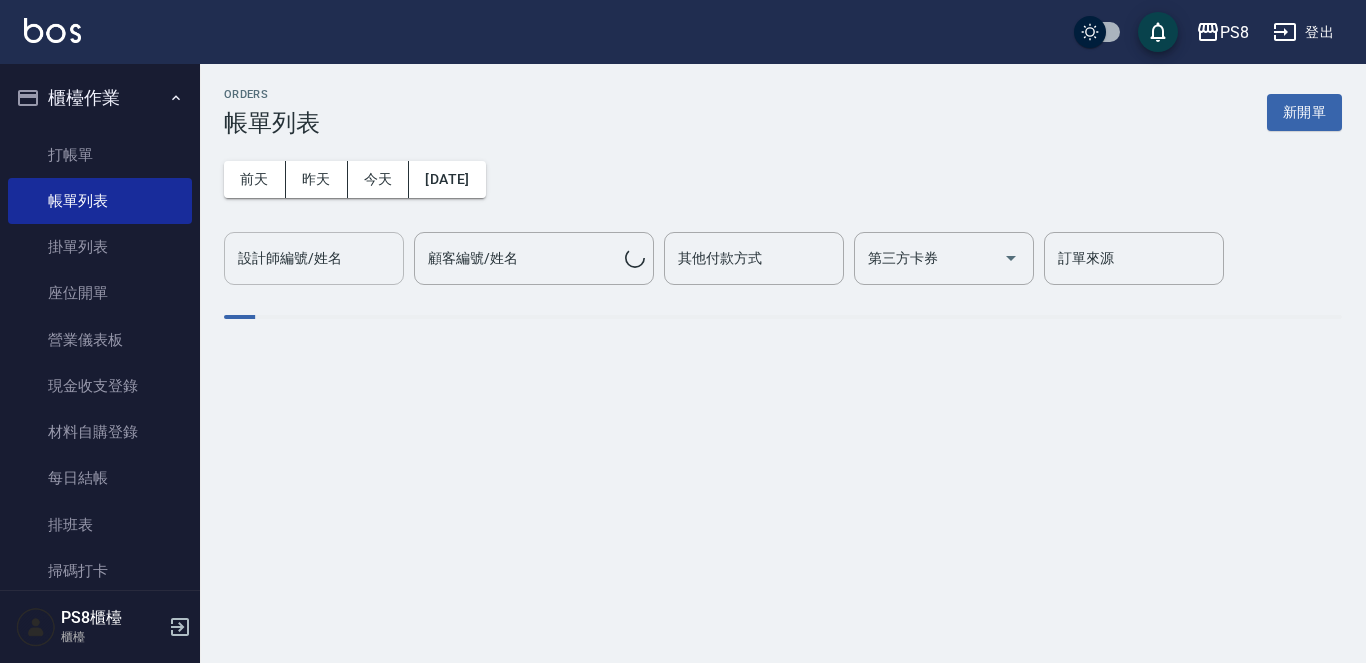 click on "設計師編號/姓名" at bounding box center (314, 258) 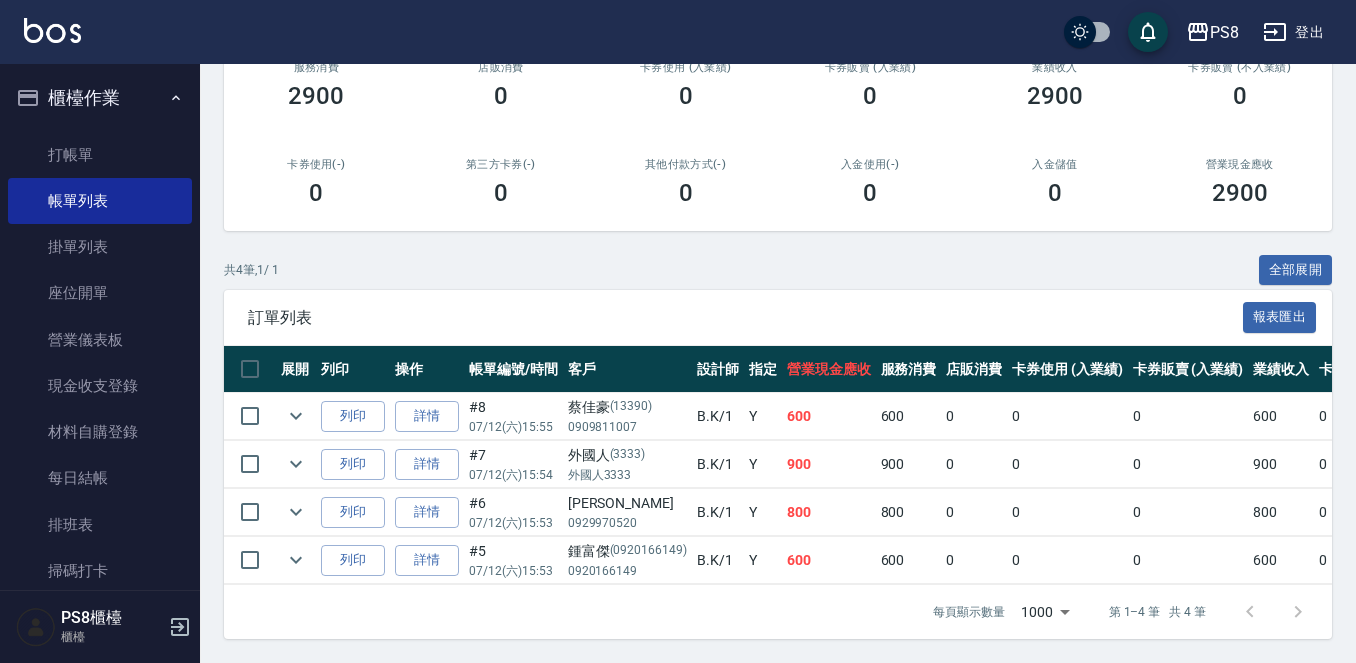 scroll, scrollTop: 289, scrollLeft: 0, axis: vertical 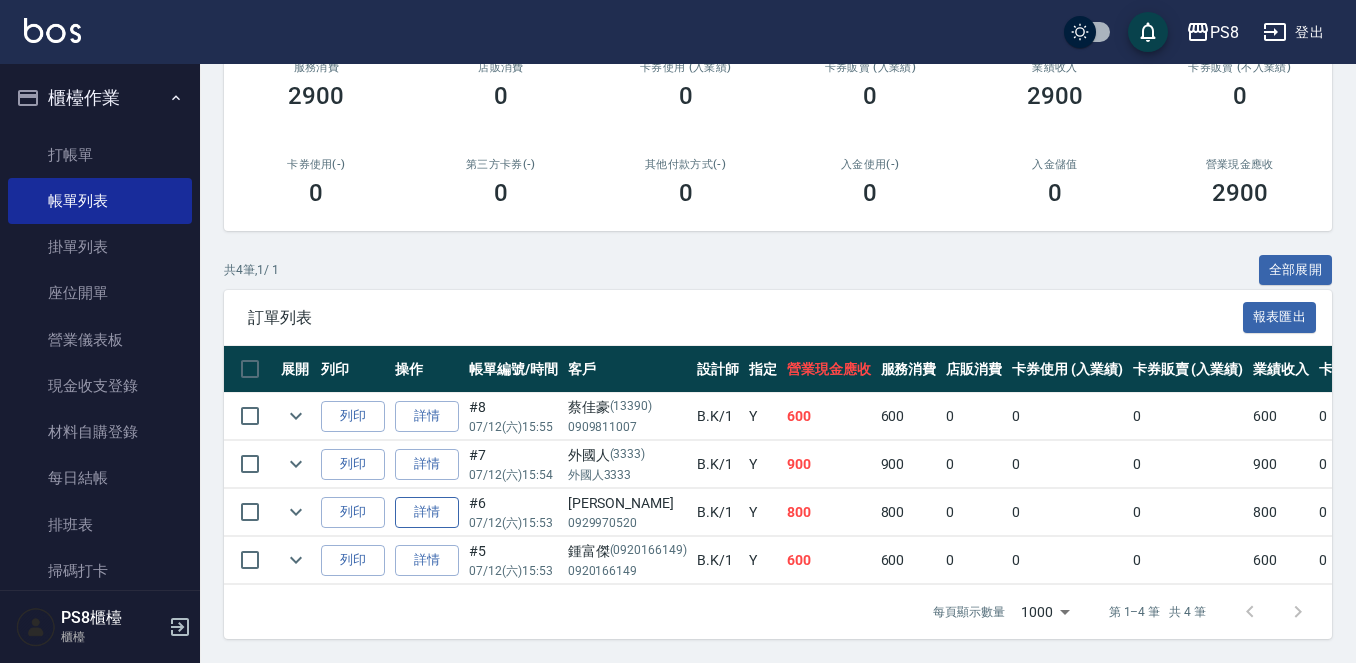 type on "B.K-1" 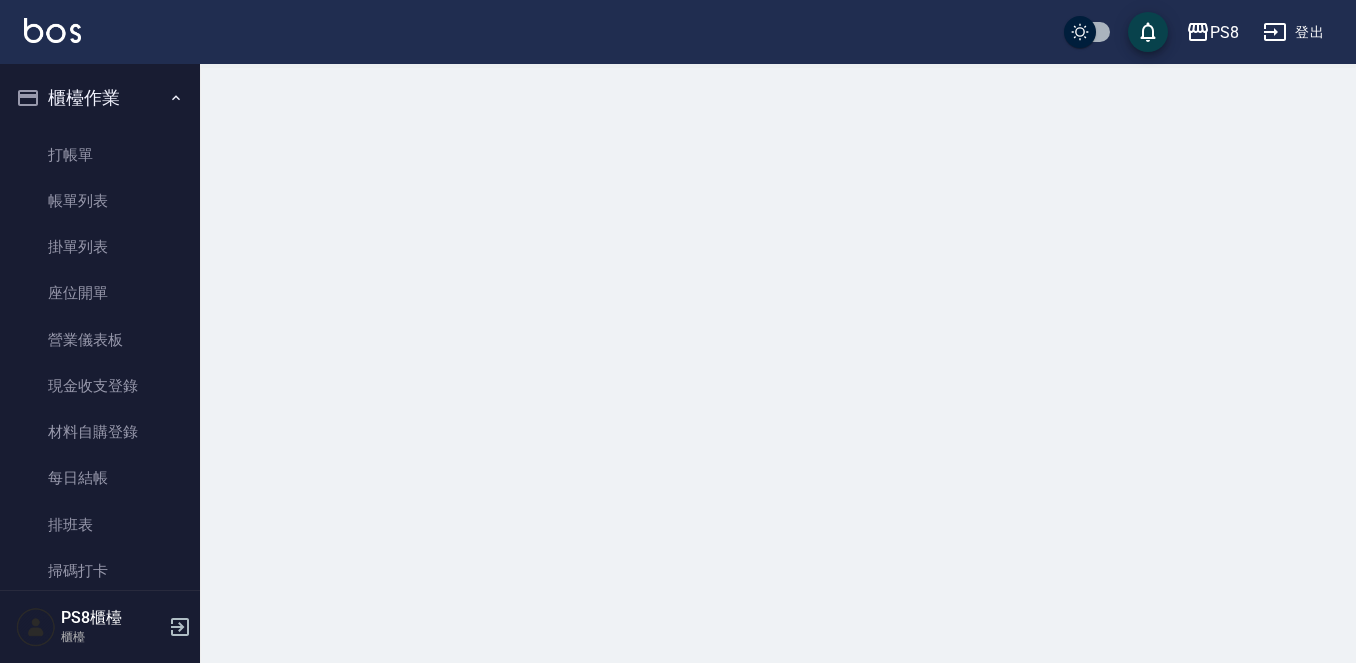 scroll, scrollTop: 0, scrollLeft: 0, axis: both 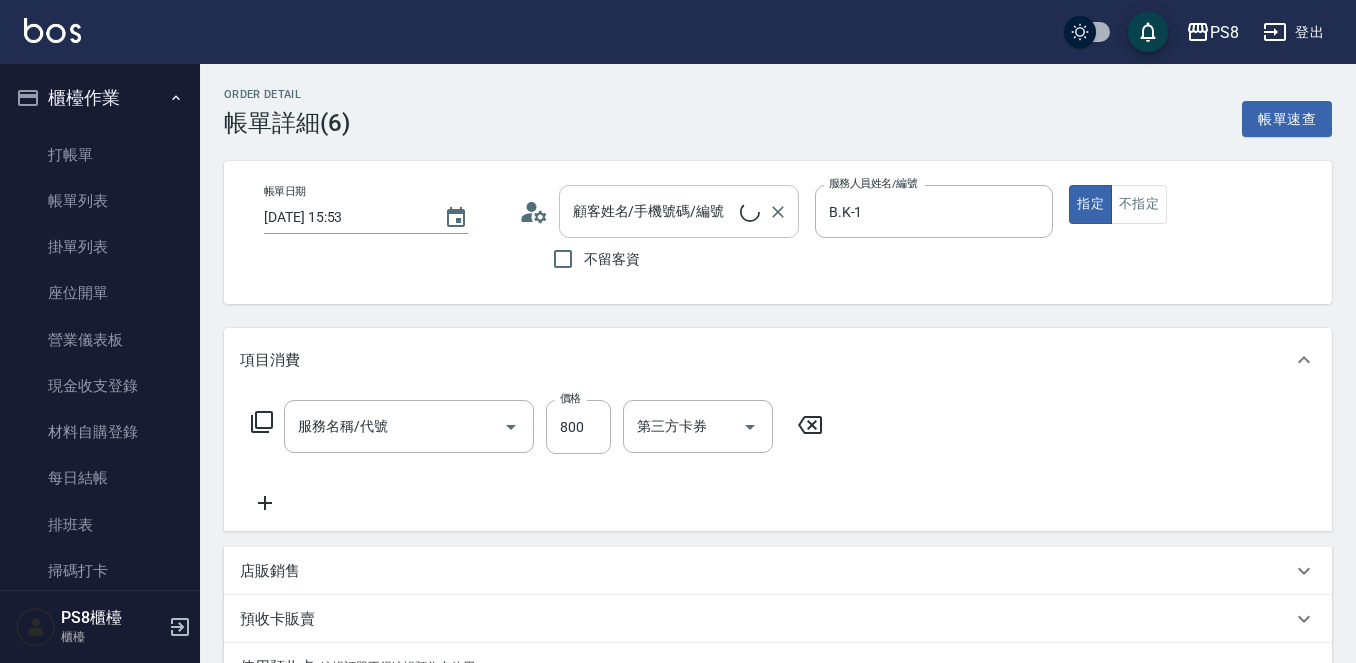 type on "2025/07/12 15:53" 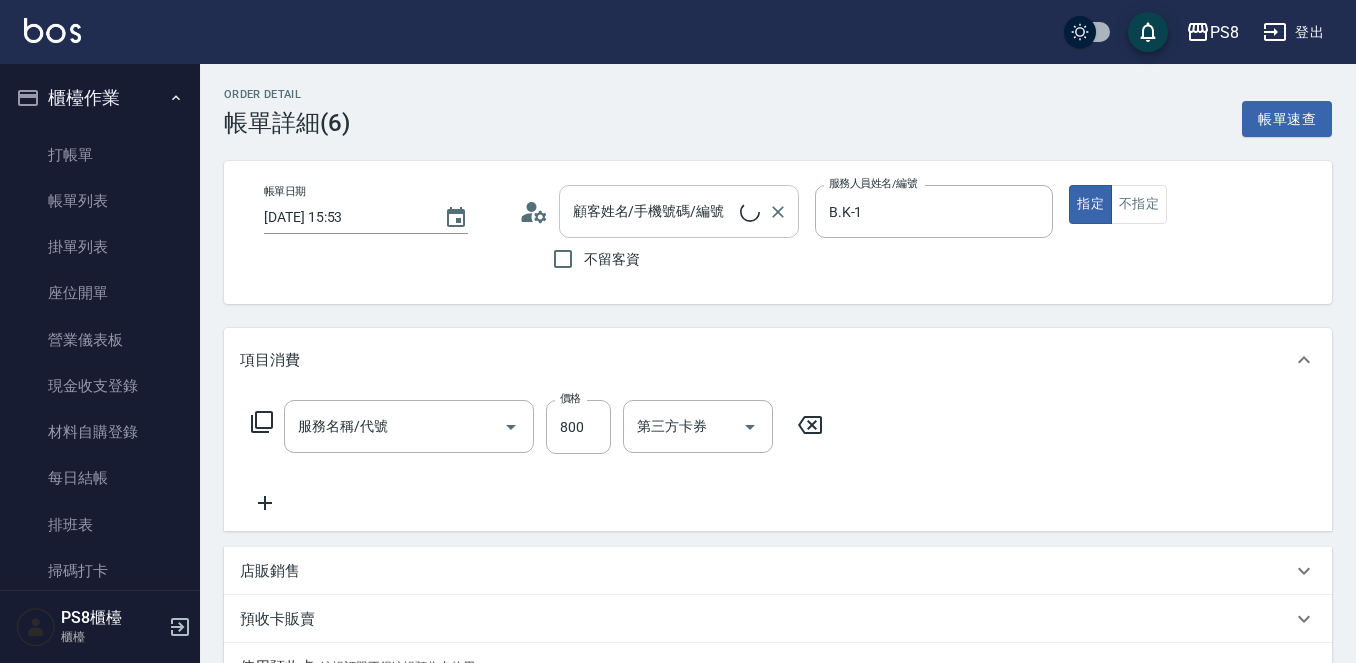type on "B.K-1" 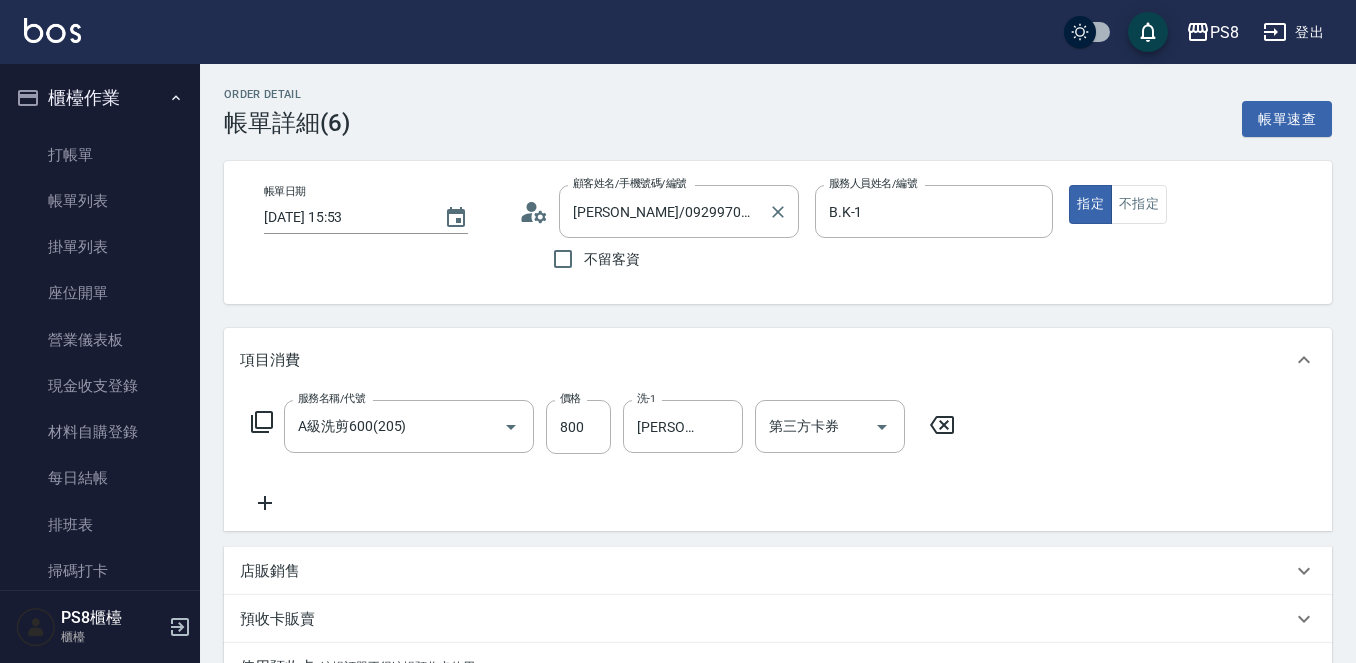 type on "[PERSON_NAME]/0929970520/" 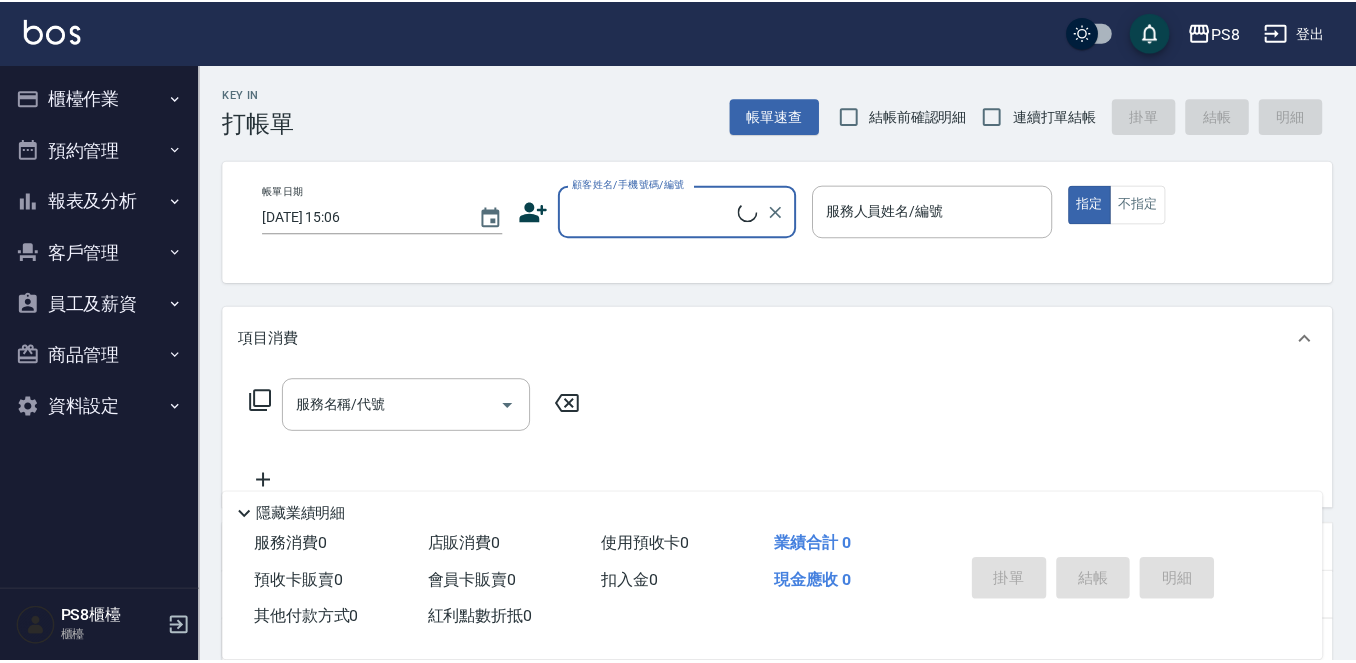 scroll, scrollTop: 0, scrollLeft: 0, axis: both 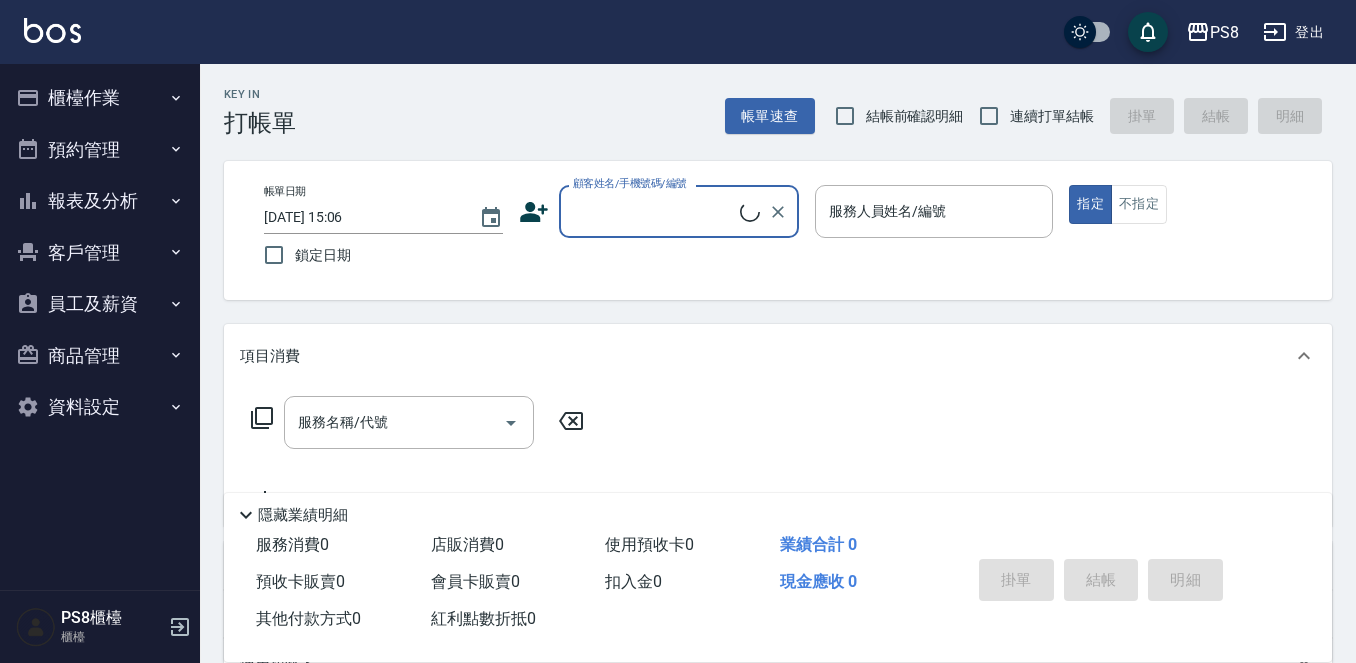 click on "顧客姓名/手機號碼/編號" at bounding box center (654, 211) 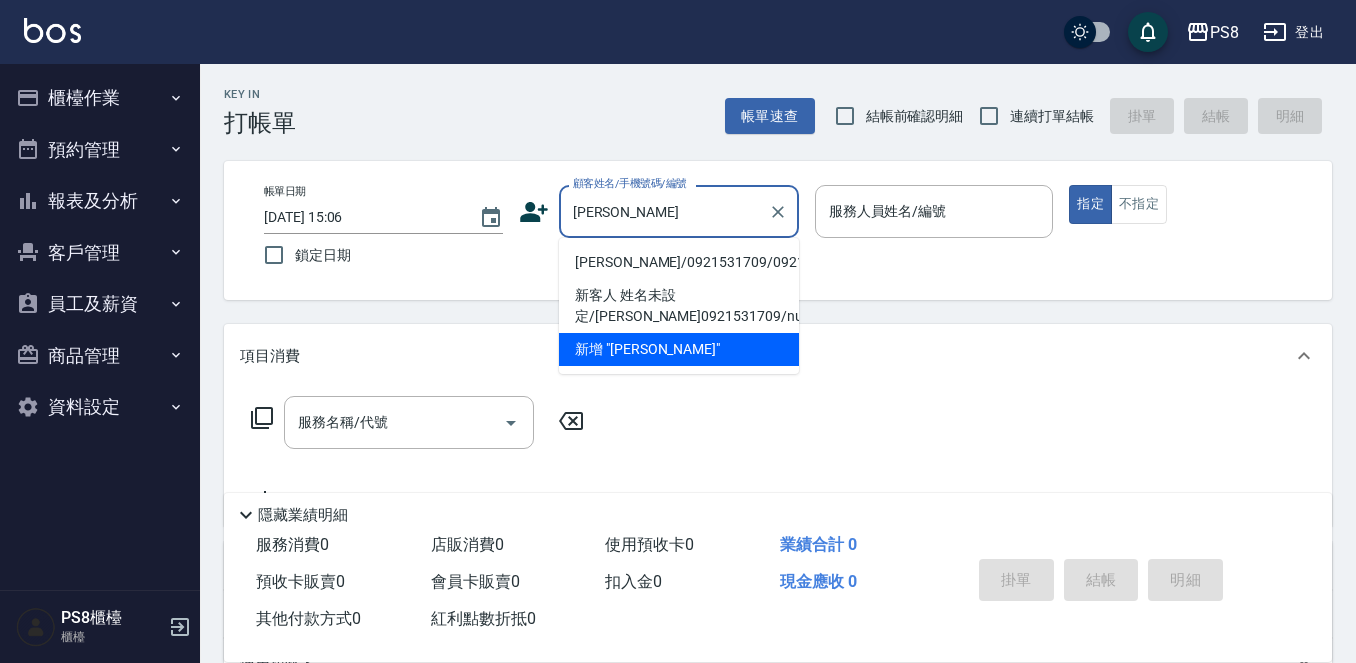 click on "[PERSON_NAME]/0921531709/0921531709" at bounding box center (679, 262) 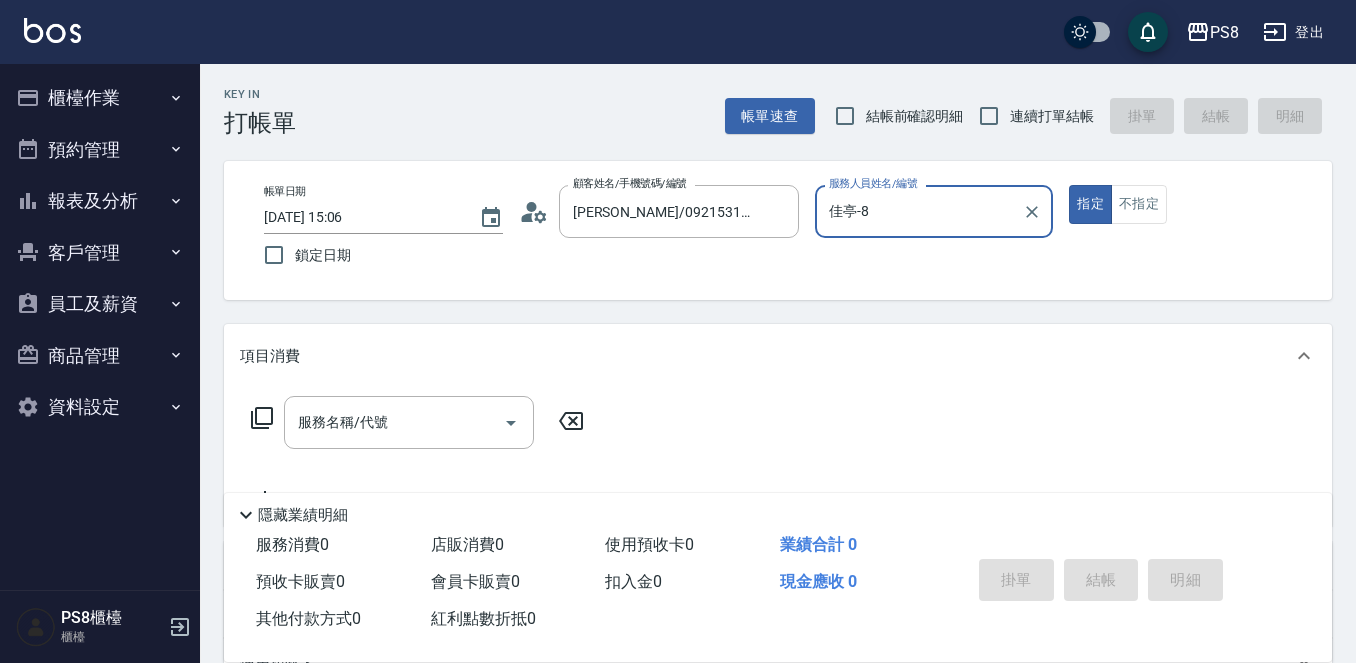 type on "佳亭-8" 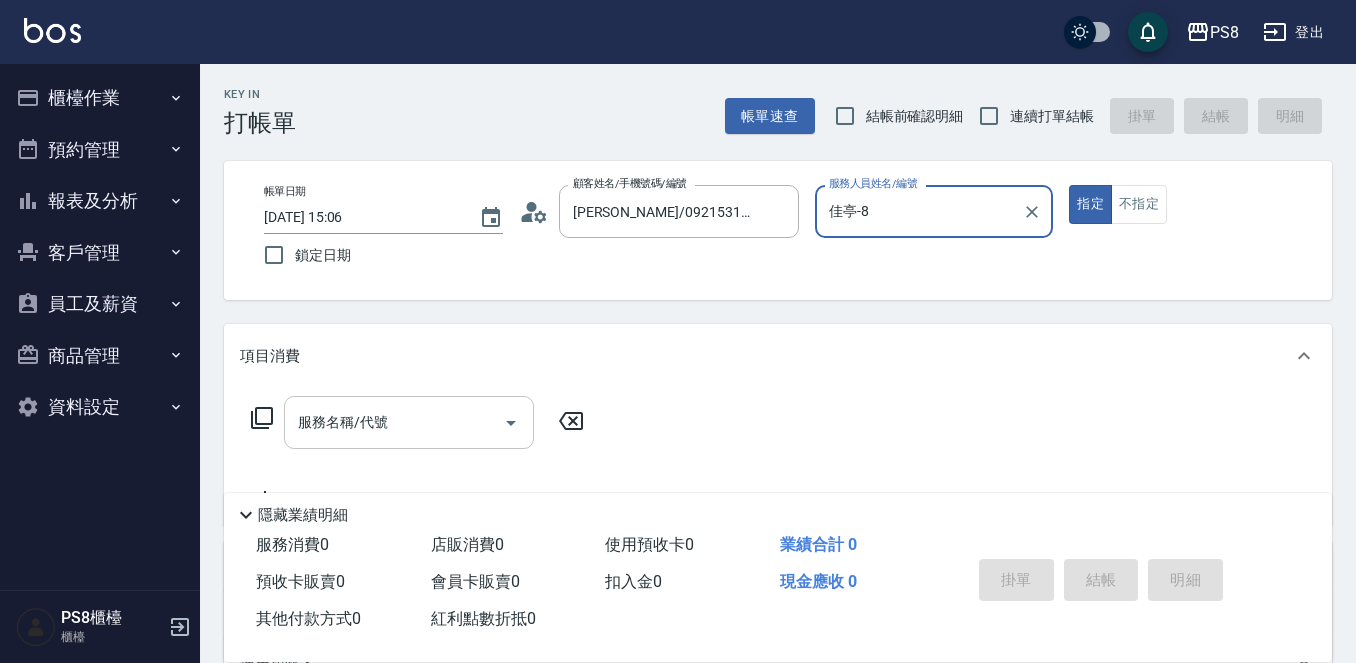 click on "服務名稱/代號 服務名稱/代號" at bounding box center (409, 422) 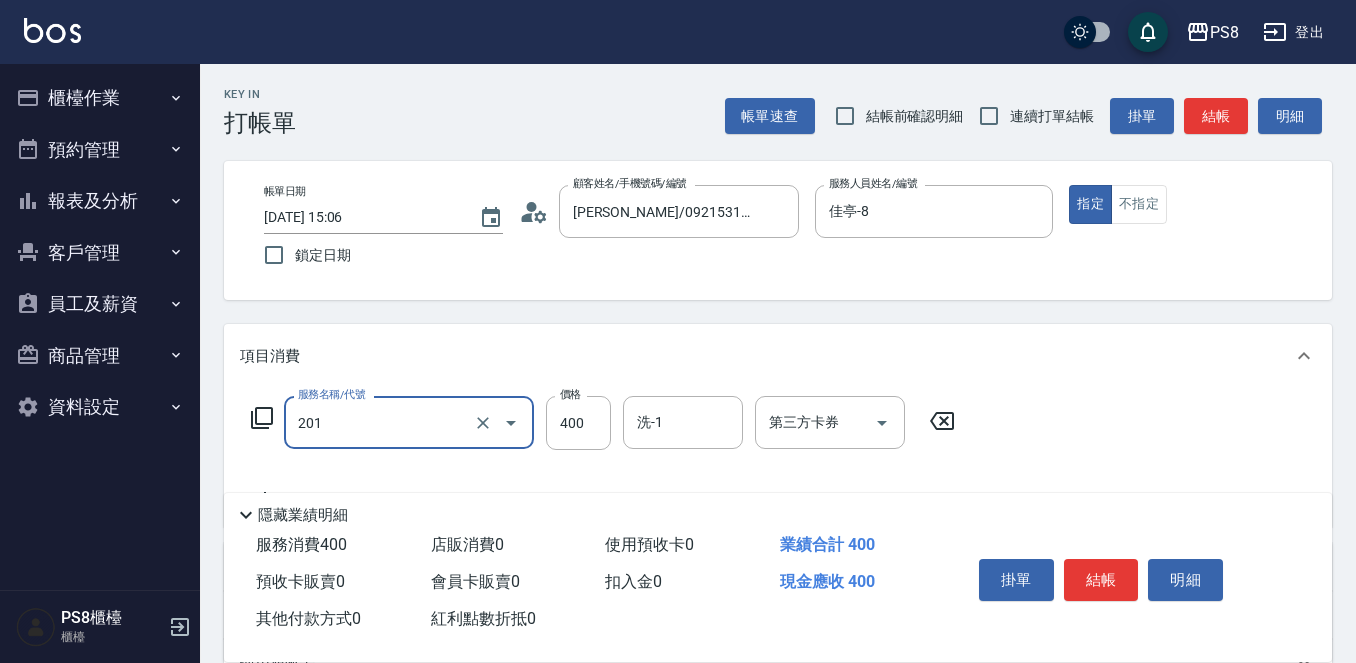 type on "洗剪400(201)" 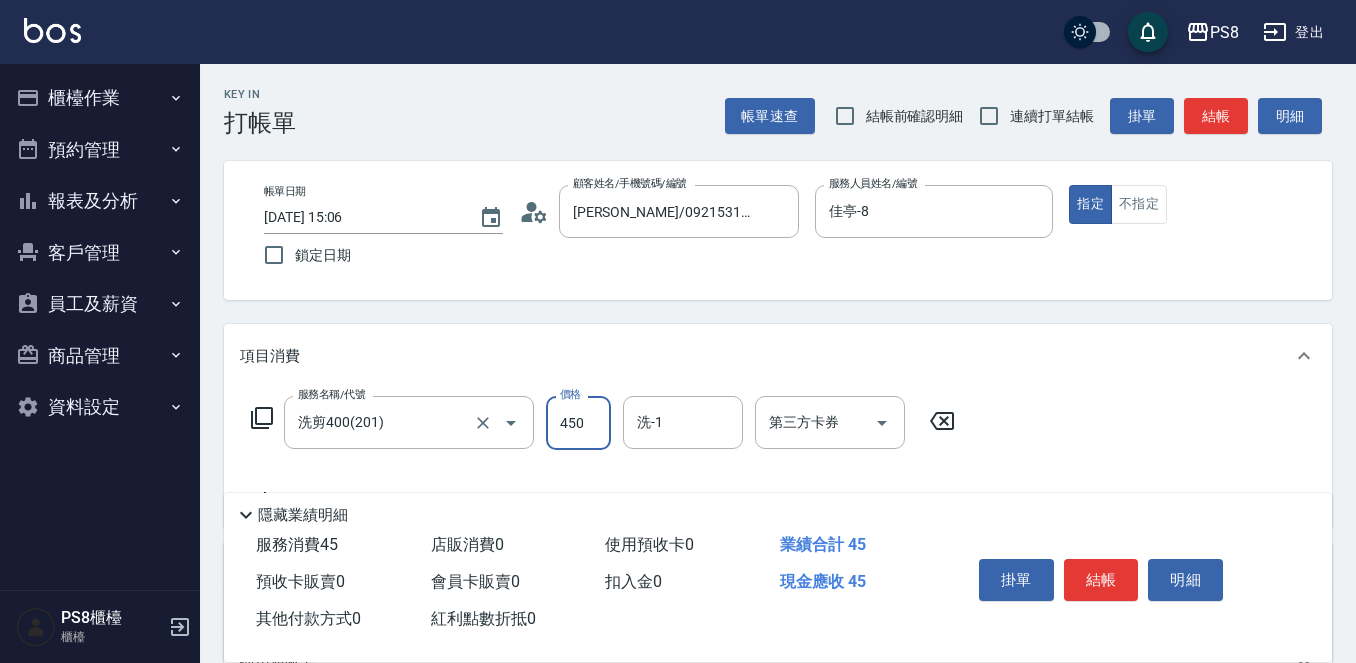 type on "450" 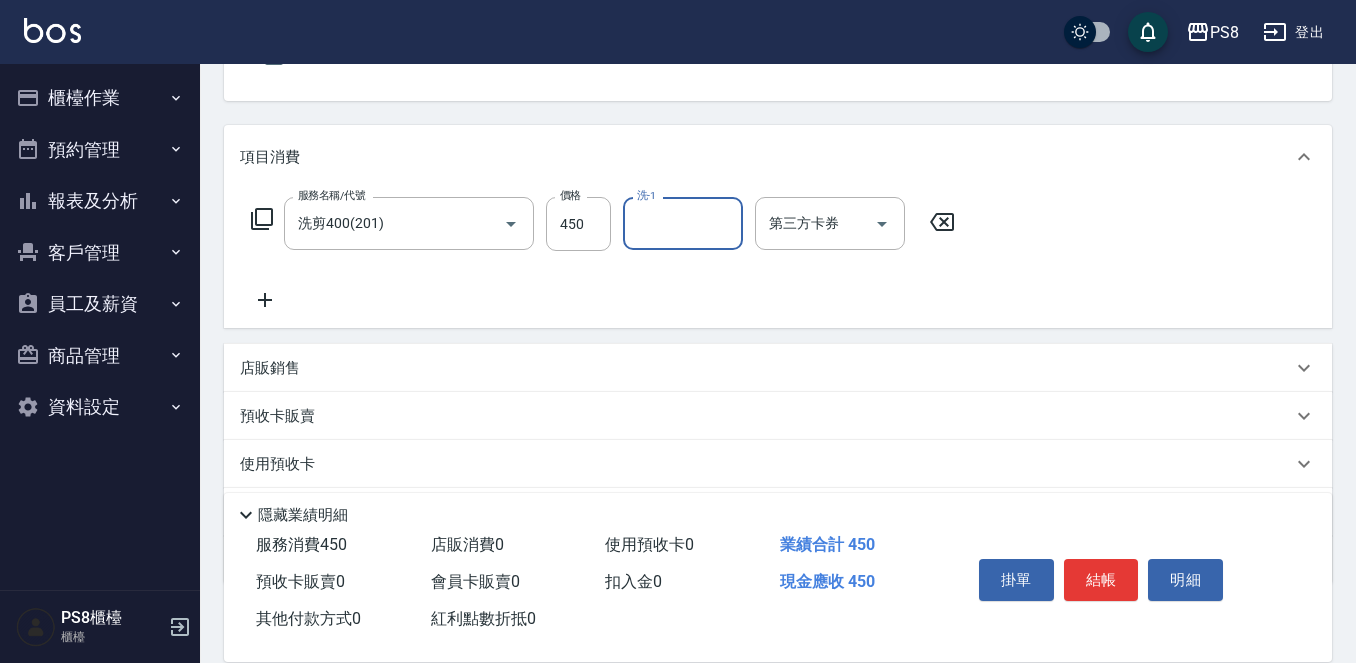 scroll, scrollTop: 200, scrollLeft: 0, axis: vertical 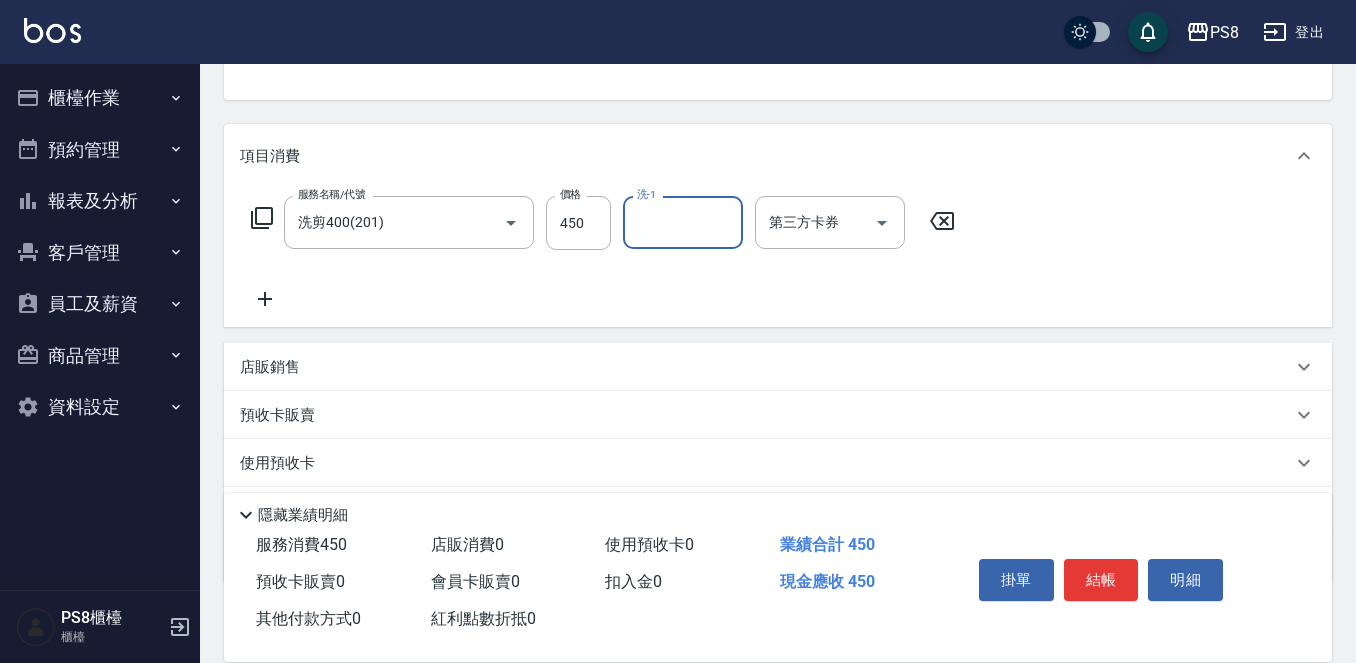 click 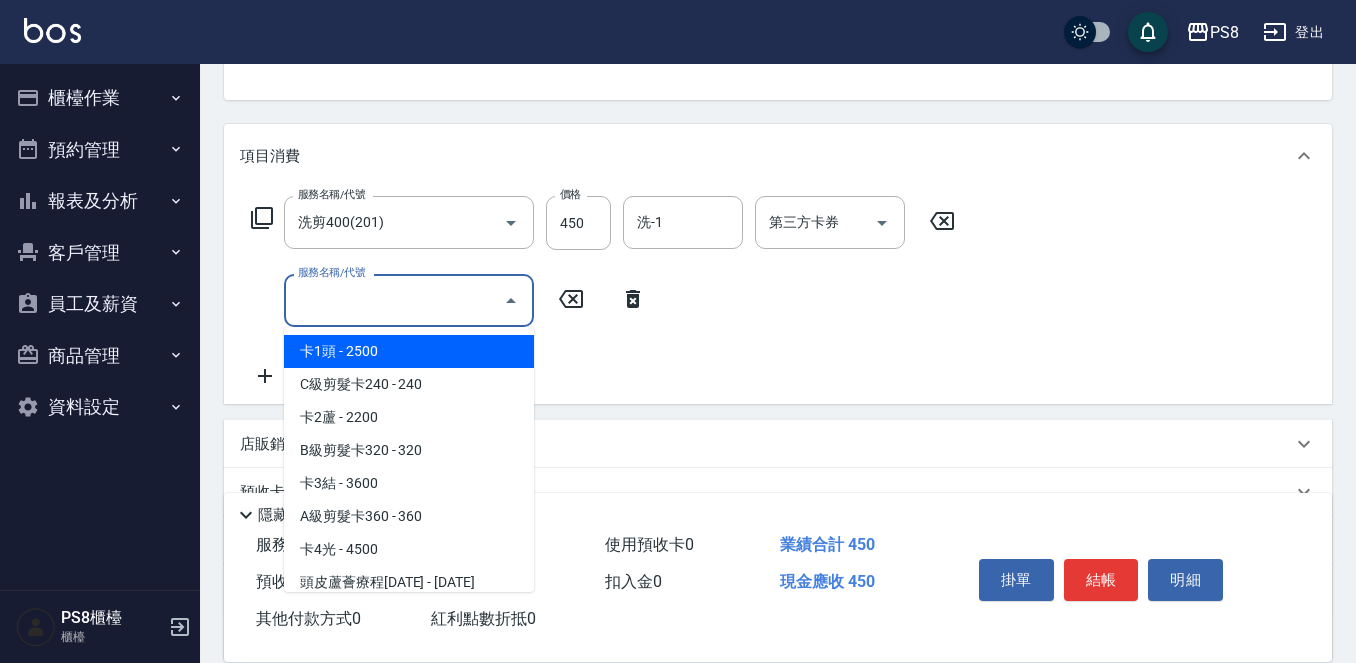 click on "服務名稱/代號" at bounding box center (394, 300) 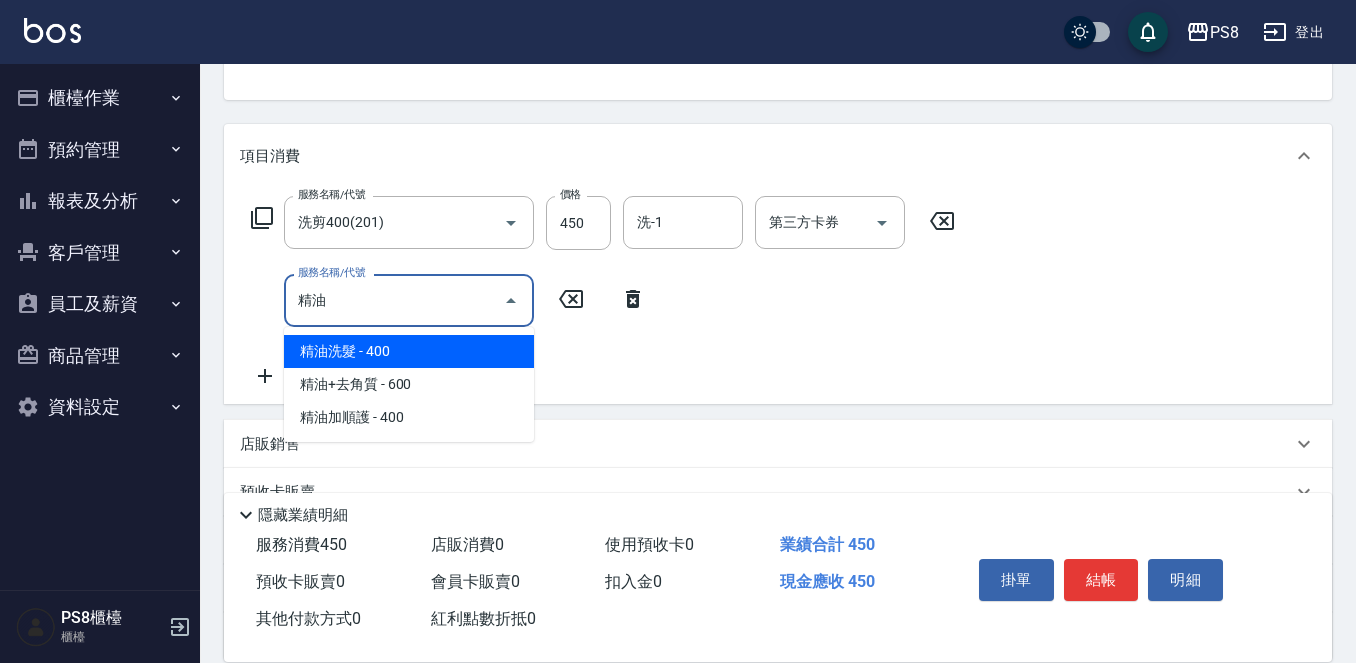 click on "精油洗髮 - 400" at bounding box center [409, 351] 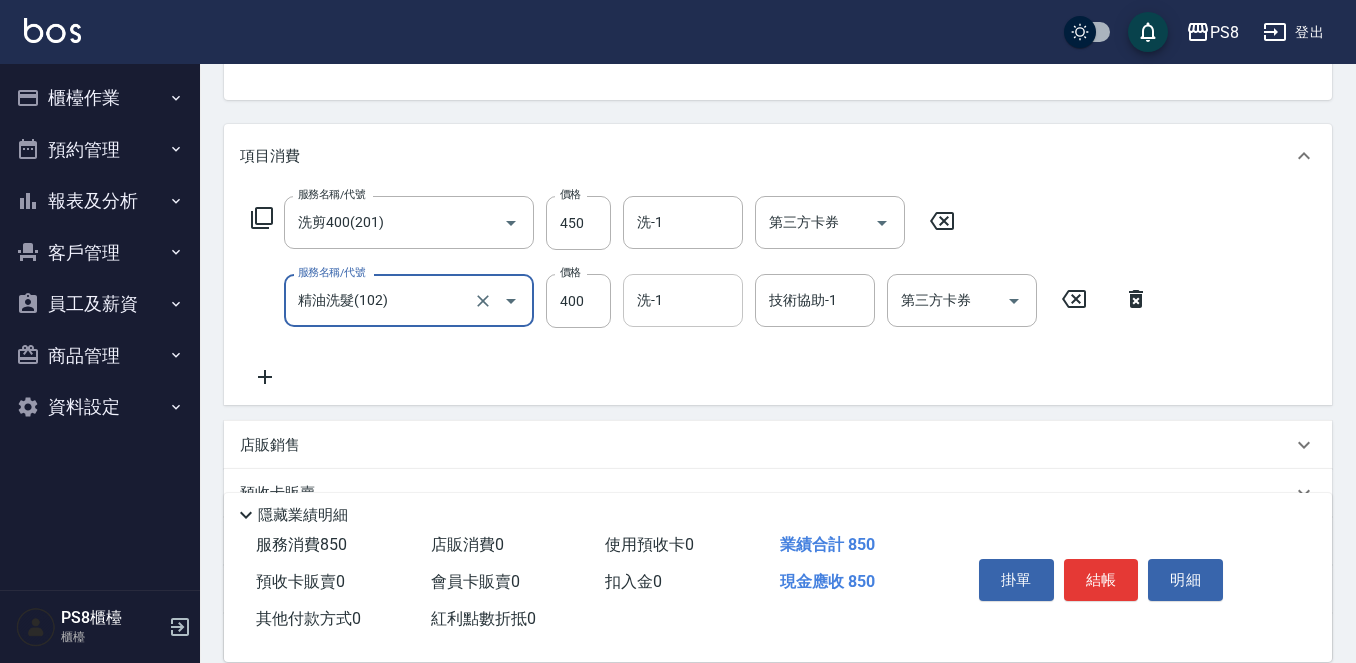 type on "精油洗髮(102)" 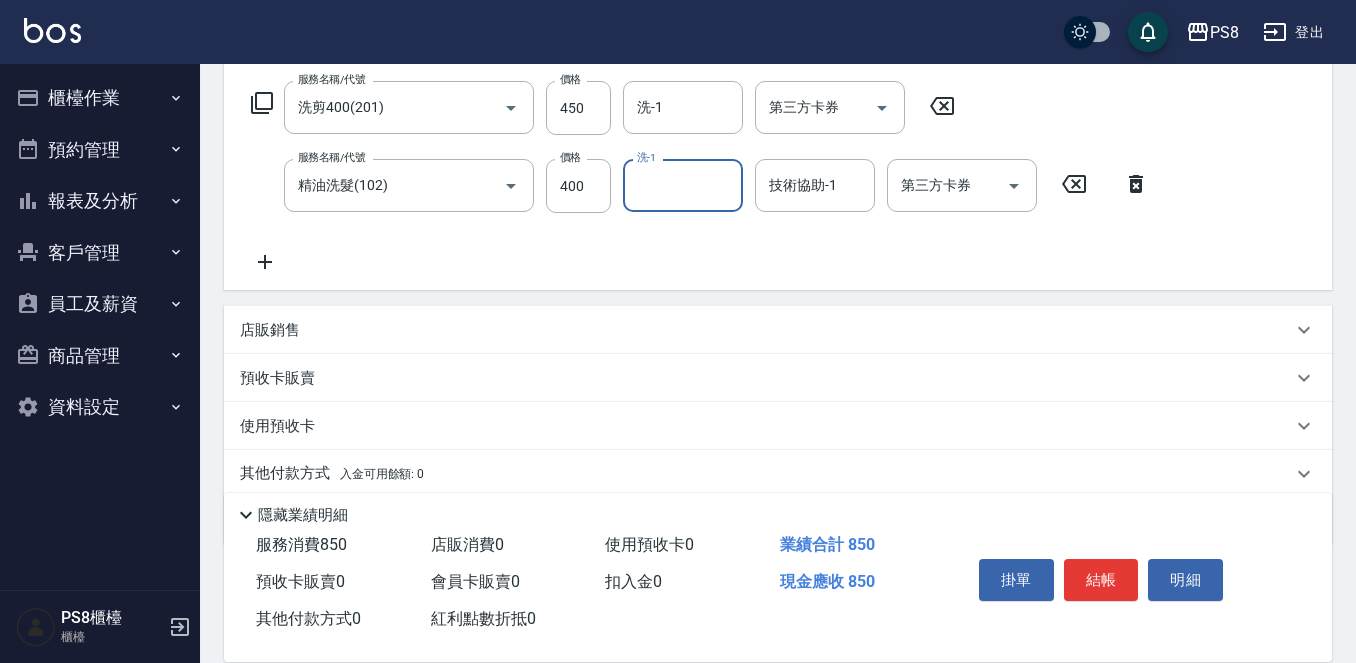 scroll, scrollTop: 390, scrollLeft: 0, axis: vertical 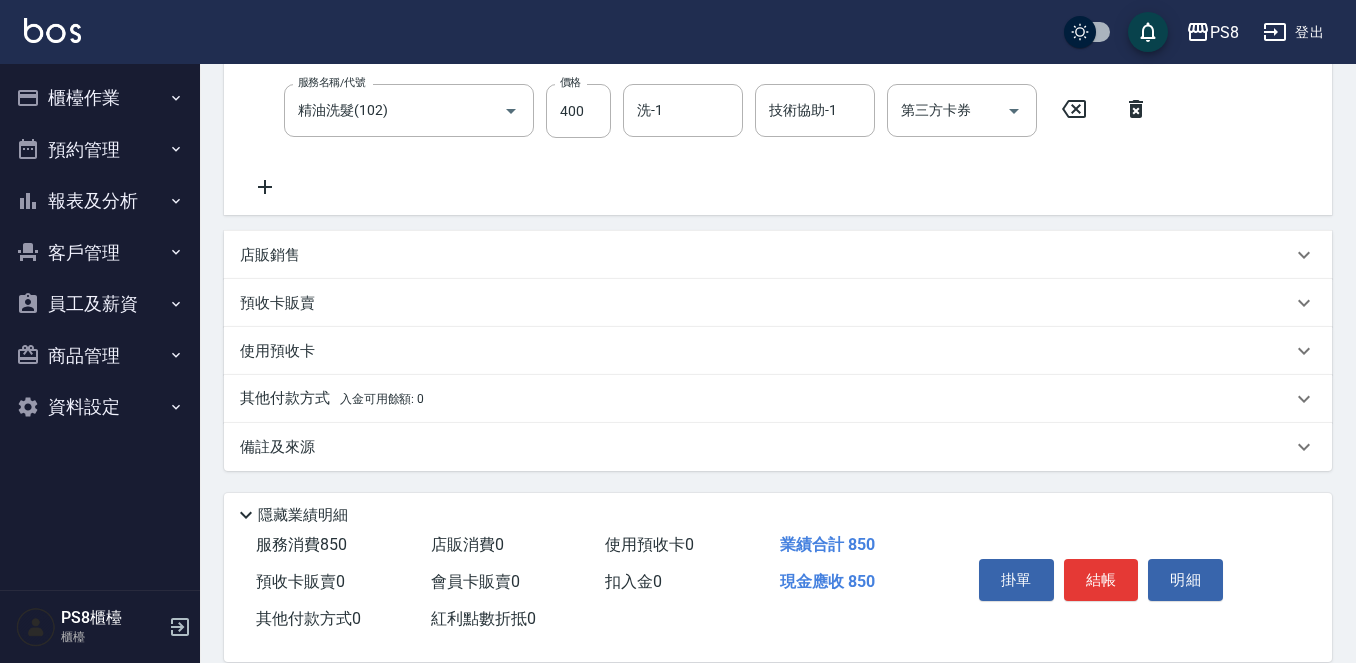 click on "店販銷售" at bounding box center (270, 255) 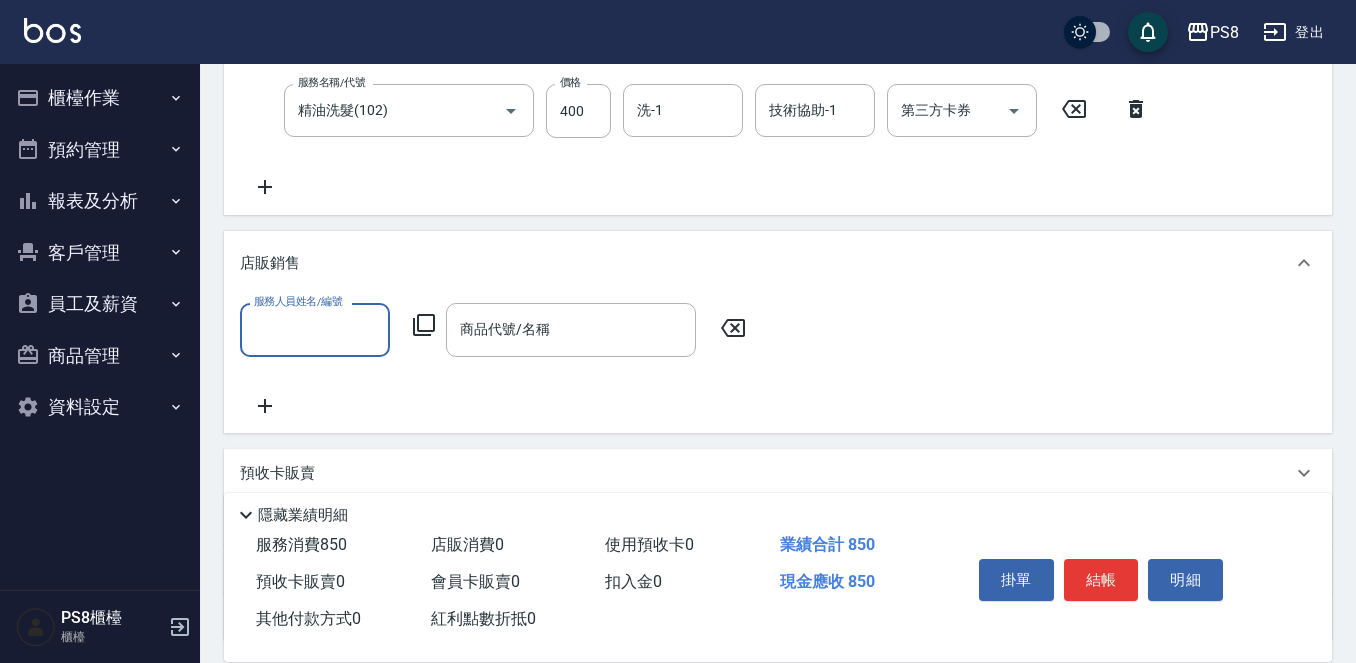 scroll, scrollTop: 1, scrollLeft: 0, axis: vertical 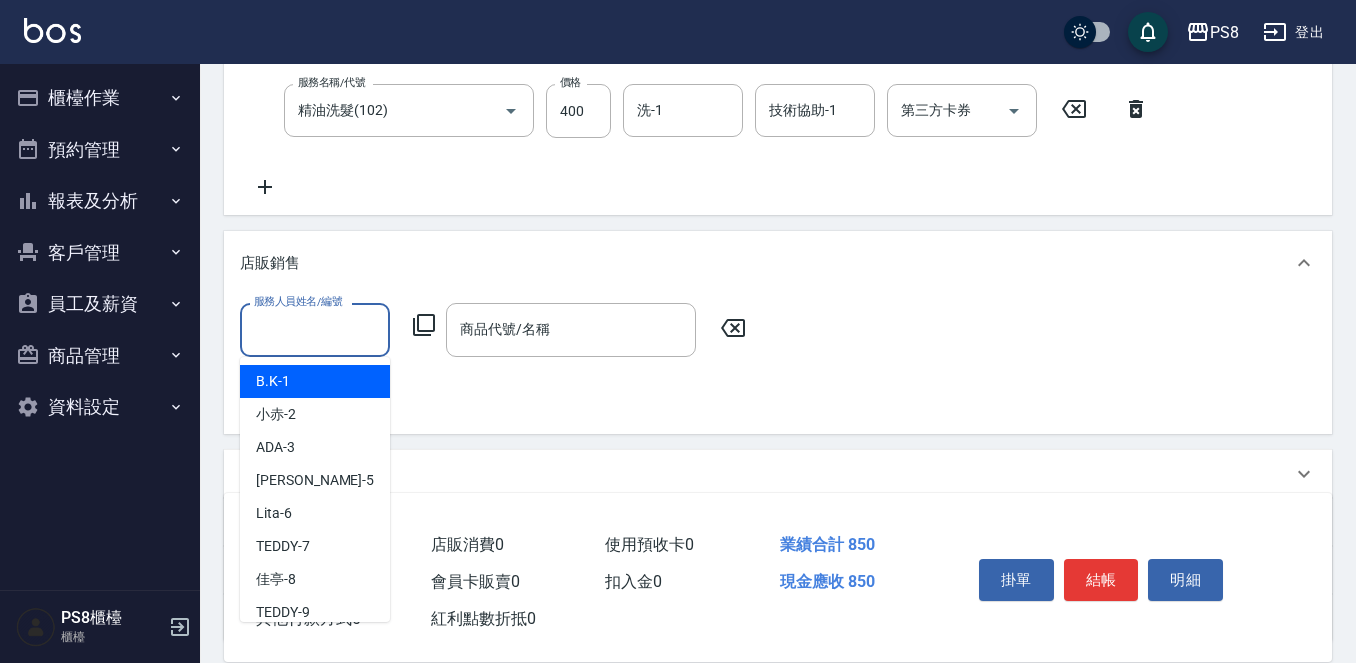 click on "服務人員姓名/編號" at bounding box center (315, 329) 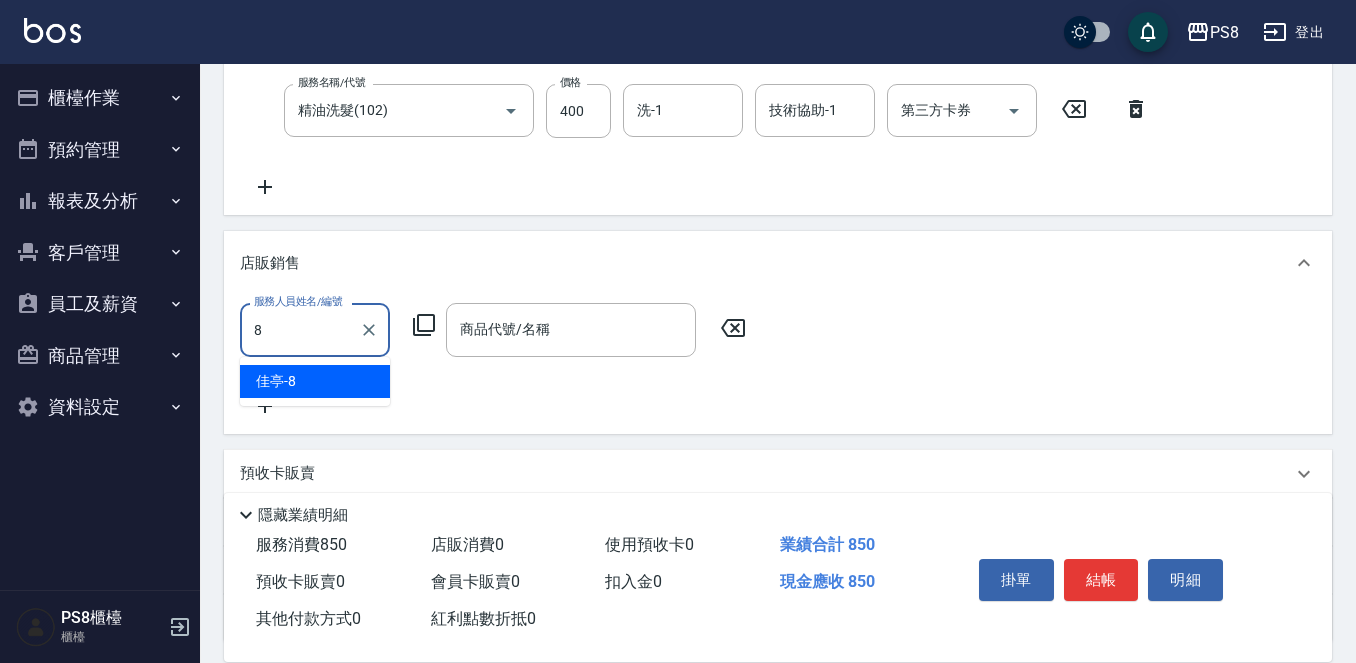 type on "佳亭-8" 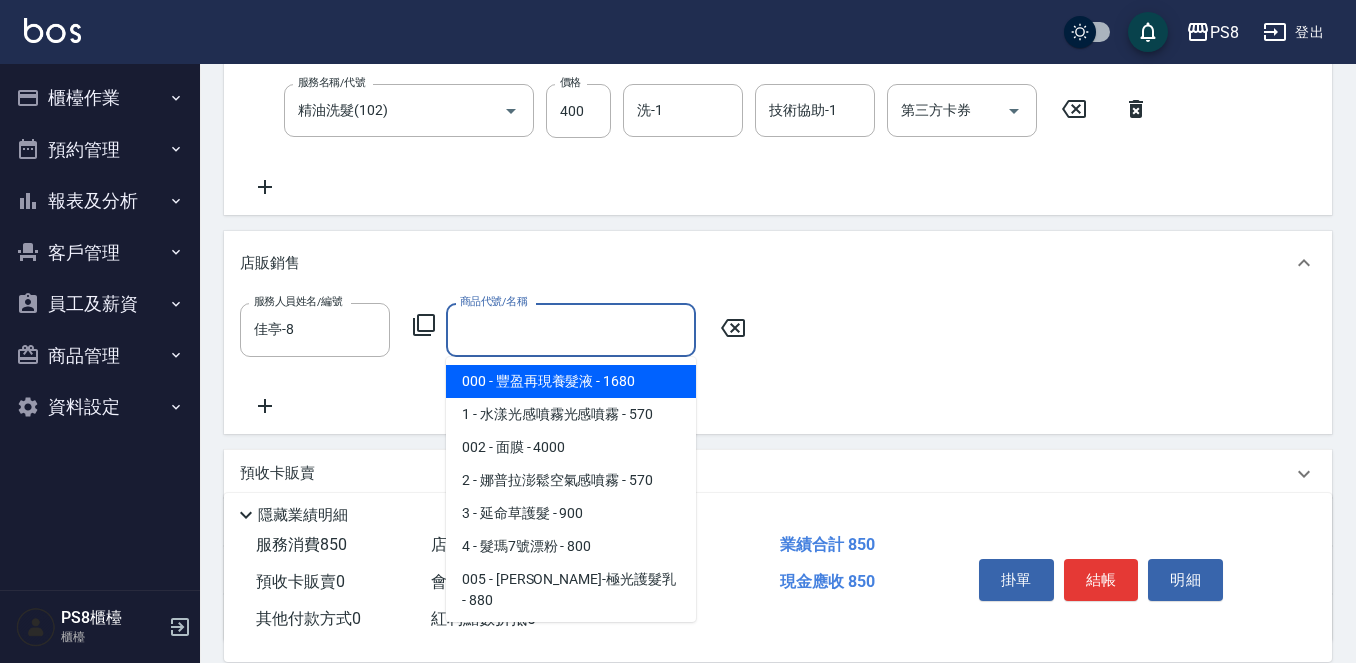 click on "商品代號/名稱" at bounding box center (571, 329) 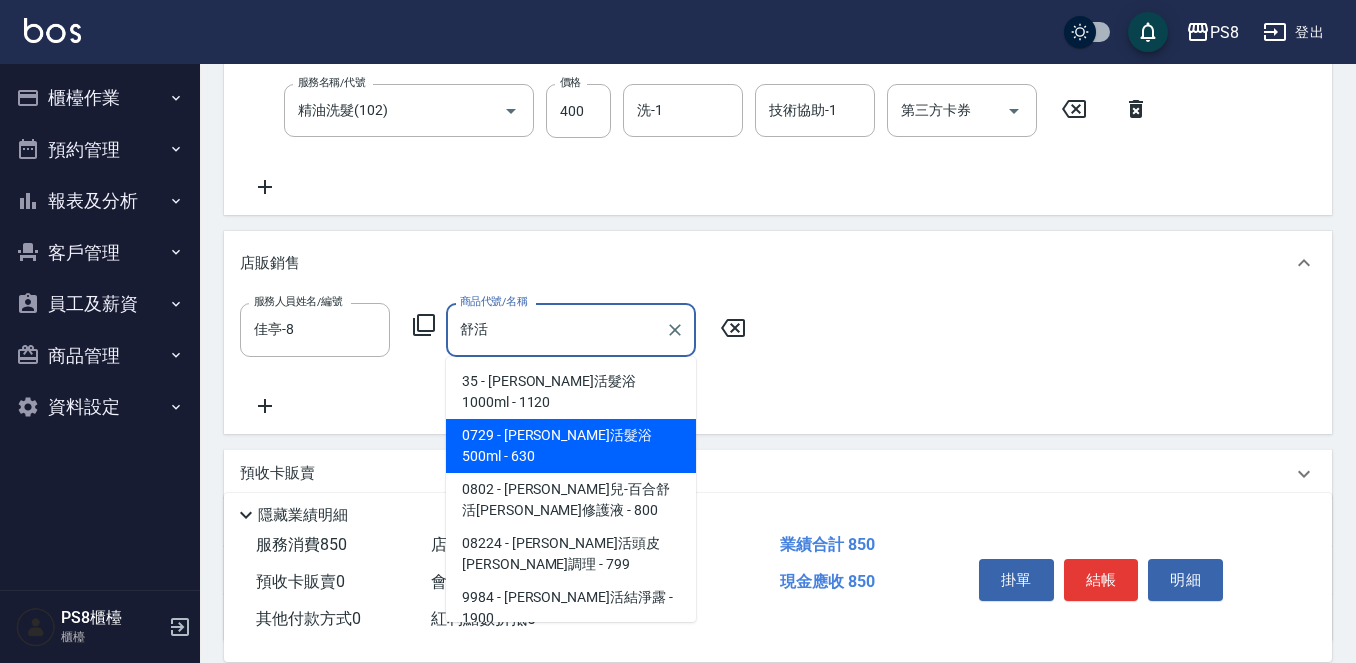 click on "0729 - 華旭-舒活髮浴500ml - 630" at bounding box center [571, 446] 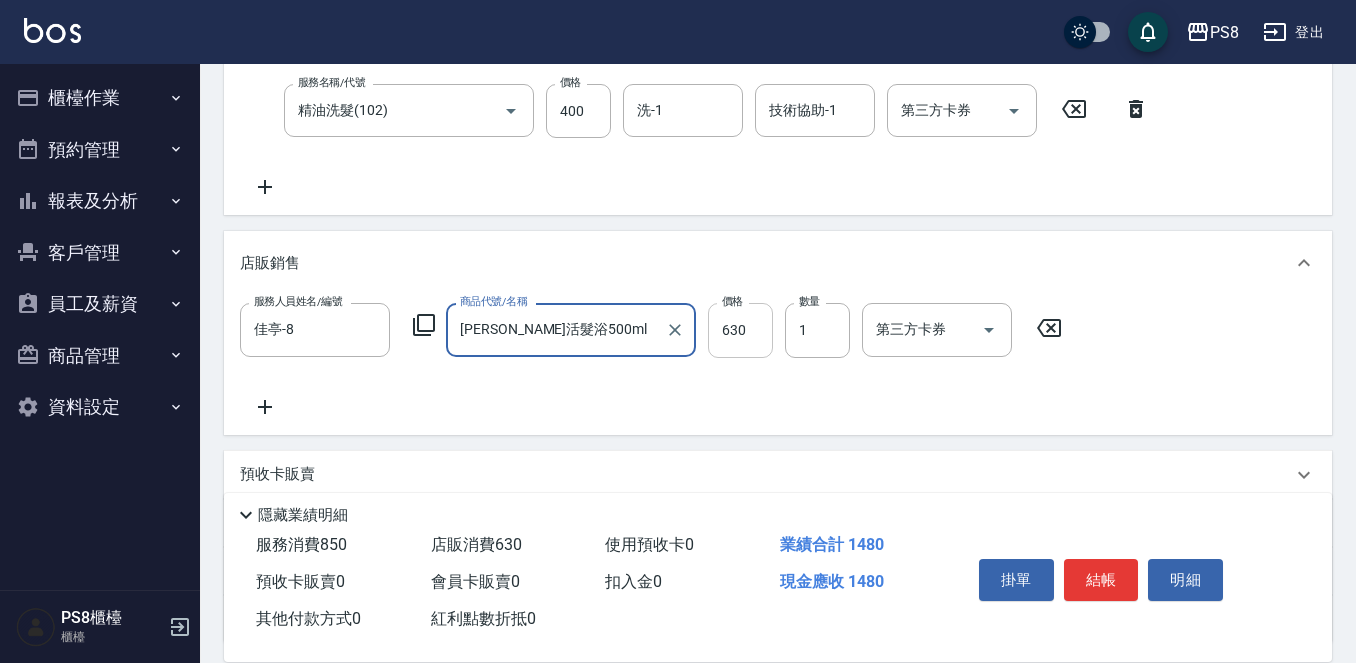 type on "華旭-舒活髮浴500ml" 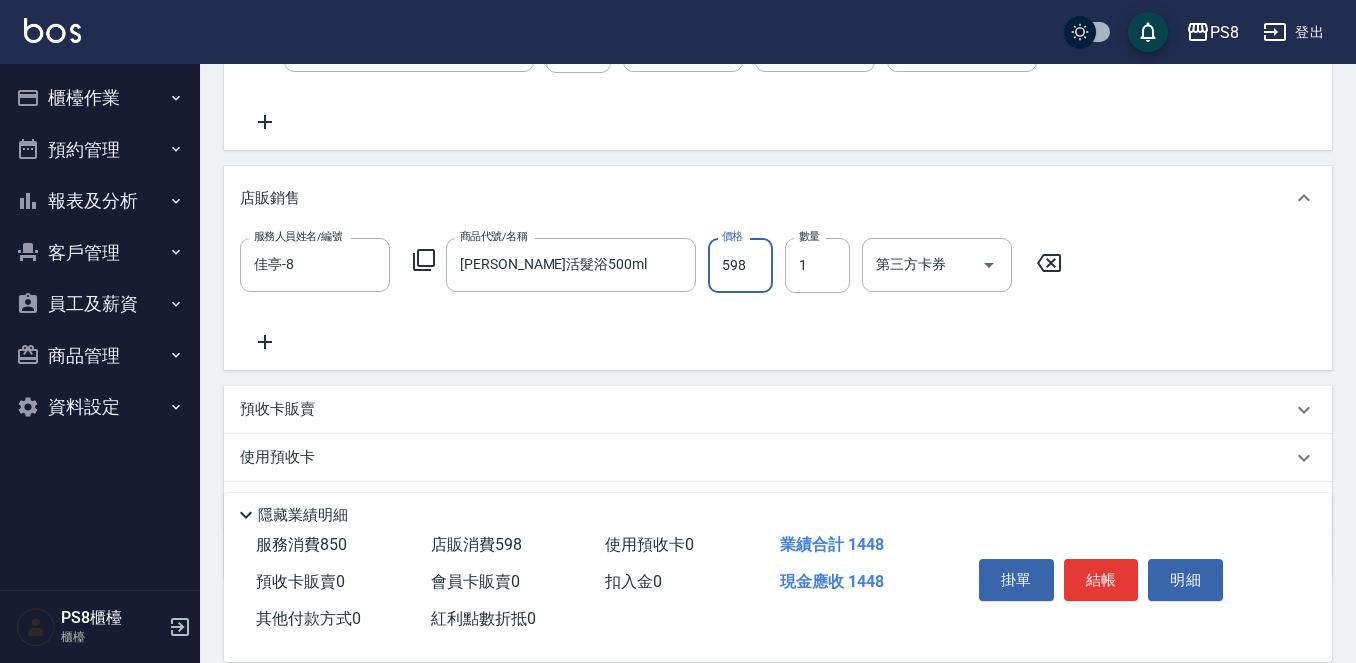 scroll, scrollTop: 490, scrollLeft: 0, axis: vertical 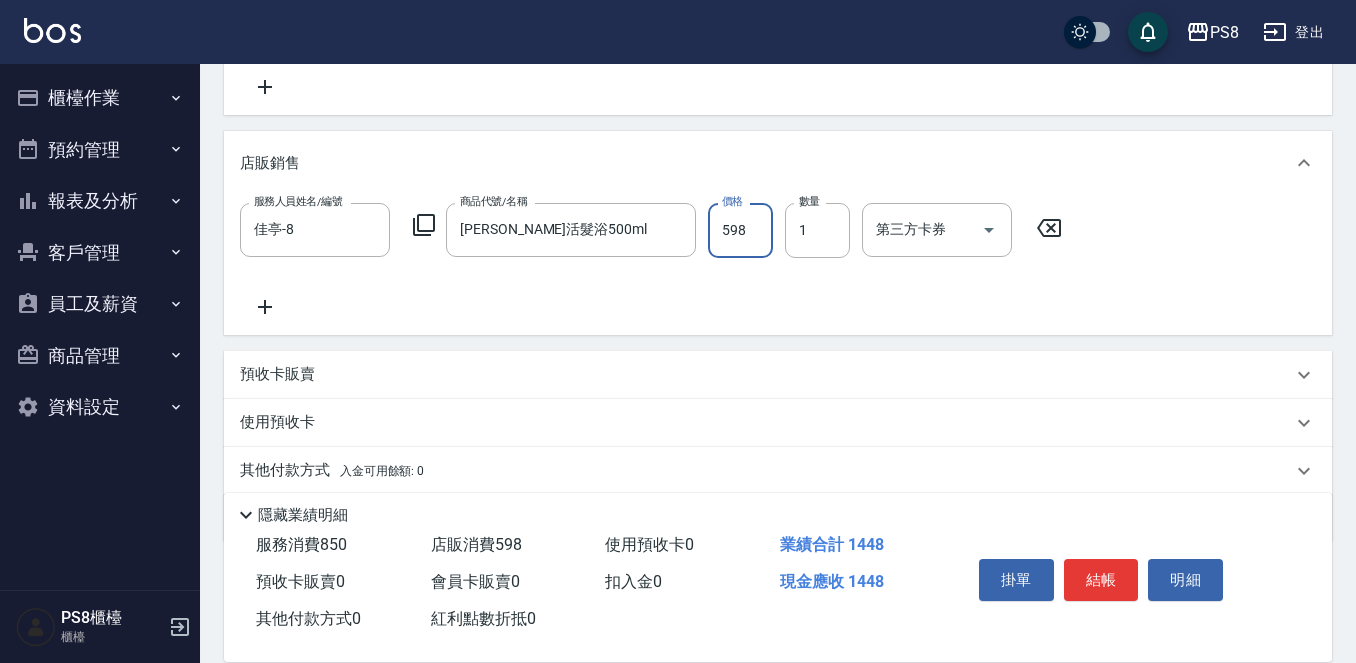 type on "598" 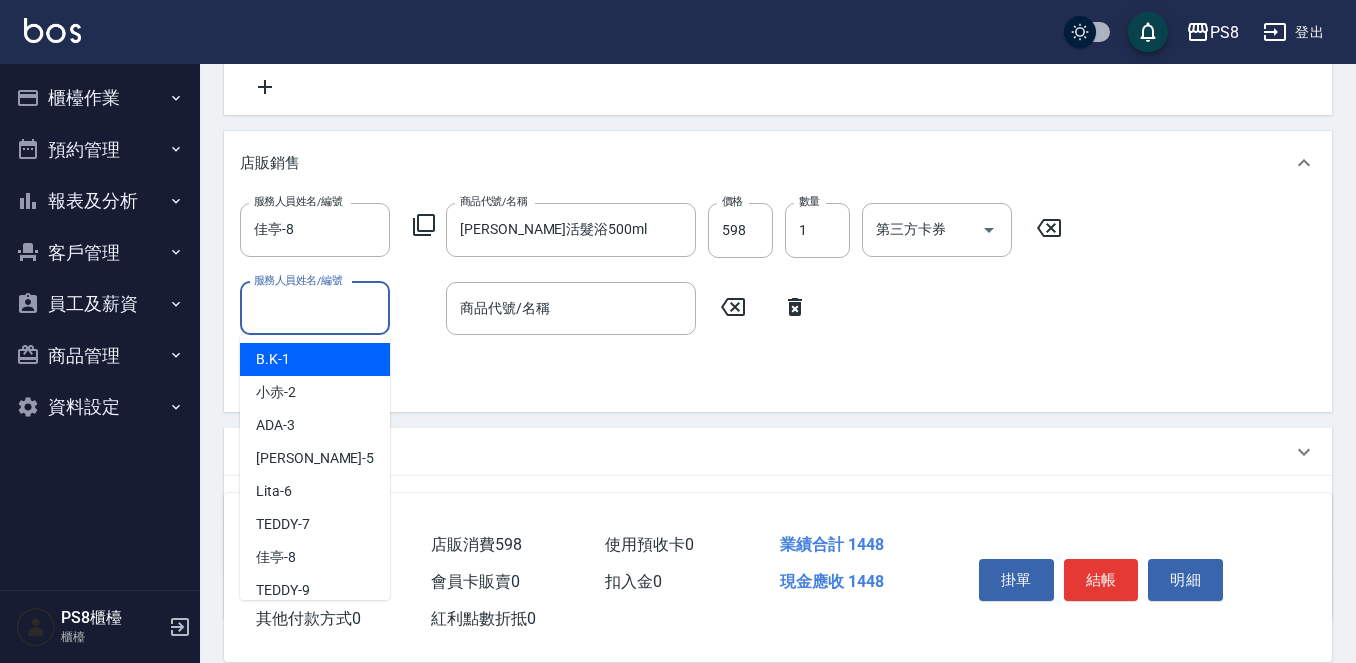 click on "服務人員姓名/編號" at bounding box center (315, 308) 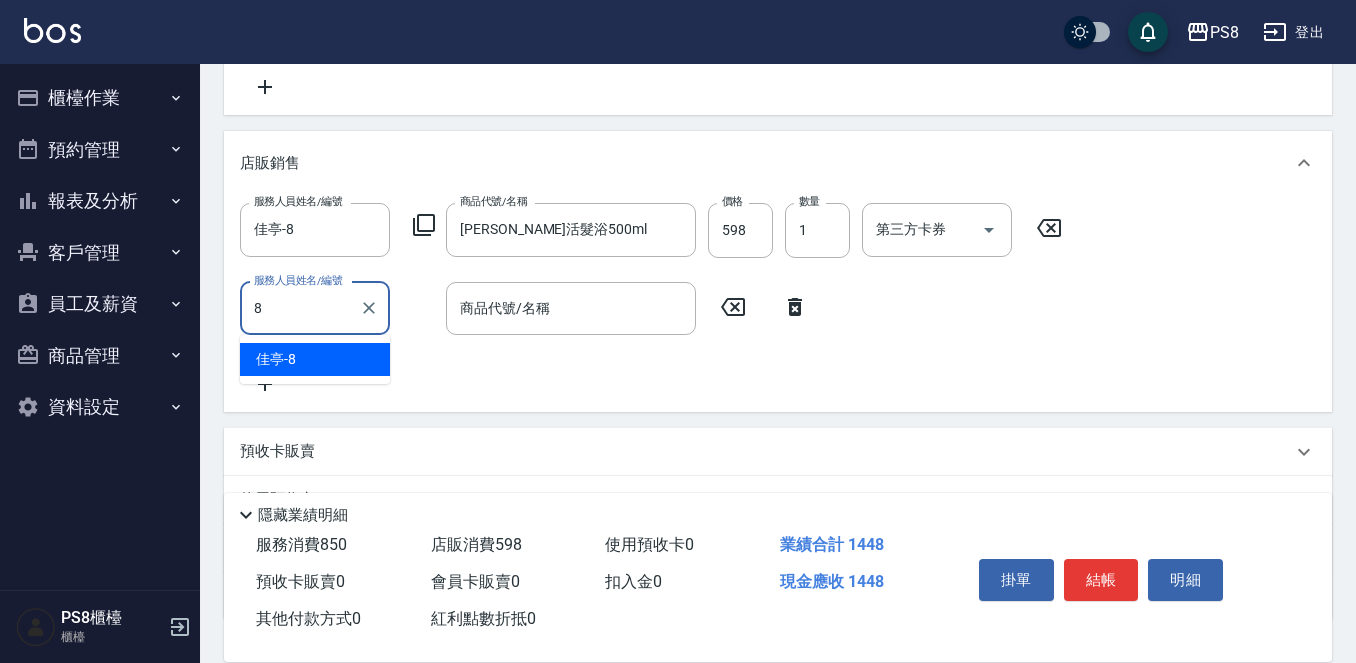 type on "佳亭-8" 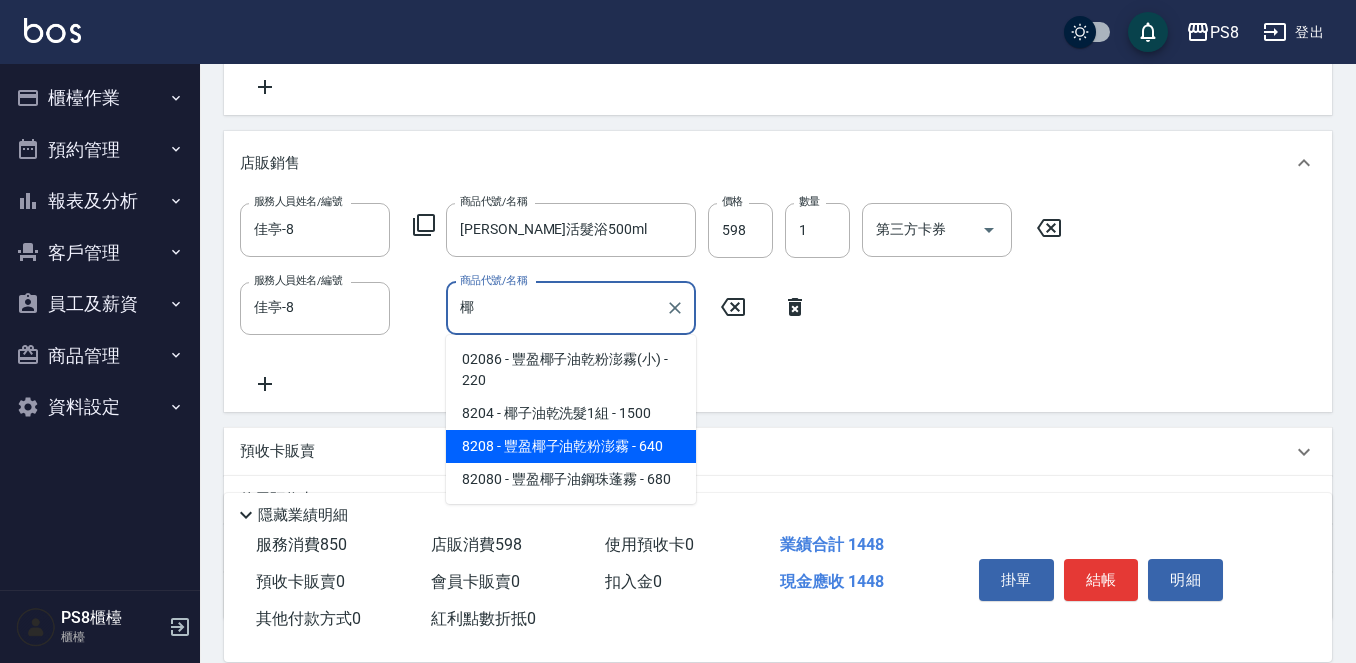click on "8208 - 豐盈椰子油乾粉澎霧 - 640" at bounding box center [571, 446] 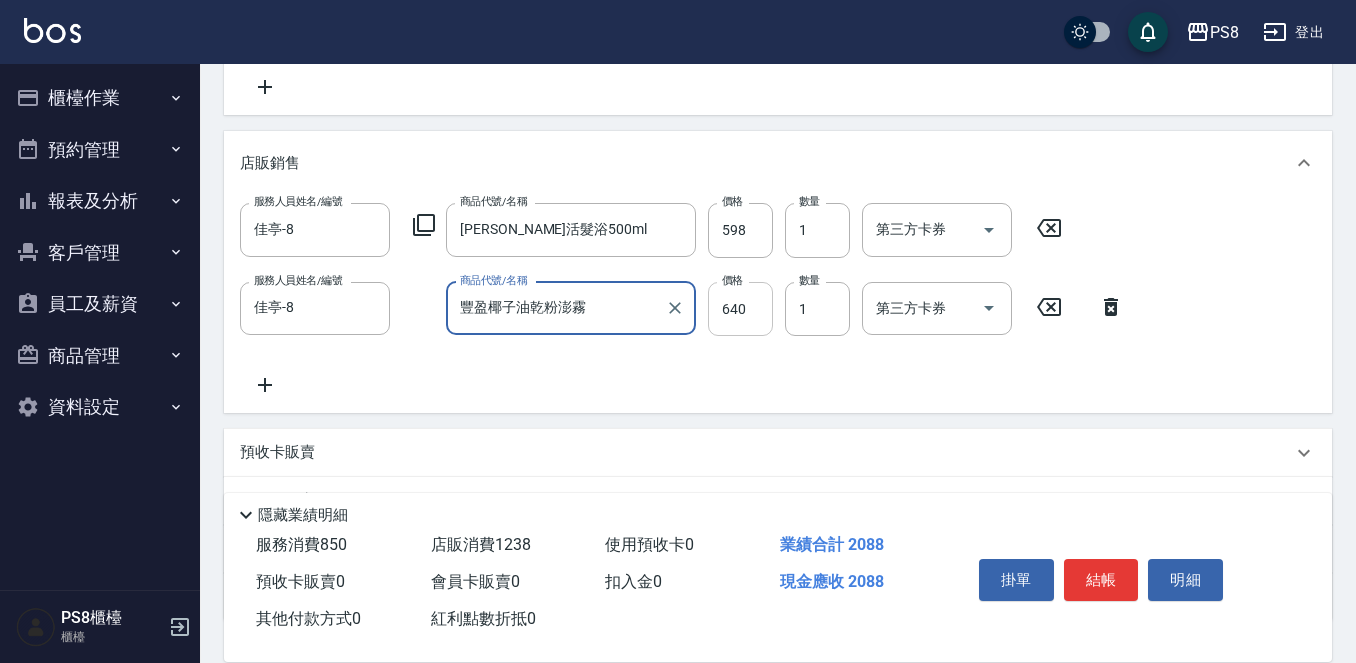type on "豐盈椰子油乾粉澎霧" 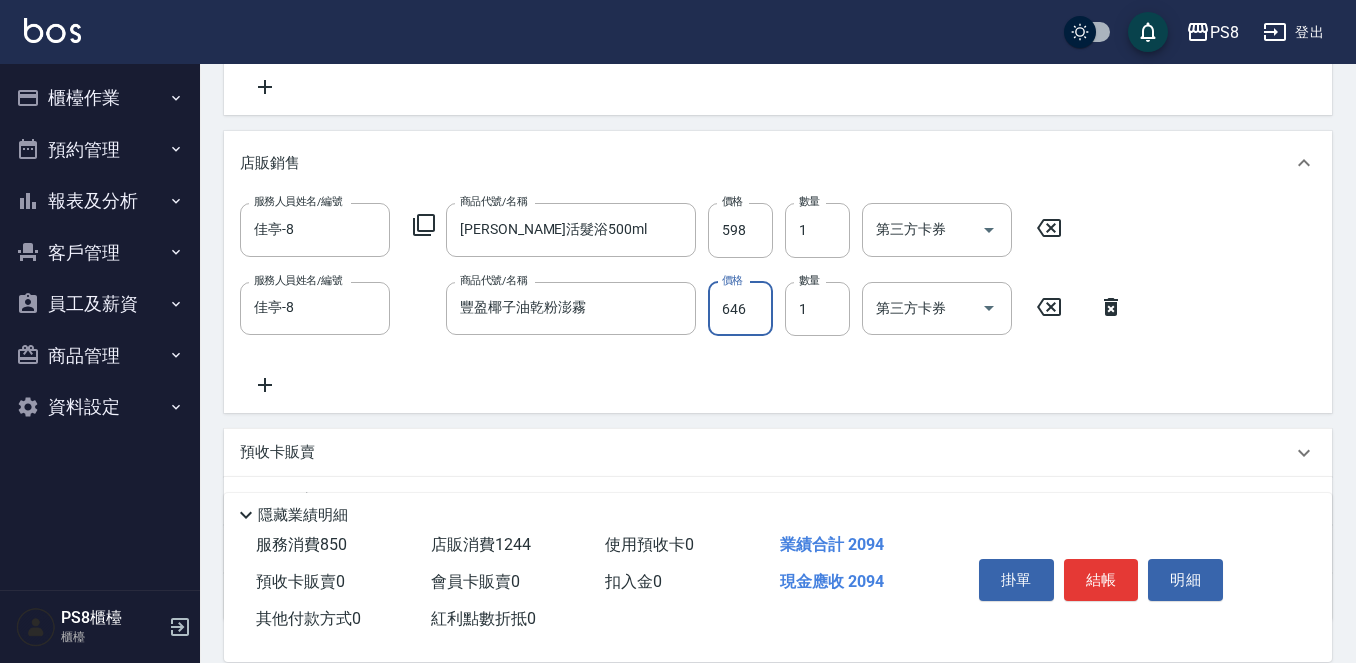 type on "646" 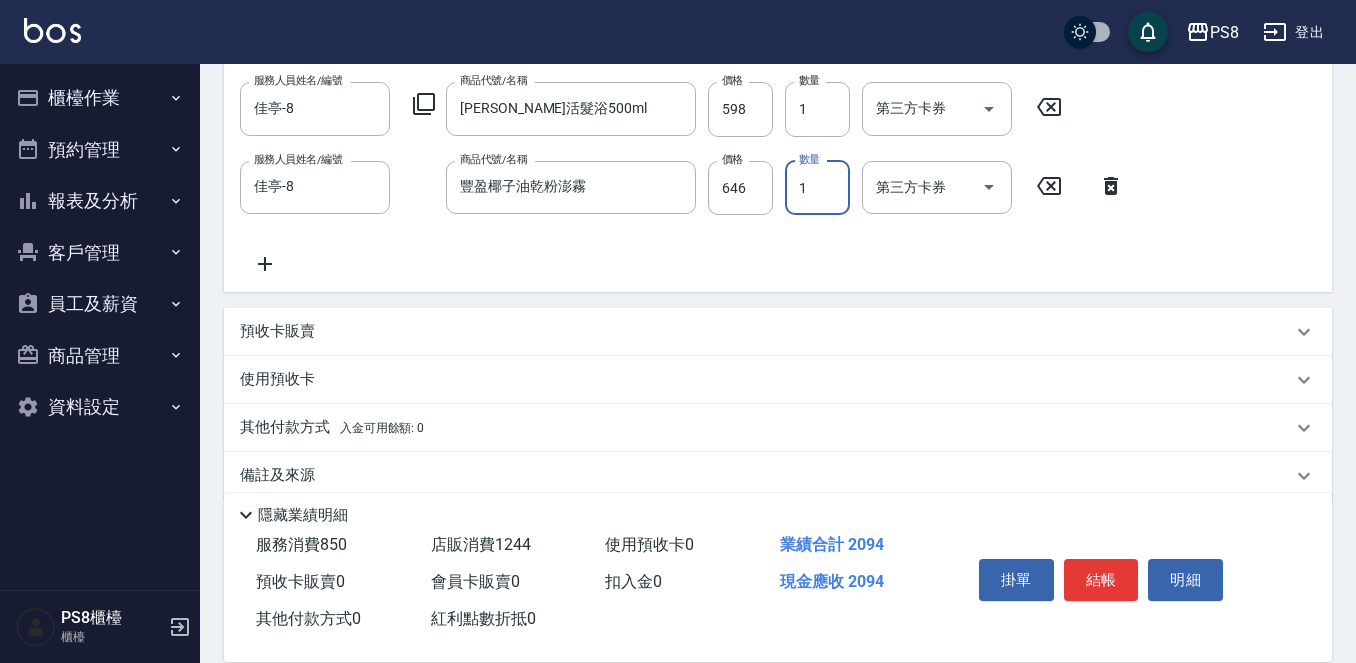 scroll, scrollTop: 640, scrollLeft: 0, axis: vertical 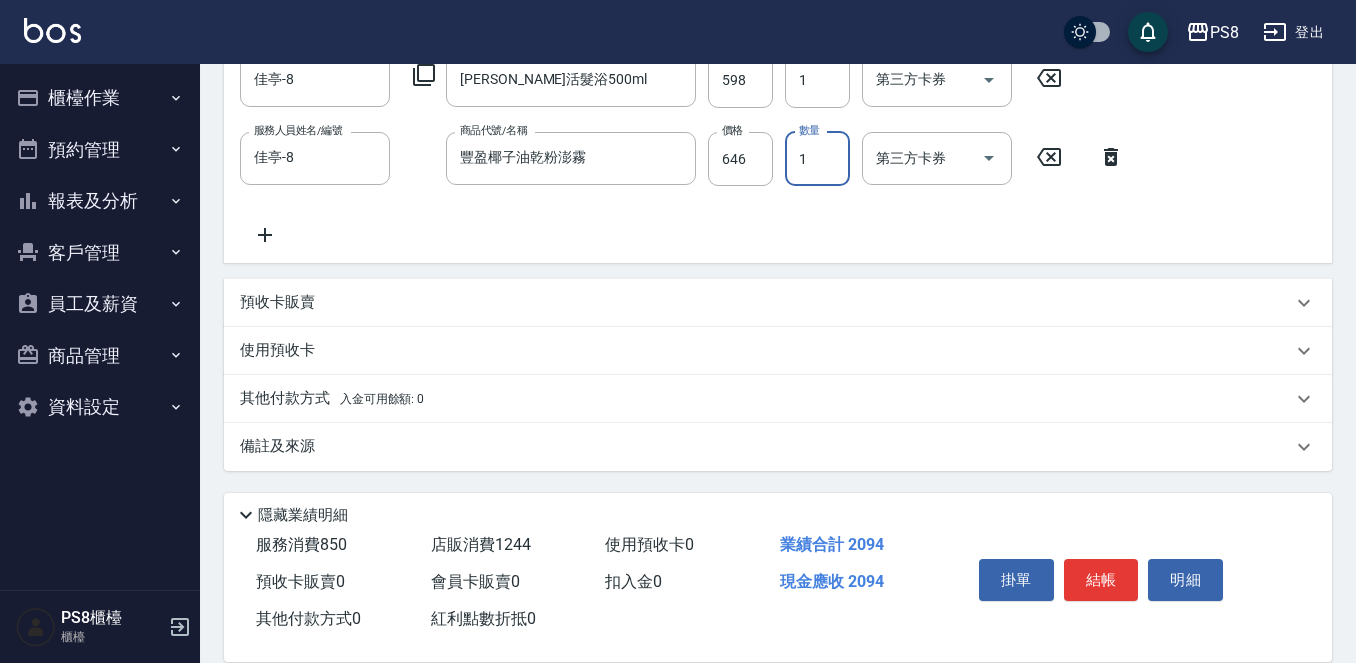click on "其他付款方式 入金可用餘額: 0" at bounding box center (332, 399) 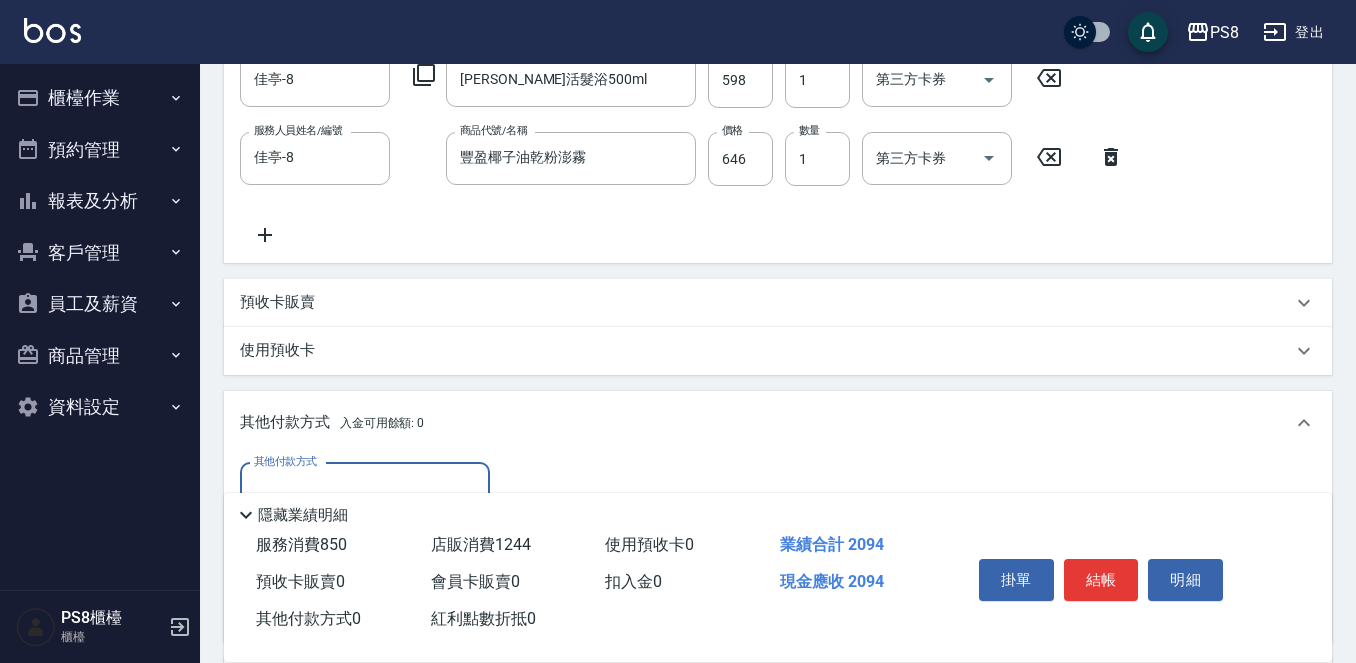 scroll, scrollTop: 0, scrollLeft: 0, axis: both 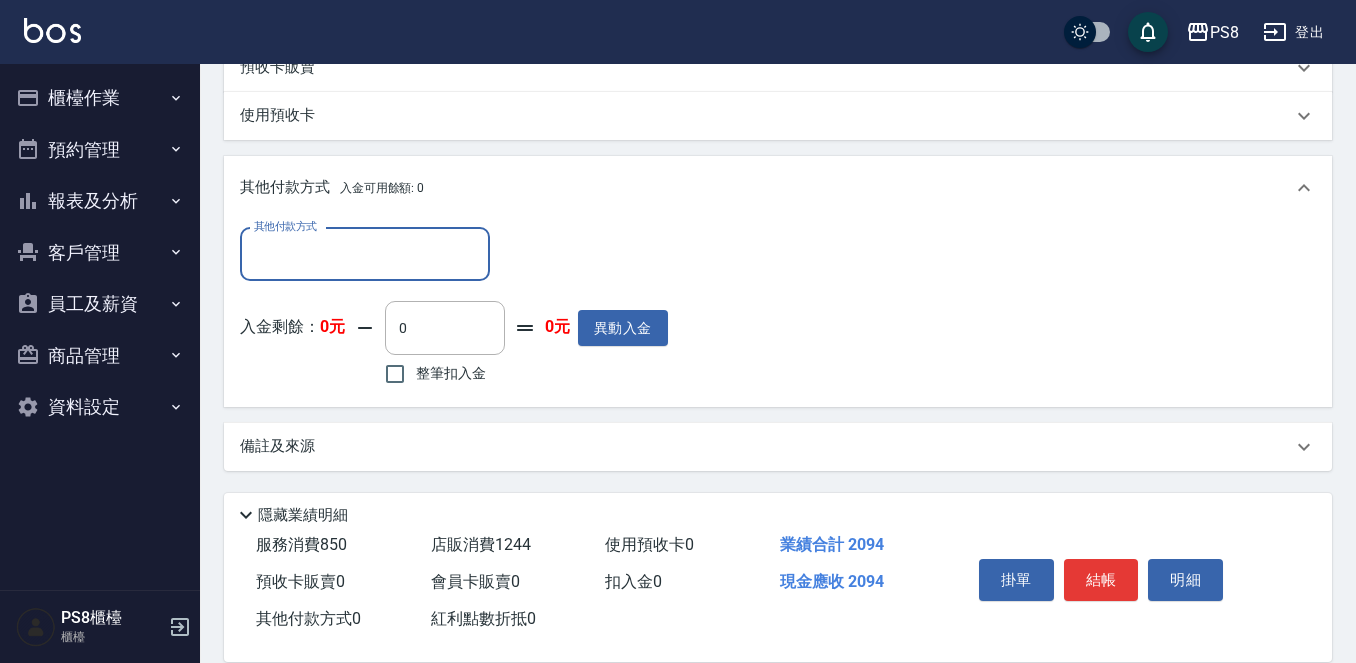 click on "其他付款方式" at bounding box center [365, 254] 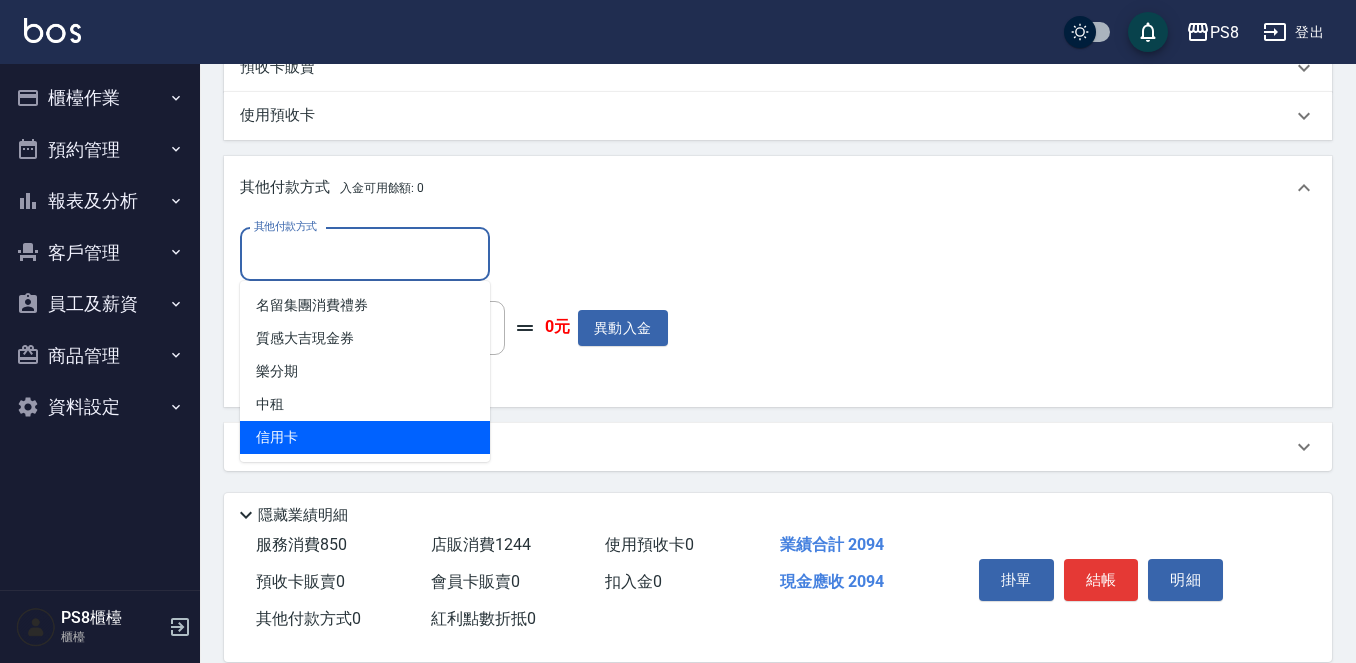 click on "信用卡" at bounding box center [365, 437] 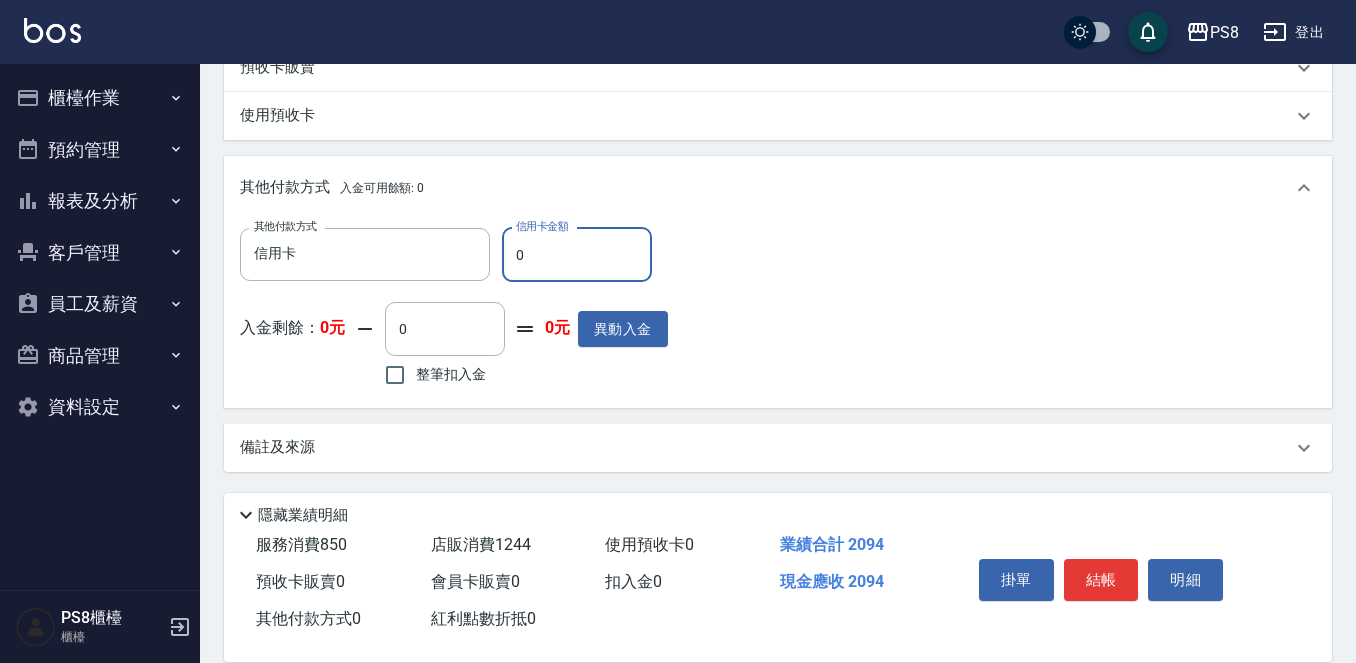 click on "0" at bounding box center [577, 255] 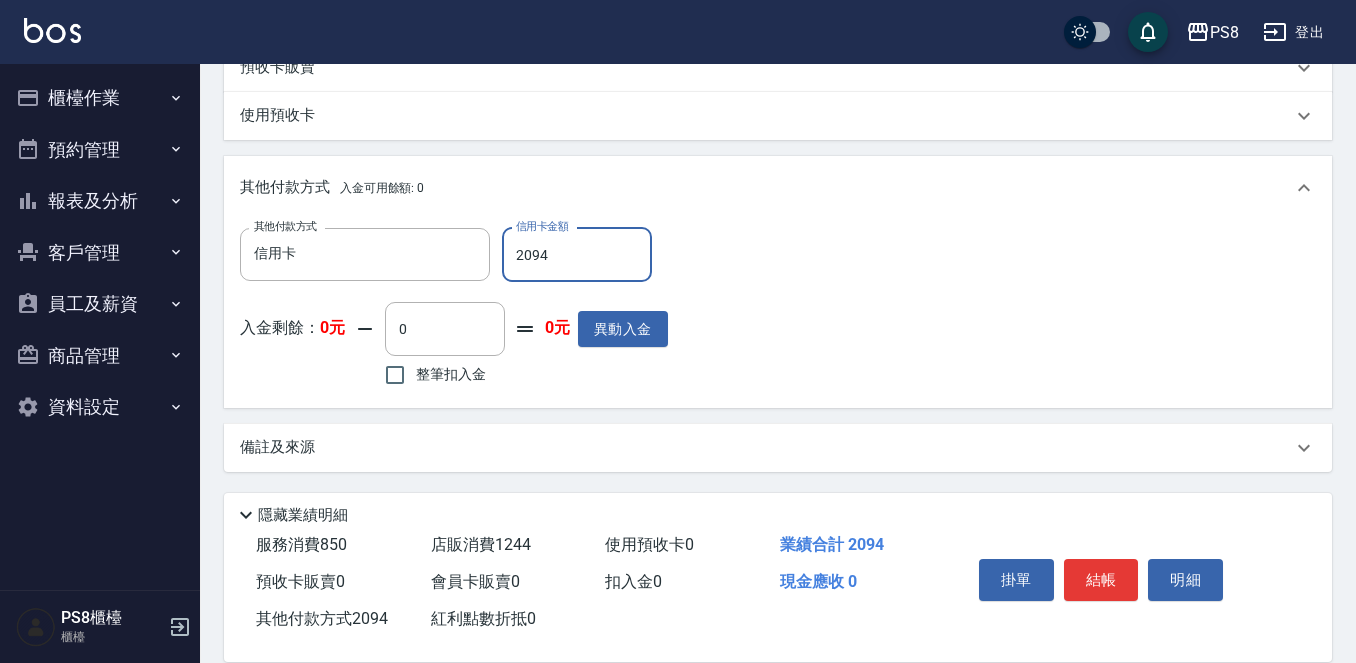 type on "2094" 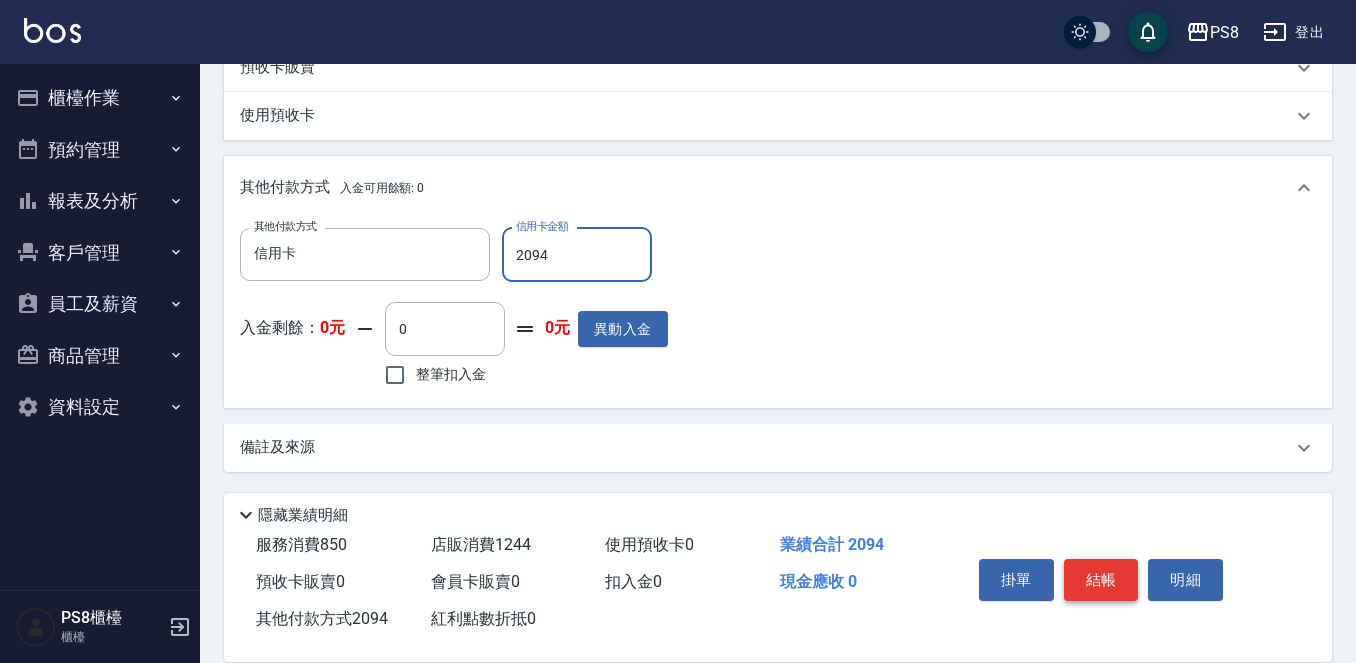 click on "結帳" at bounding box center (1101, 580) 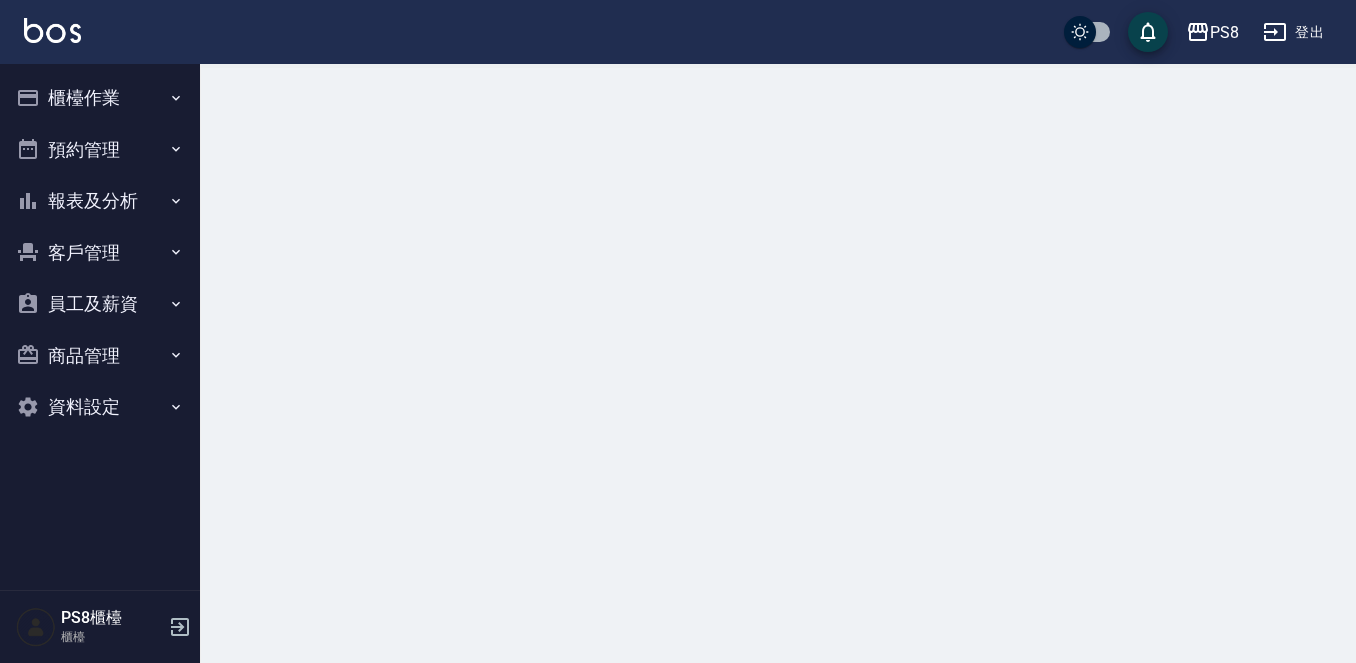 scroll, scrollTop: 0, scrollLeft: 0, axis: both 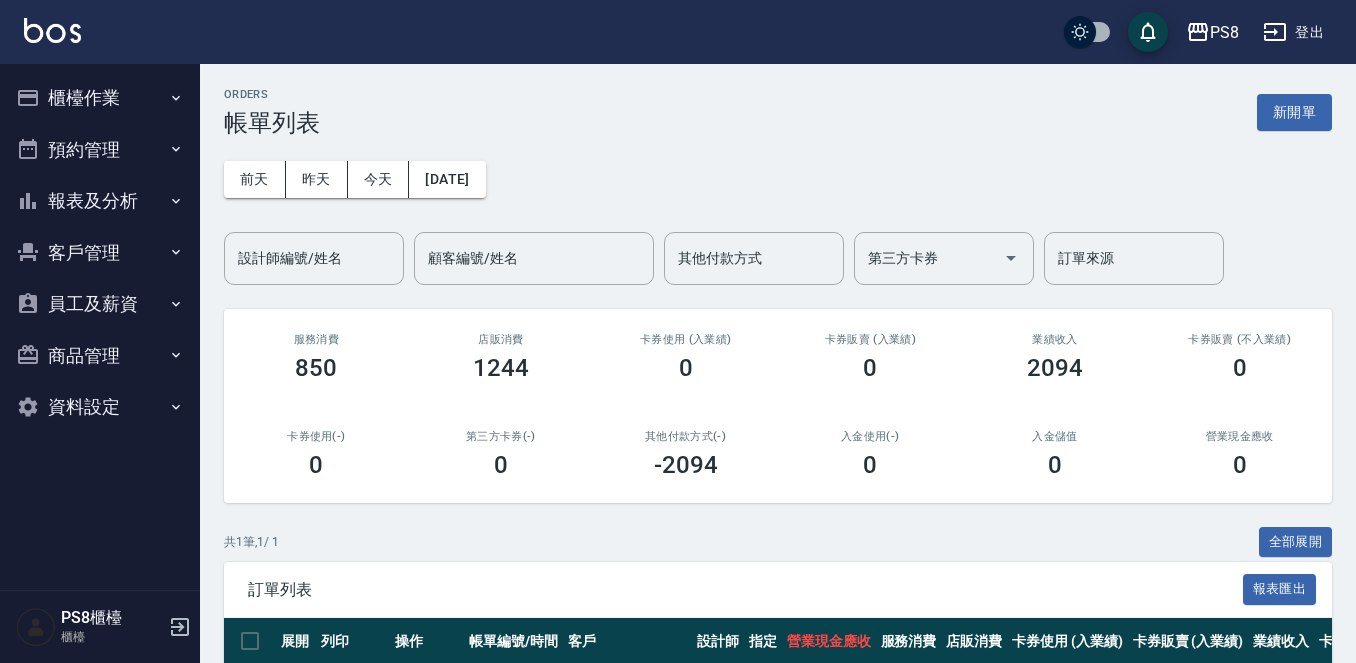 click on "PS8 登出" at bounding box center (678, 32) 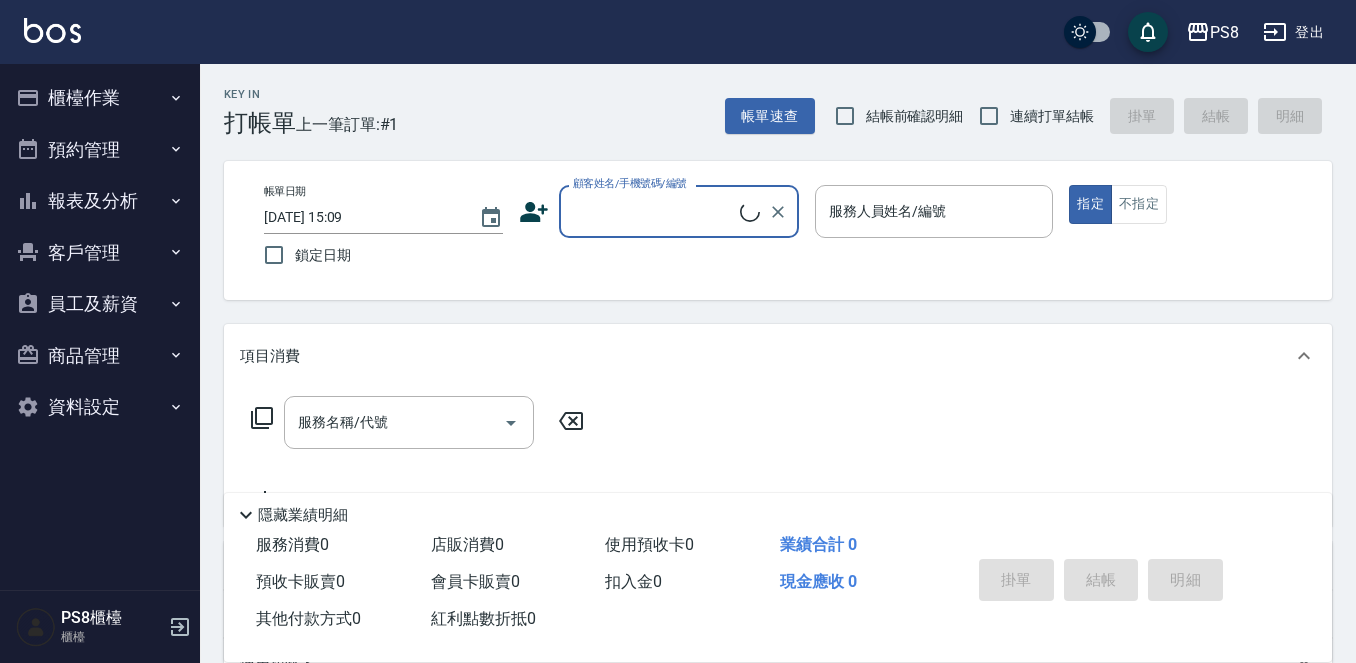 click on "顧客姓名/手機號碼/編號" at bounding box center (654, 211) 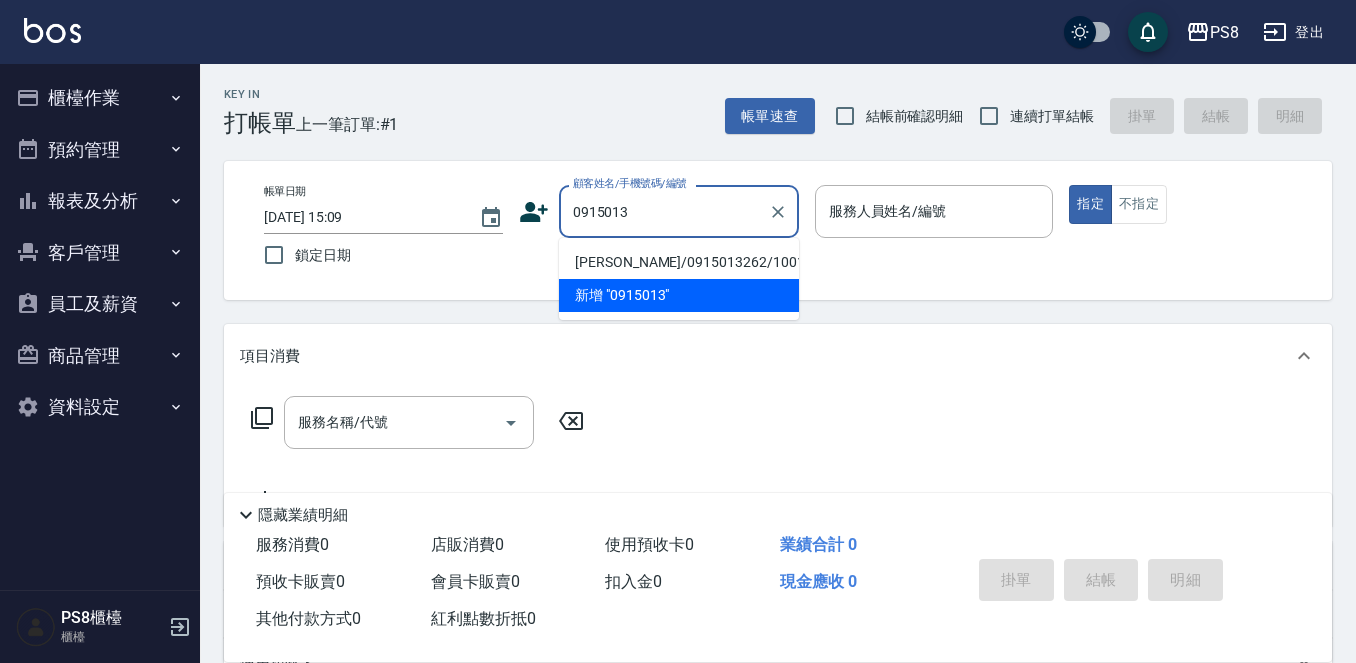 click on "[PERSON_NAME]/0915013262/1001" at bounding box center [679, 262] 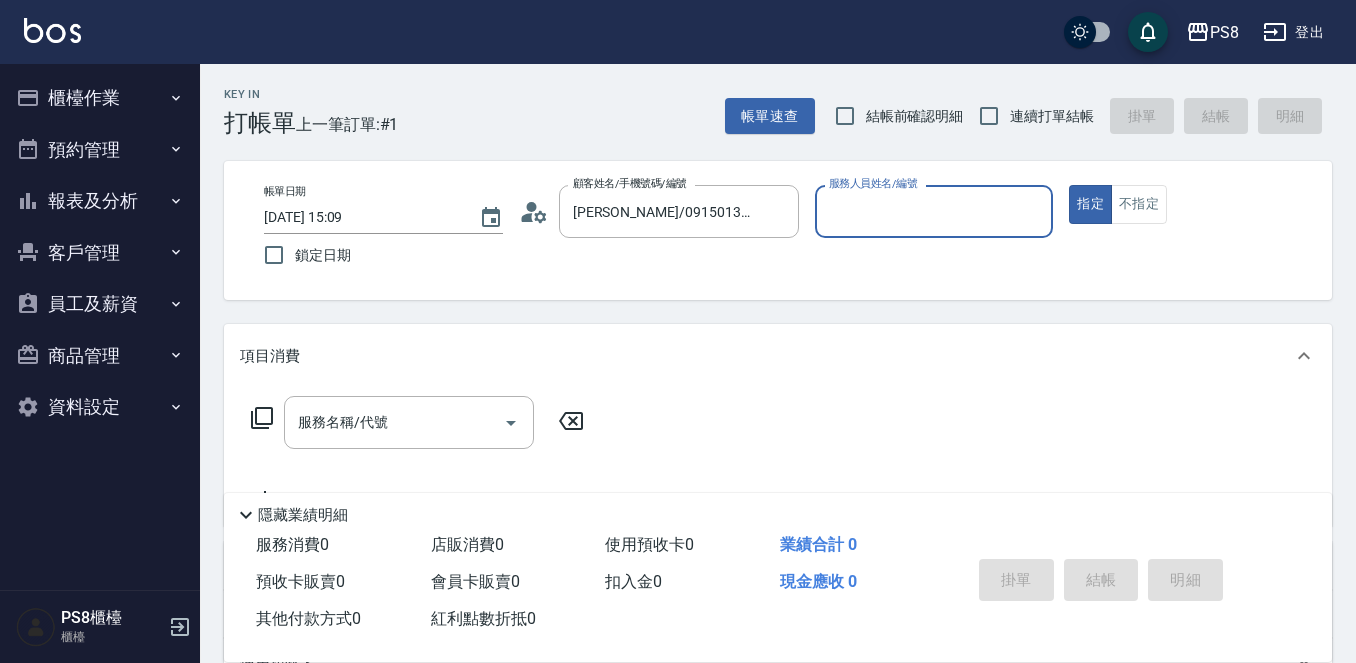 type on "佳亭-8" 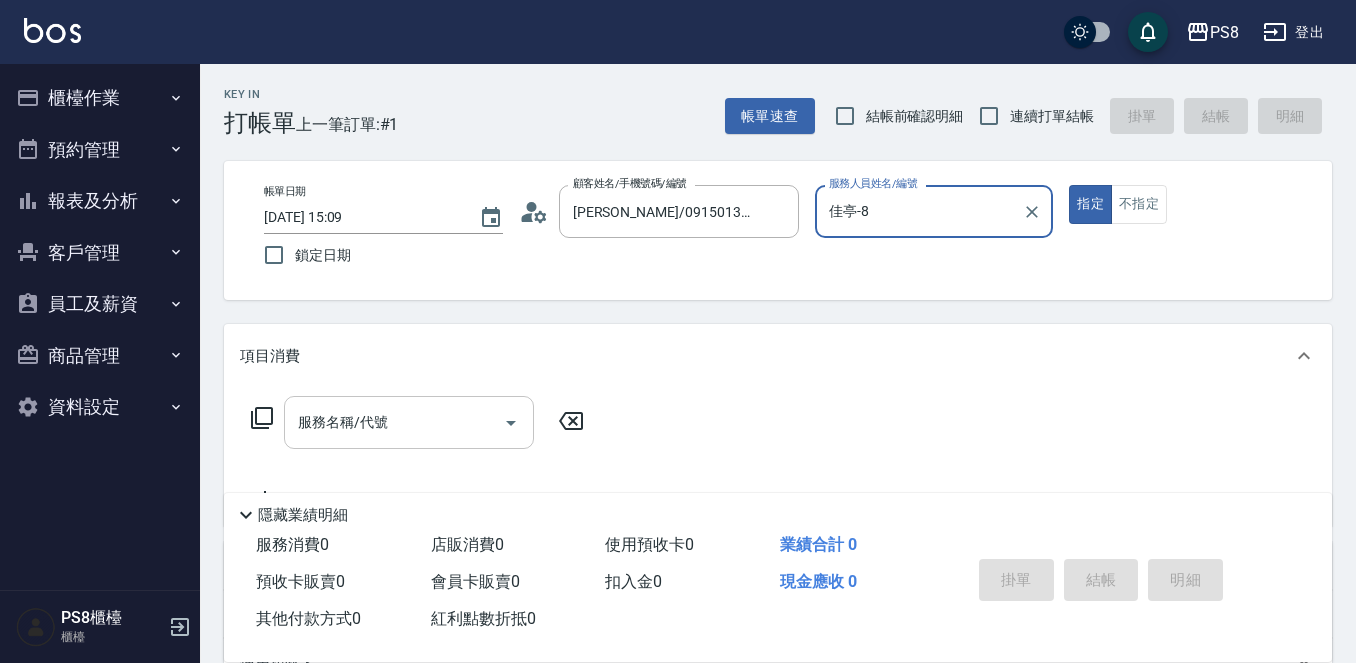 click on "服務名稱/代號" at bounding box center (394, 422) 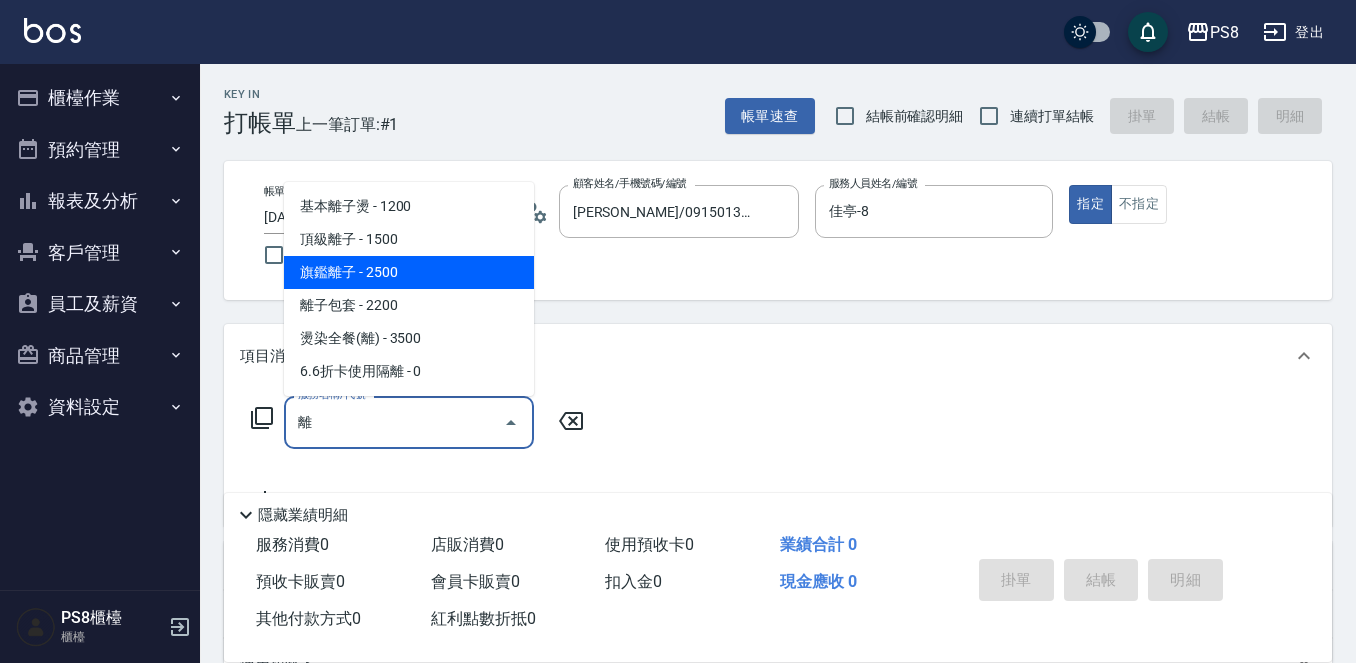 click on "旗鑑離子 - 2500" at bounding box center [409, 272] 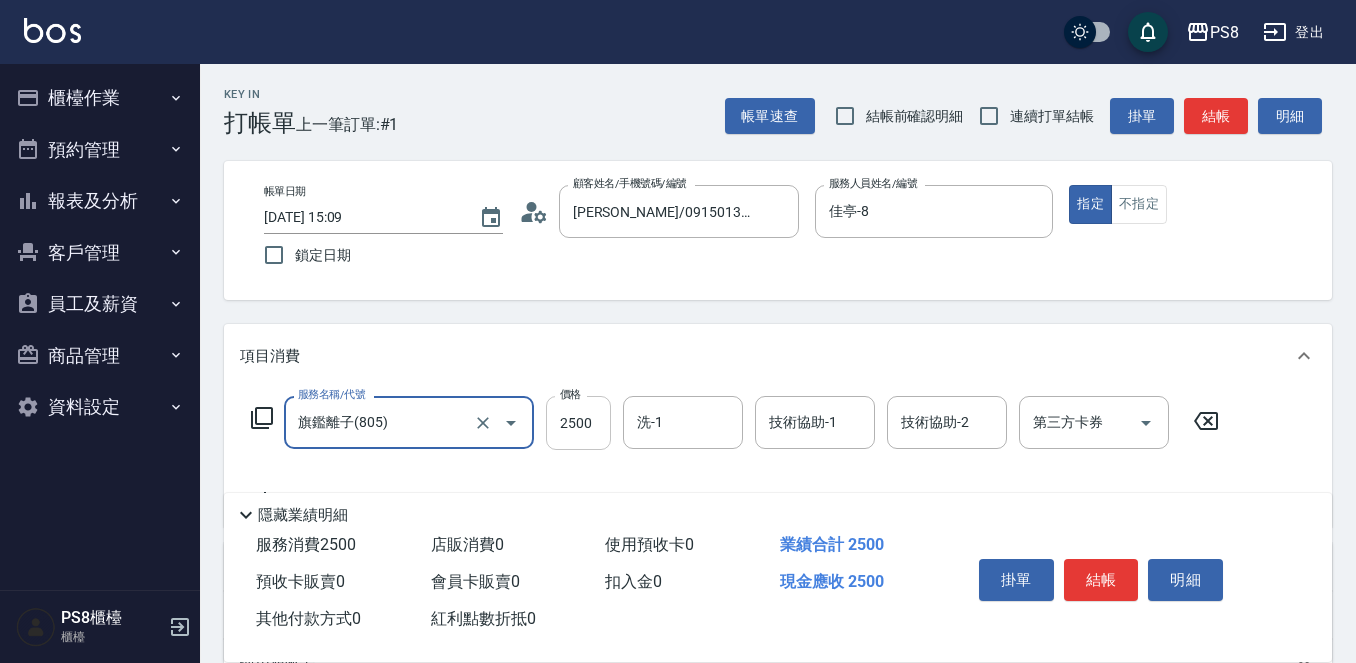 type on "旗鑑離子(805)" 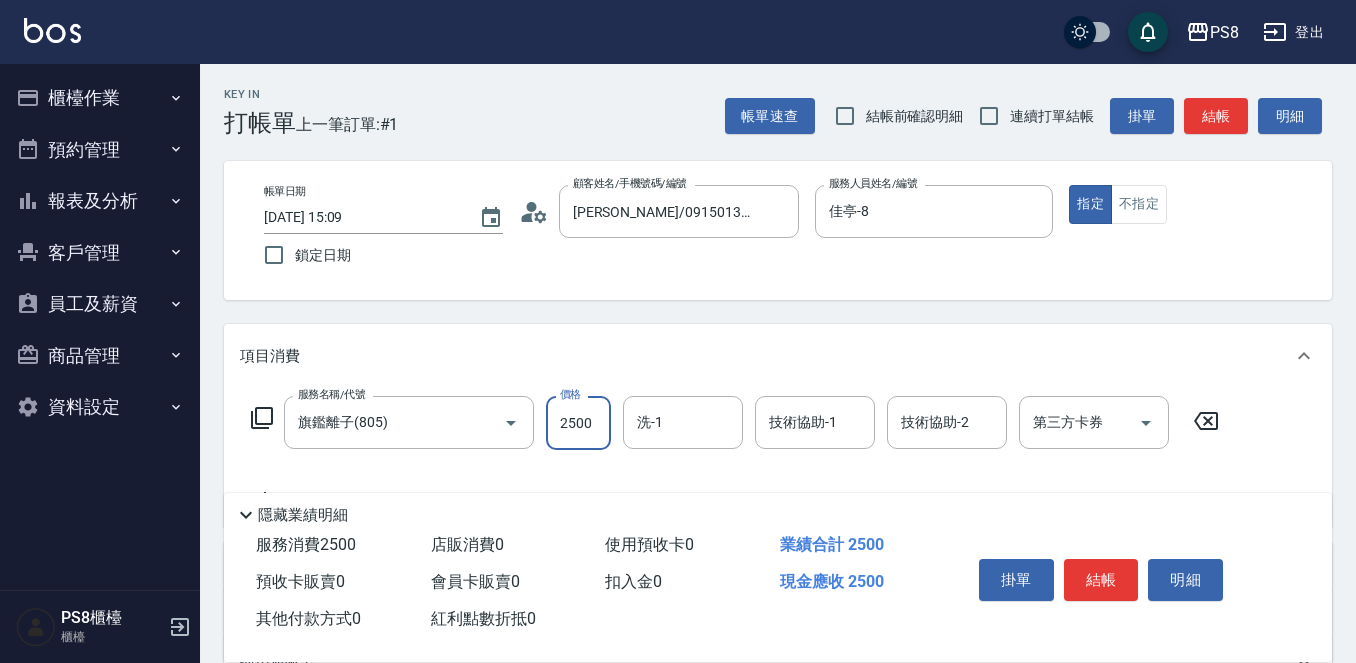 click on "2500" at bounding box center (578, 423) 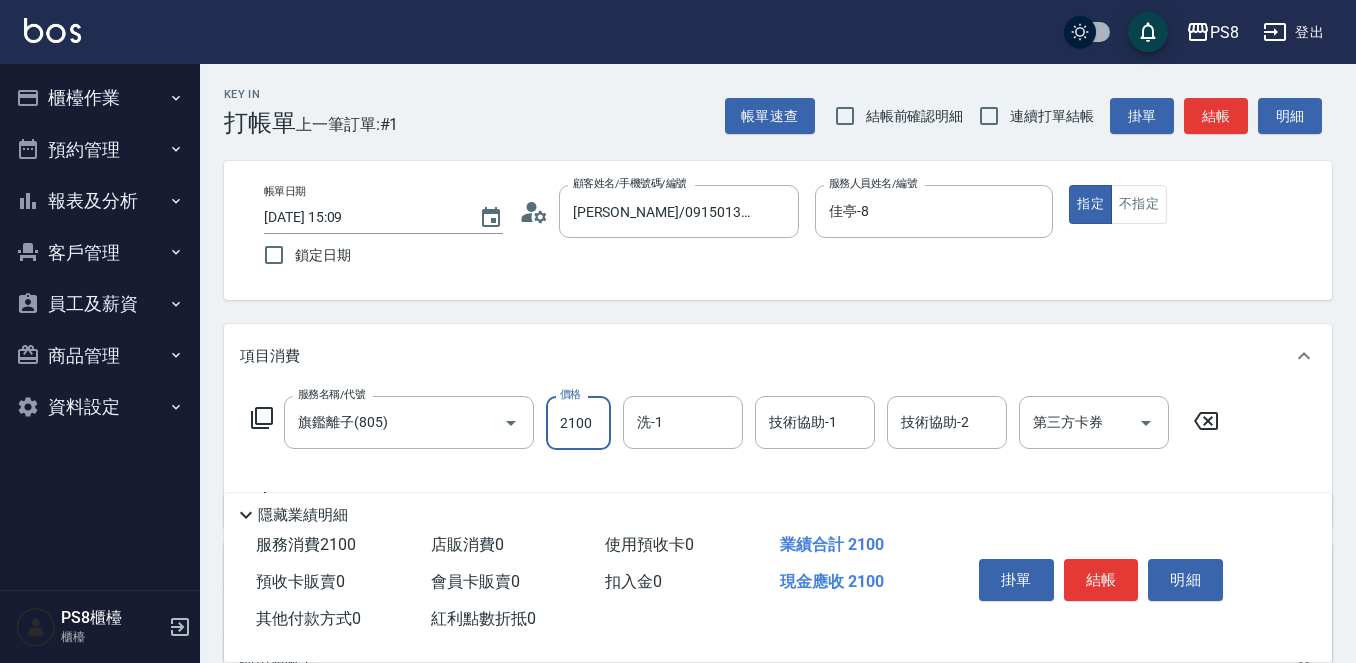type on "2100" 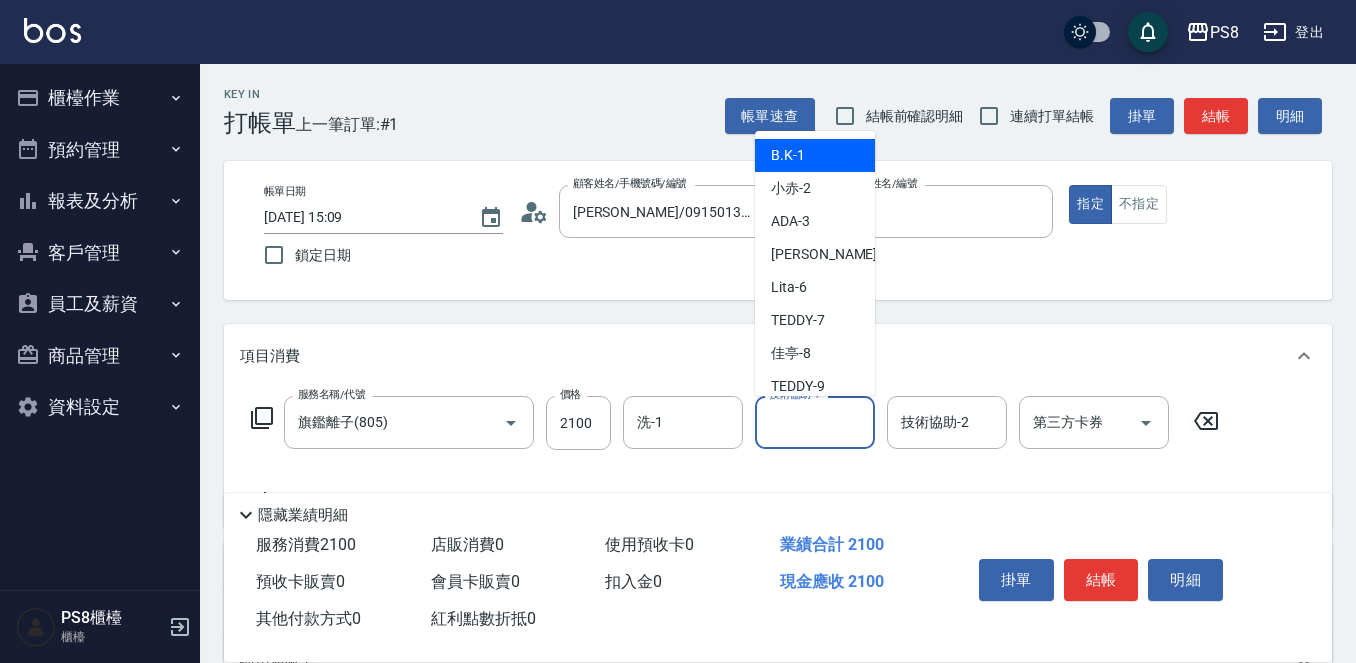 click on "技術協助-1" at bounding box center (815, 422) 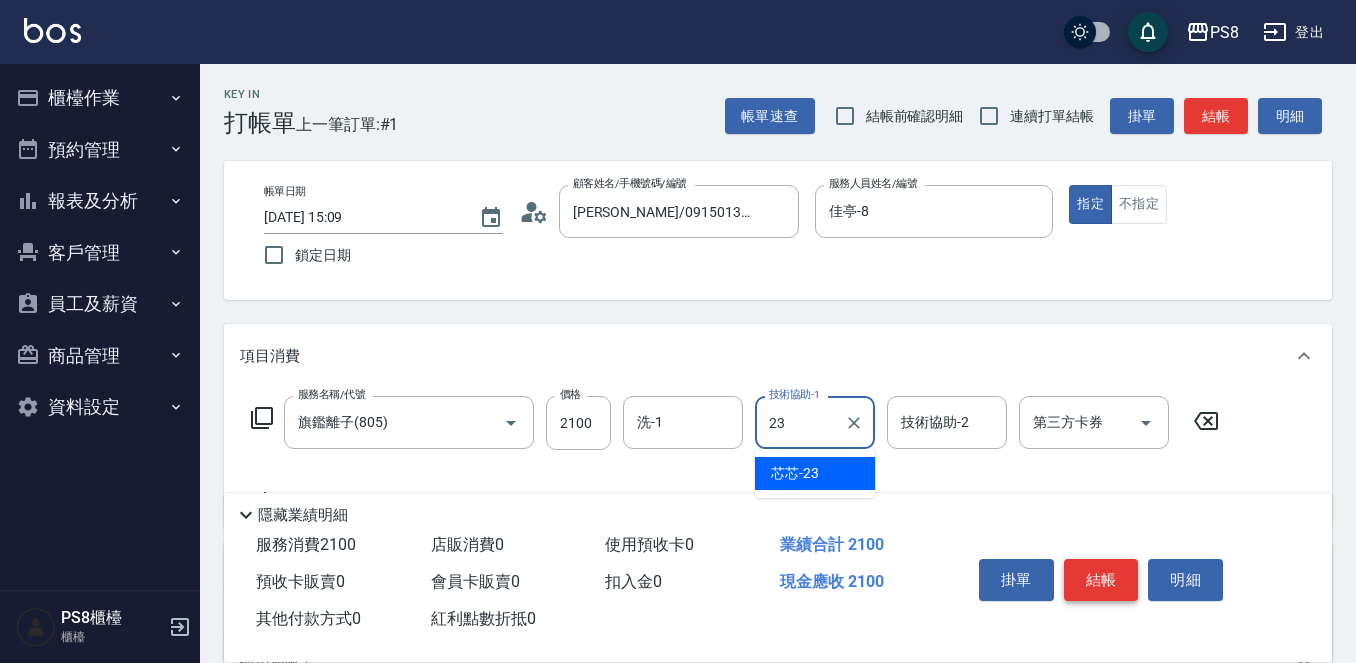 type on "23" 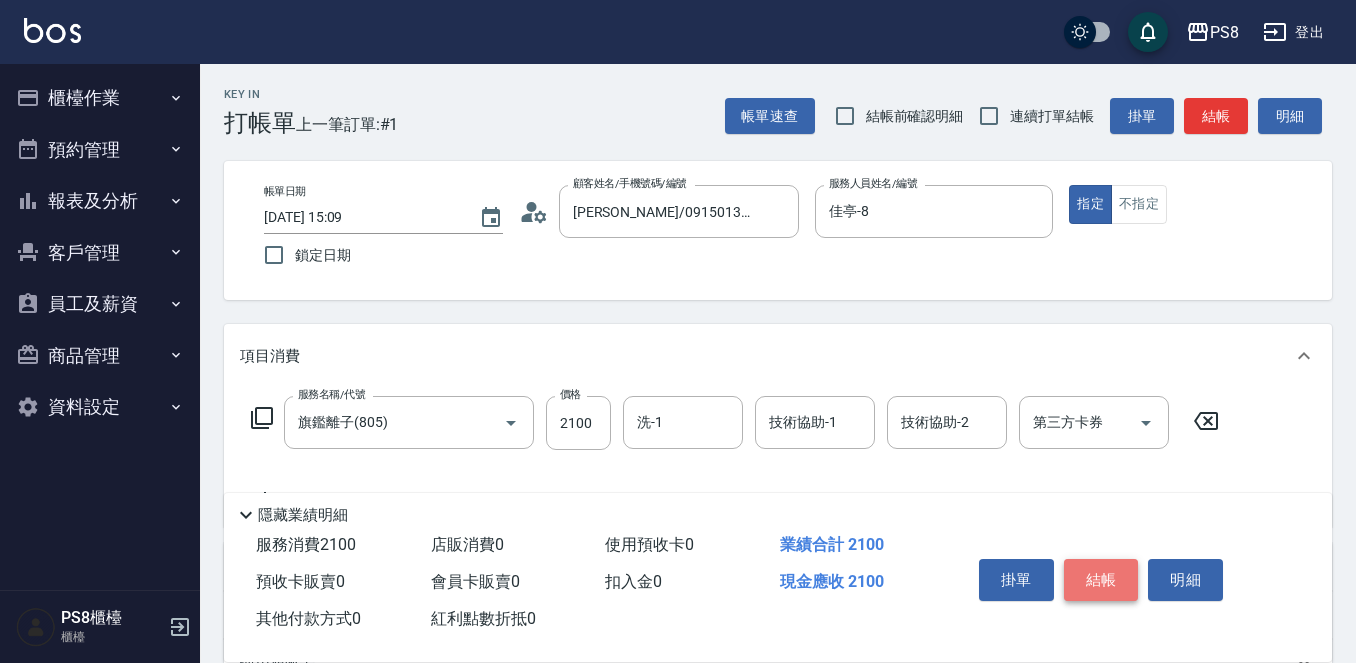 click on "結帳" at bounding box center (1101, 580) 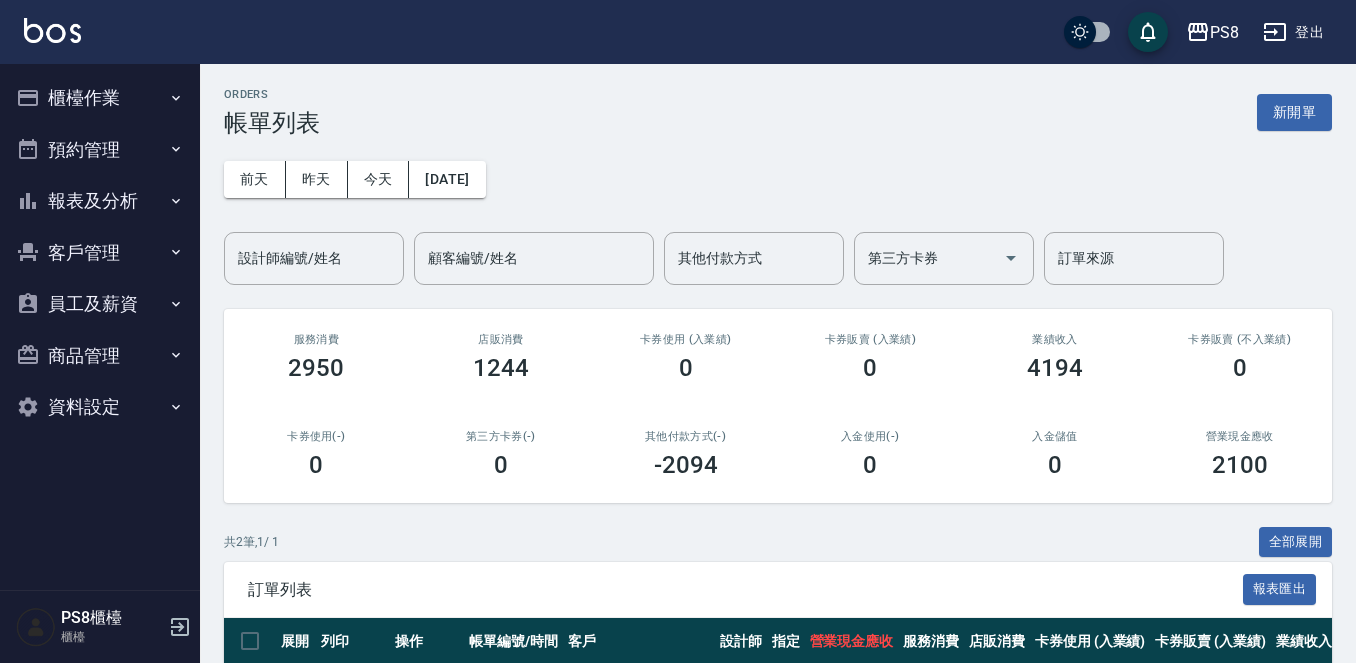 click at bounding box center (52, 30) 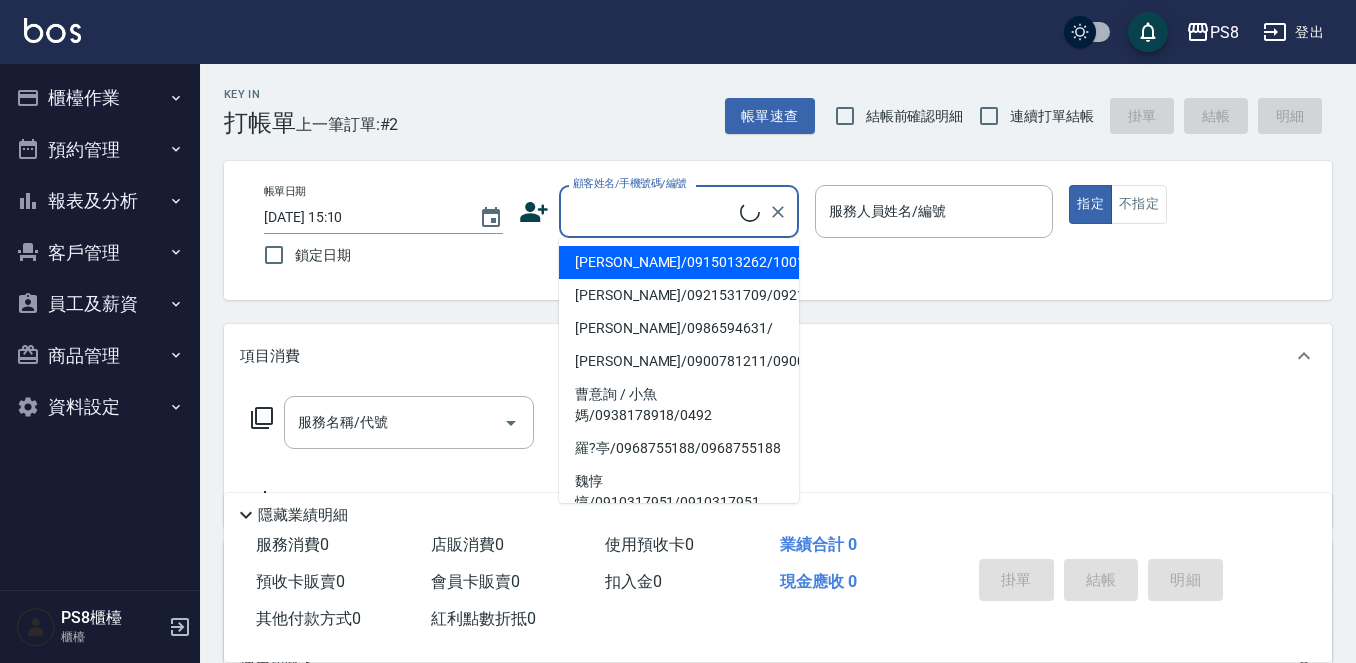 click on "顧客姓名/手機號碼/編號" at bounding box center [654, 211] 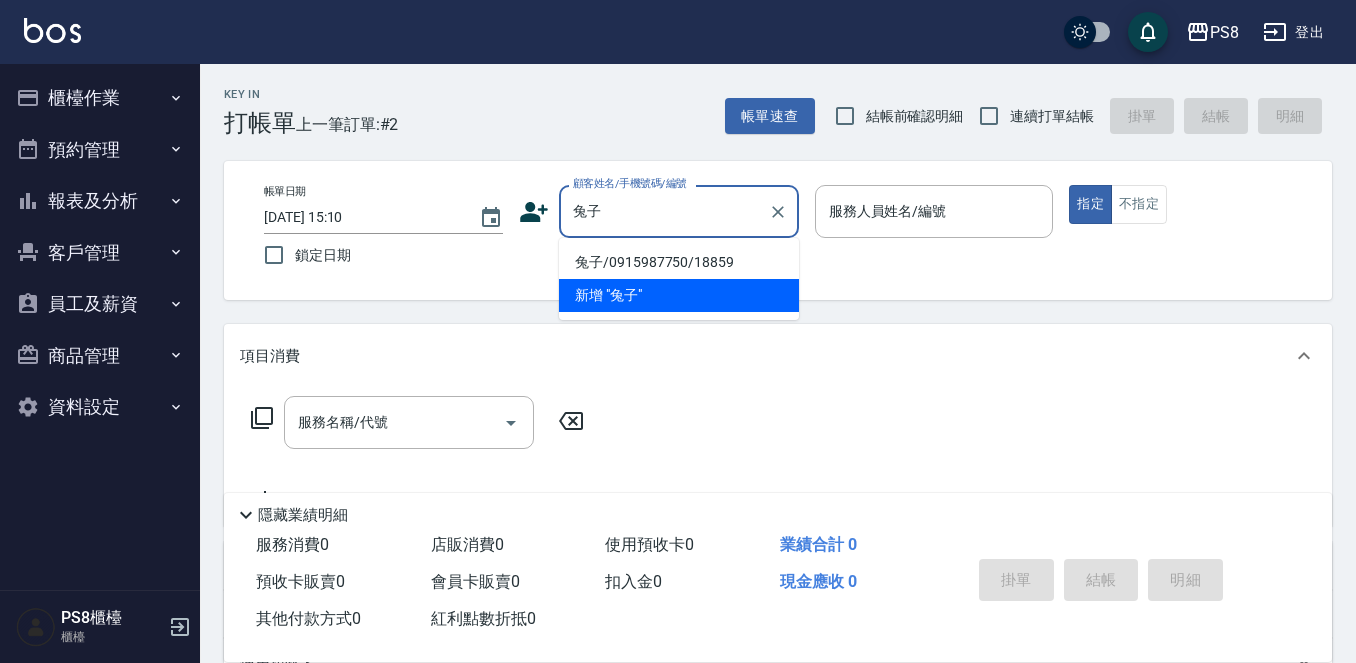 click on "兔子/0915987750/18859" at bounding box center (679, 262) 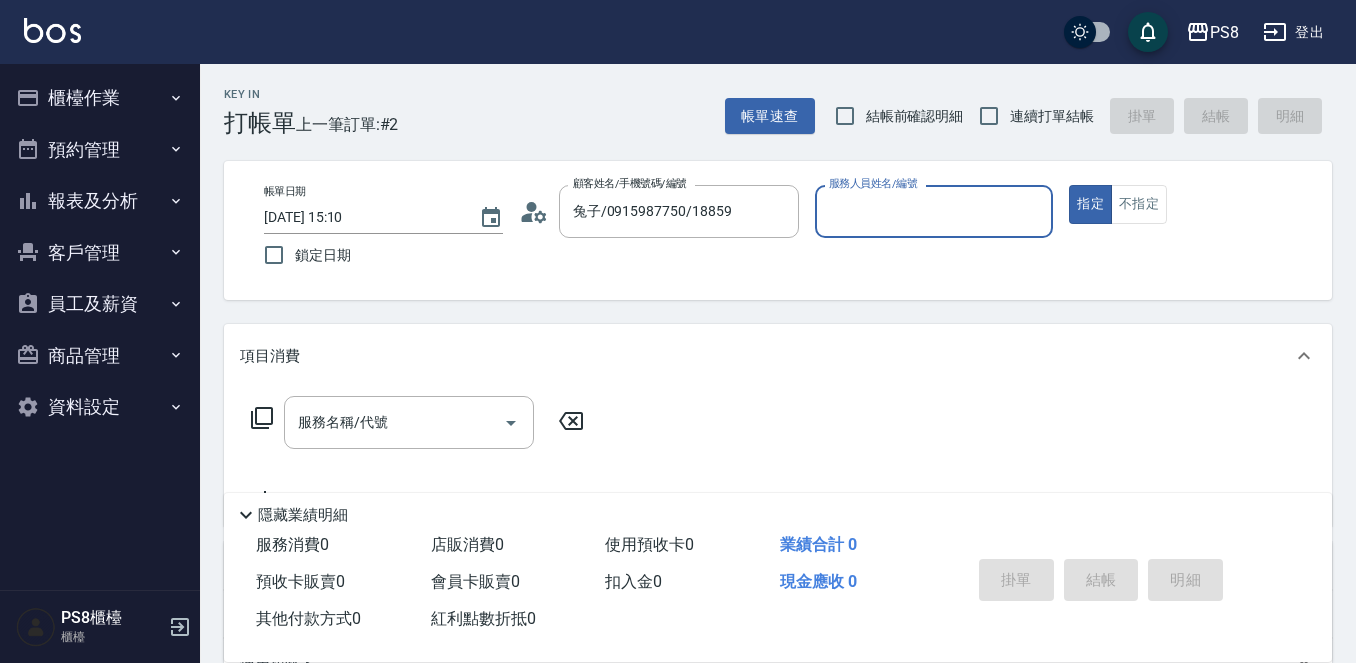 click on "服務人員姓名/編號" at bounding box center [934, 211] 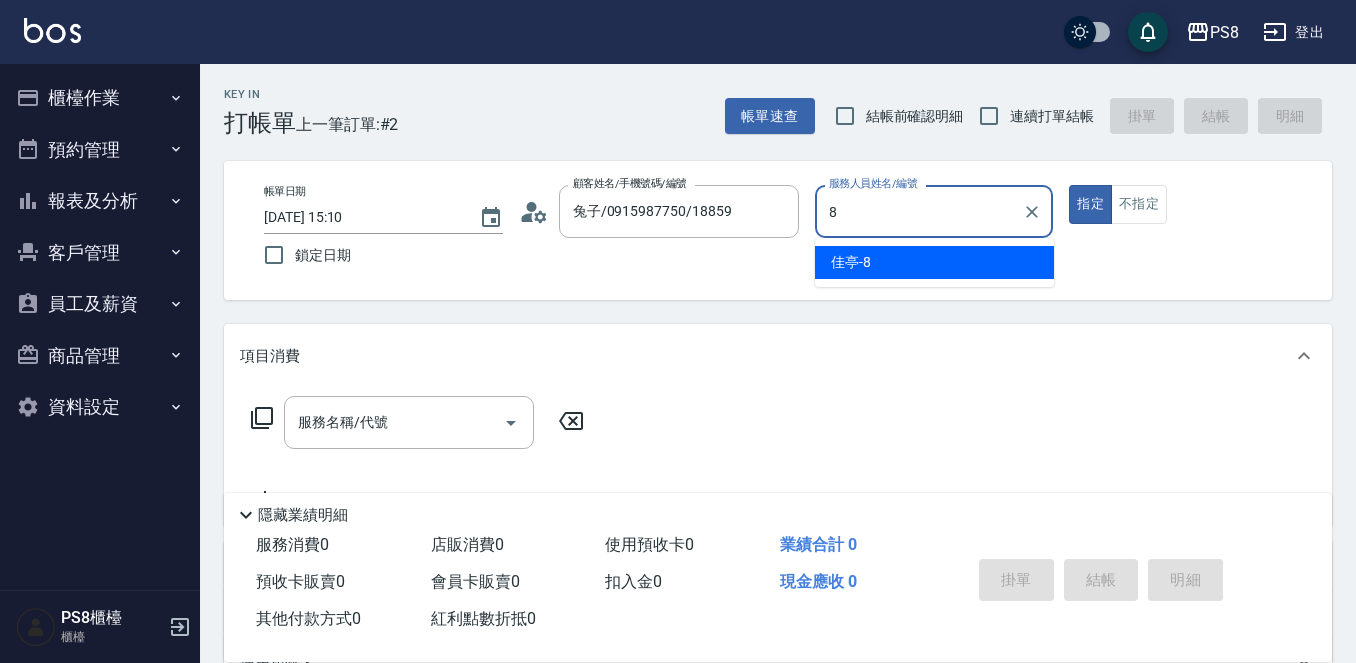 type on "佳亭-8" 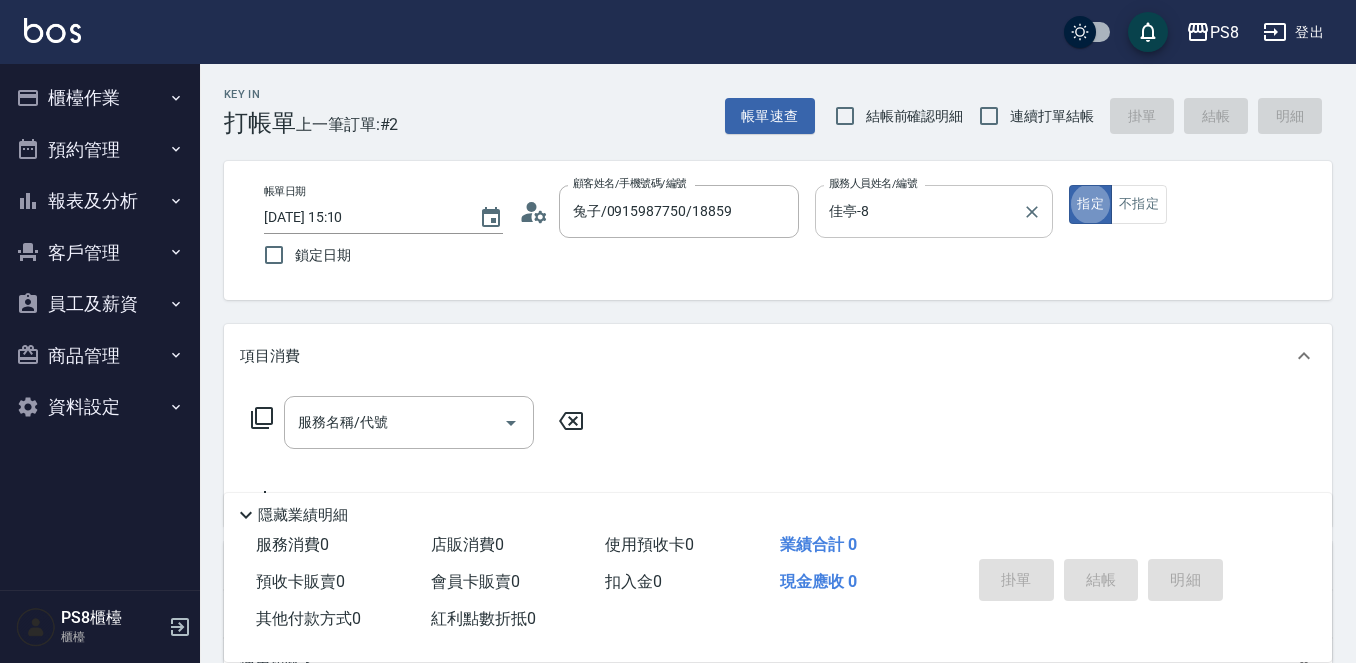 type on "true" 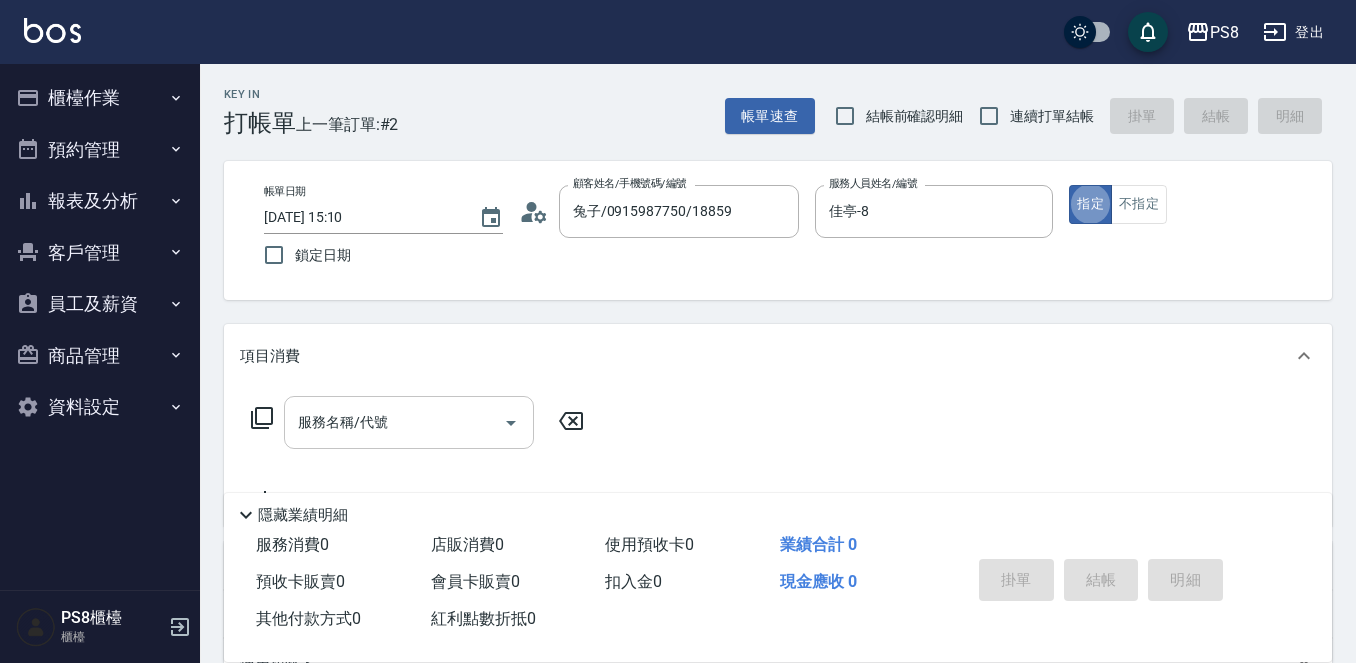 click on "服務名稱/代號 服務名稱/代號" at bounding box center (409, 422) 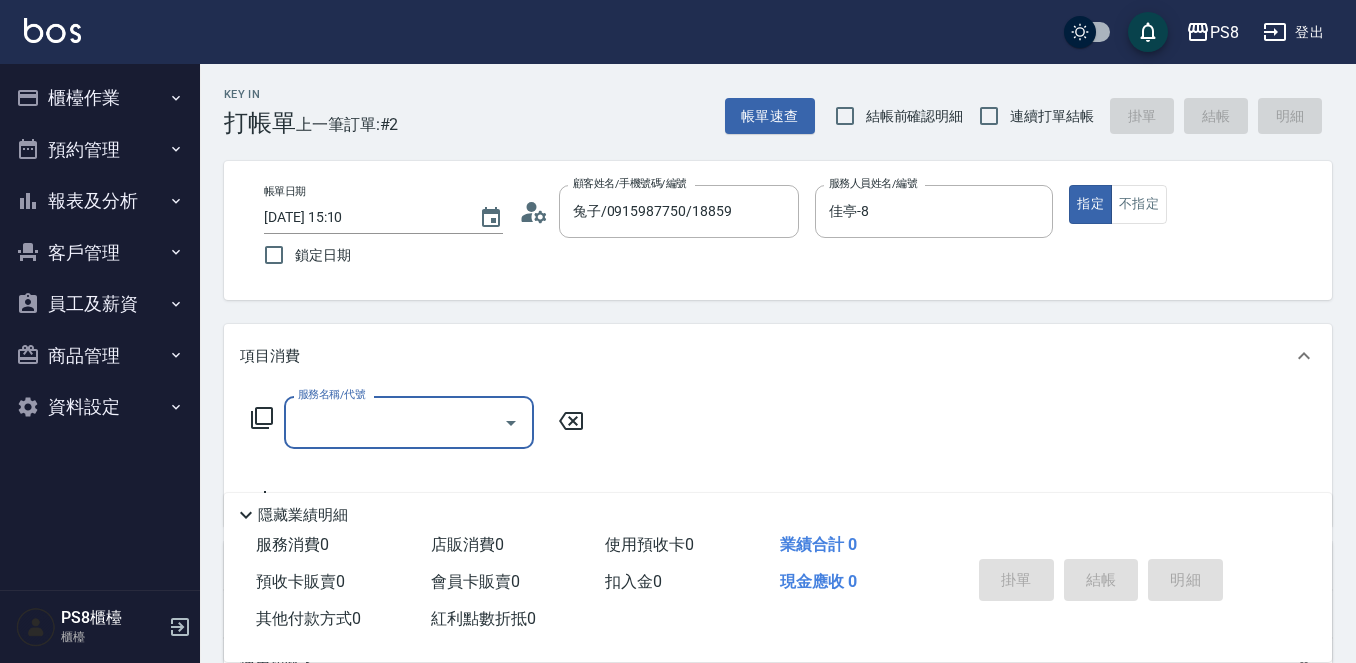 click on "服務名稱/代號" at bounding box center (394, 422) 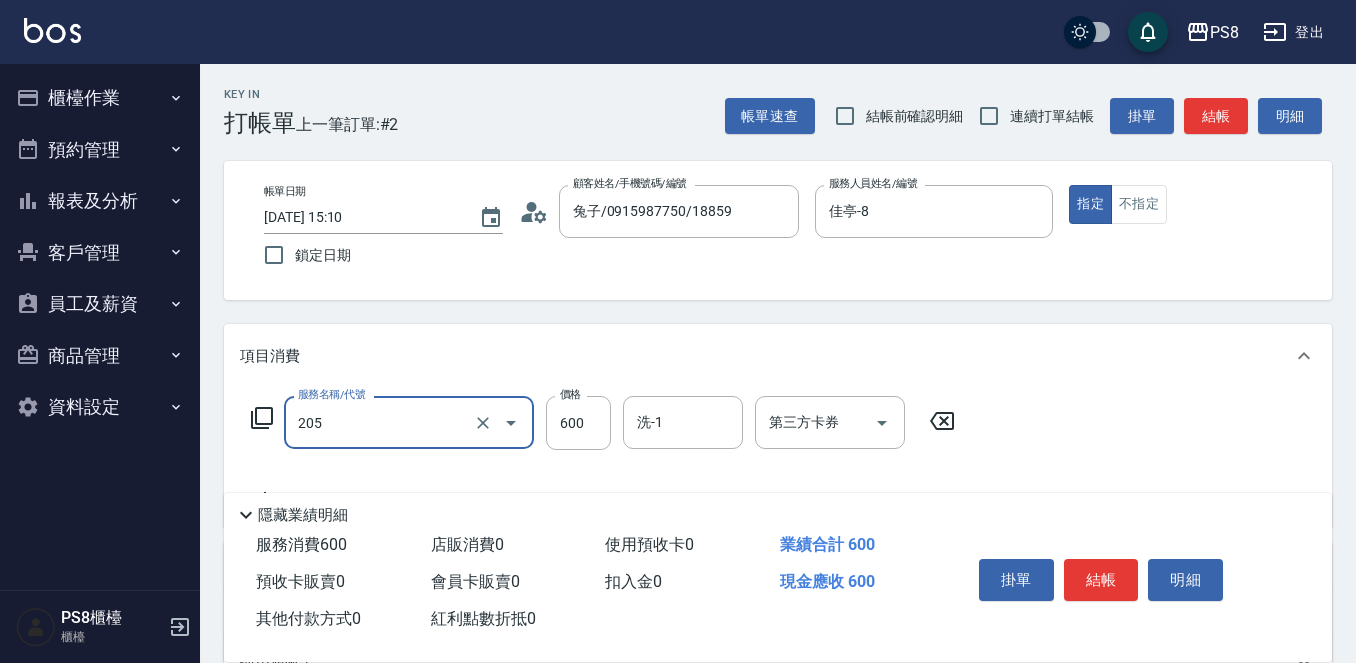 type on "A級洗剪600(205)" 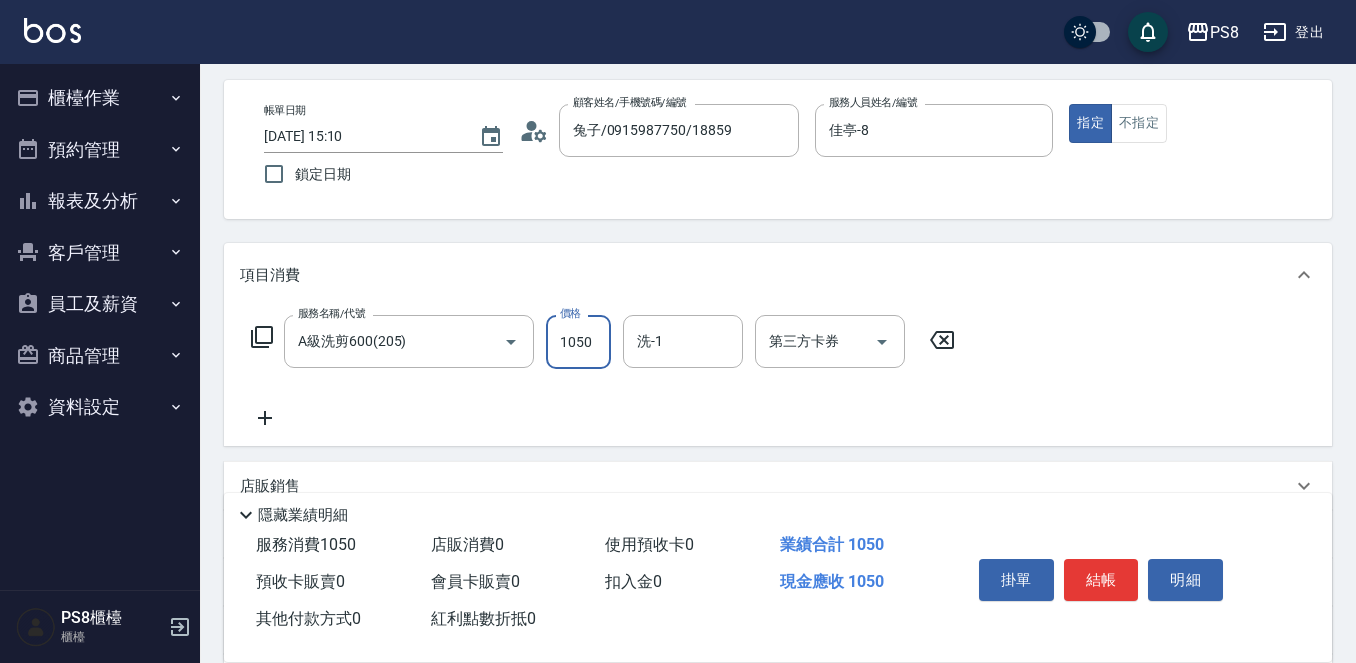 scroll, scrollTop: 200, scrollLeft: 0, axis: vertical 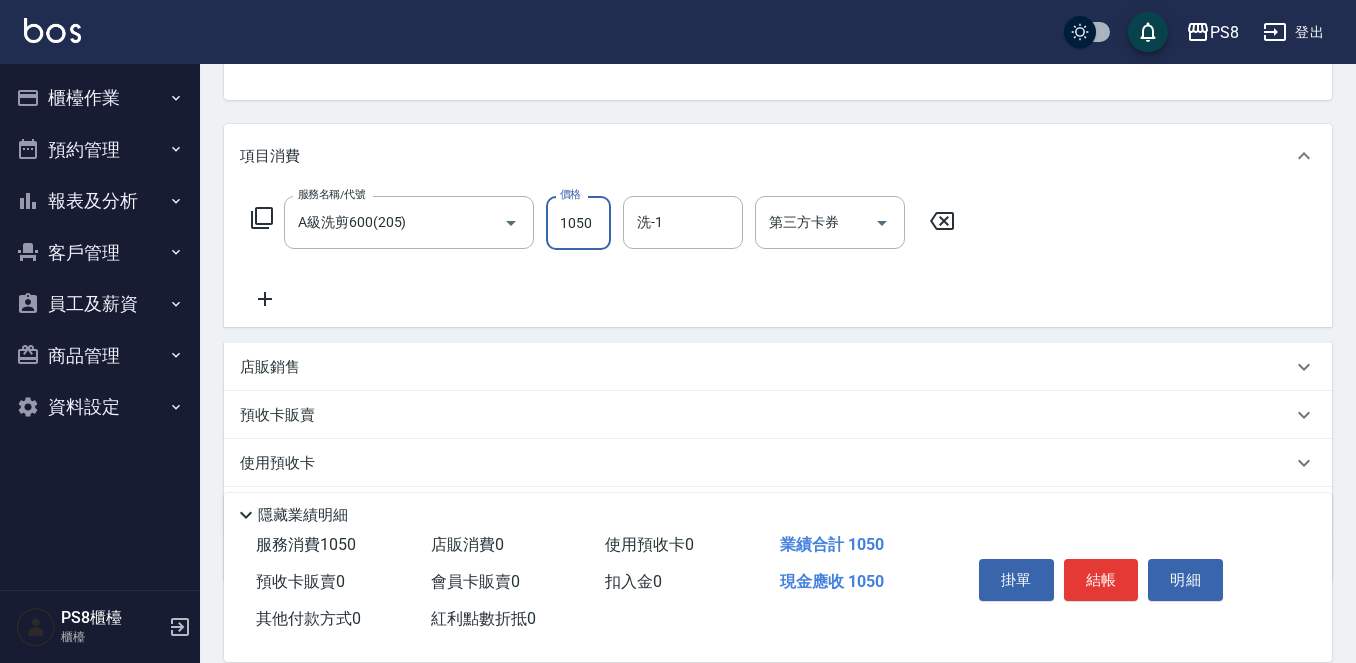 type on "1050" 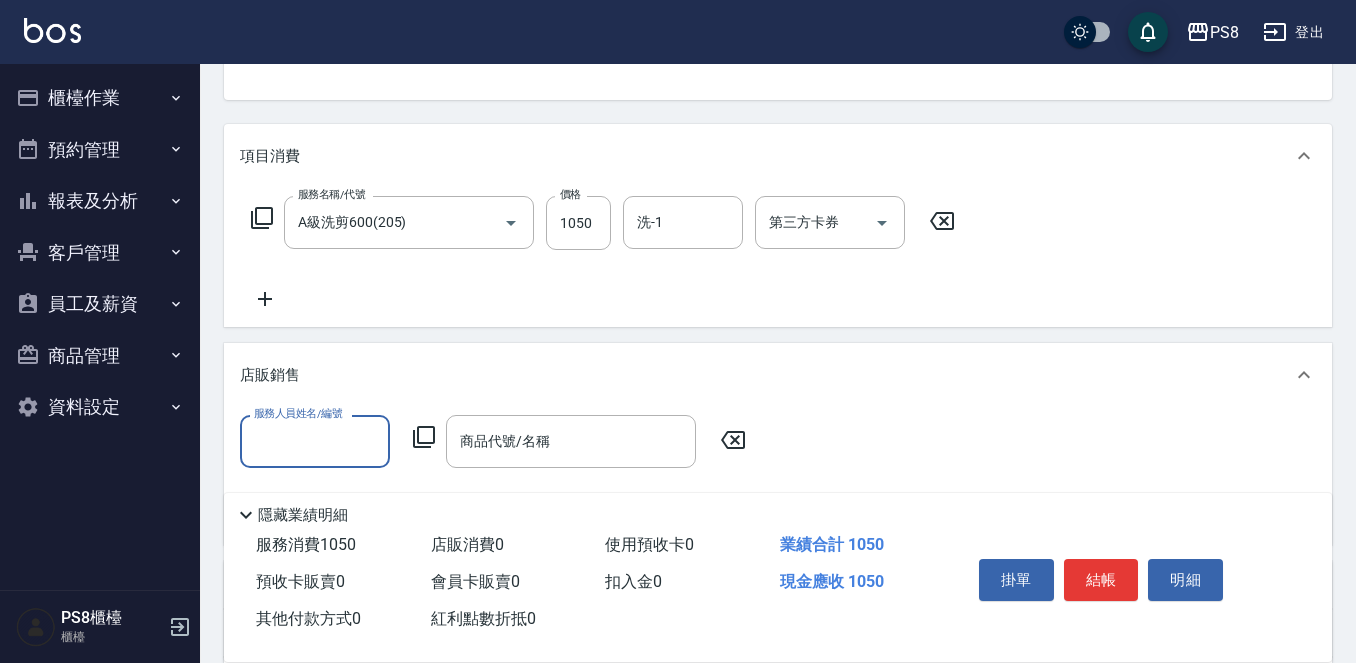scroll, scrollTop: 0, scrollLeft: 0, axis: both 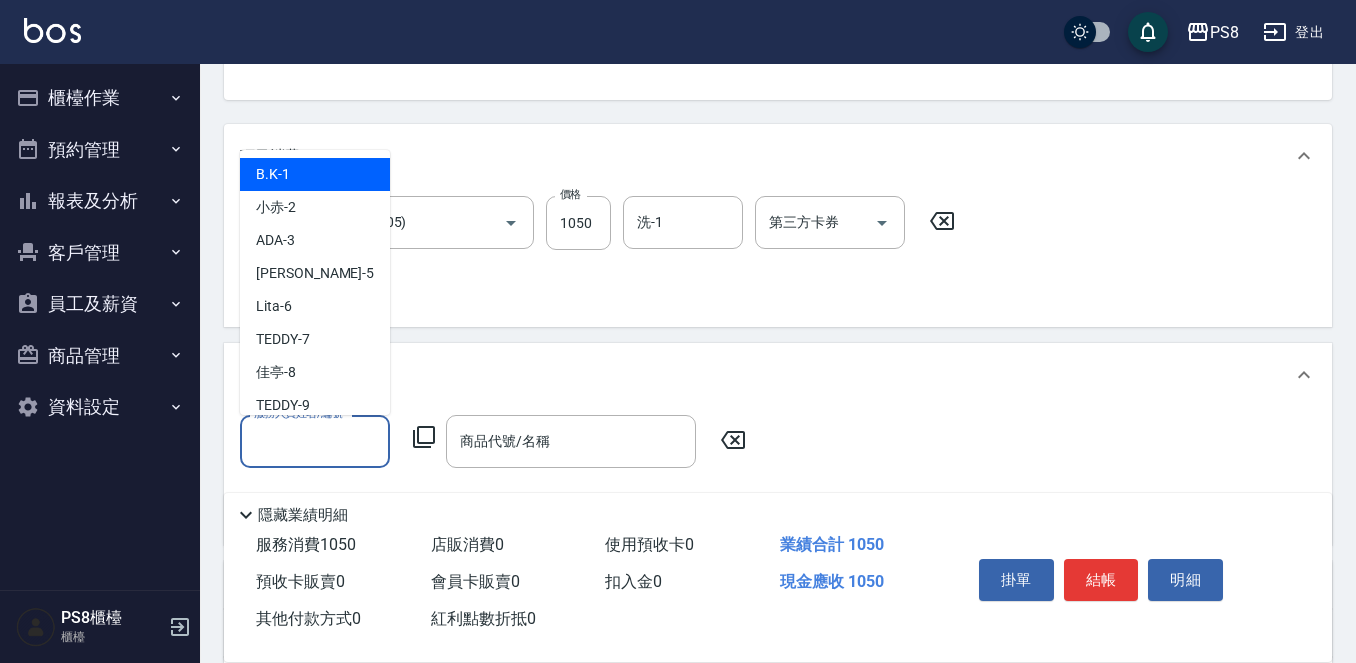 click on "服務人員姓名/編號" at bounding box center (315, 441) 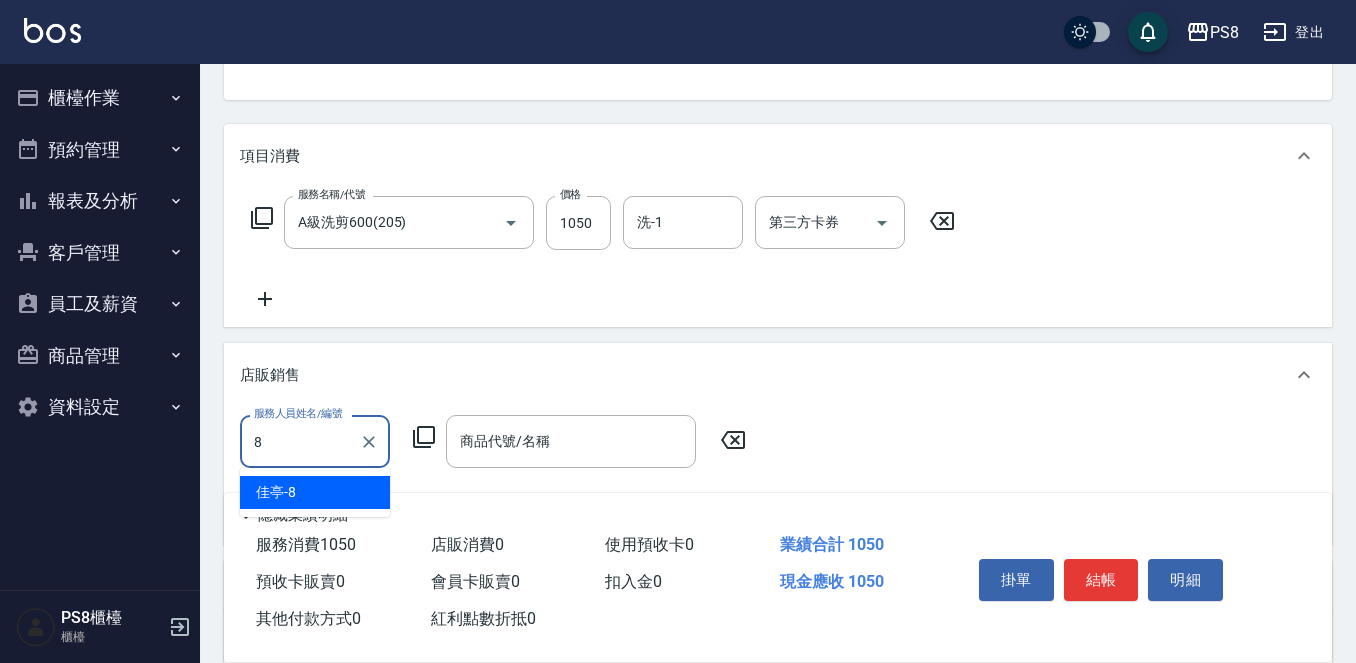 type on "佳亭-8" 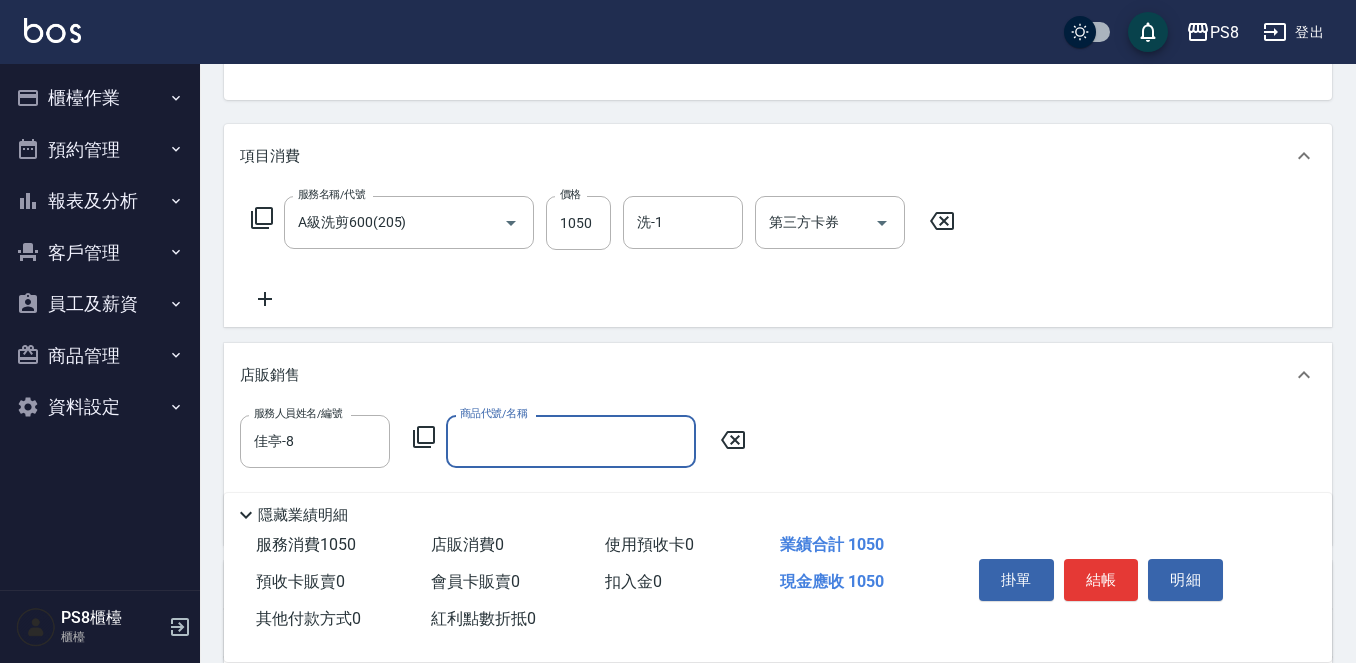 click on "商品代號/名稱" at bounding box center (571, 441) 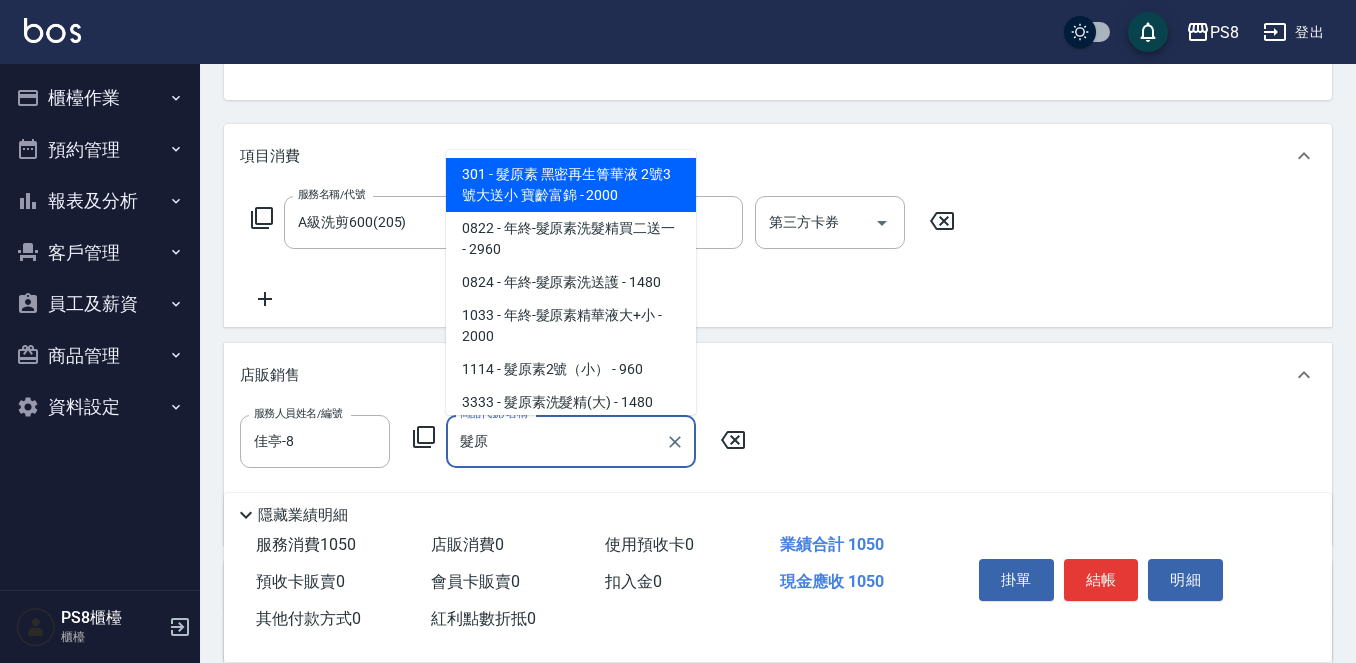 click on "301 - 髮原素 黑密再生箐華液 2號3號大送小 寶齡富錦 - 2000" at bounding box center (571, 185) 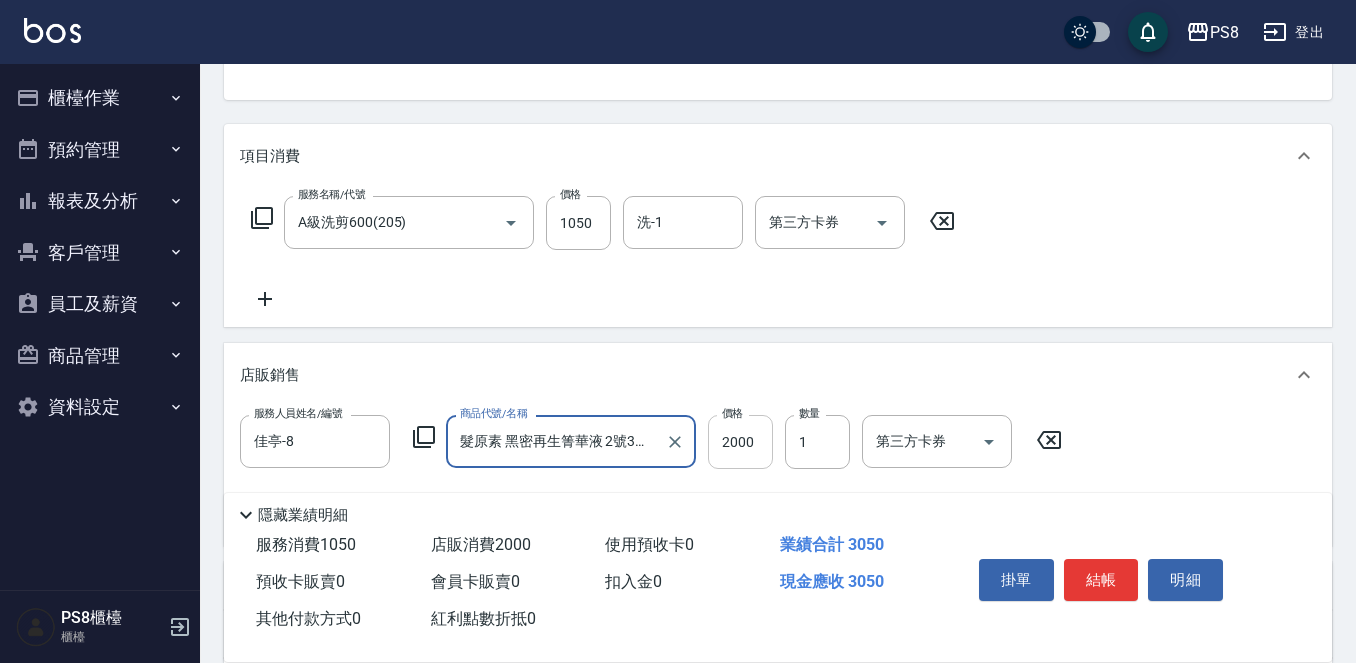 type on "髮原素 黑密再生箐華液 2號3號大送小 寶齡富錦" 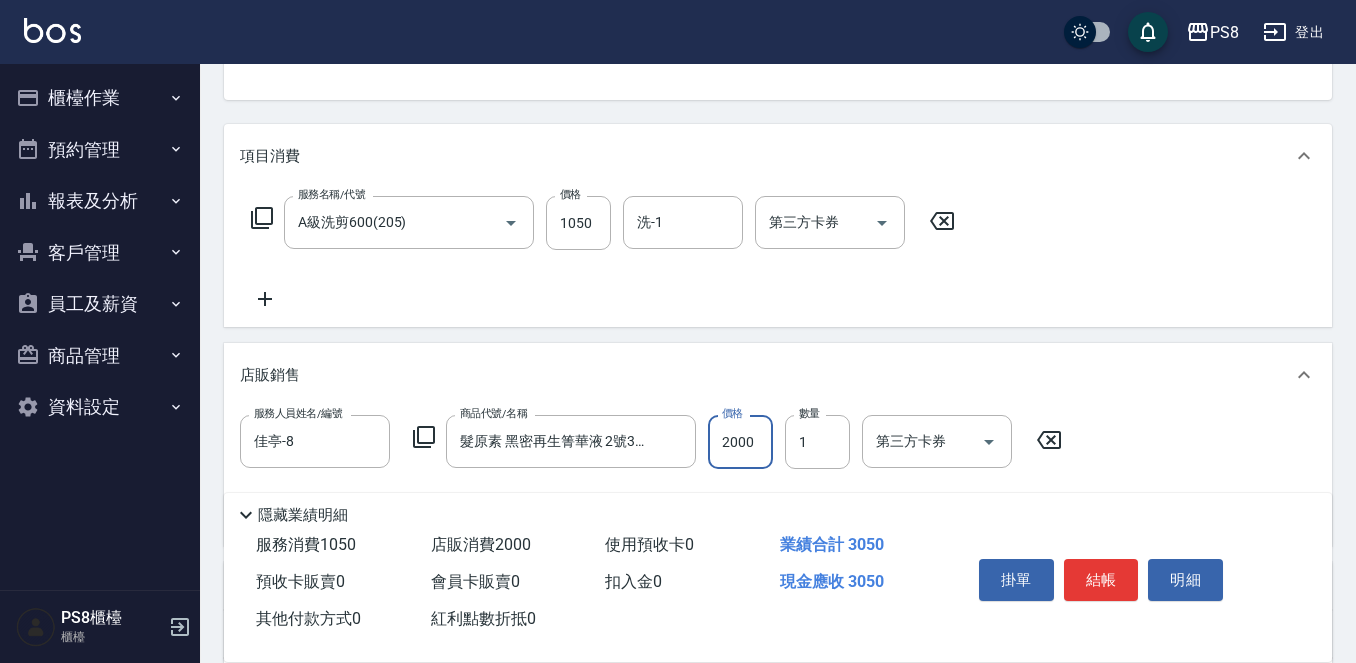 click on "2000" at bounding box center [740, 442] 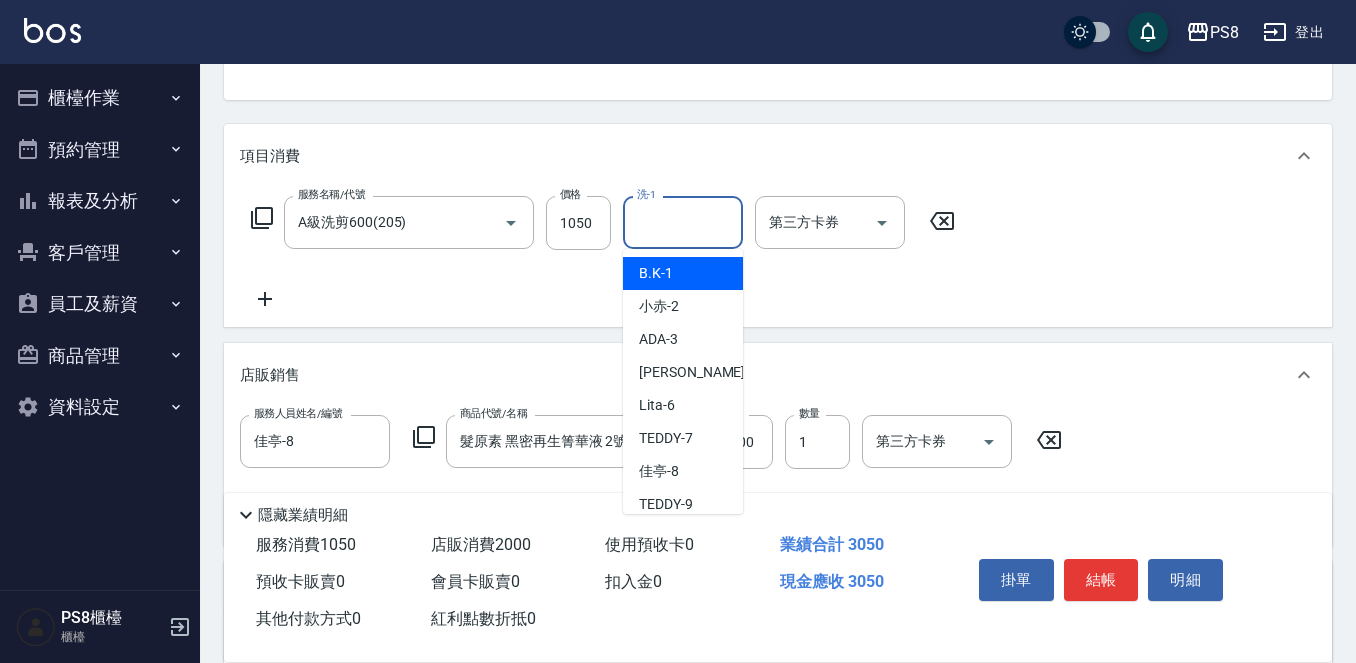 click on "洗-1" at bounding box center [683, 222] 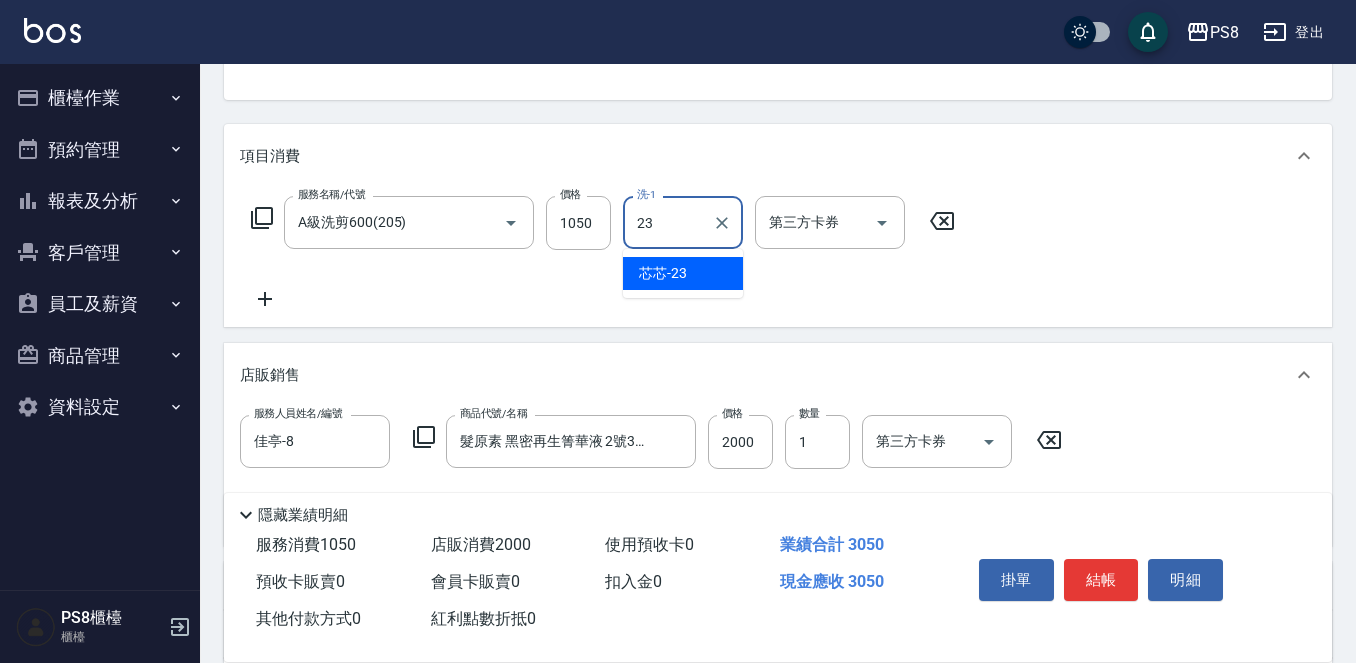 type on "芯芯-23" 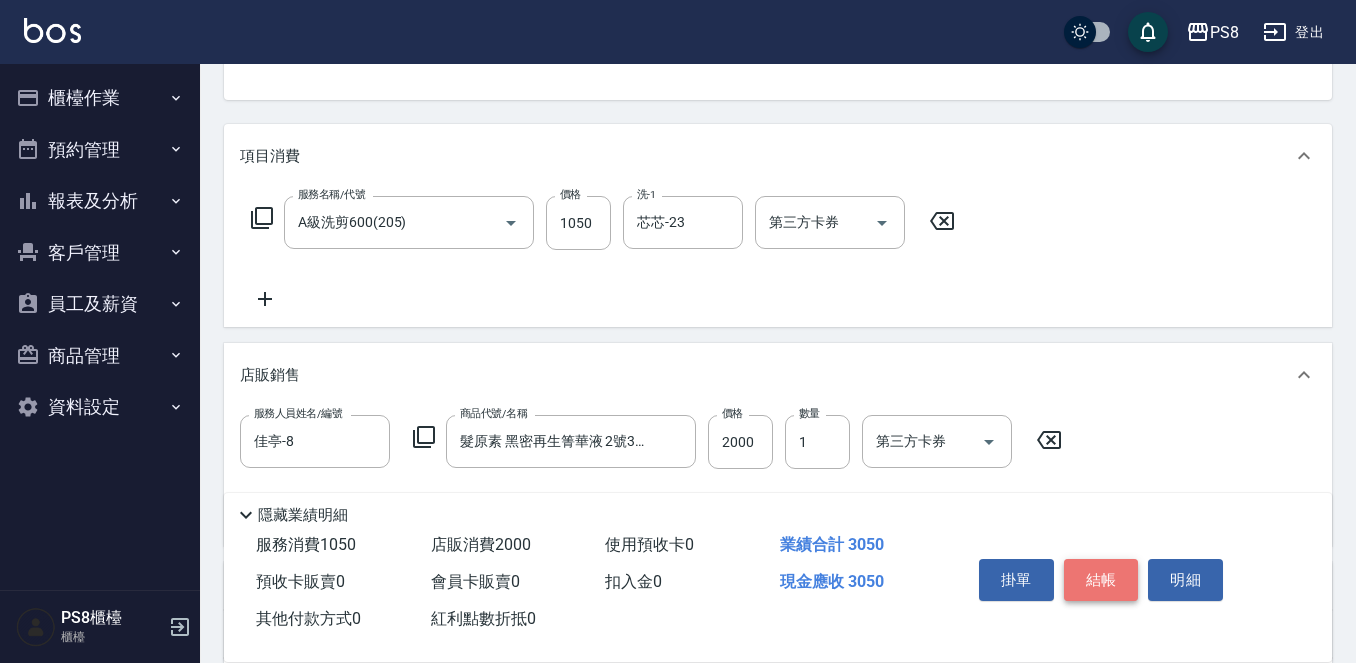 click on "結帳" at bounding box center [1101, 580] 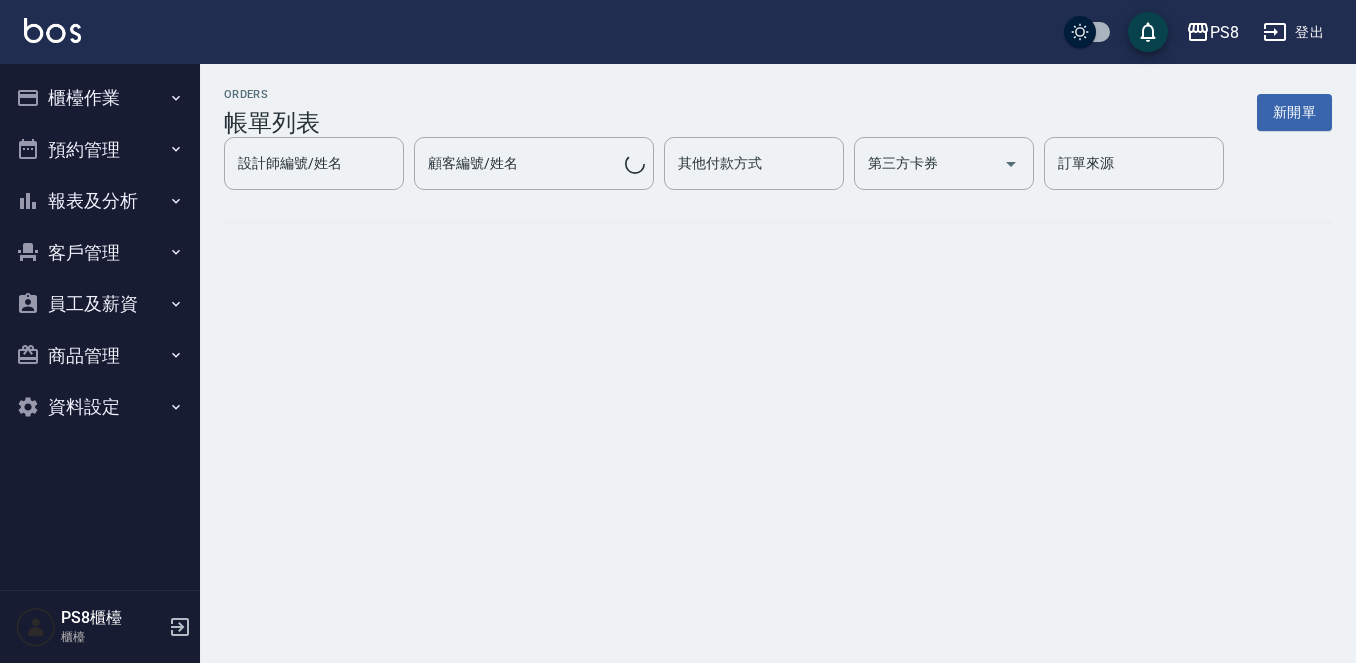 scroll, scrollTop: 0, scrollLeft: 0, axis: both 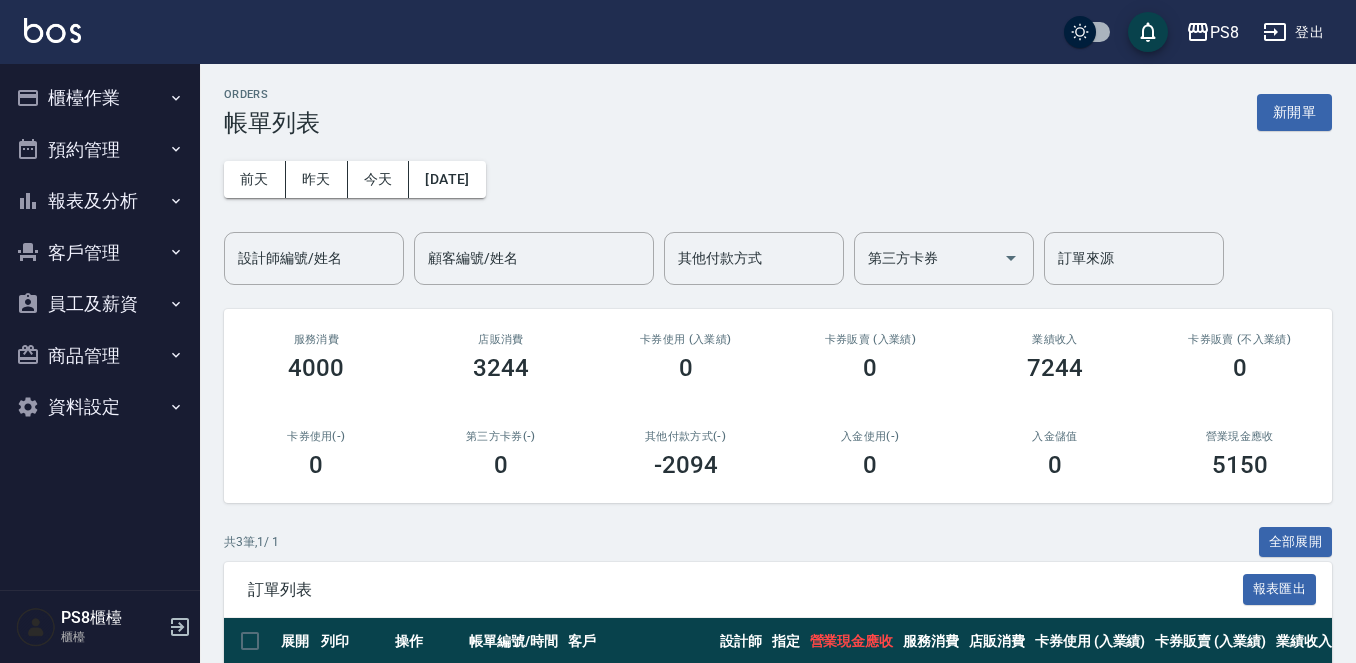 click at bounding box center [52, 30] 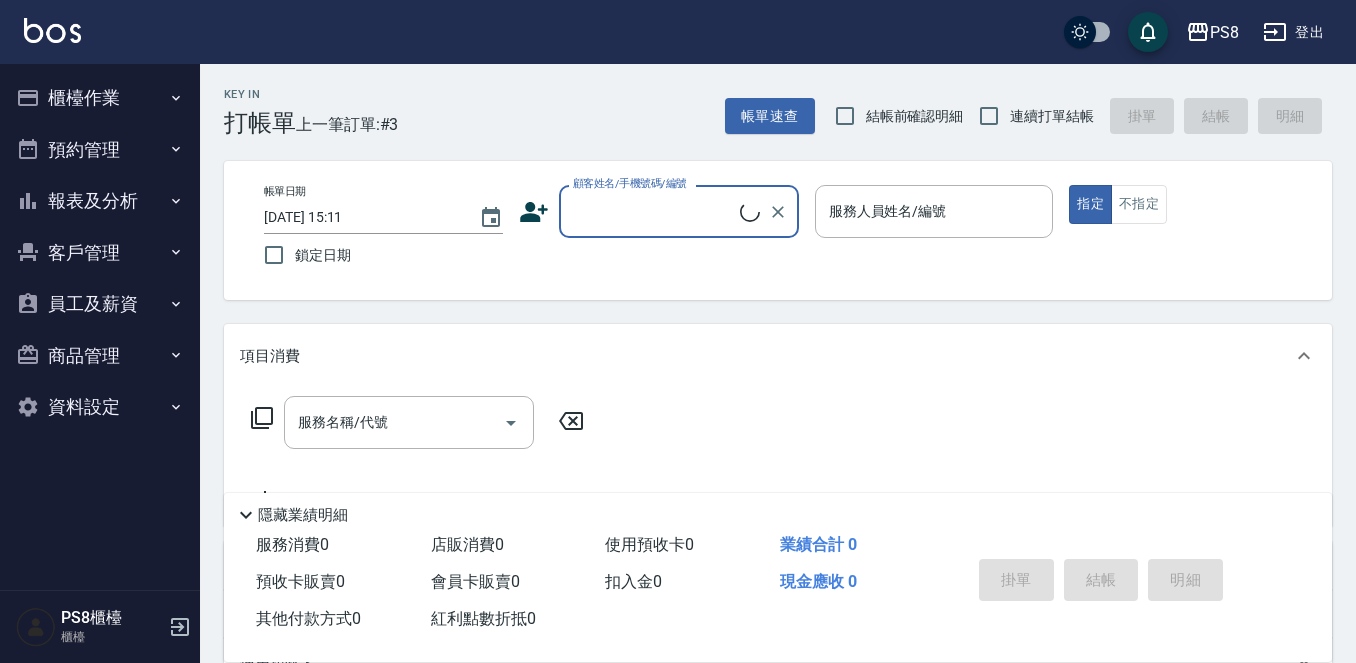 click on "顧客姓名/手機號碼/編號" at bounding box center [654, 211] 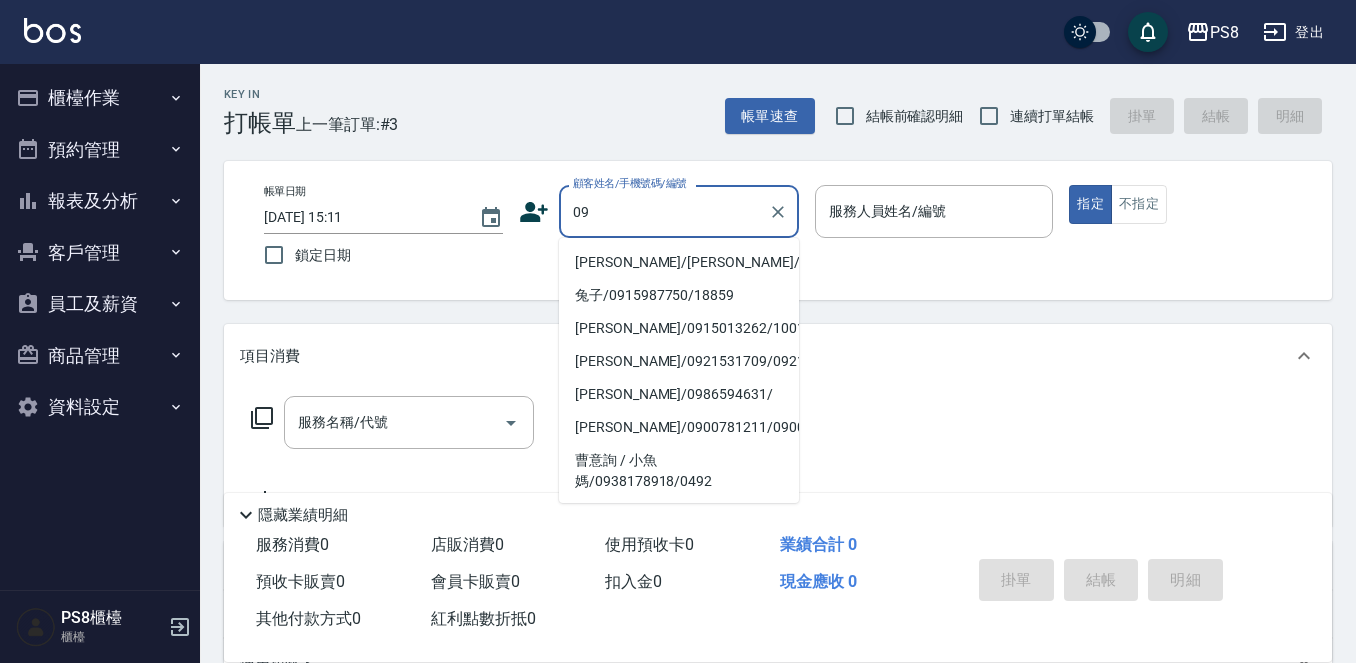 type on "0" 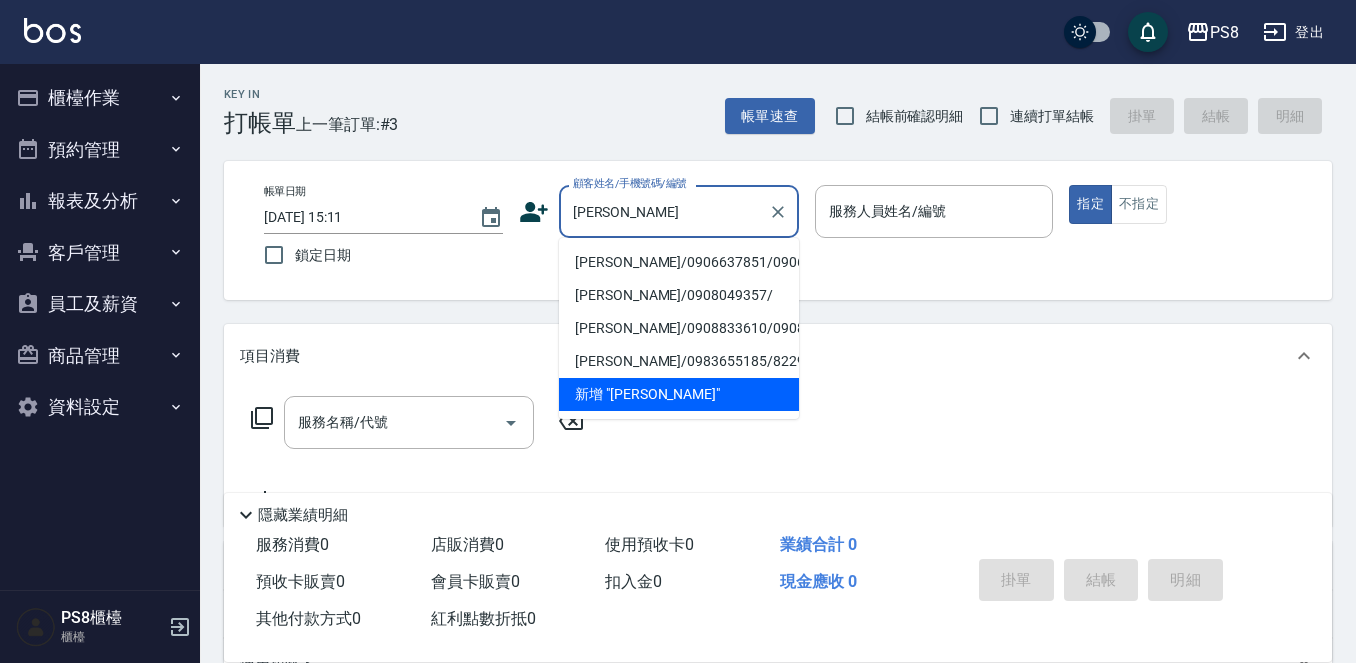 click on "[PERSON_NAME]/0906637851/0906637851" at bounding box center (679, 262) 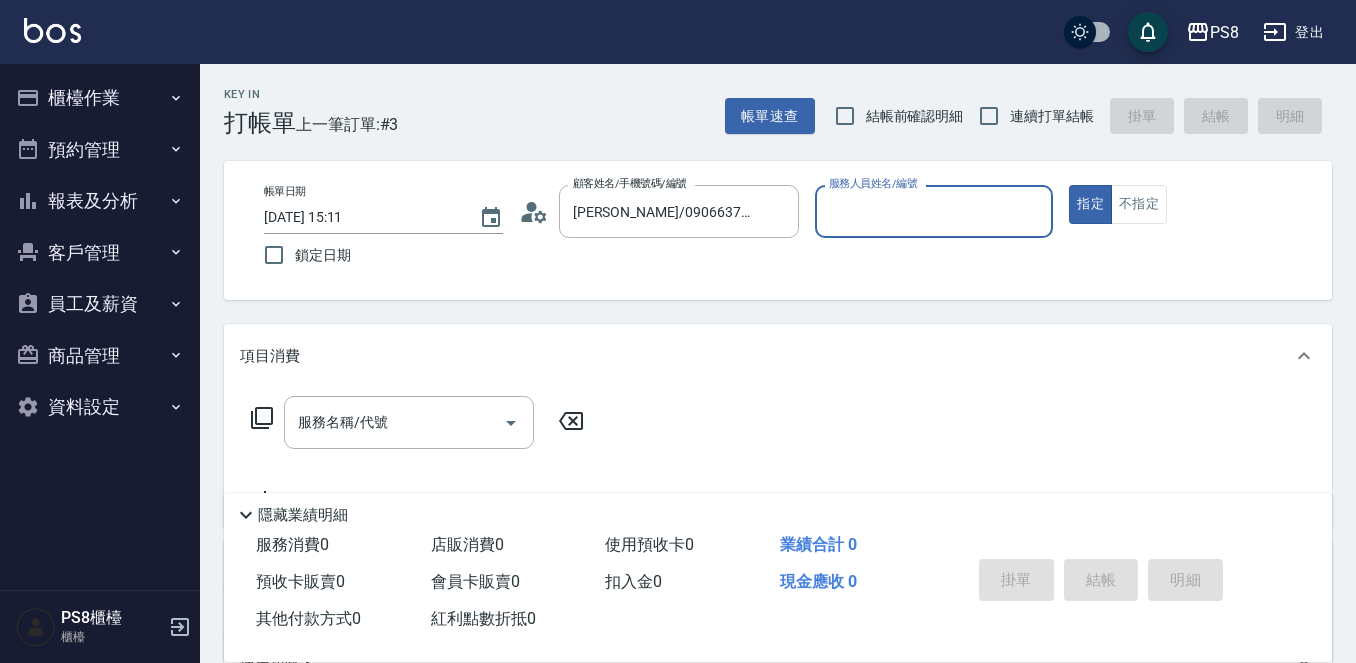 type on "佳亭-8" 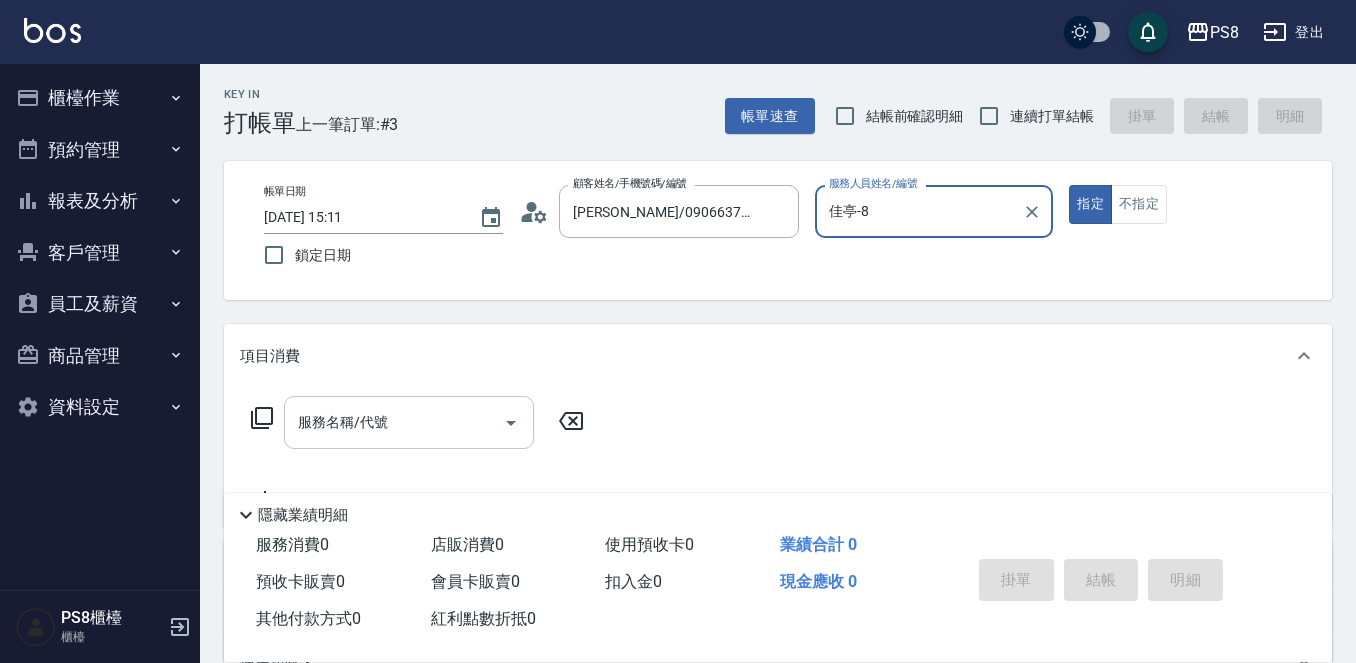 click on "服務名稱/代號 服務名稱/代號" at bounding box center [409, 422] 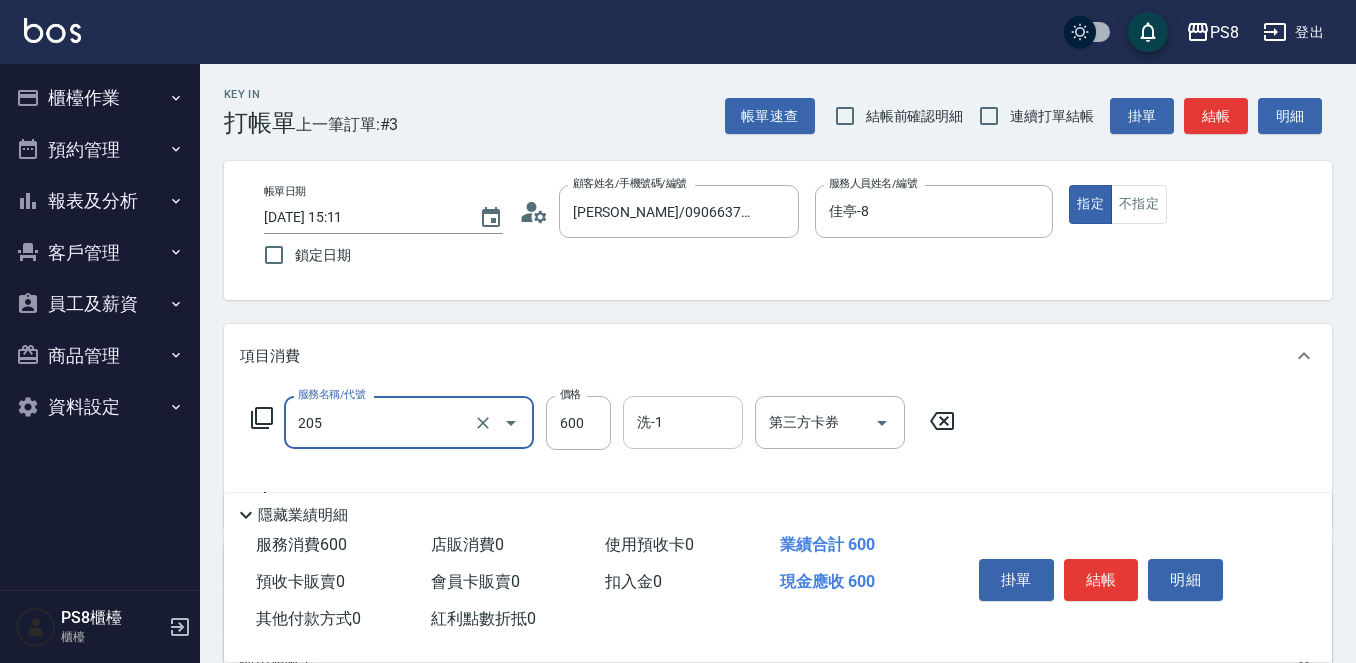 type on "A級洗剪600(205)" 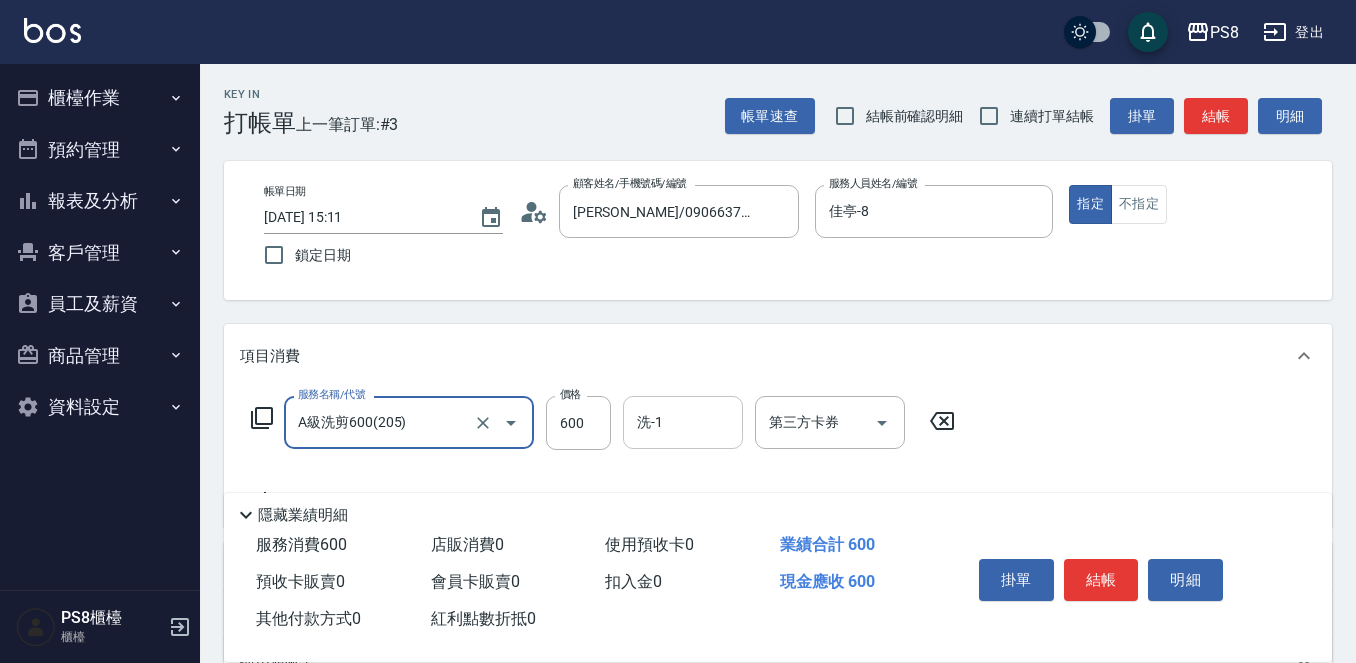 click on "洗-1" at bounding box center (683, 422) 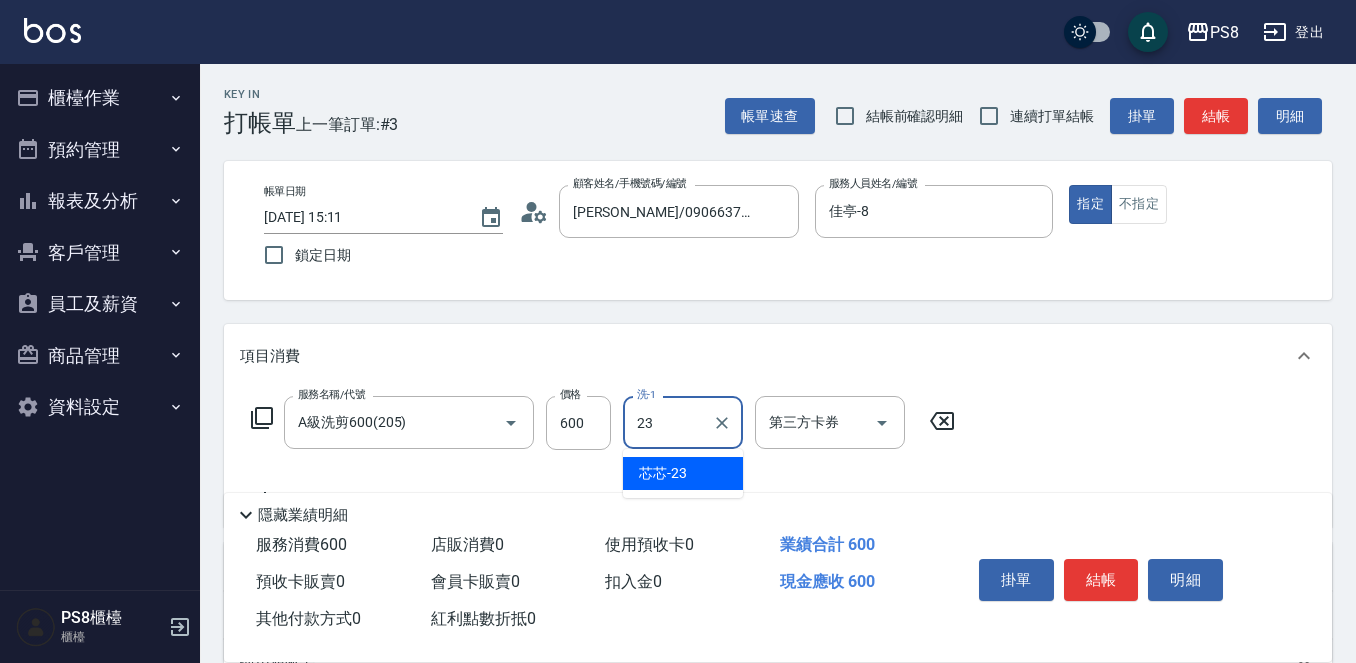 type on "芯芯-23" 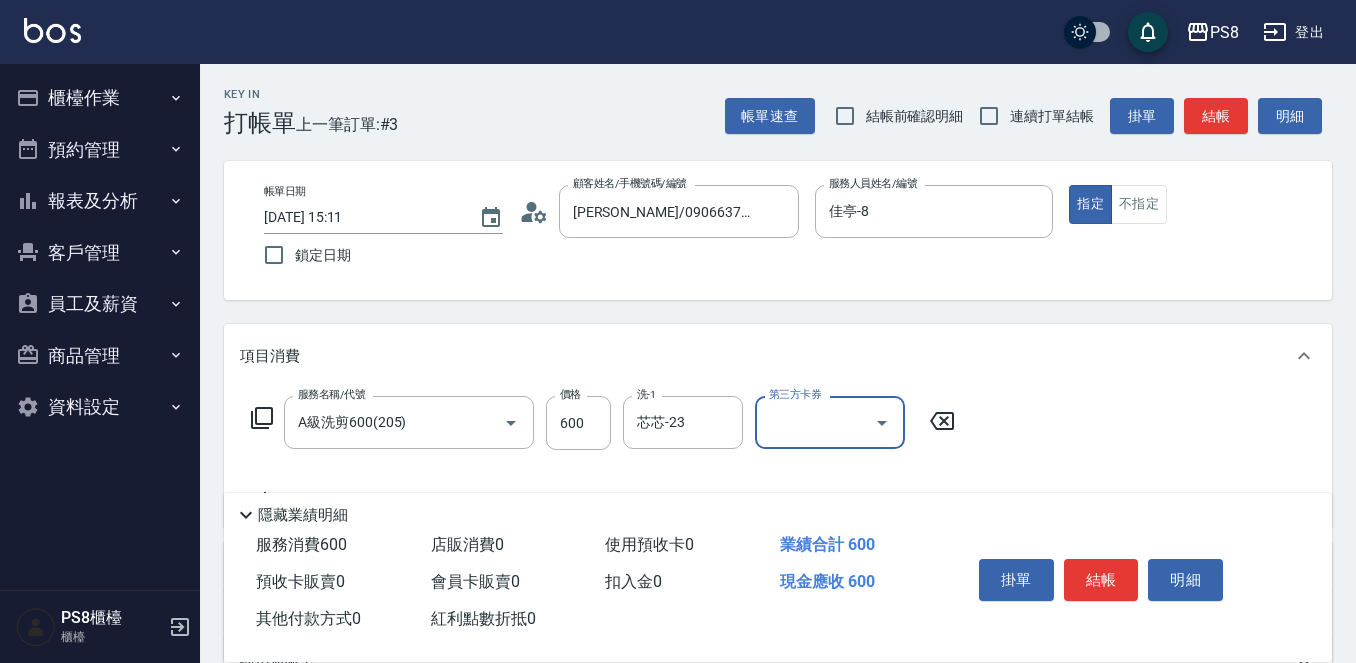 click on "結帳" at bounding box center [1101, 580] 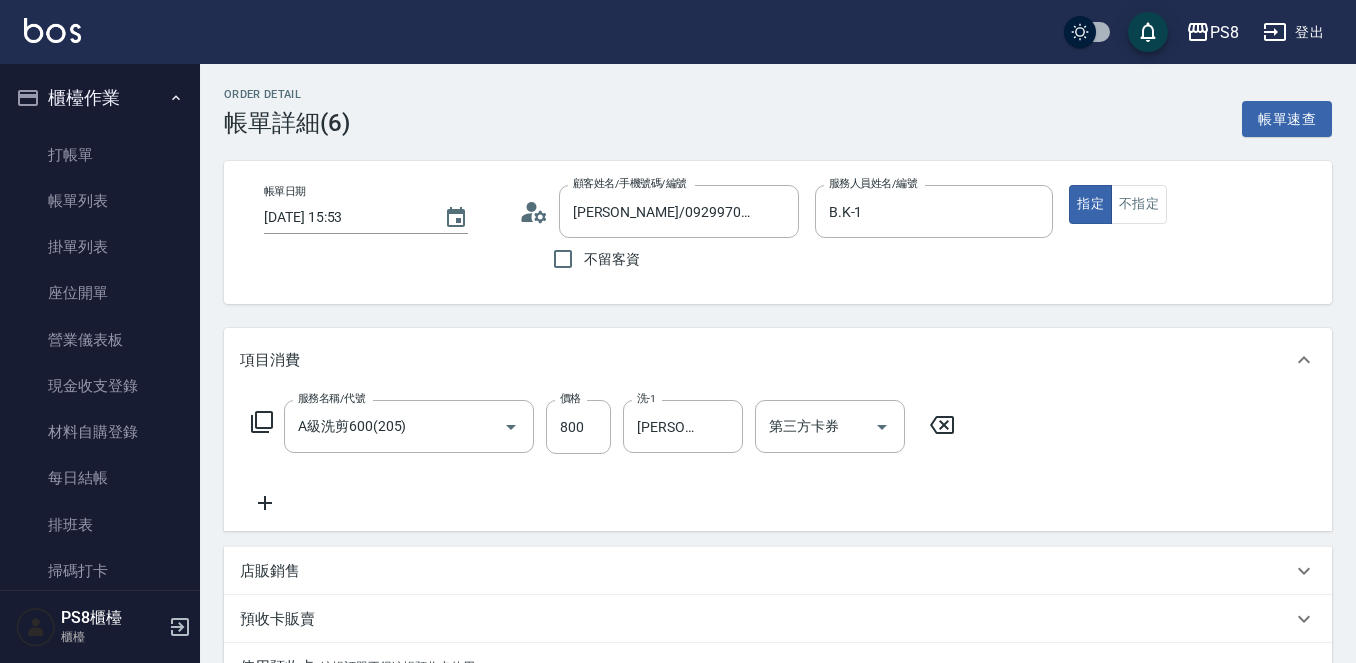 scroll, scrollTop: 0, scrollLeft: 0, axis: both 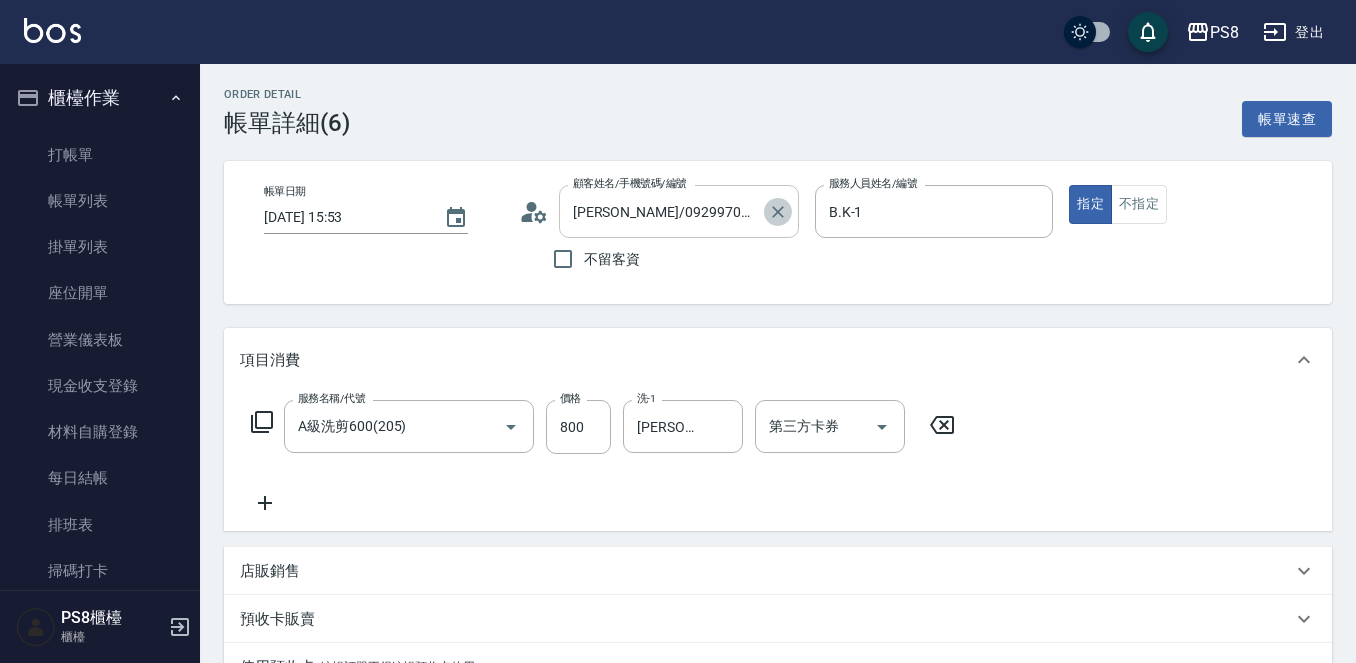 click at bounding box center [778, 212] 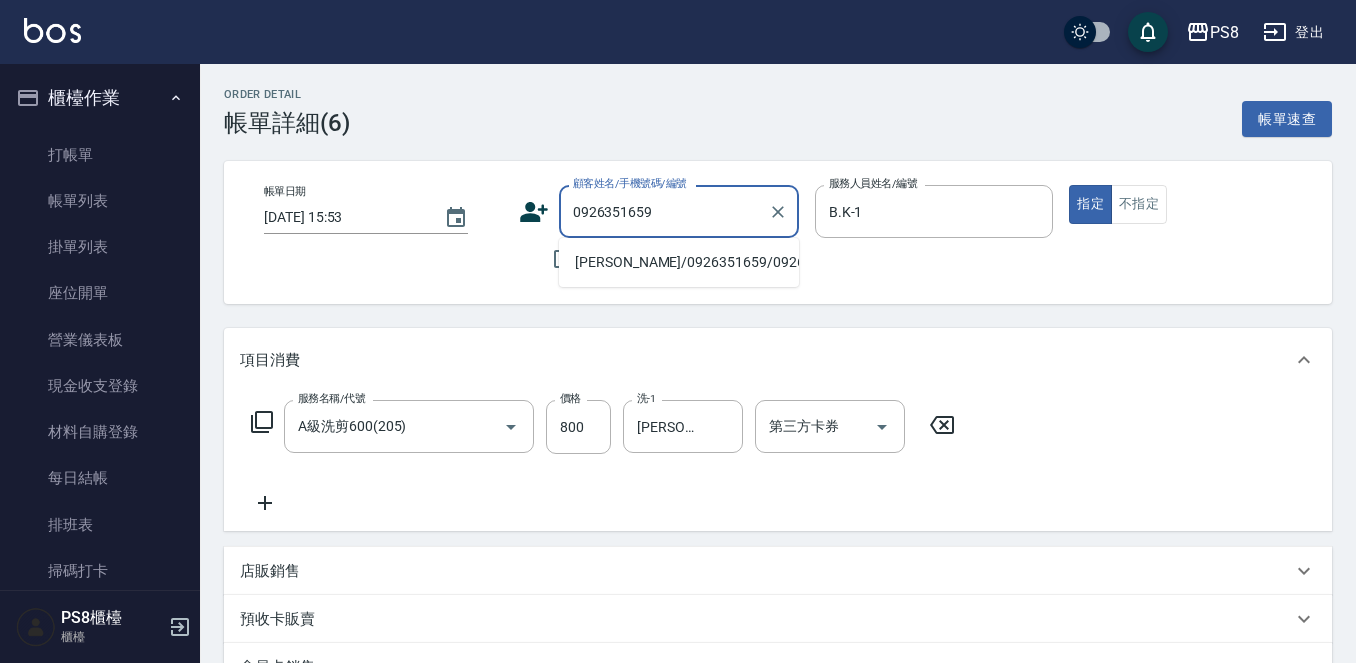 click on "[PERSON_NAME]/0926351659/0926351659" at bounding box center [679, 262] 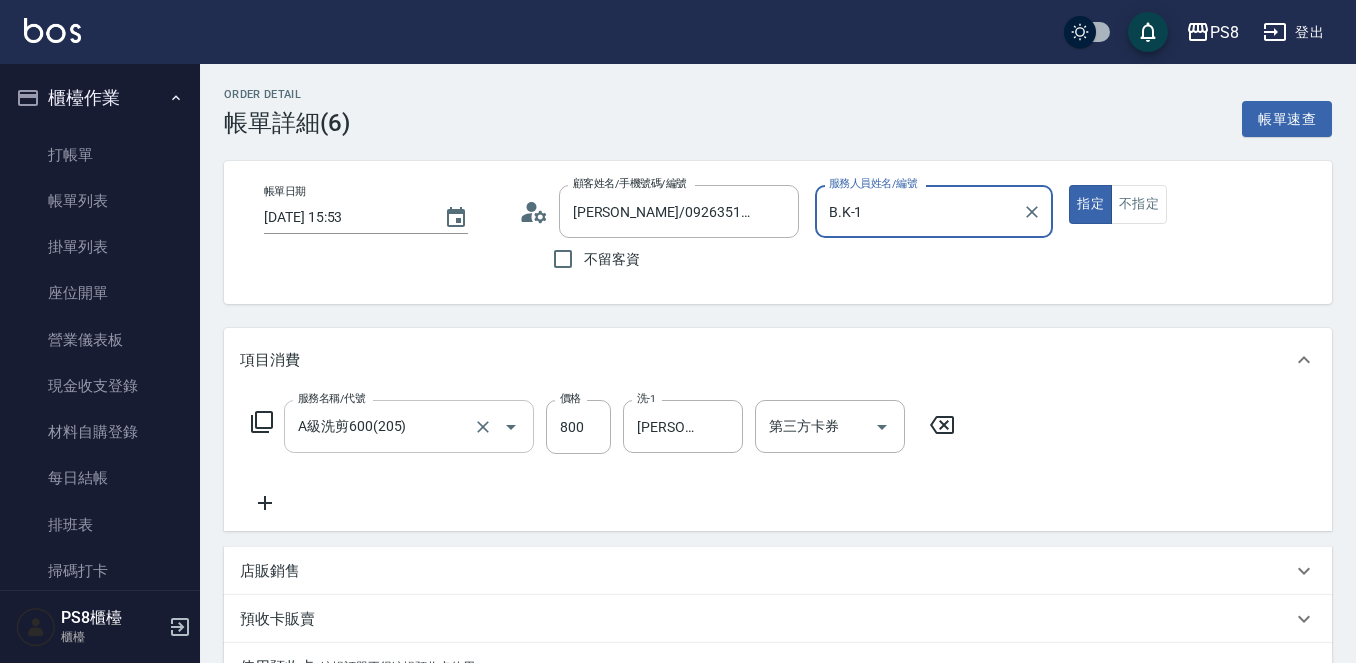 click on "A級洗剪600(205)" at bounding box center (381, 426) 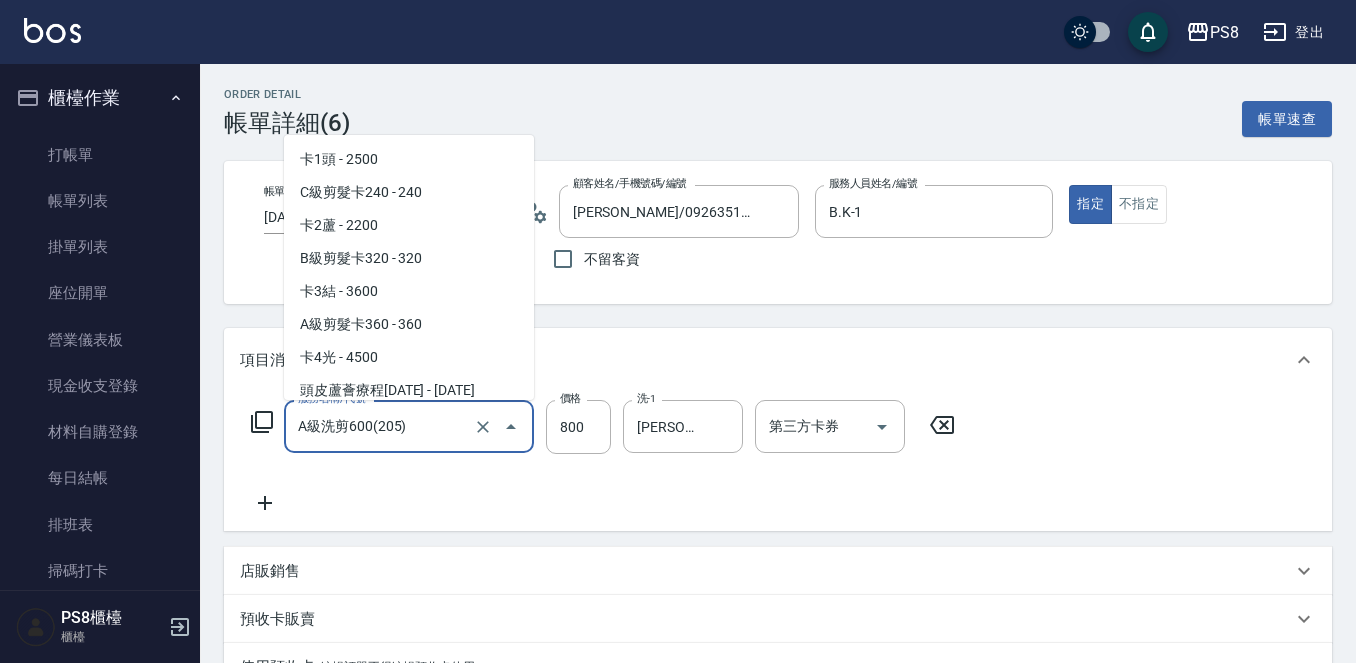 scroll, scrollTop: 1096, scrollLeft: 0, axis: vertical 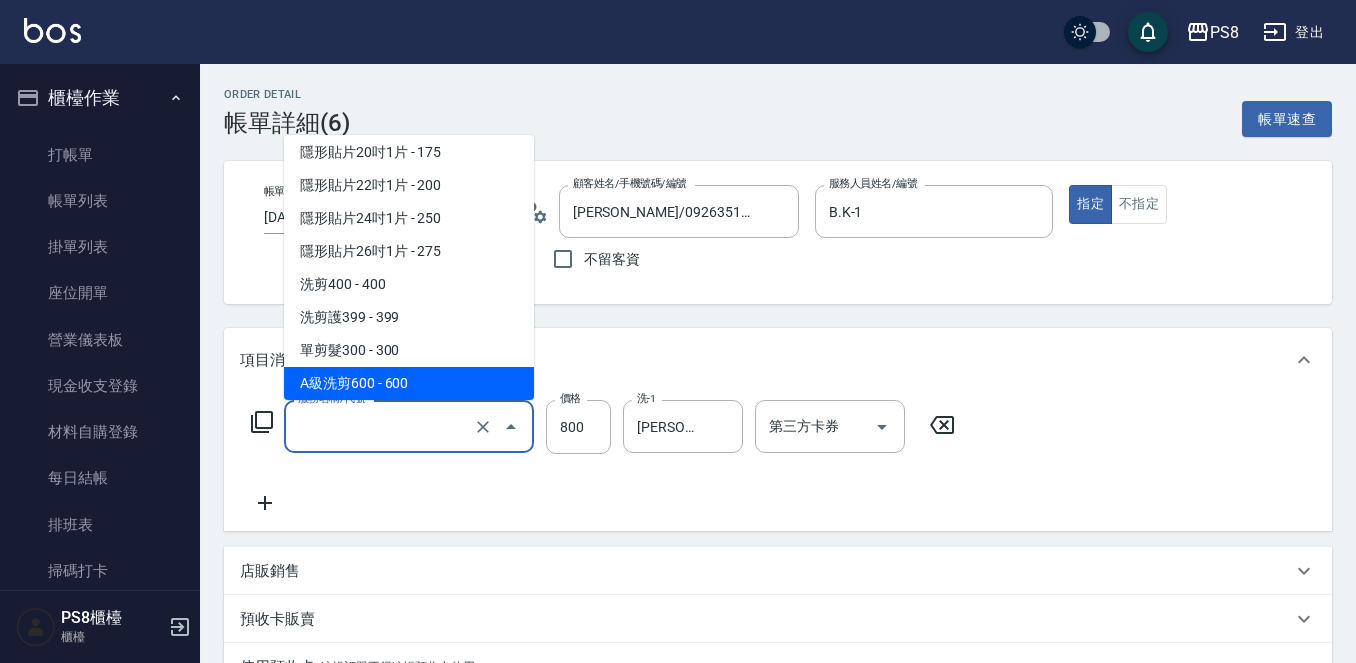 type on "ㄐㄧ" 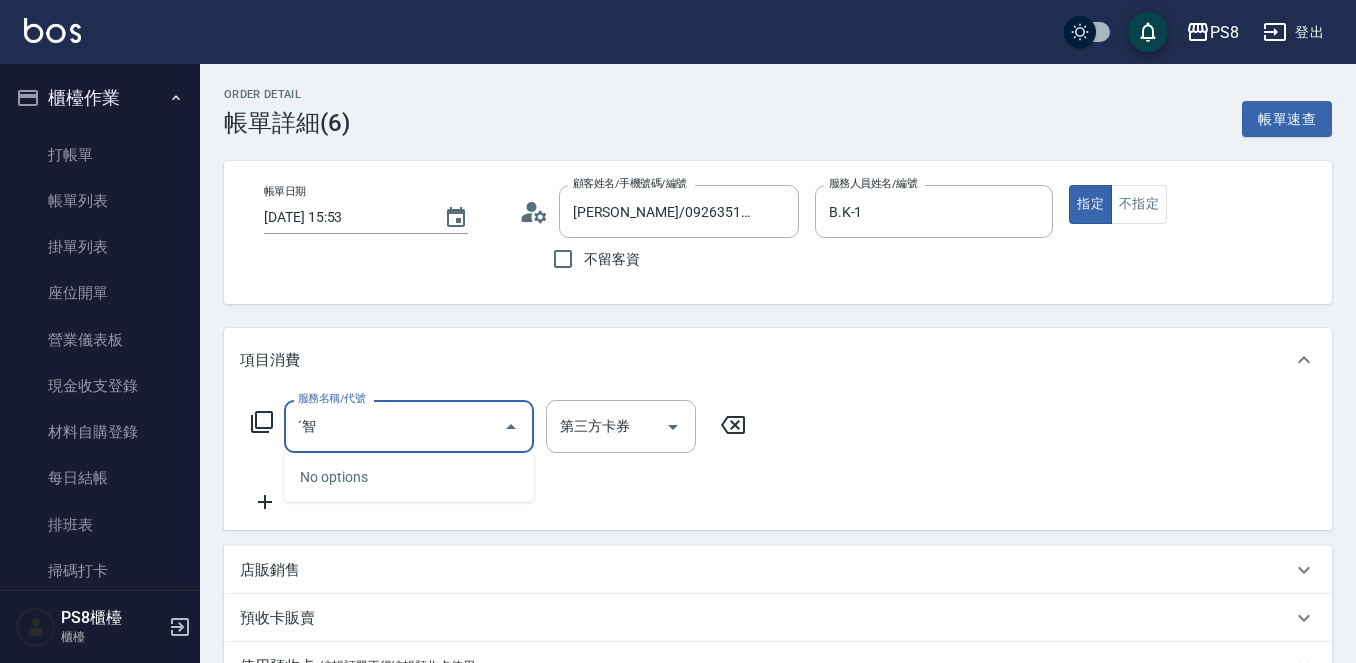 type on "ˊ" 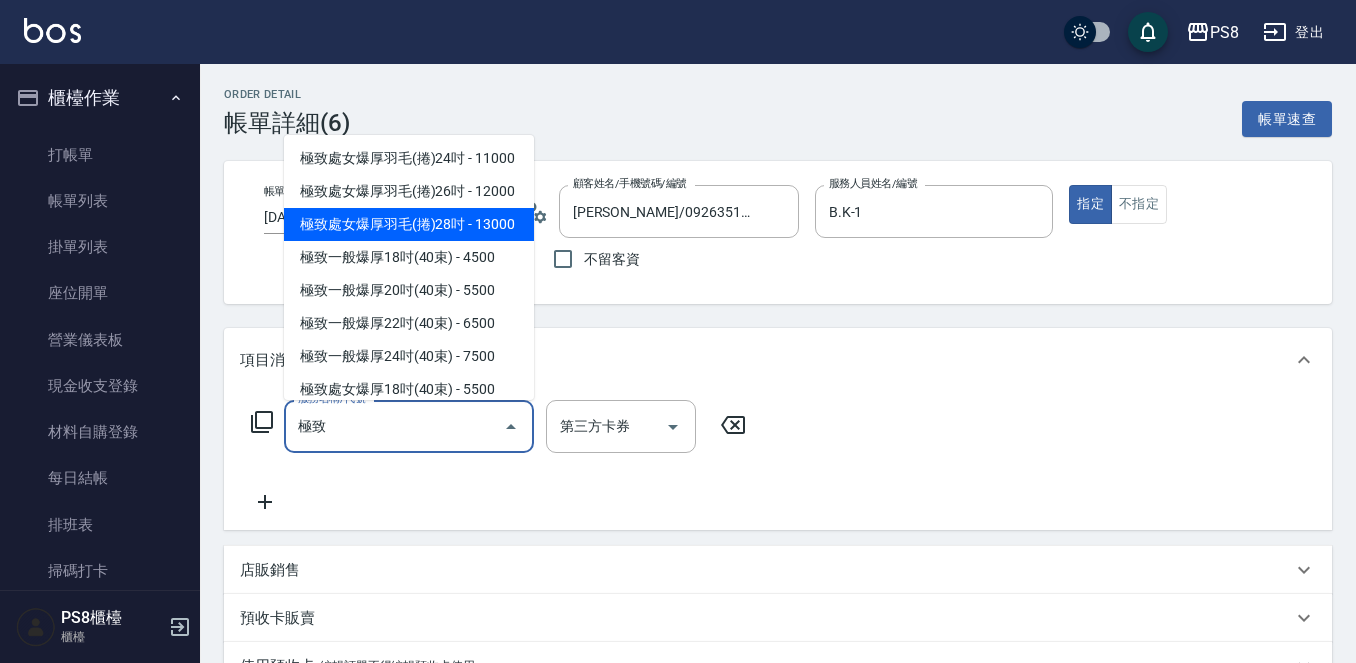 scroll, scrollTop: 200, scrollLeft: 0, axis: vertical 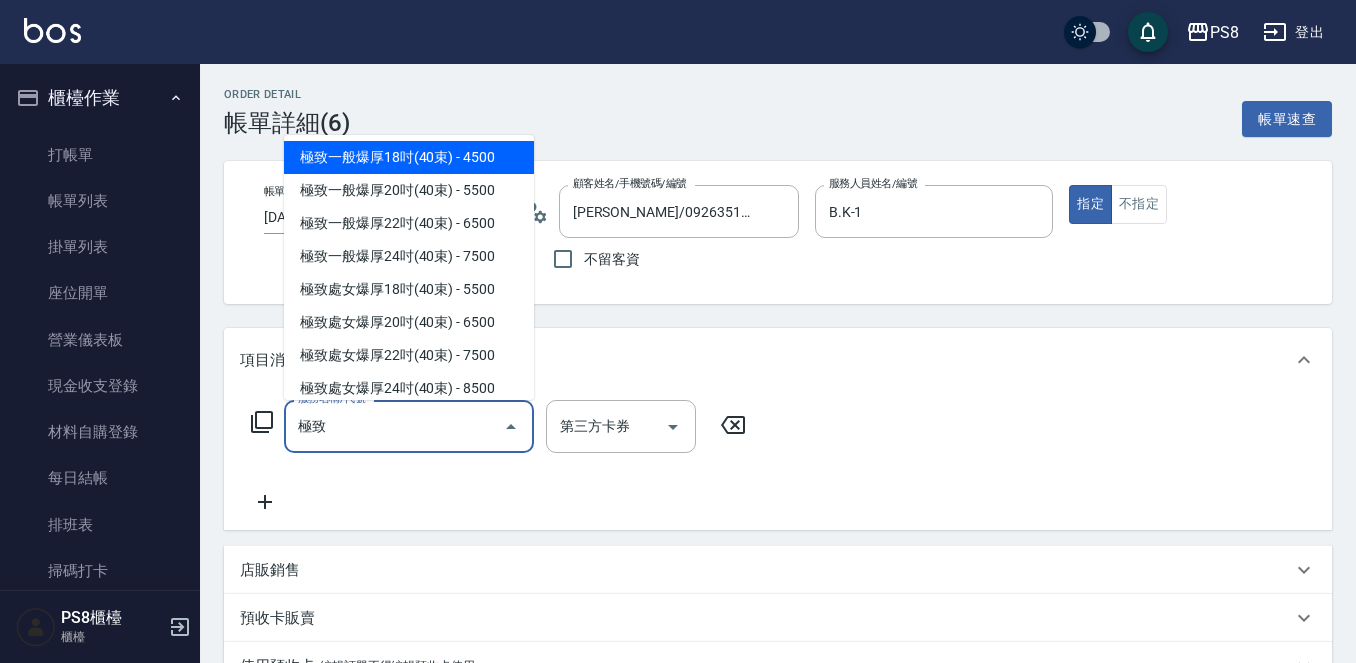 click on "極致一般爆厚18吋(40束) - 4500" at bounding box center (409, 157) 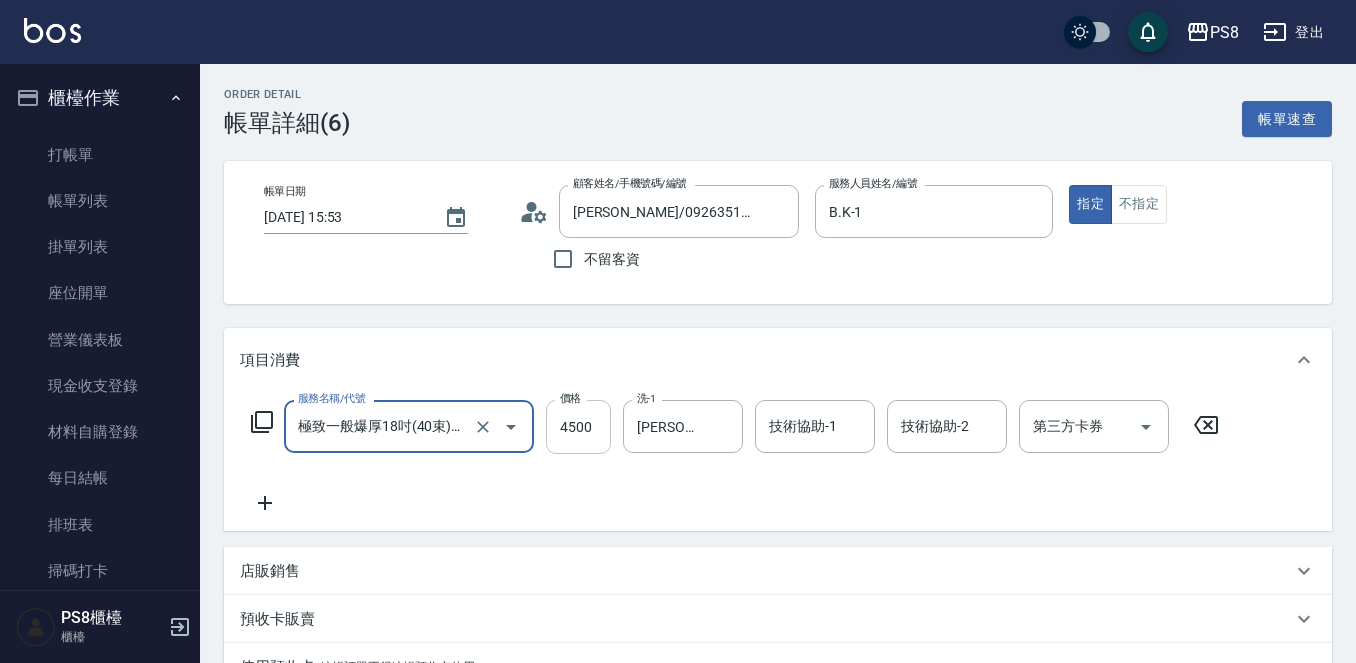 type on "極致一般爆厚18吋(40束)(G70)" 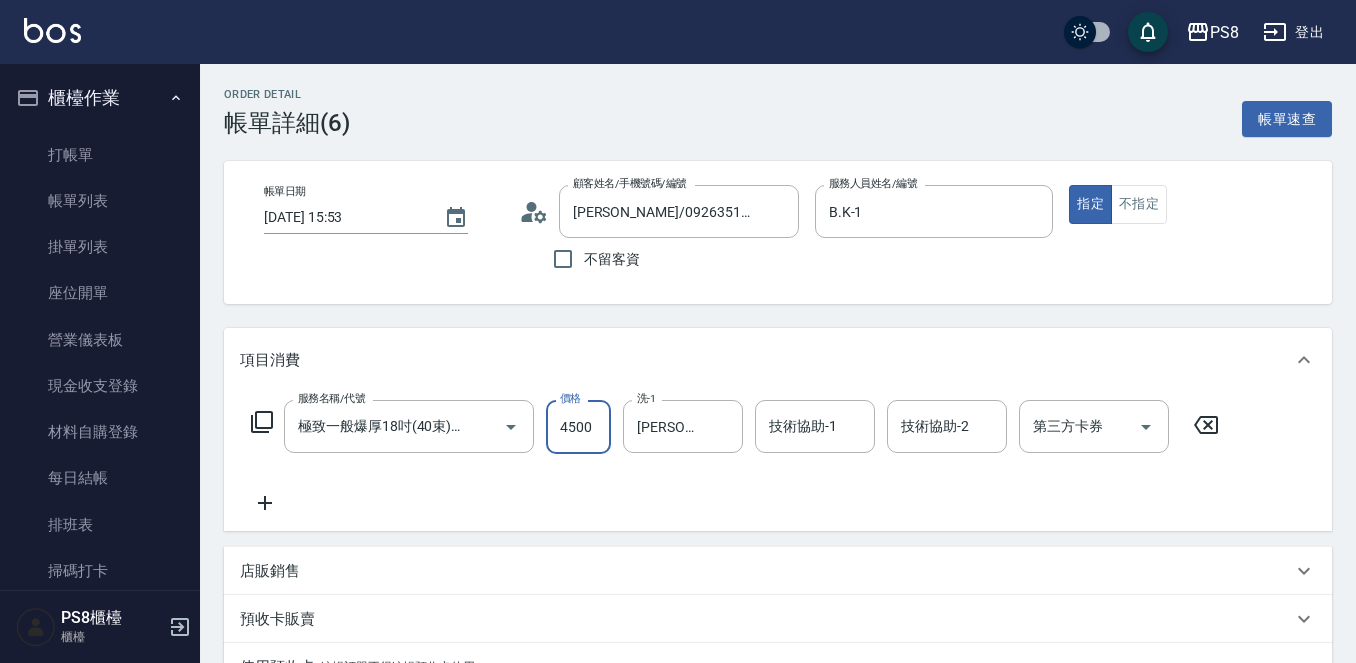 click on "4500" at bounding box center [578, 427] 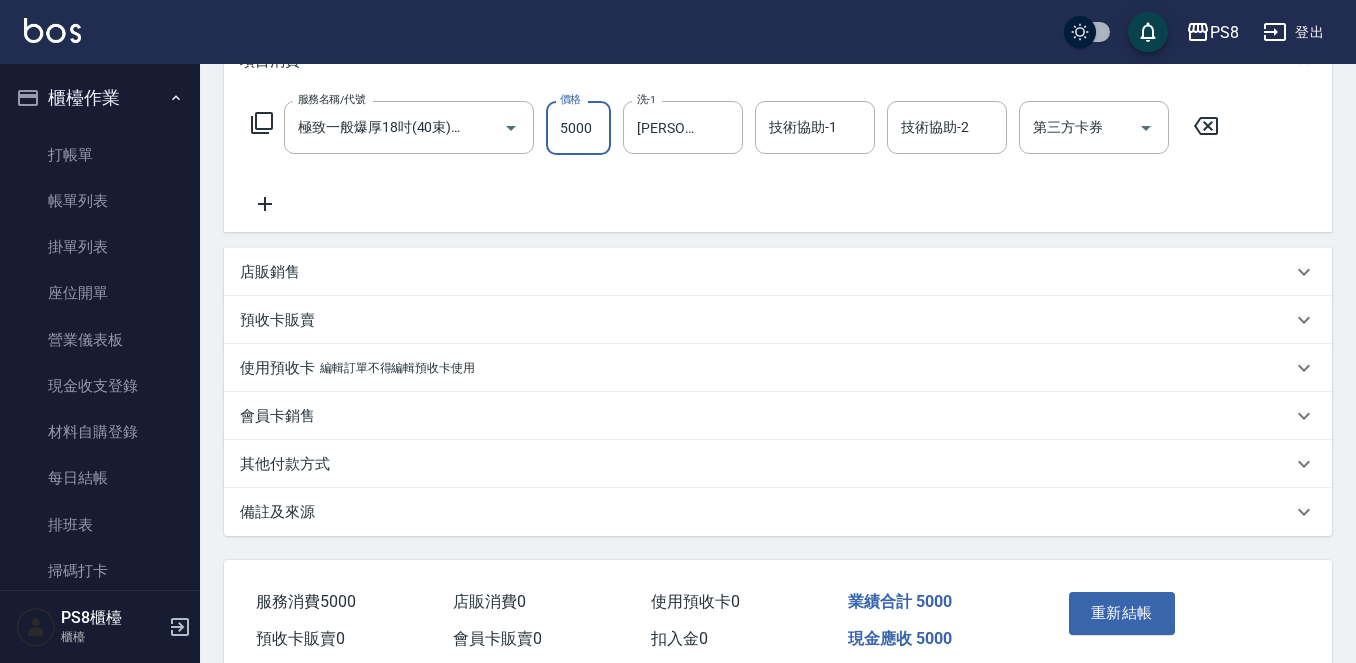 scroll, scrollTop: 300, scrollLeft: 0, axis: vertical 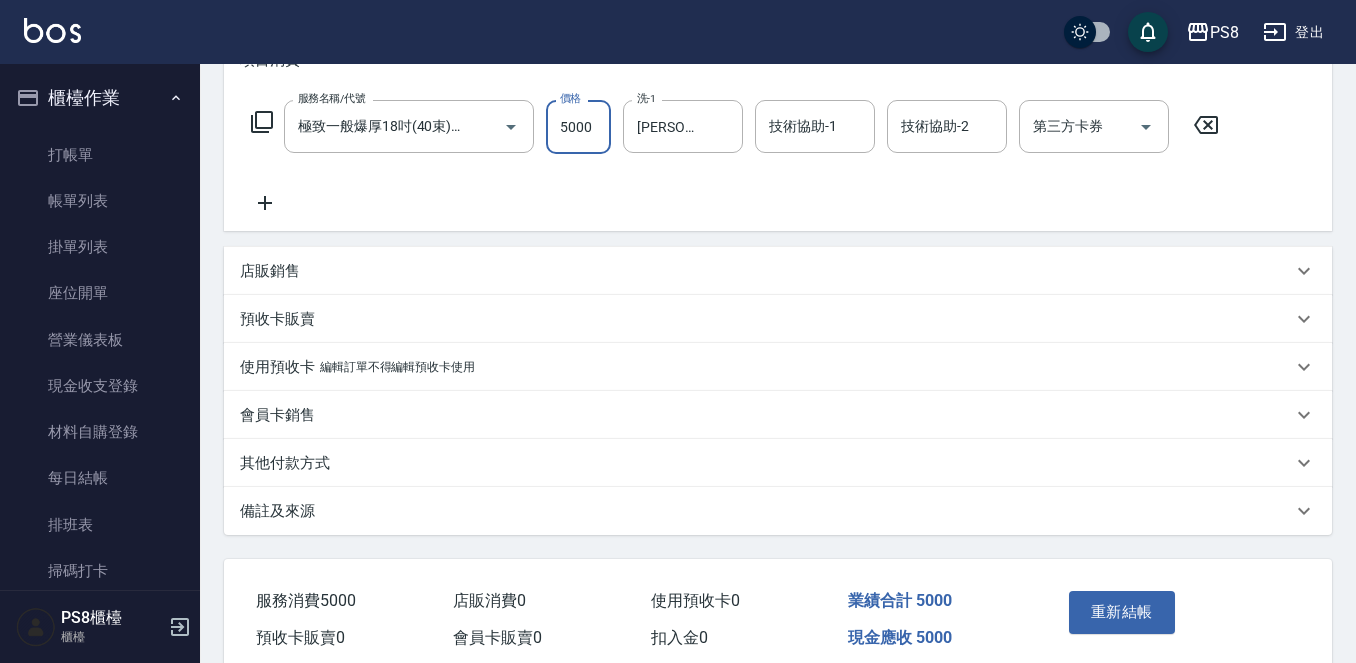 type on "5000" 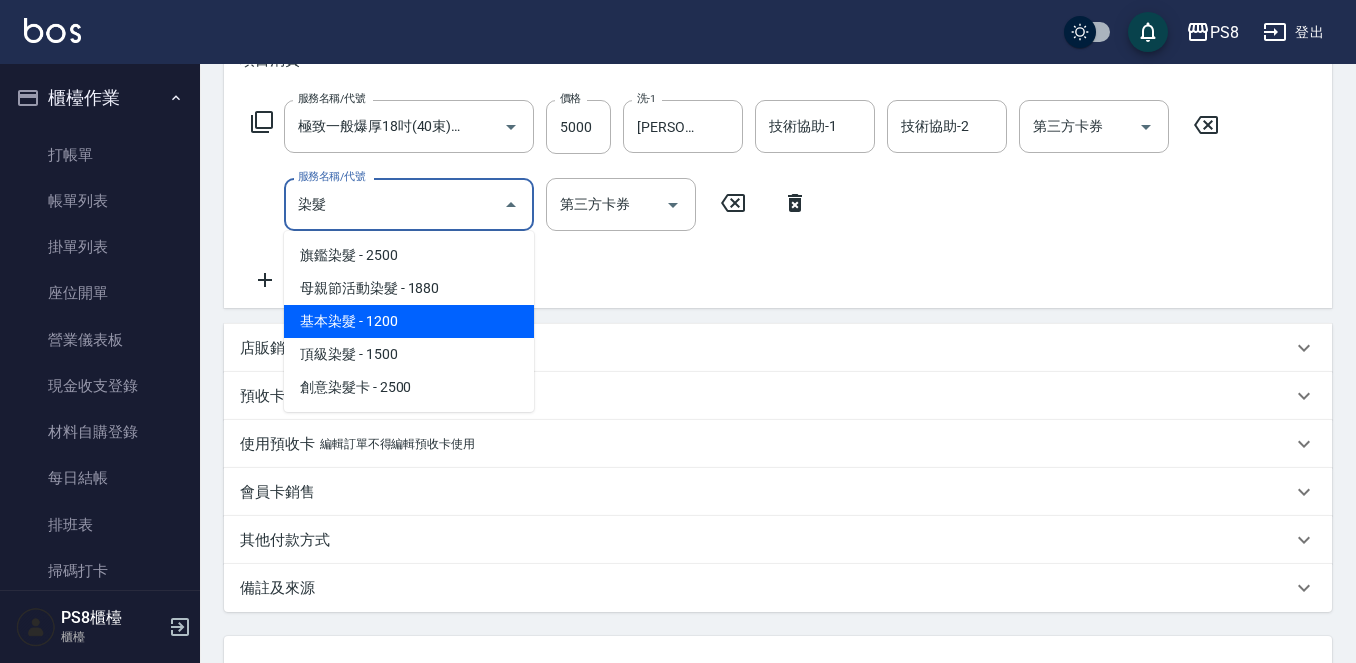 click on "基本染髮 - 1200" at bounding box center (409, 321) 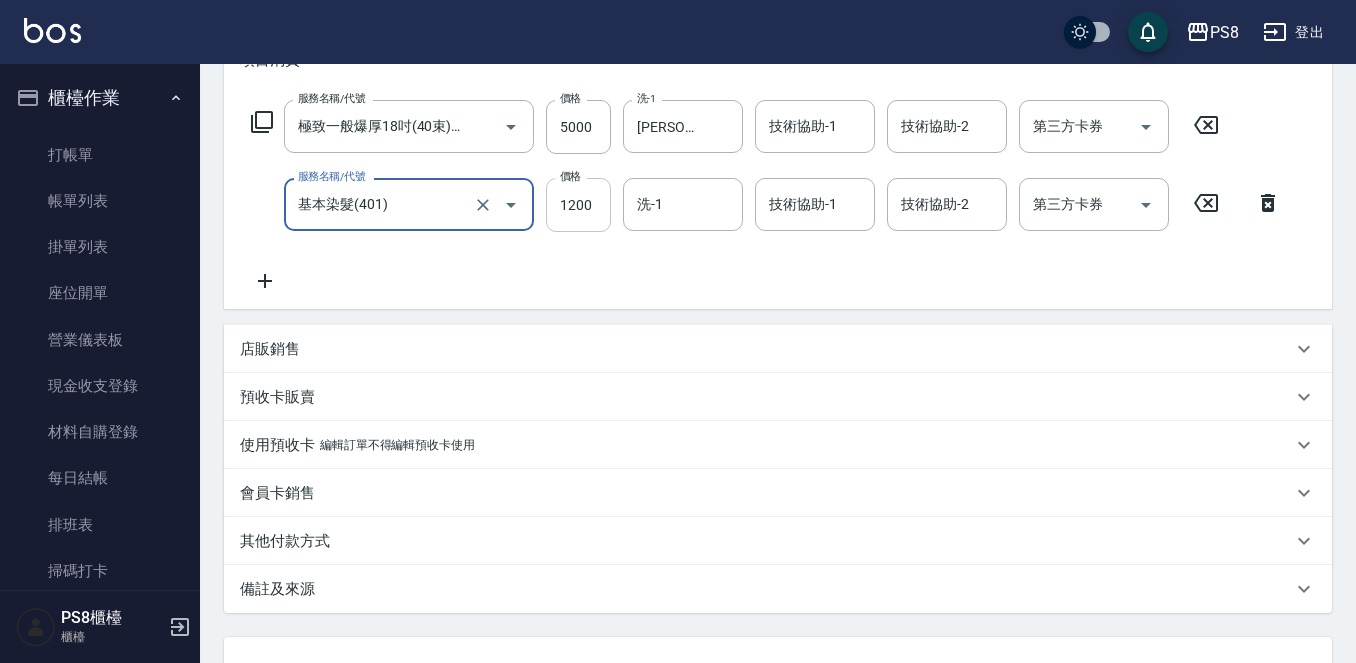 type on "基本染髮(401)" 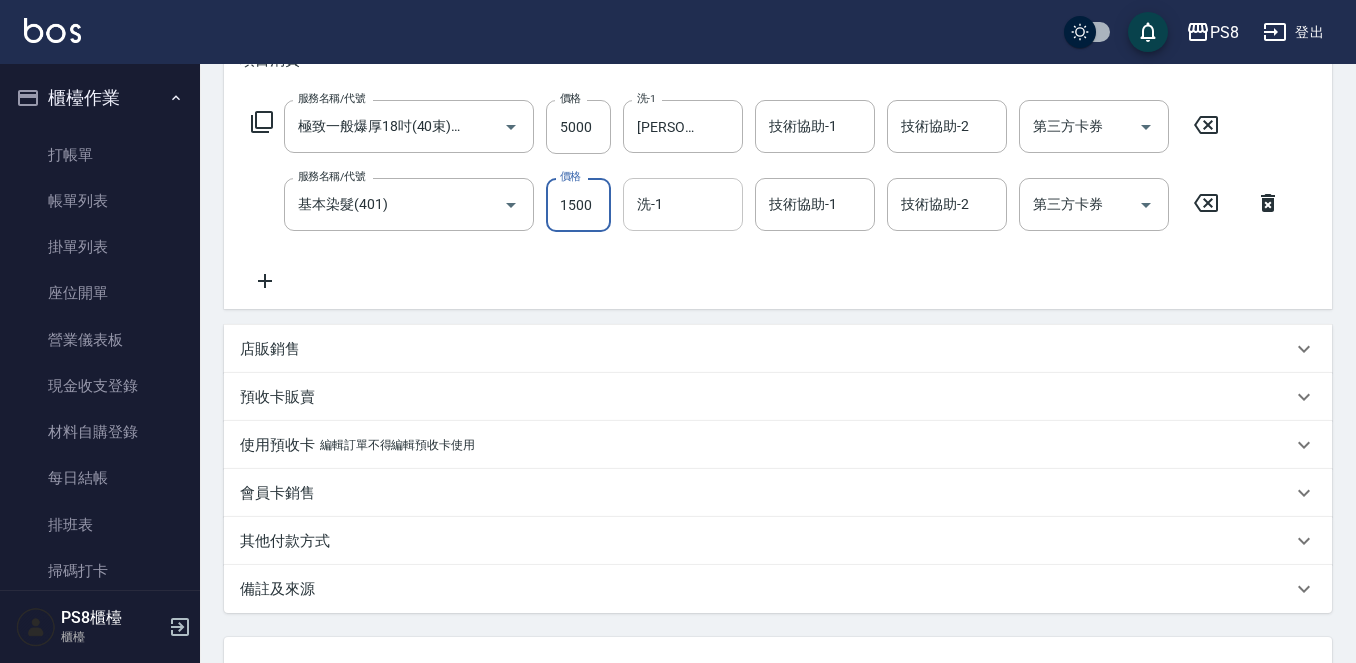 type on "1500" 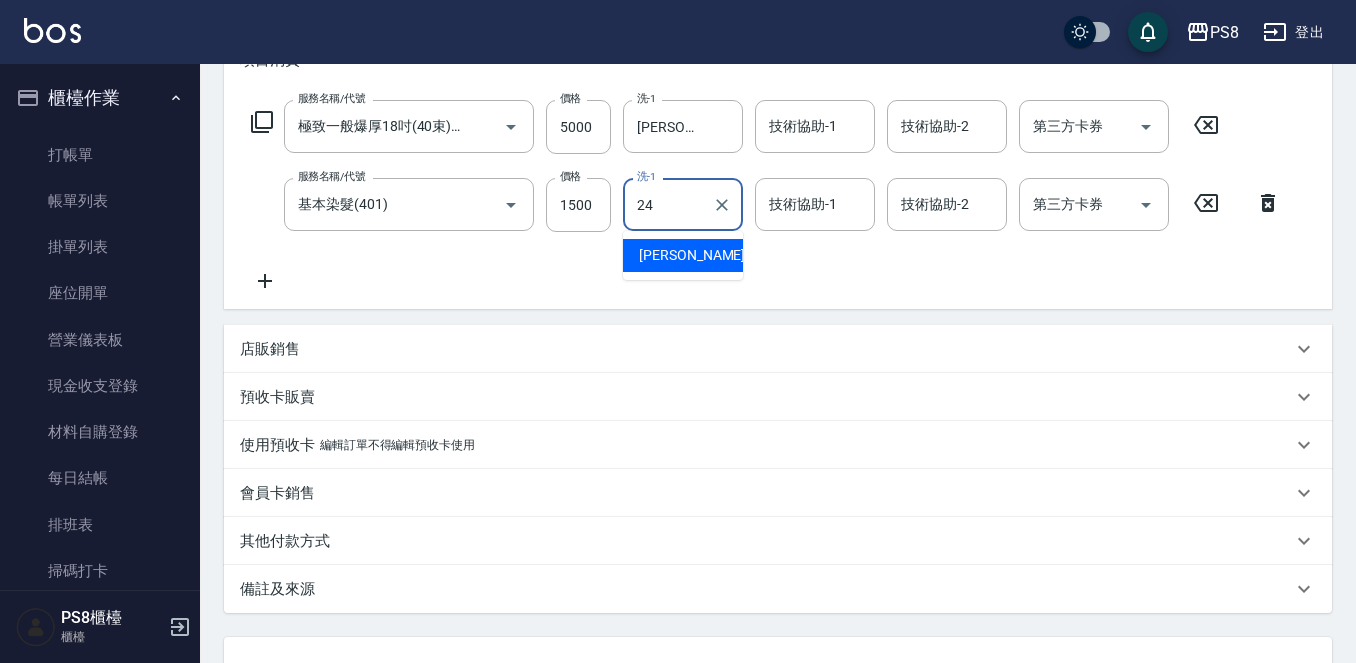 click on "婷婷 -24" at bounding box center (683, 255) 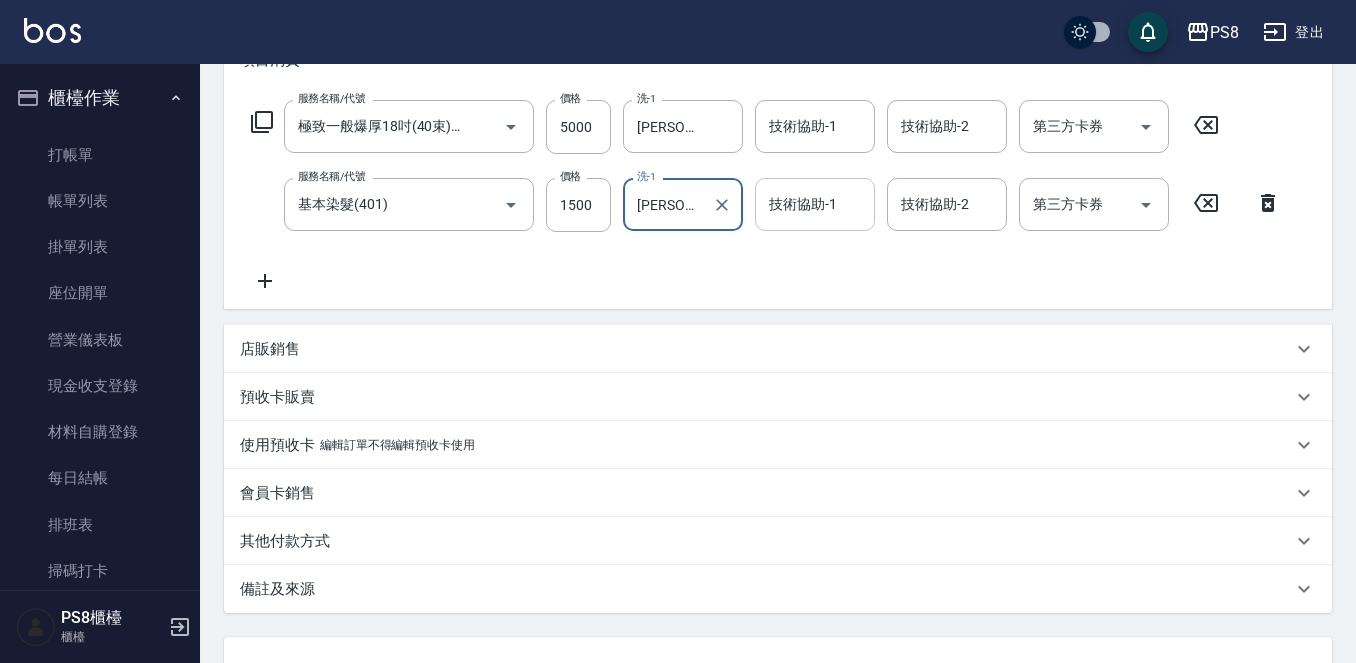 type on "[PERSON_NAME]-24" 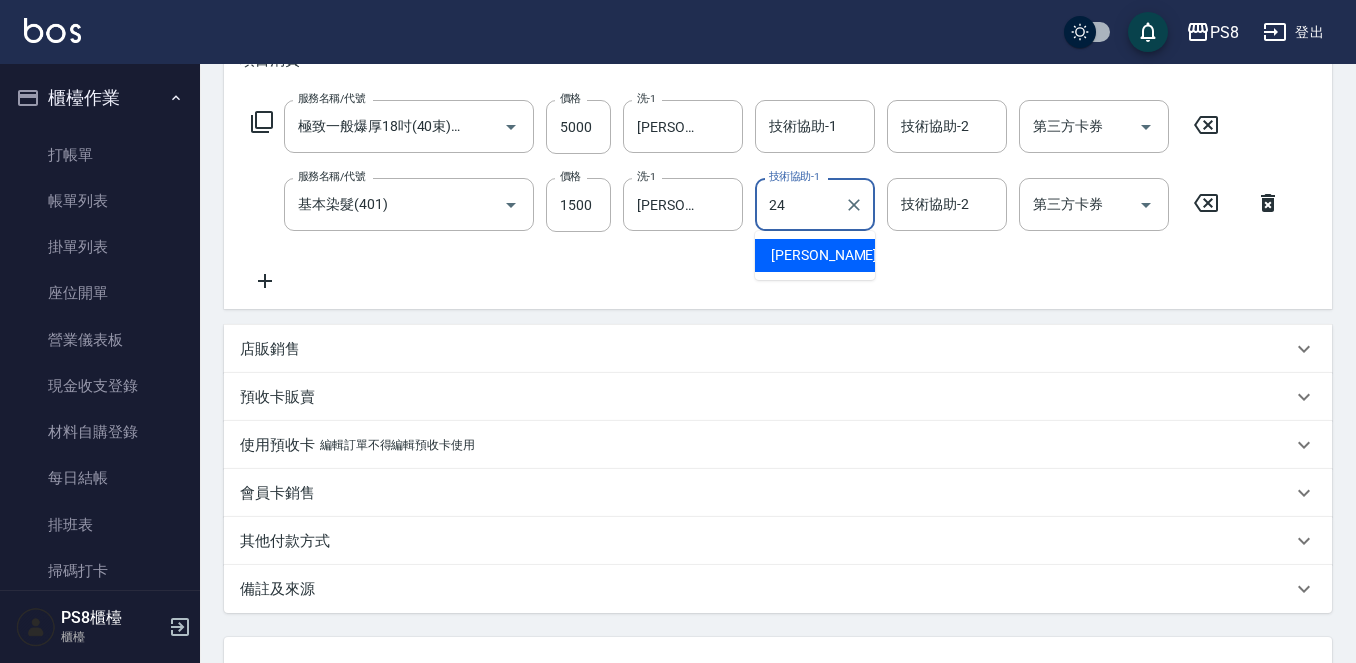 click on "婷婷 -24" at bounding box center (834, 255) 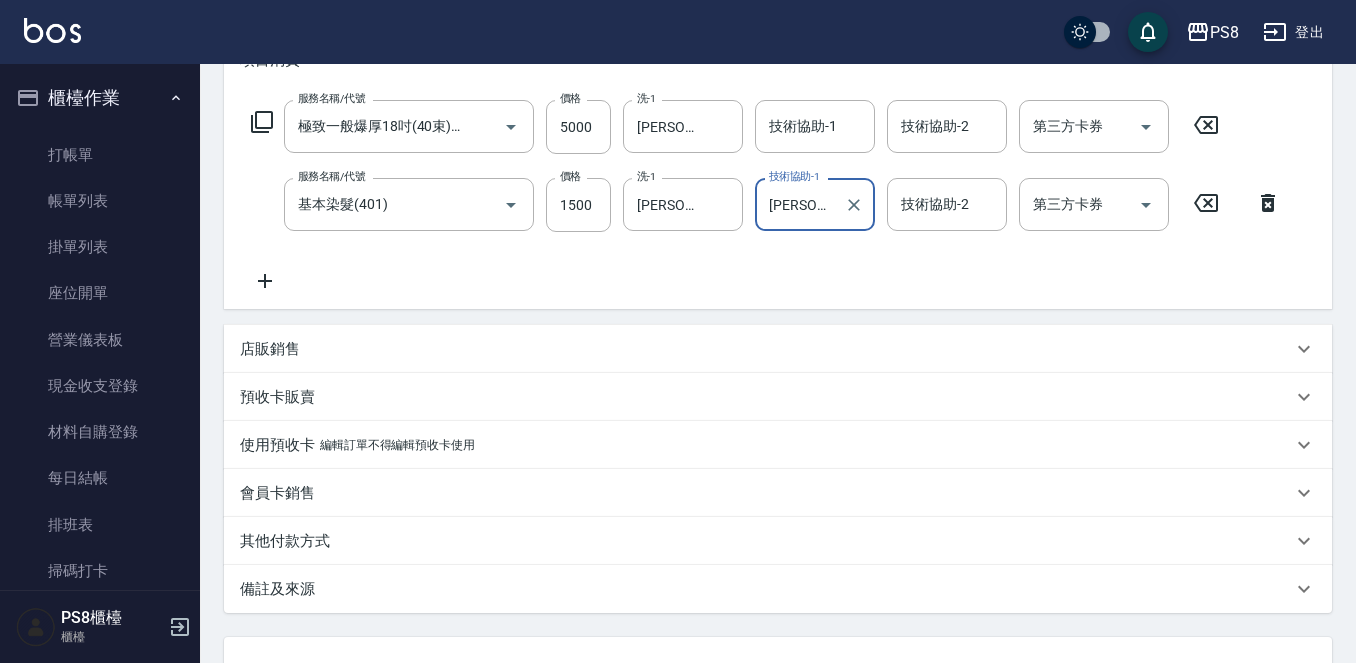 type on "[PERSON_NAME]-24" 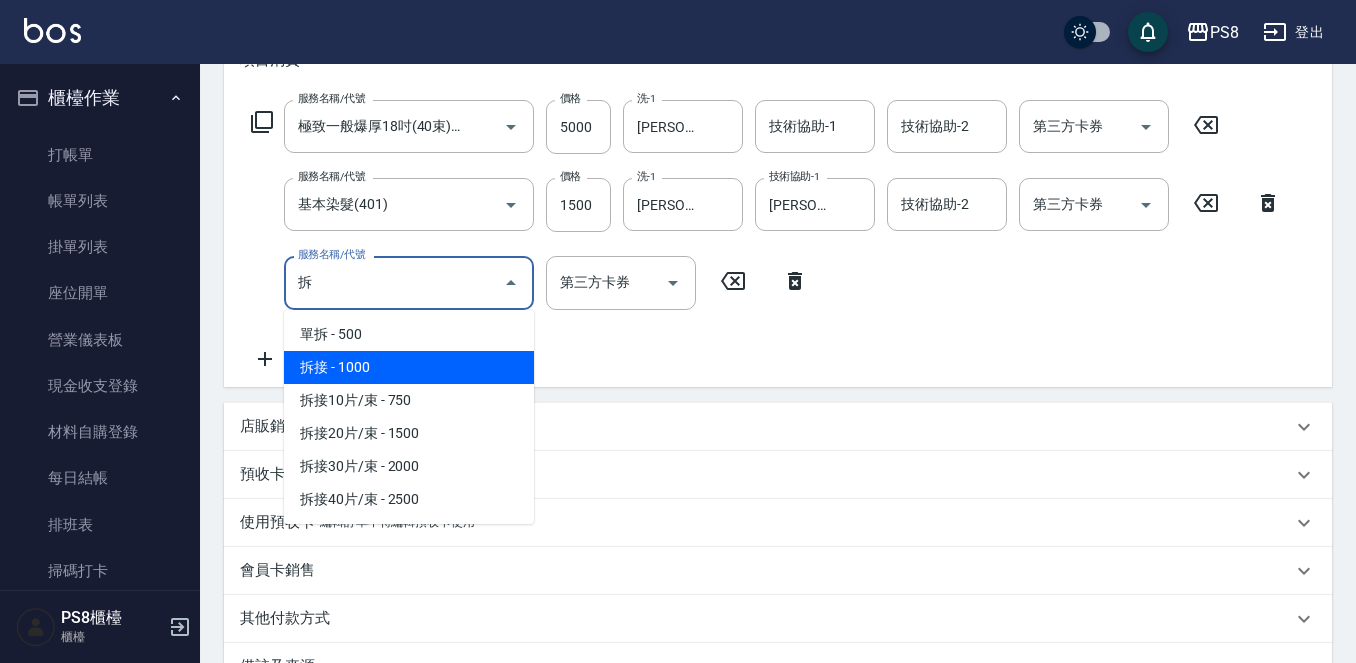 click on "拆接 - 1000" at bounding box center (409, 367) 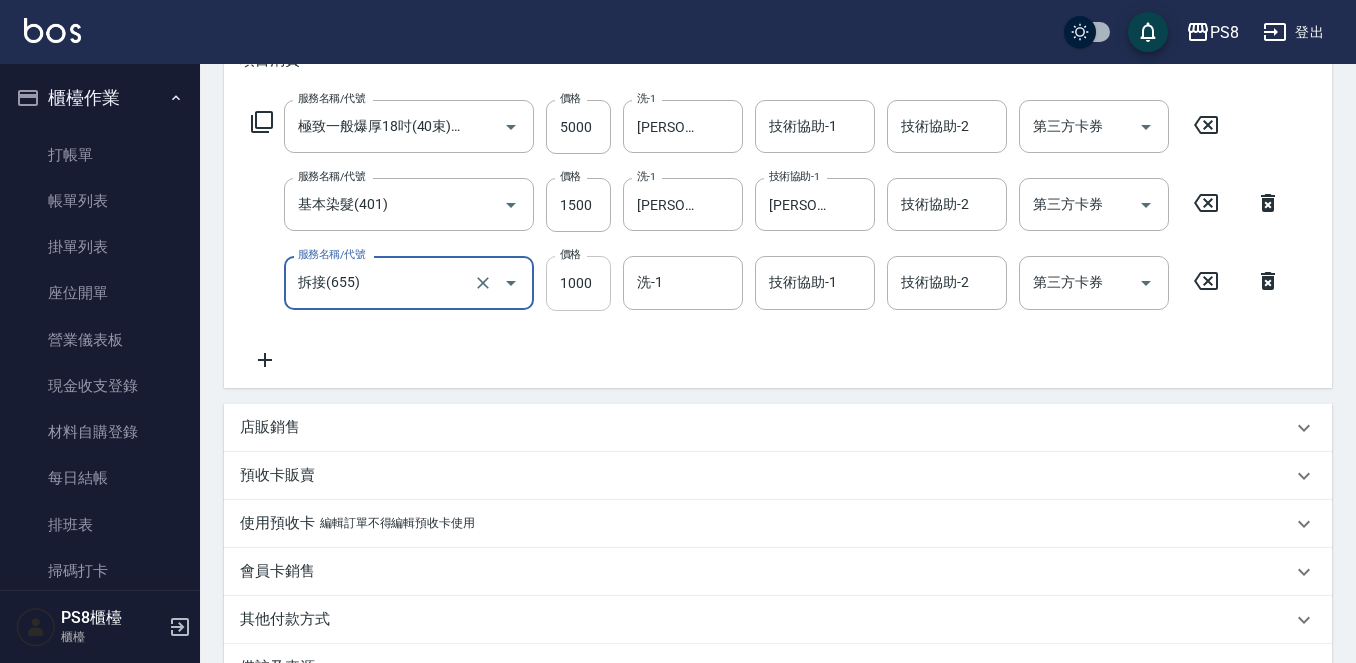 type on "拆接(655)" 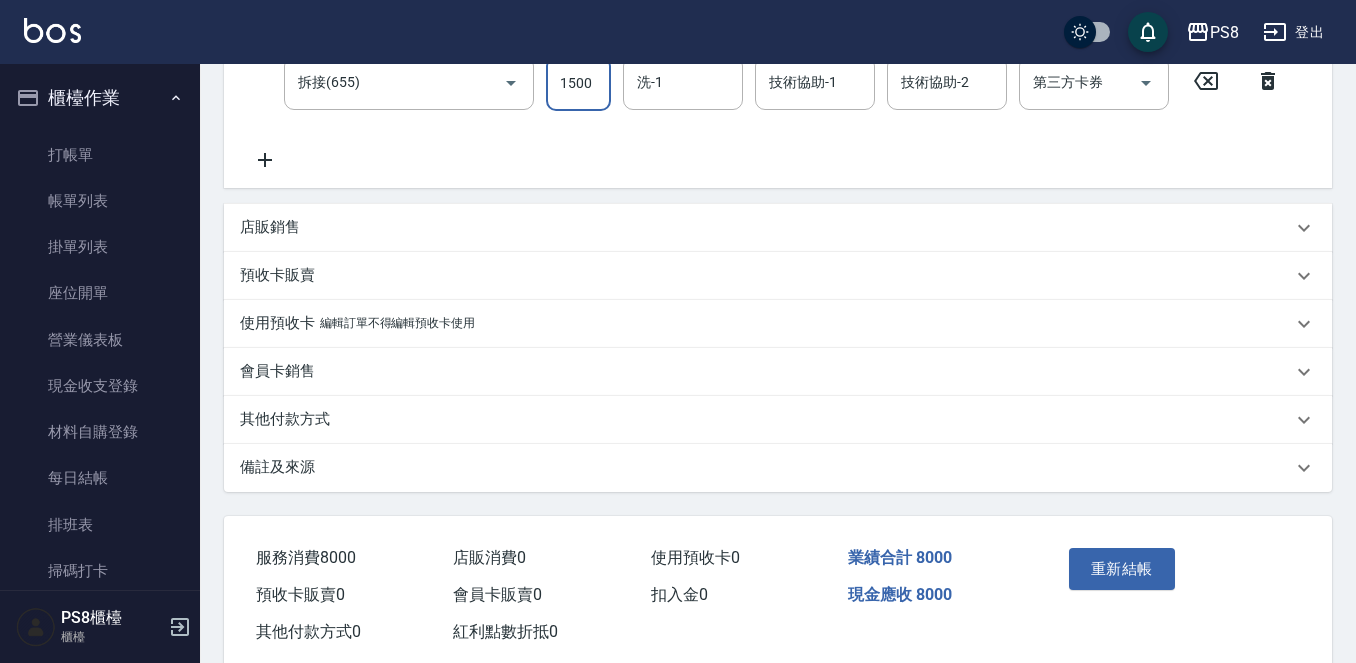 type on "1500" 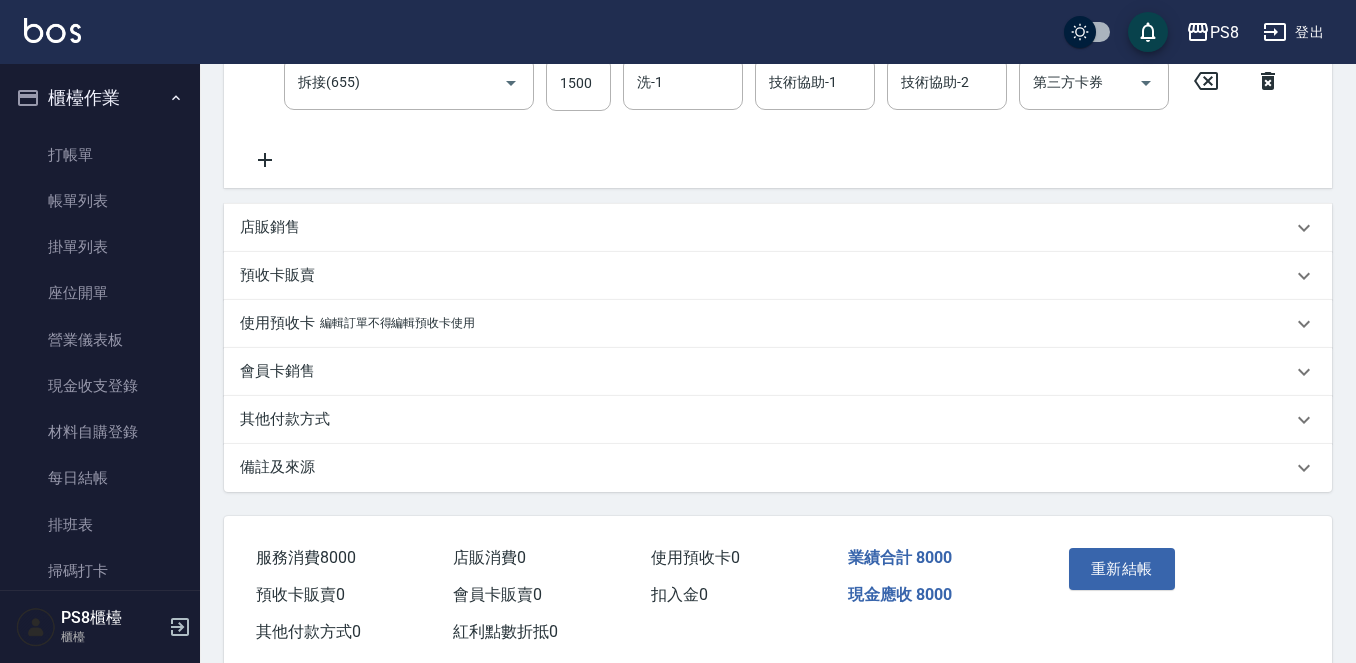 click on "編輯訂單不得編輯預收卡使用" at bounding box center [397, 323] 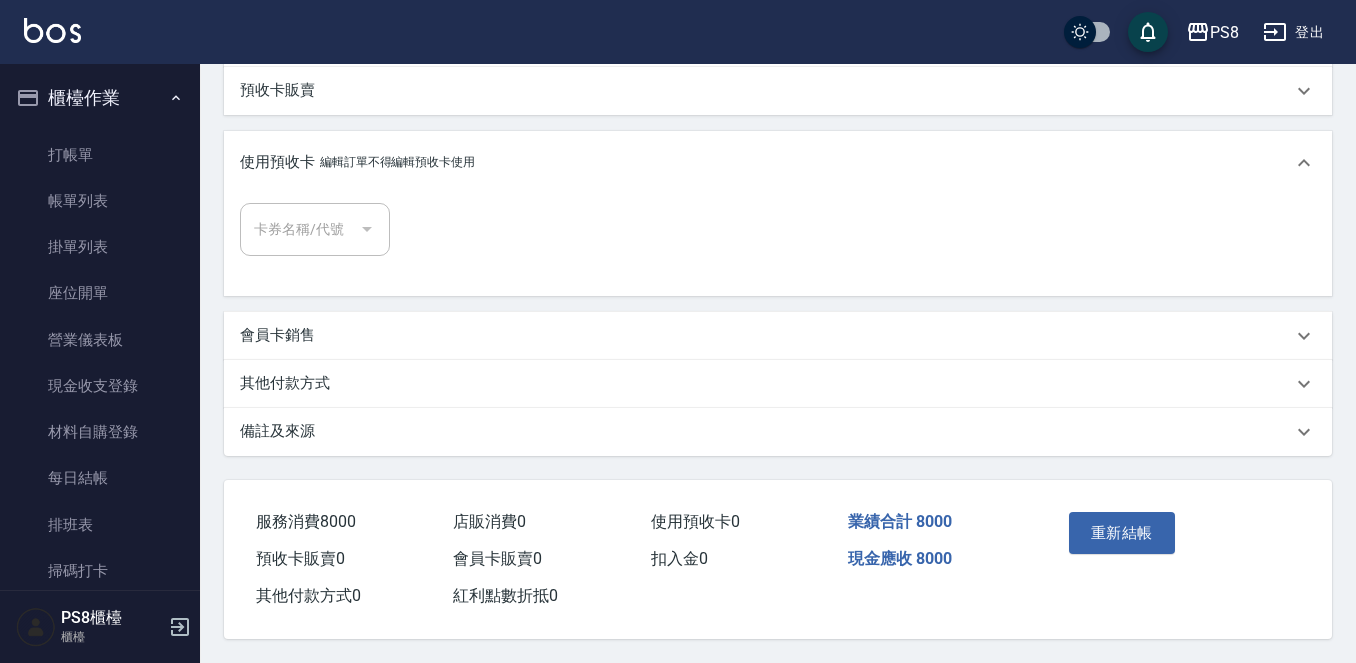 scroll, scrollTop: 694, scrollLeft: 0, axis: vertical 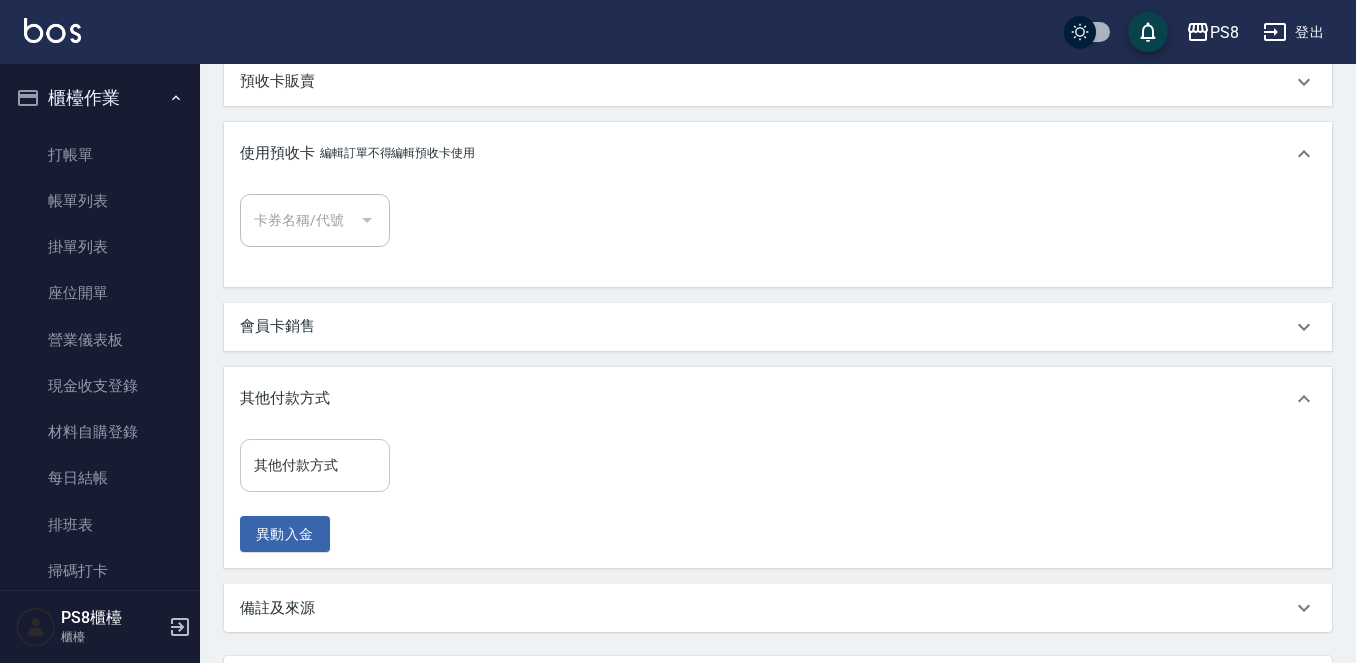click on "其他付款方式" at bounding box center [315, 465] 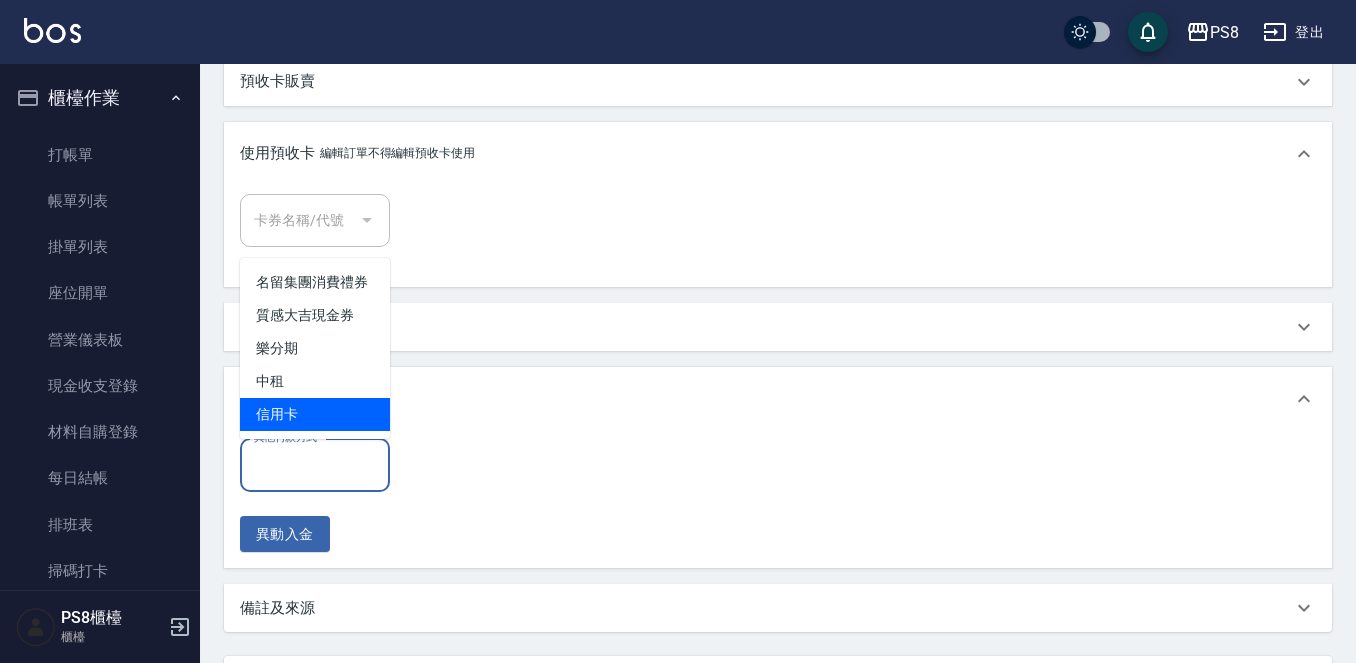 click on "信用卡" at bounding box center (315, 414) 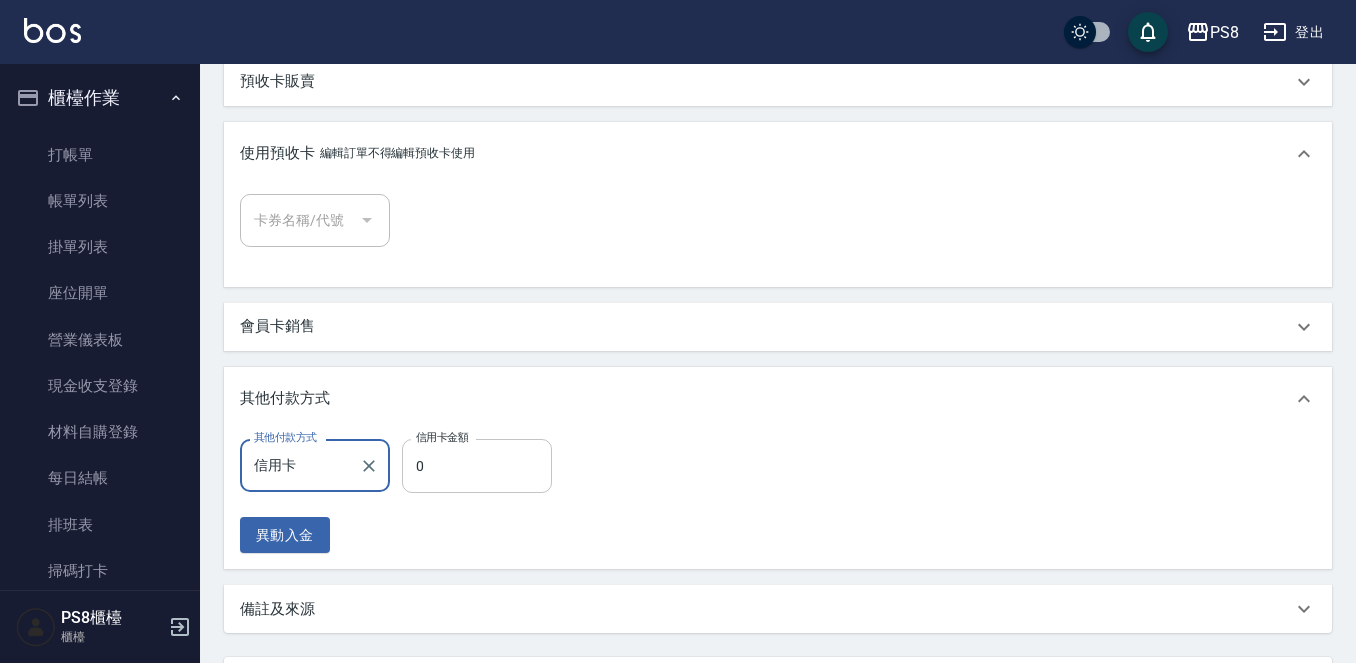 click on "0" at bounding box center [477, 466] 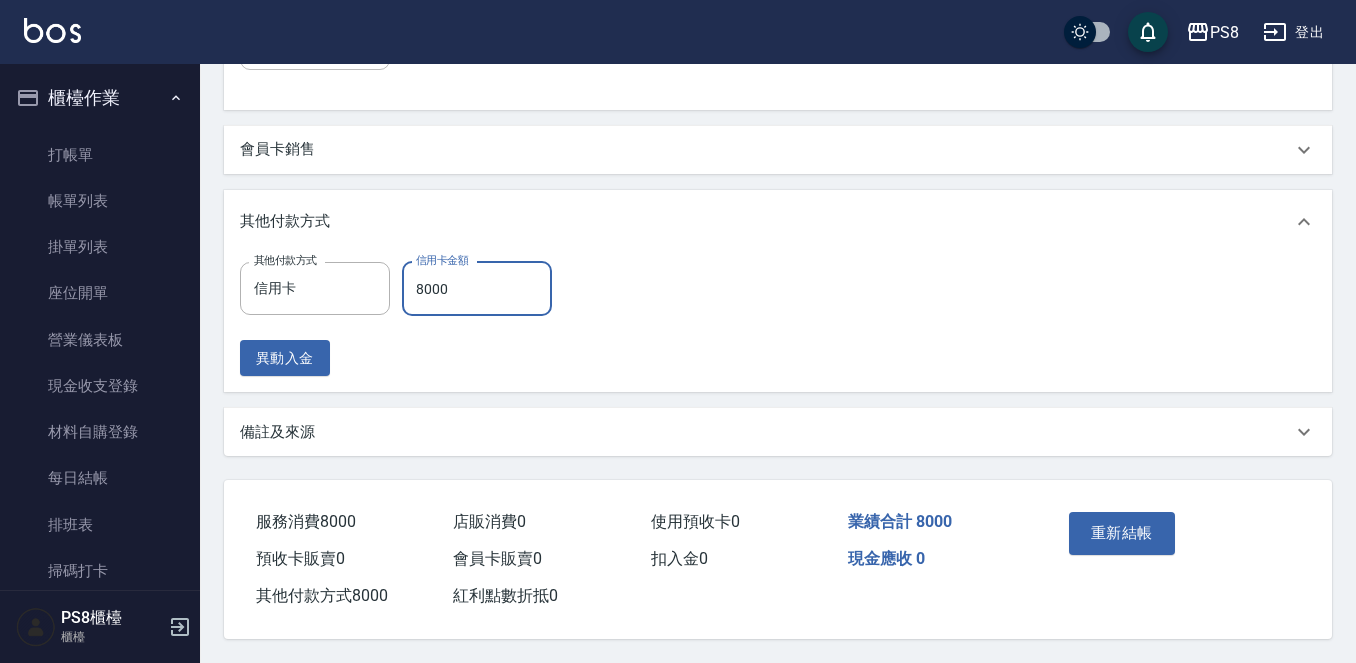 scroll, scrollTop: 880, scrollLeft: 0, axis: vertical 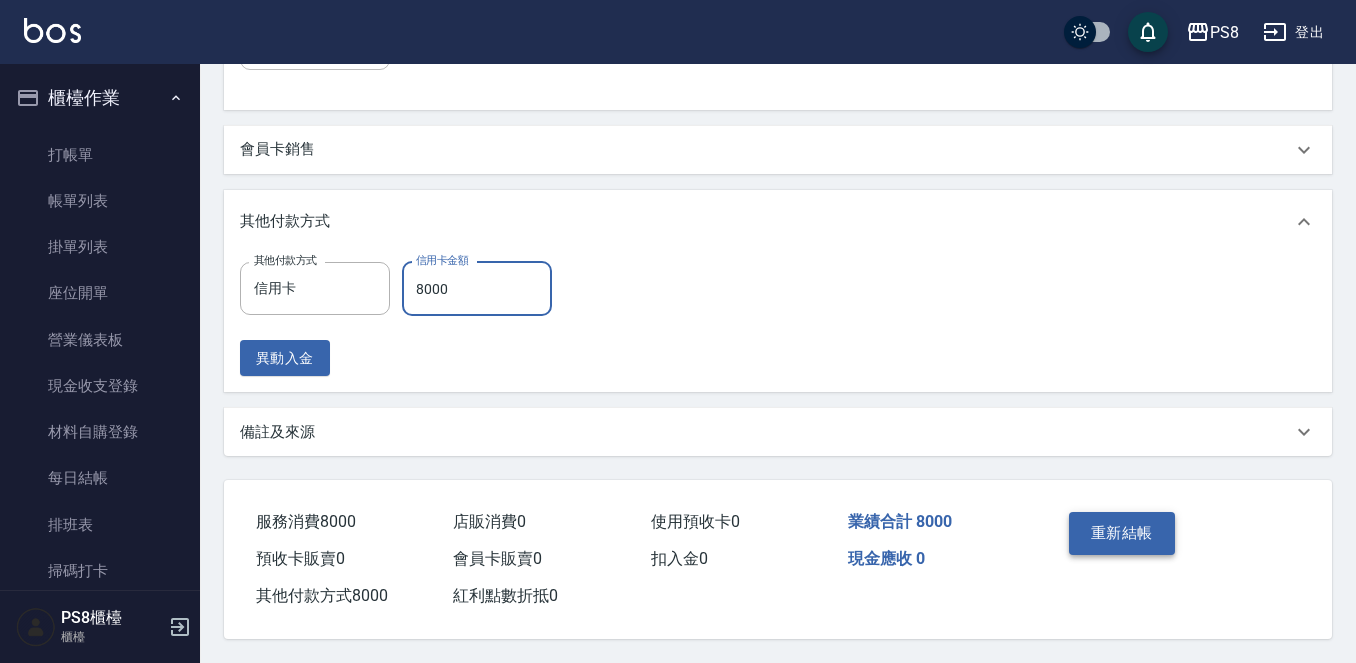 type on "8000" 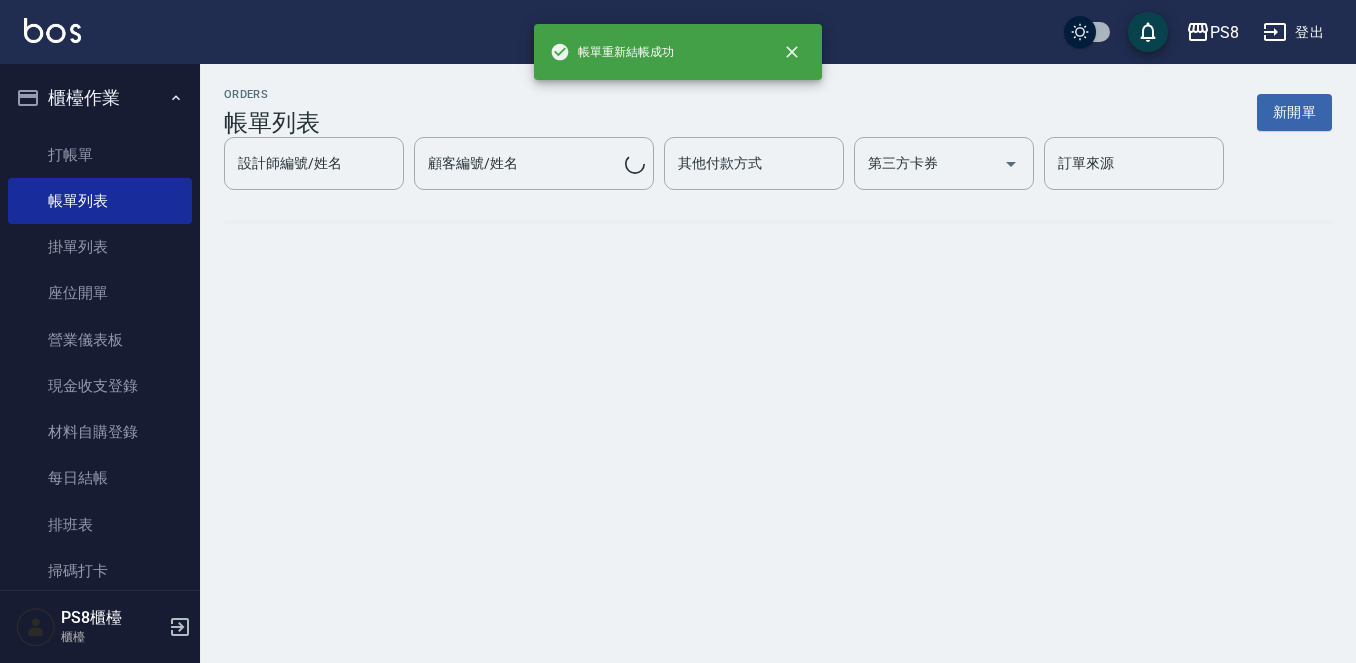 scroll, scrollTop: 0, scrollLeft: 0, axis: both 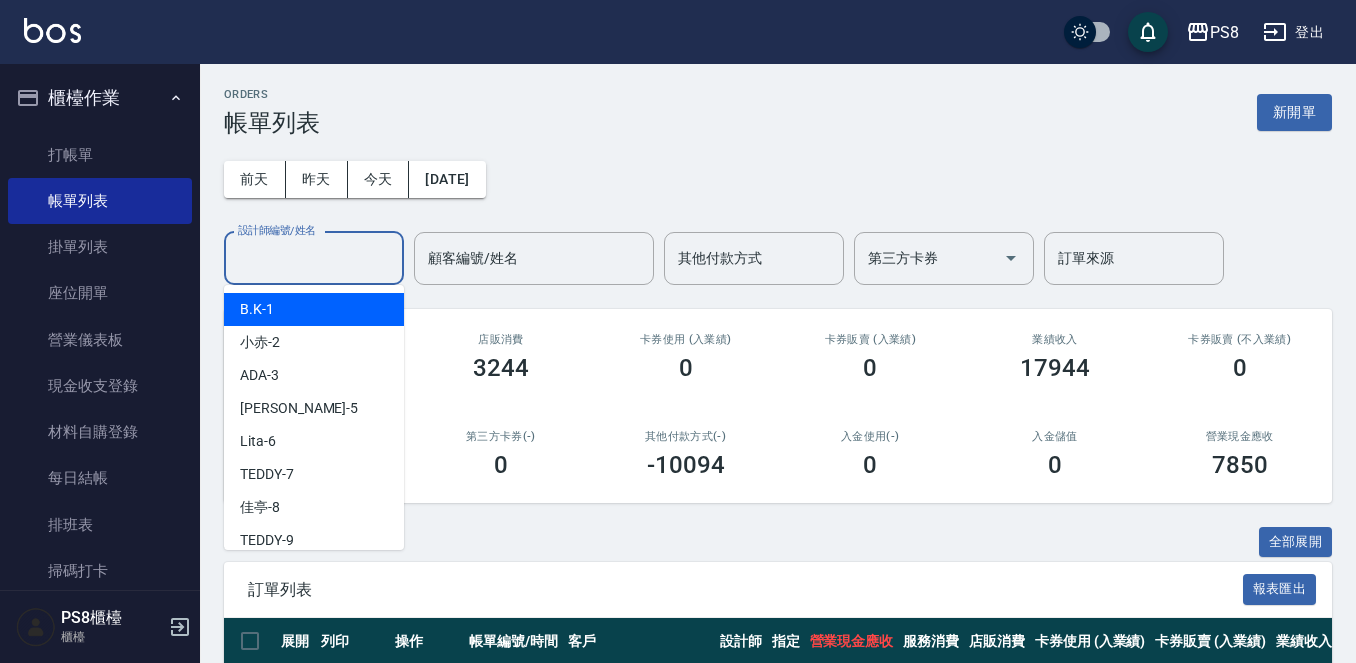 click on "設計師編號/姓名 設計師編號/姓名" at bounding box center (314, 258) 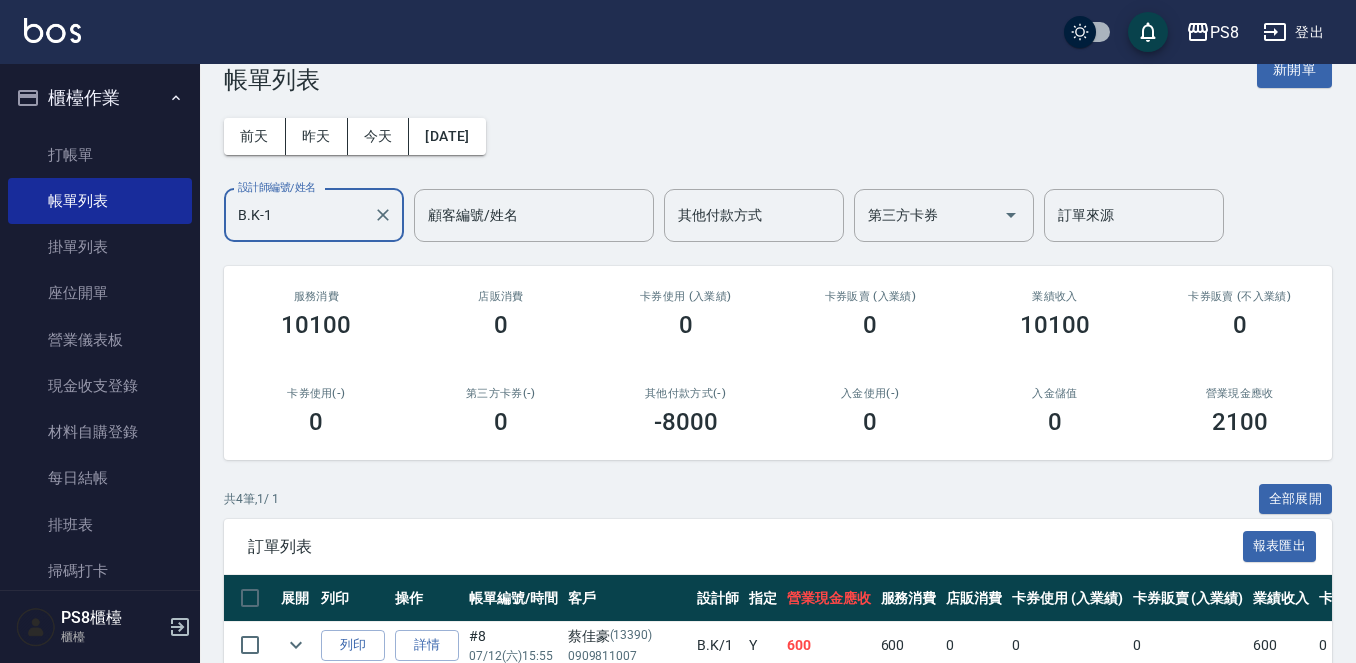 scroll, scrollTop: 289, scrollLeft: 0, axis: vertical 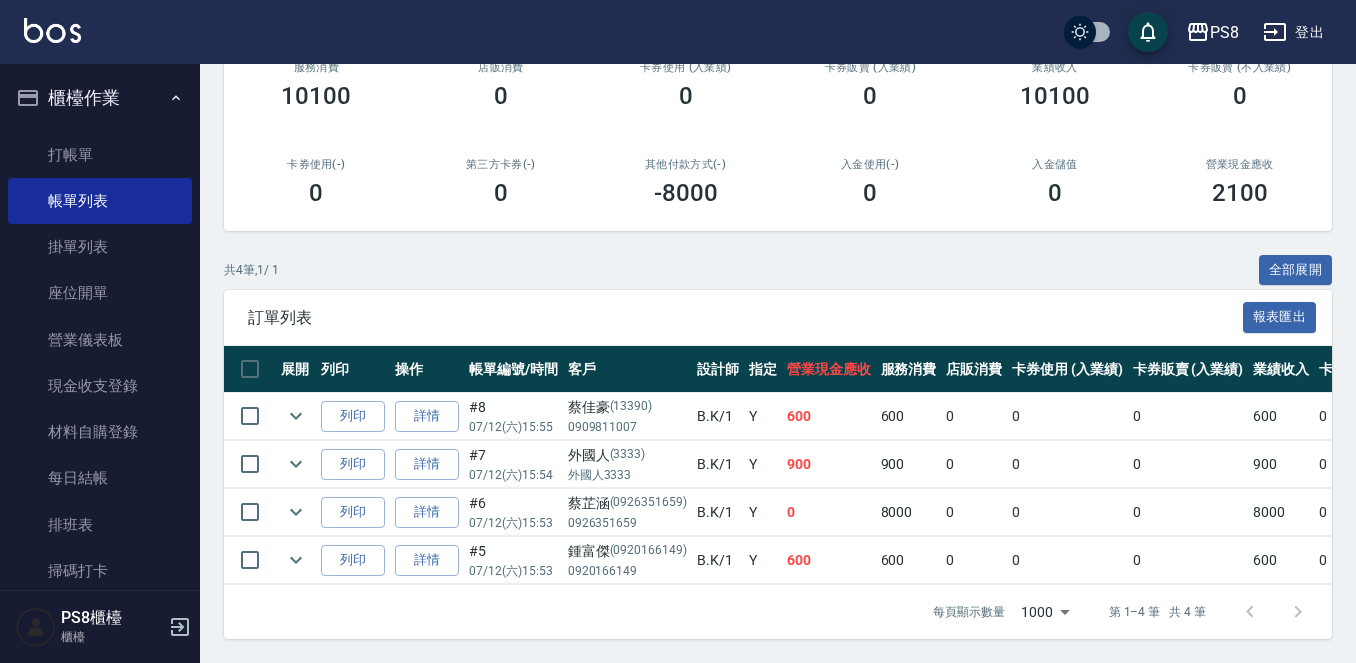 type on "B.K-1" 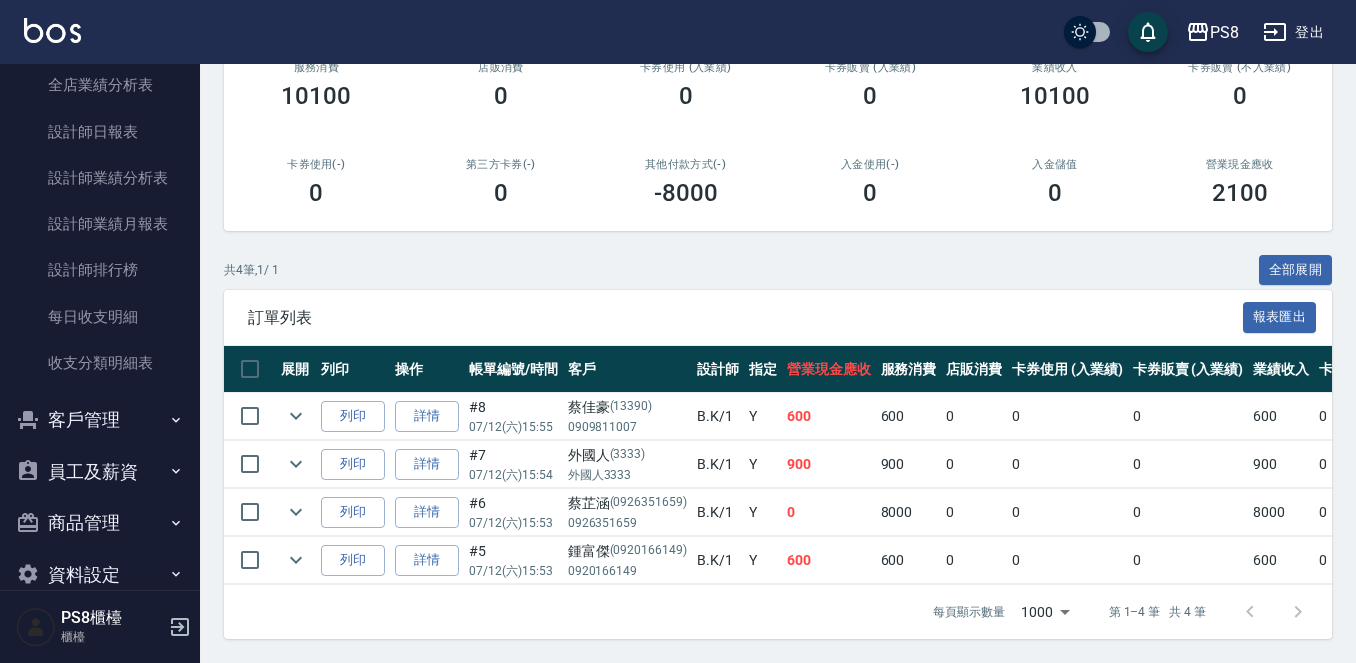scroll, scrollTop: 900, scrollLeft: 0, axis: vertical 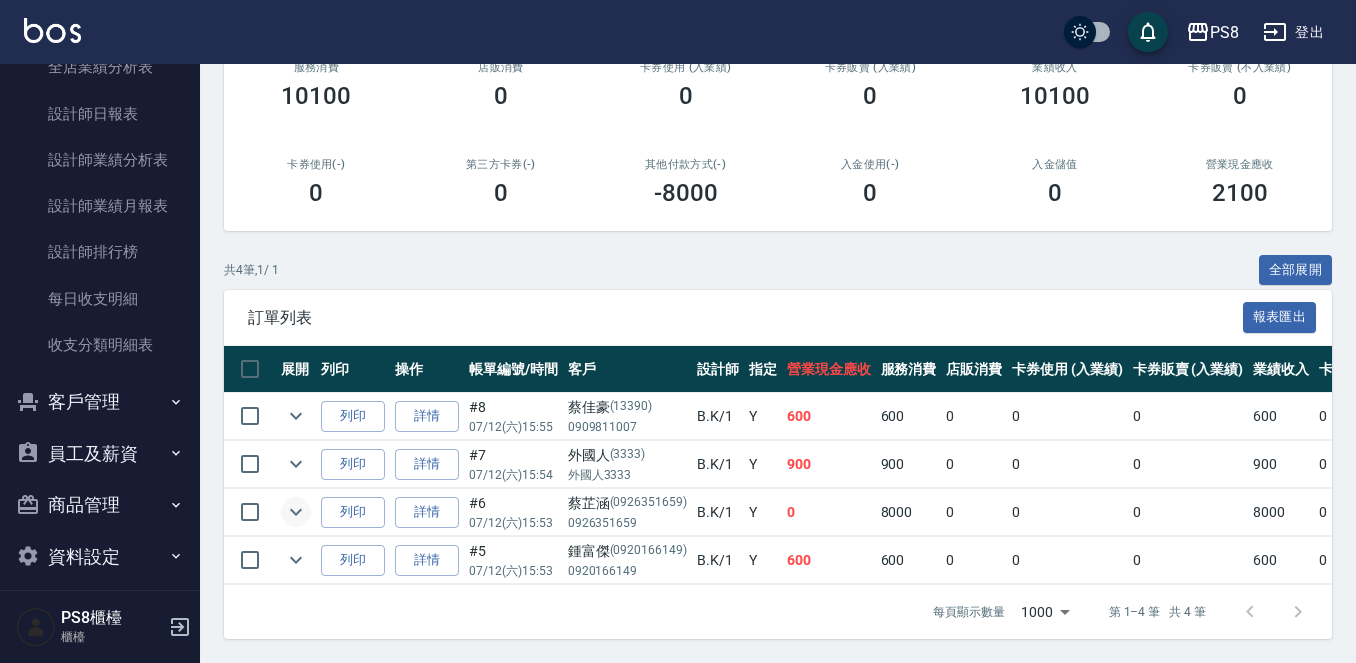 click 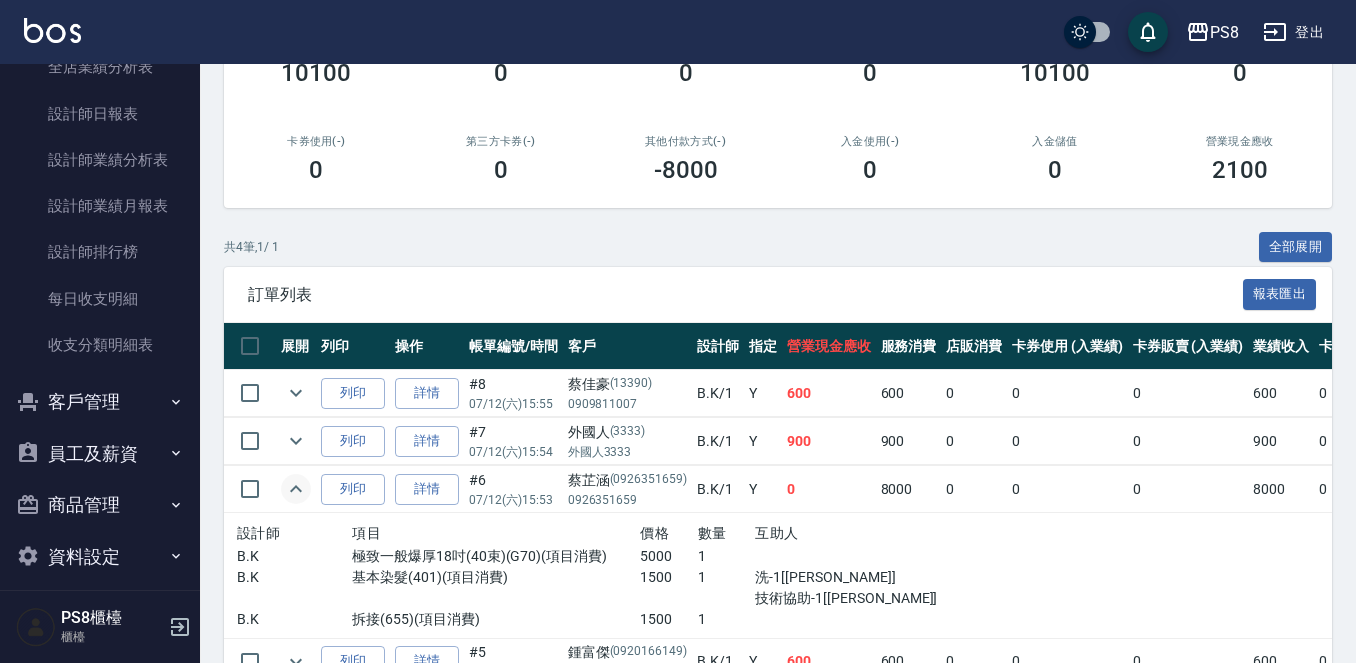 scroll, scrollTop: 389, scrollLeft: 0, axis: vertical 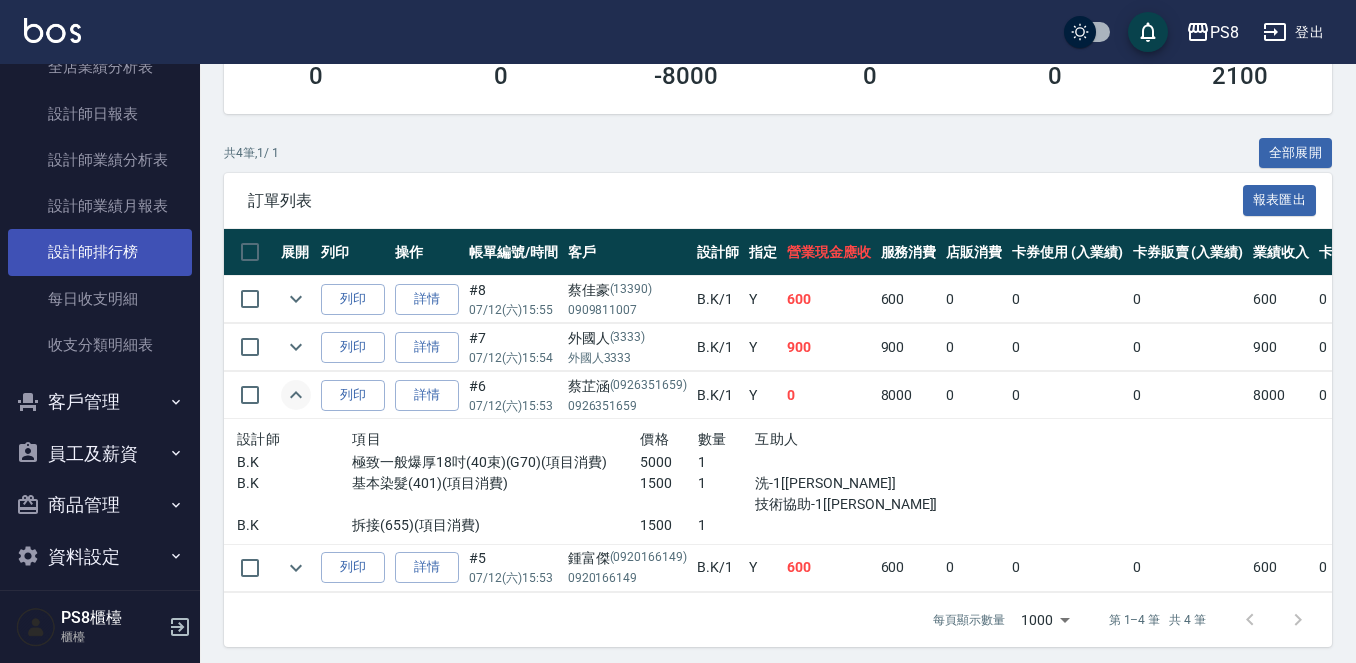 click on "設計師排行榜" at bounding box center (100, 252) 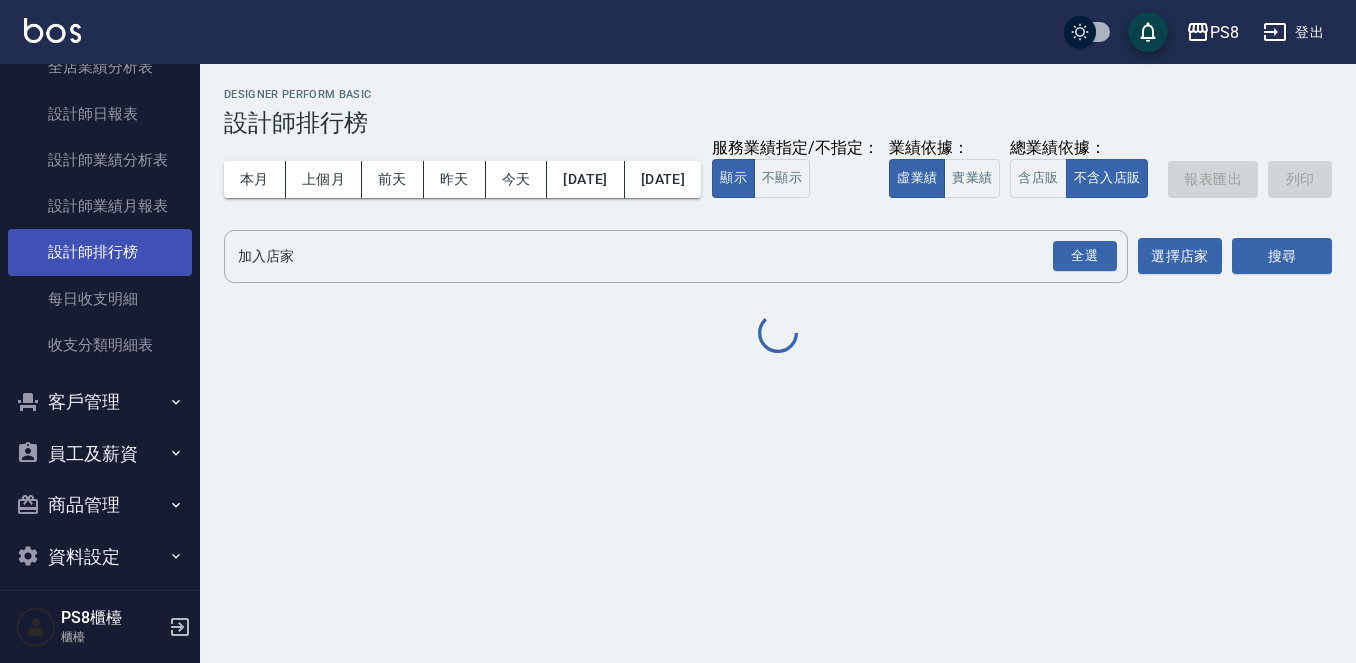 scroll, scrollTop: 0, scrollLeft: 0, axis: both 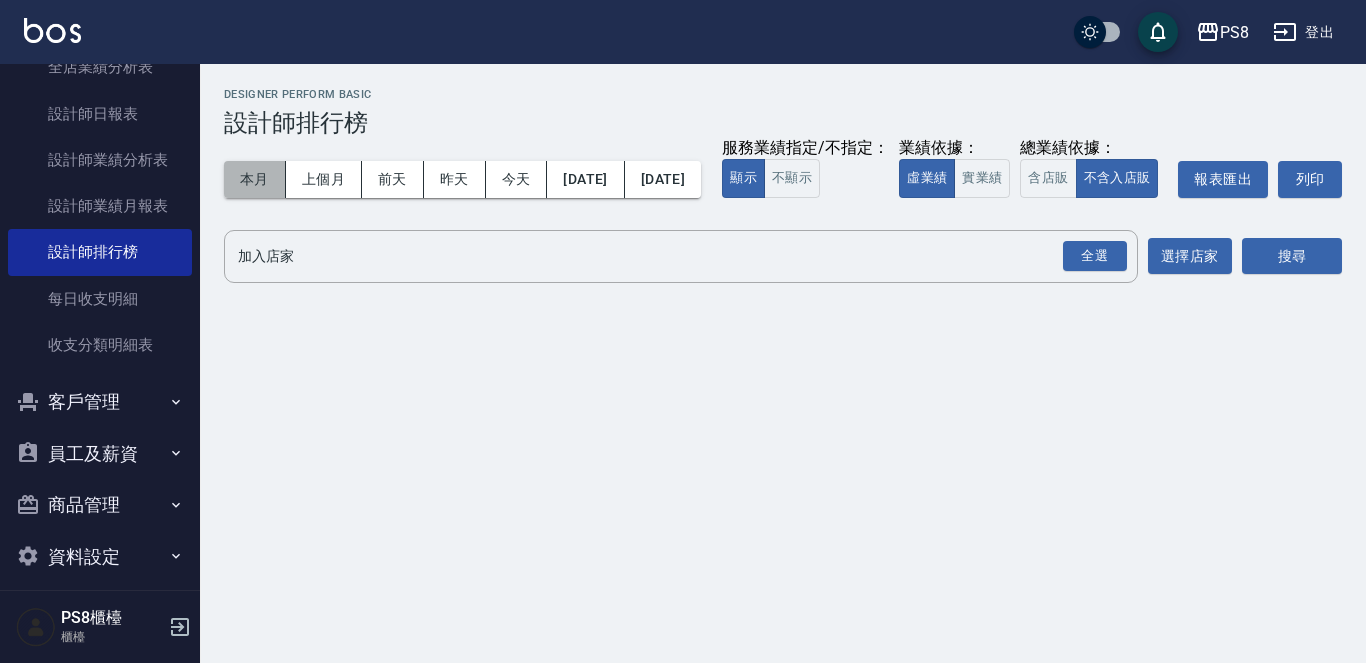click on "本月" at bounding box center [255, 179] 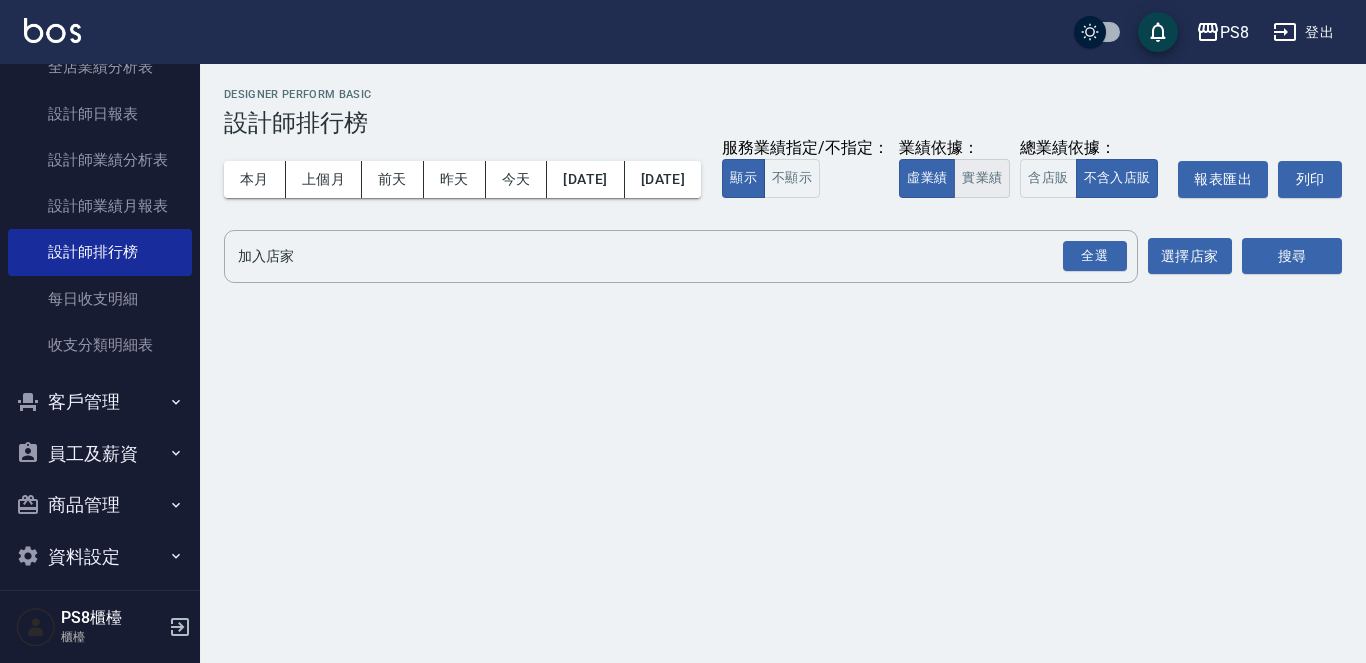 click on "服務業績指定/不指定： 顯示 不顯示 業績依據： 虛業績 實業績 總業績依據： 含店販 不含入店販 報表匯出 列印" at bounding box center (1032, 179) 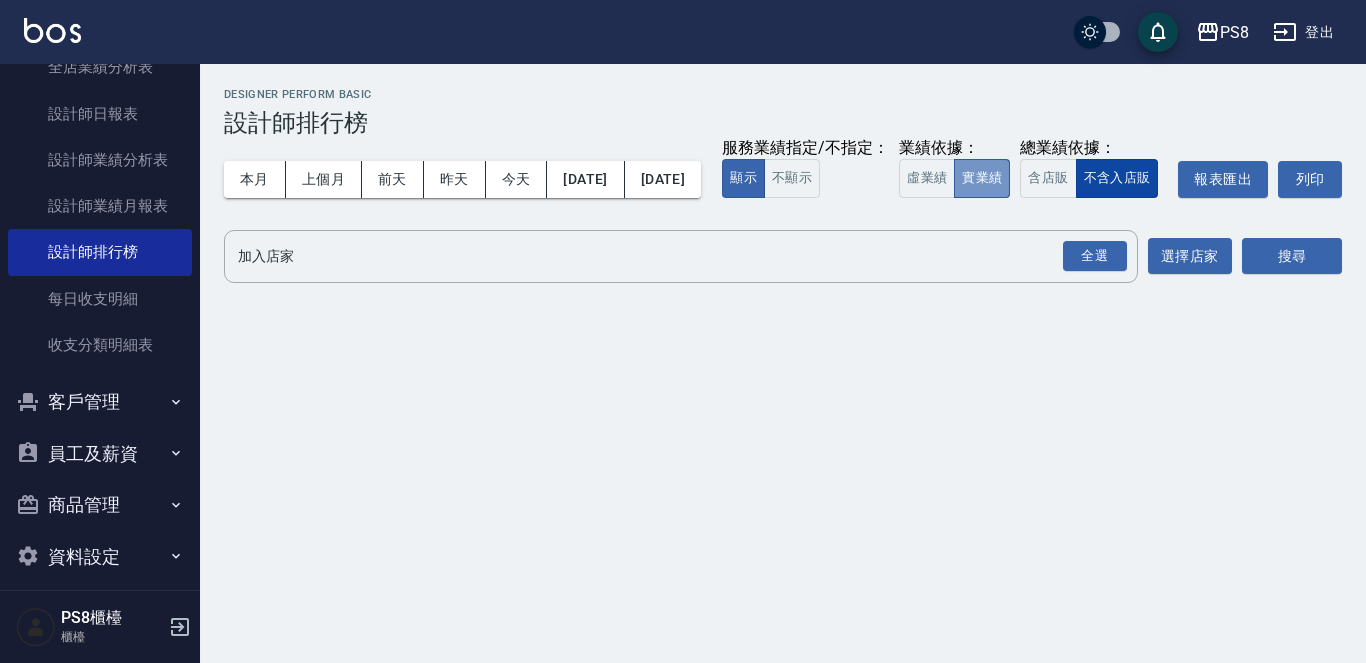 drag, startPoint x: 506, startPoint y: 226, endPoint x: 657, endPoint y: 235, distance: 151.26797 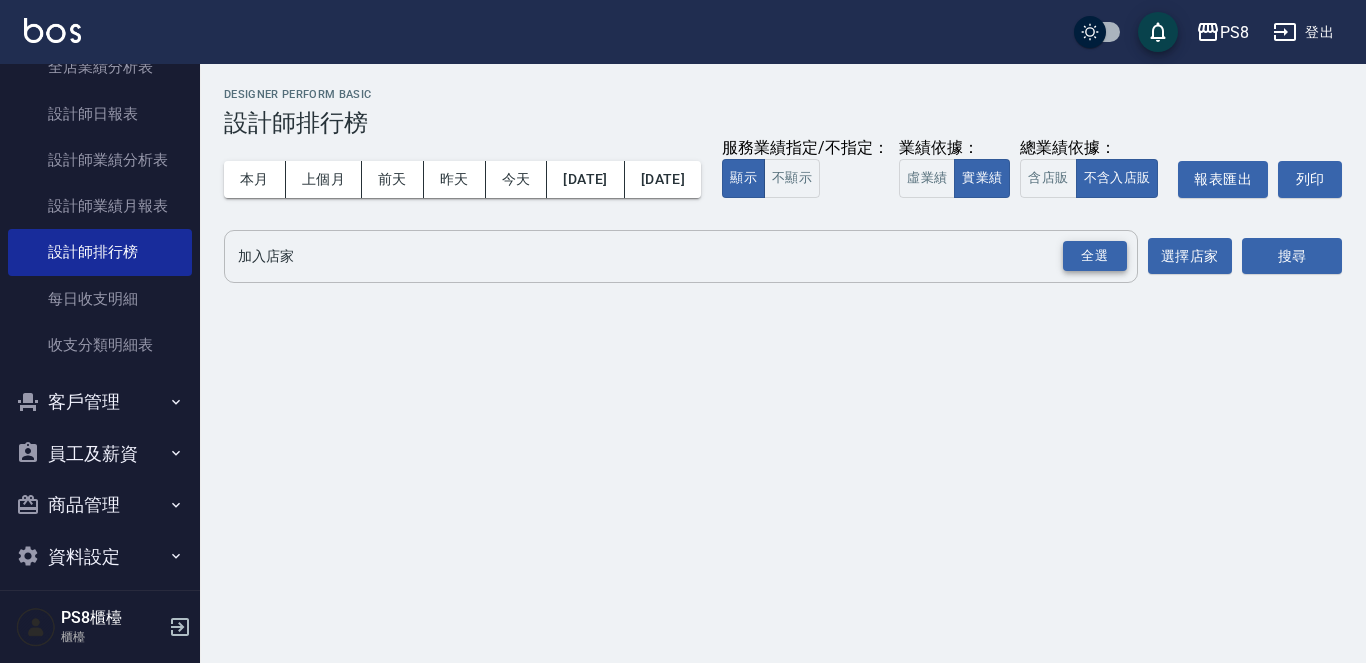 click on "全選" at bounding box center (1094, 256) 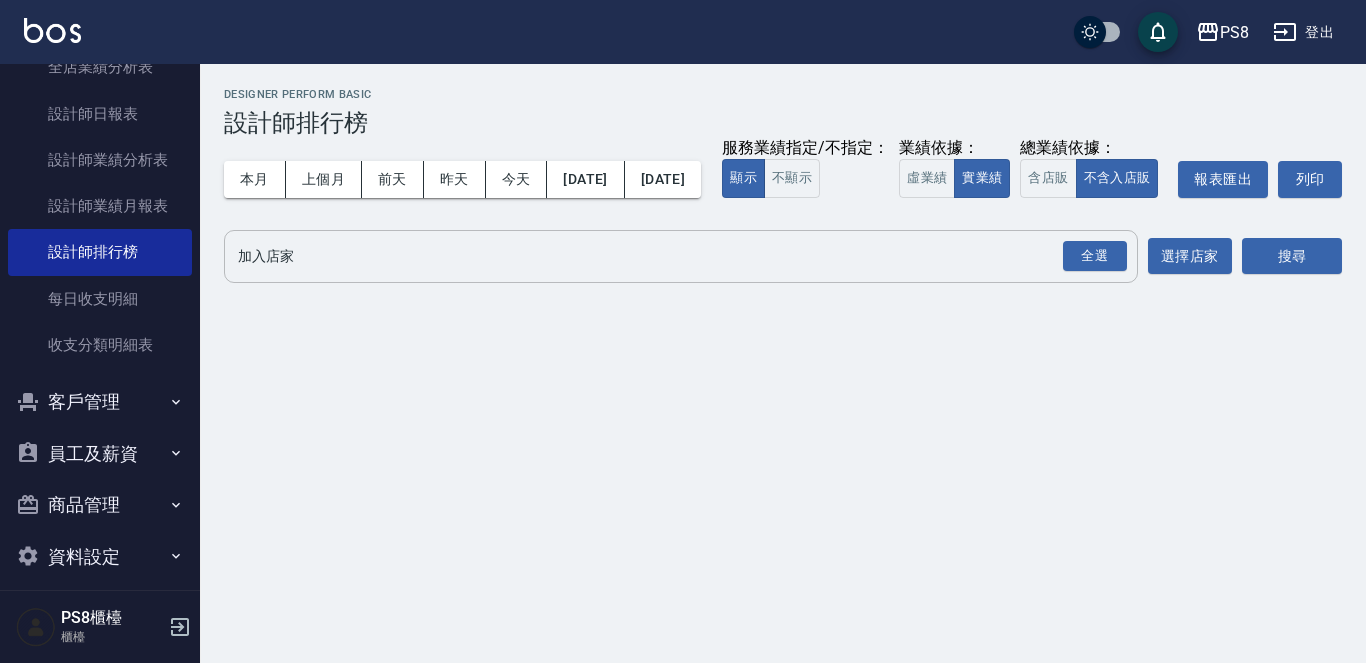click on "全選 加入店家" at bounding box center [681, 256] 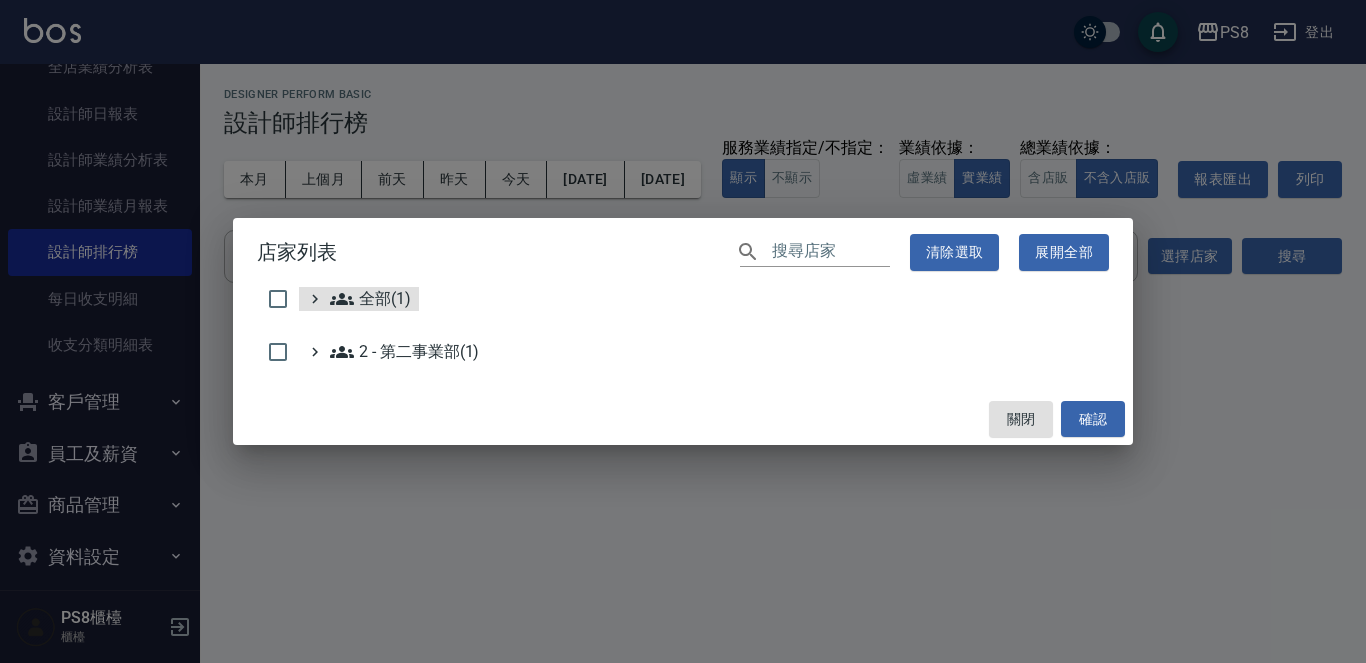 click on "全部(1)" at bounding box center (683, 303) 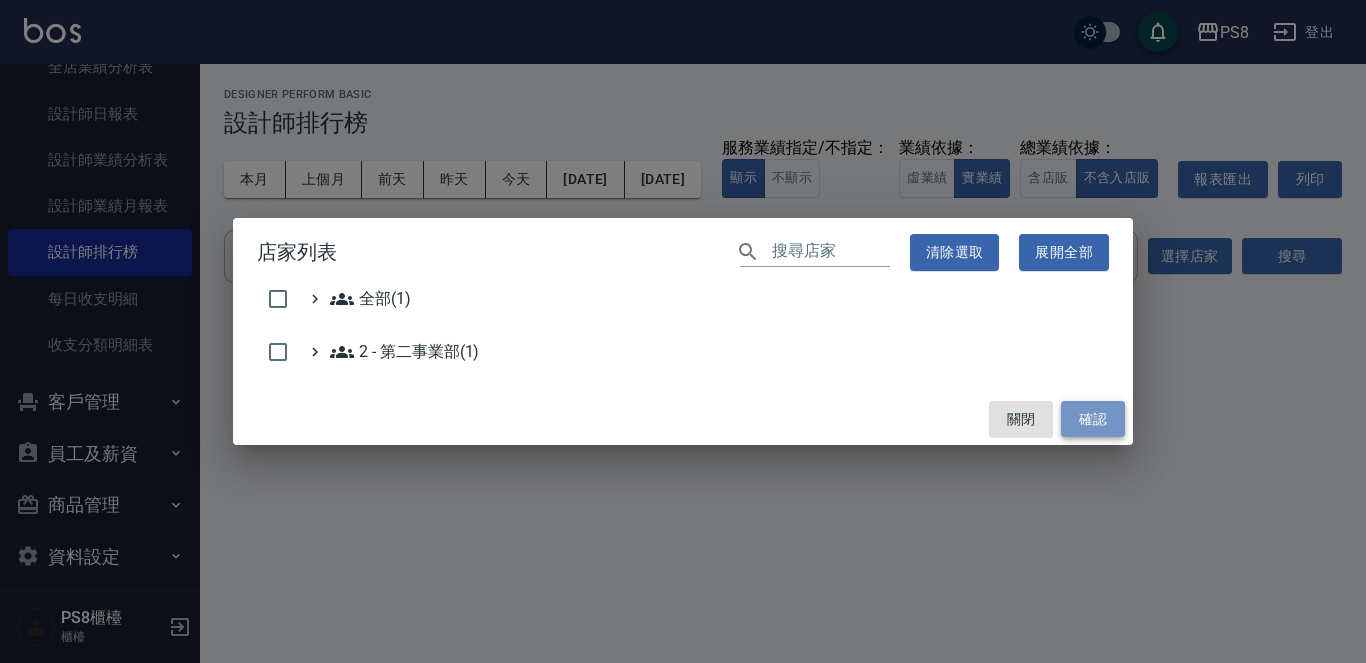 click on "確認" at bounding box center [1093, 419] 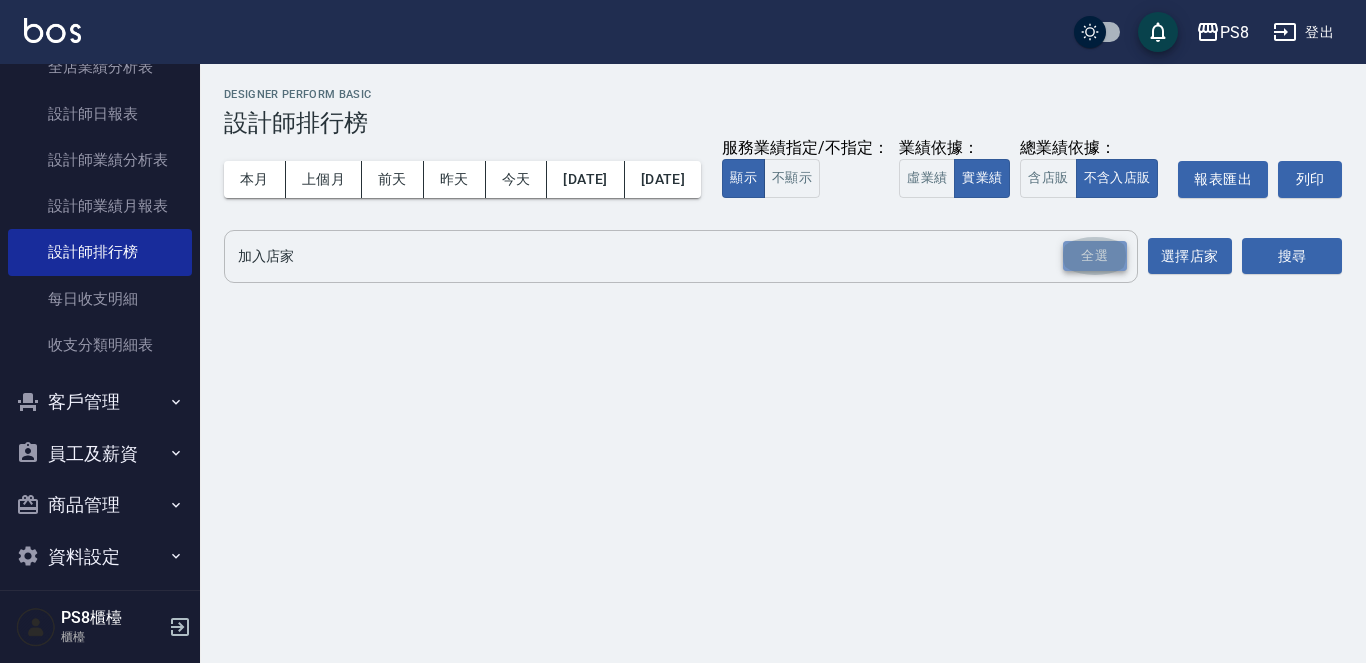 click on "全選" at bounding box center (1095, 256) 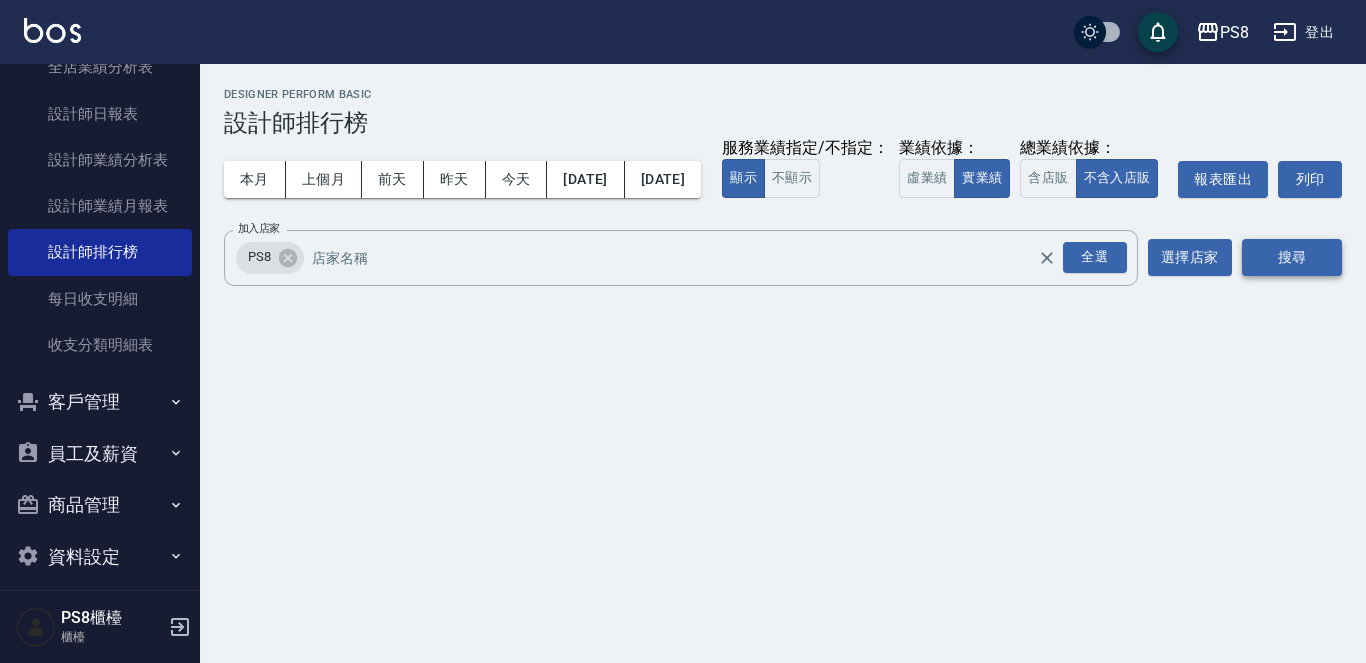 click on "搜尋" at bounding box center [1292, 257] 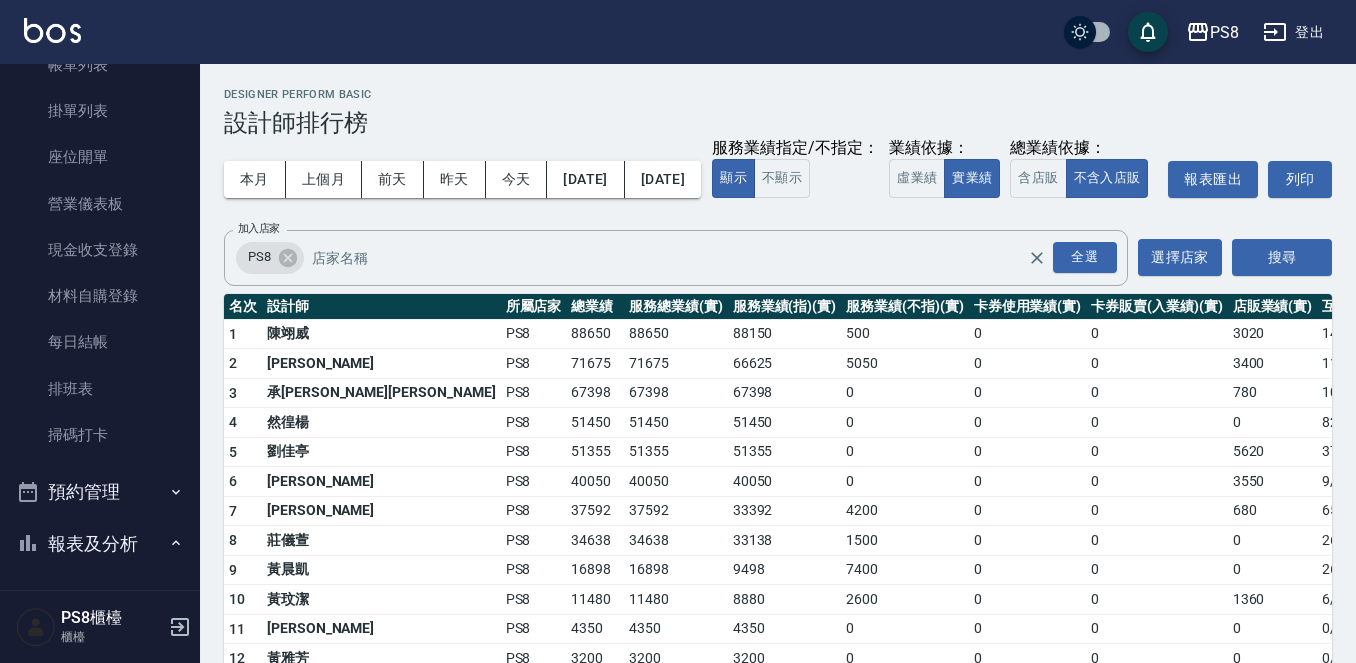 scroll, scrollTop: 0, scrollLeft: 0, axis: both 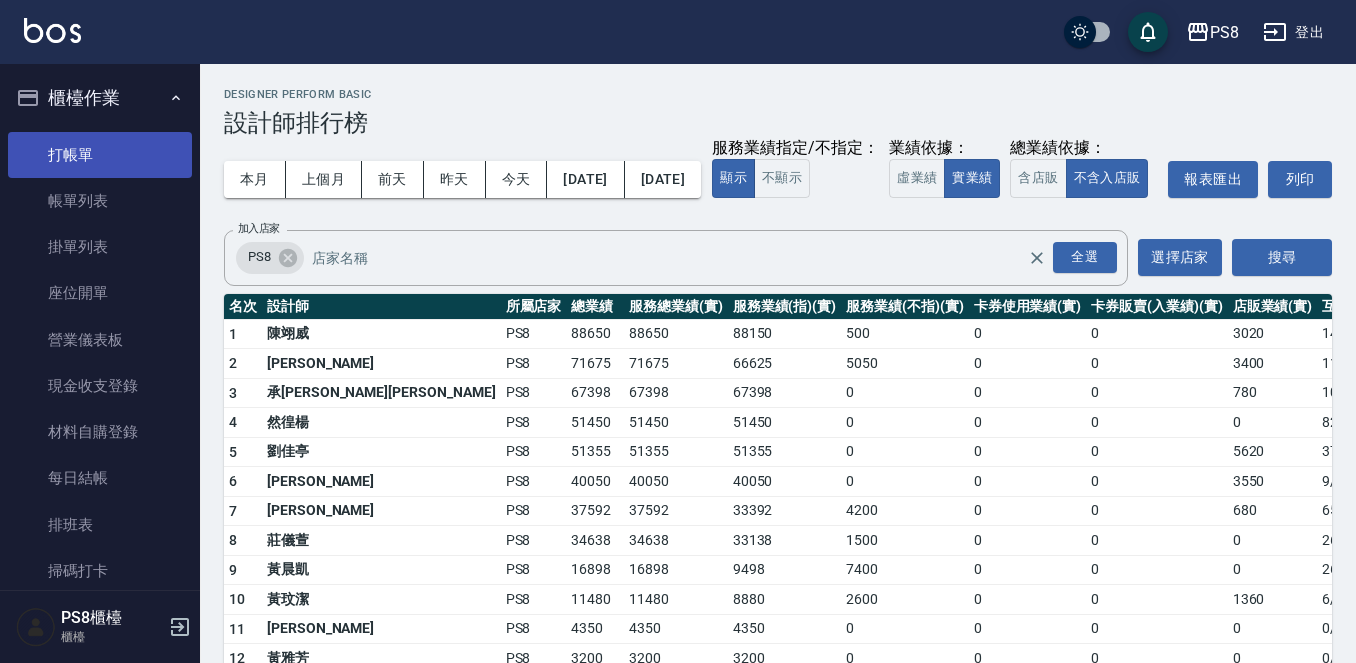 click on "打帳單" at bounding box center (100, 155) 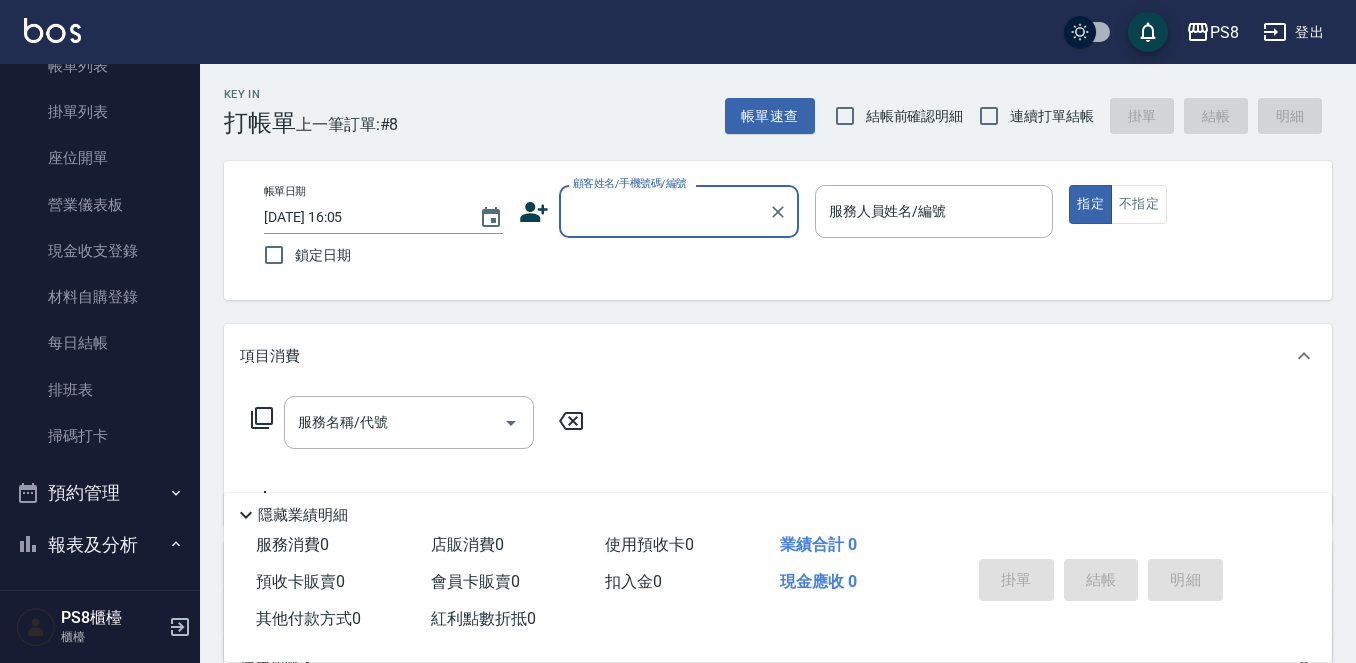 scroll, scrollTop: 100, scrollLeft: 0, axis: vertical 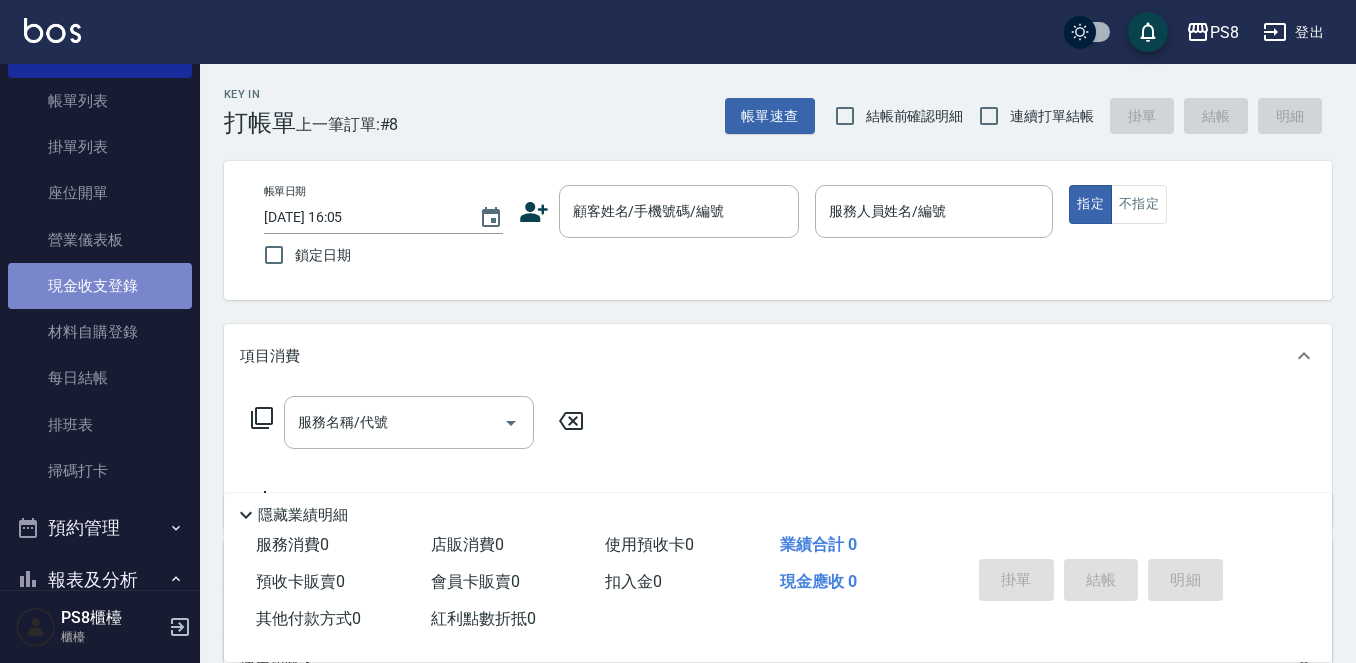 click on "現金收支登錄" at bounding box center (100, 286) 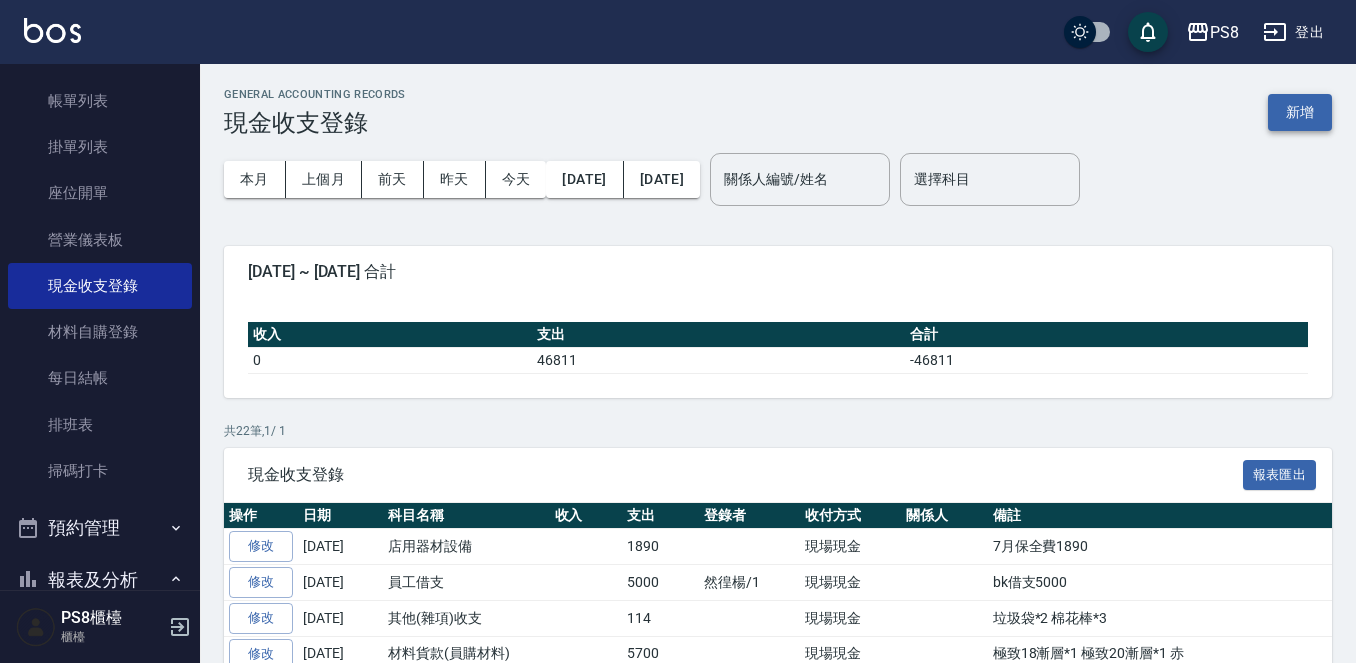 click on "新增" at bounding box center (1300, 112) 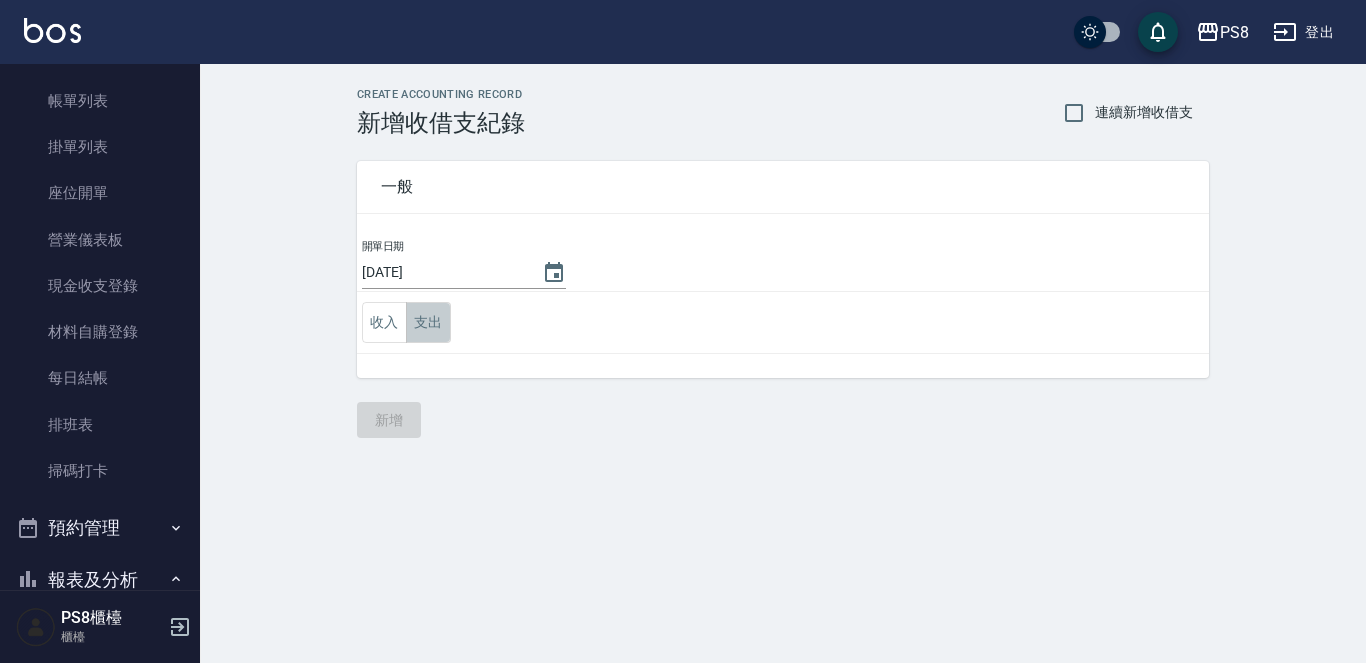click on "支出" at bounding box center (428, 322) 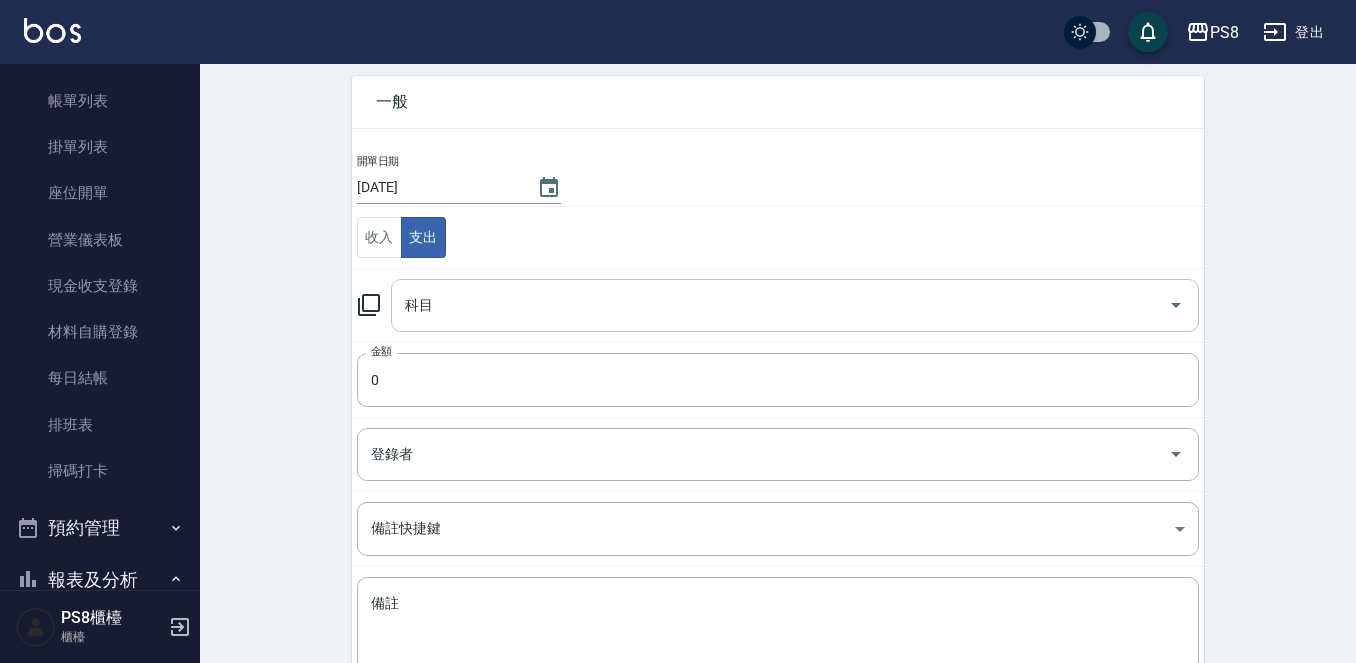 scroll, scrollTop: 220, scrollLeft: 0, axis: vertical 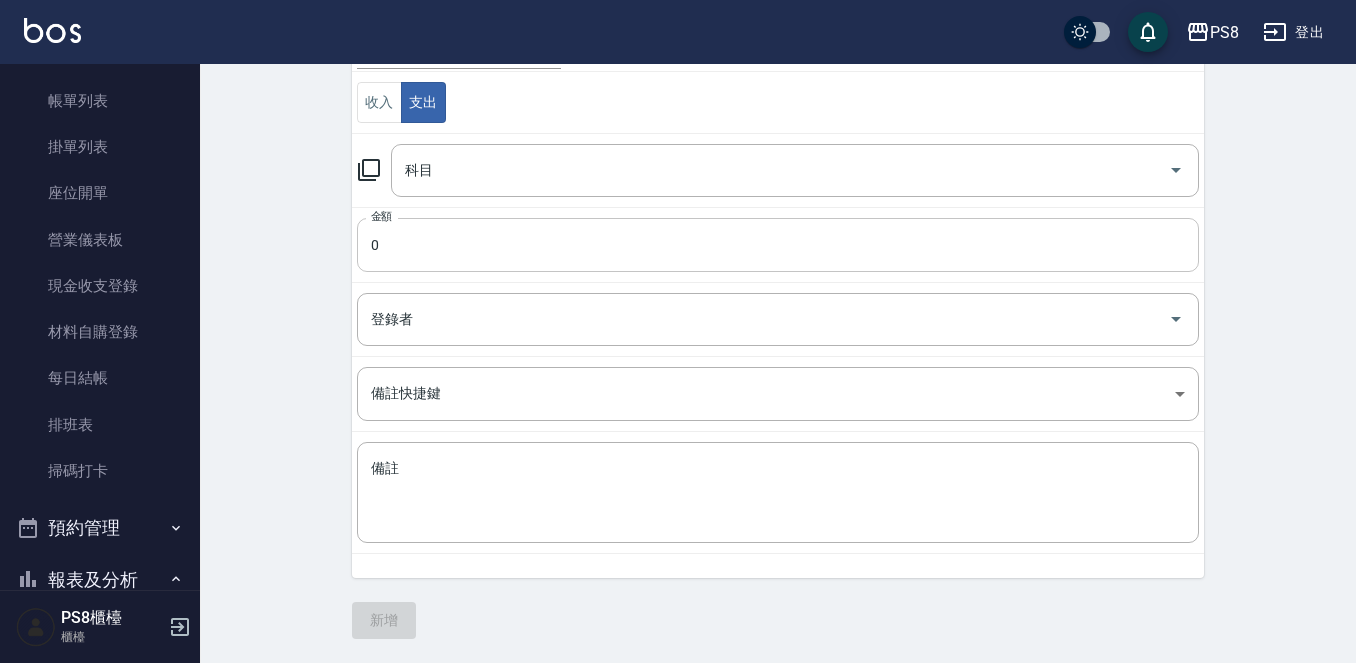 click on "0" at bounding box center [778, 245] 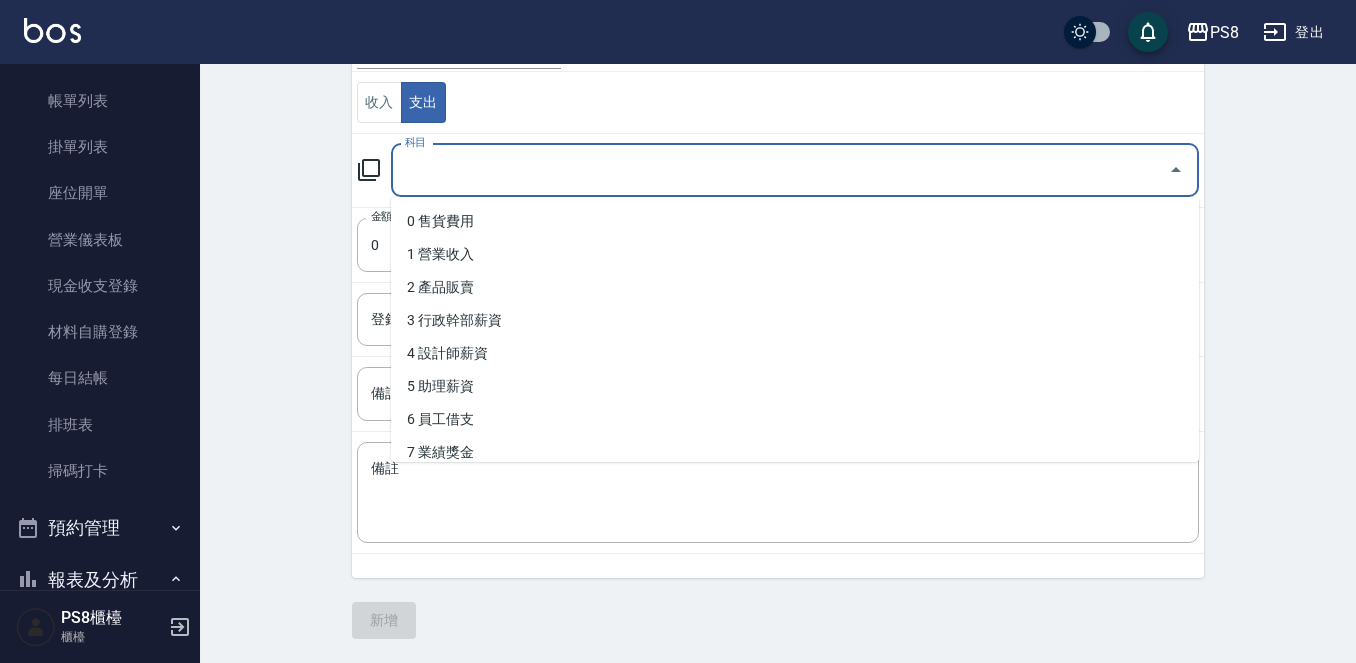 click on "科目" at bounding box center (780, 170) 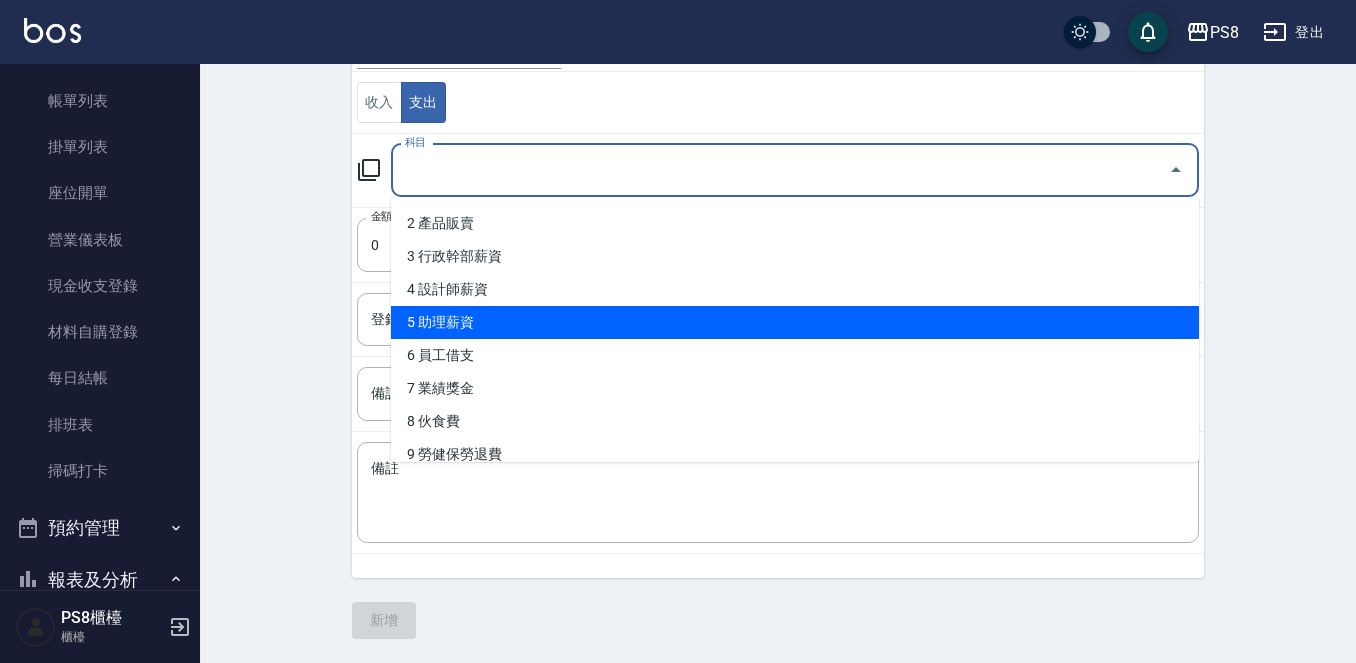scroll, scrollTop: 200, scrollLeft: 0, axis: vertical 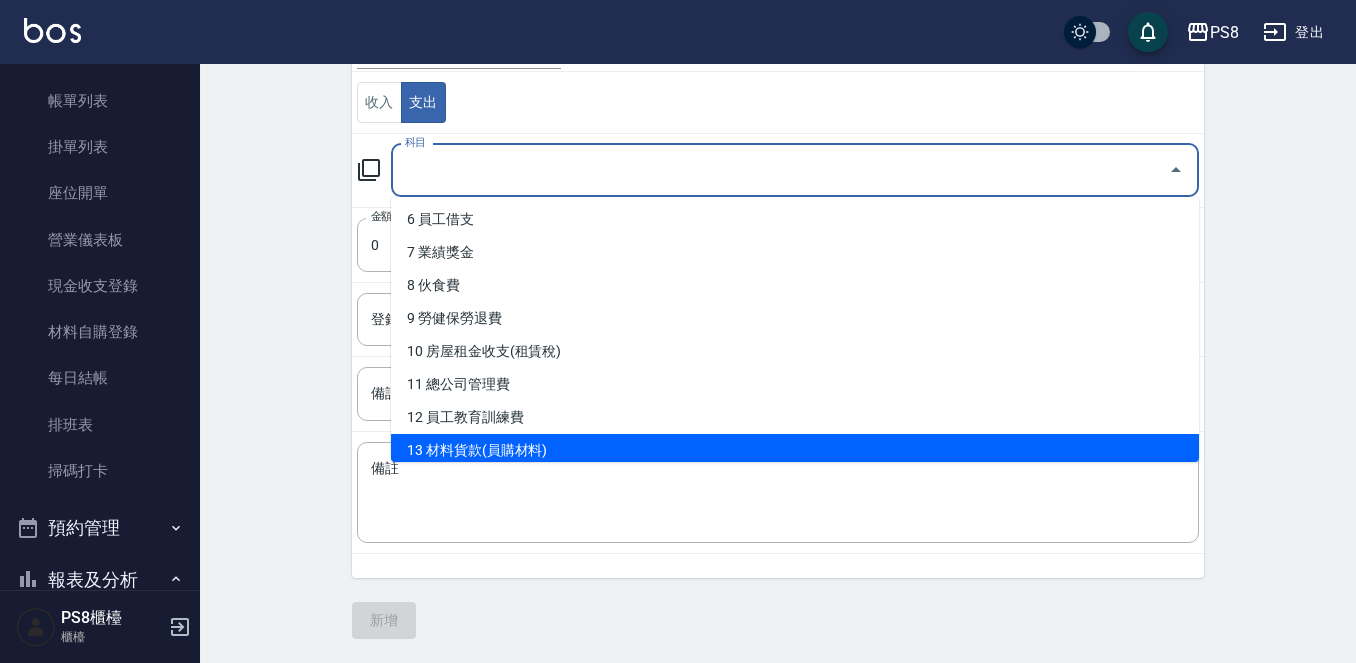 click on "13 材料貨款(員購材料)" at bounding box center [795, 450] 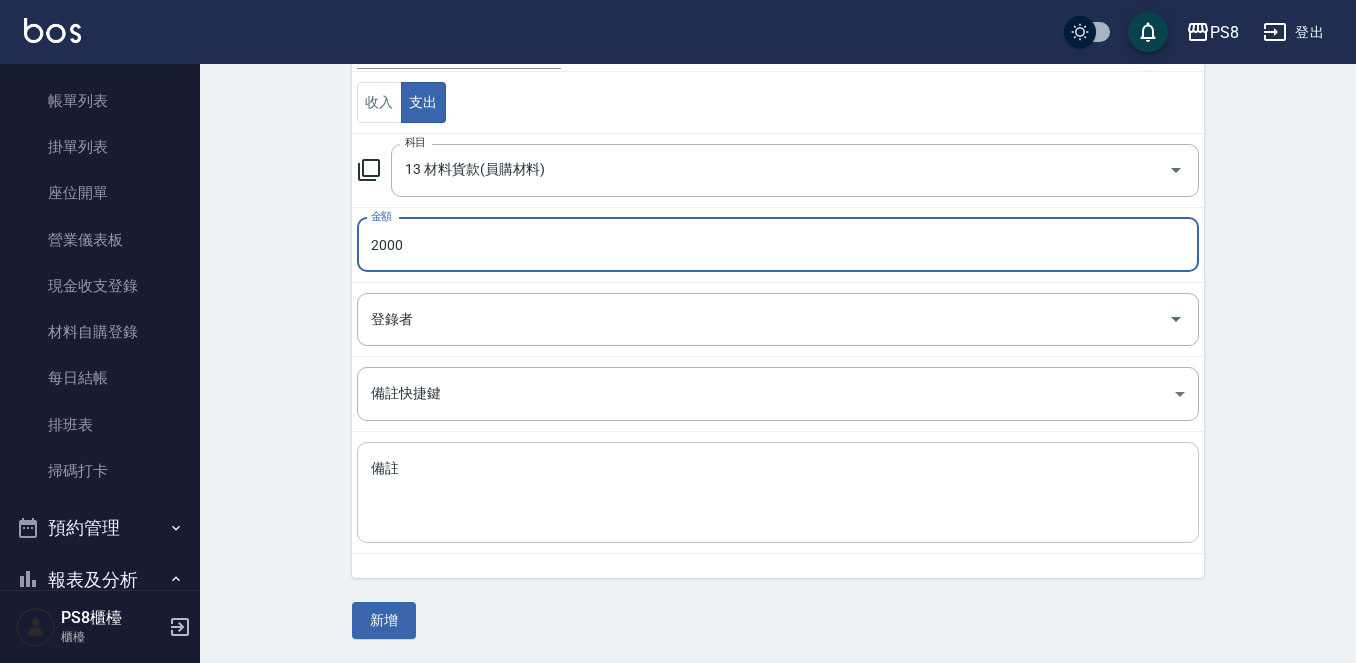 type on "2000" 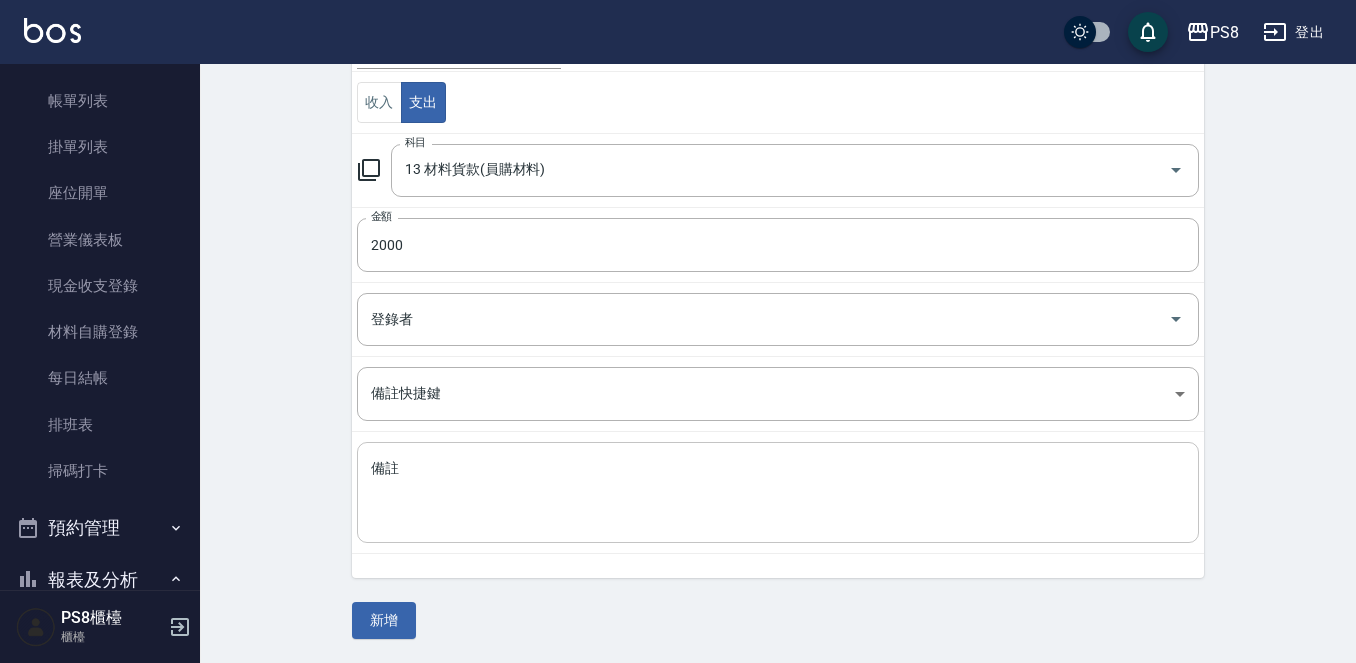 click on "x 備註" at bounding box center [778, 492] 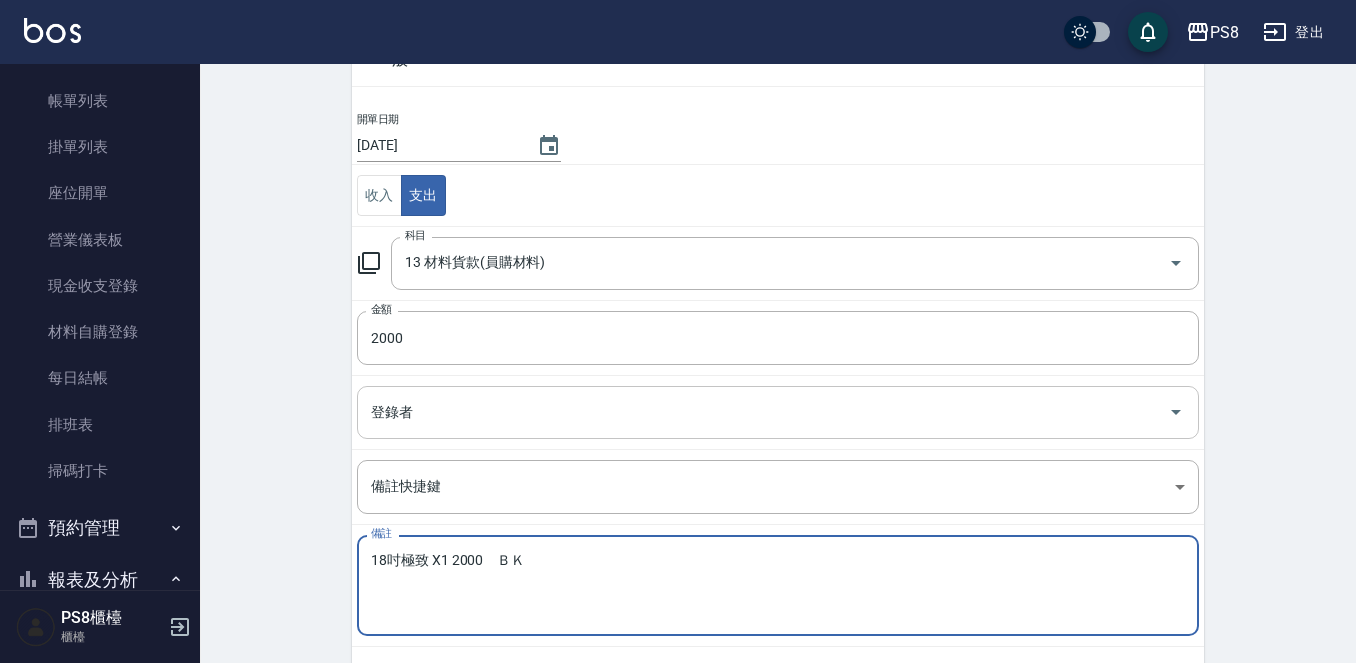 scroll, scrollTop: 220, scrollLeft: 0, axis: vertical 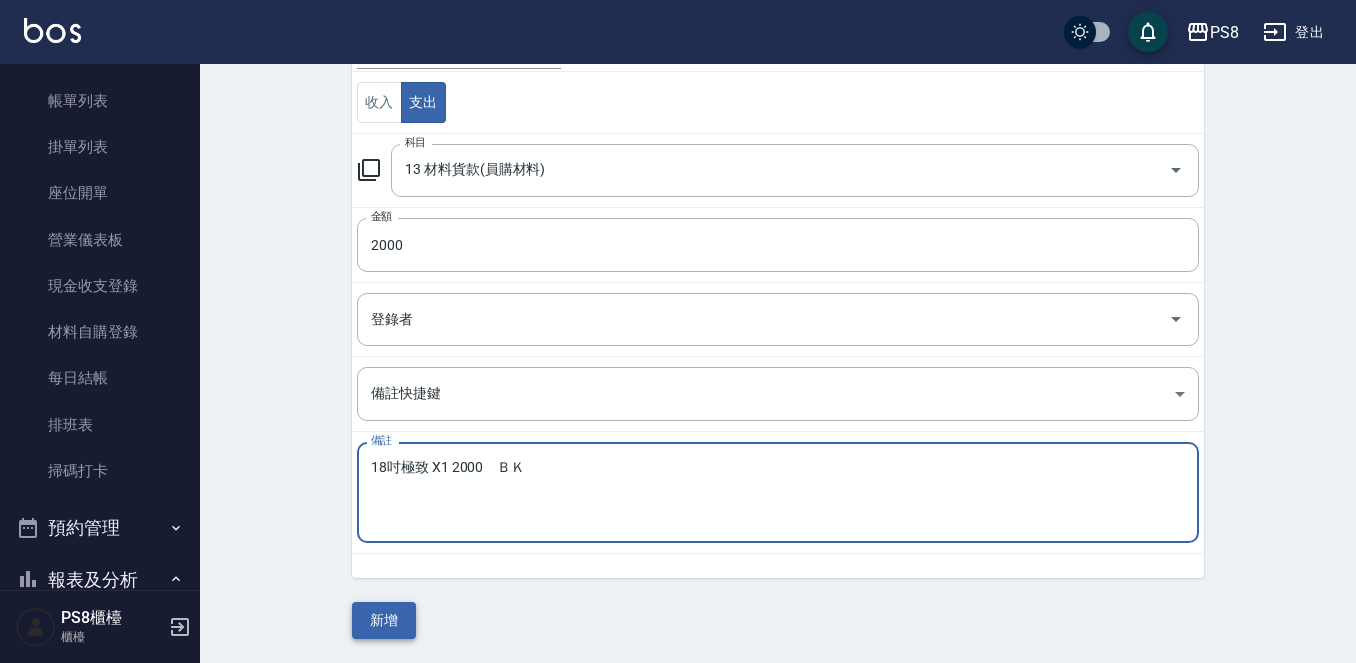 type on "18吋極致 X1 2000　ＢＫ" 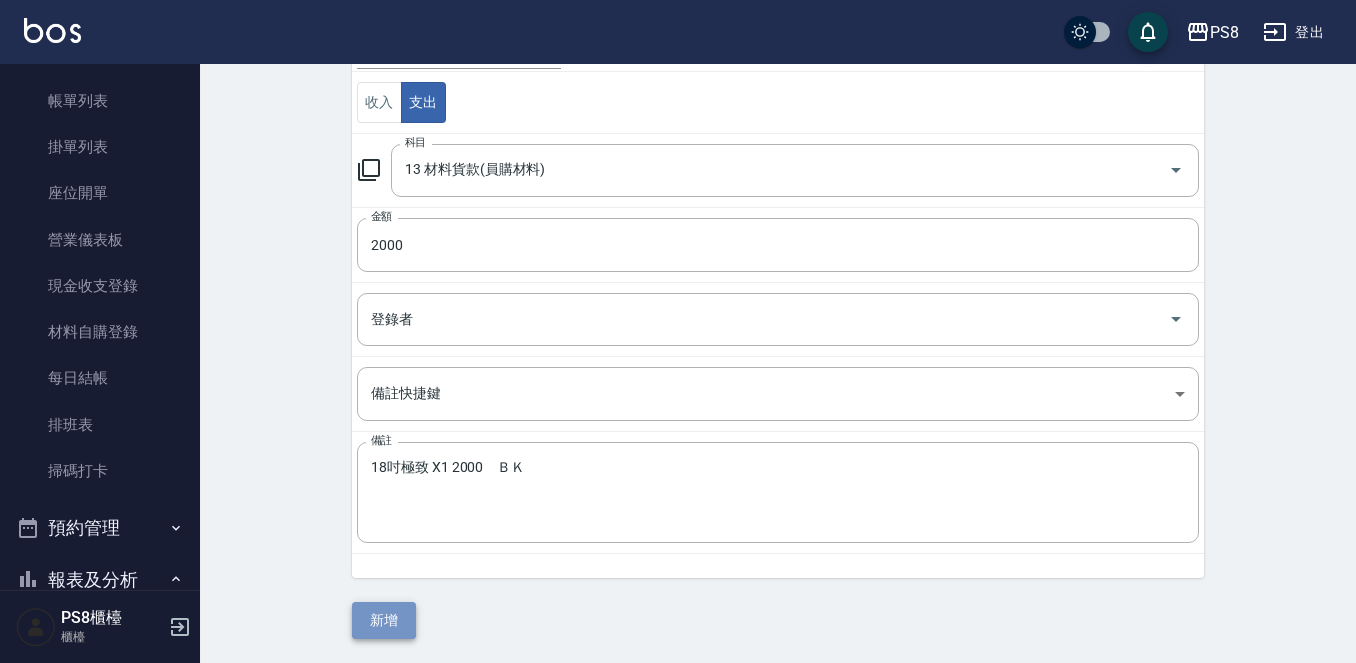 click on "新增" at bounding box center (384, 620) 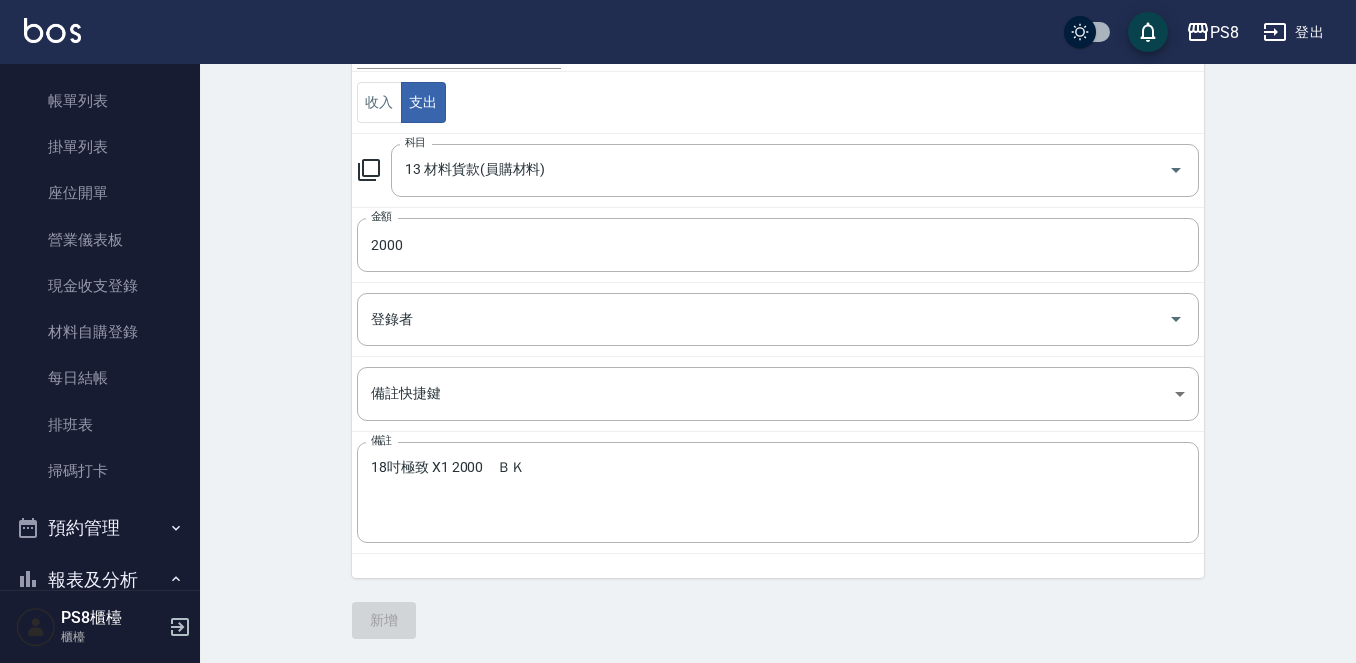 scroll, scrollTop: 0, scrollLeft: 0, axis: both 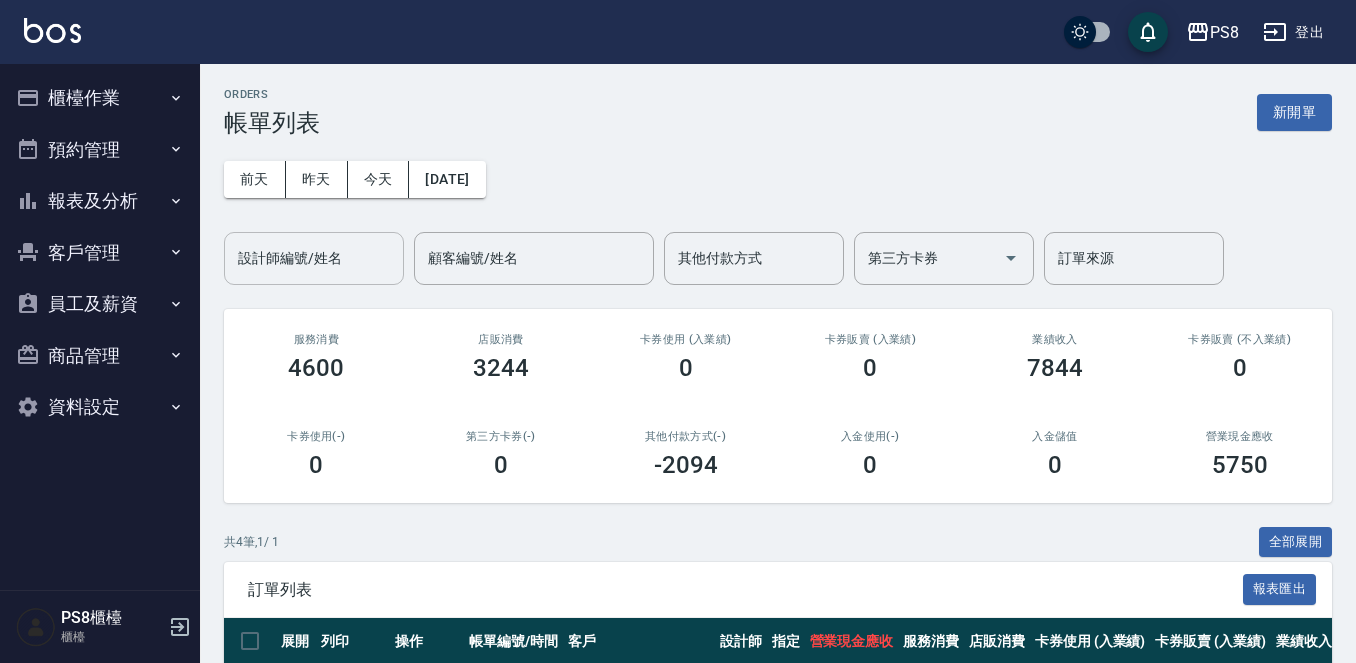drag, startPoint x: 0, startPoint y: 0, endPoint x: 333, endPoint y: 254, distance: 418.8138 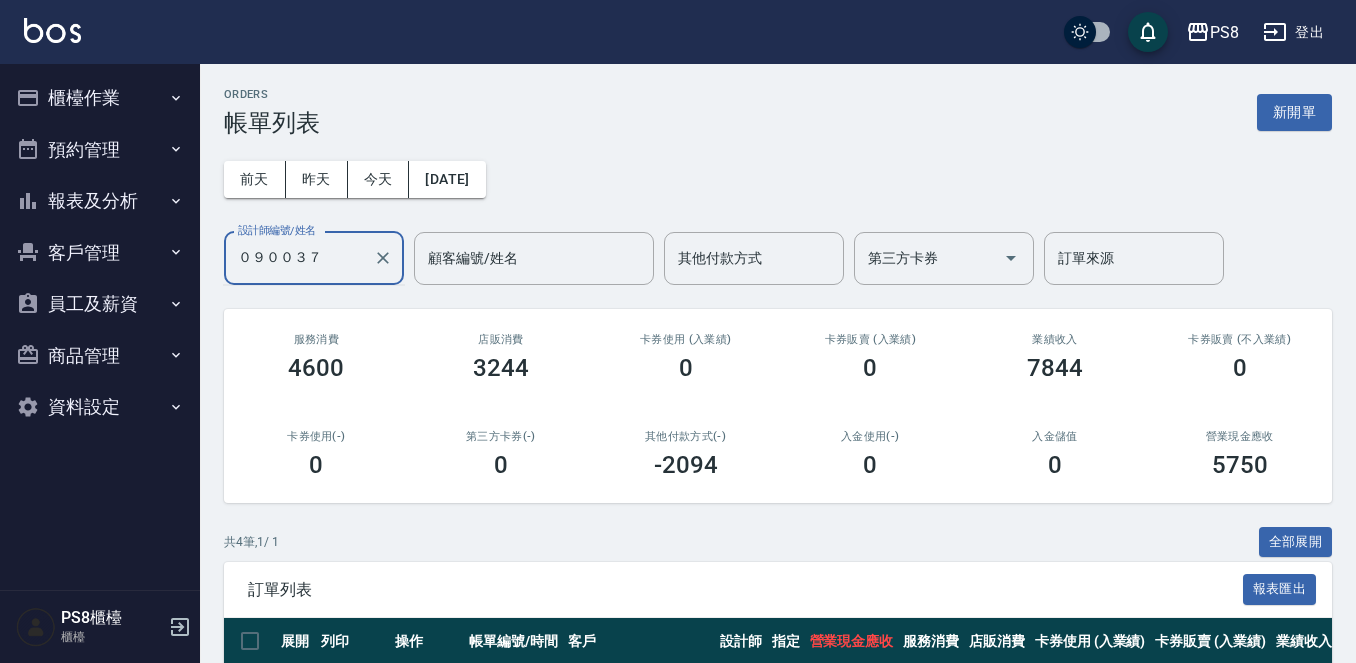 type on "０９００３７４" 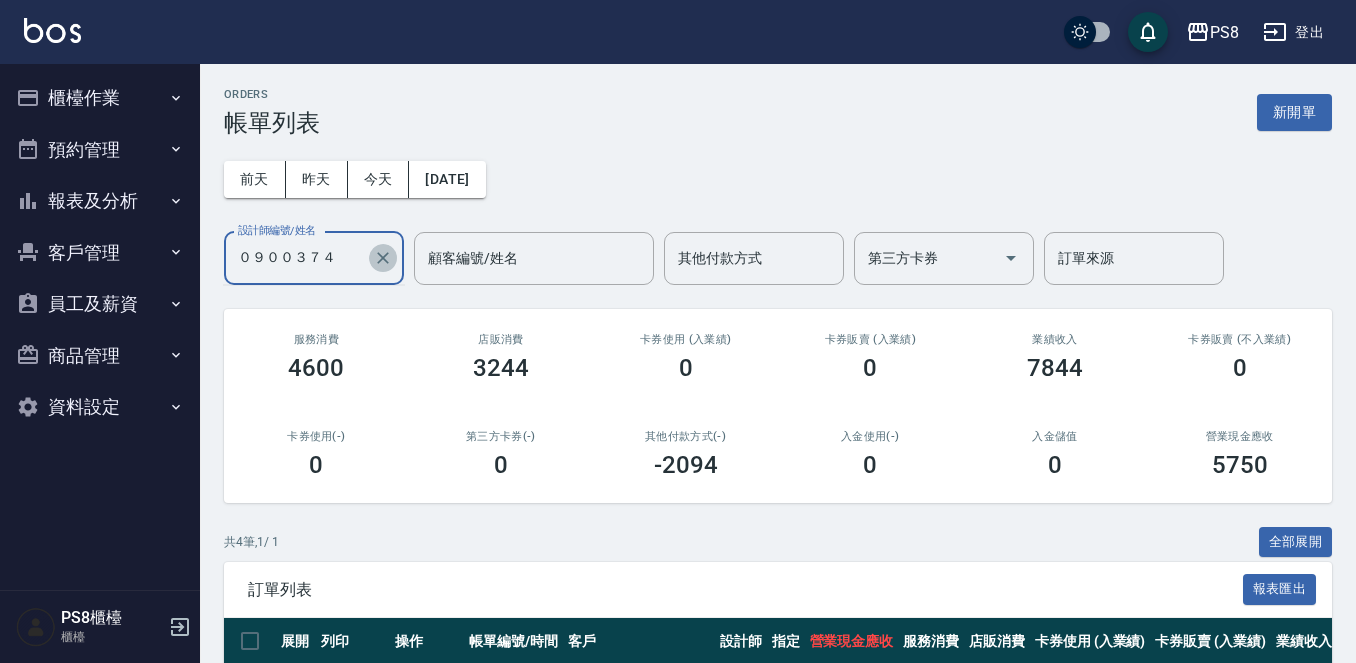 click at bounding box center [383, 258] 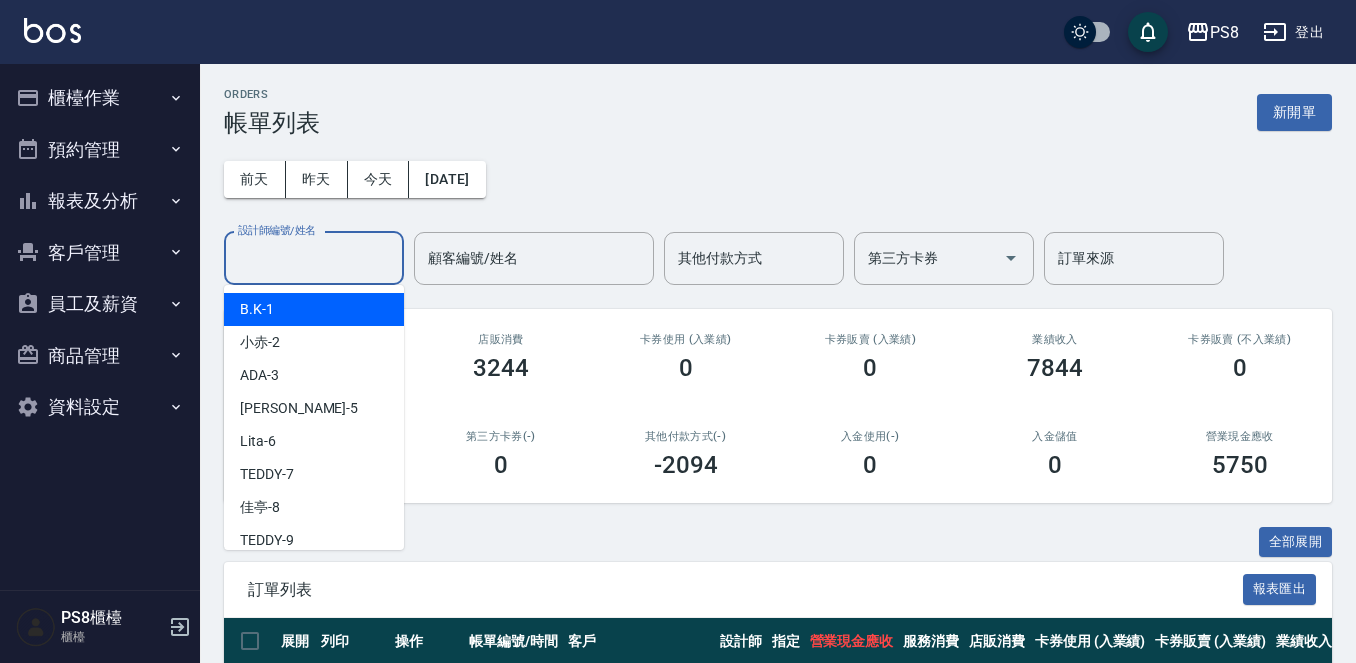 click on "櫃檯作業 打帳單 帳單列表 掛單列表 座位開單 營業儀表板 現金收支登錄 材料自購登錄 每日結帳 排班表 掃碼打卡 預約管理 預約管理 單日預約紀錄 單週預約紀錄 報表及分析 報表目錄 店家日報表 互助日報表 互助排行榜 互助點數明細 全店業績分析表 設計師日報表 設計師業績分析表 設計師業績月報表 設計師排行榜 每日收支明細 收支分類明細表 客戶管理 客戶列表 卡券管理 入金管理 員工及薪資 員工列表 全店打卡記錄 商品管理 商品分類設定 商品列表 資料設定 服務分類設定 服務項目設定 預收卡設定 系統參數設定 業績抽成參數設定 收支科目設定 支付方式設定 第三方卡券設定" at bounding box center (100, 252) 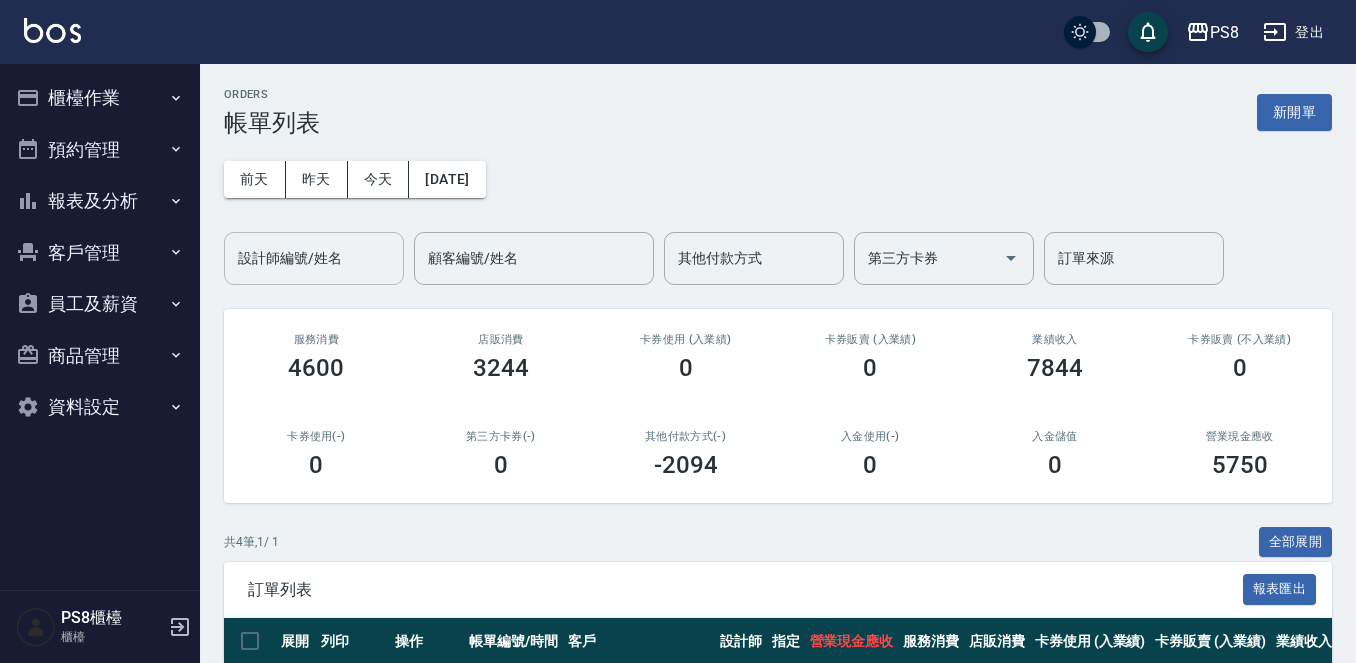 click on "櫃檯作業" at bounding box center [100, 98] 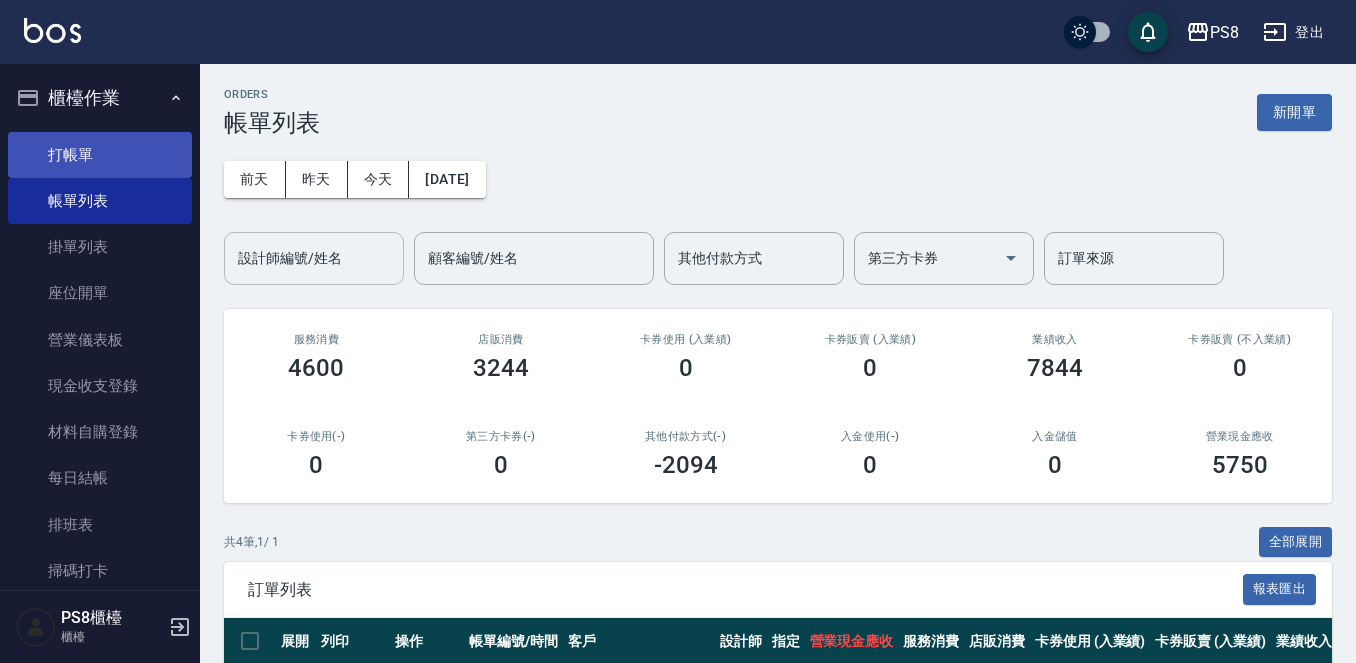 click on "打帳單" at bounding box center (100, 155) 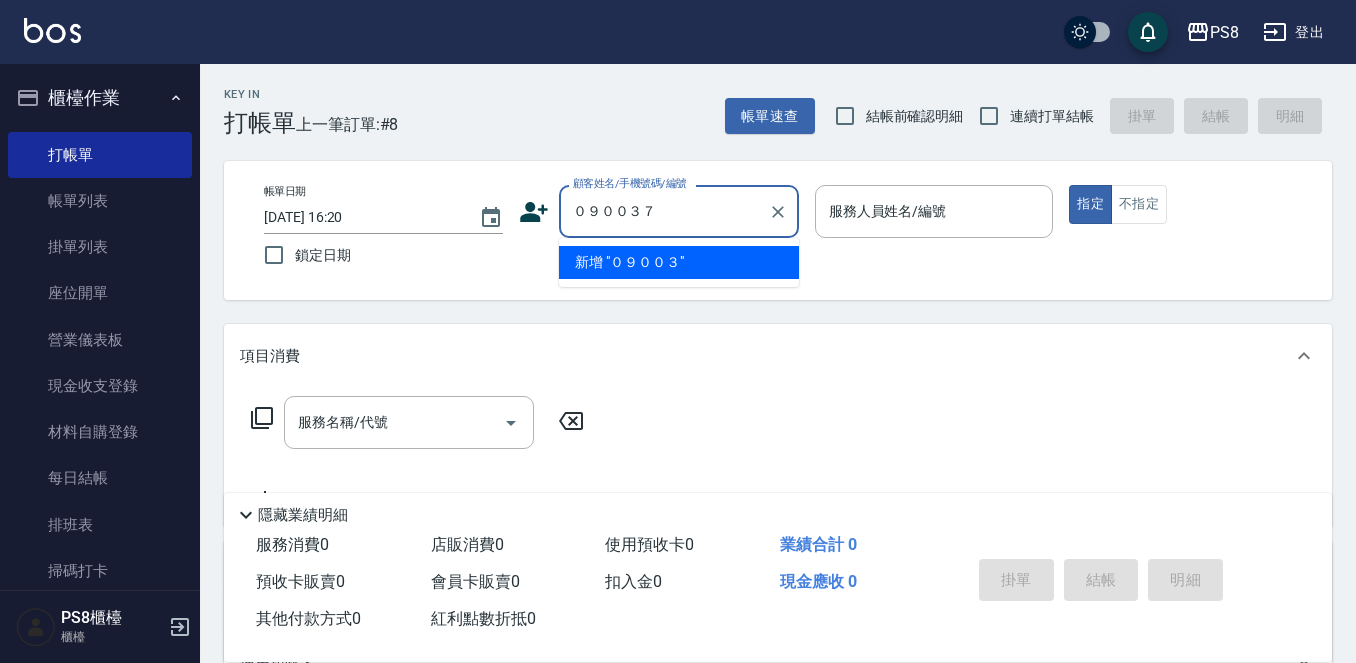 type on "０９００３７４" 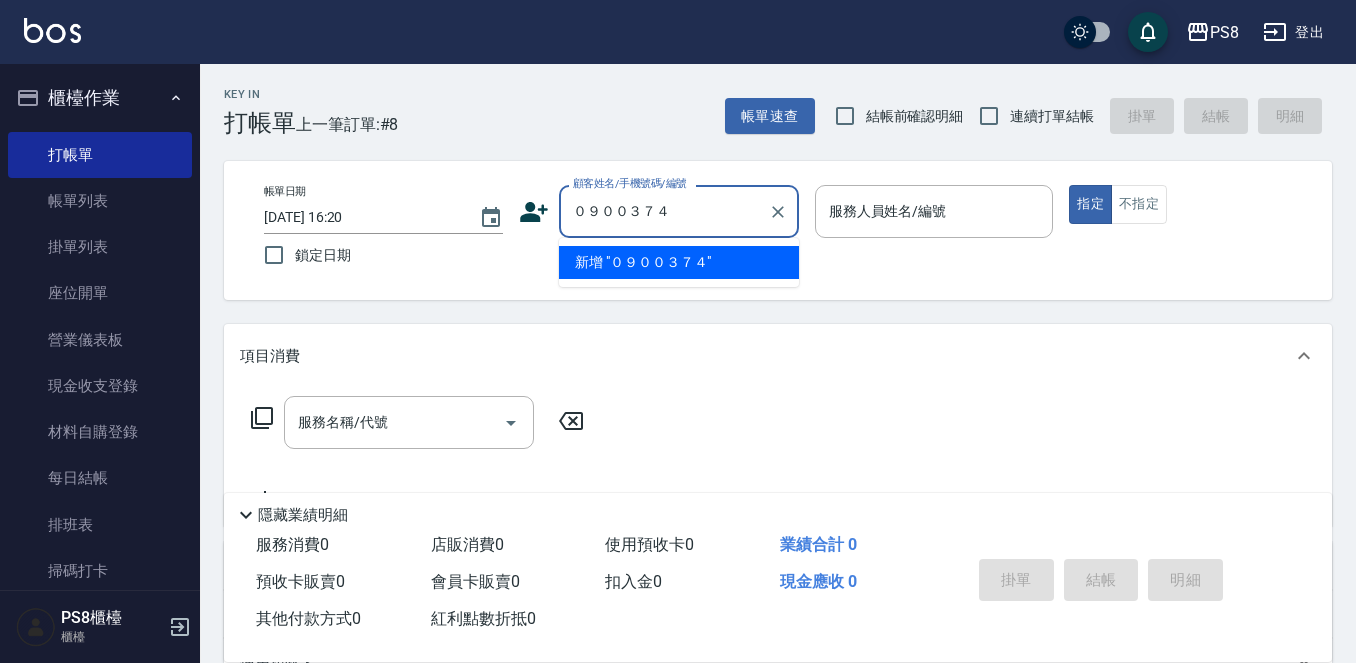 drag, startPoint x: 693, startPoint y: 212, endPoint x: 539, endPoint y: 227, distance: 154.72879 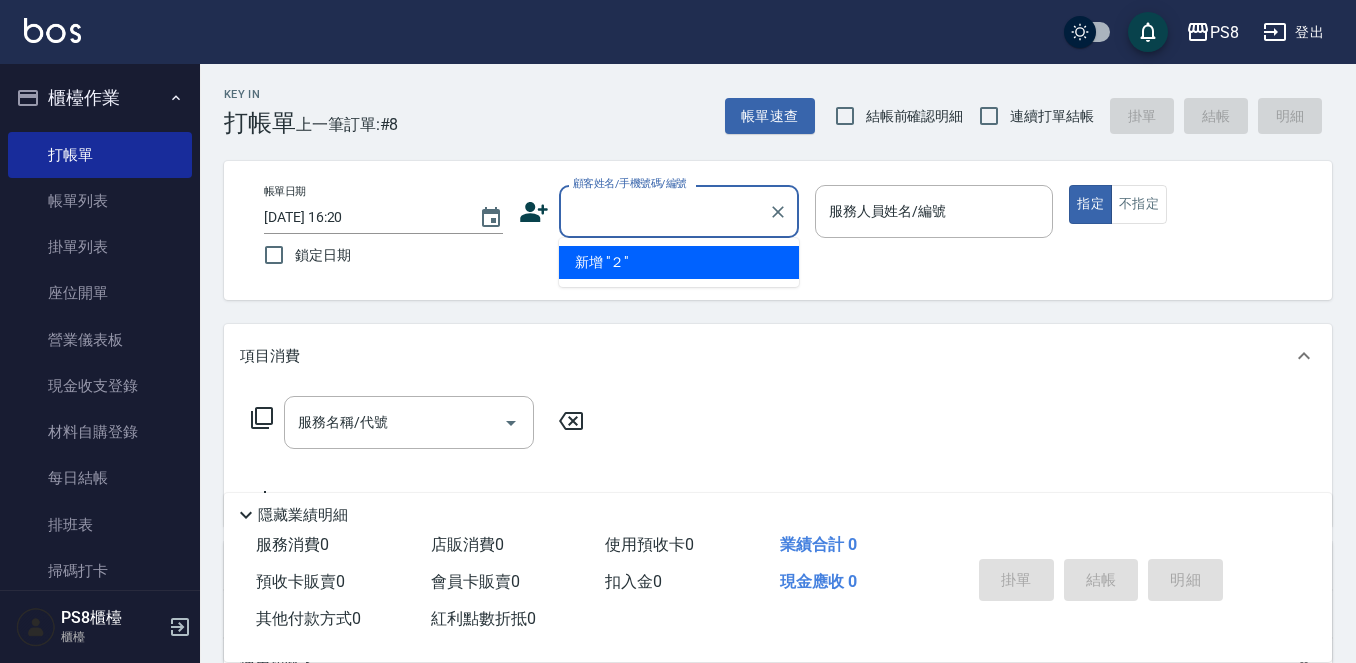 type on "２" 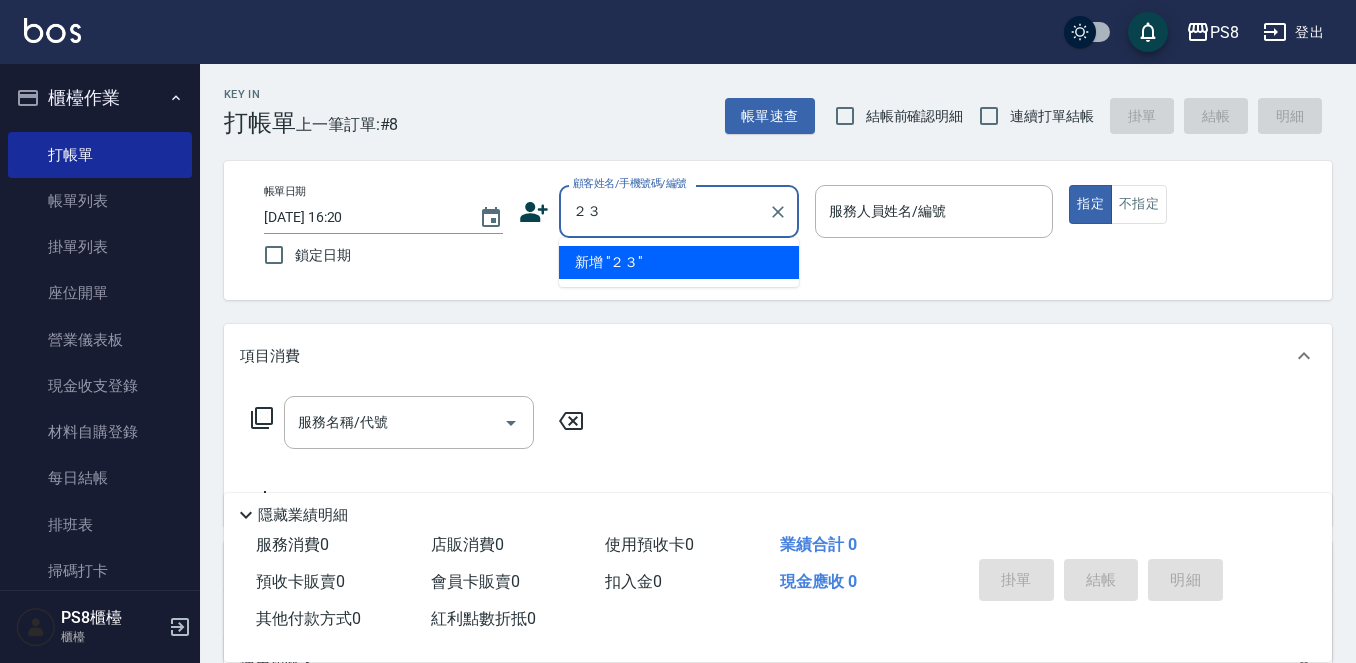 type on "２" 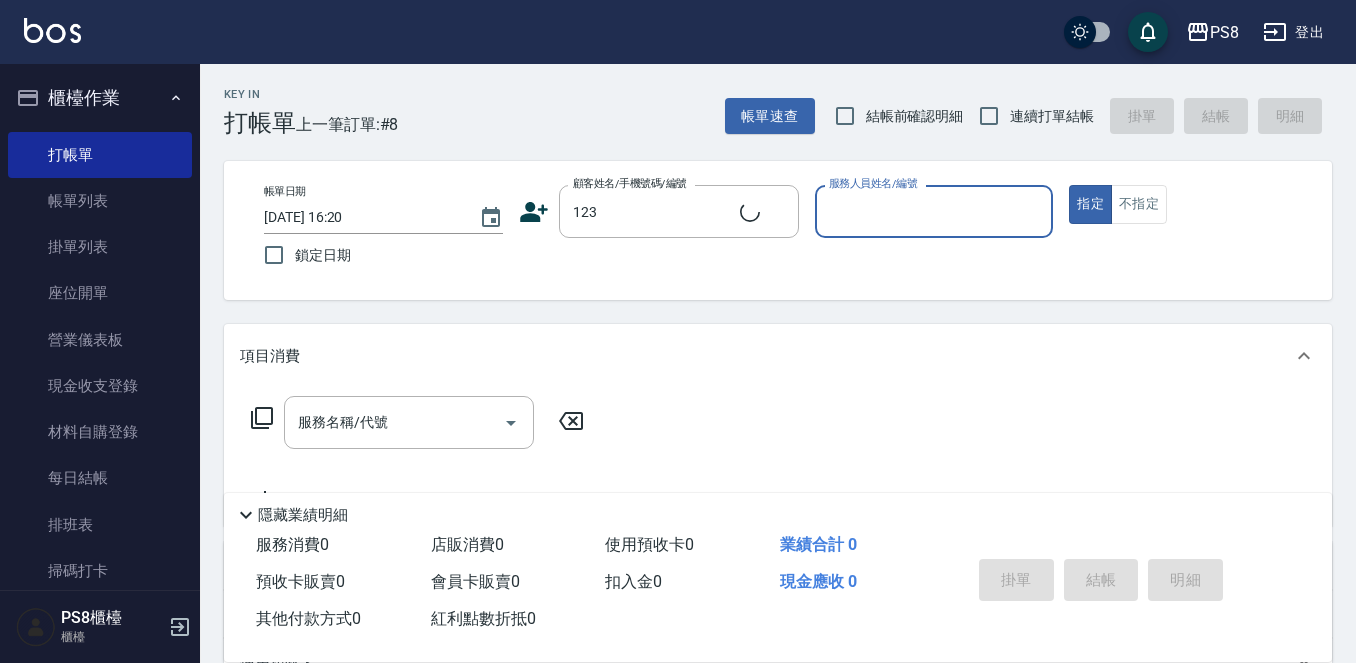 type on "吳昱賢/0978752208/123" 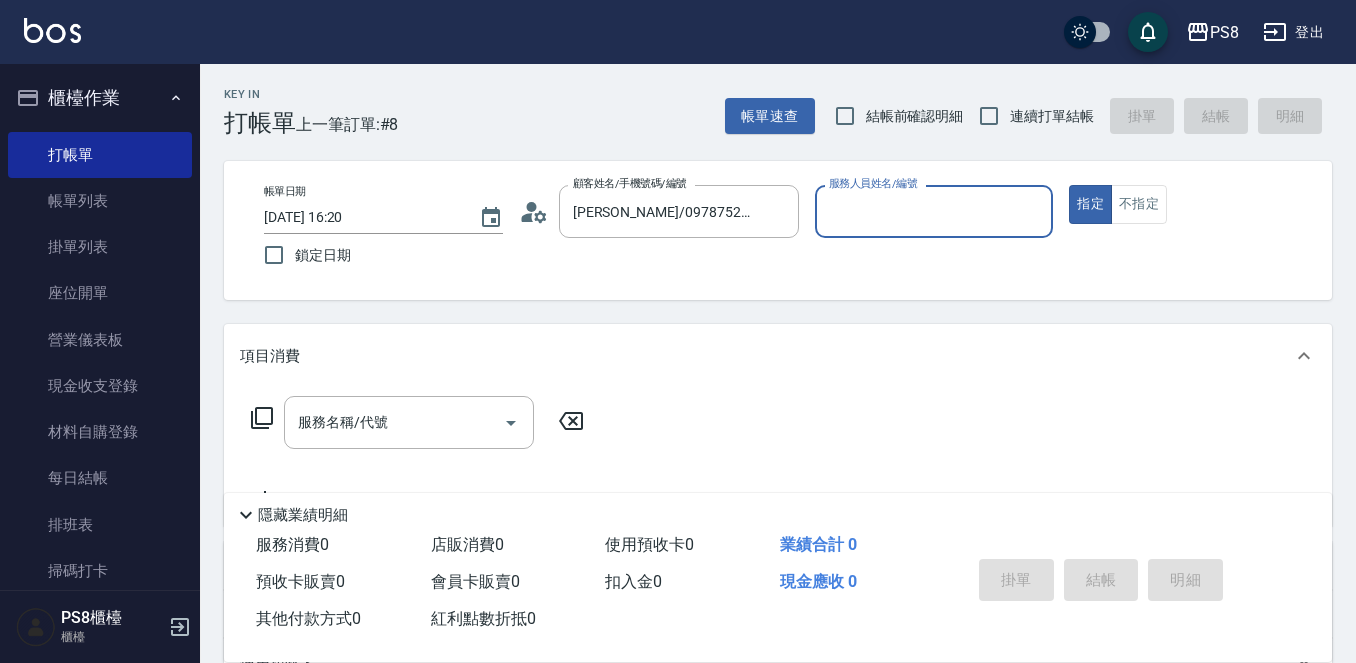 type on "EMMA-15" 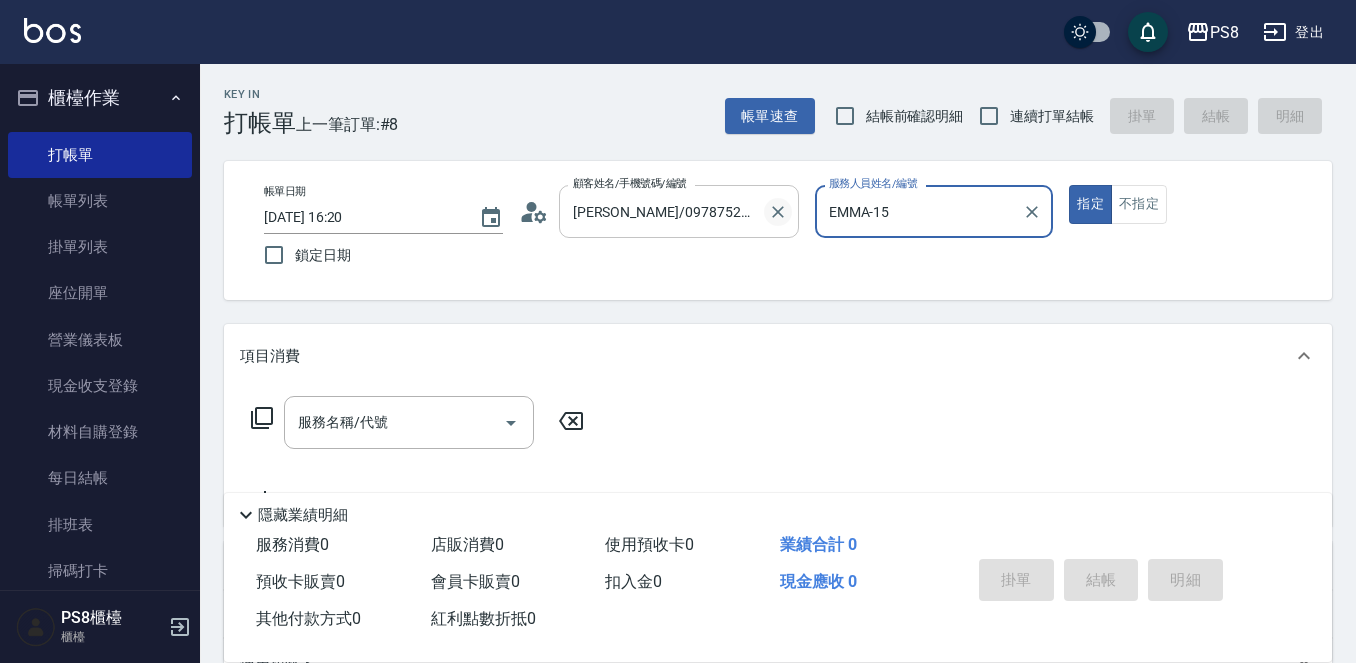 click 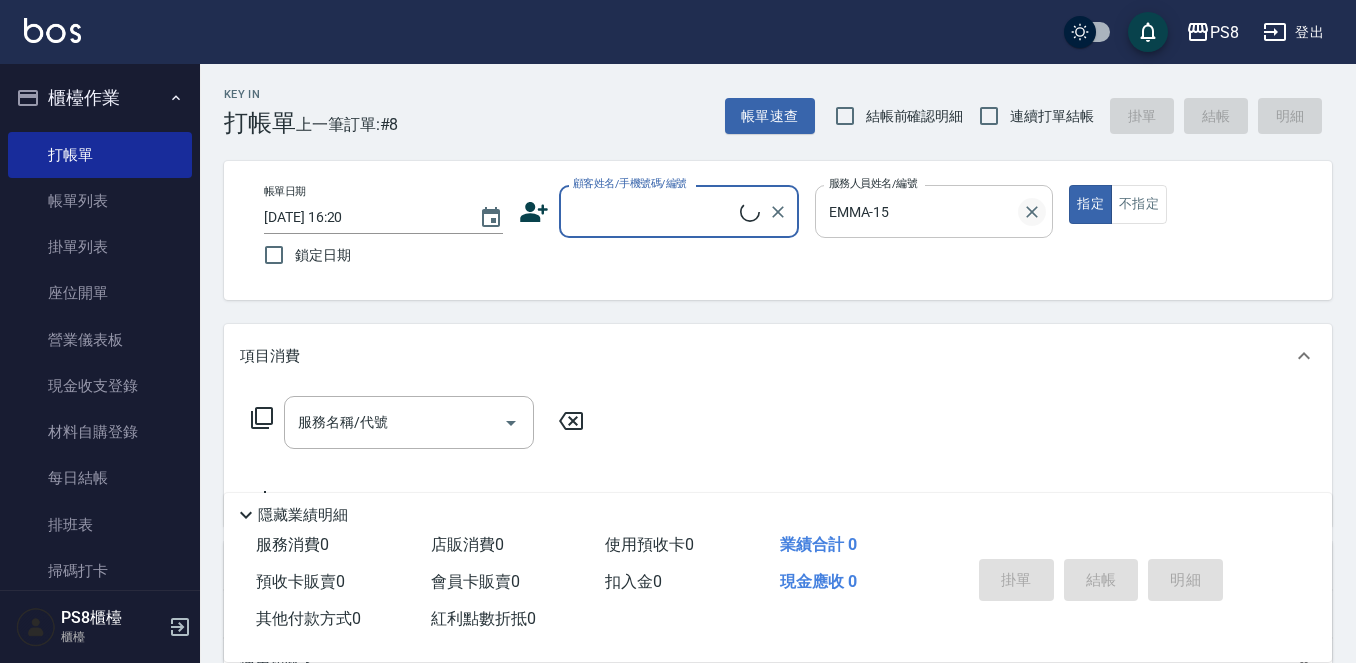 click 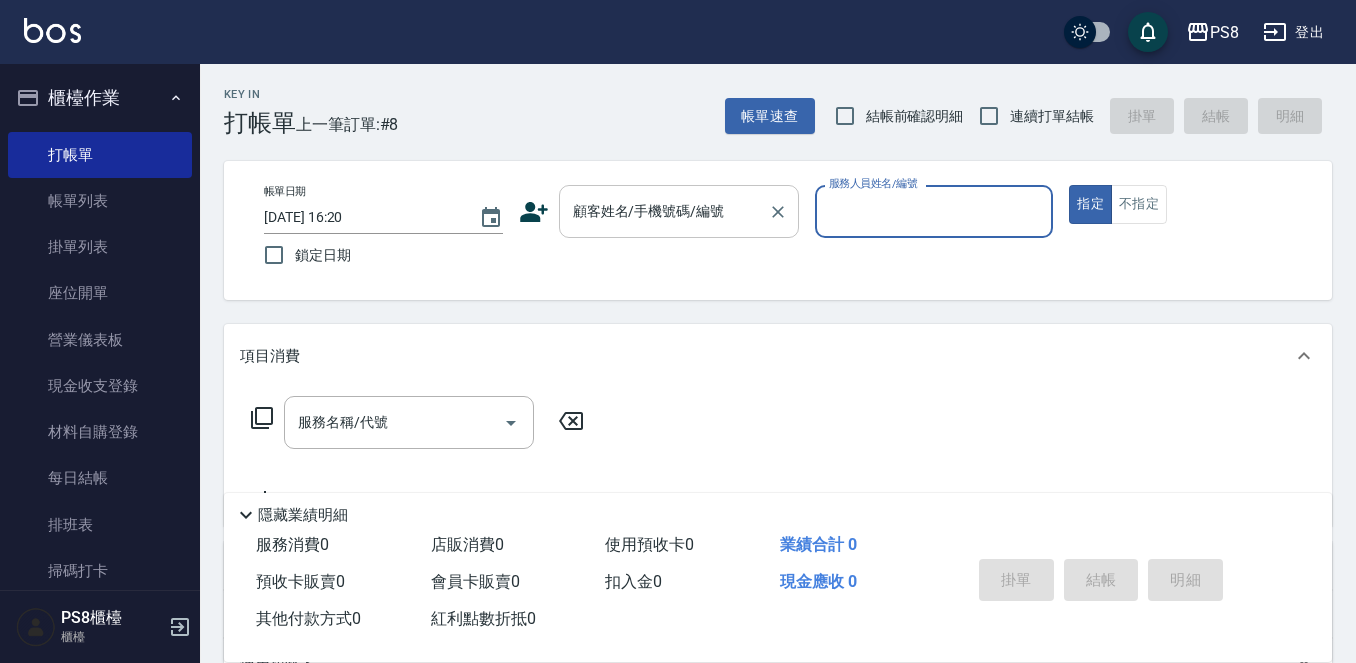 click on "顧客姓名/手機號碼/編號" at bounding box center (679, 211) 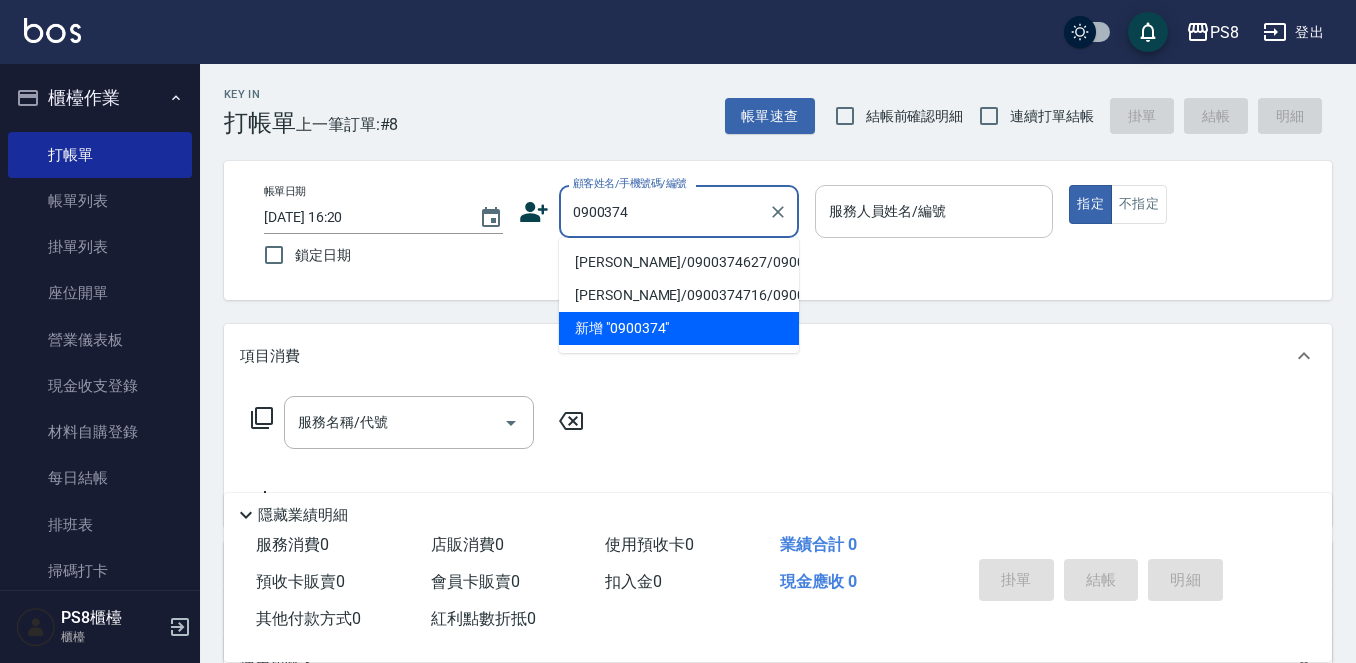 click on "施佳妤/0900374627/0900374627" at bounding box center (679, 262) 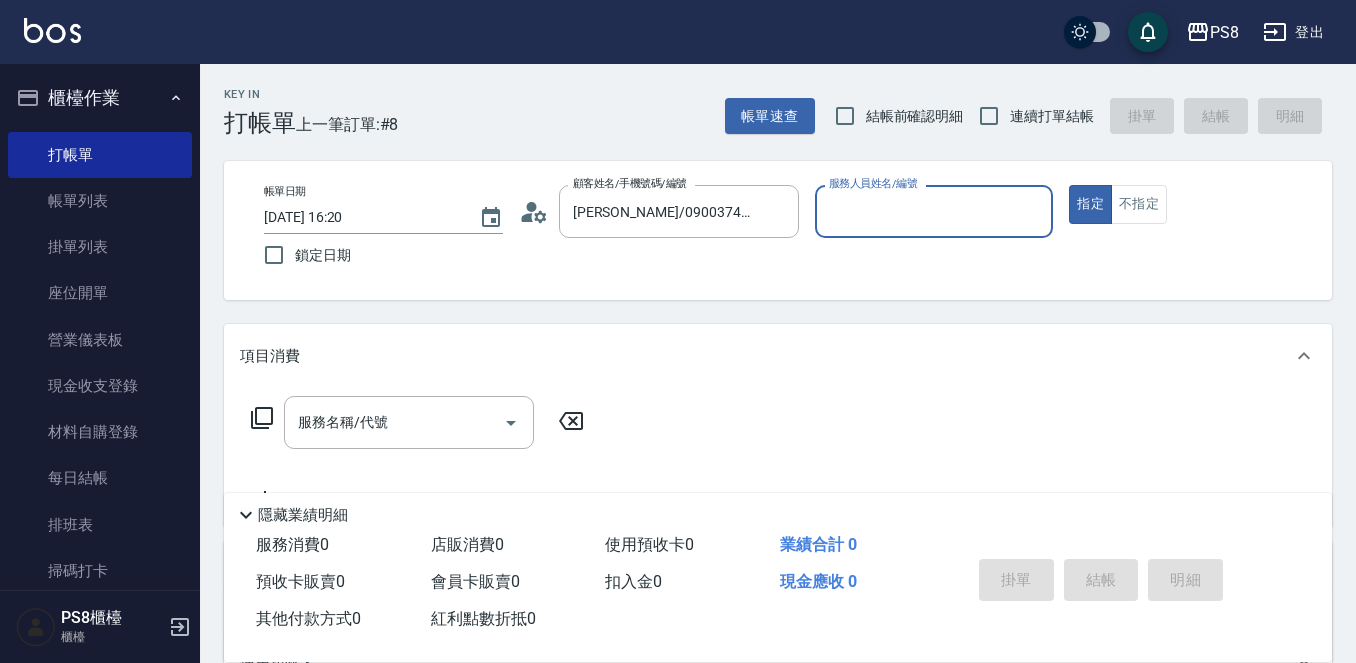 type on "VINA-12" 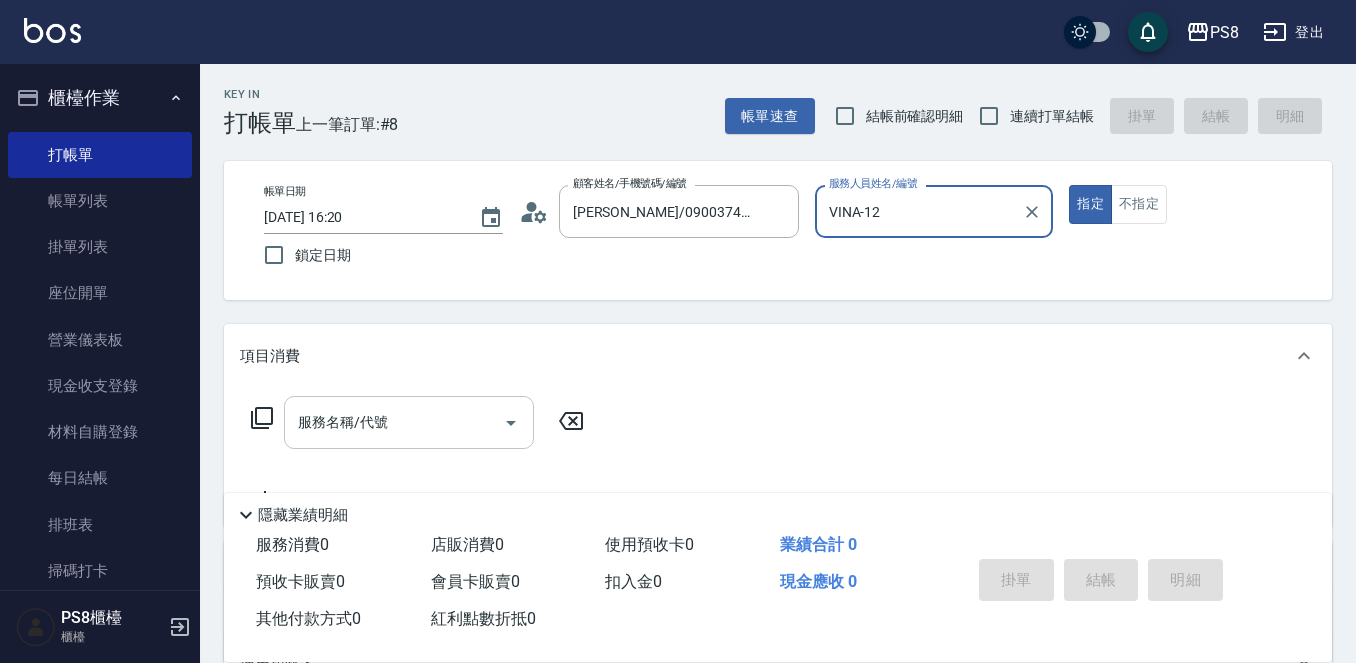 click on "服務名稱/代號" at bounding box center (394, 422) 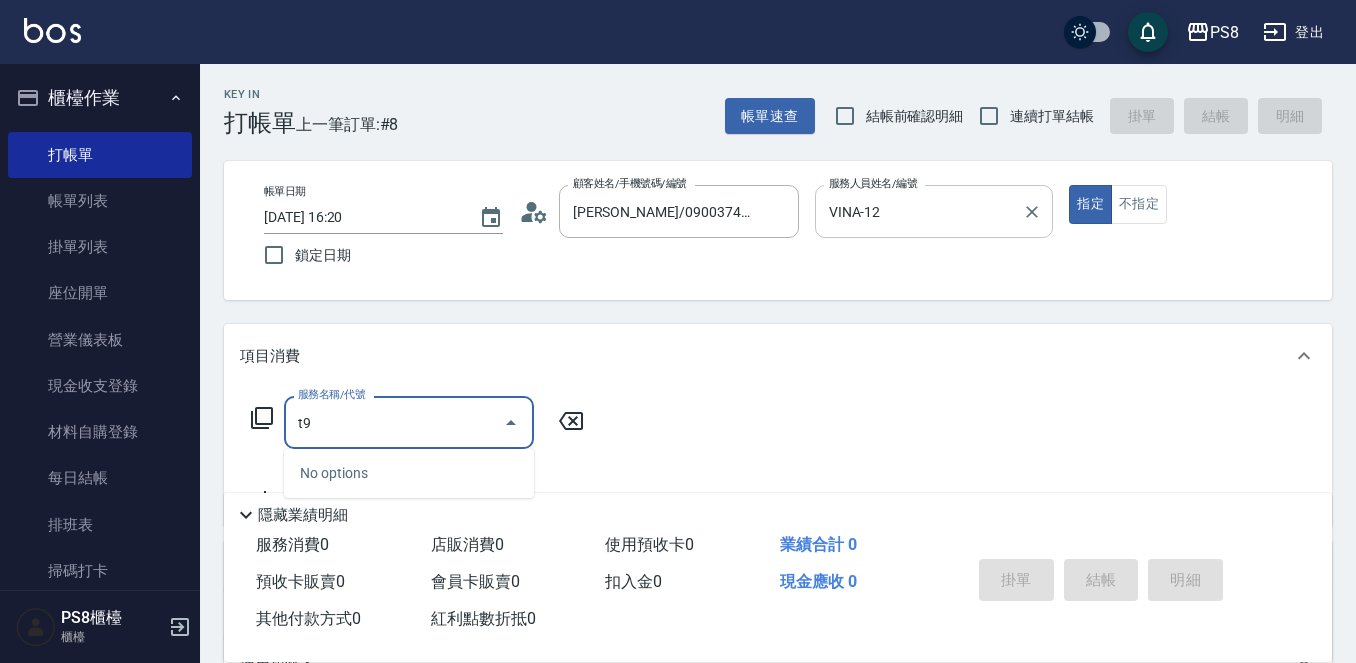type on "t" 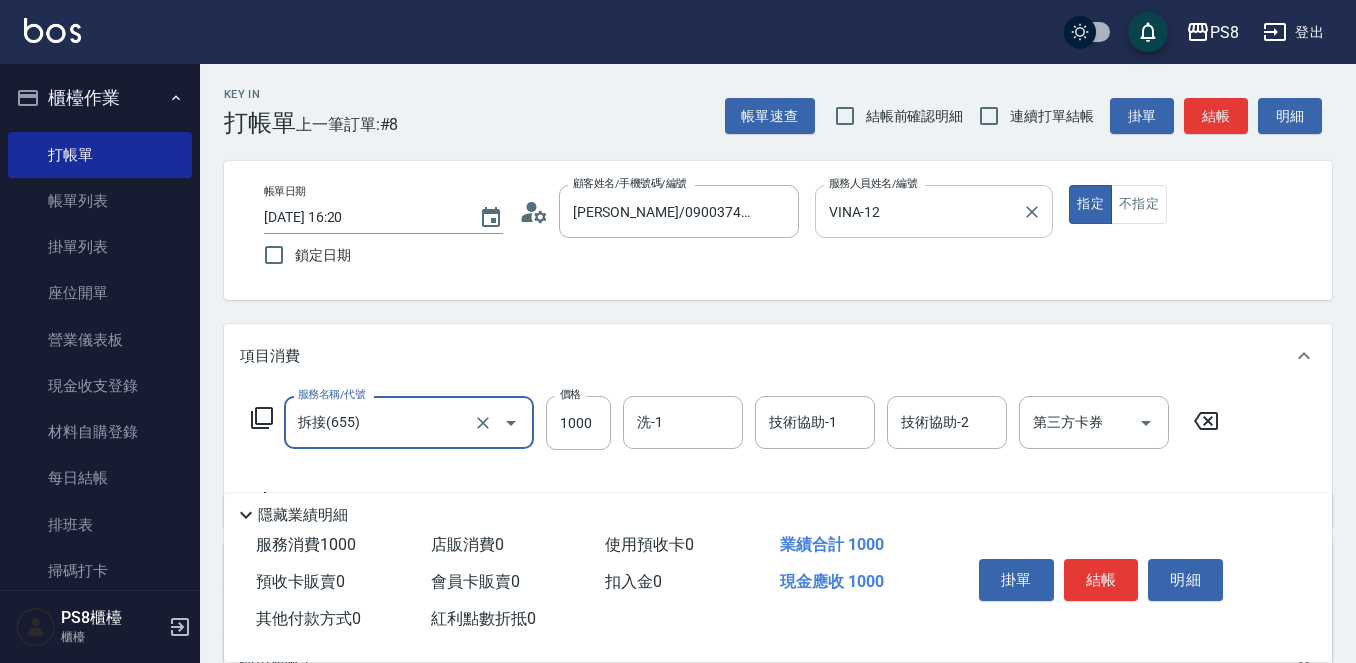 type on "拆接(655)" 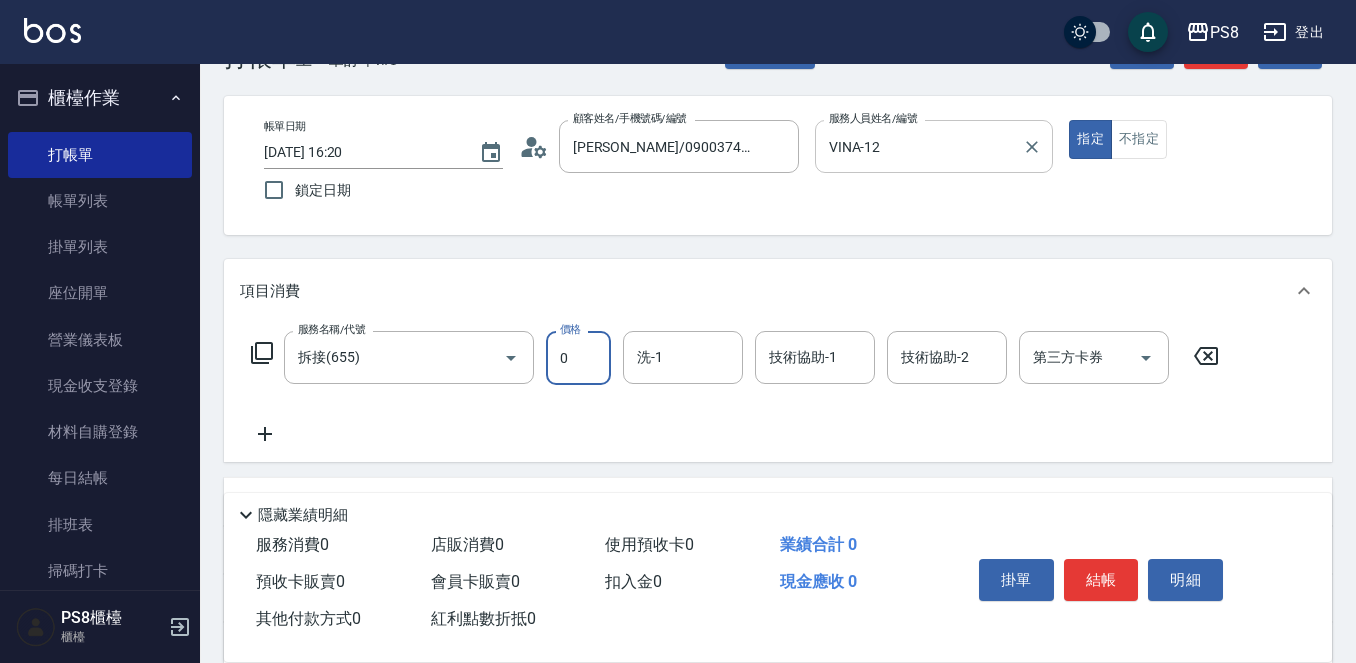 scroll, scrollTop: 100, scrollLeft: 0, axis: vertical 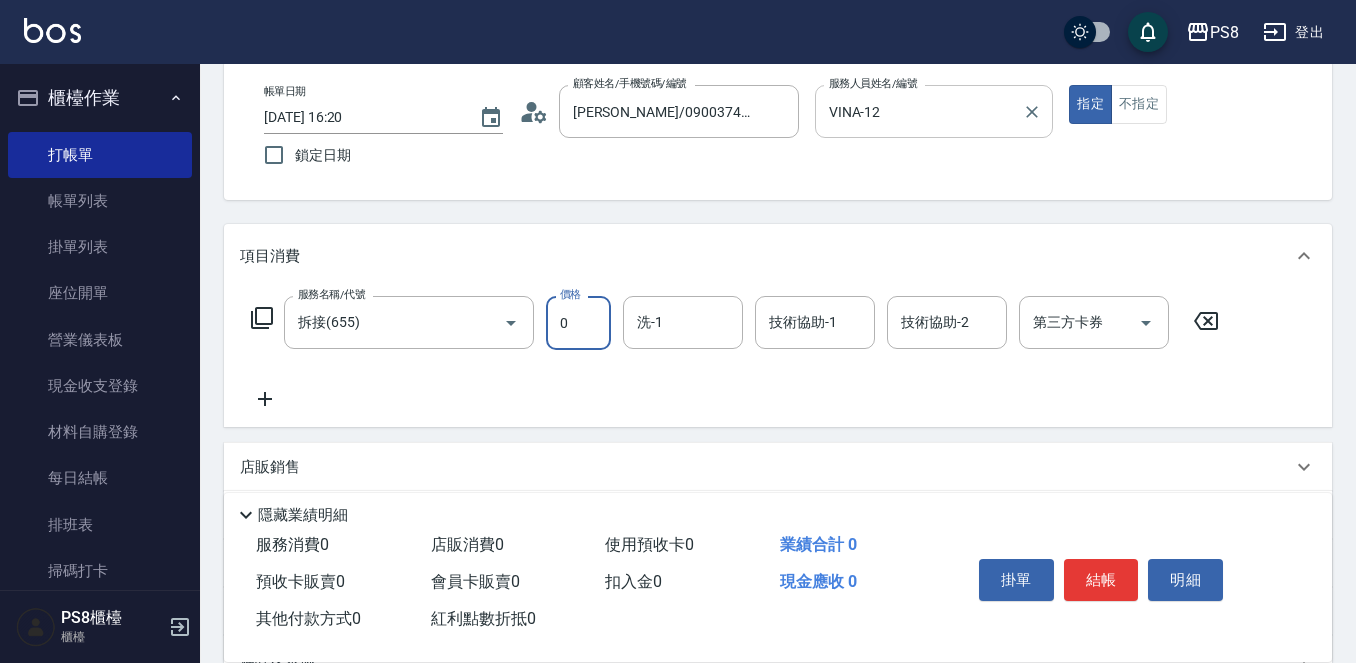 click on "0" at bounding box center (578, 323) 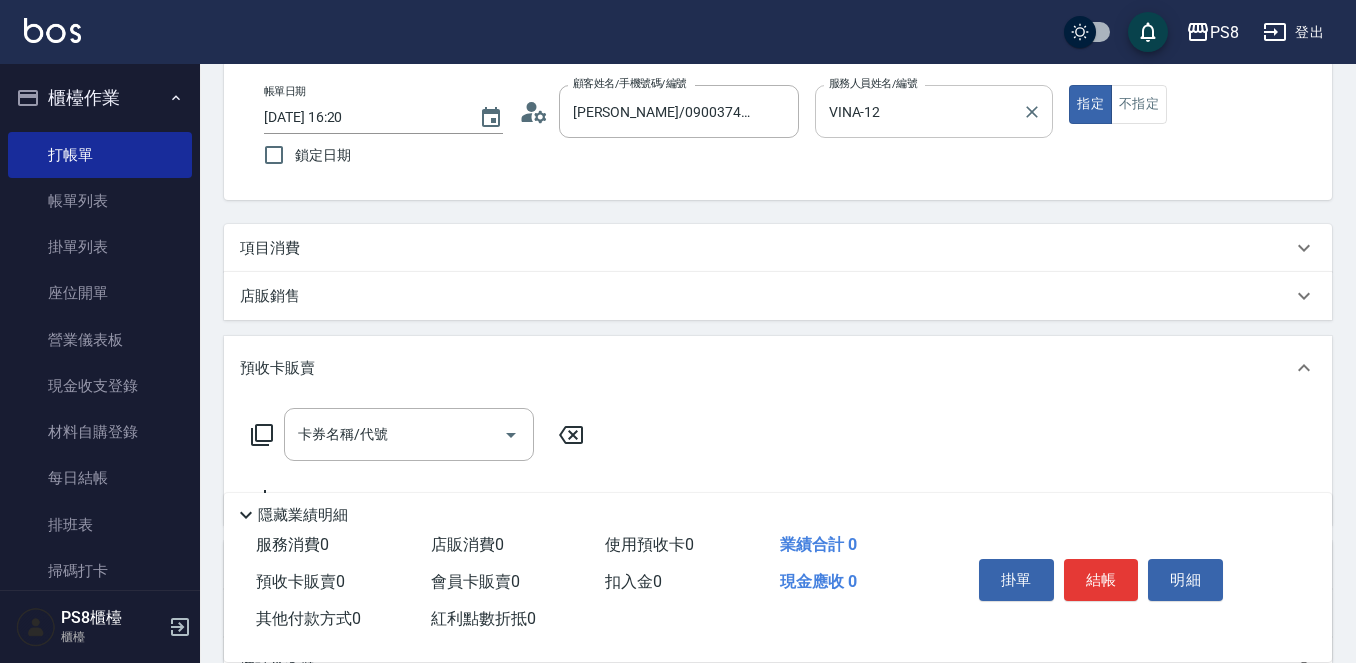 scroll, scrollTop: 0, scrollLeft: 0, axis: both 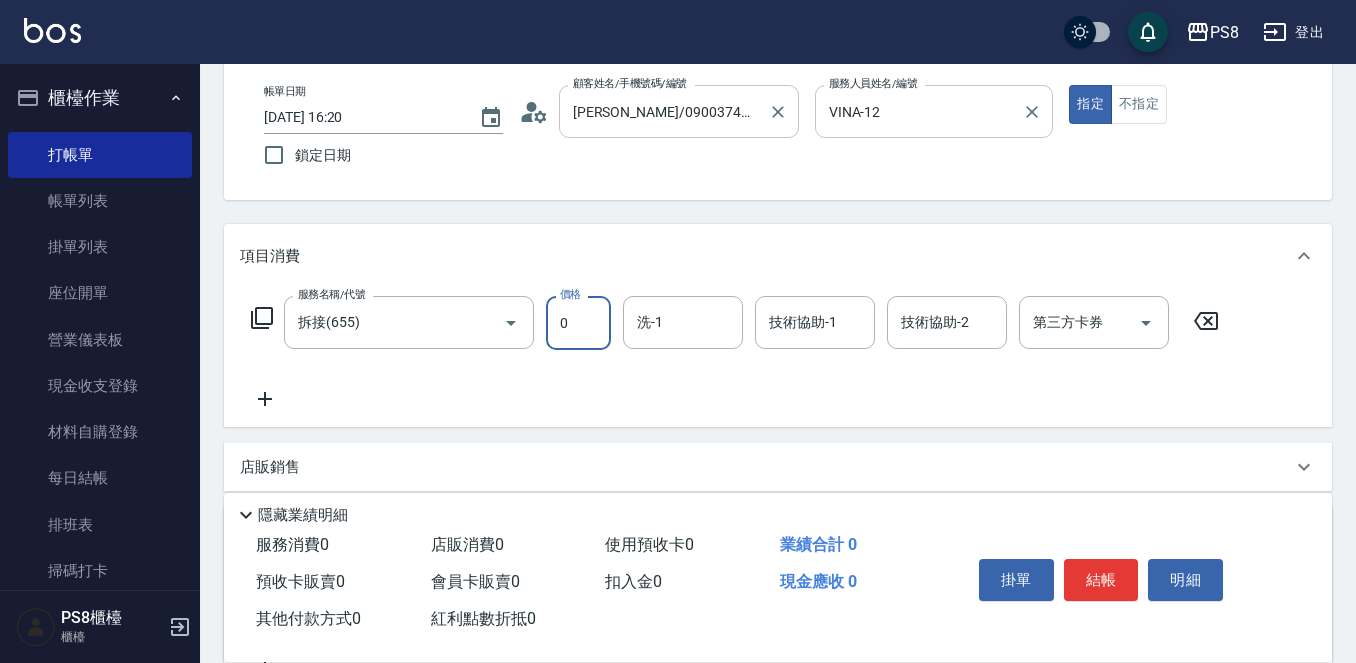 click on "施佳妤/0900374627/0900374627" at bounding box center [664, 111] 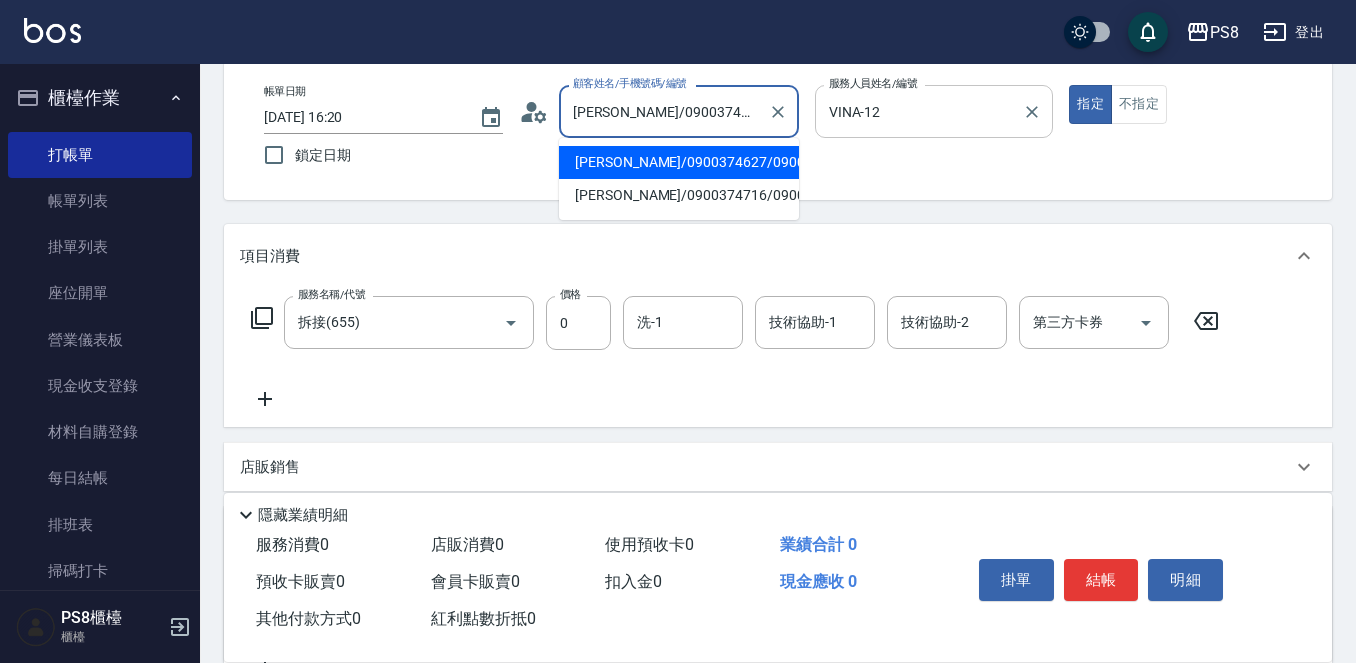 click on "施佳妤/0900374627/0900374627" at bounding box center (664, 111) 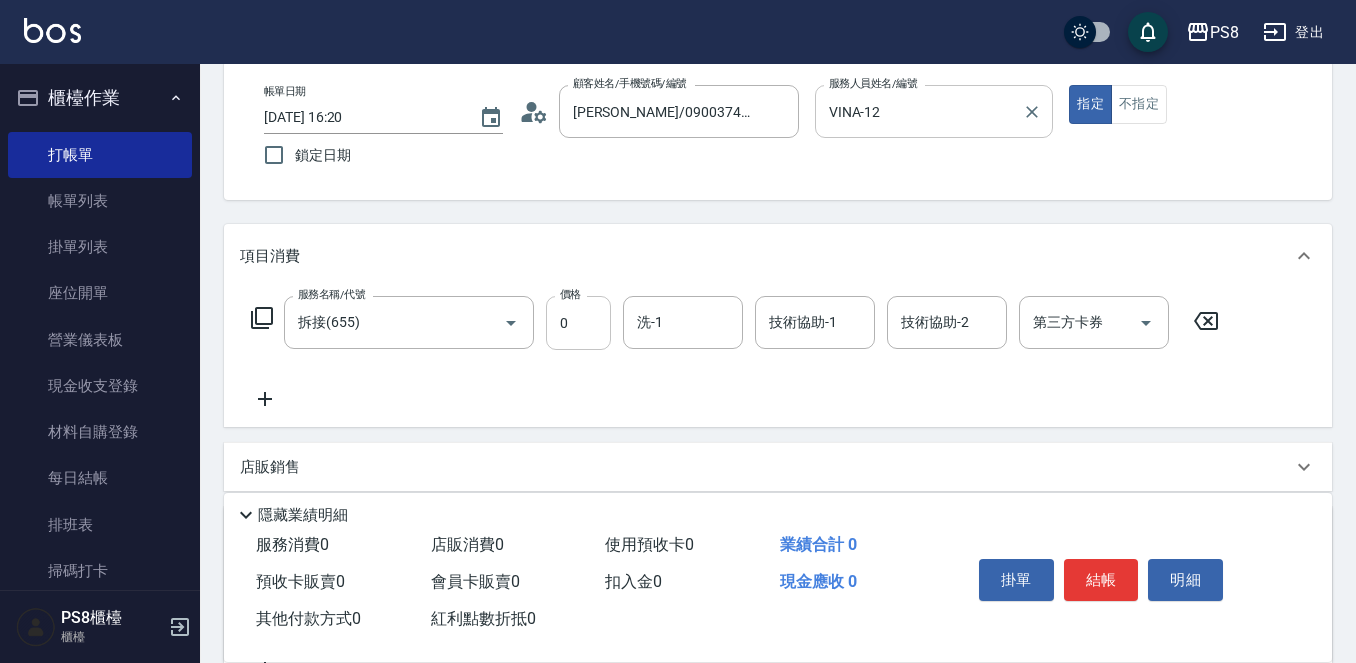 click on "0" at bounding box center (578, 323) 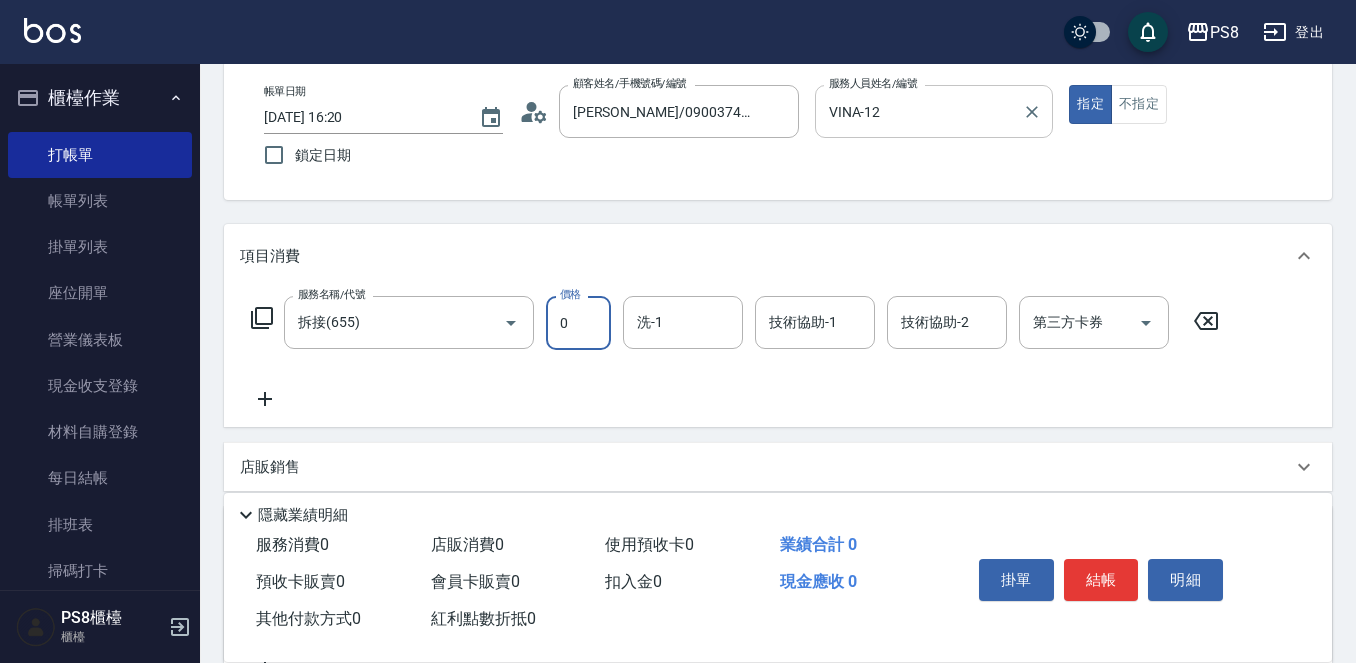 paste on "3" 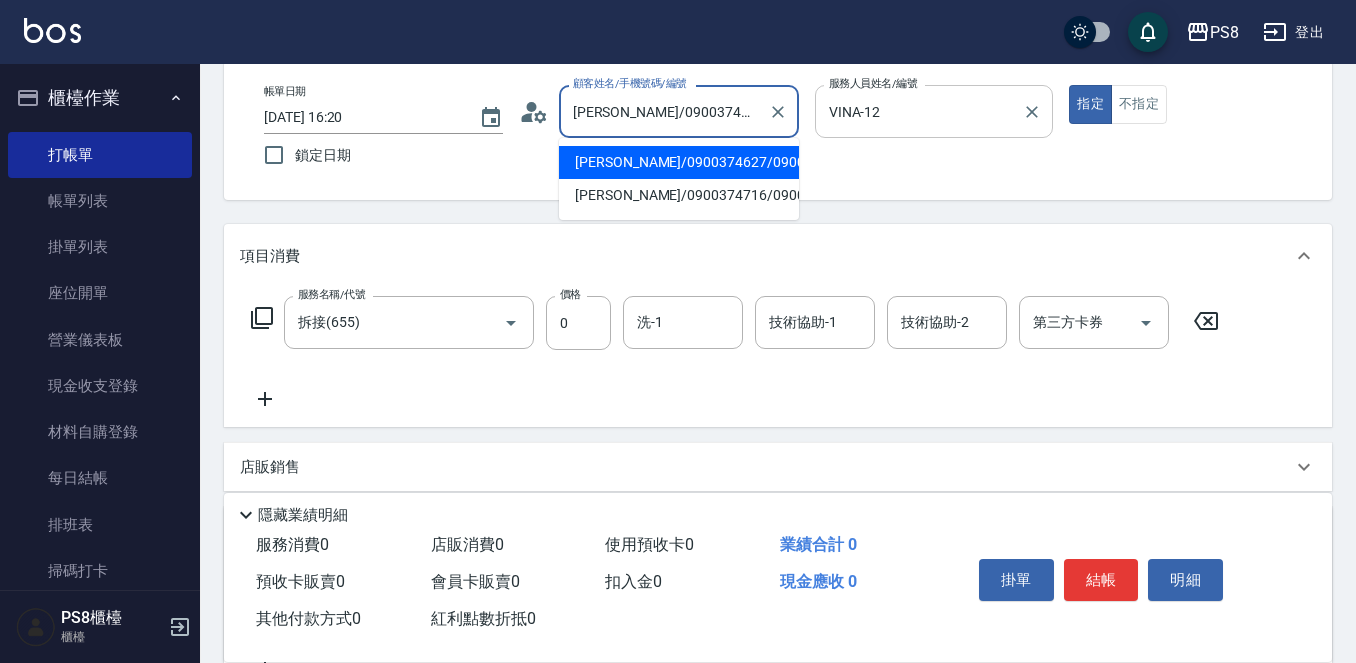 click on "施佳妤/0900374627/0900374627" at bounding box center [664, 111] 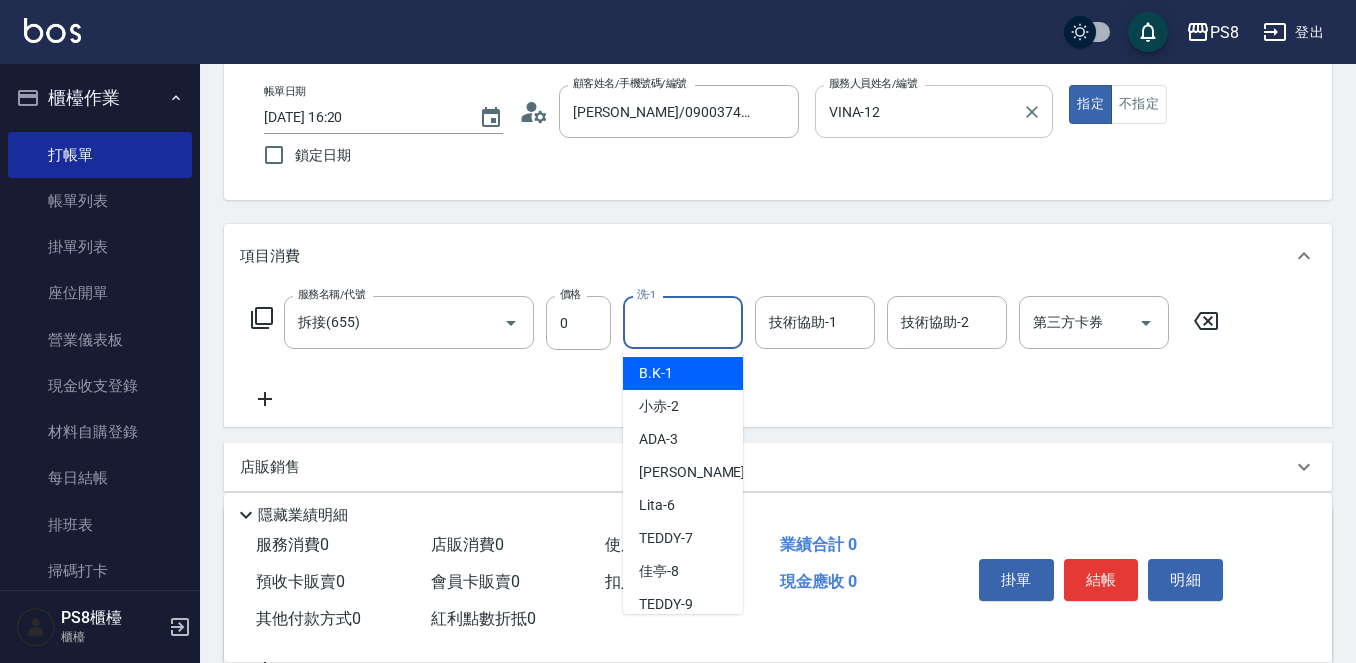click on "洗-1" at bounding box center (683, 322) 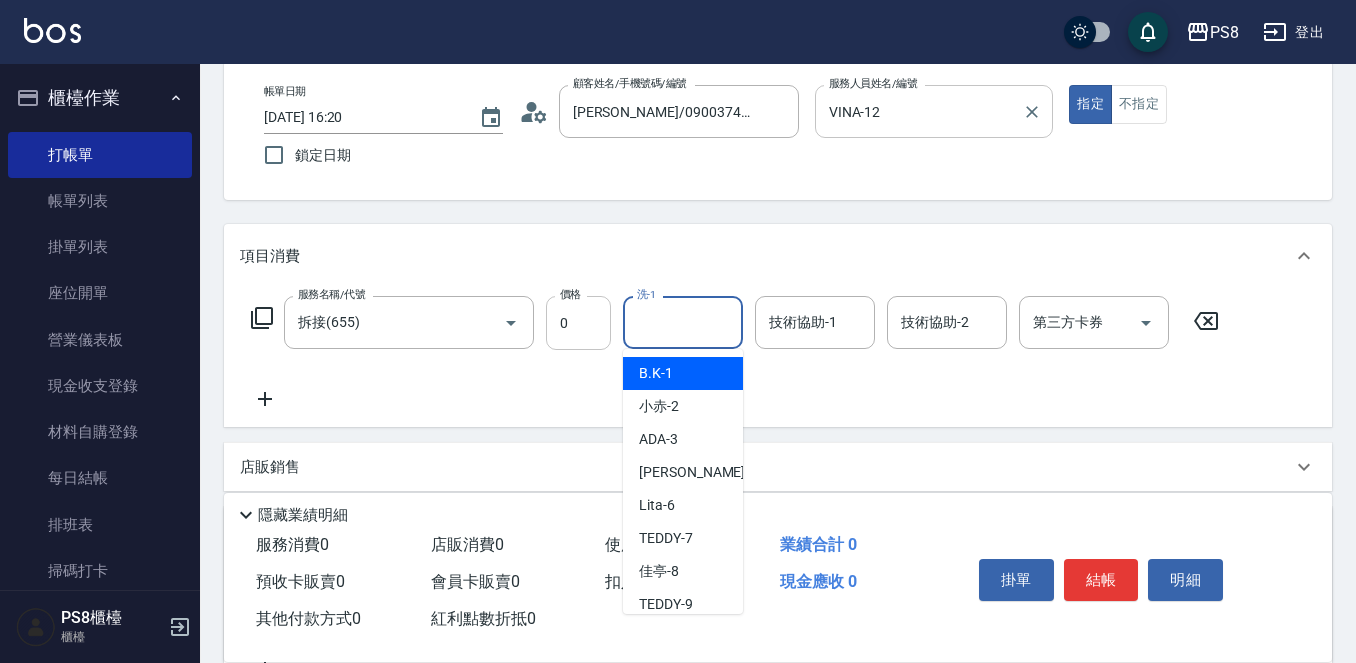 click on "0" at bounding box center (578, 323) 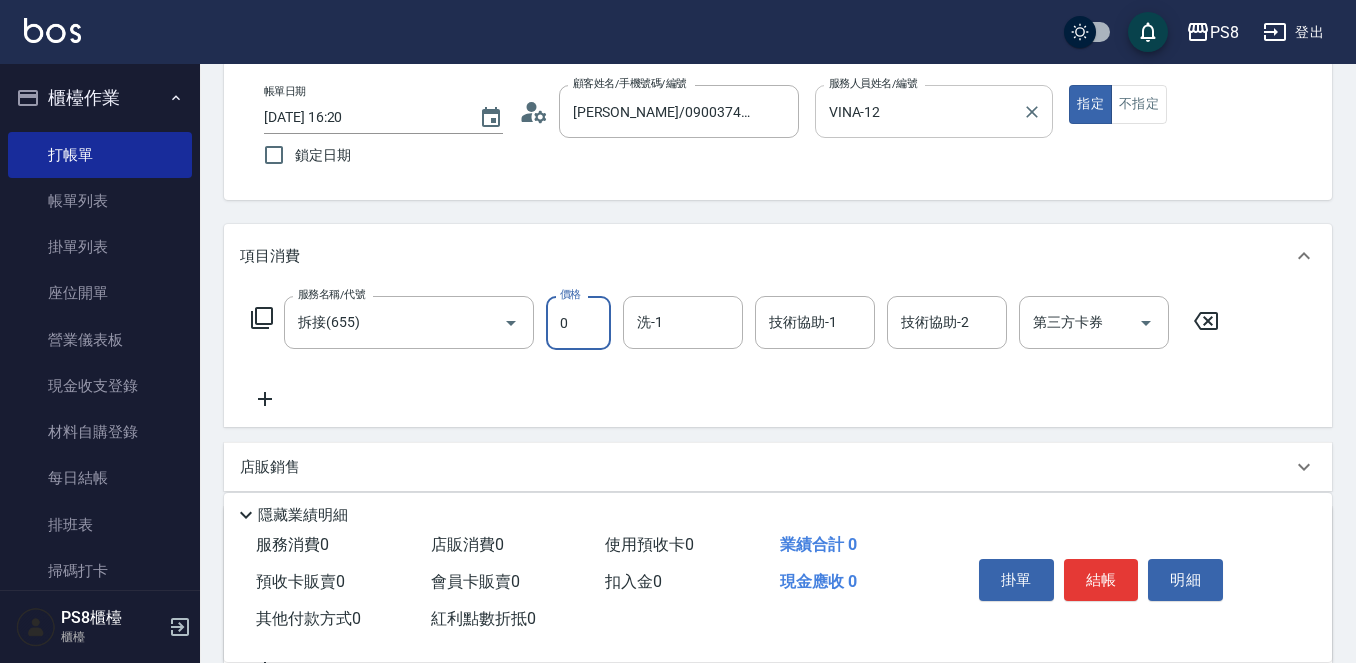 paste on "3" 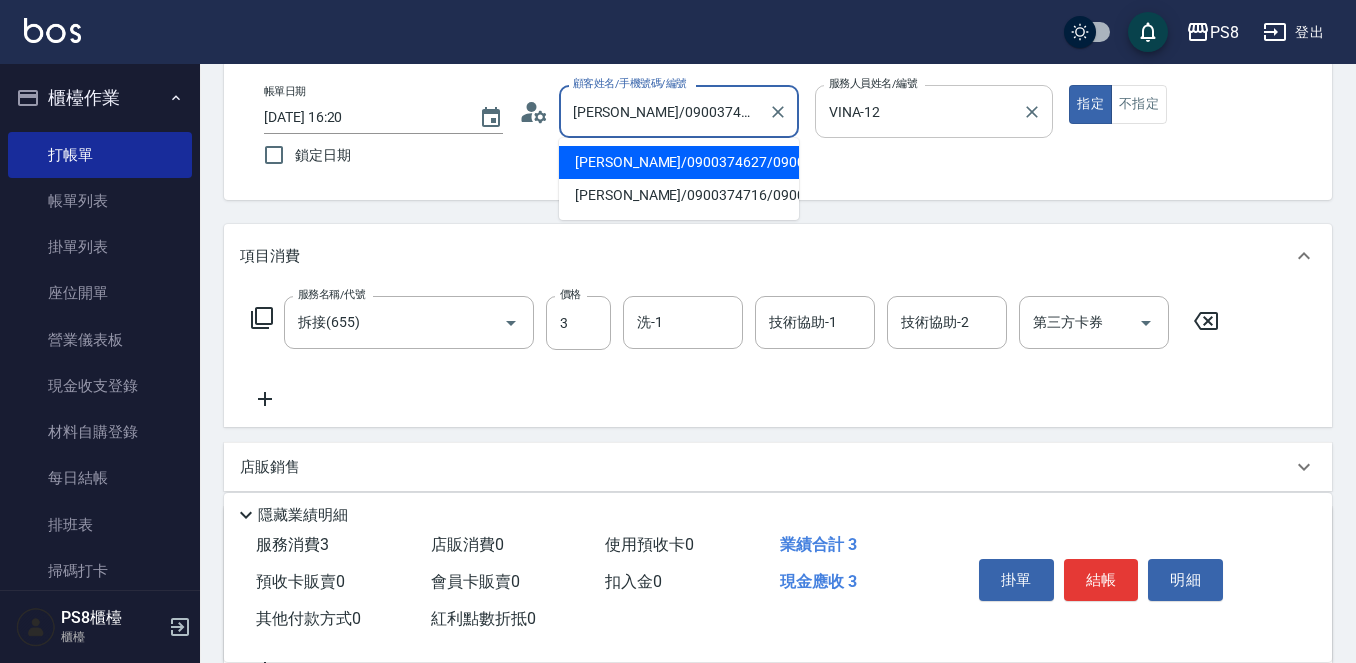 drag, startPoint x: 653, startPoint y: 113, endPoint x: 638, endPoint y: 120, distance: 16.552946 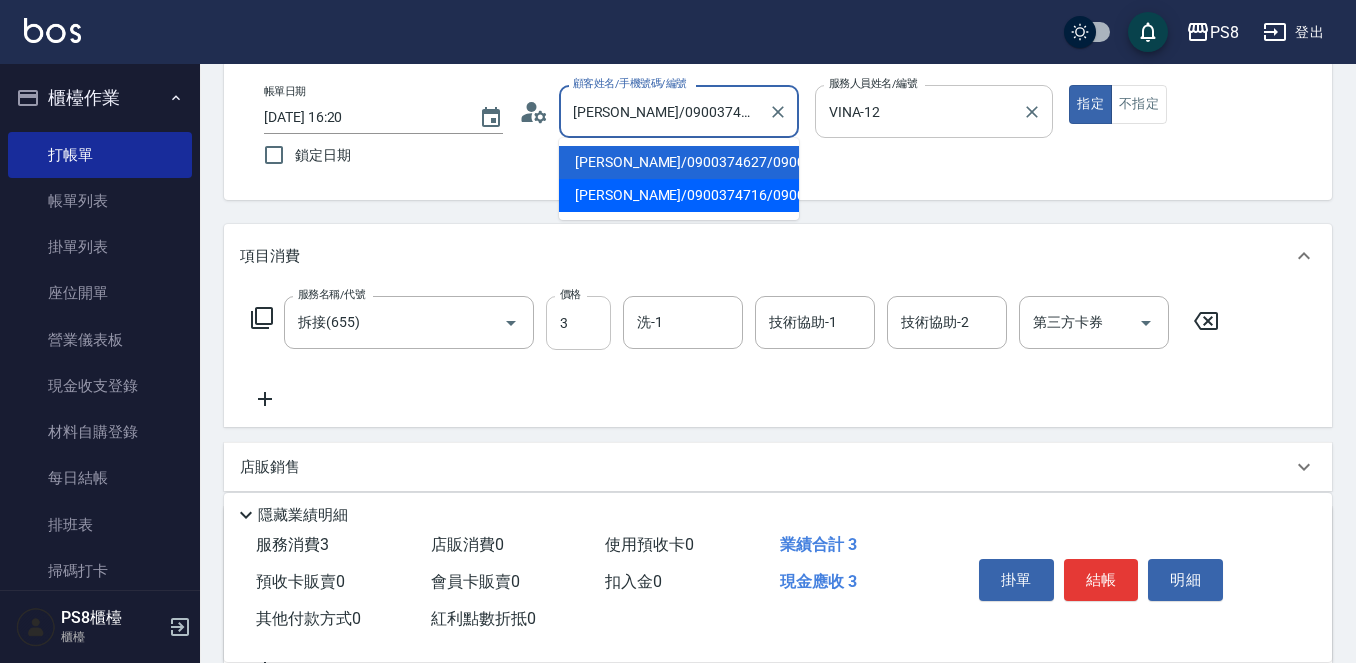 click on "3" at bounding box center (578, 323) 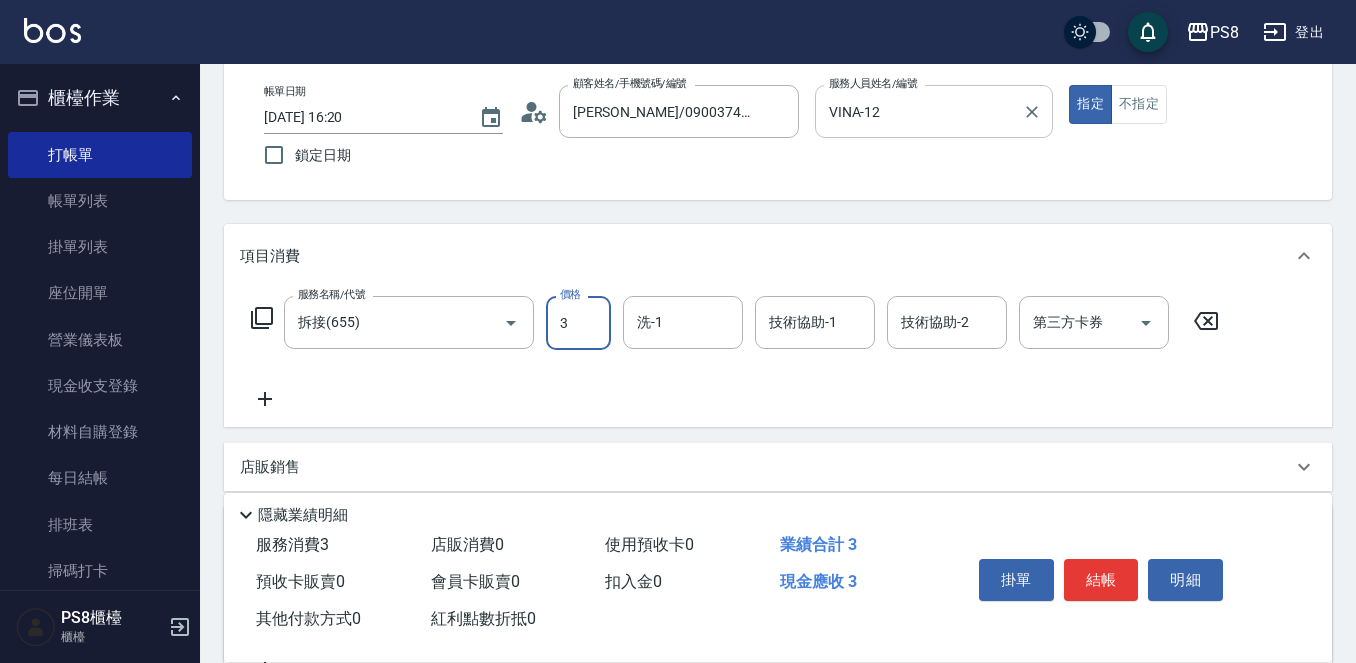 click on "3" at bounding box center [578, 323] 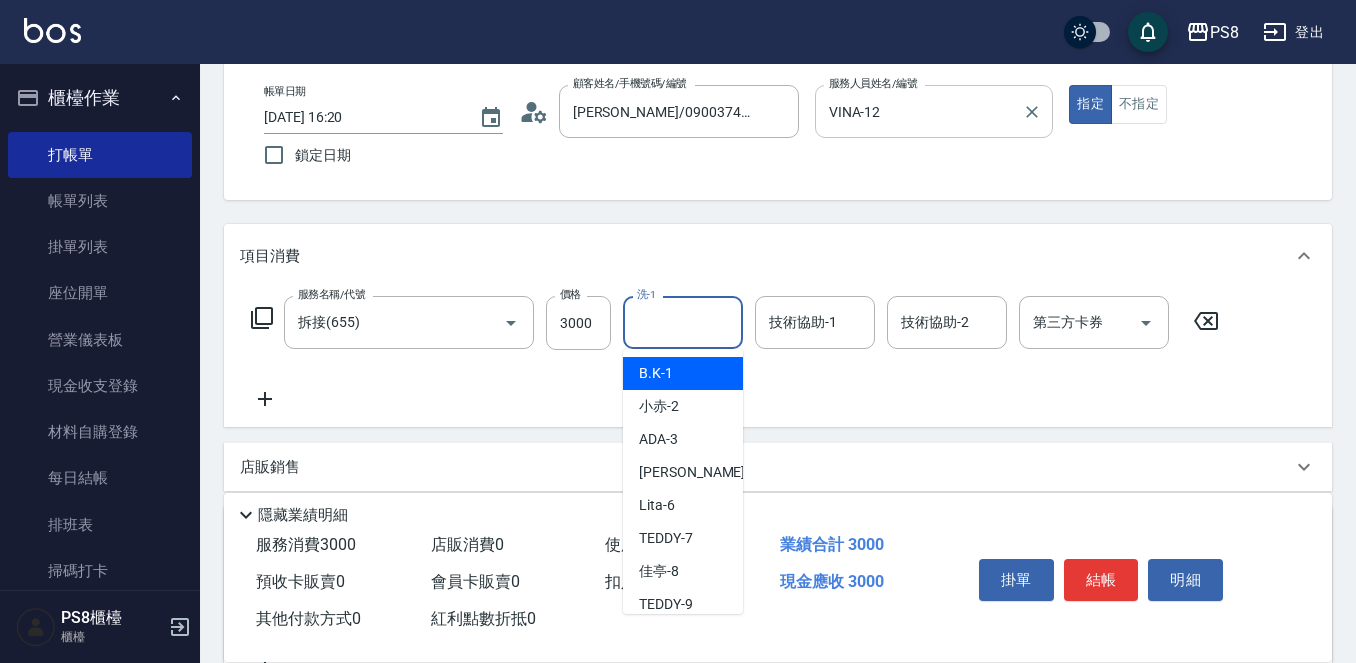 click on "洗-1" at bounding box center [683, 322] 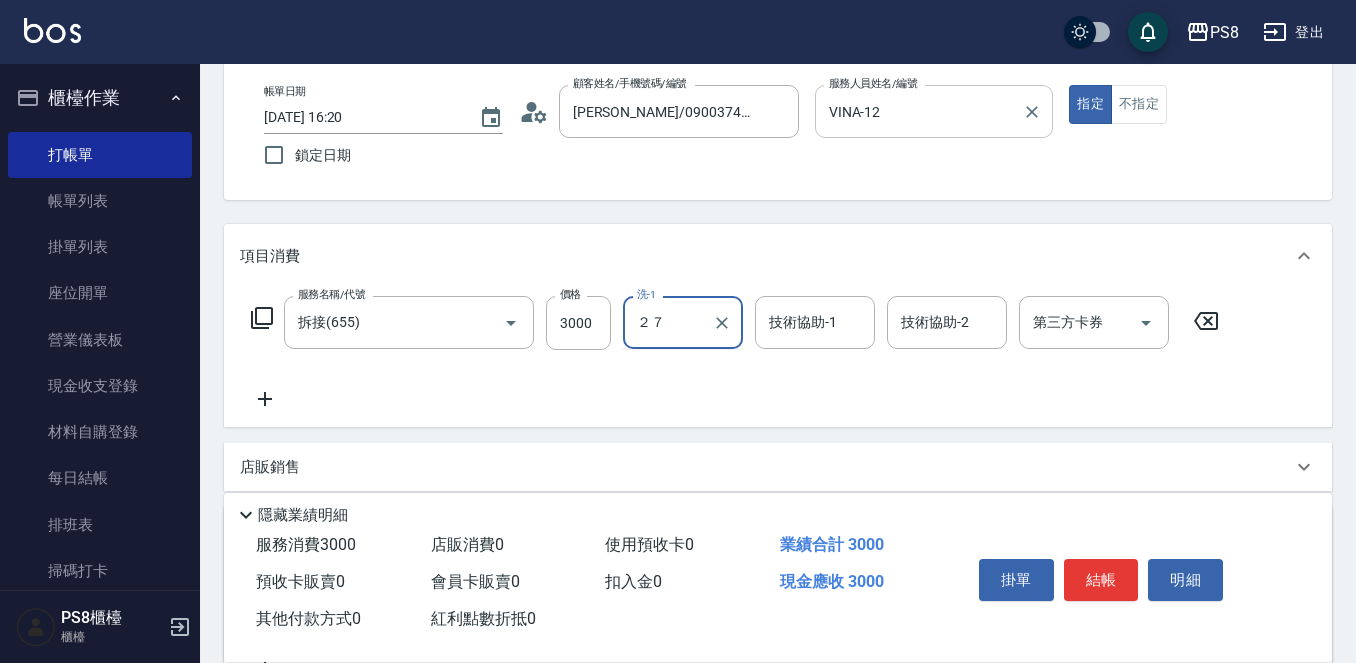 type on "２" 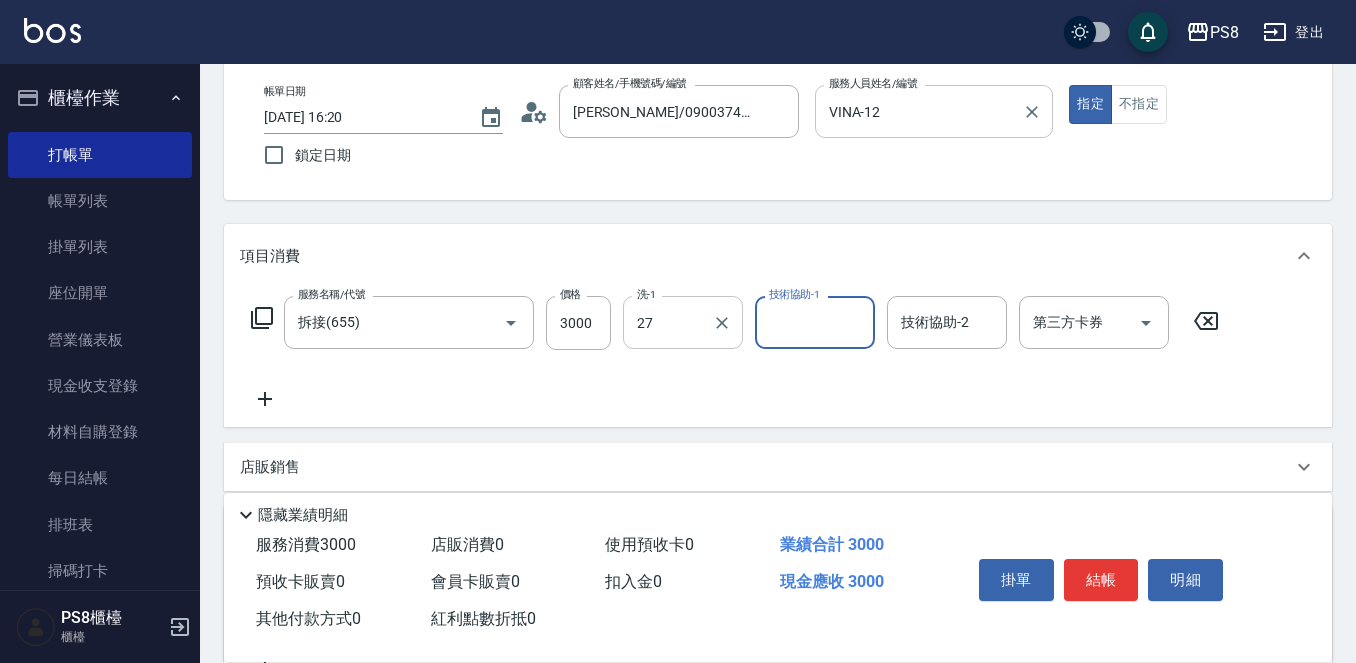 type on "[PERSON_NAME]-27" 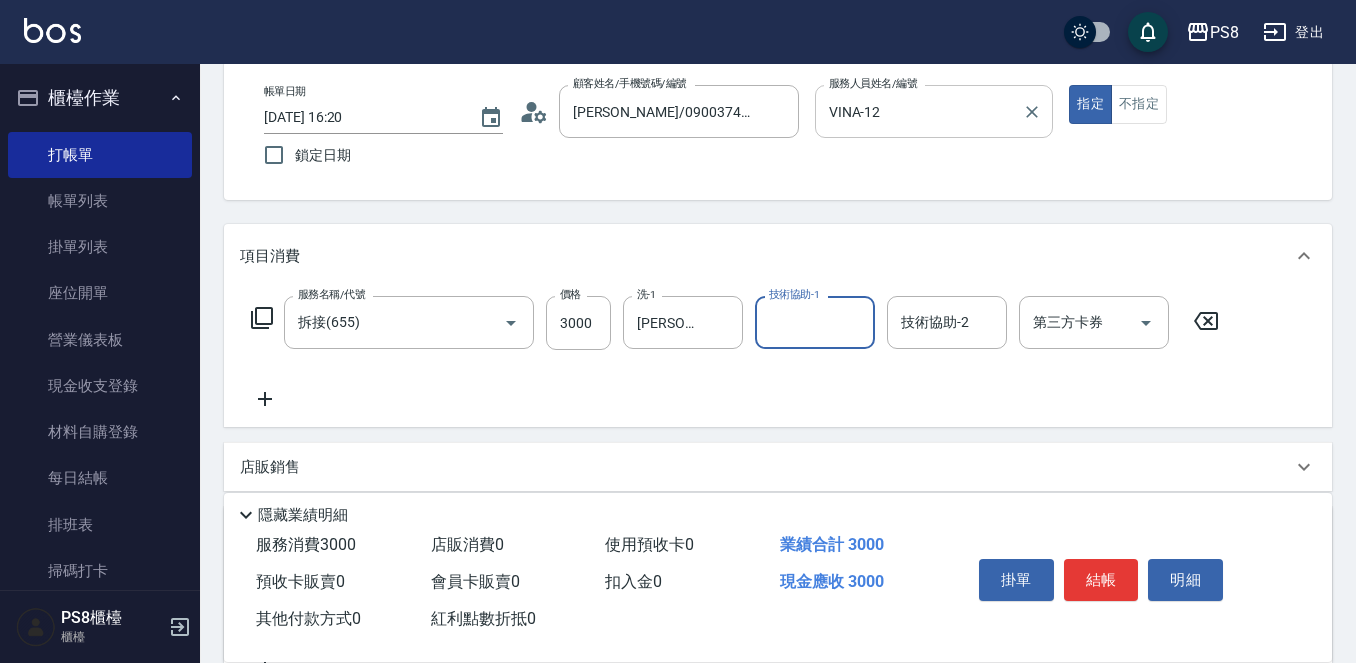 scroll, scrollTop: 200, scrollLeft: 0, axis: vertical 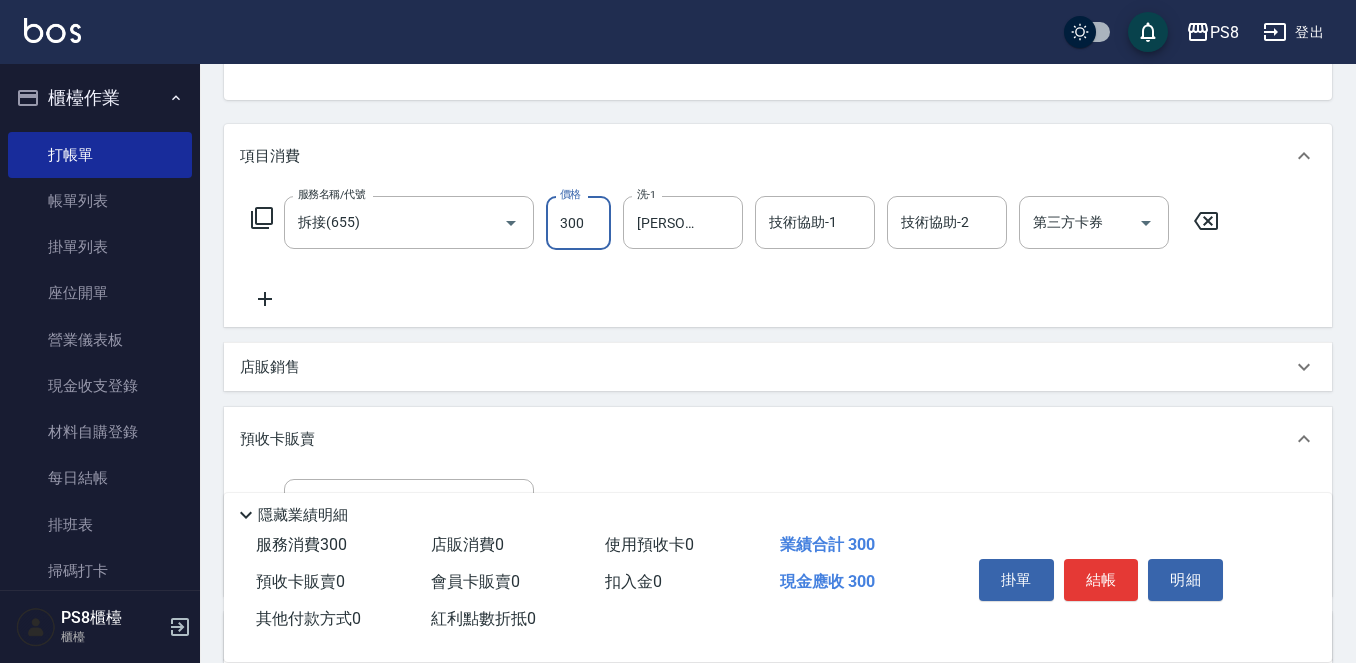 type on "3000" 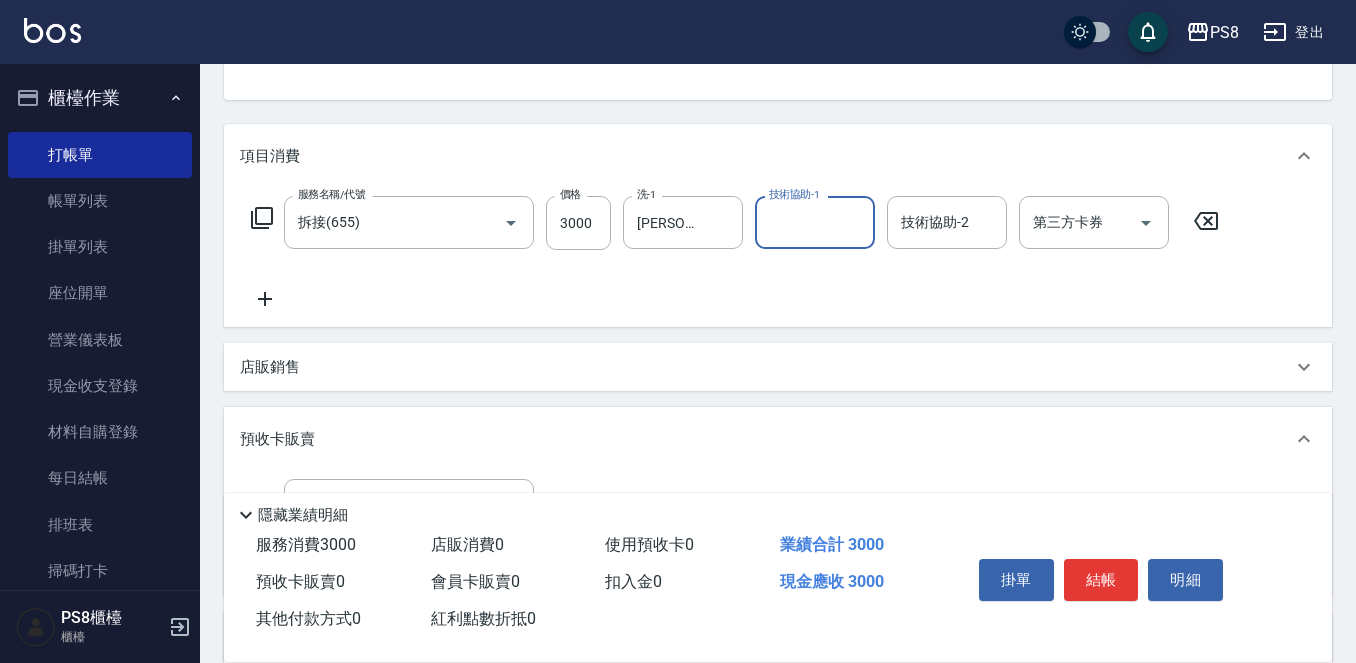 click 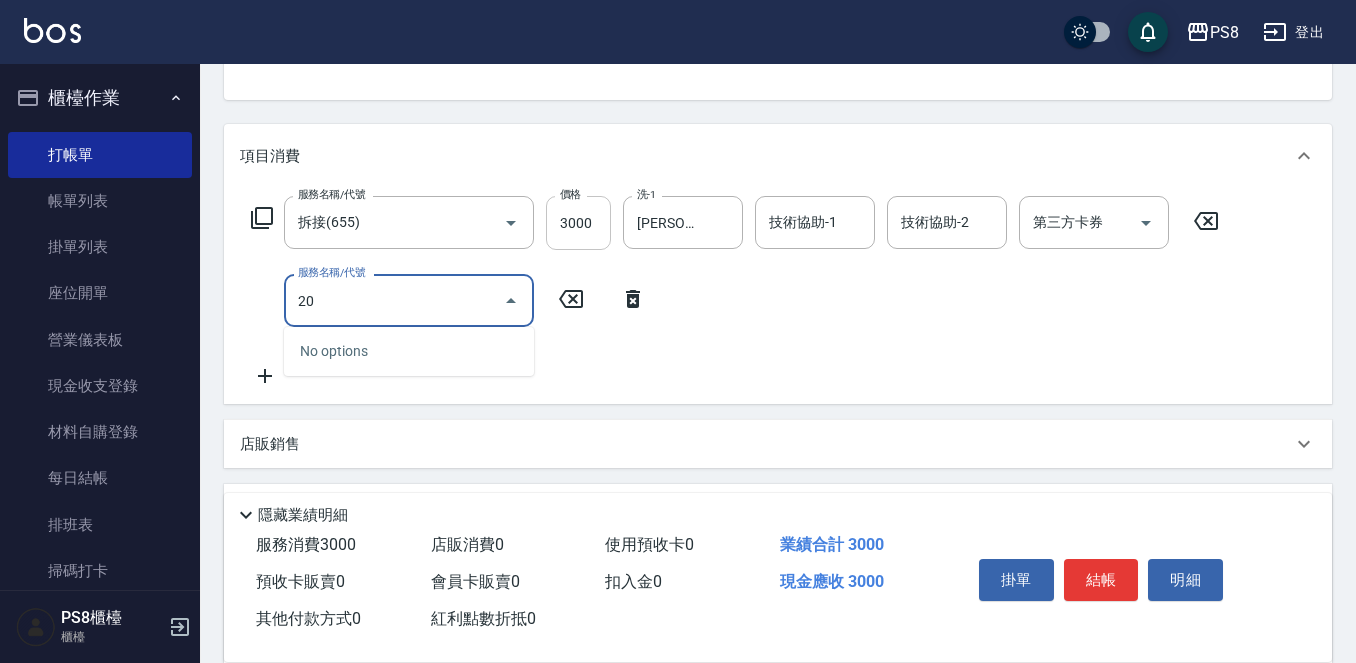 type on "2" 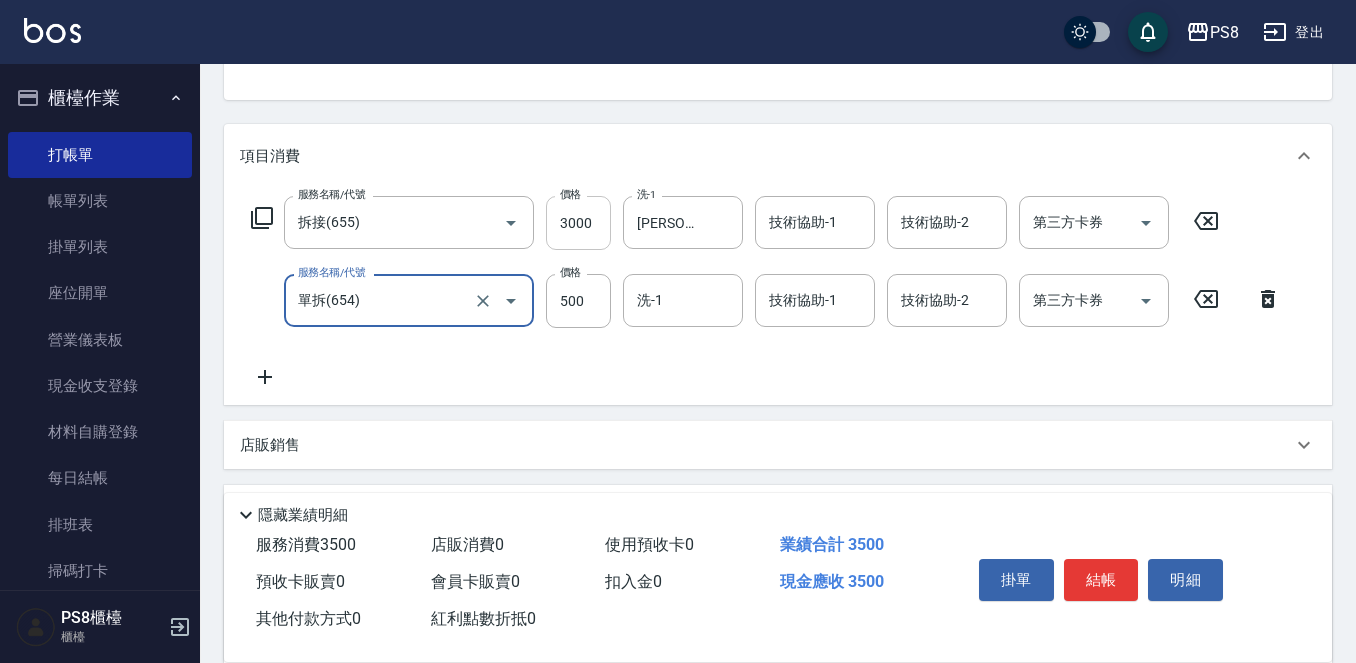type on "單拆(654)" 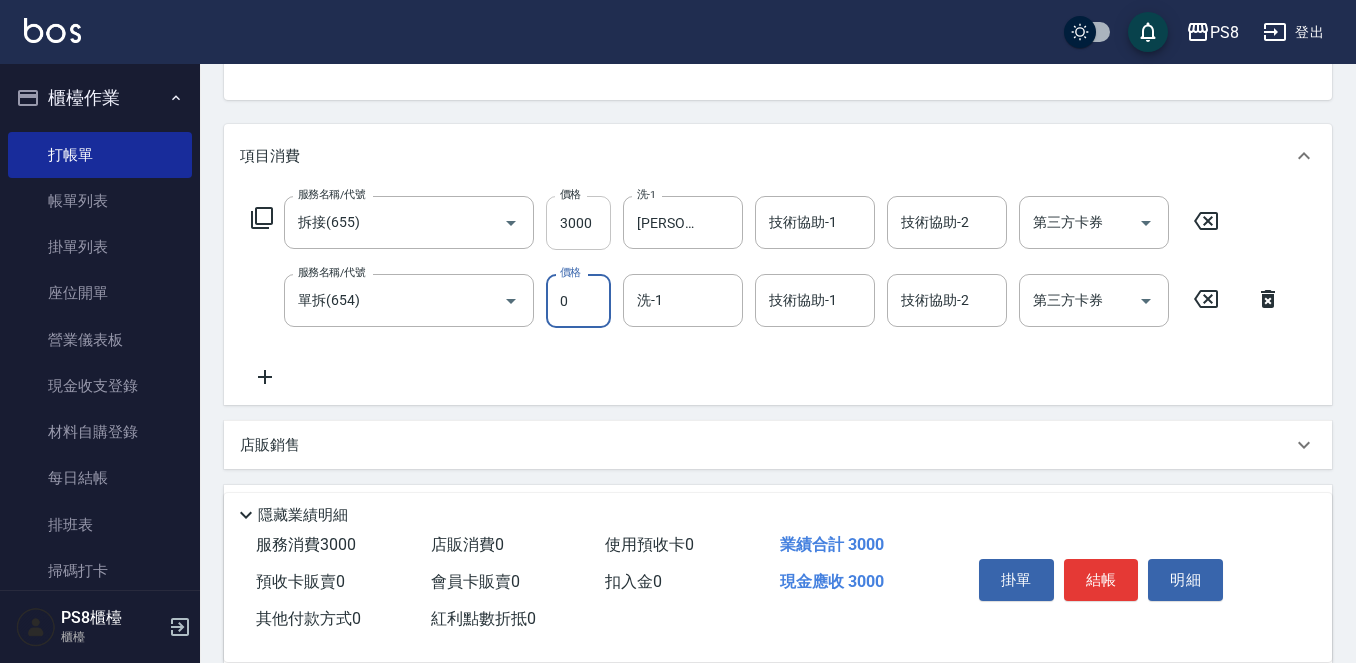 type on "0" 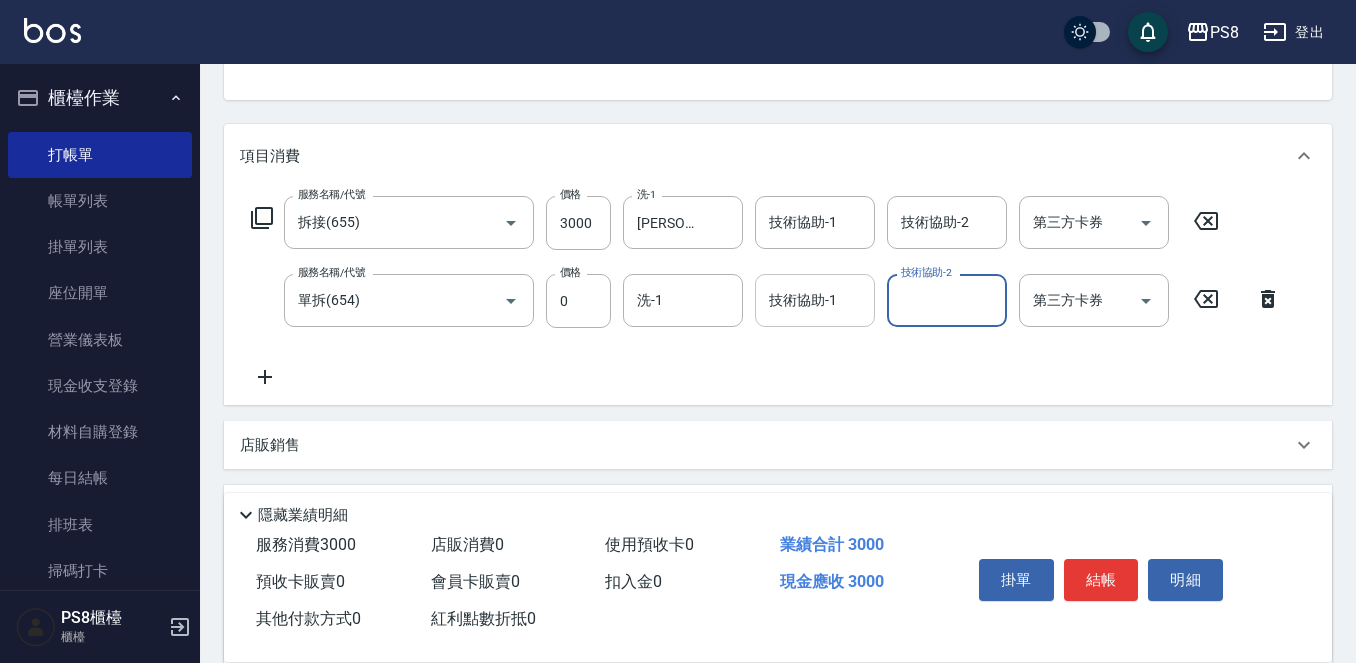 drag, startPoint x: 782, startPoint y: 294, endPoint x: 770, endPoint y: 282, distance: 16.970562 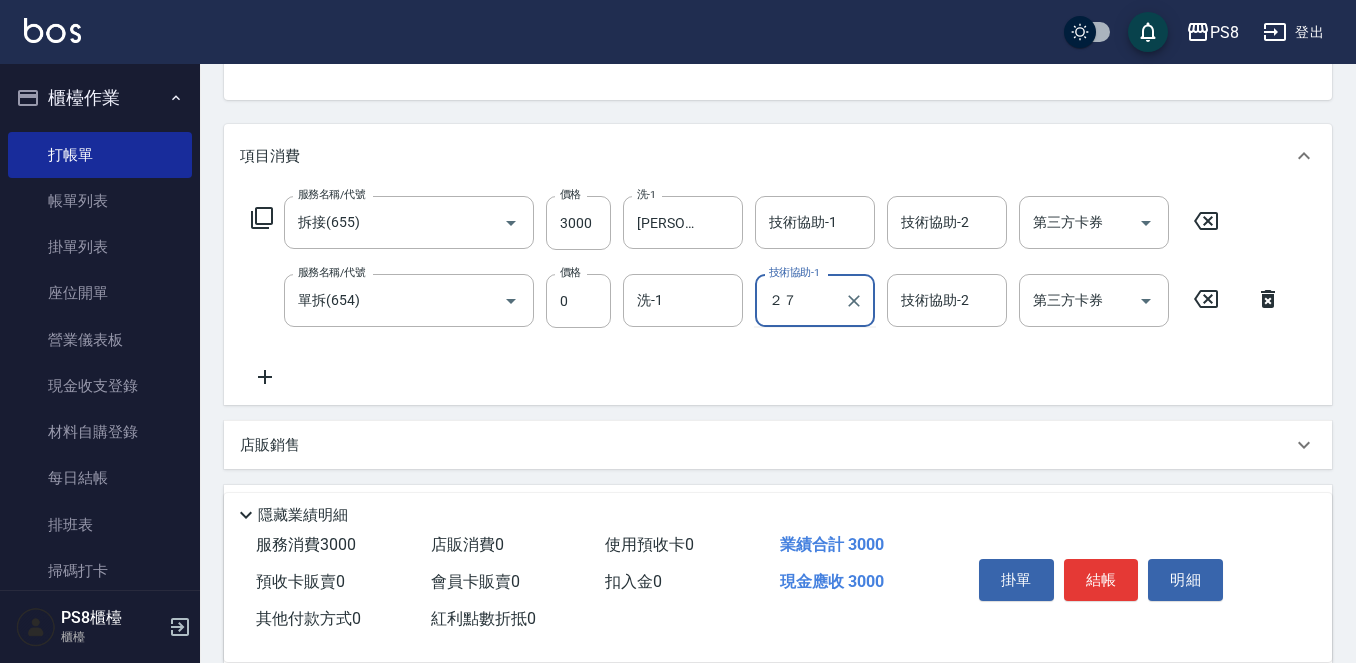 type on "２７" 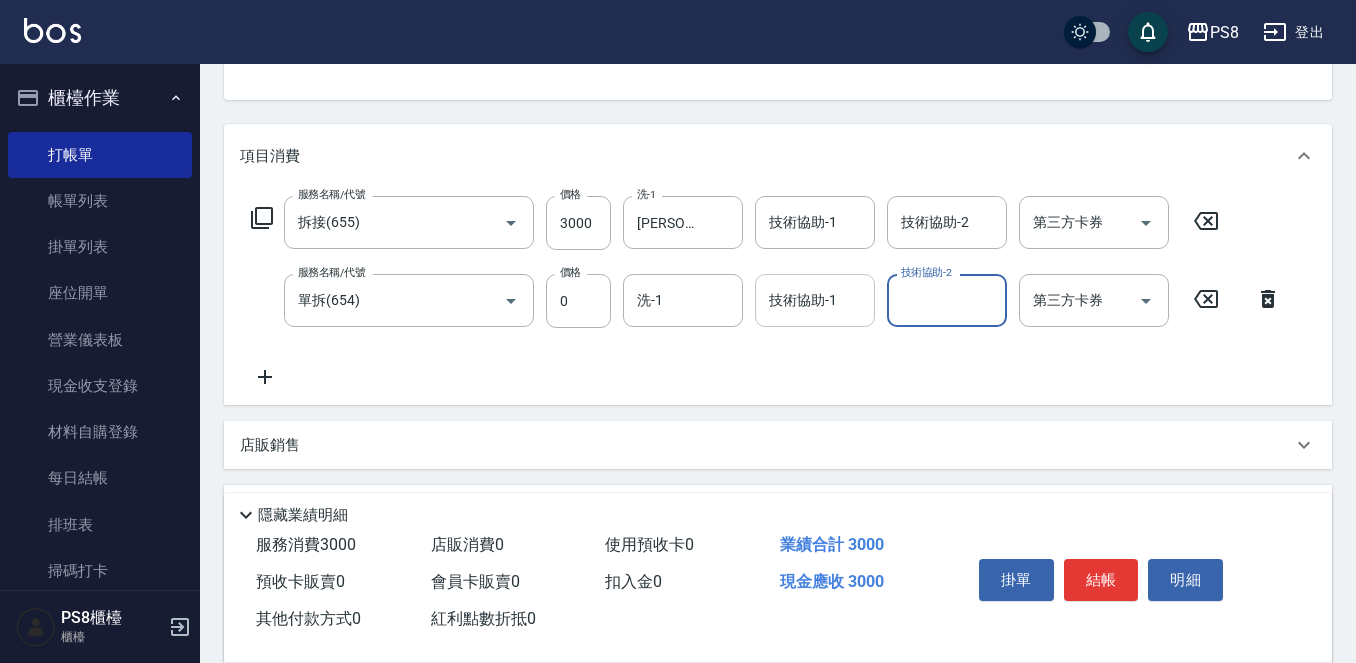 click on "技術協助-1 技術協助-1" at bounding box center (815, 300) 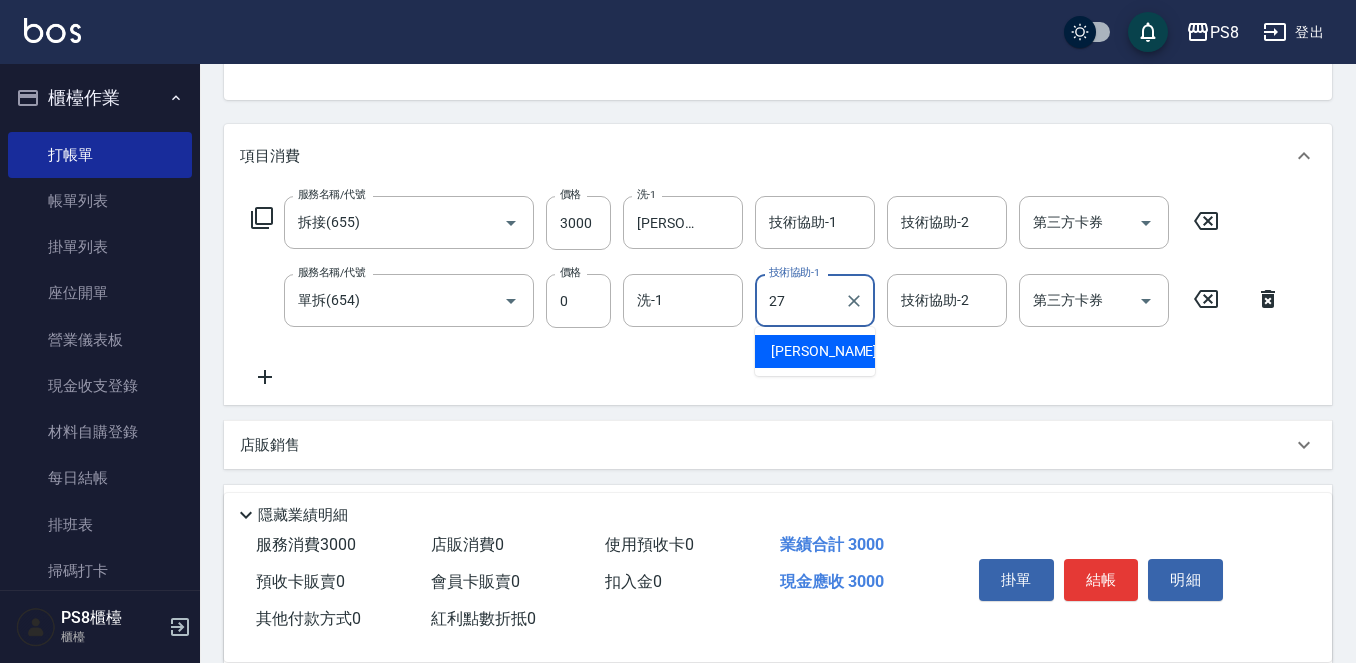 type on "[PERSON_NAME]-27" 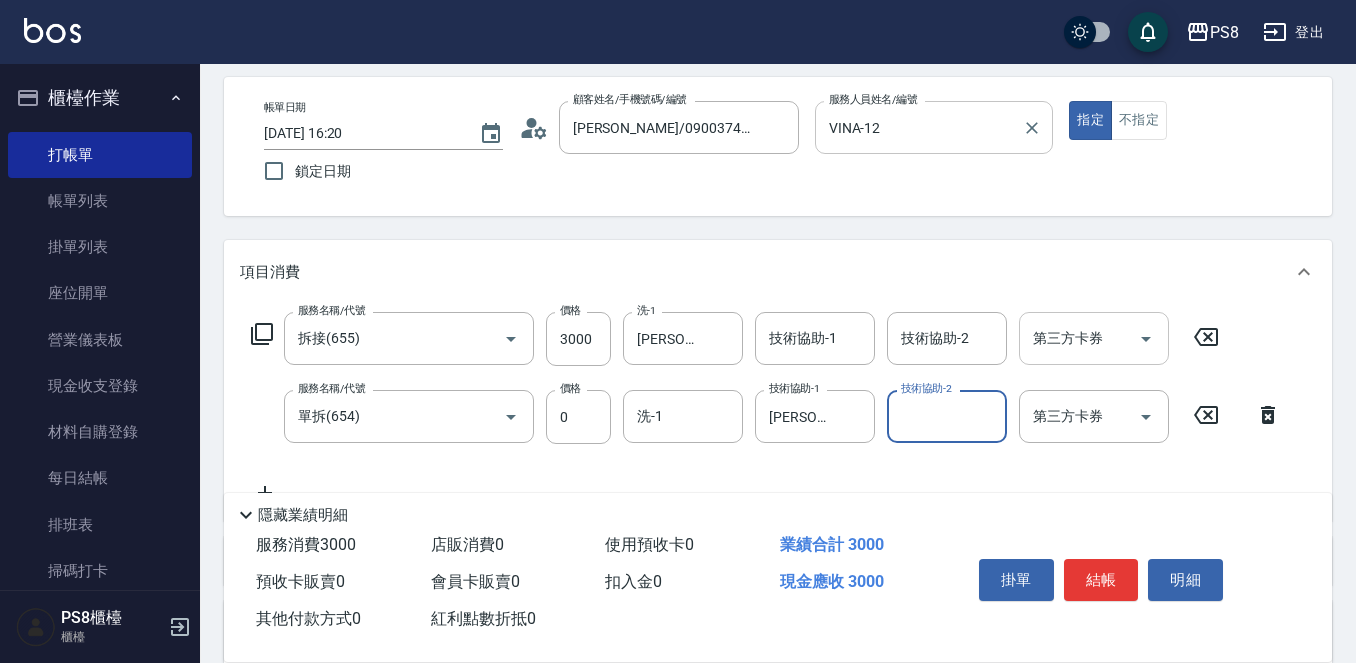 scroll, scrollTop: 0, scrollLeft: 0, axis: both 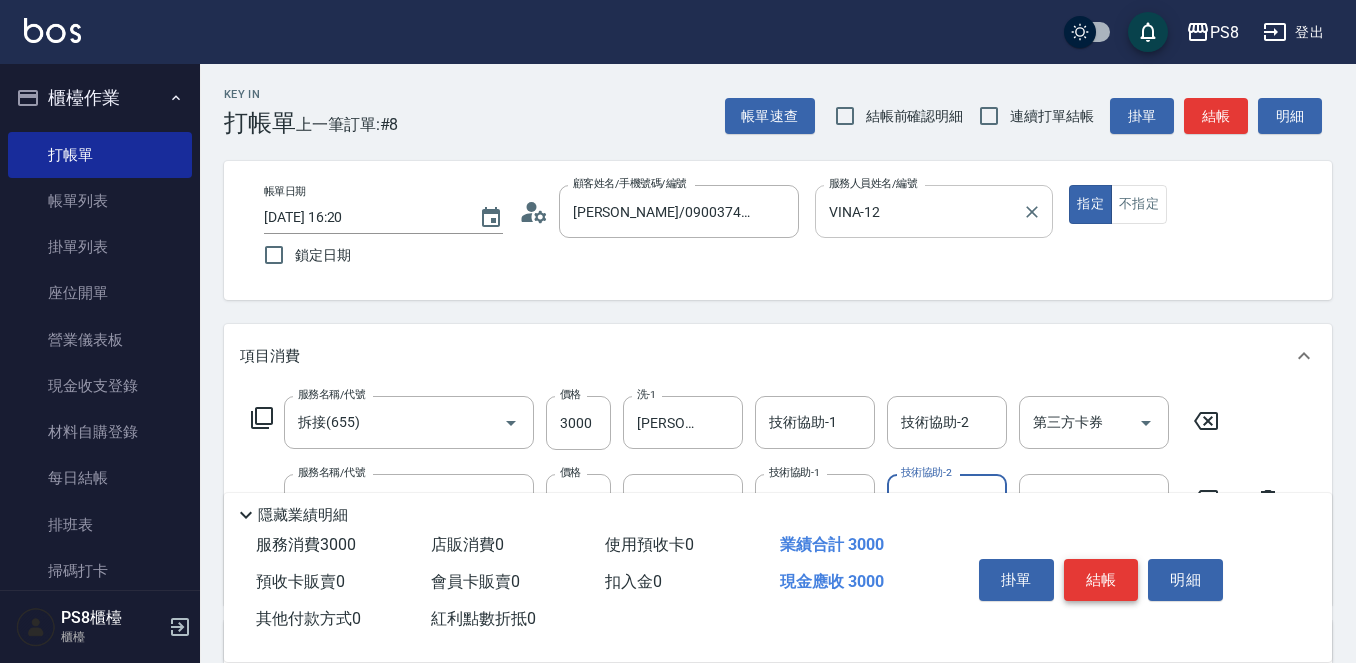 click on "結帳" at bounding box center (1101, 580) 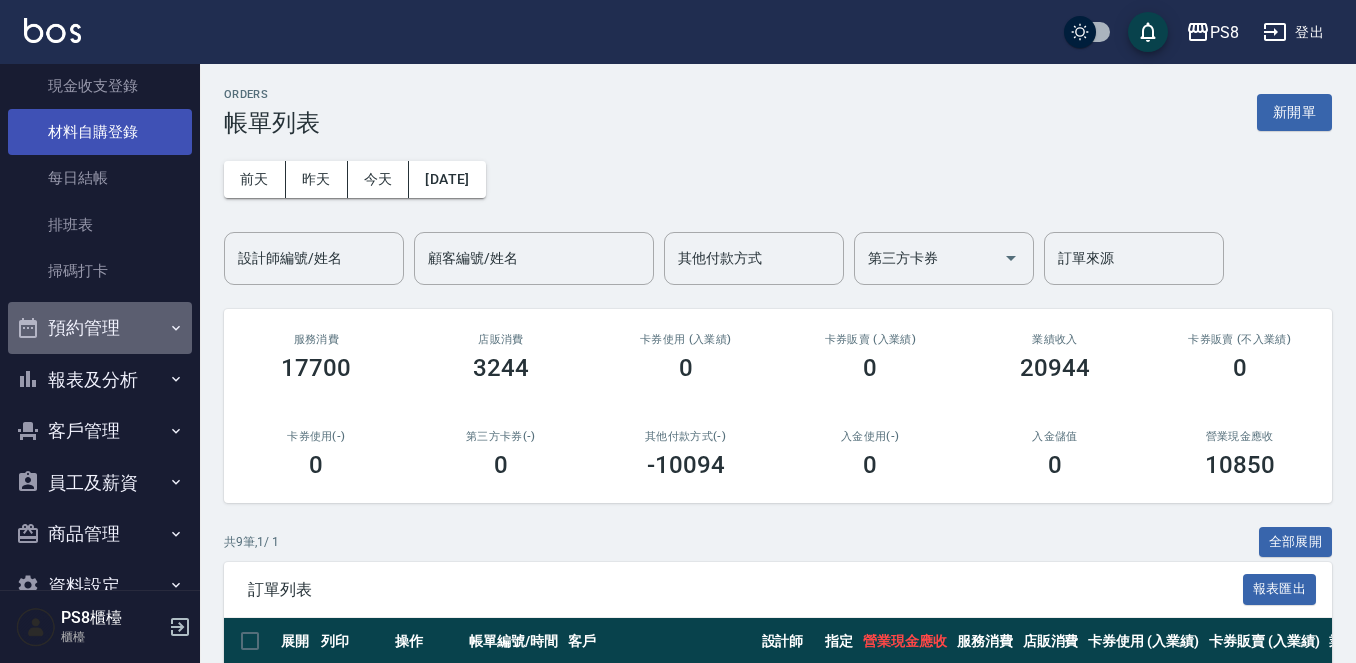 click on "預約管理" at bounding box center (100, 328) 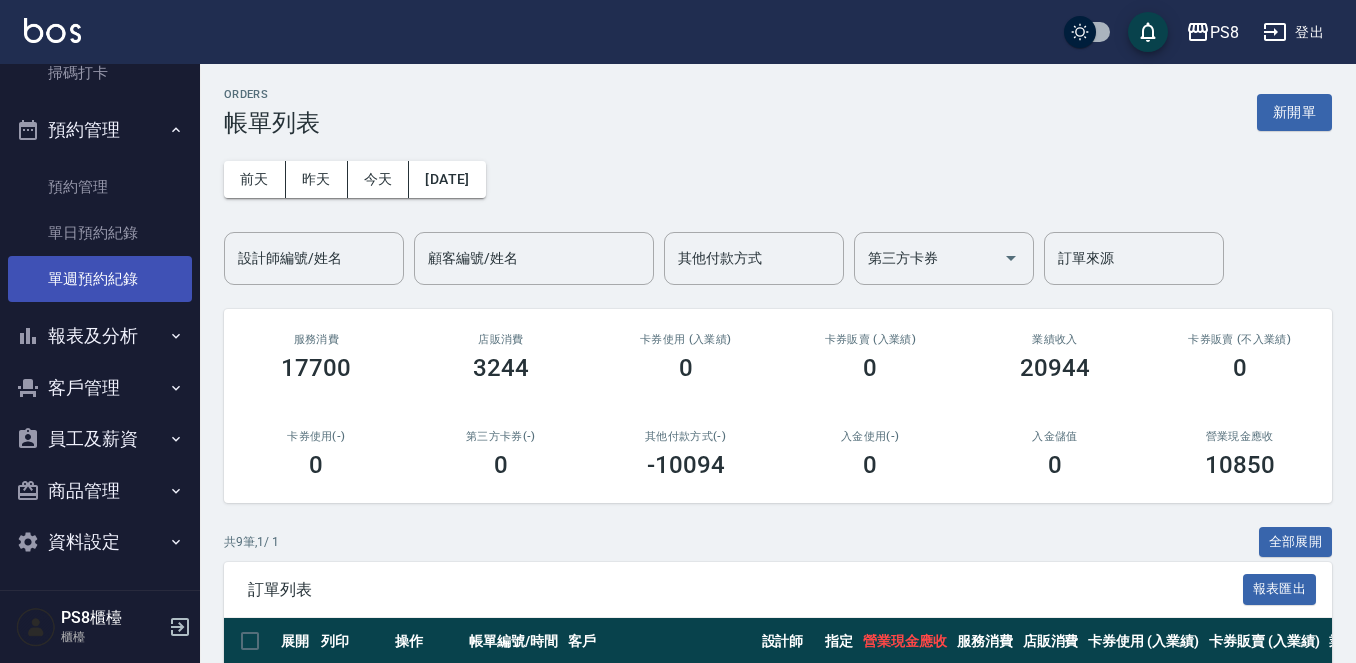 scroll, scrollTop: 500, scrollLeft: 0, axis: vertical 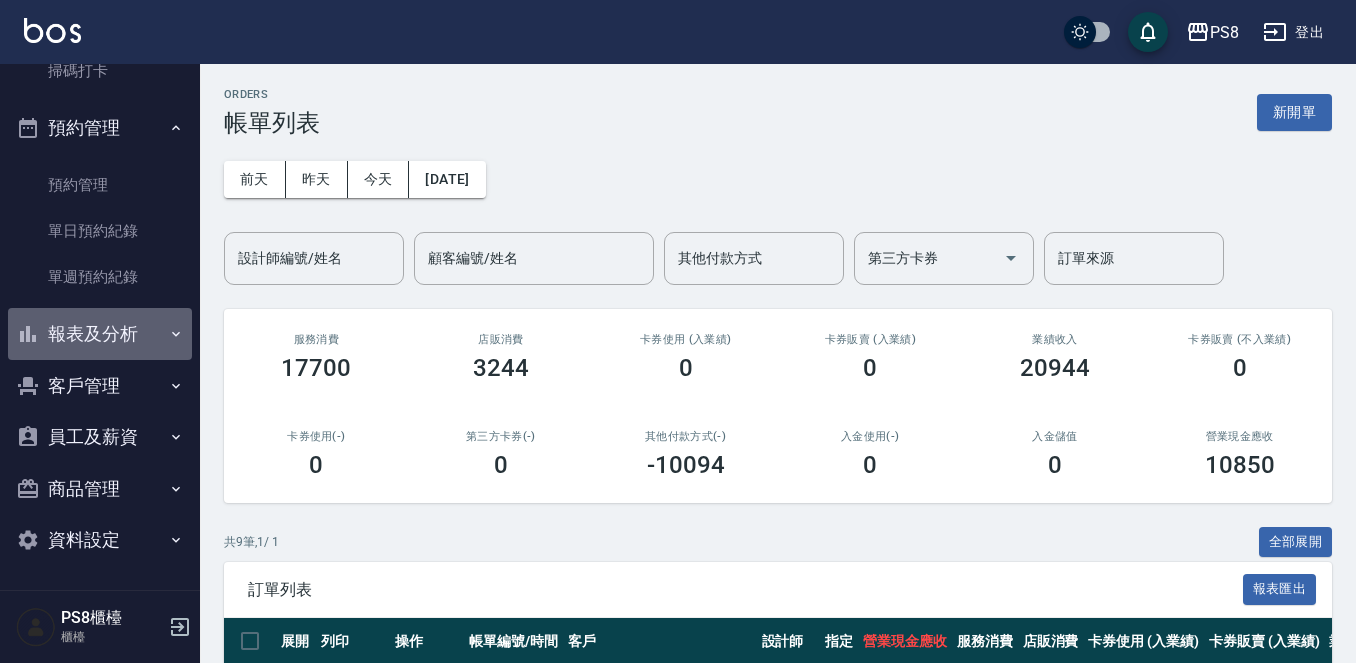 click on "報表及分析" at bounding box center (100, 334) 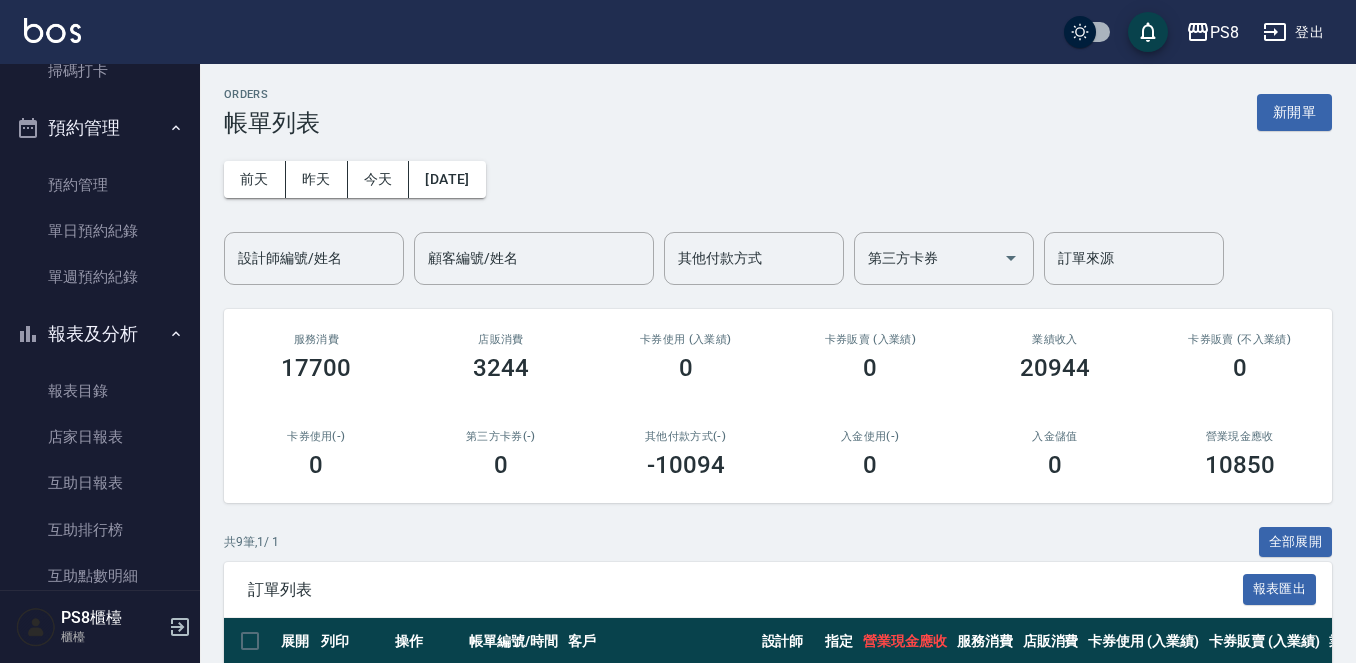 scroll, scrollTop: 800, scrollLeft: 0, axis: vertical 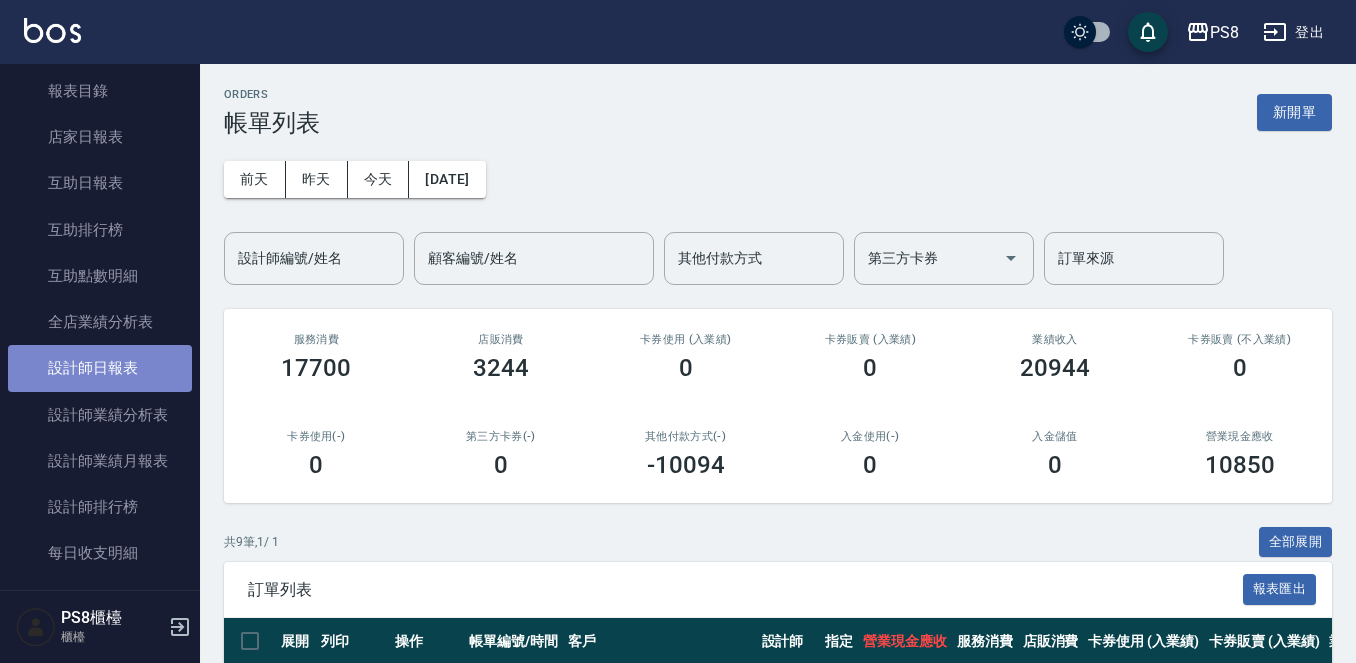 click on "設計師日報表" at bounding box center (100, 368) 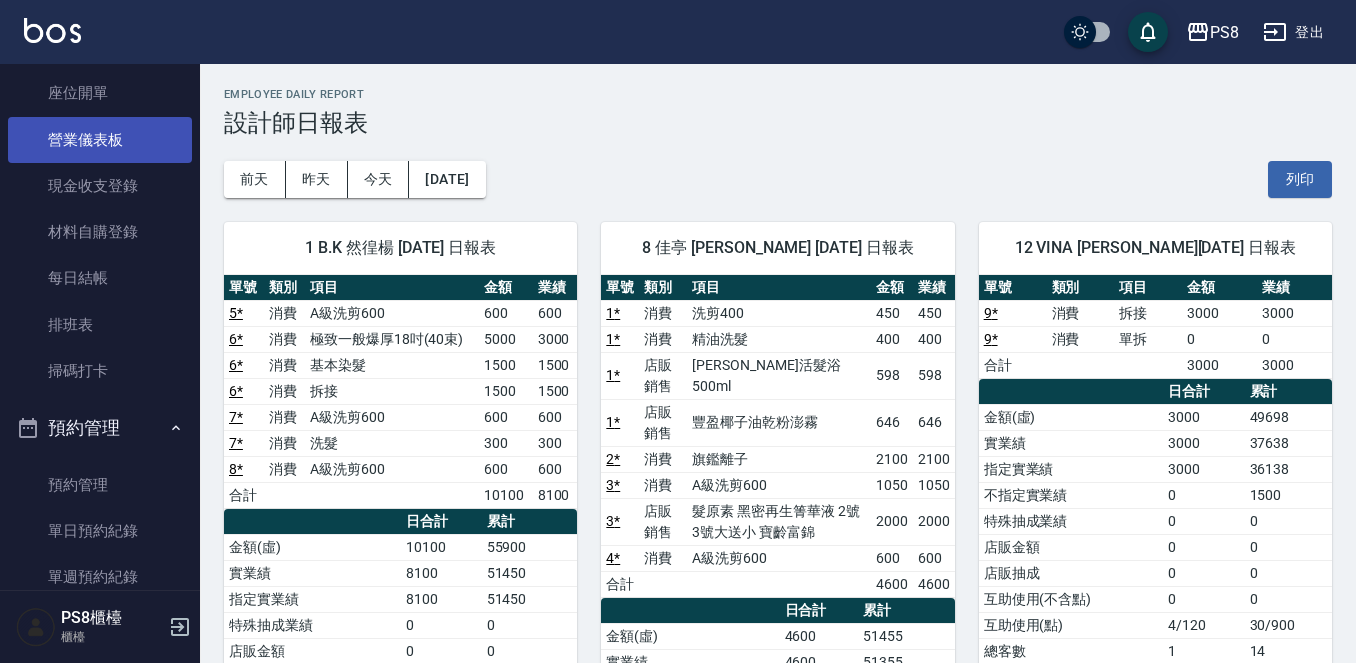 scroll, scrollTop: 0, scrollLeft: 0, axis: both 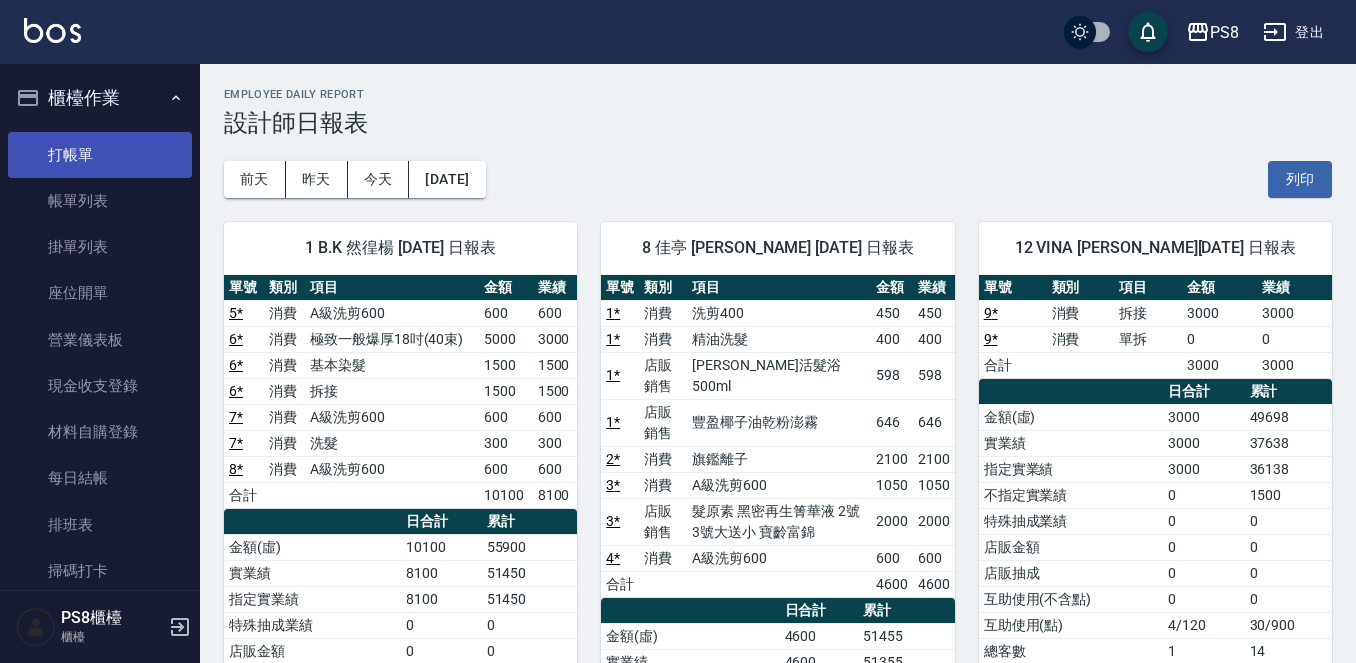 click on "打帳單" at bounding box center (100, 155) 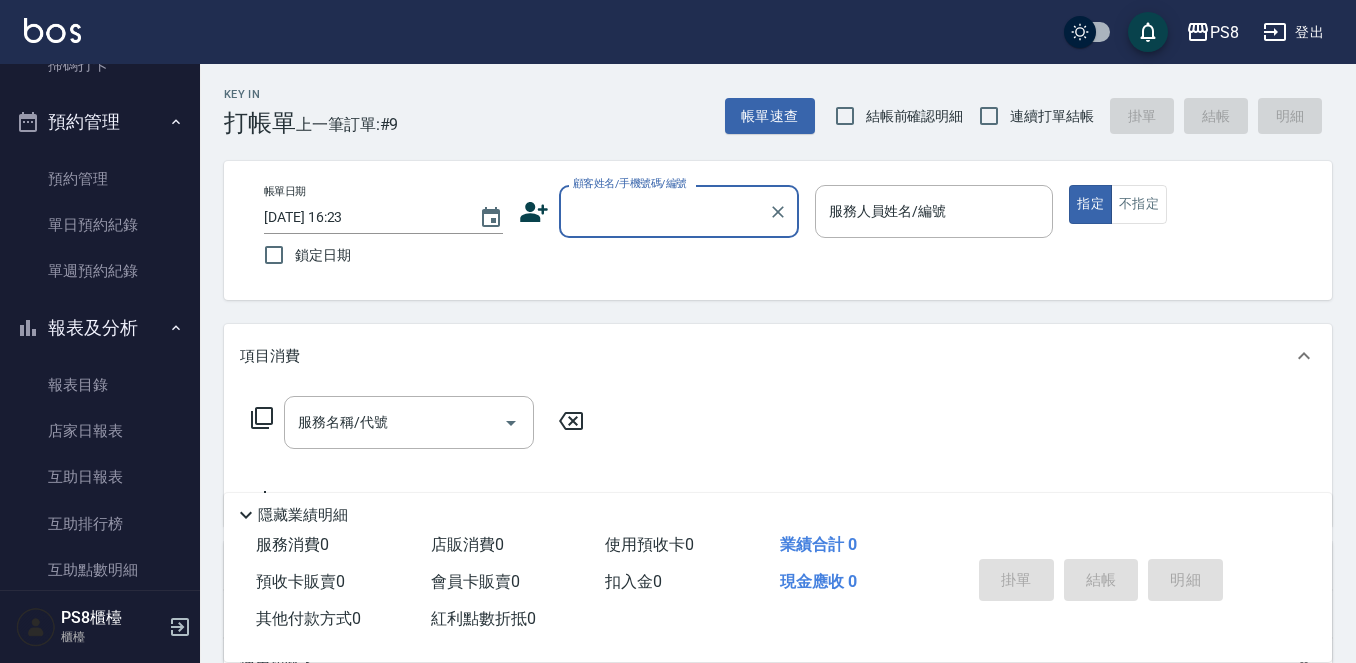 scroll, scrollTop: 700, scrollLeft: 0, axis: vertical 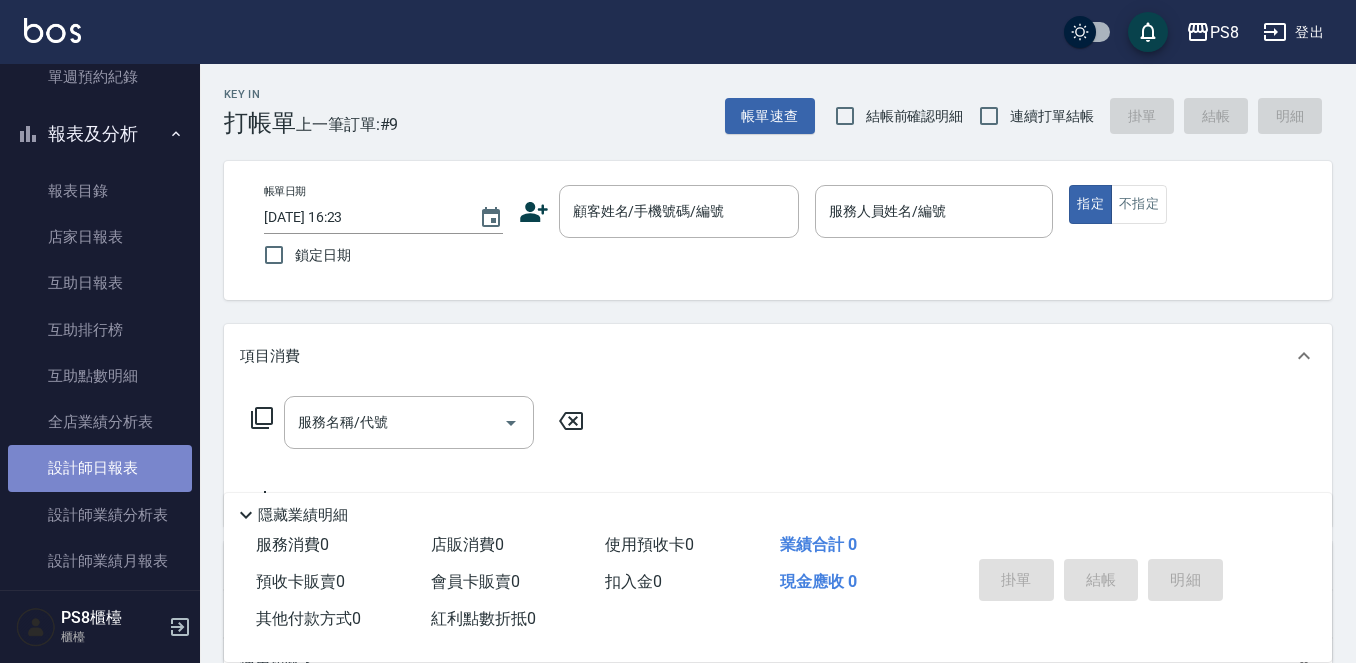 click on "設計師日報表" at bounding box center [100, 468] 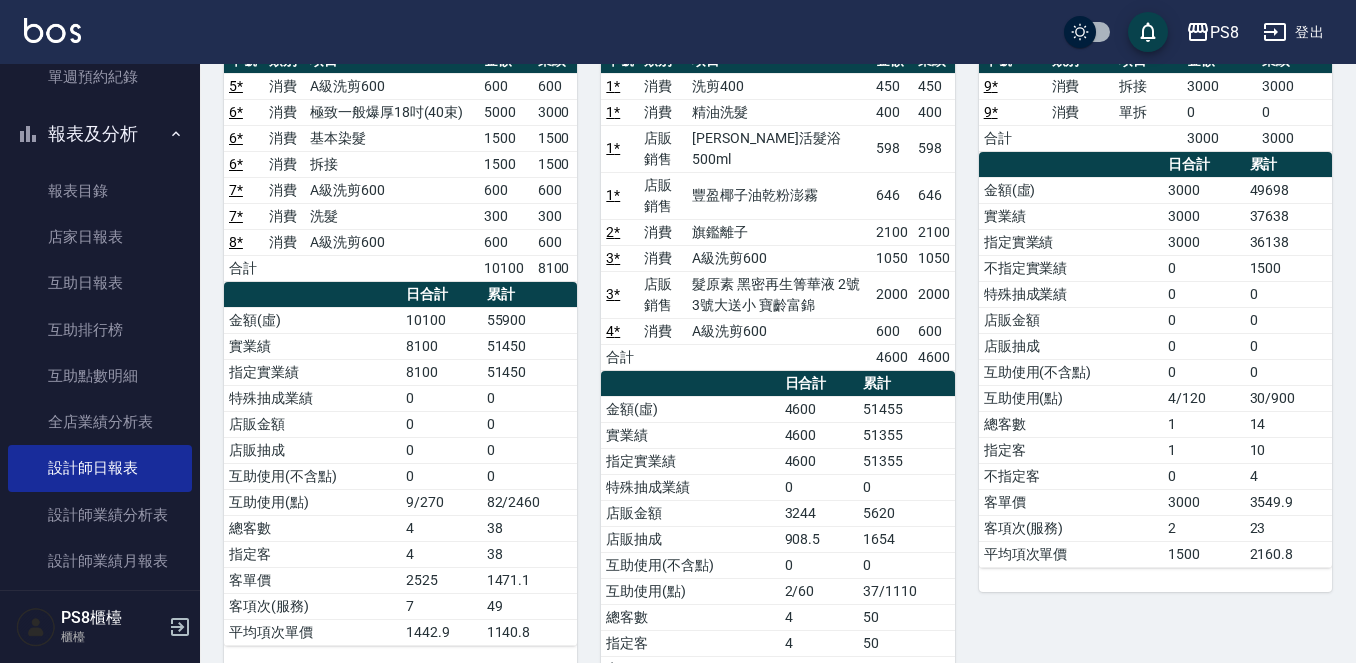 scroll, scrollTop: 0, scrollLeft: 0, axis: both 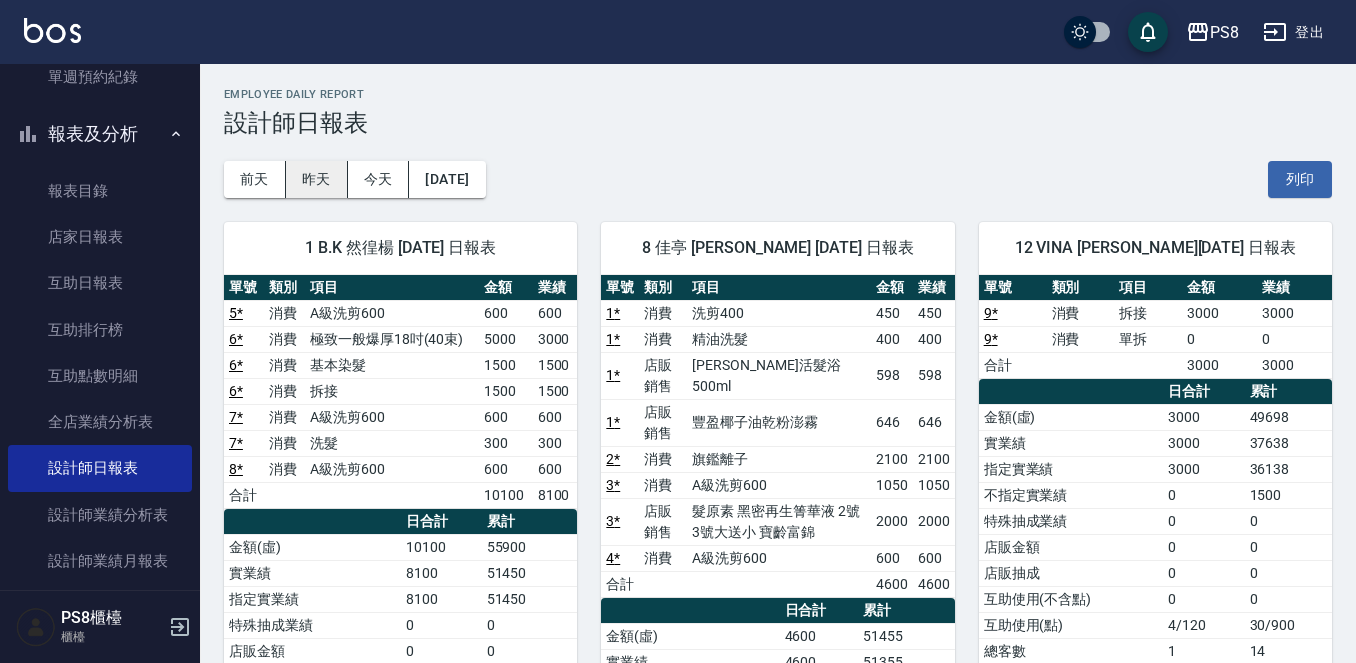 click on "昨天" at bounding box center [317, 179] 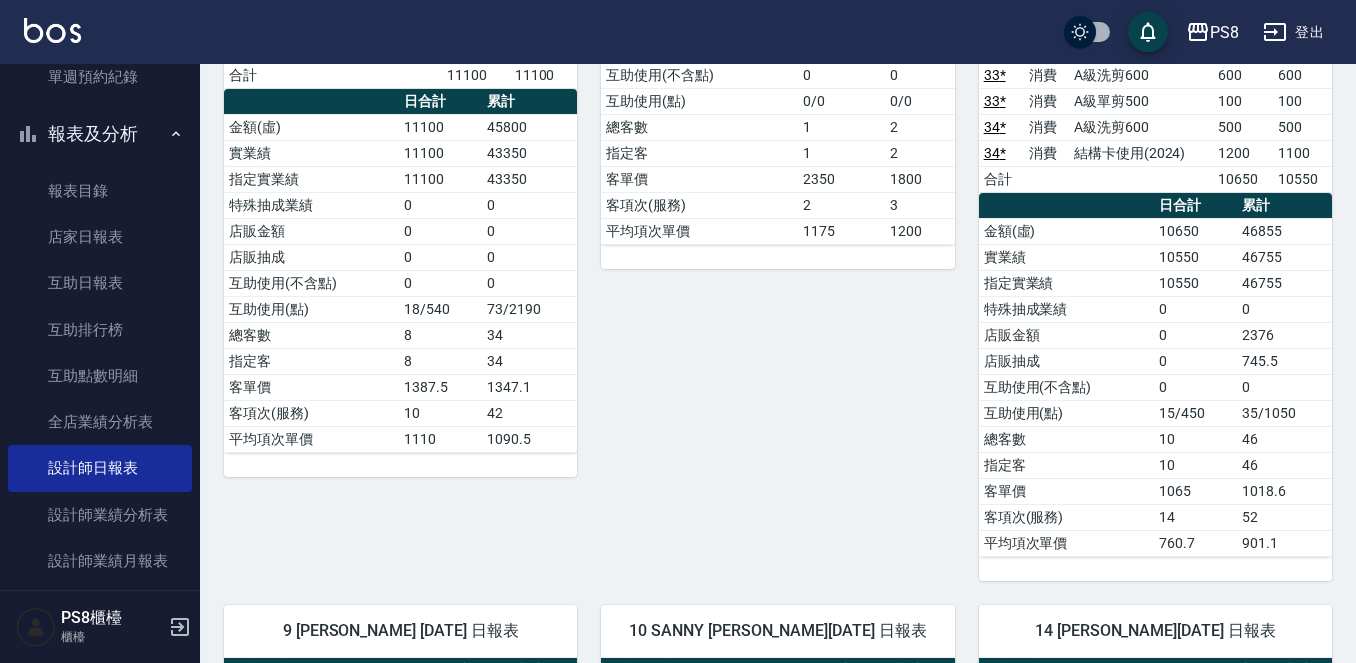 scroll, scrollTop: 0, scrollLeft: 0, axis: both 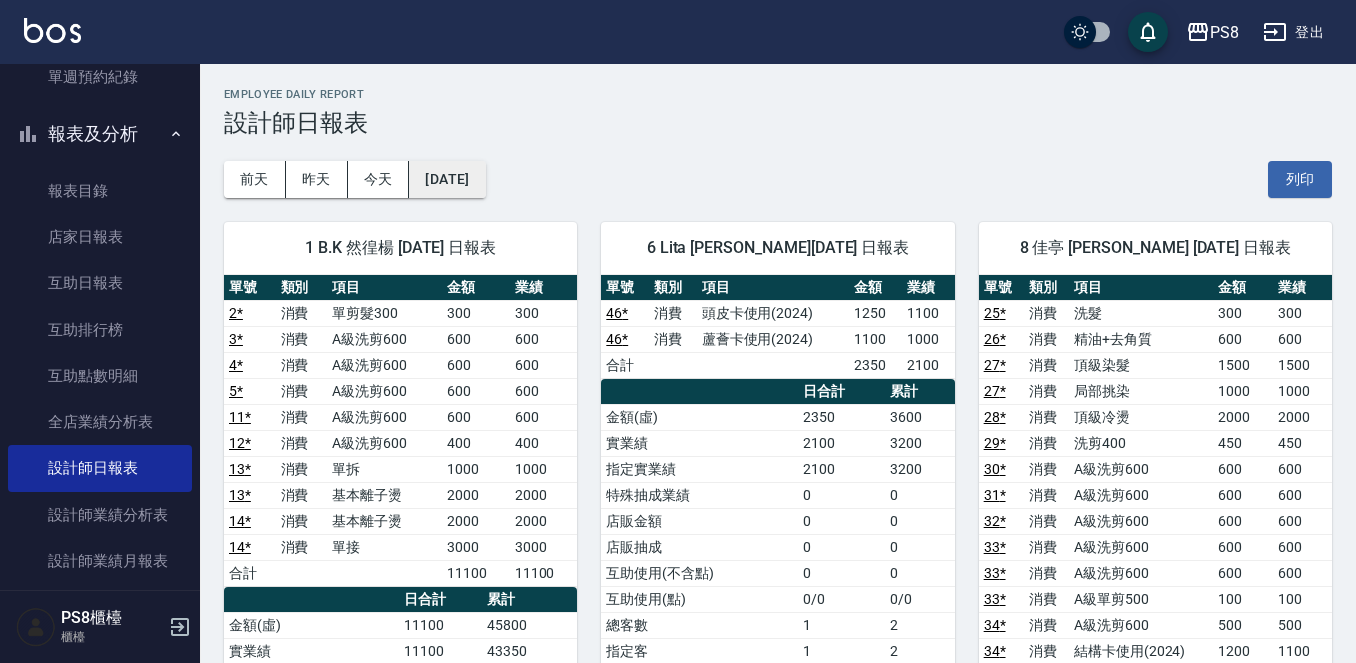 click on "[DATE]" at bounding box center [447, 179] 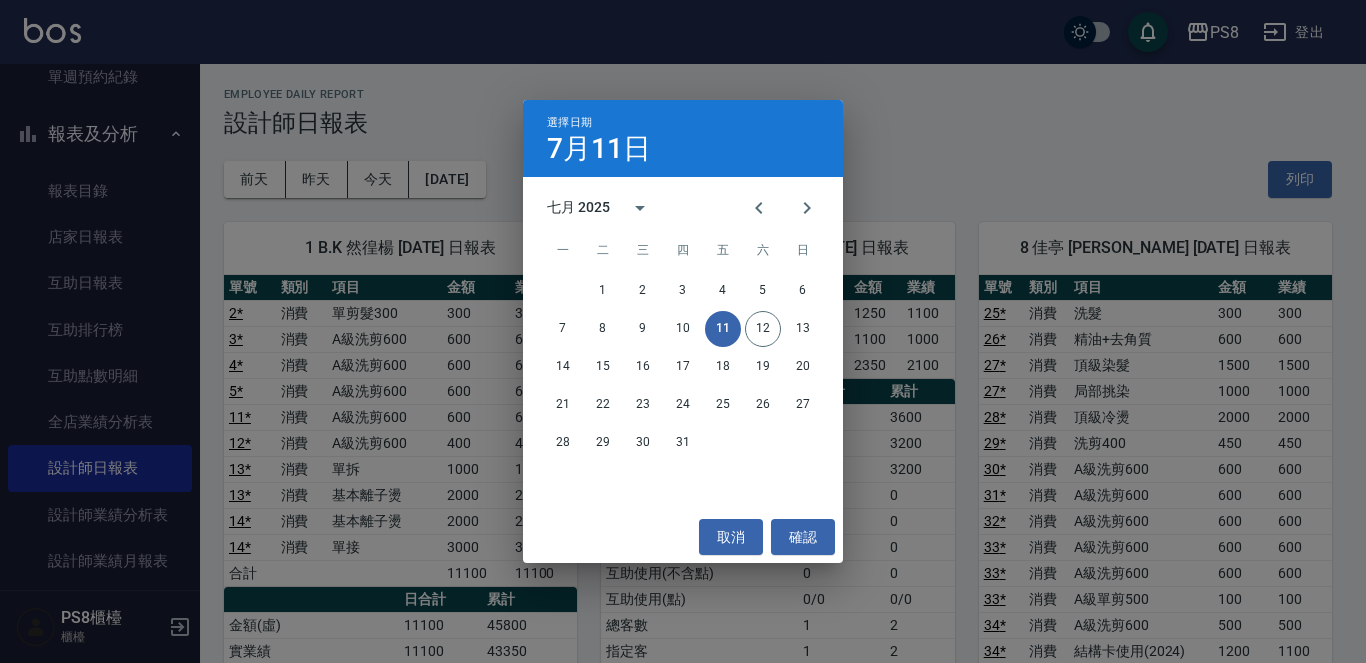 click on "選擇日期 7月11日 七月 2025 一 二 三 四 五 六 日 1 2 3 4 5 6 7 8 9 10 11 12 13 14 15 16 17 18 19 20 21 22 23 24 25 26 27 28 29 30 31 取消 確認" at bounding box center [683, 331] 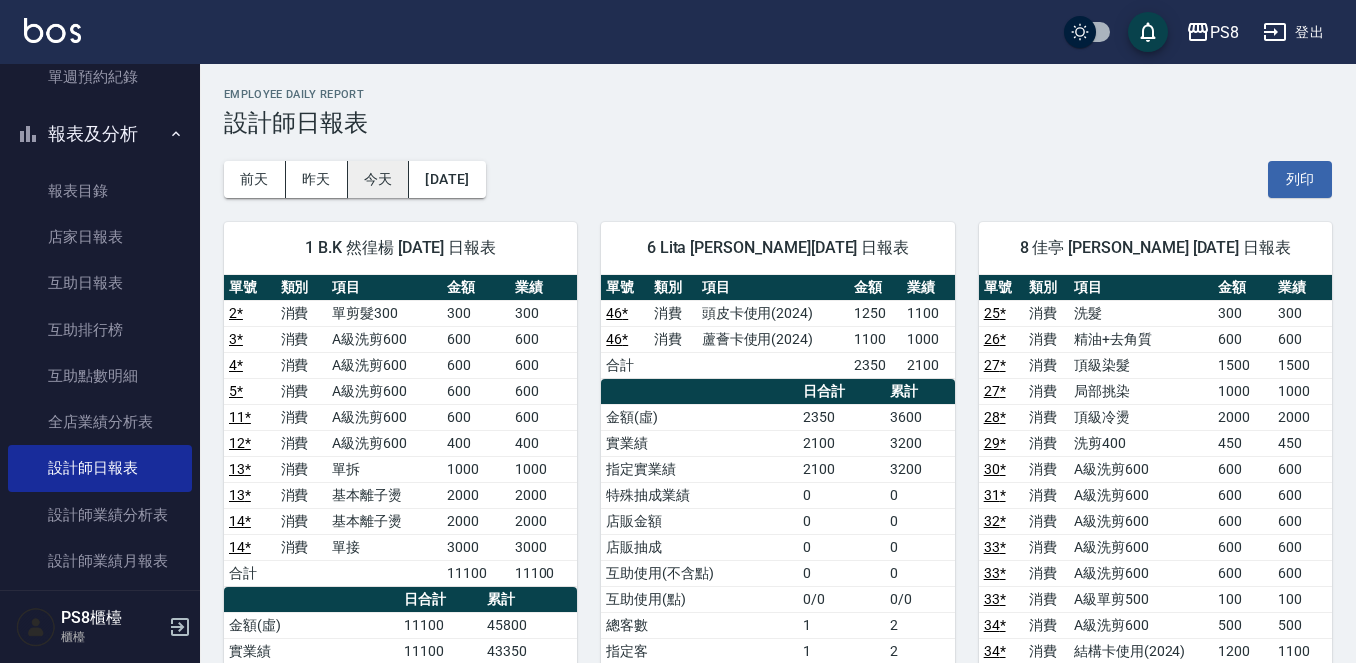 click on "今天" at bounding box center [379, 179] 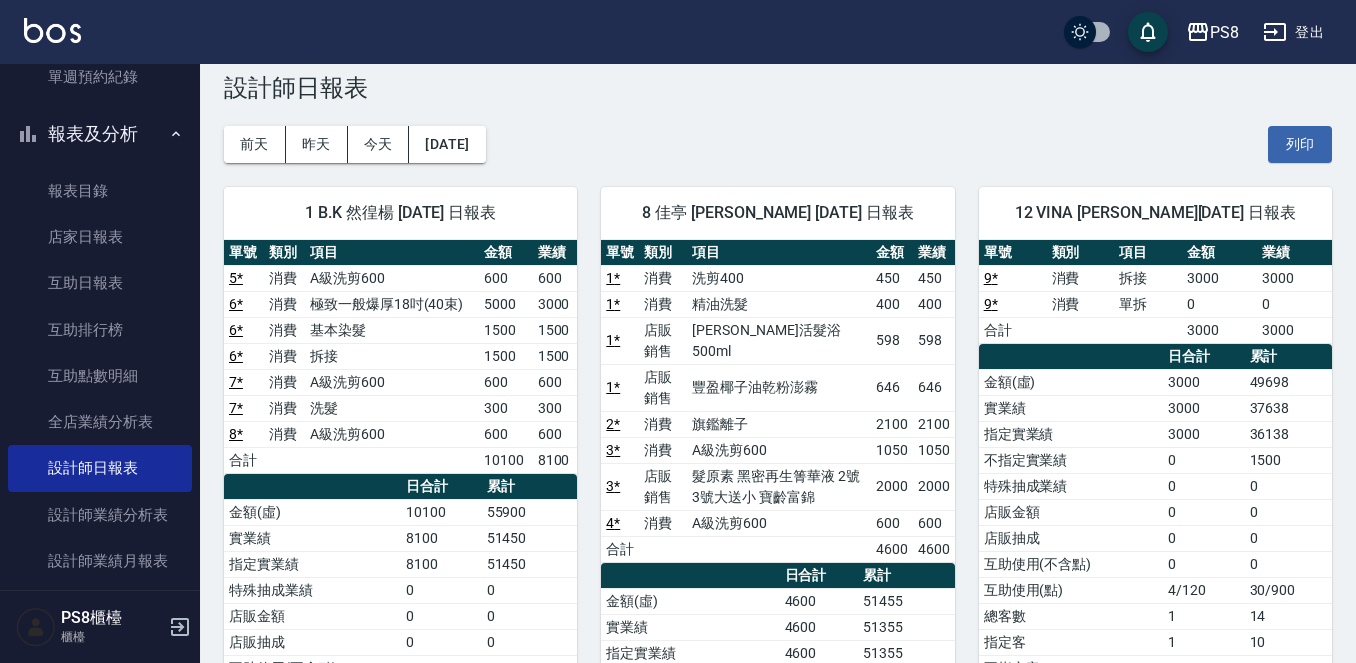 scroll, scrollTop: 0, scrollLeft: 0, axis: both 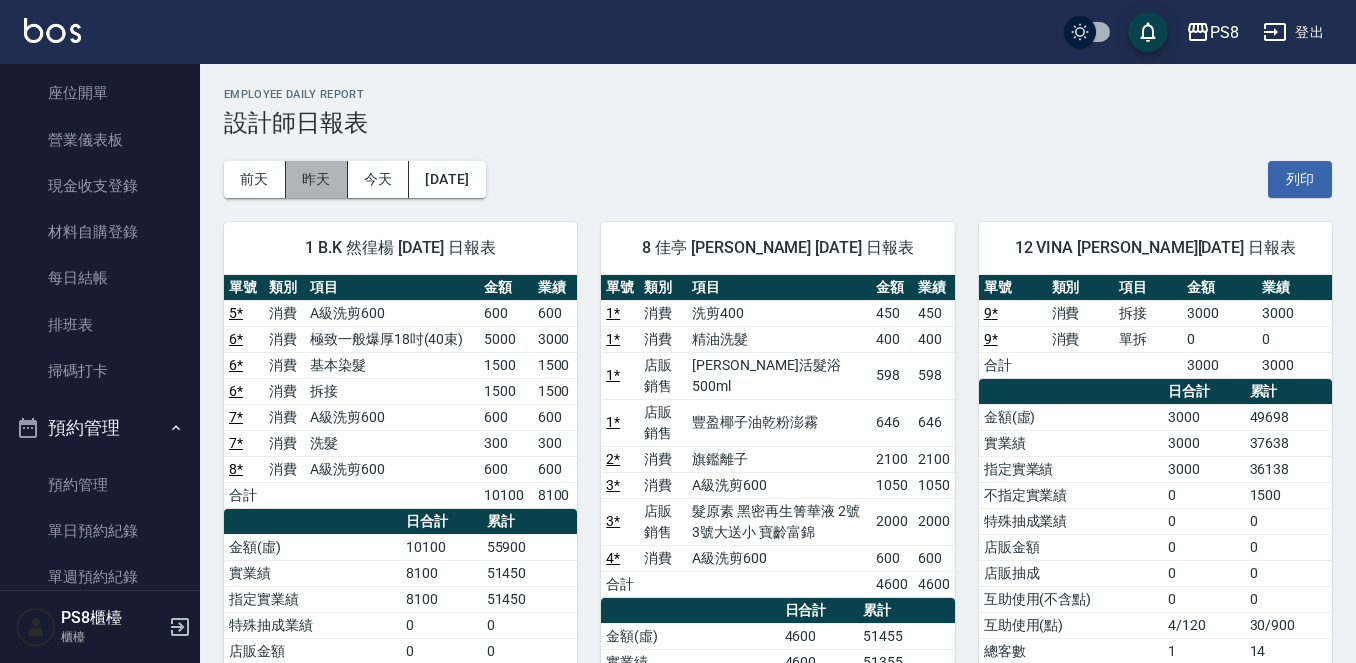 click on "昨天" at bounding box center [317, 179] 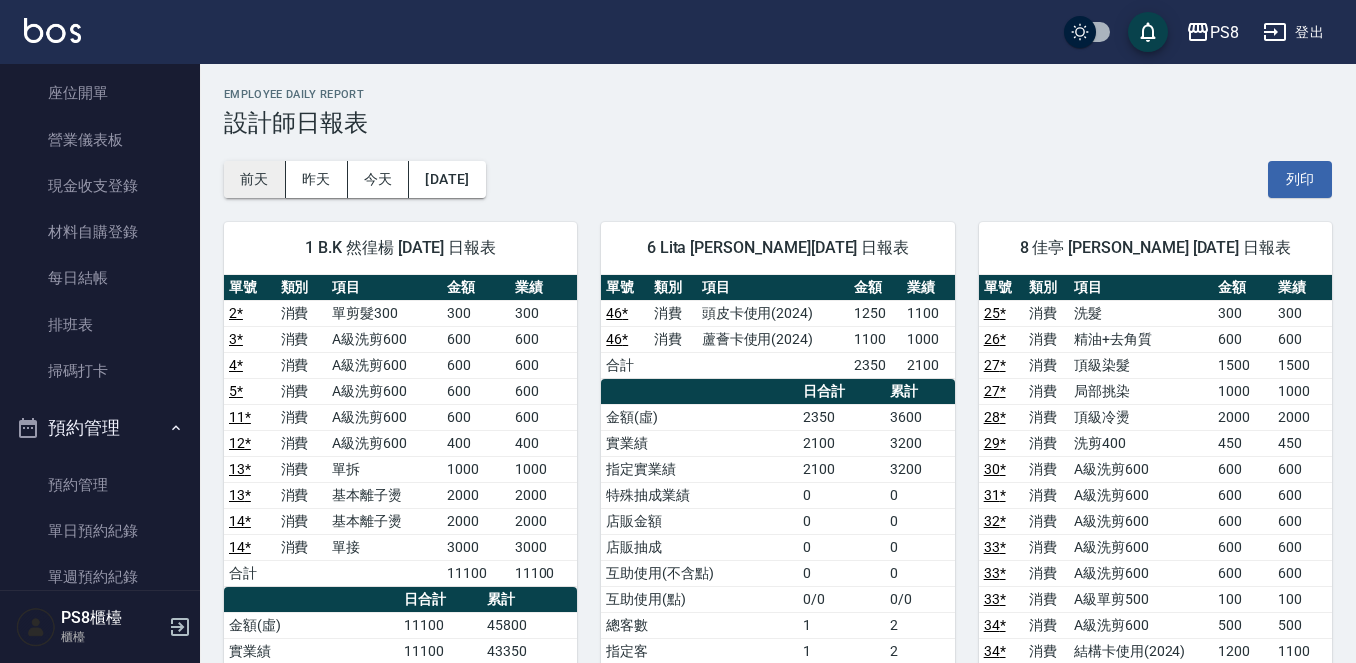 click on "前天" at bounding box center (255, 179) 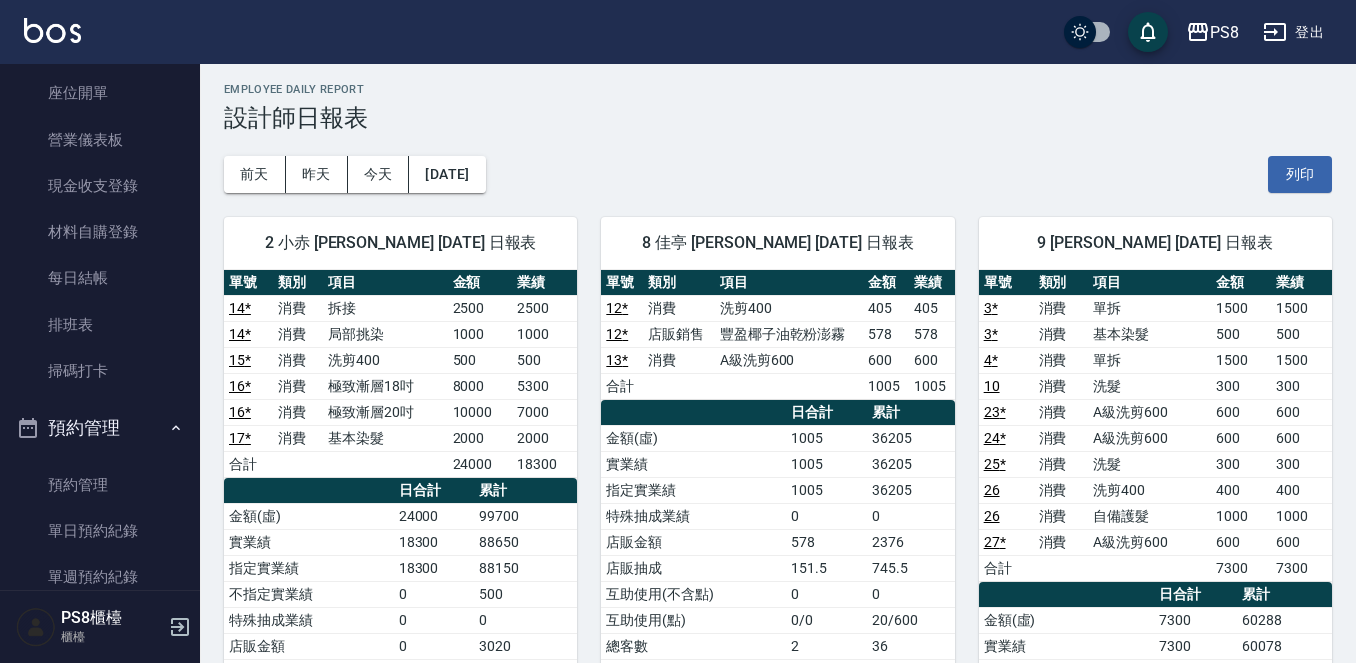scroll, scrollTop: 0, scrollLeft: 0, axis: both 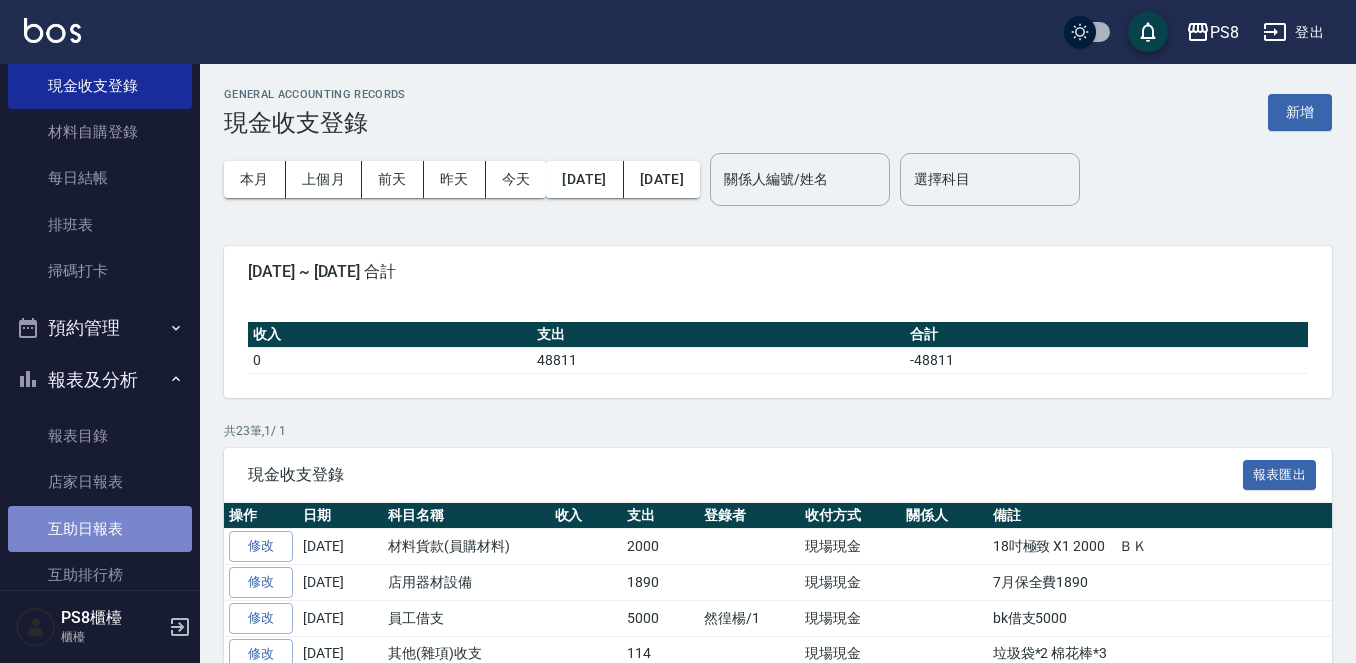 click on "互助日報表" at bounding box center [100, 529] 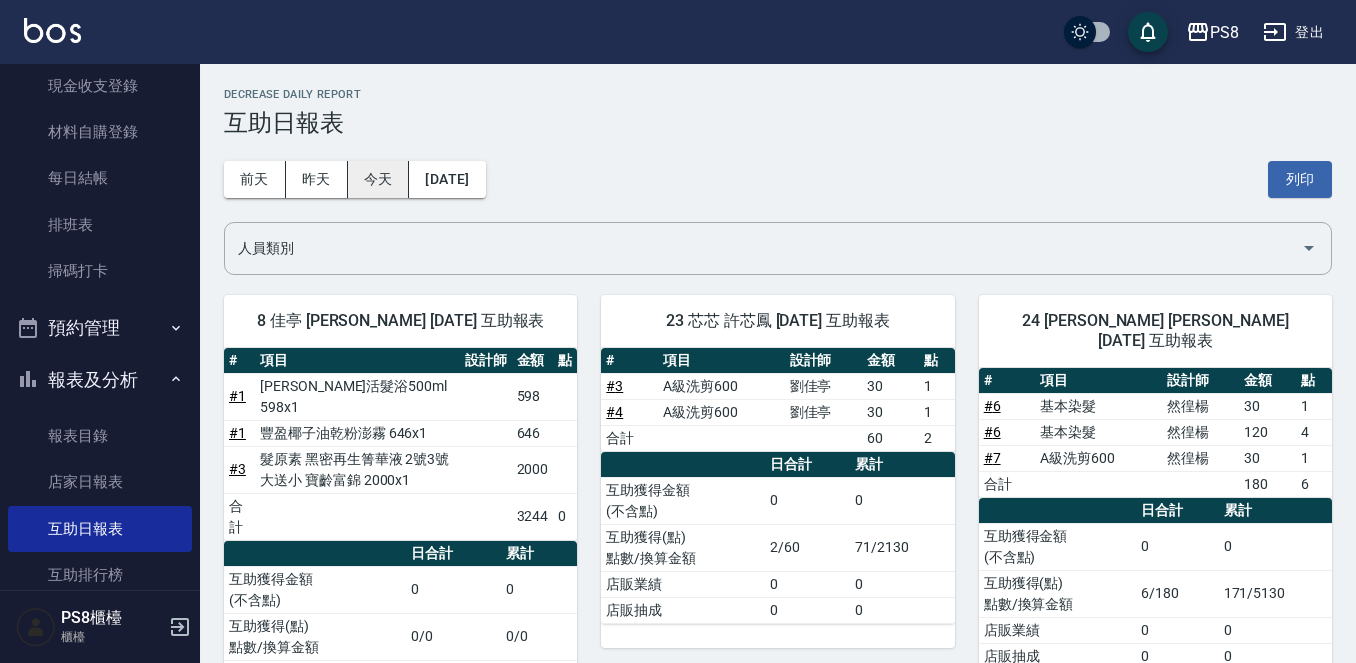 click on "今天" at bounding box center (379, 179) 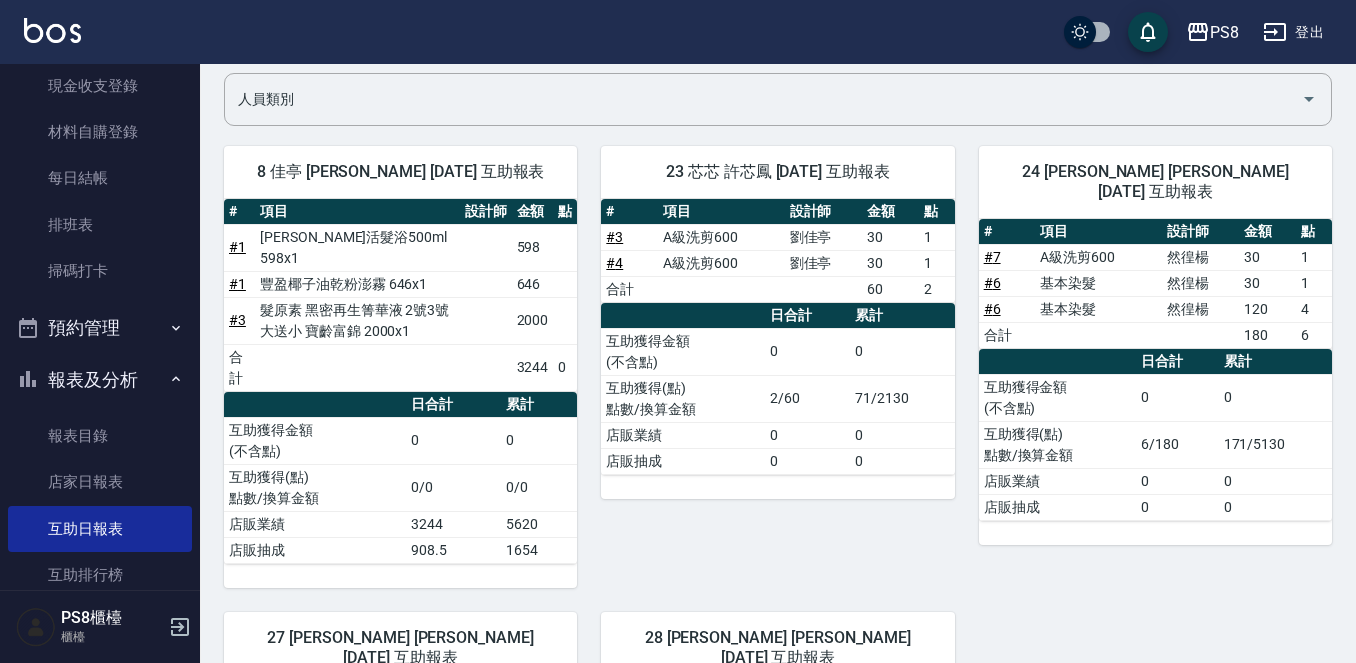 scroll, scrollTop: 0, scrollLeft: 0, axis: both 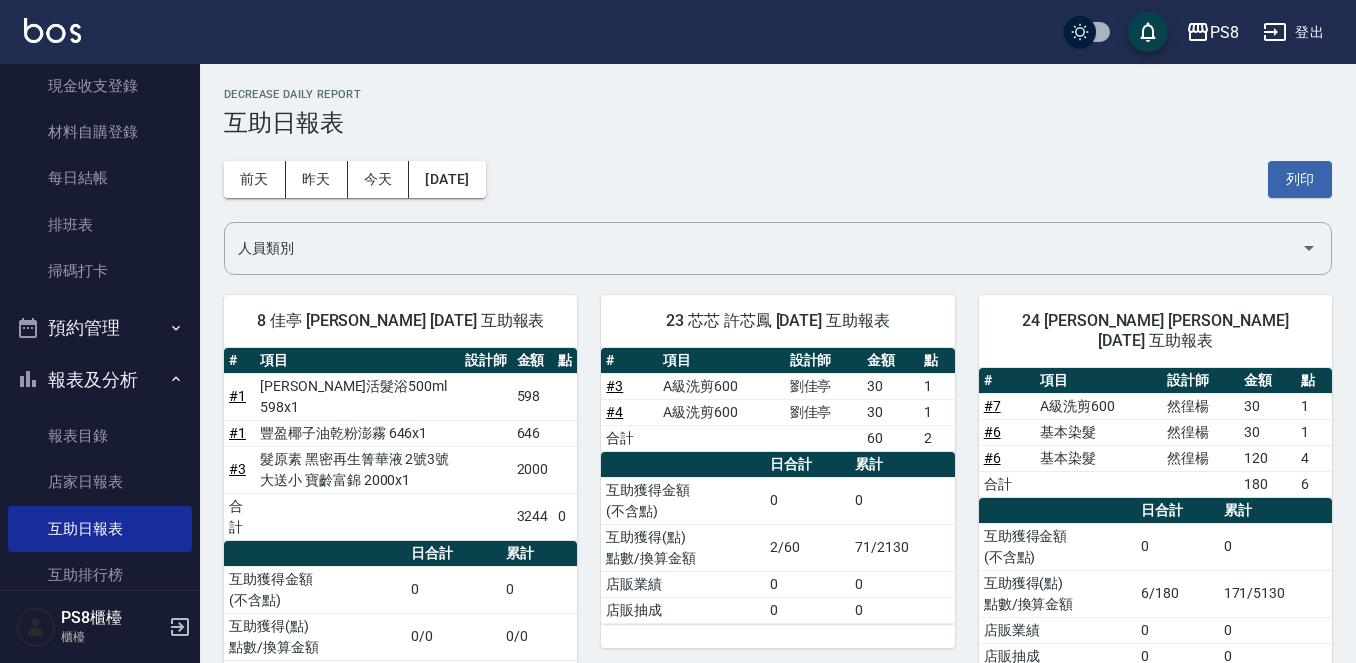 click at bounding box center (52, 30) 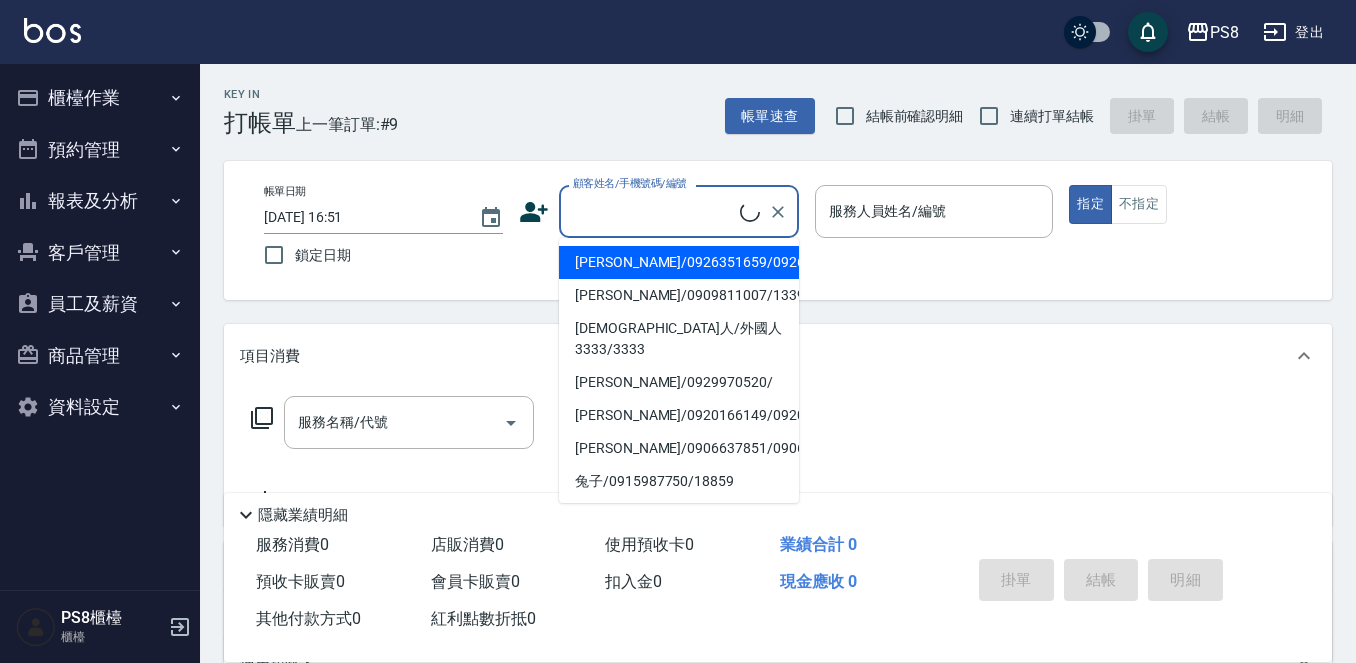 click on "顧客姓名/手機號碼/編號" at bounding box center [654, 211] 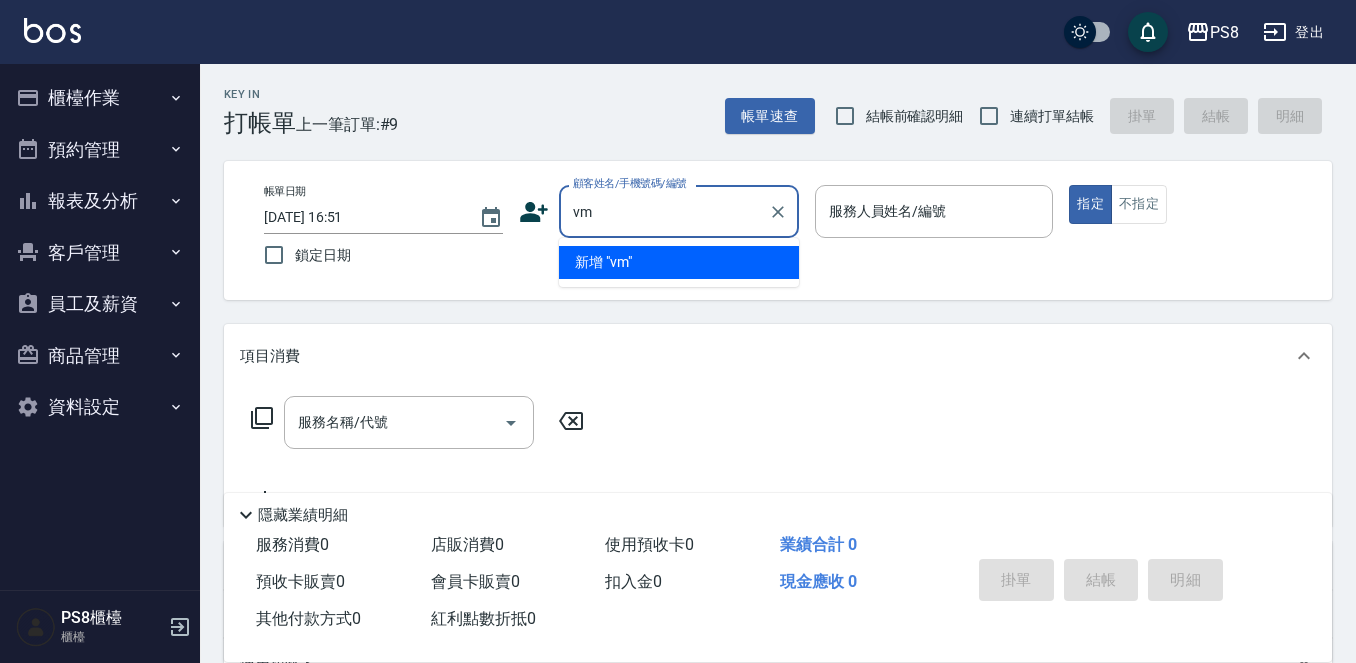 type on "v" 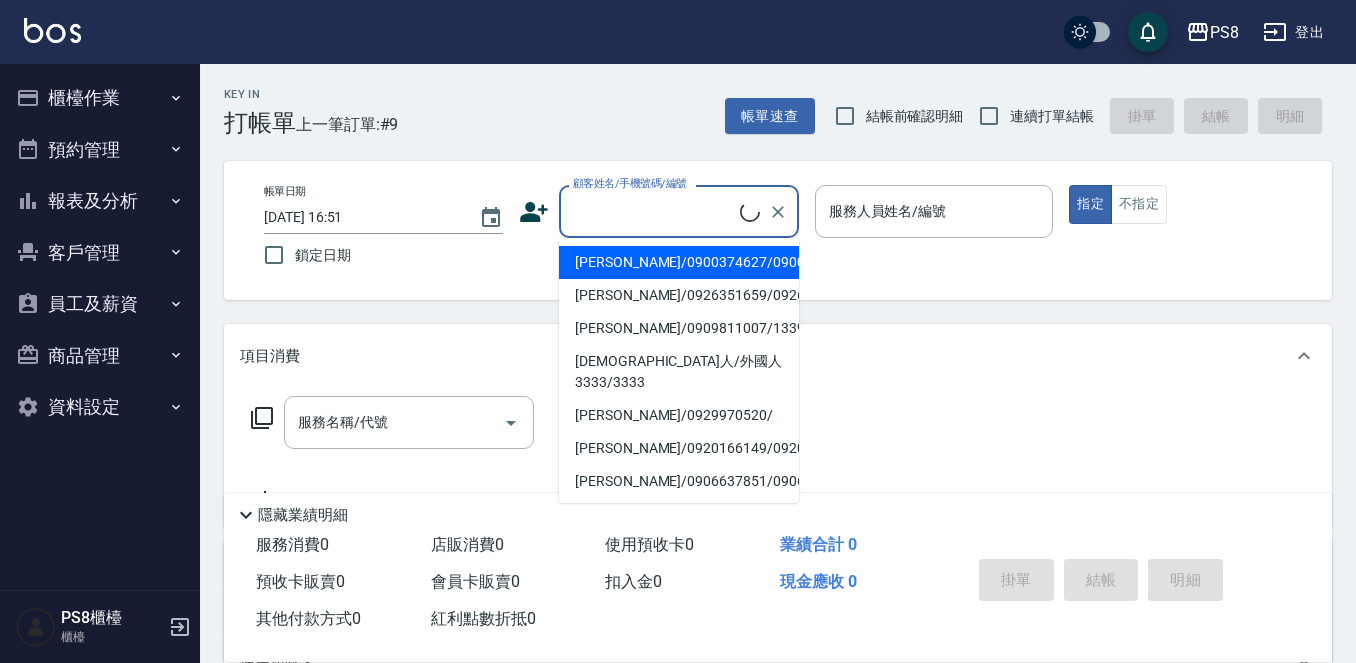 type on "j" 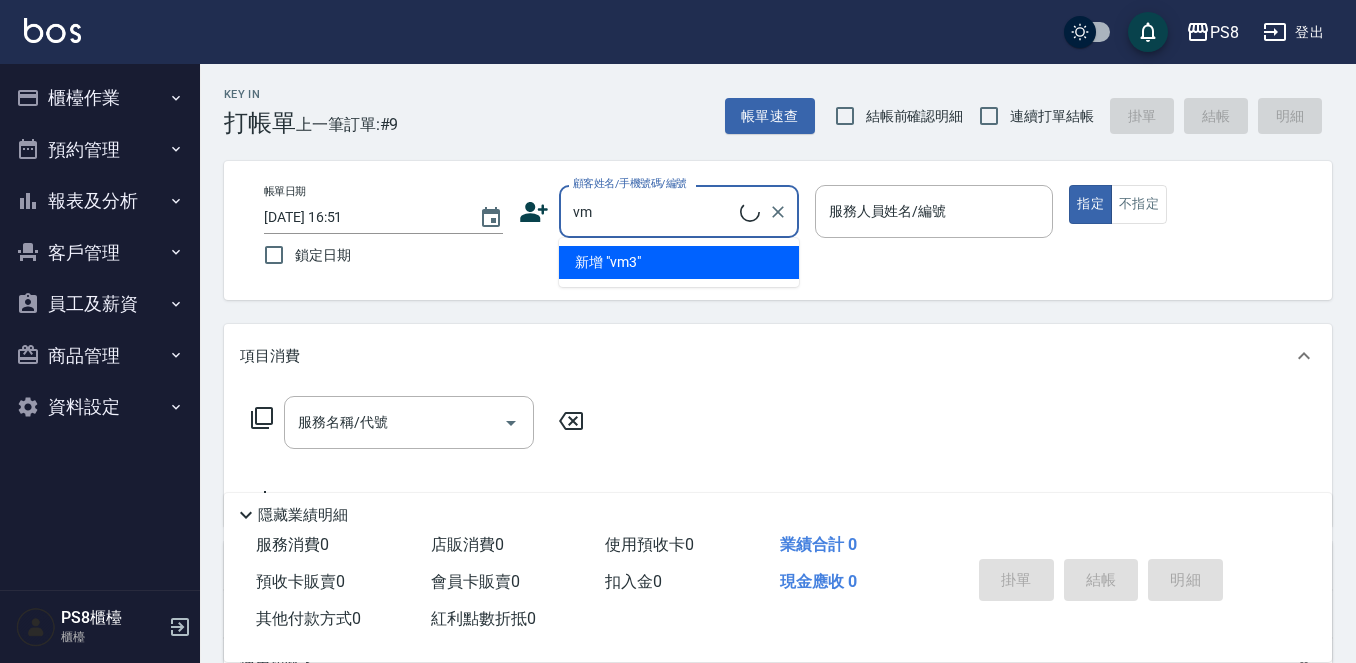 type on "v" 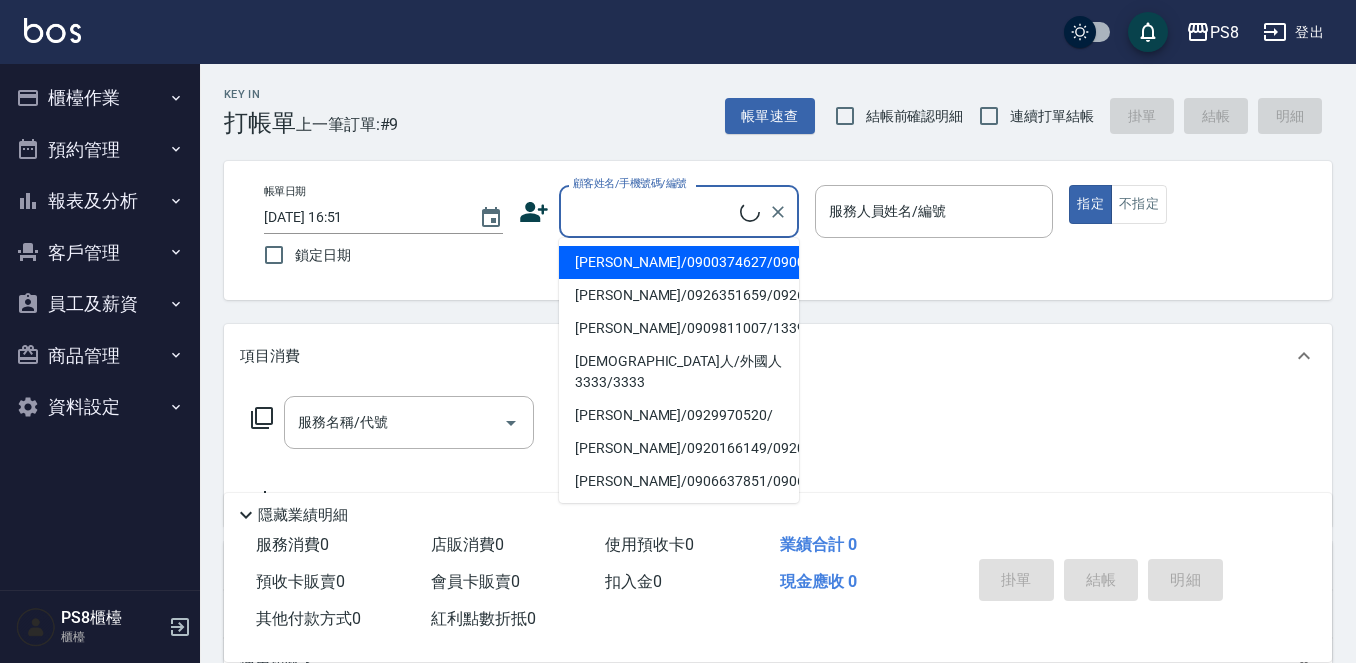 type on "ㄩ" 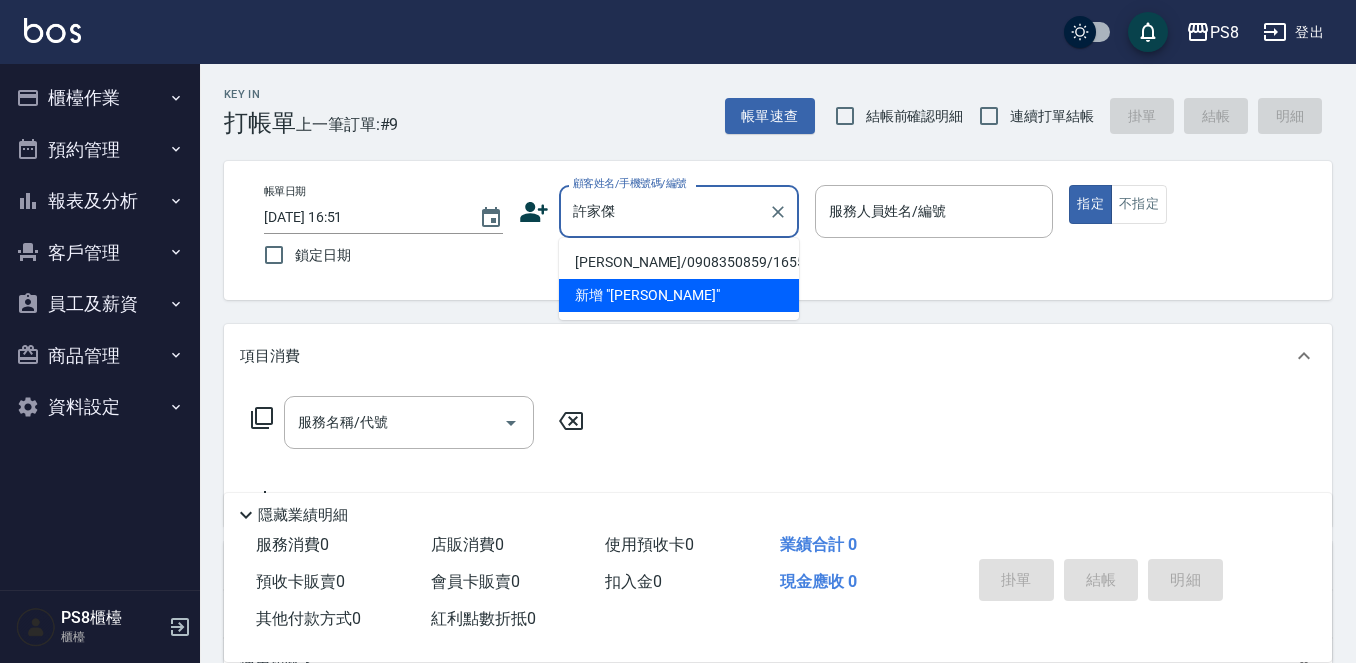 click on "[PERSON_NAME]/0908350859/16555" at bounding box center [679, 262] 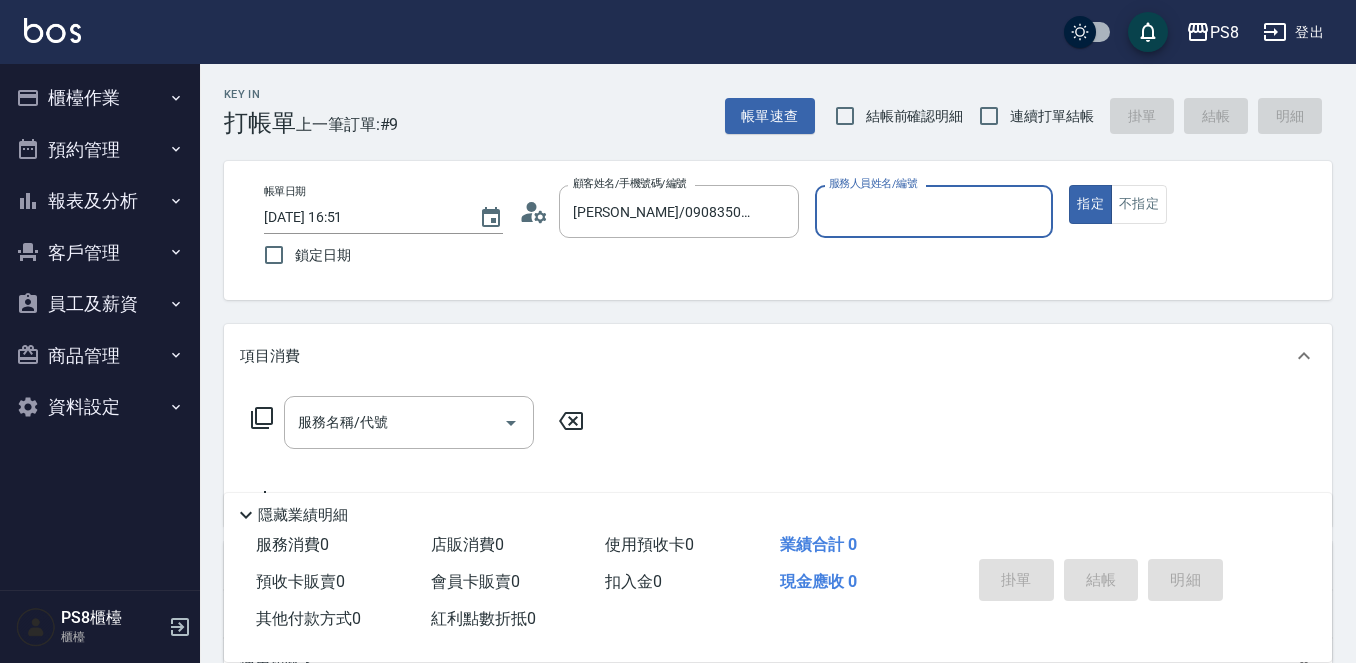 type on "佳亭-8" 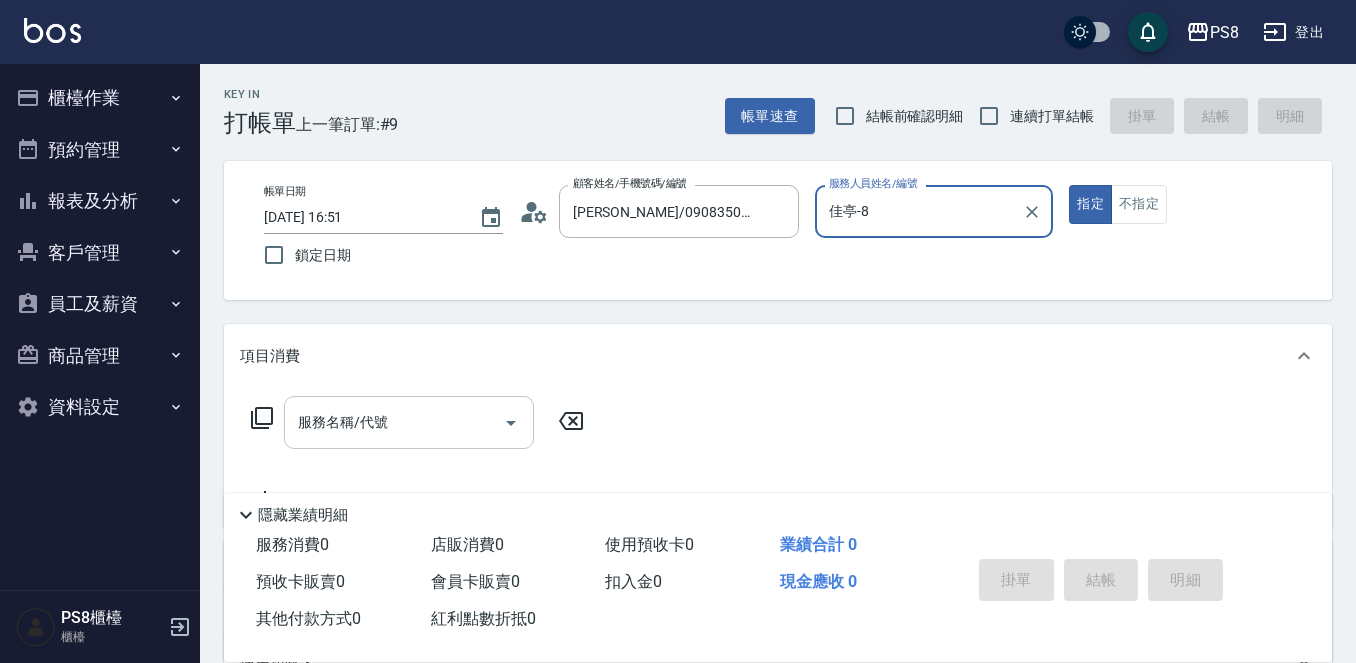 click on "服務名稱/代號" at bounding box center (394, 422) 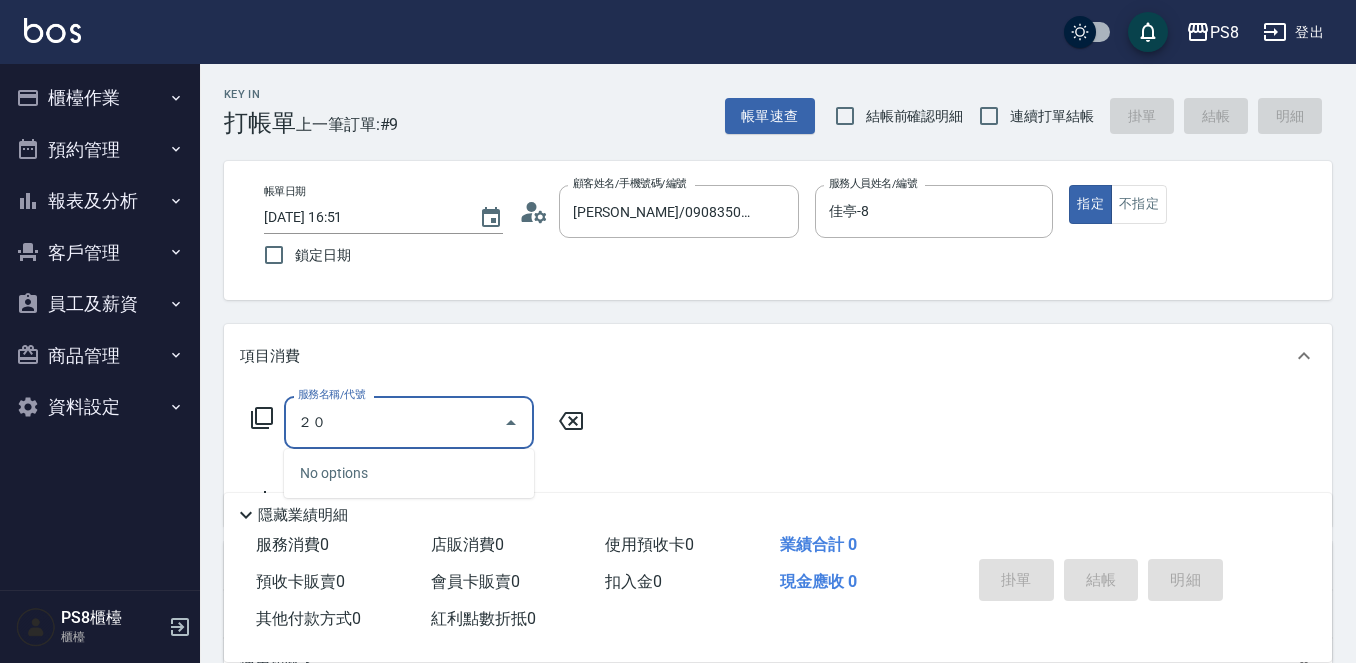 type on "２" 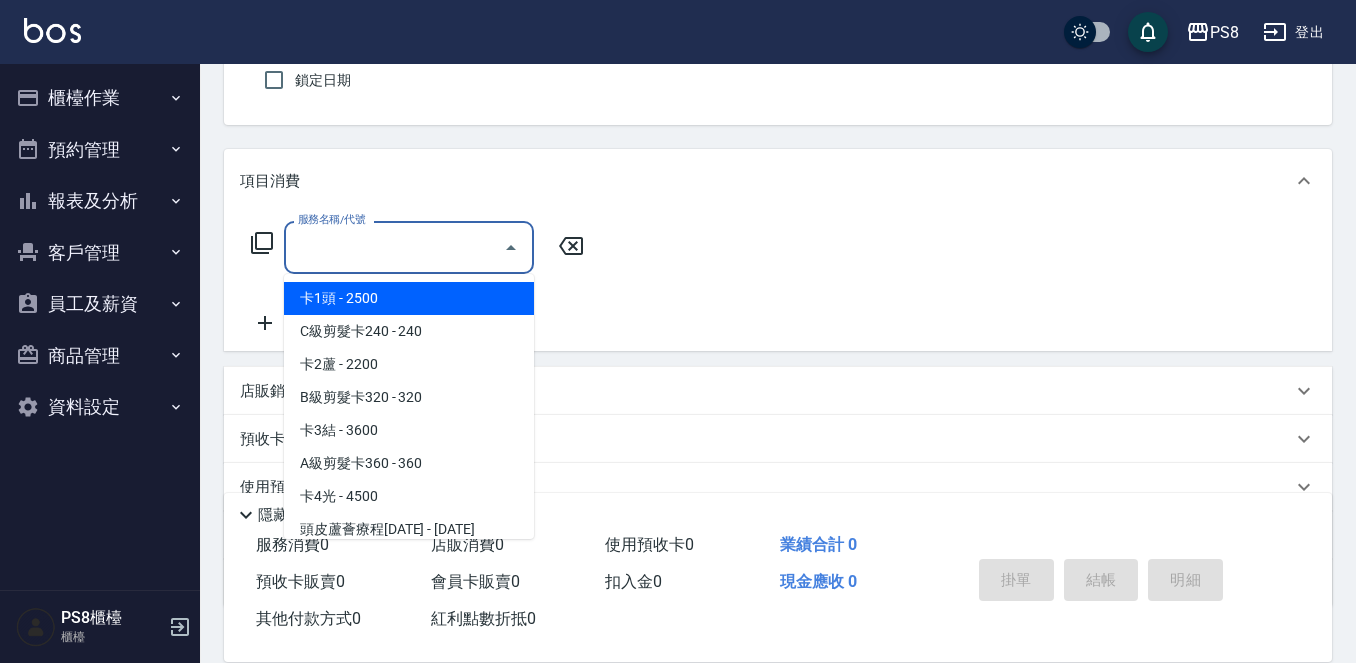 scroll, scrollTop: 0, scrollLeft: 0, axis: both 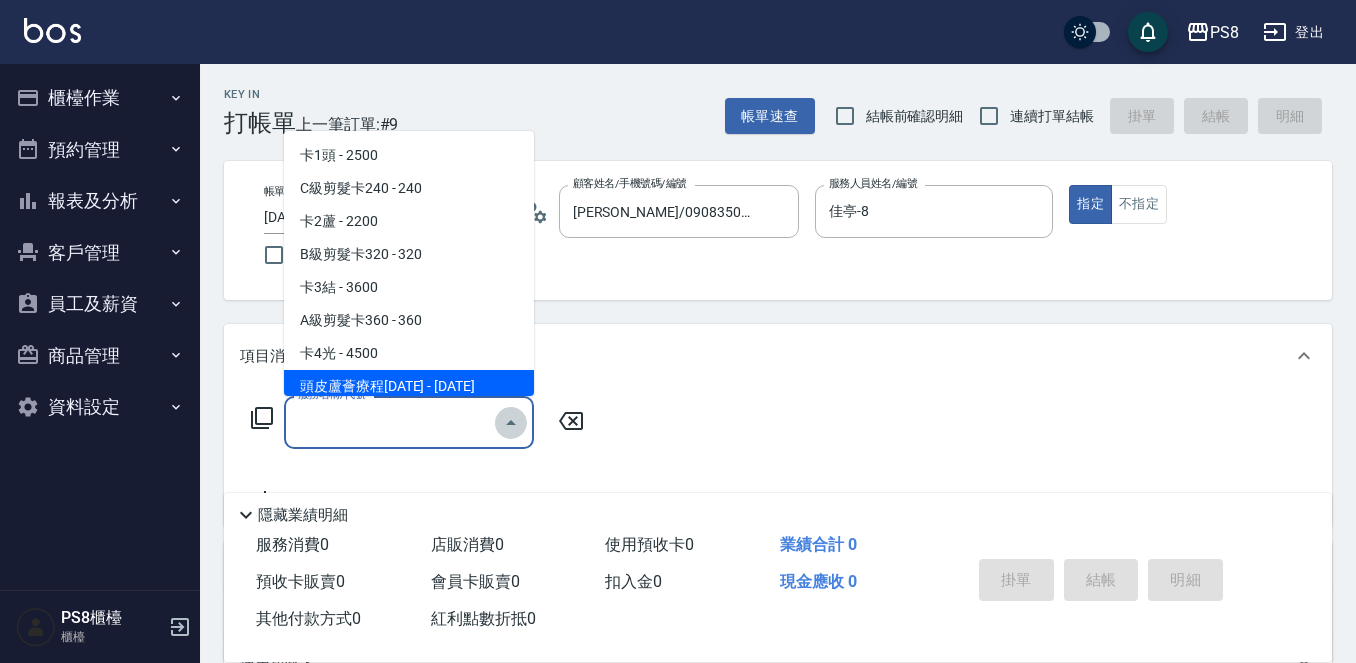 click 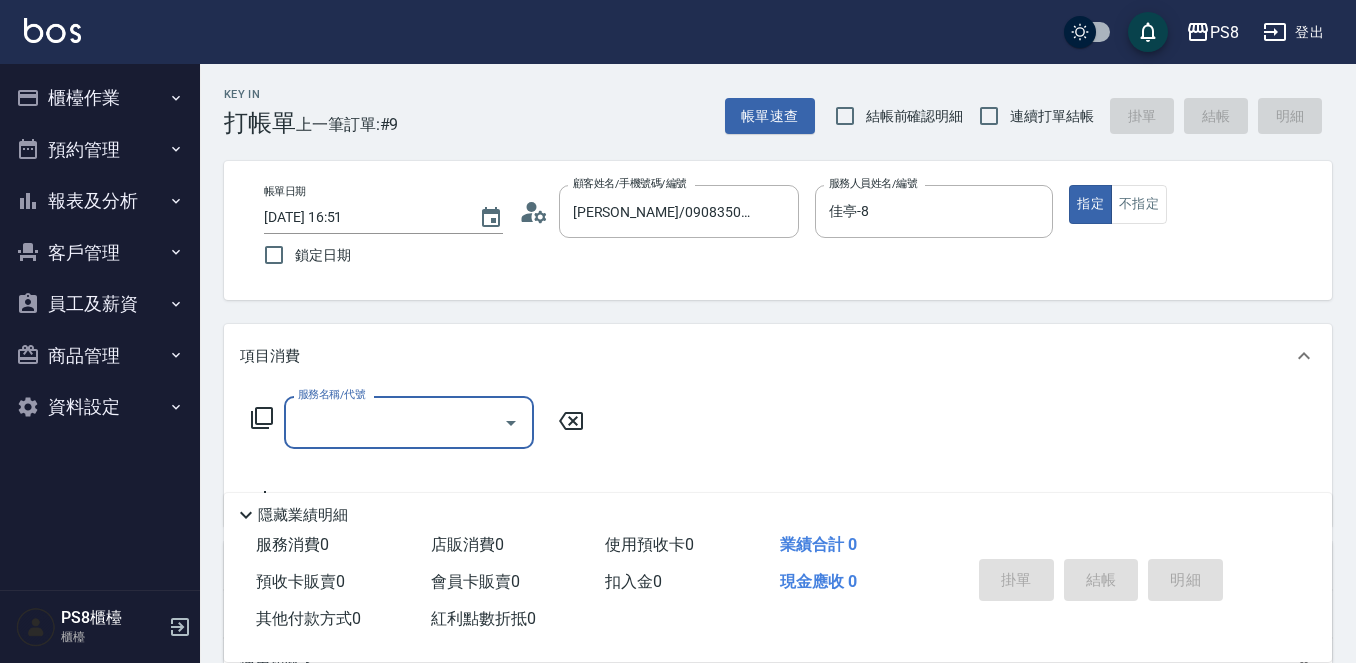 click at bounding box center (510, 422) 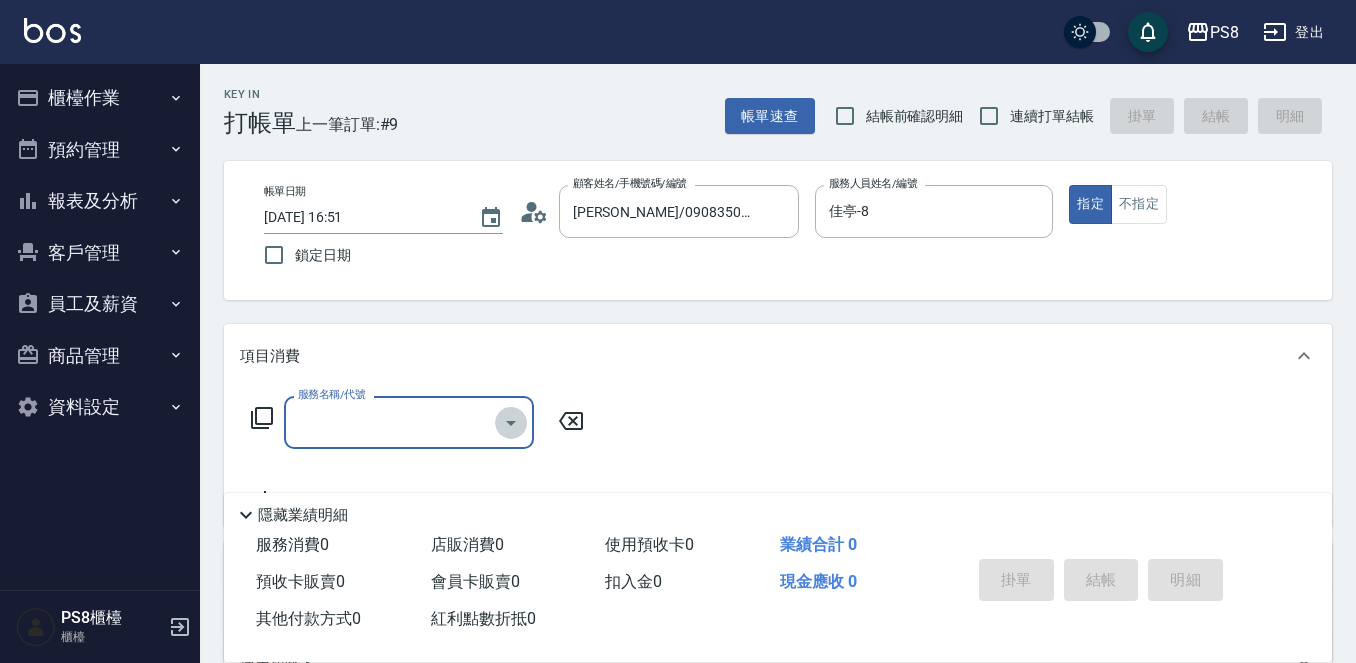 click 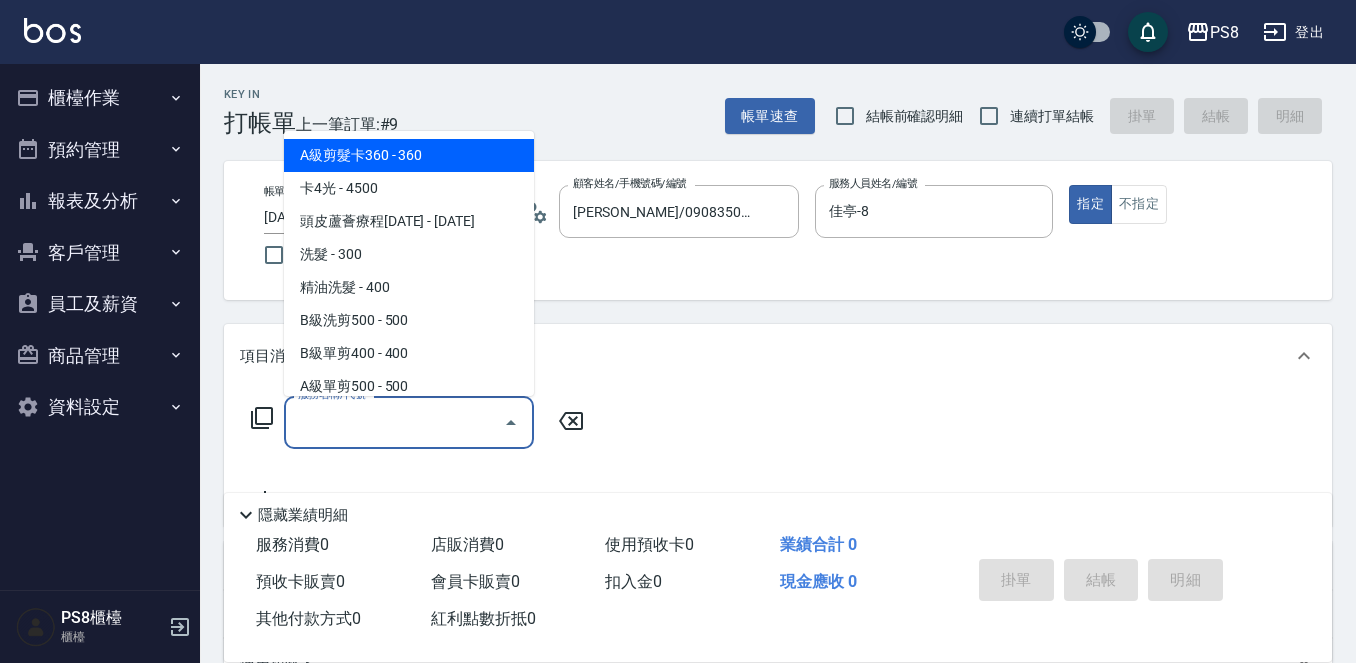 scroll, scrollTop: 200, scrollLeft: 0, axis: vertical 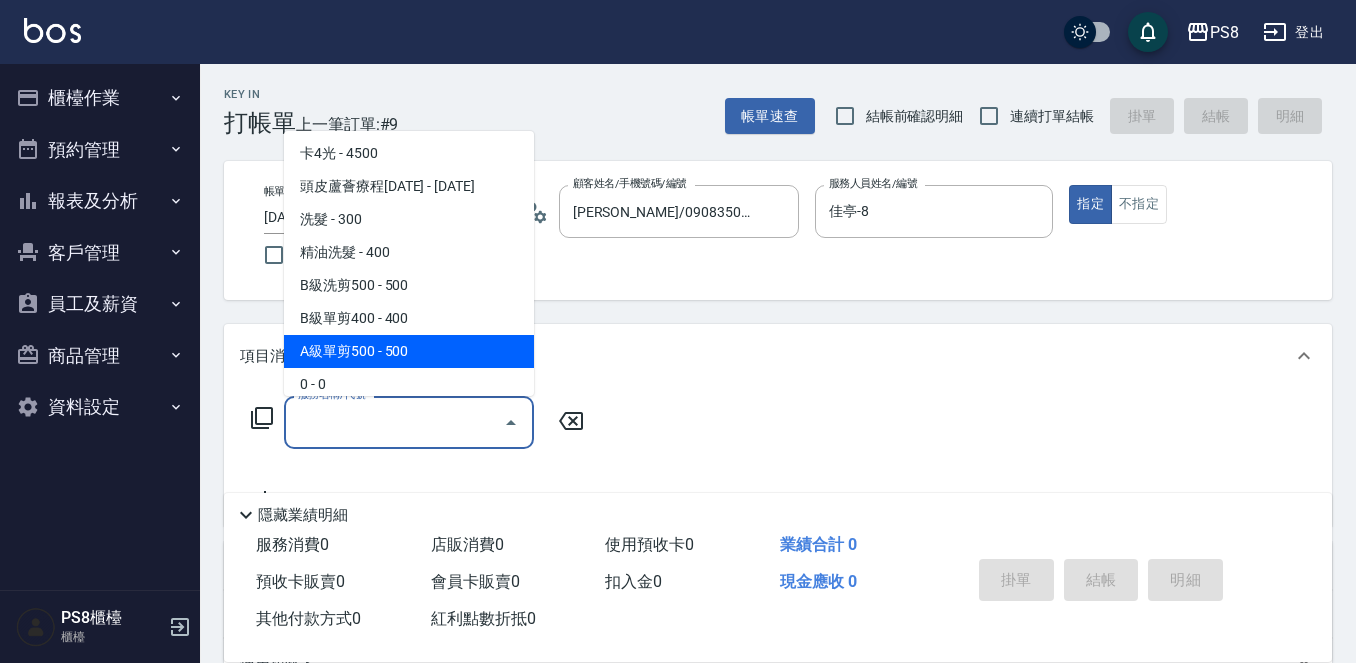 click on "A級單剪500 - 500" at bounding box center [409, 351] 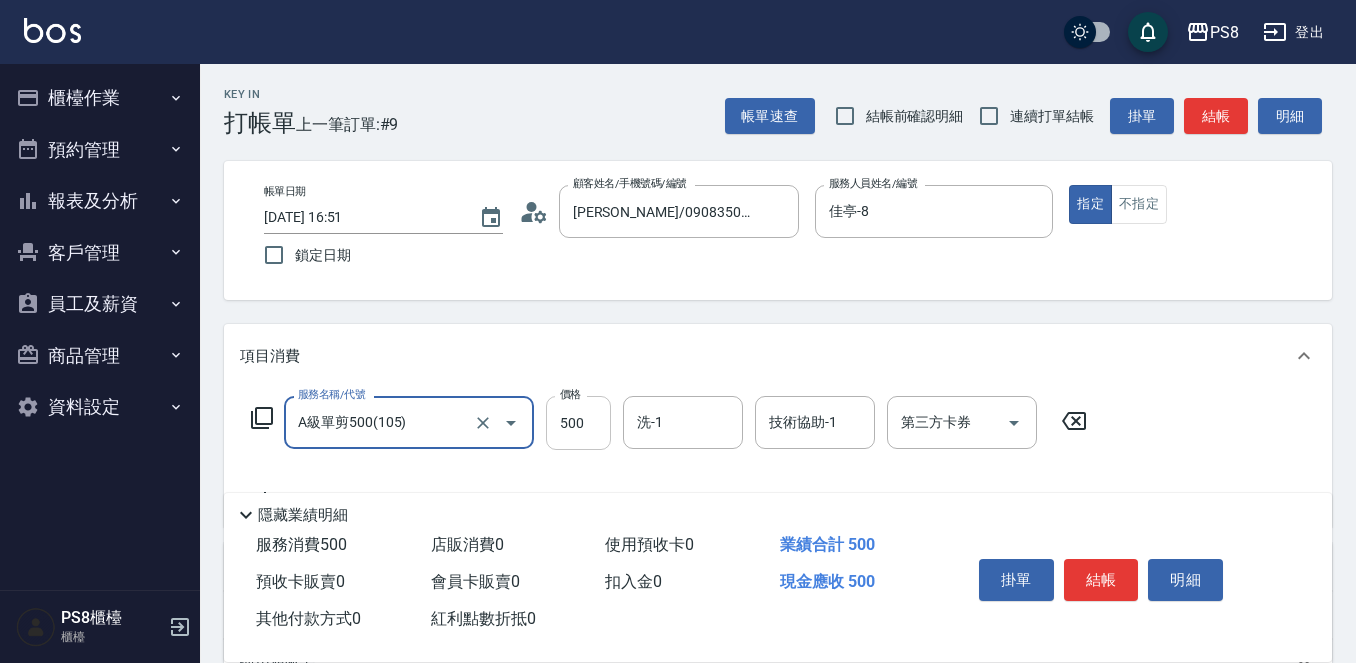 type on "A級單剪500(105)" 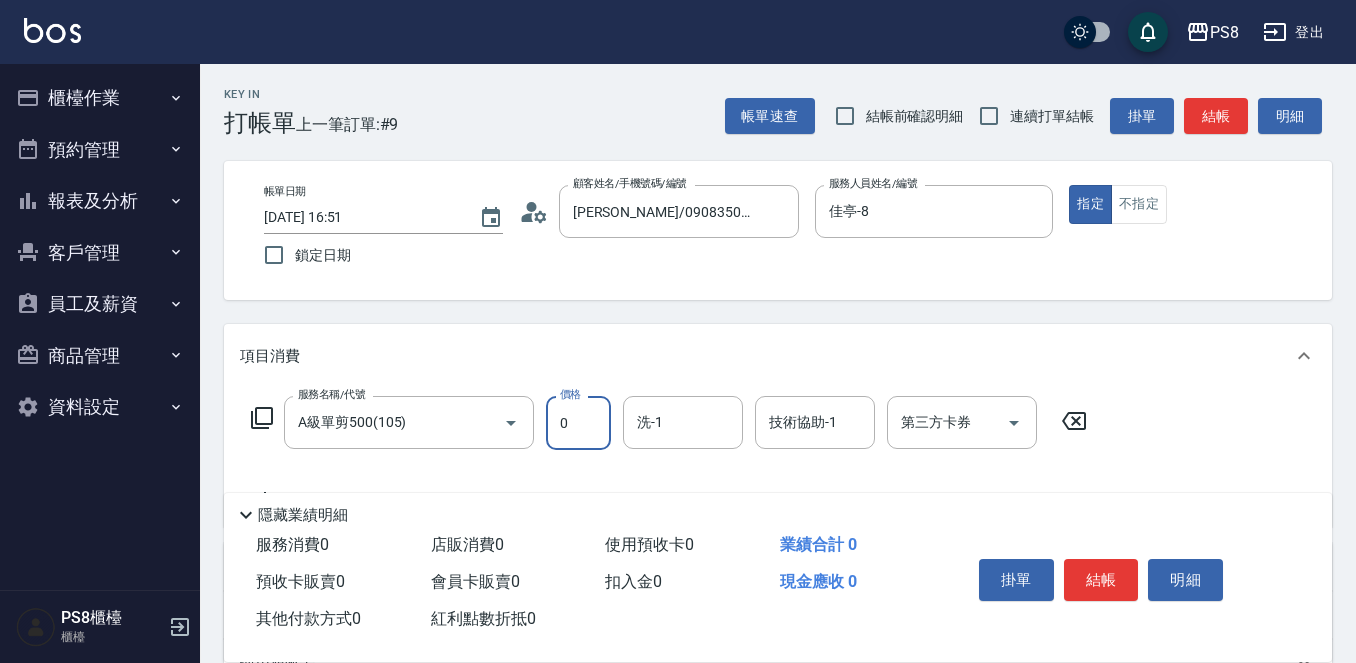 click on "0" at bounding box center [578, 423] 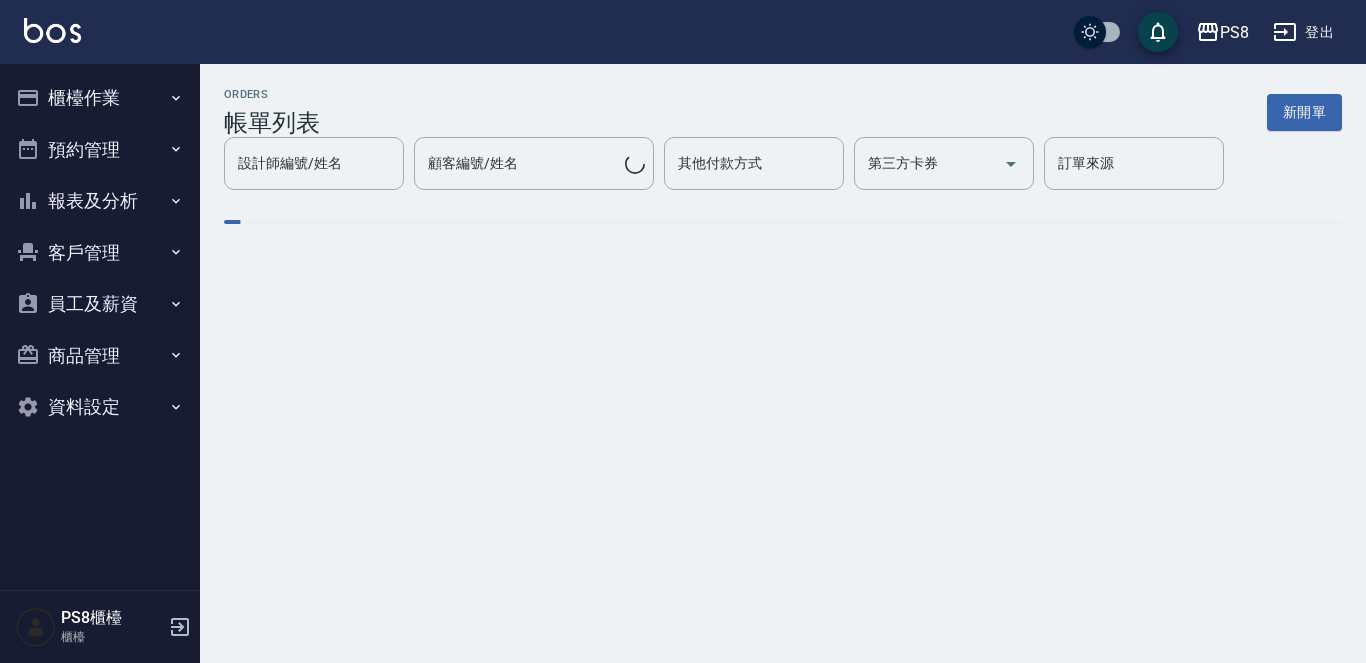 click on "ORDERS 帳單列表 新開單 設計師編號/姓名 設計師編號/姓名 顧客編號/姓名 顧客編號/姓名 其他付款方式 其他付款方式 第三方卡券 第三方卡券 訂單來源 訂單來源" at bounding box center [683, 331] 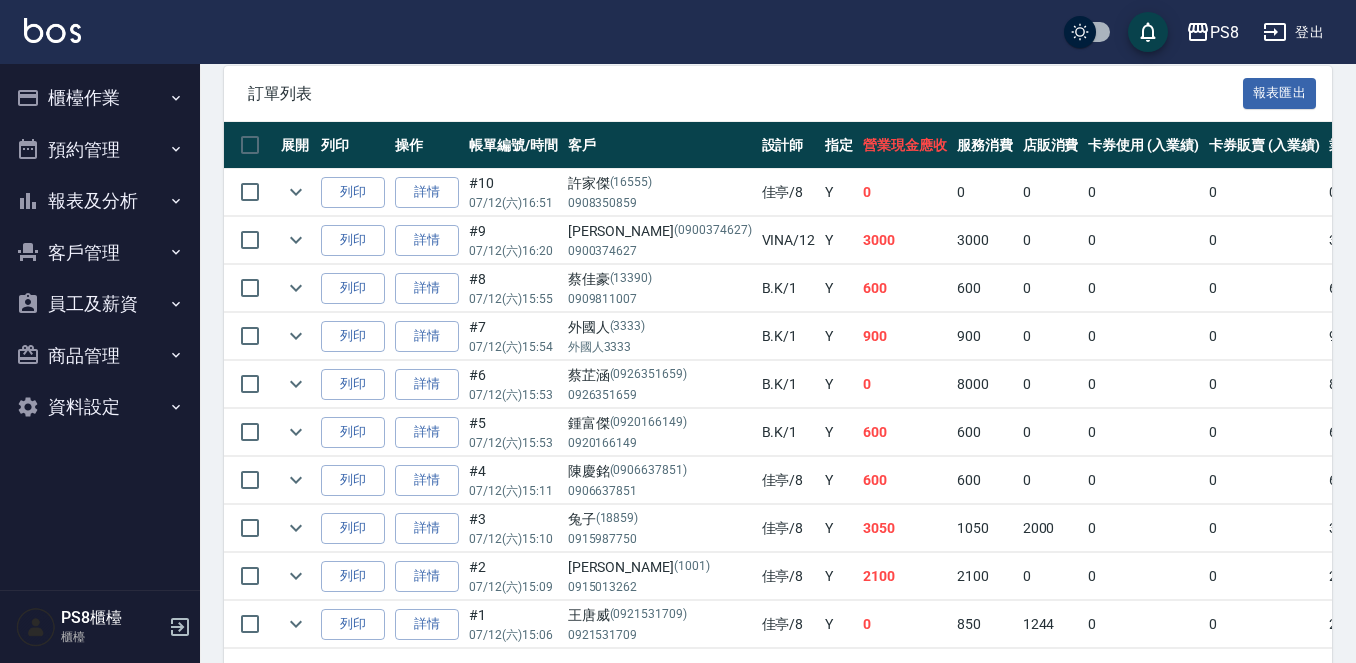 scroll, scrollTop: 500, scrollLeft: 0, axis: vertical 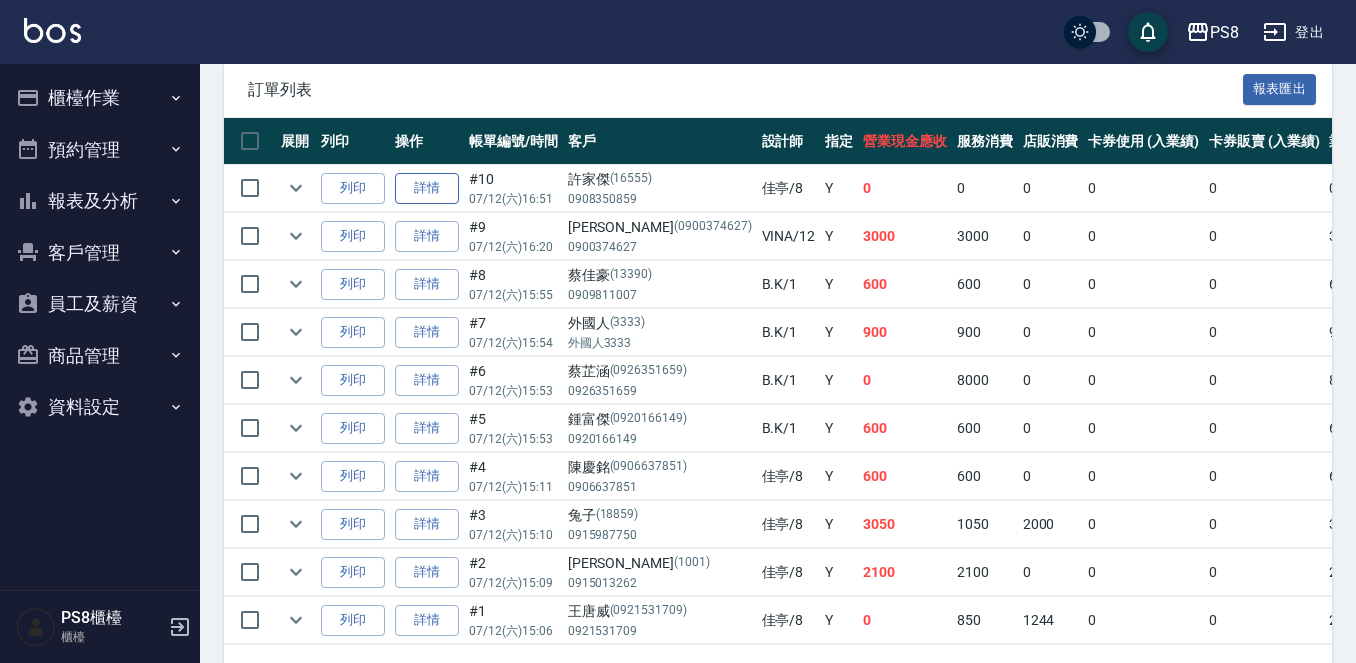 click on "詳情" at bounding box center (427, 188) 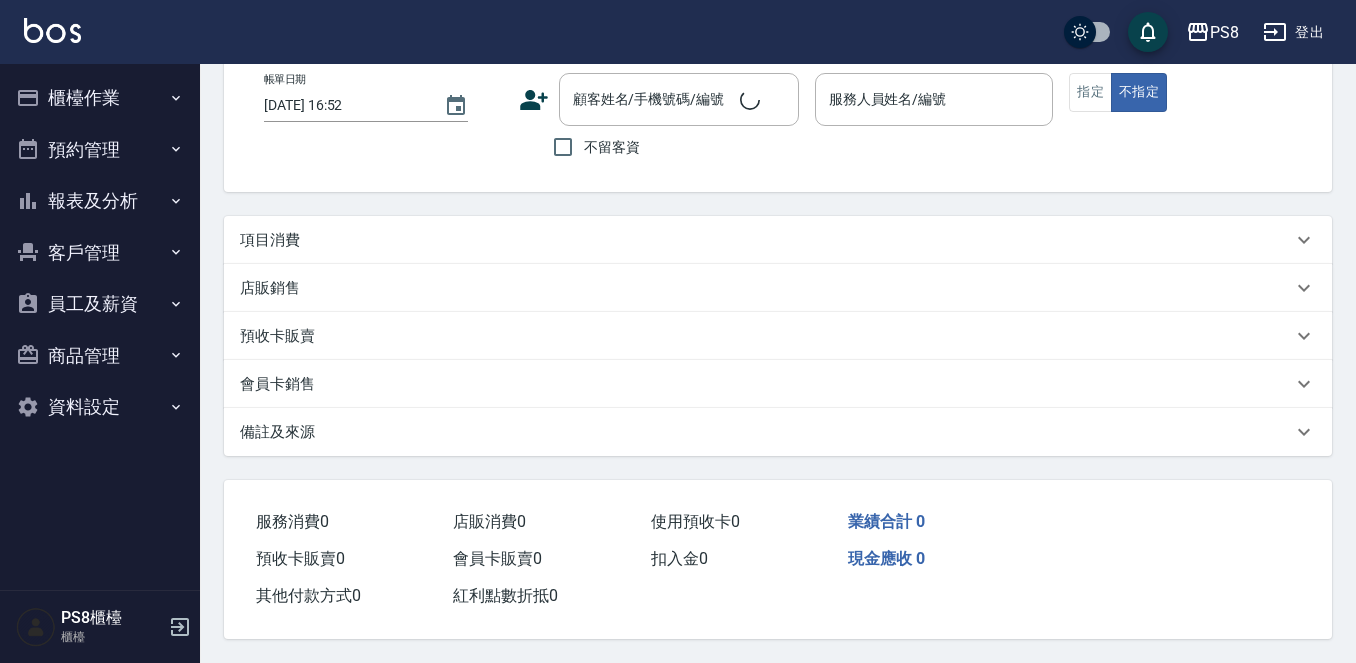 scroll, scrollTop: 0, scrollLeft: 0, axis: both 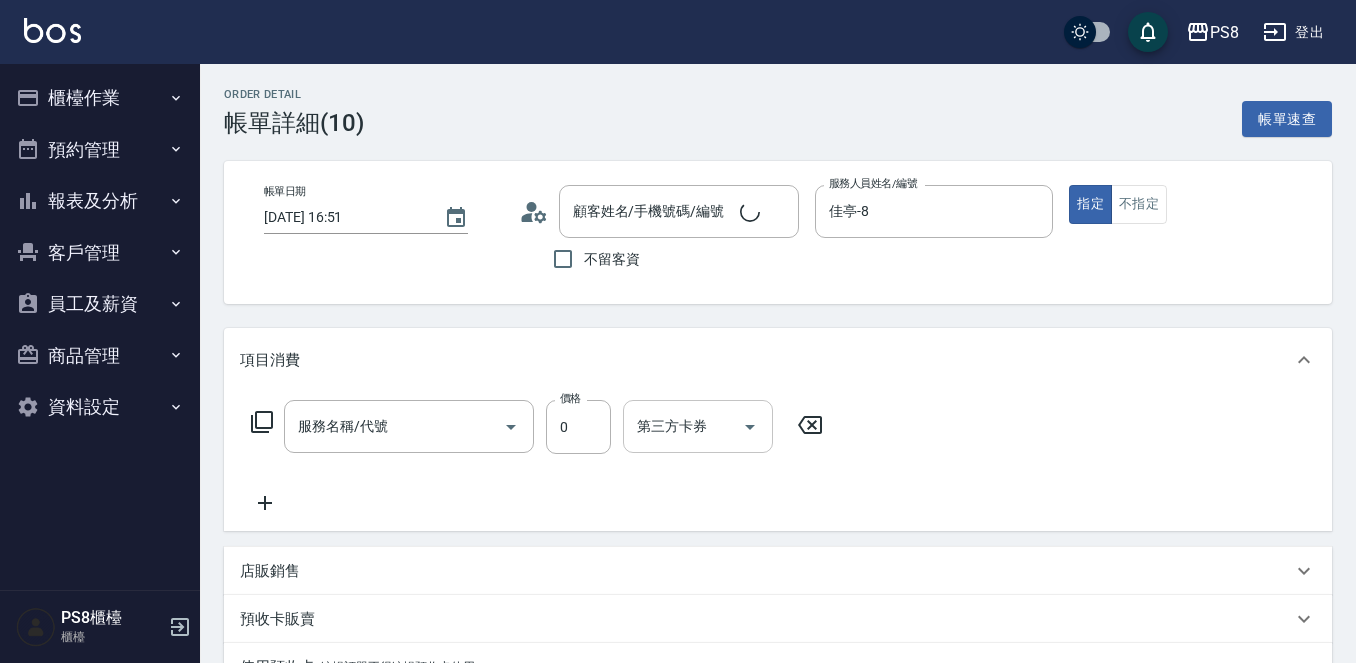 type on "2025/07/12 16:51" 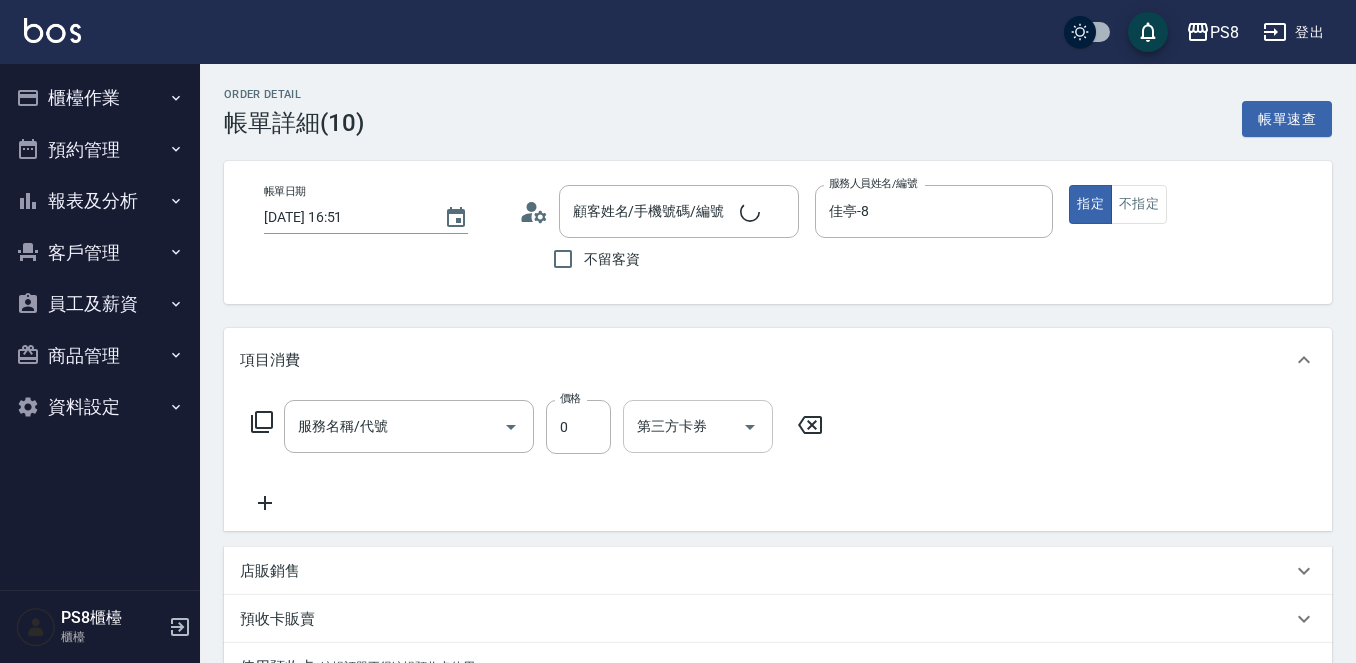 type on "佳亭-8" 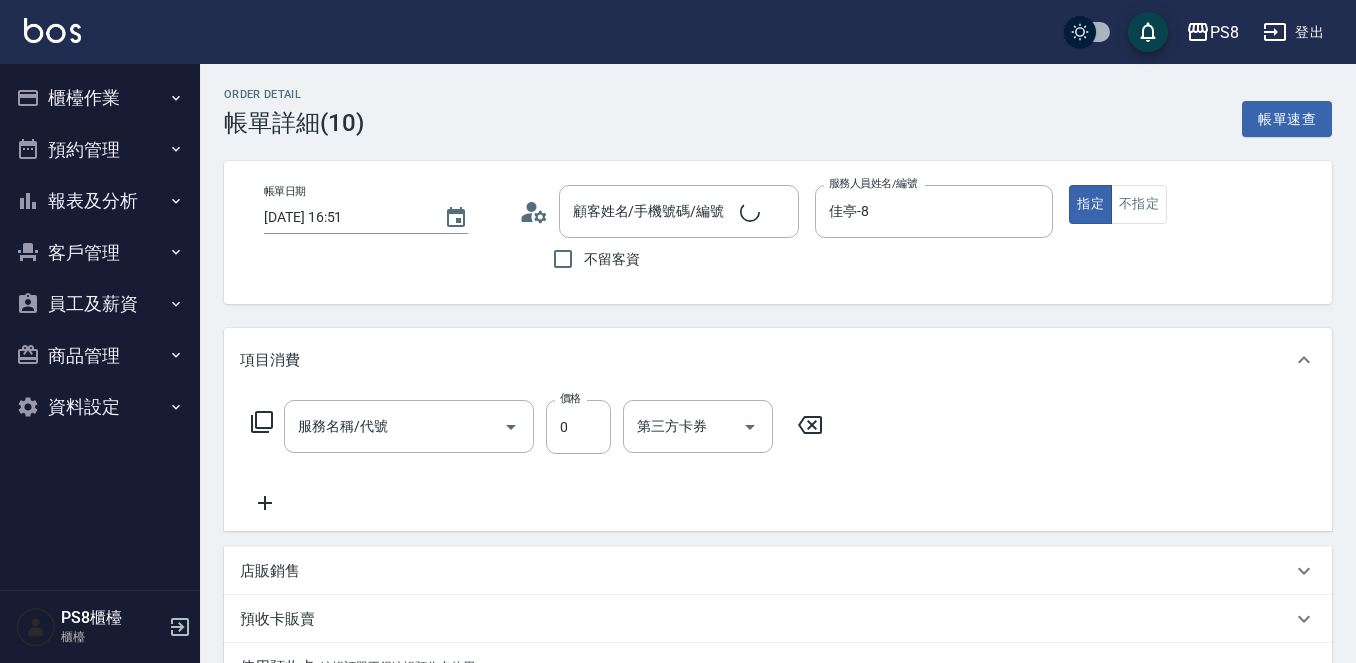 type on "A級單剪500(105)" 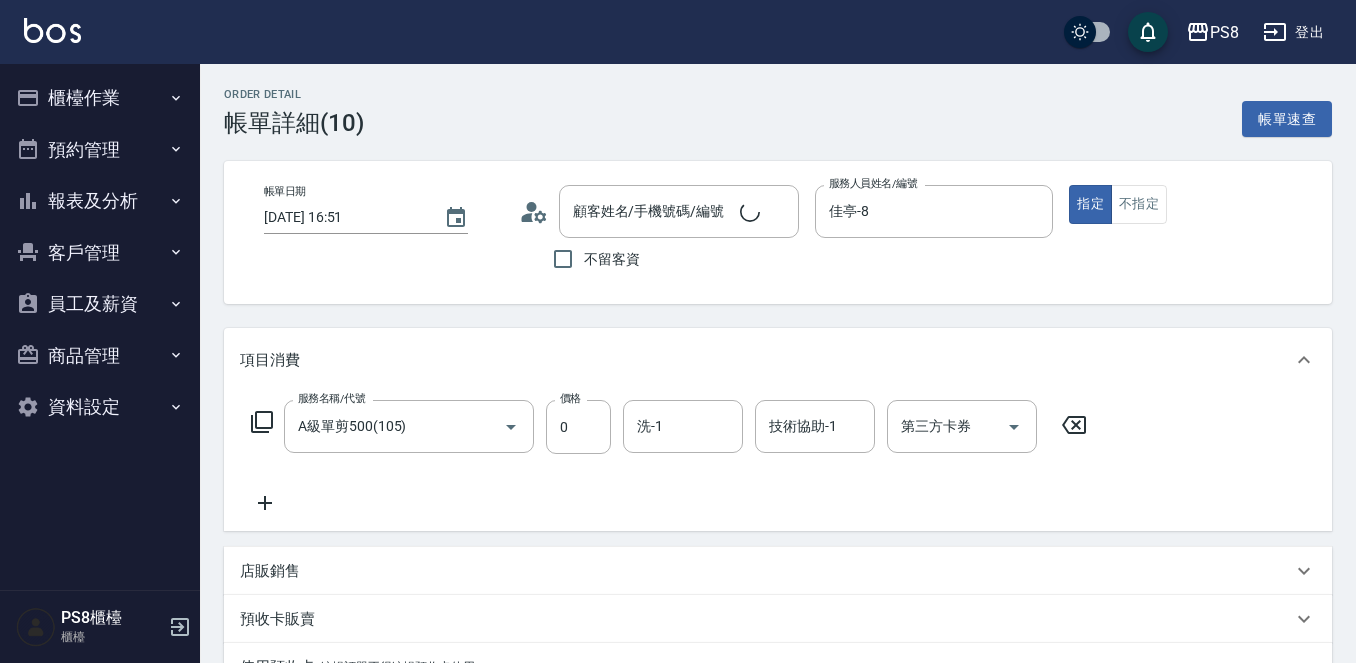 type on "許家傑/0908350859/16555" 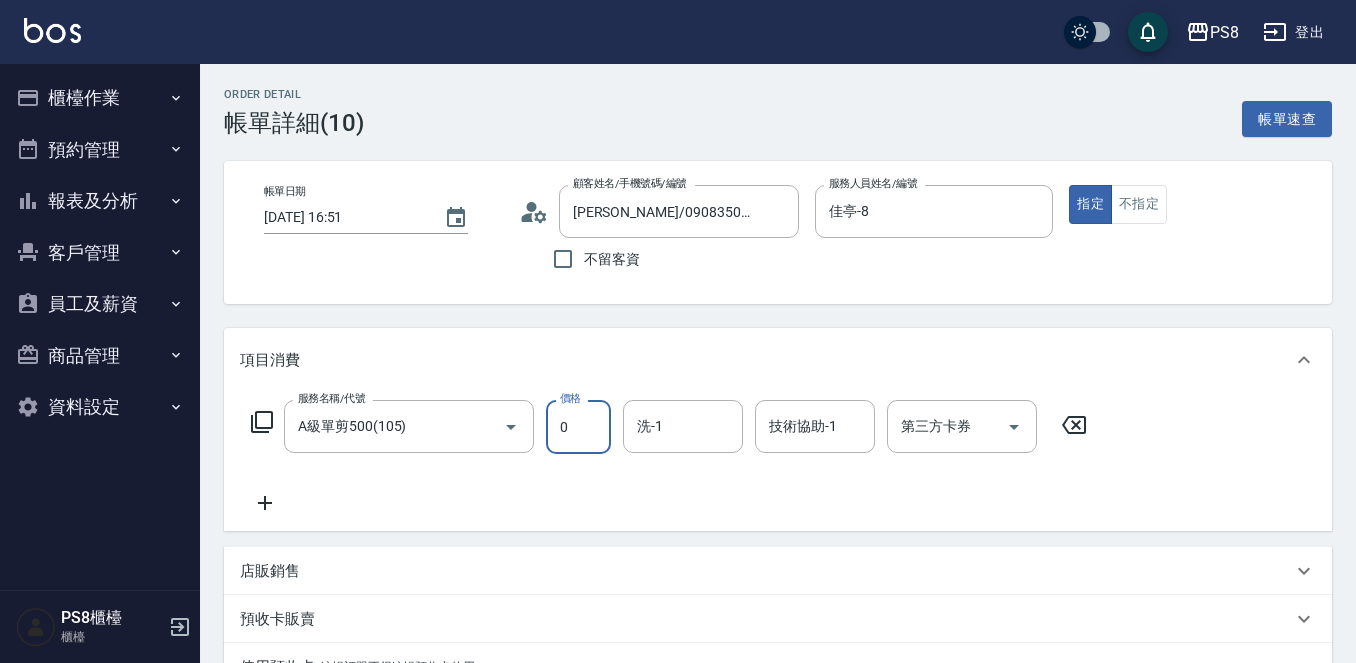 click on "0" at bounding box center (578, 427) 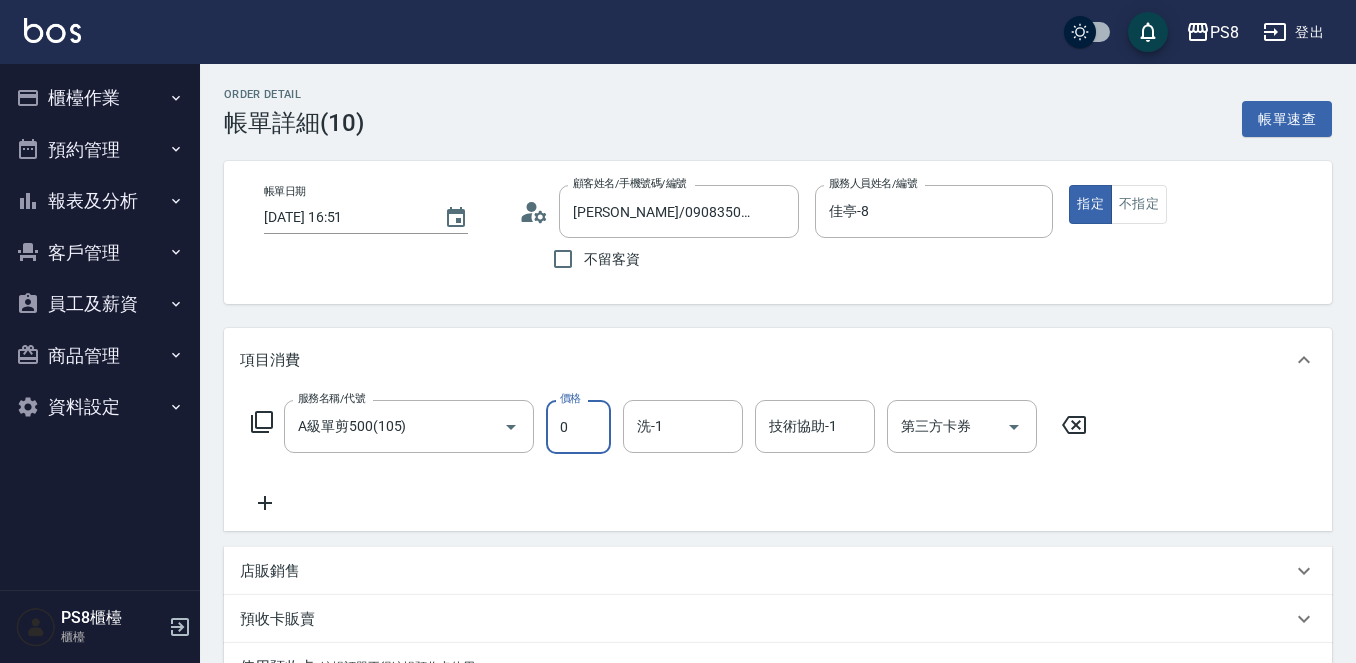 type on "0" 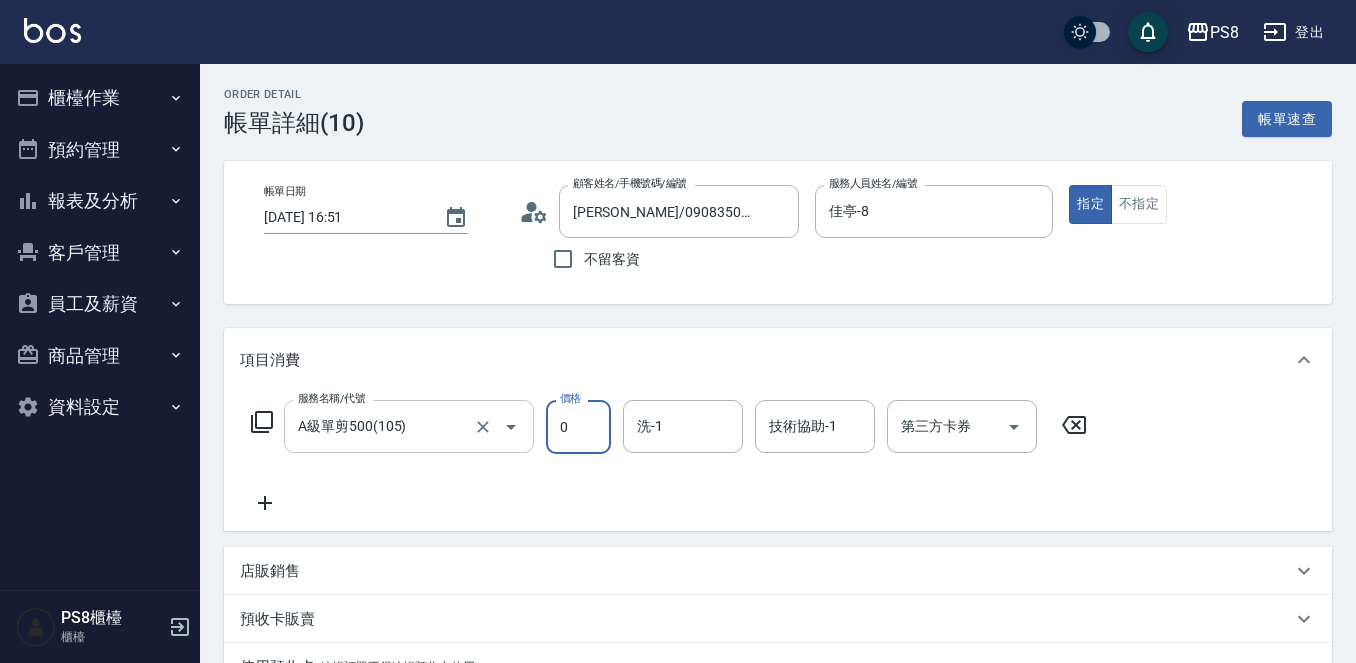 click at bounding box center [497, 426] 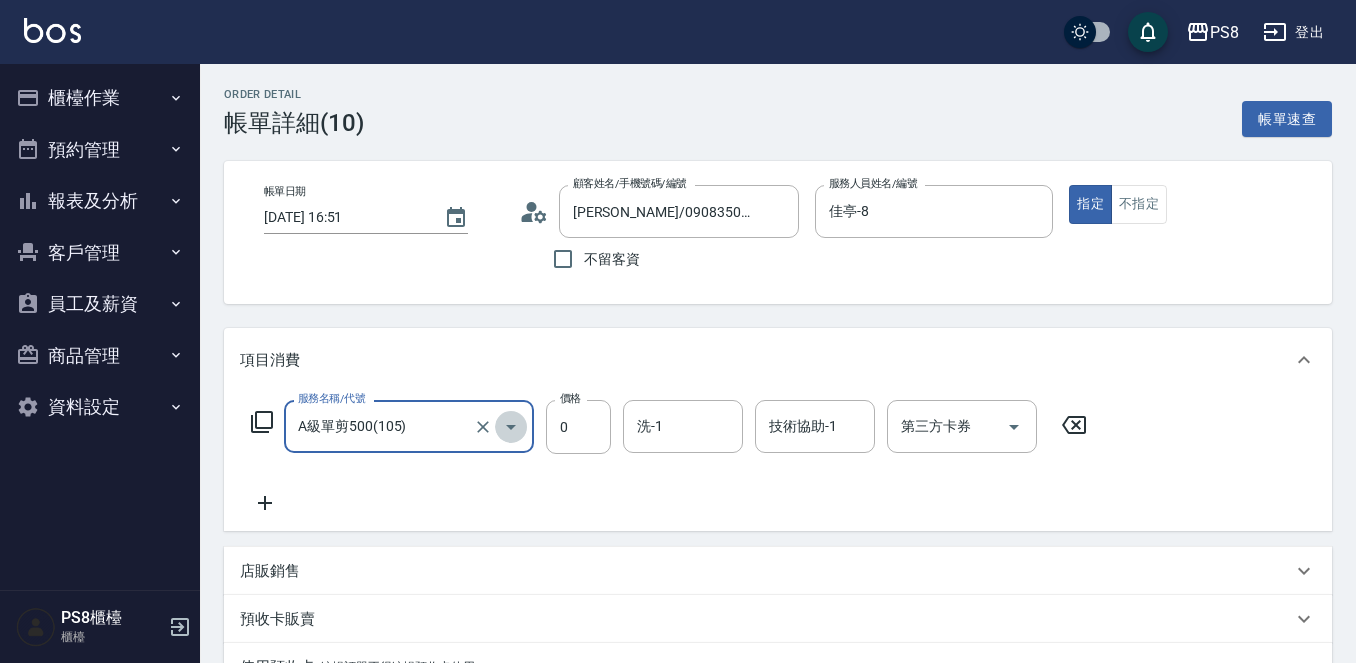 click 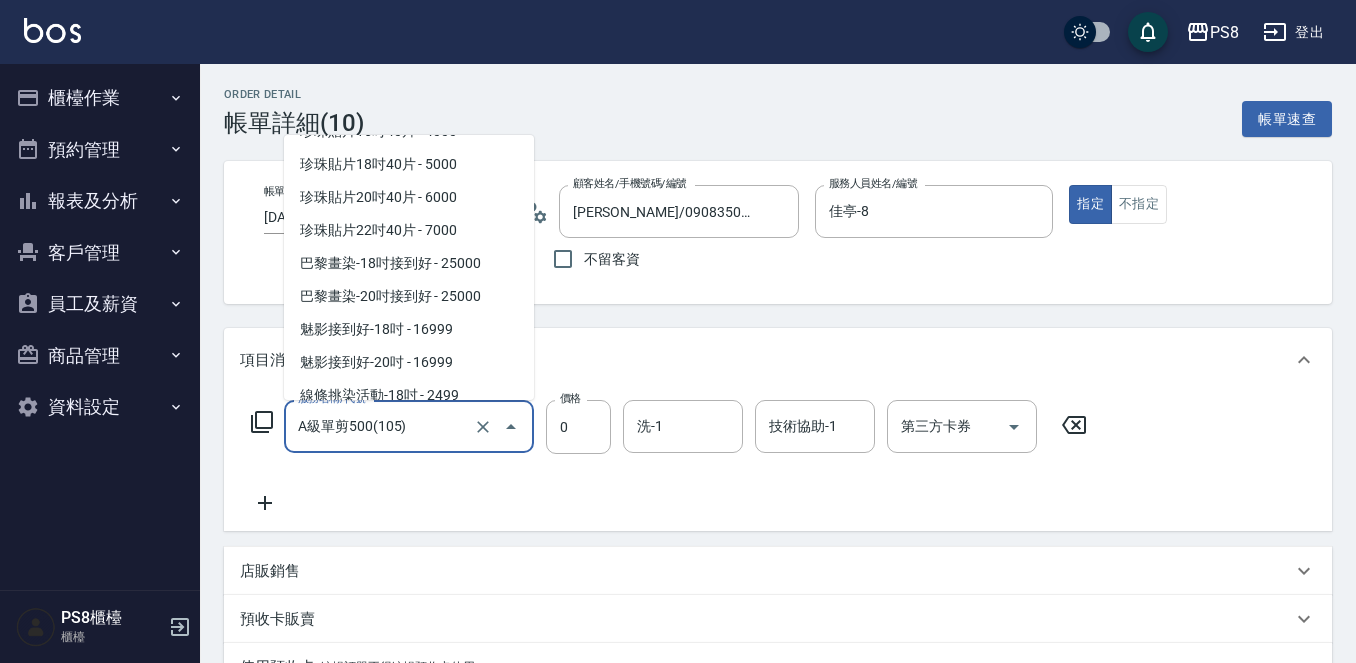 scroll, scrollTop: 7300, scrollLeft: 0, axis: vertical 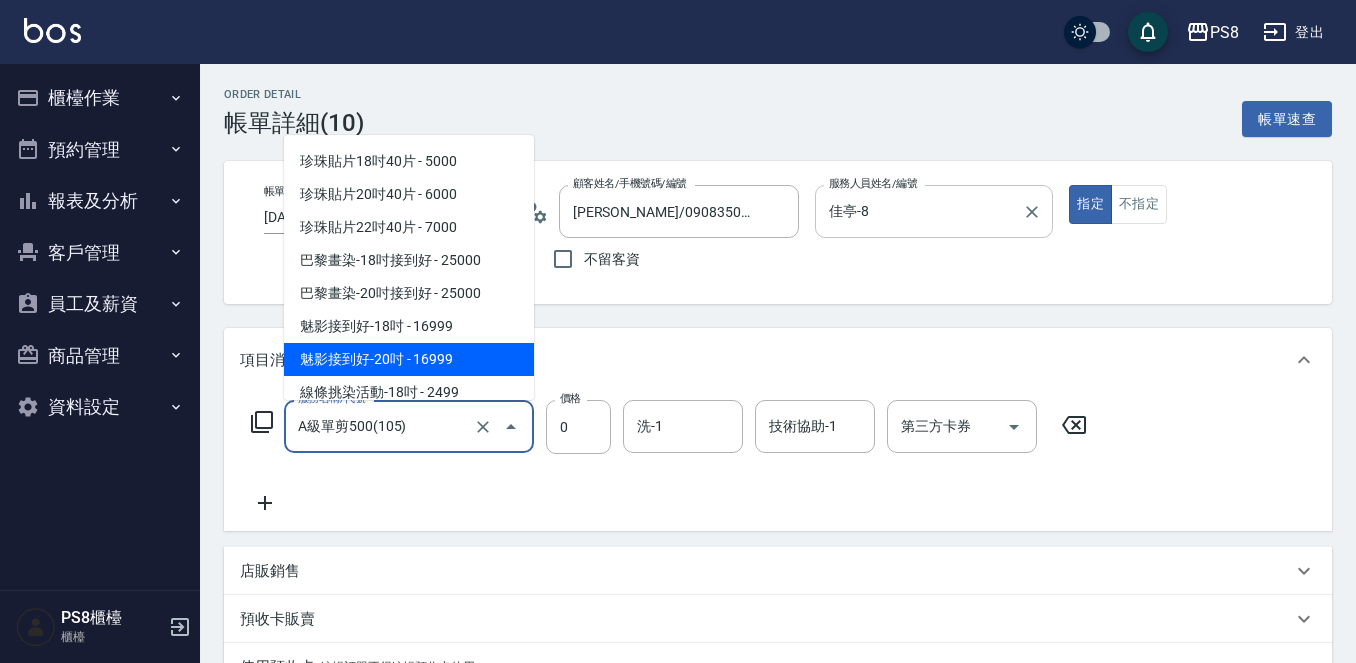 click on "佳亭-8" at bounding box center [919, 211] 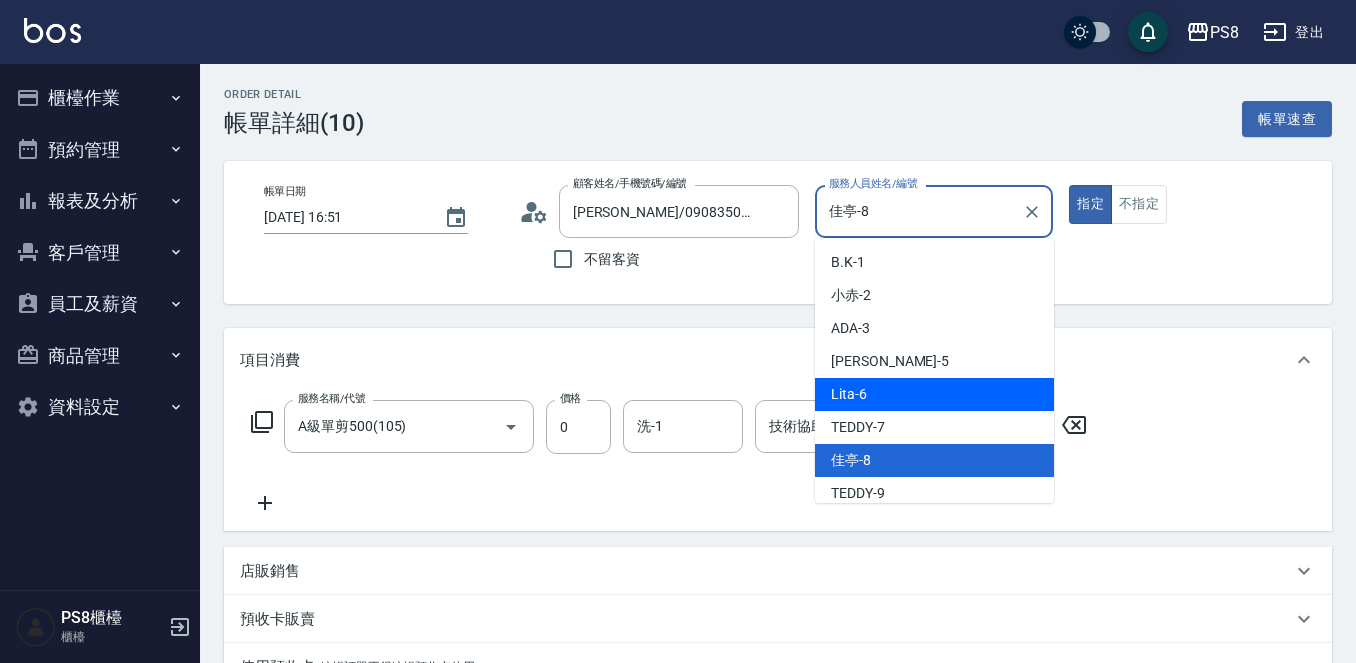 click on "服務名稱/代號 A級單剪500(105) 服務名稱/代號 價格 0 價格 洗-1 洗-1 技術協助-1 技術協助-1 第三方卡券 第三方卡券" at bounding box center [669, 457] 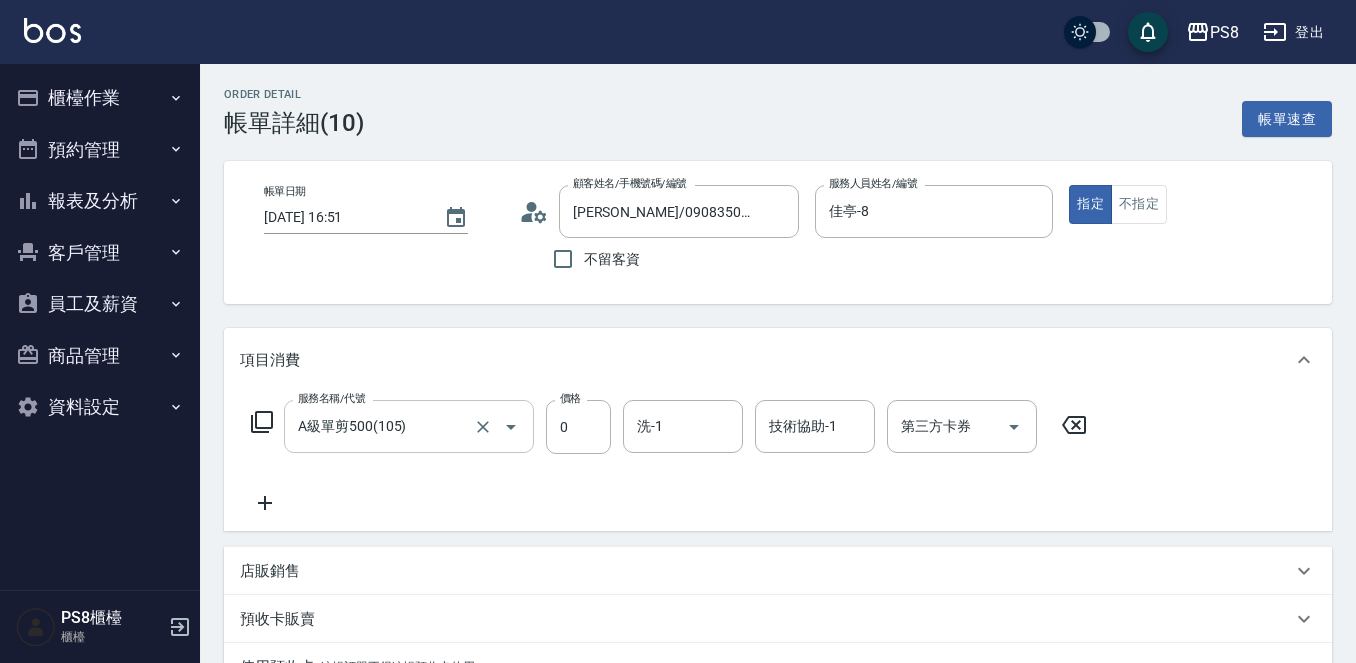 click at bounding box center (497, 426) 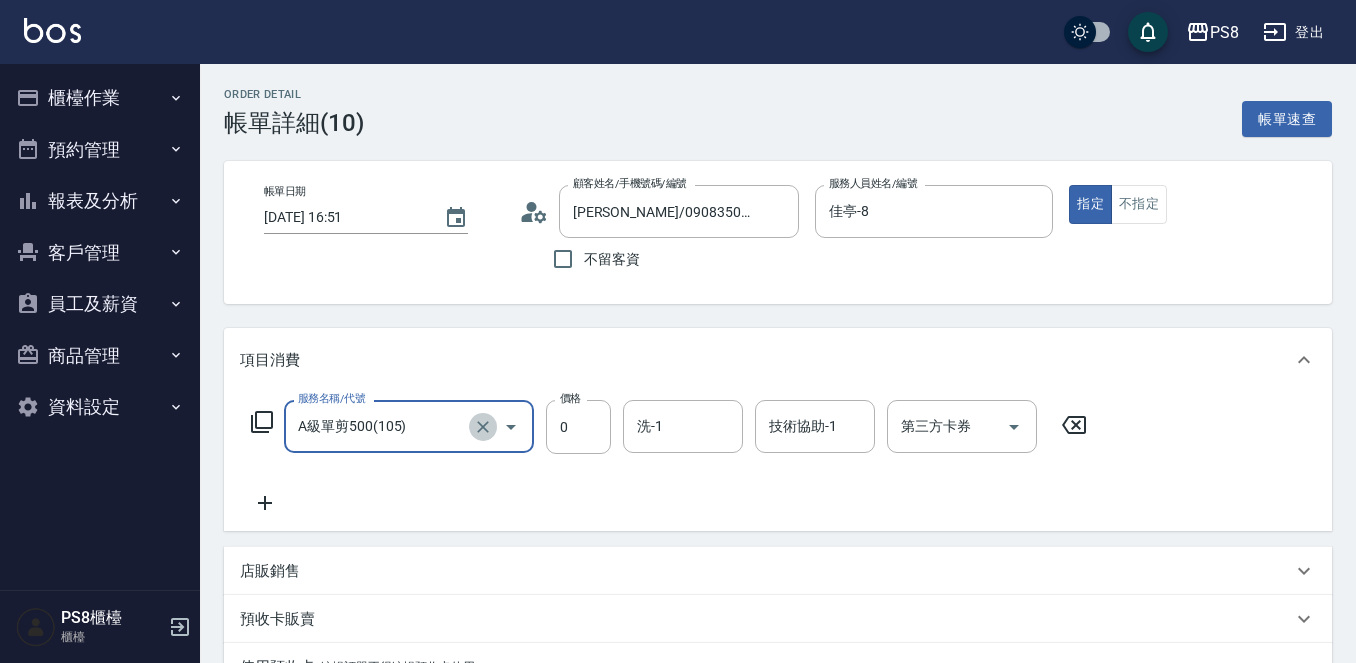 click 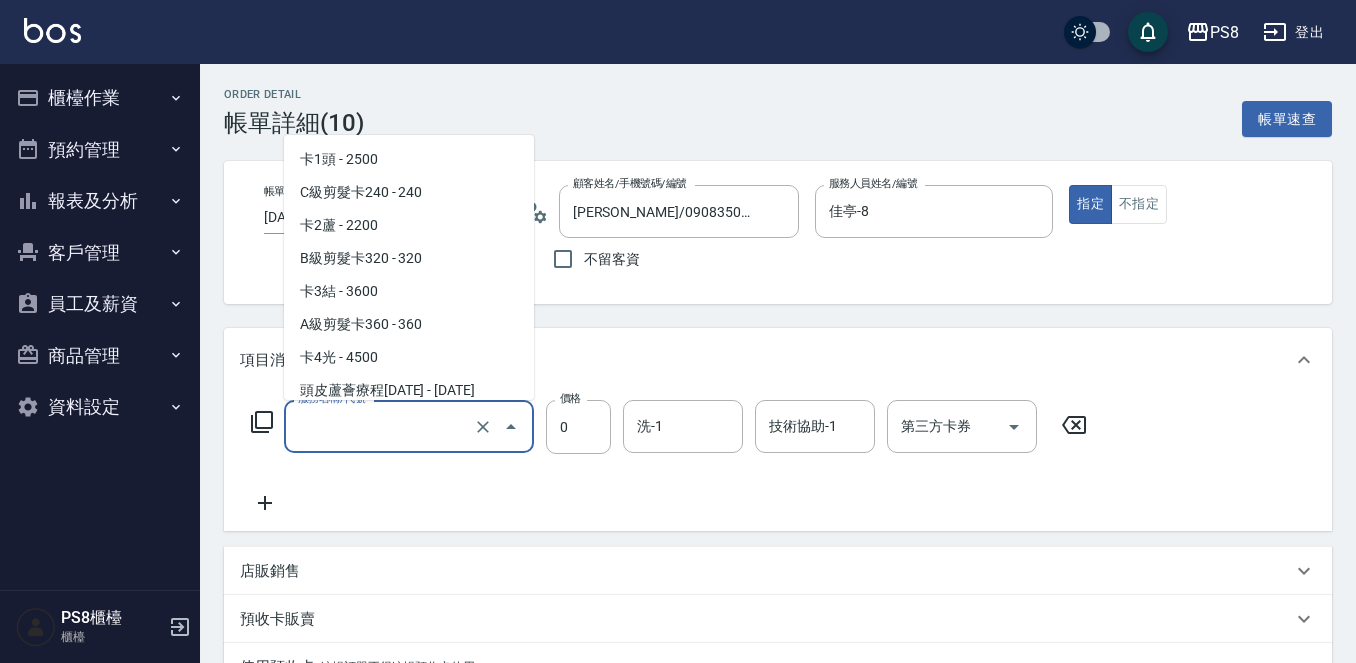 click on "服務名稱/代號" at bounding box center [381, 426] 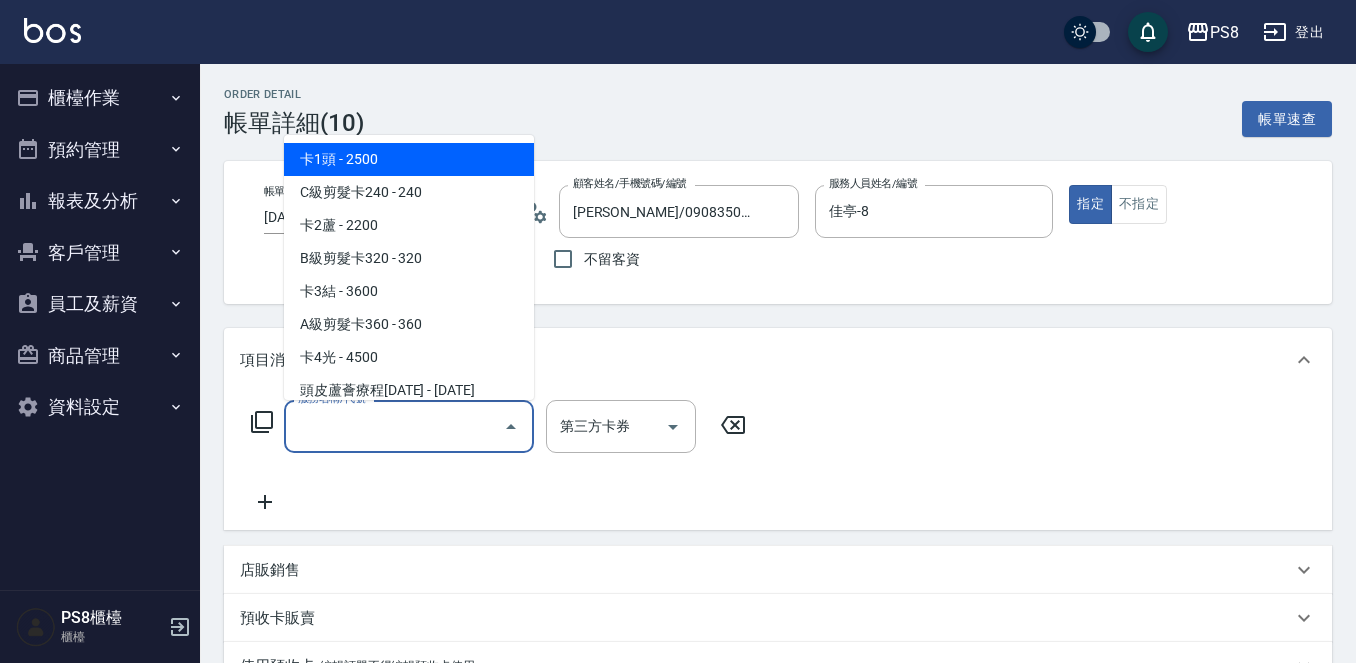 type on "０" 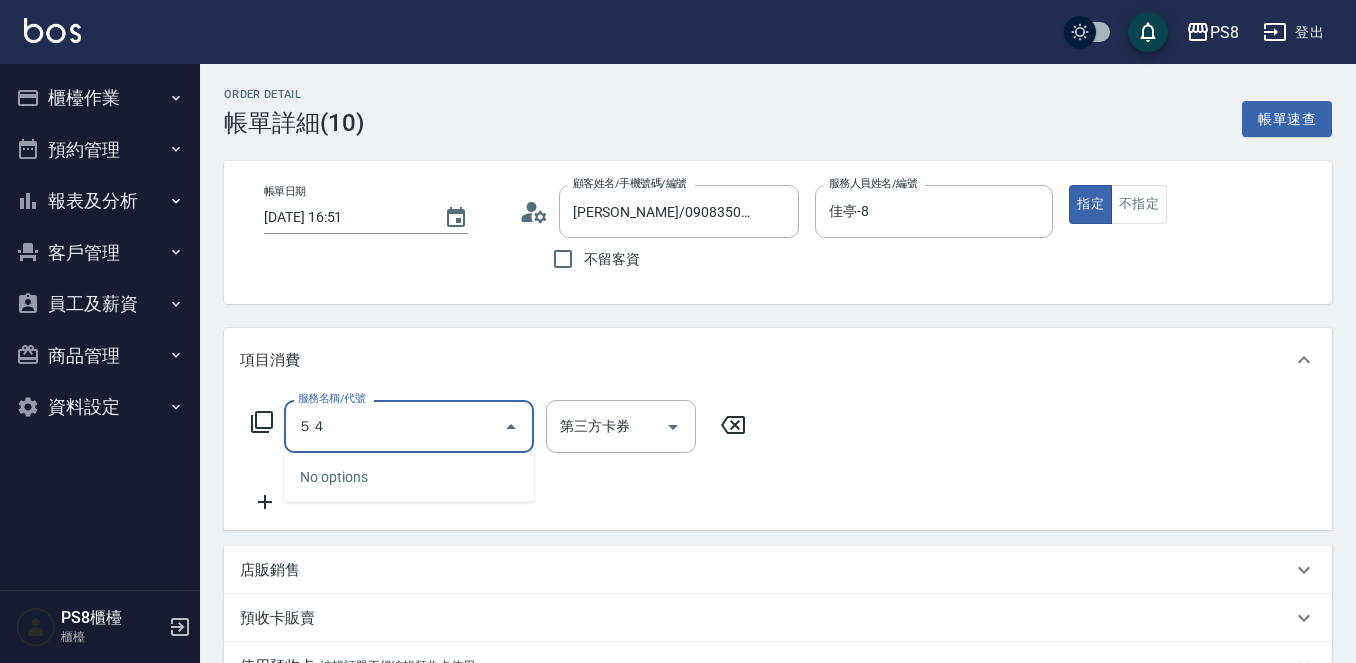 type on "５" 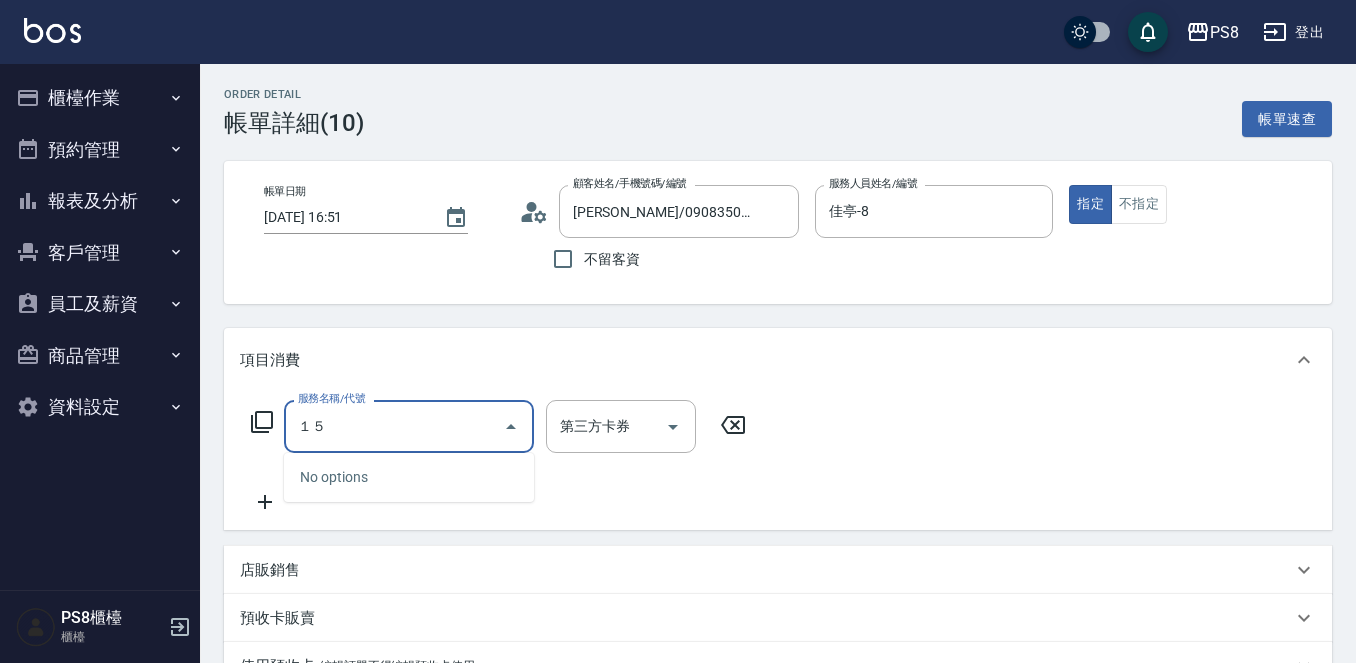 type on "１" 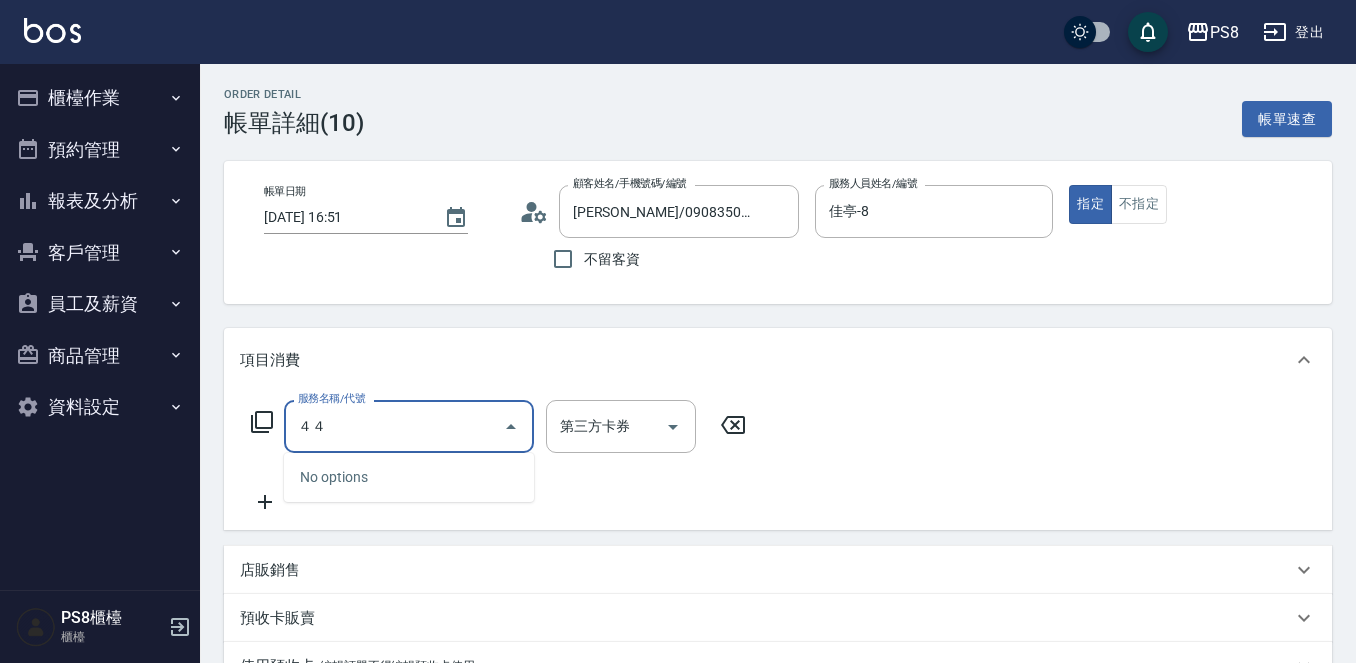 type on "４" 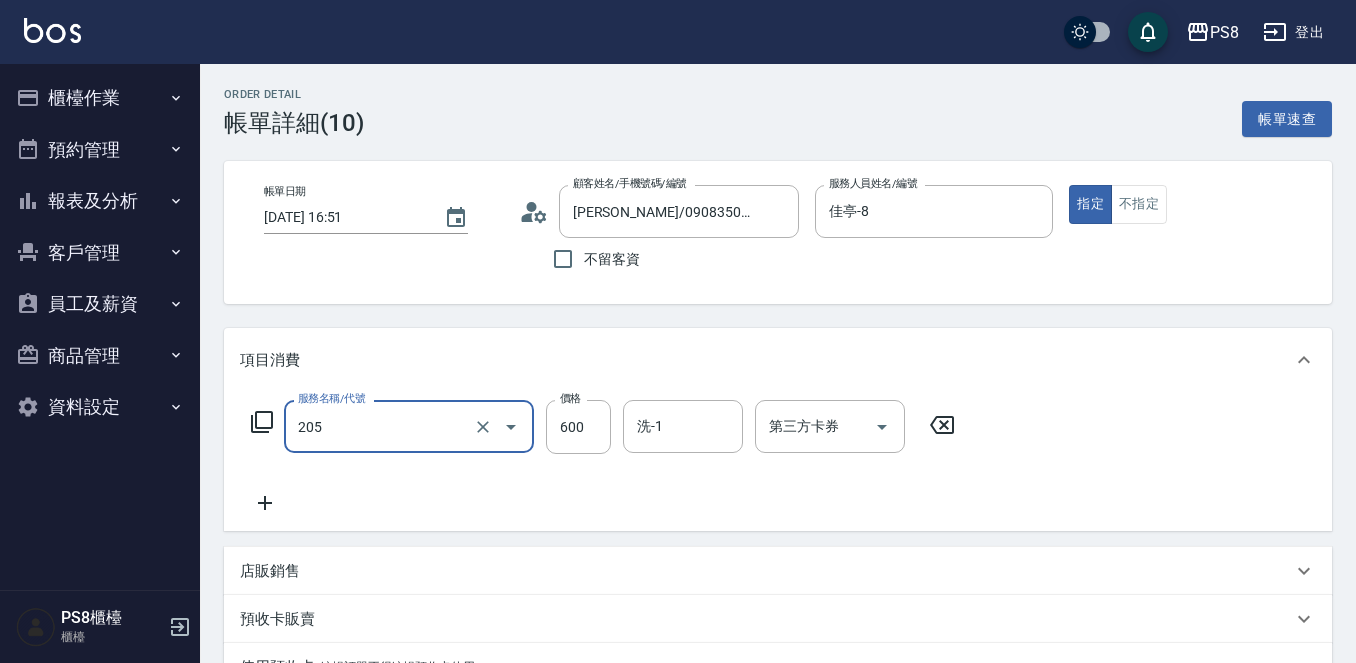 type on "A級洗剪600(205)" 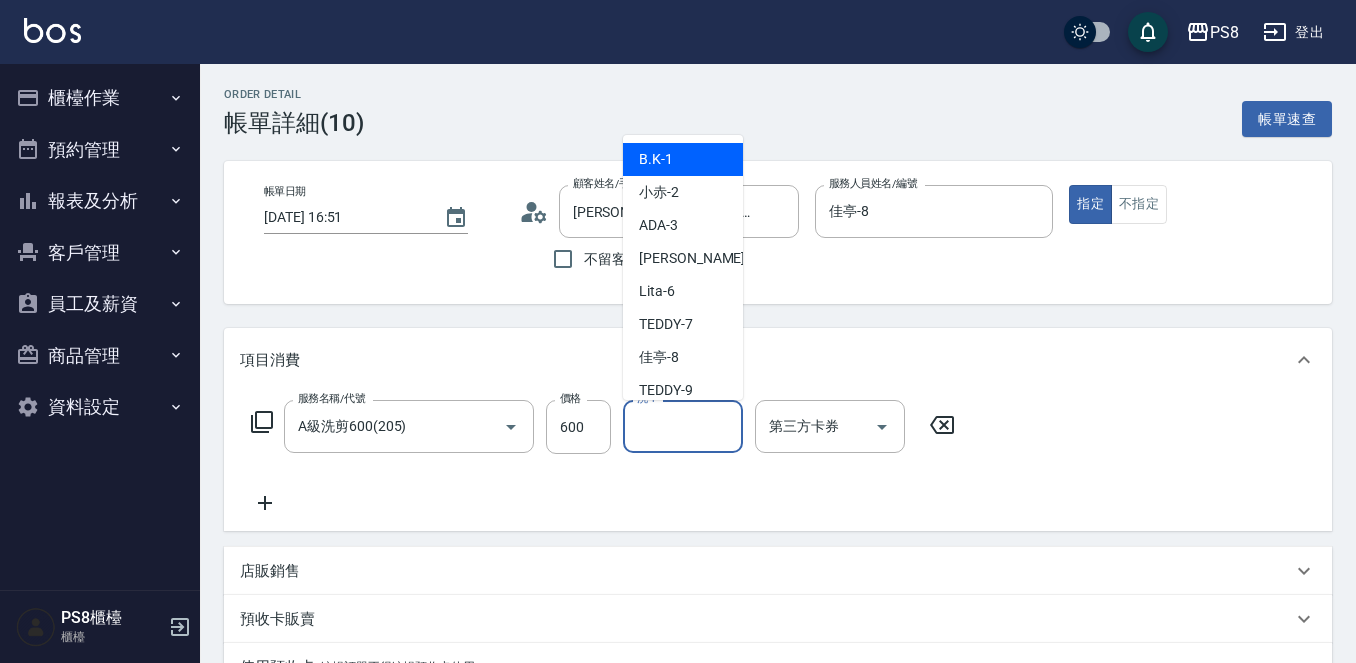 click on "洗-1" at bounding box center [683, 426] 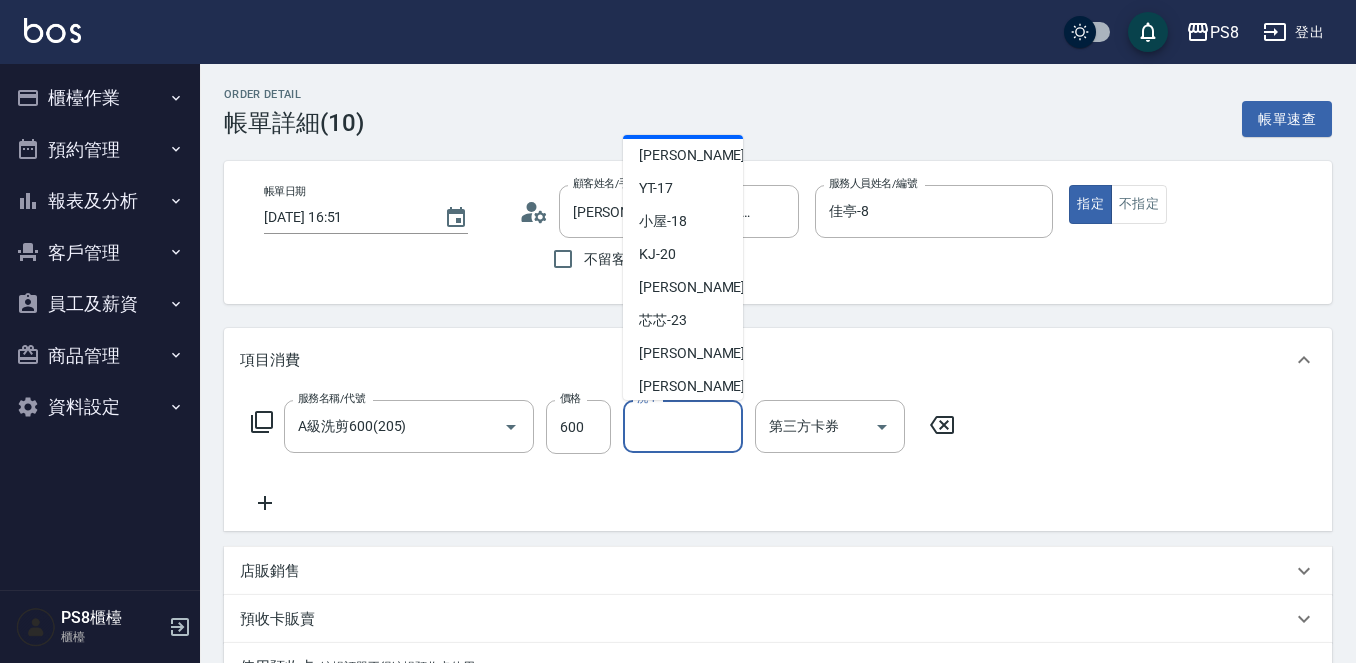 scroll, scrollTop: 600, scrollLeft: 0, axis: vertical 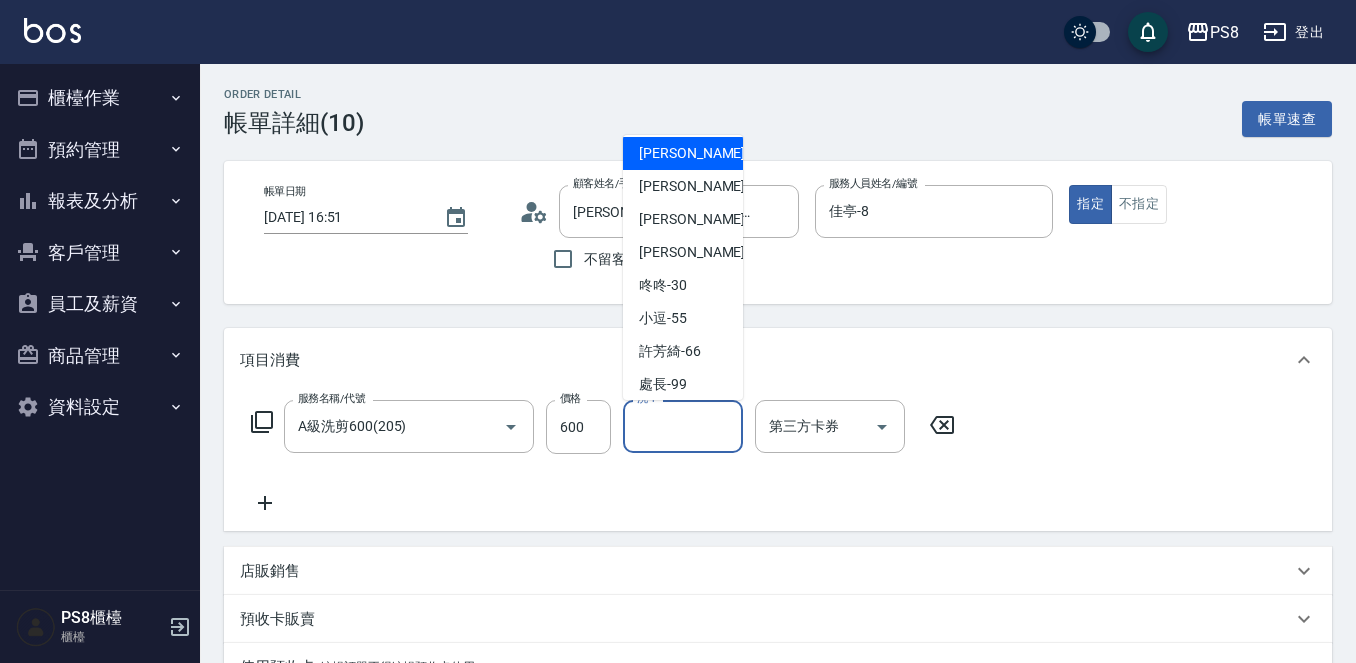 click on "婷婷 -24" at bounding box center [702, 153] 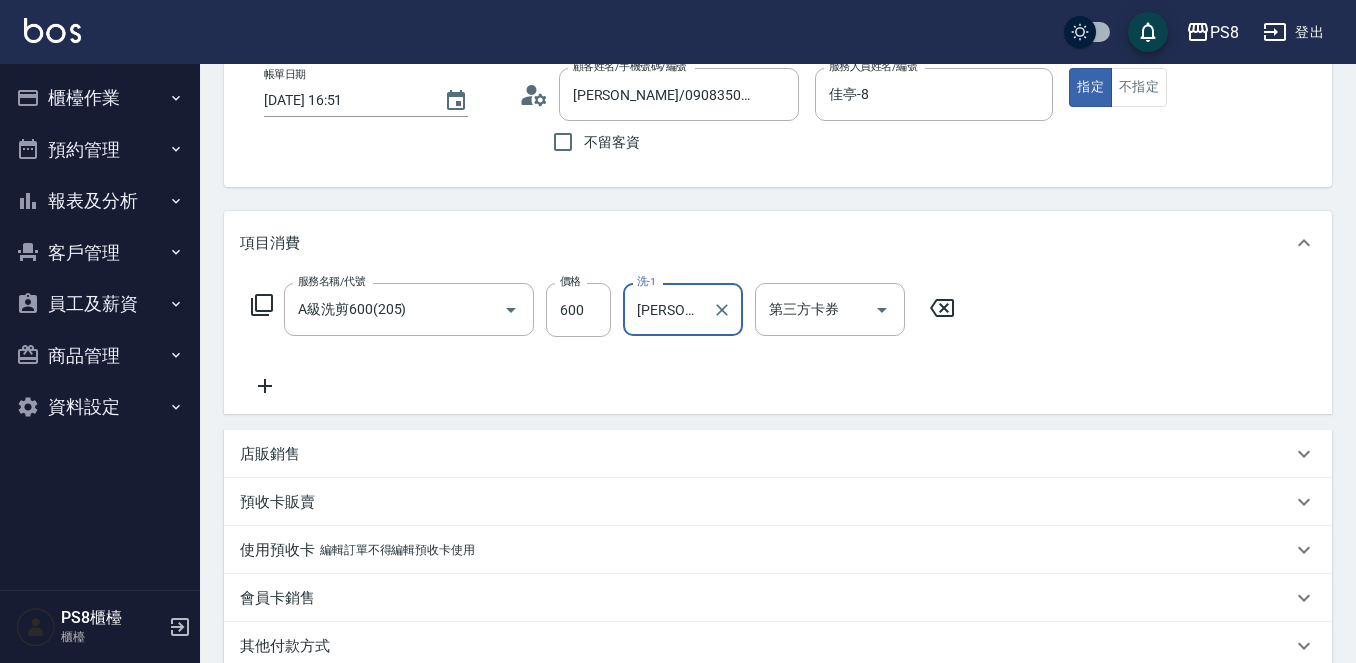 scroll, scrollTop: 388, scrollLeft: 0, axis: vertical 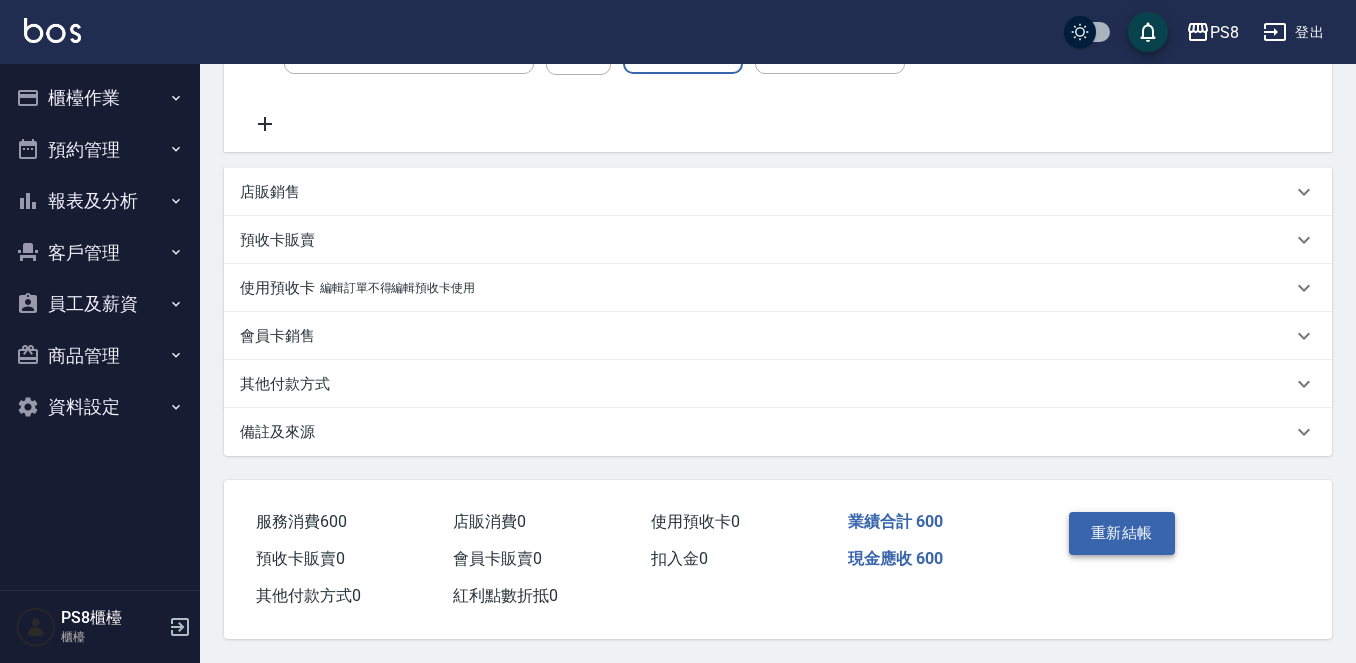 click on "重新結帳" at bounding box center [1122, 533] 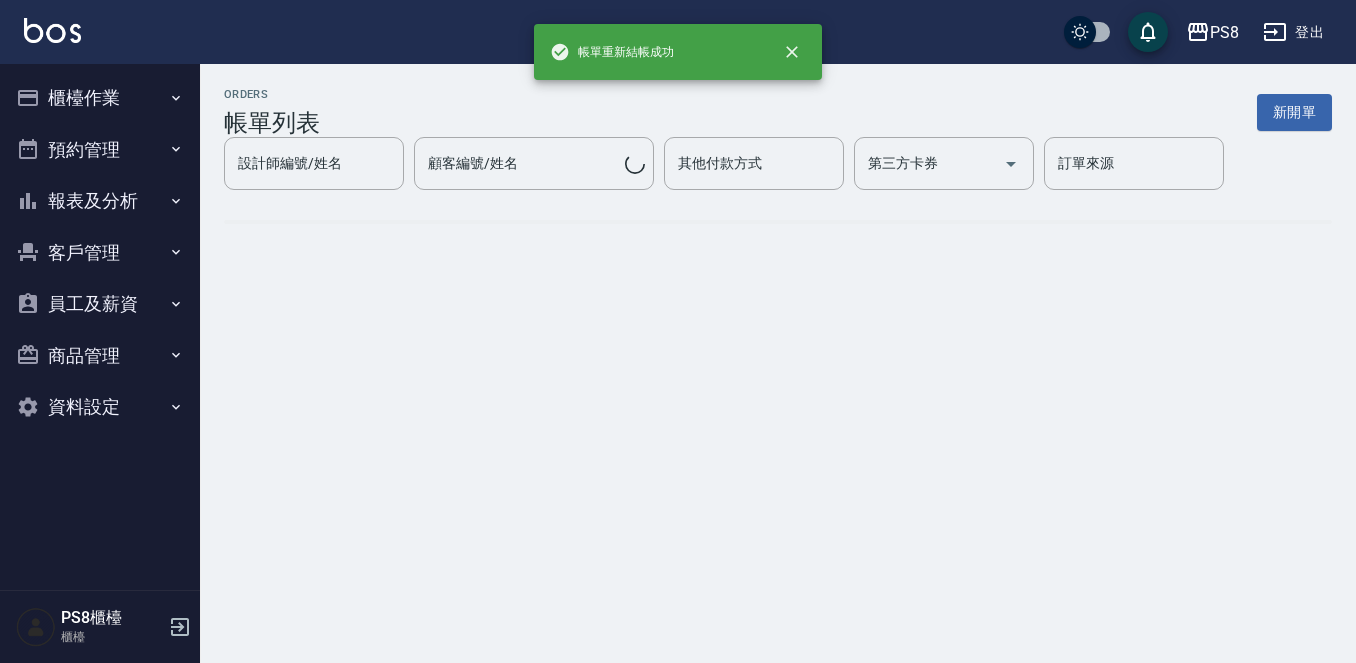 scroll, scrollTop: 0, scrollLeft: 0, axis: both 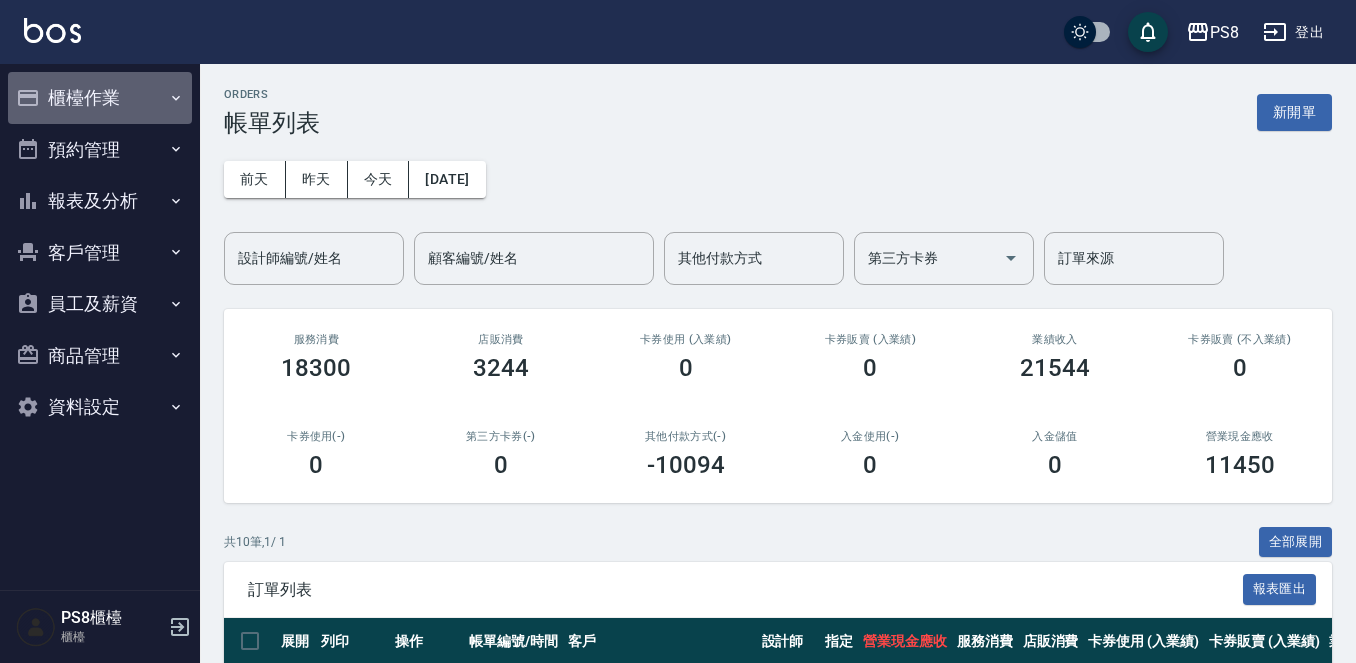 click on "櫃檯作業" at bounding box center (100, 98) 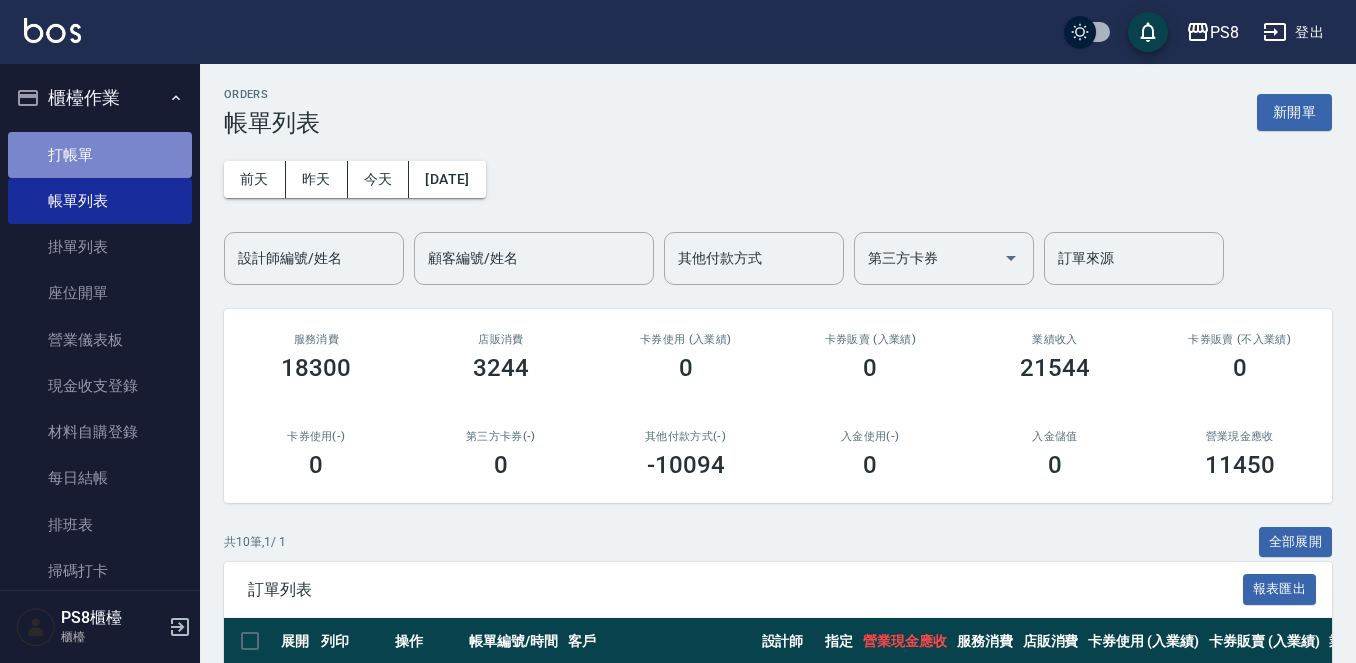click on "打帳單" at bounding box center [100, 155] 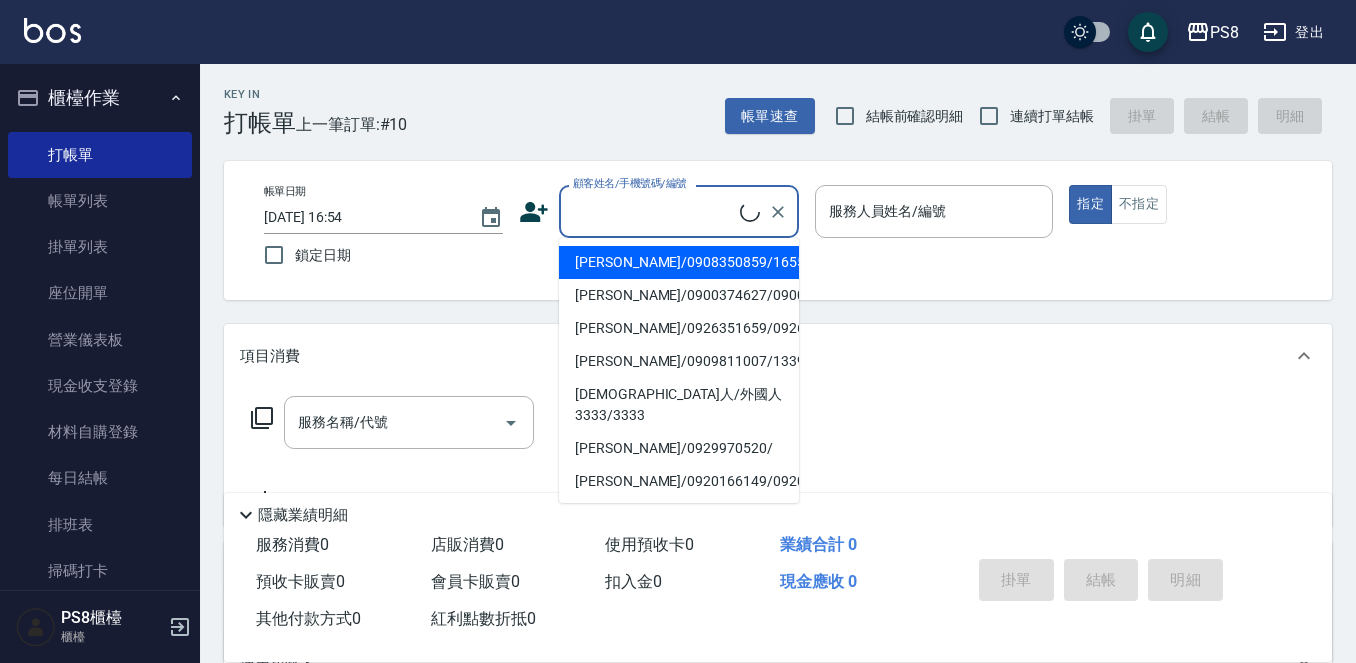 click on "顧客姓名/手機號碼/編號" at bounding box center [654, 211] 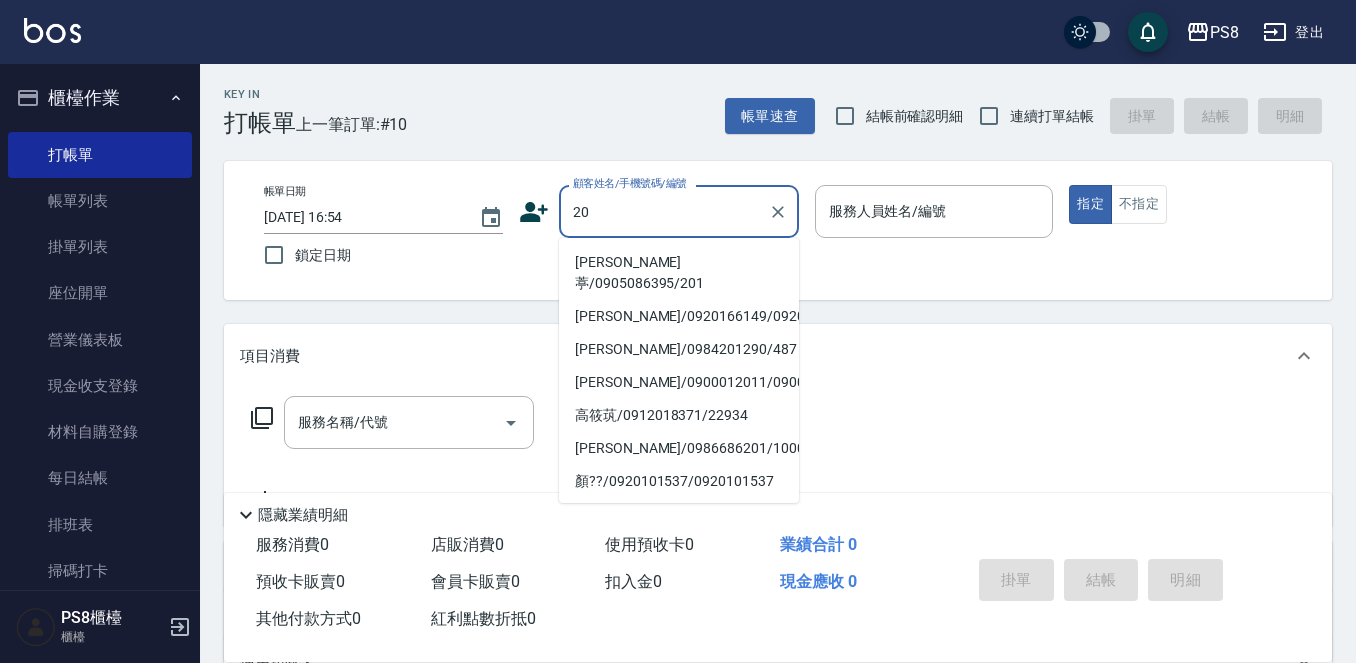 type on "2" 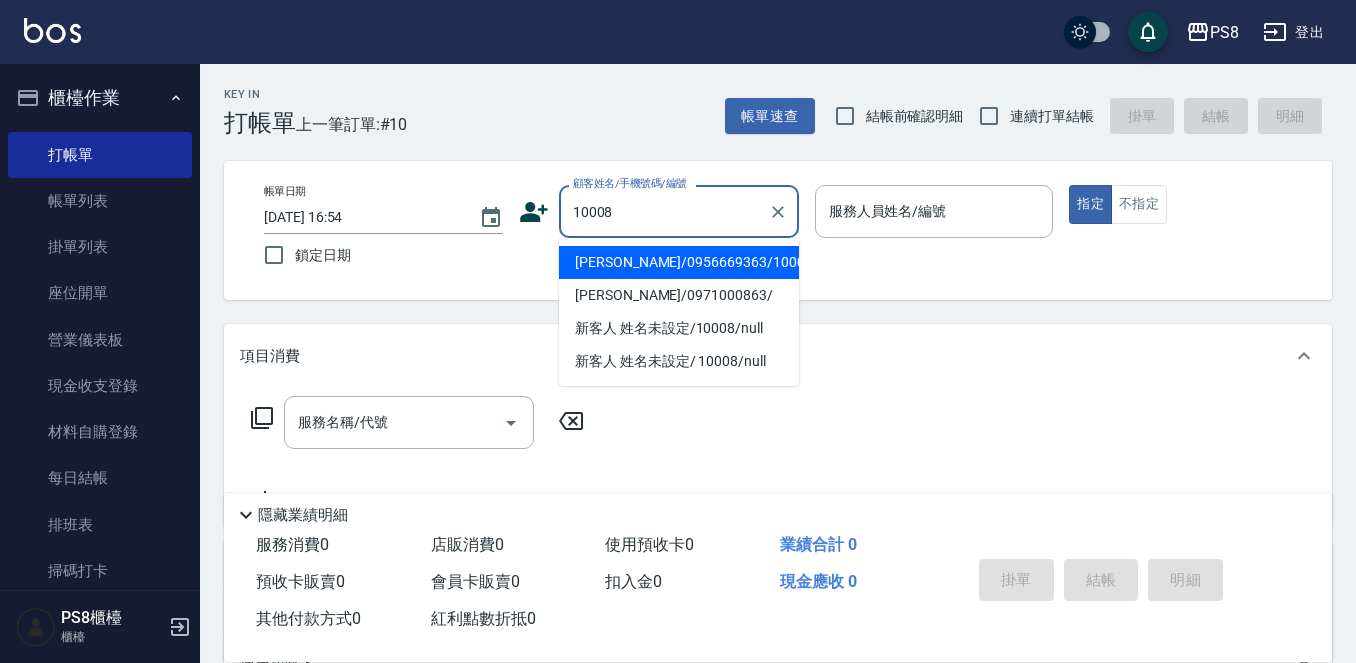 click on "[PERSON_NAME]/0956669363/10008" at bounding box center (679, 262) 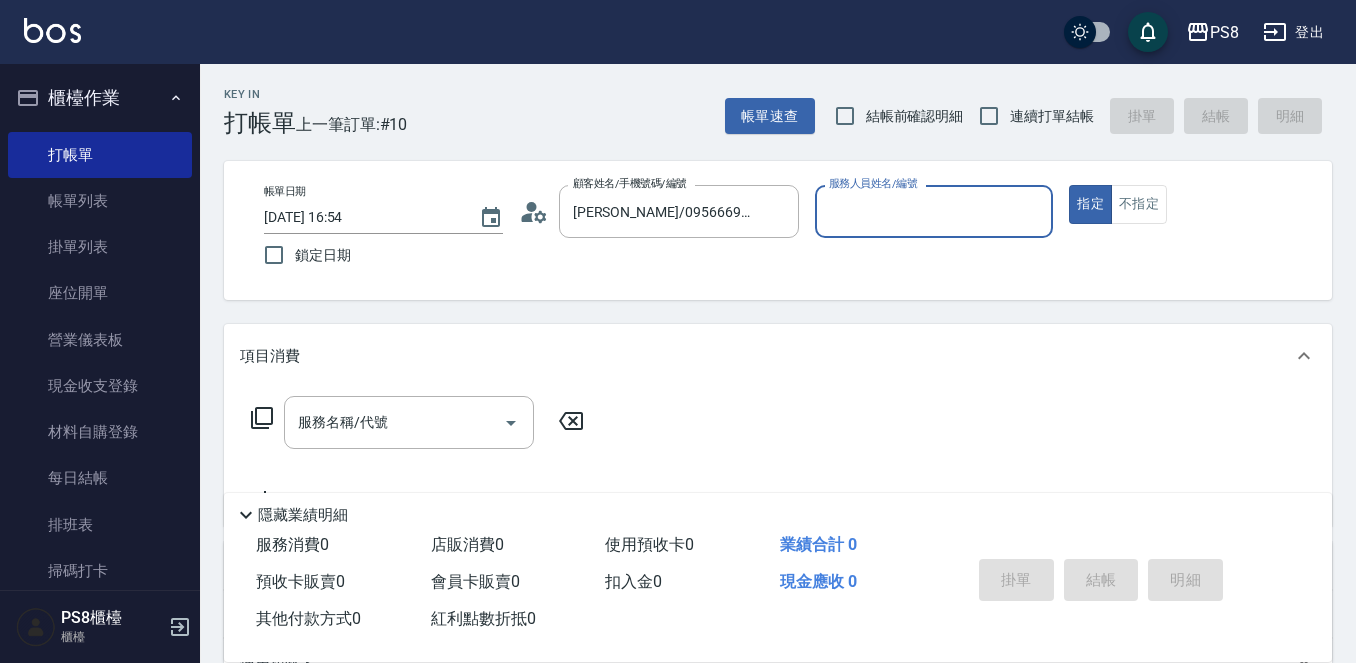 type on "SANNY-10" 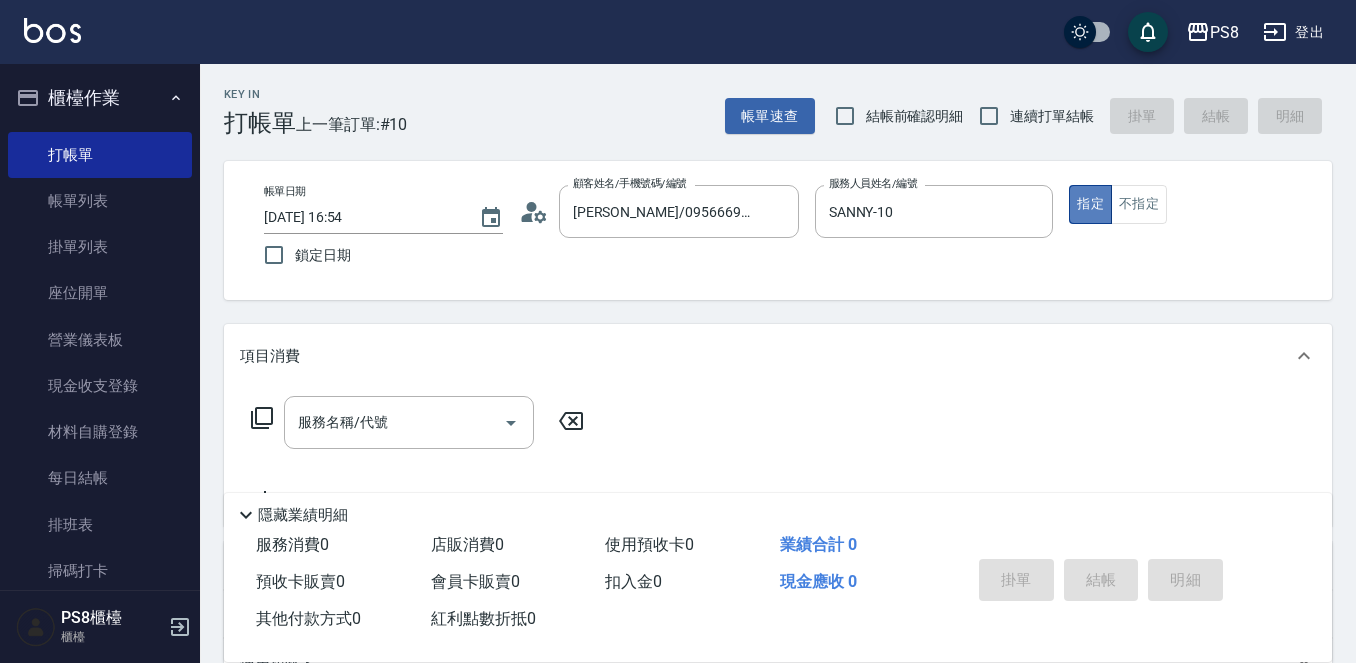 click on "指定" at bounding box center (1090, 204) 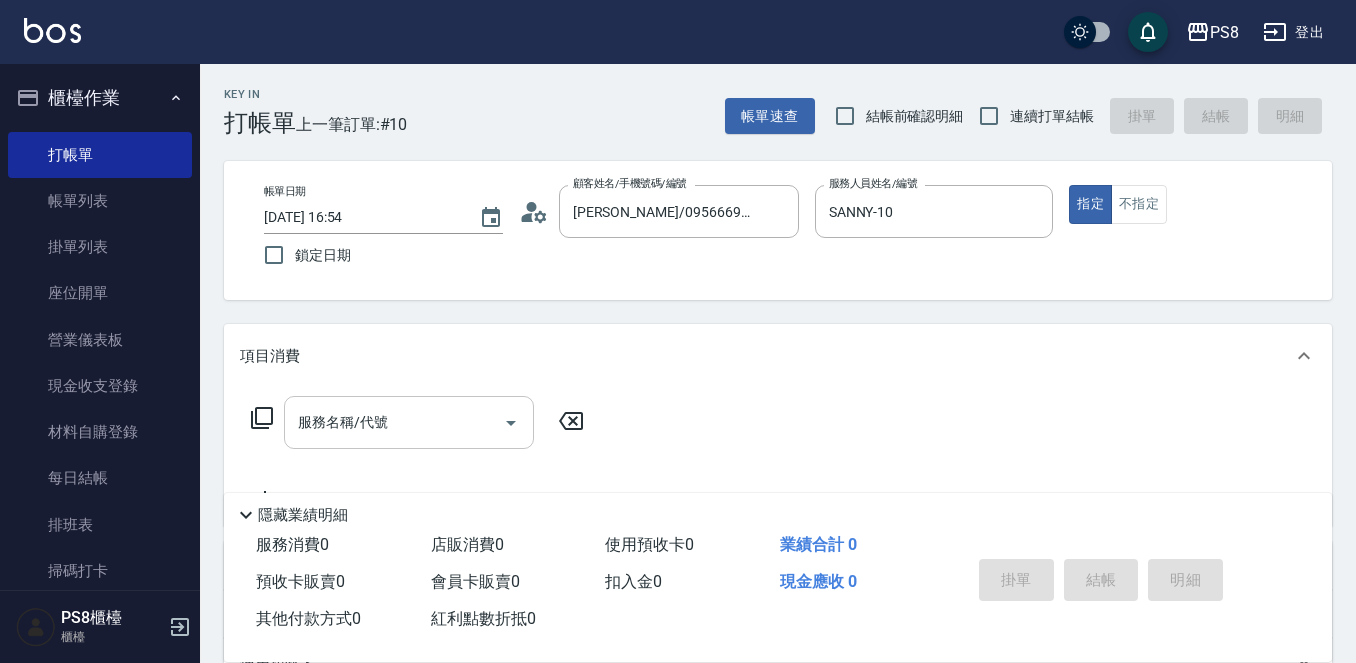 click on "服務名稱/代號" at bounding box center (394, 422) 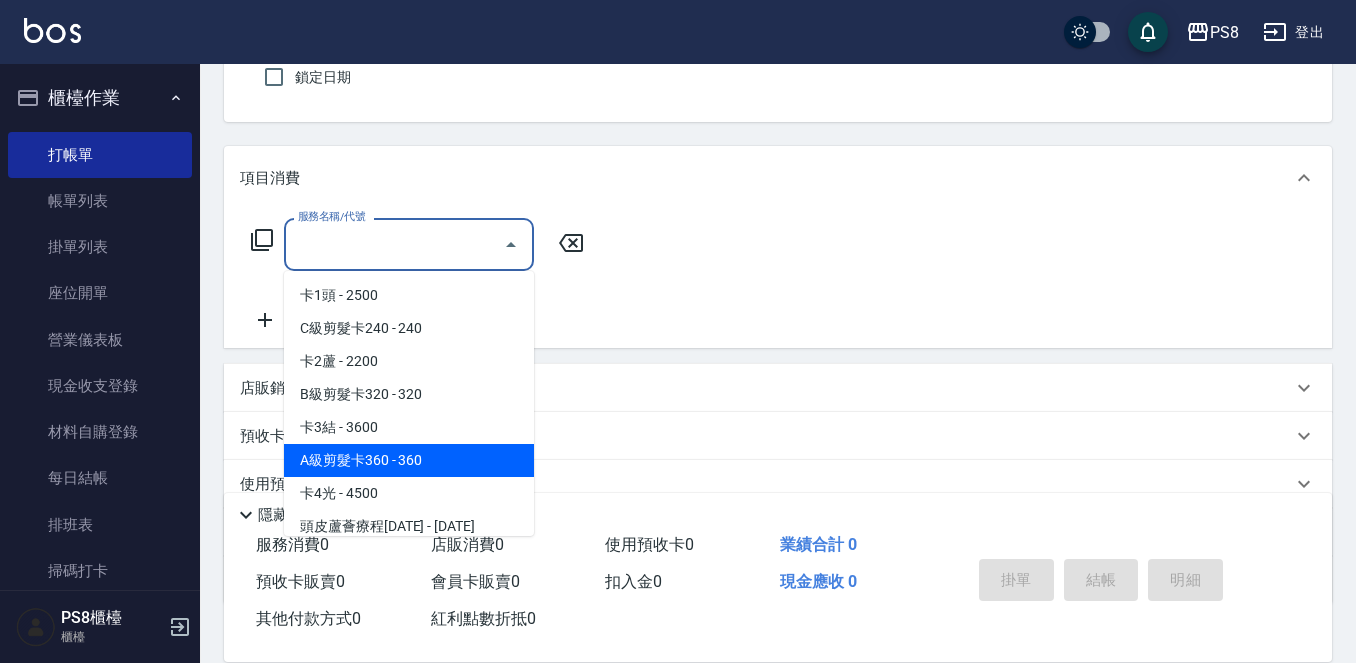 scroll, scrollTop: 200, scrollLeft: 0, axis: vertical 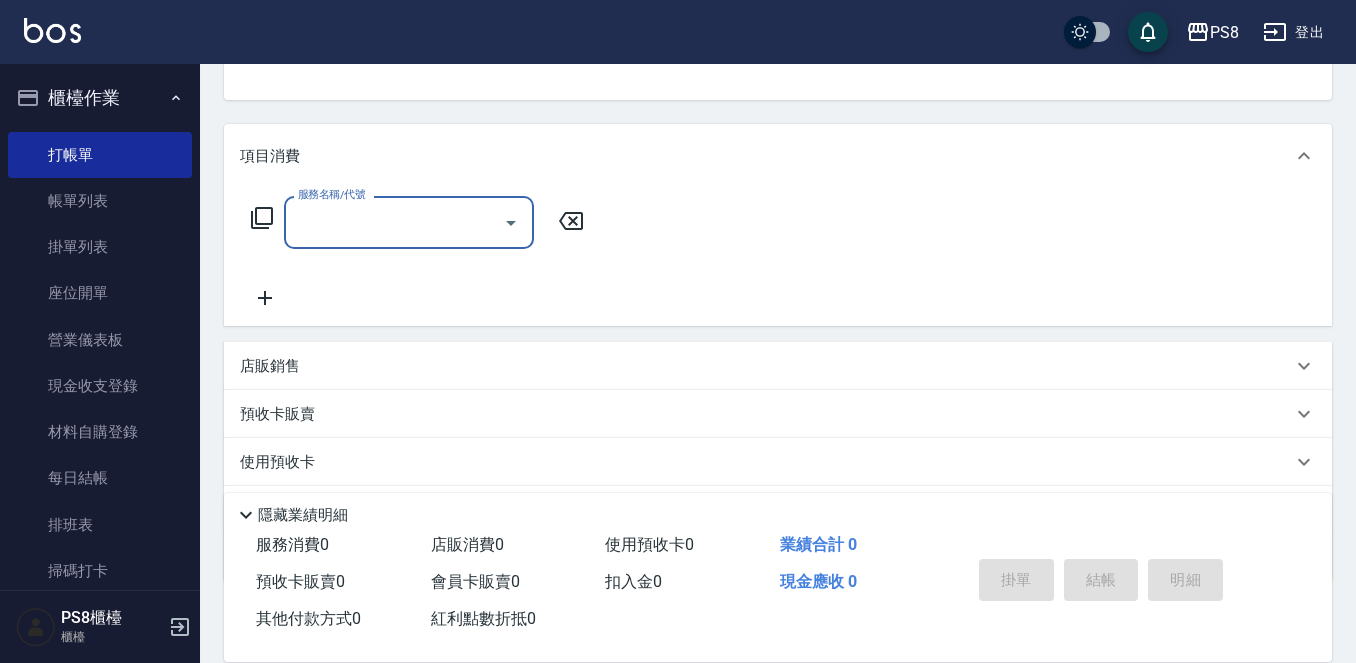 click on "服務名稱/代號" at bounding box center [394, 222] 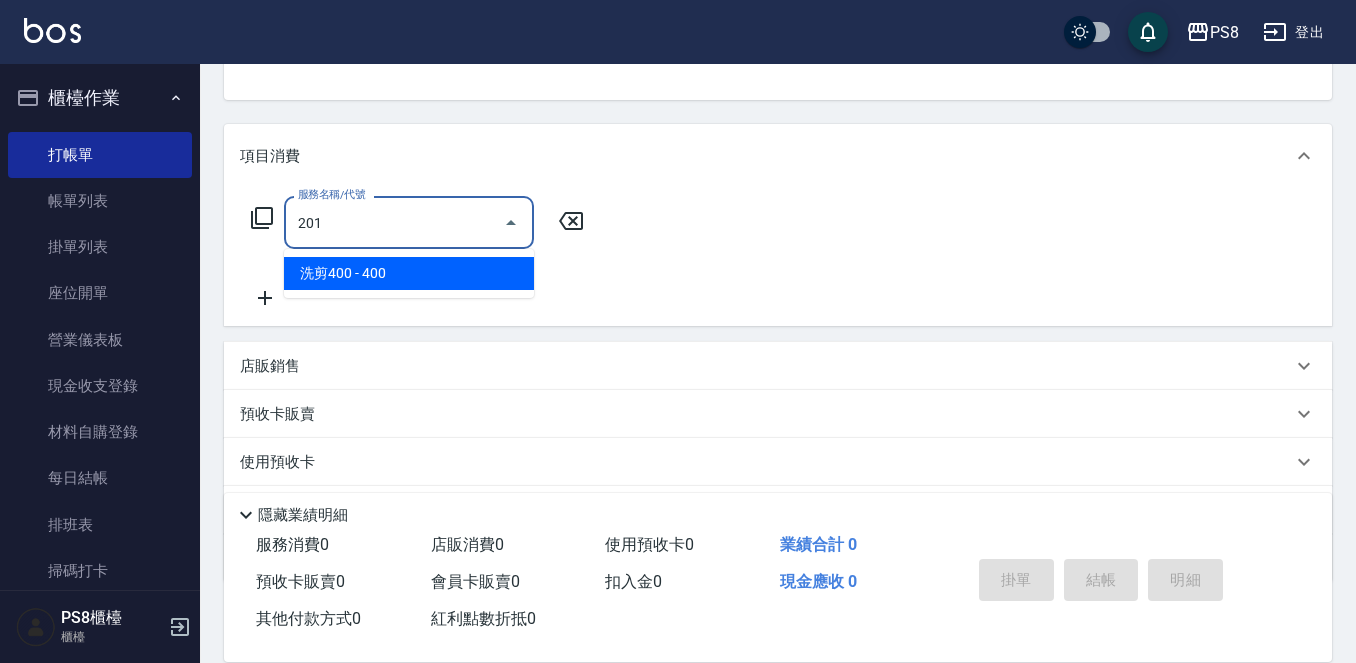 click on "洗剪400 - 400" at bounding box center [409, 273] 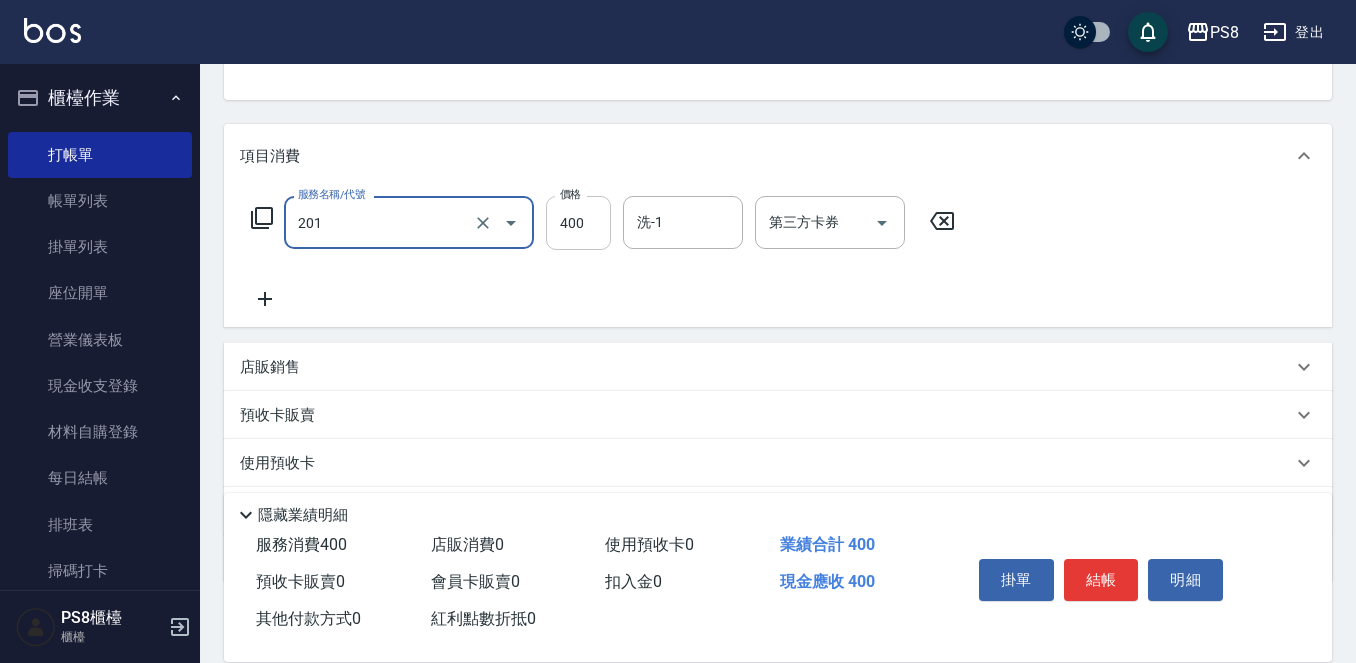 type on "洗剪400(201)" 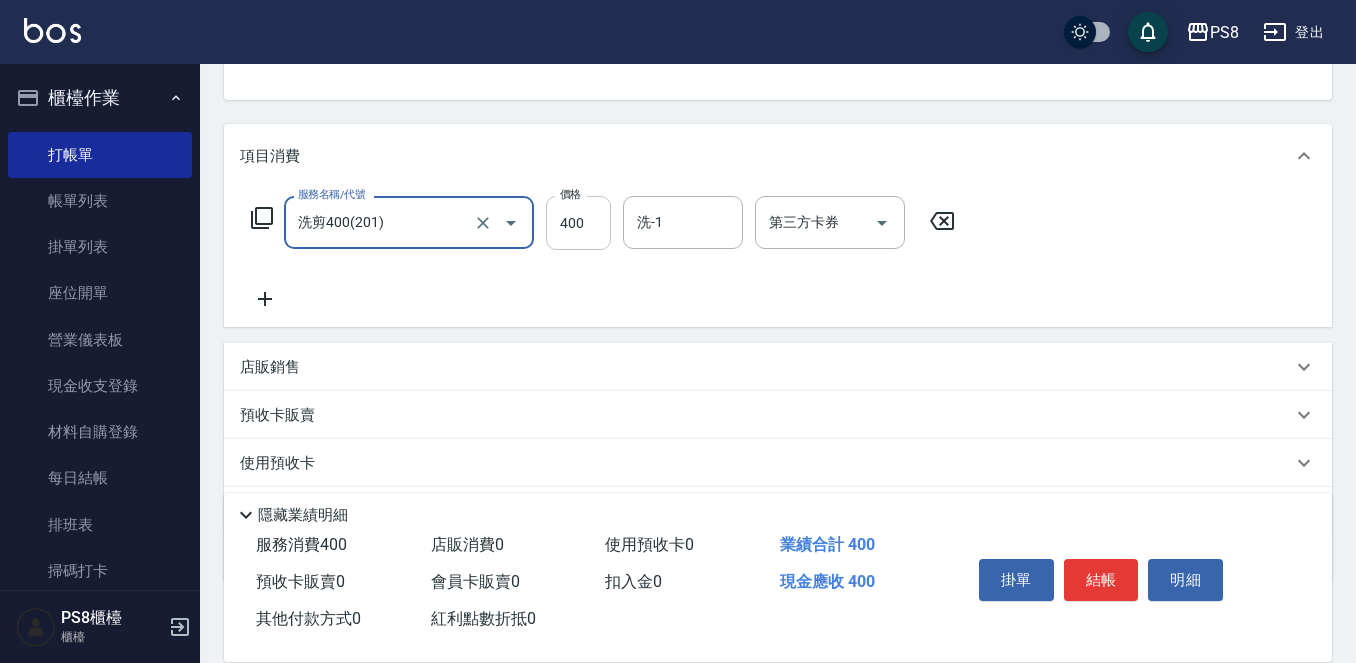 click on "400" at bounding box center [578, 223] 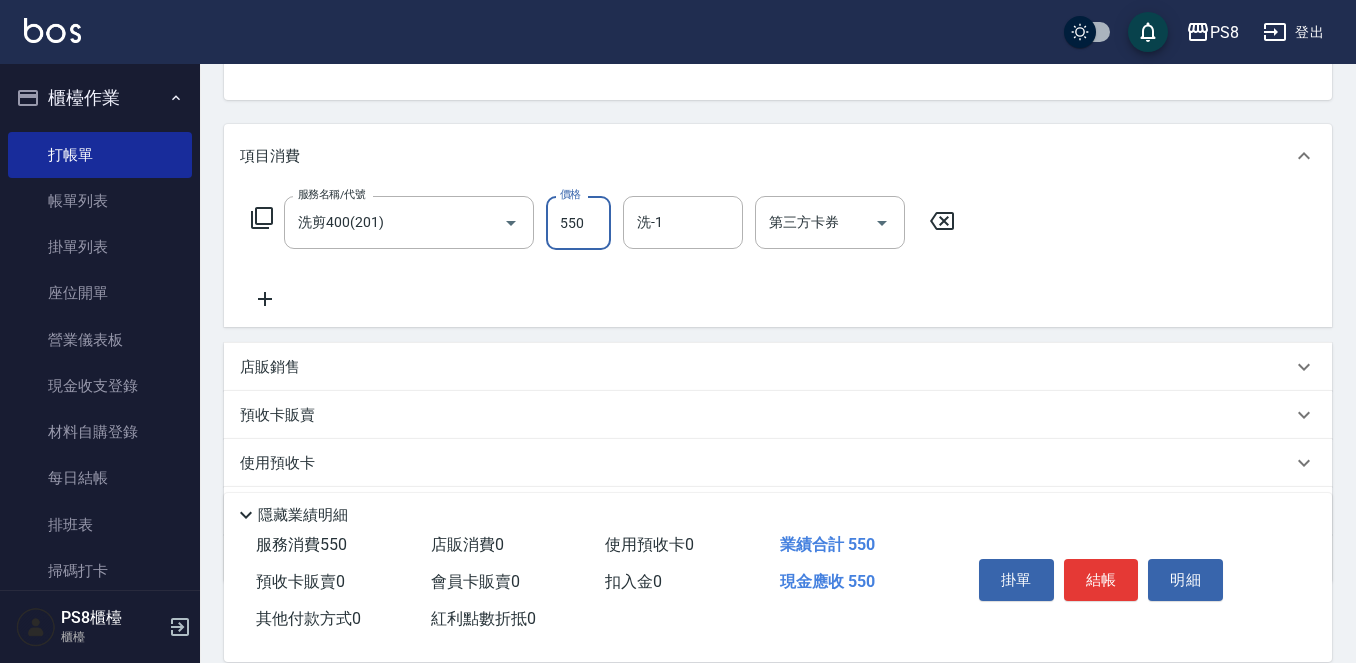 type on "550" 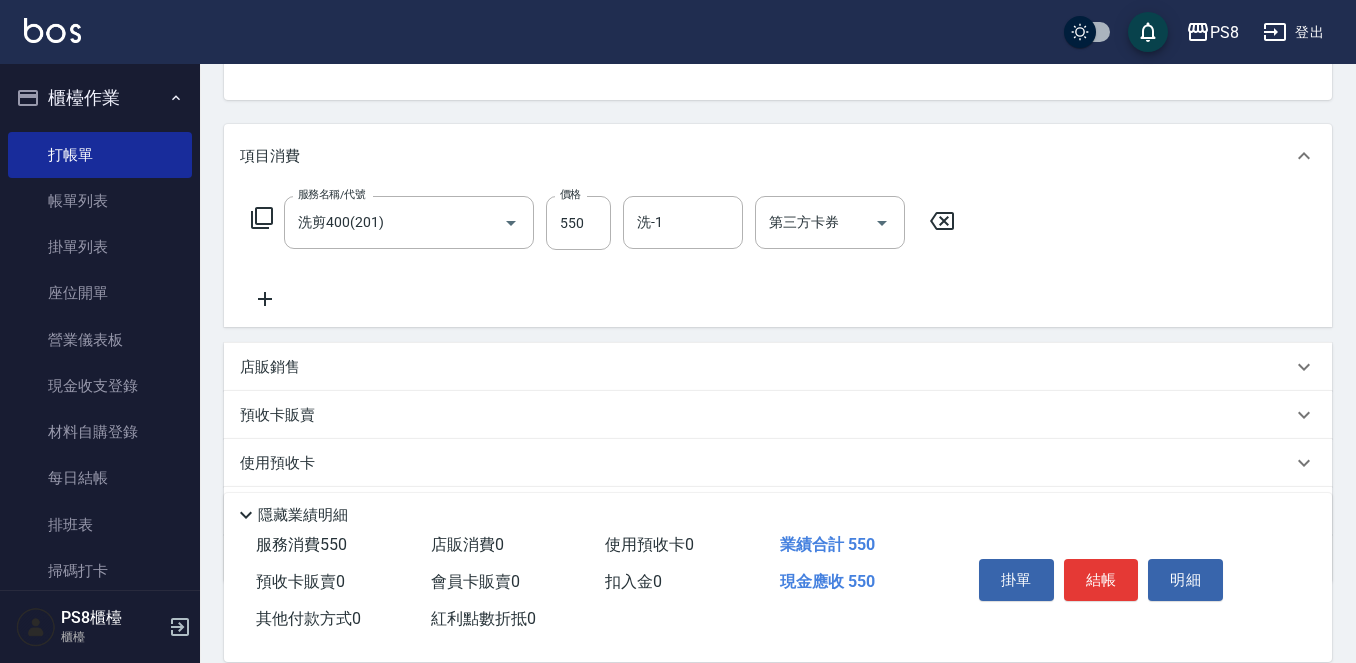 click 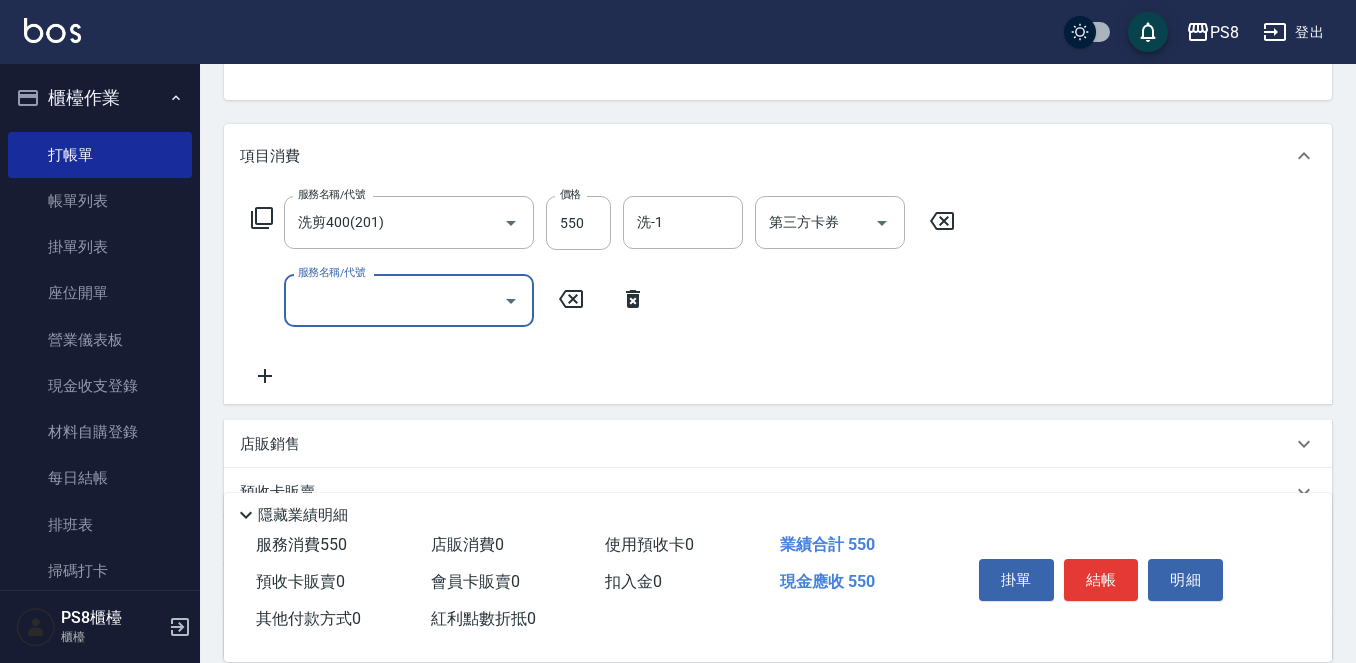 click on "服務名稱/代號" at bounding box center [409, 300] 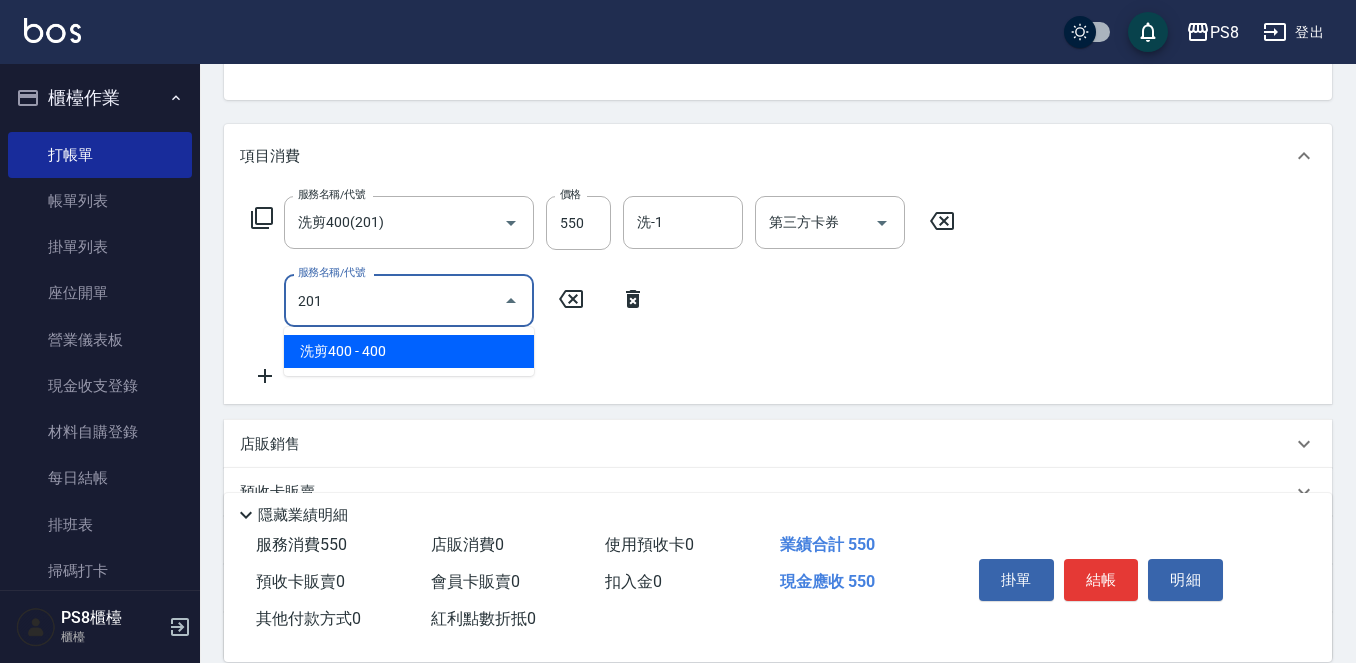 drag, startPoint x: 320, startPoint y: 346, endPoint x: 564, endPoint y: 343, distance: 244.01845 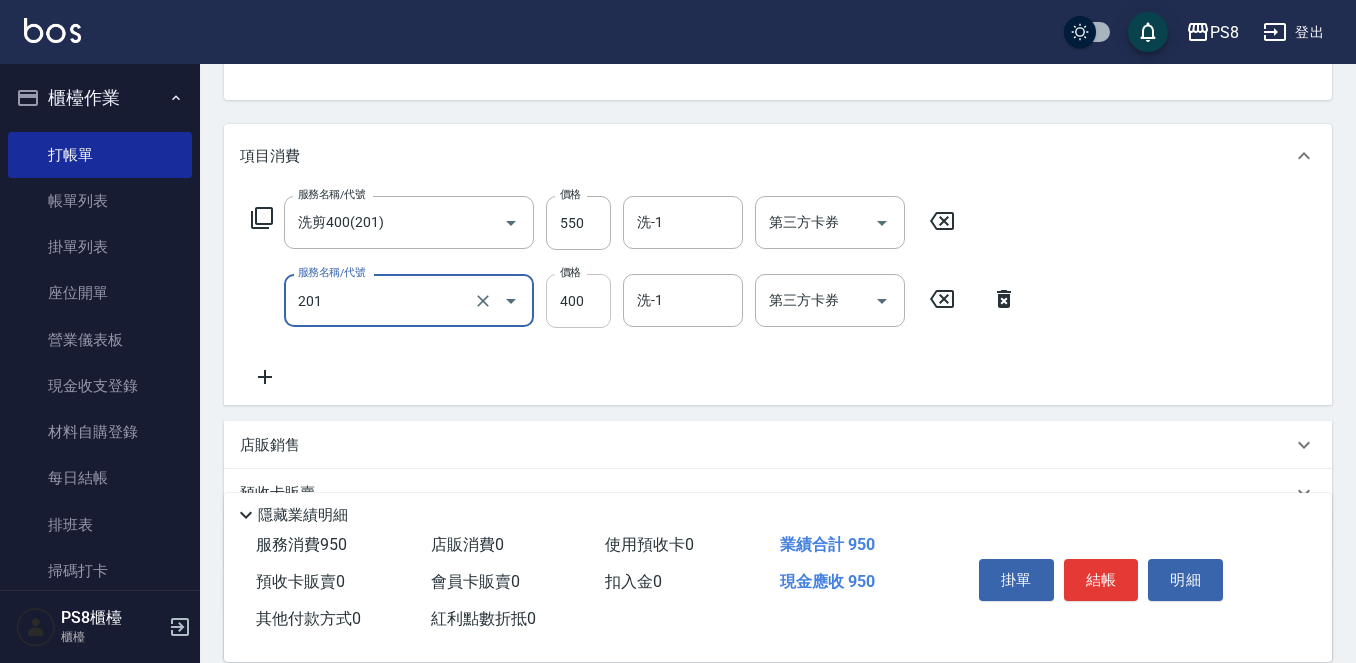 type on "洗剪400(201)" 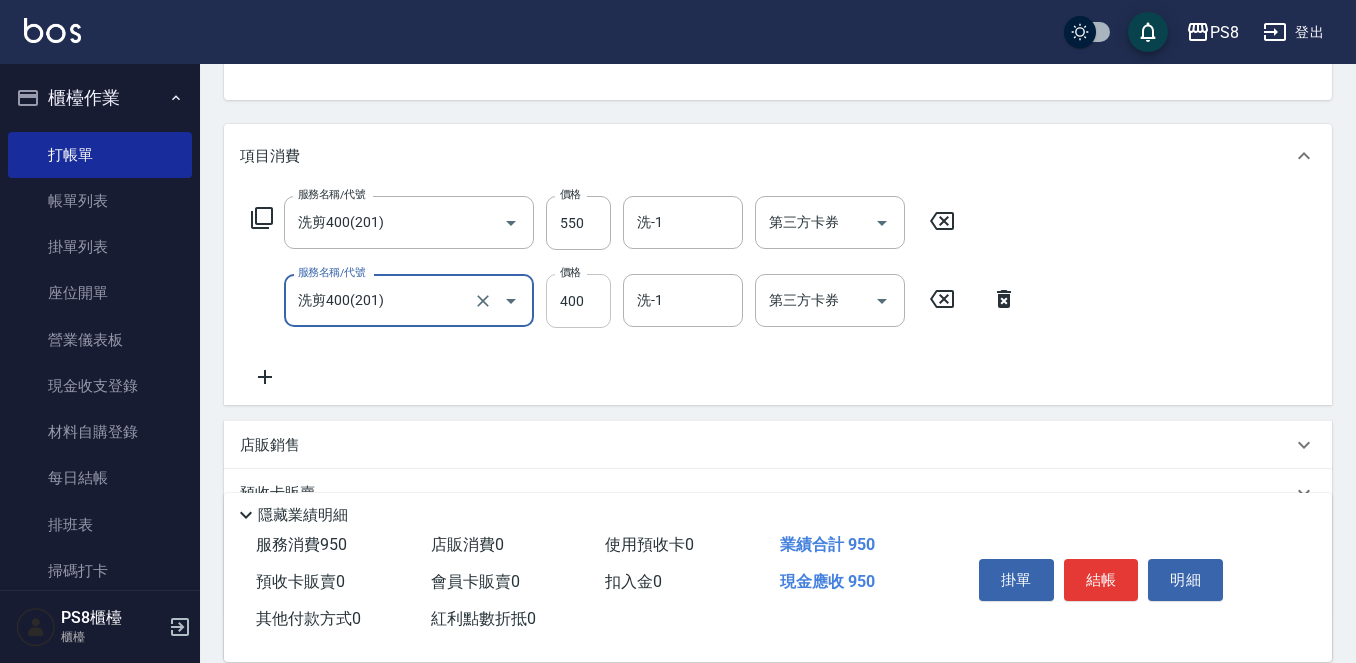 click on "400" at bounding box center (578, 301) 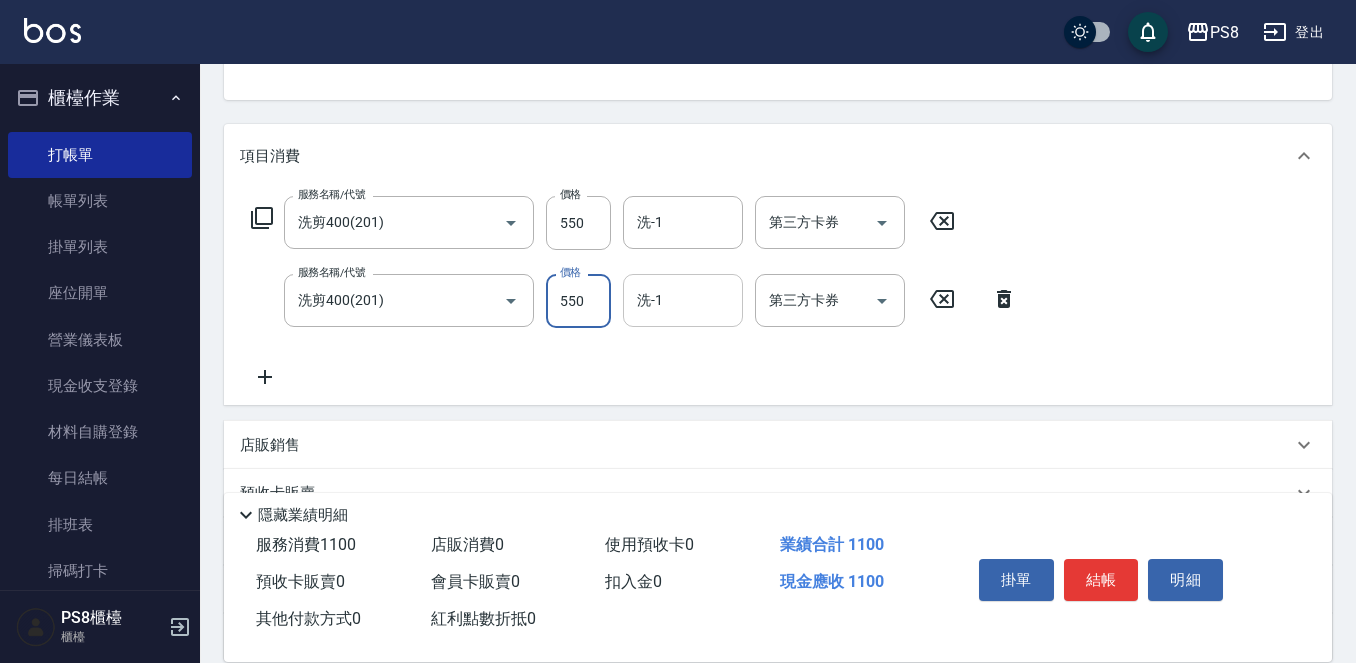 type on "550" 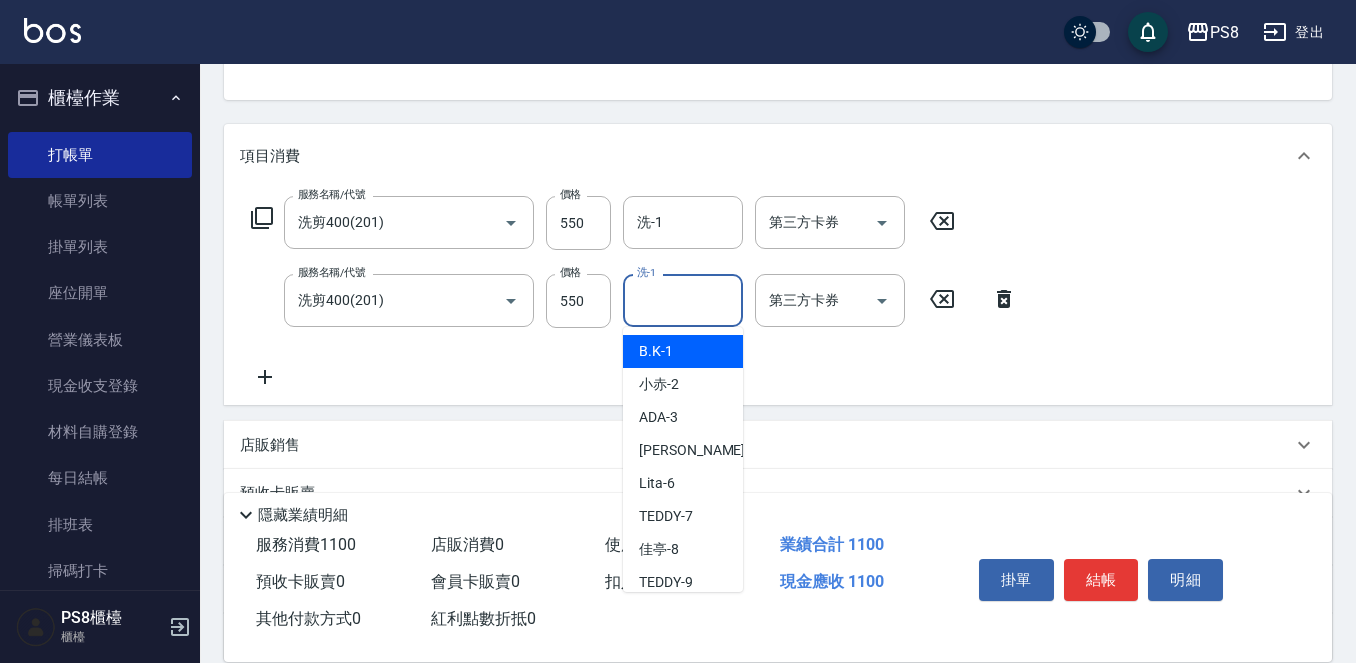 click on "洗-1" at bounding box center [683, 300] 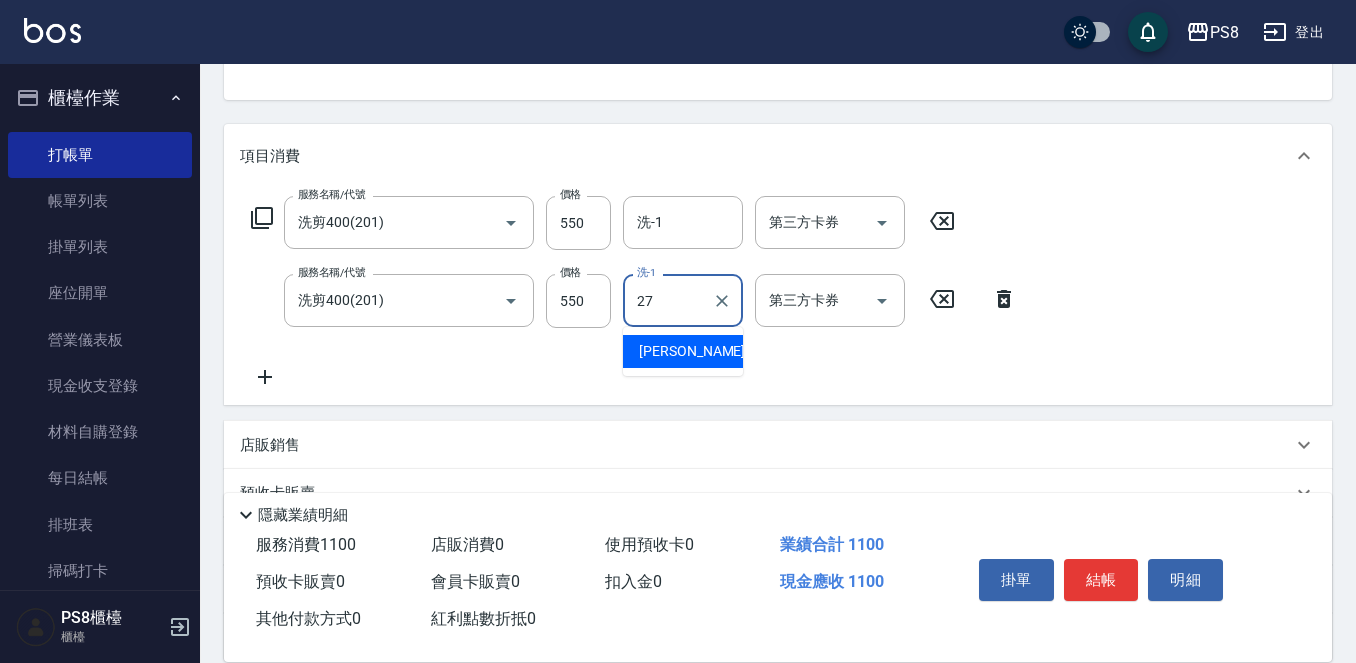 click on "Barry -27" at bounding box center [683, 351] 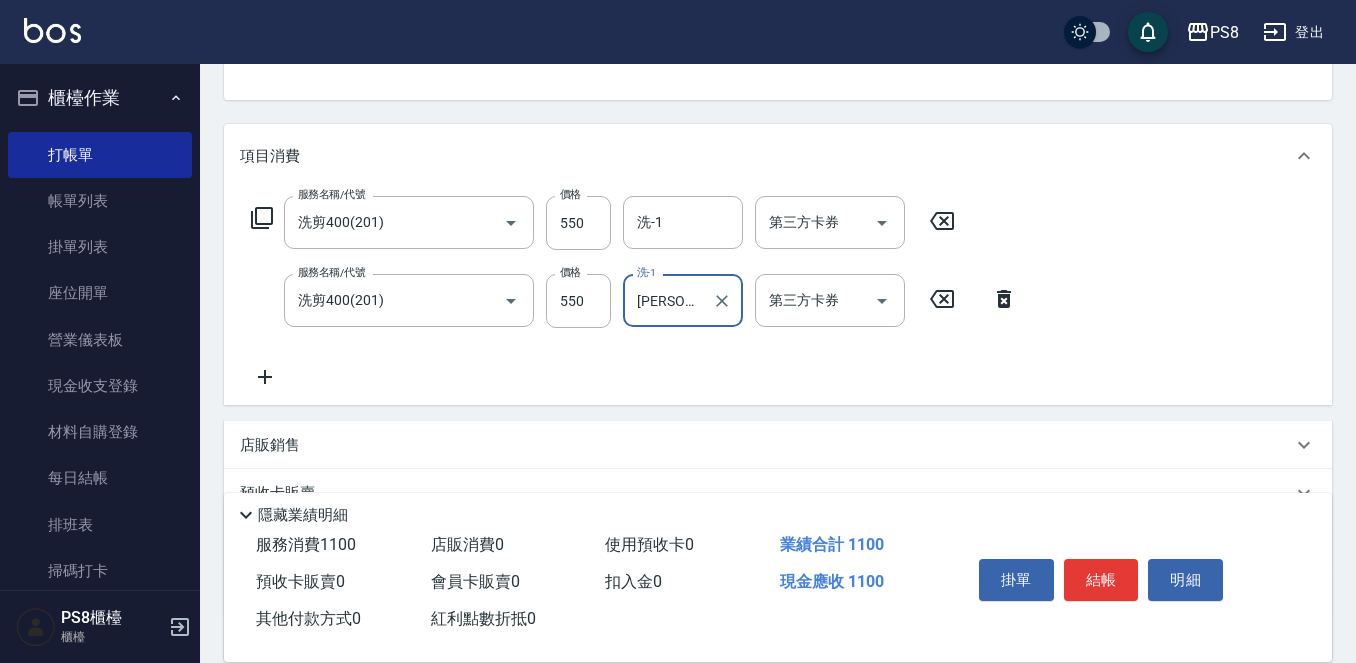 type on "Barry-27" 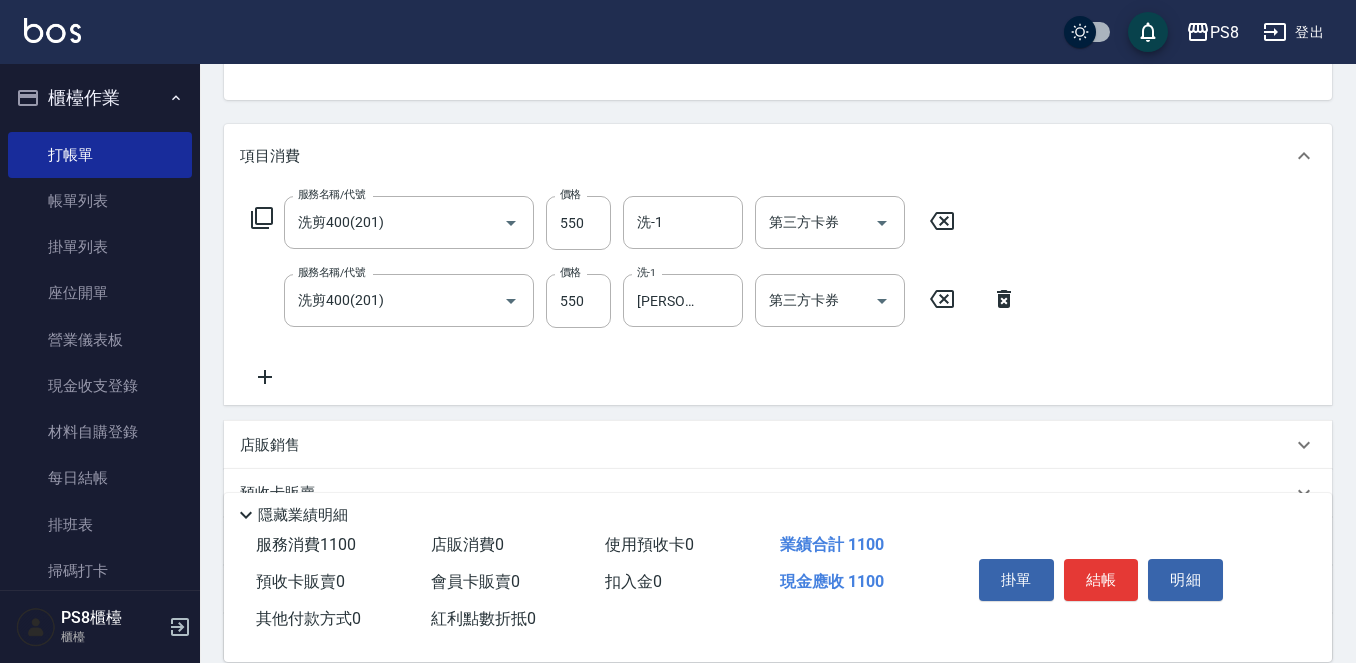 click 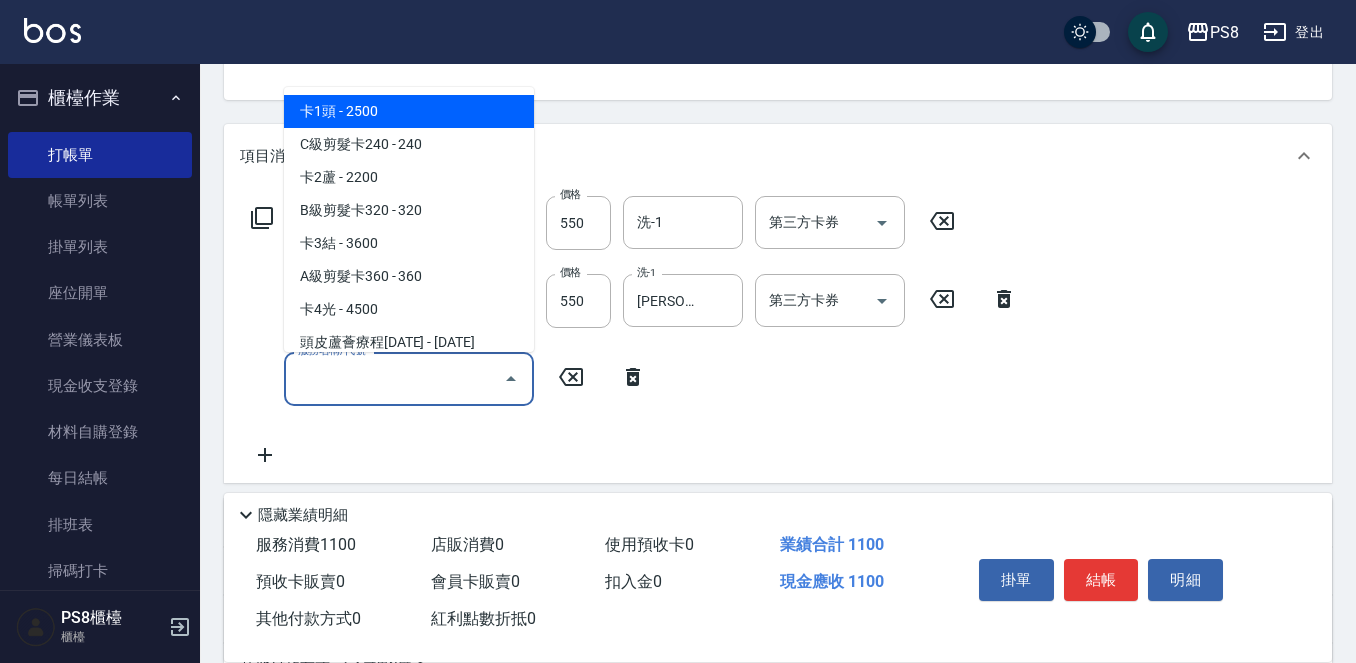 click on "服務名稱/代號" at bounding box center (394, 378) 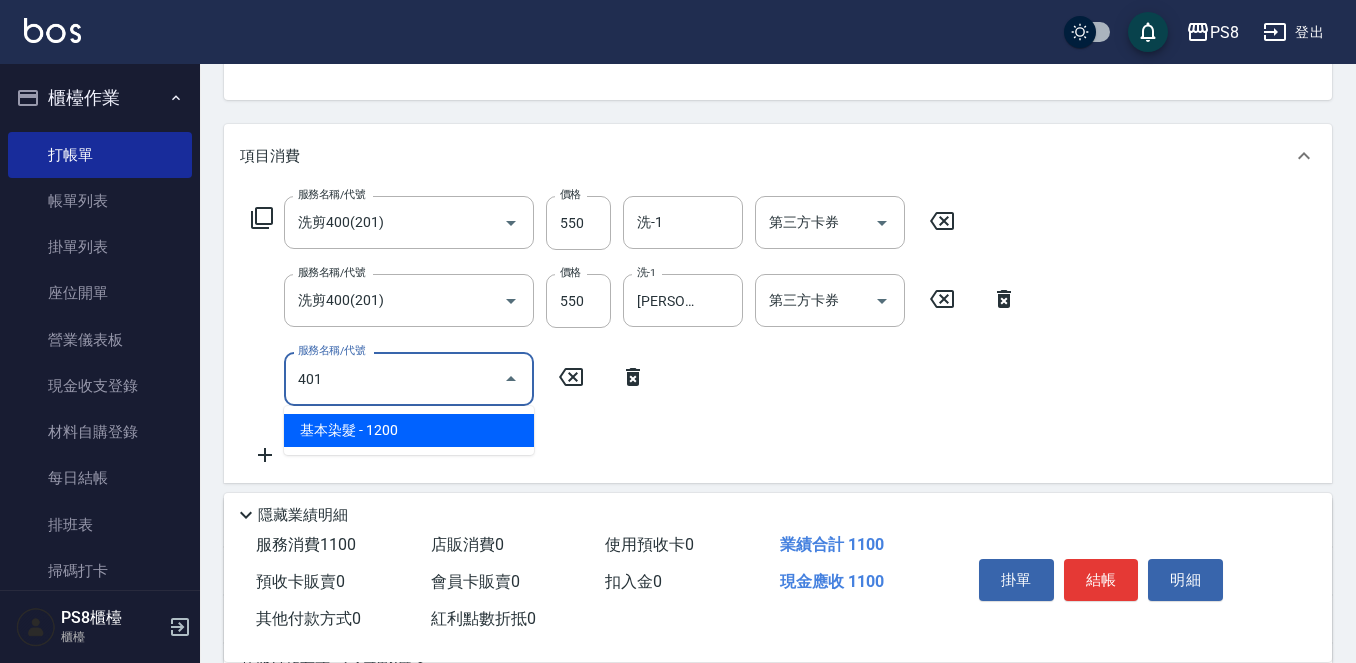 click on "基本染髮 - 1200" at bounding box center [409, 430] 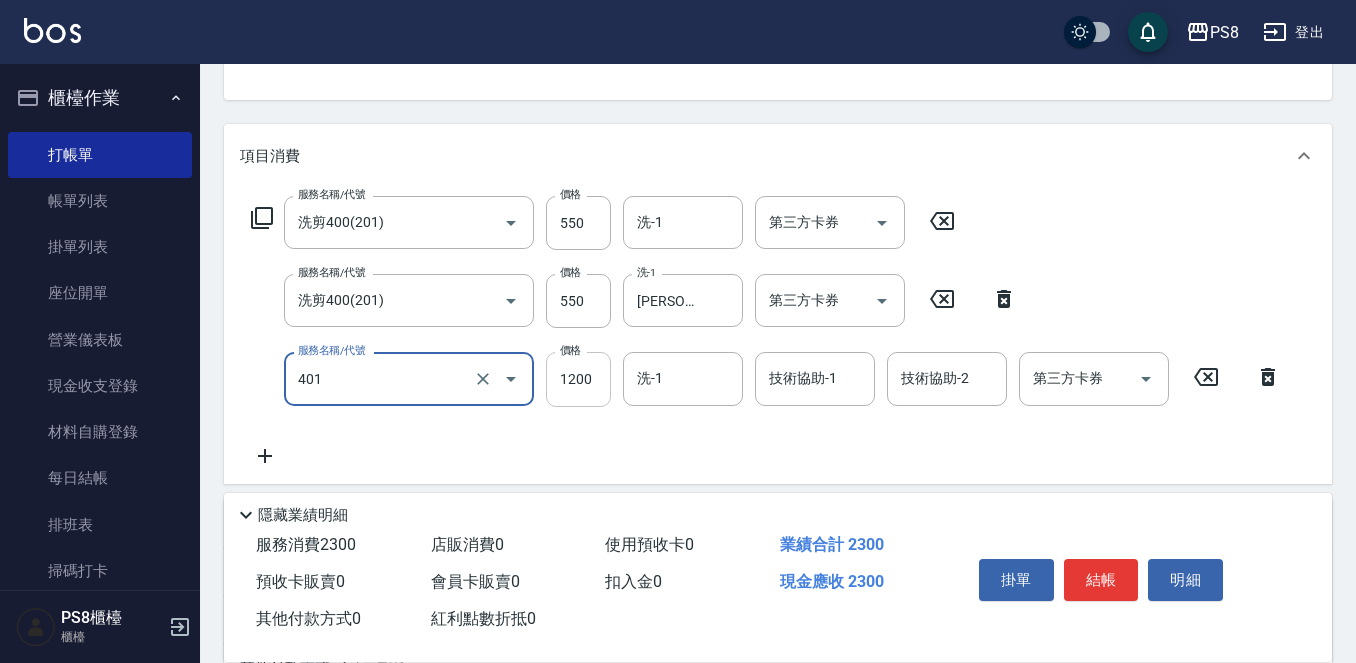 type on "基本染髮(401)" 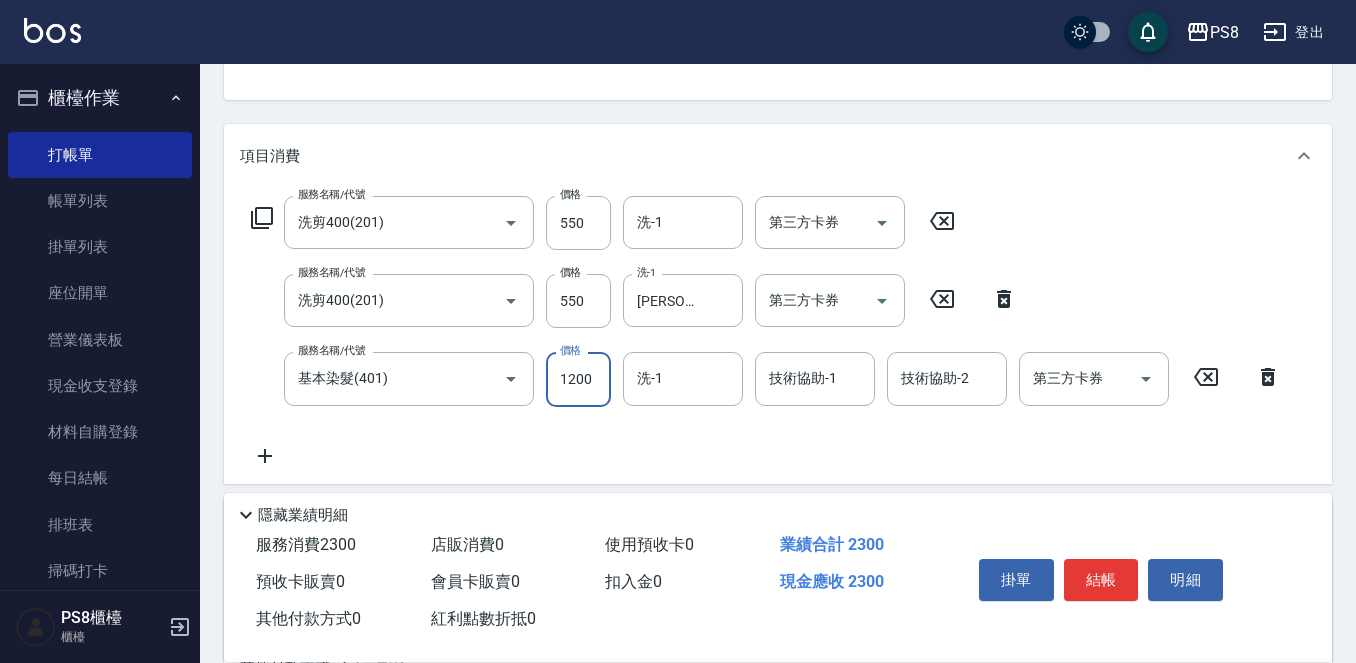 click on "1200" at bounding box center (578, 379) 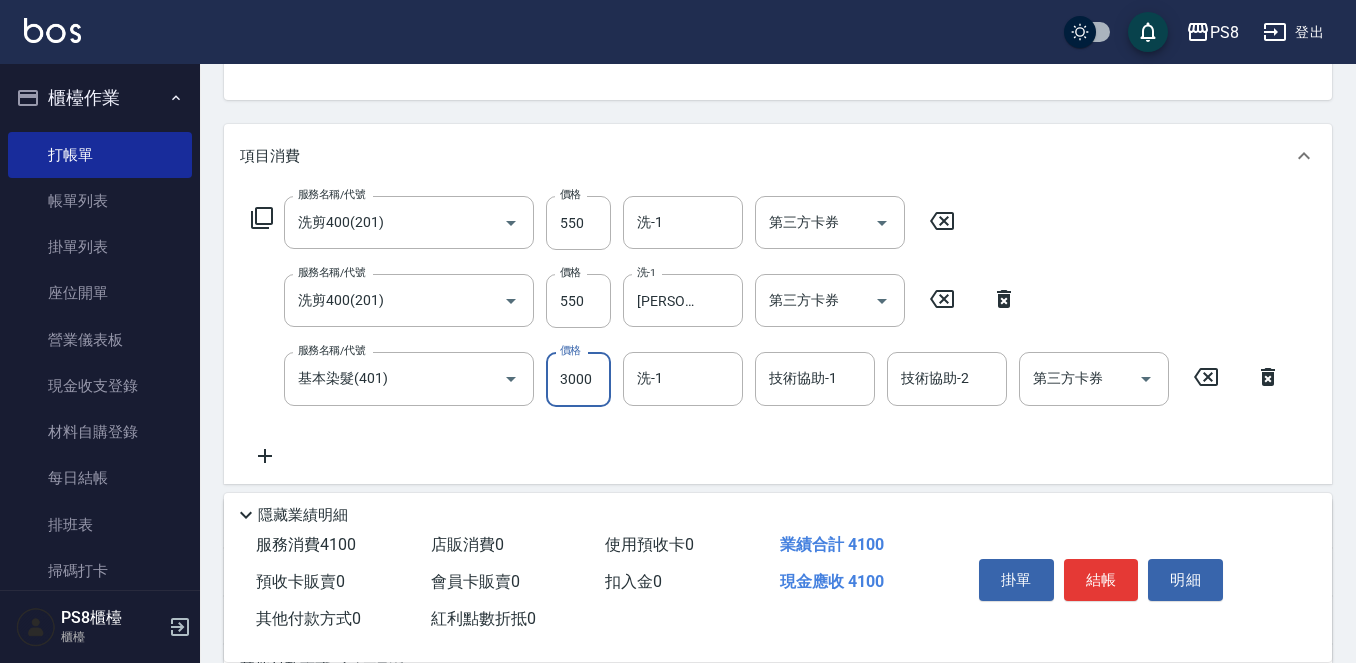 type on "3000" 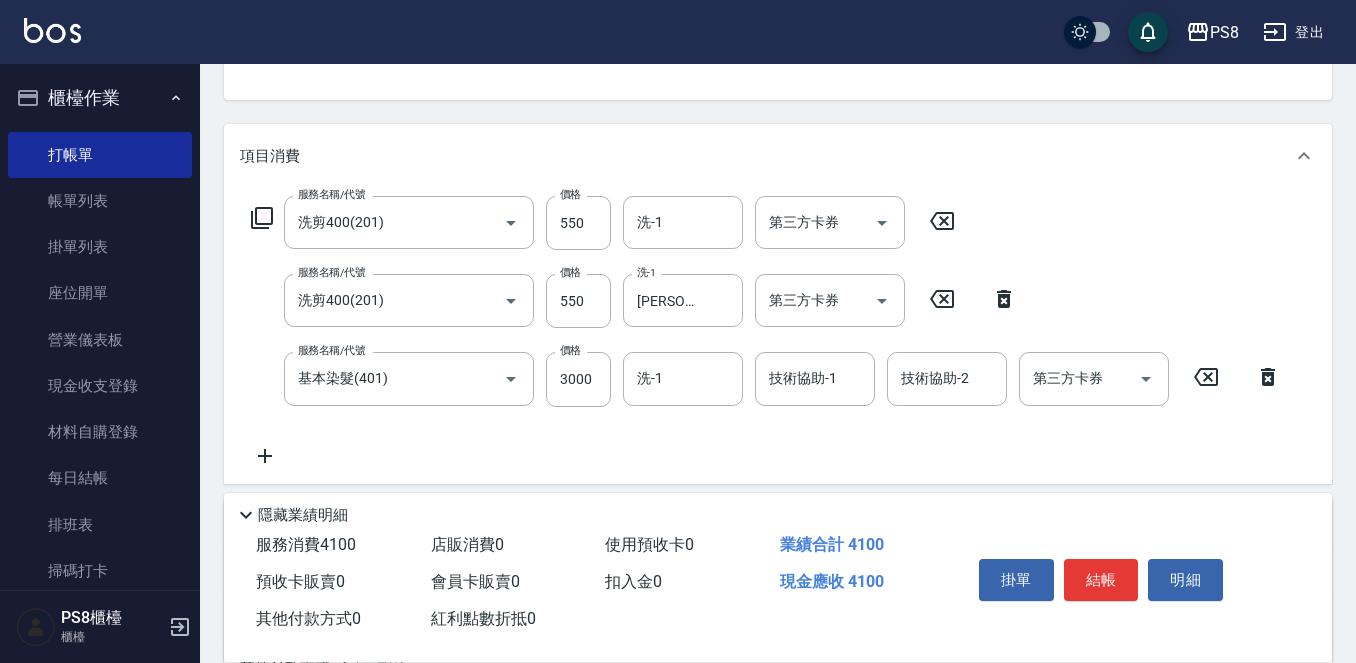 click 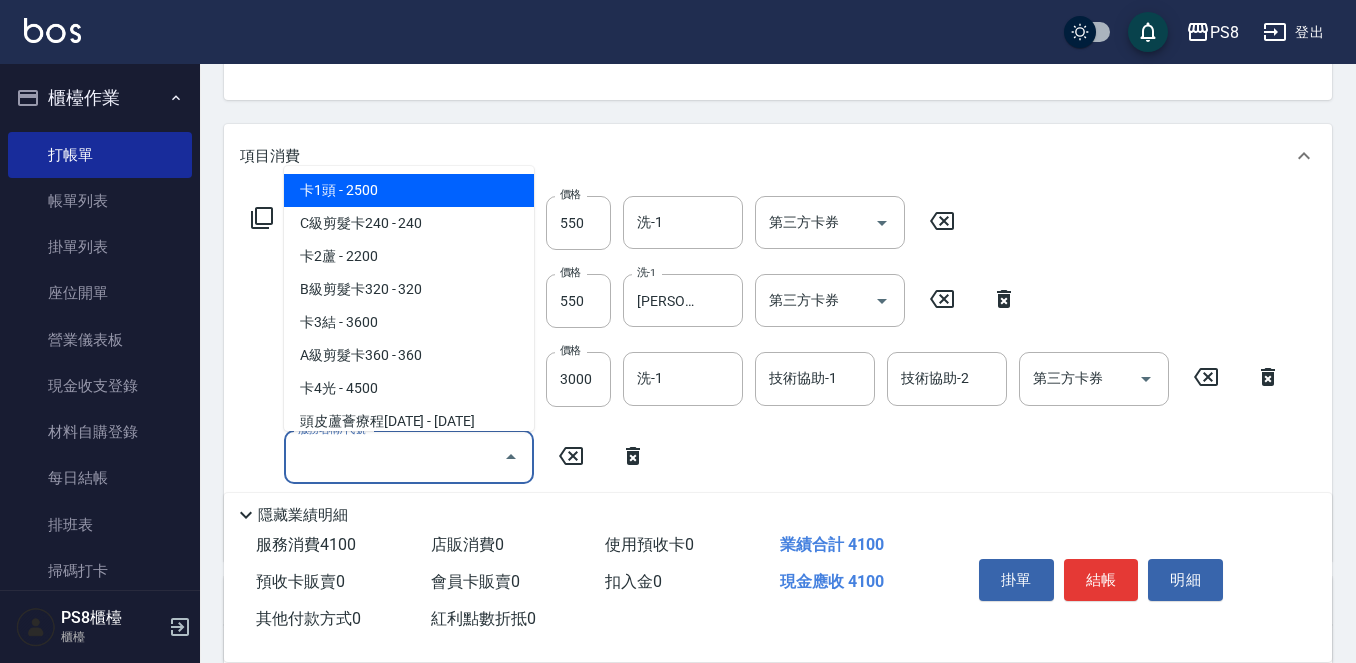 click on "服務名稱/代號" at bounding box center (394, 457) 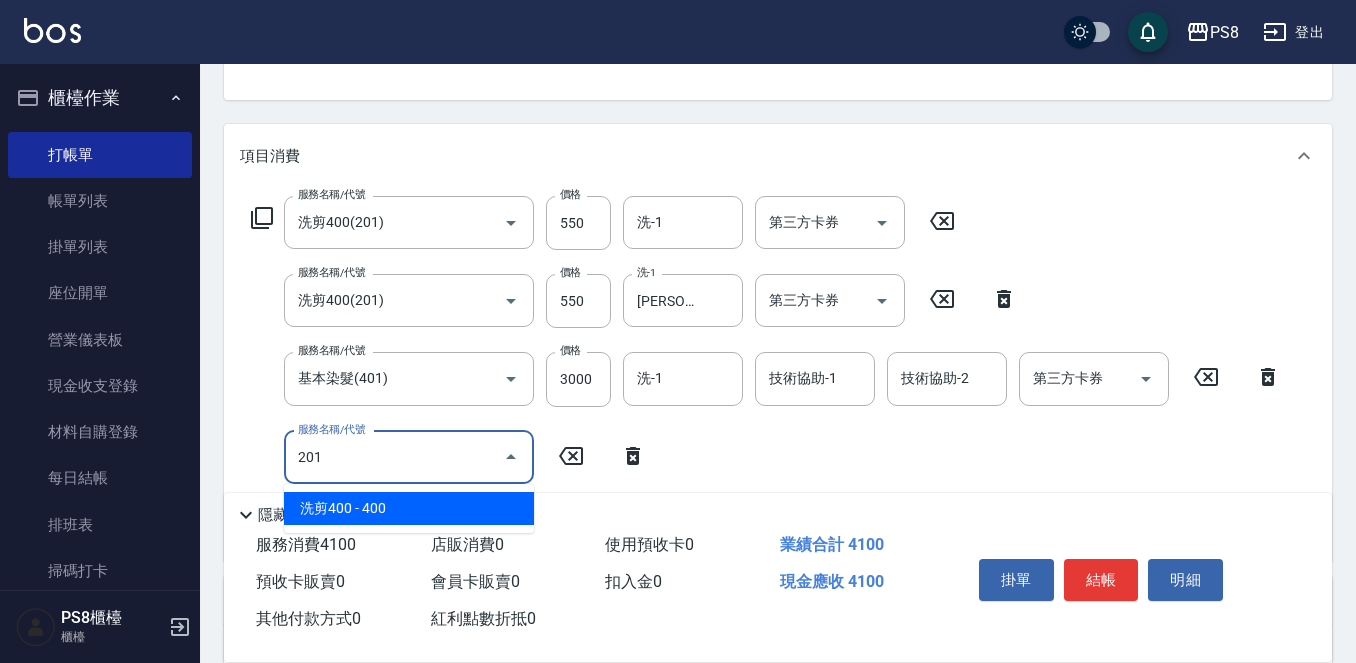 drag, startPoint x: 369, startPoint y: 506, endPoint x: 529, endPoint y: 468, distance: 164.4506 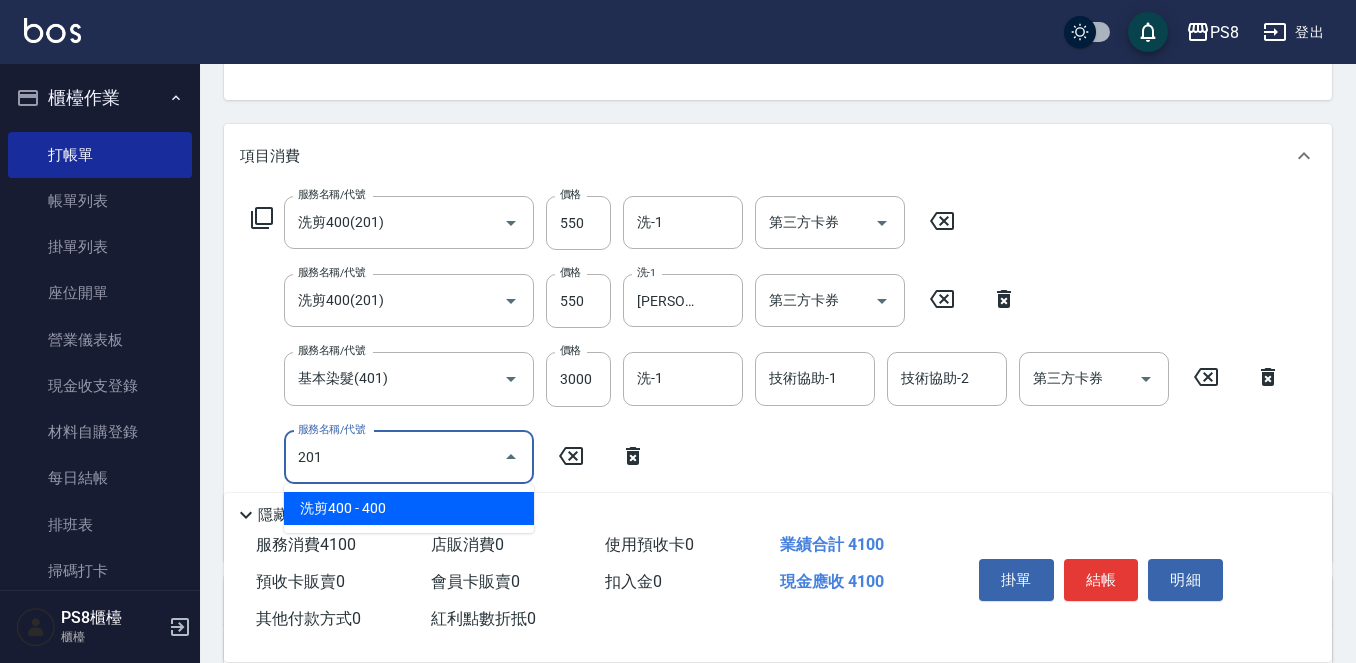 click on "洗剪400 - 400" at bounding box center [409, 508] 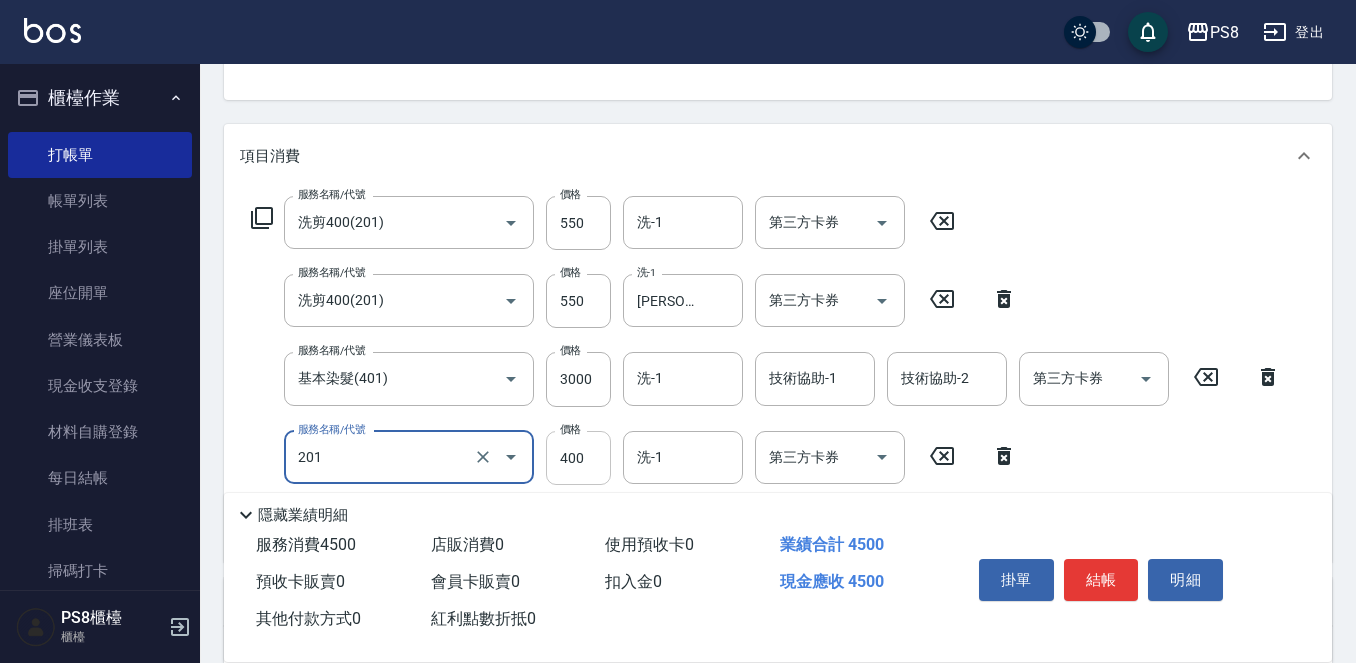 type on "洗剪400(201)" 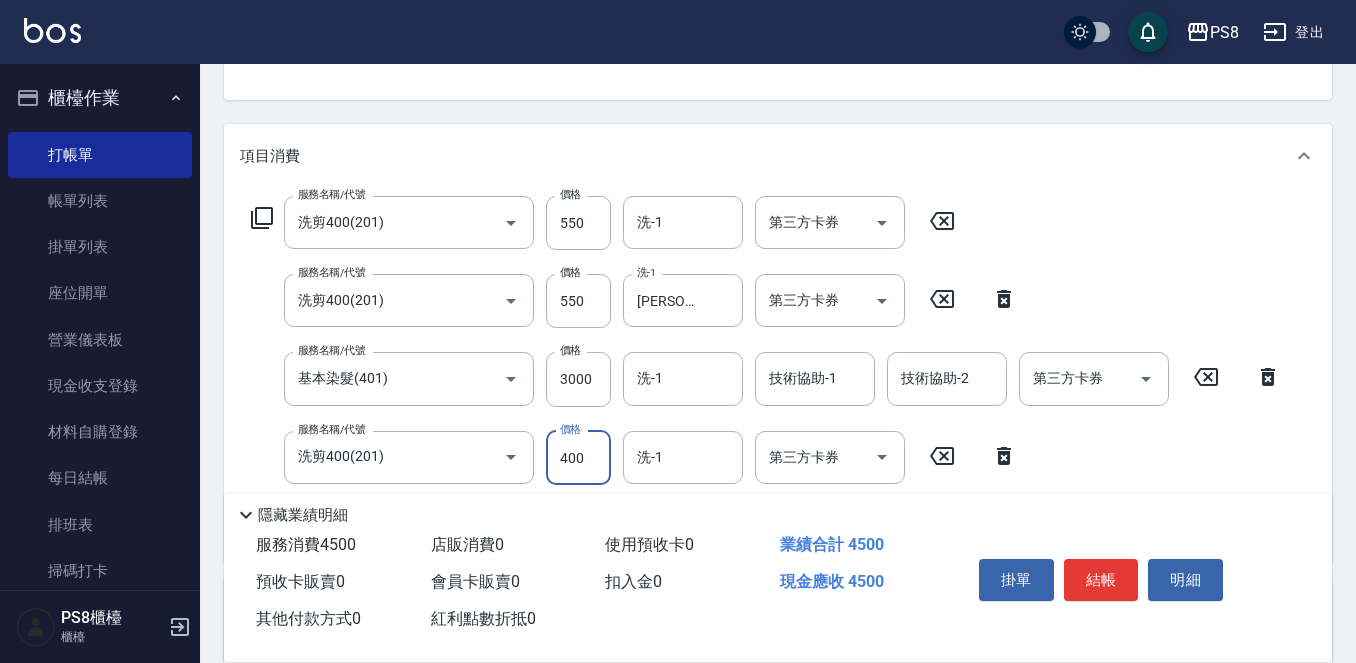 click on "400" at bounding box center (578, 458) 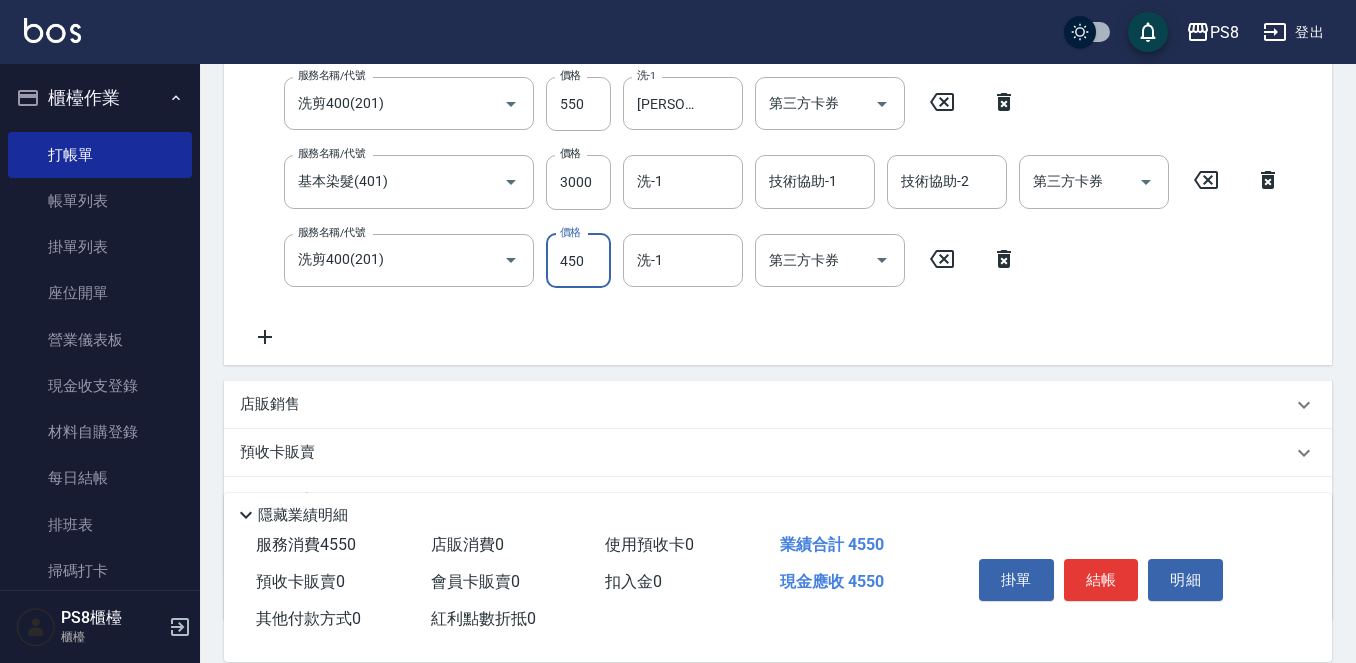 scroll, scrollTop: 400, scrollLeft: 0, axis: vertical 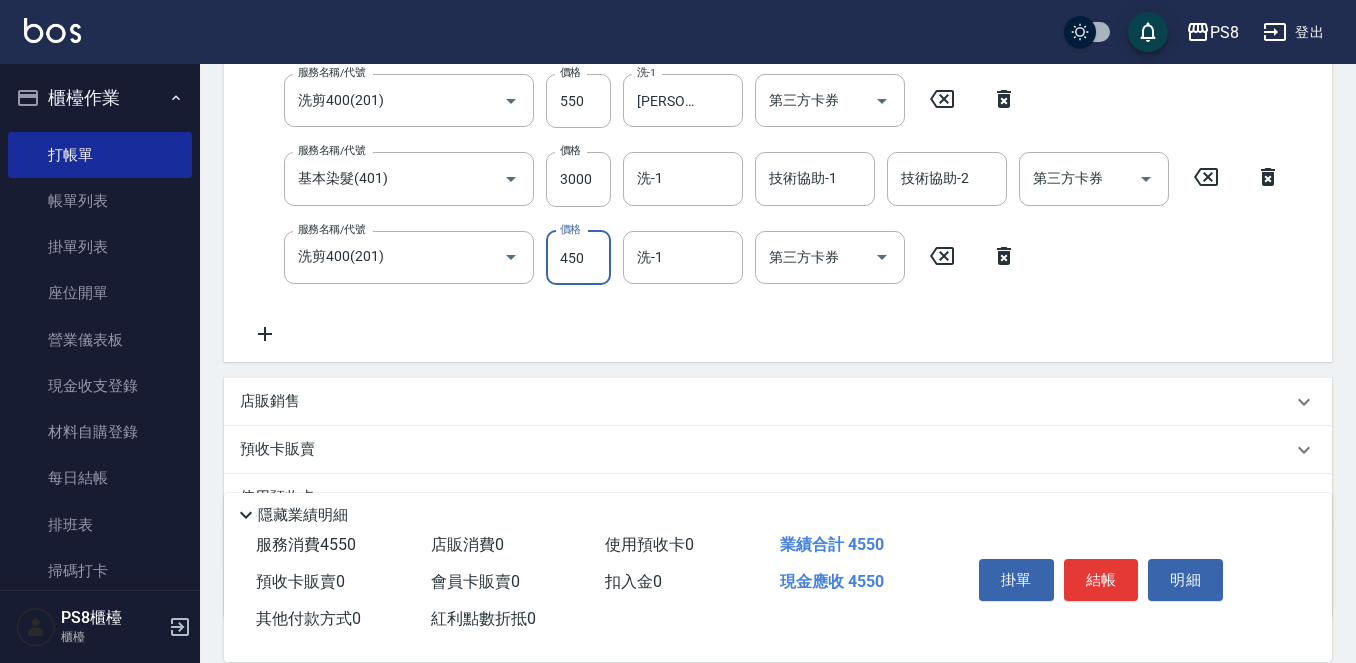 type on "450" 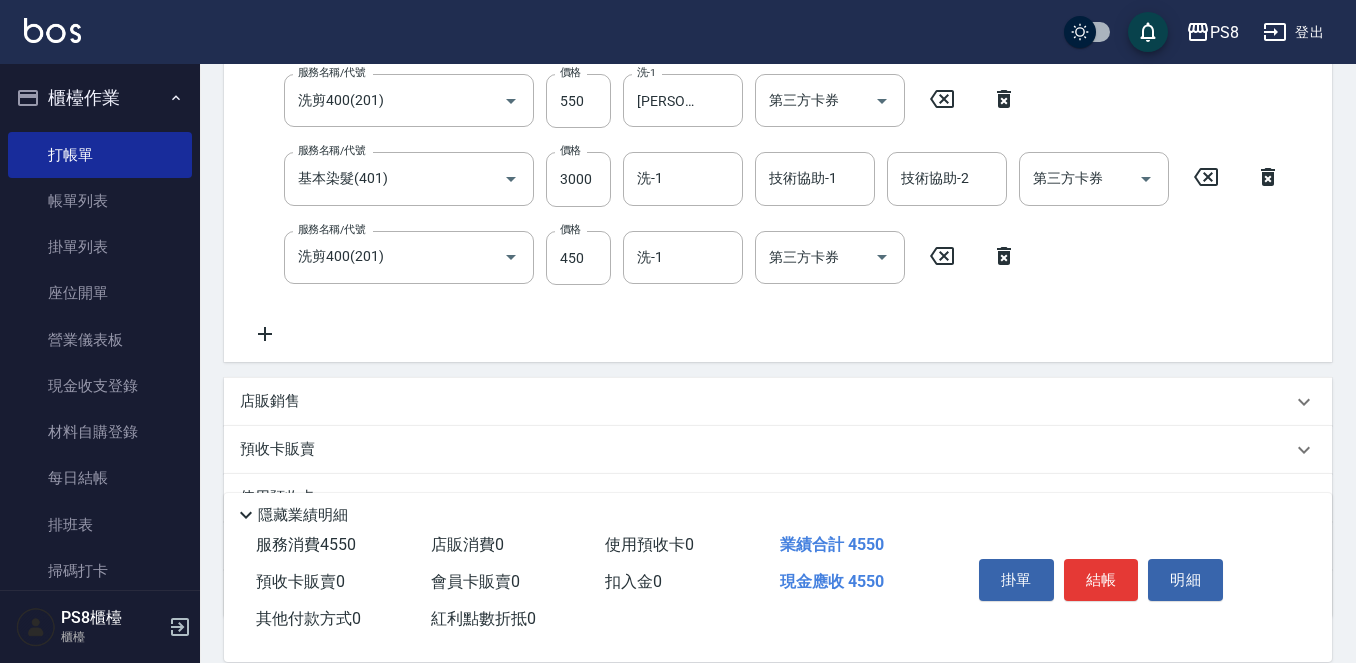 click 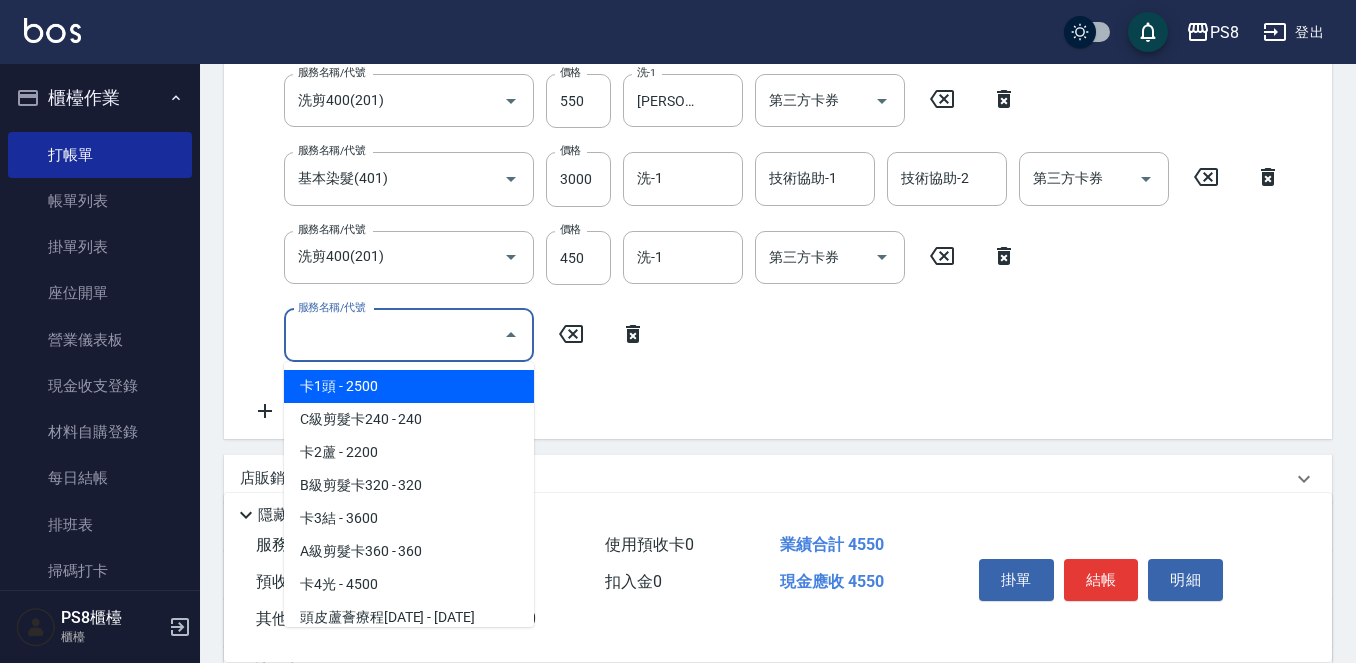 click on "服務名稱/代號" at bounding box center [394, 335] 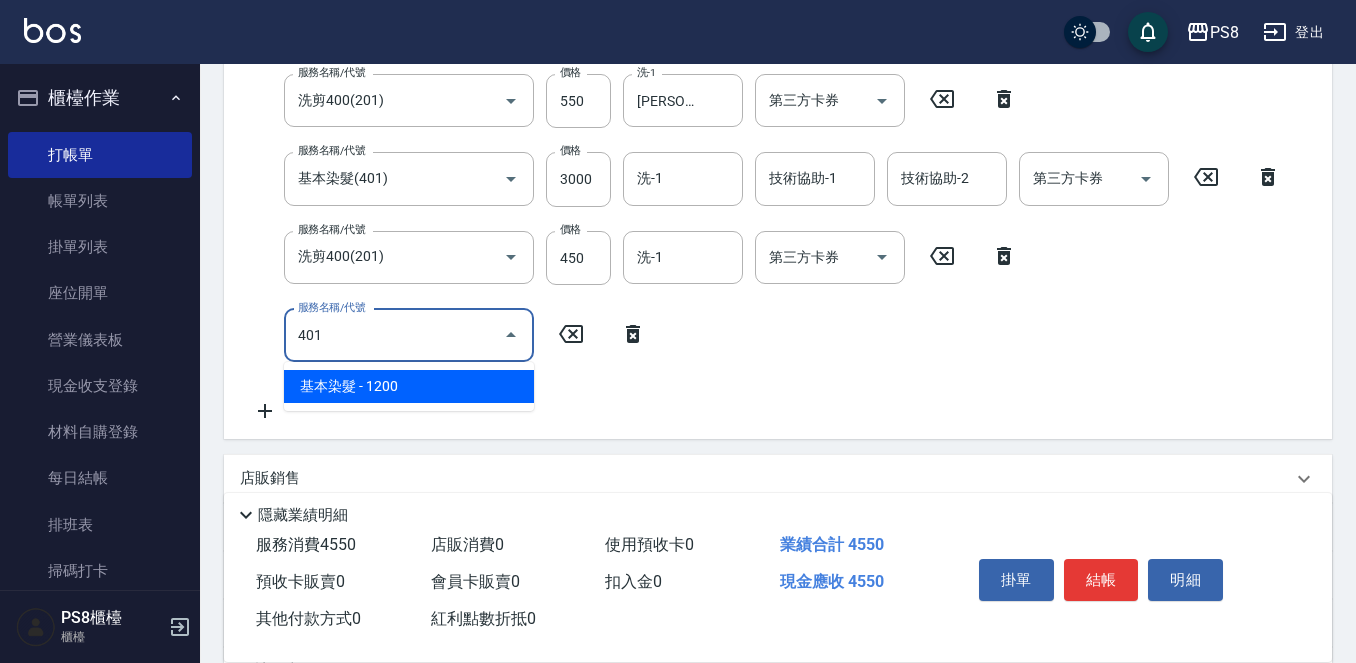 click on "基本染髮 - 1200" at bounding box center [409, 386] 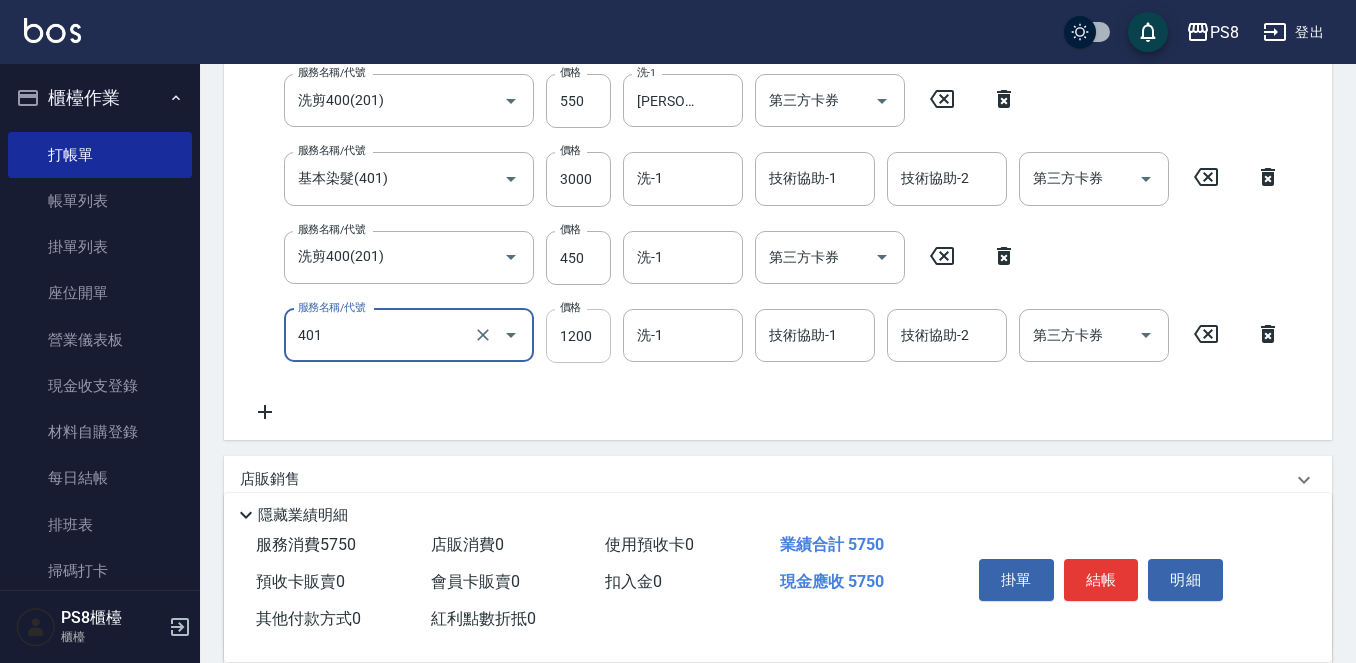 type on "基本染髮(401)" 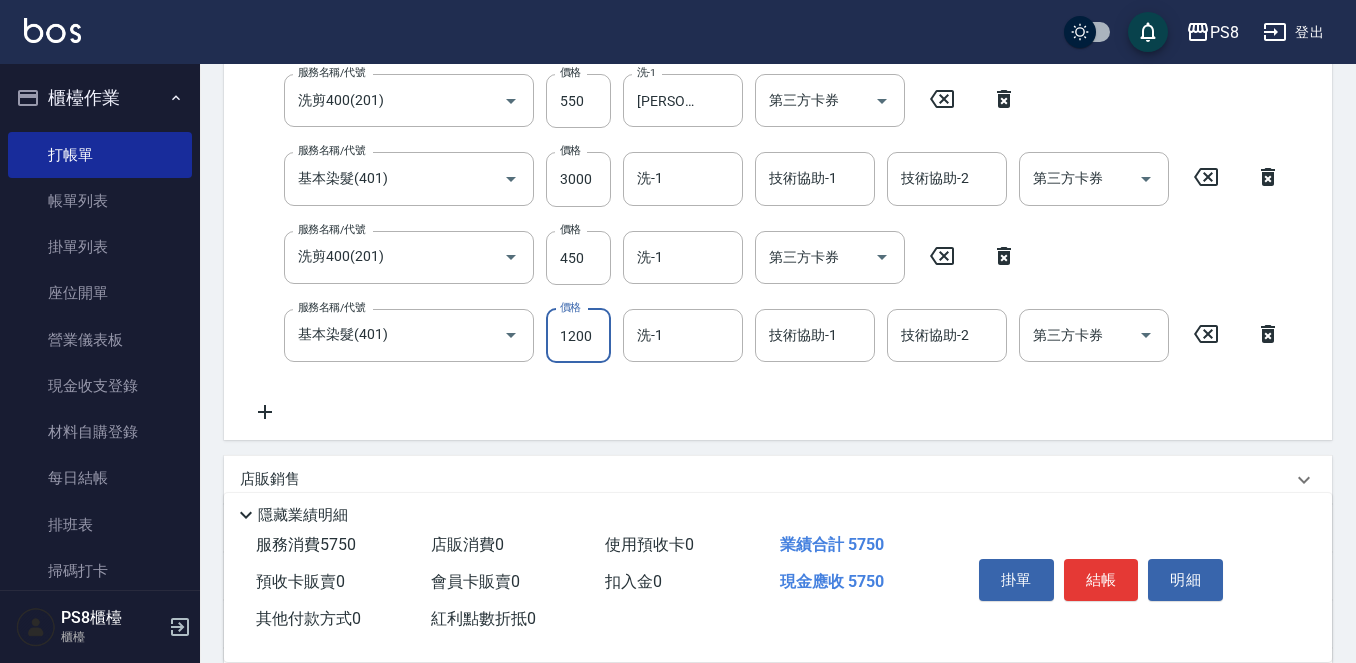 scroll, scrollTop: 396, scrollLeft: 0, axis: vertical 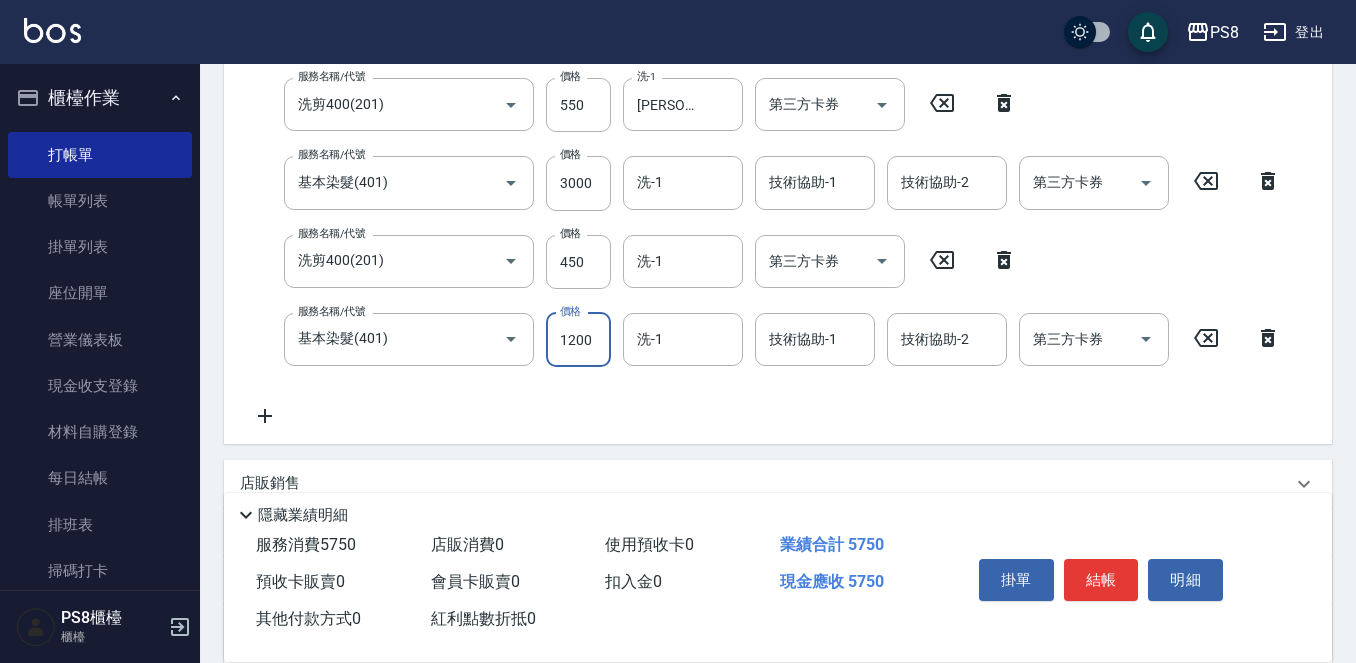 click on "1200" at bounding box center (578, 340) 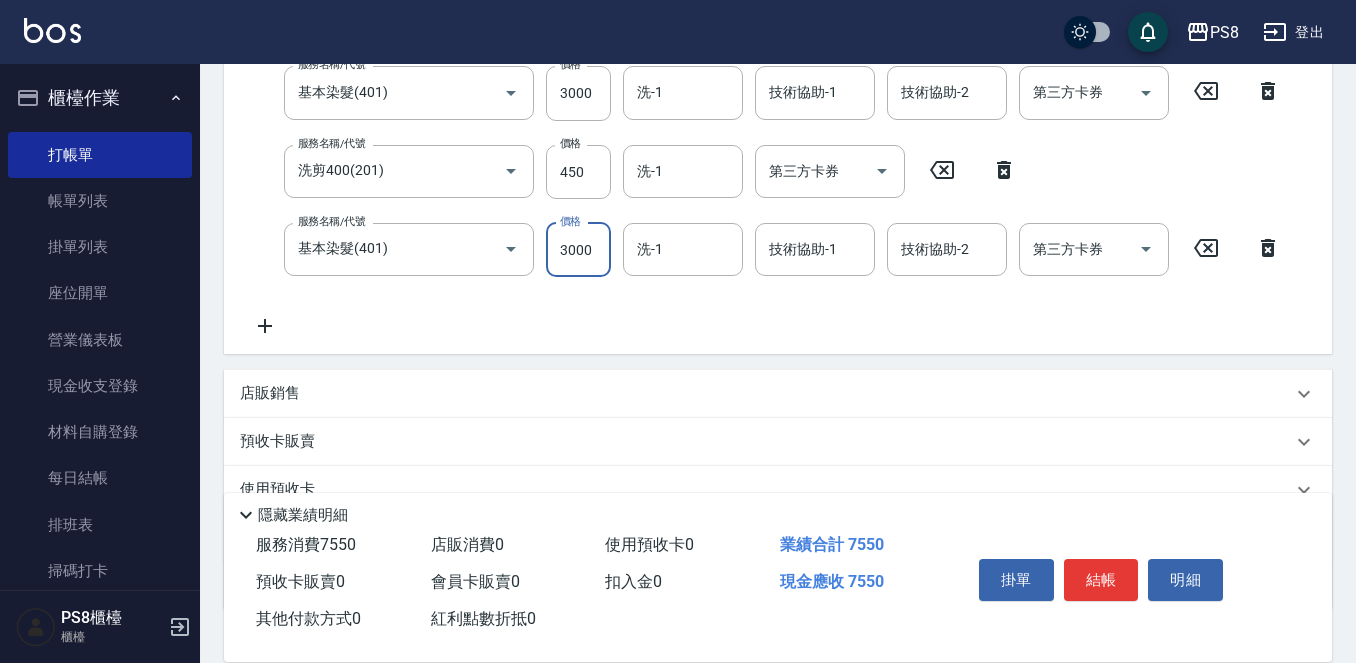 scroll, scrollTop: 596, scrollLeft: 0, axis: vertical 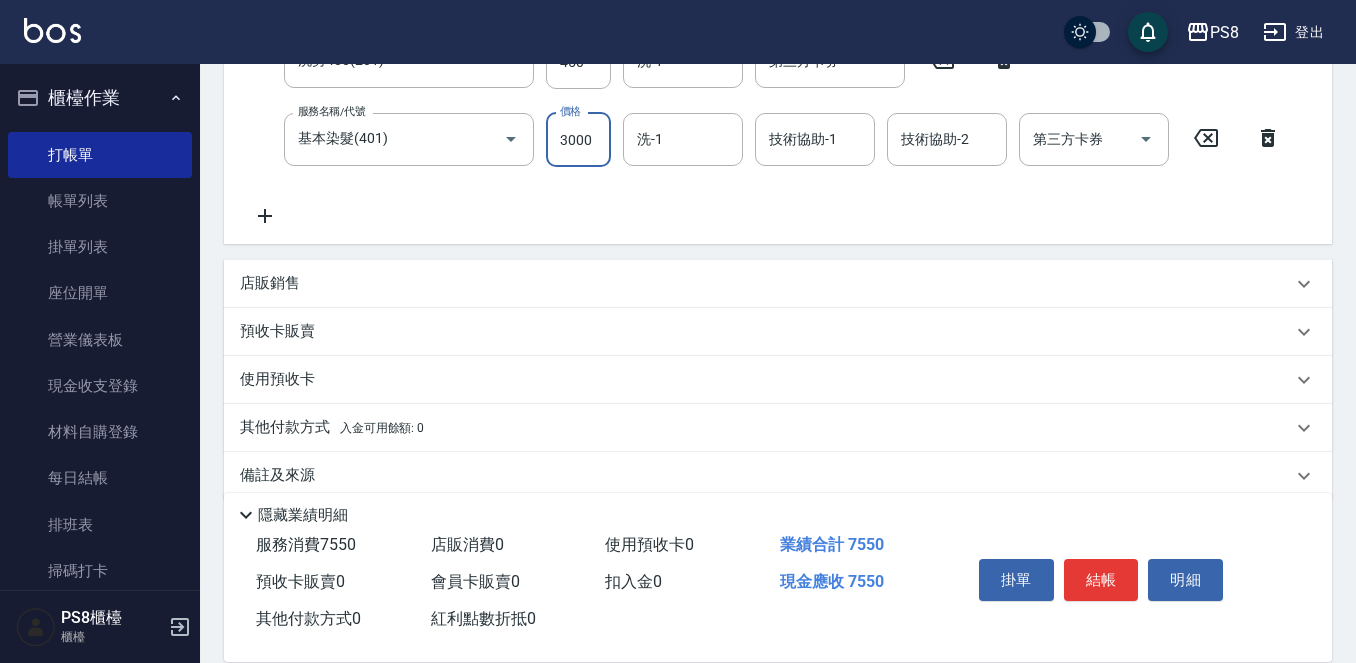 type on "3000" 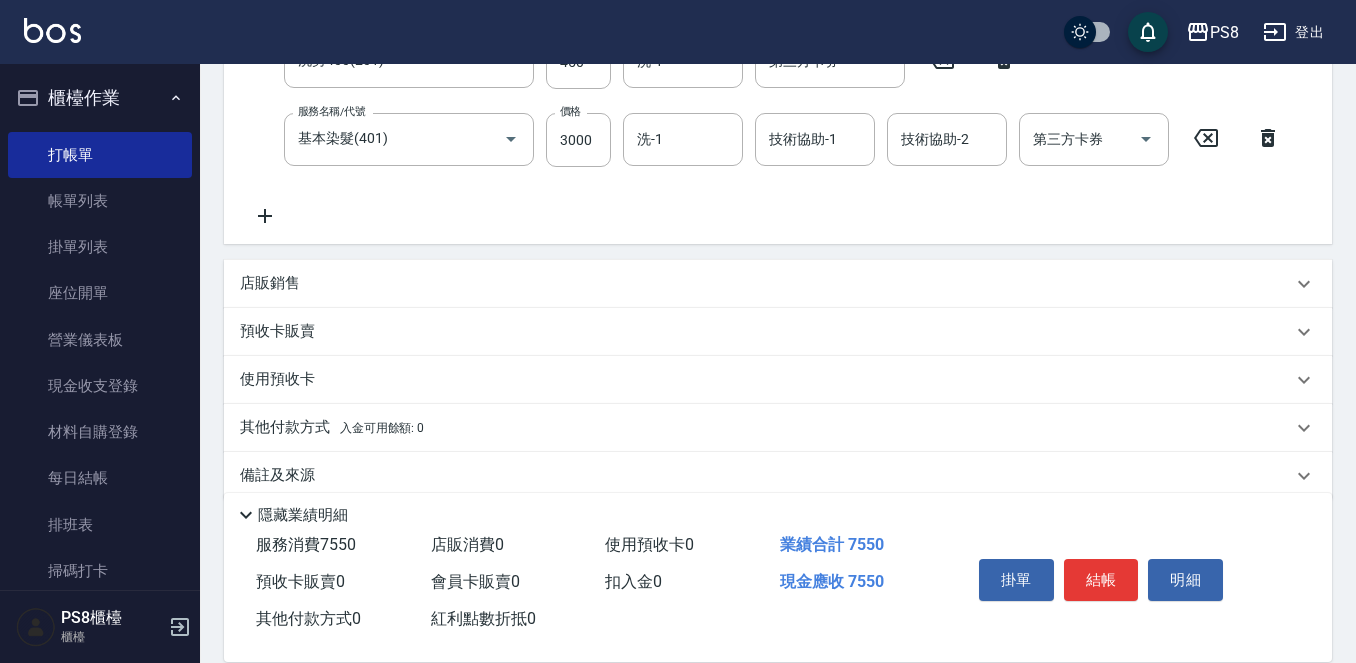 click on "店販銷售" at bounding box center (270, 283) 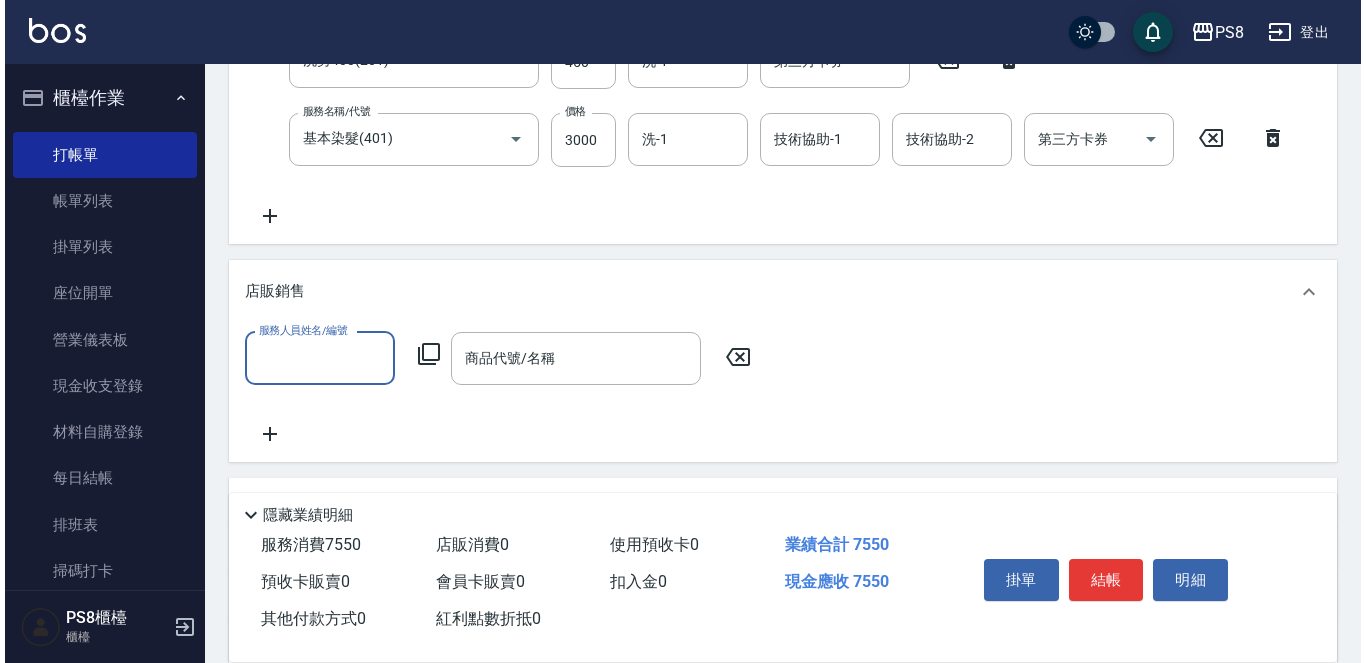 scroll, scrollTop: 0, scrollLeft: 0, axis: both 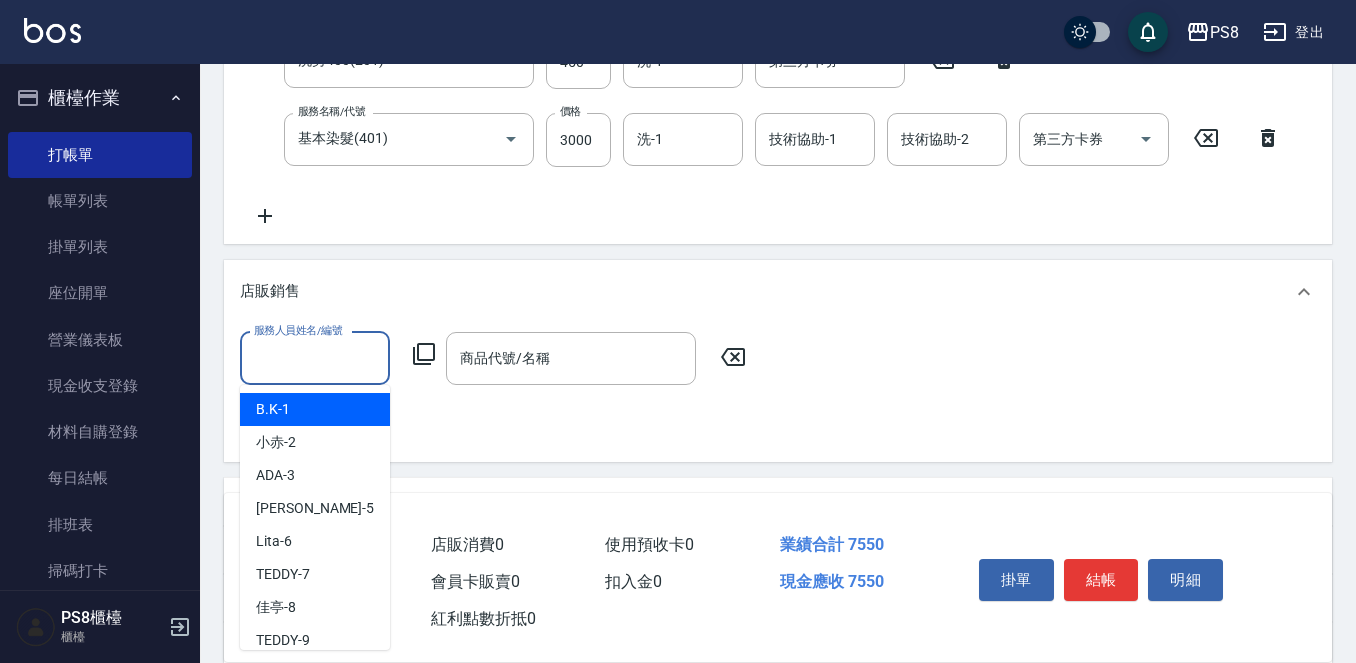 click on "服務人員姓名/編號" at bounding box center (315, 358) 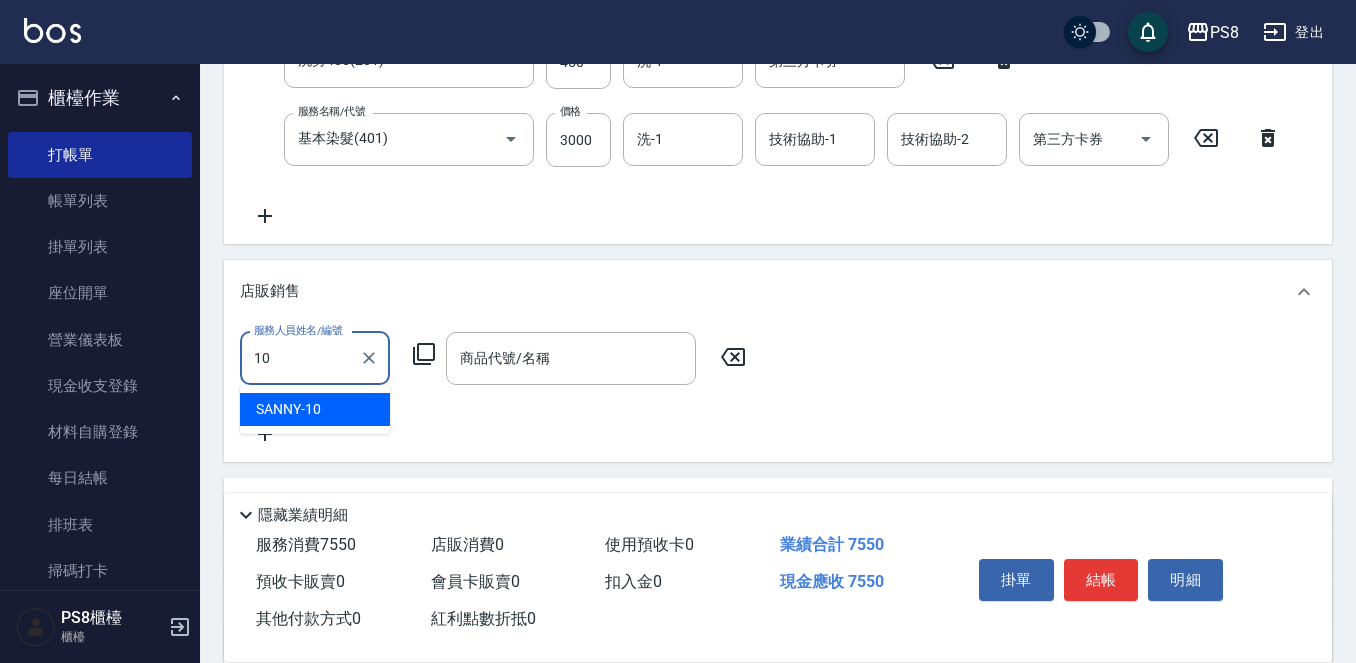 click on "SANNY -10" at bounding box center (315, 409) 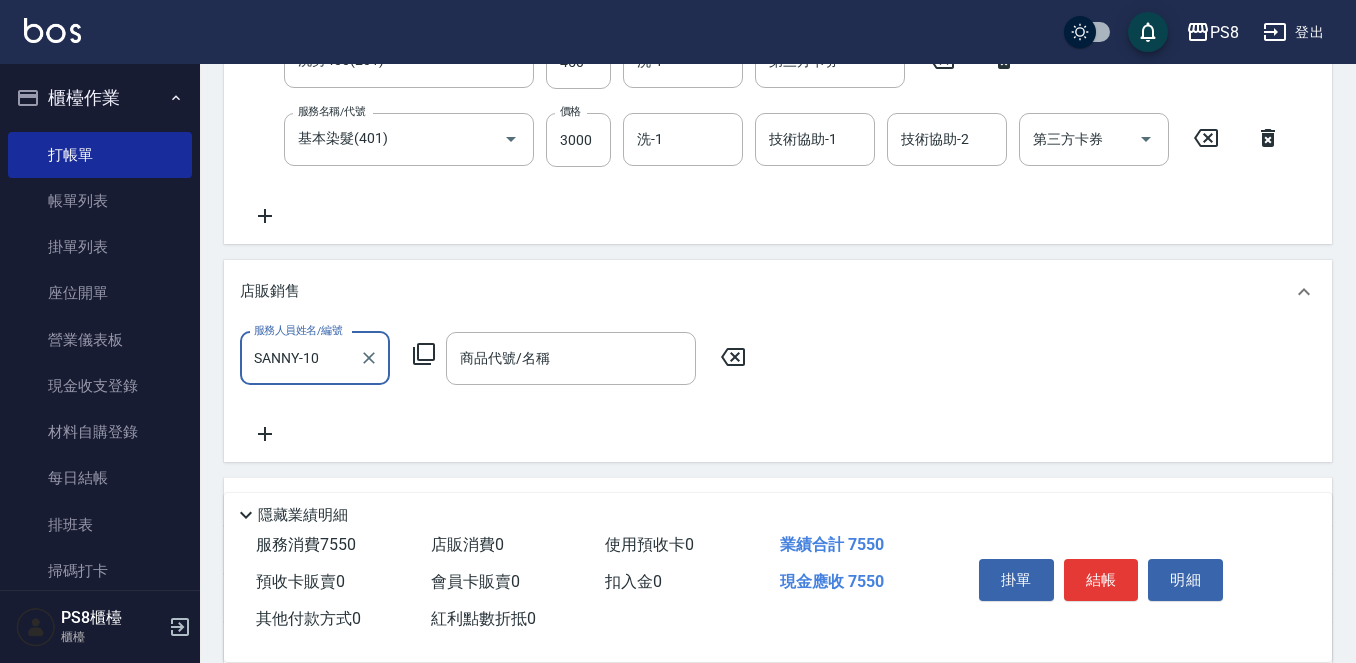type on "SANNY-10" 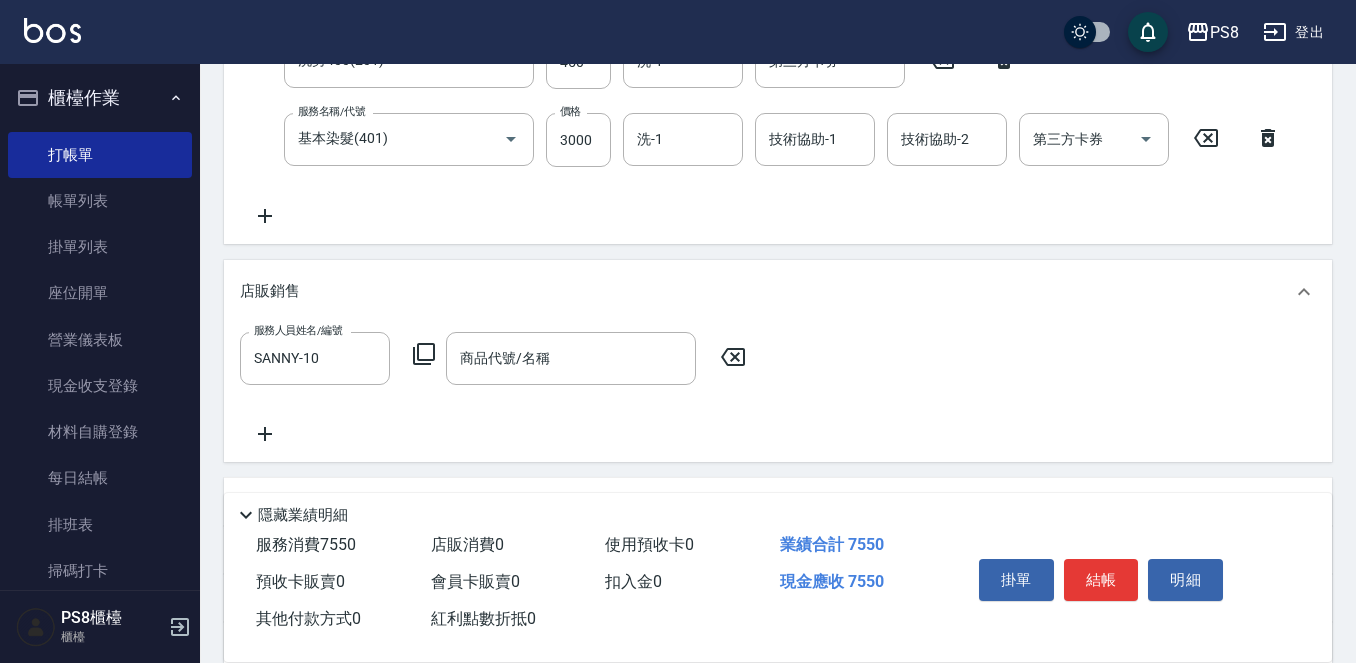 click 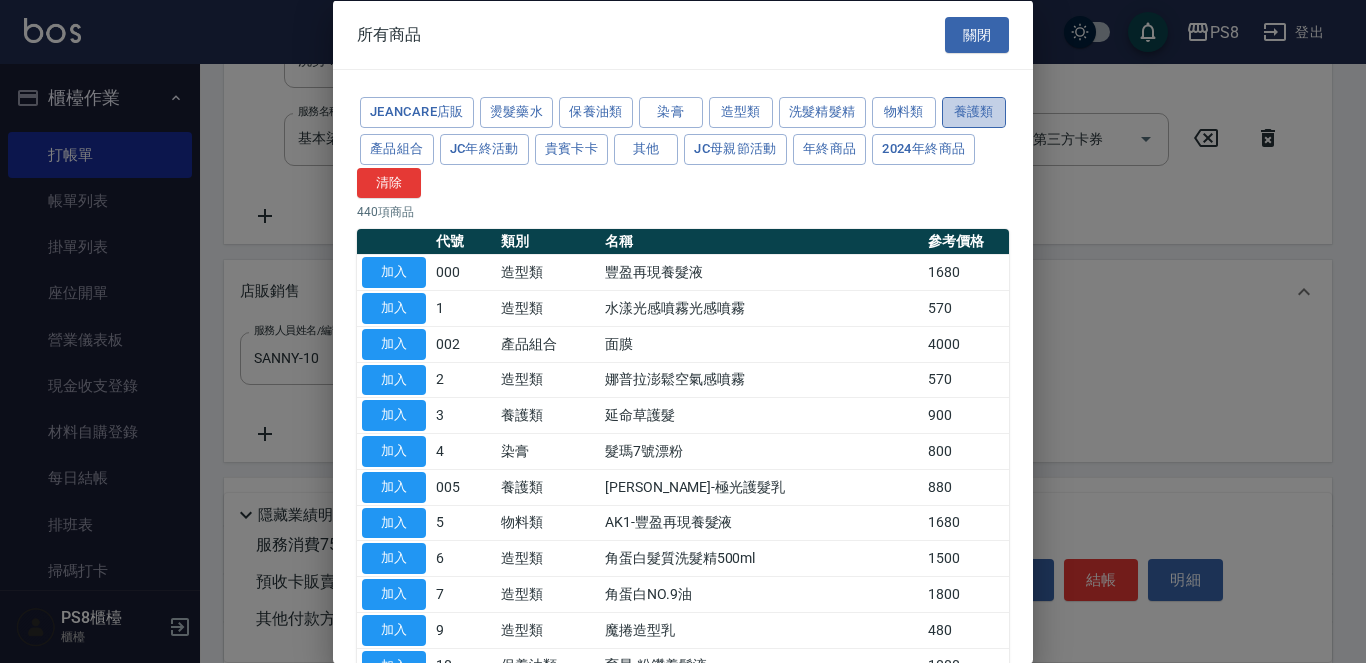click on "養護類" at bounding box center (974, 112) 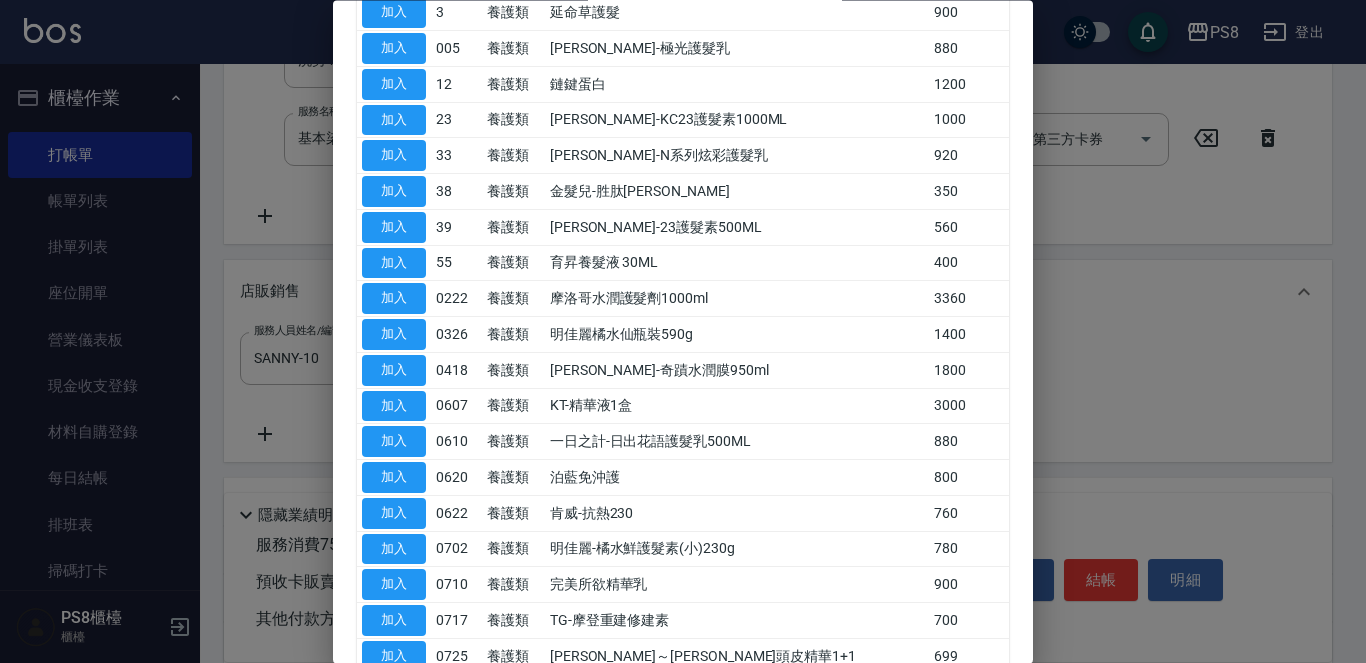 scroll, scrollTop: 100, scrollLeft: 0, axis: vertical 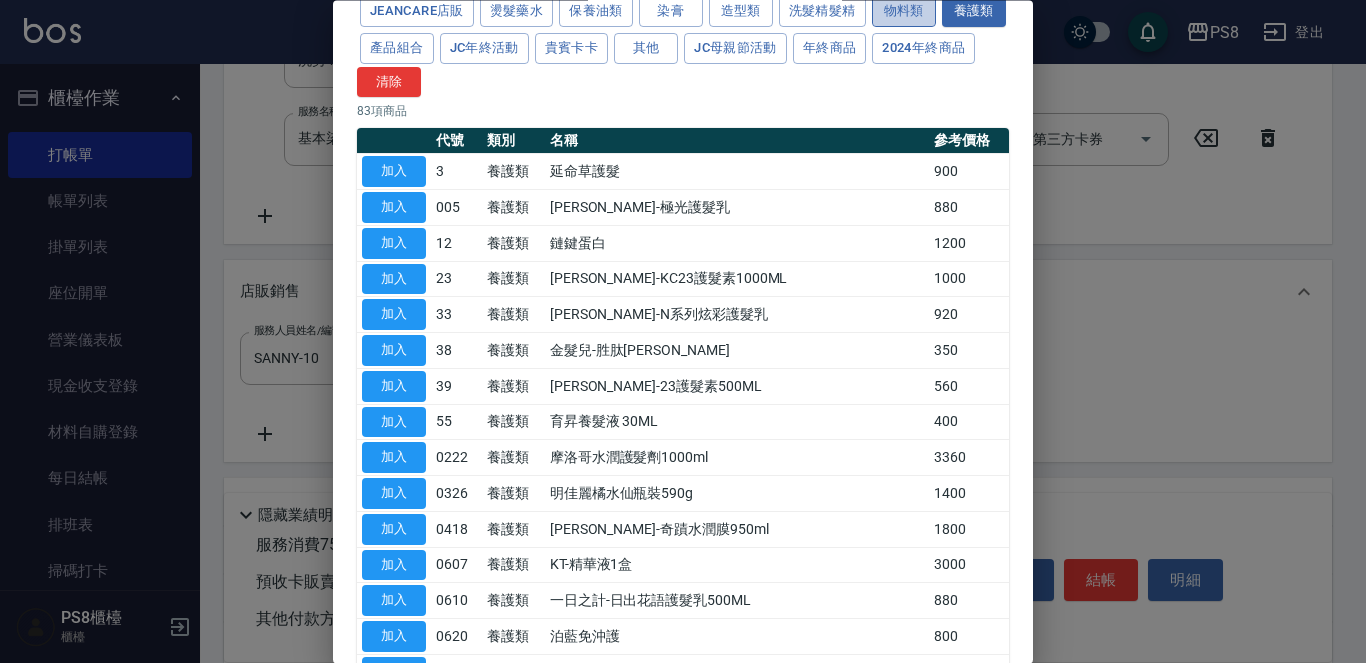 click on "物料類" at bounding box center [904, 12] 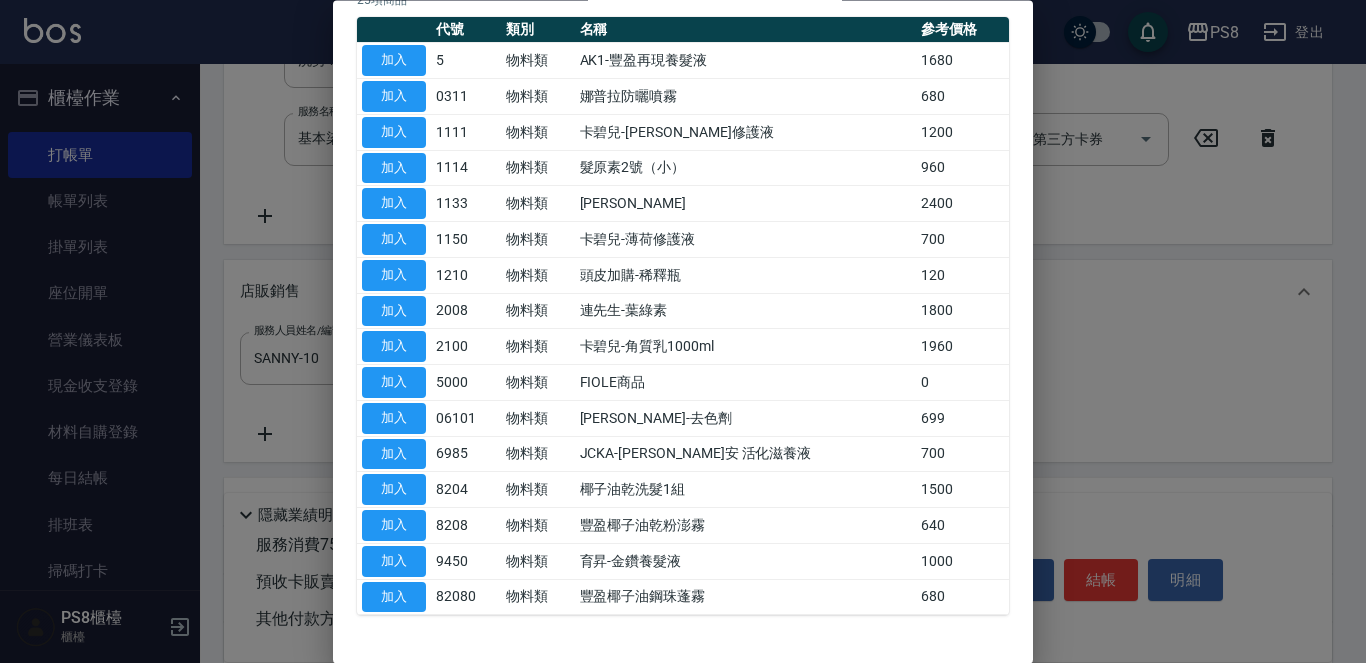 scroll, scrollTop: 0, scrollLeft: 0, axis: both 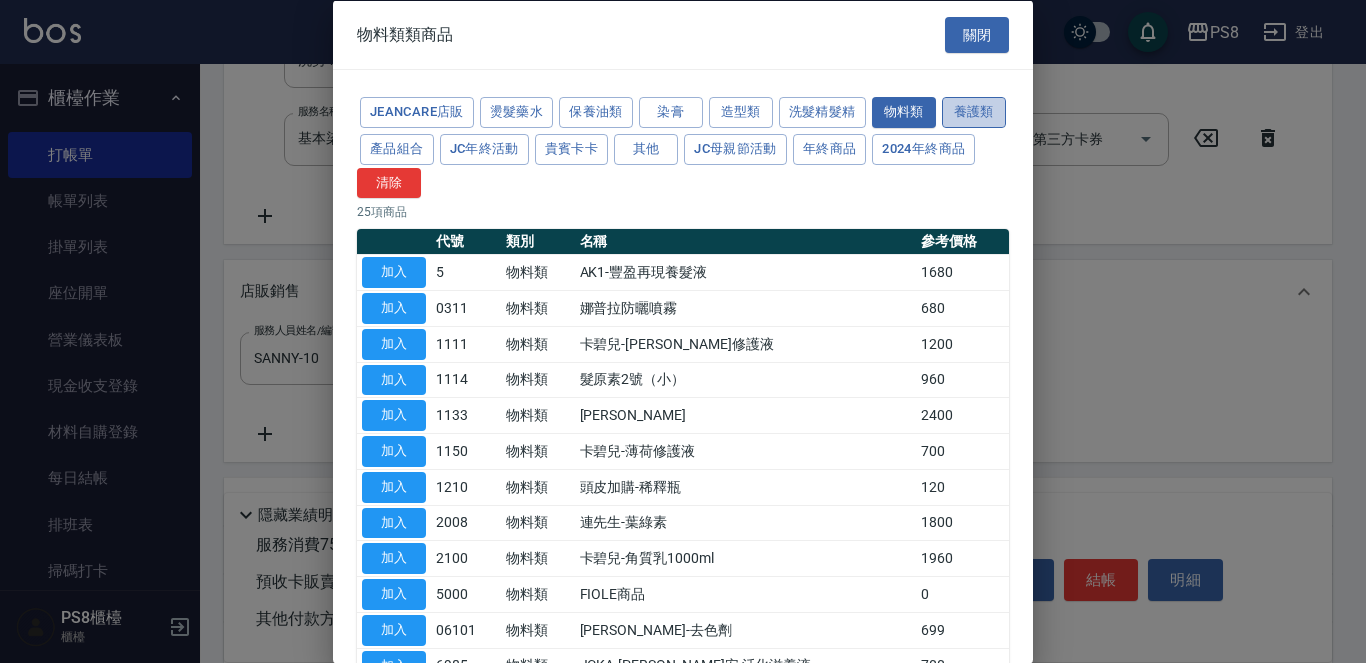 click on "養護類" at bounding box center (974, 112) 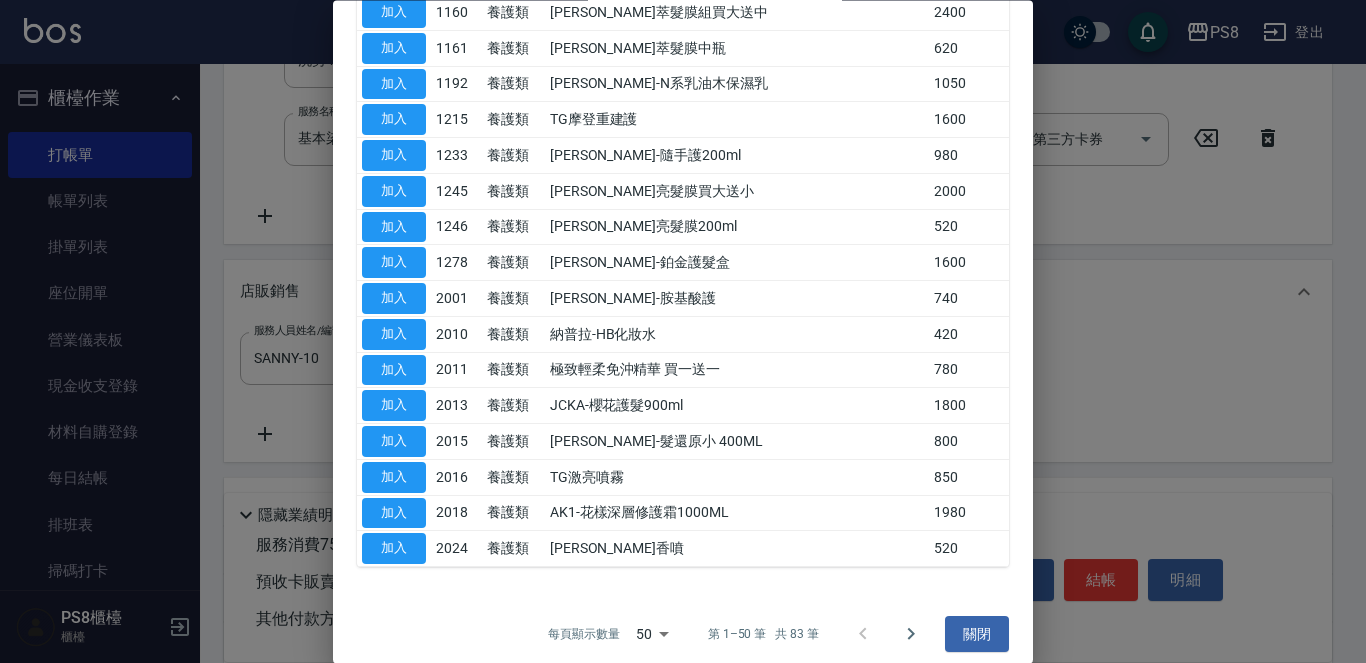 scroll, scrollTop: 1459, scrollLeft: 0, axis: vertical 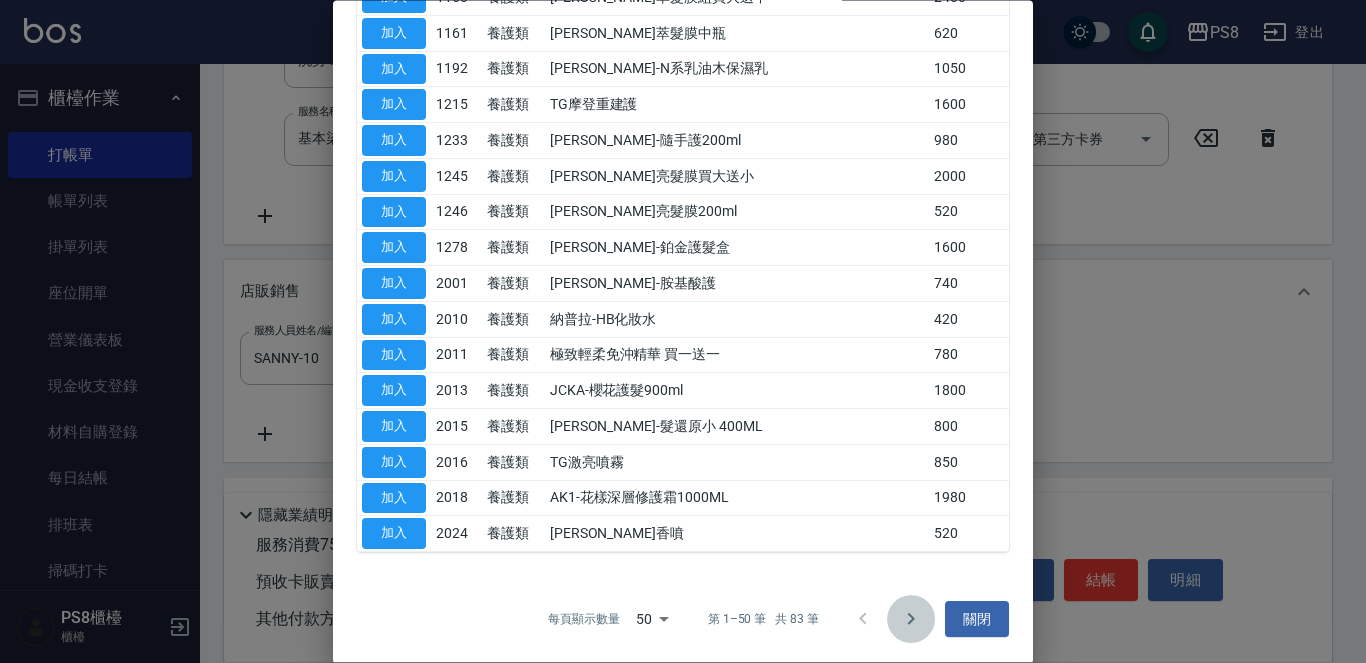click 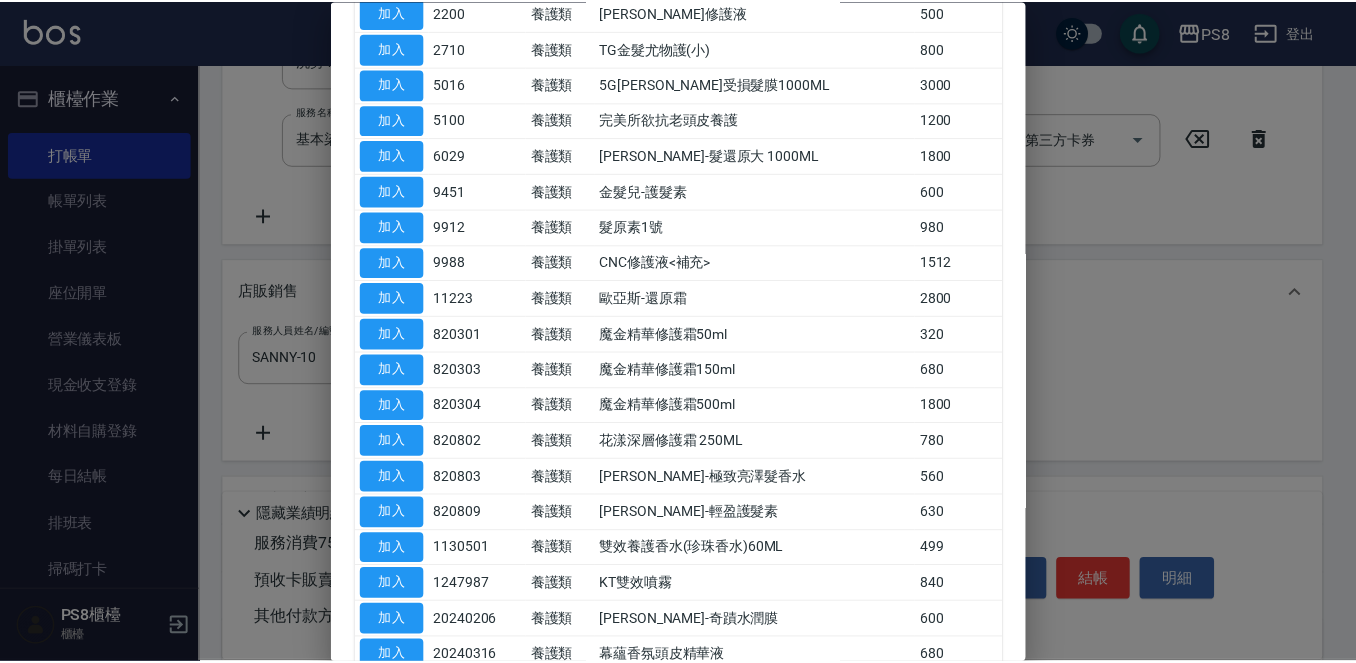 scroll, scrollTop: 294, scrollLeft: 0, axis: vertical 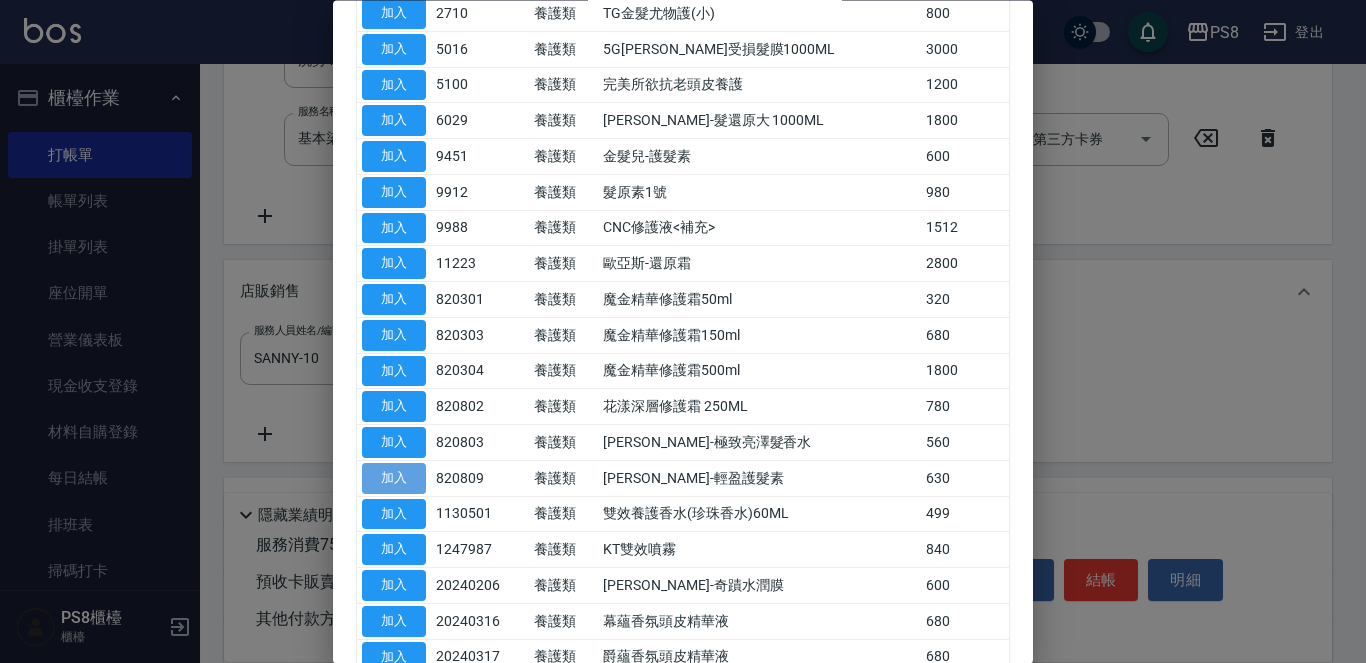click on "加入" at bounding box center [394, 478] 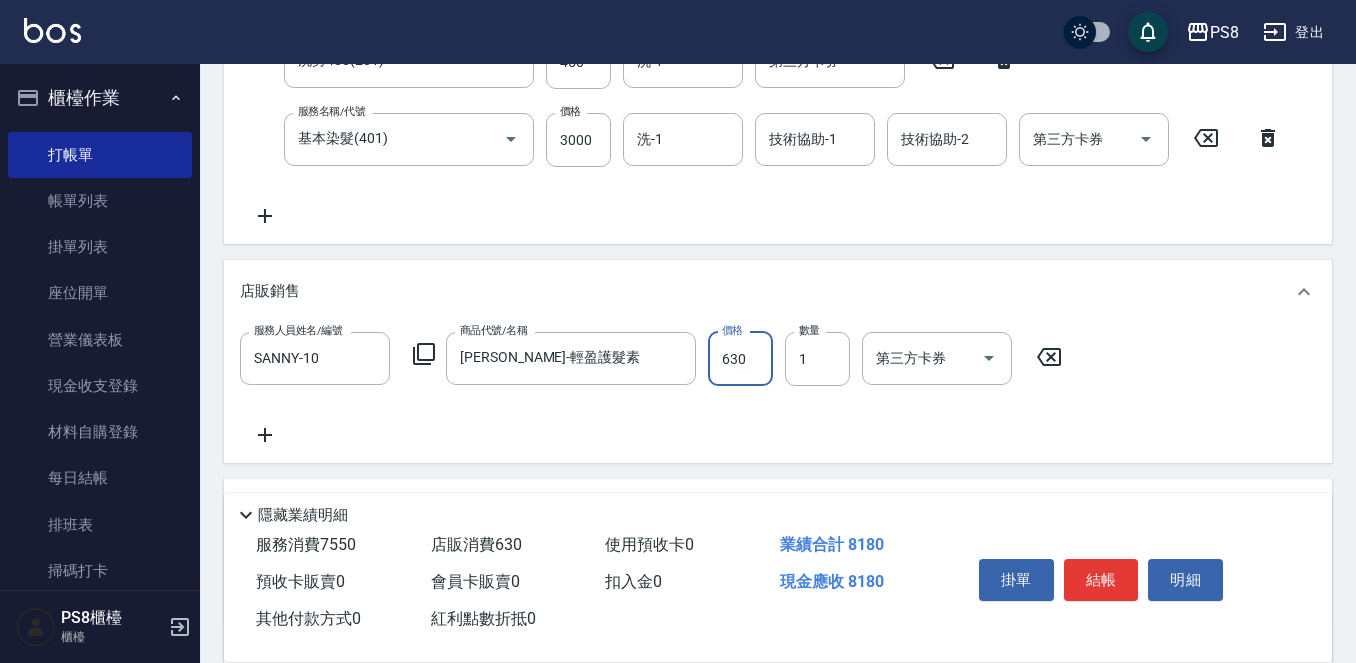 click on "630" at bounding box center (740, 359) 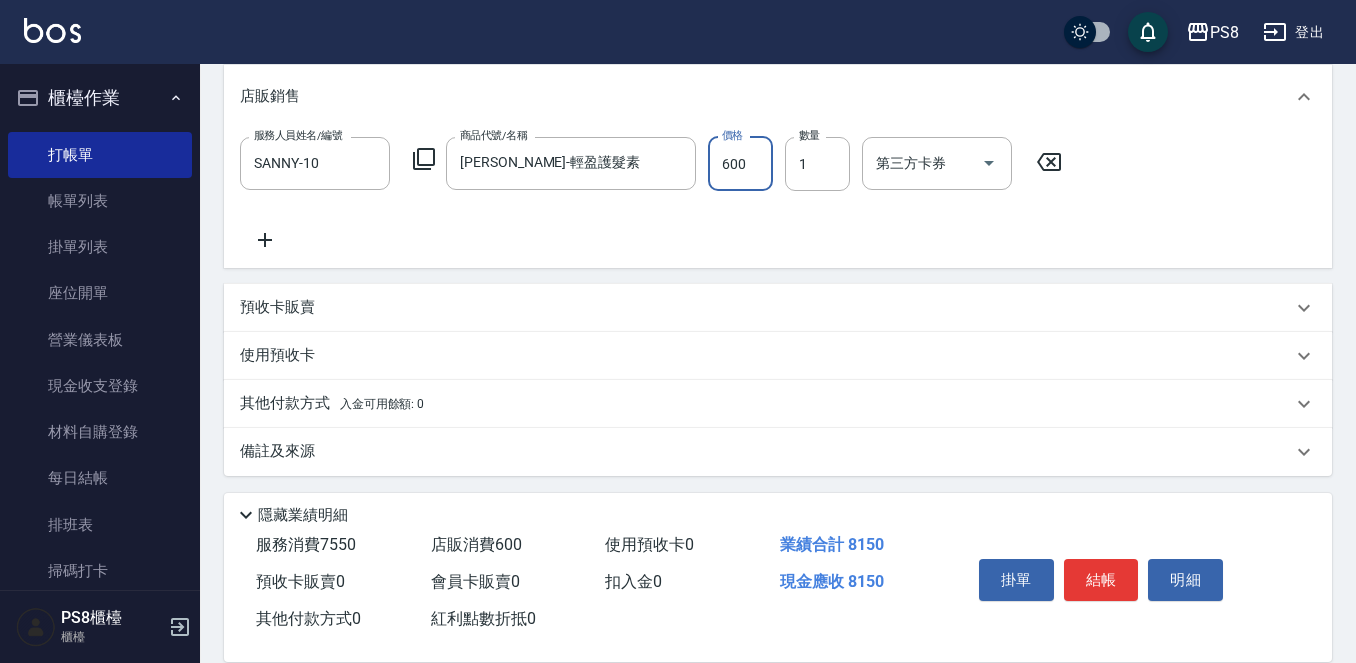 scroll, scrollTop: 796, scrollLeft: 0, axis: vertical 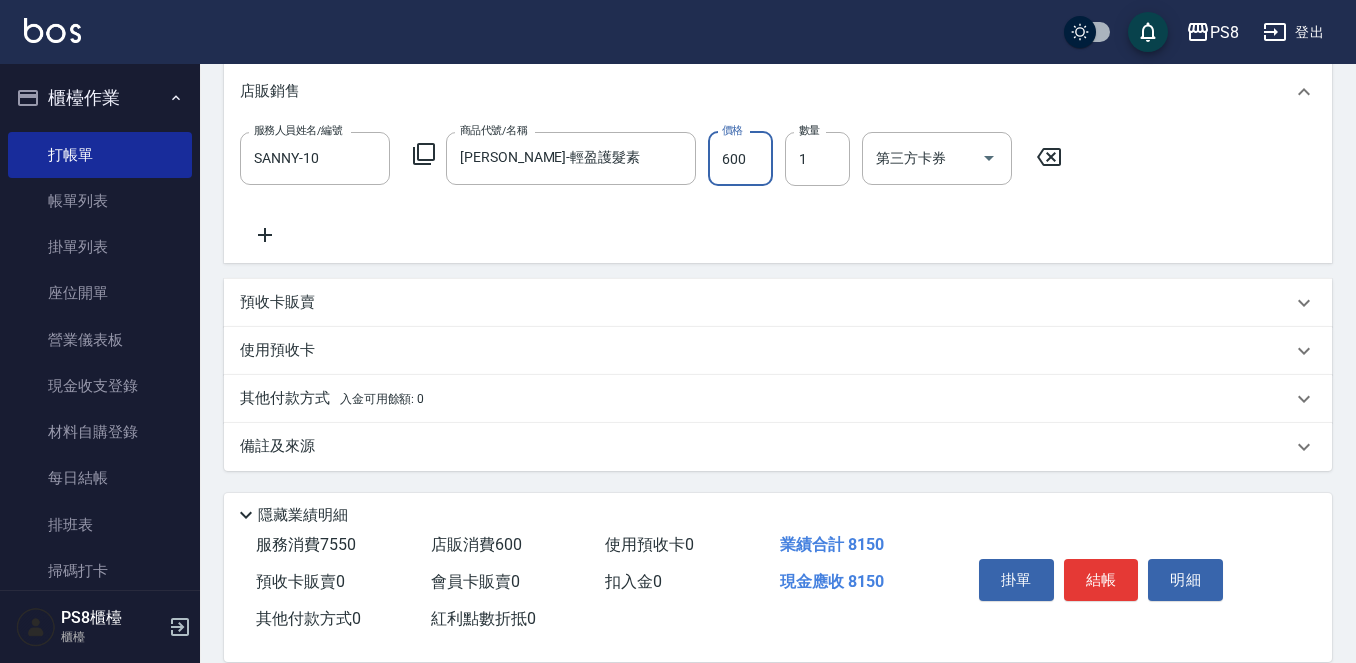 type on "600" 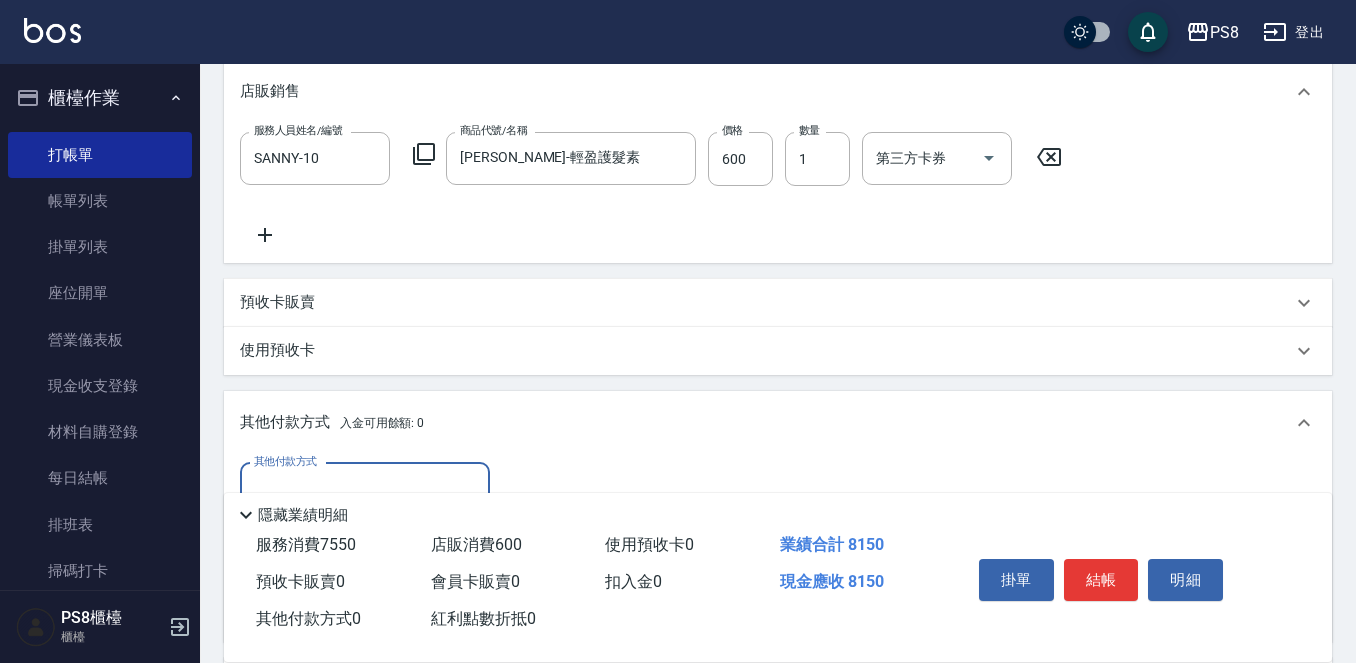 scroll, scrollTop: 0, scrollLeft: 0, axis: both 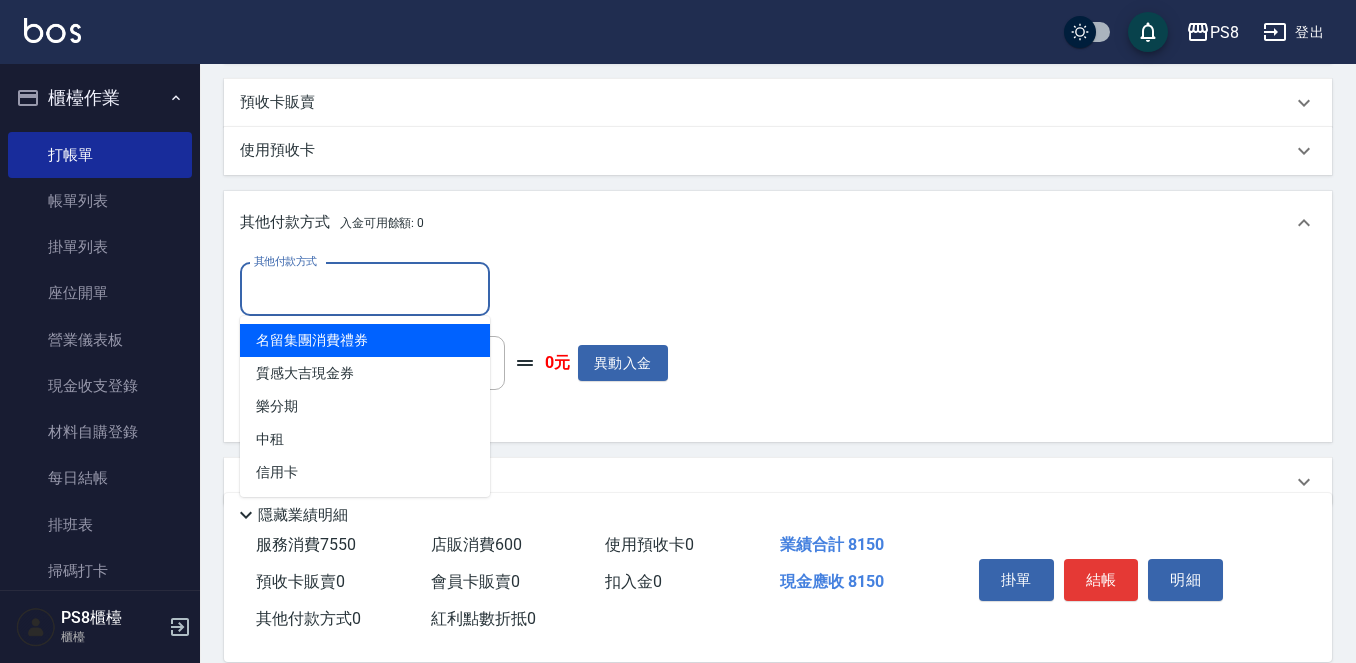 click on "其他付款方式" at bounding box center (365, 289) 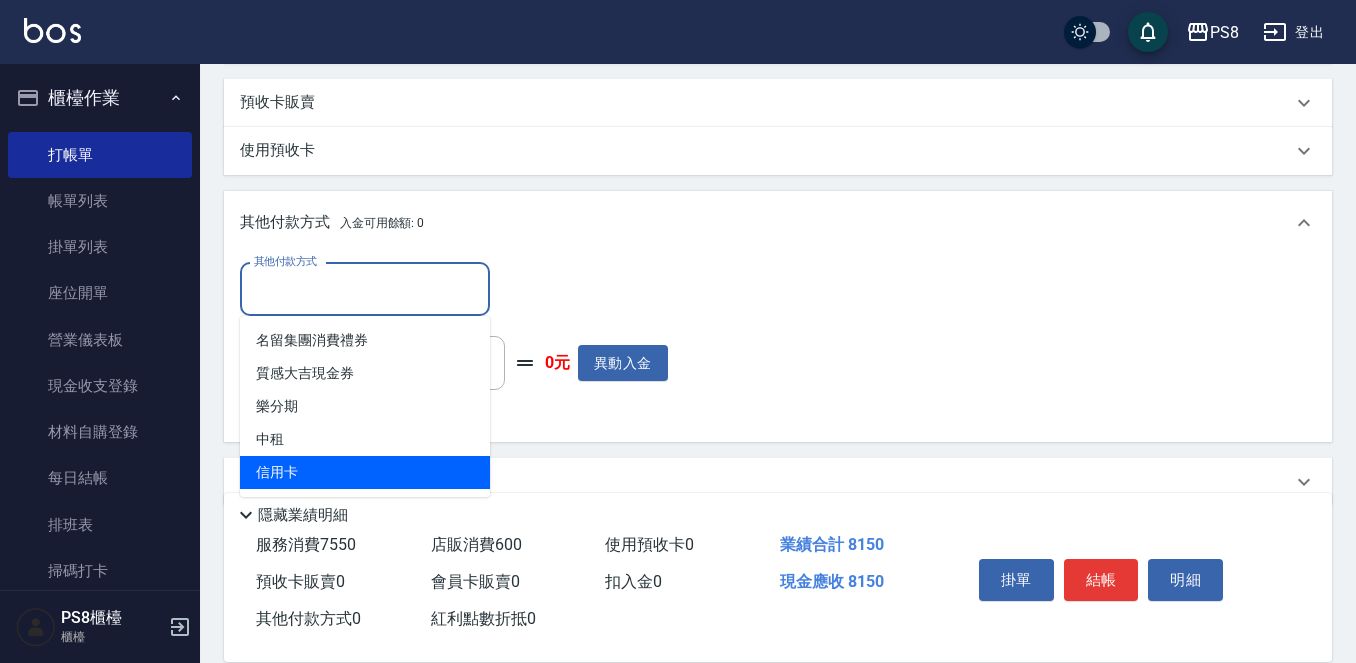 click on "信用卡" at bounding box center (365, 472) 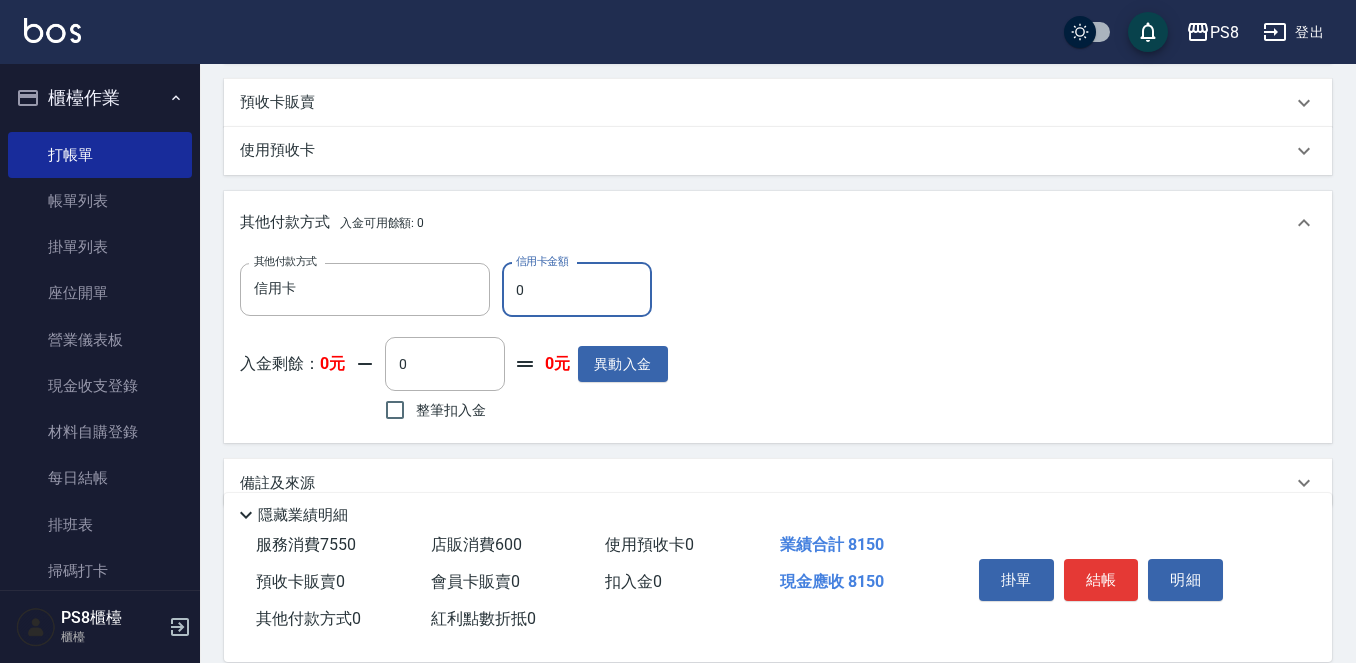 click on "0" at bounding box center (577, 290) 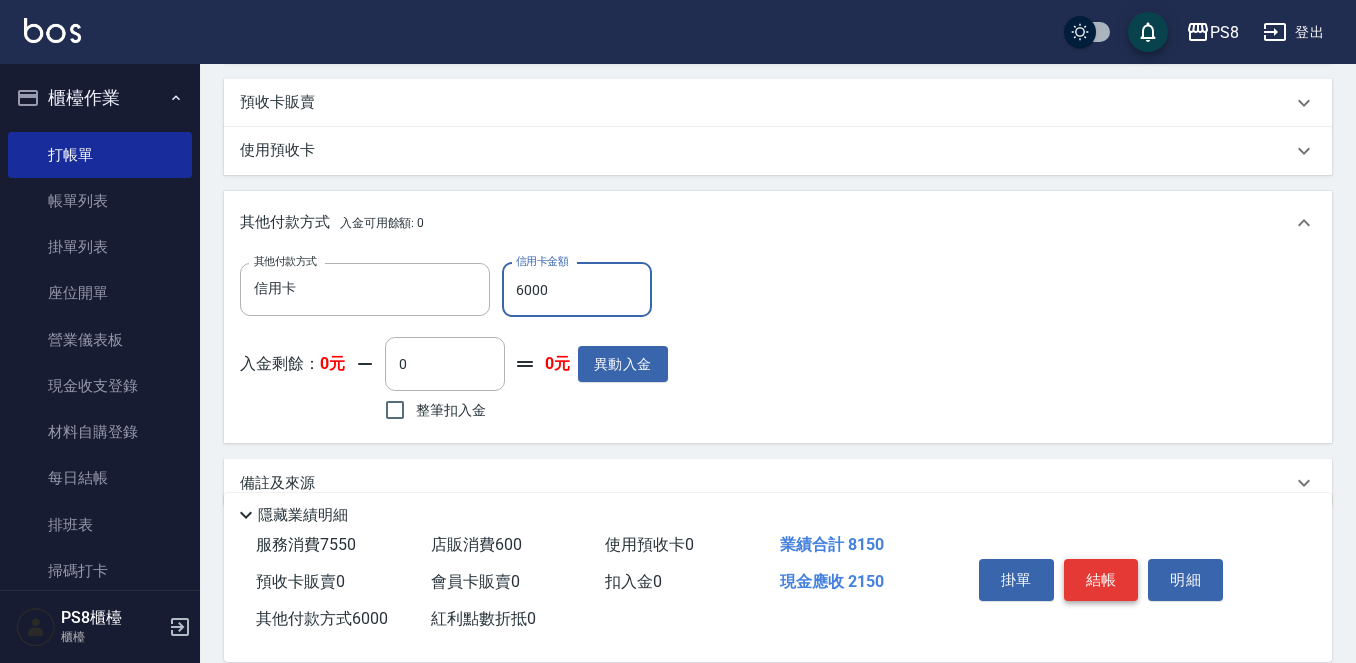 type on "6000" 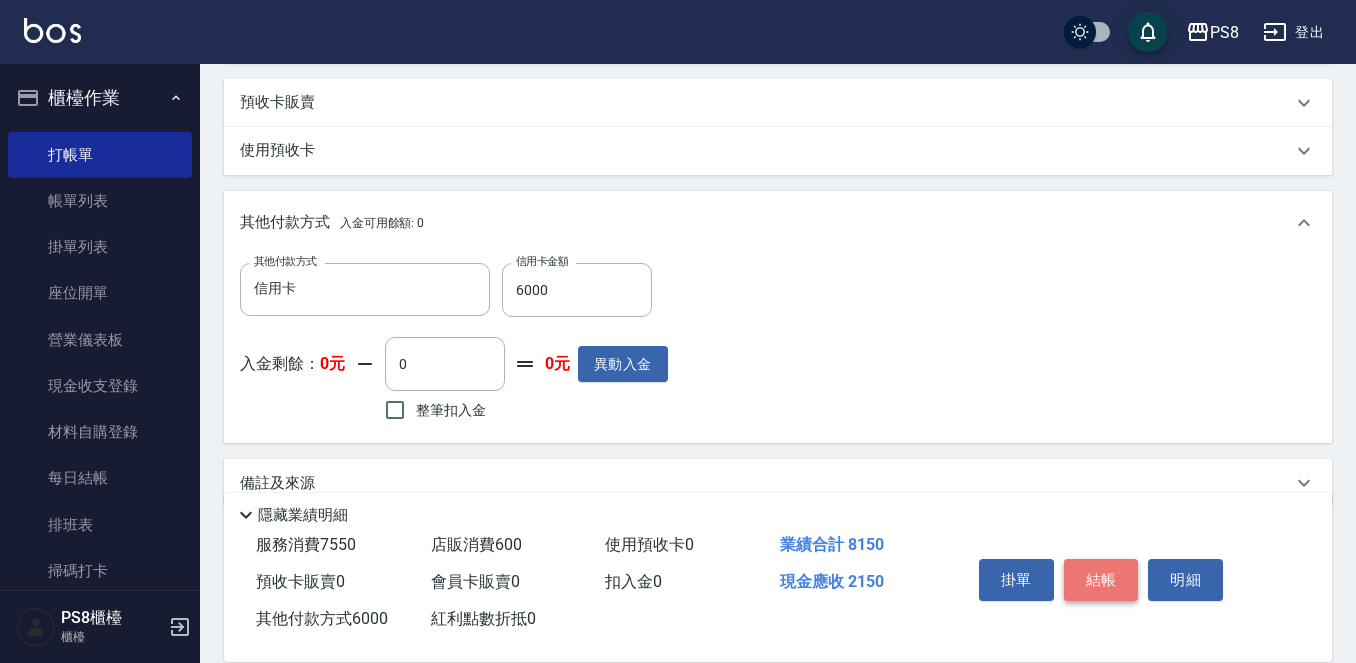 click on "結帳" at bounding box center (1101, 580) 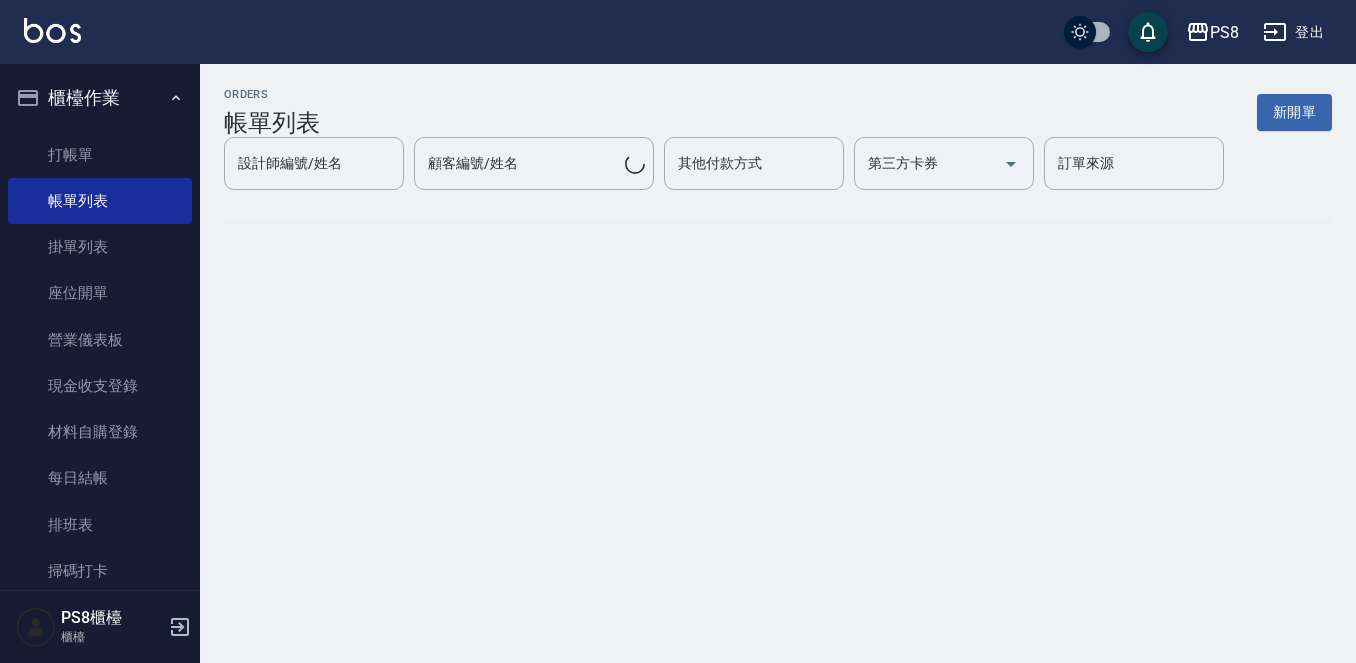 scroll, scrollTop: 0, scrollLeft: 0, axis: both 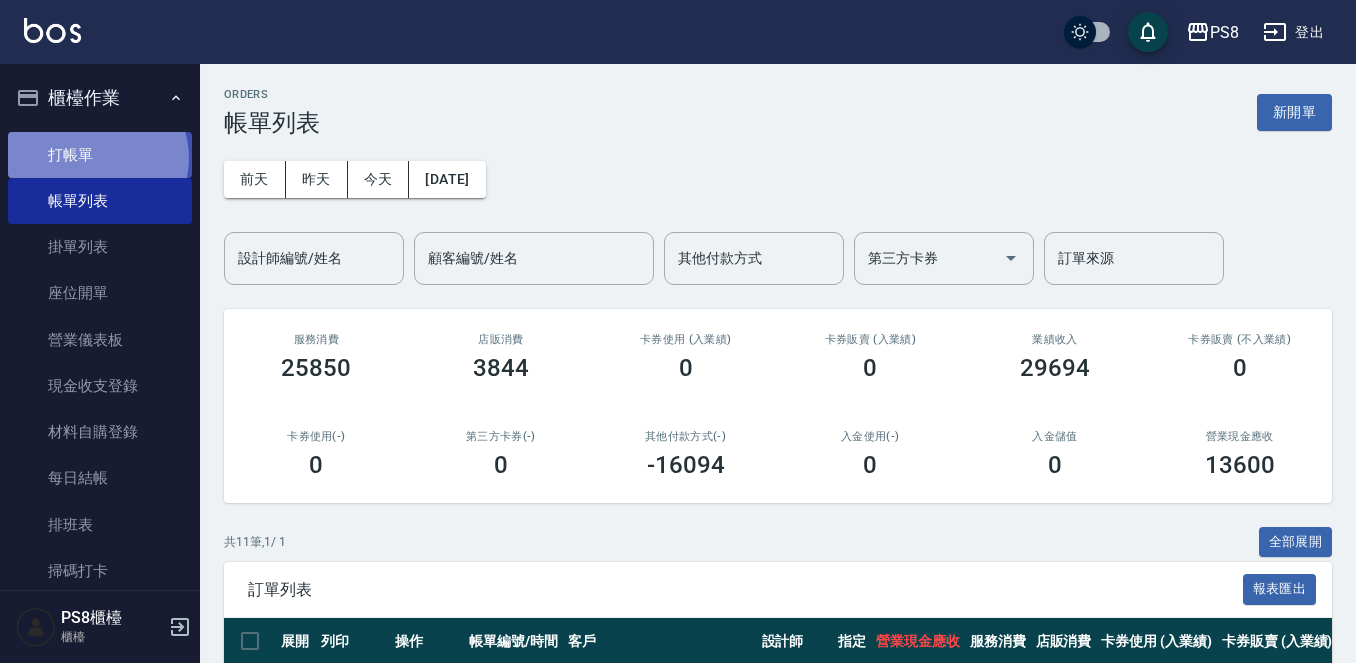 click on "打帳單" at bounding box center [100, 155] 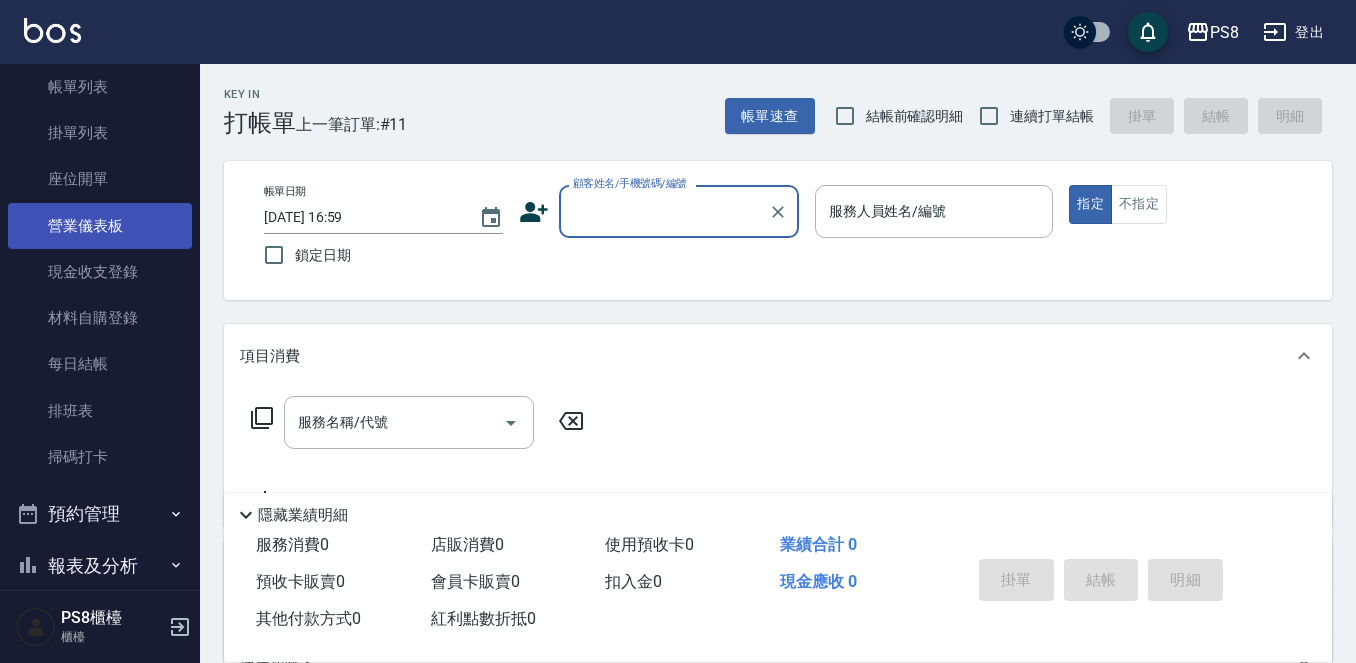 scroll, scrollTop: 300, scrollLeft: 0, axis: vertical 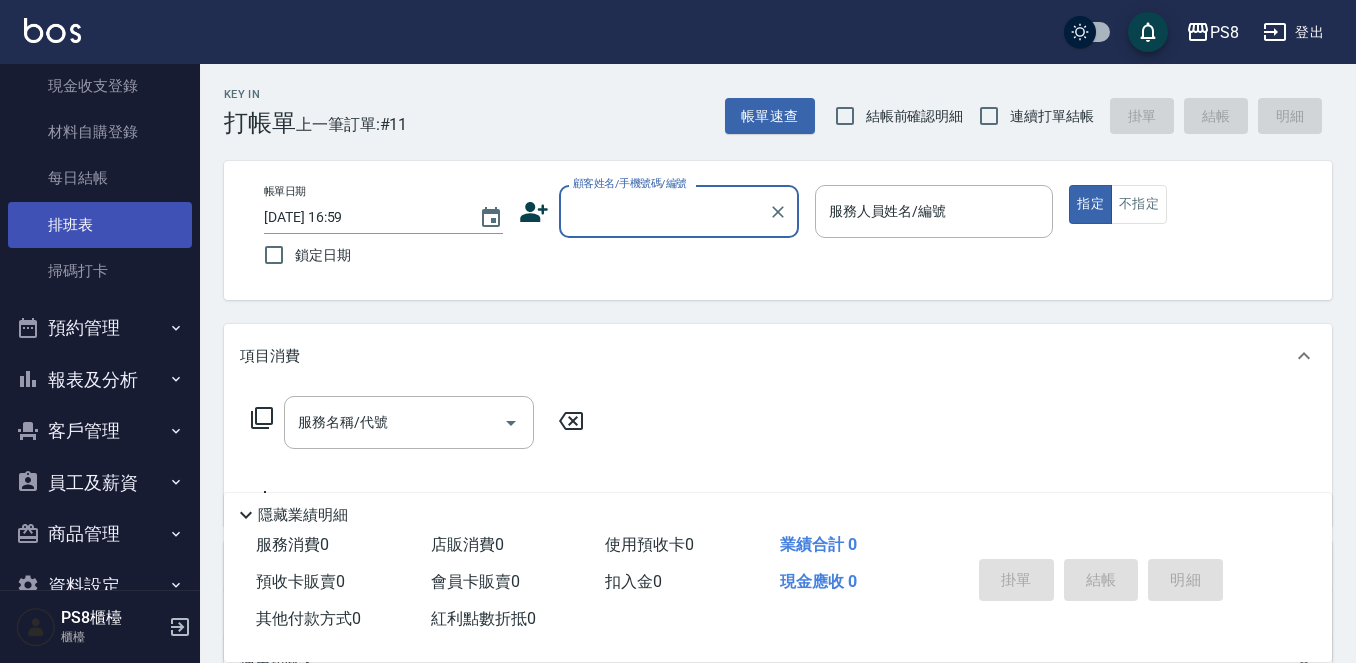 click on "排班表" at bounding box center (100, 225) 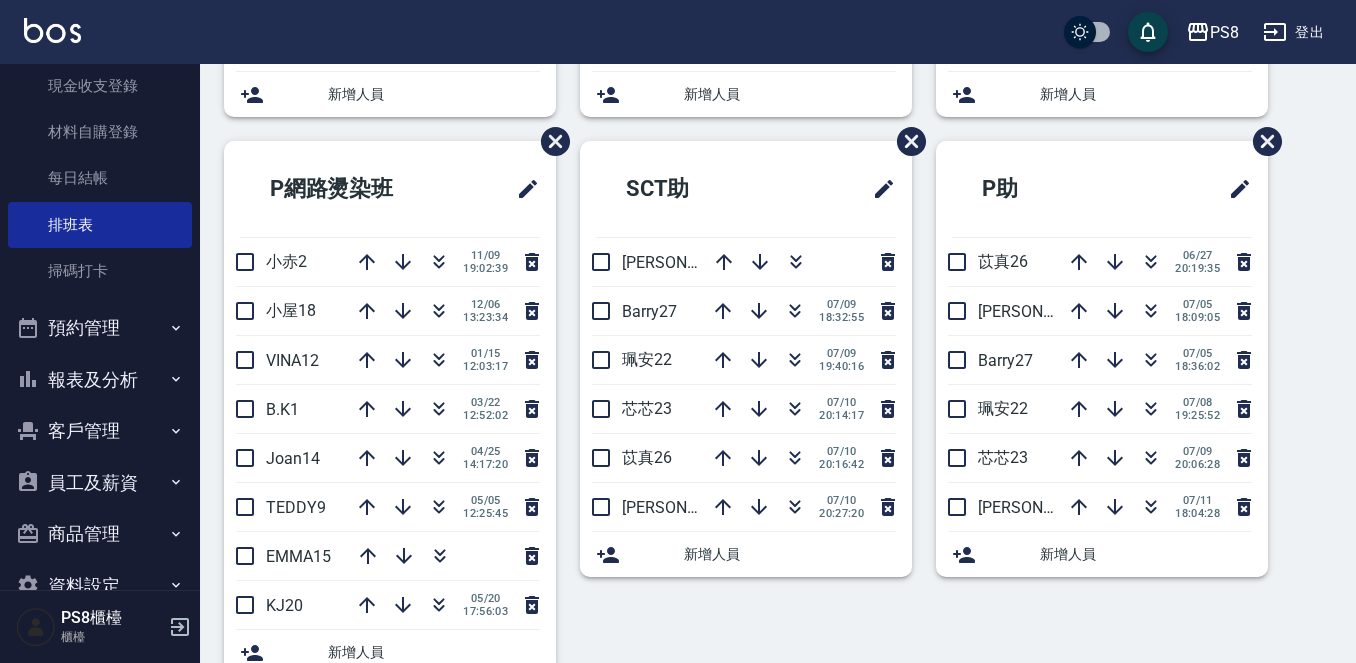 scroll, scrollTop: 700, scrollLeft: 0, axis: vertical 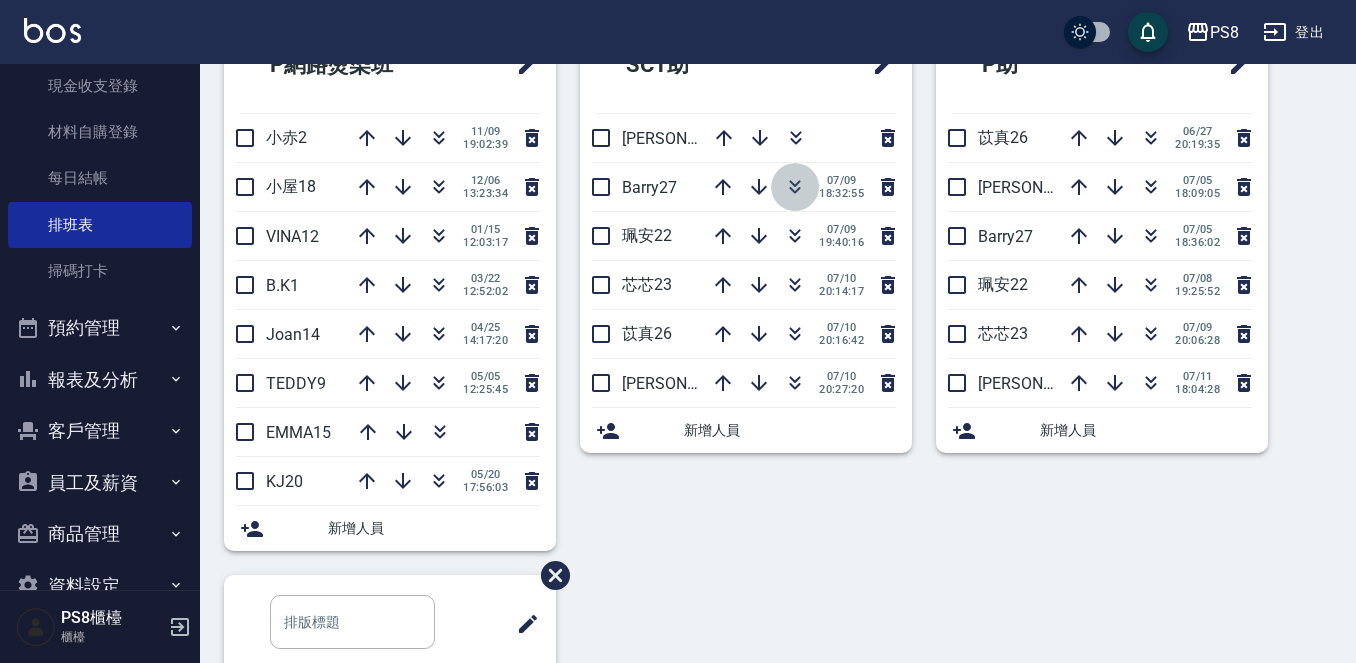 click 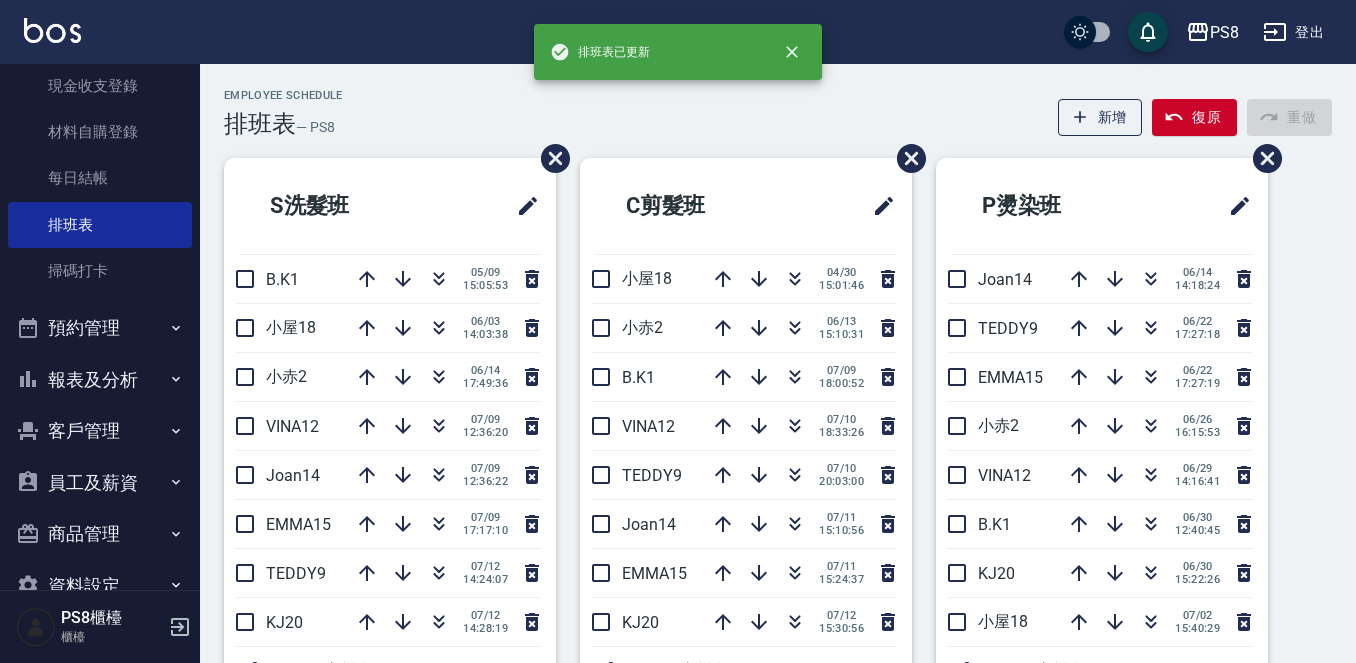 scroll, scrollTop: 0, scrollLeft: 0, axis: both 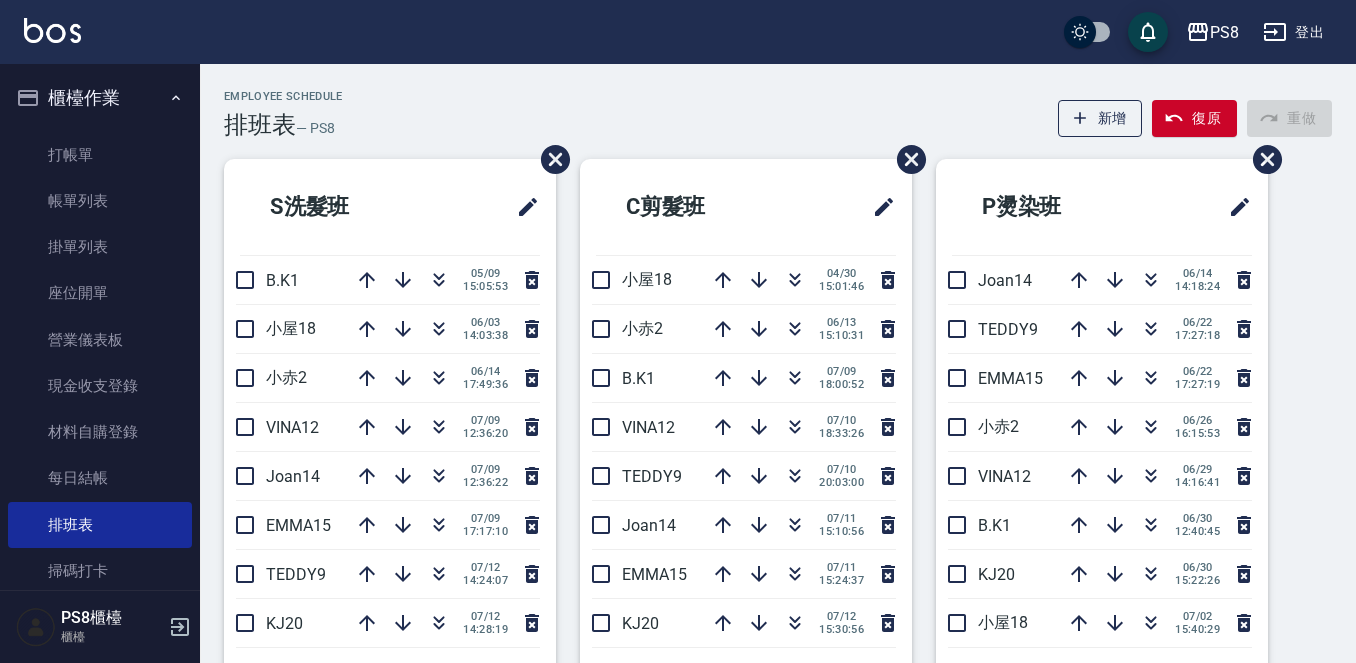 click on "櫃檯作業" at bounding box center (100, 98) 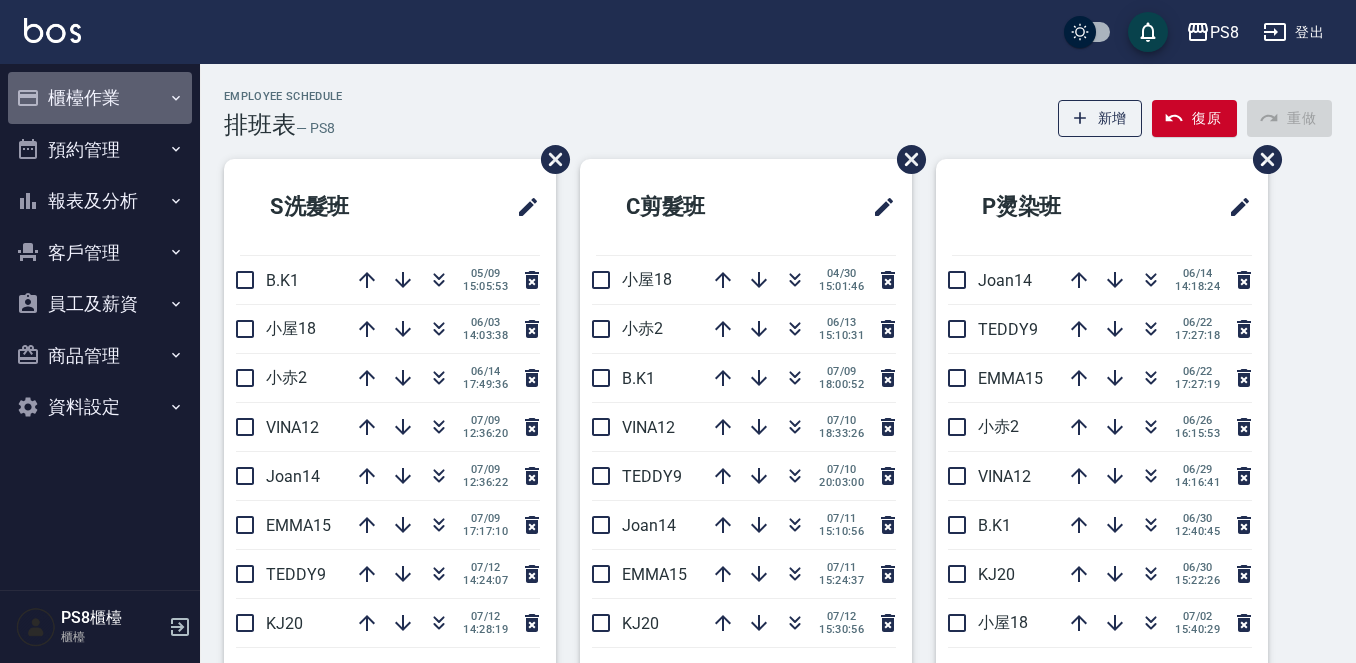 click on "櫃檯作業" at bounding box center (100, 98) 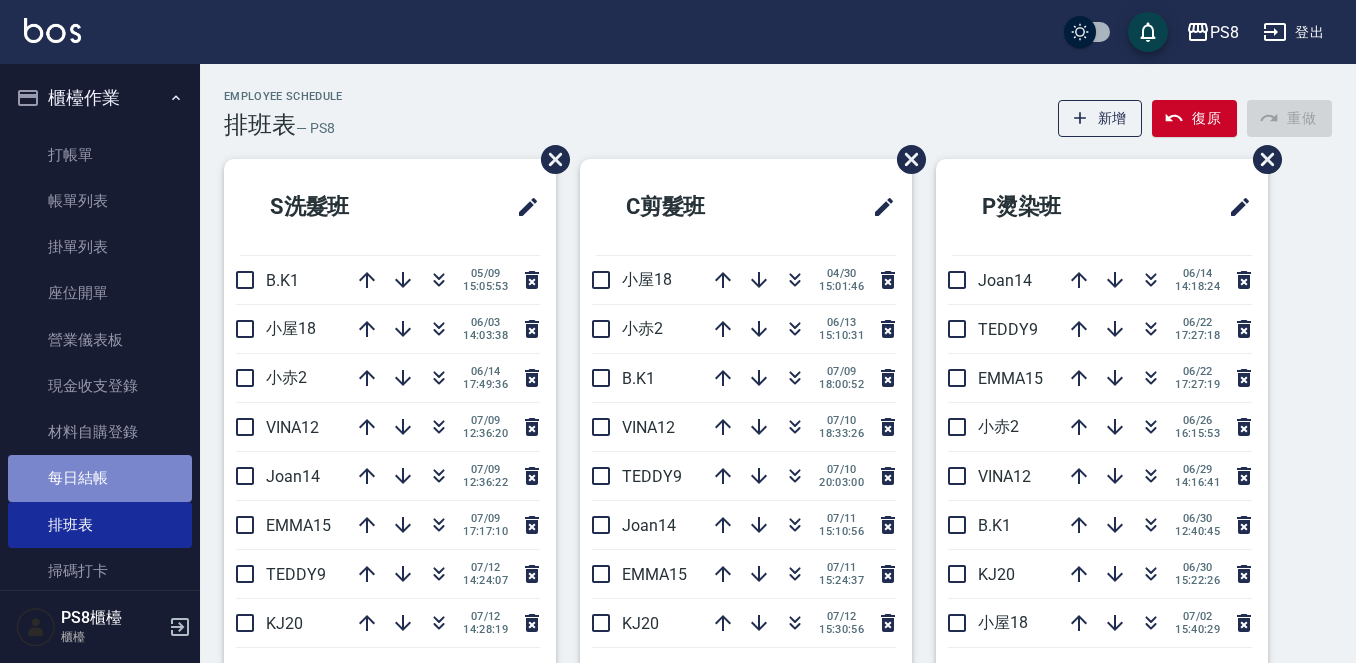 click on "每日結帳" at bounding box center [100, 478] 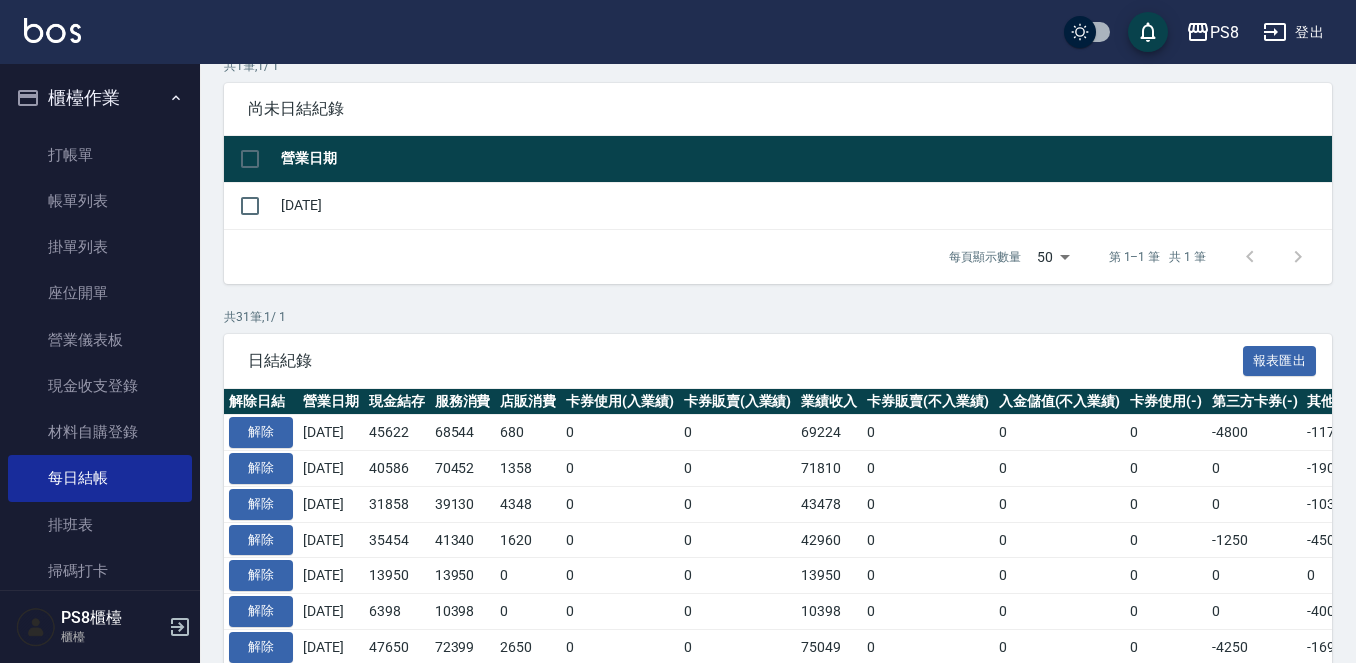 scroll, scrollTop: 200, scrollLeft: 0, axis: vertical 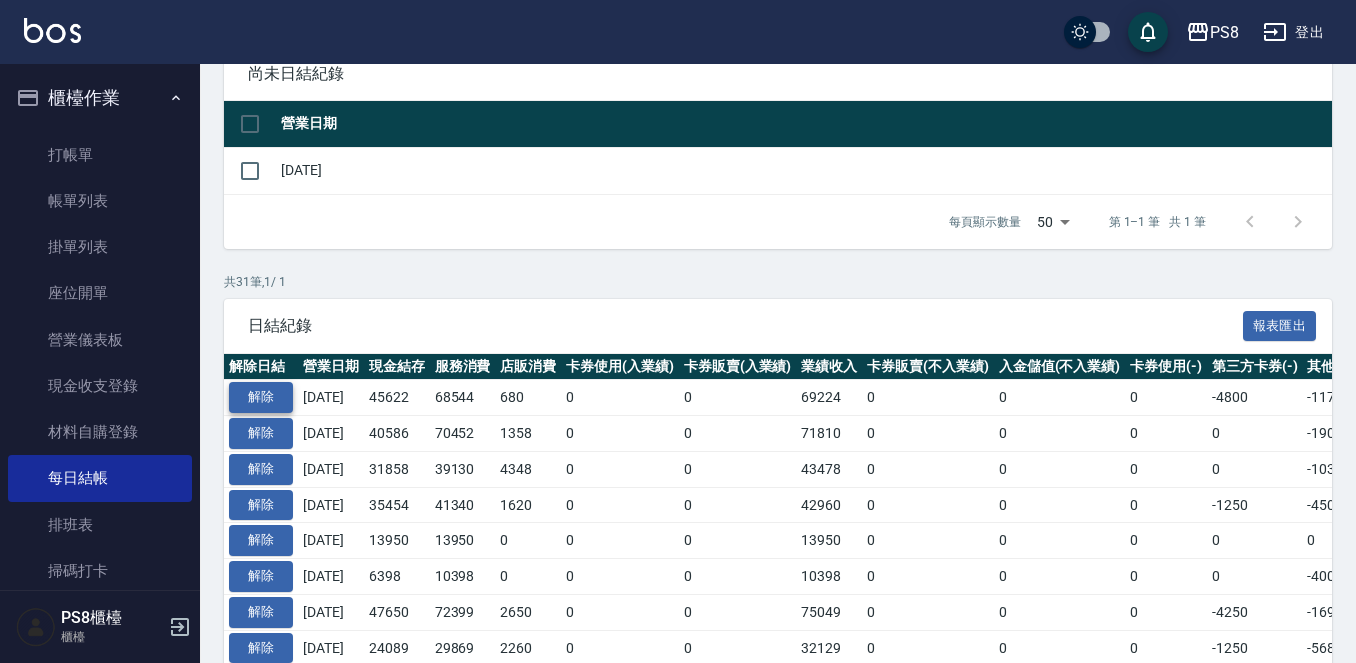 click on "解除" at bounding box center [261, 397] 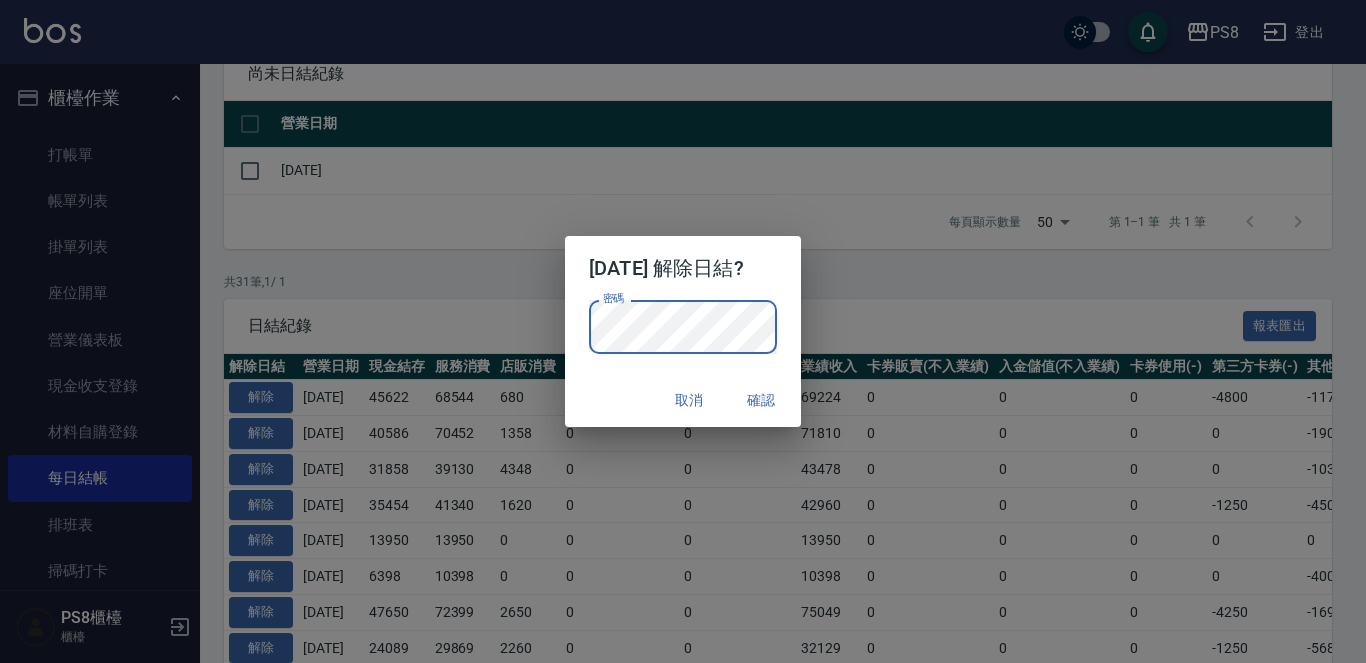 click on "確認" at bounding box center (761, 400) 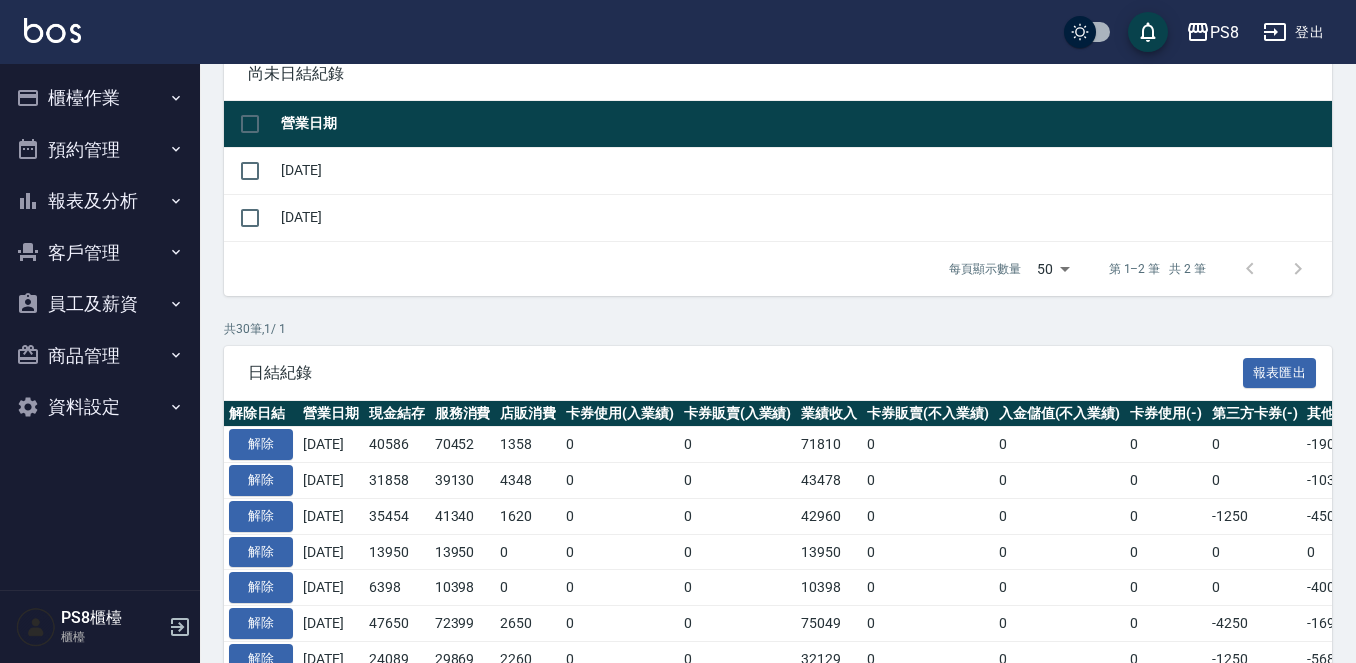 scroll, scrollTop: 200, scrollLeft: 0, axis: vertical 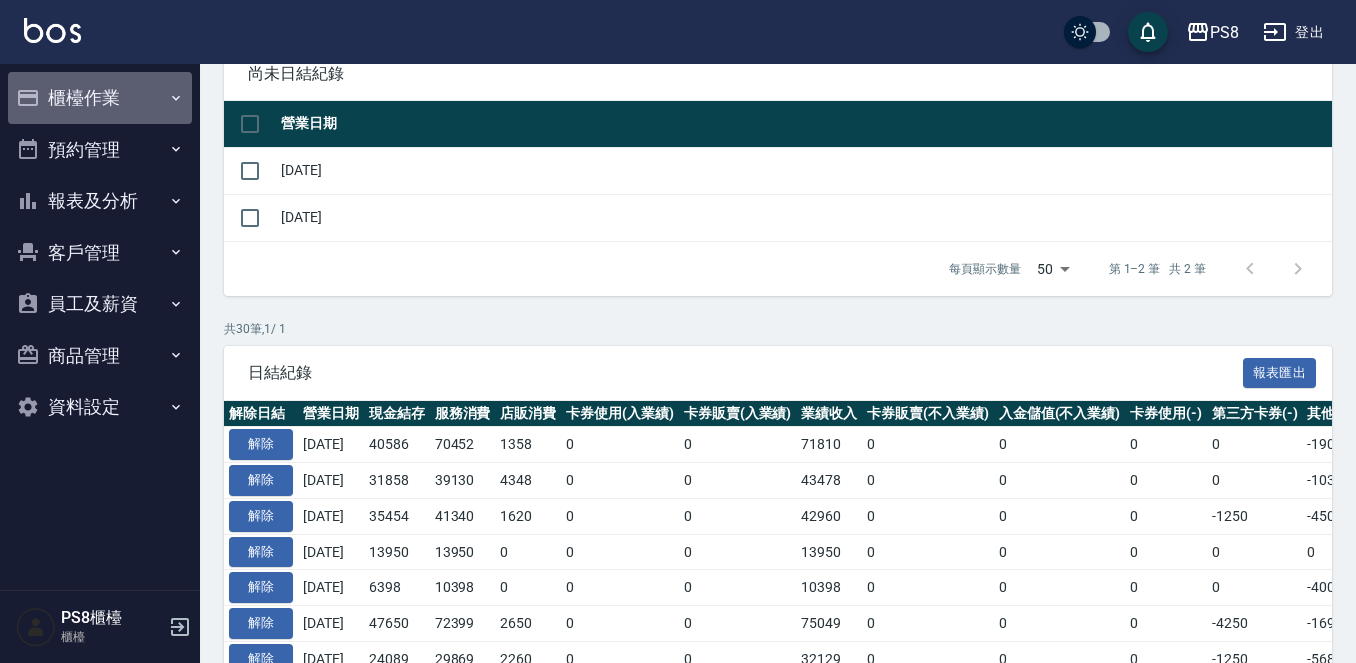 click on "櫃檯作業" at bounding box center (100, 98) 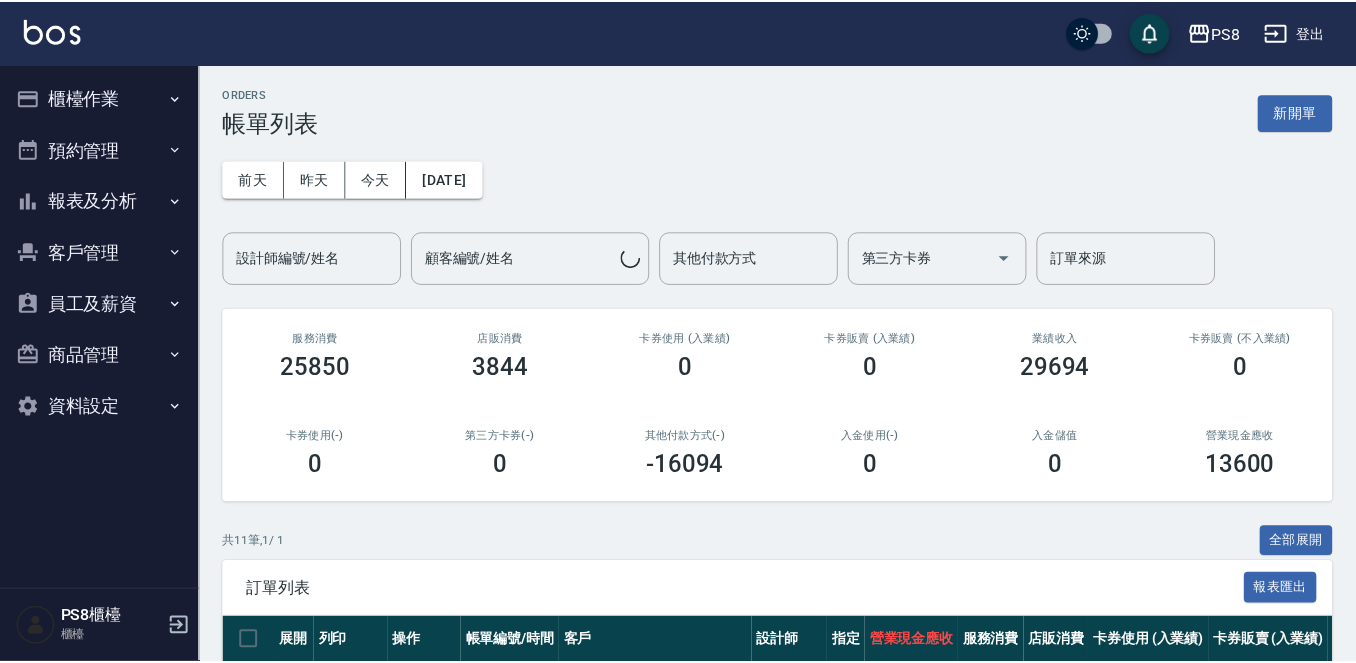 scroll, scrollTop: 0, scrollLeft: 0, axis: both 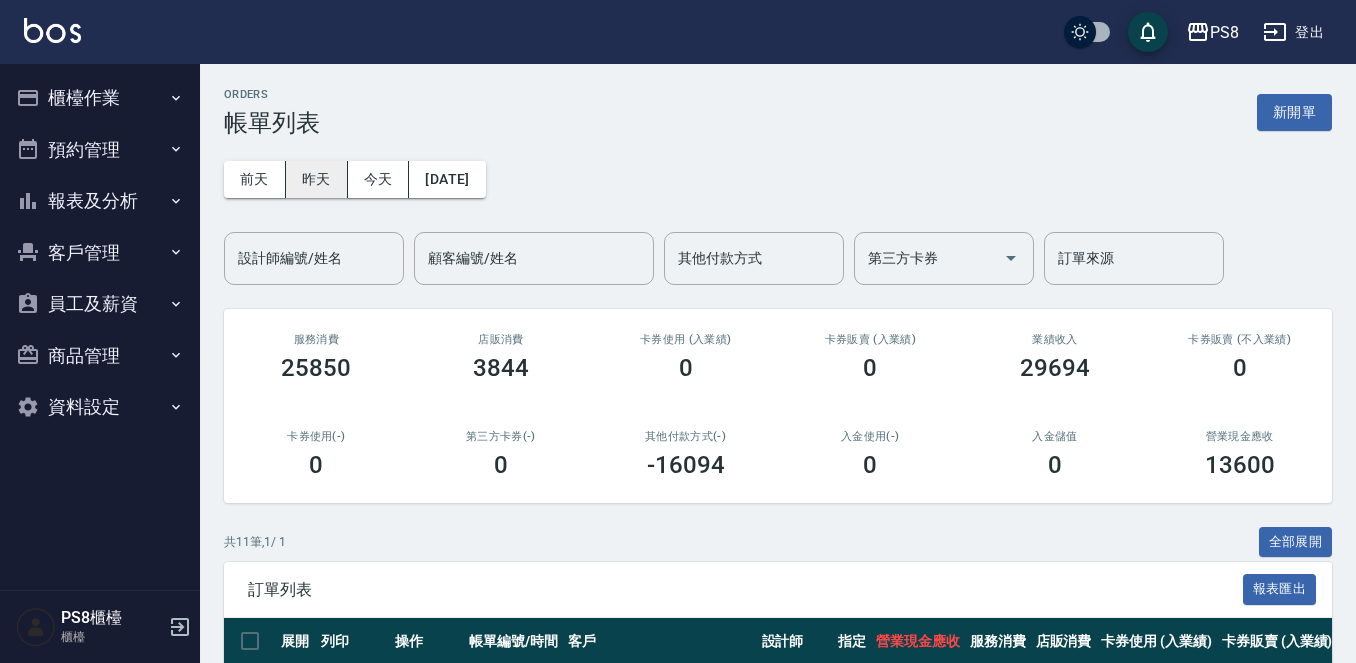 click on "昨天" at bounding box center [317, 179] 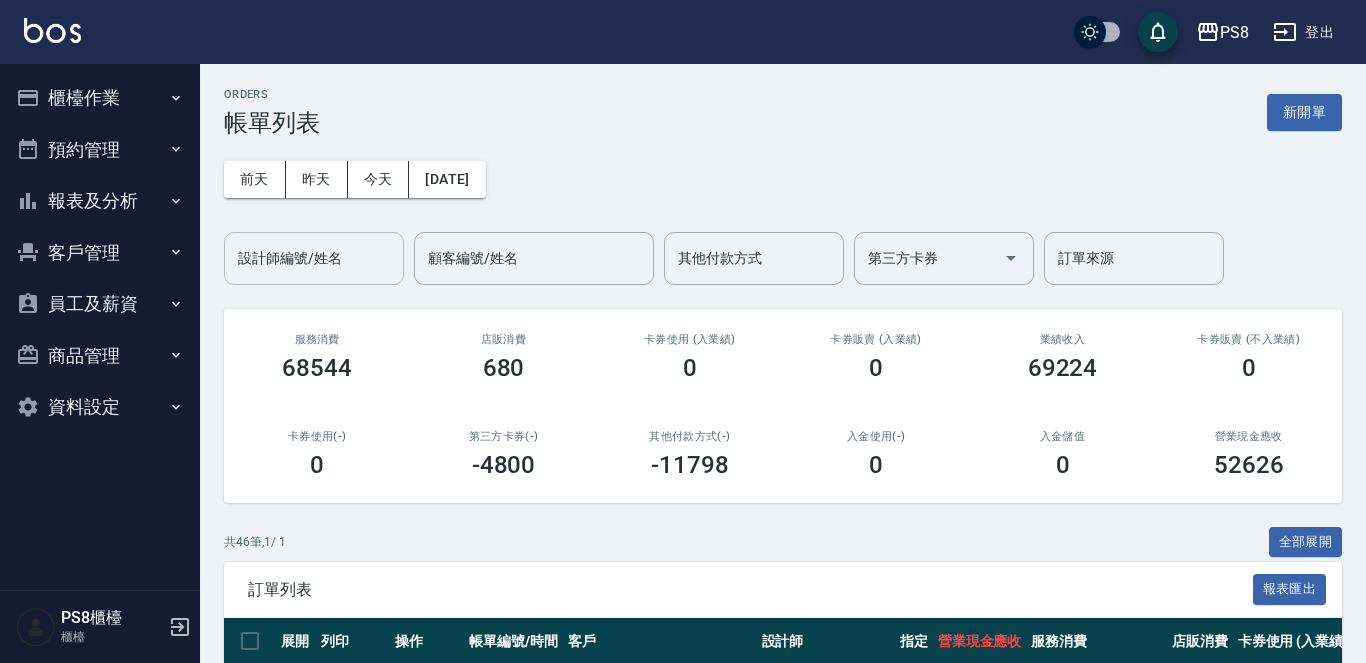 click on "設計師編號/姓名 設計師編號/姓名" at bounding box center (314, 258) 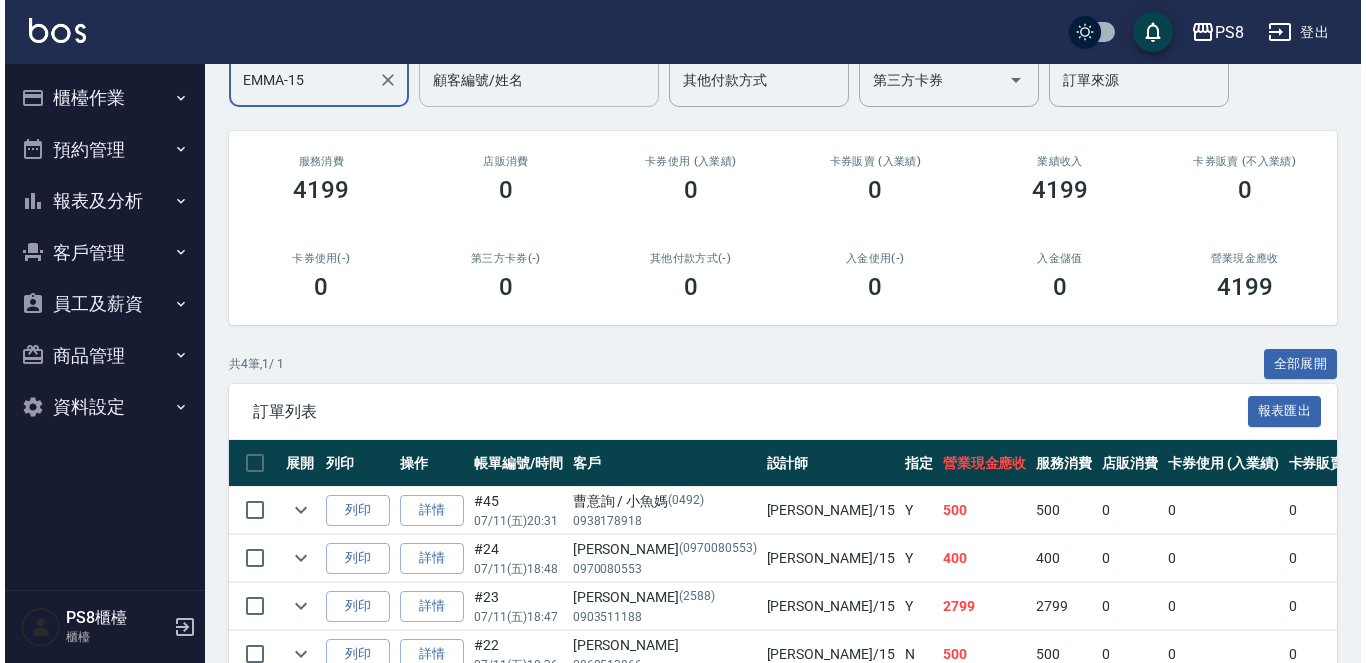 scroll, scrollTop: 289, scrollLeft: 0, axis: vertical 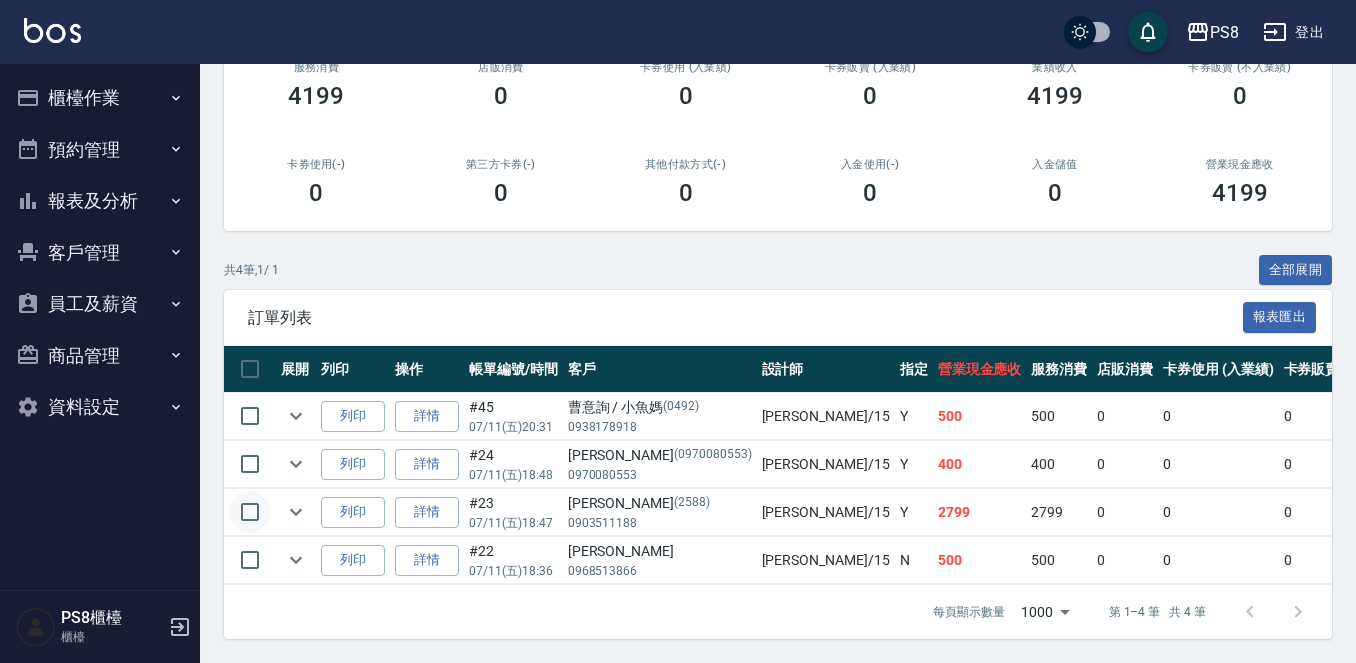 type on "EMMA-15" 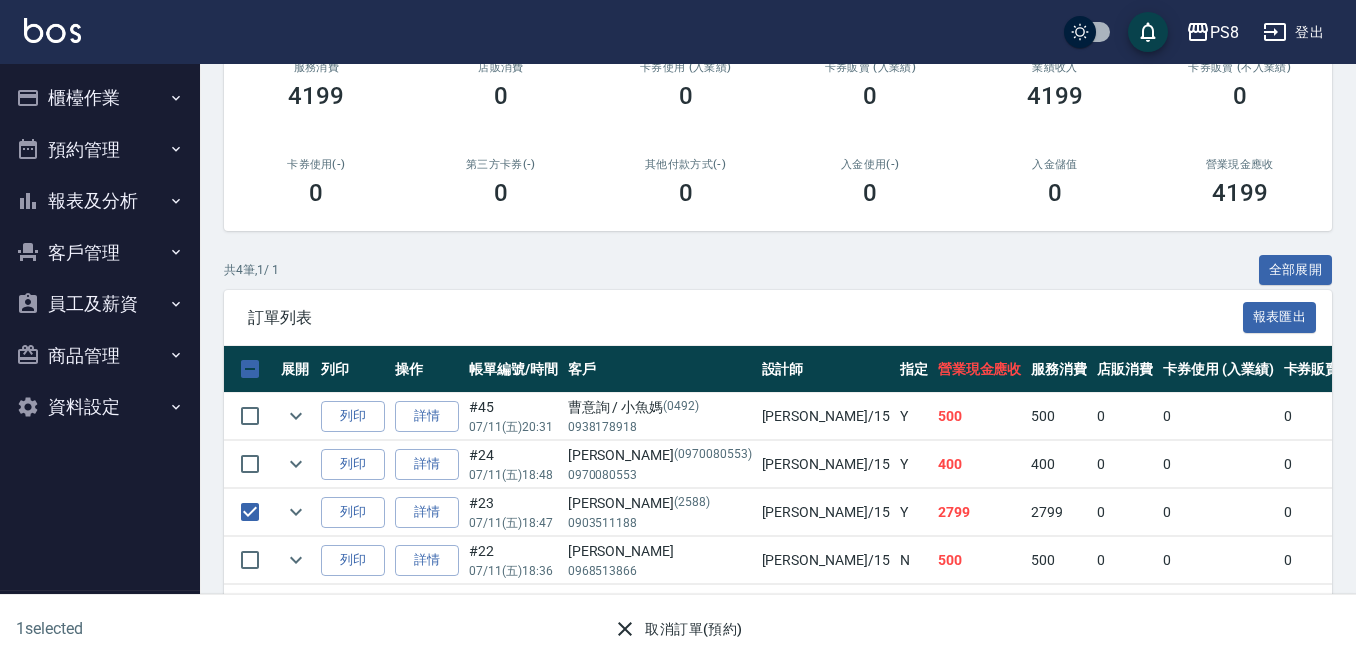 click on "取消訂單(預約)" at bounding box center (677, 629) 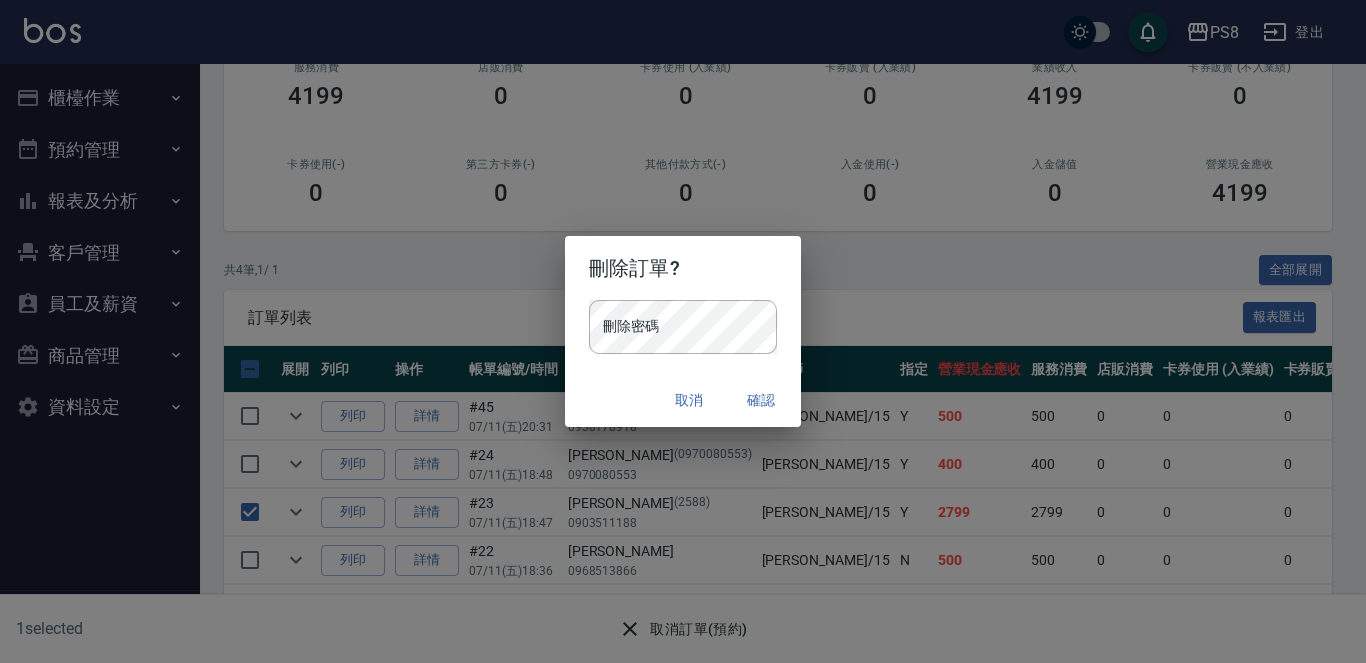 type 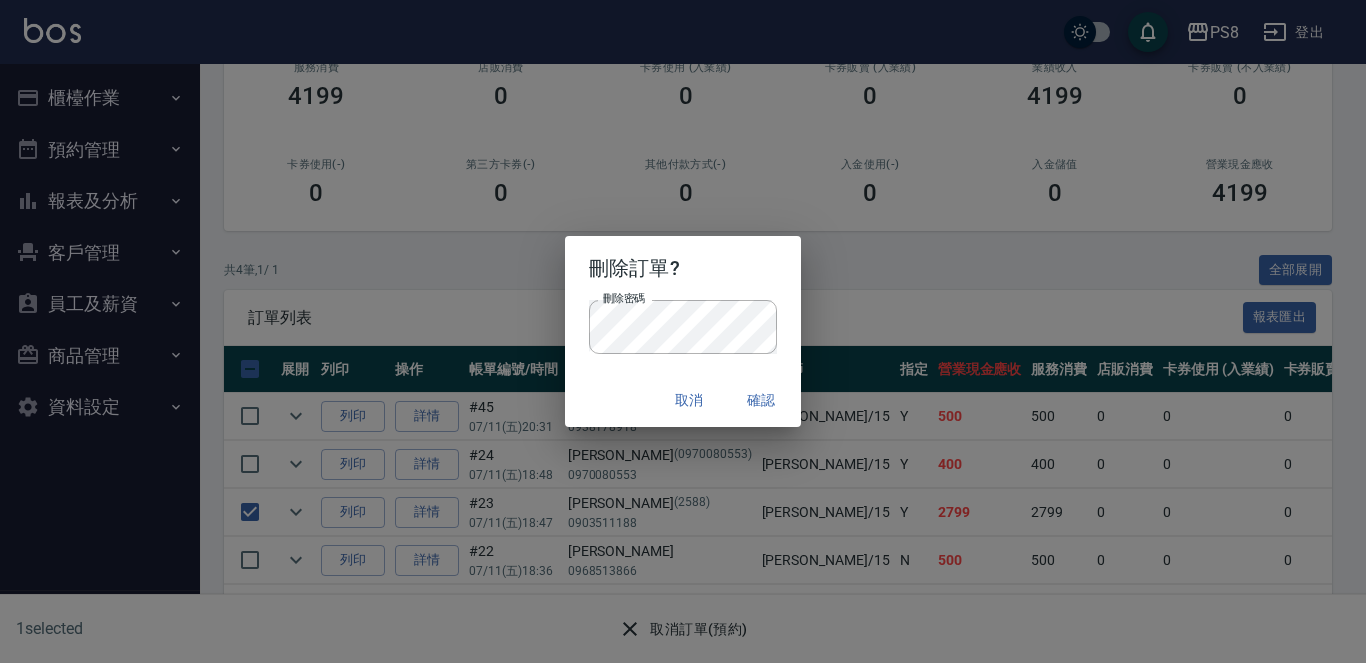 click on "確認" at bounding box center [761, 400] 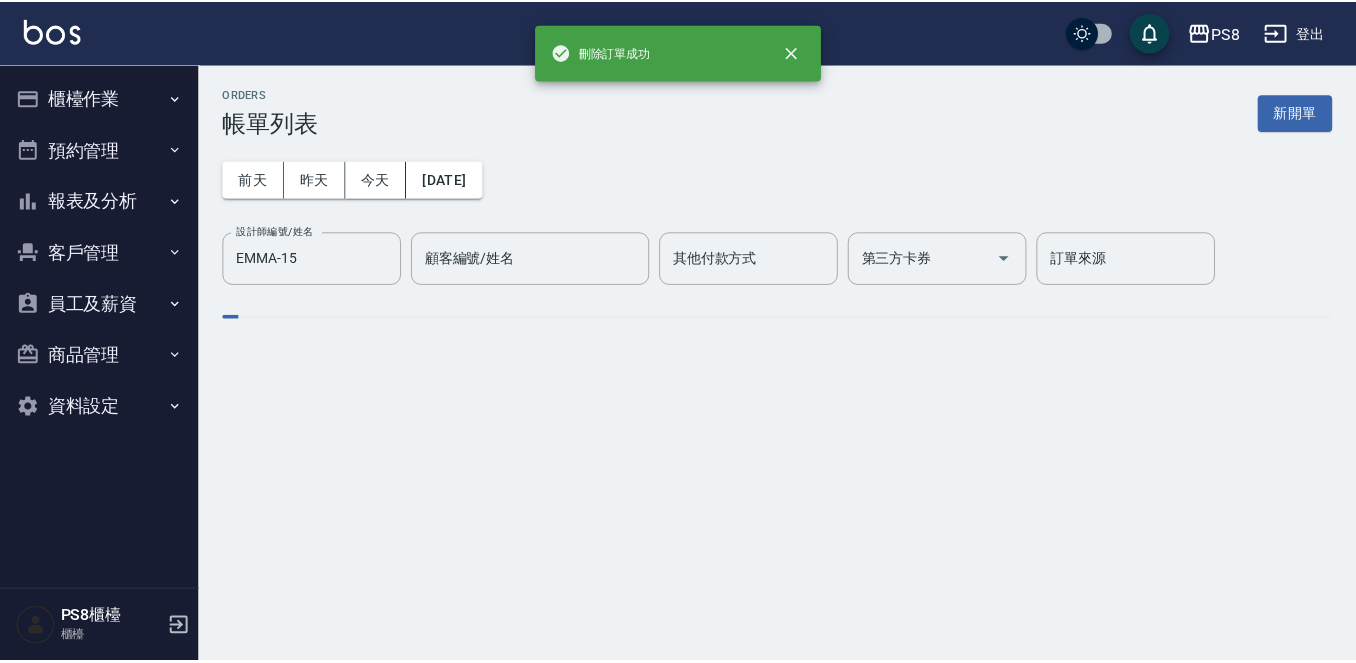 scroll, scrollTop: 0, scrollLeft: 0, axis: both 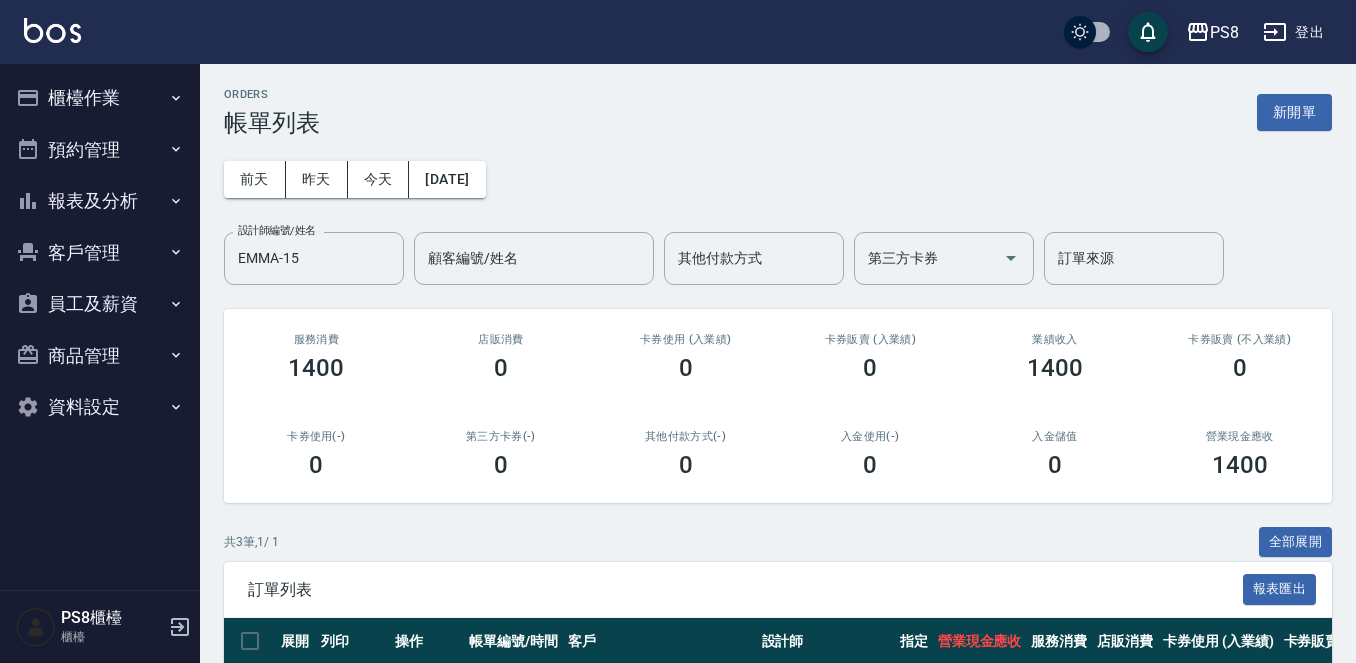 click on "櫃檯作業" at bounding box center [100, 98] 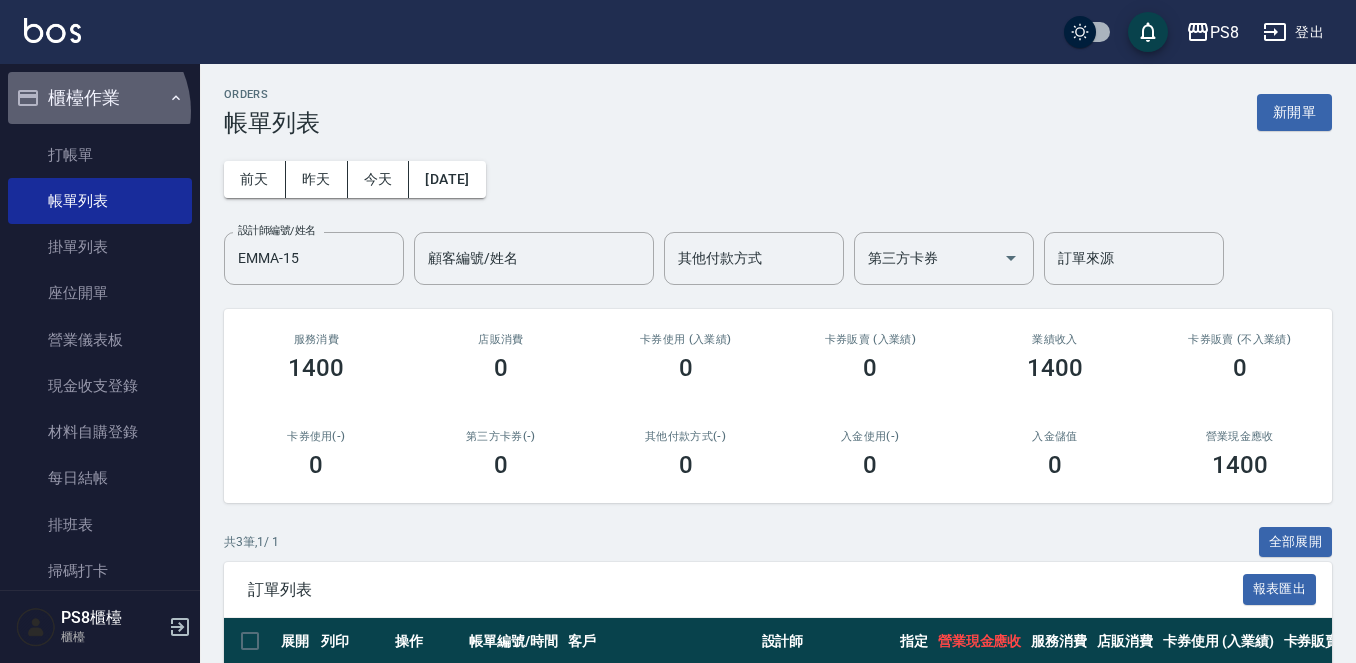 click on "櫃檯作業" at bounding box center [100, 98] 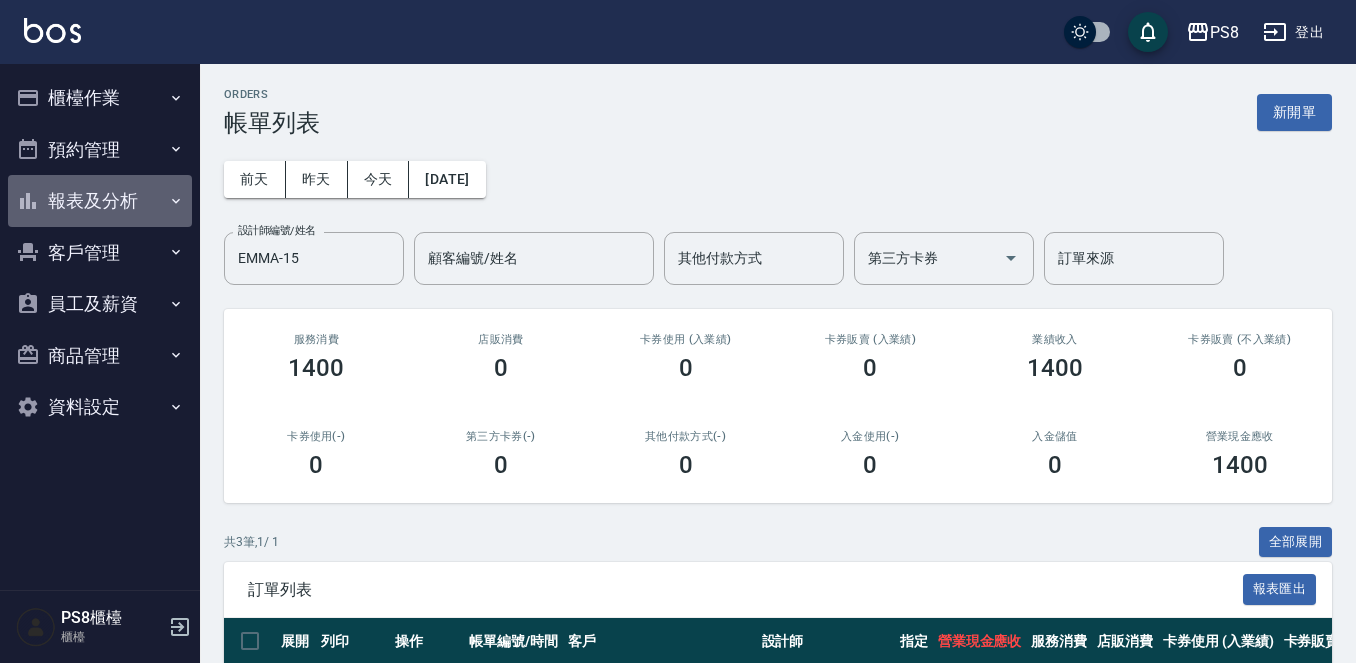click on "報表及分析" at bounding box center [100, 201] 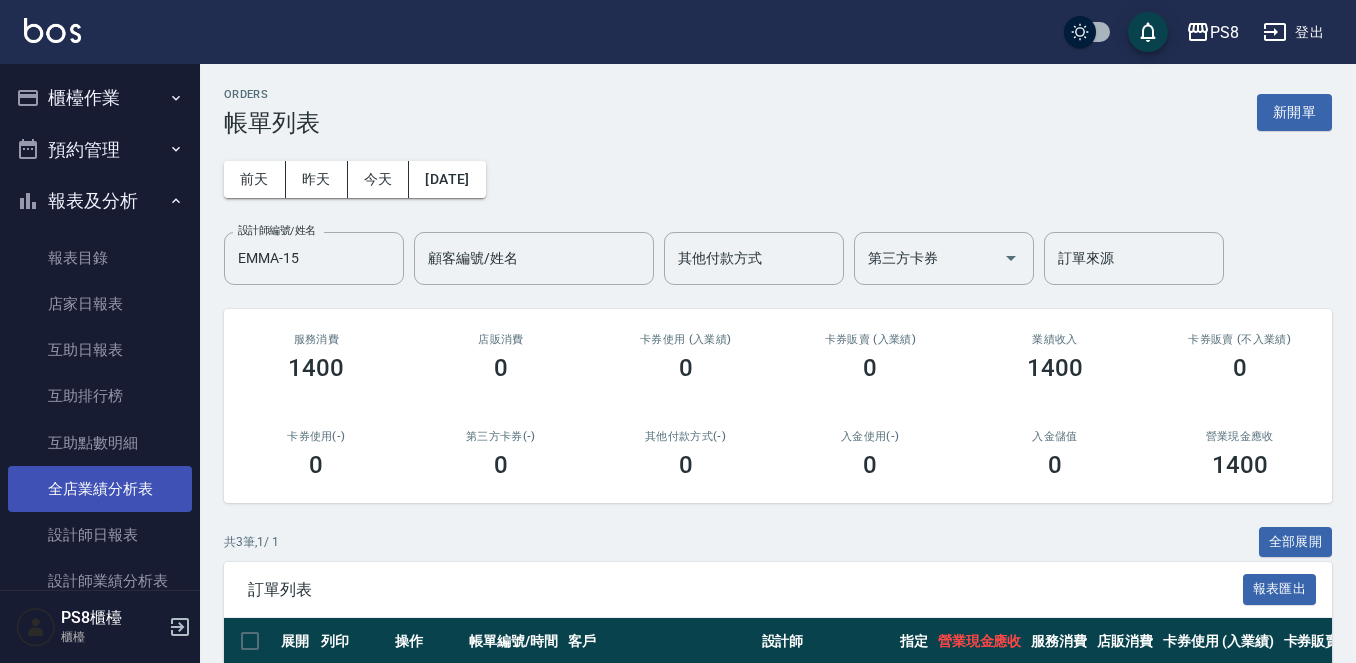 click on "設計師日報表" at bounding box center (100, 535) 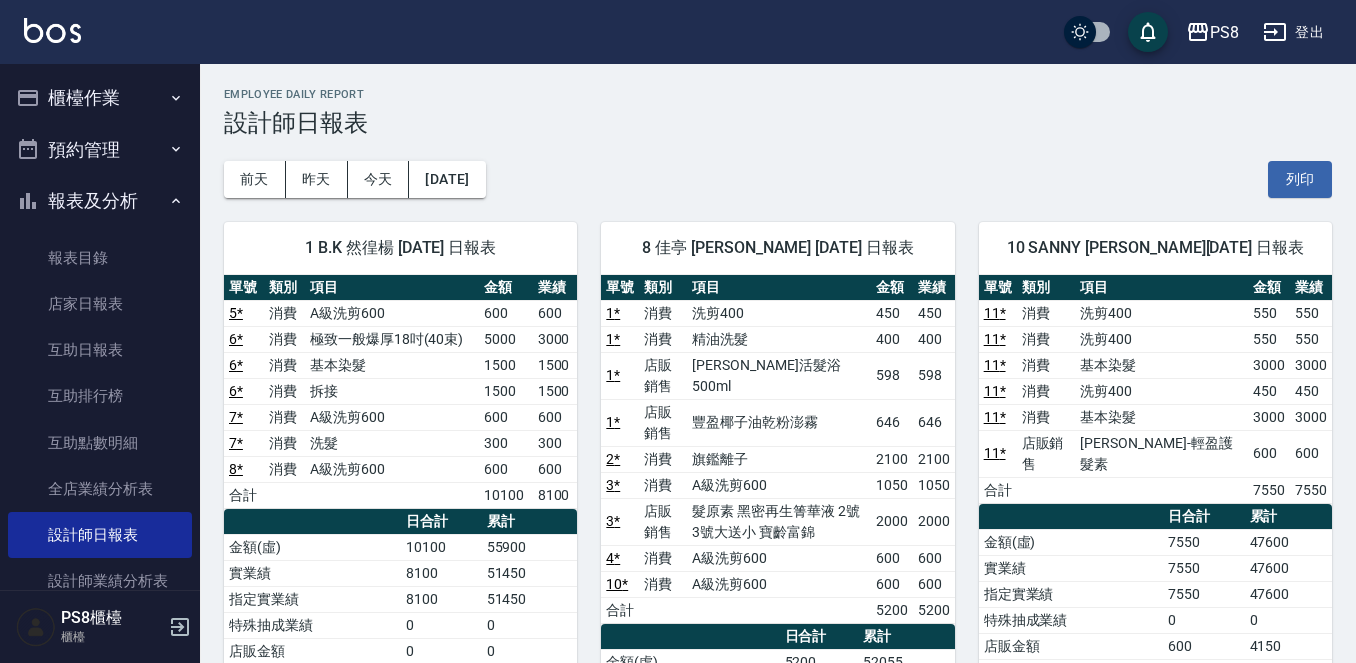 click on "報表及分析" at bounding box center (100, 201) 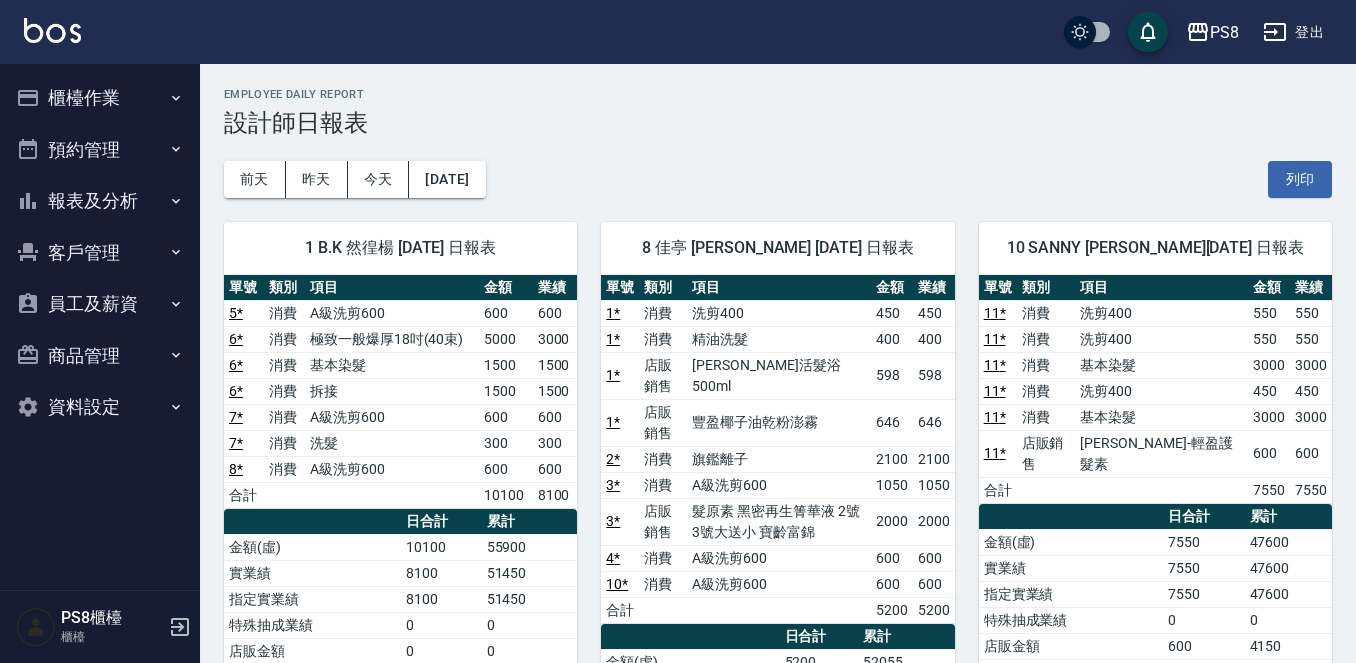 click on "櫃檯作業" at bounding box center [100, 98] 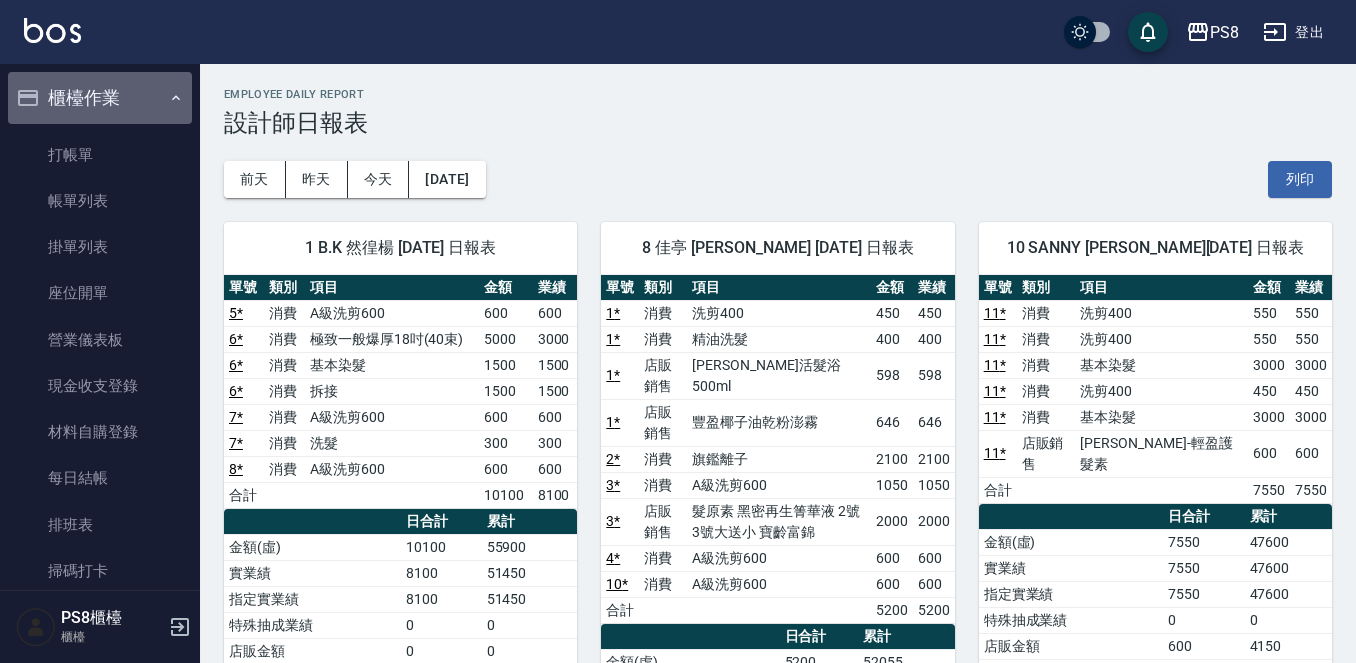 click on "櫃檯作業" at bounding box center (100, 98) 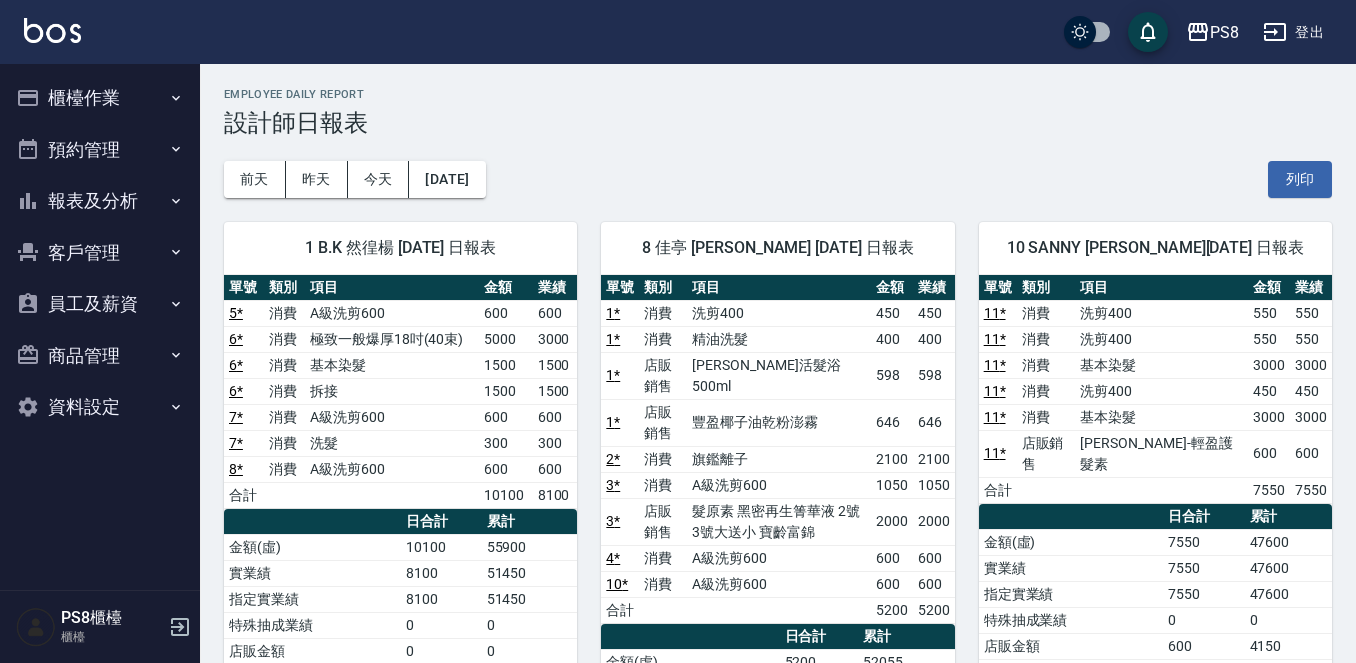 click on "報表及分析" at bounding box center [100, 201] 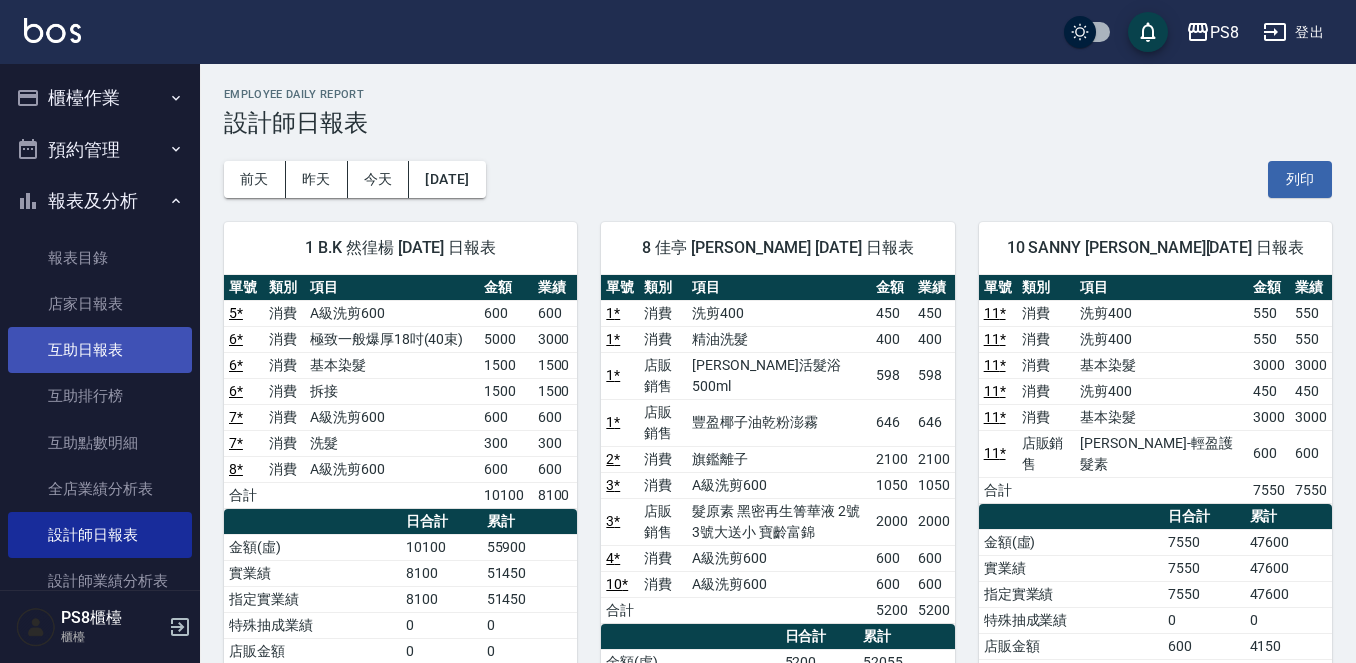 click on "互助日報表" at bounding box center (100, 350) 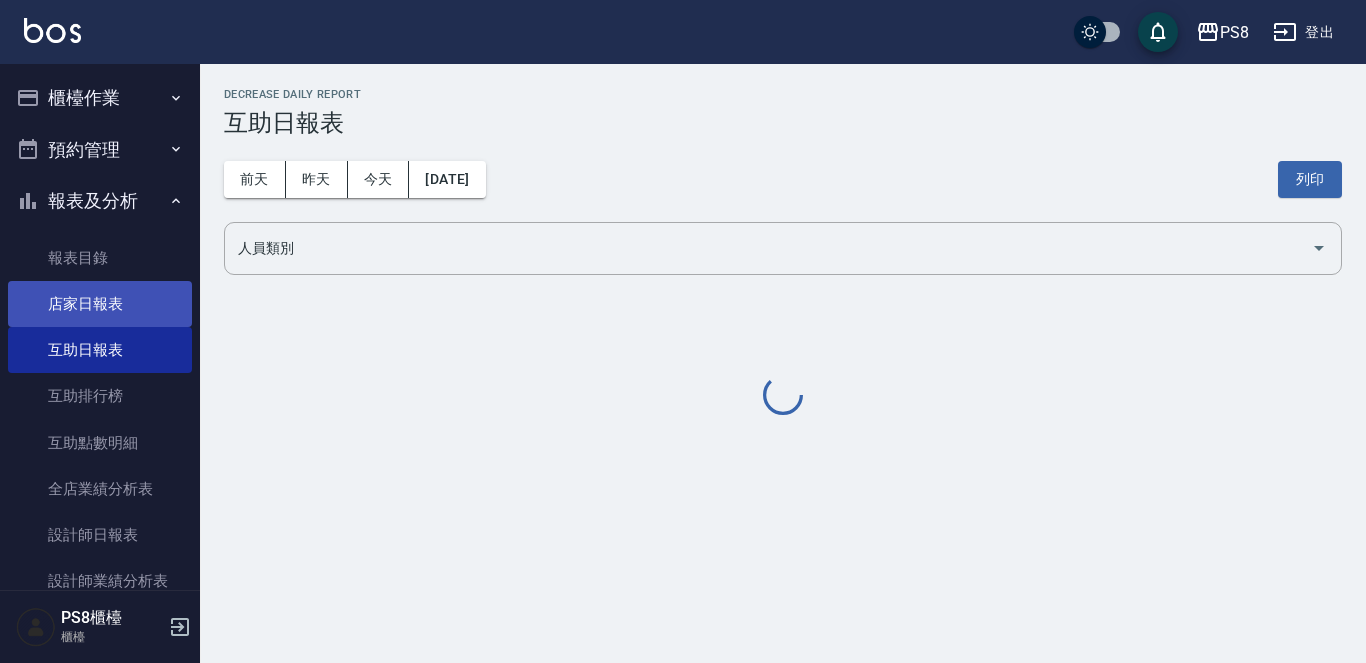 click on "店家日報表" at bounding box center [100, 304] 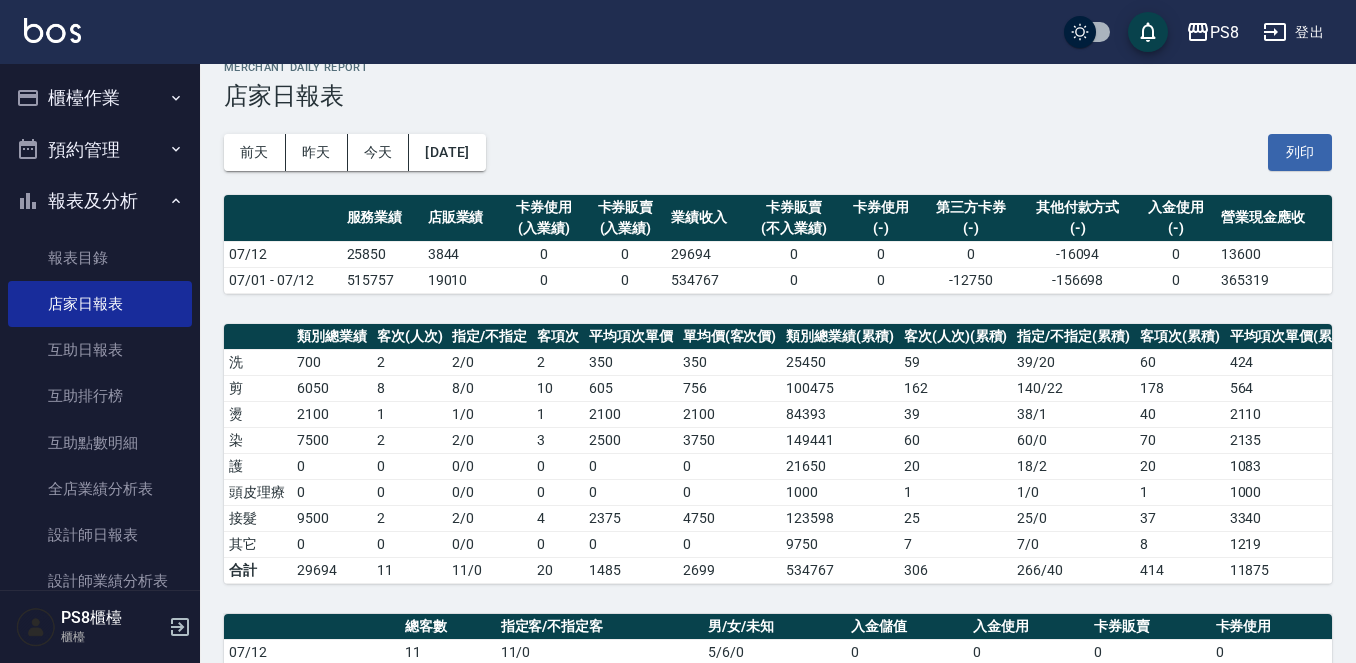 scroll, scrollTop: 0, scrollLeft: 0, axis: both 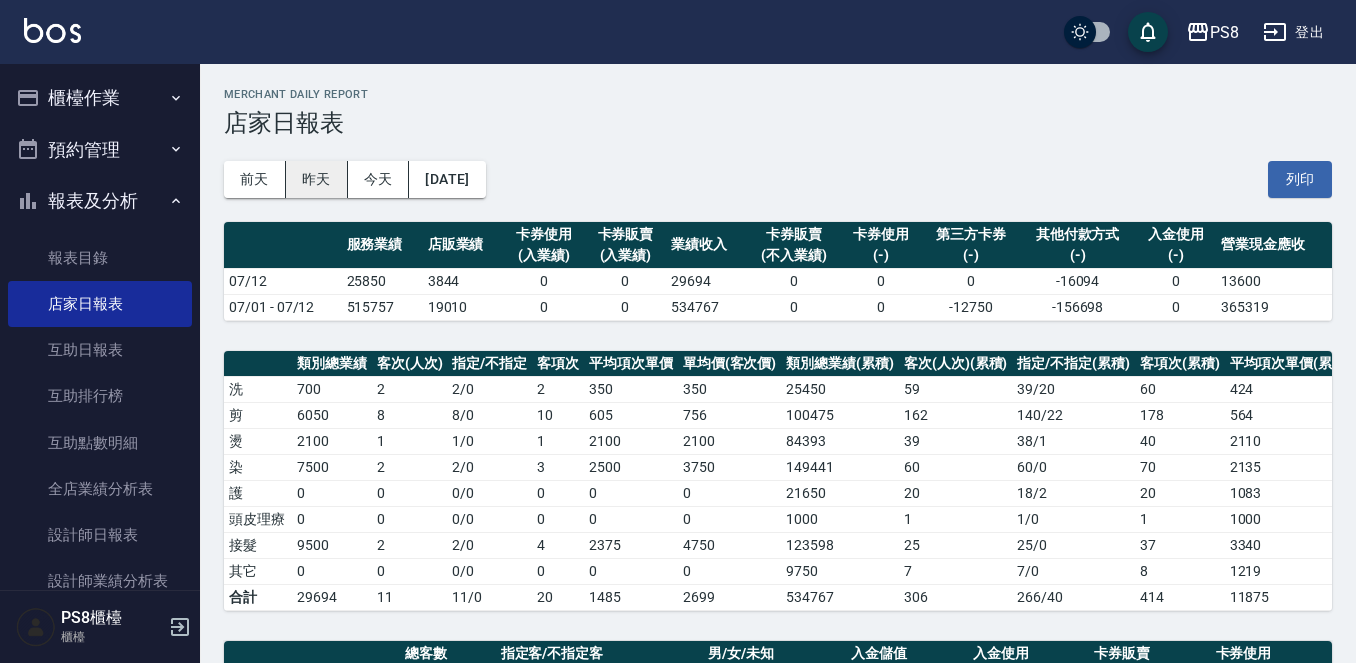 click on "昨天" at bounding box center (317, 179) 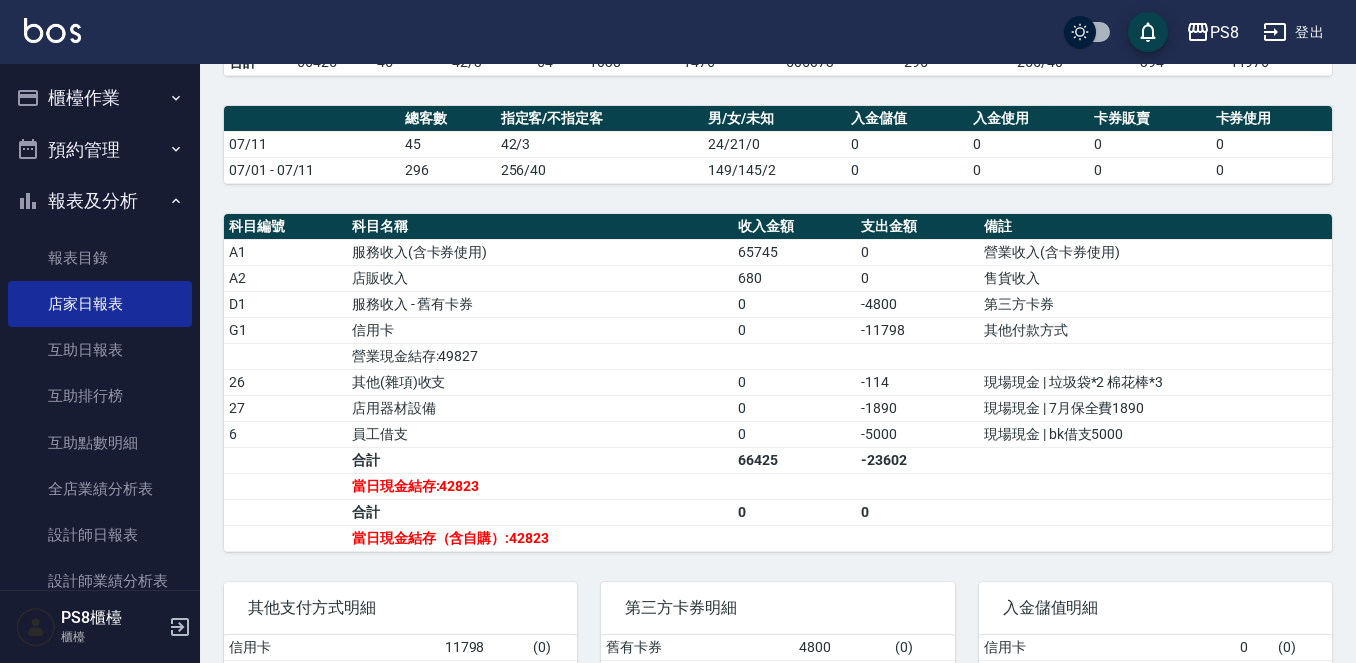 scroll, scrollTop: 500, scrollLeft: 0, axis: vertical 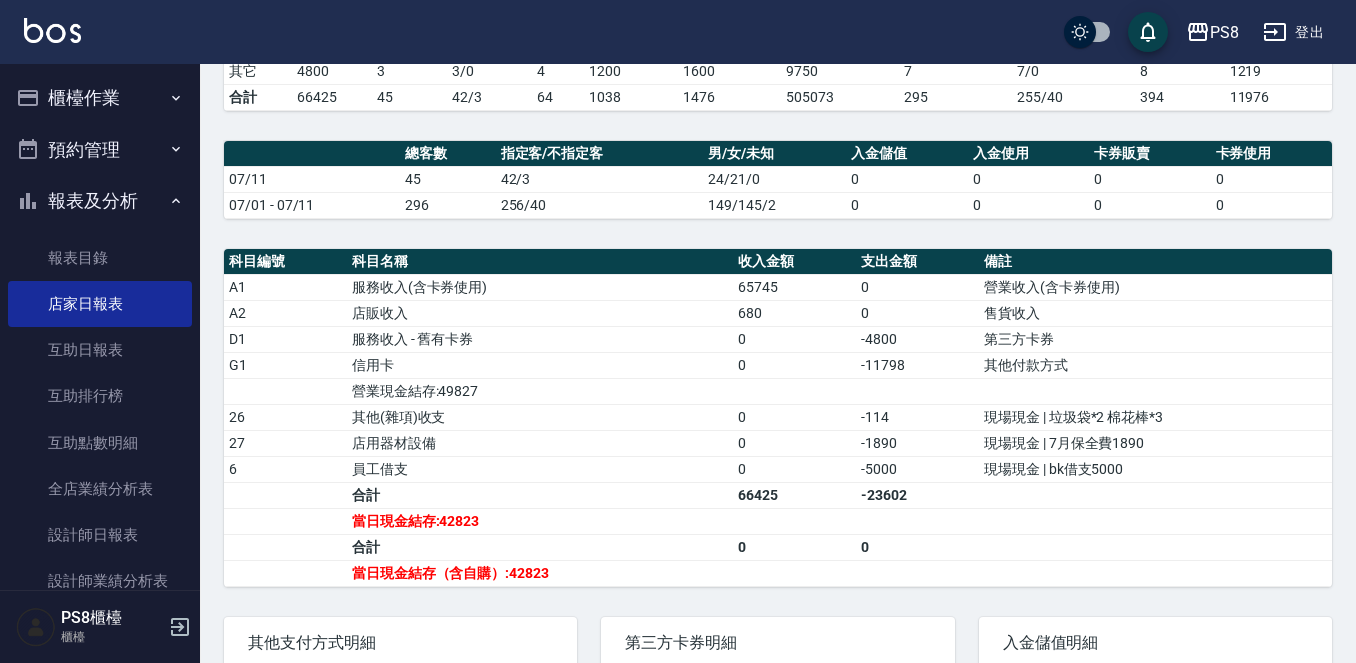 click on "報表及分析" at bounding box center (100, 201) 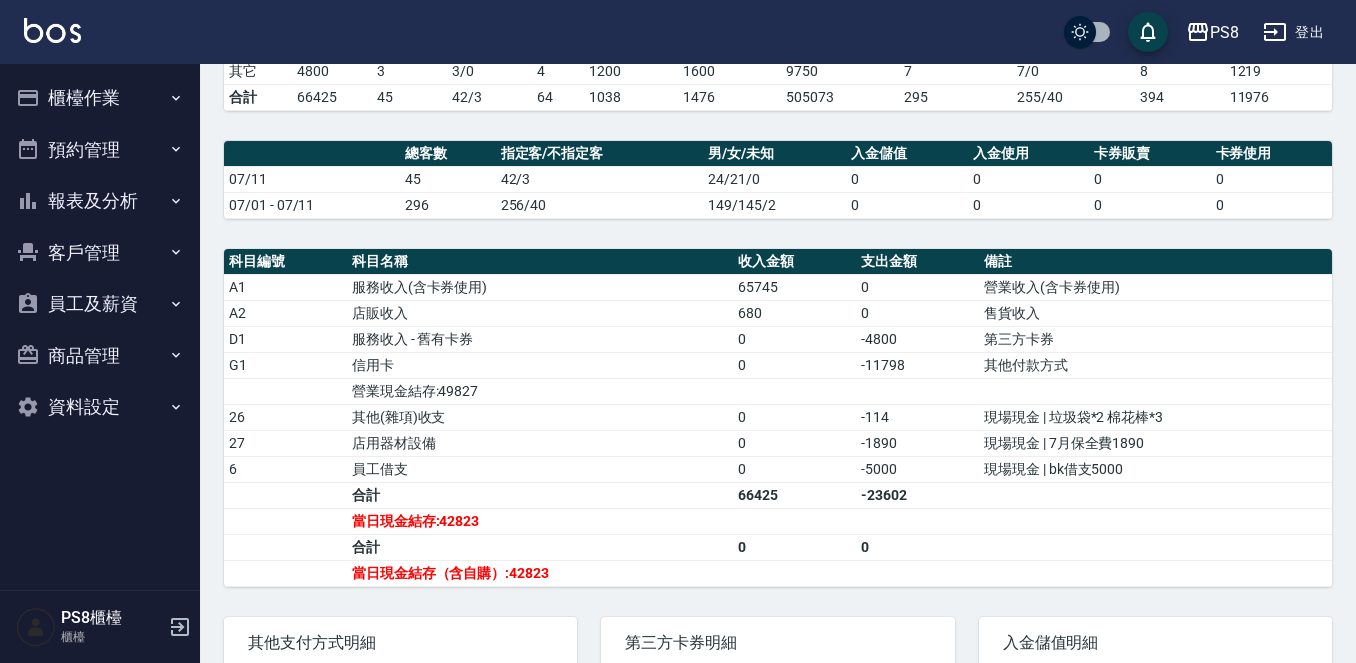 click on "櫃檯作業" at bounding box center [100, 98] 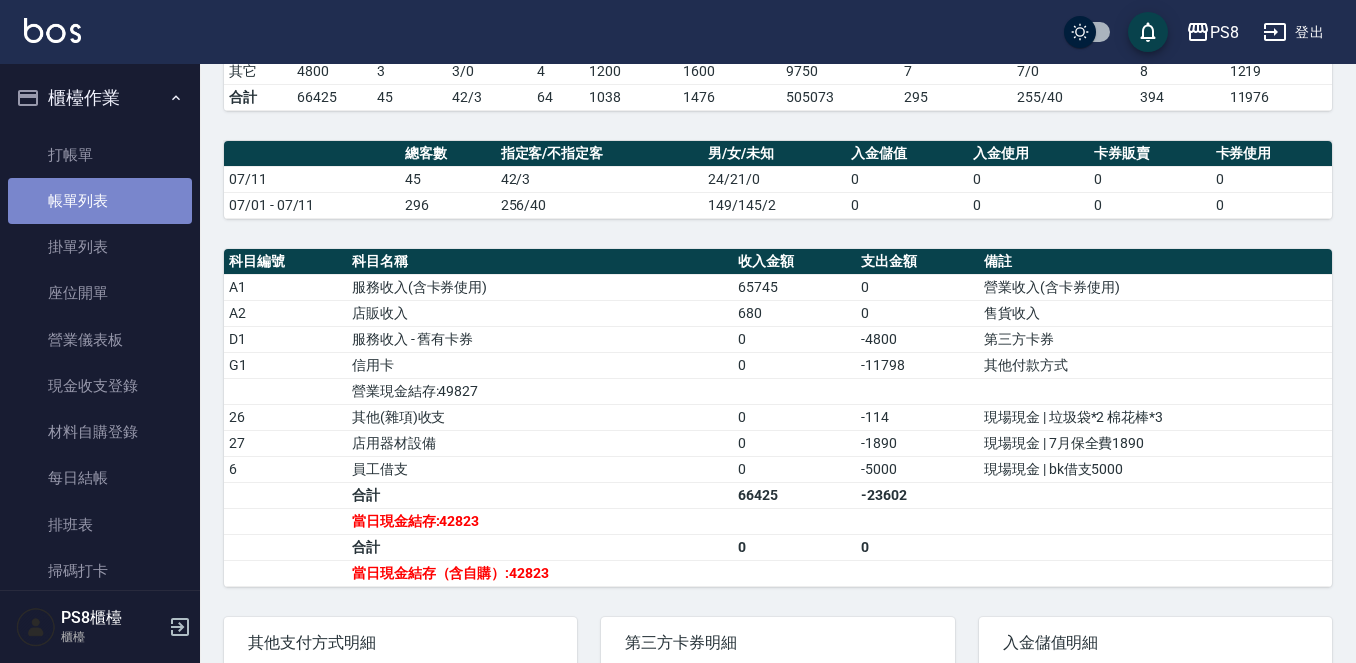 click on "帳單列表" at bounding box center [100, 201] 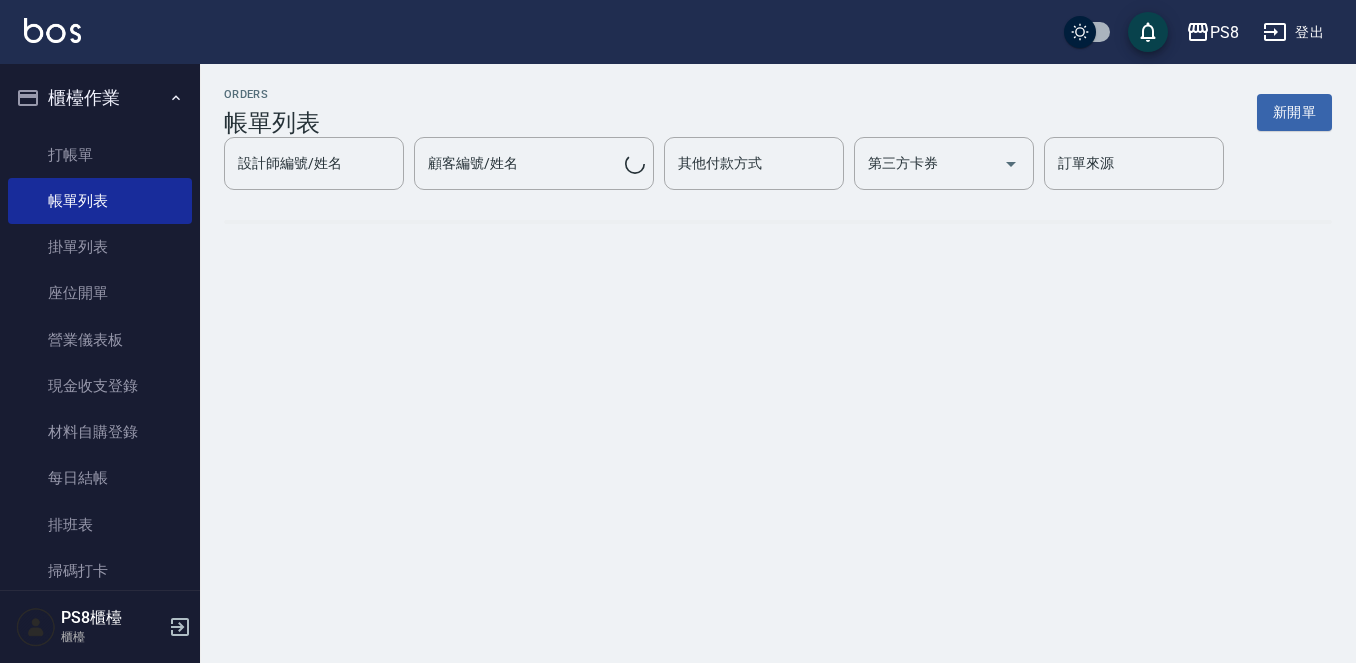 scroll, scrollTop: 0, scrollLeft: 0, axis: both 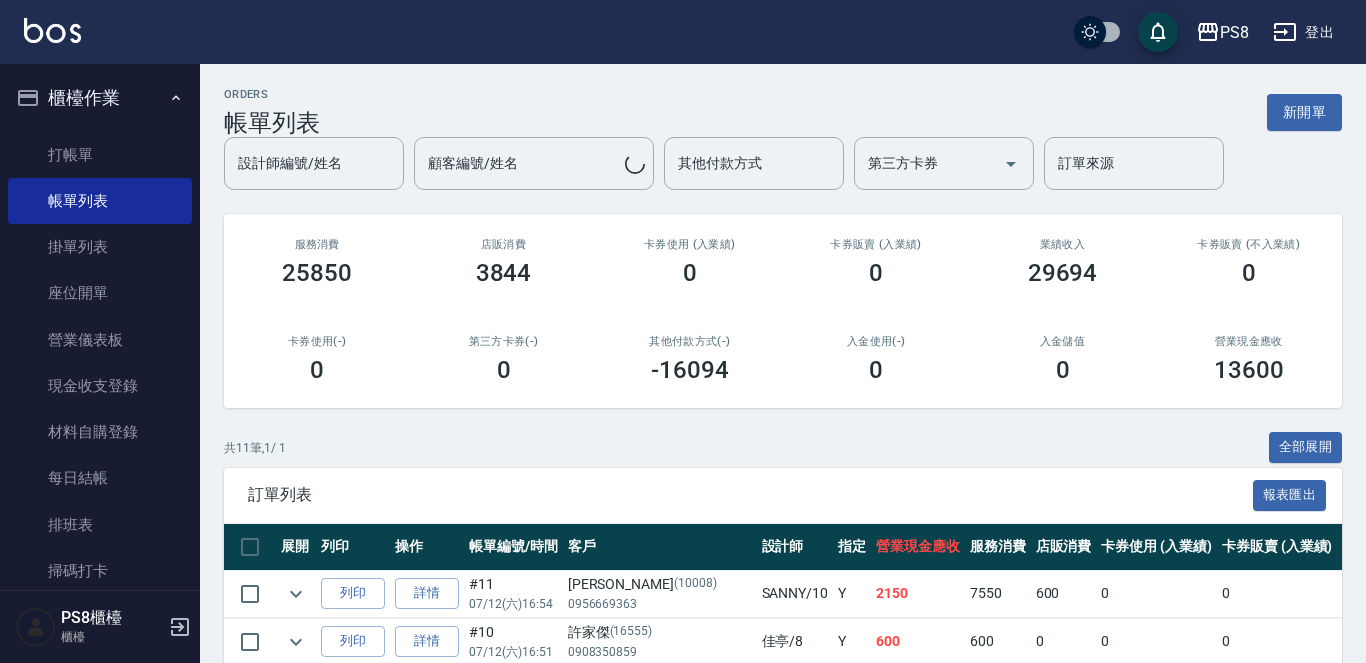 click on "櫃檯作業" at bounding box center [100, 98] 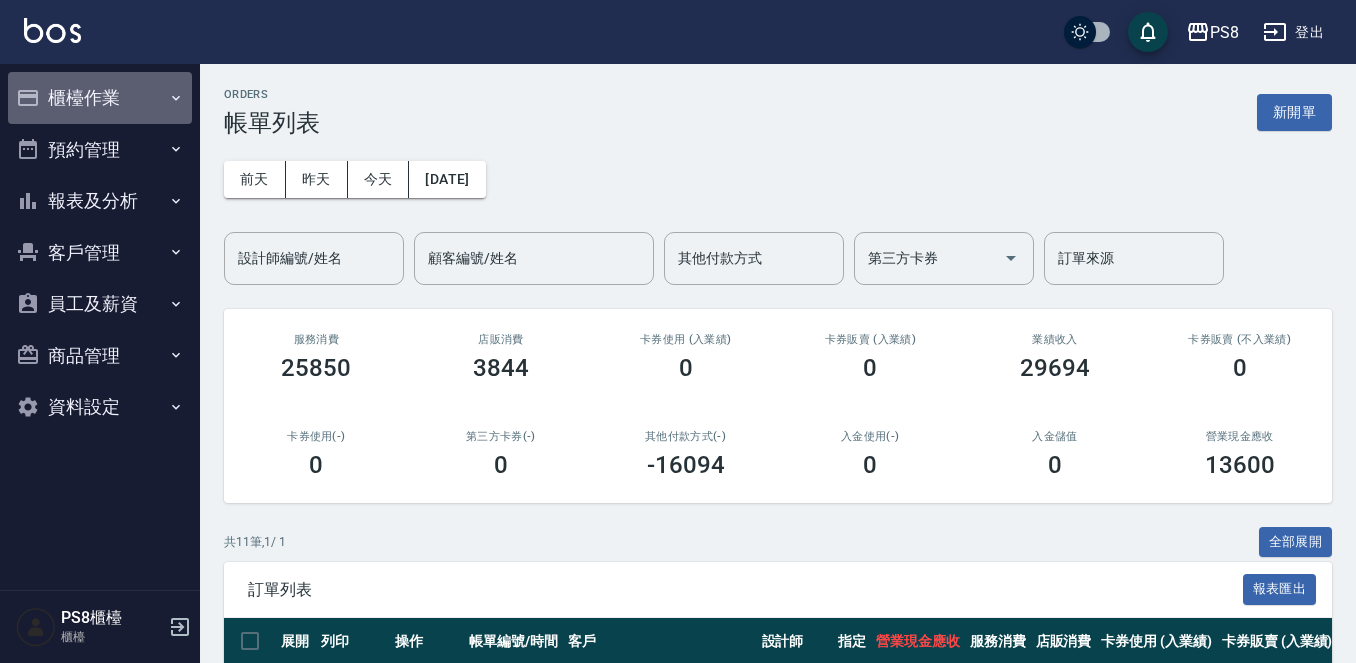 click on "櫃檯作業" at bounding box center (100, 98) 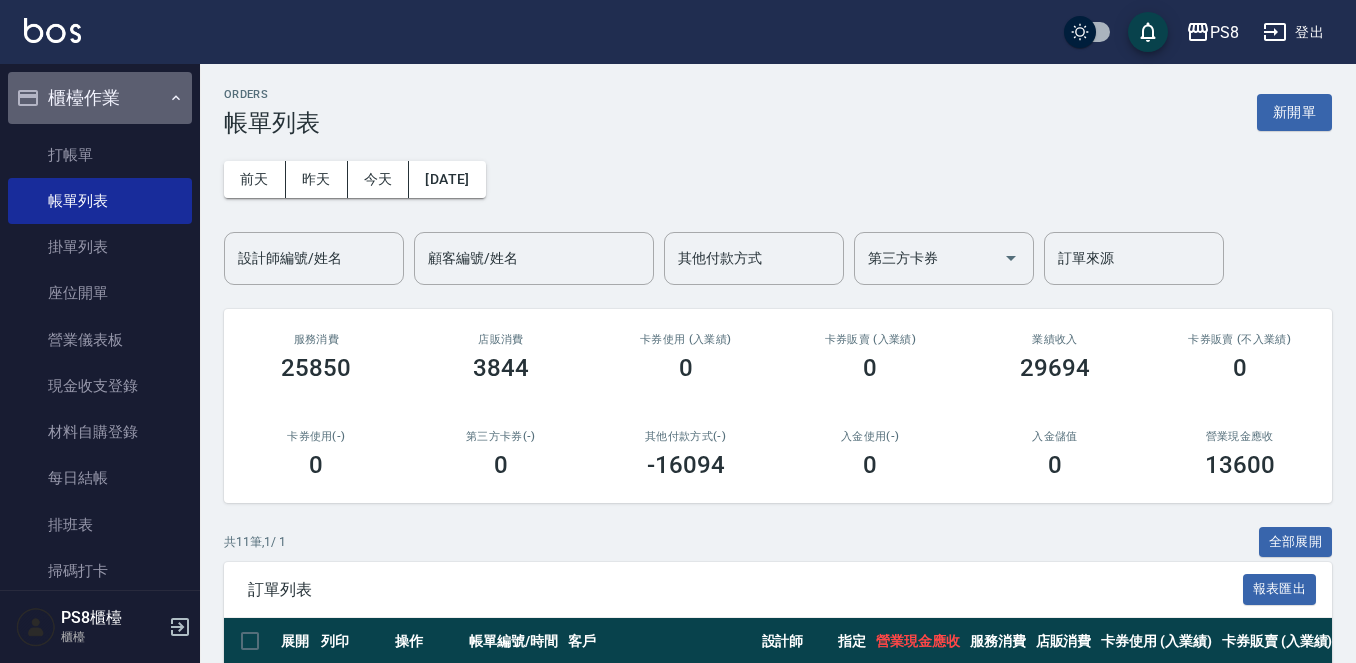 drag, startPoint x: 101, startPoint y: 88, endPoint x: 122, endPoint y: 72, distance: 26.400757 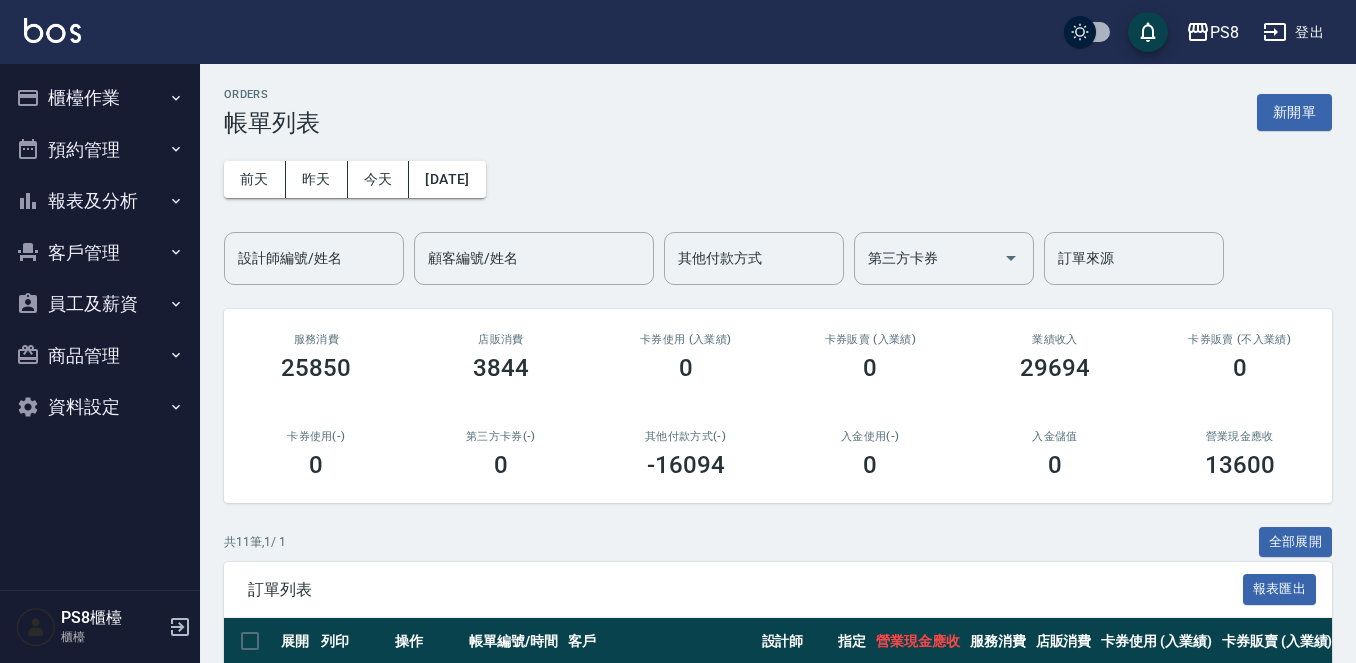 click on "櫃檯作業" at bounding box center (100, 98) 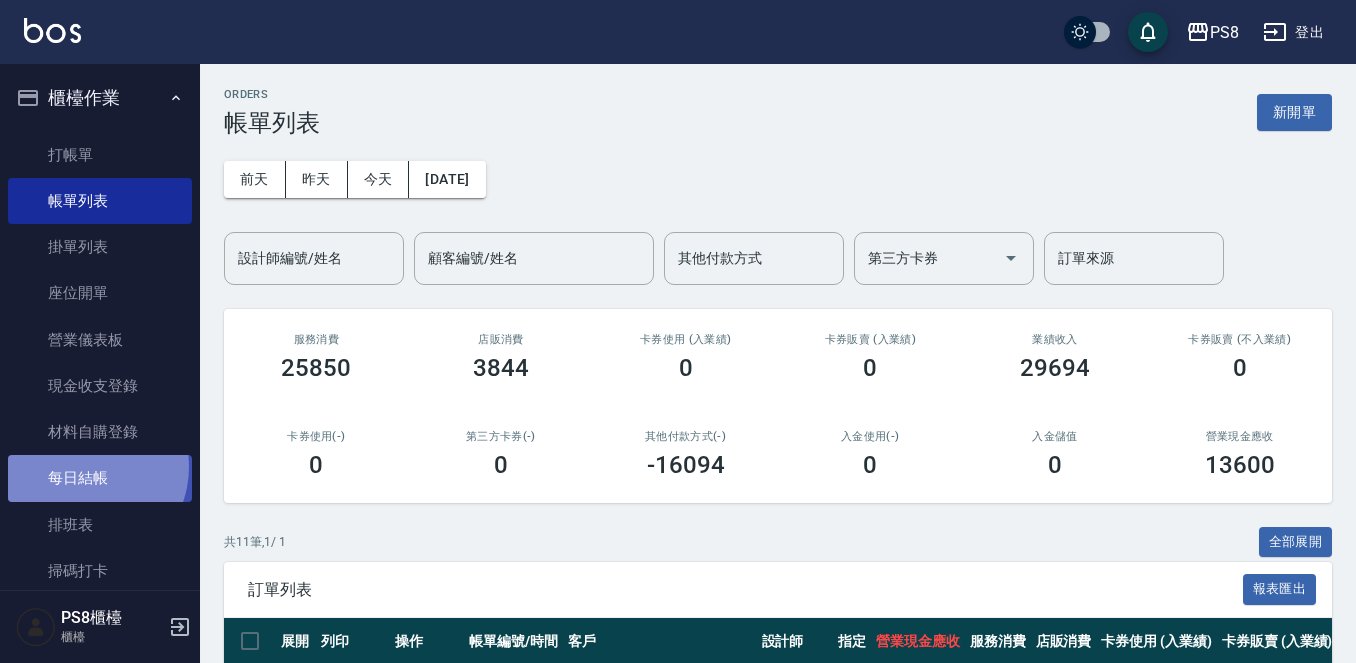 click on "每日結帳" at bounding box center [100, 478] 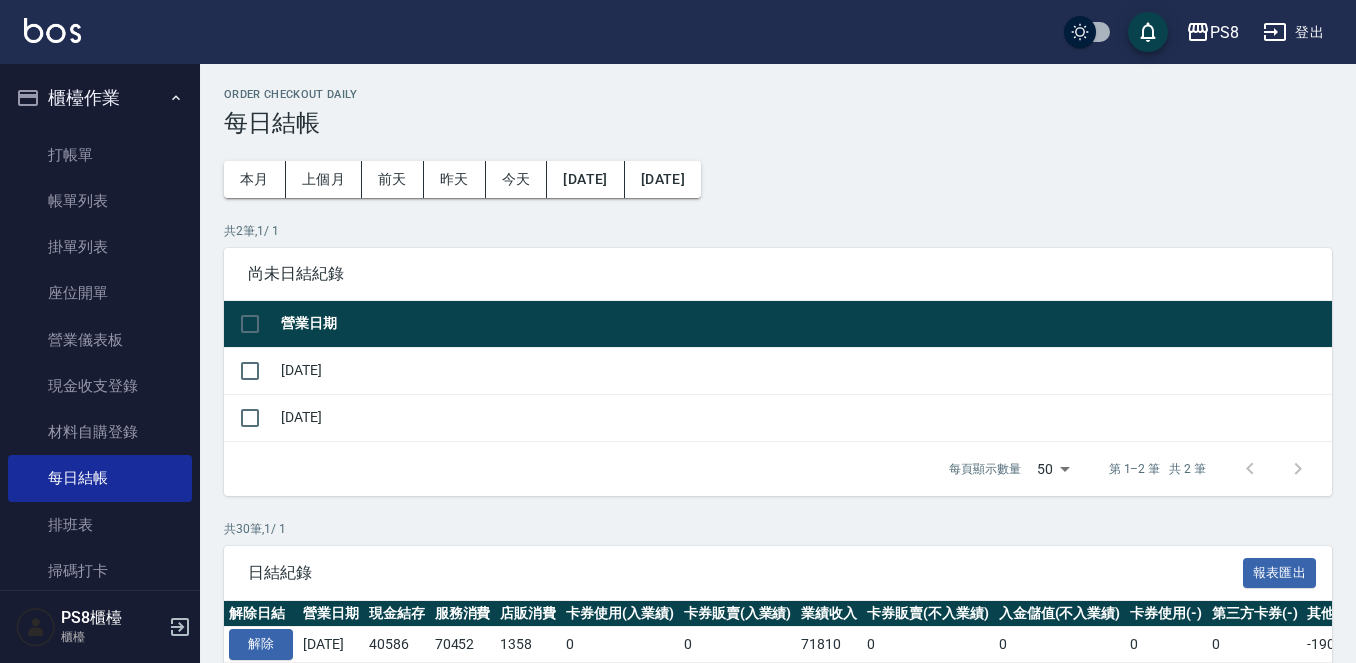click on "櫃檯作業" at bounding box center (100, 98) 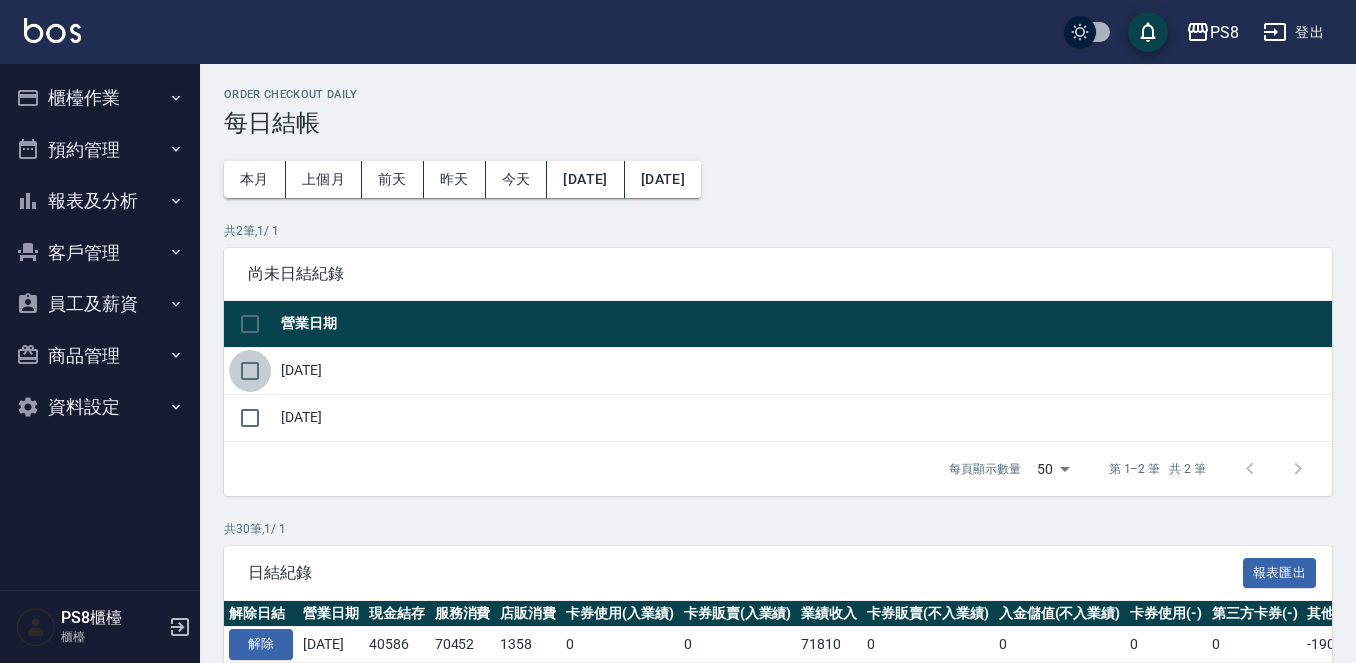 click at bounding box center [250, 371] 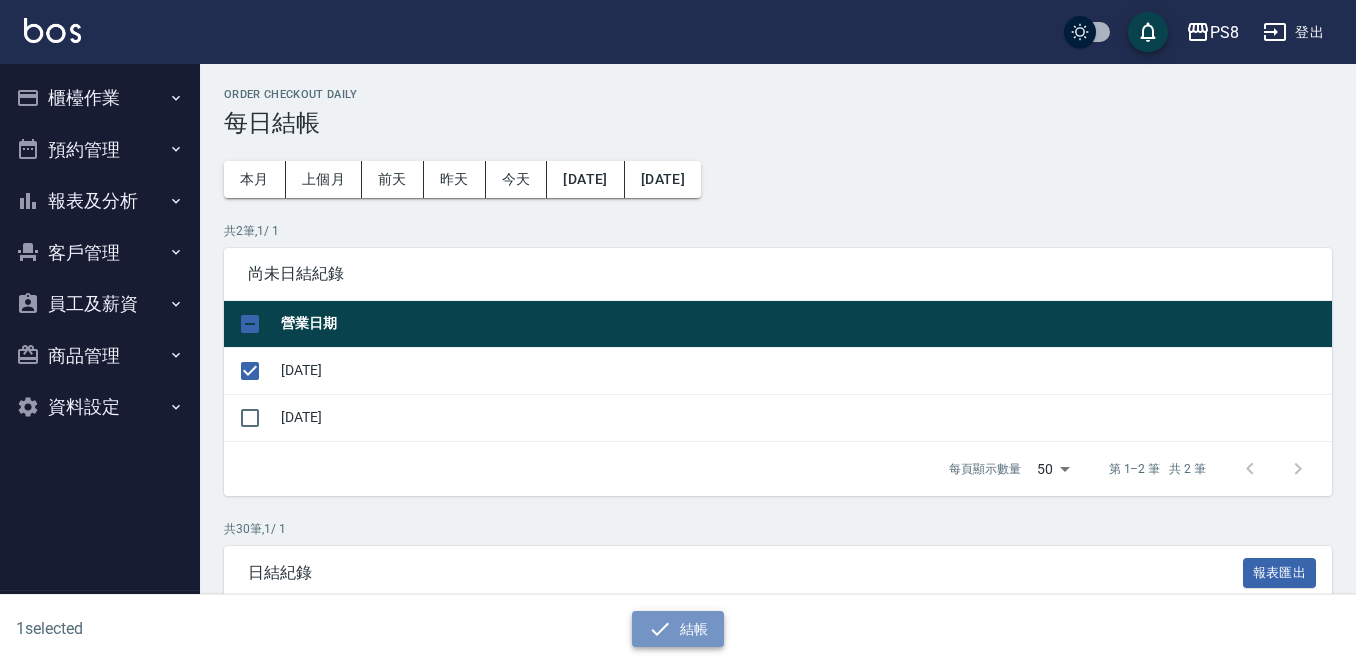 click 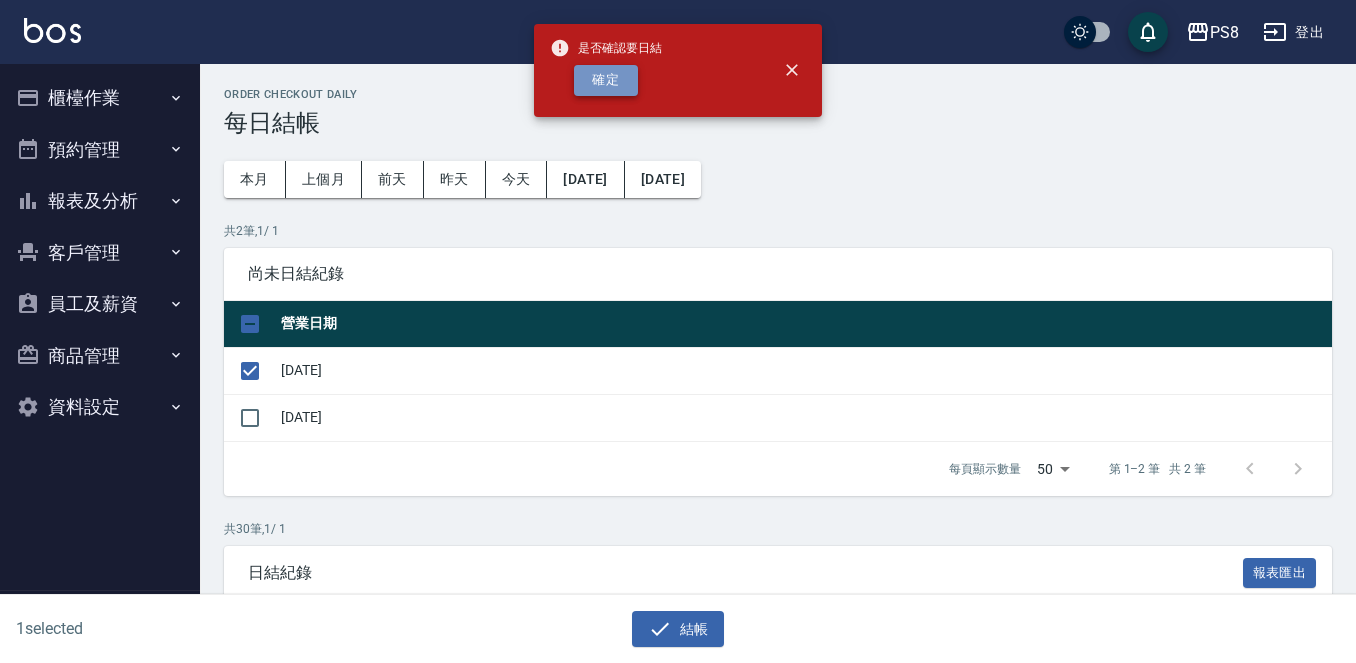 click on "確定" at bounding box center [606, 80] 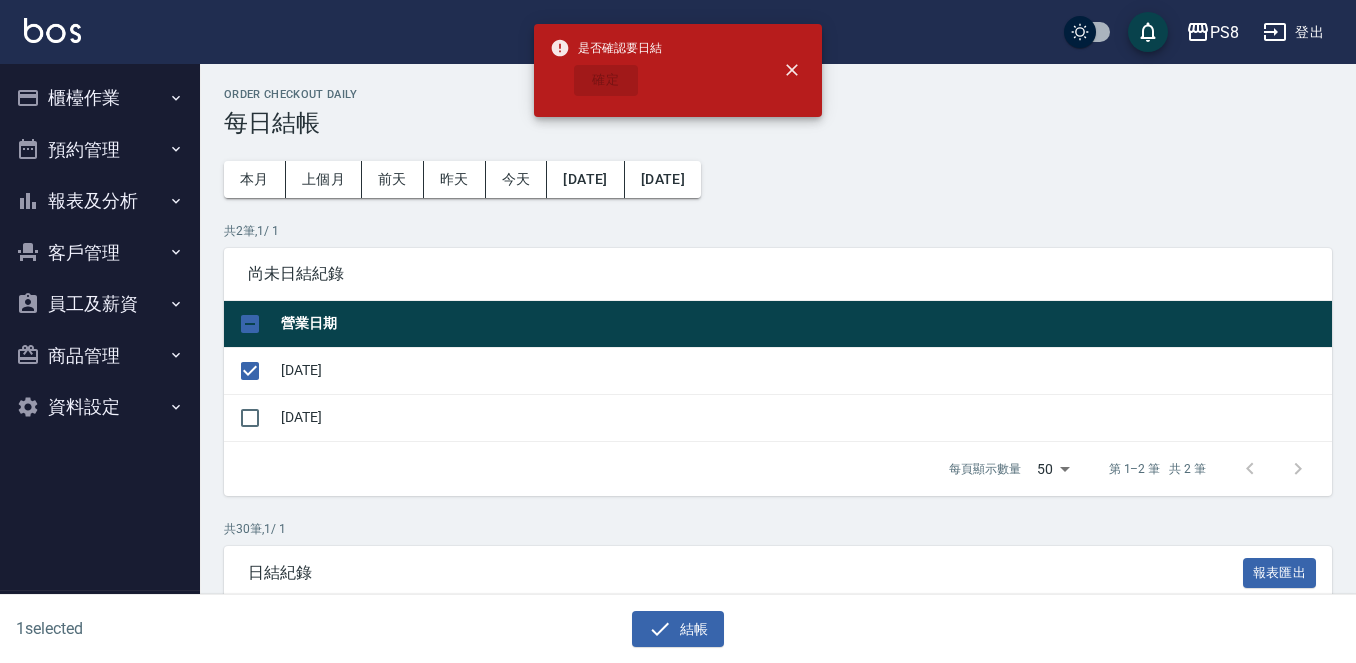 checkbox on "false" 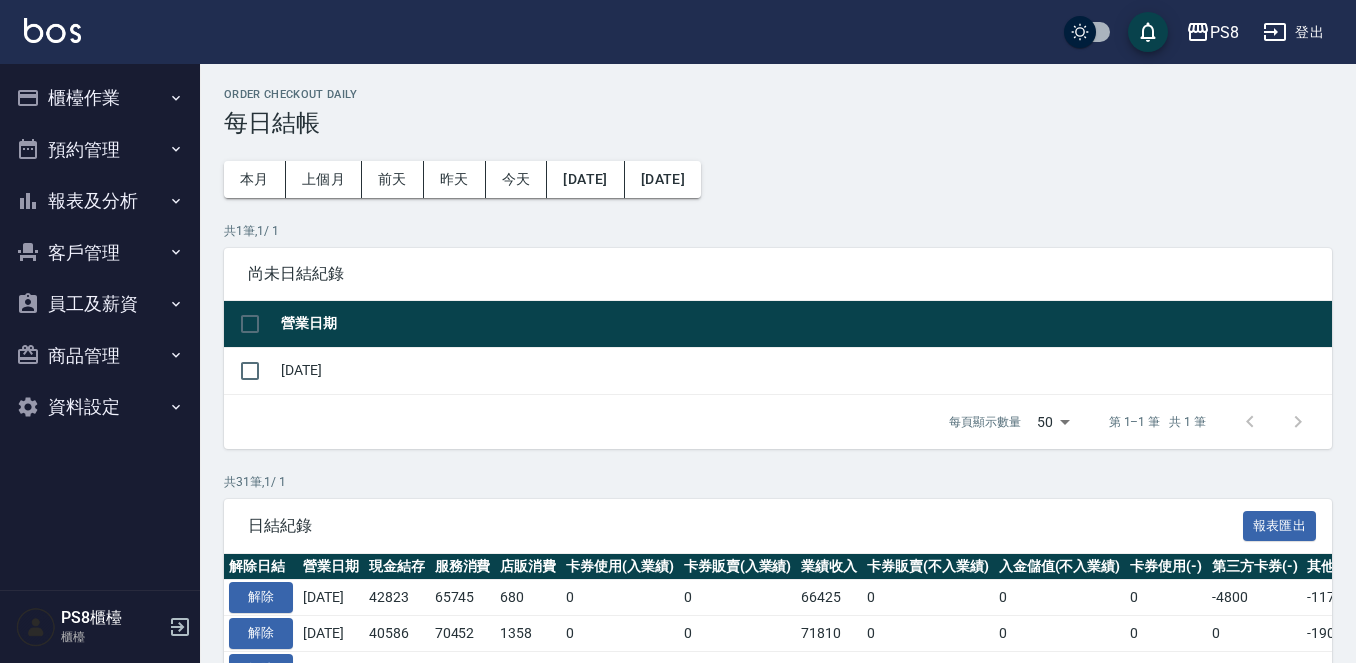 scroll, scrollTop: 0, scrollLeft: 0, axis: both 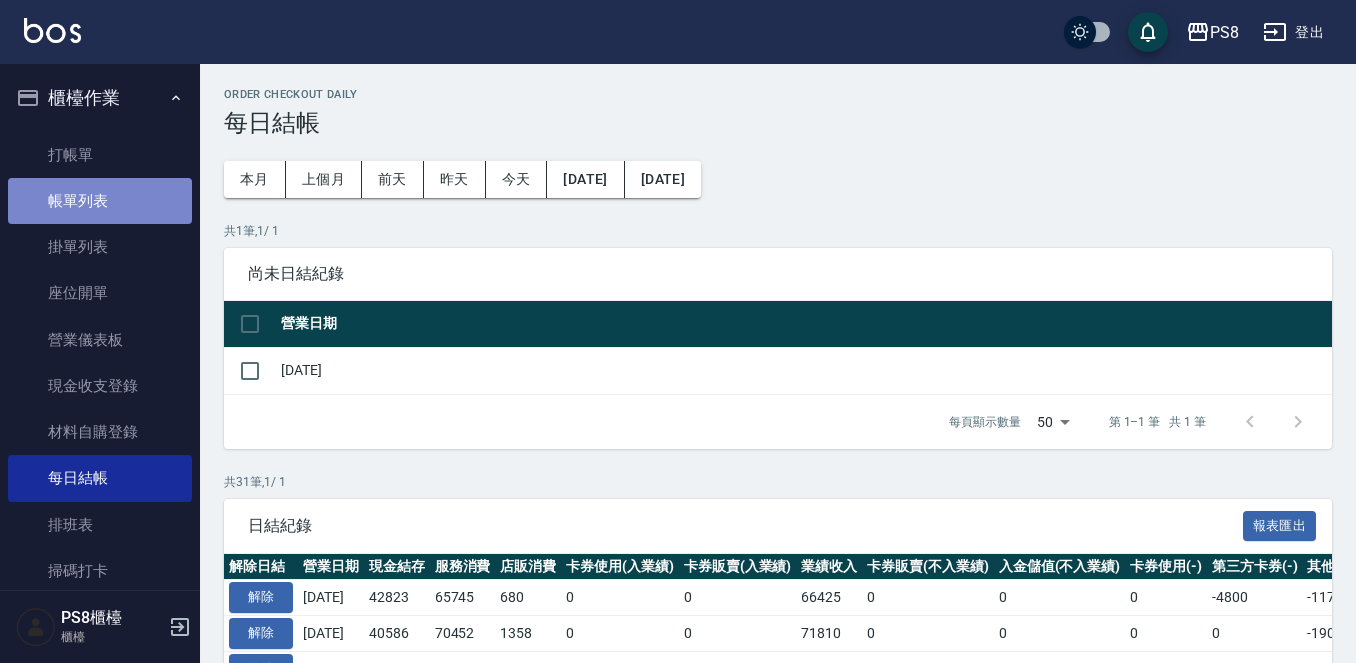 click on "帳單列表" at bounding box center (100, 201) 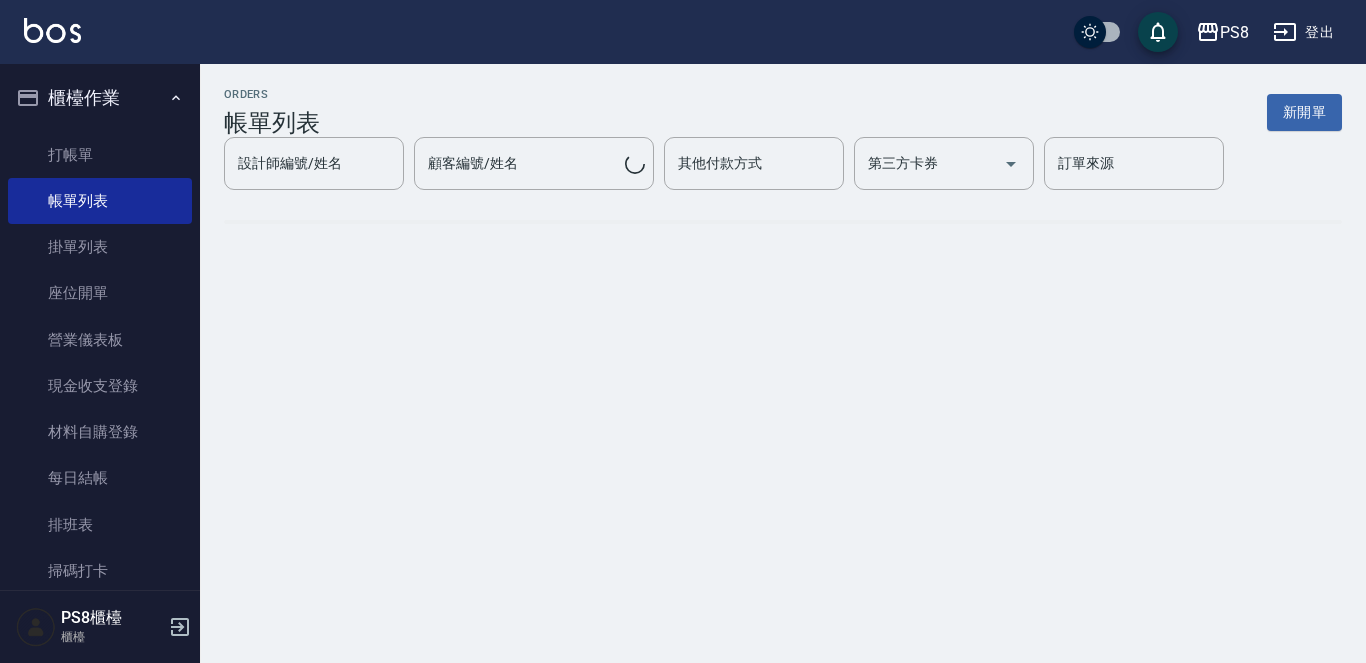 click on "櫃檯作業" at bounding box center [100, 98] 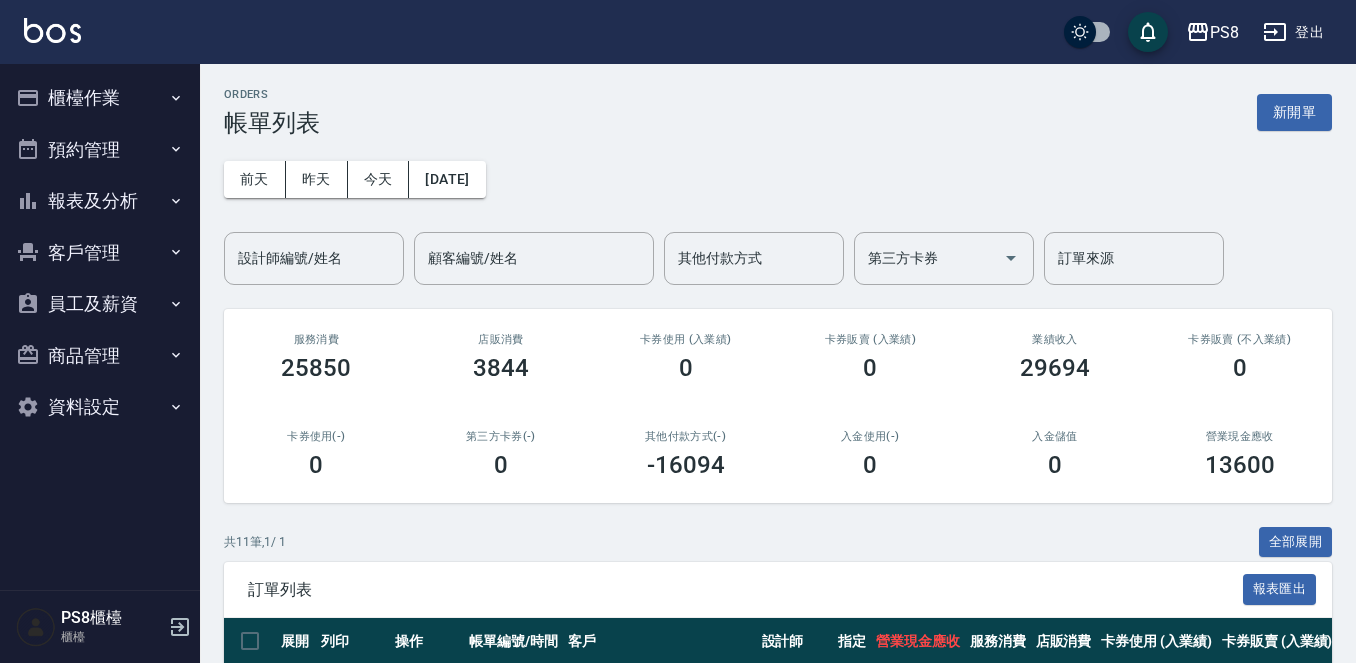 click on "報表及分析" at bounding box center [100, 201] 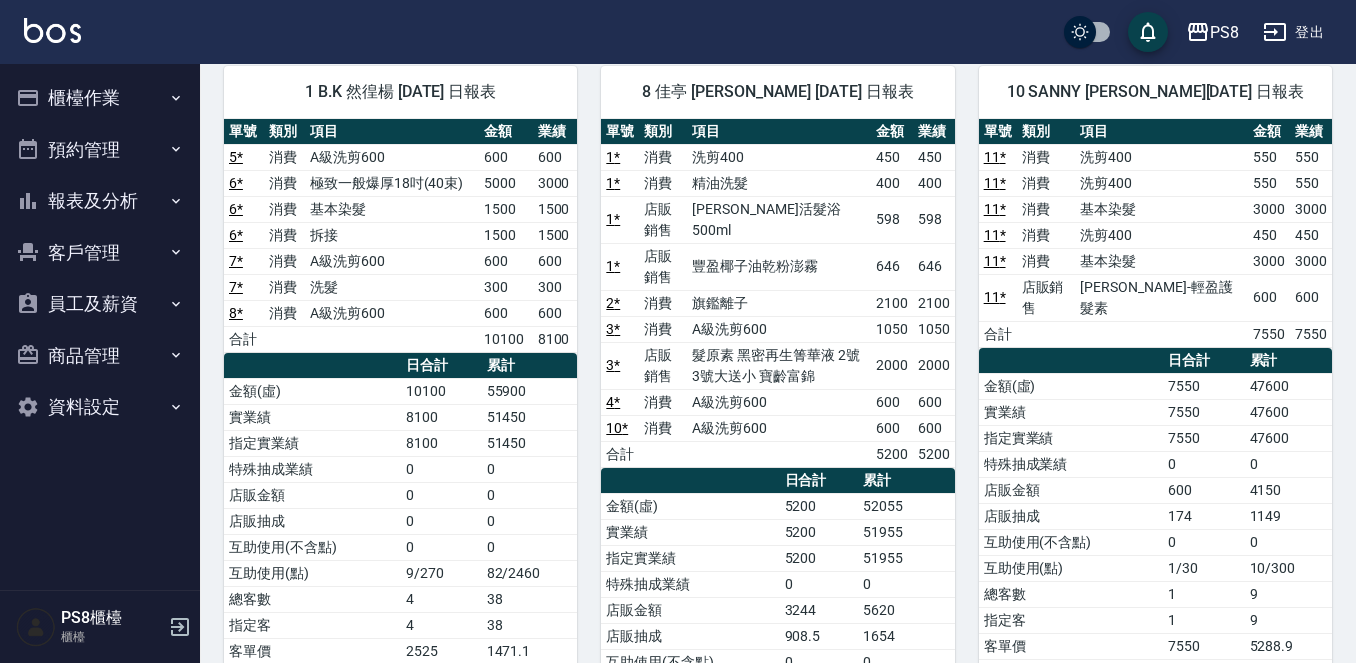 scroll, scrollTop: 0, scrollLeft: 0, axis: both 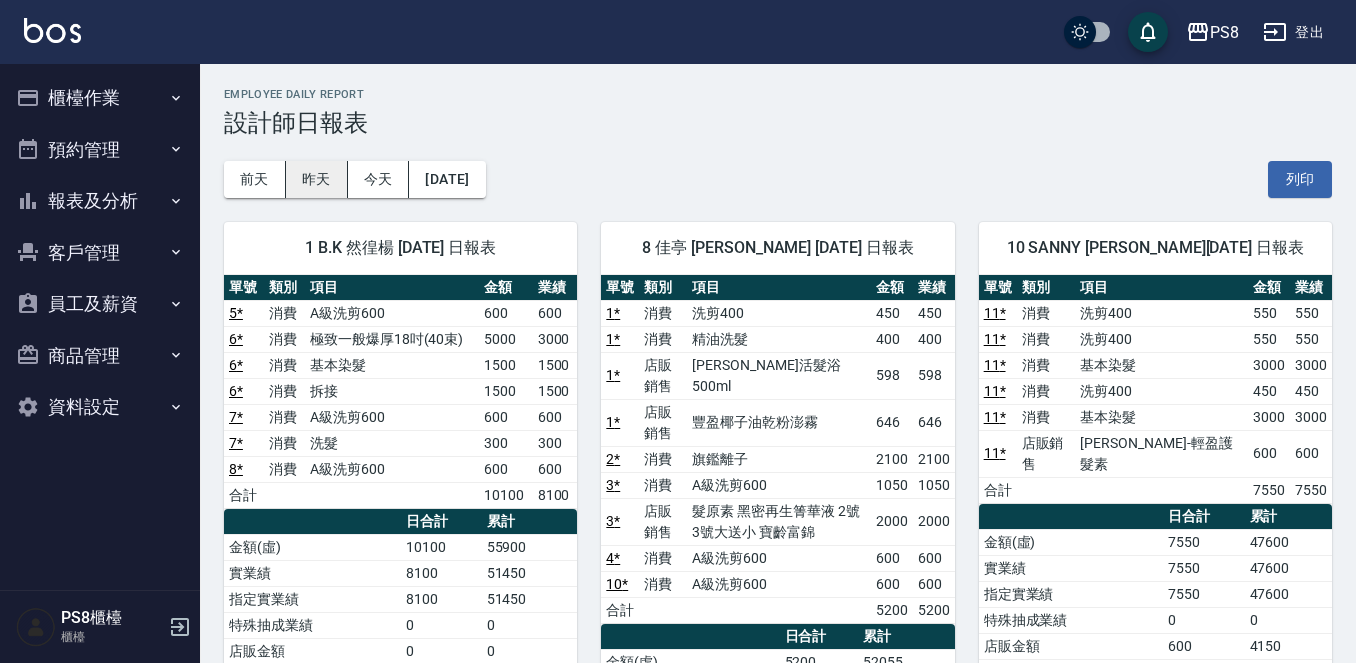 click on "昨天" at bounding box center (317, 179) 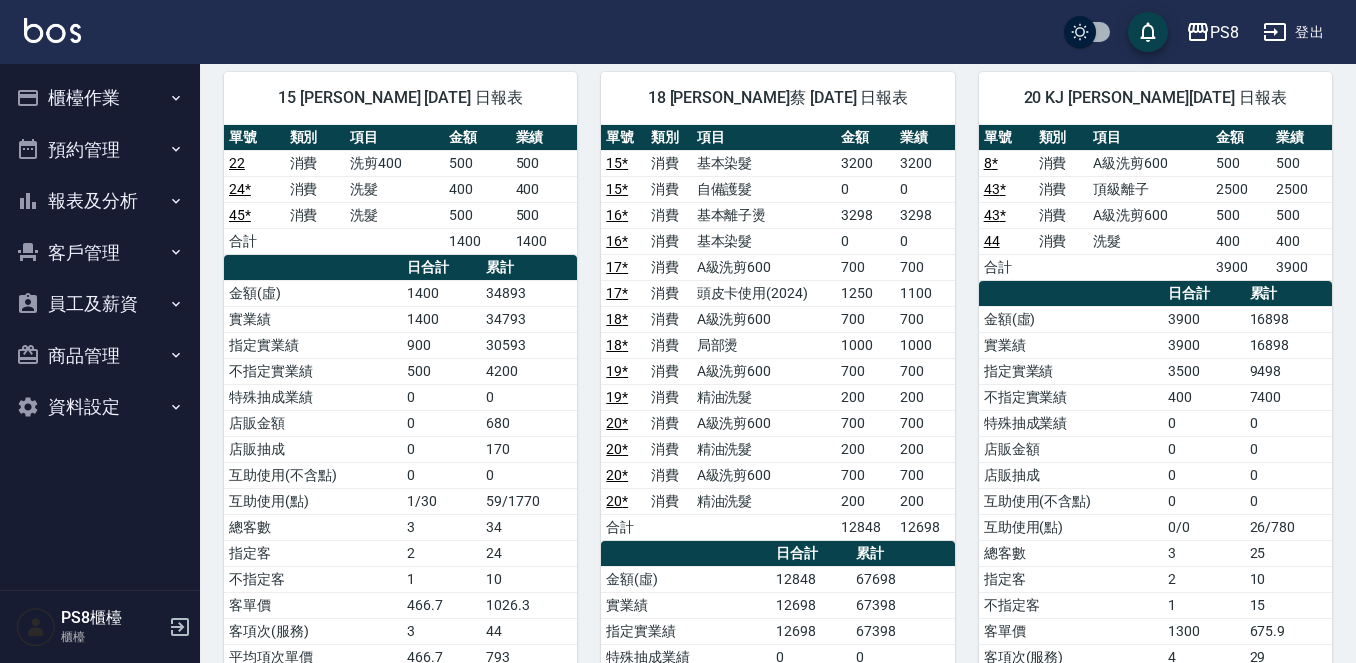 scroll, scrollTop: 1800, scrollLeft: 0, axis: vertical 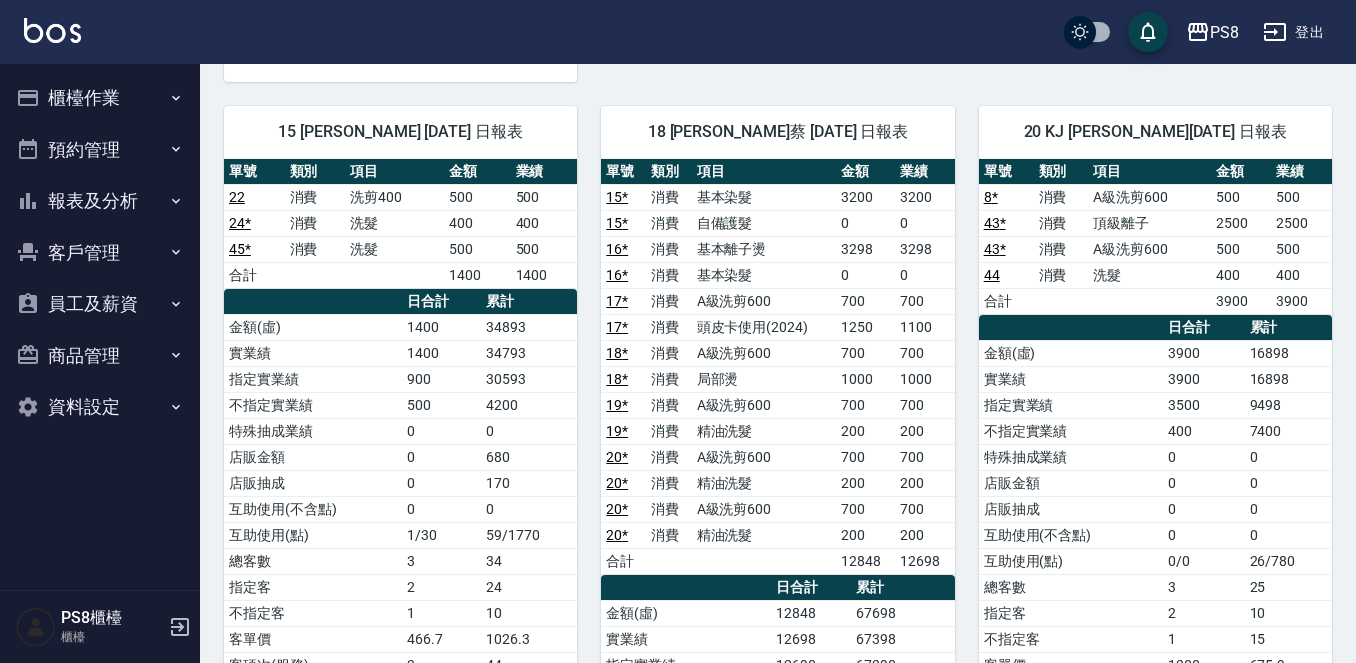 click on "20 KJ [PERSON_NAME][DATE] 日報表  單號 類別 項目 金額 業績 8 * 消費 A級洗剪600 500 500 43 * 消費 頂級離子 2500 2500 43 * 消費 A級洗剪600 500 500 44 消費 洗髮 400 400 合計 3900 3900 日合計 累計 金額(虛) 3900 16898 實業績 3900 16898 指定實業績 3500 9498 不指定實業績 400 7400 特殊抽成業績 0 0 店販金額 0 0 店販抽成 0 0 互助使用(不含點) 0 0 互助使用(點) 0/0 26/780 總客數 3 25 指定客 2 10 不指定客 1 15 客單價 1300 675.9 客項次(服務) 4 29 平均項次單價 975 582.7" at bounding box center [1143, 522] 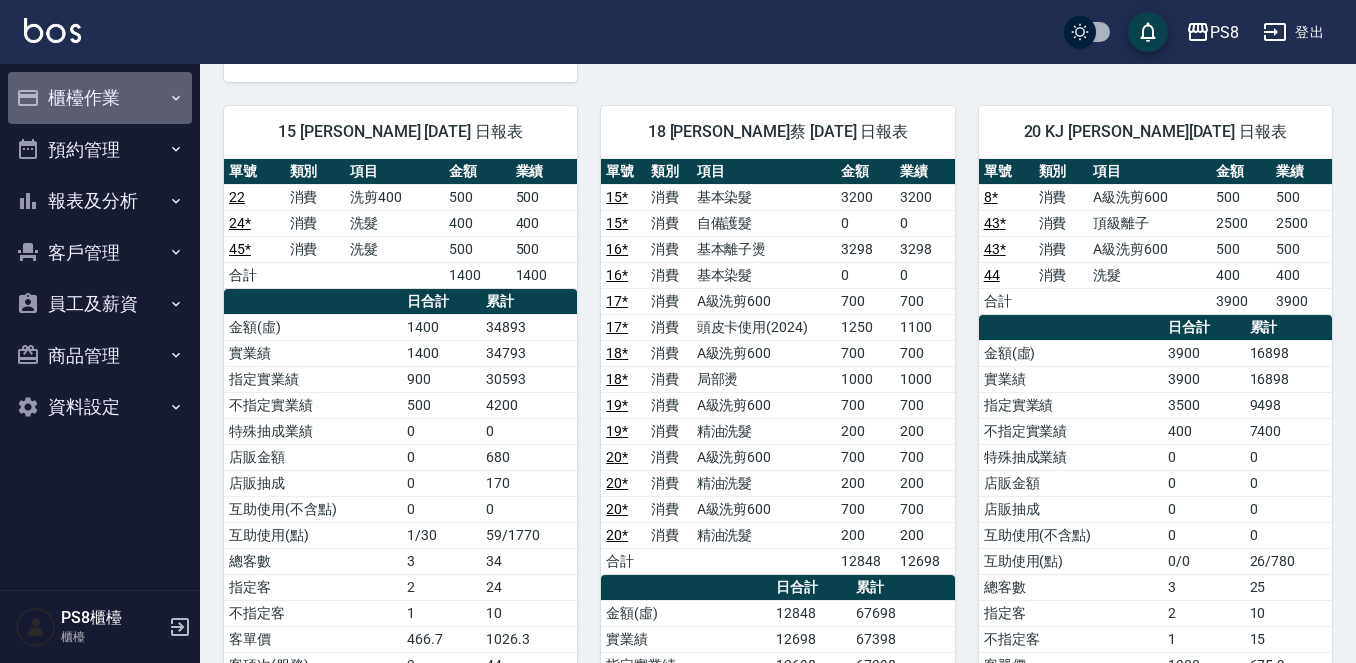 click on "櫃檯作業" at bounding box center [100, 98] 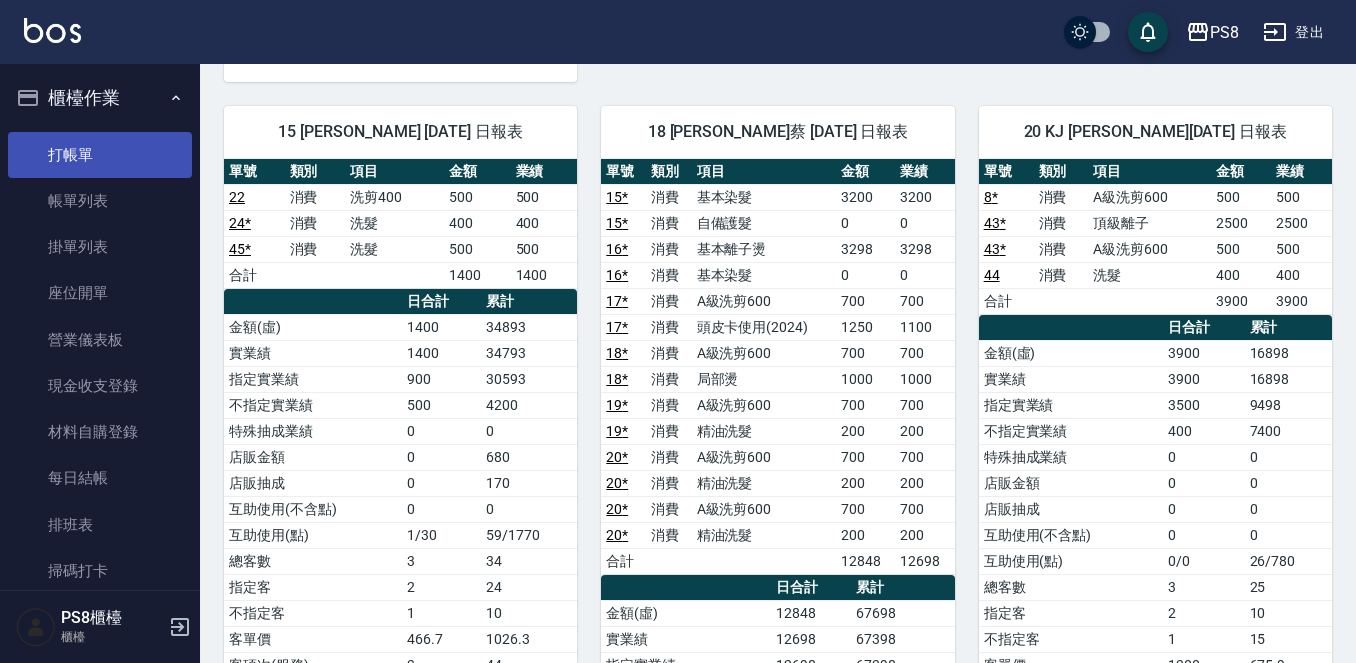 click on "打帳單" at bounding box center [100, 155] 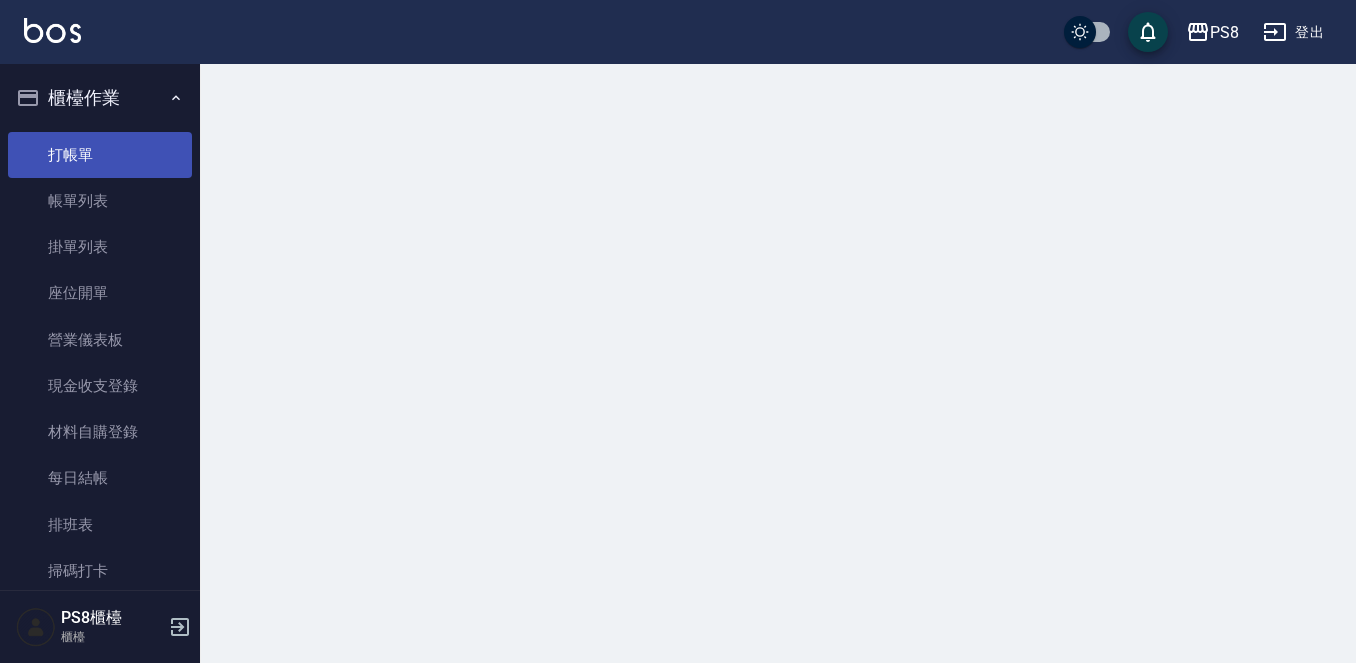 scroll, scrollTop: 0, scrollLeft: 0, axis: both 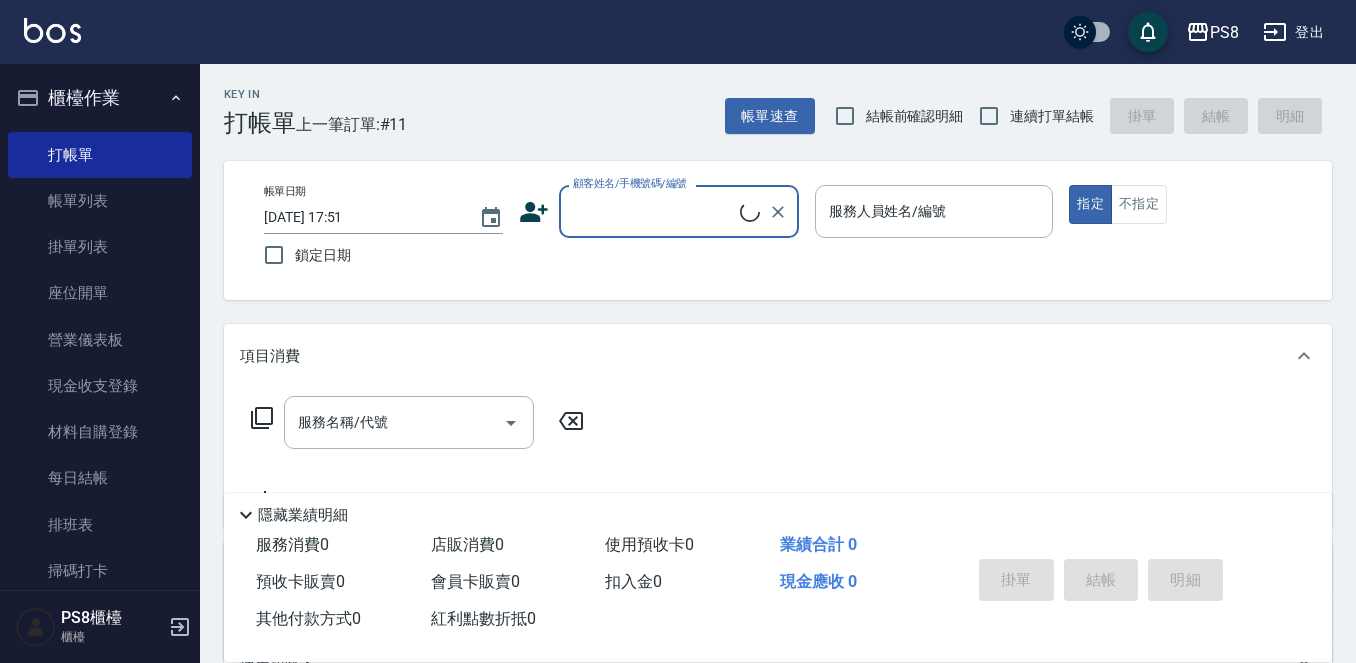 click on "顧客姓名/手機號碼/編號" at bounding box center (654, 211) 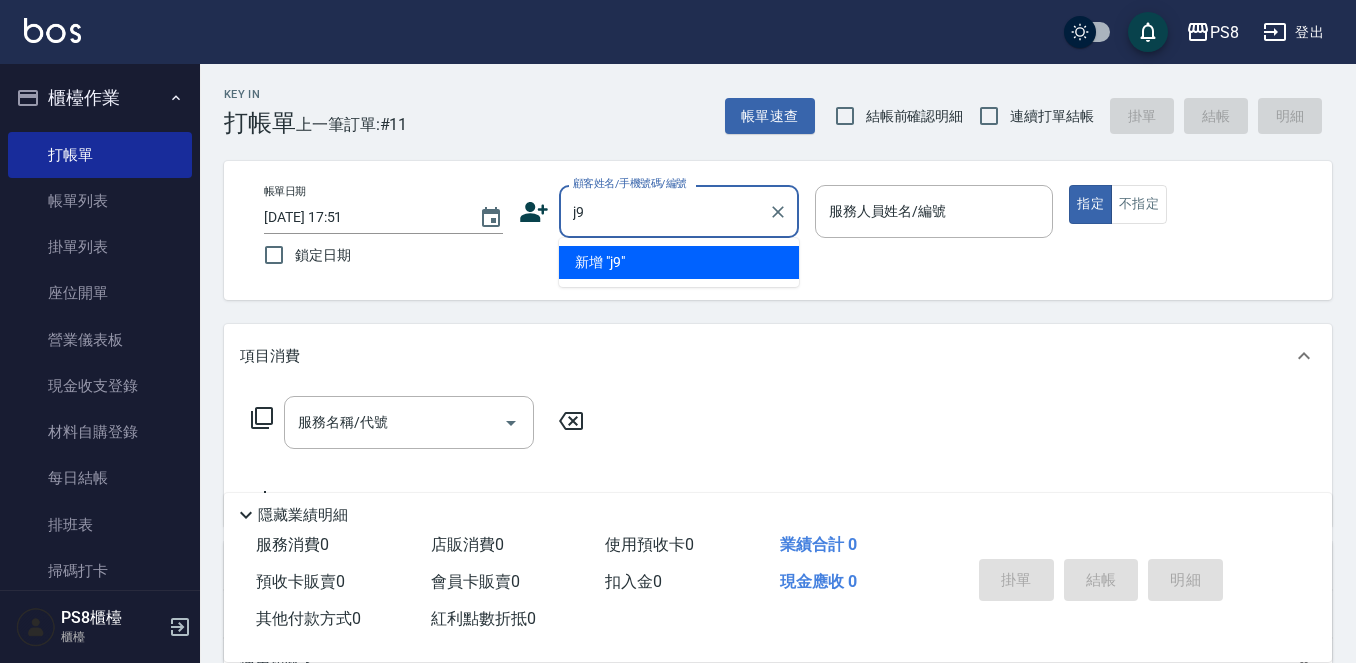type on "j" 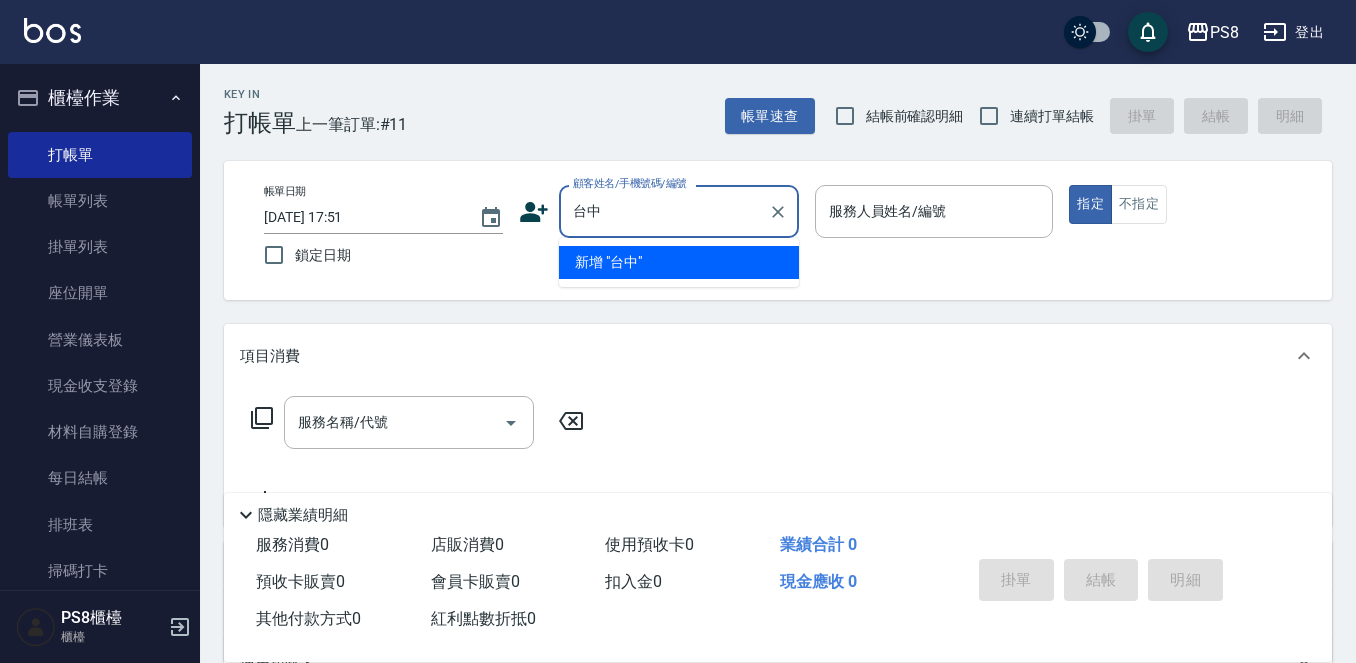 type on "台" 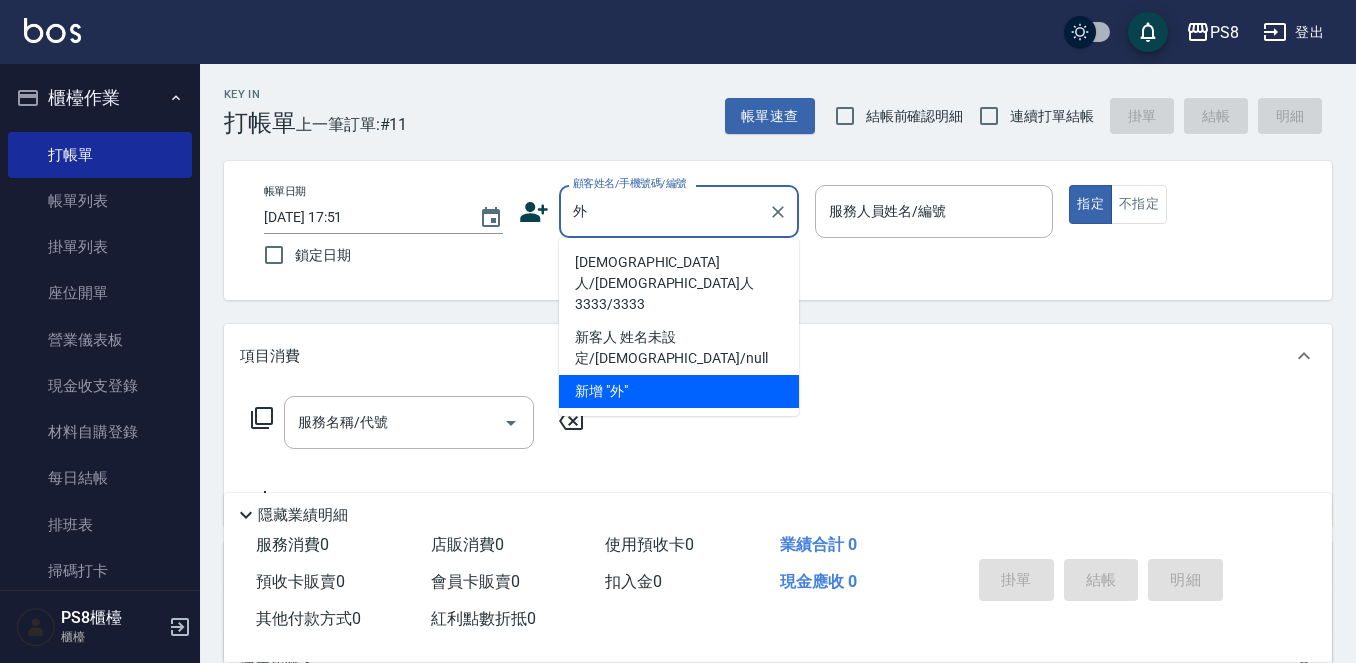 click on "[DEMOGRAPHIC_DATA]人/外國人3333/3333" at bounding box center (679, 283) 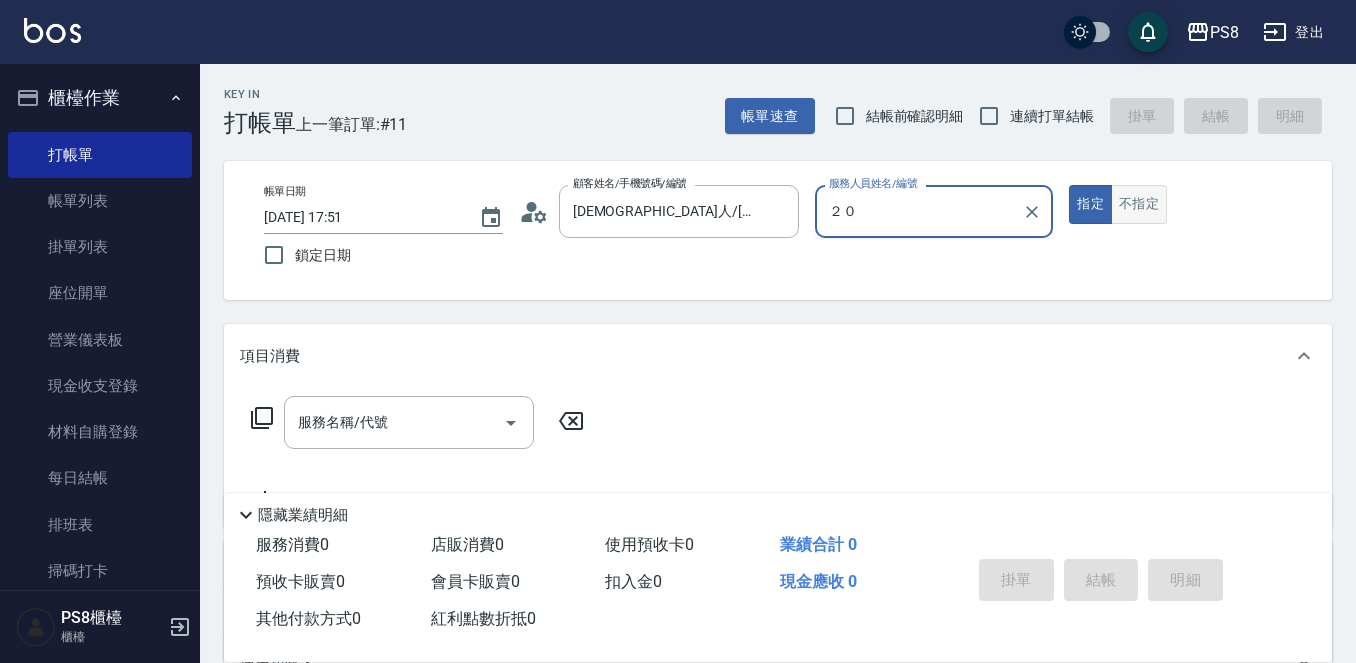 type on "２０" 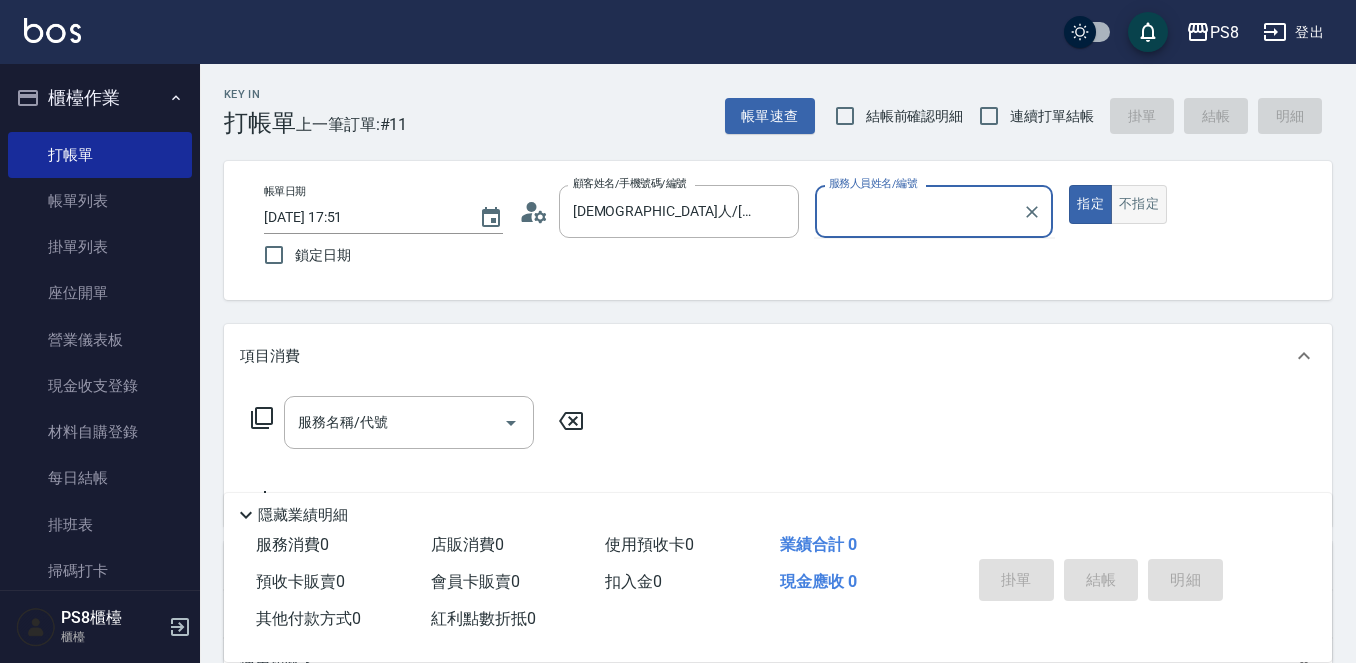 click on "不指定" at bounding box center (1139, 204) 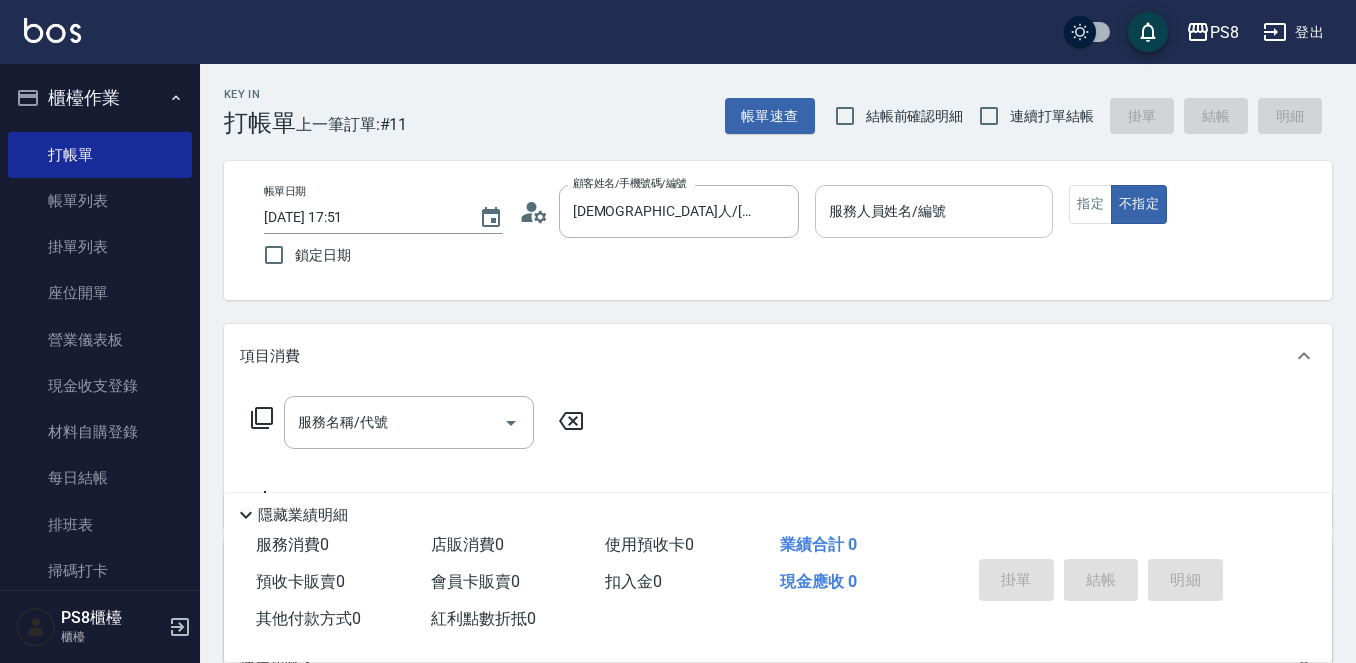 click on "服務人員姓名/編號" at bounding box center (934, 211) 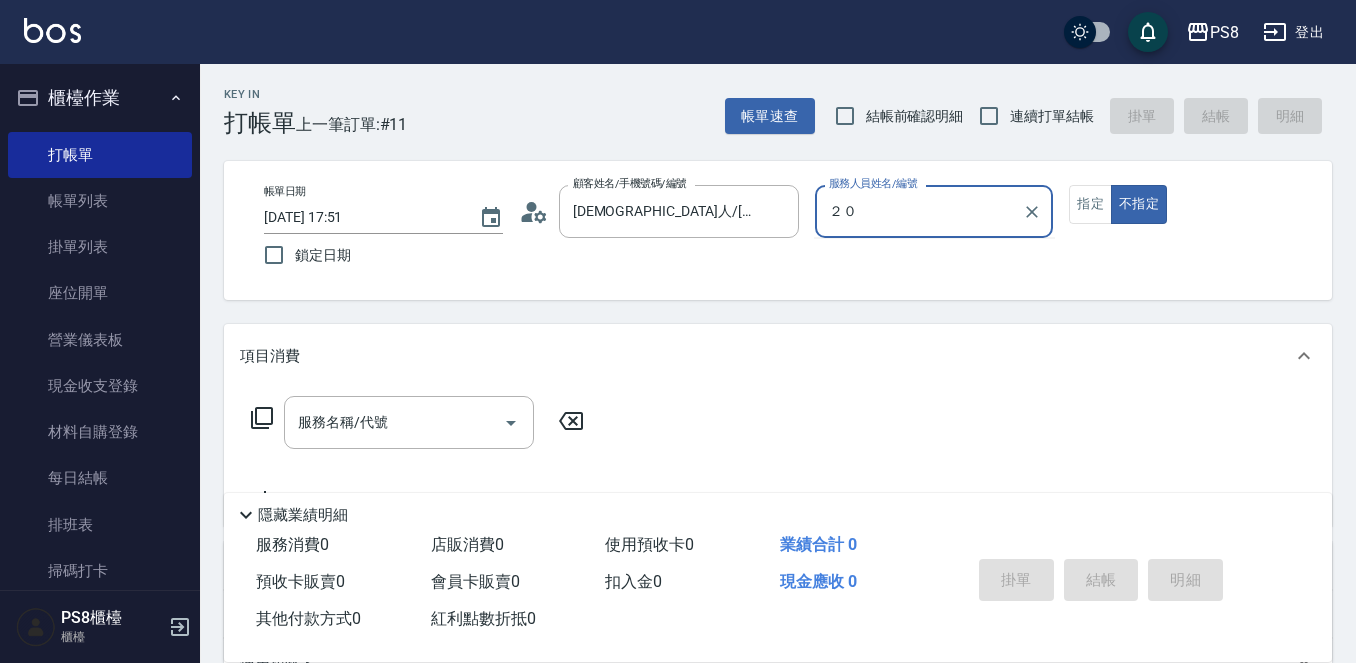 type on "２" 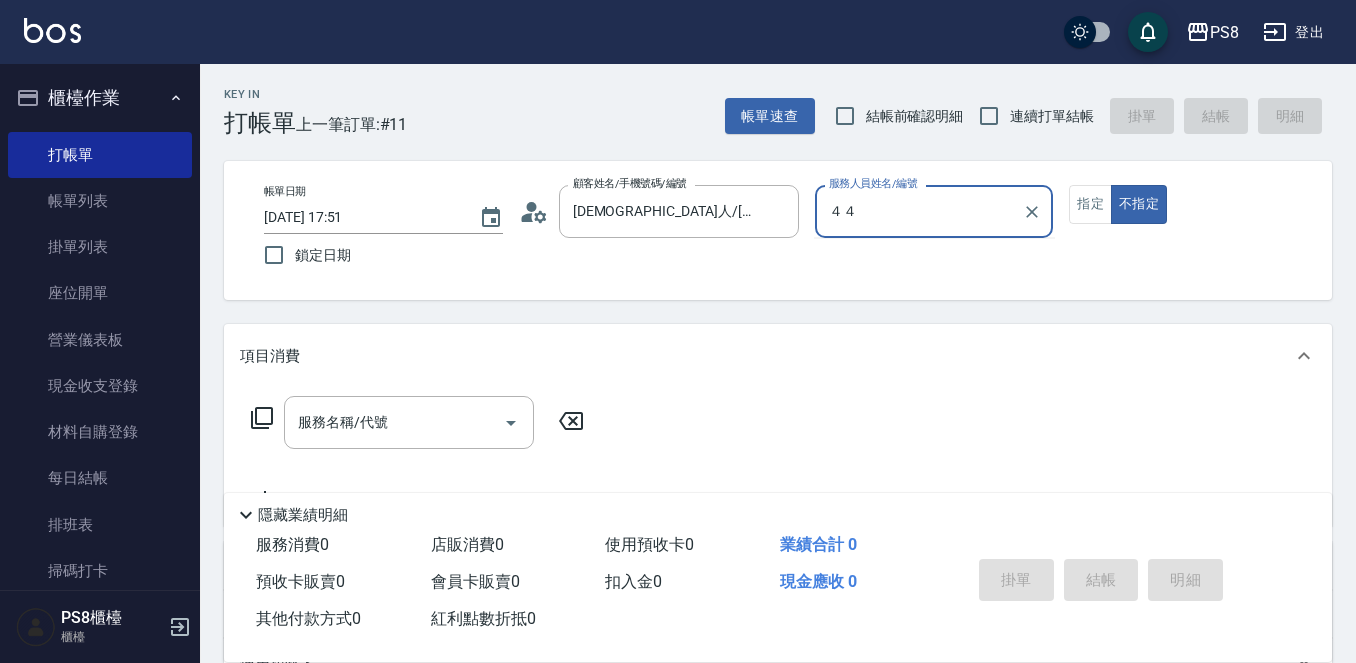 type on "４" 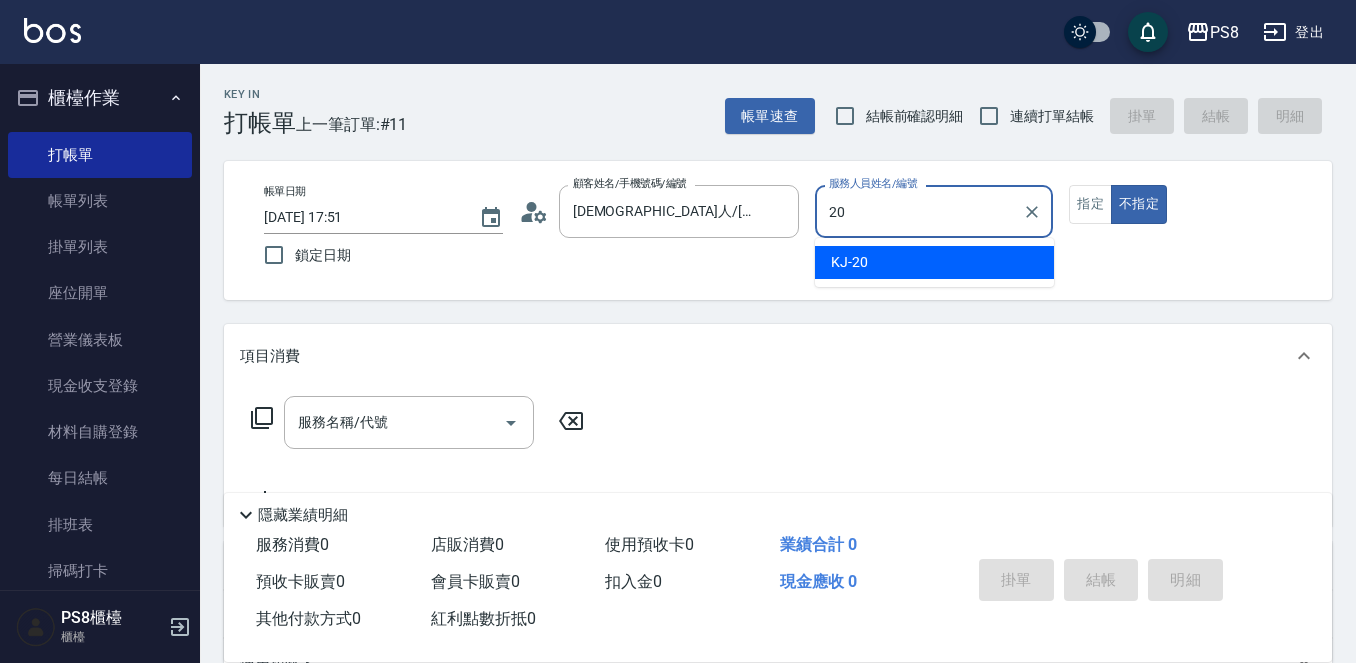 type on "KJ-20" 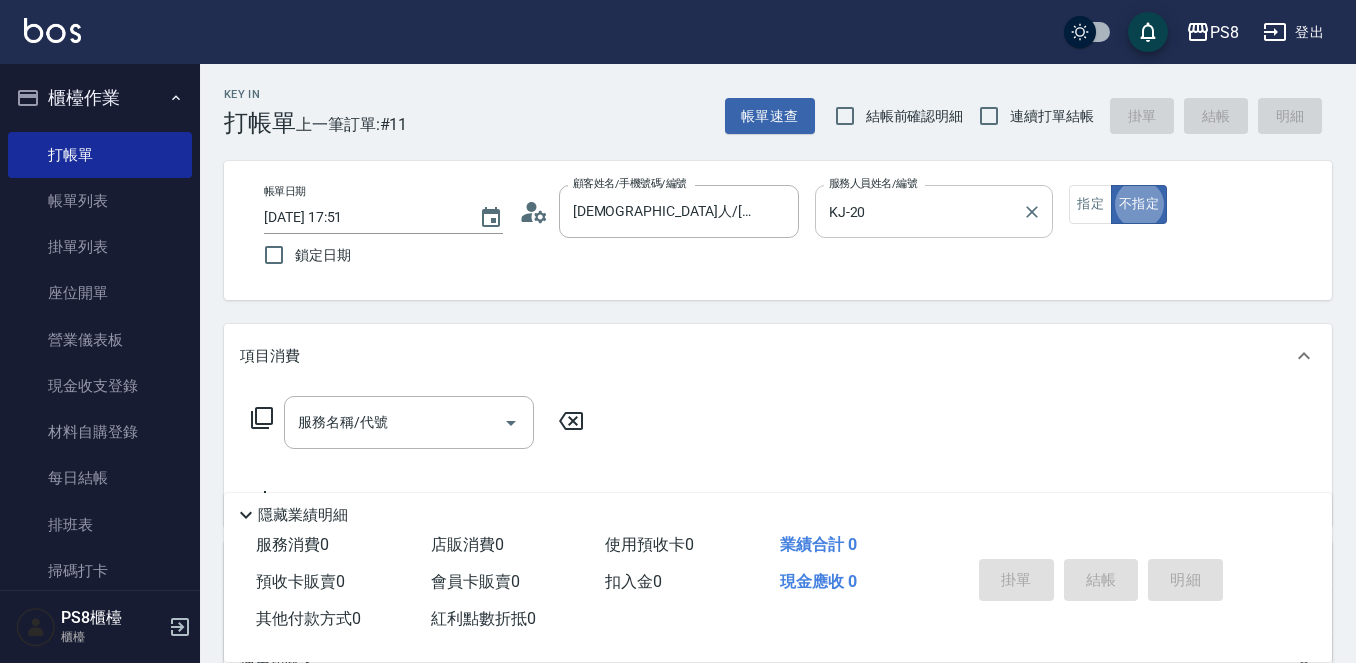 type on "false" 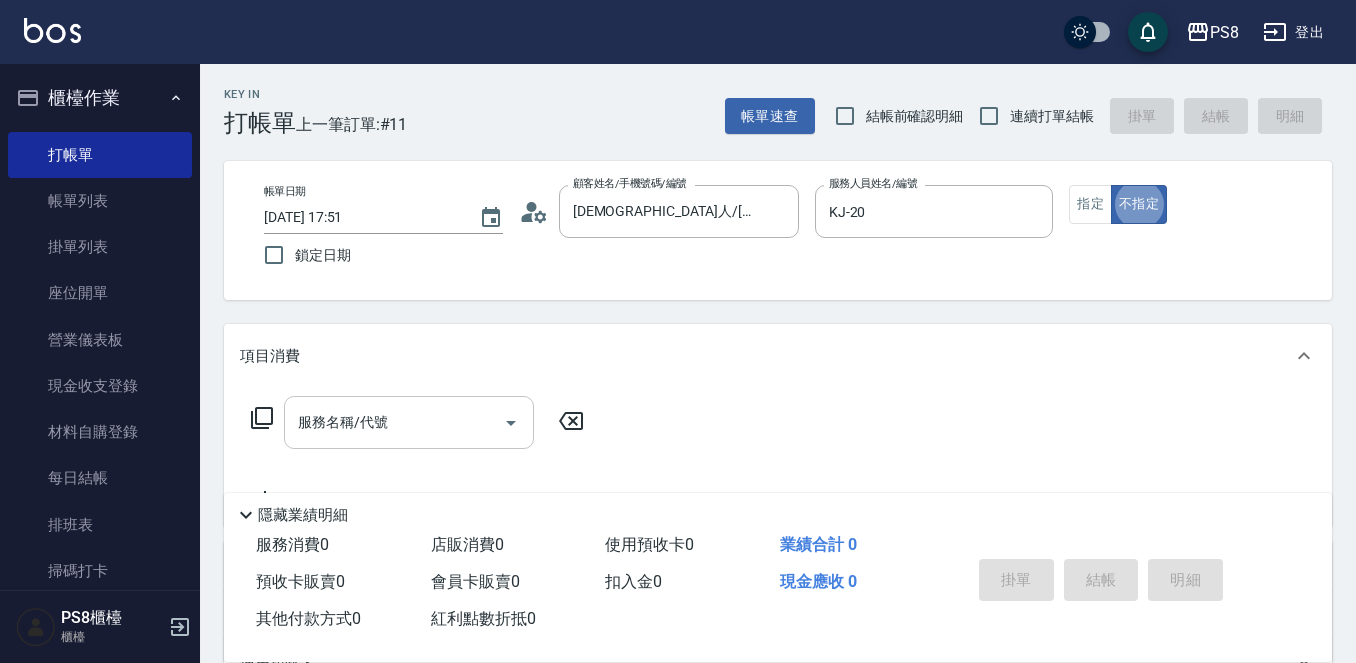click on "服務名稱/代號 服務名稱/代號" at bounding box center [409, 422] 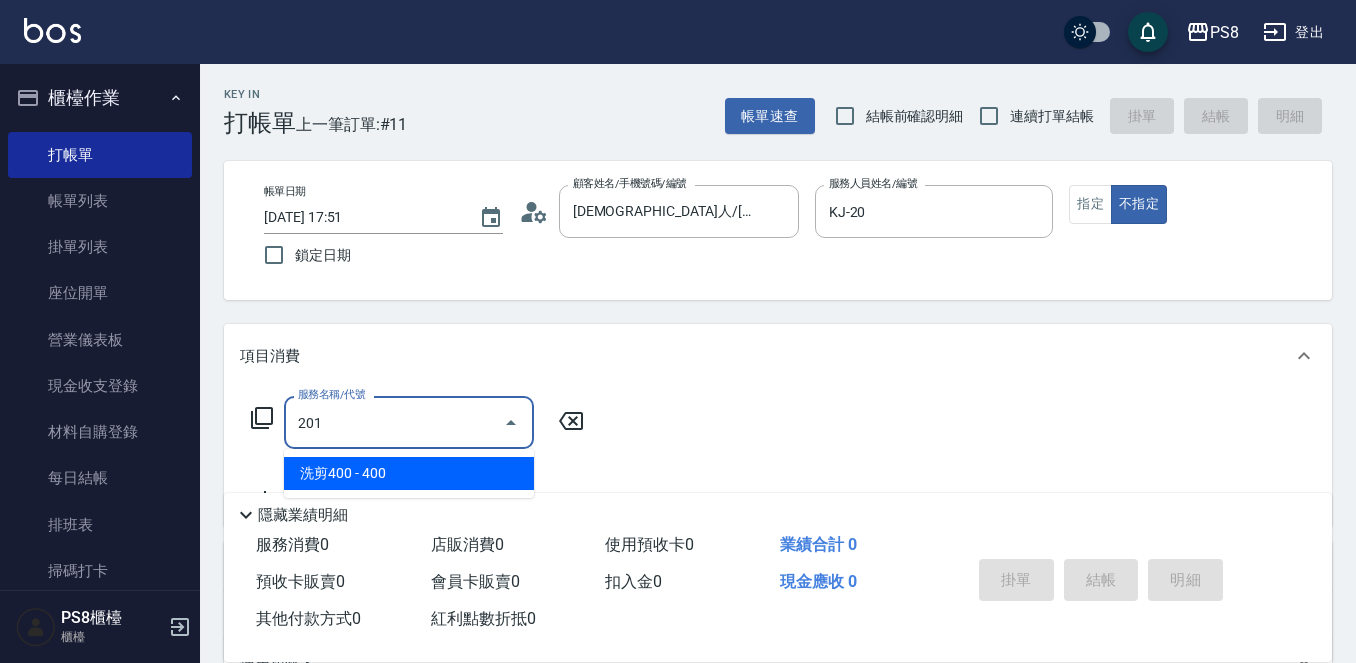 click on "洗剪400 - 400" at bounding box center [409, 473] 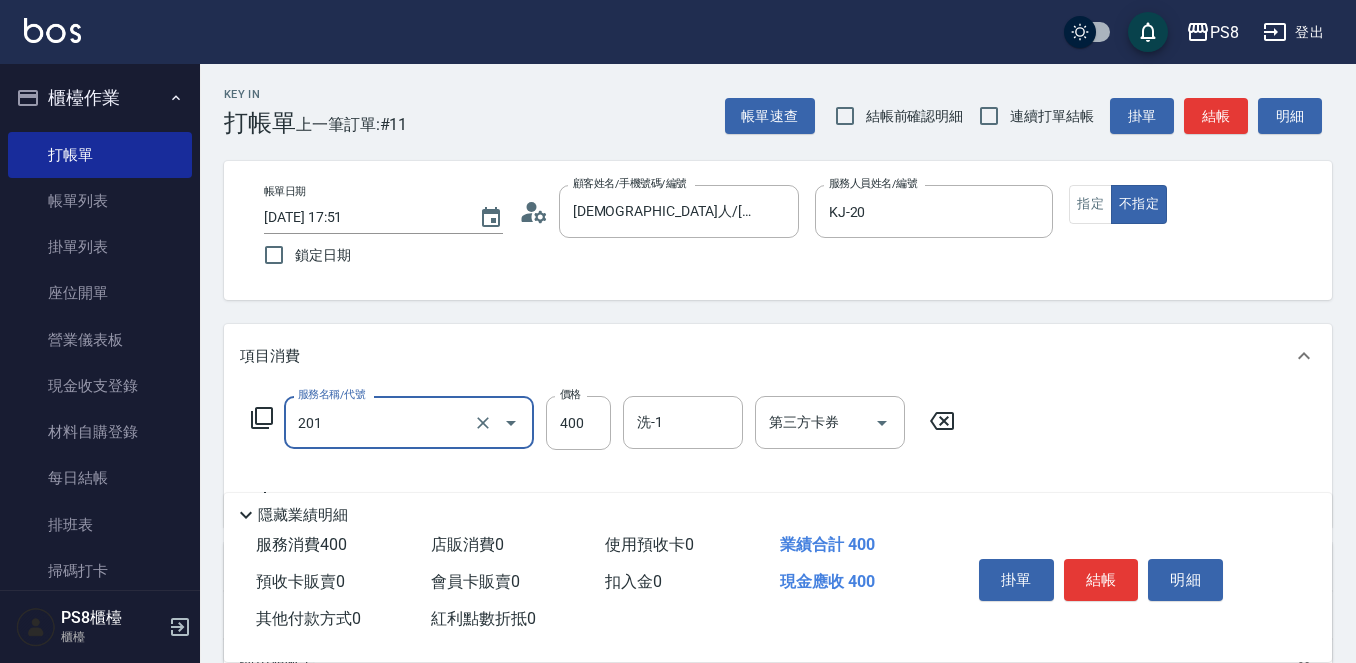 scroll, scrollTop: 100, scrollLeft: 0, axis: vertical 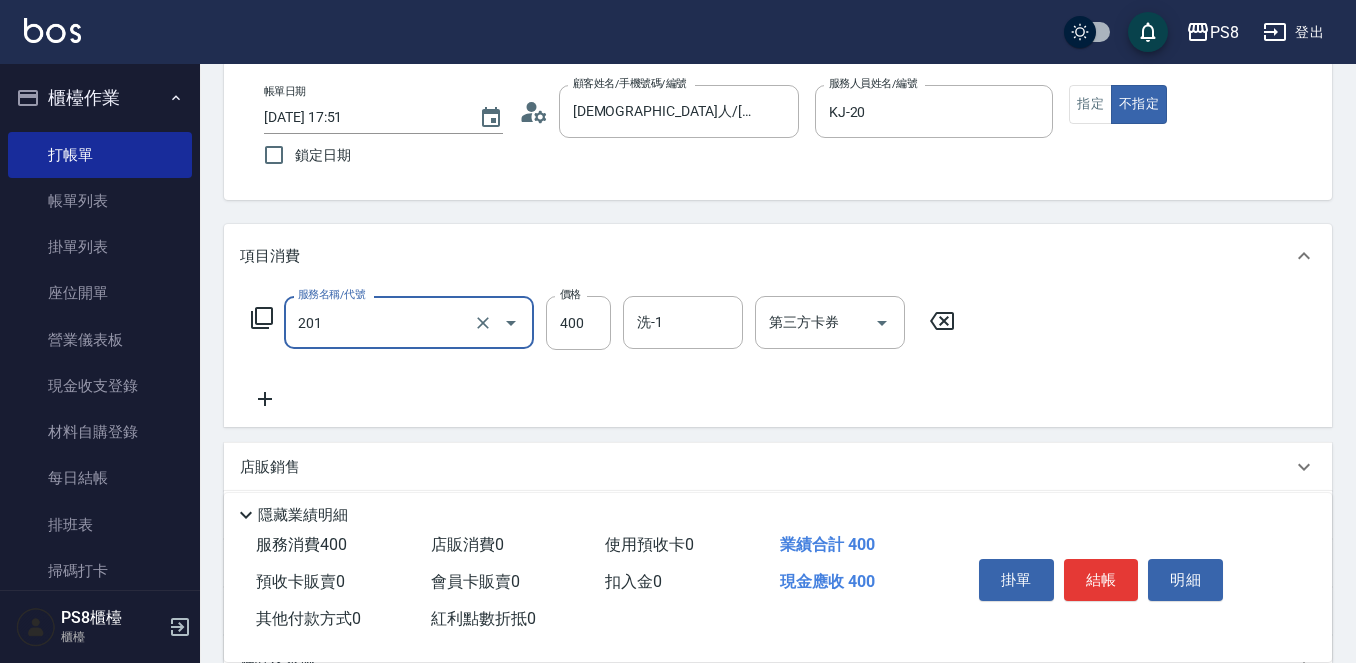 type on "洗剪400(201)" 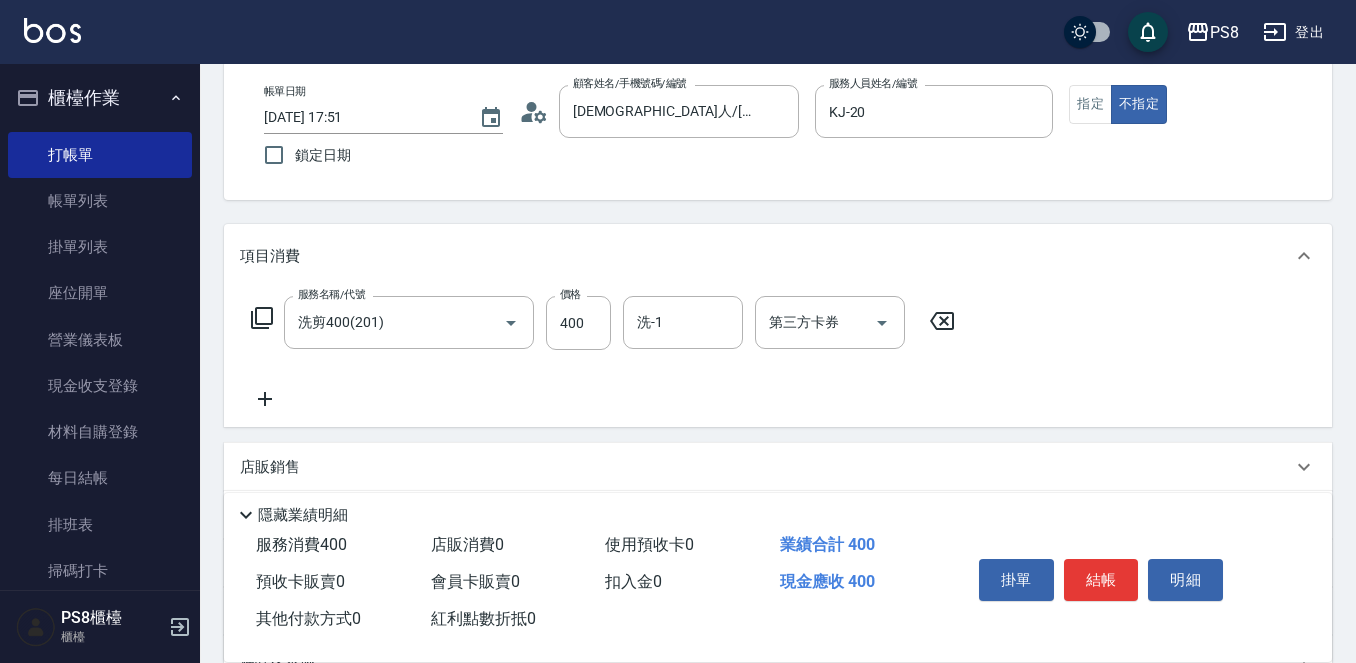 click on "服務名稱/代號 洗剪400(201) 服務名稱/代號 價格 400 價格 洗-1 洗-1 第三方卡券 第三方卡券" at bounding box center [603, 353] 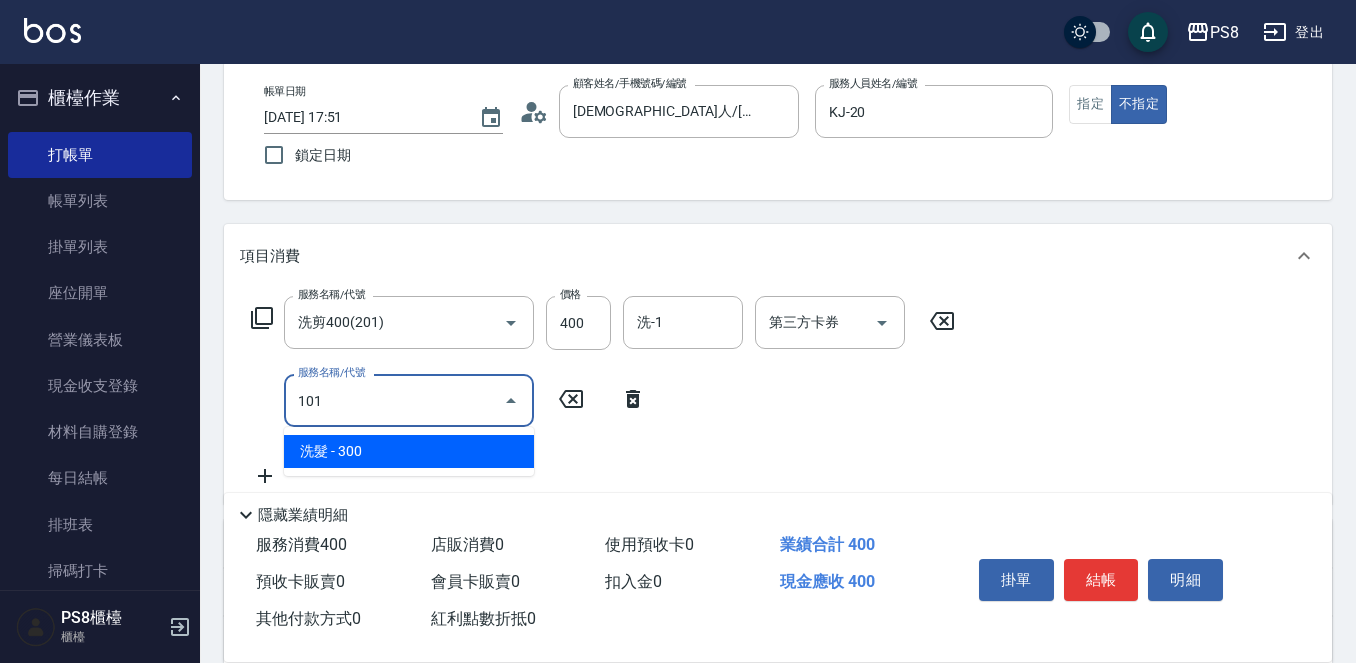 click on "洗髮 - 300" at bounding box center [409, 451] 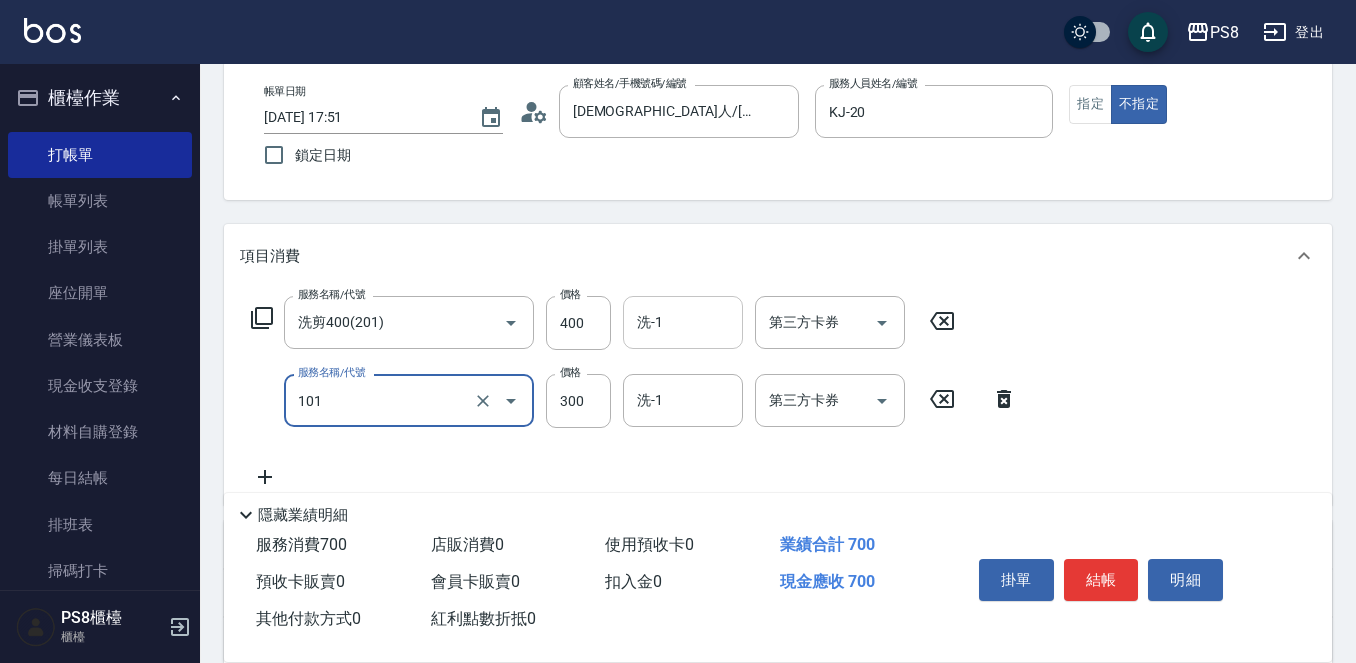 type on "洗髮(101)" 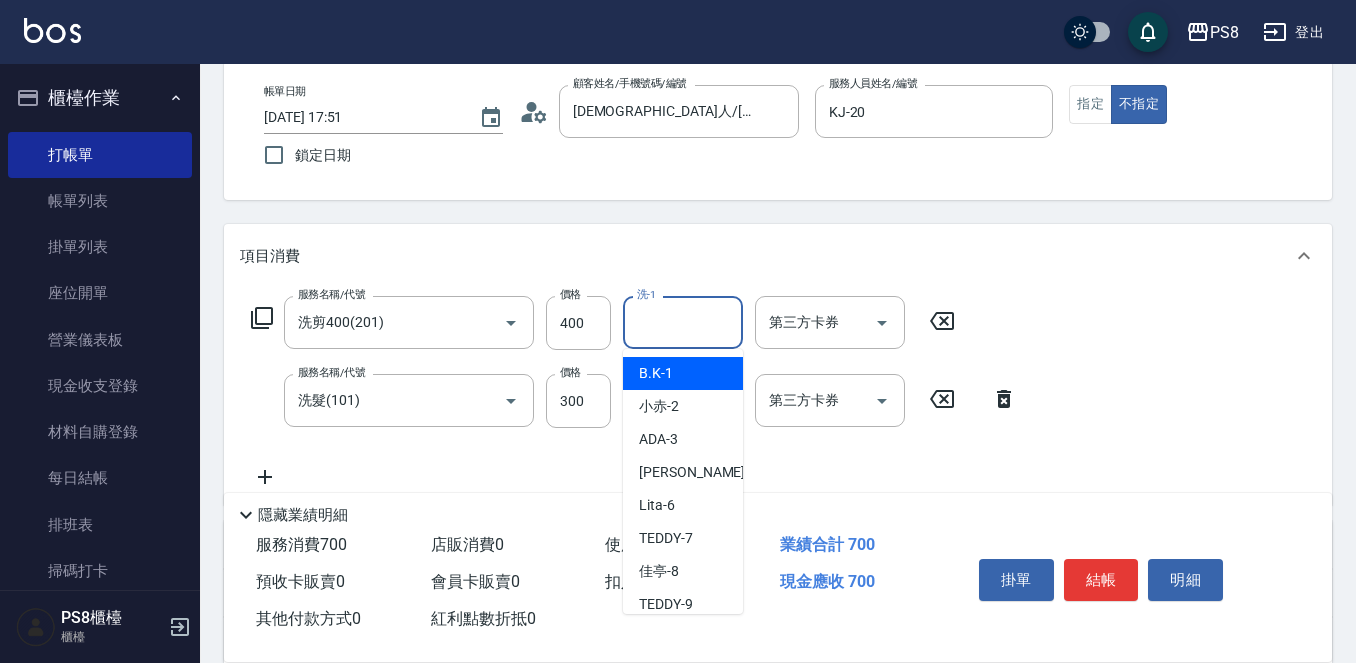 click on "洗-1" at bounding box center [683, 322] 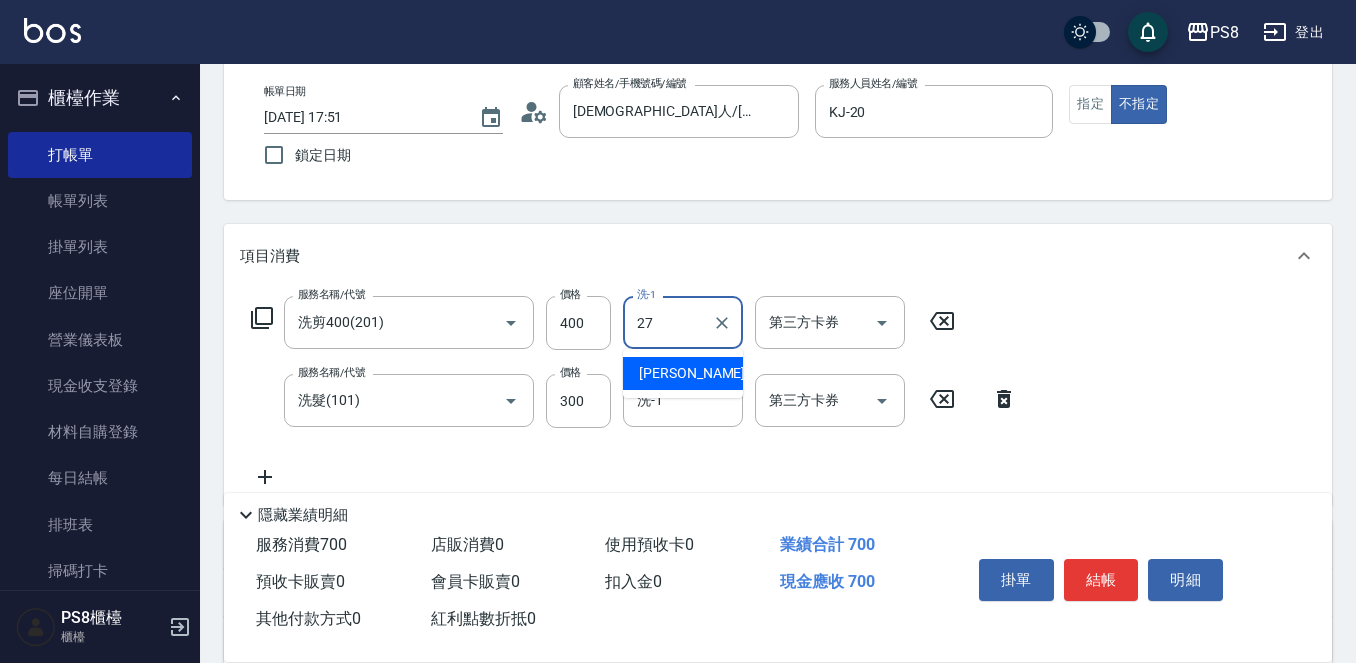 click on "Barry -27" at bounding box center [702, 373] 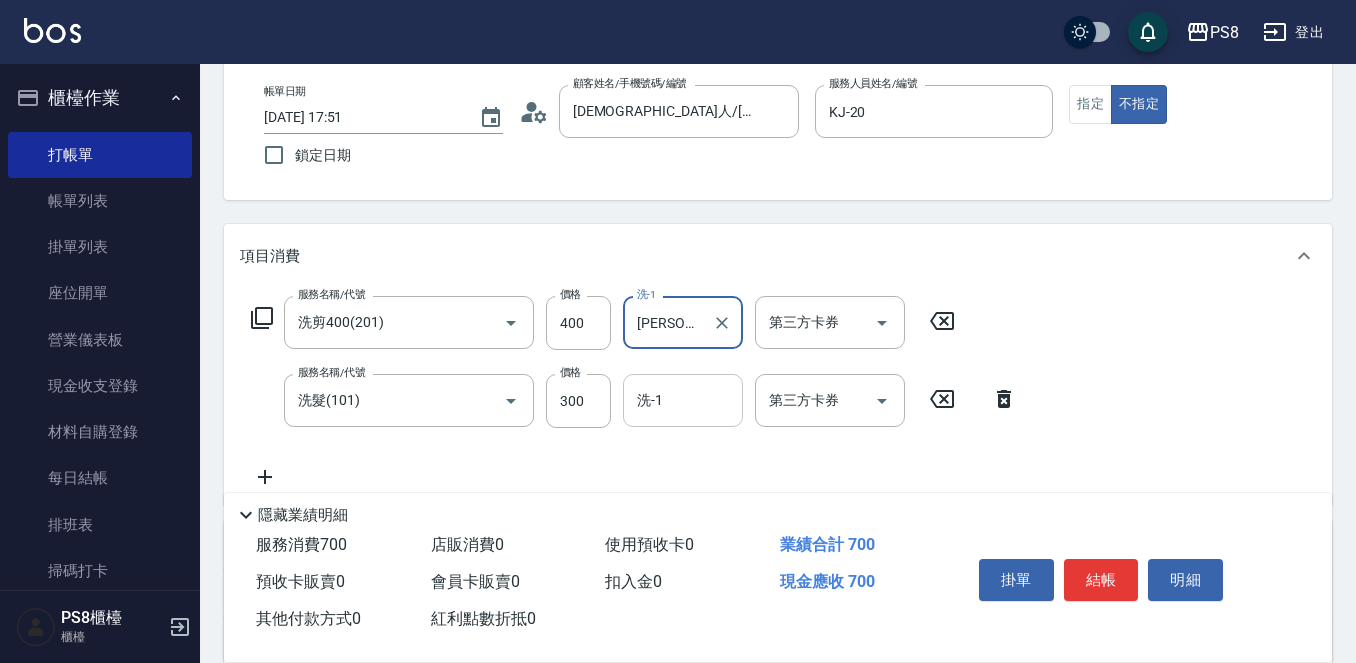 type on "Barry-27" 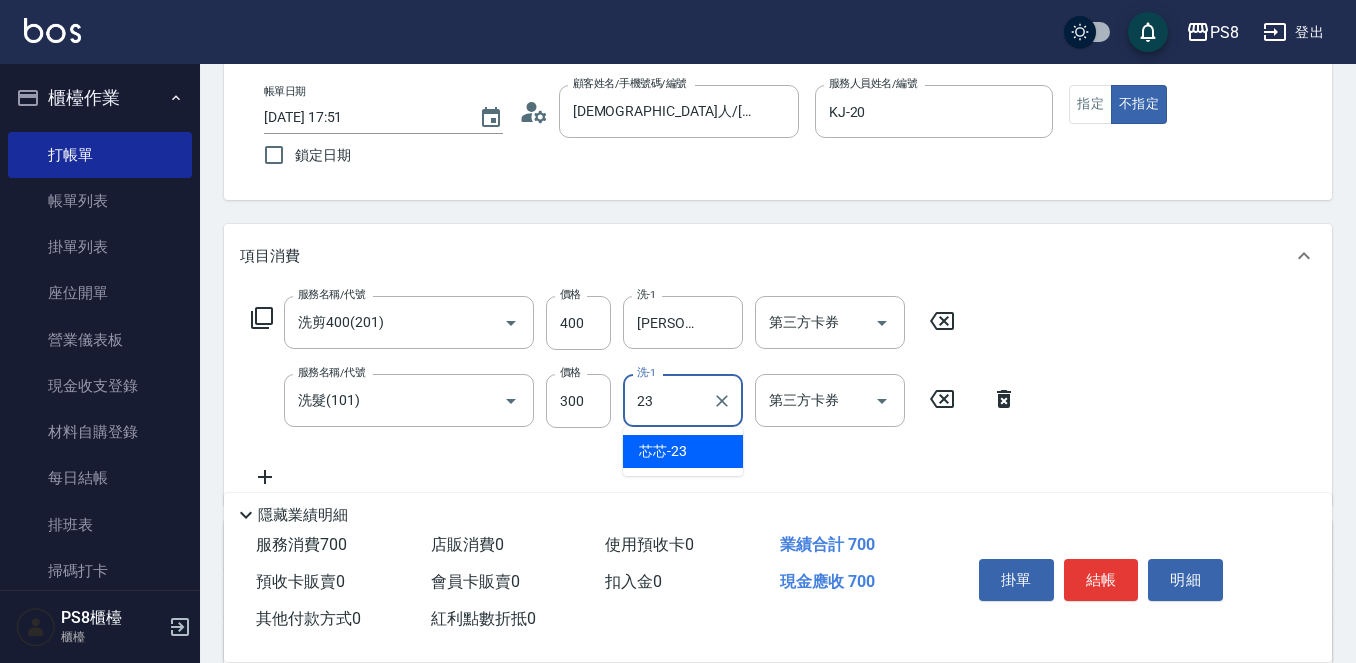 click on "芯芯 -23" at bounding box center (683, 451) 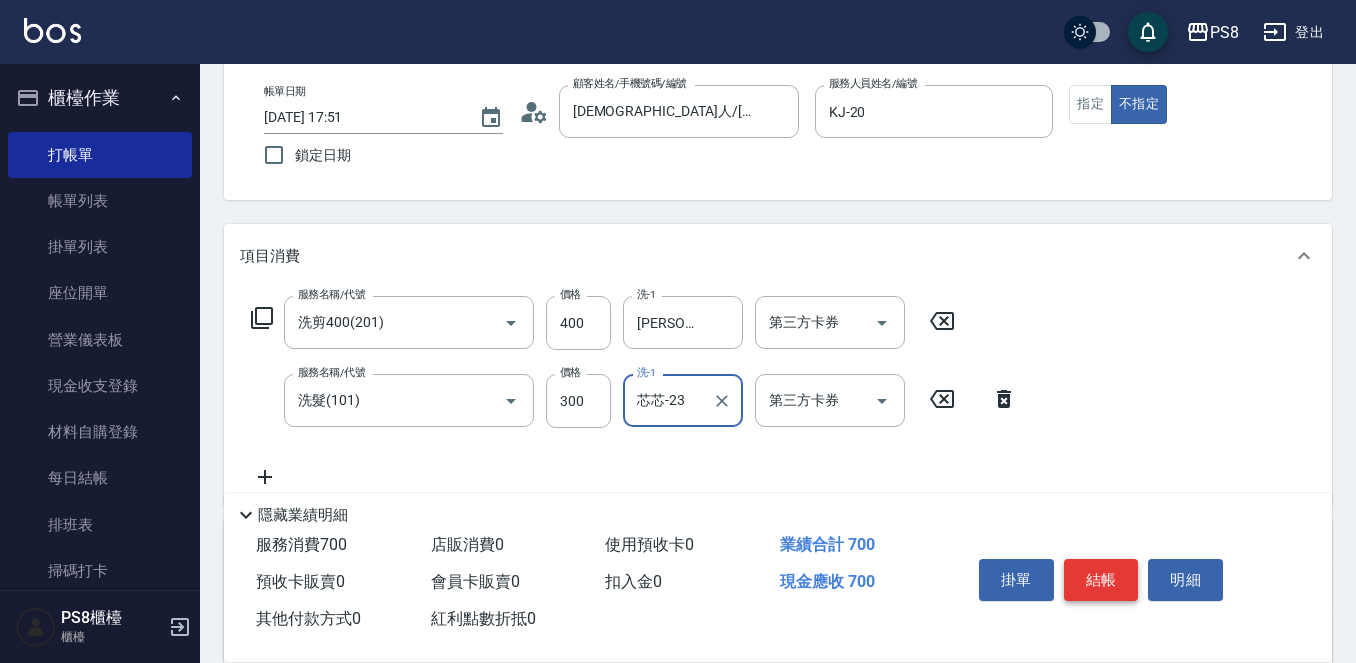 type on "芯芯-23" 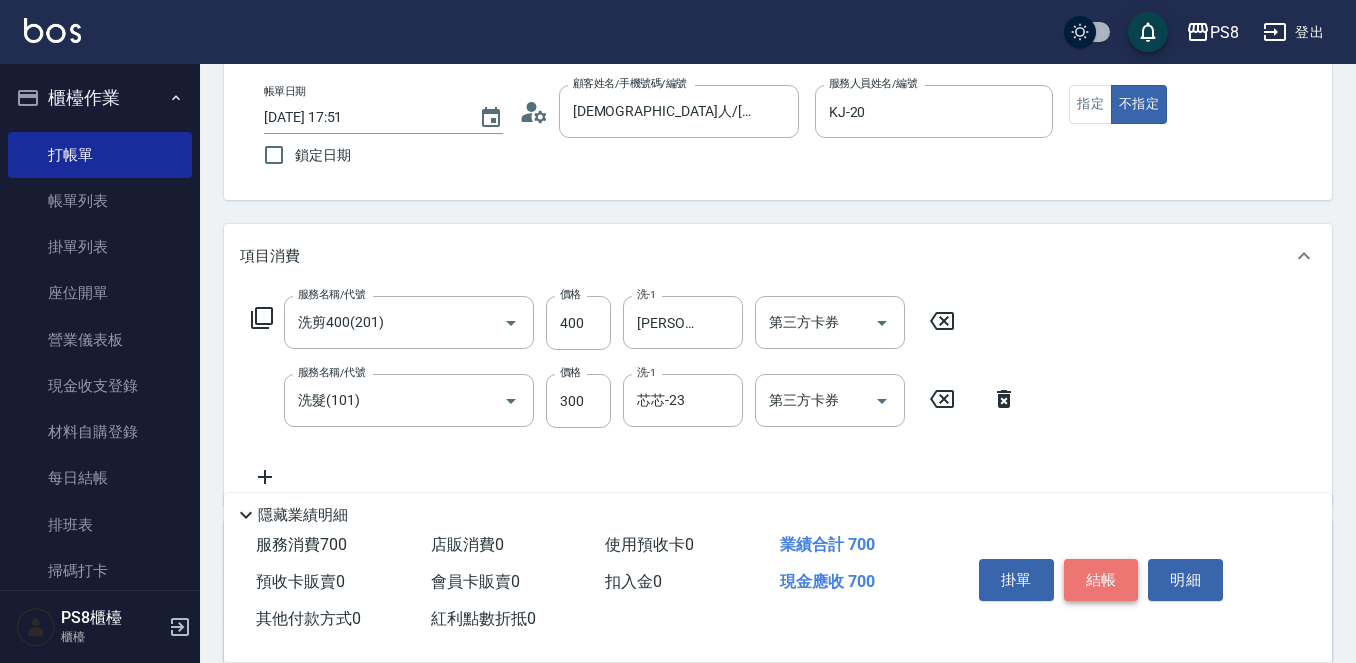 click on "結帳" at bounding box center (1101, 580) 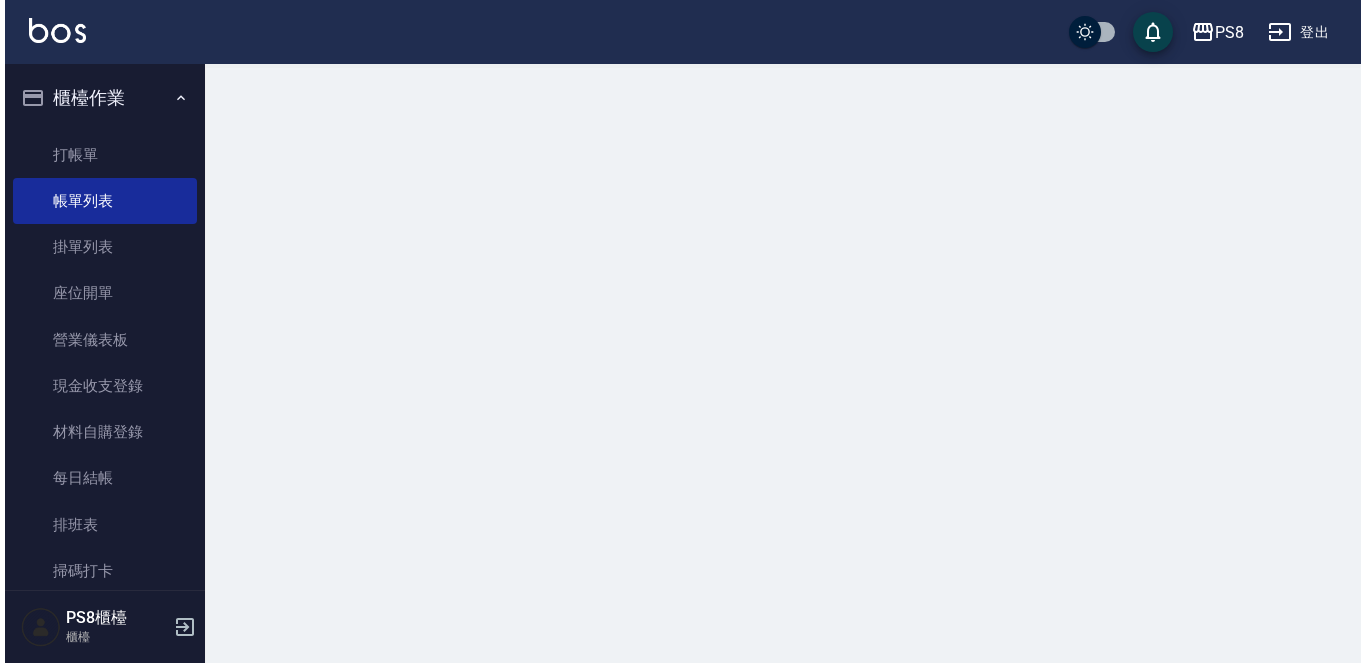 scroll, scrollTop: 0, scrollLeft: 0, axis: both 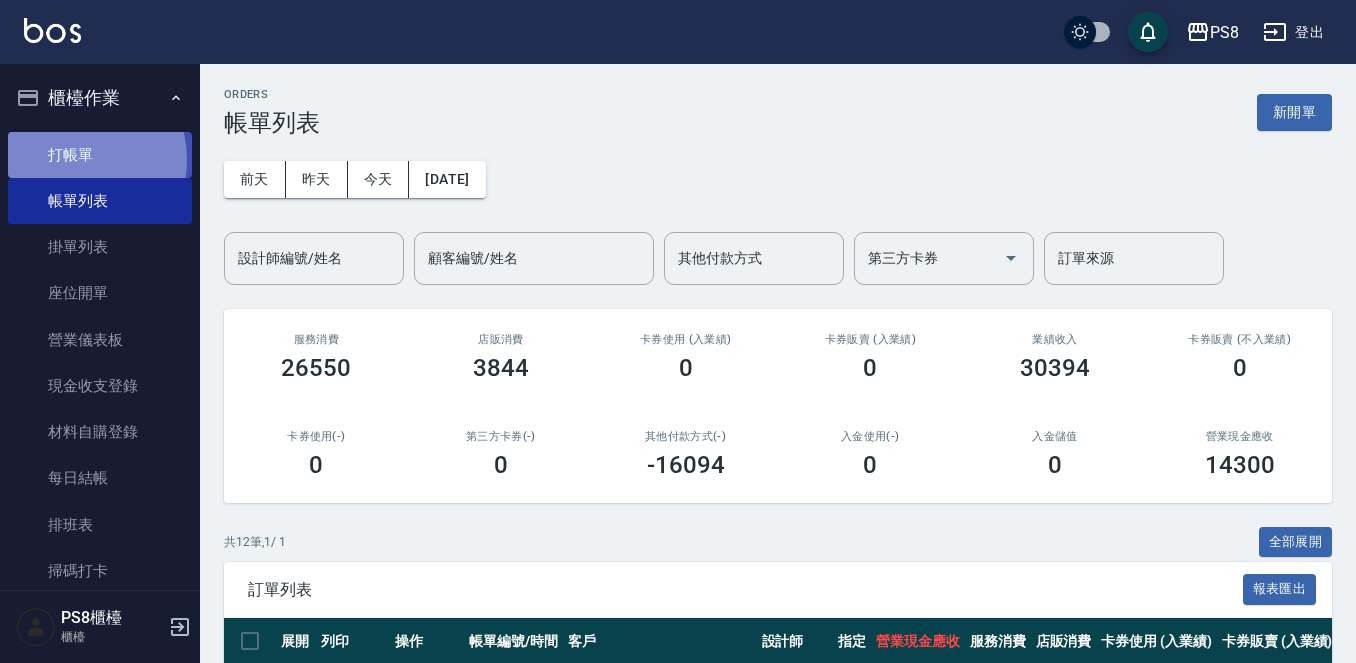 drag, startPoint x: 67, startPoint y: 159, endPoint x: 70, endPoint y: 149, distance: 10.440307 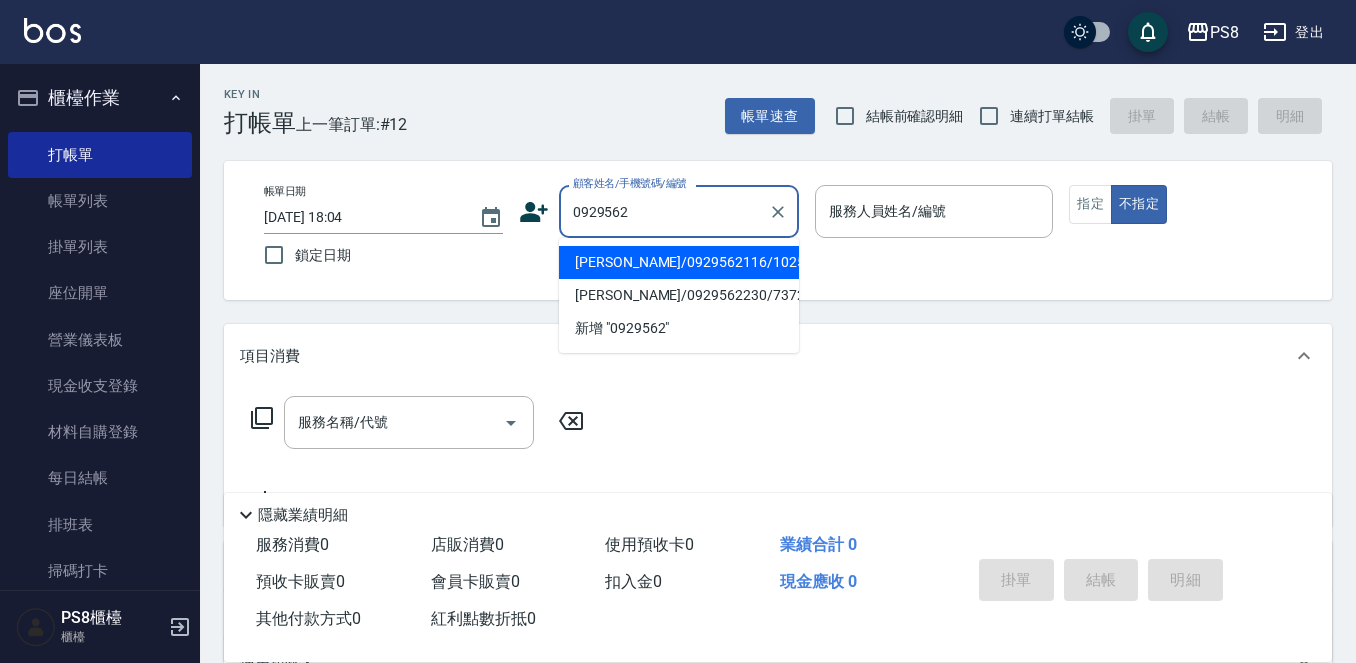 click on "李慶業/0929562116/10256" at bounding box center [679, 262] 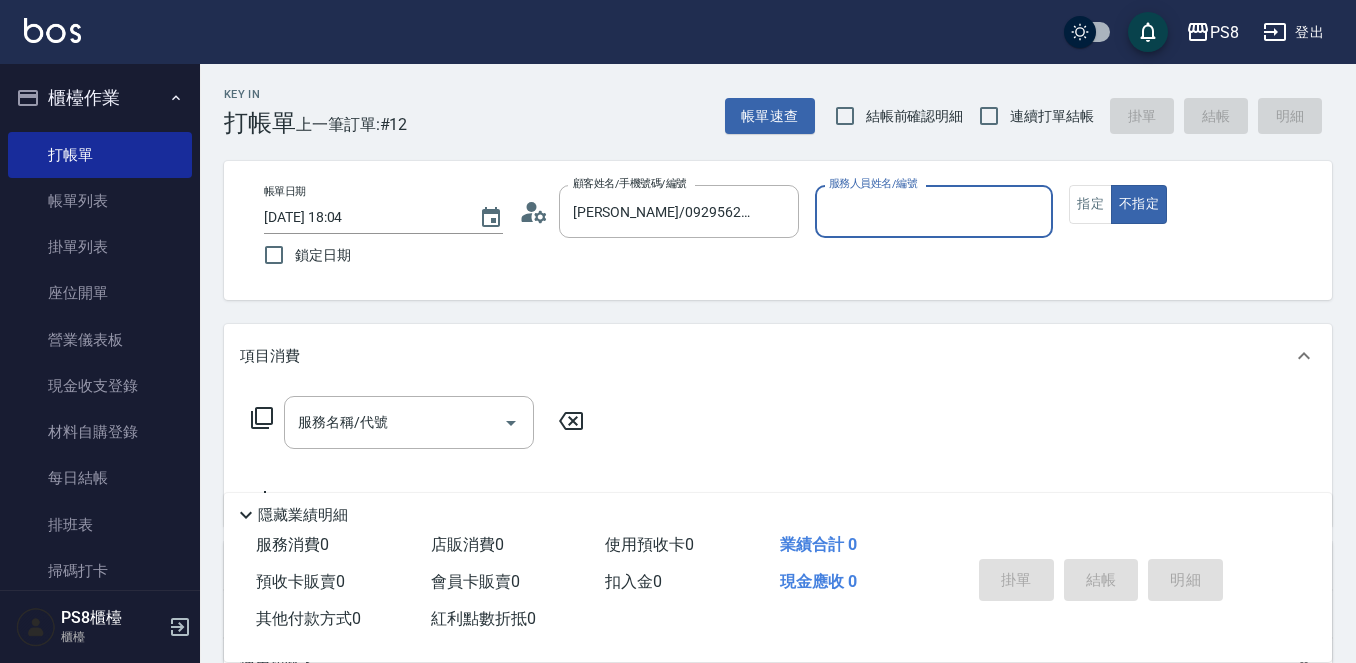 type on "小屋-18" 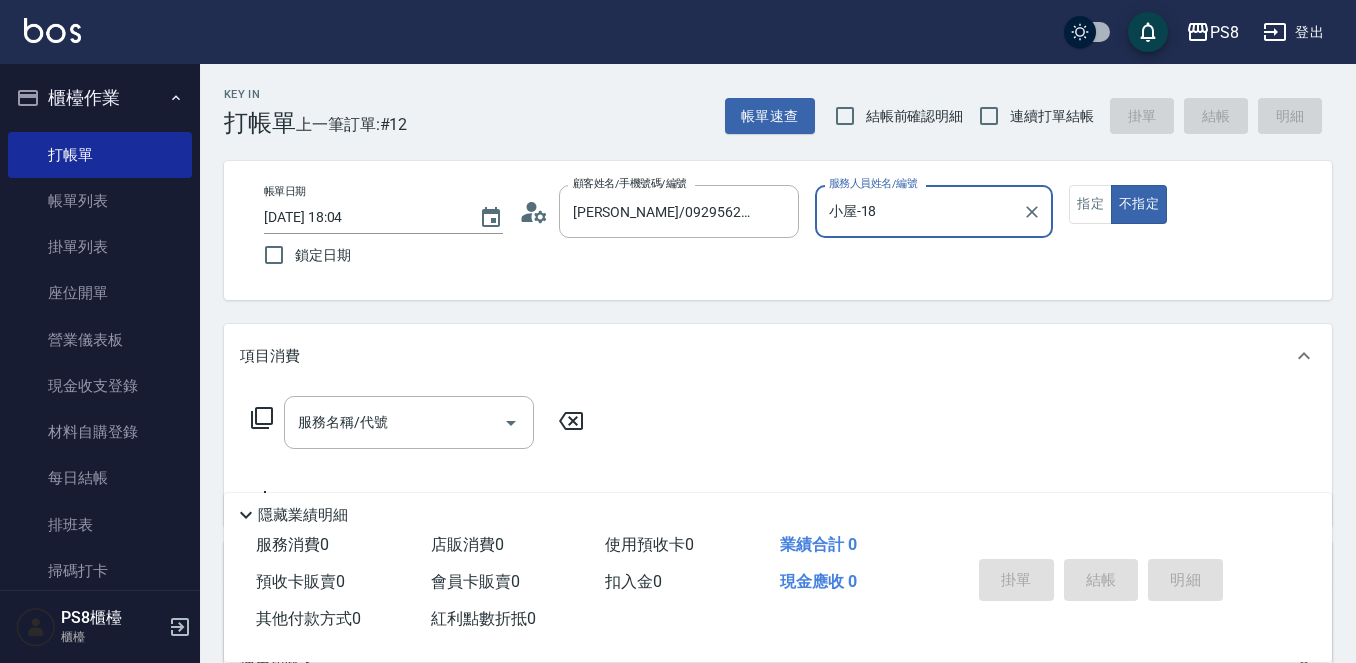 click 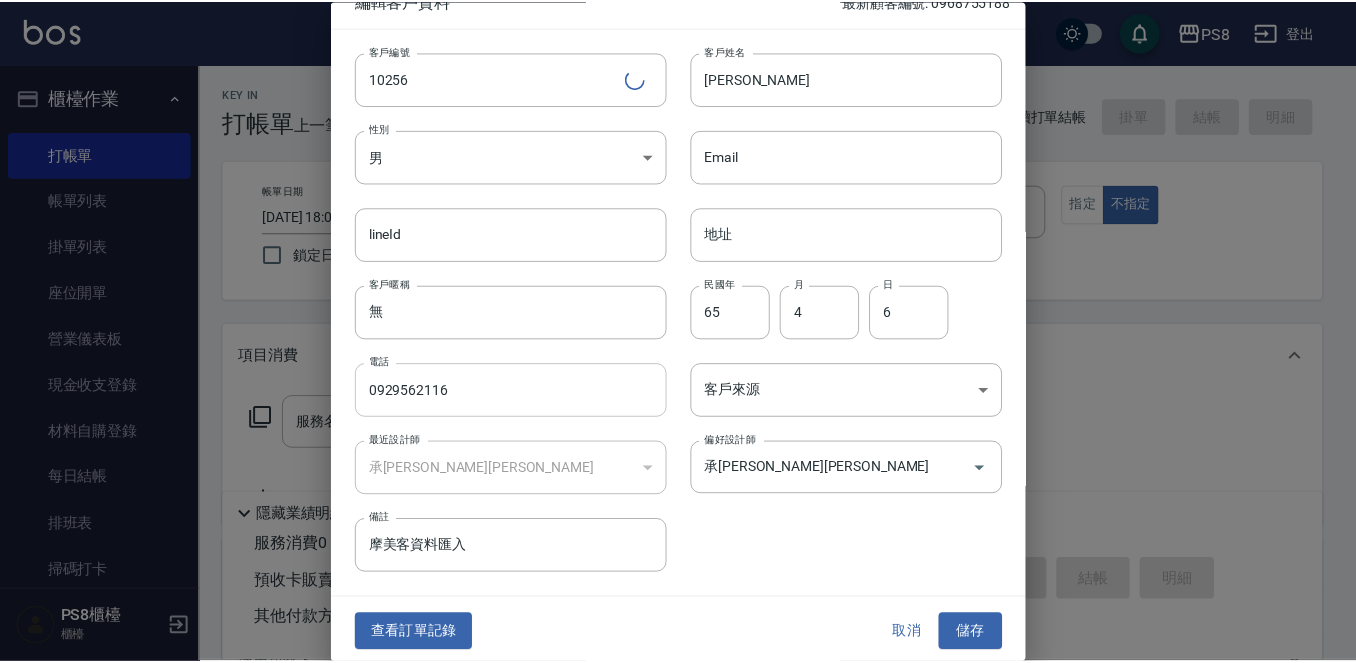 scroll, scrollTop: 30, scrollLeft: 0, axis: vertical 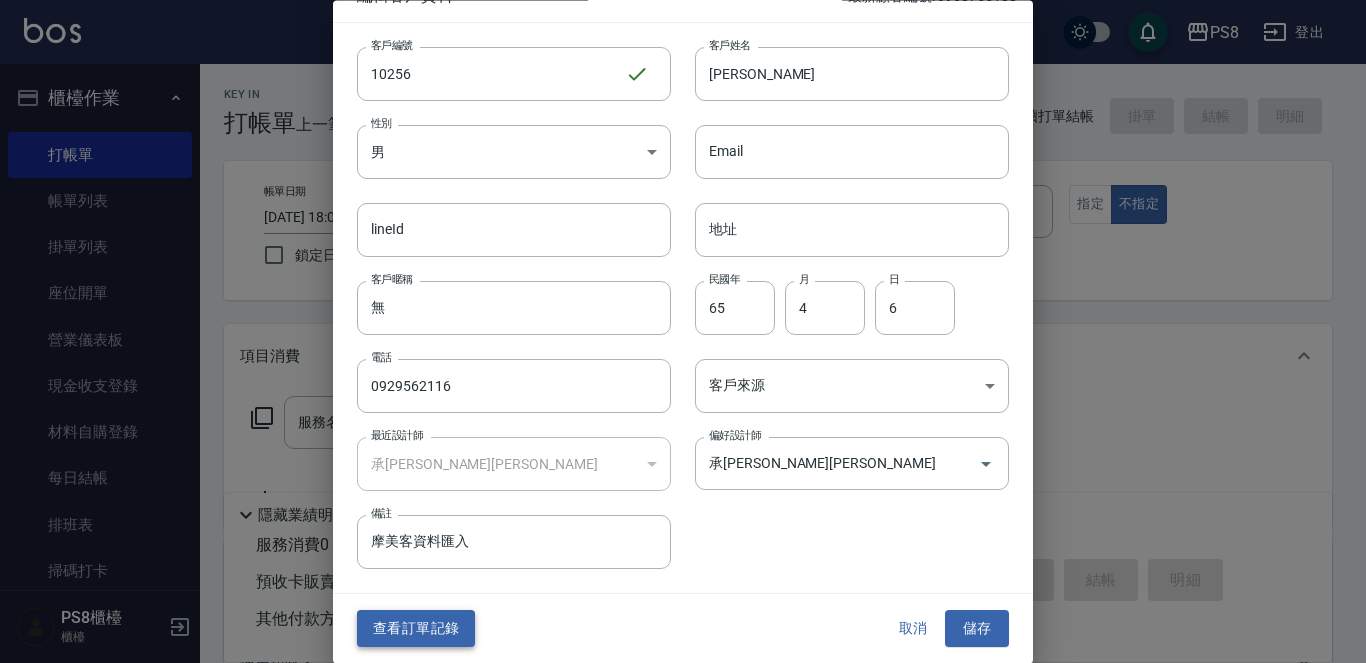 click on "查看訂單記錄" at bounding box center (416, 629) 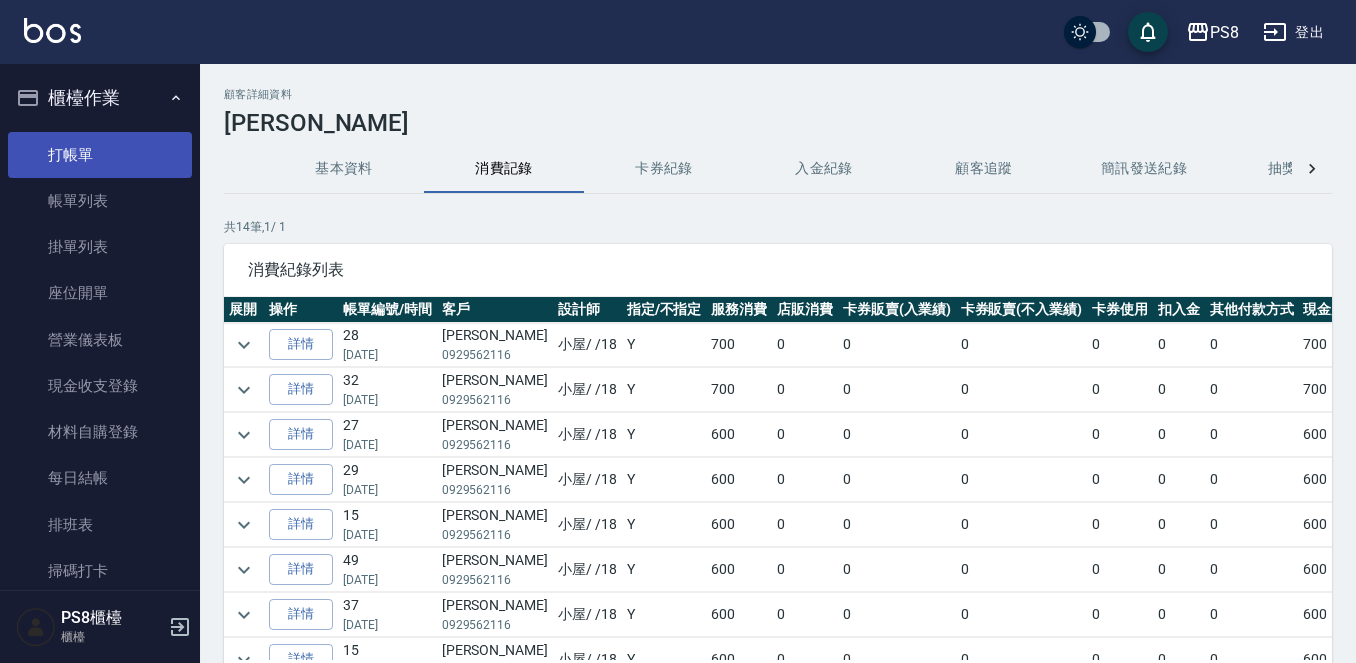 click on "打帳單" at bounding box center (100, 155) 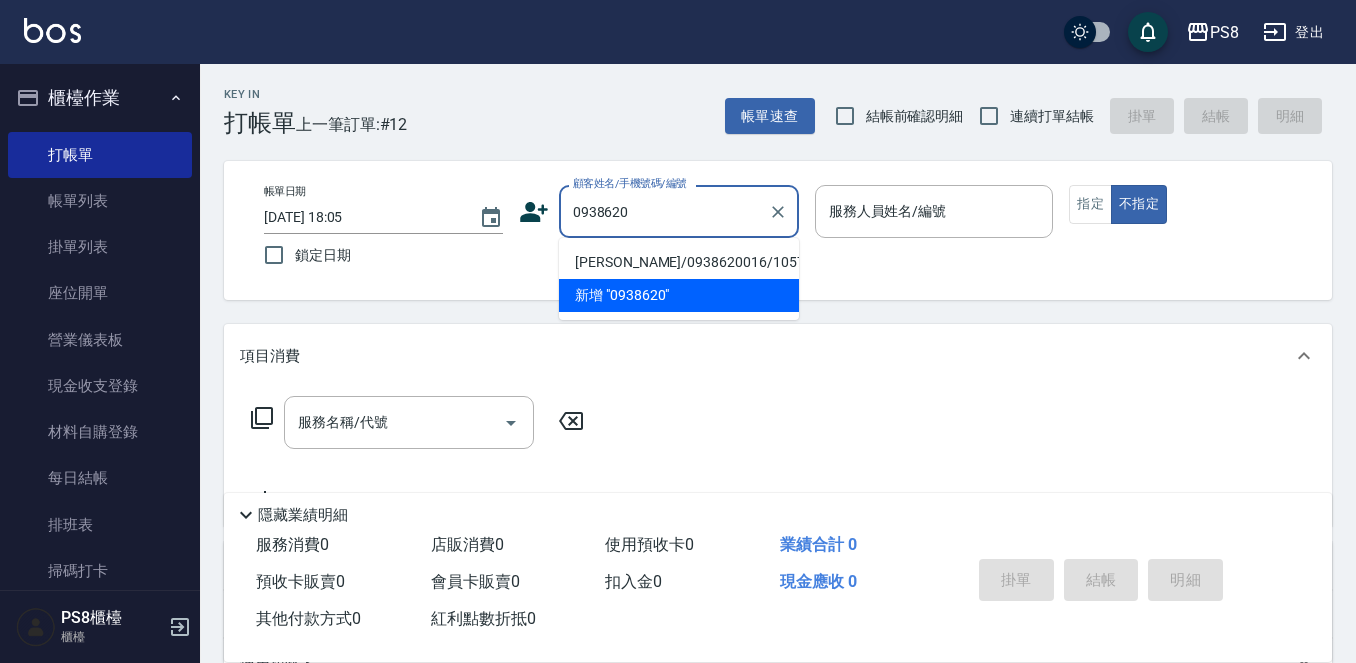 click on "張勝彥/0938620016/10570" at bounding box center [679, 262] 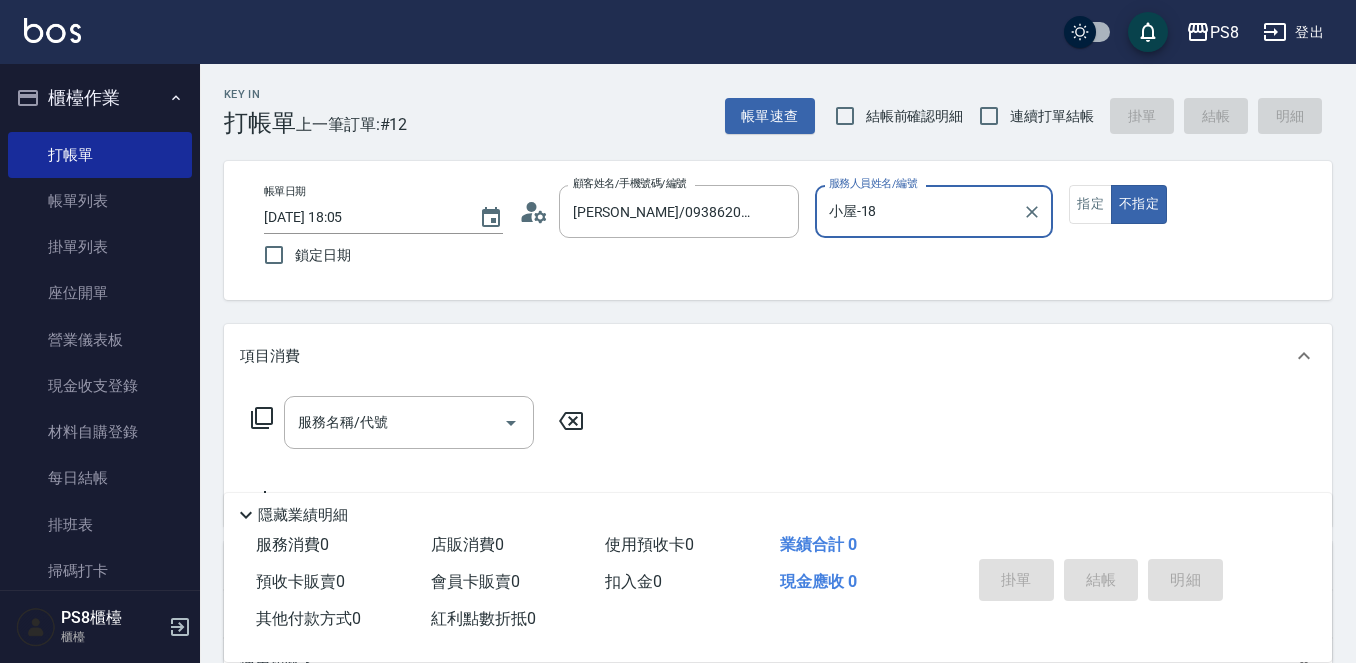 type on "小屋-18" 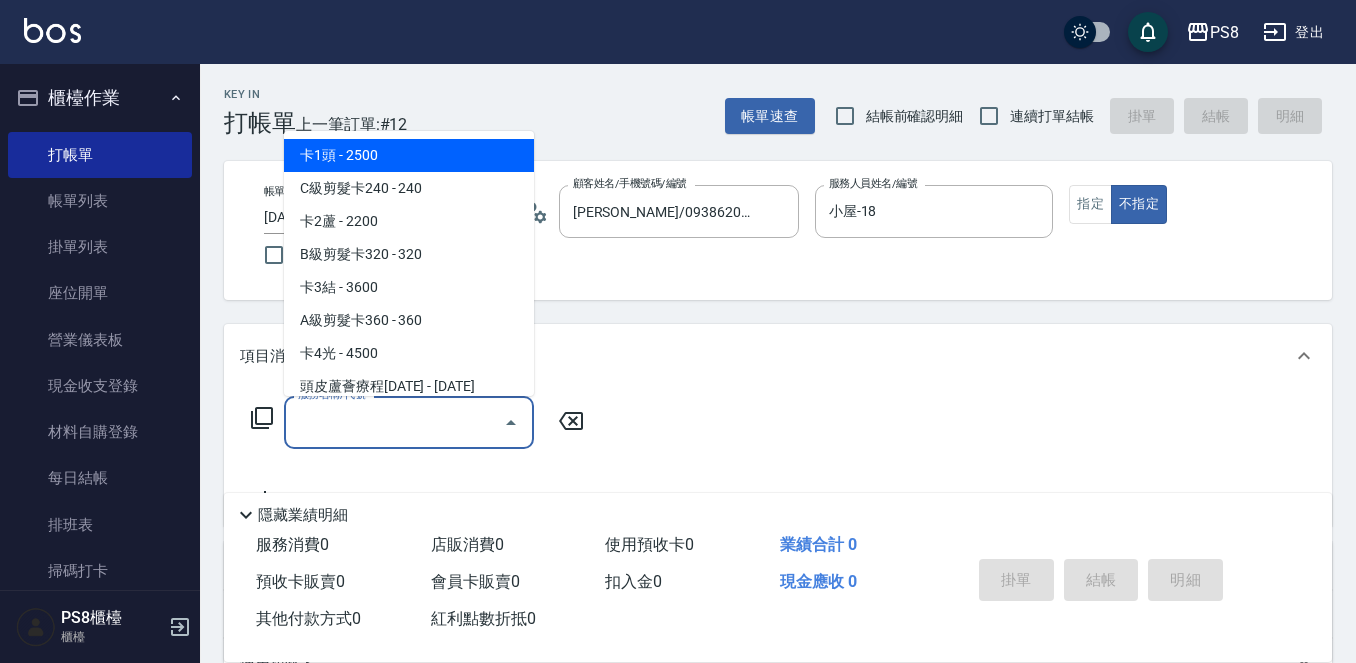 drag, startPoint x: 460, startPoint y: 429, endPoint x: 394, endPoint y: 383, distance: 80.44874 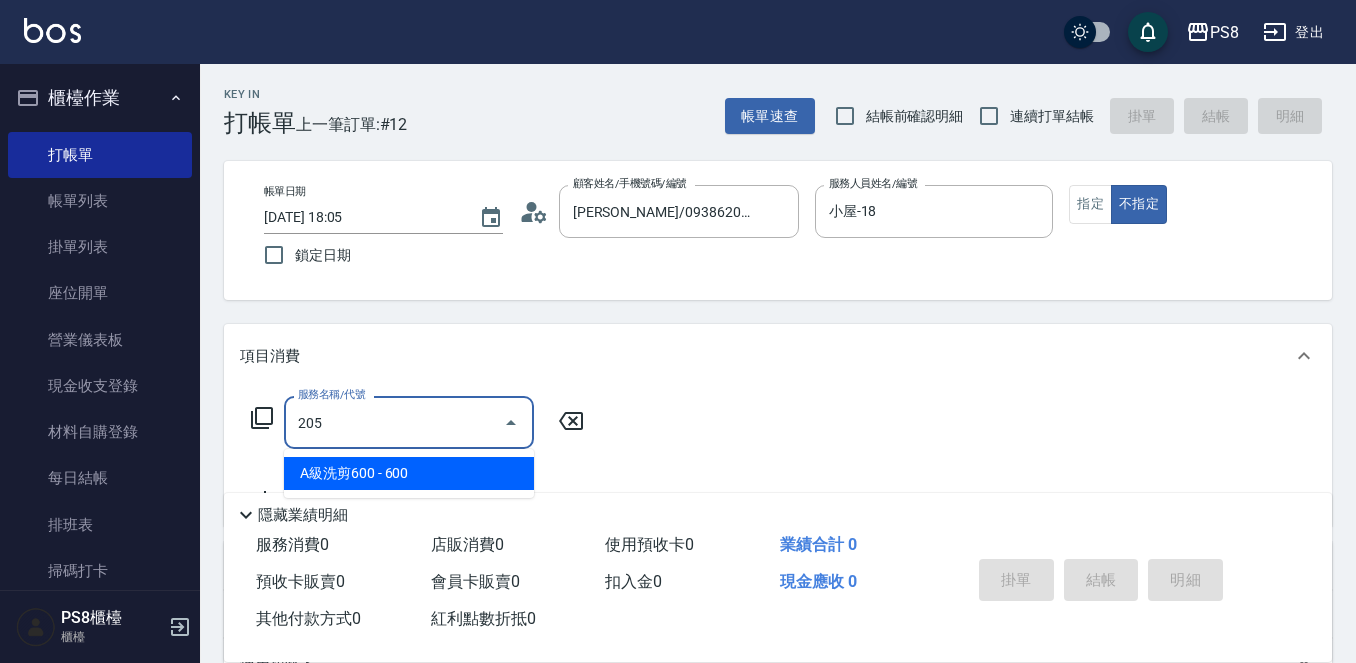 click on "A級洗剪600 - 600" at bounding box center (409, 473) 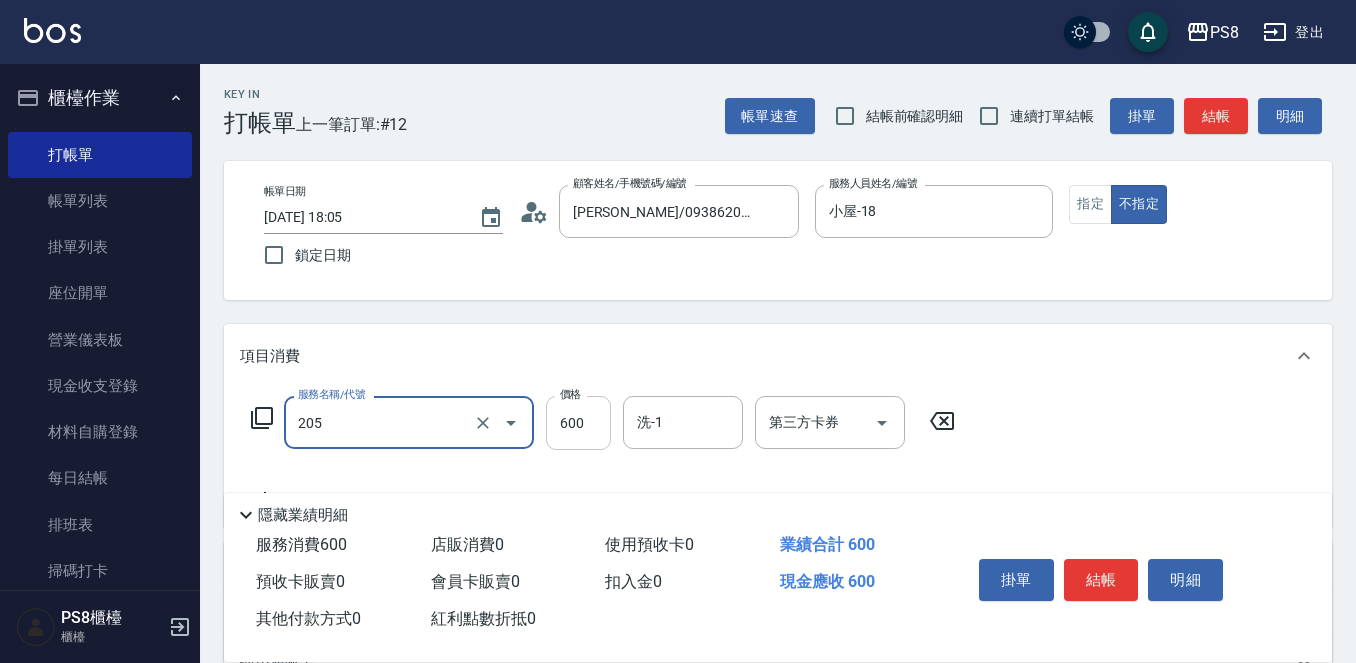 type on "A級洗剪600(205)" 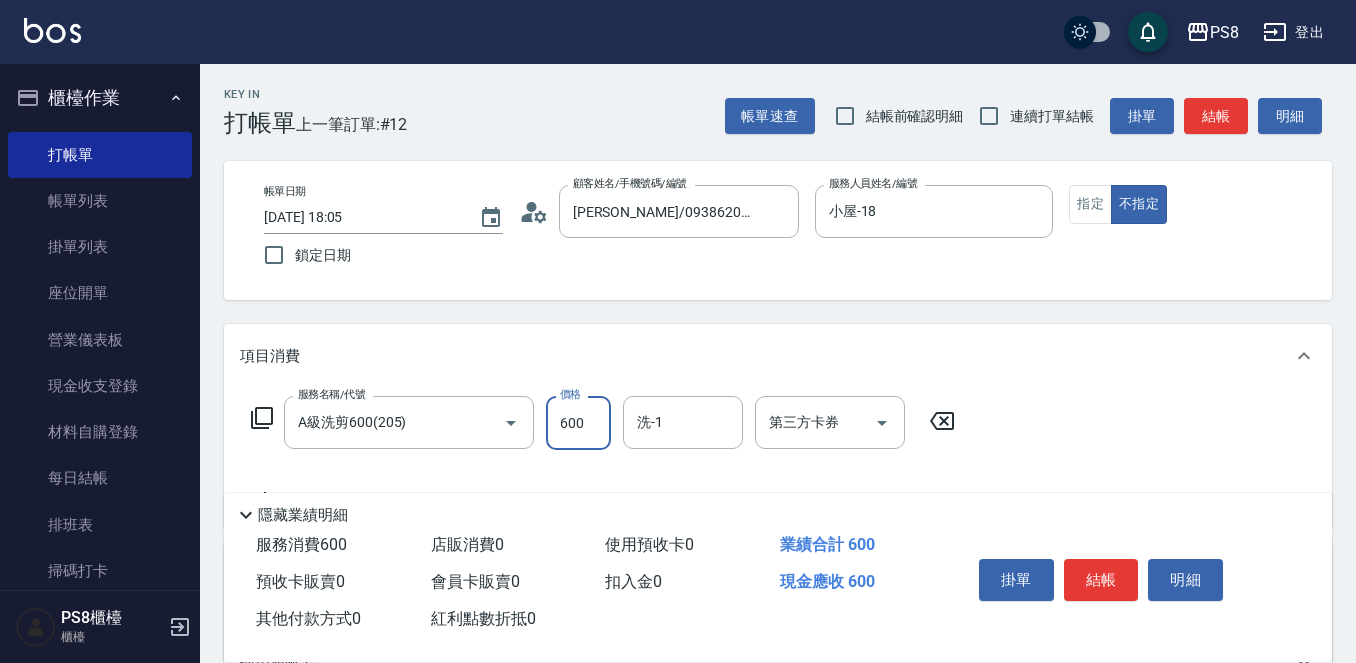 click on "600" at bounding box center [578, 423] 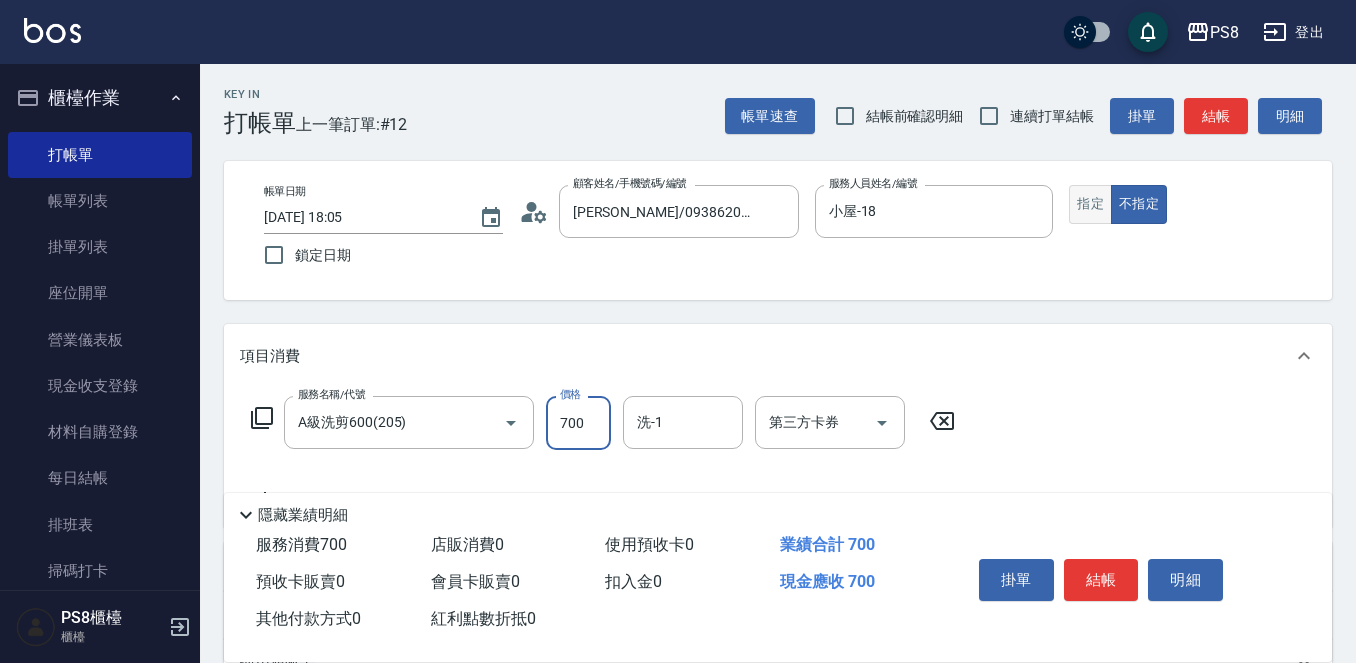 type on "700" 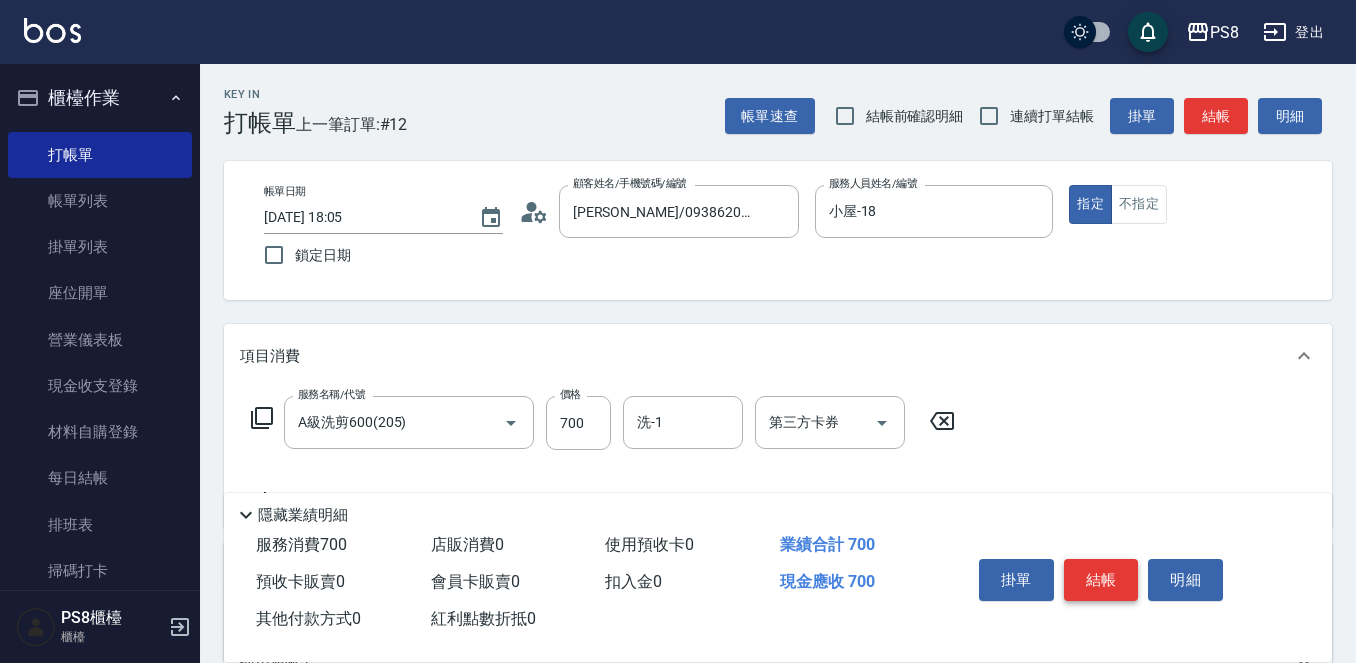 click on "結帳" at bounding box center [1101, 580] 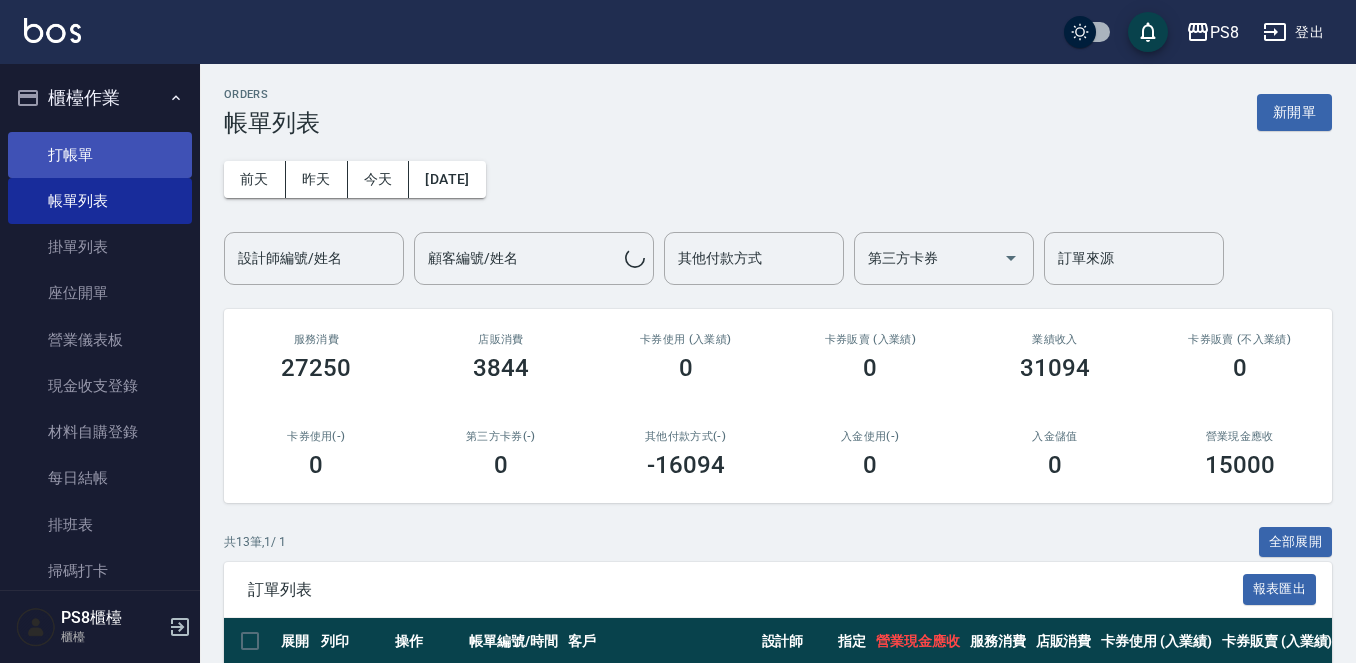 click on "打帳單" at bounding box center (100, 155) 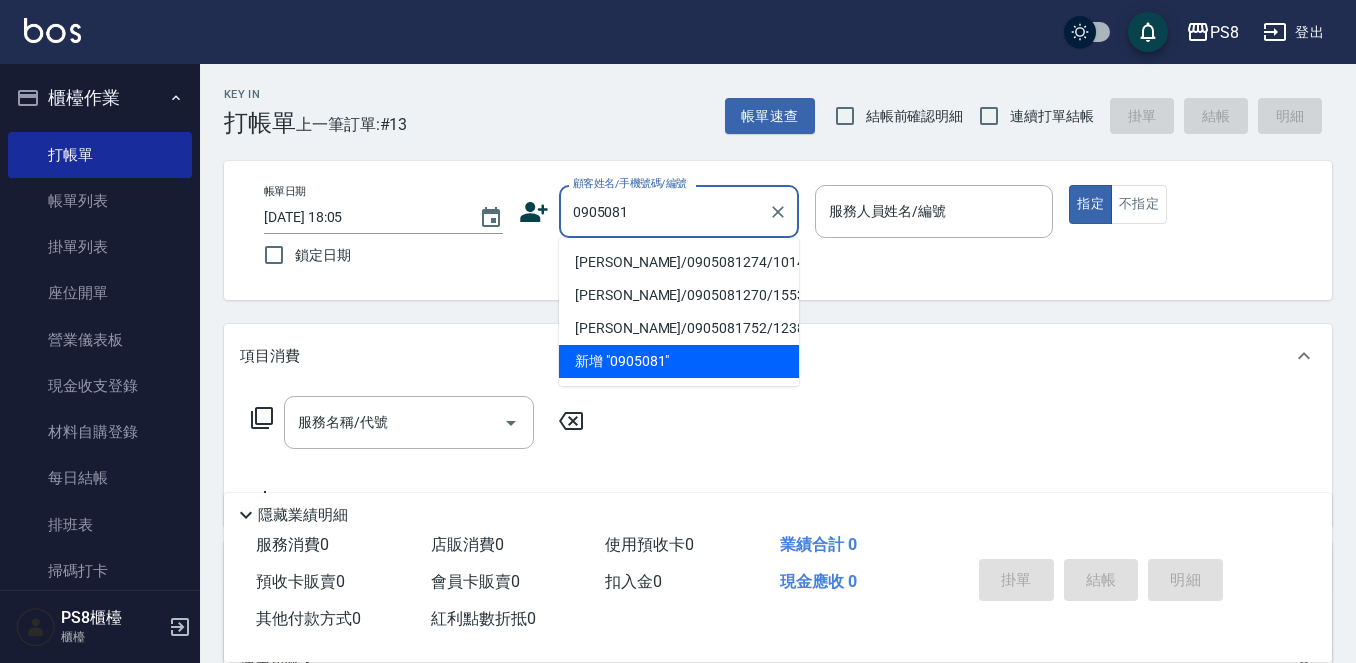 click on "[PERSON_NAME]/0905081274/10143" at bounding box center [679, 262] 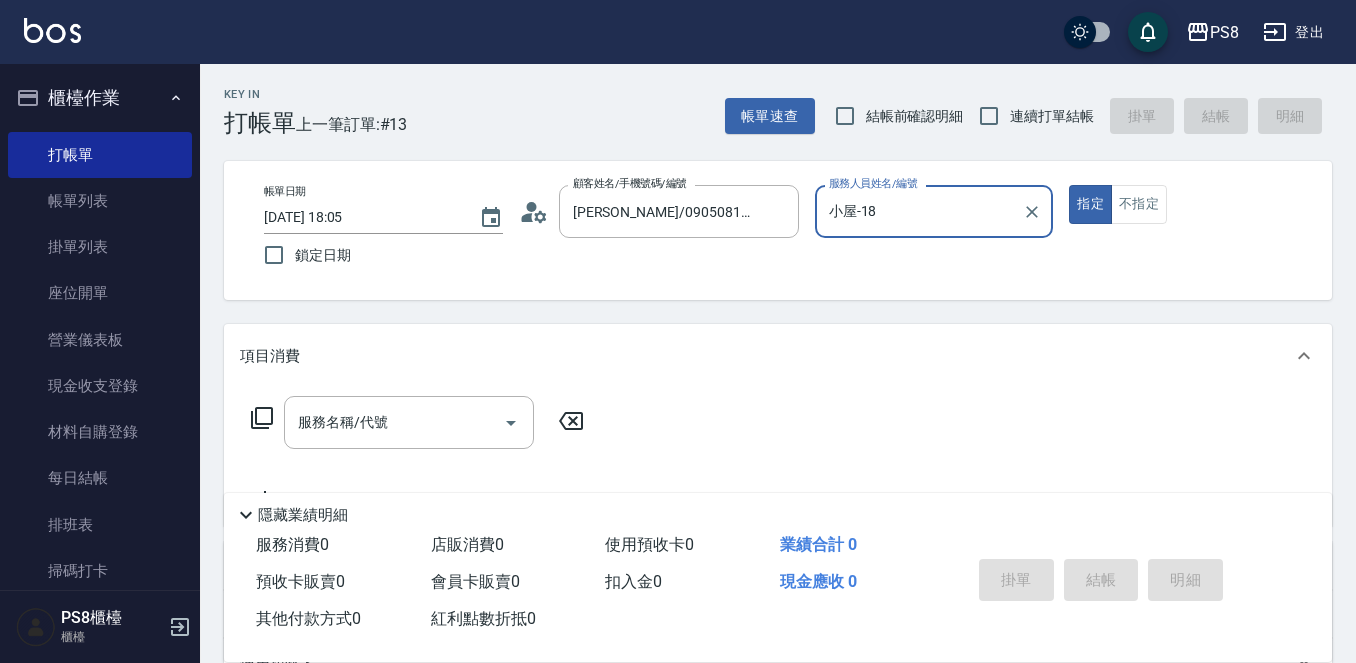 type on "小屋-18" 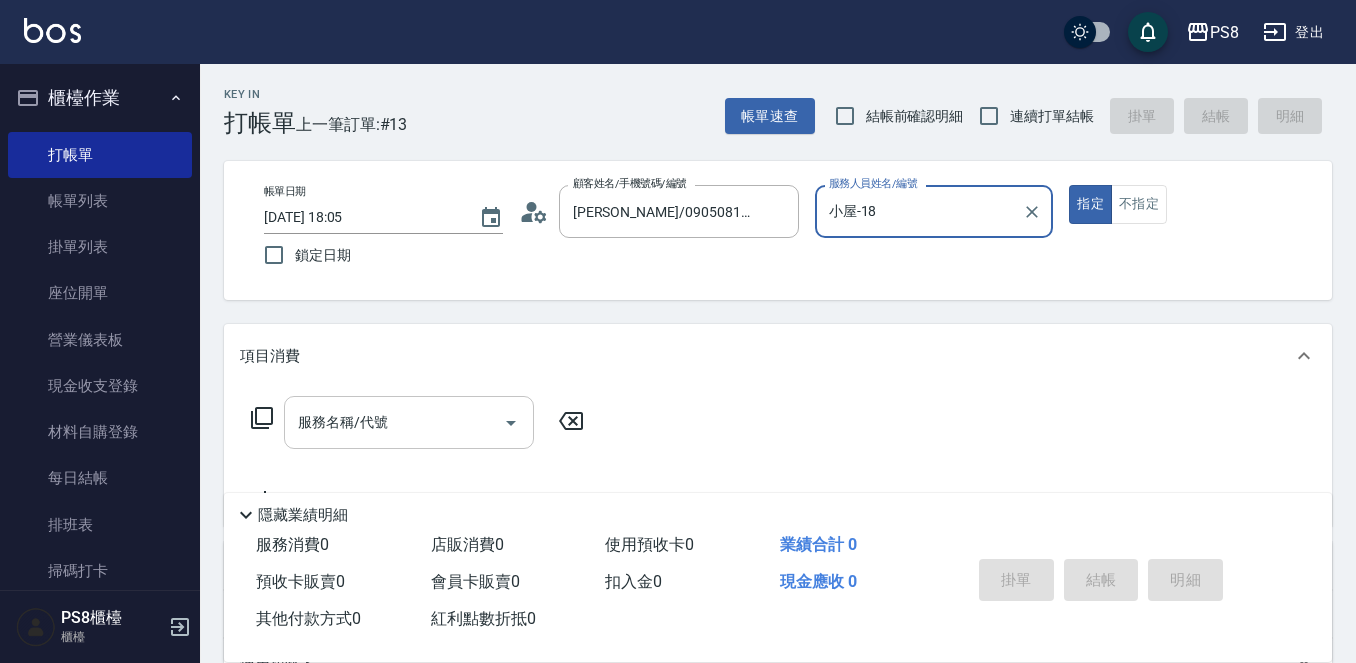 click on "服務名稱/代號" at bounding box center (394, 422) 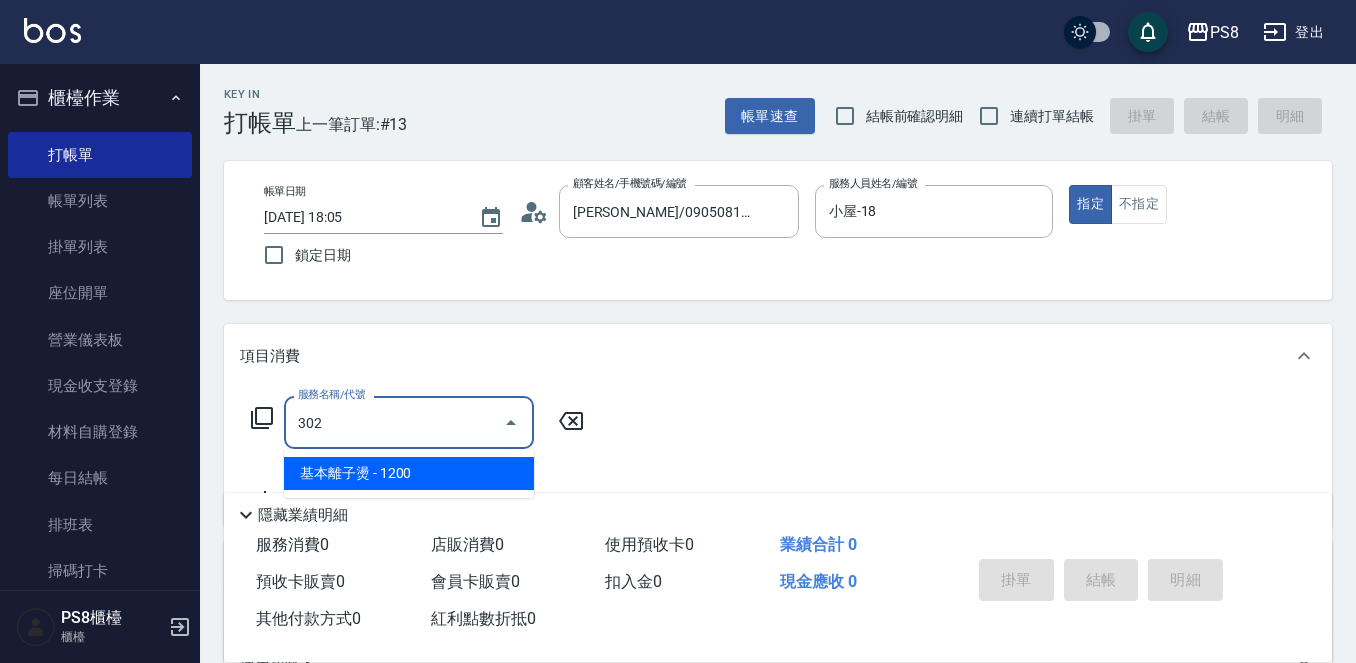click on "基本離子燙 - 1200" at bounding box center (409, 473) 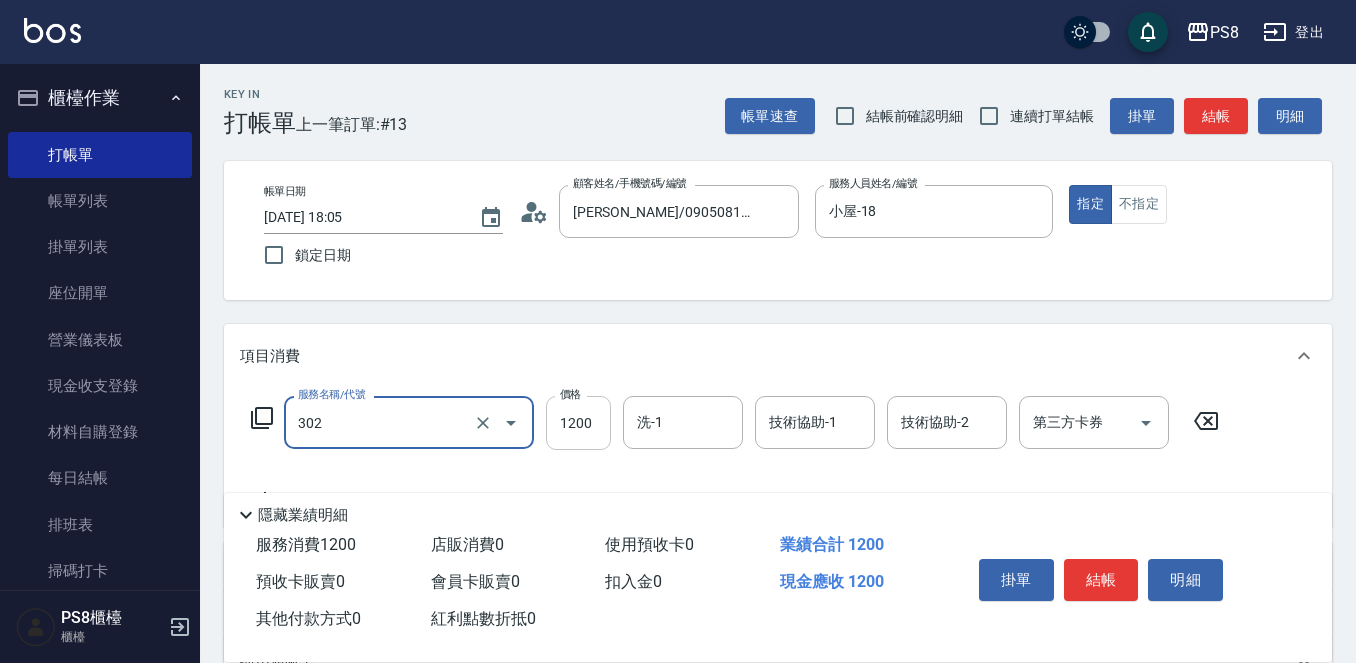 click on "1200" at bounding box center [578, 423] 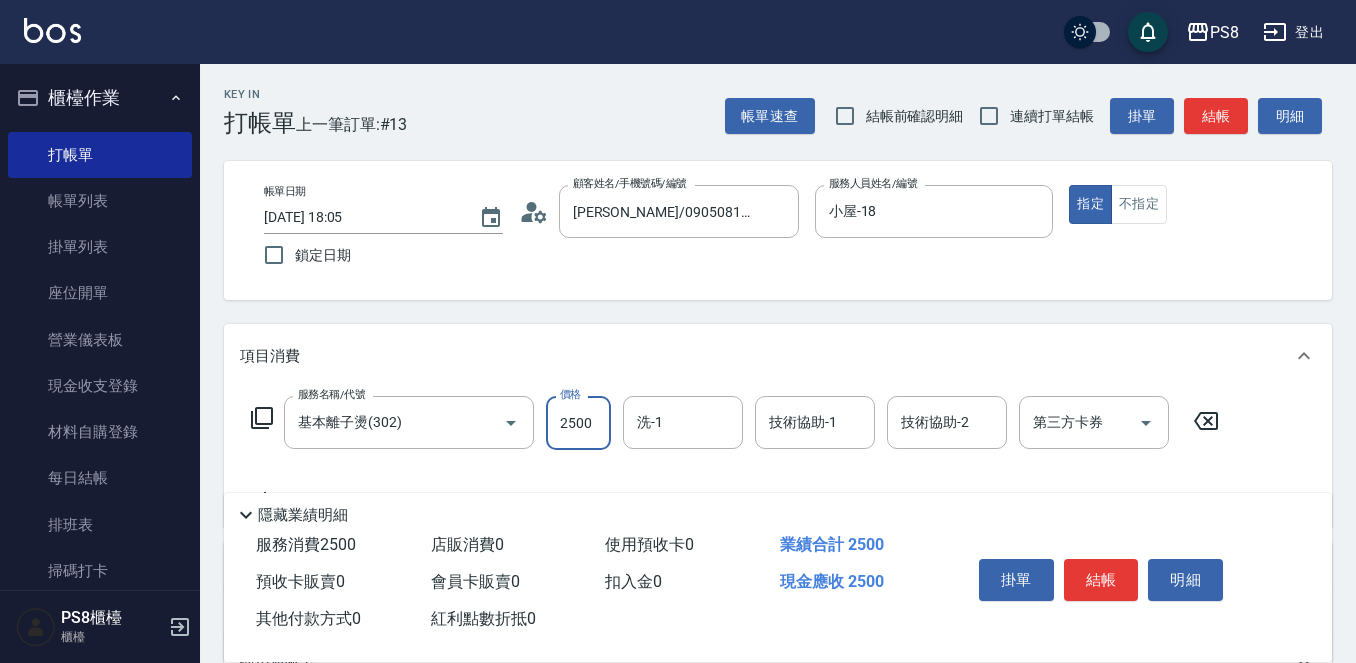 type on "2500" 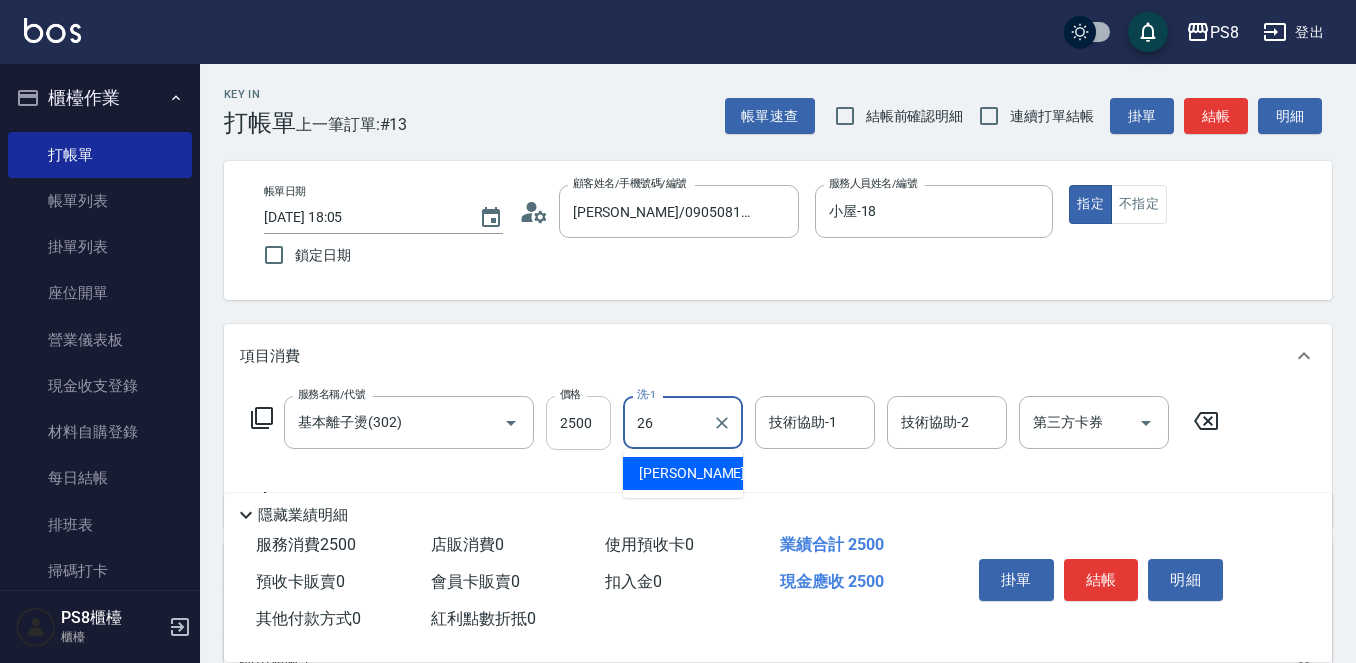 type on "苡真-26" 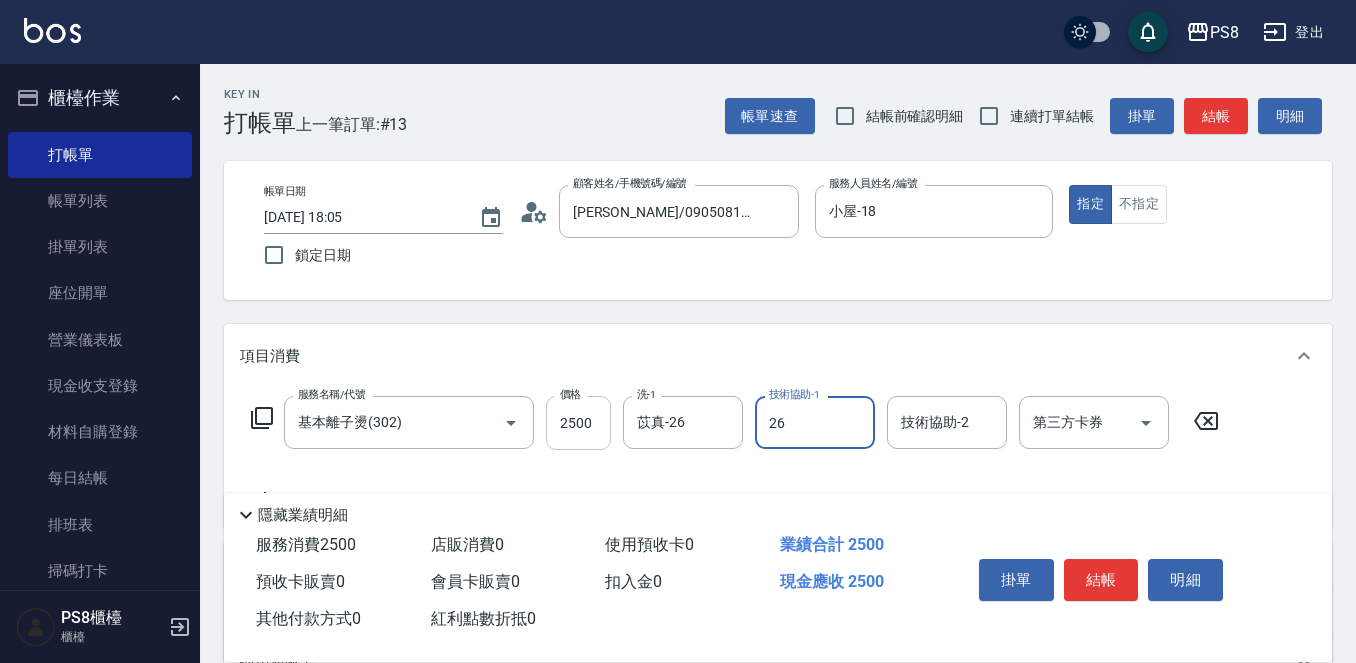 type on "苡真-26" 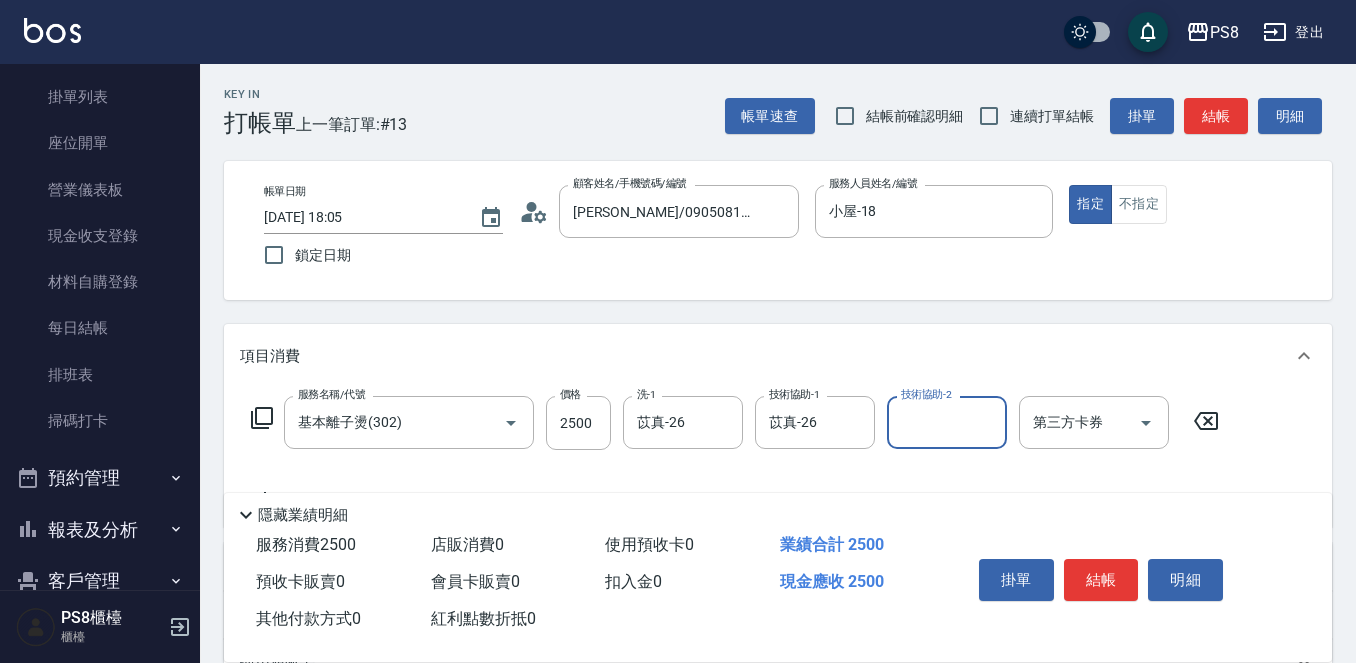 scroll, scrollTop: 300, scrollLeft: 0, axis: vertical 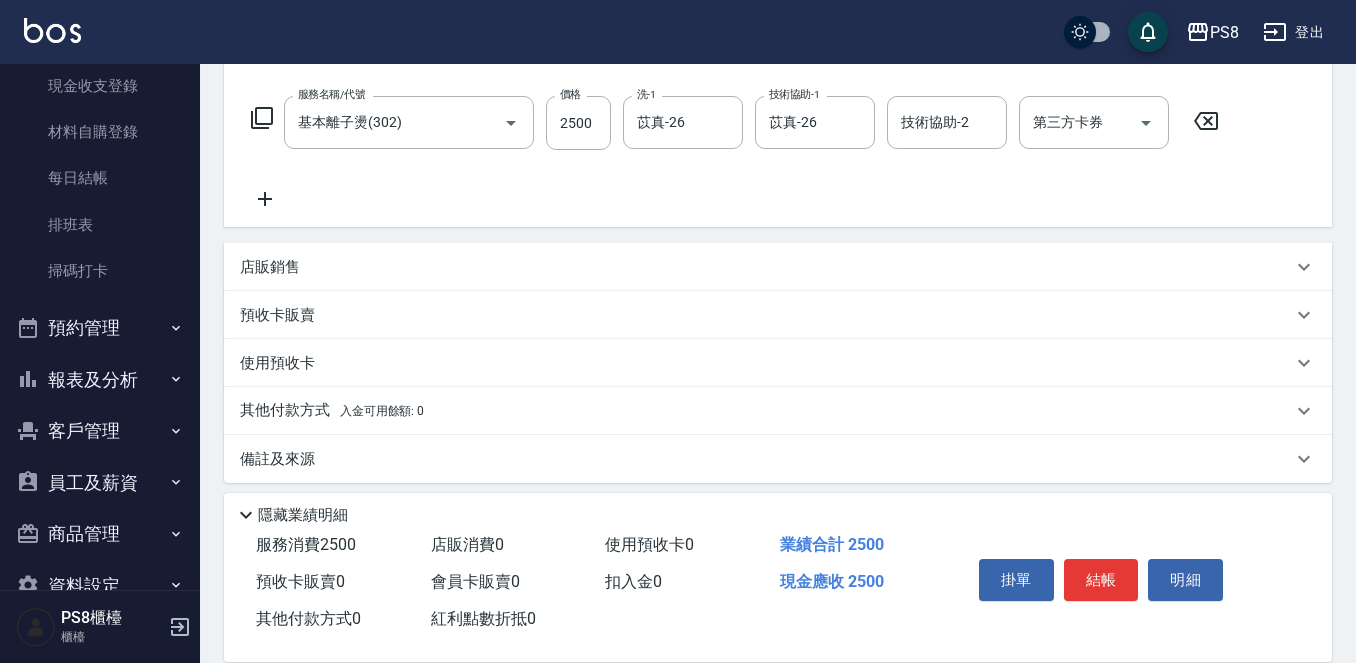click on "其他付款方式 入金可用餘額: 0" at bounding box center (332, 411) 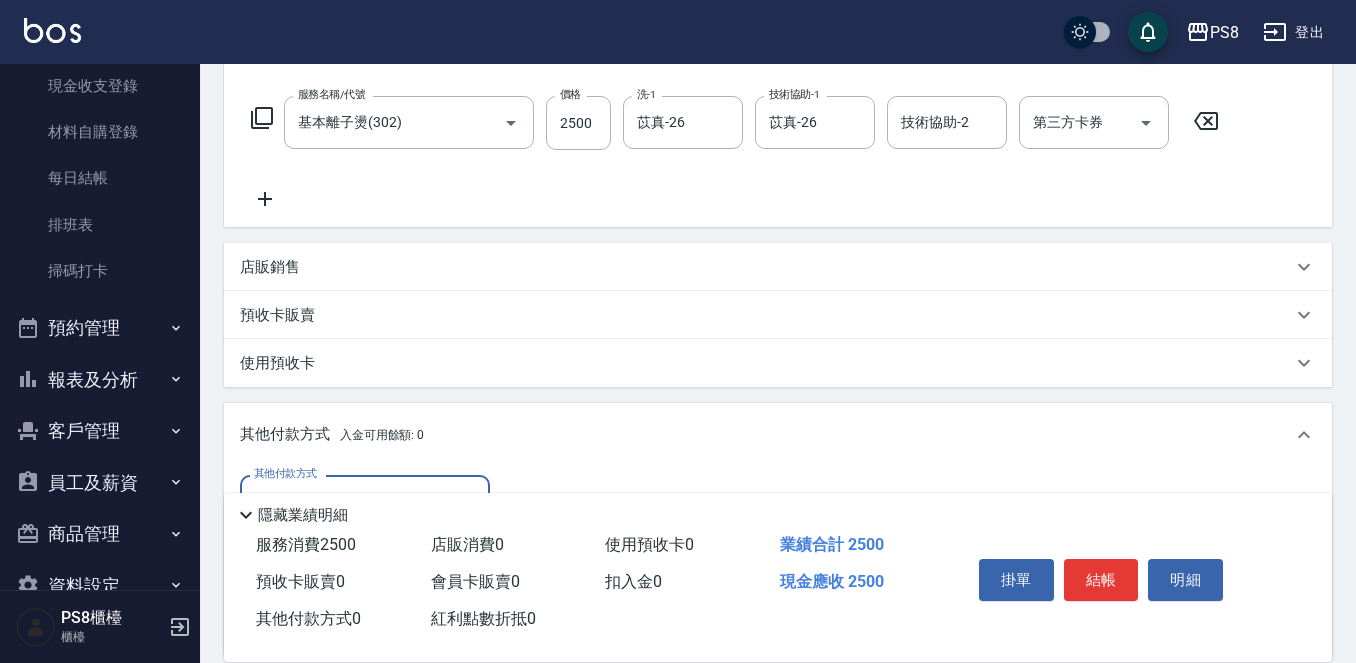 scroll, scrollTop: 0, scrollLeft: 0, axis: both 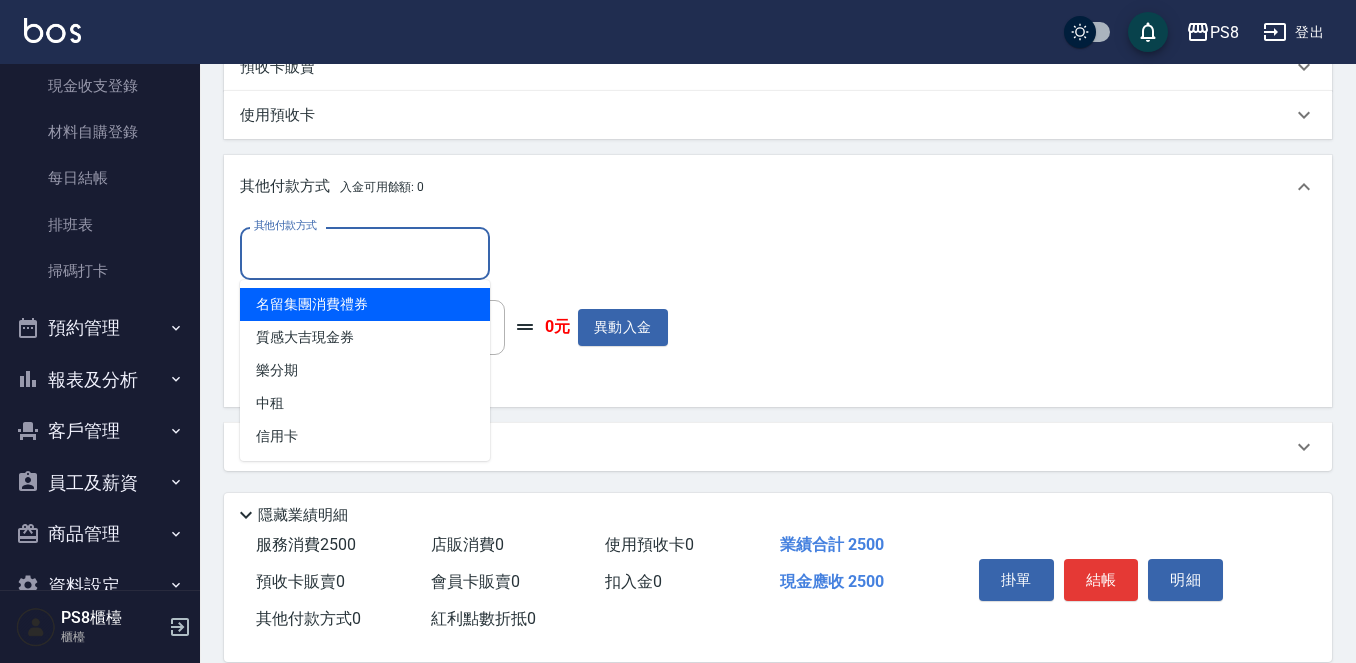 click on "其他付款方式" at bounding box center (365, 253) 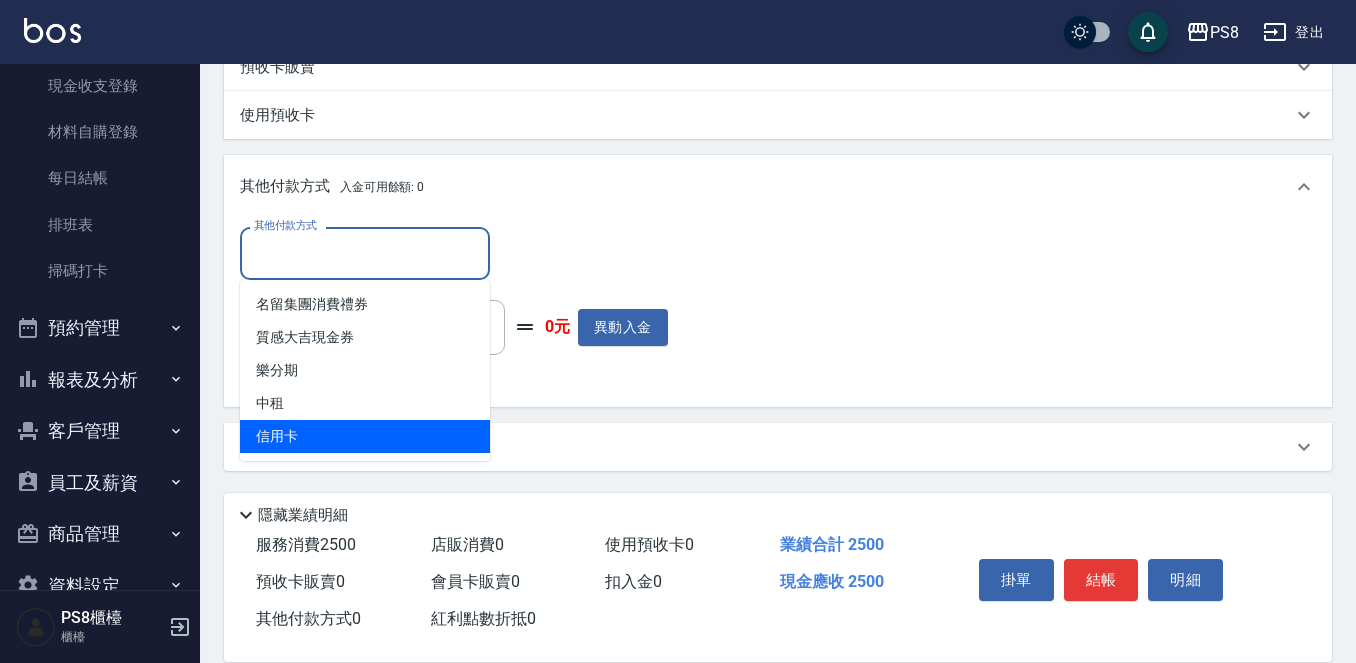 click on "信用卡" at bounding box center [365, 436] 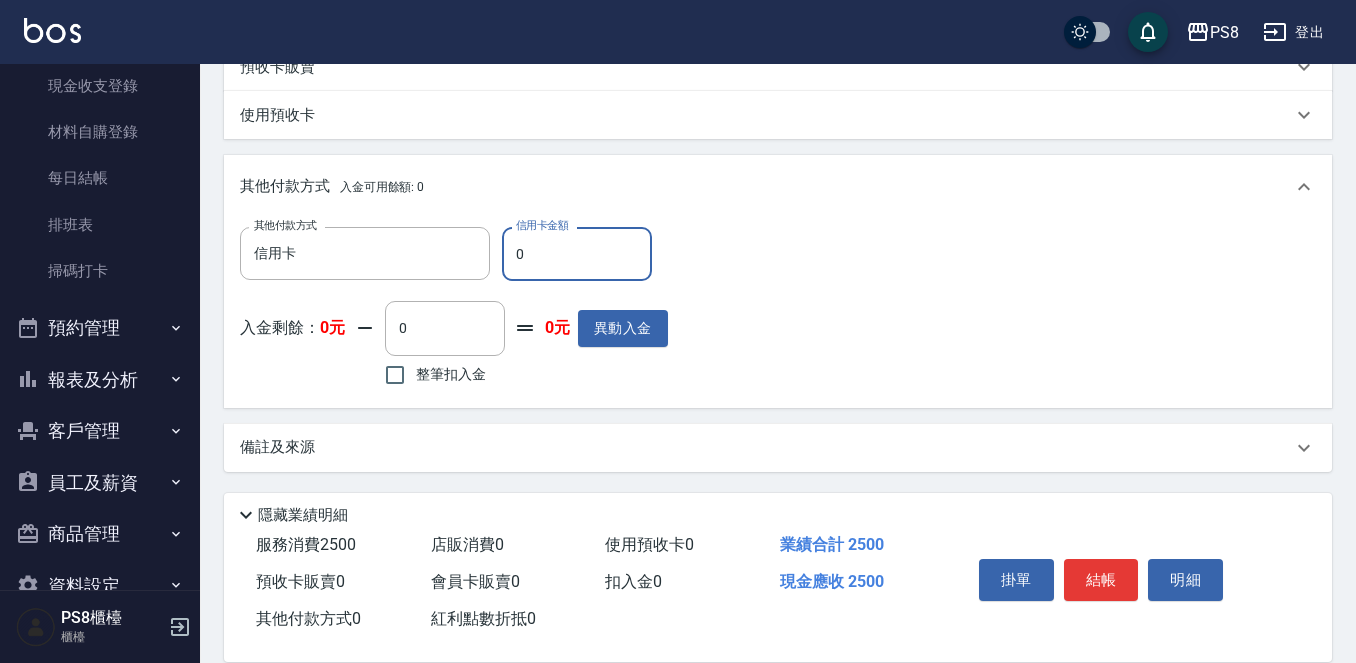 click on "0" at bounding box center (577, 254) 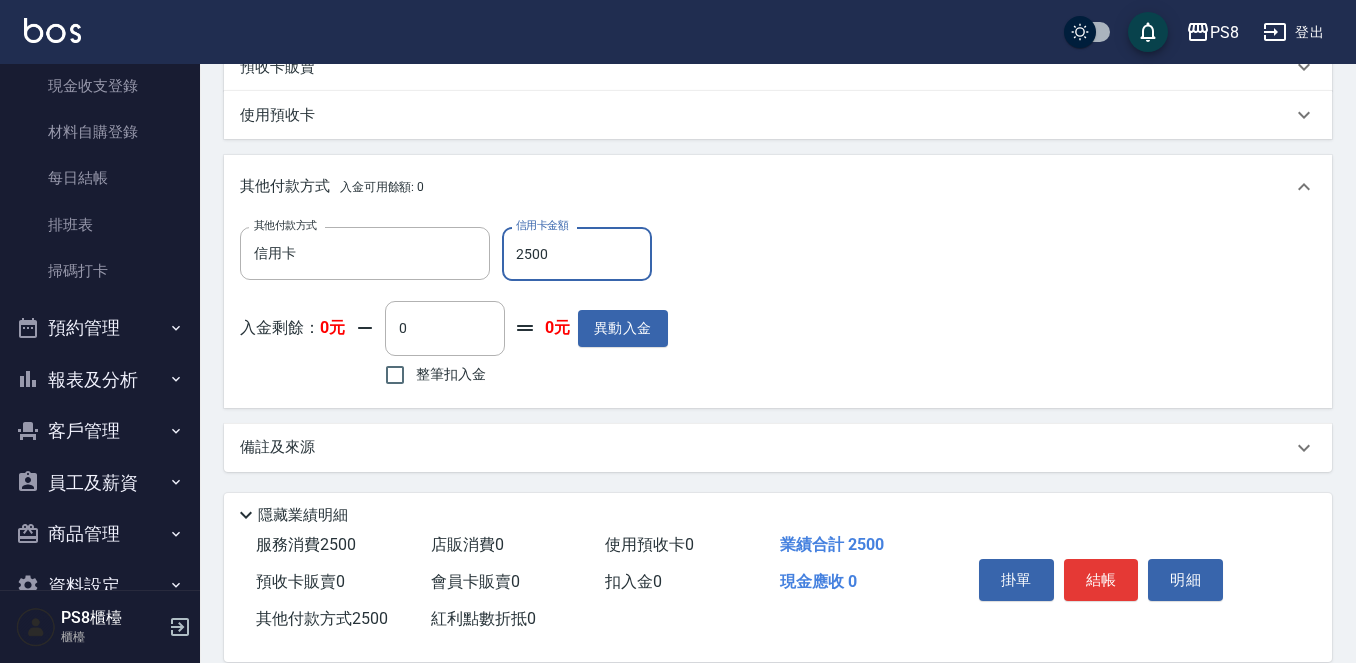 type on "2500" 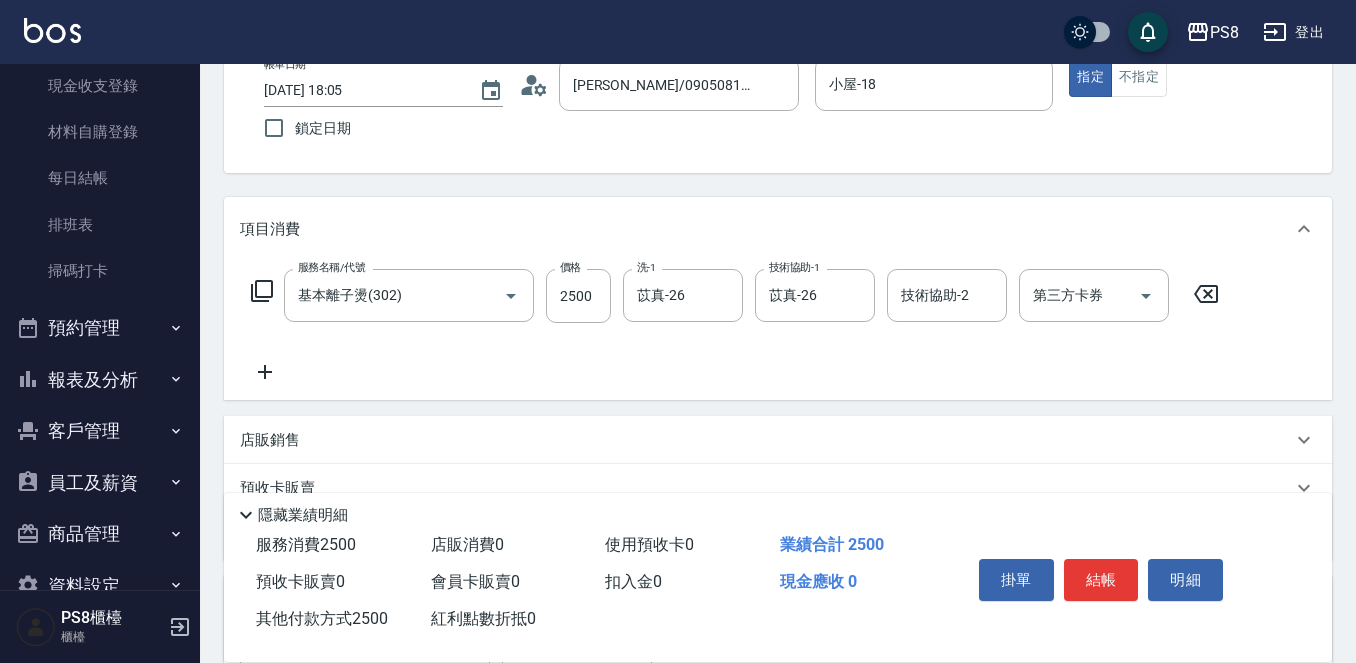 scroll, scrollTop: 0, scrollLeft: 0, axis: both 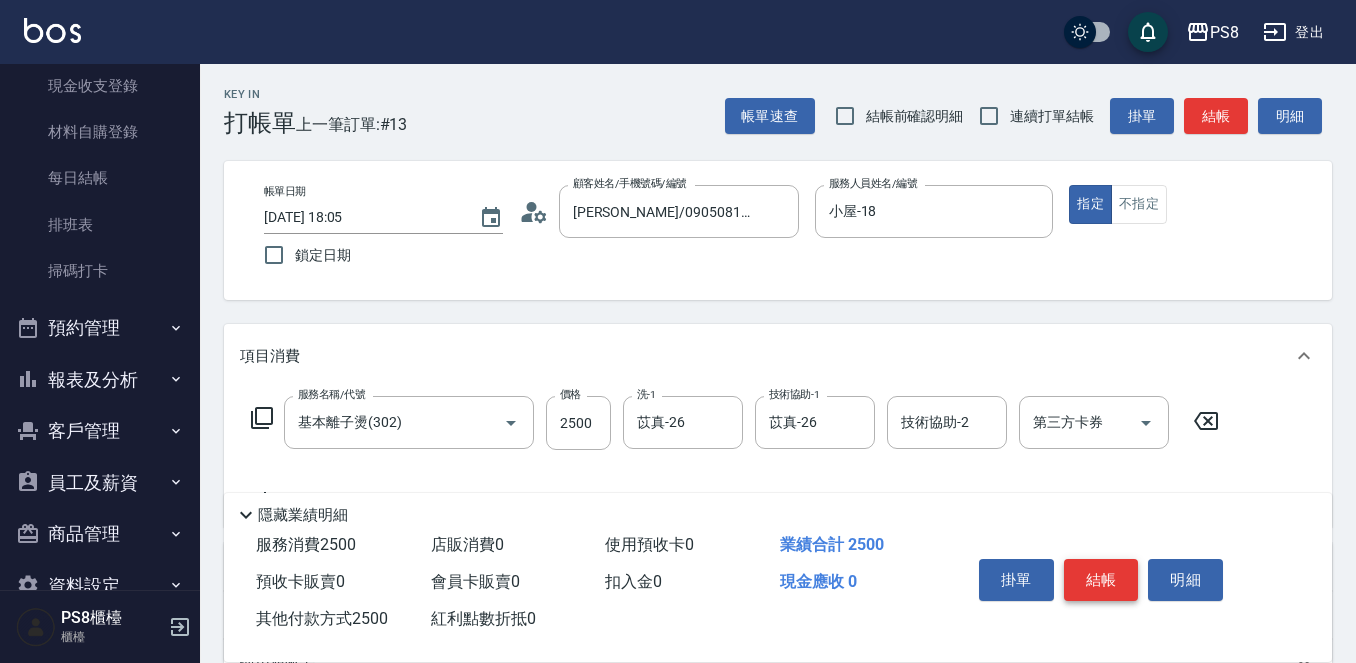 click on "結帳" at bounding box center [1101, 580] 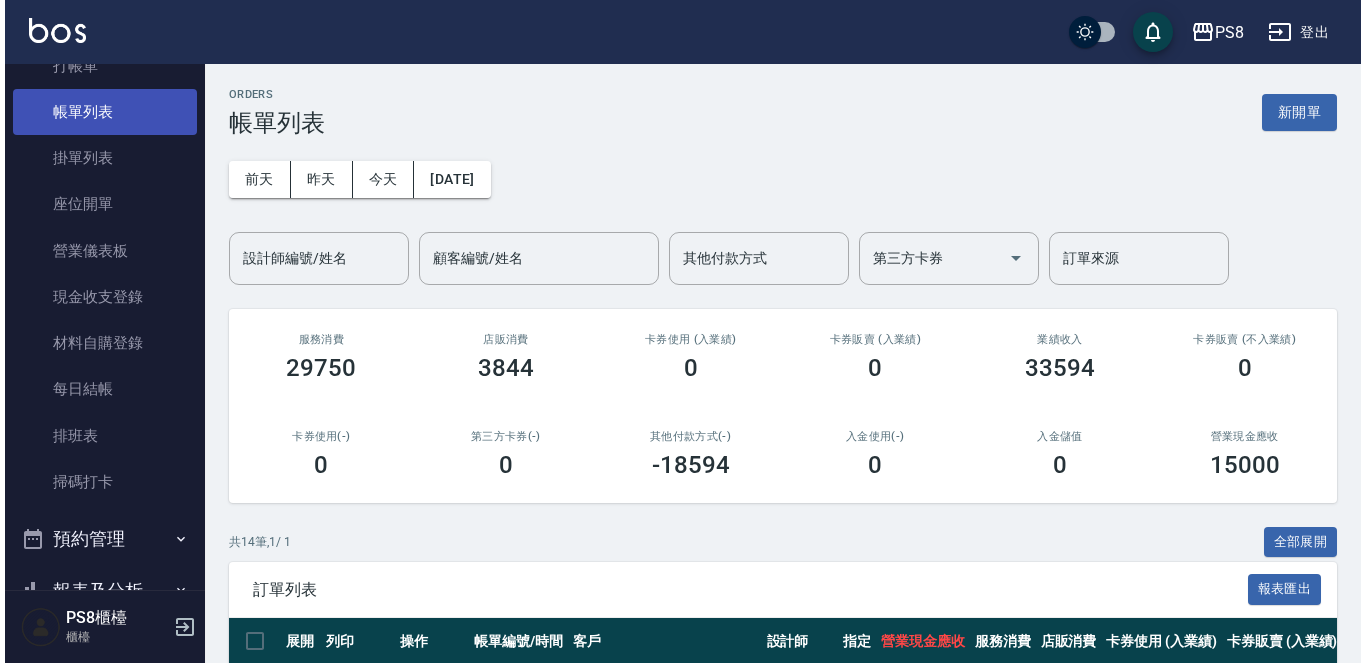 scroll, scrollTop: 0, scrollLeft: 0, axis: both 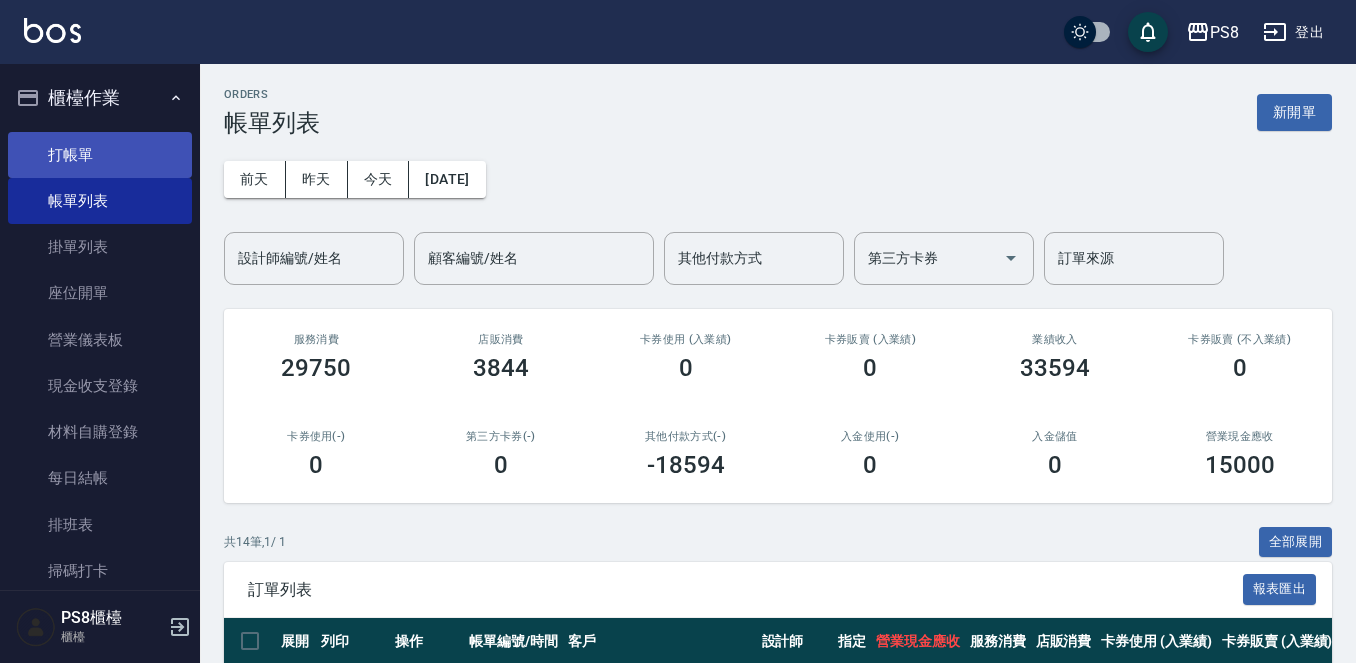 click on "打帳單" at bounding box center [100, 155] 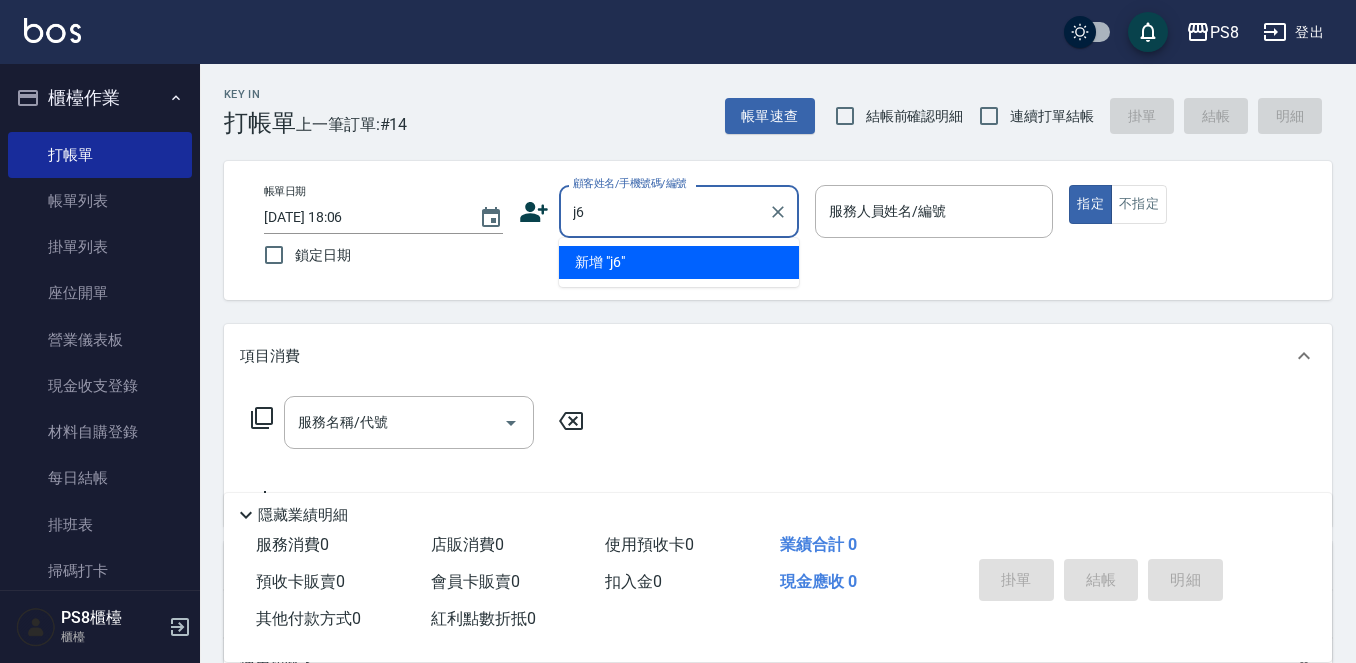type on "j" 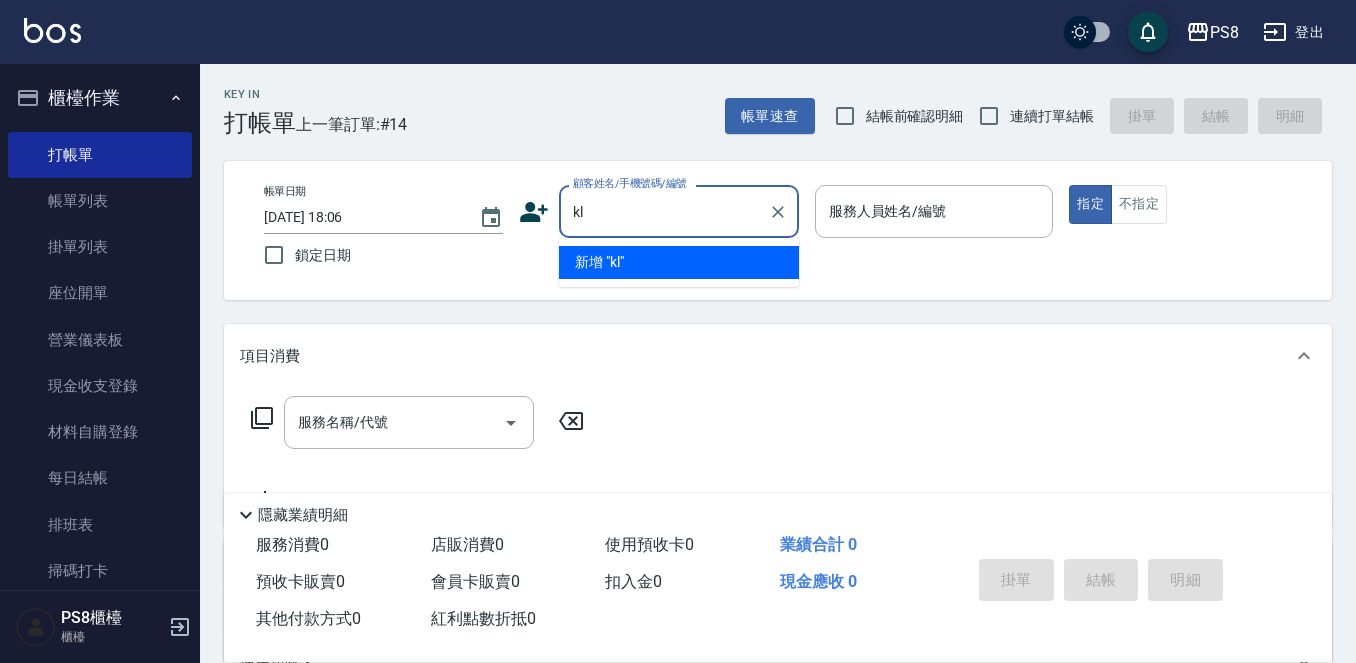 type on "k" 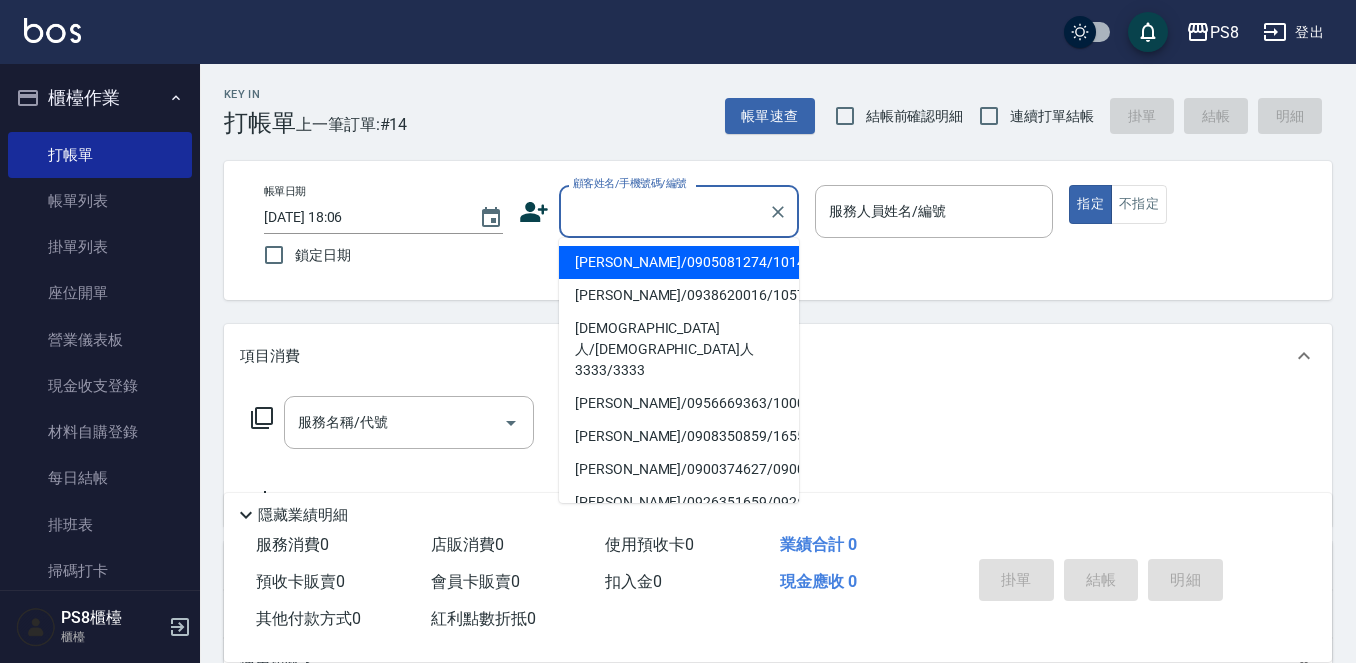 type on "ｊ" 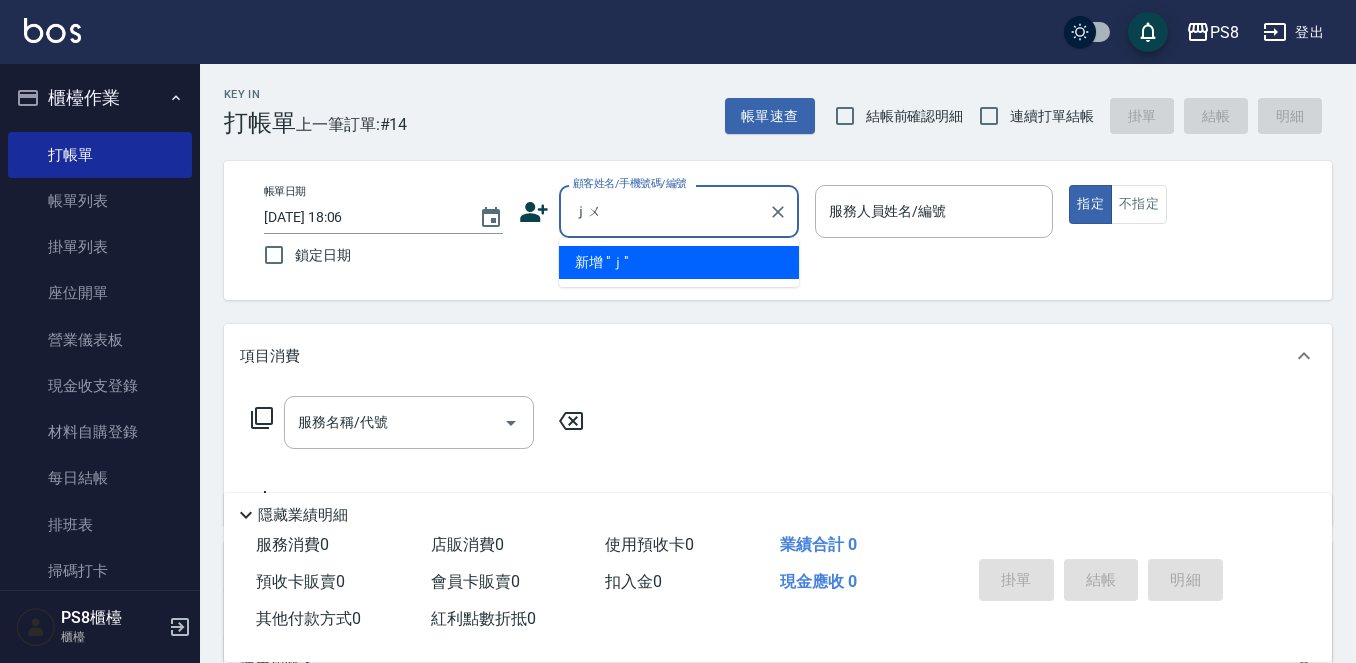 type on "ｊ" 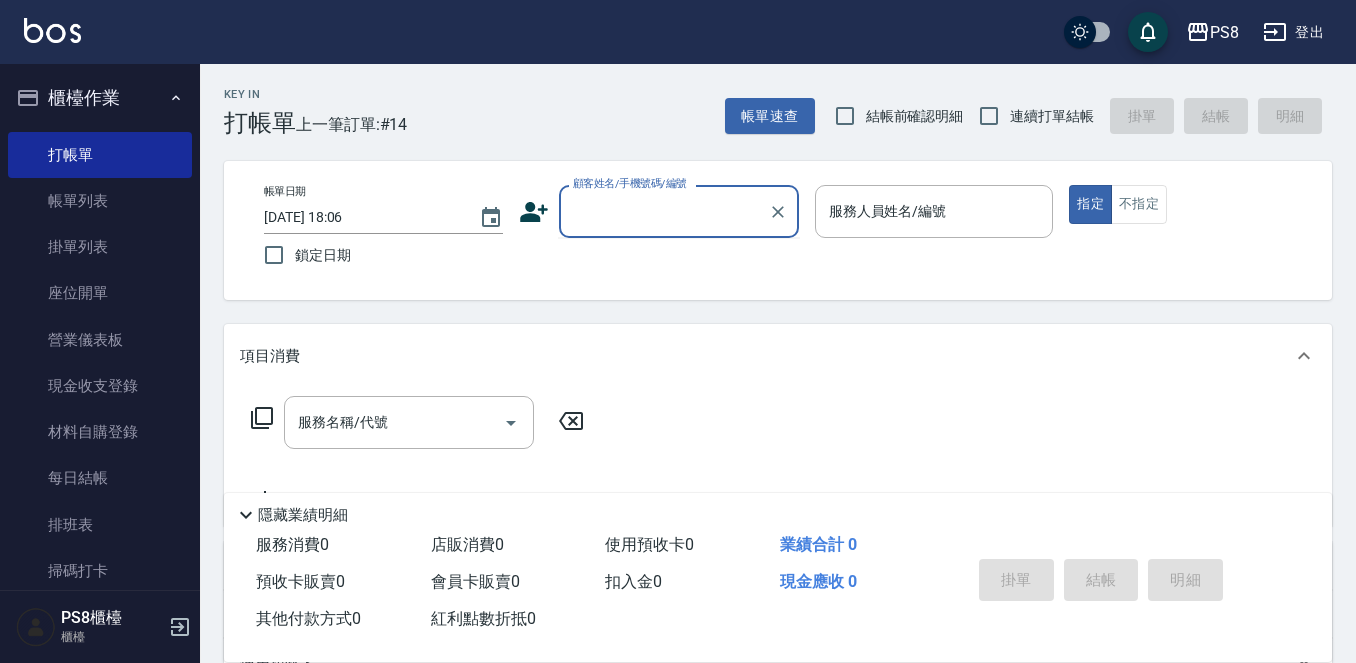 type on "ㄨ" 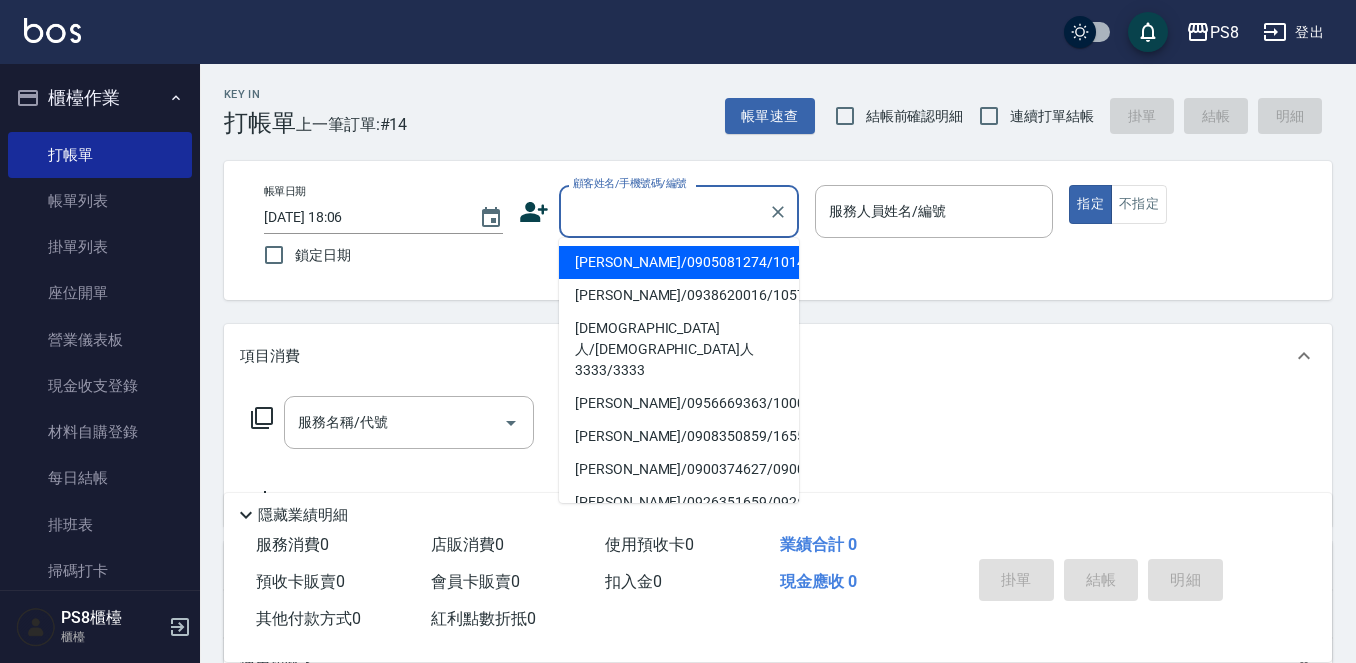 type on "ｊ" 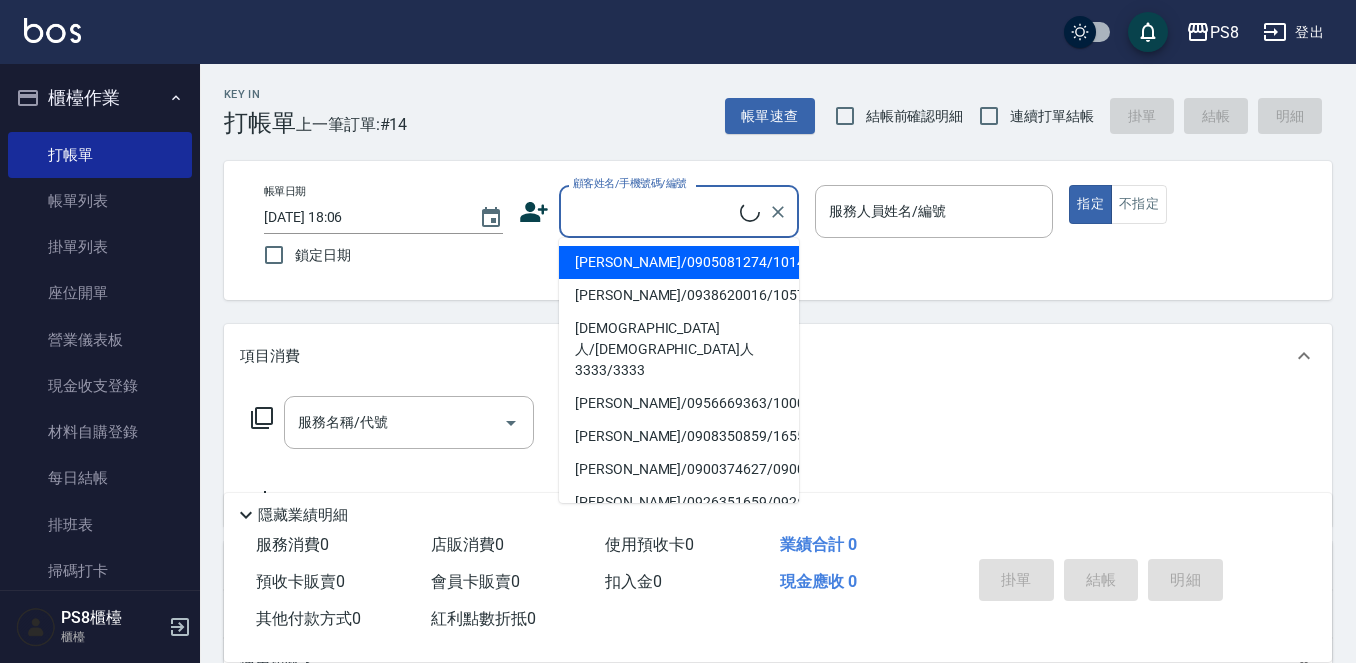 type on "k" 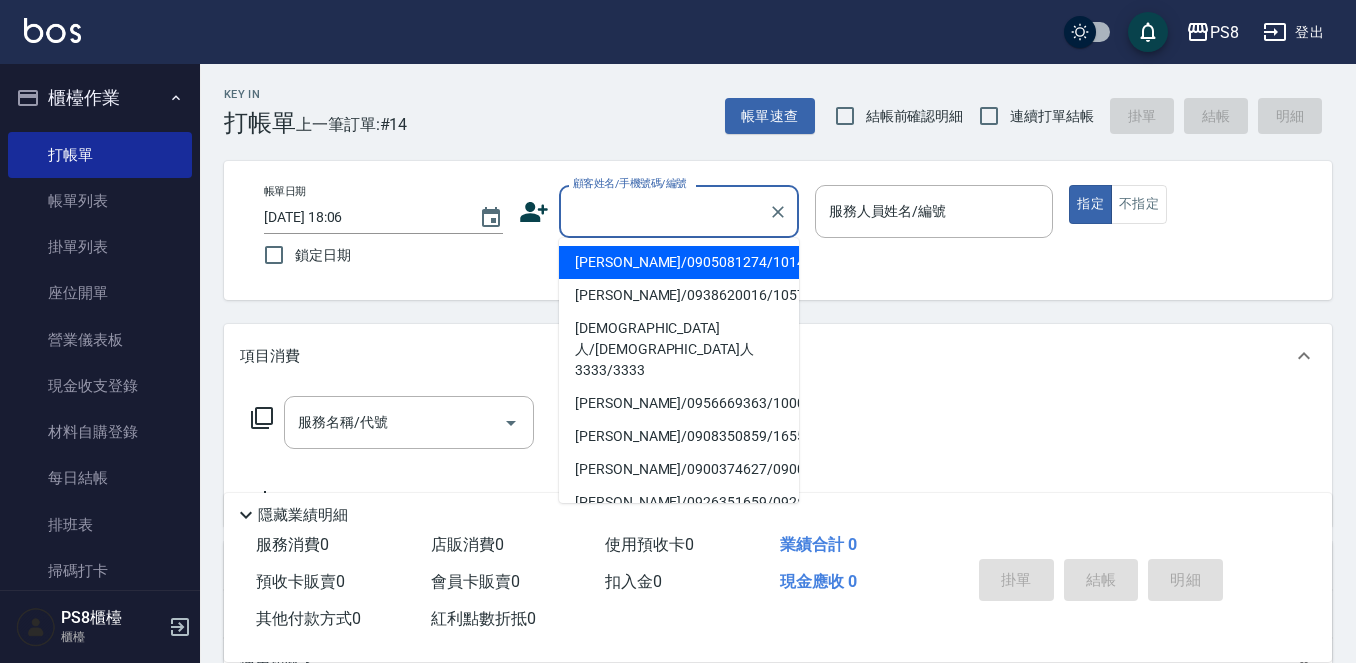 type on "j" 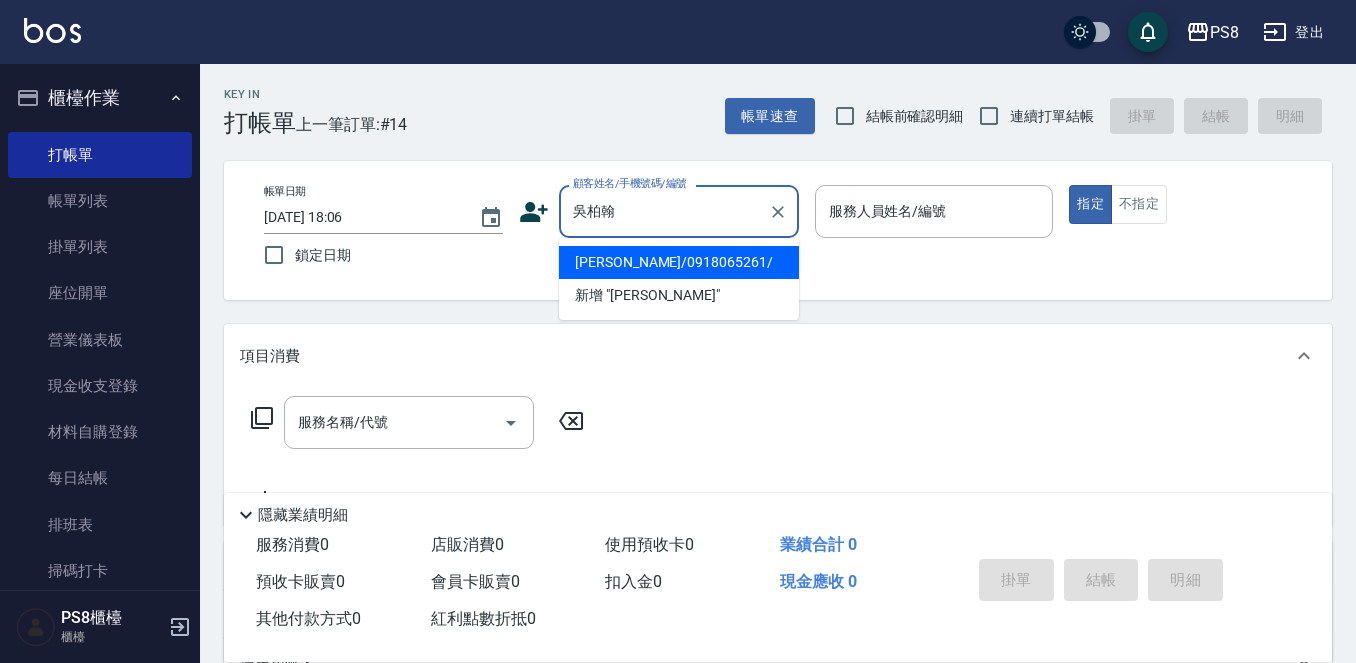 click on "[PERSON_NAME]/0918065261/" at bounding box center (679, 262) 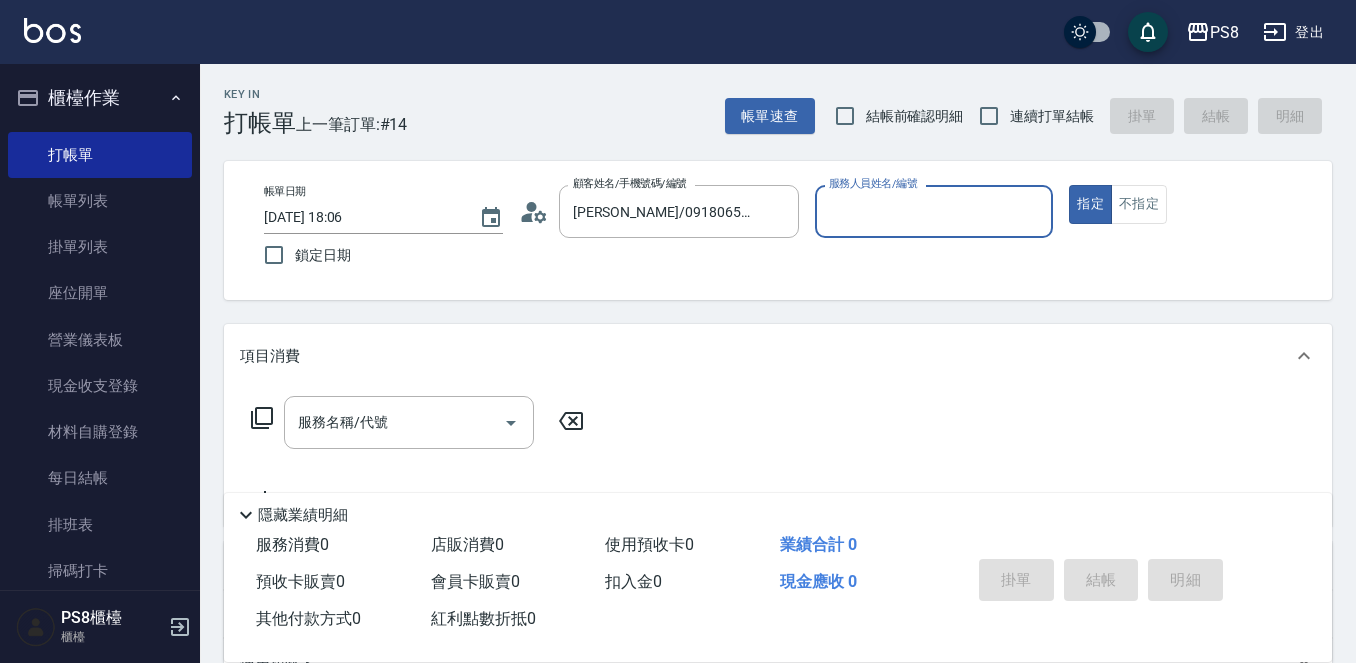 click 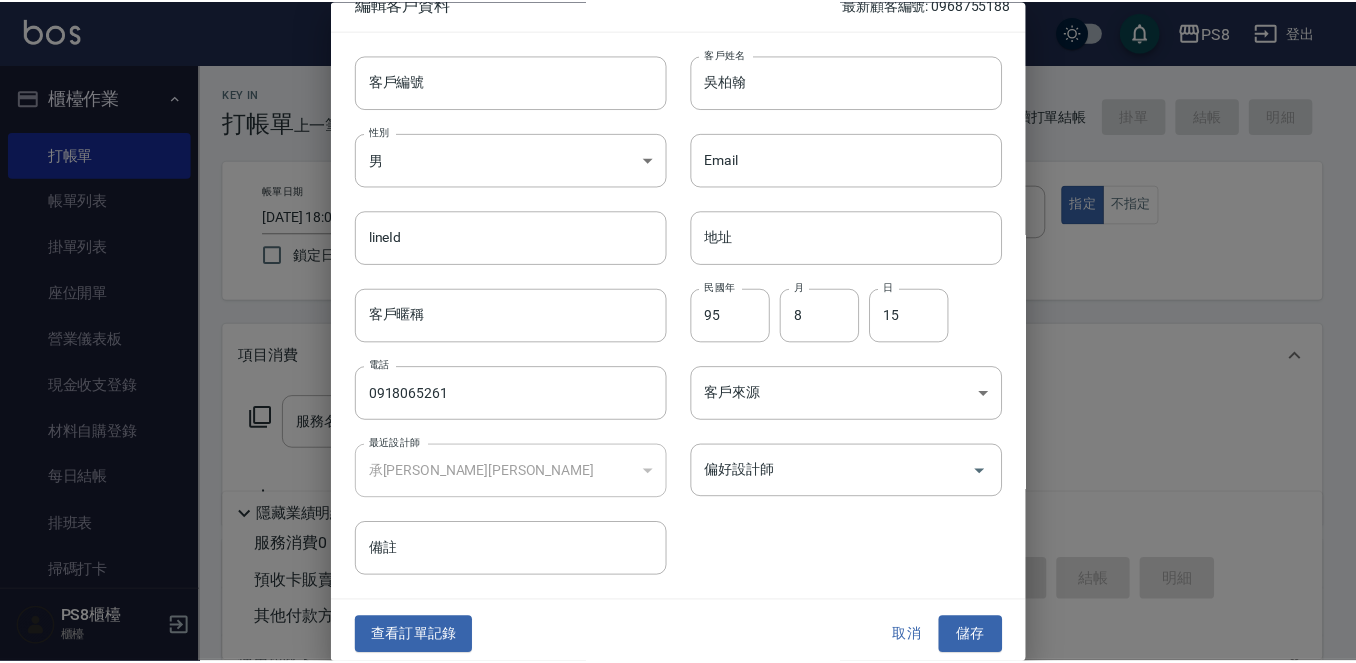 scroll, scrollTop: 30, scrollLeft: 0, axis: vertical 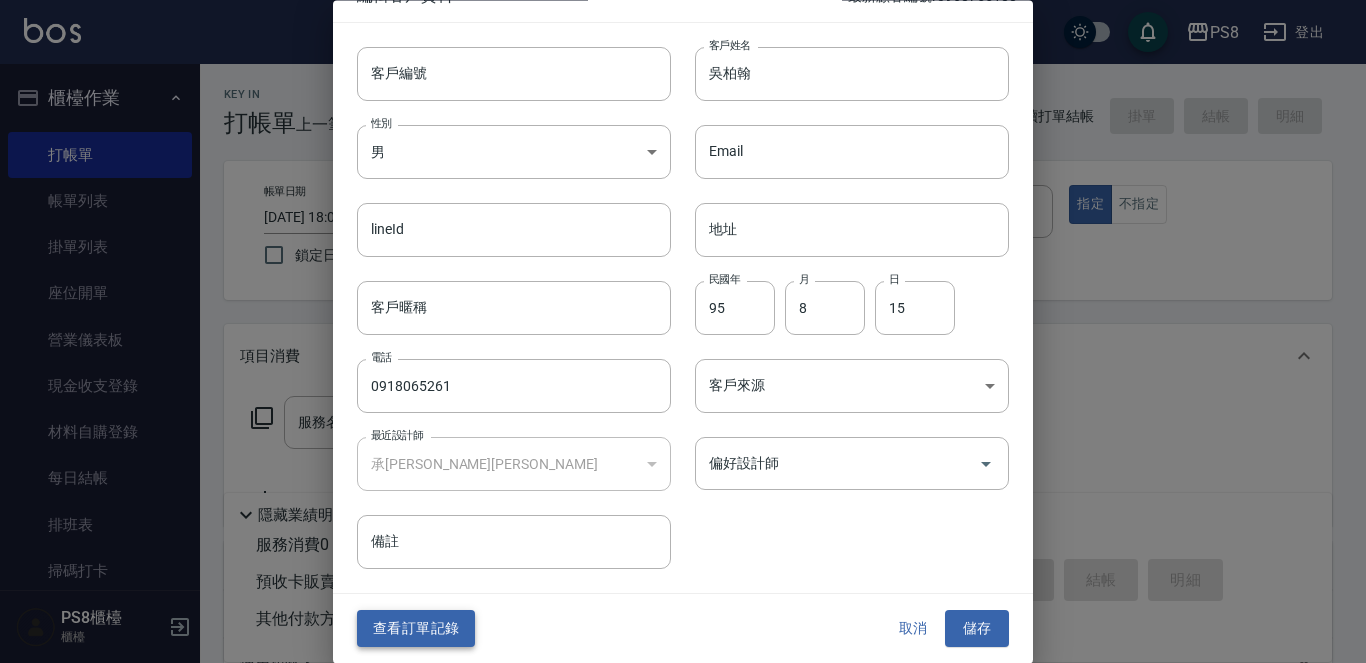 click on "查看訂單記錄" at bounding box center [416, 629] 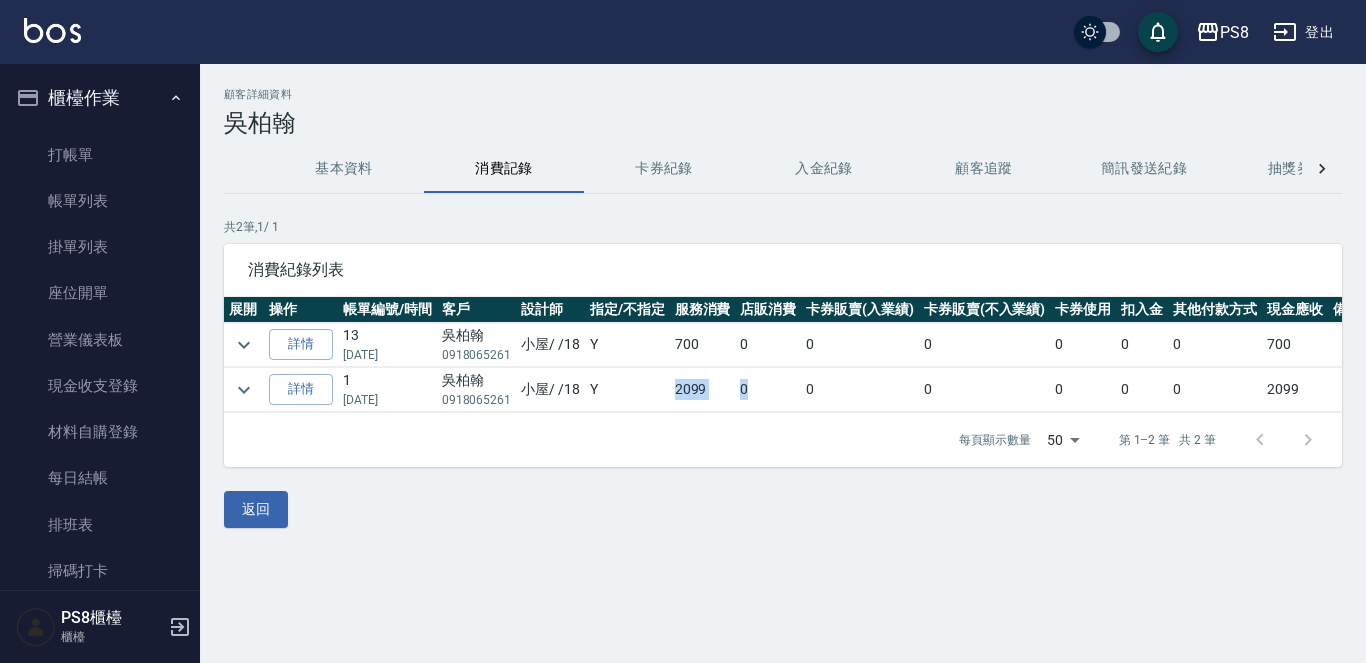 drag, startPoint x: 676, startPoint y: 398, endPoint x: 757, endPoint y: 380, distance: 82.9759 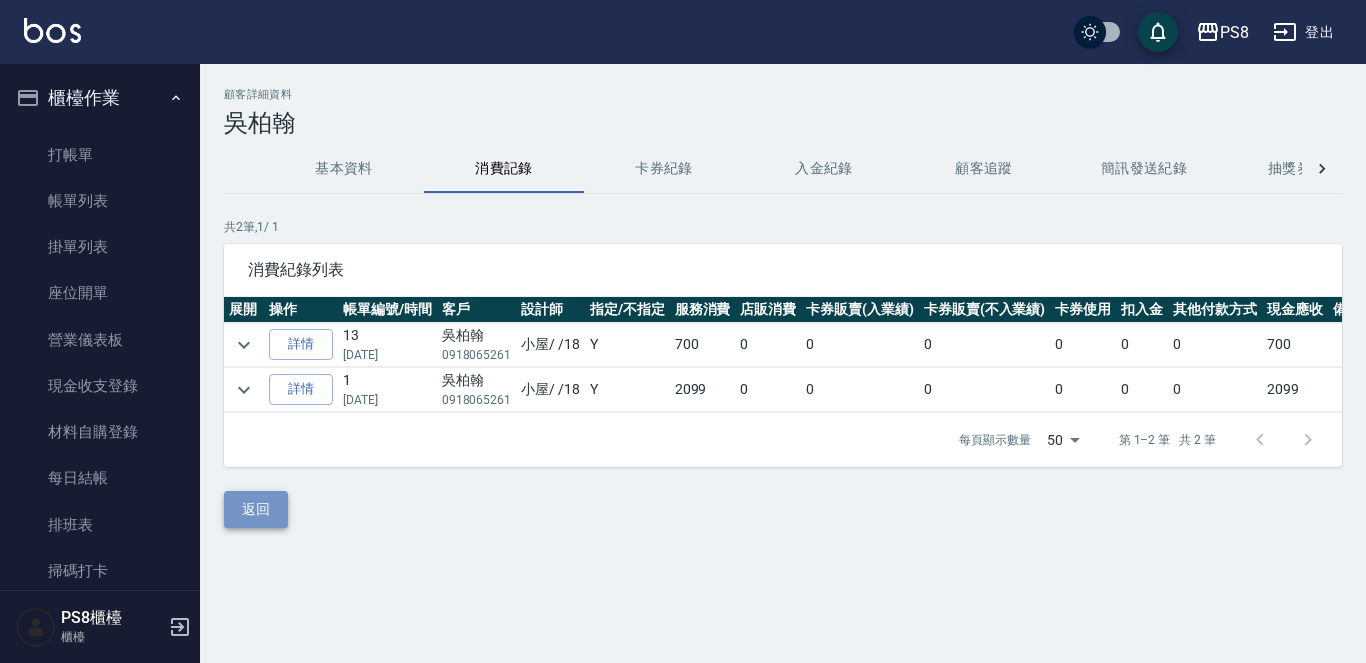 click on "返回" at bounding box center [256, 509] 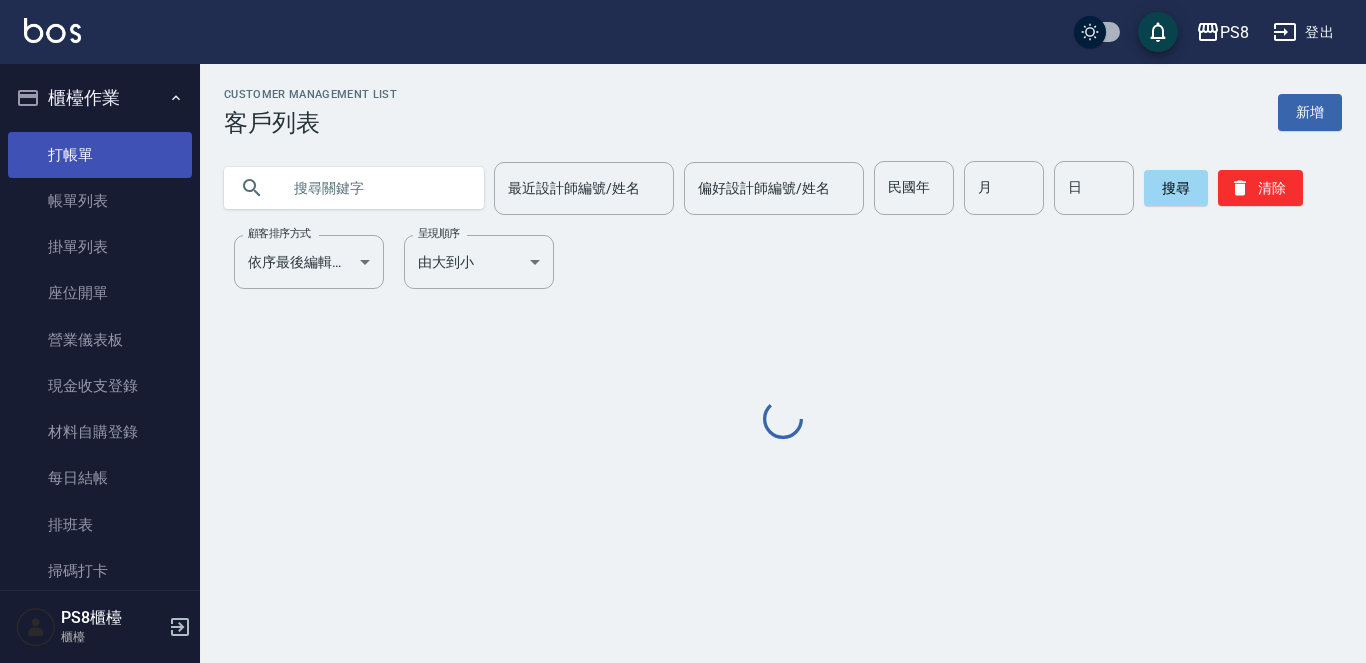 click on "打帳單" at bounding box center (100, 155) 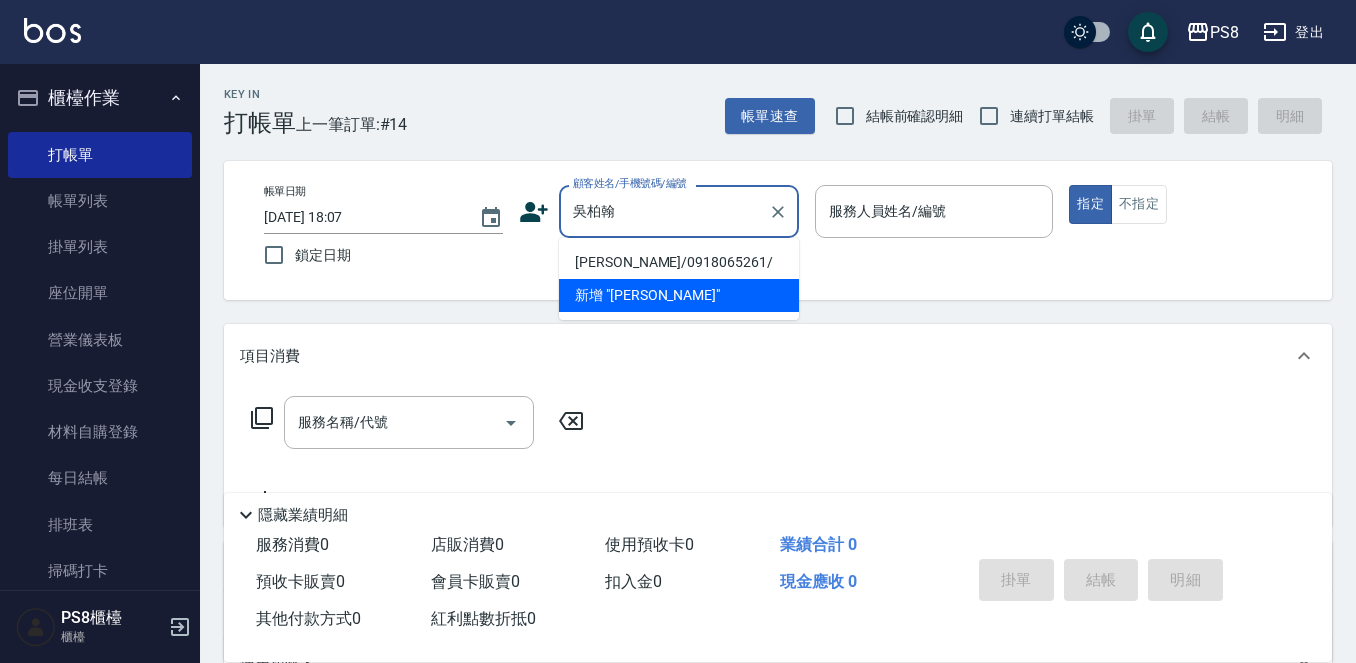 click on "[PERSON_NAME]/0918065261/" at bounding box center (679, 262) 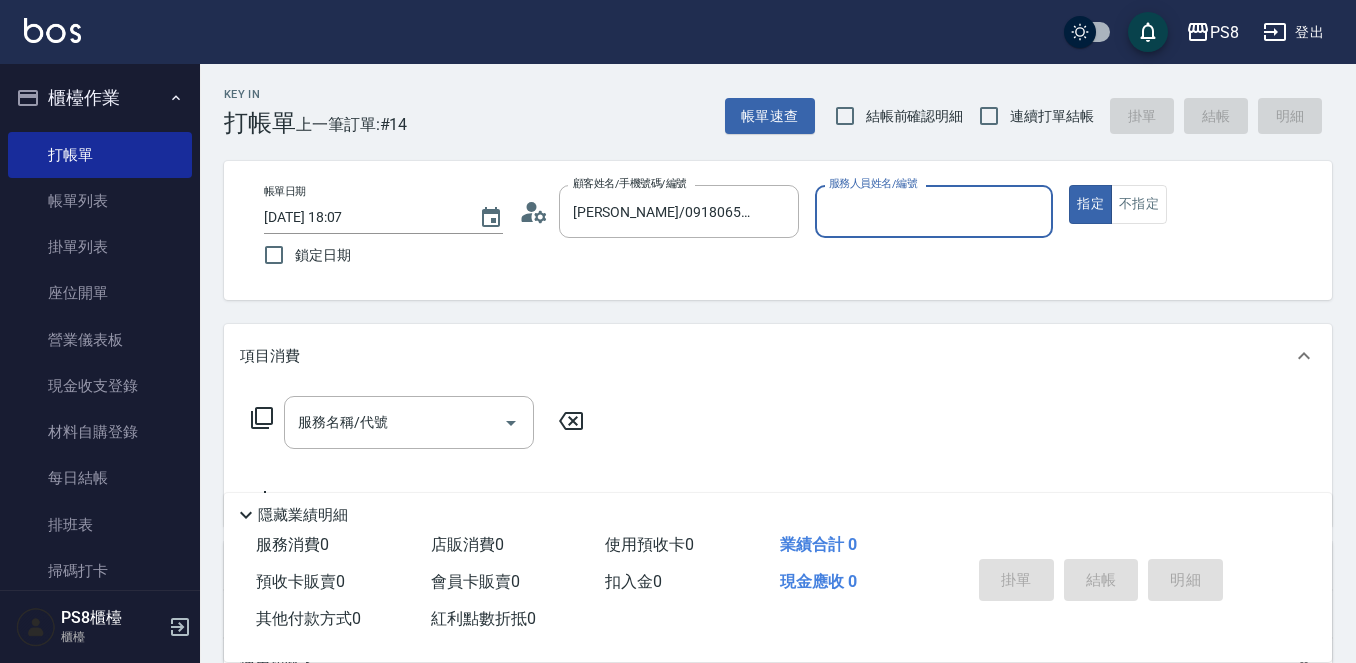 click on "服務人員姓名/編號" at bounding box center [934, 211] 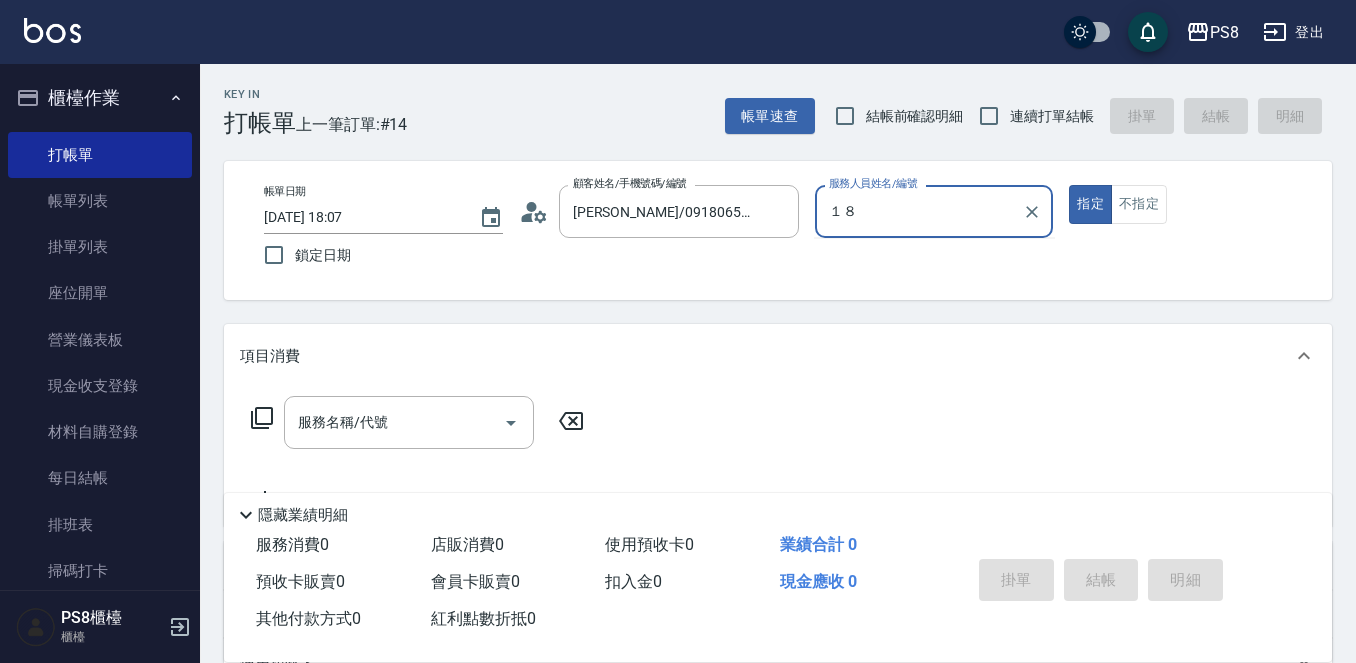 type on "１８" 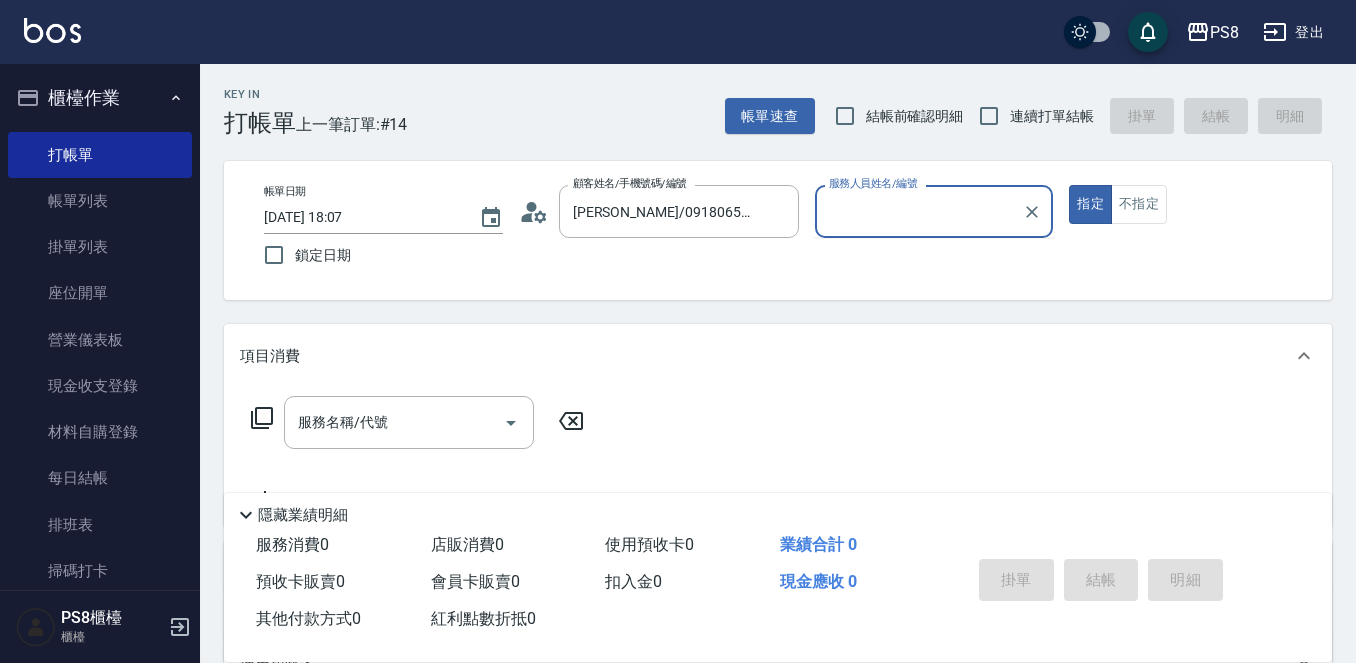 type on "true" 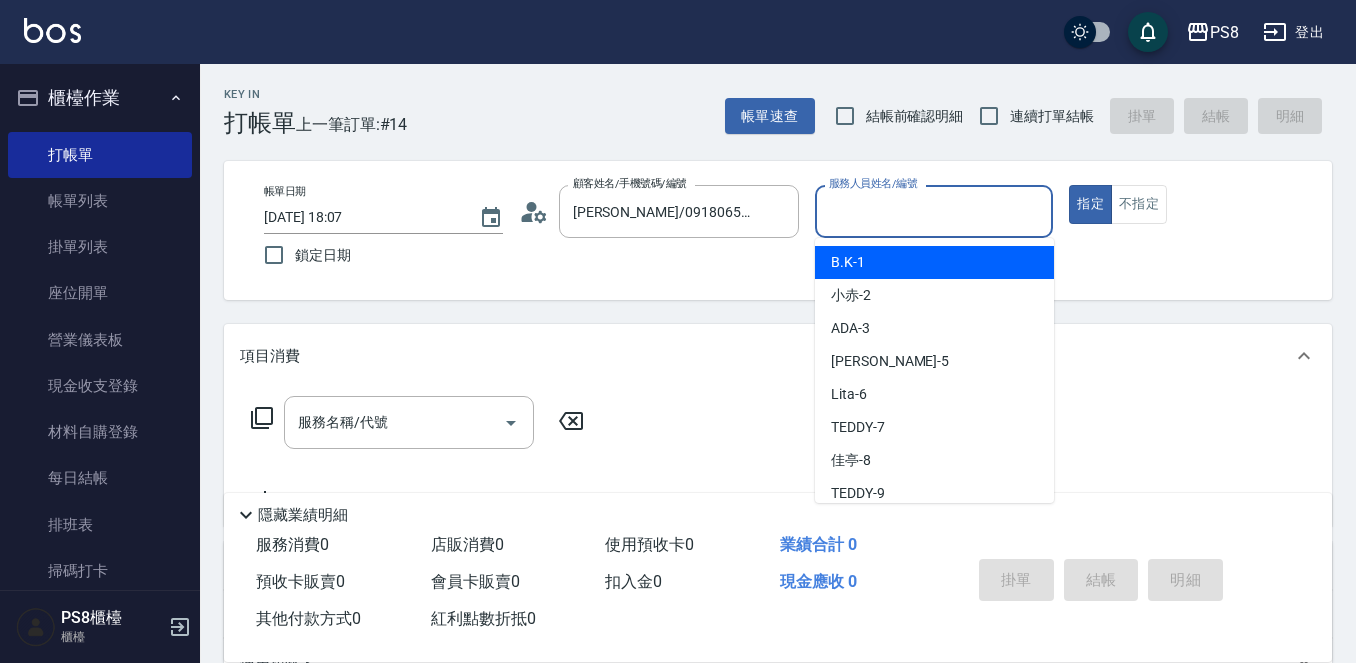 click on "服務人員姓名/編號 服務人員姓名/編號" at bounding box center [934, 211] 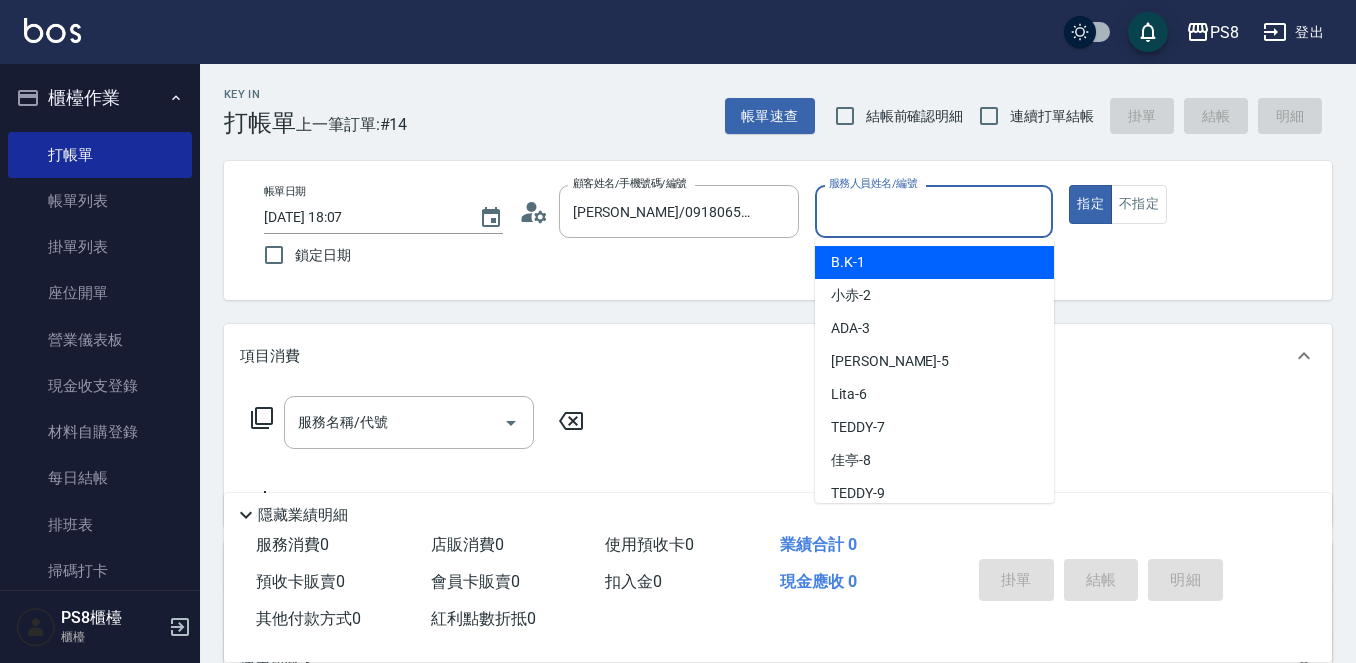 type on "m" 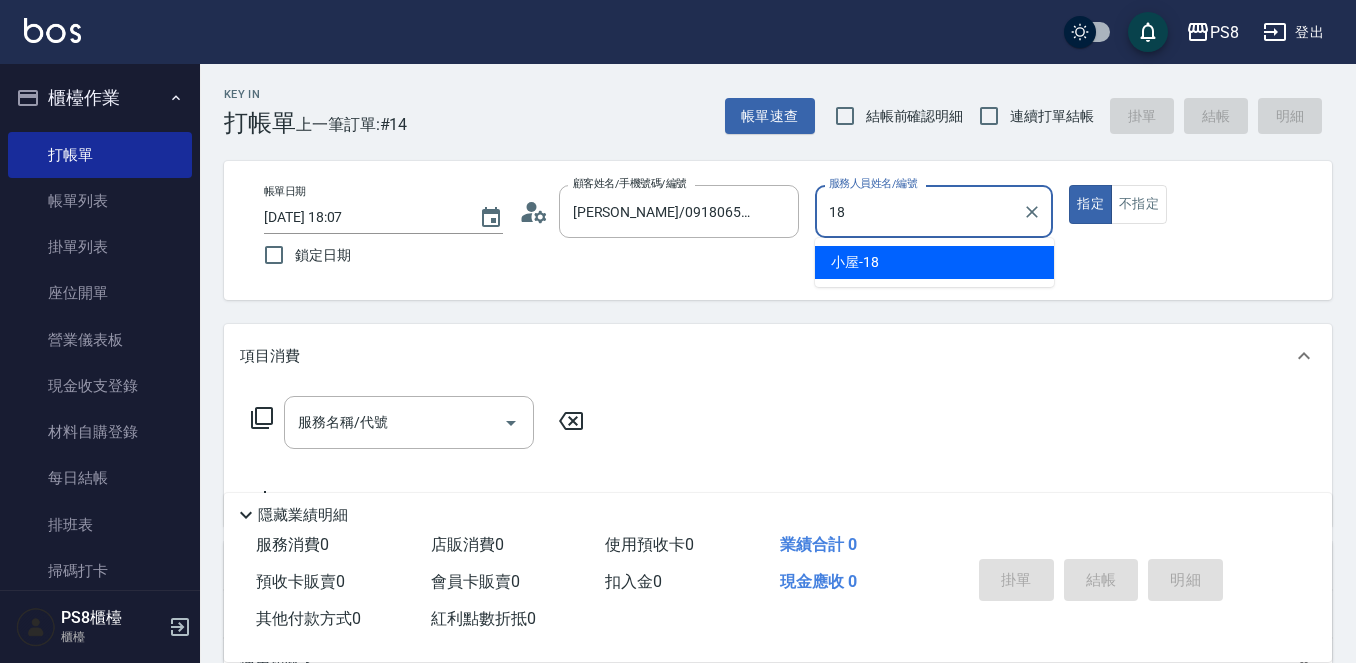 click on "小屋 -18" at bounding box center [934, 262] 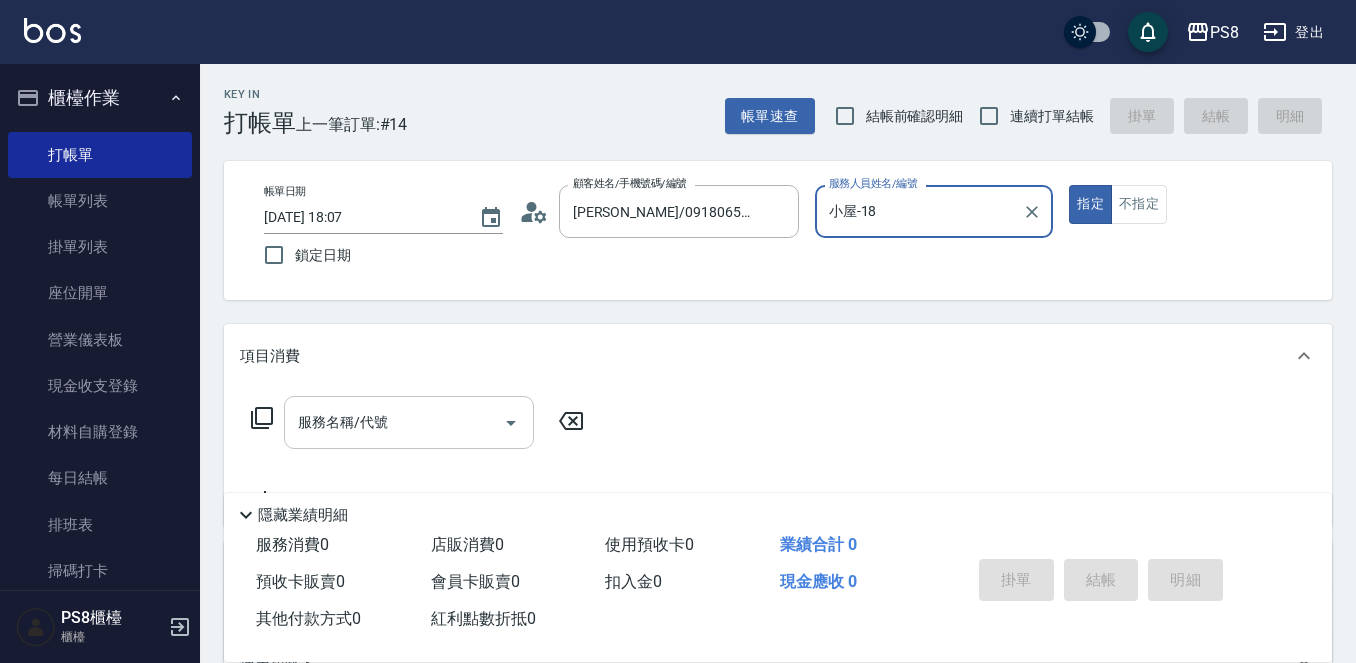 type on "小屋-18" 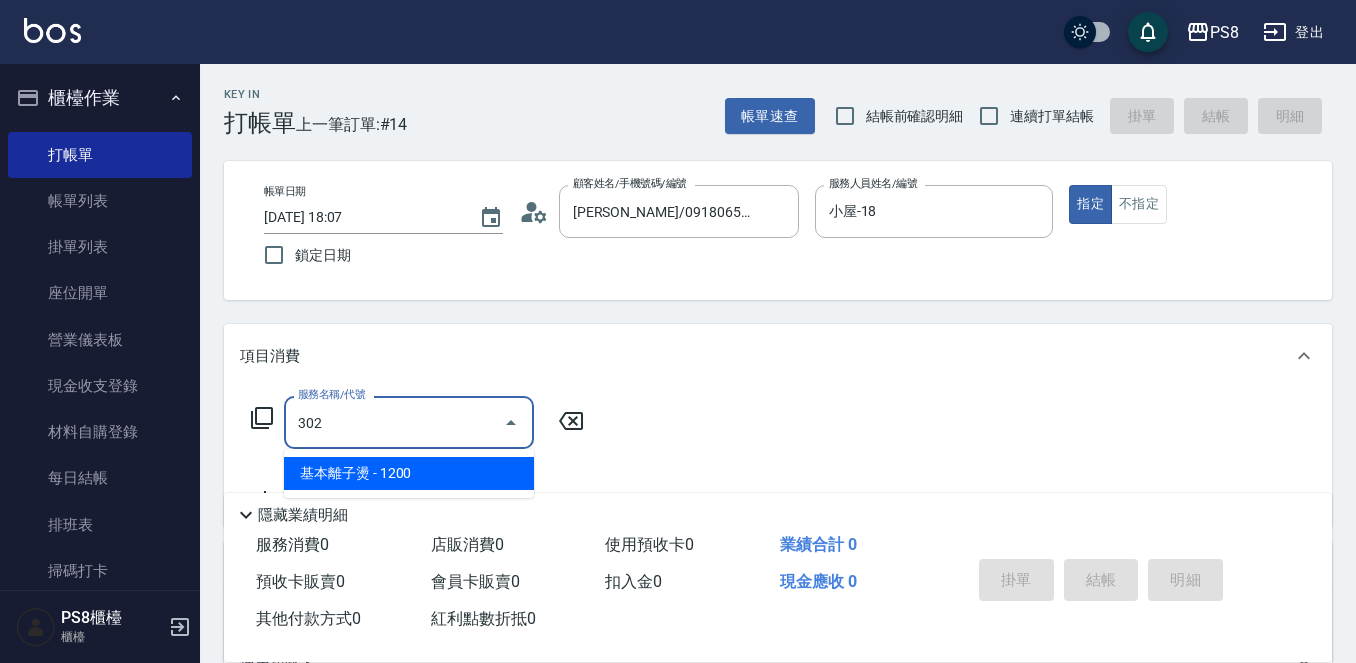 click on "基本離子燙 - 1200" at bounding box center [409, 473] 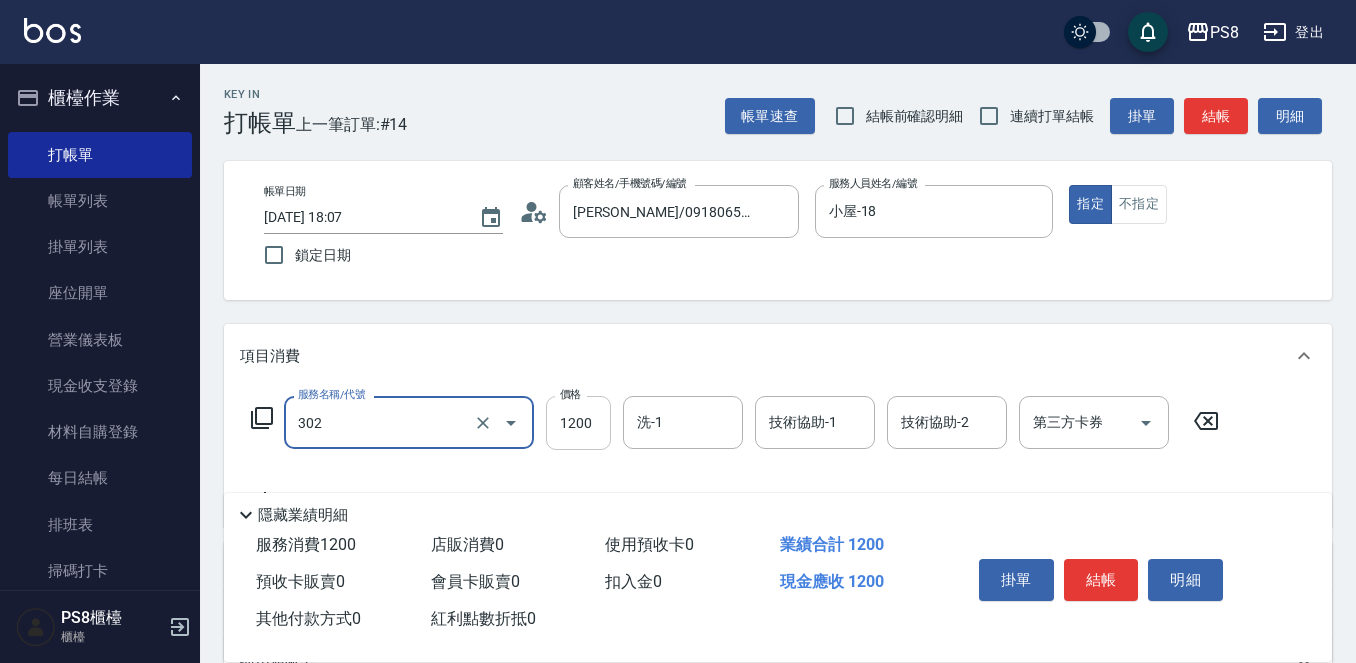 type on "基本離子燙(302)" 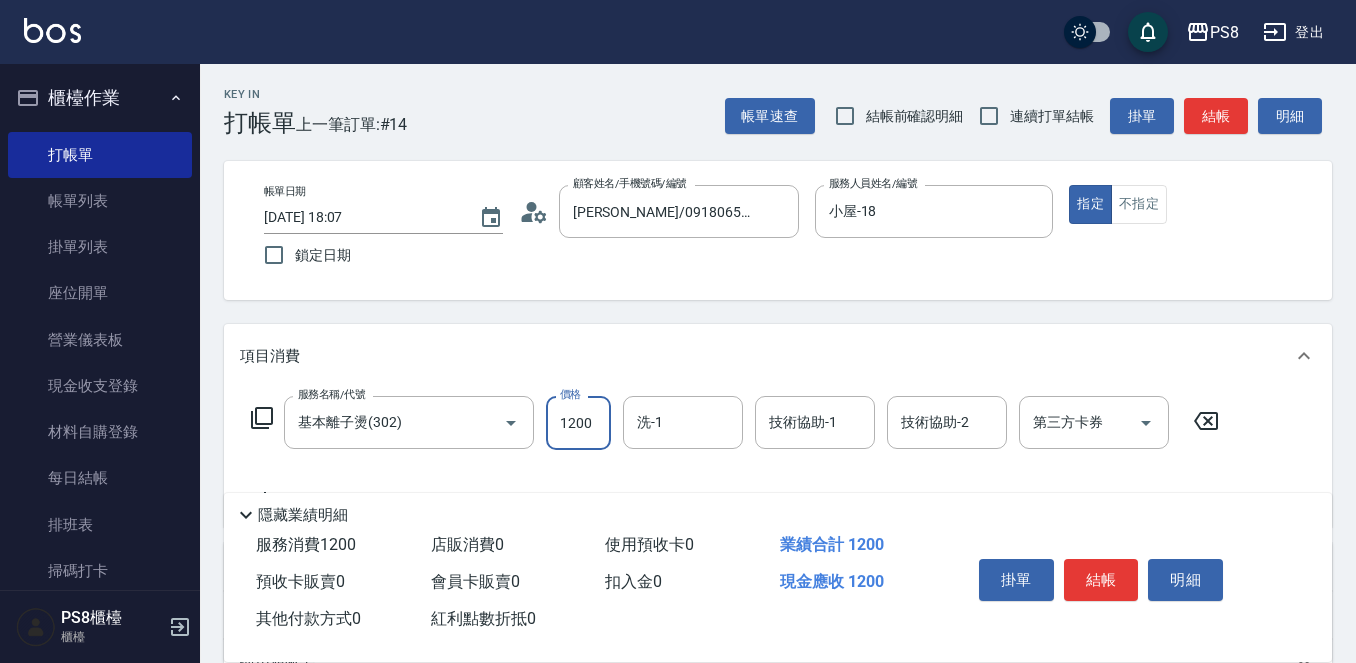 click on "1200" at bounding box center (578, 423) 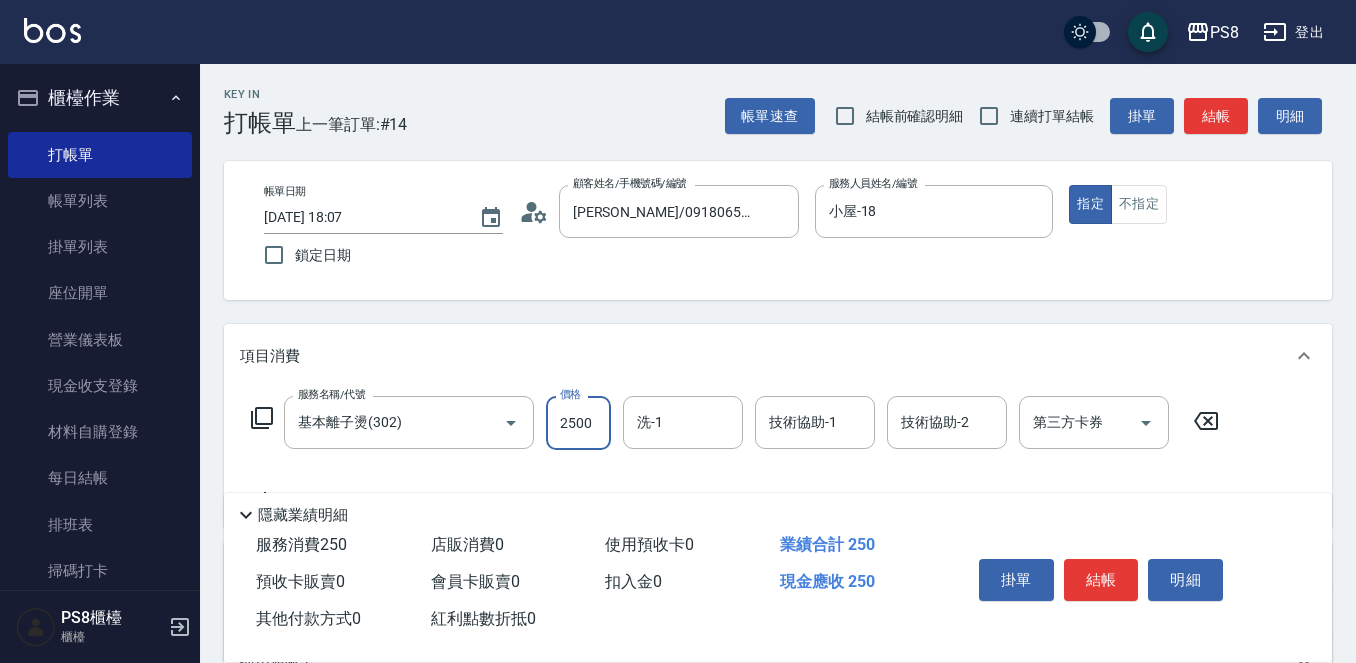 type on "2500" 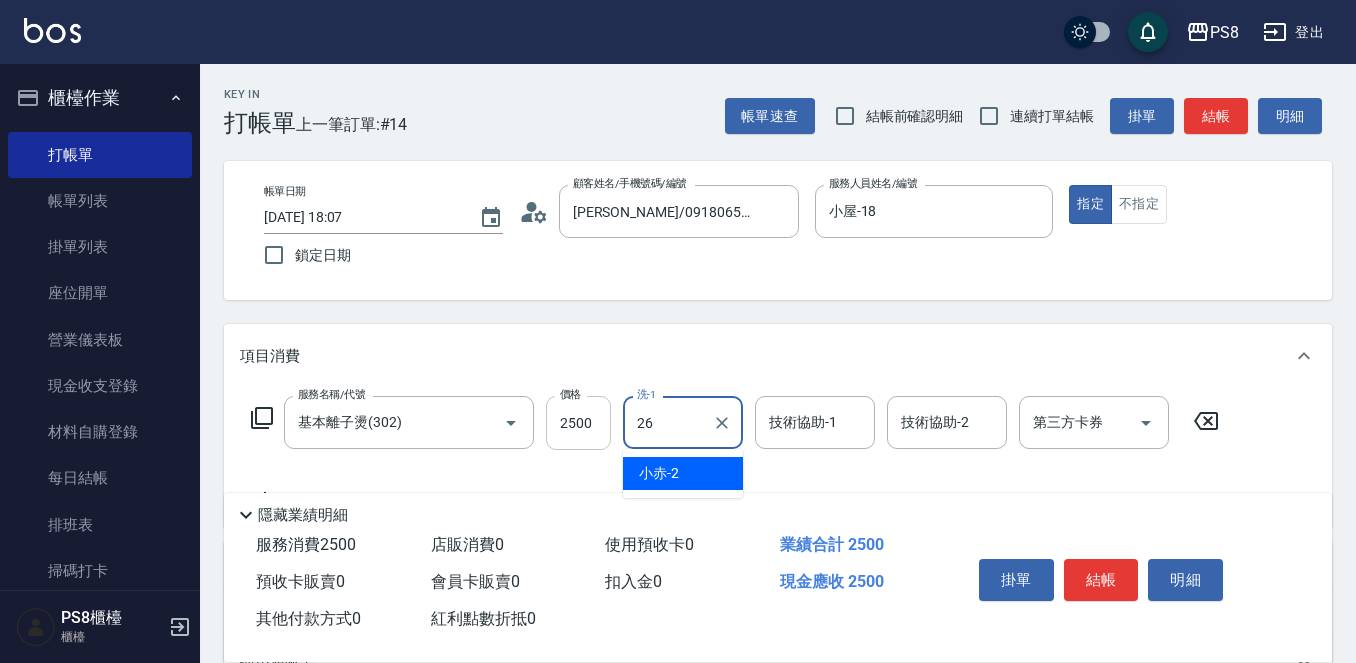 type on "苡真-26" 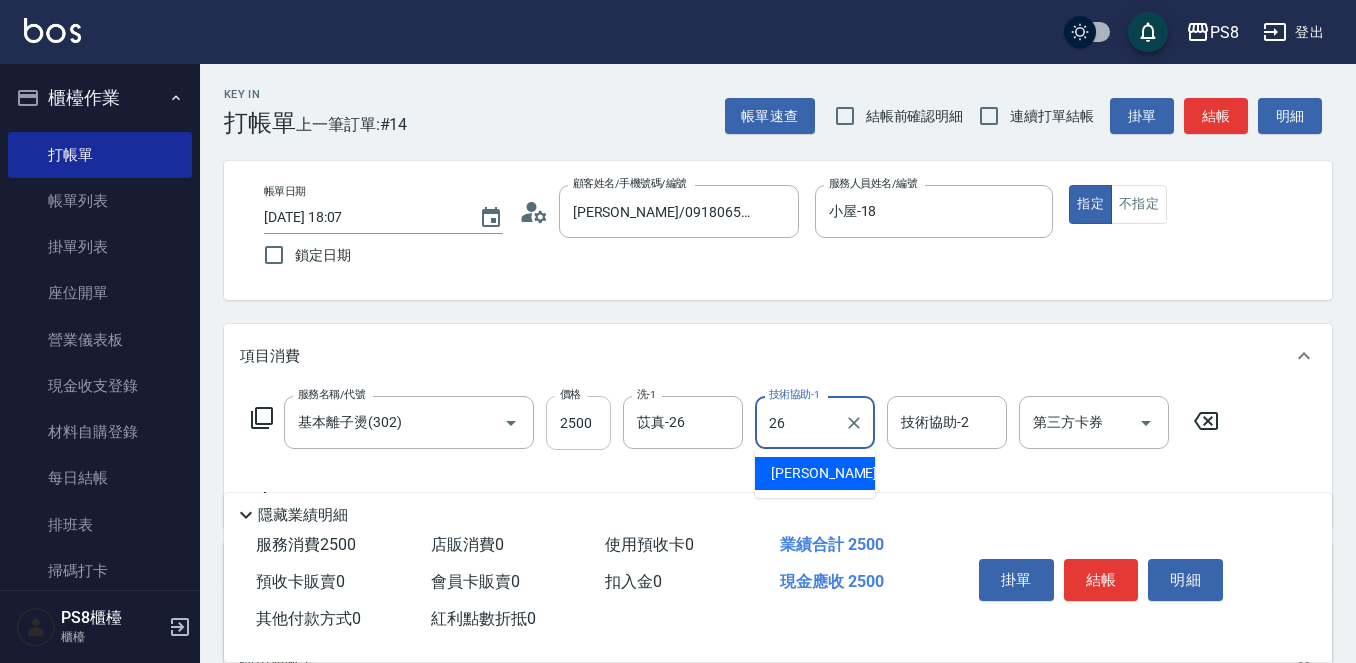 type on "苡真-26" 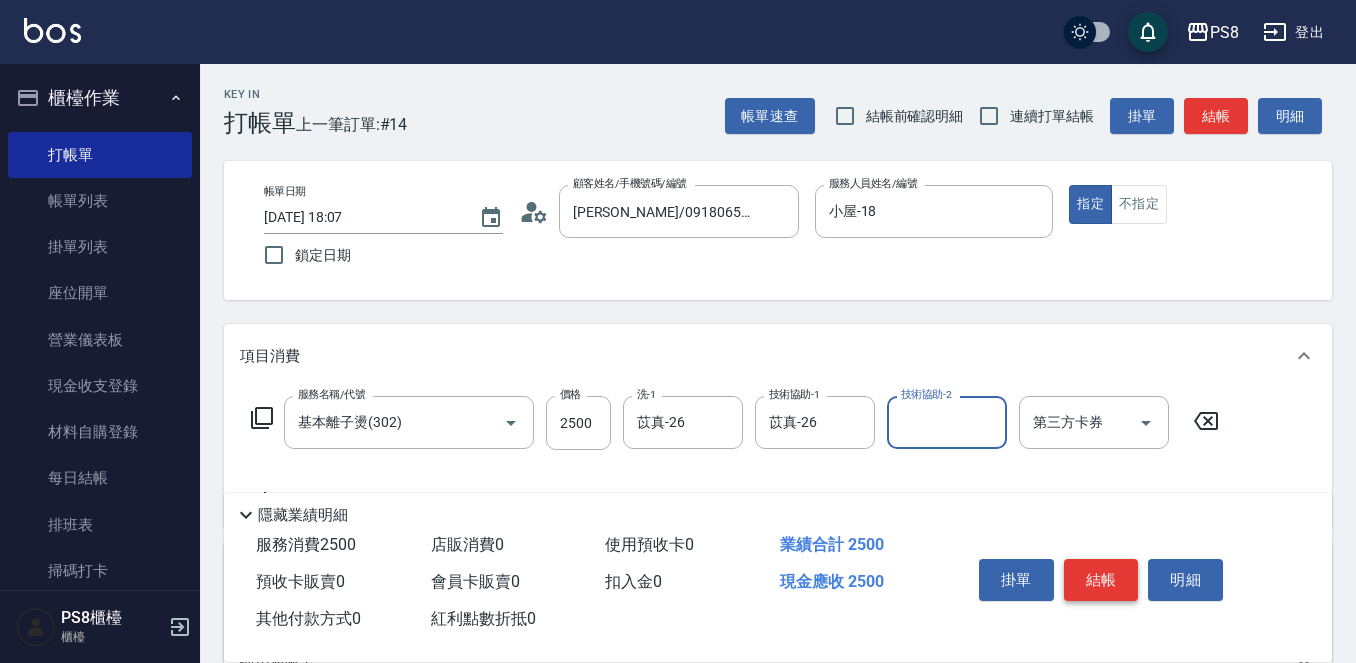 click on "結帳" at bounding box center [1101, 580] 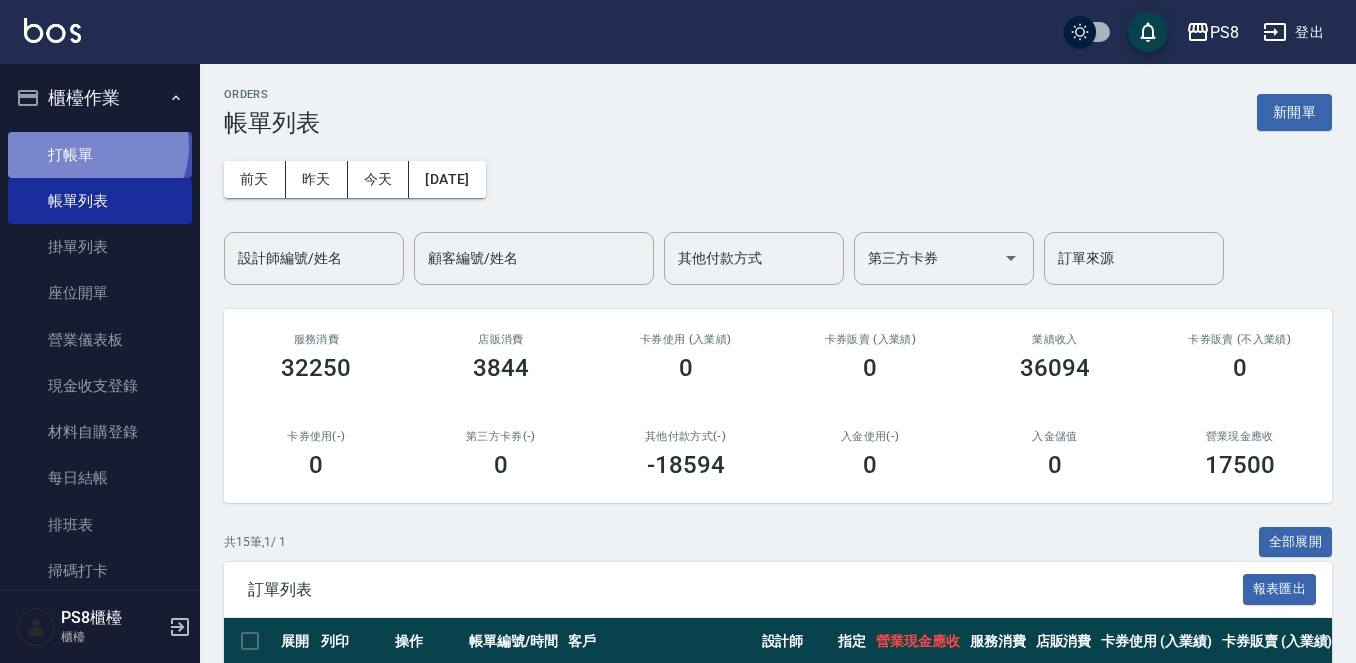 click on "打帳單" at bounding box center (100, 155) 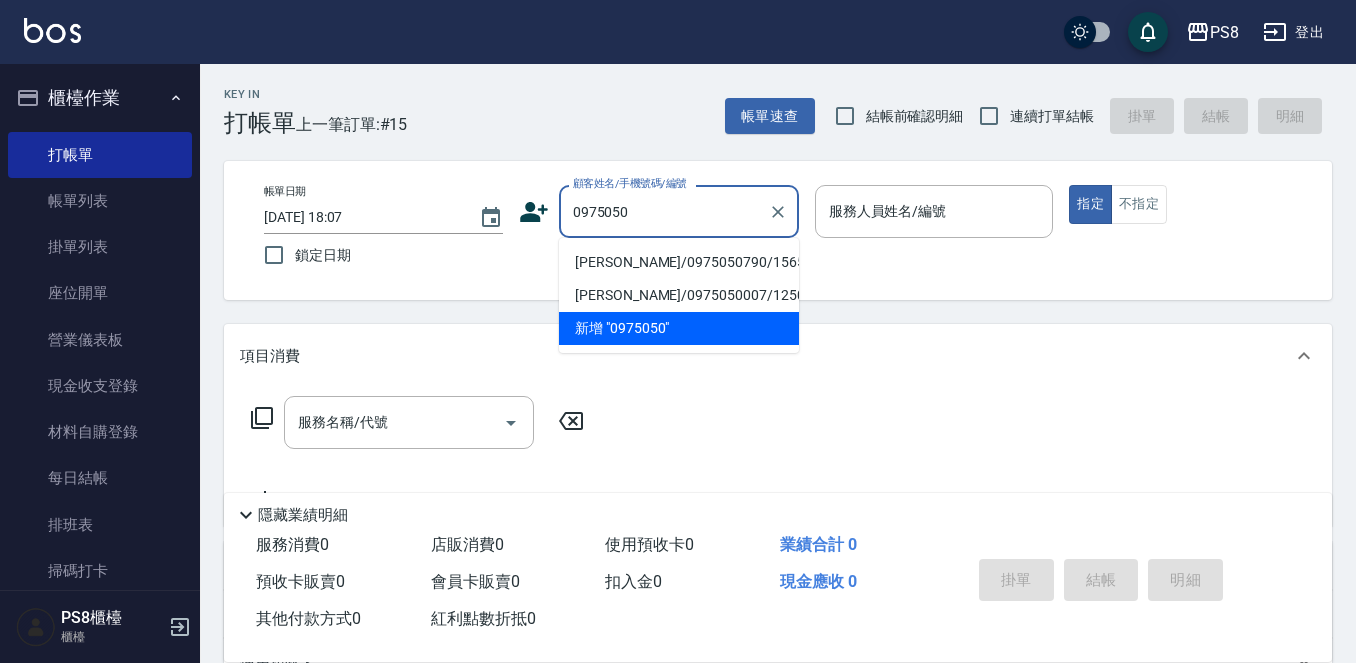 click on "[PERSON_NAME]/0975050790/15653" at bounding box center (679, 262) 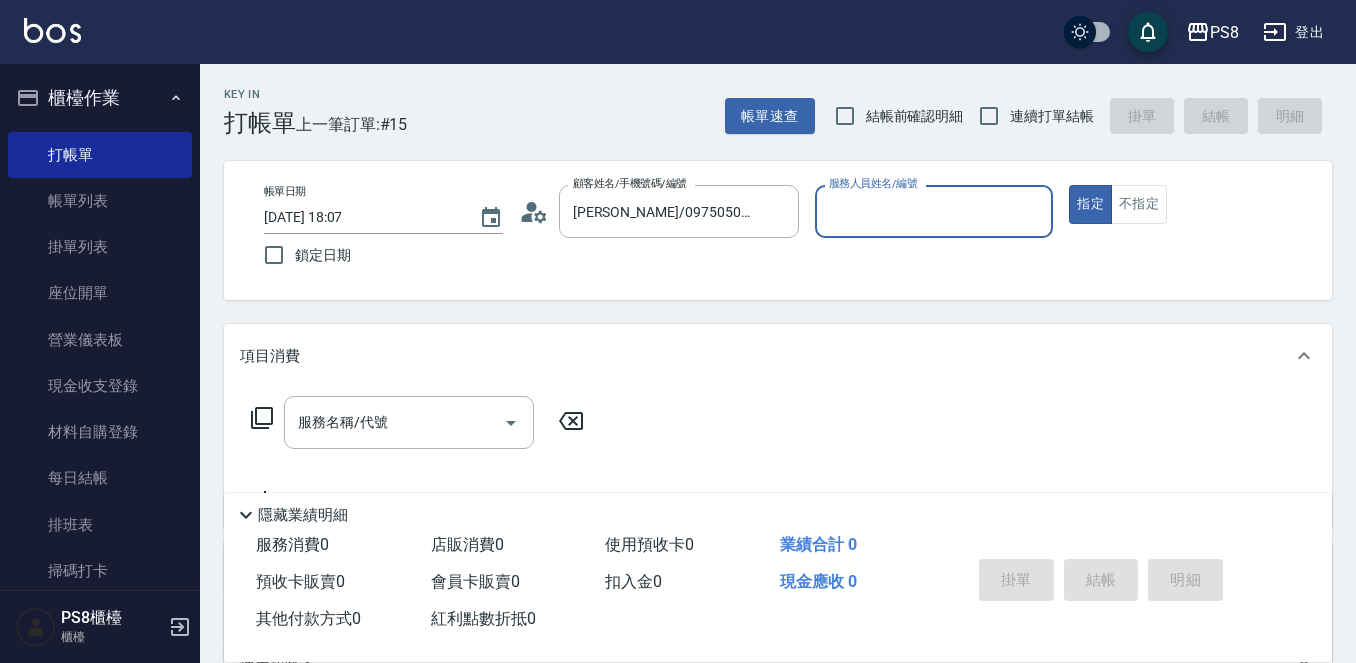 type on "小屋-18" 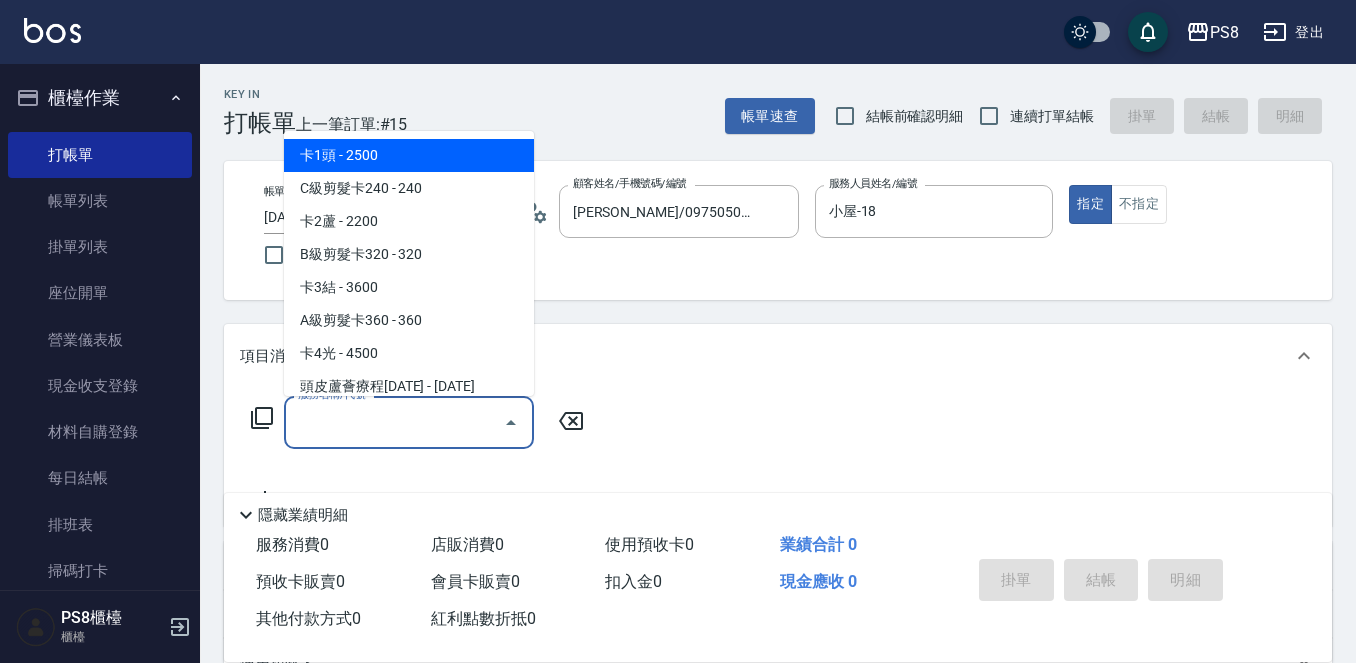click on "服務名稱/代號" at bounding box center (394, 422) 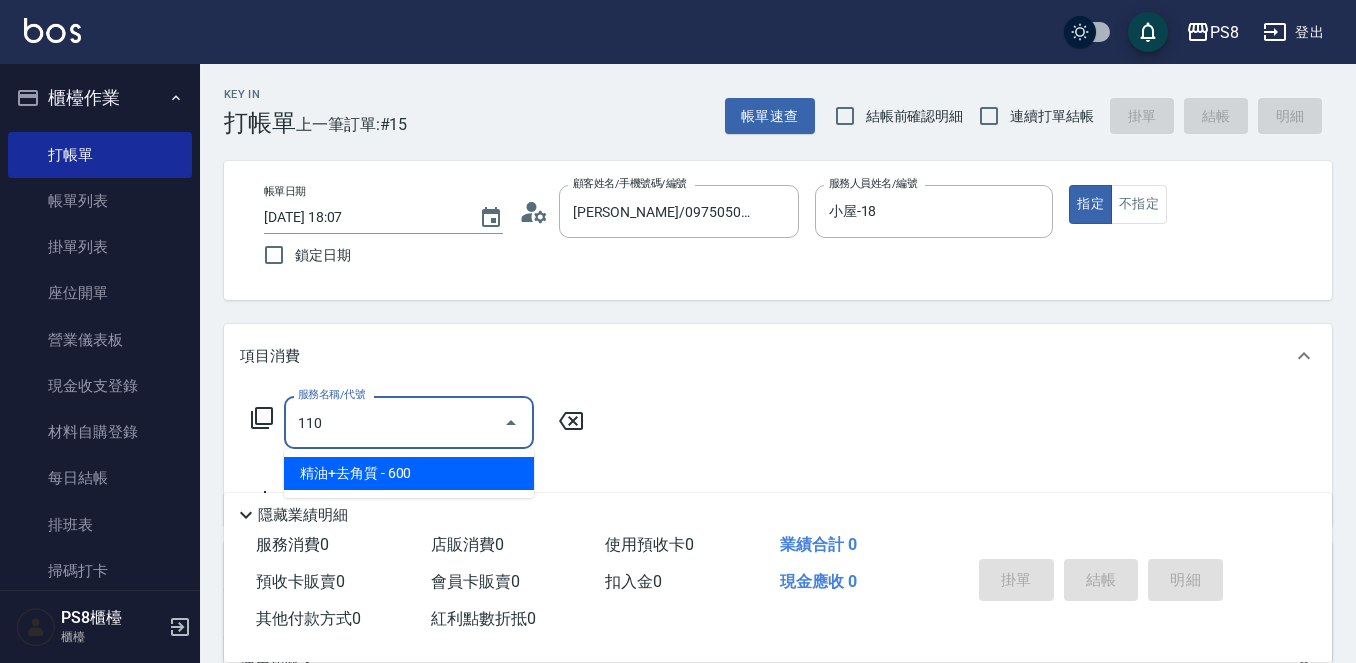 click on "精油+去角質 - 600" at bounding box center (409, 473) 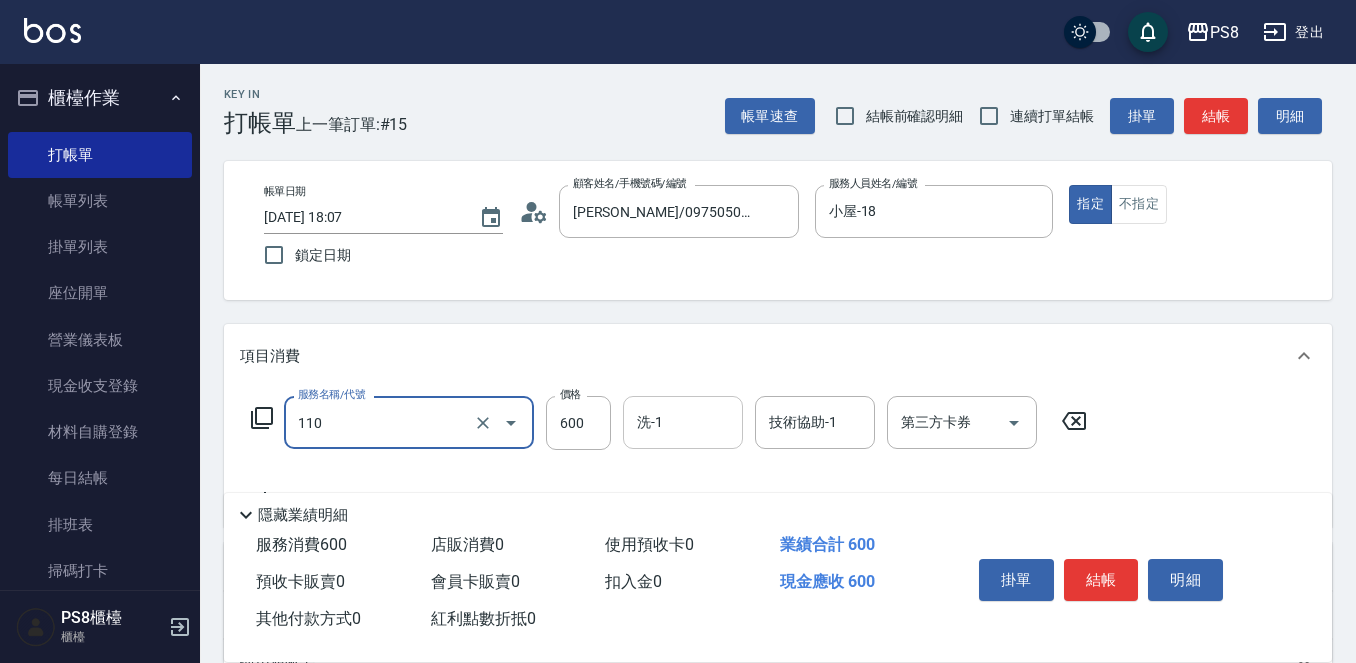 type on "精油+去角質(110)" 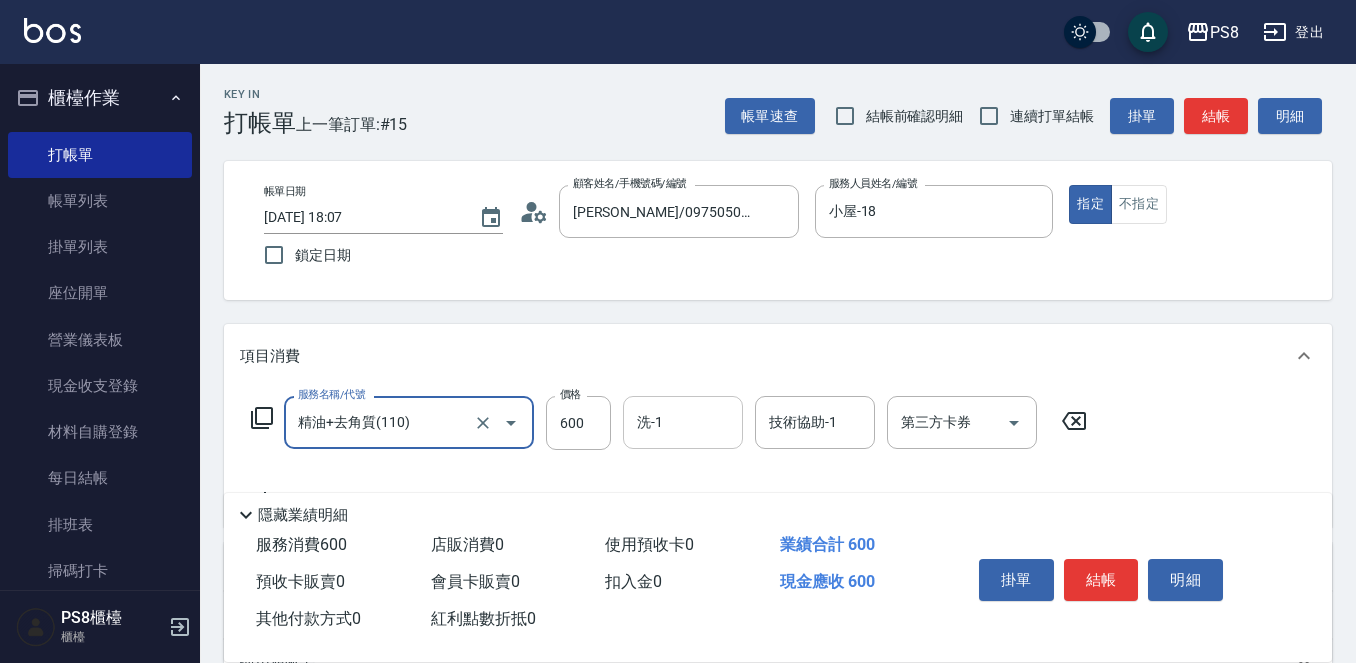 click on "洗-1" at bounding box center (683, 422) 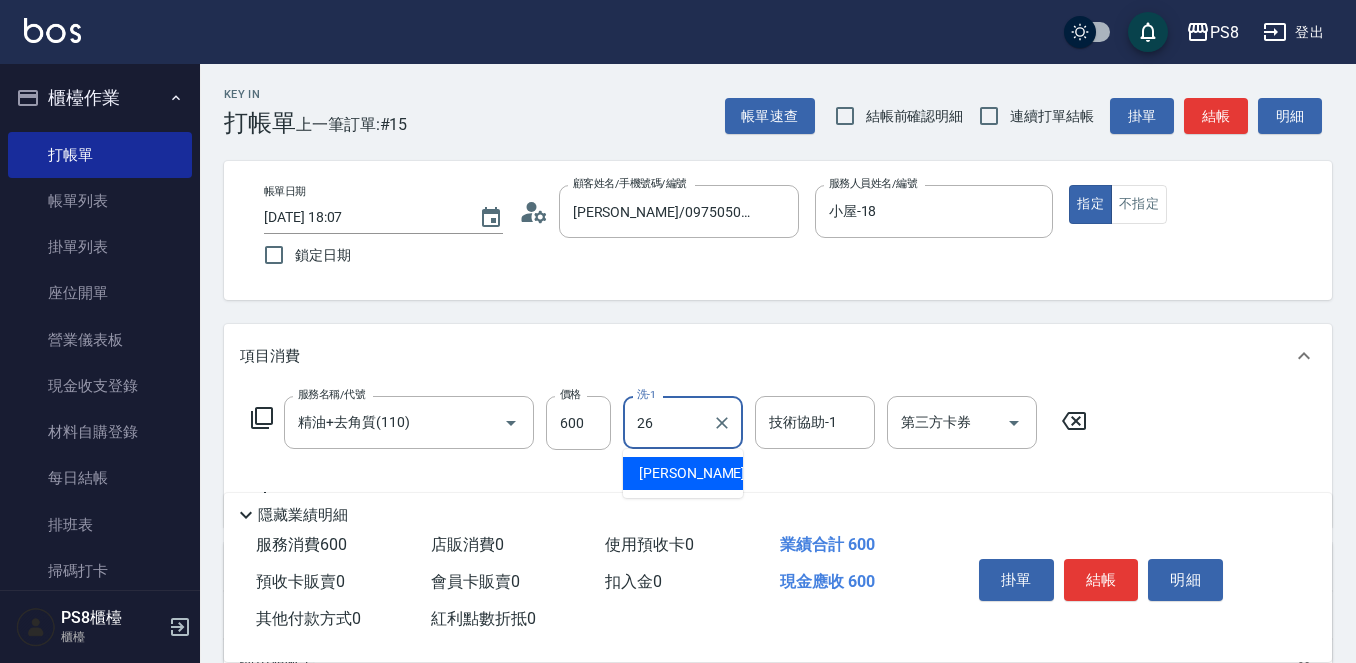 type on "苡真-26" 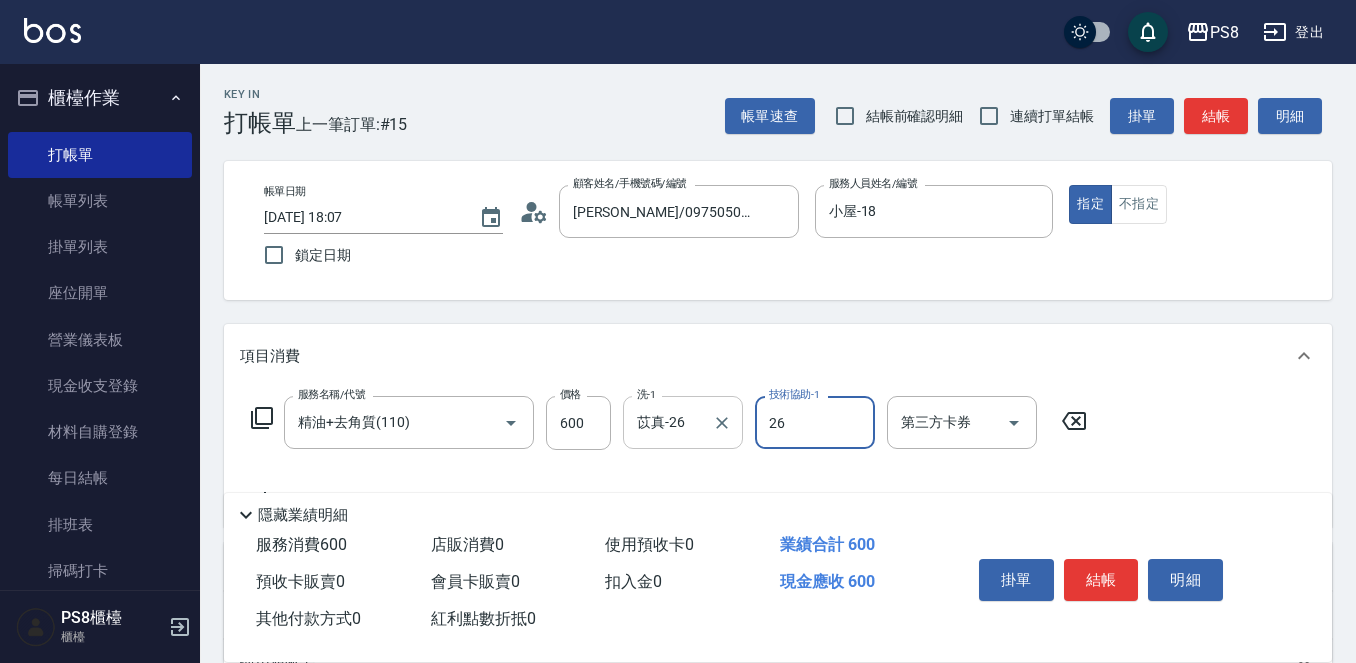type on "苡真-26" 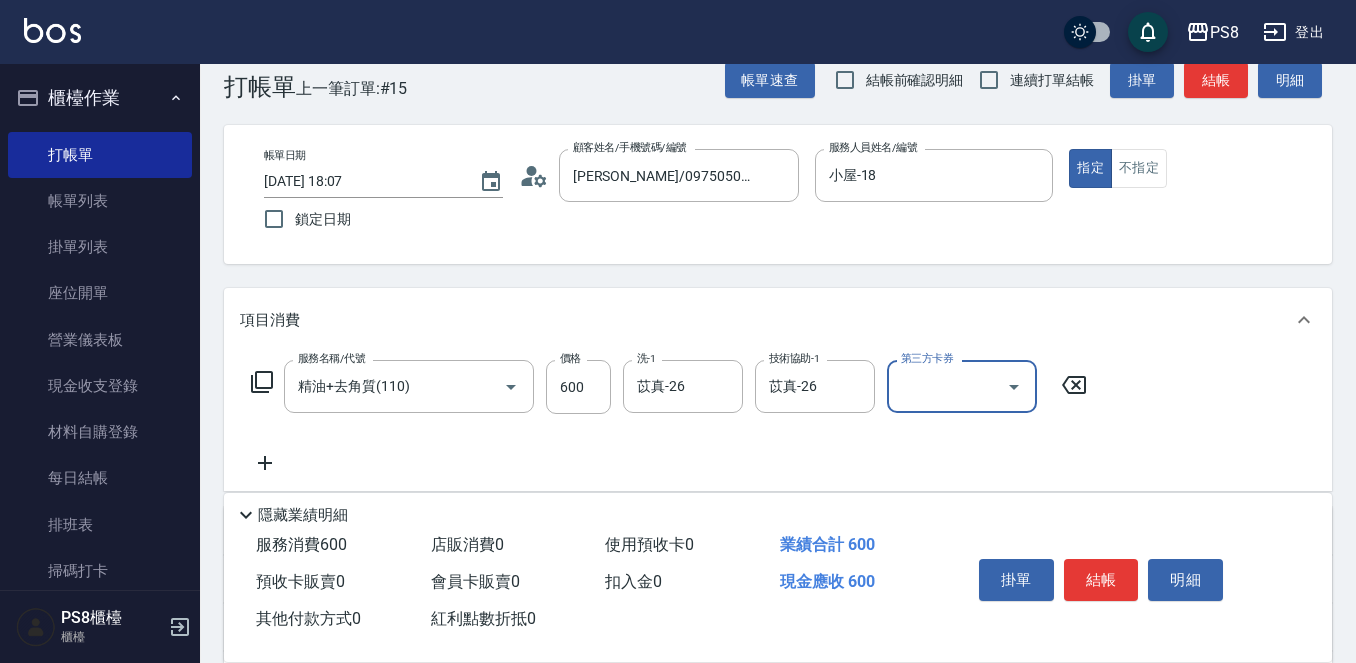 scroll, scrollTop: 100, scrollLeft: 0, axis: vertical 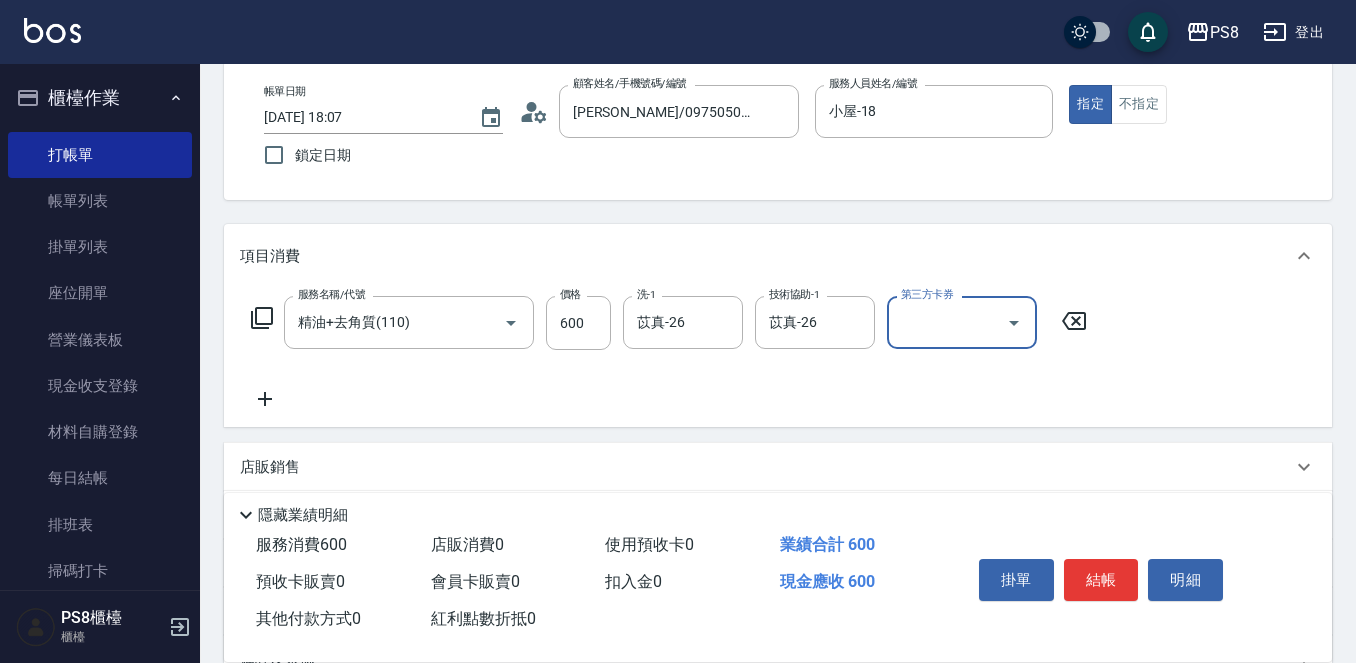 click 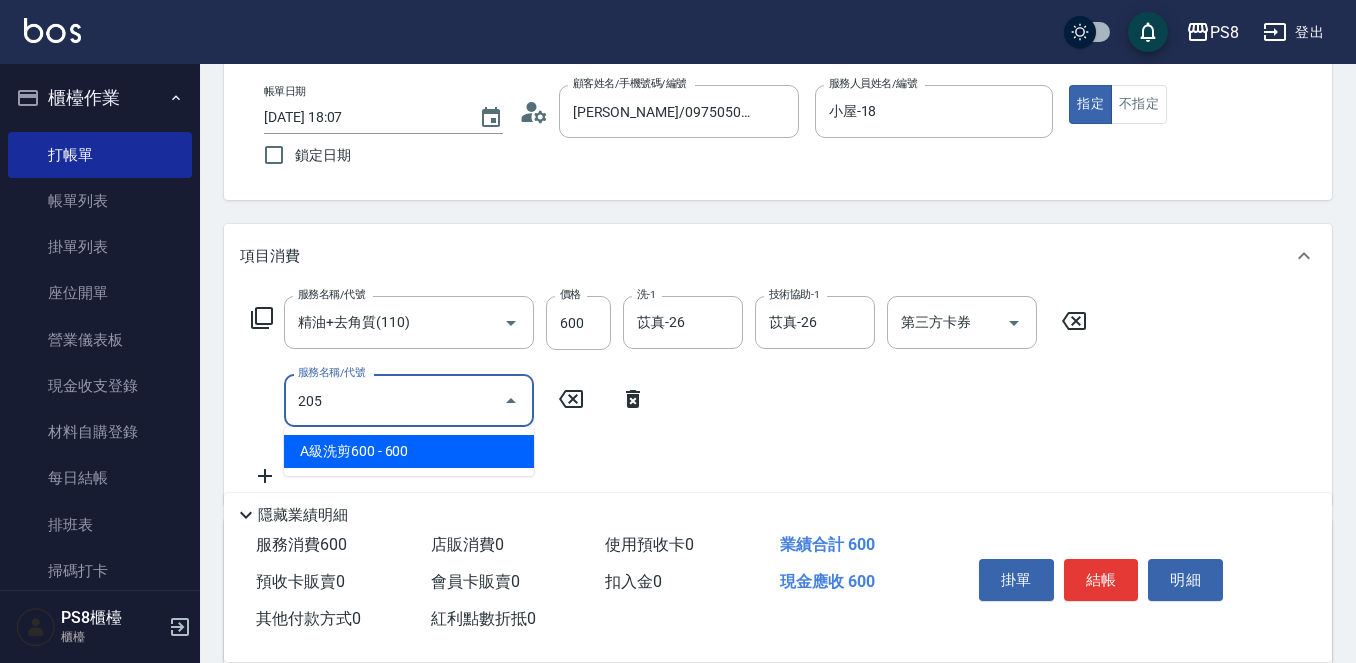 click on "A級洗剪600 - 600" at bounding box center [409, 451] 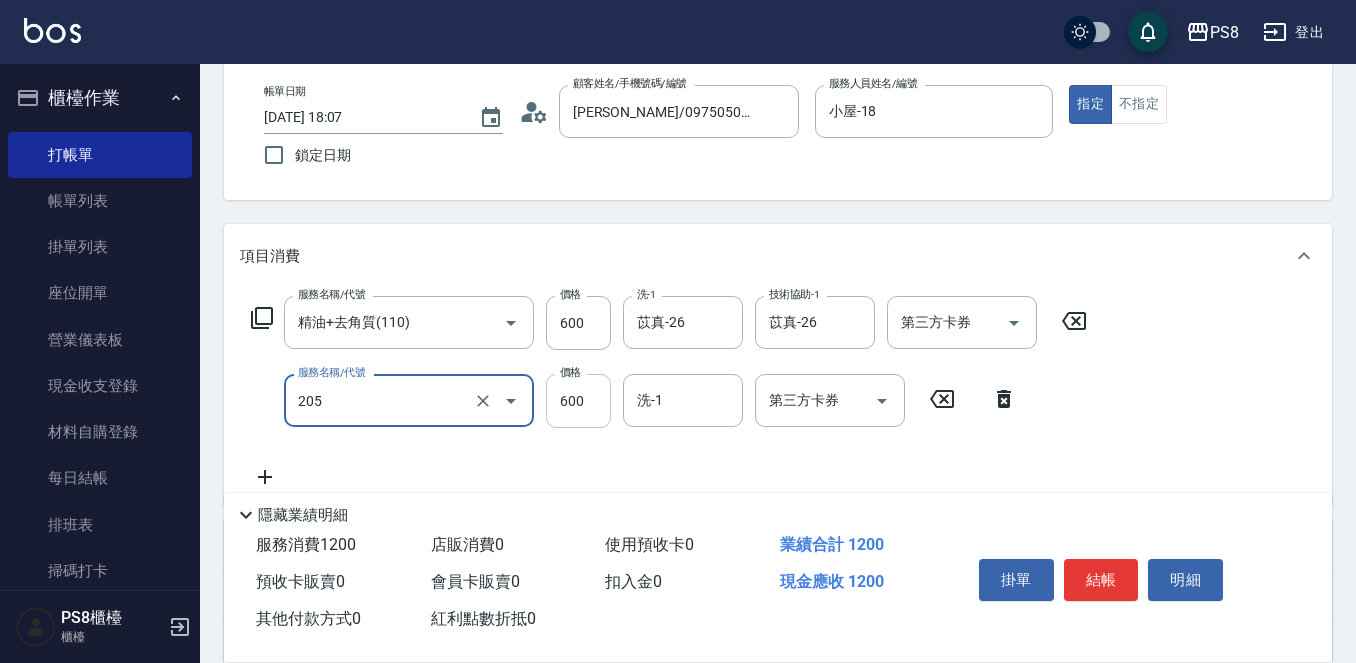 type on "A級洗剪600(205)" 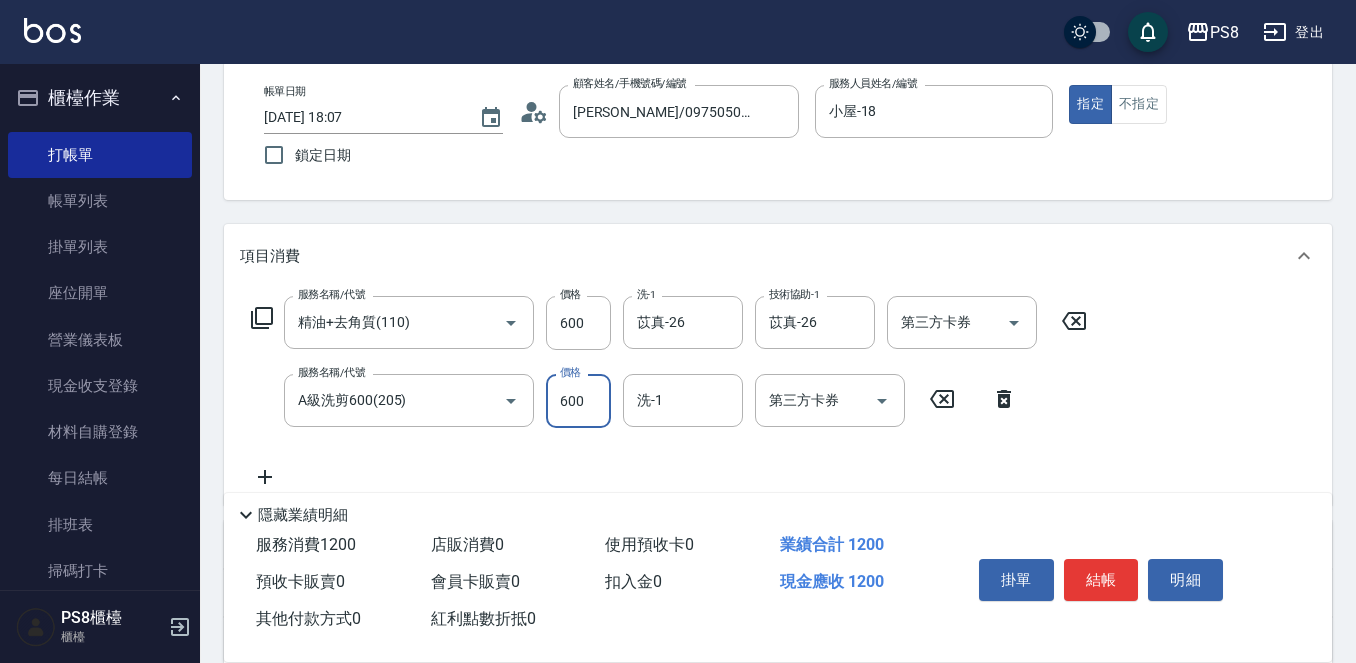 click on "600" at bounding box center [578, 401] 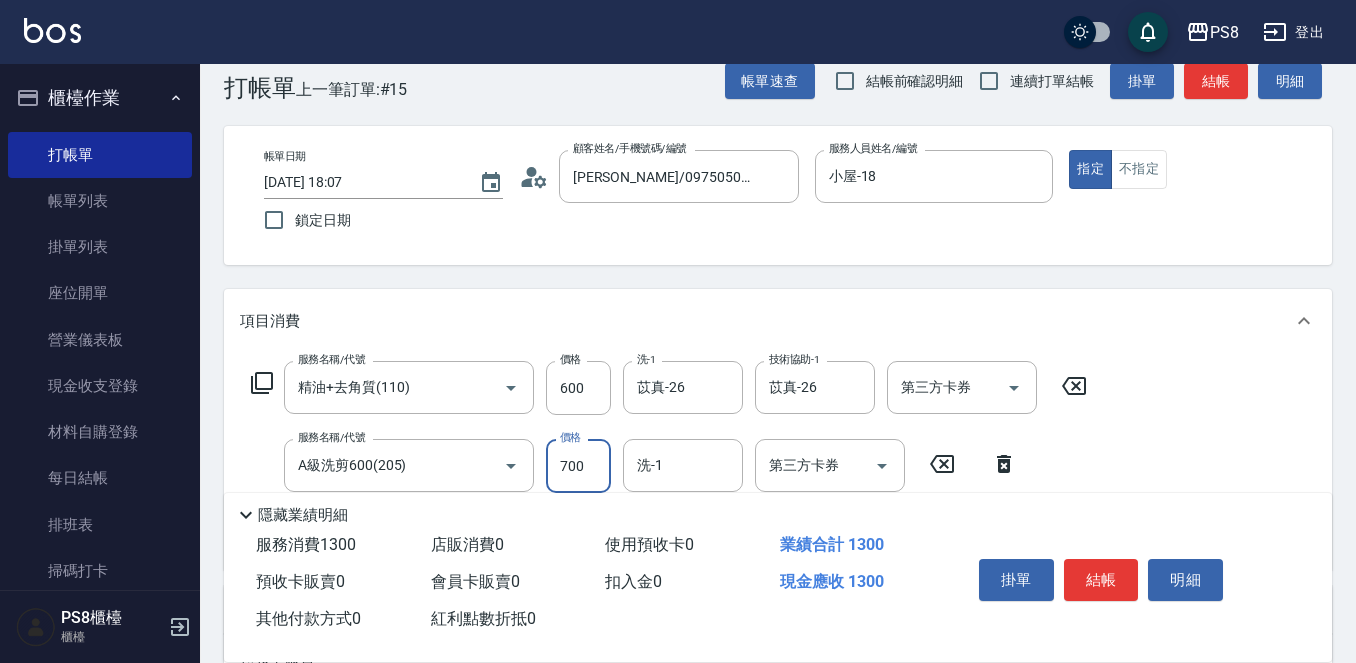 scroll, scrollTop: 0, scrollLeft: 0, axis: both 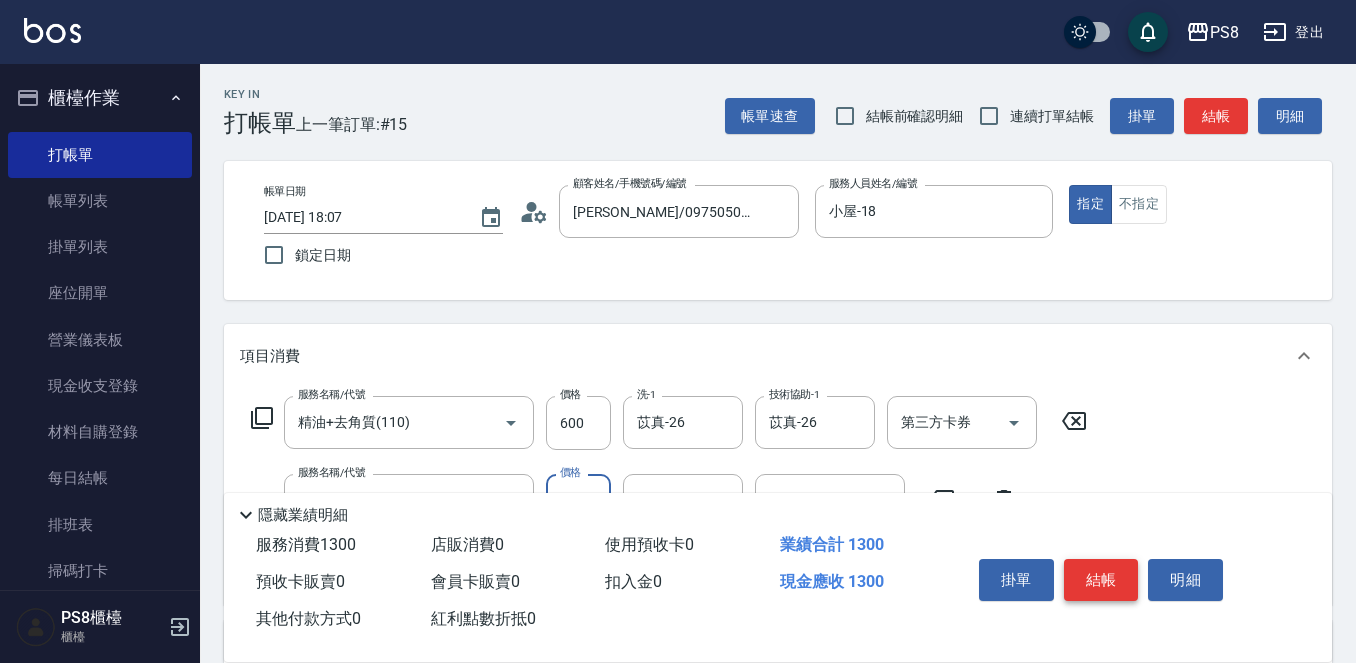 type on "700" 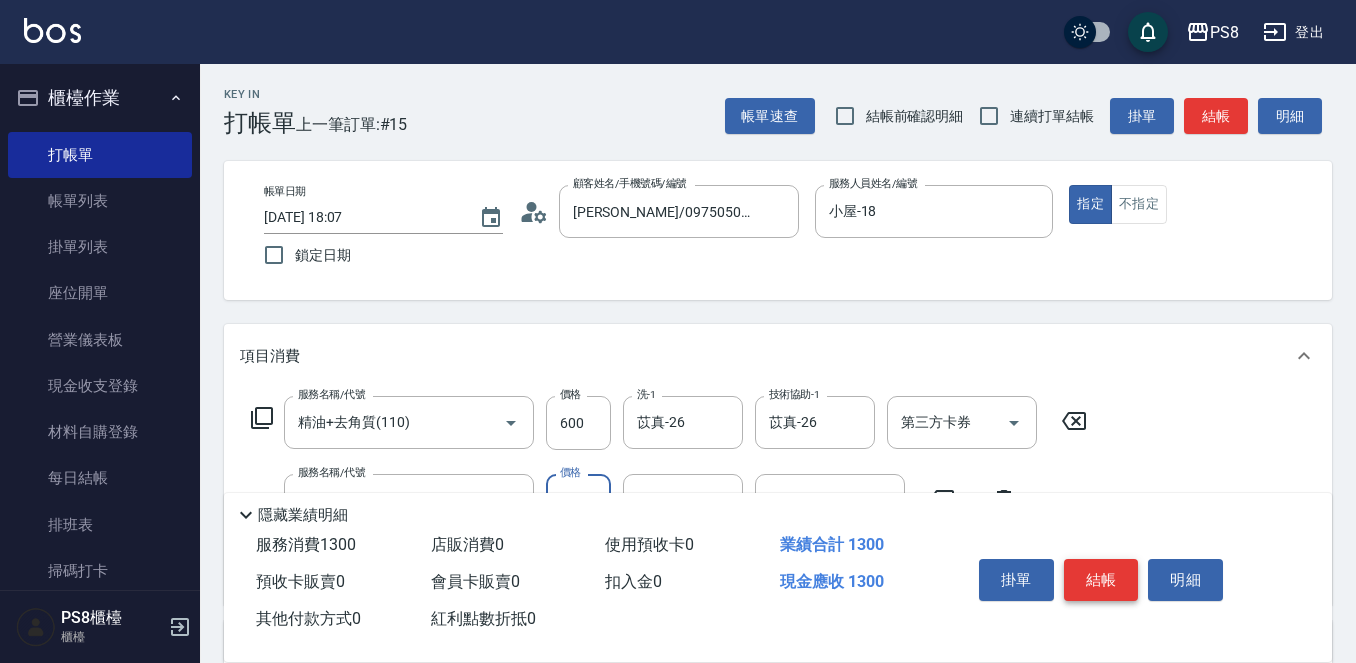 click on "結帳" at bounding box center [1101, 580] 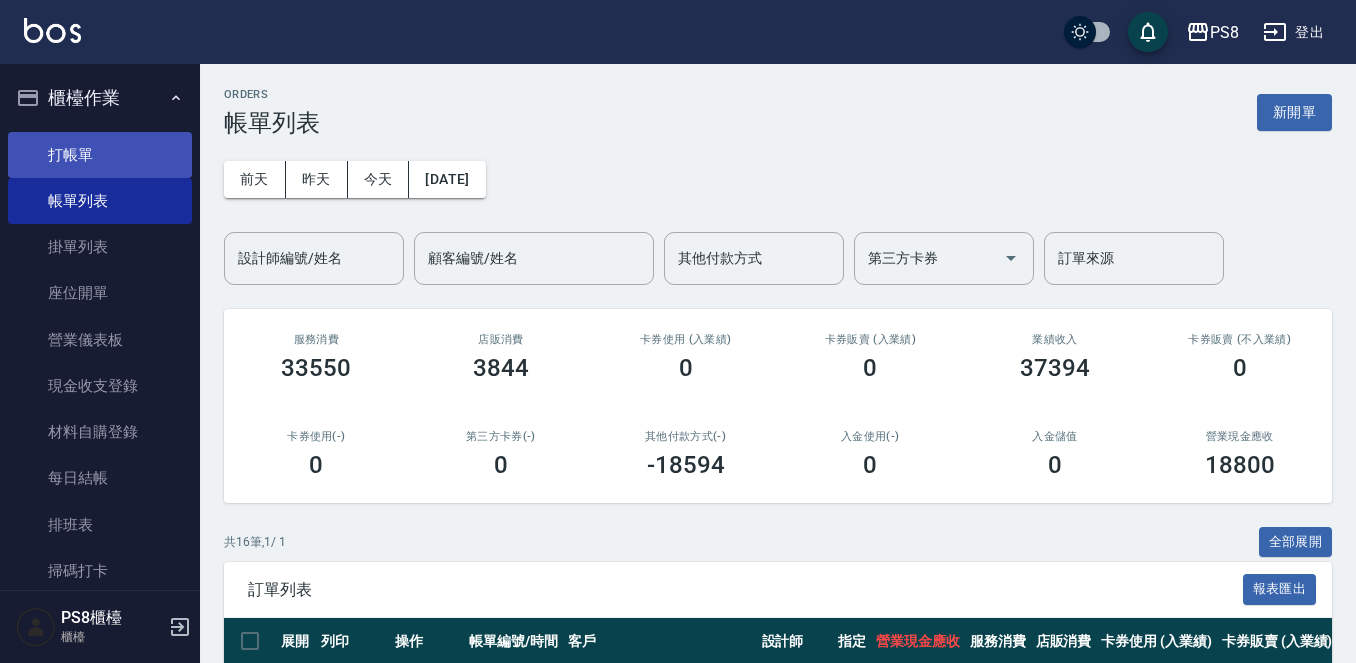 click on "打帳單" at bounding box center [100, 155] 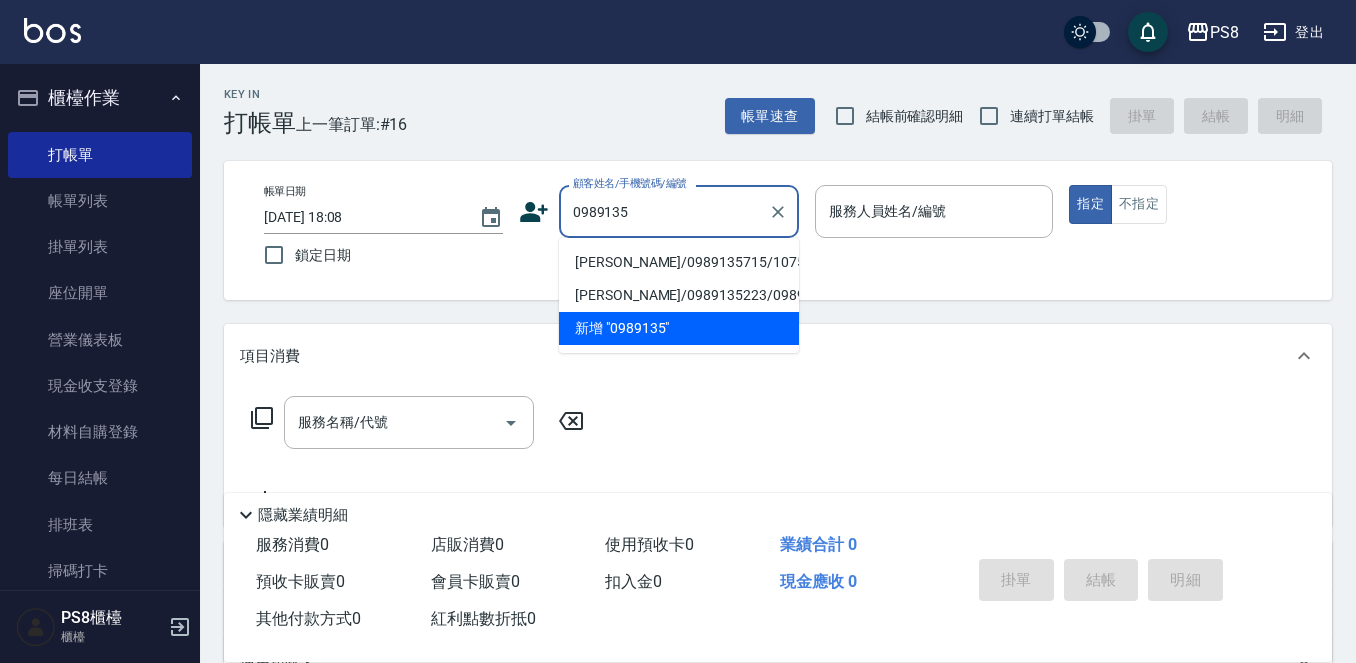 click on "劉哲宇/0989135715/10758" at bounding box center [679, 262] 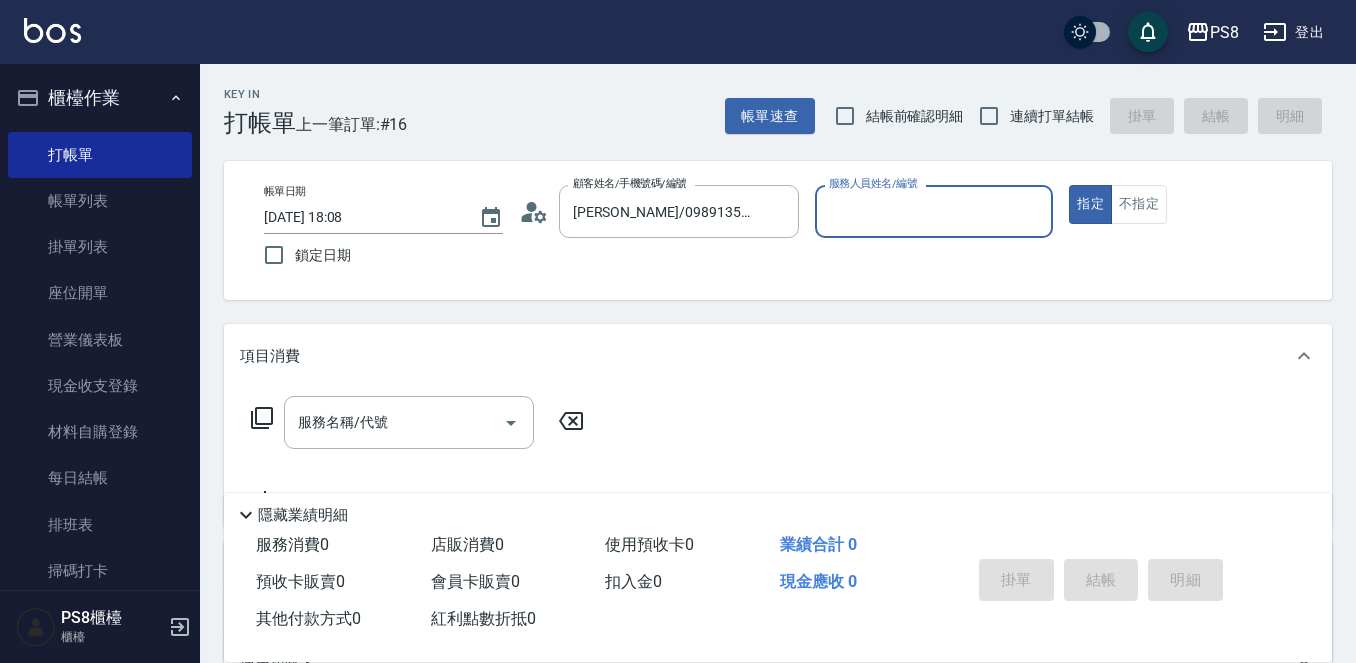 type on "小屋-18" 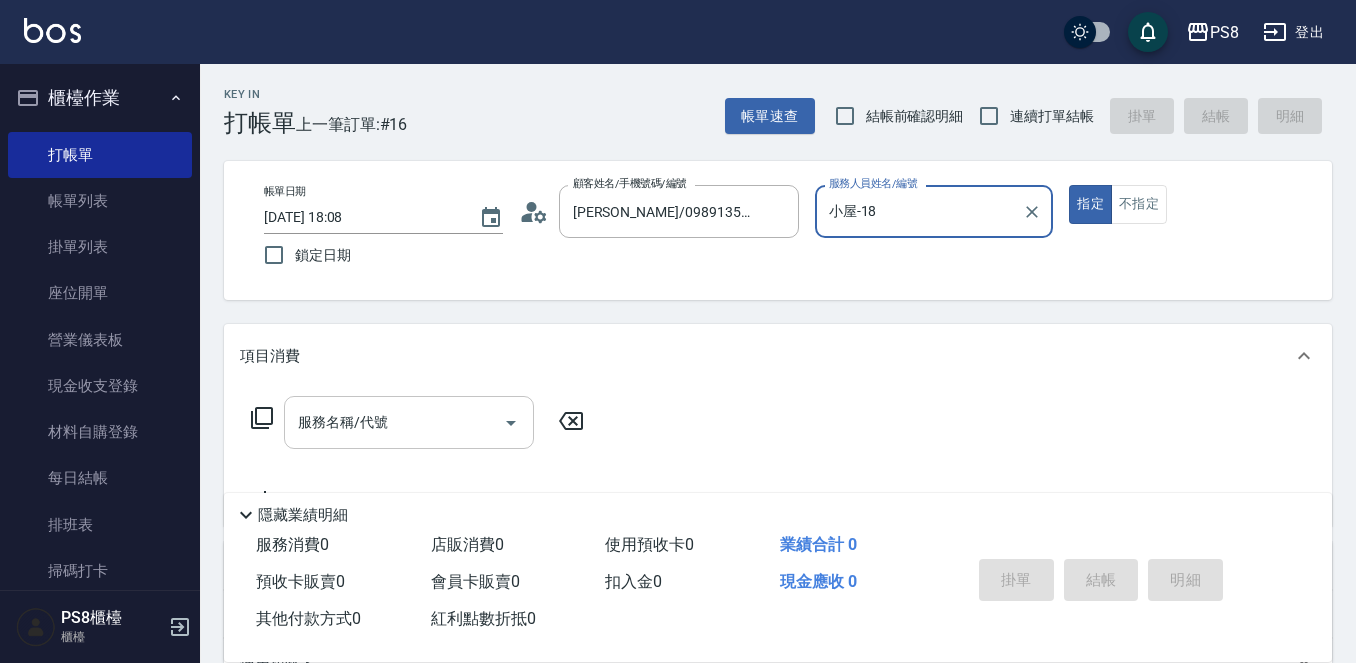 click on "服務名稱/代號" at bounding box center (394, 422) 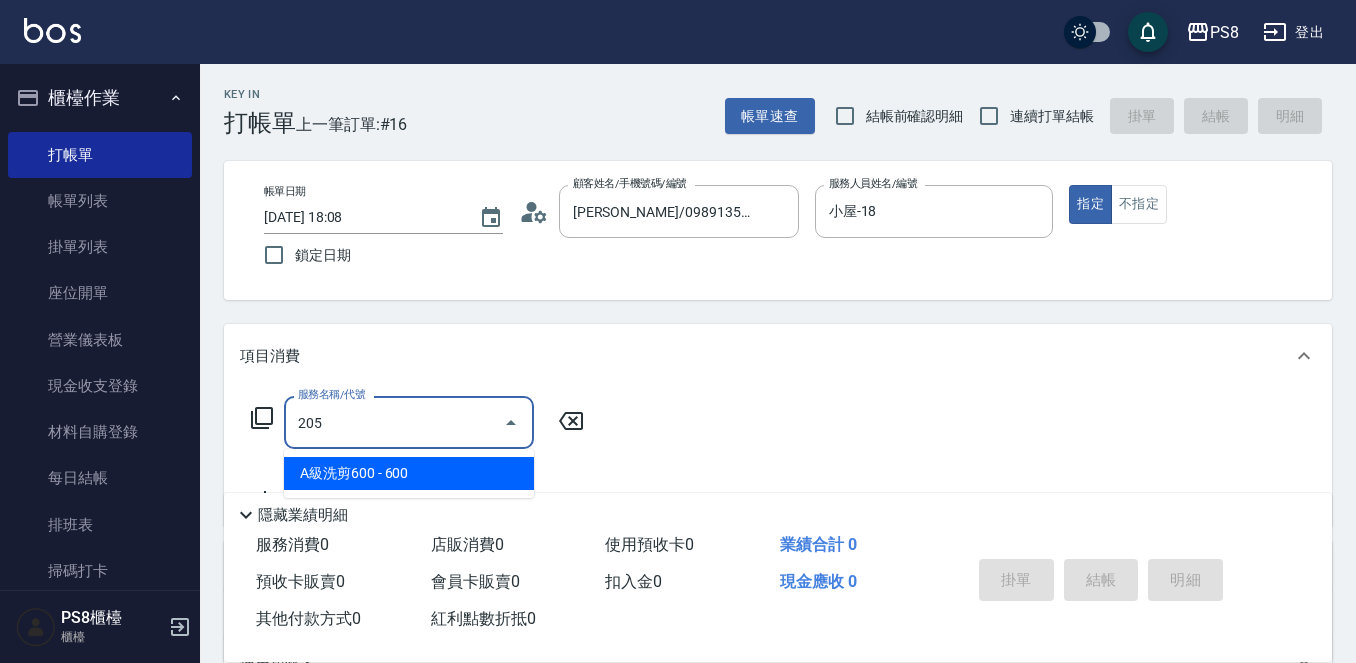 click on "A級洗剪600 - 600" at bounding box center [409, 473] 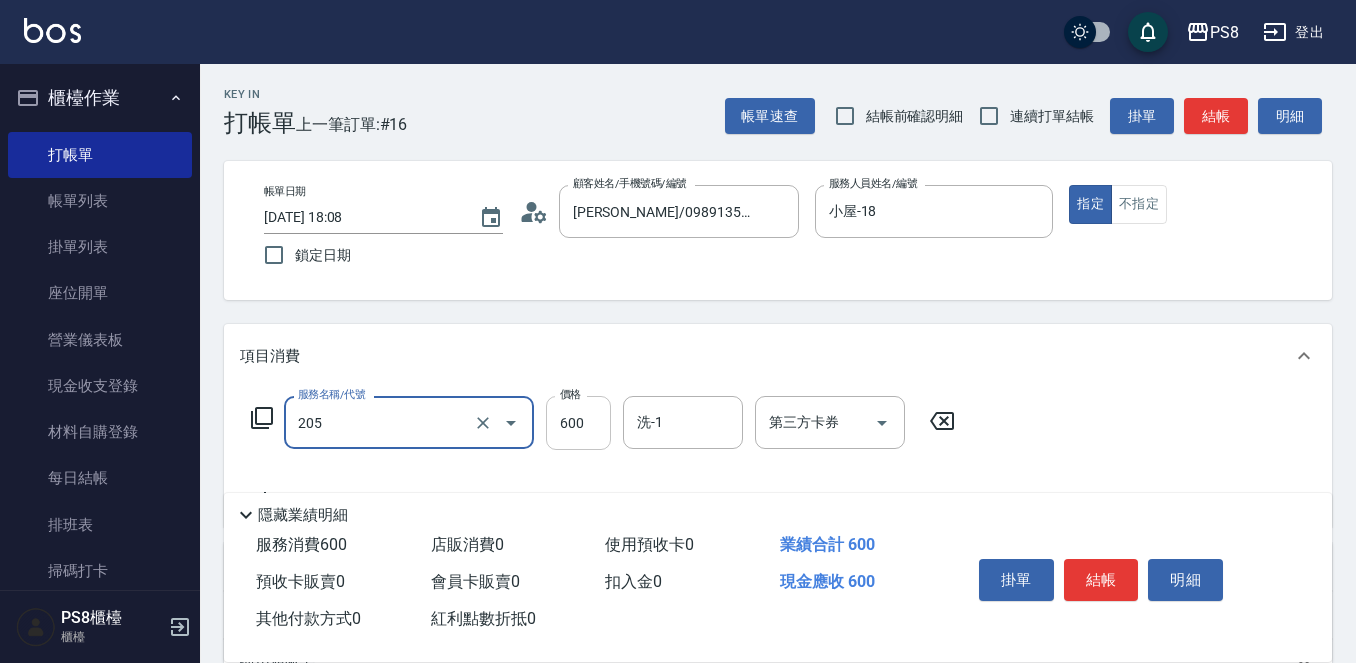 type on "A級洗剪600(205)" 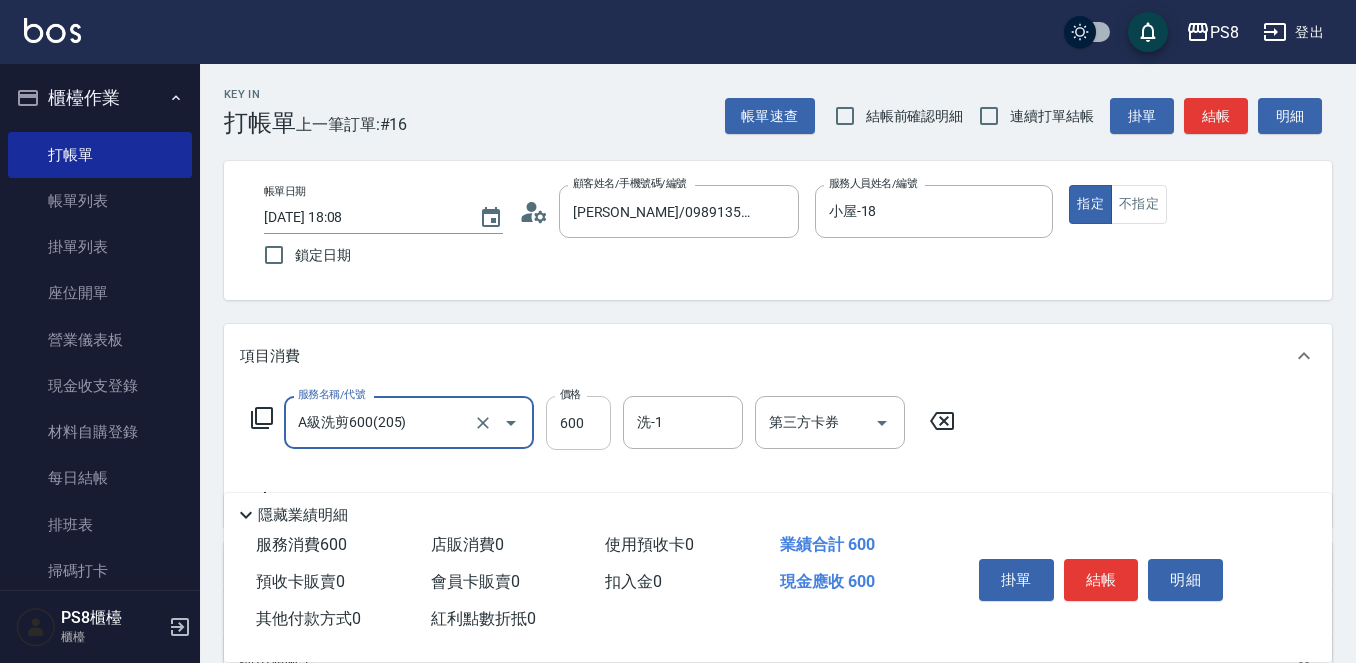 click on "600" at bounding box center [578, 423] 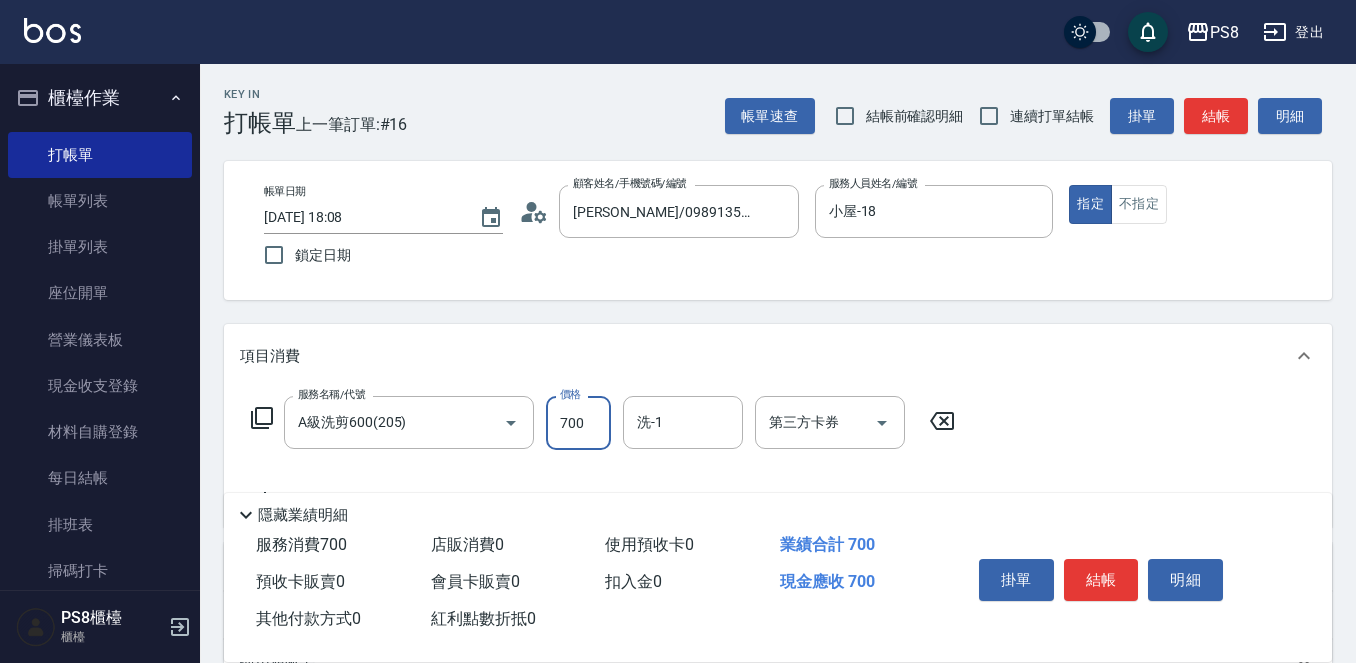 type on "700" 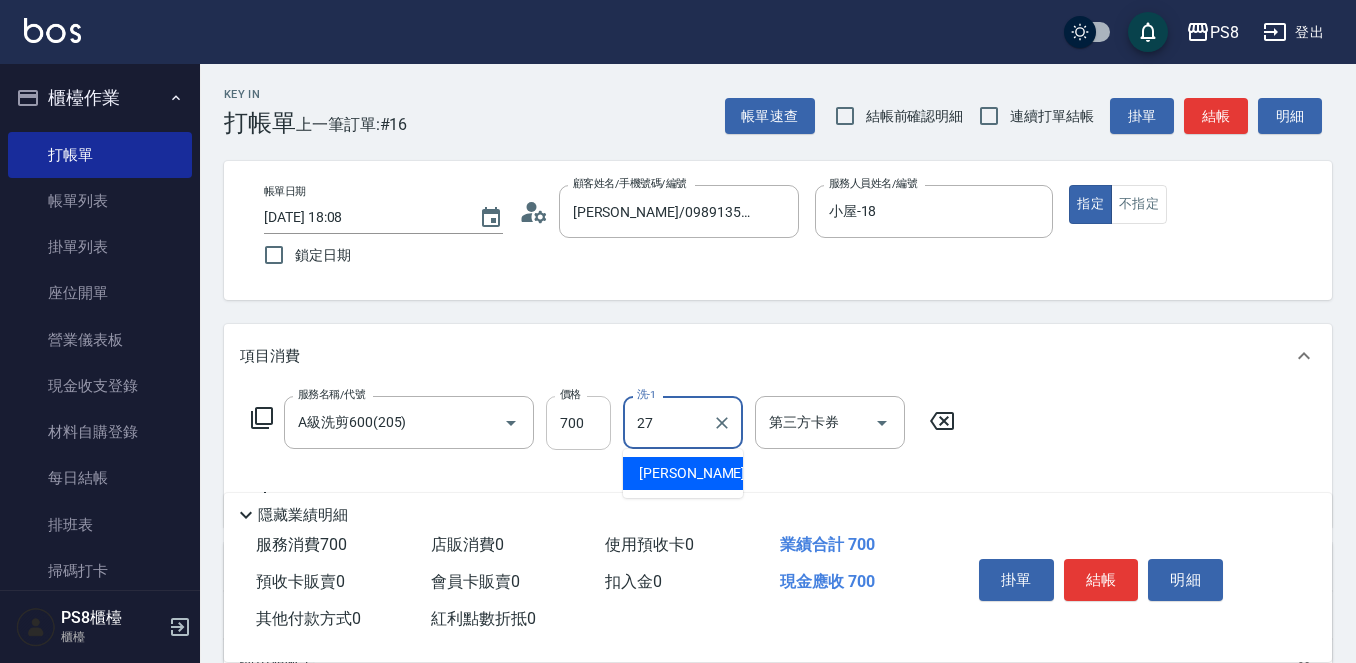 type on "[PERSON_NAME]-27" 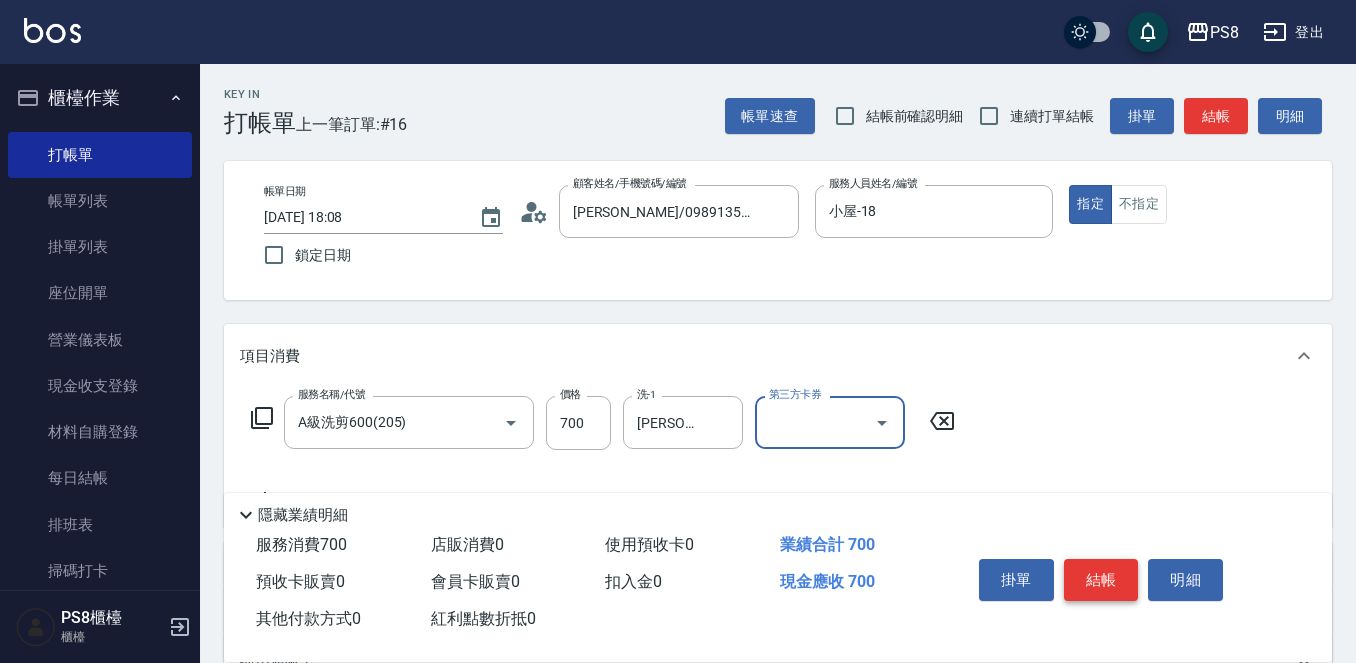 click on "結帳" at bounding box center (1101, 580) 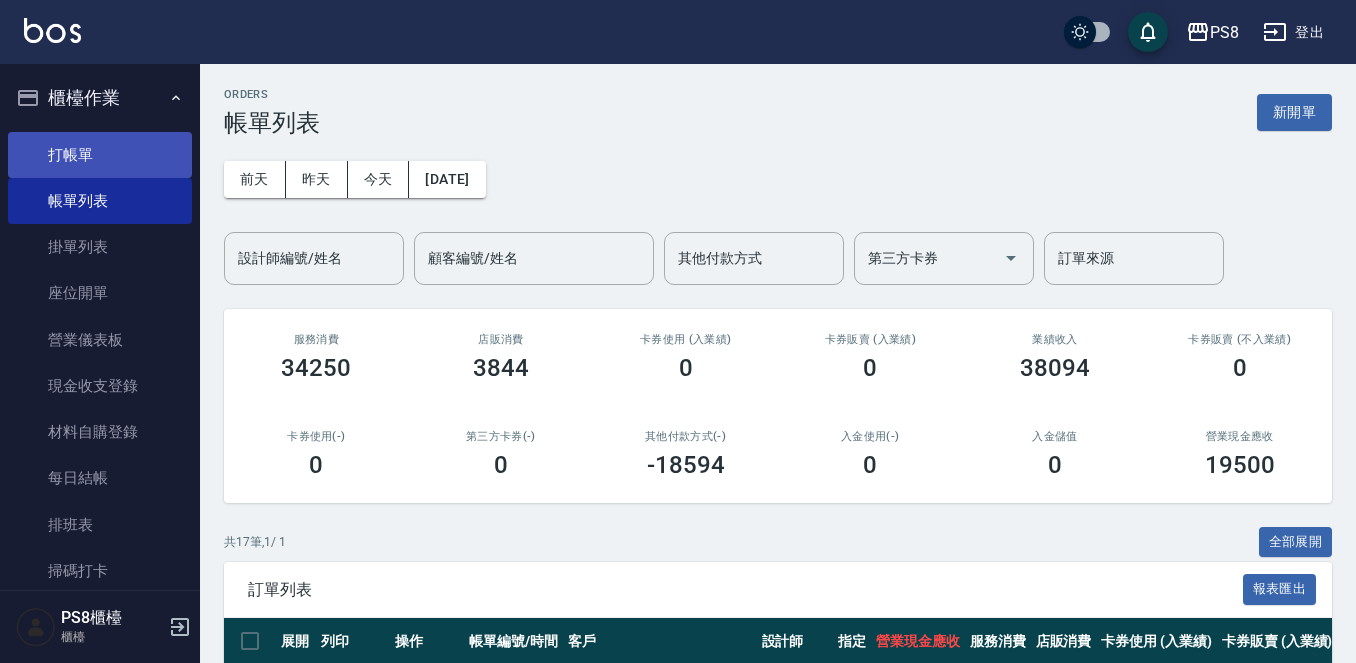 drag, startPoint x: 59, startPoint y: 150, endPoint x: 119, endPoint y: 150, distance: 60 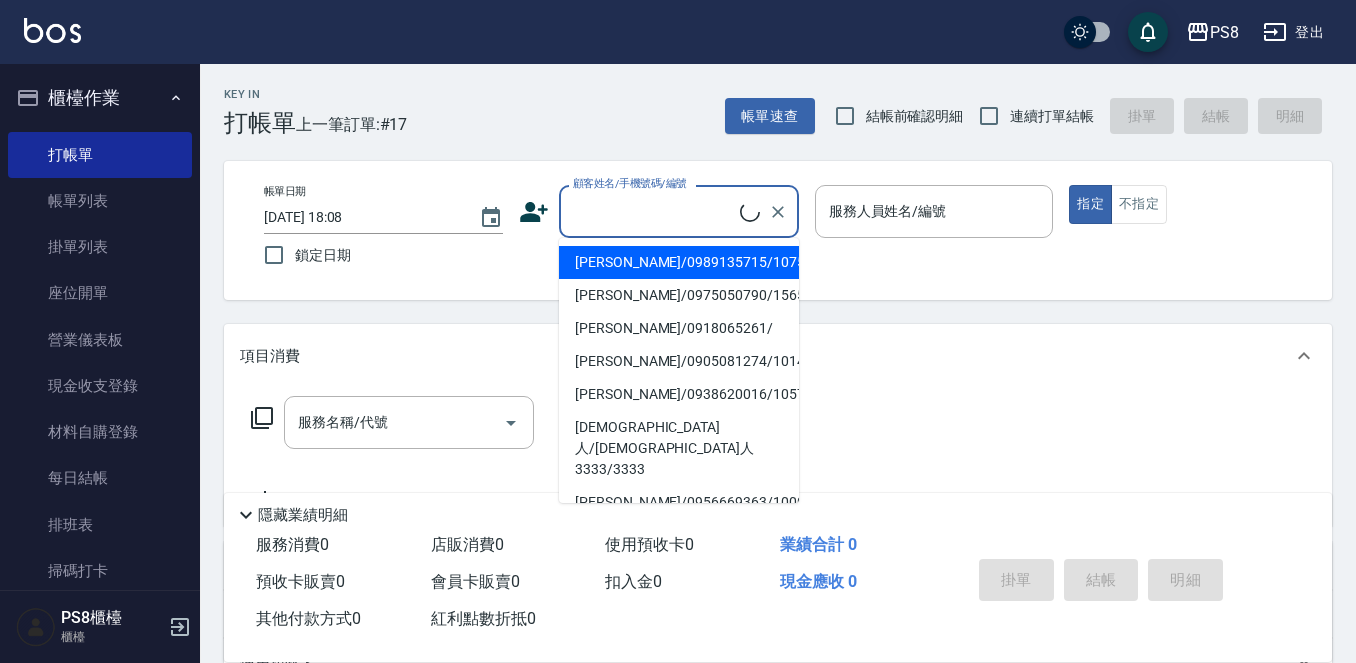 click on "顧客姓名/手機號碼/編號" at bounding box center (654, 211) 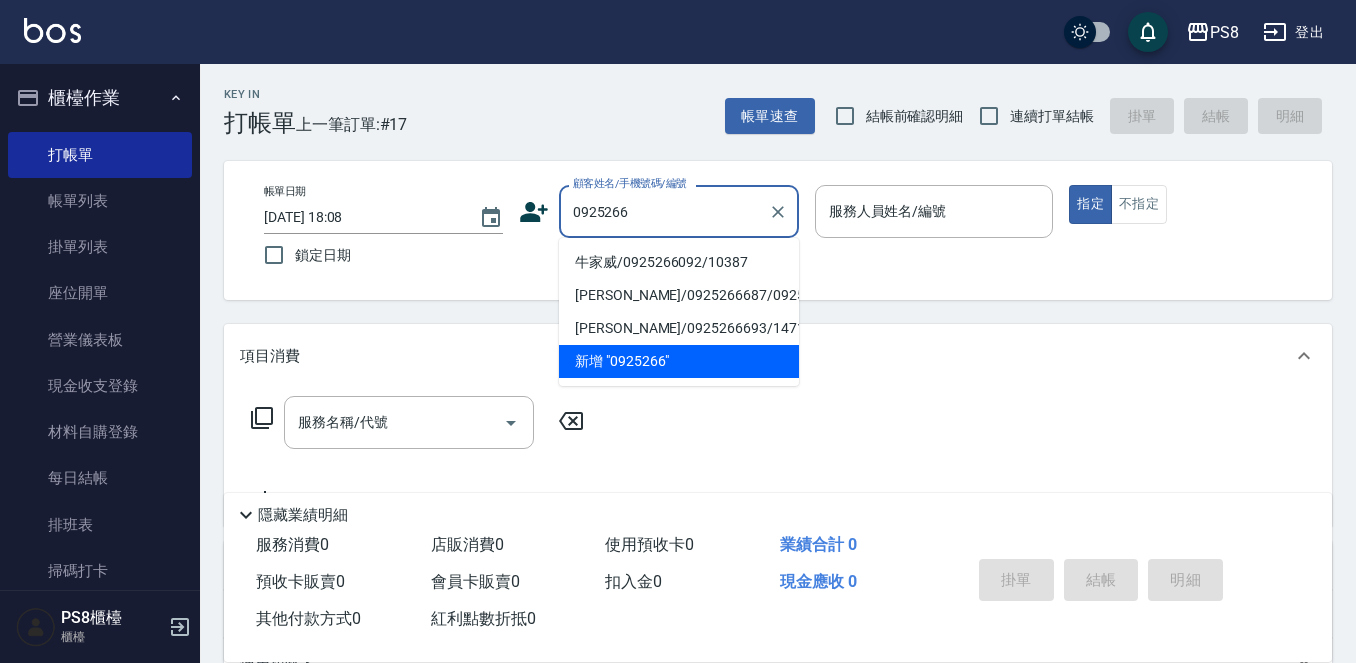 click on "牛家威/0925266092/10387" at bounding box center (679, 262) 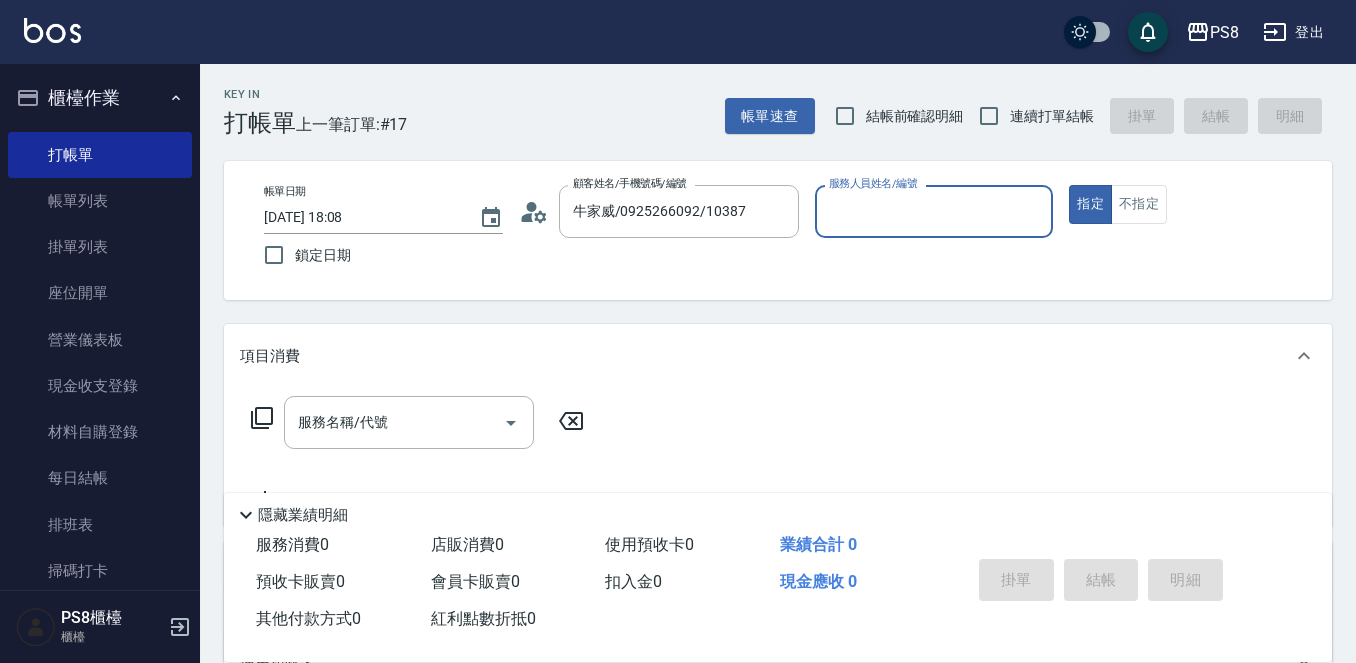 type on "小屋-18" 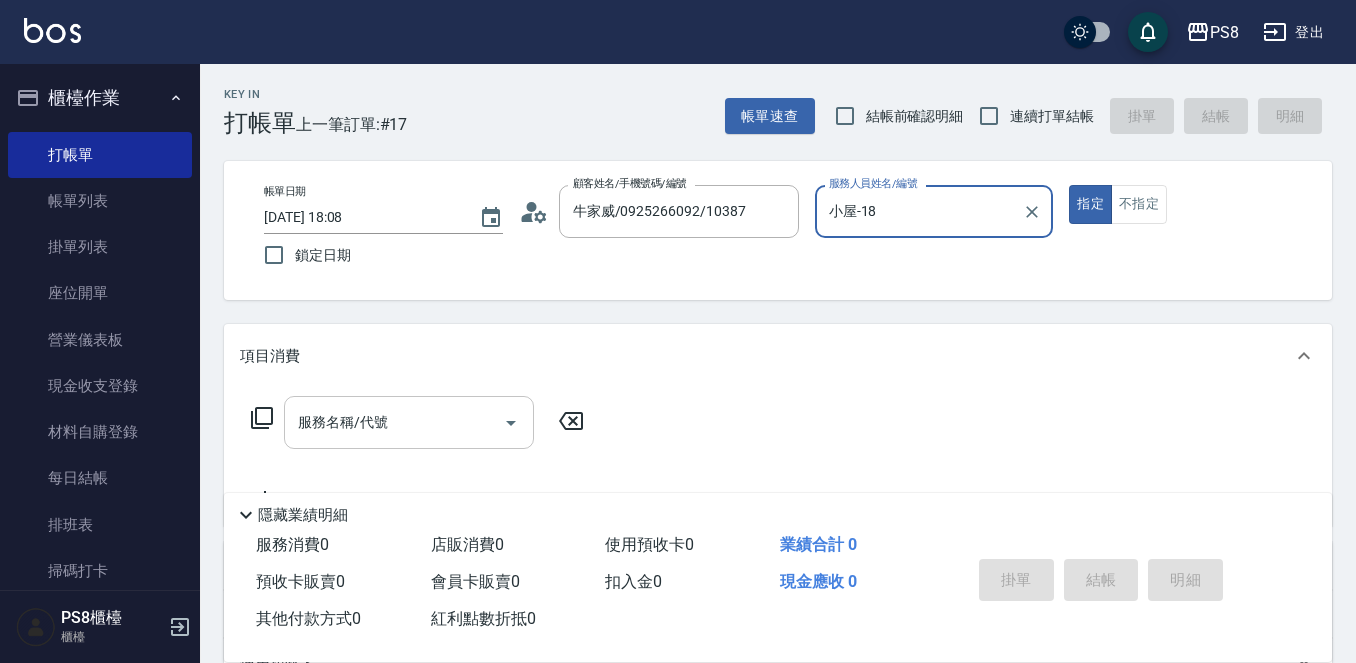 click on "服務名稱/代號" at bounding box center (394, 422) 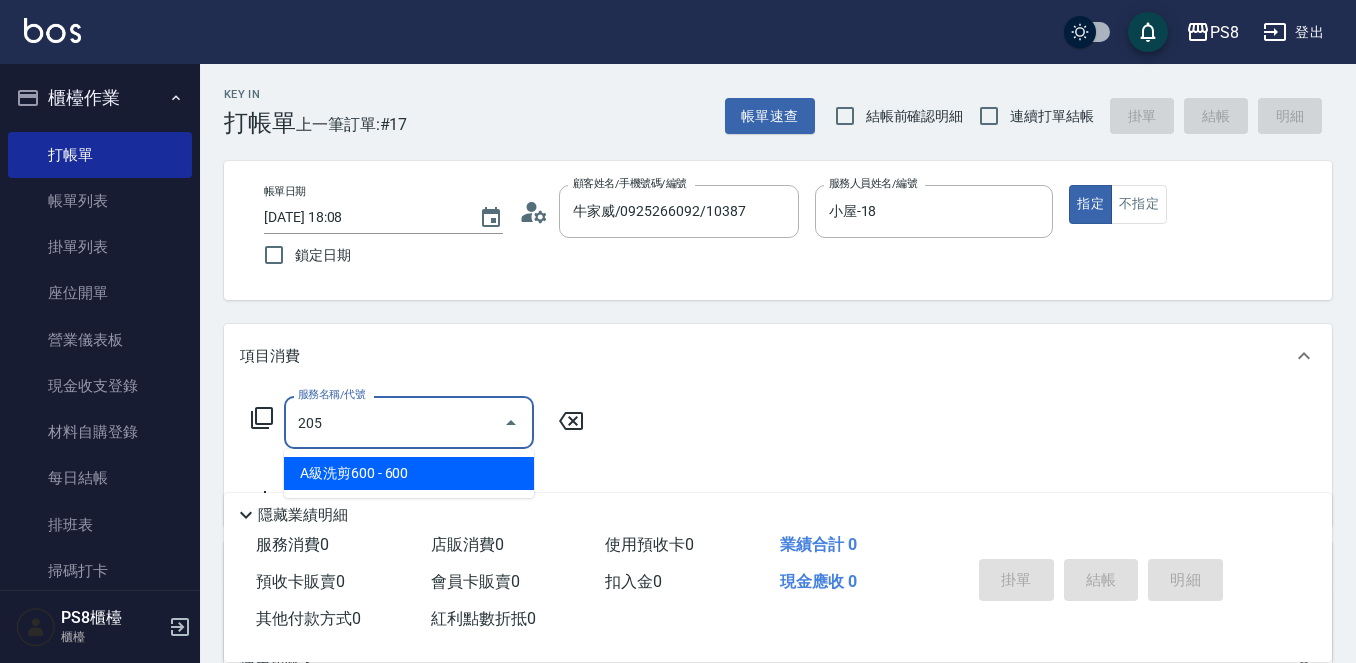 click on "A級洗剪600 - 600" at bounding box center [409, 473] 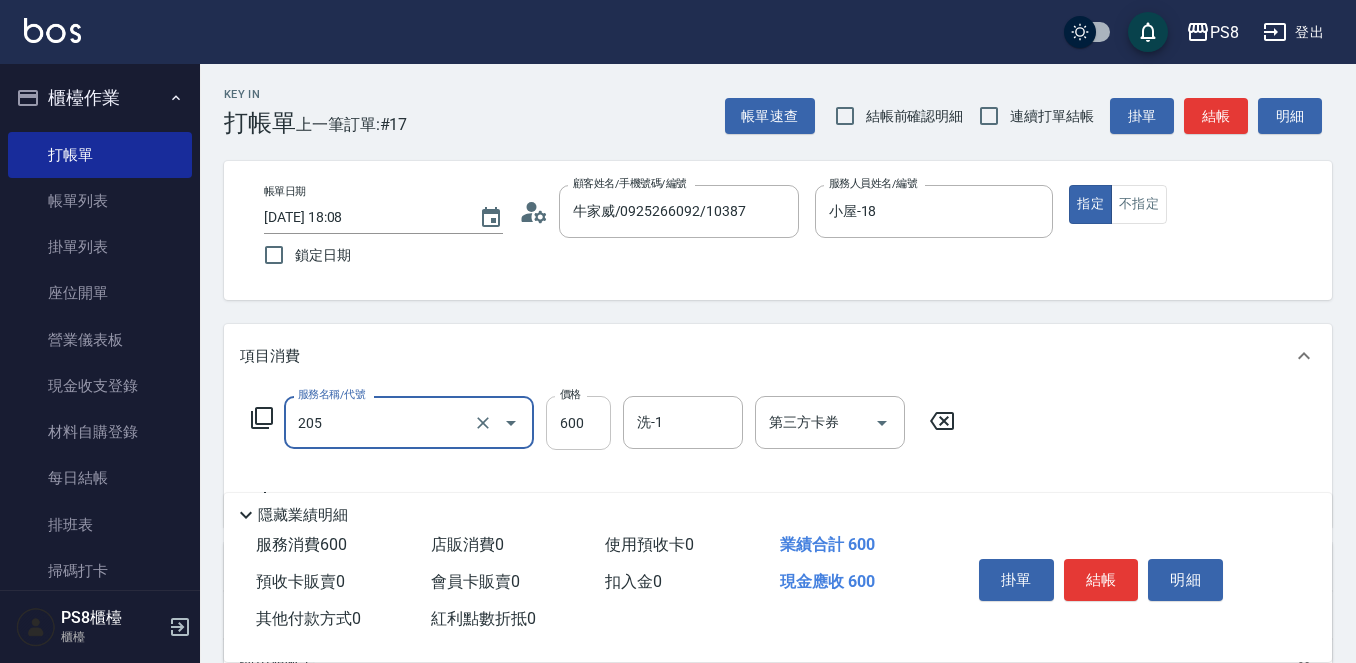 type on "A級洗剪600(205)" 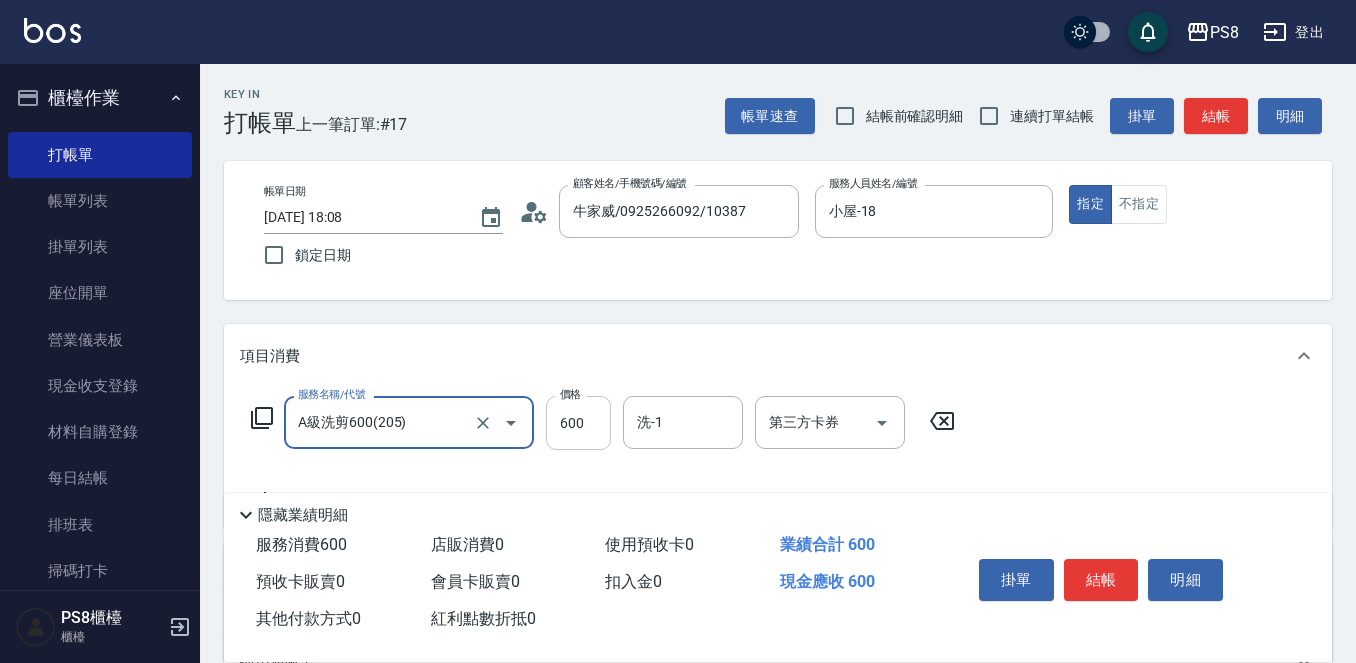 click on "600" at bounding box center [578, 423] 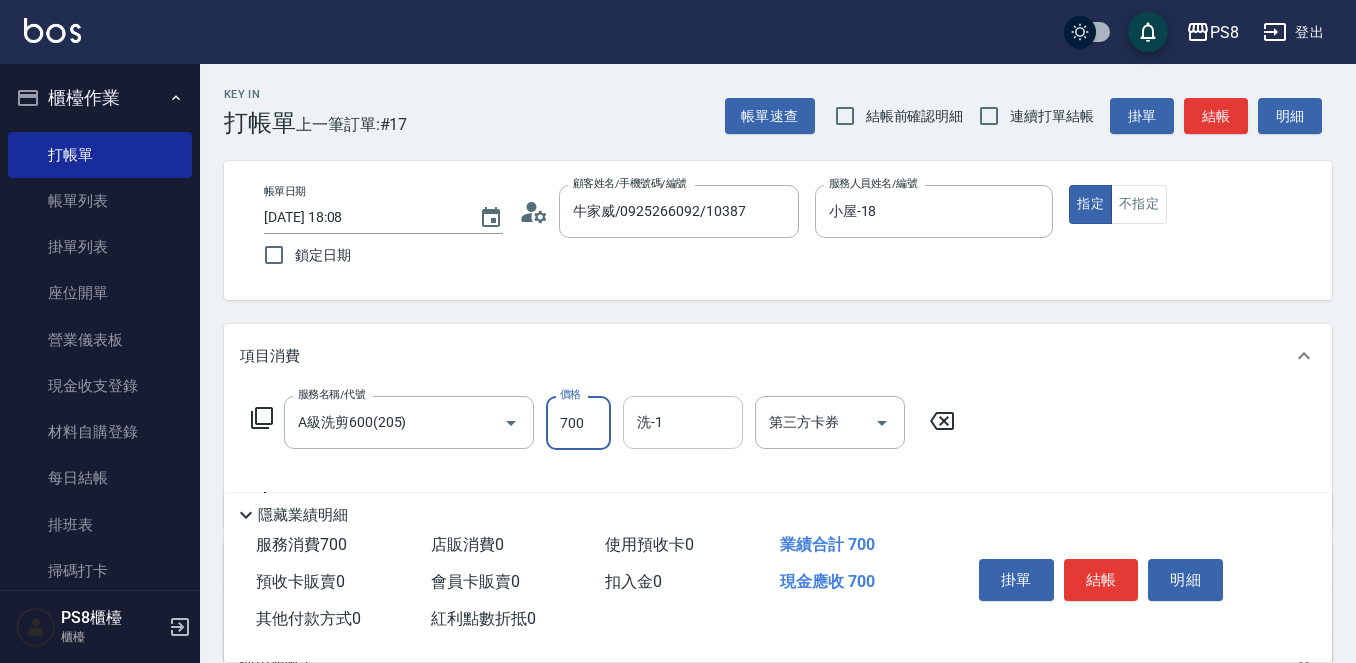 type on "700" 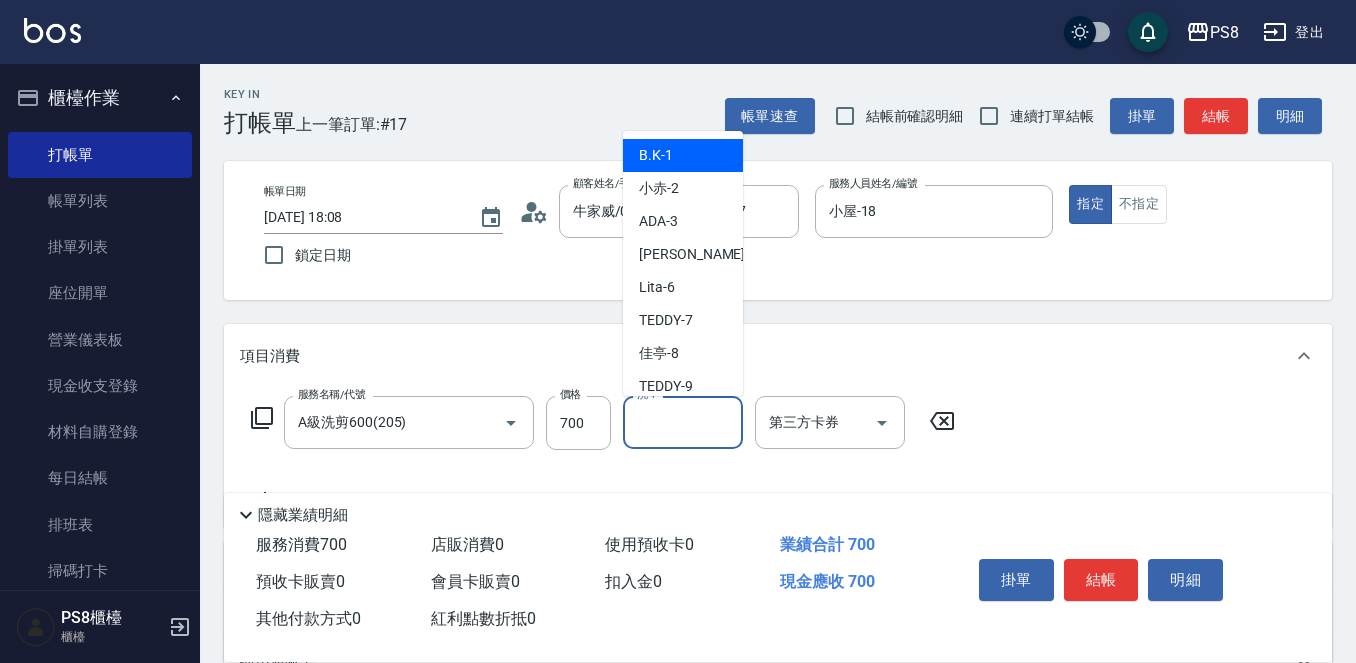 click on "洗-1" at bounding box center (683, 422) 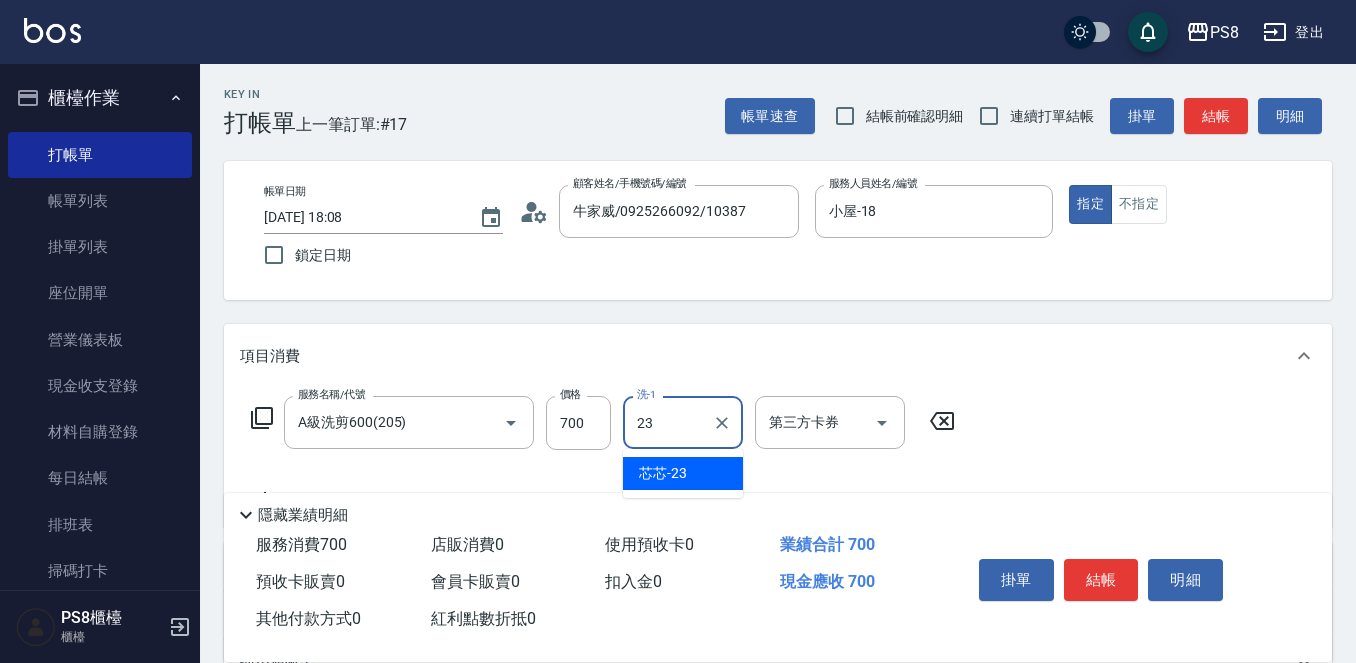 type on "芯芯-23" 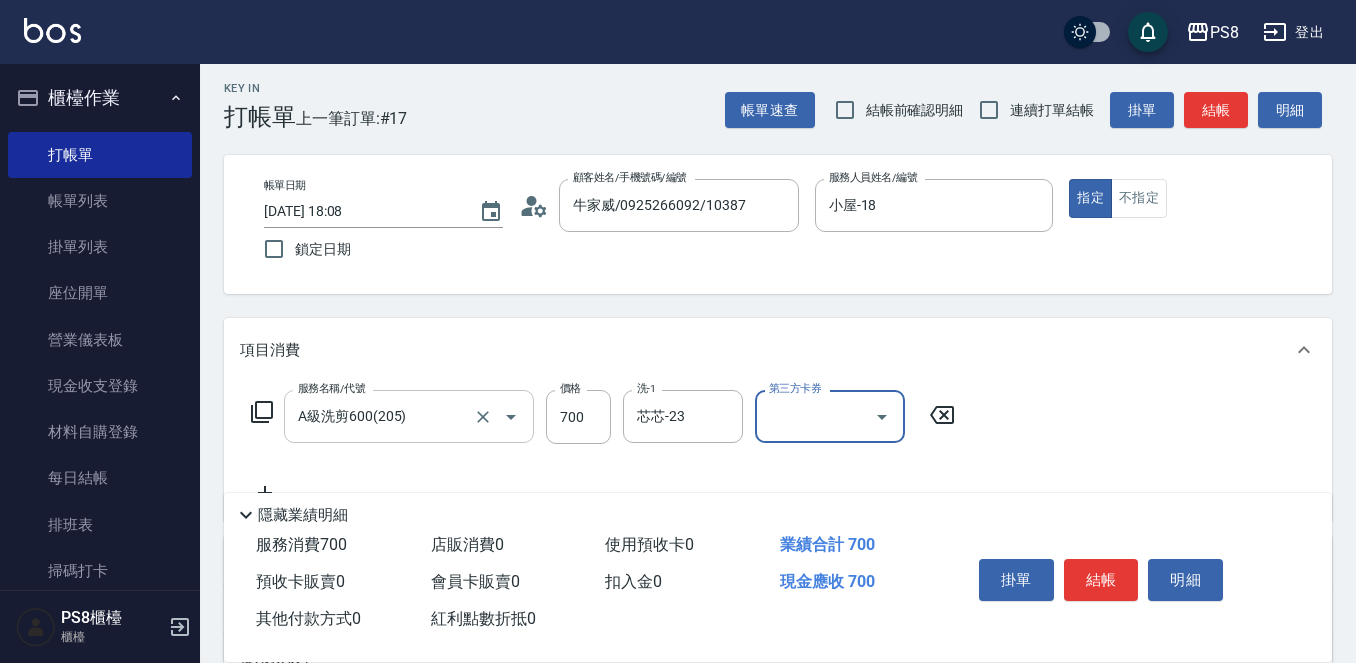 scroll, scrollTop: 100, scrollLeft: 0, axis: vertical 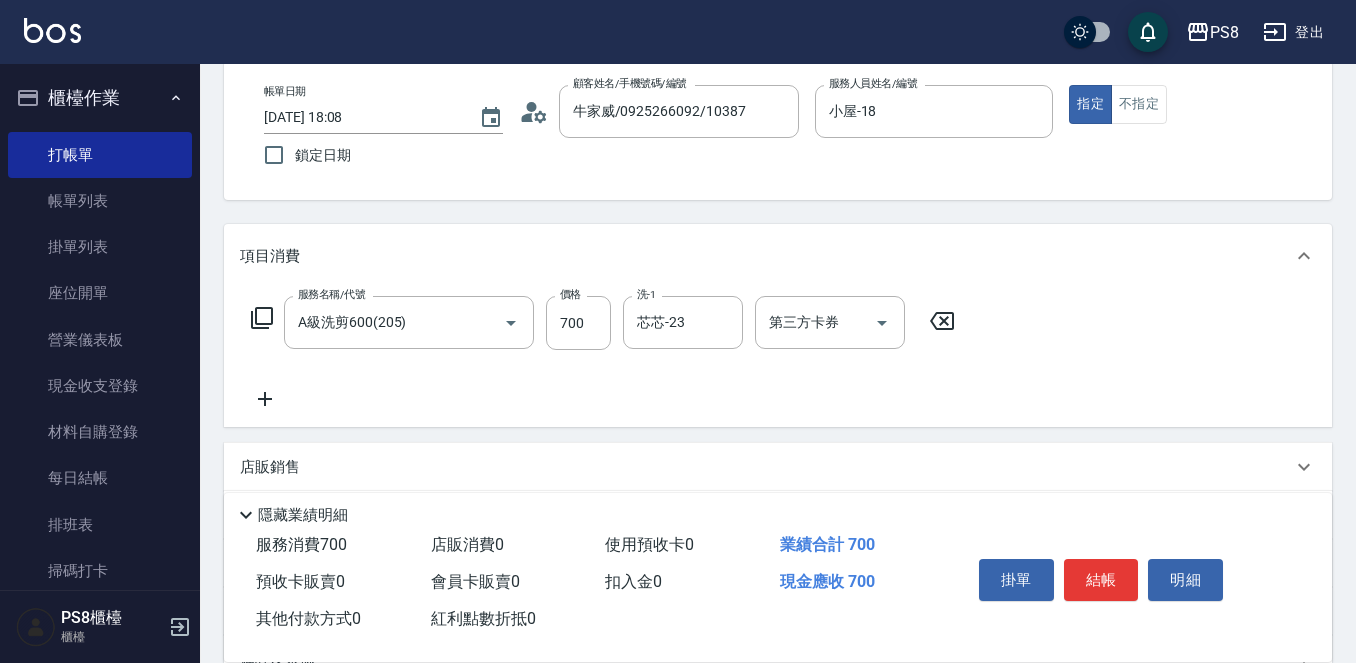click 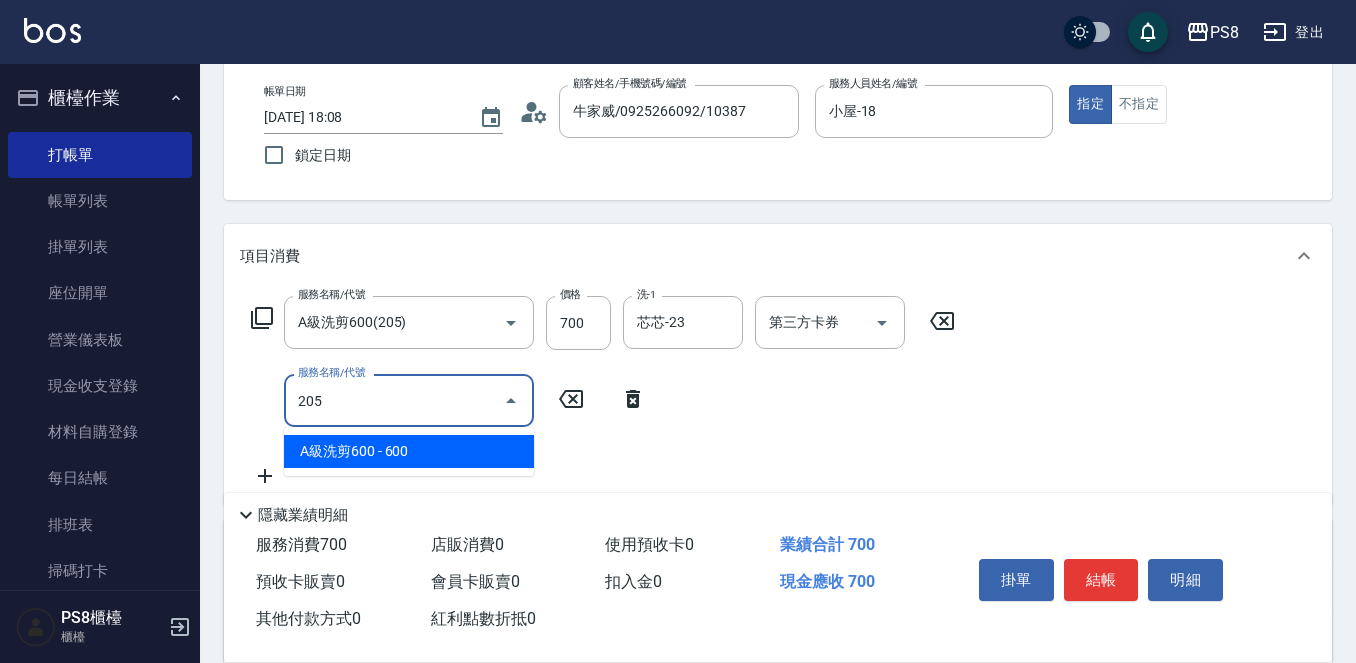 click on "A級洗剪600 - 600" at bounding box center [409, 451] 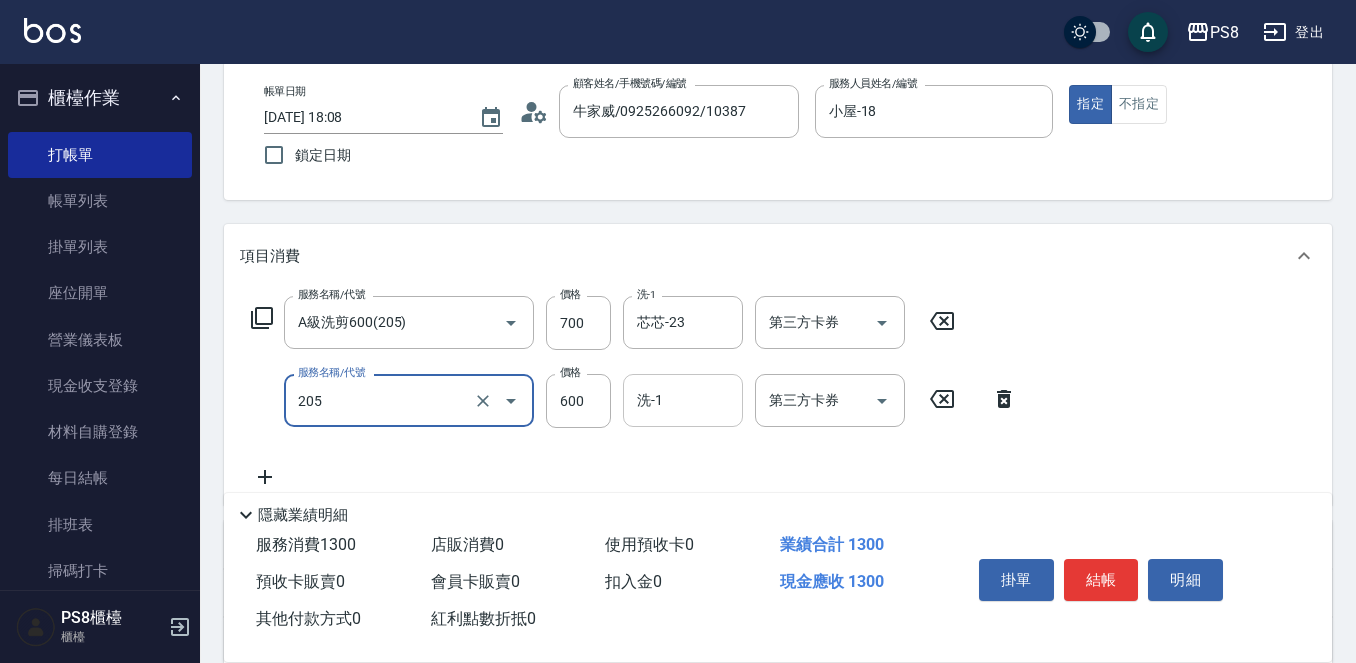 click on "洗-1" at bounding box center (683, 400) 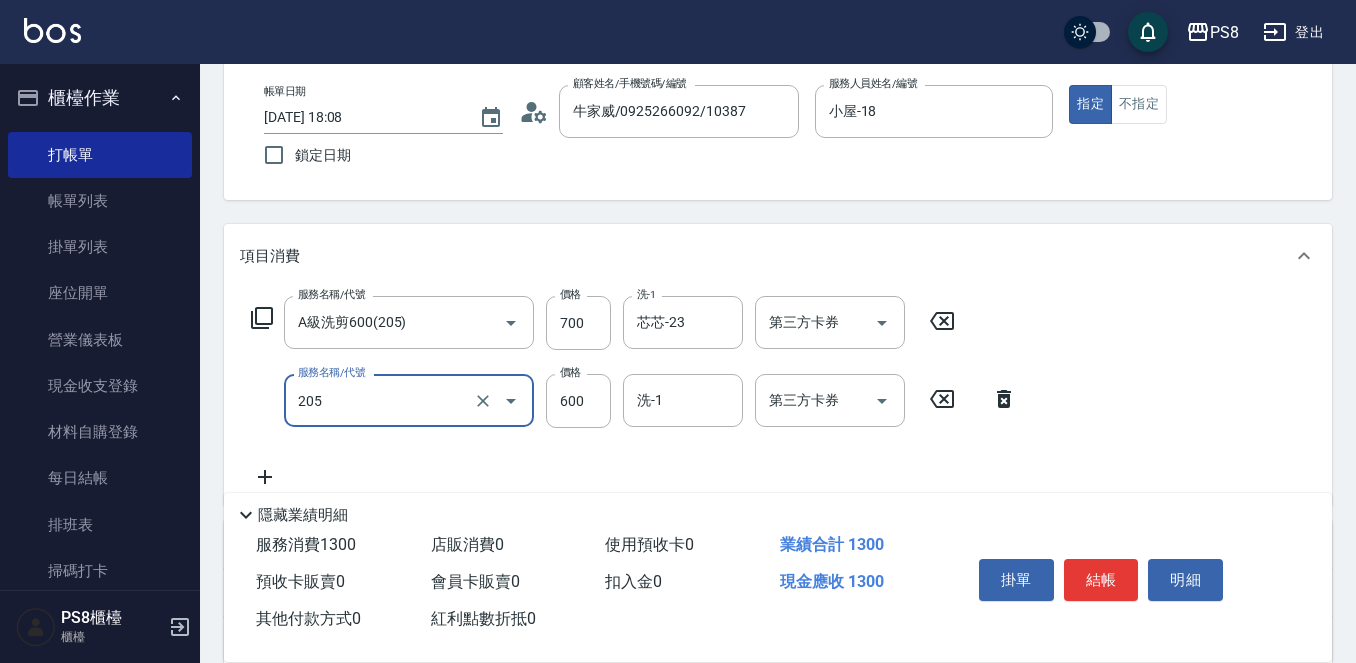 type on "A級洗剪600(205)" 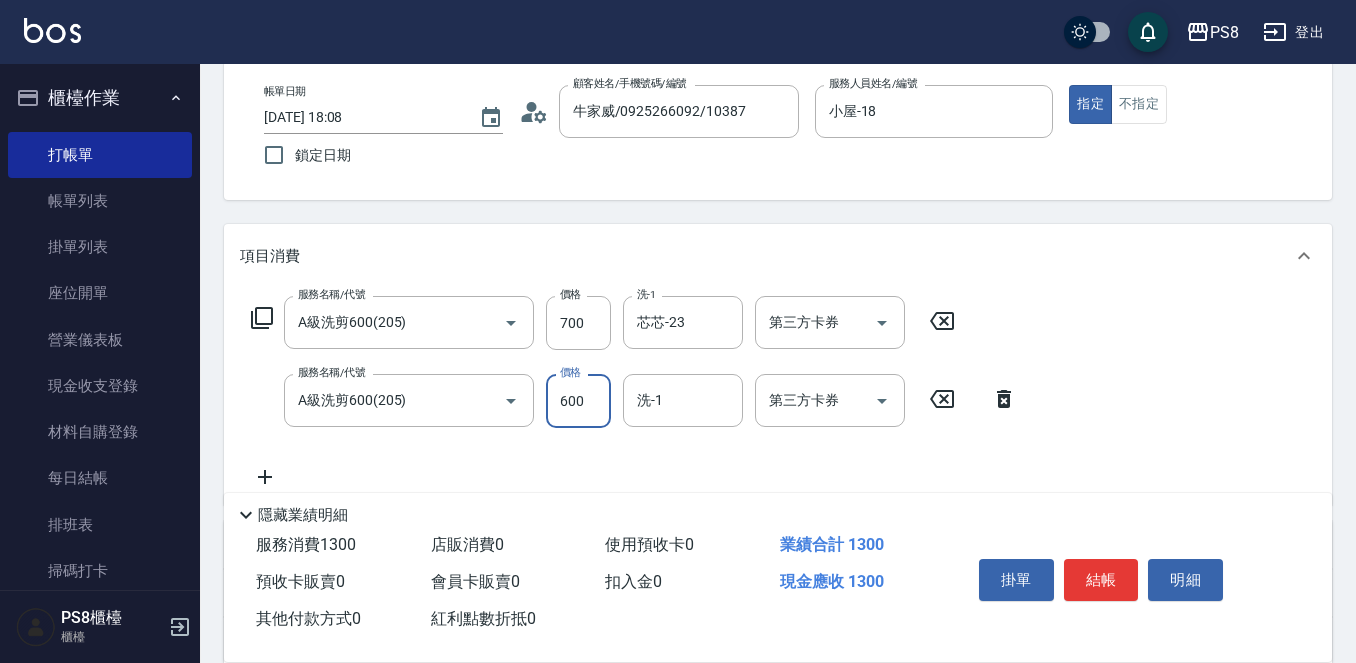 click on "600" at bounding box center (578, 401) 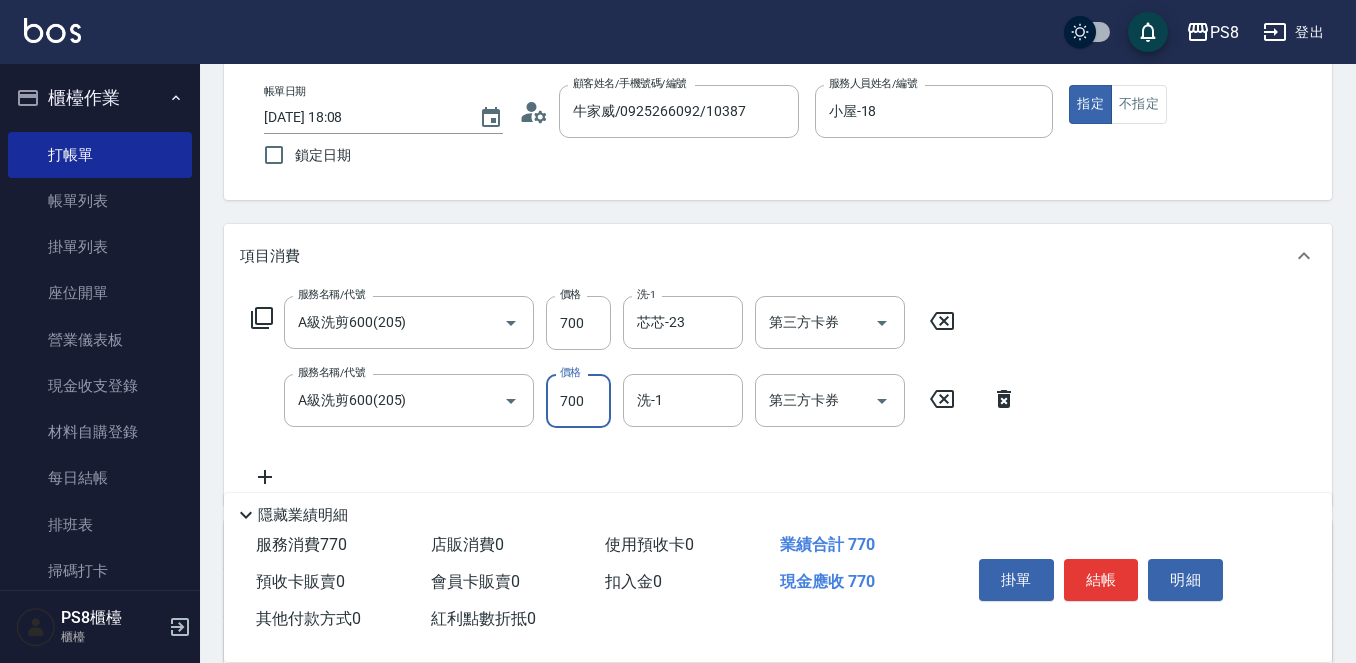 type on "700" 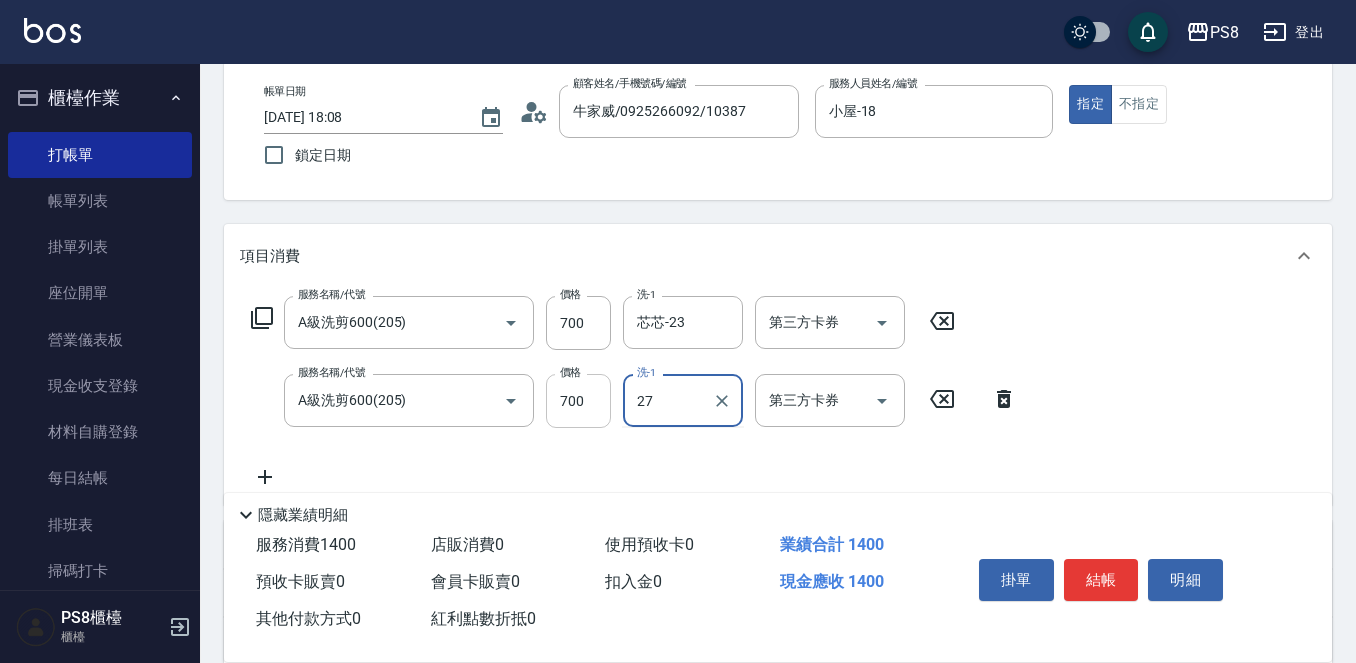 type on "[PERSON_NAME]-27" 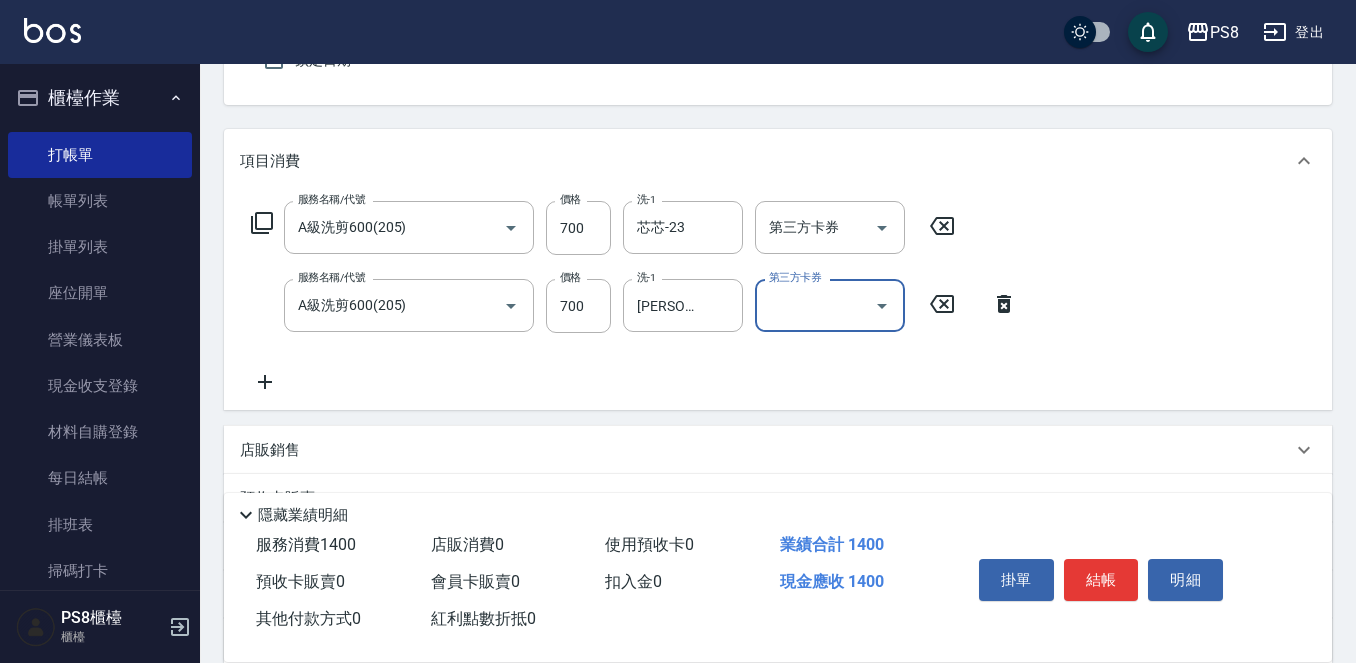 scroll, scrollTop: 200, scrollLeft: 0, axis: vertical 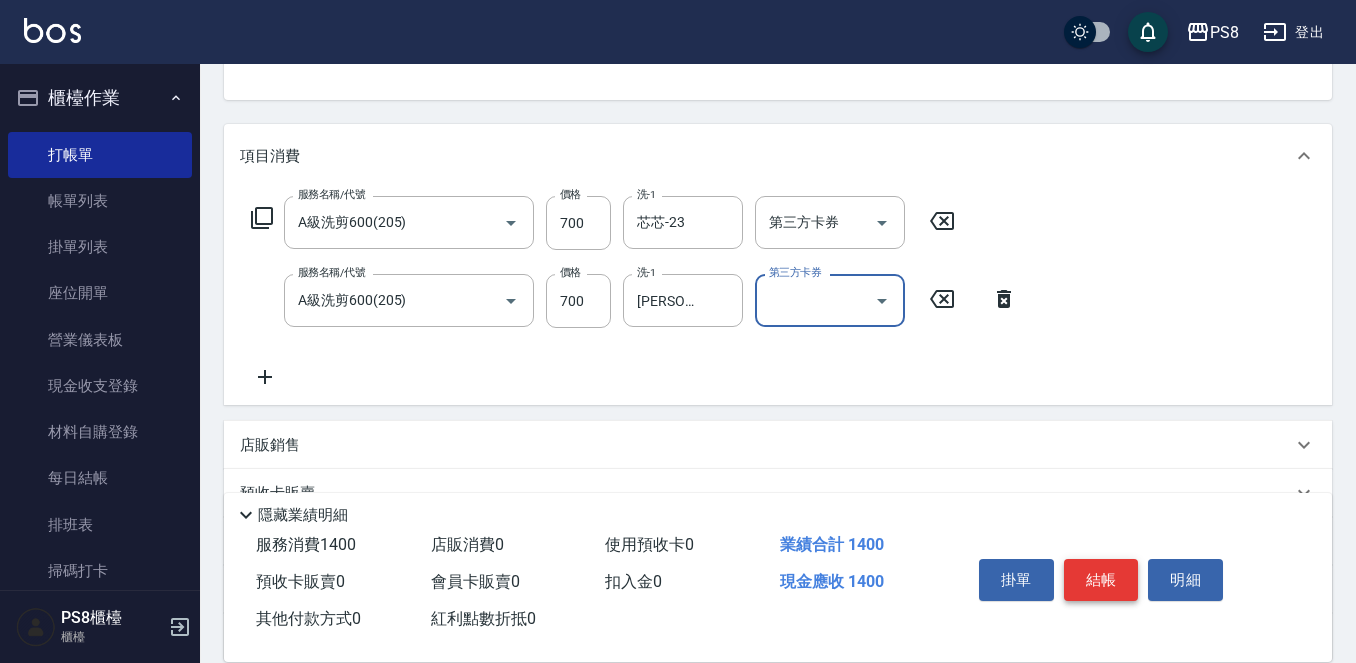 click on "結帳" at bounding box center [1101, 580] 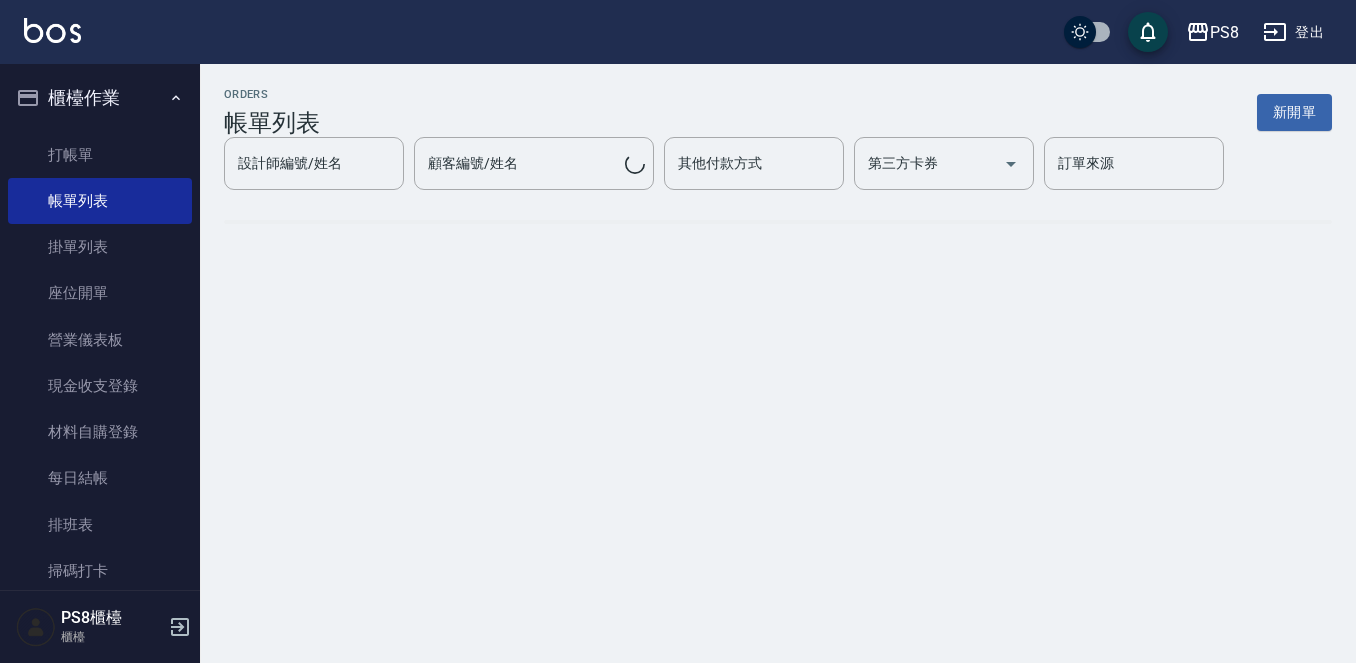 scroll, scrollTop: 0, scrollLeft: 0, axis: both 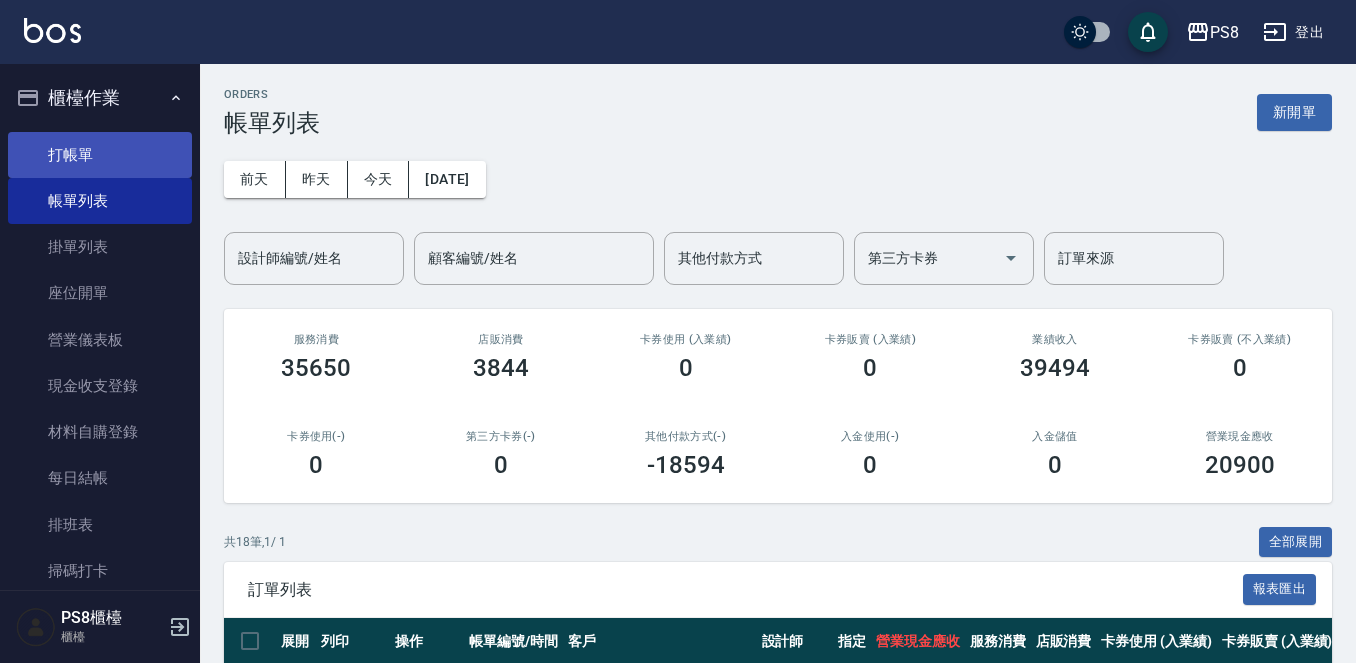 click on "打帳單" at bounding box center [100, 155] 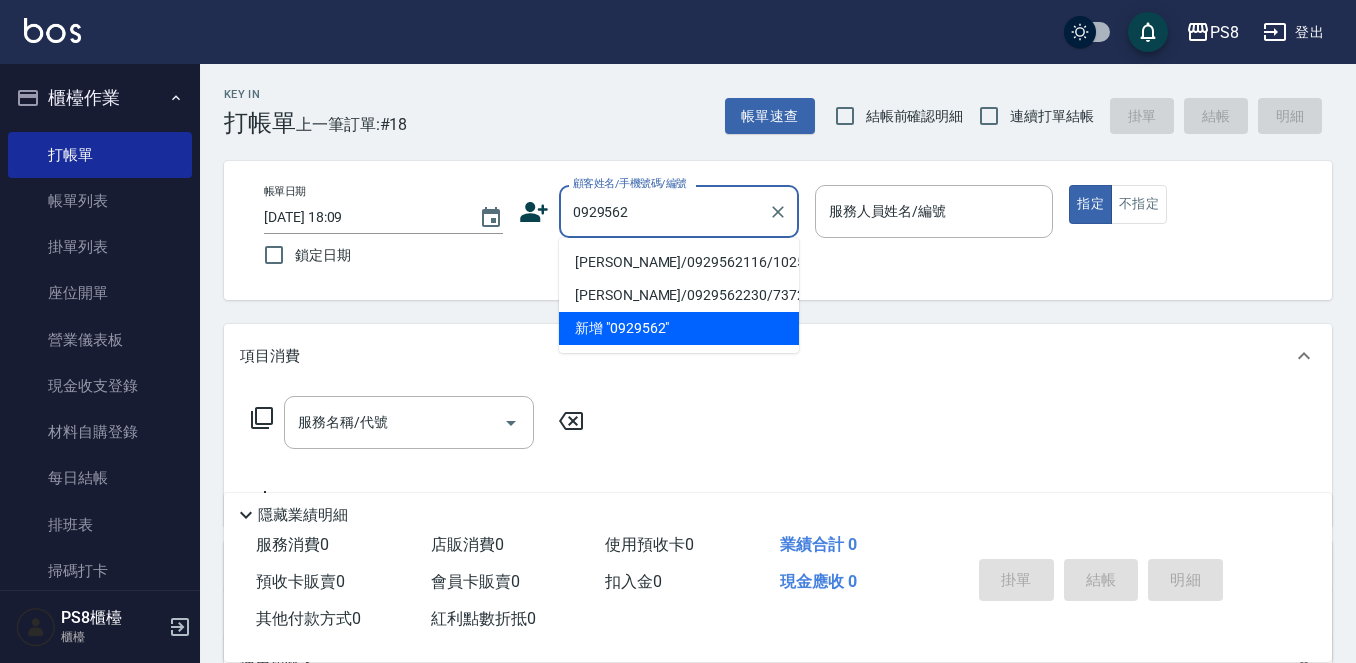click on "李慶業/0929562116/10256" at bounding box center (679, 262) 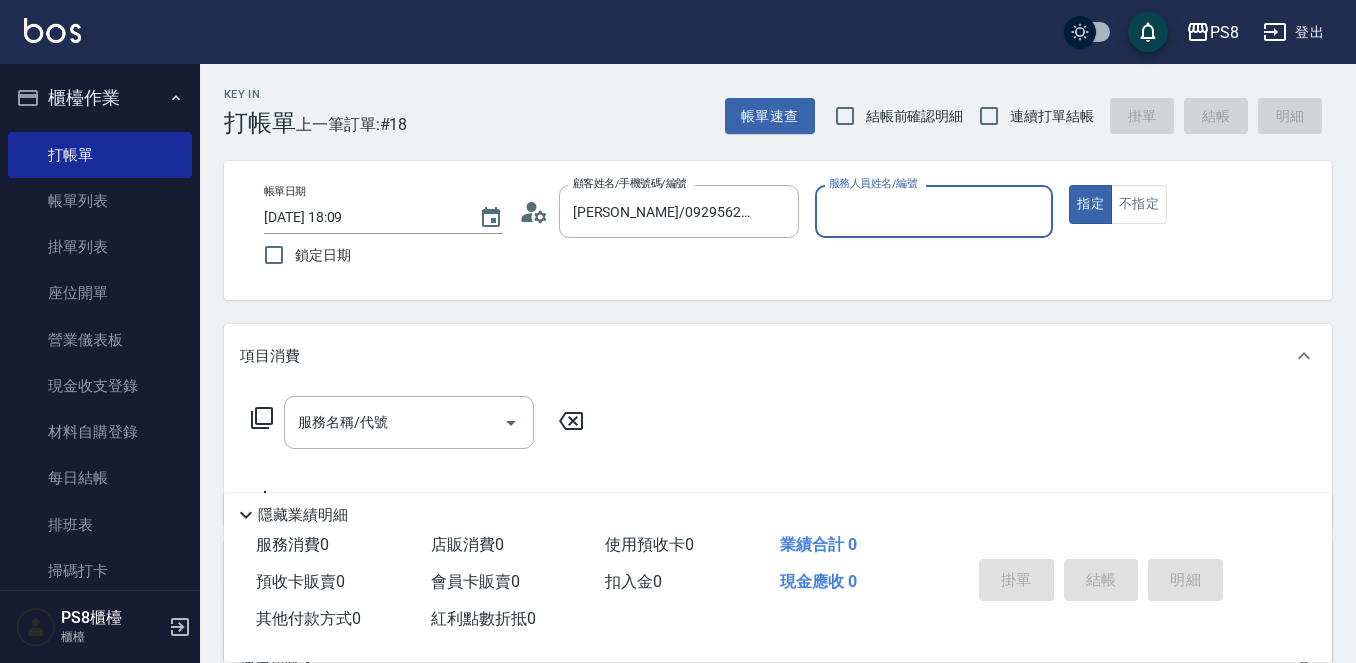 type on "小屋-18" 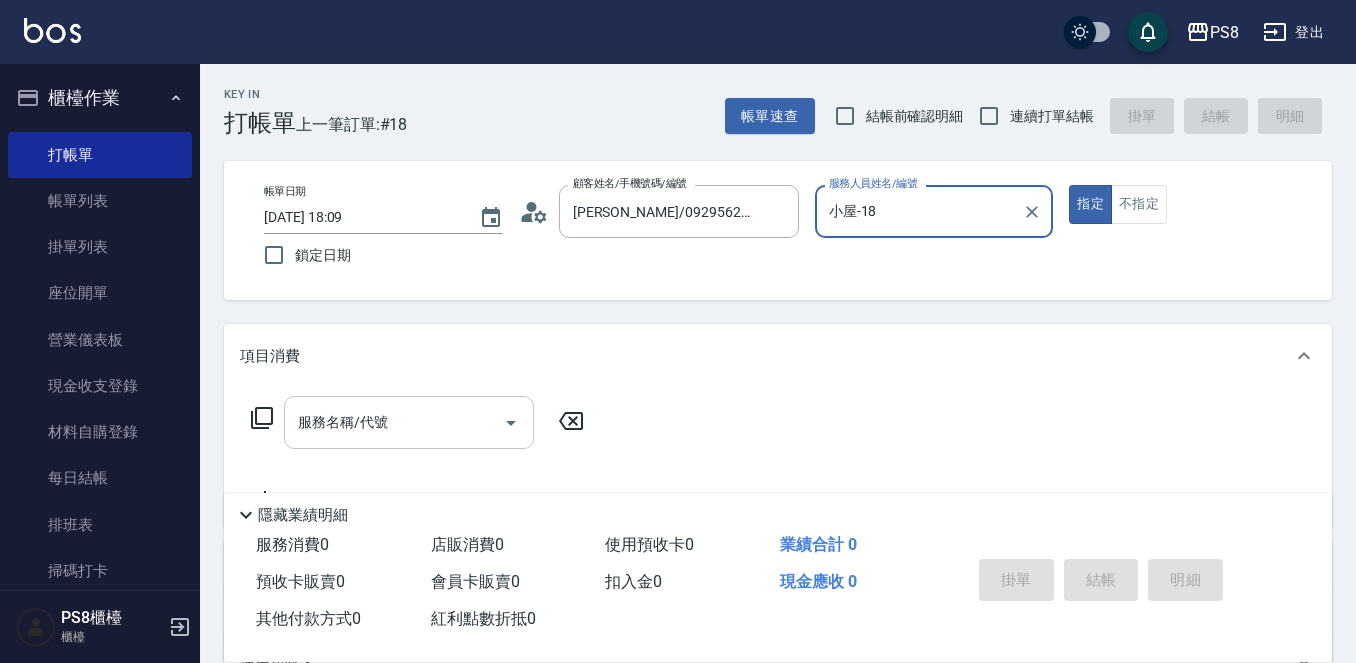 click on "服務名稱/代號" at bounding box center (394, 422) 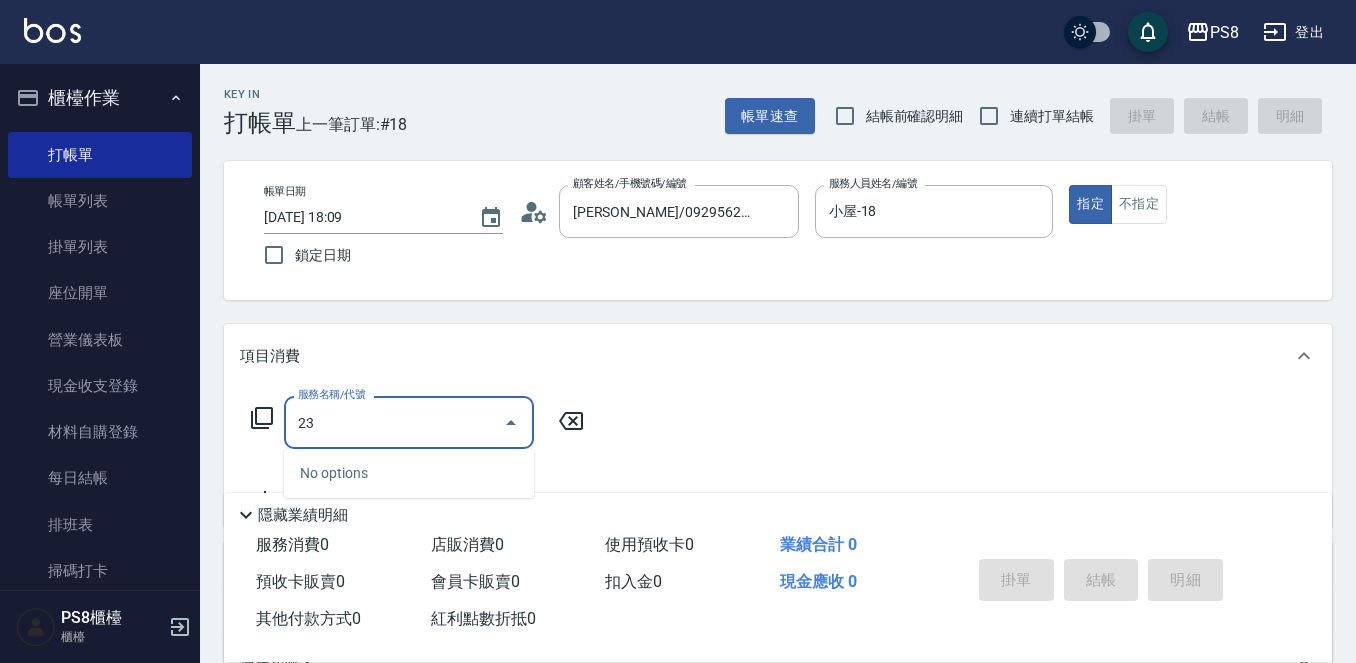 type on "2" 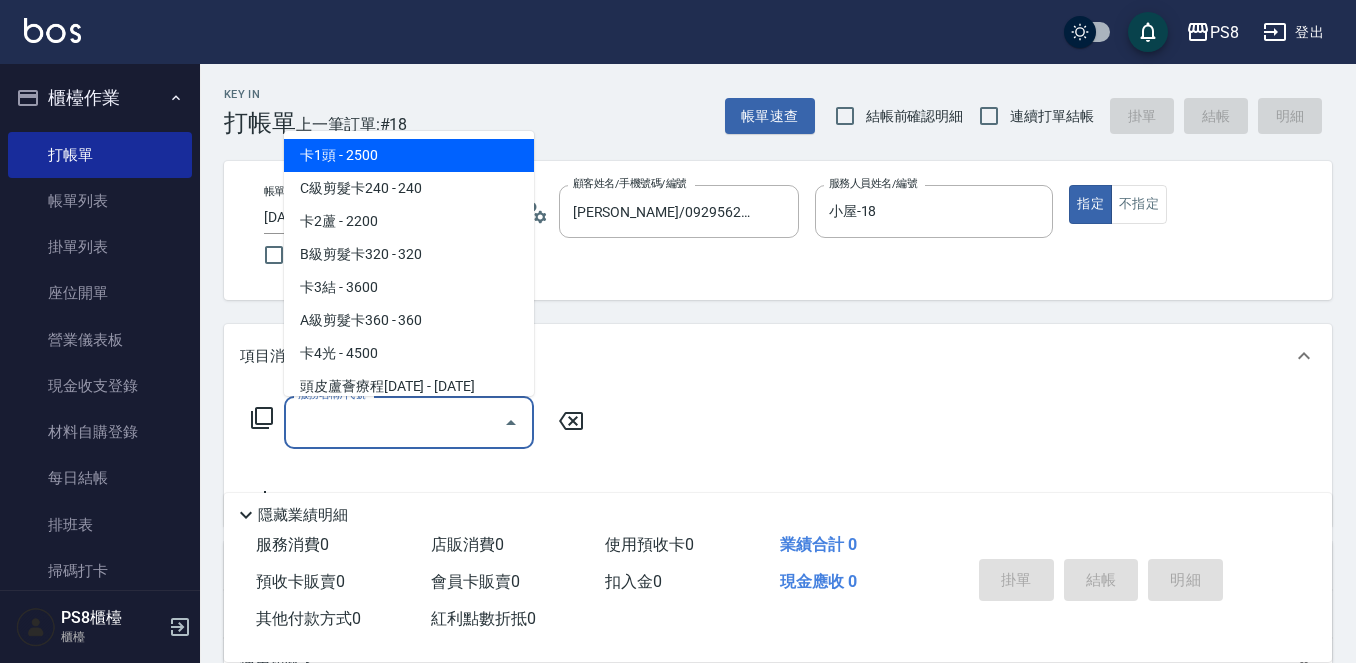 type on "0" 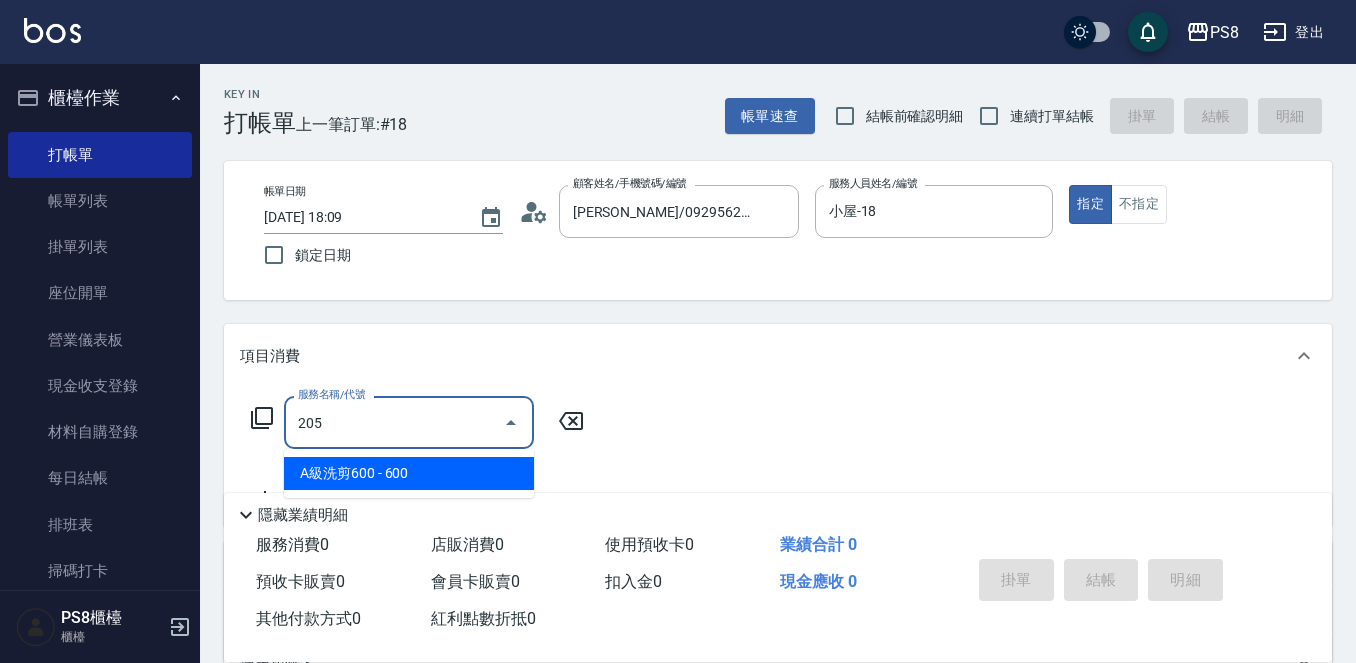 click on "A級洗剪600 - 600" at bounding box center (409, 473) 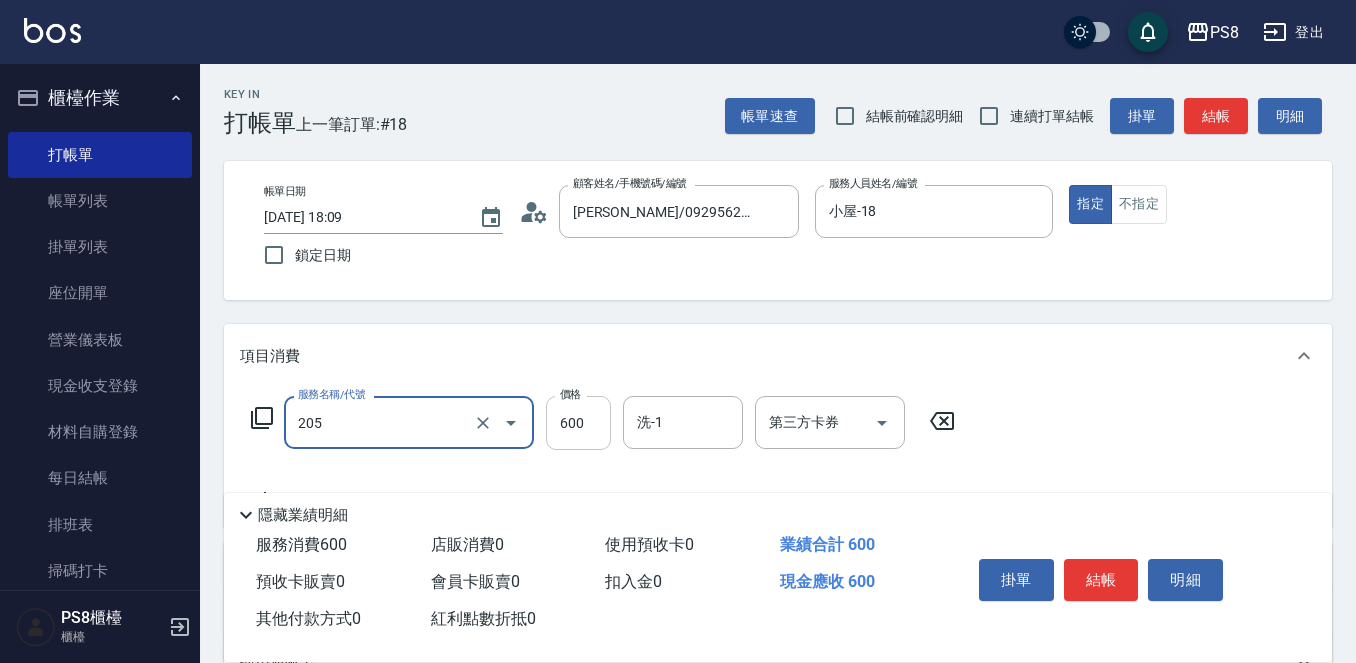 type on "A級洗剪600(205)" 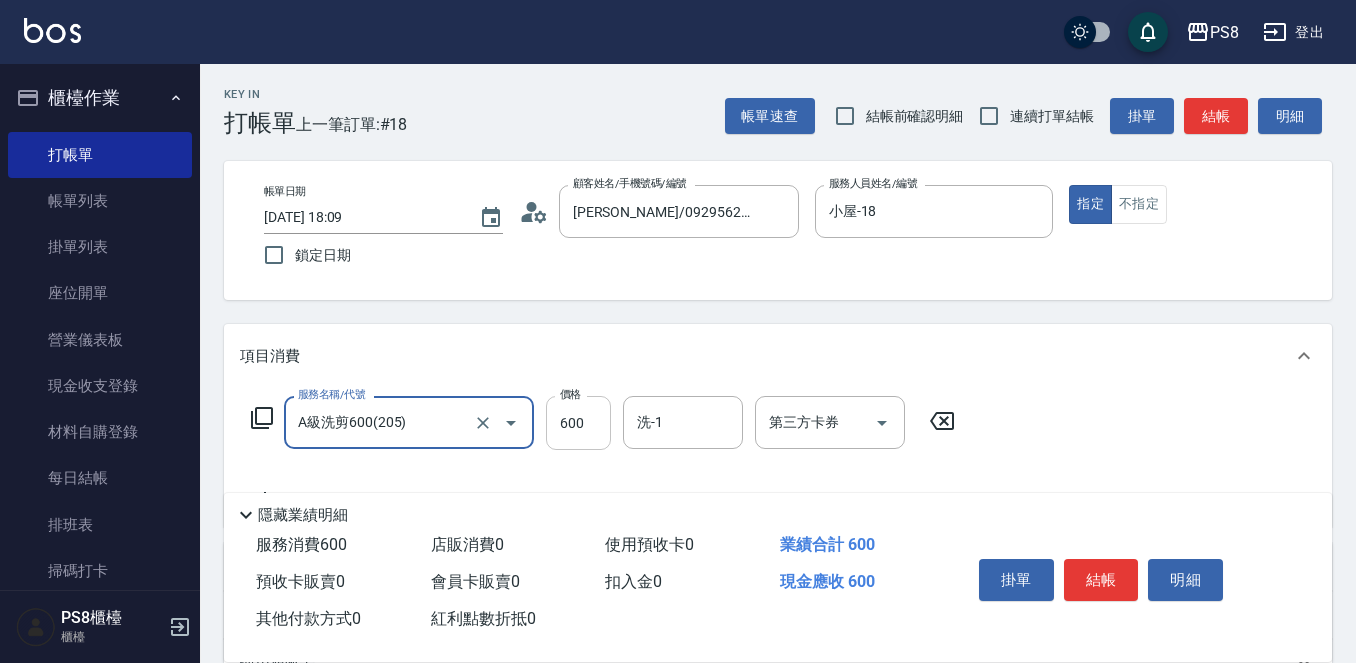click on "600" at bounding box center (578, 423) 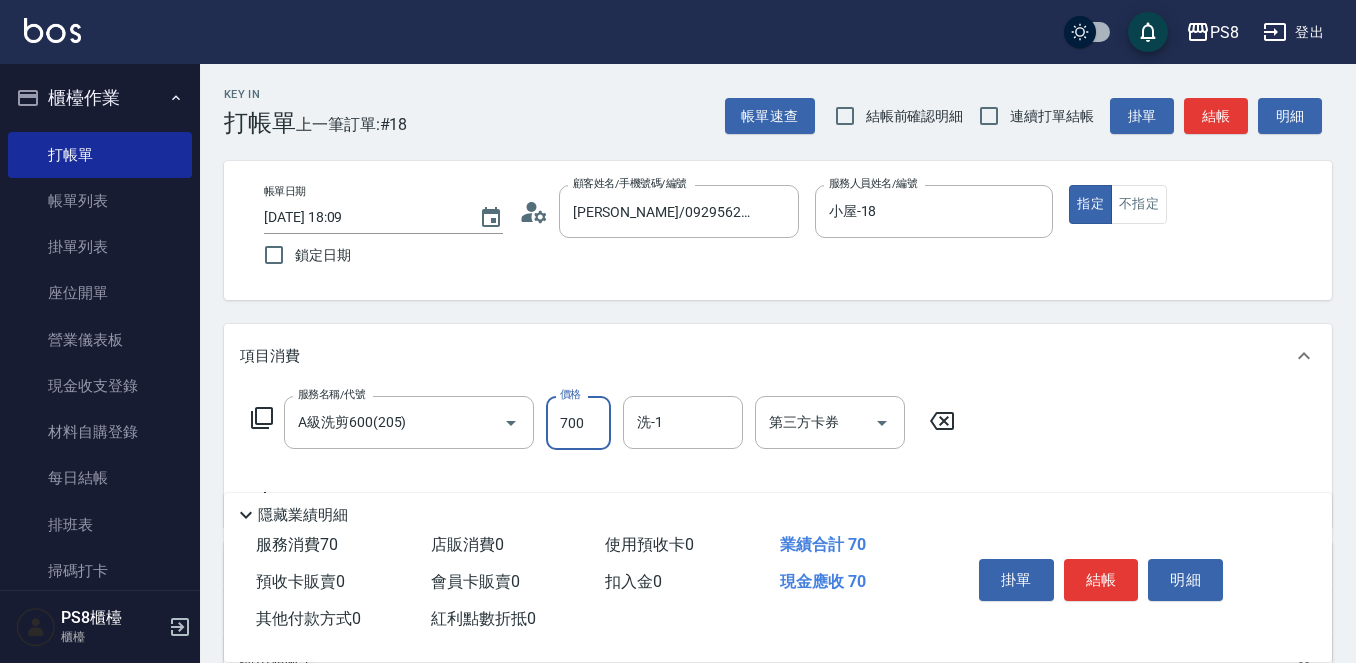 type on "700" 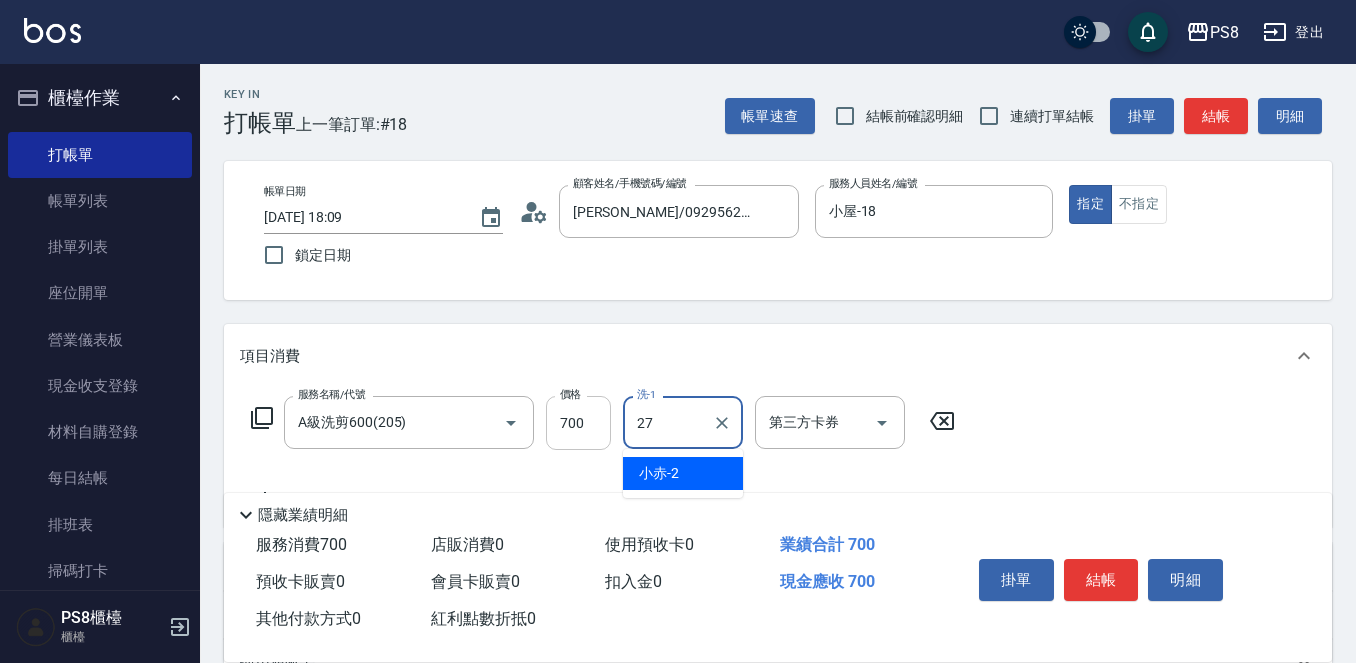 type on "[PERSON_NAME]-27" 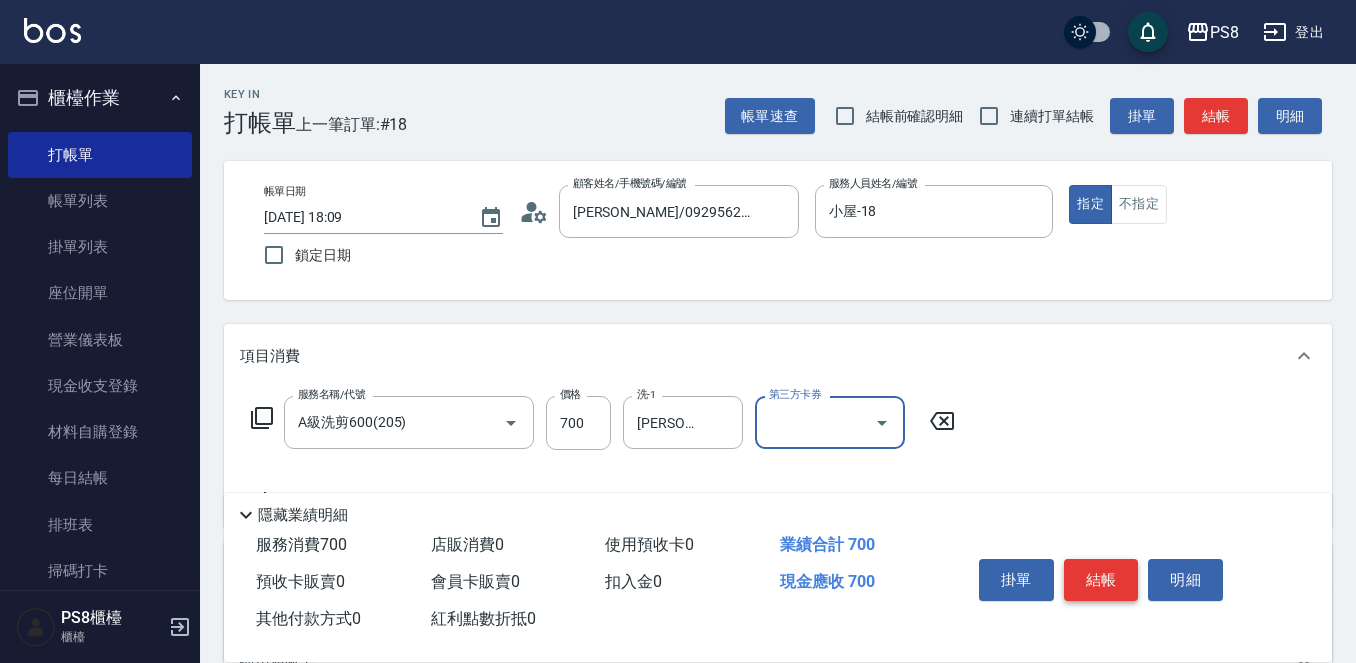click on "結帳" at bounding box center [1101, 580] 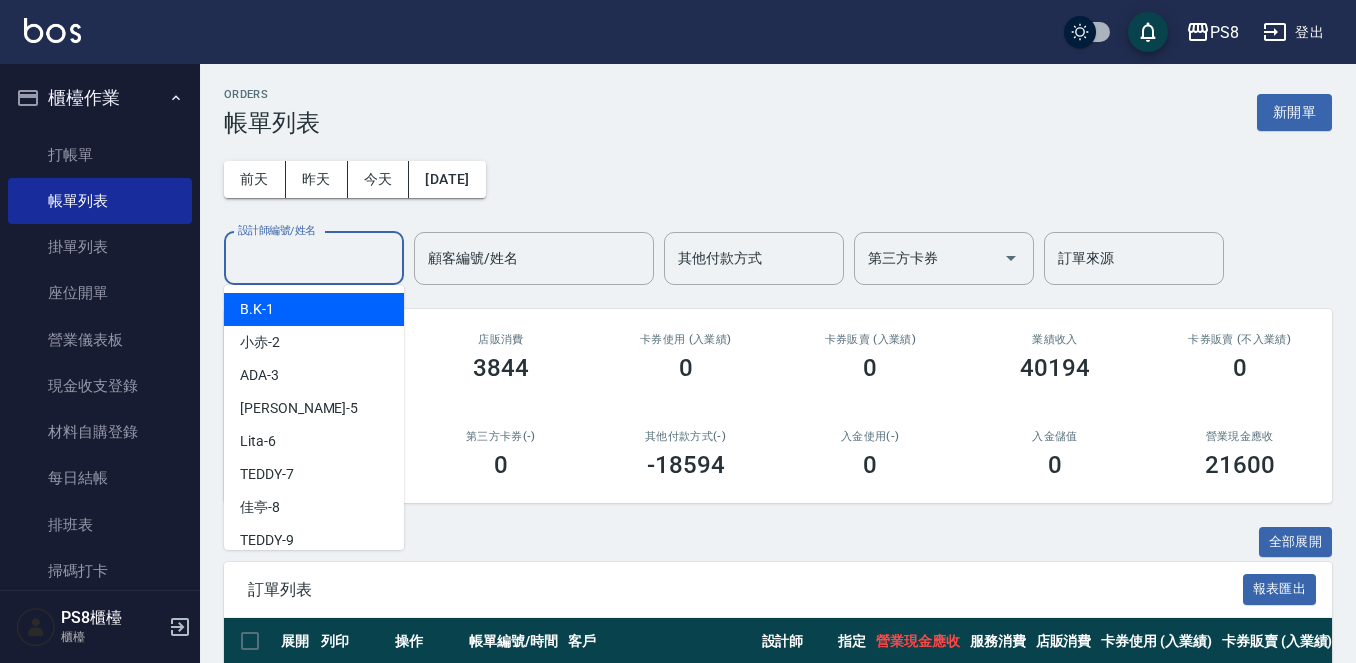 click on "設計師編號/姓名 設計師編號/姓名" at bounding box center [314, 258] 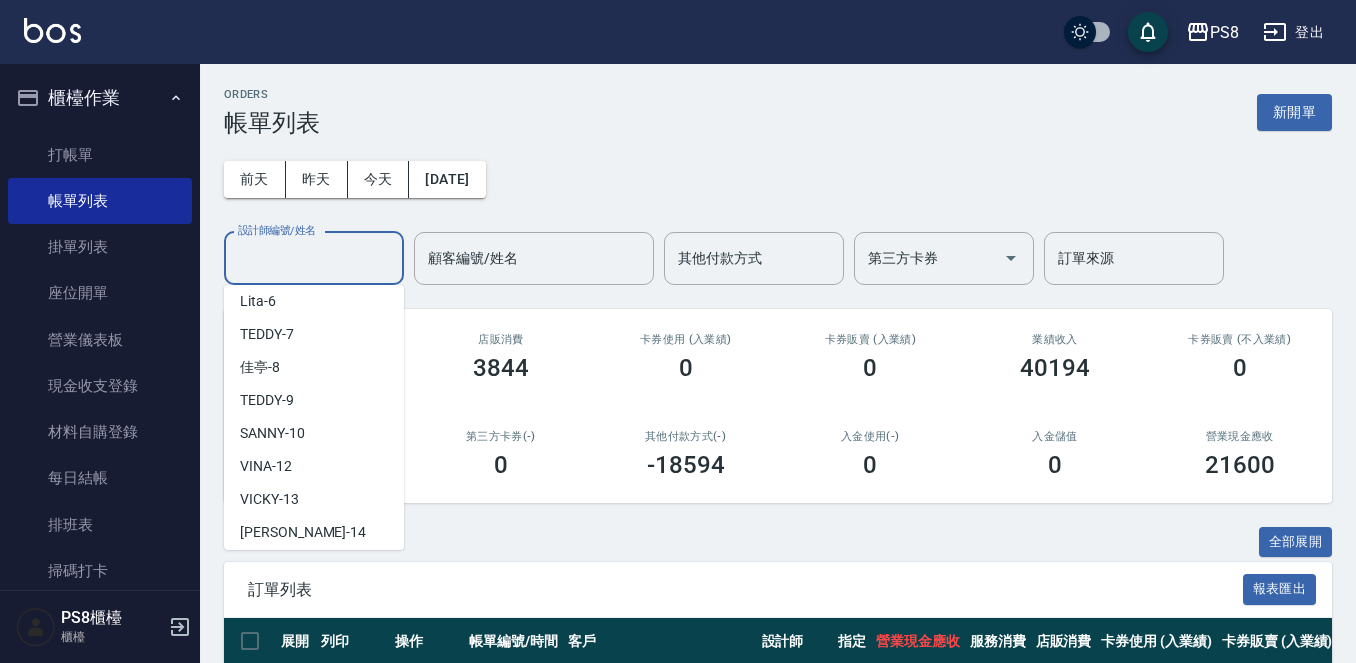 scroll, scrollTop: 300, scrollLeft: 0, axis: vertical 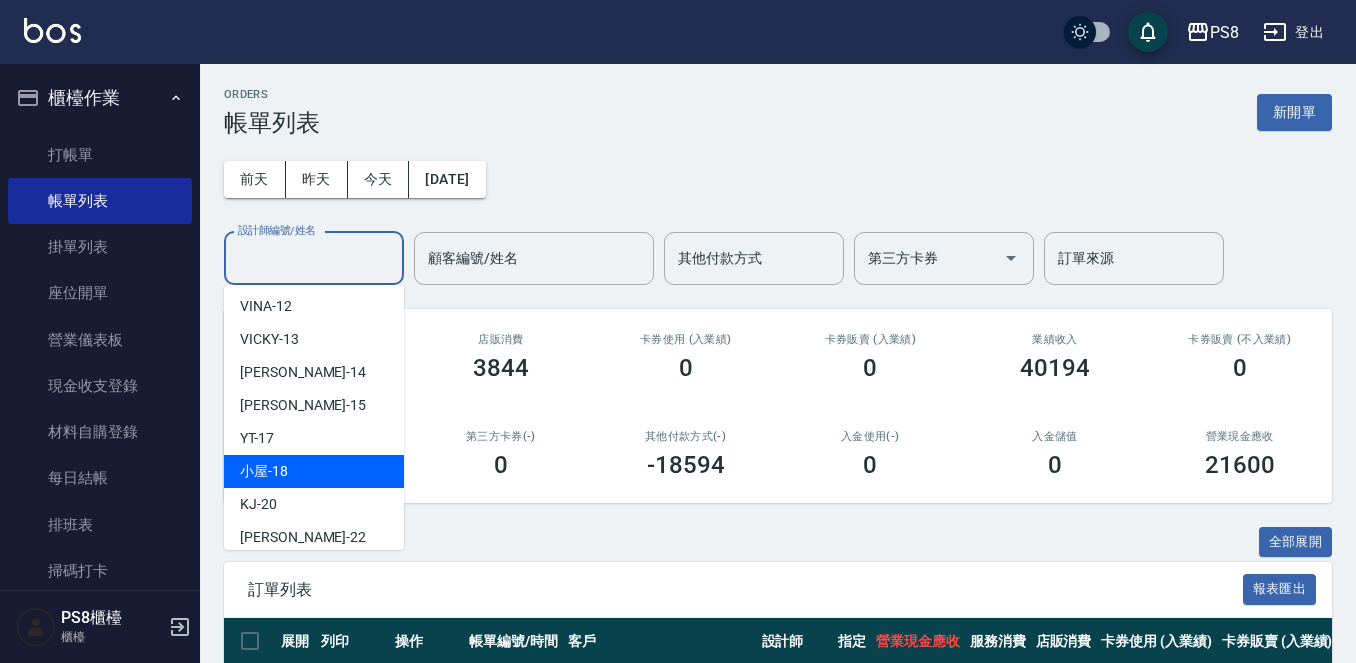 click on "小屋 -18" at bounding box center (314, 471) 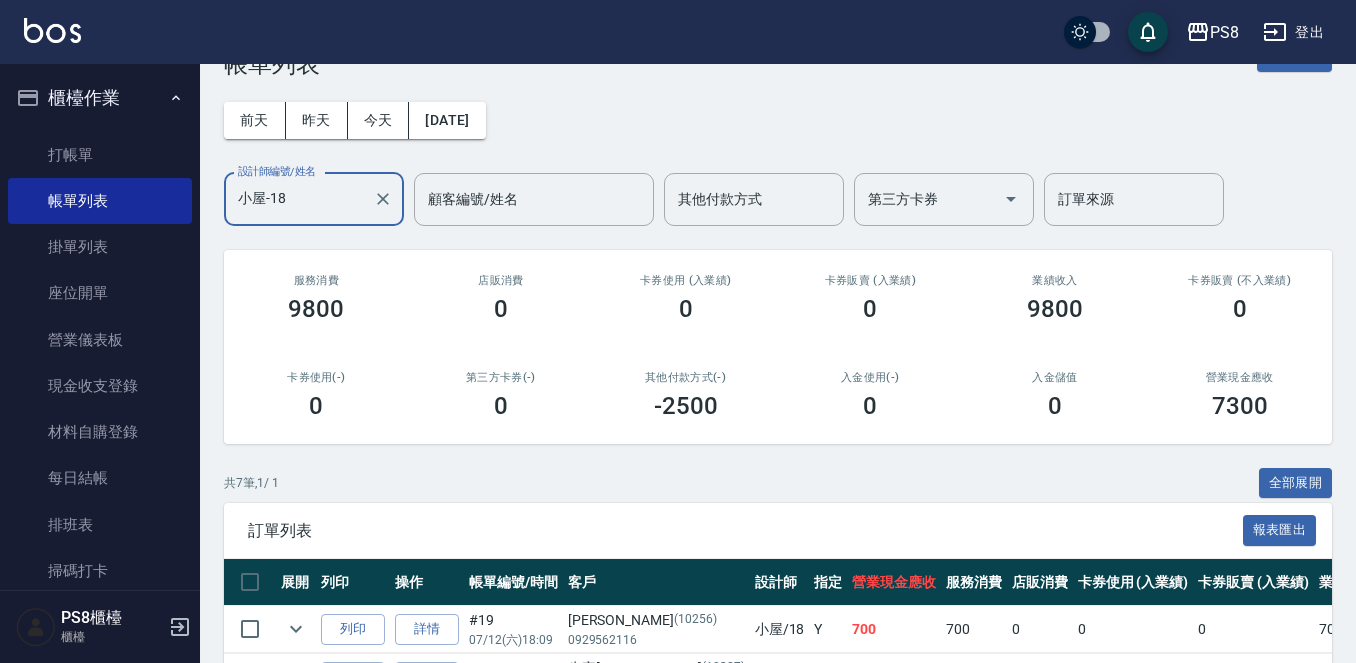 scroll, scrollTop: 33, scrollLeft: 0, axis: vertical 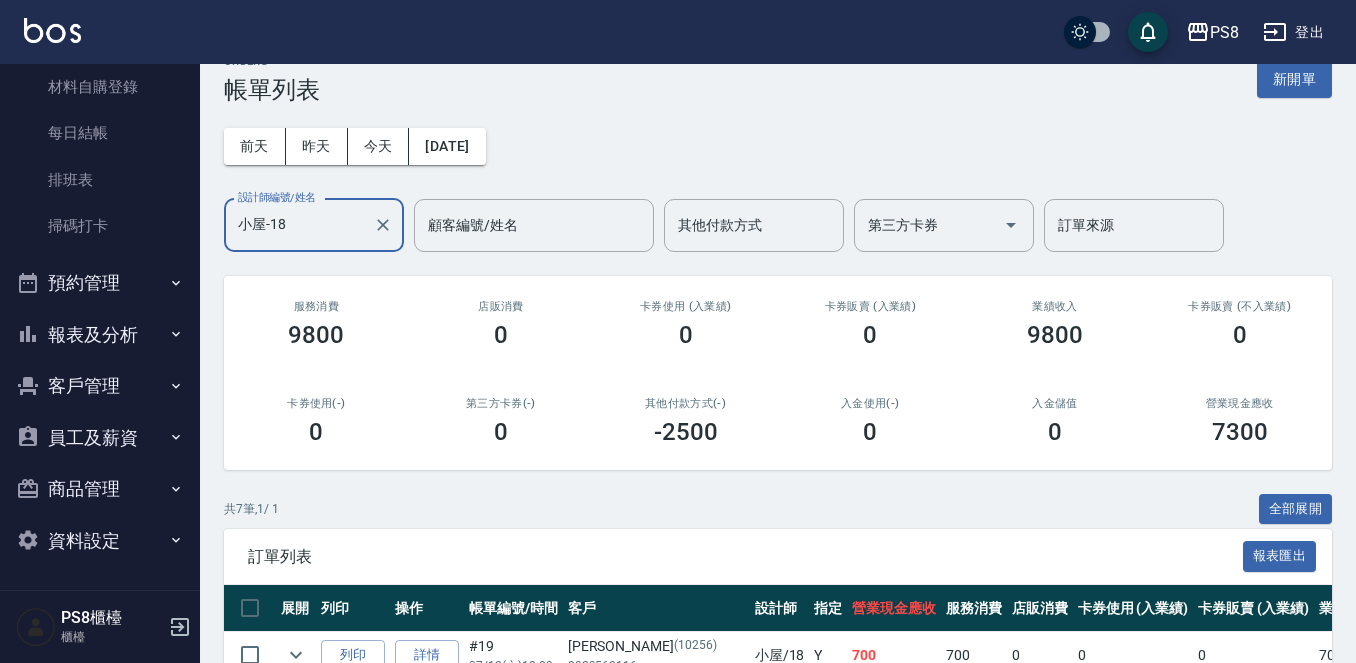 click on "報表及分析" at bounding box center [100, 335] 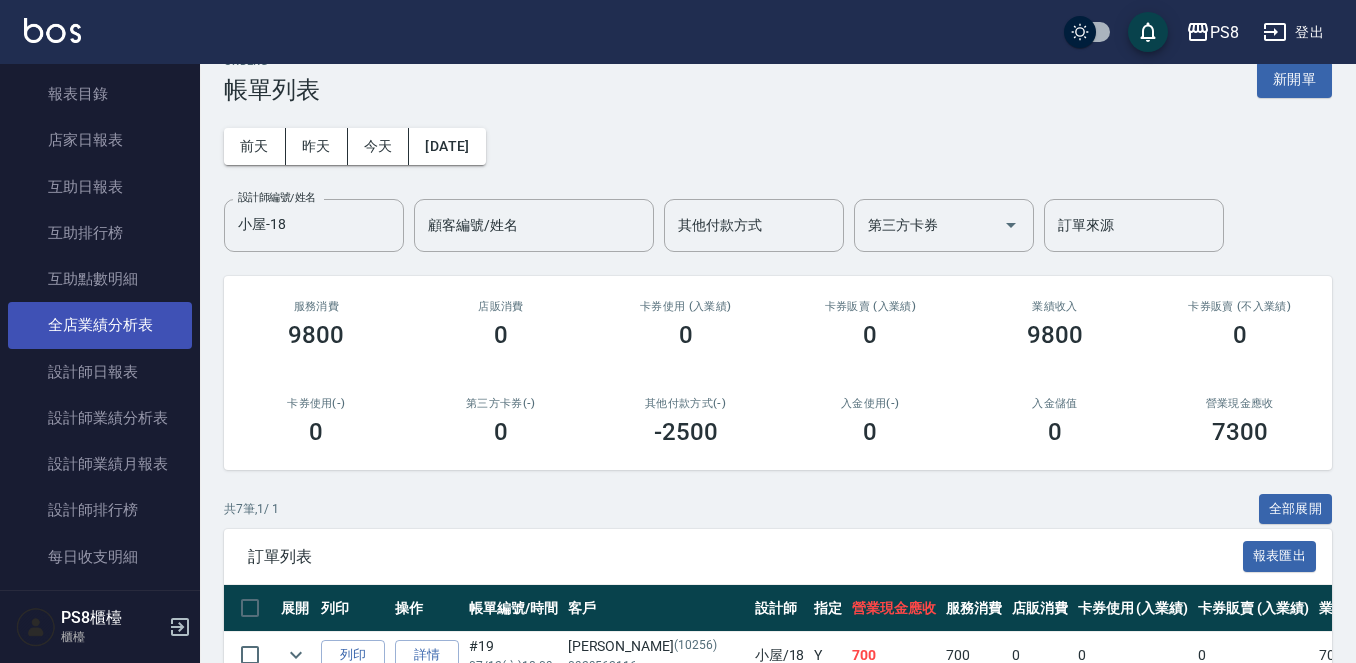 scroll, scrollTop: 845, scrollLeft: 0, axis: vertical 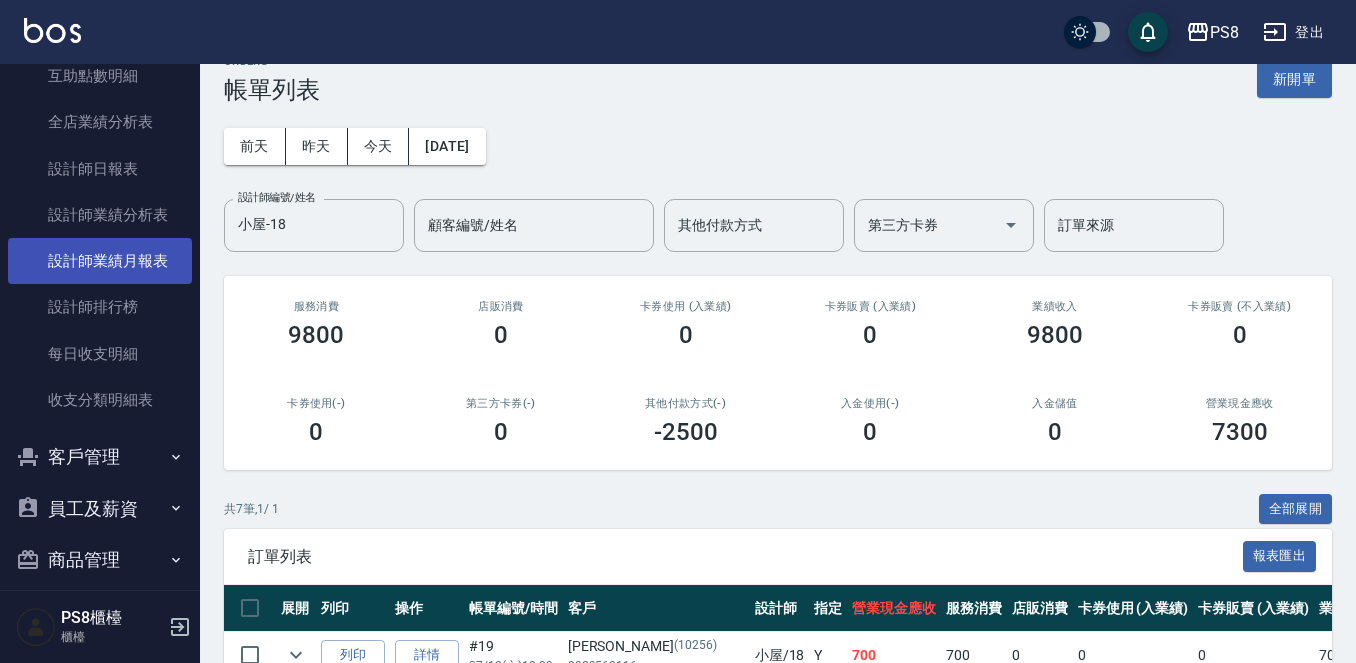 click on "設計師業績月報表" at bounding box center (100, 261) 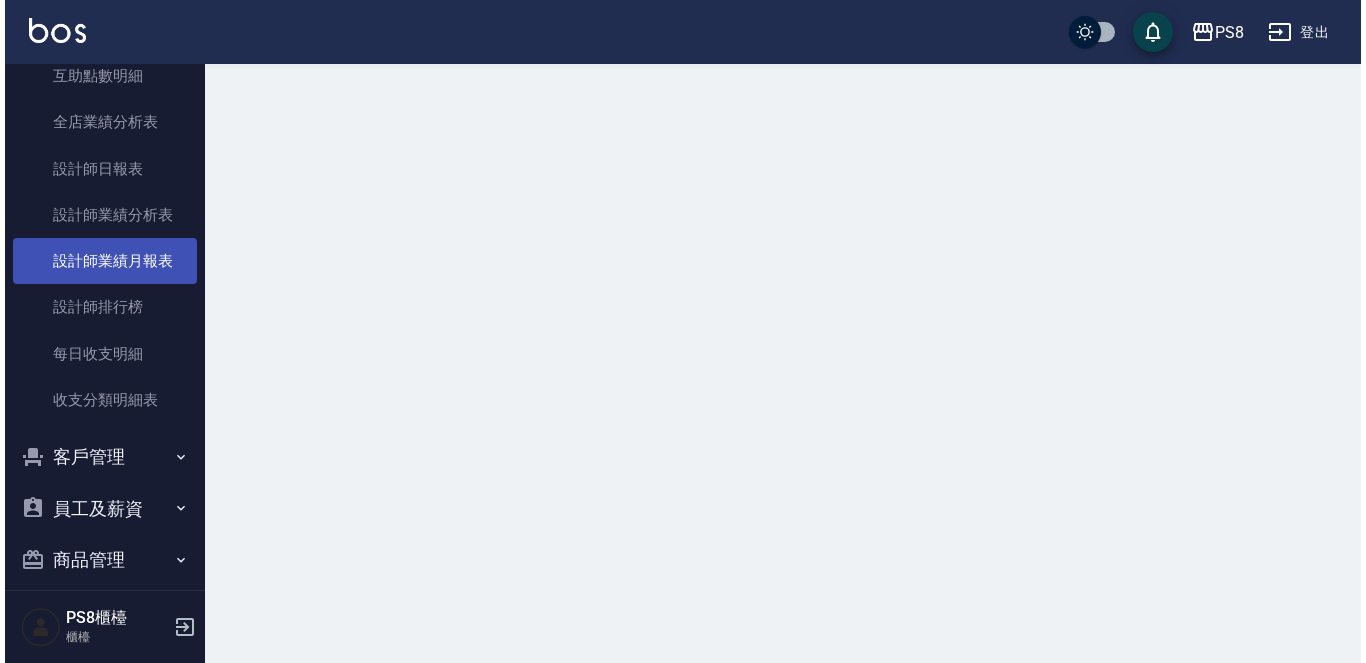 scroll, scrollTop: 0, scrollLeft: 0, axis: both 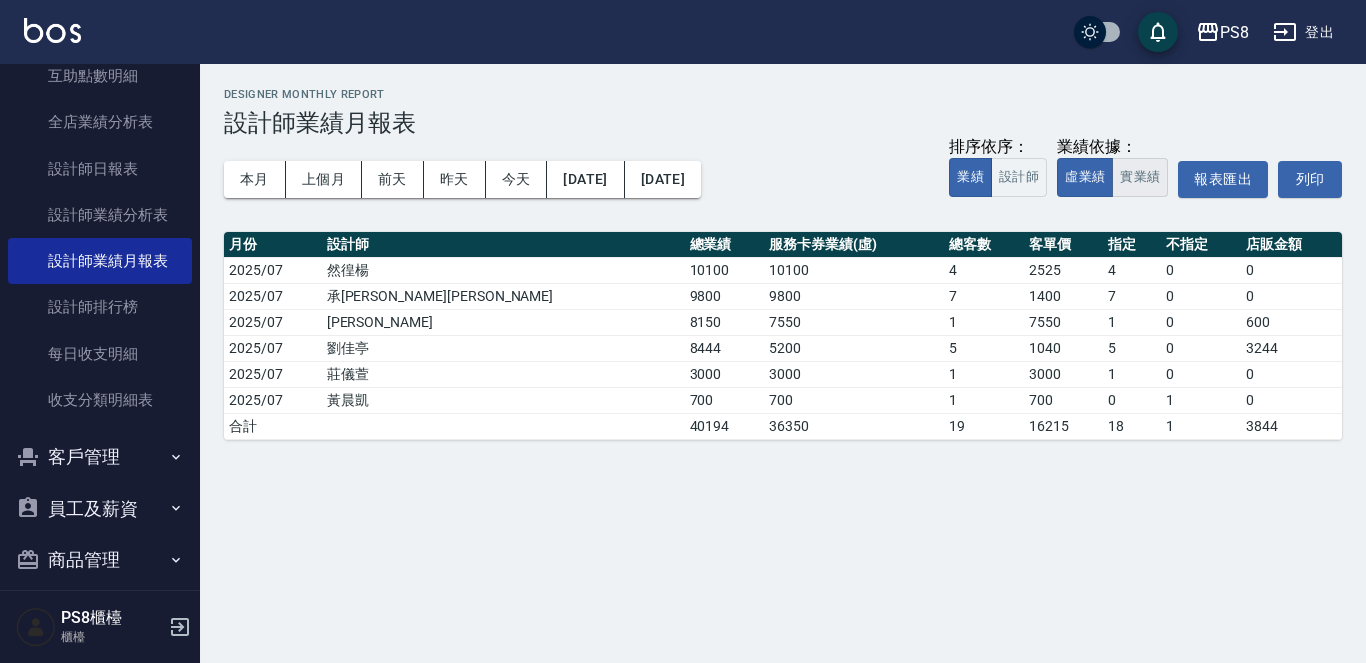 click on "實業績" at bounding box center [1140, 177] 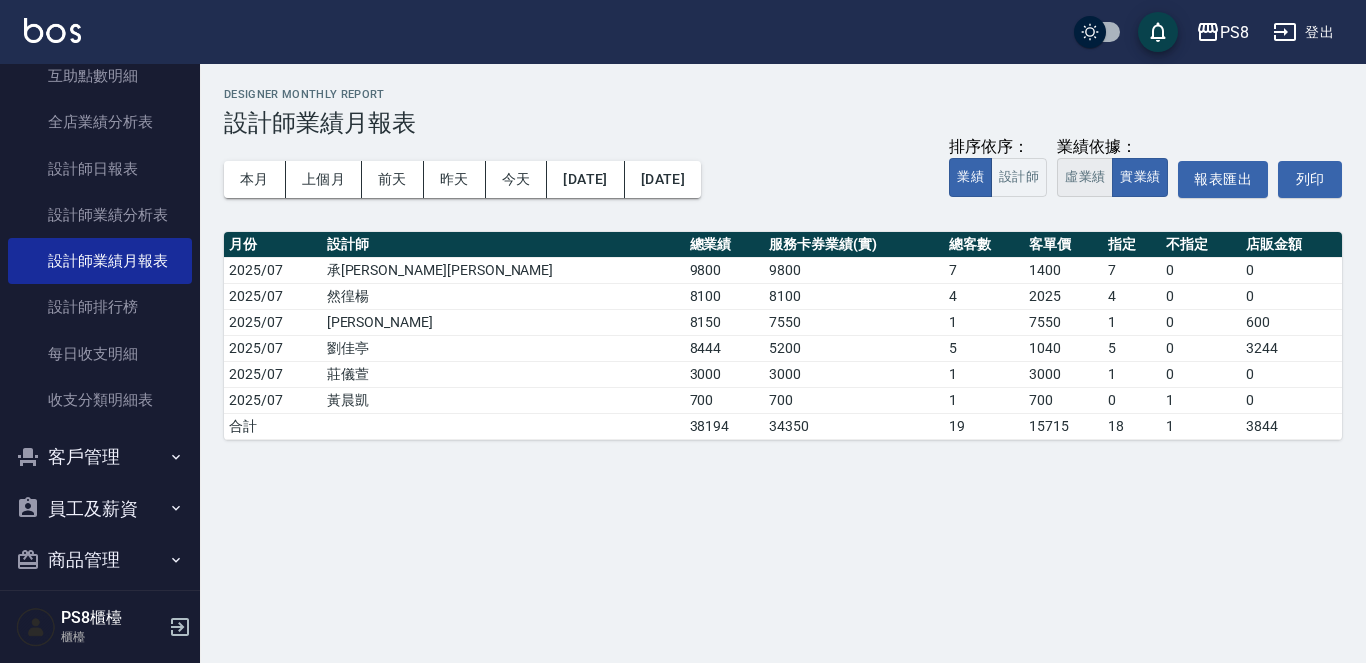 click on "虛業績" at bounding box center (1085, 177) 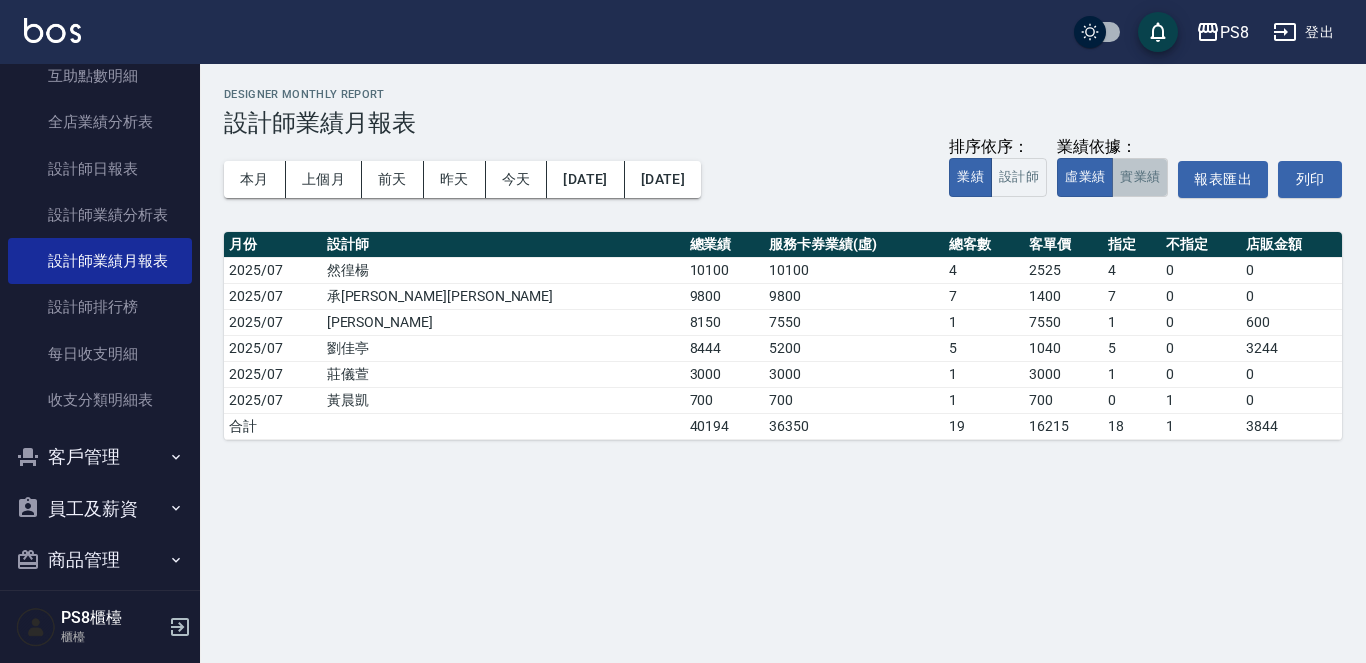 click on "實業績" at bounding box center [1140, 177] 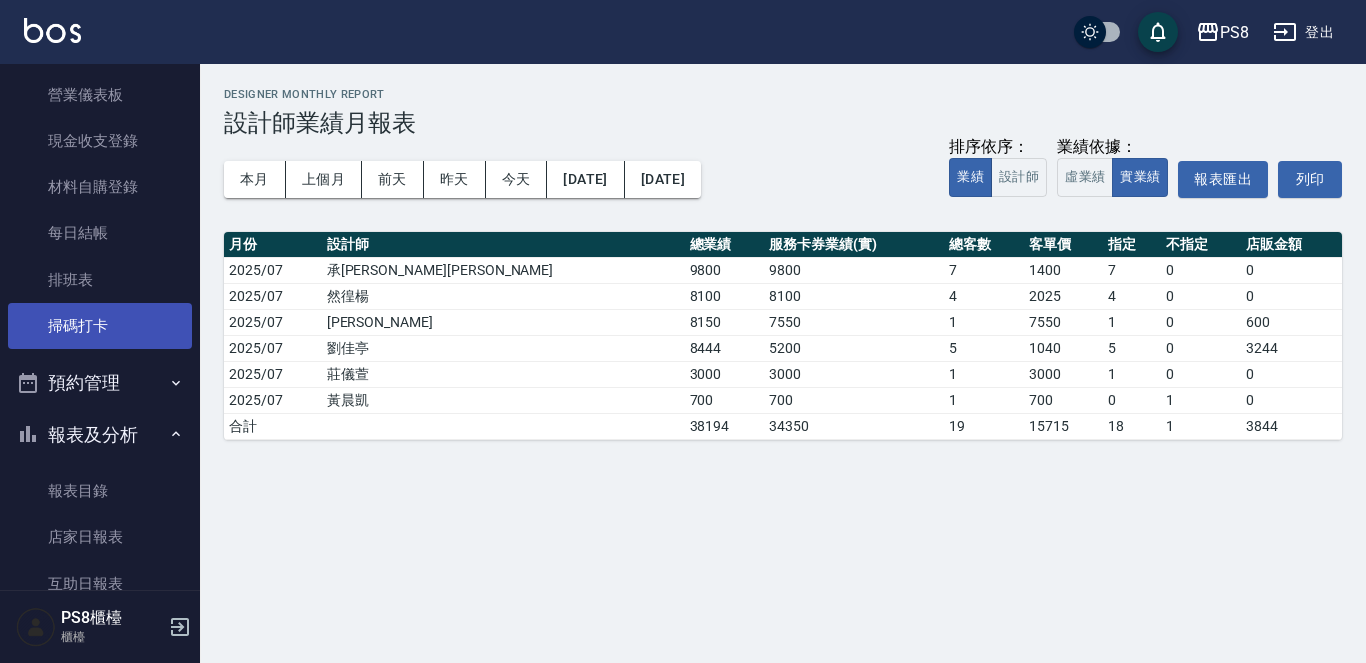 scroll, scrollTop: 645, scrollLeft: 0, axis: vertical 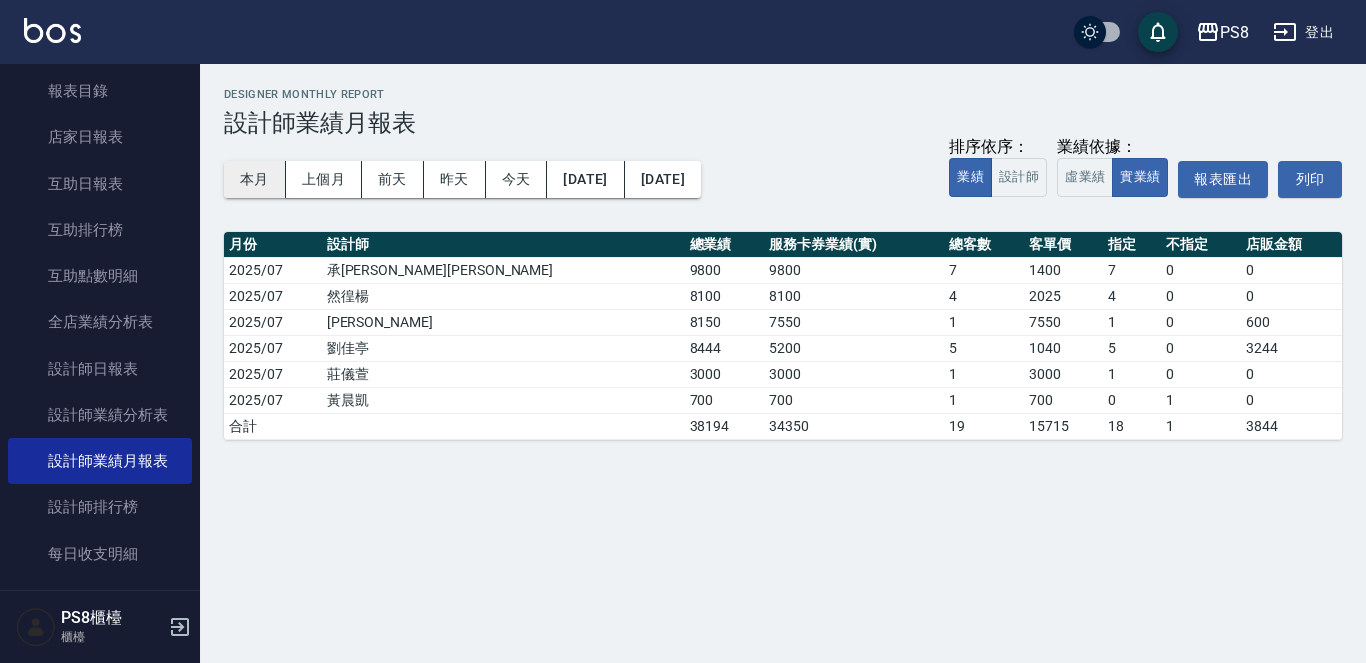 click on "本月" at bounding box center [255, 179] 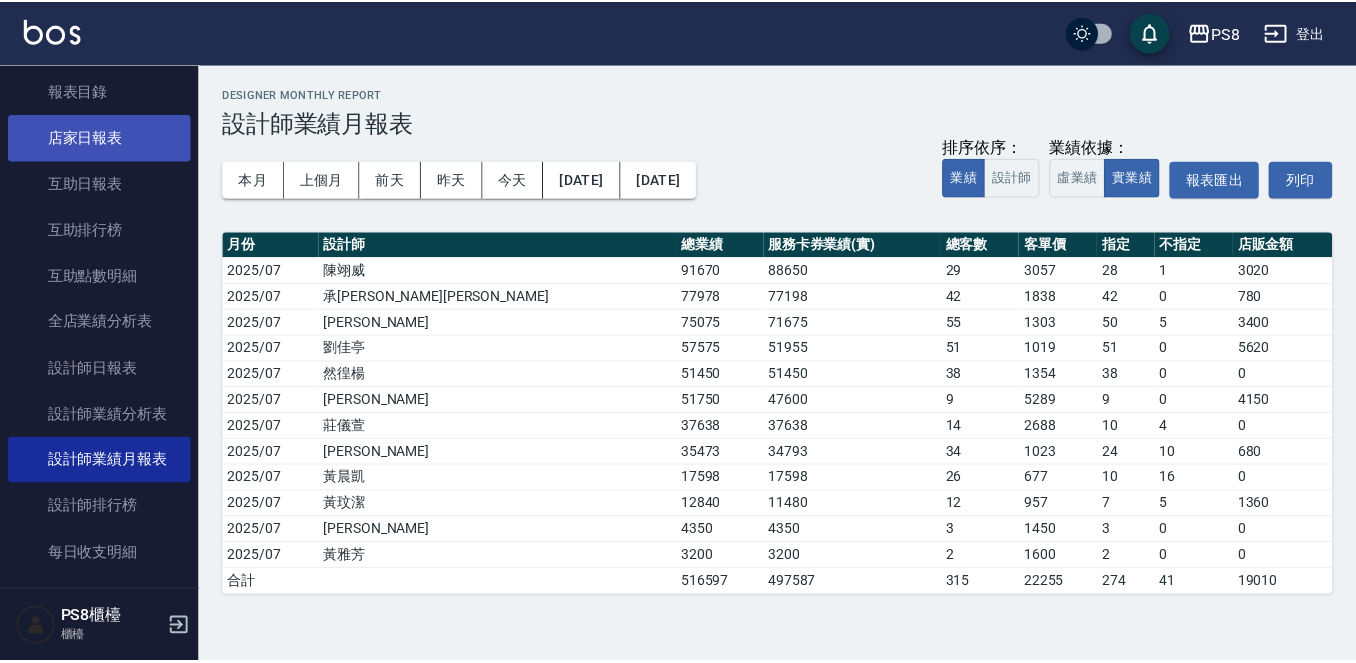 scroll, scrollTop: 0, scrollLeft: 0, axis: both 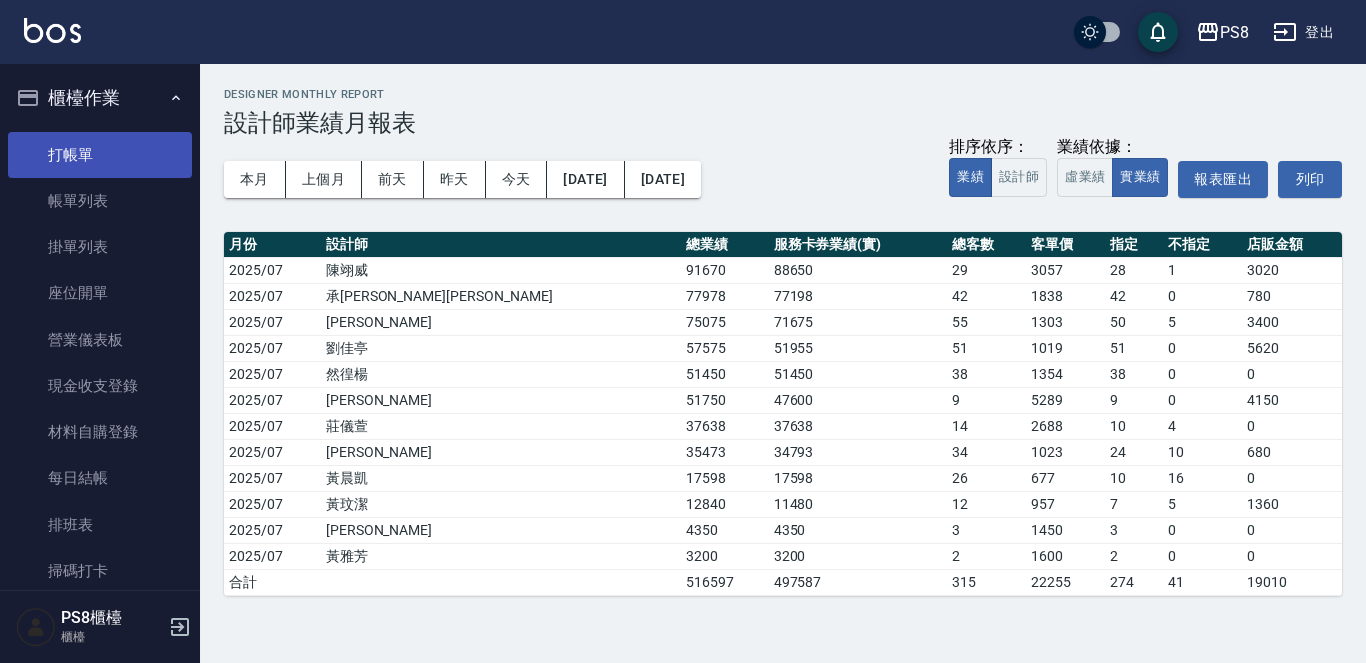 click on "打帳單" at bounding box center [100, 155] 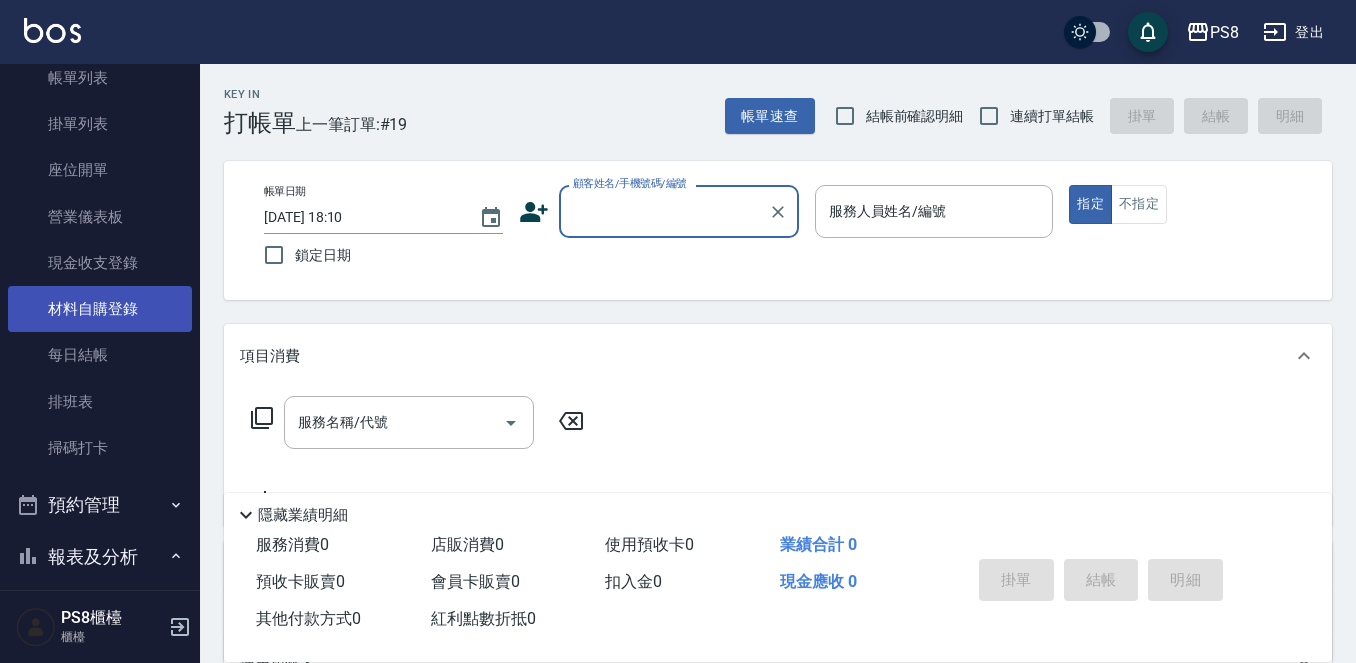 scroll, scrollTop: 100, scrollLeft: 0, axis: vertical 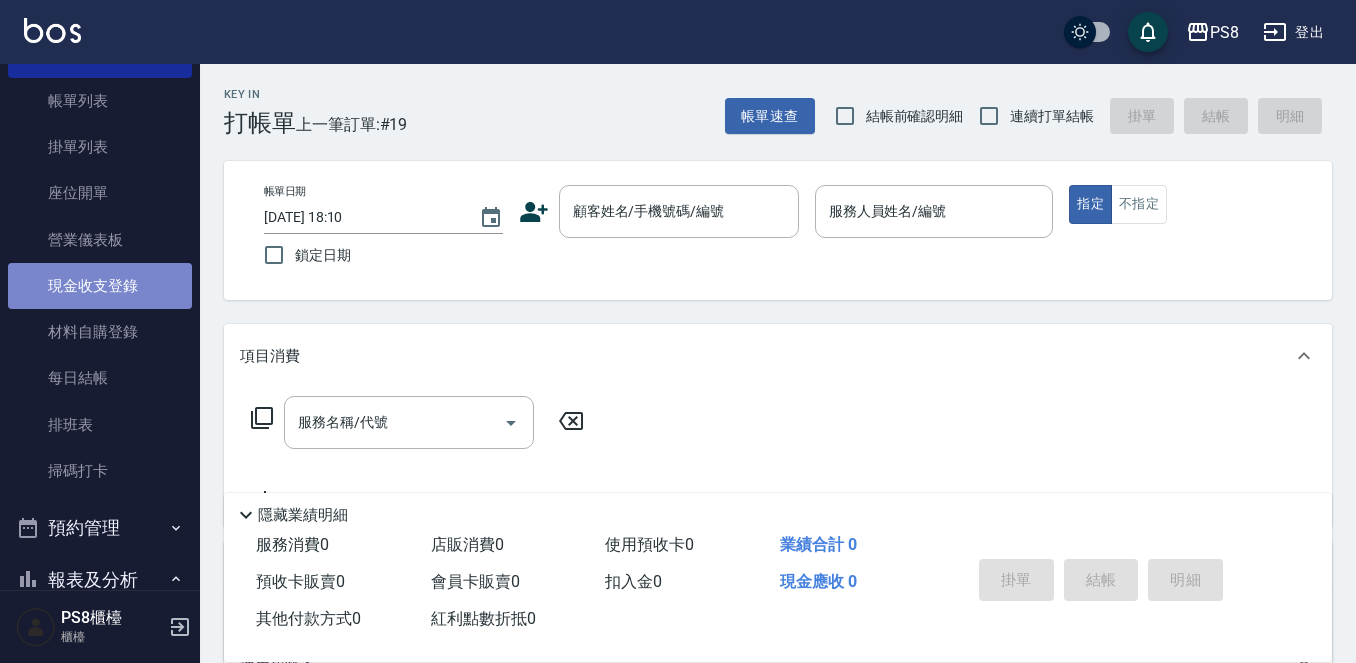 click on "現金收支登錄" at bounding box center (100, 286) 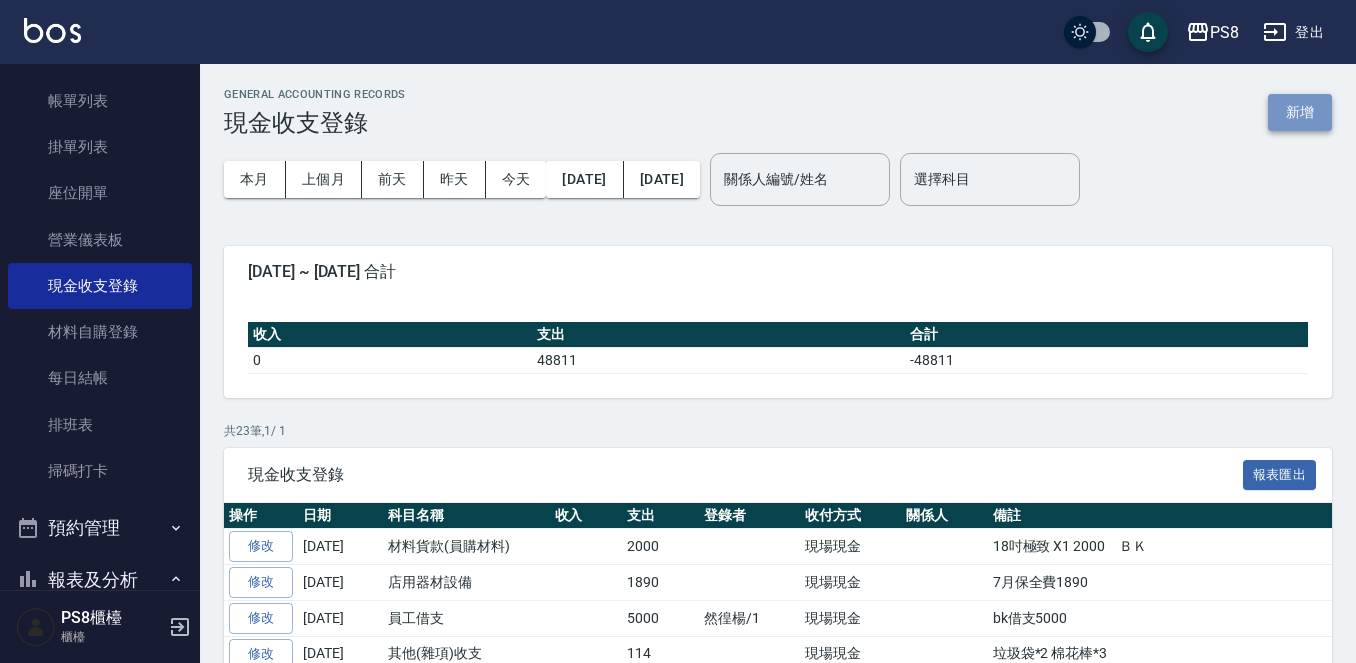 click on "新增" at bounding box center (1300, 112) 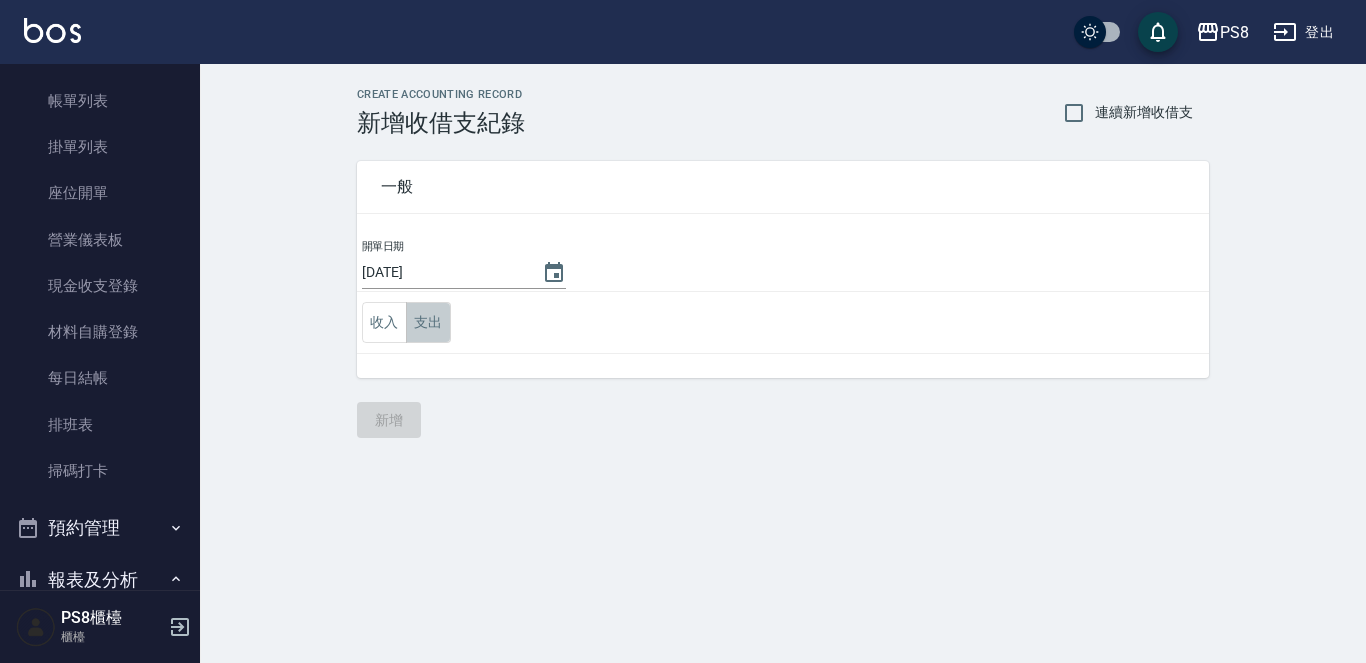 click on "支出" at bounding box center [428, 322] 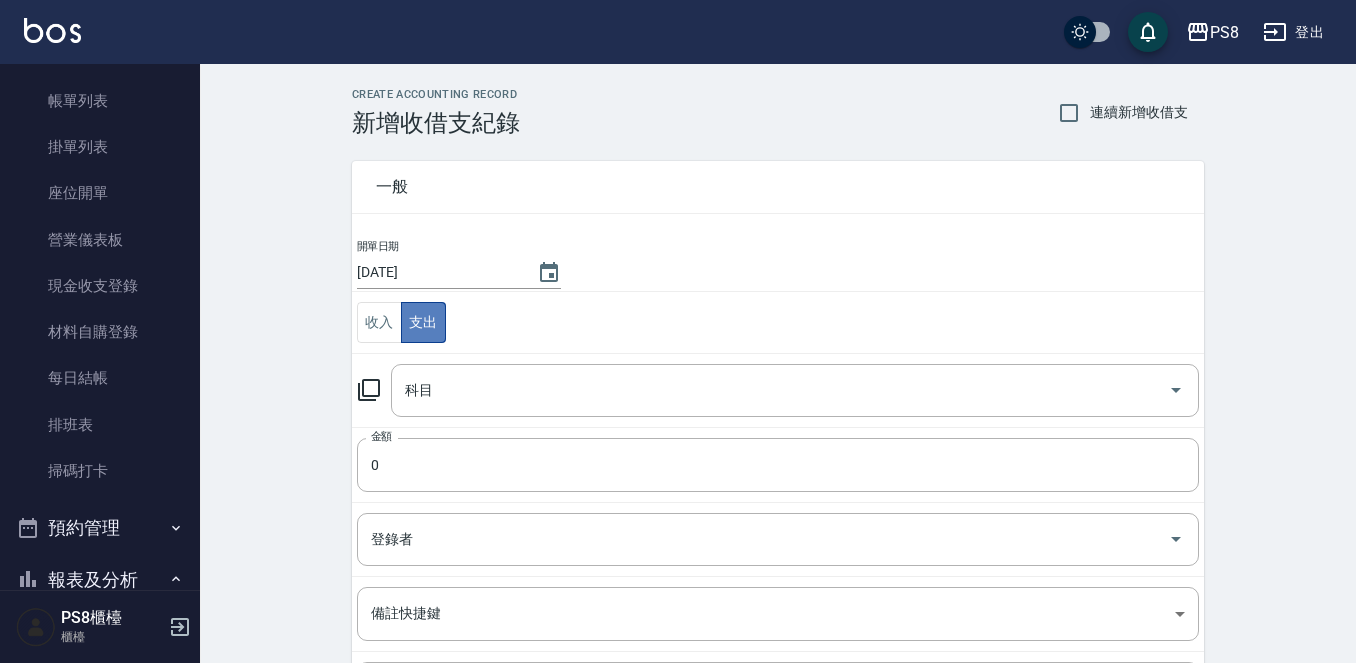 click on "支出" at bounding box center [423, 322] 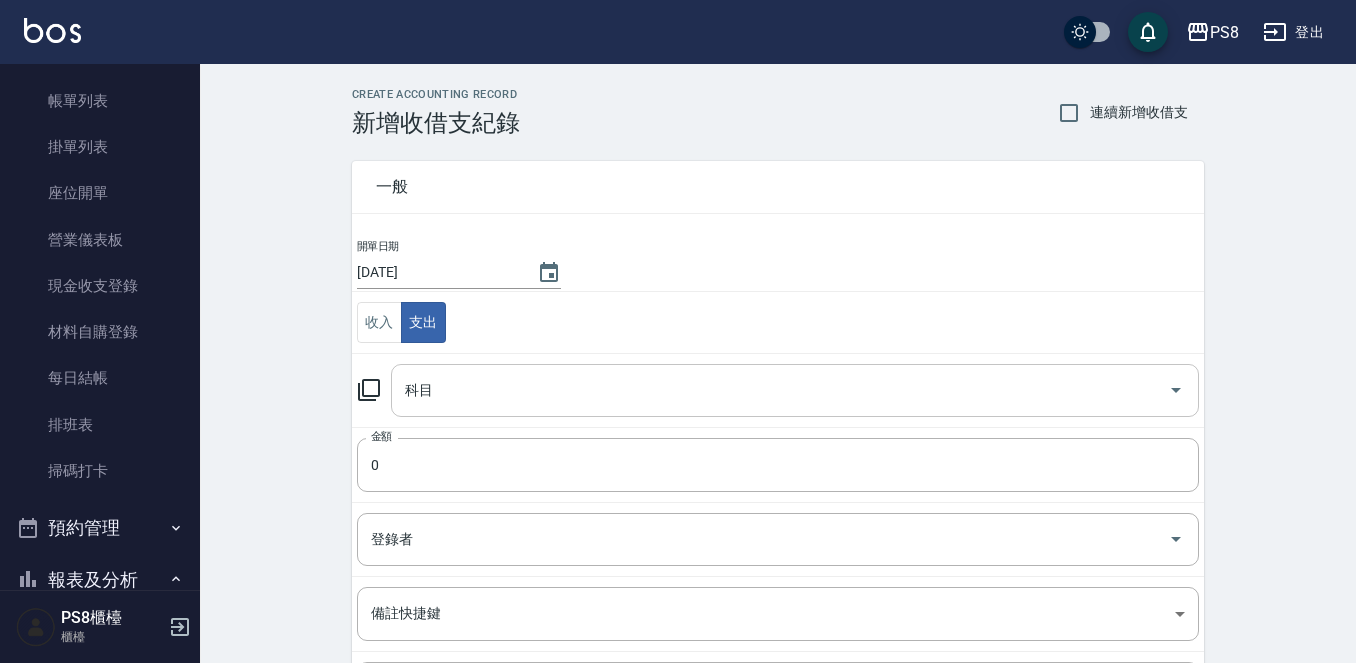 click on "科目" at bounding box center [780, 390] 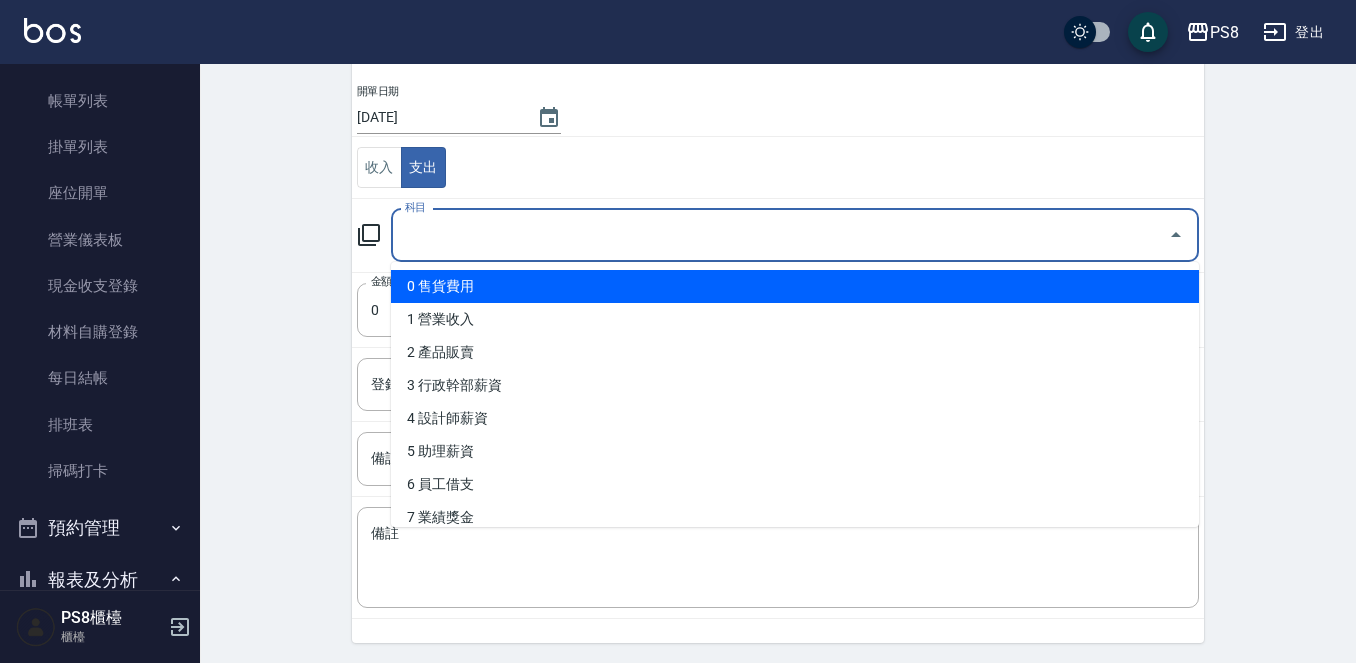 scroll, scrollTop: 120, scrollLeft: 0, axis: vertical 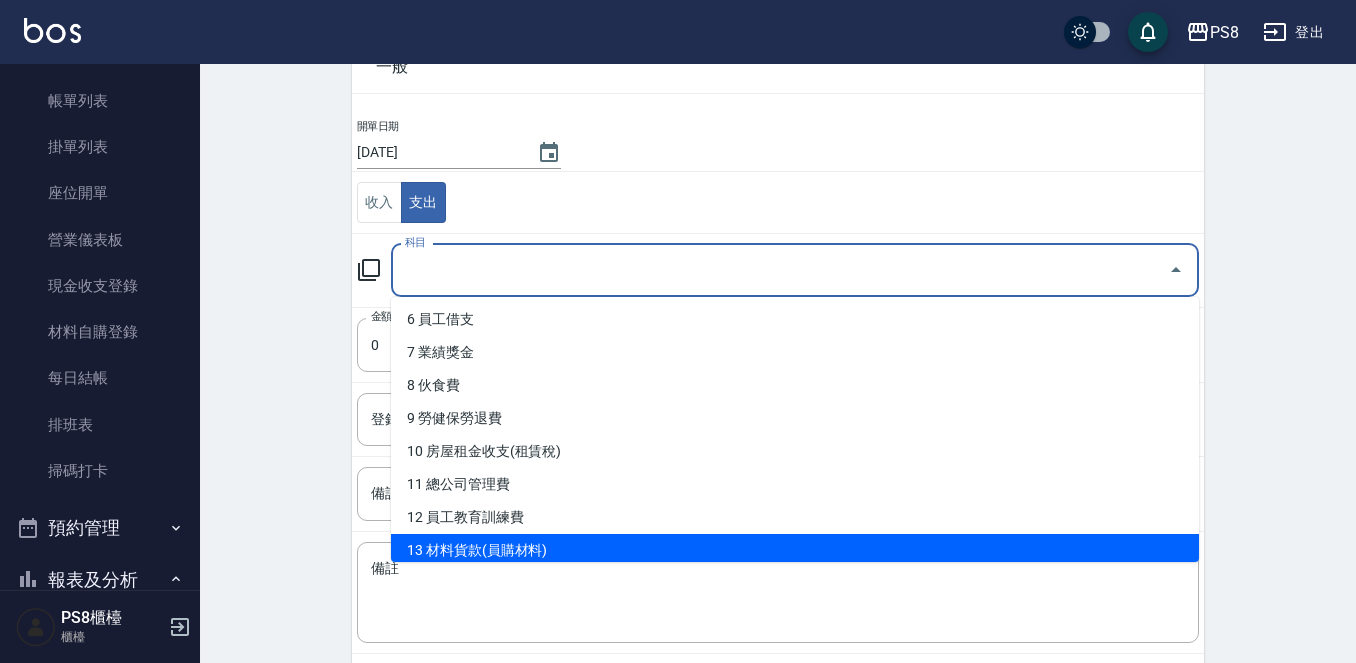 click on "13 材料貨款(員購材料)" at bounding box center [795, 550] 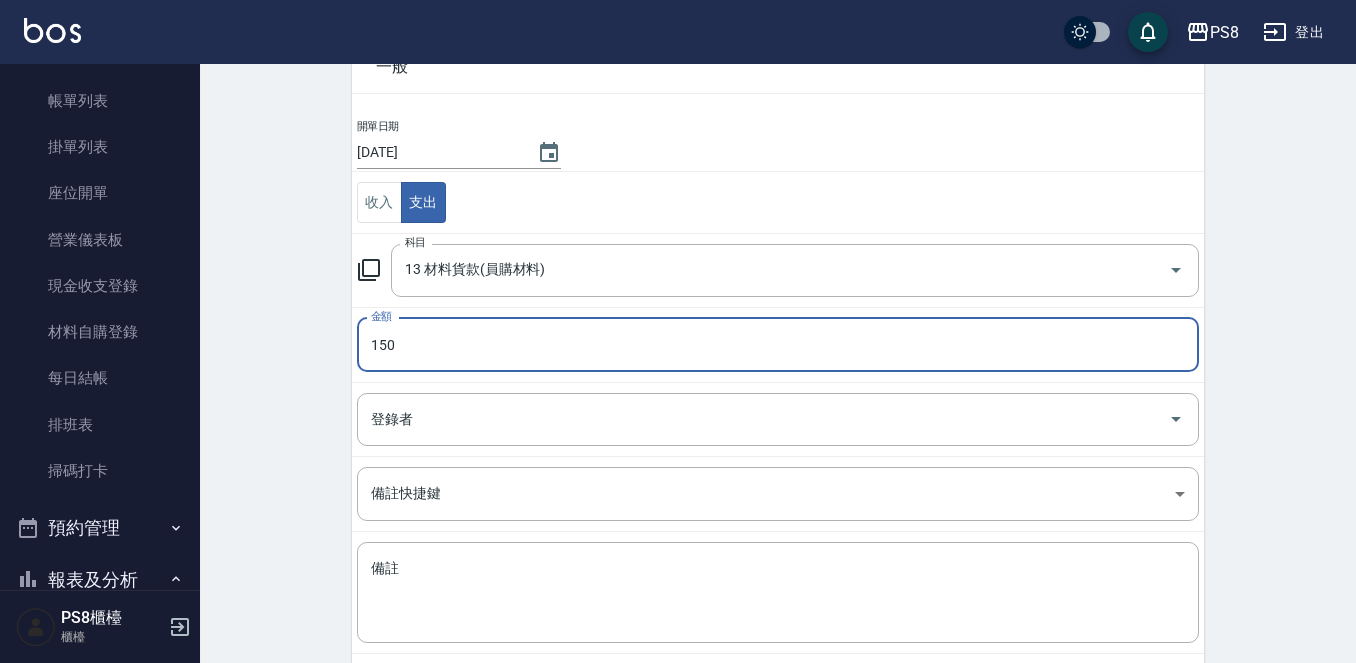 type on "150" 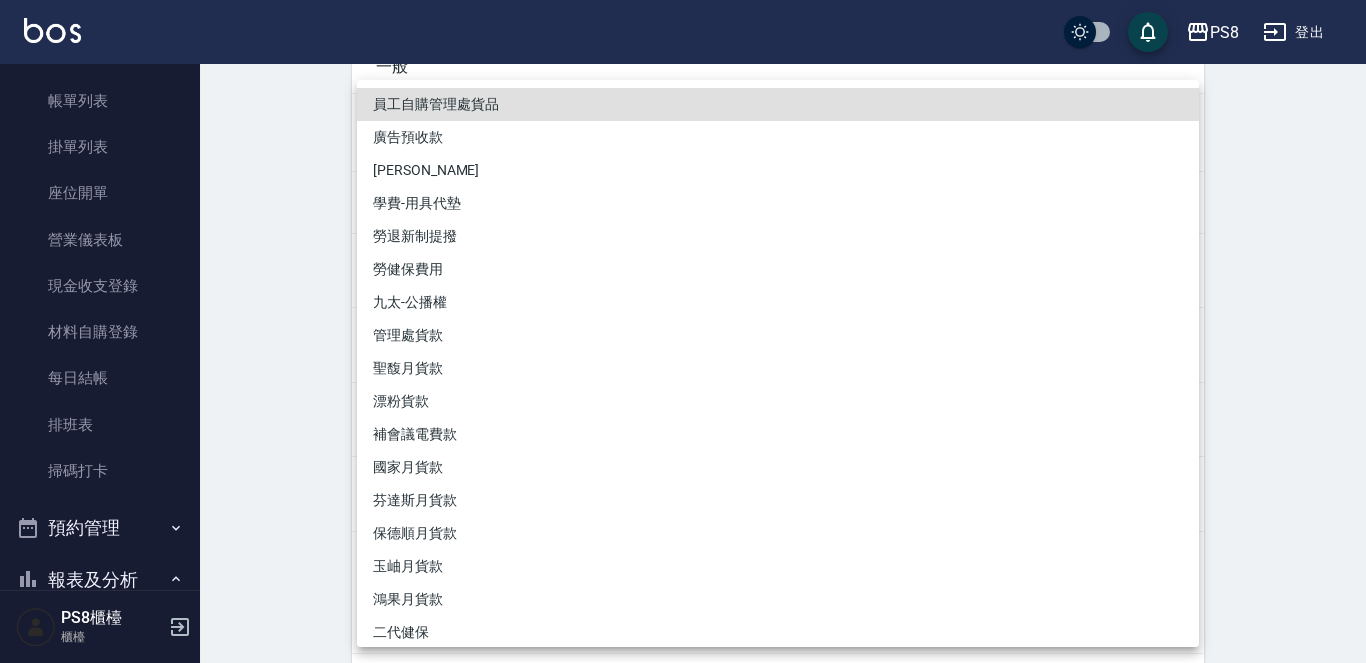 type 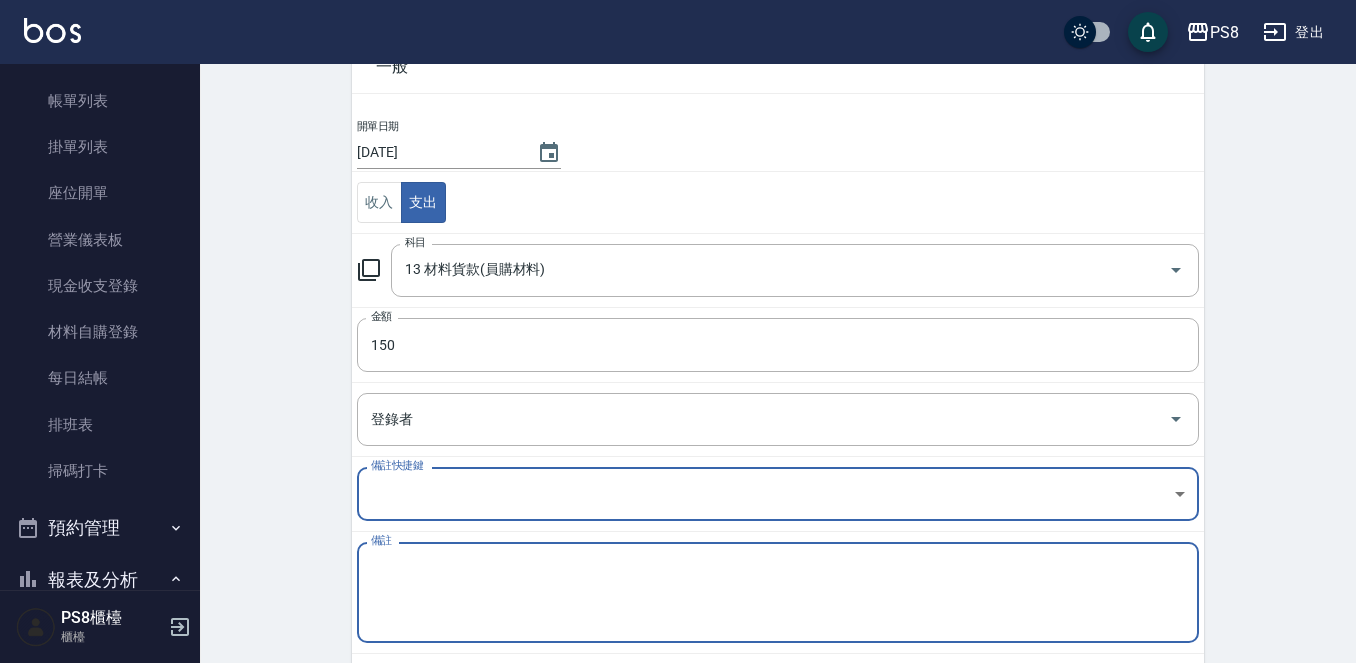 click on "x 備註" at bounding box center (778, 592) 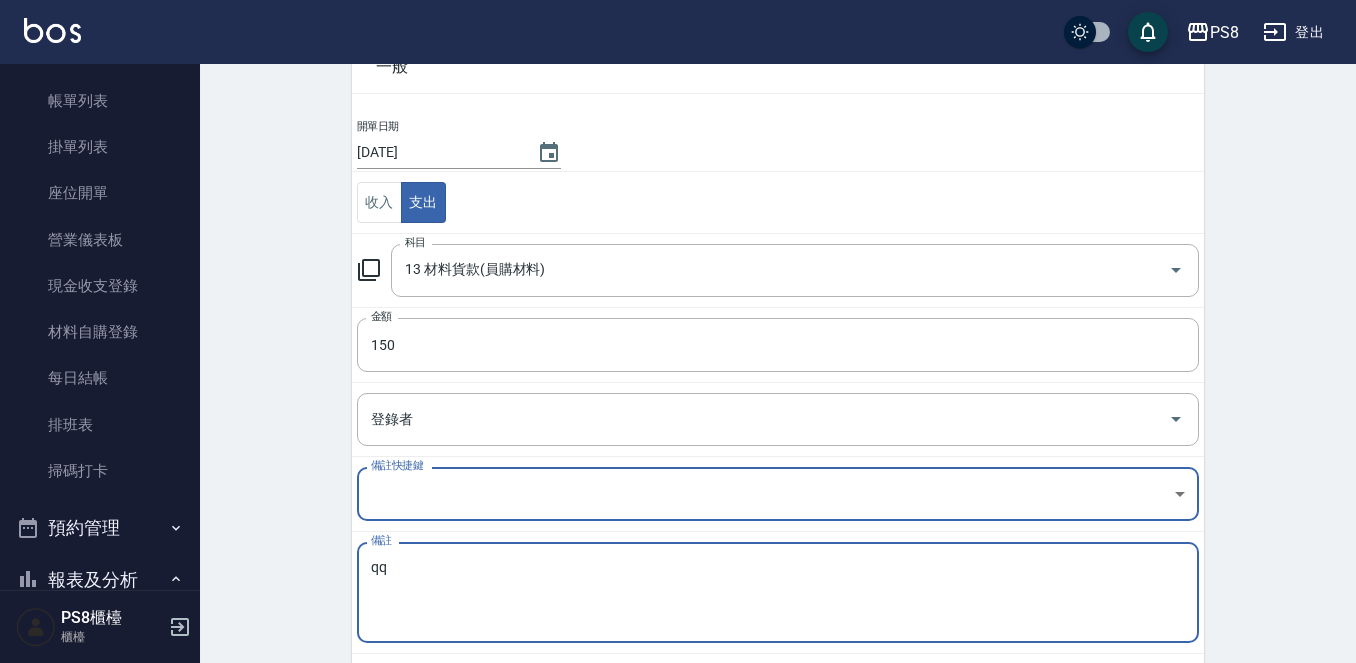 type on "q" 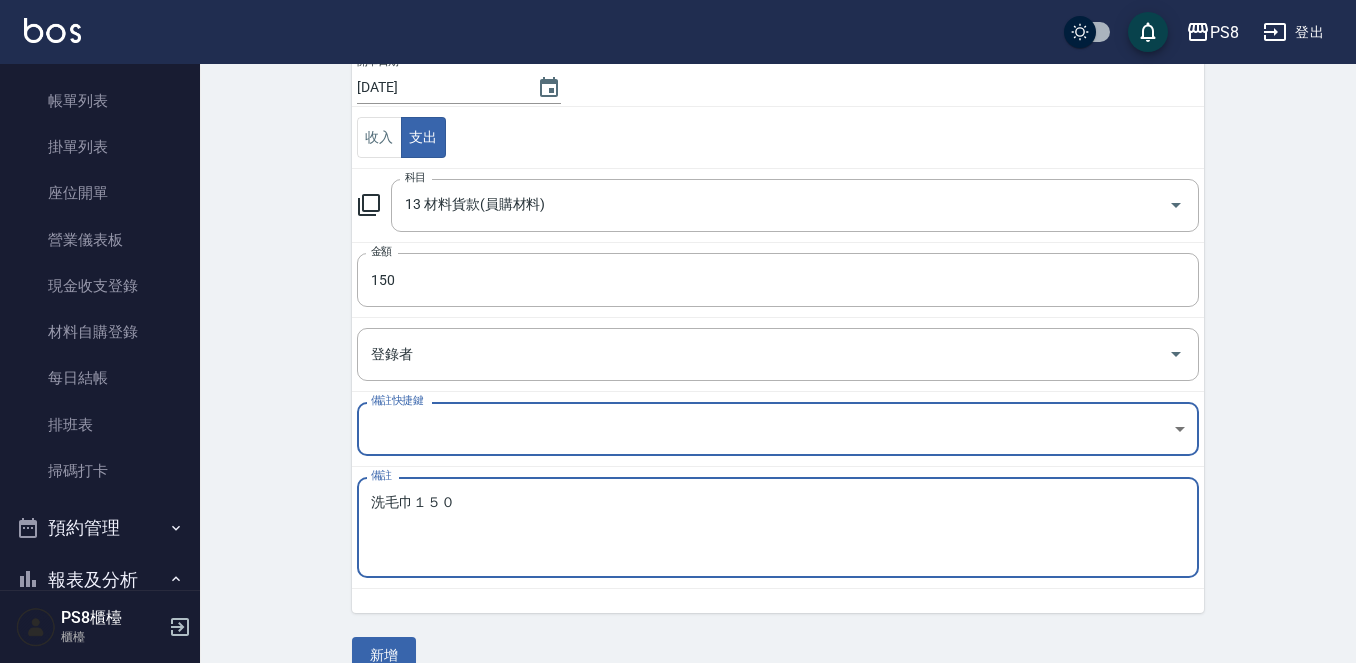 scroll, scrollTop: 220, scrollLeft: 0, axis: vertical 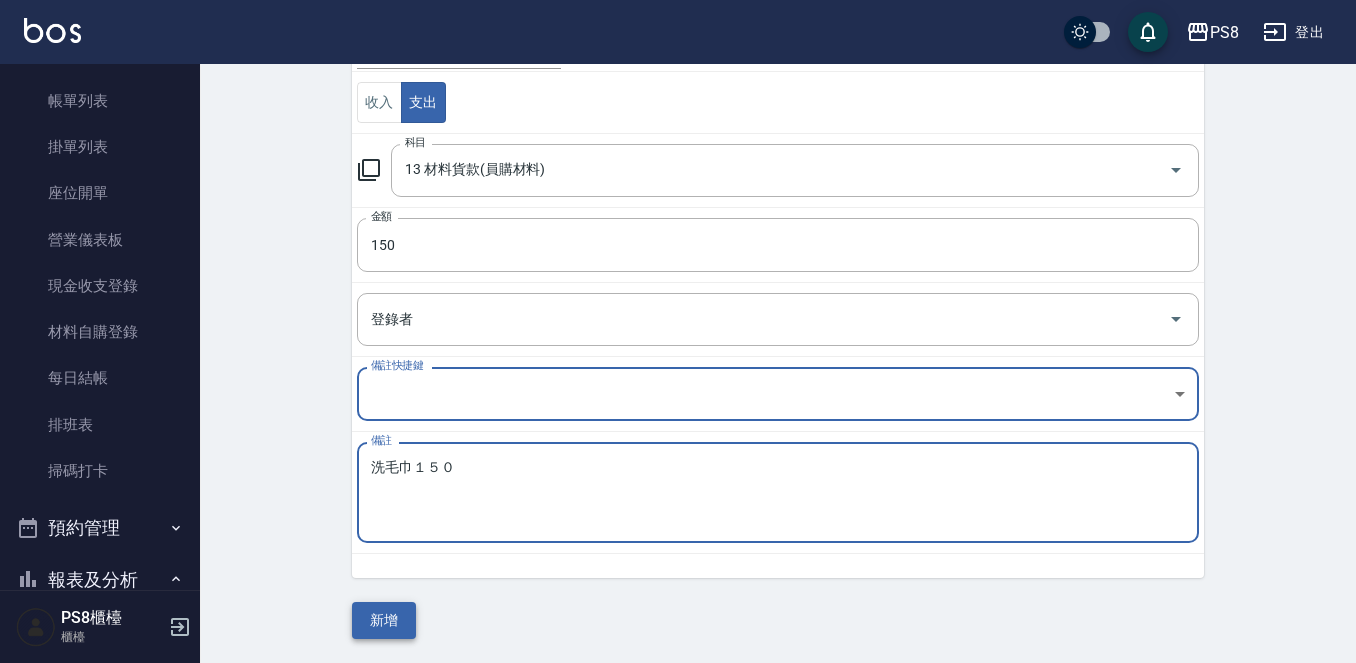 type on "洗毛巾１５０" 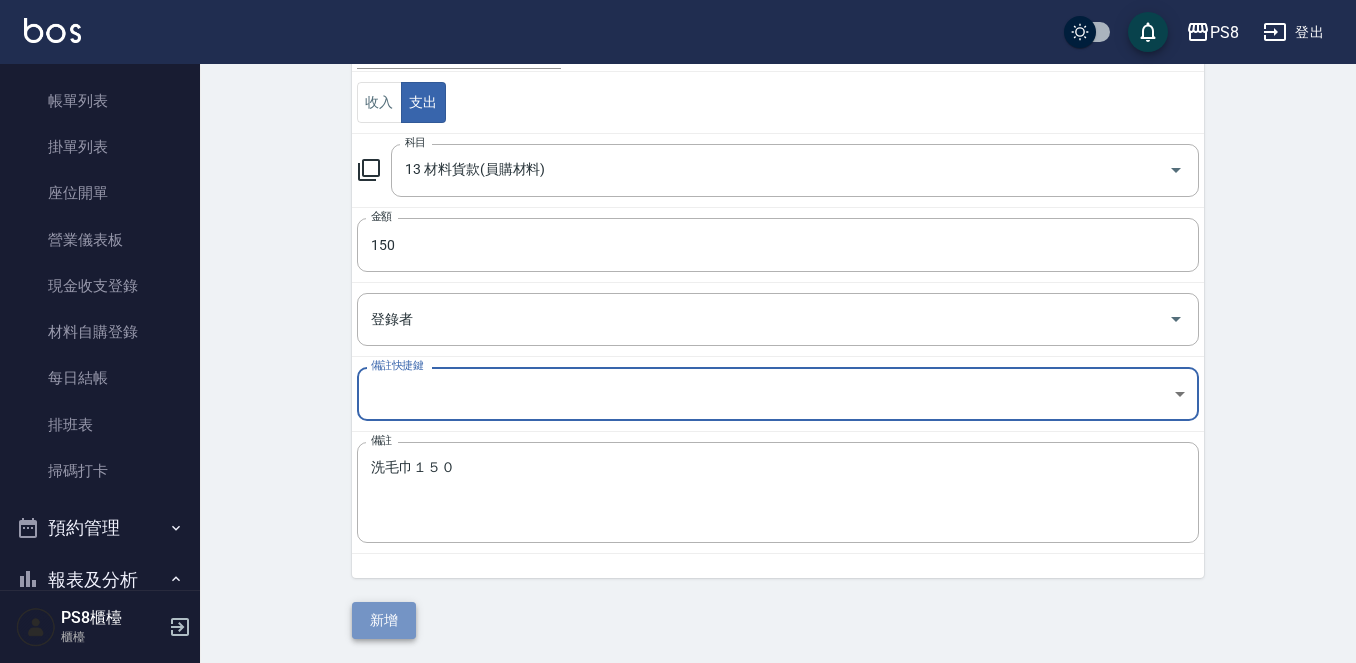 click on "新增" at bounding box center (384, 620) 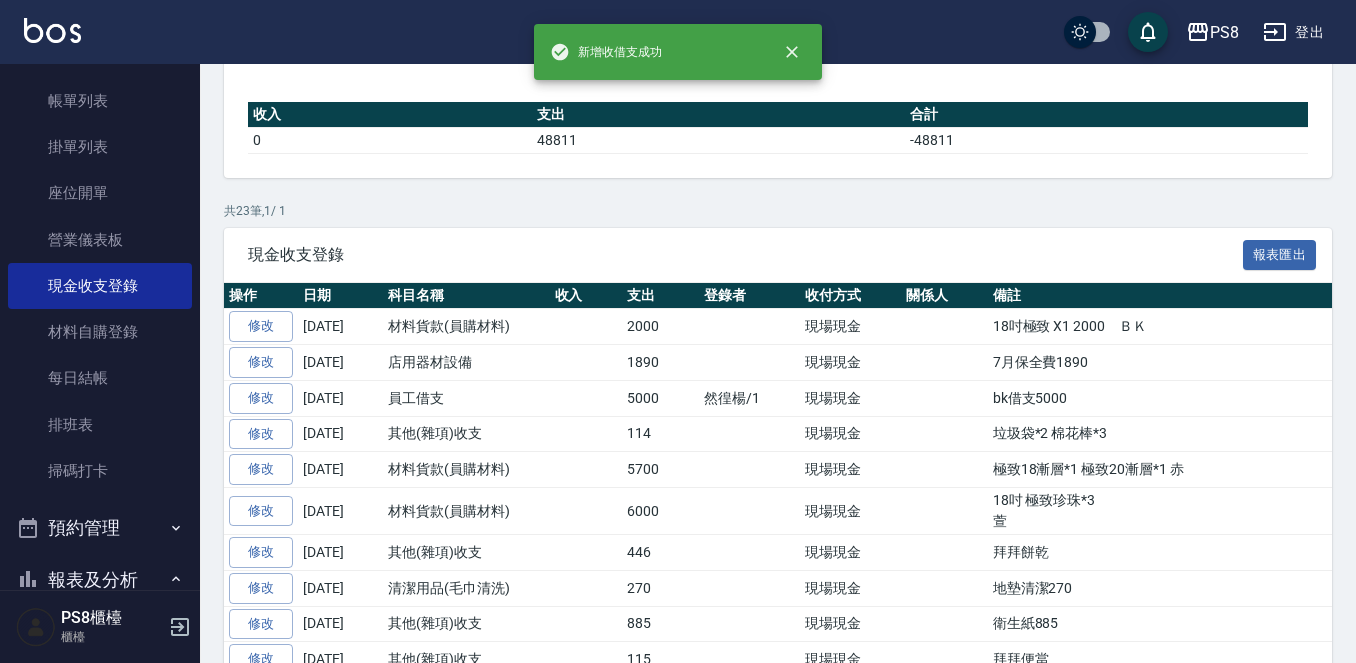scroll, scrollTop: 0, scrollLeft: 0, axis: both 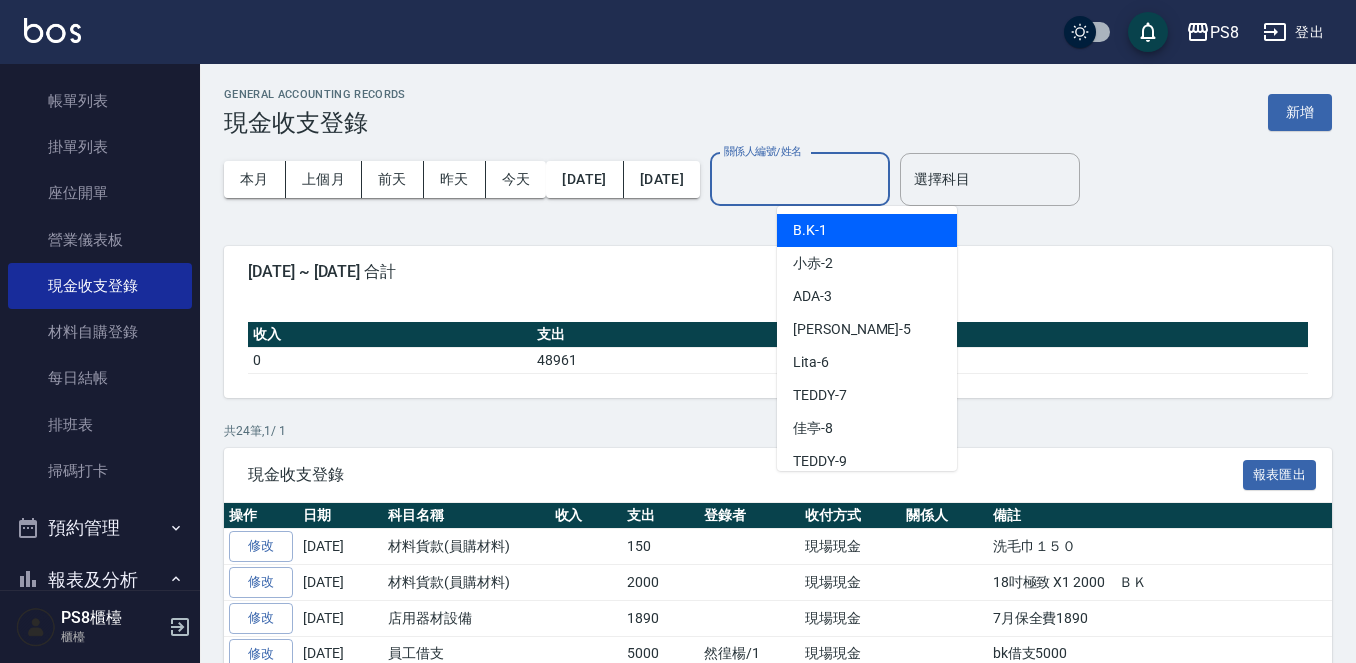 click on "關係人編號/姓名" at bounding box center (800, 179) 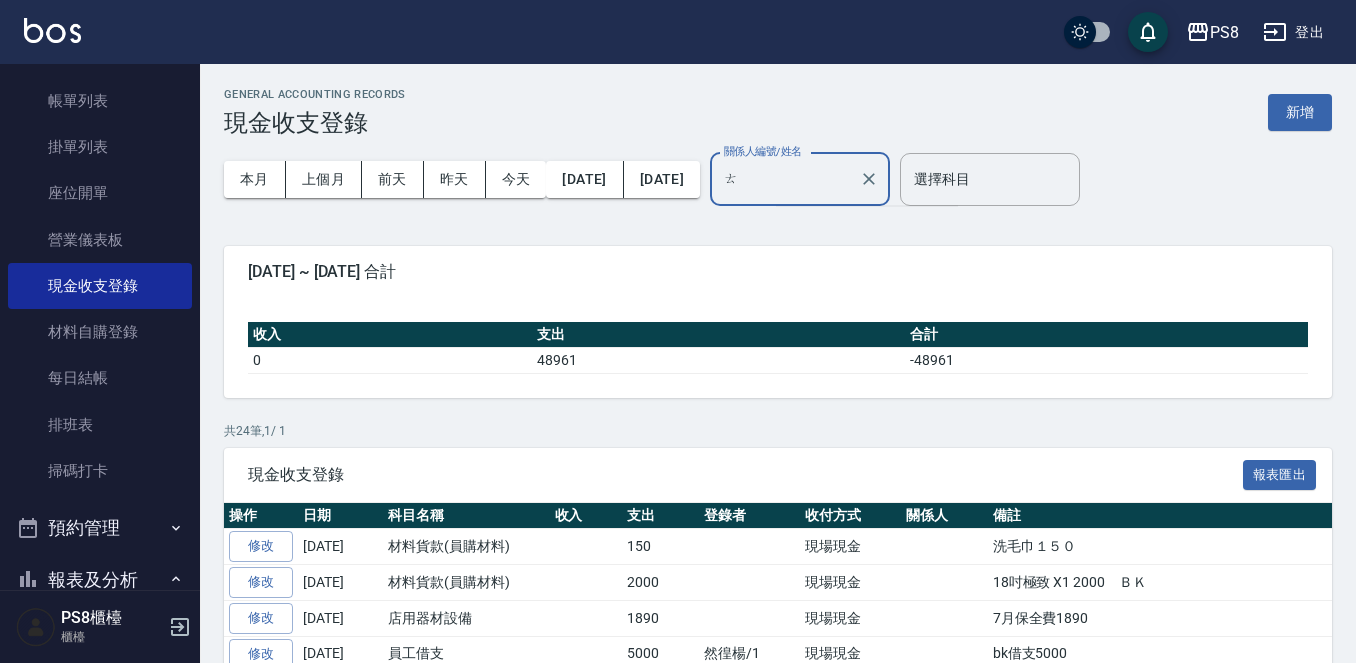type 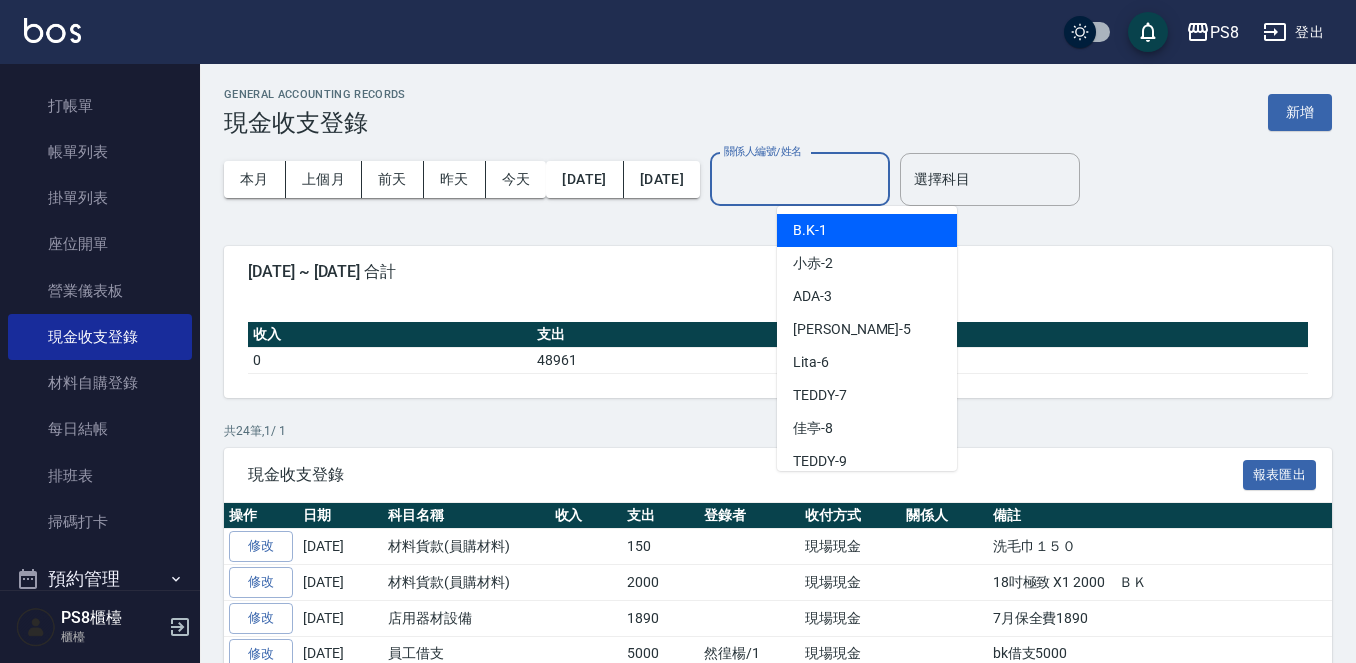 scroll, scrollTop: 0, scrollLeft: 0, axis: both 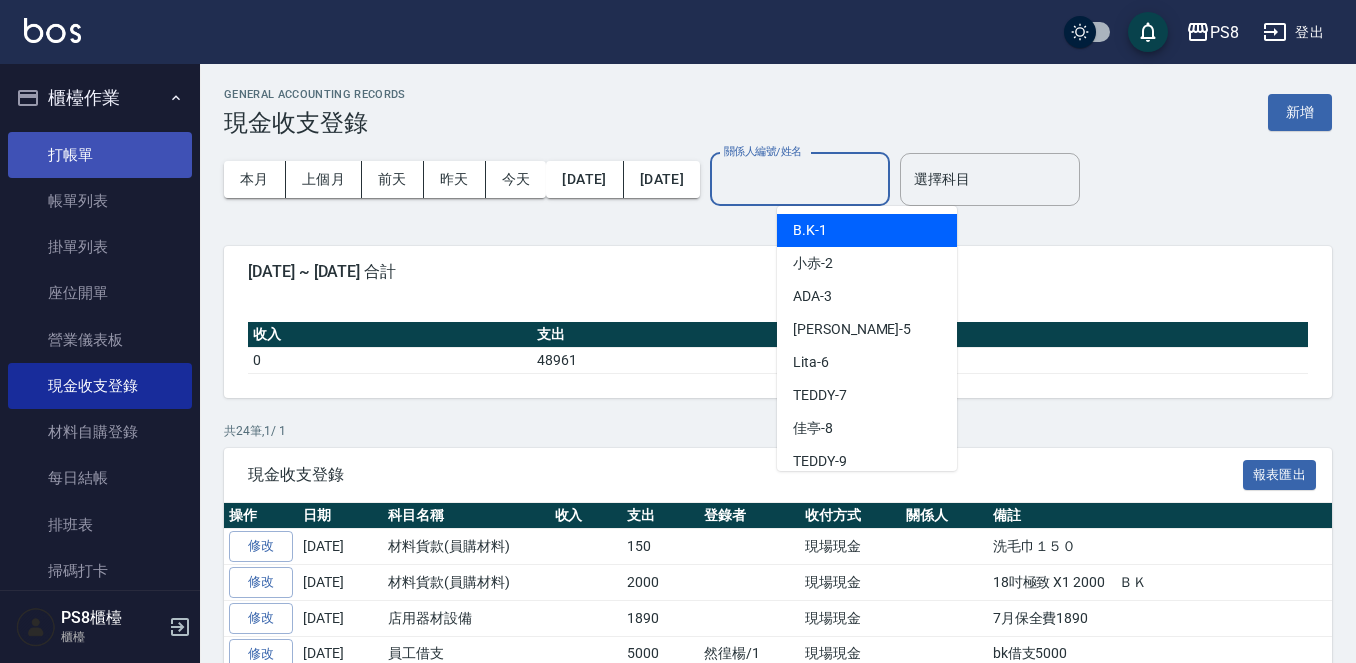 click on "打帳單" at bounding box center (100, 155) 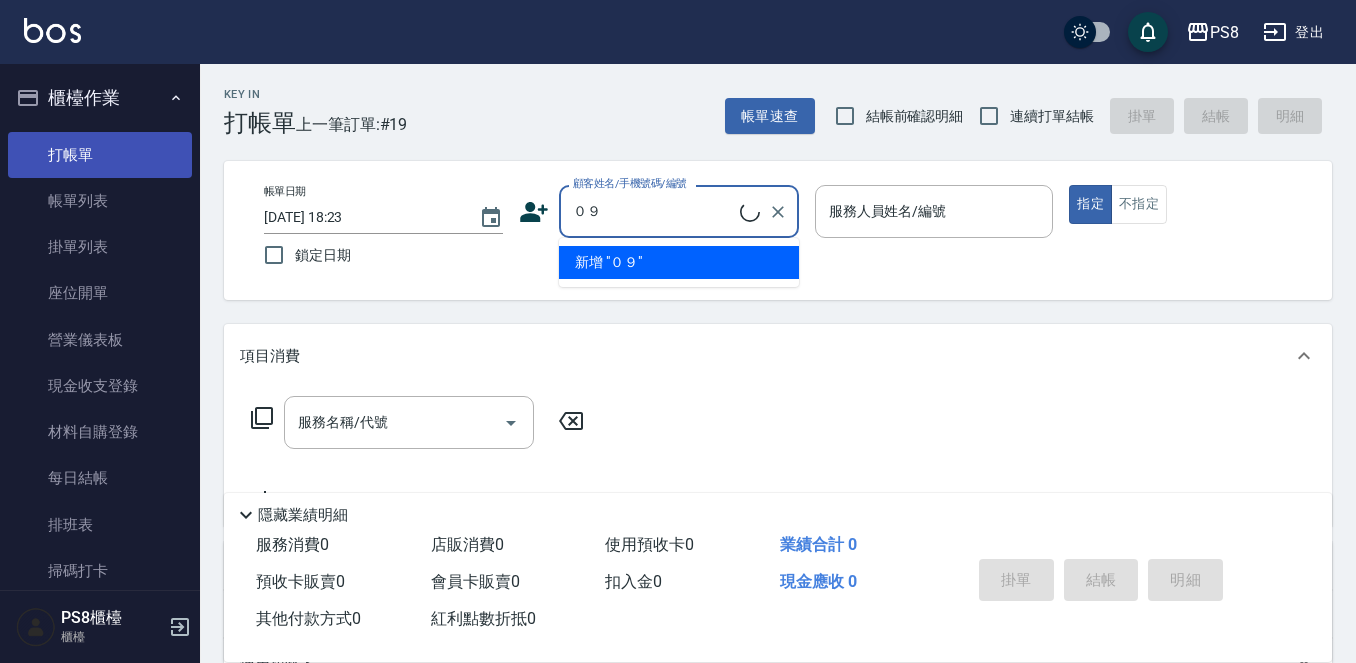 type on "０" 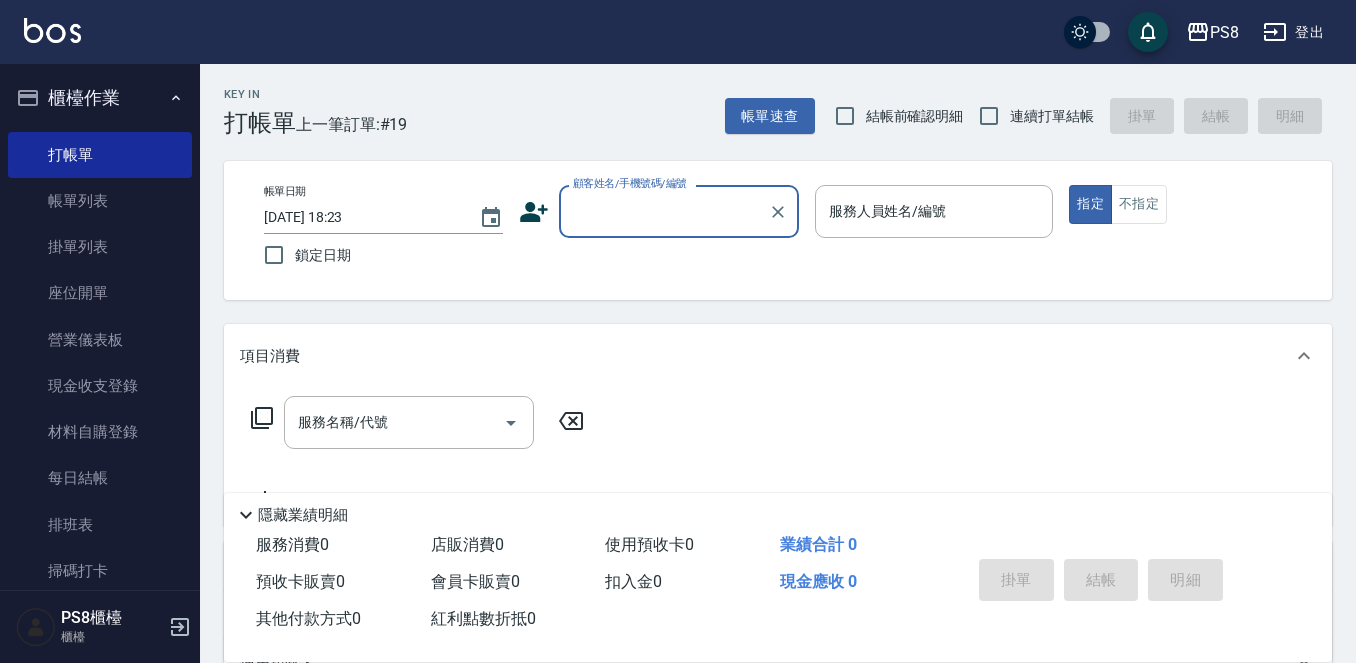 click on "顧客姓名/手機號碼/編號" at bounding box center (664, 211) 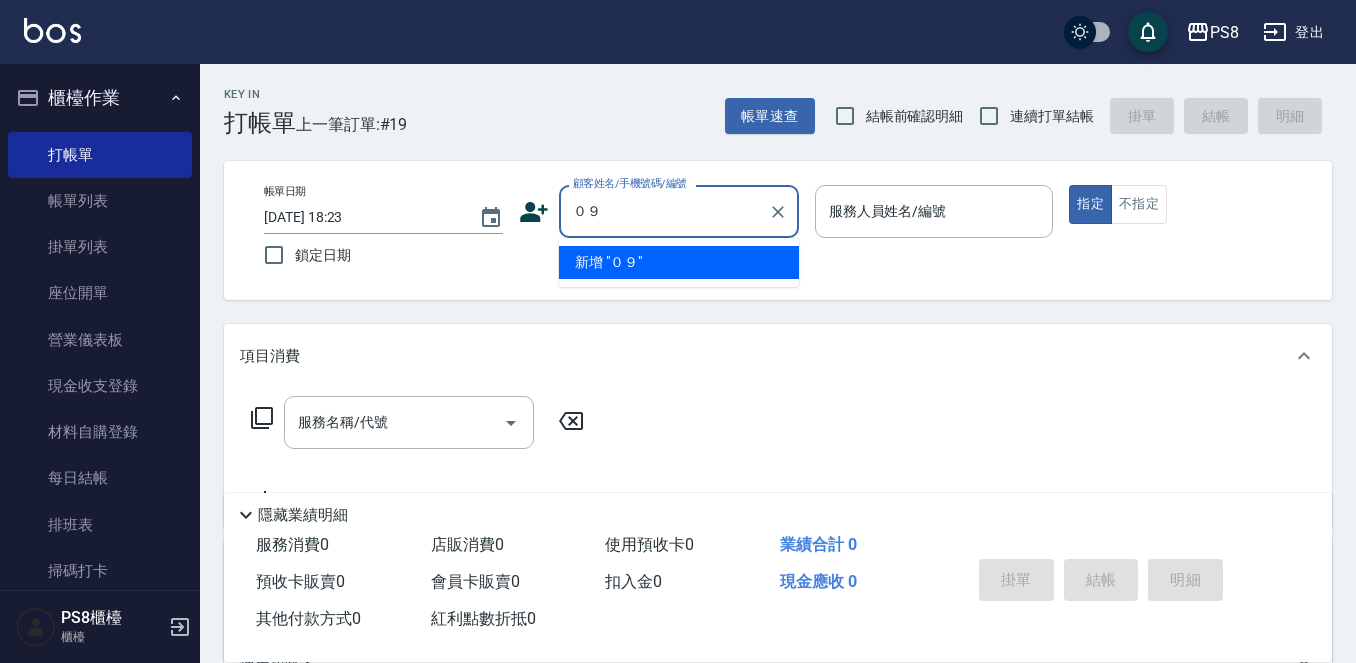 type on "０" 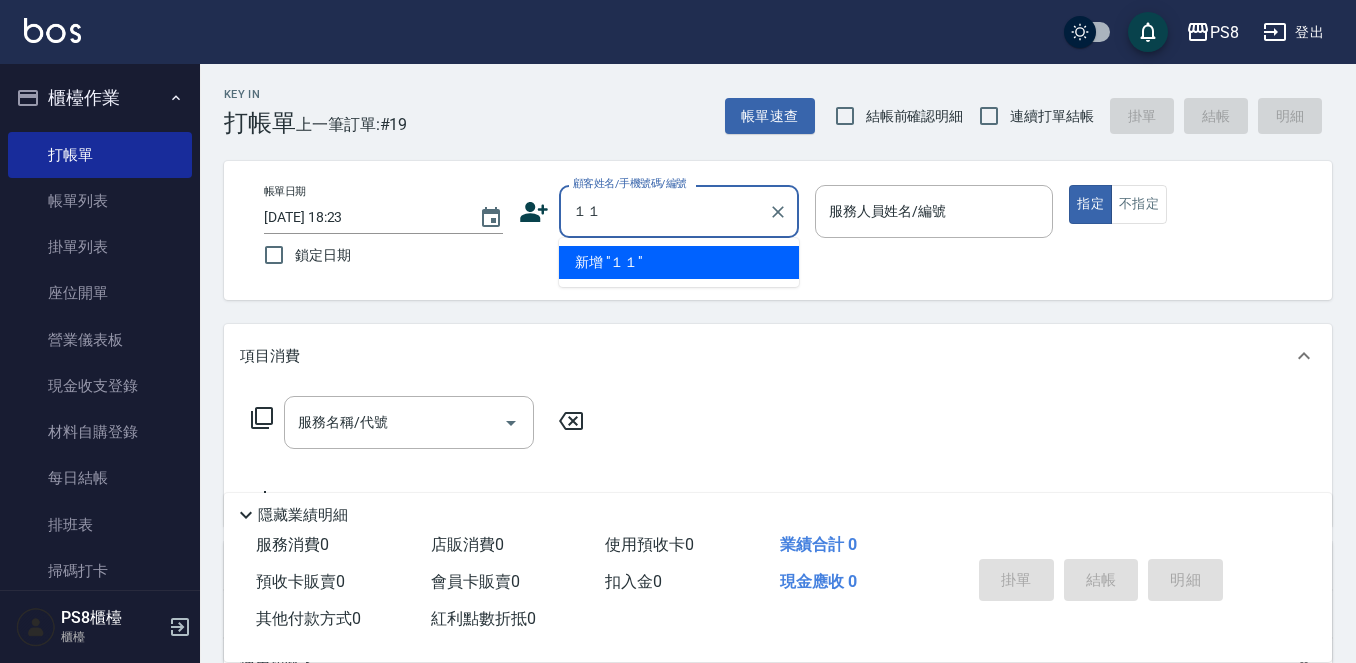 type on "１" 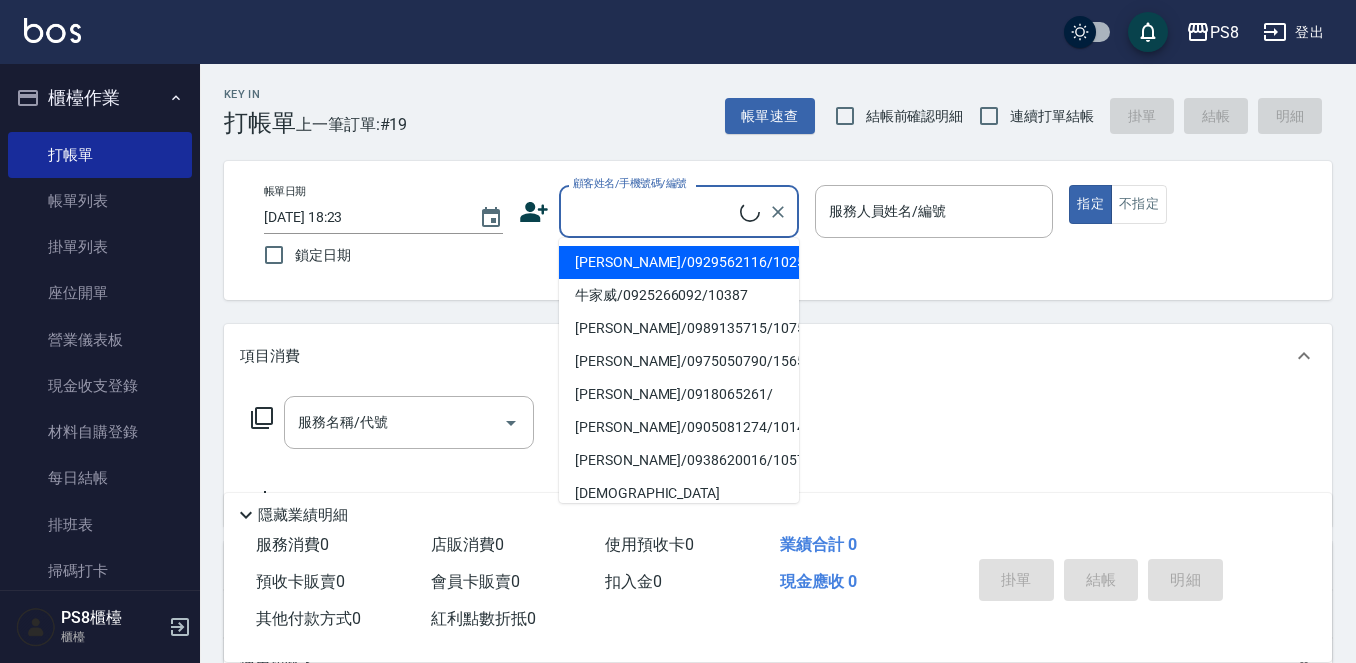 type on "8" 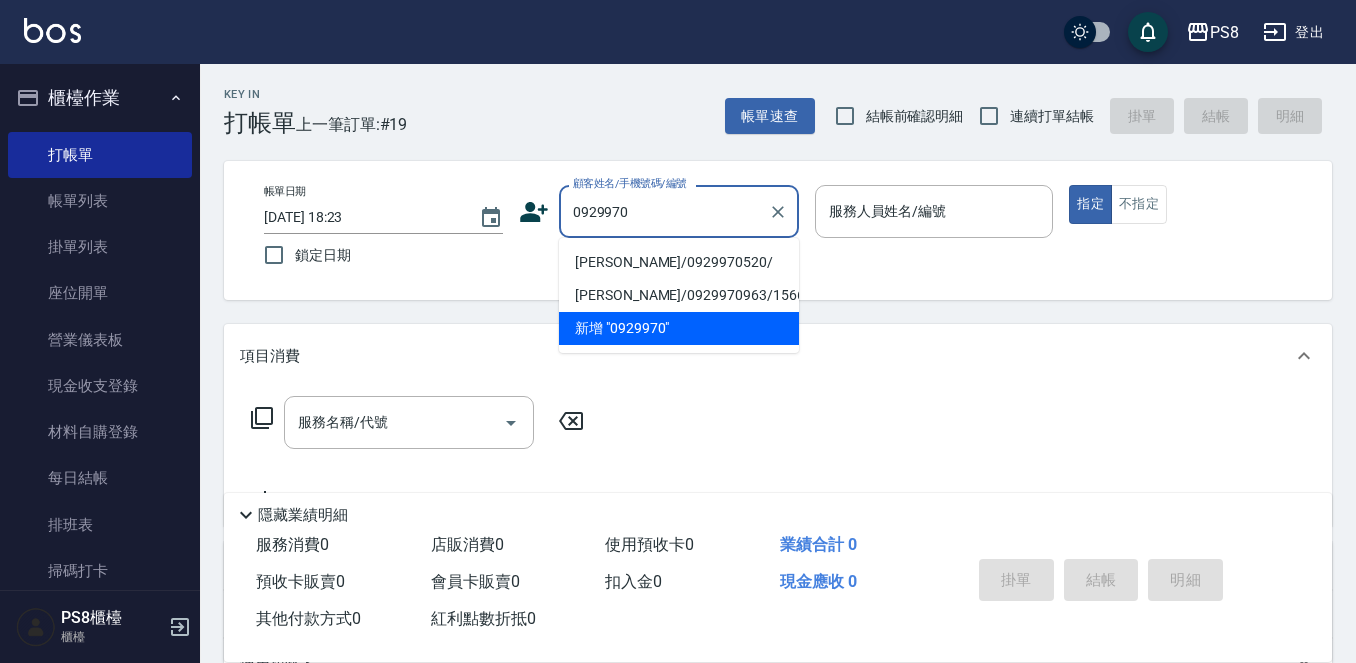 click on "歐慧藍/0929970520/" at bounding box center [679, 262] 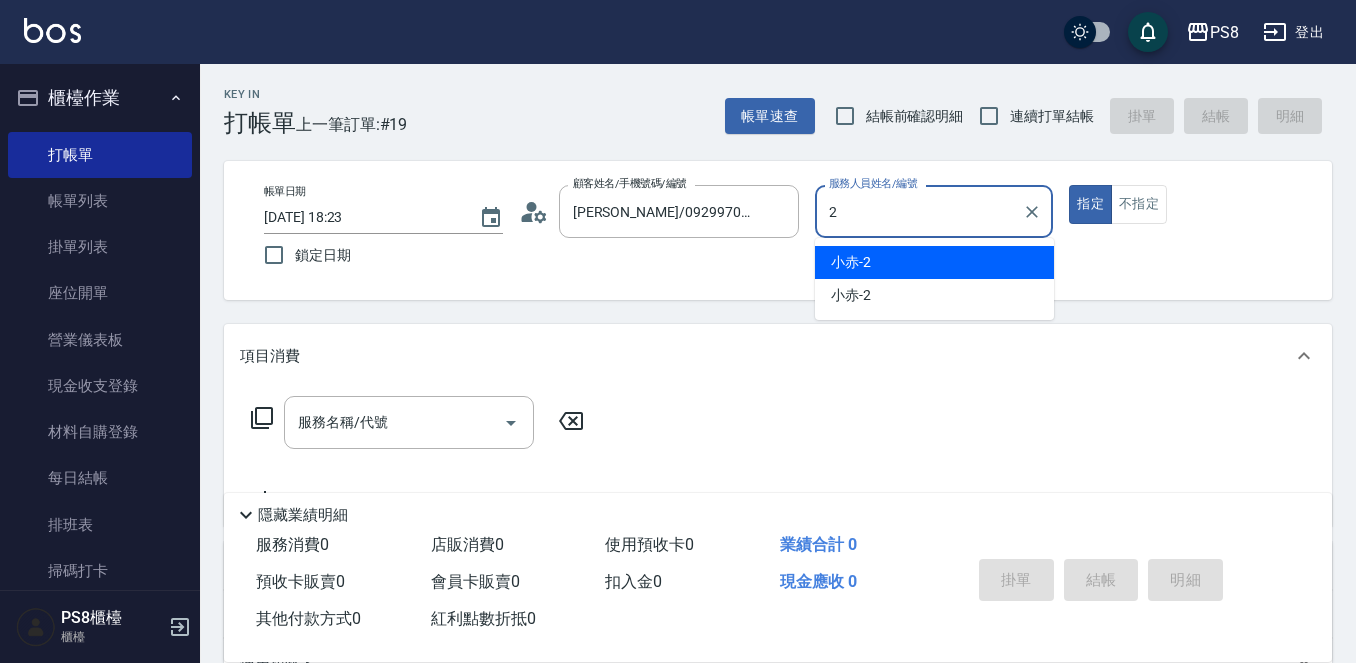 type on "小赤-2" 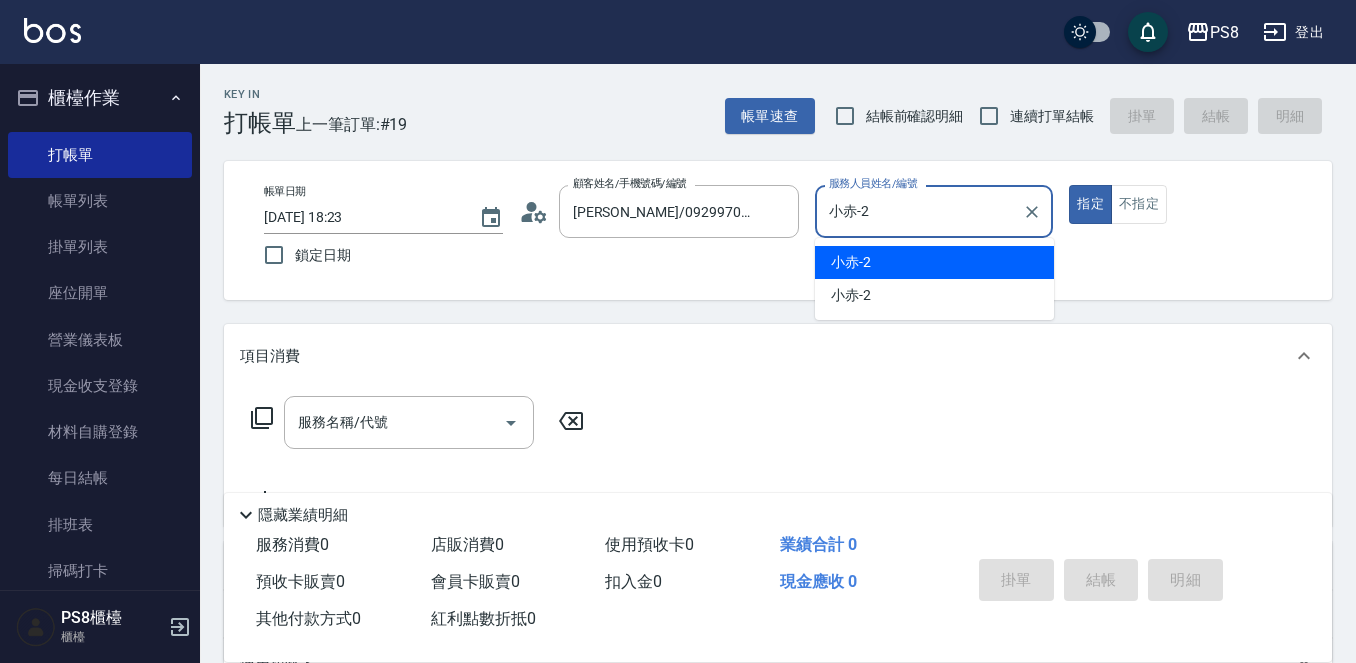 type on "true" 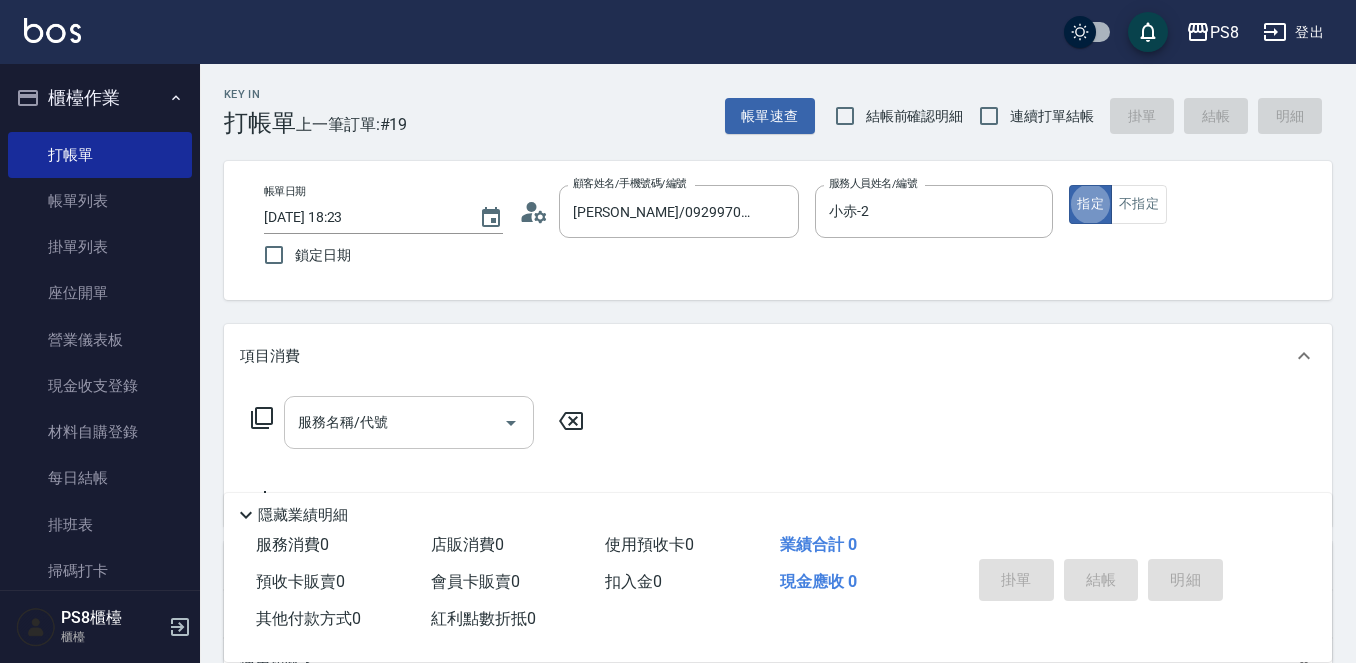 click on "服務名稱/代號 服務名稱/代號" at bounding box center (409, 422) 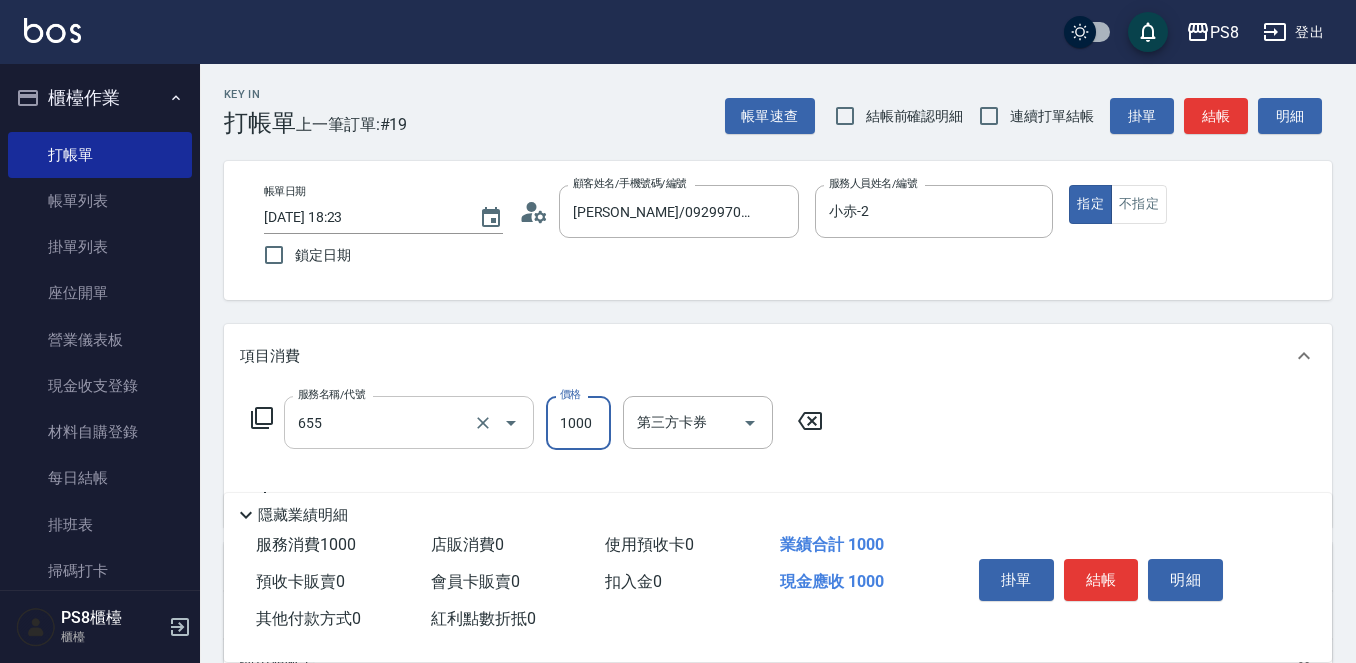 type on "拆接(655)" 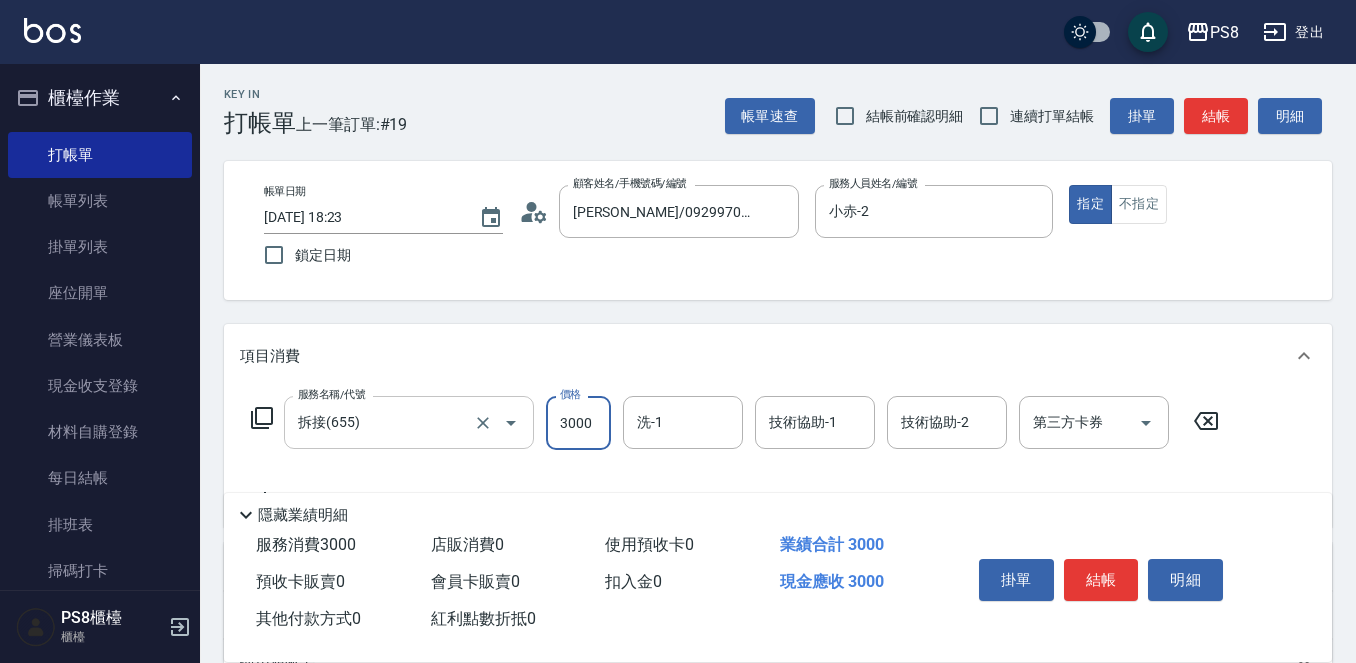 type on "3000" 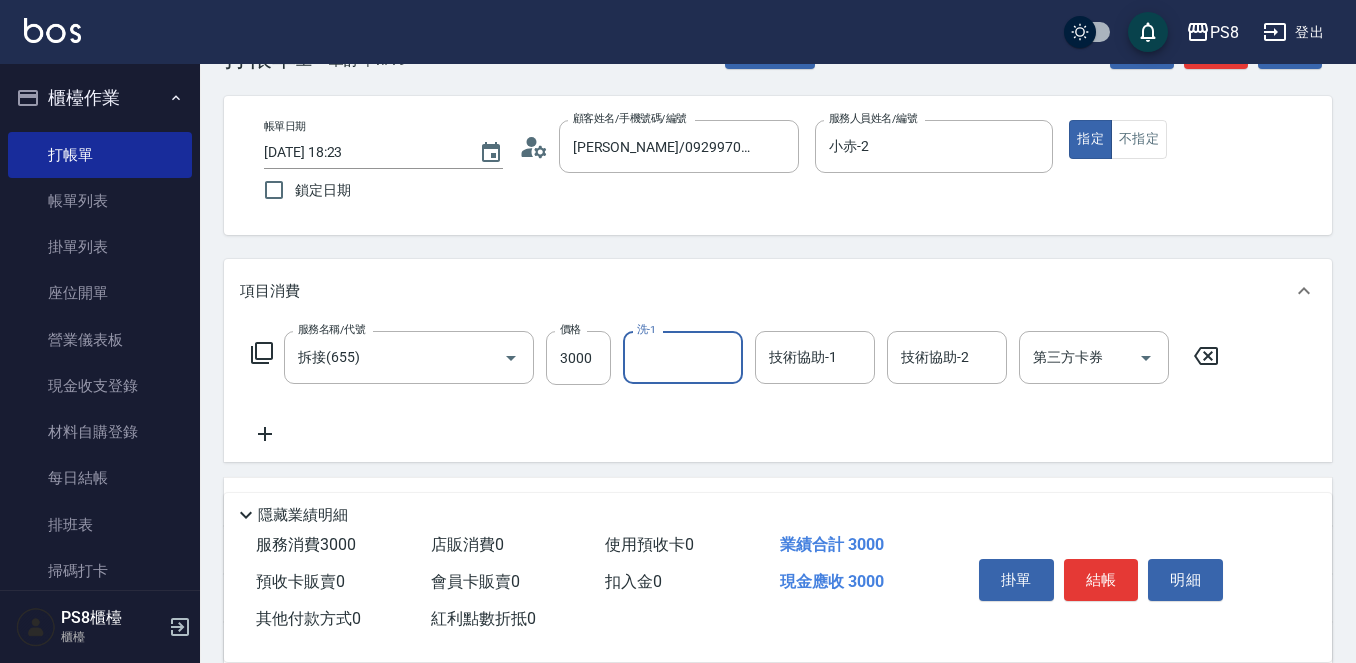 scroll, scrollTop: 100, scrollLeft: 0, axis: vertical 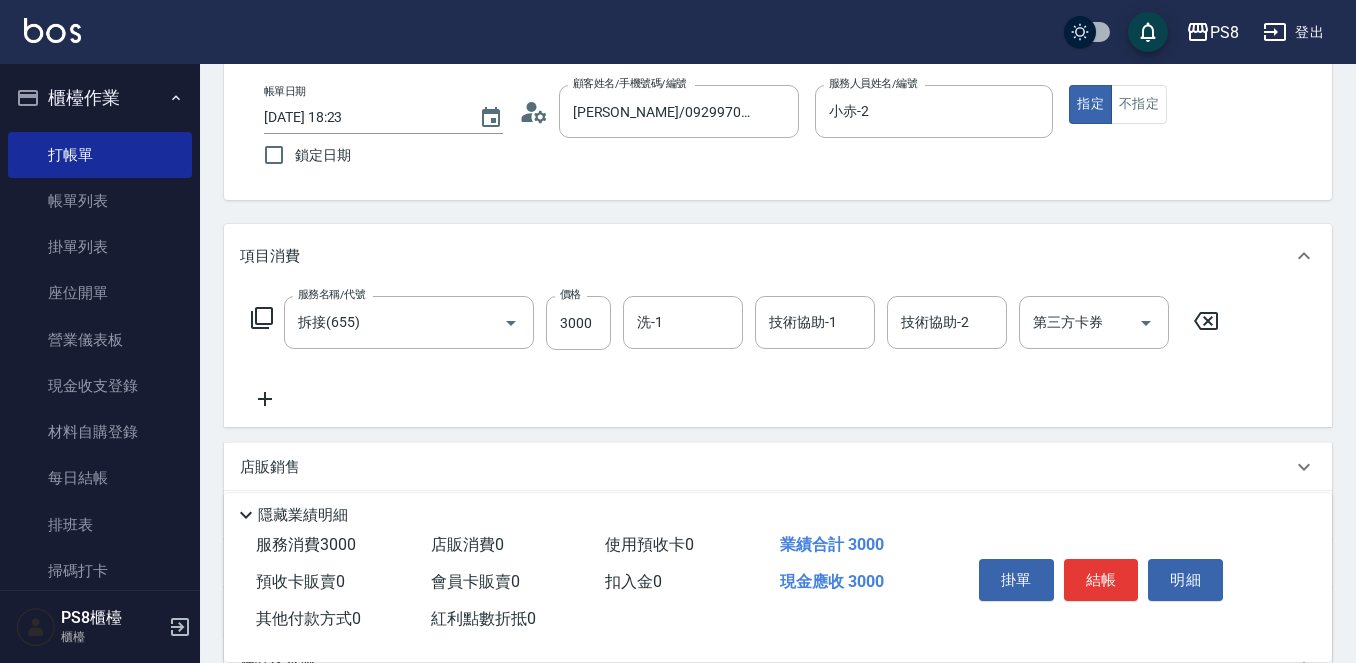 click 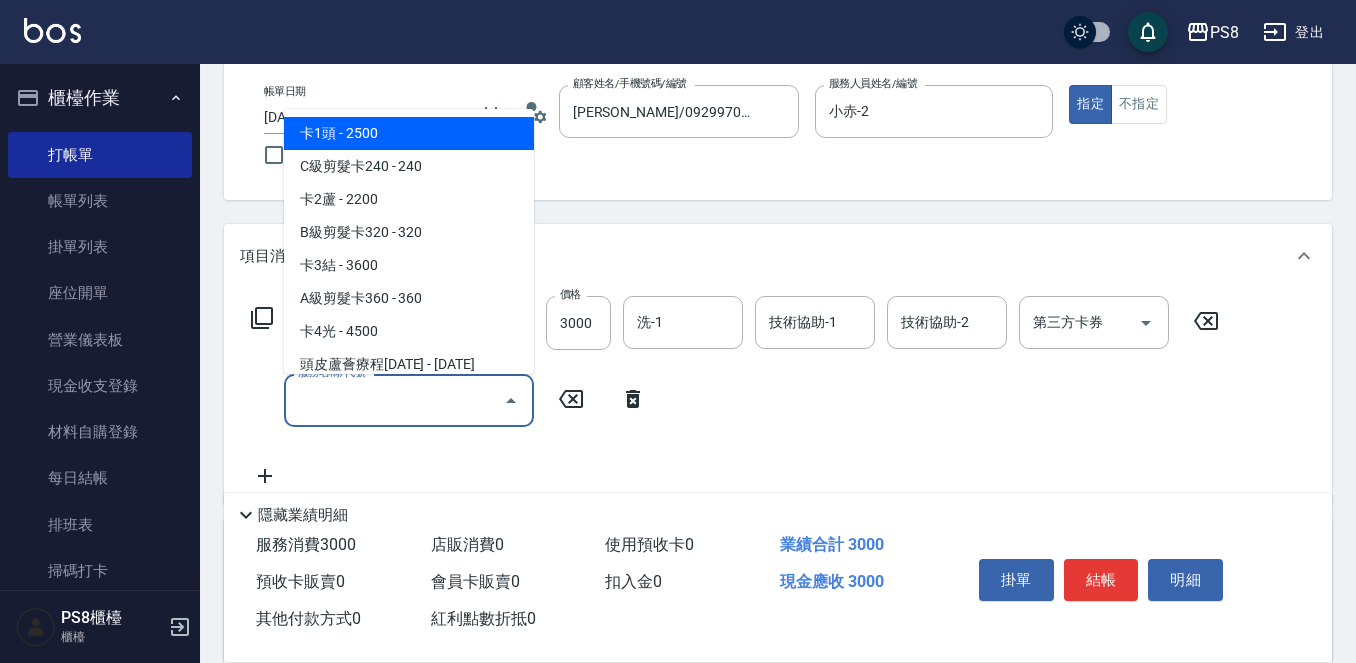 click on "服務名稱/代號" at bounding box center [394, 400] 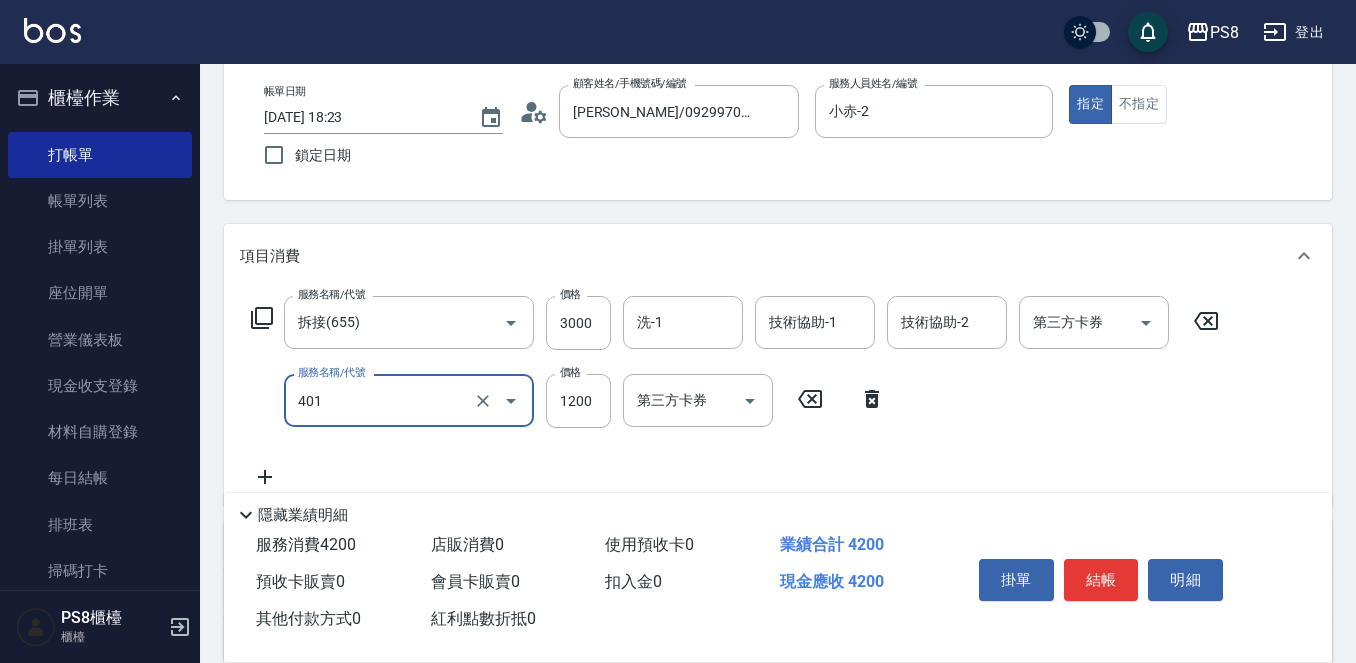 type on "基本染髮(401)" 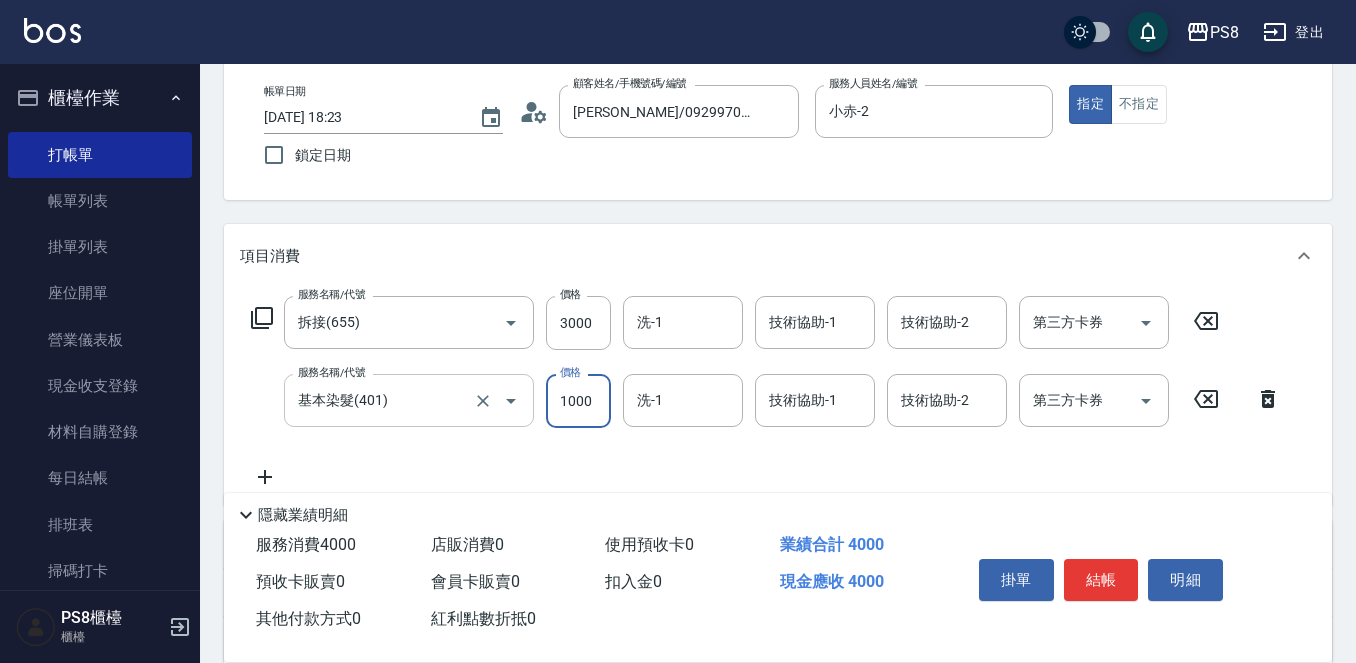 type on "1000" 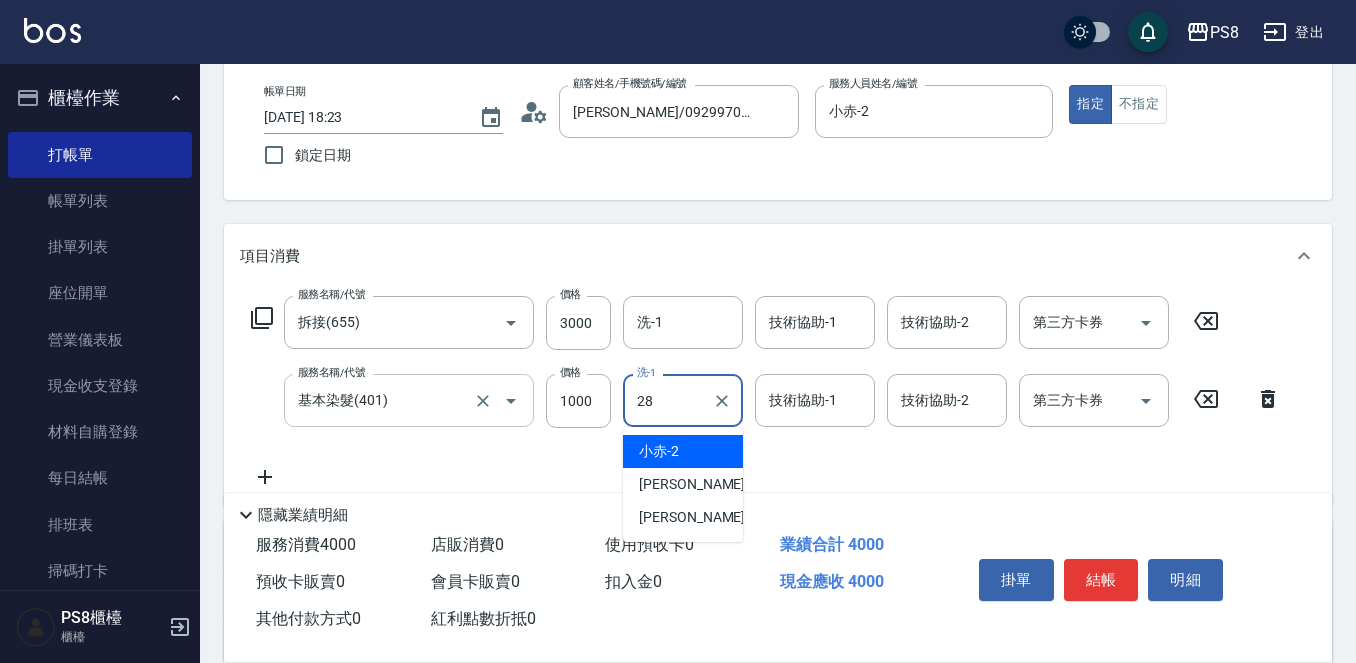 type on "姵蓁-28" 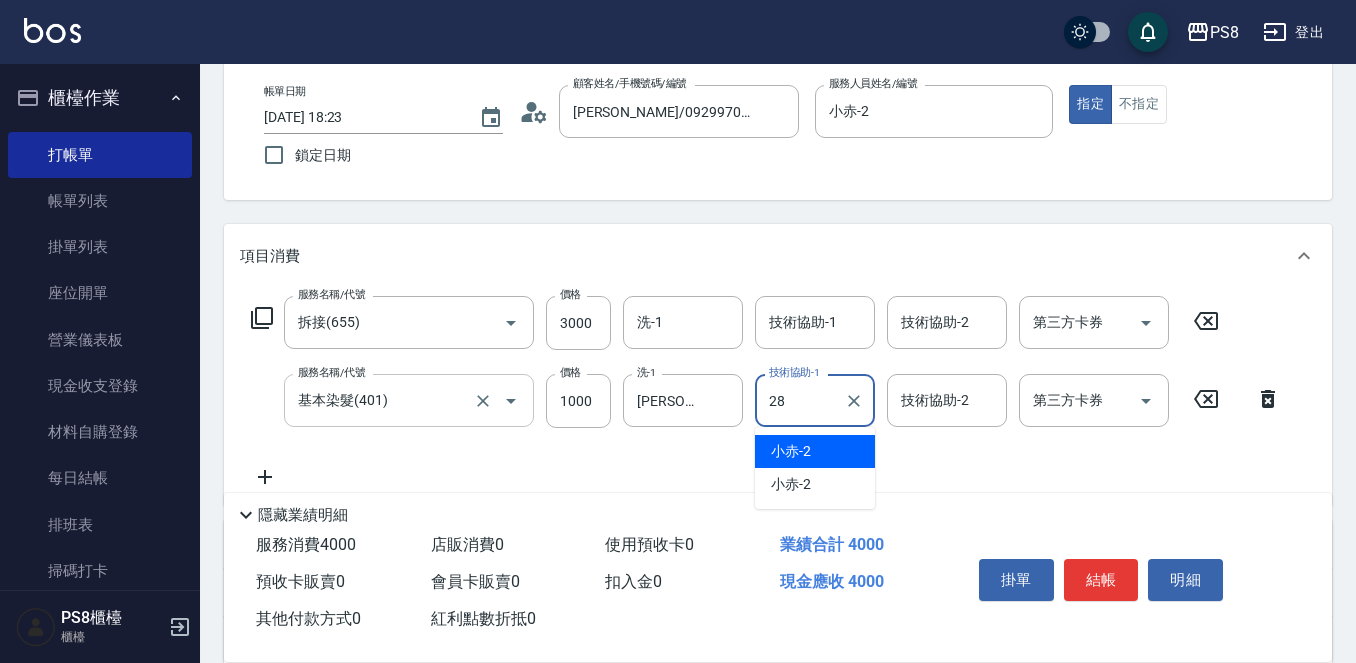 type on "姵蓁-28" 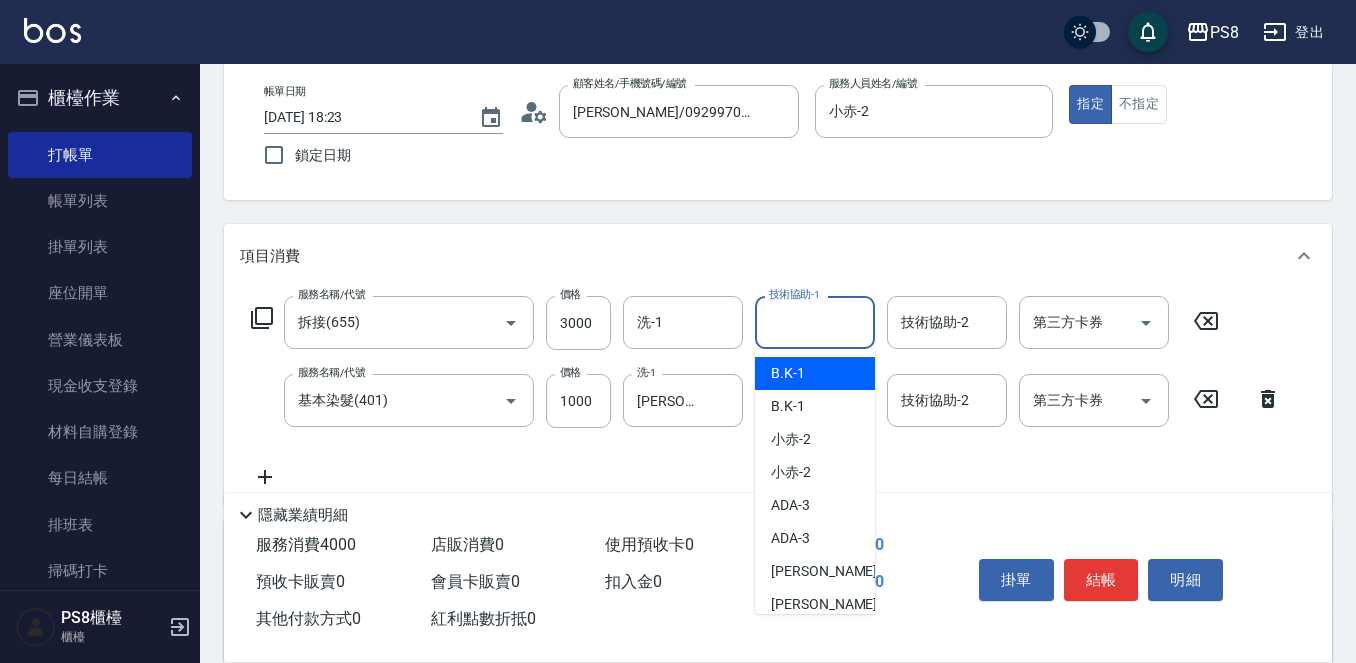 click on "技術協助-1 技術協助-1" at bounding box center (815, 322) 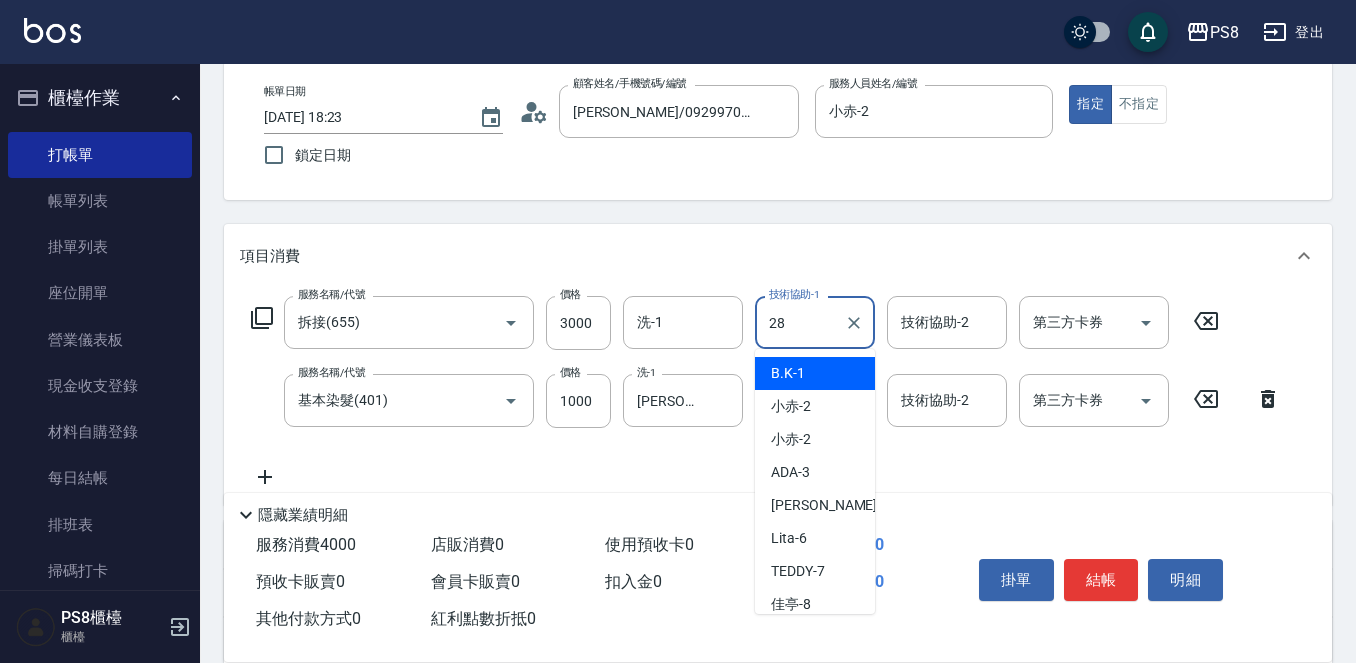 type on "姵蓁-28" 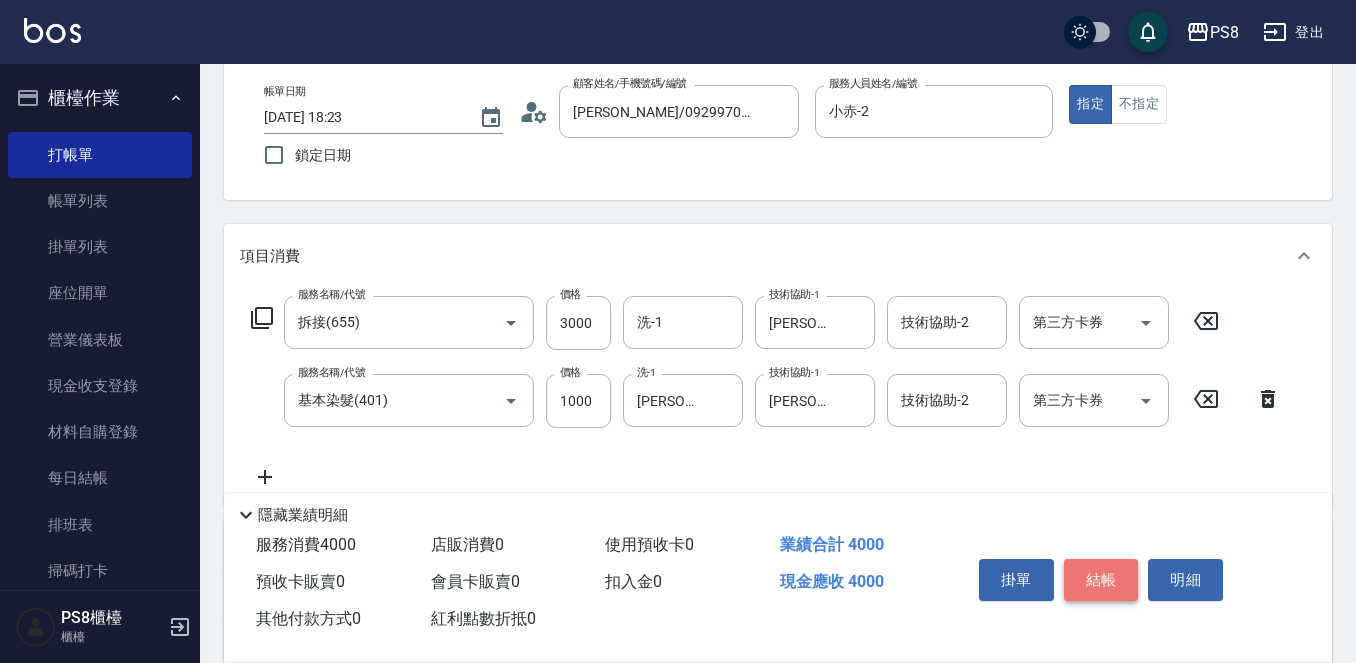 click on "結帳" at bounding box center (1101, 580) 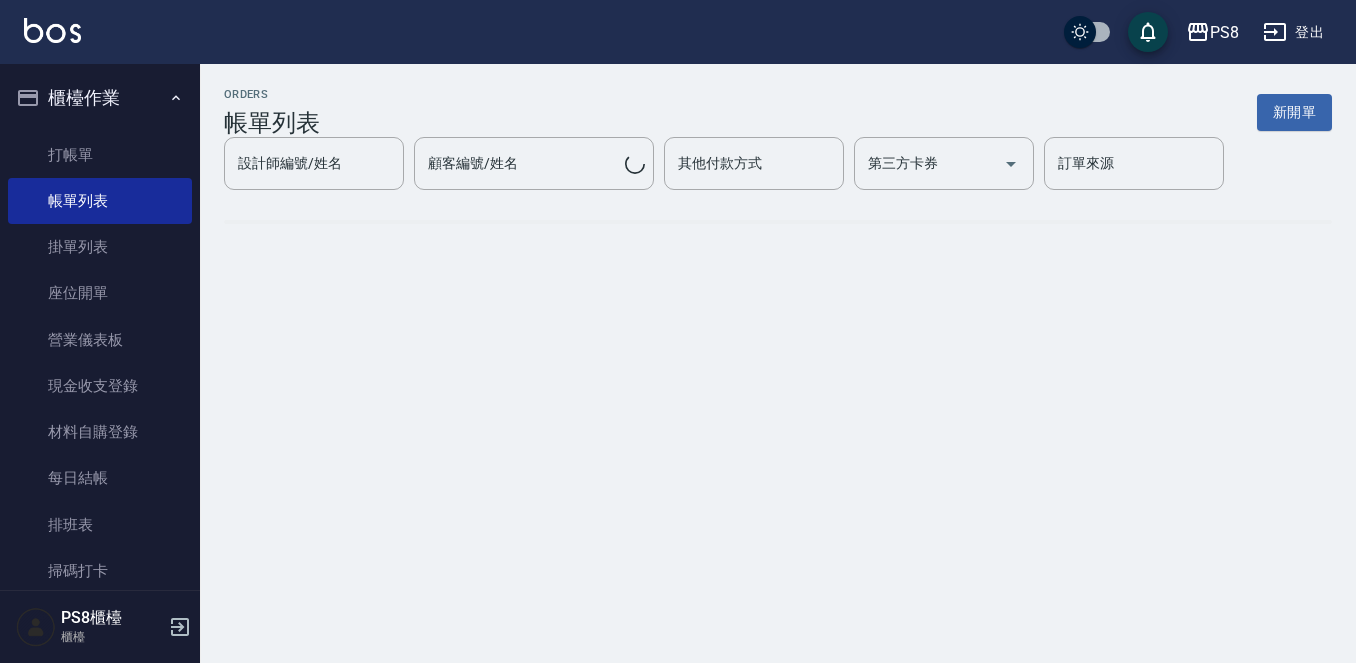 scroll, scrollTop: 0, scrollLeft: 0, axis: both 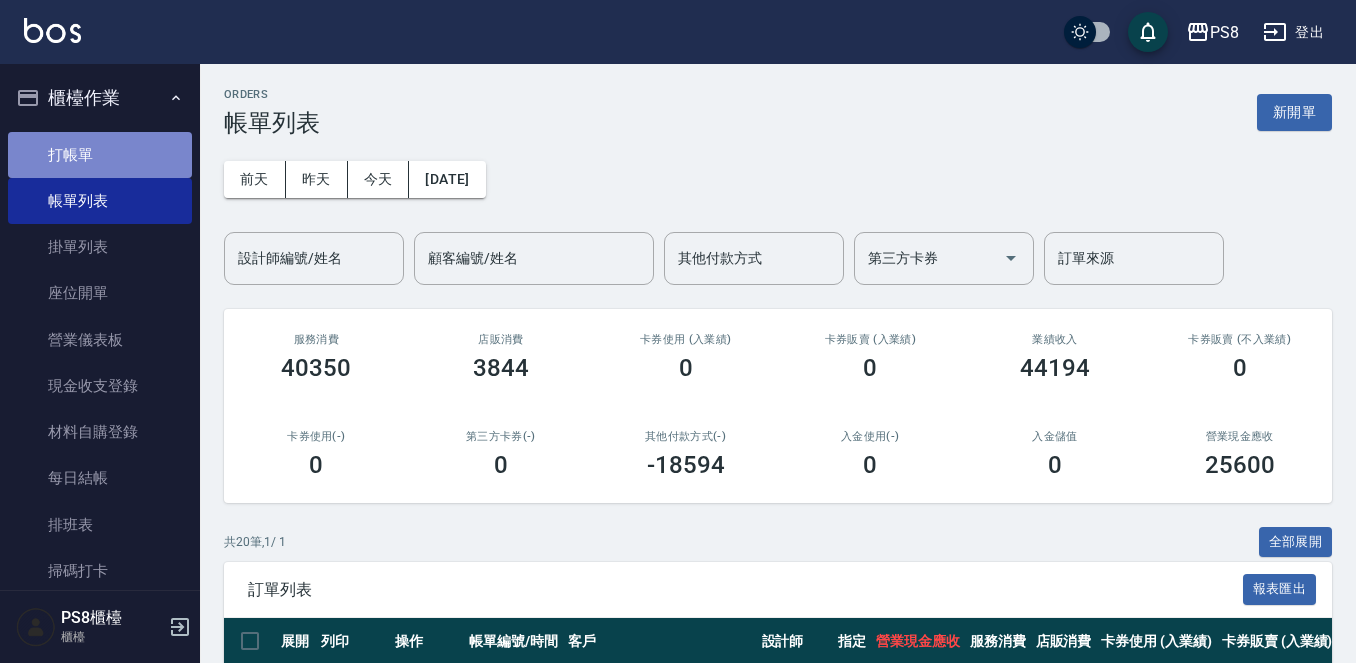 click on "打帳單" at bounding box center [100, 155] 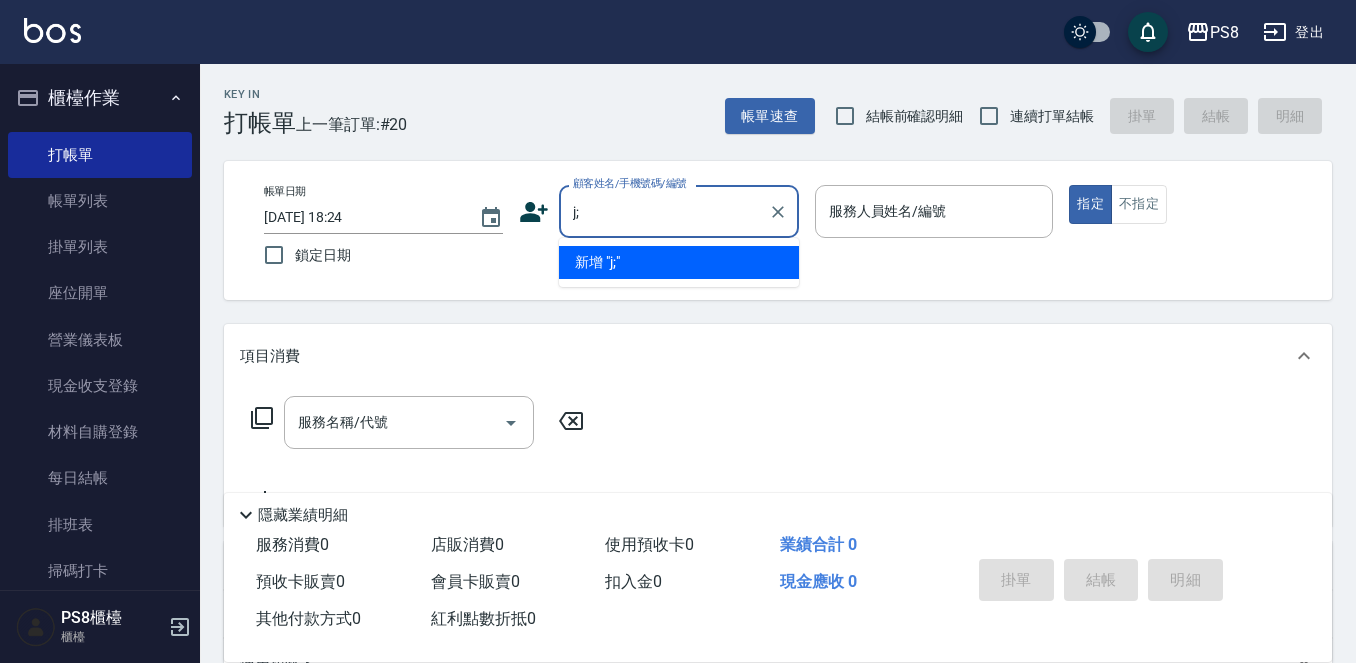type on "j" 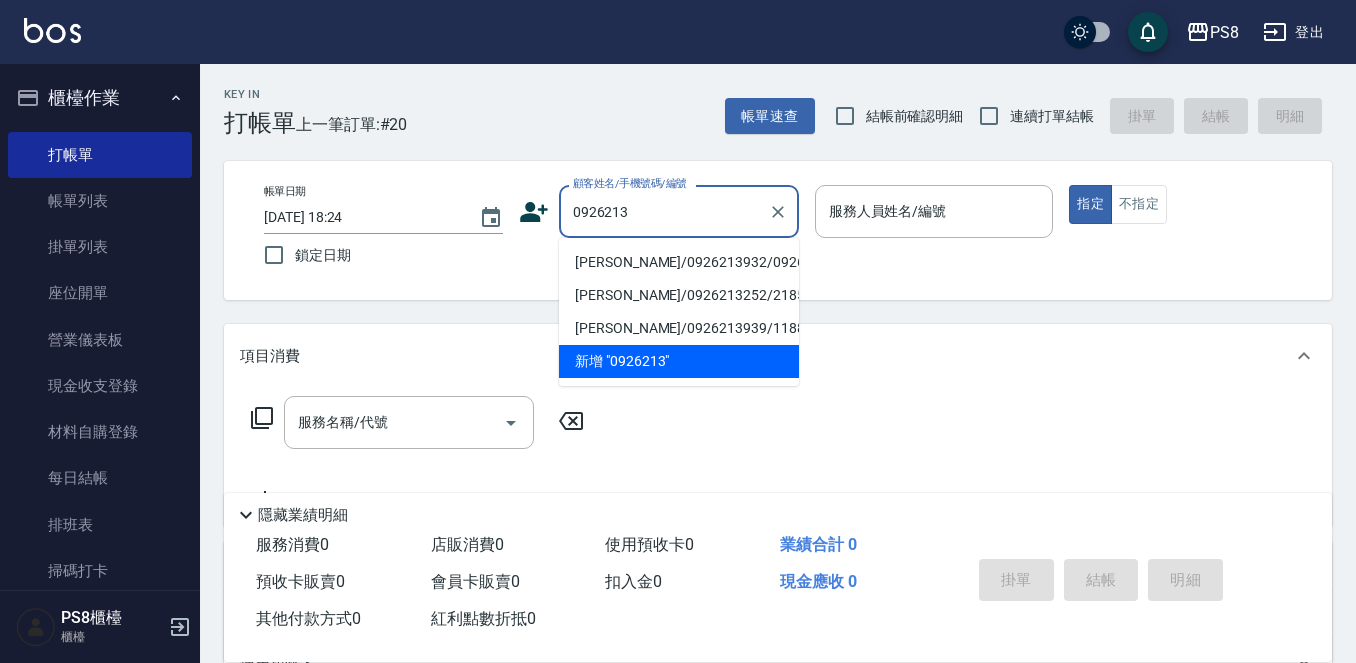 click on "王姵云/0926213932/0926213932" at bounding box center [679, 262] 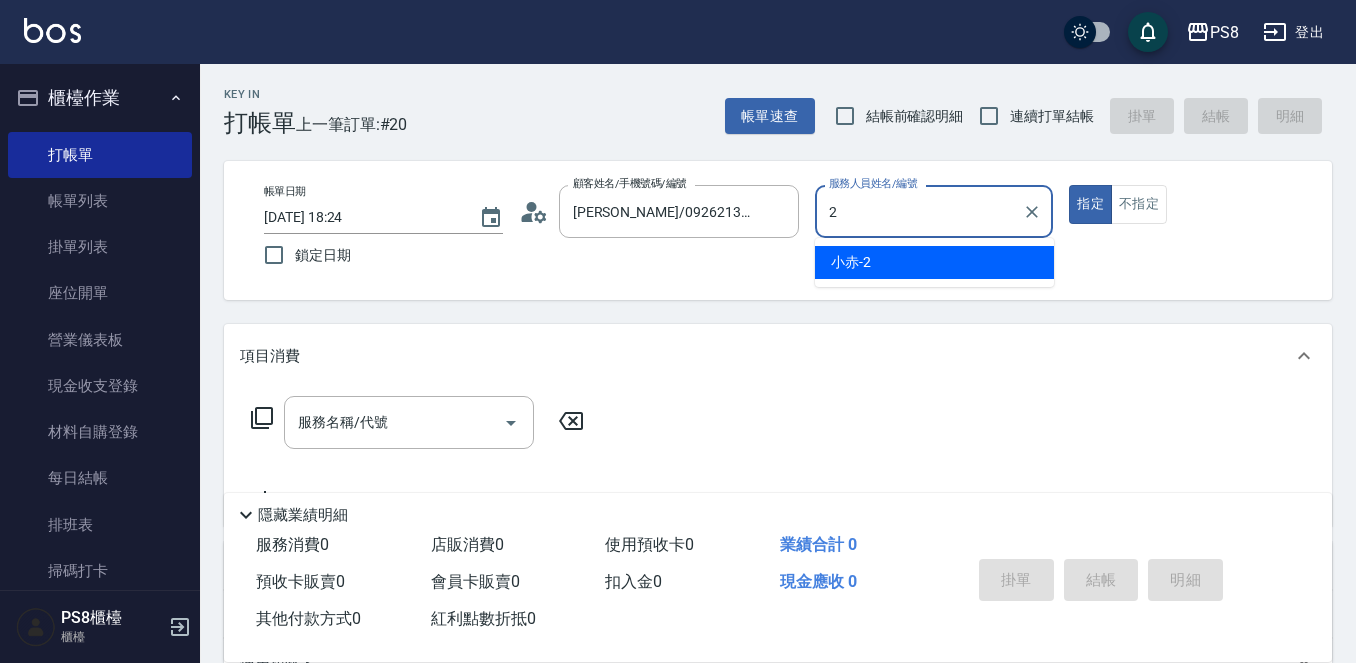 type on "小赤-2" 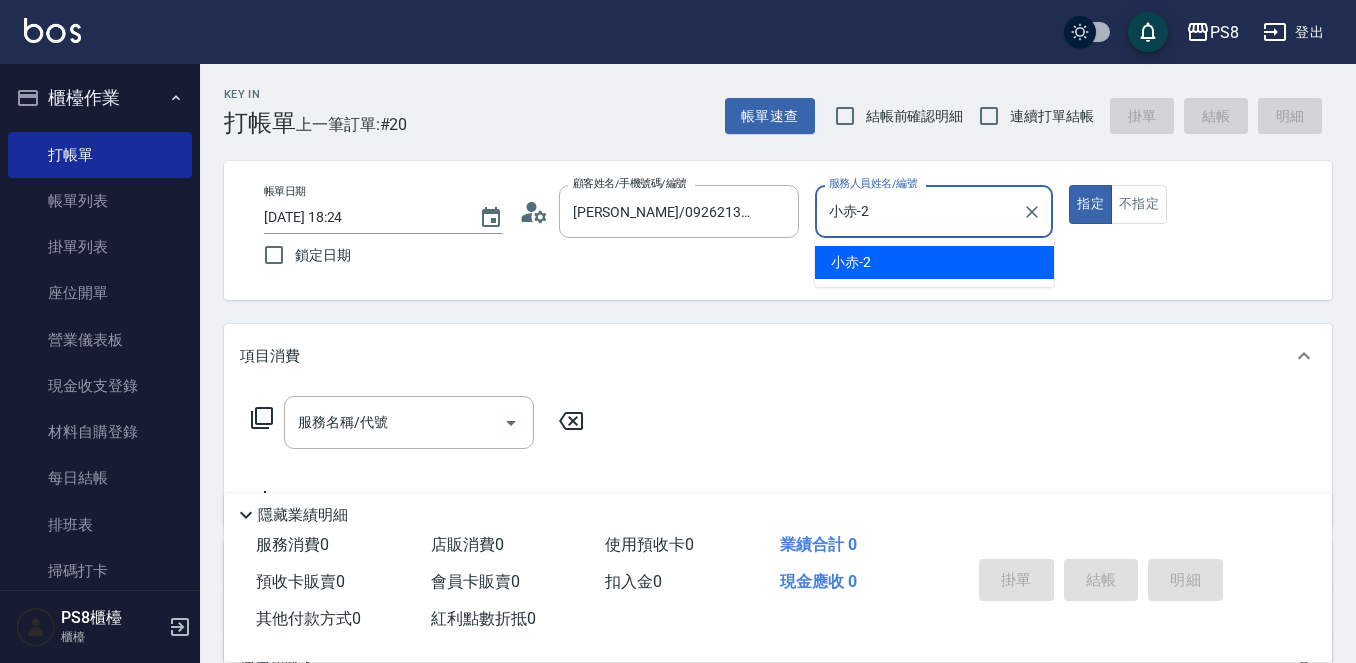 type on "true" 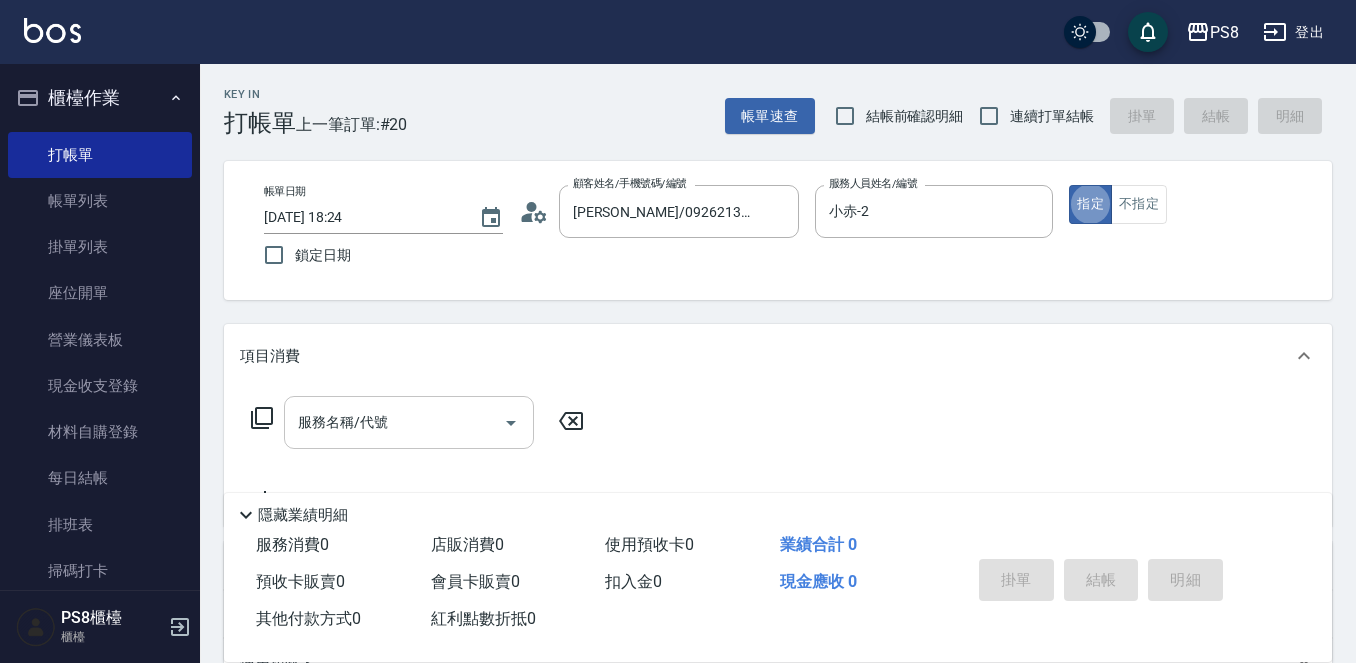 click on "服務名稱/代號" at bounding box center [394, 422] 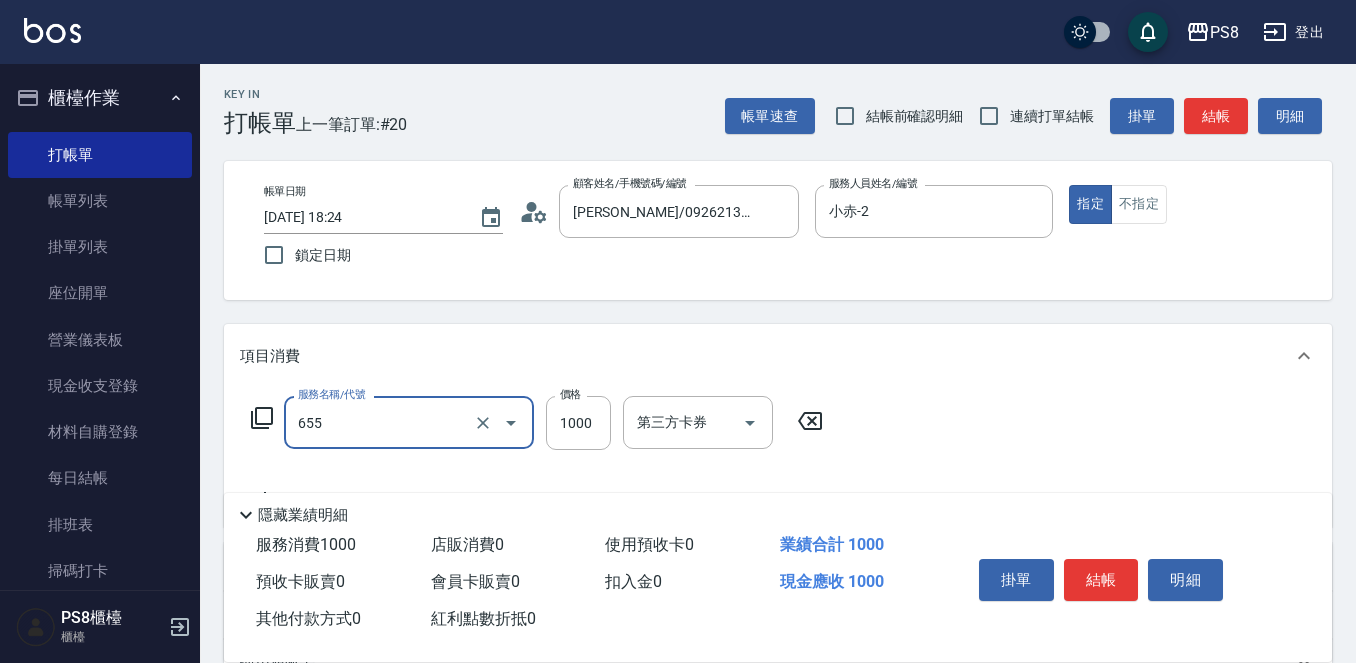 type on "拆接(655)" 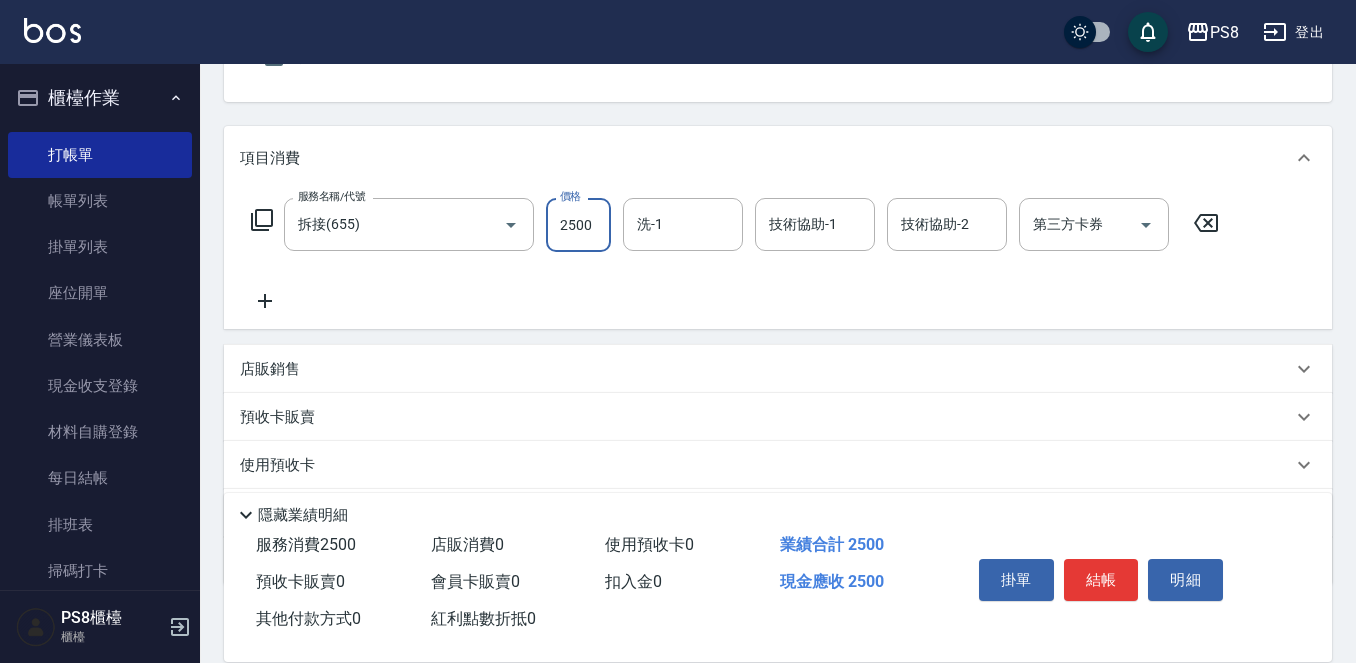 scroll, scrollTop: 200, scrollLeft: 0, axis: vertical 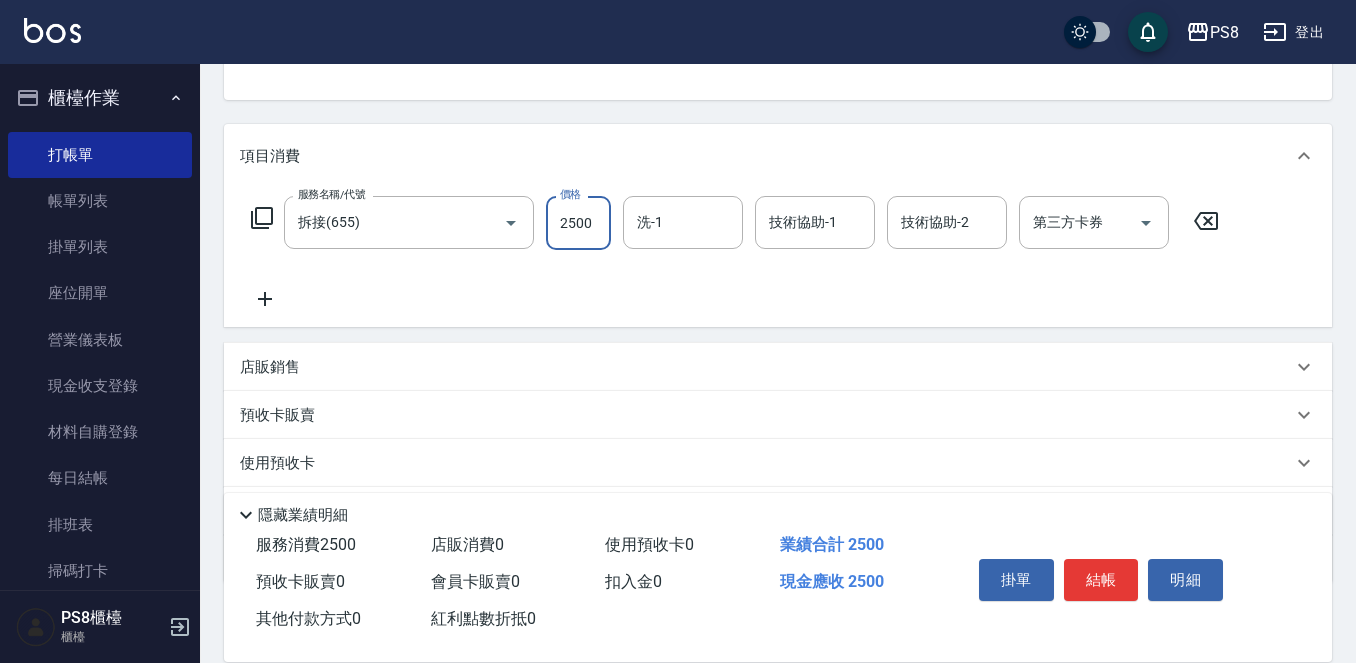type on "2500" 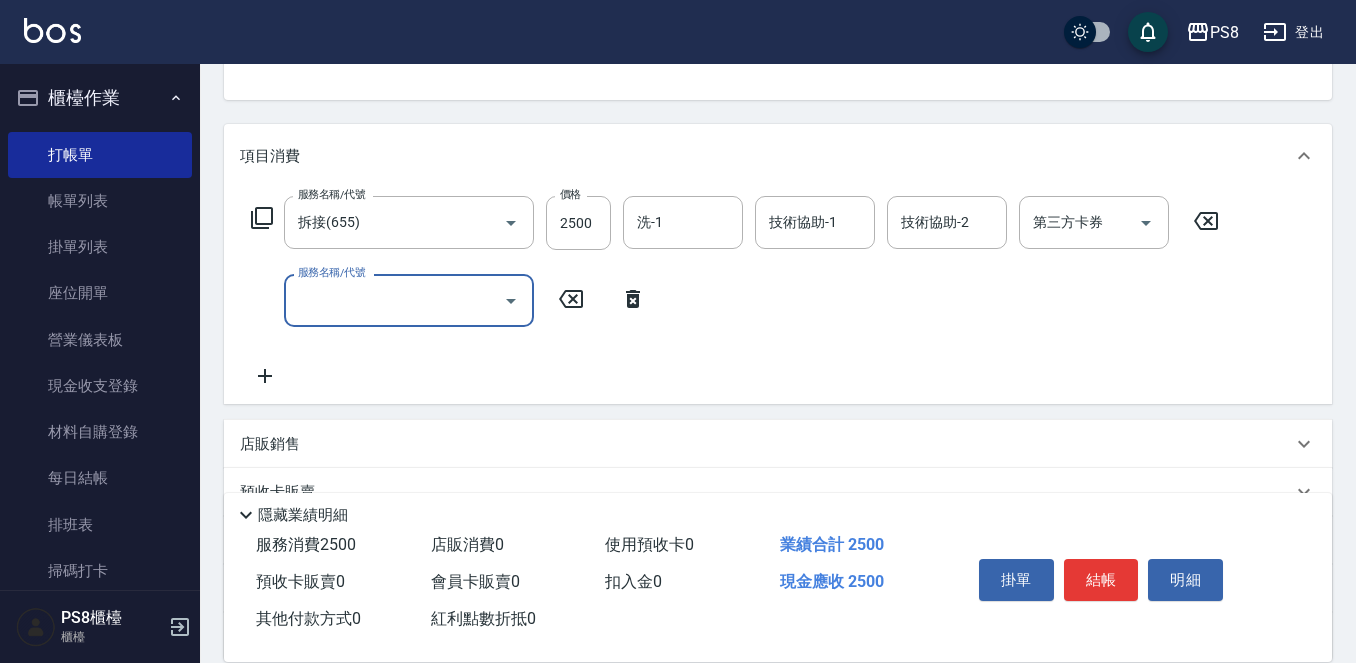 click on "服務名稱/代號" at bounding box center (394, 300) 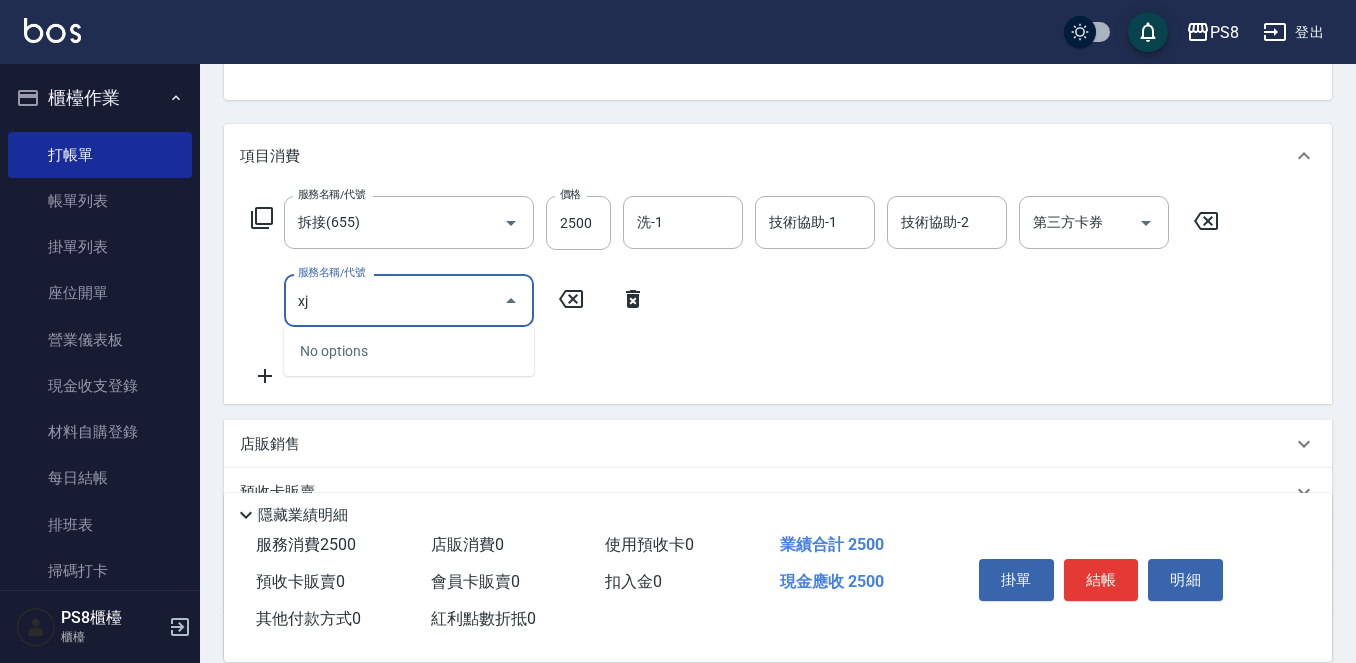 type on "x" 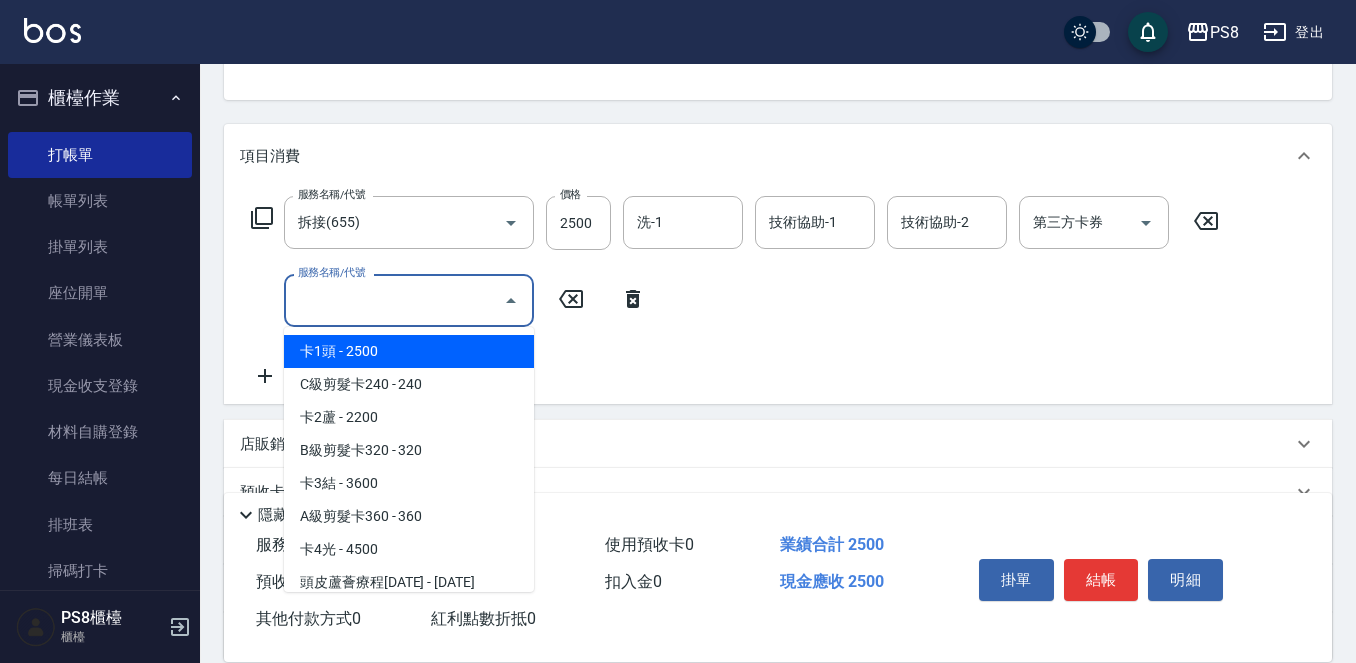 type on "ㄨ" 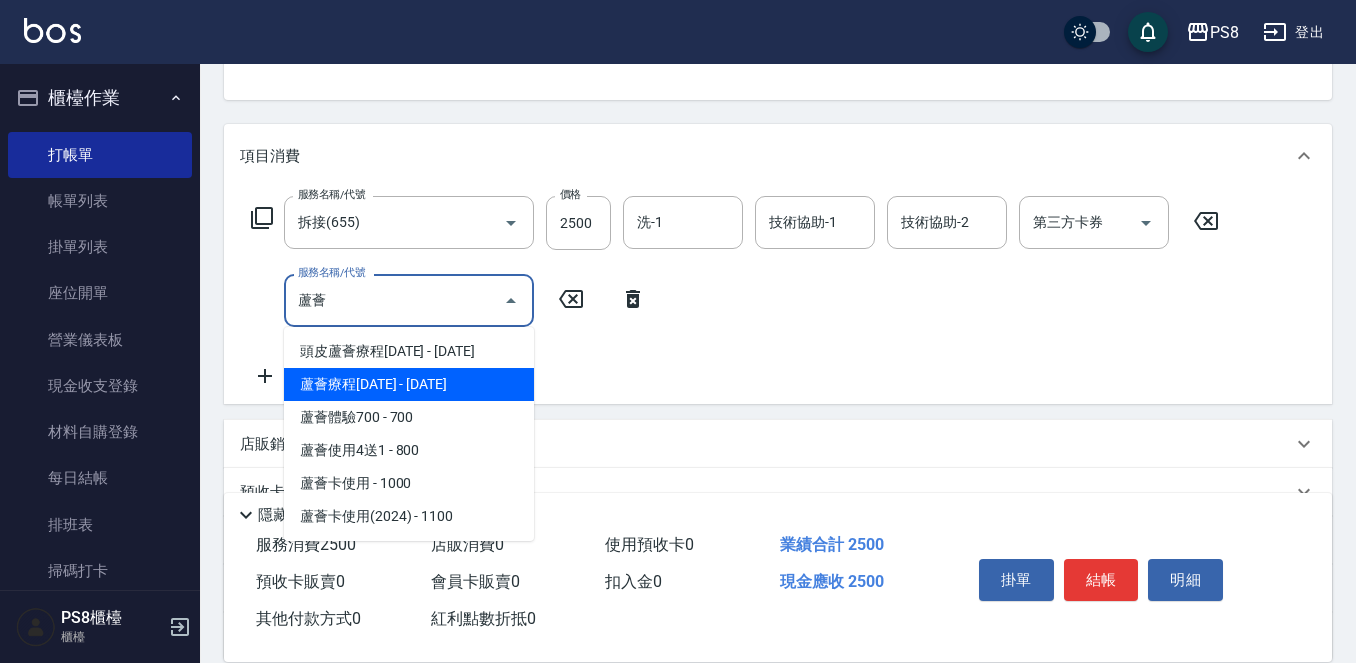 click on "蘆薈療程1200 - 1200" at bounding box center (409, 384) 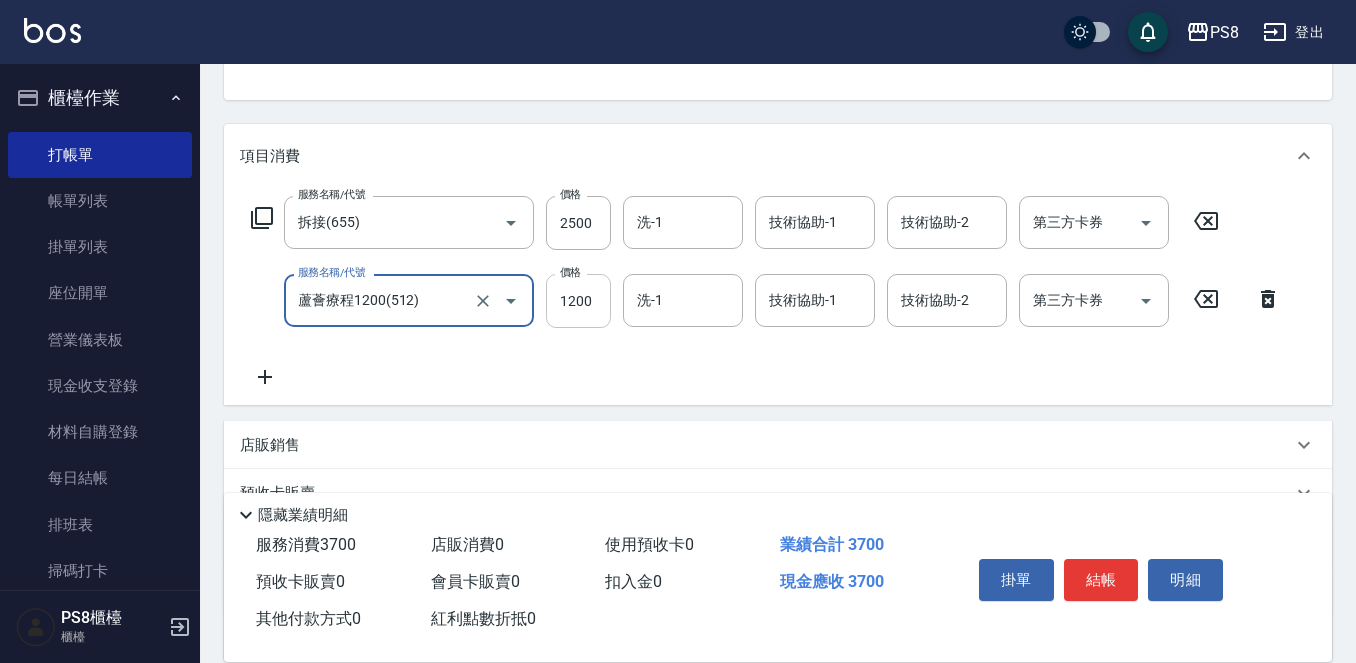 type on "蘆薈療程1200(512)" 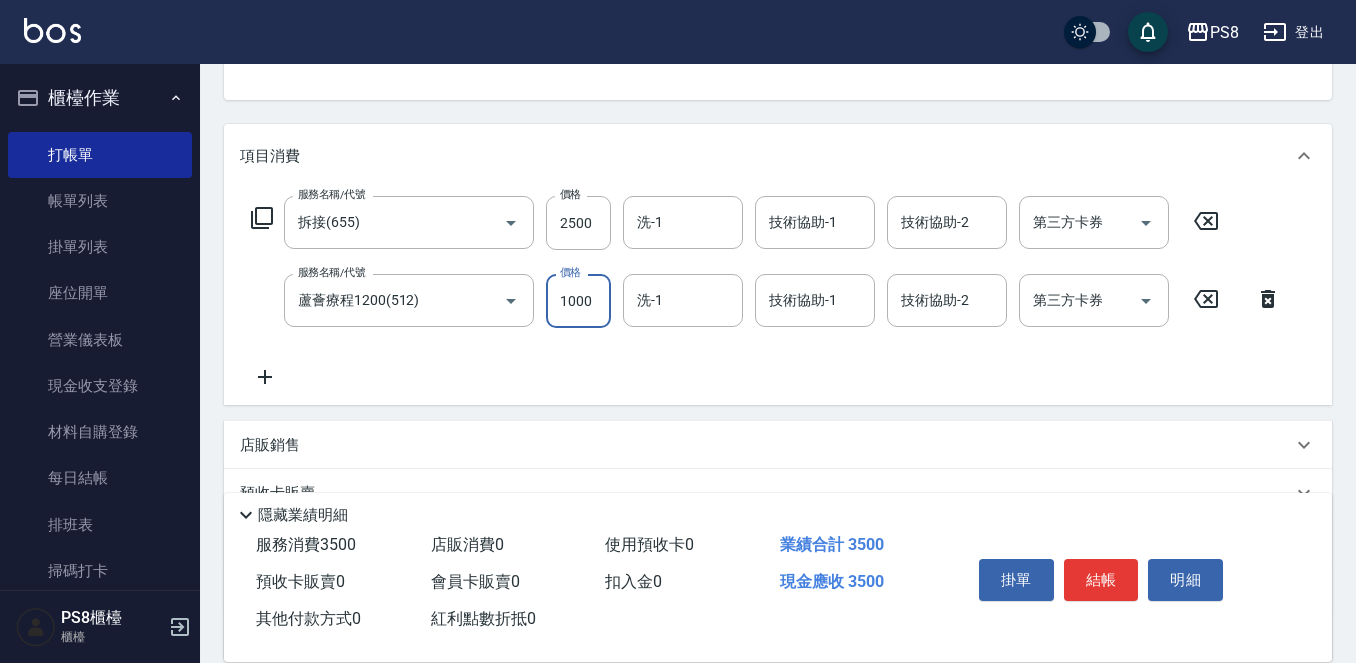 type on "1000" 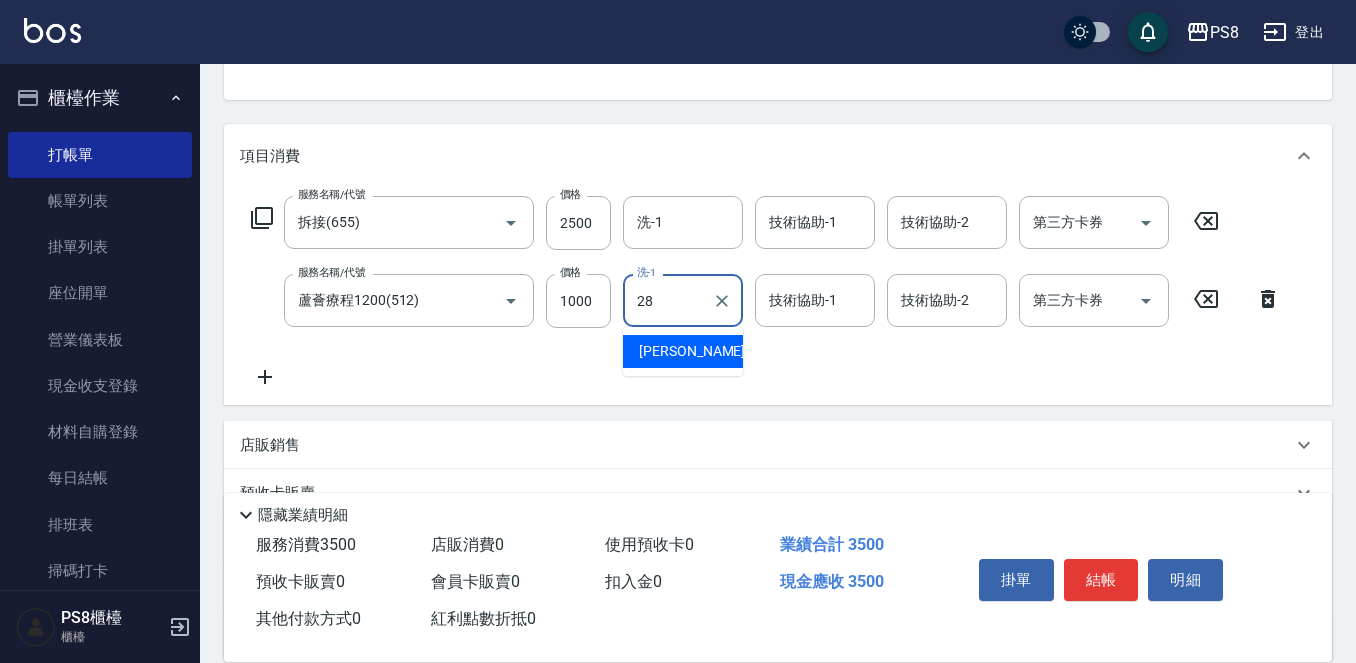 type on "姵蓁-28" 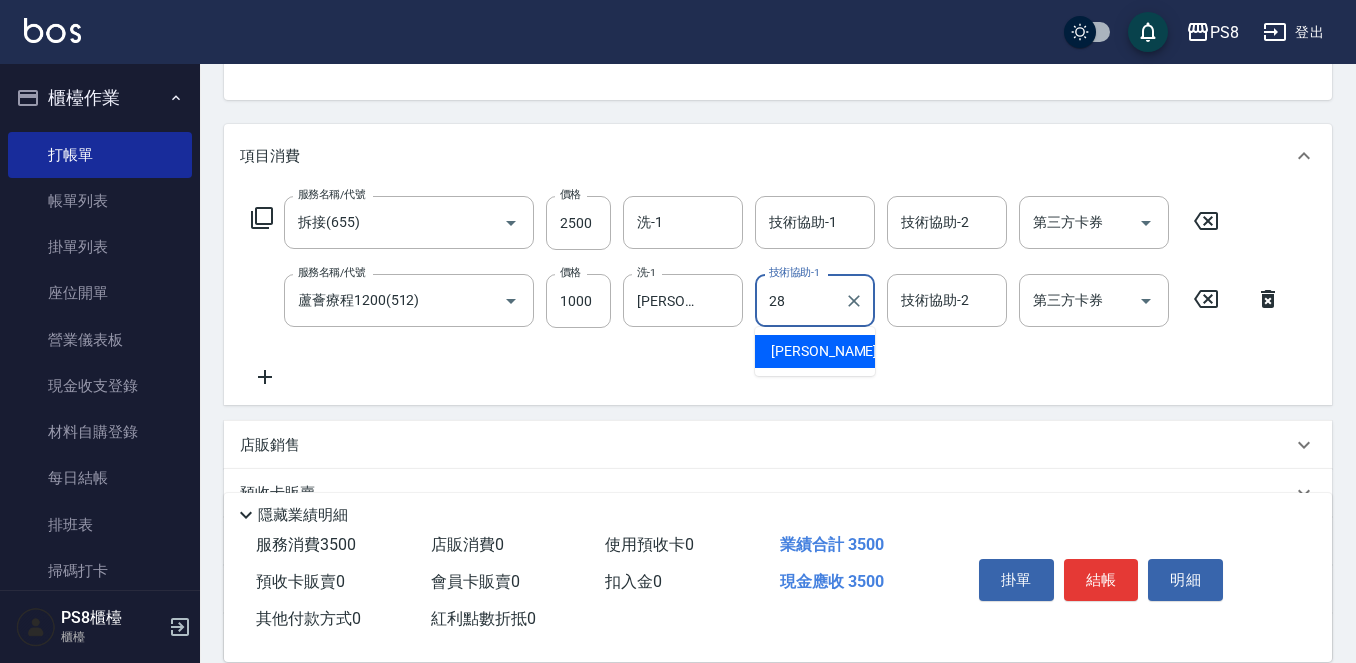 type on "2" 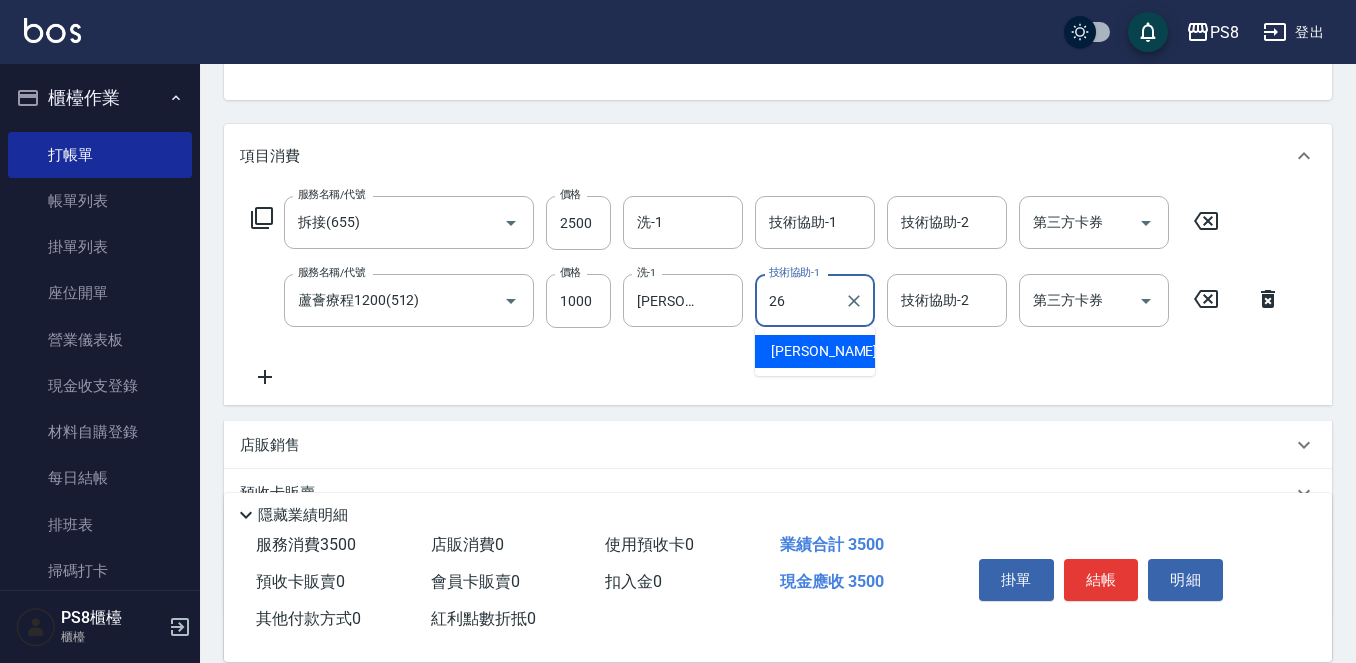 type on "苡真-26" 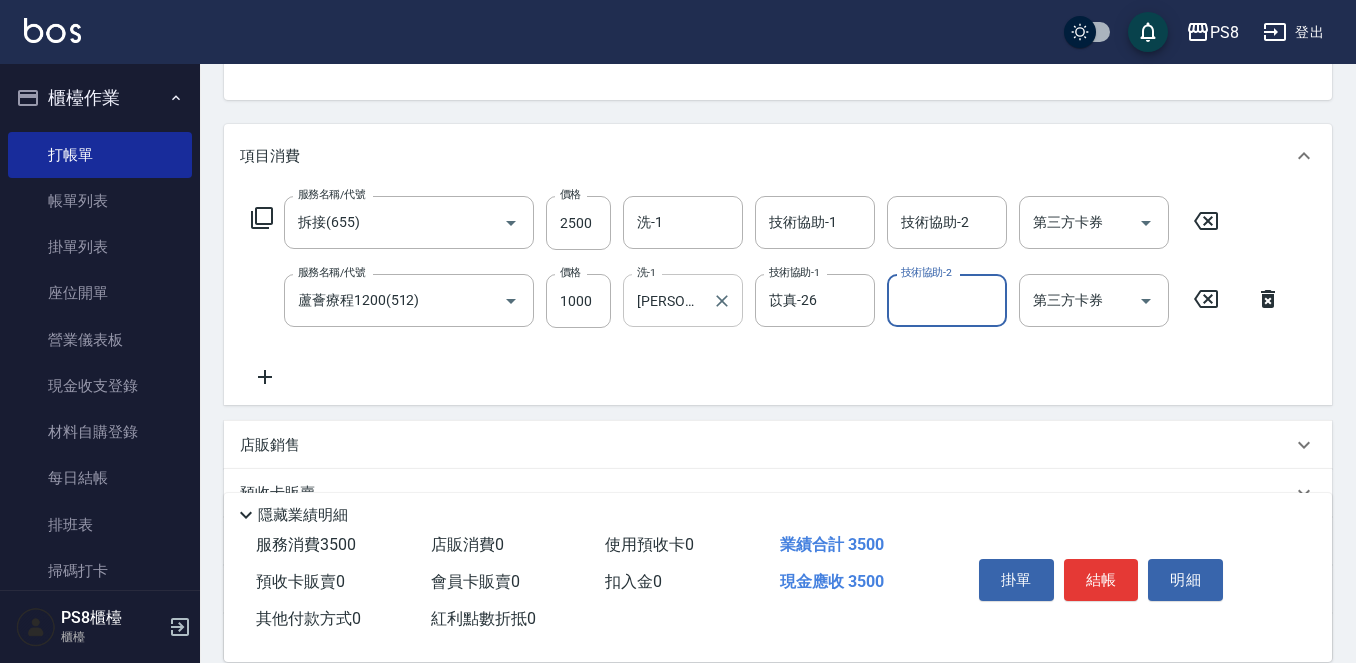 click at bounding box center (721, 300) 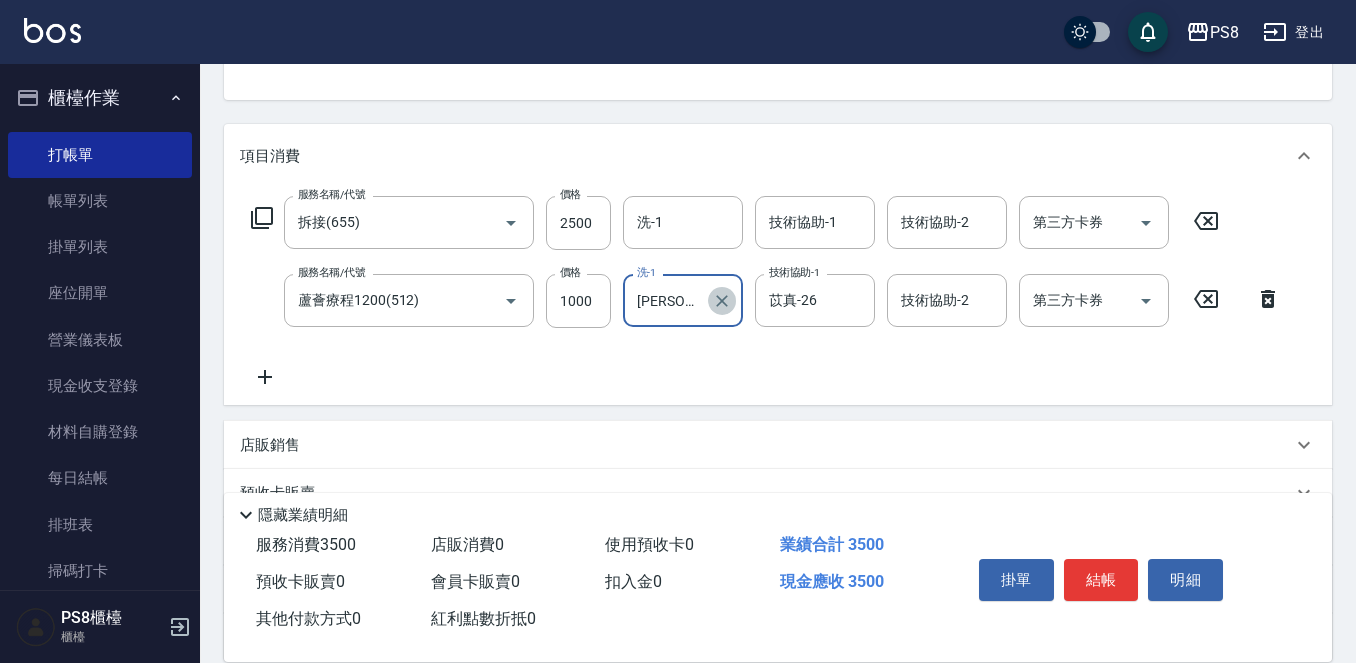 click 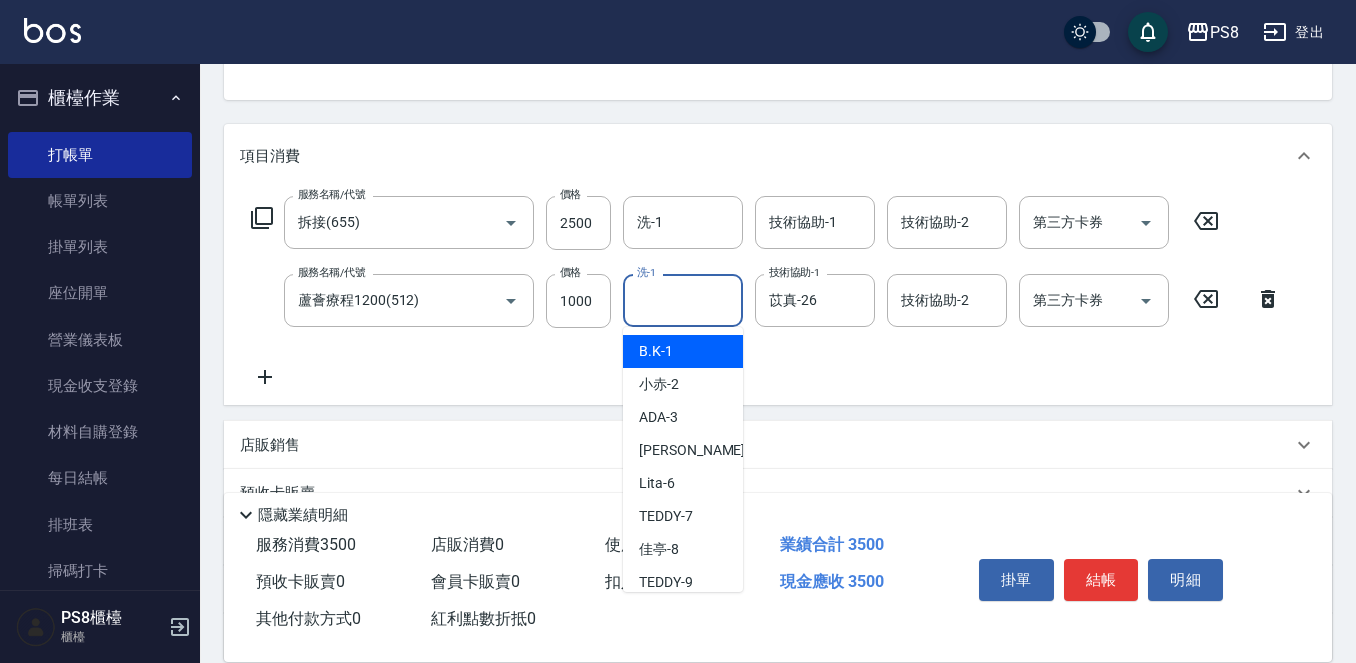 click on "洗-1" at bounding box center [683, 300] 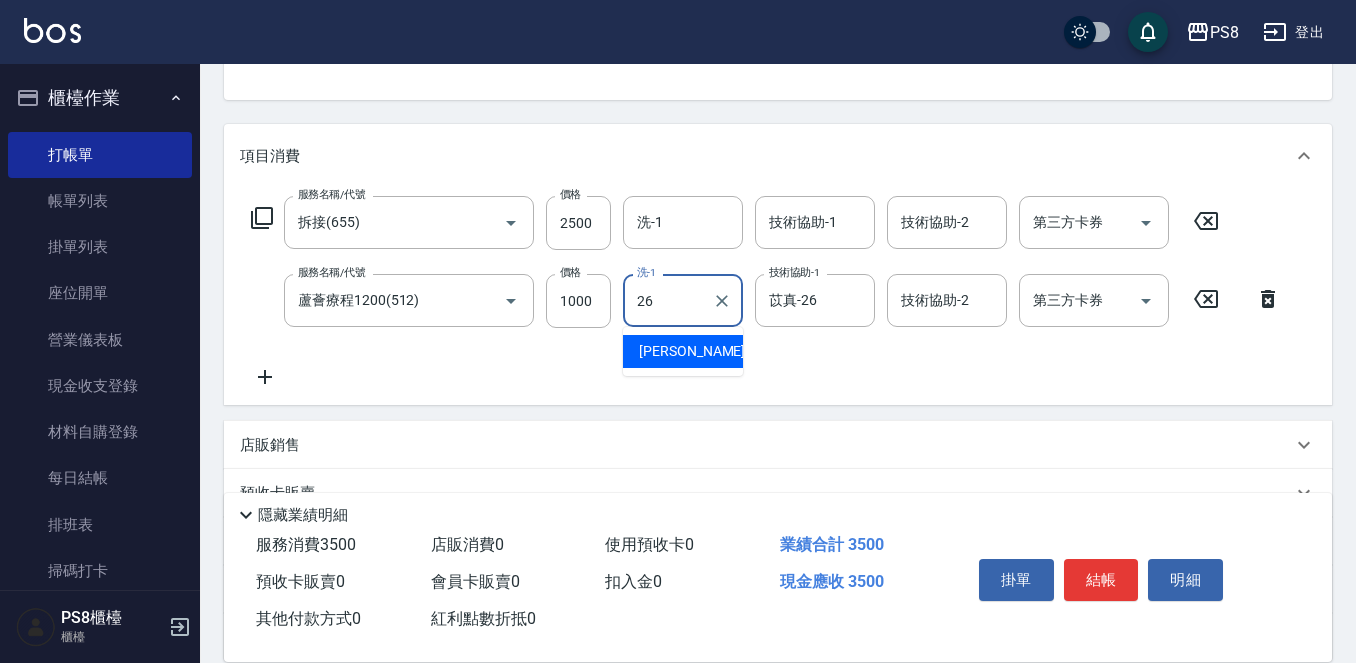 type on "苡真-26" 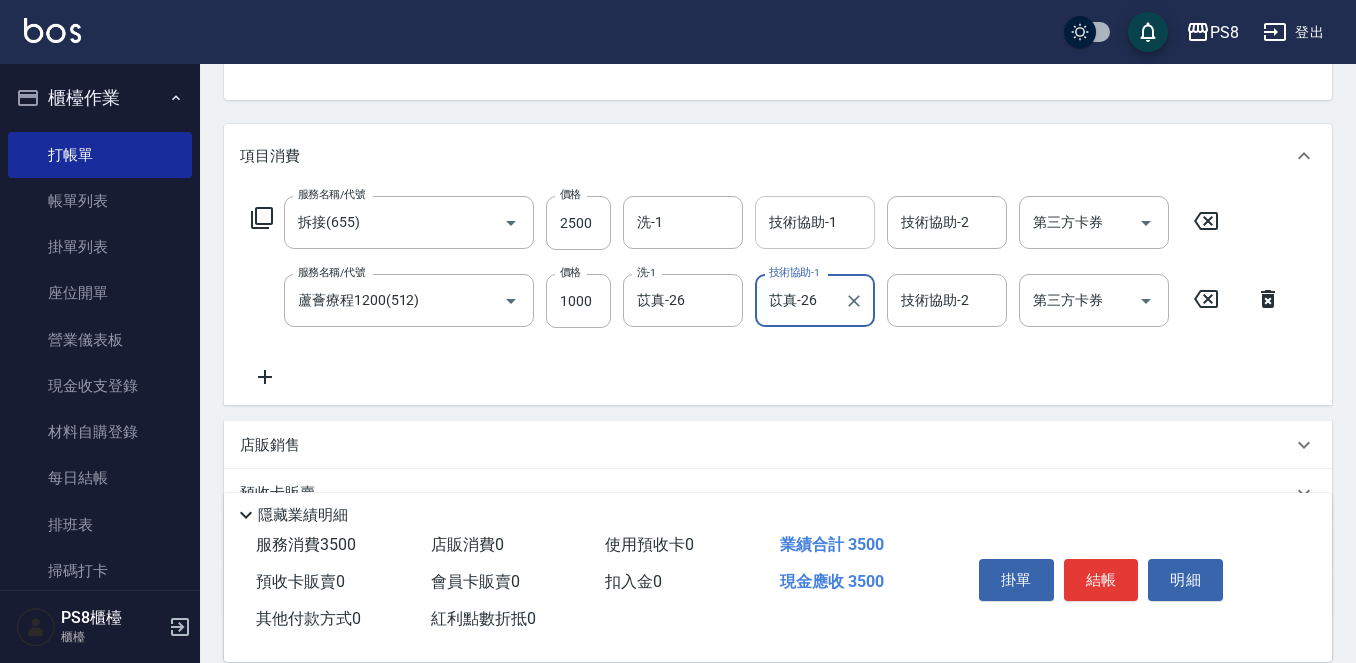 click on "技術協助-1 技術協助-1" at bounding box center [815, 222] 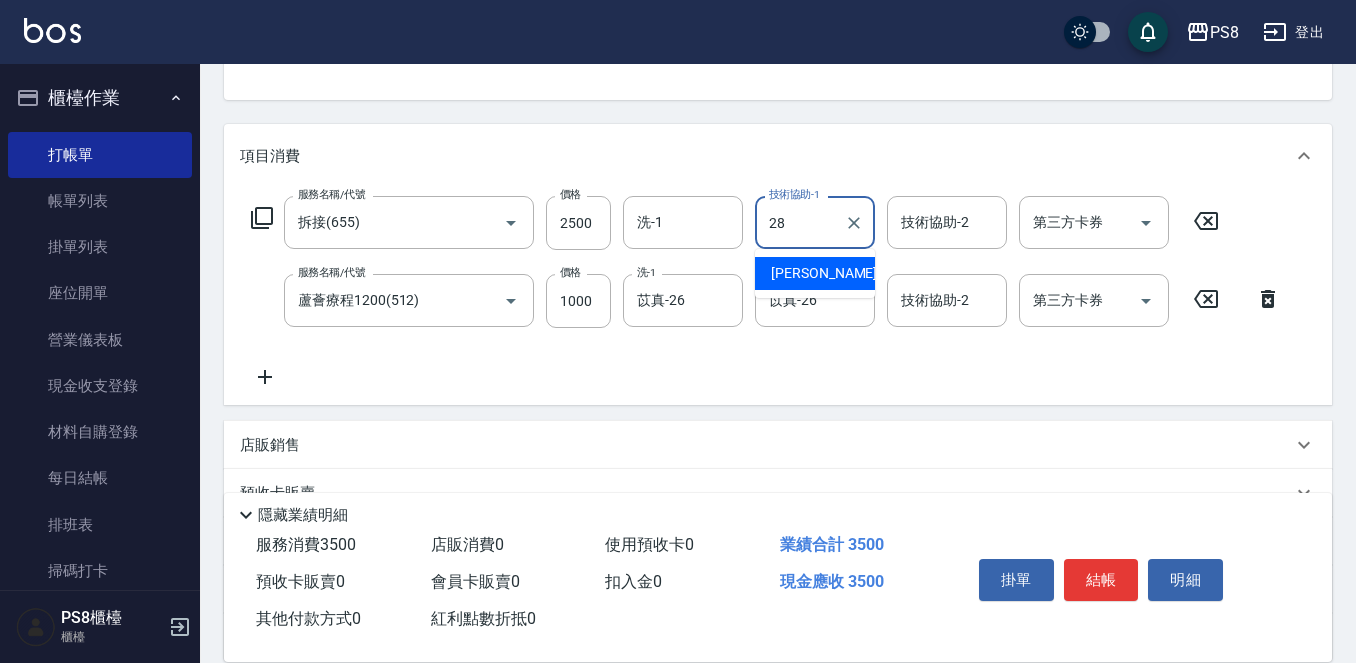 type on "姵蓁-28" 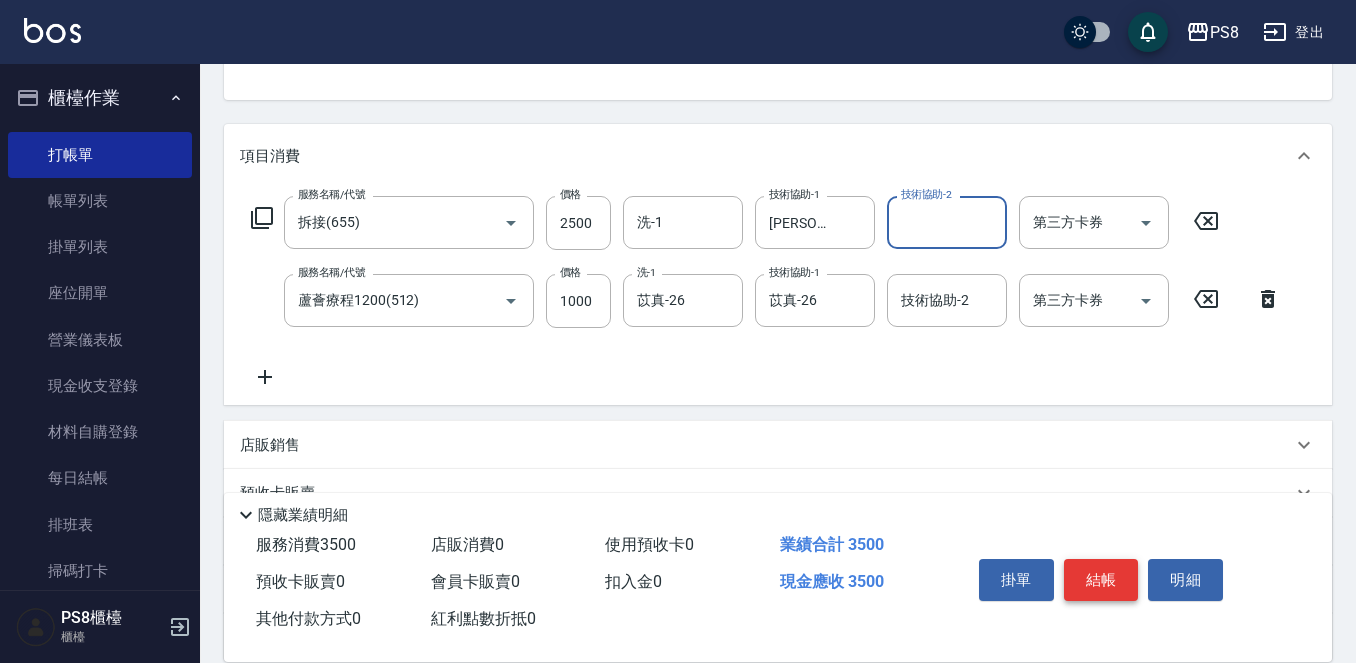 click on "結帳" at bounding box center [1101, 580] 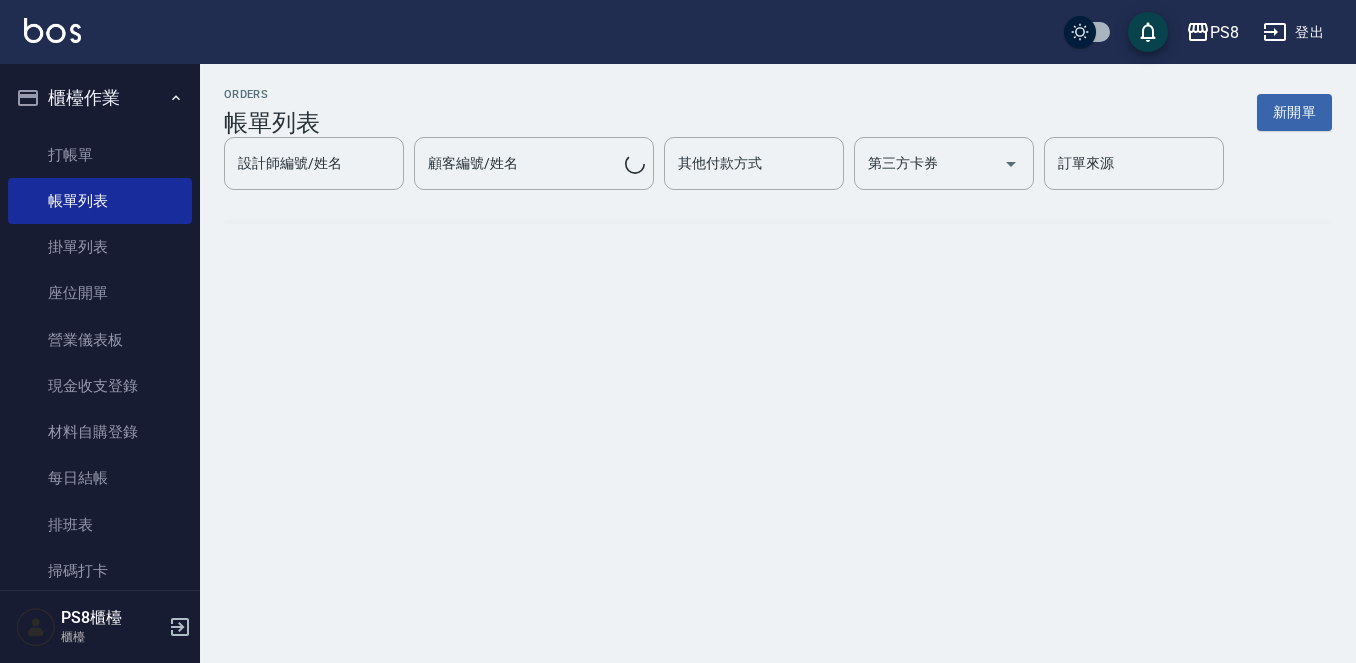 scroll, scrollTop: 0, scrollLeft: 0, axis: both 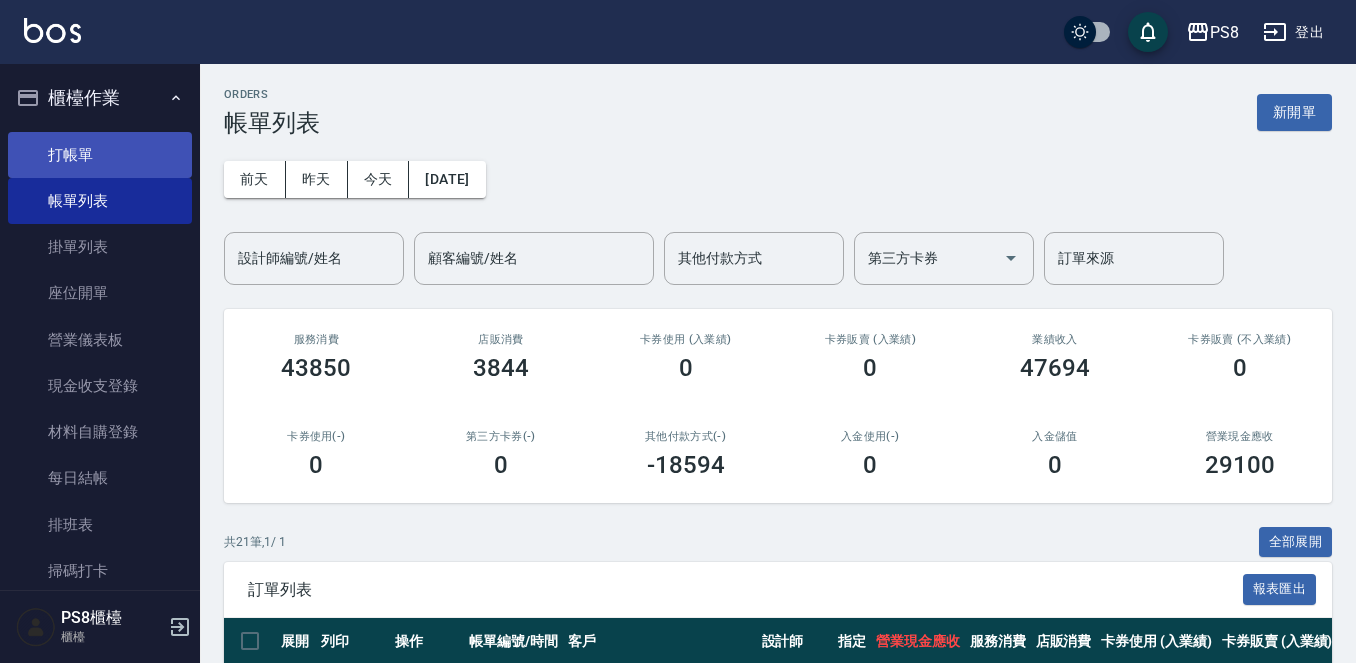 click on "打帳單" at bounding box center (100, 155) 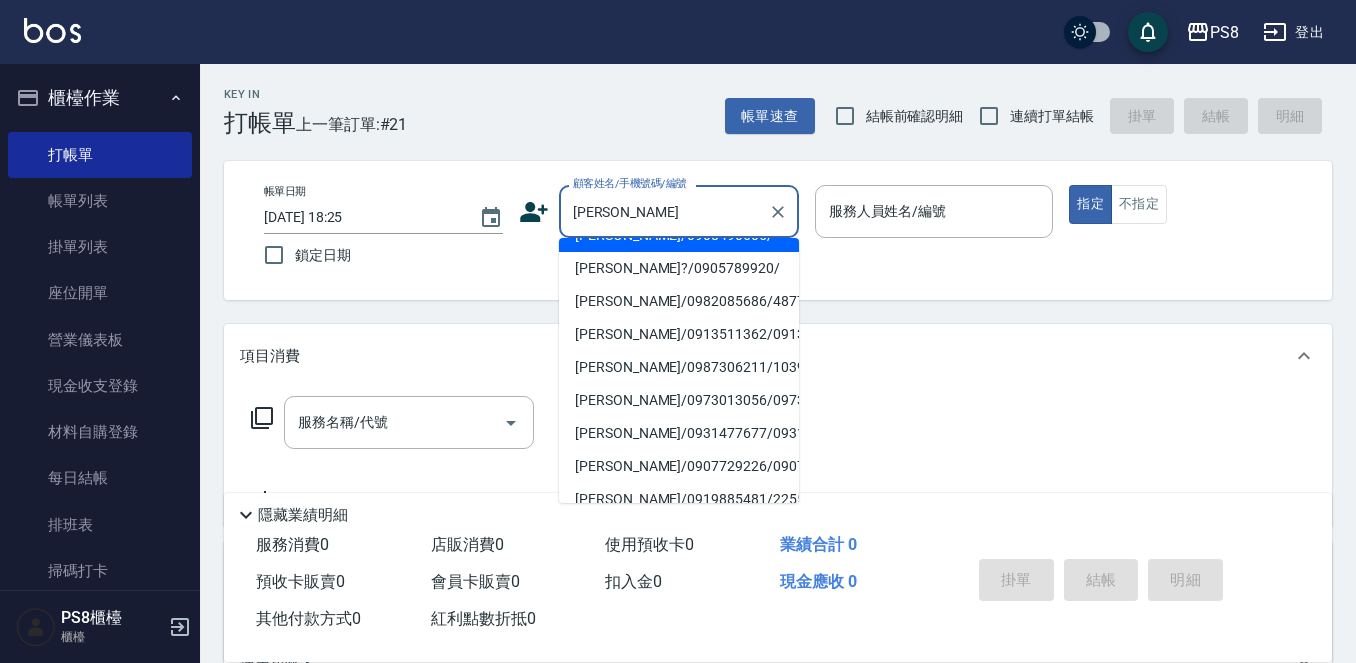 scroll, scrollTop: 300, scrollLeft: 0, axis: vertical 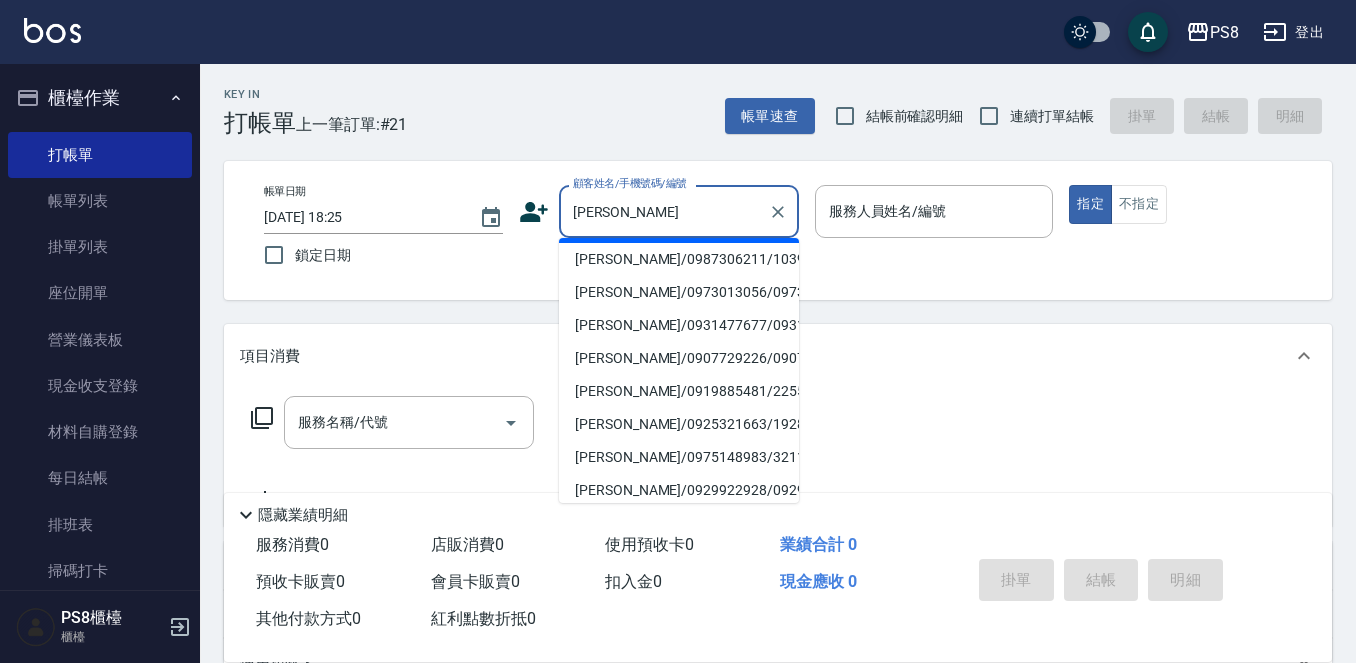 click on "李佳" at bounding box center (664, 211) 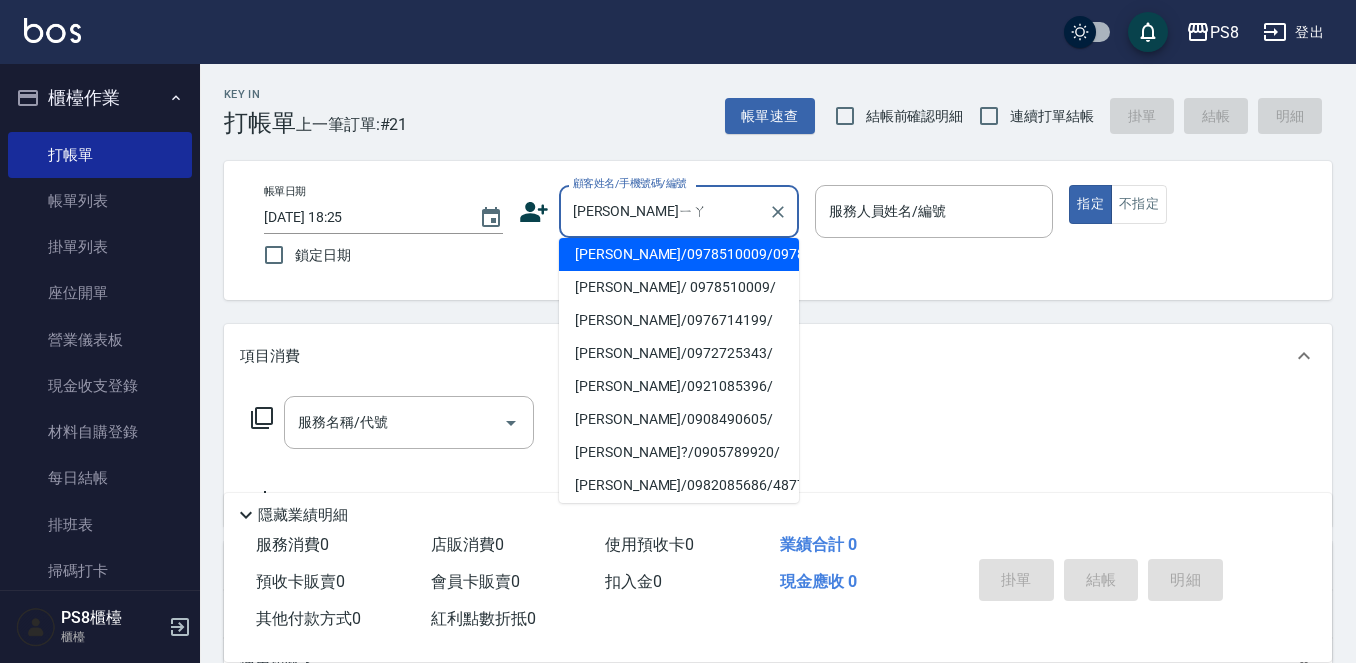 scroll, scrollTop: 0, scrollLeft: 0, axis: both 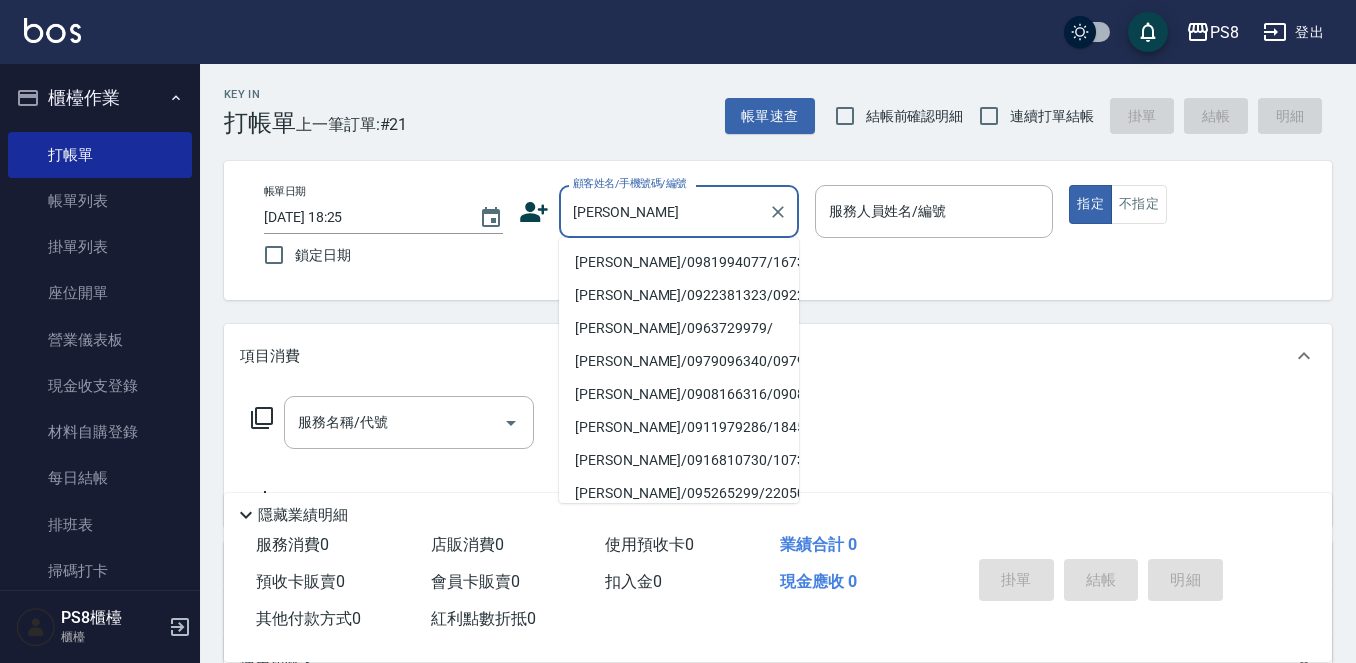 click on "李家欣/0981994077/16738" at bounding box center (679, 262) 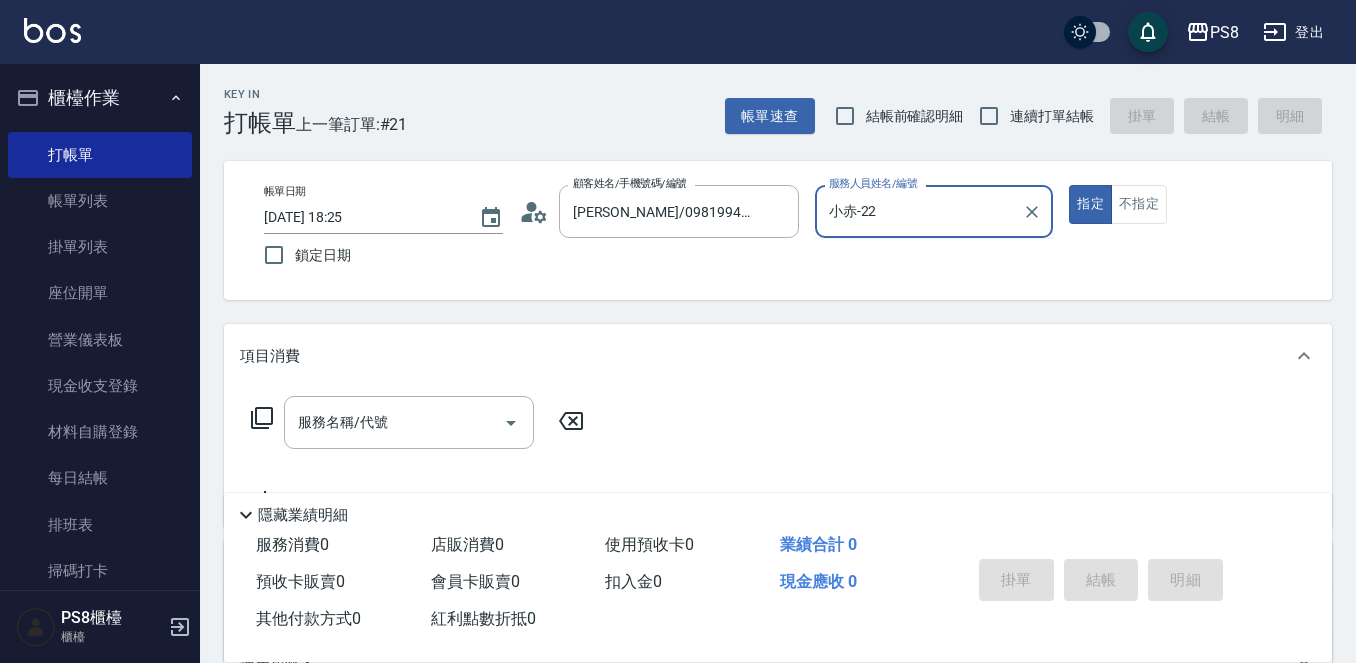 type on "小赤-2" 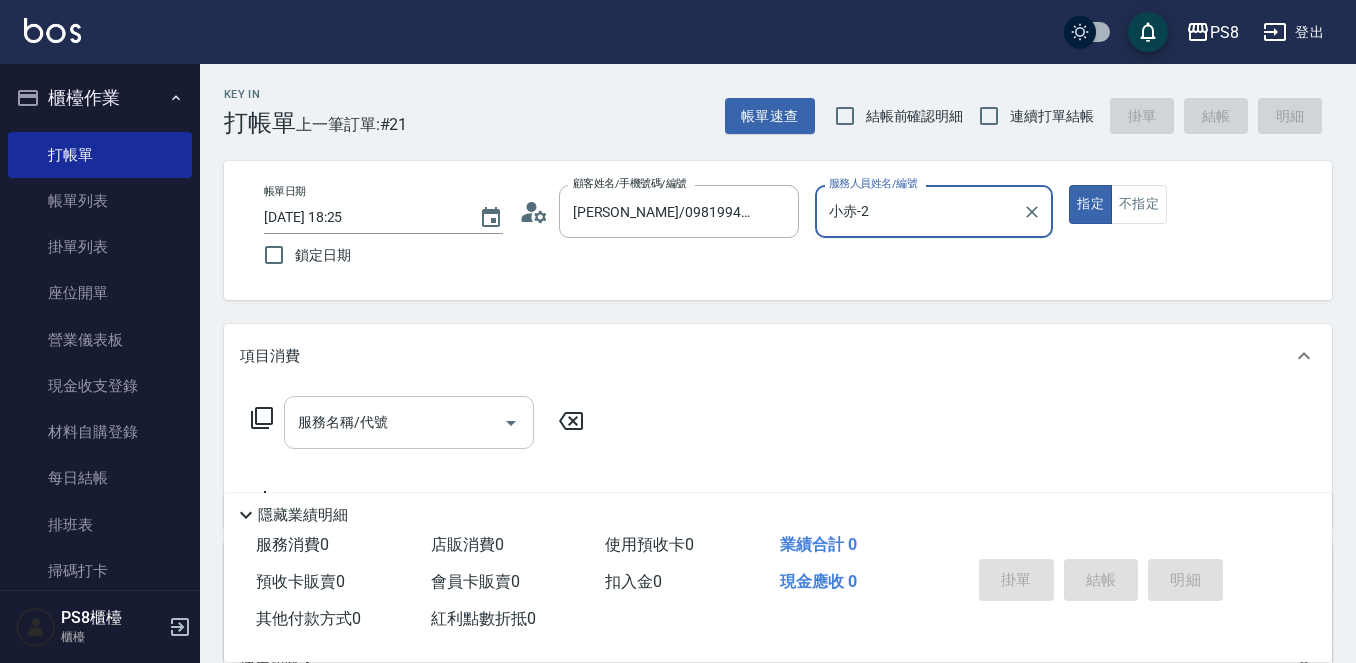 click on "服務名稱/代號" at bounding box center [394, 422] 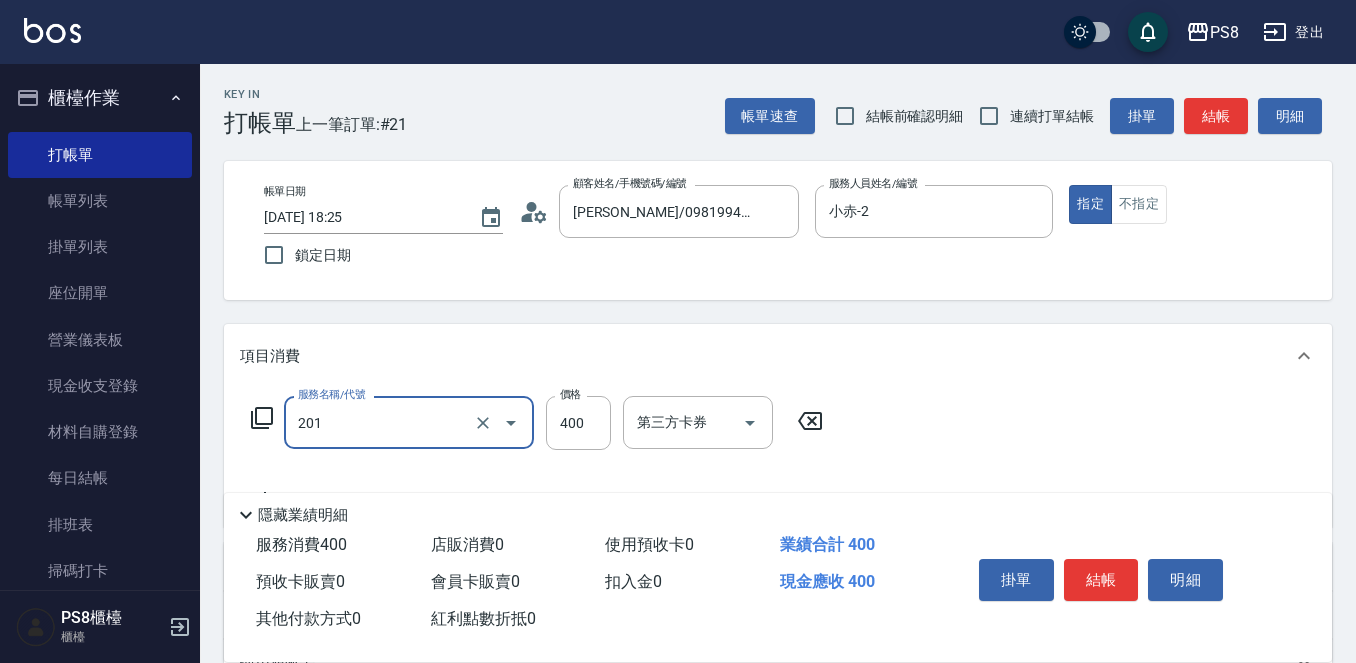 type on "洗剪400(201)" 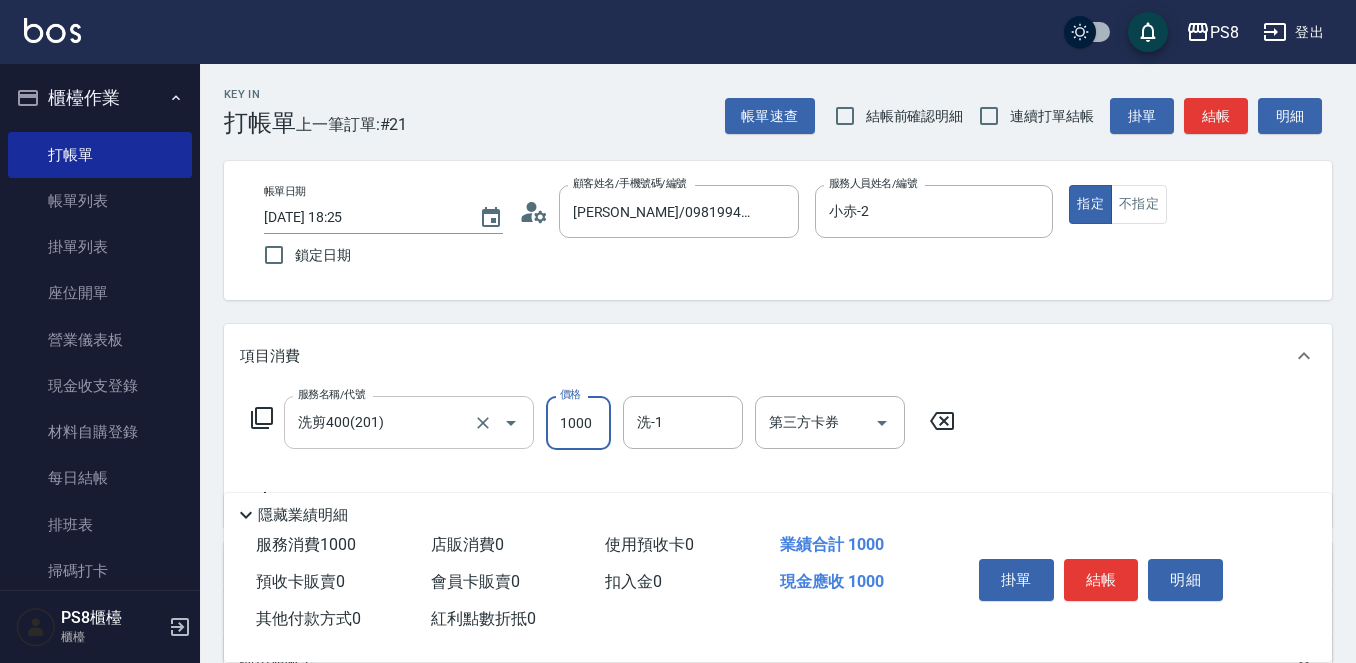 type on "1000" 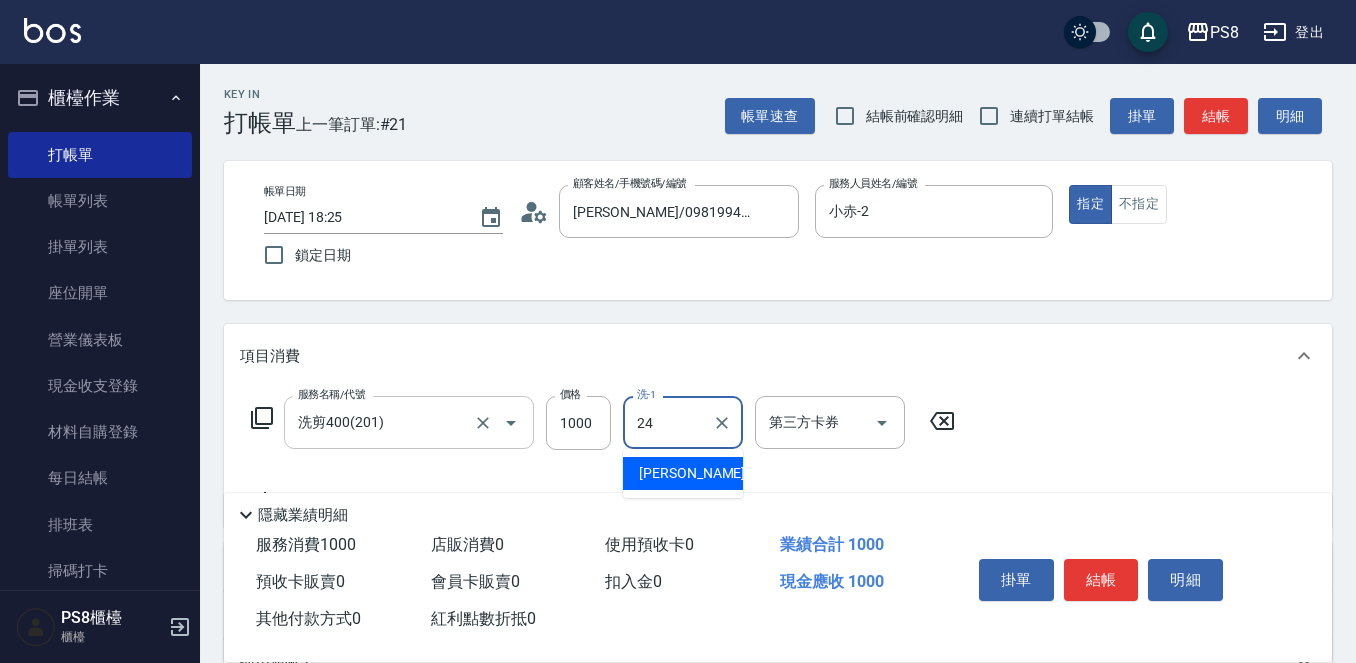 type on "婷婷-24" 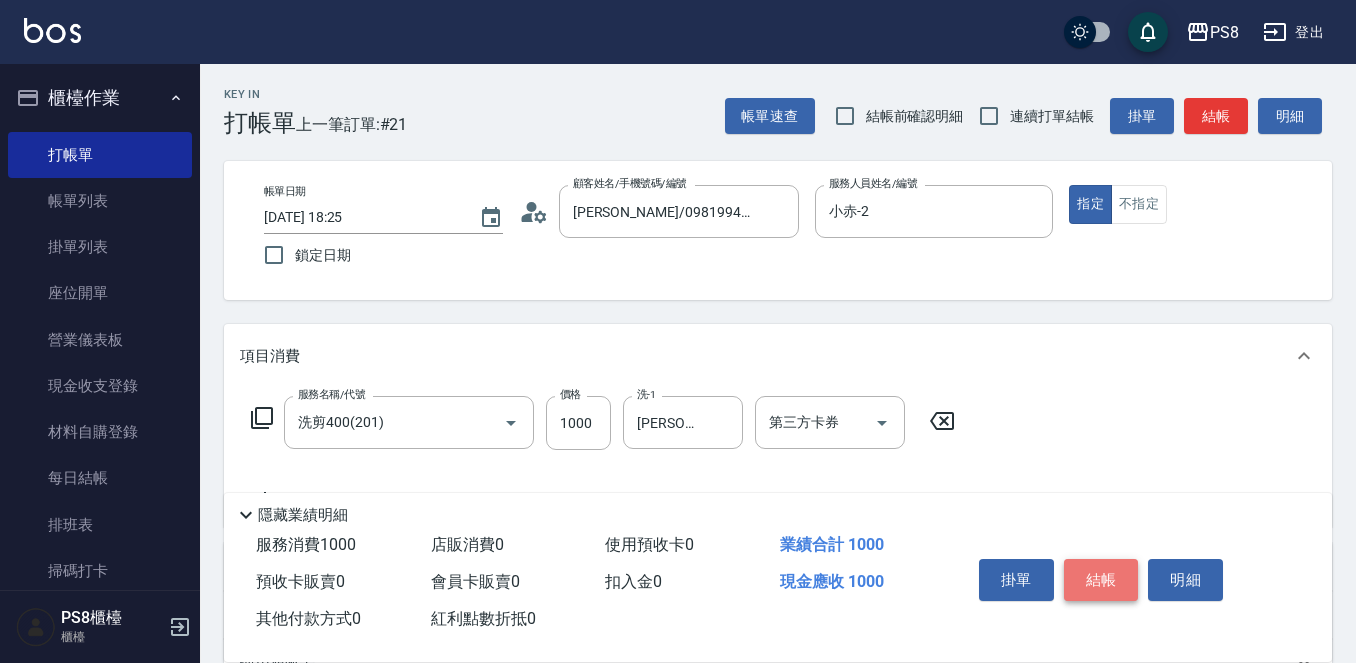 click on "結帳" at bounding box center [1101, 580] 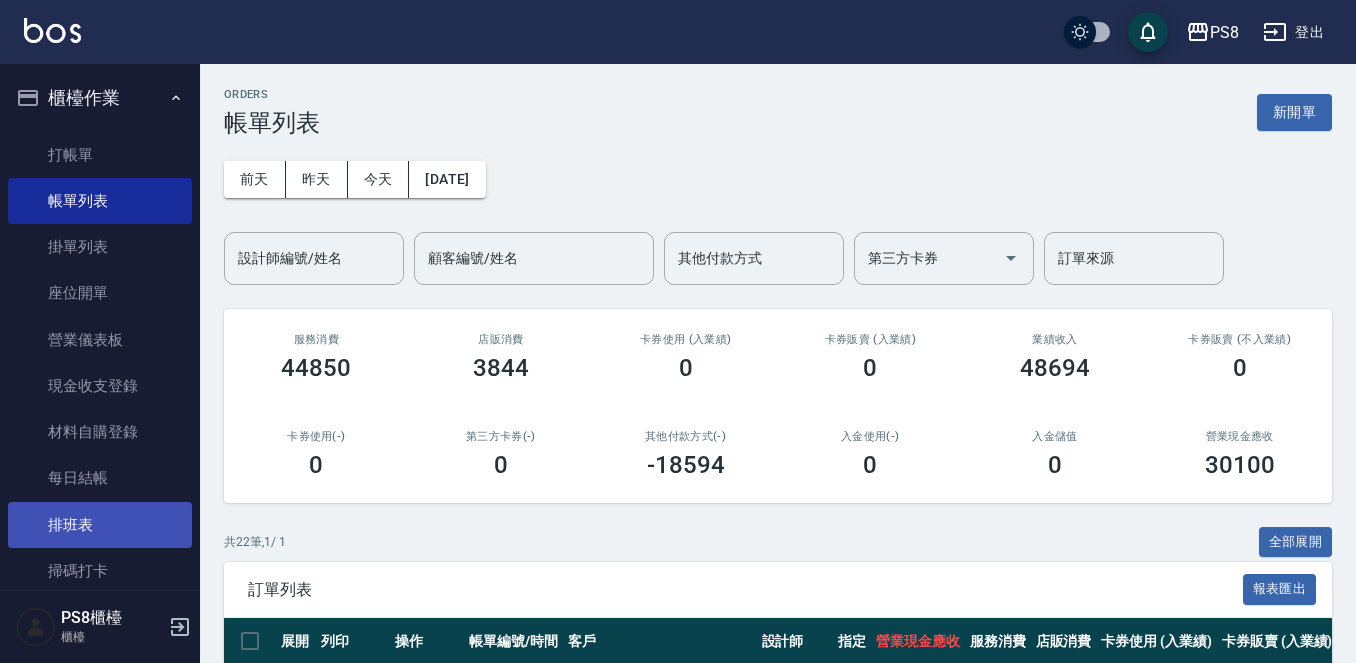 click on "排班表" at bounding box center (100, 525) 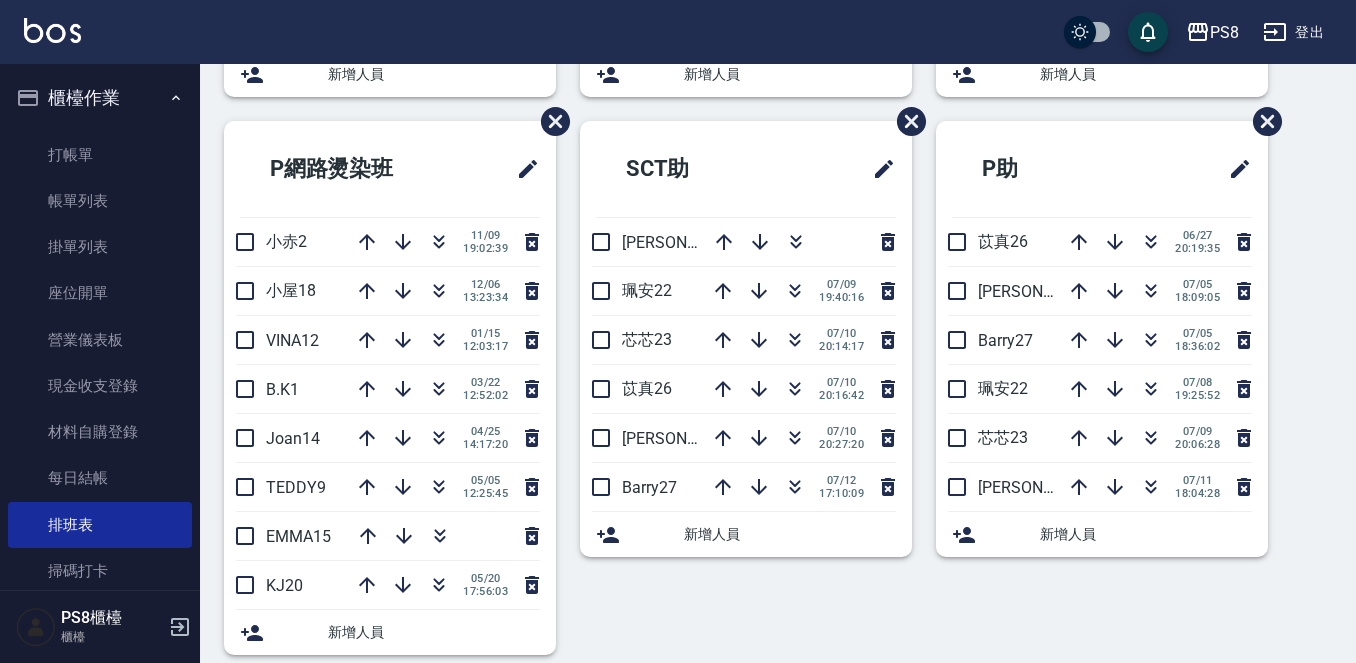 scroll, scrollTop: 600, scrollLeft: 0, axis: vertical 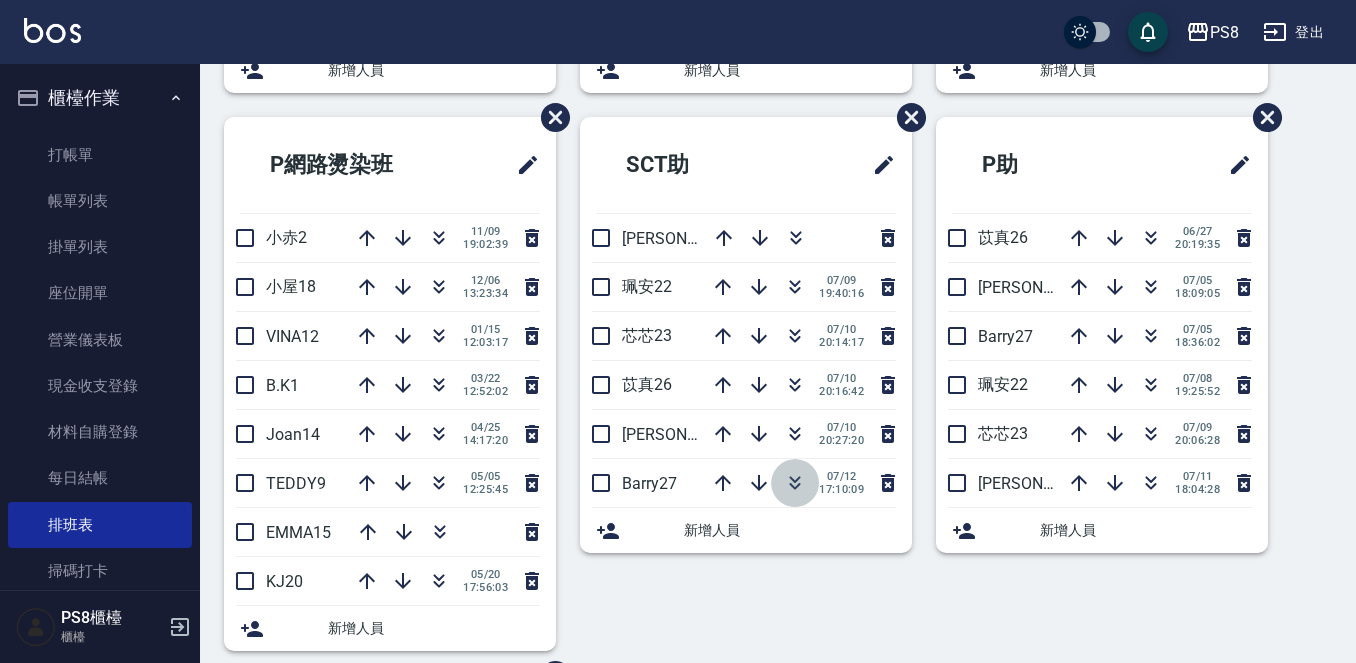 click 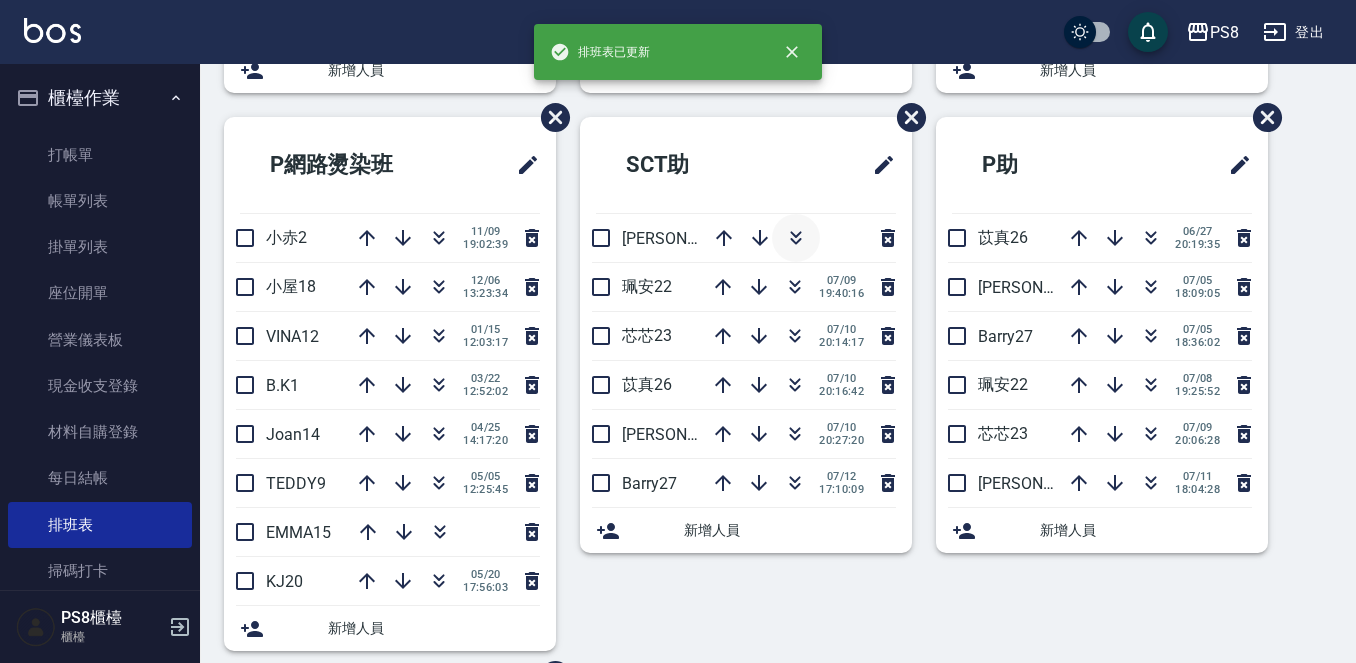 click 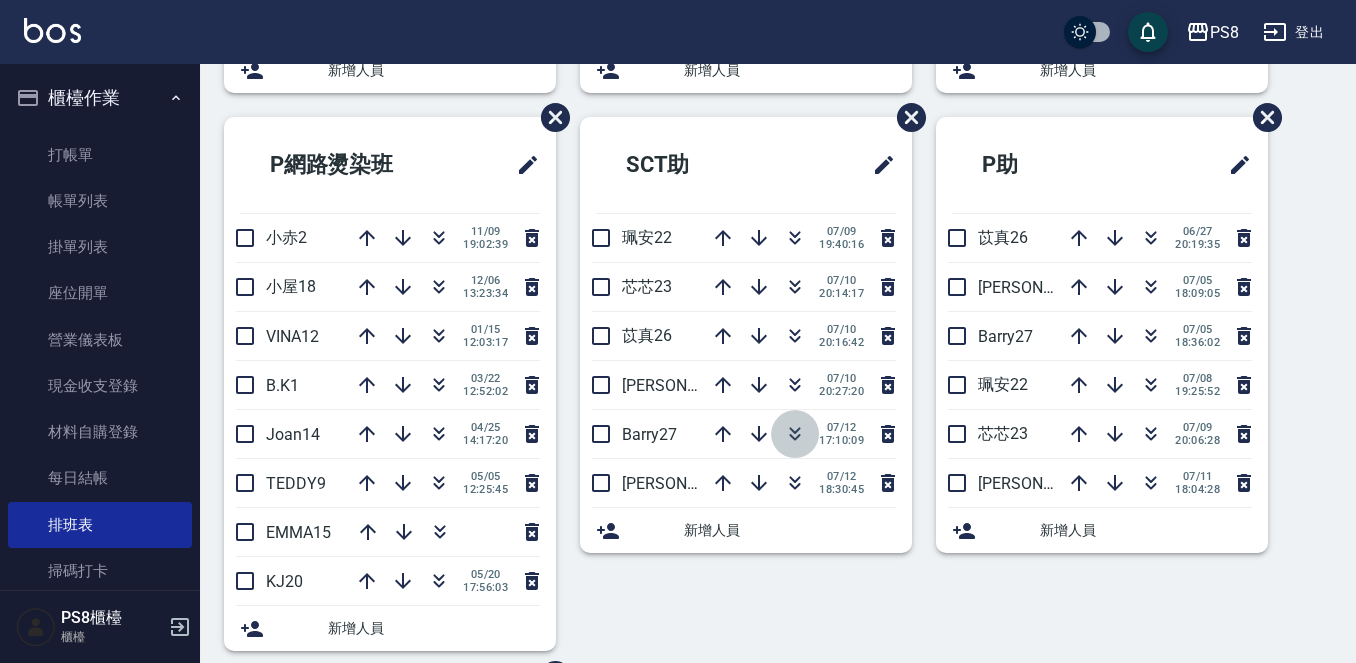 click 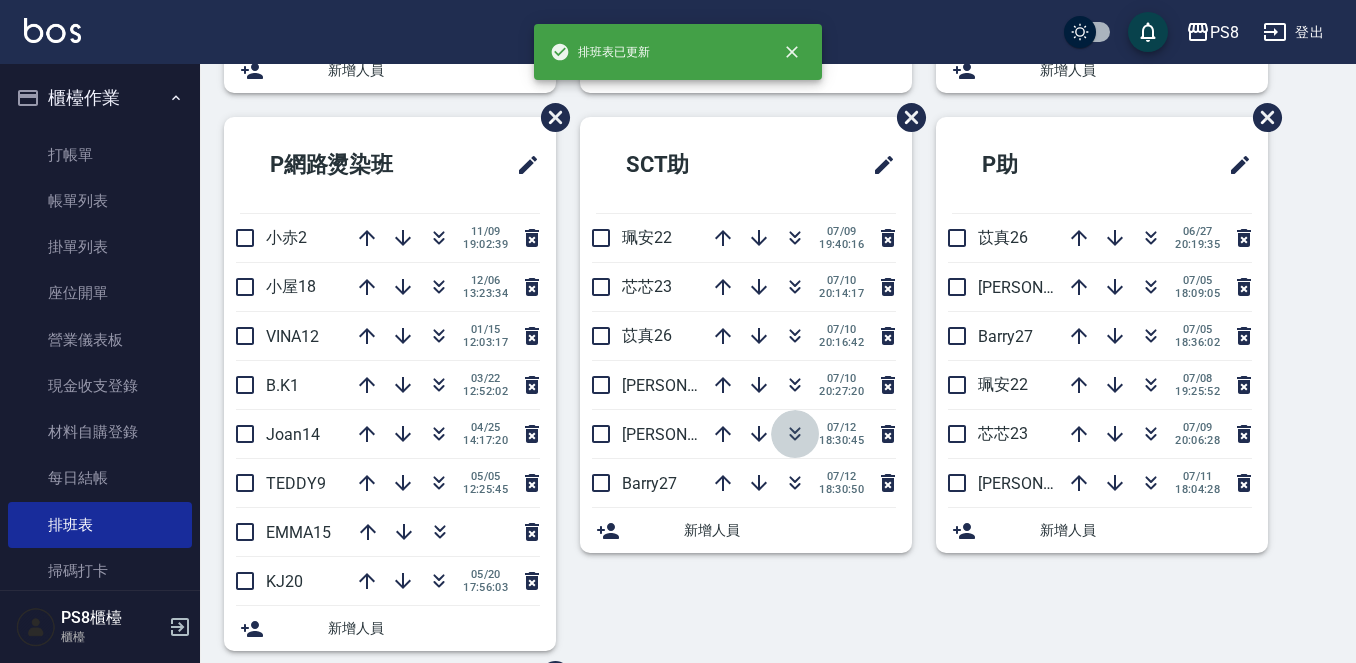 click 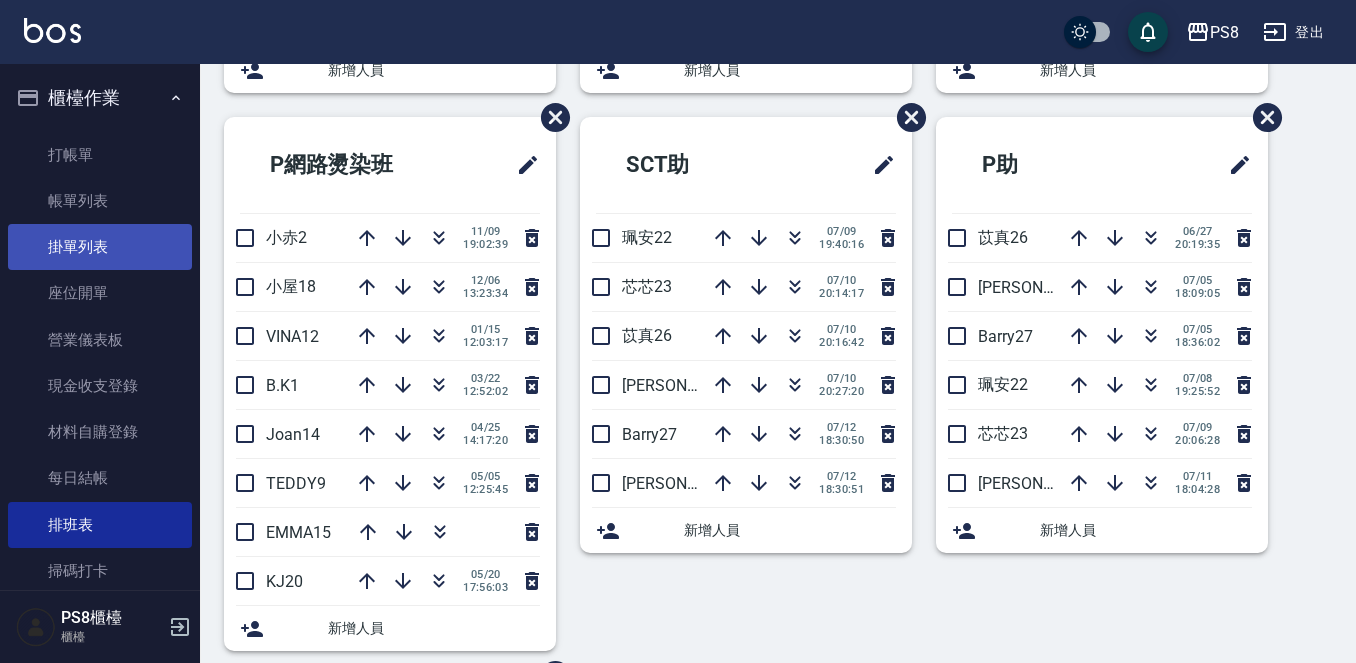 click on "打帳單 帳單列表 掛單列表 座位開單 營業儀表板 現金收支登錄 材料自購登錄 每日結帳 排班表 掃碼打卡" at bounding box center (100, 363) 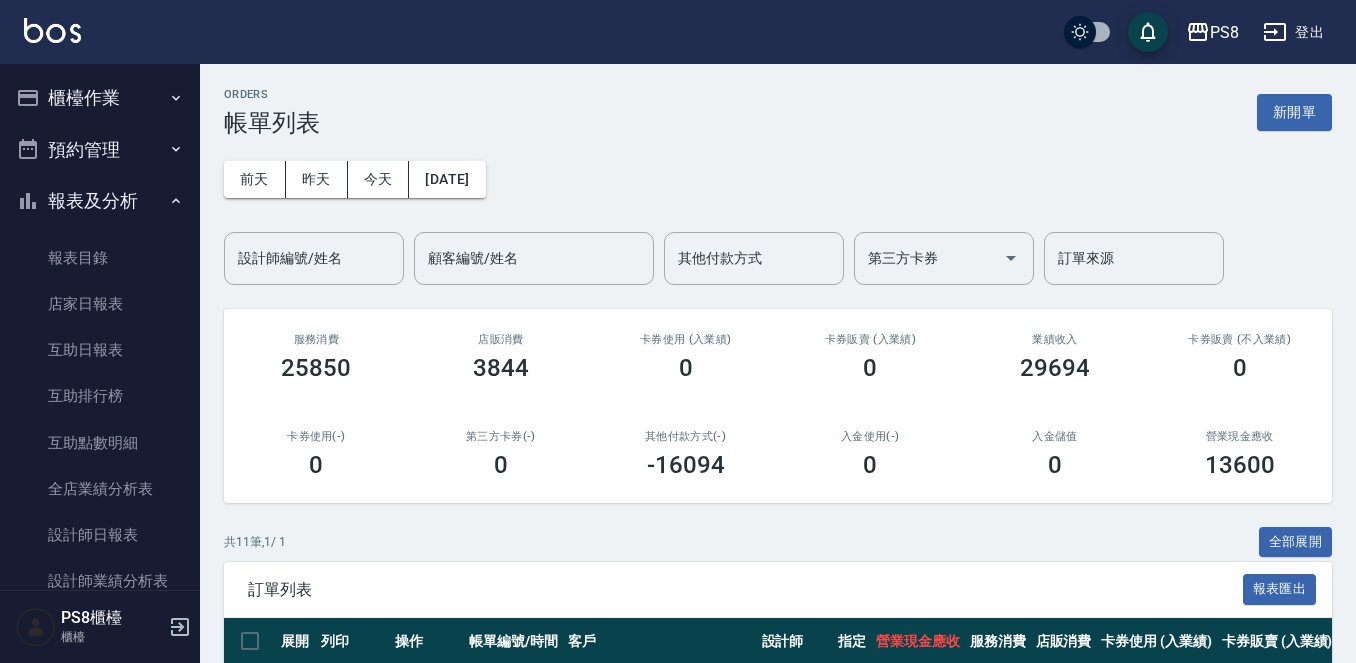 scroll, scrollTop: 0, scrollLeft: 0, axis: both 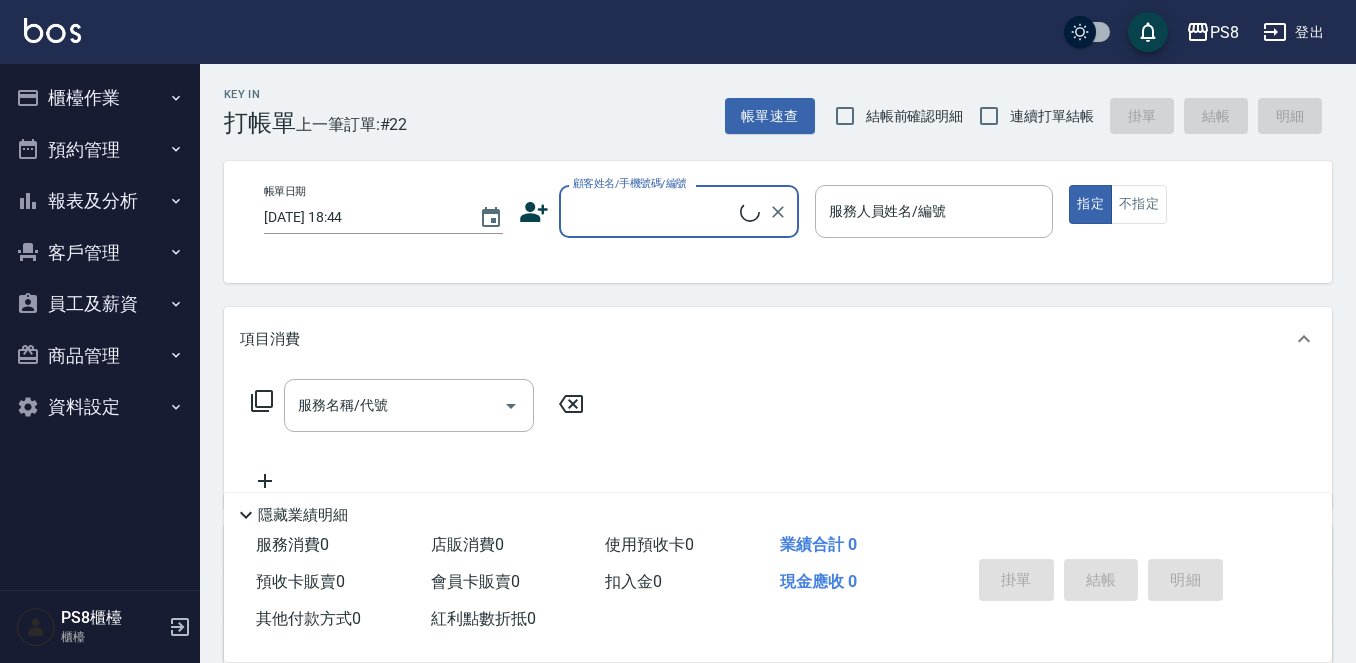 click on "顧客姓名/手機號碼/編號" at bounding box center [654, 211] 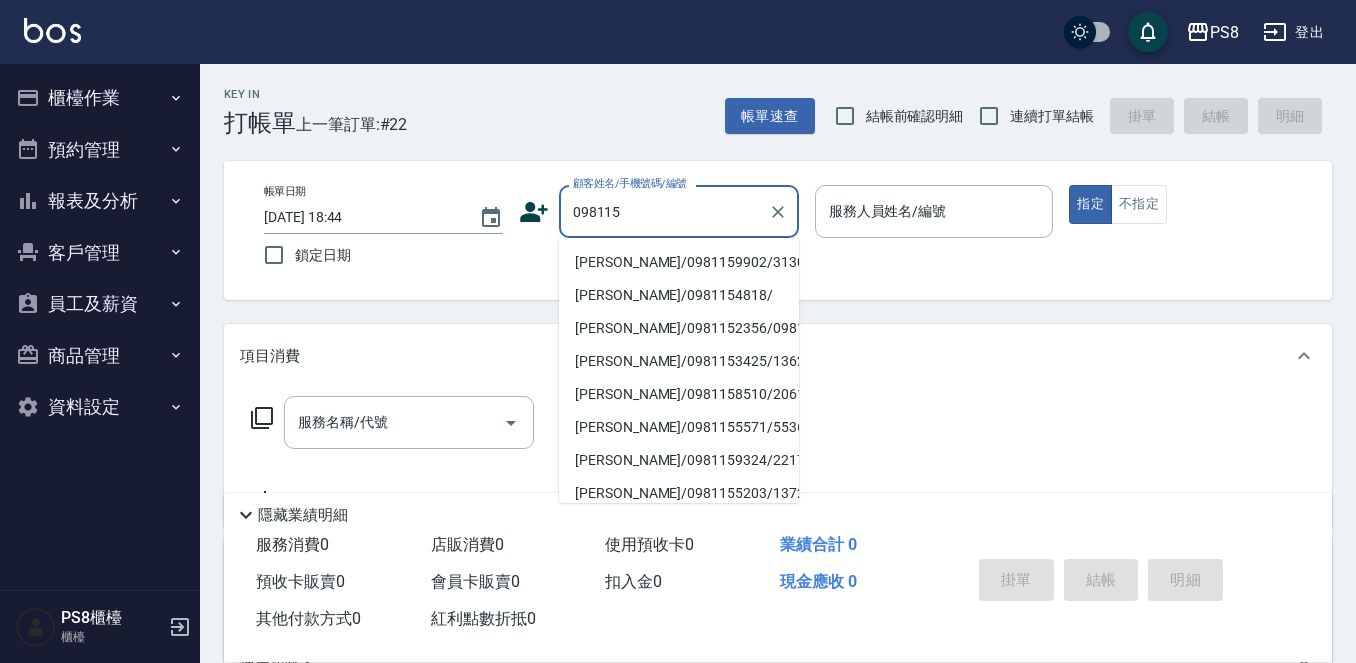 click on "[PERSON_NAME]/0981159902/3130" at bounding box center (679, 262) 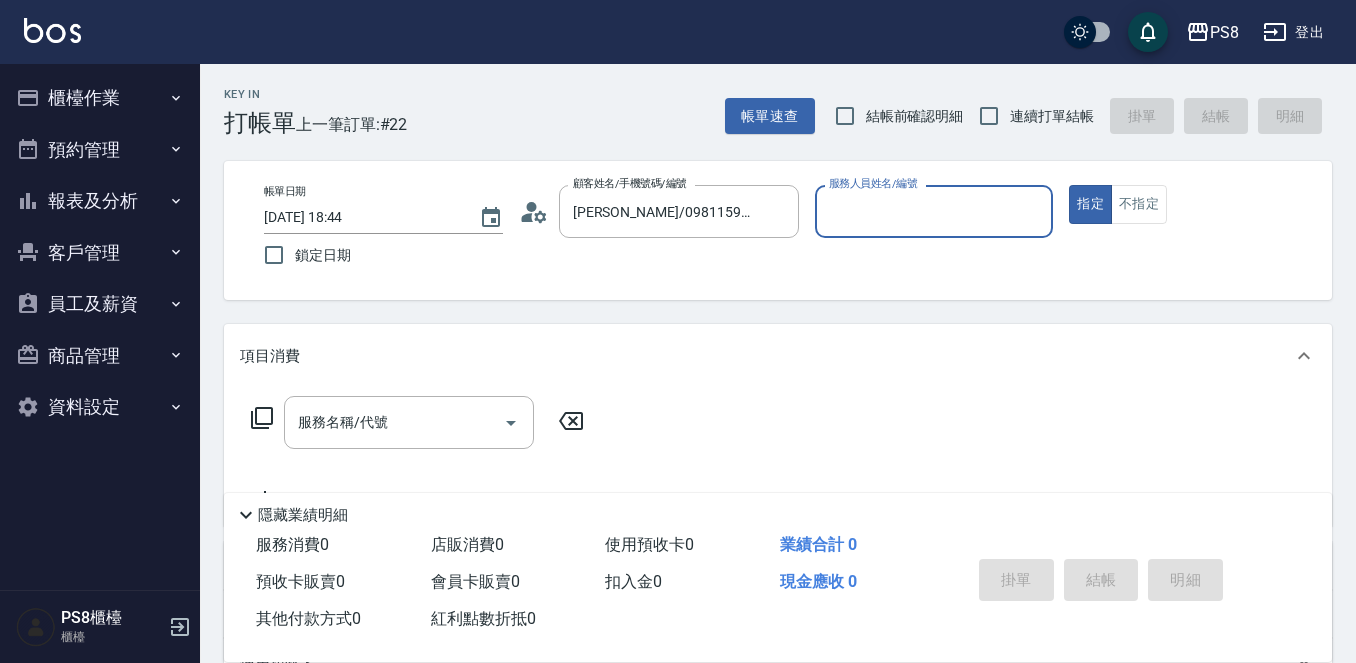 type on "佳亭-8" 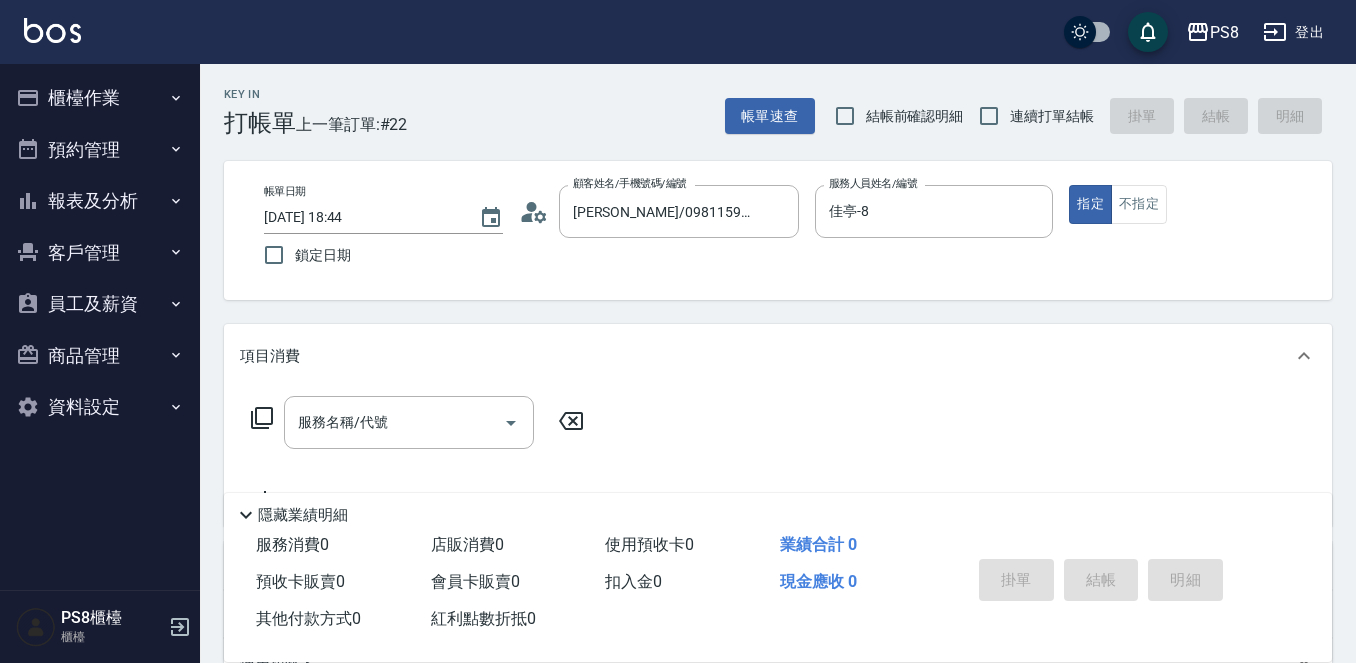 click 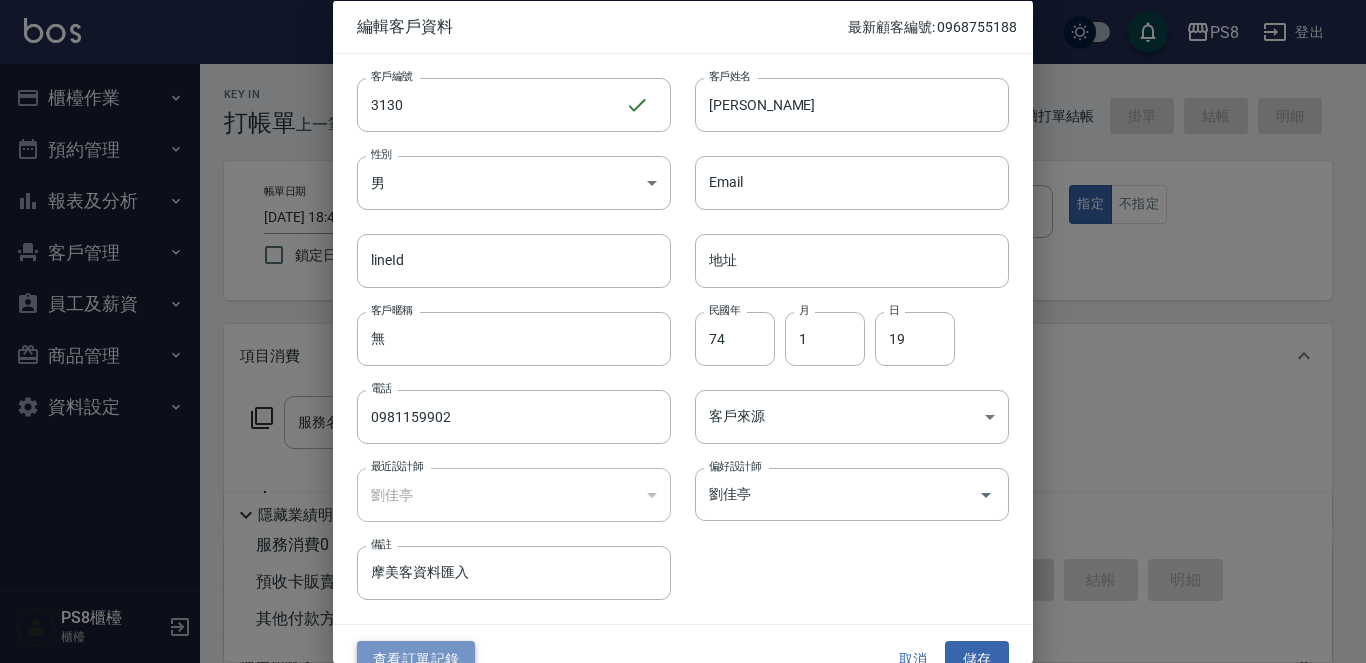 click on "查看訂單記錄" at bounding box center [416, 659] 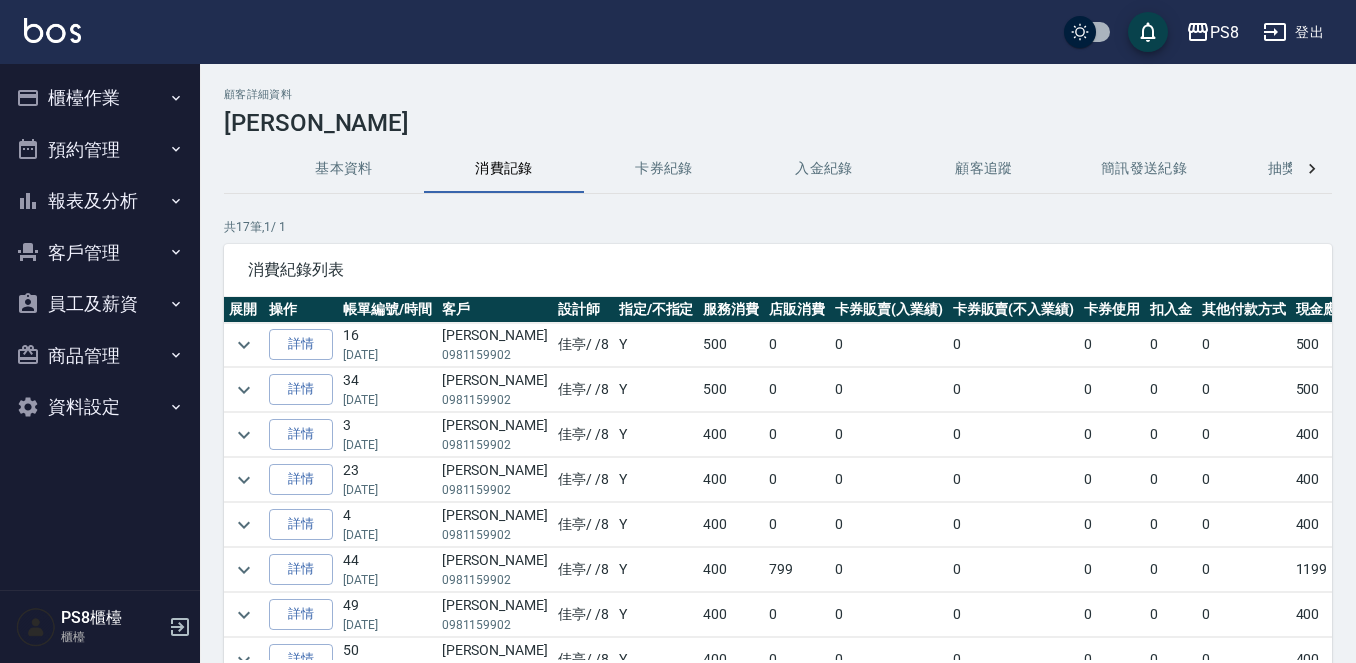click at bounding box center (52, 30) 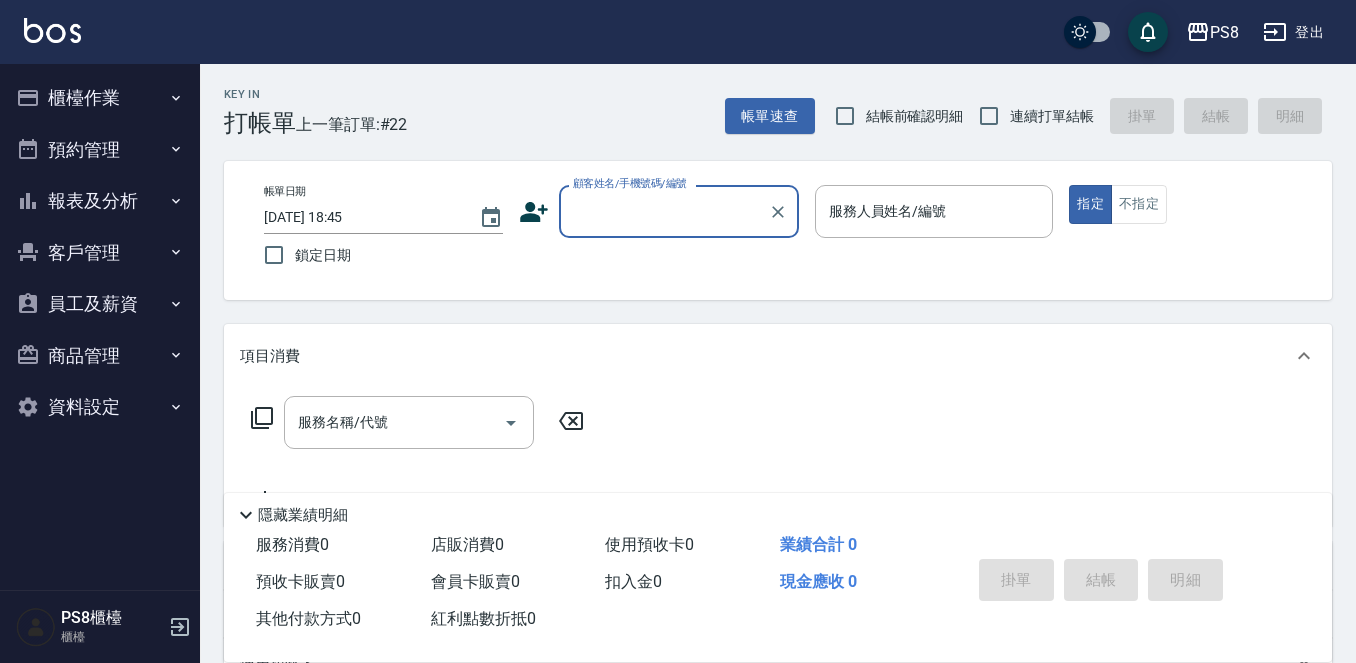 click on "顧客姓名/手機號碼/編號" at bounding box center (664, 211) 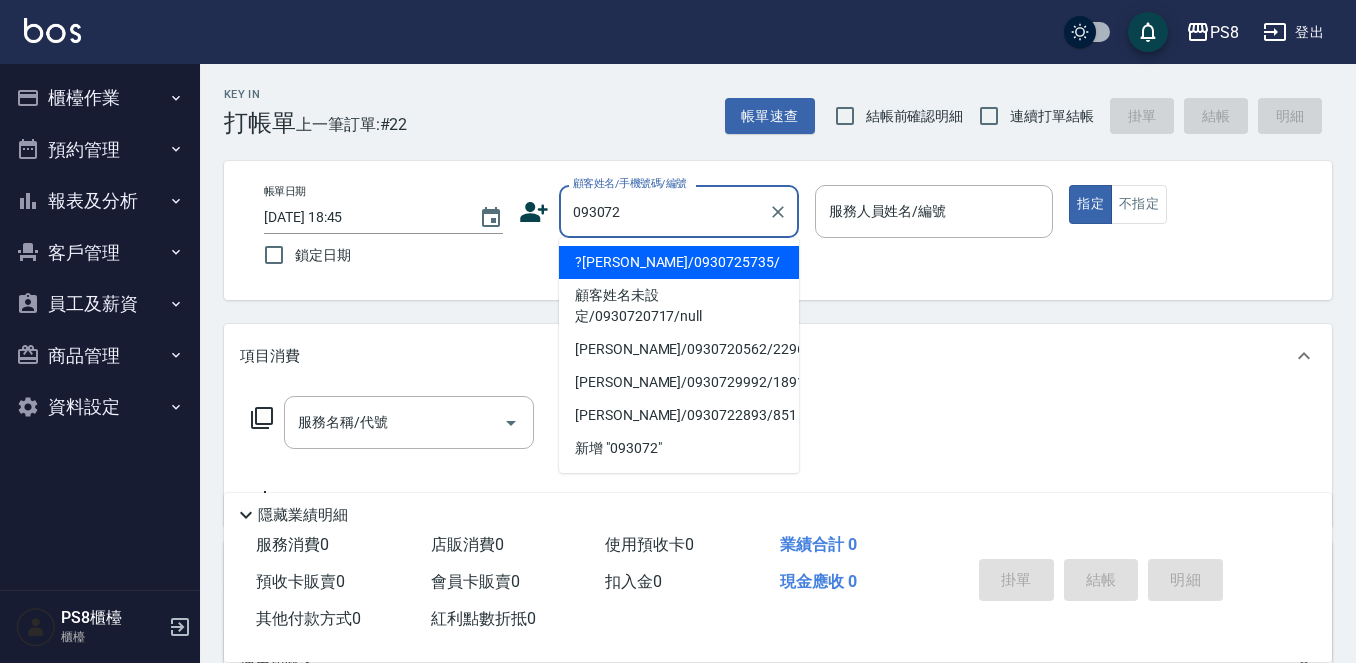 click on "093072" at bounding box center [664, 211] 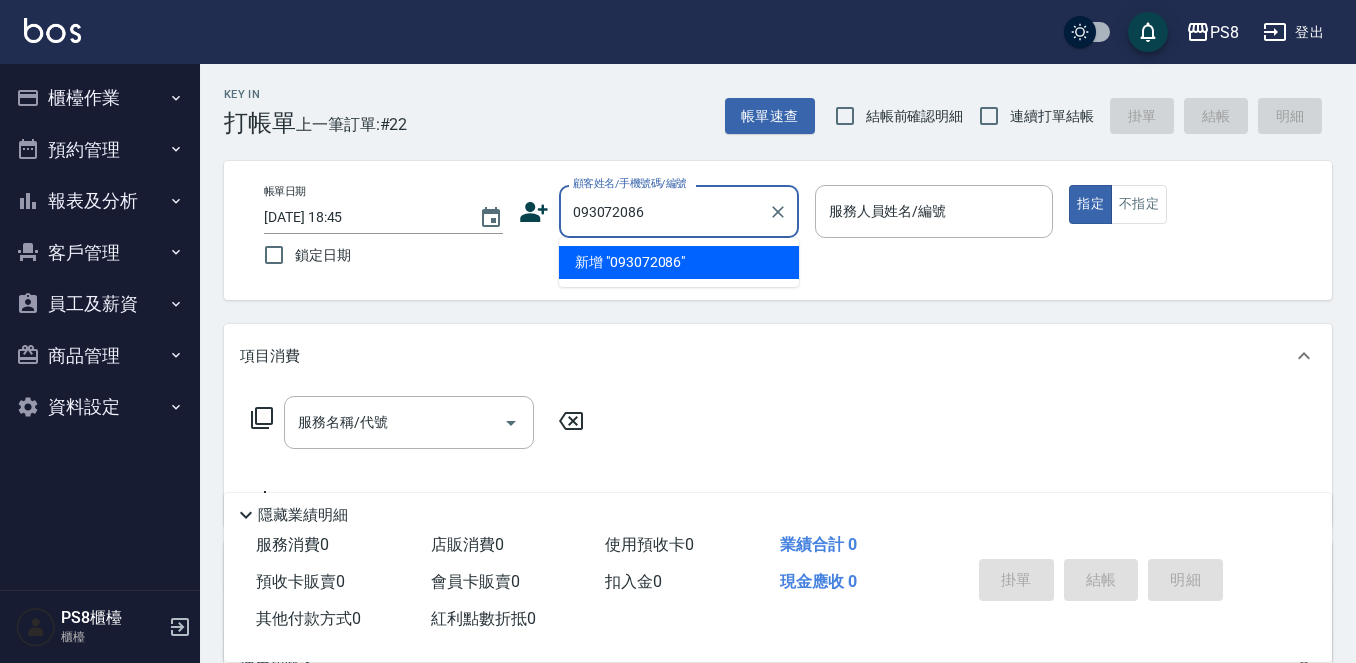 click on "093072086" at bounding box center [664, 211] 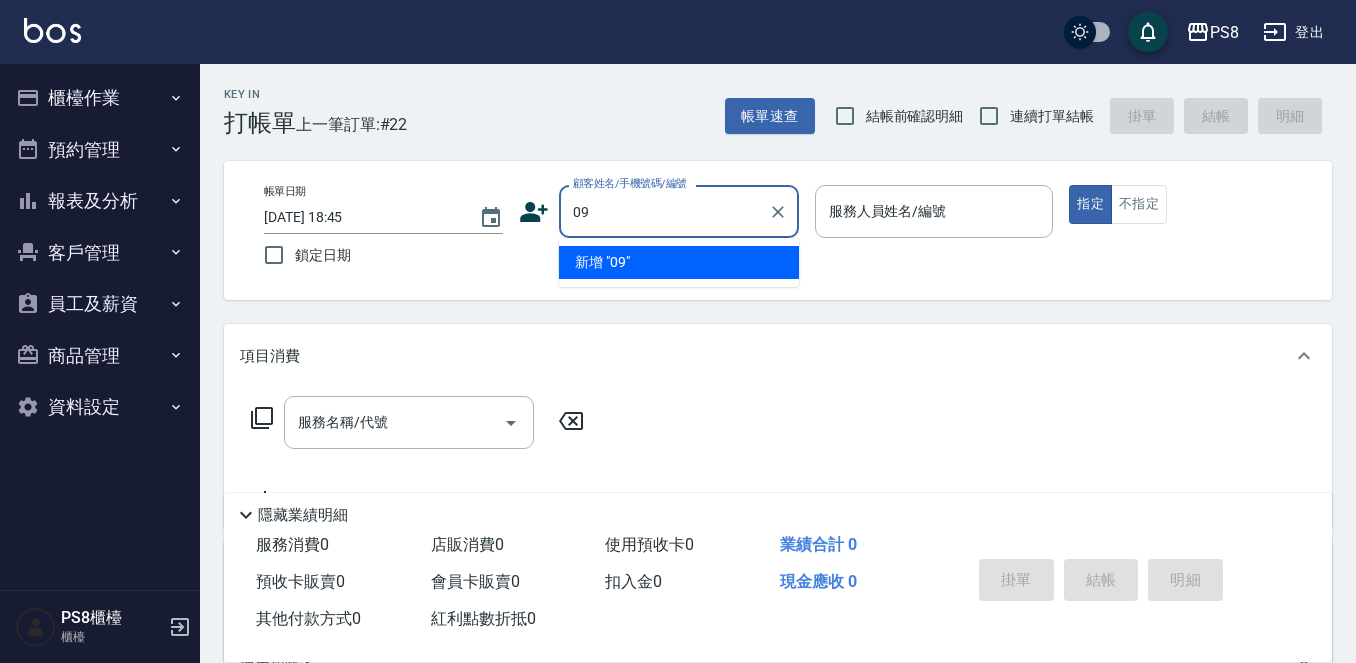 type on "0" 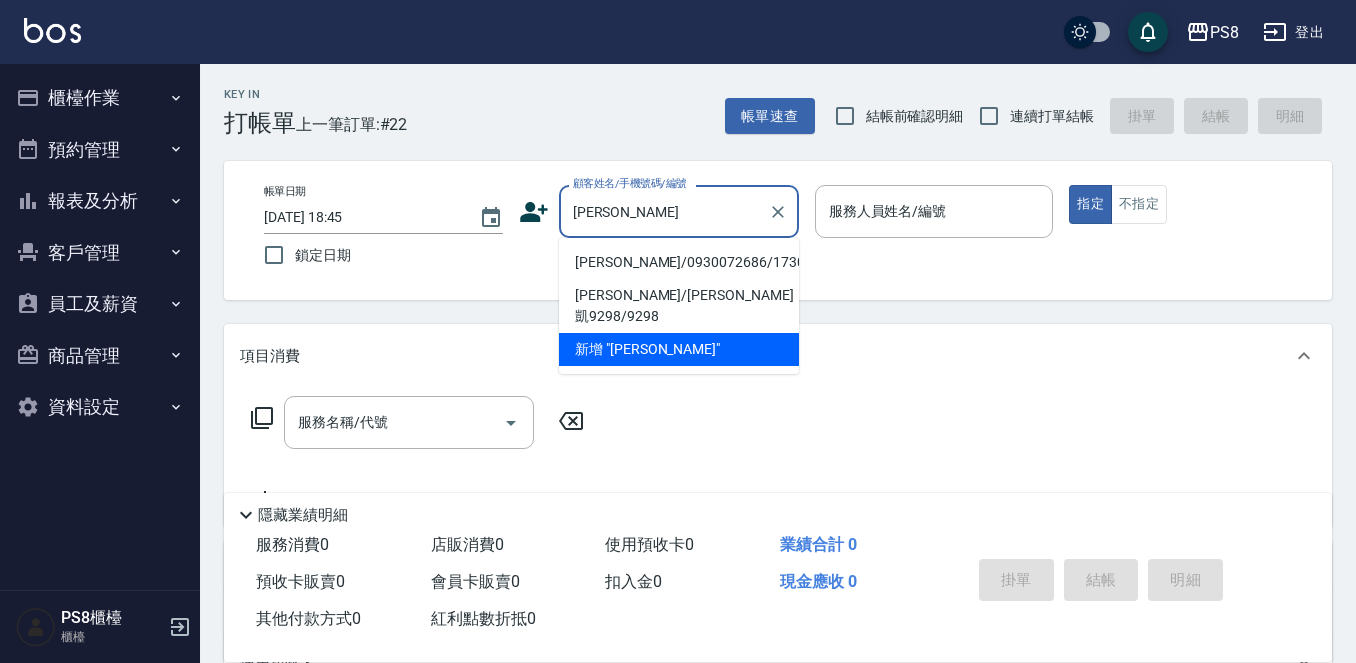 click on "[PERSON_NAME]/0930072686/17304" at bounding box center (679, 262) 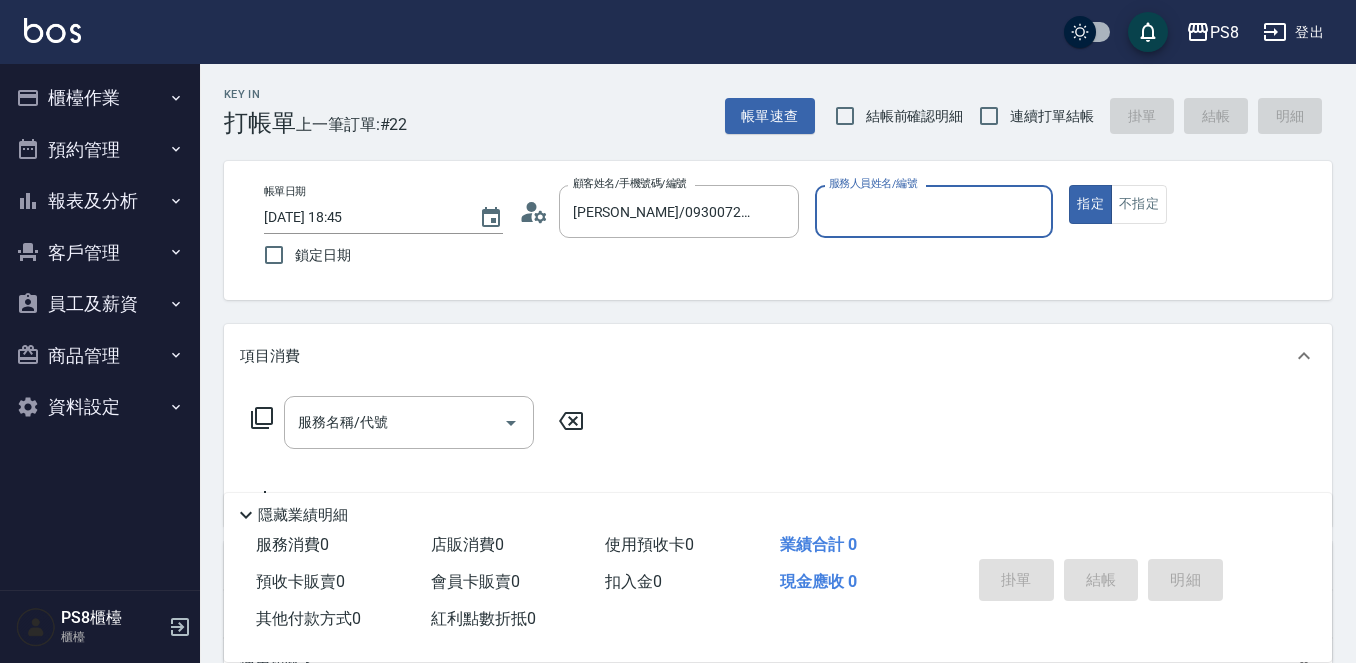 type on "佳亭-8" 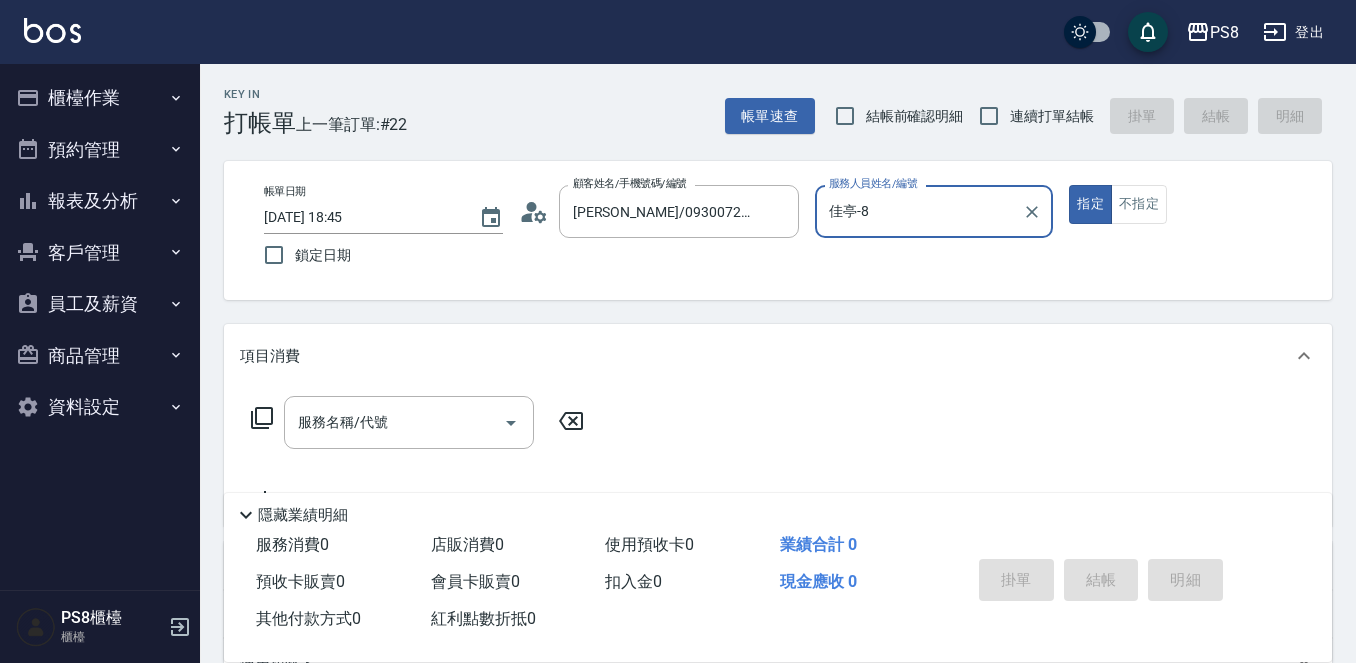 click on "服務名稱/代號 服務名稱/代號" at bounding box center (409, 422) 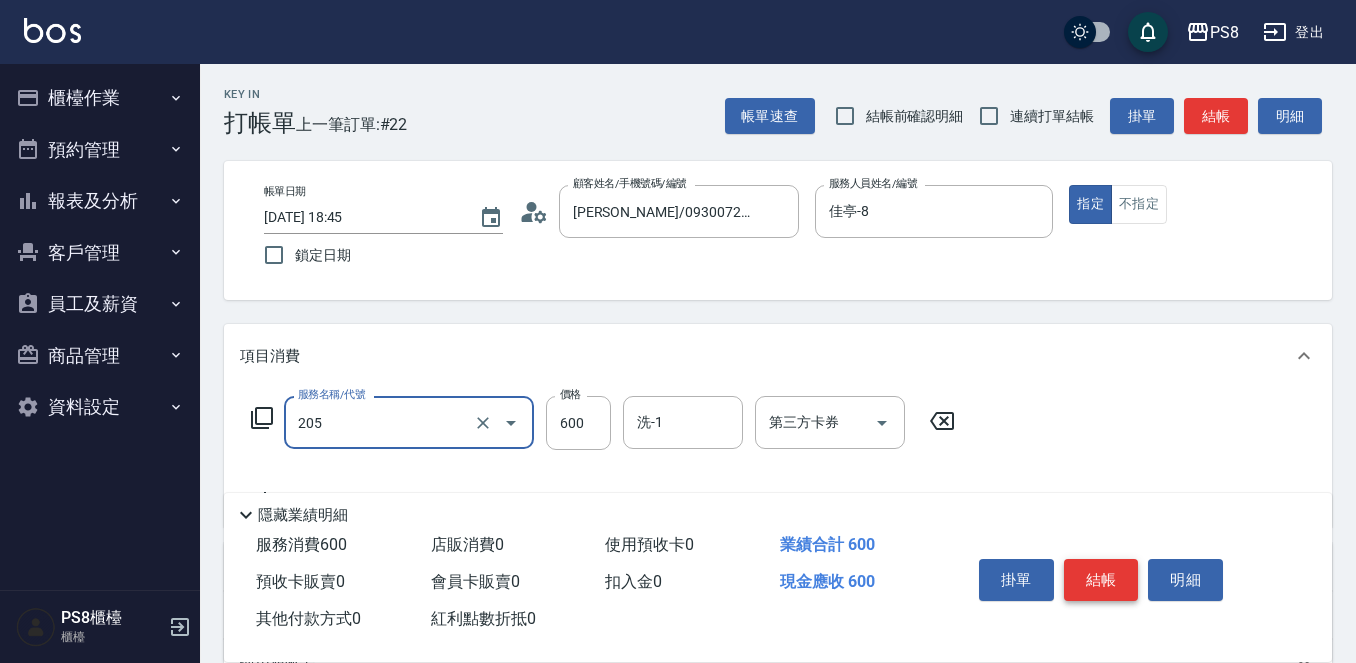 type on "A級洗剪600(205)" 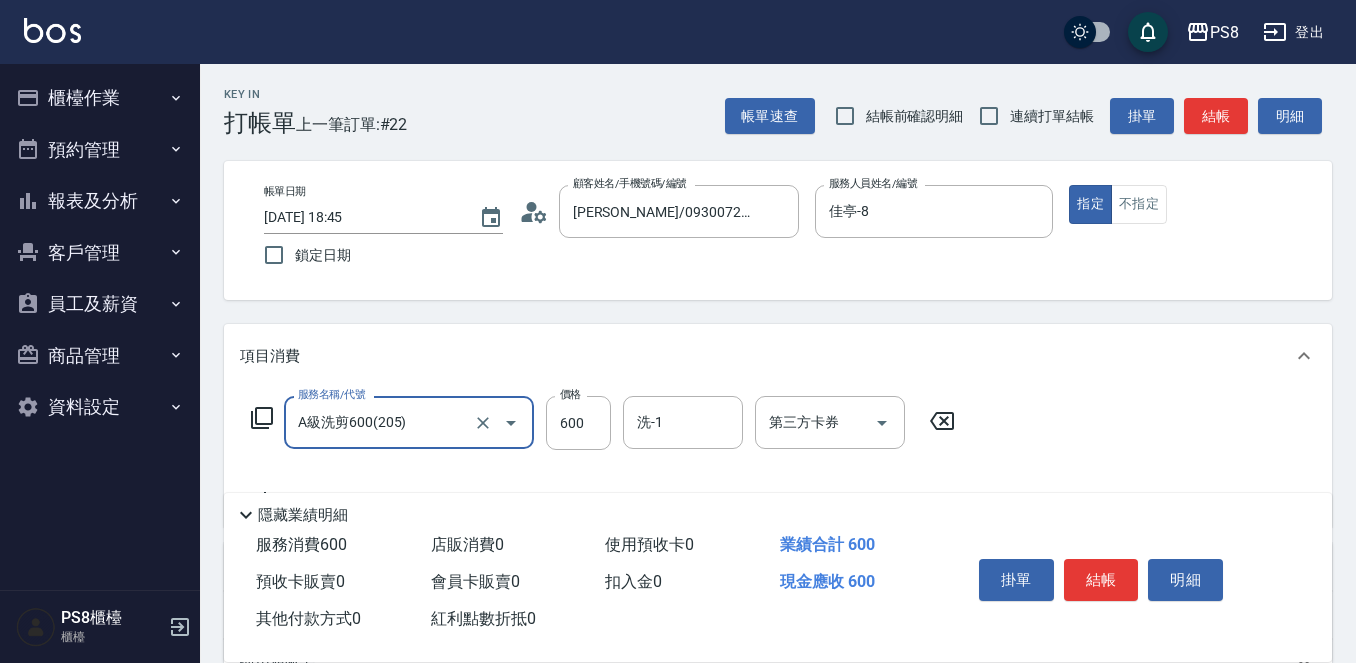drag, startPoint x: 1120, startPoint y: 564, endPoint x: 1095, endPoint y: 563, distance: 25.019993 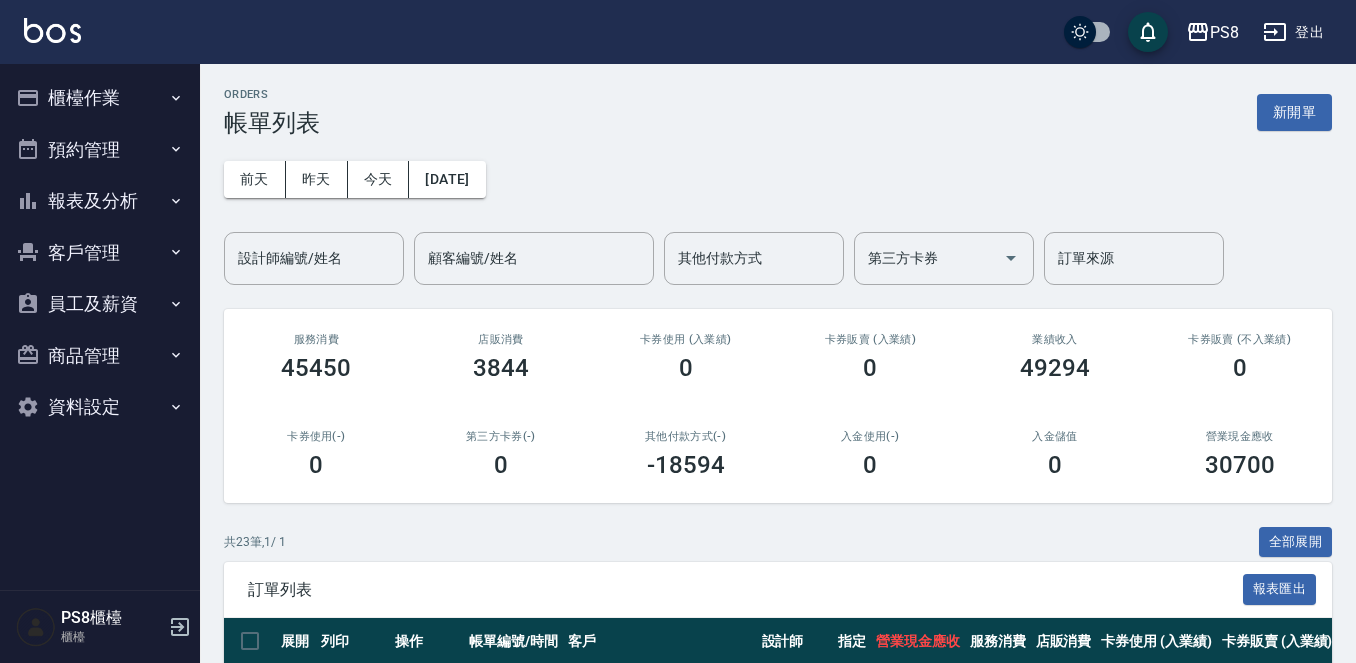 click at bounding box center [52, 30] 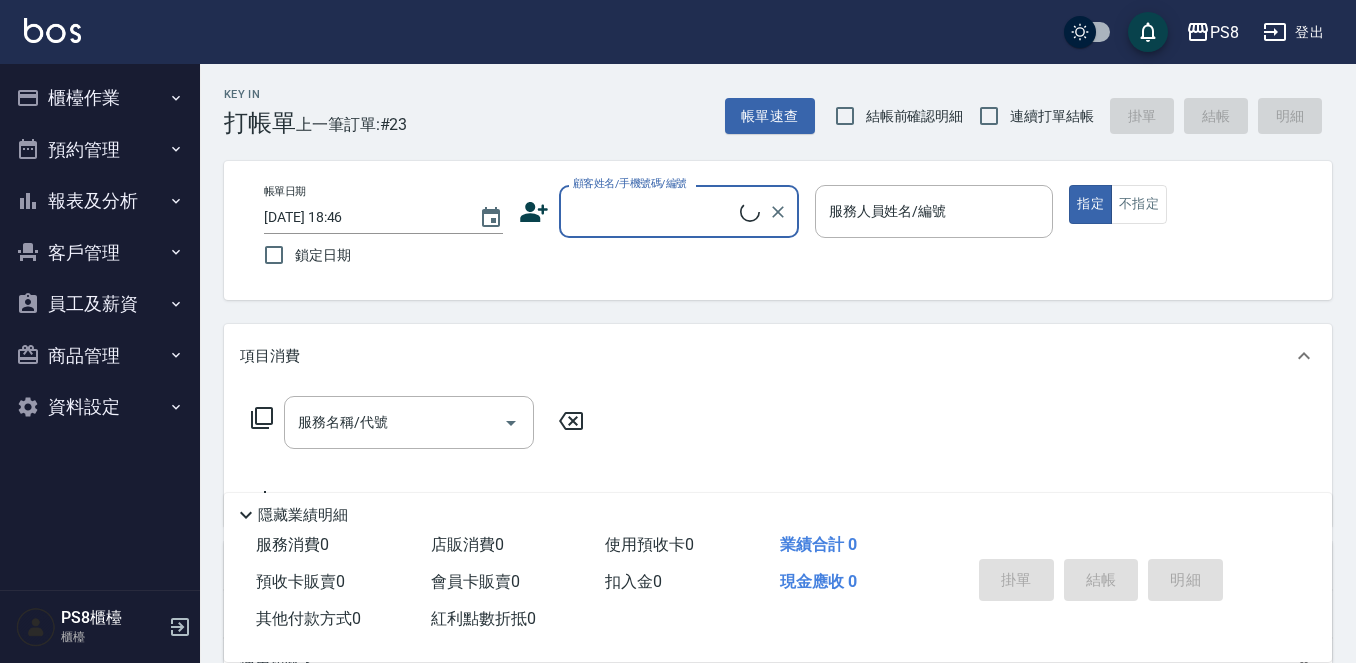 click on "顧客姓名/手機號碼/編號" at bounding box center [654, 211] 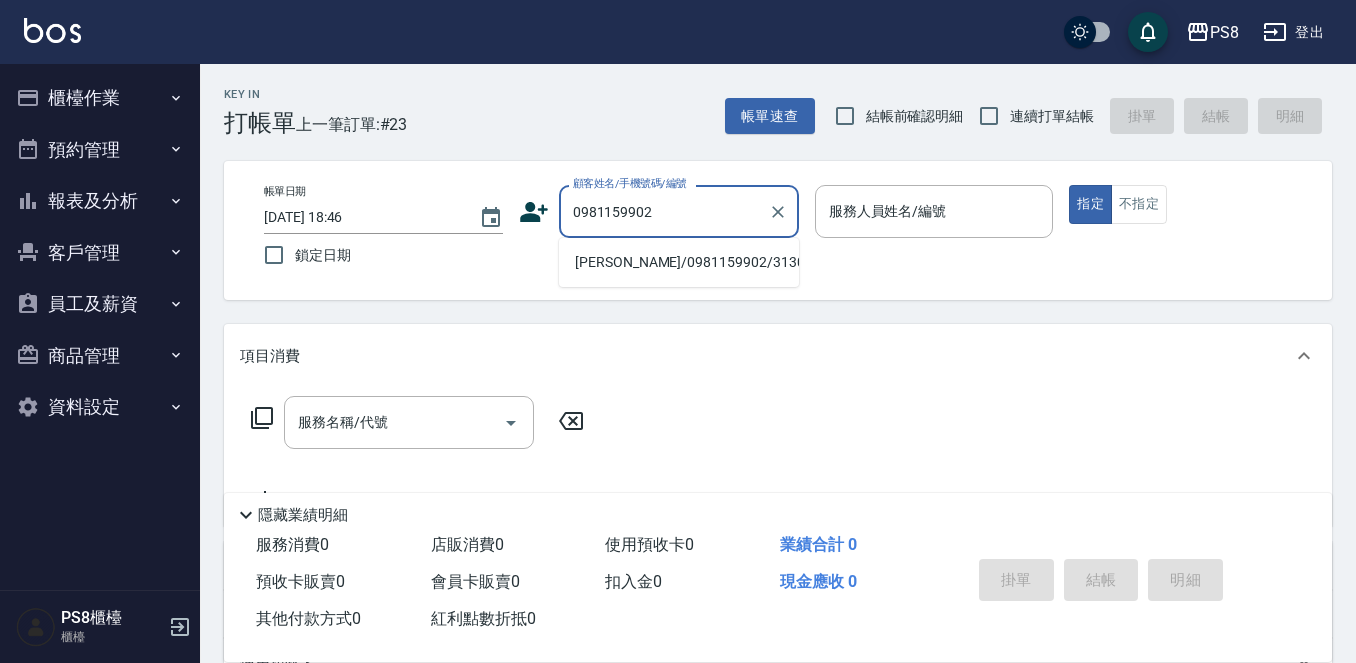 click on "許坤銘/0981159902/3130" at bounding box center [679, 262] 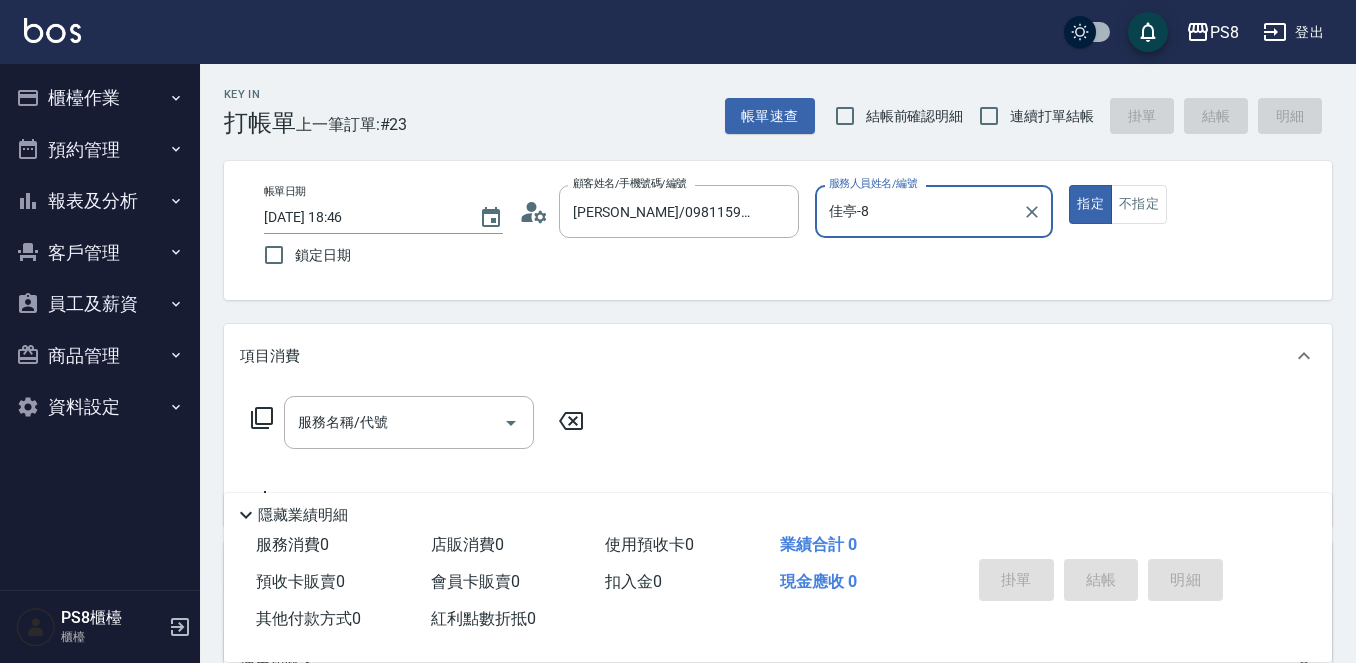 type on "佳亭-8" 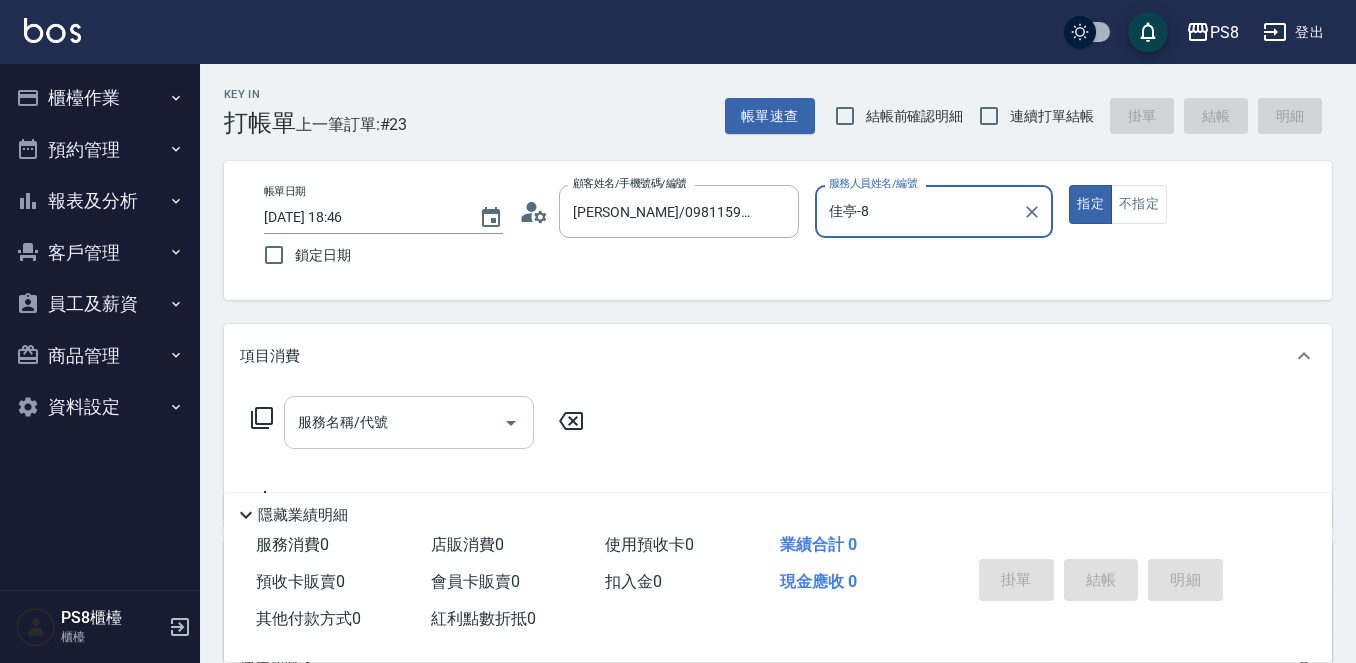 click on "服務名稱/代號" at bounding box center [394, 422] 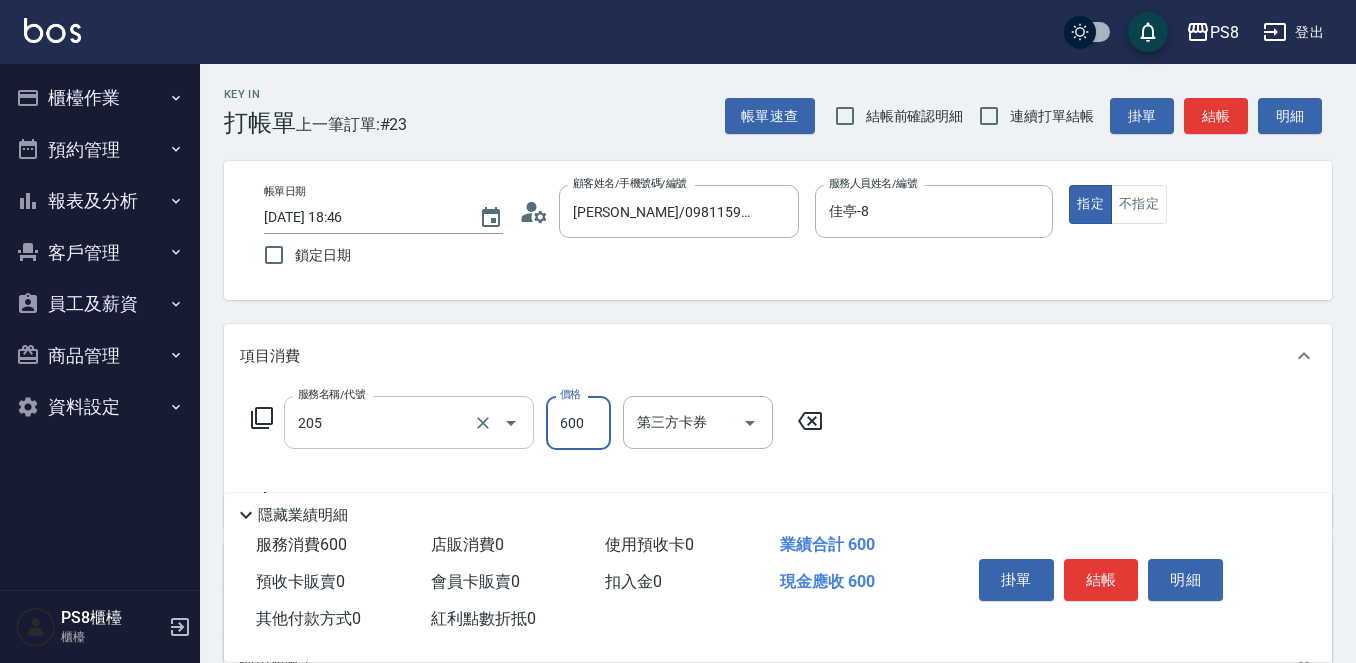 type on "A級洗剪600(205)" 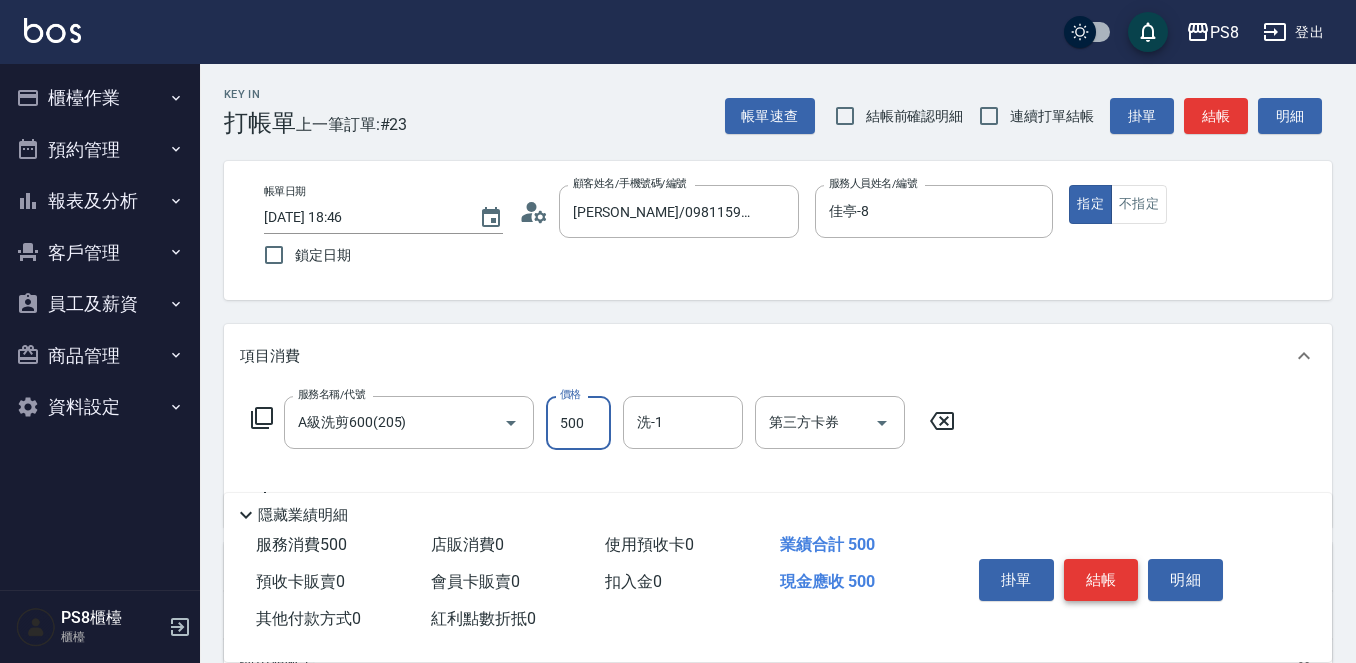type on "500" 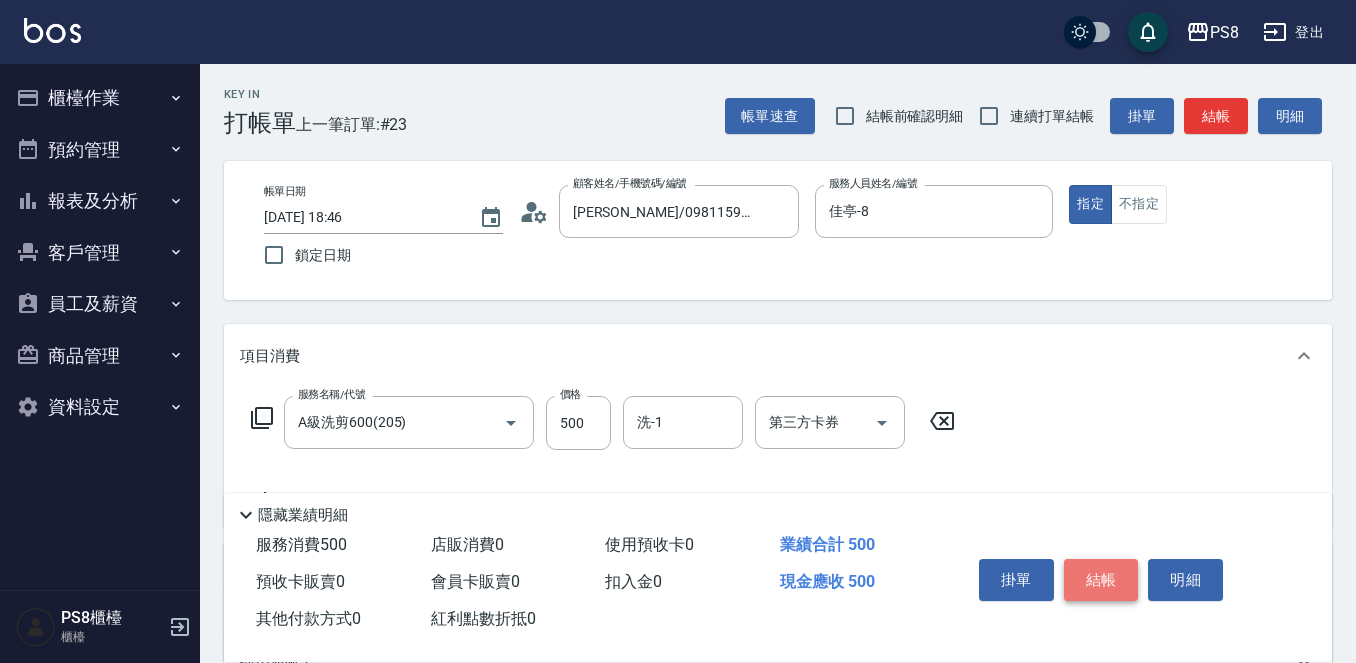 click on "結帳" at bounding box center (1101, 580) 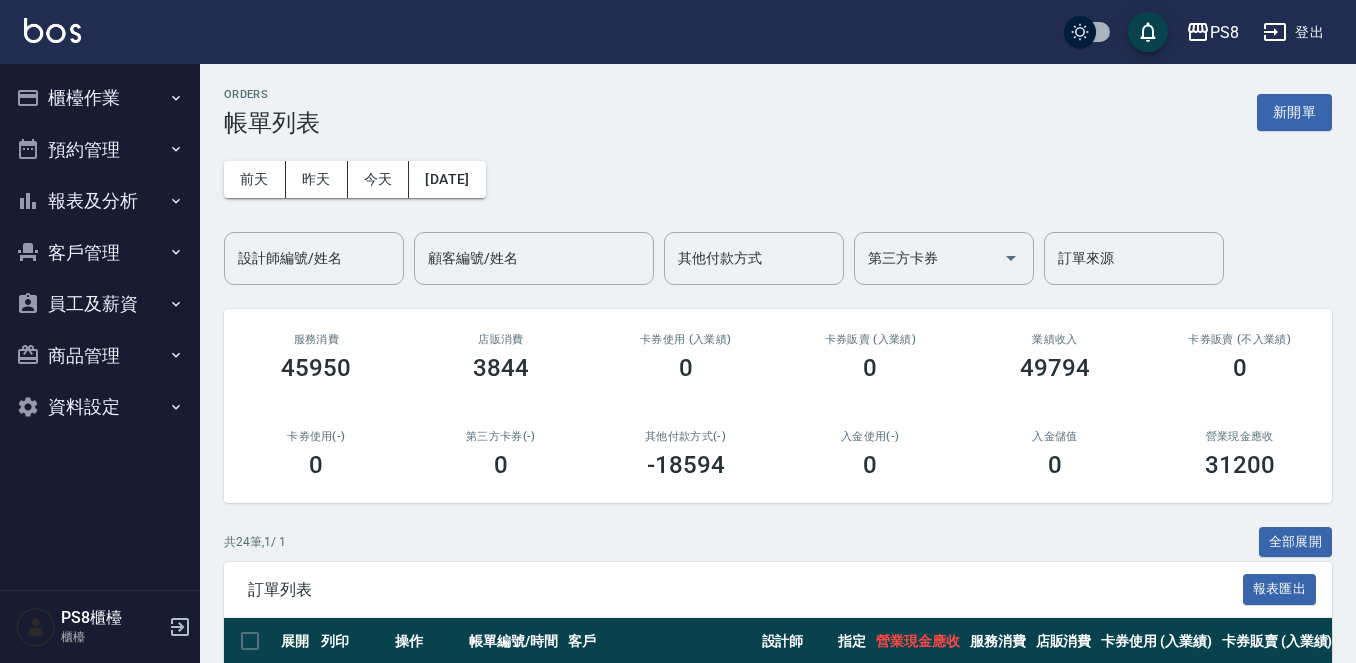 click on "ORDERS 帳單列表 新開單 前天 昨天 今天 2025/07/12 設計師編號/姓名 設計師編號/姓名 顧客編號/姓名 顧客編號/姓名 其他付款方式 其他付款方式 第三方卡券 第三方卡券 訂單來源 訂單來源 服務消費 45950 店販消費 3844 卡券使用 (入業績) 0 卡券販賣 (入業績) 0 業績收入 49794 卡券販賣 (不入業績) 0 卡券使用(-) 0 第三方卡券(-) 0 其他付款方式(-) -18594 入金使用(-) 0 入金儲值 0 營業現金應收 31200 共  24  筆,  1  /   1 全部展開 訂單列表 報表匯出 展開 列印 操作 帳單編號/時間 客戶 設計師 指定 營業現金應收 服務消費 店販消費 卡券使用 (入業績) 卡券販賣 (入業績) 業績收入 卡券販賣 (不入業績) 卡券使用(-) 第三方卡券(-) 其他付款方式(-) 入金使用(-) 備註 訂單來源 列印 詳情 #24 07/12 (六) 18:46 許坤銘 (3130) 0981159902 佳亭 /8 Y 500 500 0 0 0 500 0 0 0 0 0 列印 詳情 #23 07/12 (六) 18:45 劉茗維 (17304)" at bounding box center [778, 979] 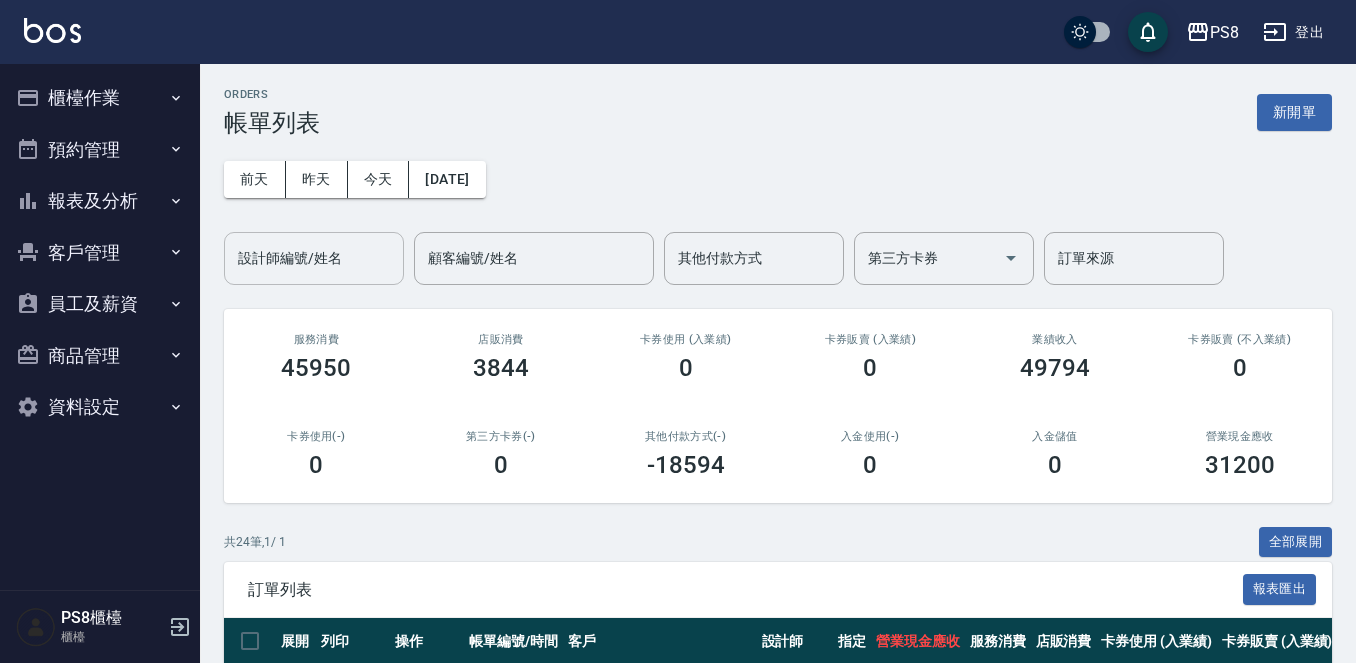 click on "設計師編號/姓名" at bounding box center (314, 258) 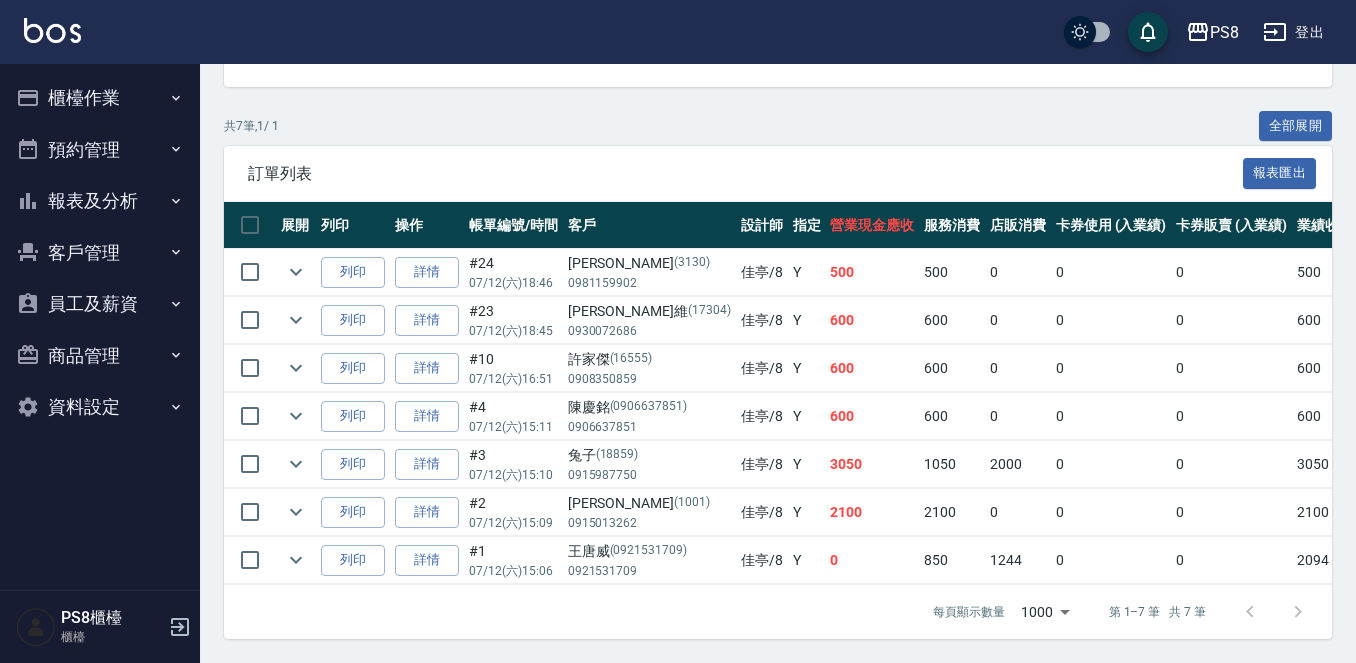 scroll, scrollTop: 33, scrollLeft: 0, axis: vertical 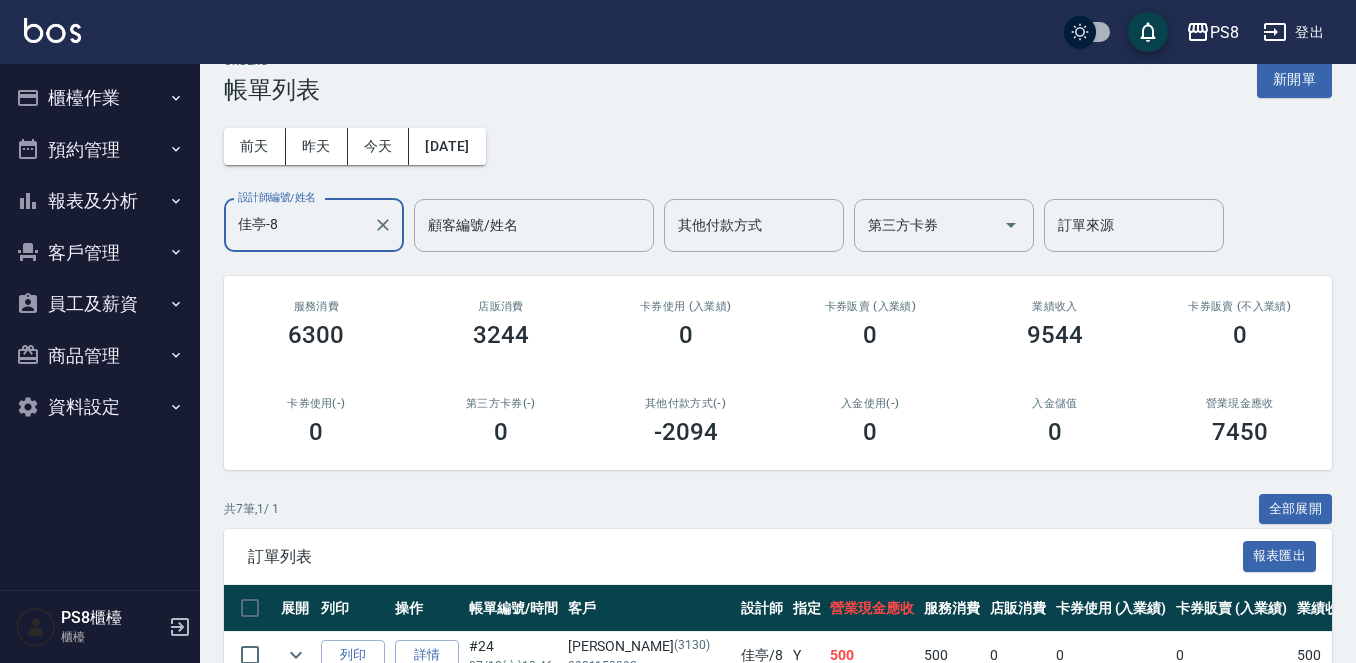 type on "佳亭-8" 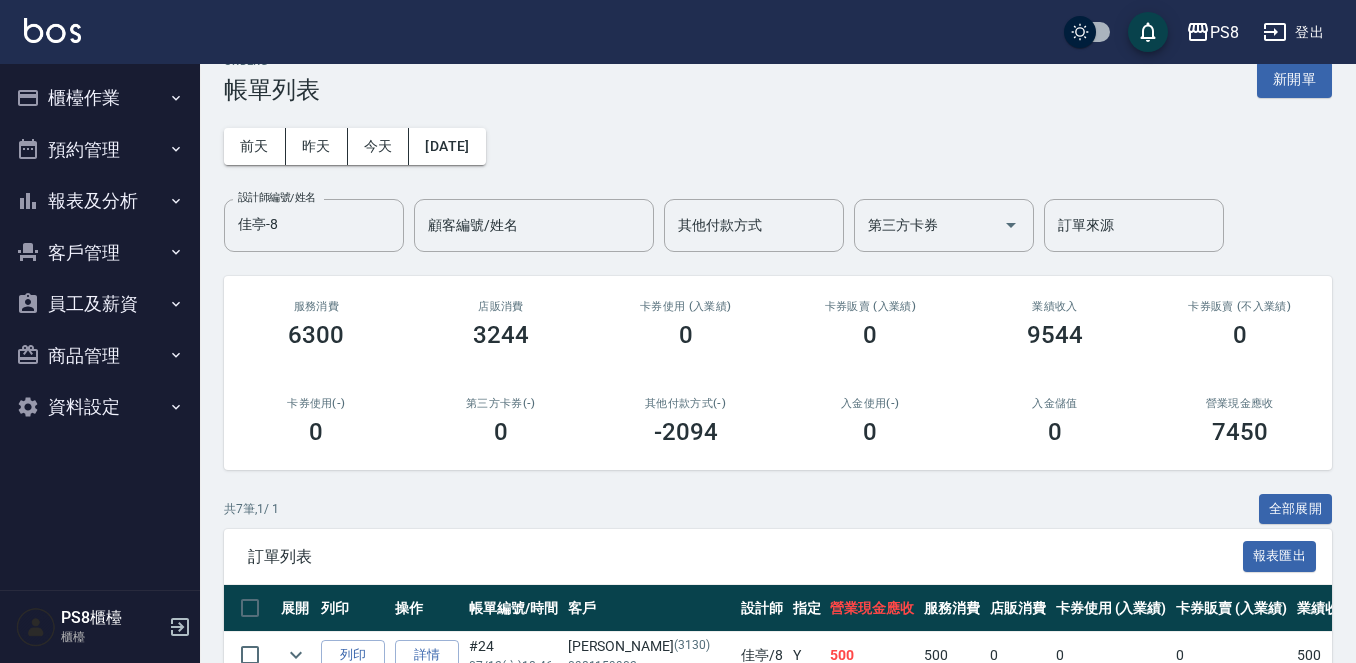 click at bounding box center [52, 30] 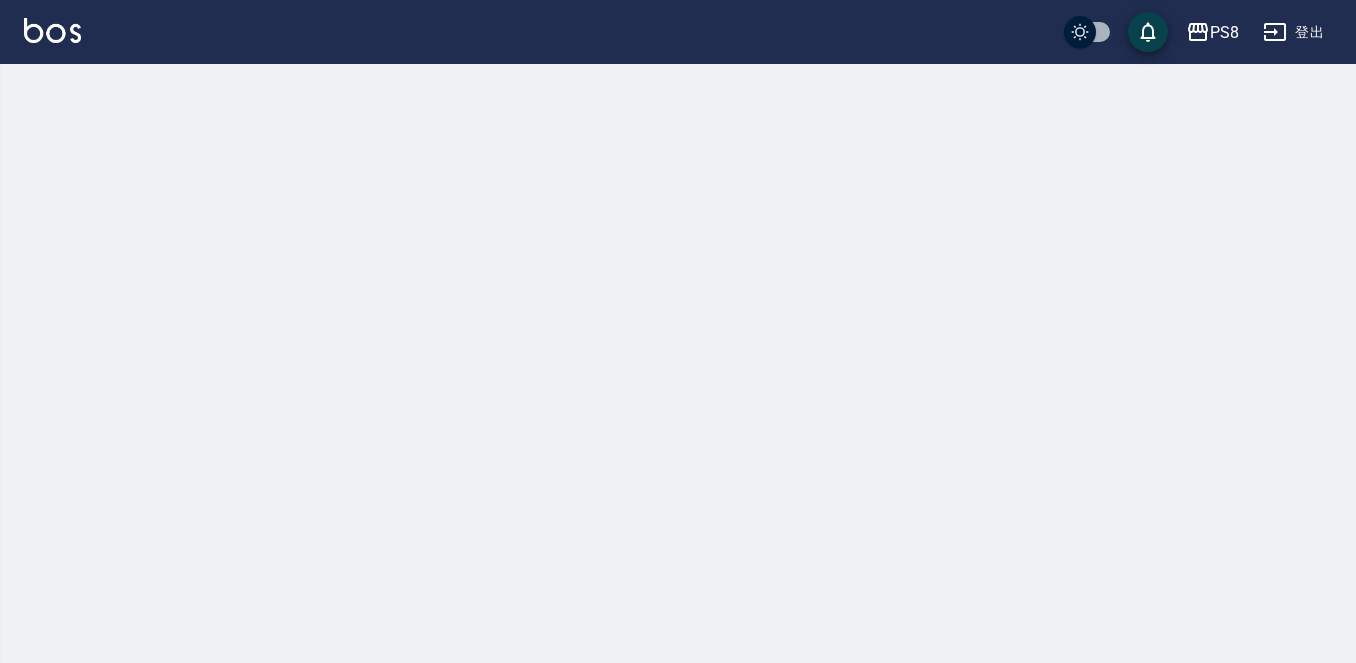scroll, scrollTop: 0, scrollLeft: 0, axis: both 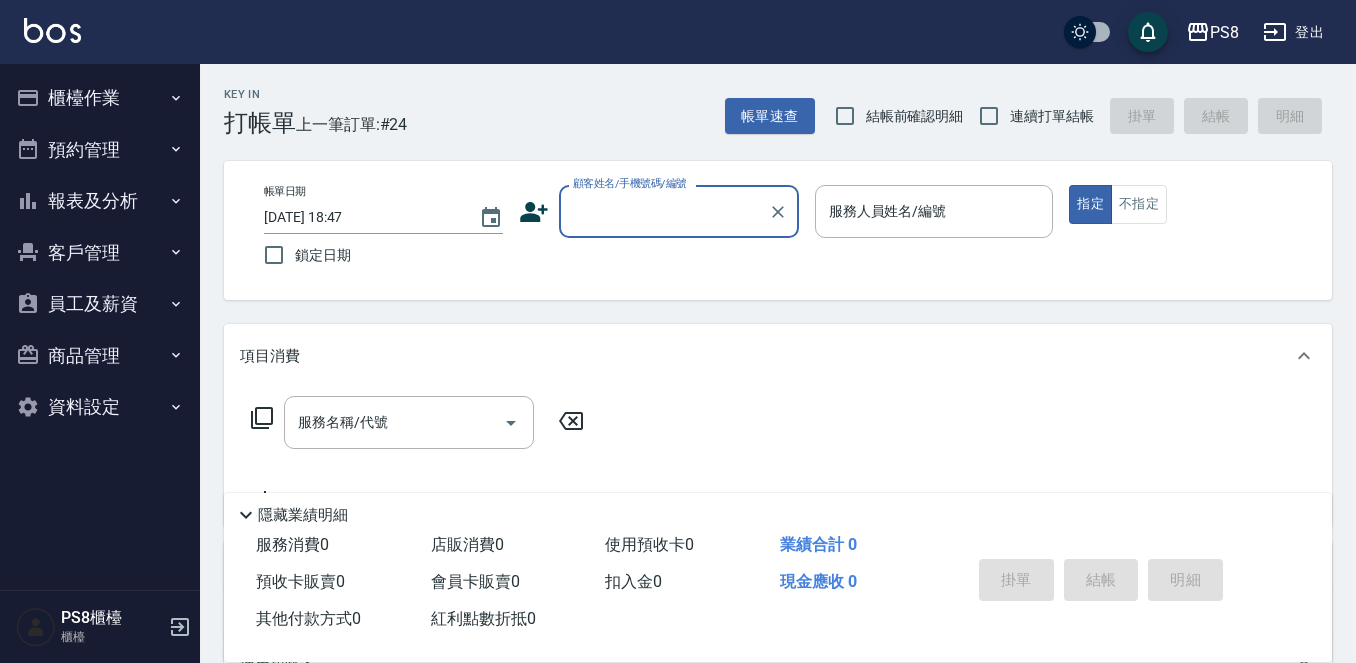 click on "櫃檯作業" at bounding box center [100, 98] 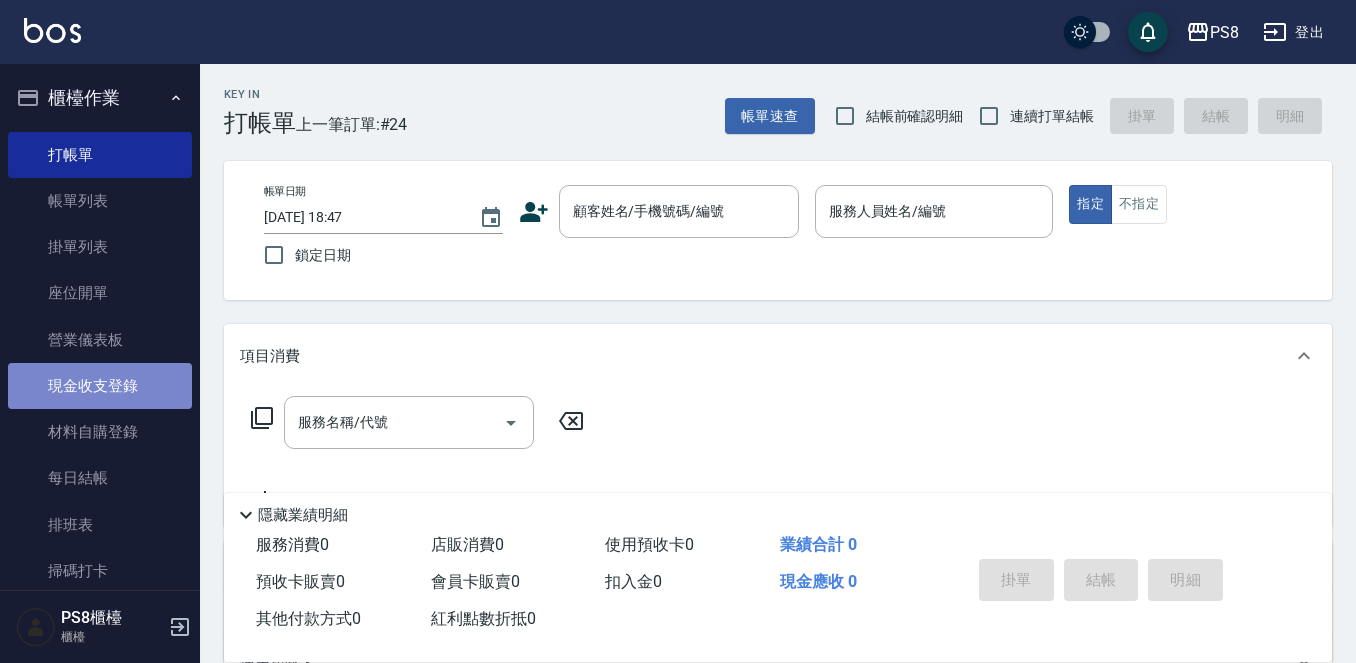 click on "現金收支登錄" at bounding box center (100, 386) 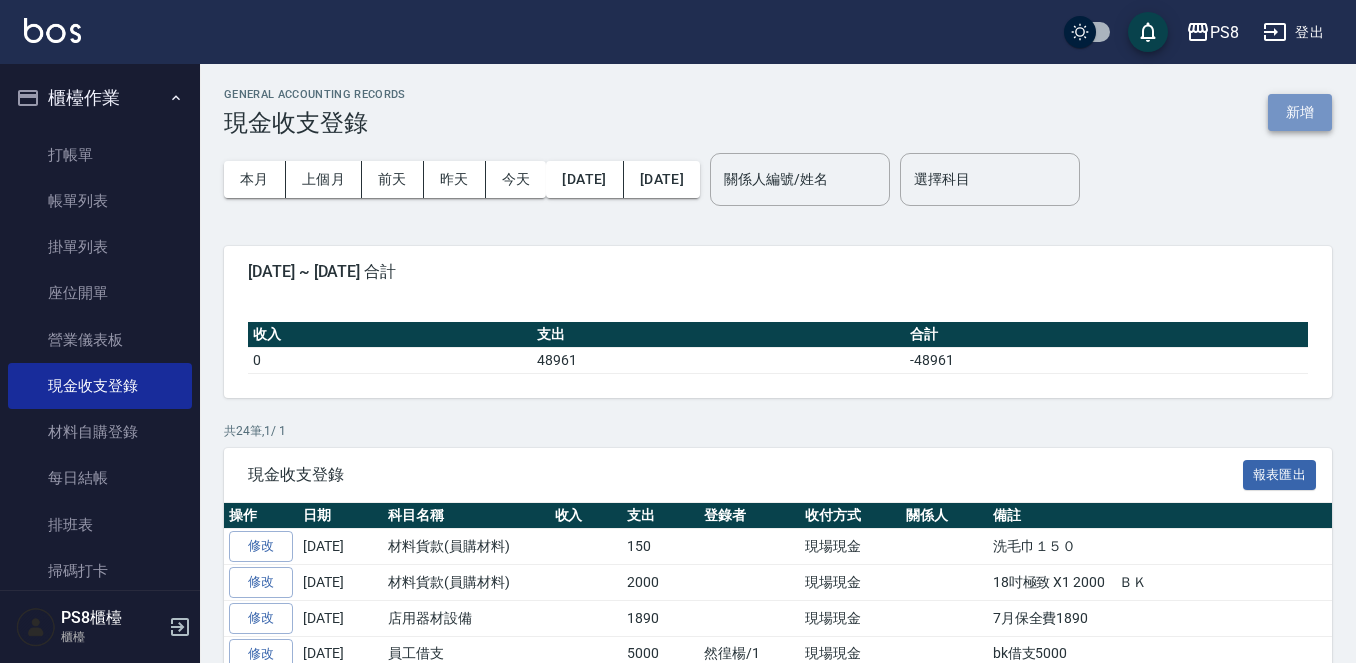 click on "新增" at bounding box center (1300, 112) 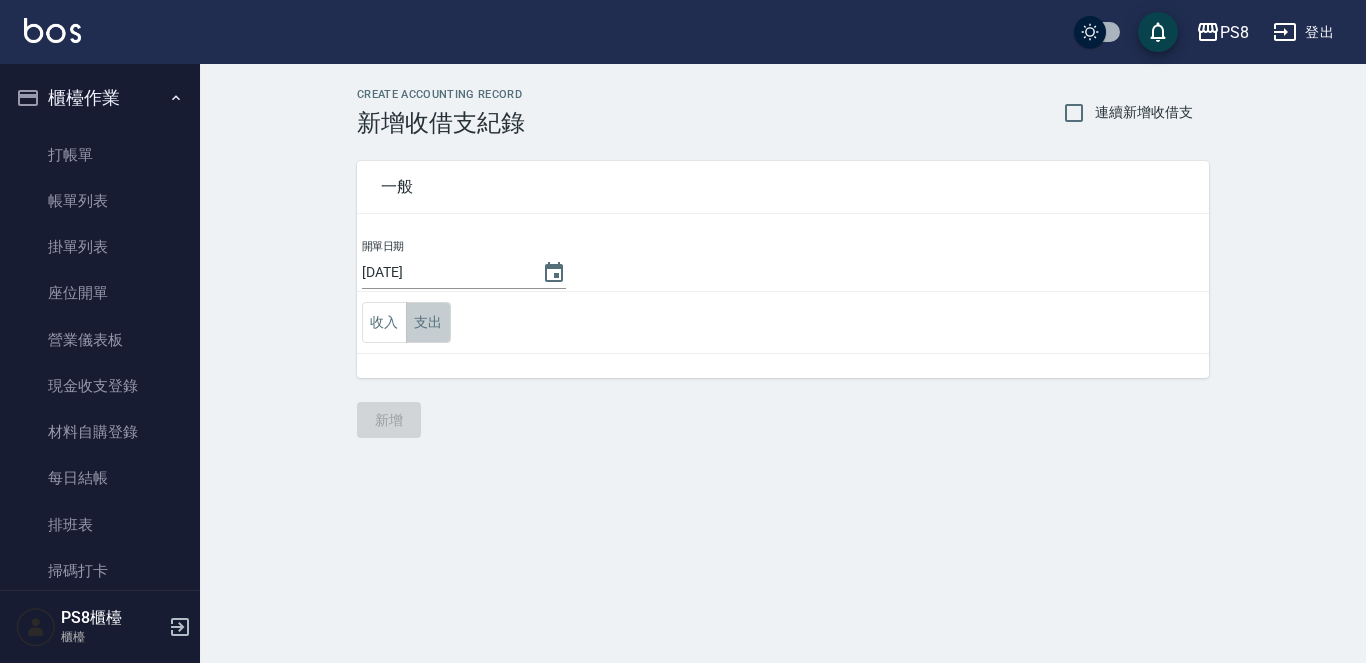 click on "支出" at bounding box center (428, 322) 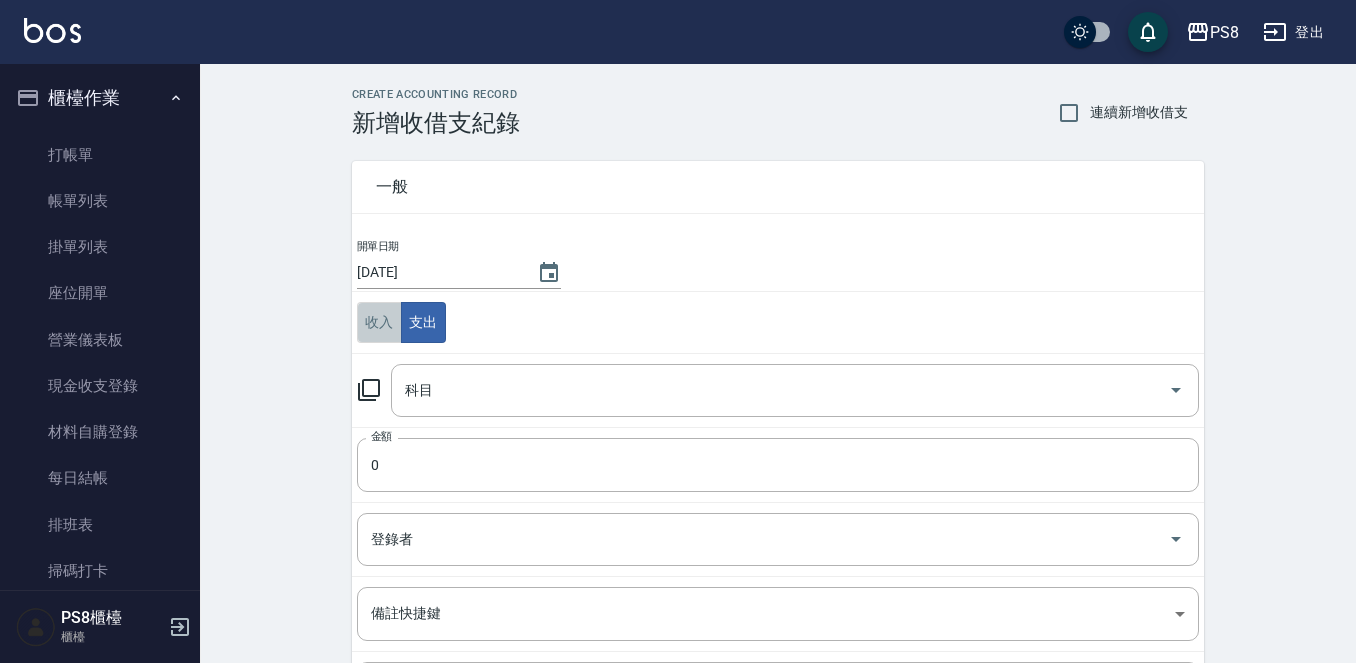 click on "收入" at bounding box center [379, 322] 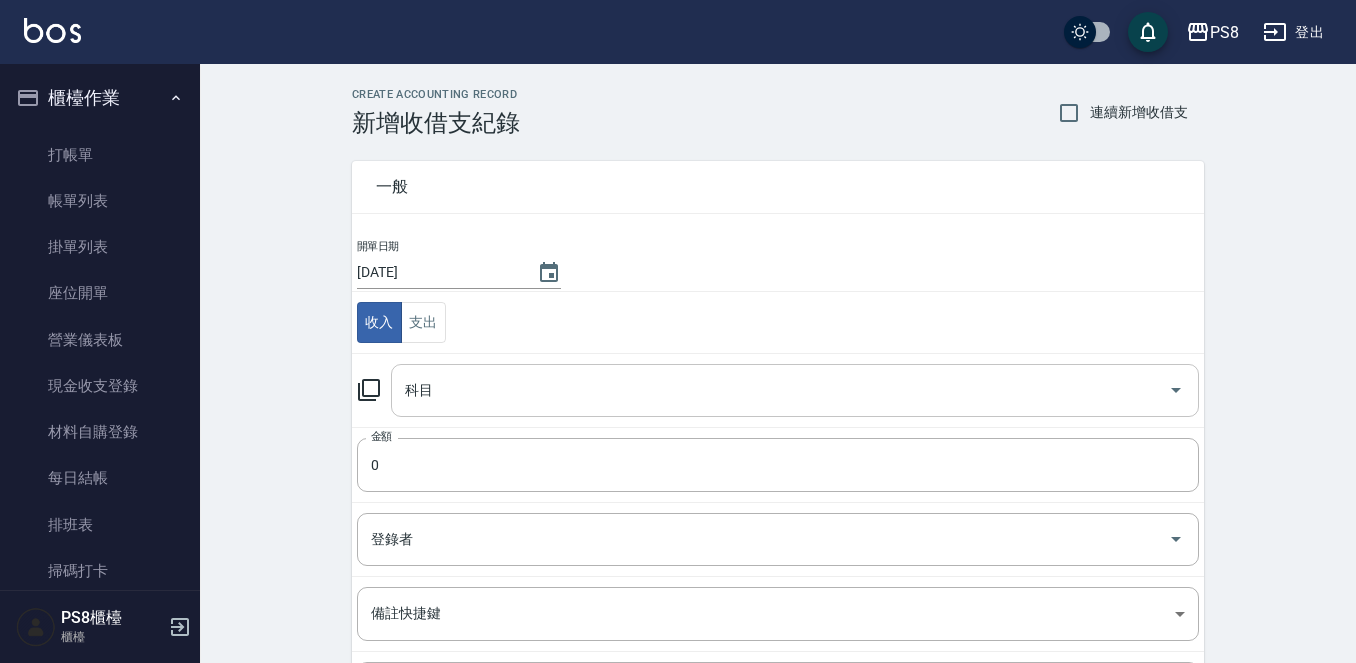 click on "科目" at bounding box center [780, 390] 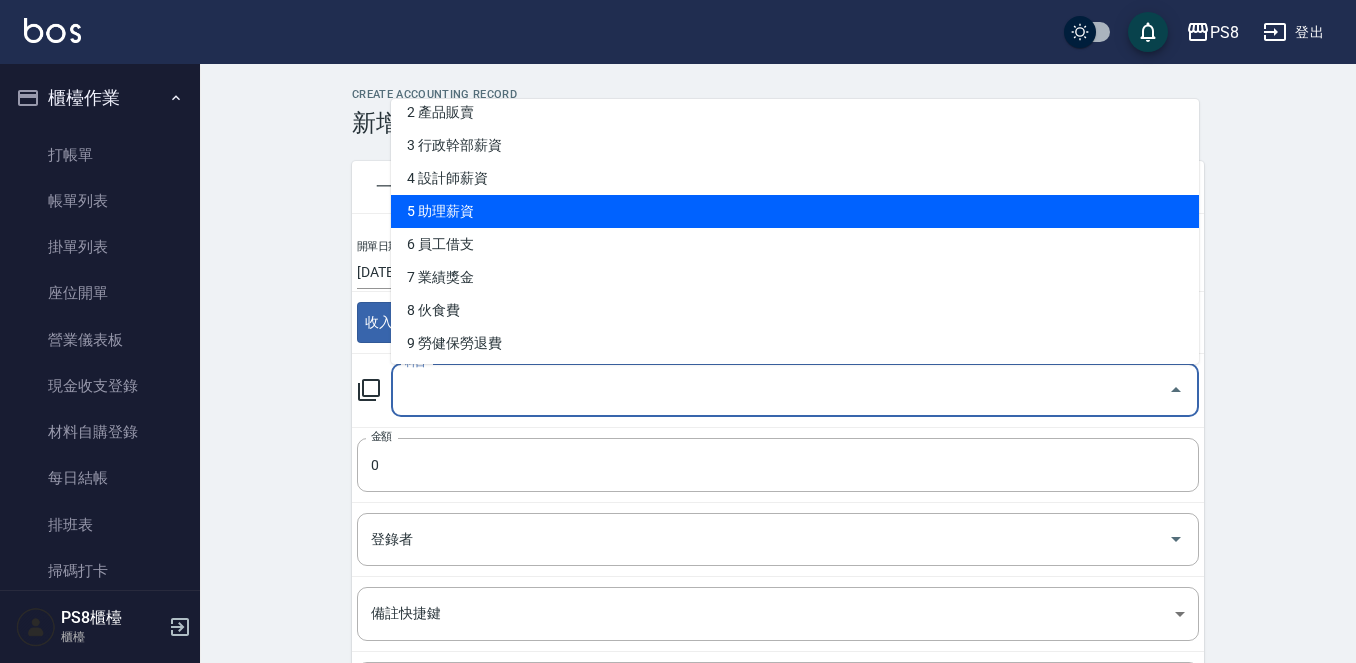 scroll, scrollTop: 200, scrollLeft: 0, axis: vertical 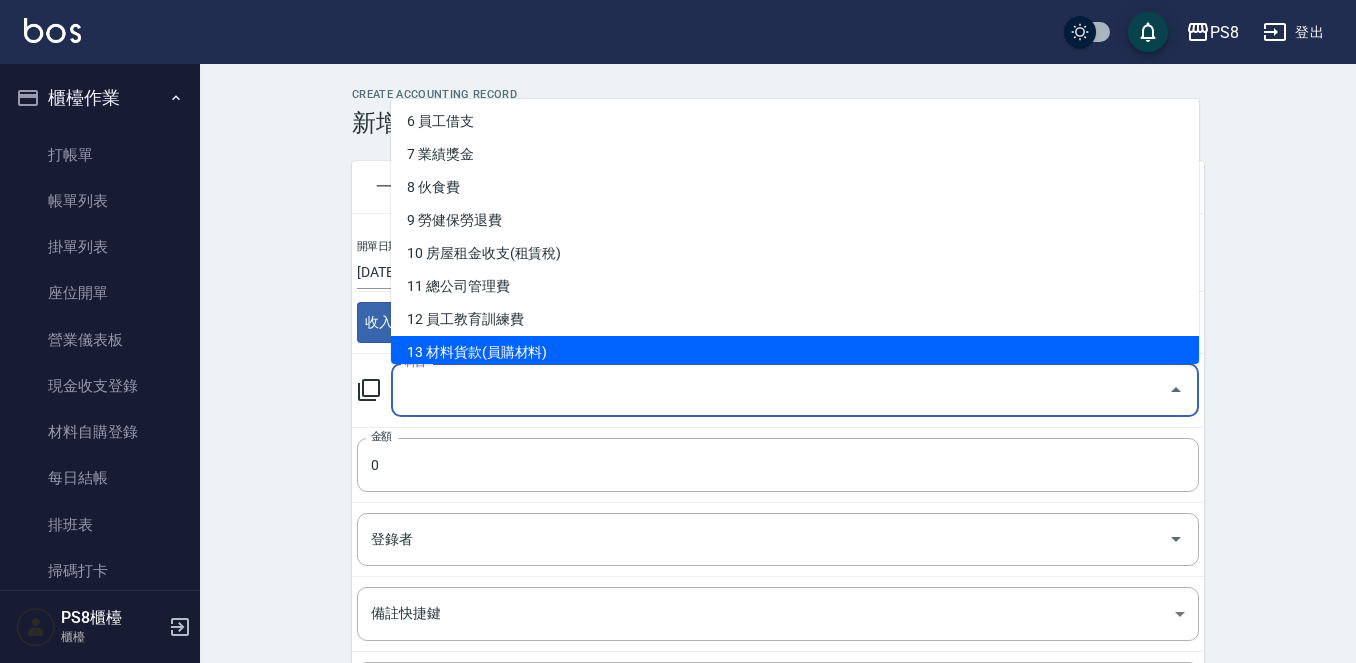 click on "13 材料貨款(員購材料)" at bounding box center (795, 352) 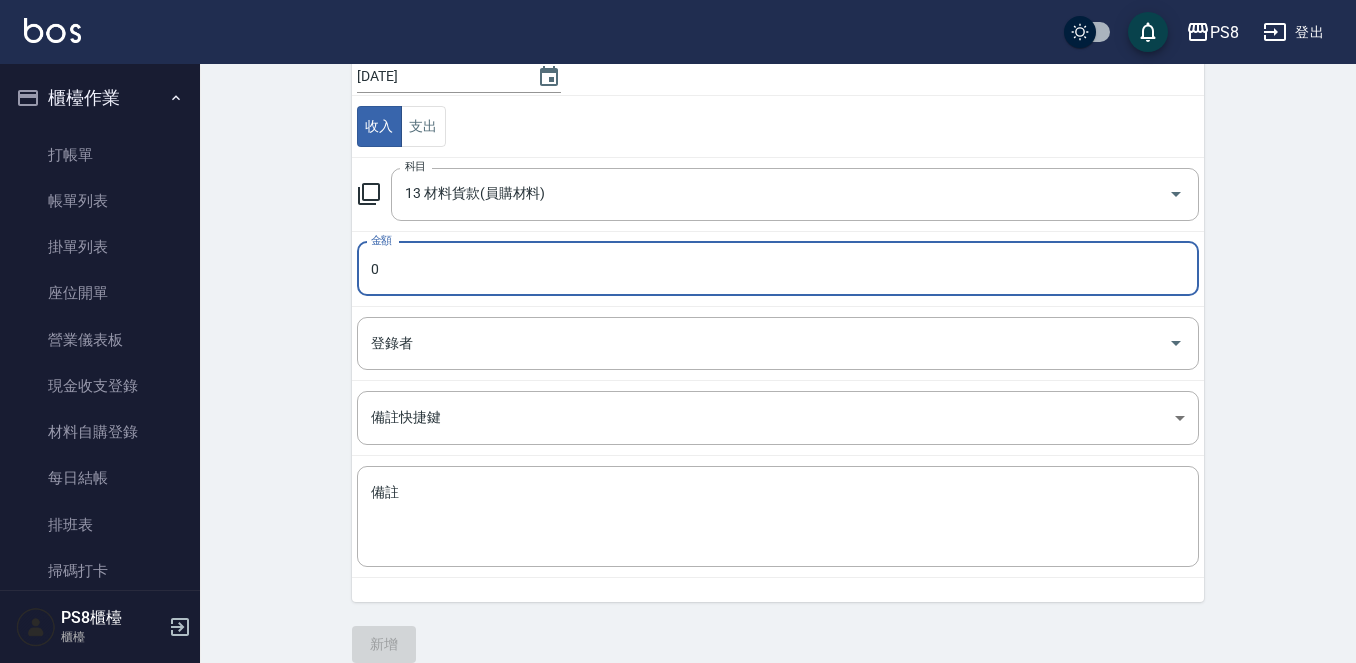 scroll, scrollTop: 200, scrollLeft: 0, axis: vertical 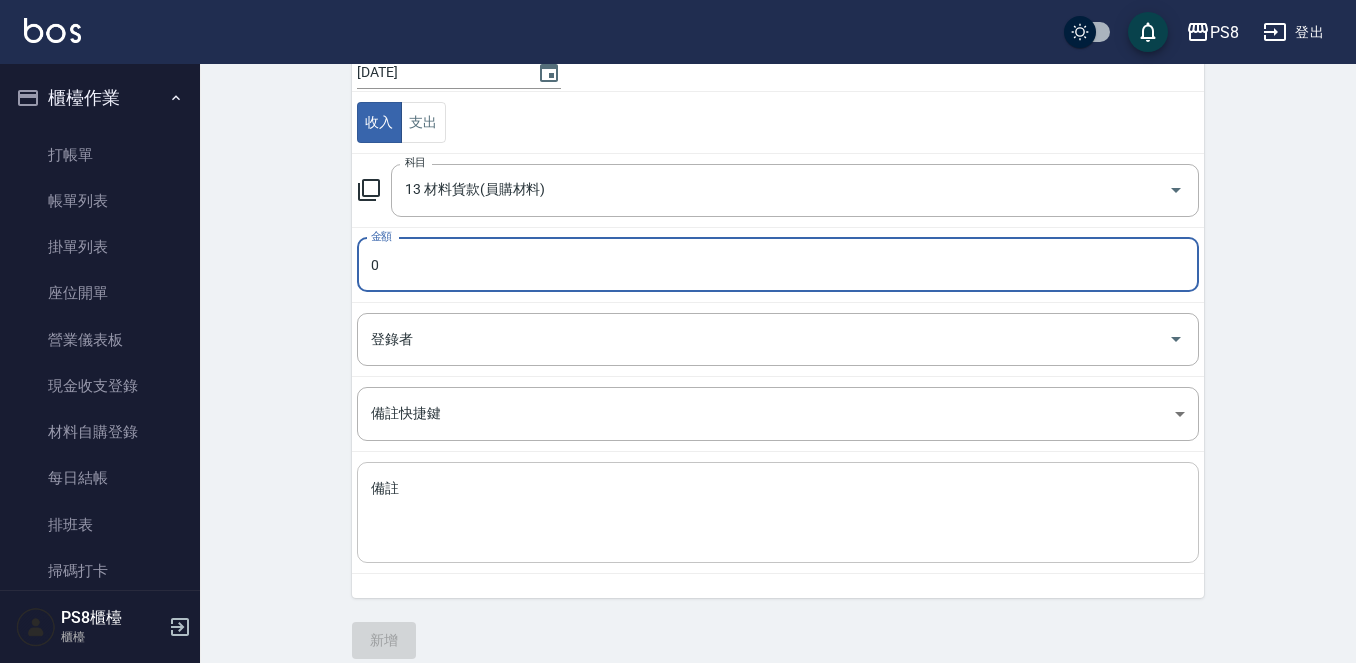 click on "備註" at bounding box center [778, 513] 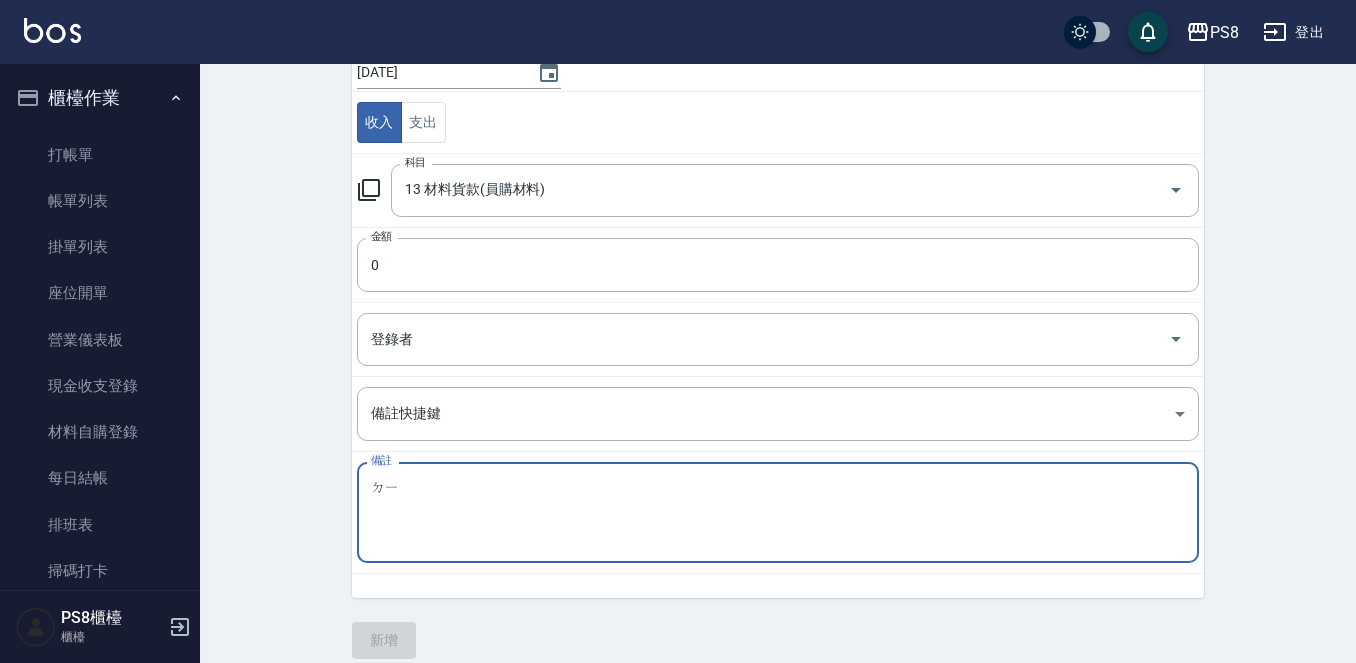 type on "ㄉ" 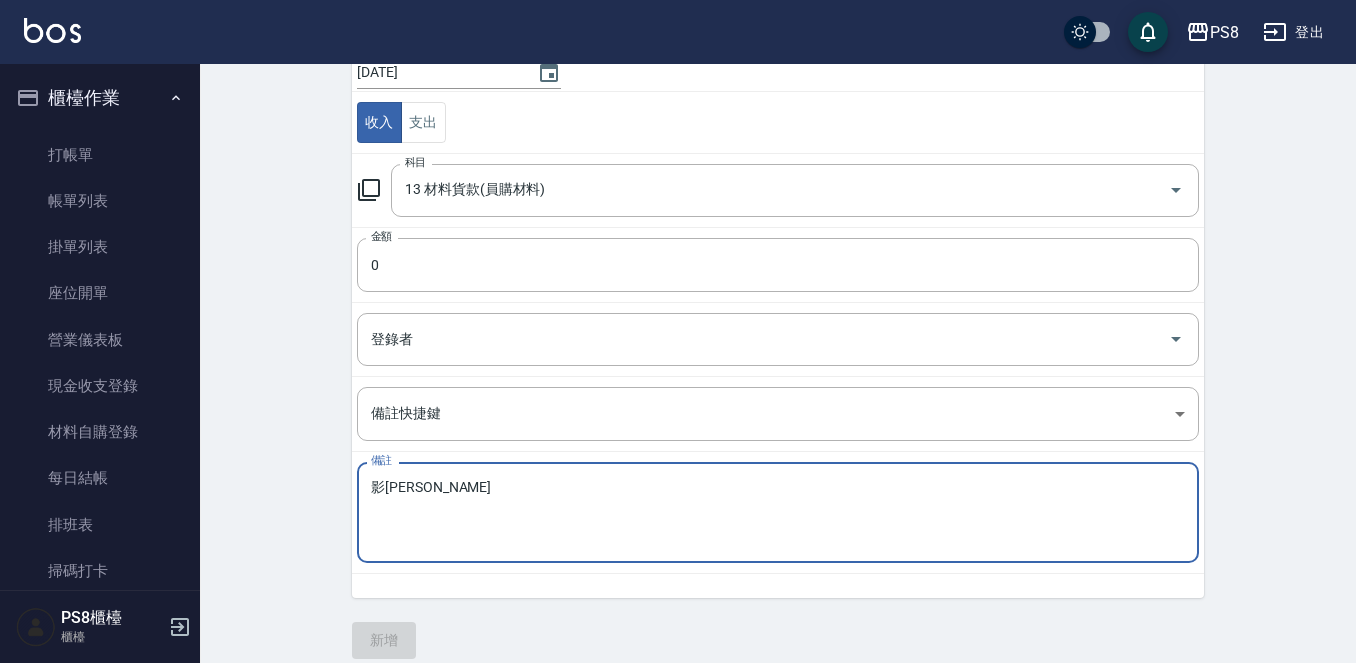 type on "影" 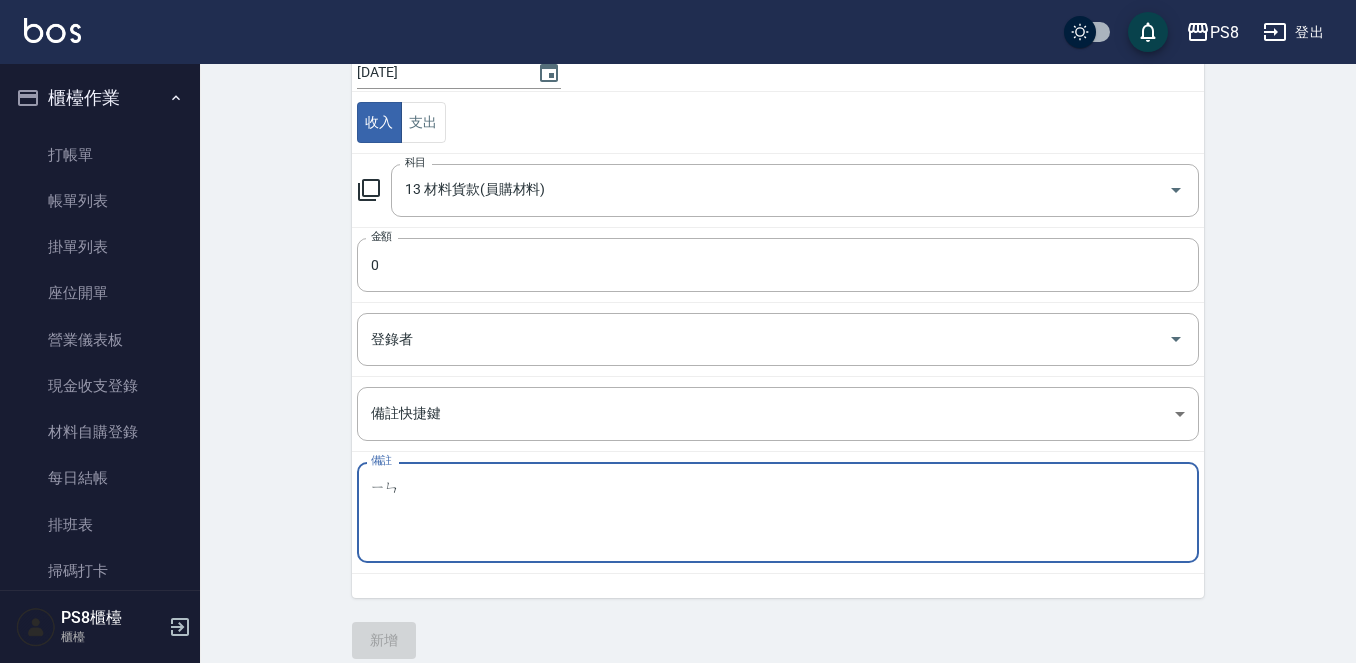 type on "ㄧ" 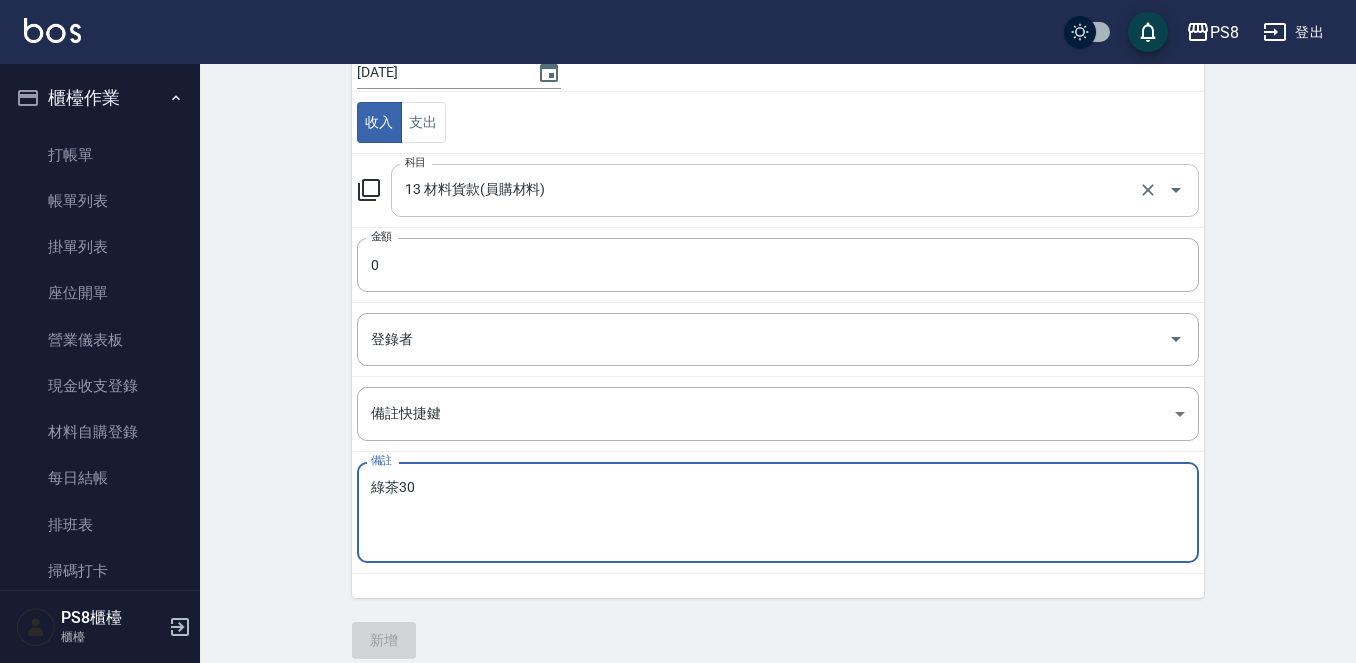 type on "綠茶30" 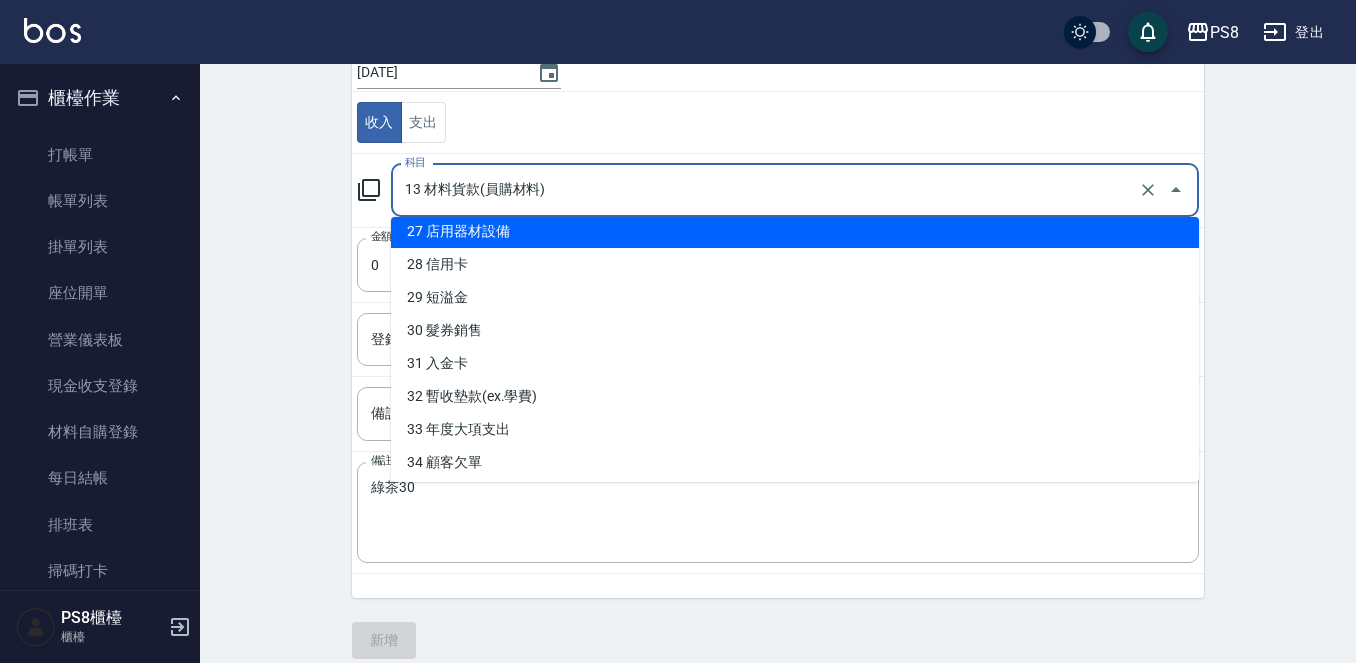 scroll, scrollTop: 906, scrollLeft: 0, axis: vertical 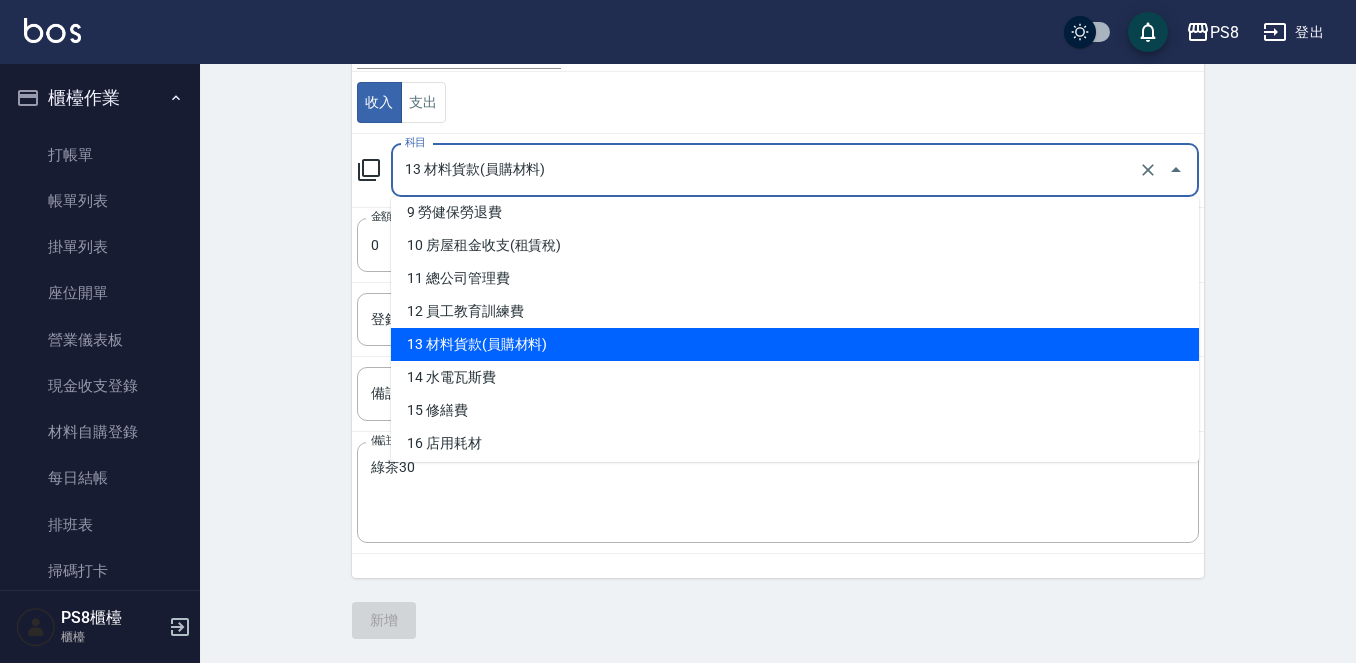 click on "13 材料貨款(員購材料)" at bounding box center [795, 344] 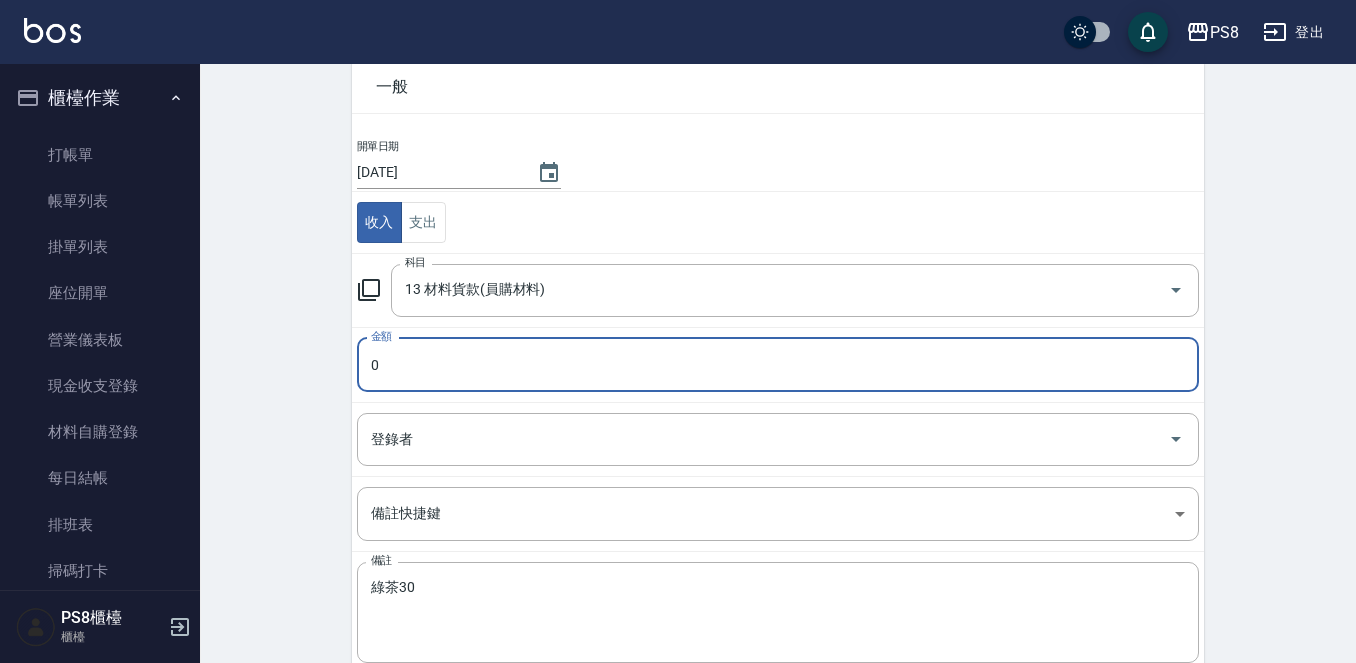 scroll, scrollTop: 220, scrollLeft: 0, axis: vertical 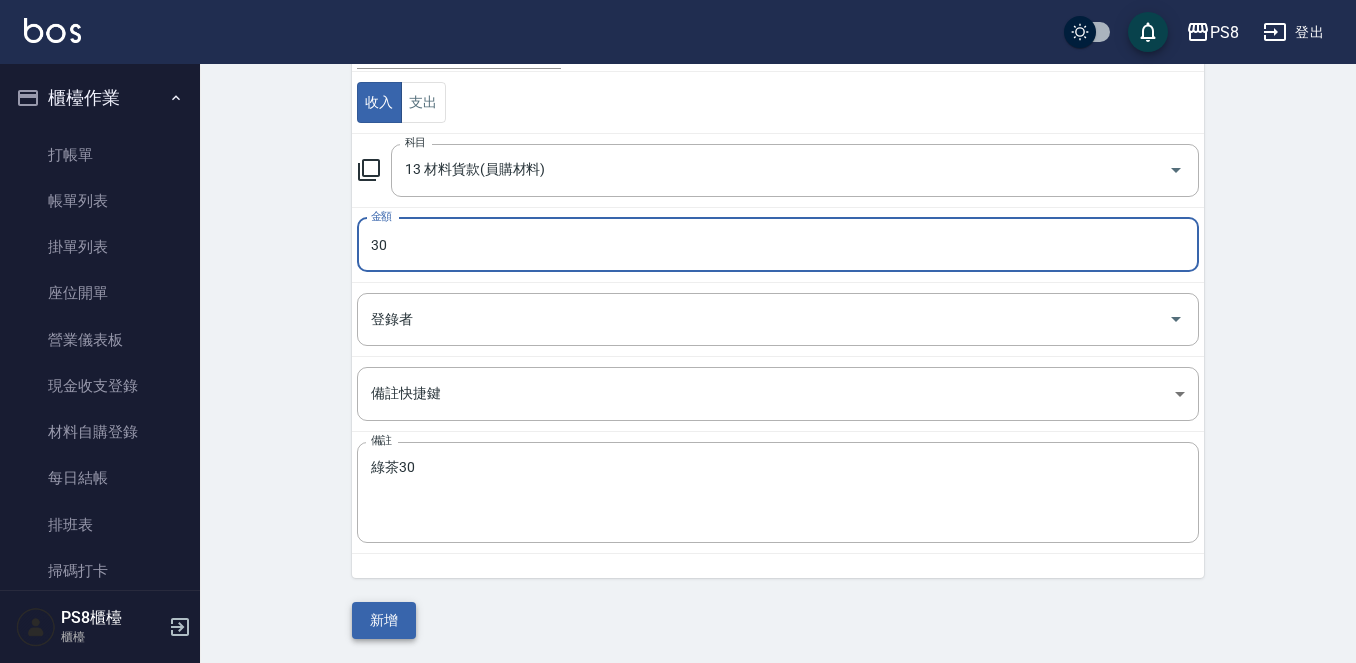 type on "30" 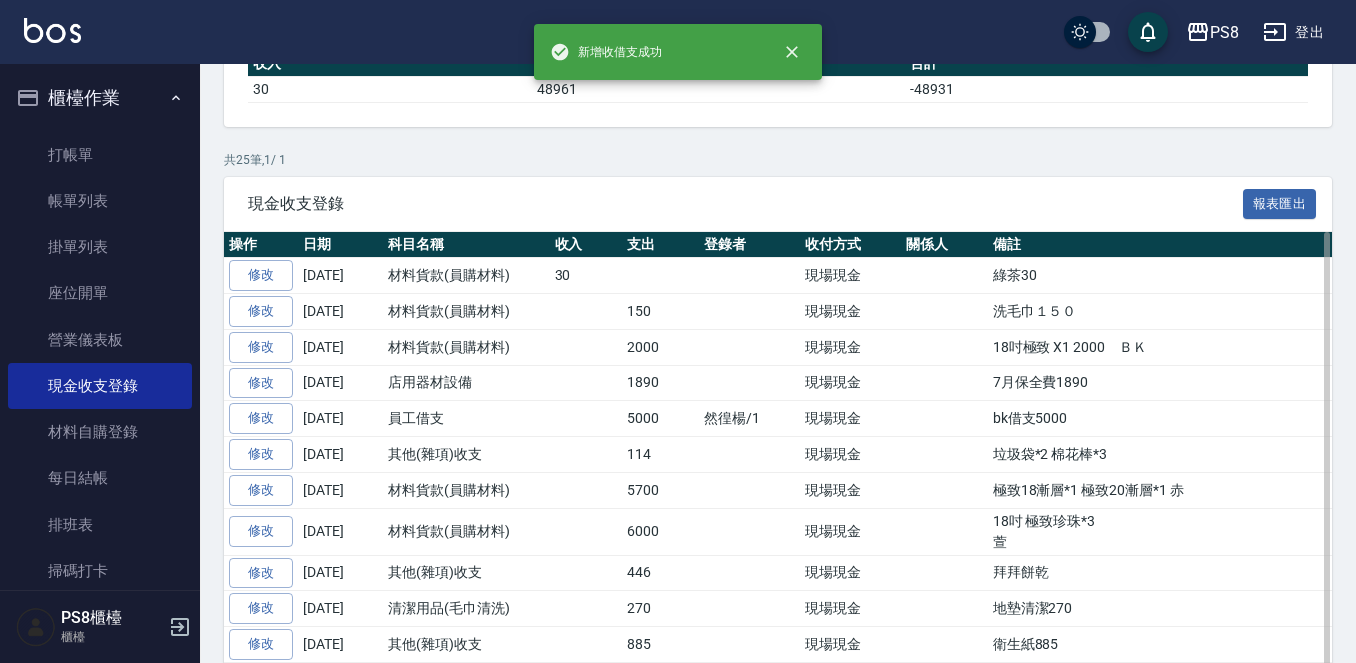scroll, scrollTop: 300, scrollLeft: 0, axis: vertical 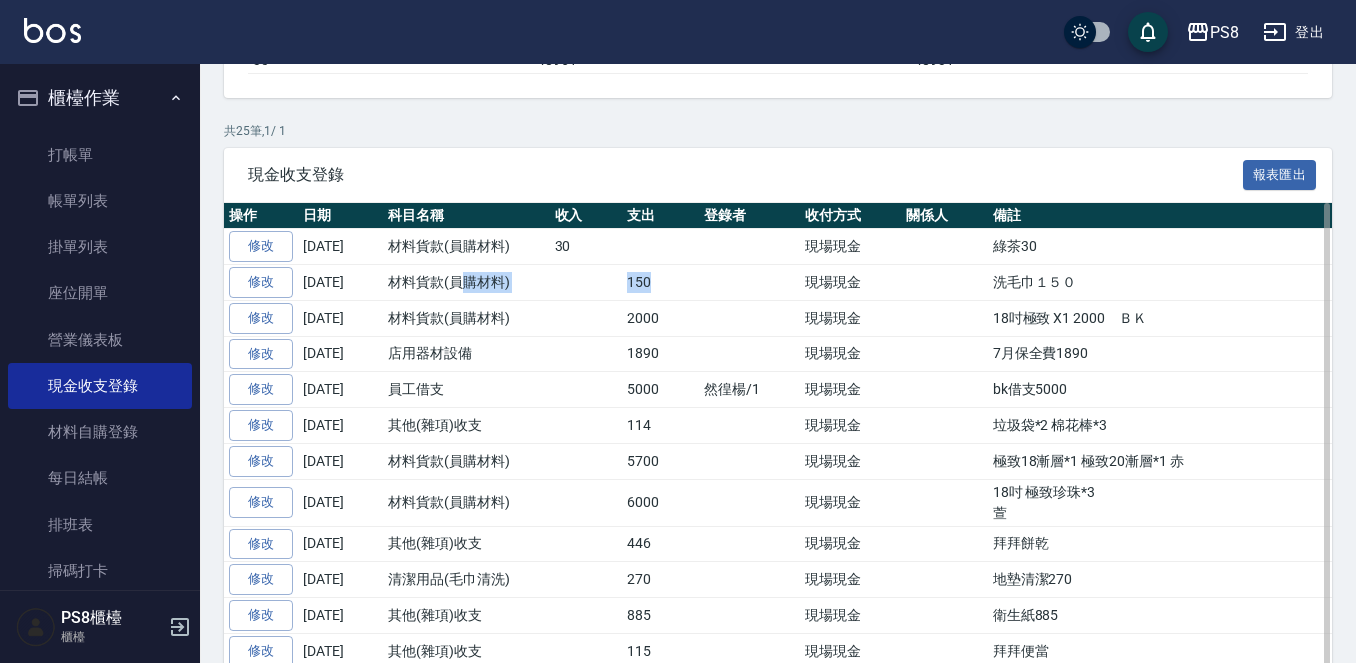 drag, startPoint x: 466, startPoint y: 298, endPoint x: 706, endPoint y: 278, distance: 240.8319 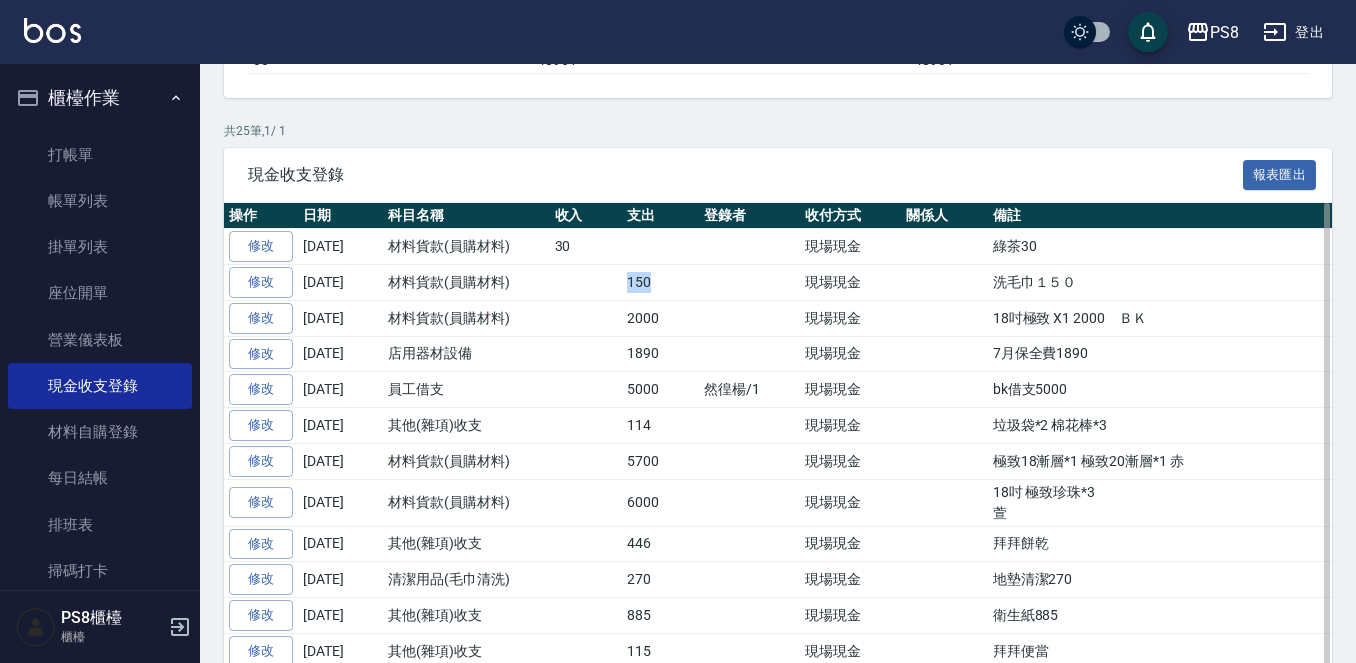 drag, startPoint x: 578, startPoint y: 278, endPoint x: 682, endPoint y: 279, distance: 104.00481 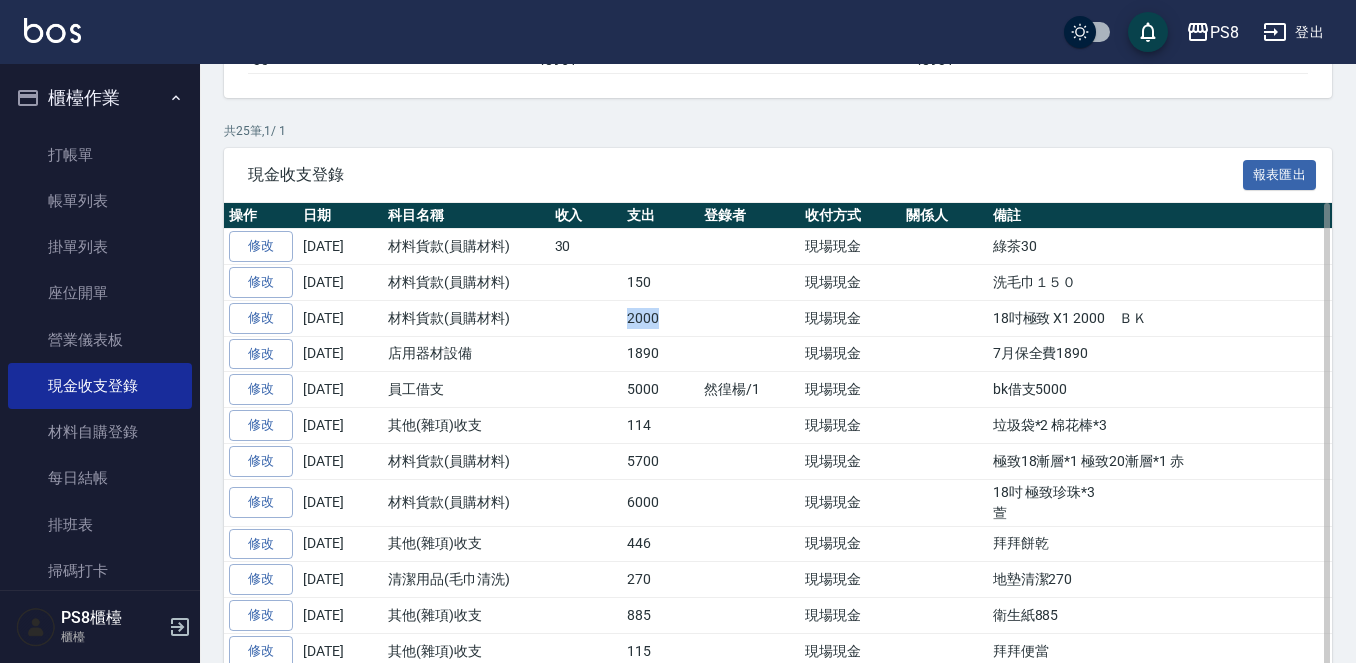 drag, startPoint x: 599, startPoint y: 329, endPoint x: 739, endPoint y: 312, distance: 141.02837 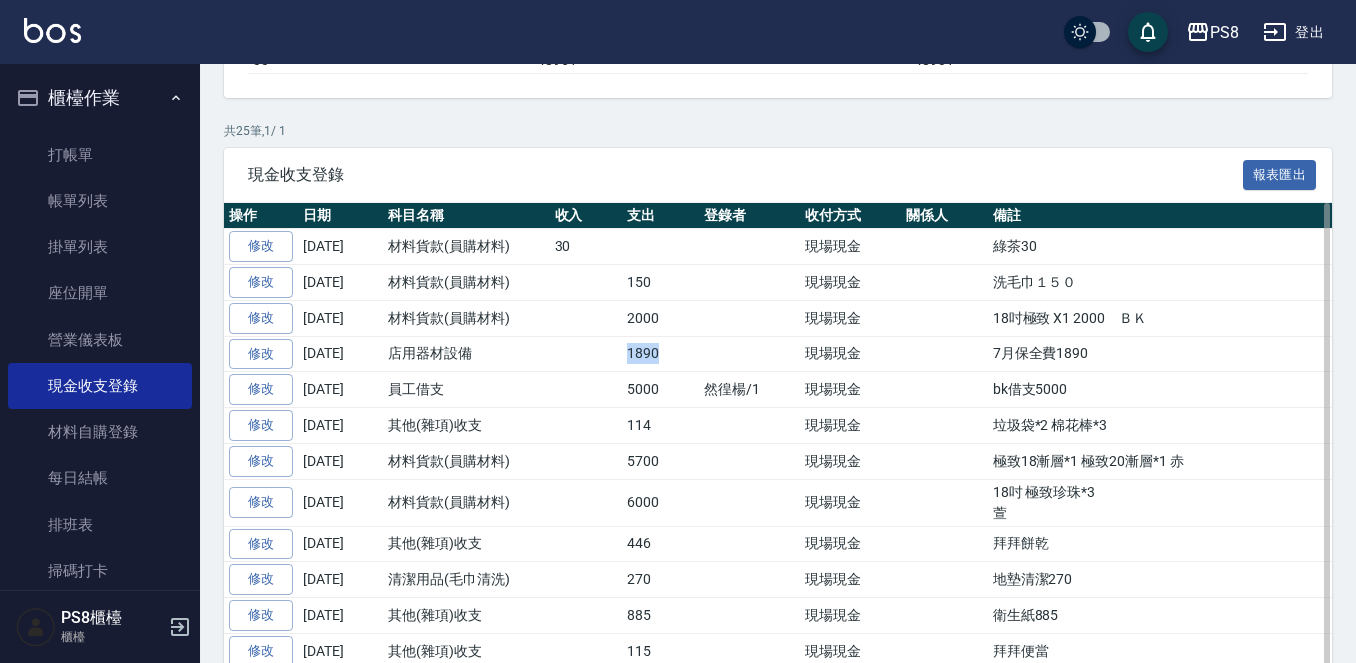 drag, startPoint x: 625, startPoint y: 355, endPoint x: 774, endPoint y: 355, distance: 149 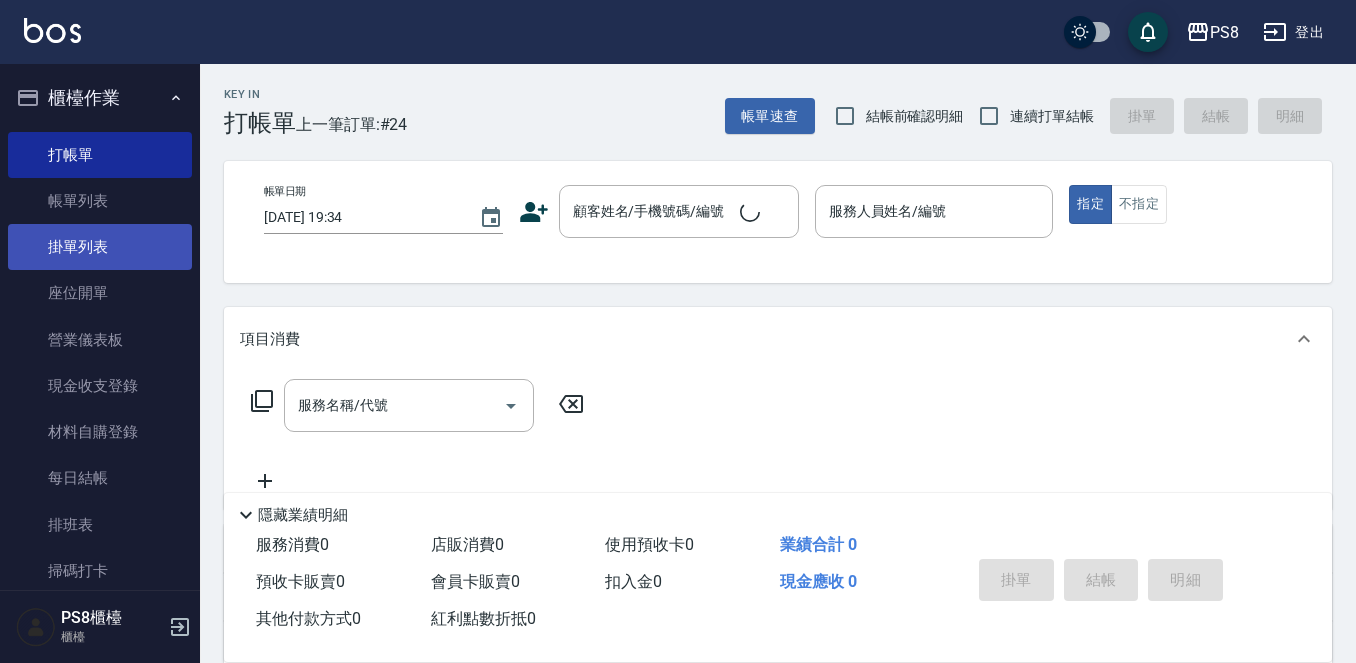 scroll, scrollTop: 0, scrollLeft: 0, axis: both 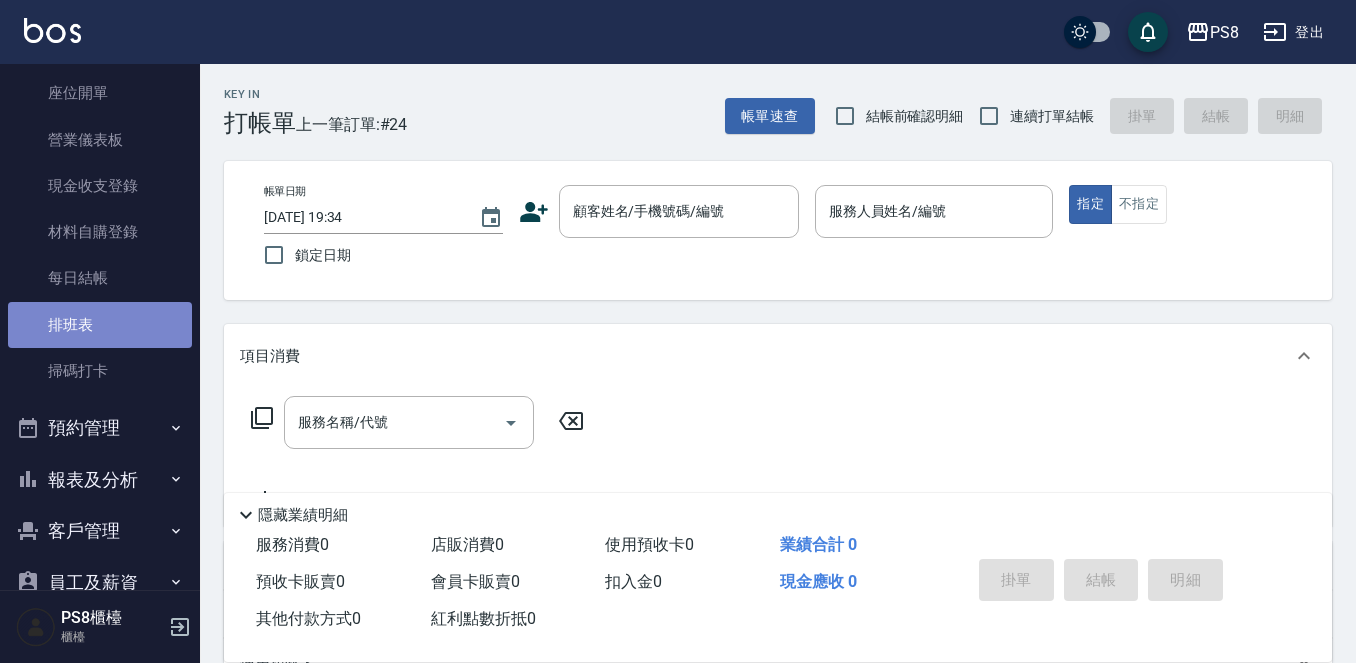 click on "排班表" at bounding box center [100, 325] 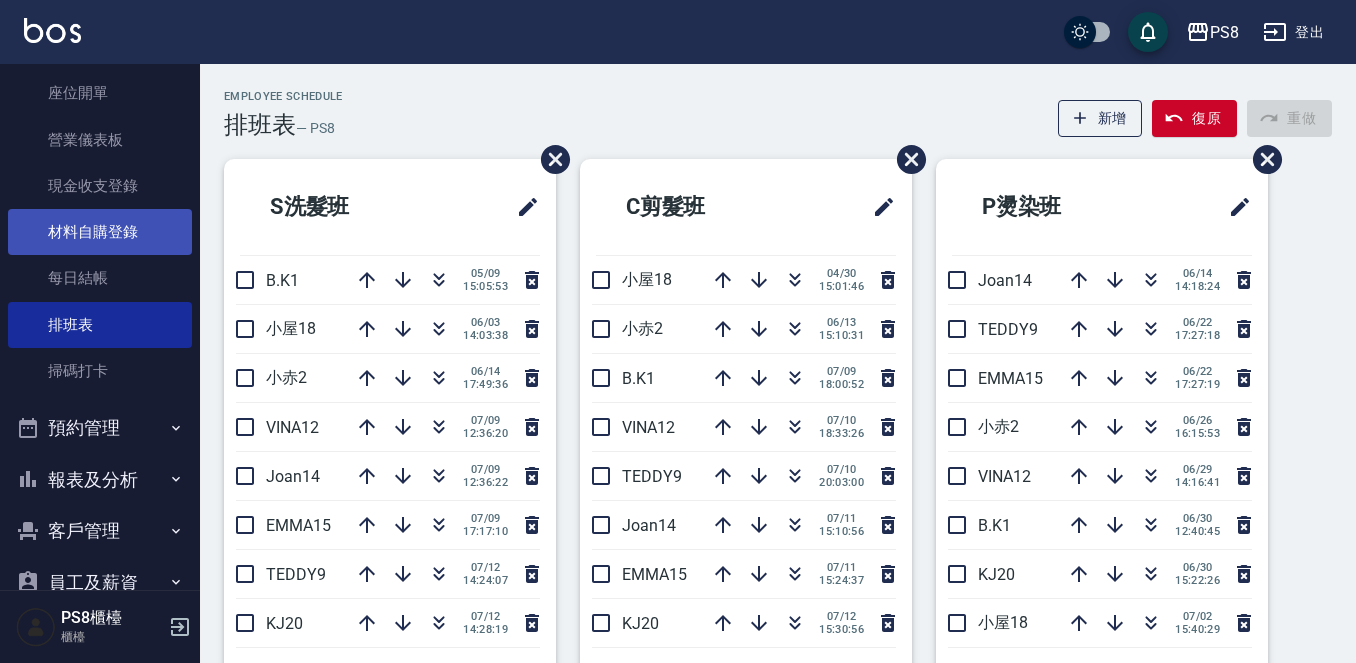 scroll, scrollTop: 100, scrollLeft: 0, axis: vertical 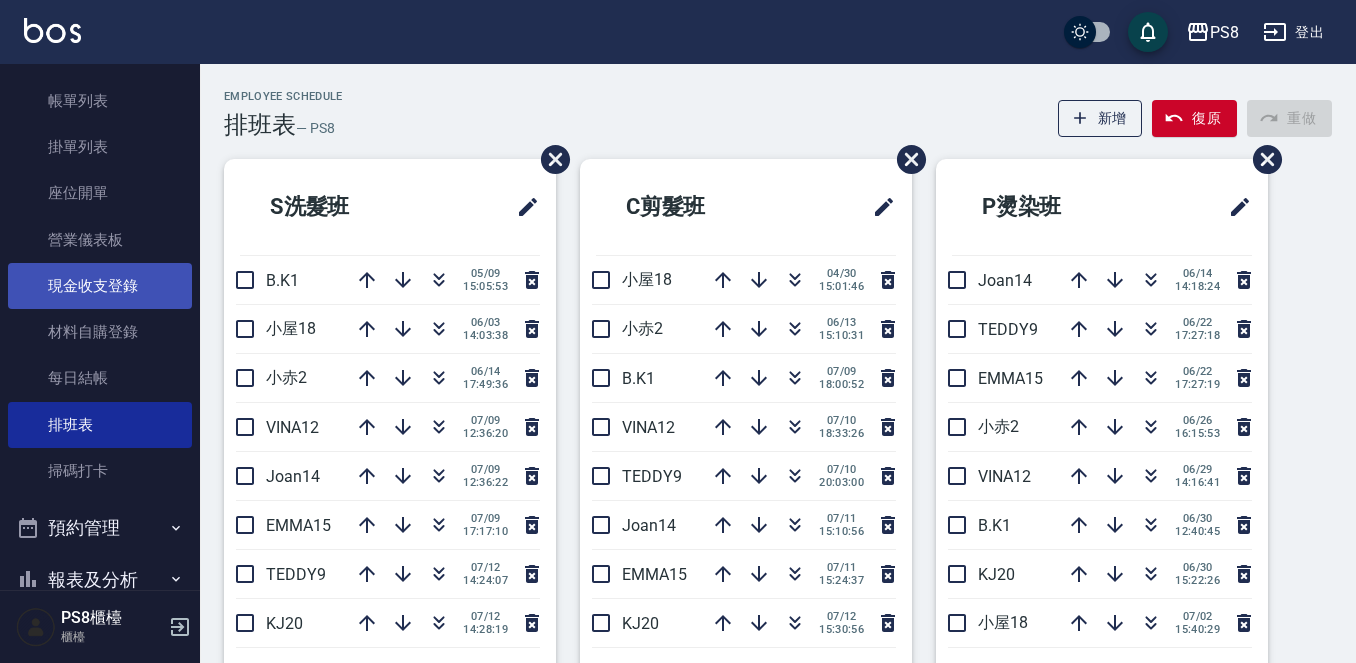 click on "現金收支登錄" at bounding box center (100, 286) 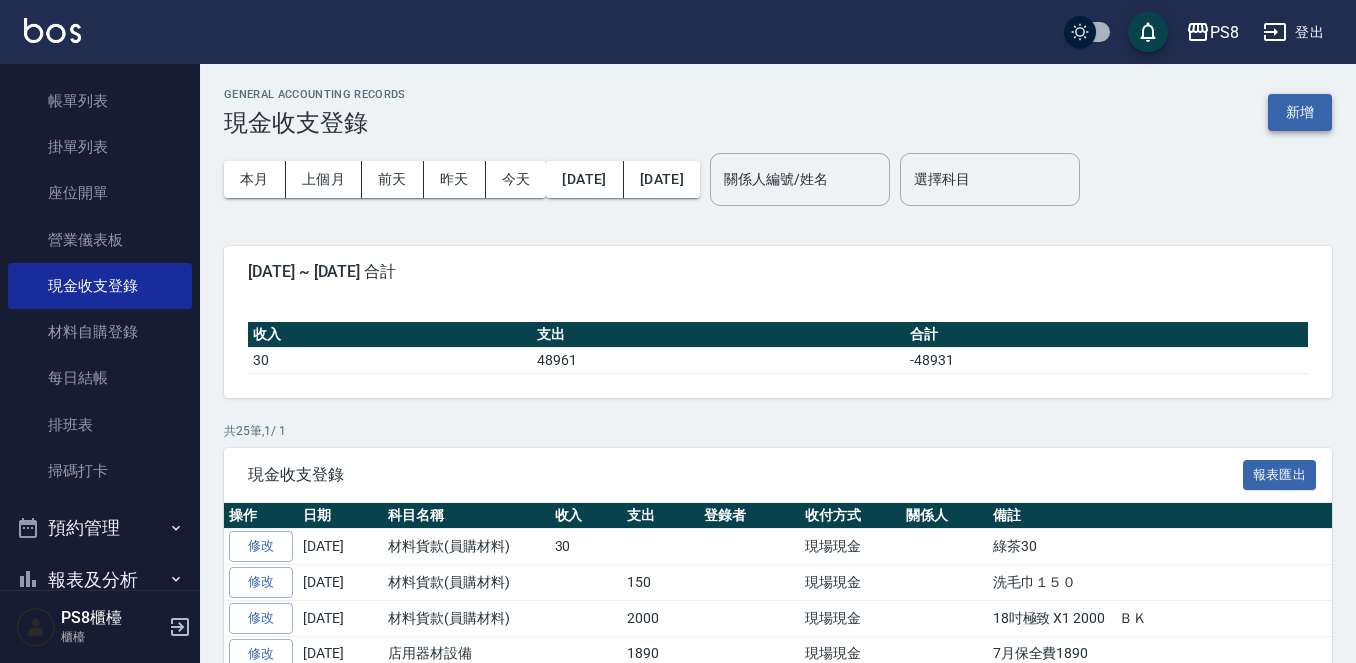 drag, startPoint x: 1259, startPoint y: 97, endPoint x: 1269, endPoint y: 95, distance: 10.198039 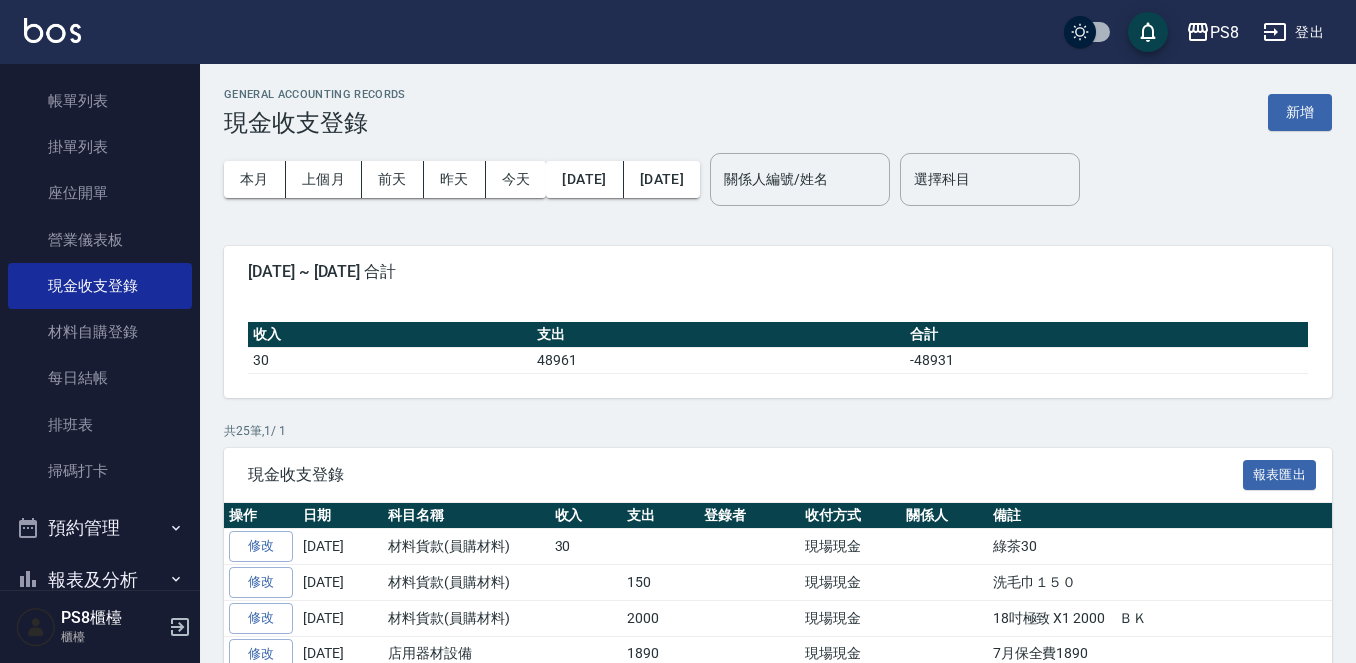 click on "GENERAL ACCOUNTING RECORDS 現金收支登錄 新增" at bounding box center (778, 112) 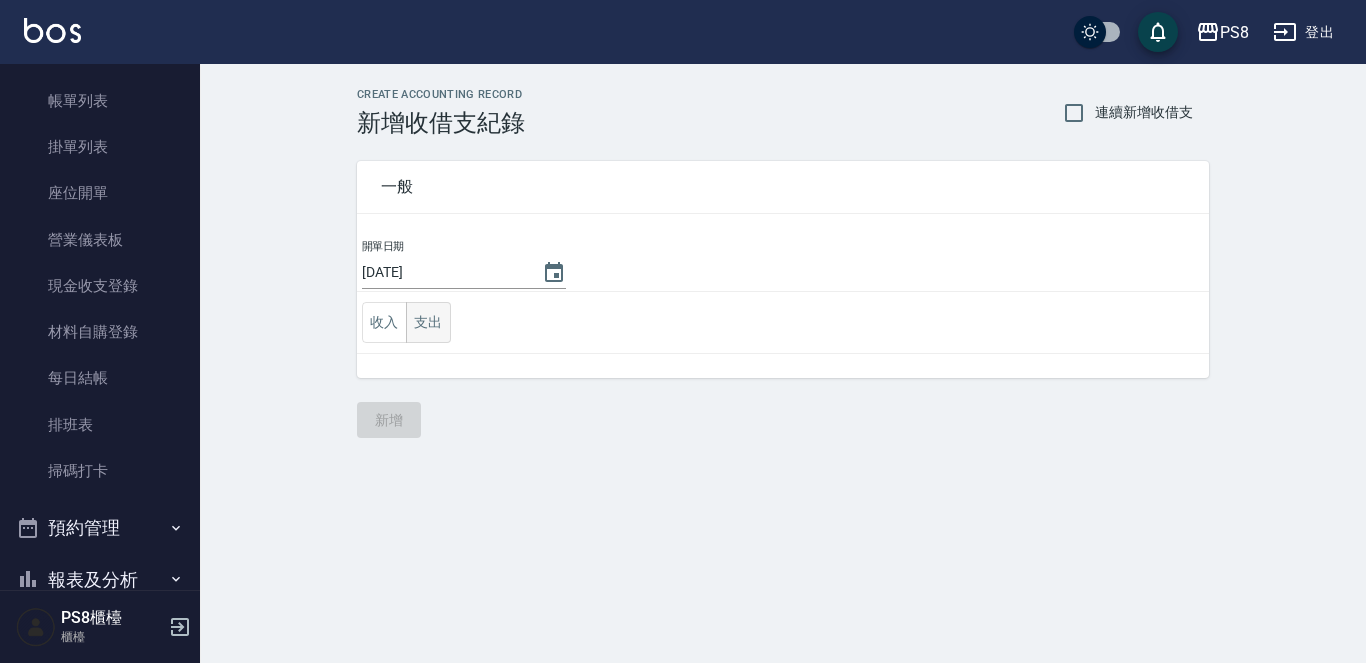 click on "支出" at bounding box center (428, 322) 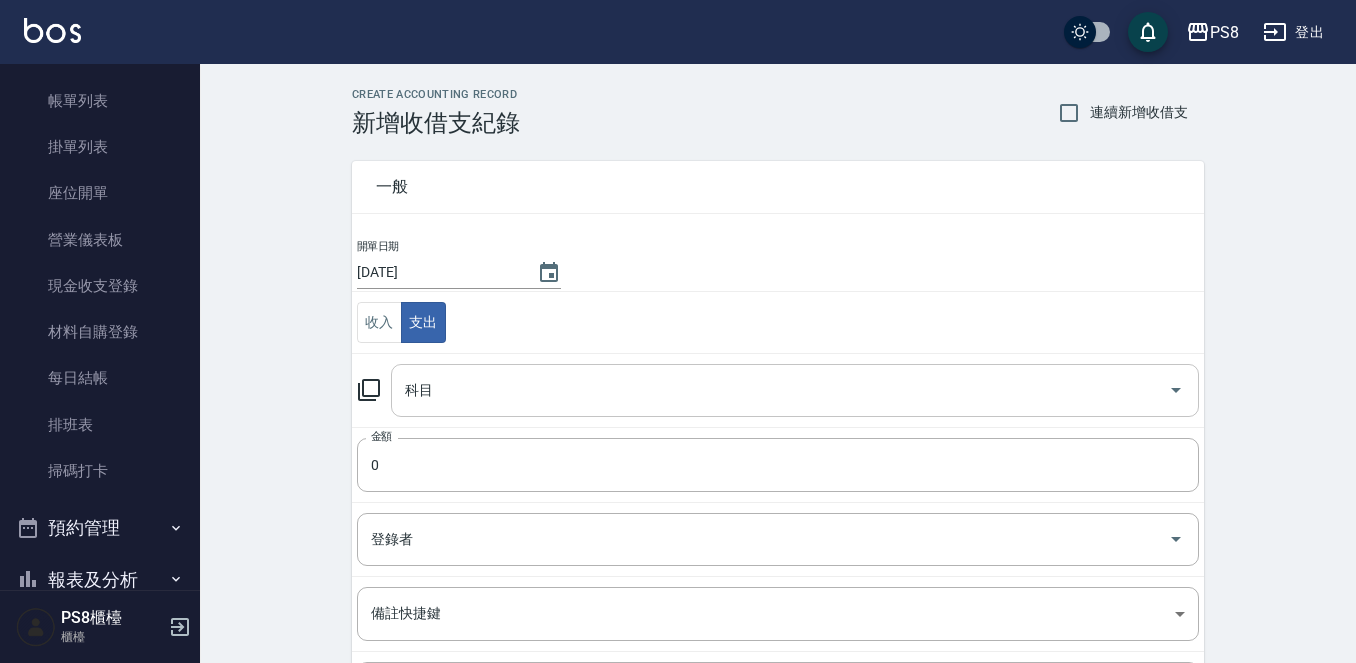 click on "科目" at bounding box center (780, 390) 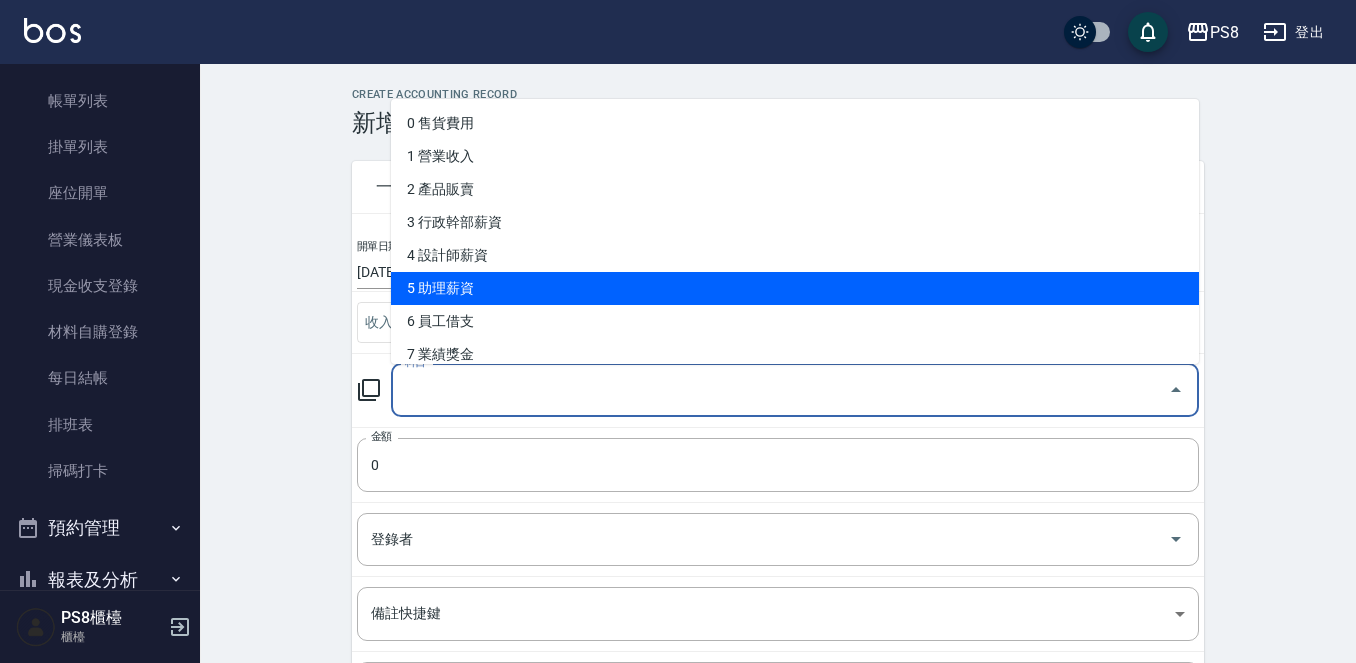 click on "5 助理薪資" at bounding box center (795, 288) 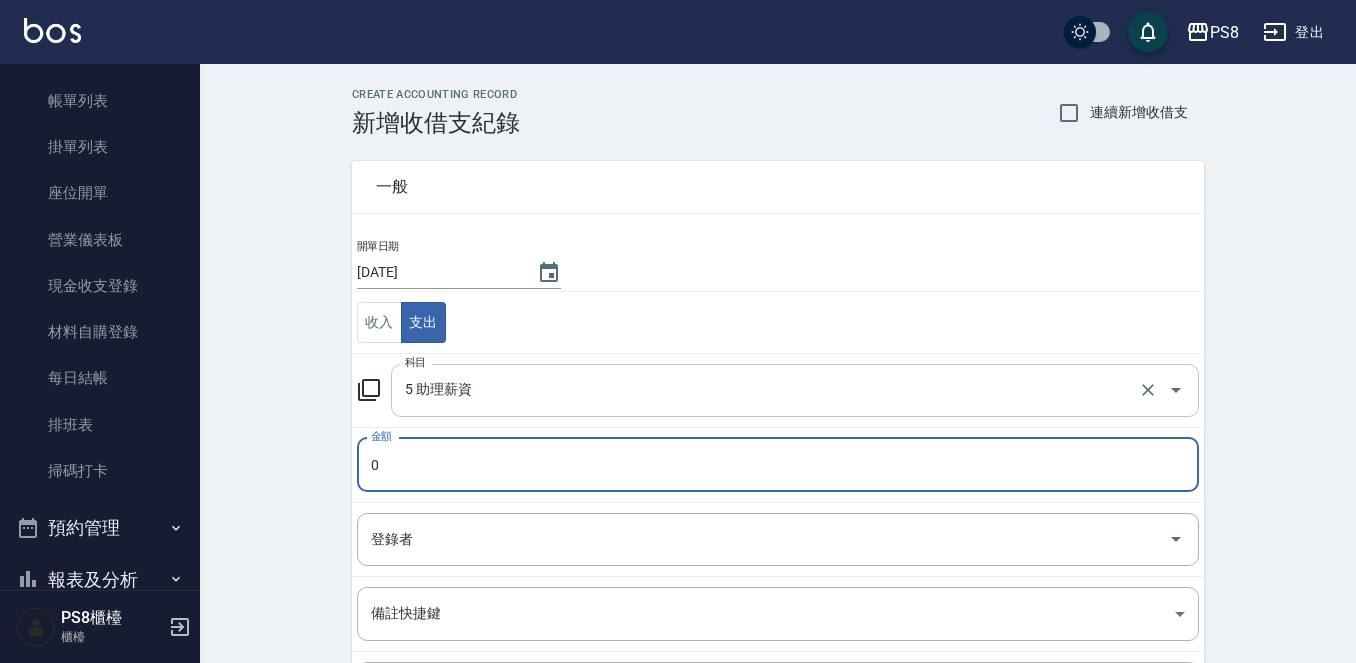 click on "5 助理薪資" at bounding box center (767, 390) 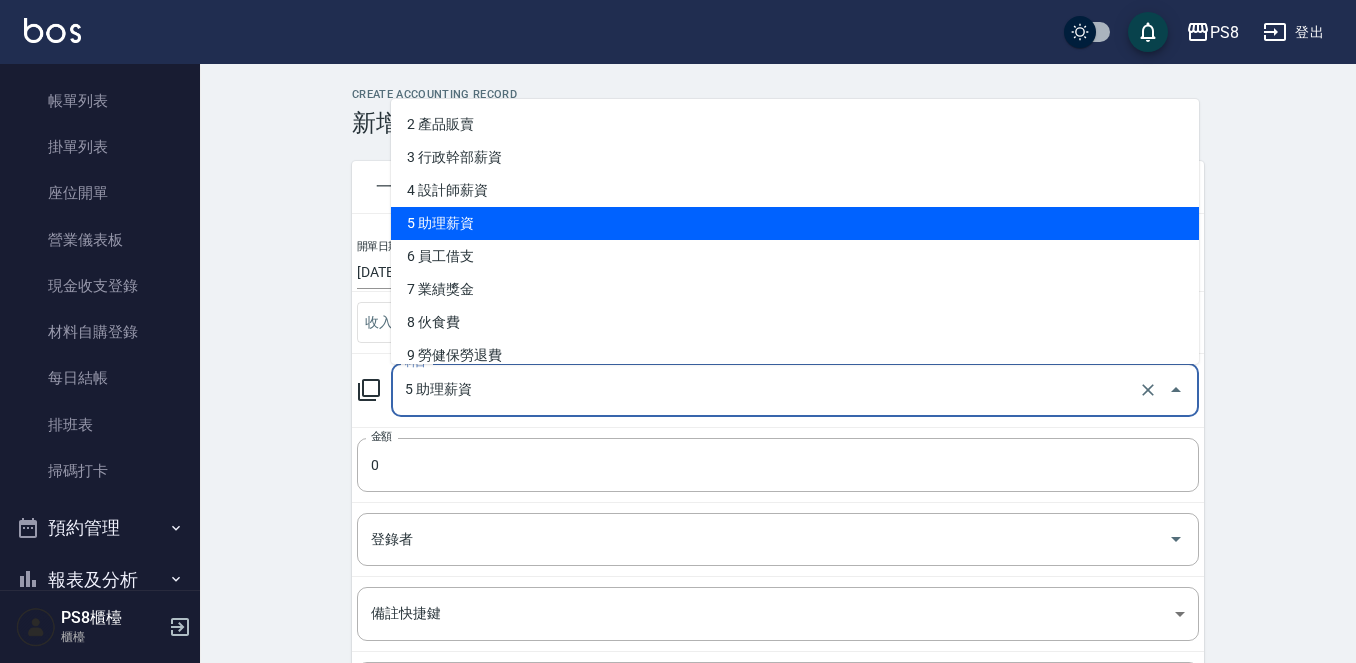 scroll, scrollTop: 100, scrollLeft: 0, axis: vertical 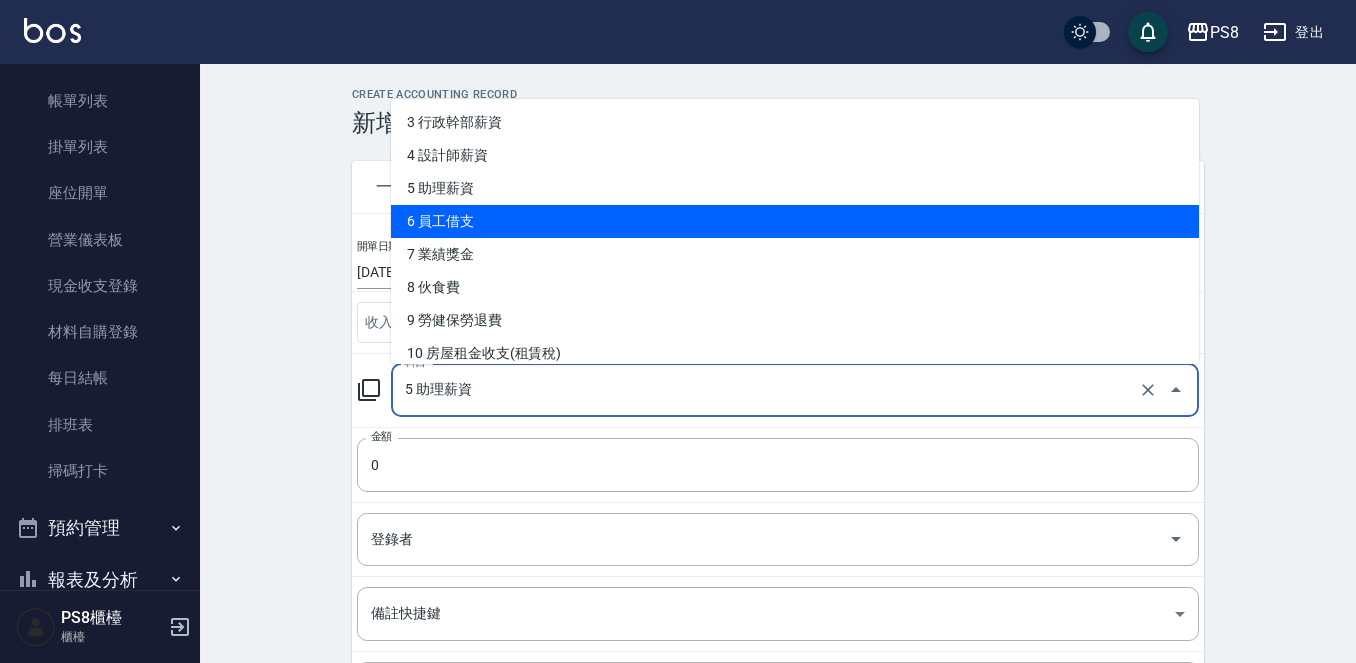click on "6 員工借支" at bounding box center (795, 221) 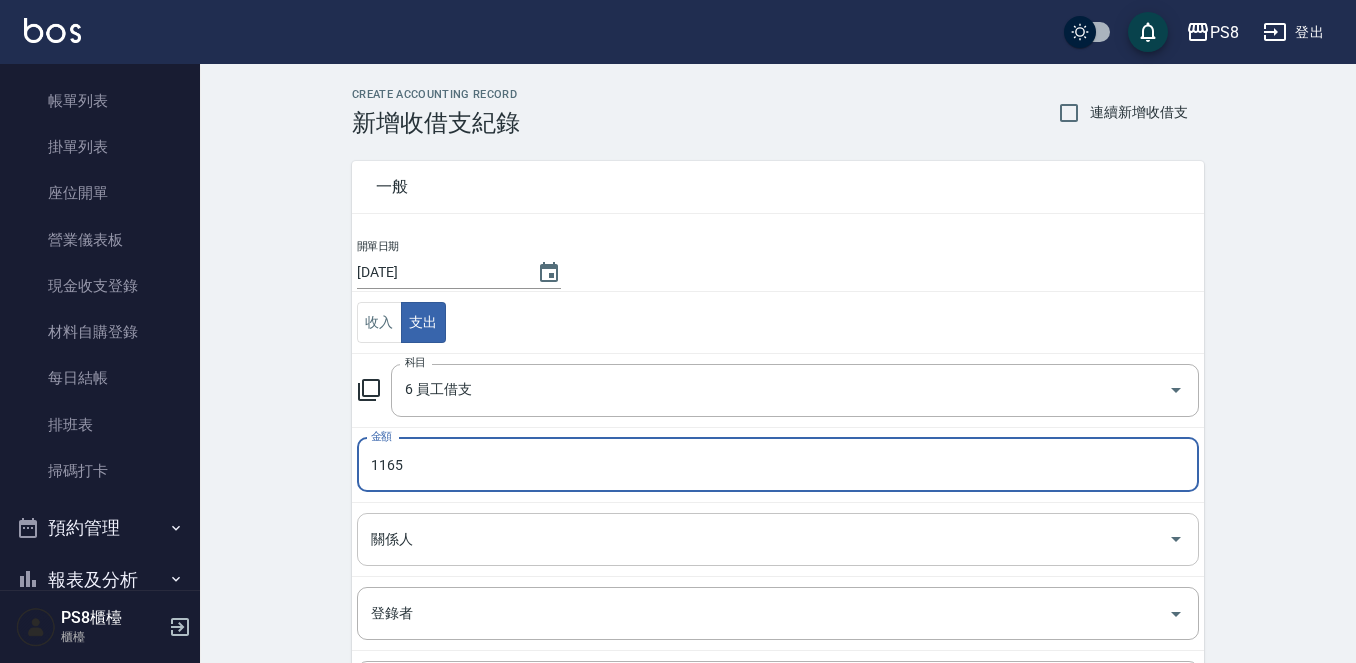 type on "1165" 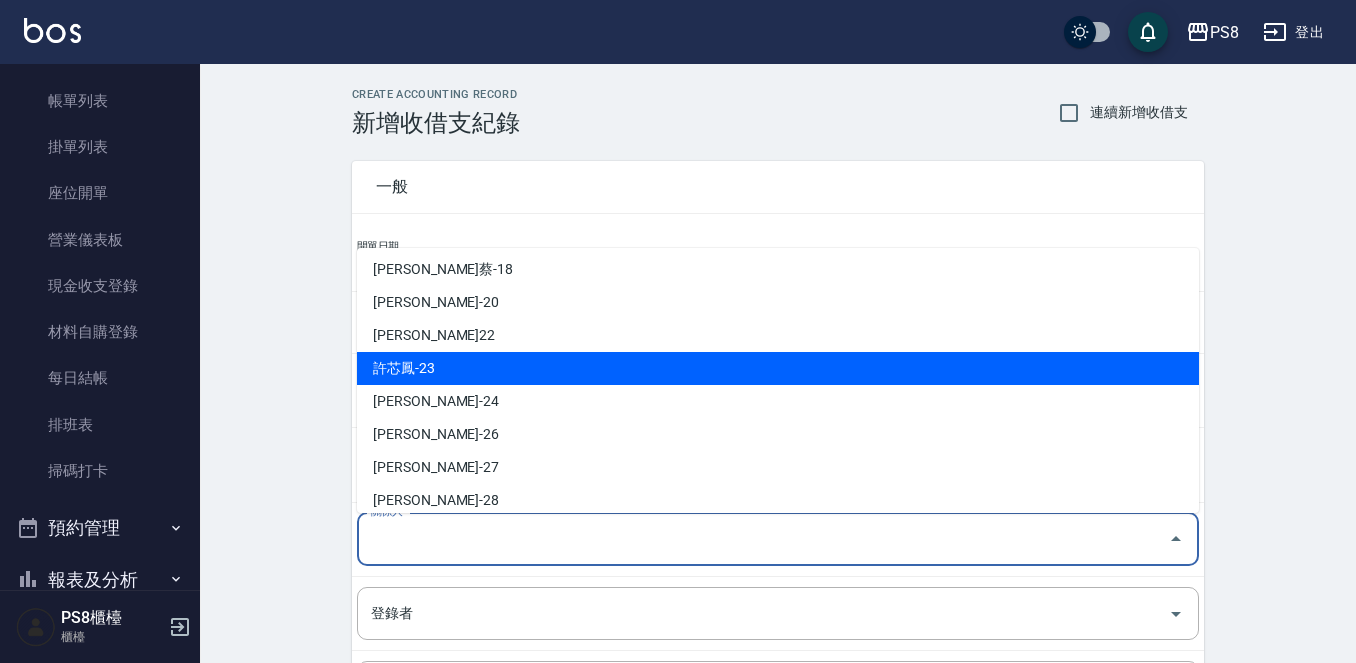 scroll, scrollTop: 500, scrollLeft: 0, axis: vertical 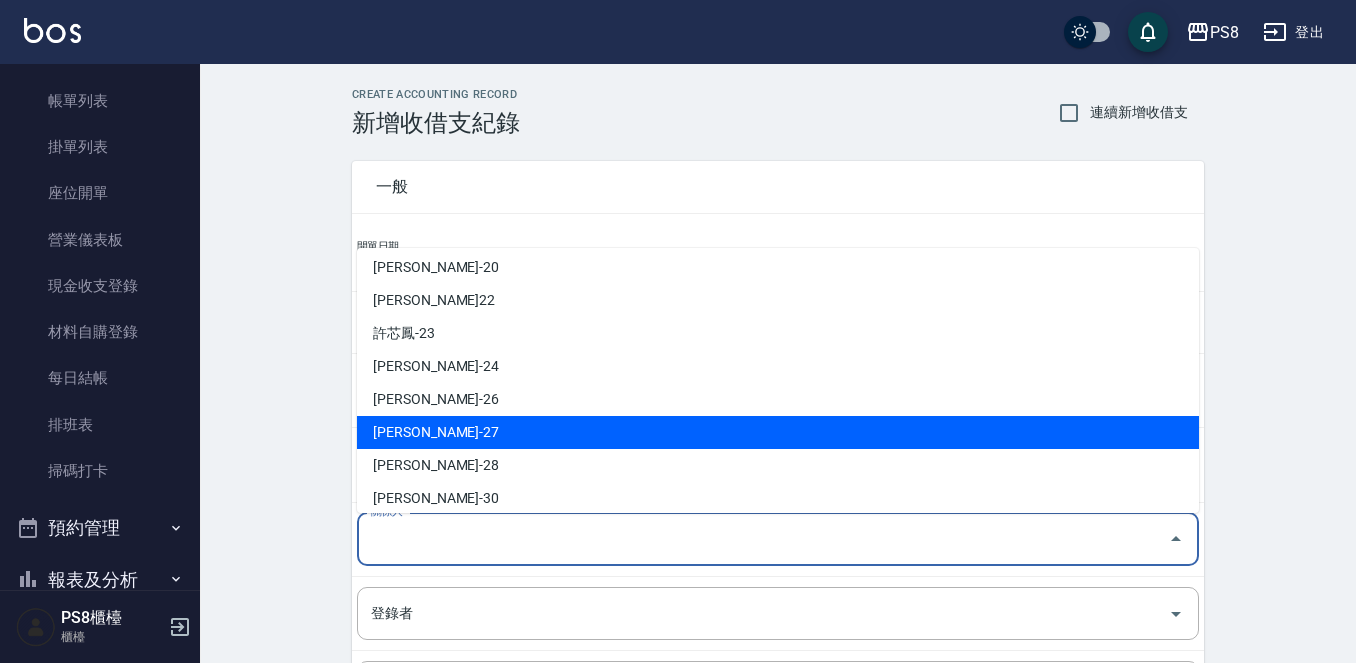 click on "[PERSON_NAME]-27" at bounding box center (778, 432) 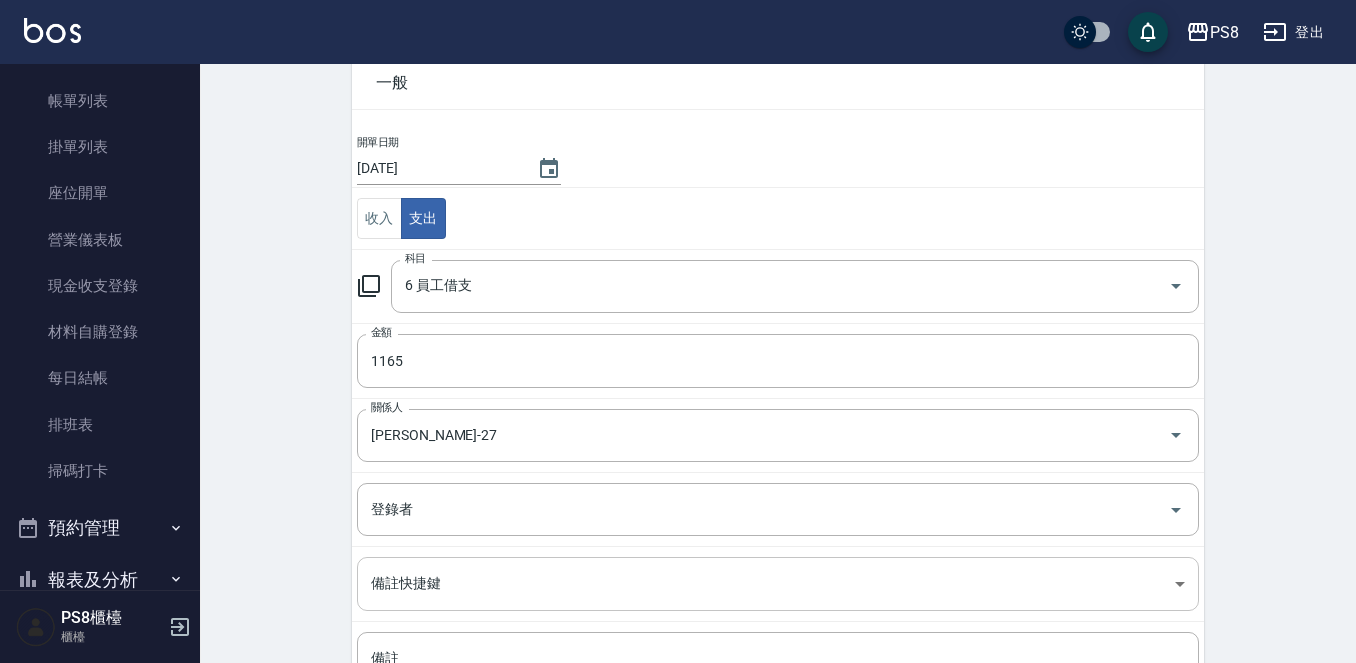 scroll, scrollTop: 200, scrollLeft: 0, axis: vertical 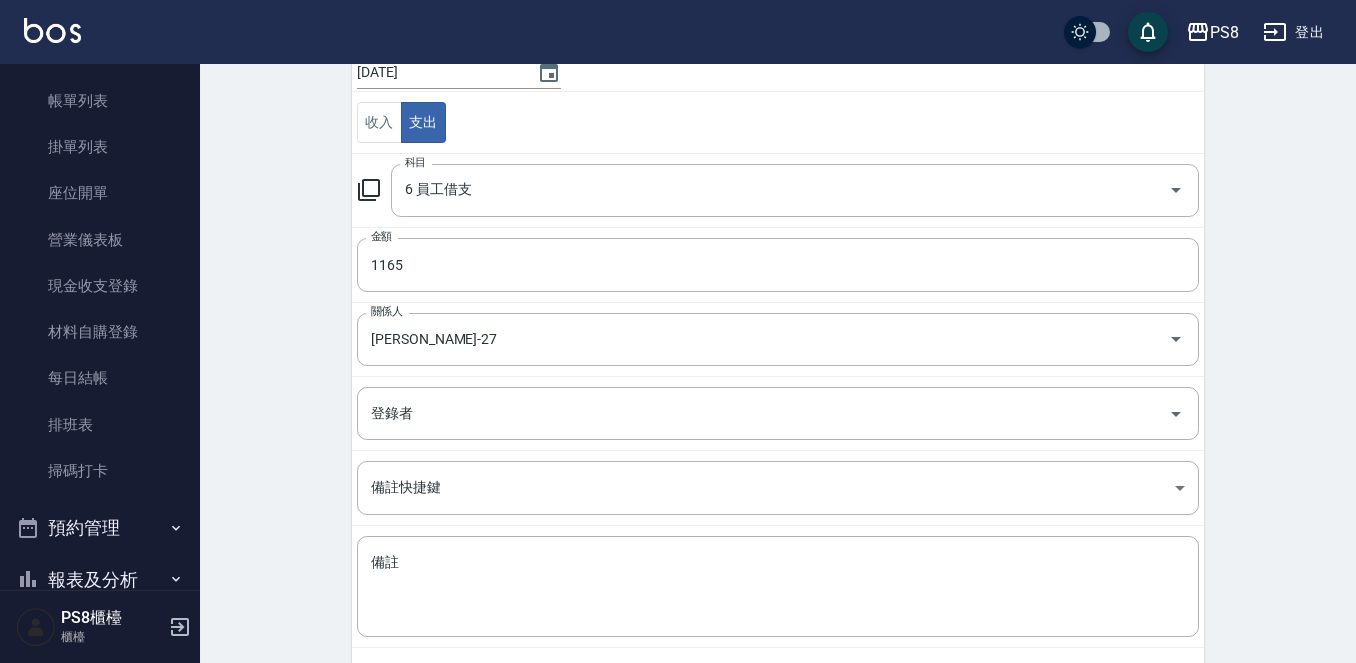 click on "備註快捷鍵 ​ 備註快捷鍵" at bounding box center (778, 488) 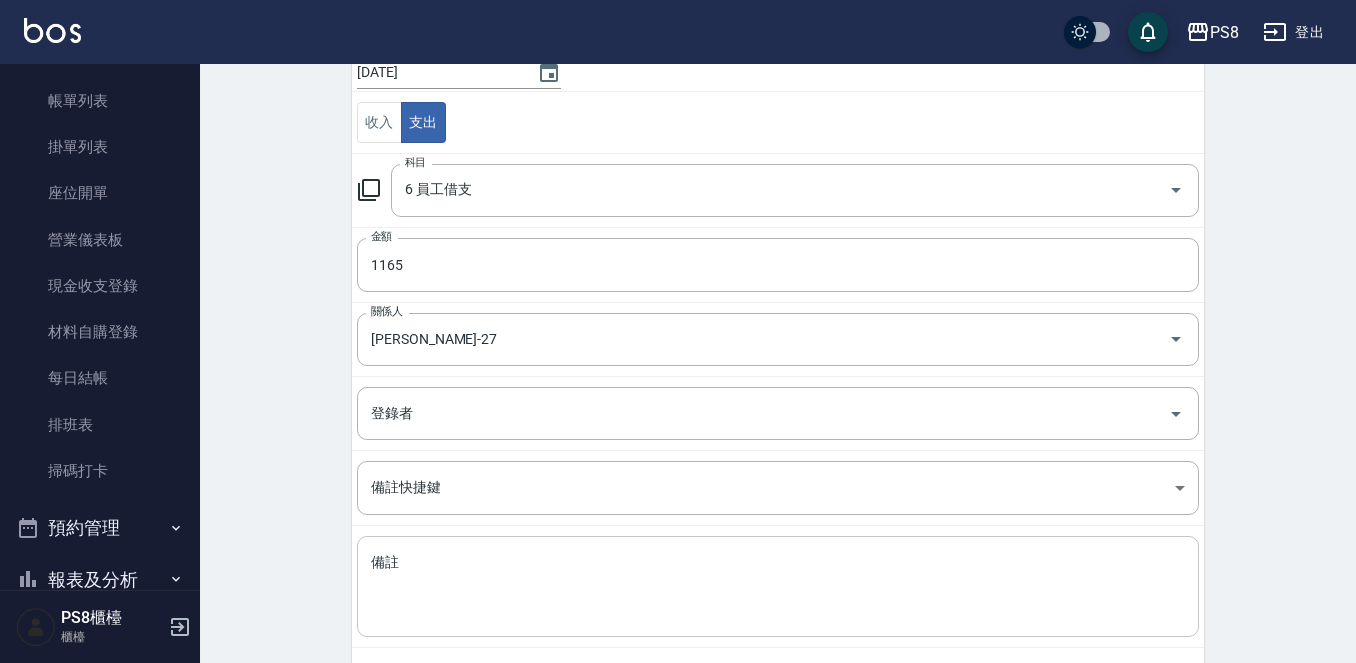 click on "備註" at bounding box center (778, 587) 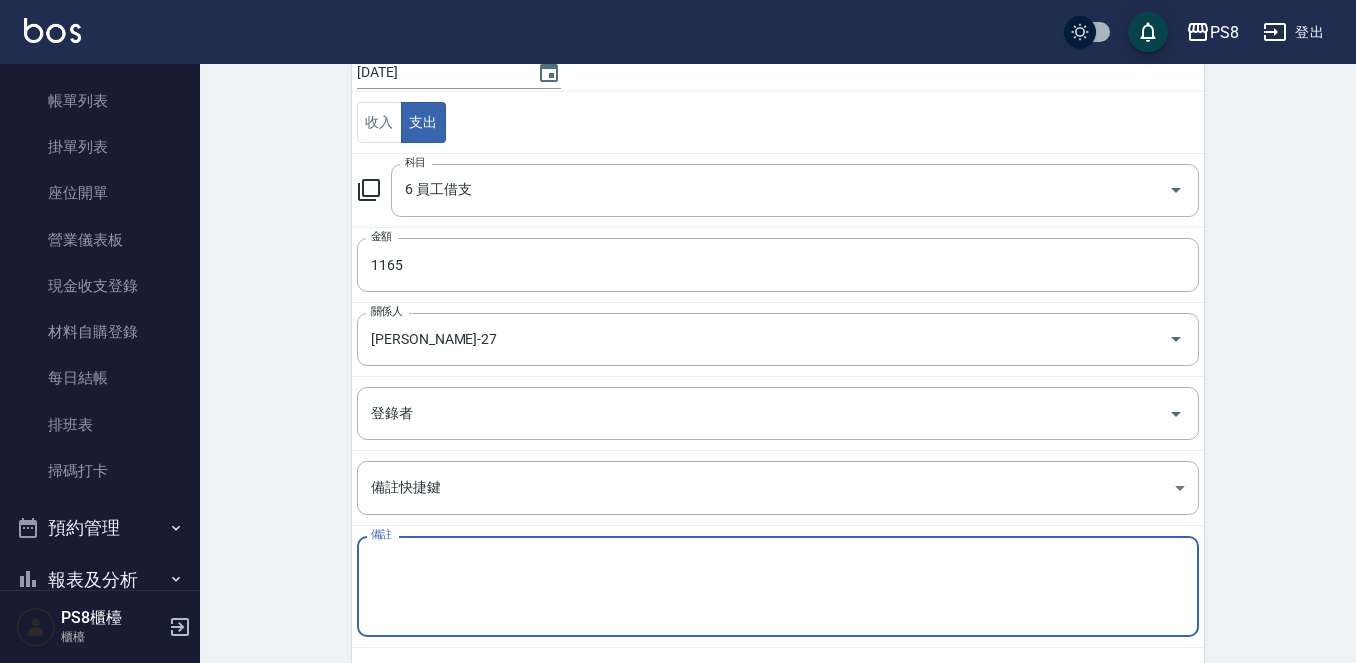 type on "ㄐ" 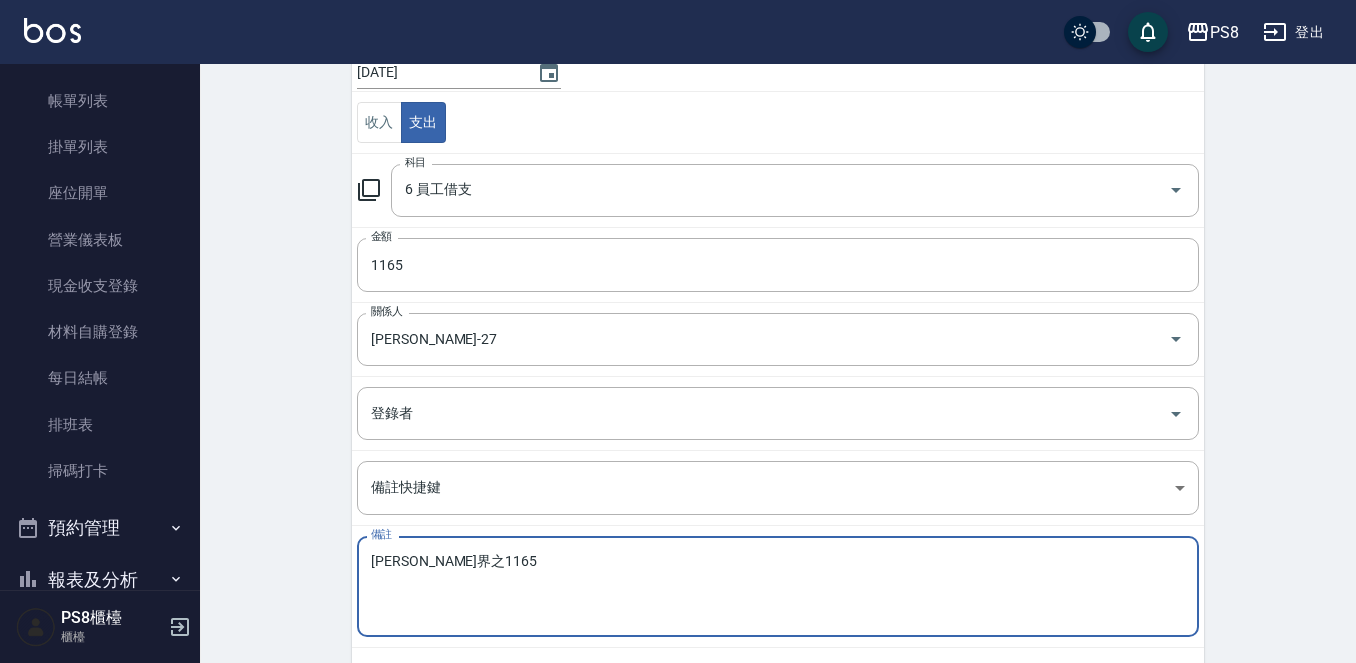 click on "[PERSON_NAME]界之1165" at bounding box center (778, 587) 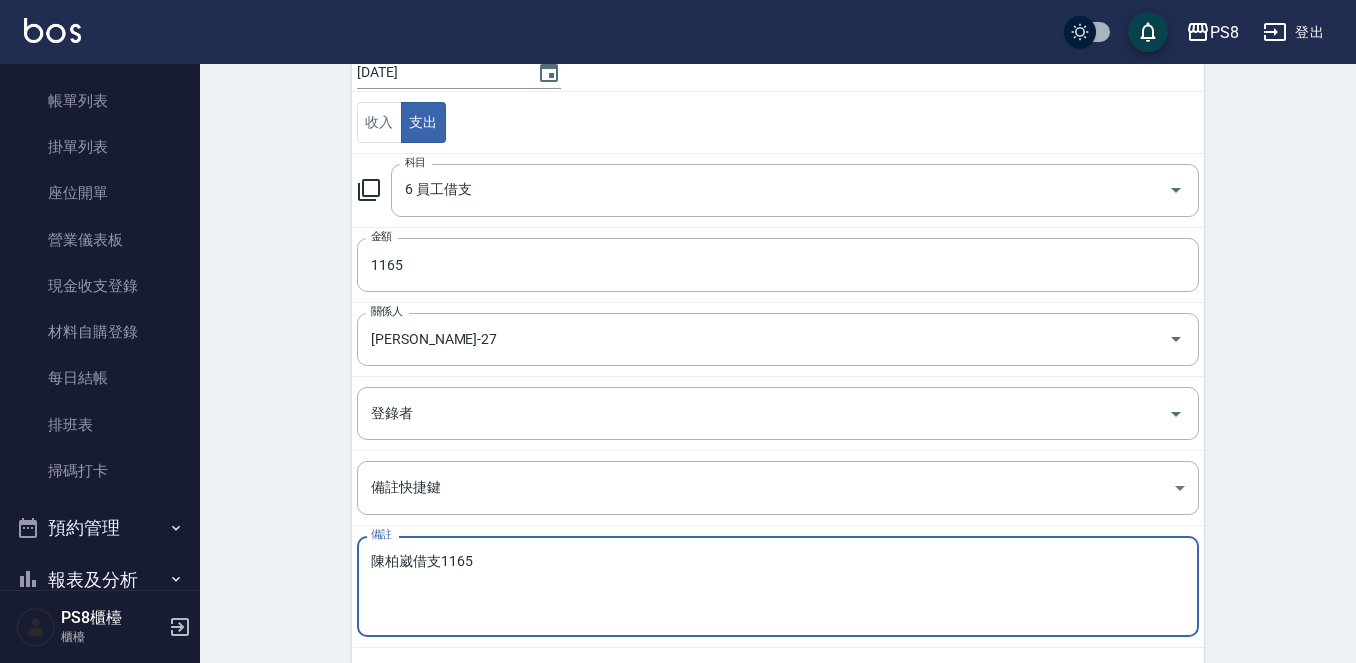 click on "陳柏崴借支1165" at bounding box center [778, 587] 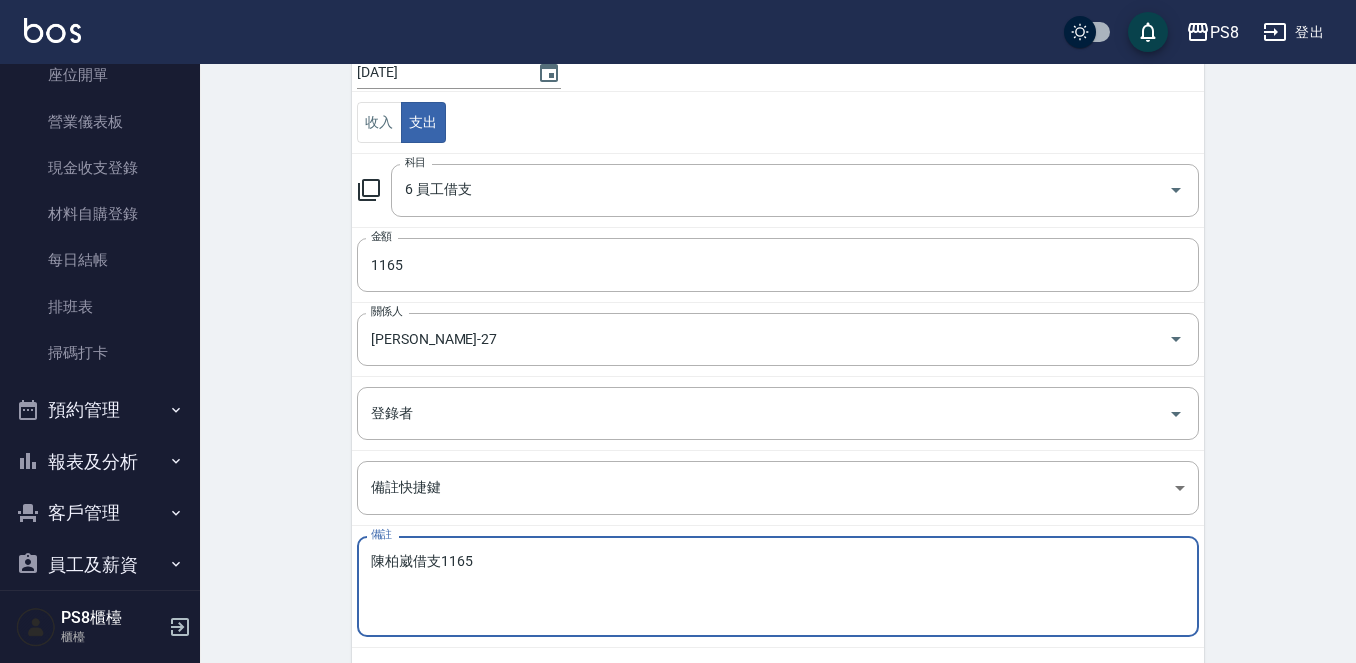 scroll, scrollTop: 345, scrollLeft: 0, axis: vertical 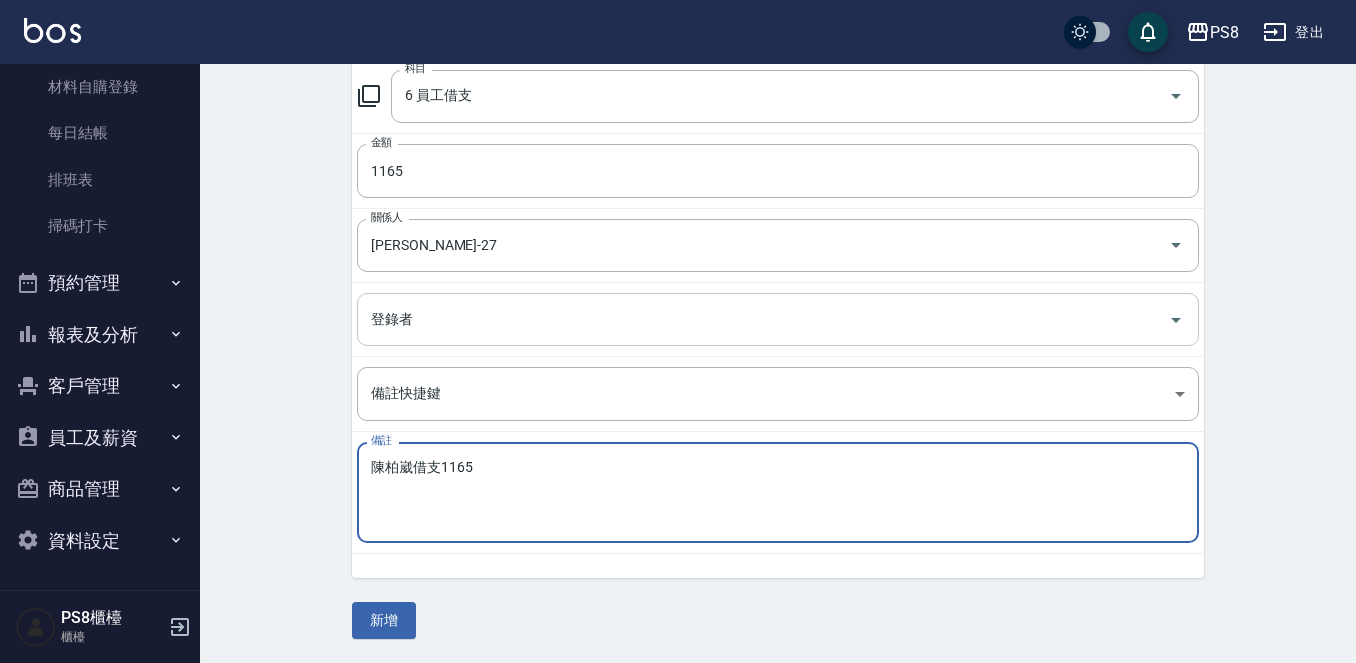 type on "陳柏崴借支1165" 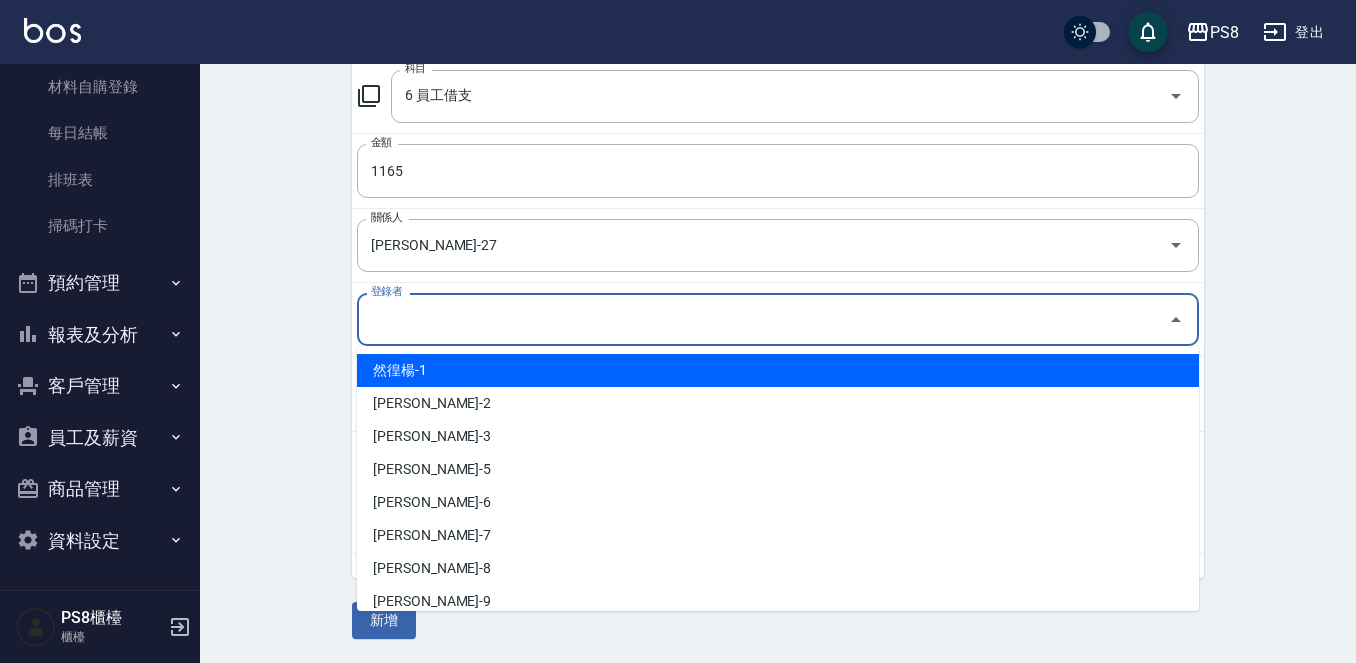 click on "登錄者" at bounding box center (763, 319) 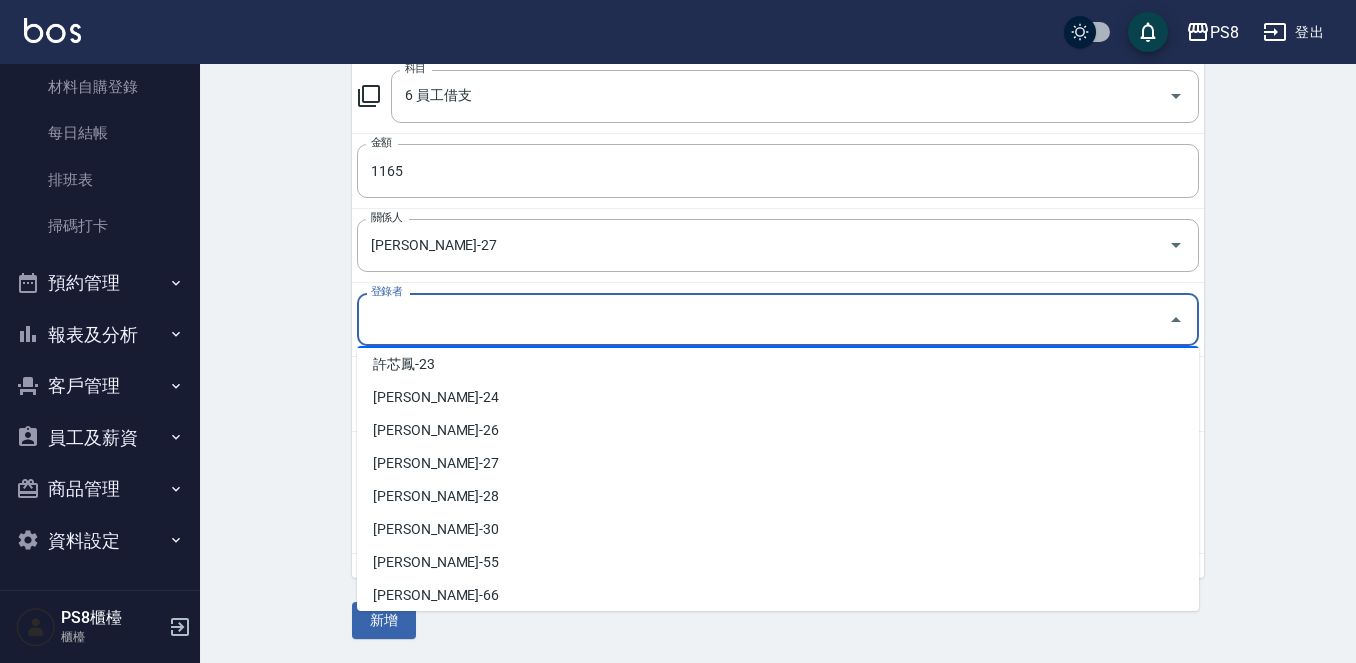 scroll, scrollTop: 600, scrollLeft: 0, axis: vertical 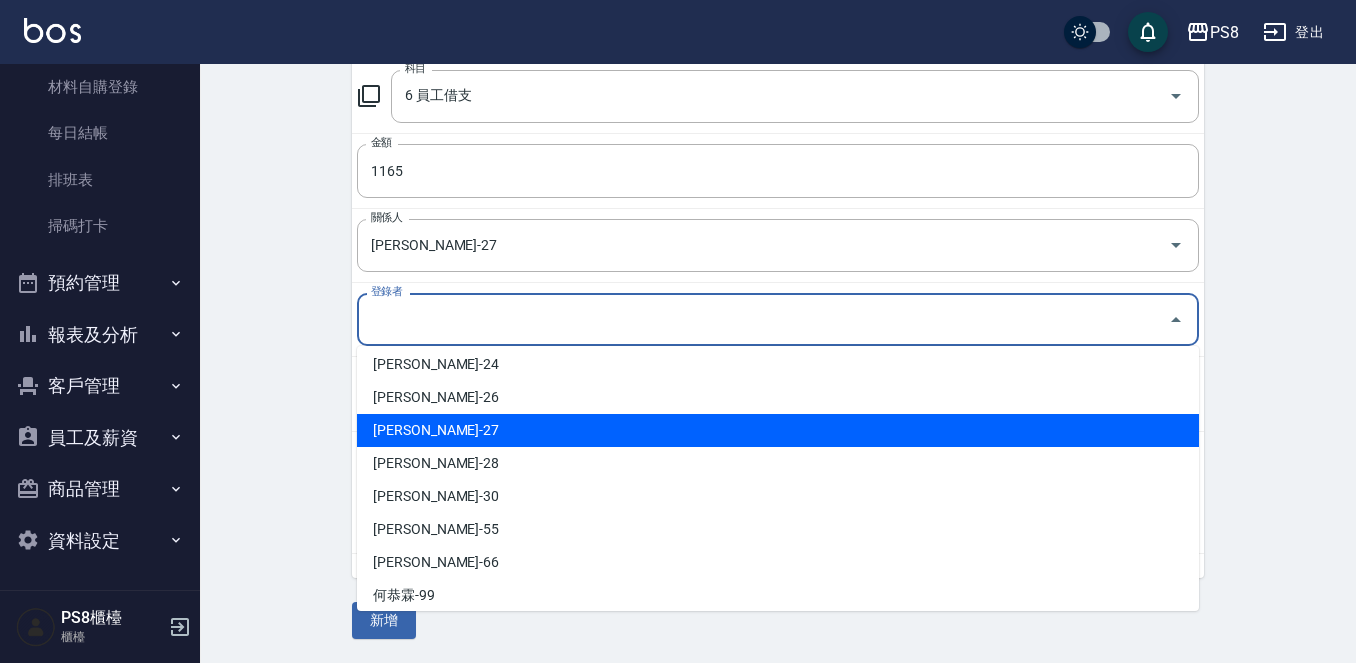 click on "[PERSON_NAME]-27" at bounding box center (778, 430) 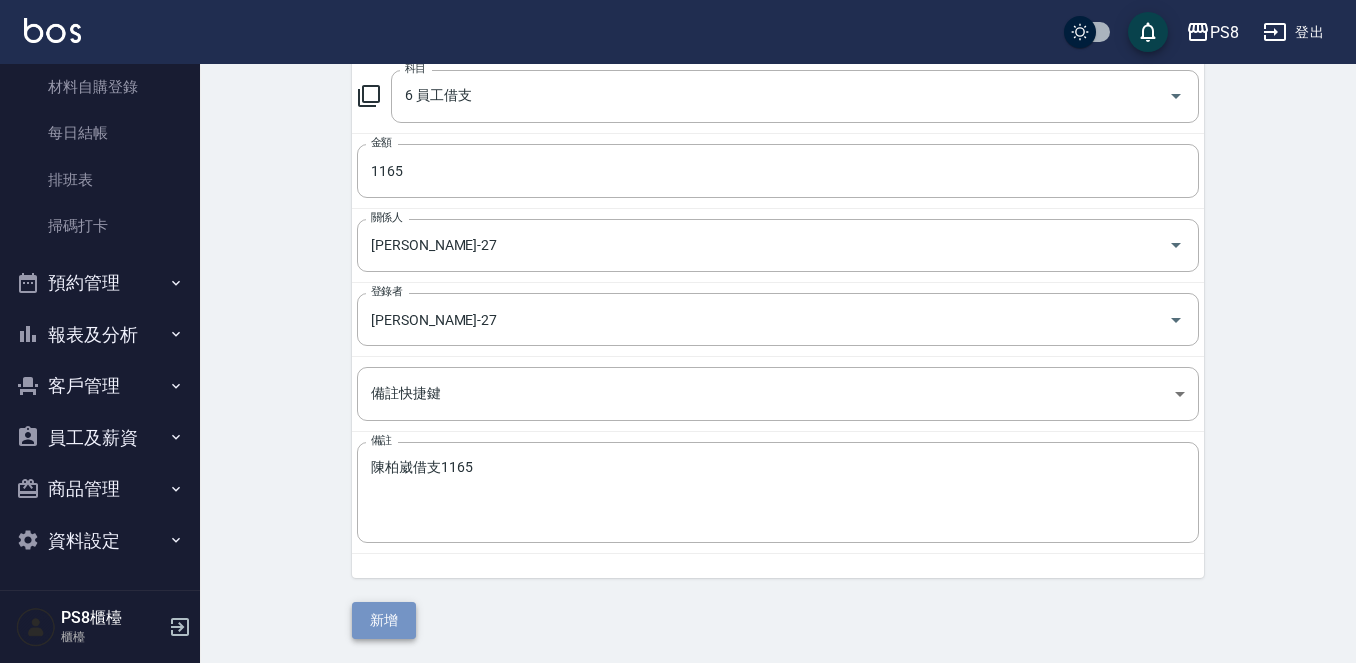 click on "新增" at bounding box center (384, 620) 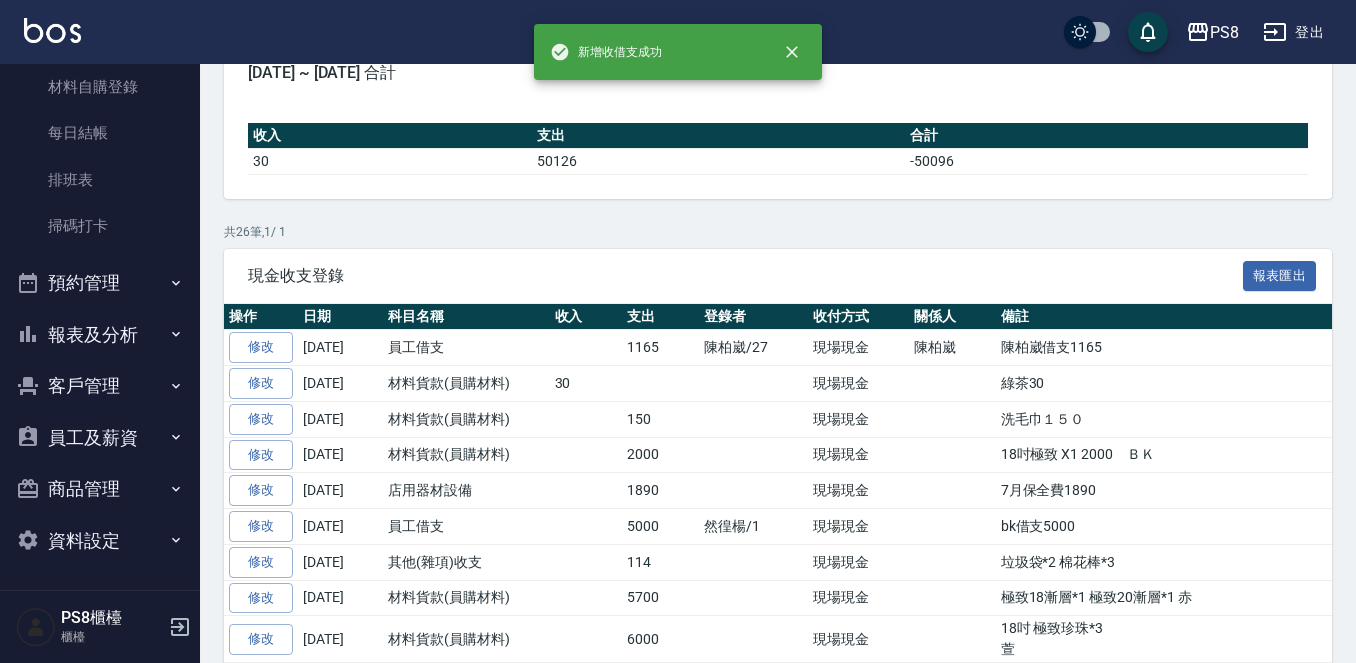 scroll, scrollTop: 200, scrollLeft: 0, axis: vertical 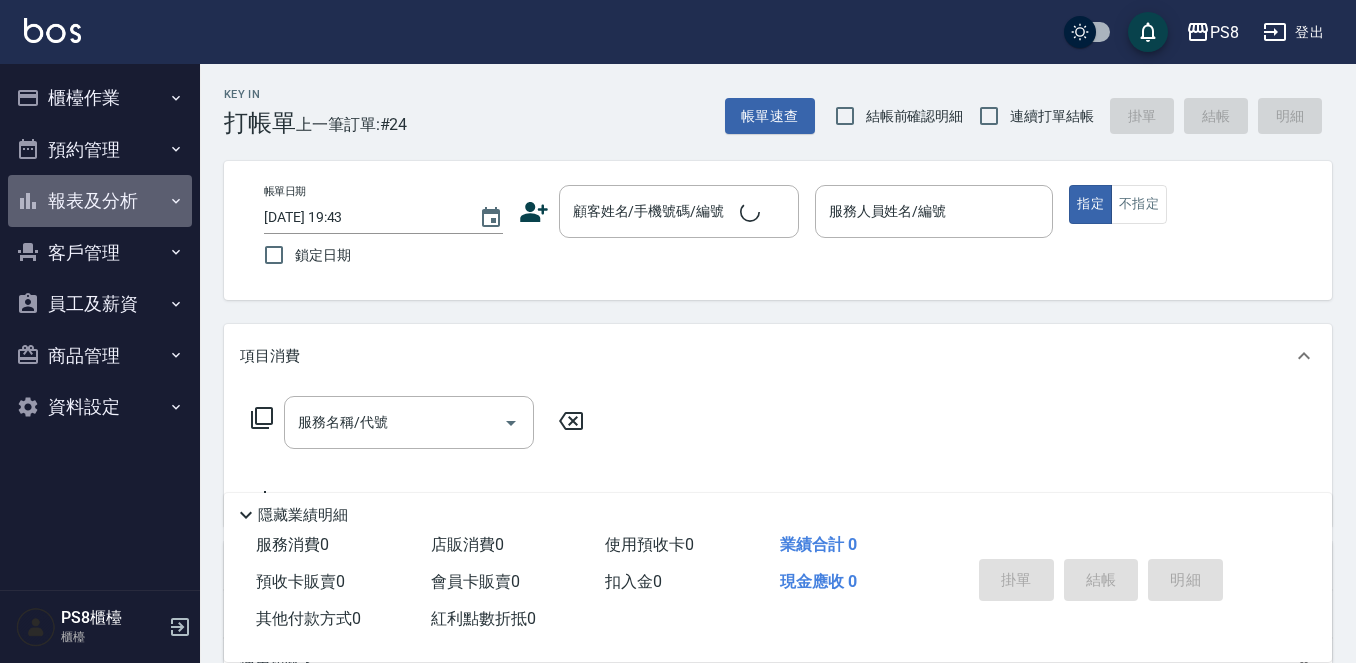 click on "報表及分析" at bounding box center (100, 201) 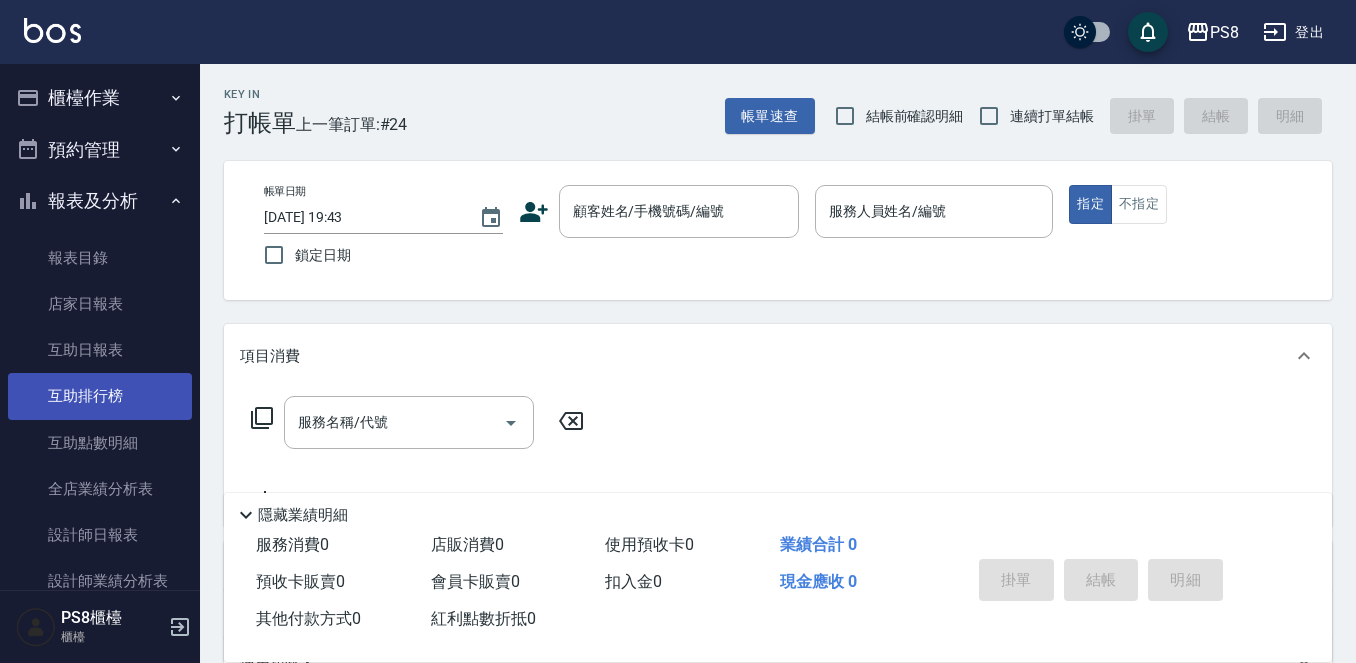 click on "互助排行榜" at bounding box center (100, 396) 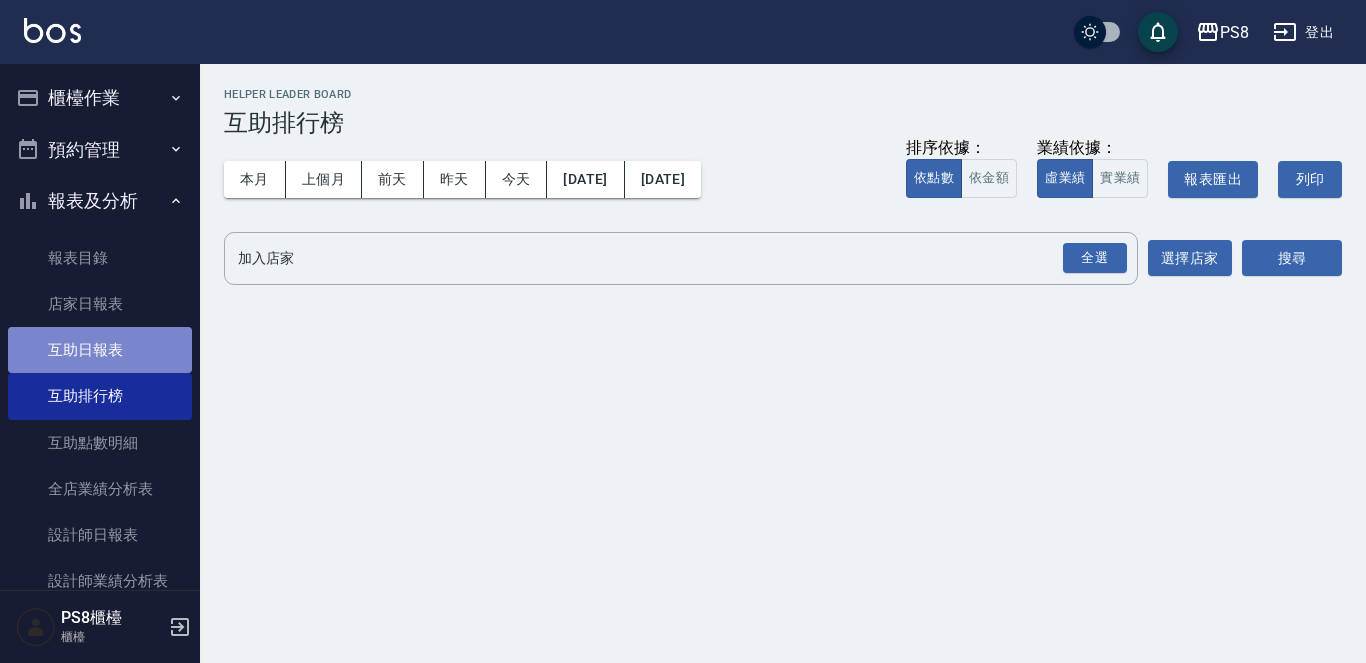 click on "互助日報表" at bounding box center [100, 350] 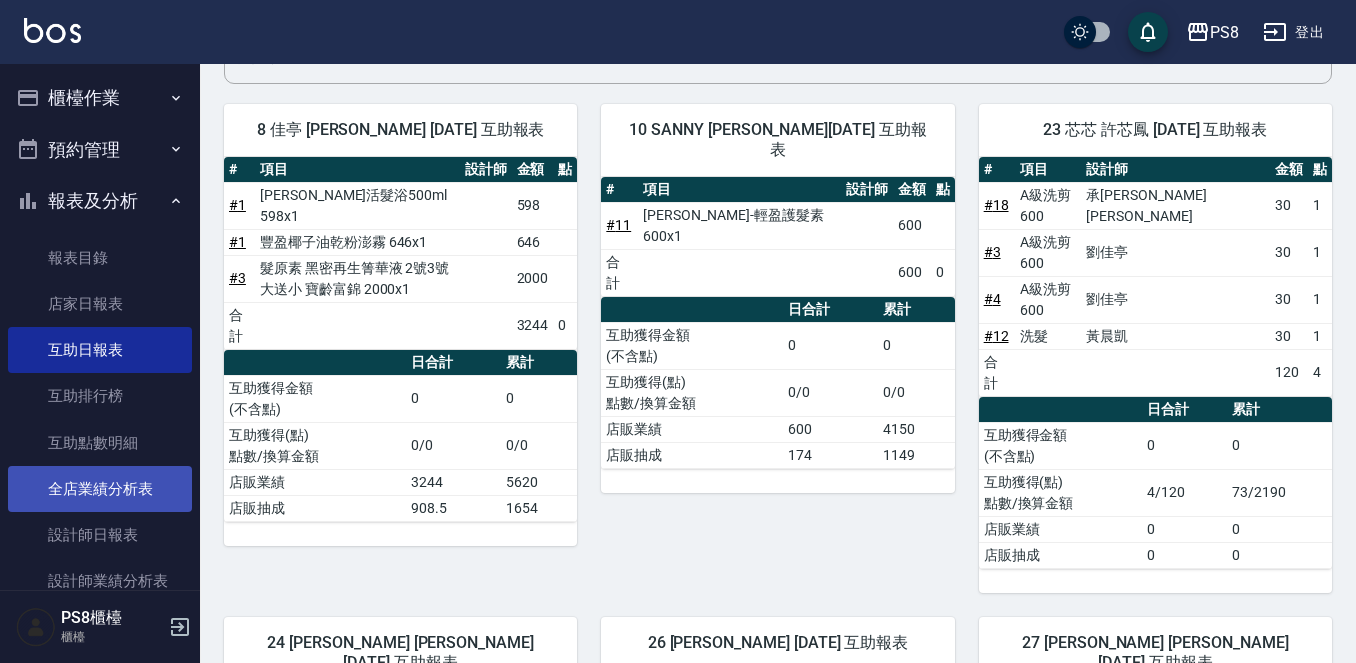 scroll, scrollTop: 0, scrollLeft: 0, axis: both 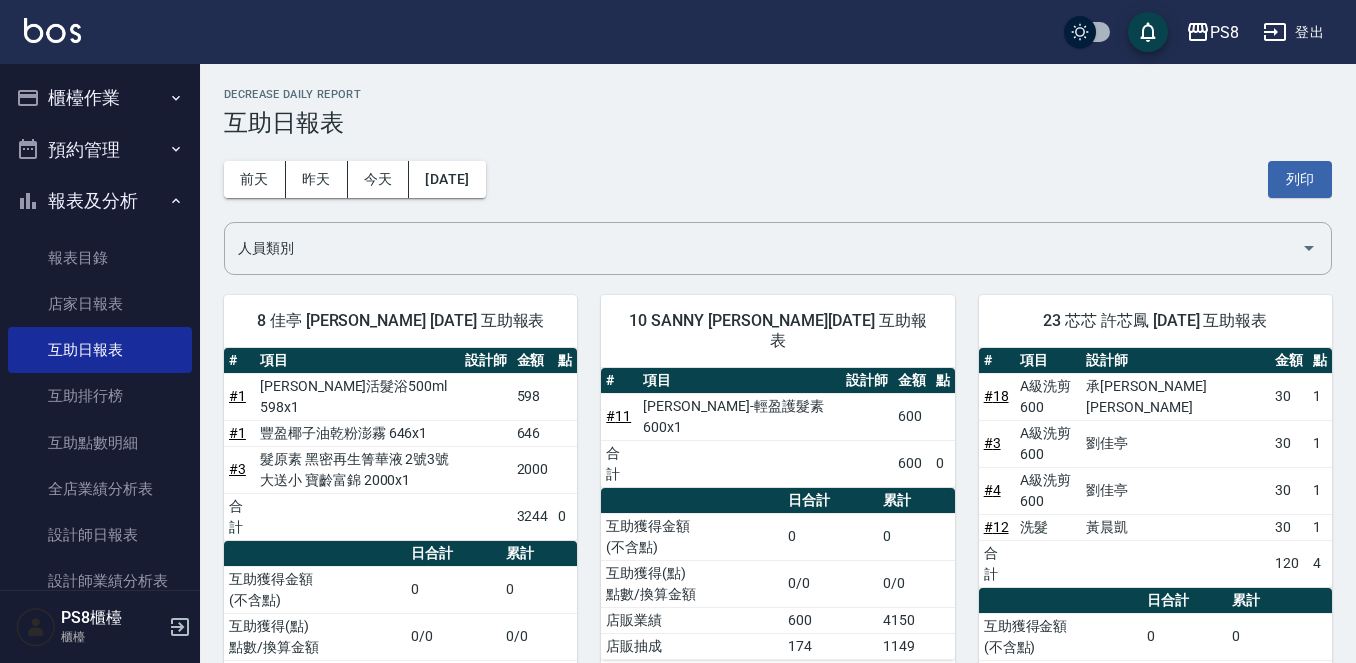 click on "櫃檯作業" at bounding box center [100, 98] 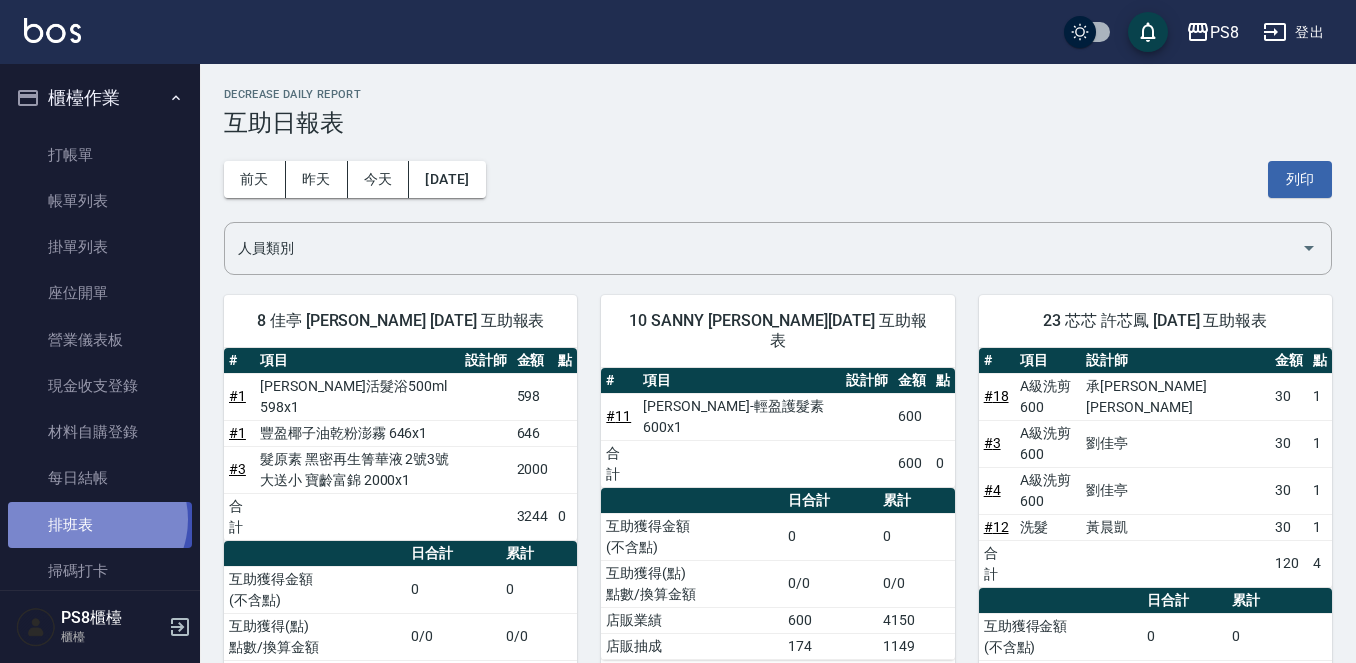 click on "排班表" at bounding box center [100, 525] 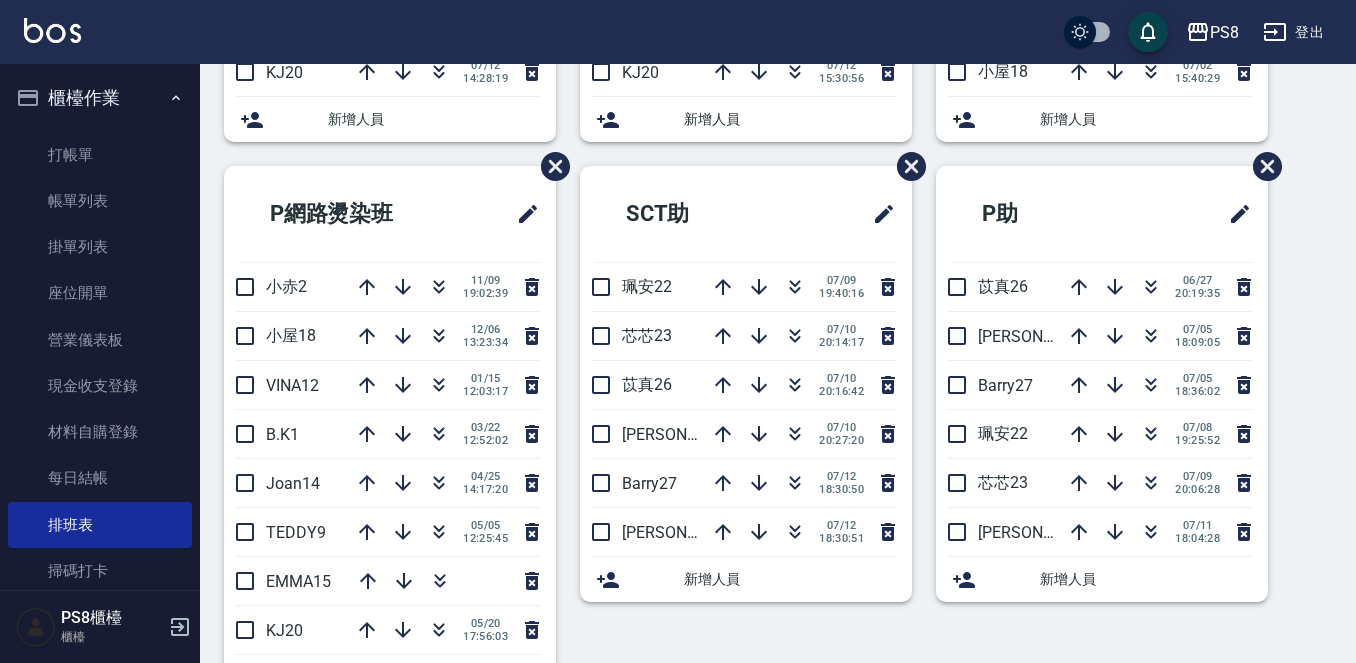 scroll, scrollTop: 487, scrollLeft: 0, axis: vertical 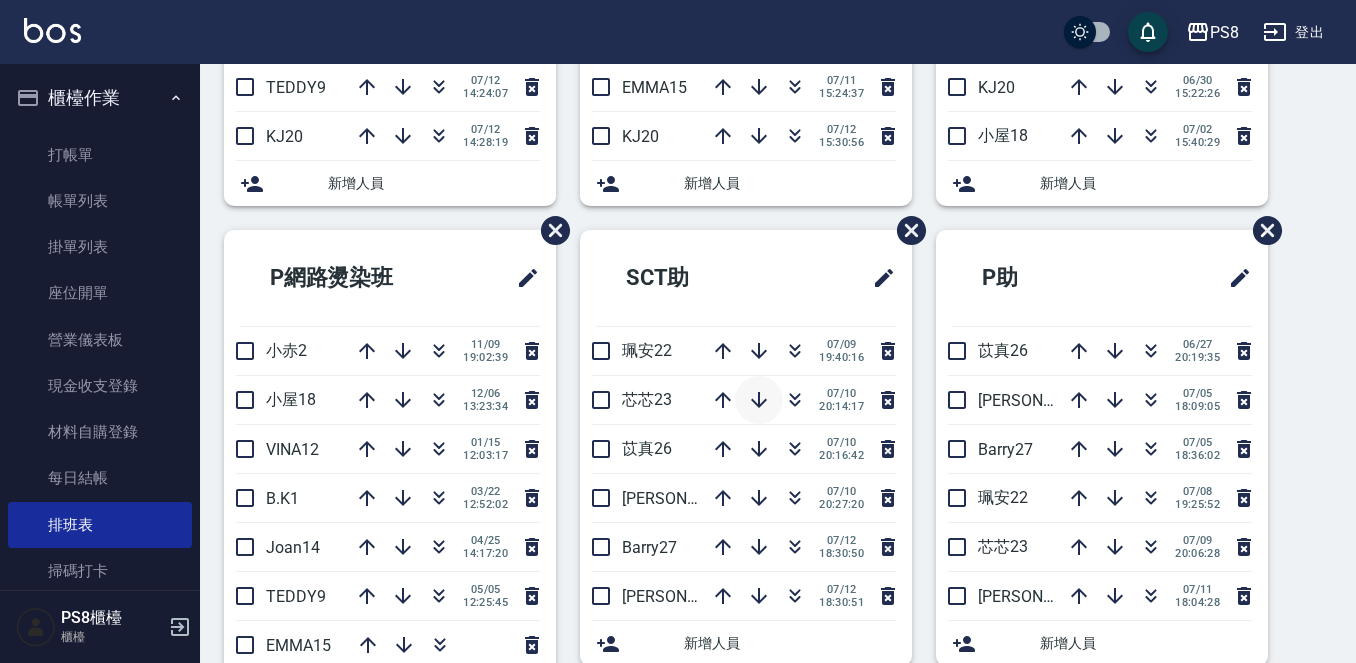 click 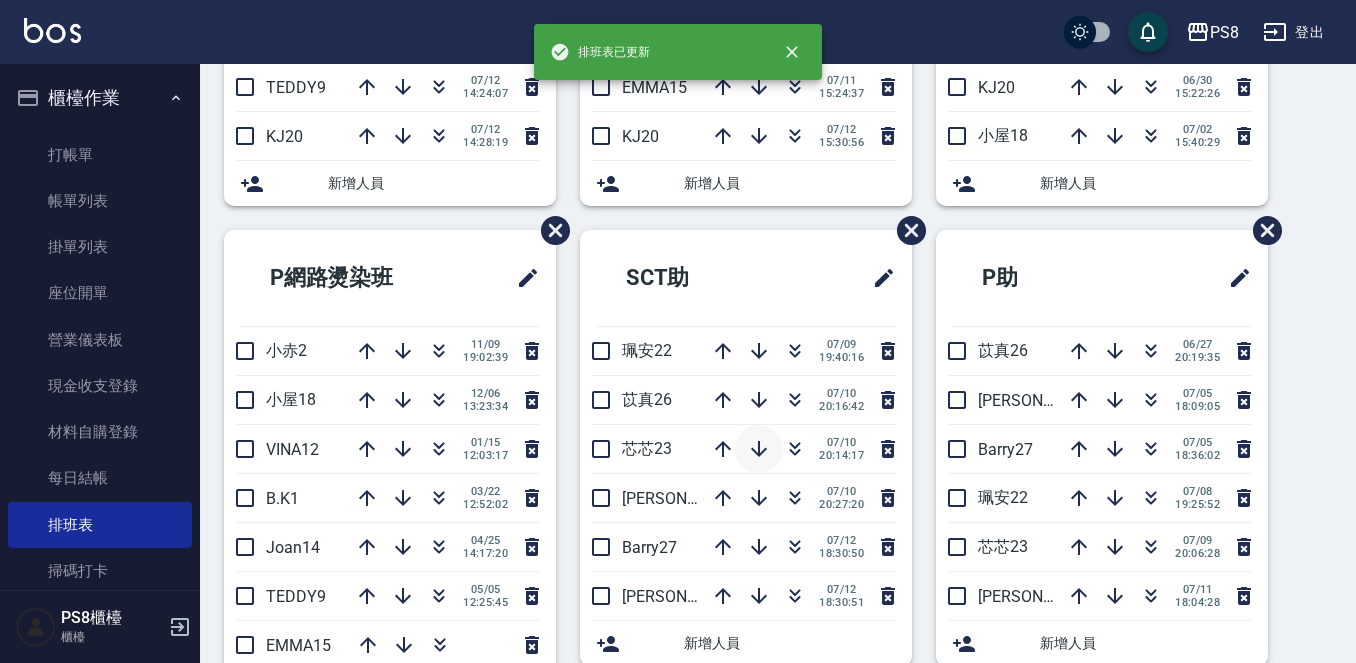 click 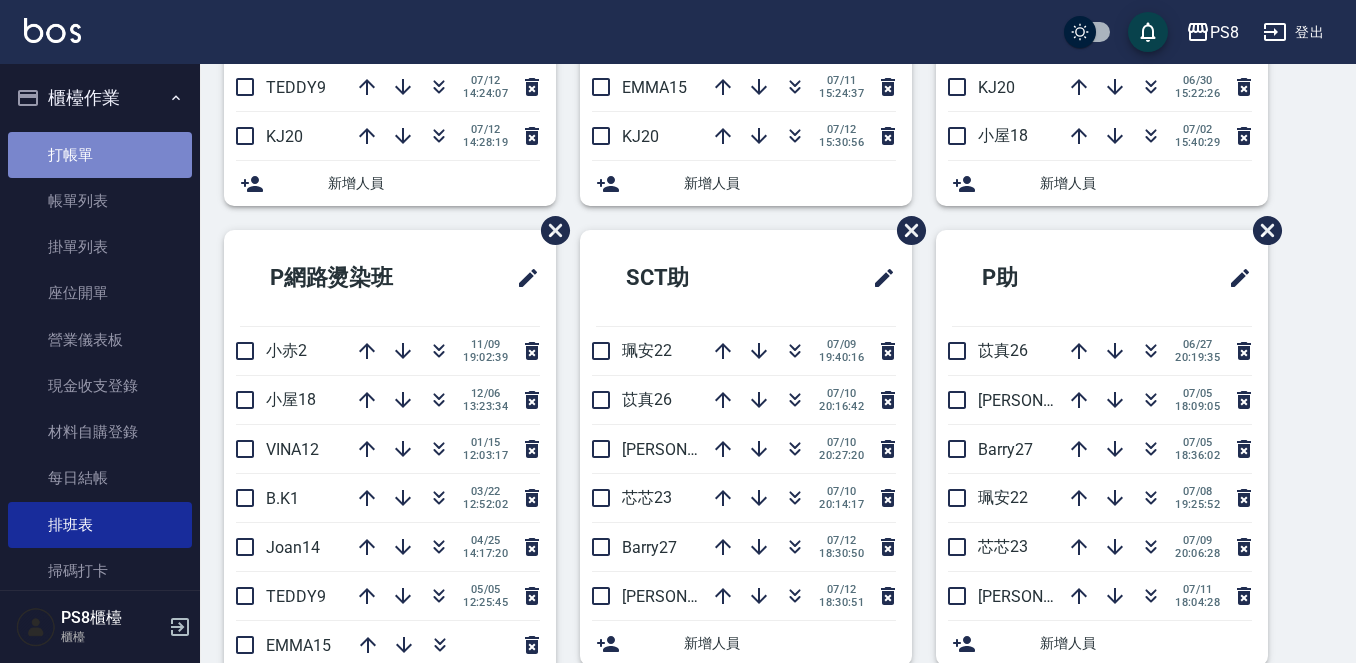 click on "打帳單" at bounding box center (100, 155) 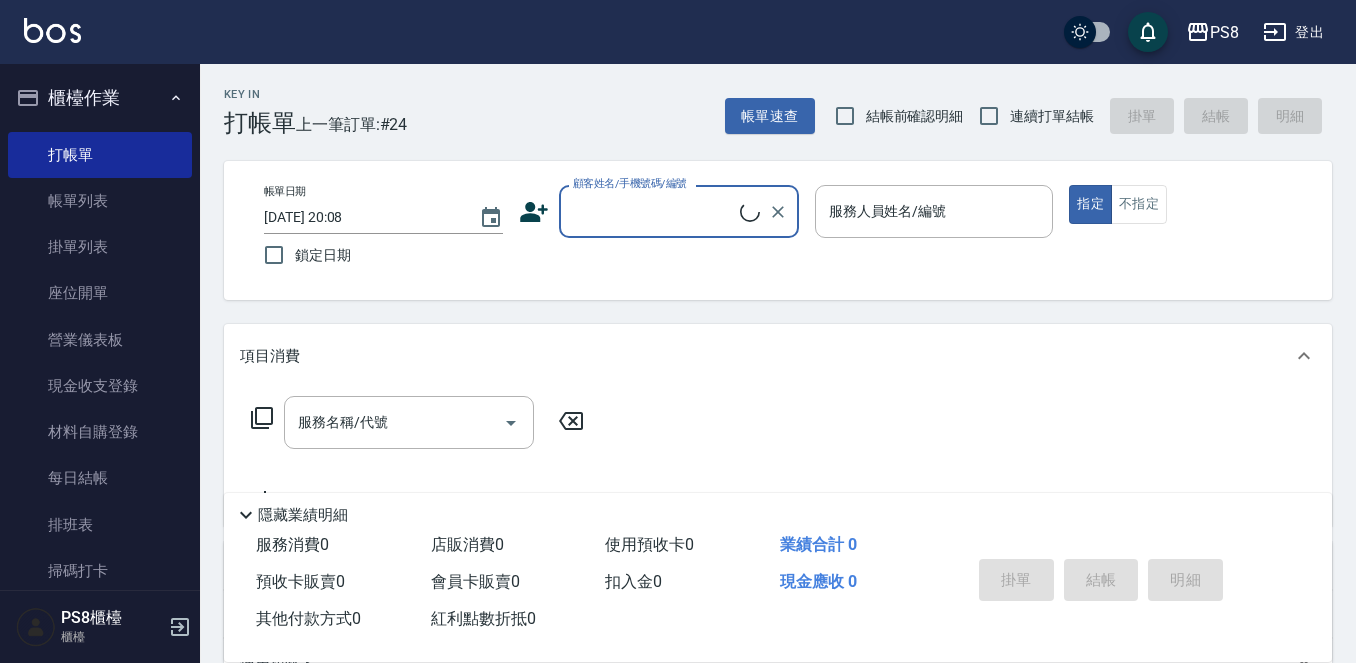 click on "顧客姓名/手機號碼/編號" at bounding box center (679, 211) 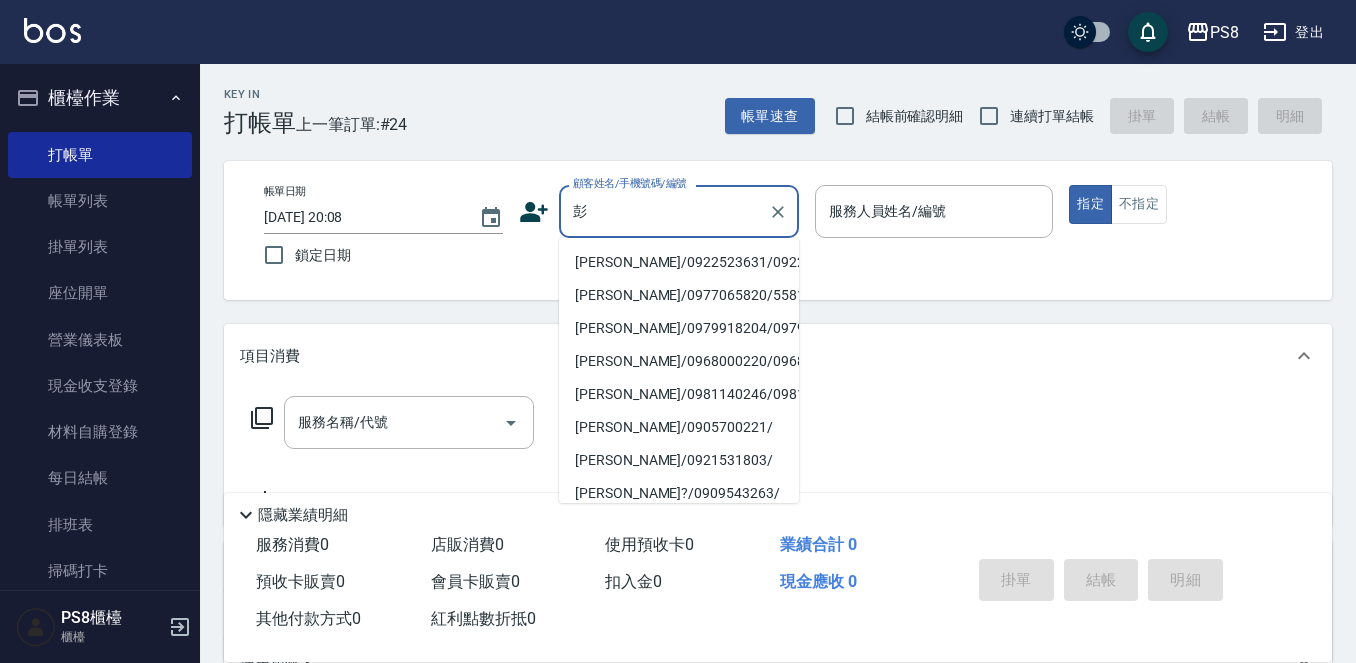 drag, startPoint x: 668, startPoint y: 269, endPoint x: 695, endPoint y: 270, distance: 27.018513 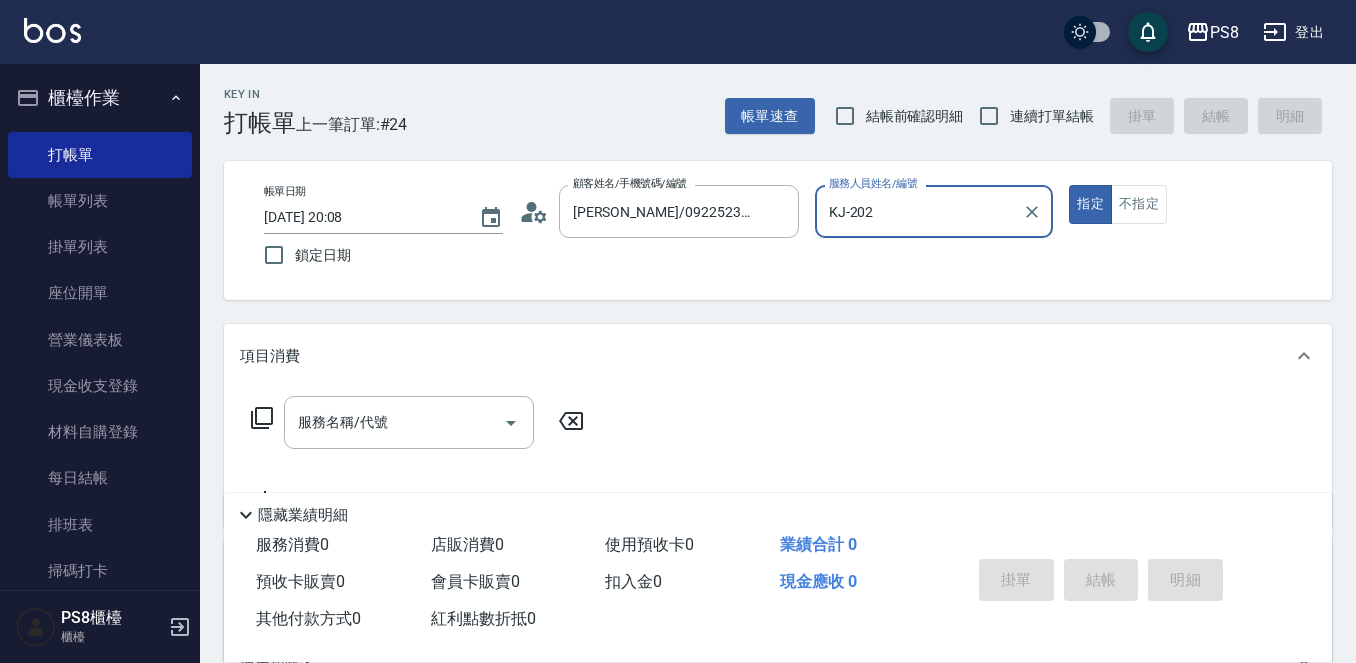 type on "KJ-20" 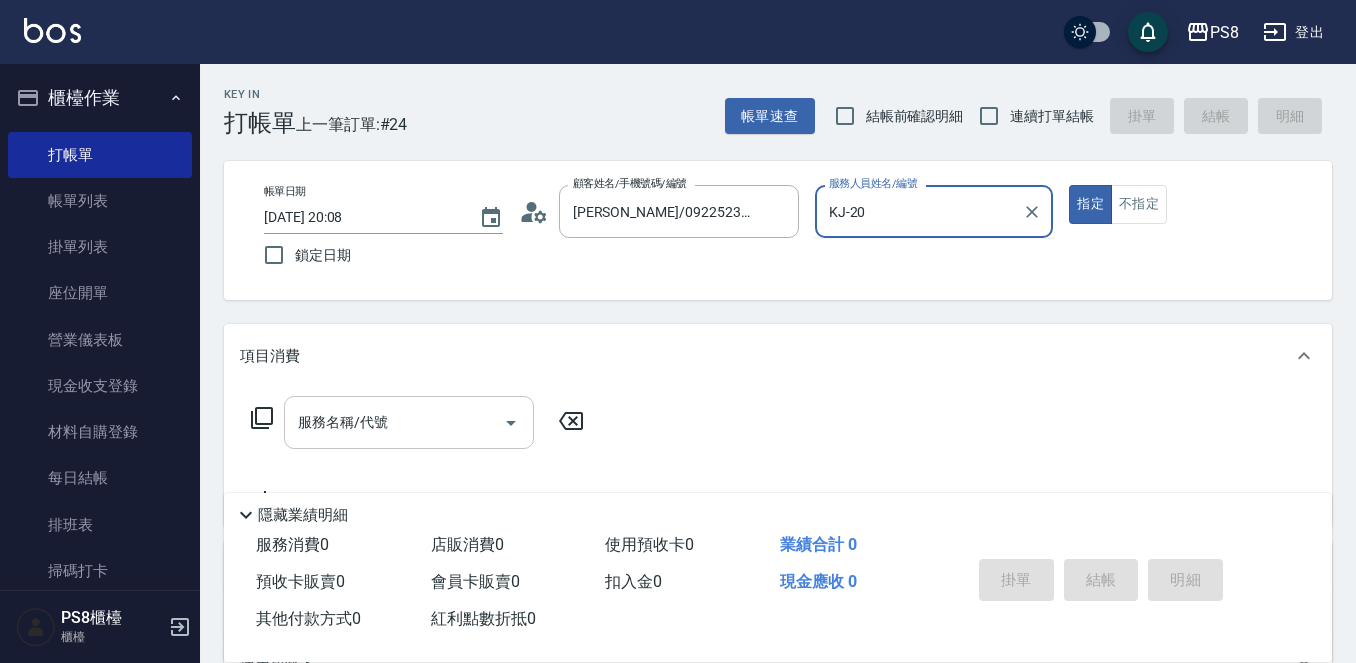 click on "服務名稱/代號 服務名稱/代號" at bounding box center [409, 422] 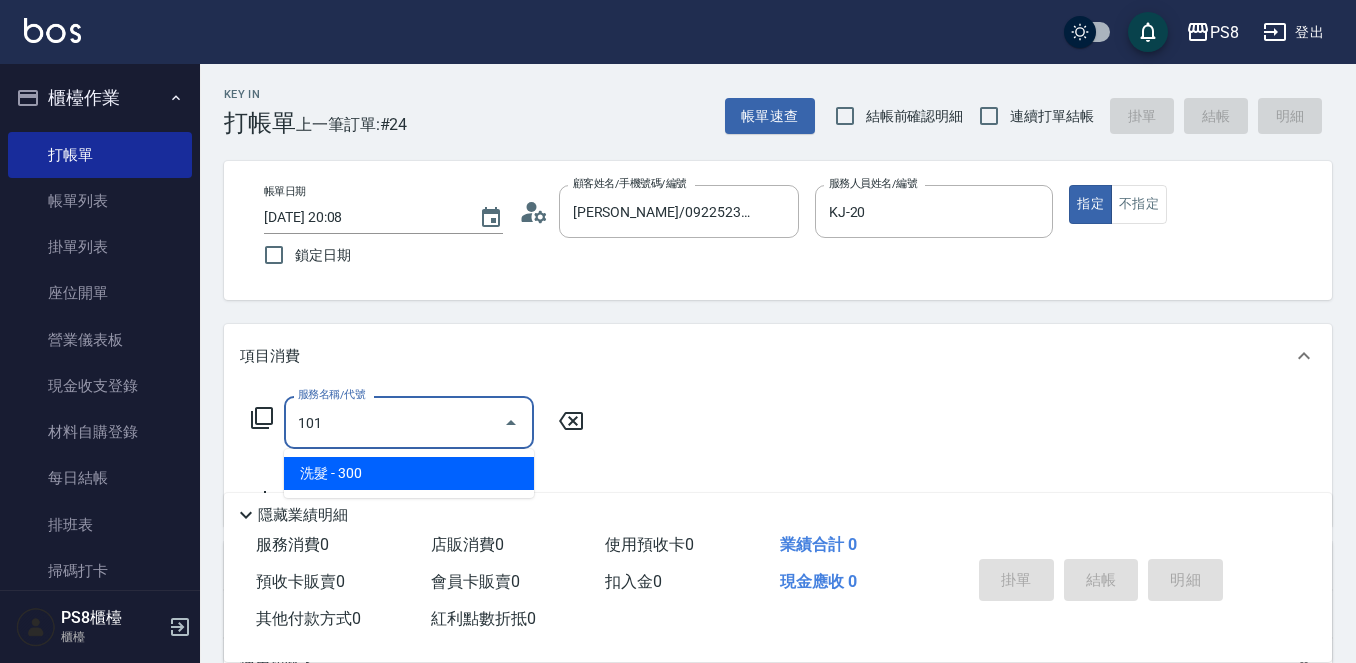 click on "洗髮 - 300" at bounding box center (409, 473) 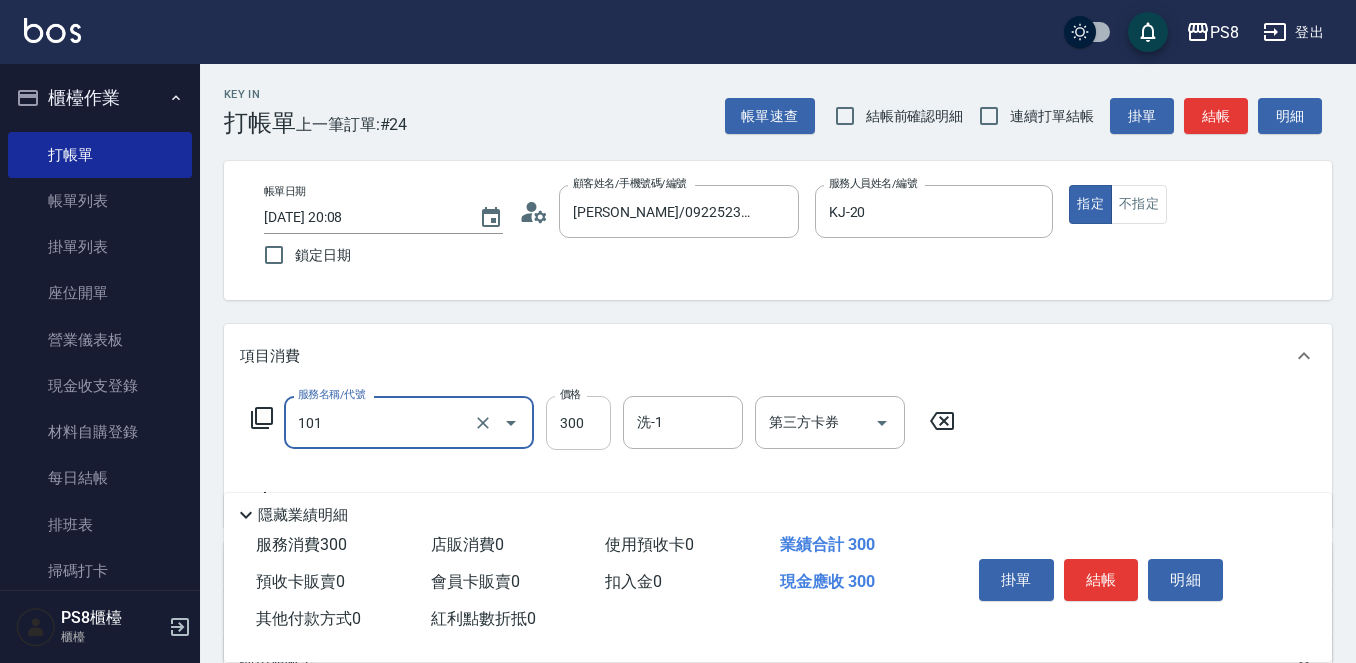 click on "300" at bounding box center [578, 423] 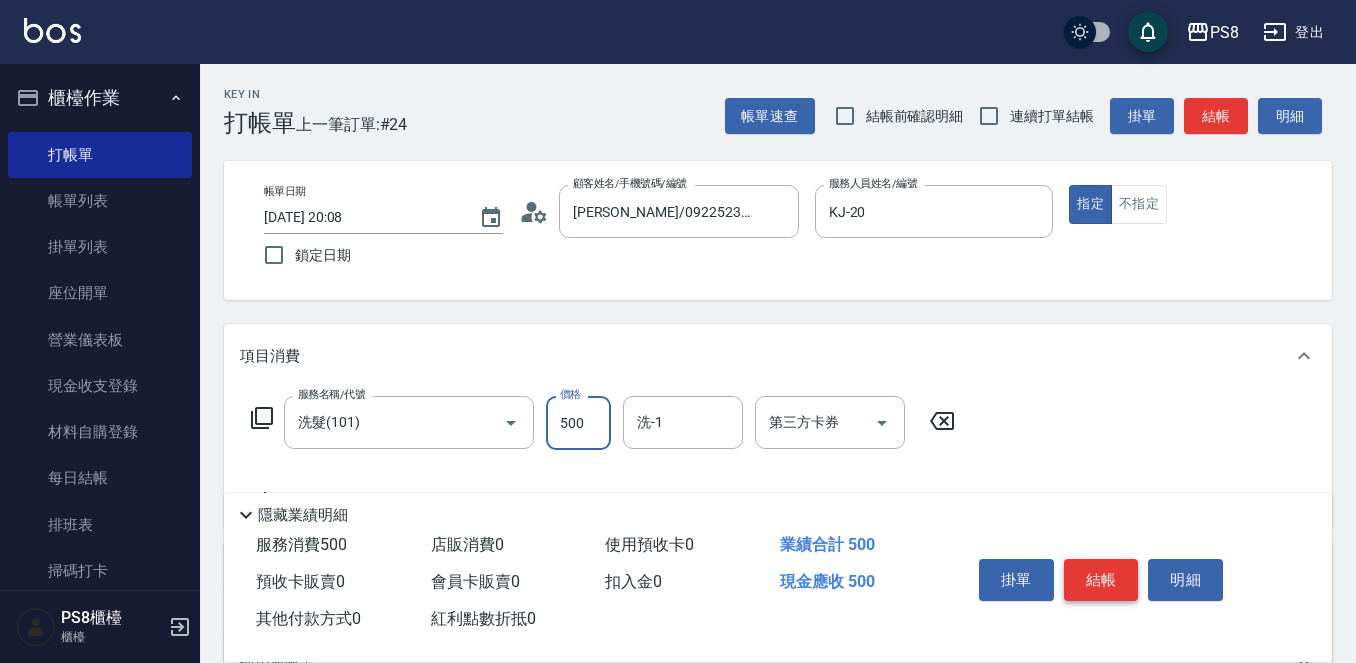 type on "500" 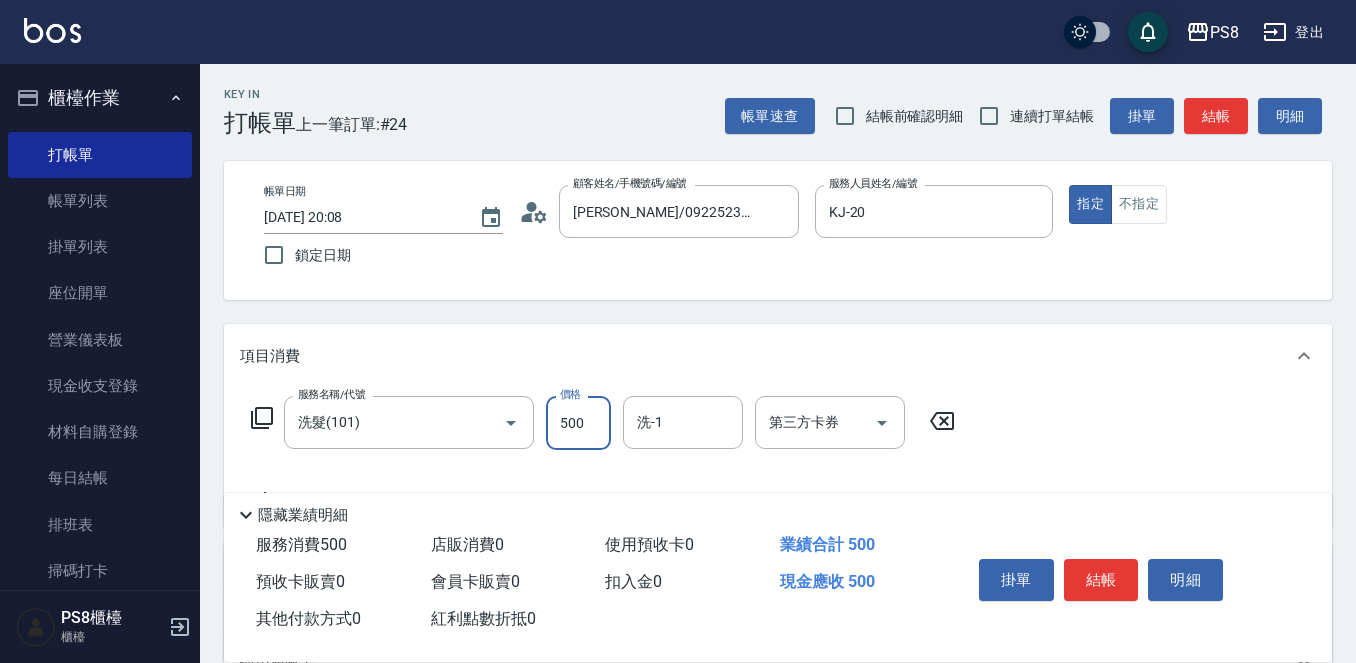 drag, startPoint x: 1091, startPoint y: 562, endPoint x: 1106, endPoint y: 563, distance: 15.033297 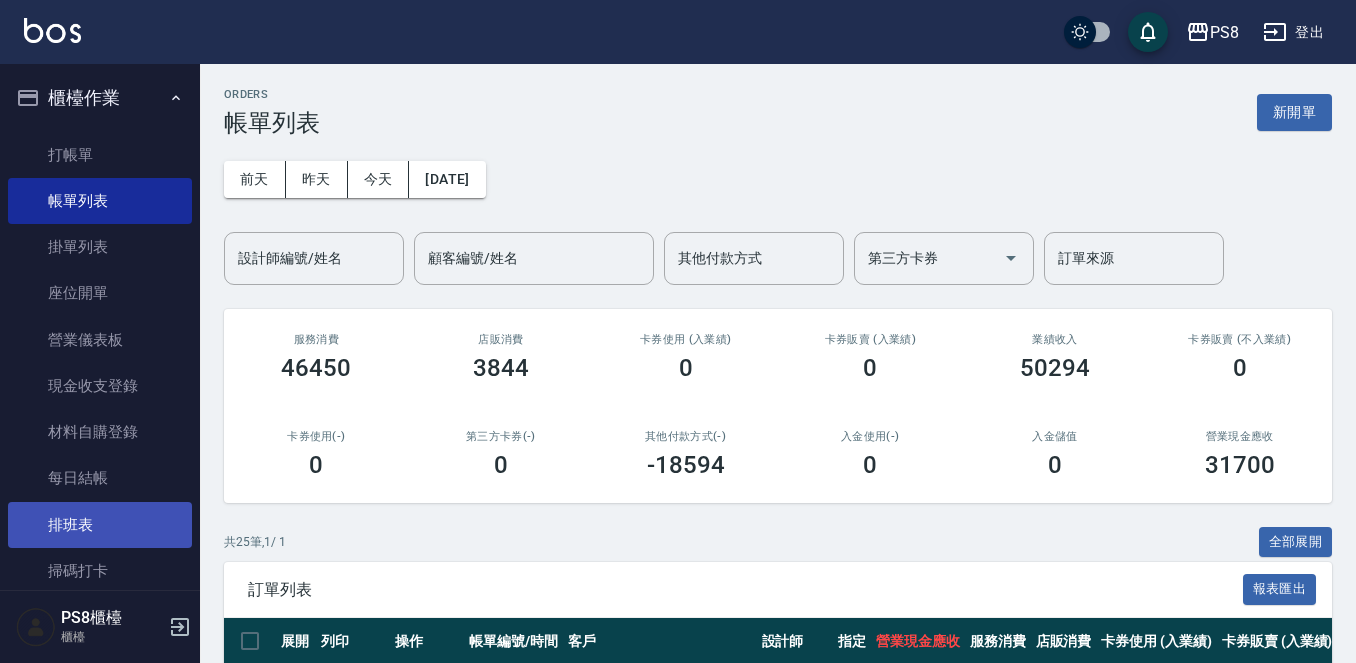 click on "排班表" at bounding box center [100, 525] 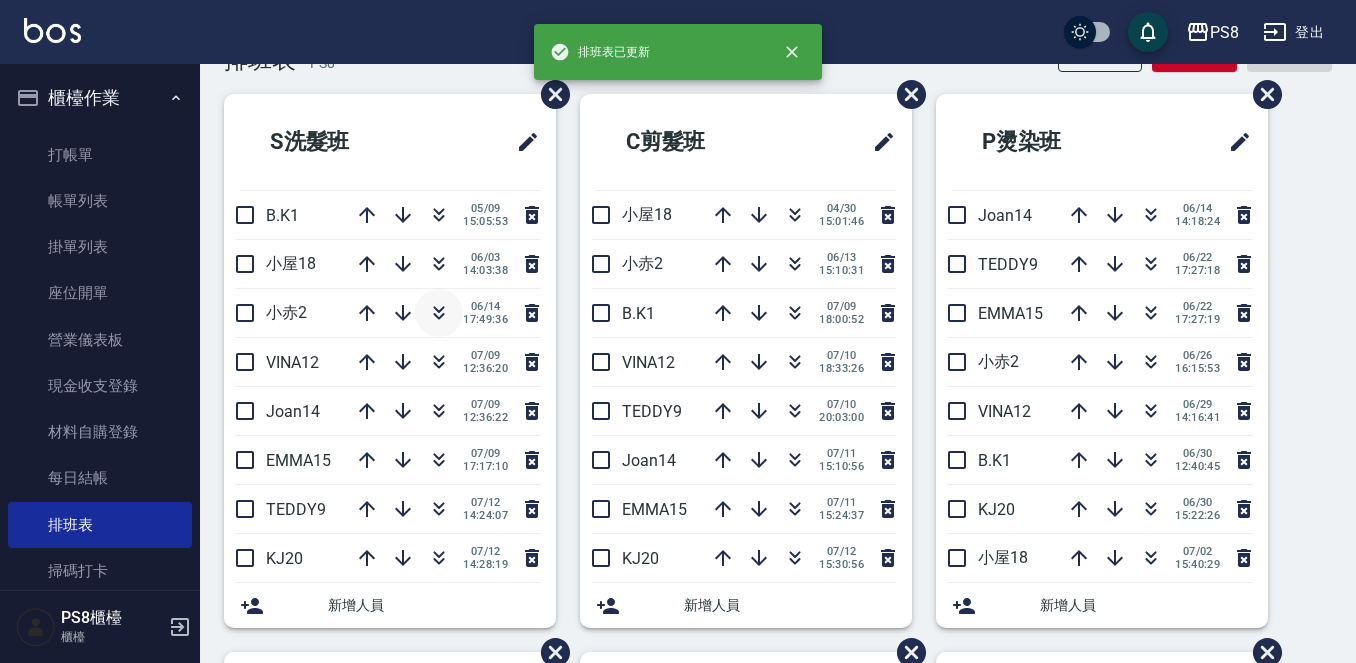 scroll, scrollTop: 100, scrollLeft: 0, axis: vertical 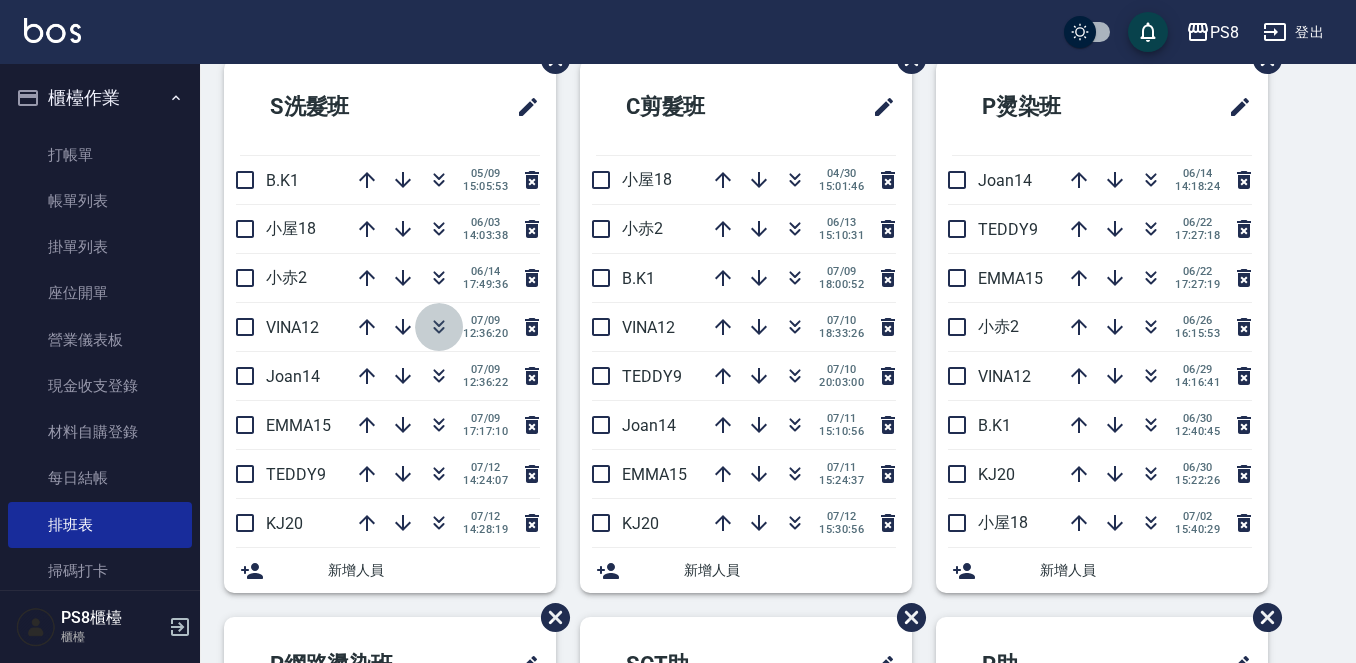 click 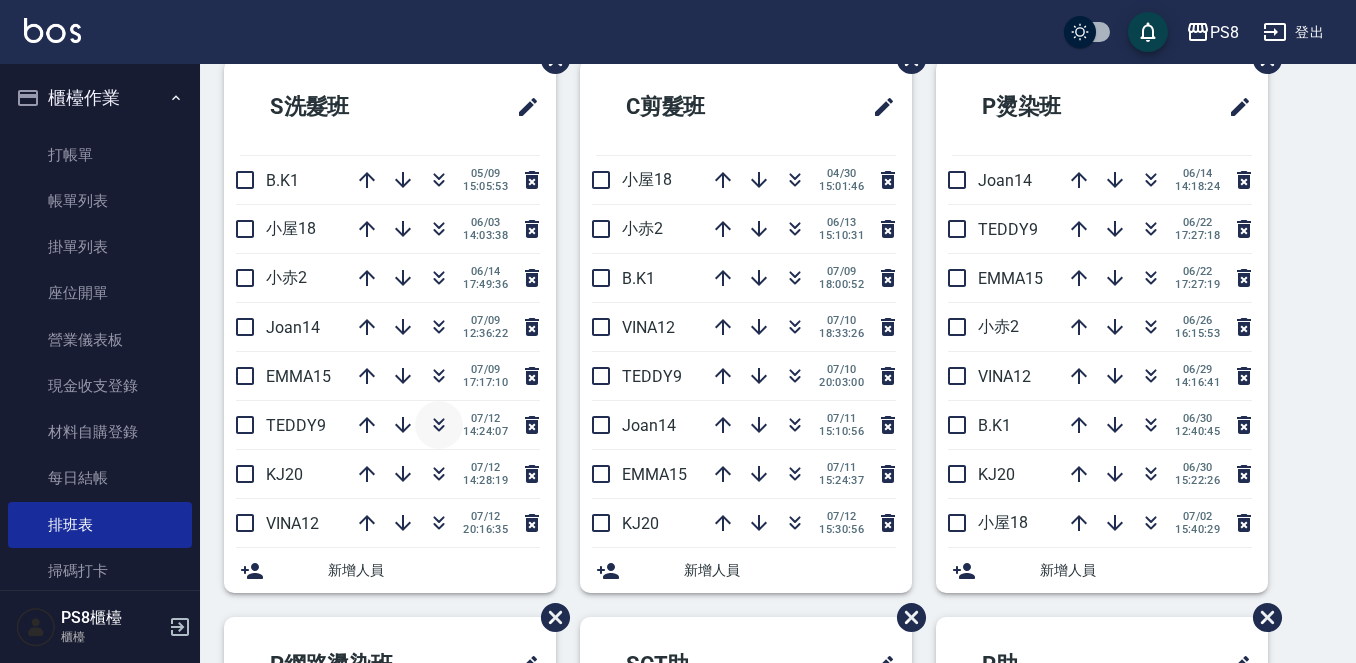 click 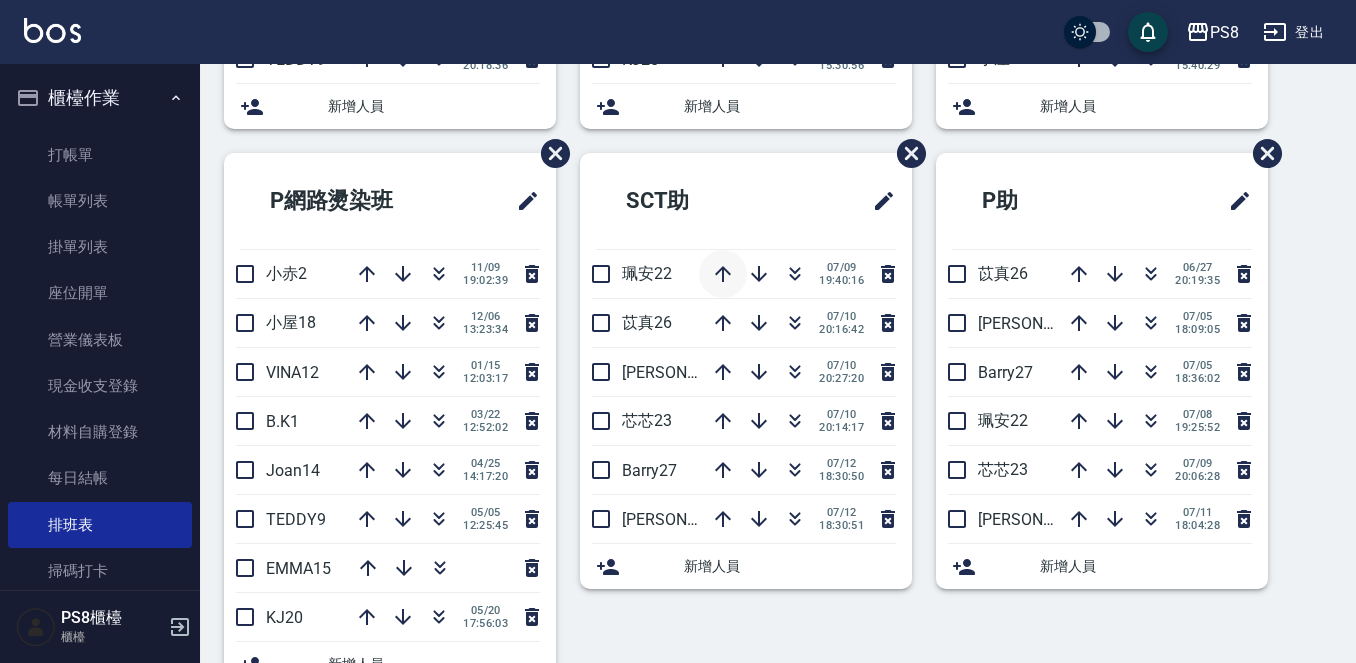 scroll, scrollTop: 600, scrollLeft: 0, axis: vertical 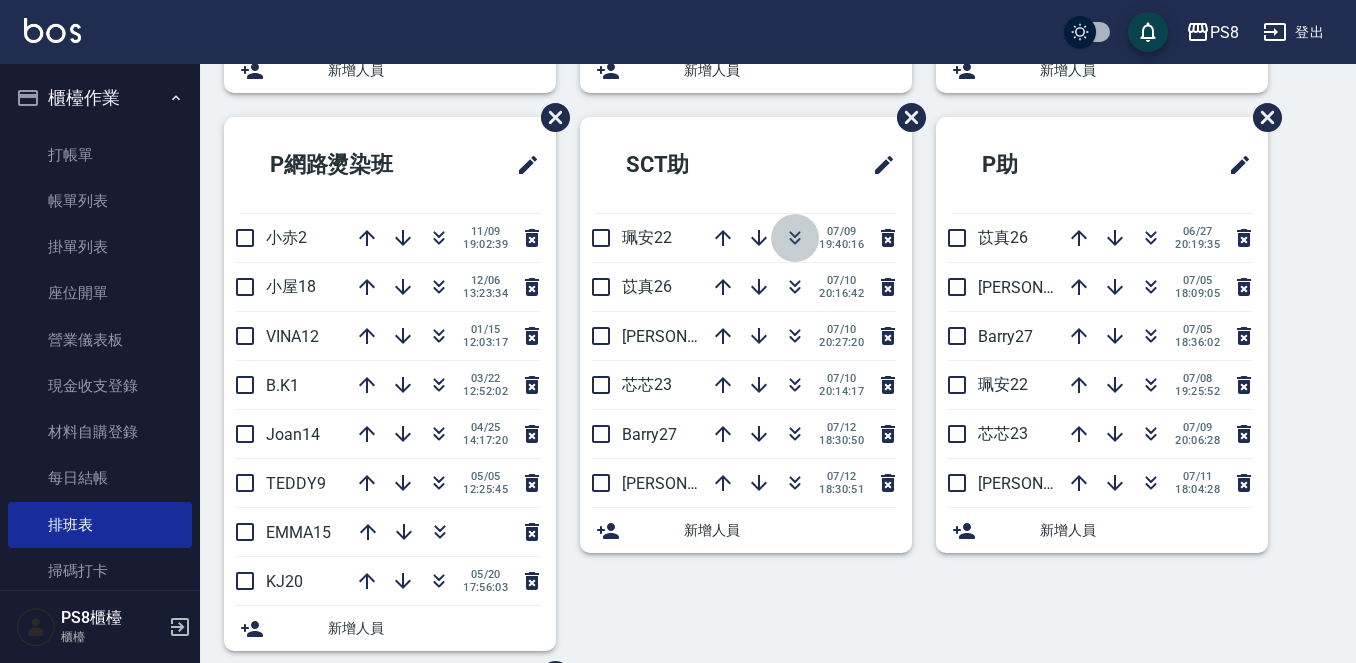 click 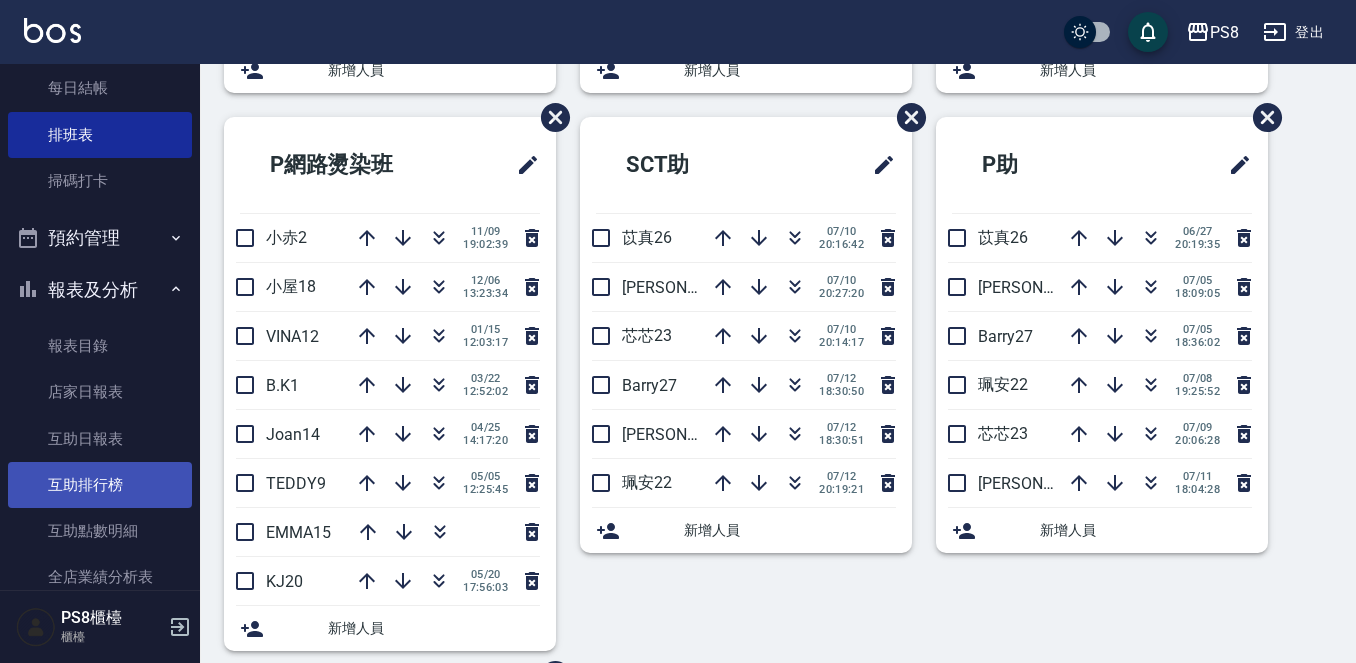 scroll, scrollTop: 500, scrollLeft: 0, axis: vertical 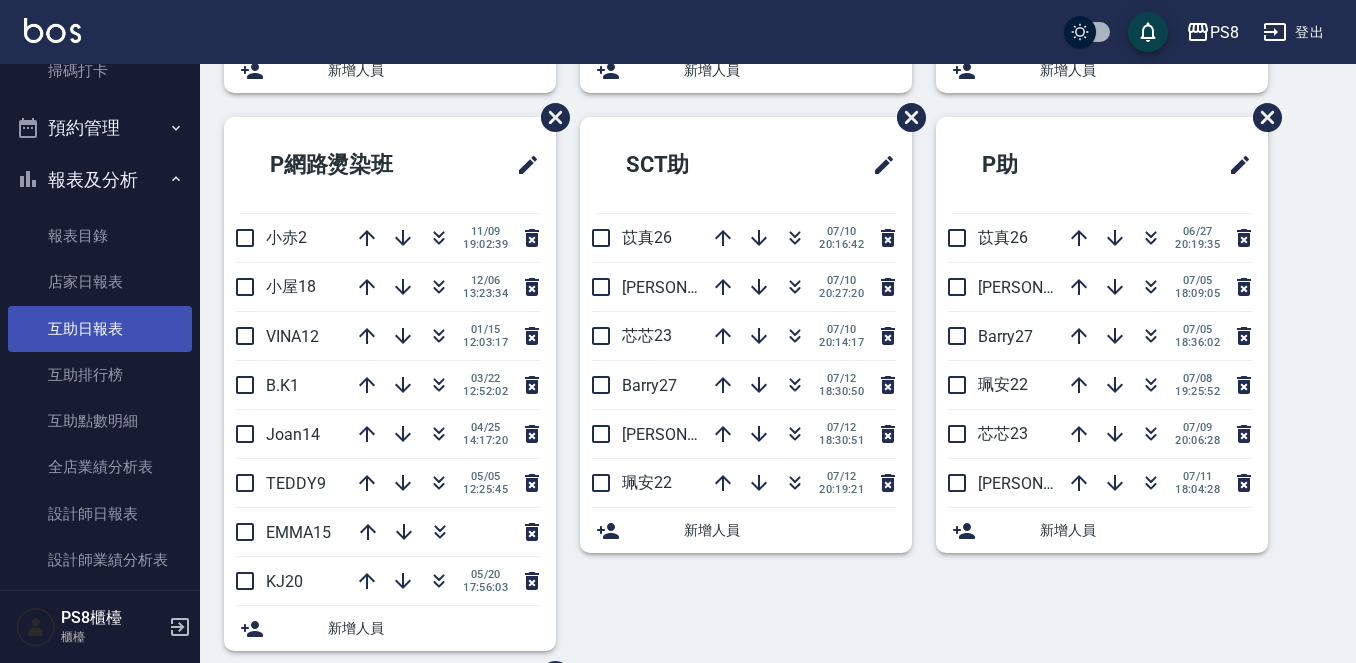 click on "互助日報表" at bounding box center (100, 329) 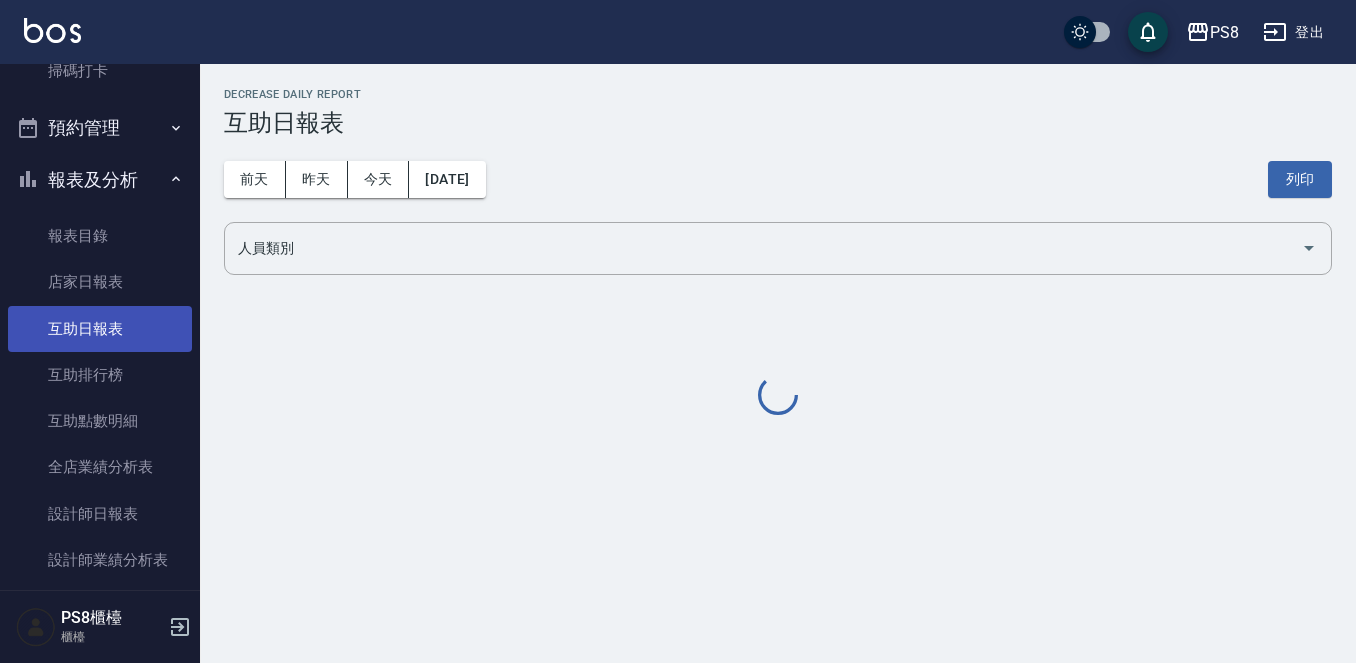 scroll, scrollTop: 0, scrollLeft: 0, axis: both 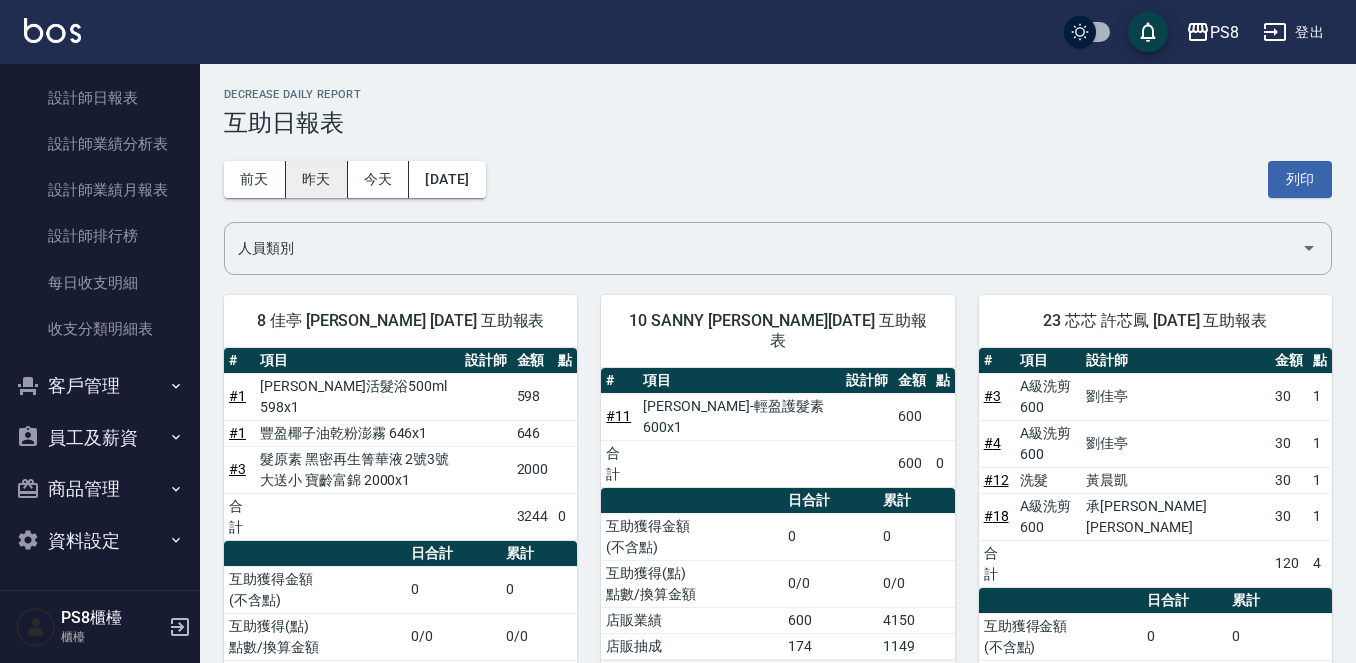 click on "[DATE] [DATE] [DATE] [DATE] 列印" at bounding box center (778, 179) 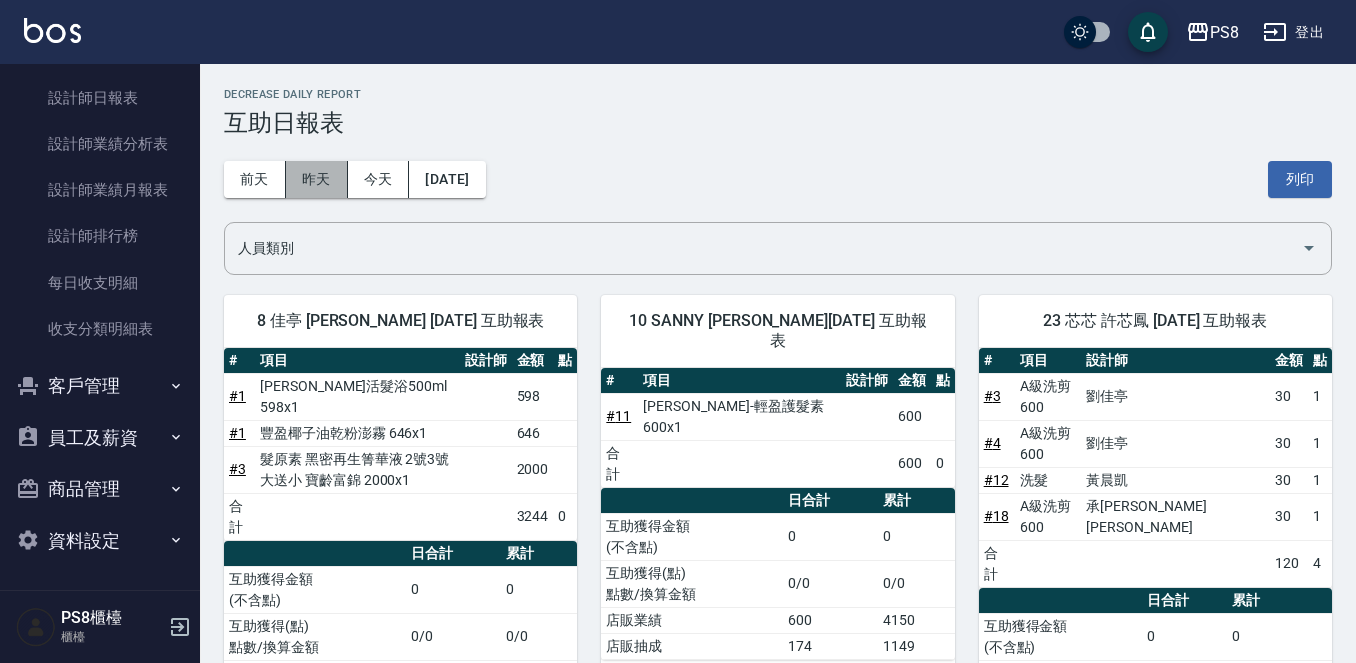 click on "昨天" at bounding box center [317, 179] 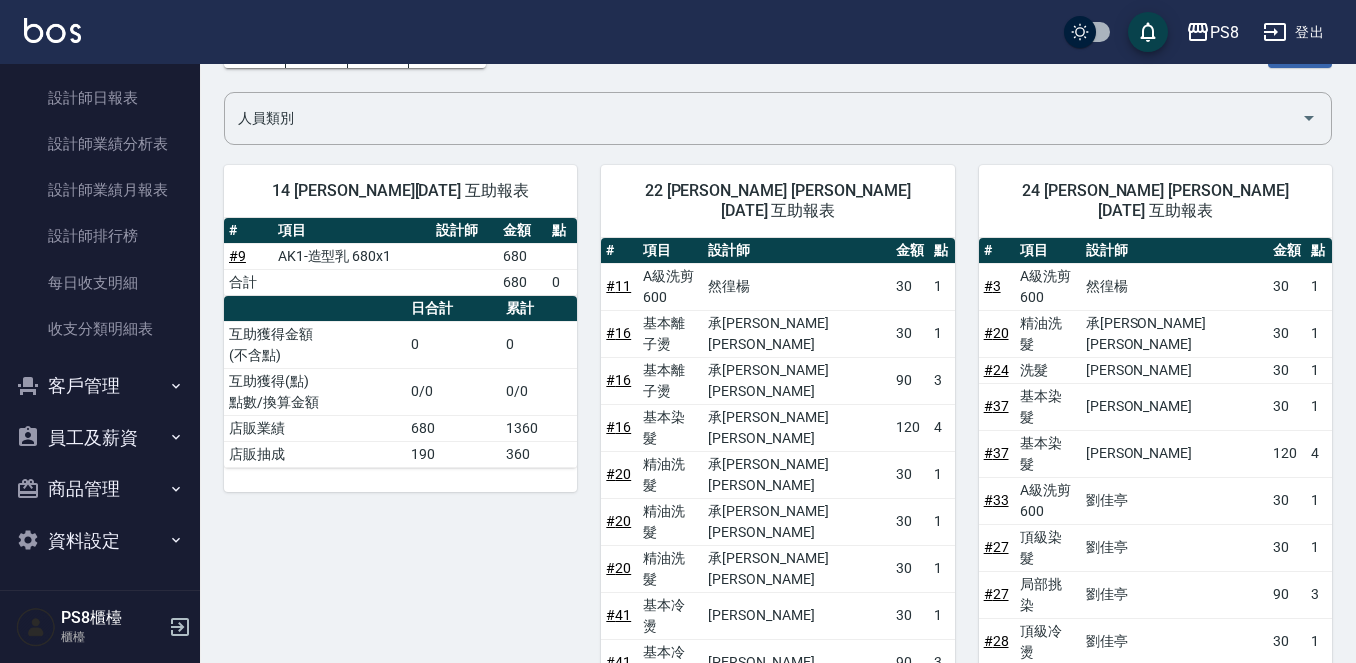 scroll, scrollTop: 0, scrollLeft: 0, axis: both 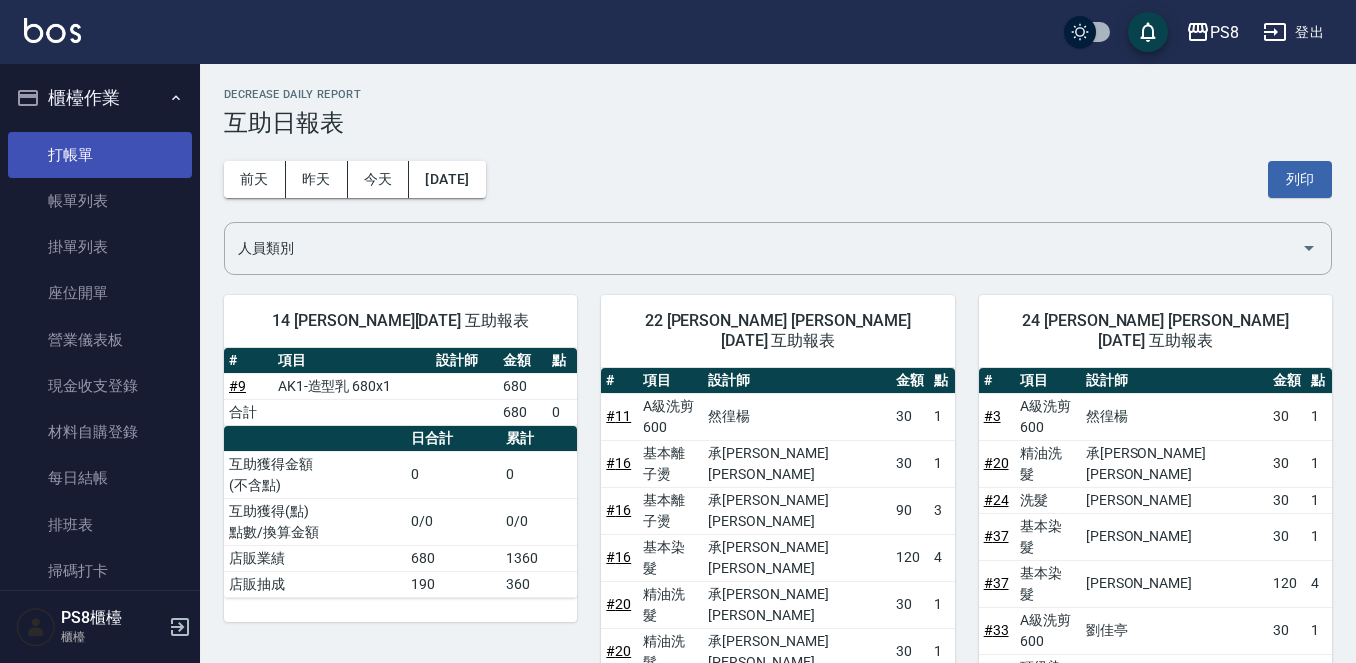 click on "打帳單" at bounding box center (100, 155) 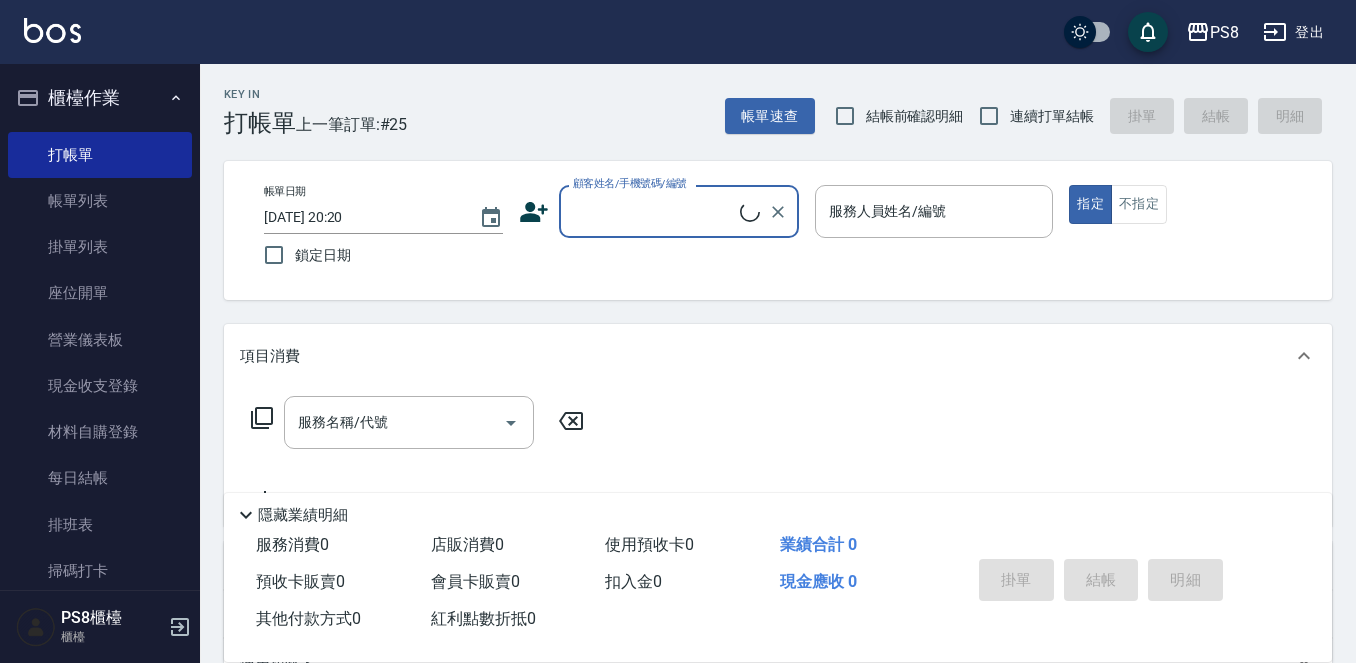 scroll, scrollTop: 200, scrollLeft: 0, axis: vertical 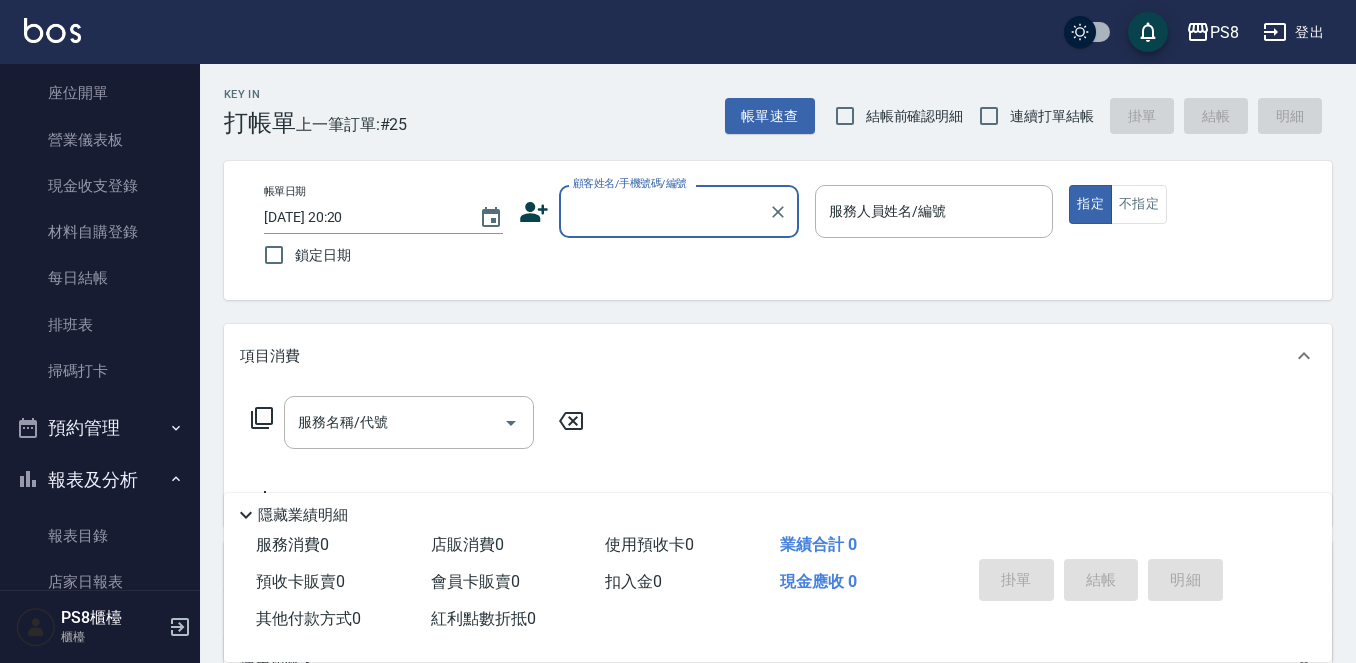 drag, startPoint x: 109, startPoint y: 316, endPoint x: 666, endPoint y: 320, distance: 557.01434 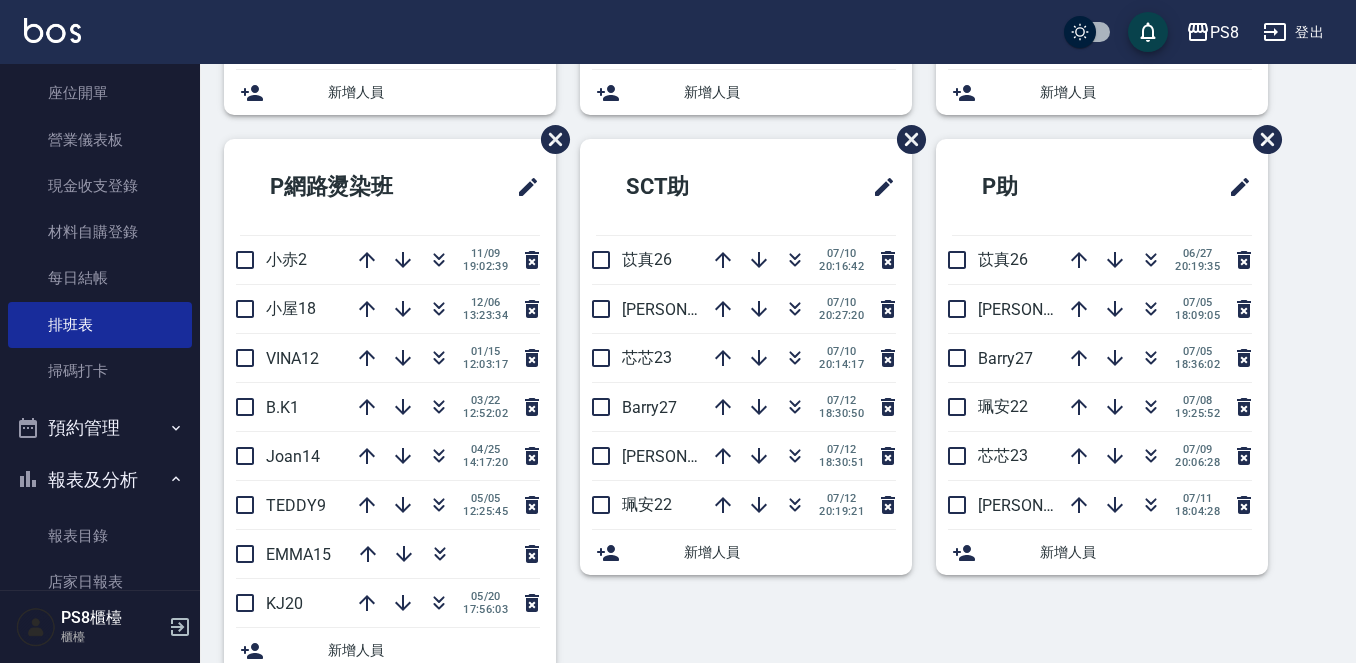 scroll, scrollTop: 612, scrollLeft: 0, axis: vertical 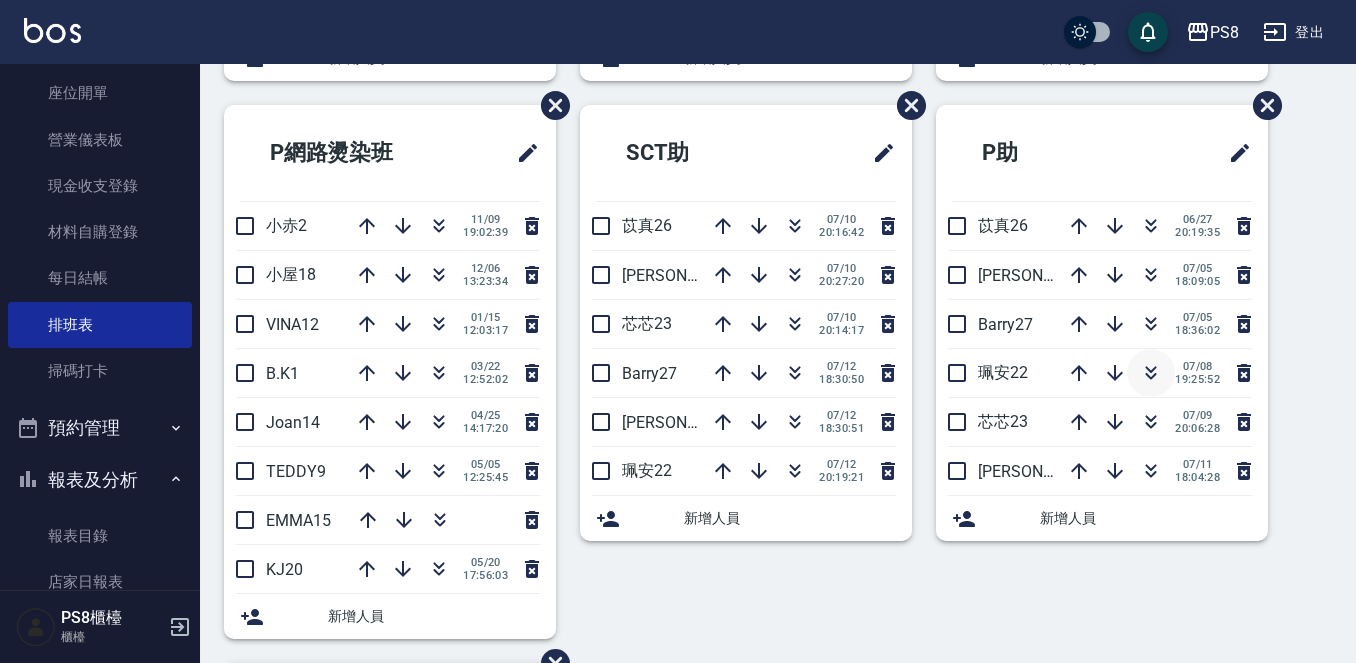 click 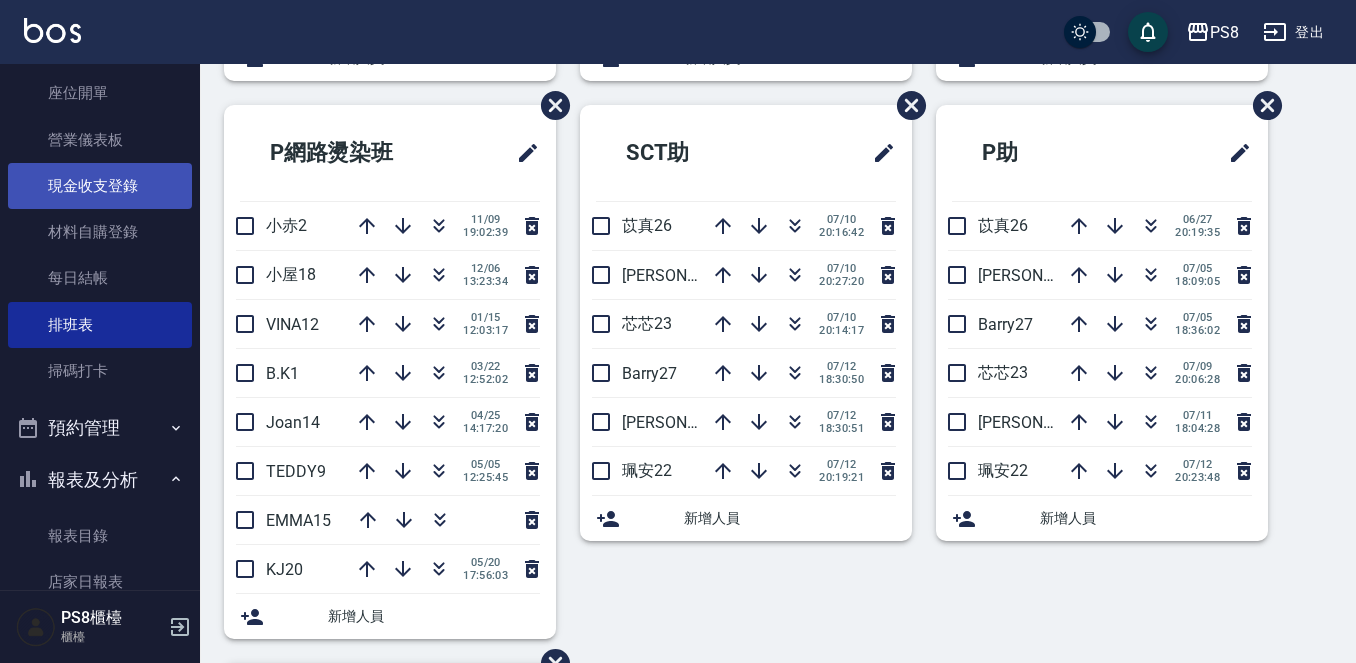 scroll, scrollTop: 100, scrollLeft: 0, axis: vertical 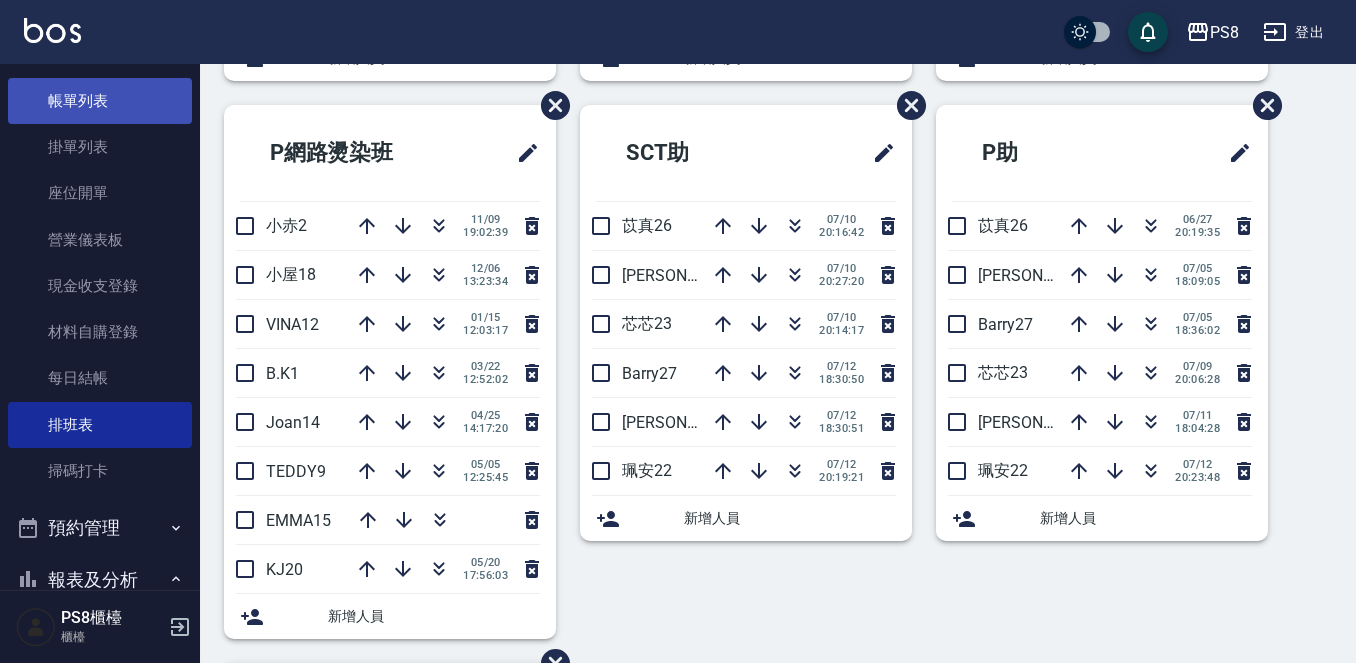 click on "帳單列表" at bounding box center [100, 101] 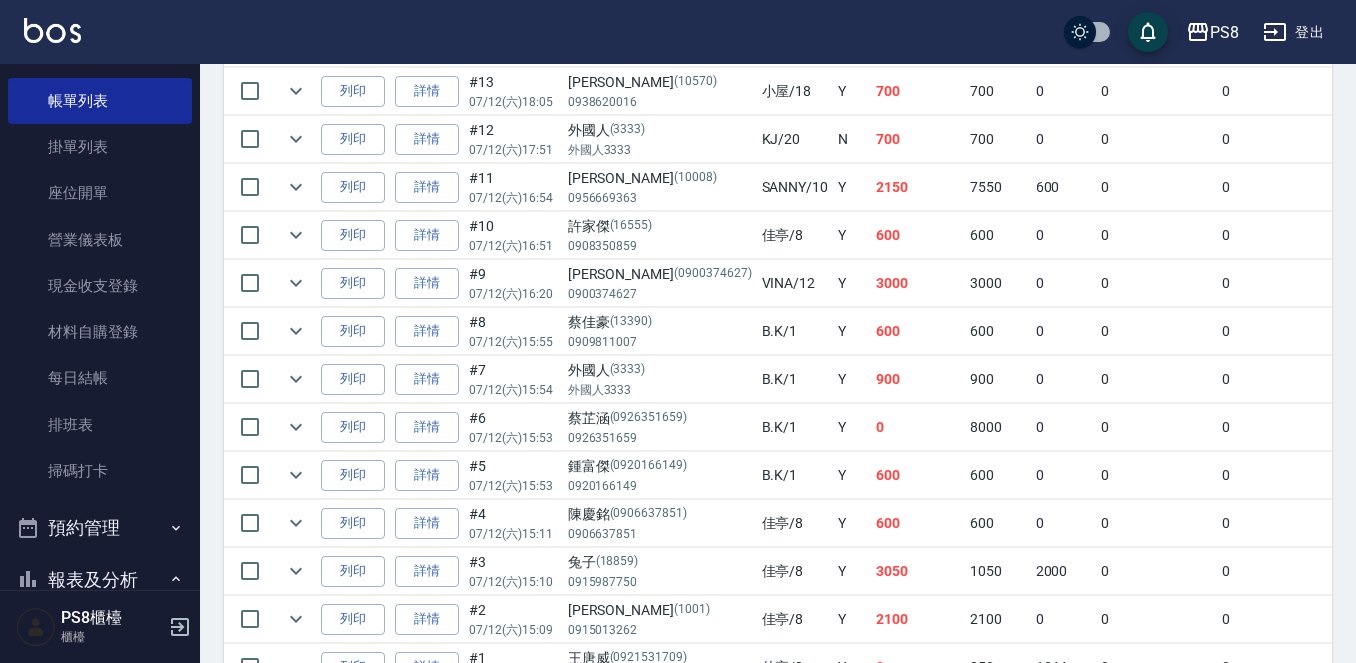 scroll, scrollTop: 1600, scrollLeft: 0, axis: vertical 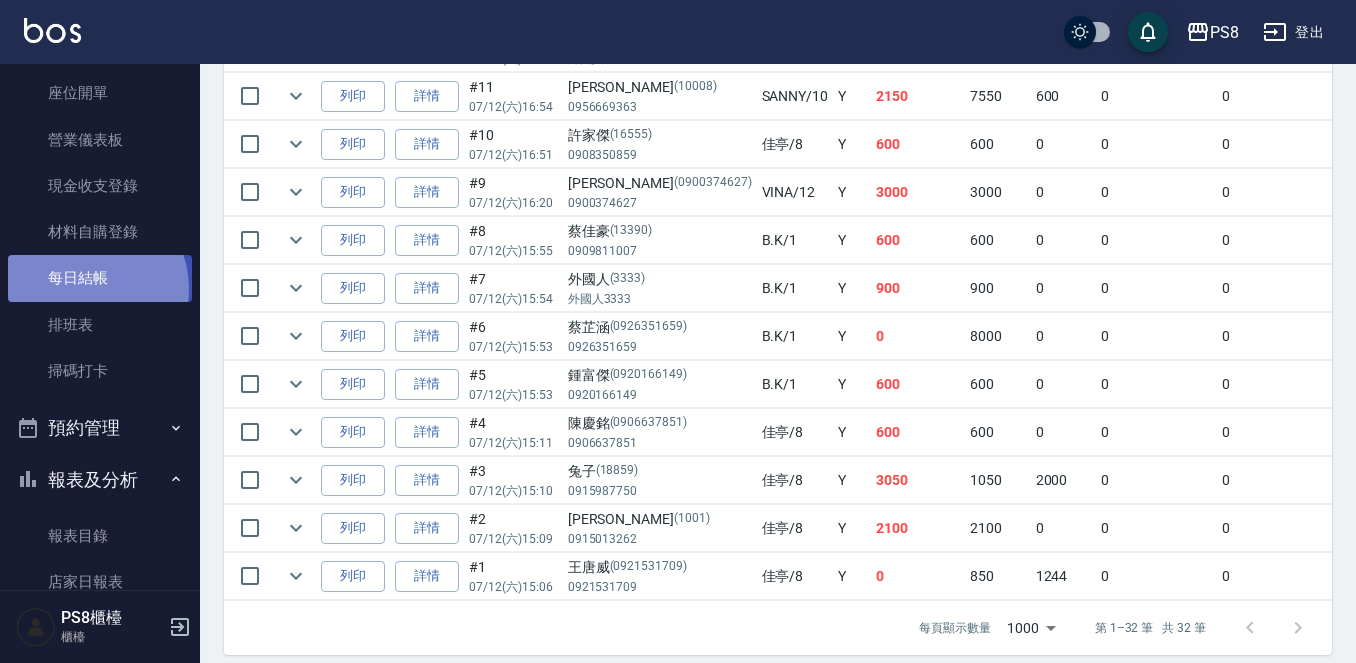 click on "每日結帳" at bounding box center [100, 278] 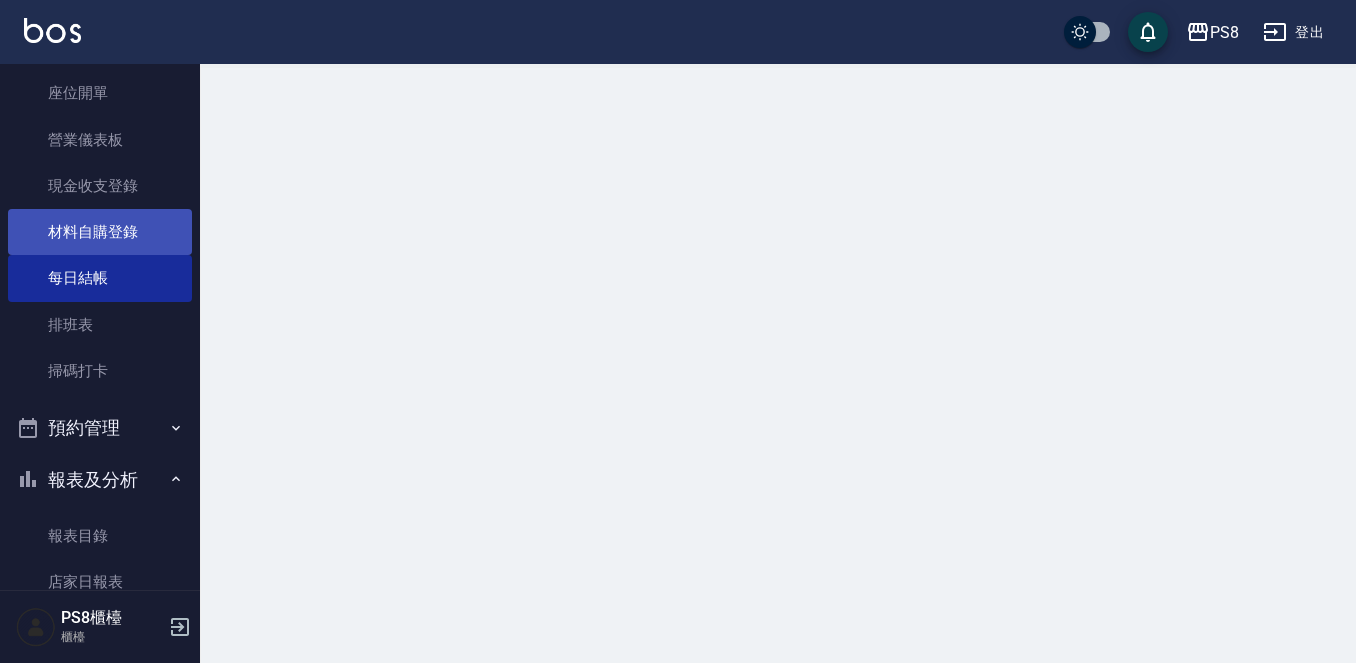 scroll, scrollTop: 0, scrollLeft: 0, axis: both 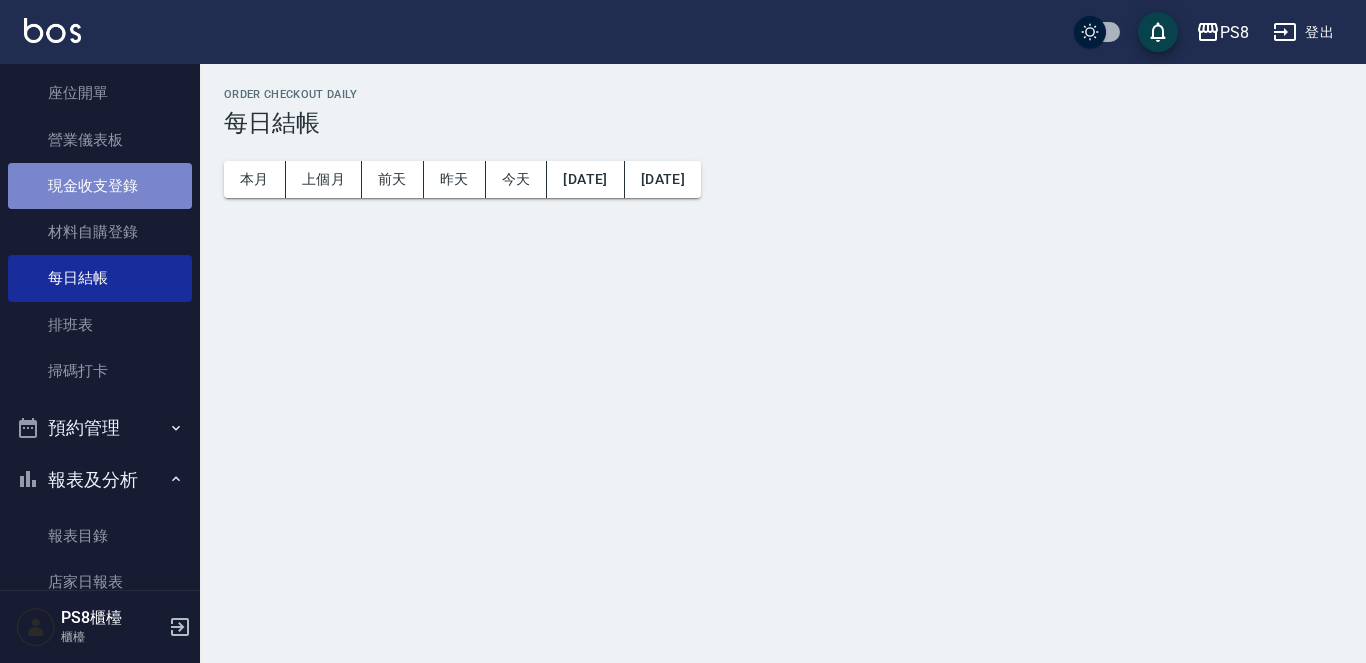 click on "現金收支登錄" at bounding box center [100, 186] 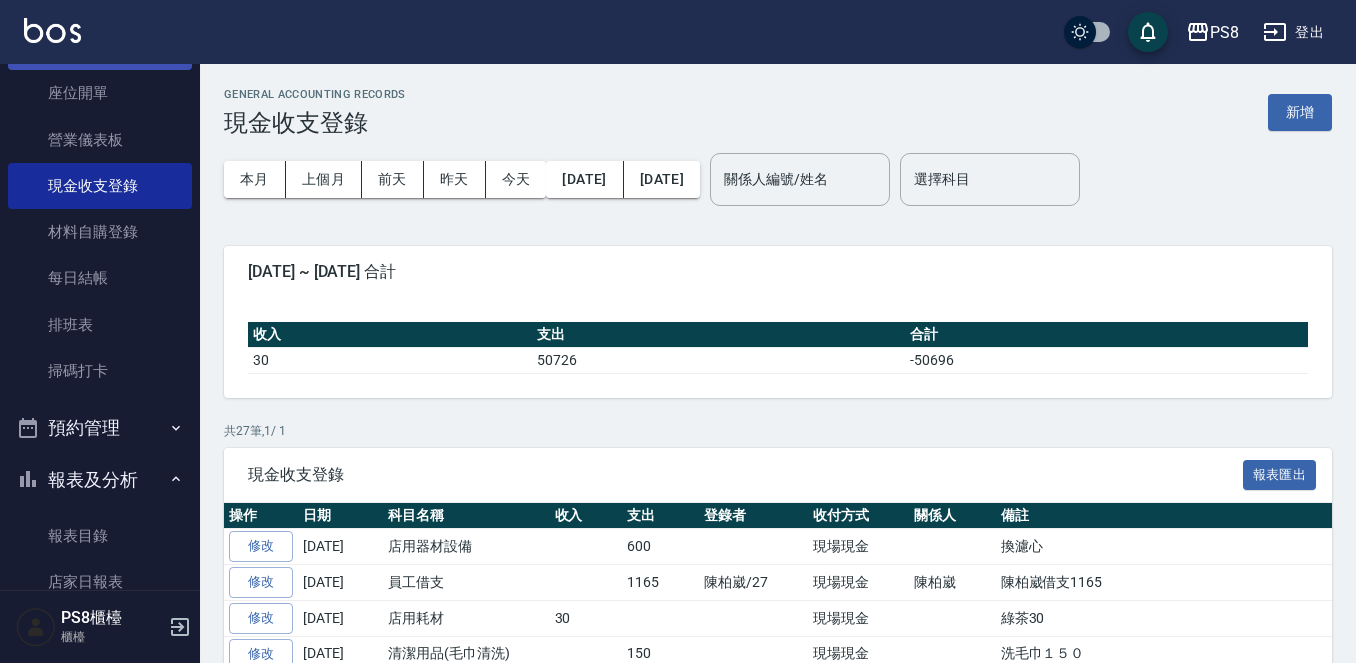 scroll, scrollTop: 0, scrollLeft: 0, axis: both 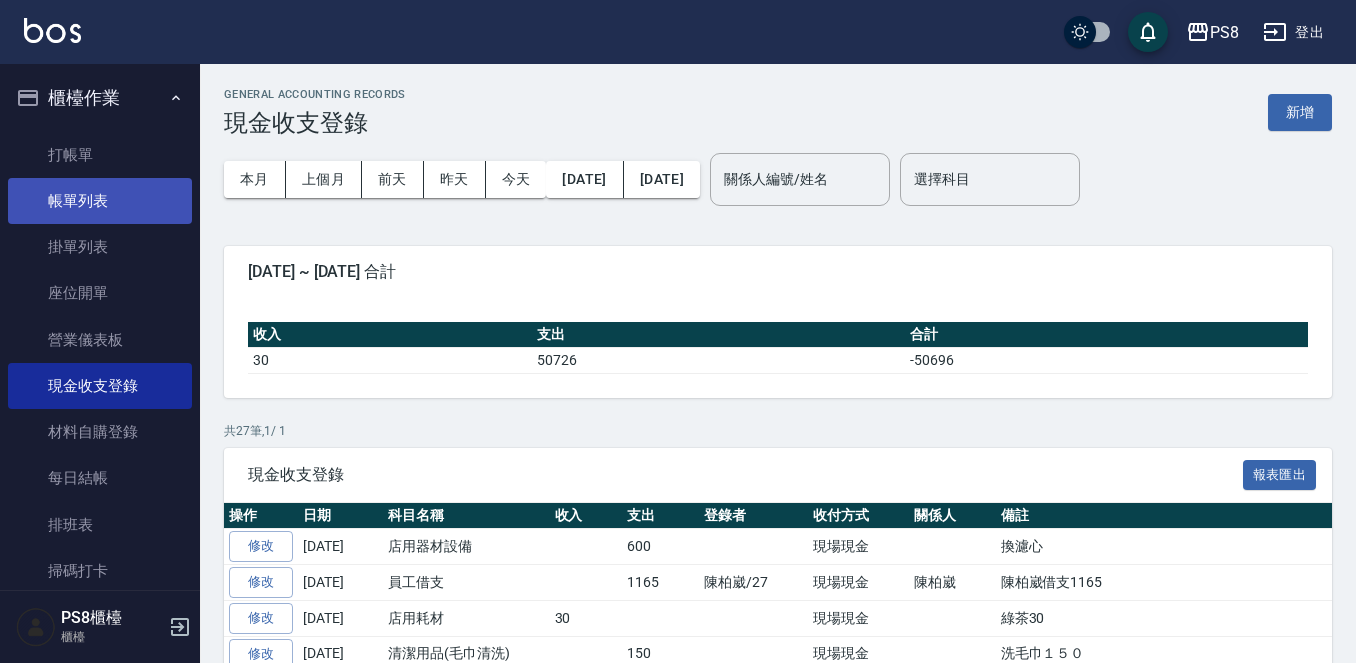click on "帳單列表" at bounding box center (100, 201) 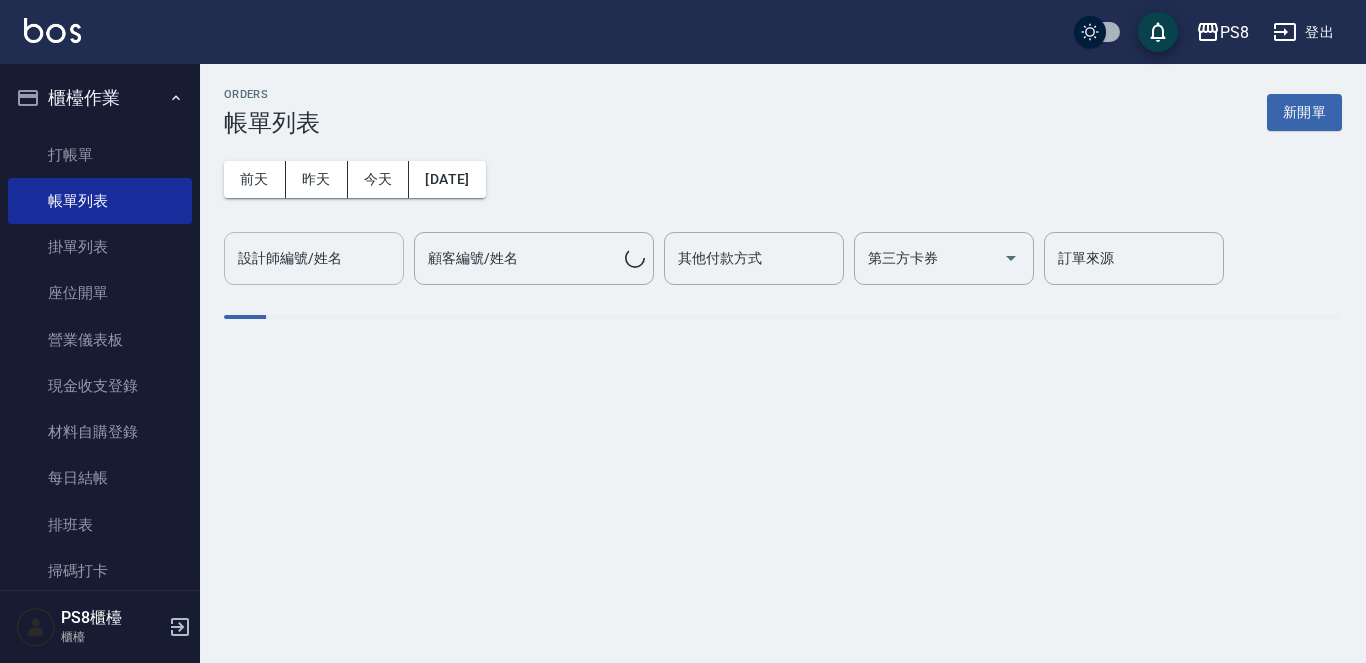 click on "設計師編號/姓名" at bounding box center [314, 258] 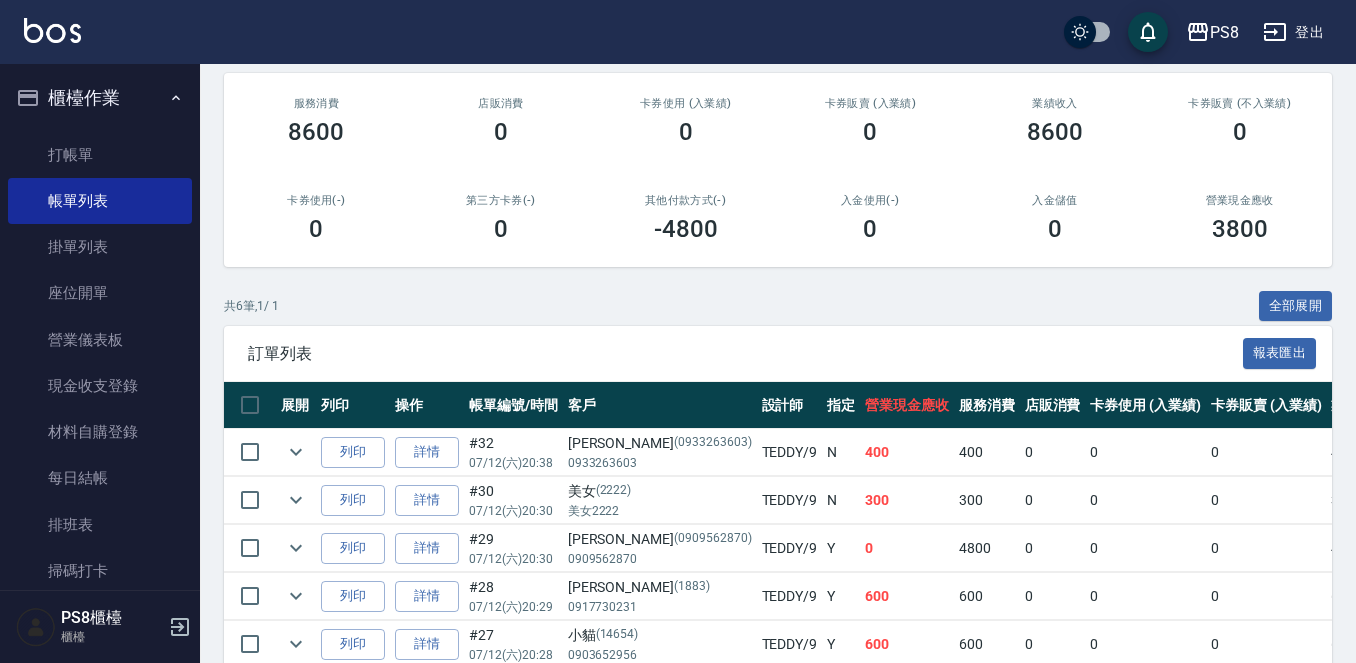 scroll, scrollTop: 0, scrollLeft: 0, axis: both 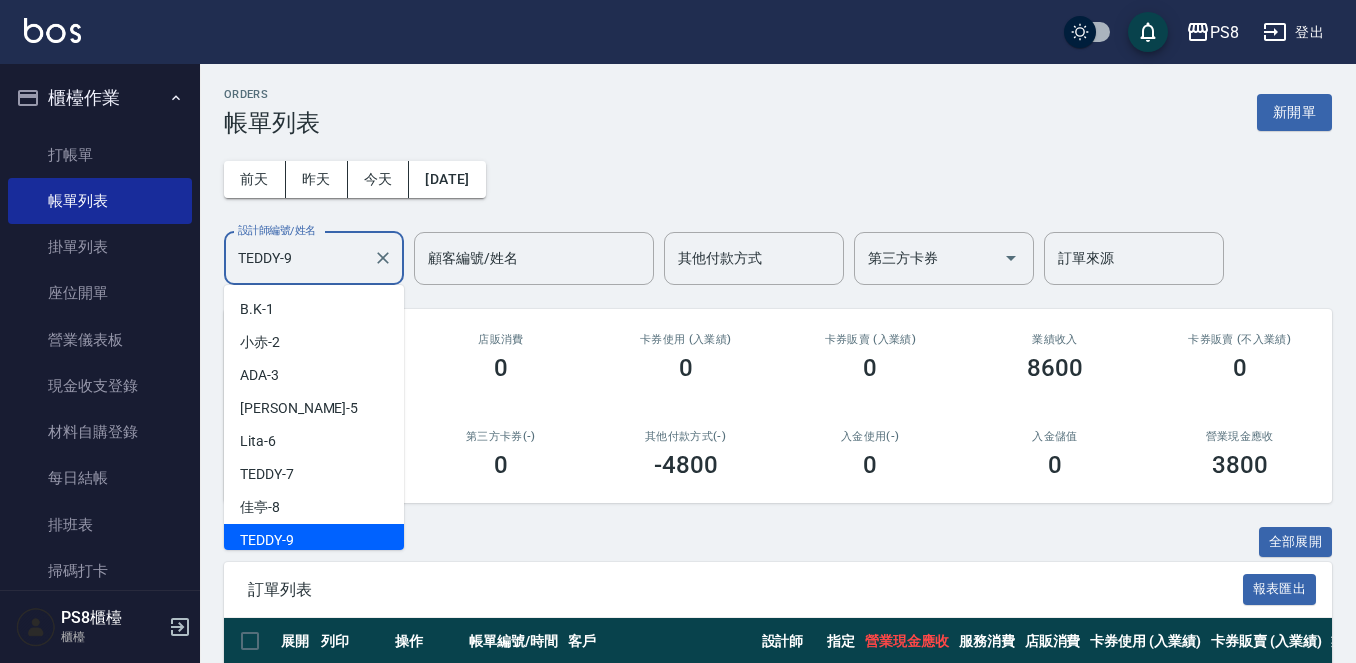 drag, startPoint x: 352, startPoint y: 271, endPoint x: 0, endPoint y: 284, distance: 352.24 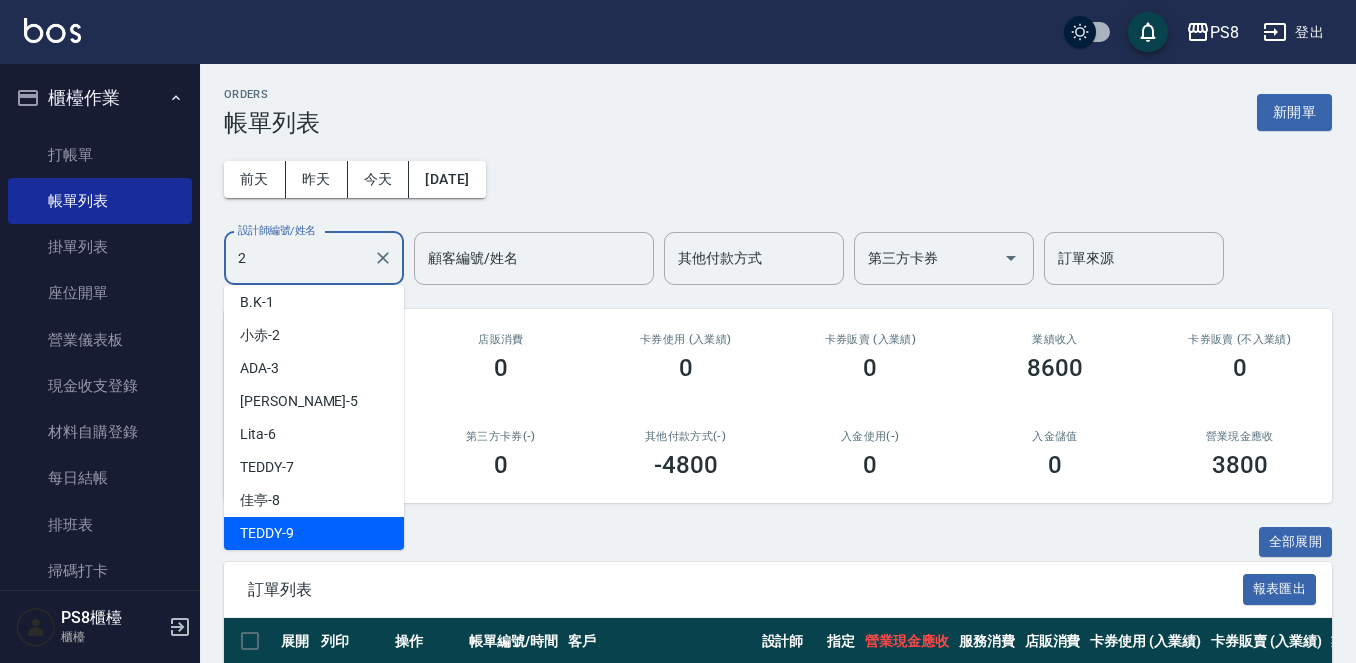 scroll, scrollTop: 0, scrollLeft: 0, axis: both 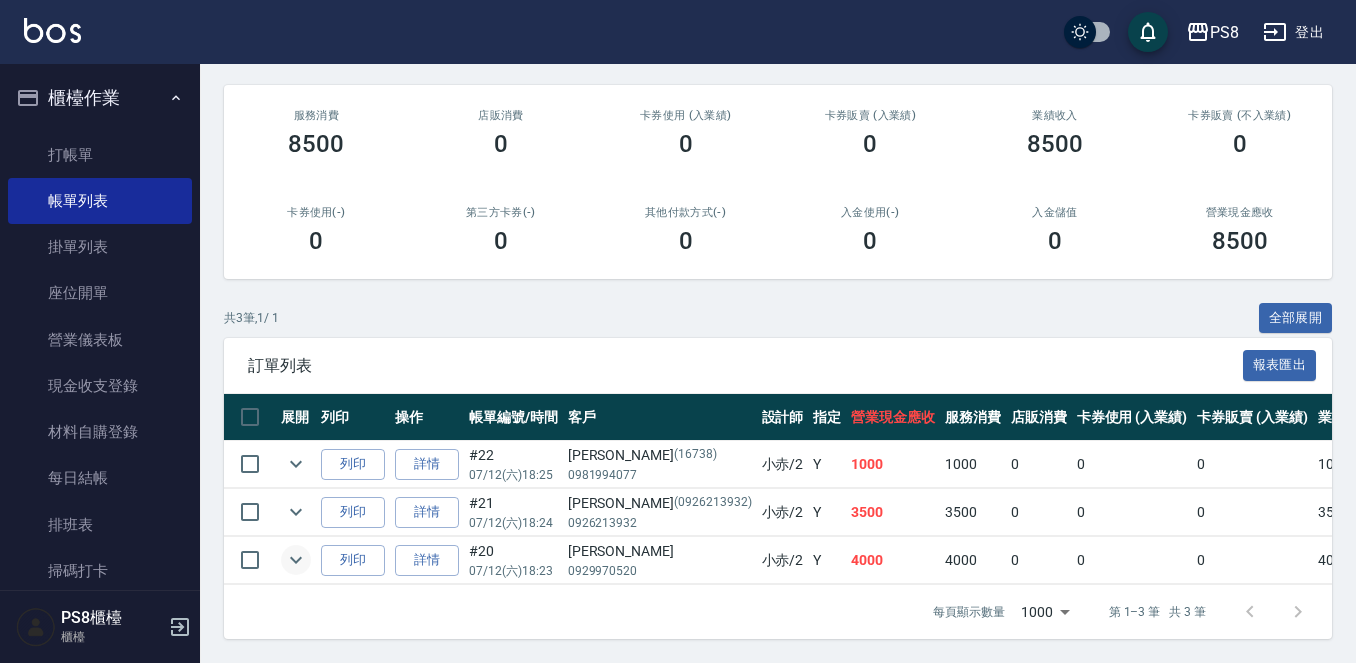 type on "小赤-2" 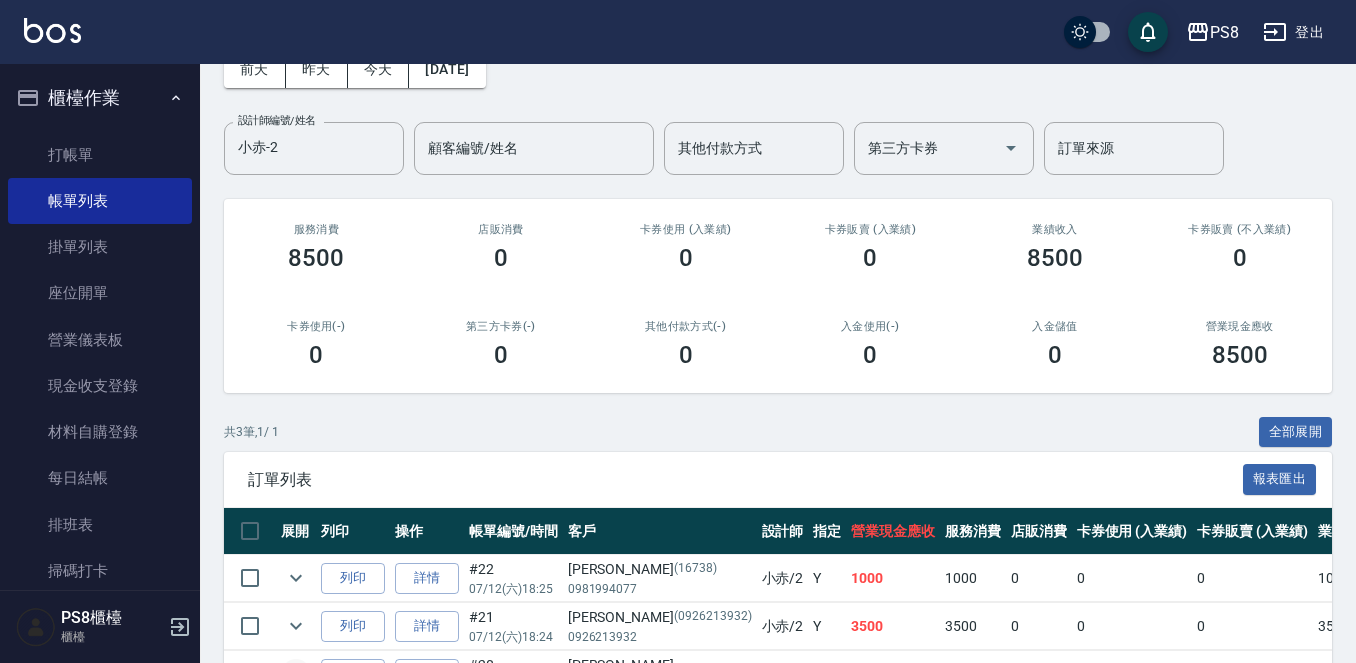 scroll, scrollTop: 0, scrollLeft: 0, axis: both 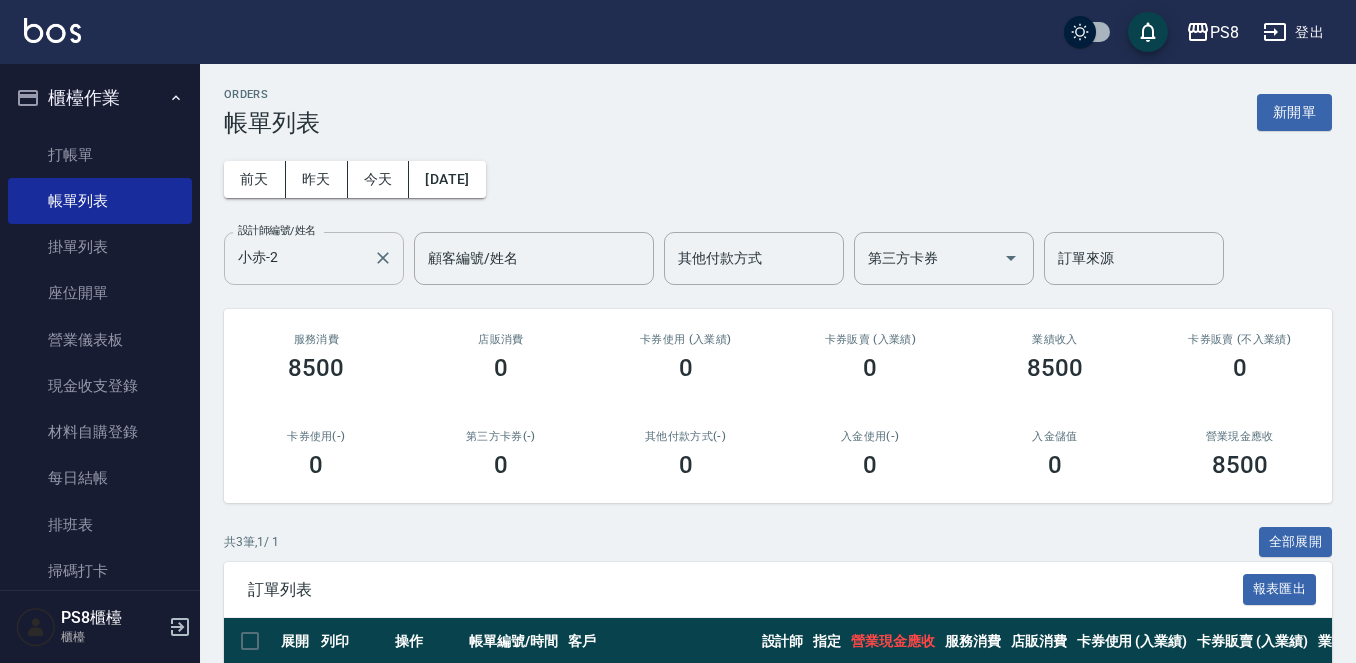 click at bounding box center (382, 258) 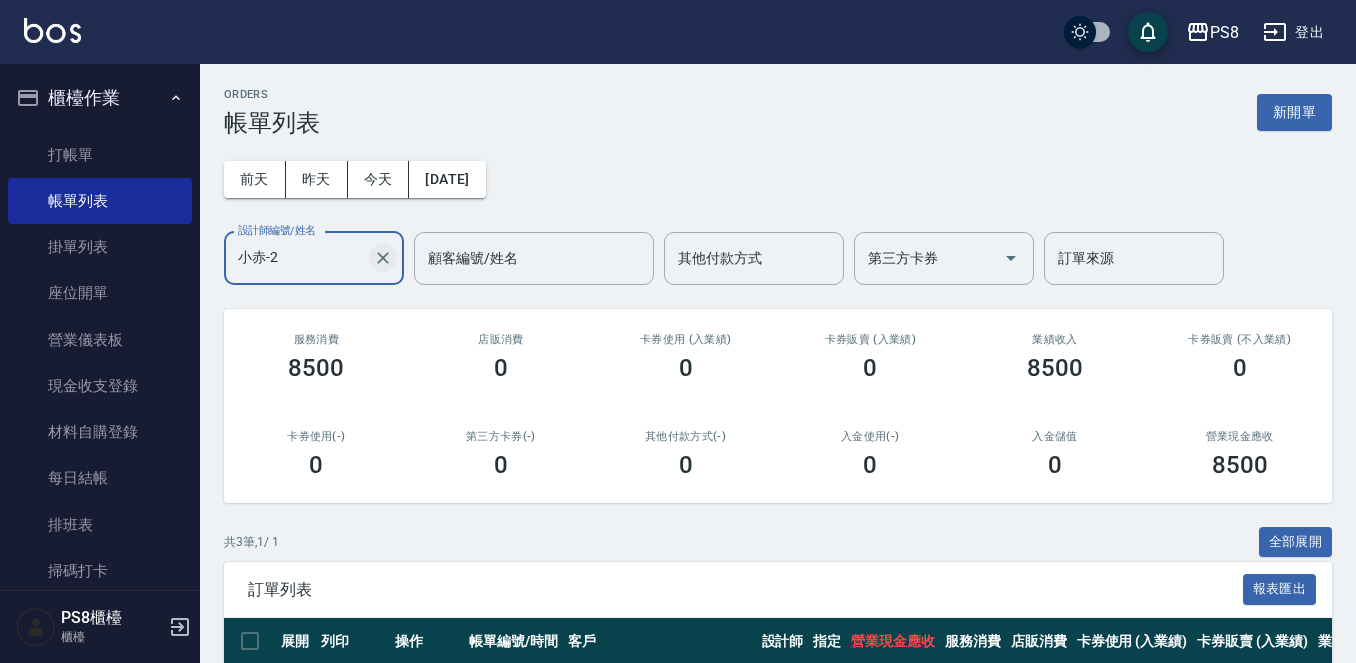 click 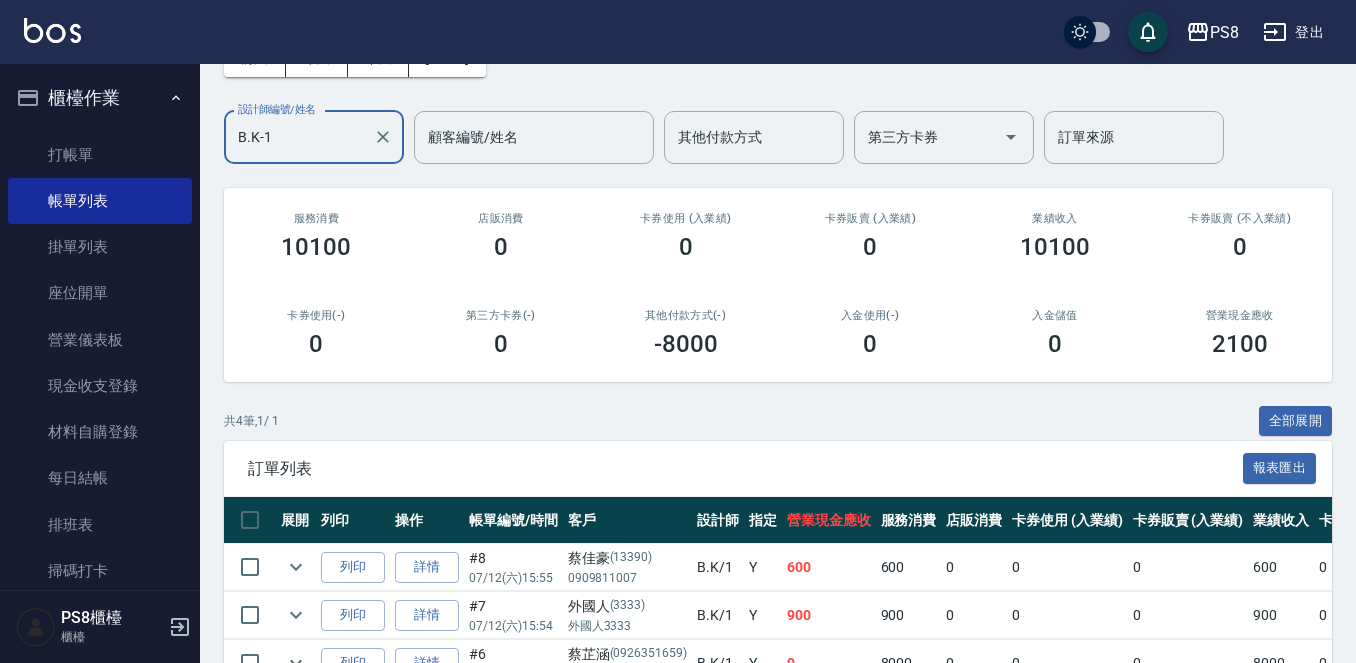scroll, scrollTop: 0, scrollLeft: 0, axis: both 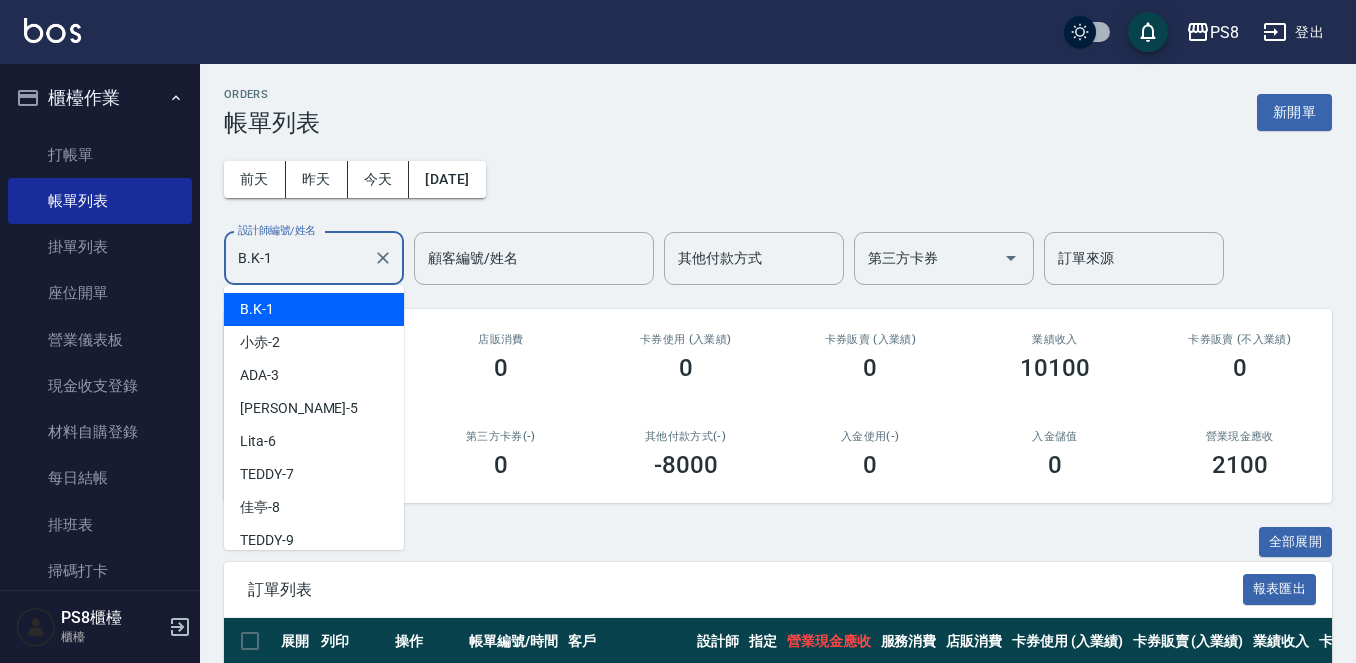 drag, startPoint x: 310, startPoint y: 245, endPoint x: 0, endPoint y: 194, distance: 314.16714 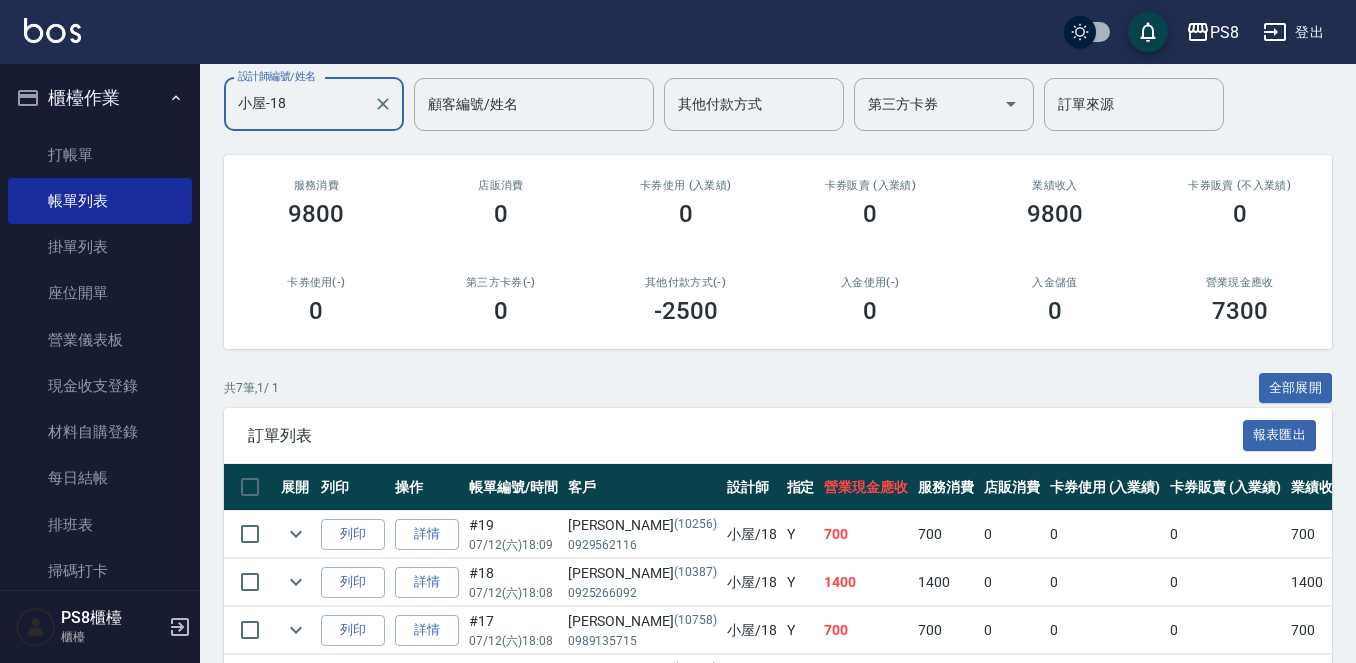 scroll, scrollTop: 0, scrollLeft: 0, axis: both 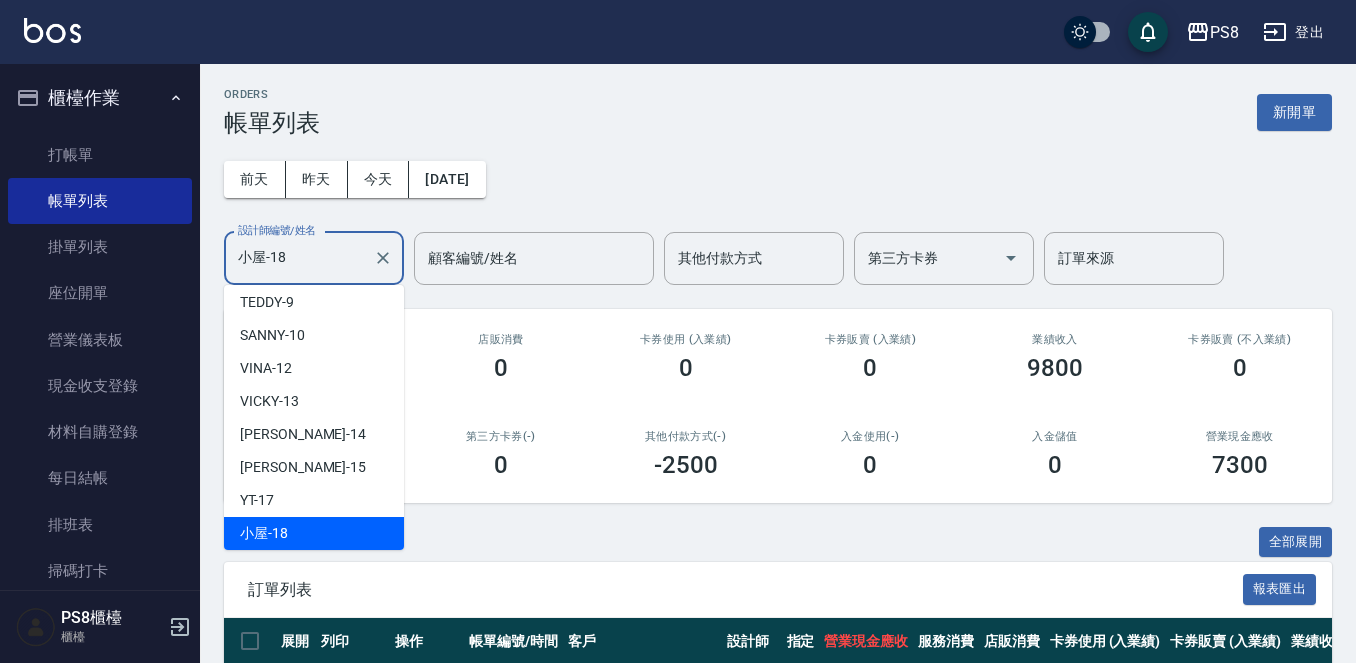 drag, startPoint x: 296, startPoint y: 275, endPoint x: 261, endPoint y: 282, distance: 35.69314 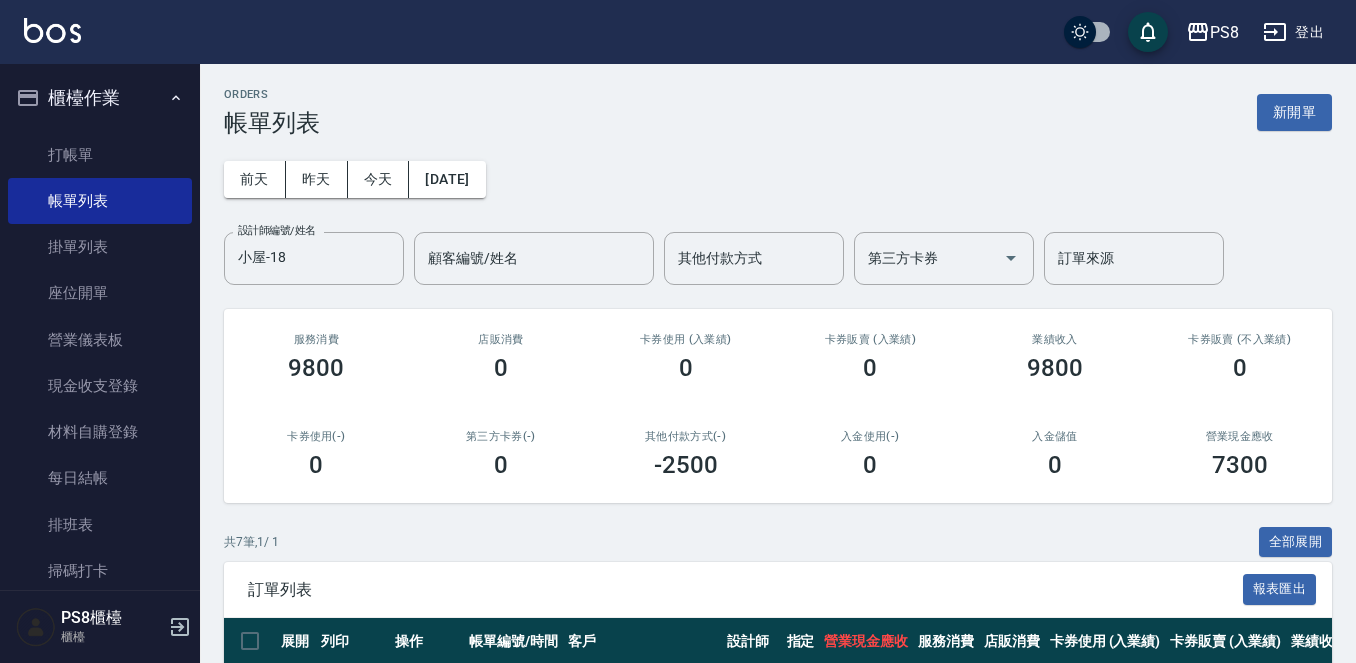 click on "卡券使用 (入業績) 0" at bounding box center [685, 357] 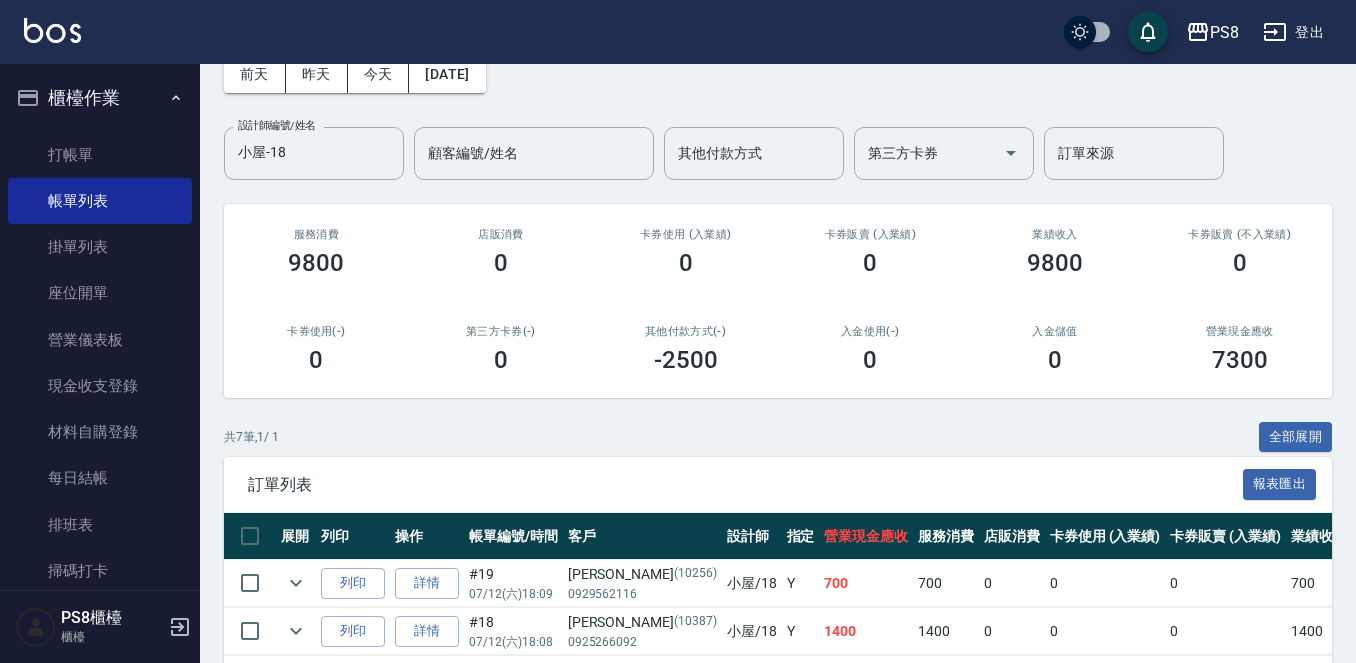 scroll, scrollTop: 400, scrollLeft: 0, axis: vertical 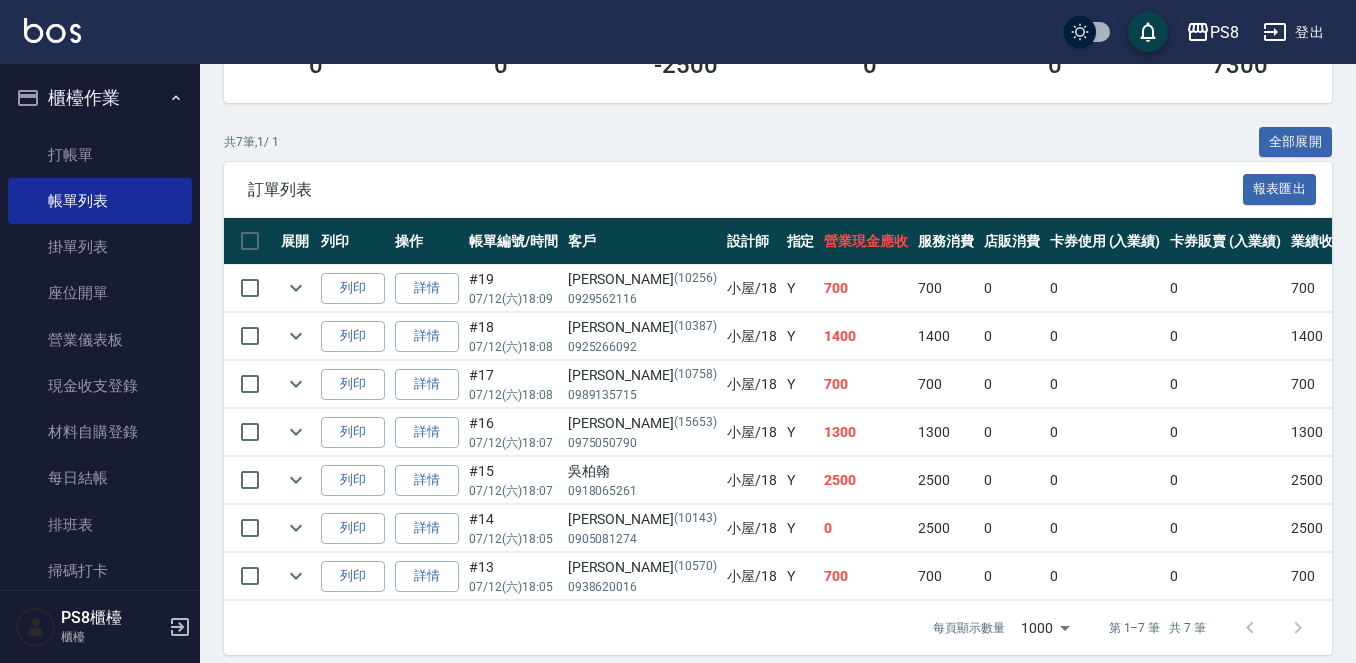 click on "小屋 /18" at bounding box center (752, 384) 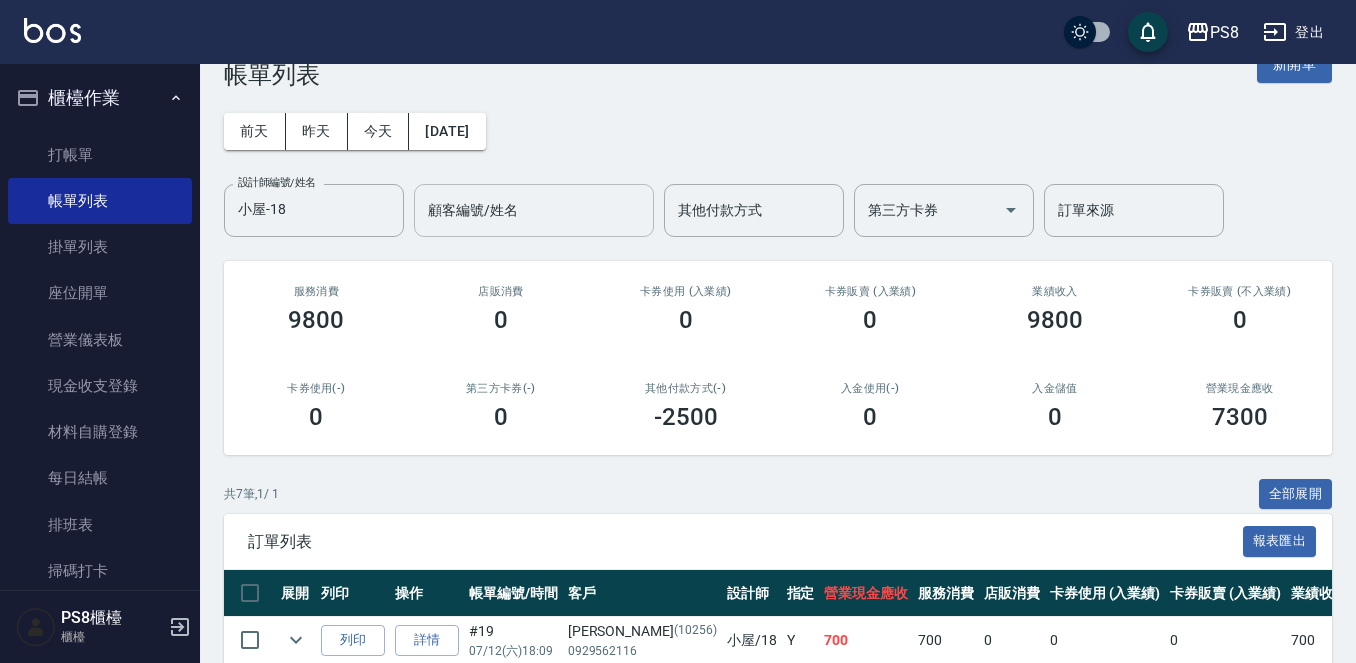 scroll, scrollTop: 0, scrollLeft: 0, axis: both 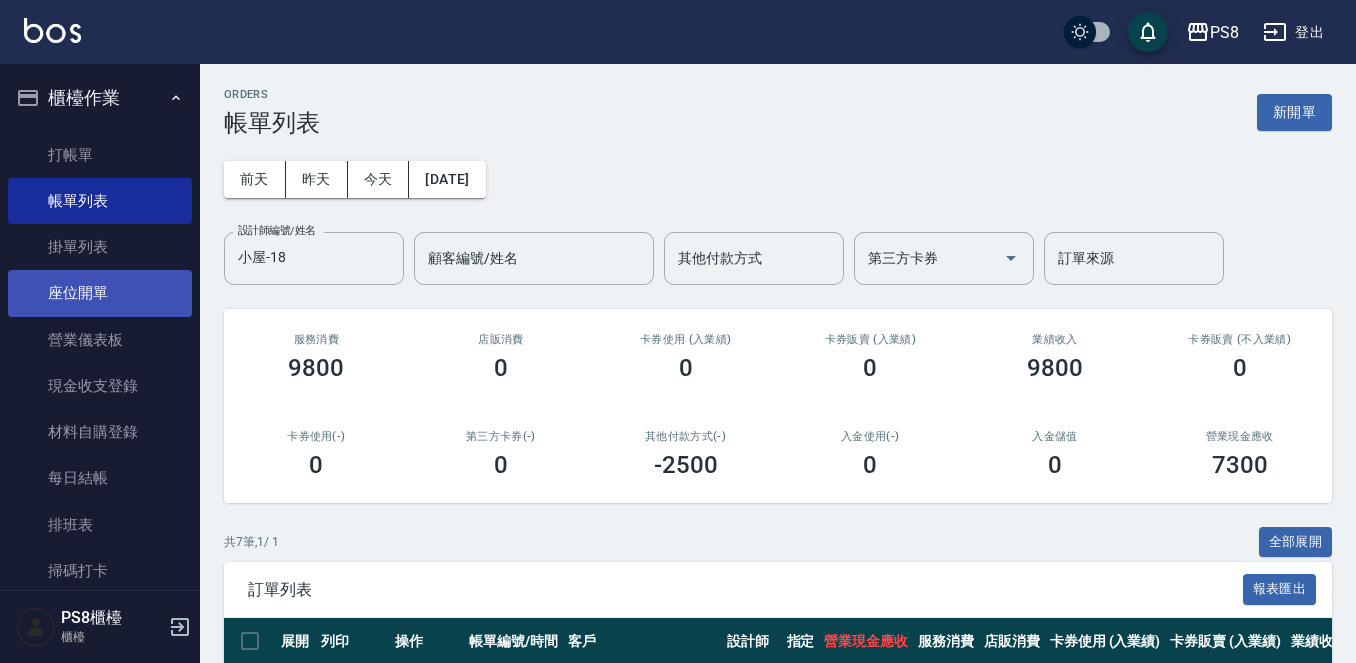 drag, startPoint x: 382, startPoint y: 270, endPoint x: 91, endPoint y: 286, distance: 291.43954 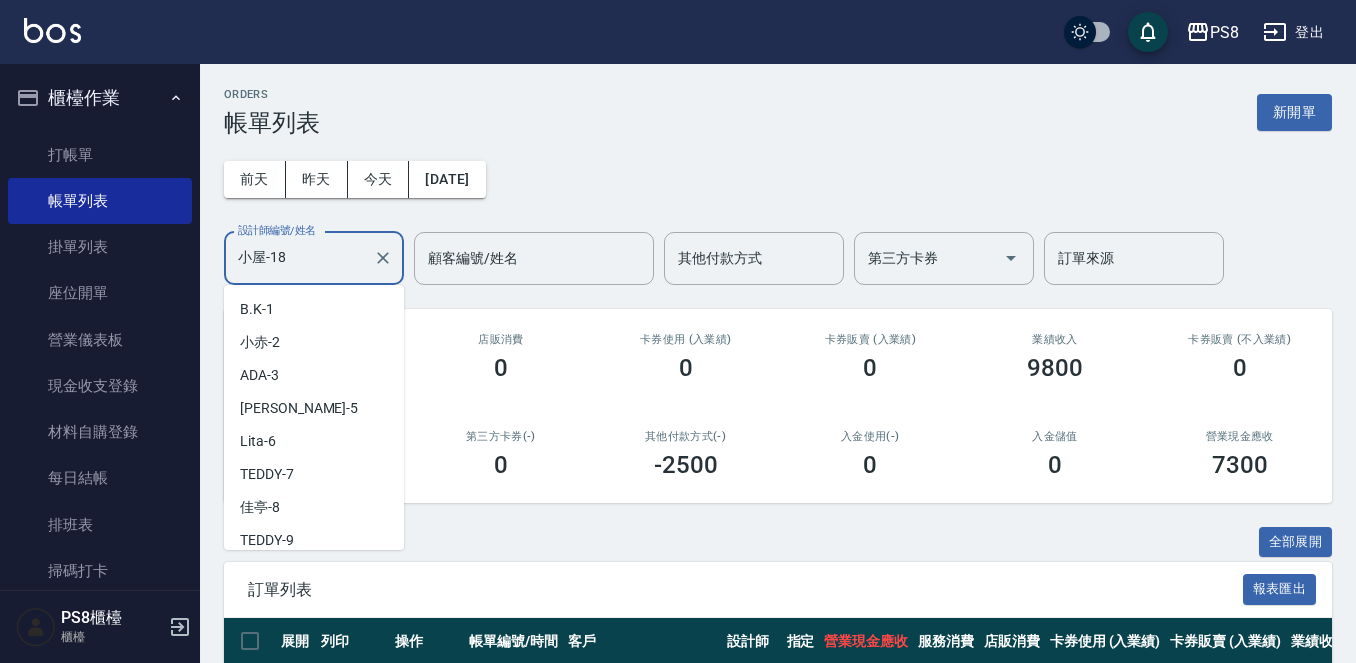 scroll, scrollTop: 238, scrollLeft: 0, axis: vertical 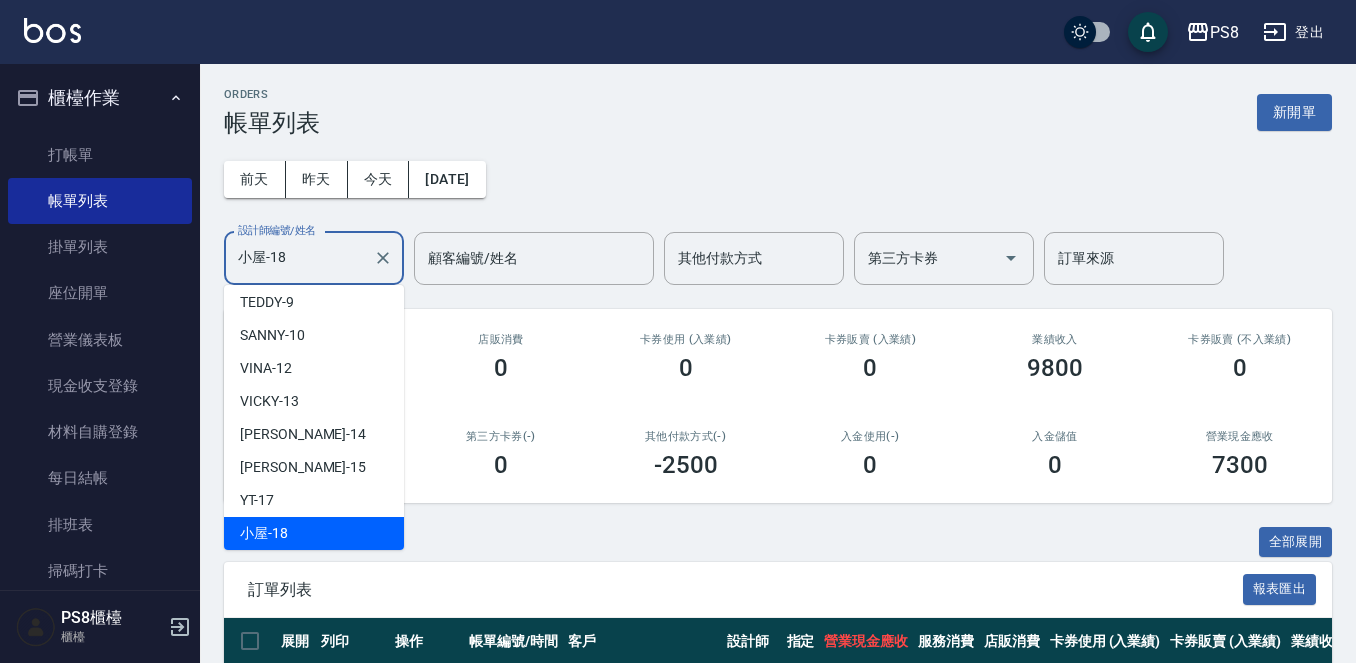 drag, startPoint x: 302, startPoint y: 253, endPoint x: 0, endPoint y: 245, distance: 302.10593 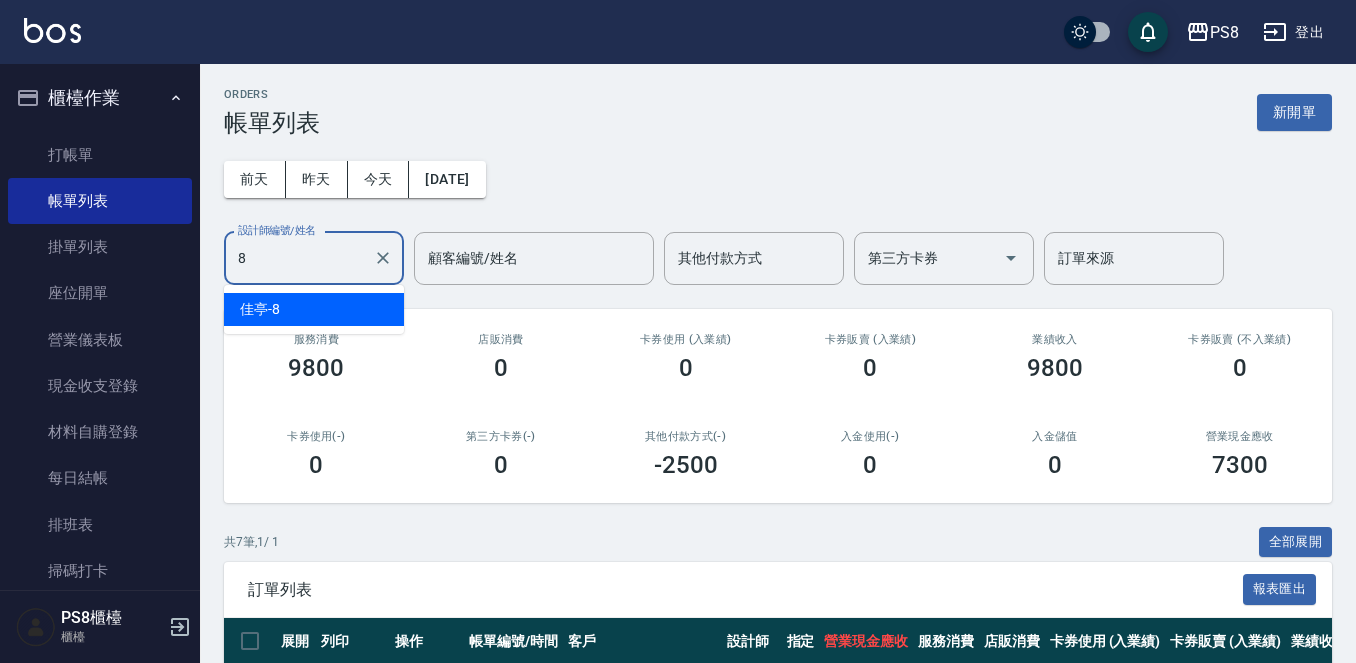 scroll, scrollTop: 0, scrollLeft: 0, axis: both 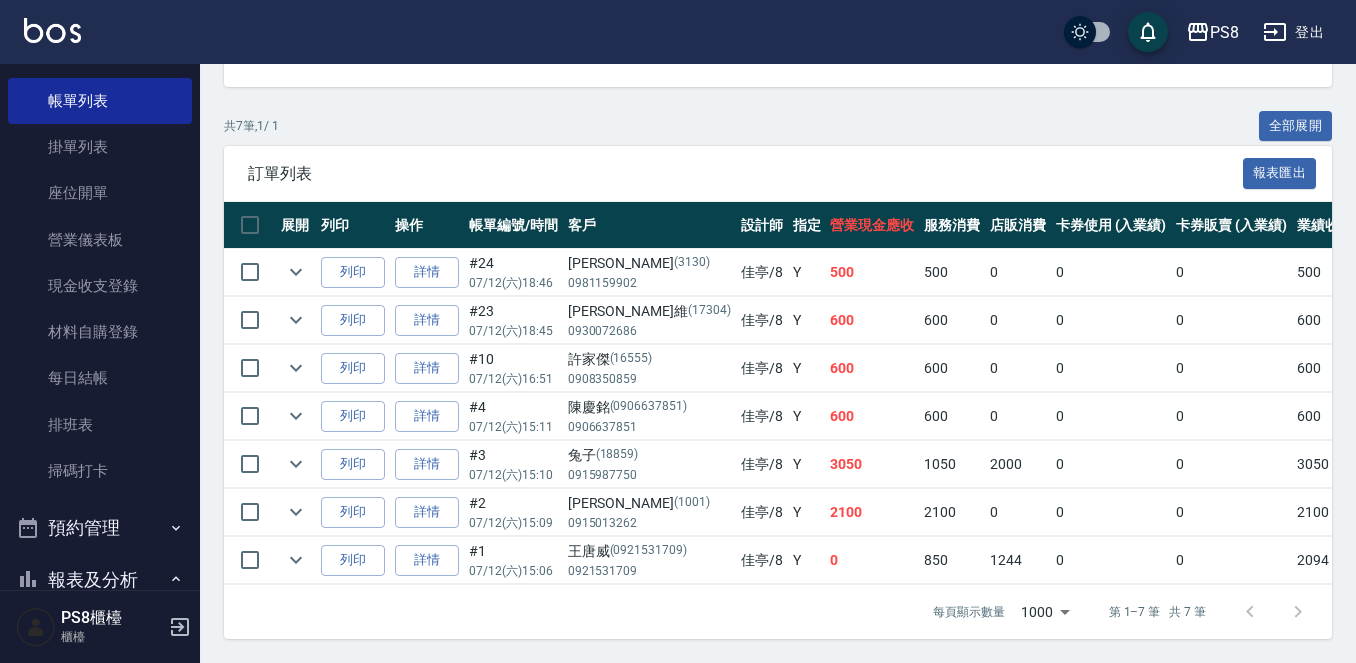 type on "佳亭-8" 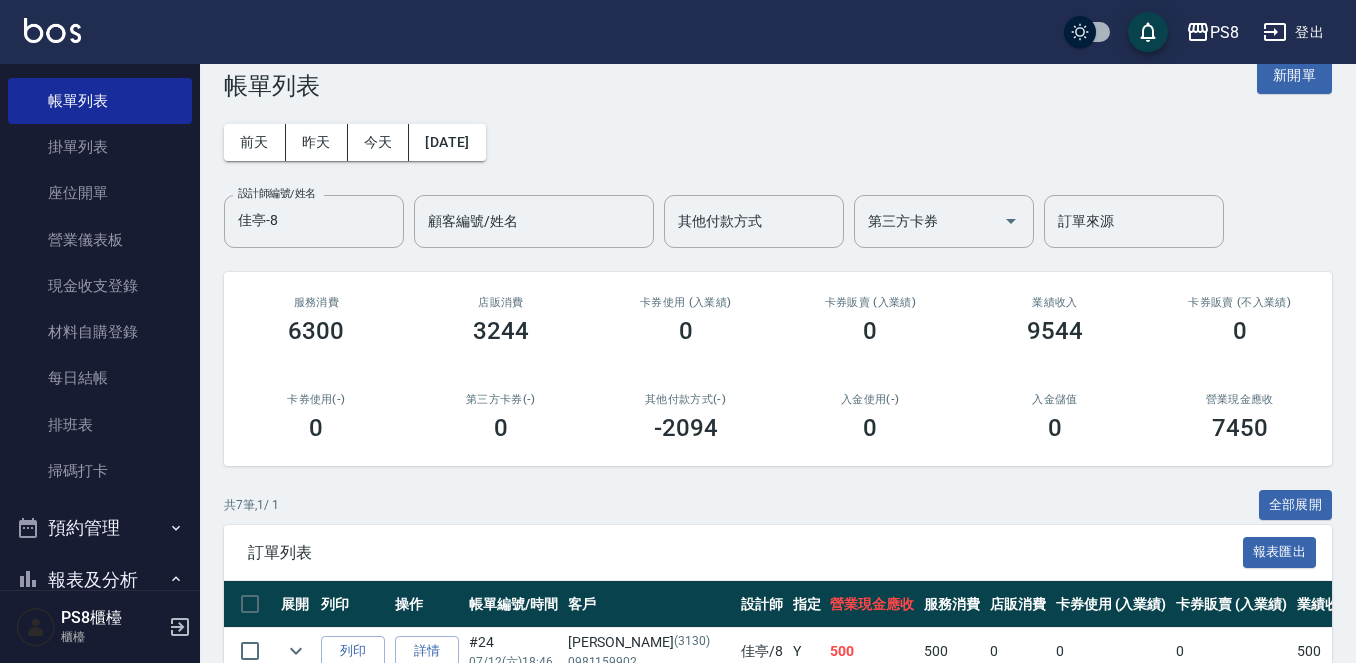 scroll, scrollTop: 33, scrollLeft: 0, axis: vertical 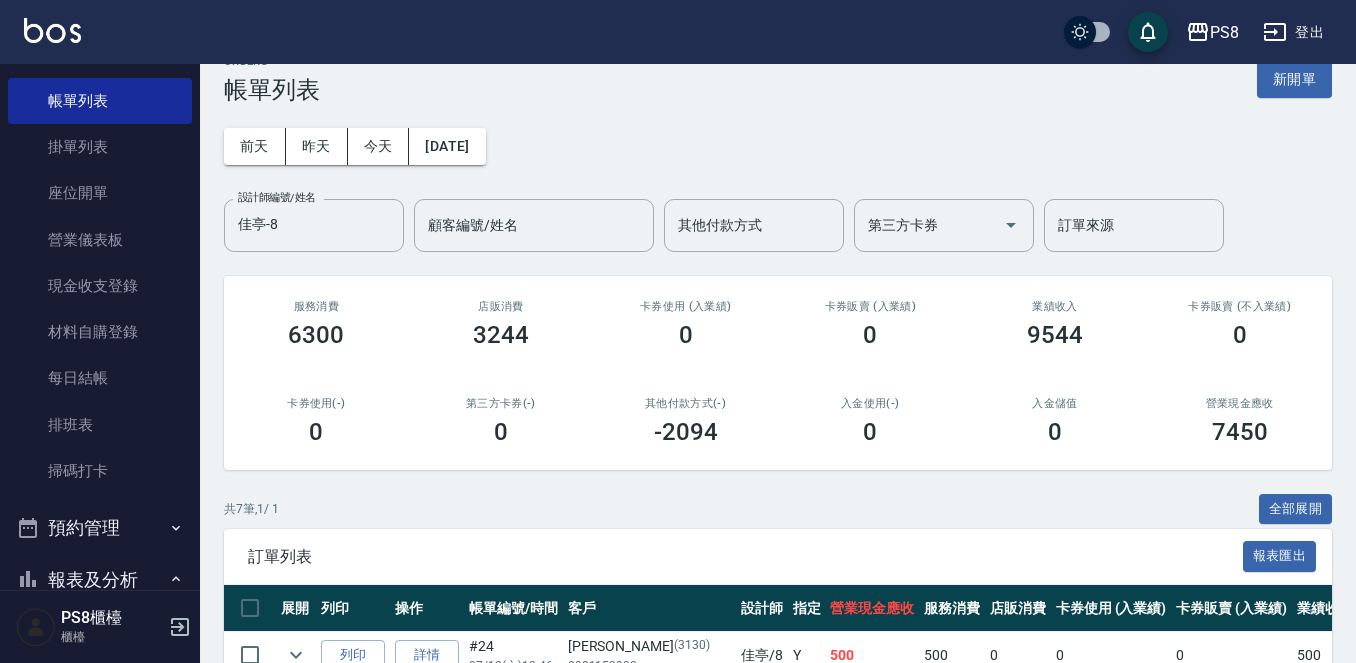 drag, startPoint x: 305, startPoint y: 247, endPoint x: 0, endPoint y: 317, distance: 312.92972 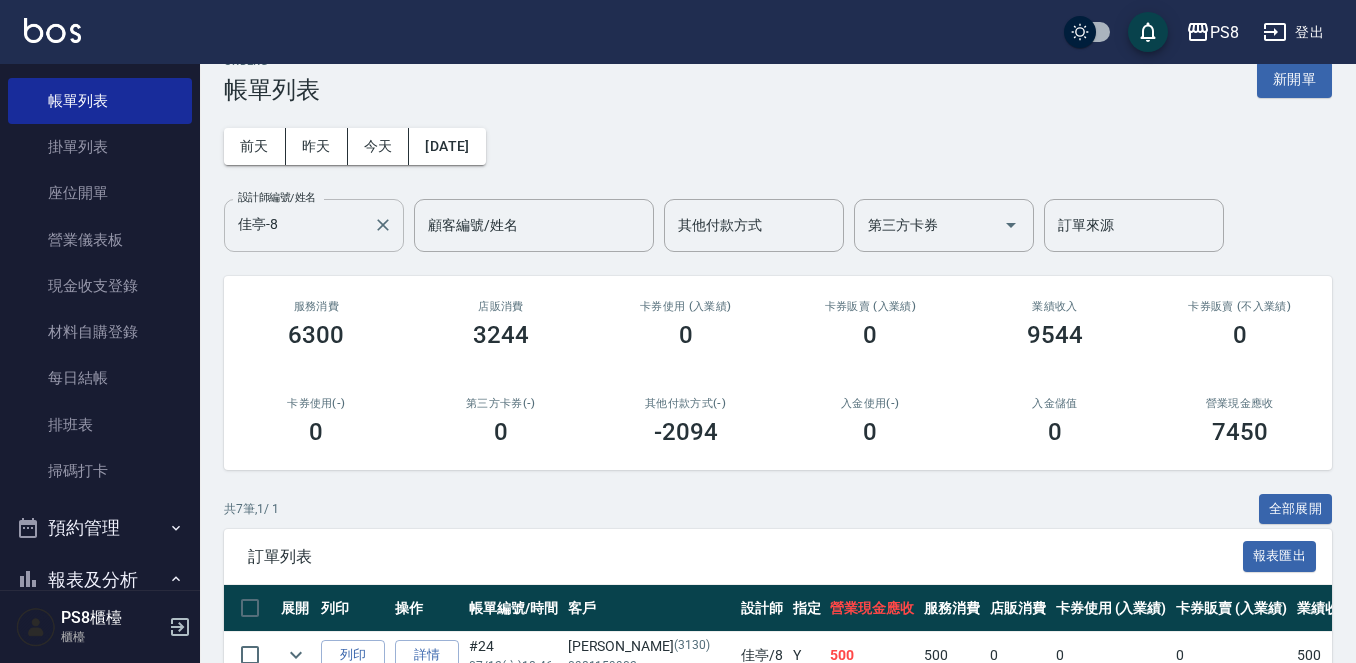 click on "佳亭-8 設計師編號/姓名" at bounding box center (314, 225) 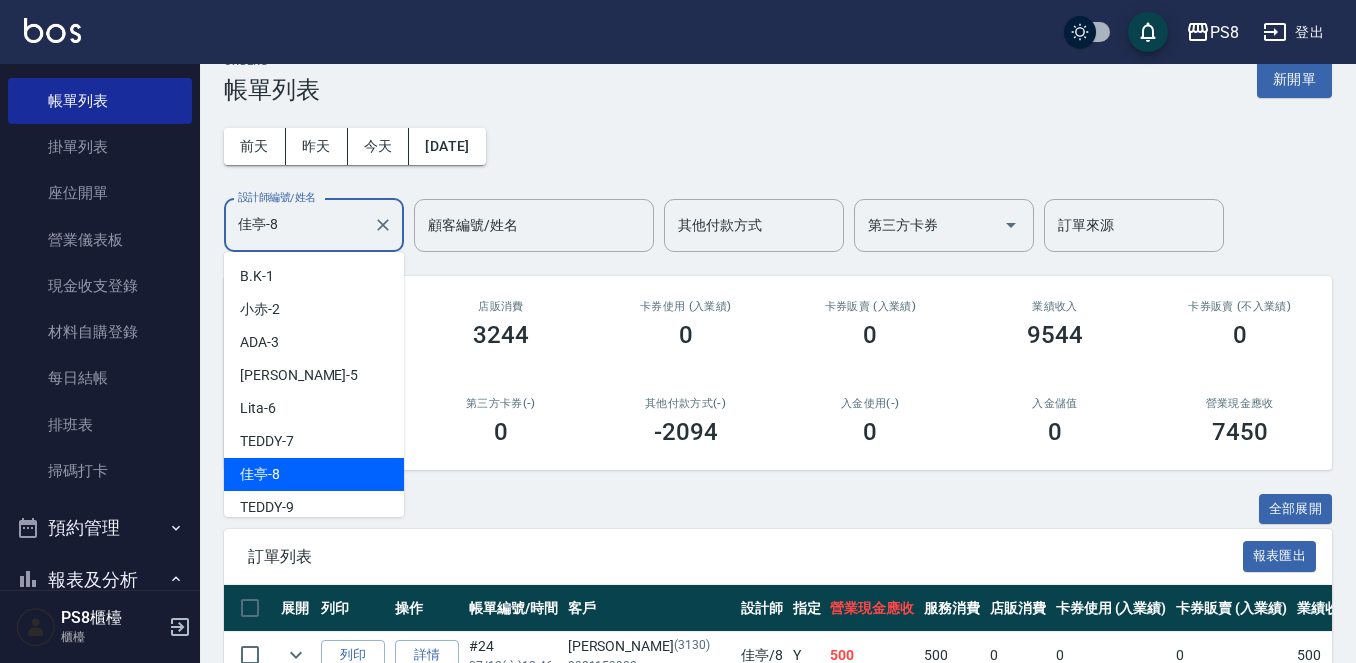 drag, startPoint x: 355, startPoint y: 242, endPoint x: 312, endPoint y: 232, distance: 44.14748 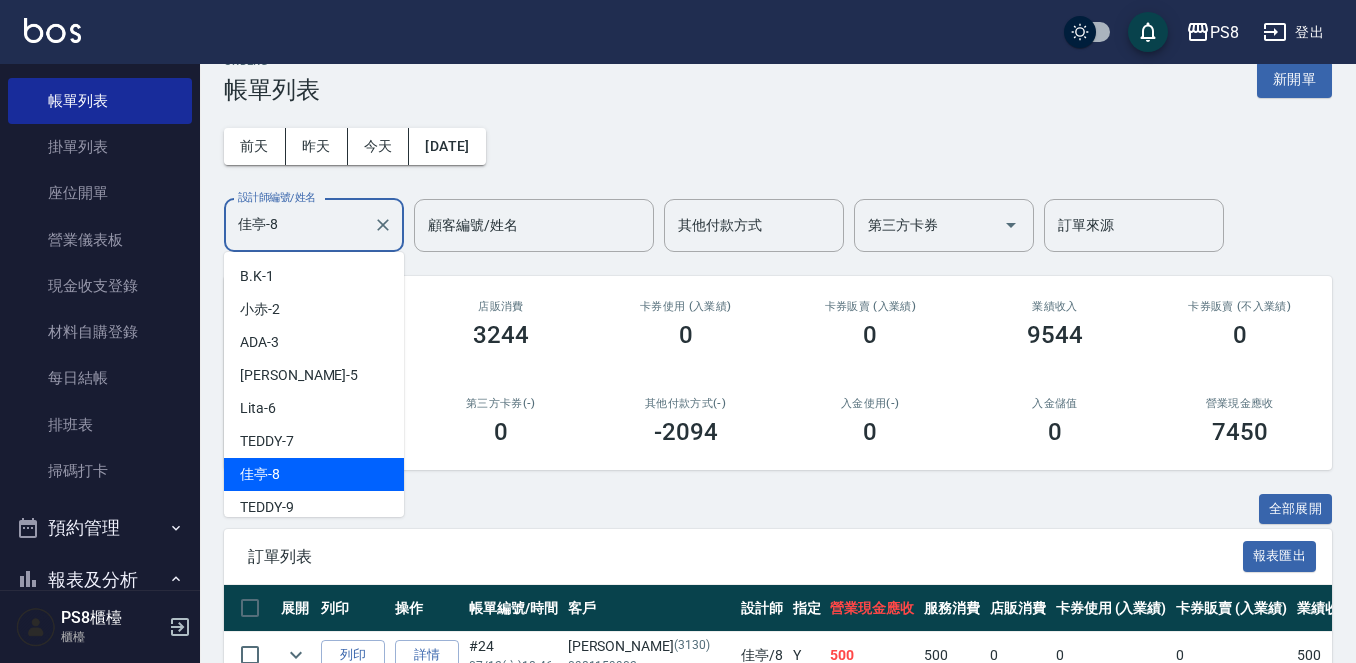 click at bounding box center [382, 225] 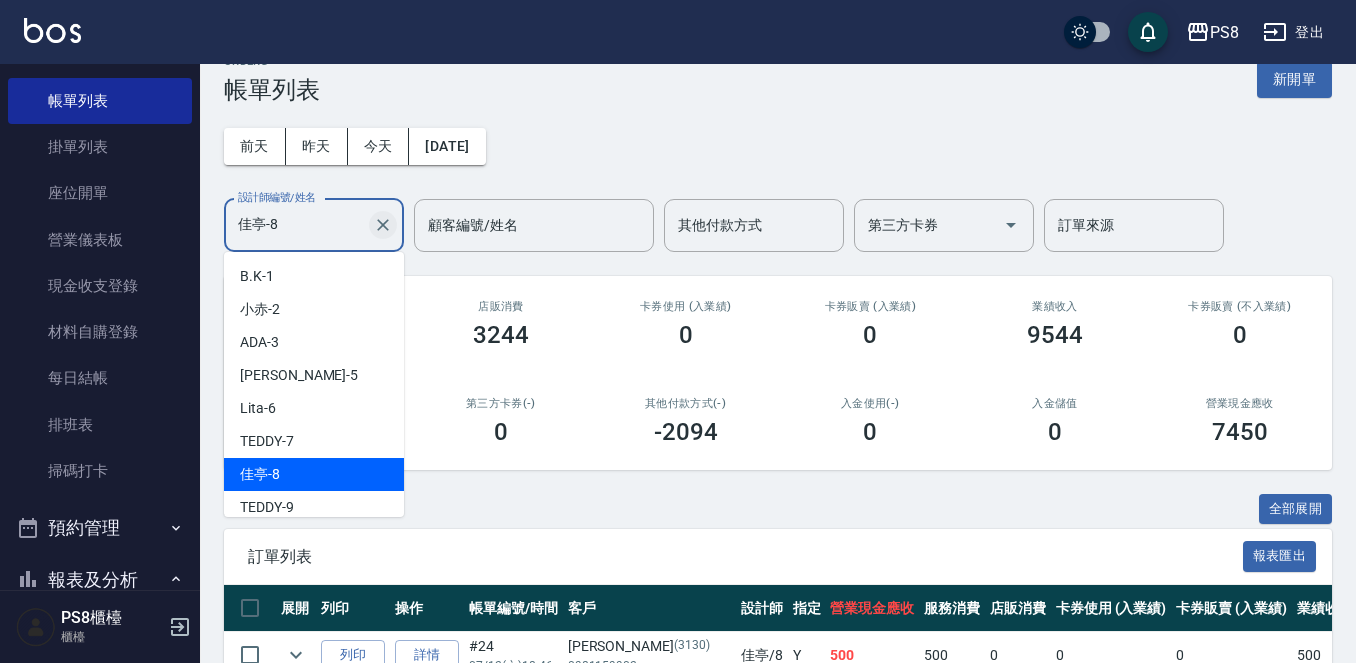 click 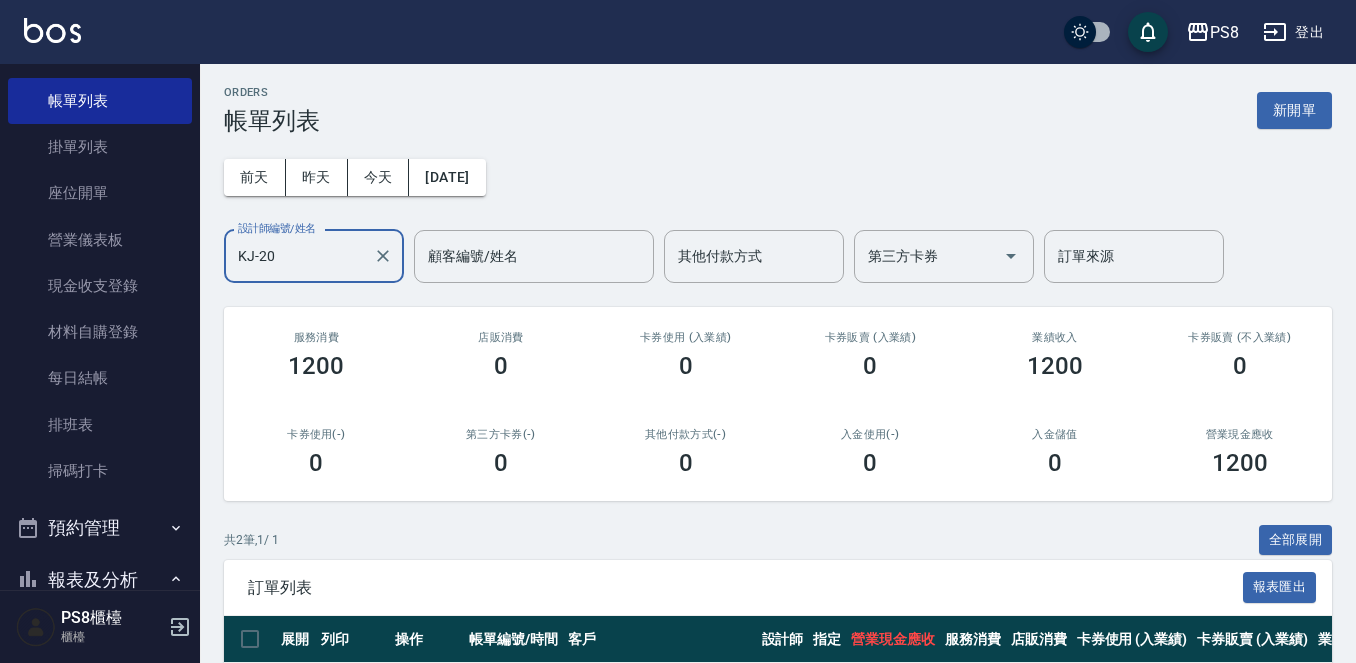 scroll, scrollTop: 0, scrollLeft: 0, axis: both 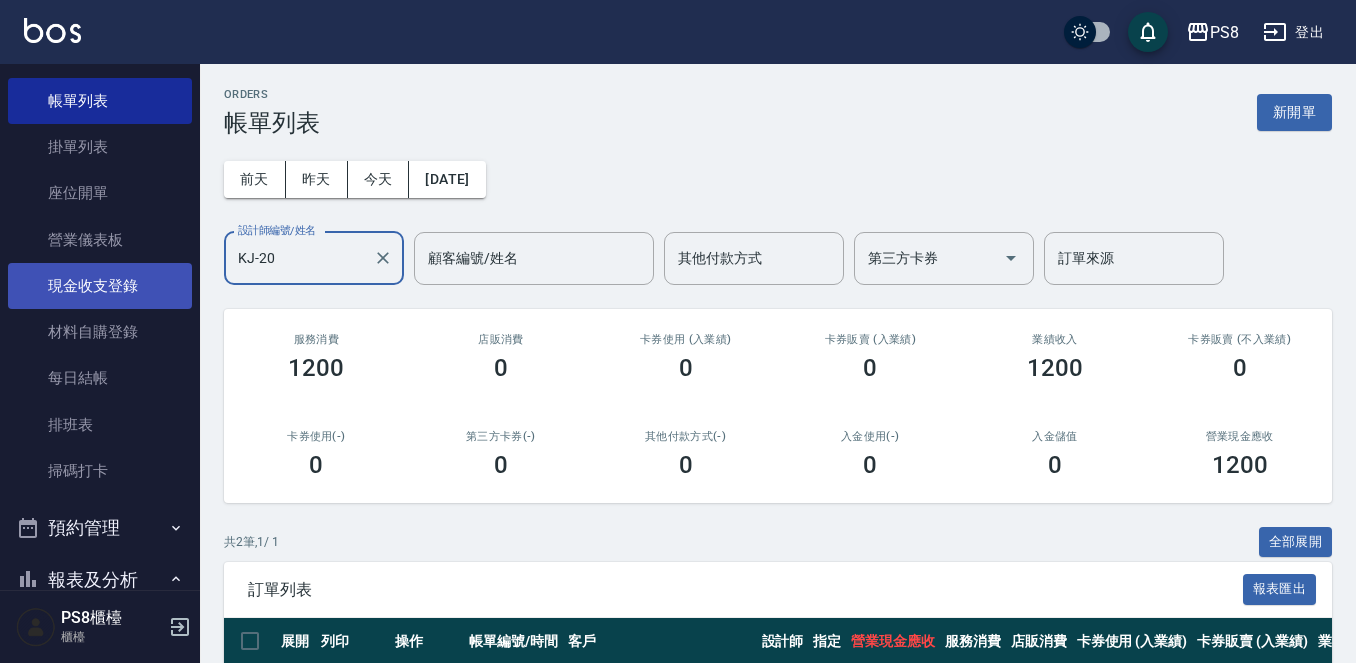type on "KJ-20" 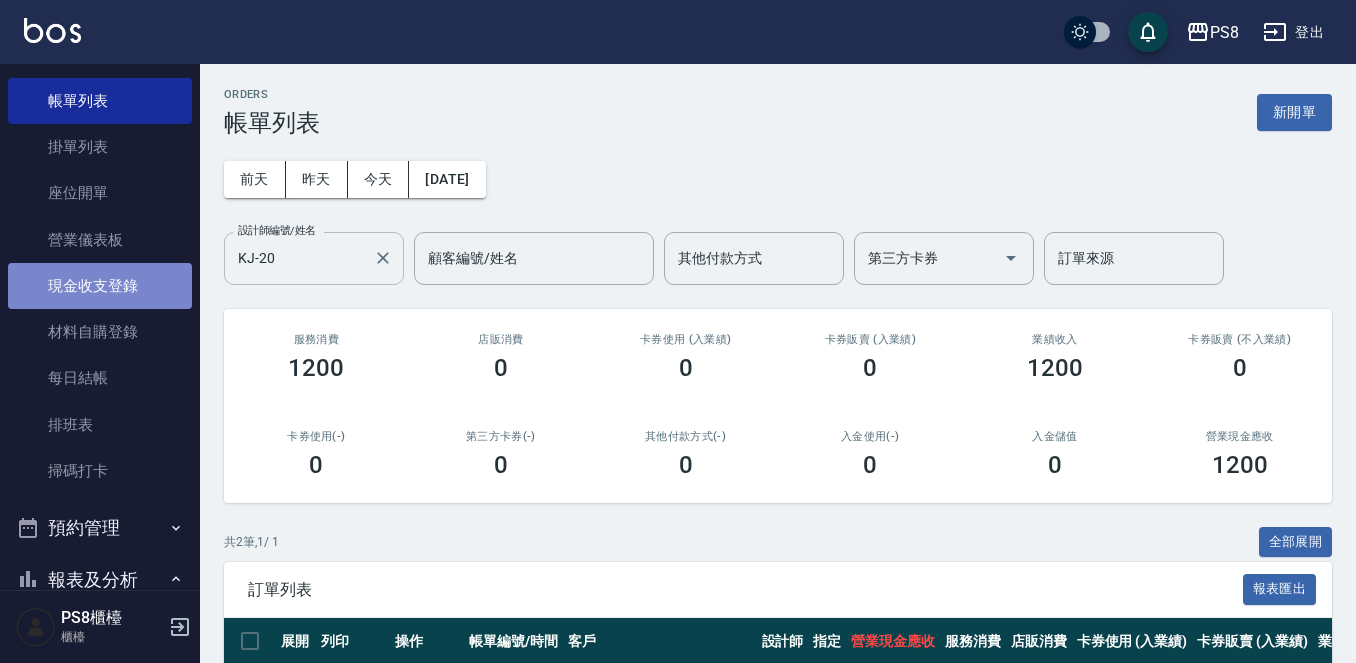 click on "現金收支登錄" at bounding box center [100, 286] 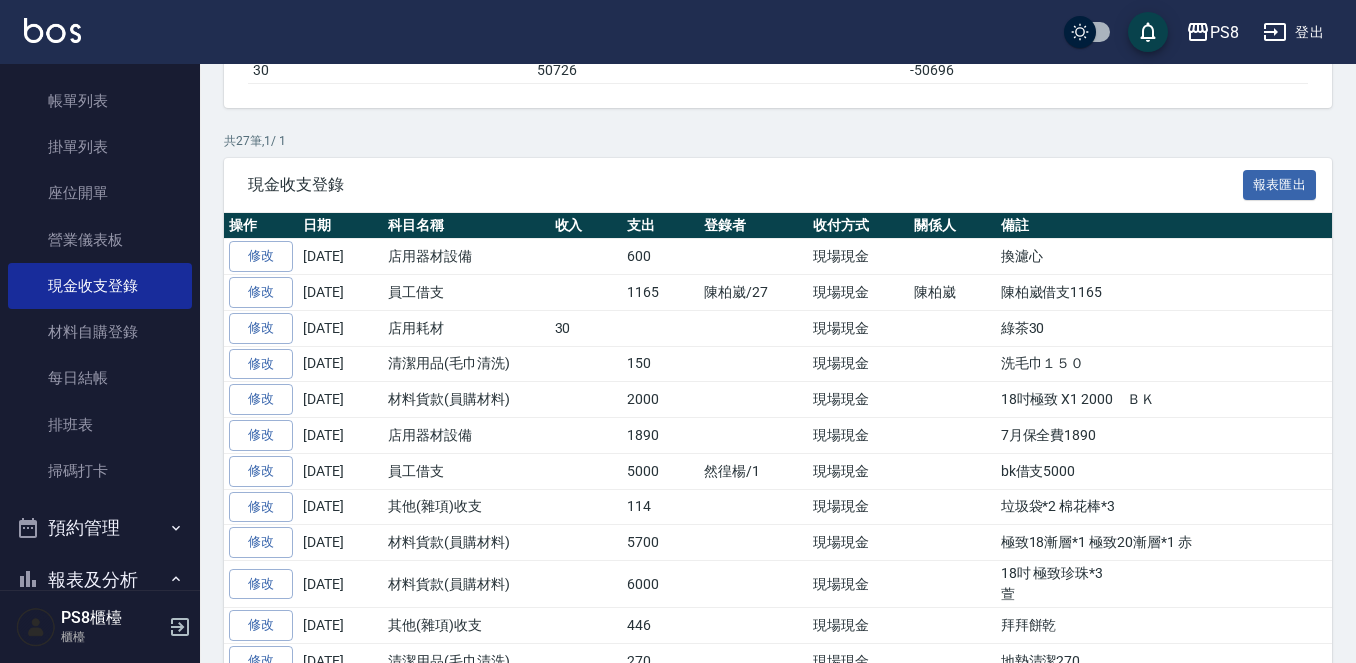 scroll, scrollTop: 300, scrollLeft: 0, axis: vertical 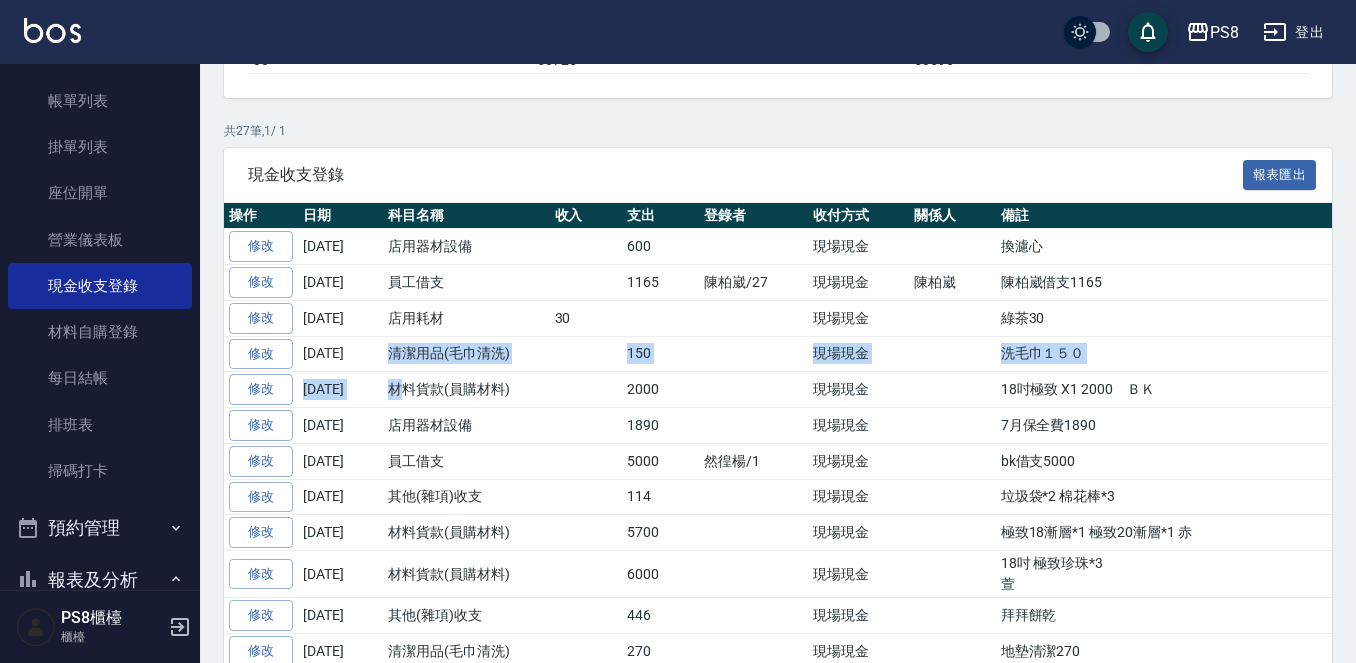 drag, startPoint x: 387, startPoint y: 336, endPoint x: 405, endPoint y: 376, distance: 43.863426 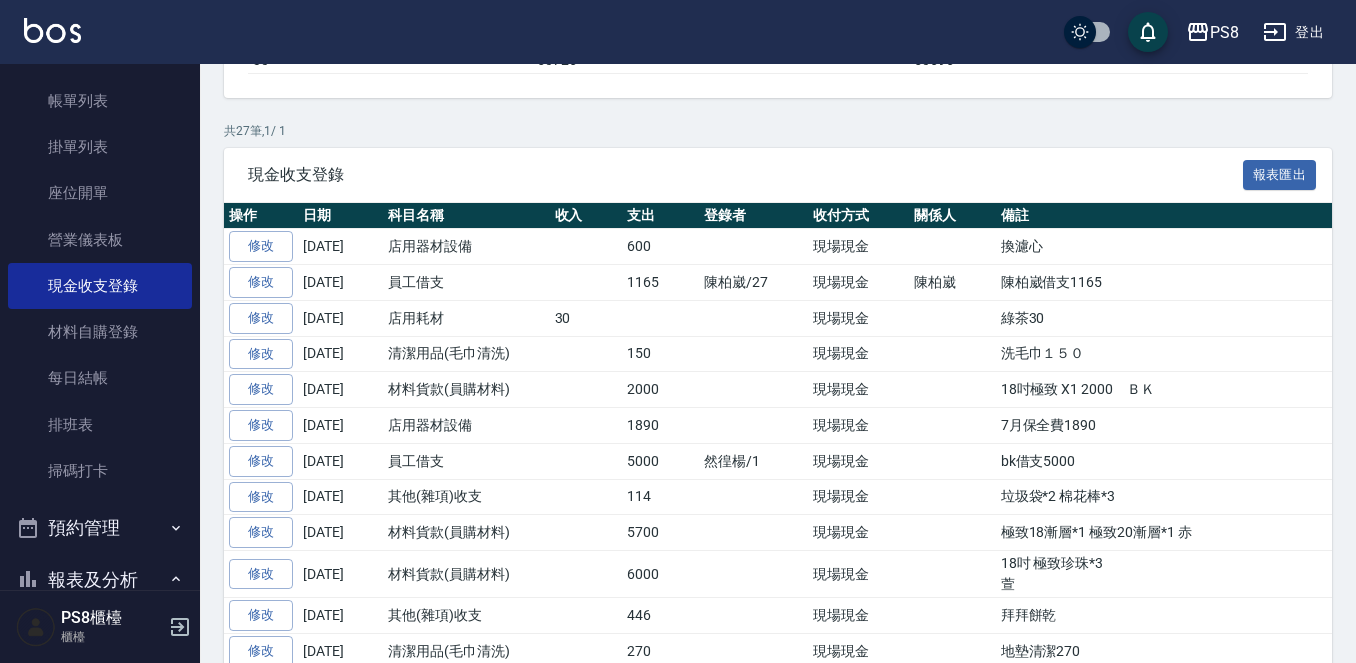 click on "材料貨款(員購材料)" at bounding box center (466, 390) 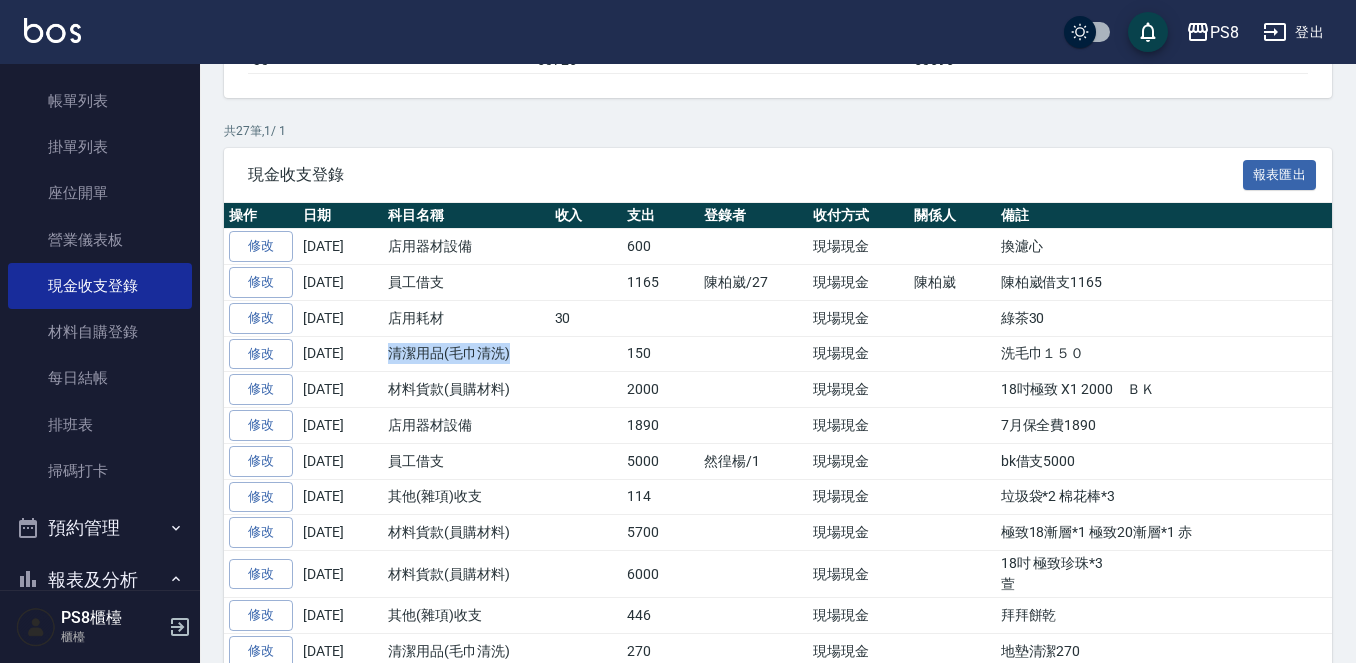 drag, startPoint x: 391, startPoint y: 350, endPoint x: 505, endPoint y: 346, distance: 114.07015 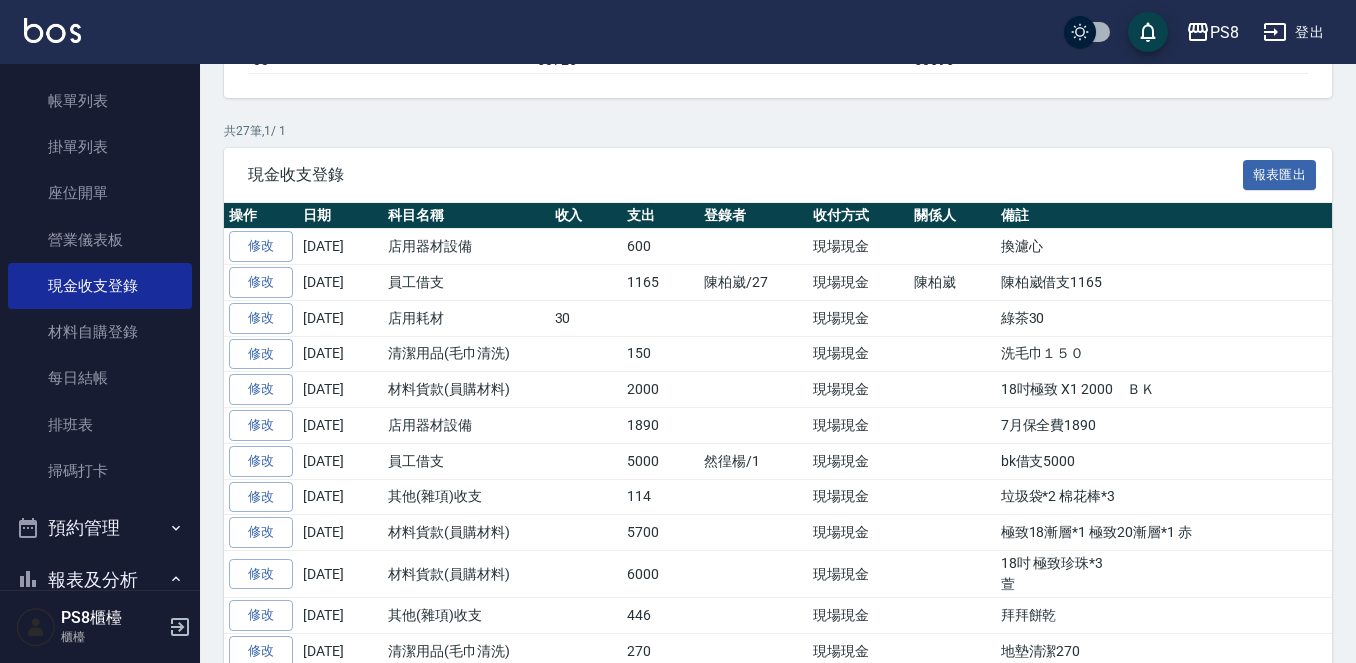 click on "店用耗材" at bounding box center (466, 318) 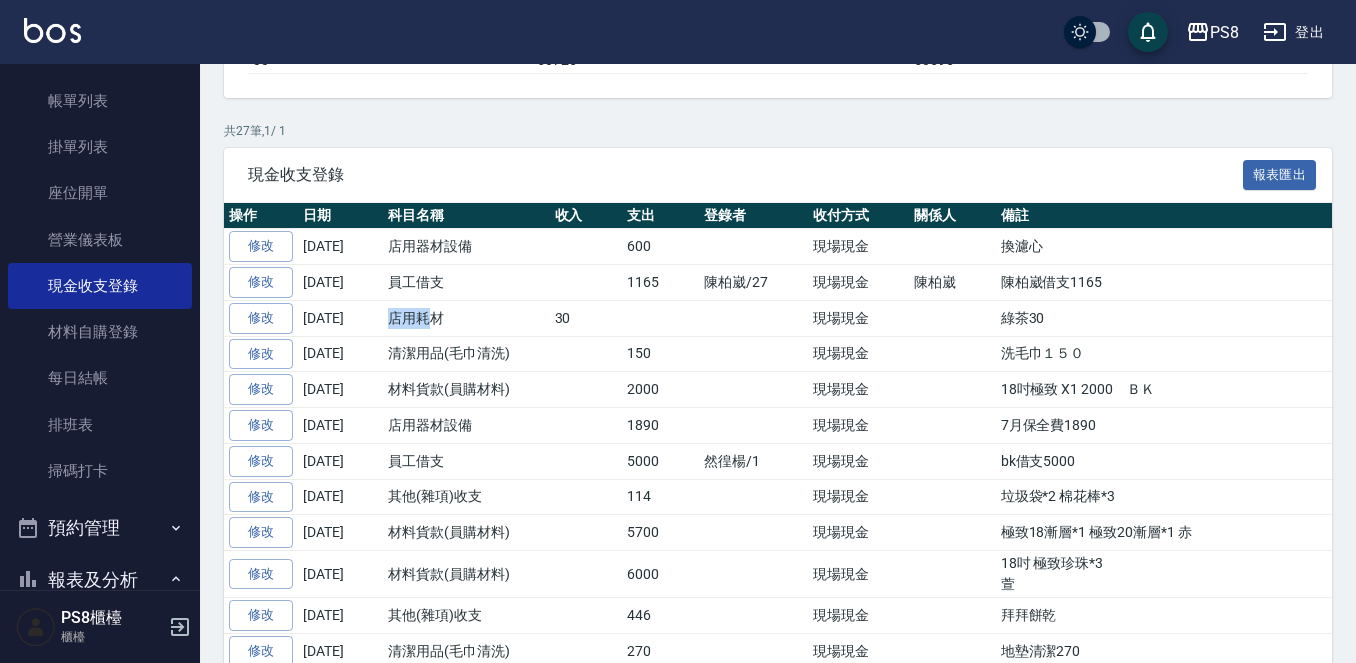 drag, startPoint x: 394, startPoint y: 323, endPoint x: 469, endPoint y: 328, distance: 75.16648 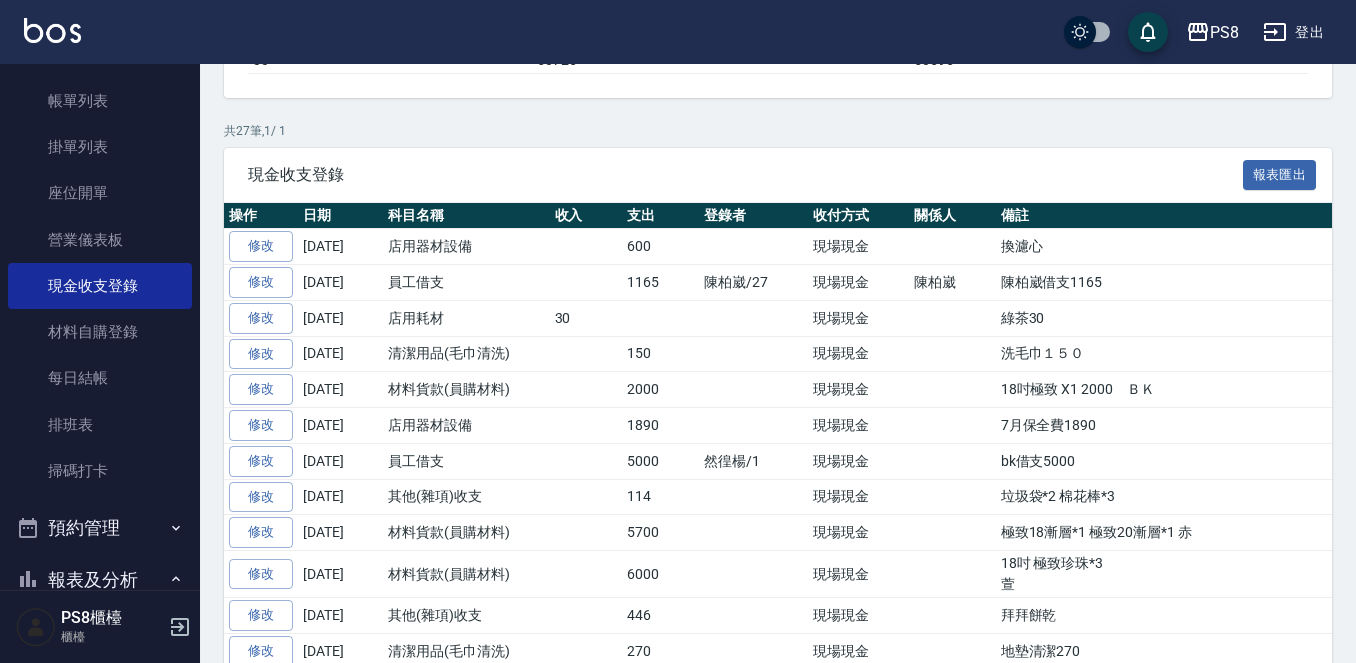 click on "店用耗材" at bounding box center (466, 318) 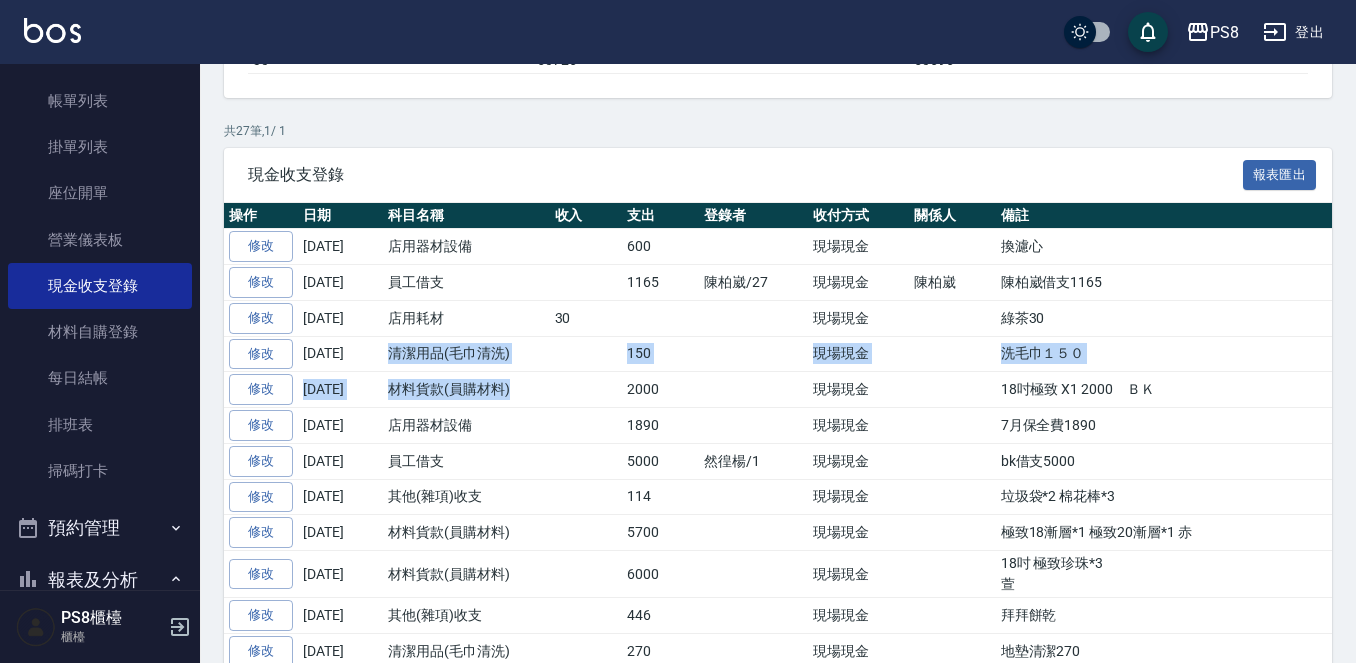 drag, startPoint x: 391, startPoint y: 355, endPoint x: 596, endPoint y: 377, distance: 206.17711 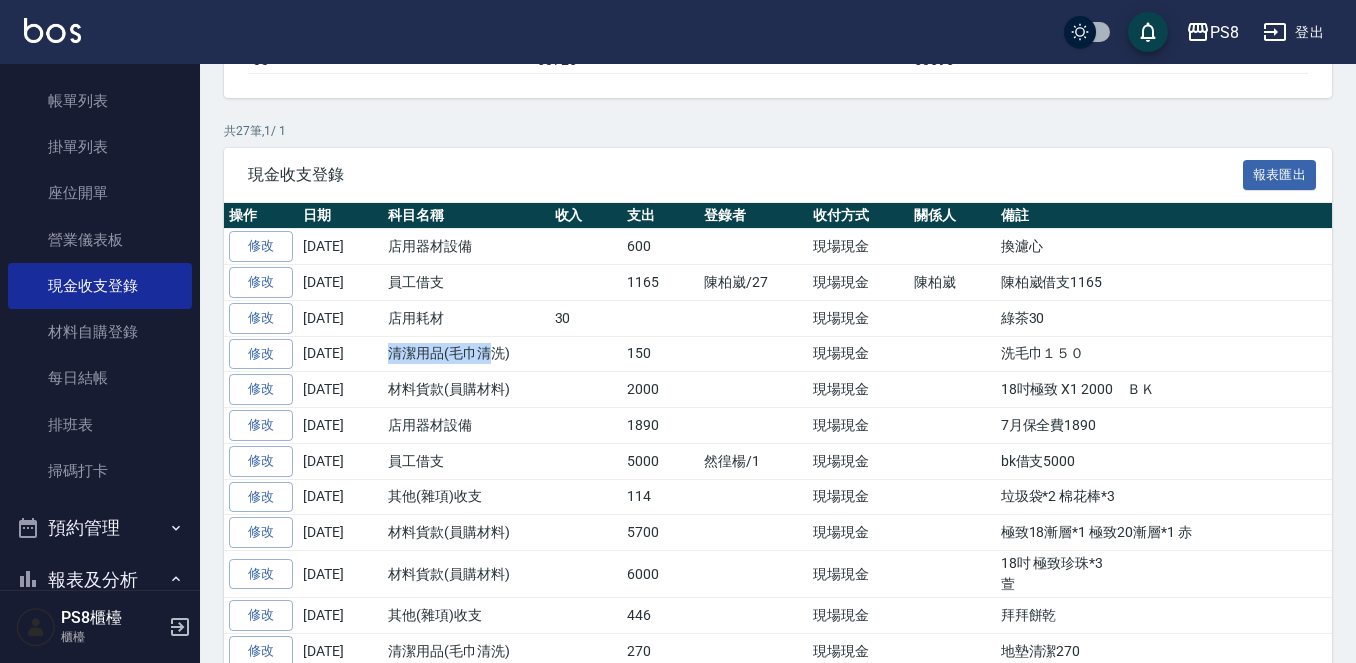 drag, startPoint x: 393, startPoint y: 349, endPoint x: 488, endPoint y: 344, distance: 95.131485 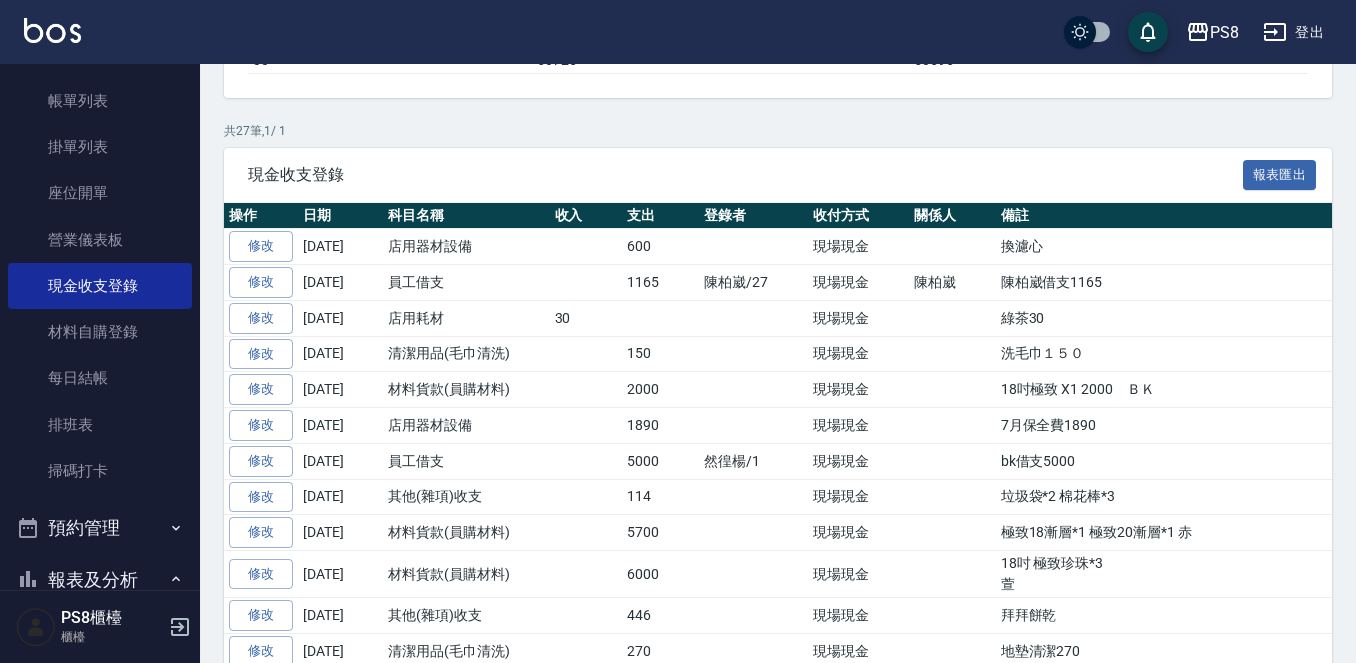 click on "店用耗材" at bounding box center [466, 318] 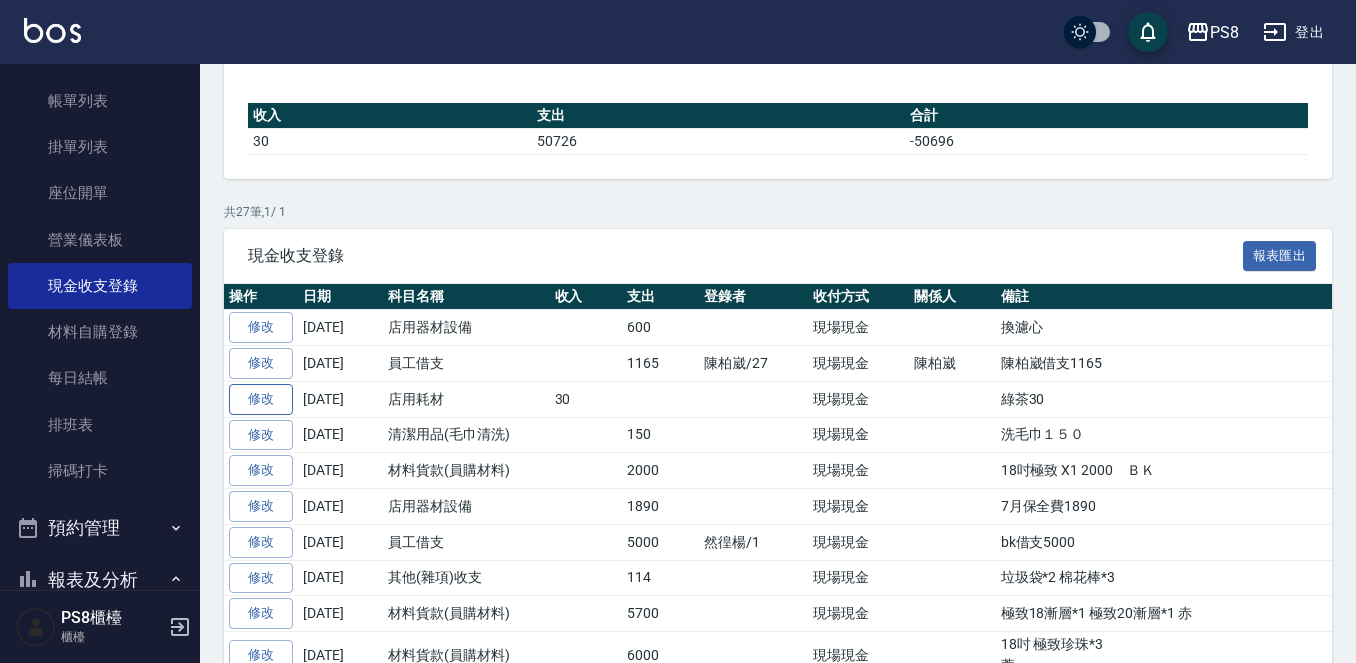 scroll, scrollTop: 200, scrollLeft: 0, axis: vertical 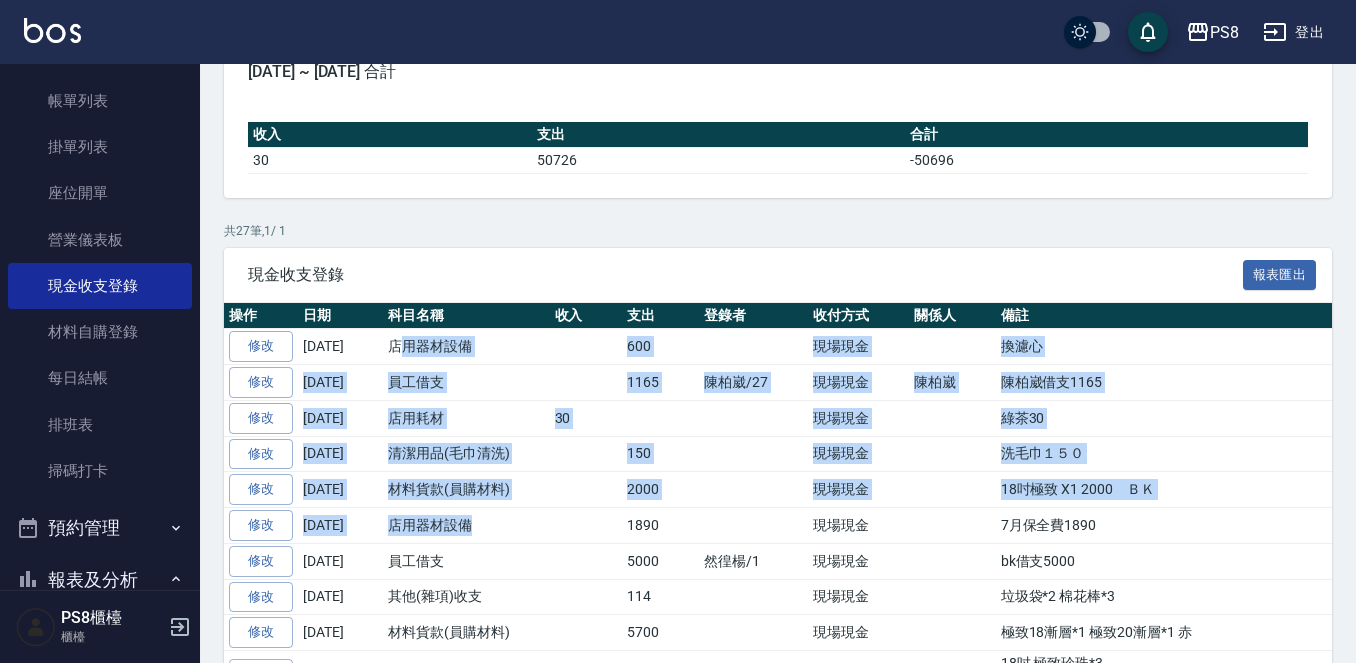 drag, startPoint x: 400, startPoint y: 363, endPoint x: 487, endPoint y: 526, distance: 184.76471 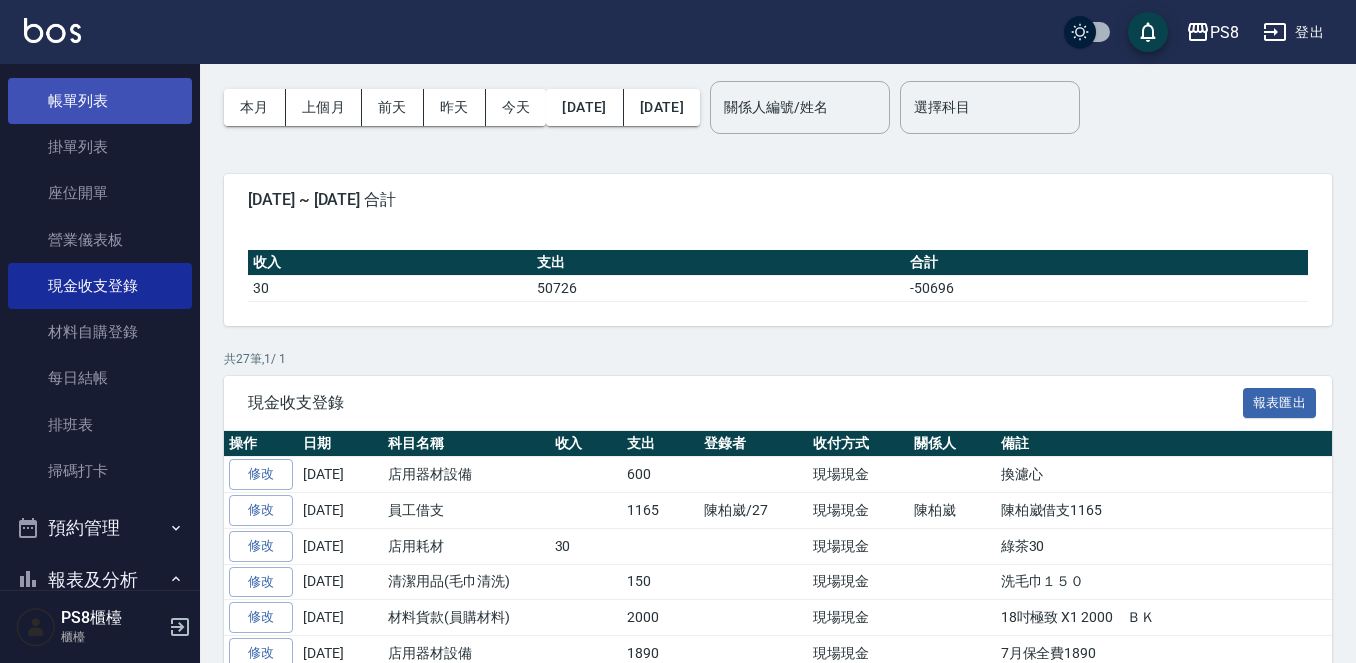 scroll, scrollTop: 0, scrollLeft: 0, axis: both 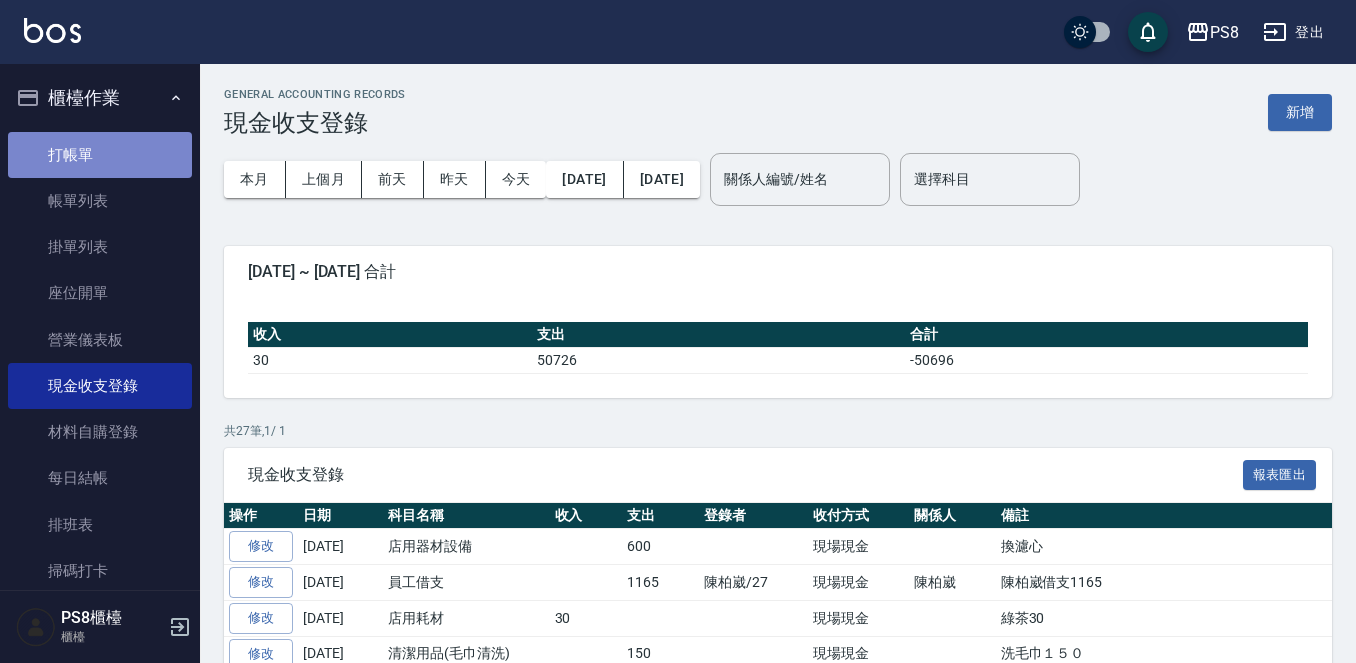 click on "打帳單" at bounding box center (100, 155) 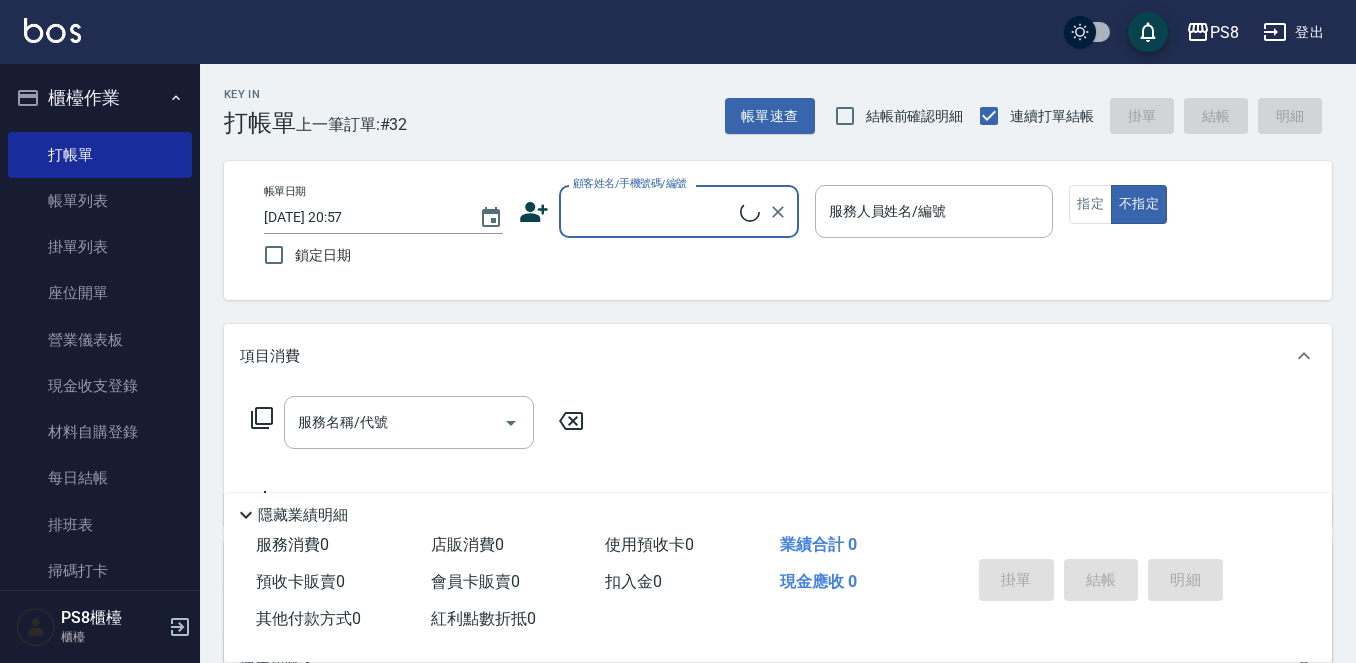 click on "顧客姓名/手機號碼/編號" at bounding box center [654, 211] 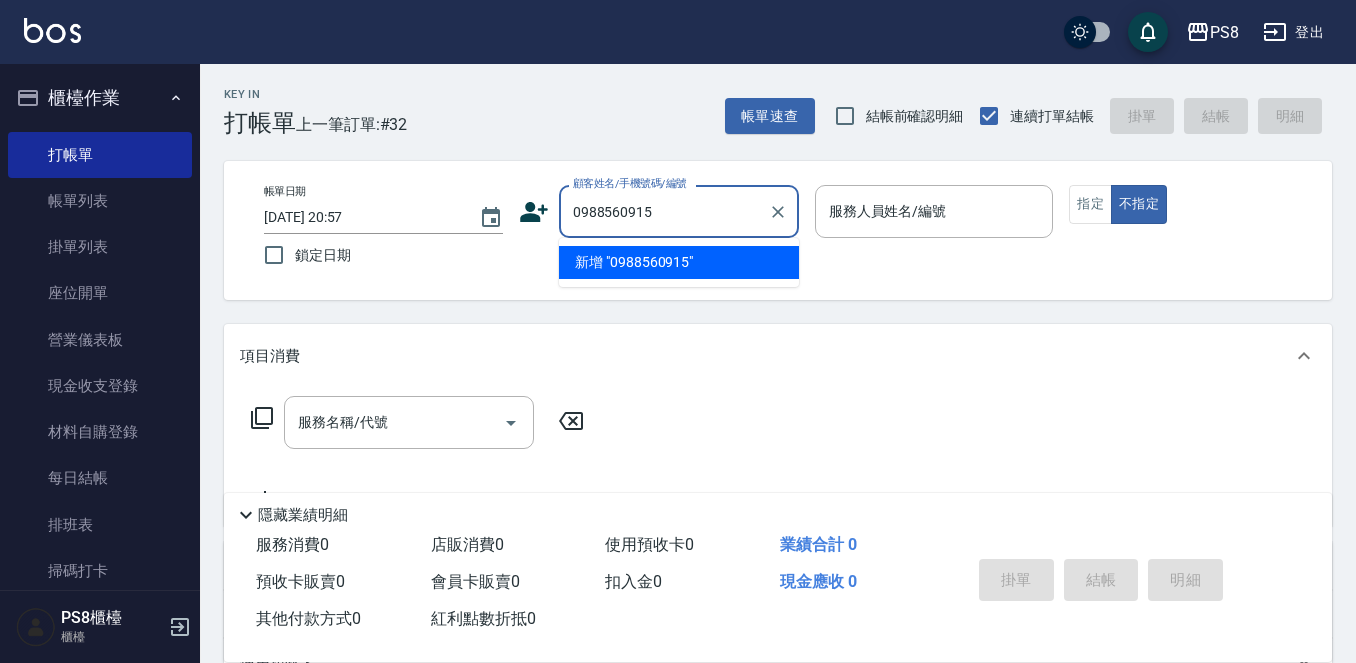 drag, startPoint x: 733, startPoint y: 210, endPoint x: 549, endPoint y: 210, distance: 184 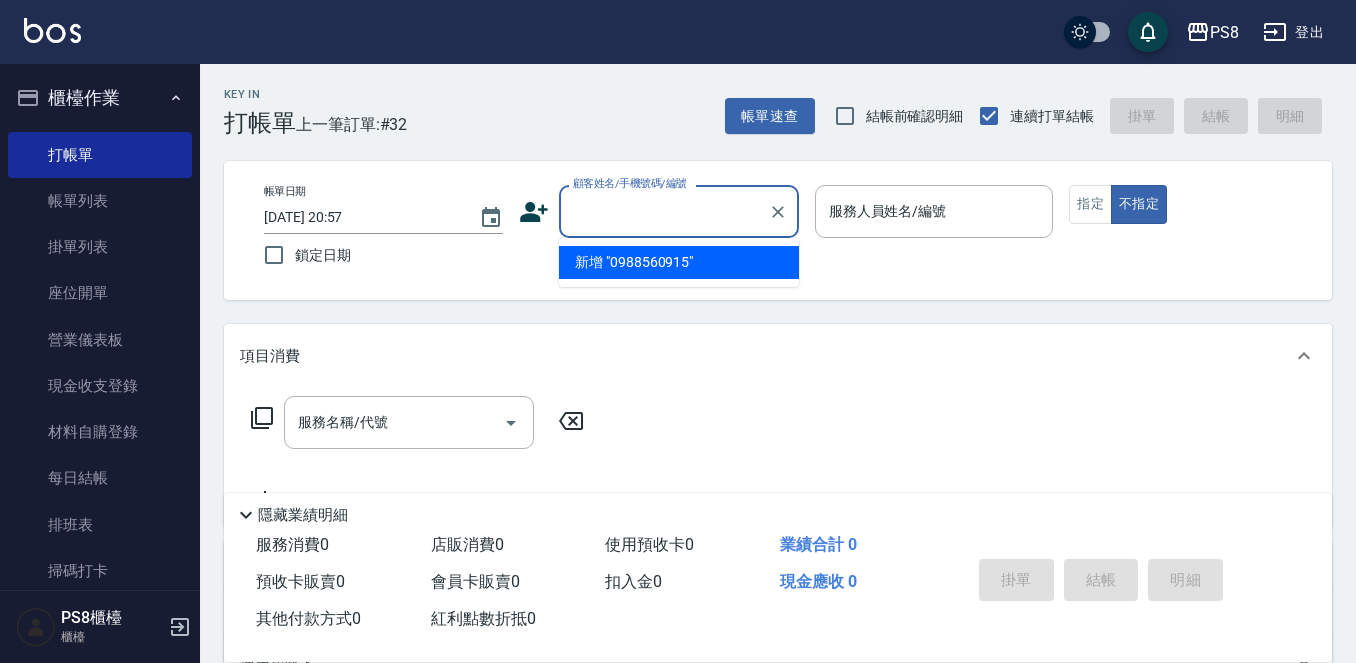 click on "帳單日期 2025/07/12 20:57 鎖定日期 顧客姓名/手機號碼/編號 顧客姓名/手機號碼/編號 服務人員姓名/編號 服務人員姓名/編號 指定 不指定" at bounding box center [778, 230] 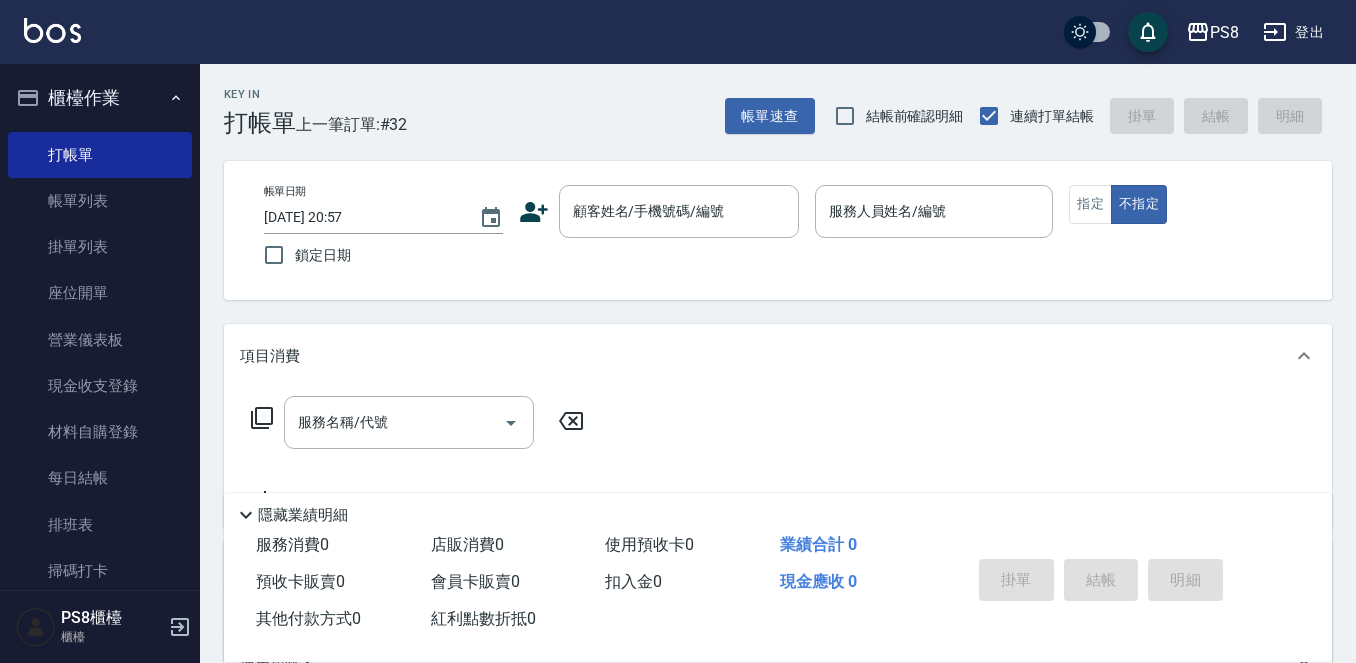 click 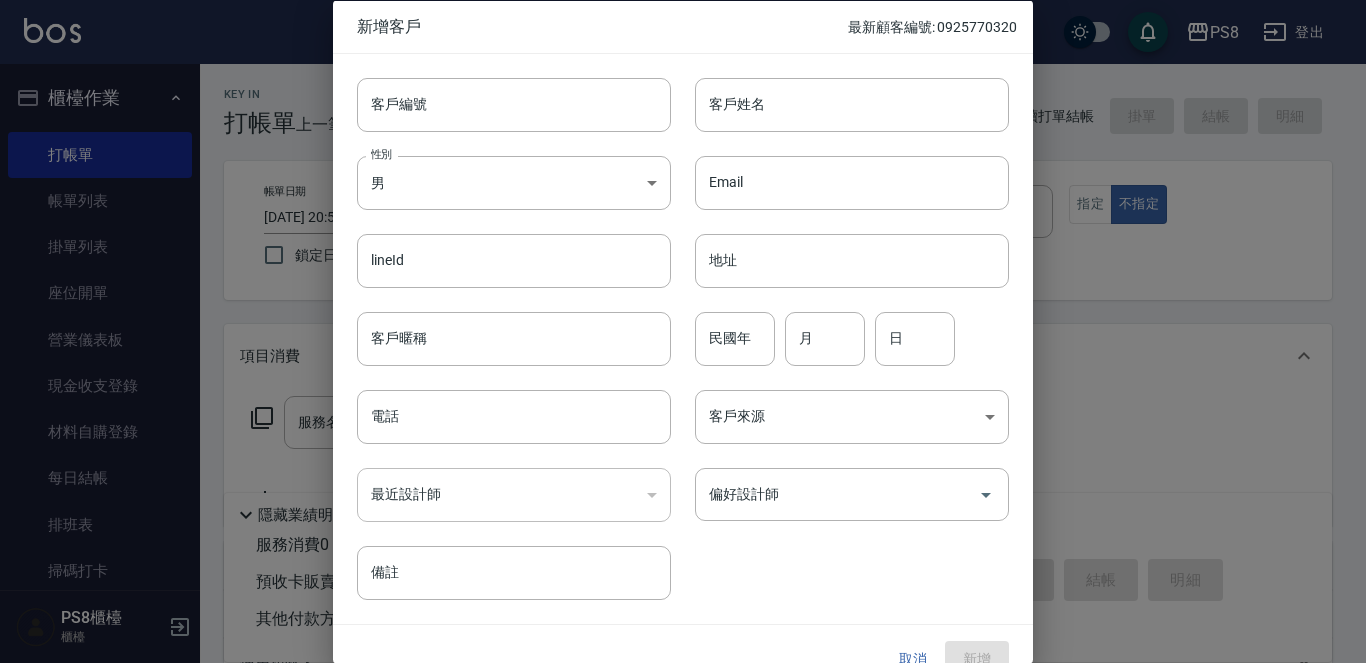 click on "性別 男 MALE 性別" at bounding box center [502, 170] 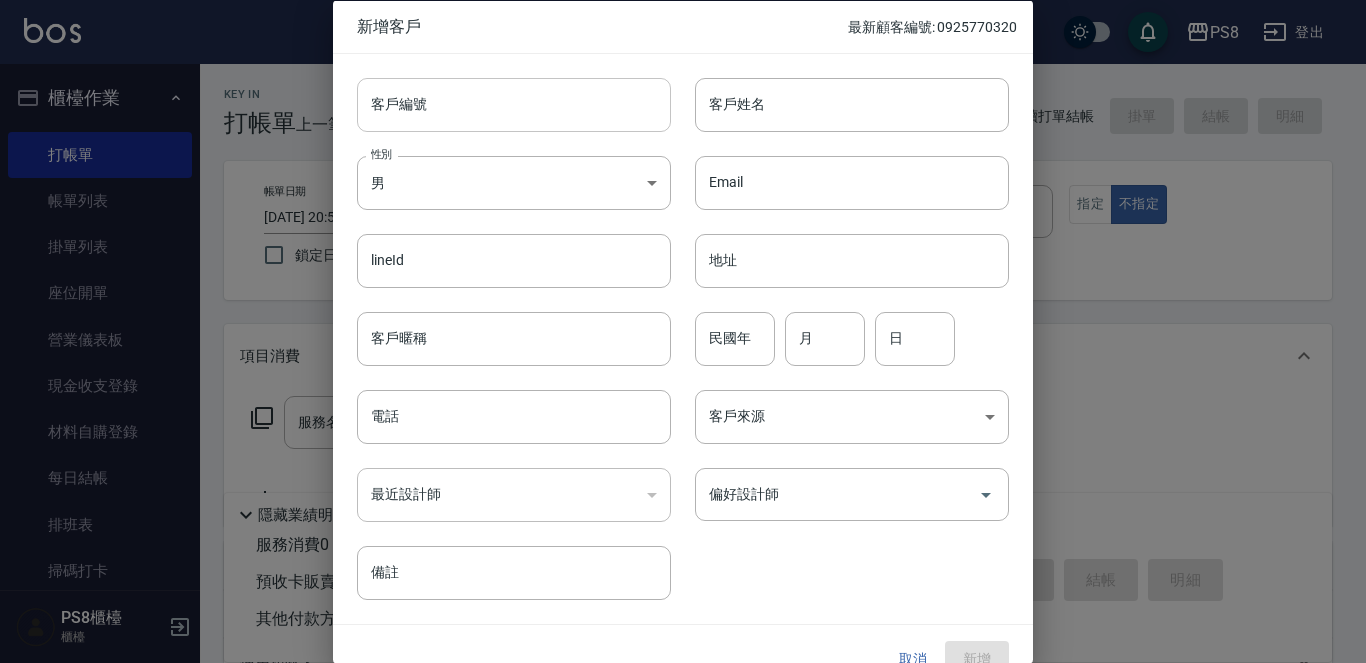 click on "客戶編號" at bounding box center [514, 104] 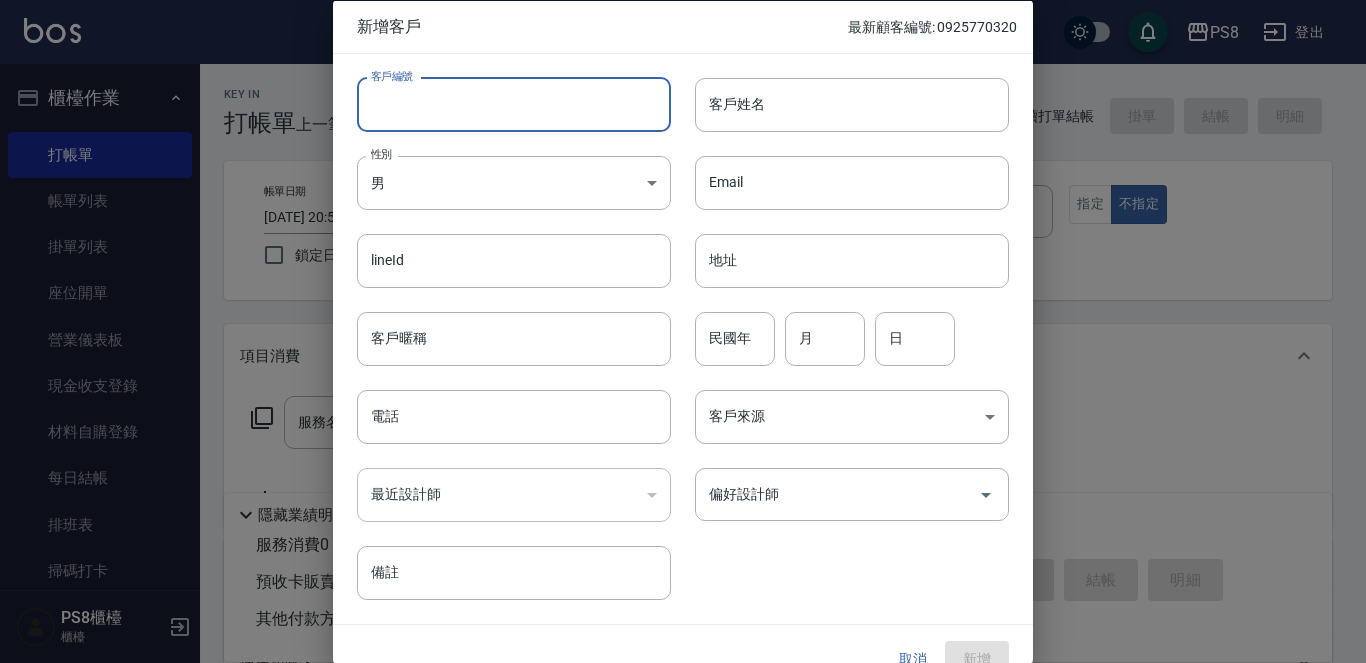 paste on "0988560915" 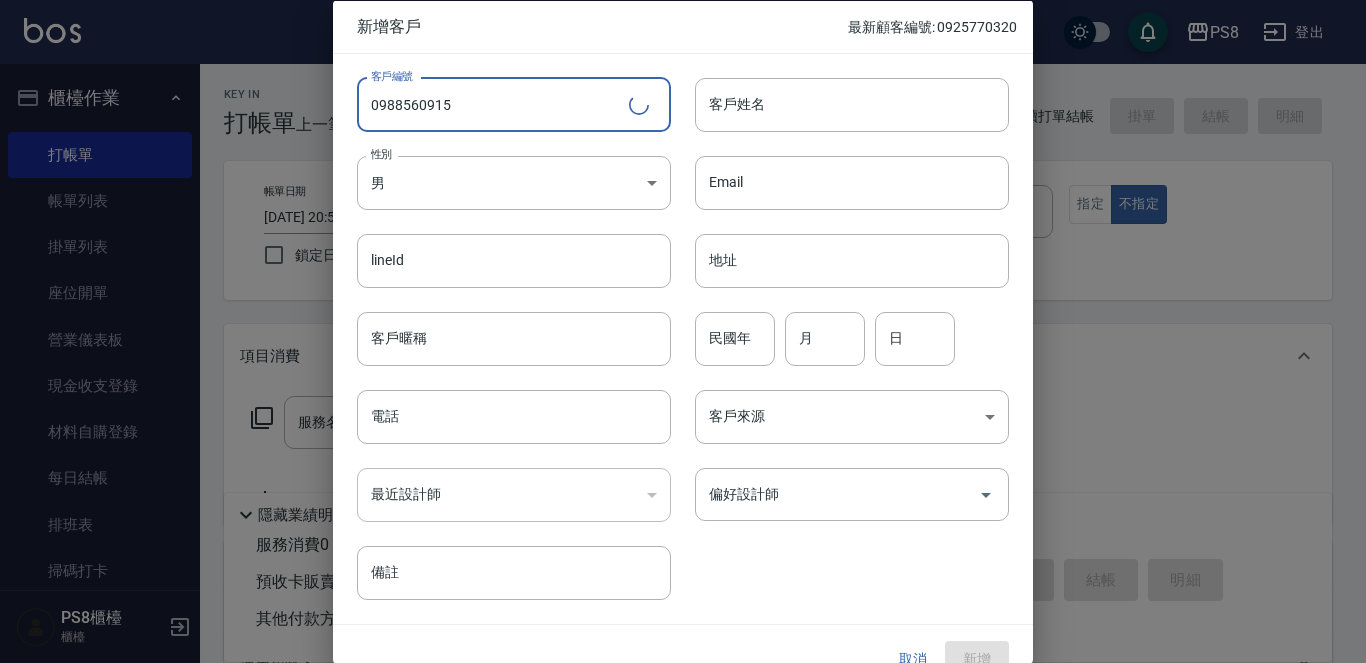 type on "0988560915" 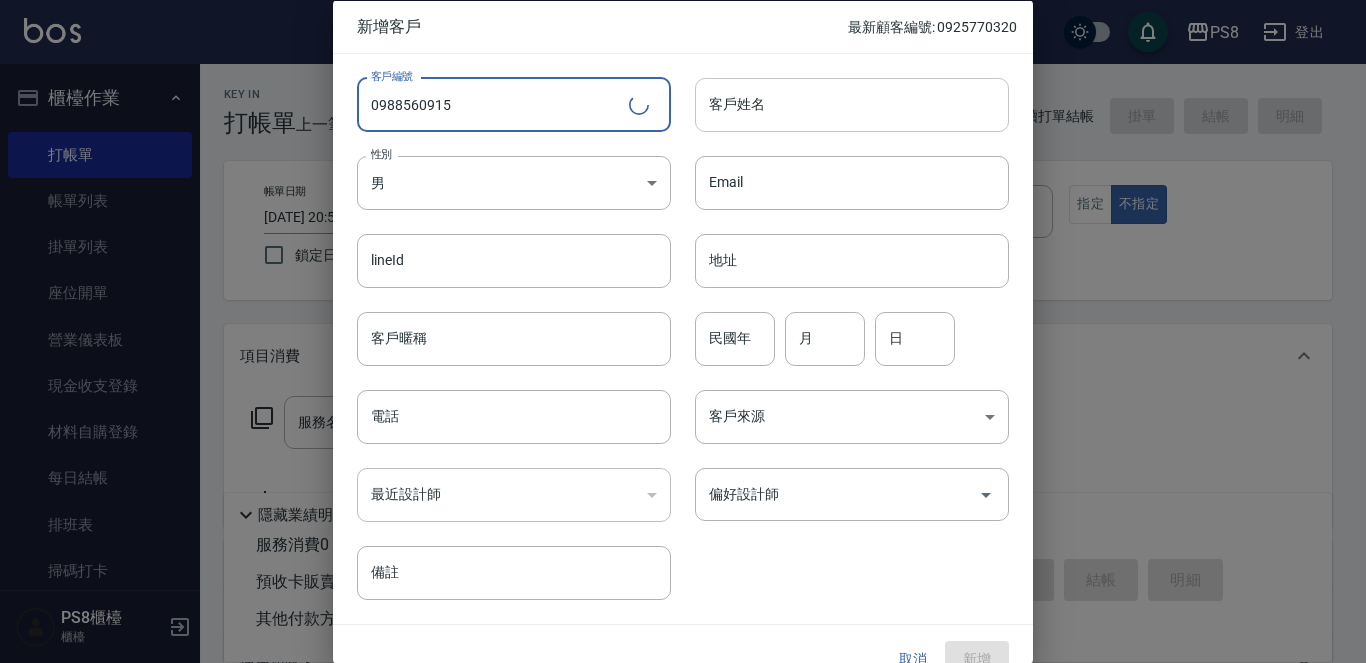 drag, startPoint x: 667, startPoint y: 100, endPoint x: 707, endPoint y: 101, distance: 40.012497 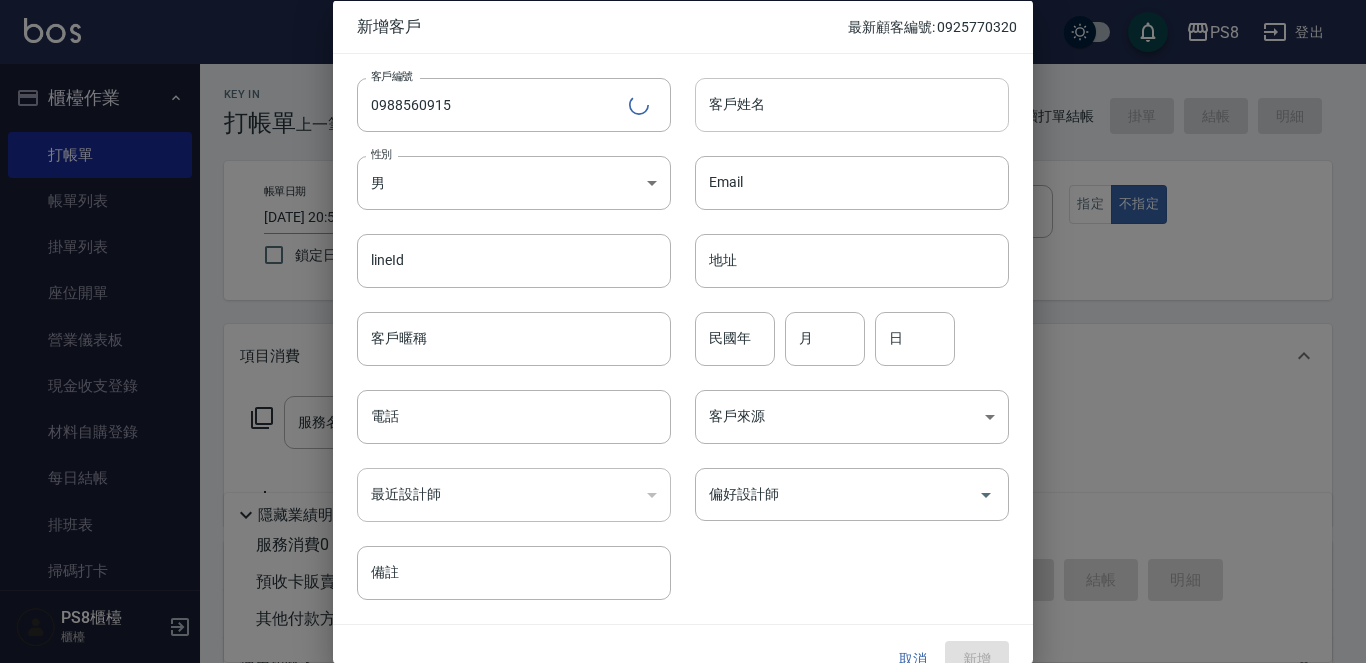 click on "客戶姓名" at bounding box center [852, 104] 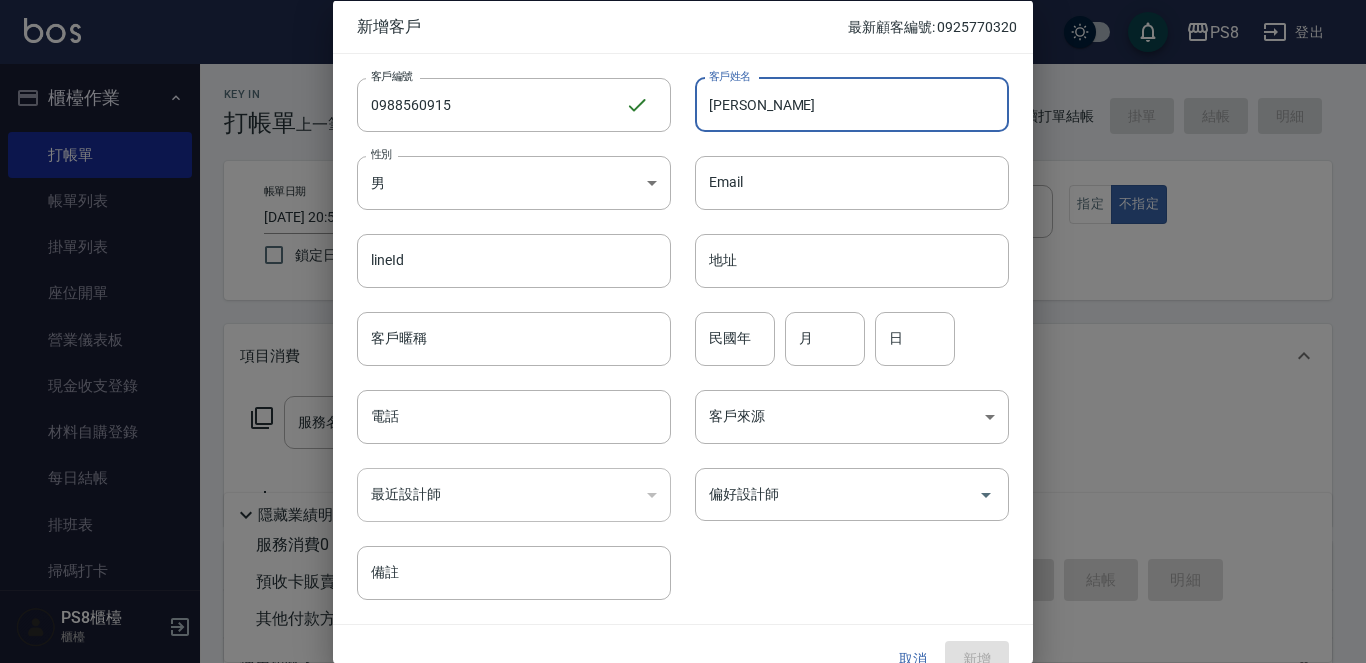 type on "[PERSON_NAME]" 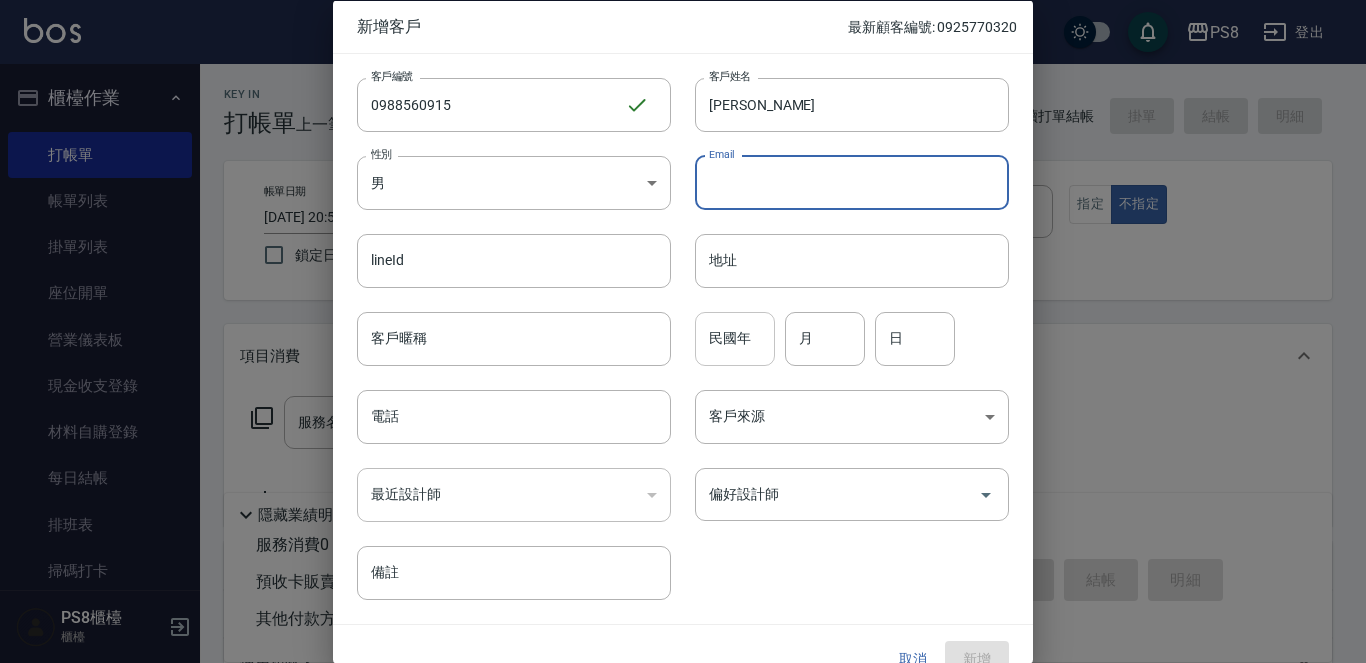 click on "民國年" at bounding box center [735, 338] 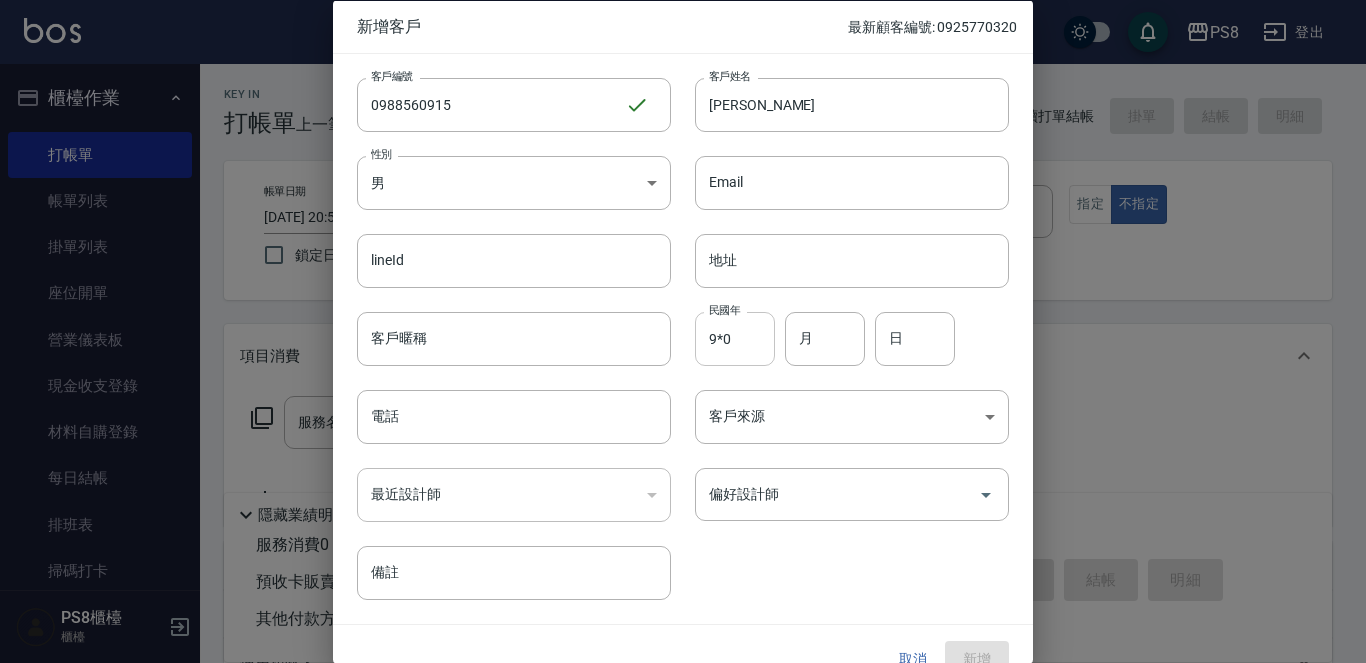 drag, startPoint x: 727, startPoint y: 315, endPoint x: 727, endPoint y: 338, distance: 23 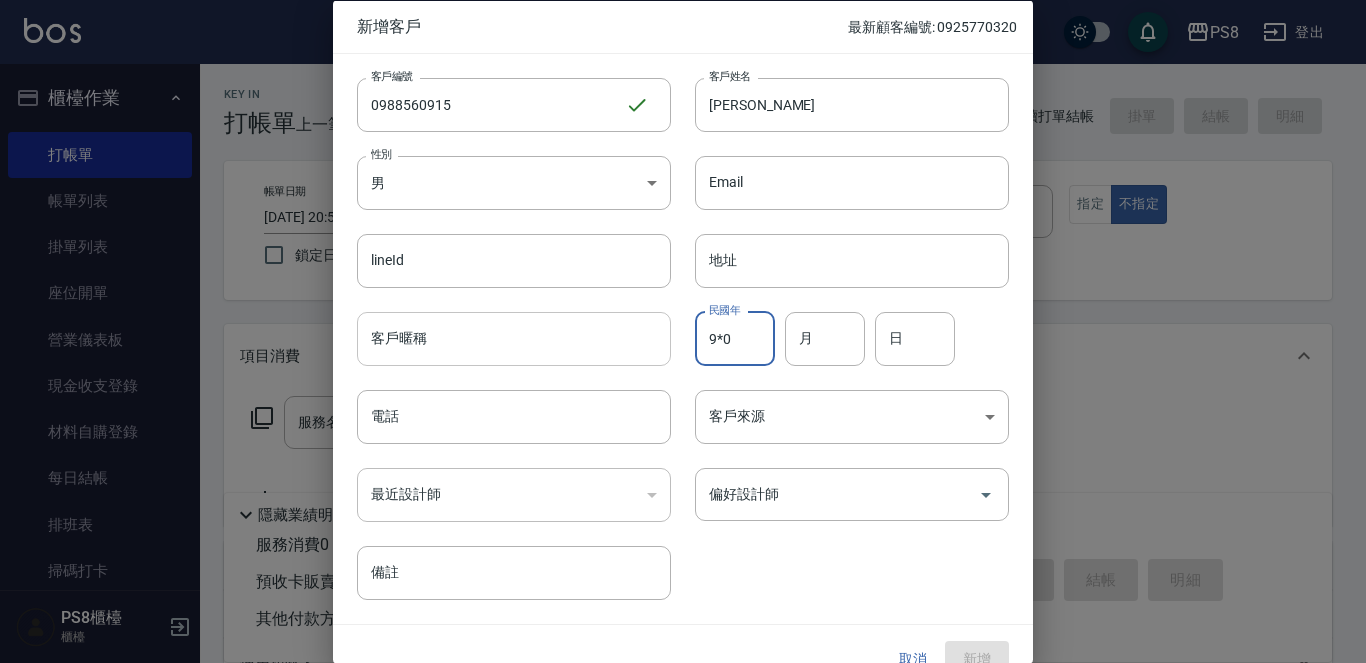 drag, startPoint x: 727, startPoint y: 338, endPoint x: 663, endPoint y: 343, distance: 64.195015 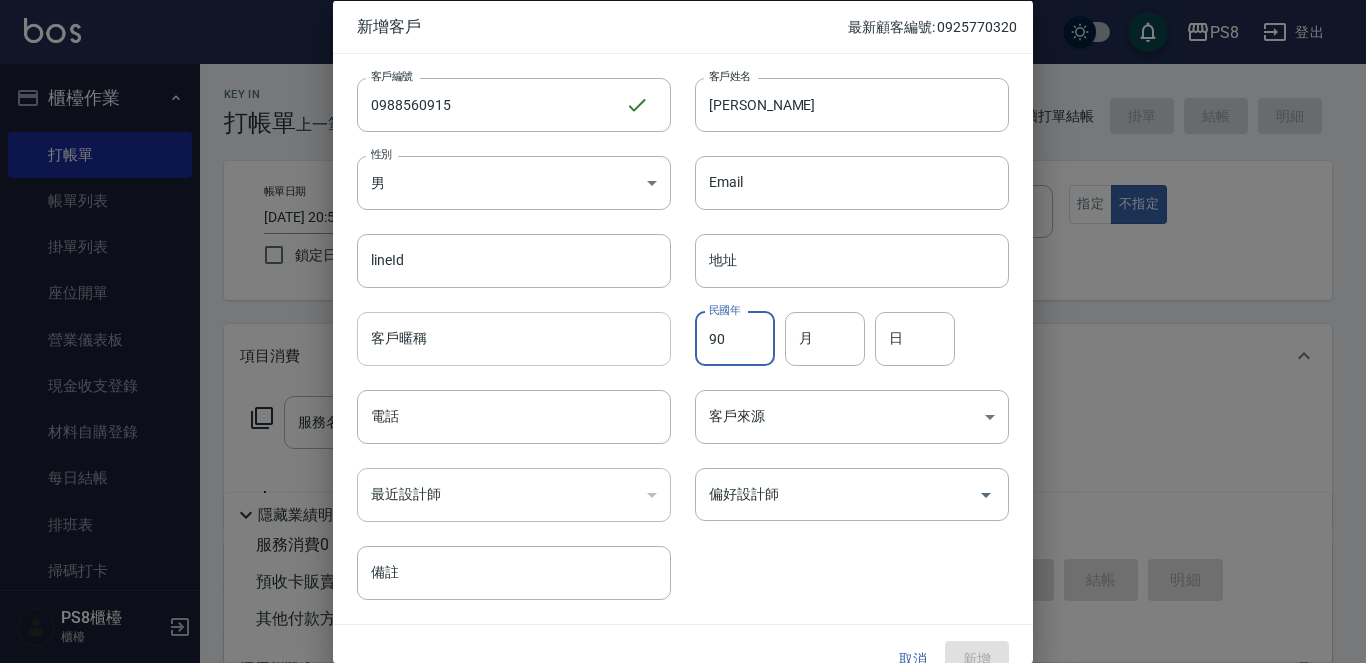 type on "90" 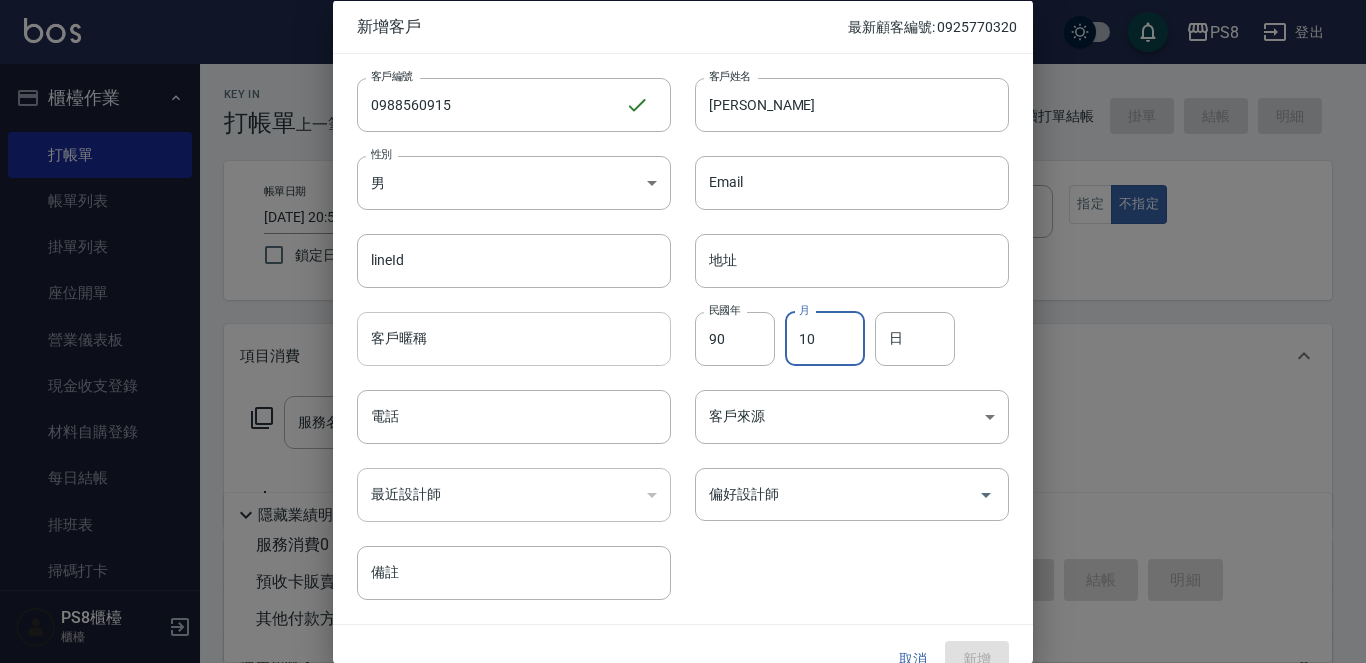type on "10" 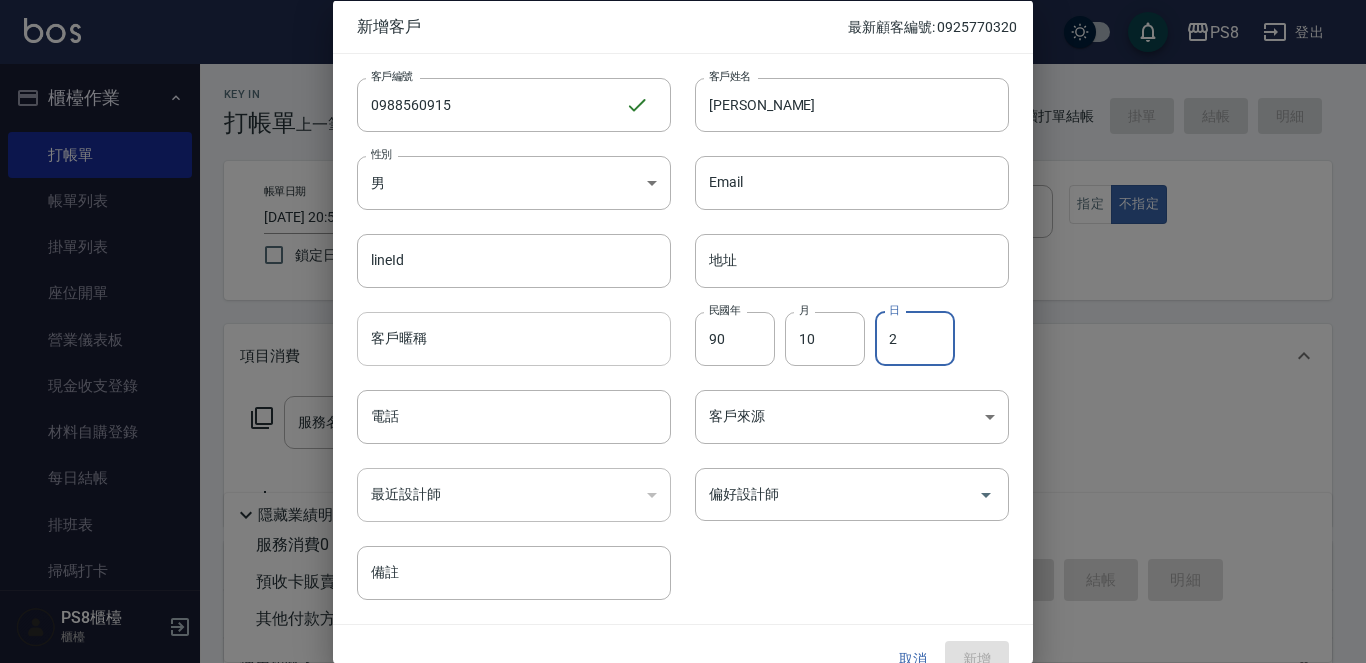 type on "2" 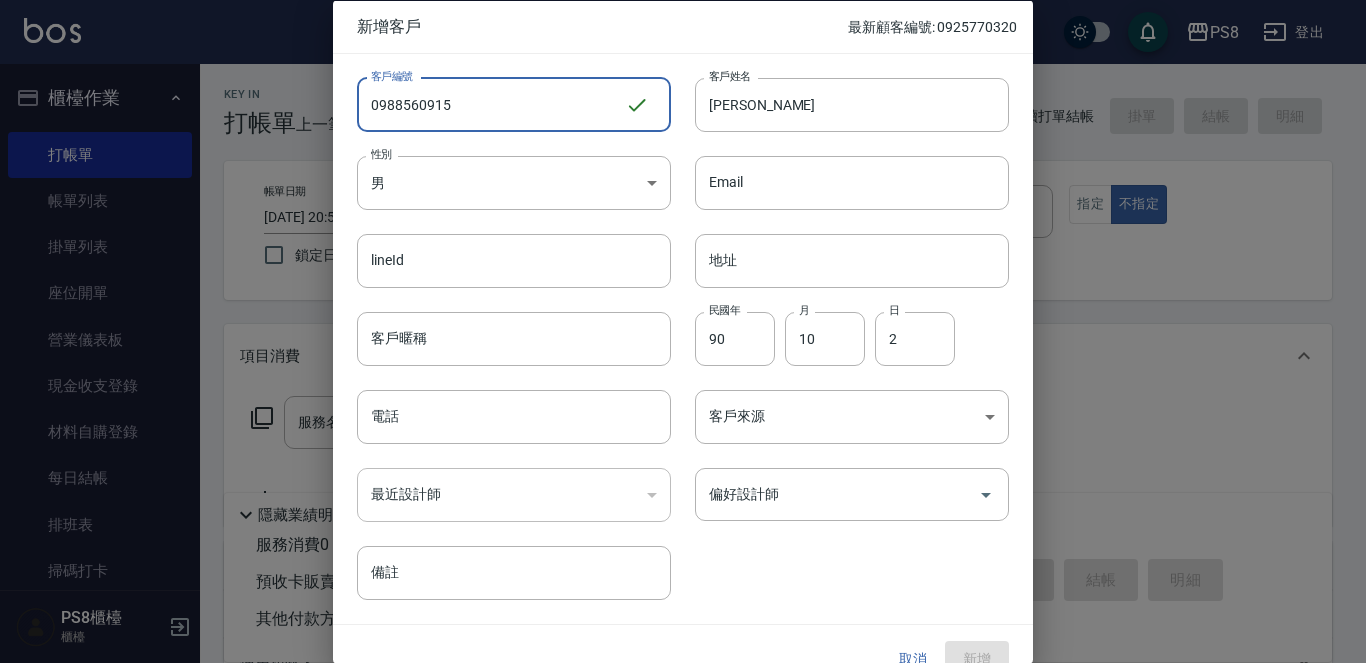 drag, startPoint x: 507, startPoint y: 121, endPoint x: 360, endPoint y: 116, distance: 147.085 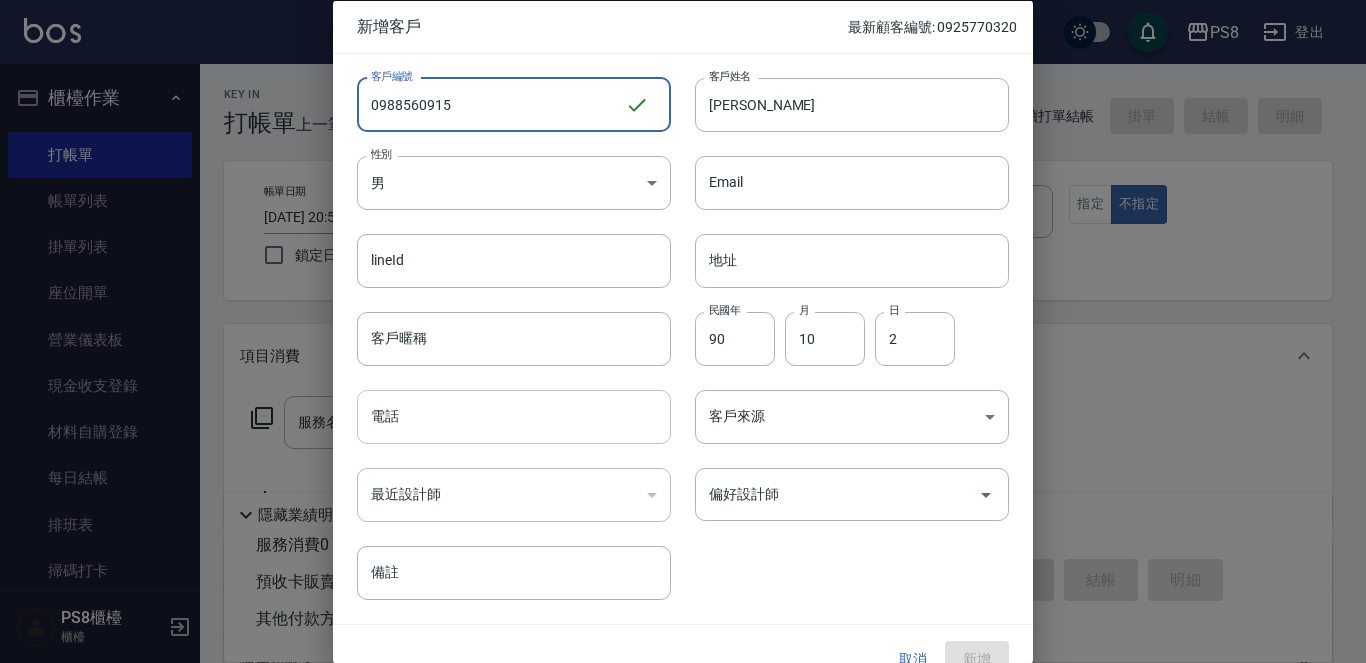 click on "電話" at bounding box center (514, 417) 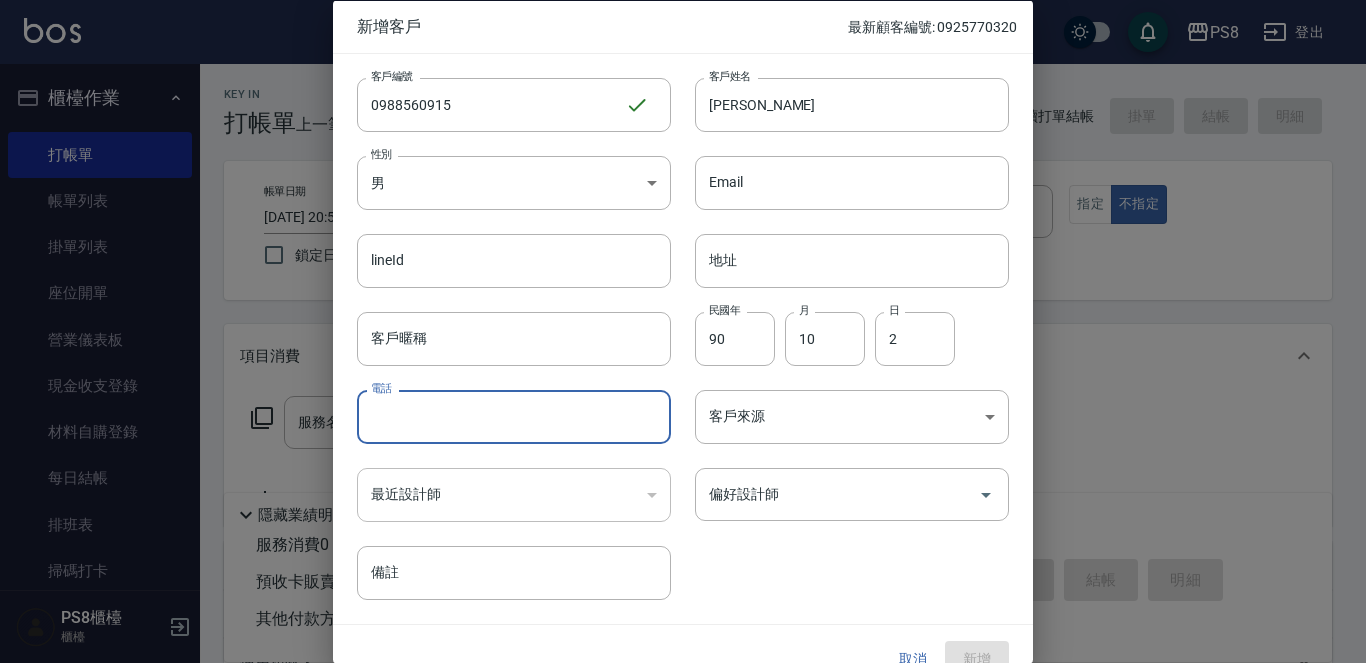 paste on "0988560915" 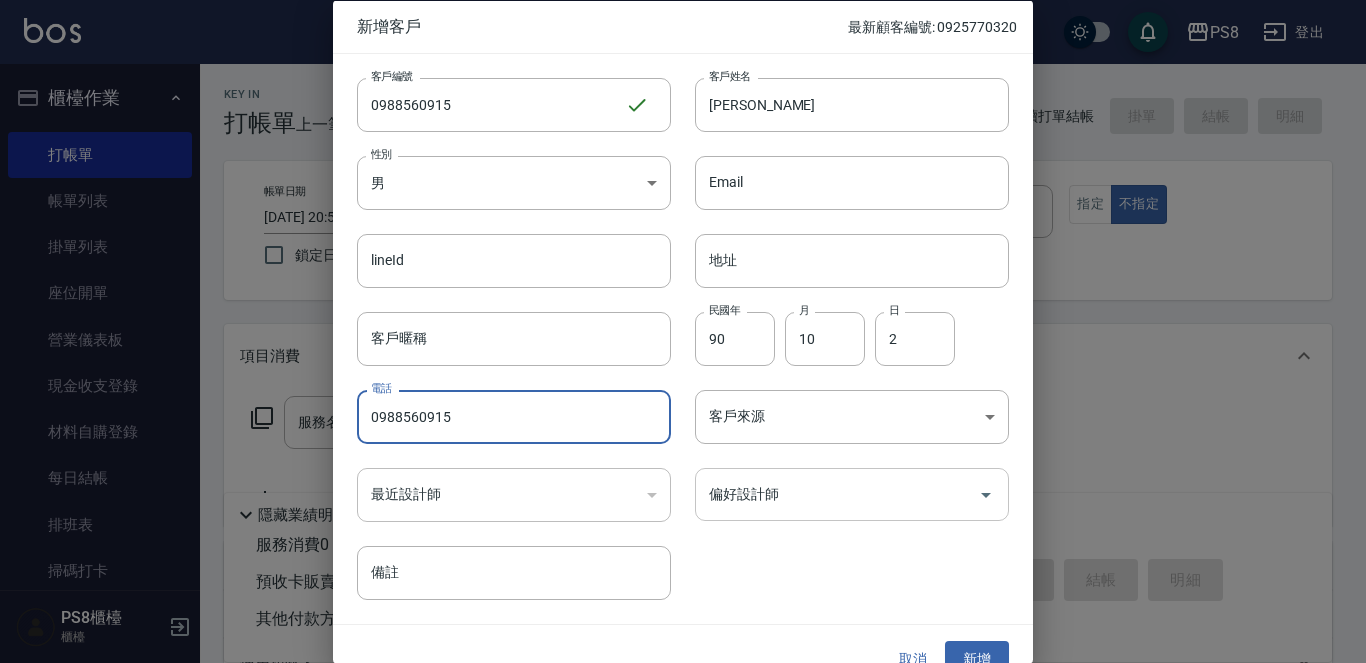 type on "0988560915" 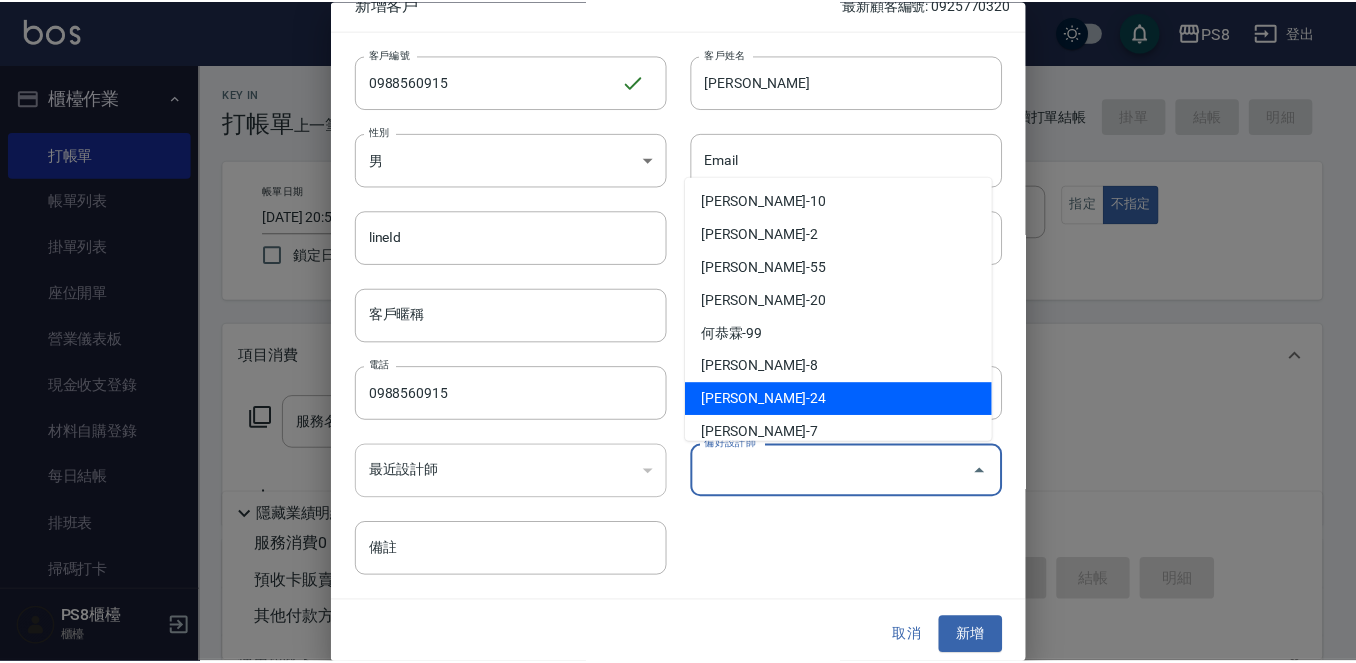 scroll, scrollTop: 30, scrollLeft: 0, axis: vertical 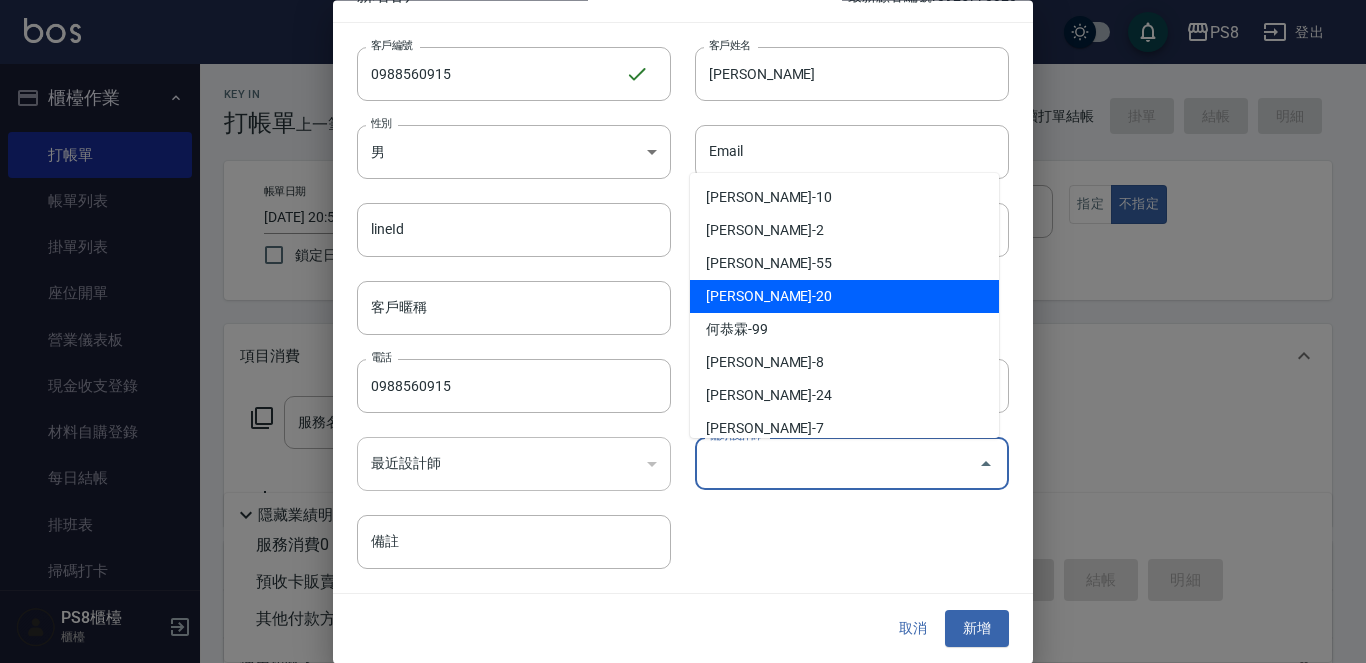 click on "黃晨凱-20" at bounding box center [844, 296] 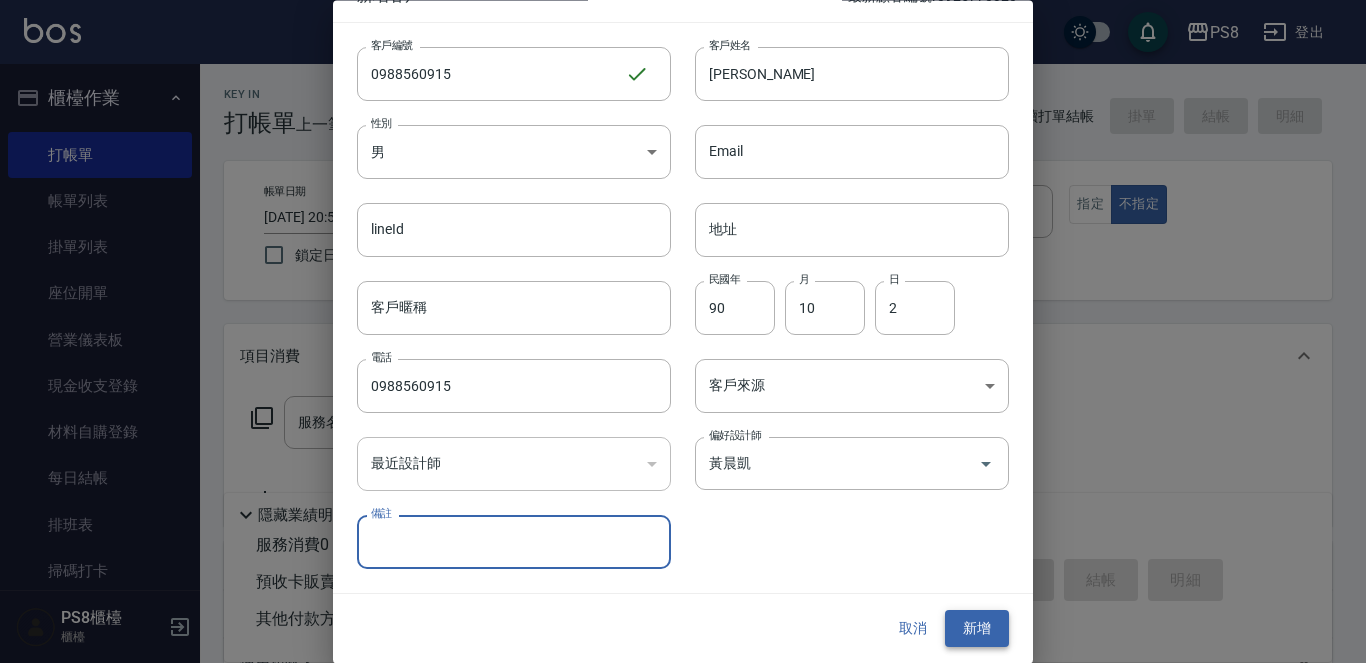click on "新增" at bounding box center [977, 629] 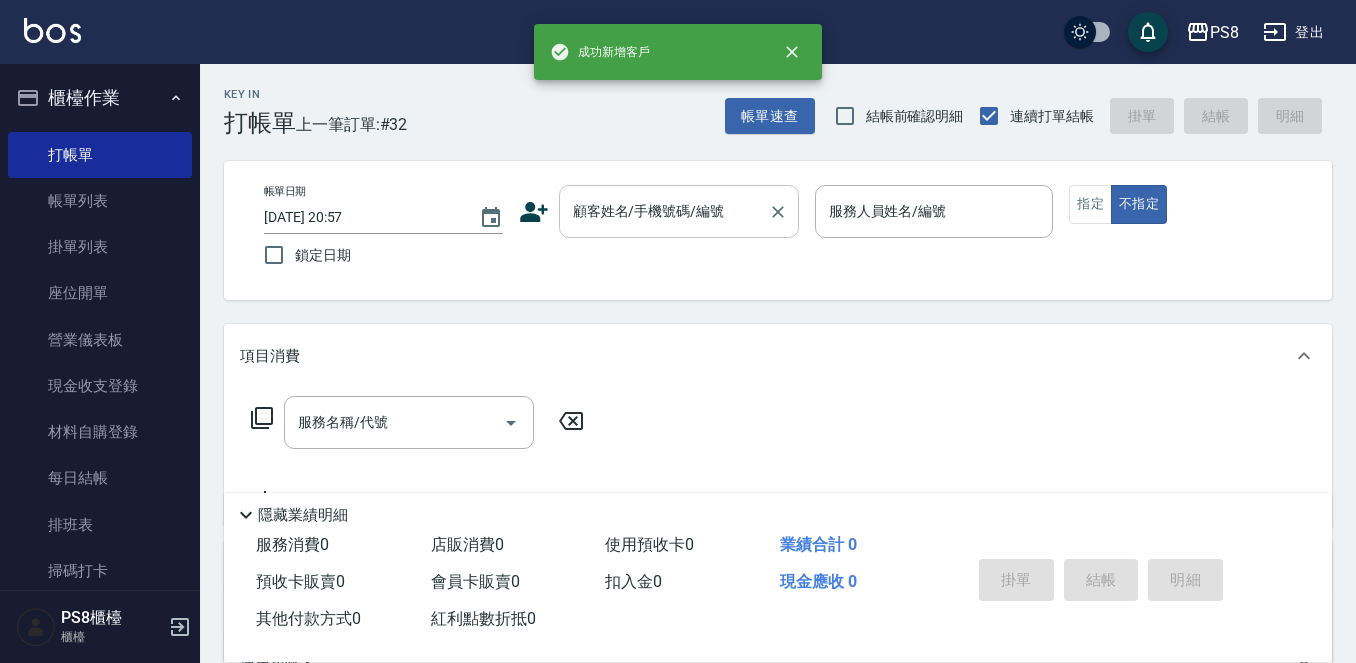 click on "顧客姓名/手機號碼/編號" at bounding box center (664, 211) 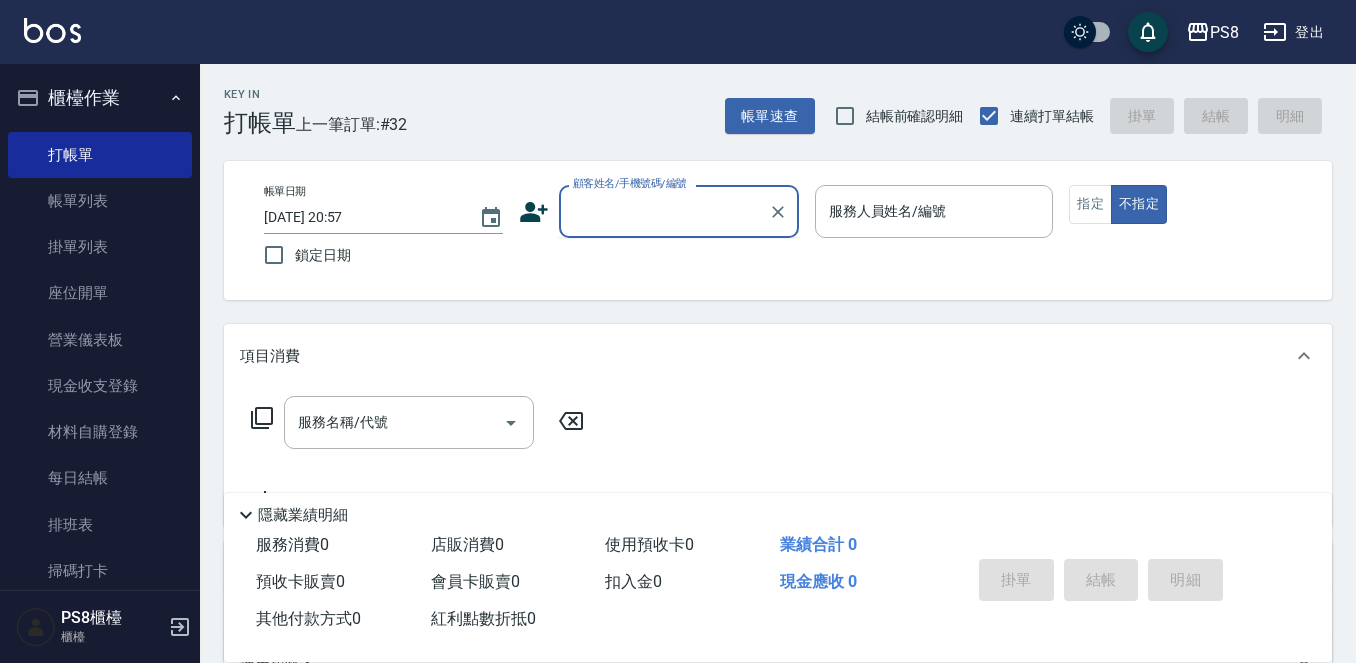 paste on "0988560915" 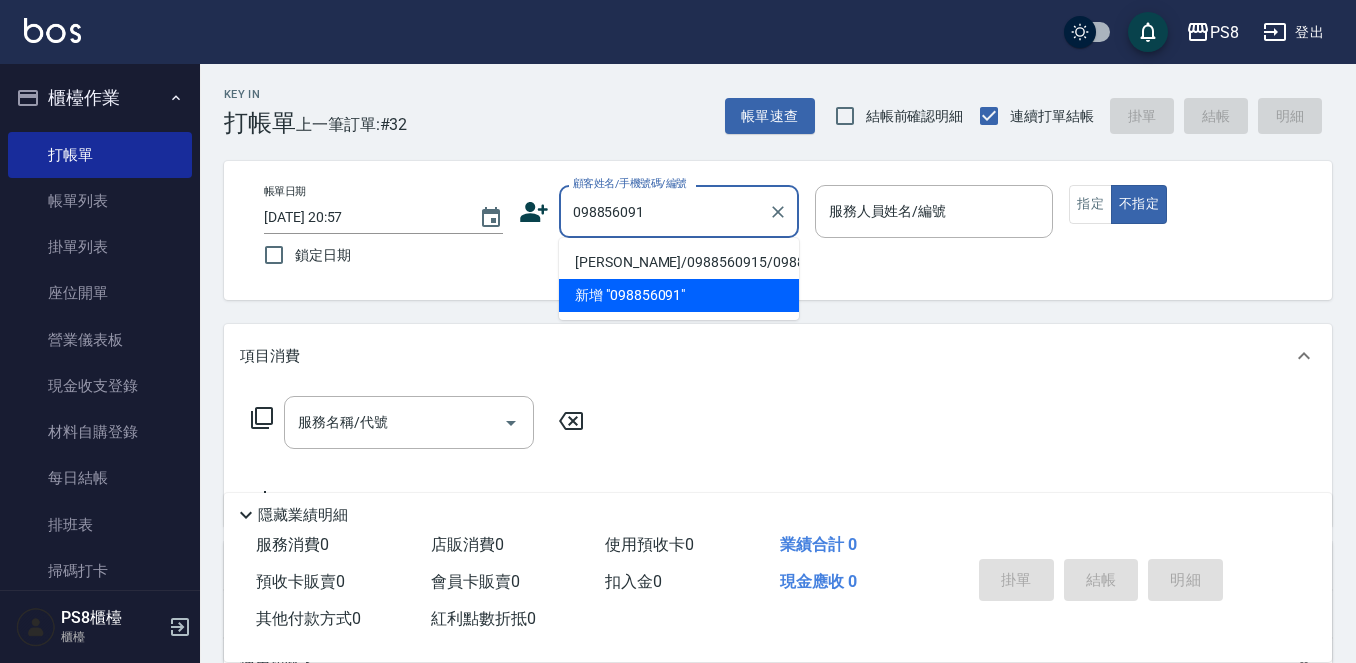 click on "郭俊宏/0988560915/0988560915" at bounding box center [679, 262] 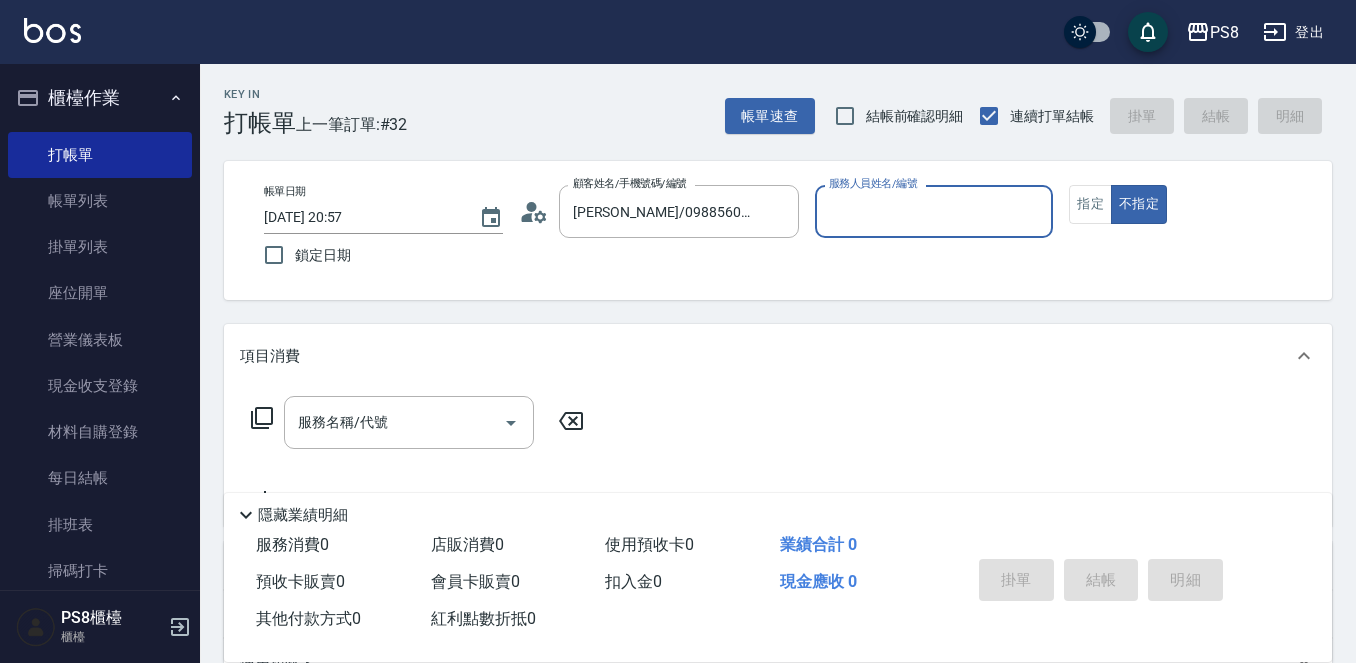 type on "KJ-20" 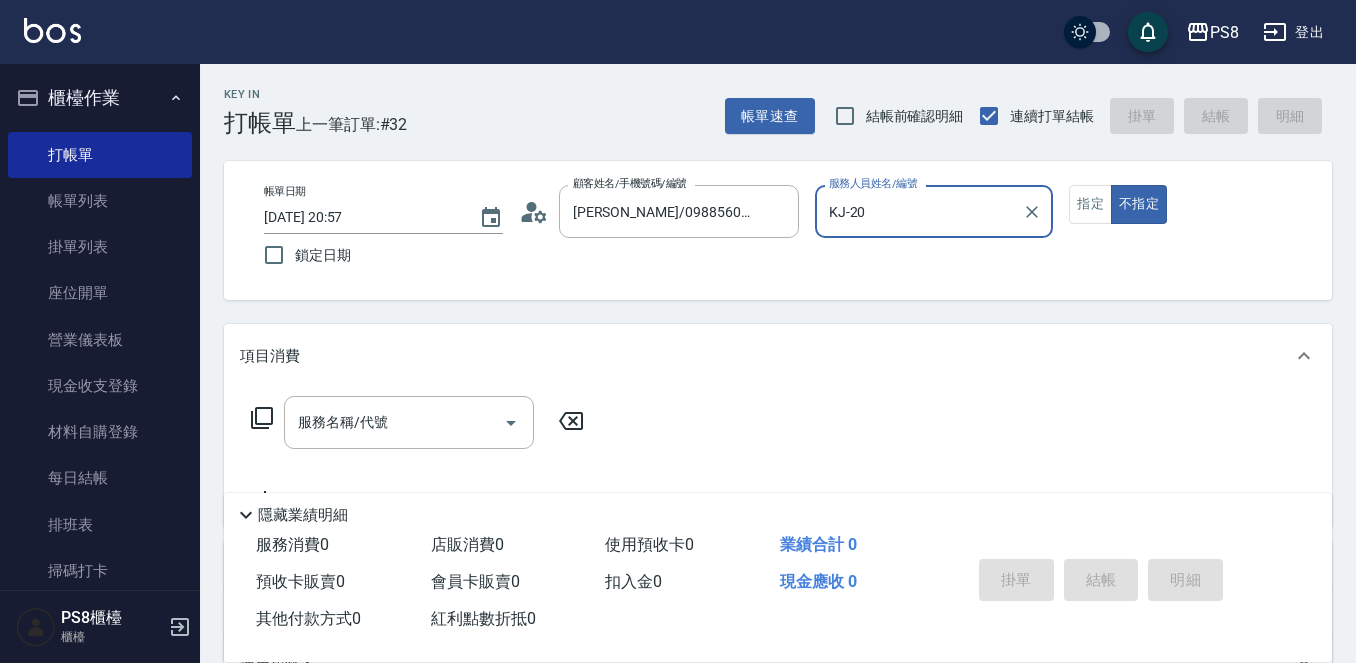 click on "不指定" at bounding box center (1139, 204) 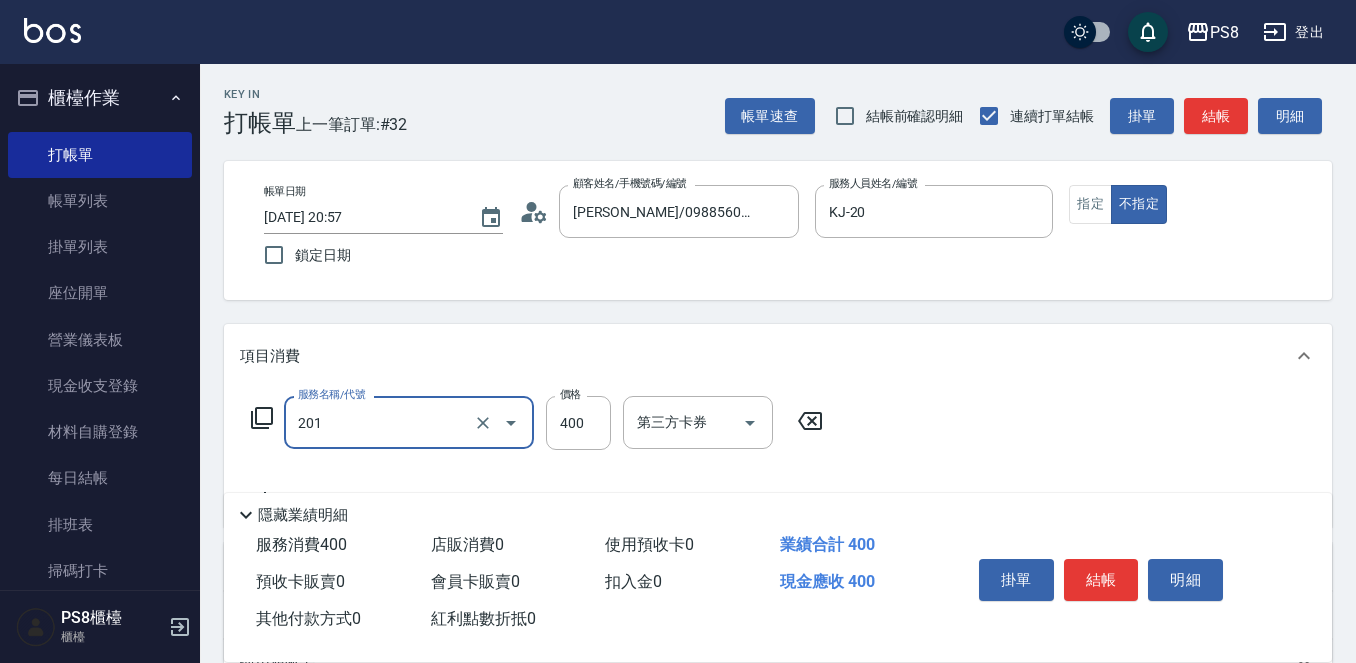 type on "洗剪400(201)" 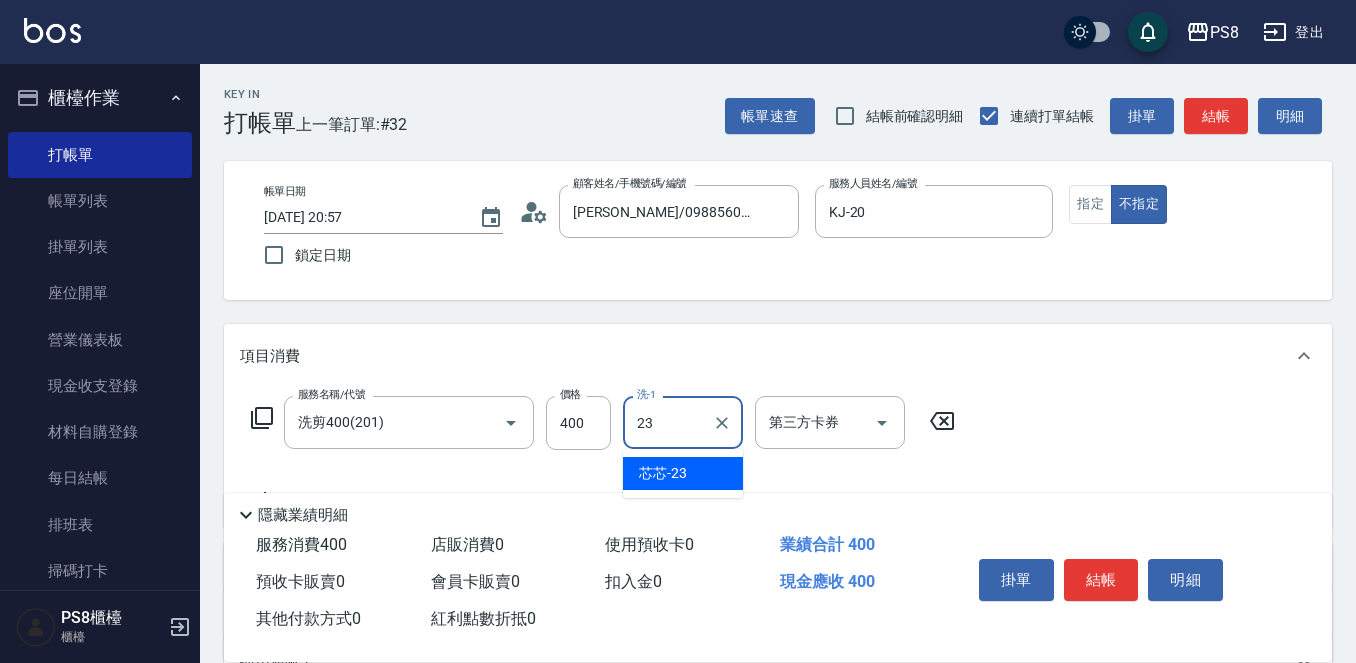 type on "芯芯-23" 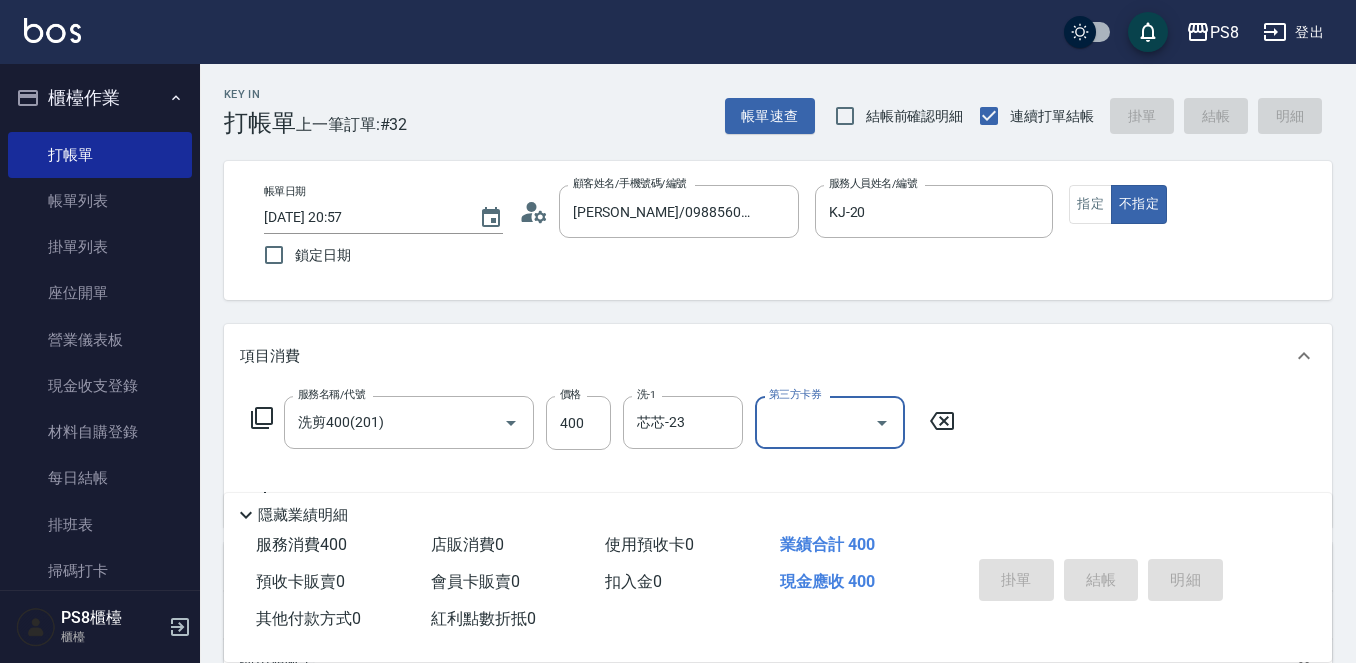 type on "2025/07/12 20:59" 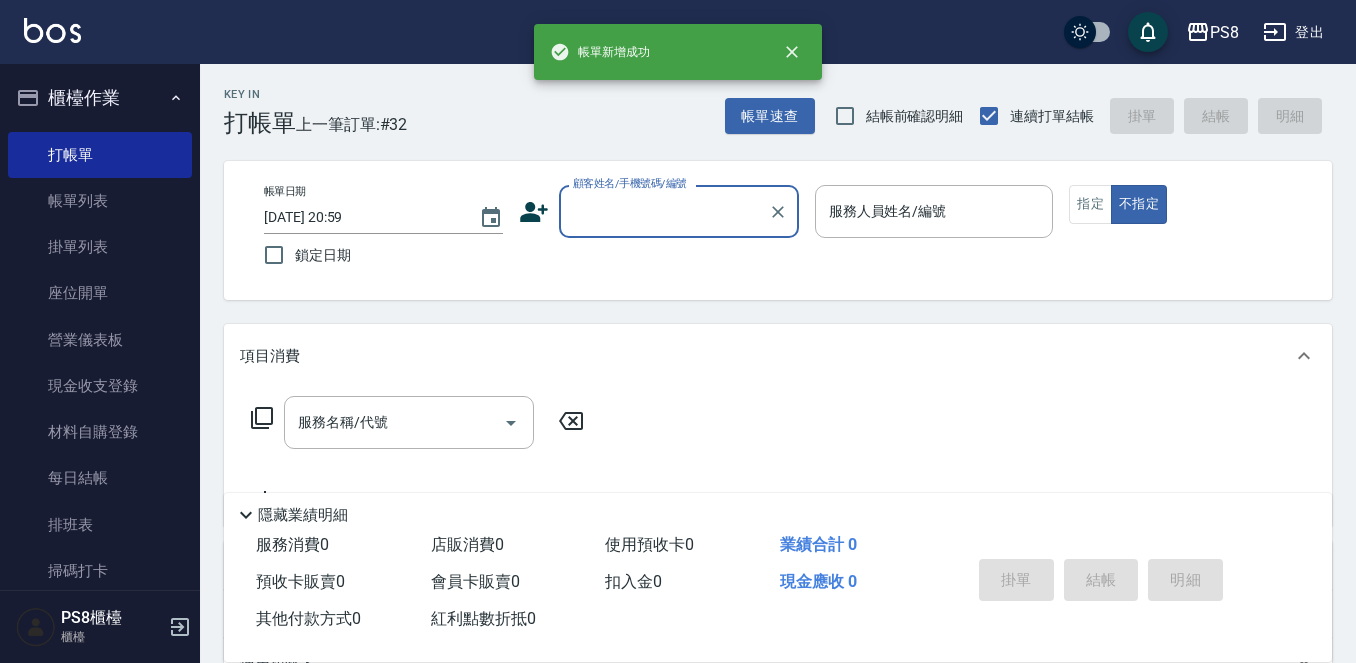 scroll, scrollTop: 0, scrollLeft: 0, axis: both 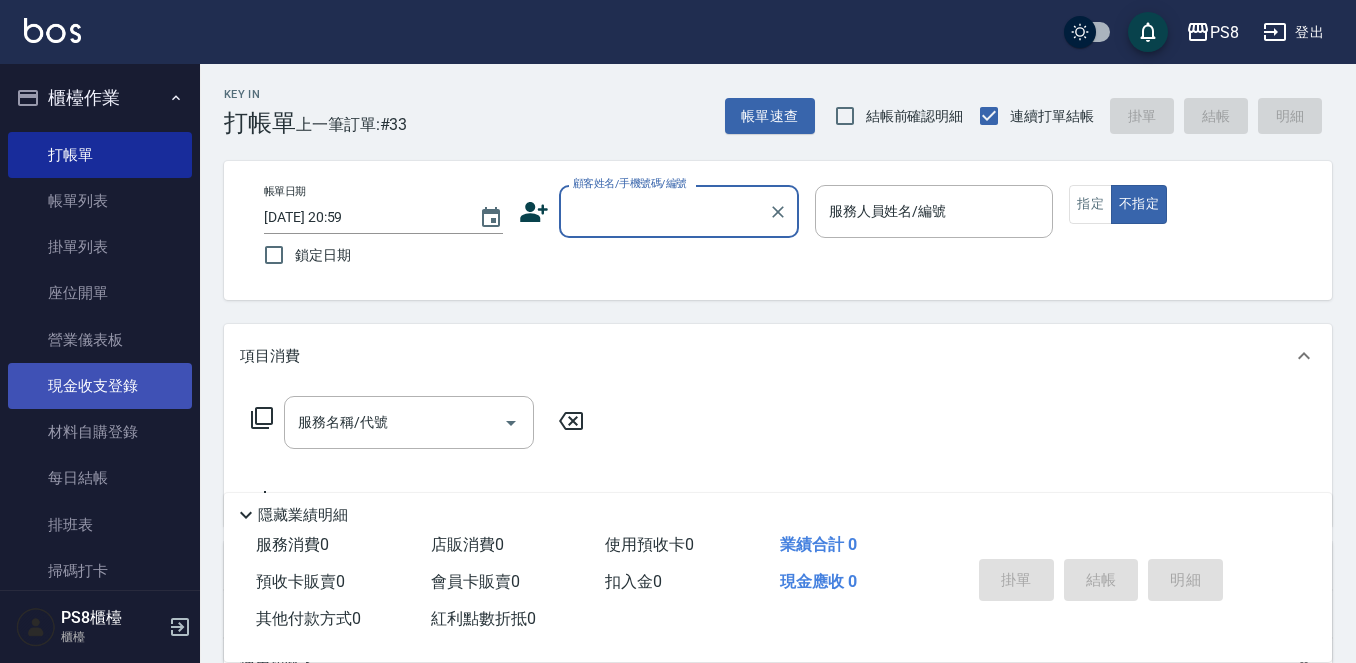 click on "現金收支登錄" at bounding box center [100, 386] 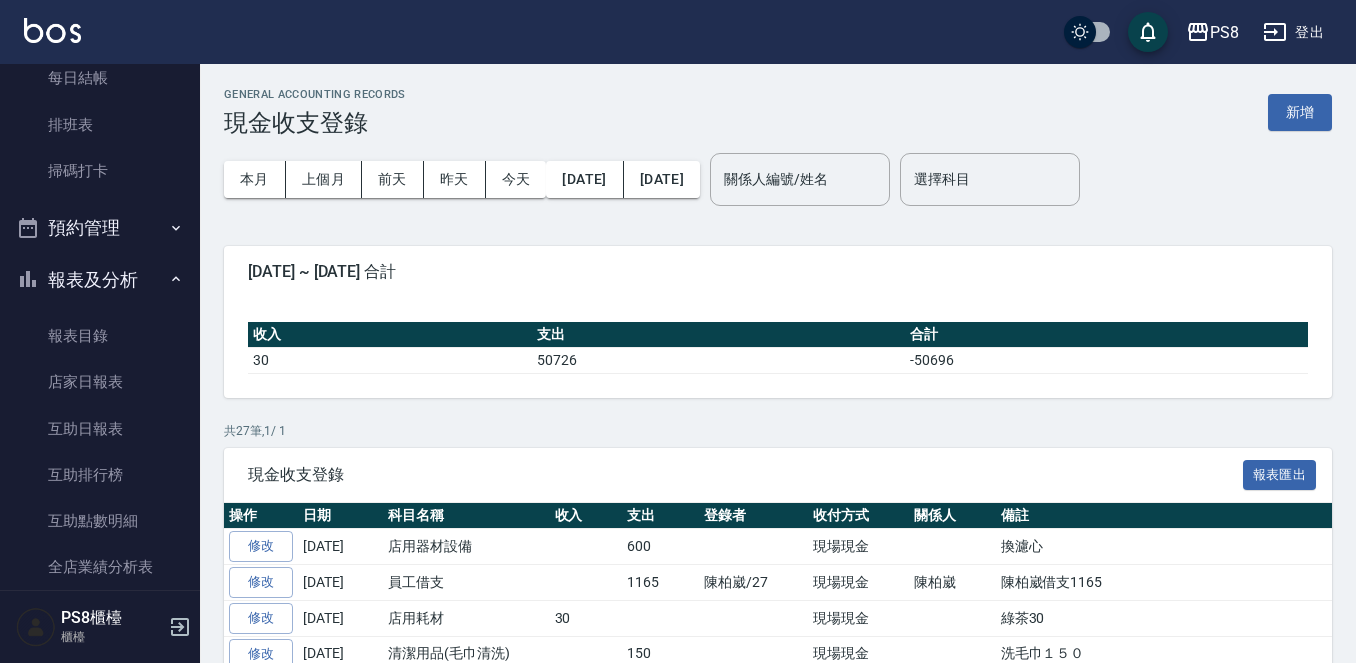 scroll, scrollTop: 300, scrollLeft: 0, axis: vertical 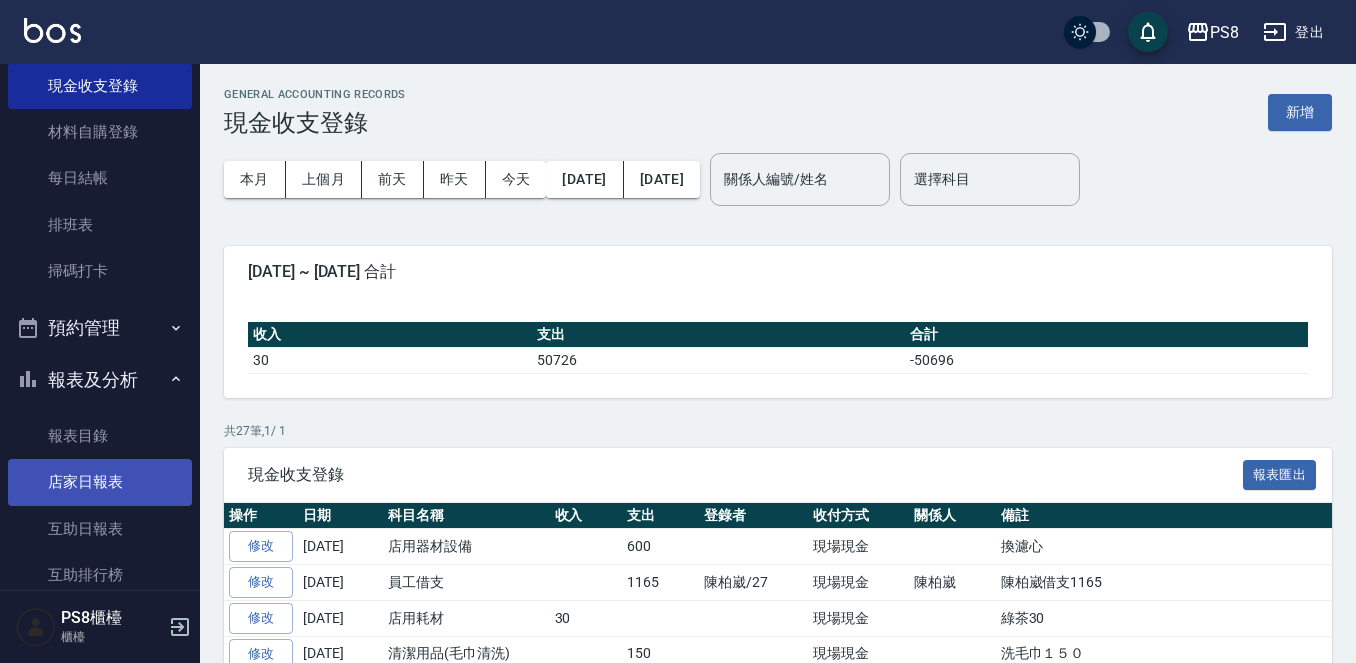 click on "店家日報表" at bounding box center [100, 482] 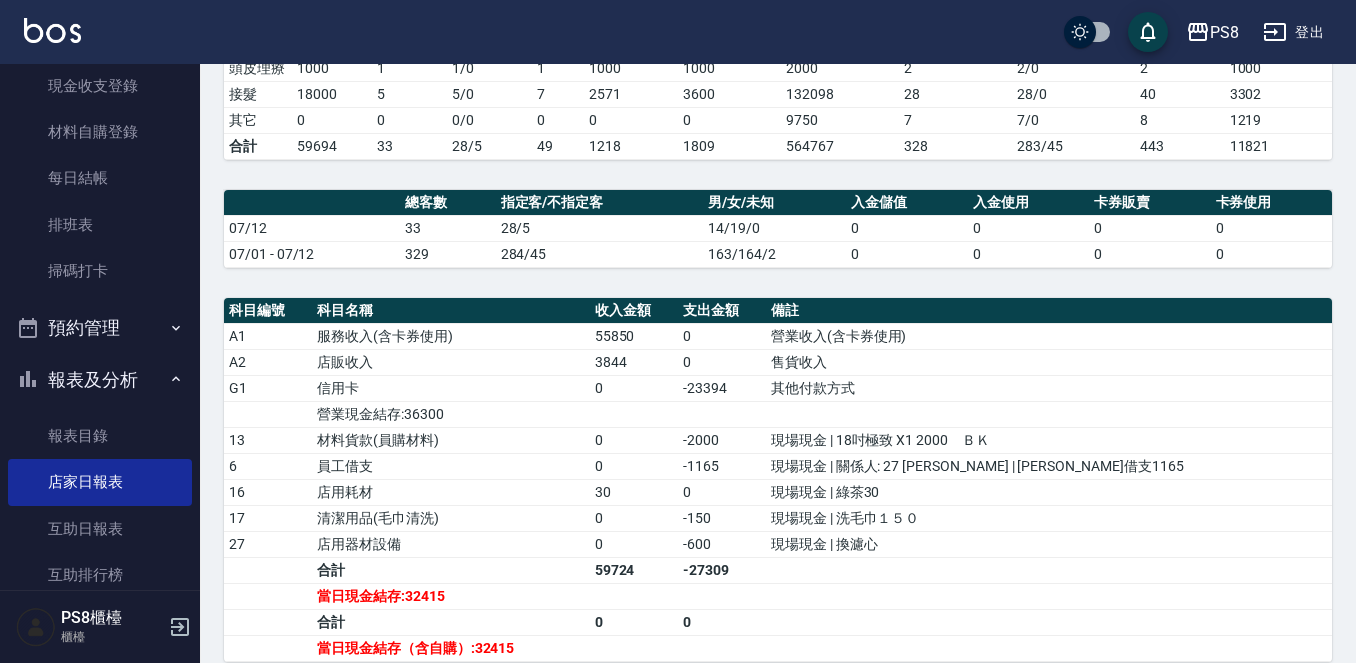 scroll, scrollTop: 500, scrollLeft: 0, axis: vertical 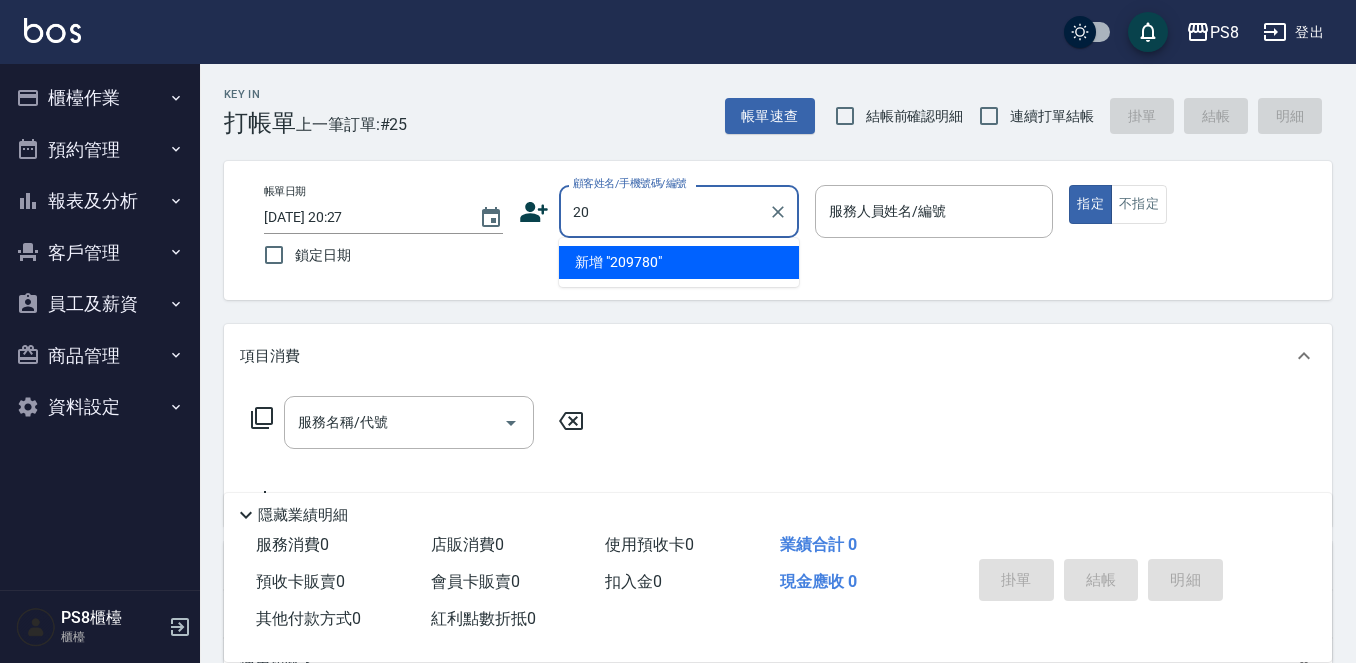 type on "2" 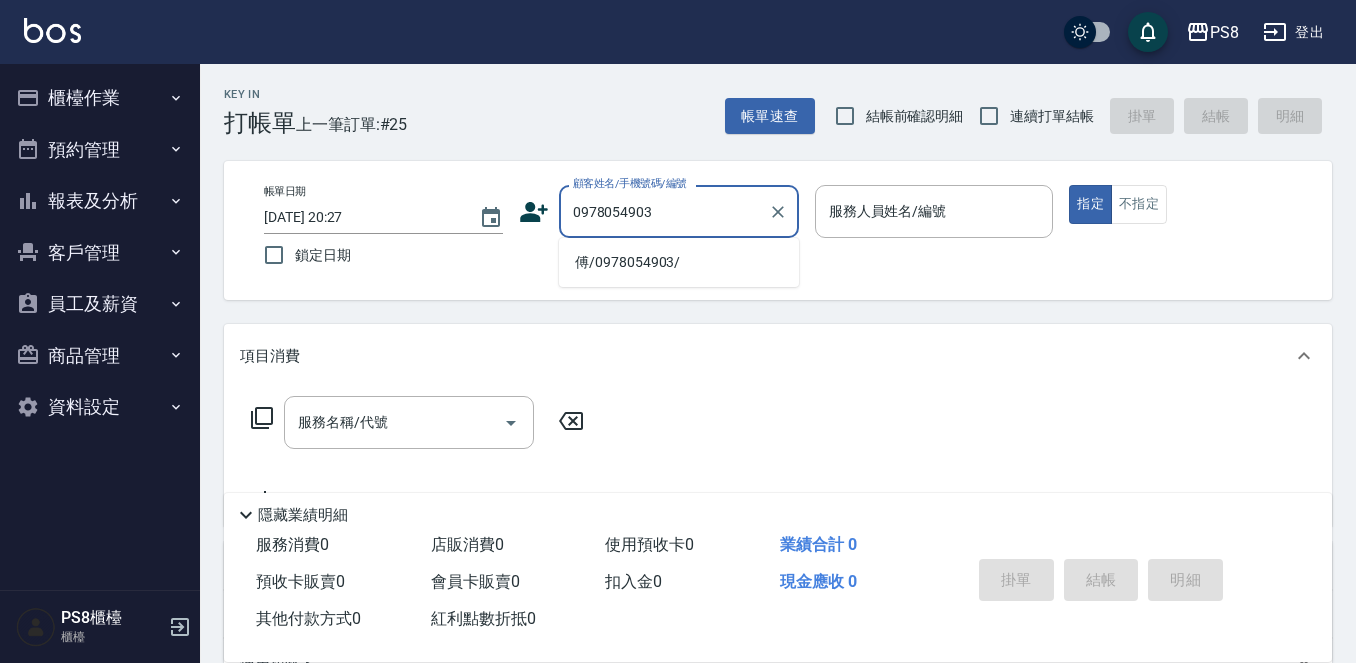 click on "傅/0978054903/" at bounding box center (679, 262) 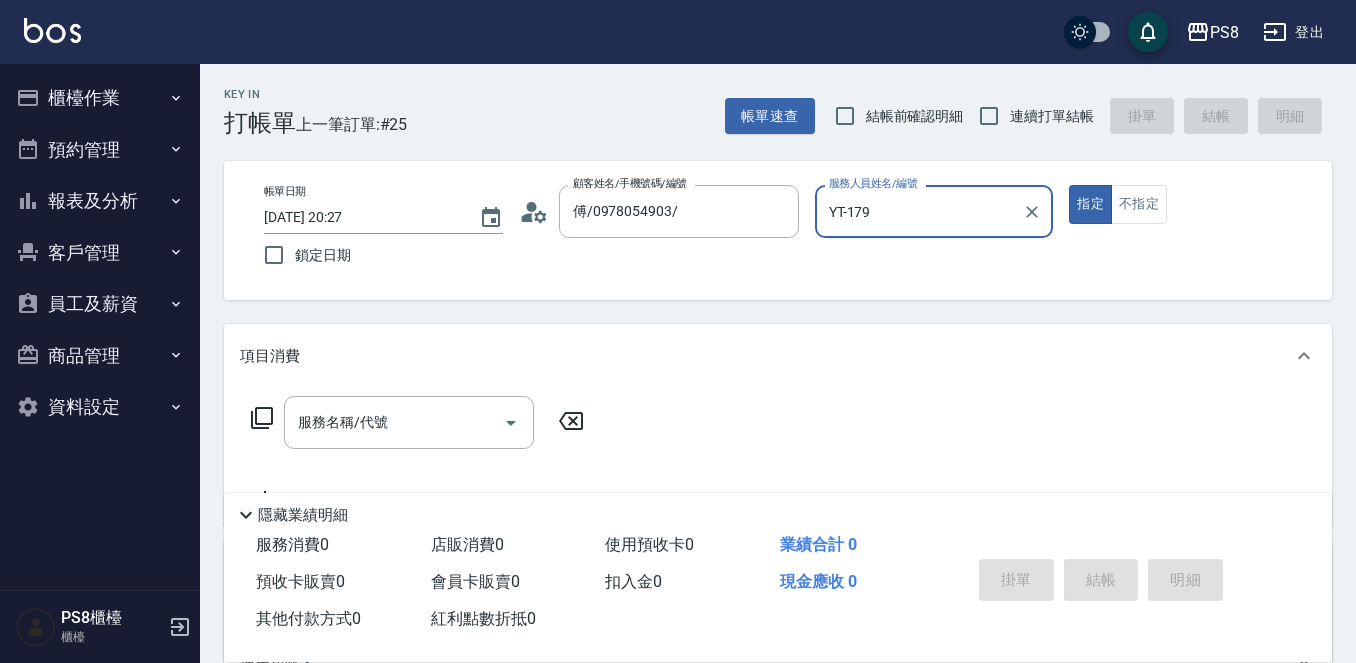 type on "YT-179" 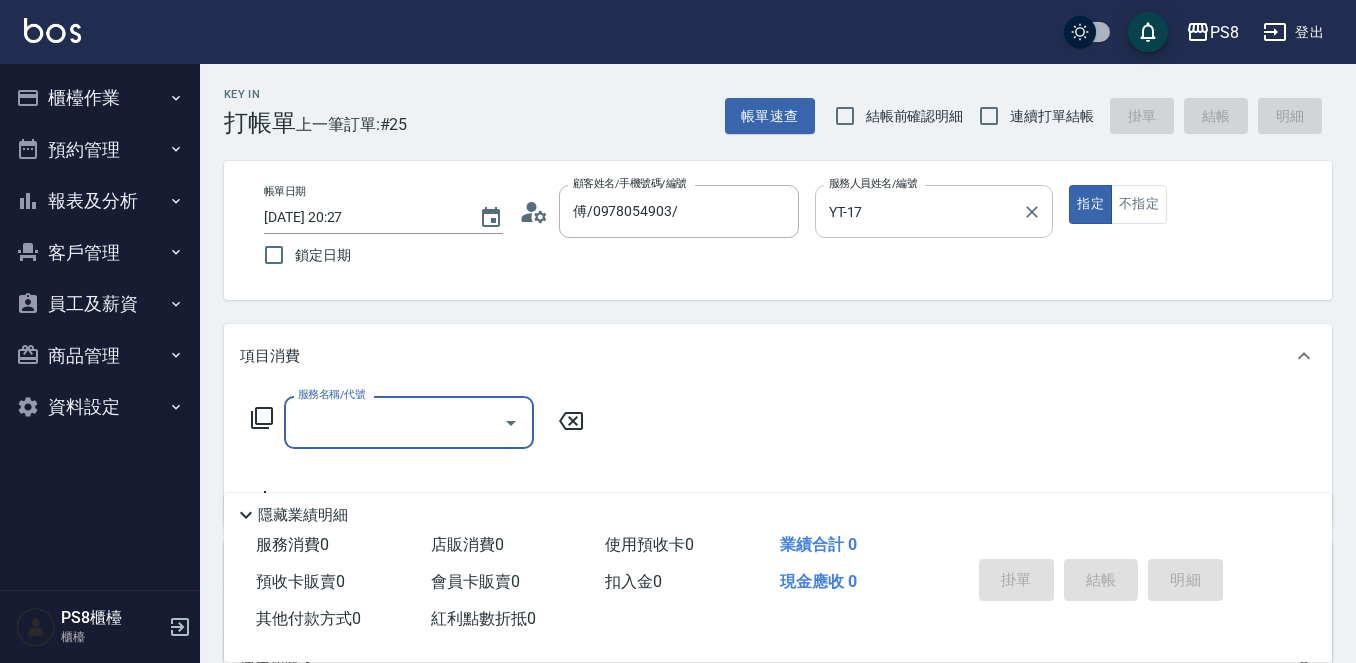click 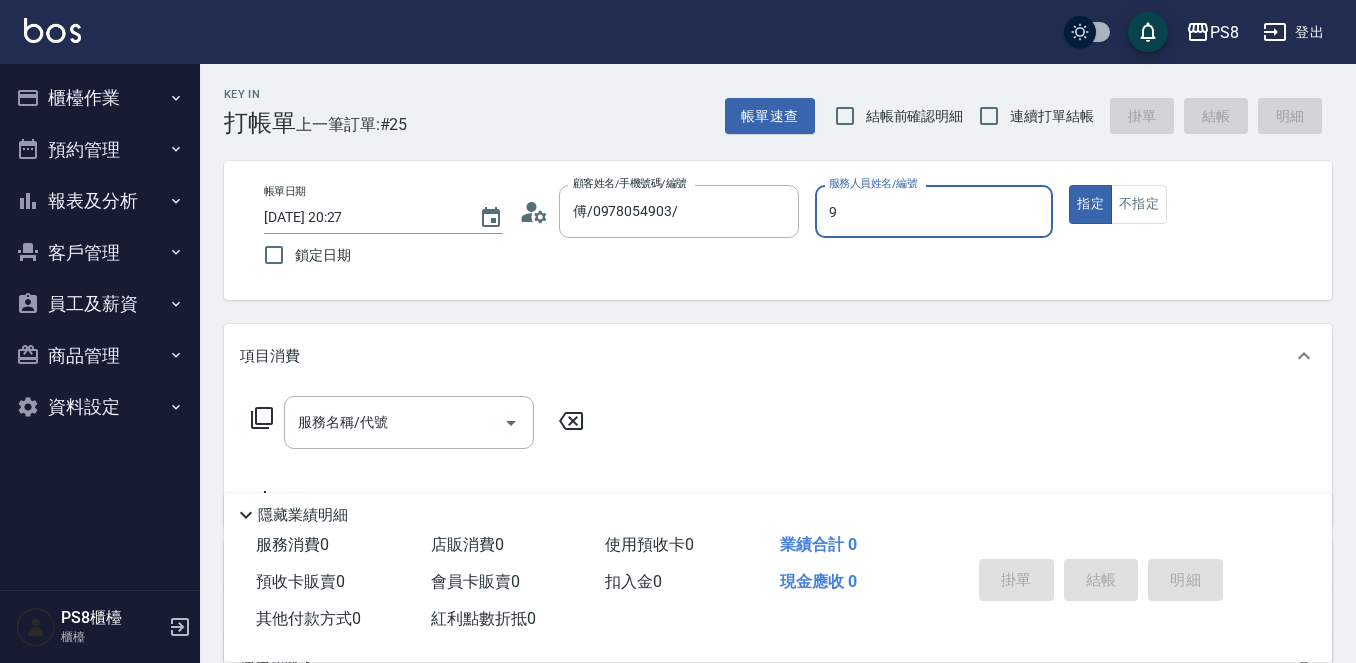 type on "TEDDY-9" 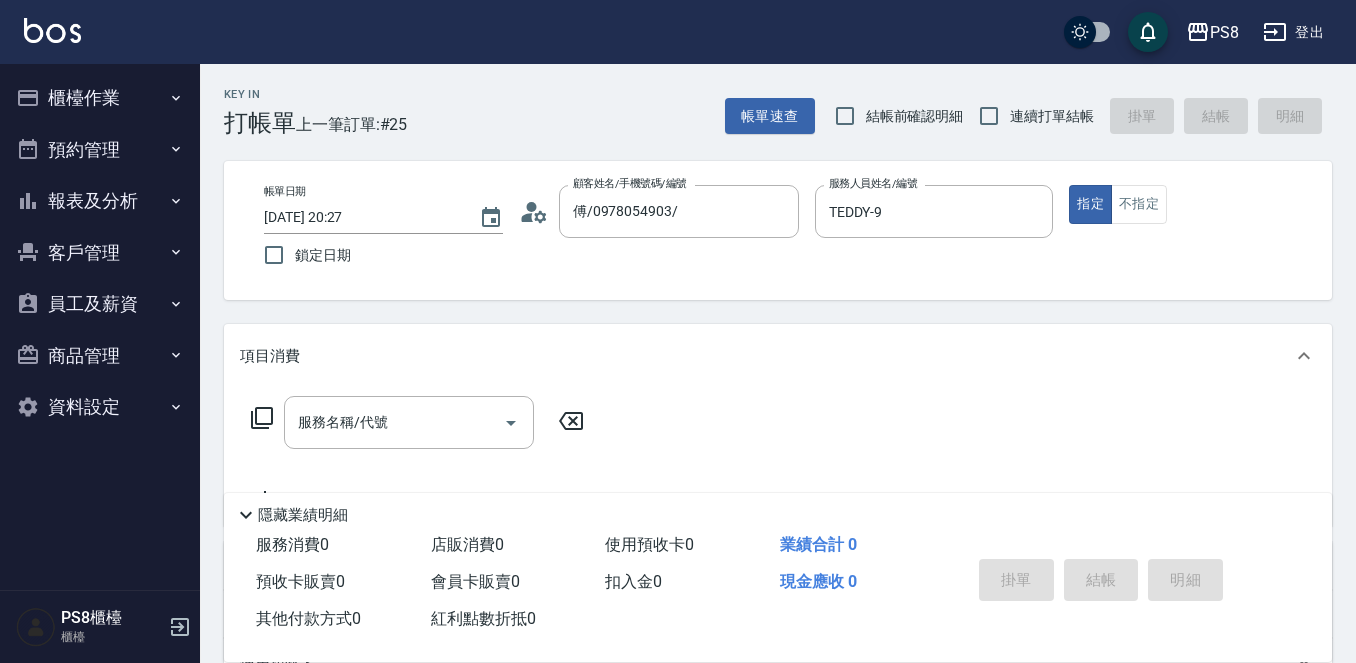 click on "帳單日期 [DATE] 20:27 鎖定日期 顧客姓名/手機號碼/編號 傅/0978054903/ 顧客姓名/手機號碼/編號 服務人員姓名/編號 [PERSON_NAME]-9 服務人員姓名/編號 指定 不指定" at bounding box center (778, 230) 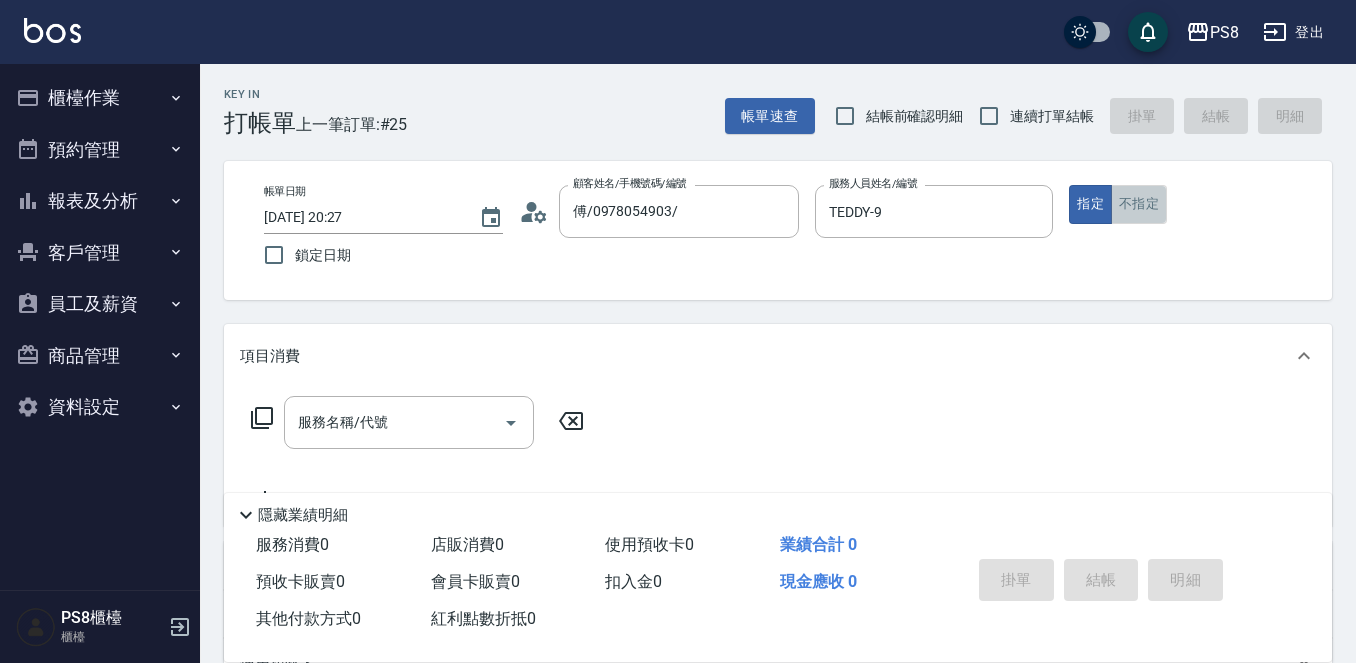 click on "不指定" at bounding box center [1139, 204] 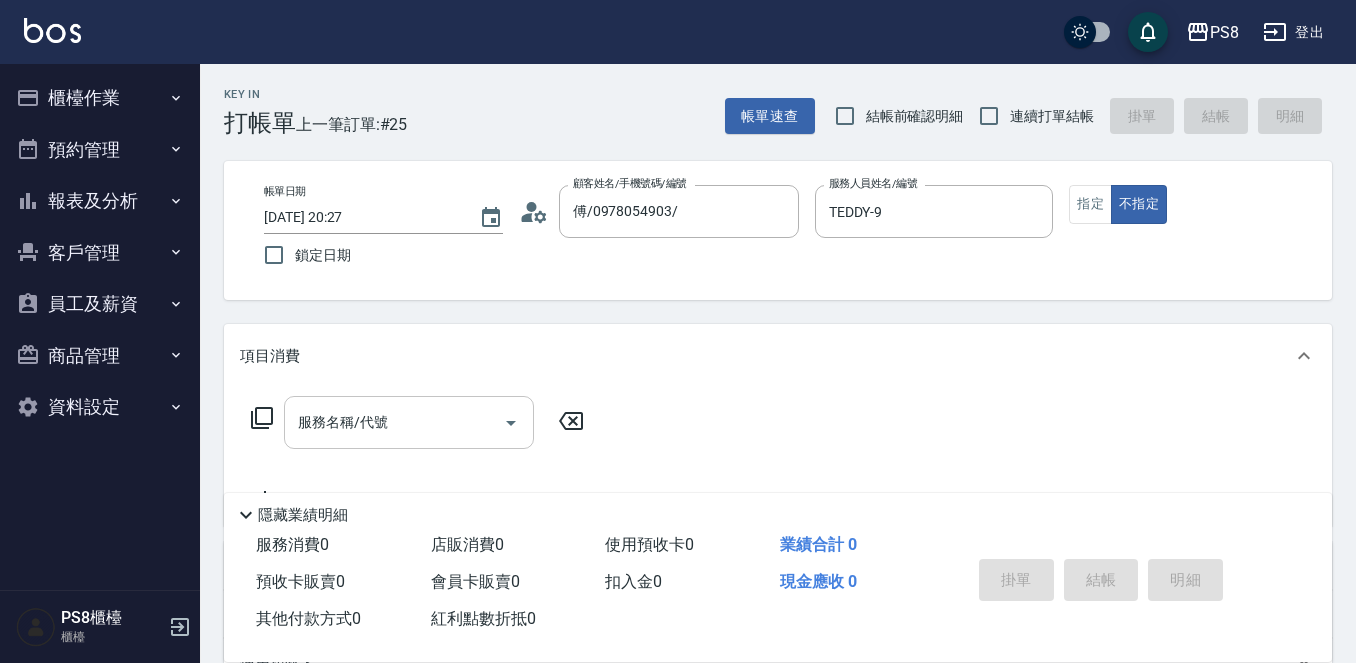 click on "服務名稱/代號" at bounding box center (394, 422) 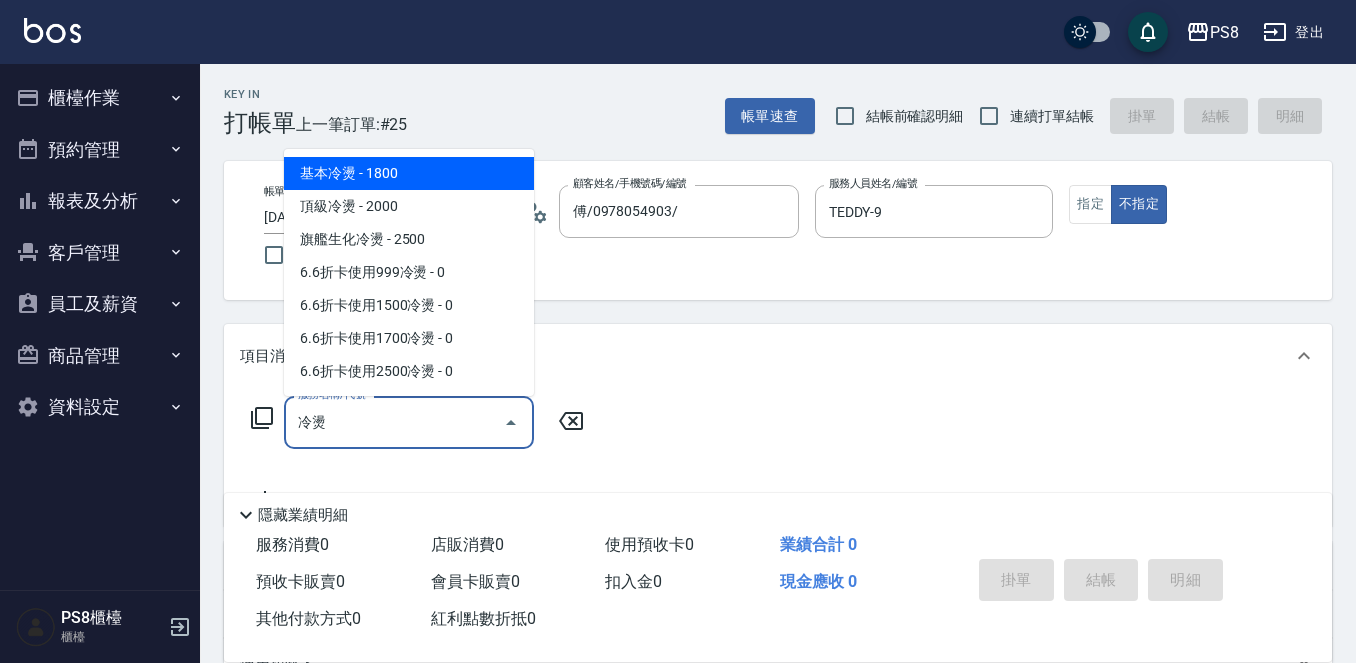 click on "基本冷燙 - 1800" at bounding box center (409, 173) 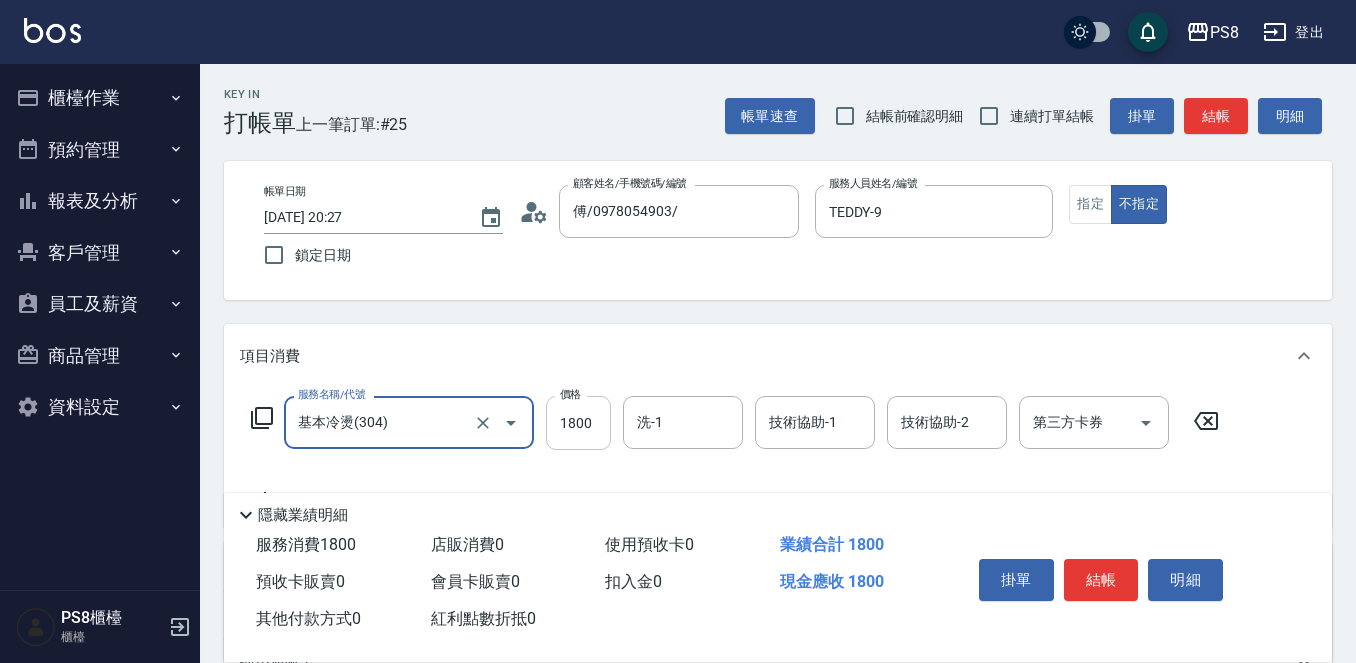 type on "基本冷燙(304)" 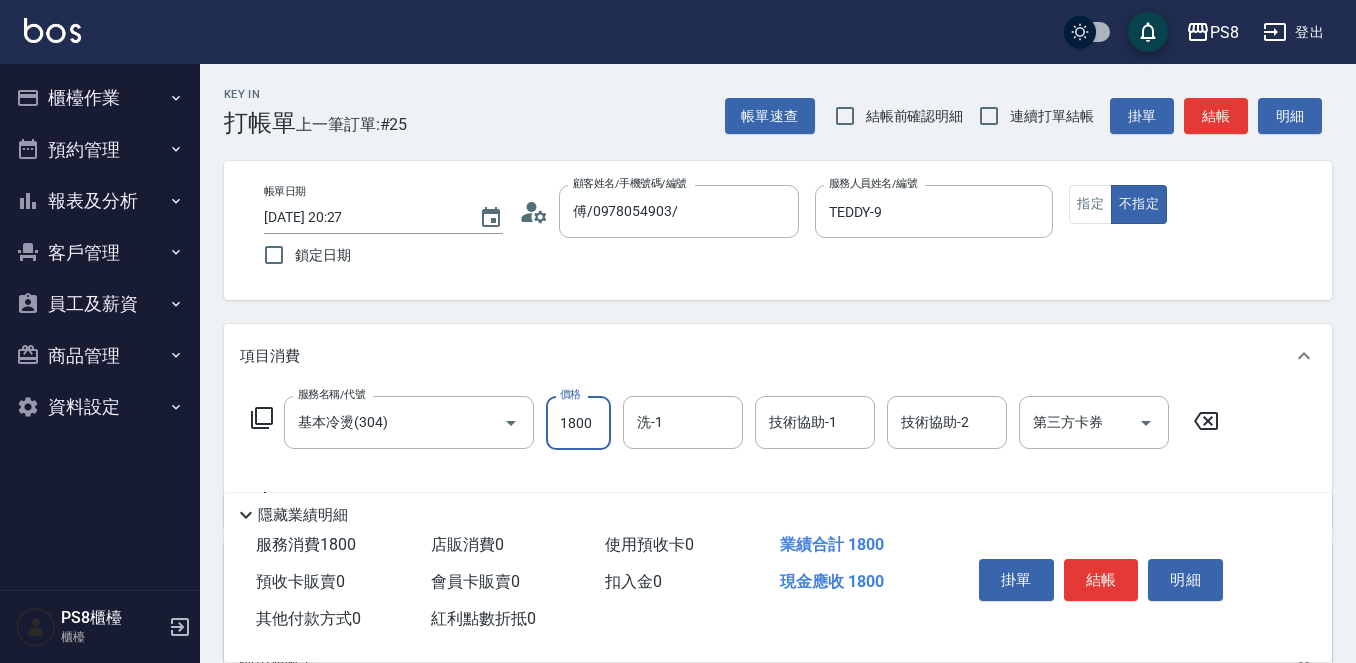 click on "1800" at bounding box center (578, 423) 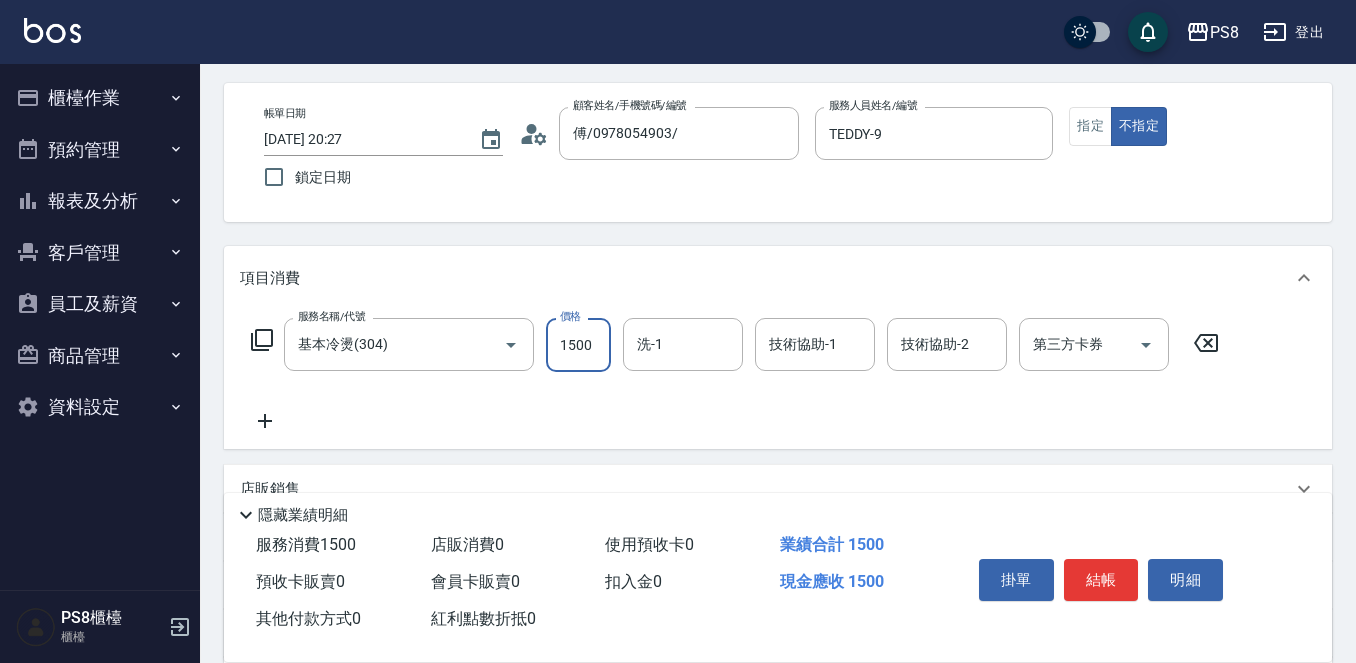 scroll, scrollTop: 100, scrollLeft: 0, axis: vertical 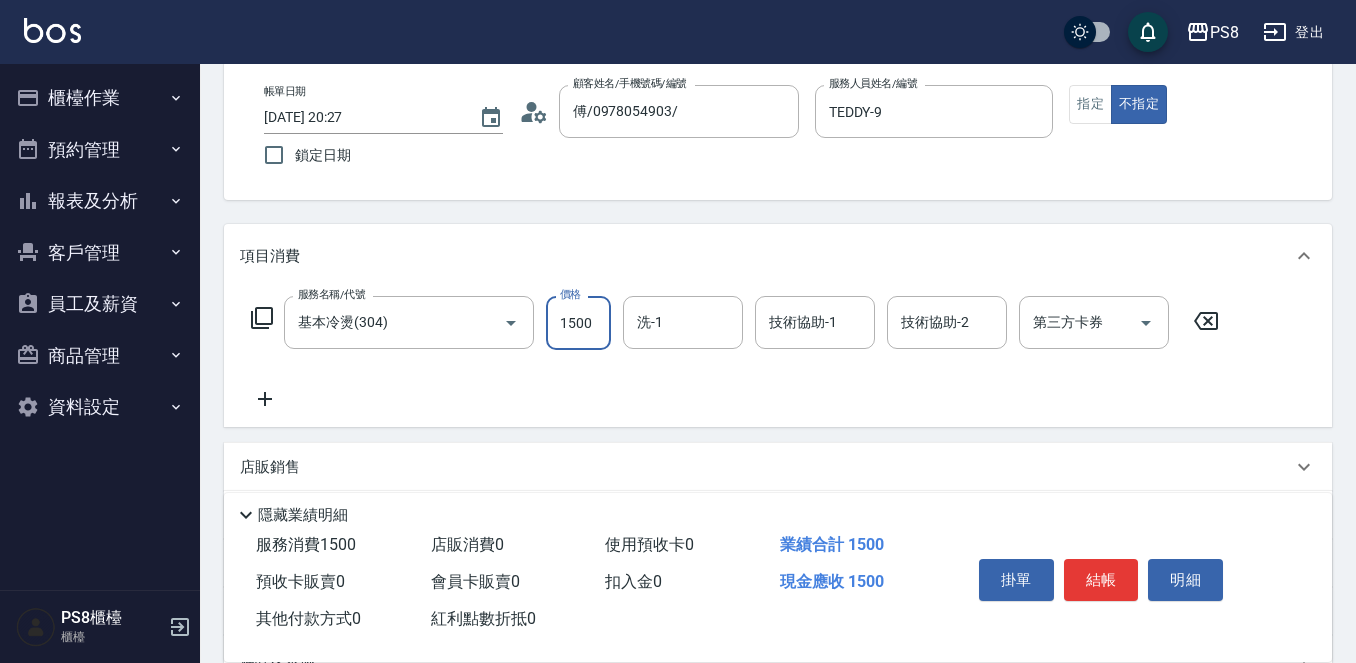 type on "1500" 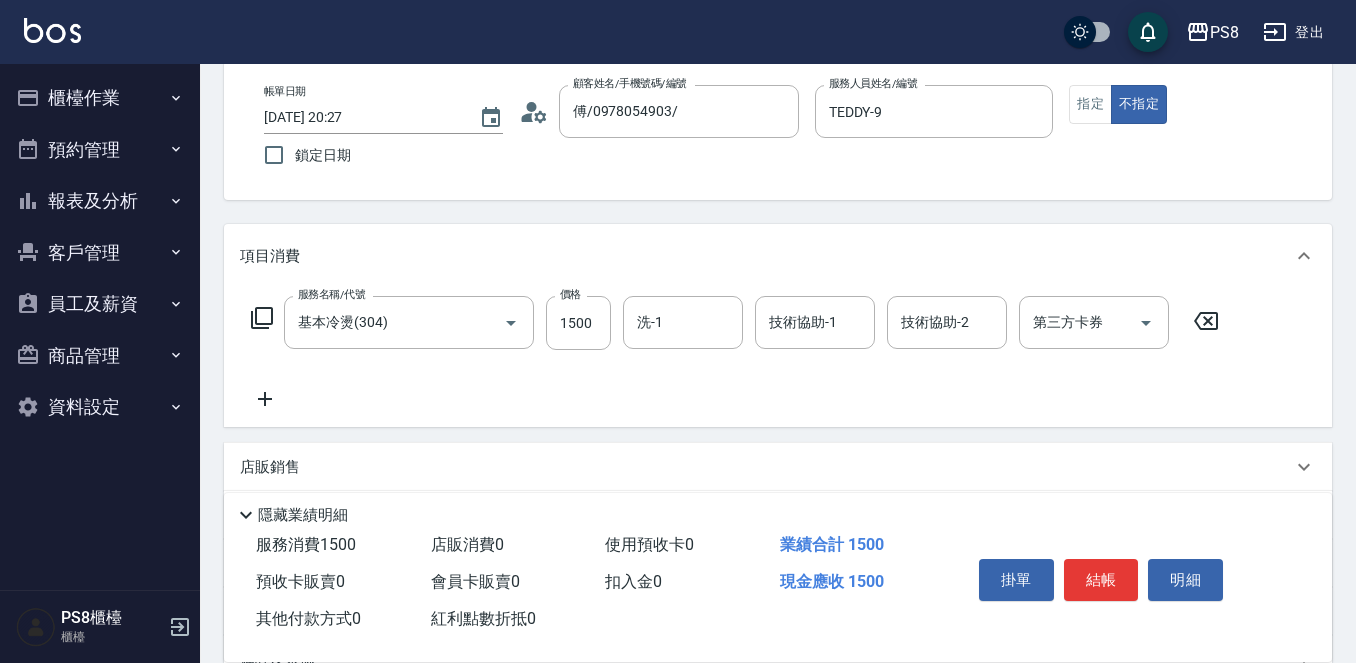 click 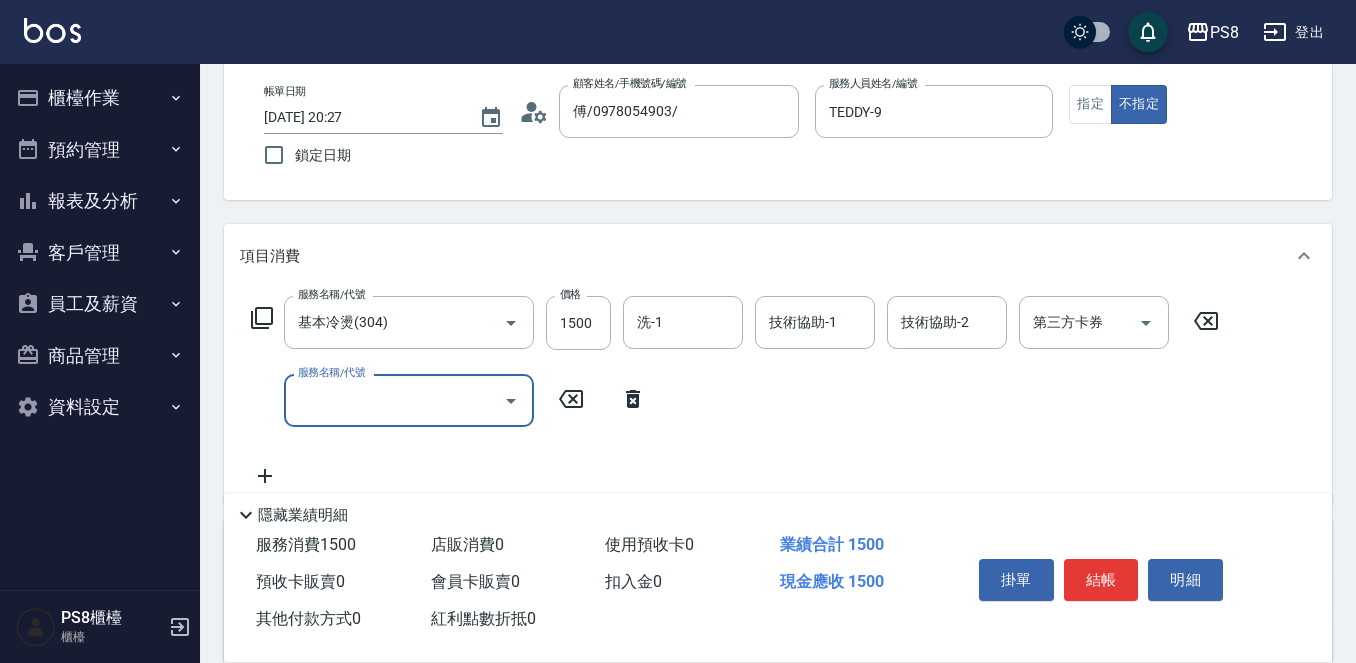 click on "服務名稱/代號" at bounding box center [394, 400] 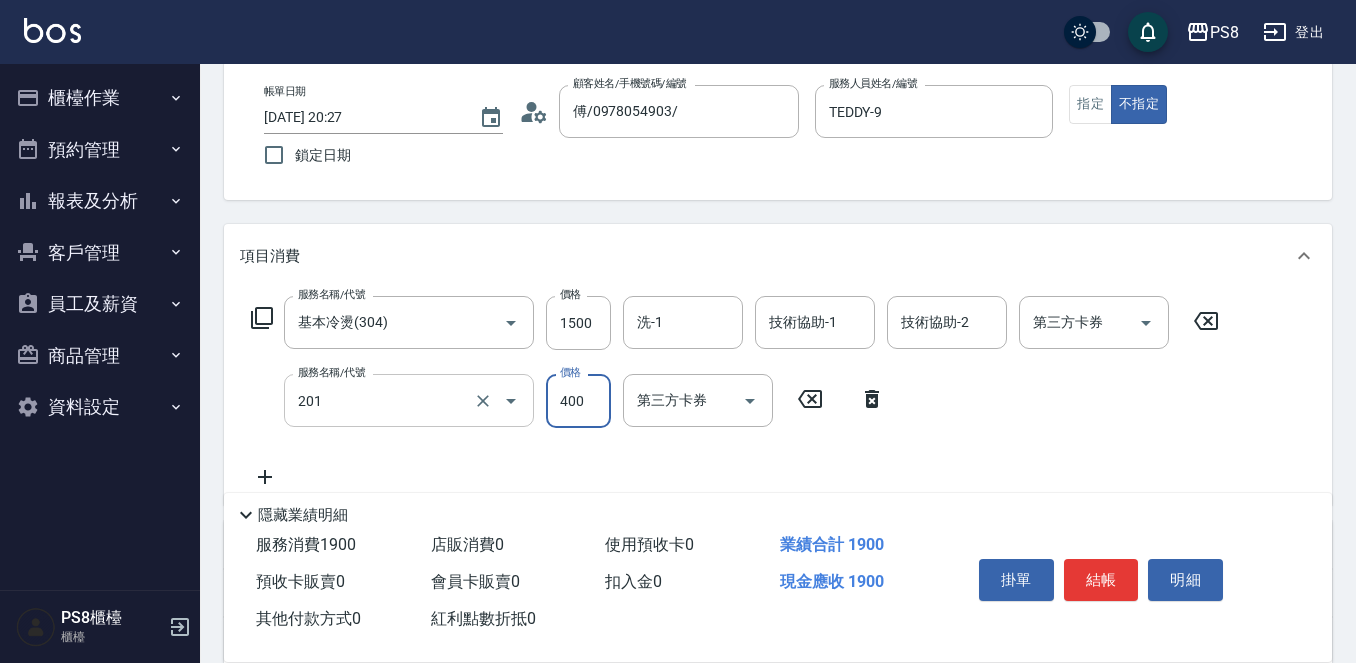 type on "洗剪400(201)" 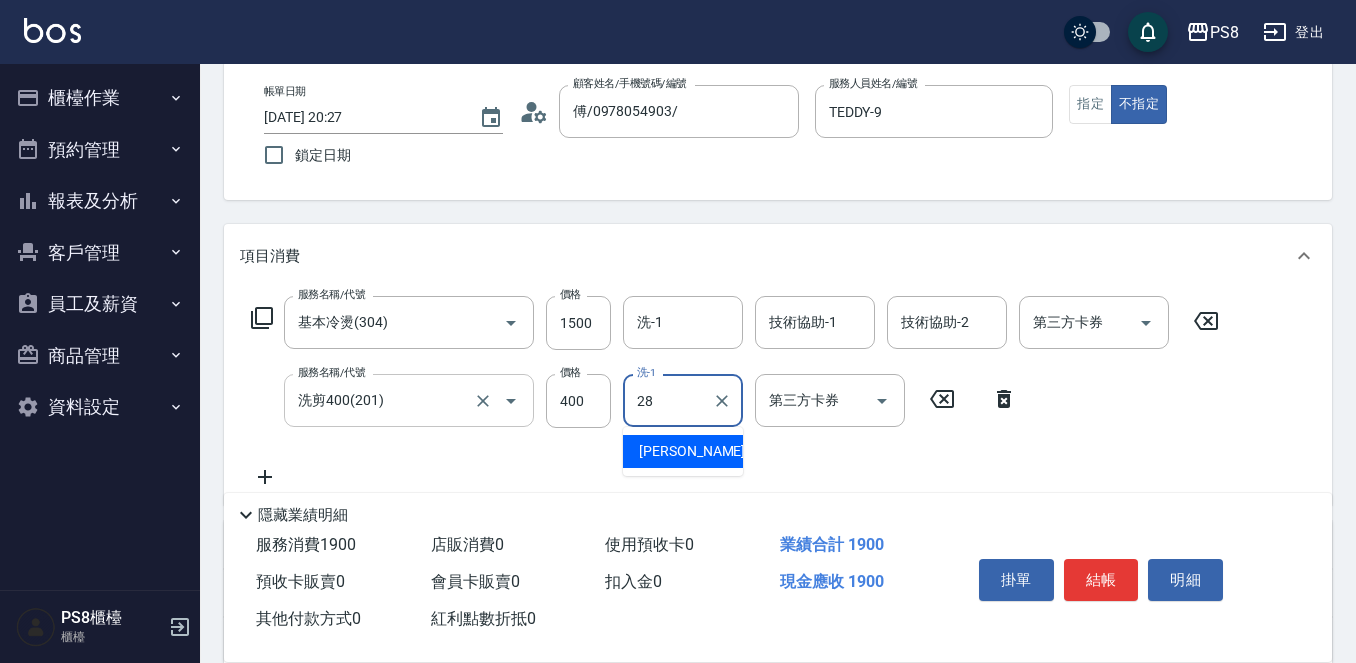type on "姵蓁-28" 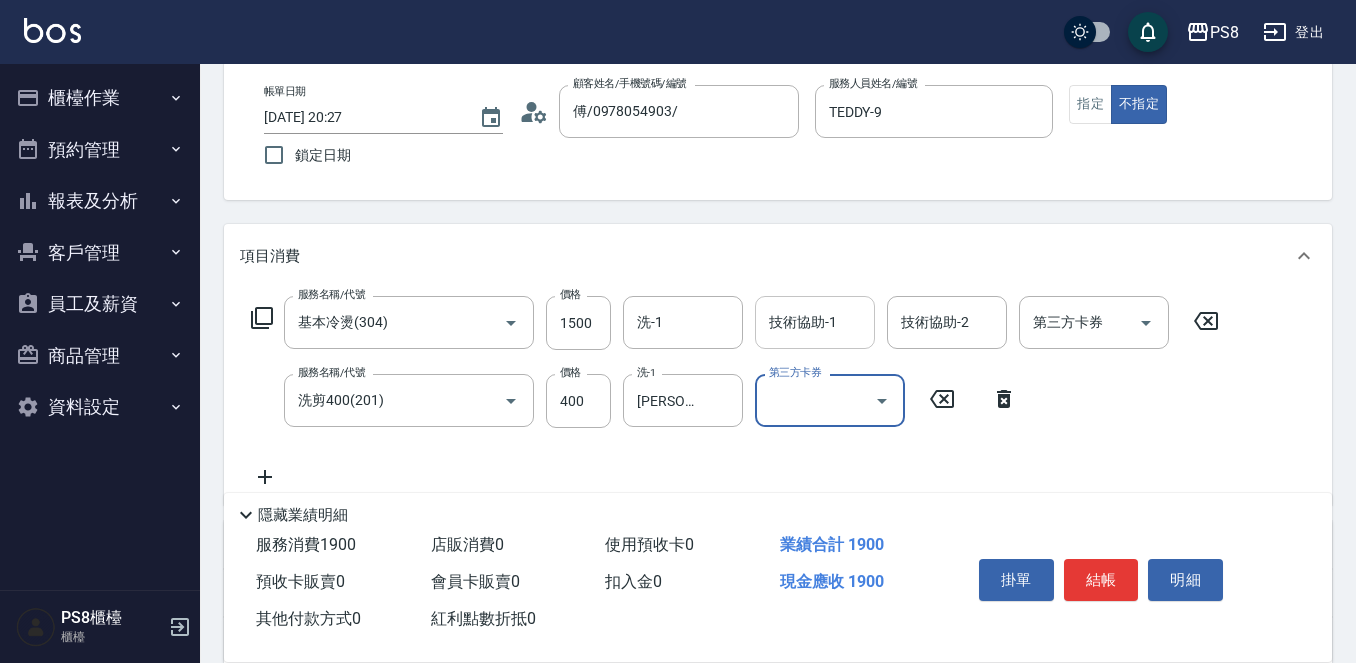 click on "技術協助-1" at bounding box center [815, 322] 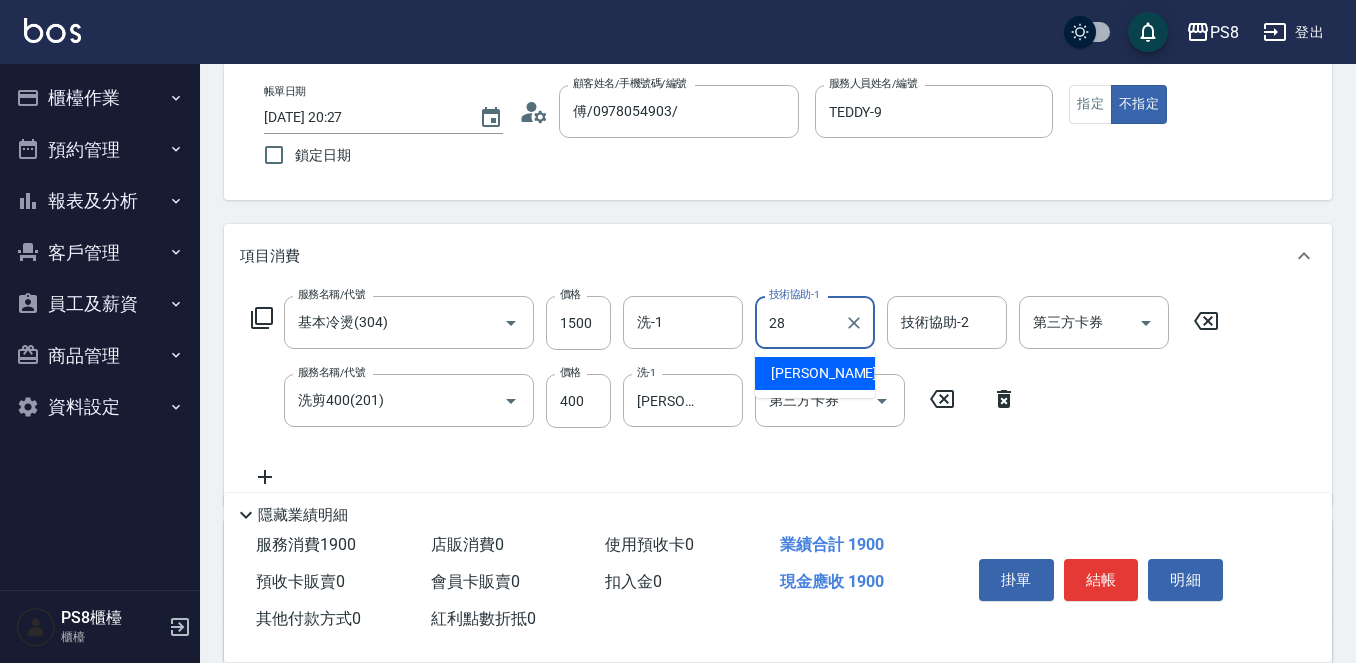 type on "姵蓁-28" 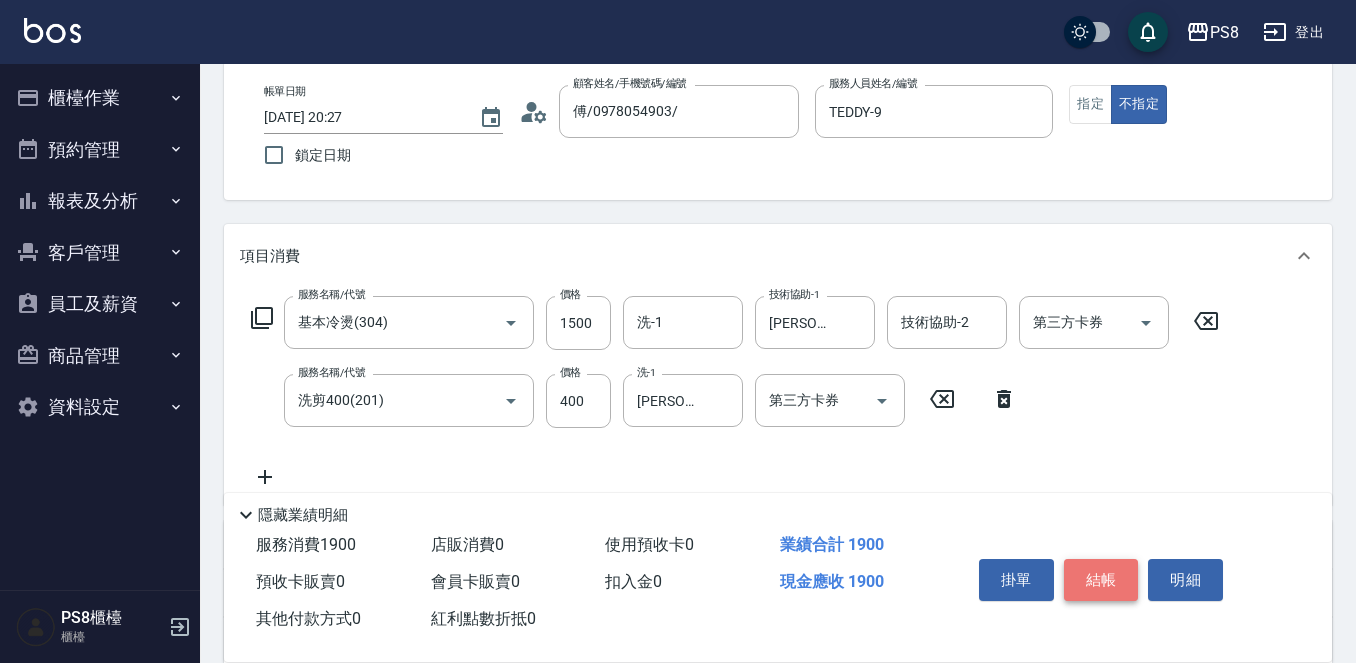 click on "結帳" at bounding box center [1101, 580] 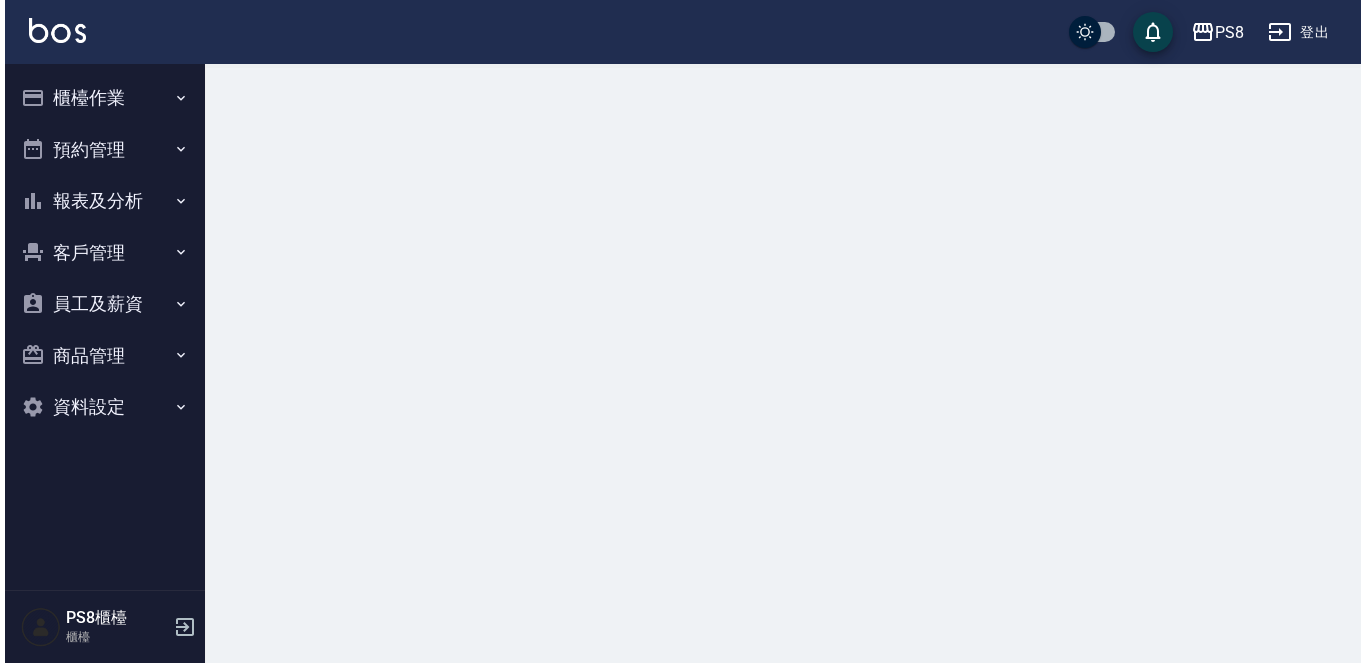 scroll, scrollTop: 0, scrollLeft: 0, axis: both 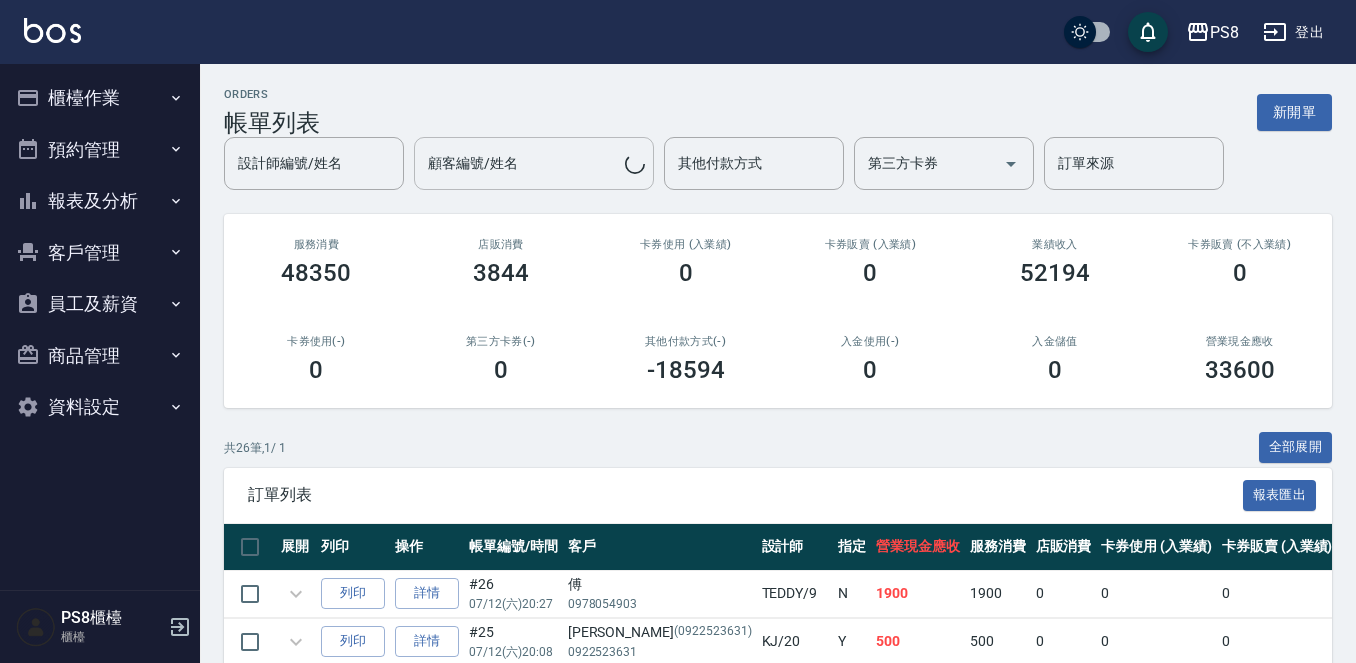 click on "櫃檯作業" at bounding box center (100, 98) 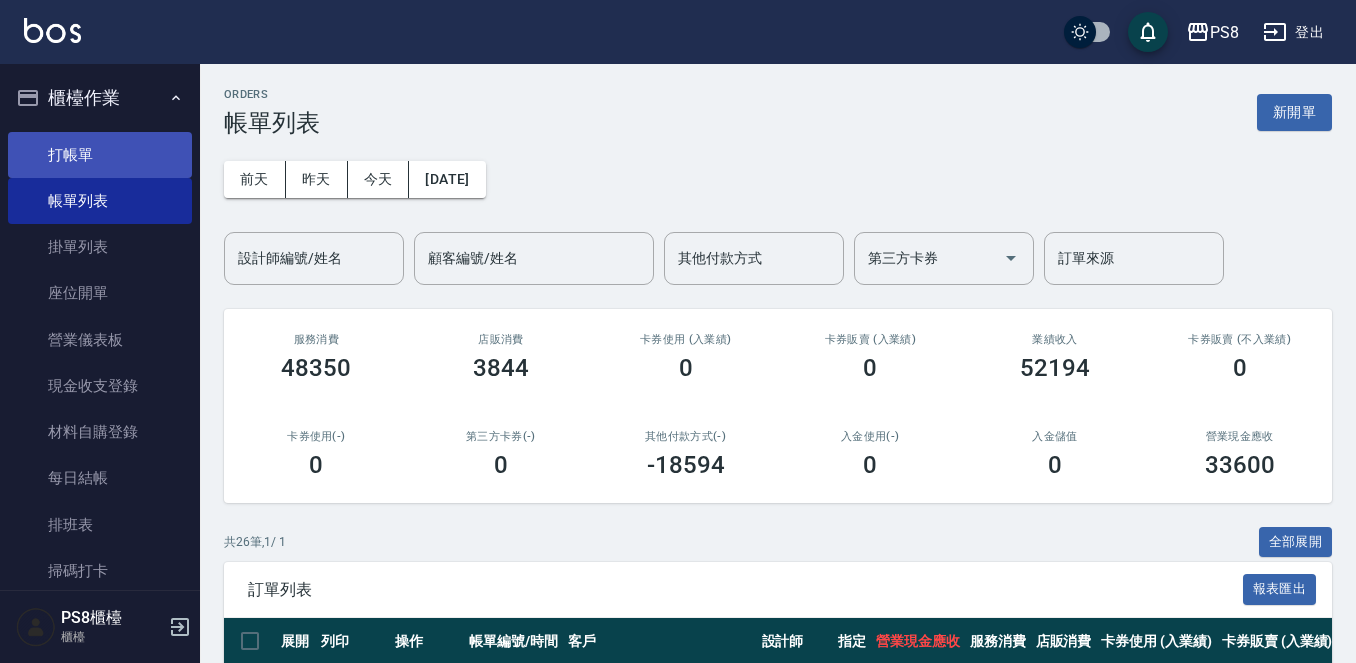 click on "打帳單" at bounding box center (100, 155) 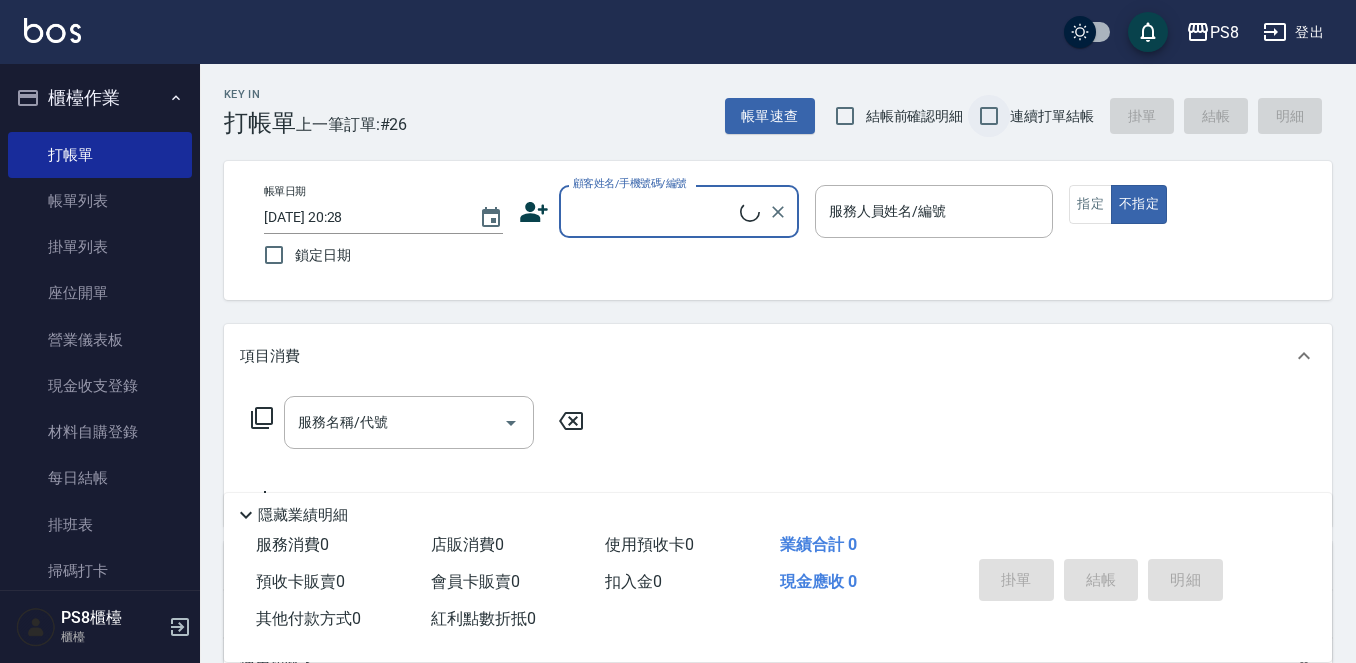 click on "連續打單結帳" at bounding box center [989, 116] 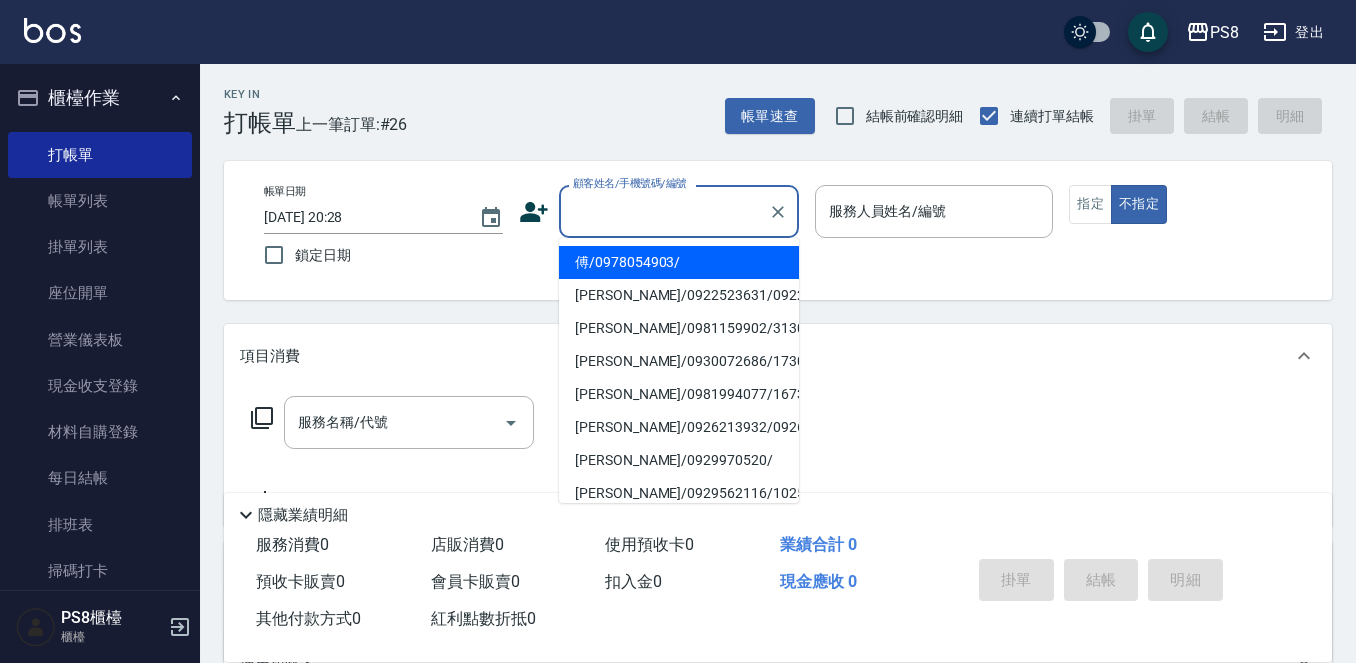 click on "顧客姓名/手機號碼/編號" at bounding box center (664, 211) 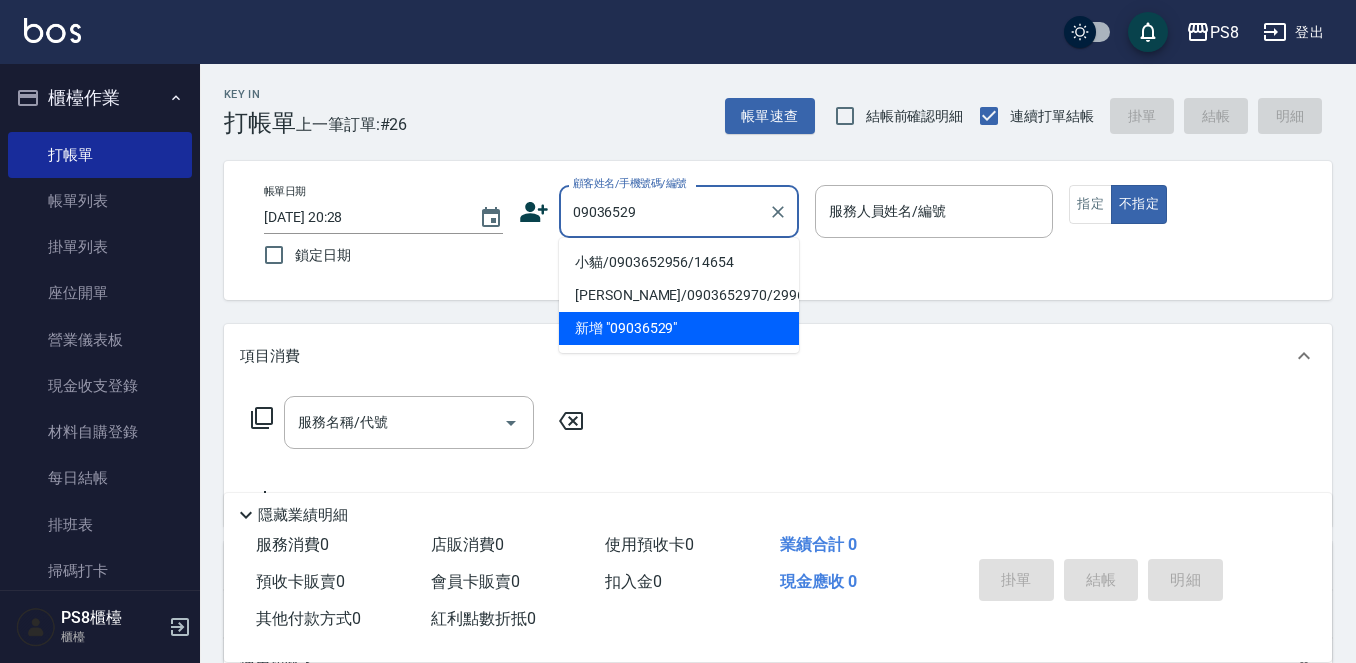 click on "小貓/0903652956/14654" at bounding box center (679, 262) 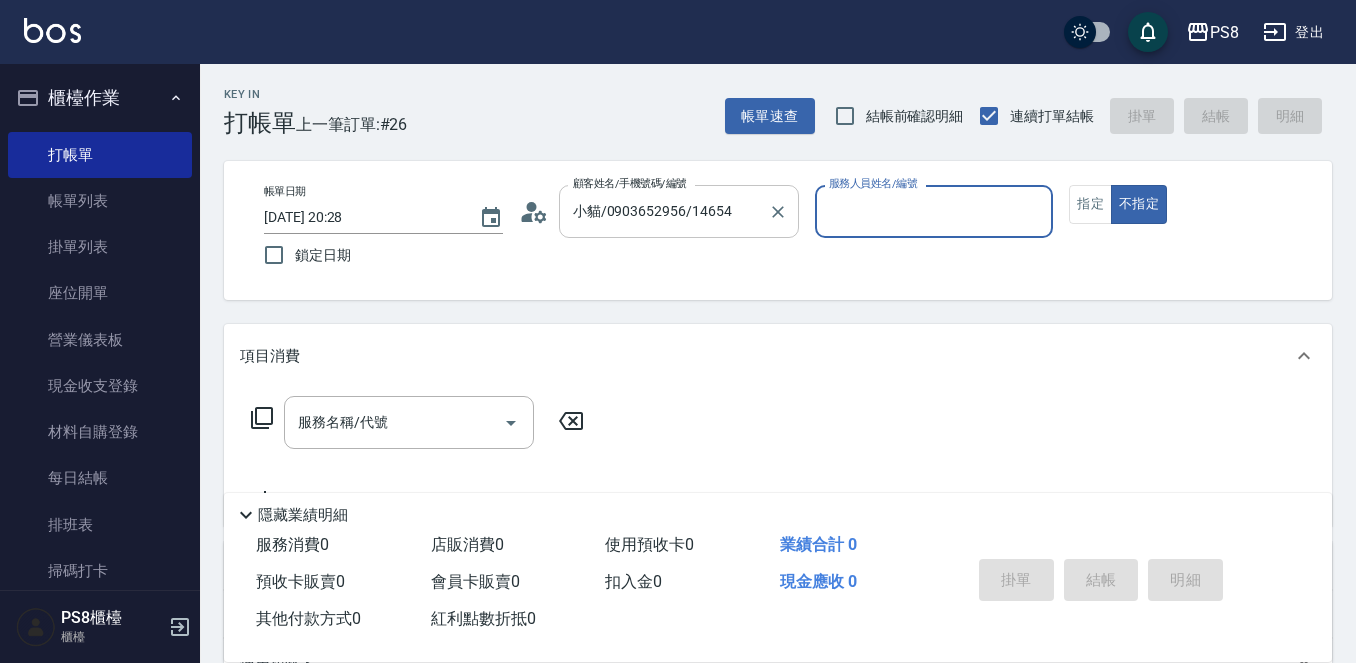 click on "小貓/0903652956/14654" at bounding box center [664, 211] 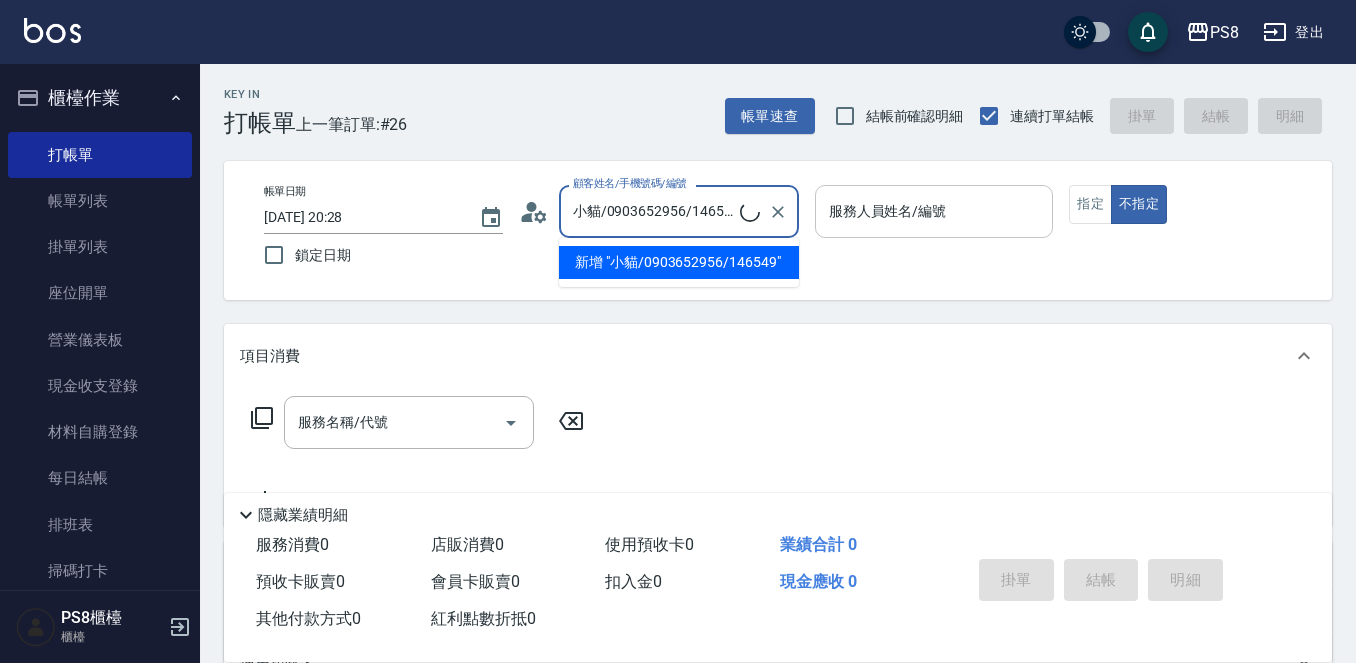 type on "小貓/0903652956/14654" 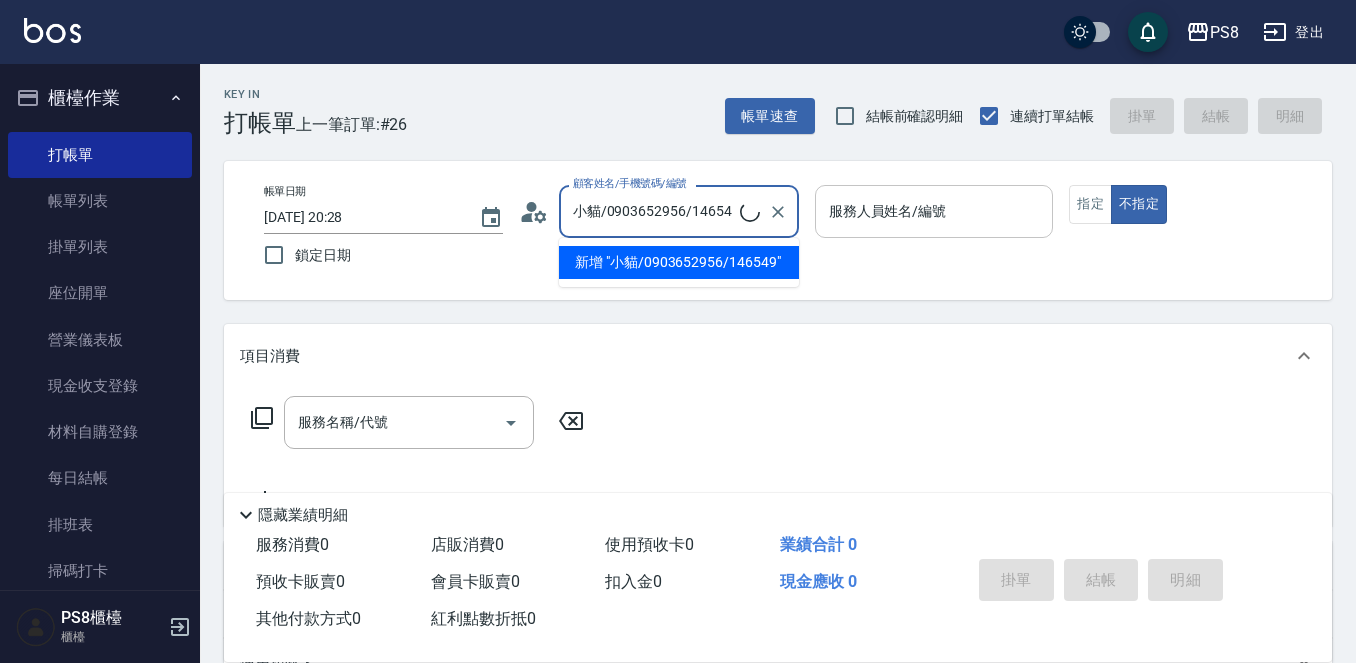 click on "服務人員姓名/編號" at bounding box center (934, 211) 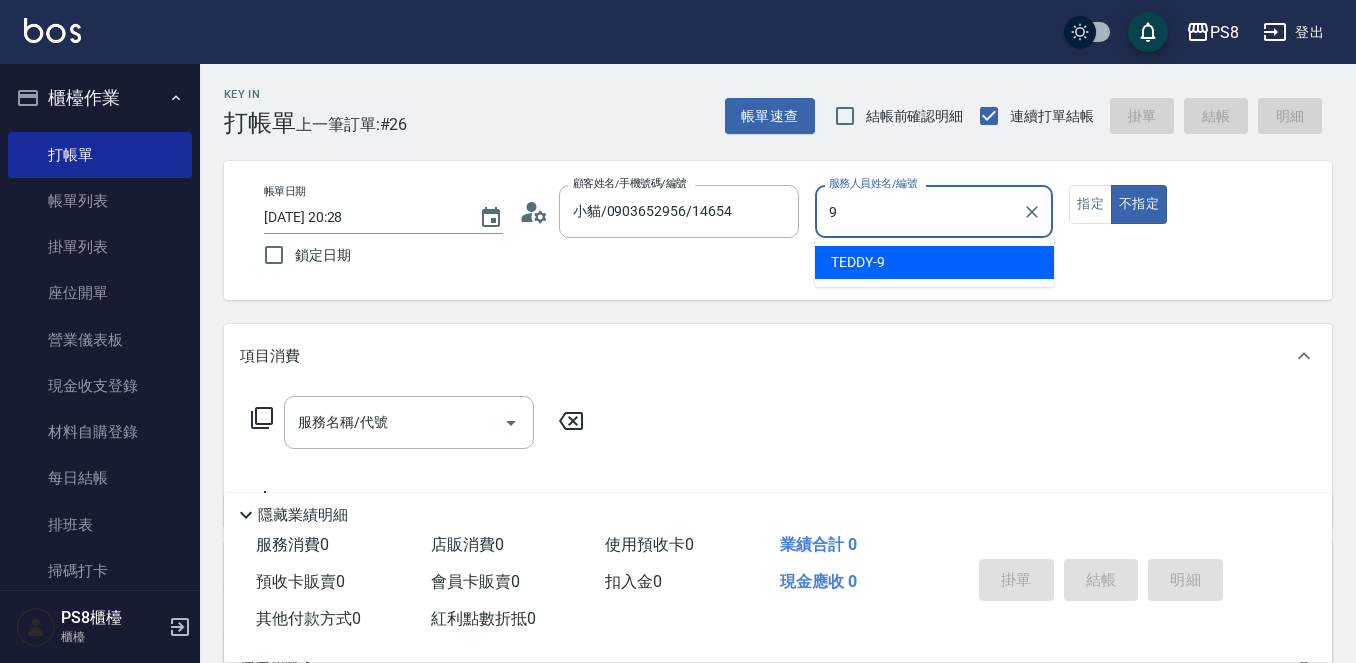 type on "TEDDY-9" 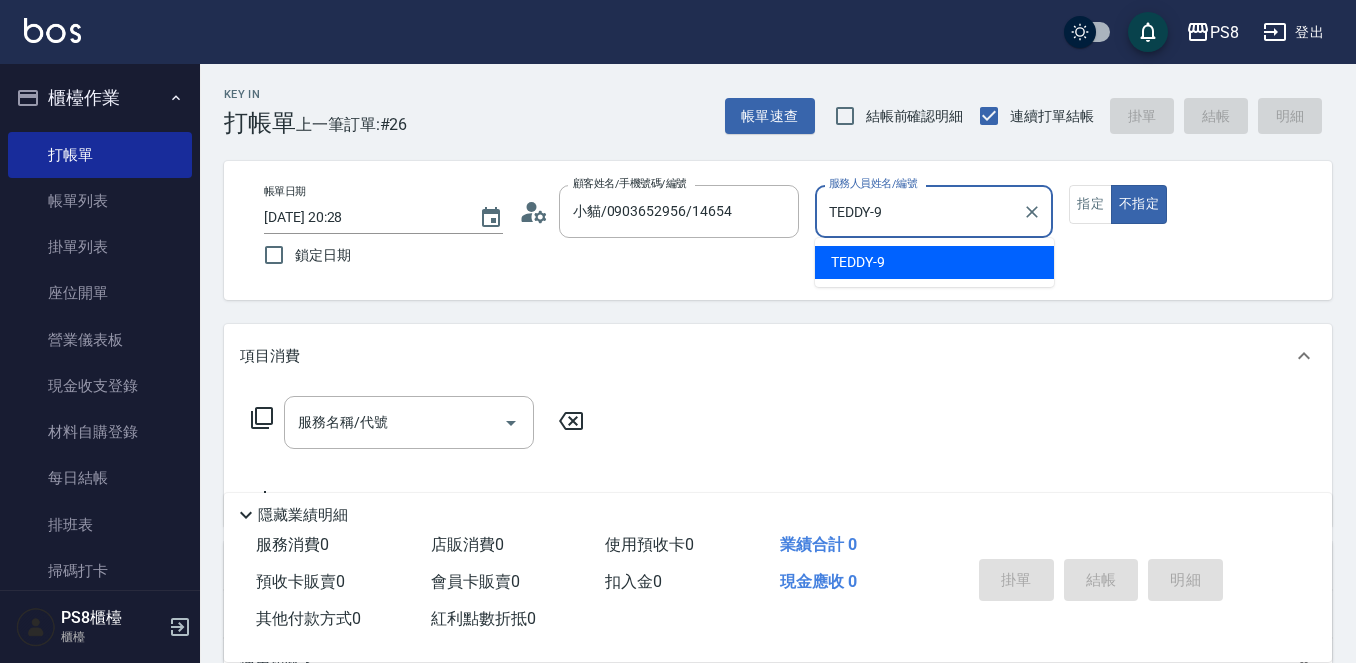 type on "false" 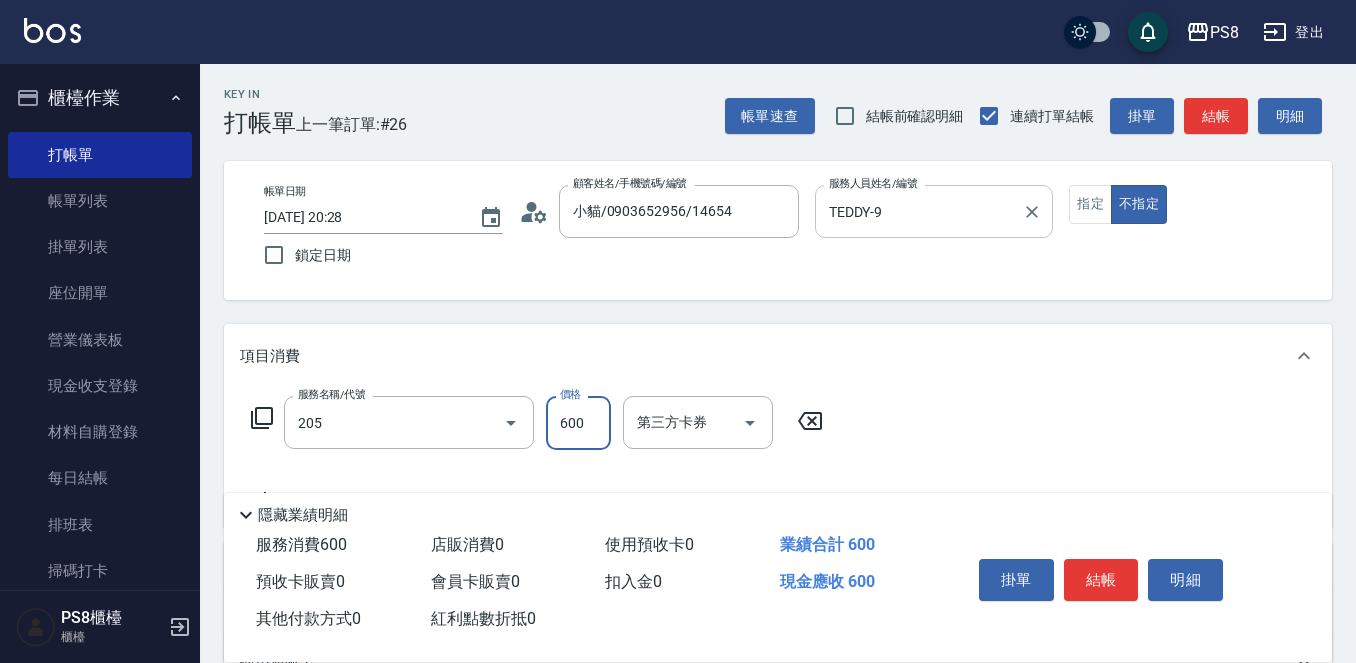 type on "A級洗剪600(205)" 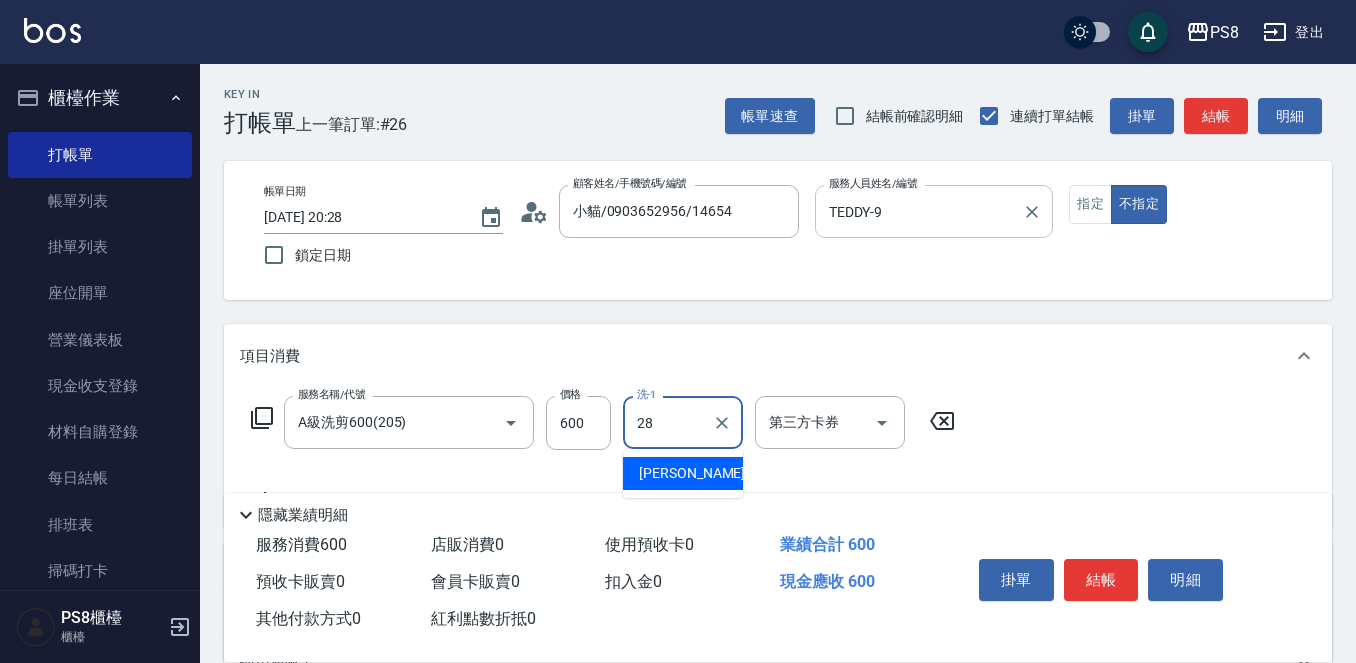 type on "姵蓁-28" 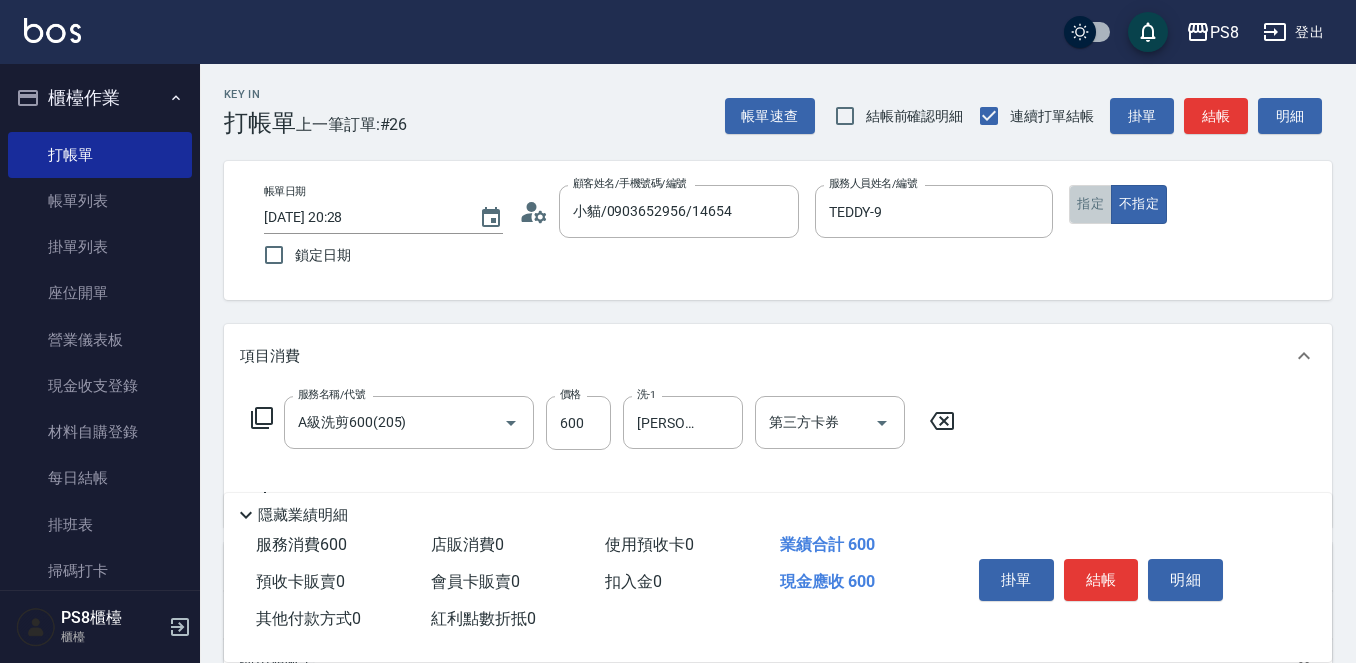 click on "指定" at bounding box center (1090, 204) 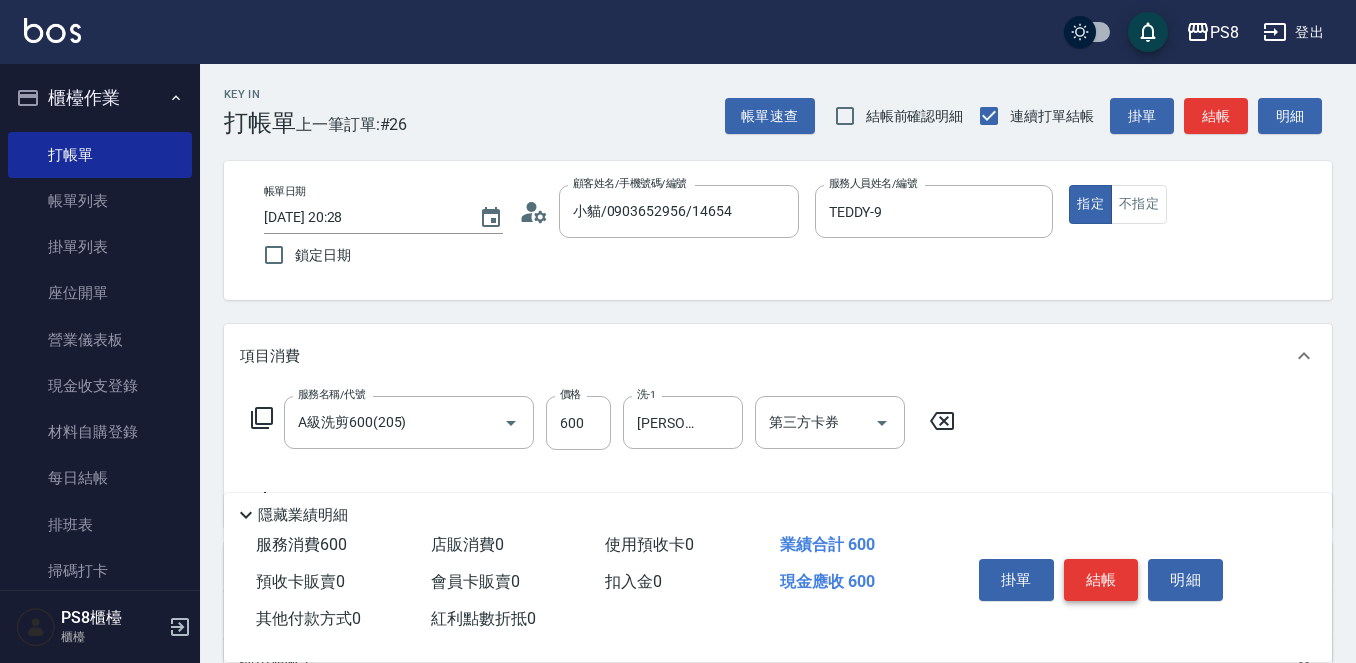 click on "結帳" at bounding box center [1101, 580] 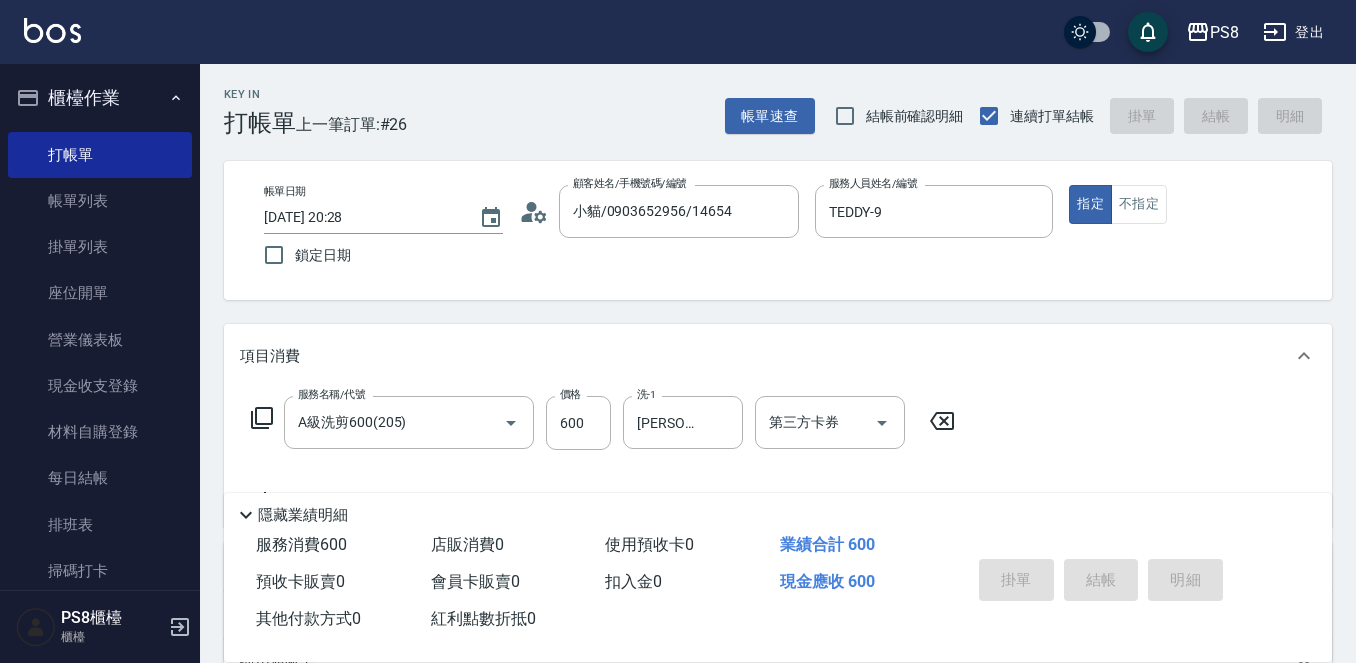 type on "2025/07/12 20:29" 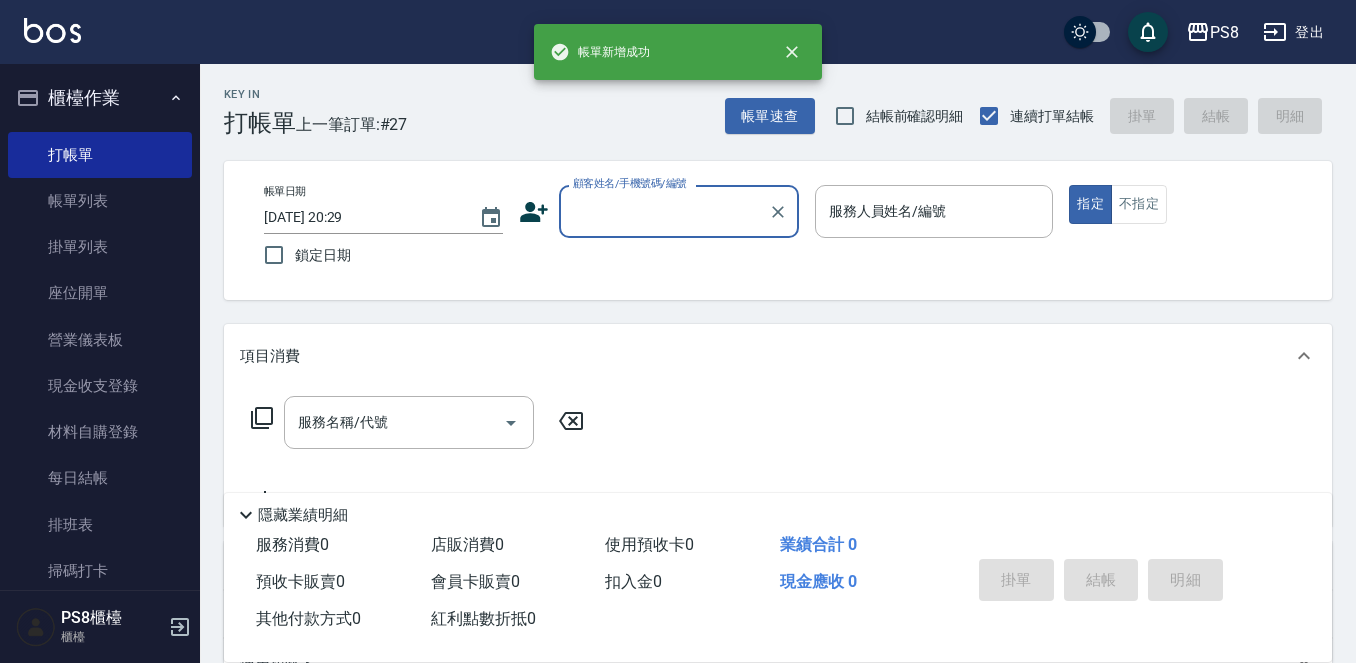 click on "顧客姓名/手機號碼/編號" at bounding box center [664, 211] 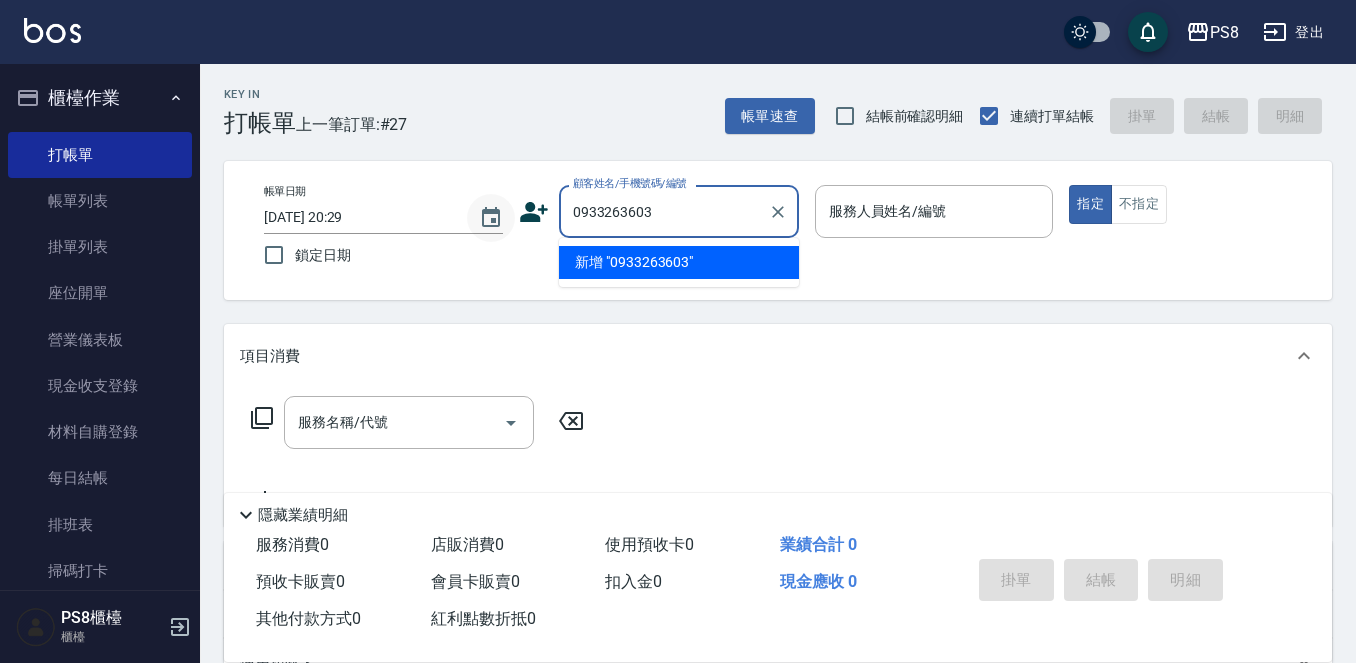 drag, startPoint x: 673, startPoint y: 217, endPoint x: 484, endPoint y: 210, distance: 189.12958 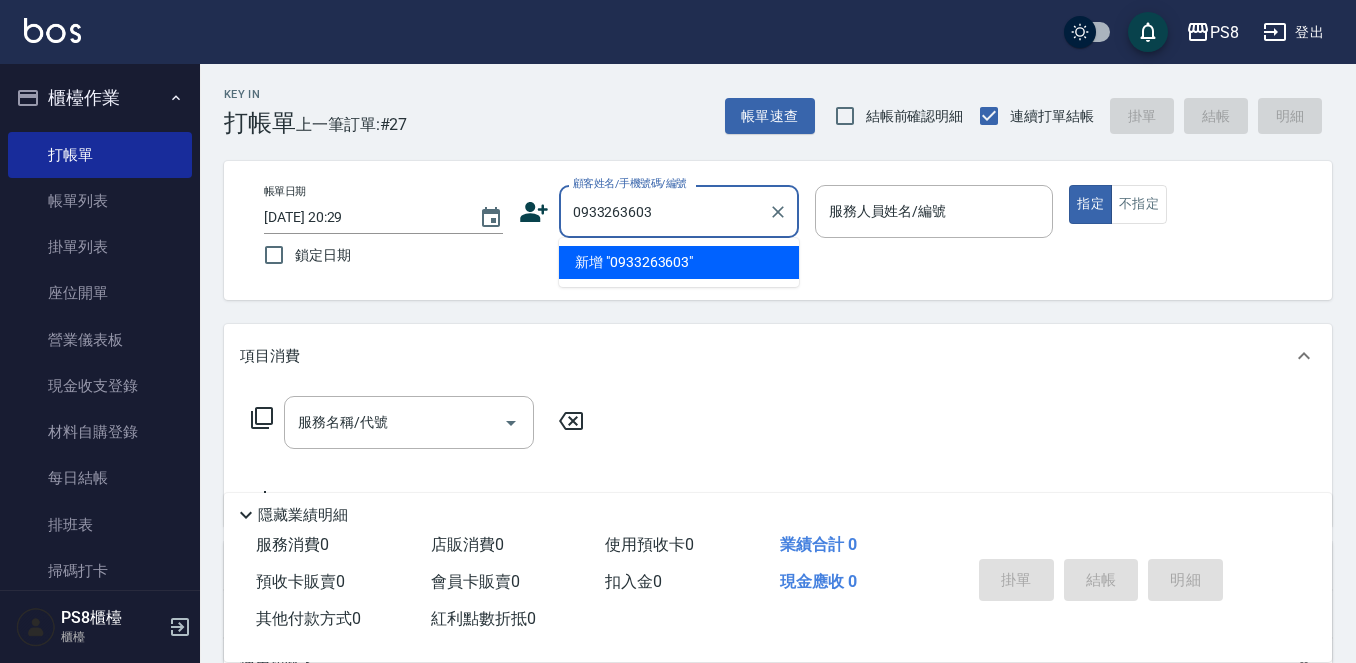 type on "0933263603" 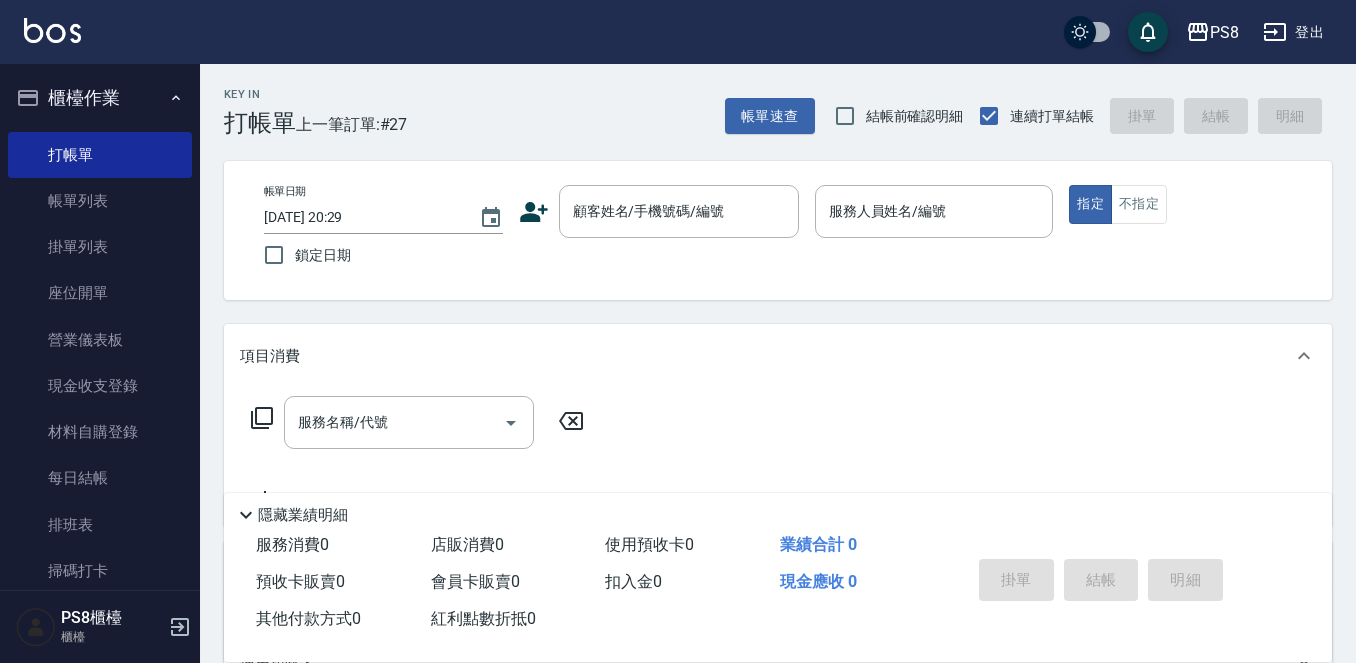 click on "顧客姓名/手機號碼/編號 顧客姓名/手機號碼/編號" at bounding box center [659, 211] 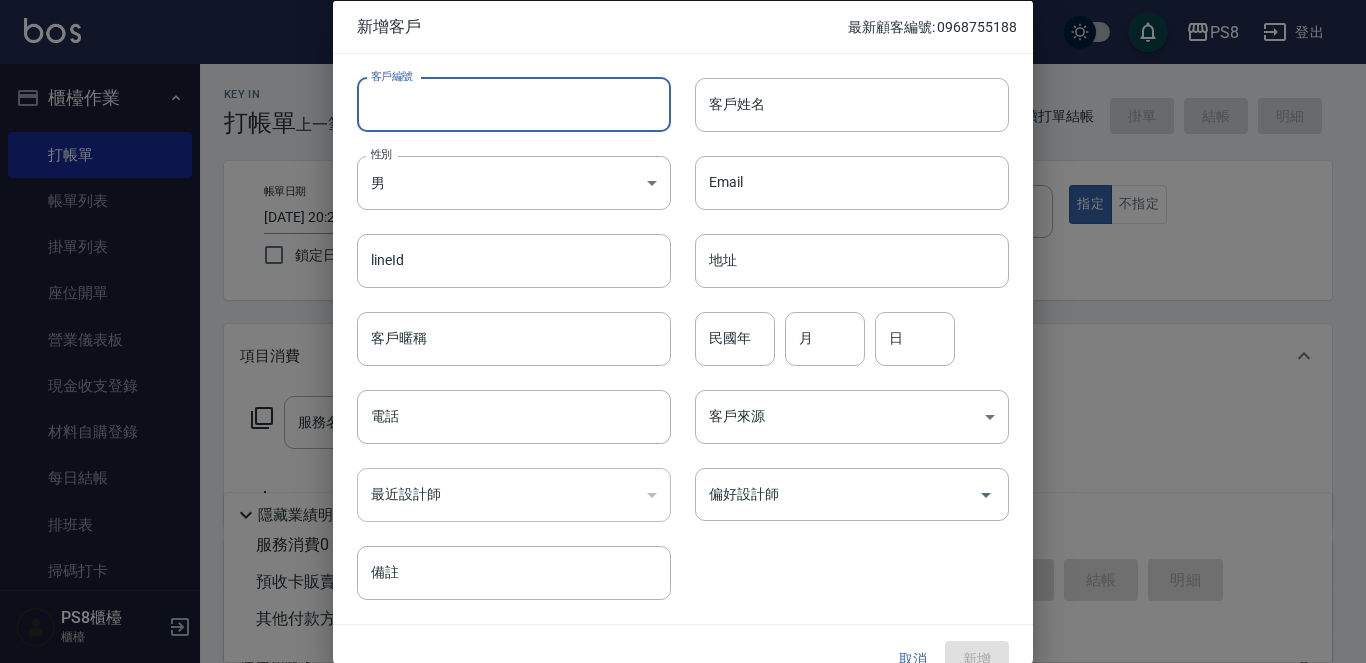 click on "客戶編號" at bounding box center (514, 104) 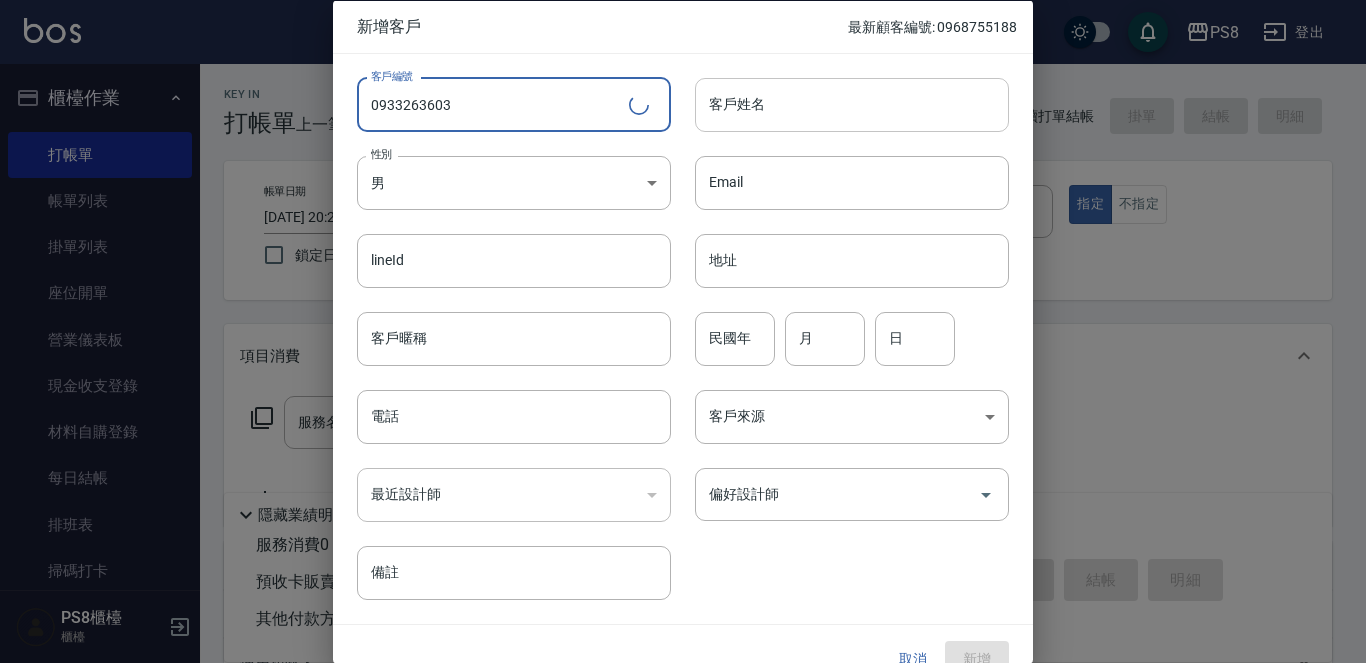 type on "0933263603" 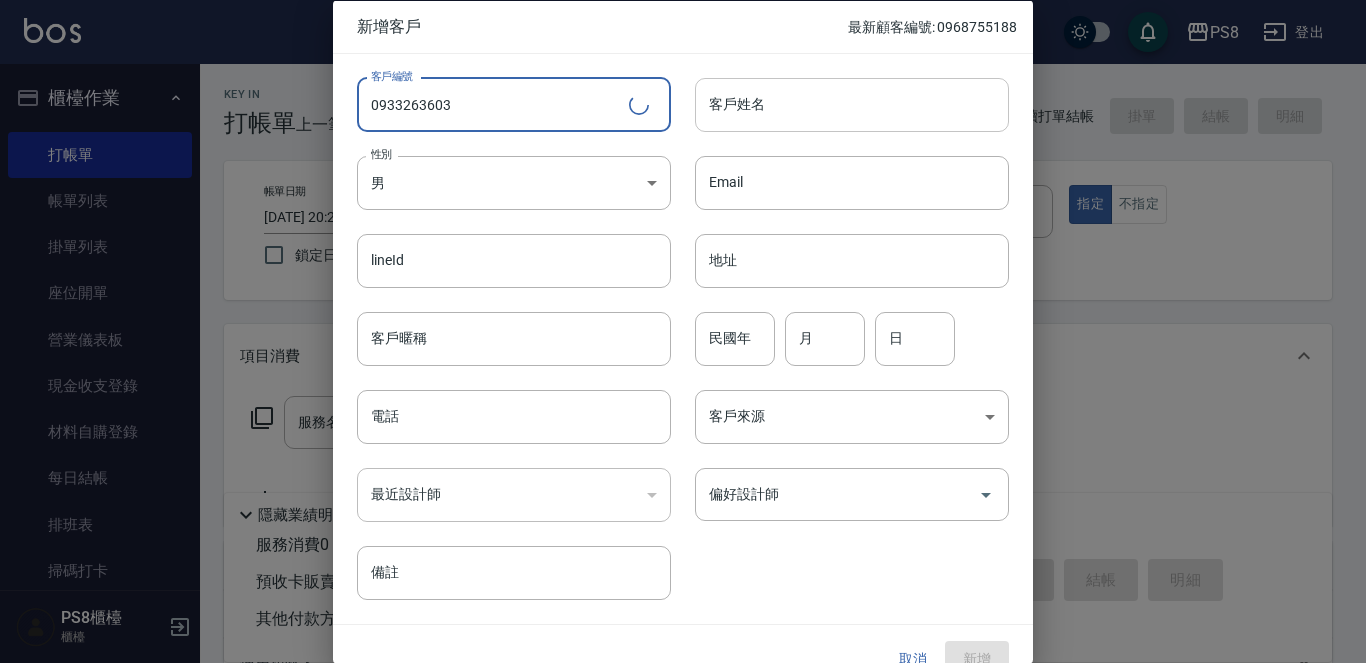 click on "客戶姓名" at bounding box center [852, 104] 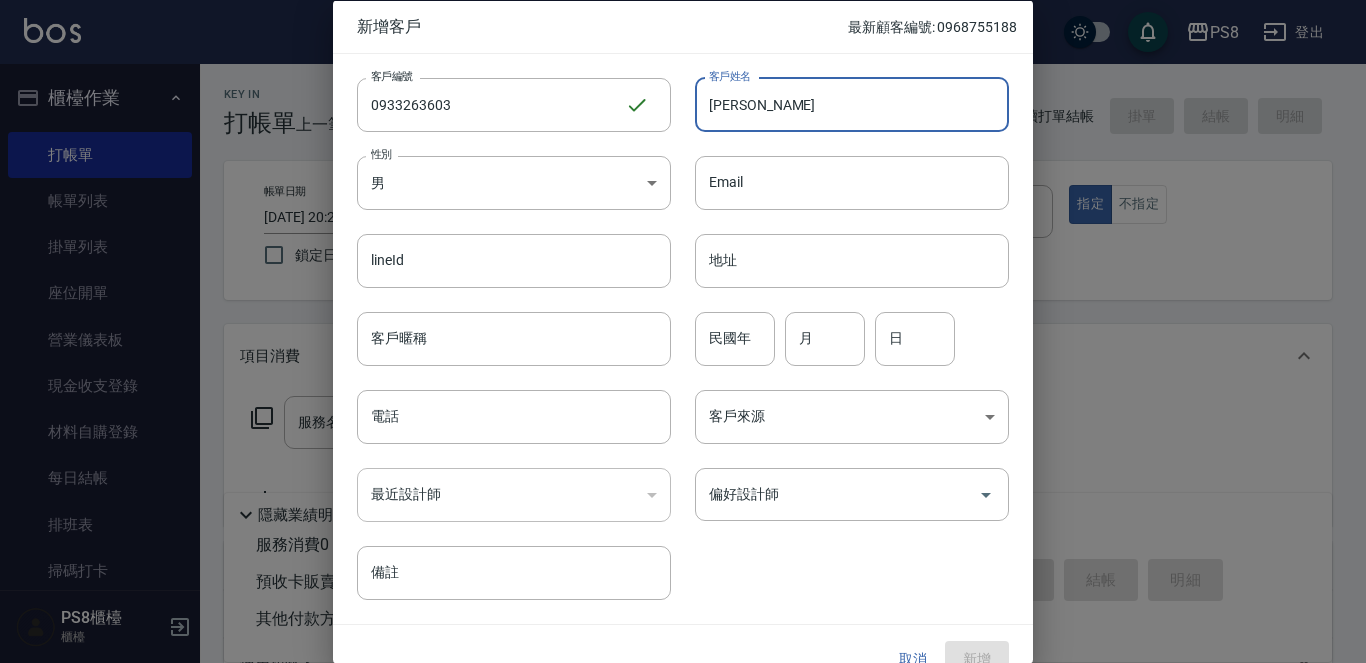 click on "盧彥翎" at bounding box center [852, 104] 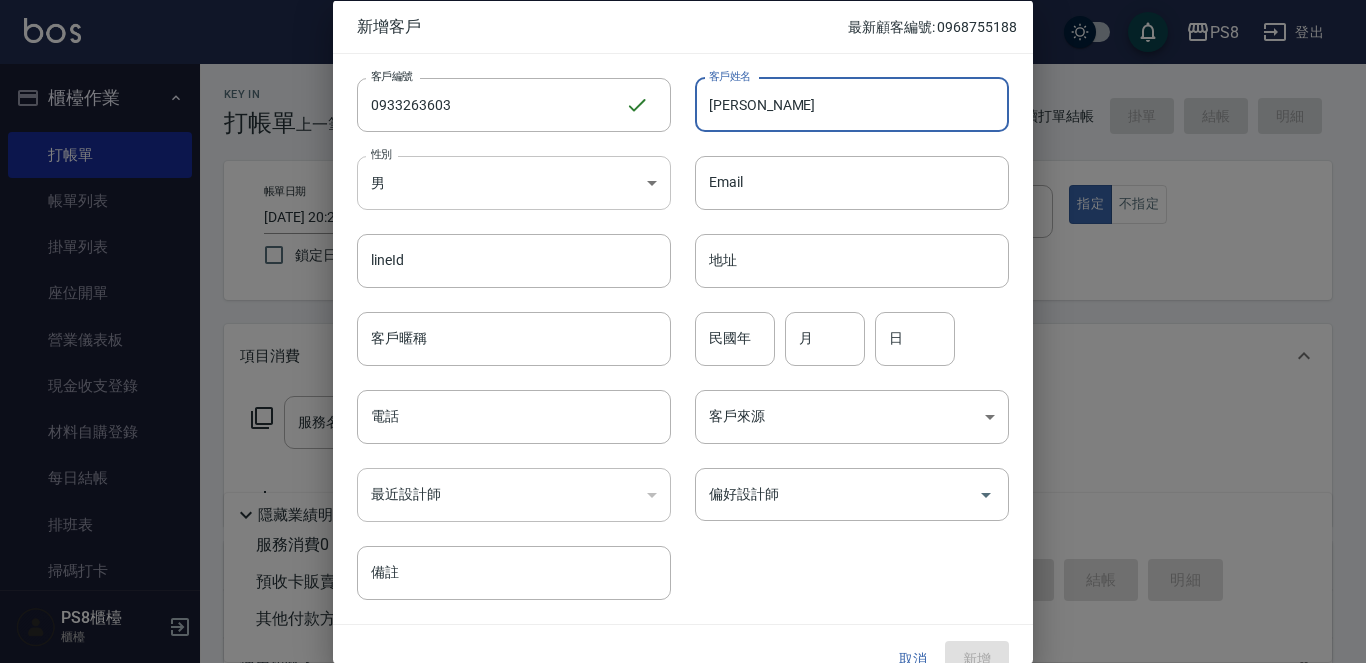 type on "[PERSON_NAME]" 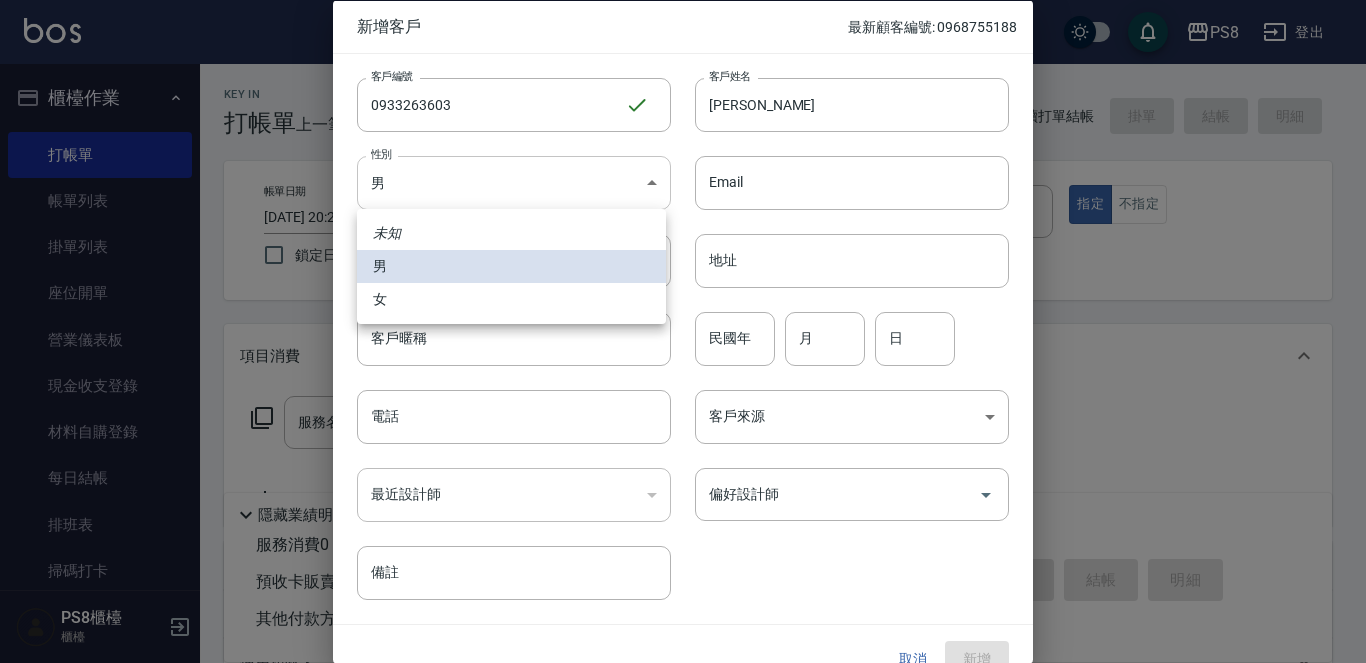 click on "PS8 登出 櫃檯作業 打帳單 帳單列表 掛單列表 座位開單 營業儀表板 現金收支登錄 材料自購登錄 每日結帳 排班表 掃碼打卡 預約管理 預約管理 單日預約紀錄 單週預約紀錄 報表及分析 報表目錄 店家日報表 互助日報表 互助排行榜 互助點數明細 全店業績分析表 設計師日報表 設計師業績分析表 設計師業績月報表 設計師排行榜 每日收支明細 收支分類明細表 客戶管理 客戶列表 卡券管理 入金管理 員工及薪資 員工列表 全店打卡記錄 商品管理 商品分類設定 商品列表 資料設定 服務分類設定 服務項目設定 預收卡設定 系統參數設定 業績抽成參數設定 收支科目設定 支付方式設定 第三方卡券設定 PS8櫃檯 櫃檯 Key In 打帳單 上一筆訂單:#27 帳單速查 結帳前確認明細 連續打單結帳 掛單 結帳 明細 帳單日期 2025/07/12 20:29 鎖定日期 顧客姓名/手機號碼/編號 服務人員姓名/編號 ​" at bounding box center [683, 487] 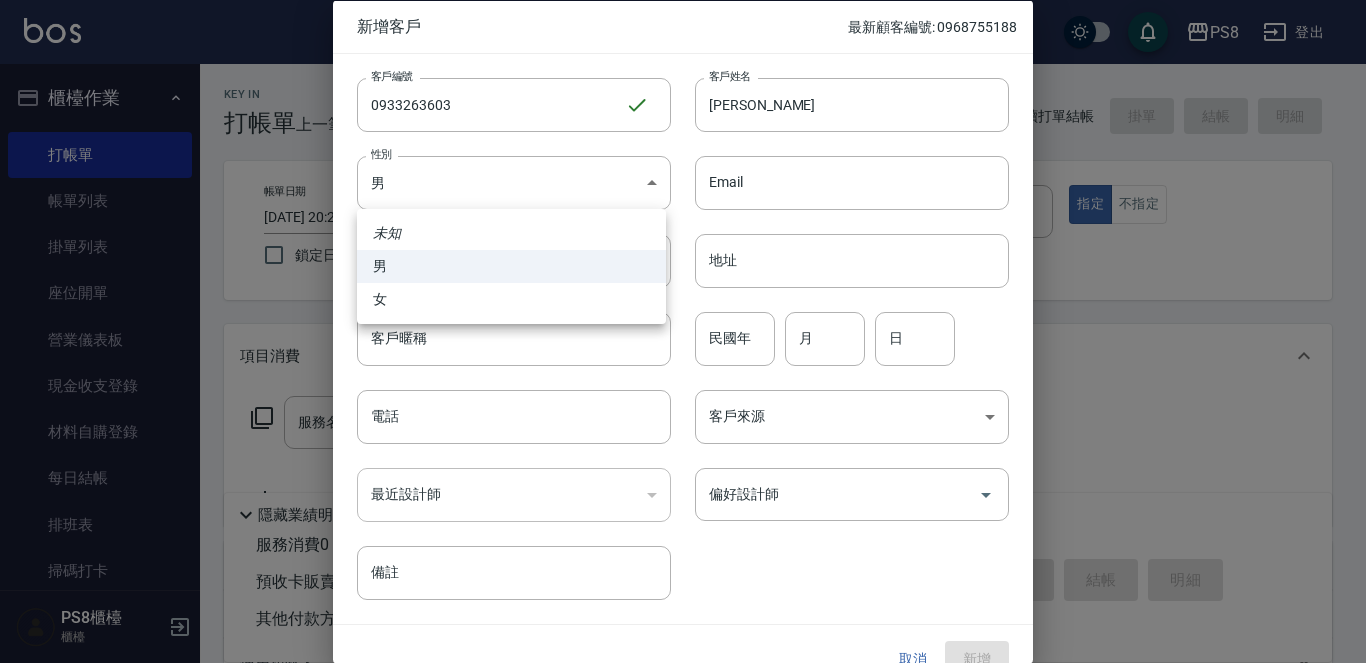 click on "男" at bounding box center [511, 266] 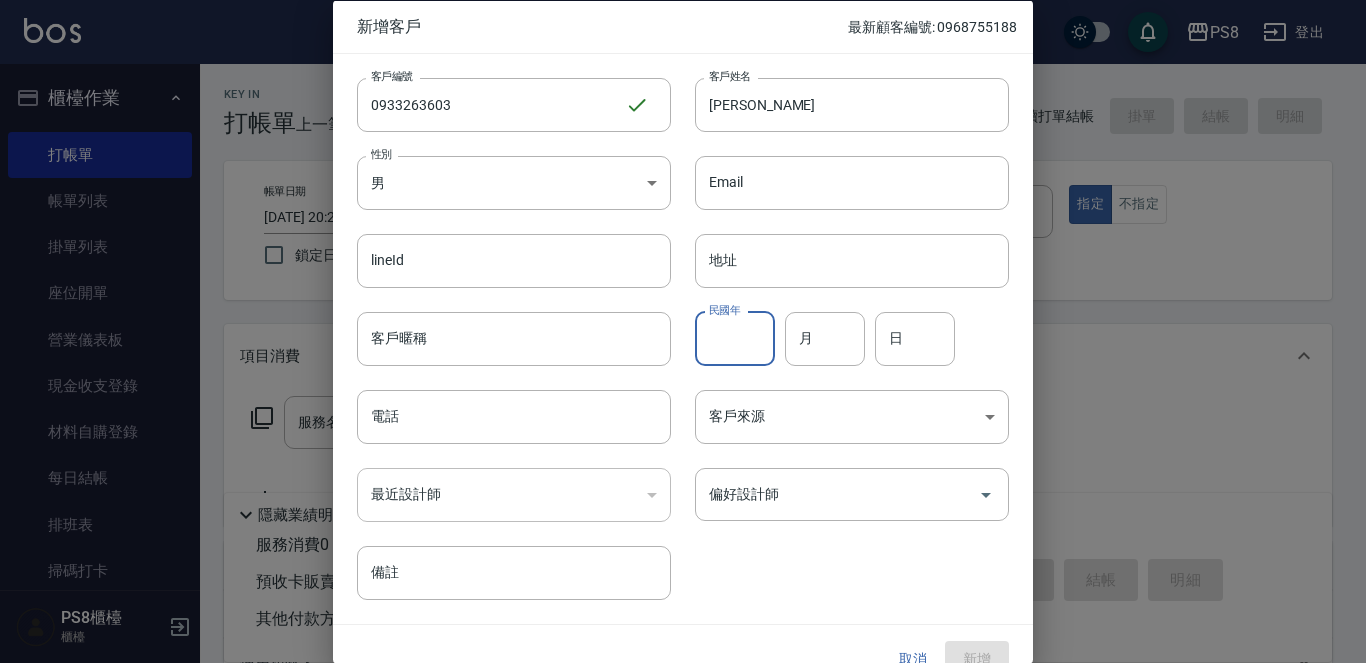 click on "民國年" at bounding box center (735, 338) 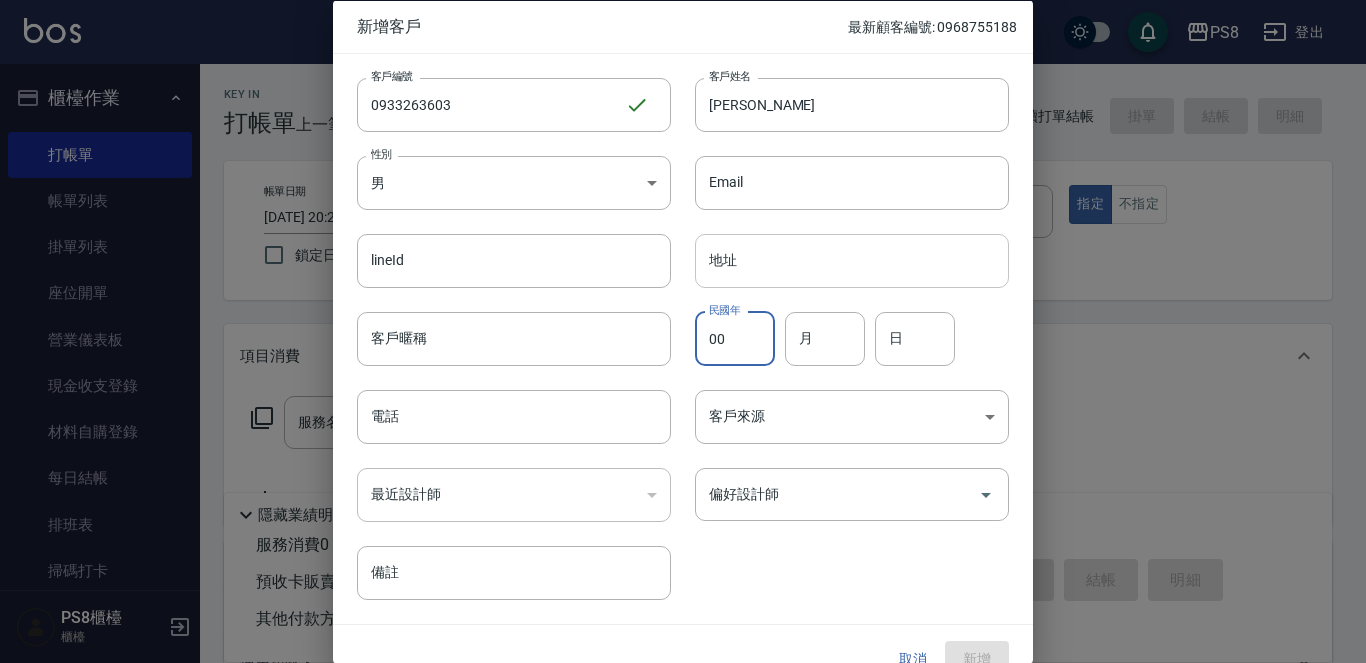 type on "0" 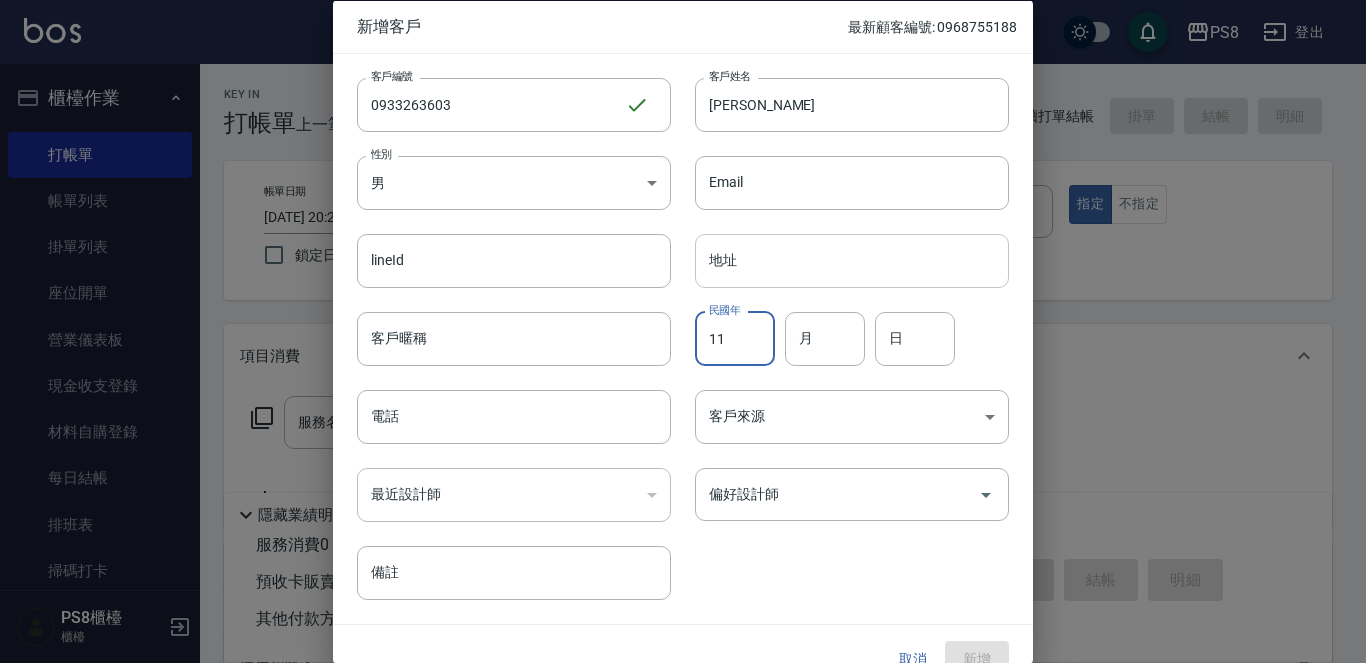 type on "11" 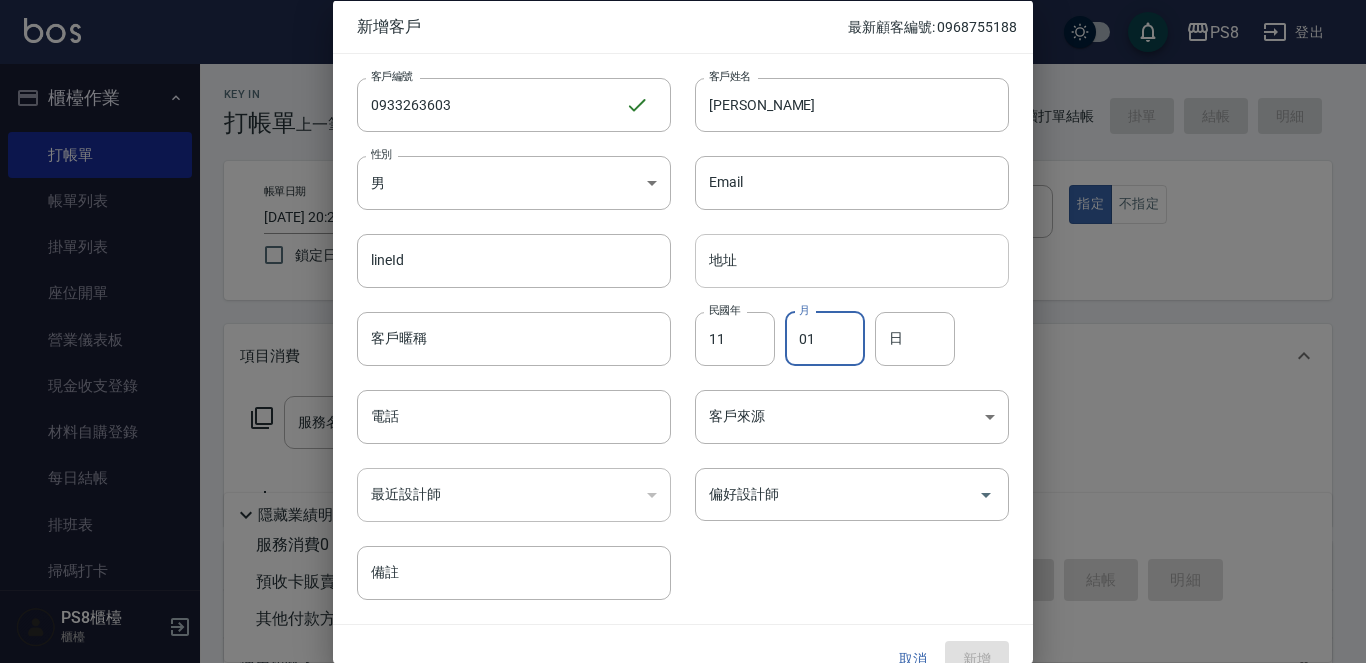 type on "01" 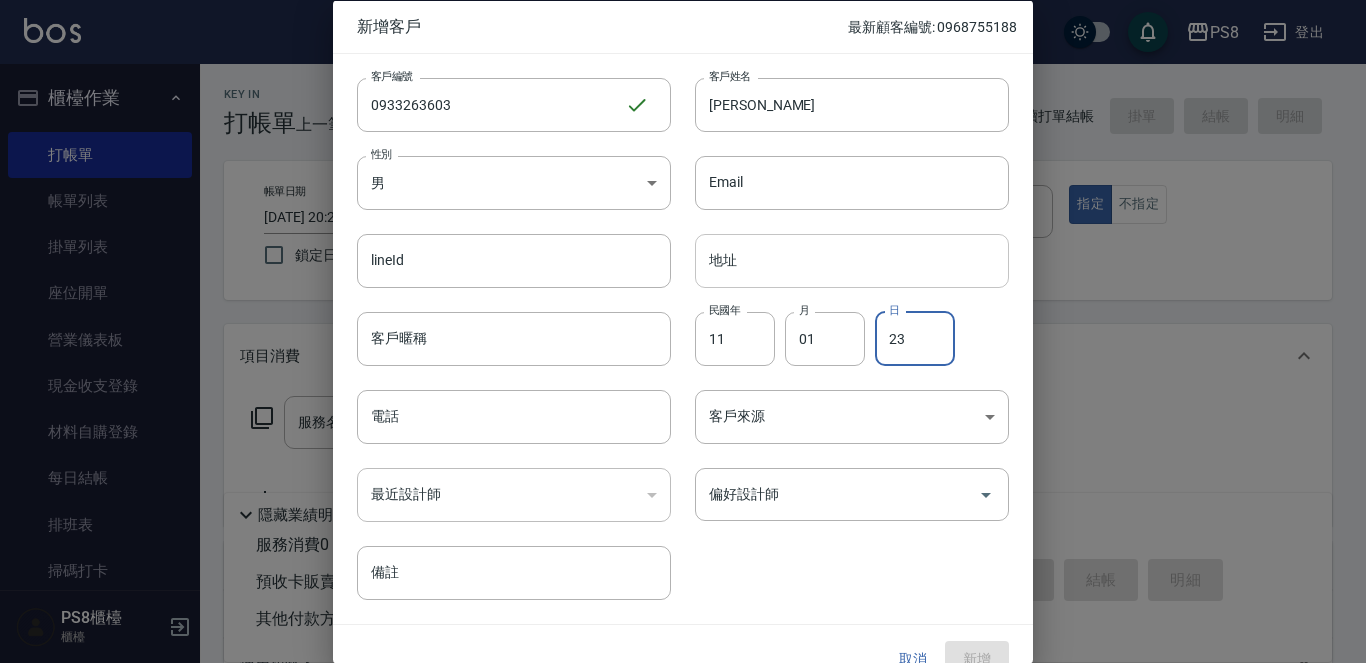type on "23" 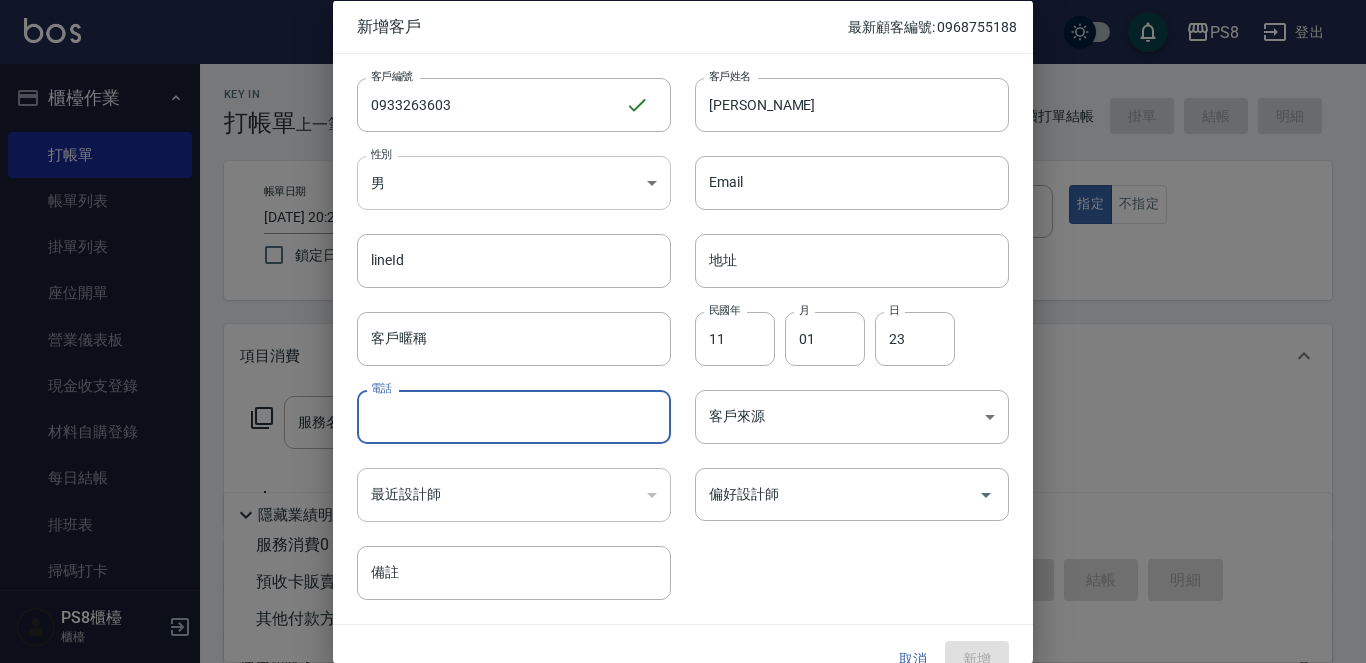 click on "PS8 登出 櫃檯作業 打帳單 帳單列表 掛單列表 座位開單 營業儀表板 現金收支登錄 材料自購登錄 每日結帳 排班表 掃碼打卡 預約管理 預約管理 單日預約紀錄 單週預約紀錄 報表及分析 報表目錄 店家日報表 互助日報表 互助排行榜 互助點數明細 全店業績分析表 設計師日報表 設計師業績分析表 設計師業績月報表 設計師排行榜 每日收支明細 收支分類明細表 客戶管理 客戶列表 卡券管理 入金管理 員工及薪資 員工列表 全店打卡記錄 商品管理 商品分類設定 商品列表 資料設定 服務分類設定 服務項目設定 預收卡設定 系統參數設定 業績抽成參數設定 收支科目設定 支付方式設定 第三方卡券設定 PS8櫃檯 櫃檯 Key In 打帳單 上一筆訂單:#27 帳單速查 結帳前確認明細 連續打單結帳 掛單 結帳 明細 帳單日期 2025/07/12 20:29 鎖定日期 顧客姓名/手機號碼/編號 服務人員姓名/編號 ​" at bounding box center (683, 487) 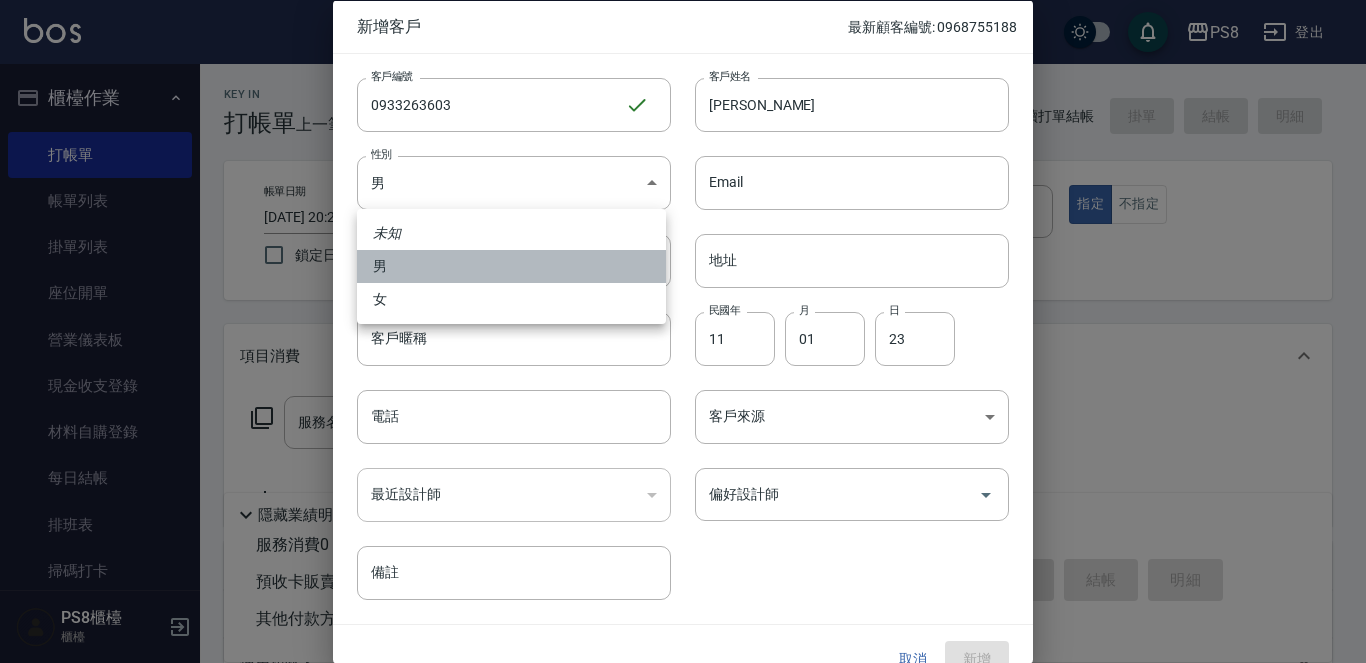 click on "男" at bounding box center [511, 266] 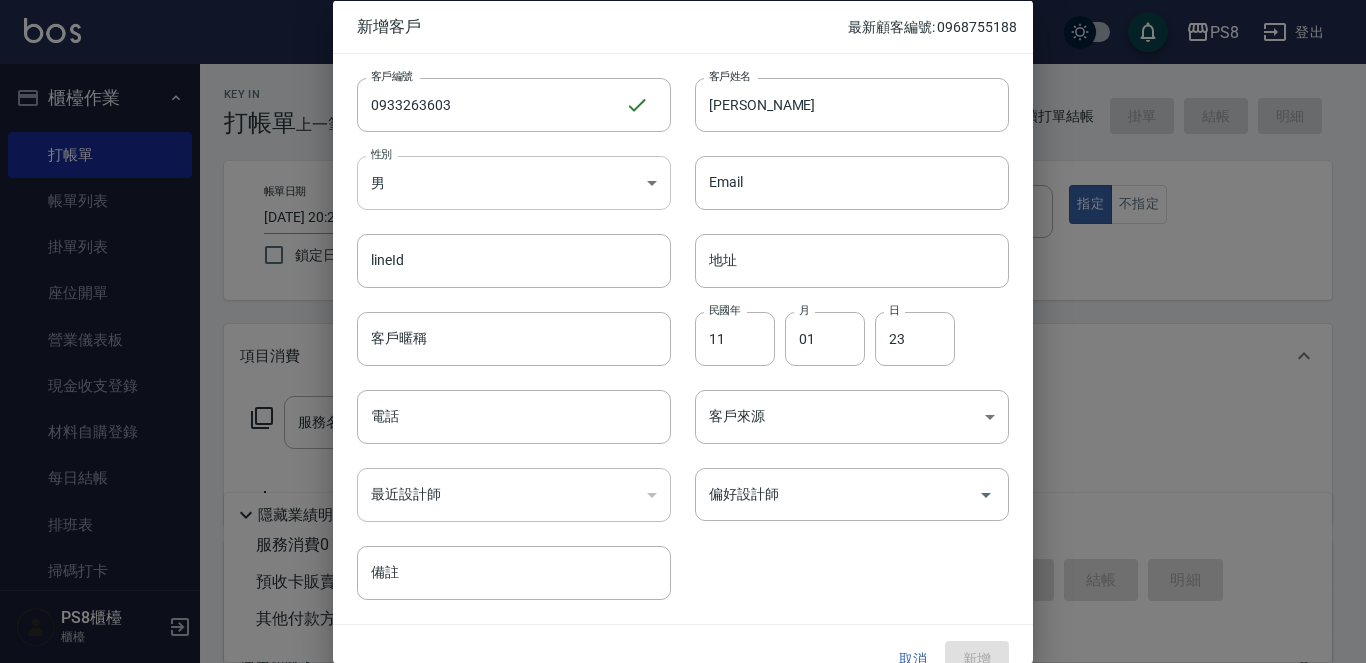 drag, startPoint x: 564, startPoint y: 218, endPoint x: 559, endPoint y: 204, distance: 14.866069 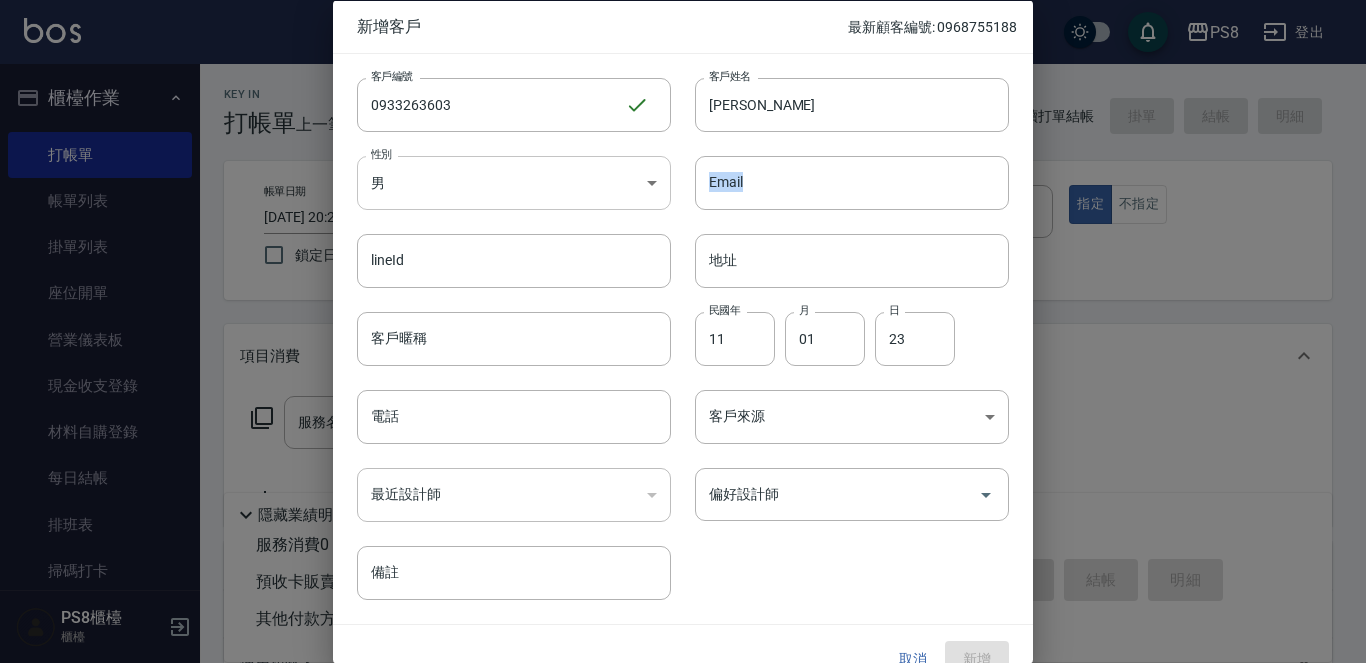 click on "PS8 登出 櫃檯作業 打帳單 帳單列表 掛單列表 座位開單 營業儀表板 現金收支登錄 材料自購登錄 每日結帳 排班表 掃碼打卡 預約管理 預約管理 單日預約紀錄 單週預約紀錄 報表及分析 報表目錄 店家日報表 互助日報表 互助排行榜 互助點數明細 全店業績分析表 設計師日報表 設計師業績分析表 設計師業績月報表 設計師排行榜 每日收支明細 收支分類明細表 客戶管理 客戶列表 卡券管理 入金管理 員工及薪資 員工列表 全店打卡記錄 商品管理 商品分類設定 商品列表 資料設定 服務分類設定 服務項目設定 預收卡設定 系統參數設定 業績抽成參數設定 收支科目設定 支付方式設定 第三方卡券設定 PS8櫃檯 櫃檯 Key In 打帳單 上一筆訂單:#27 帳單速查 結帳前確認明細 連續打單結帳 掛單 結帳 明細 帳單日期 2025/07/12 20:29 鎖定日期 顧客姓名/手機號碼/編號 服務人員姓名/編號 ​" at bounding box center (683, 487) 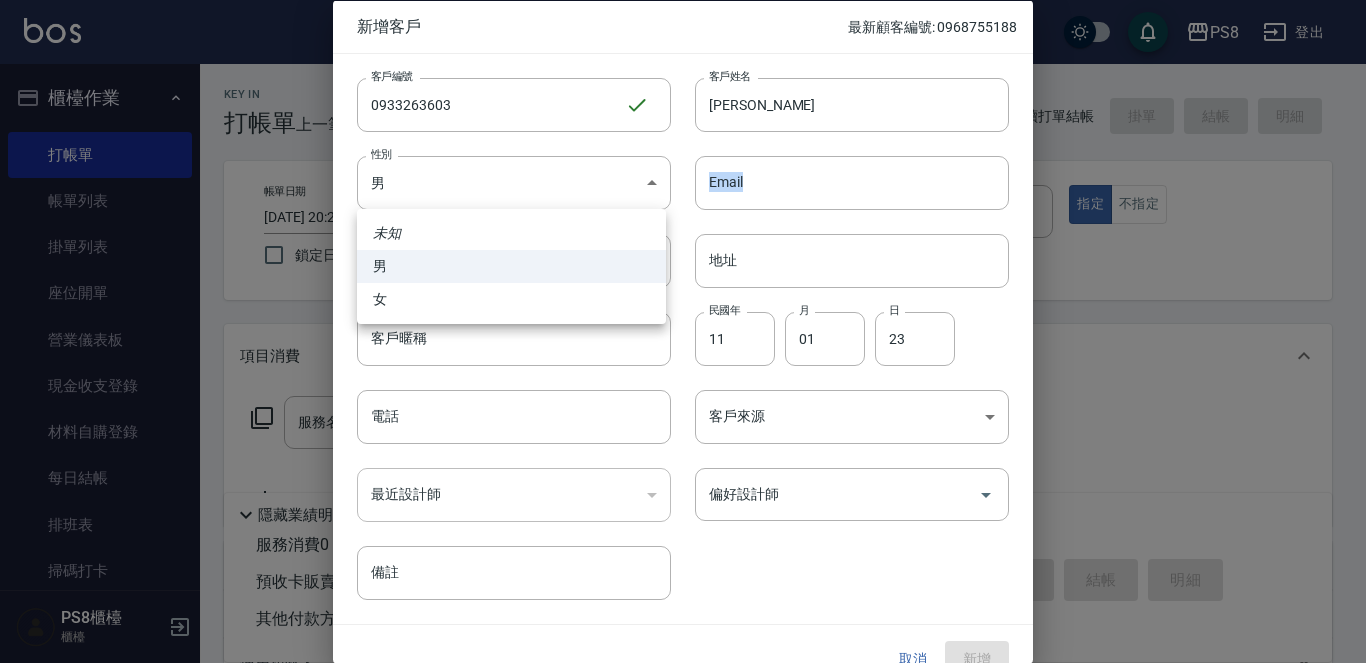 click on "女" at bounding box center (511, 299) 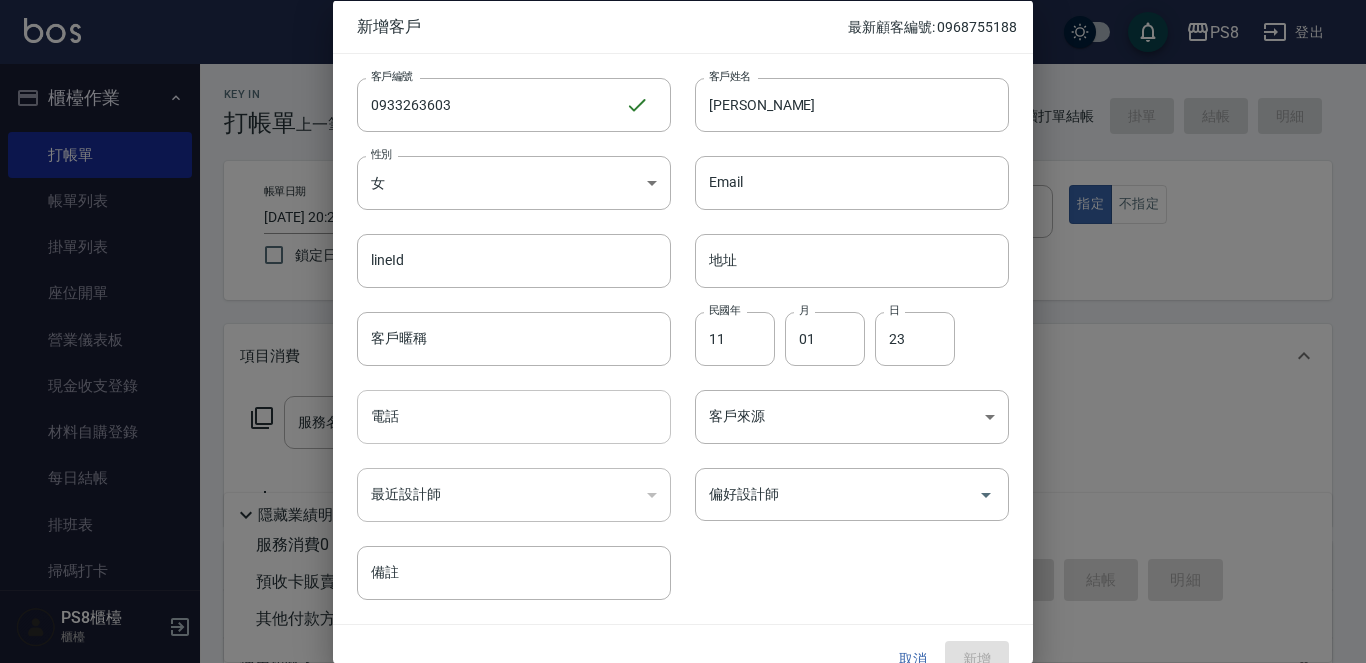 click on "電話" at bounding box center [514, 417] 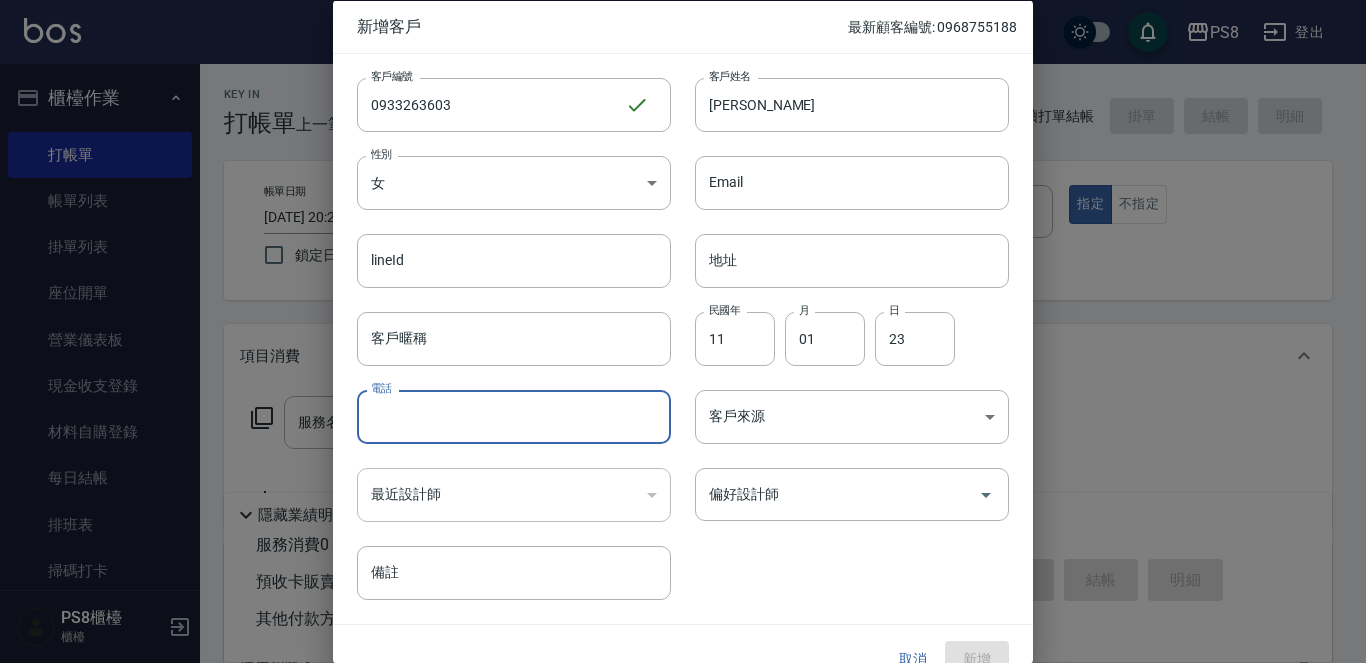 click on "電話" at bounding box center (514, 417) 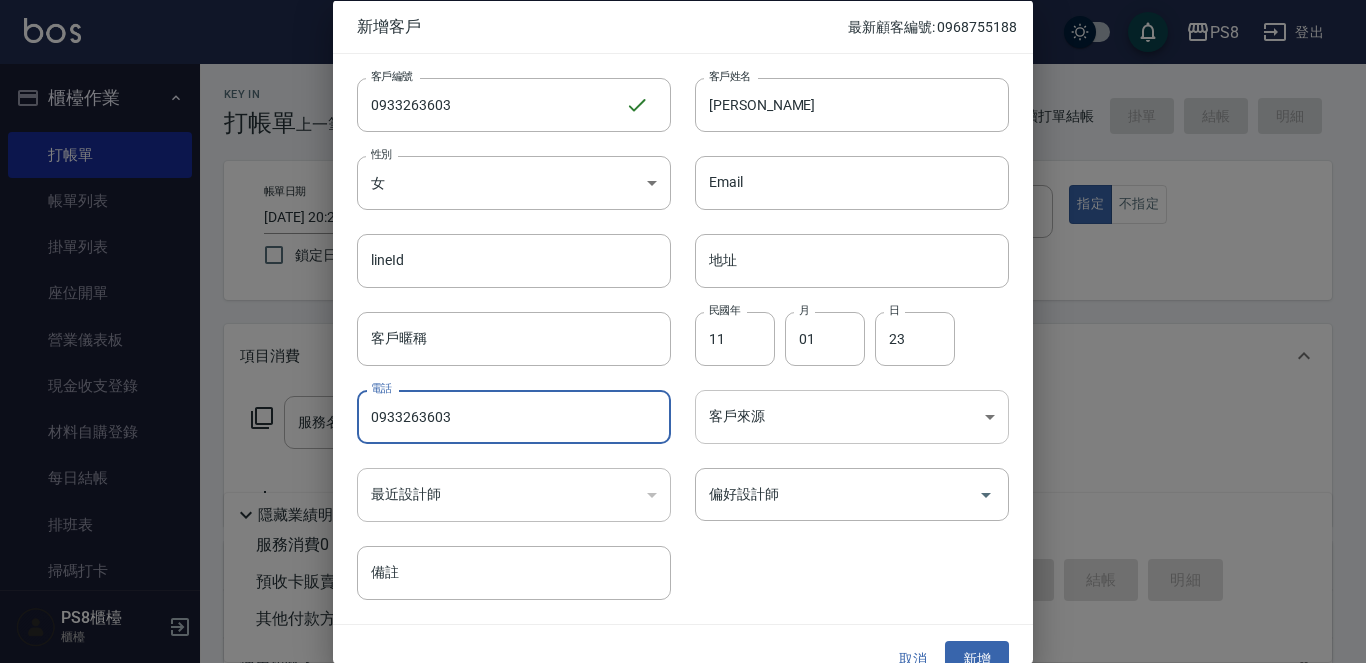 type on "0933263603" 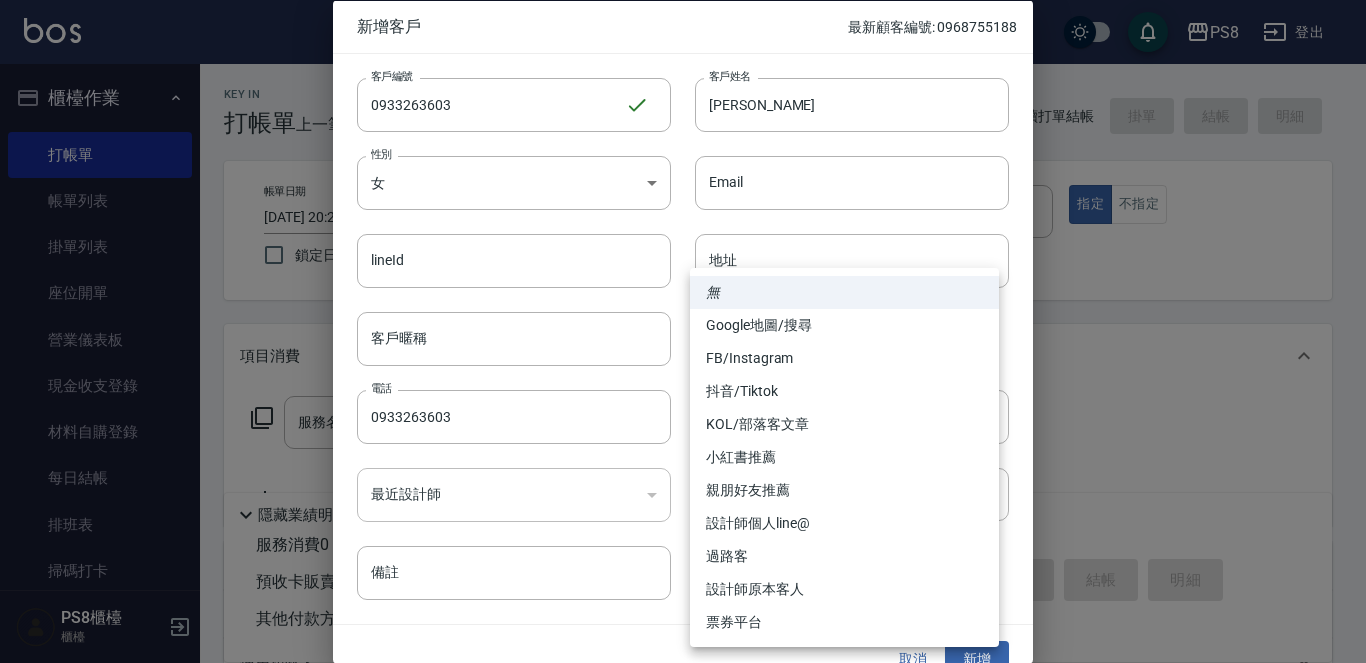 click at bounding box center (683, 331) 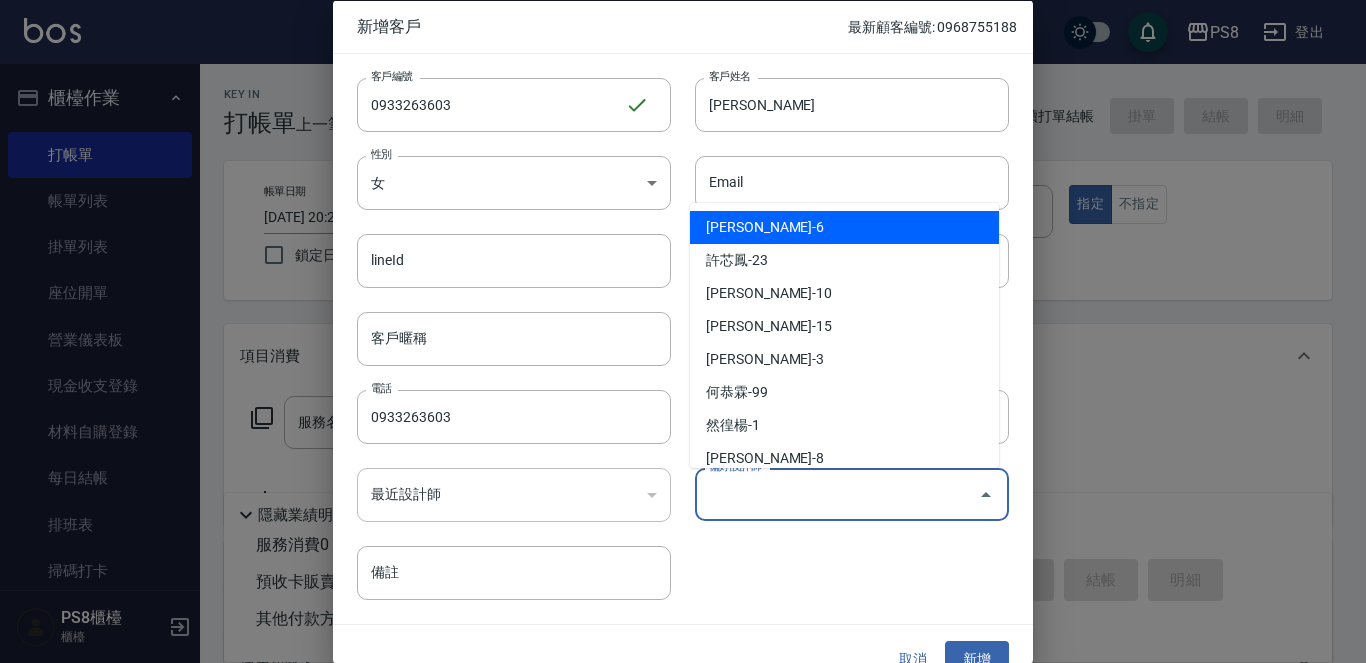 click on "偏好設計師" at bounding box center [837, 494] 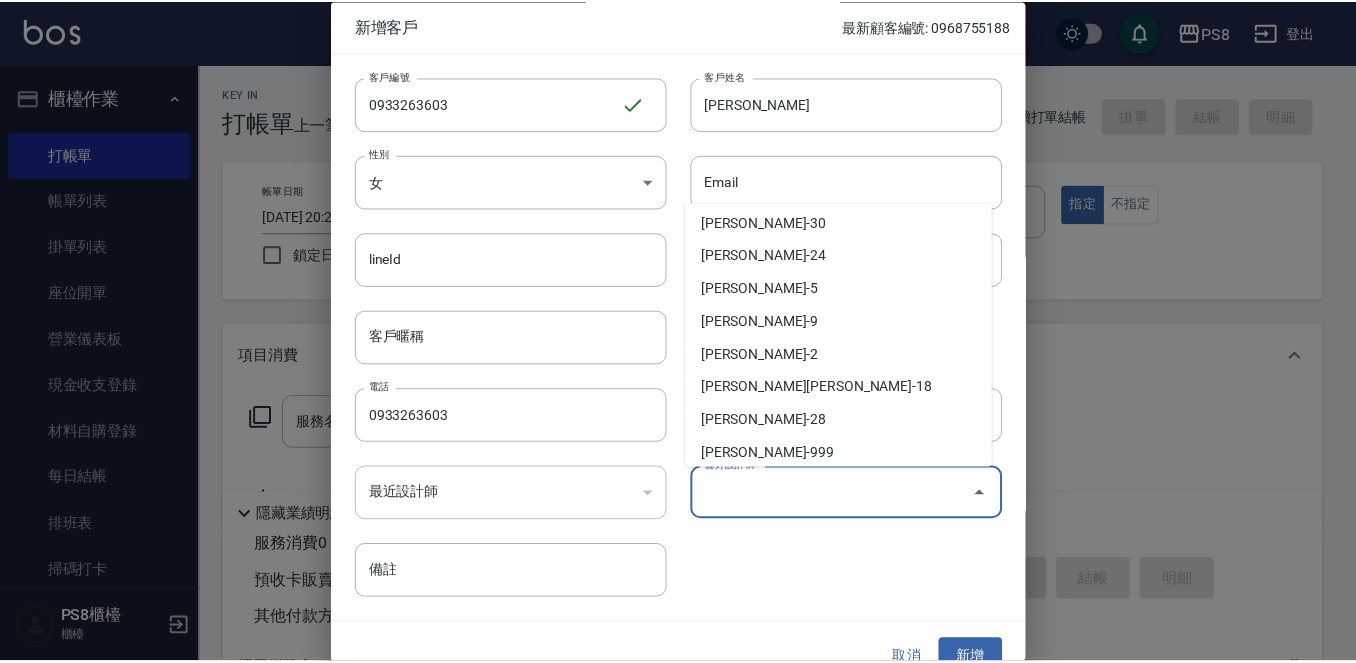 scroll, scrollTop: 300, scrollLeft: 0, axis: vertical 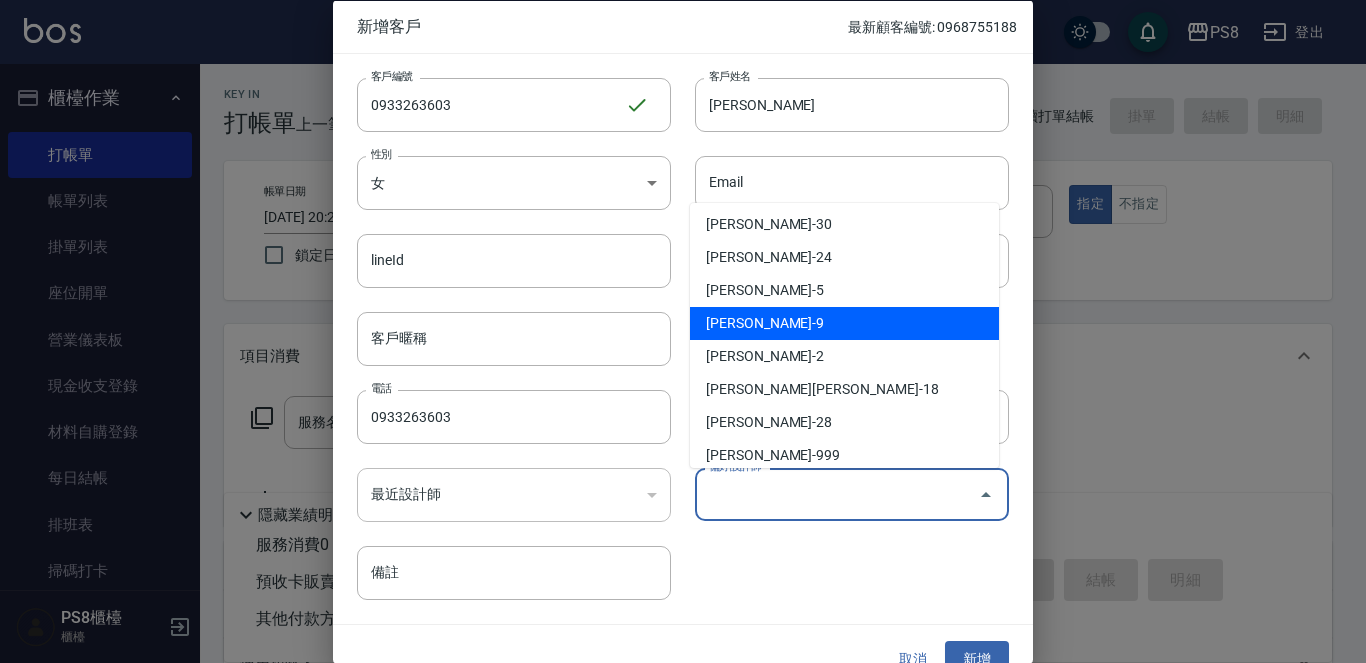 click on "施妃娟-9" at bounding box center [844, 323] 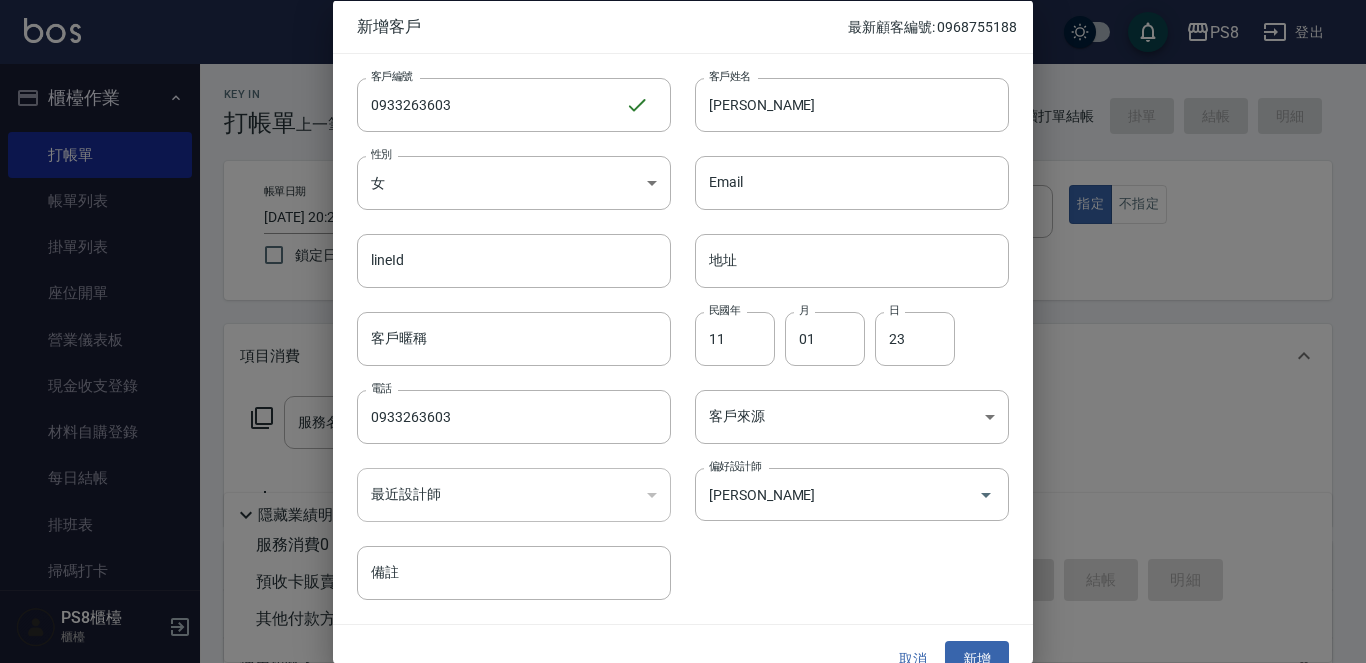 drag, startPoint x: 984, startPoint y: 635, endPoint x: 998, endPoint y: 650, distance: 20.518284 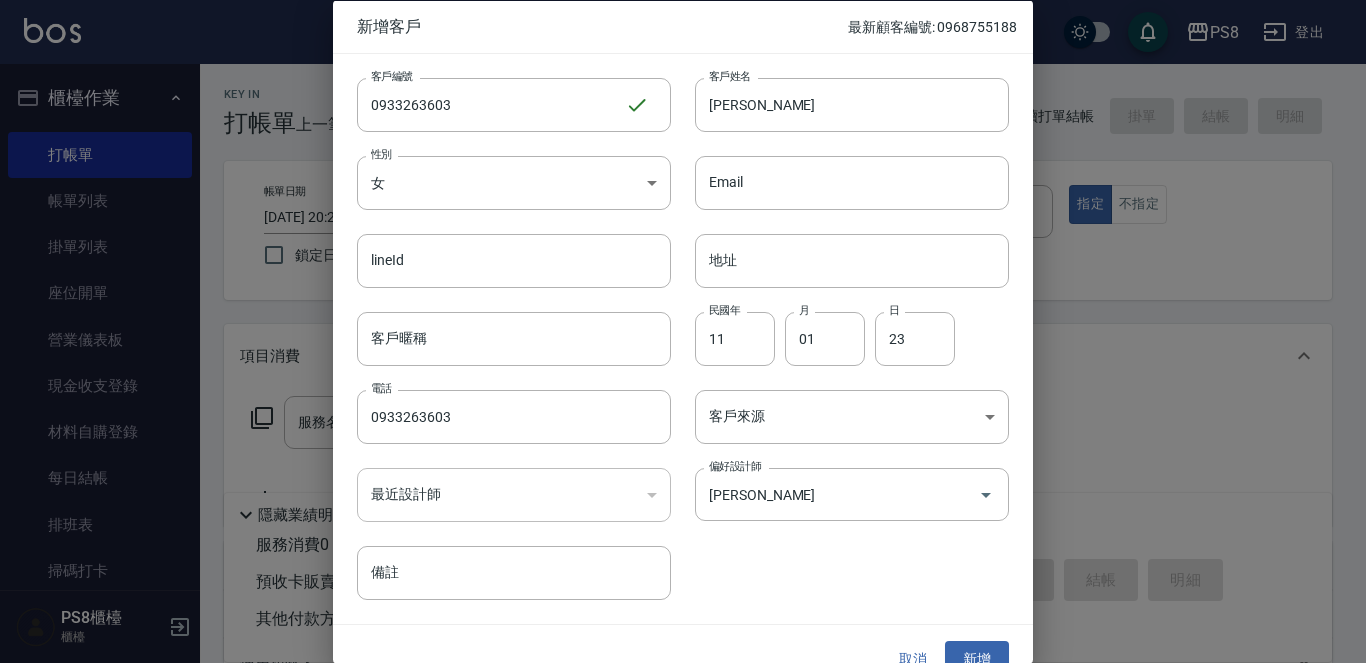 click on "取消 新增" at bounding box center (683, 659) 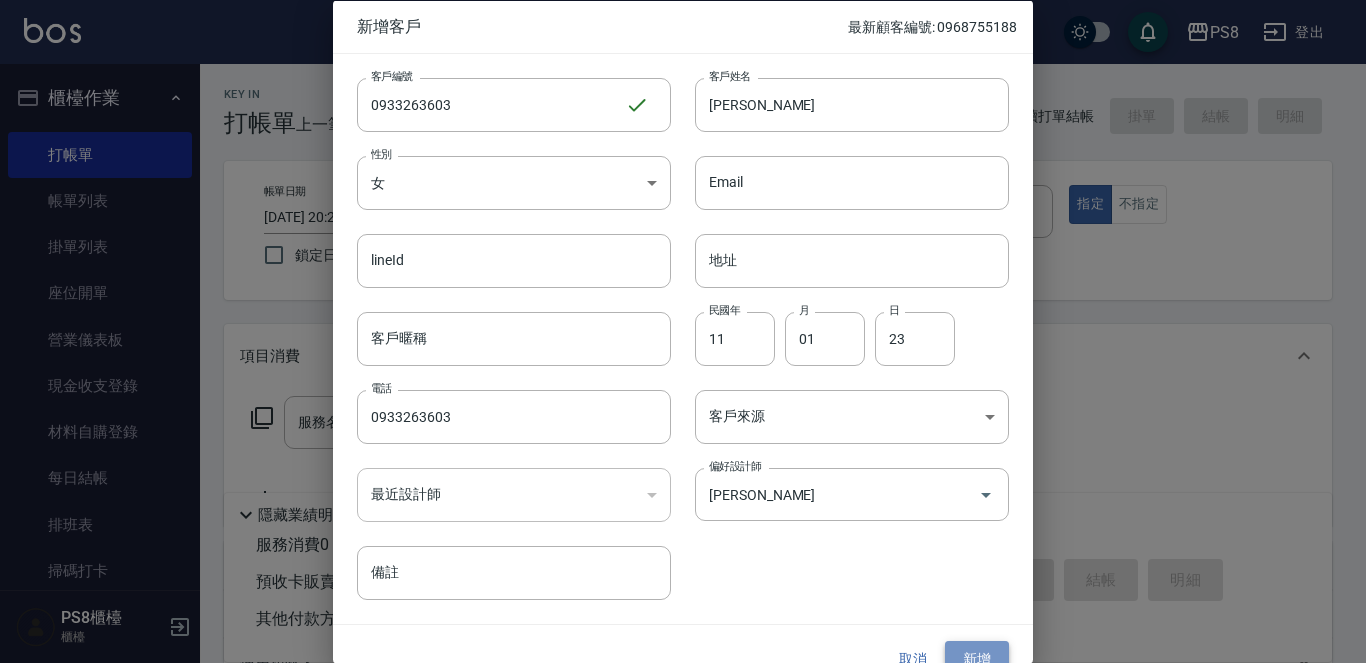 click on "新增" at bounding box center [977, 659] 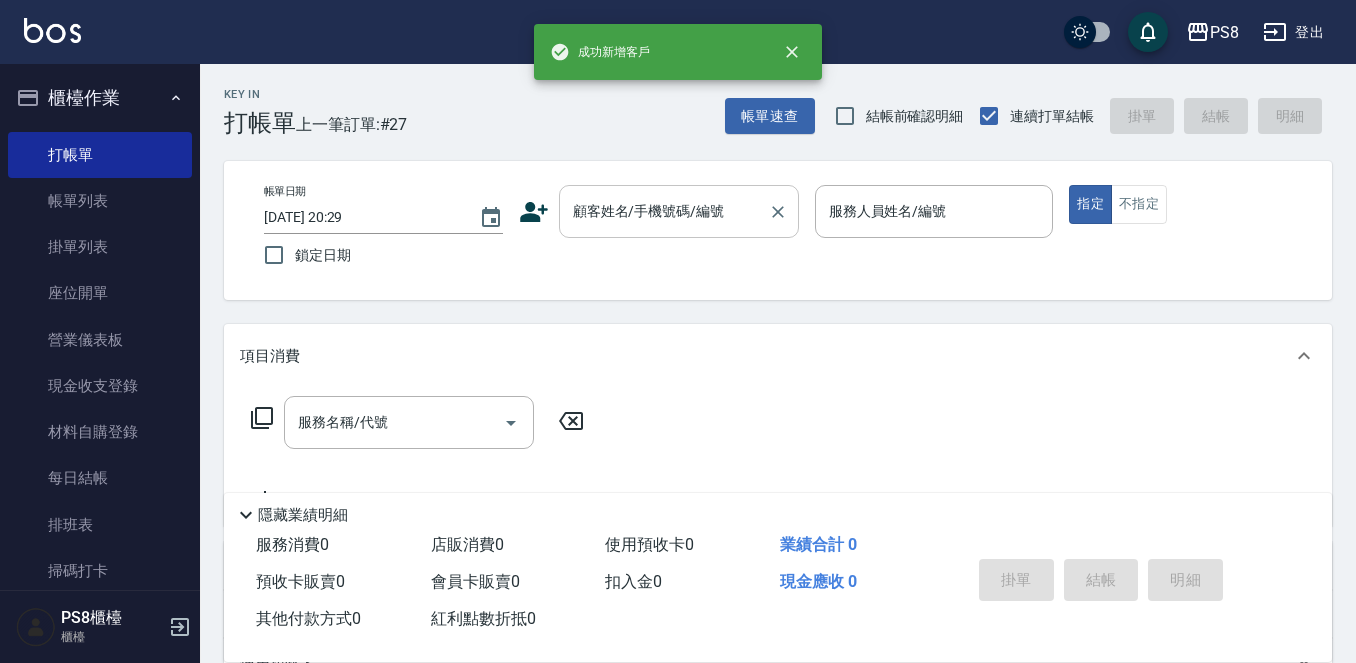 click on "顧客姓名/手機號碼/編號" at bounding box center [664, 211] 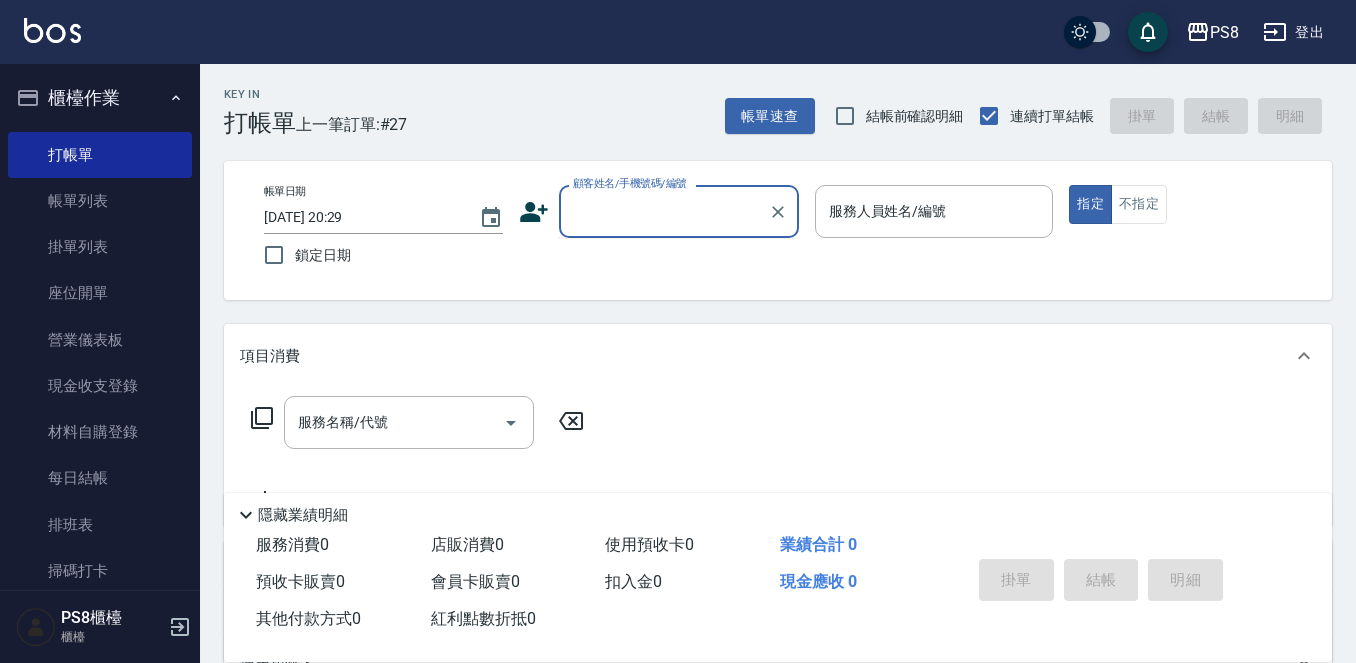 paste on "0933263603" 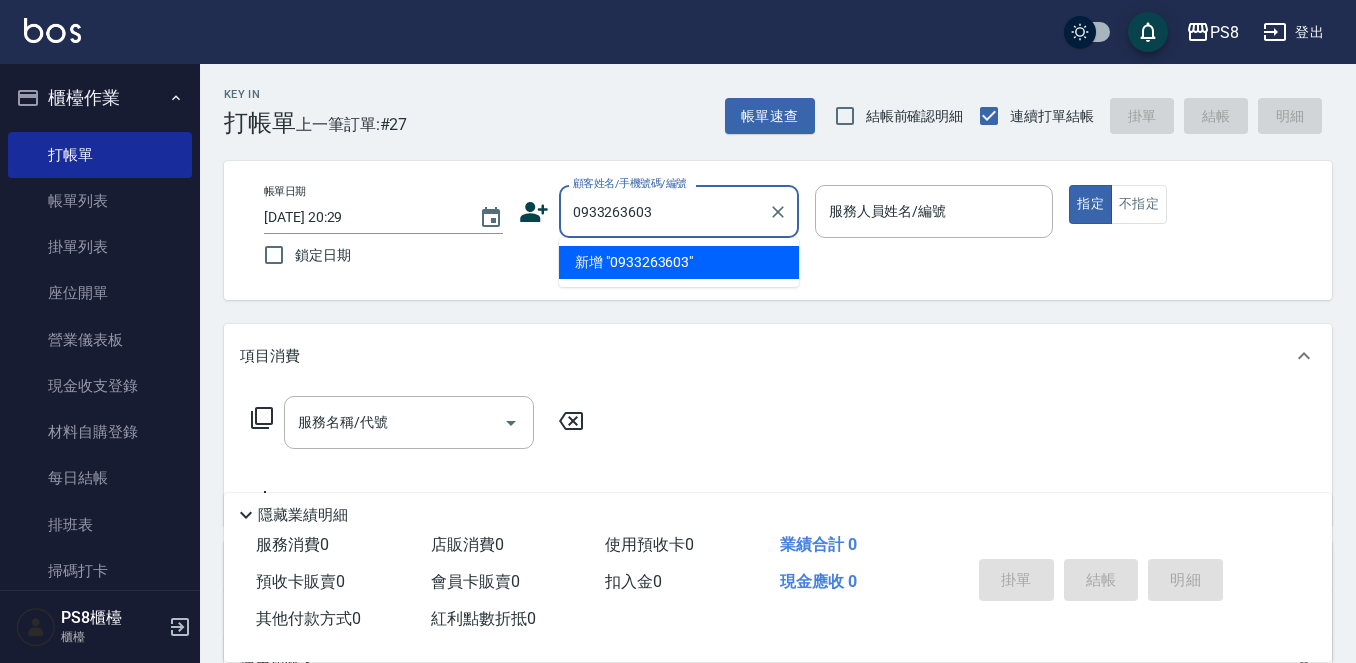 click on "0933263603" at bounding box center (664, 211) 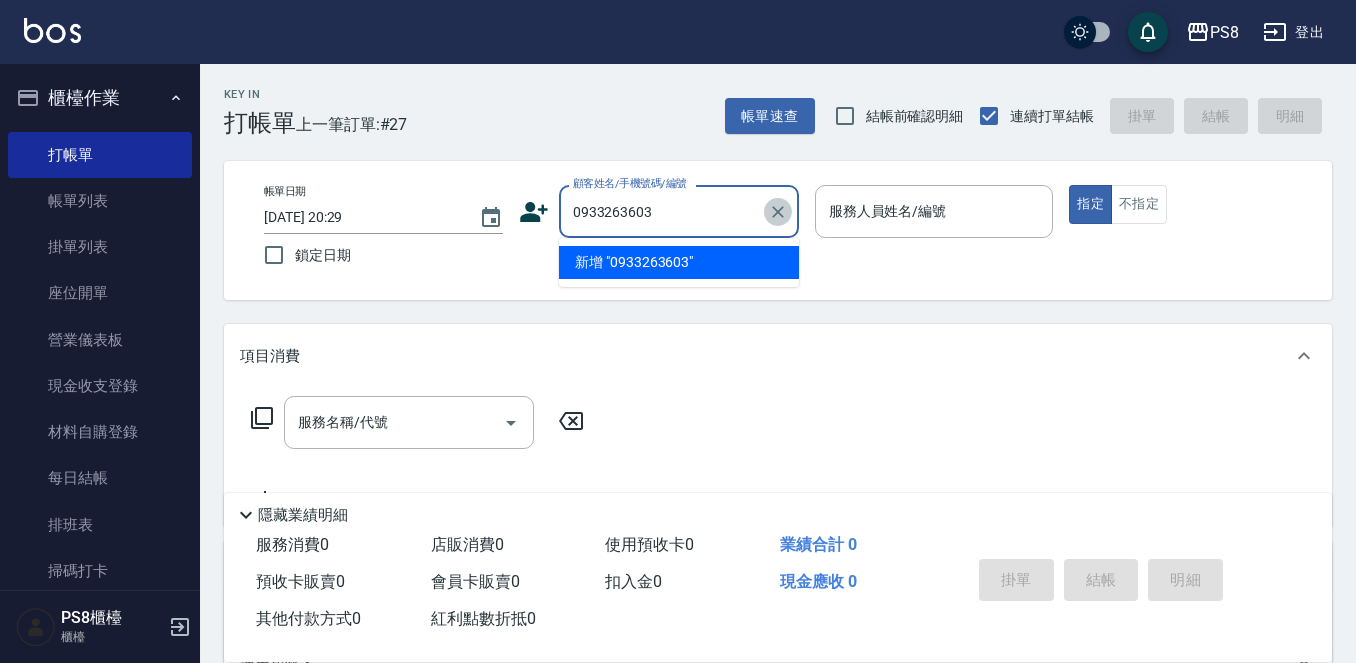 click at bounding box center (778, 212) 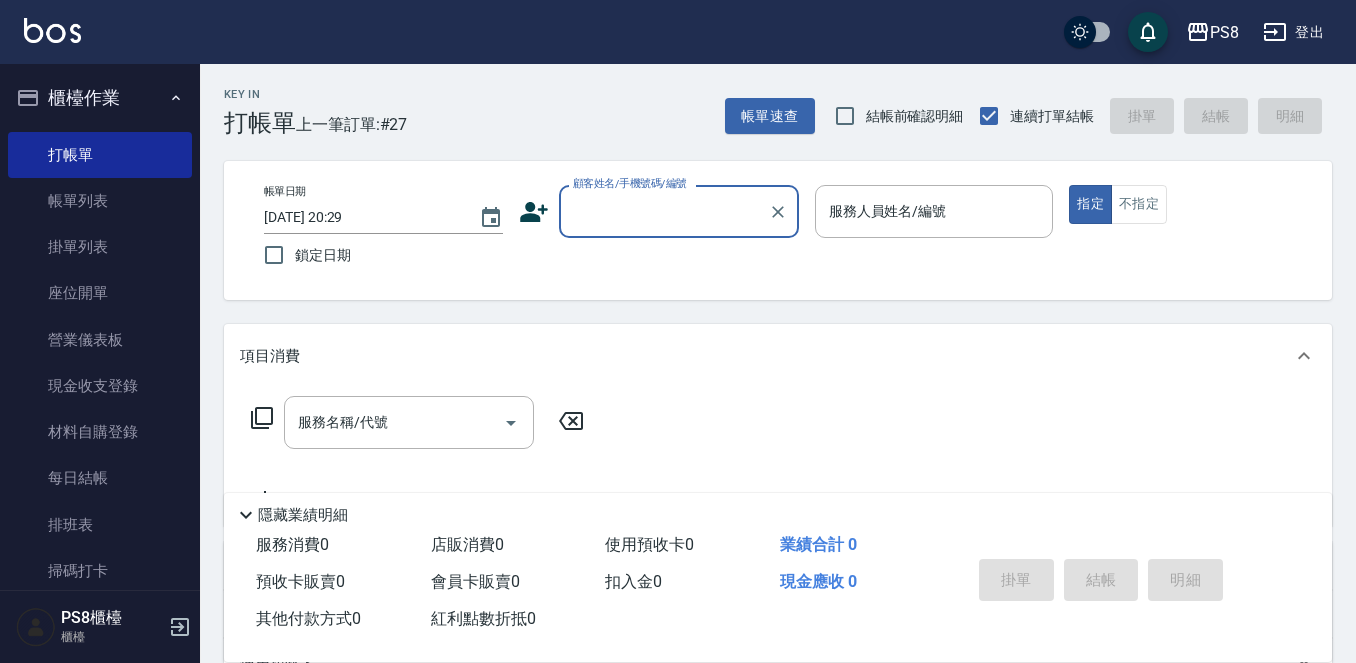 click on "顧客姓名/手機號碼/編號" at bounding box center (664, 211) 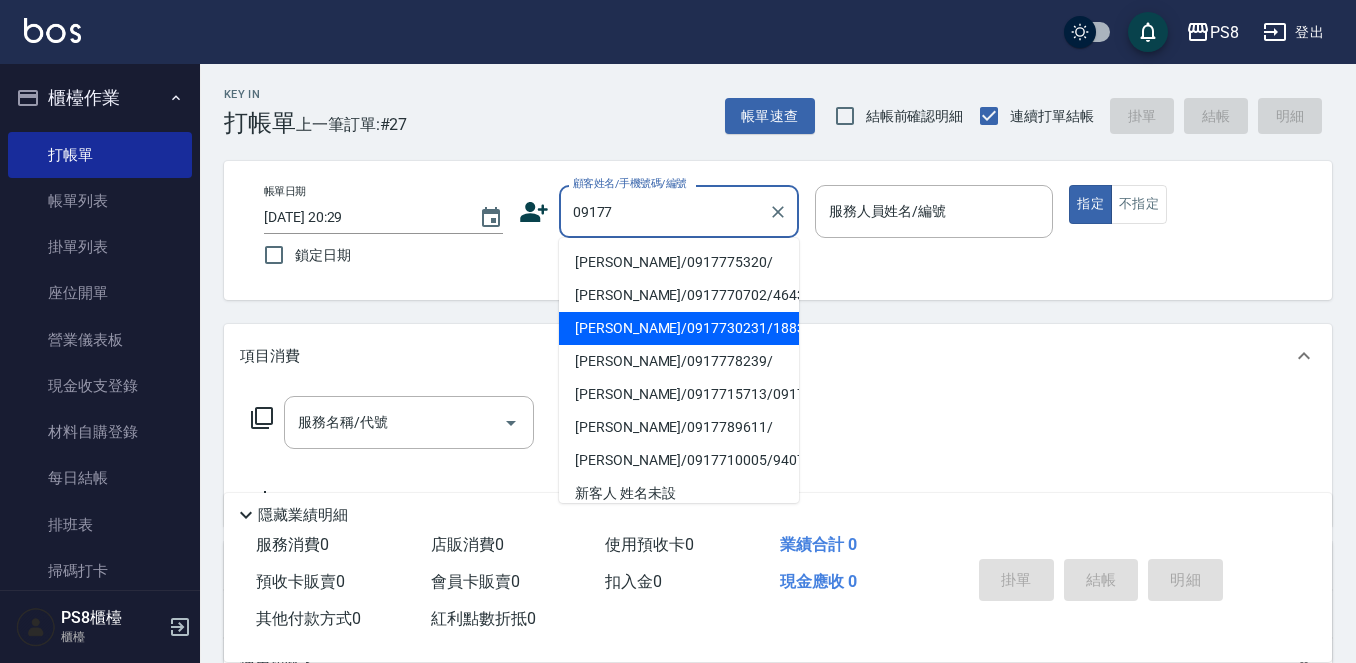 click on "朱智憶/0917730231/1883" at bounding box center [679, 328] 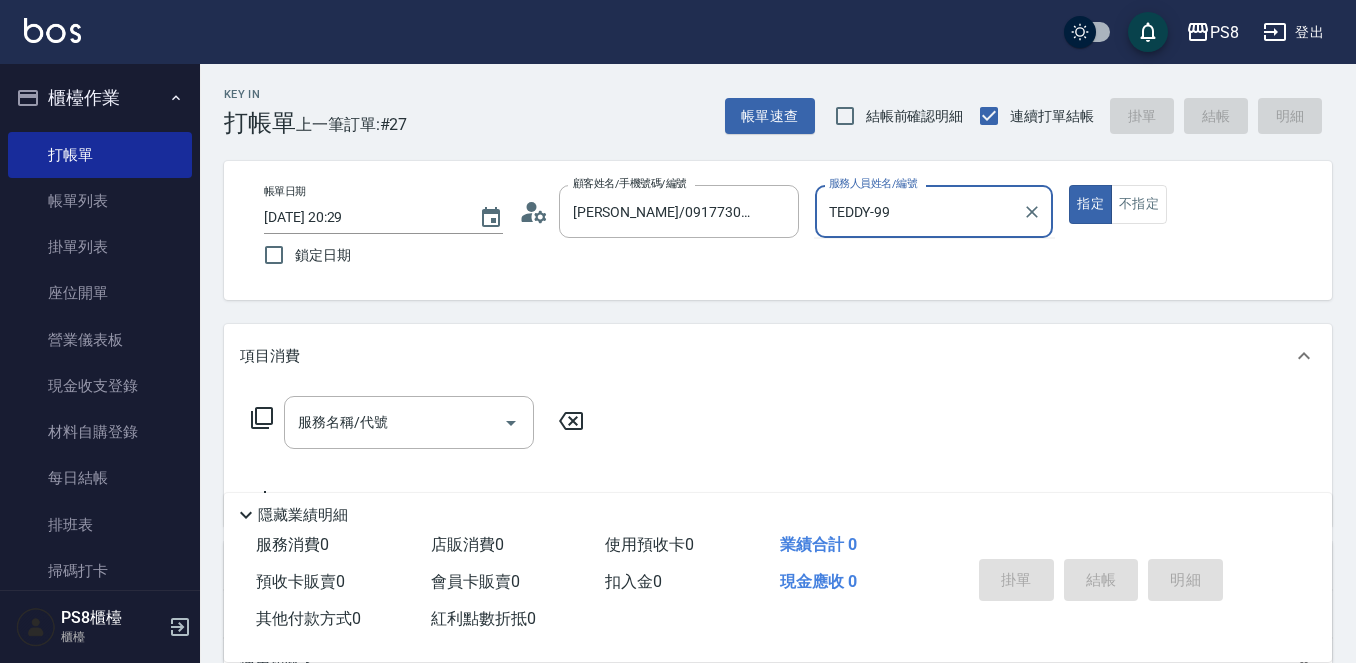 type on "TEDDY-99" 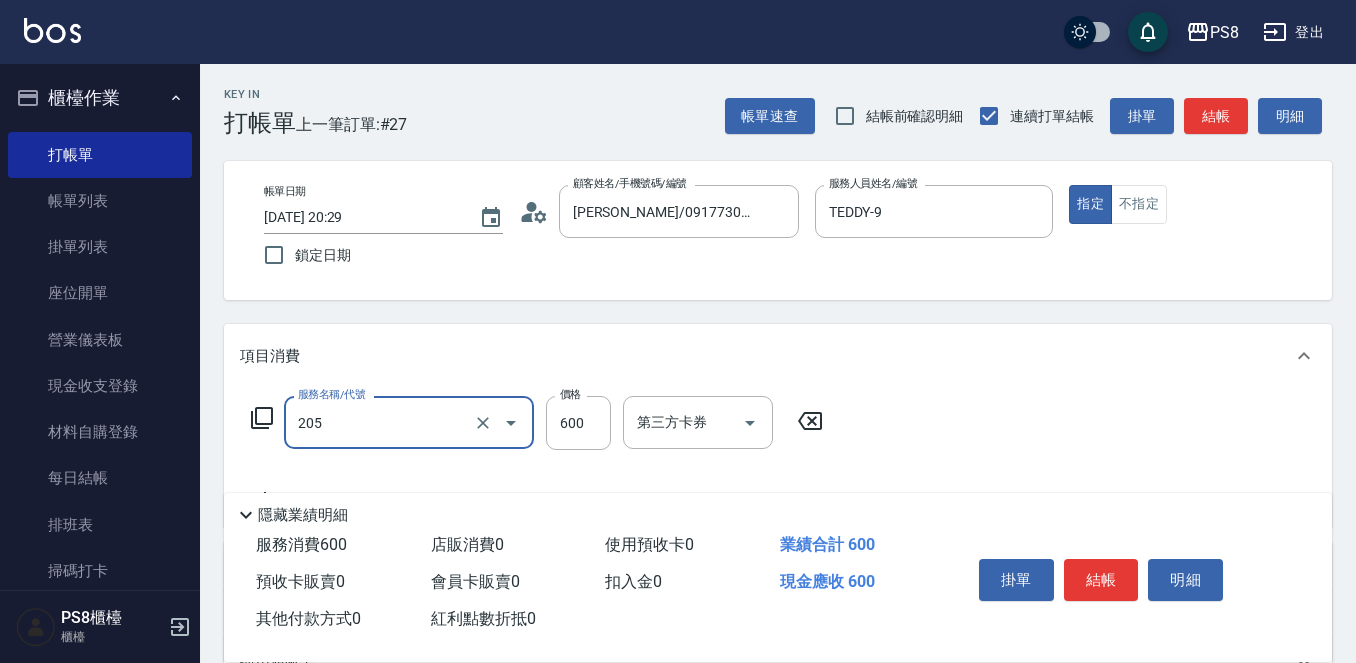 type on "A級洗剪600(205)" 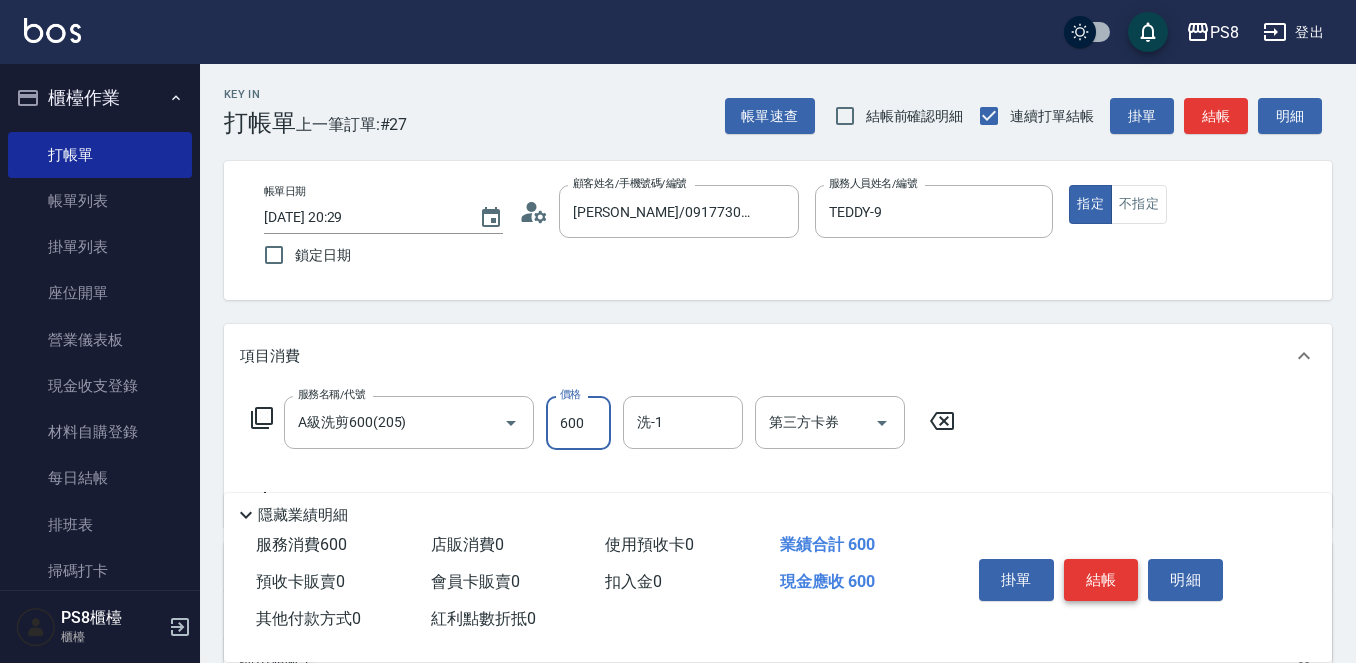 click on "結帳" at bounding box center (1101, 580) 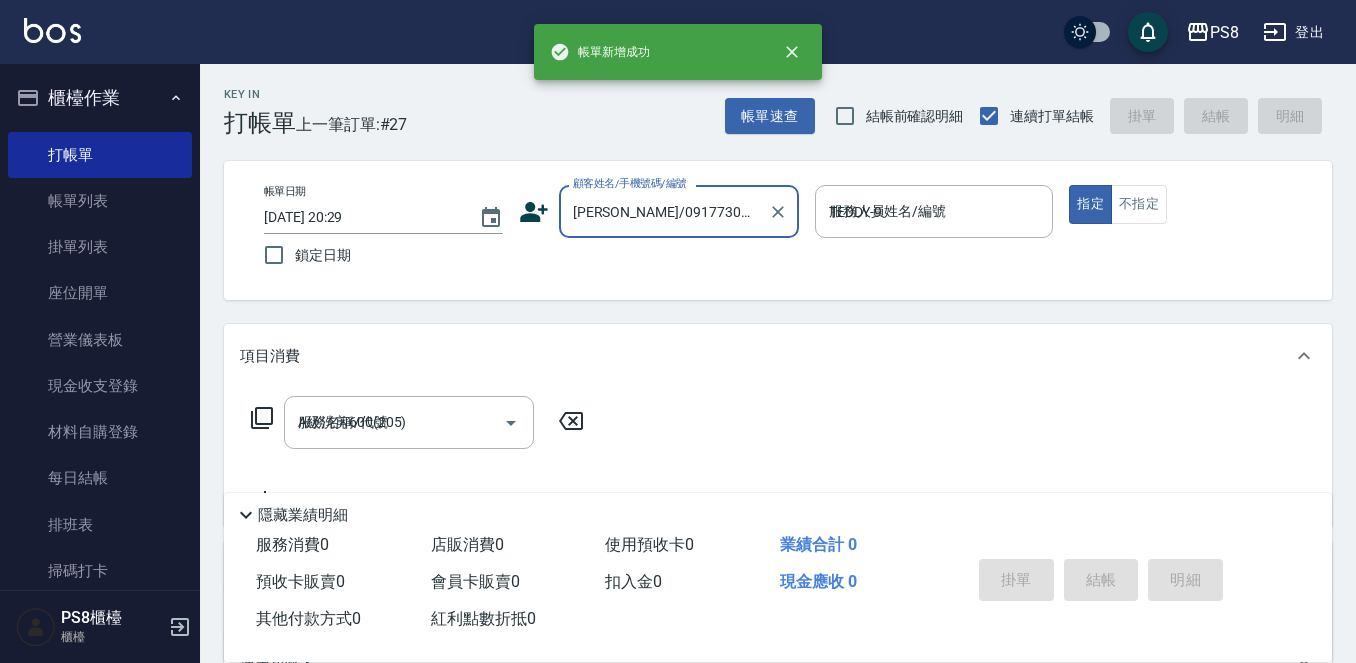 type on "2025/07/12 20:30" 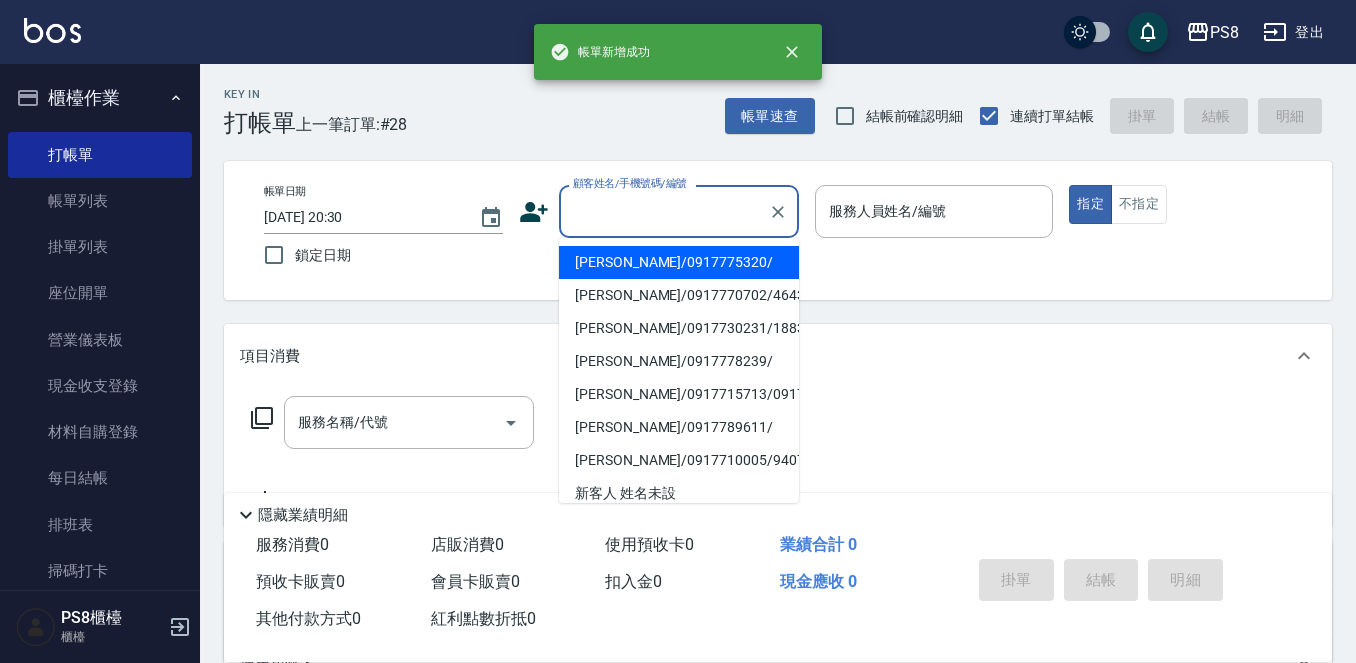 click on "顧客姓名/手機號碼/編號" at bounding box center [664, 211] 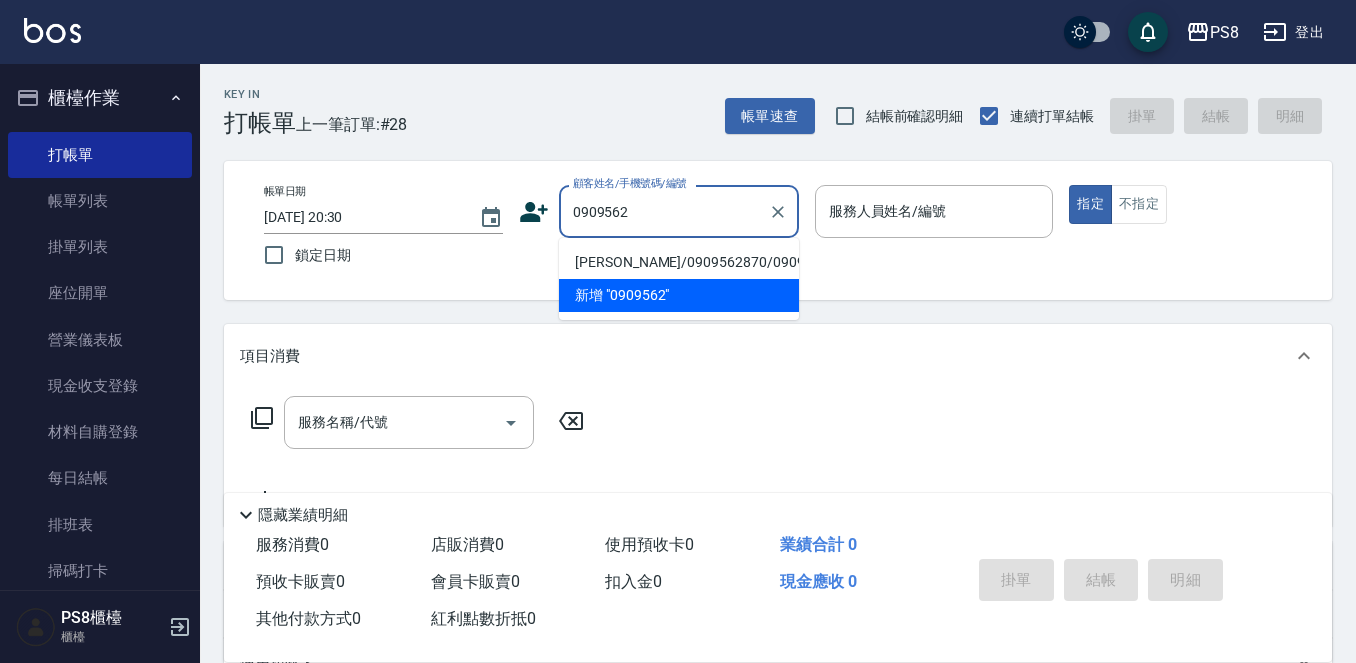 click on "徐秀慧/0909562870/0909562870" at bounding box center (679, 262) 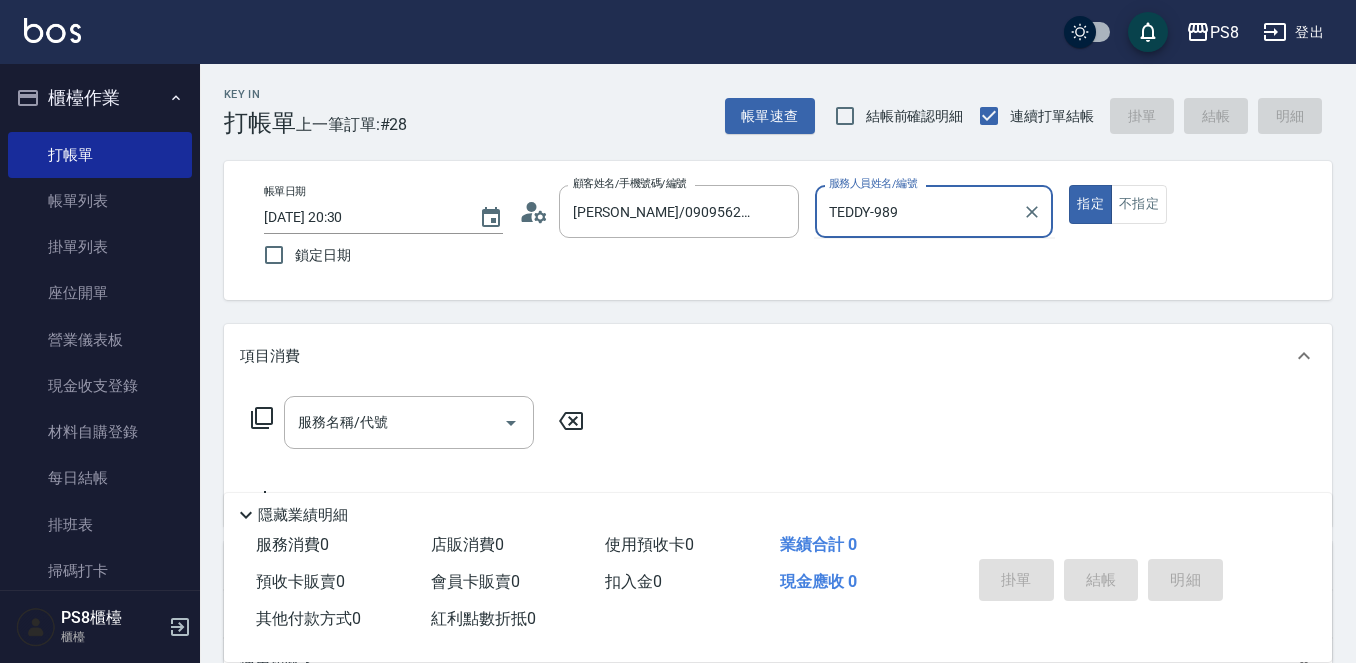 click on "指定" at bounding box center [1090, 204] 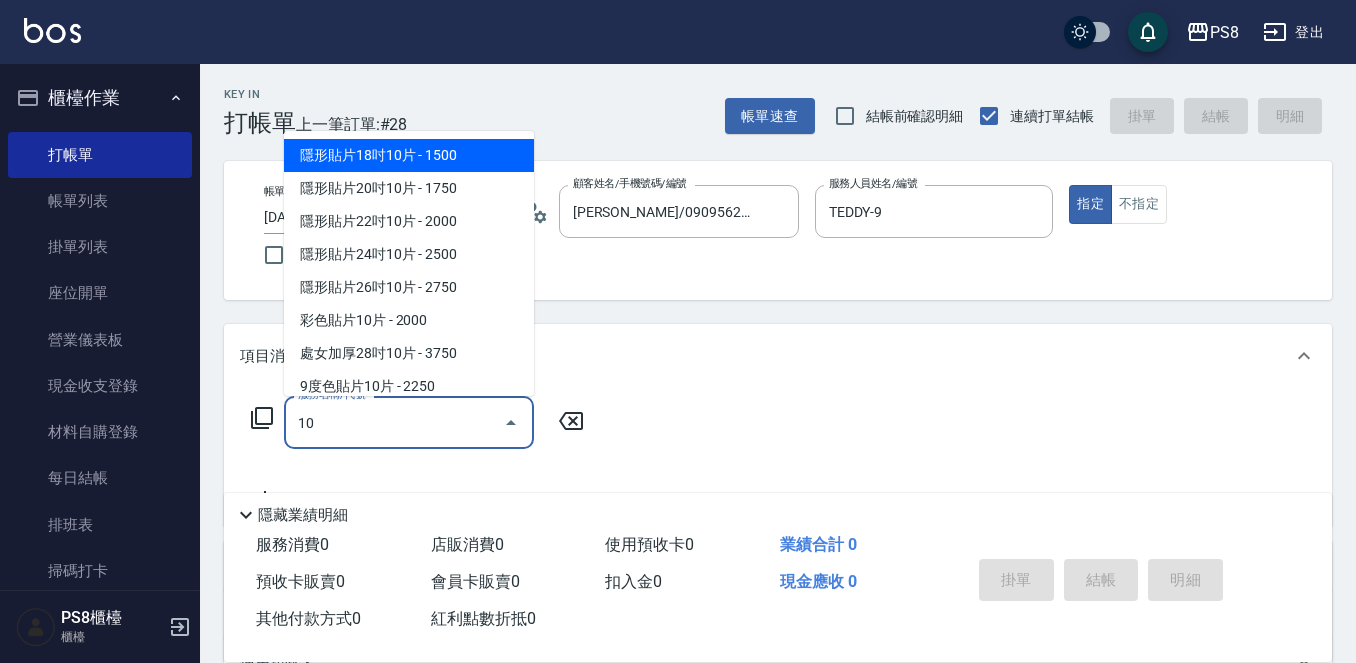 type on "1" 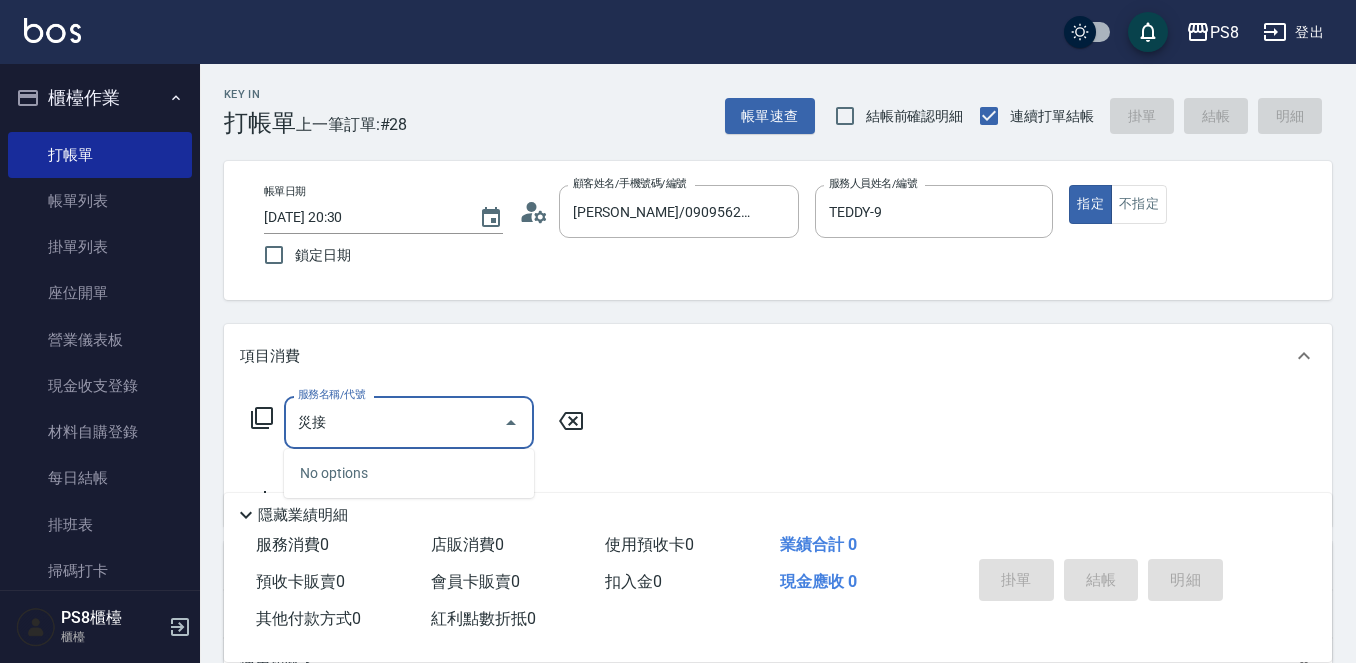 type on "災" 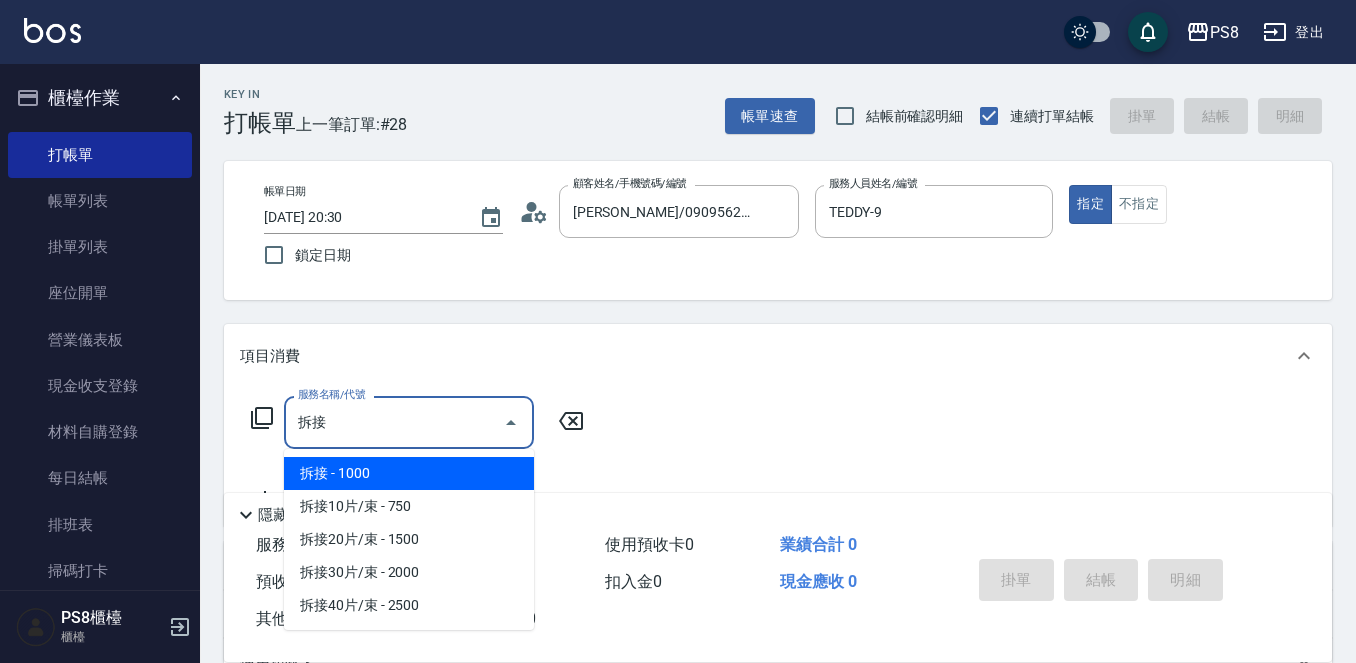 click on "拆接 - 1000" at bounding box center (409, 473) 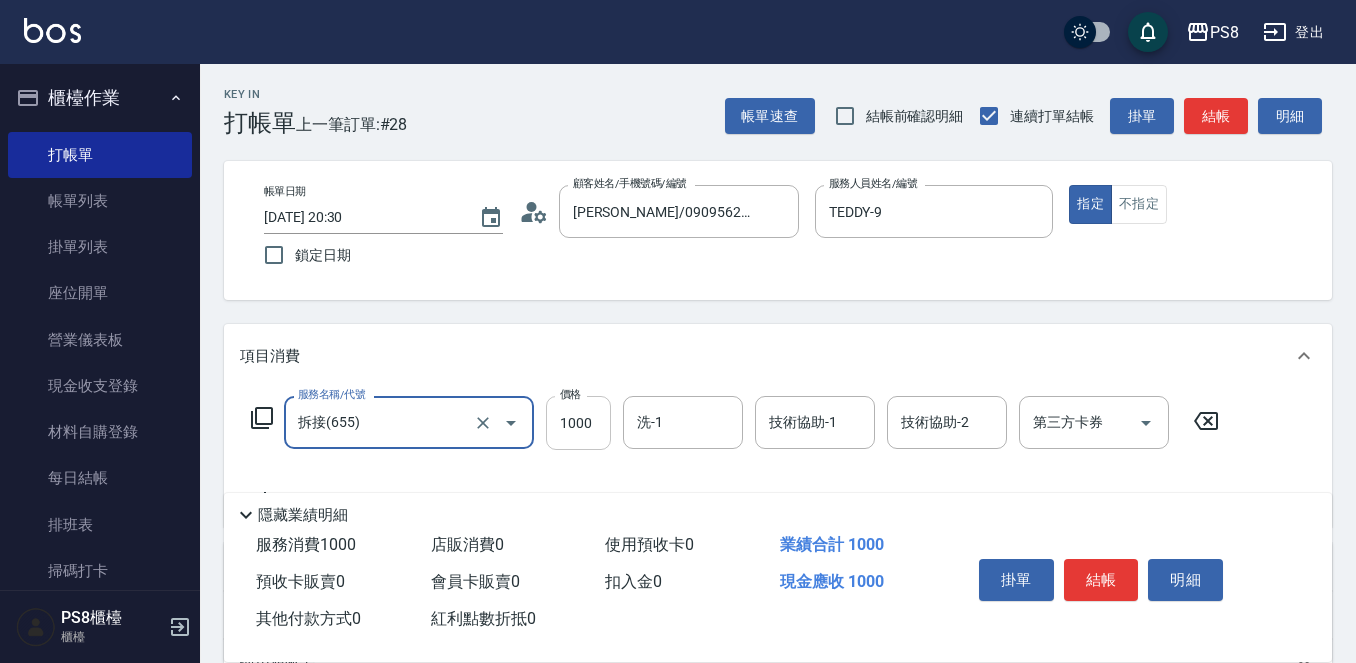 type on "拆接(655)" 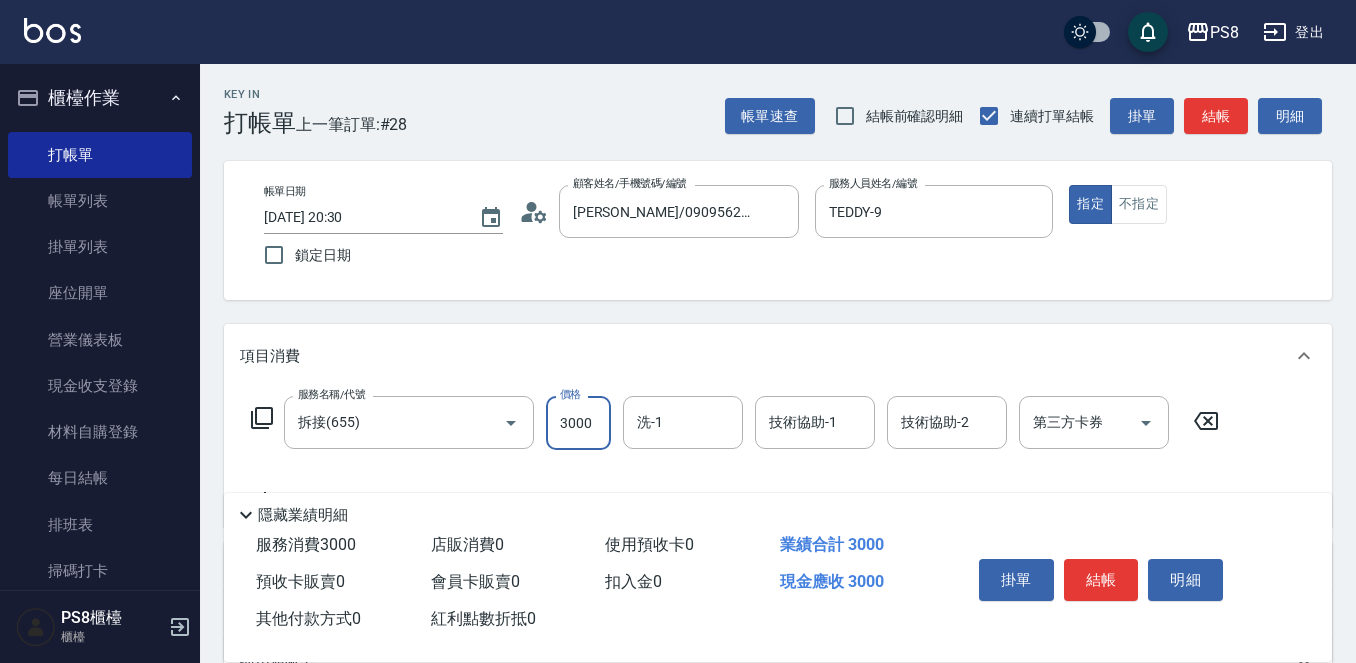 type on "3000" 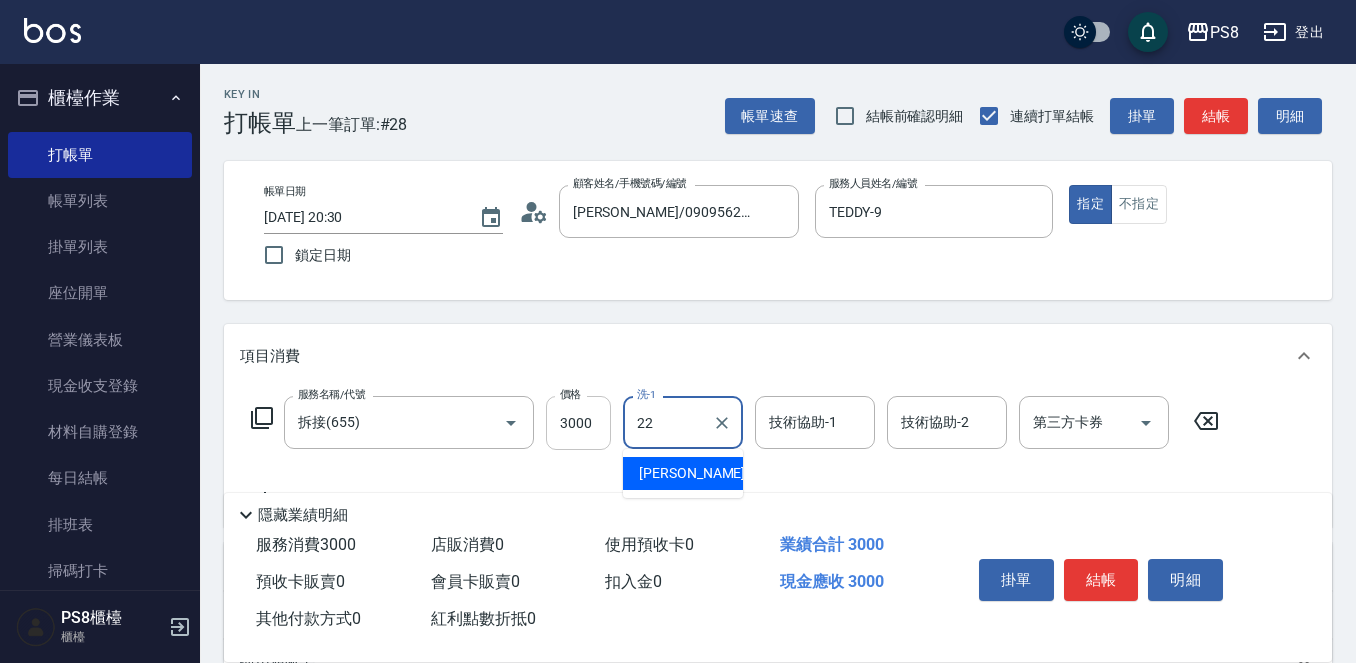 type on "珮安-22" 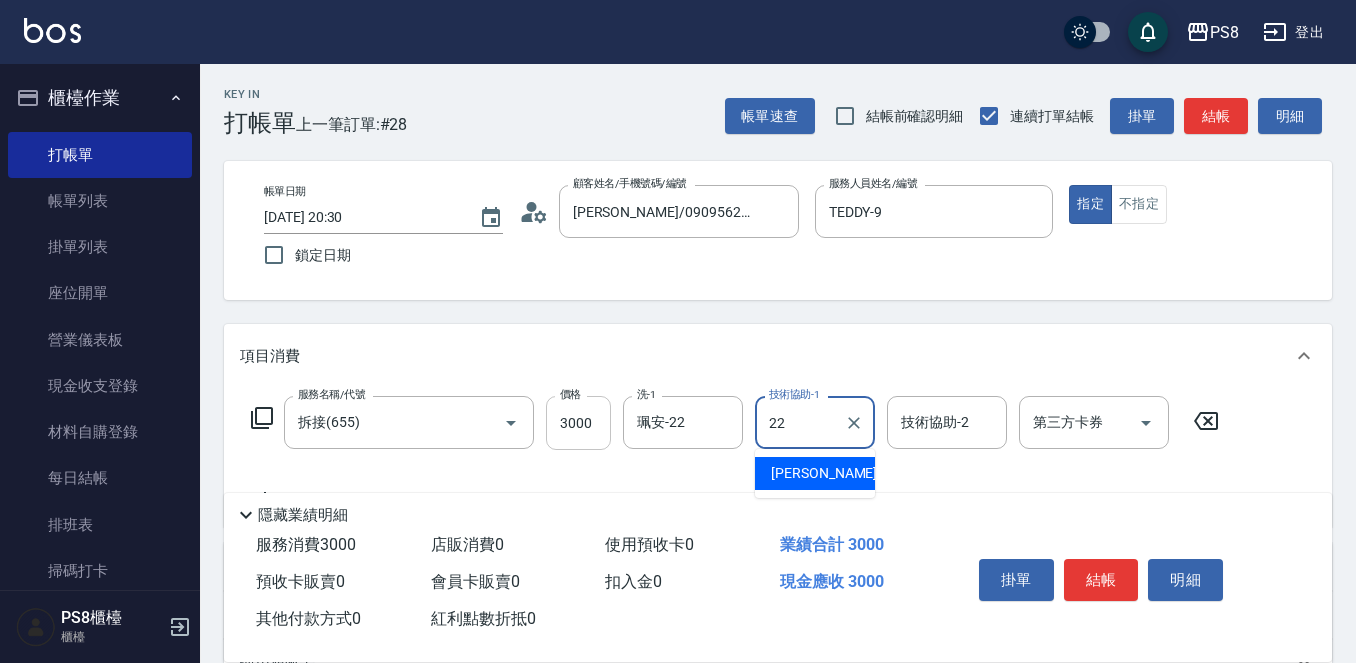 type on "珮安-22" 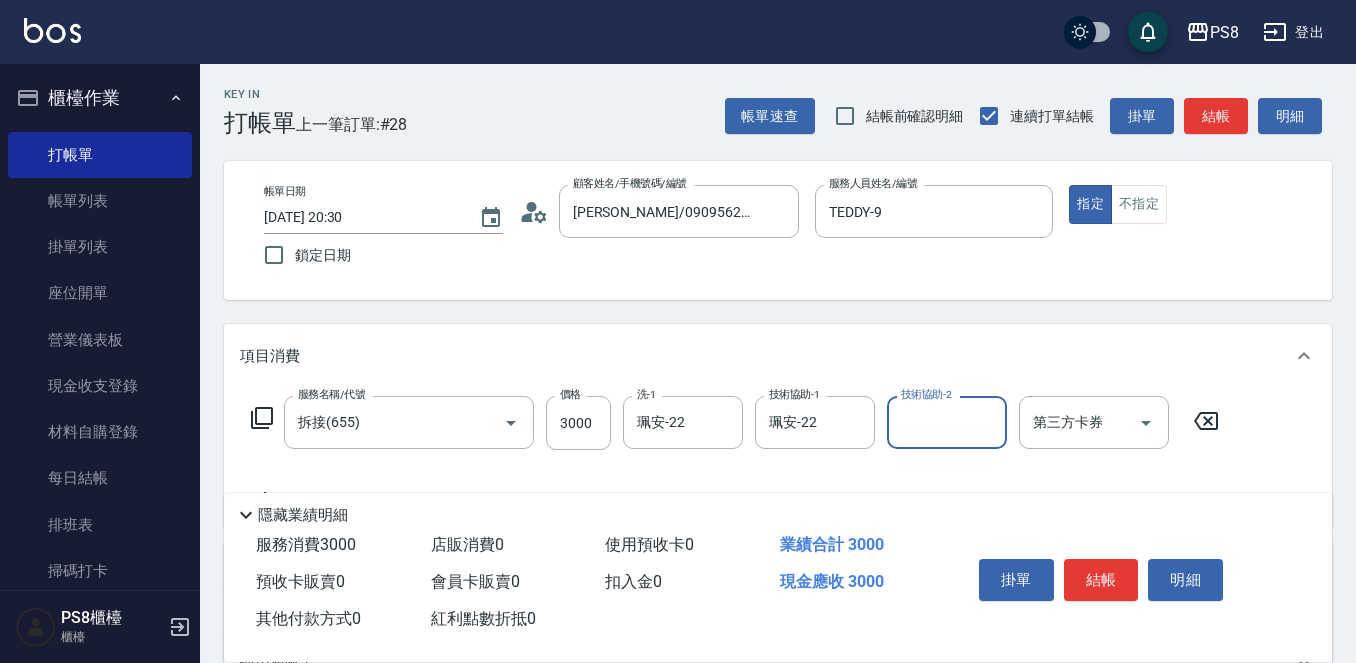 scroll, scrollTop: 100, scrollLeft: 0, axis: vertical 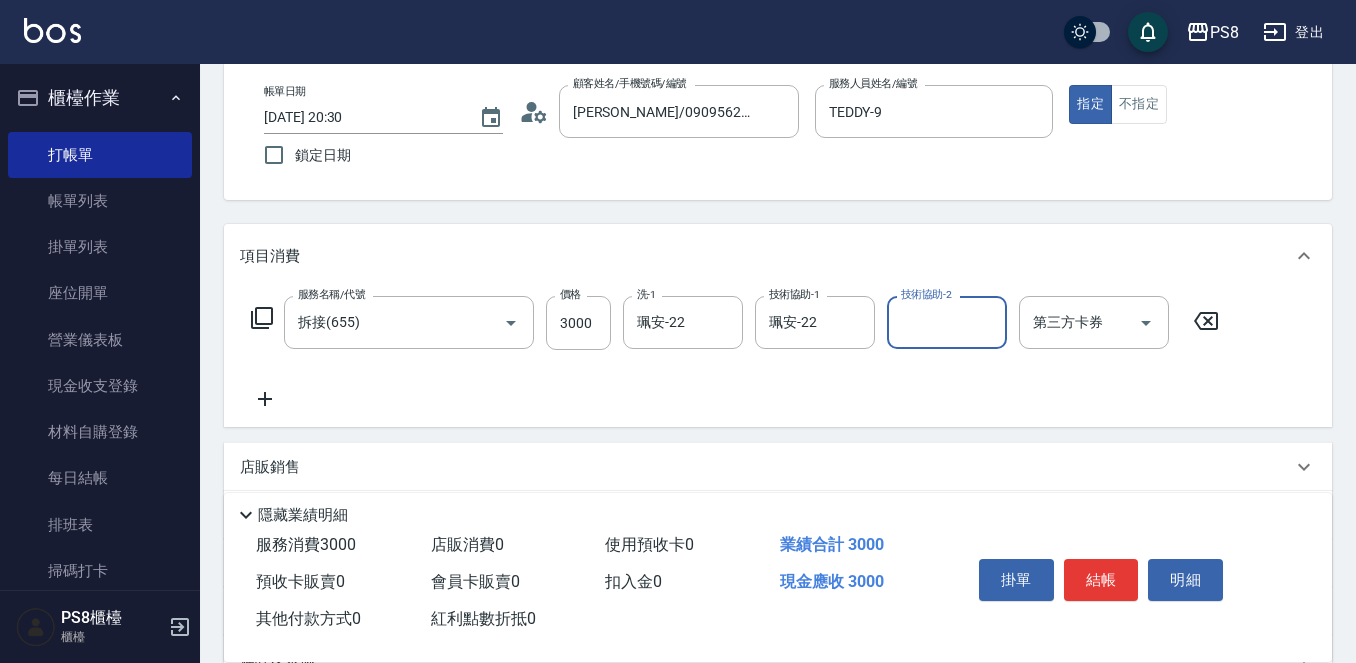 click 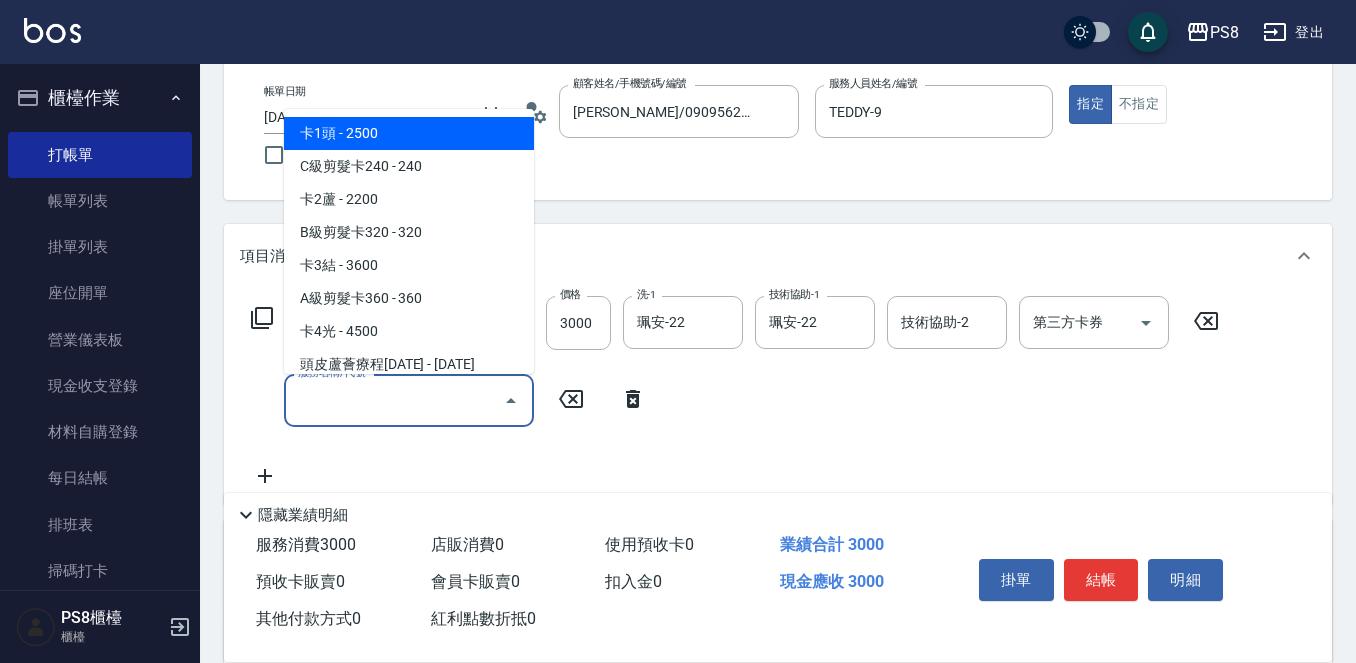 click on "服務名稱/代號" at bounding box center (394, 400) 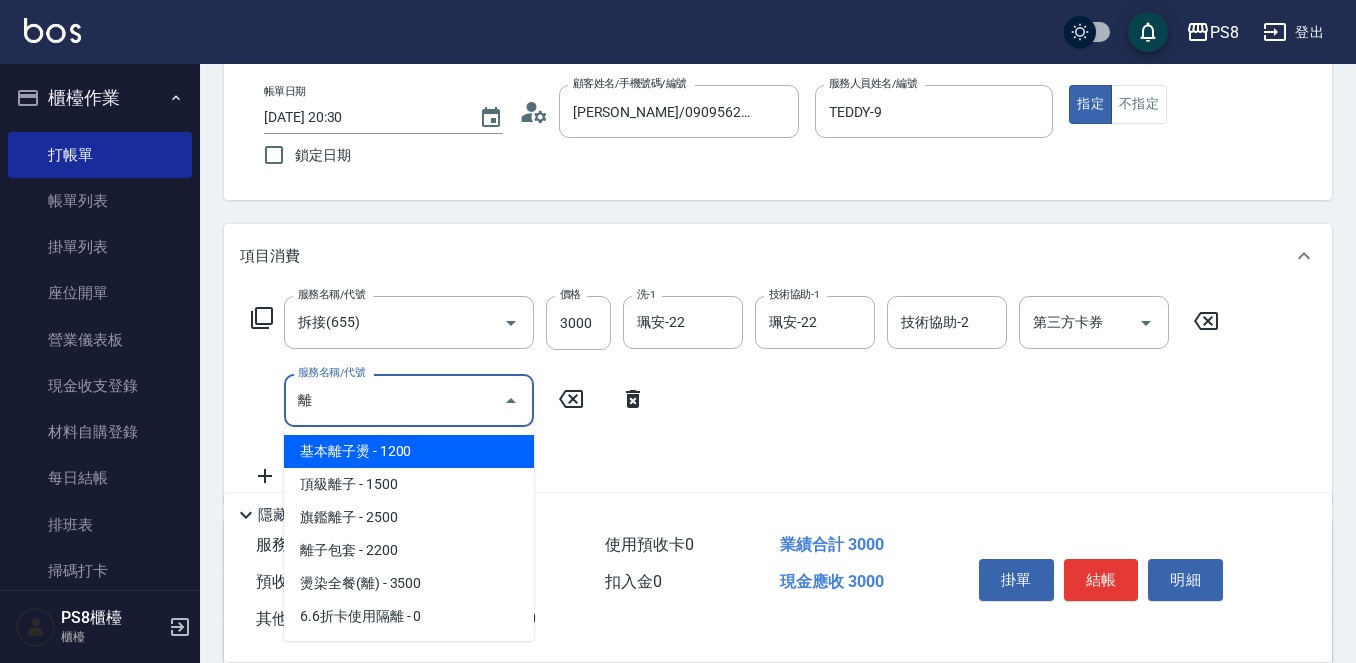 click on "基本離子燙 - 1200" at bounding box center (409, 451) 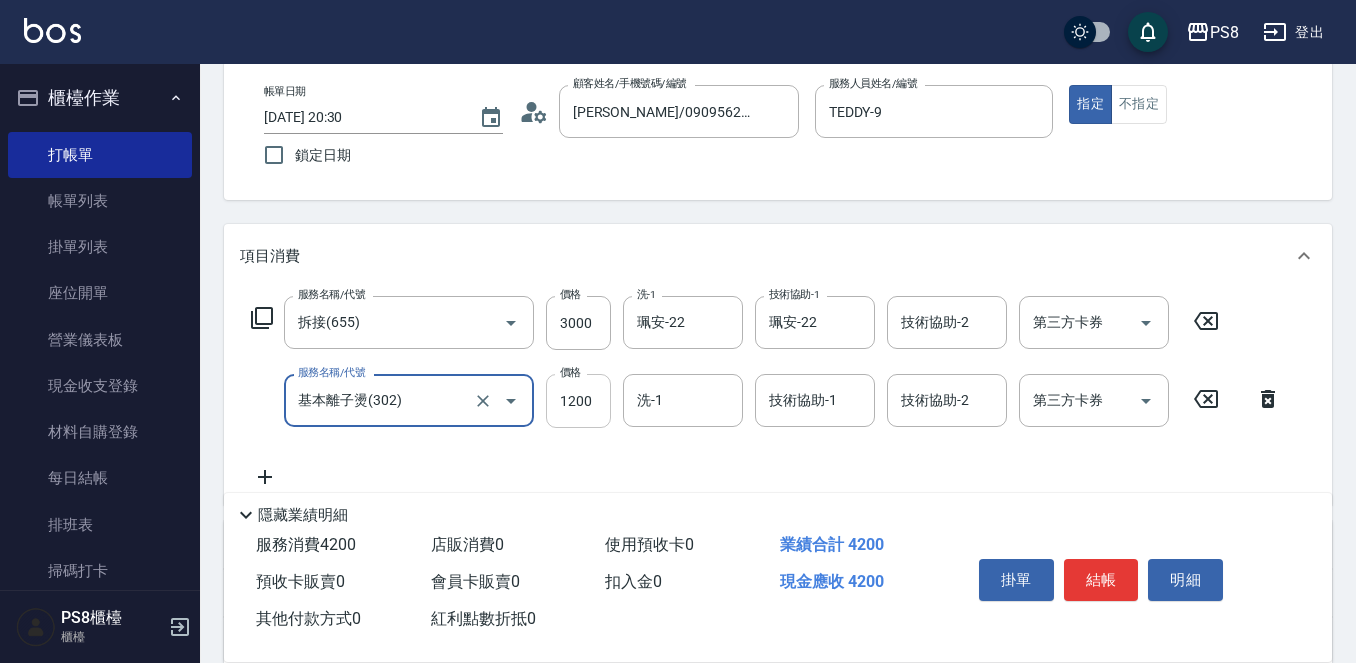 type on "基本離子燙(302)" 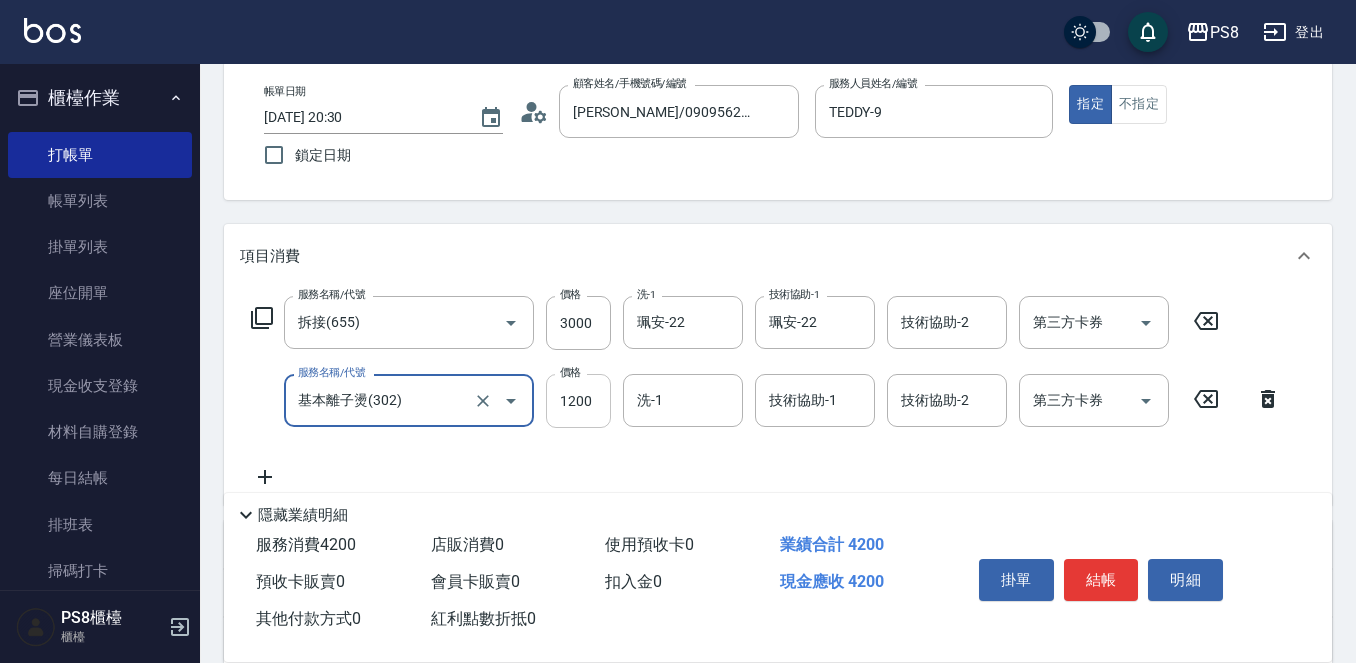 click on "1200" at bounding box center [578, 401] 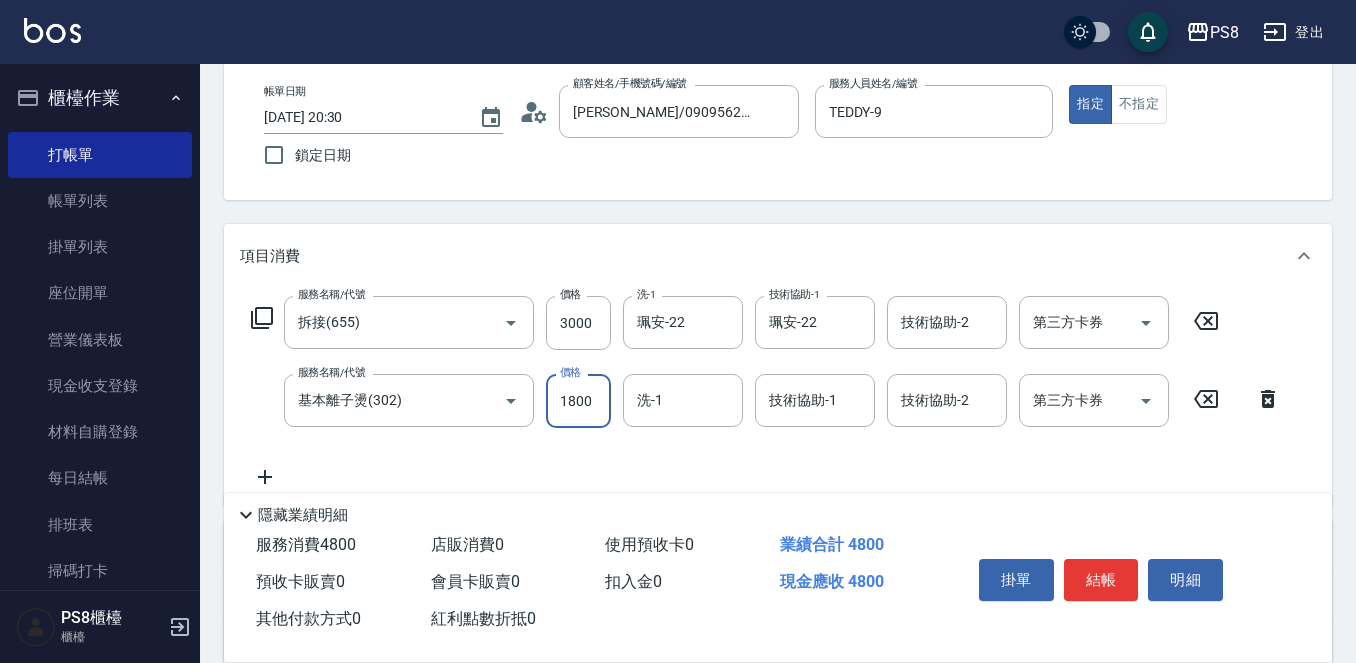 type on "1800" 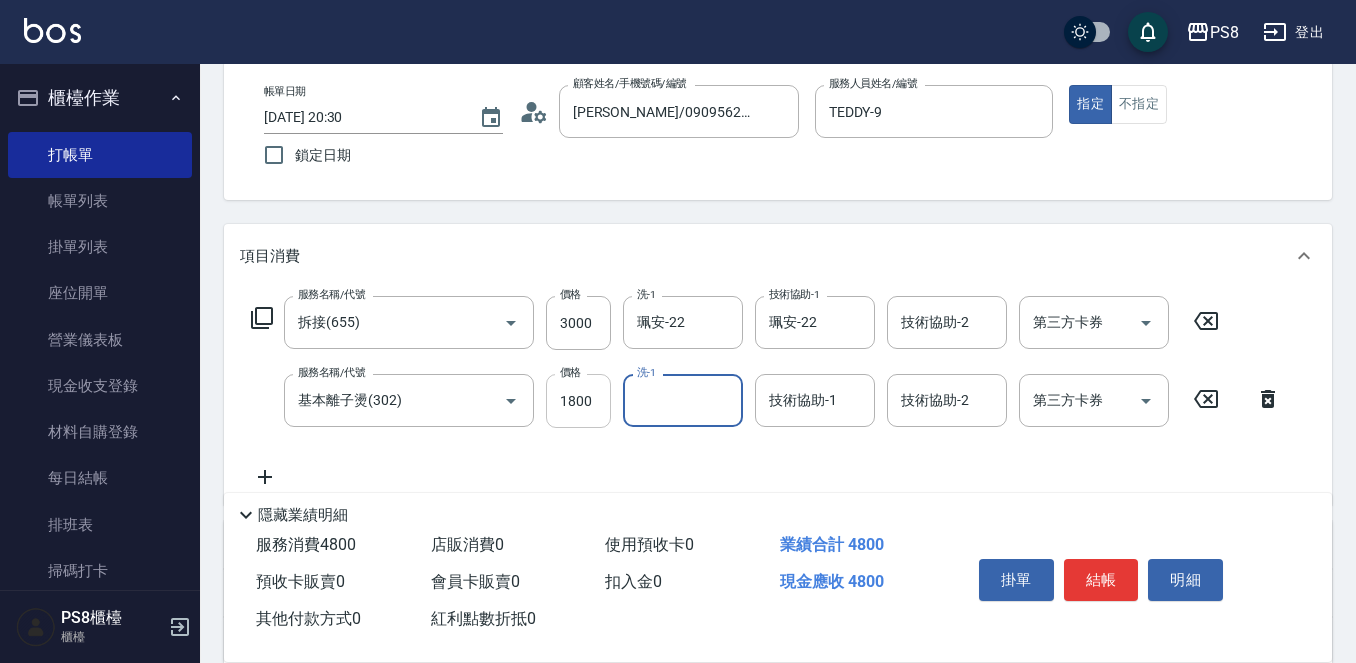 type on "2" 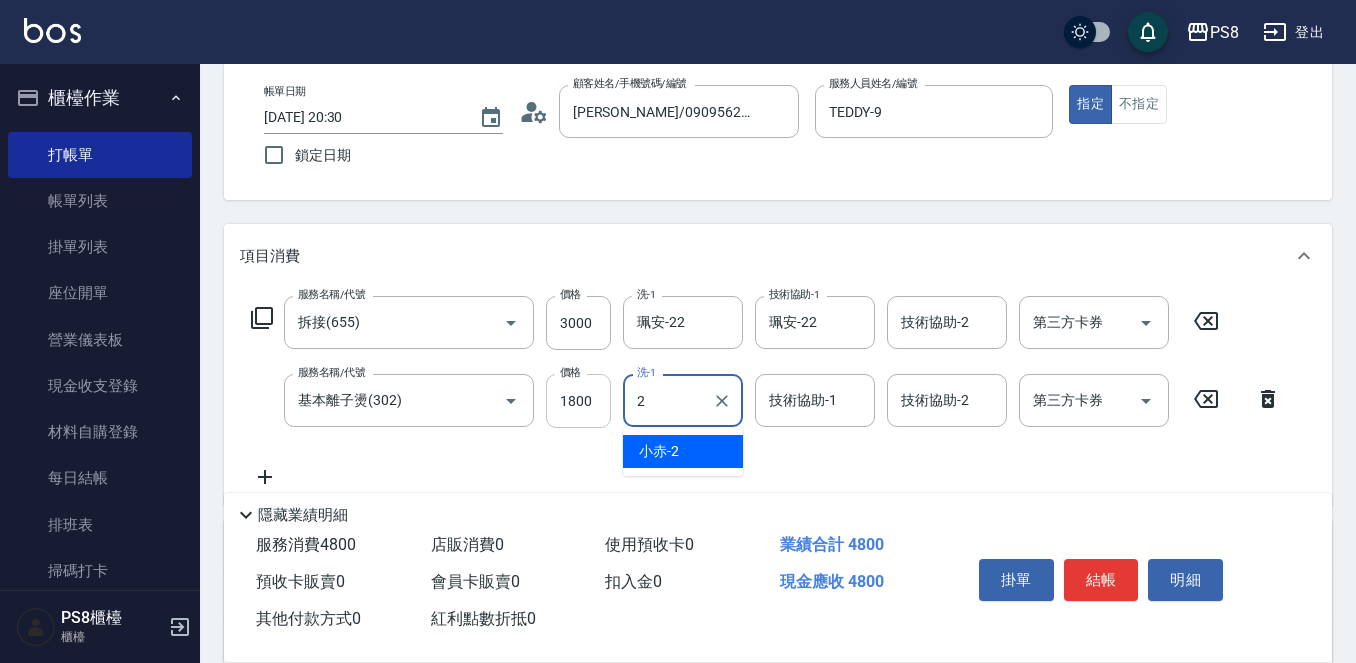 type 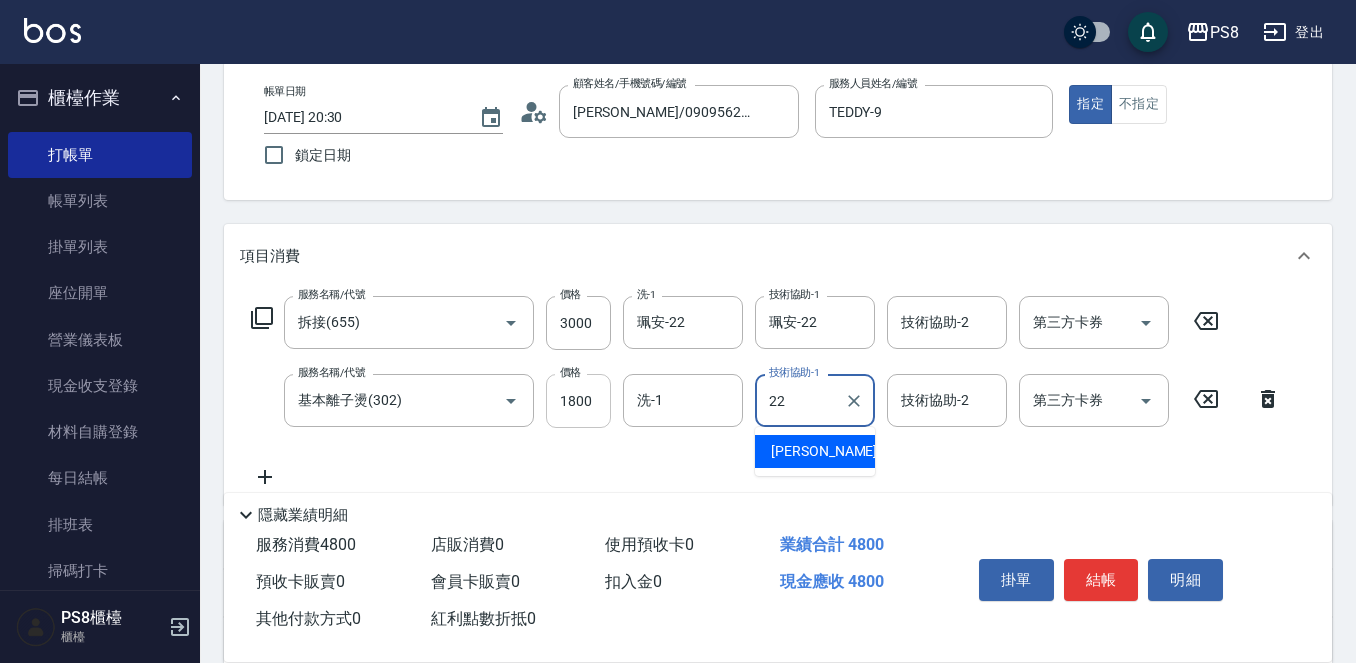 type on "珮安-22" 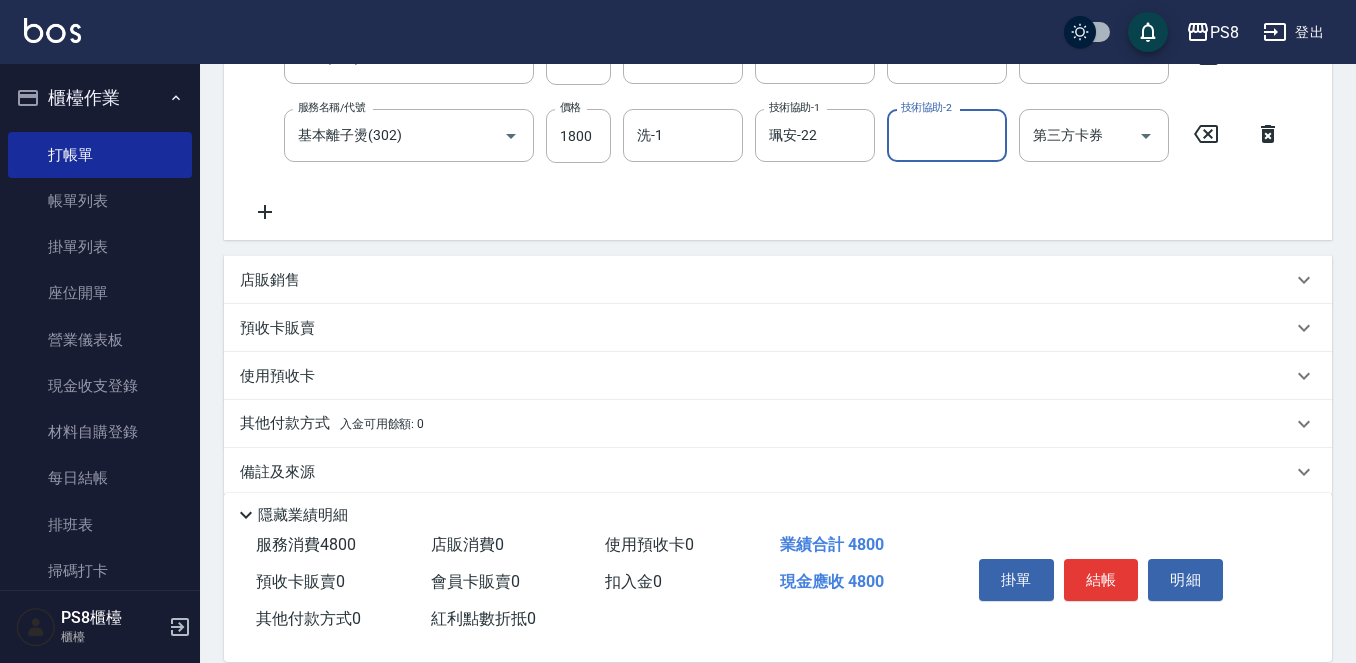 scroll, scrollTop: 390, scrollLeft: 0, axis: vertical 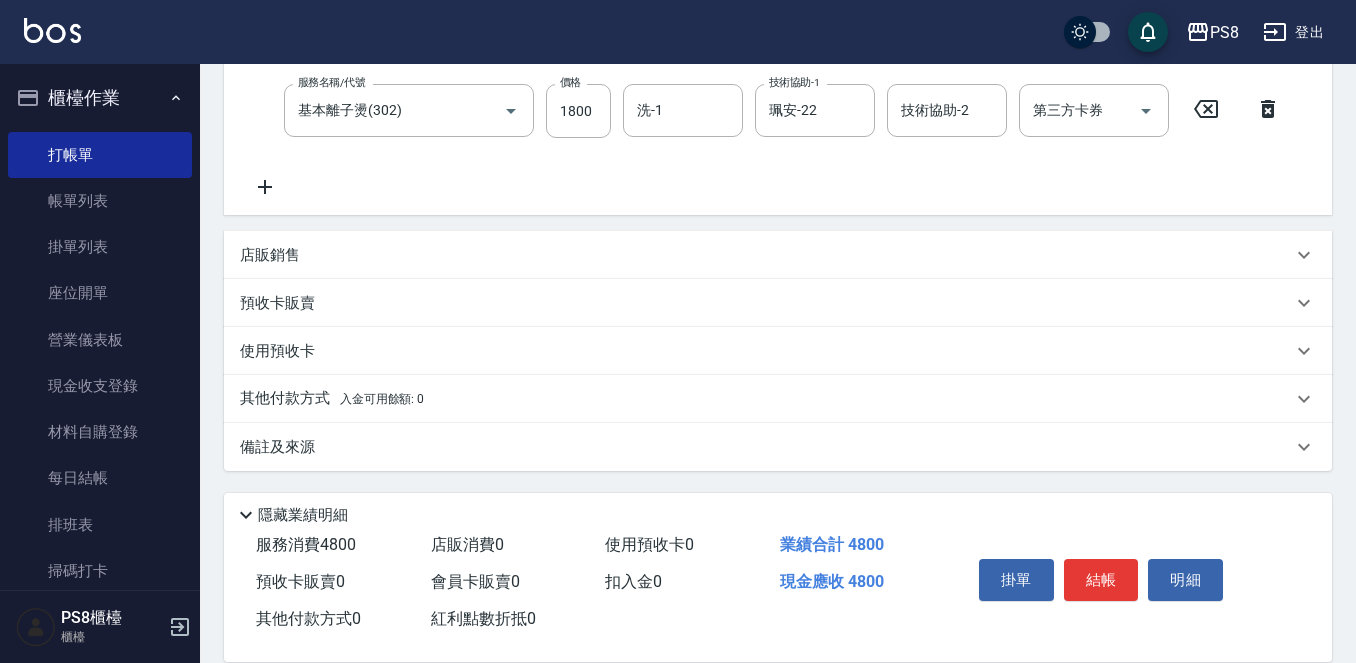 click on "其他付款方式 入金可用餘額: 0" at bounding box center (766, 399) 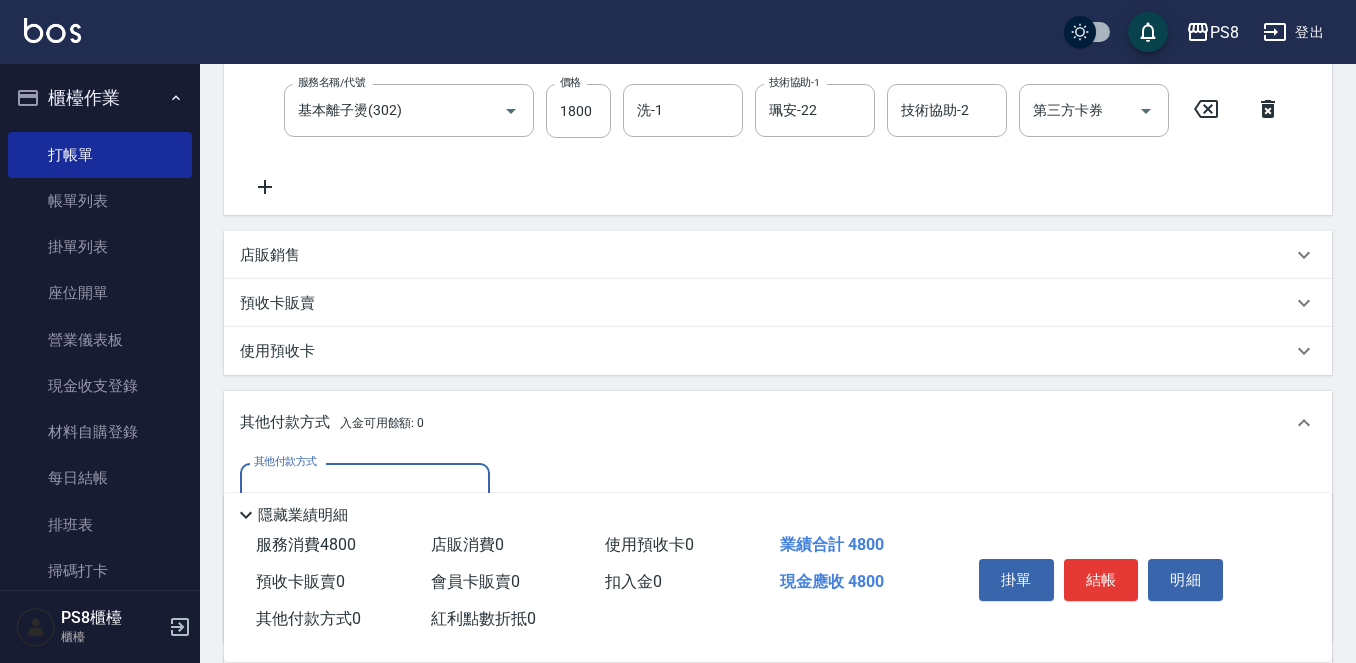 scroll, scrollTop: 0, scrollLeft: 0, axis: both 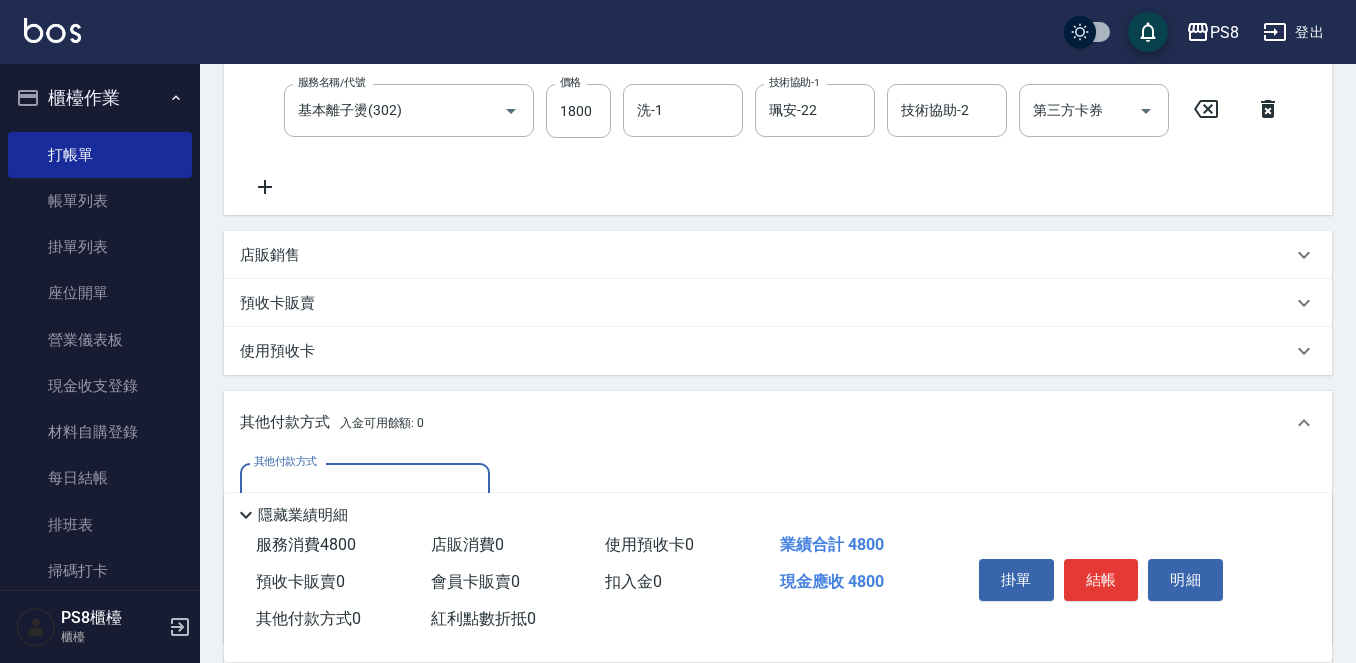 click on "其他付款方式" at bounding box center [365, 489] 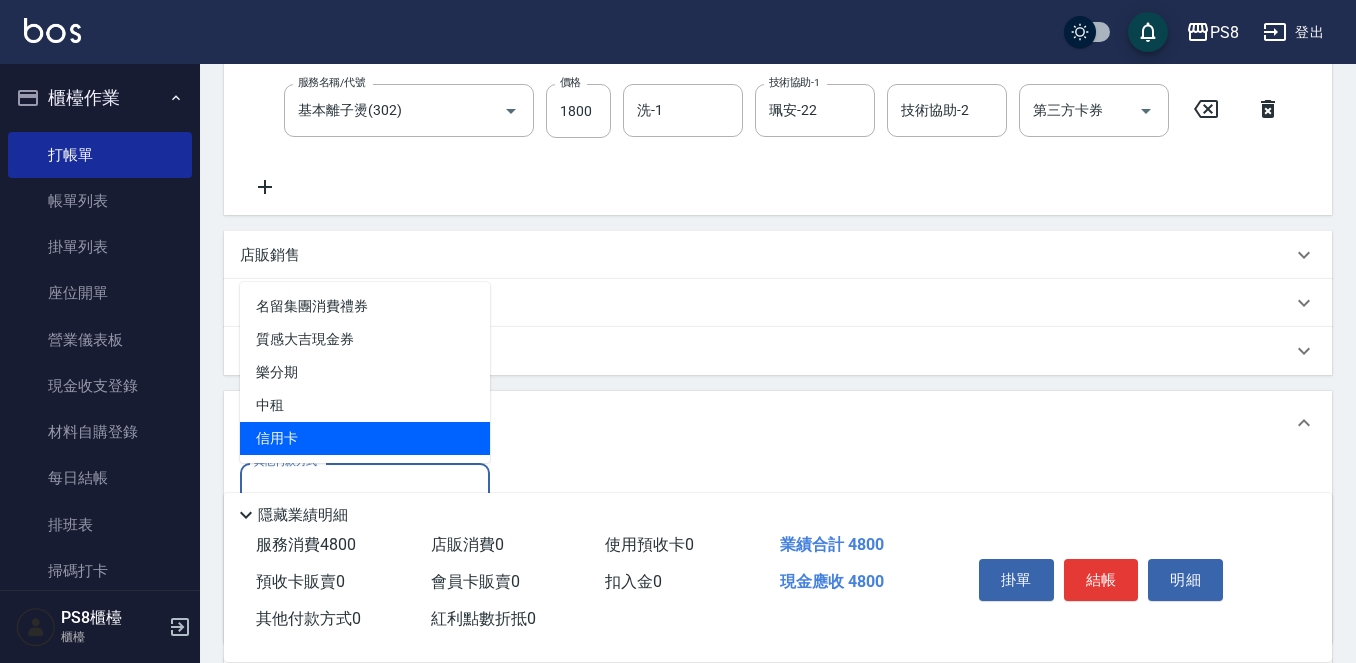click on "信用卡" at bounding box center (365, 438) 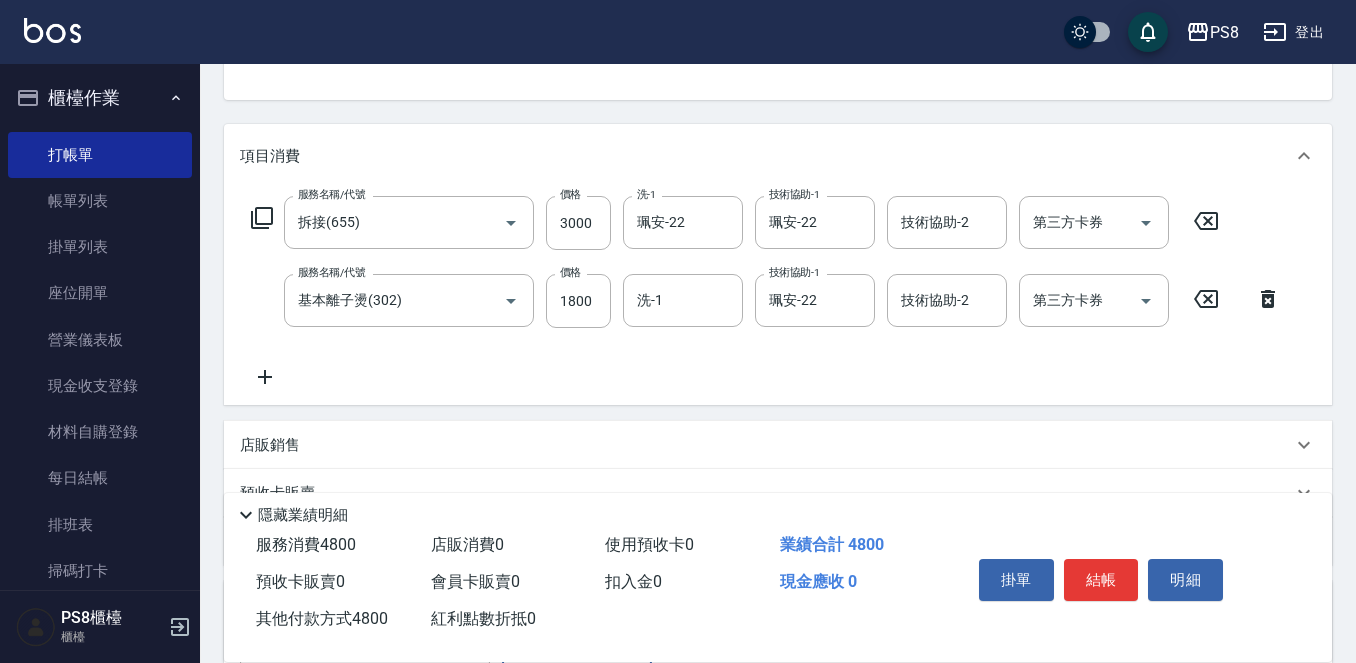 scroll, scrollTop: 0, scrollLeft: 0, axis: both 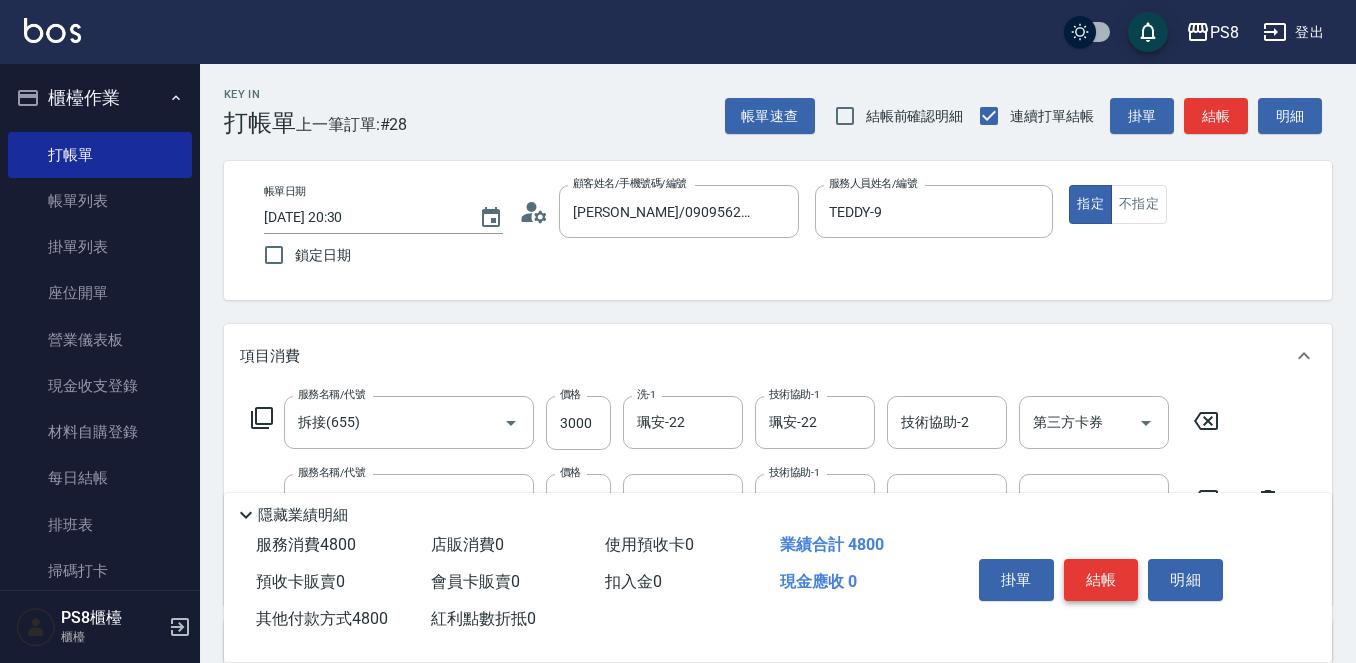 type on "4800" 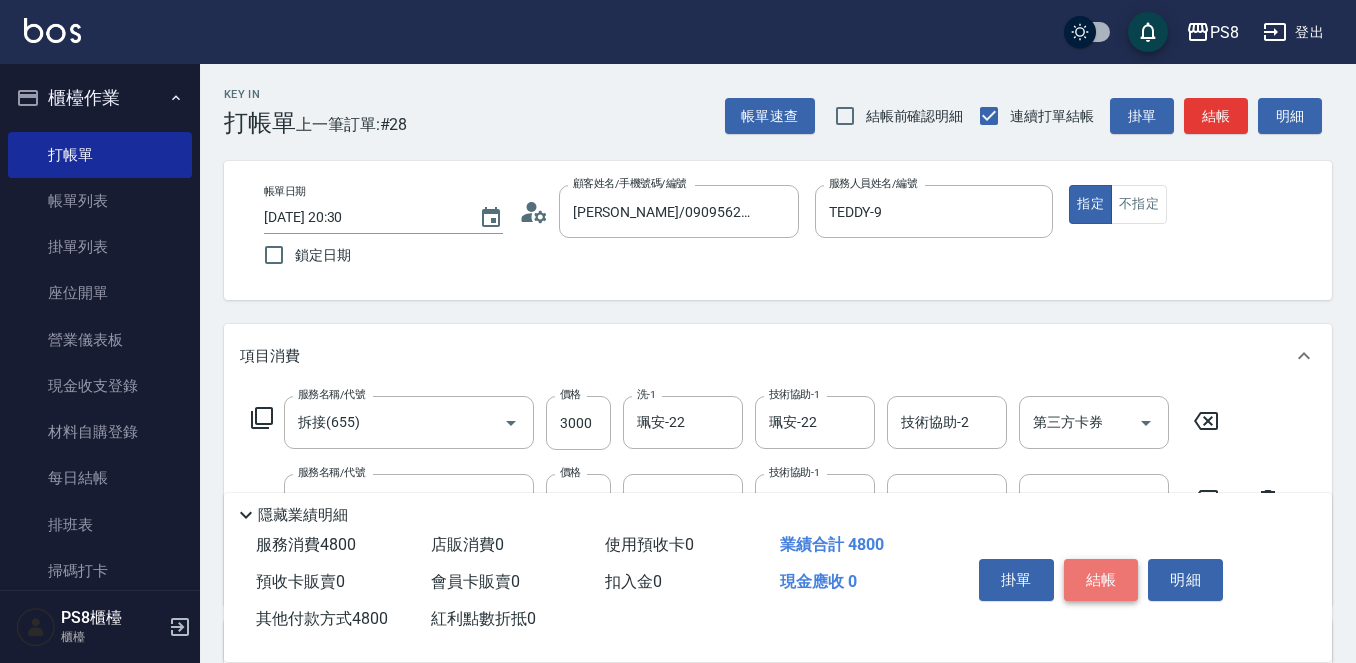 click on "結帳" at bounding box center (1101, 580) 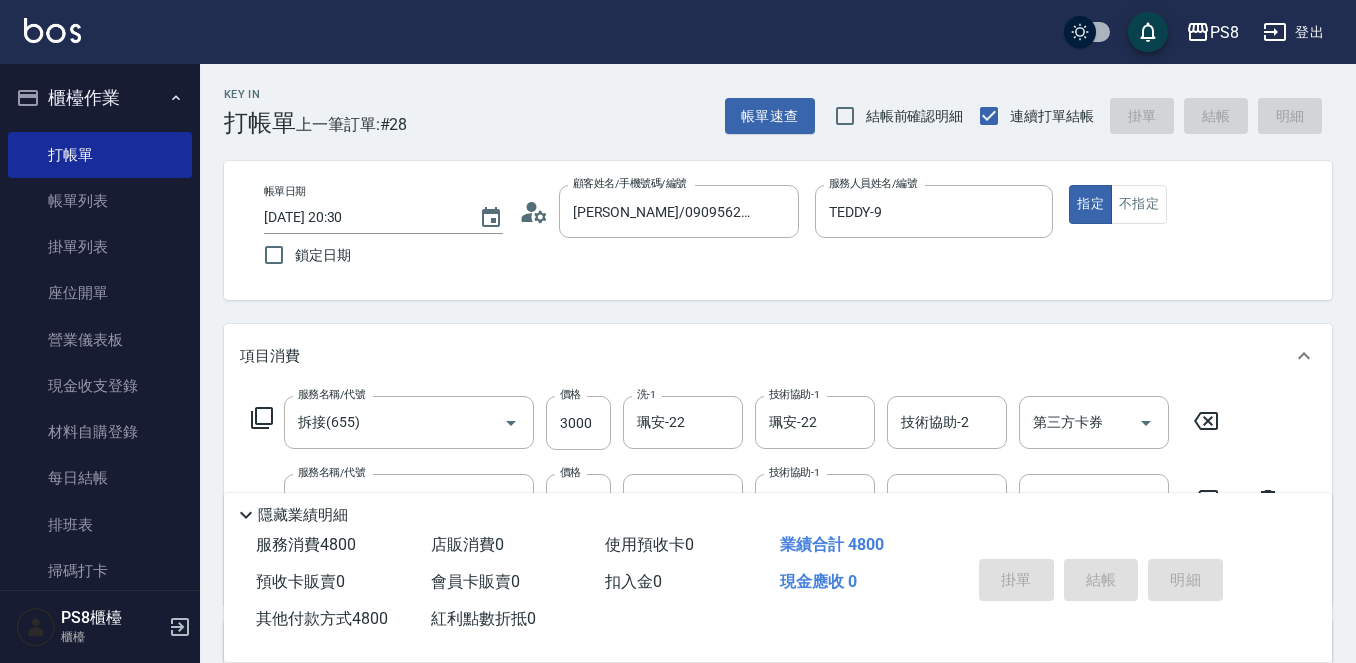 type 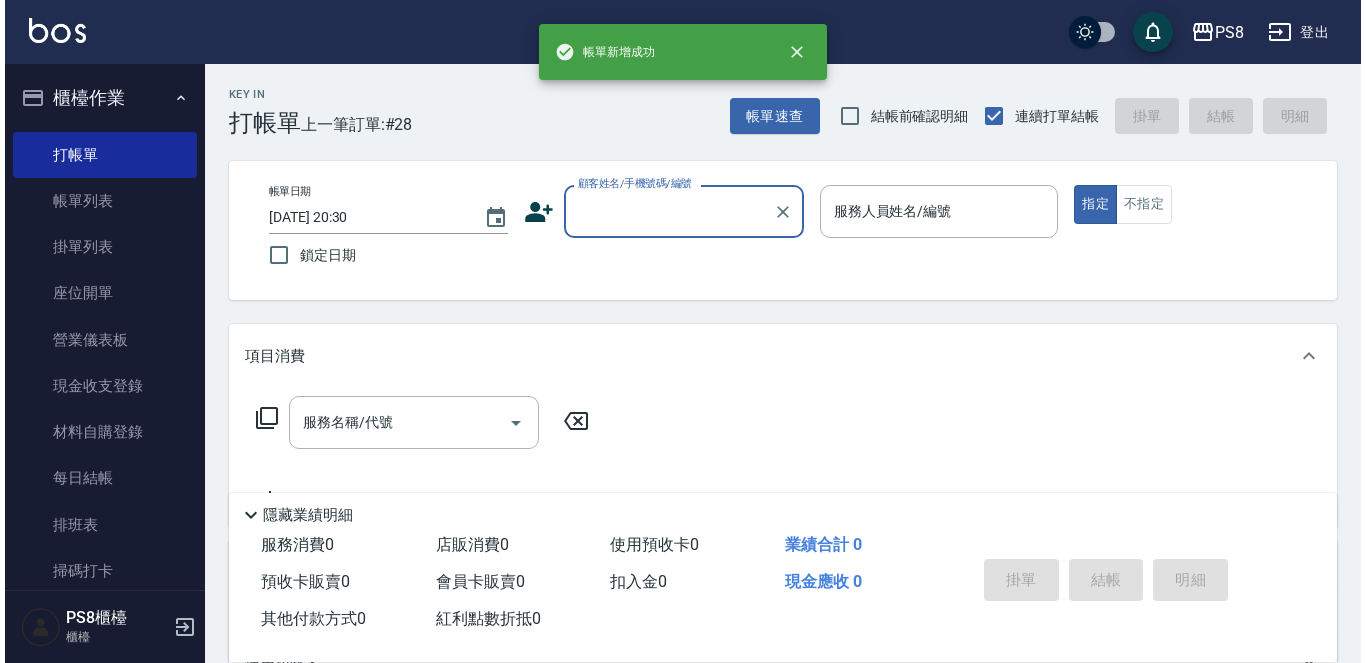 scroll, scrollTop: 0, scrollLeft: 0, axis: both 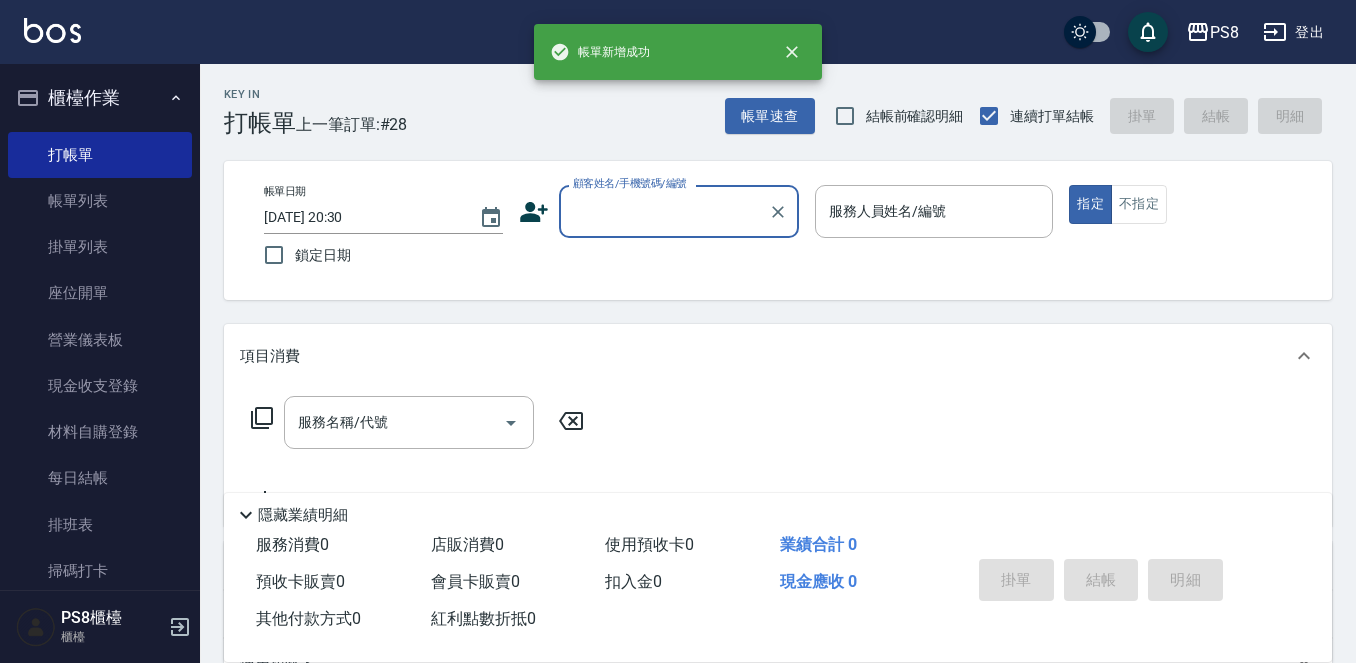 click on "顧客姓名/手機號碼/編號" at bounding box center [664, 211] 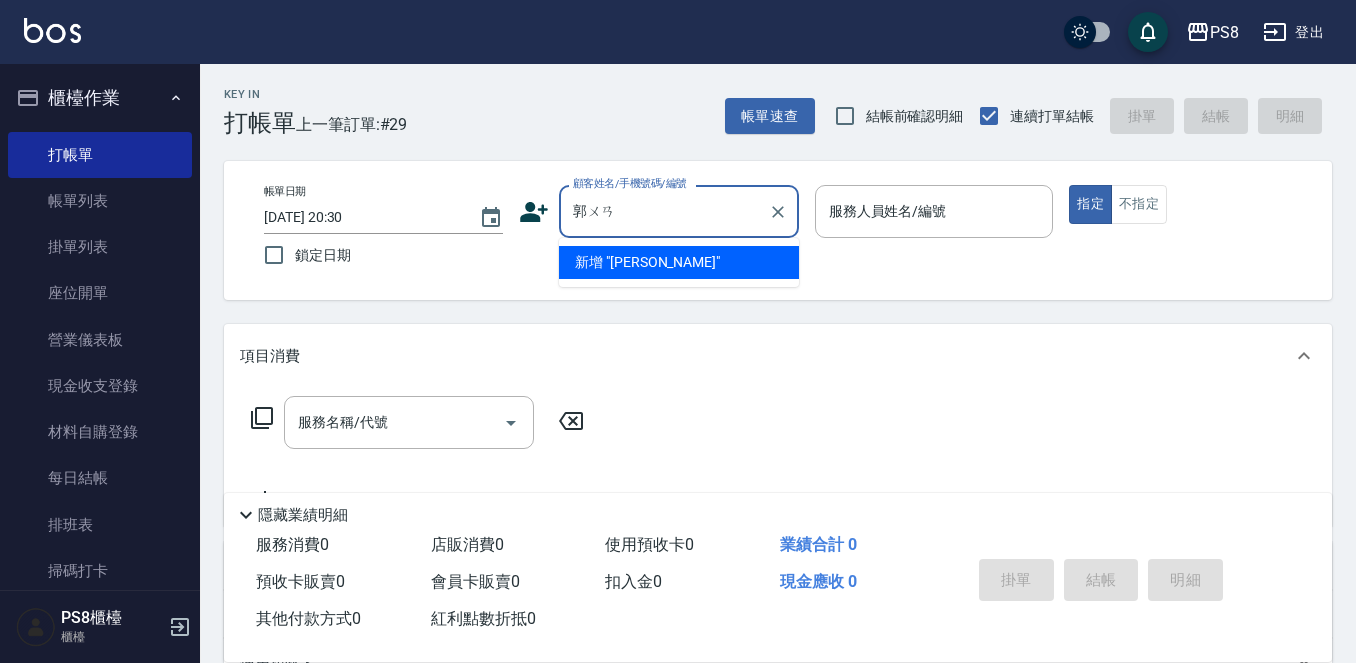 type on "郭ㄨㄢ" 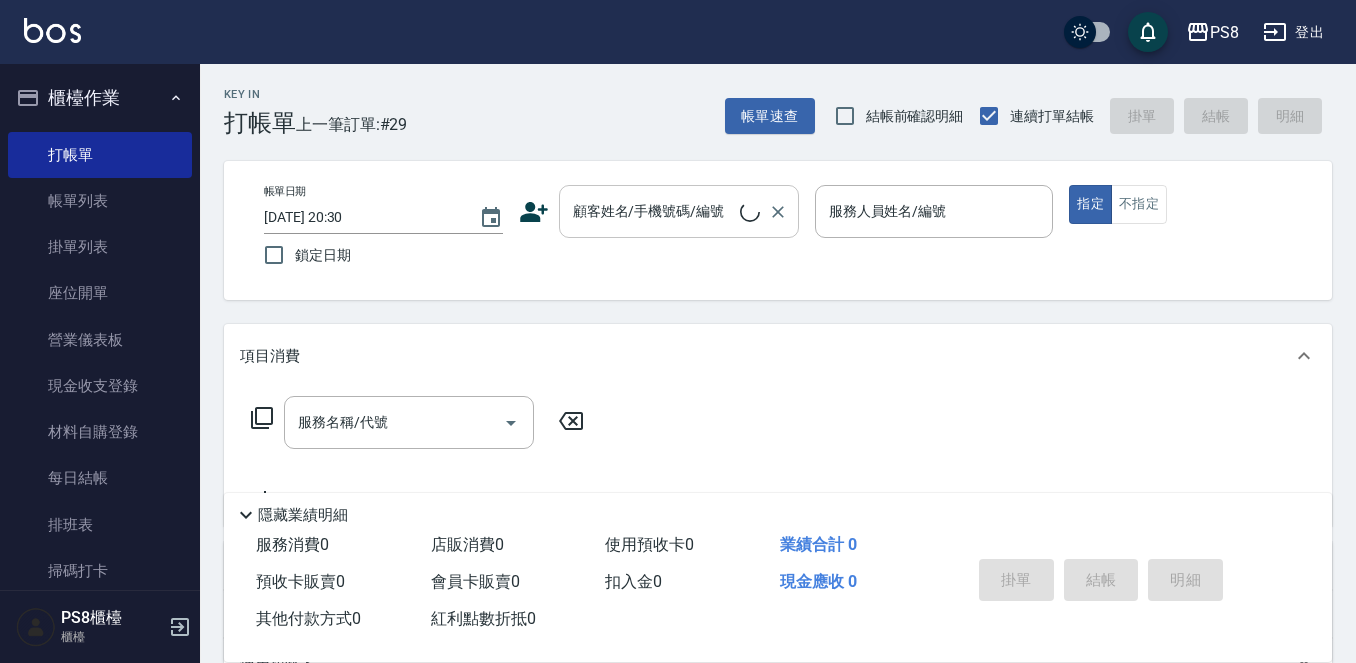 click on "顧客姓名/手機號碼/編號" at bounding box center (654, 211) 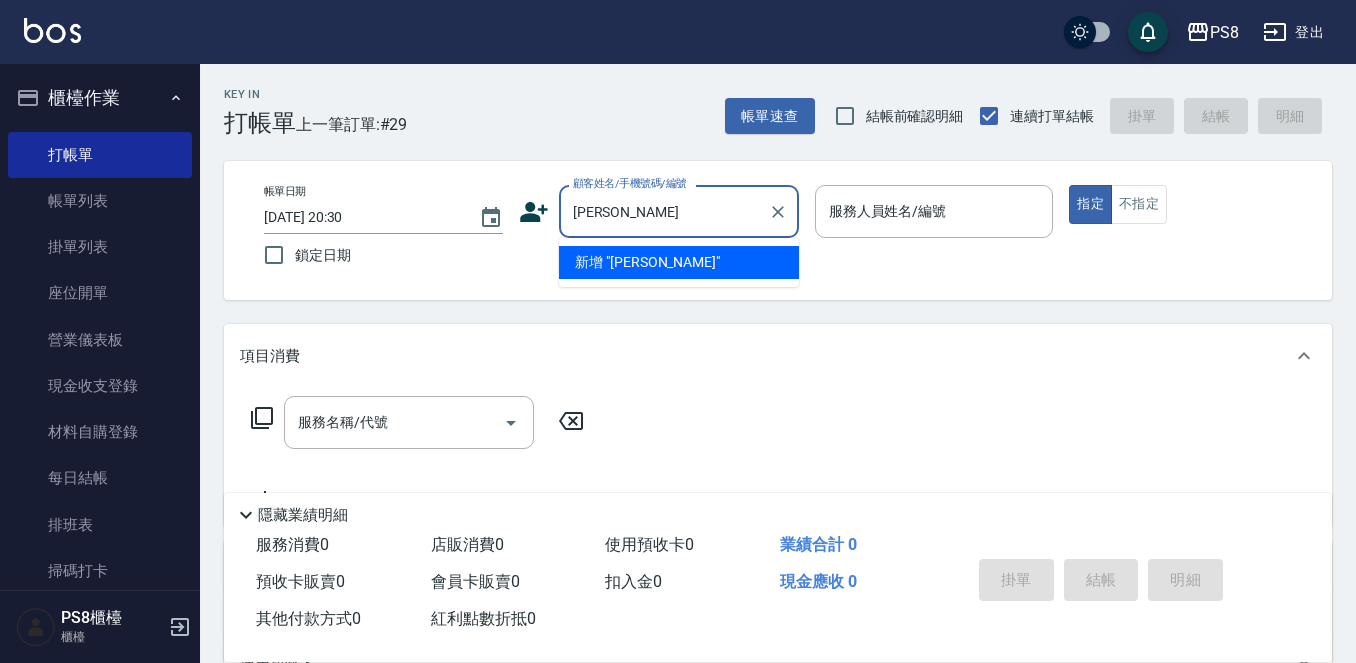 drag, startPoint x: 644, startPoint y: 200, endPoint x: 573, endPoint y: 210, distance: 71.70077 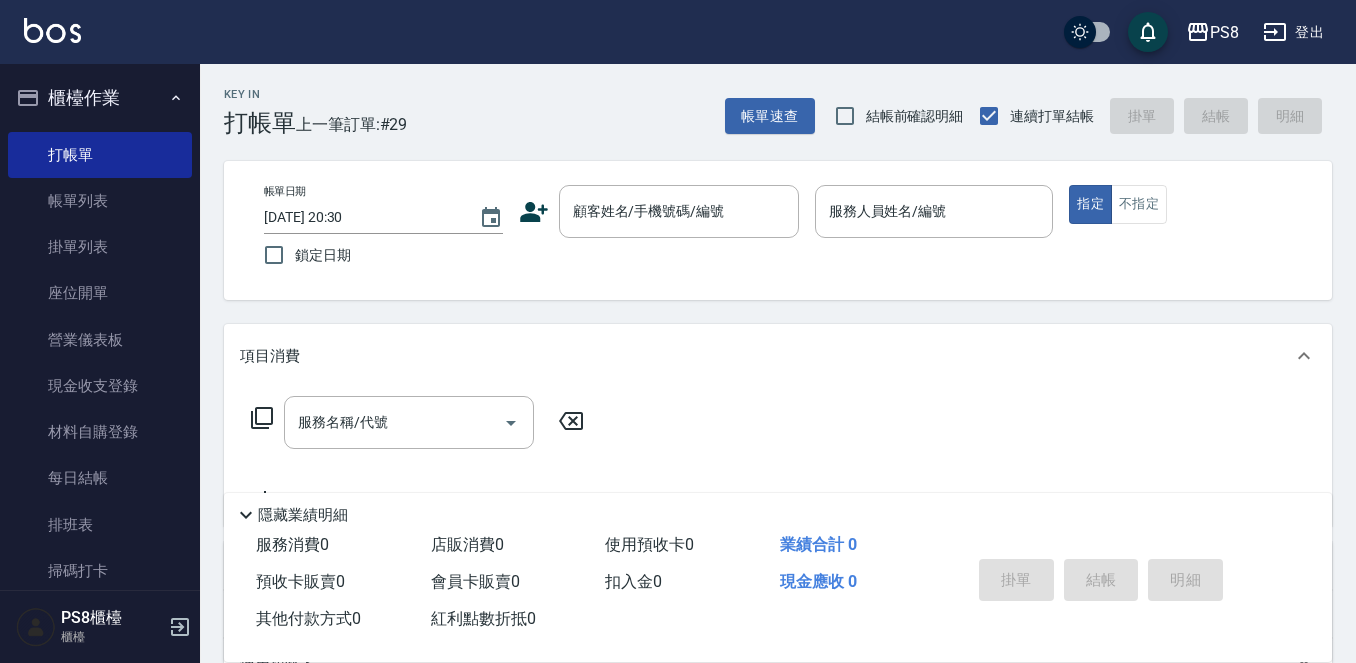 click on "顧客姓名/手機號碼/編號 顧客姓名/手機號碼/編號" at bounding box center (659, 211) 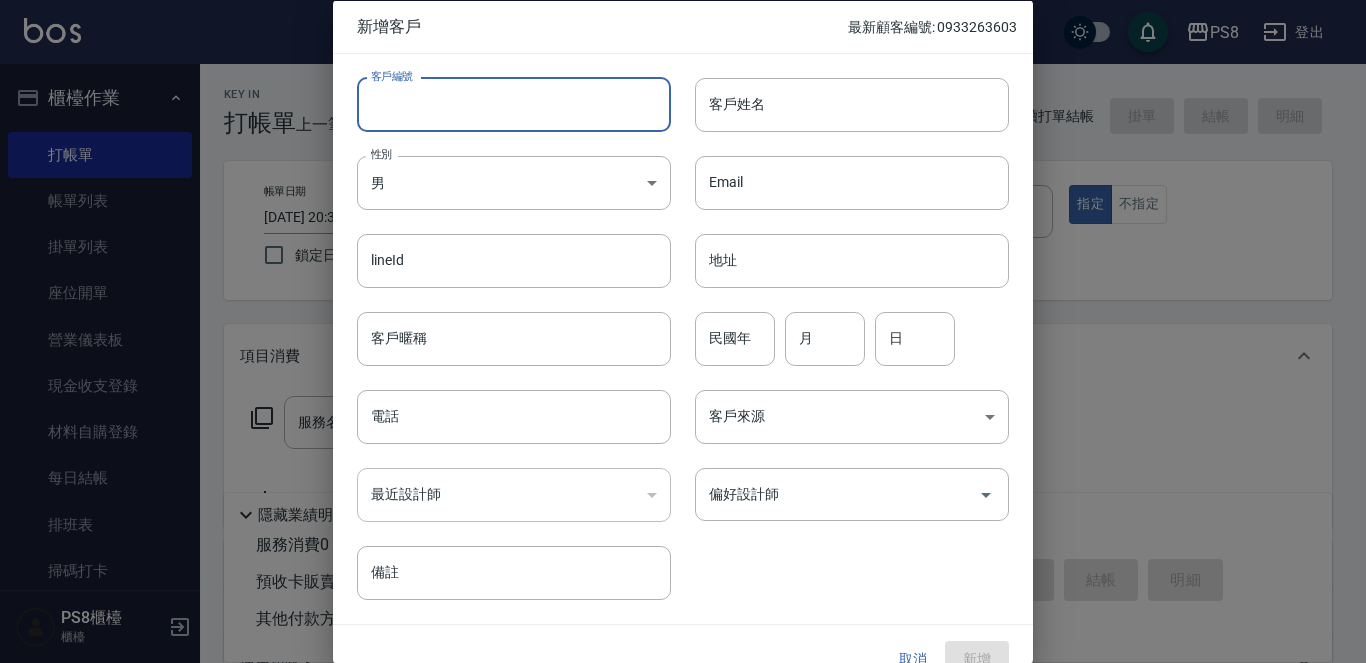 click on "客戶編號" at bounding box center (514, 104) 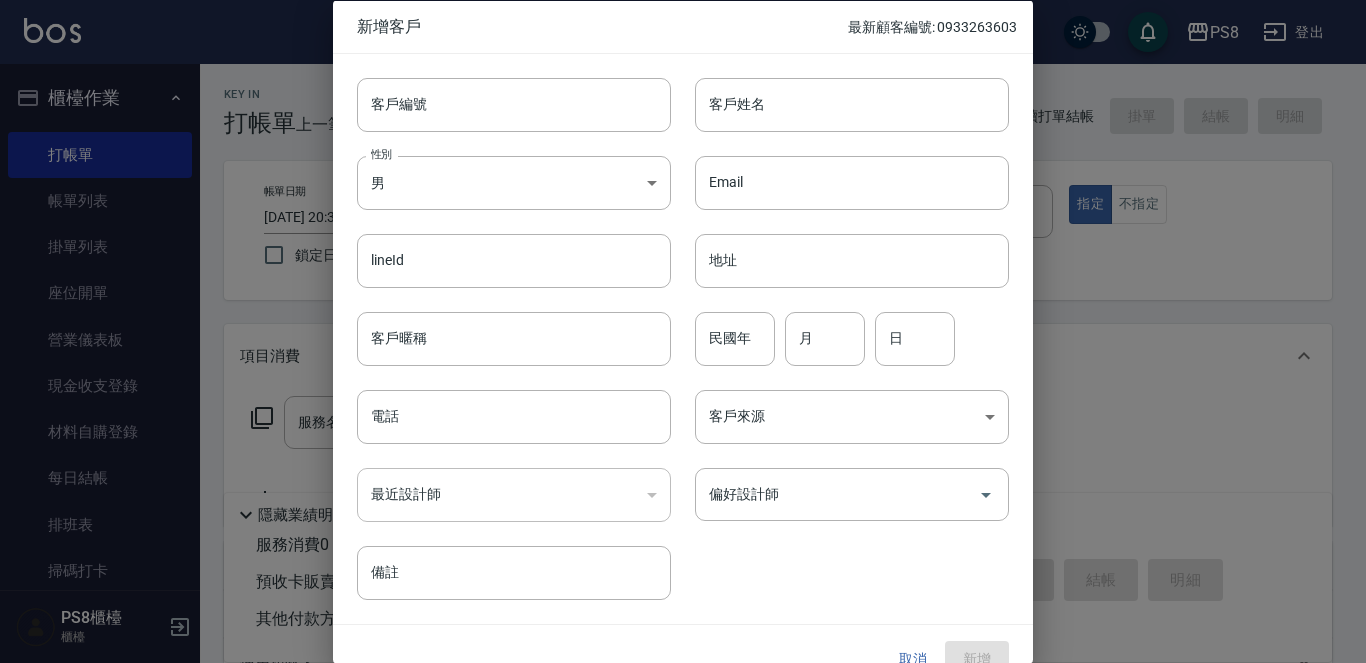 click at bounding box center [683, 331] 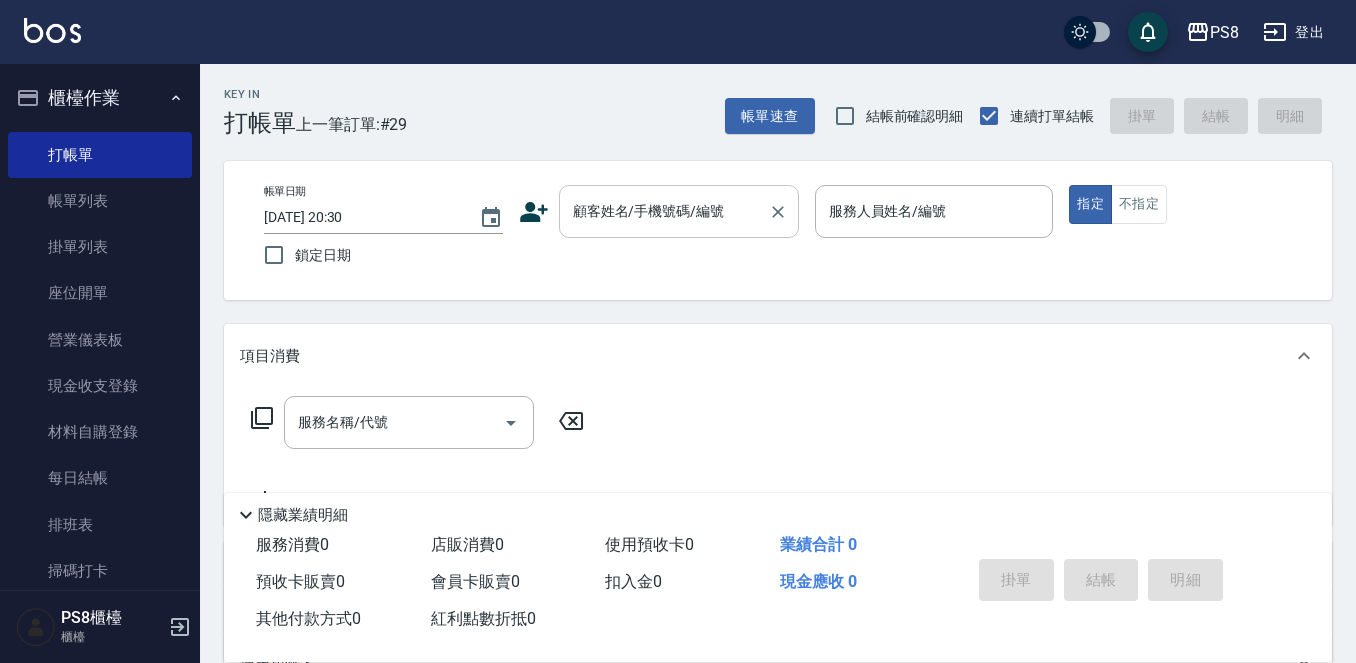 click on "顧客姓名/手機號碼/編號" at bounding box center (664, 211) 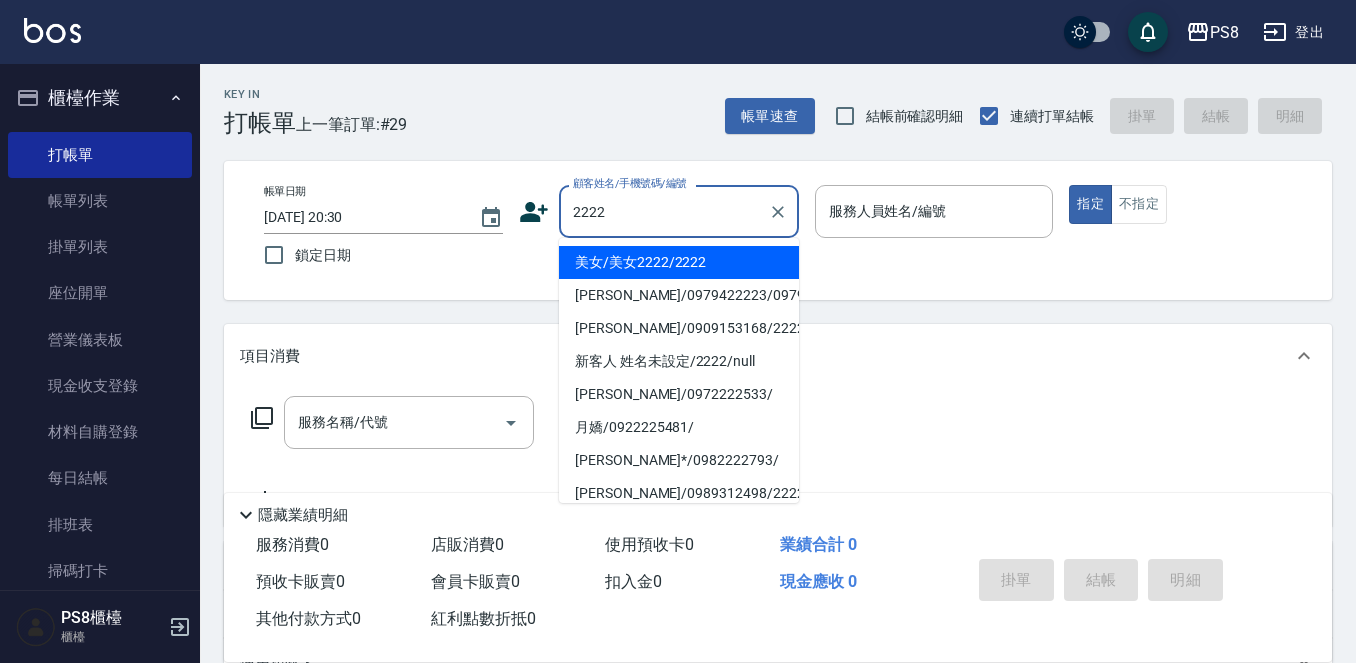 click on "美女/美女2222/2222" at bounding box center (679, 262) 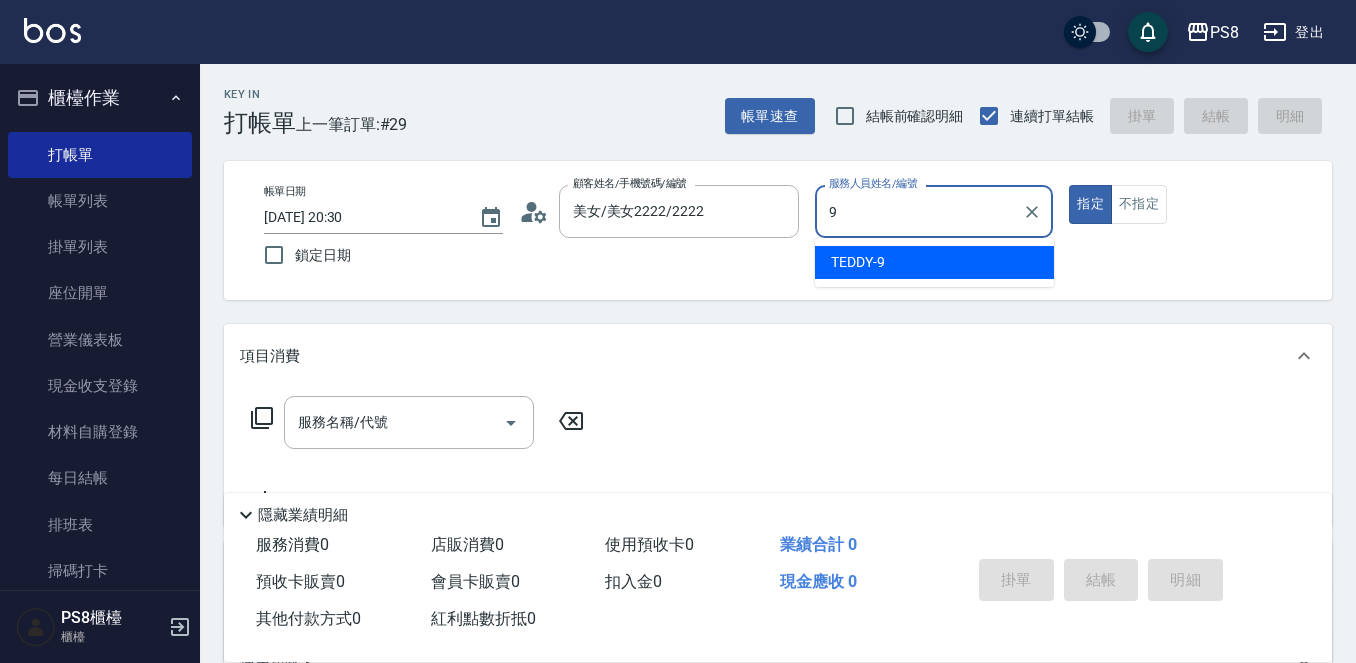 type on "TEDDY-9" 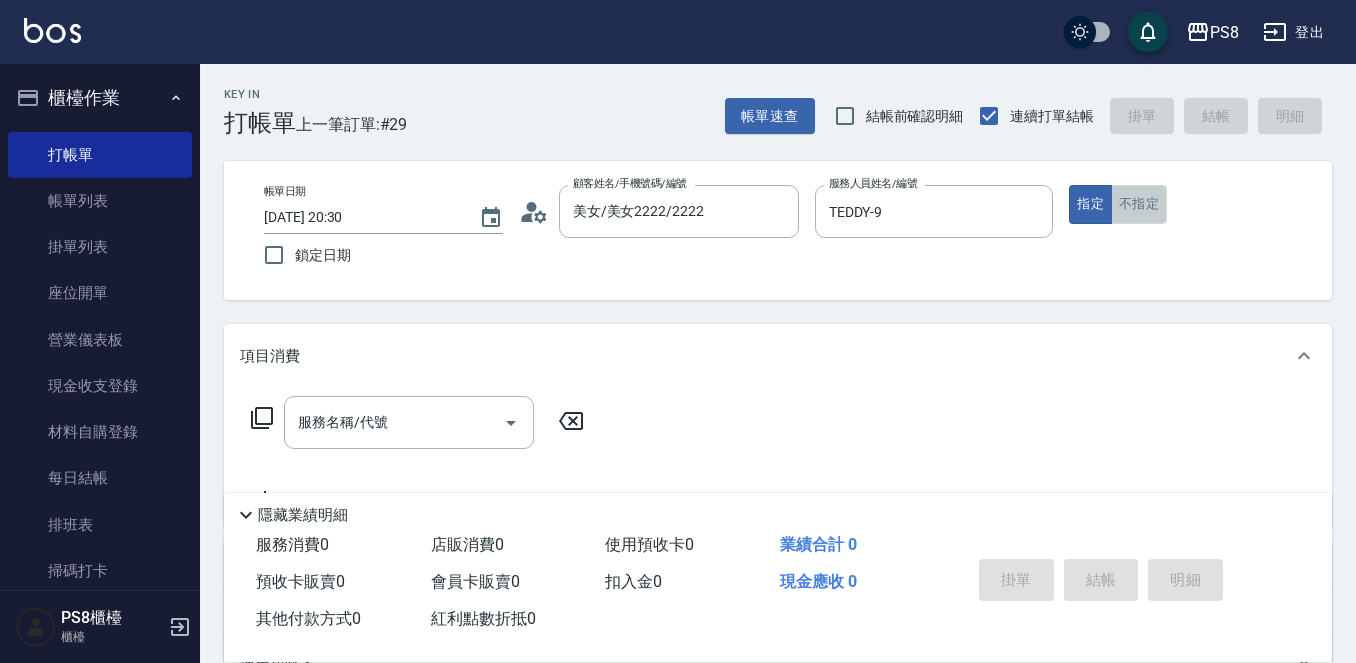 click on "不指定" at bounding box center [1139, 204] 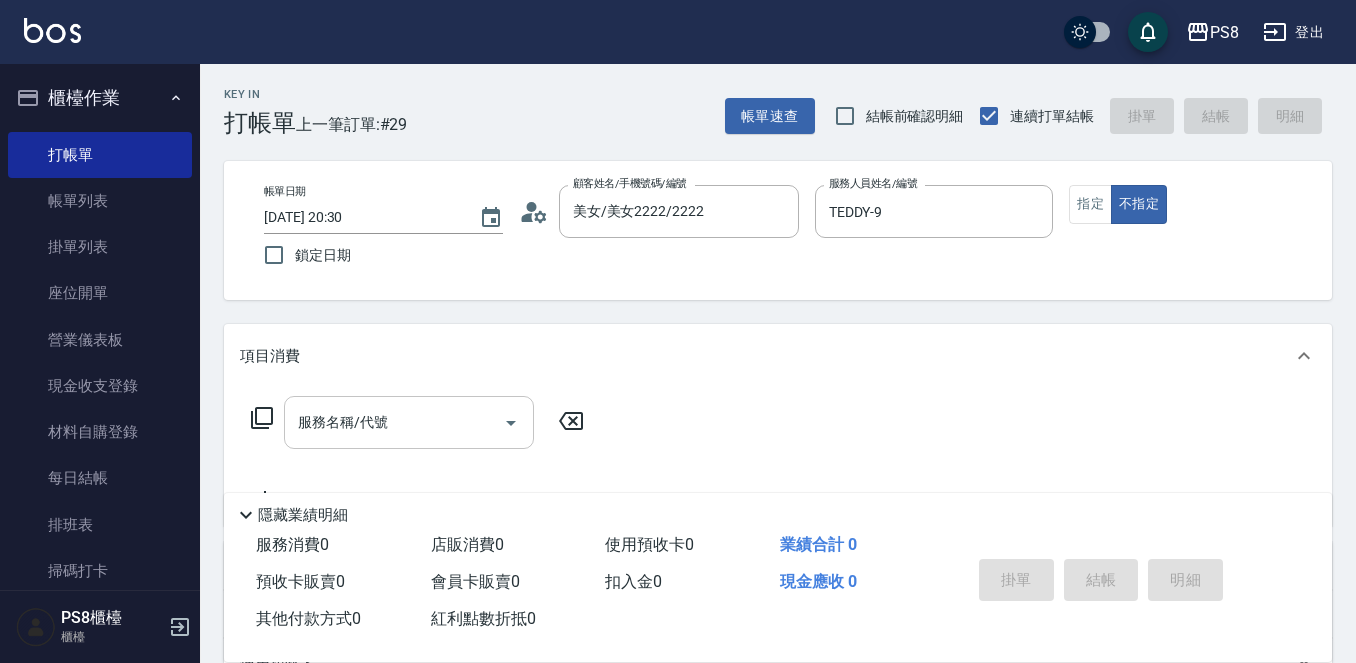 click on "服務名稱/代號" at bounding box center [409, 422] 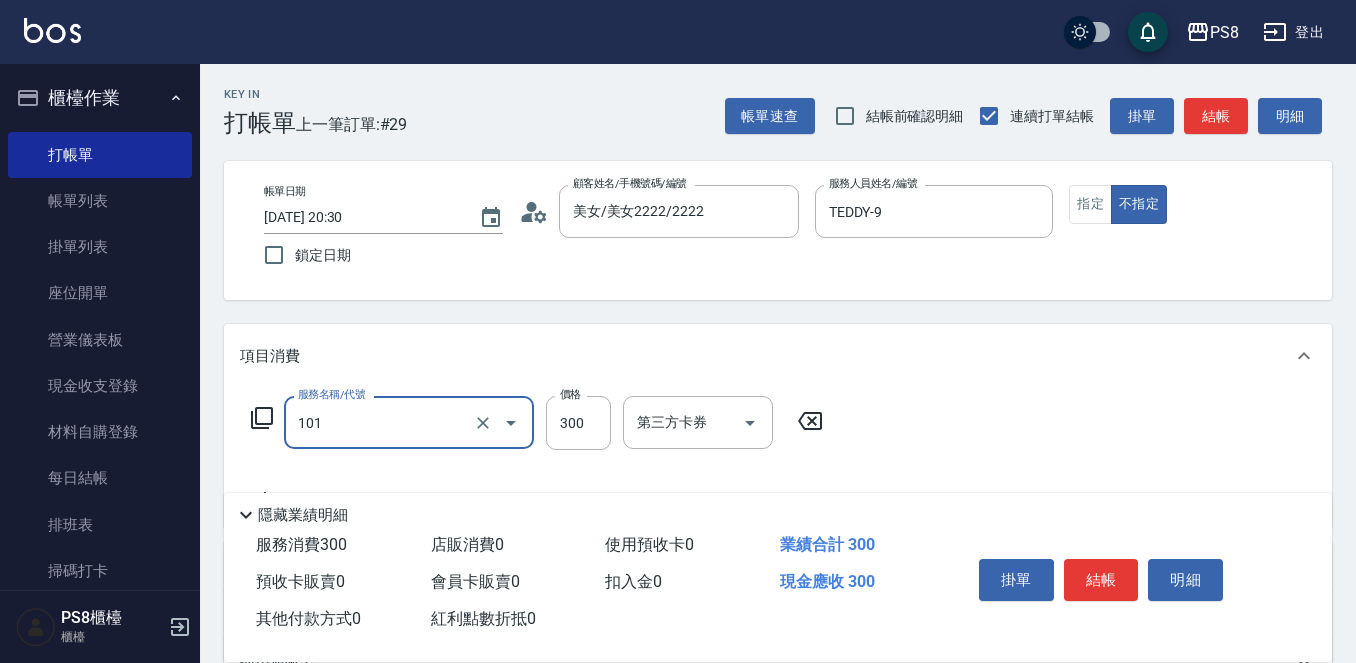 type on "洗髮(101)" 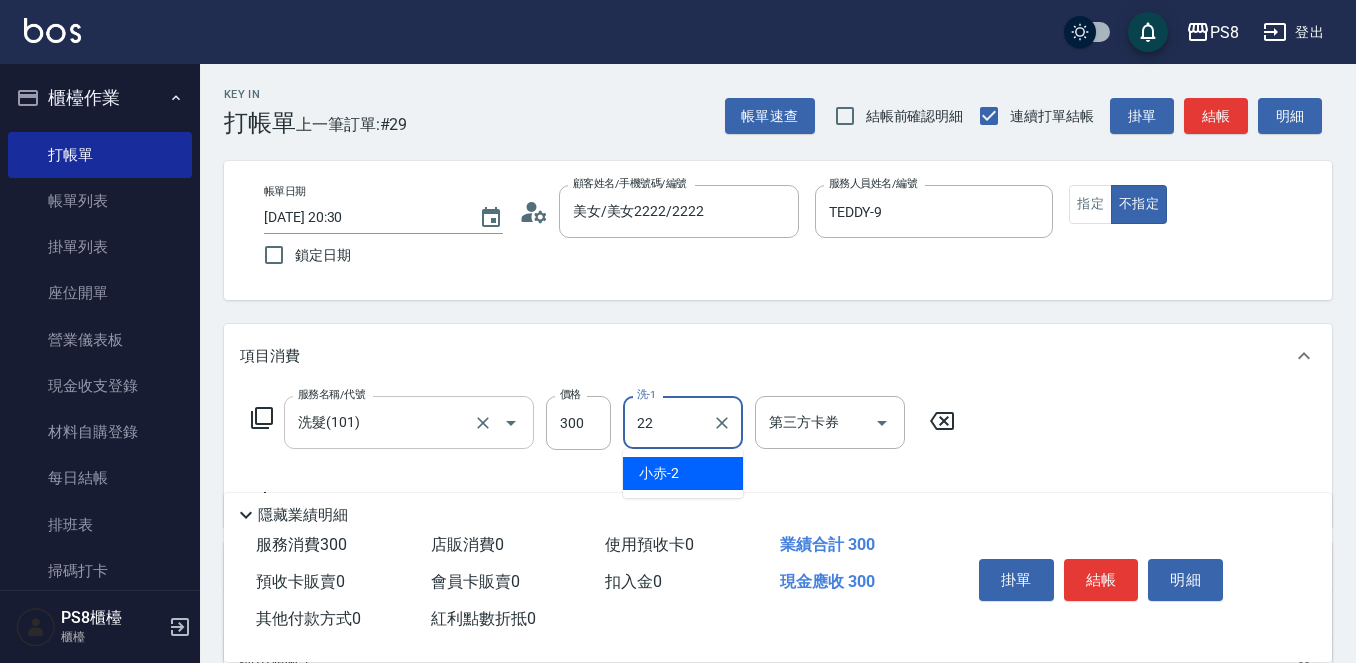 type on "珮安-22" 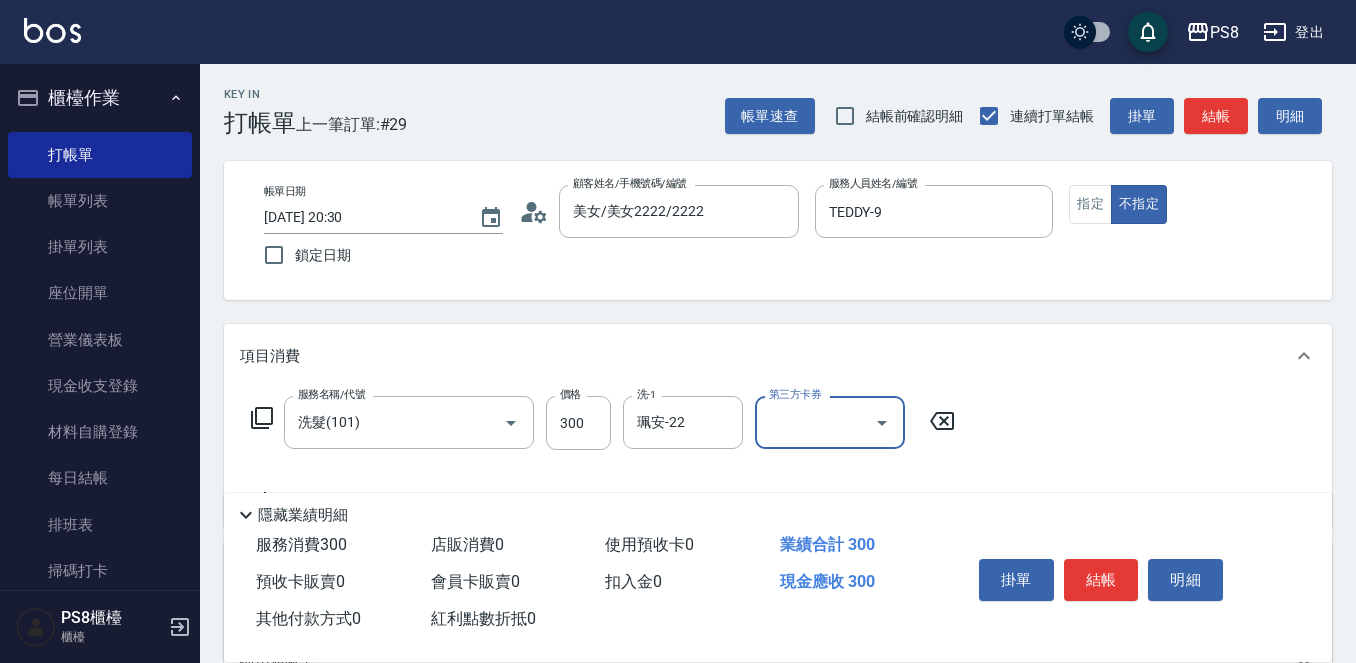 click on "結帳" at bounding box center [1101, 580] 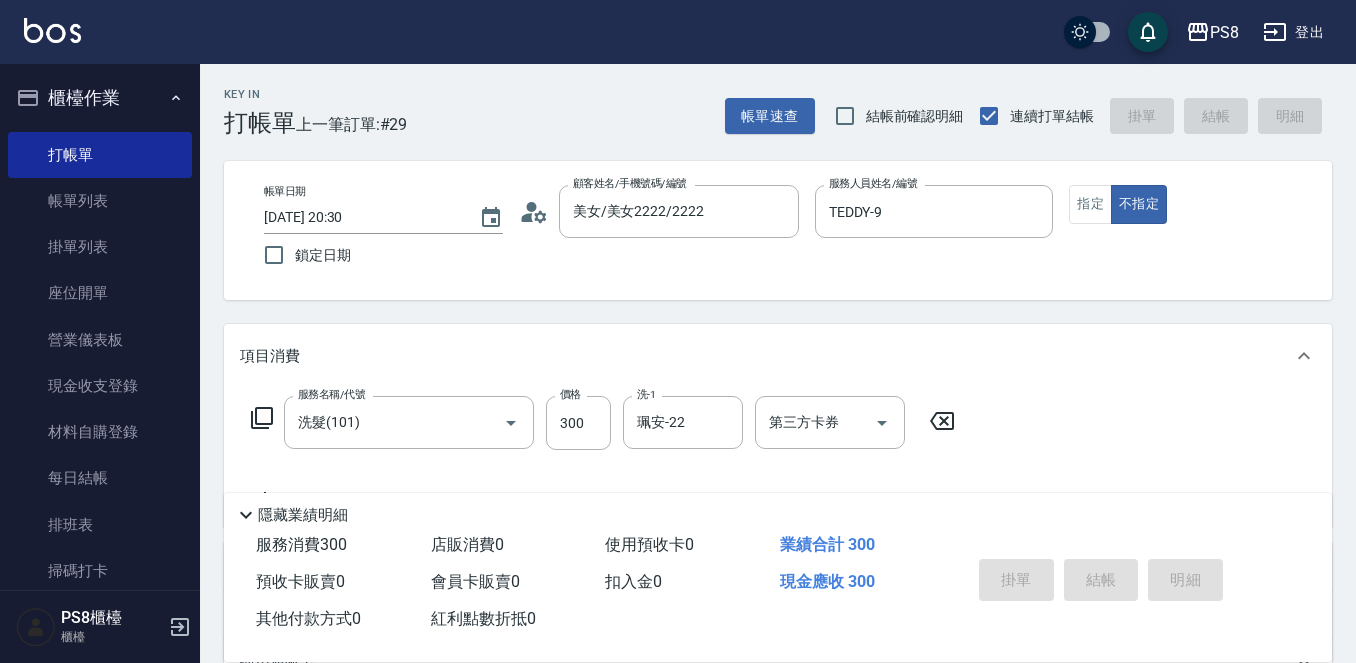 type on "2025/07/12 20:31" 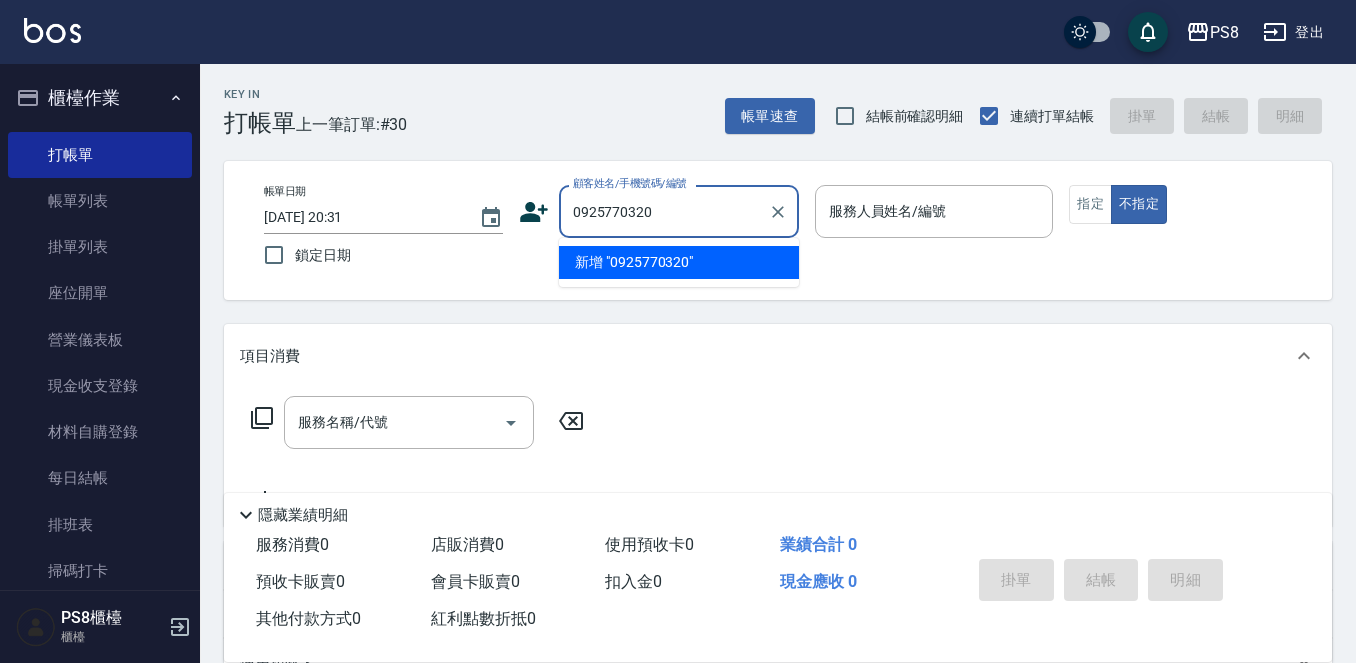 click on "新增 "0925770320"" at bounding box center [679, 262] 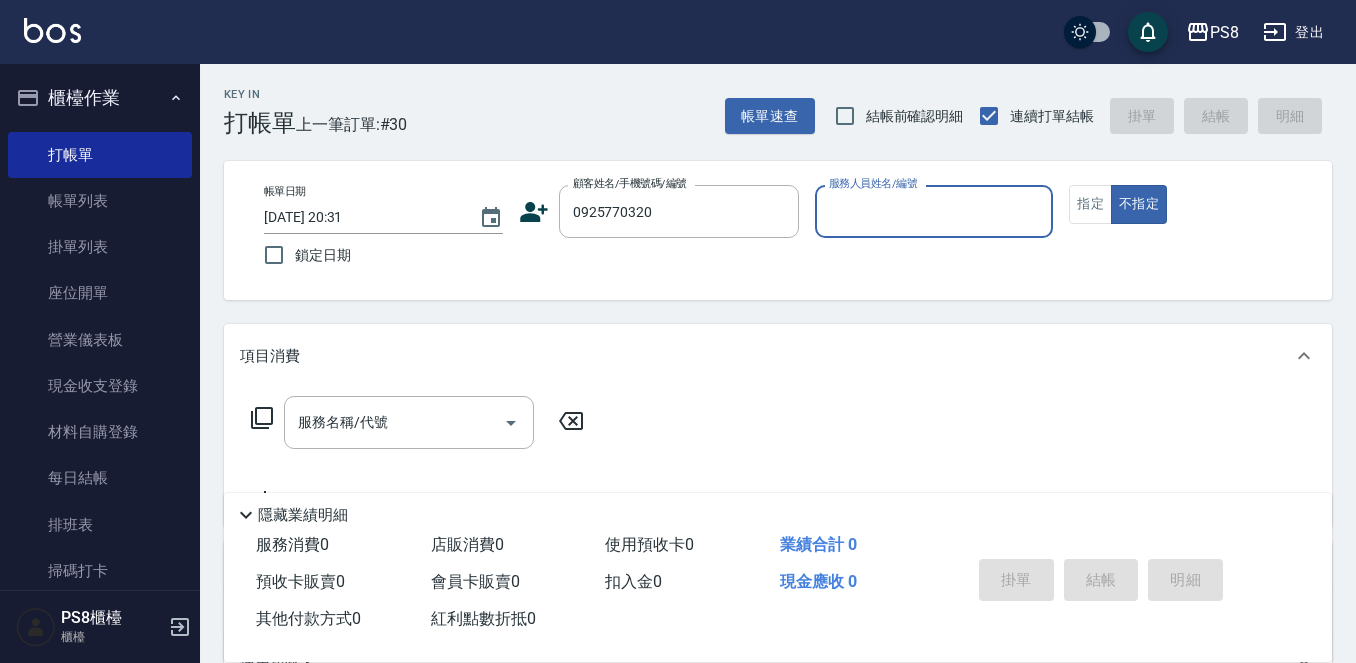 click 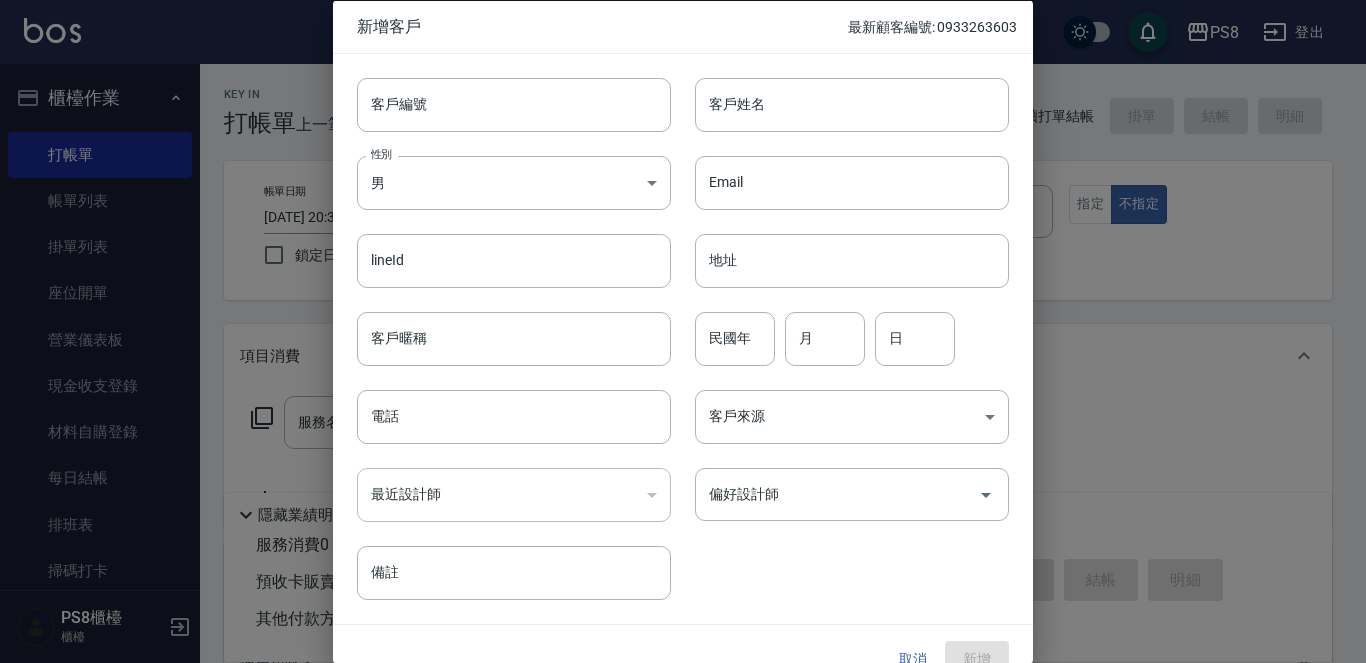type on "0925770320" 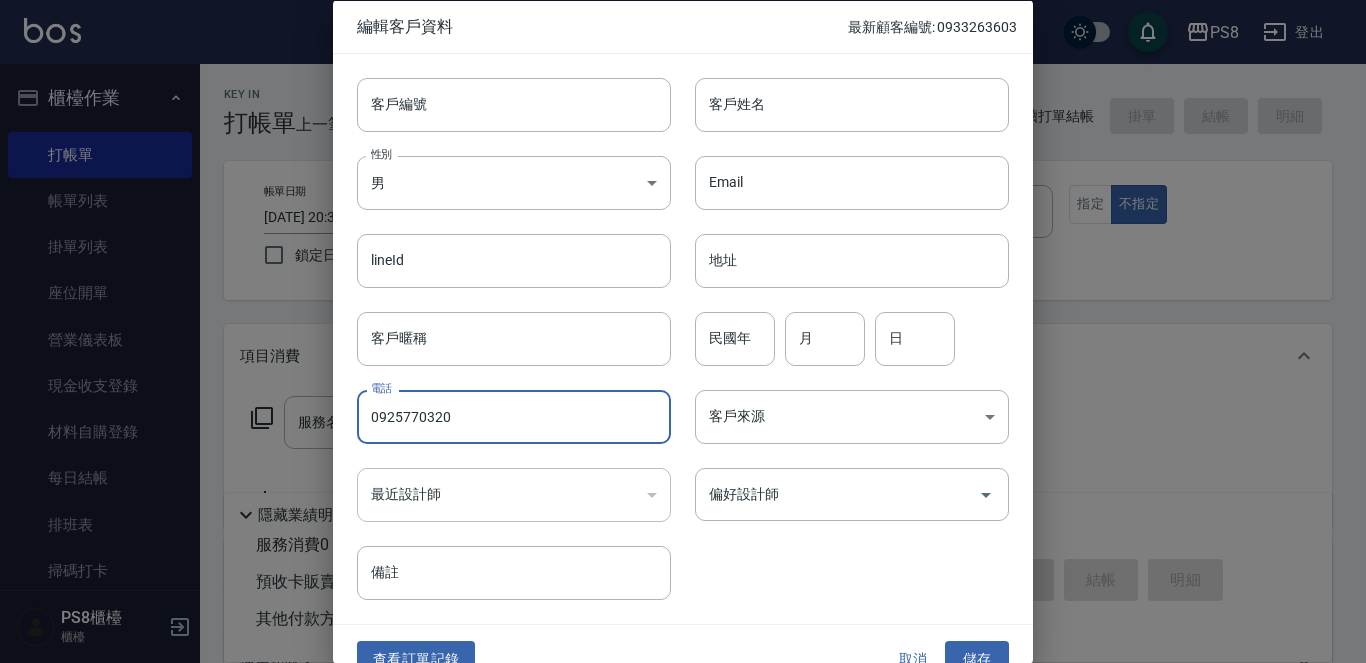 drag, startPoint x: 489, startPoint y: 404, endPoint x: 273, endPoint y: 414, distance: 216.23135 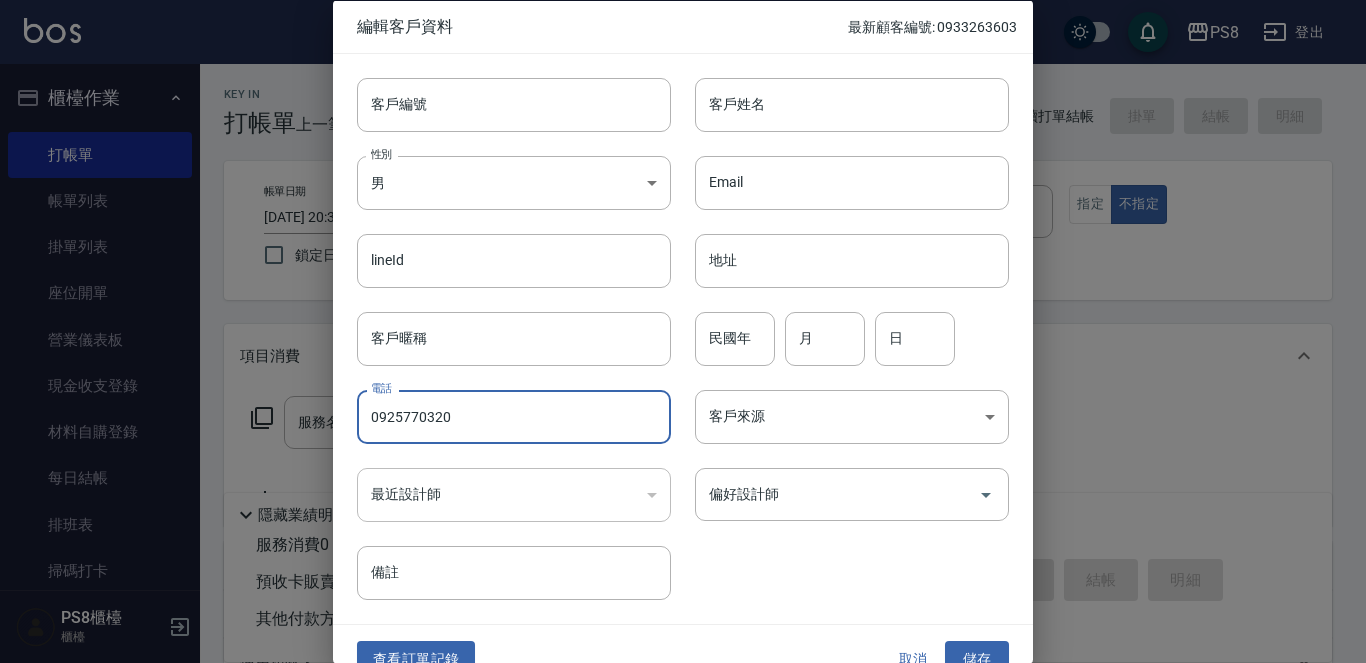 click on "客戶編號" at bounding box center (514, 104) 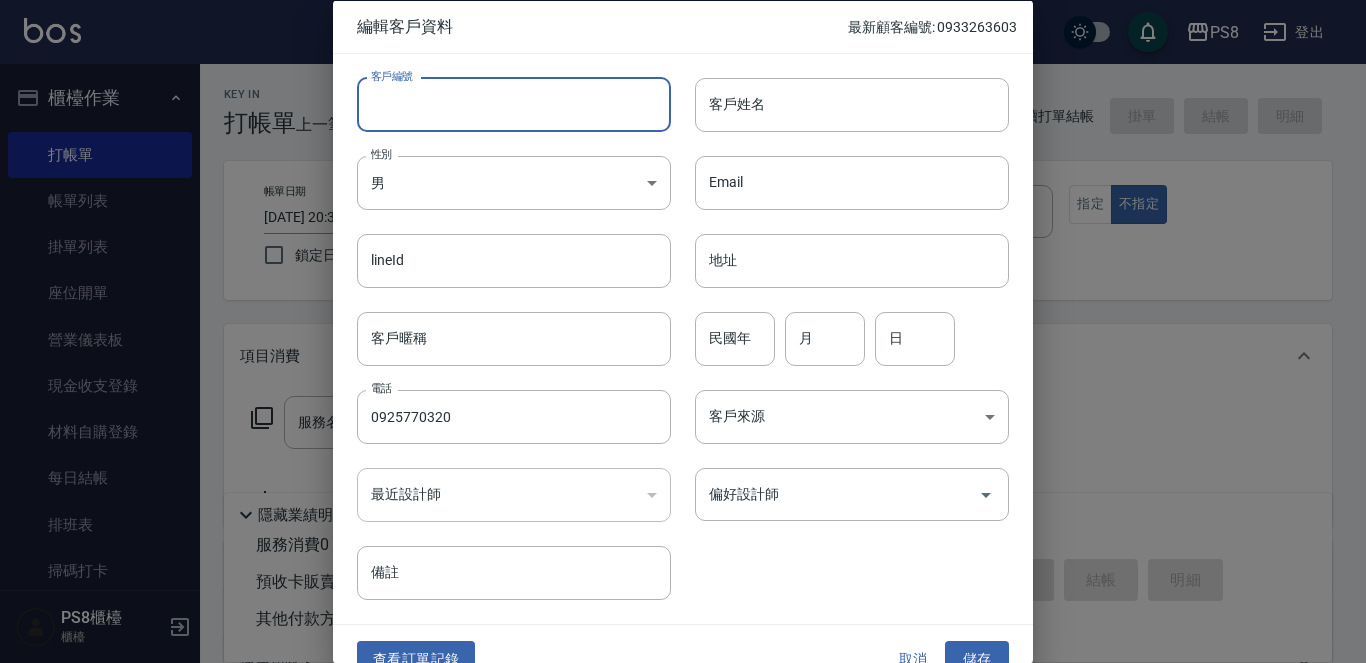 paste on "0925770320" 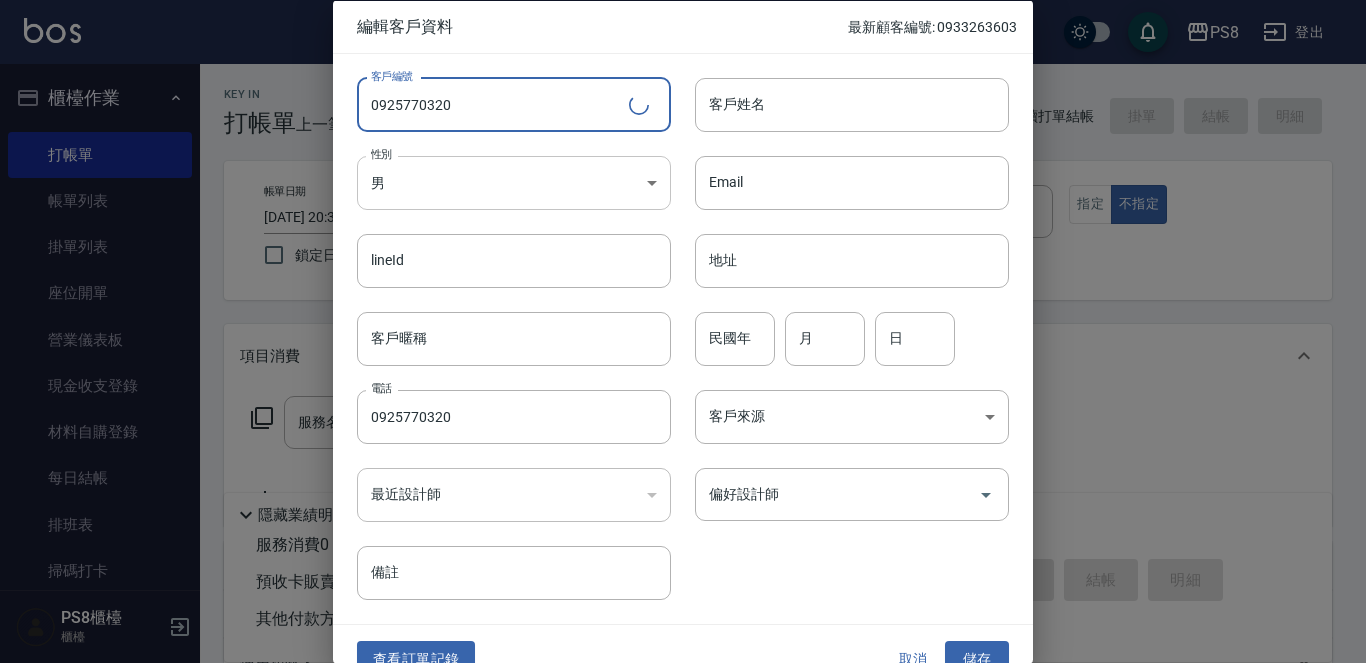 type on "0925770320" 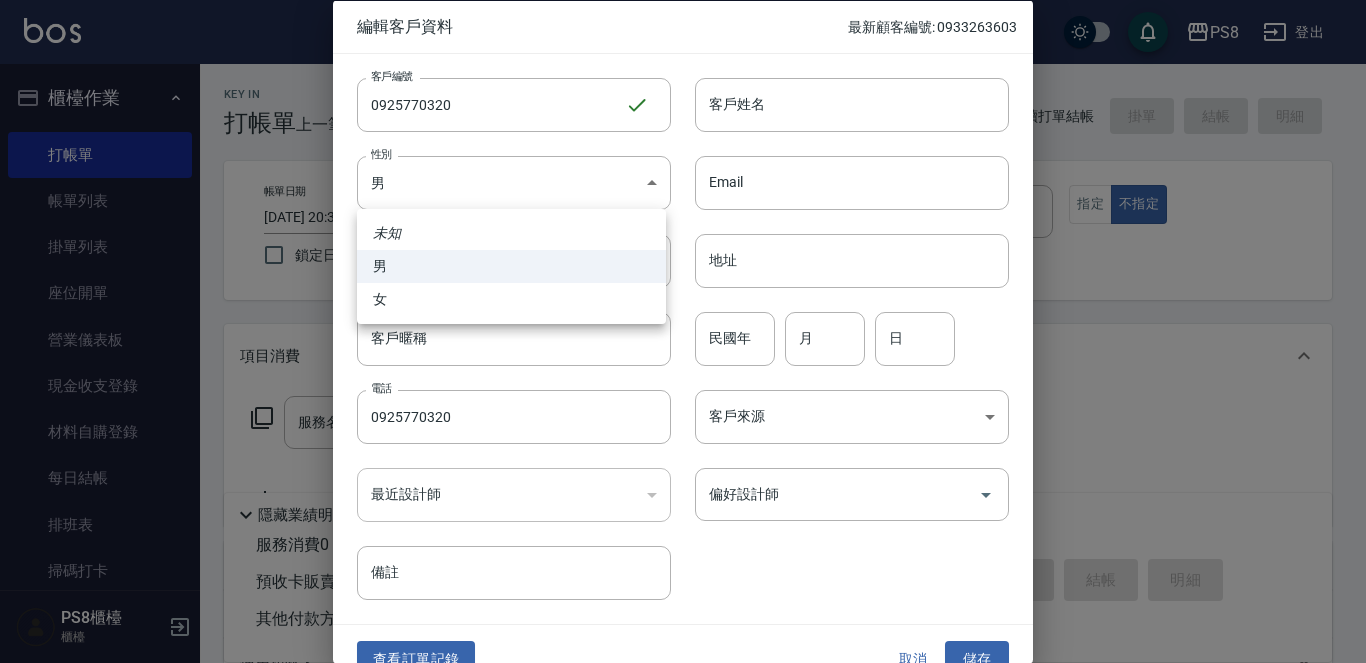 click on "女" at bounding box center (511, 299) 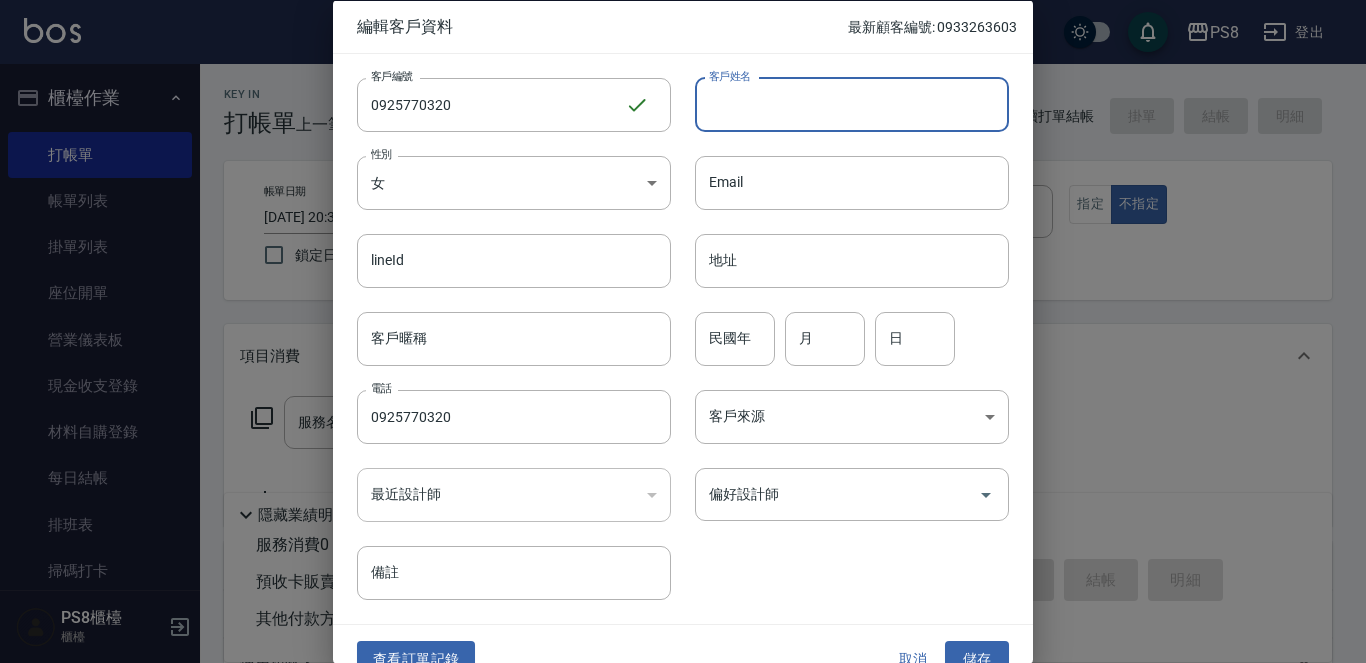 click on "客戶姓名" at bounding box center [852, 104] 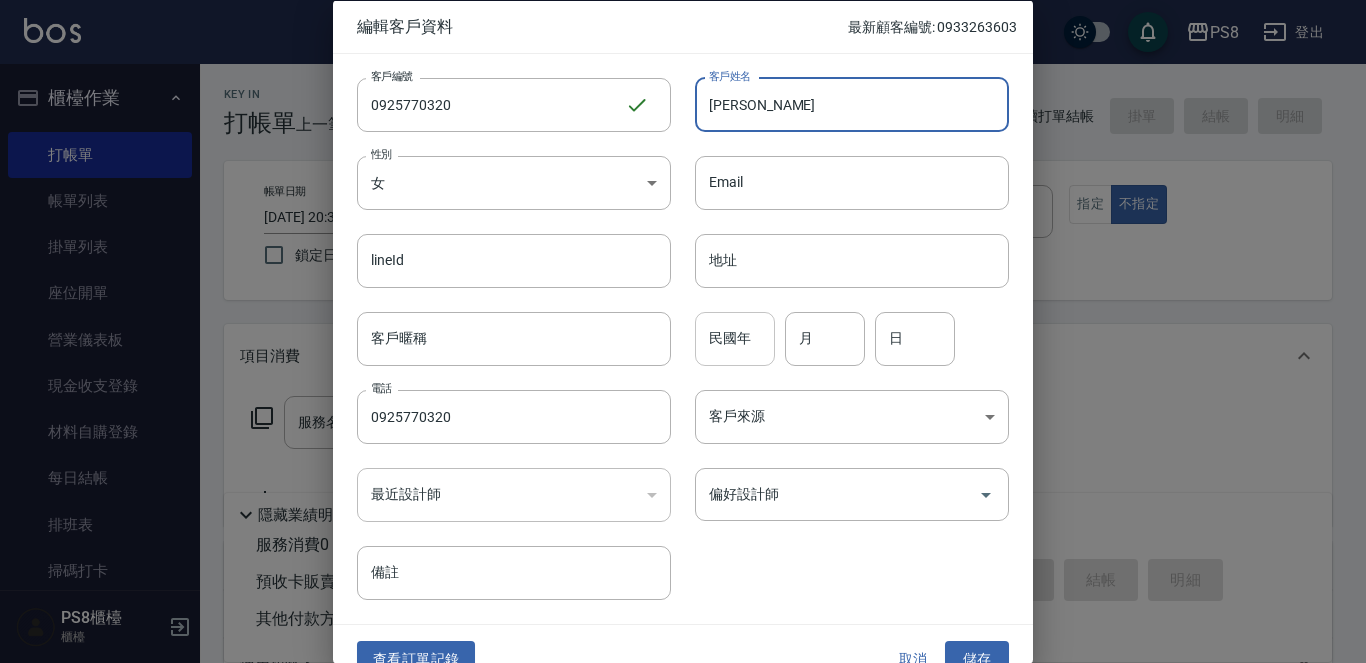 type on "楊珺" 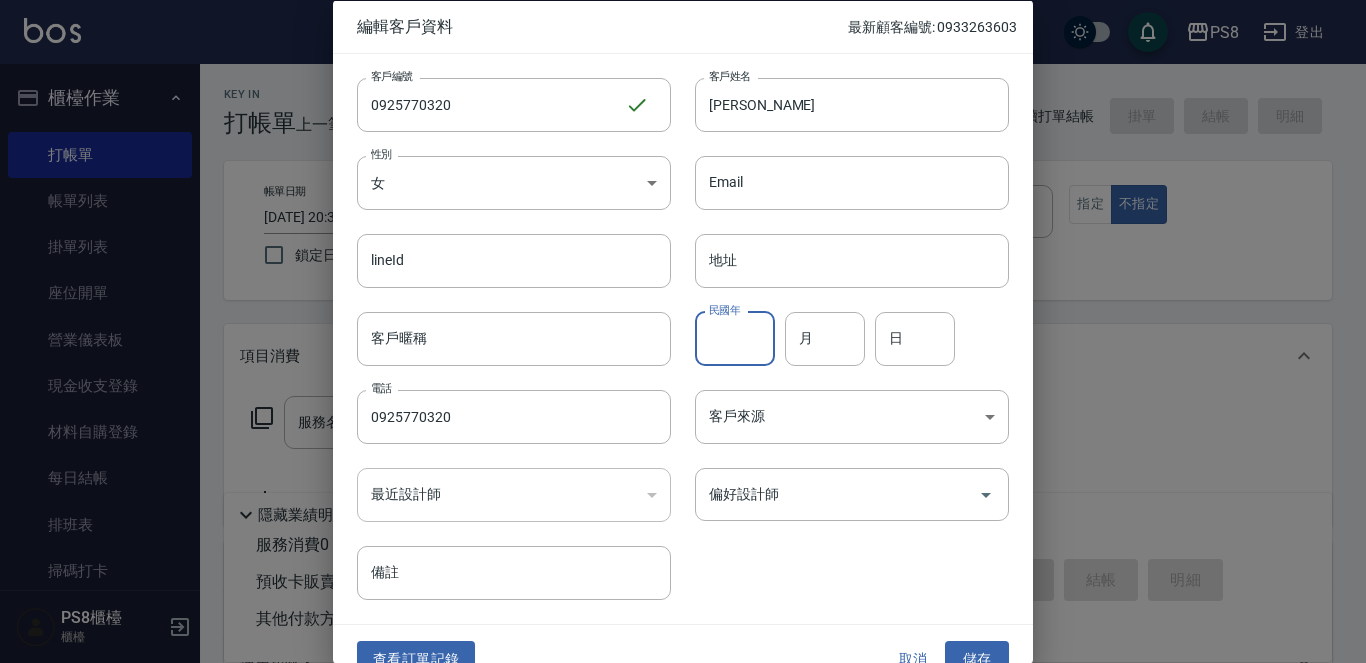 click on "民國年" at bounding box center [735, 338] 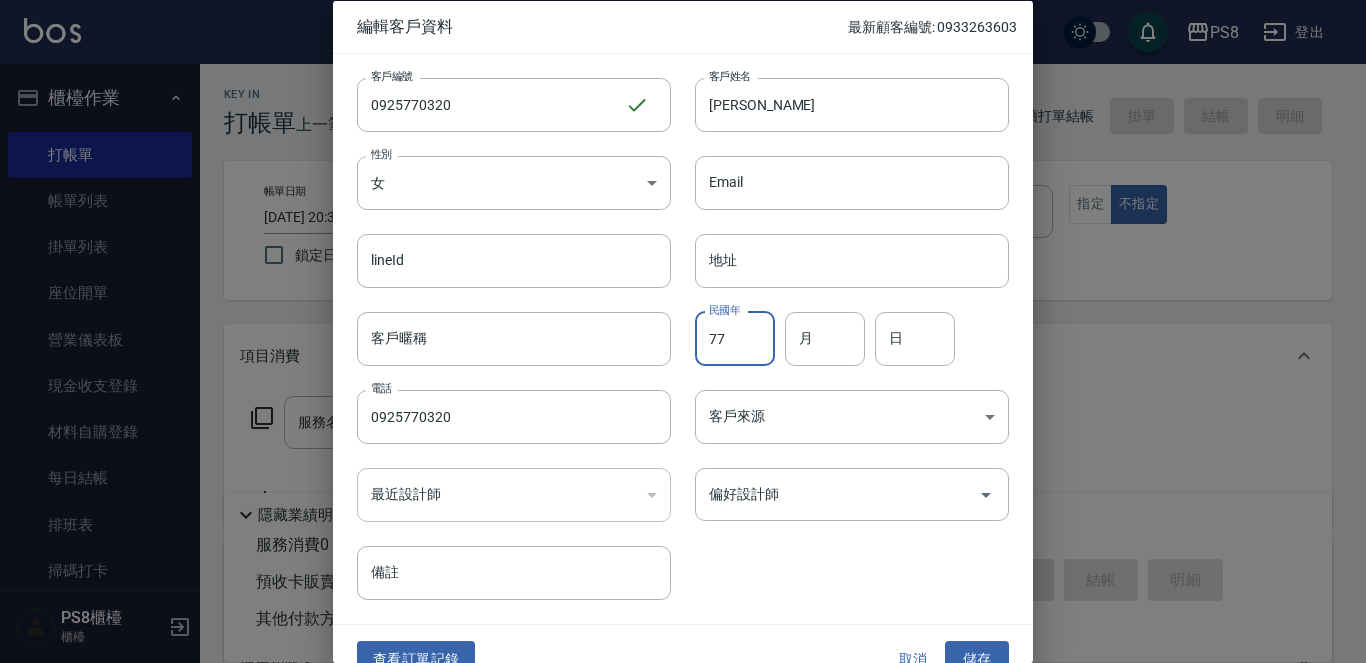type on "77" 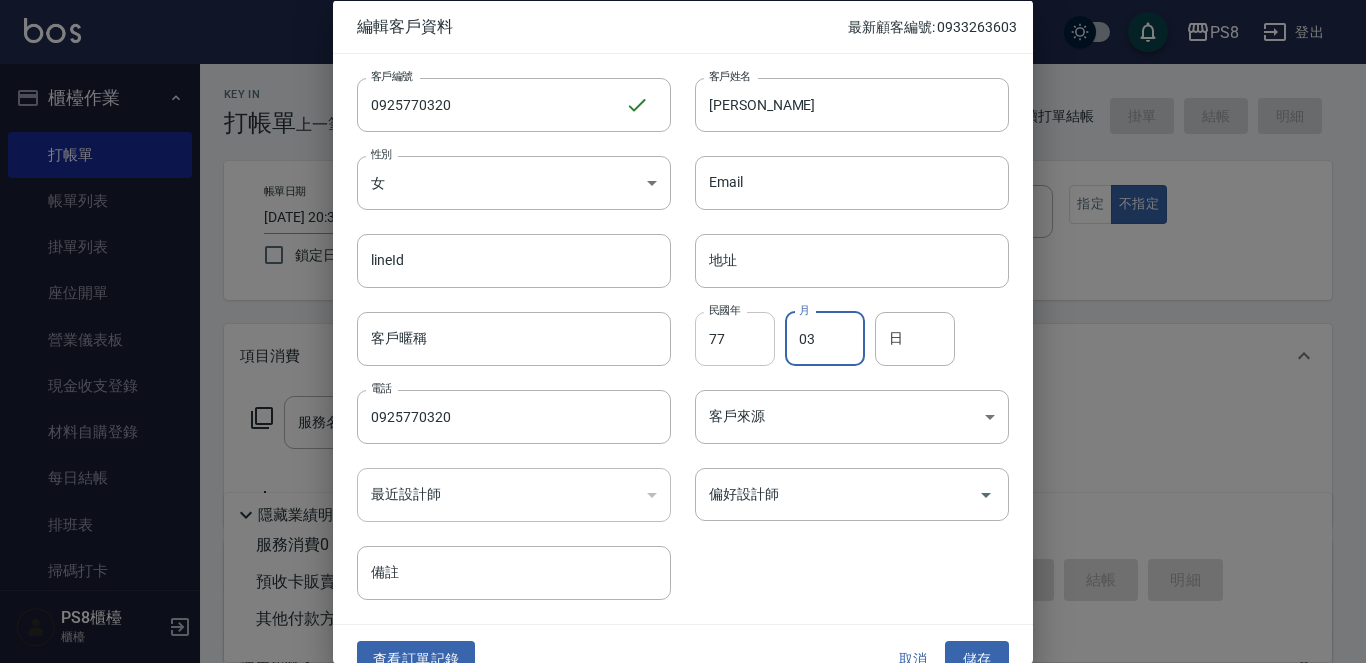 type on "03" 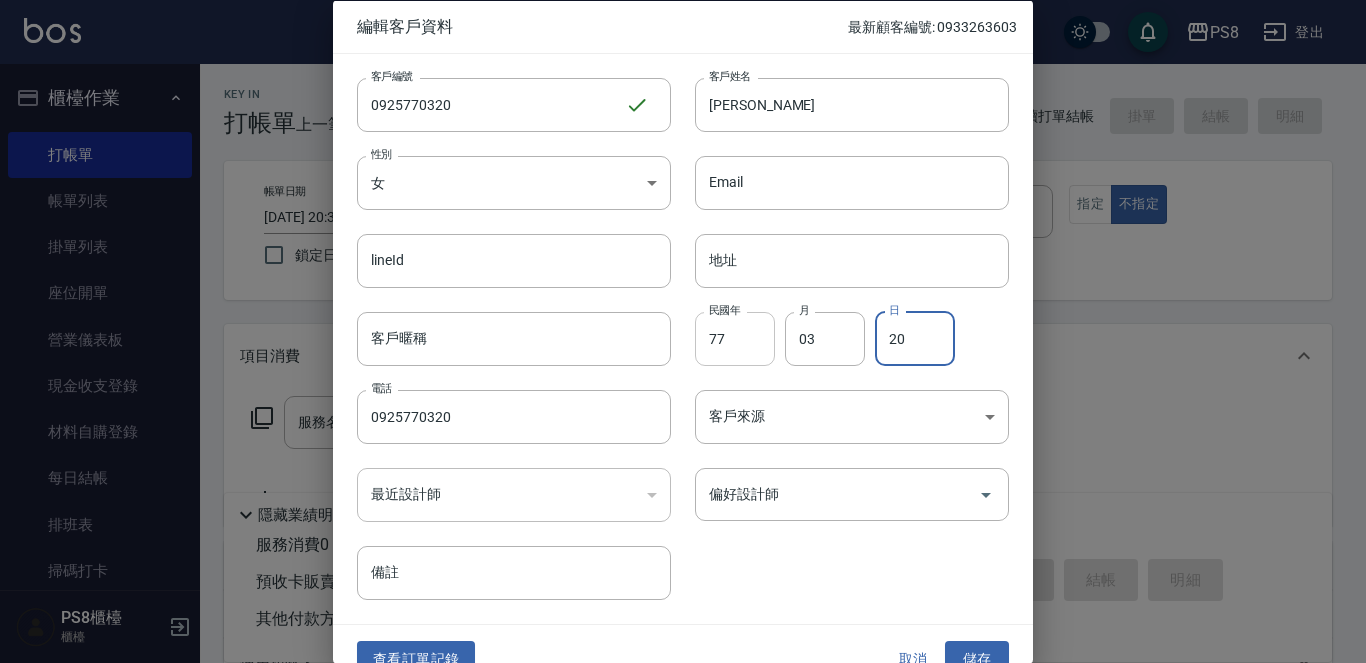 type on "20" 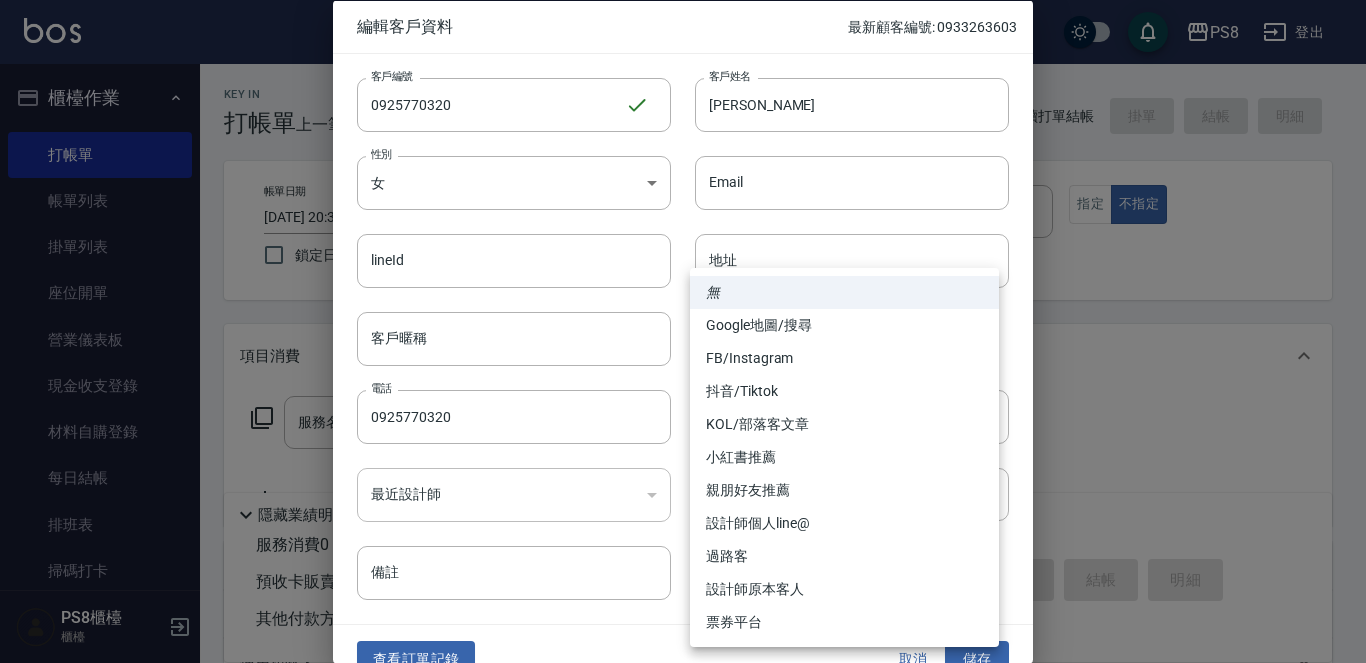 click at bounding box center [683, 331] 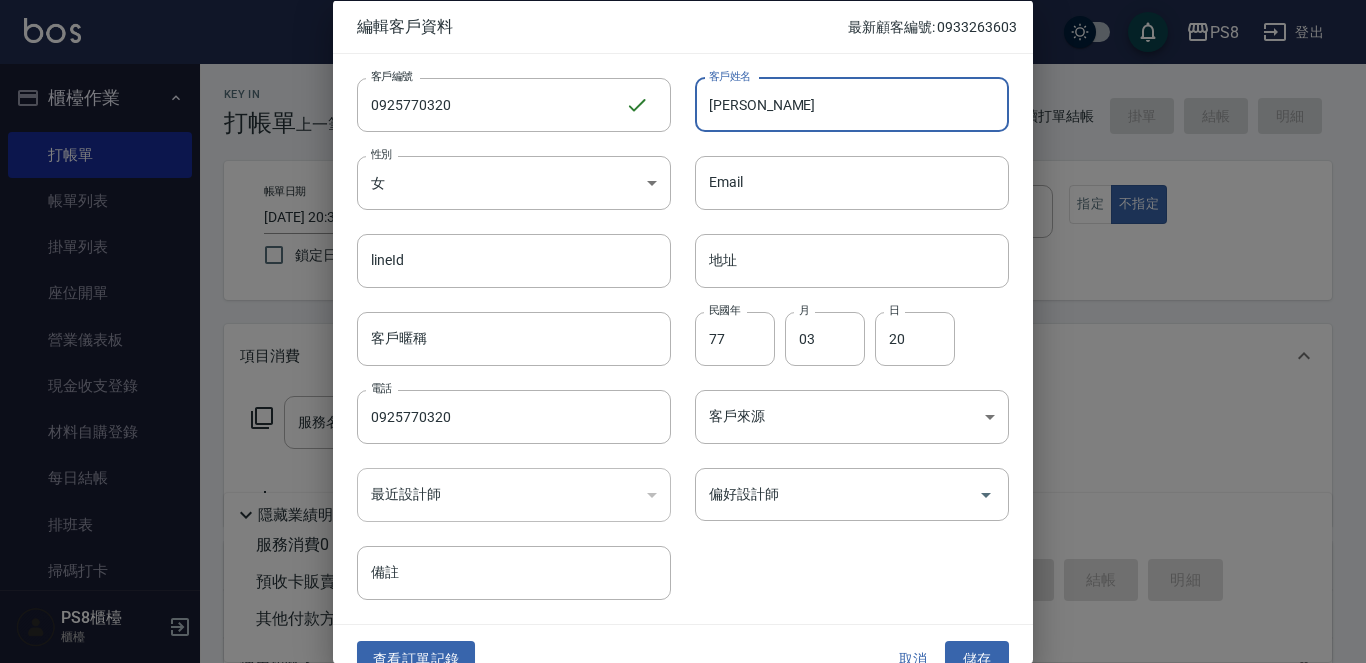 click on "楊珺" at bounding box center [852, 104] 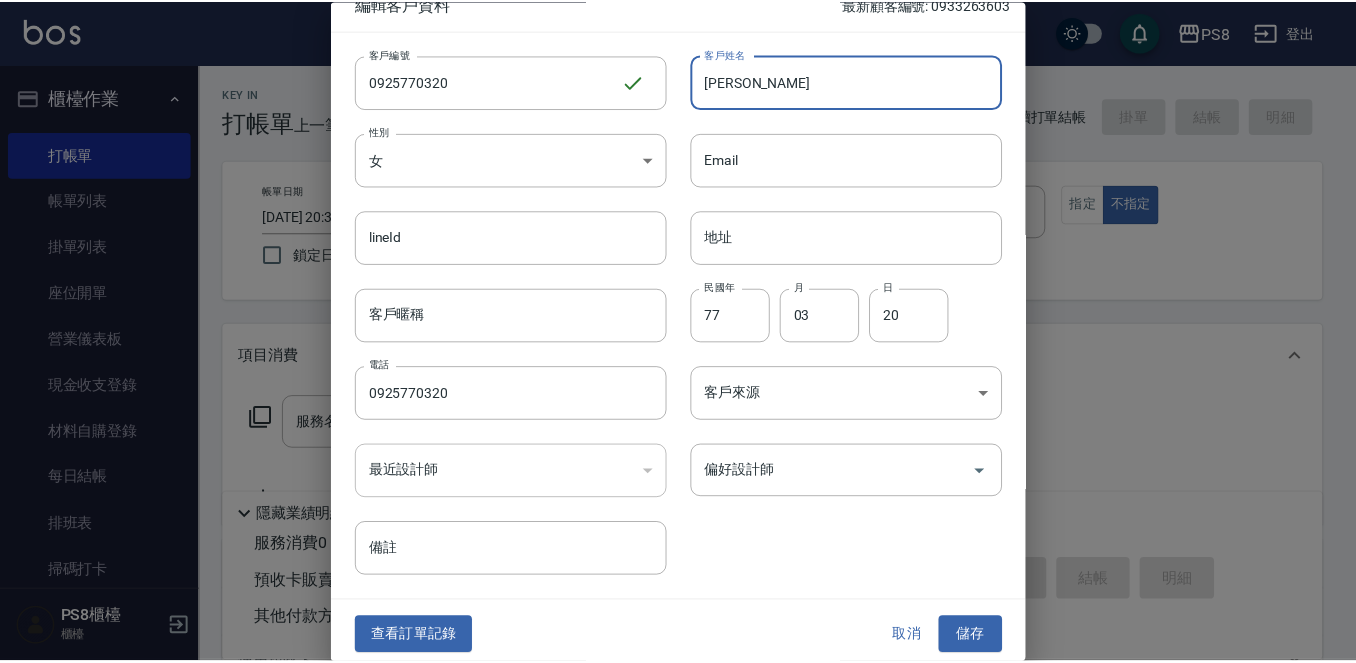 scroll, scrollTop: 30, scrollLeft: 0, axis: vertical 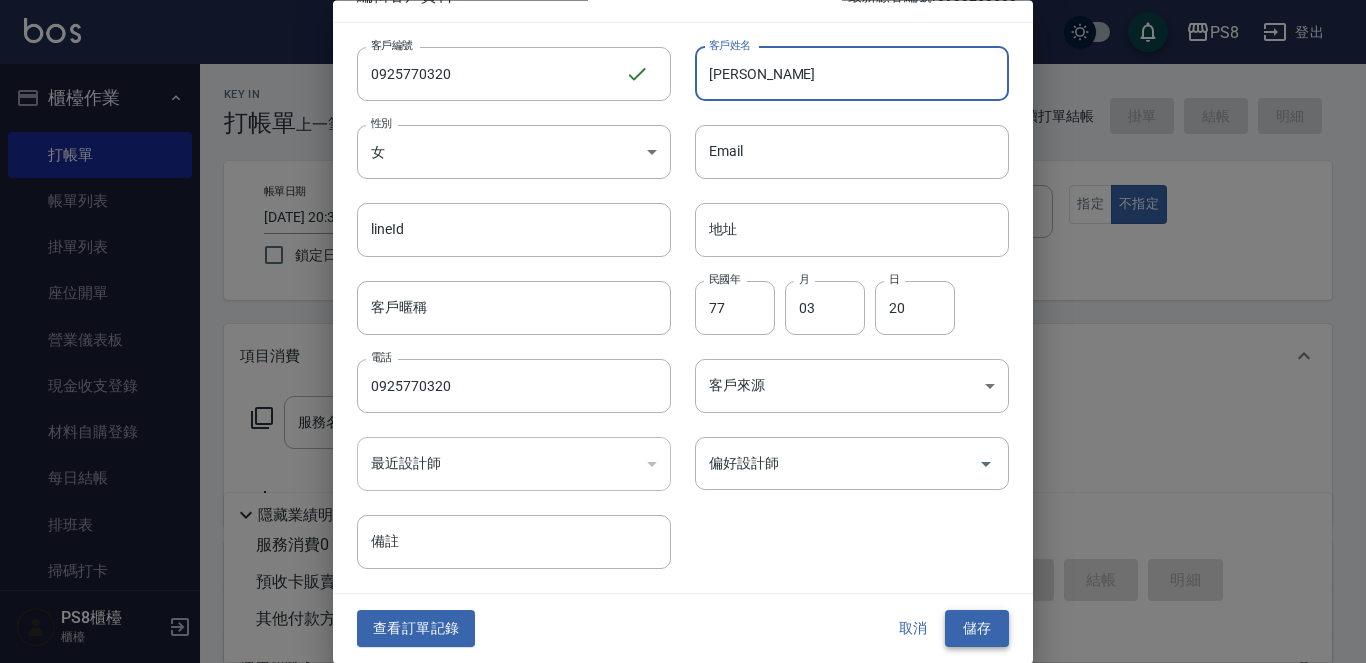 type on "楊珺清" 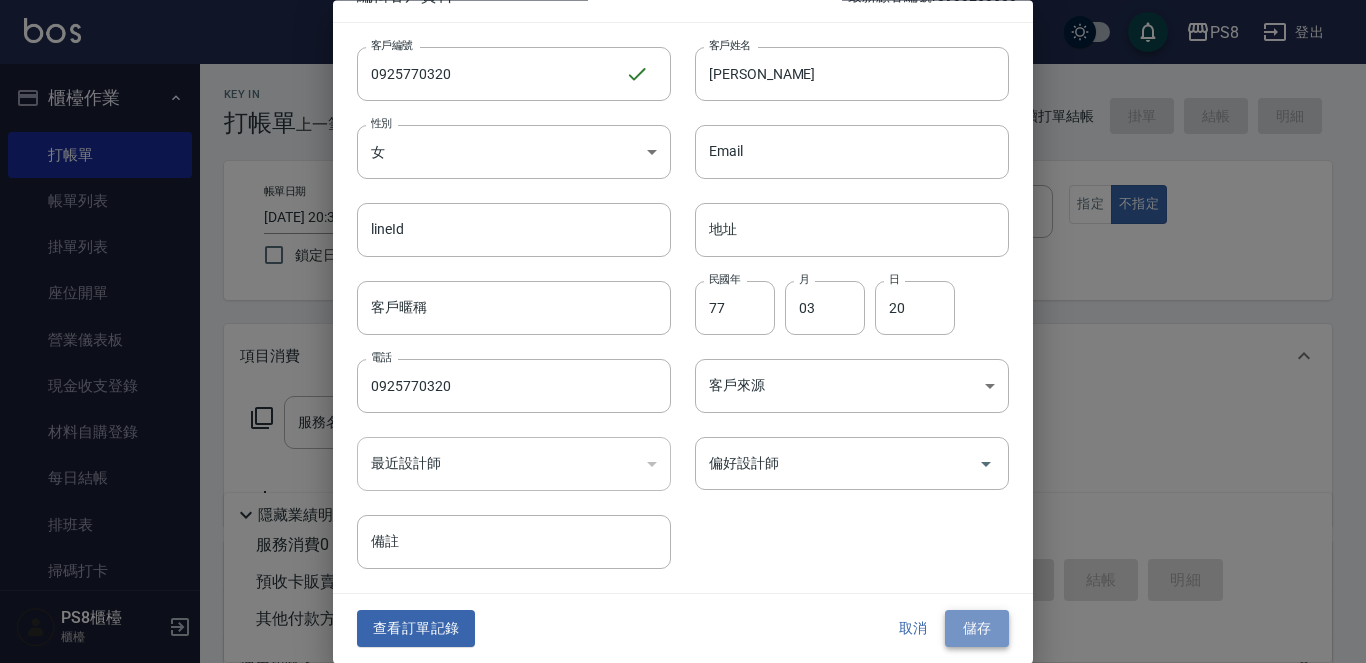 click on "儲存" at bounding box center [977, 629] 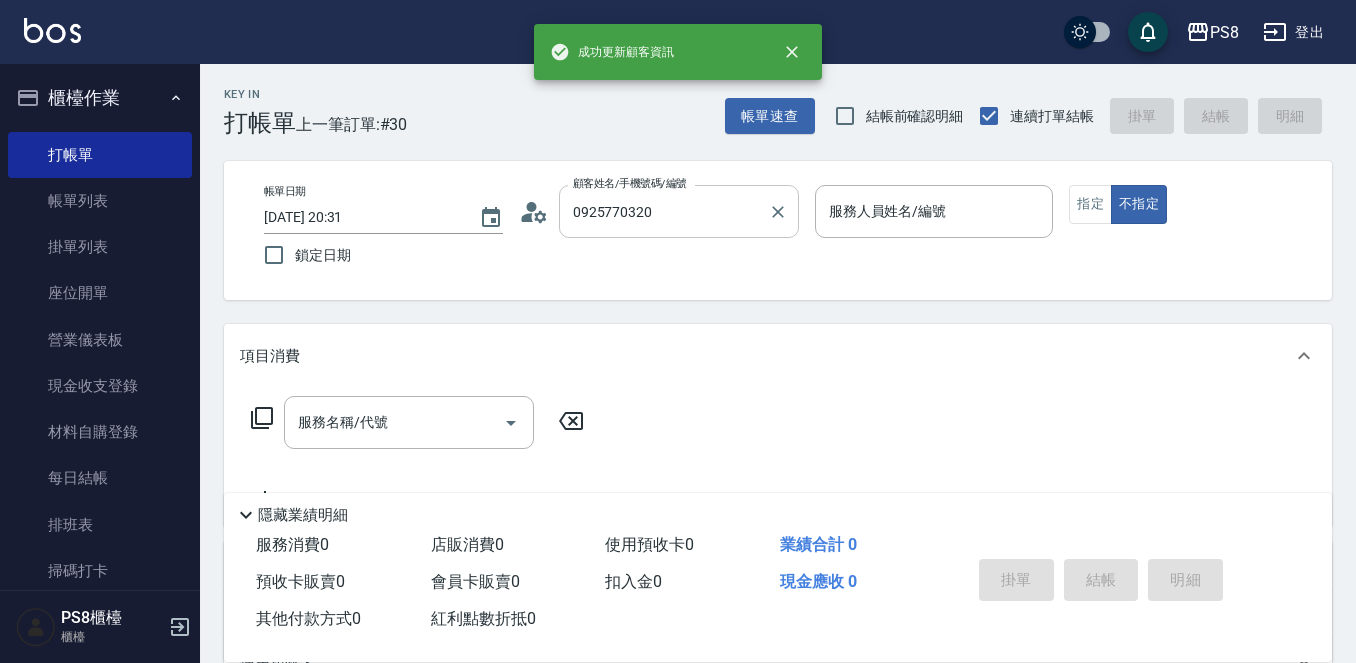 click on "0925770320" at bounding box center [664, 211] 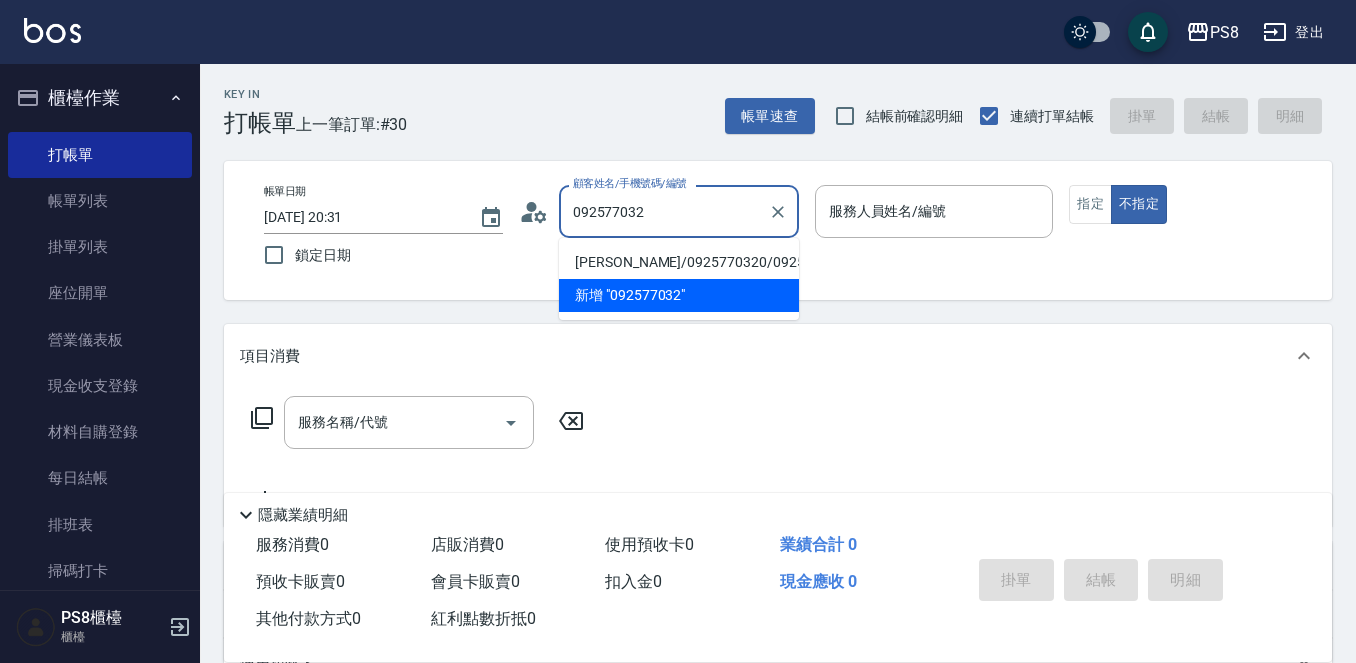 click on "楊珺清/0925770320/0925770320" at bounding box center (679, 262) 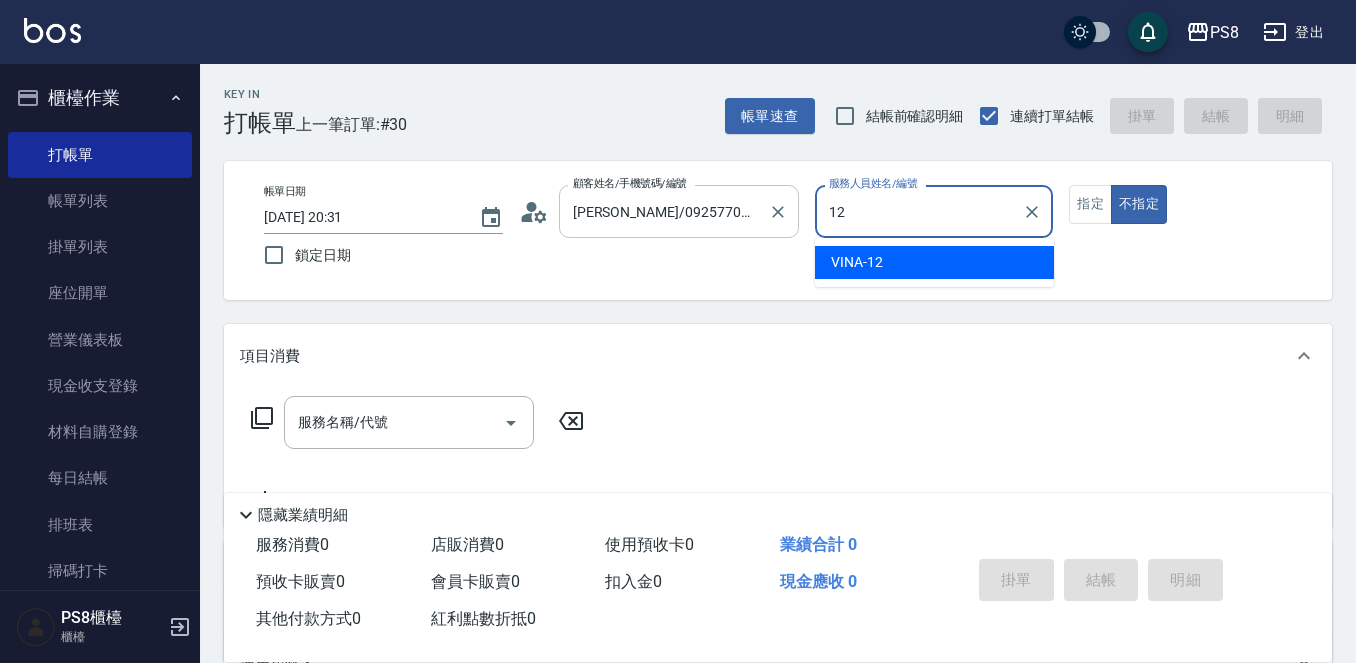type on "VINA-12" 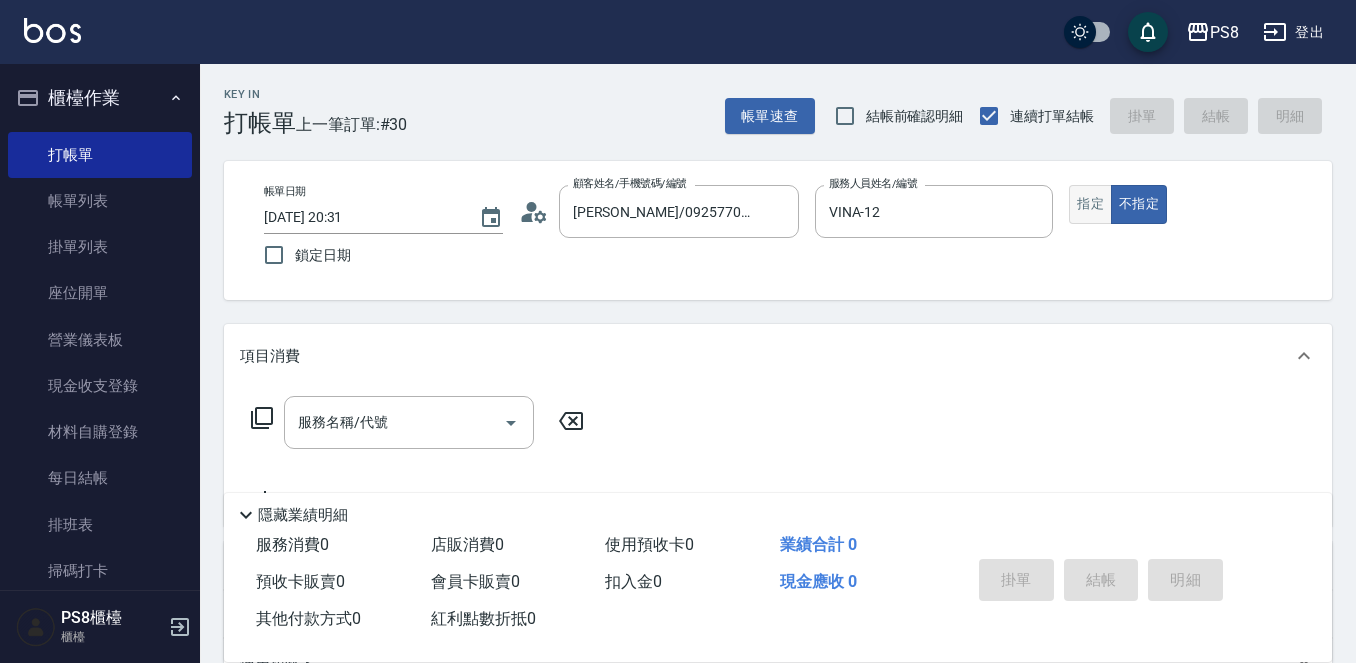 click on "指定" at bounding box center [1090, 204] 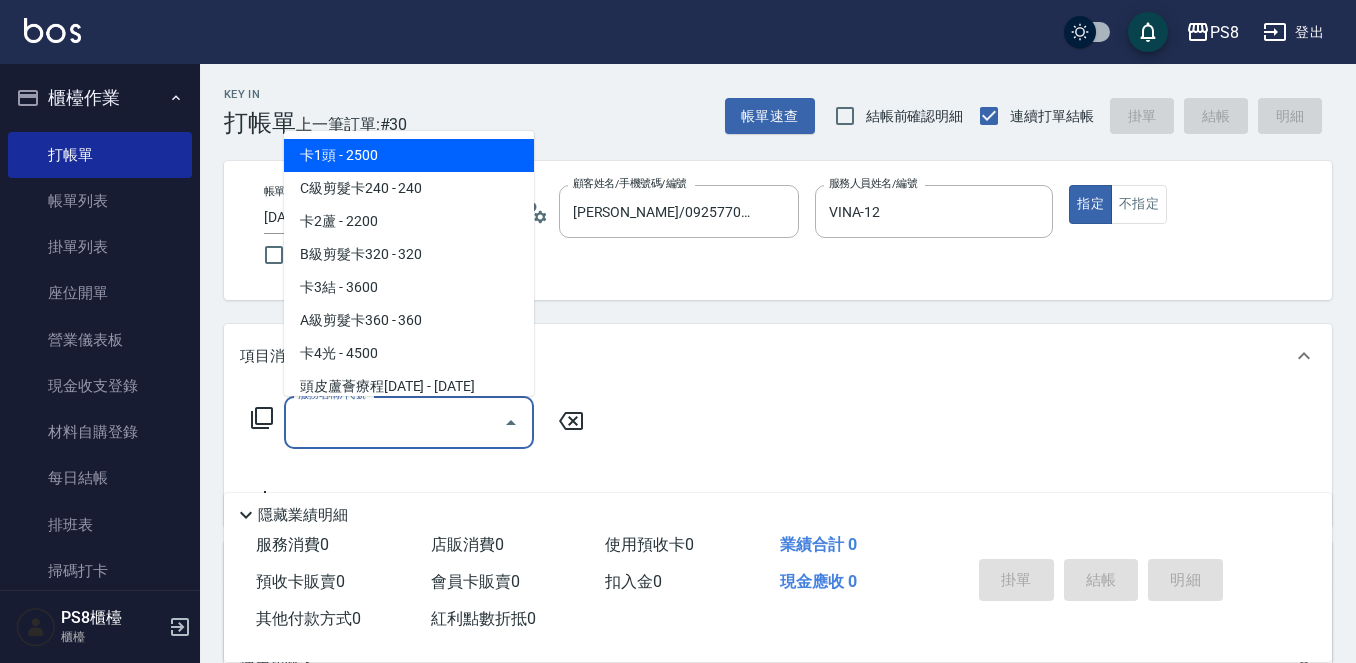click on "服務名稱/代號" at bounding box center [394, 422] 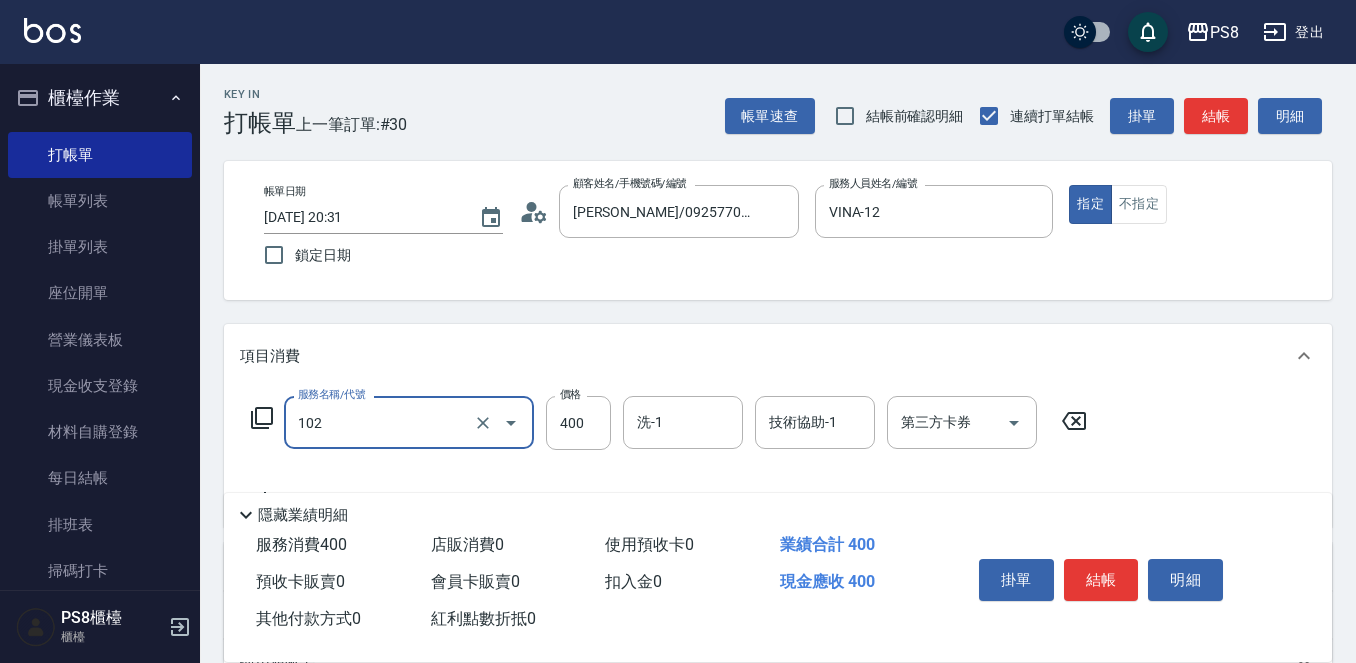 type on "精油洗髮(102)" 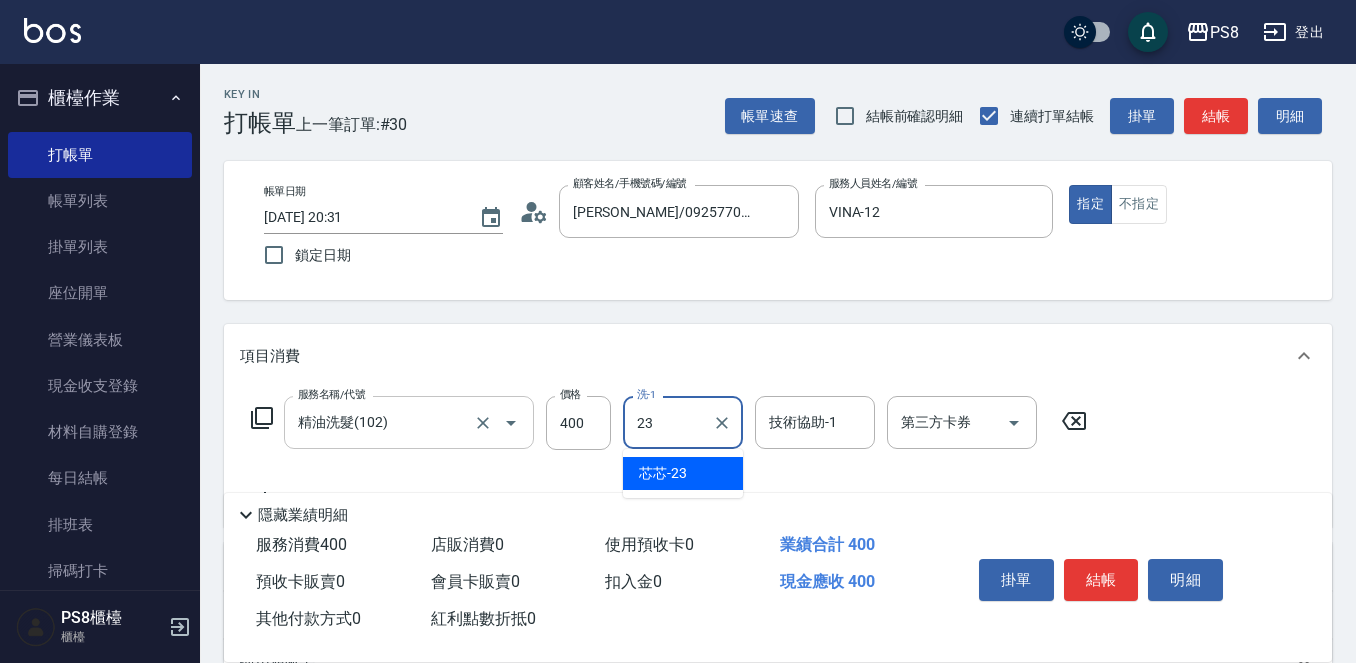 type on "芯芯-23" 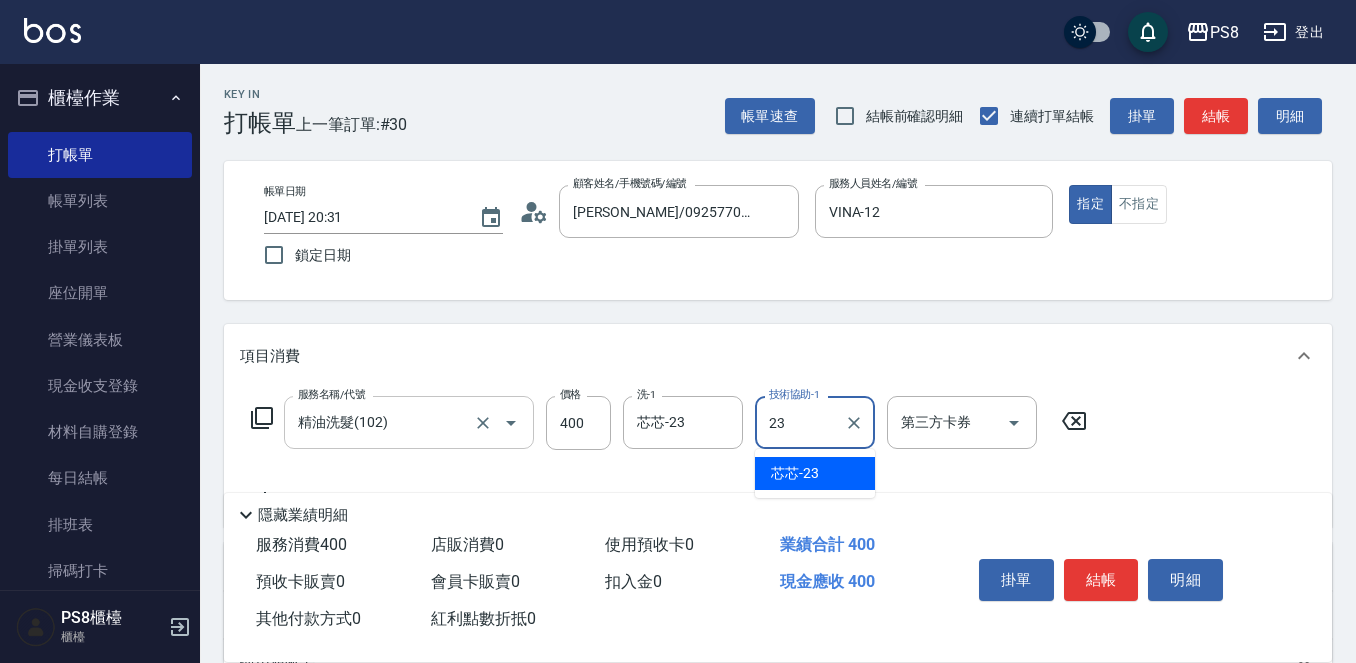 type on "芯芯-23" 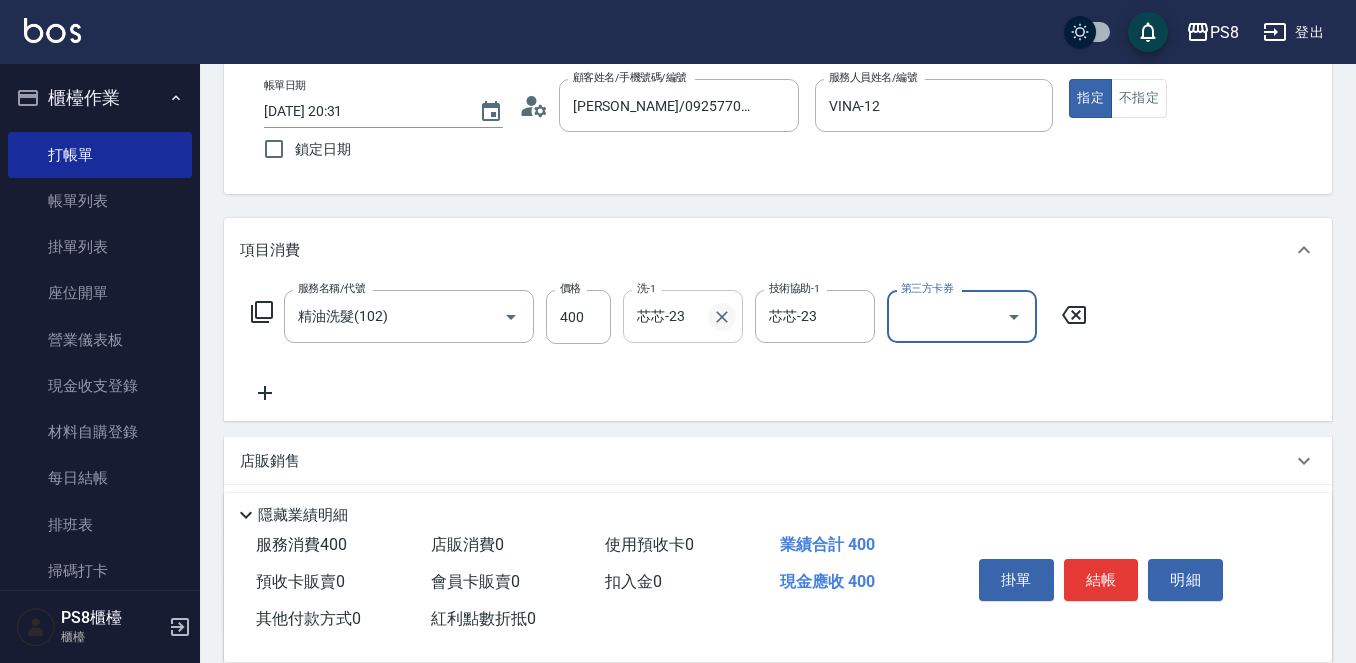 scroll, scrollTop: 300, scrollLeft: 0, axis: vertical 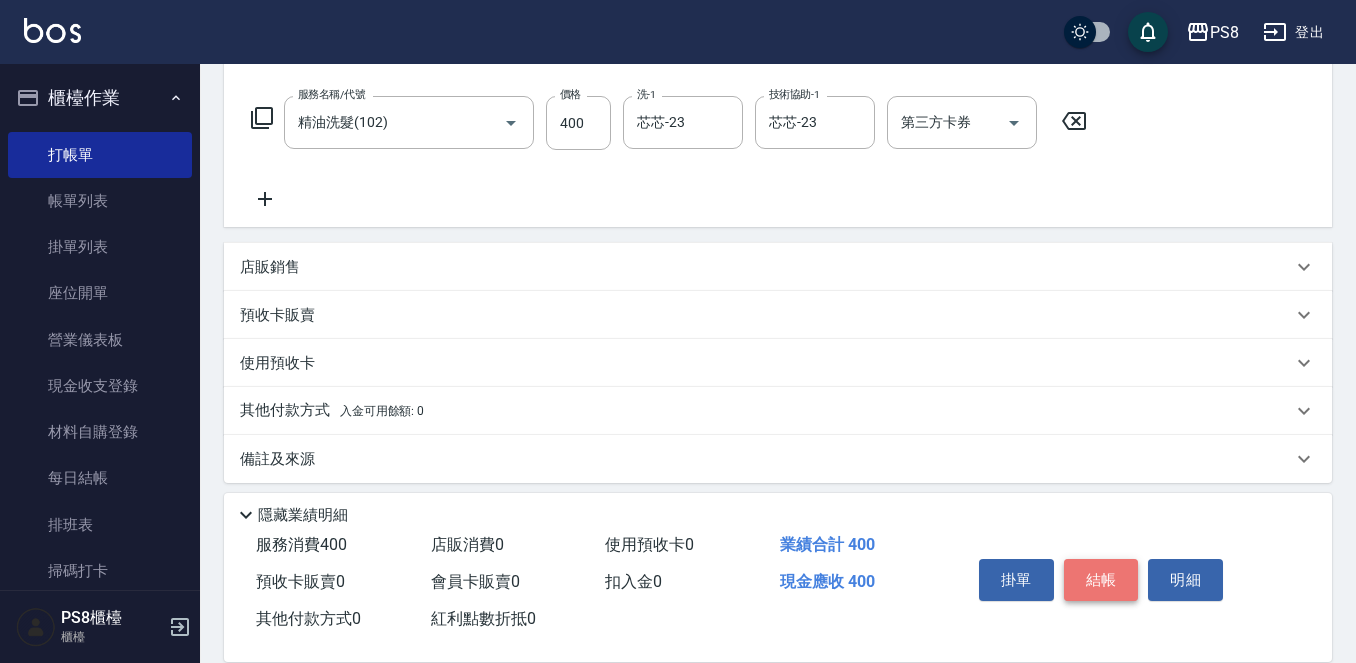 click on "結帳" at bounding box center [1101, 580] 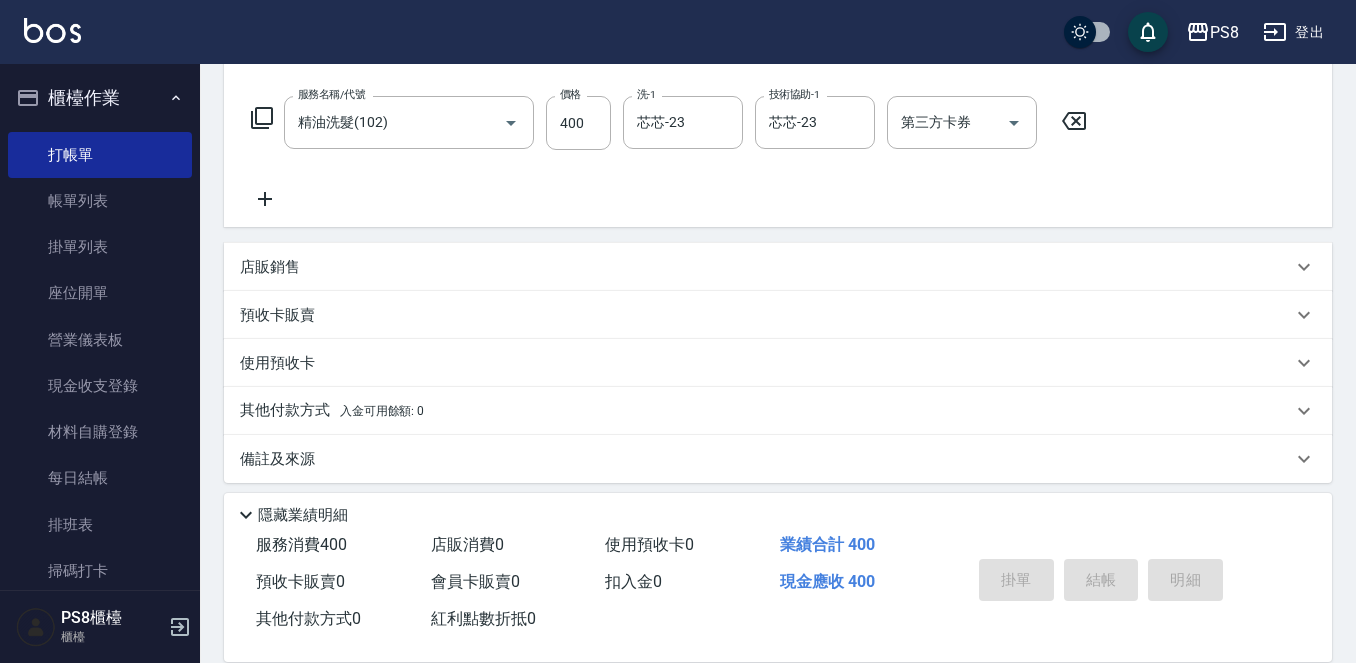 type on "2025/07/12 20:35" 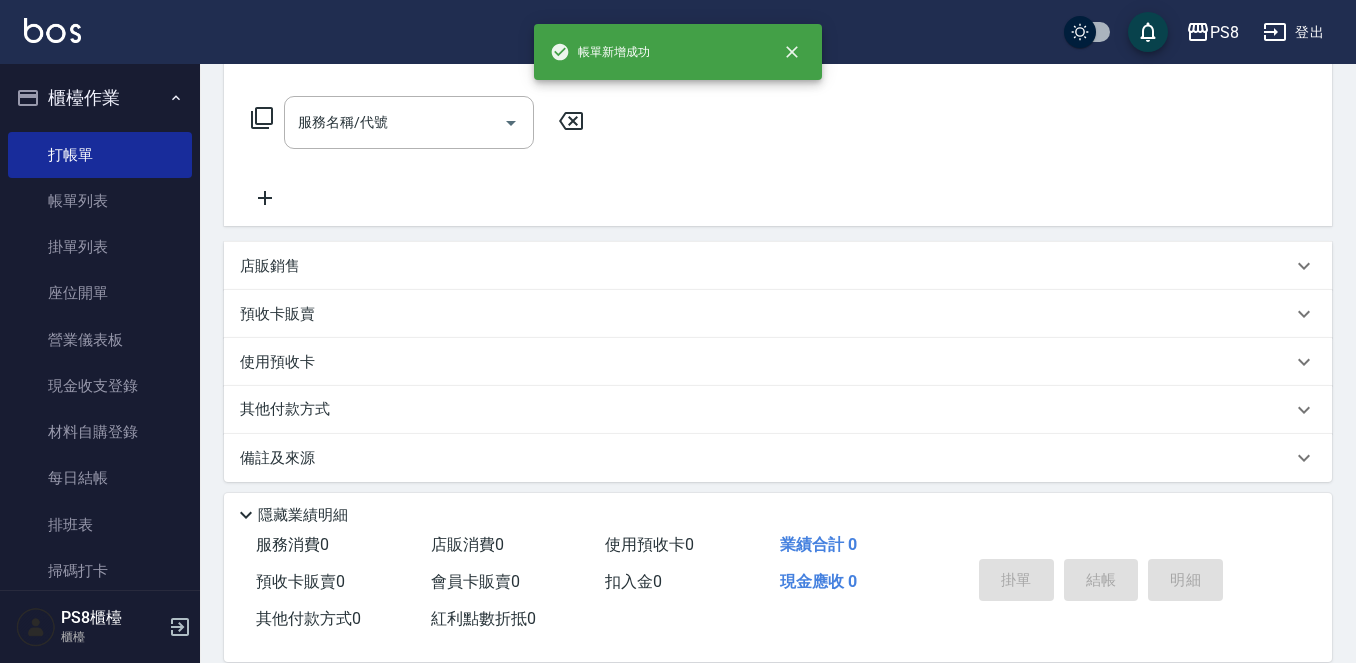 scroll, scrollTop: 0, scrollLeft: 0, axis: both 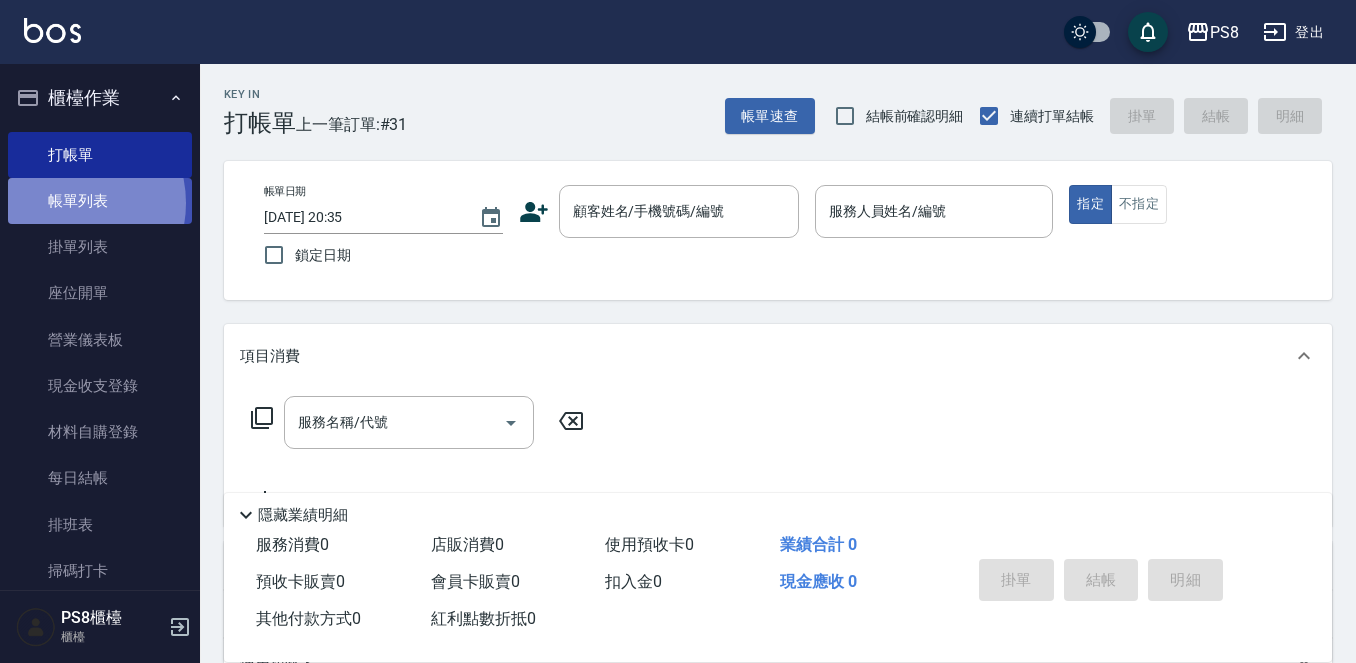 click on "帳單列表" at bounding box center [100, 201] 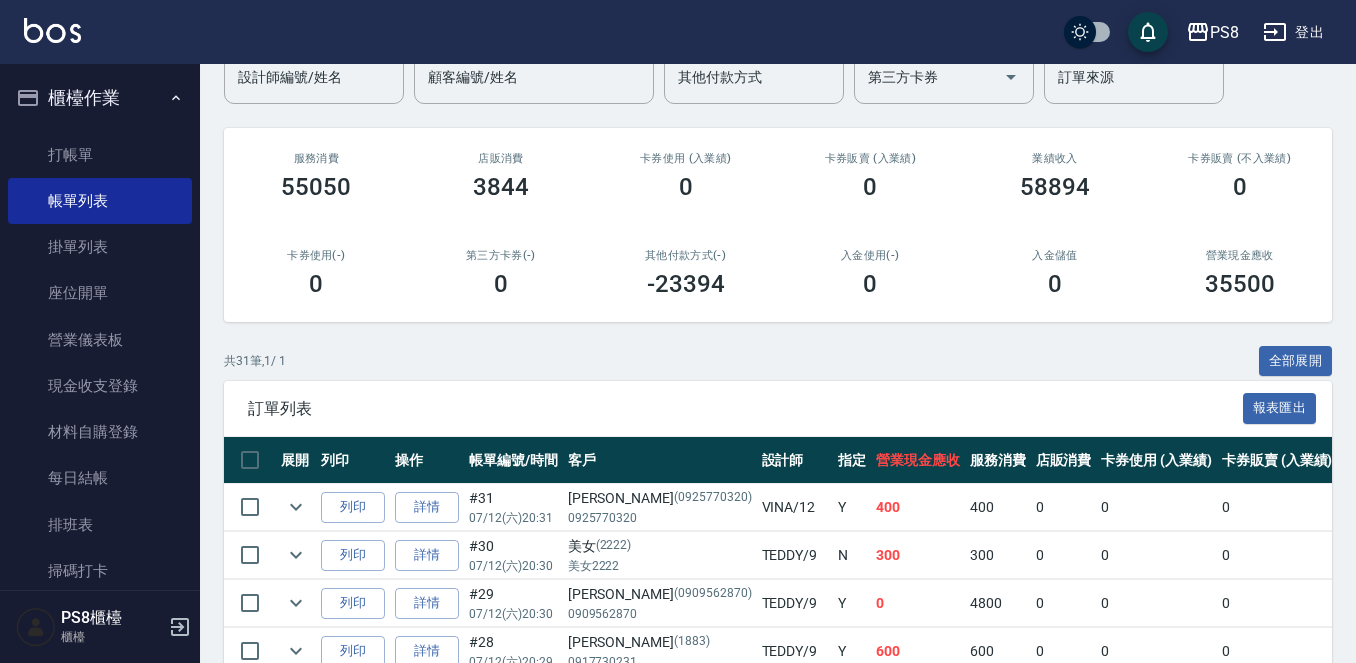 scroll, scrollTop: 300, scrollLeft: 0, axis: vertical 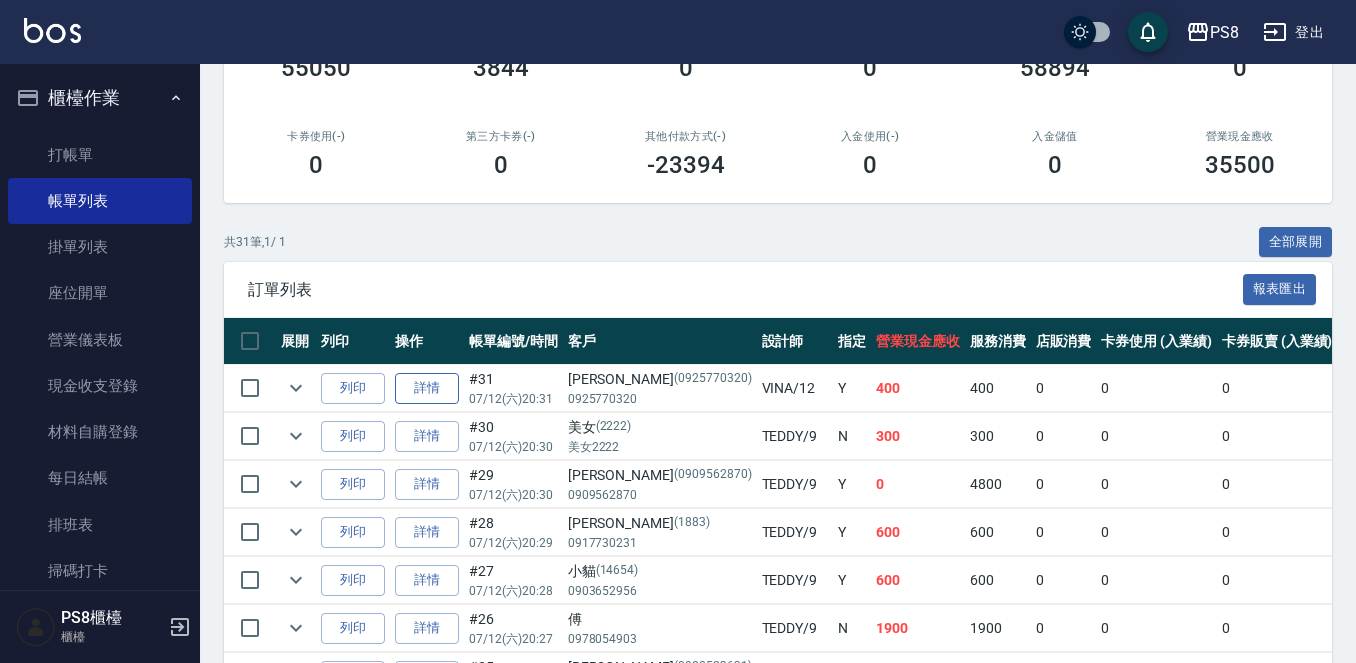 click on "詳情" at bounding box center [427, 388] 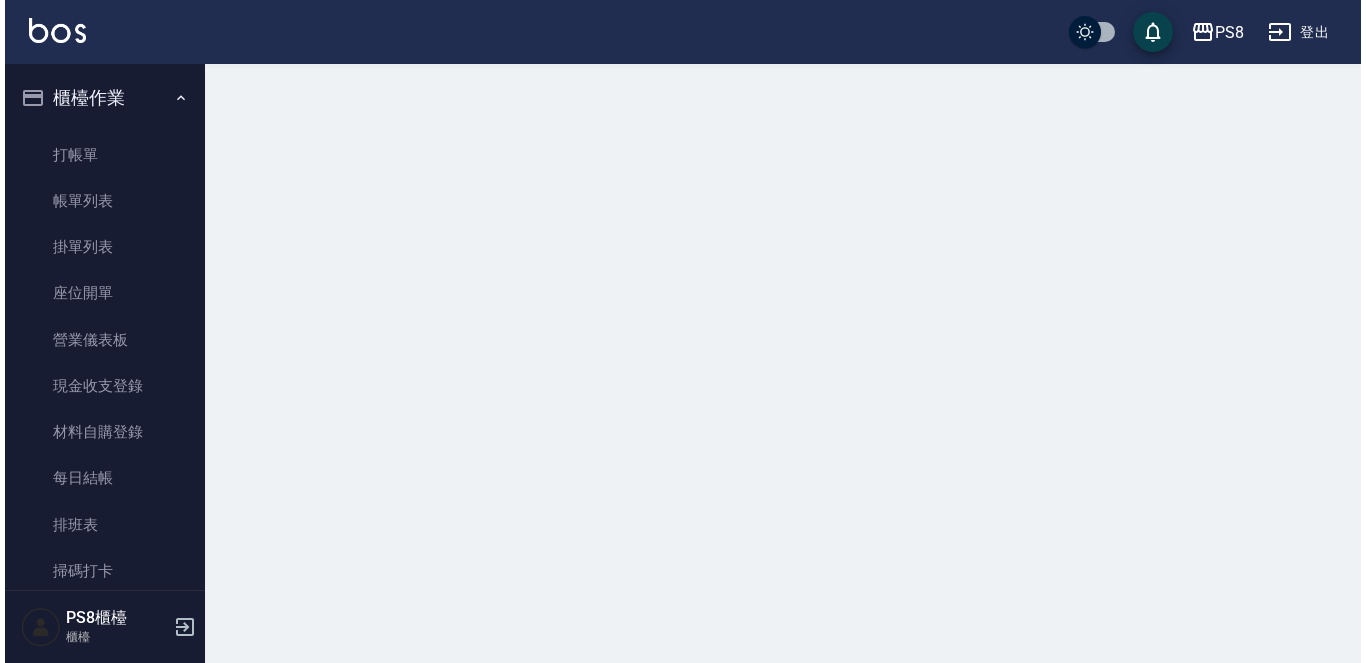 scroll, scrollTop: 0, scrollLeft: 0, axis: both 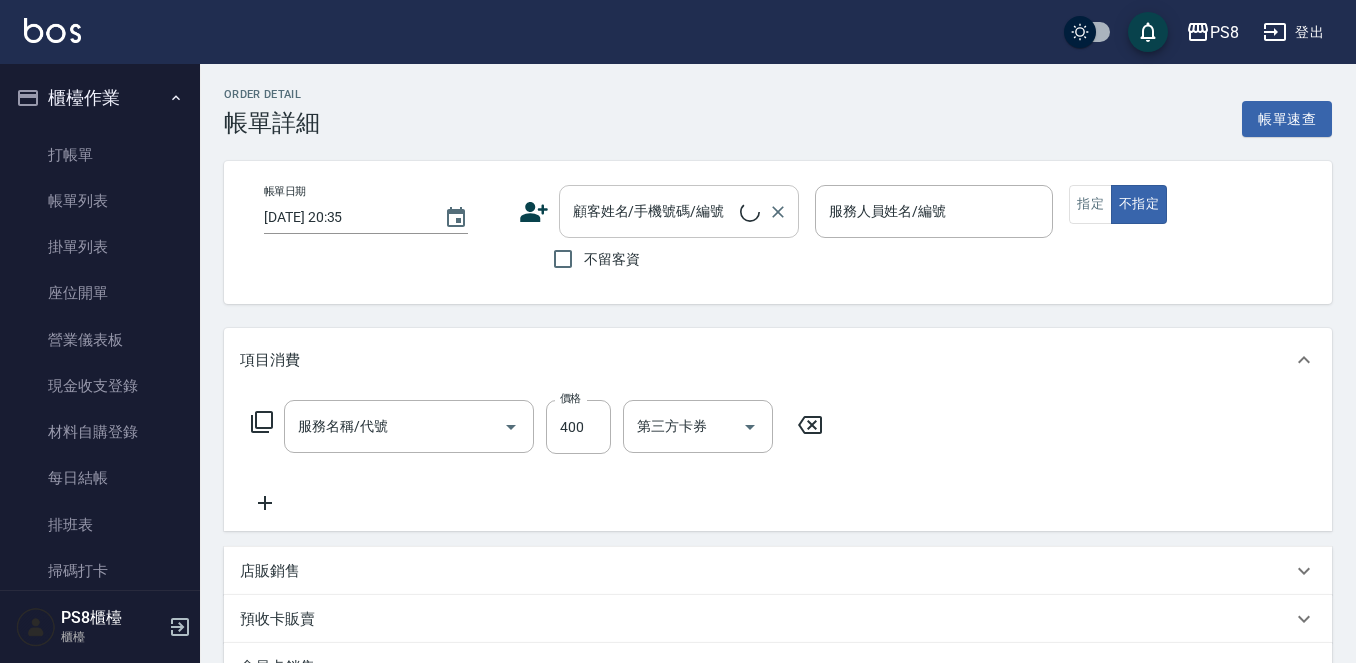 type on "2025/07/12 20:31" 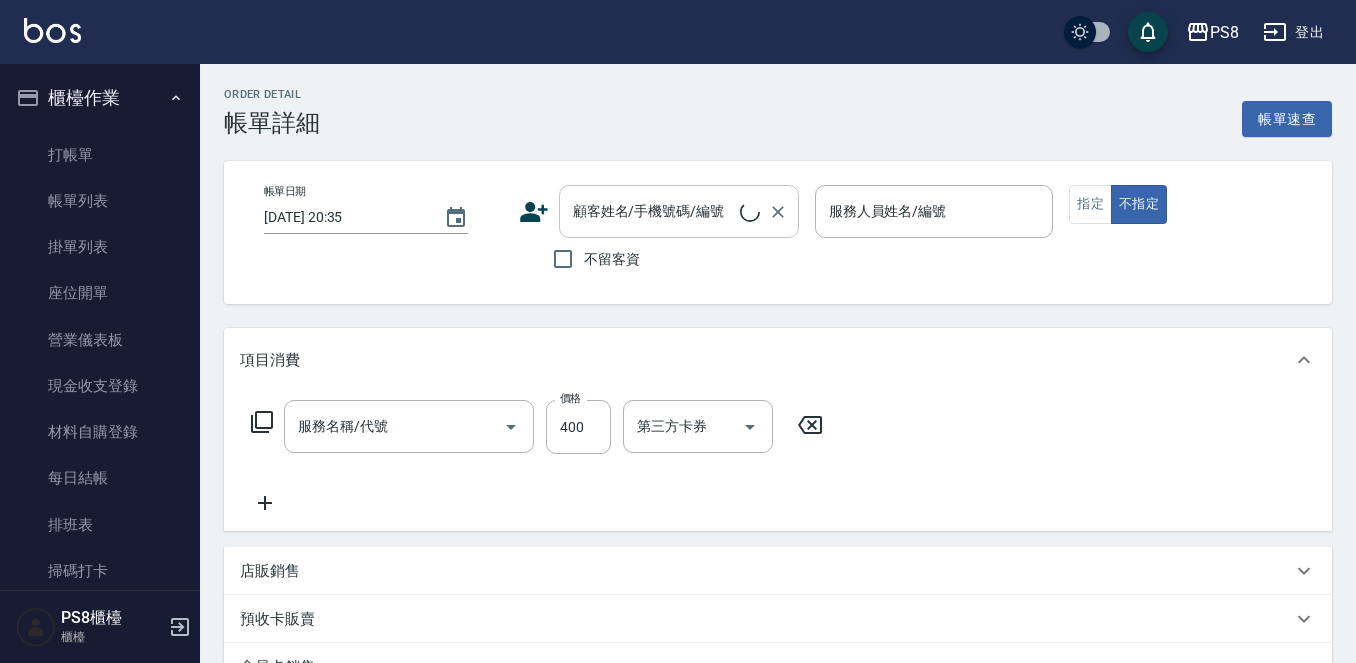 type on "VINA-12" 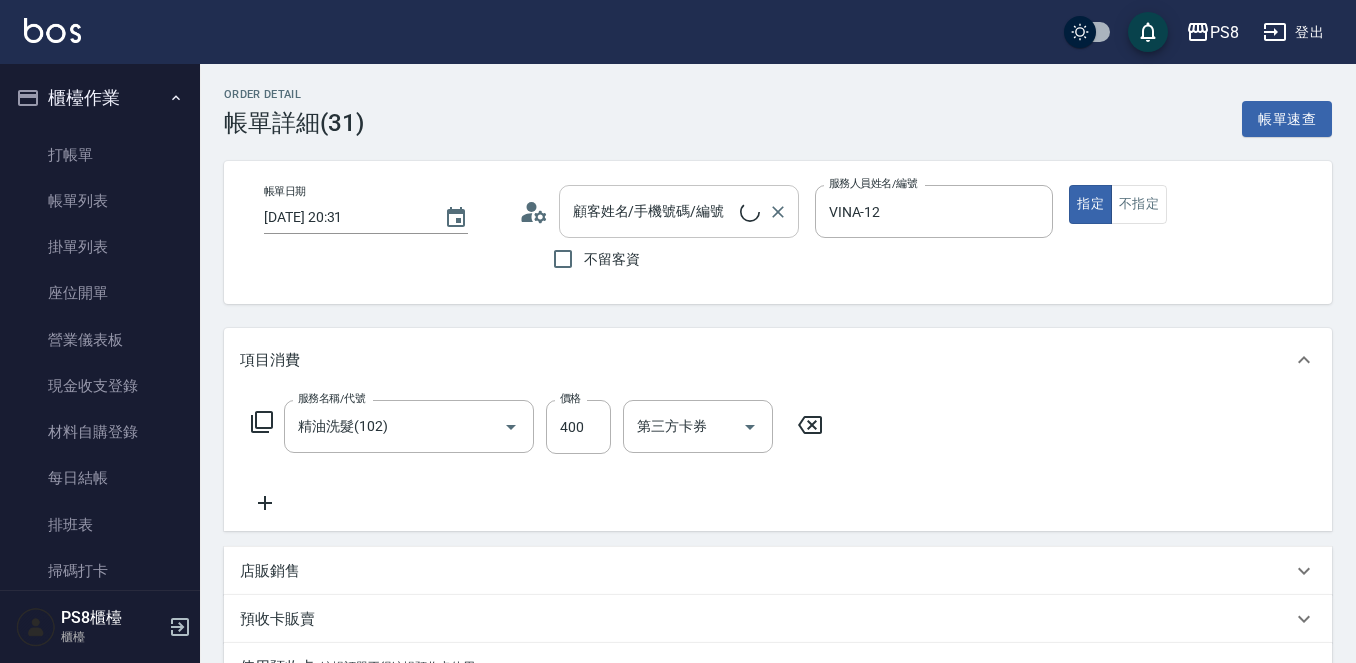 type on "精油洗髮(102)" 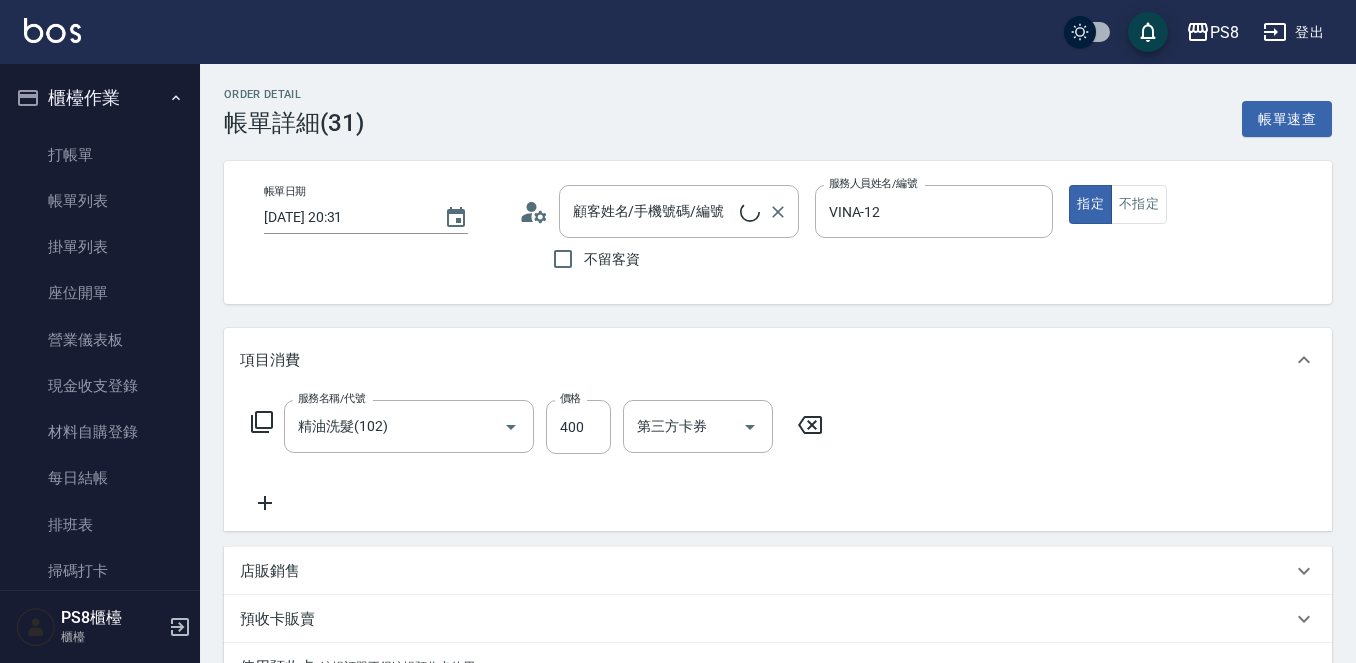 type on "楊珺清/0925770320/0925770320" 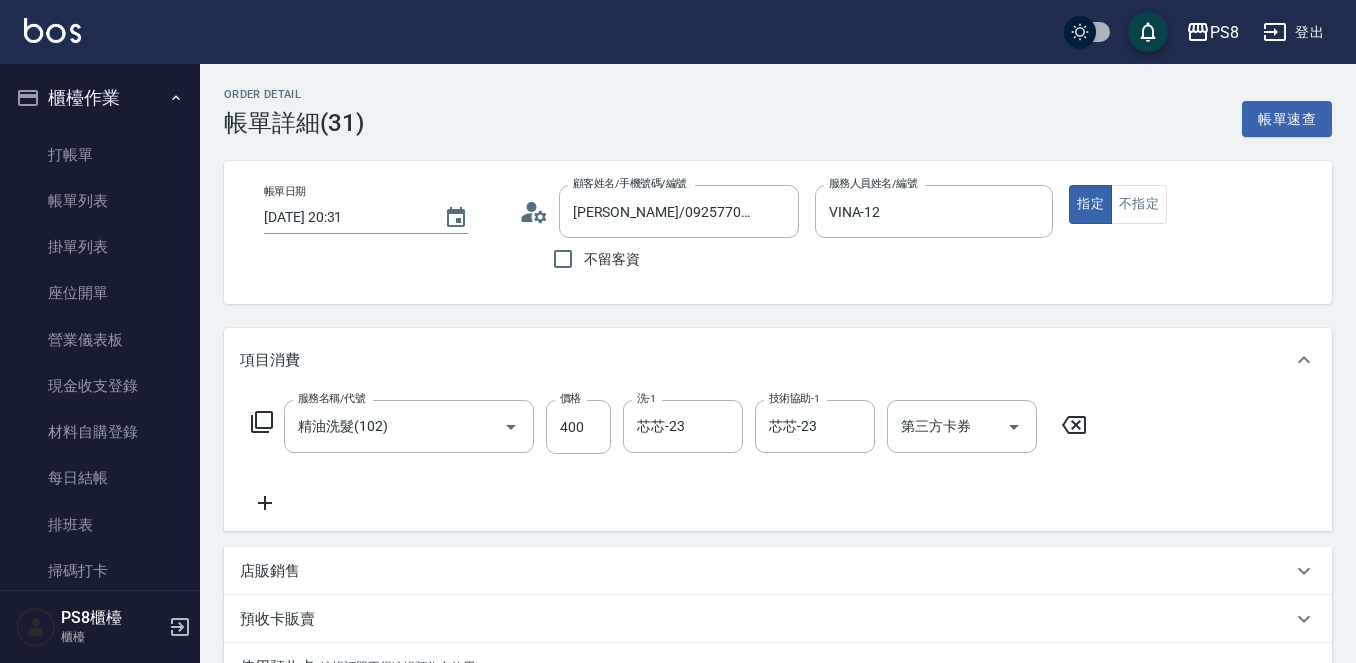 click 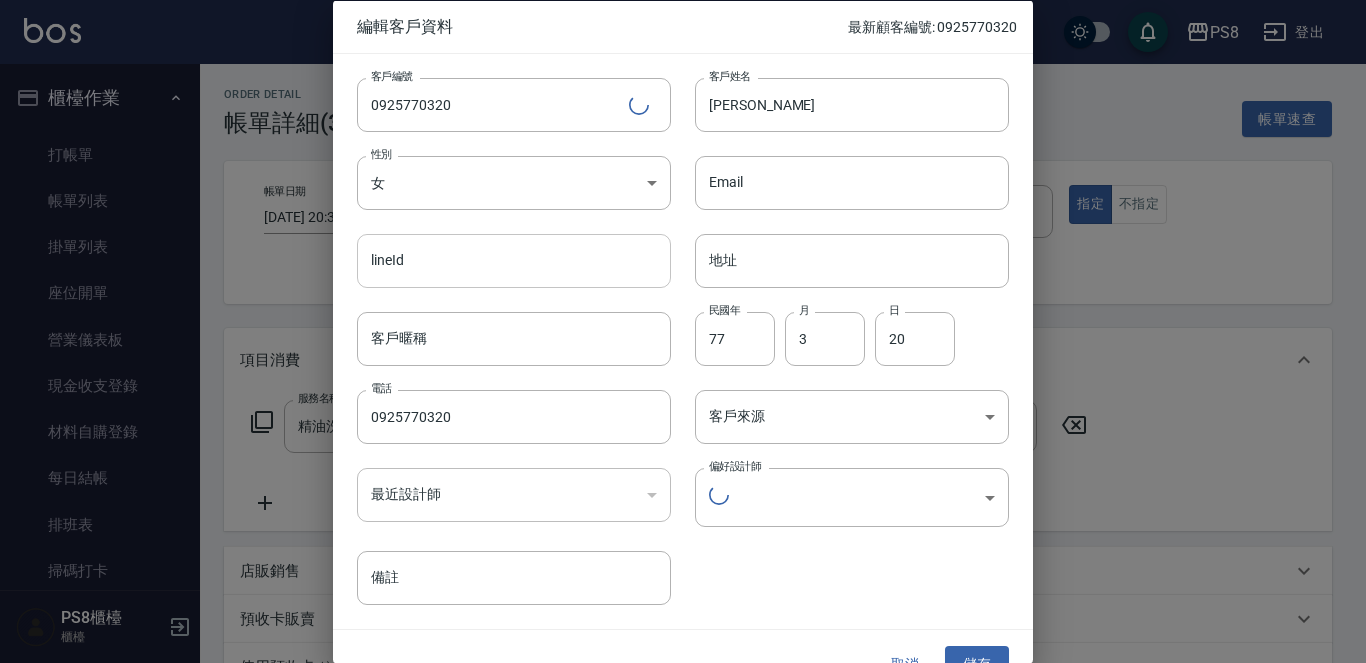 type 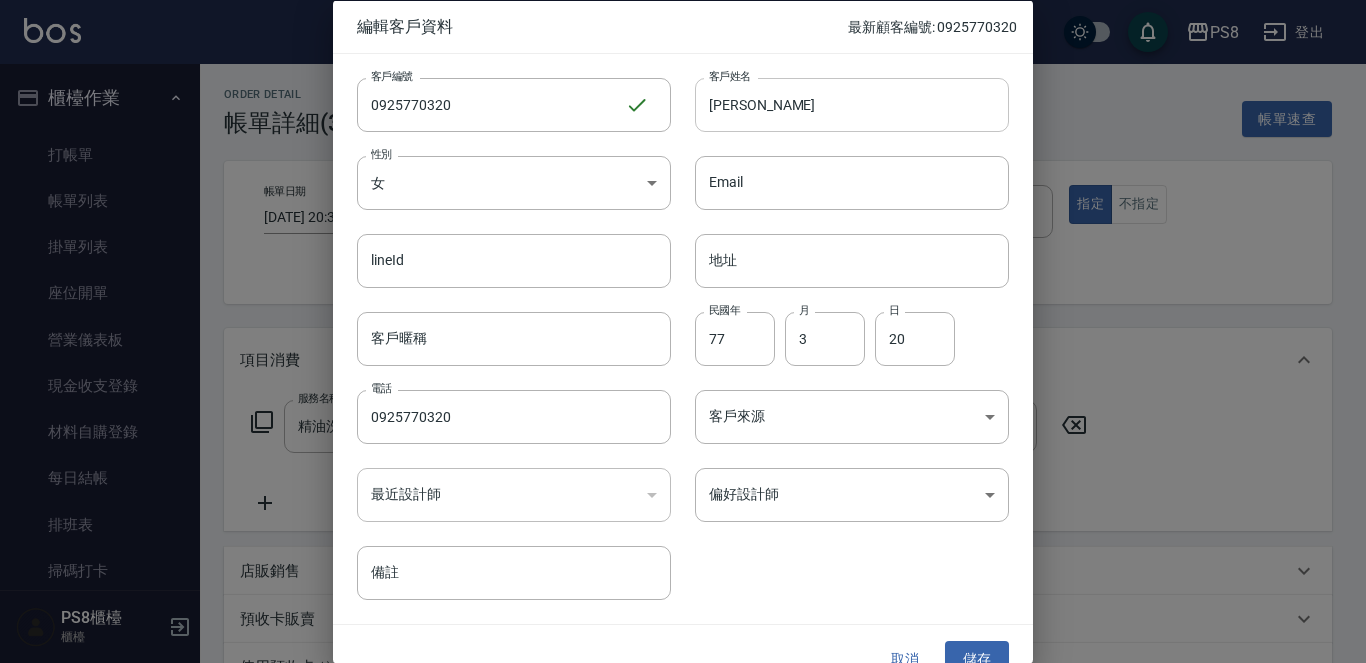 click on "楊珺清" at bounding box center [852, 104] 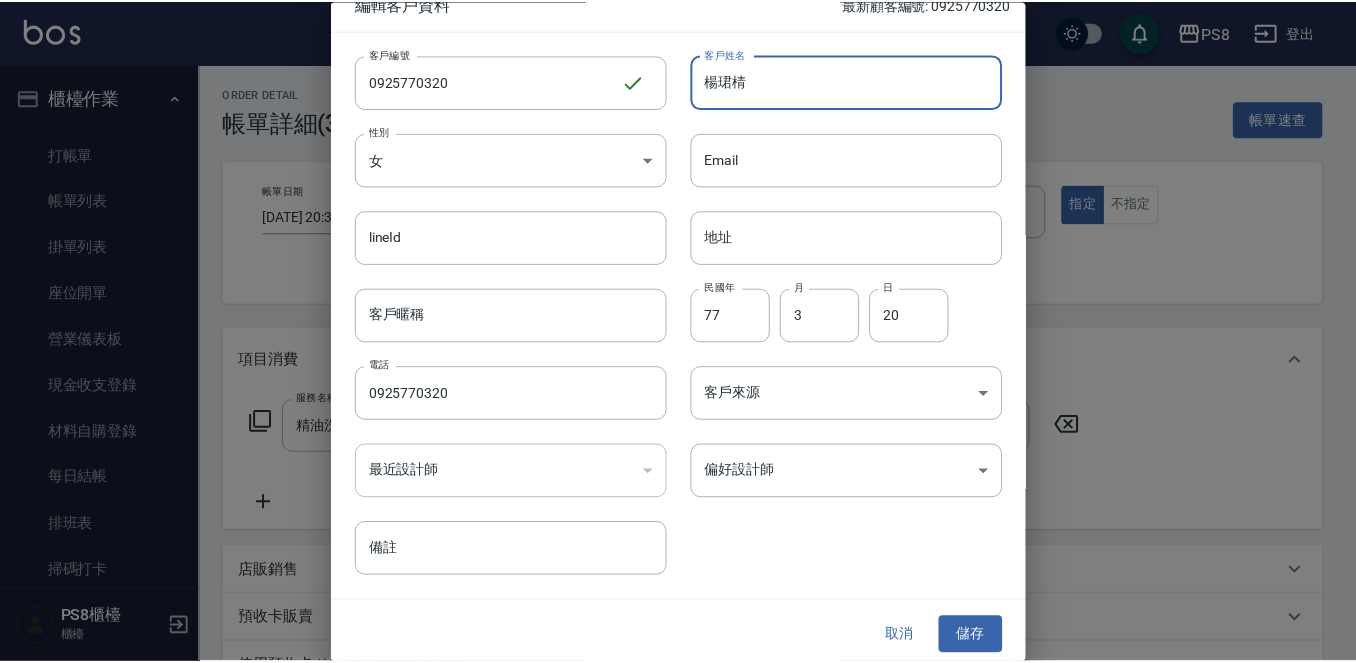 scroll, scrollTop: 30, scrollLeft: 0, axis: vertical 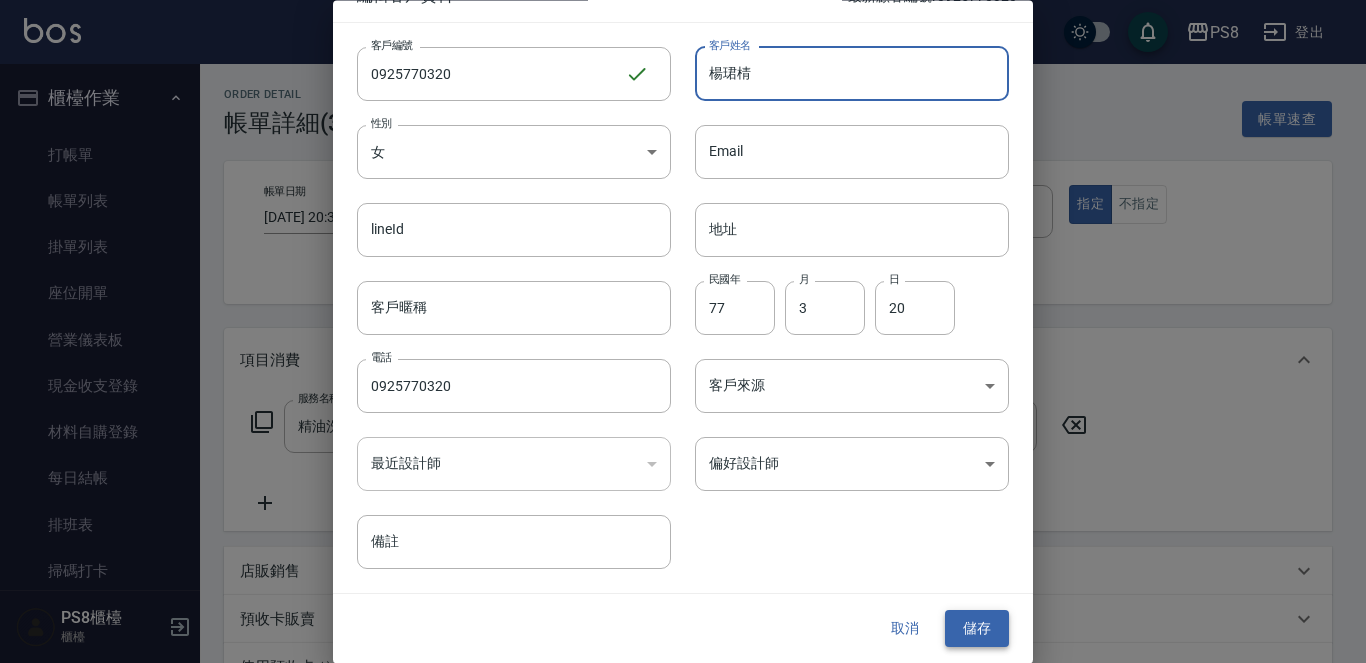 type on "楊珺棈" 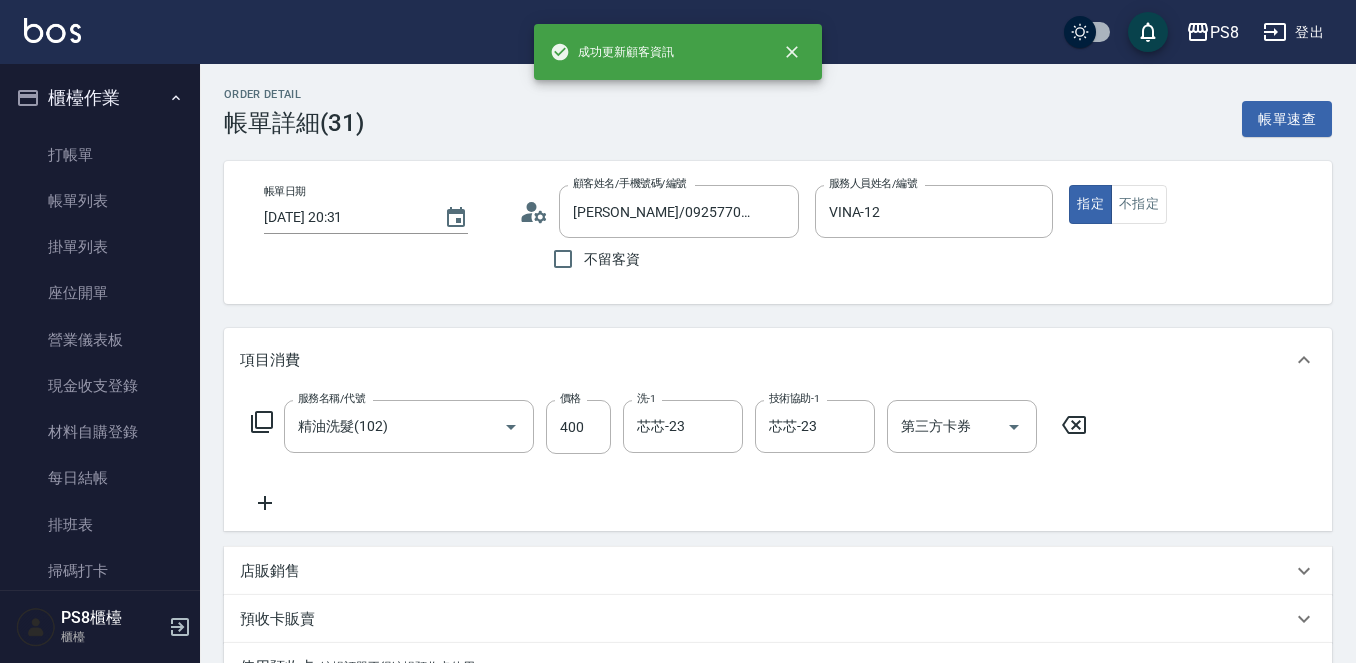 type on "楊珺棈/0925770320/0925770320" 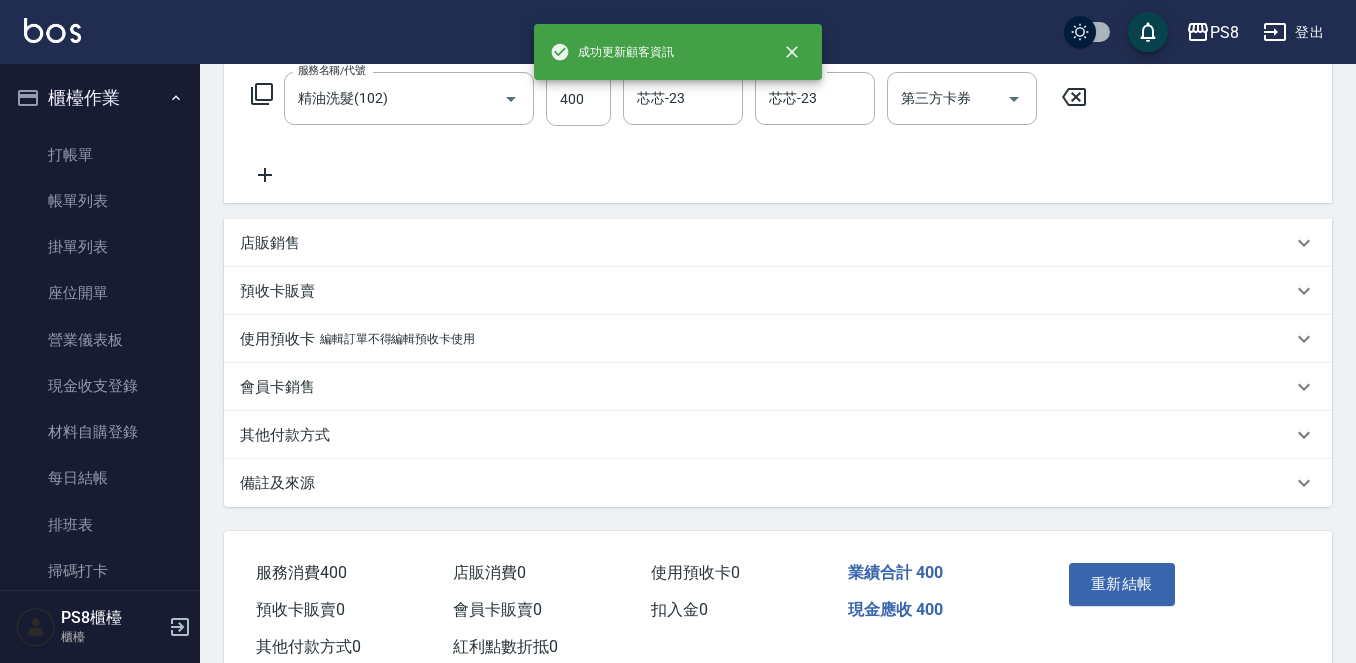 scroll, scrollTop: 388, scrollLeft: 0, axis: vertical 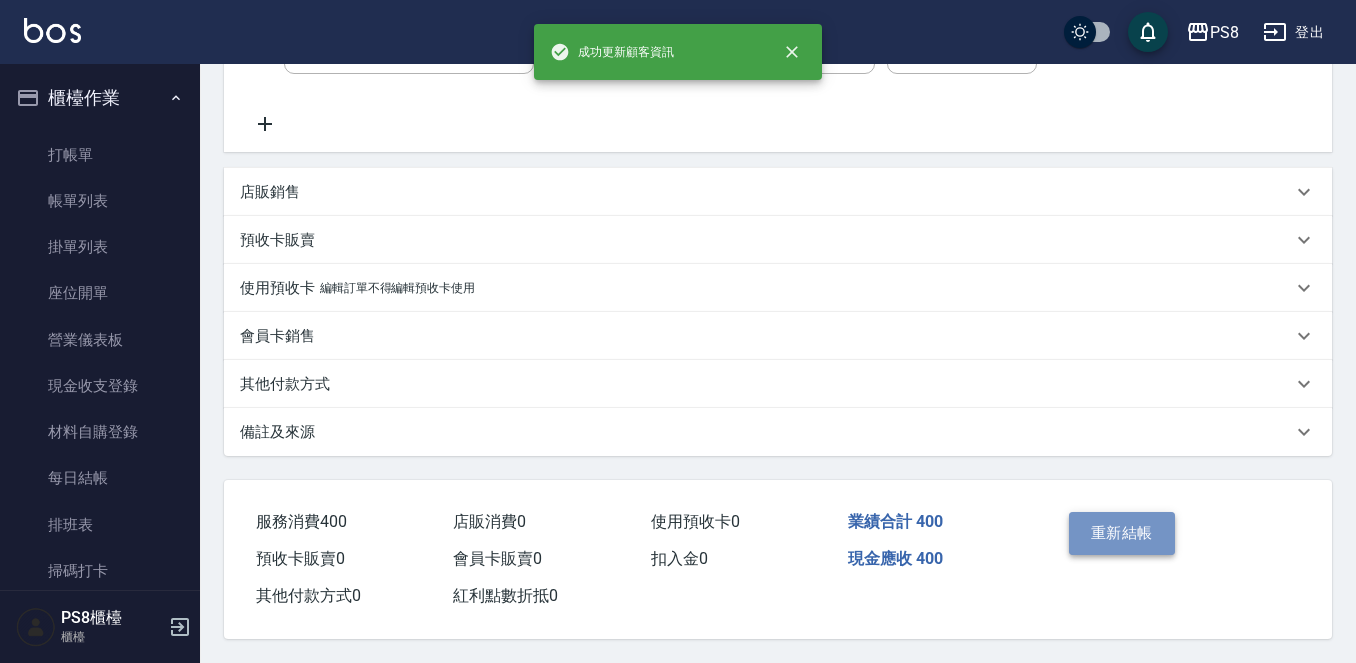 click on "重新結帳" at bounding box center (1122, 533) 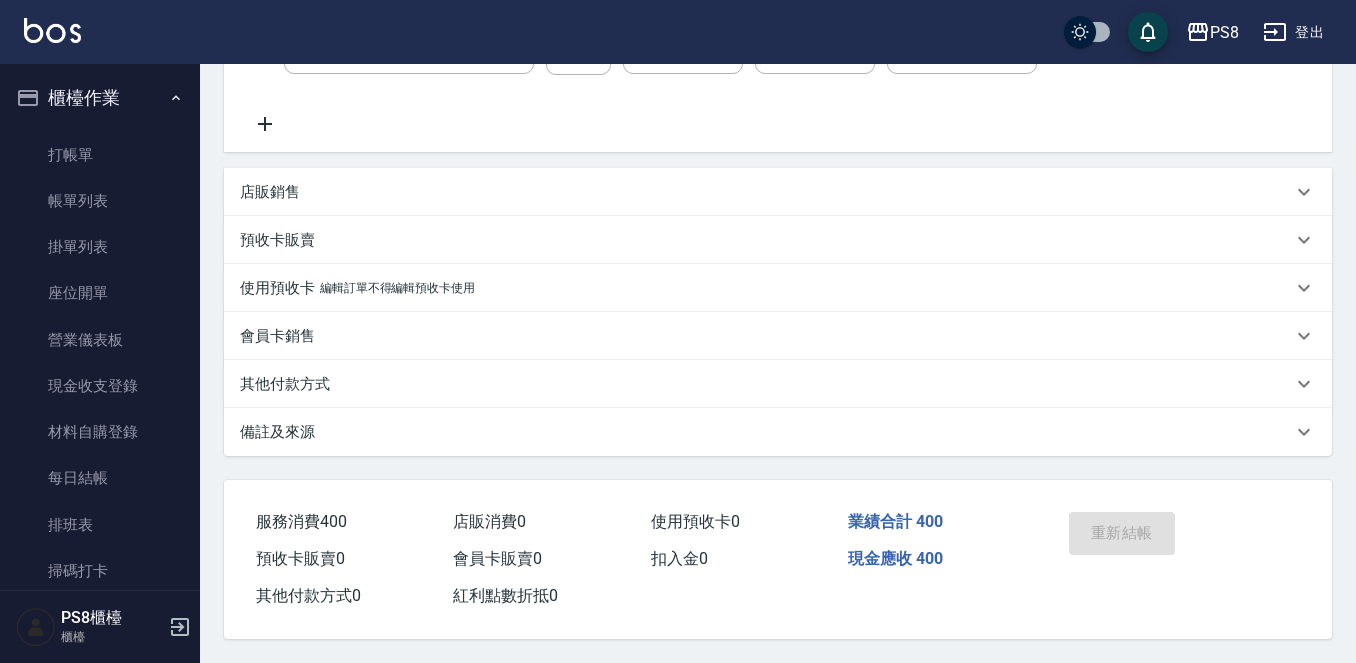 click on "帳單列表" at bounding box center (100, 201) 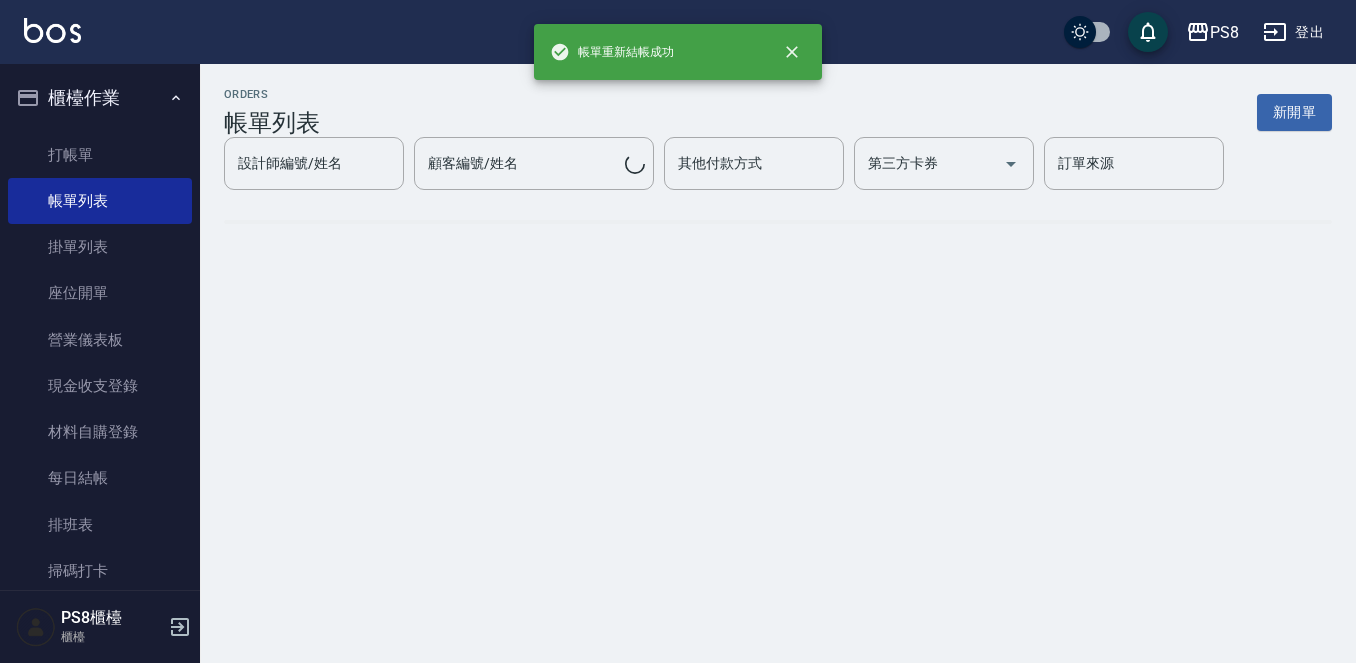 scroll, scrollTop: 0, scrollLeft: 0, axis: both 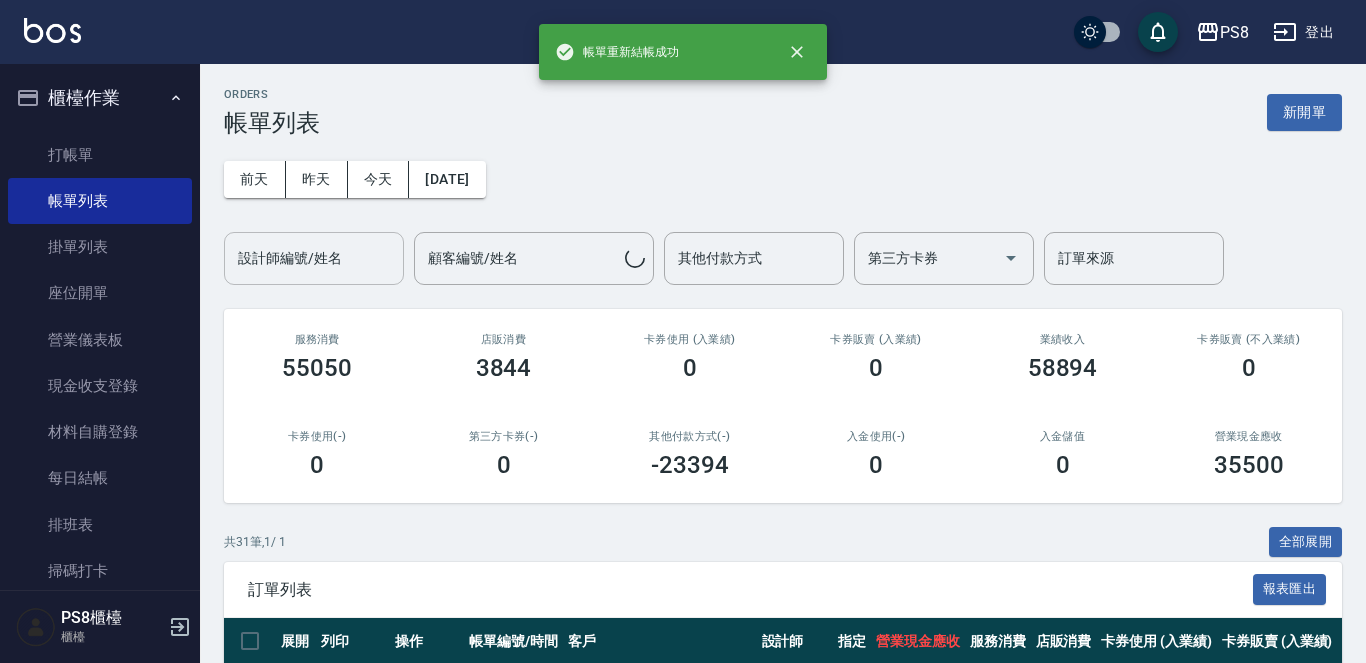 click on "設計師編號/姓名" at bounding box center [314, 258] 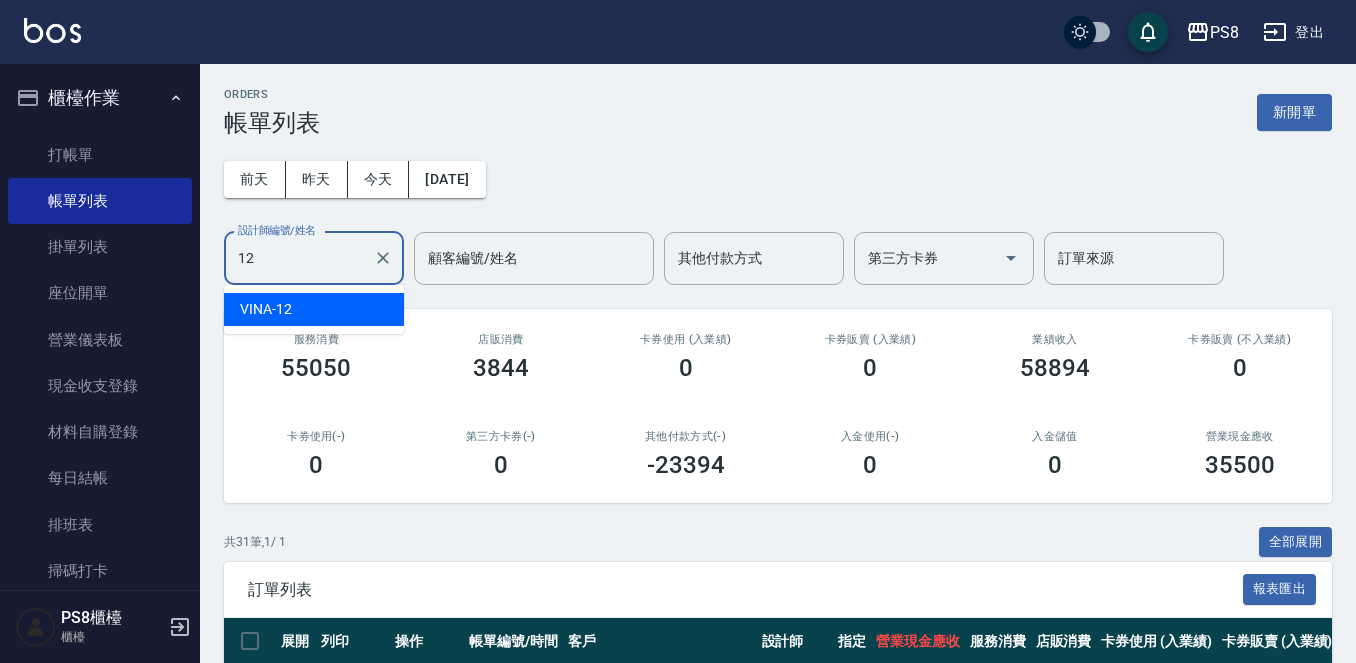 type on "VINA-12" 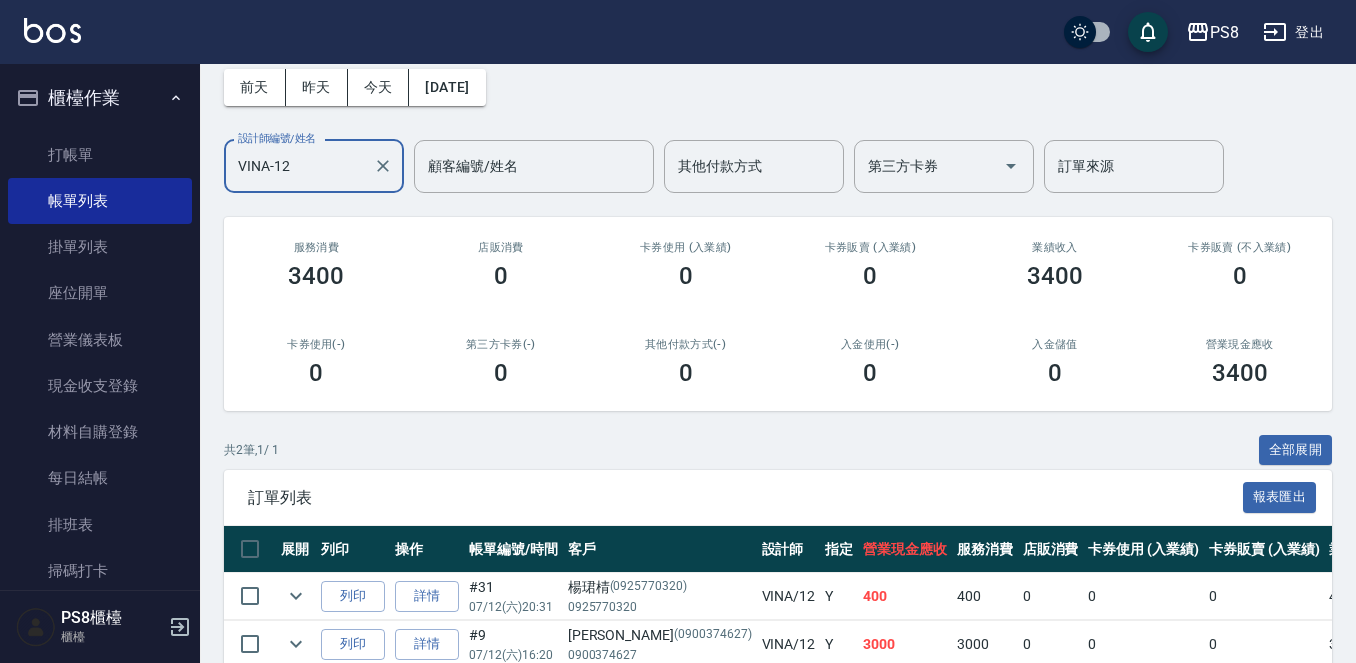 scroll, scrollTop: 0, scrollLeft: 0, axis: both 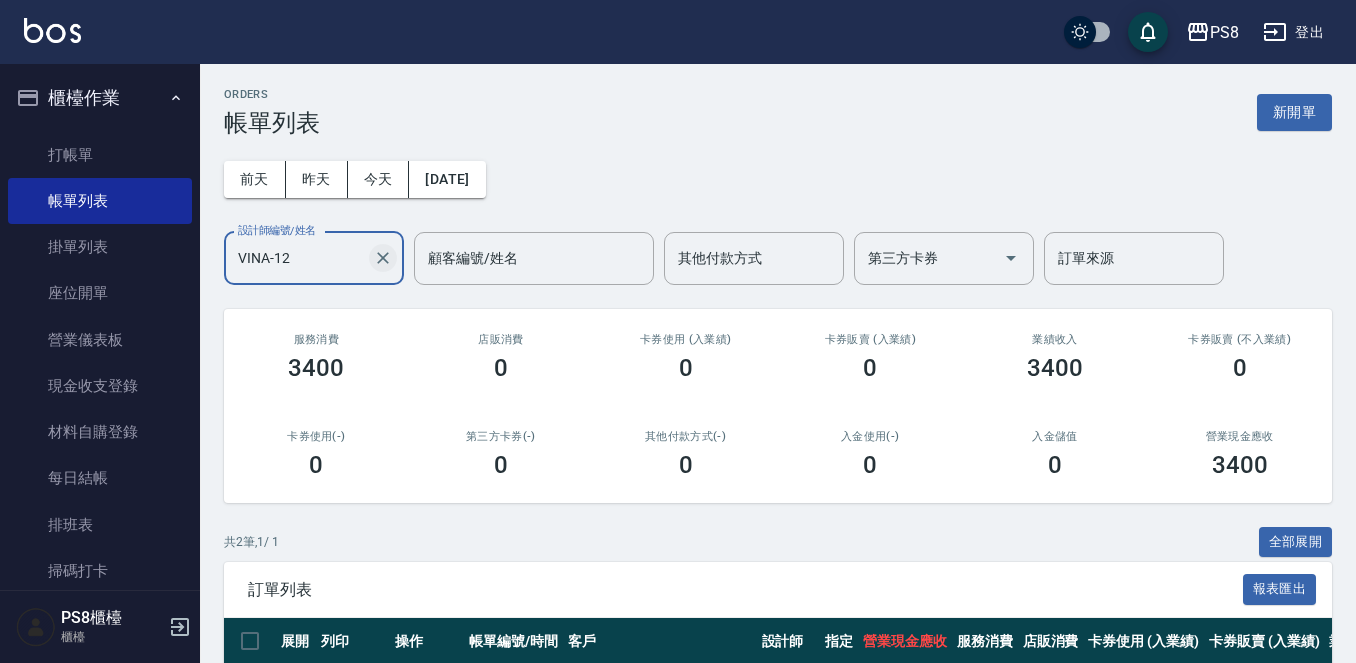click 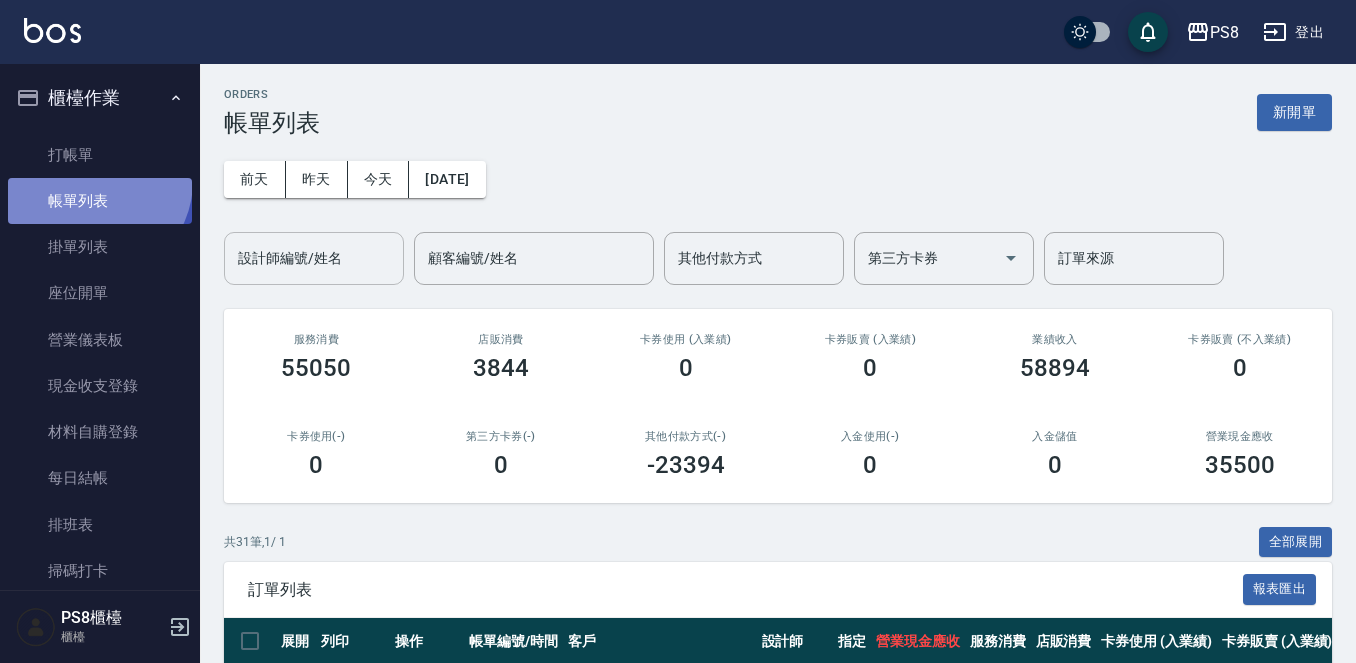 click on "帳單列表" at bounding box center (100, 201) 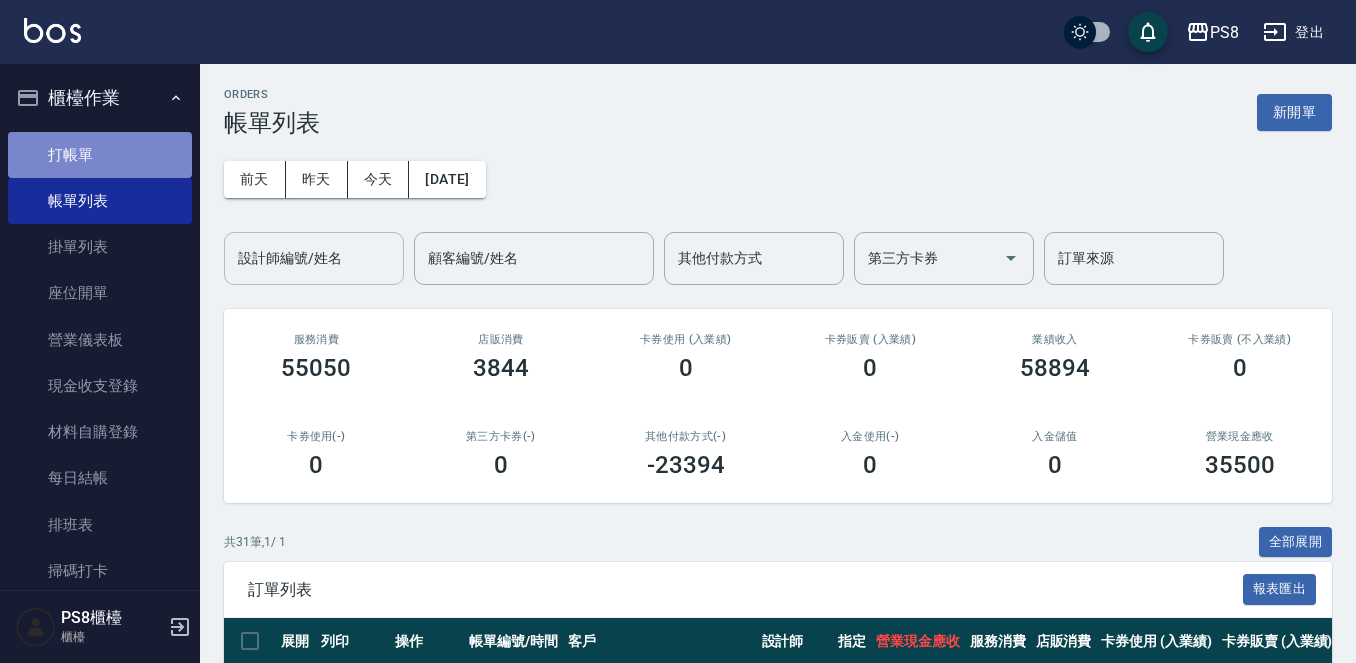 click on "打帳單" at bounding box center [100, 155] 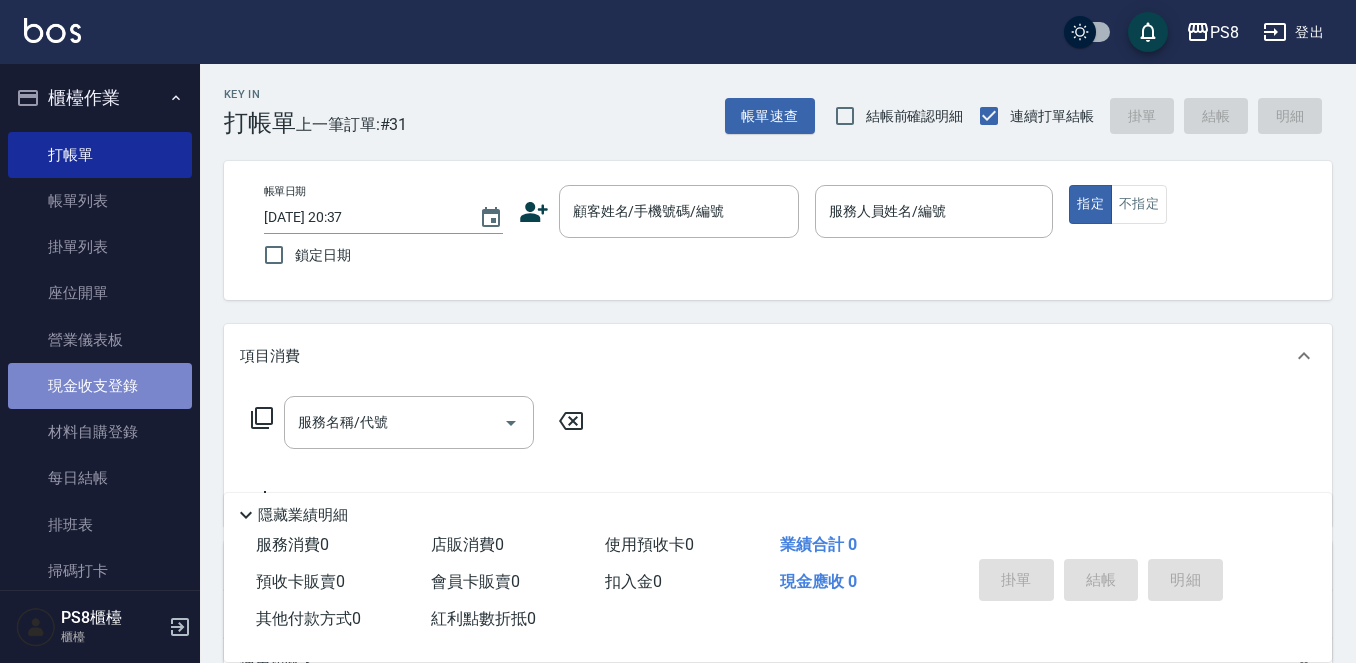 click on "現金收支登錄" at bounding box center [100, 386] 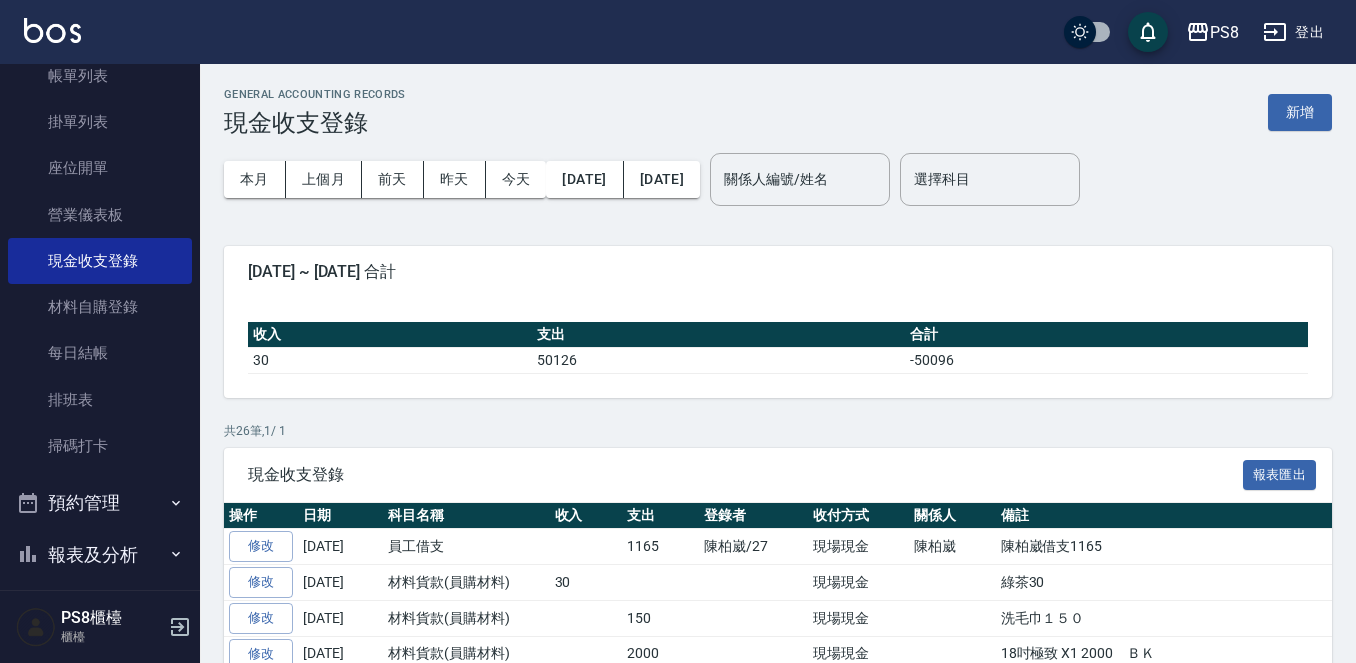 scroll, scrollTop: 200, scrollLeft: 0, axis: vertical 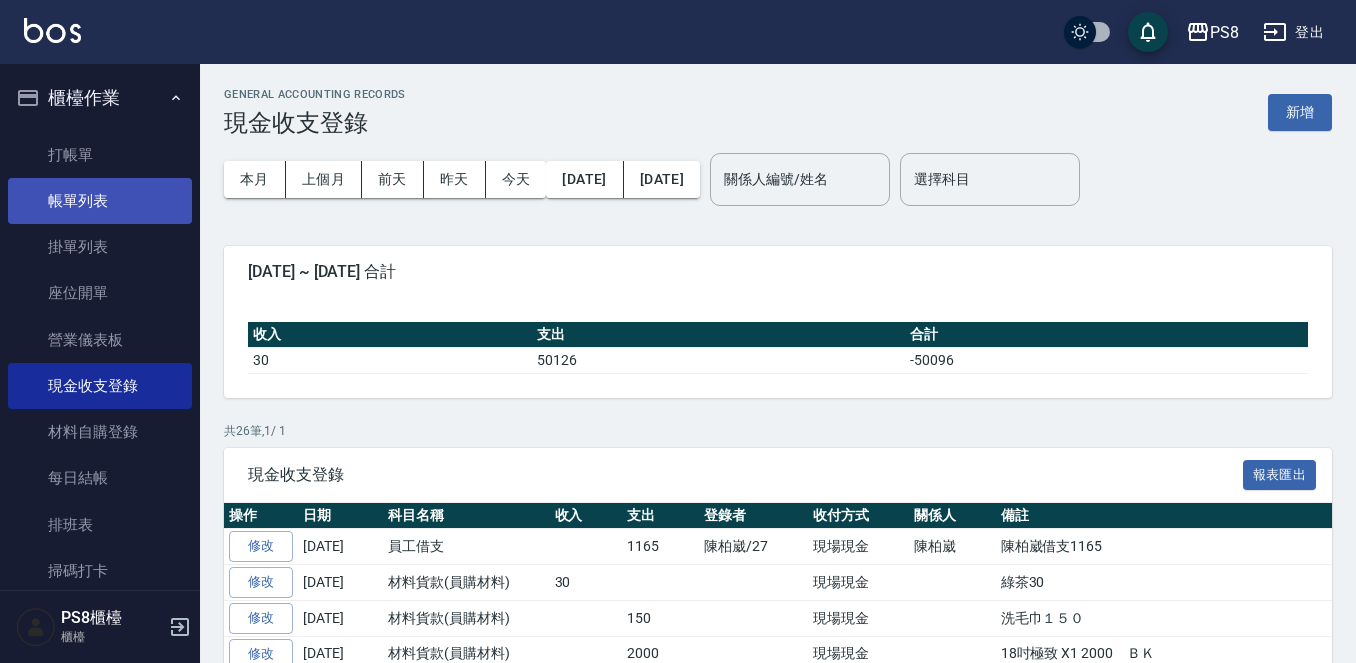 click on "帳單列表" at bounding box center (100, 201) 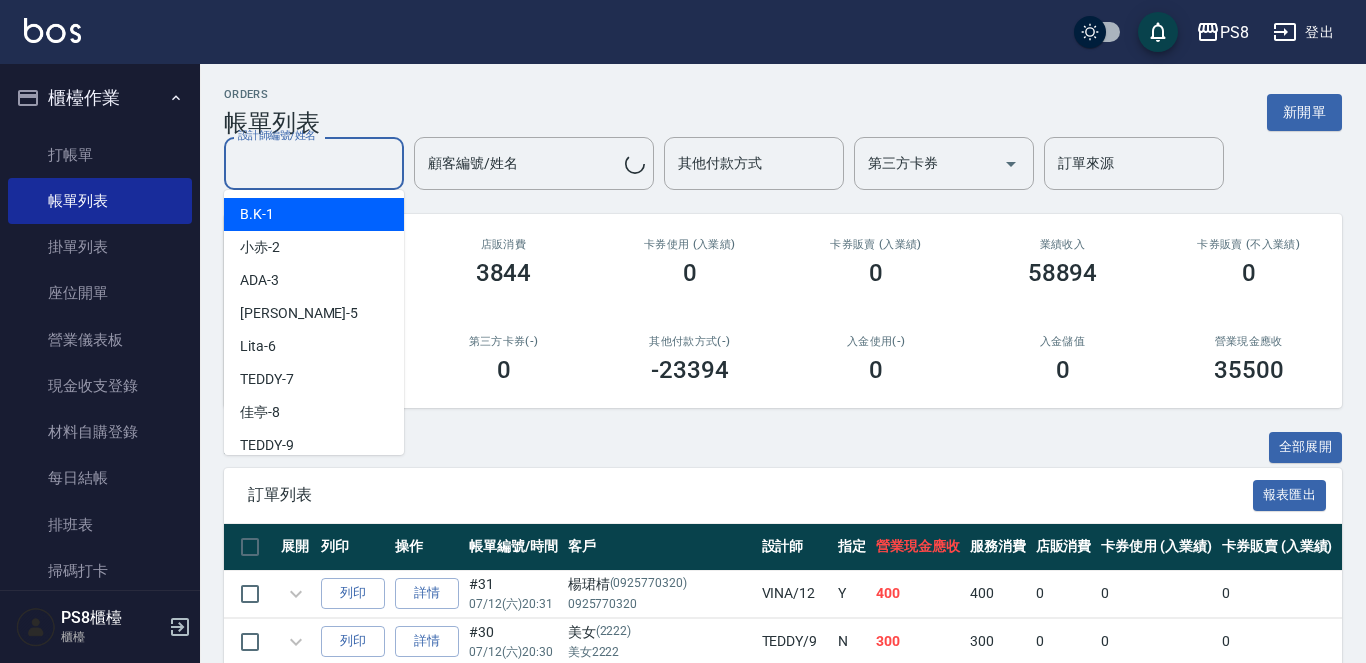 click on "設計師編號/姓名 設計師編號/姓名 顧客編號/姓名 顧客編號/姓名 其他付款方式 其他付款方式 第三方卡券 第三方卡券 訂單來源 訂單來源" at bounding box center (783, 163) 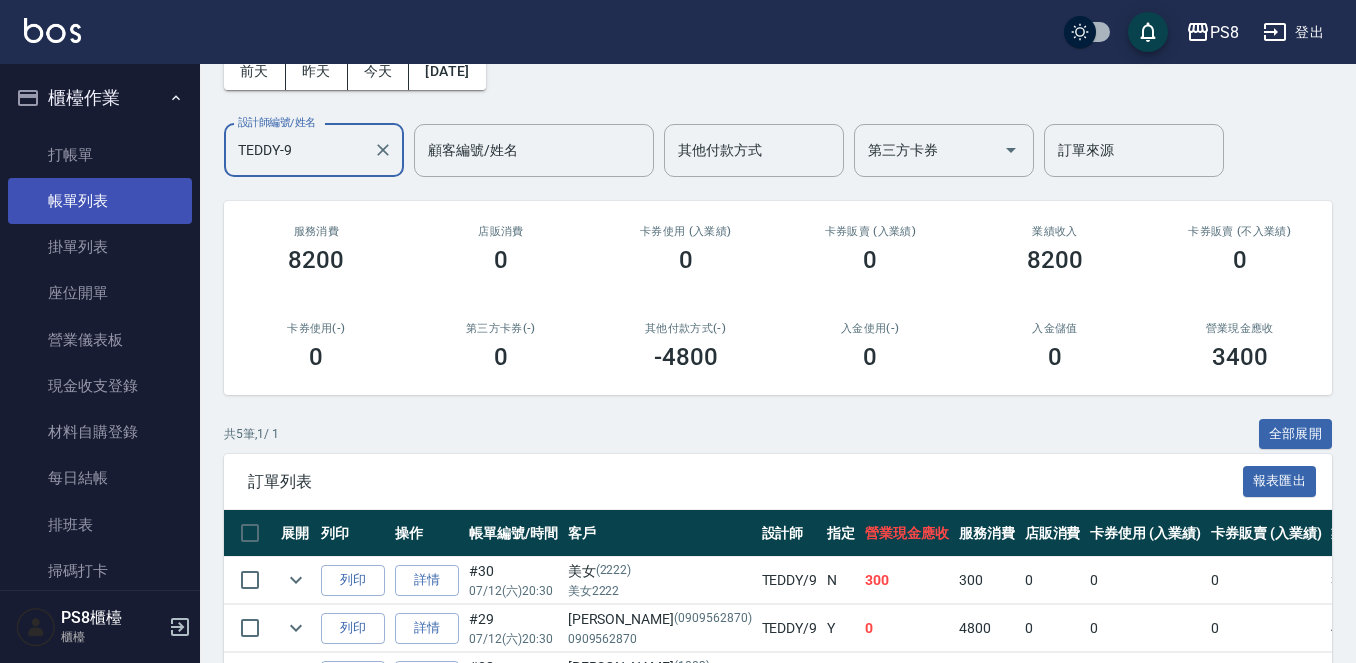 scroll, scrollTop: 0, scrollLeft: 0, axis: both 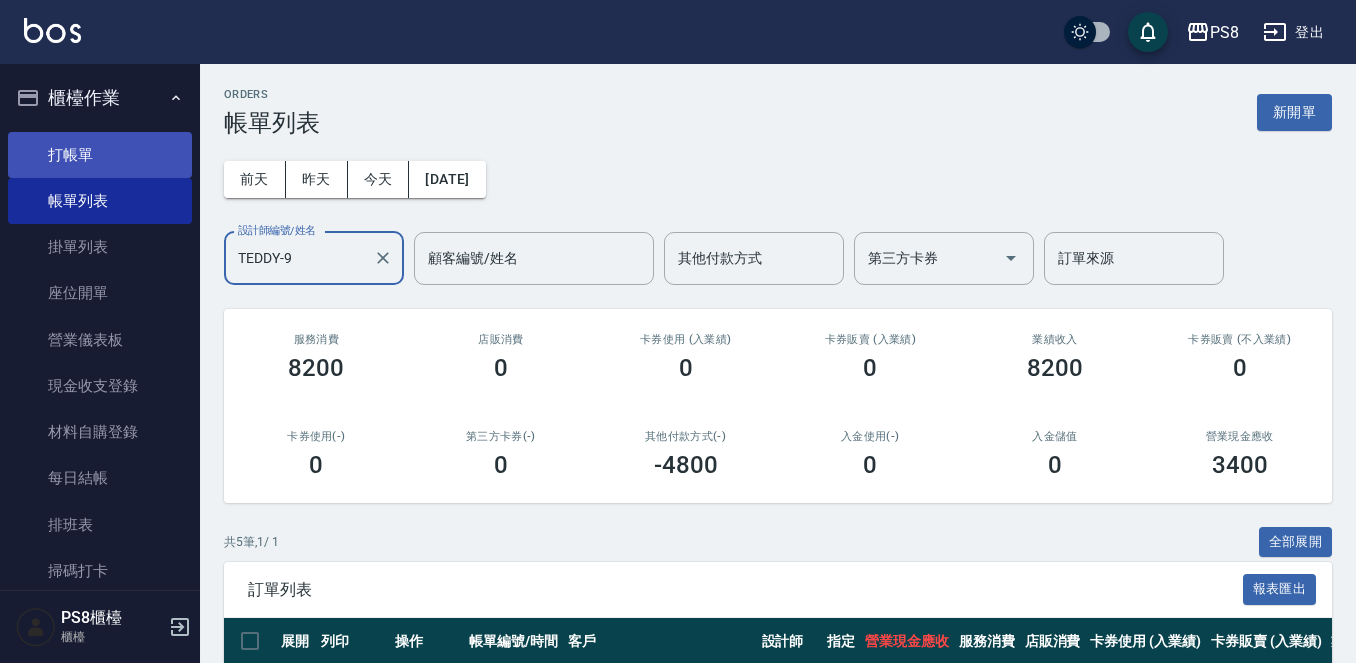 type on "TEDDY-9" 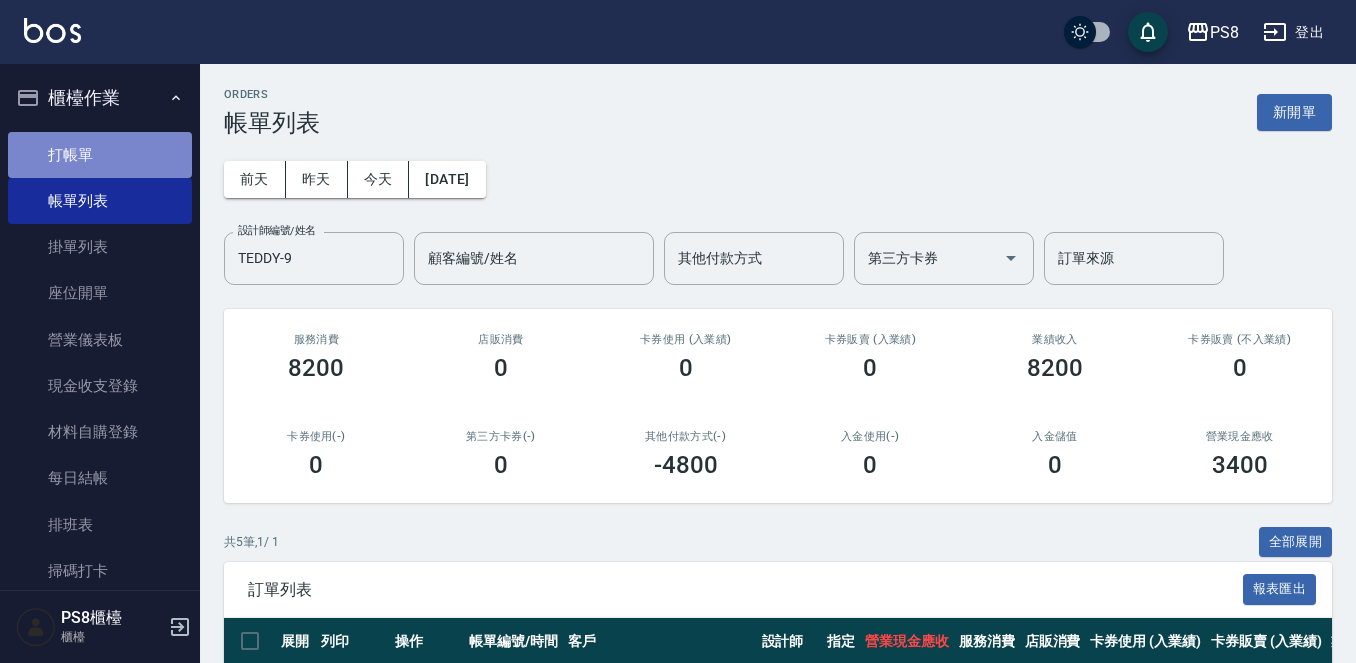 click on "打帳單" at bounding box center [100, 155] 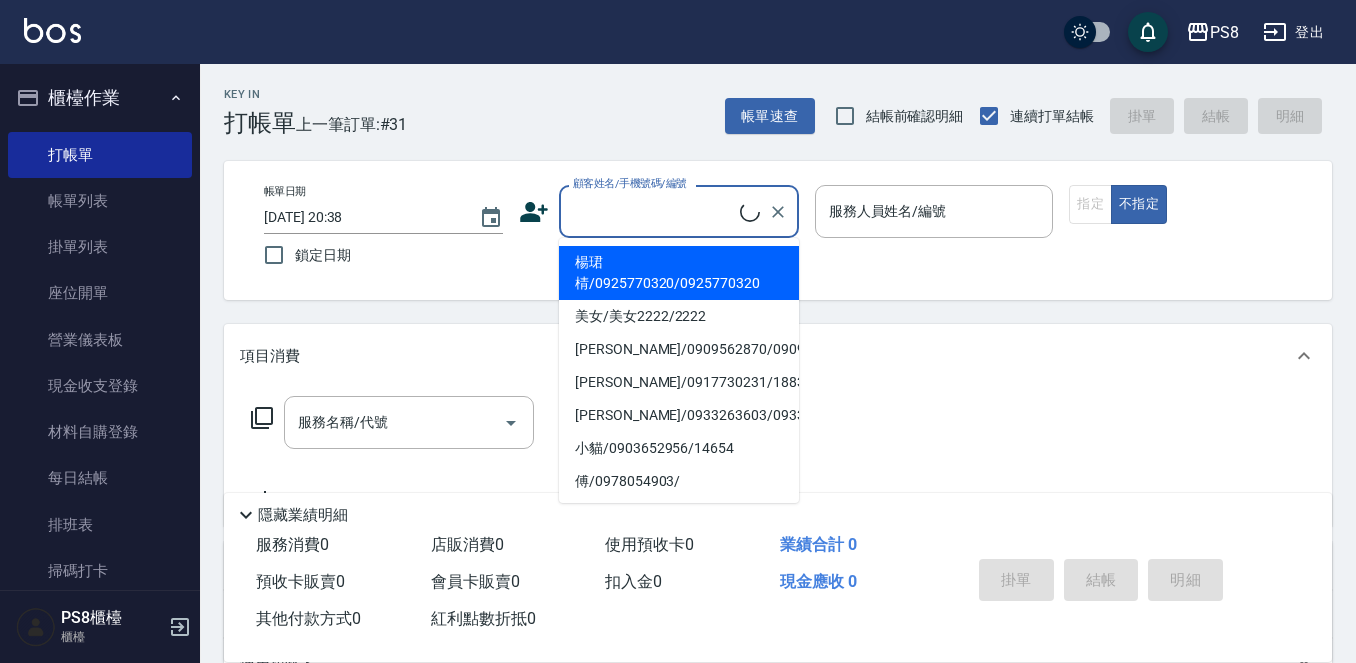 click on "顧客姓名/手機號碼/編號" at bounding box center [654, 211] 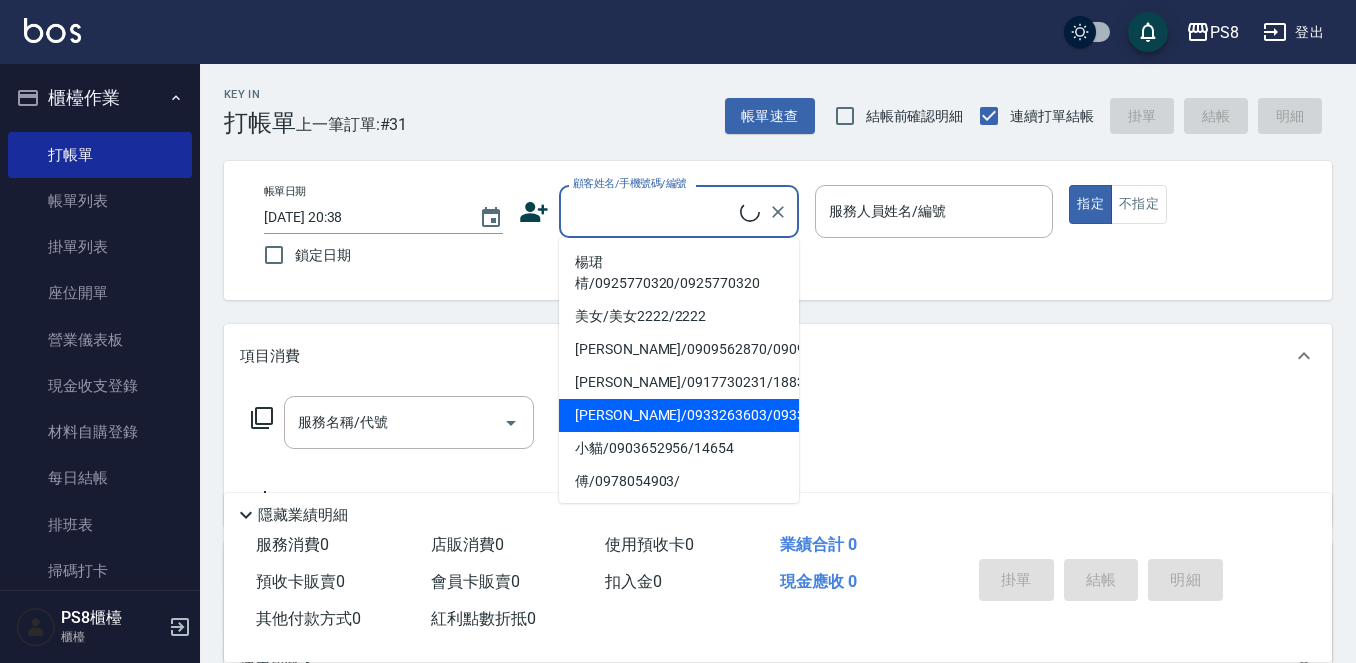 click on "盧燕翎/0933263603/0933263603" at bounding box center (679, 415) 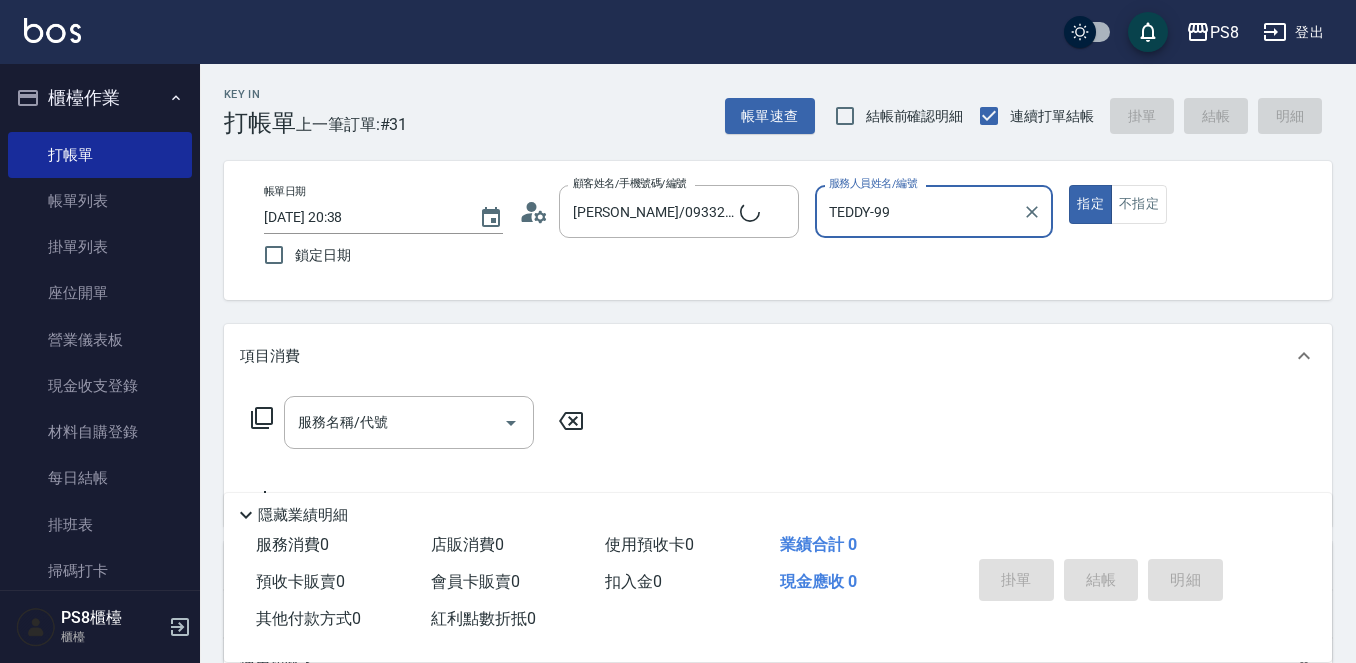 click on "指定" at bounding box center (1090, 204) 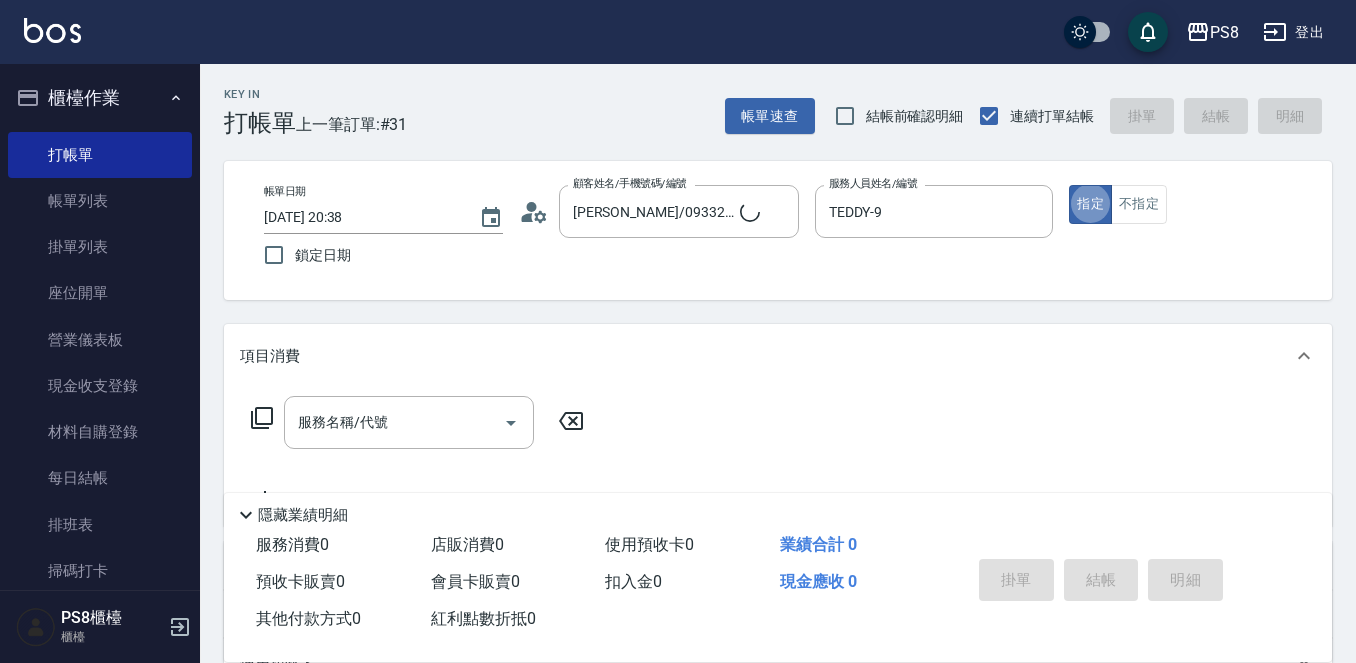 type on "true" 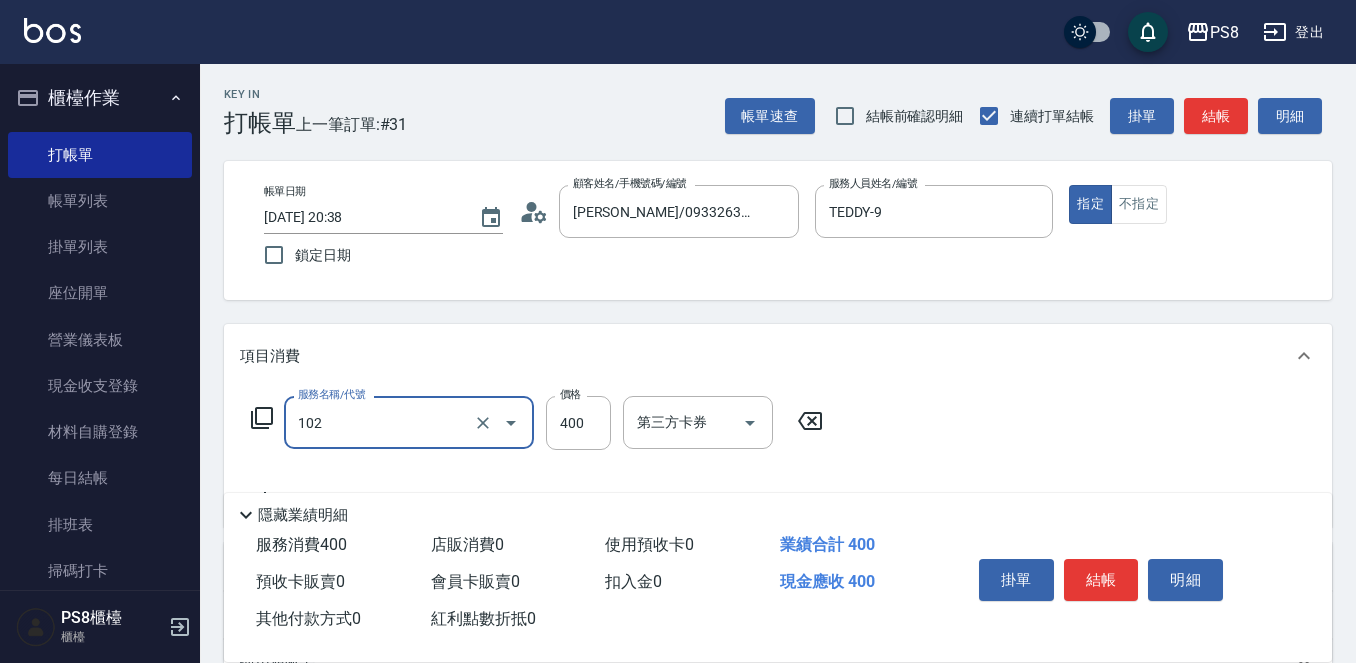 type on "精油洗髮(102)" 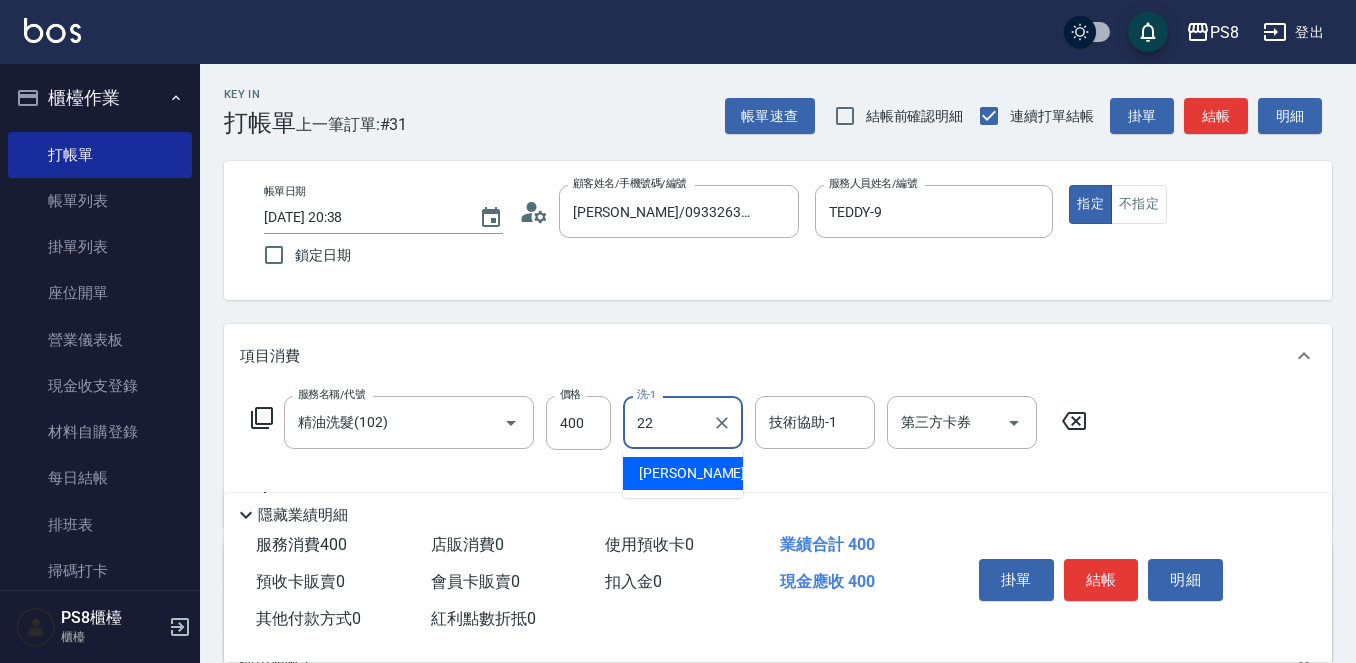 type on "珮安-22" 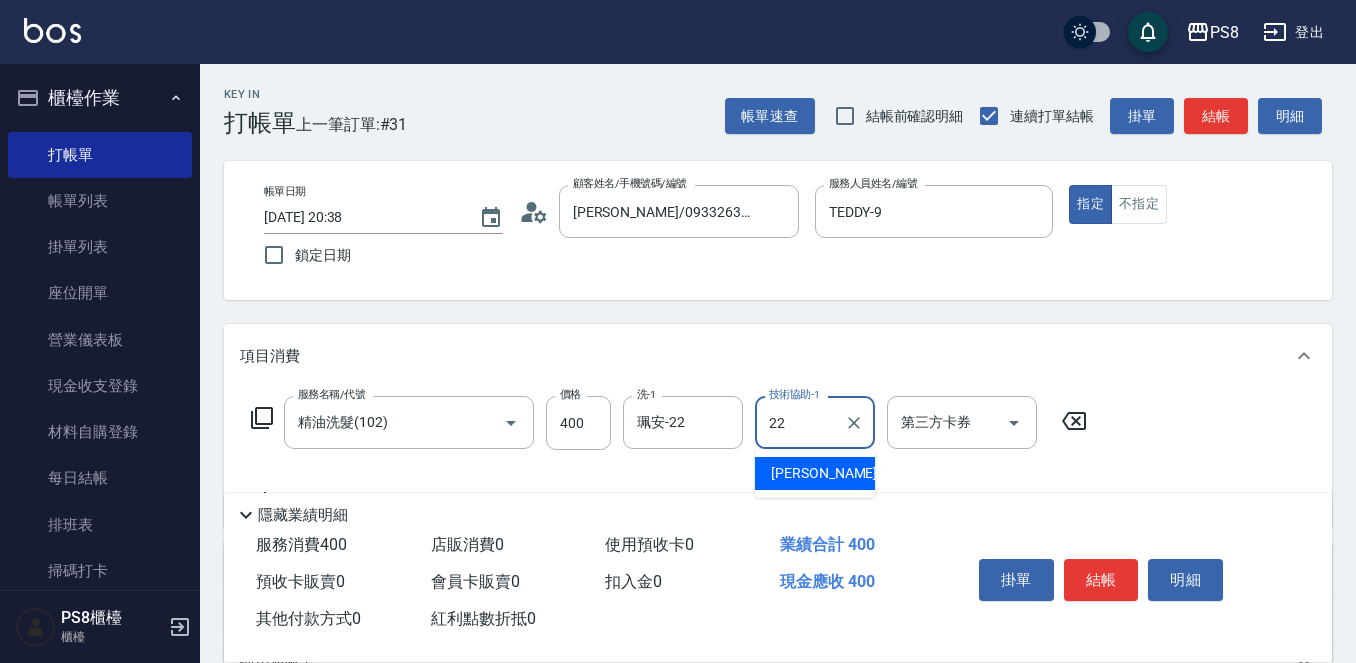 type on "珮安-22" 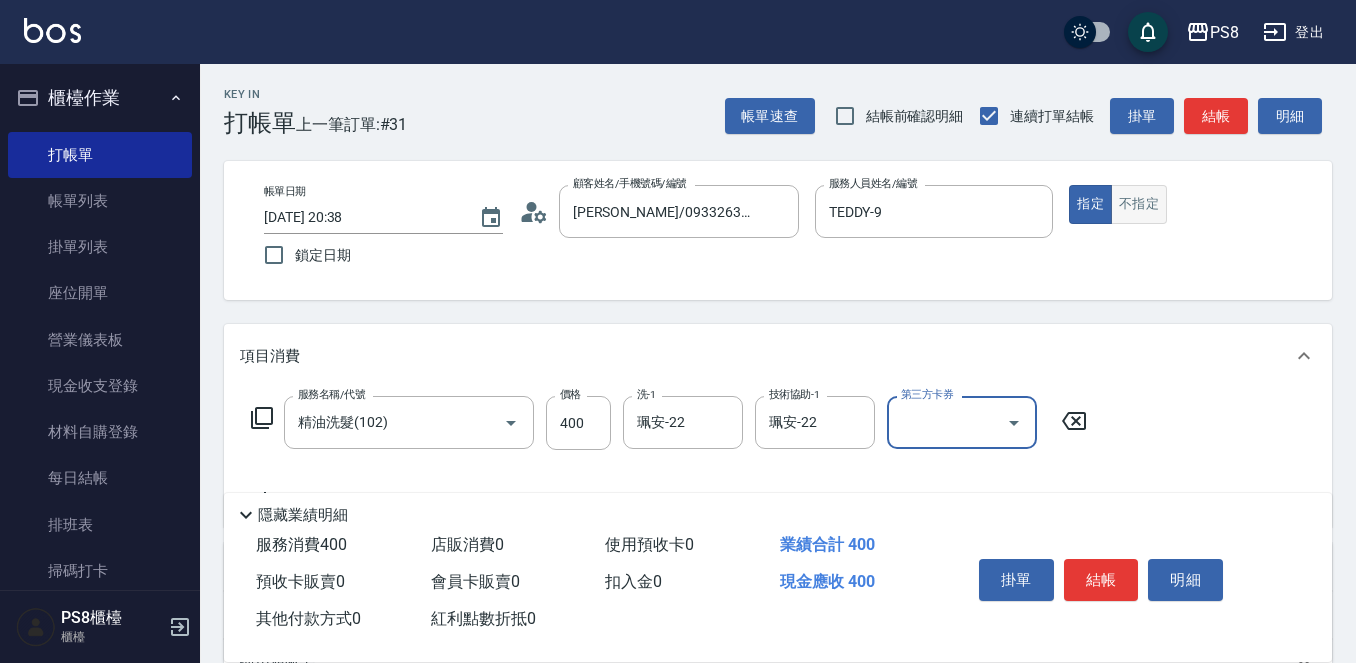 click on "不指定" at bounding box center [1139, 204] 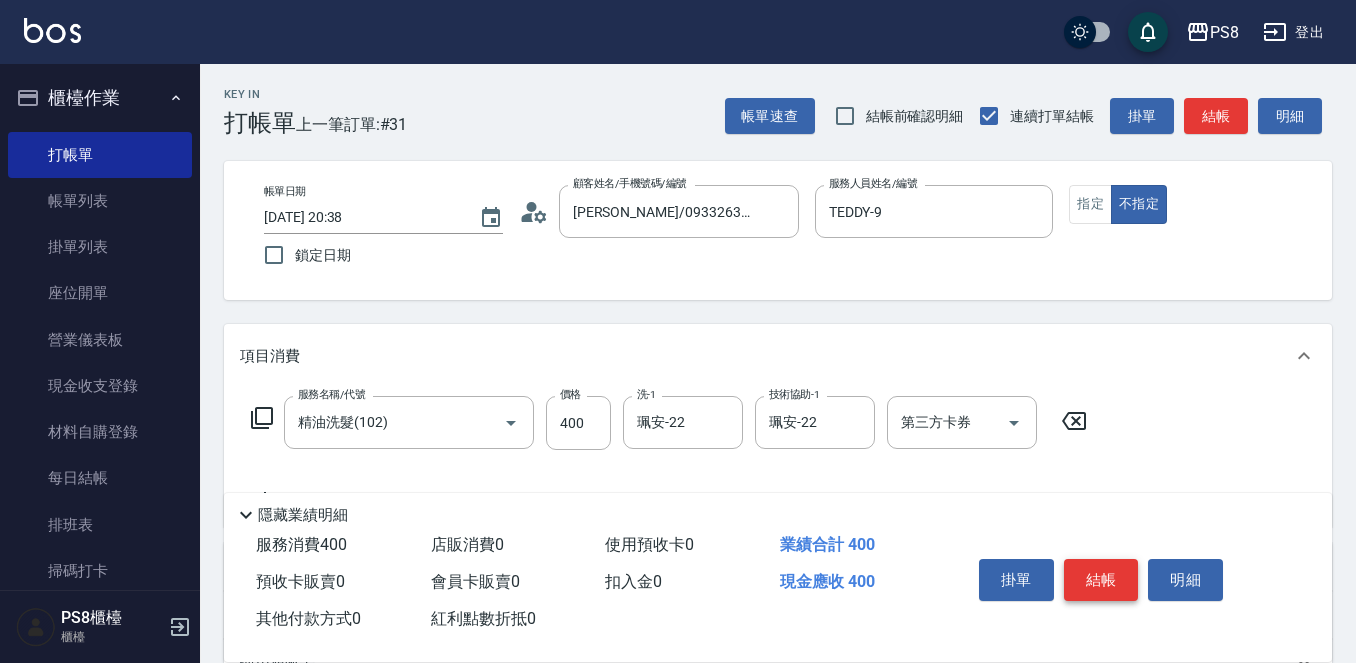 drag, startPoint x: 1121, startPoint y: 540, endPoint x: 1119, endPoint y: 554, distance: 14.142136 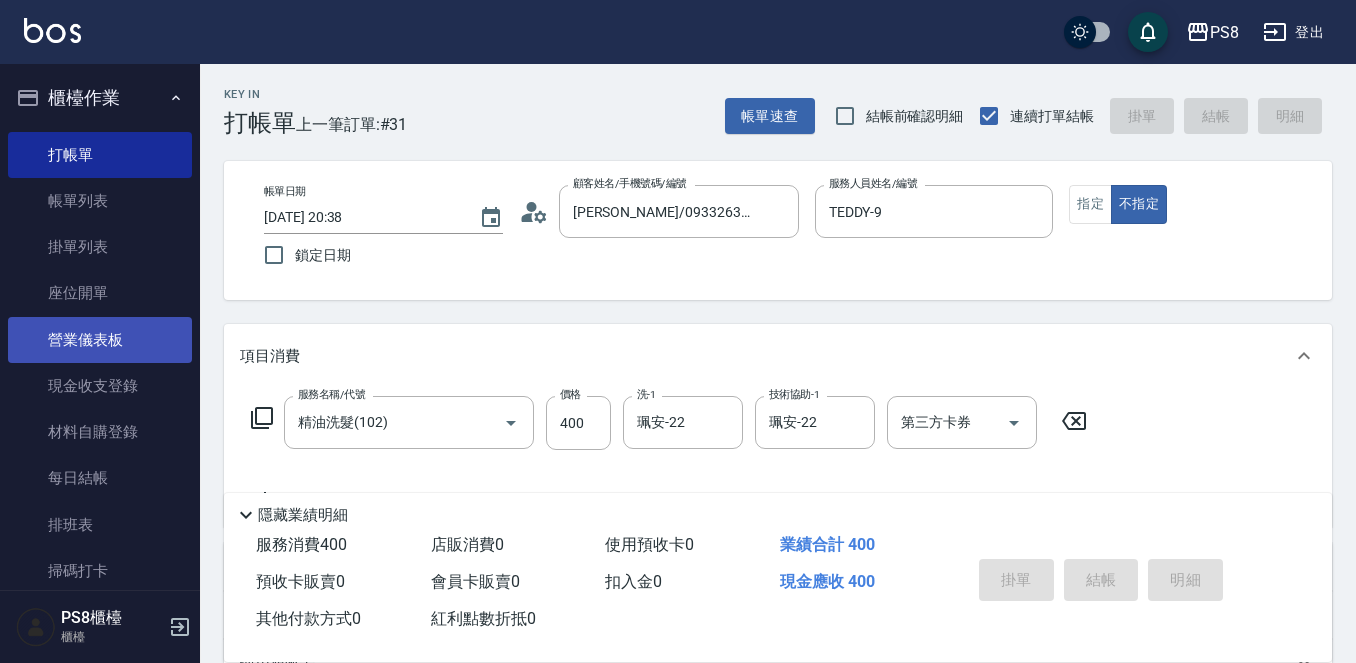 type 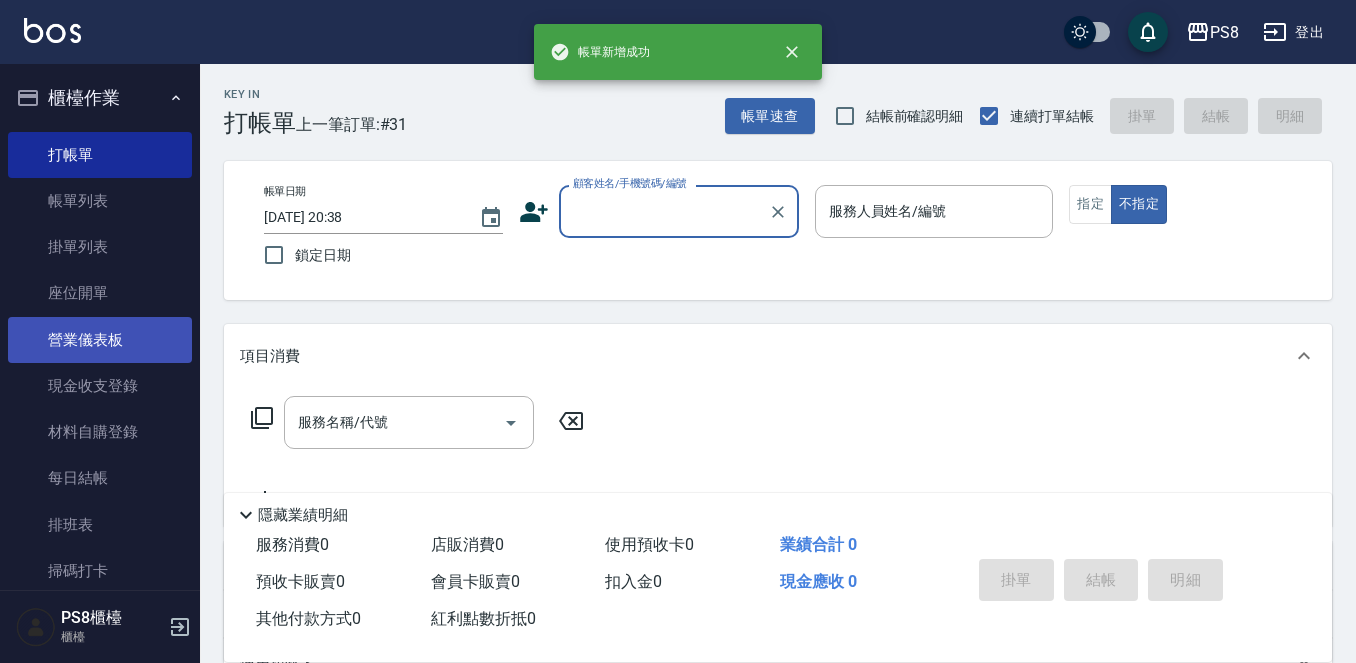 scroll, scrollTop: 0, scrollLeft: 0, axis: both 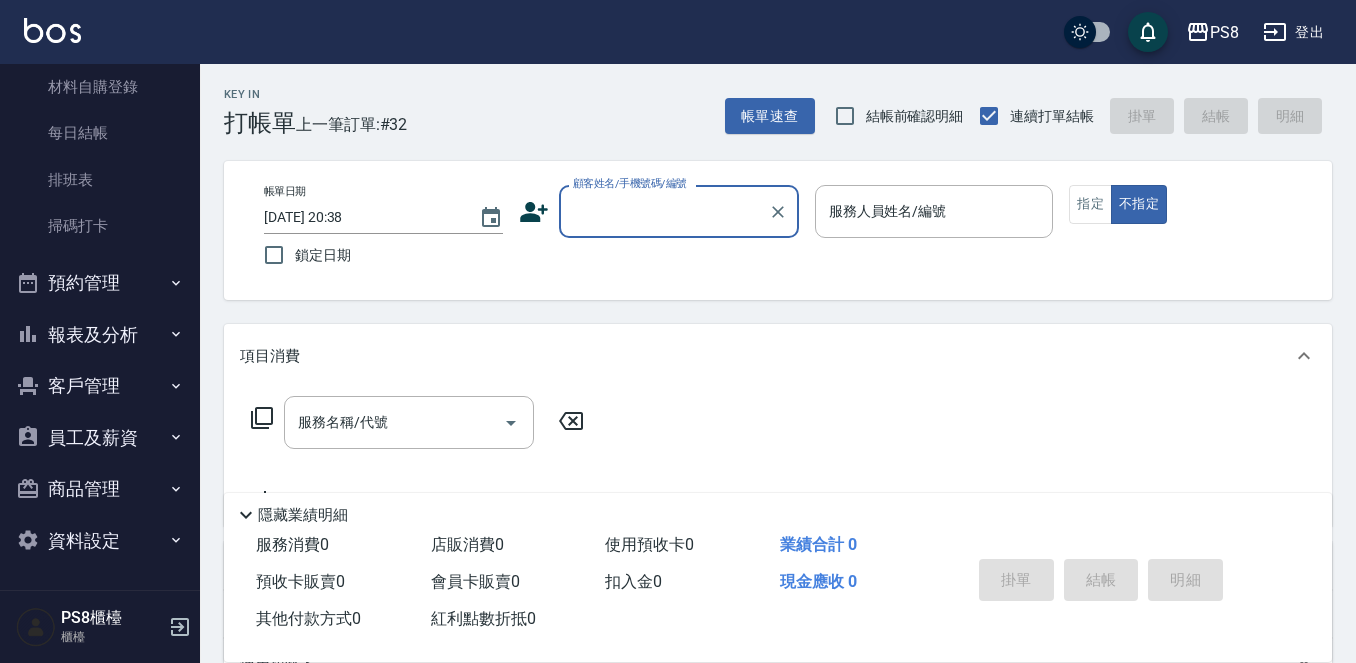 click on "報表及分析" at bounding box center (100, 335) 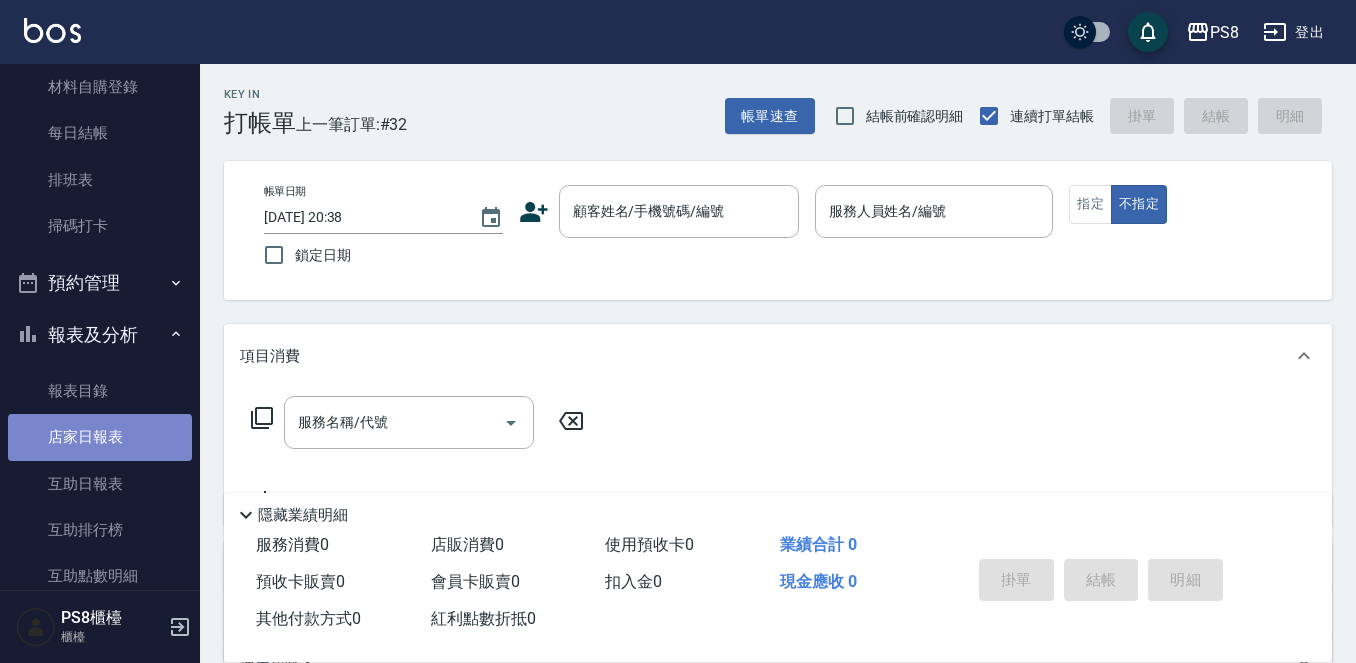 click on "店家日報表" at bounding box center (100, 437) 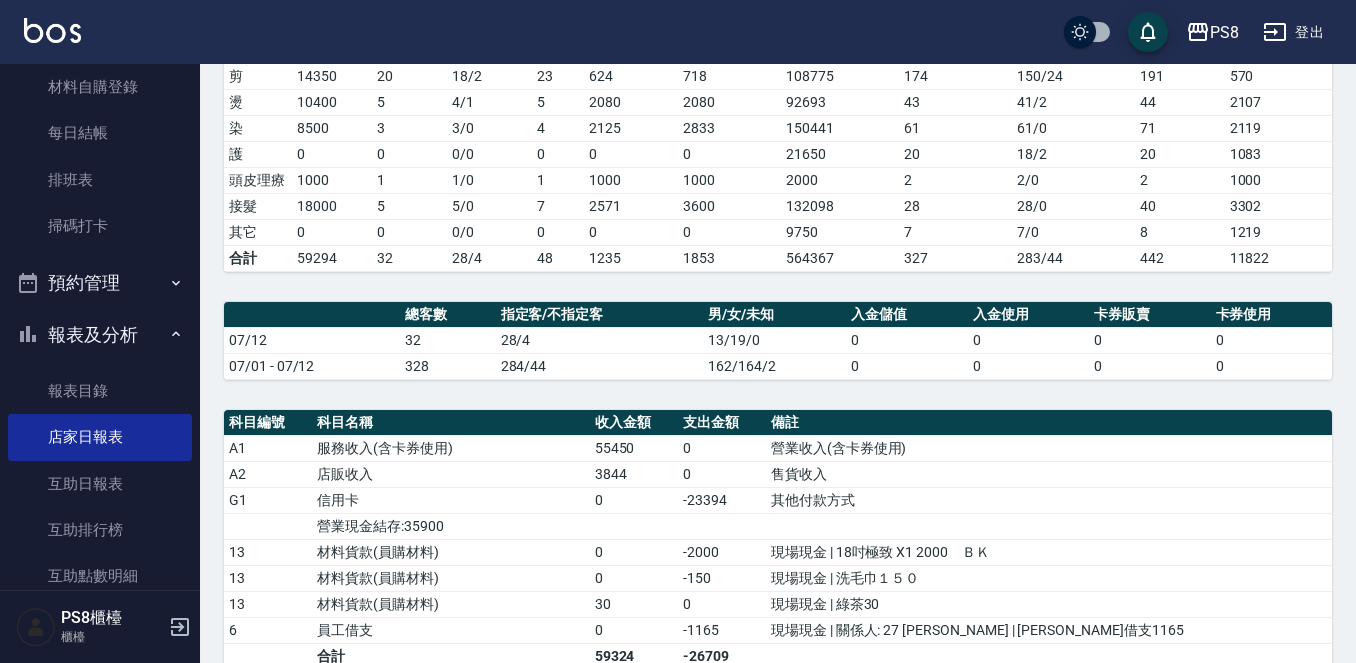 scroll, scrollTop: 500, scrollLeft: 0, axis: vertical 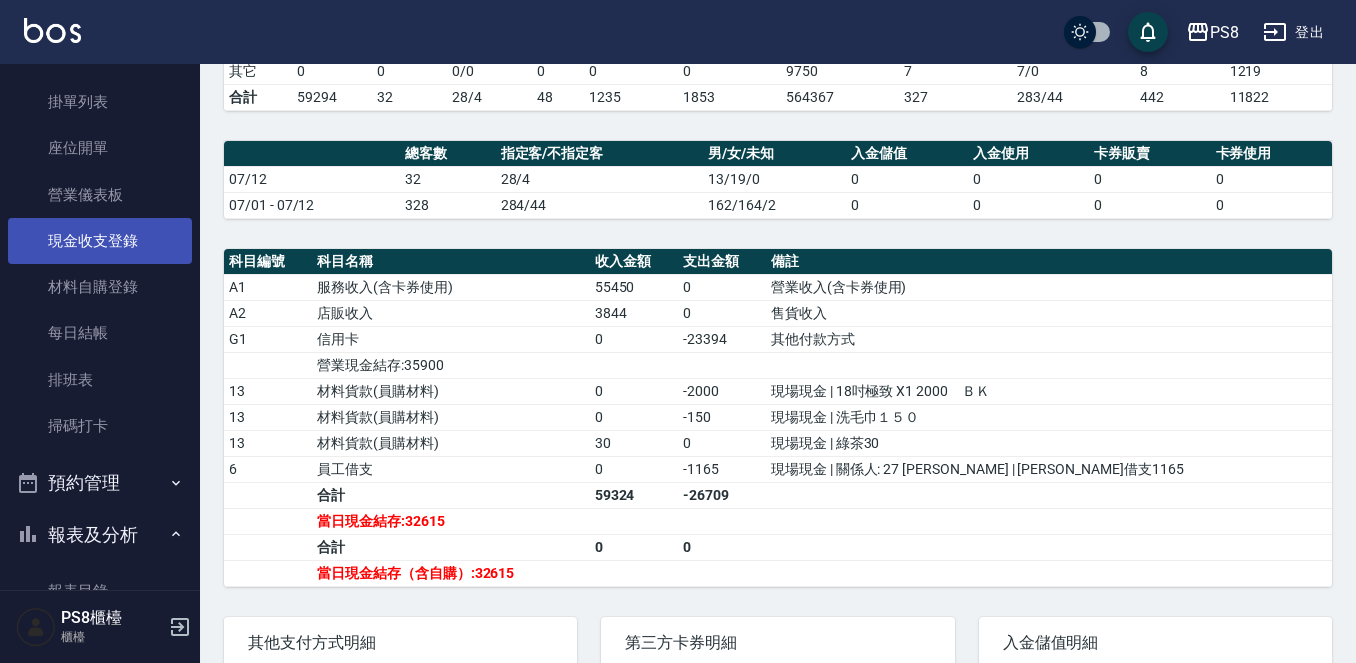 click on "現金收支登錄" at bounding box center [100, 241] 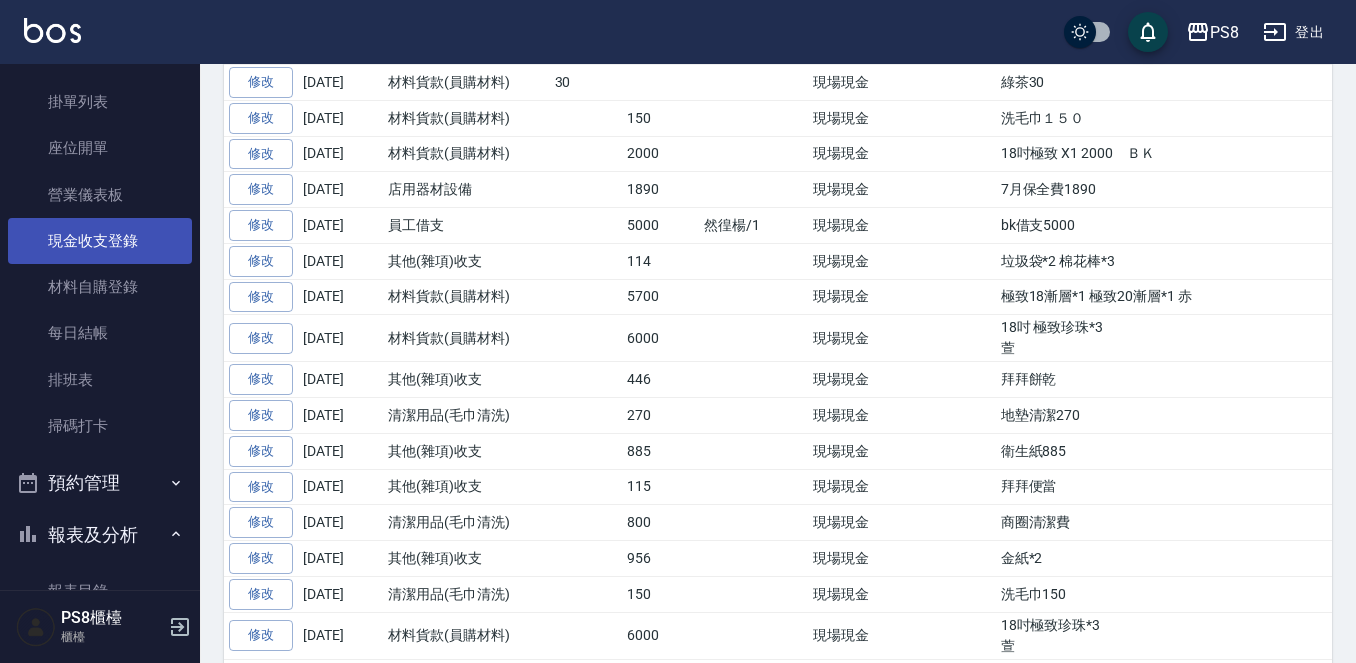 scroll, scrollTop: 0, scrollLeft: 0, axis: both 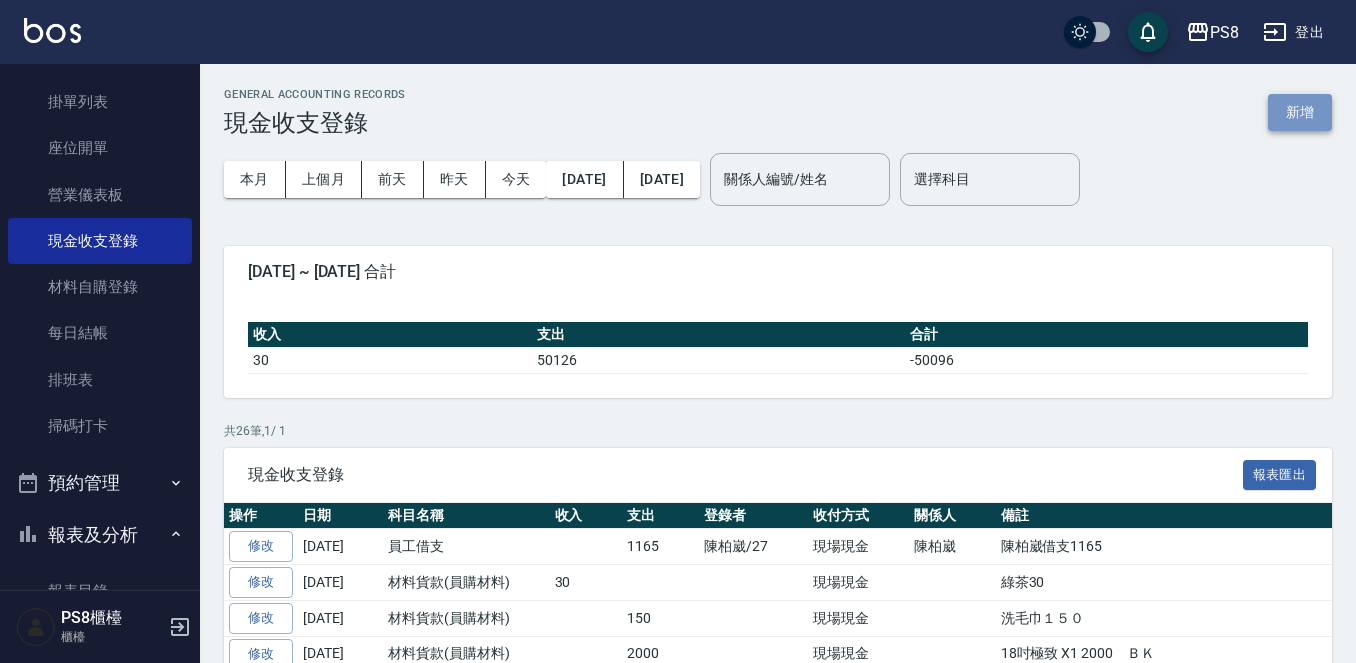 click on "新增" at bounding box center (1300, 112) 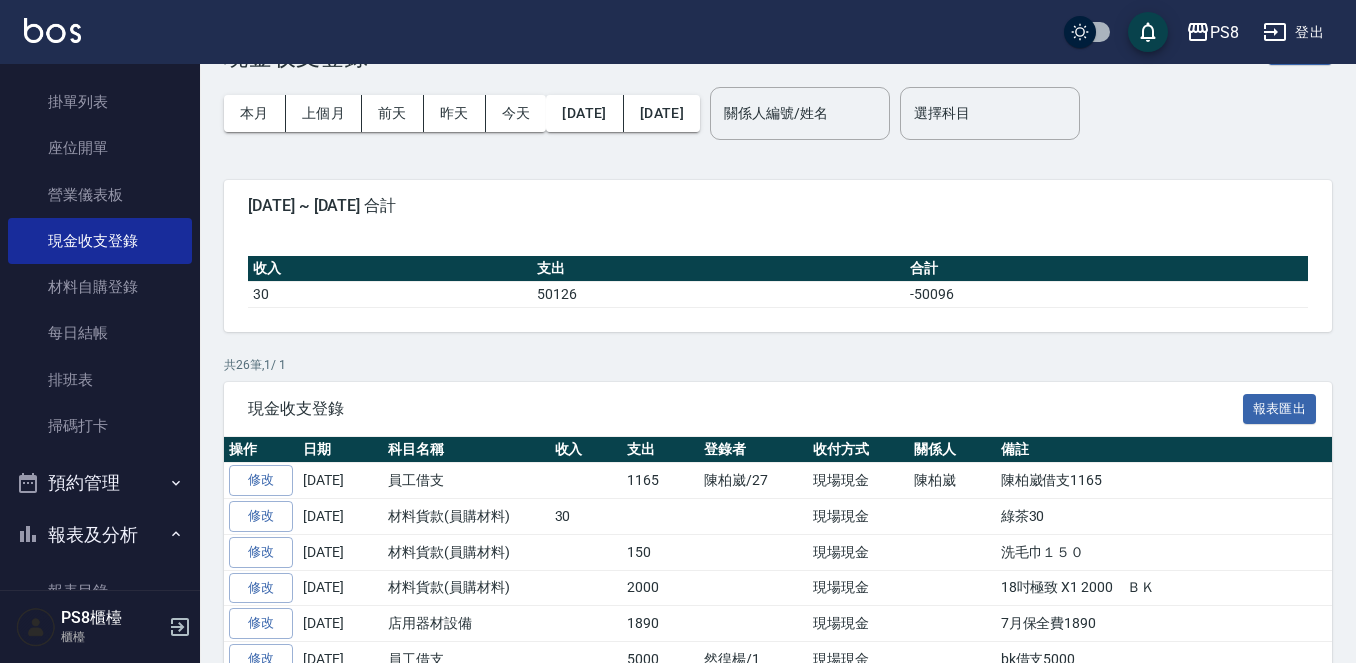 scroll, scrollTop: 200, scrollLeft: 0, axis: vertical 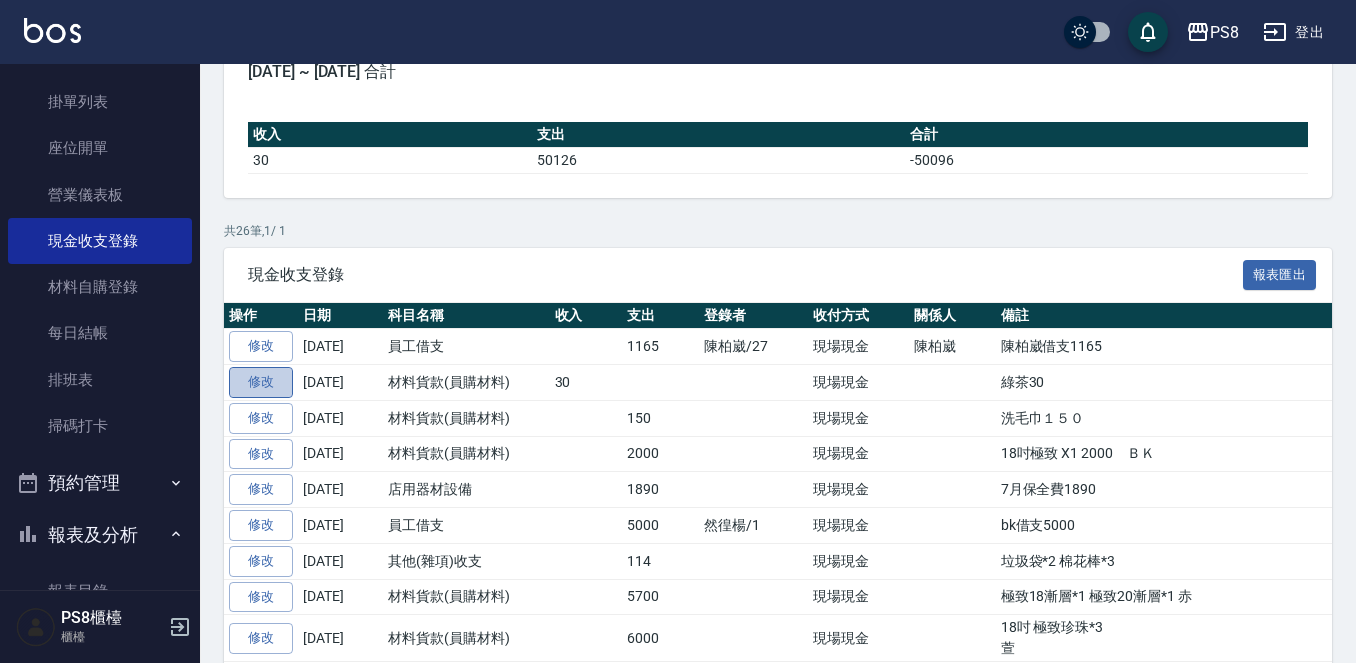 click on "修改" at bounding box center [261, 382] 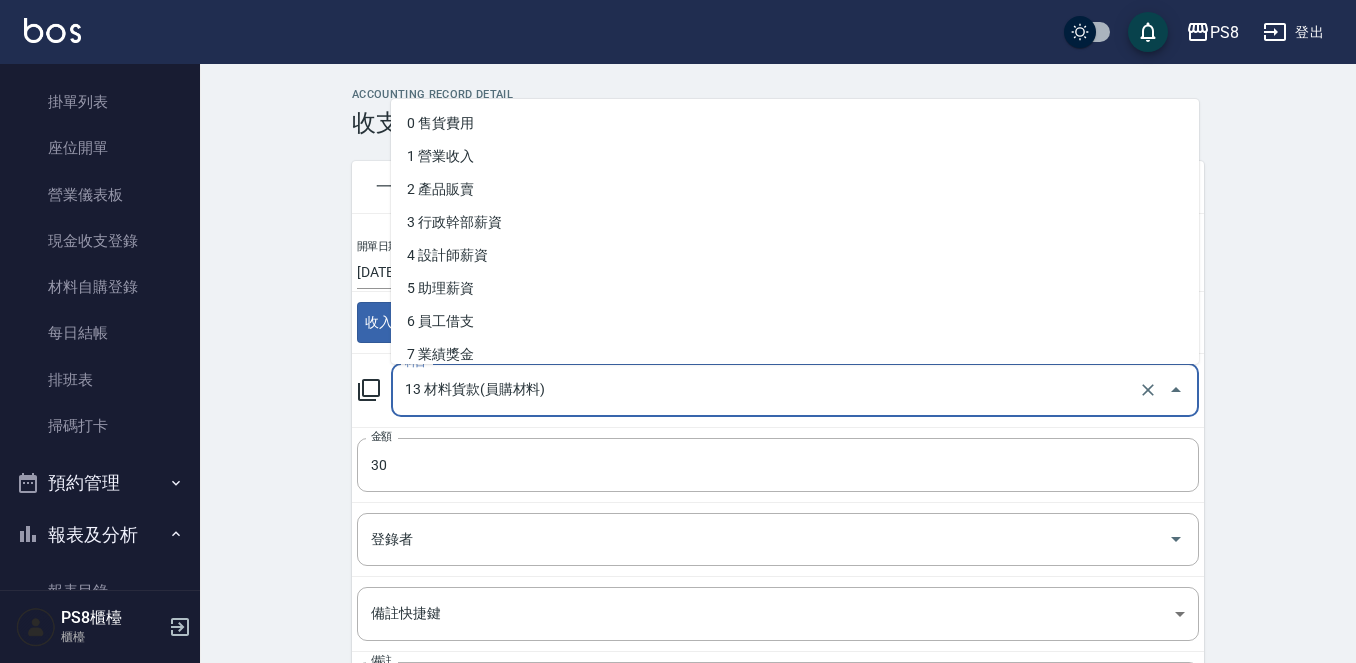 click on "13 材料貨款(員購材料)" at bounding box center (767, 390) 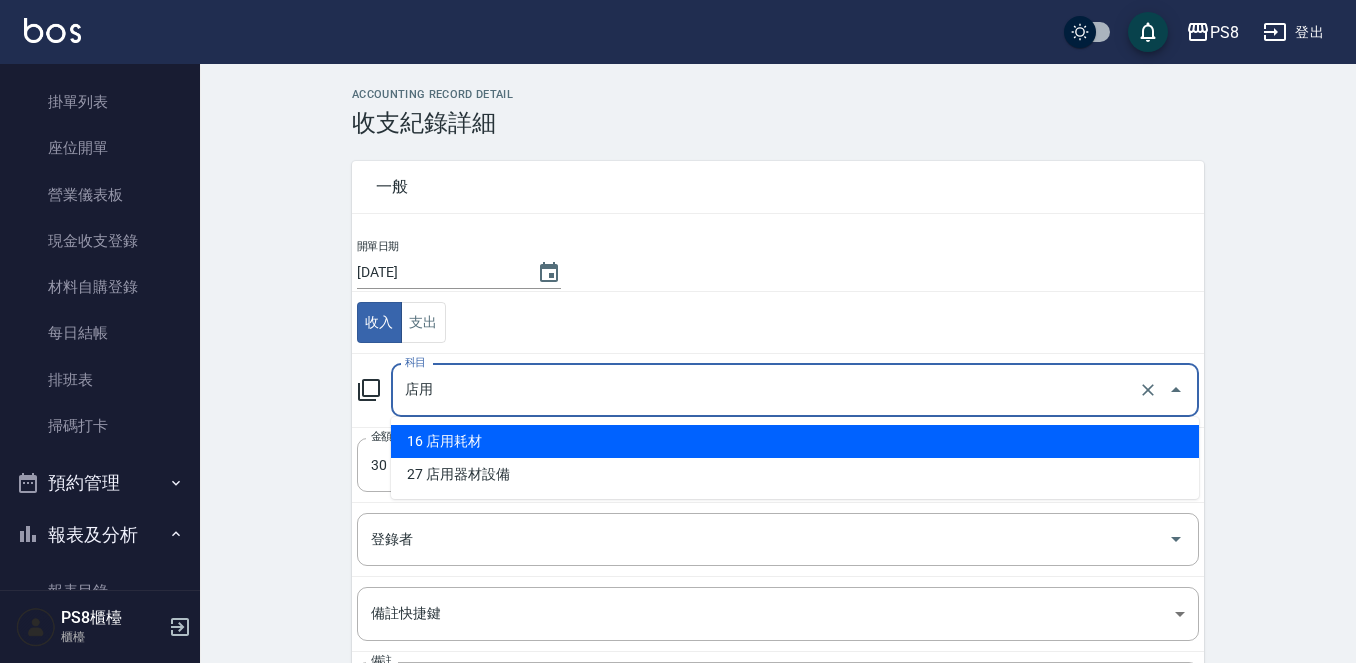 click on "16 店用耗材" at bounding box center [795, 441] 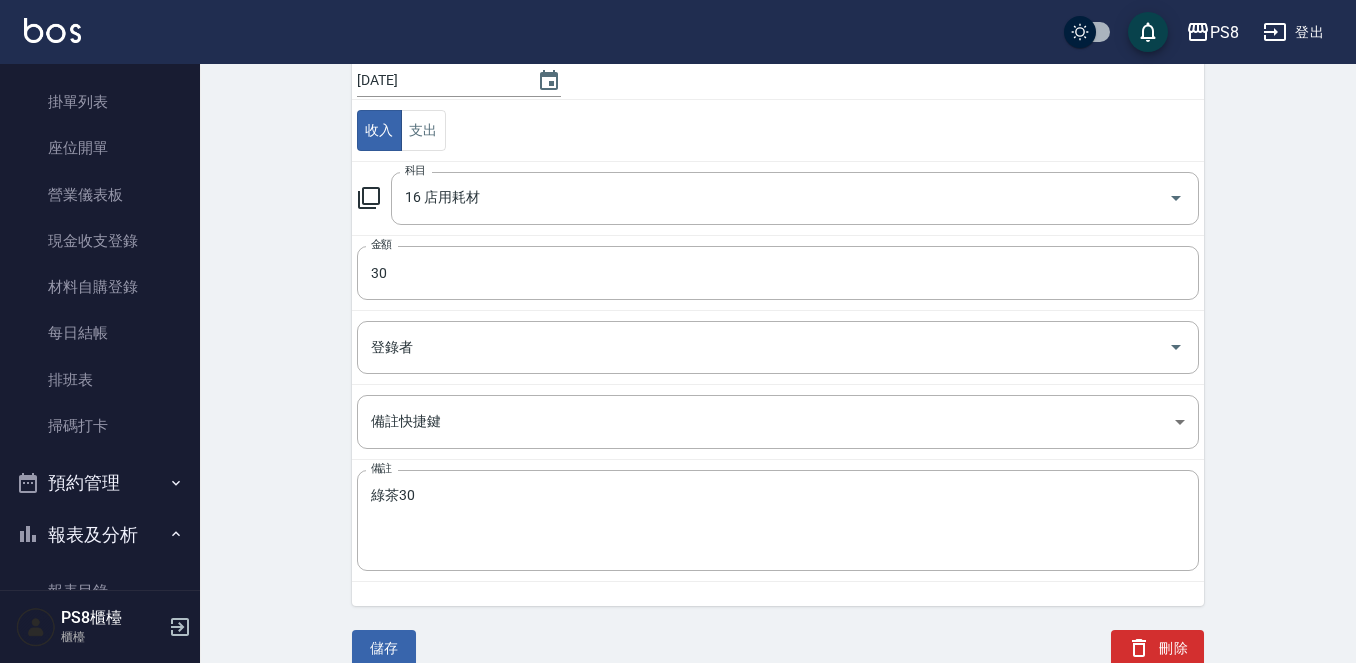 scroll, scrollTop: 196, scrollLeft: 0, axis: vertical 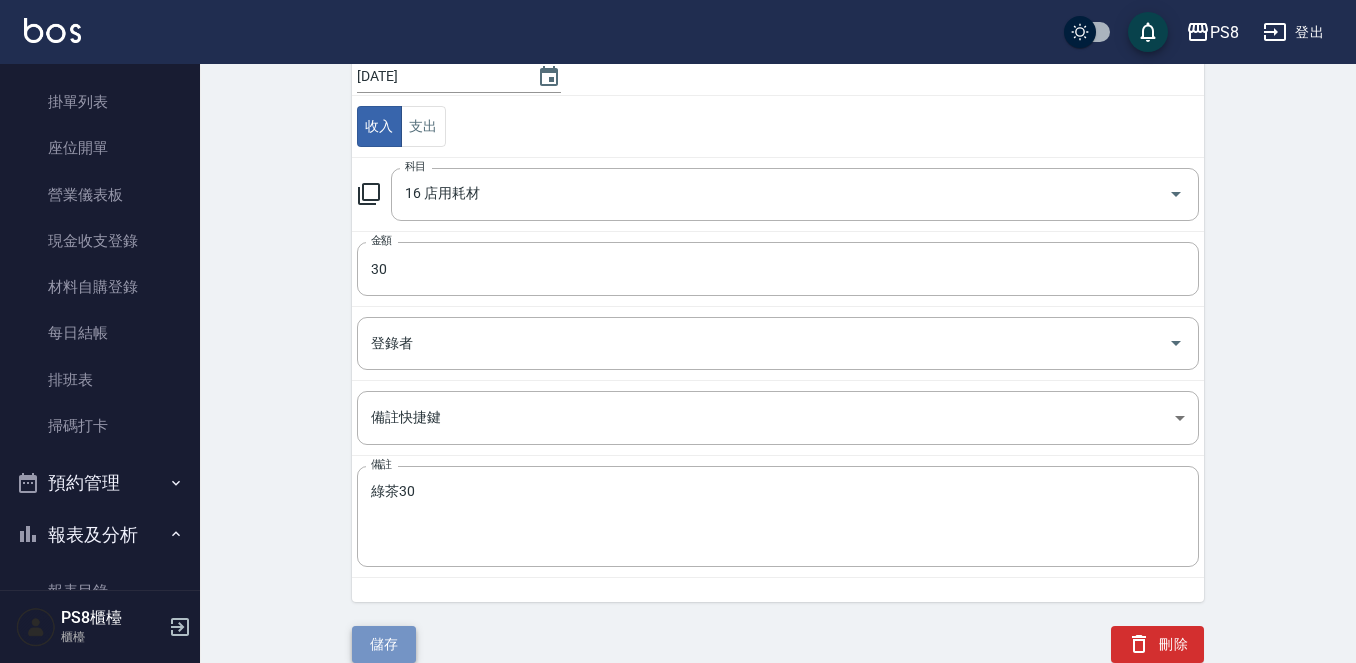 click on "儲存" at bounding box center (384, 644) 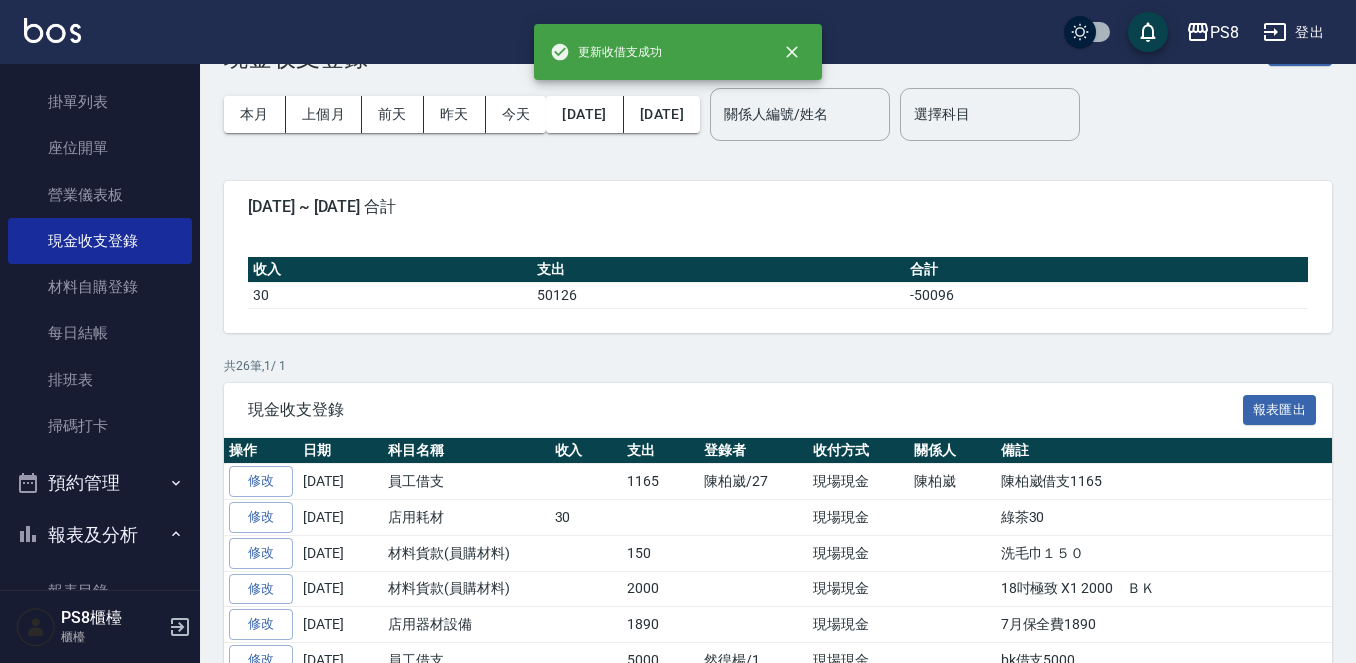 scroll, scrollTop: 100, scrollLeft: 0, axis: vertical 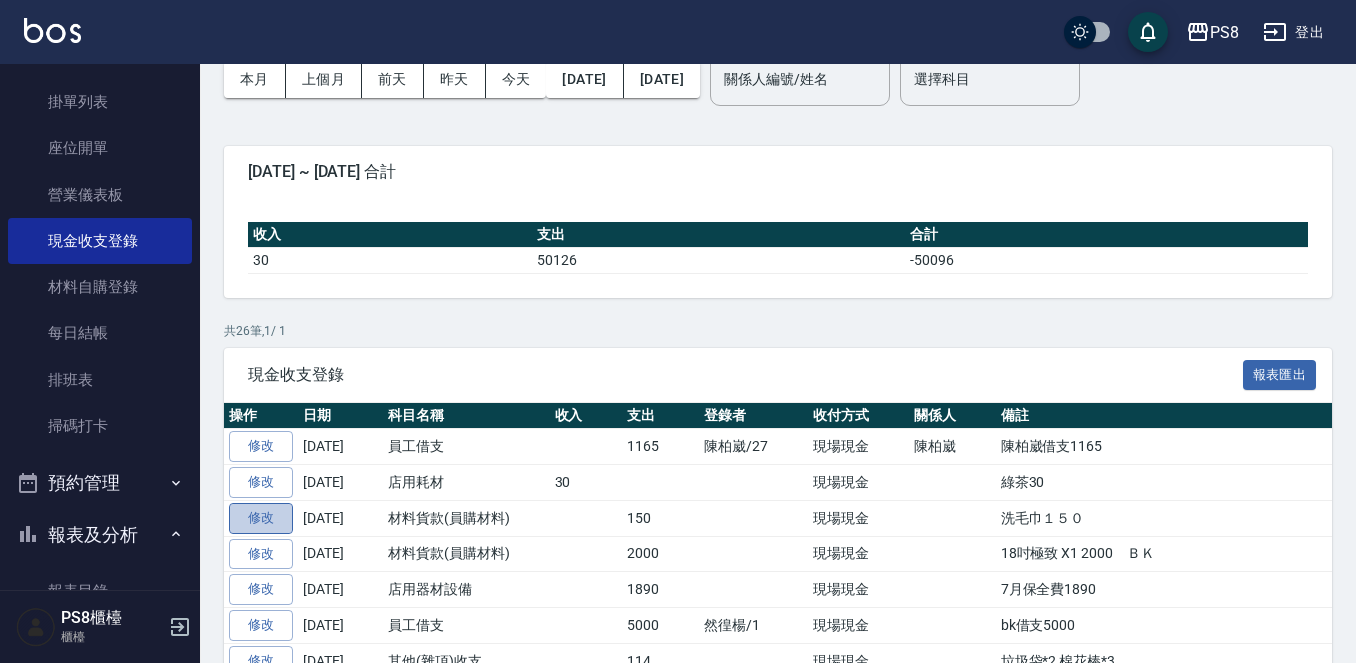 click on "修改" at bounding box center [261, 518] 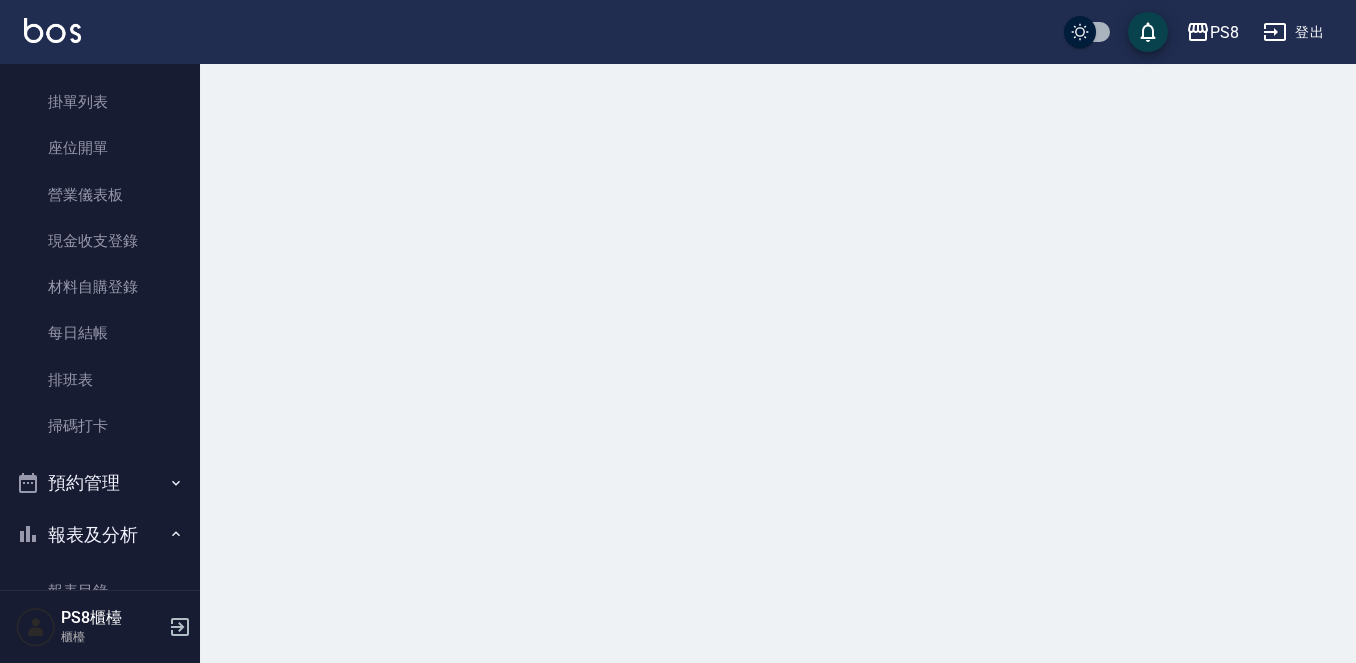 scroll, scrollTop: 0, scrollLeft: 0, axis: both 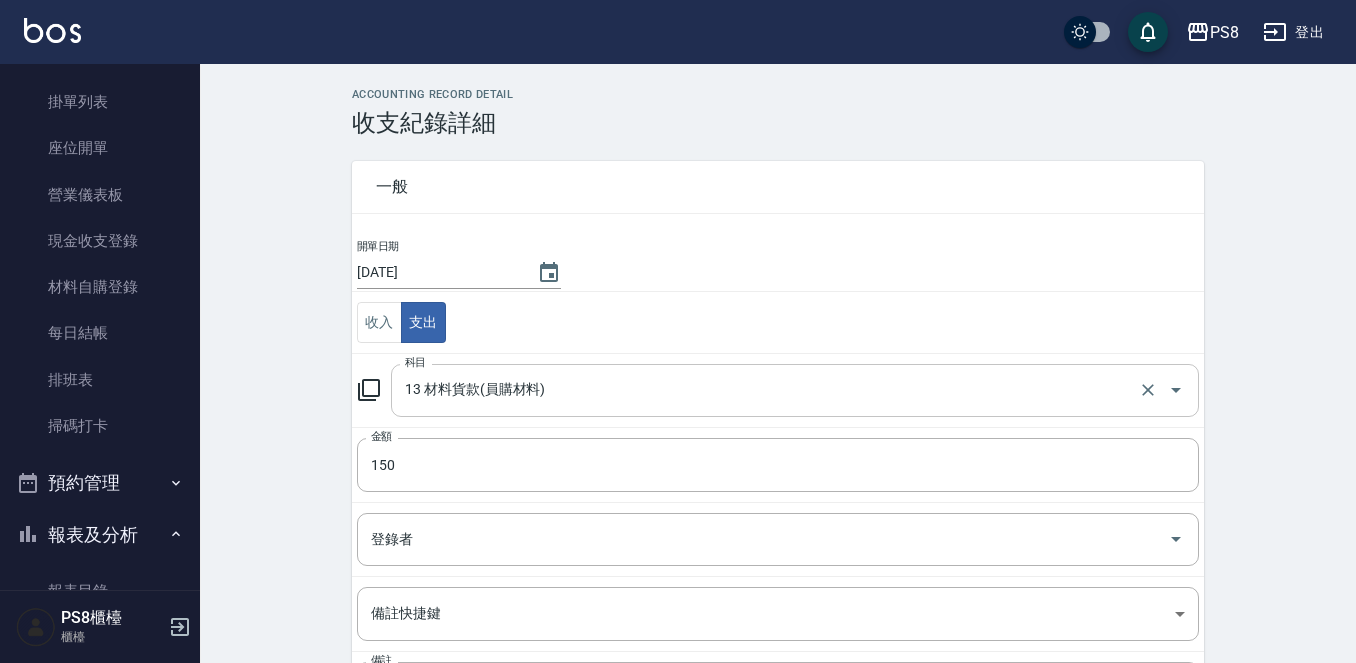 click on "13 材料貨款(員購材料)" at bounding box center (767, 390) 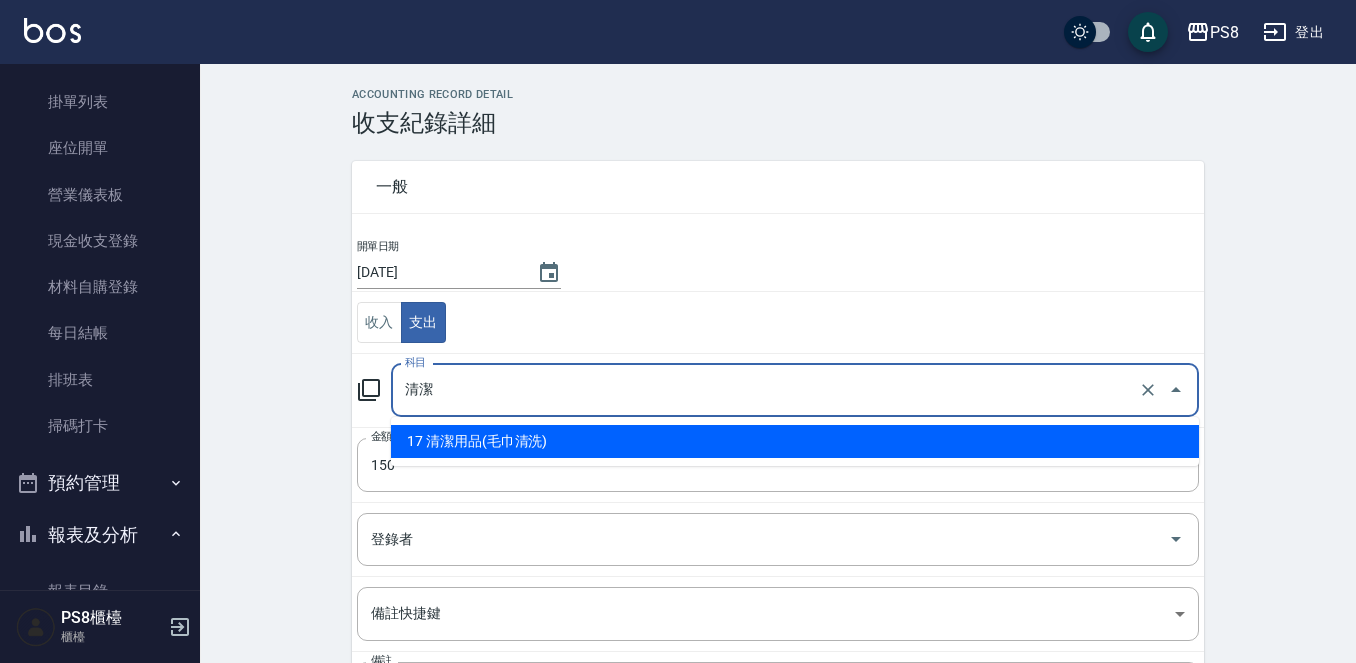 click on "17 清潔用品(毛巾清洗)" at bounding box center [795, 441] 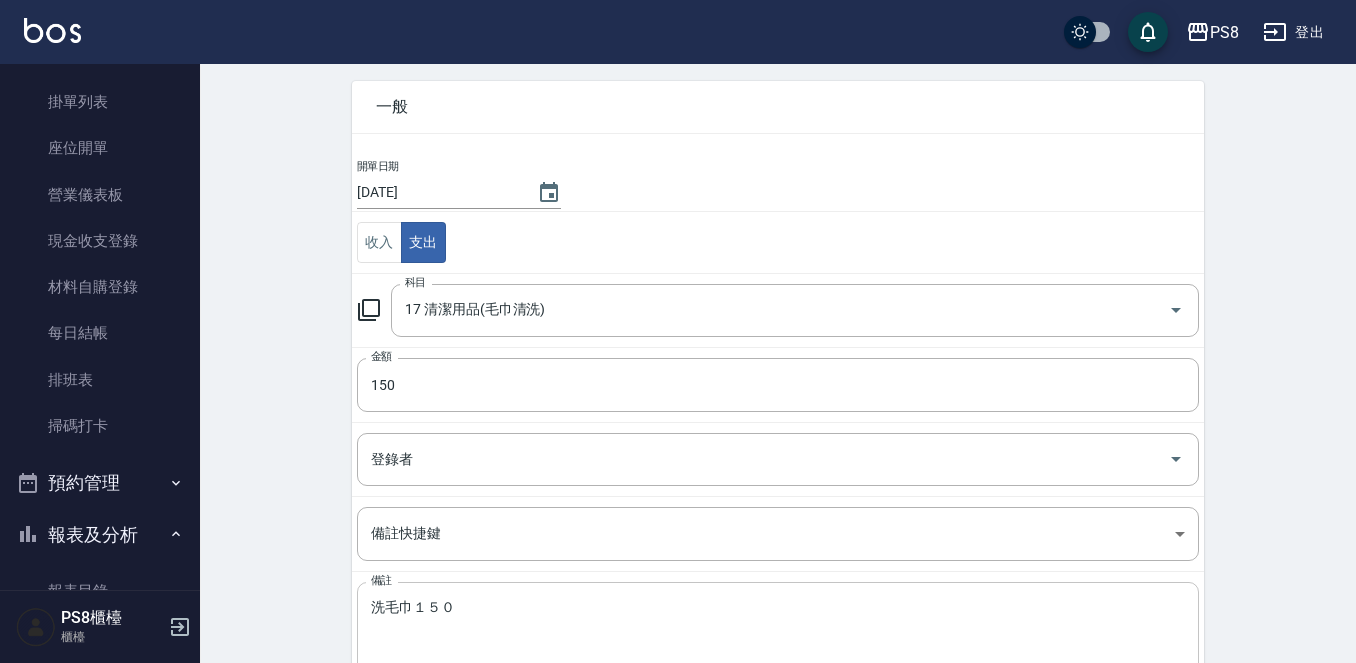 scroll, scrollTop: 196, scrollLeft: 0, axis: vertical 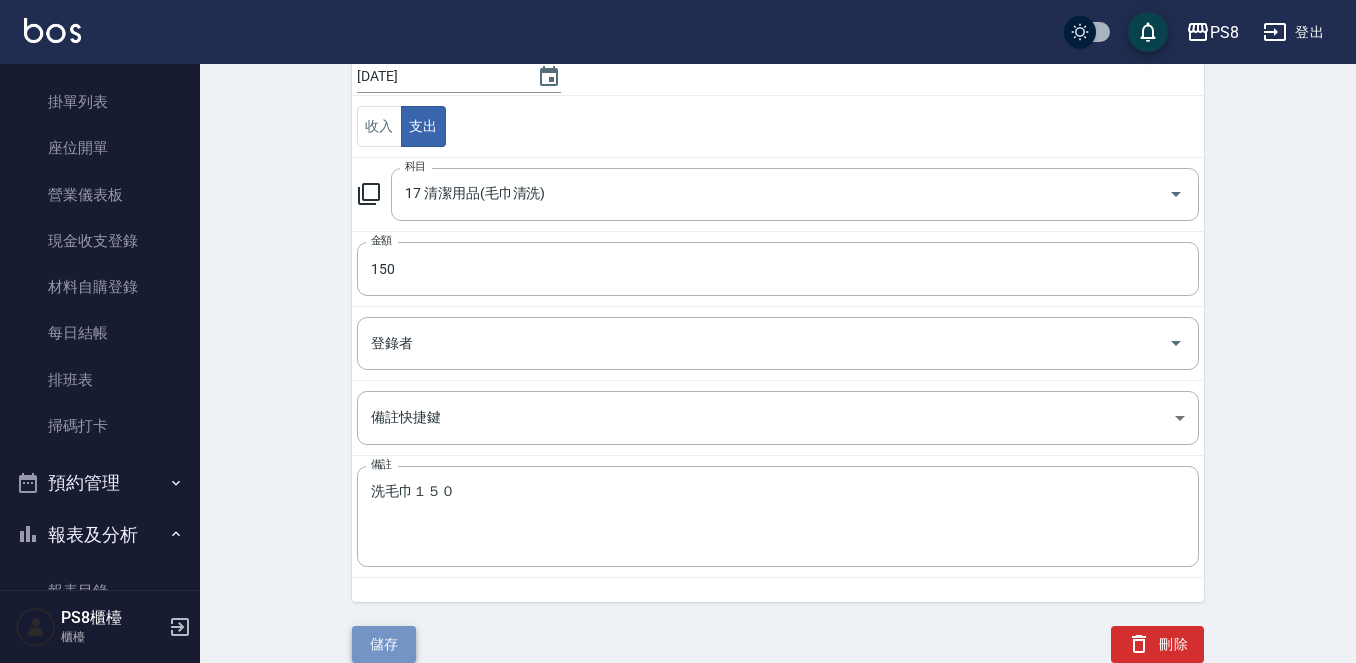 click on "儲存" at bounding box center [384, 644] 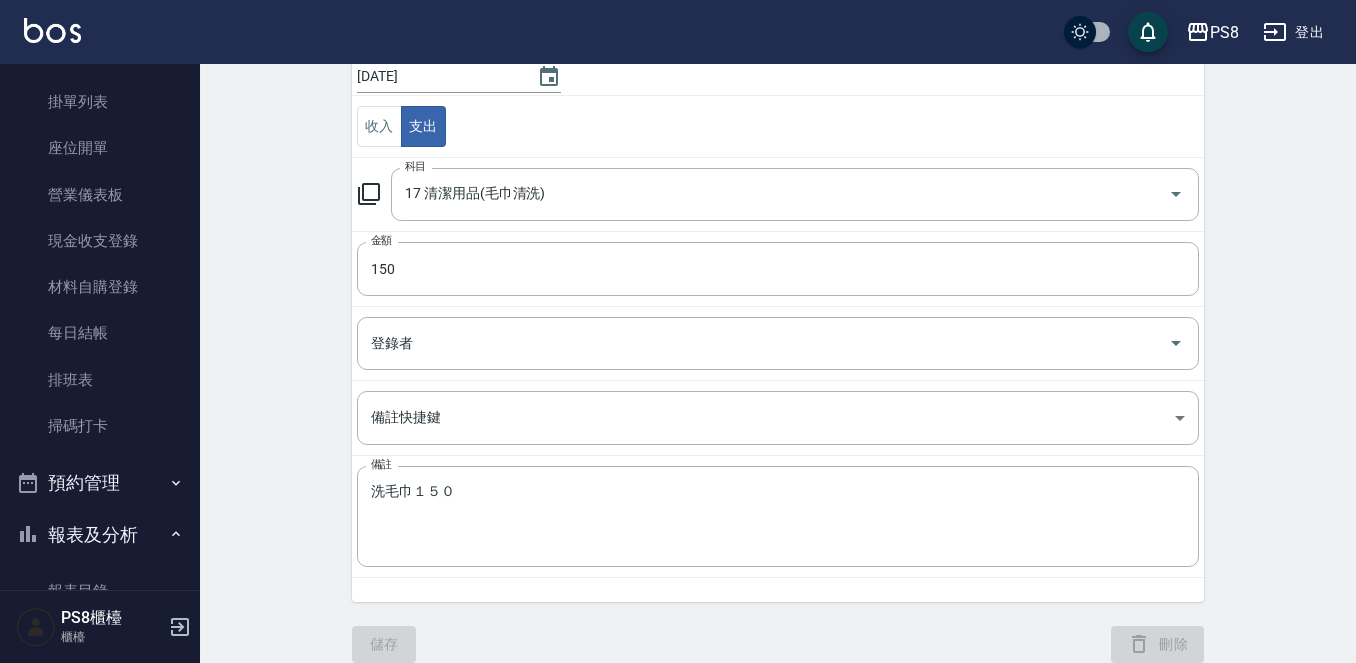 scroll, scrollTop: 0, scrollLeft: 0, axis: both 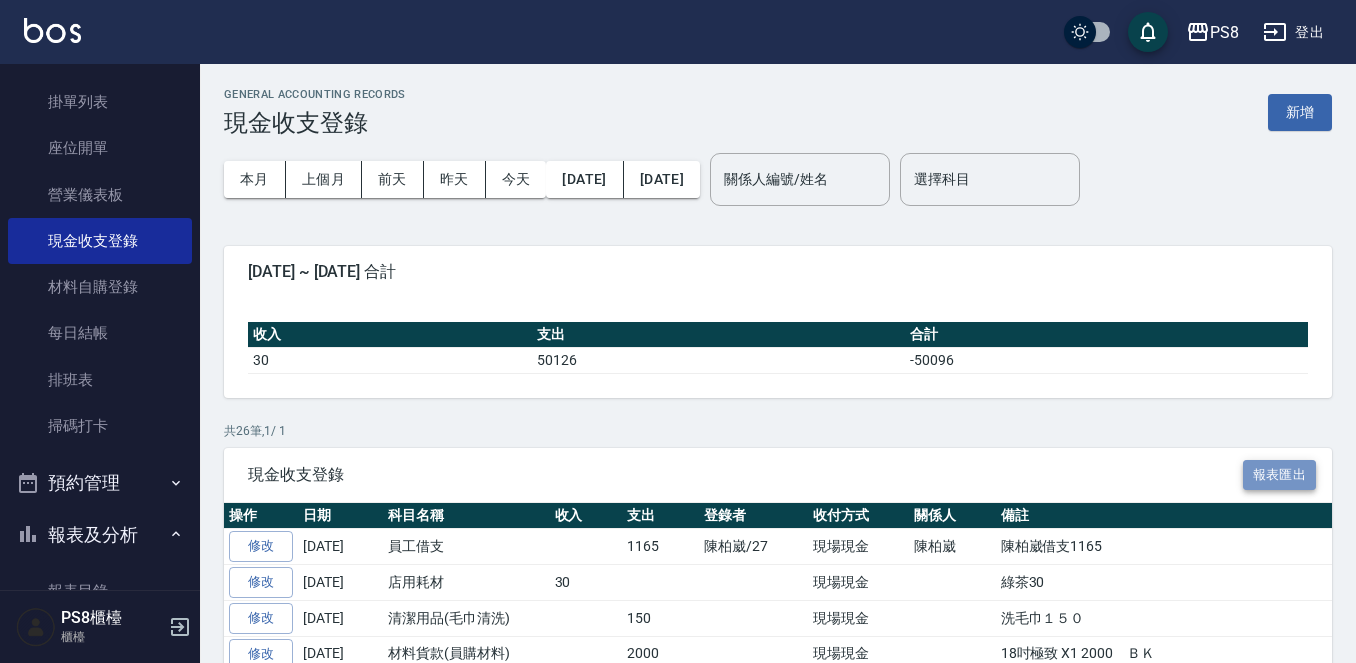 click on "報表匯出" at bounding box center (1280, 475) 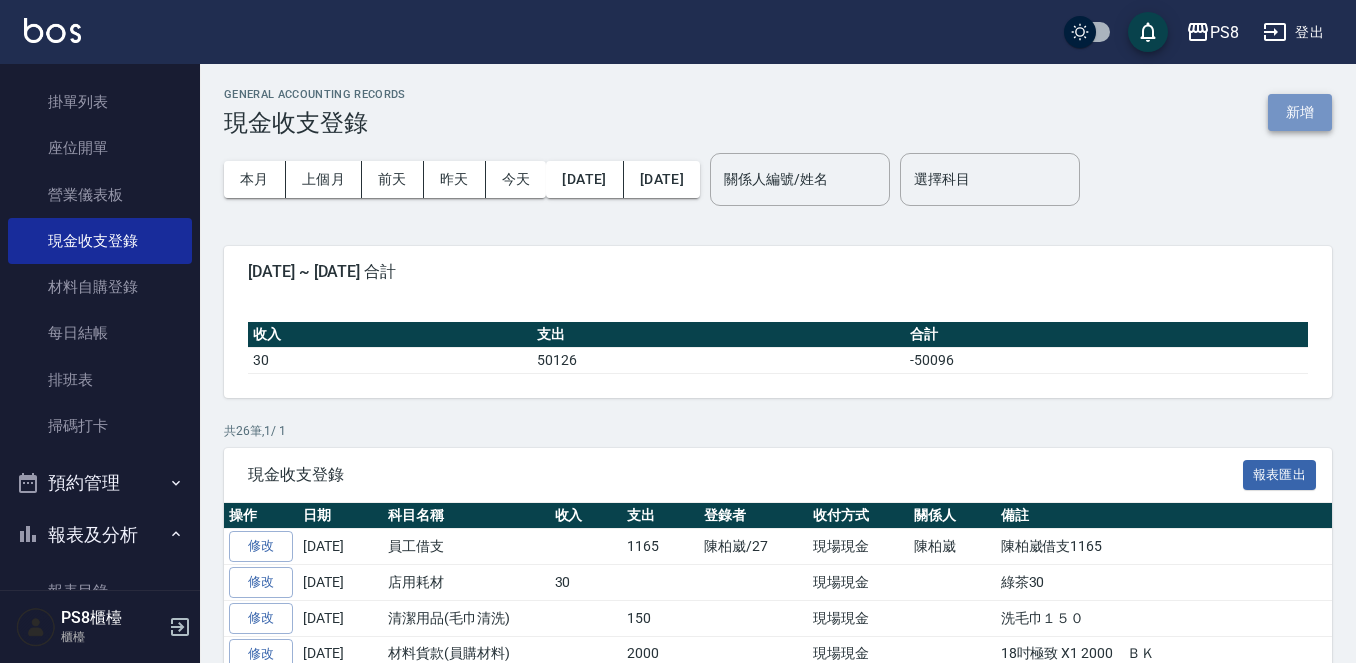 click on "新增" at bounding box center [1300, 112] 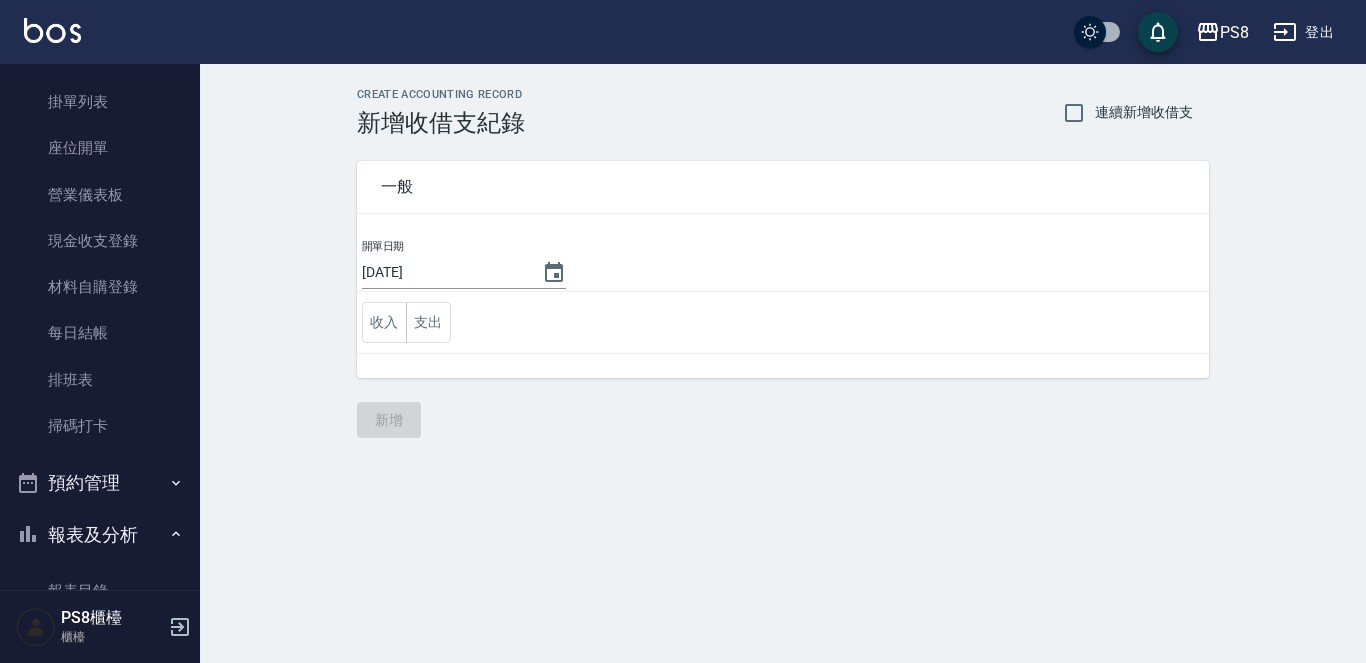 click on "收入 支出" at bounding box center [783, 323] 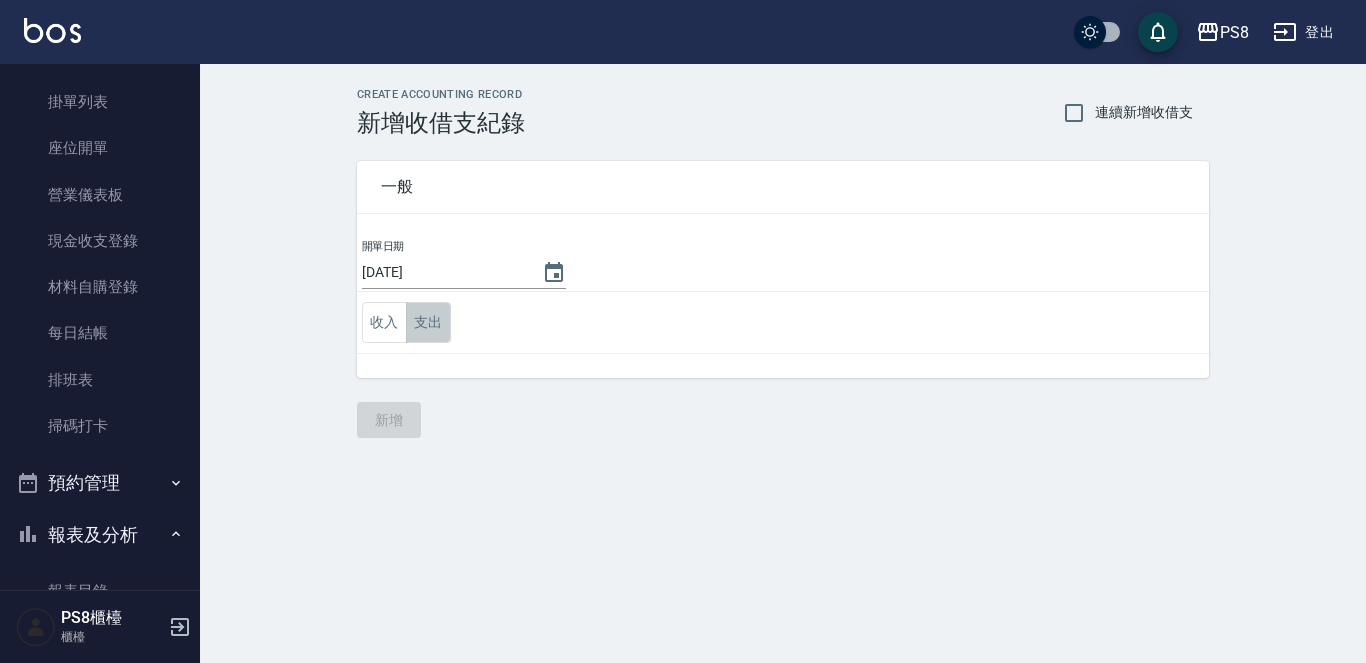 click on "支出" at bounding box center [428, 322] 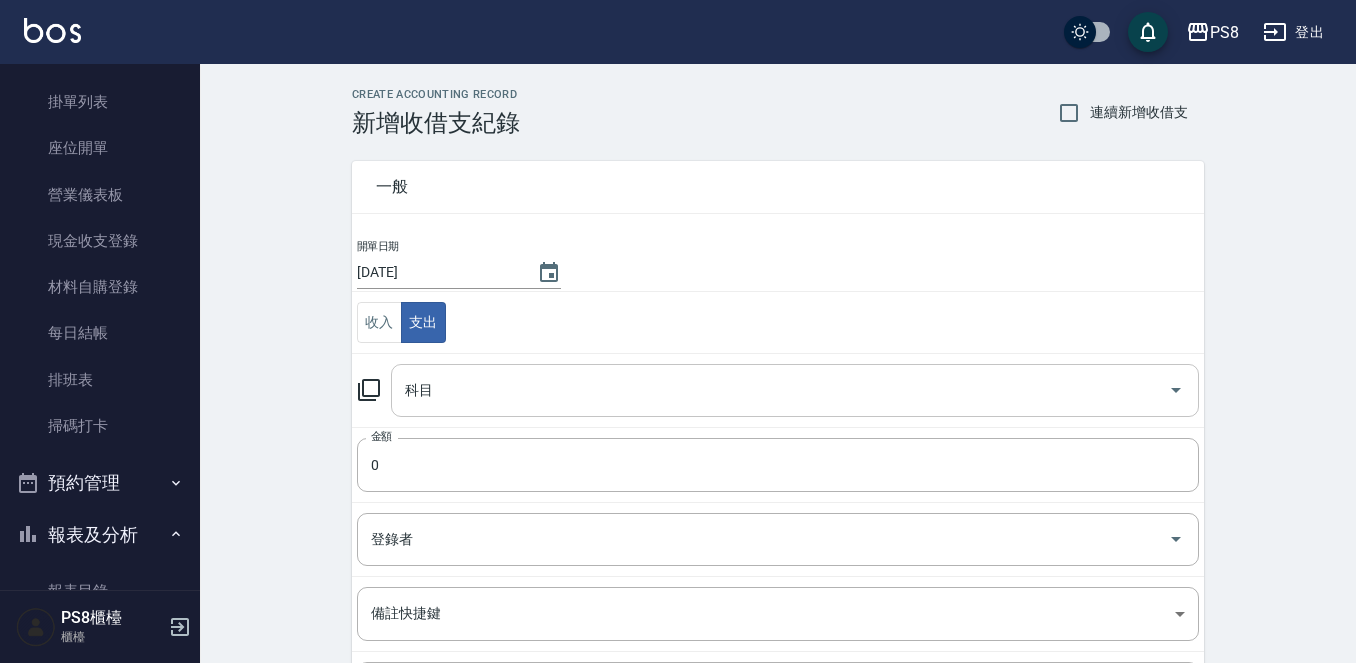 click on "科目" at bounding box center (780, 390) 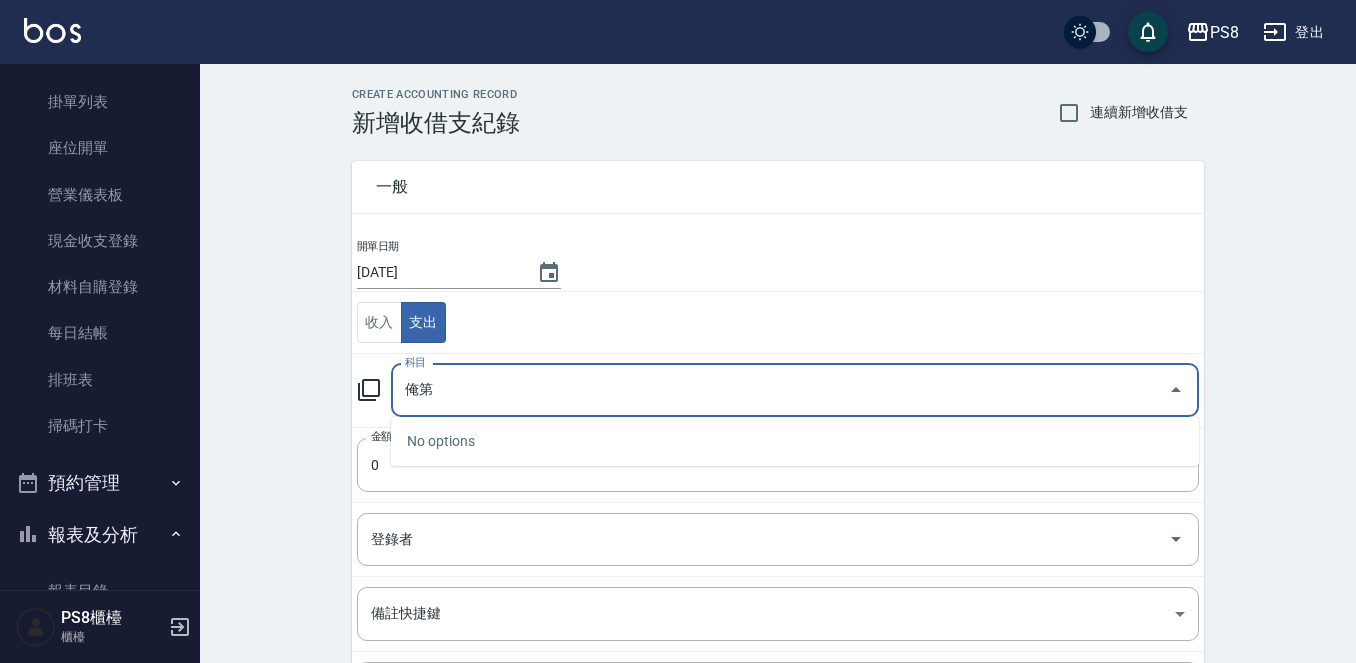 type on "俺" 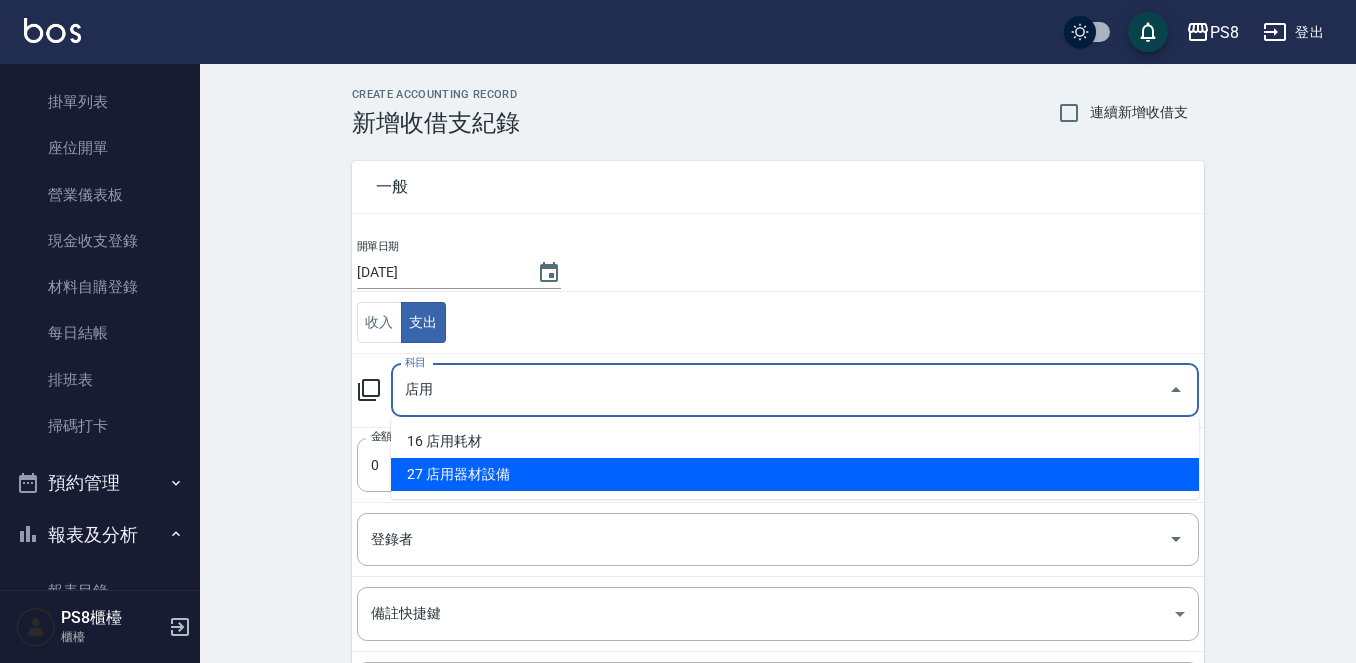 click on "27 店用器材設備" at bounding box center [795, 474] 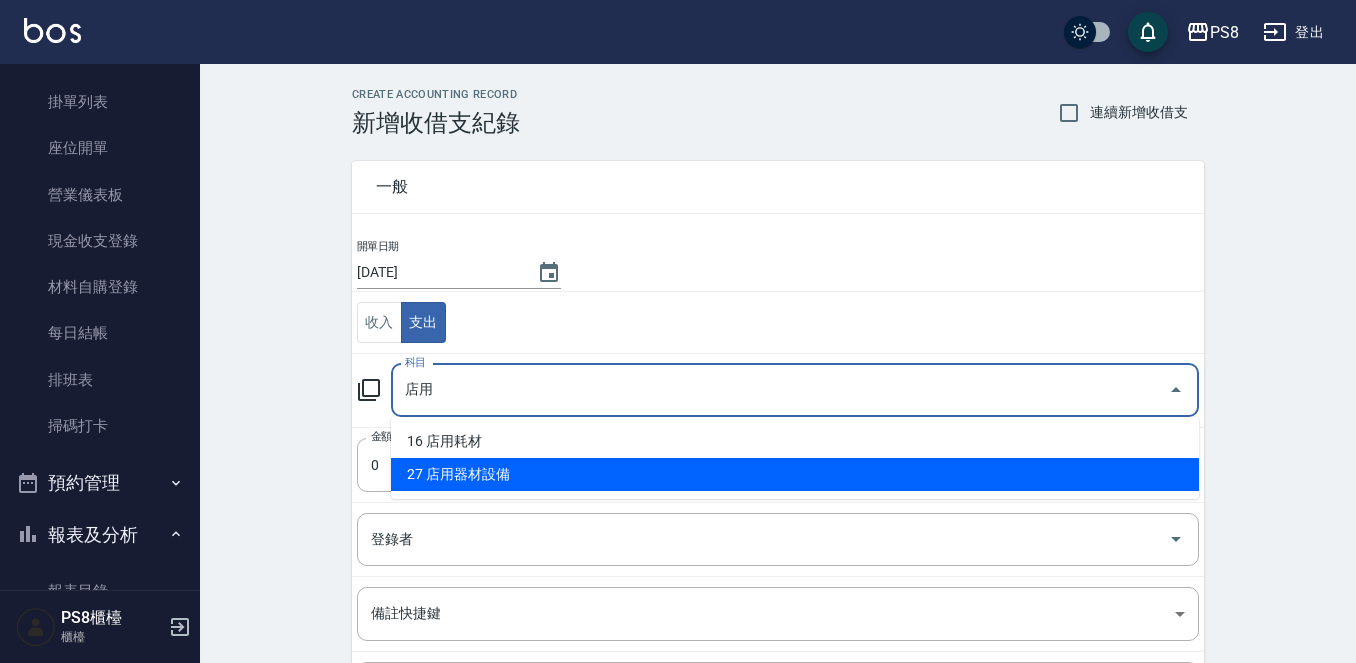 type on "27 店用器材設備" 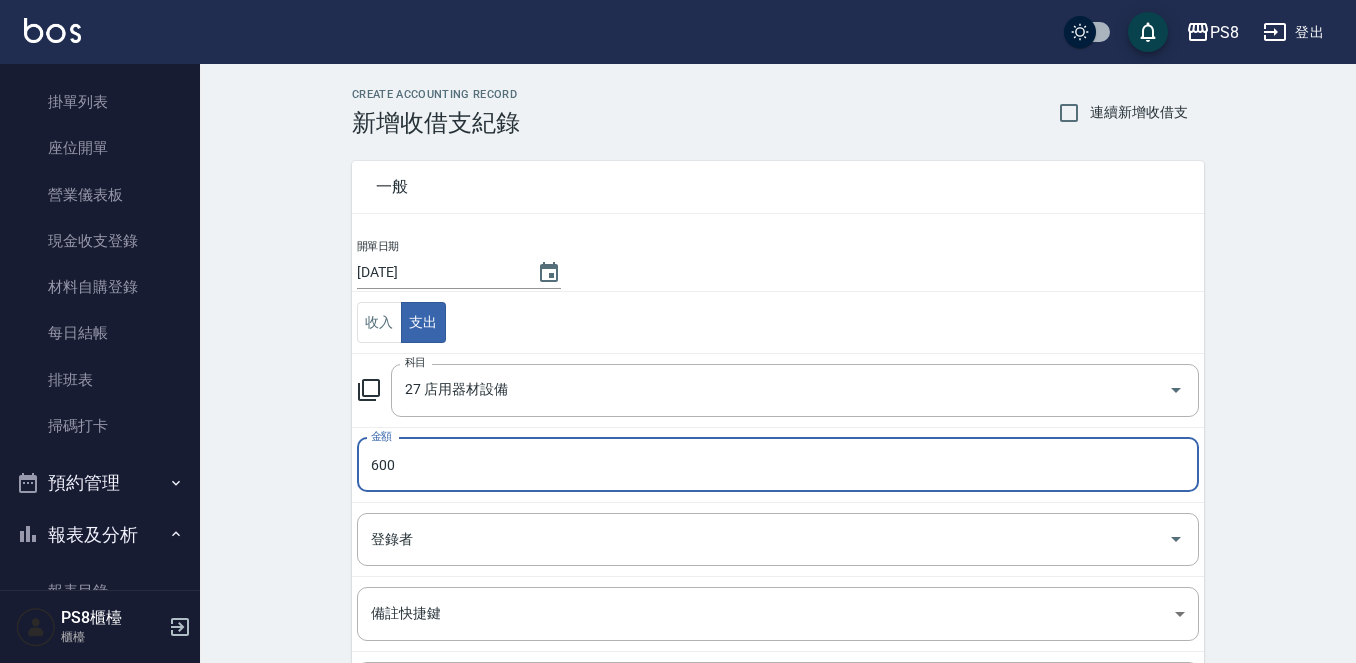 type on "600" 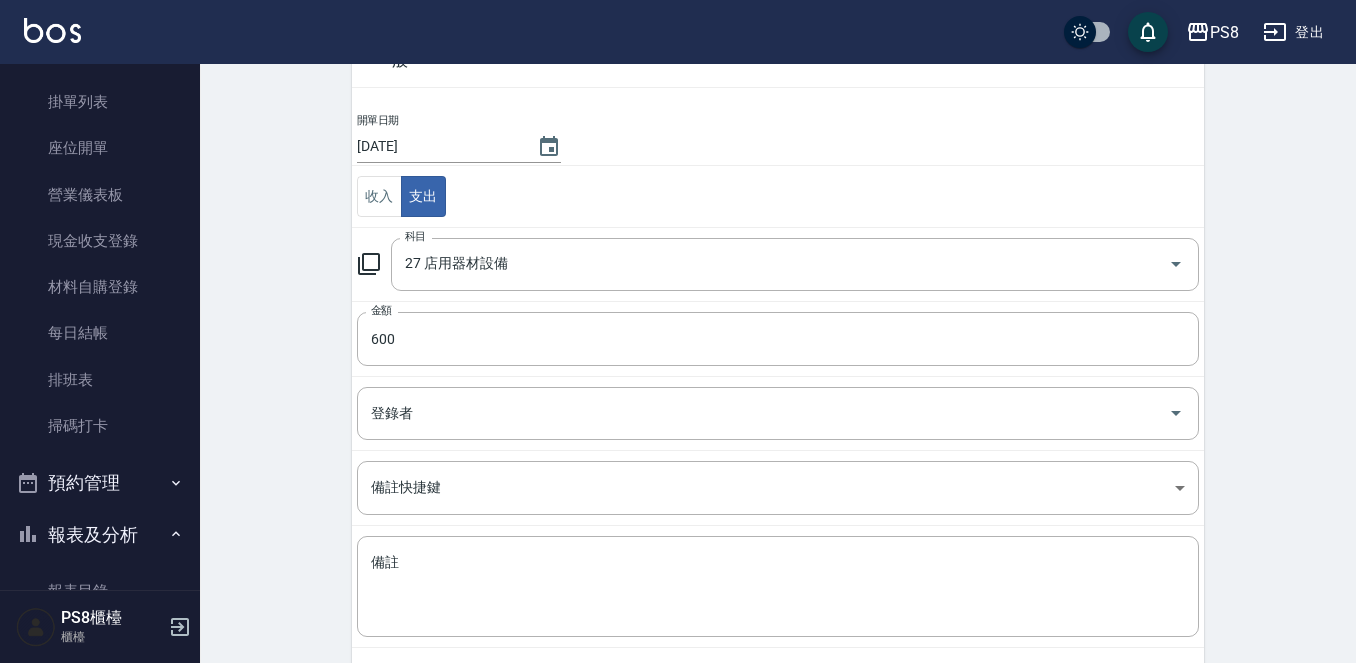 scroll, scrollTop: 220, scrollLeft: 0, axis: vertical 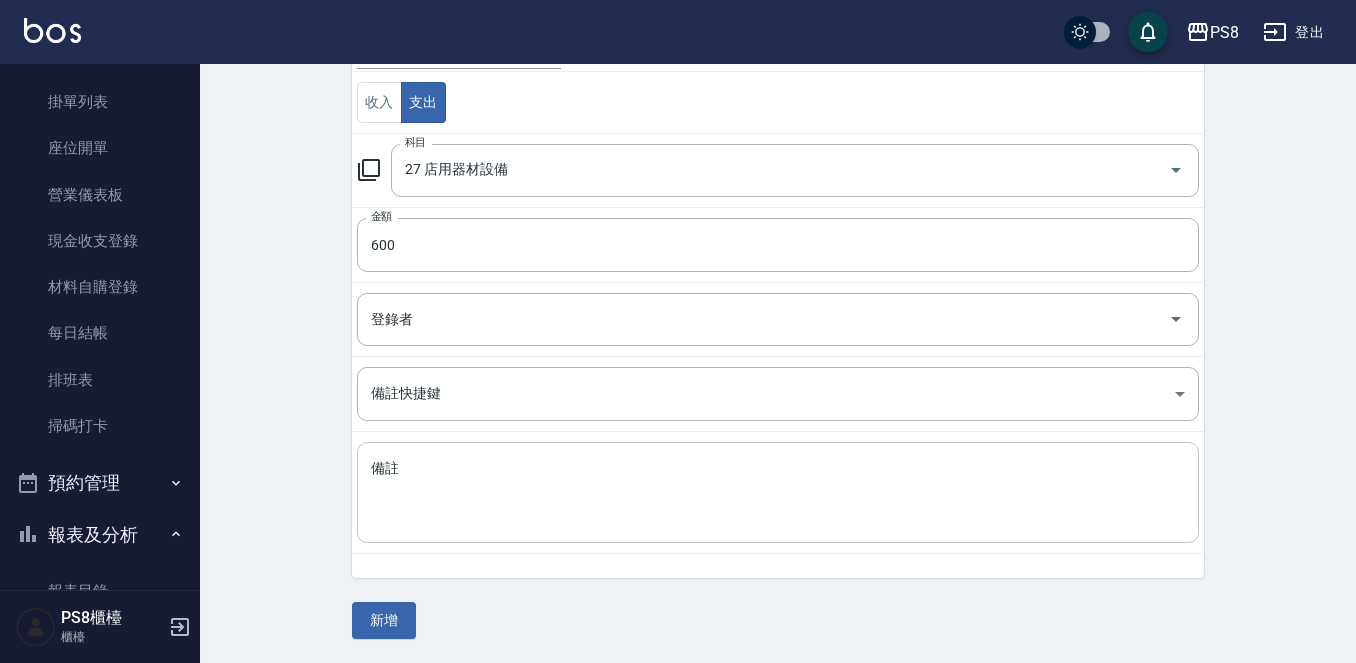 drag, startPoint x: 345, startPoint y: 512, endPoint x: 373, endPoint y: 492, distance: 34.4093 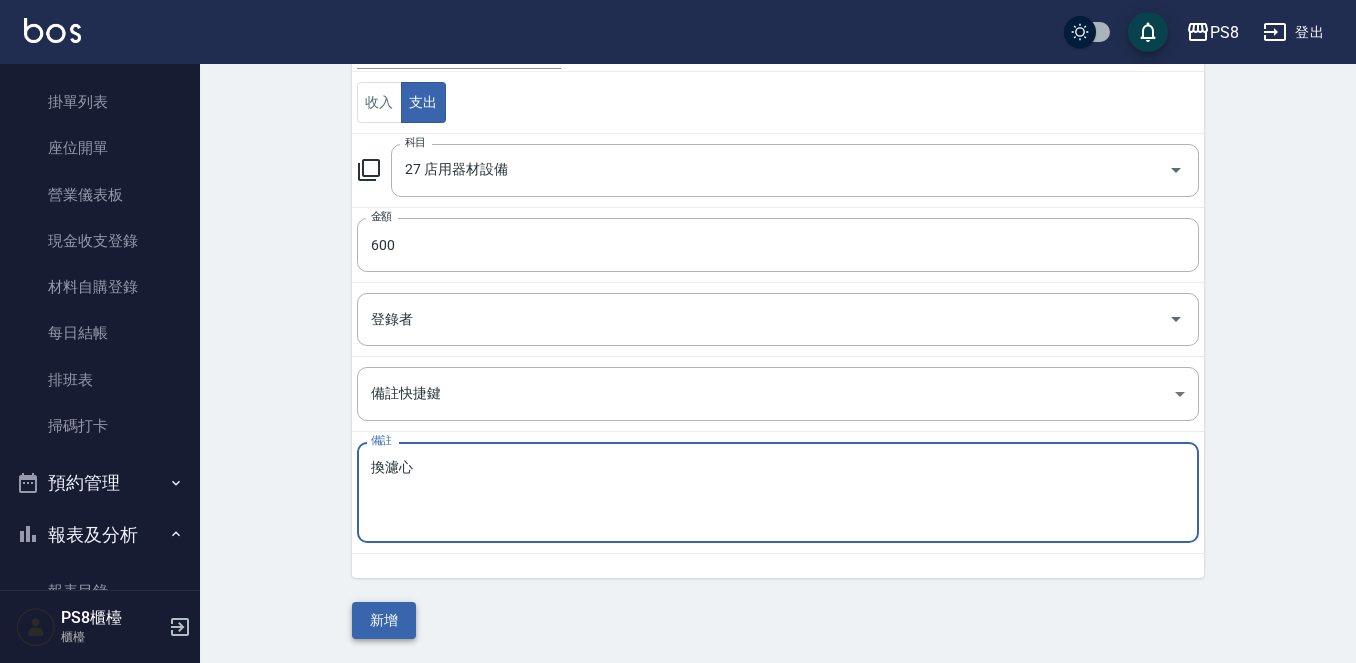 type on "換濾心" 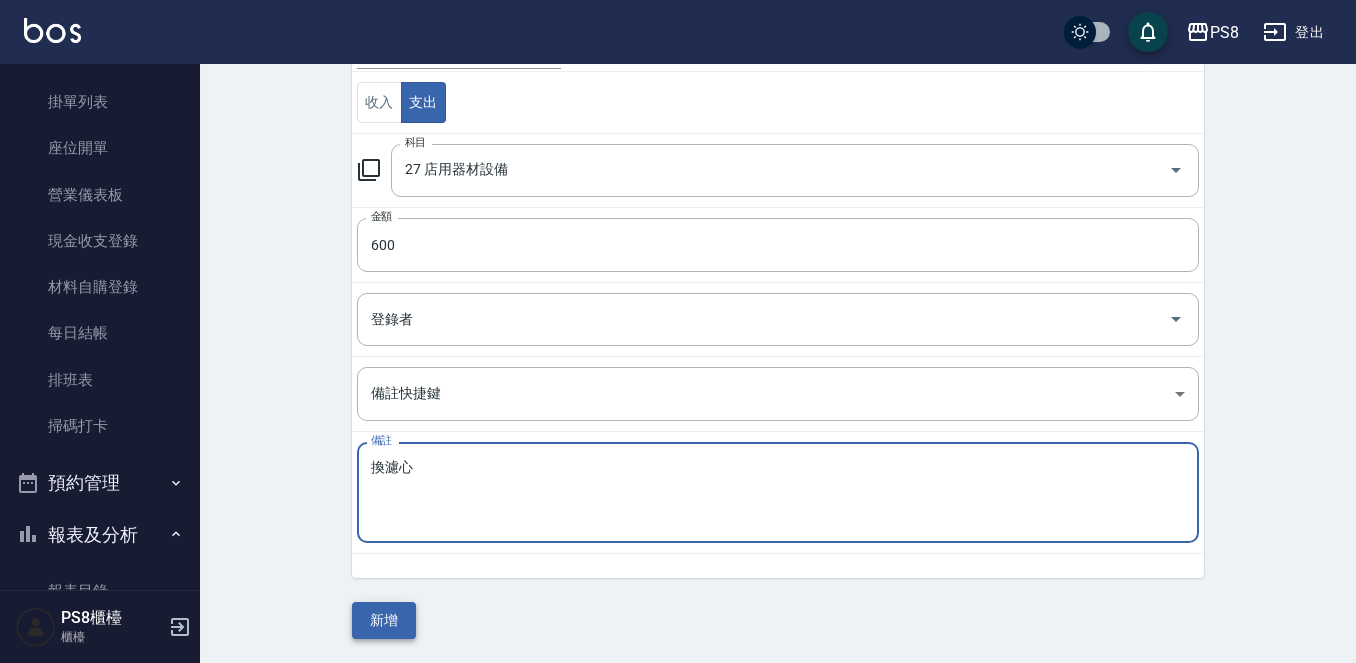 click on "新增" at bounding box center (384, 620) 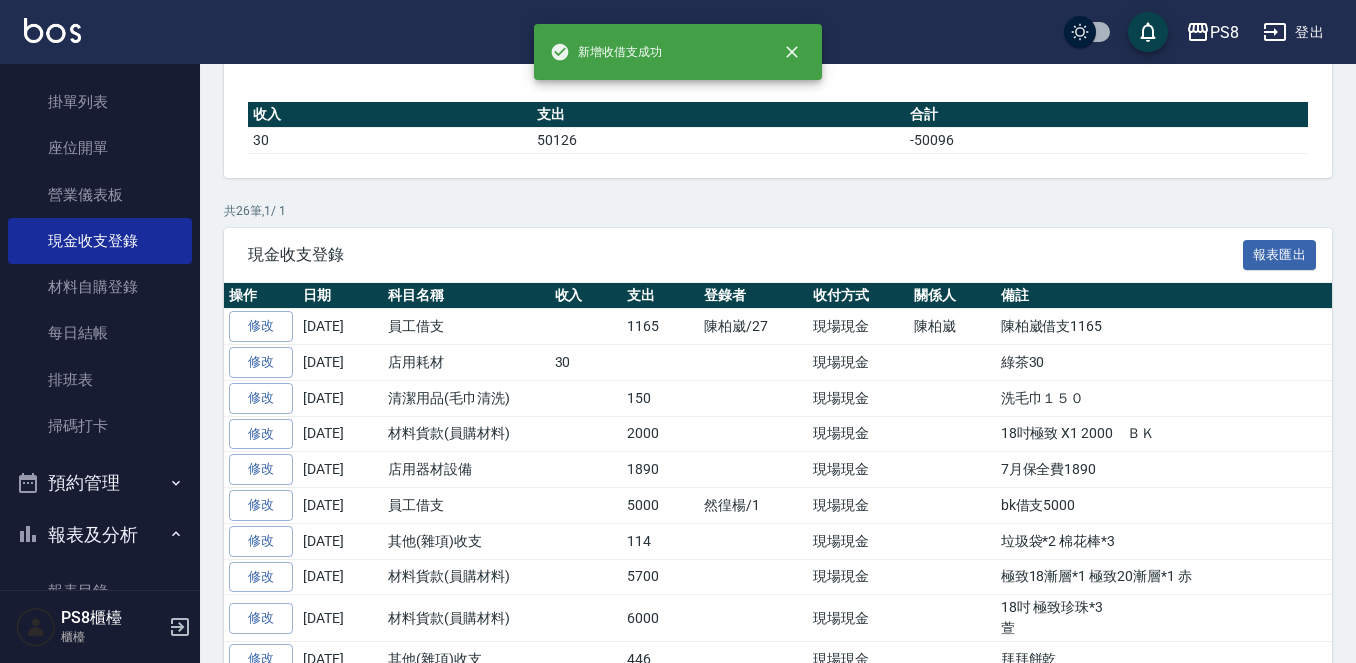 scroll, scrollTop: 0, scrollLeft: 0, axis: both 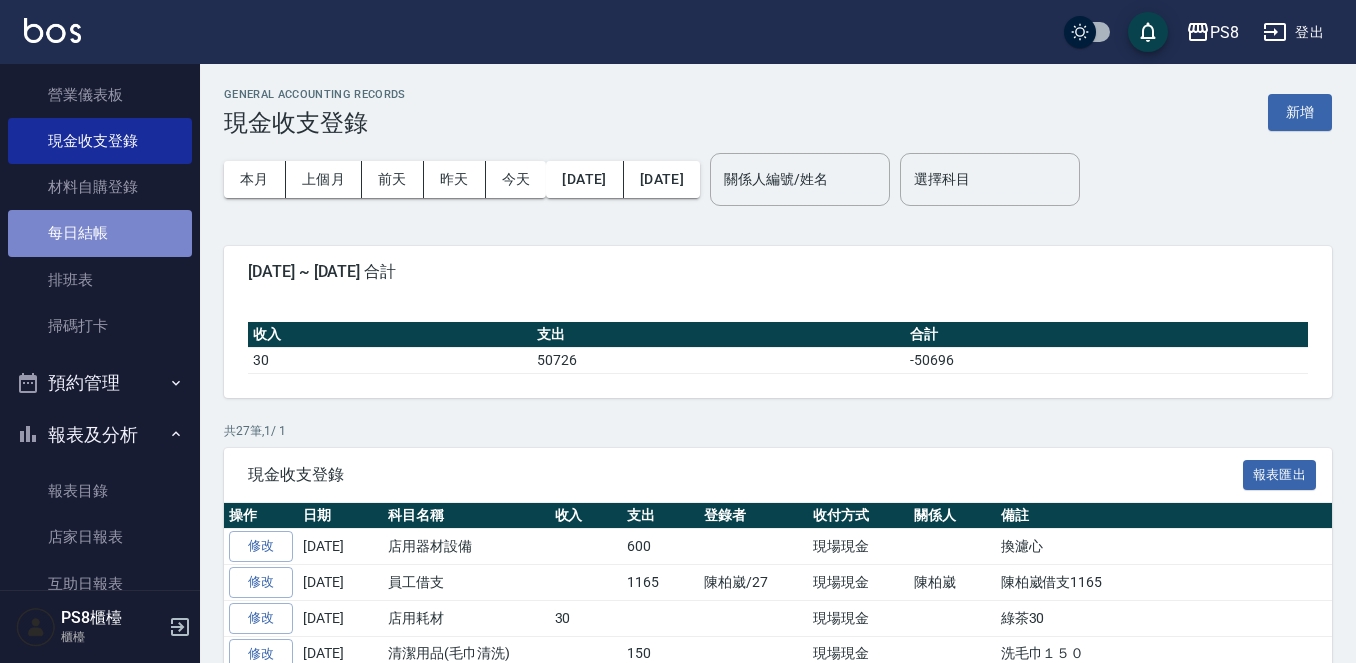 click on "每日結帳" at bounding box center [100, 233] 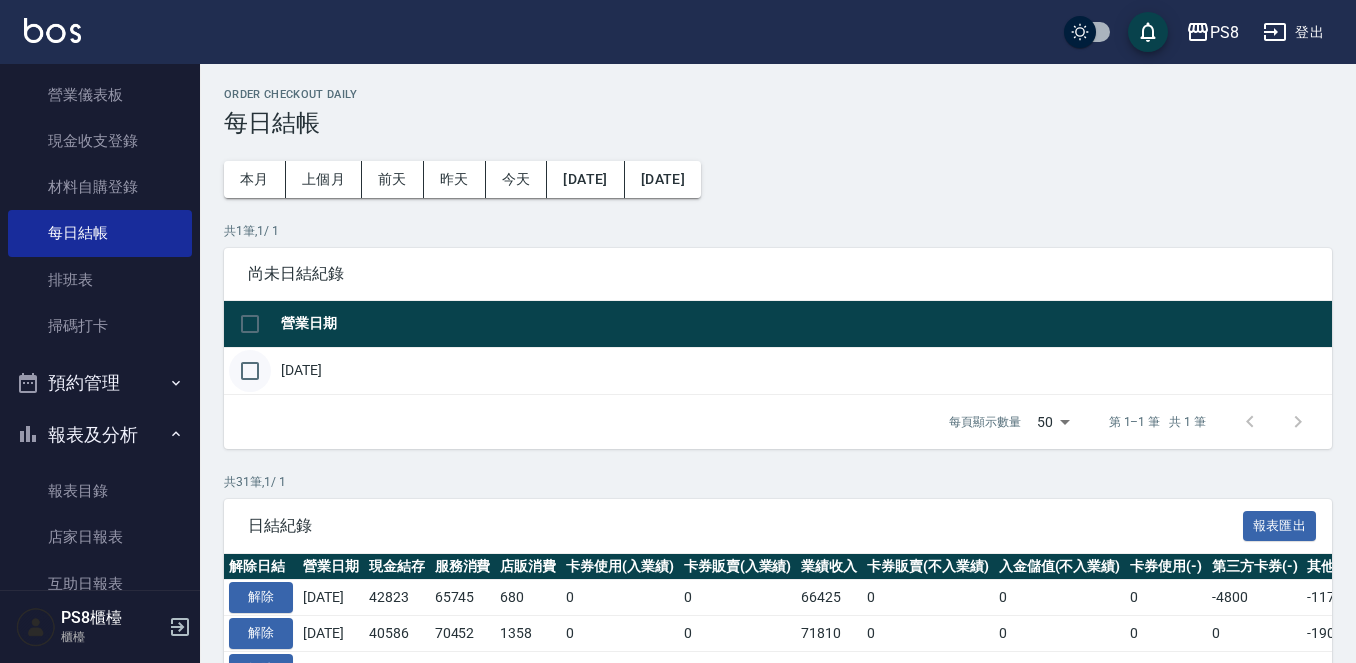 drag, startPoint x: 228, startPoint y: 354, endPoint x: 247, endPoint y: 374, distance: 27.58623 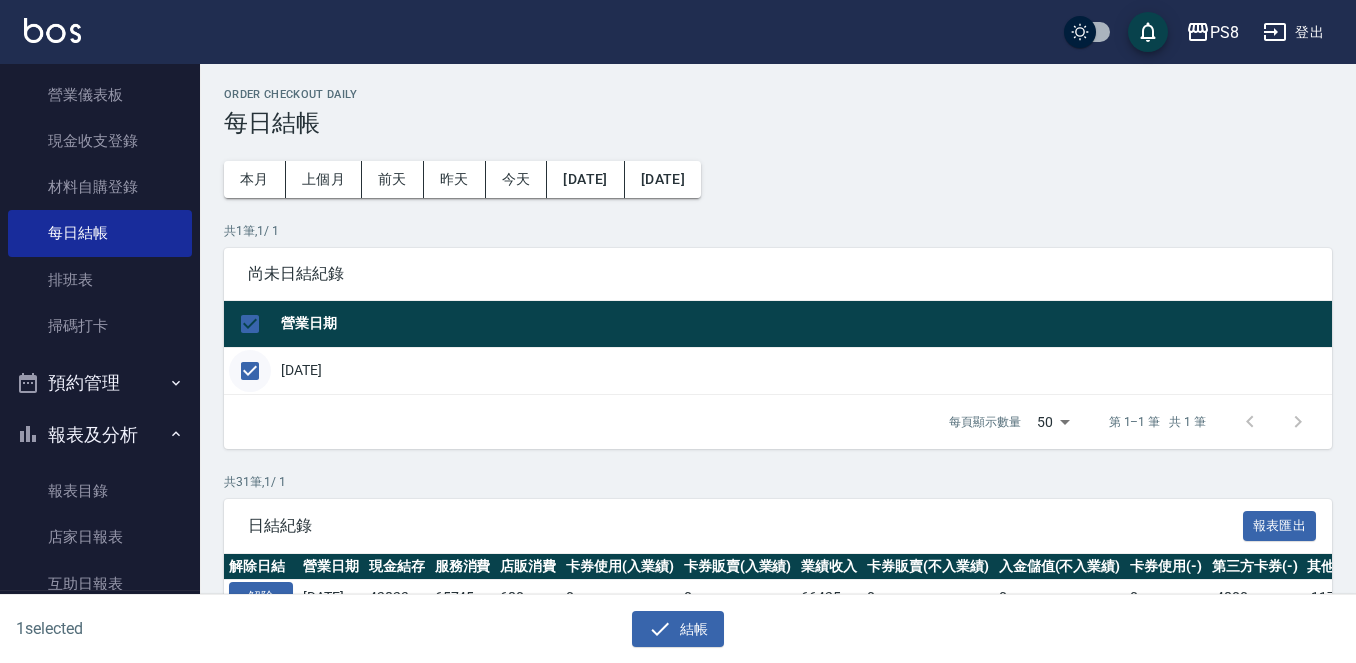 checkbox on "true" 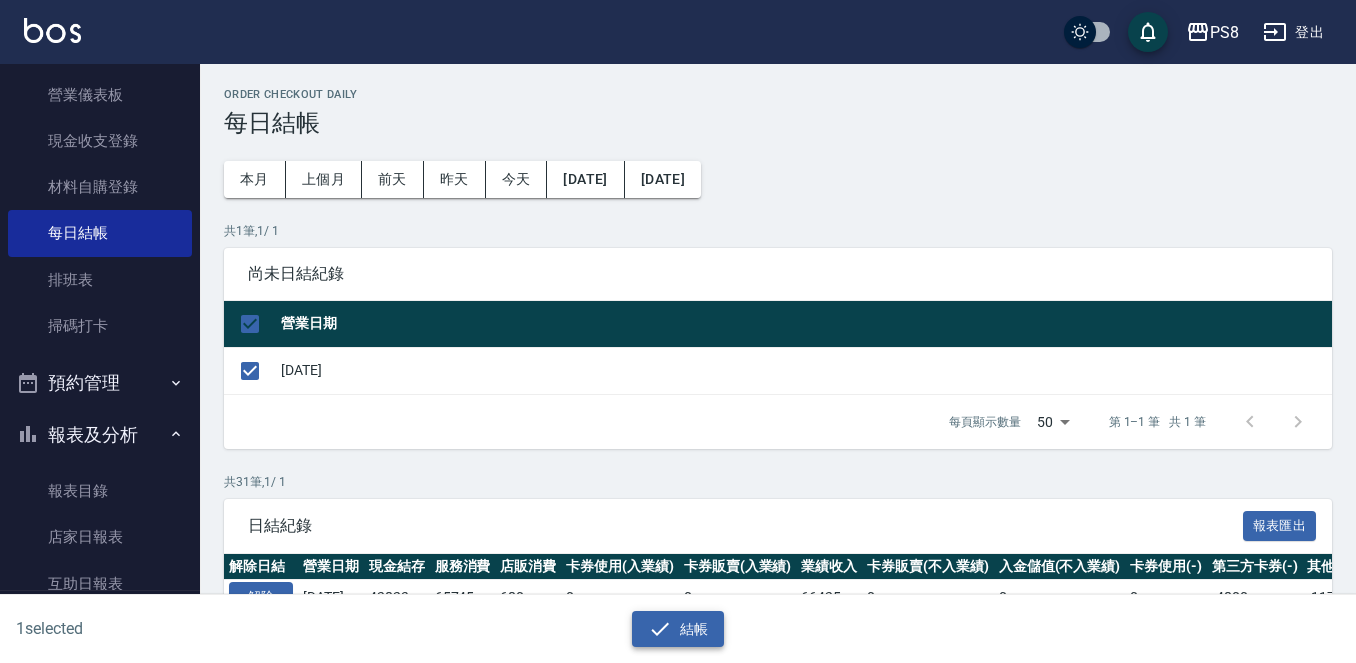 drag, startPoint x: 645, startPoint y: 609, endPoint x: 683, endPoint y: 634, distance: 45.486263 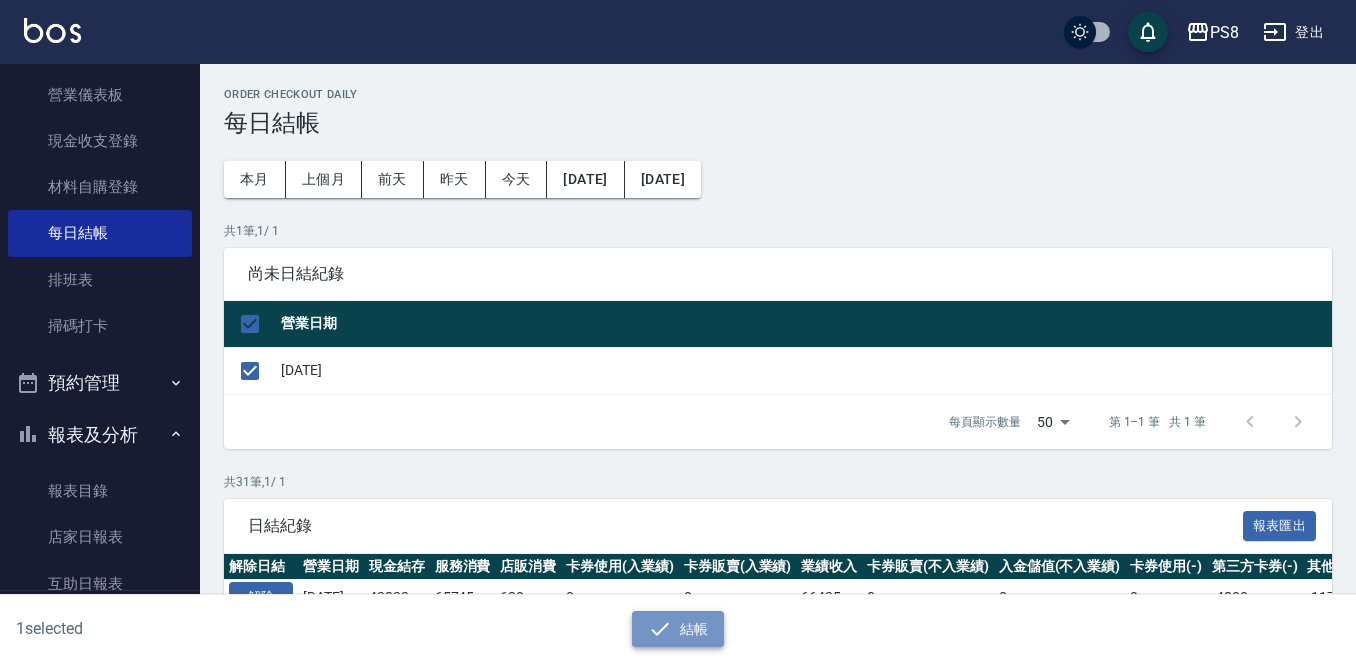 click on "結帳" at bounding box center (678, 629) 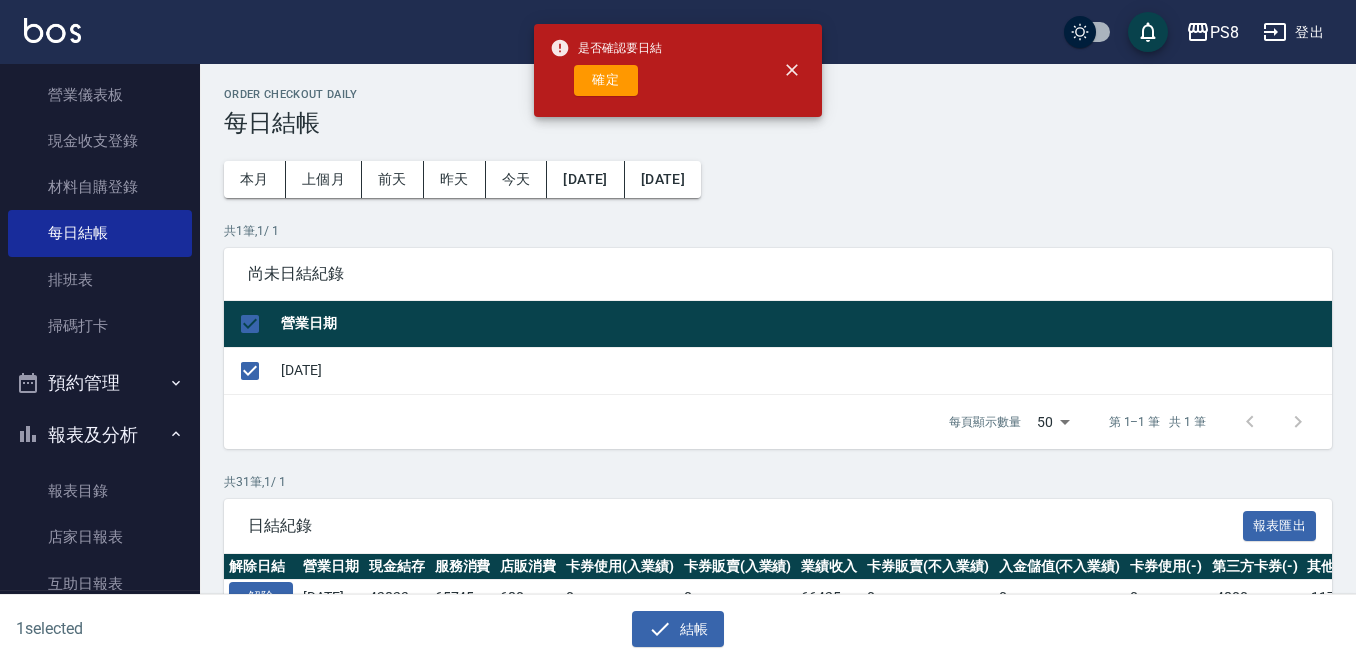 click on "是否確認要日結 確定" at bounding box center [606, 70] 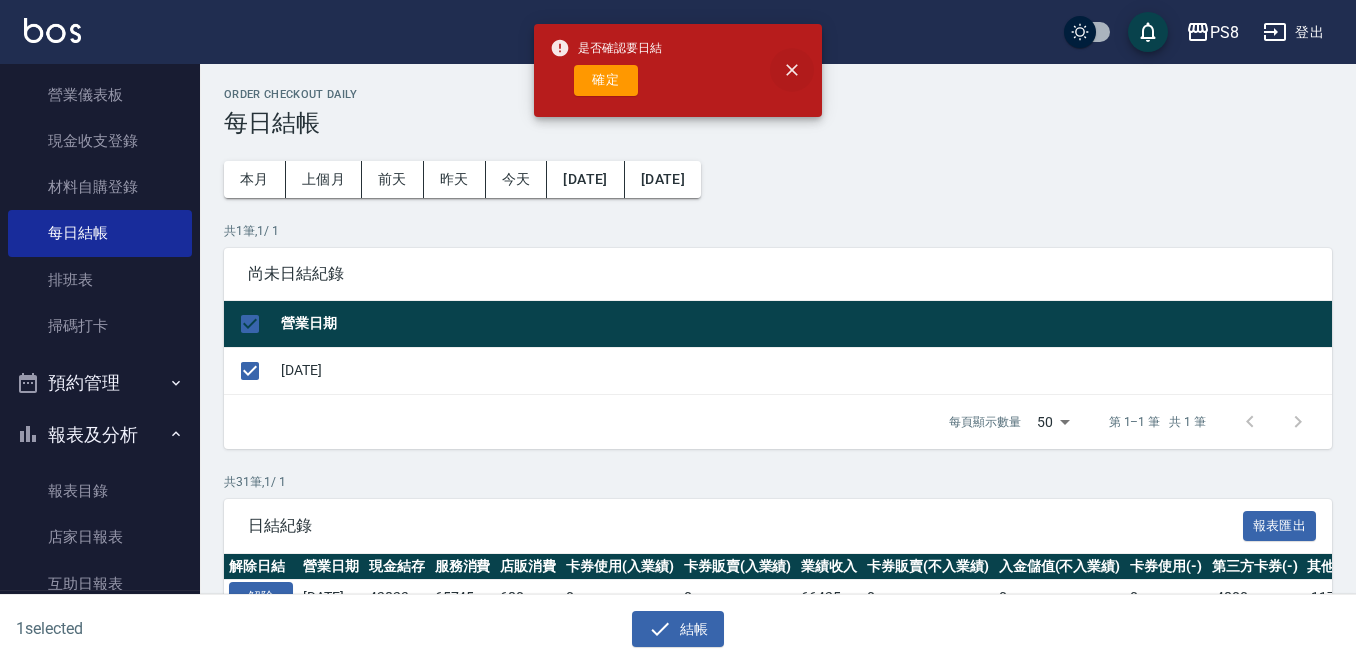 drag, startPoint x: 793, startPoint y: 46, endPoint x: 792, endPoint y: 70, distance: 24.020824 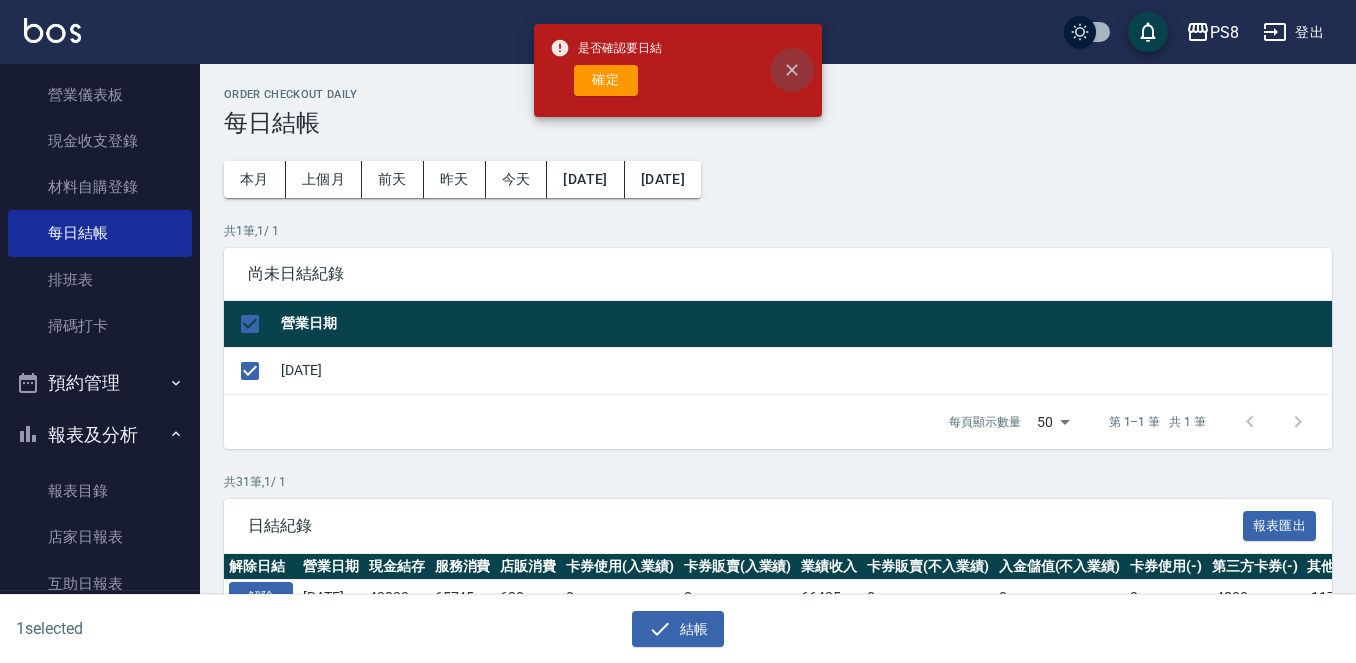 click 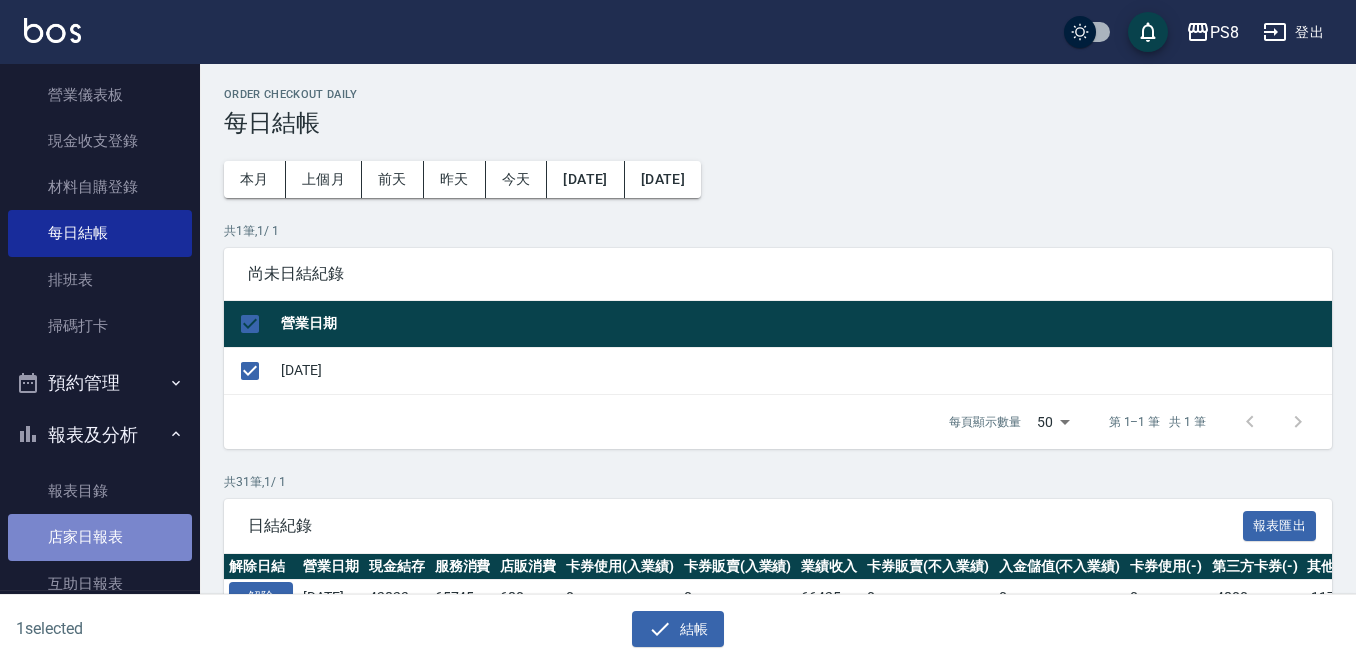 click on "店家日報表" at bounding box center (100, 537) 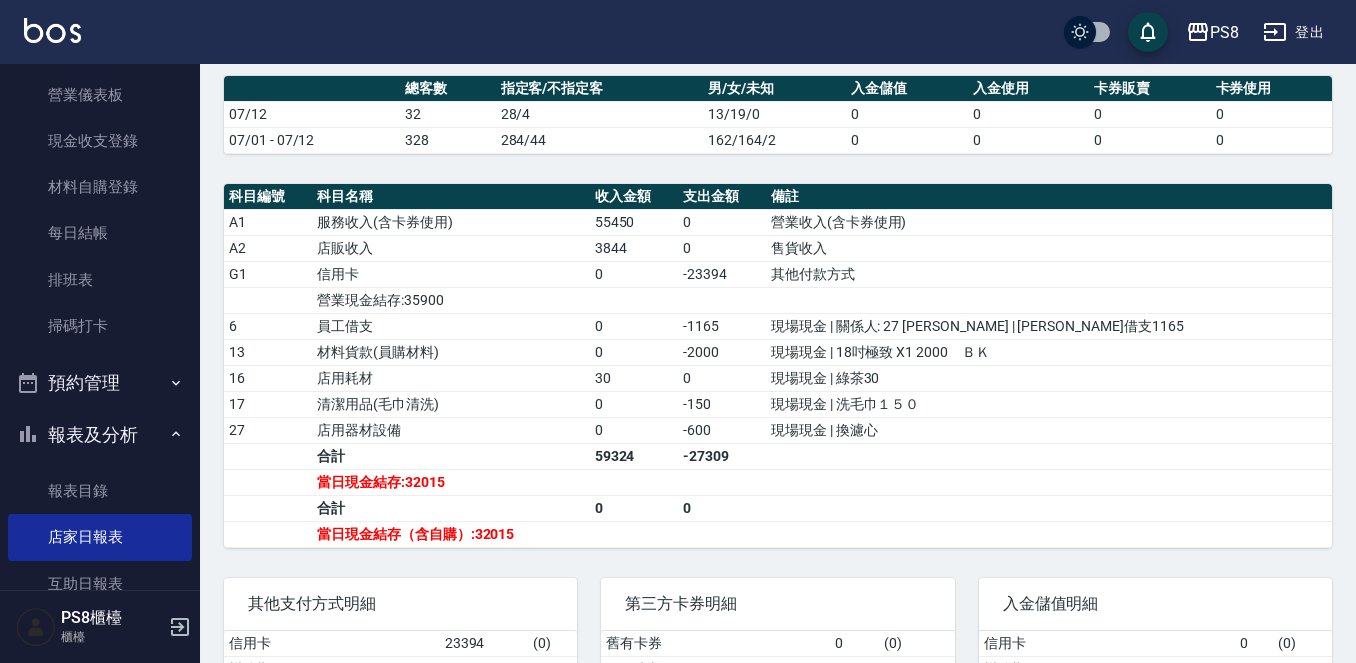 scroll, scrollTop: 600, scrollLeft: 0, axis: vertical 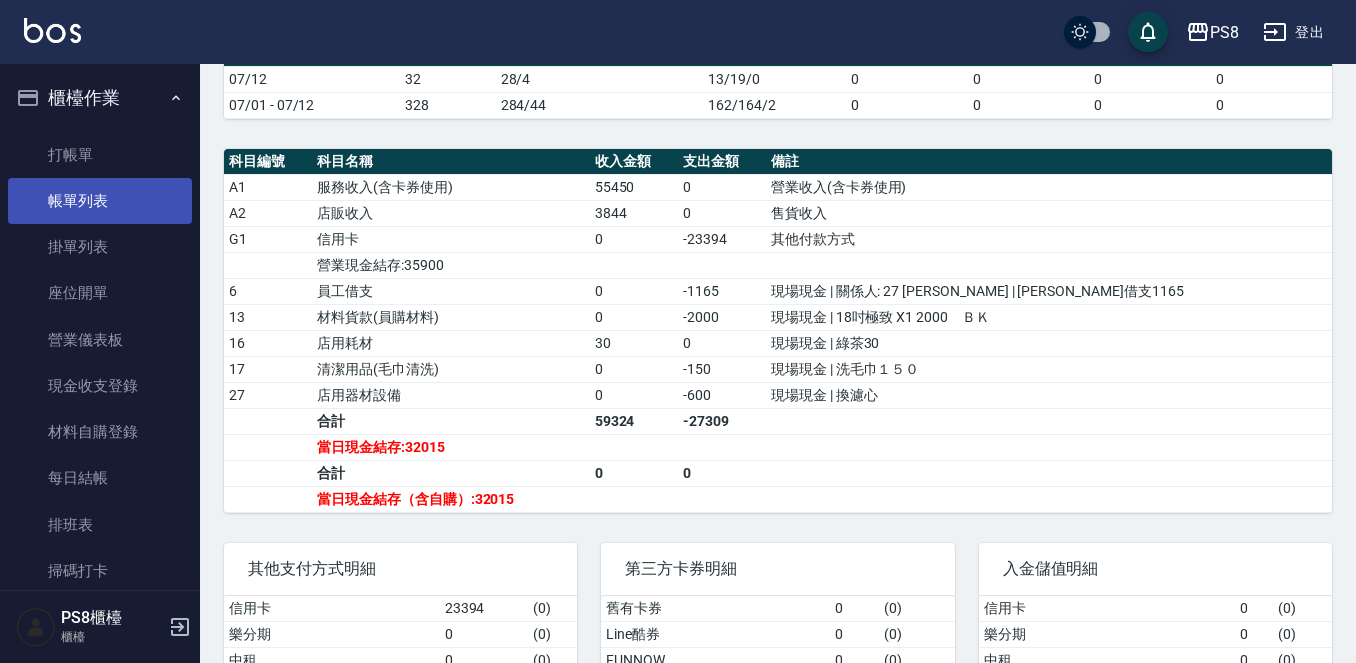 click on "帳單列表" at bounding box center [100, 201] 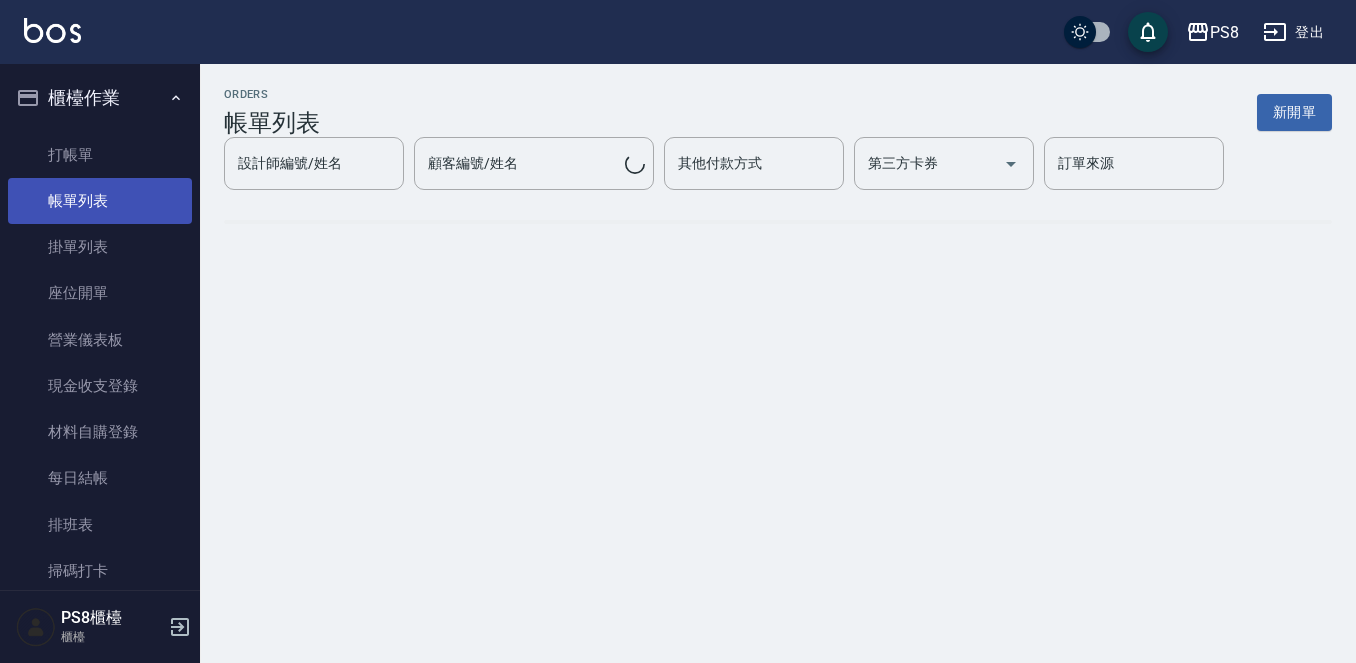 scroll, scrollTop: 0, scrollLeft: 0, axis: both 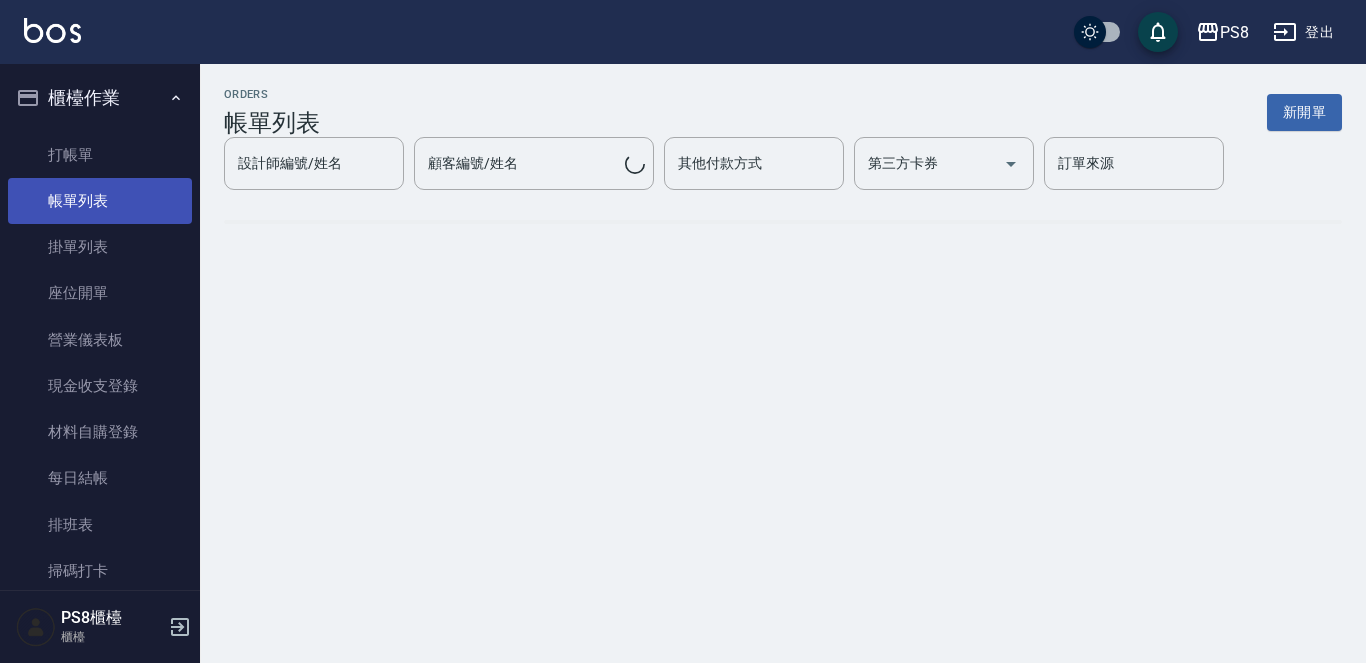 click on "帳單列表" at bounding box center (100, 201) 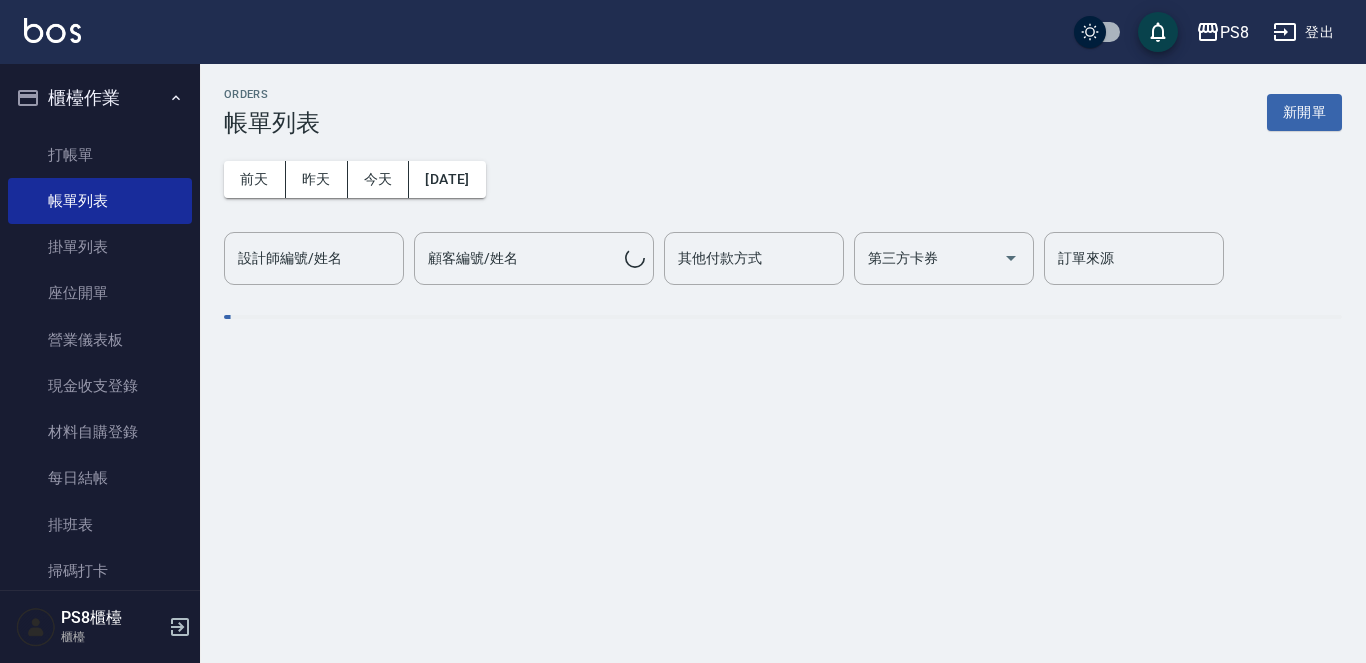 click on "設計師編號/姓名 設計師編號/姓名" at bounding box center (314, 258) 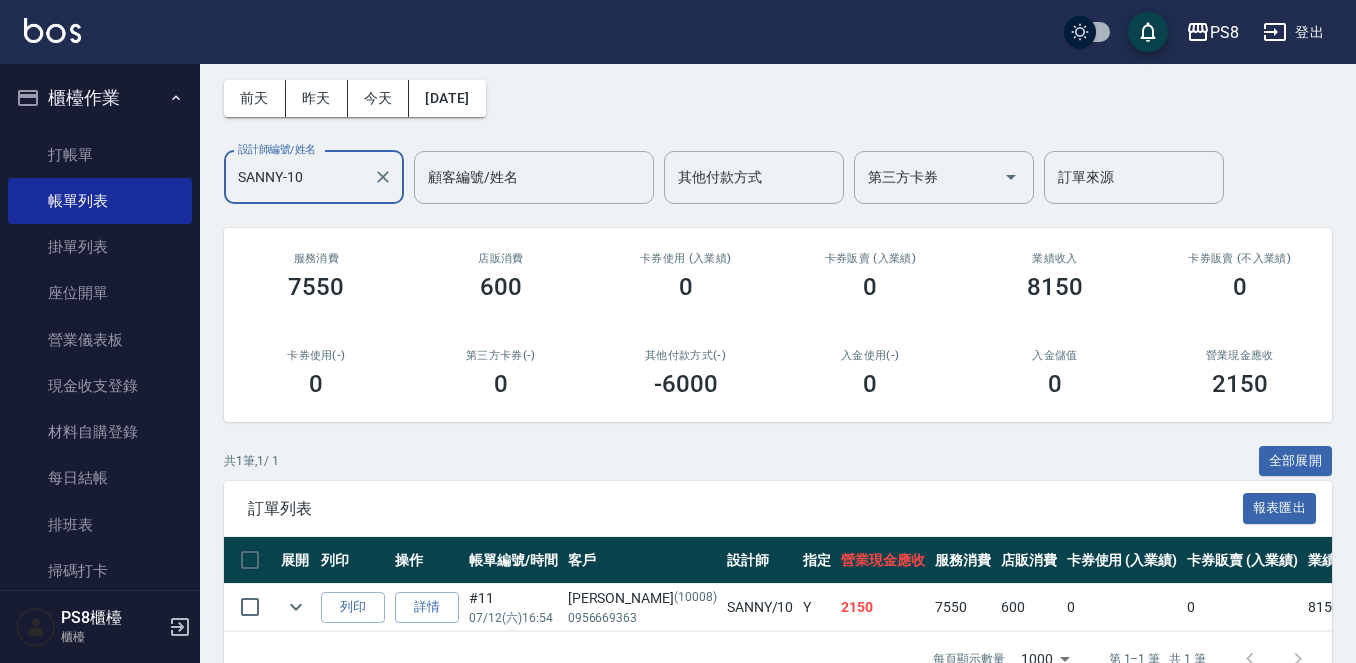 scroll, scrollTop: 145, scrollLeft: 0, axis: vertical 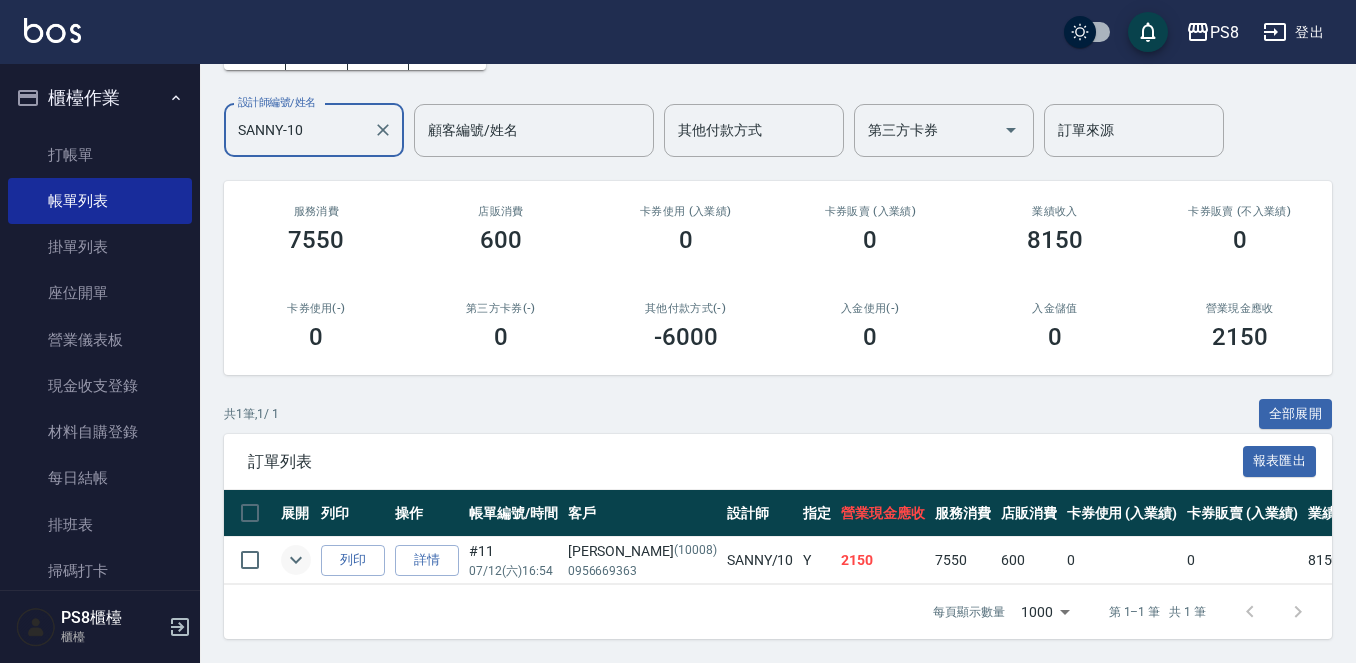 type on "SANNY-10" 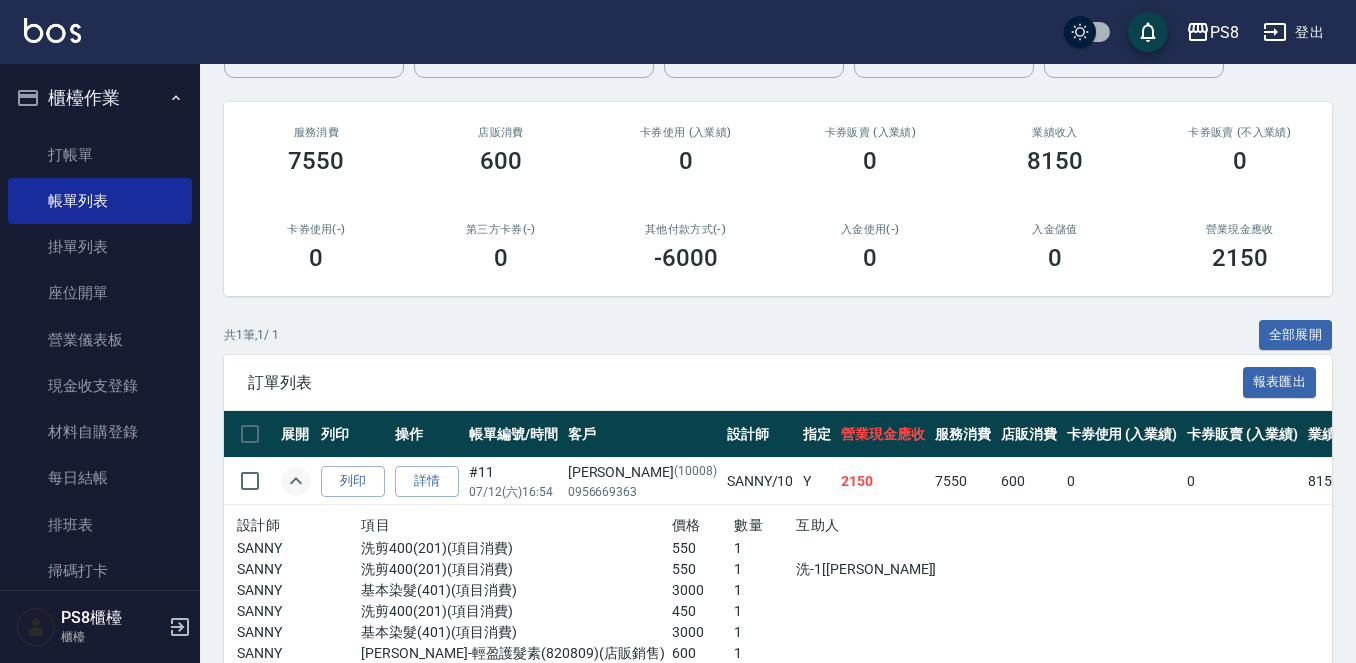 scroll, scrollTop: 312, scrollLeft: 0, axis: vertical 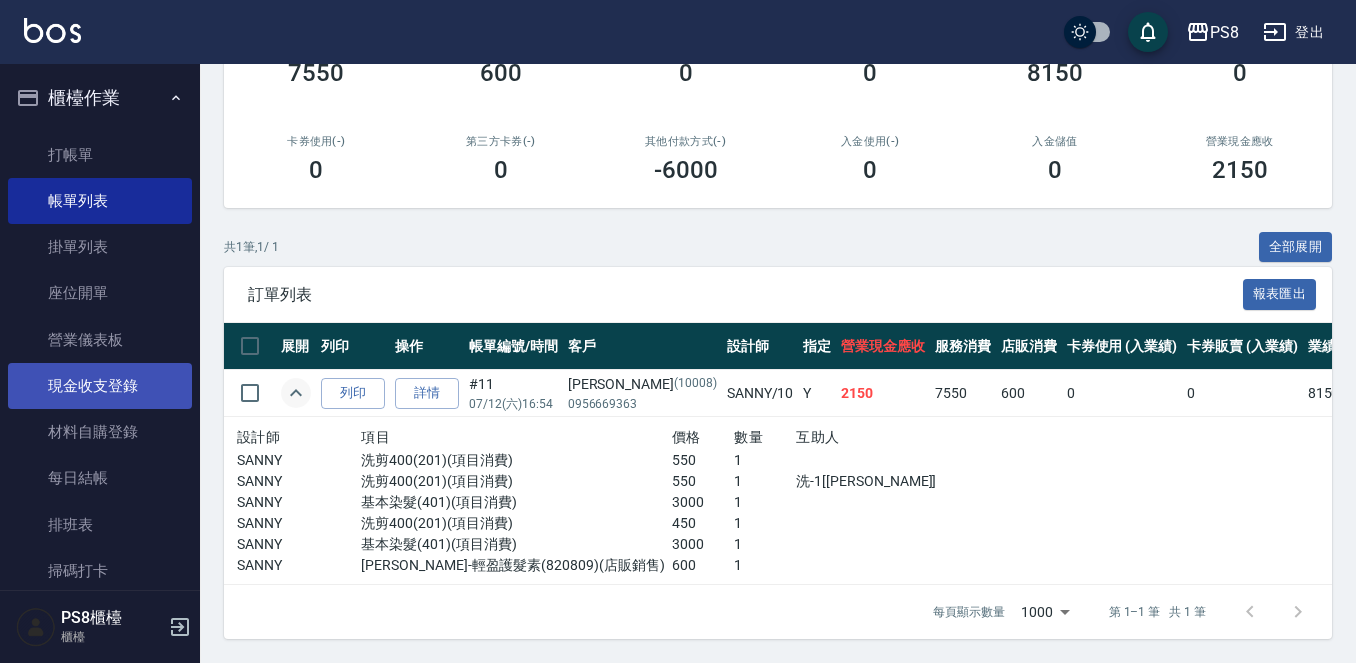 drag, startPoint x: 86, startPoint y: 397, endPoint x: 88, endPoint y: 471, distance: 74.02702 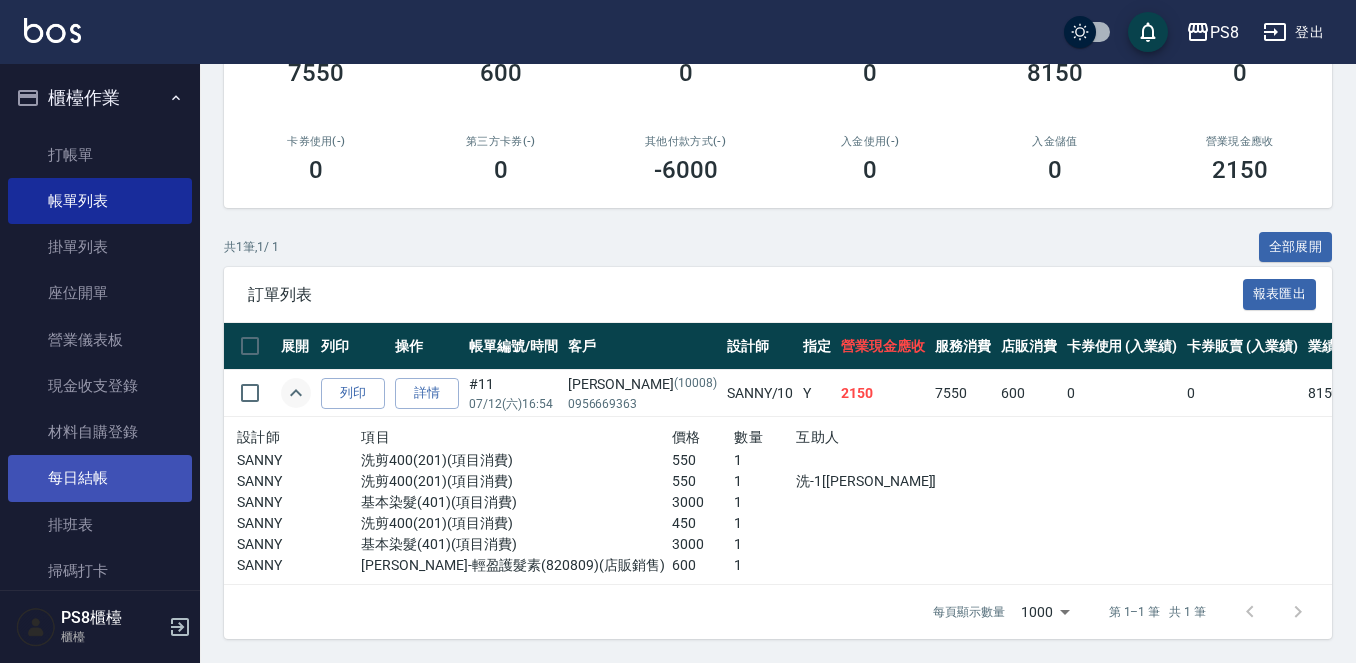 click on "現金收支登錄" at bounding box center [100, 386] 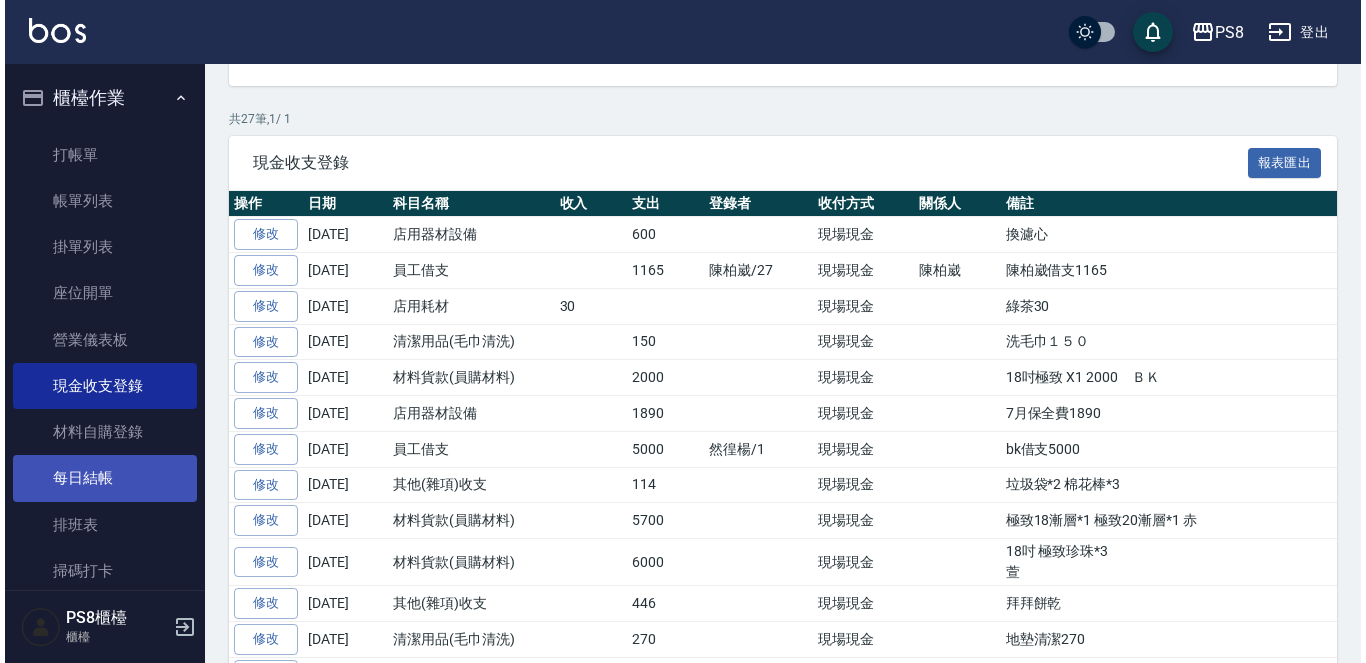 scroll, scrollTop: 0, scrollLeft: 0, axis: both 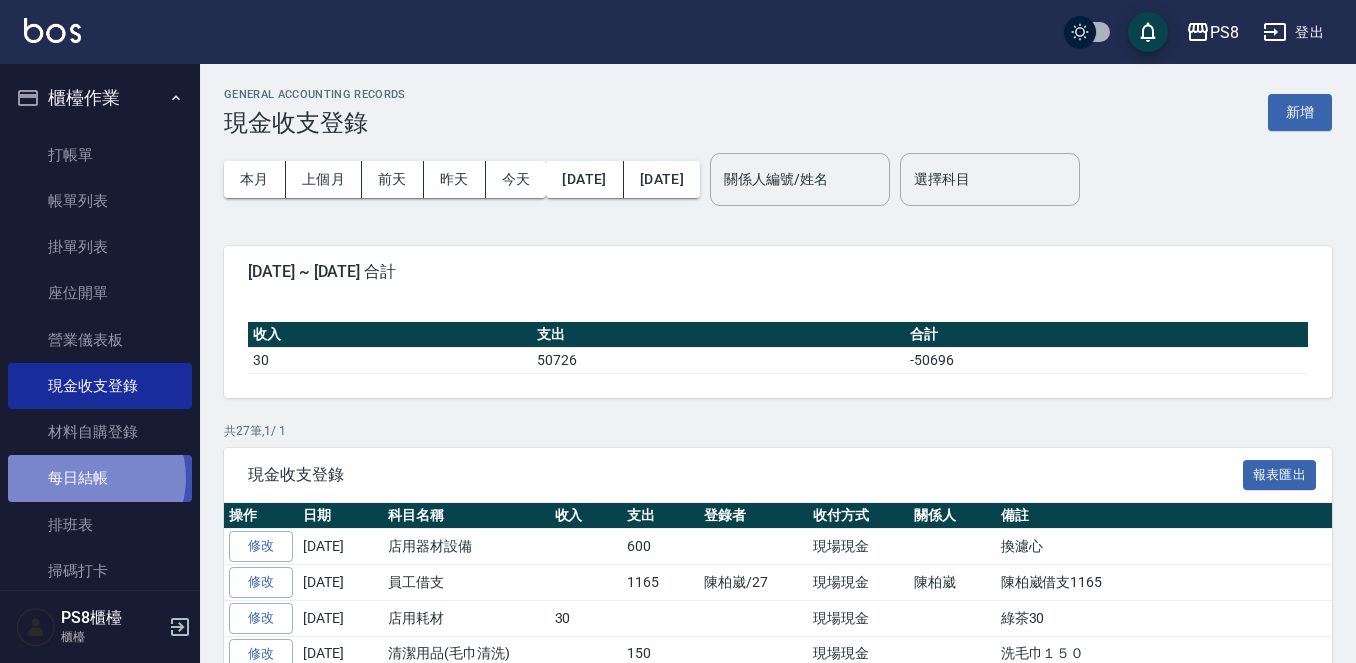 click on "每日結帳" at bounding box center (100, 478) 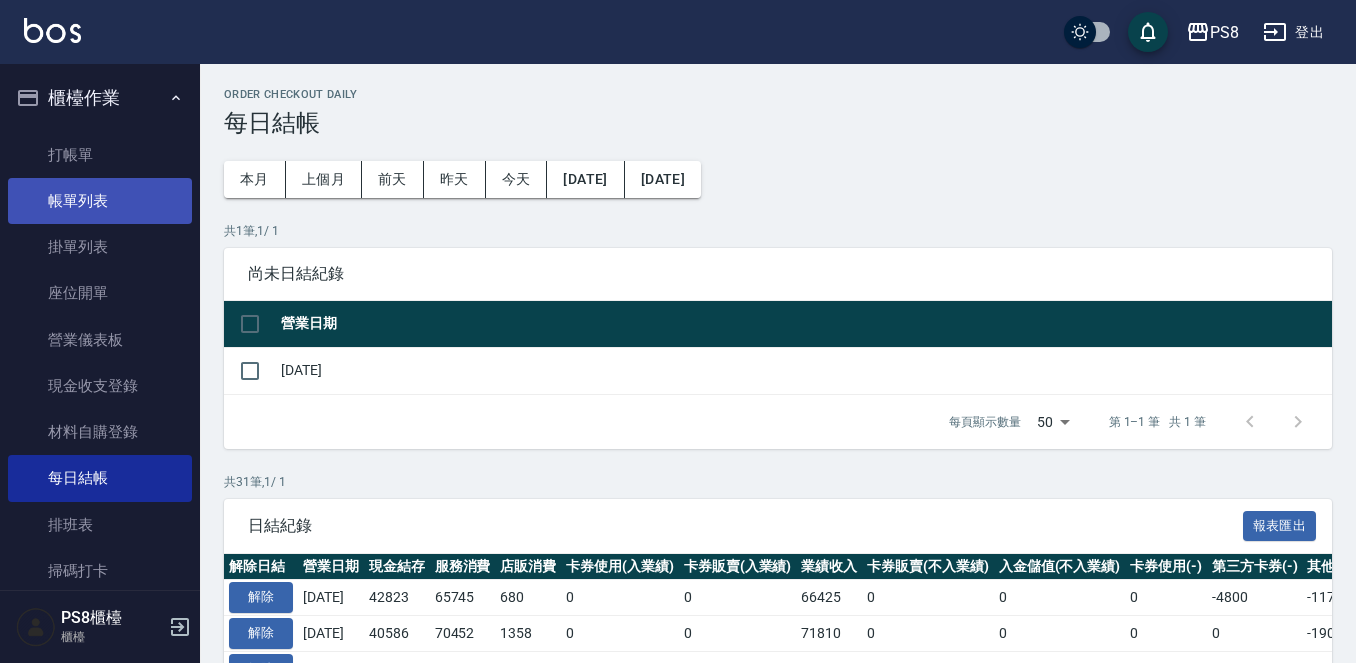 click on "帳單列表" at bounding box center (100, 201) 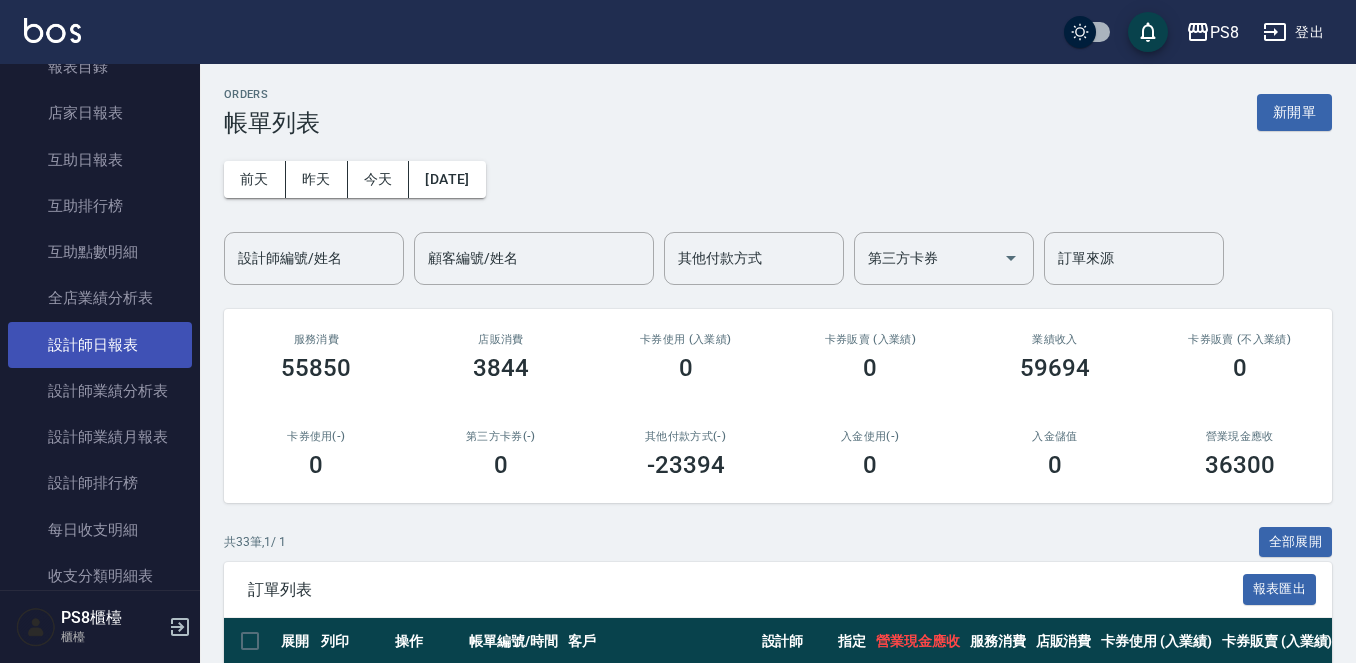 scroll, scrollTop: 616, scrollLeft: 0, axis: vertical 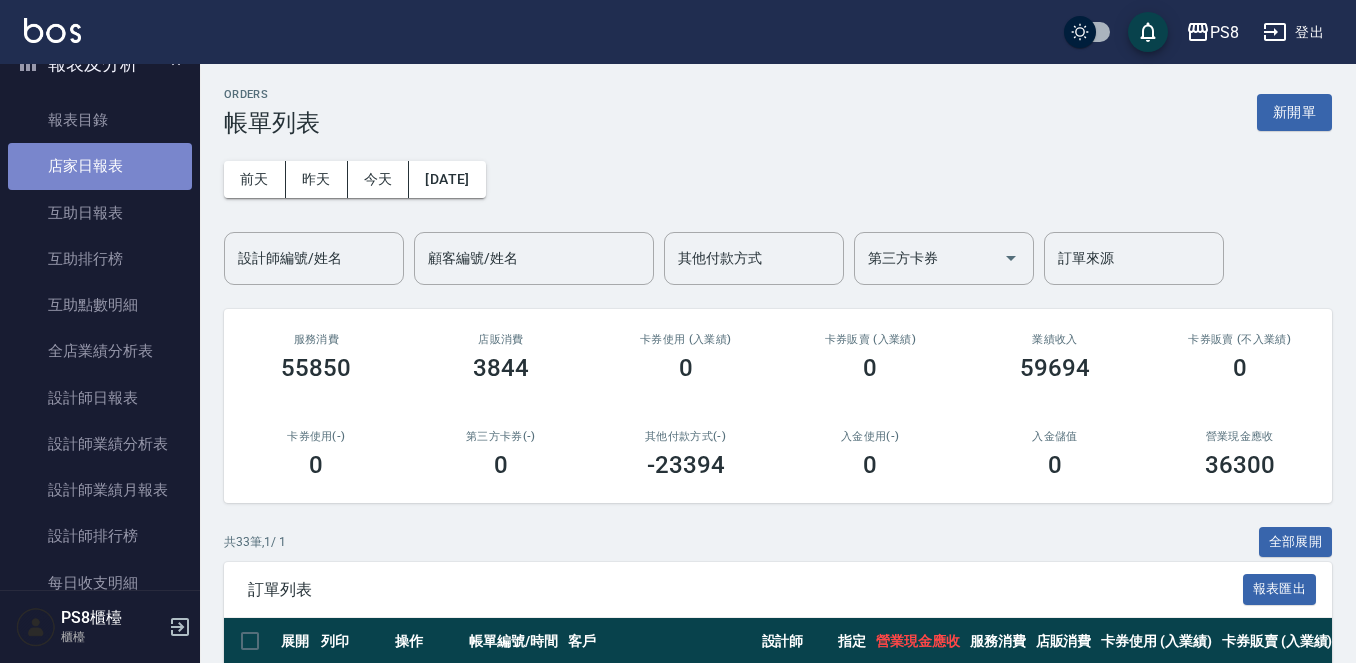 click on "店家日報表" at bounding box center (100, 166) 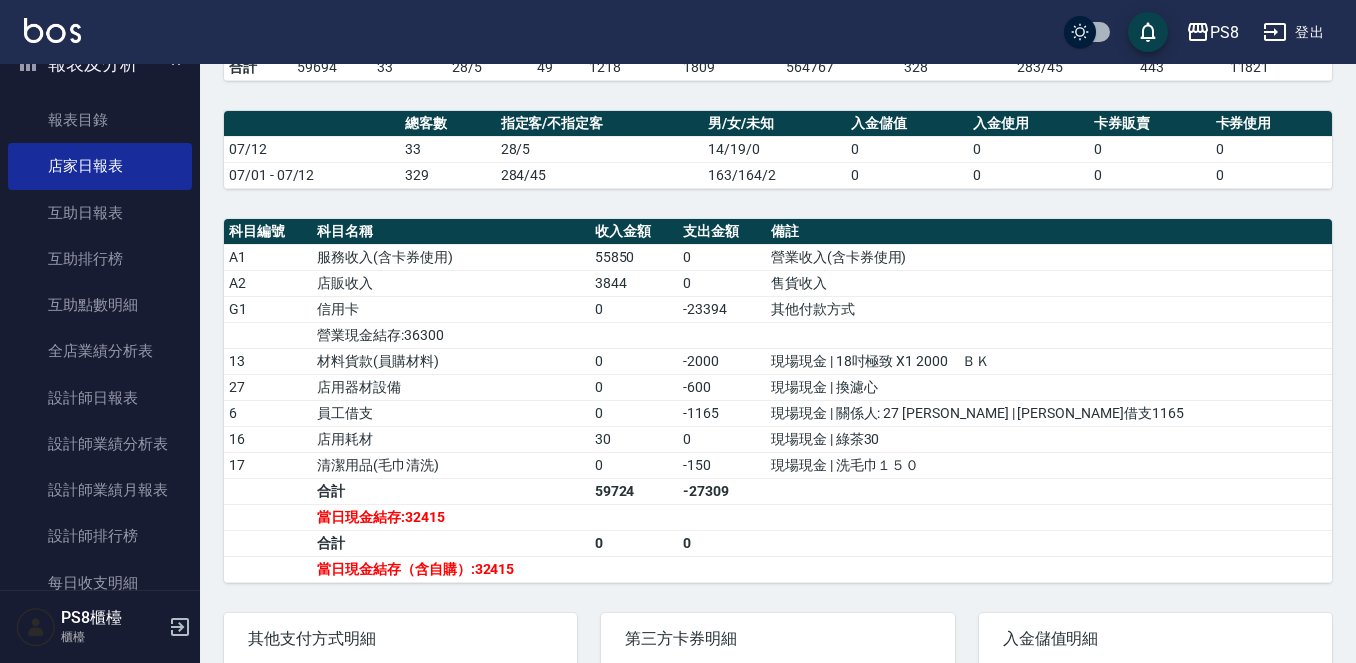 scroll, scrollTop: 700, scrollLeft: 0, axis: vertical 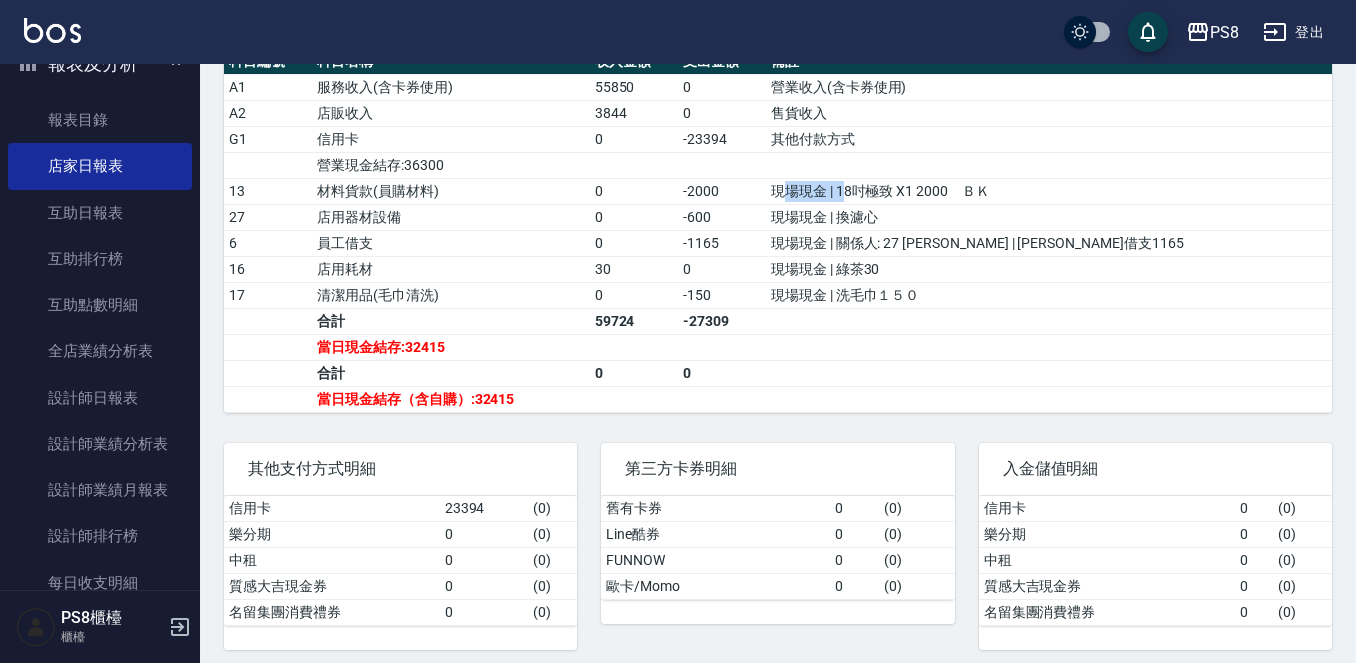drag, startPoint x: 887, startPoint y: 209, endPoint x: 952, endPoint y: 209, distance: 65 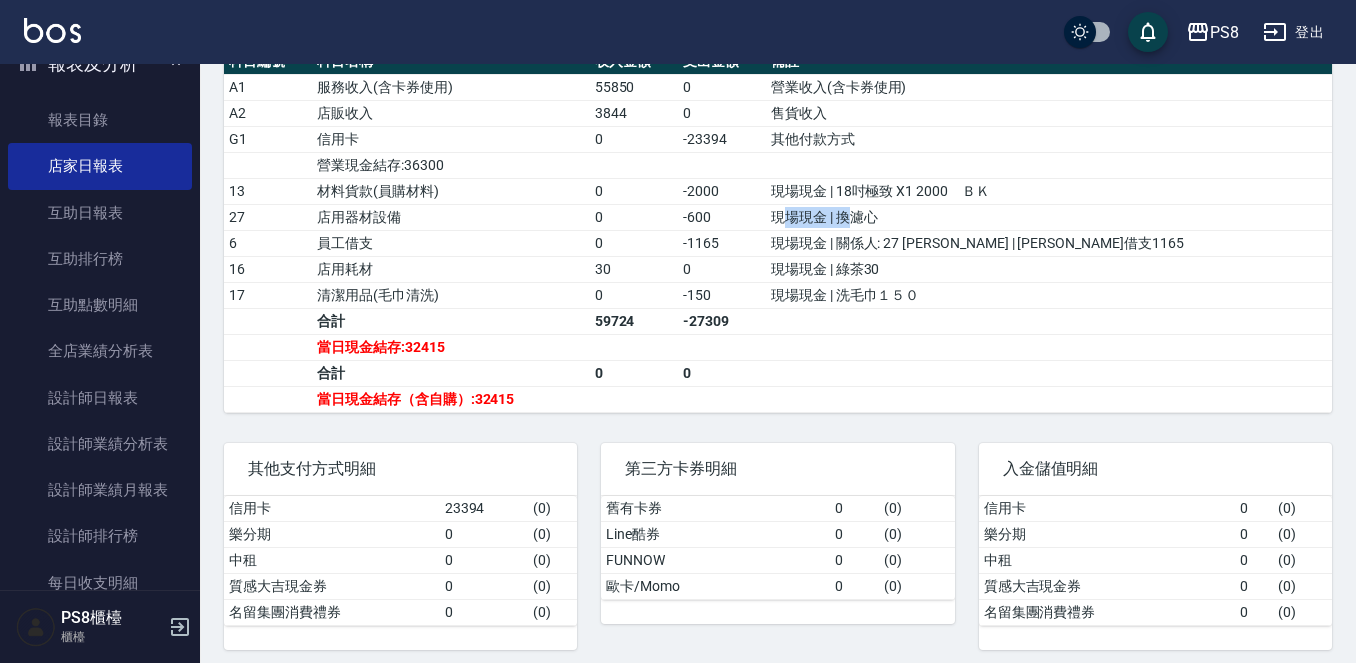 drag, startPoint x: 891, startPoint y: 232, endPoint x: 957, endPoint y: 237, distance: 66.189125 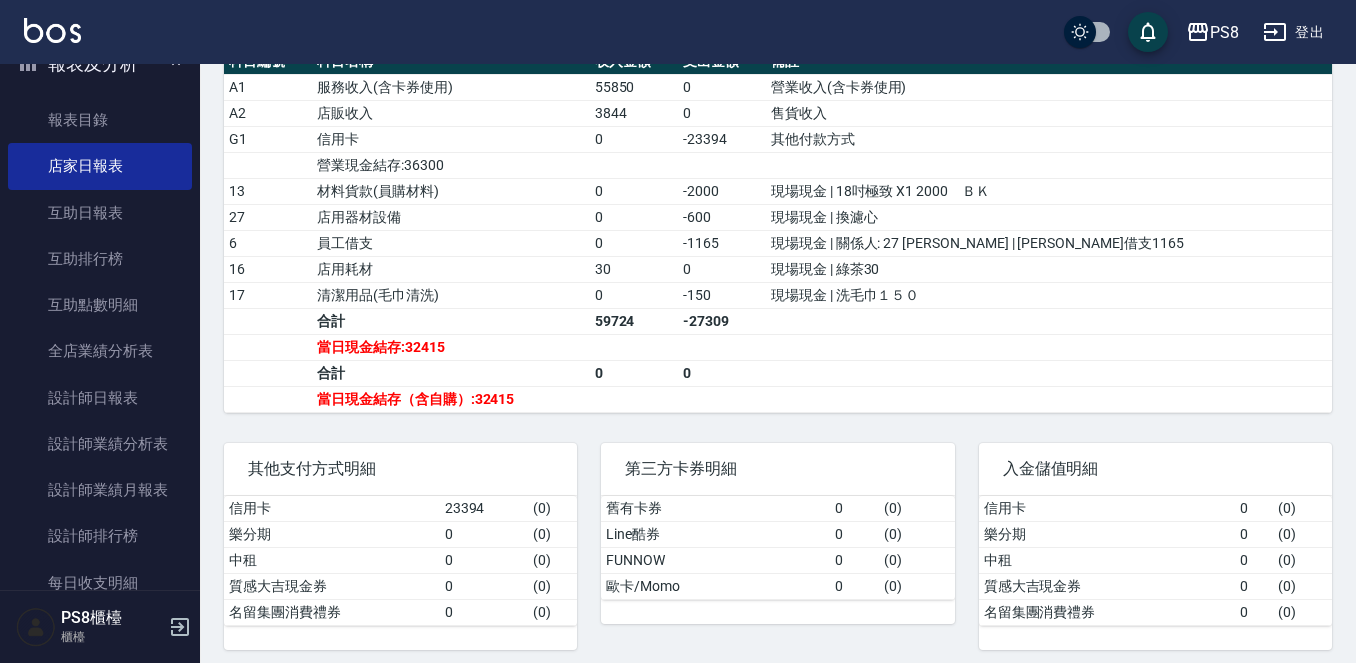 click on "現場現金 | 關係人: 27 [PERSON_NAME] | [PERSON_NAME]借支1165" at bounding box center (1049, 243) 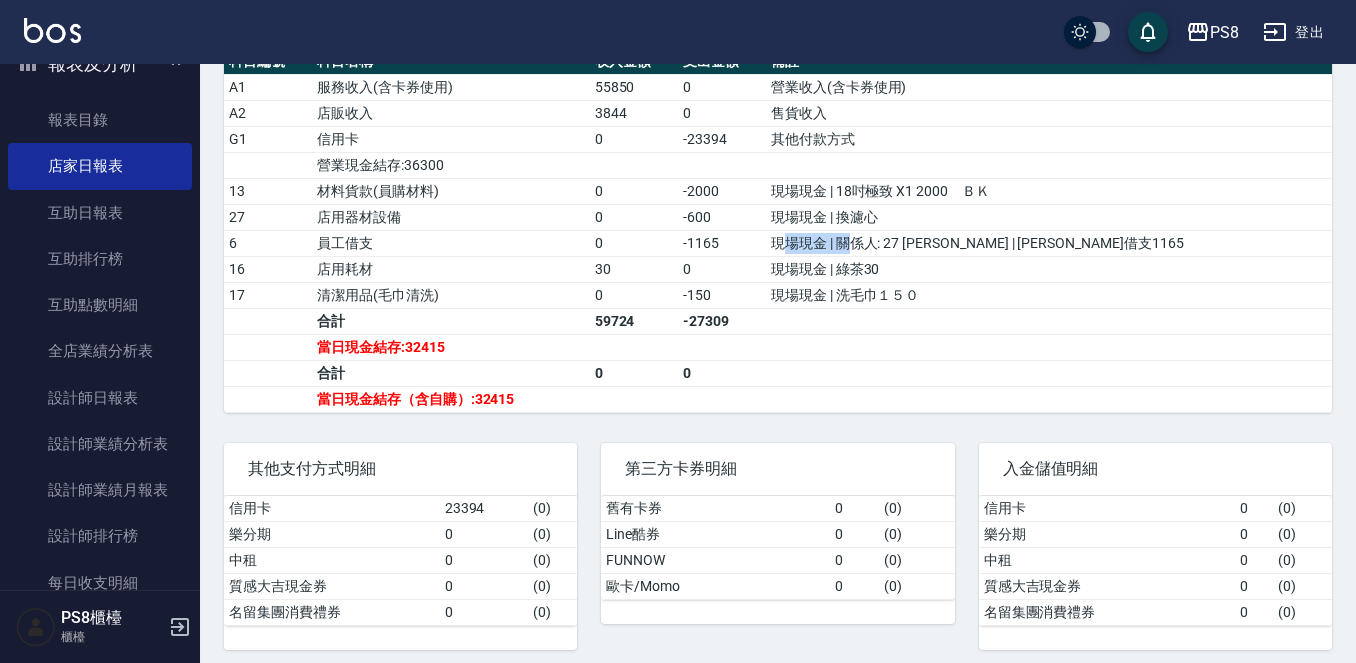 drag, startPoint x: 888, startPoint y: 255, endPoint x: 951, endPoint y: 258, distance: 63.07139 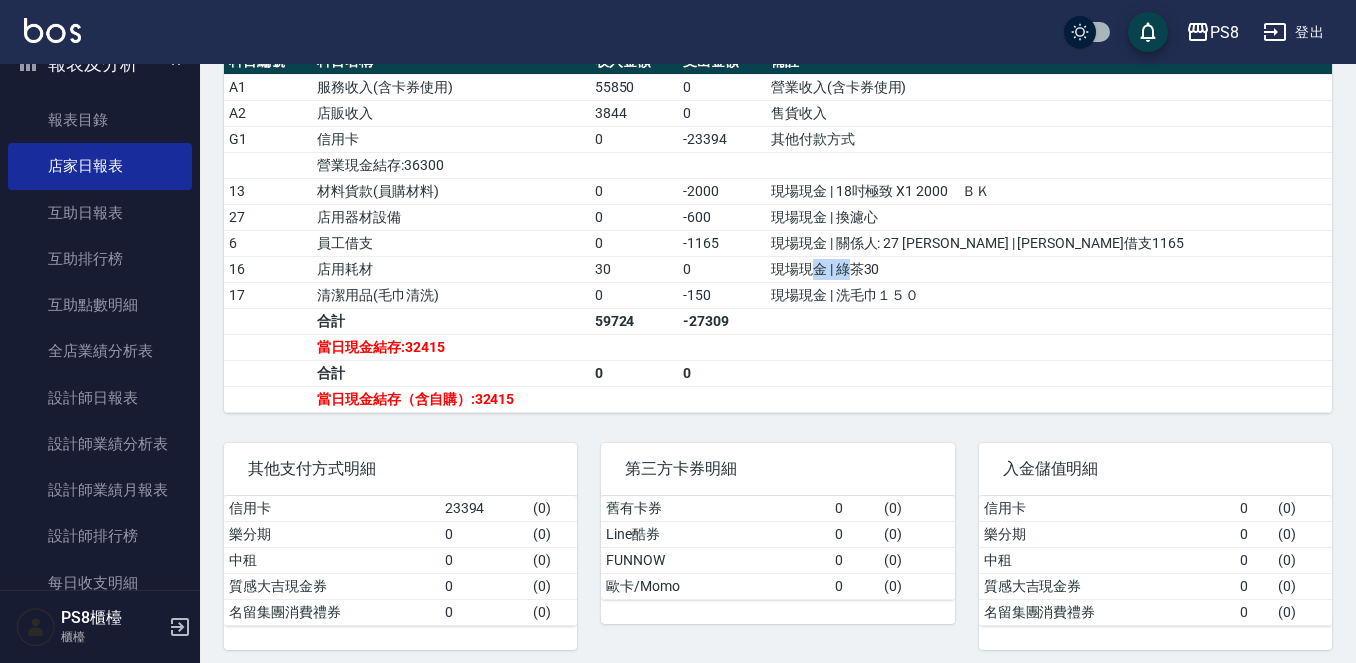 drag, startPoint x: 918, startPoint y: 287, endPoint x: 951, endPoint y: 287, distance: 33 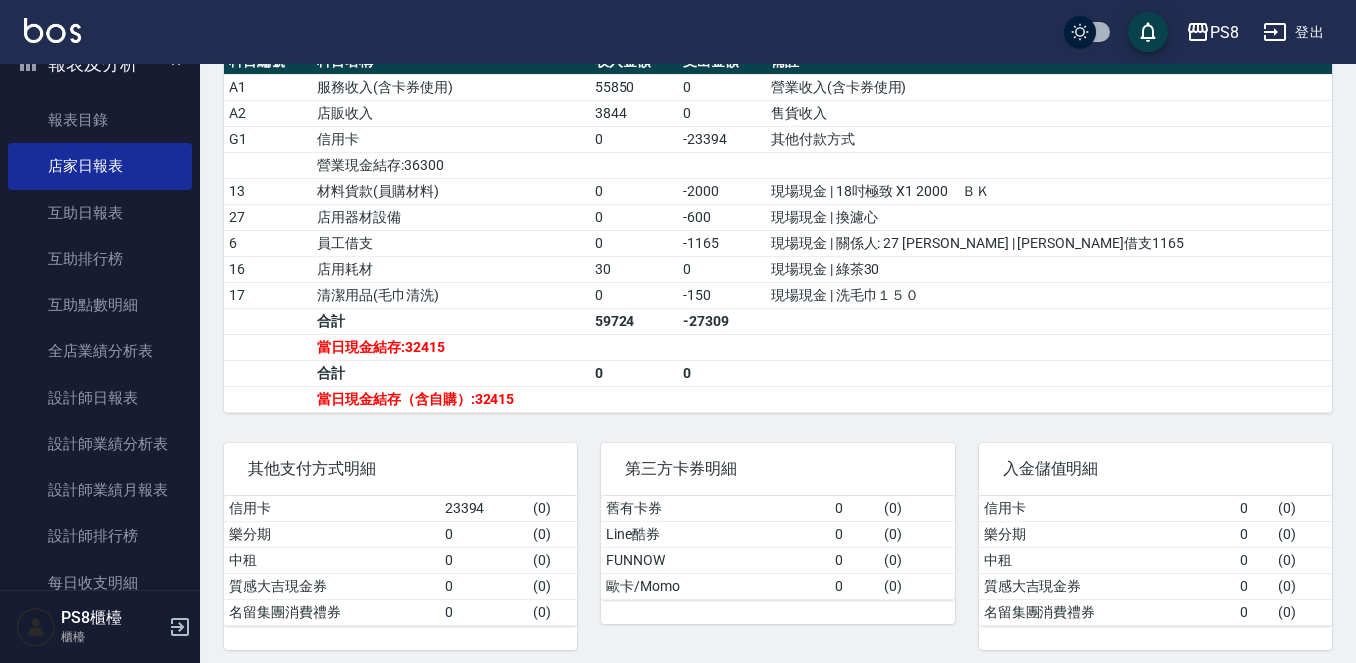click on "現場現金 | 洗毛巾１５０" at bounding box center [1049, 295] 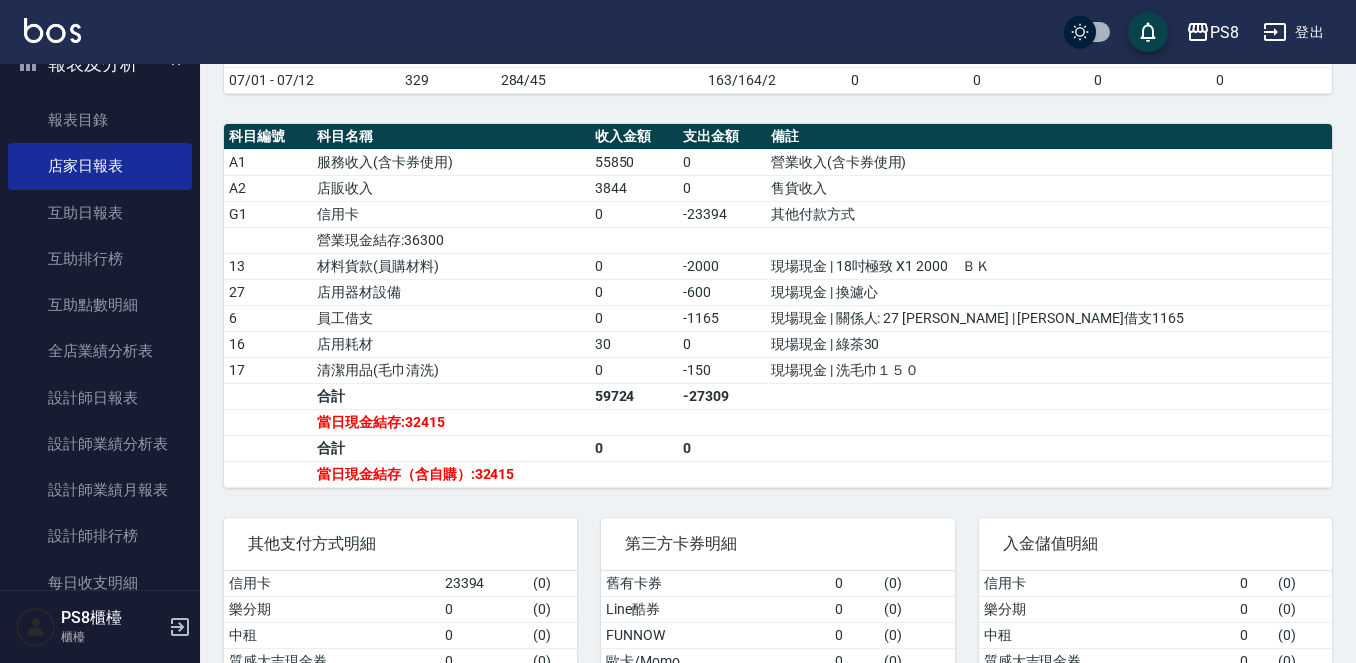 scroll, scrollTop: 600, scrollLeft: 0, axis: vertical 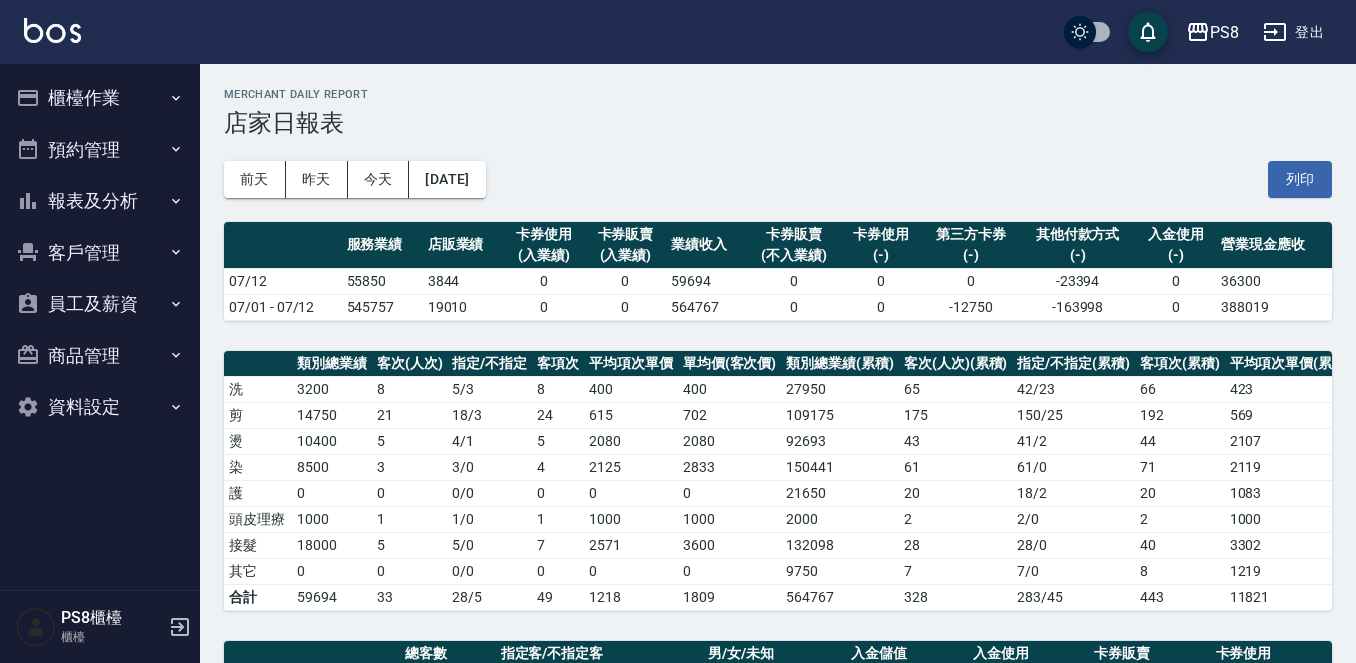 drag, startPoint x: 153, startPoint y: 115, endPoint x: 153, endPoint y: 136, distance: 21 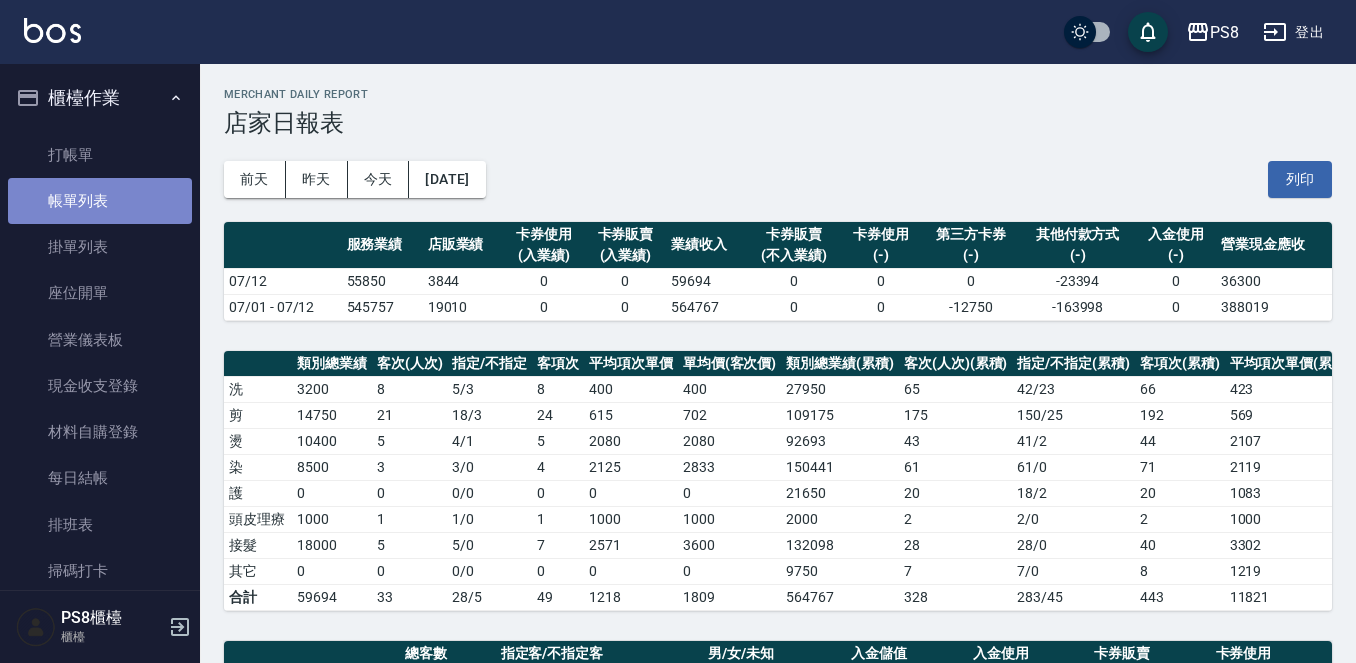 click on "帳單列表" at bounding box center [100, 201] 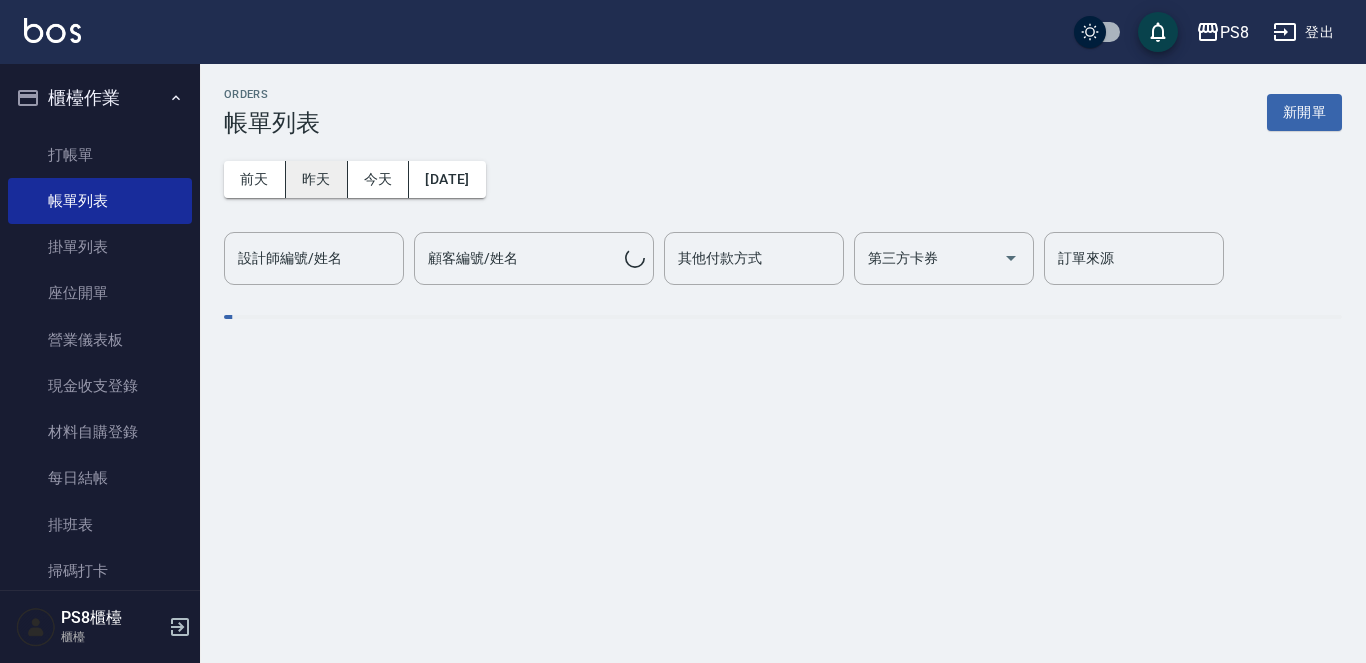click on "昨天" at bounding box center (317, 179) 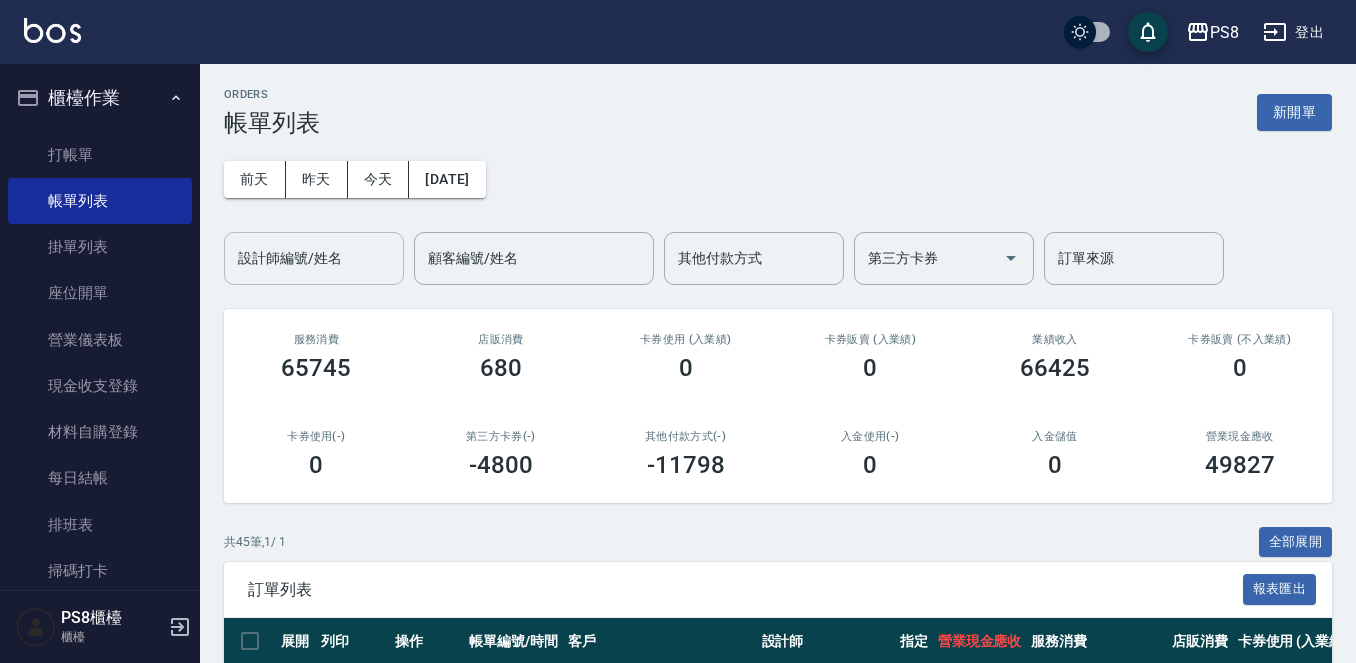 click on "設計師編號/姓名" at bounding box center (314, 258) 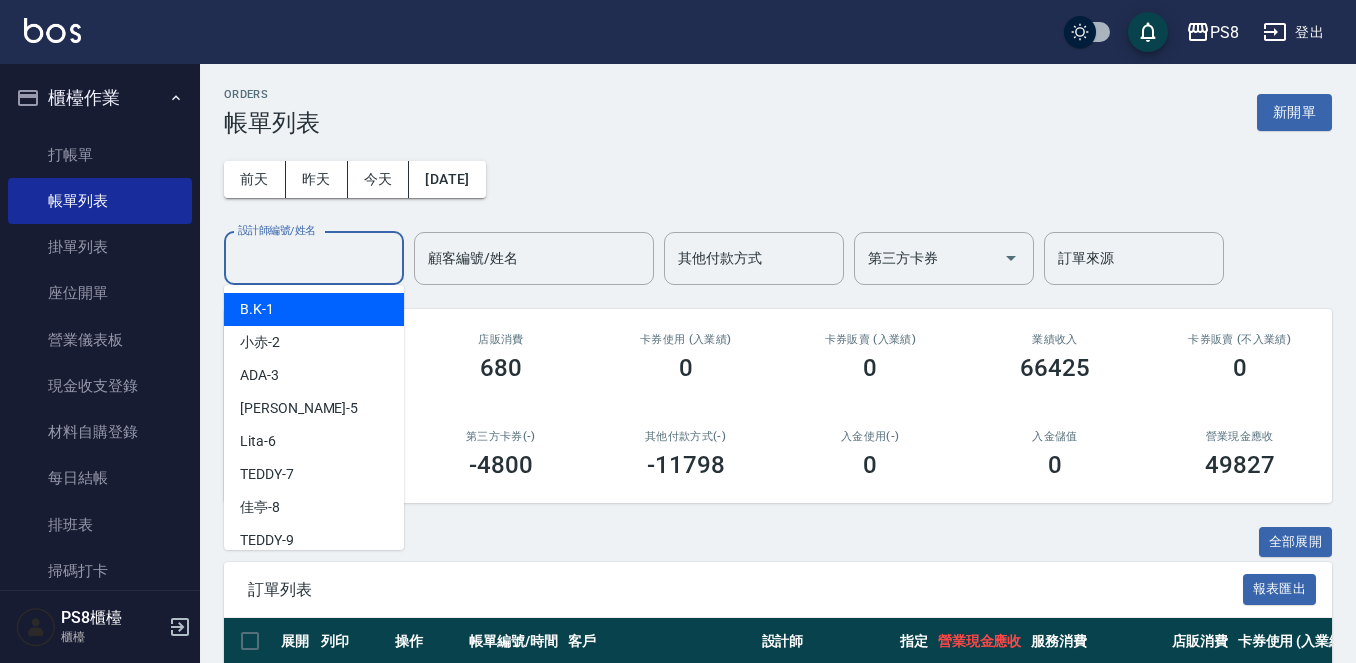 click on "設計師編號/姓名" at bounding box center (314, 258) 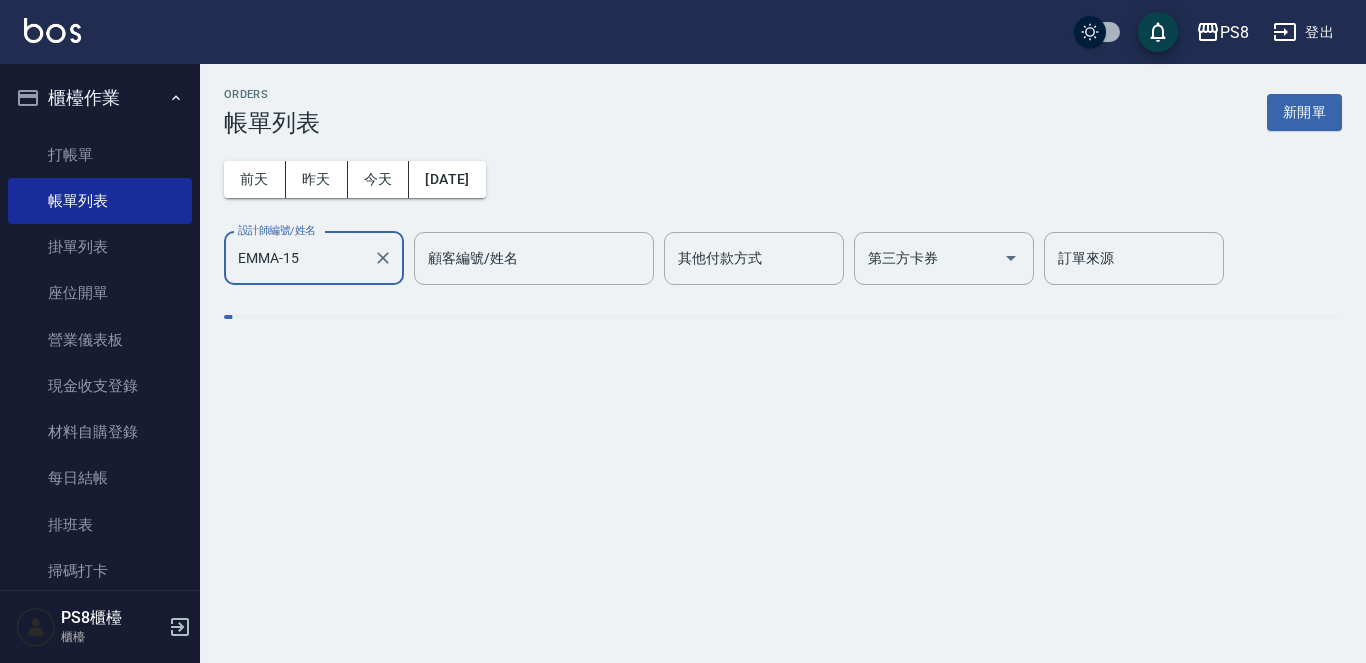 type on "EMMA-15" 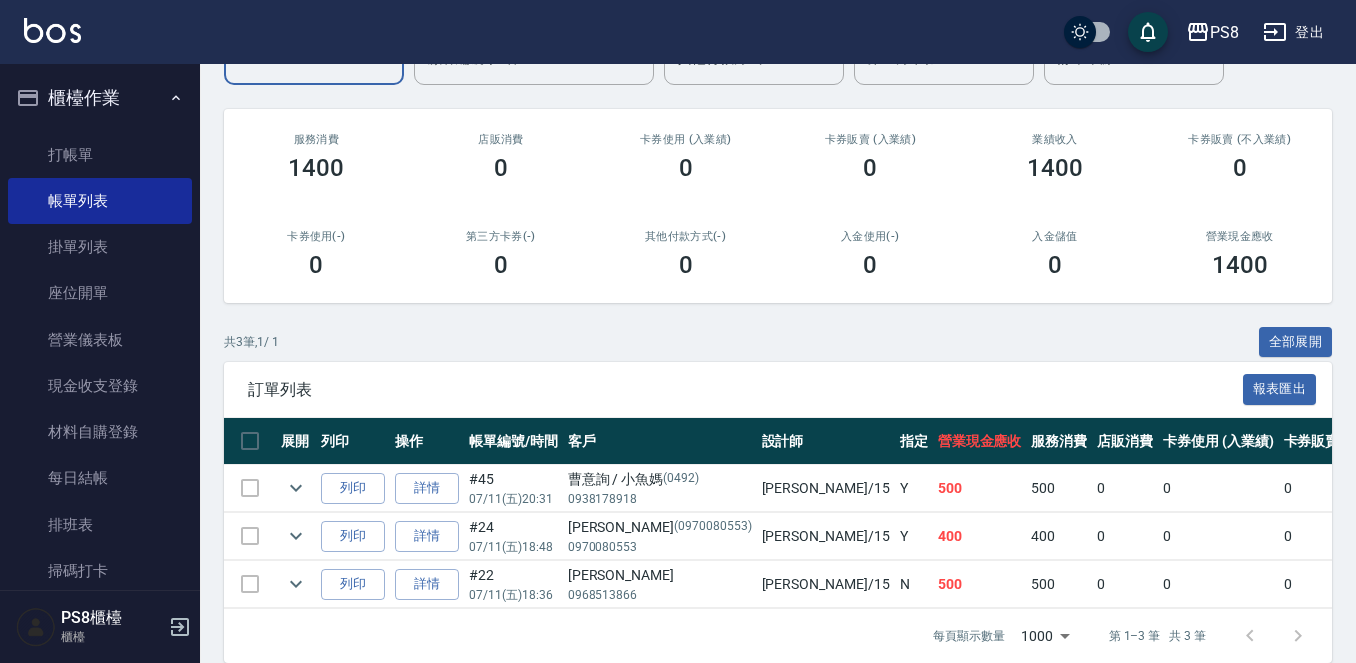 scroll, scrollTop: 0, scrollLeft: 0, axis: both 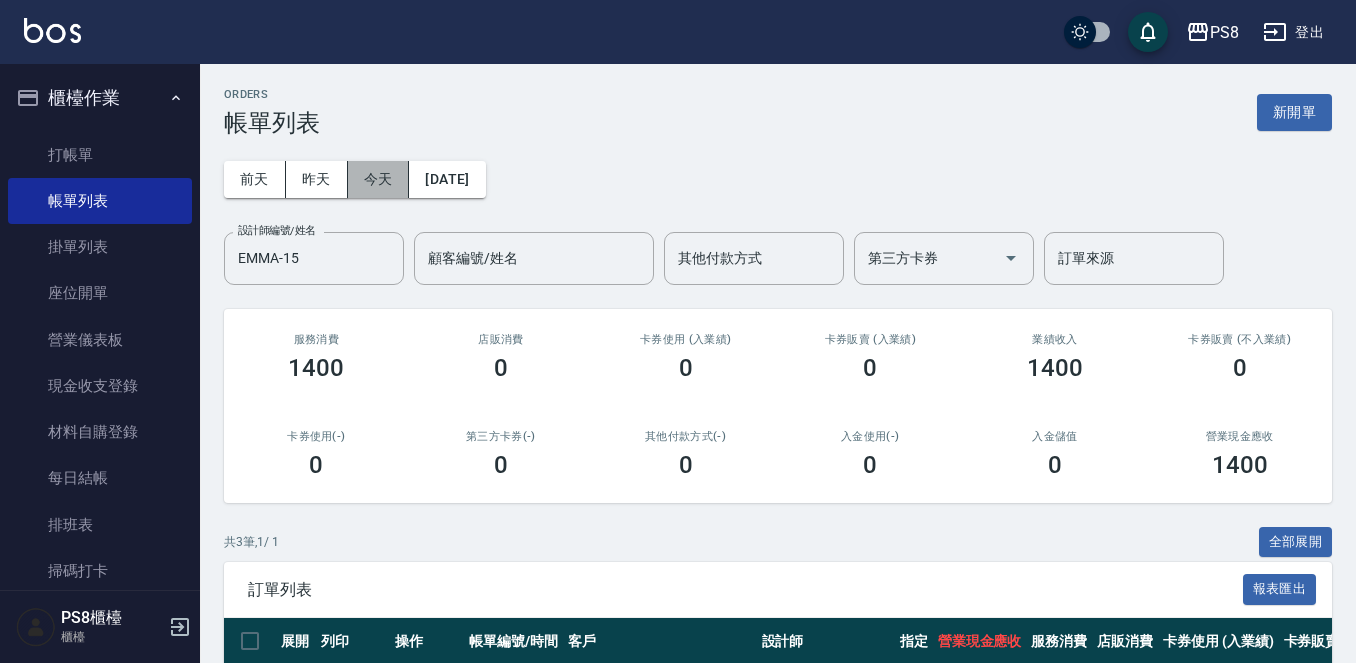 click on "今天" at bounding box center [379, 179] 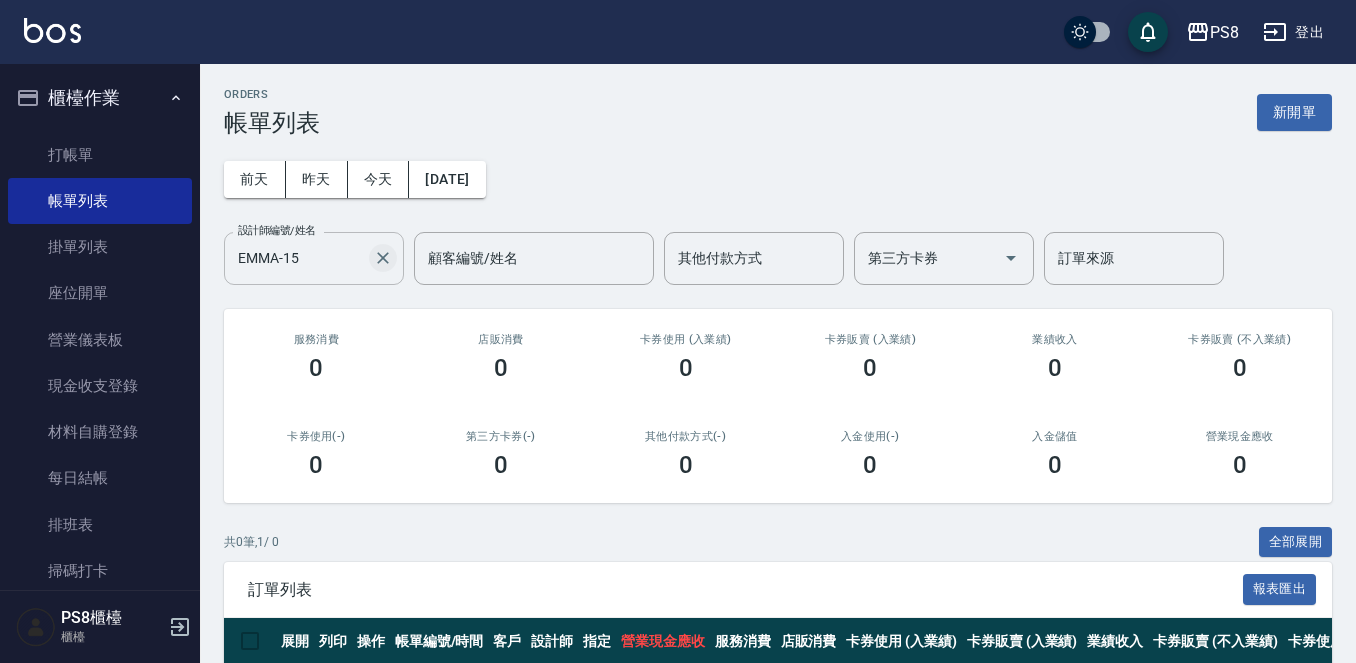 click 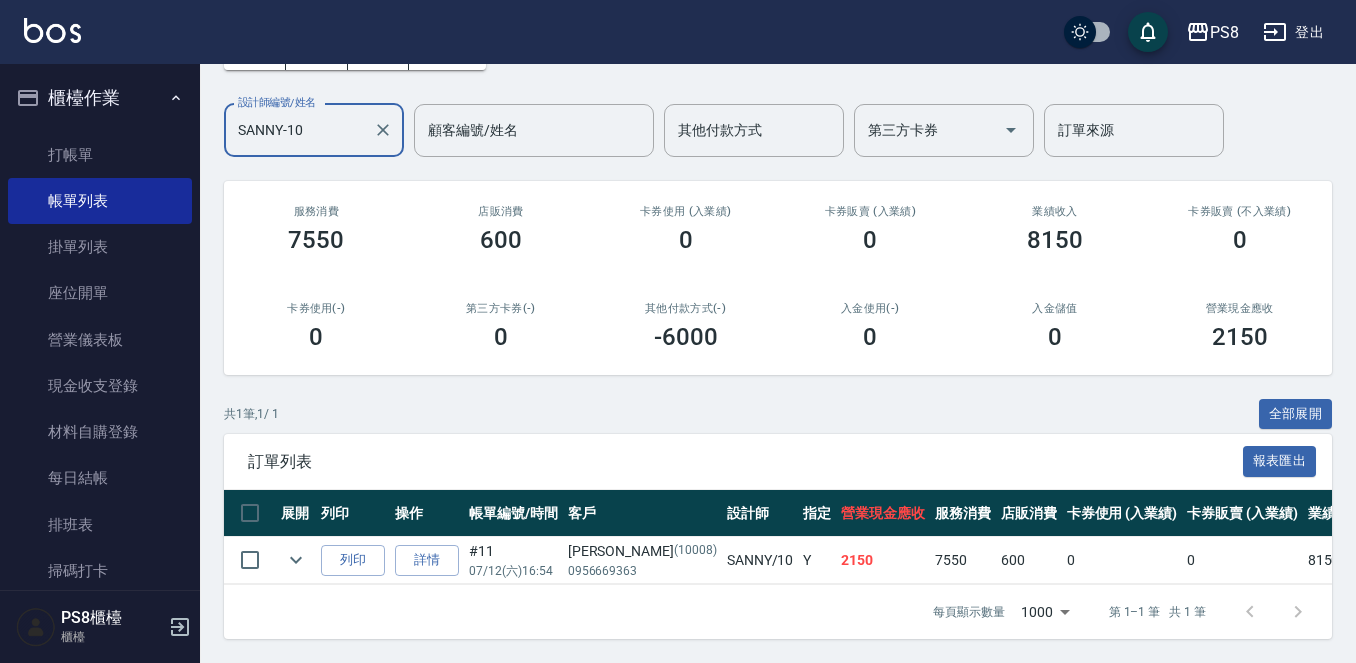scroll, scrollTop: 145, scrollLeft: 0, axis: vertical 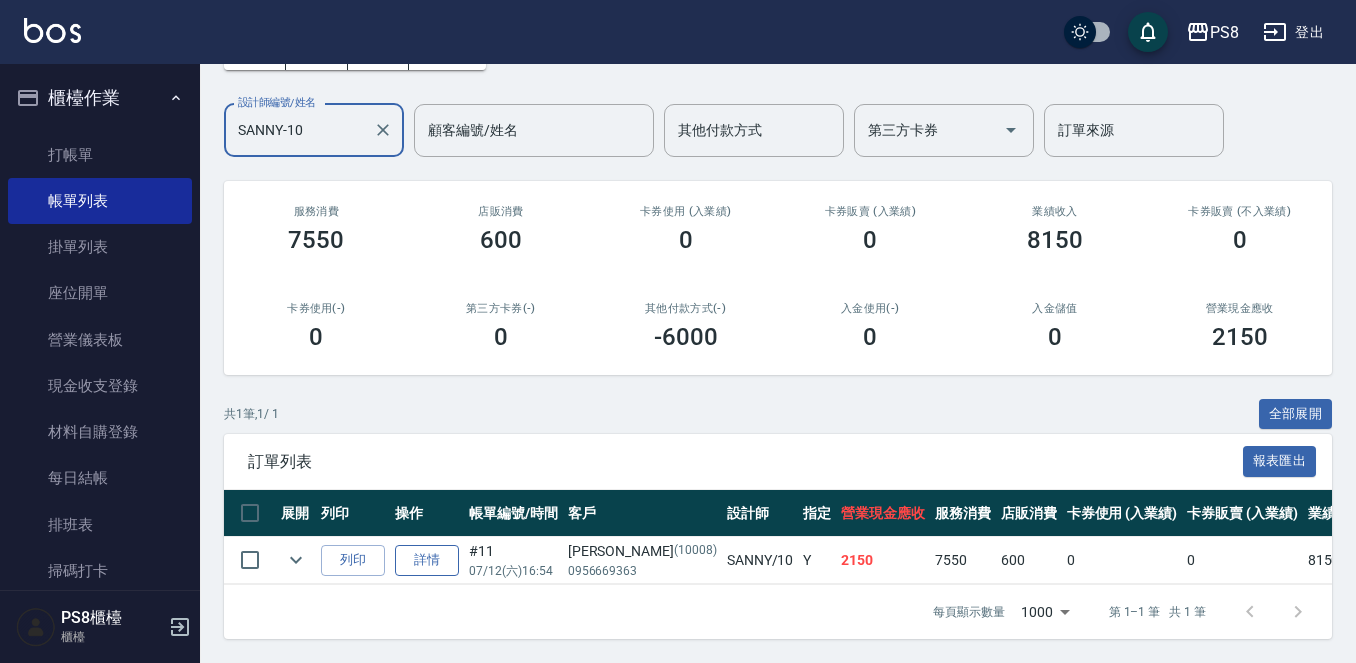 type on "SANNY-10" 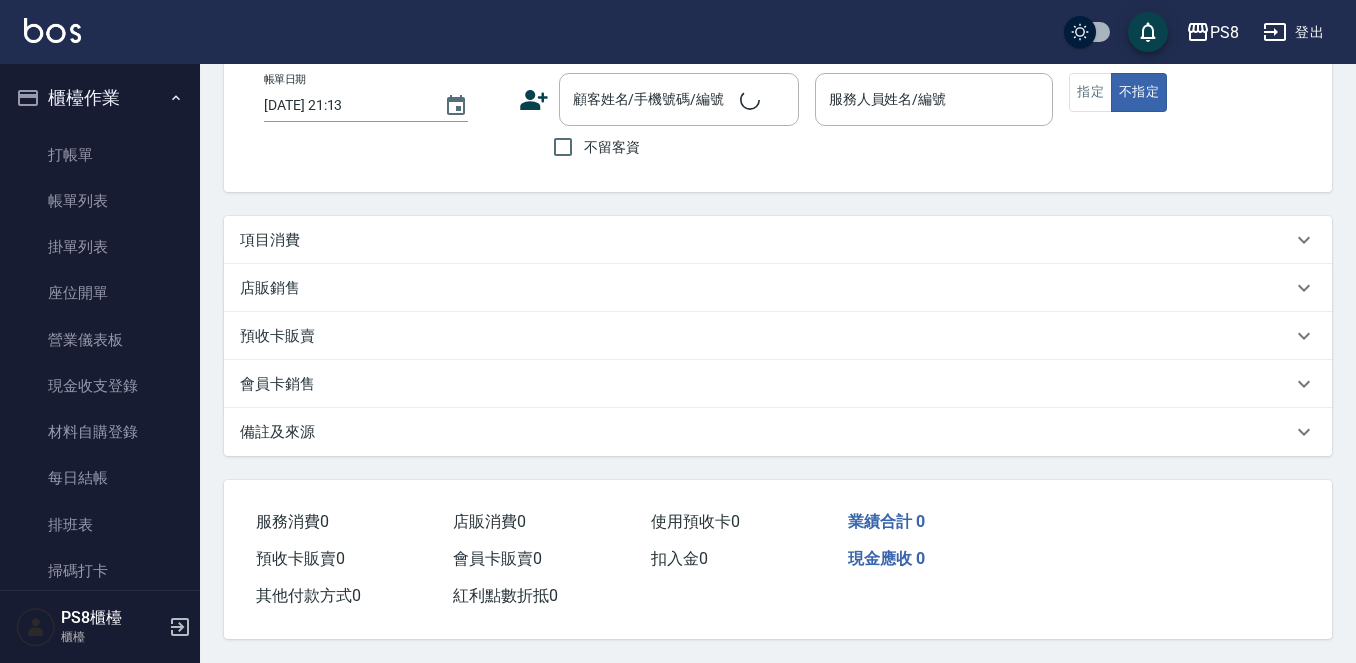 scroll, scrollTop: 0, scrollLeft: 0, axis: both 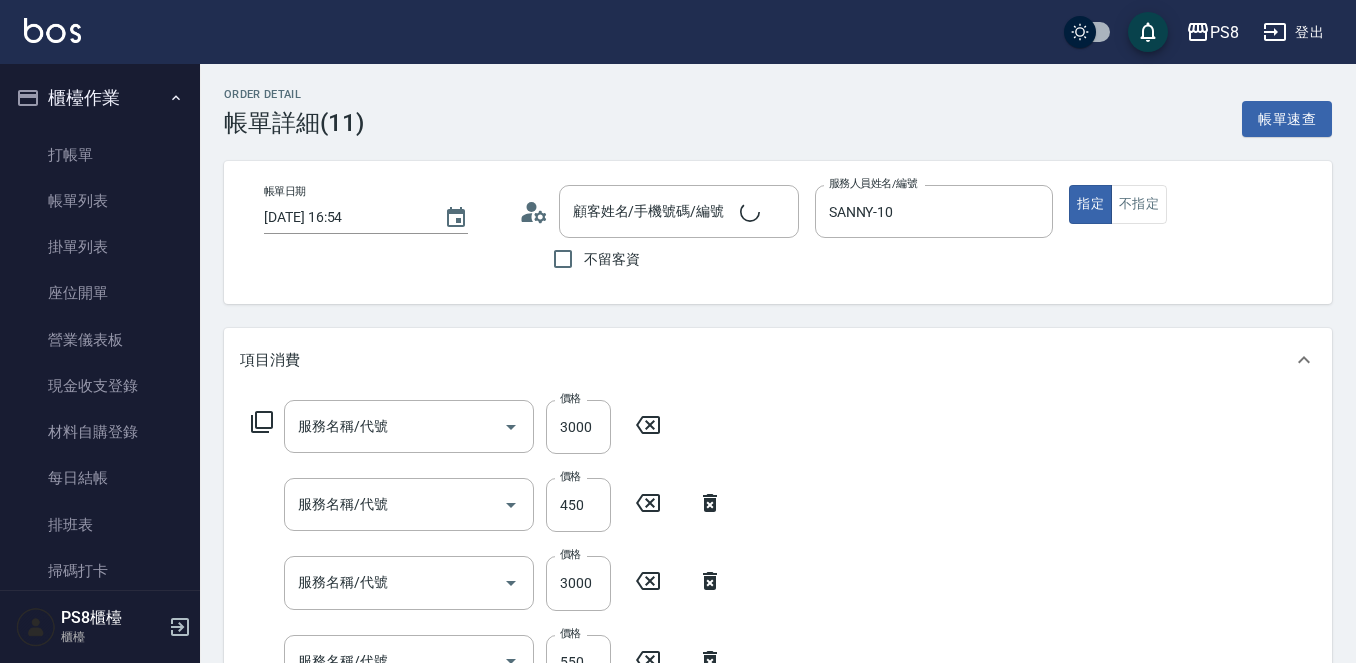 type on "[DATE] 16:54" 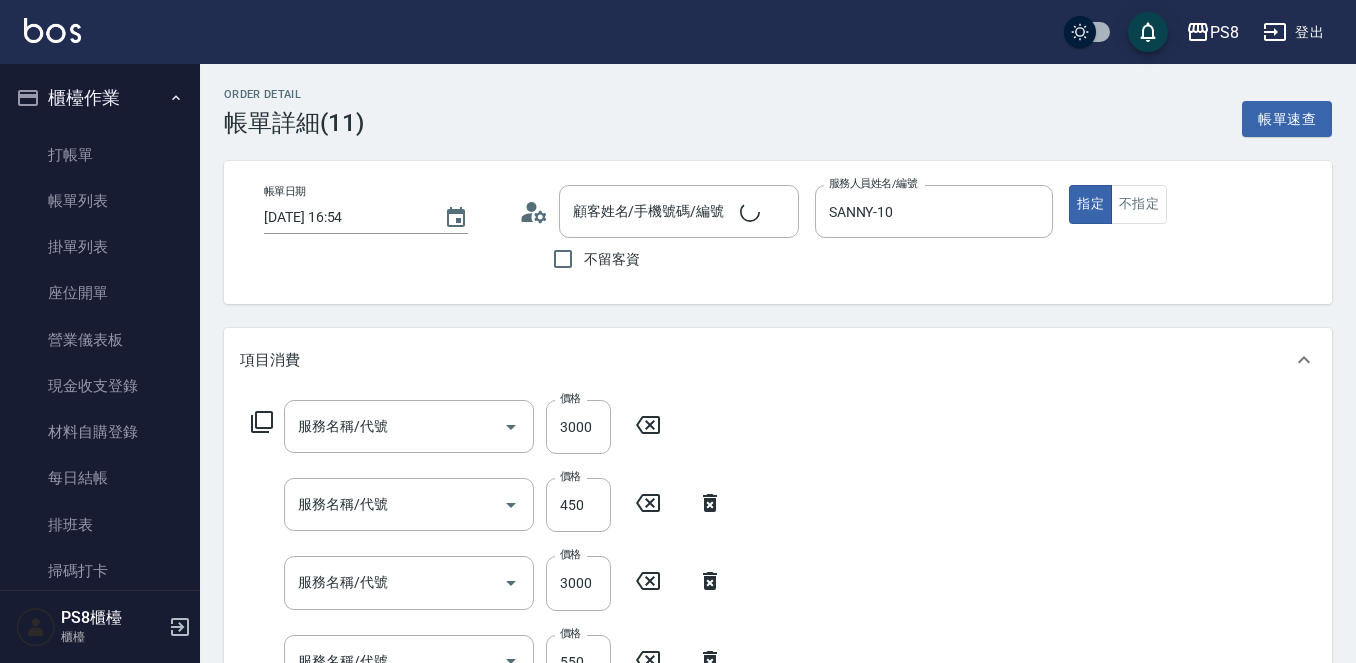 type on "SANNY-10" 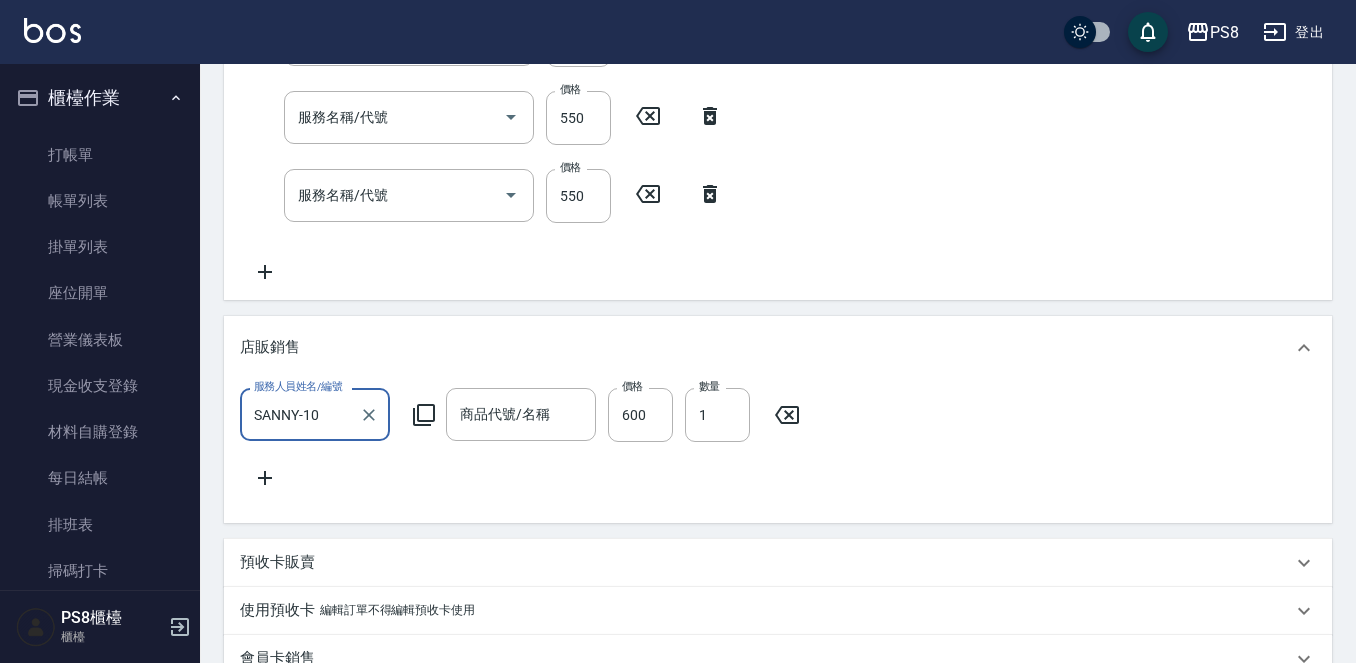 type on "基本染髮(401)" 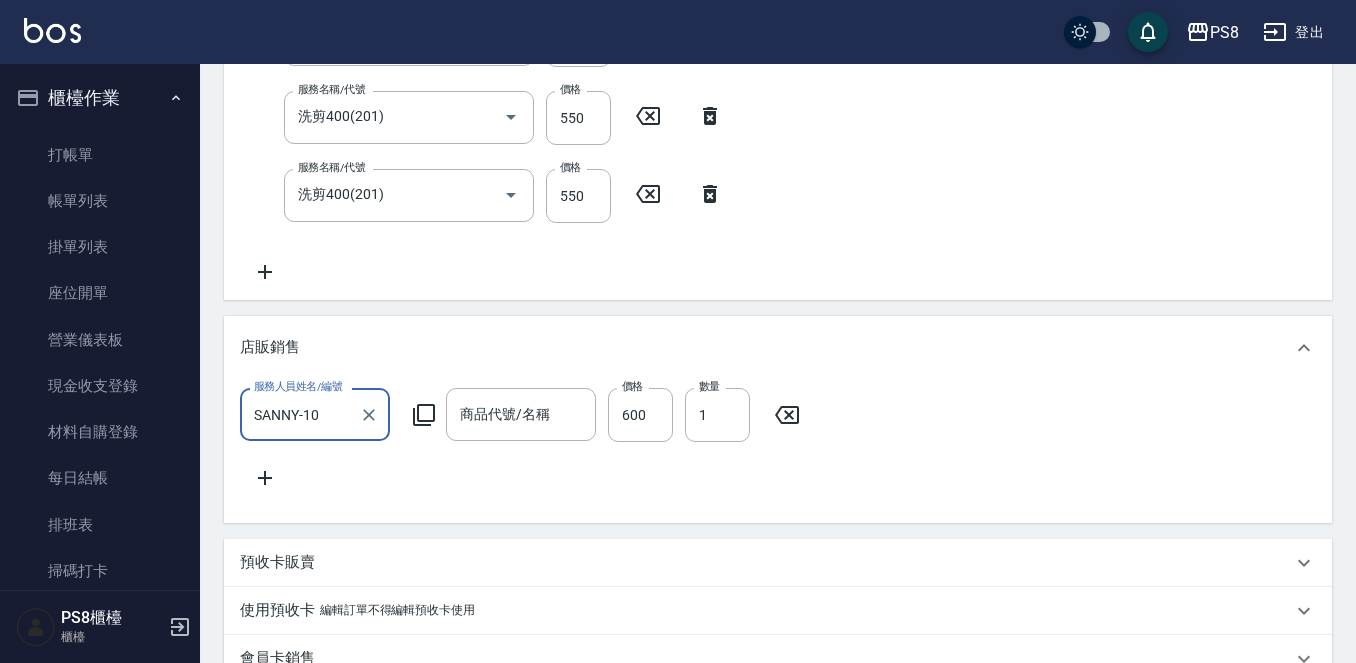scroll, scrollTop: 688, scrollLeft: 0, axis: vertical 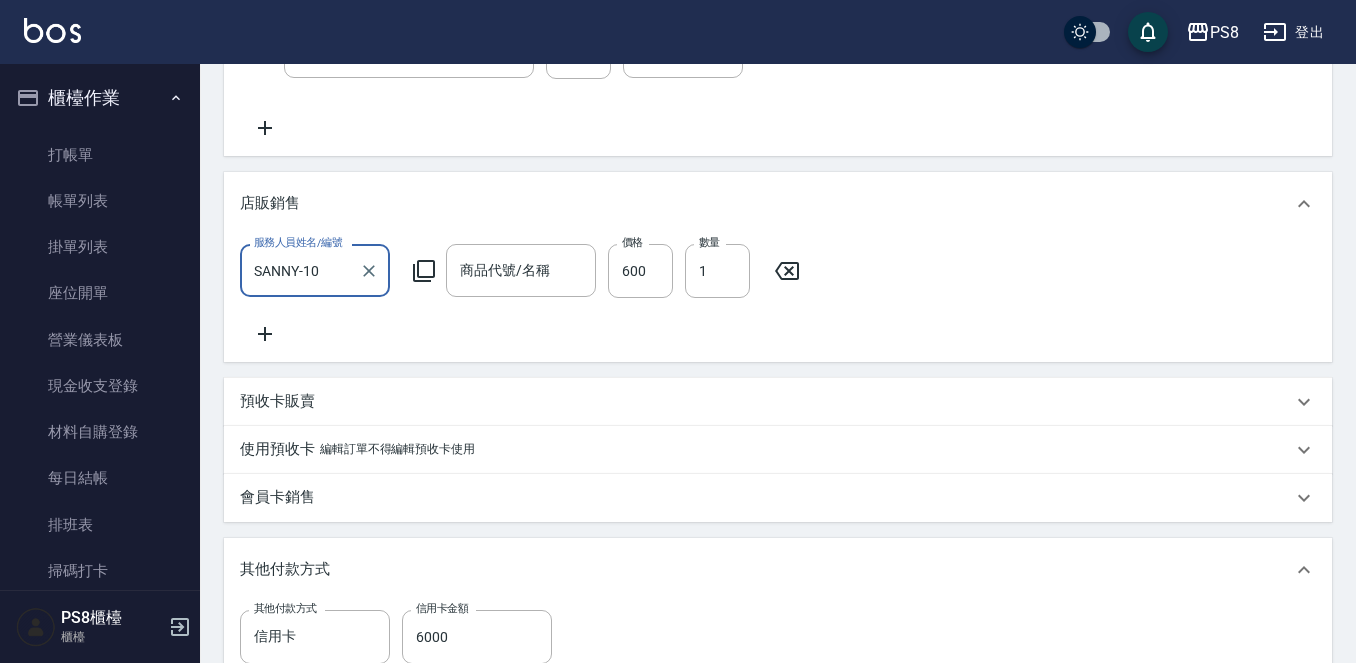 type on "[PERSON_NAME]/0956669363/10008" 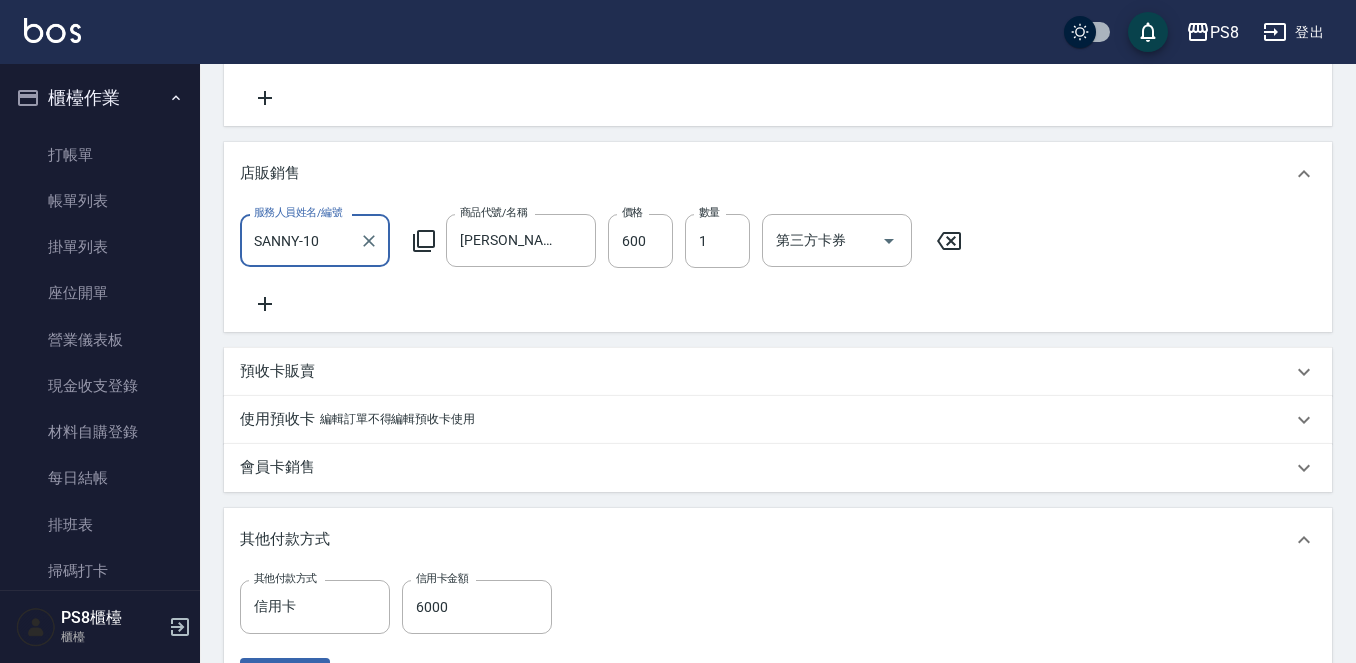 type on "[PERSON_NAME]-輕盈護髮素" 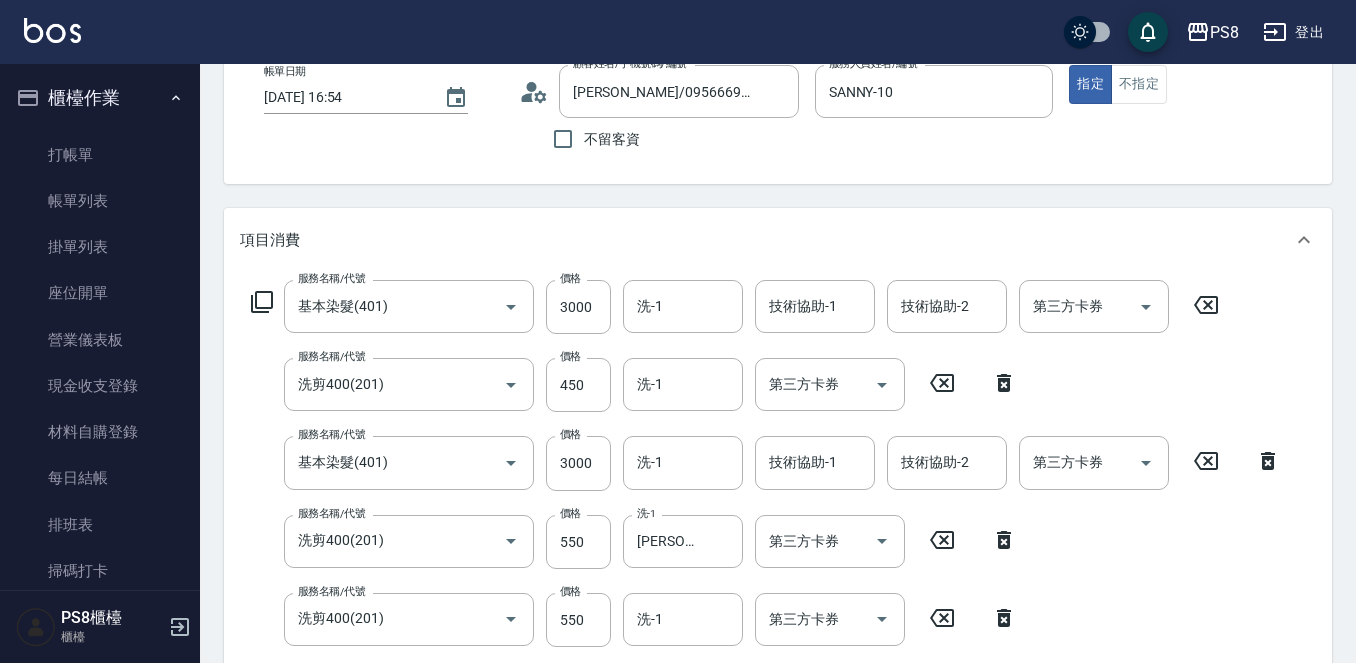 scroll, scrollTop: 0, scrollLeft: 0, axis: both 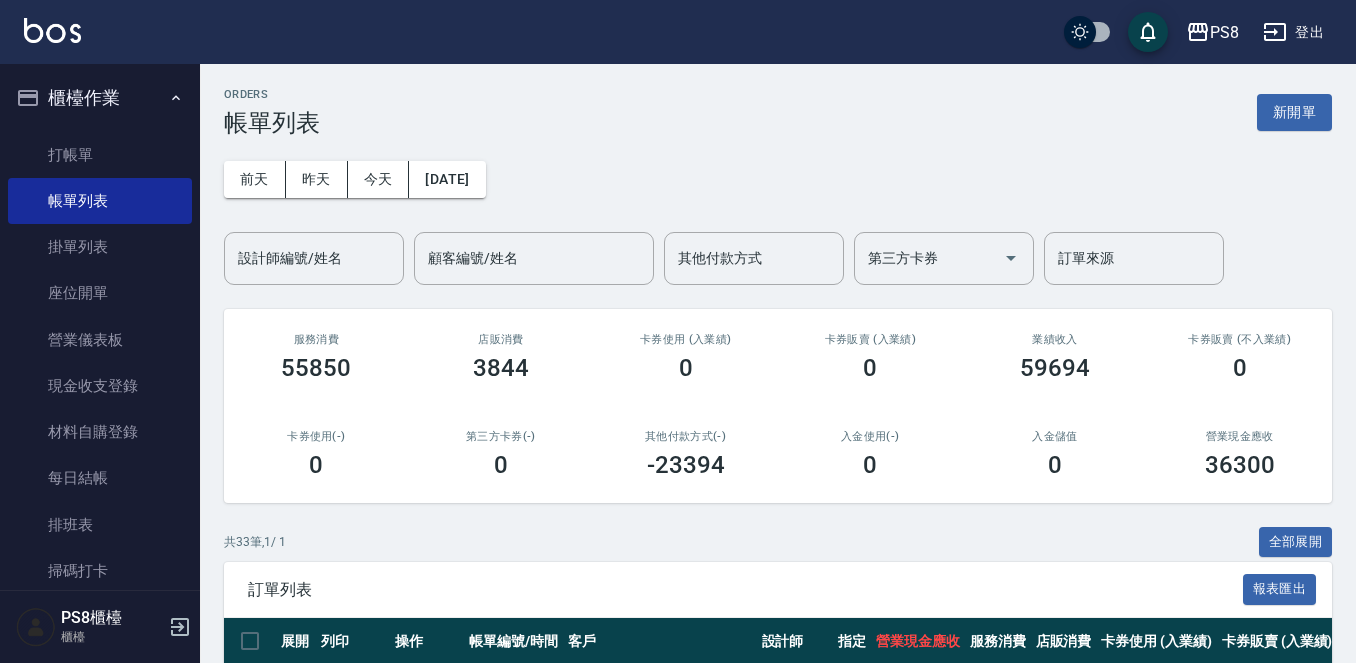 click on "設計師編號/姓名" at bounding box center [314, 258] 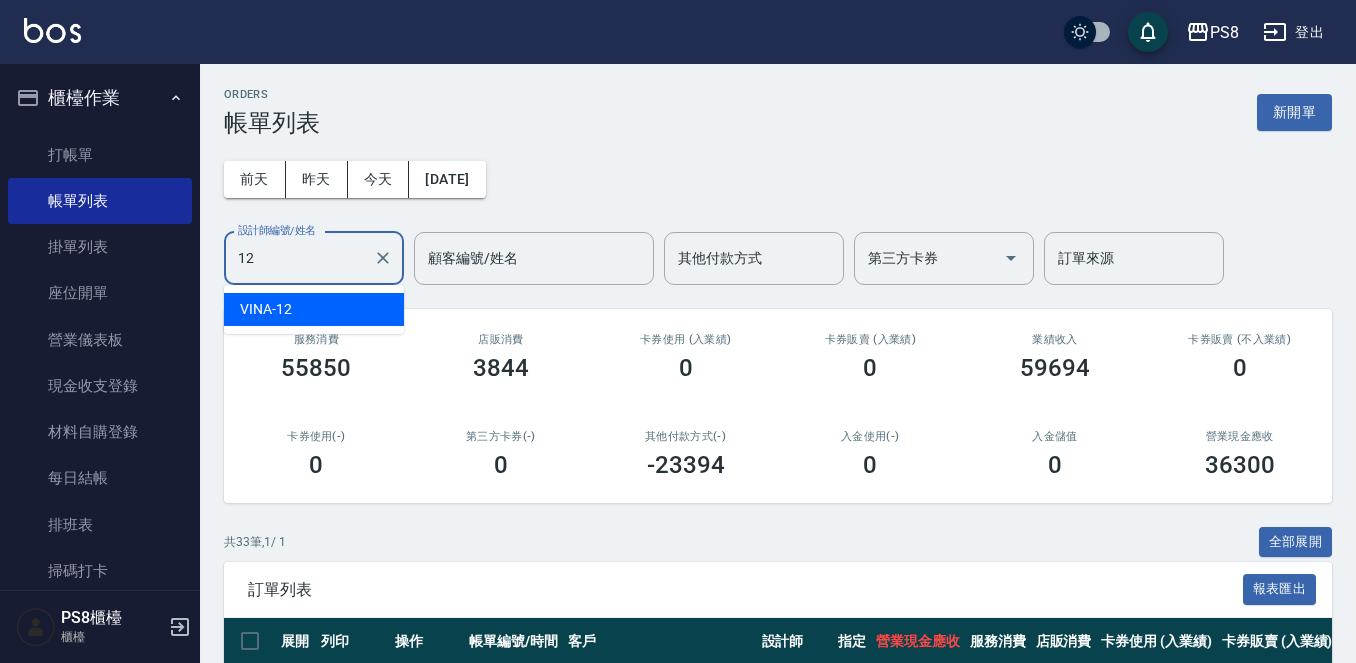 type on "VINA-12" 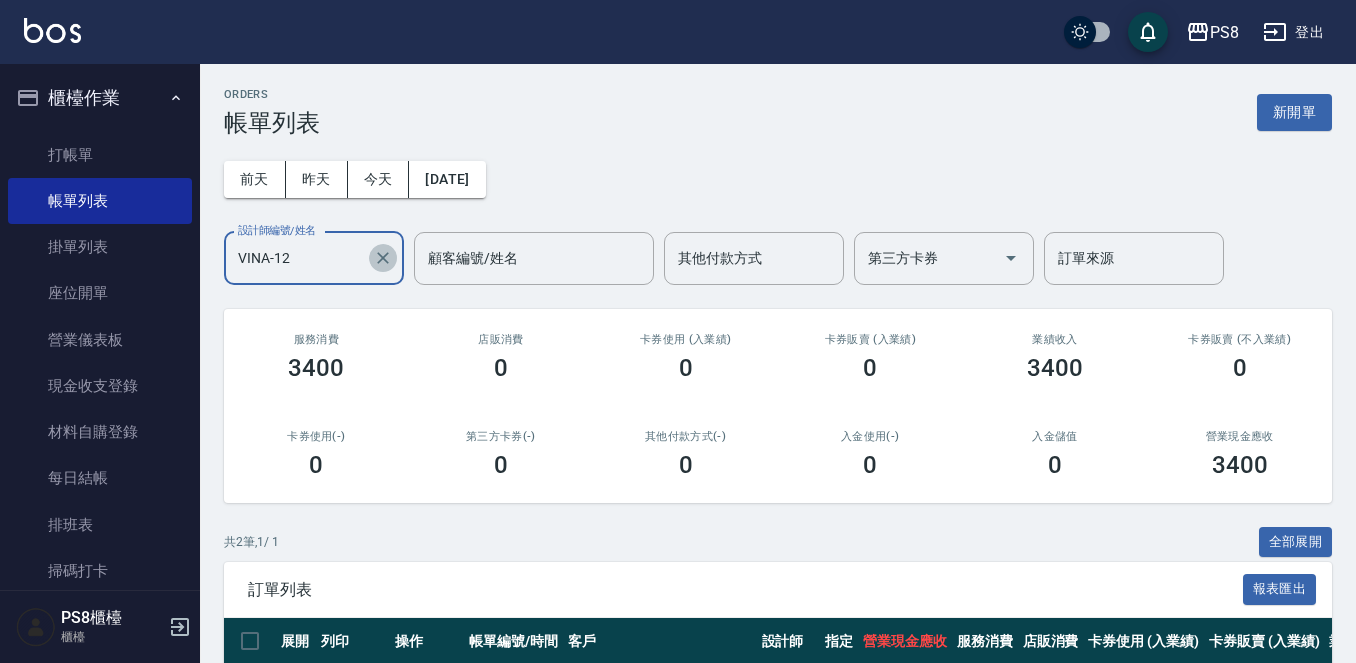 click 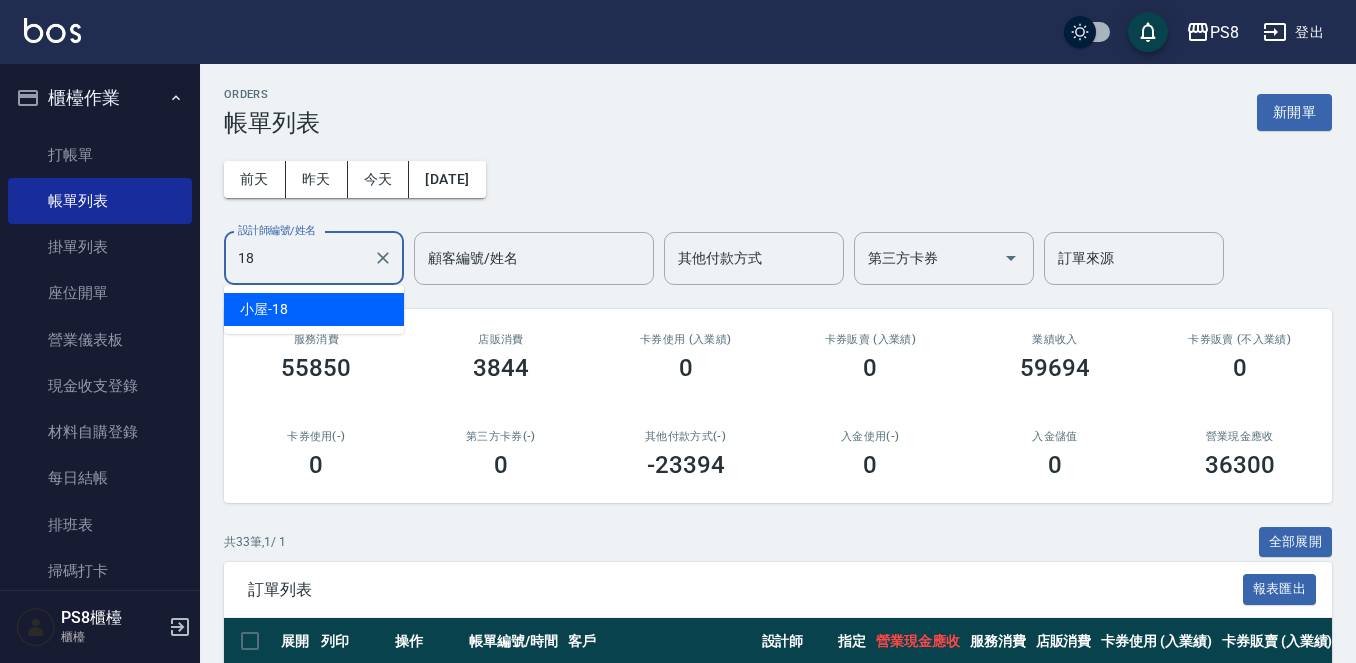 type on "小屋-18" 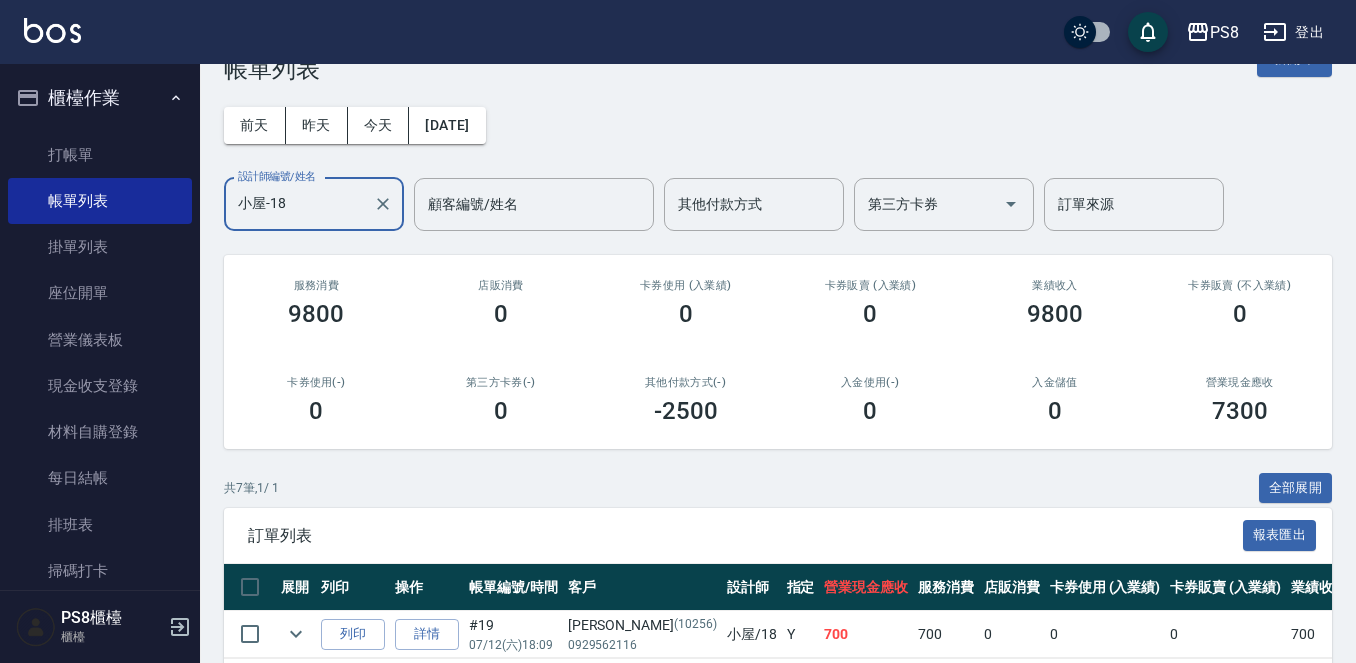 scroll, scrollTop: 33, scrollLeft: 0, axis: vertical 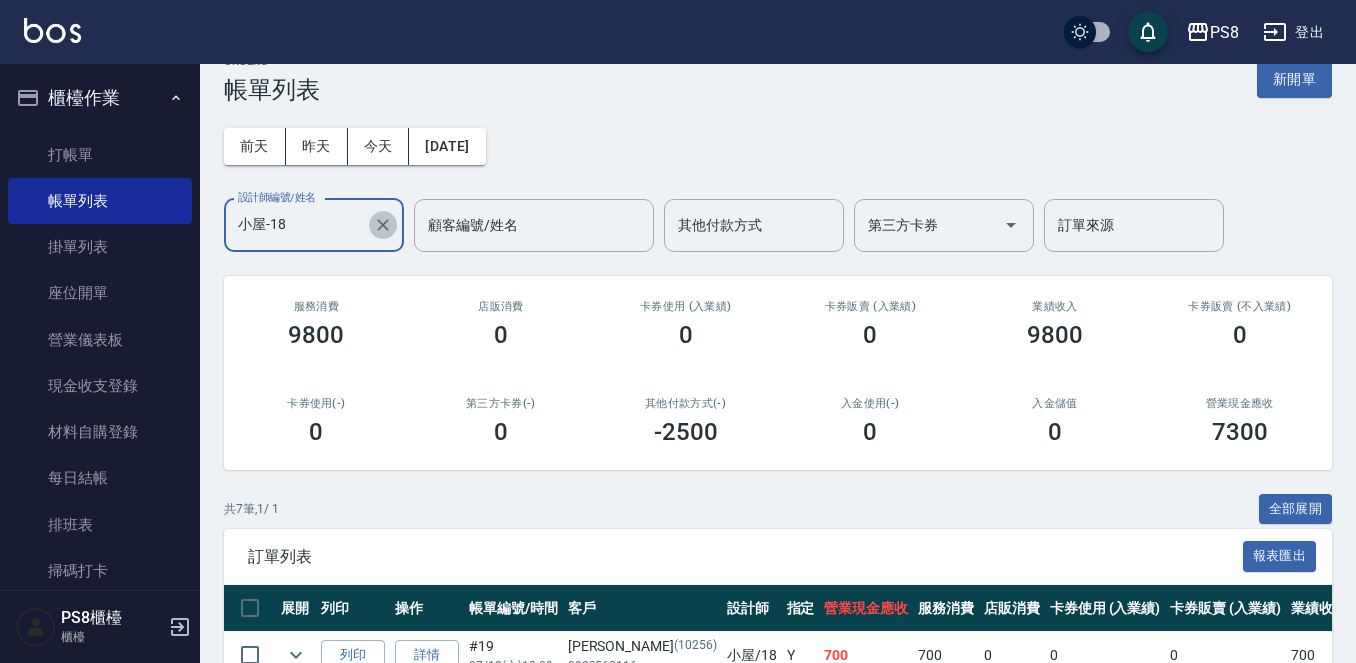 click 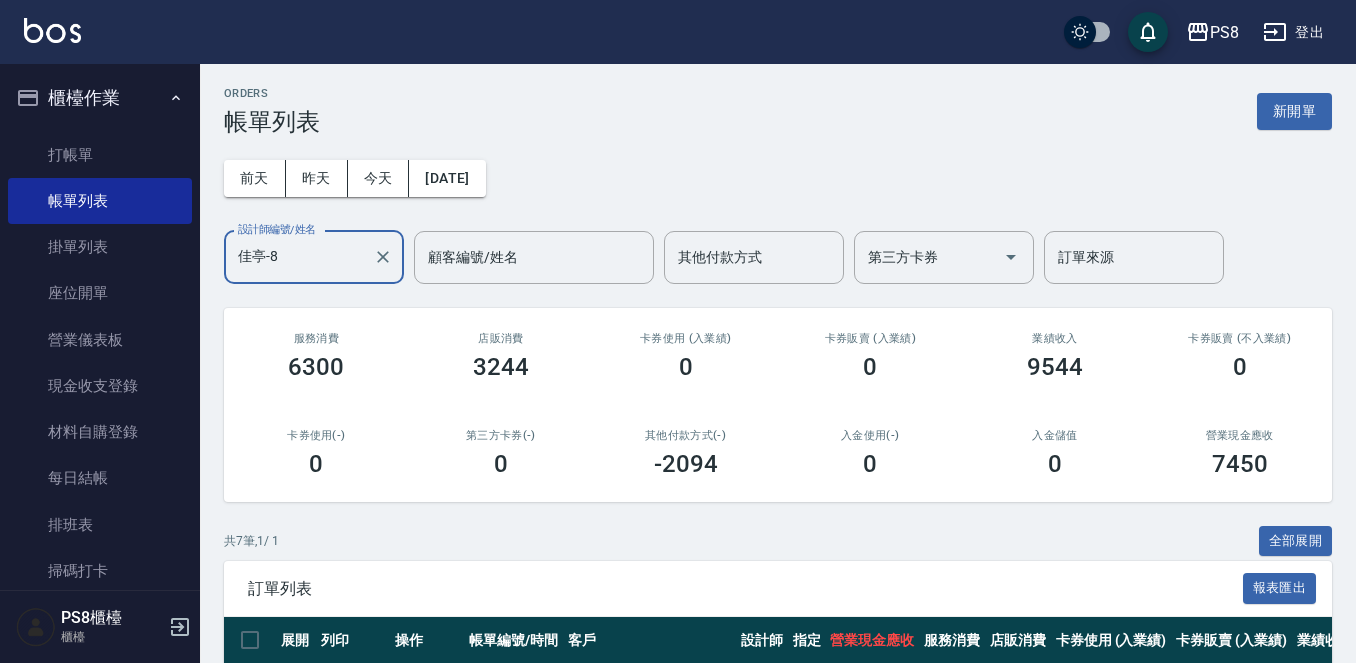 scroll, scrollTop: 0, scrollLeft: 0, axis: both 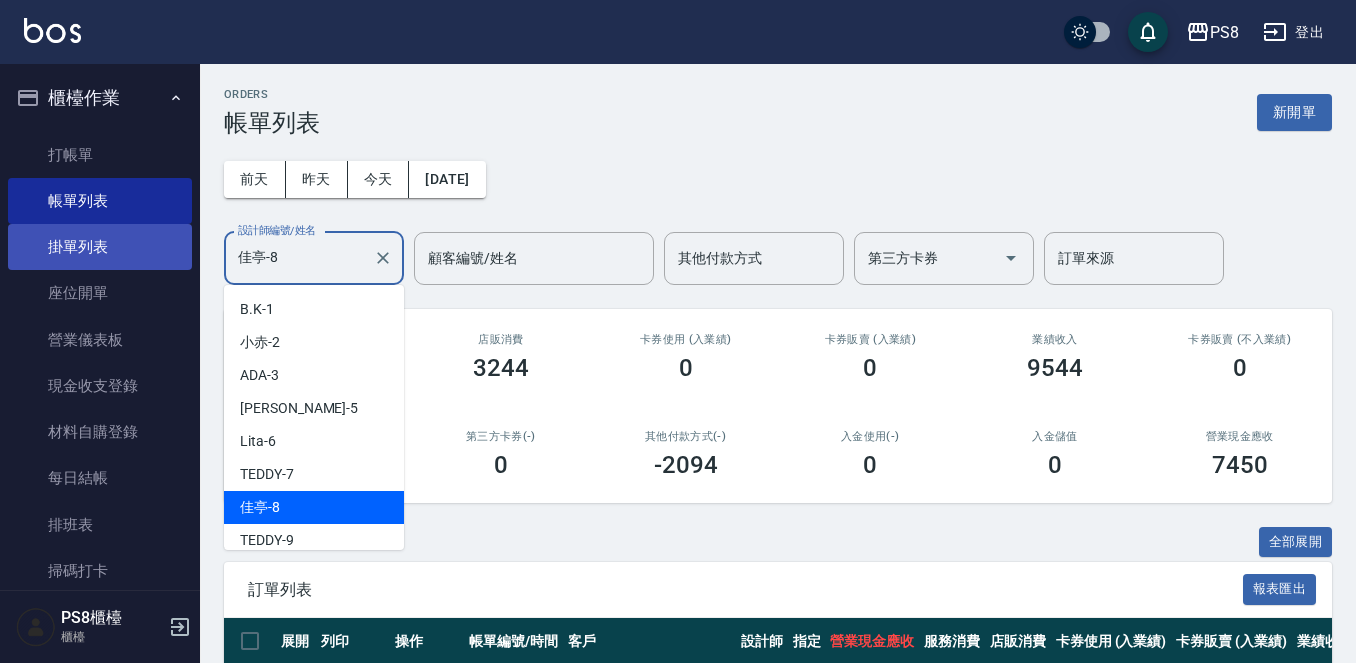 drag, startPoint x: 339, startPoint y: 247, endPoint x: 177, endPoint y: 268, distance: 163.35544 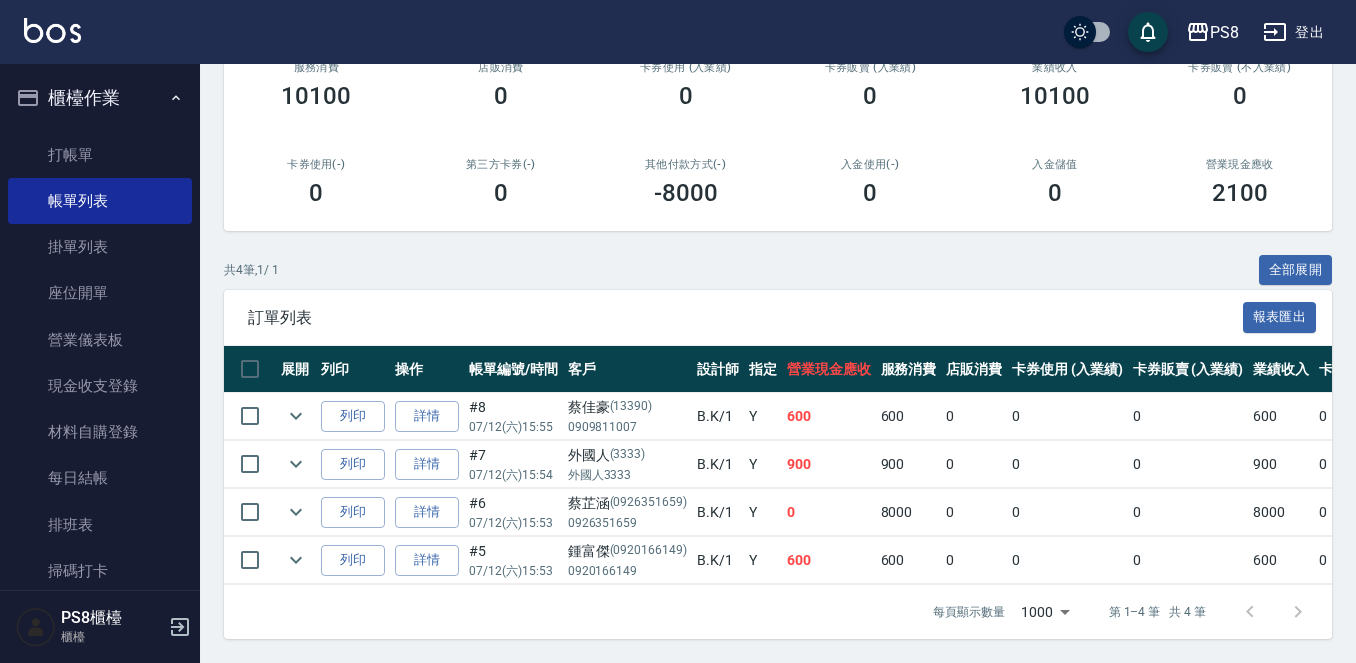 scroll, scrollTop: 0, scrollLeft: 0, axis: both 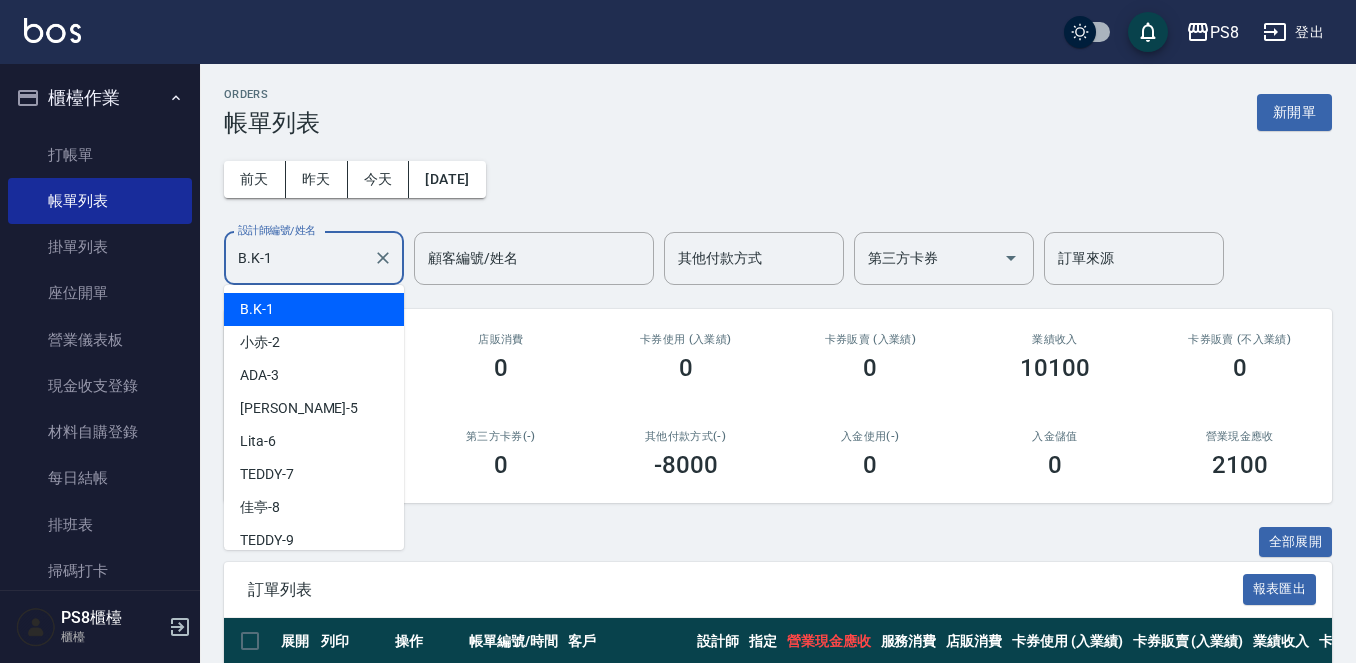 drag, startPoint x: 285, startPoint y: 252, endPoint x: 193, endPoint y: 266, distance: 93.05912 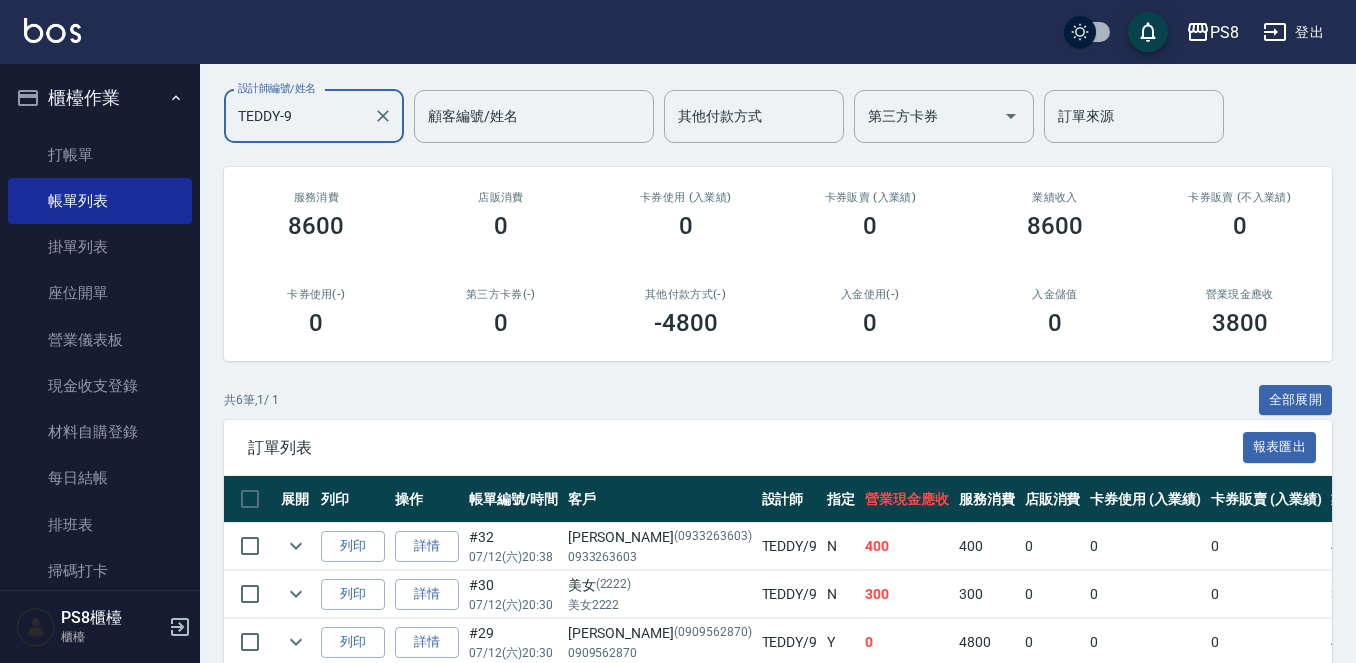 scroll, scrollTop: 0, scrollLeft: 0, axis: both 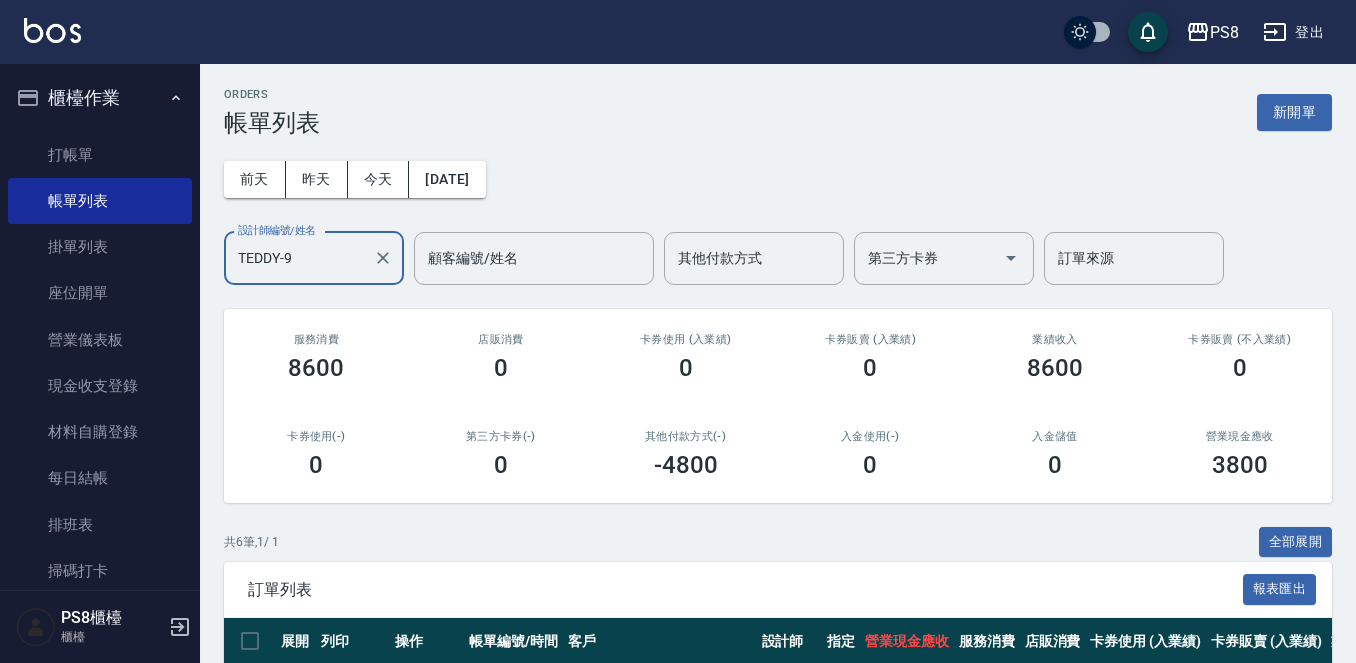 click on "TEDDY-9" at bounding box center [299, 258] 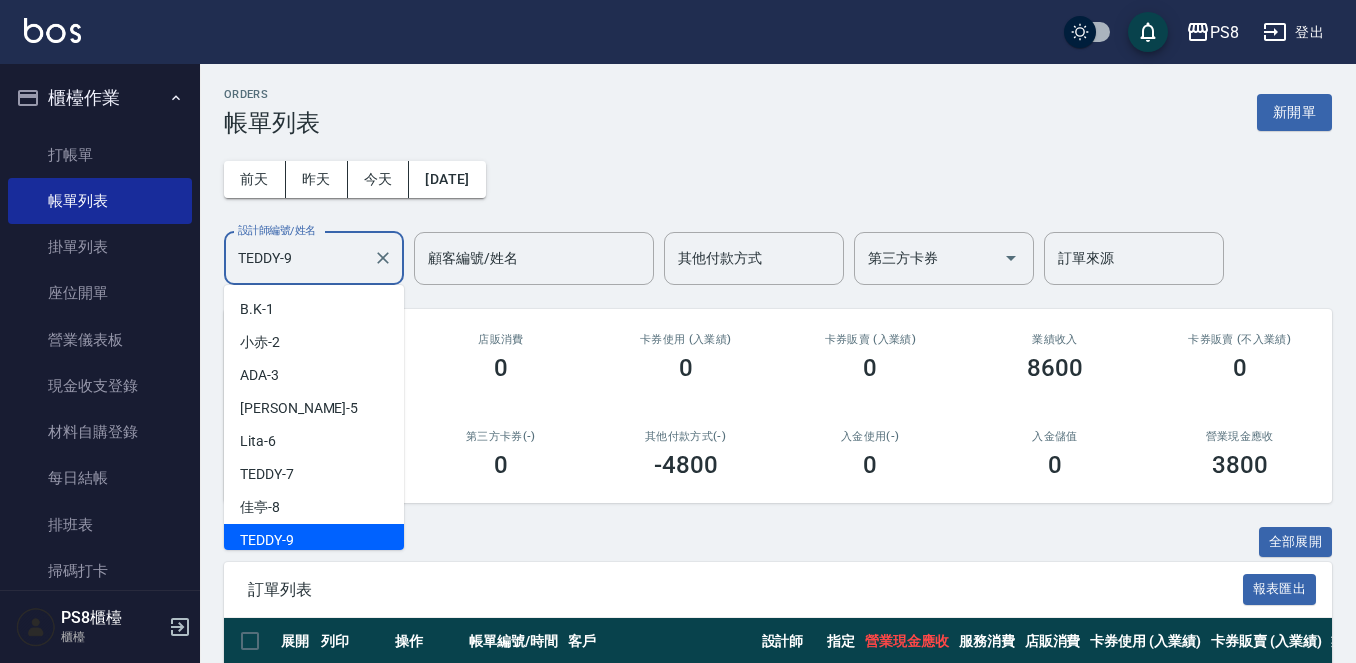 scroll, scrollTop: 7, scrollLeft: 0, axis: vertical 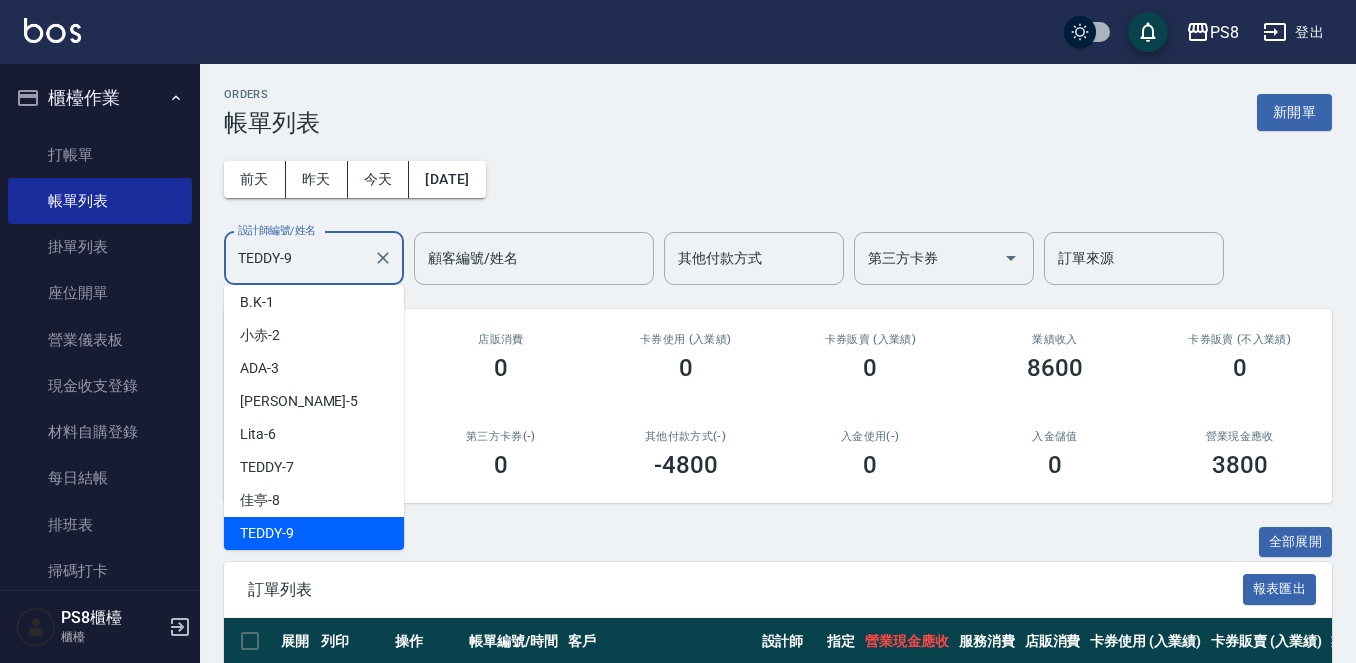 drag, startPoint x: 319, startPoint y: 255, endPoint x: 192, endPoint y: 255, distance: 127 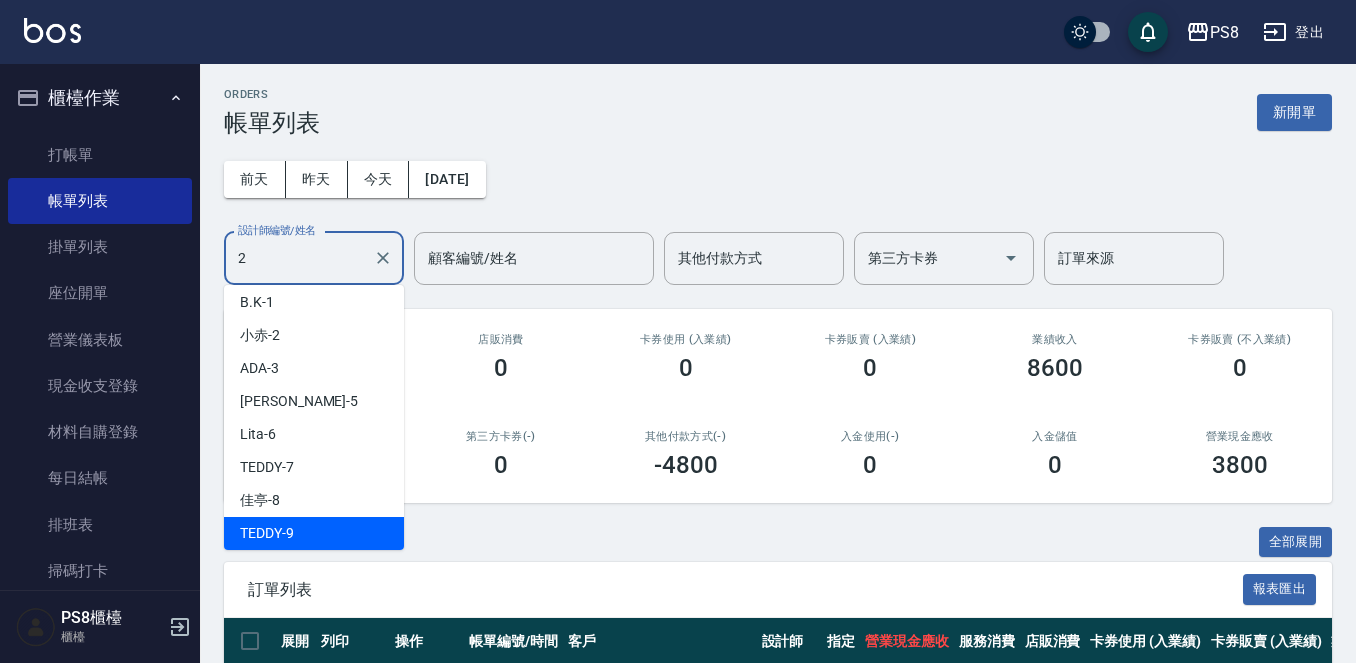 scroll, scrollTop: 0, scrollLeft: 0, axis: both 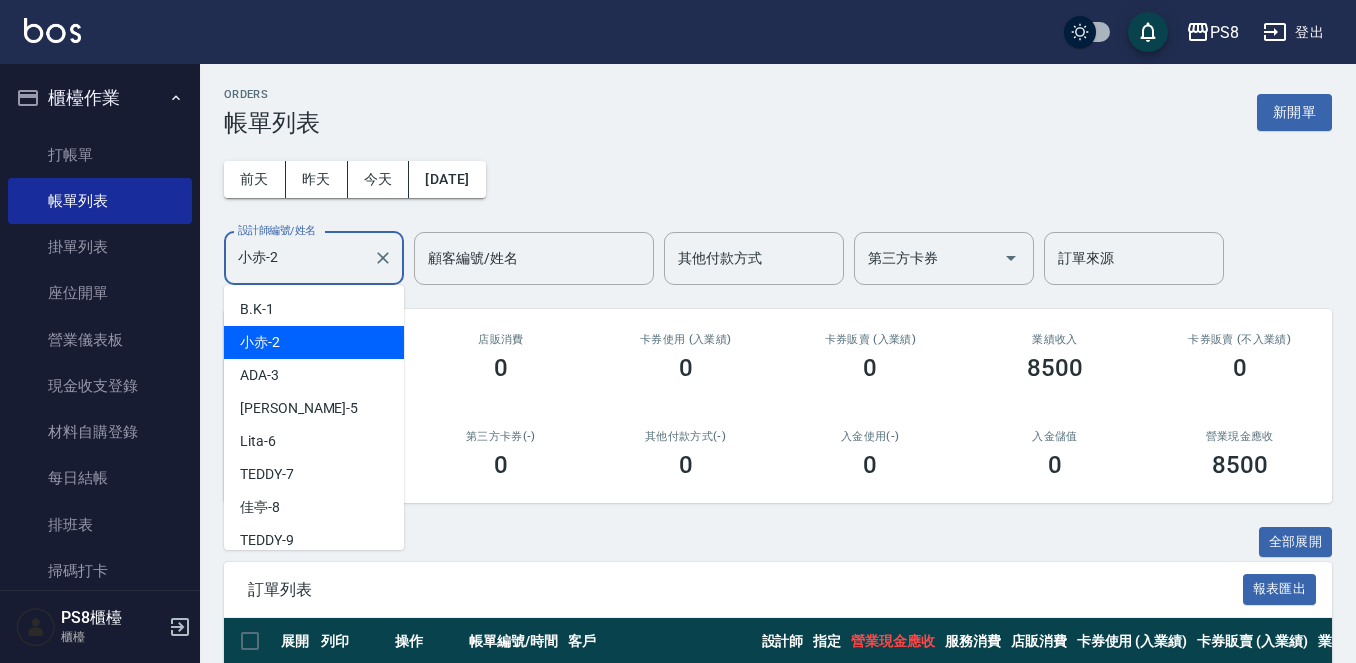 drag, startPoint x: 302, startPoint y: 253, endPoint x: 207, endPoint y: 258, distance: 95.131485 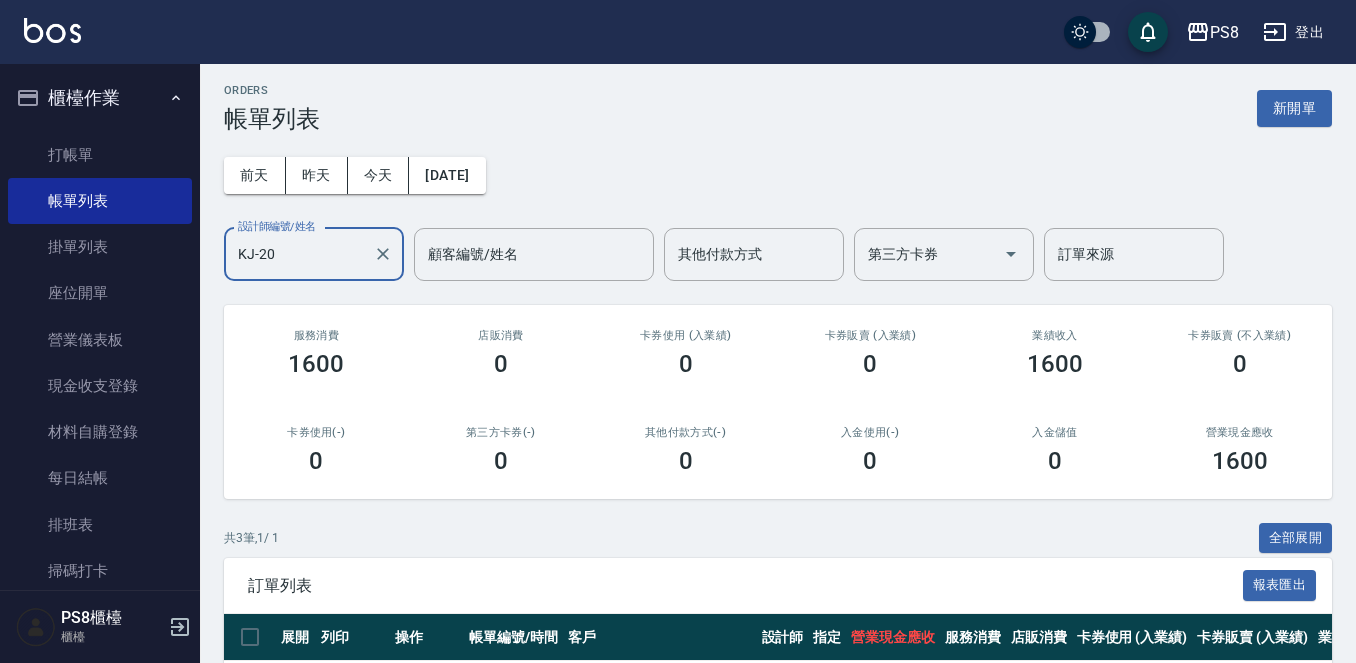 scroll, scrollTop: 0, scrollLeft: 0, axis: both 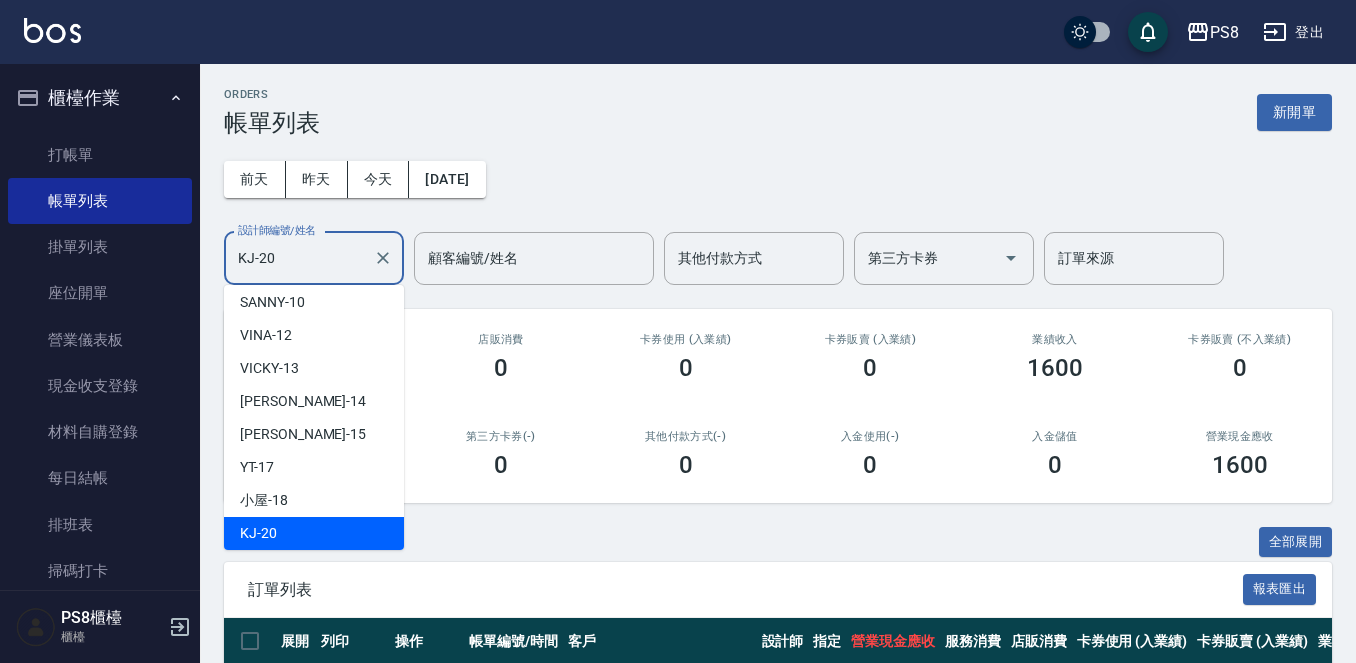 drag, startPoint x: 319, startPoint y: 273, endPoint x: 212, endPoint y: 267, distance: 107.16809 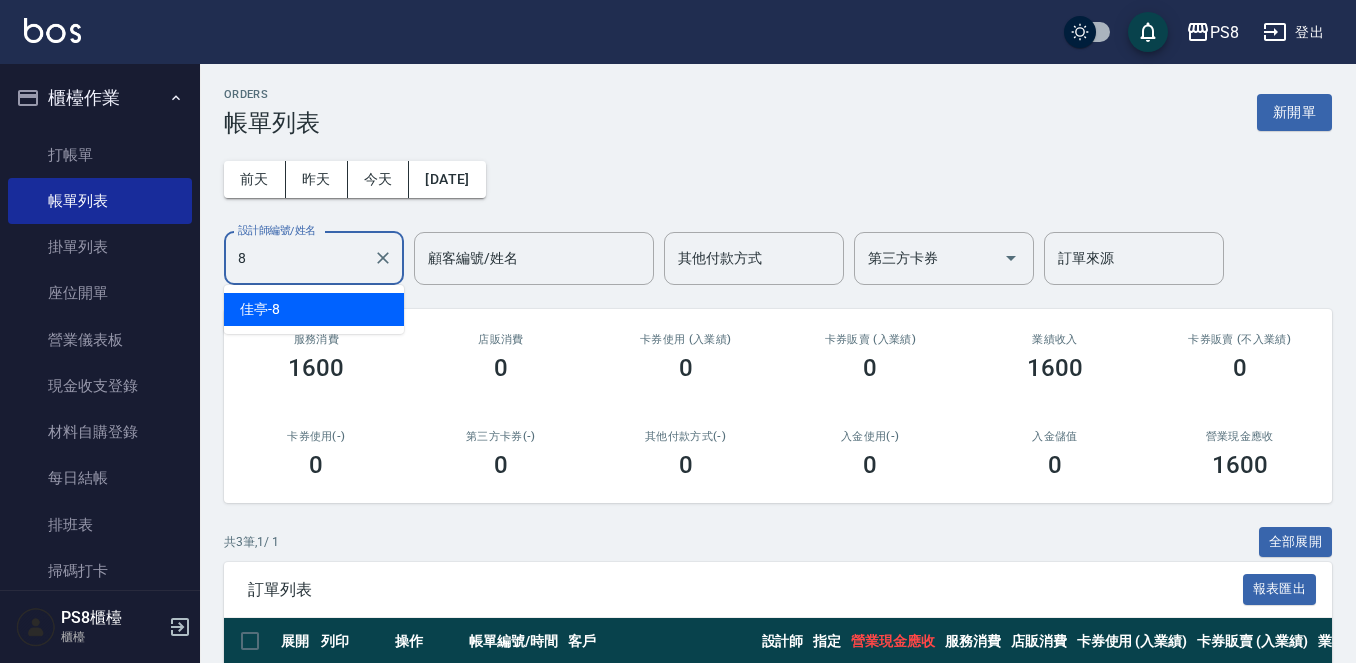 scroll, scrollTop: 0, scrollLeft: 0, axis: both 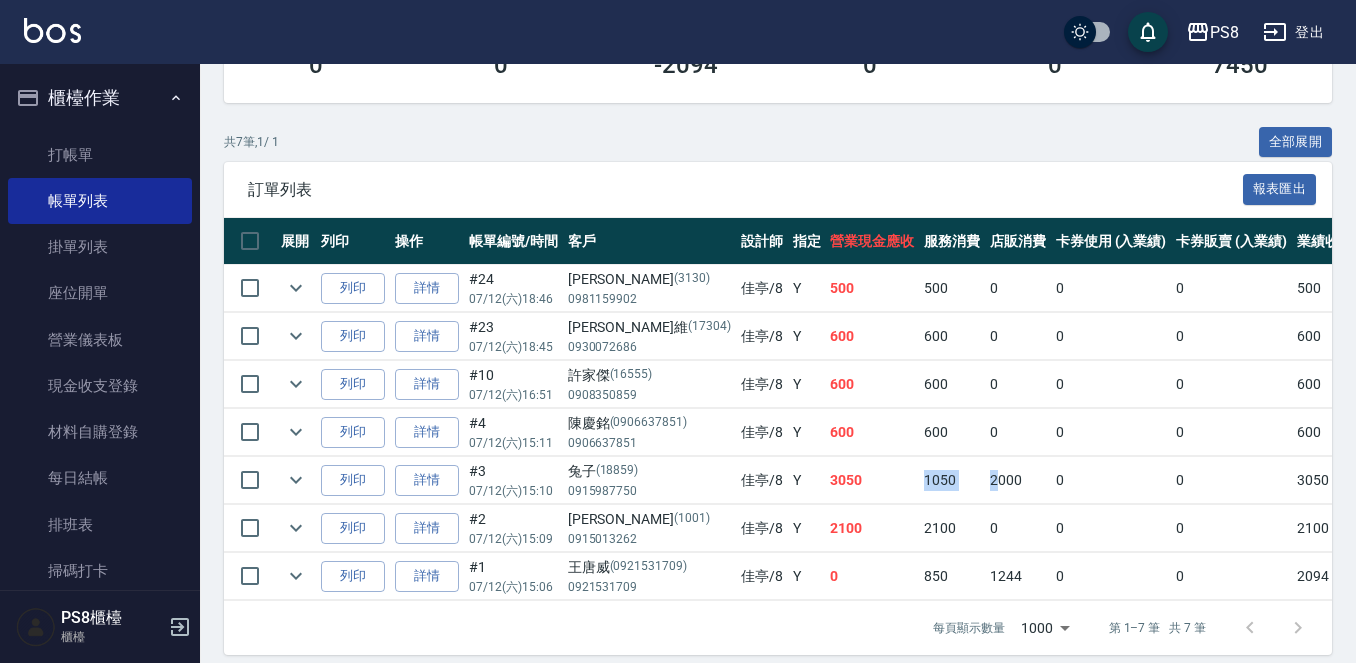drag, startPoint x: 877, startPoint y: 482, endPoint x: 958, endPoint y: 477, distance: 81.154175 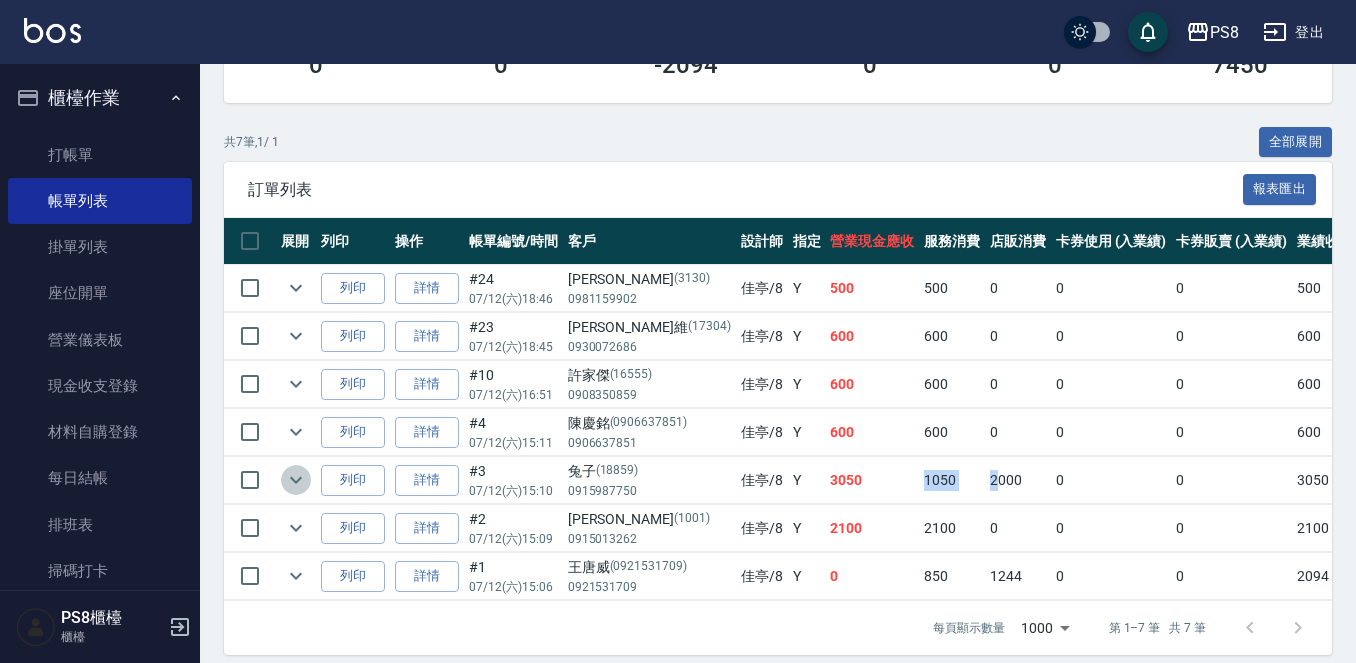 click 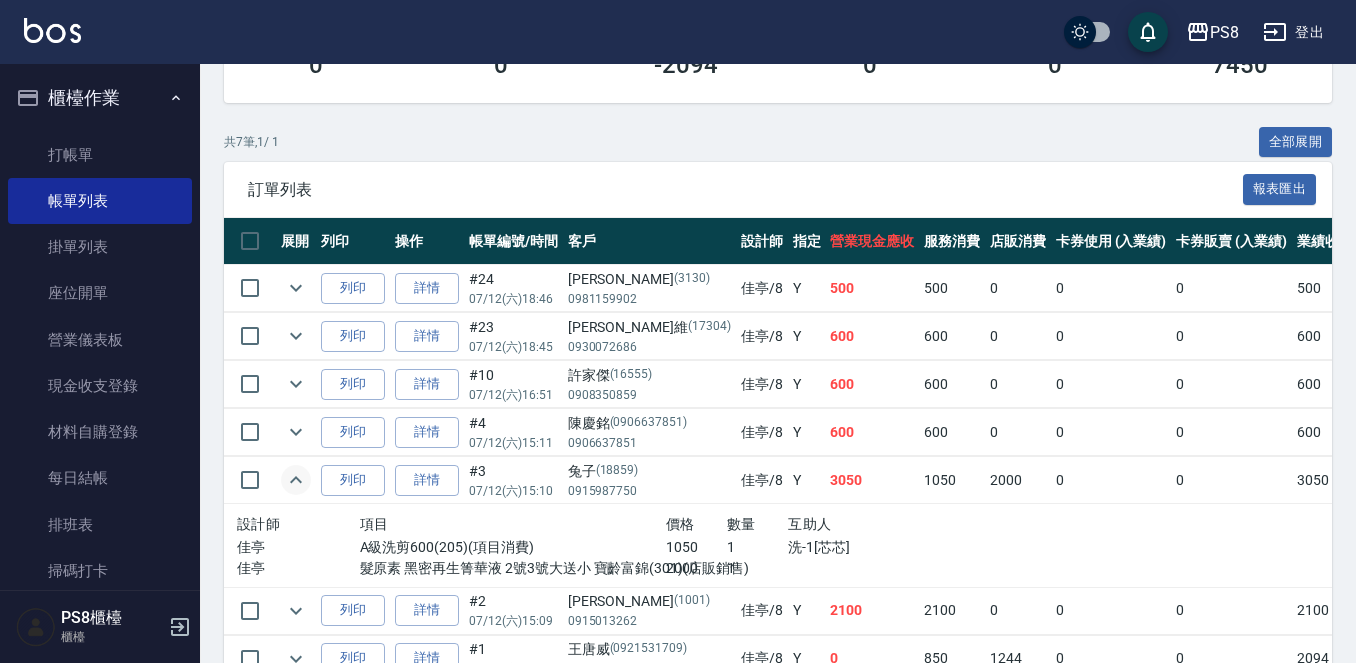 click on "洗-1[芯芯]" at bounding box center [880, 547] 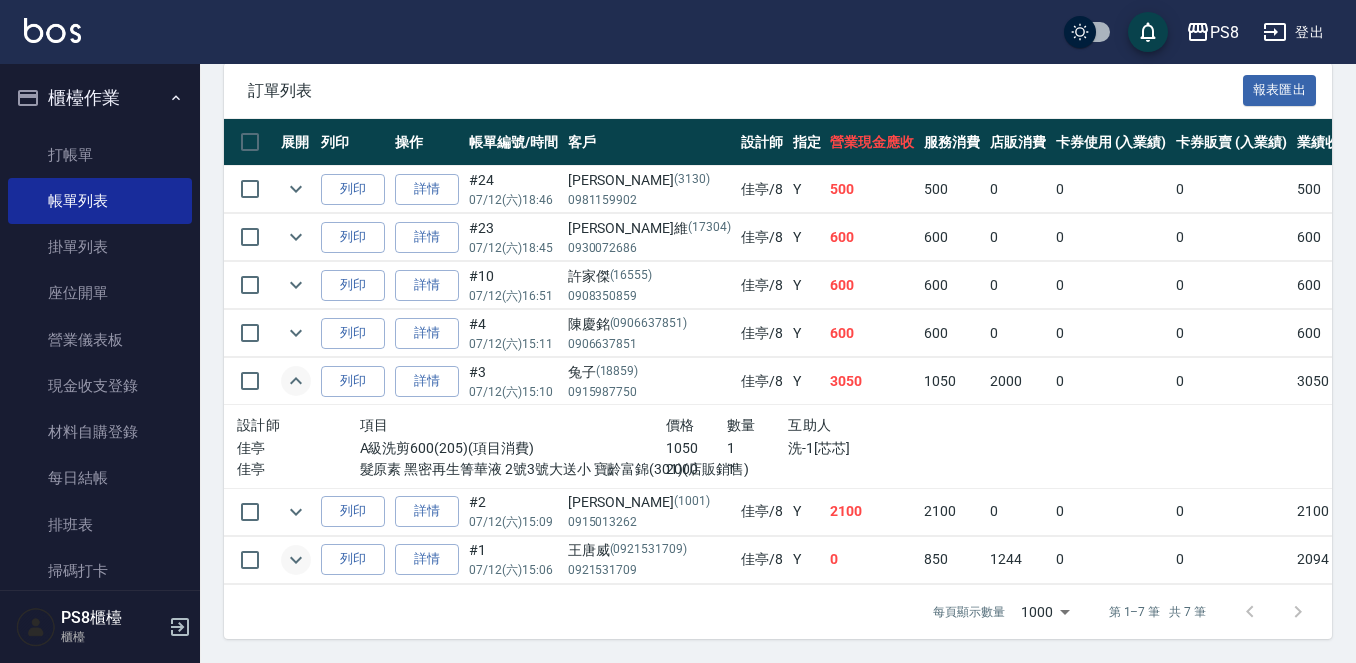 click 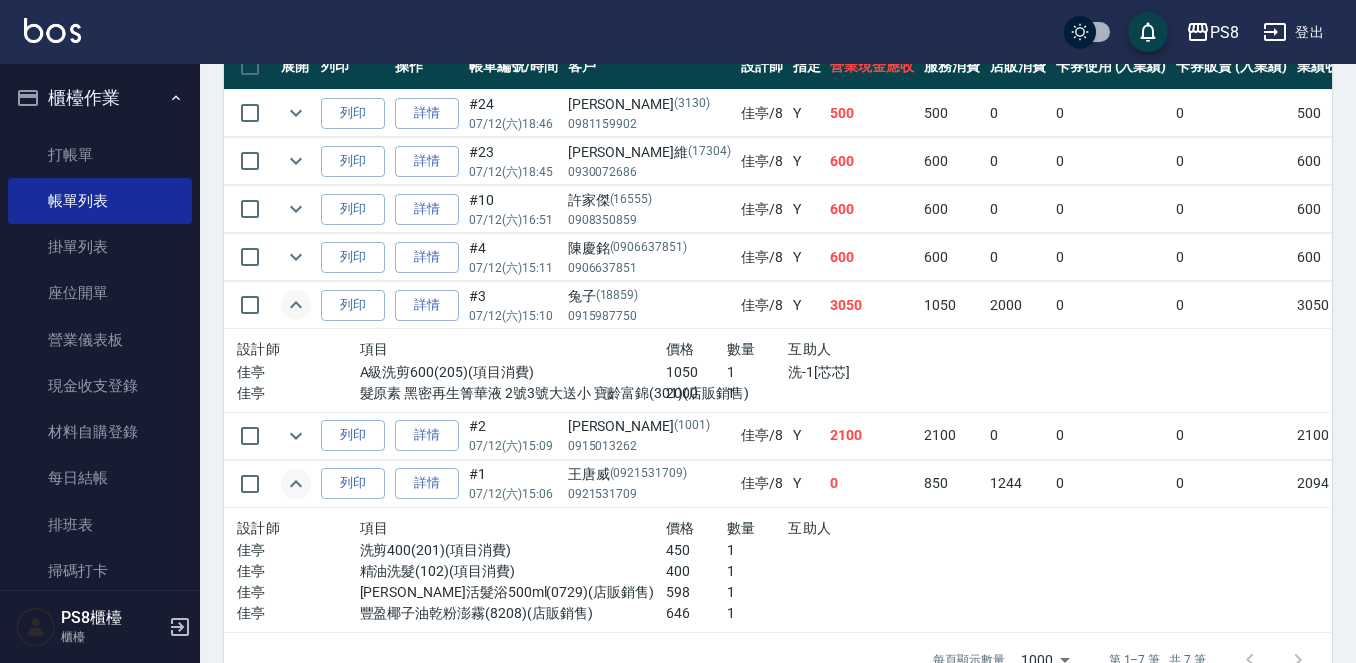 scroll, scrollTop: 540, scrollLeft: 0, axis: vertical 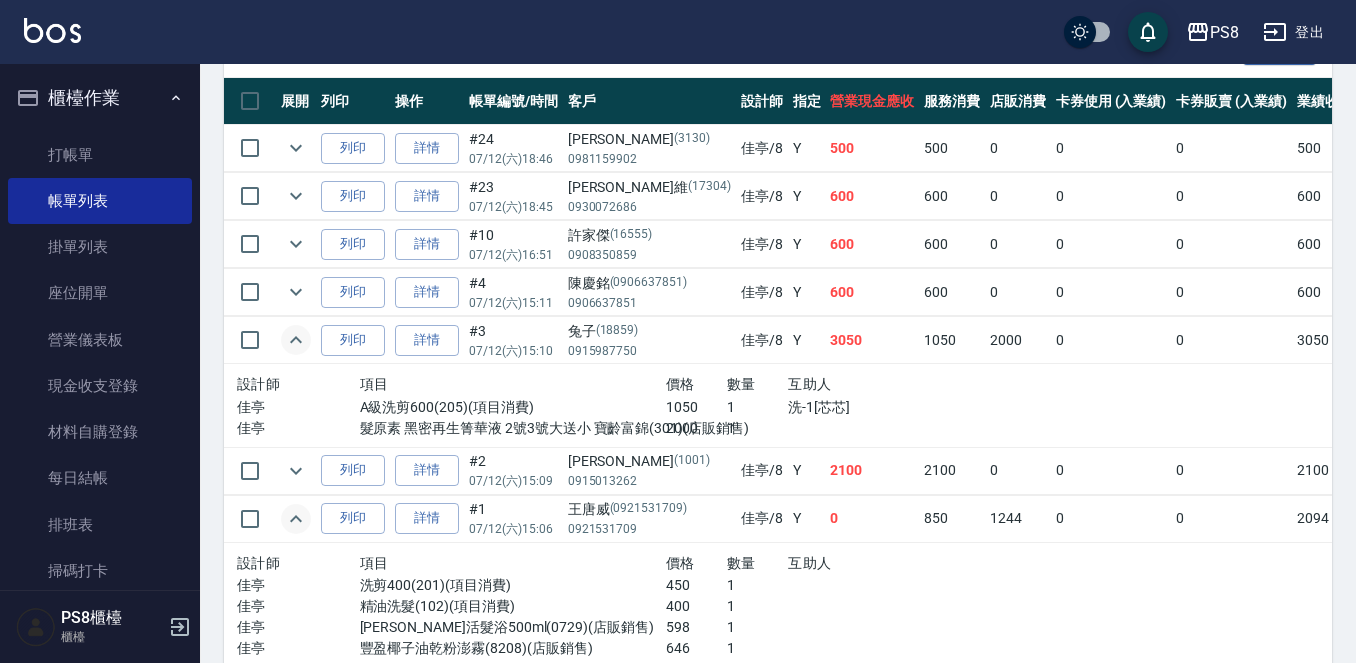 click 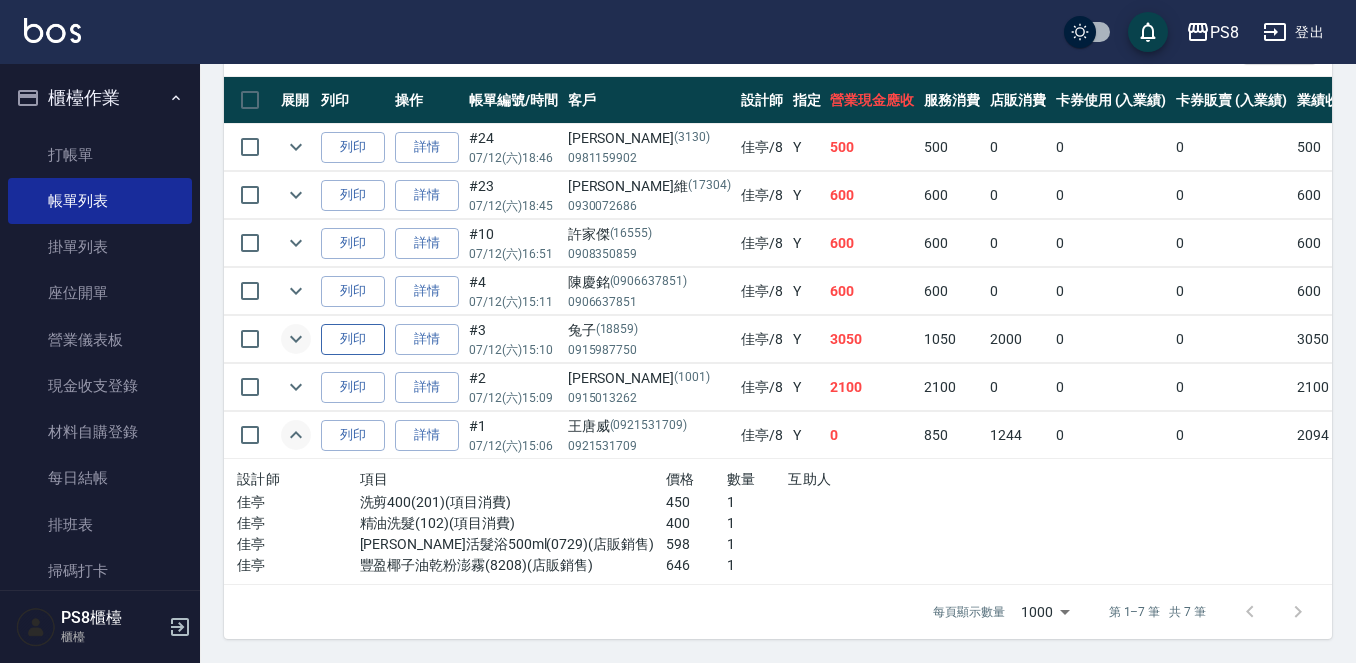 scroll, scrollTop: 558, scrollLeft: 0, axis: vertical 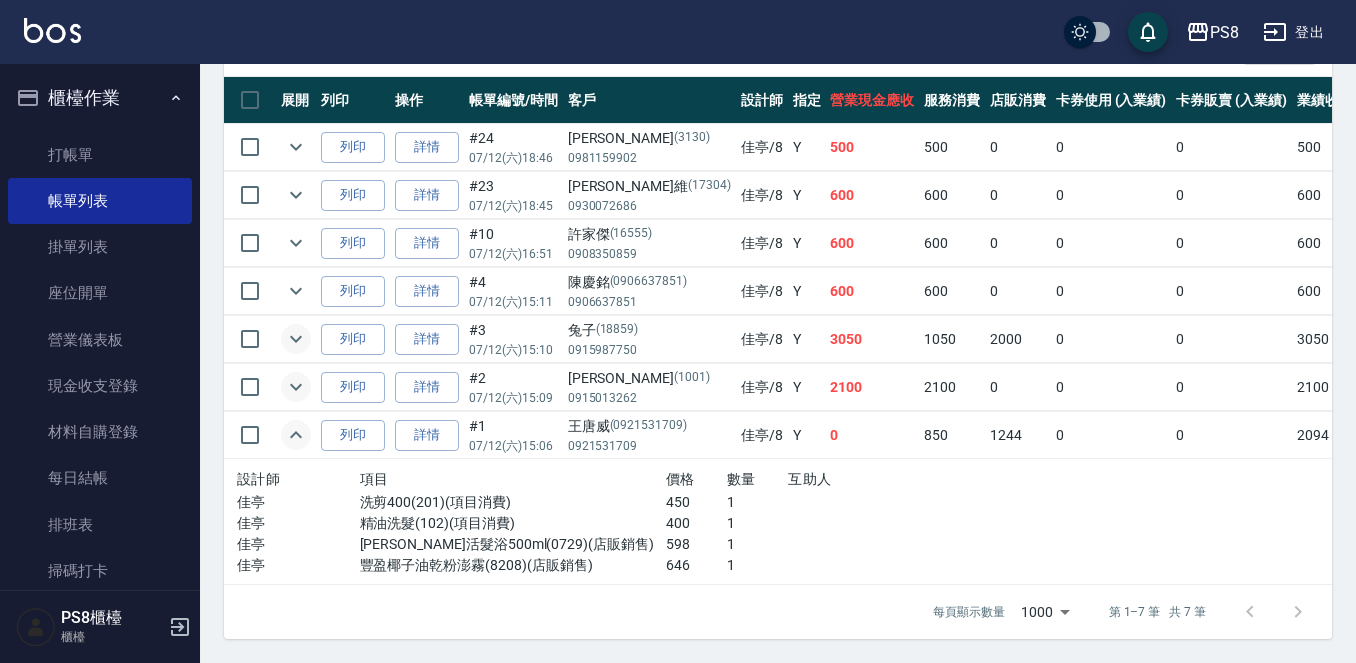 click 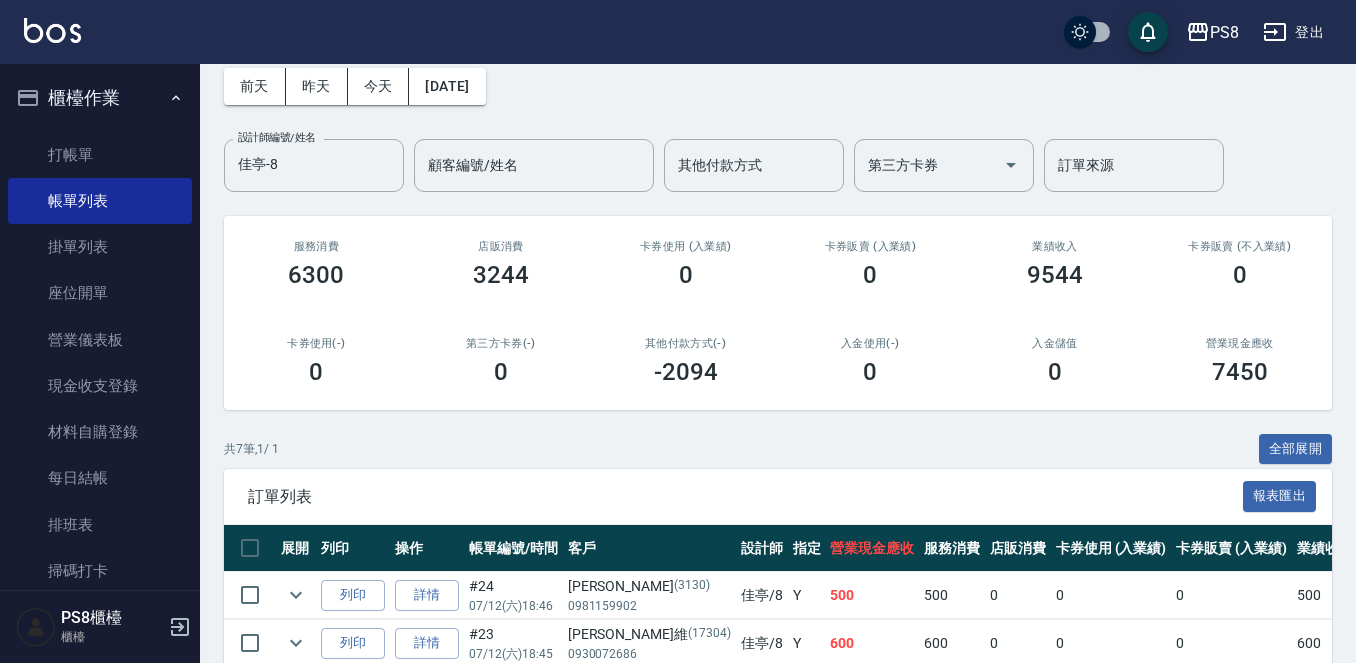 scroll, scrollTop: 0, scrollLeft: 0, axis: both 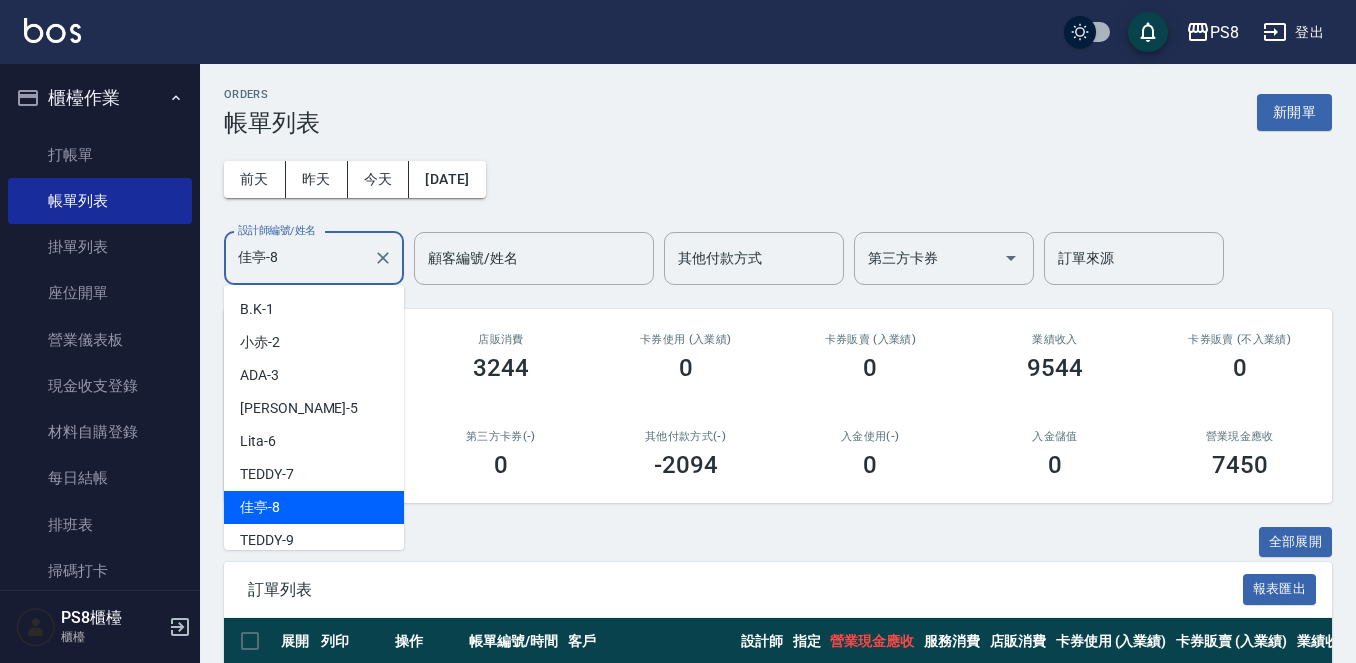 drag, startPoint x: 334, startPoint y: 260, endPoint x: 219, endPoint y: 270, distance: 115.43397 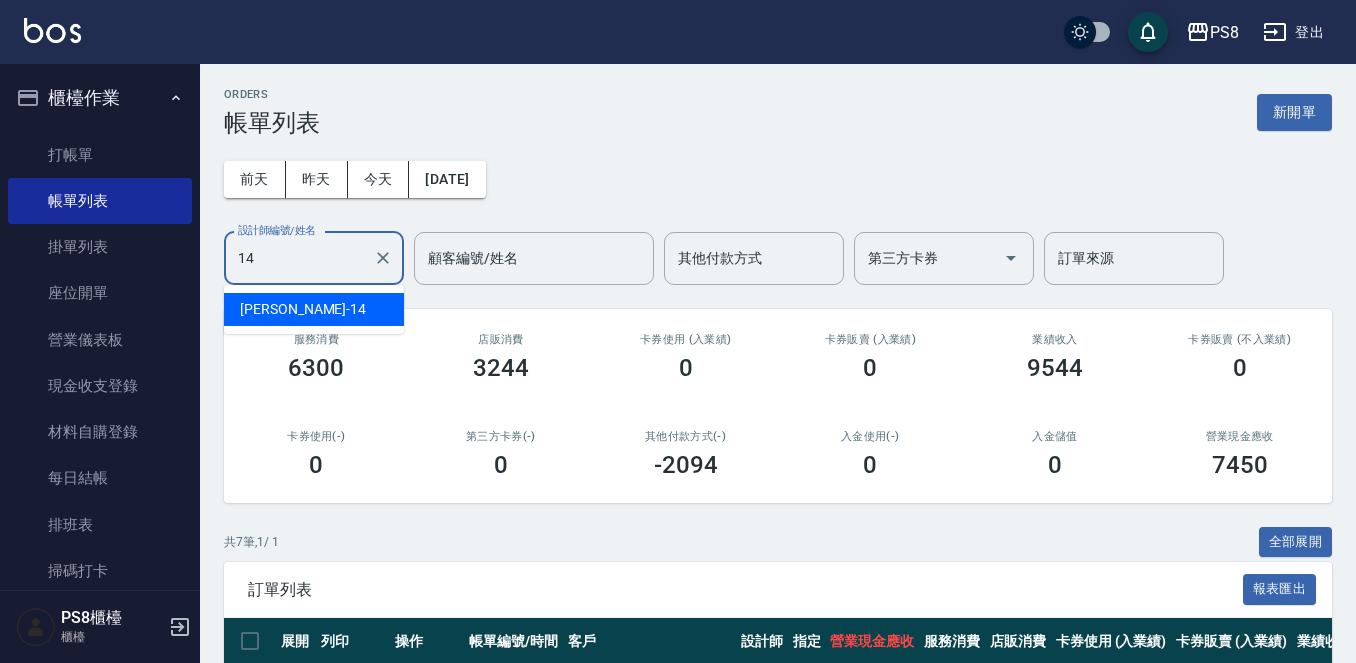 type on "Joan-14" 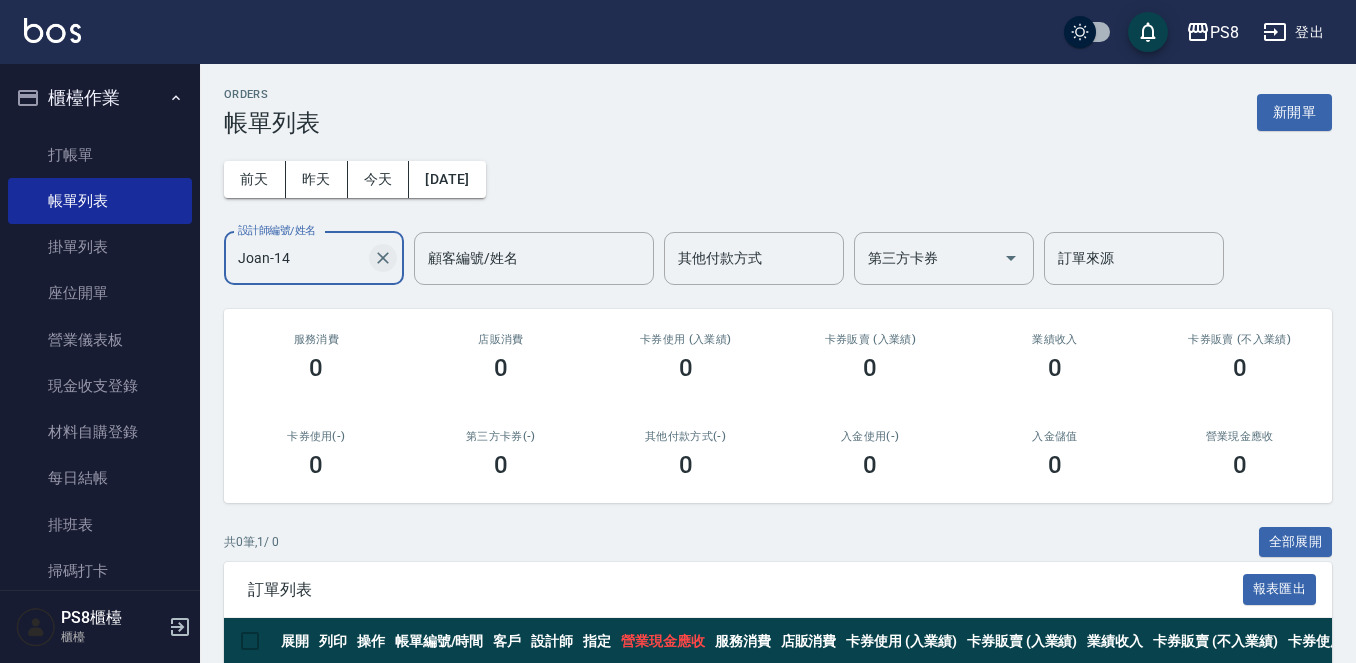 click 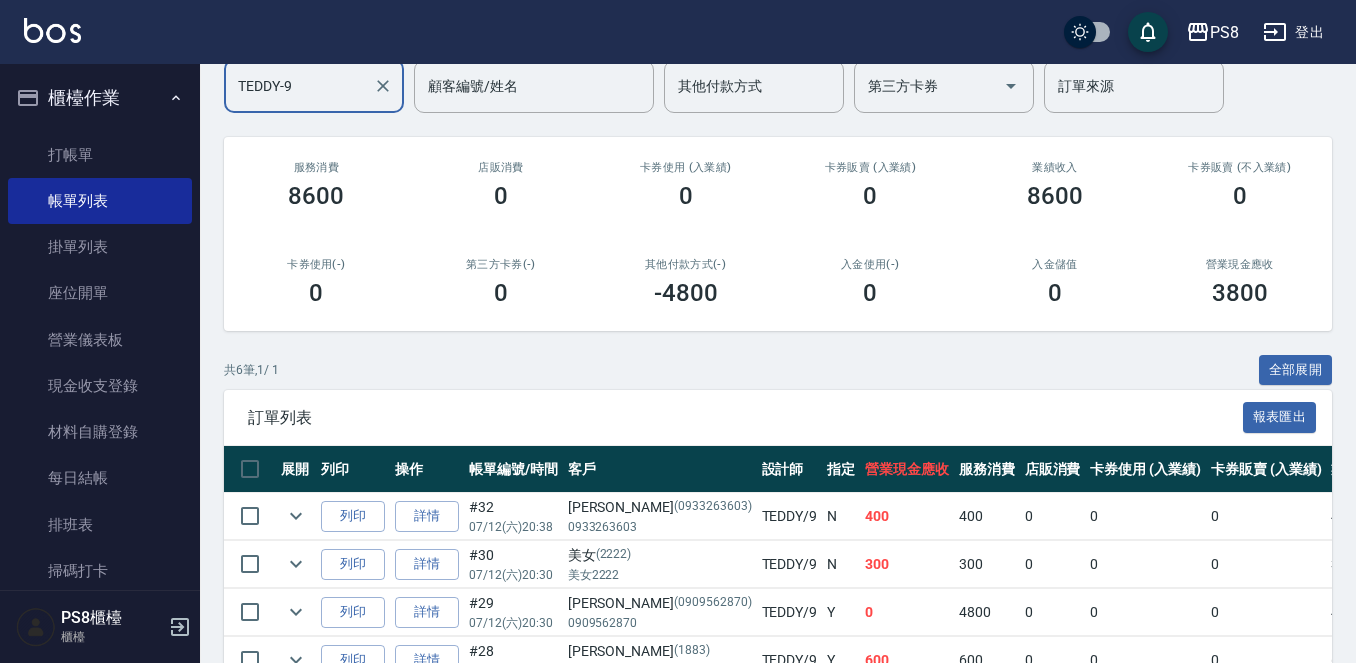 scroll, scrollTop: 0, scrollLeft: 0, axis: both 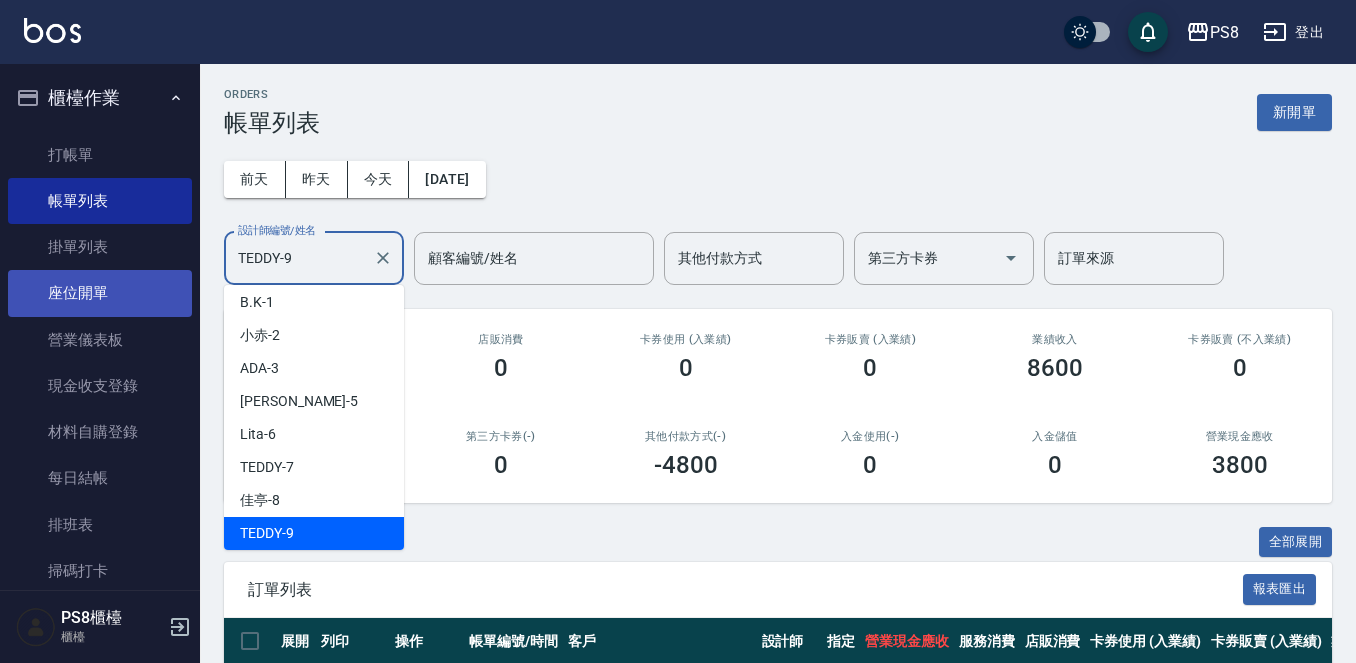 drag, startPoint x: 314, startPoint y: 263, endPoint x: 161, endPoint y: 273, distance: 153.32645 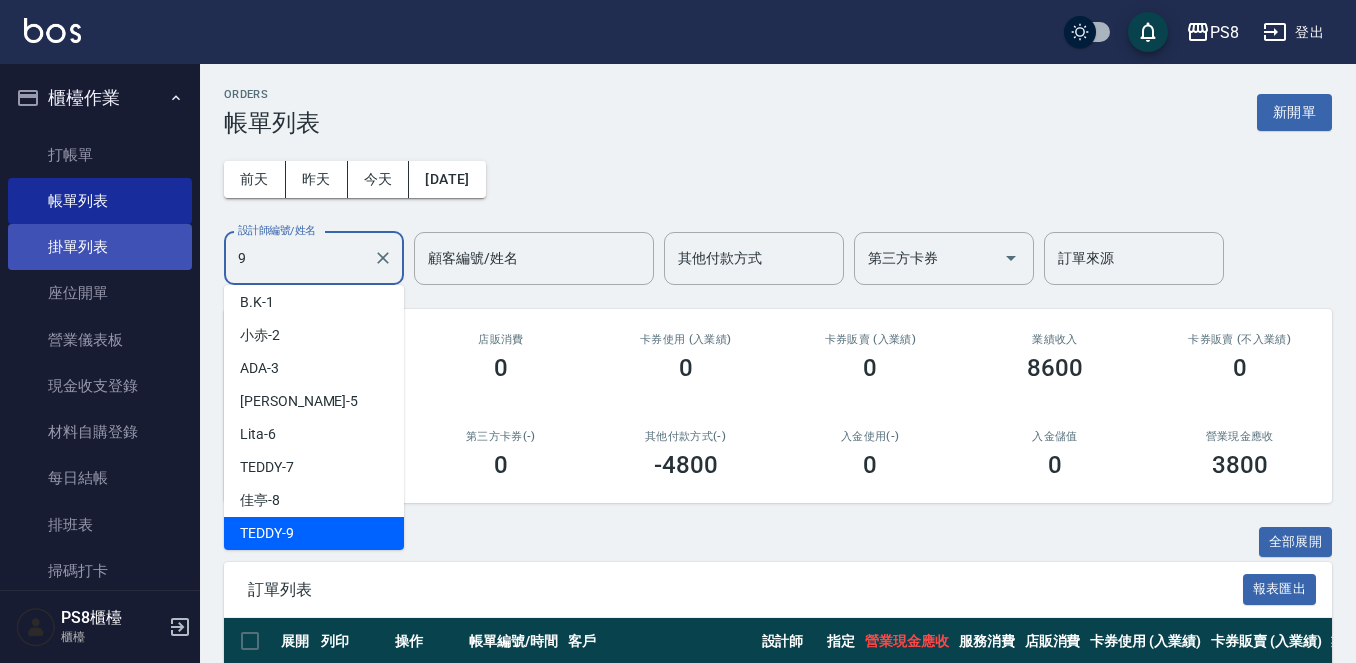 scroll, scrollTop: 0, scrollLeft: 0, axis: both 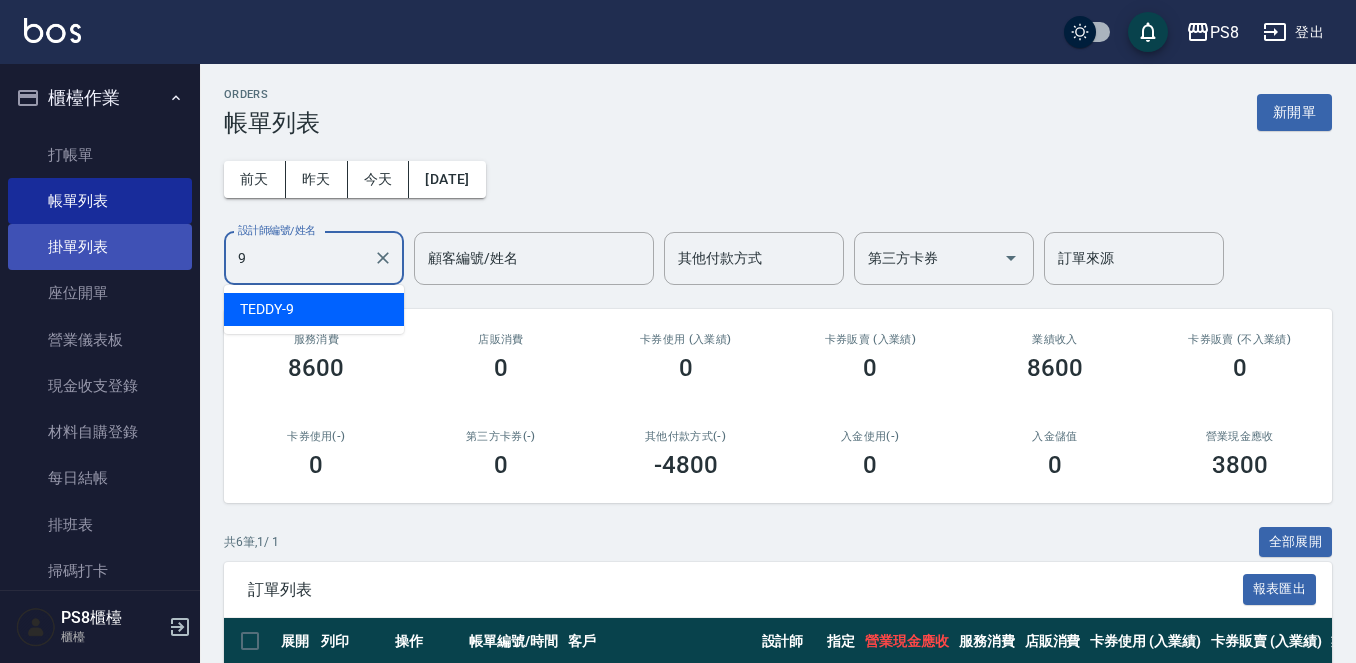 type on "TEDDY-9" 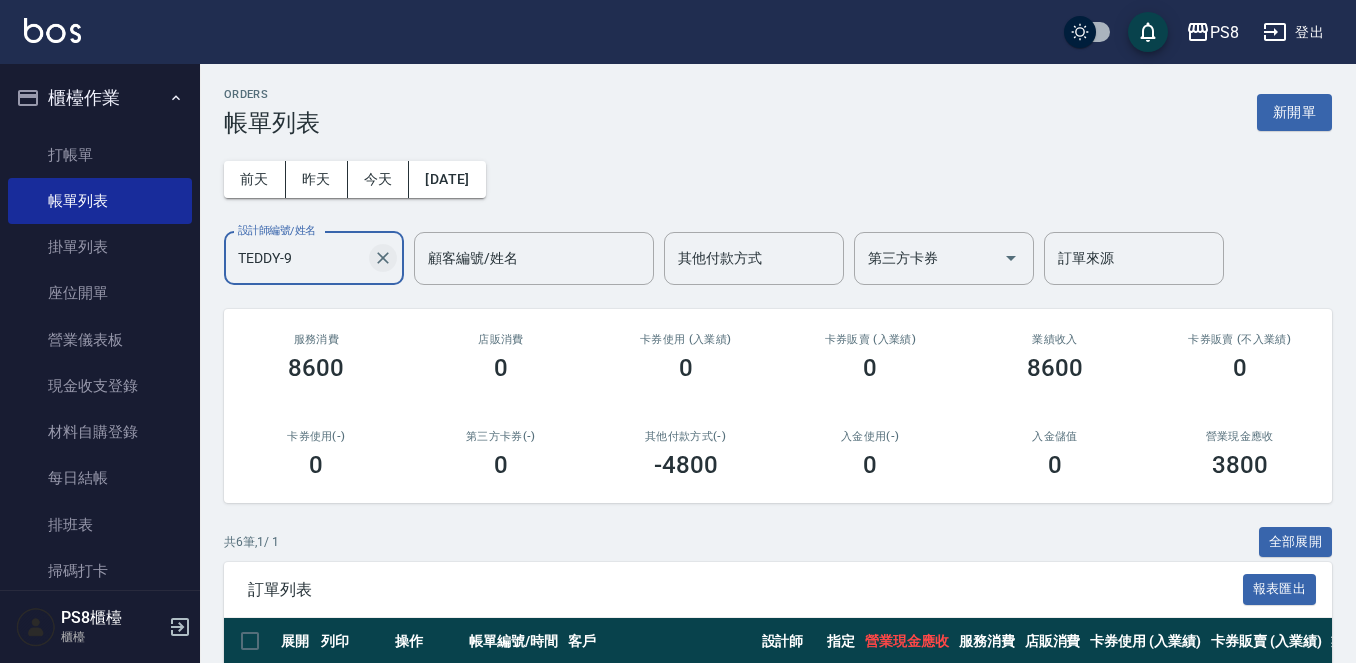 click at bounding box center (383, 258) 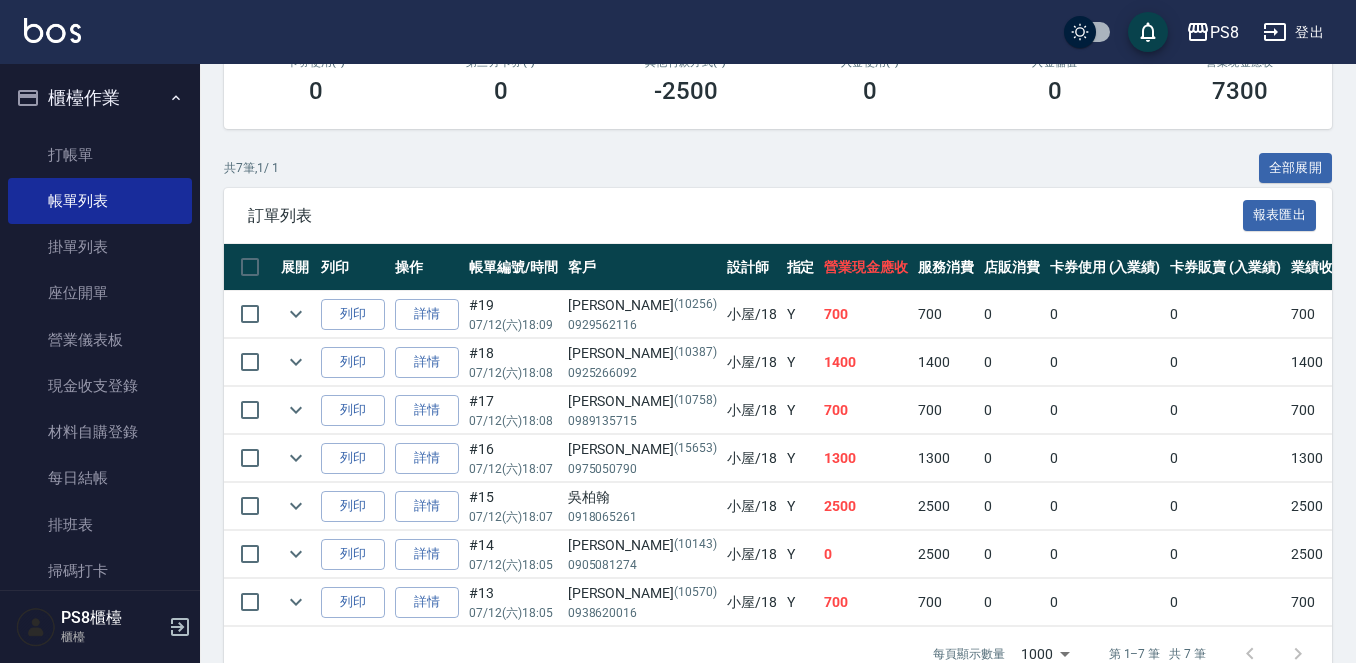 scroll, scrollTop: 433, scrollLeft: 0, axis: vertical 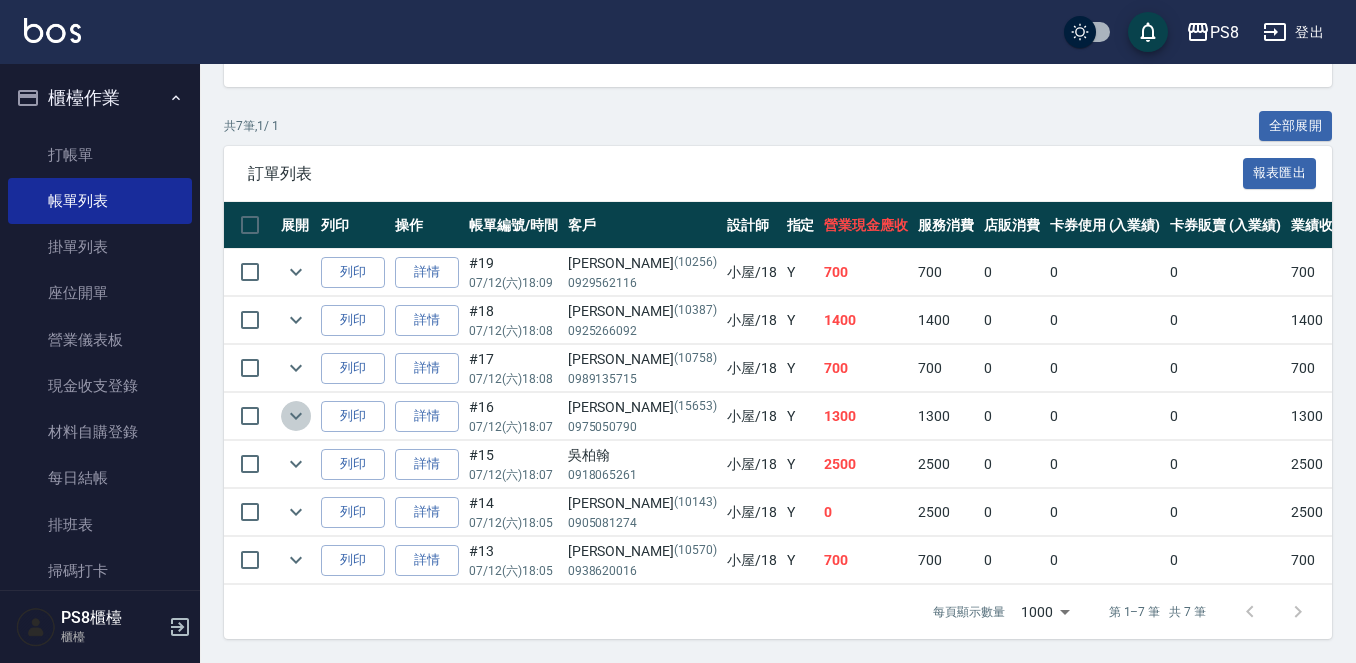 click 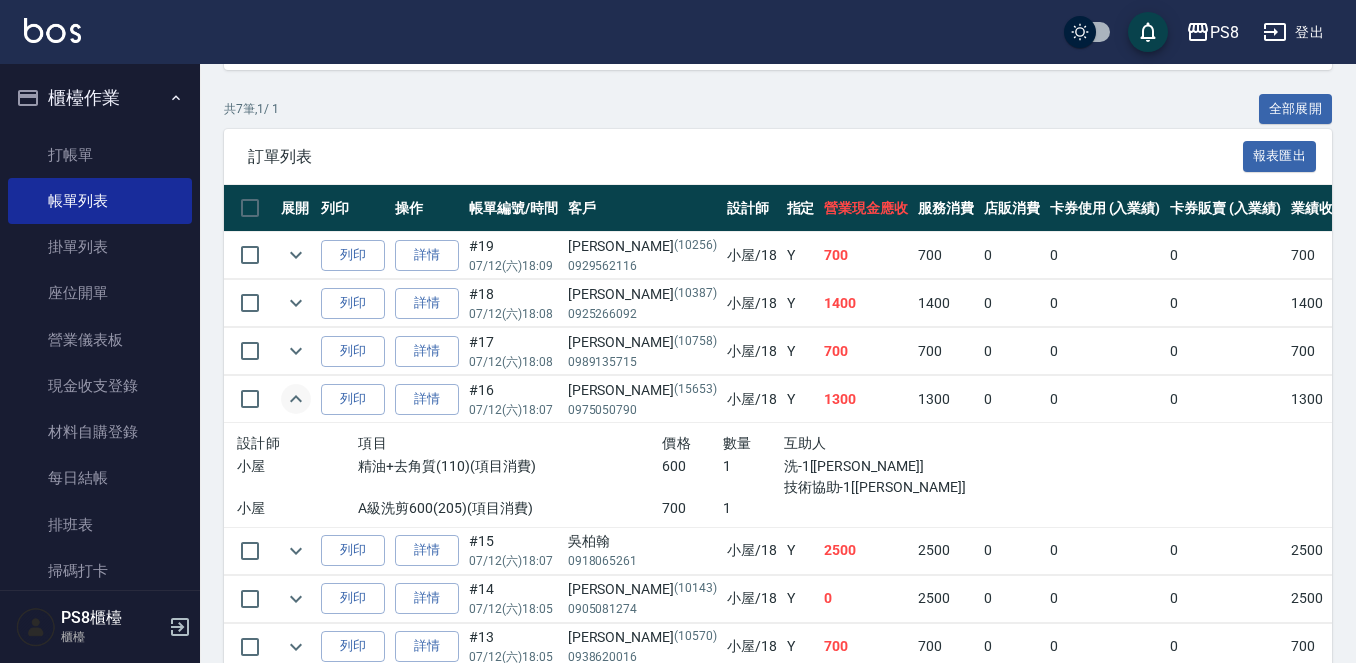 scroll, scrollTop: 533, scrollLeft: 0, axis: vertical 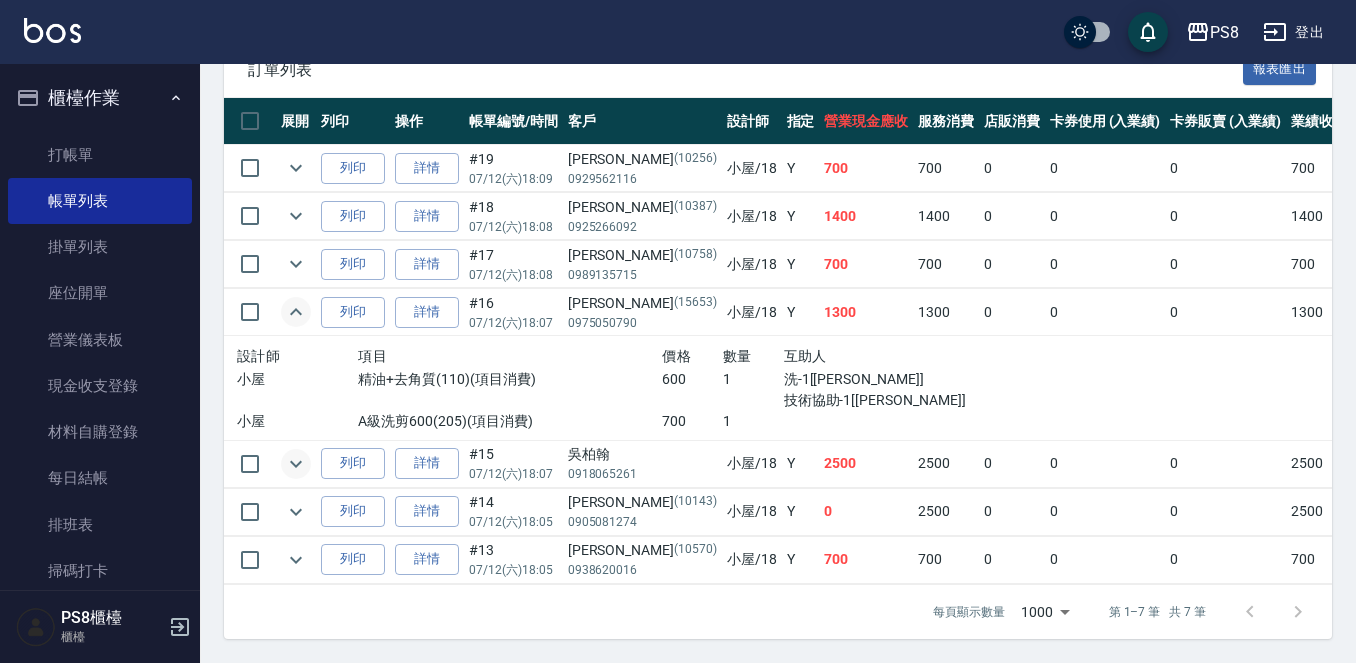click 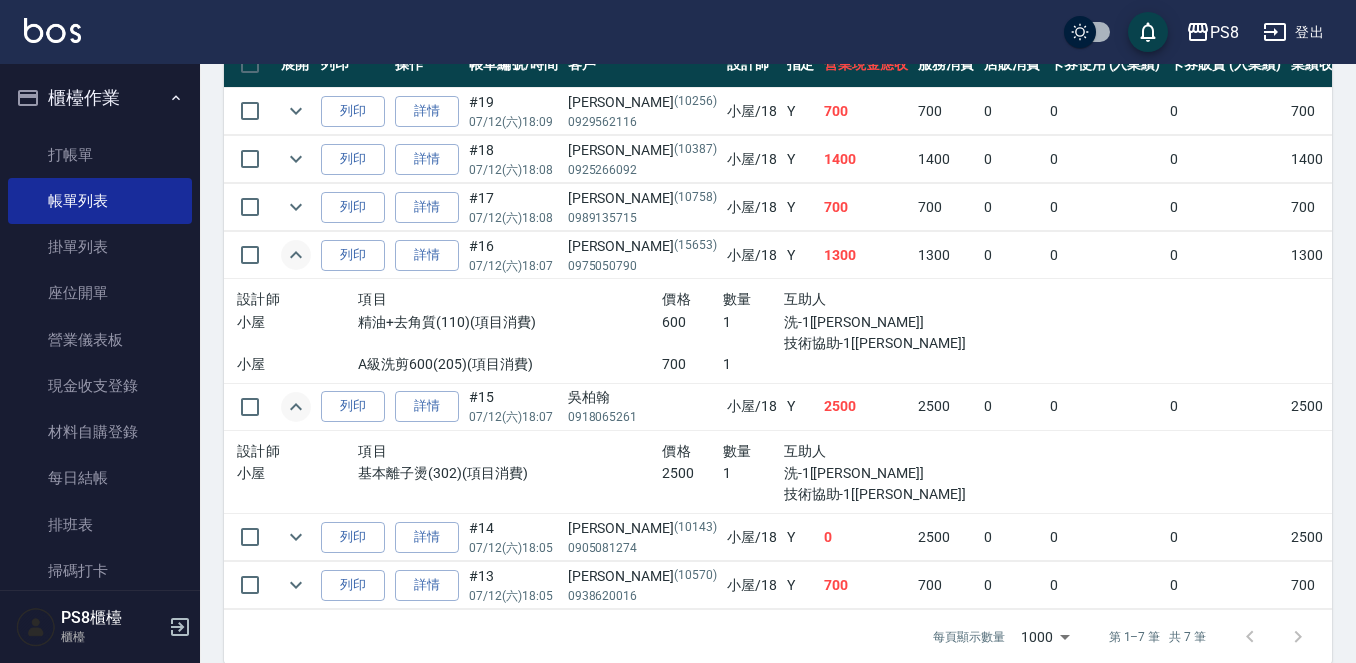 scroll, scrollTop: 619, scrollLeft: 0, axis: vertical 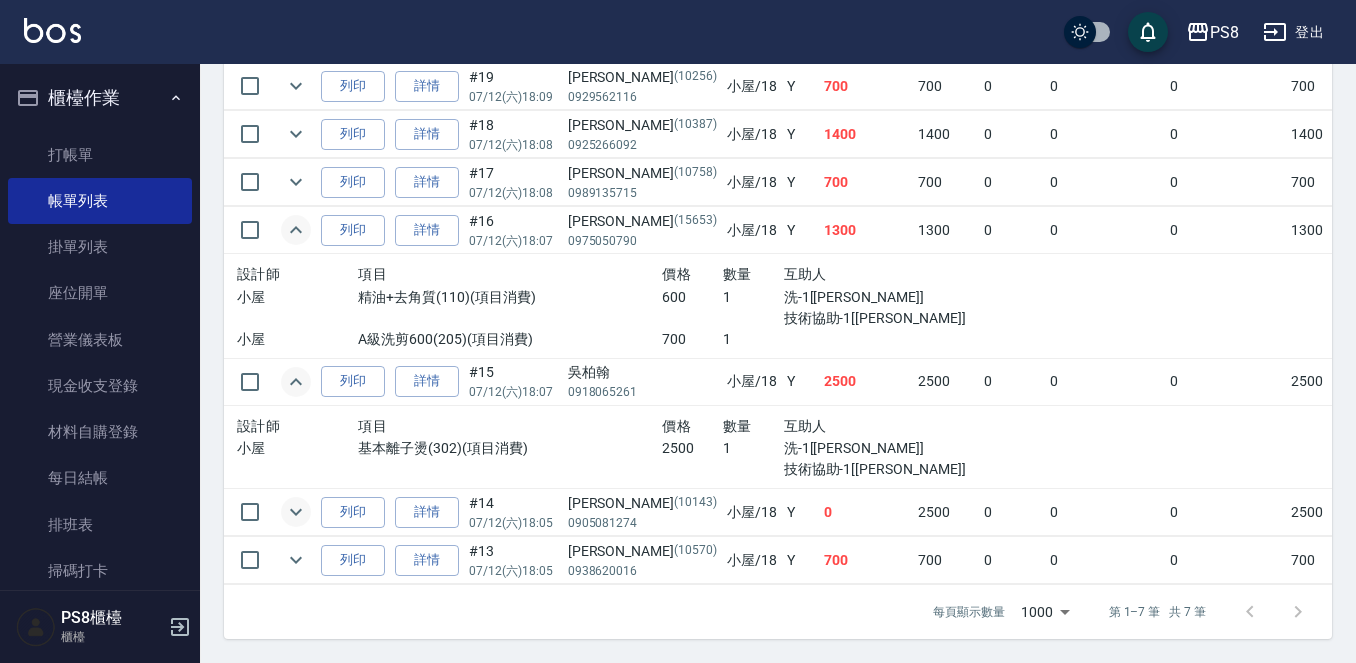 click 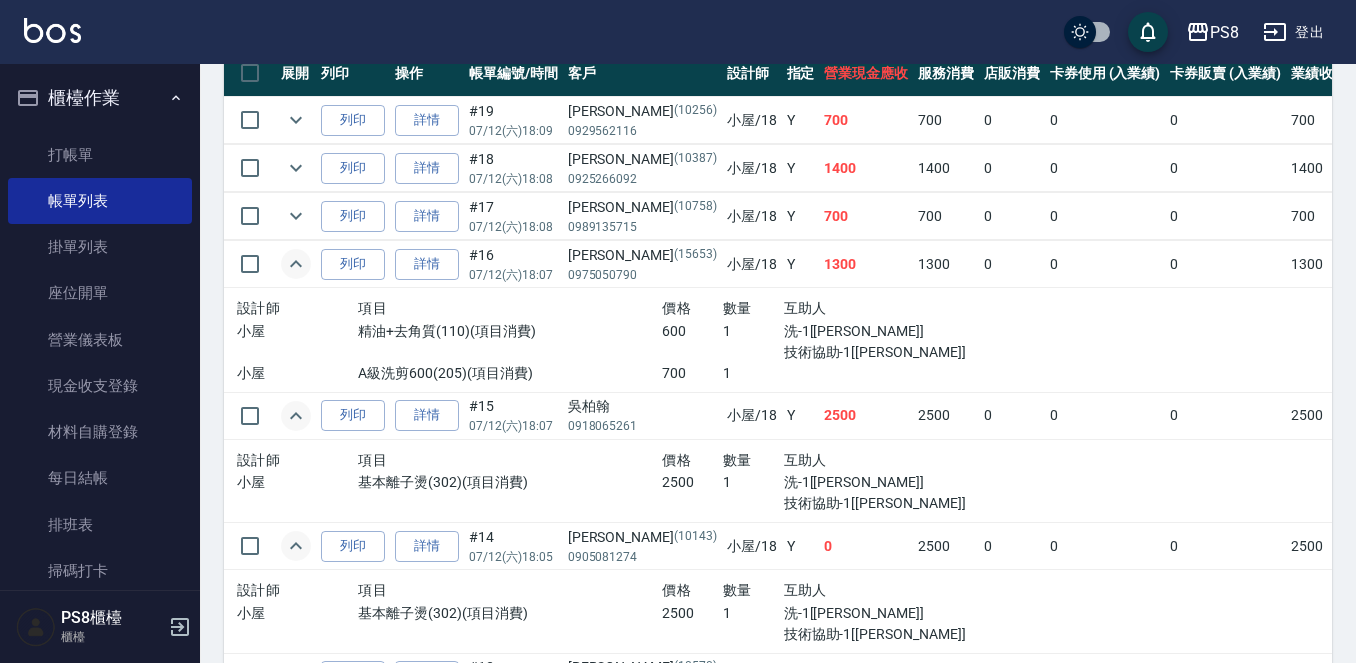 scroll, scrollTop: 402, scrollLeft: 0, axis: vertical 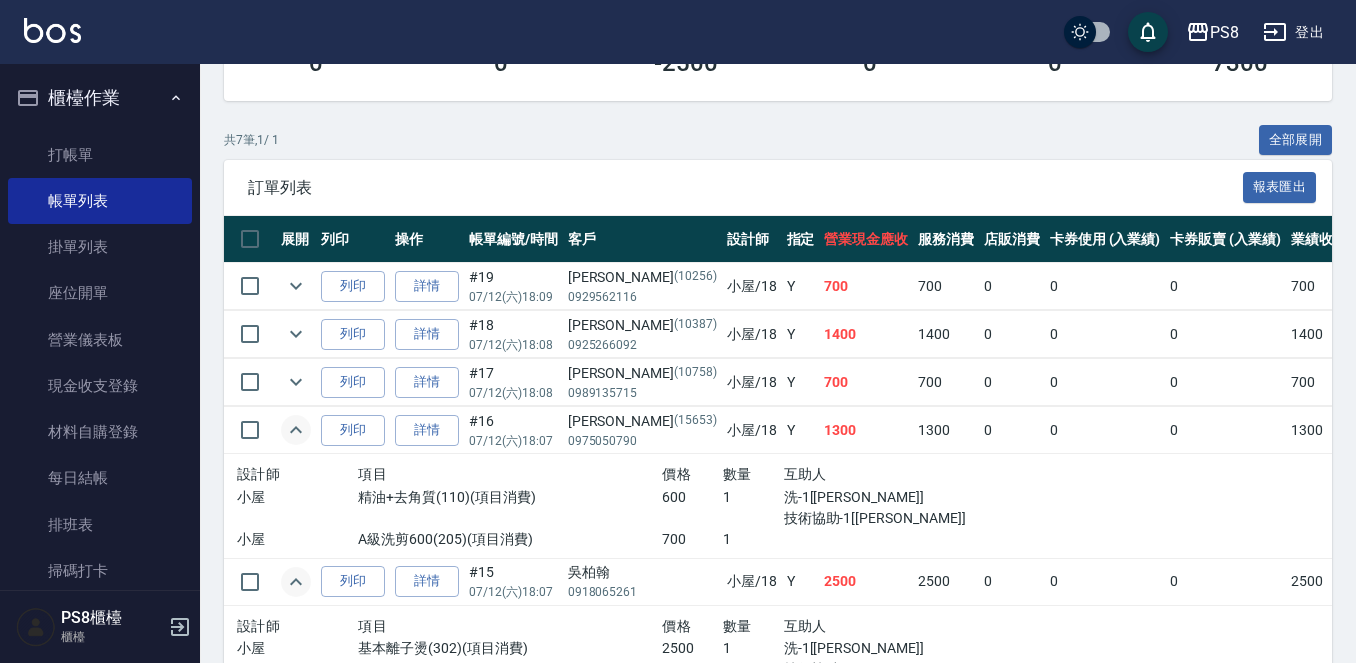 click at bounding box center (296, 334) 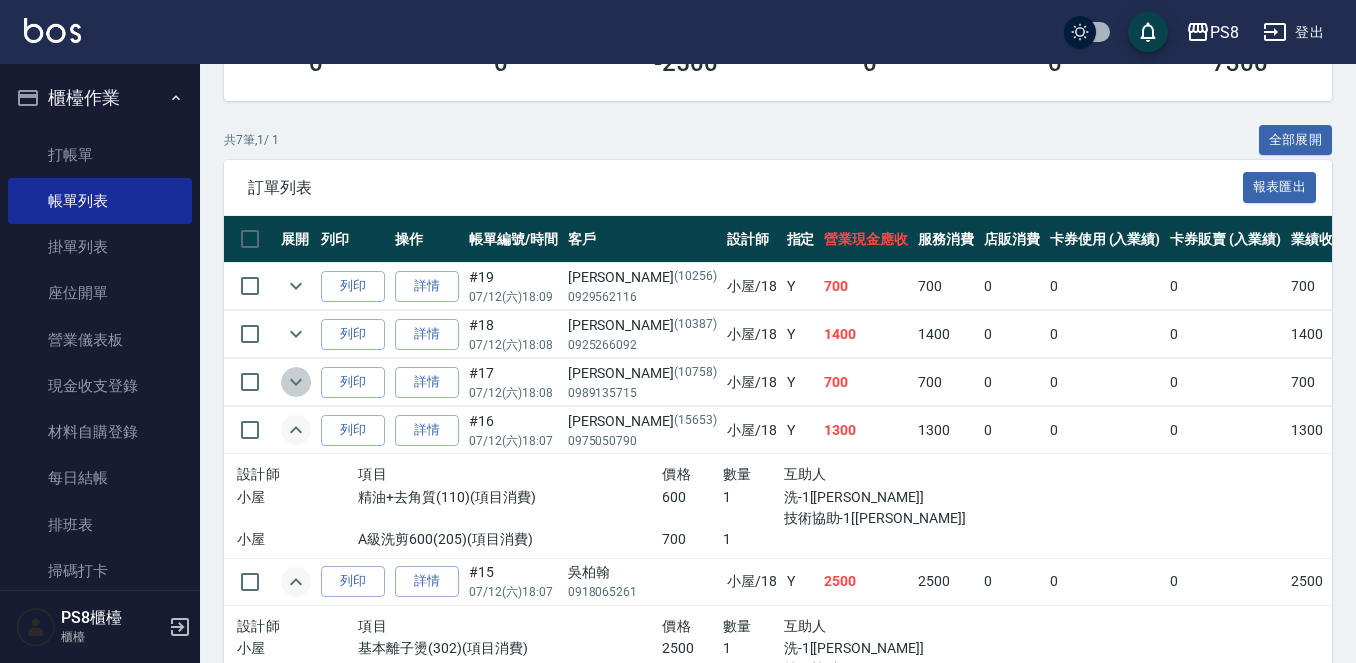 click 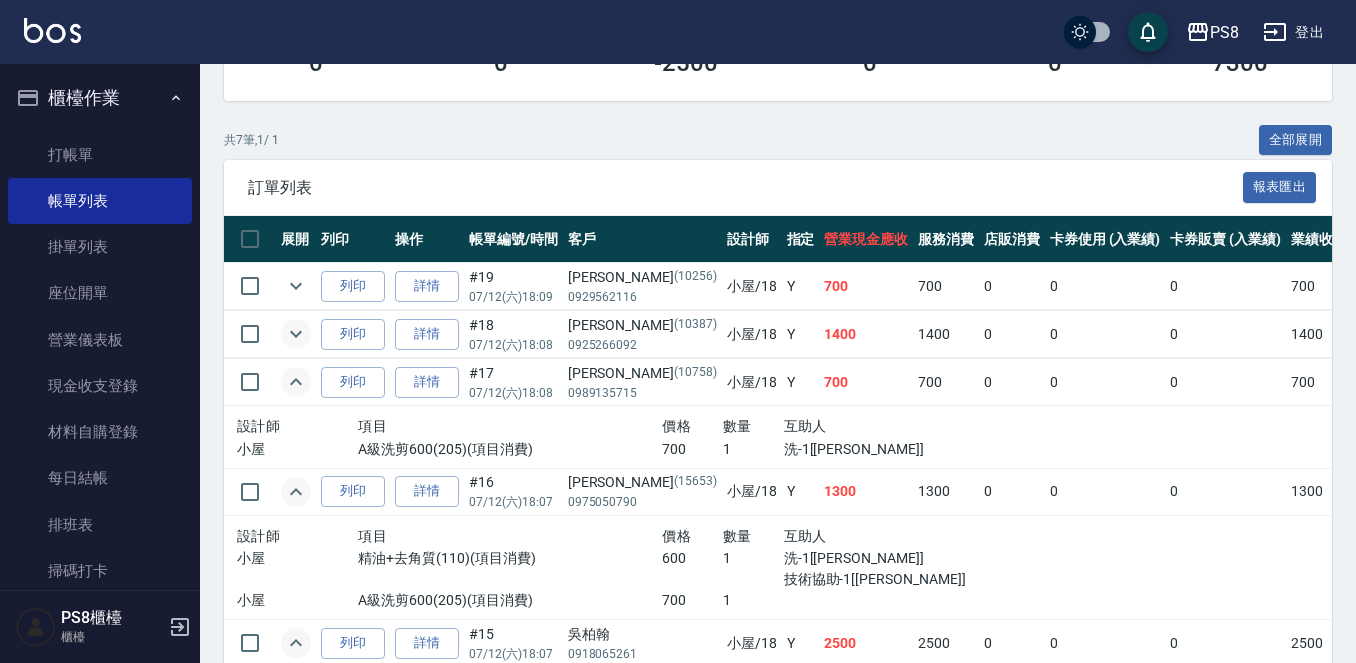 click 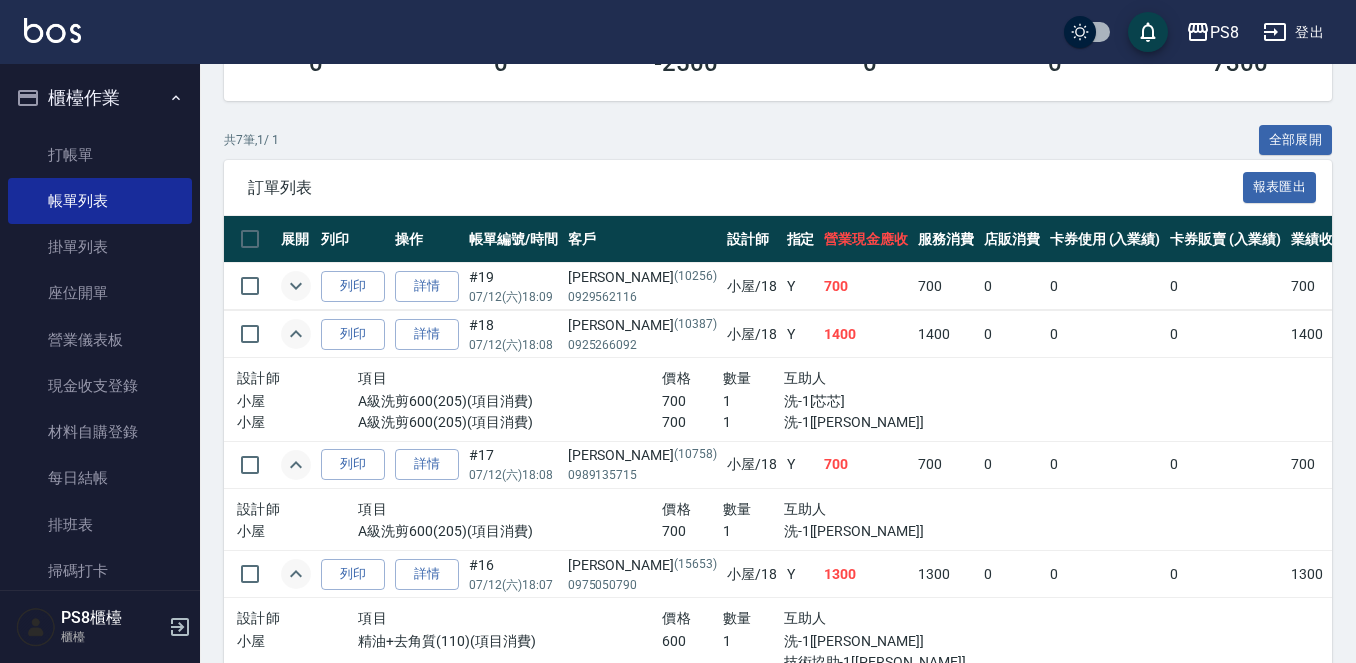 click at bounding box center [296, 286] 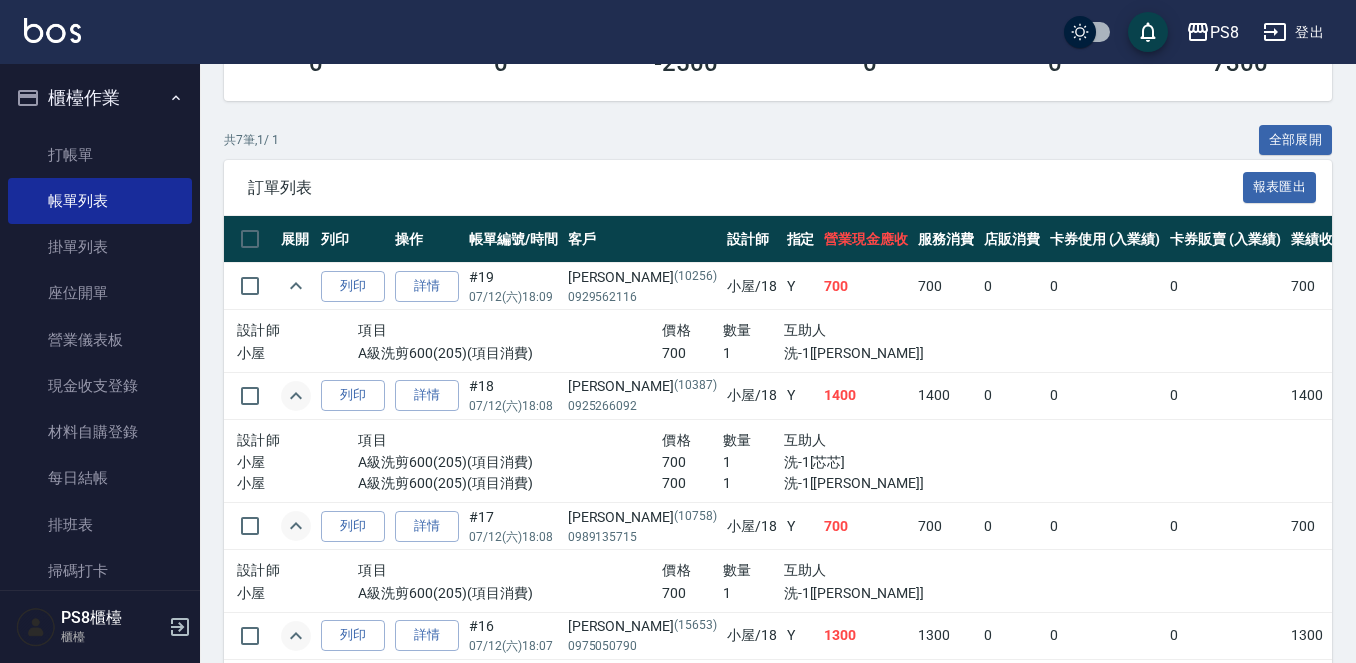 scroll, scrollTop: 0, scrollLeft: 0, axis: both 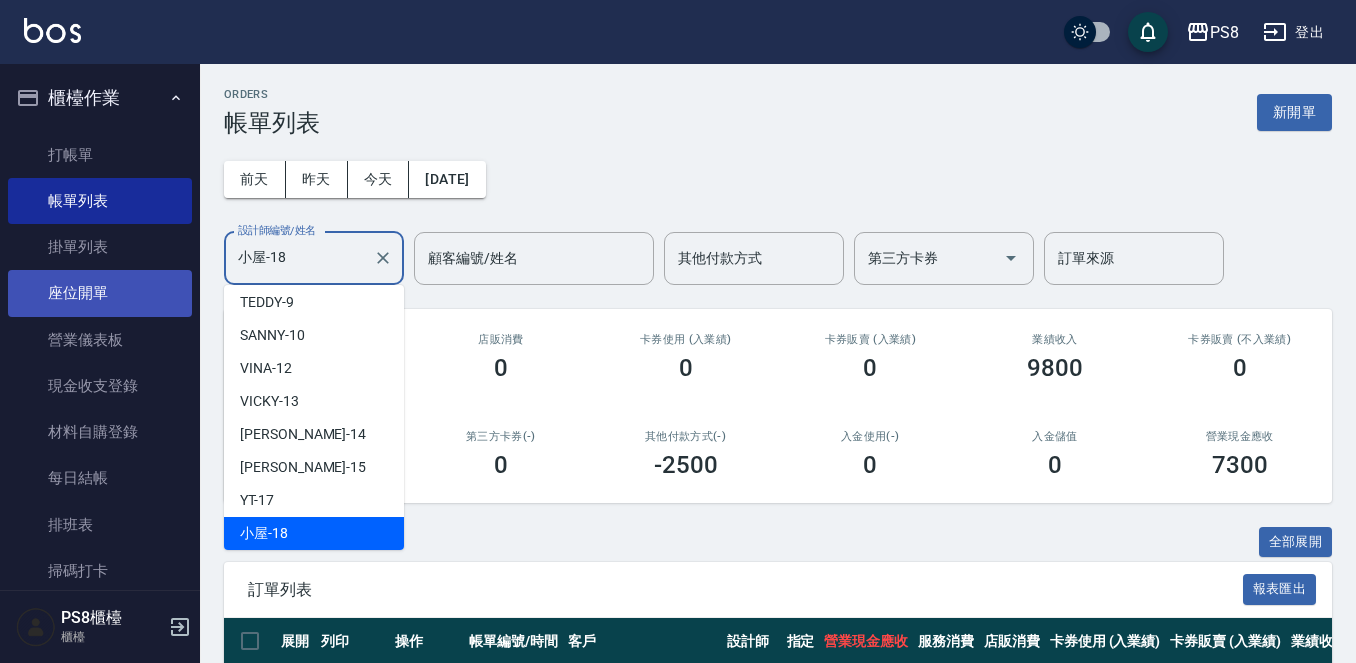 drag, startPoint x: 313, startPoint y: 267, endPoint x: 107, endPoint y: 289, distance: 207.17143 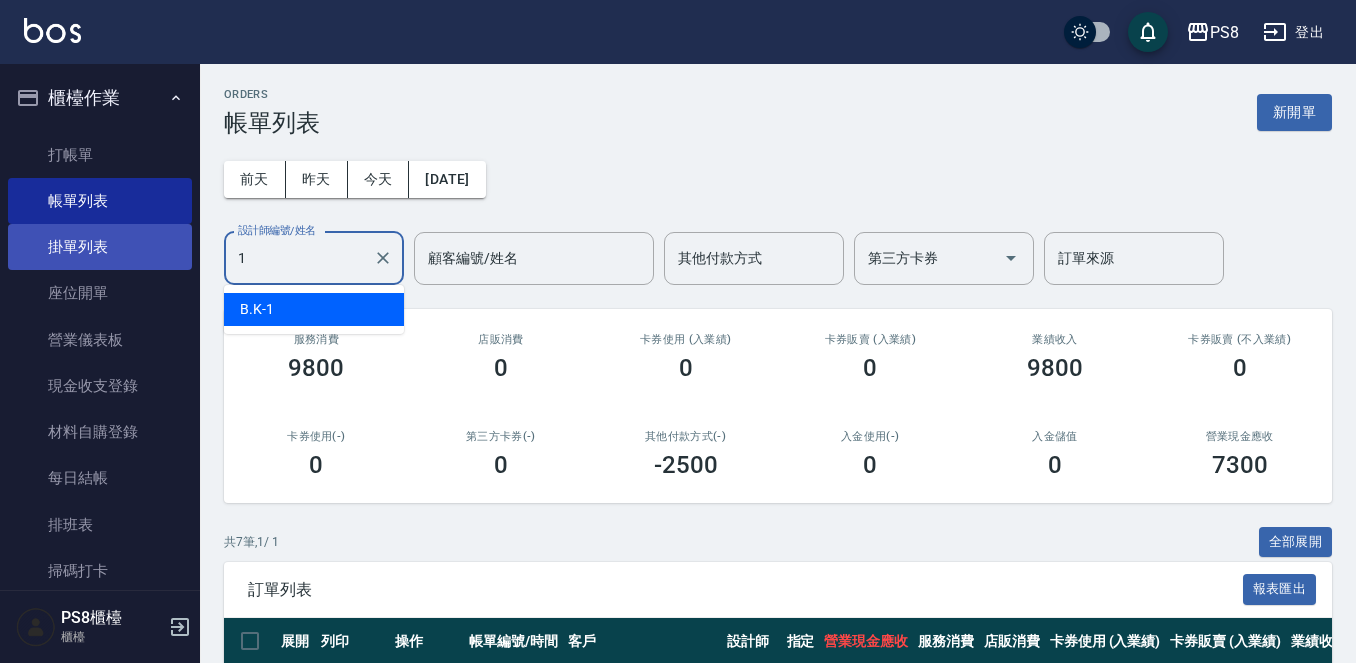 scroll, scrollTop: 0, scrollLeft: 0, axis: both 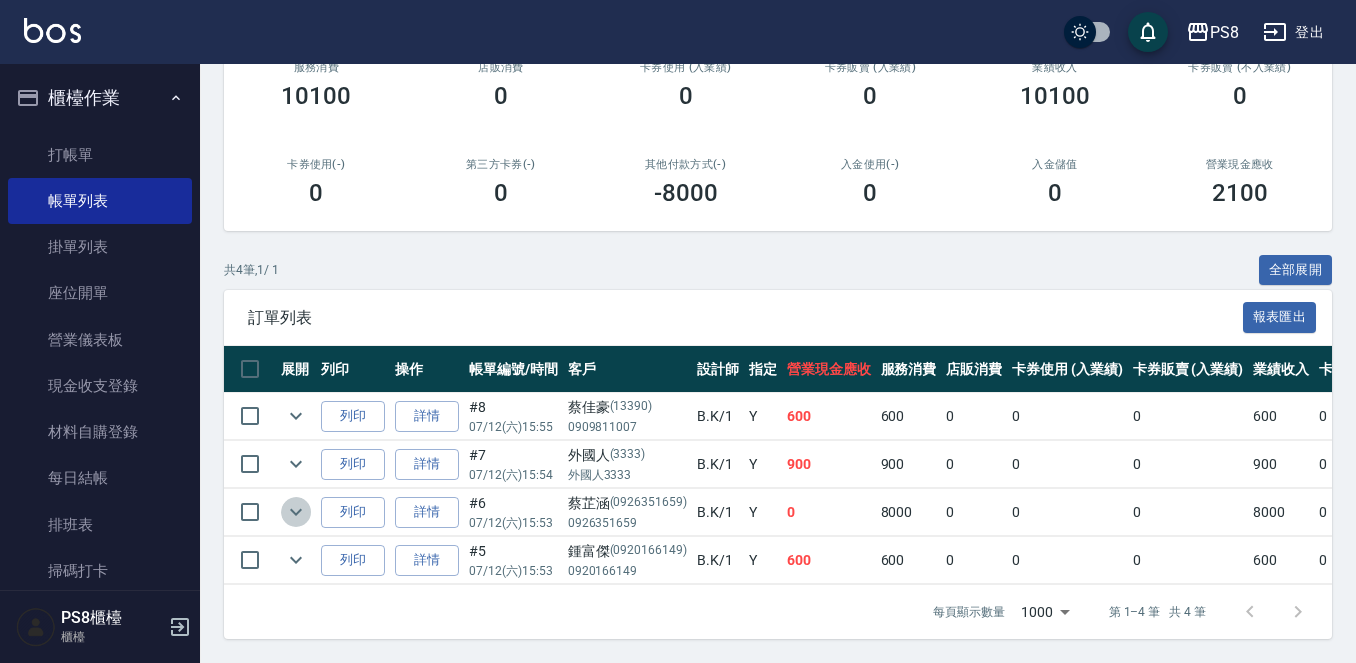 click at bounding box center [296, 512] 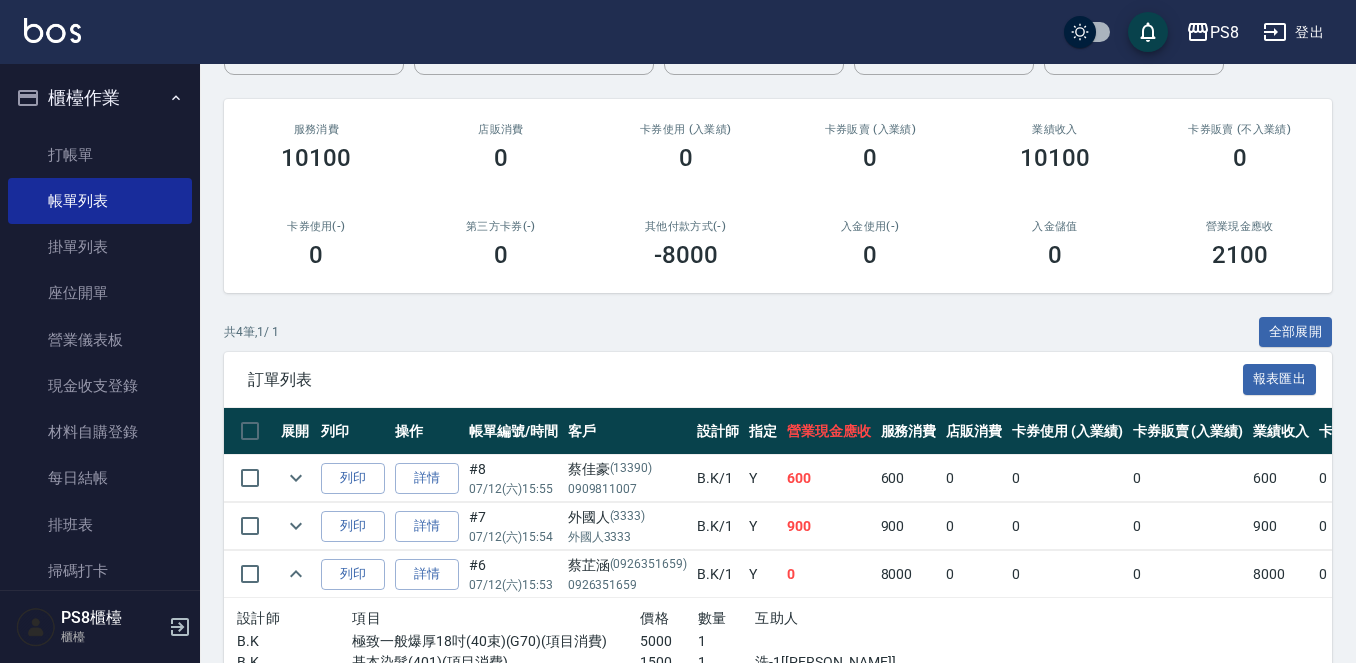 scroll, scrollTop: 0, scrollLeft: 0, axis: both 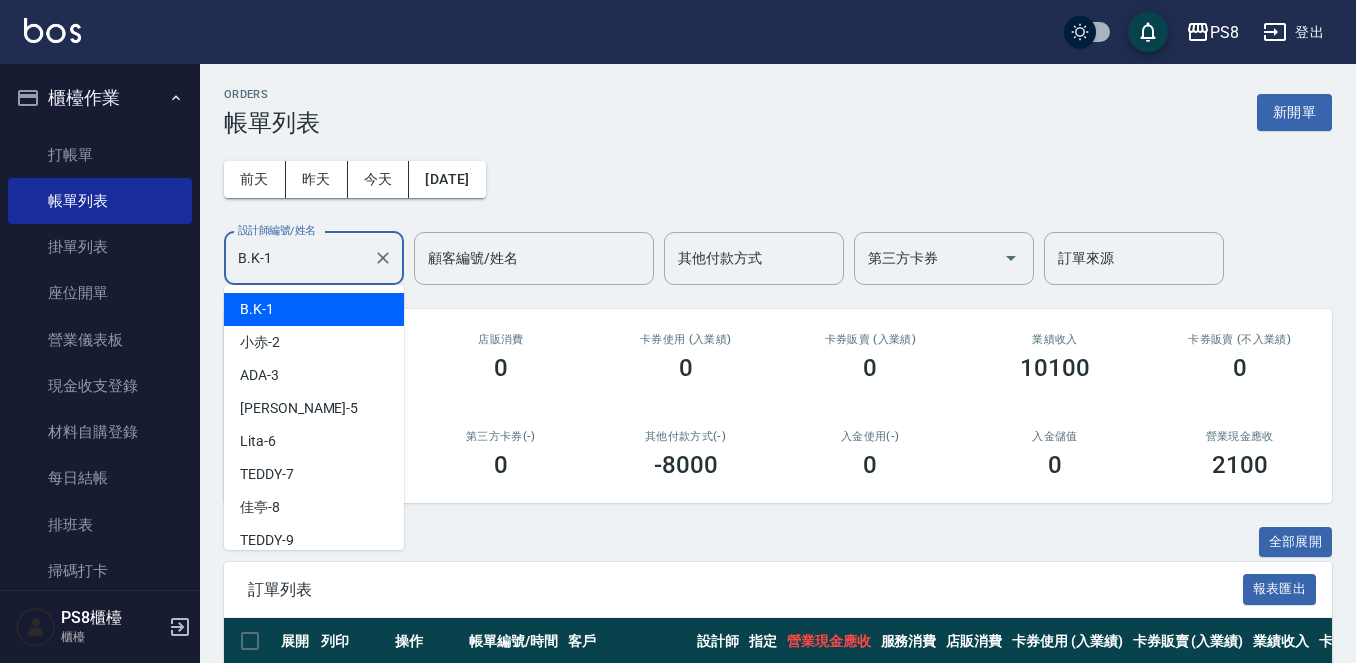 drag, startPoint x: 308, startPoint y: 253, endPoint x: 202, endPoint y: 287, distance: 111.31936 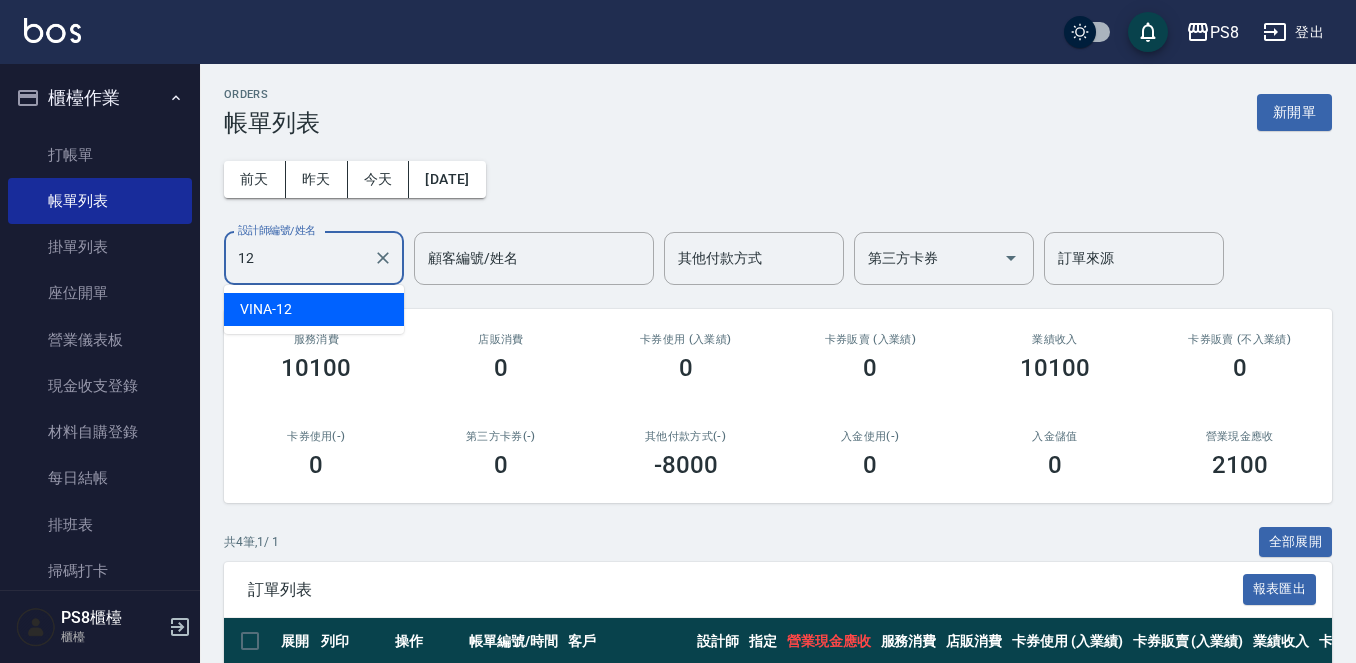 type on "VINA-12" 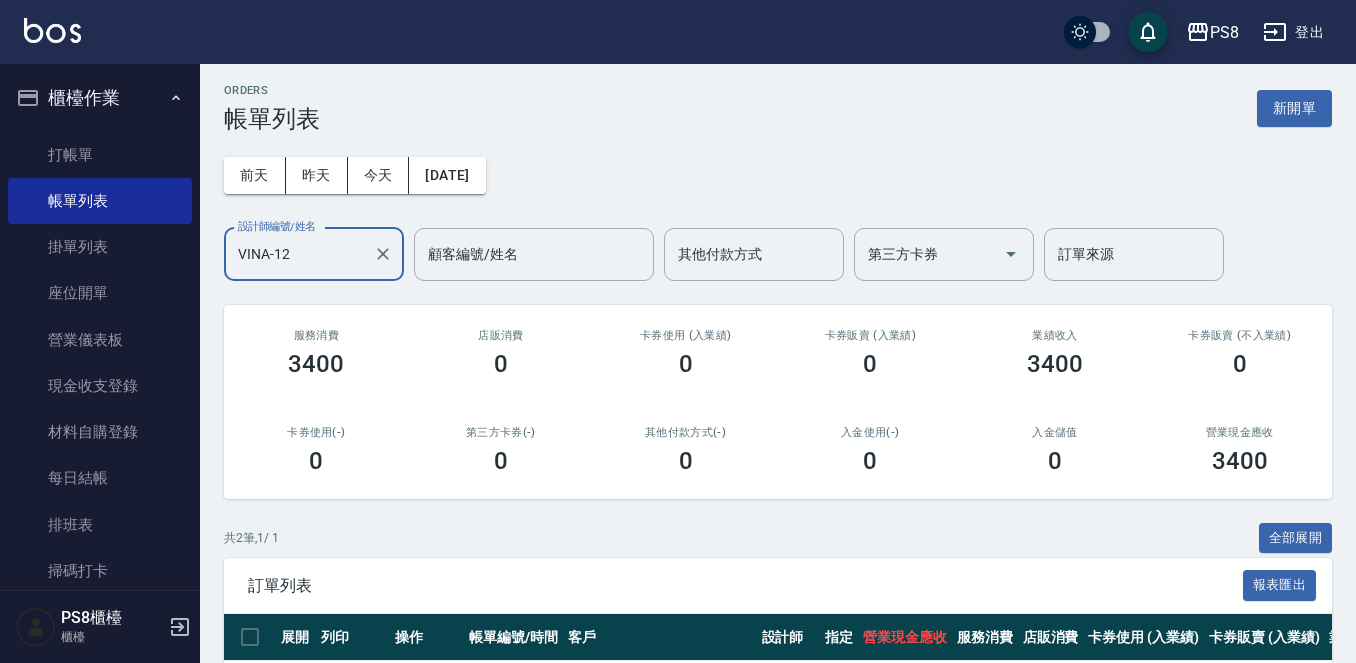 scroll, scrollTop: 0, scrollLeft: 0, axis: both 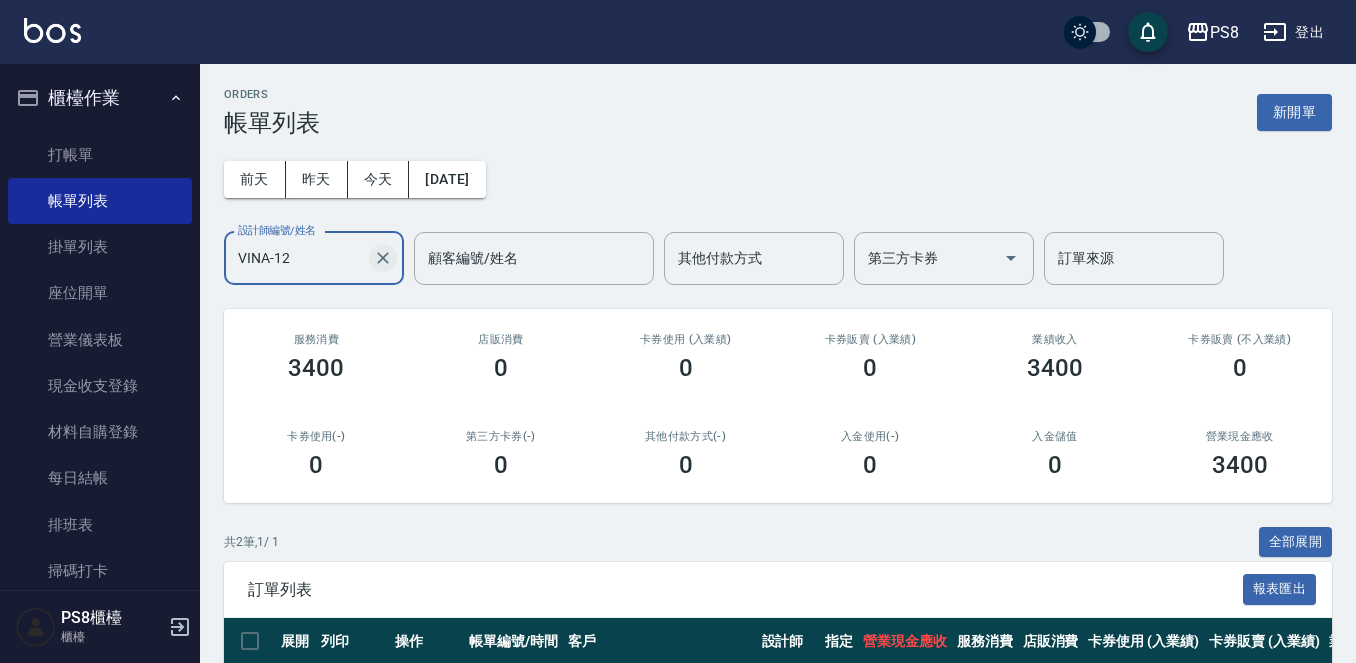 click 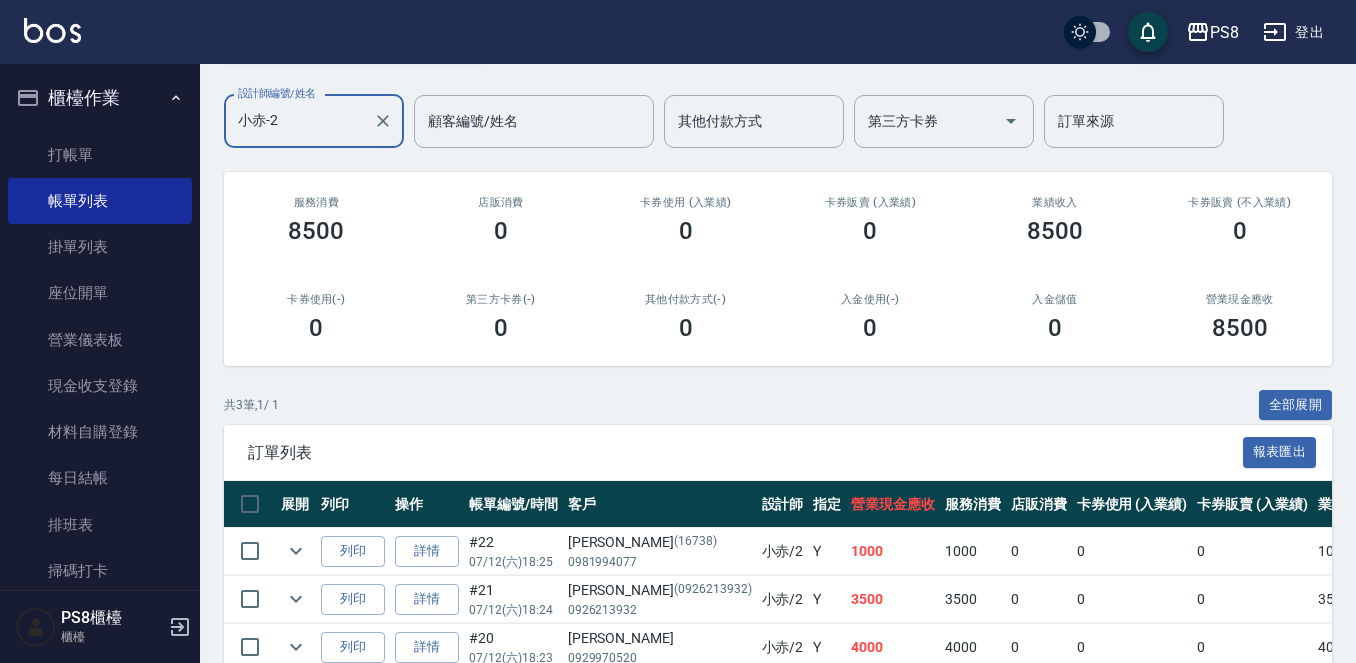 scroll, scrollTop: 241, scrollLeft: 0, axis: vertical 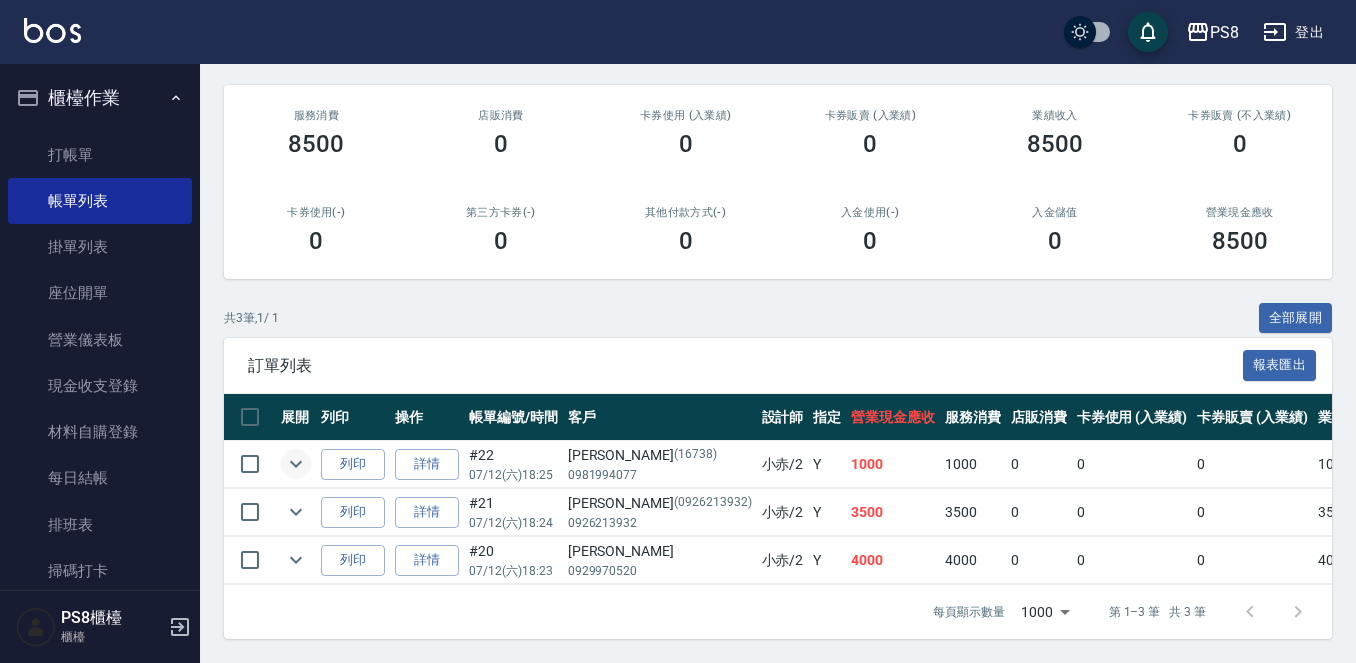type on "小赤-2" 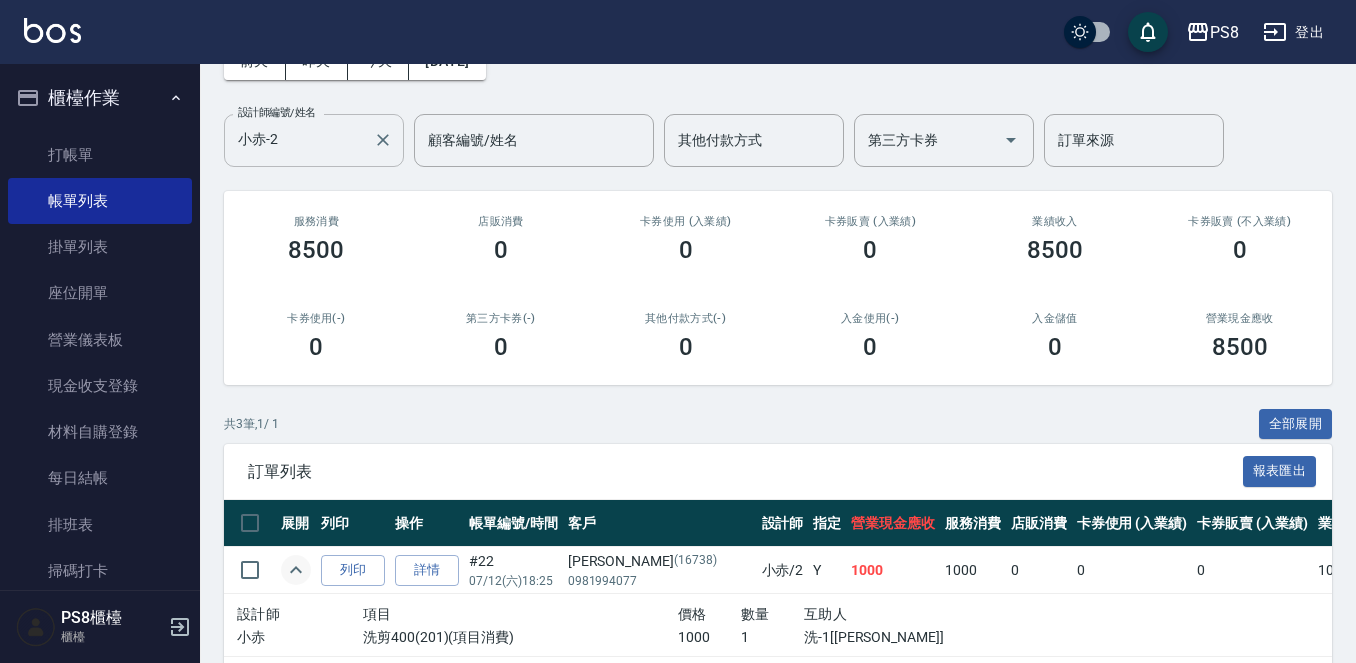 scroll, scrollTop: 0, scrollLeft: 0, axis: both 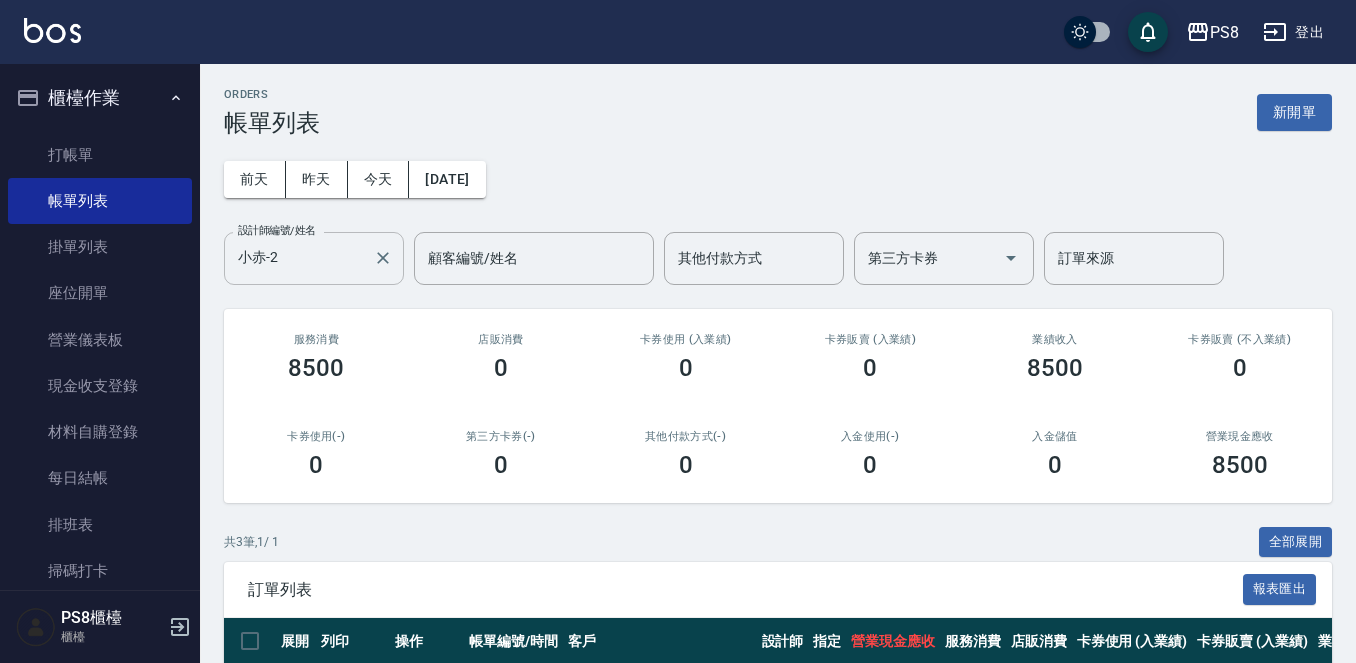 drag, startPoint x: 352, startPoint y: 257, endPoint x: 241, endPoint y: 268, distance: 111.54372 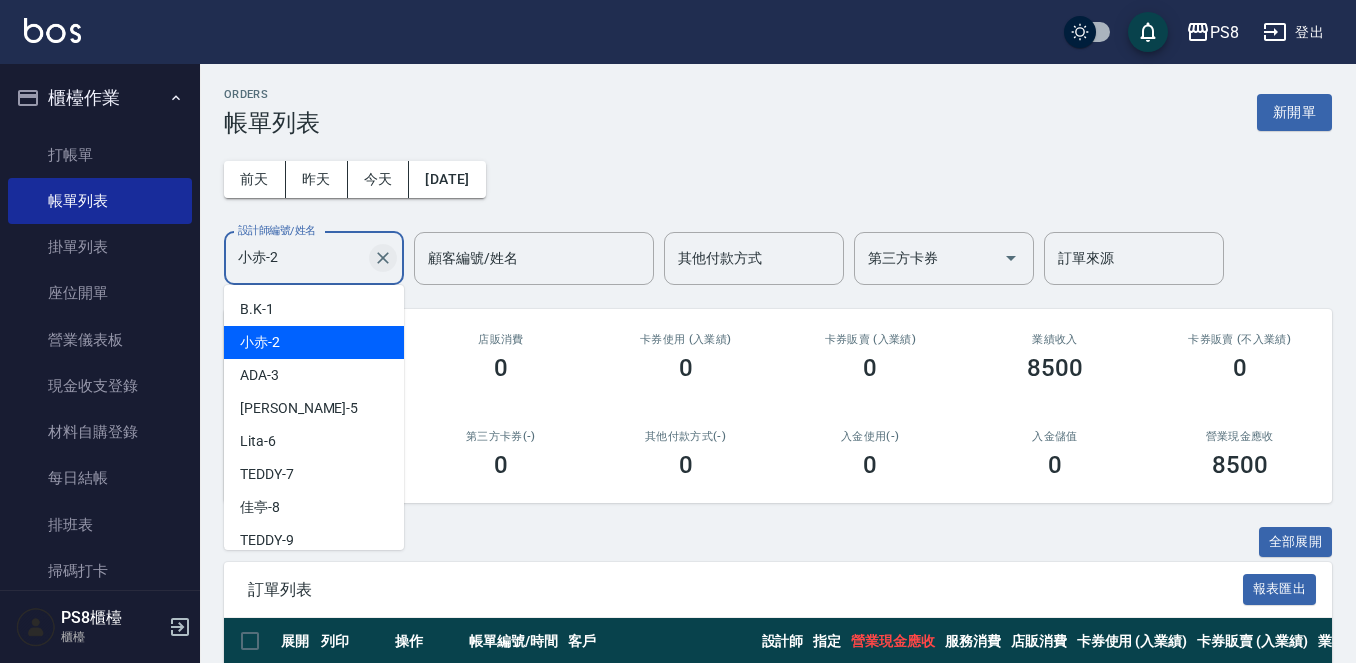 click 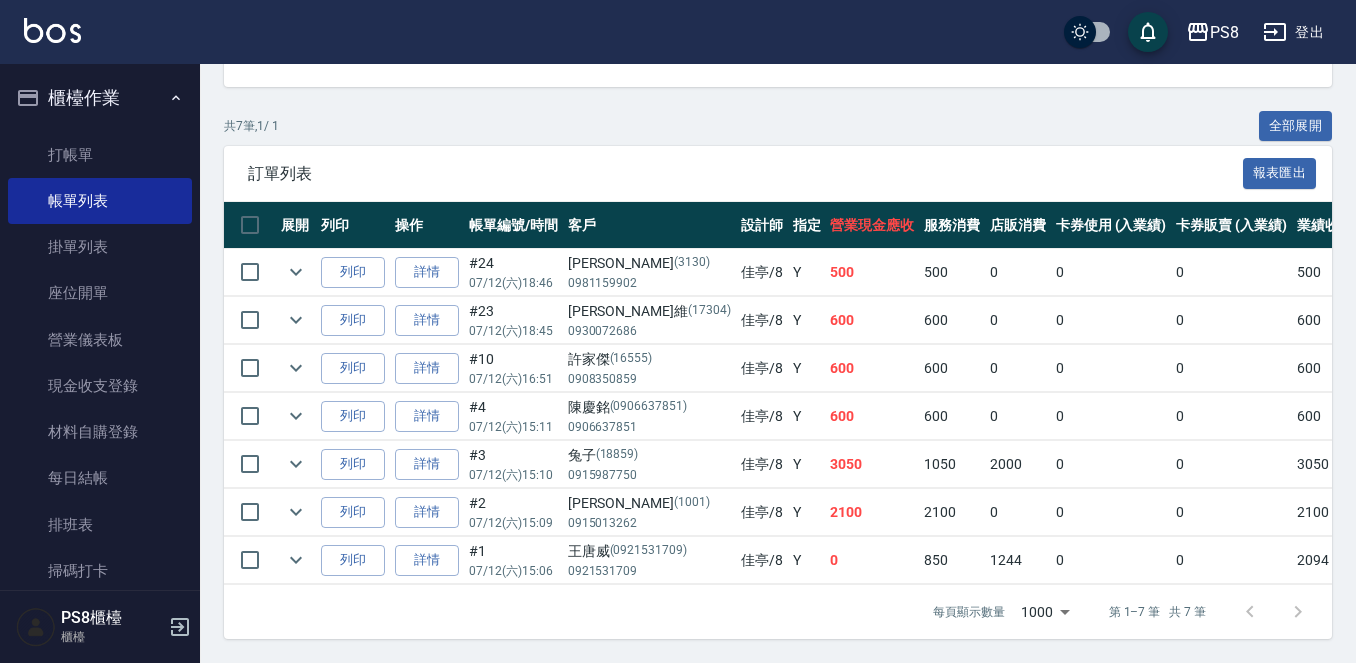 scroll, scrollTop: 433, scrollLeft: 0, axis: vertical 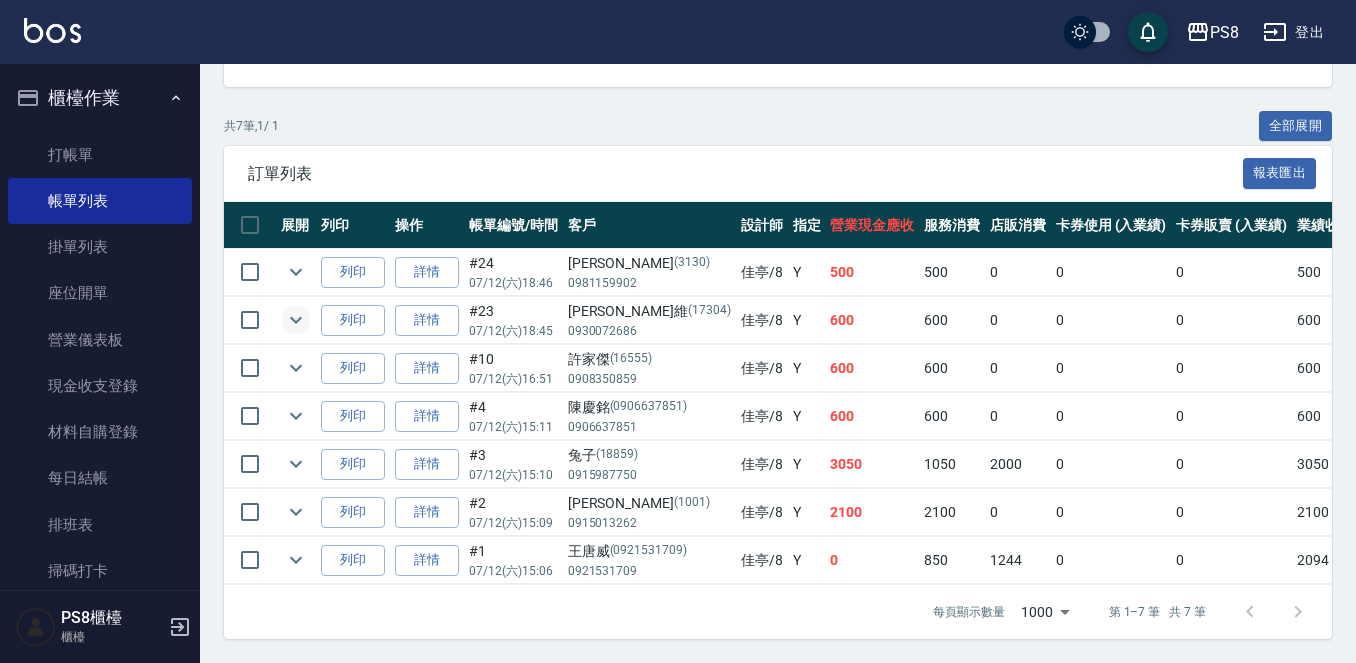 type on "佳亭-8" 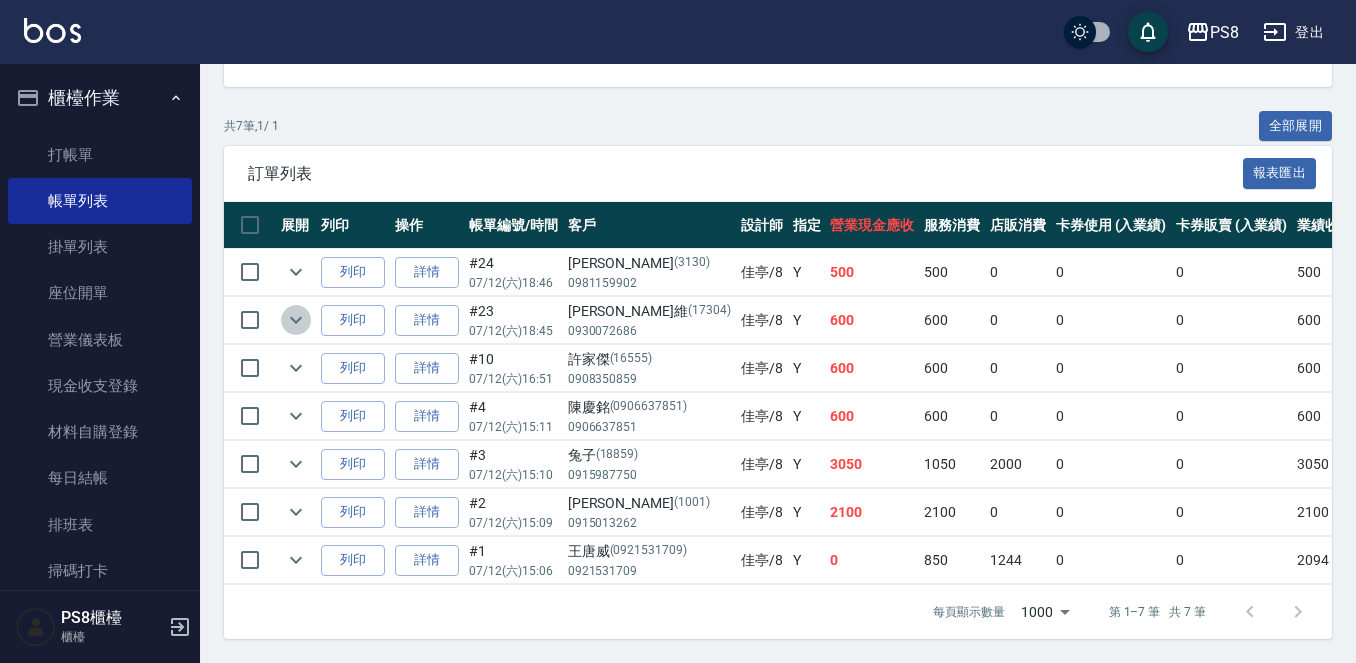 click at bounding box center [296, 320] 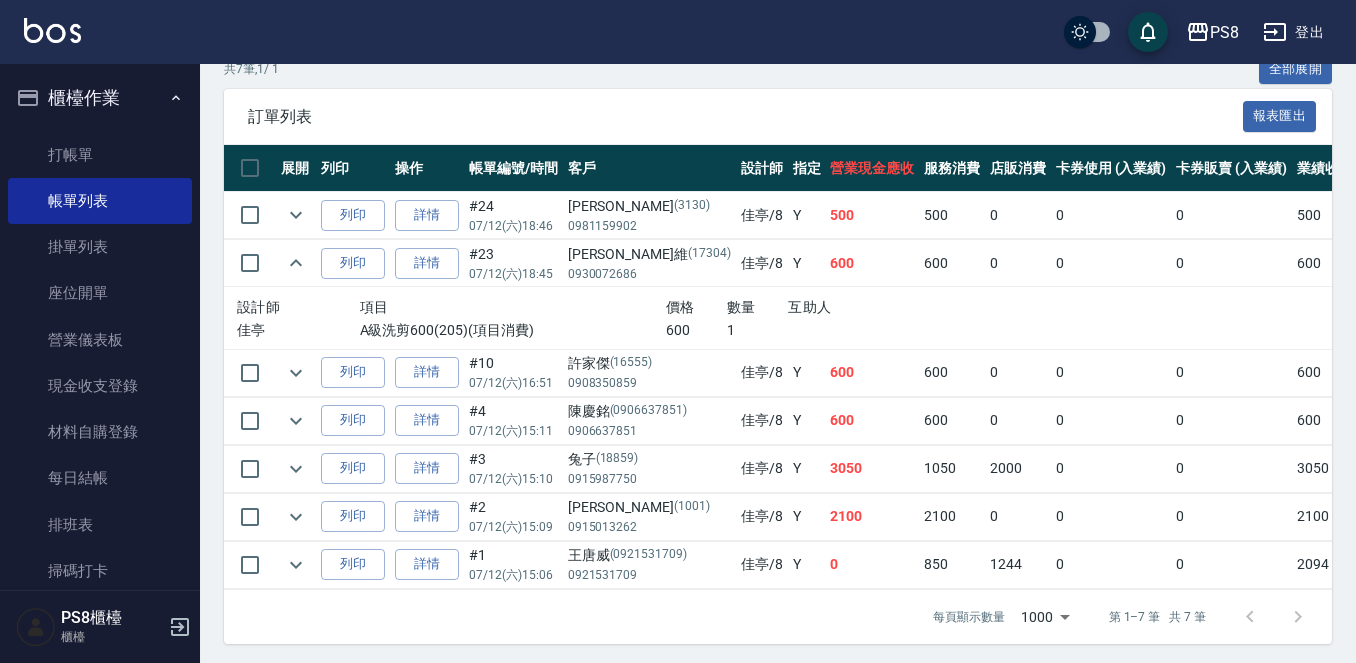 scroll, scrollTop: 495, scrollLeft: 0, axis: vertical 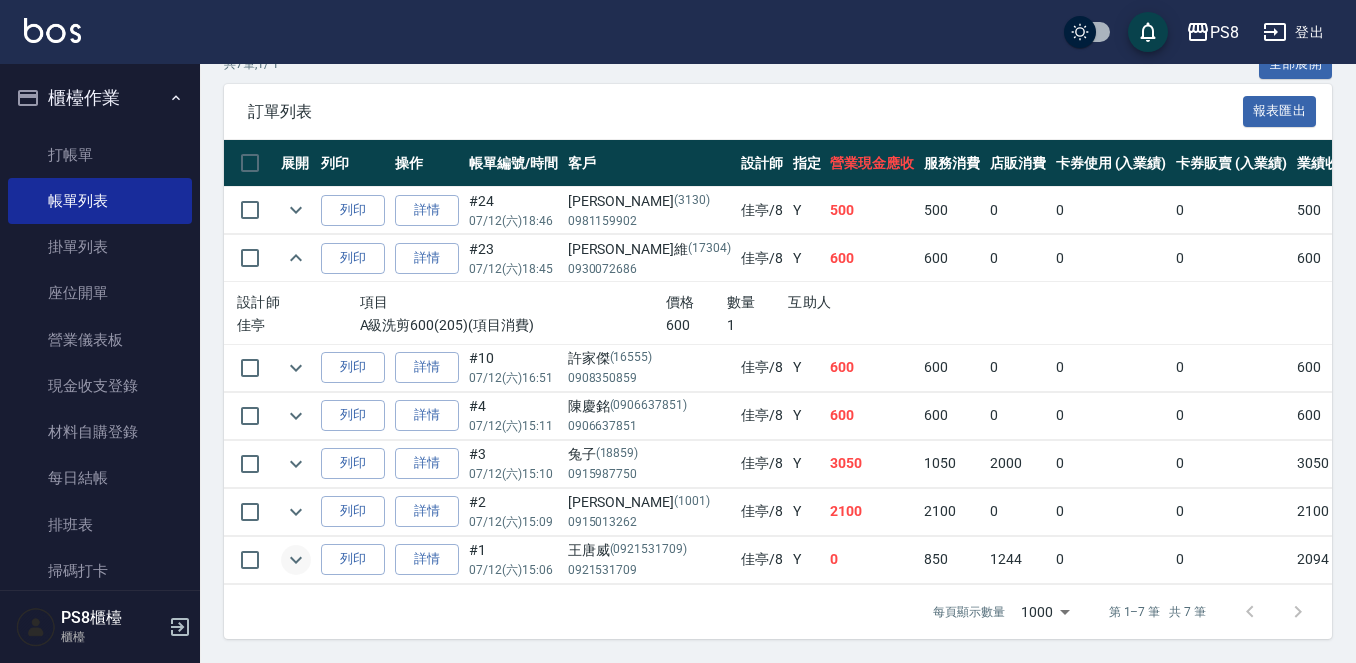 click 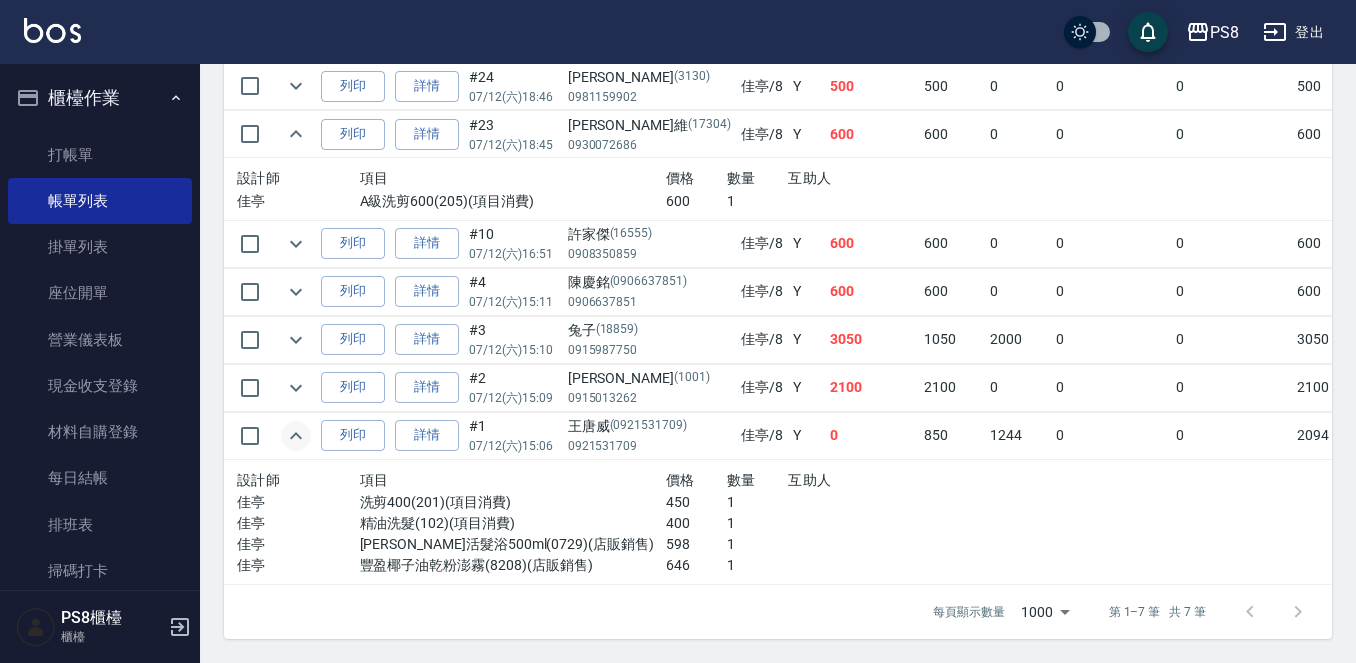 scroll, scrollTop: 619, scrollLeft: 0, axis: vertical 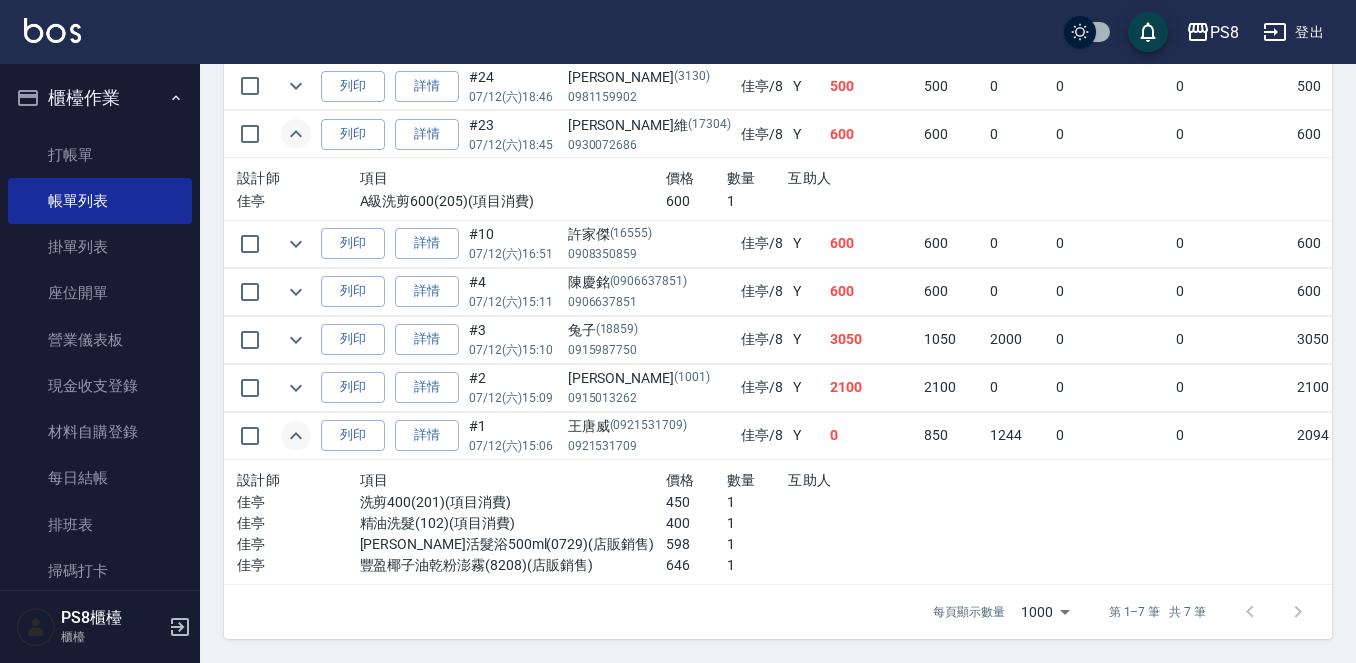 click 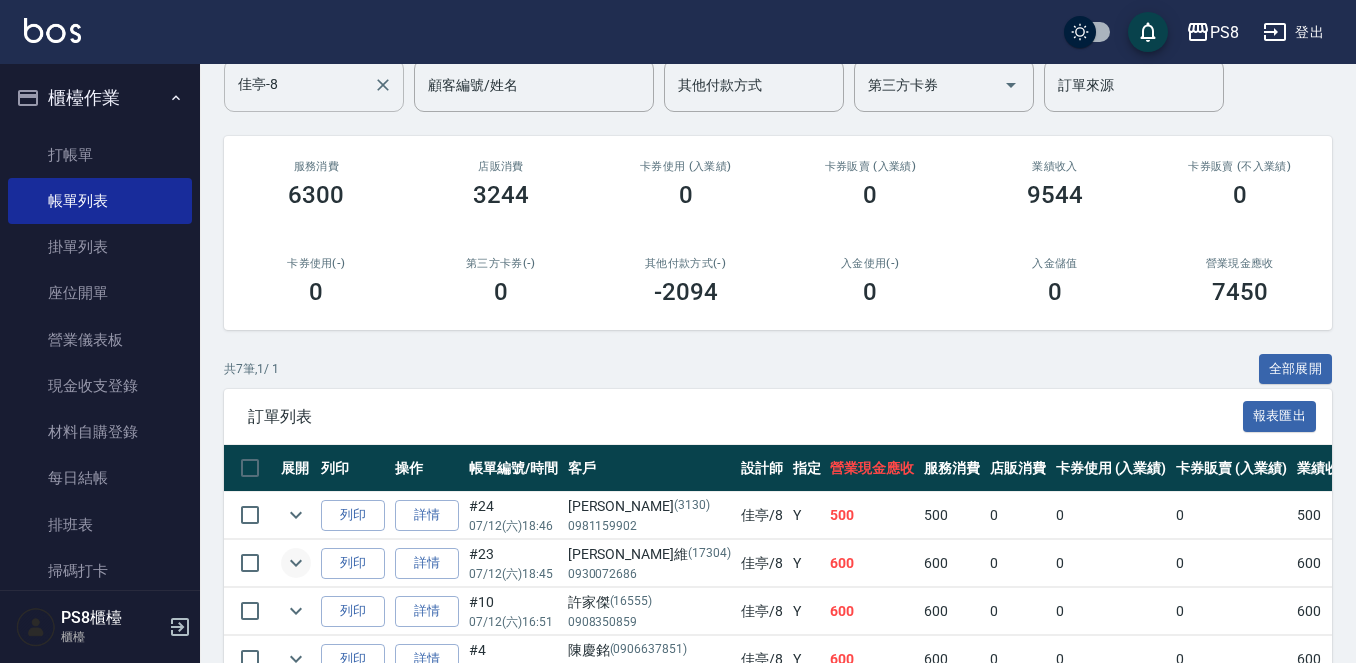 scroll, scrollTop: 0, scrollLeft: 0, axis: both 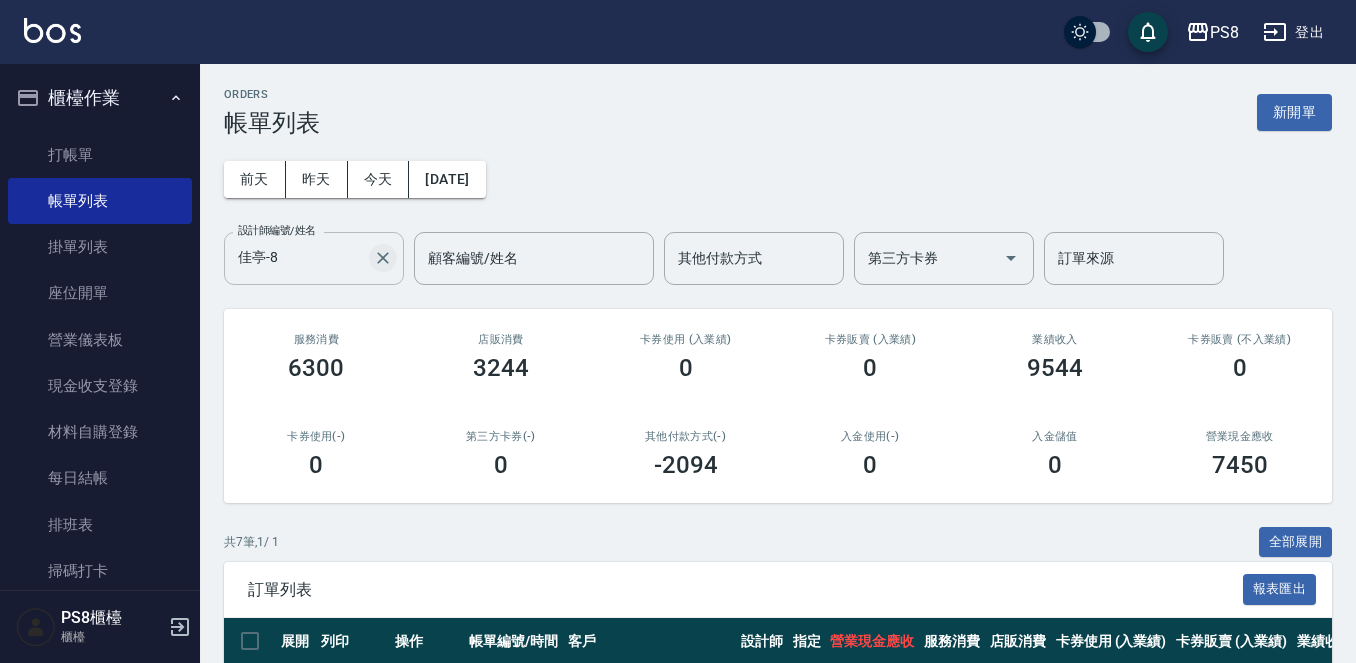 click 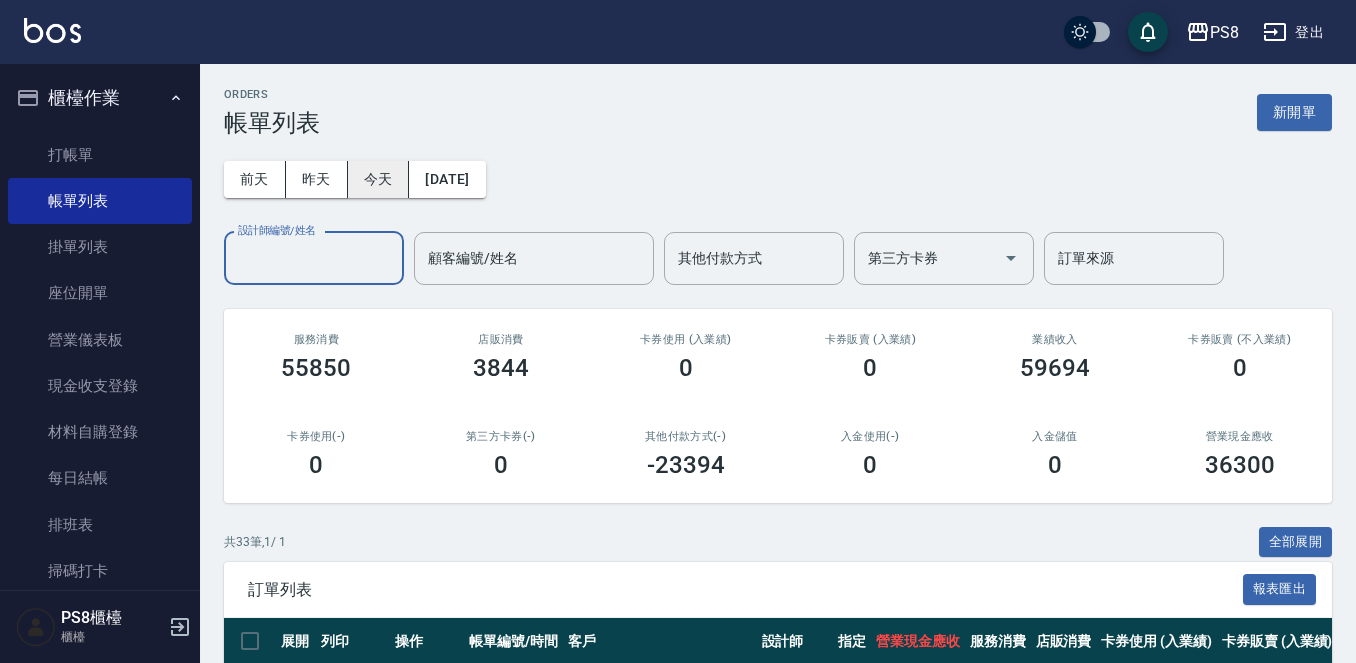 click on "今天" at bounding box center [379, 179] 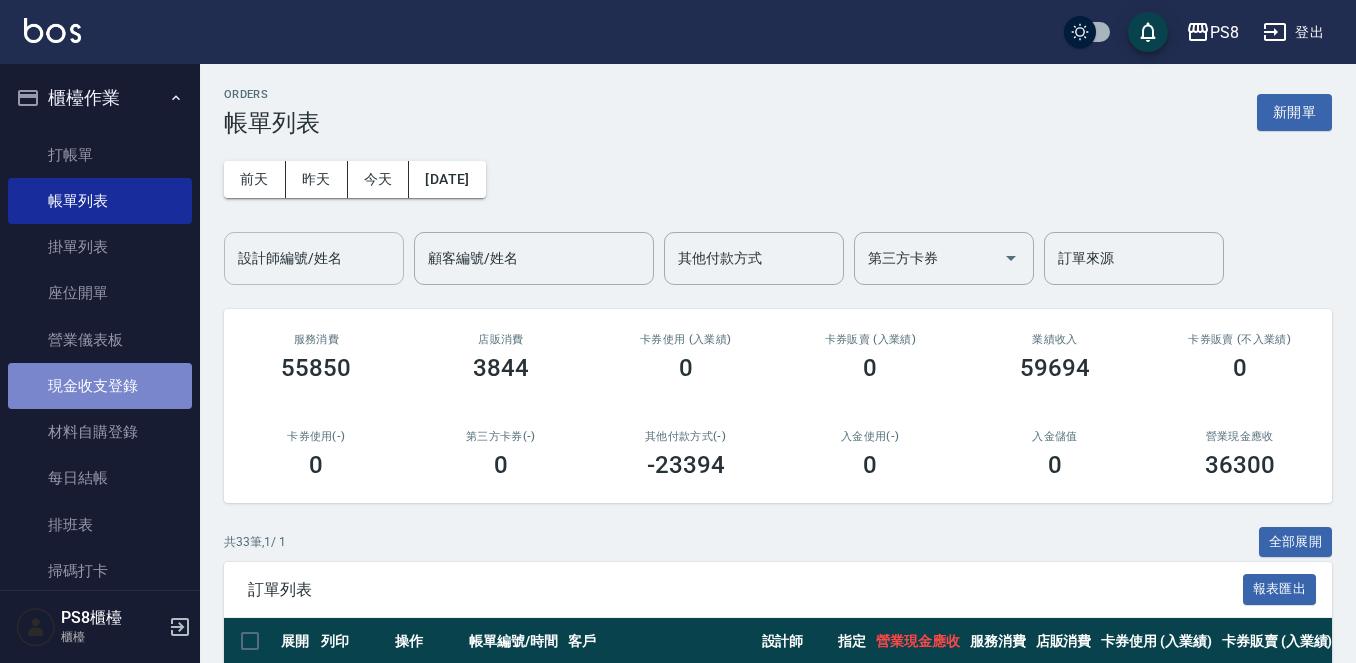 click on "現金收支登錄" at bounding box center [100, 386] 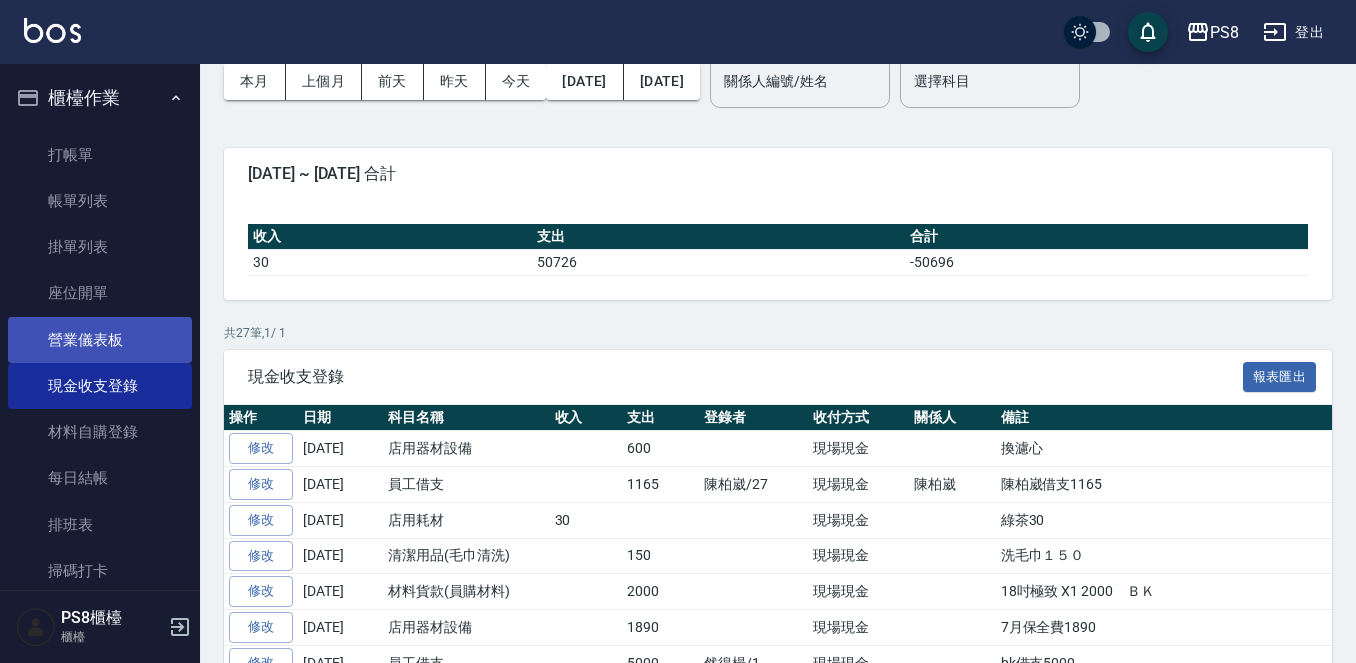 scroll, scrollTop: 0, scrollLeft: 0, axis: both 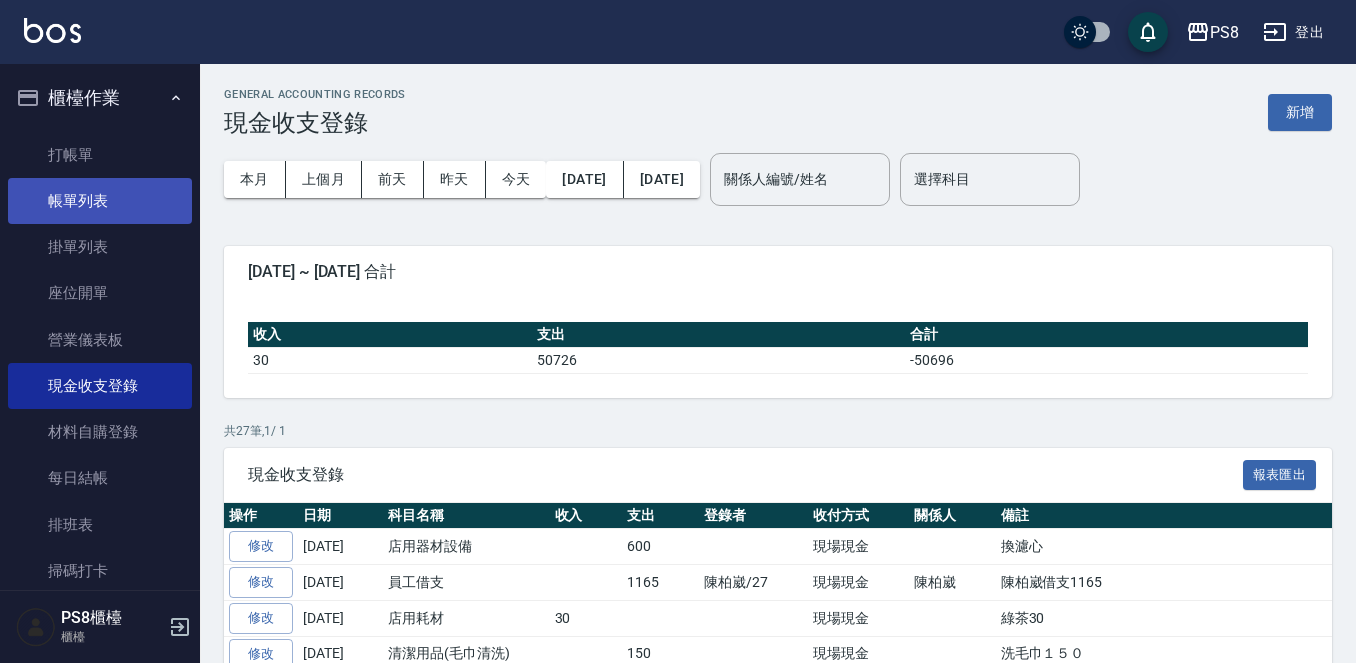 click on "帳單列表" at bounding box center [100, 201] 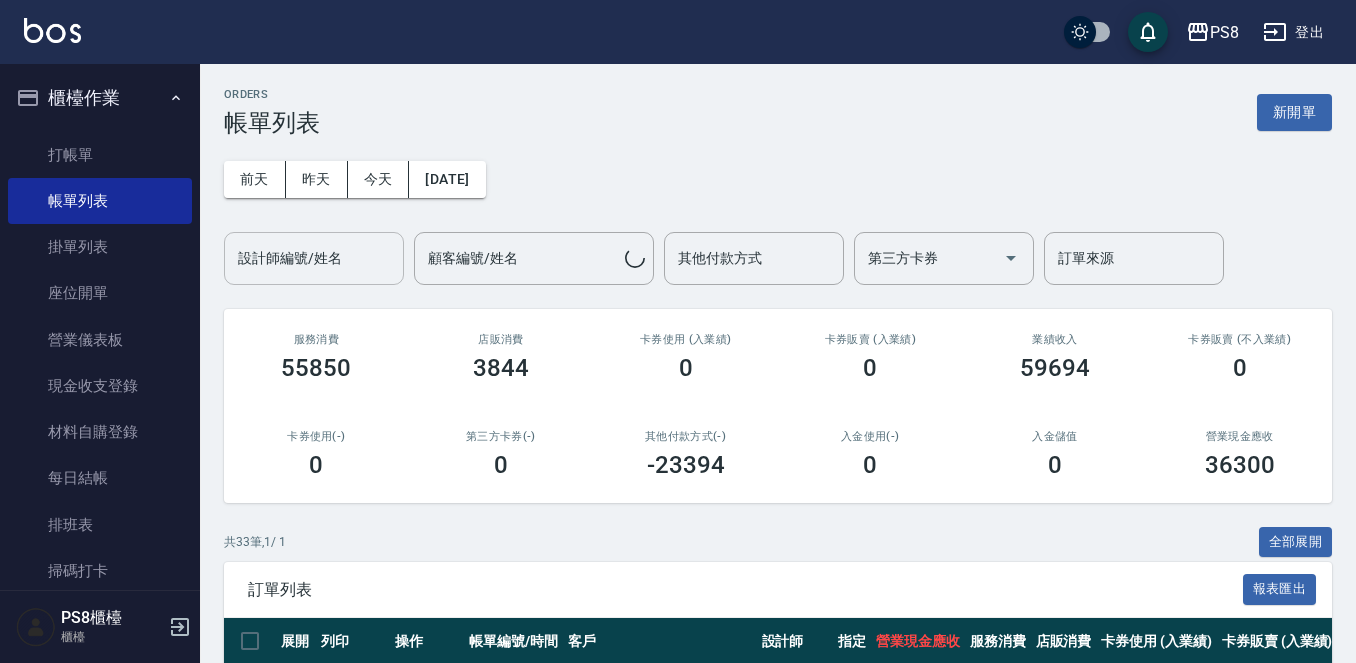 click on "設計師編號/姓名" at bounding box center [314, 258] 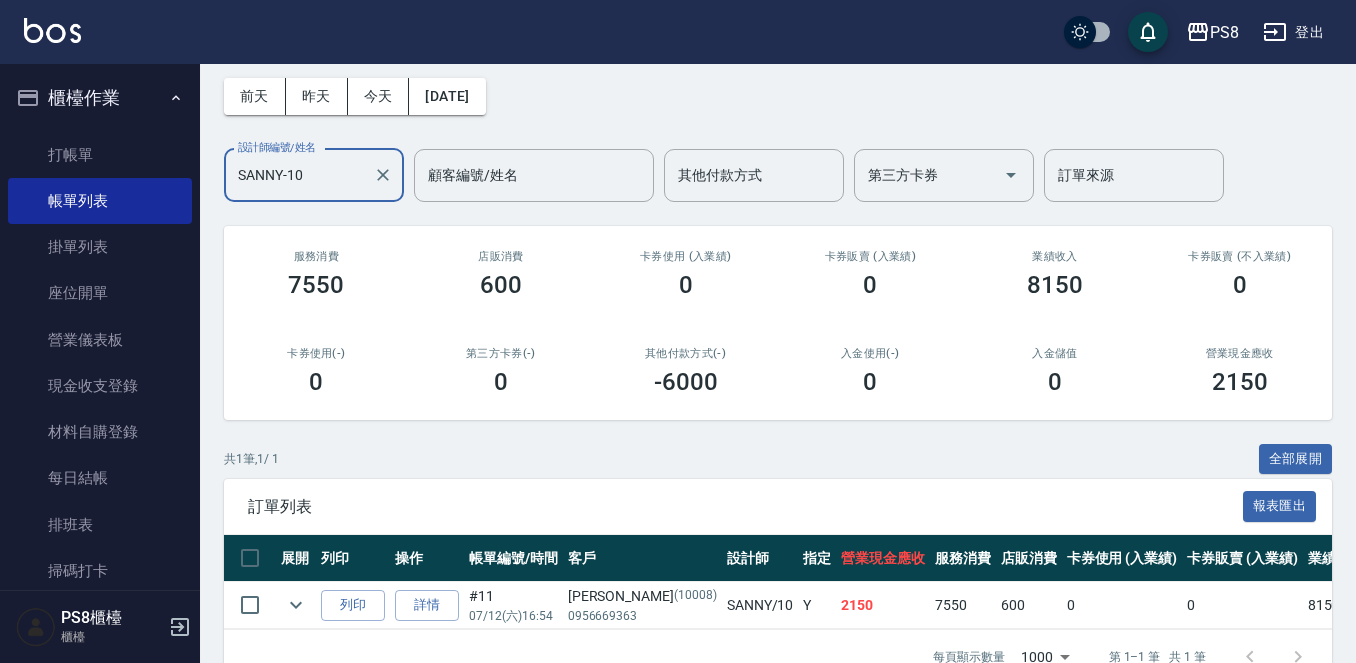 scroll, scrollTop: 145, scrollLeft: 0, axis: vertical 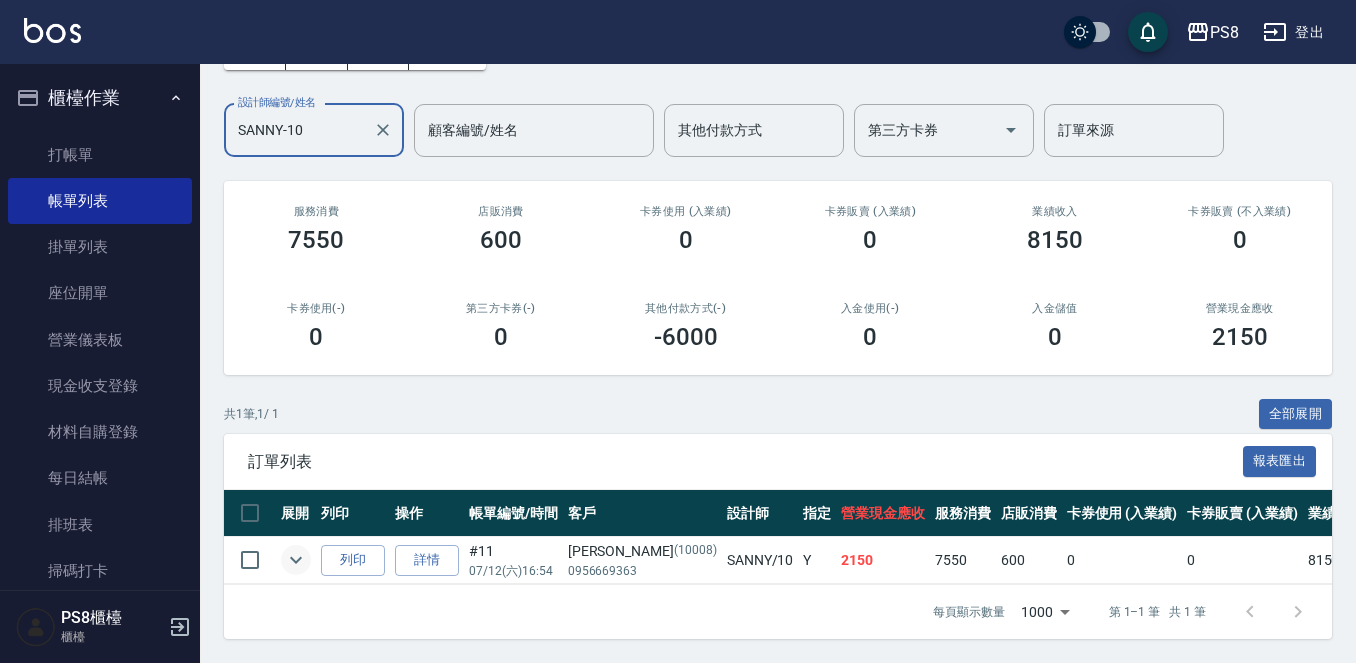 type on "SANNY-10" 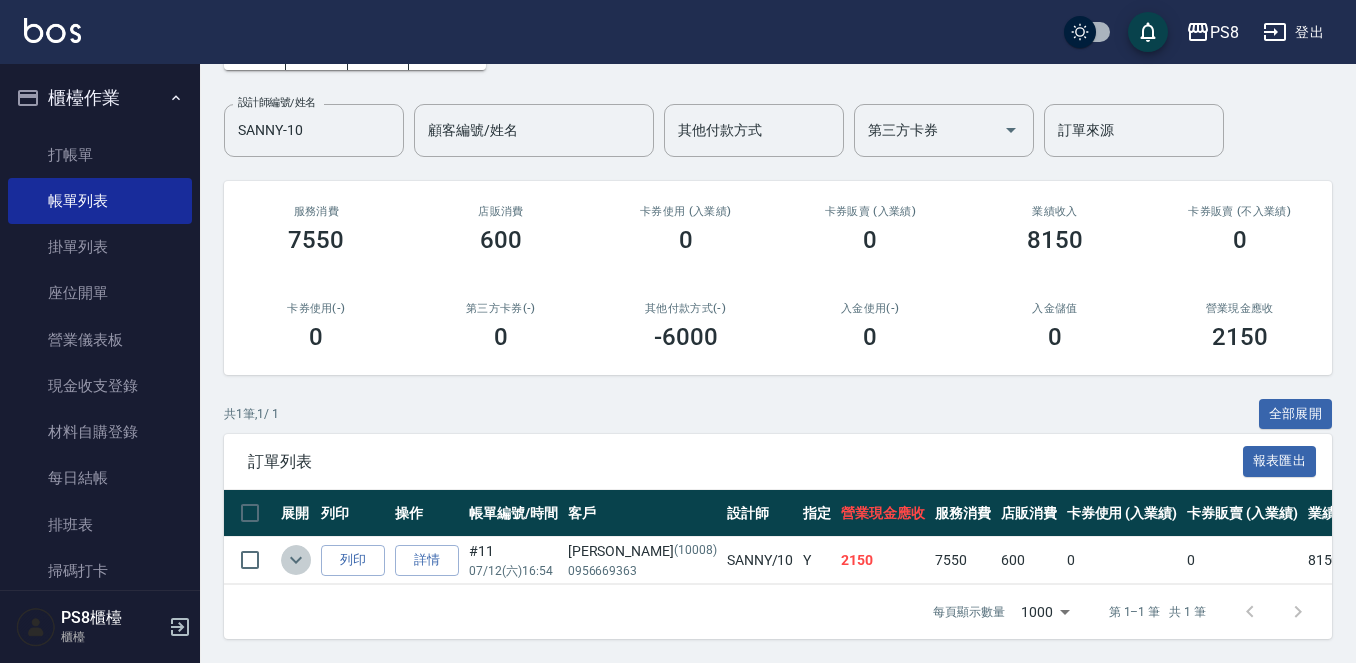 click 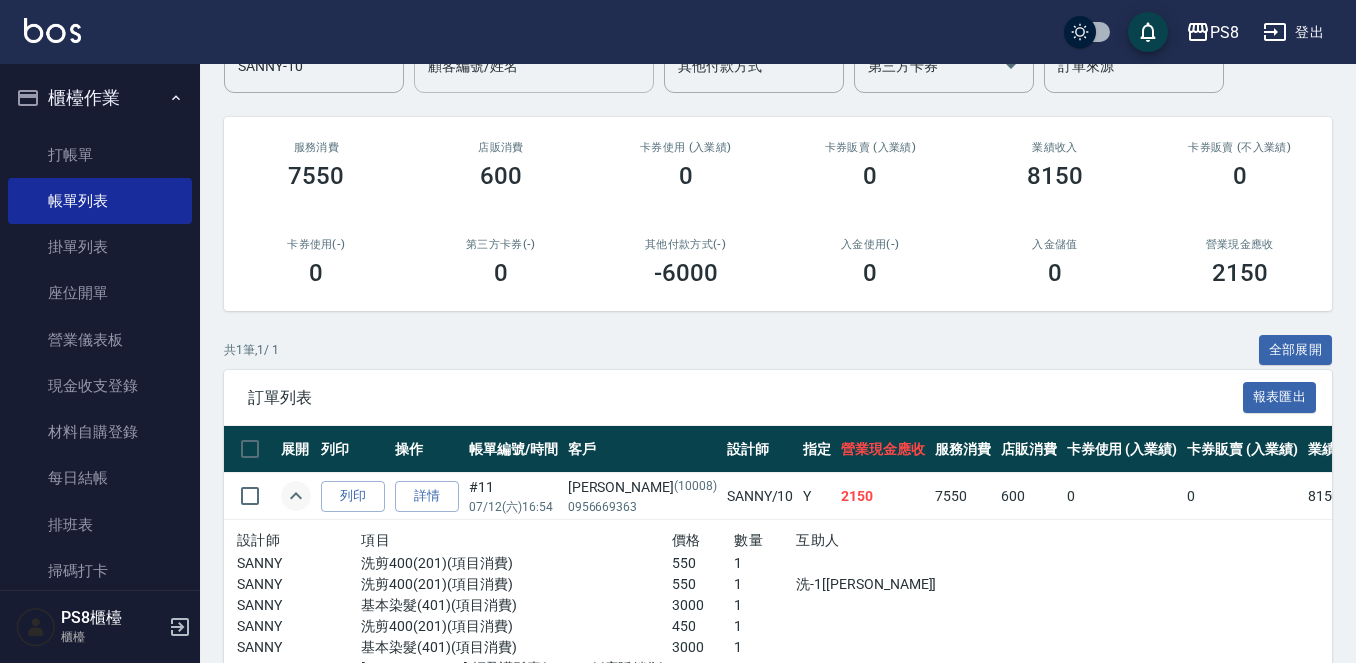 scroll, scrollTop: 0, scrollLeft: 0, axis: both 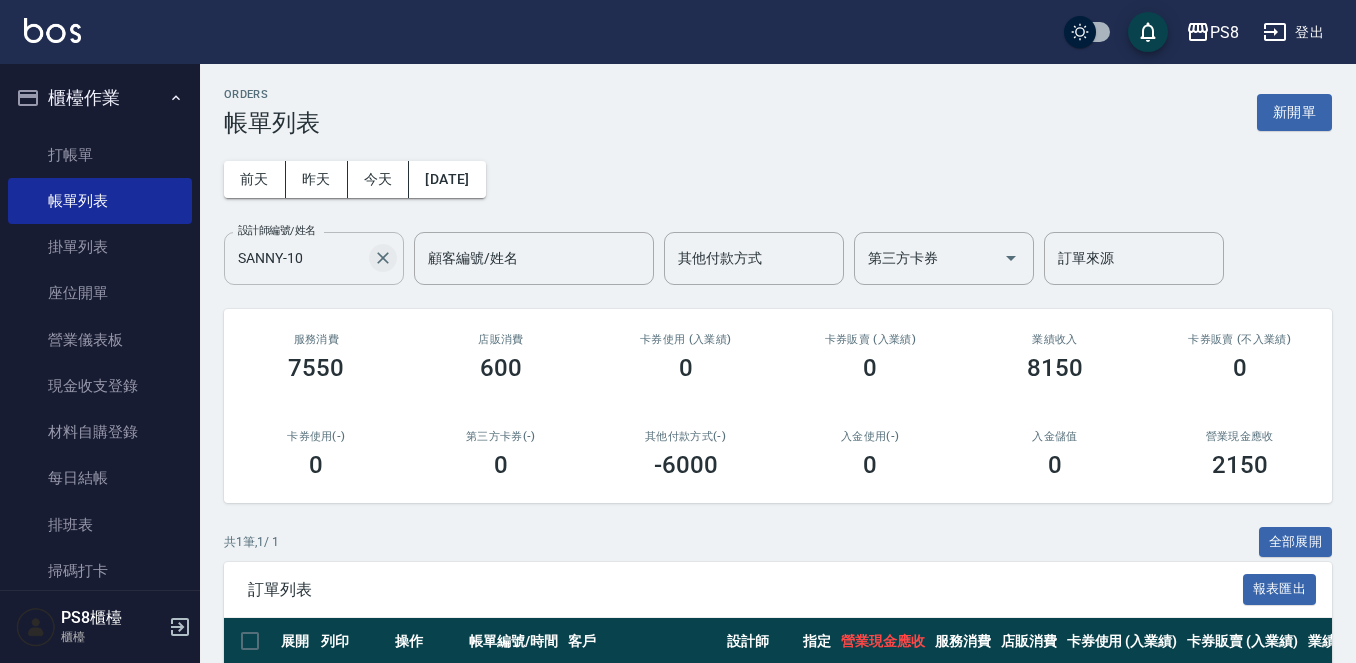 click 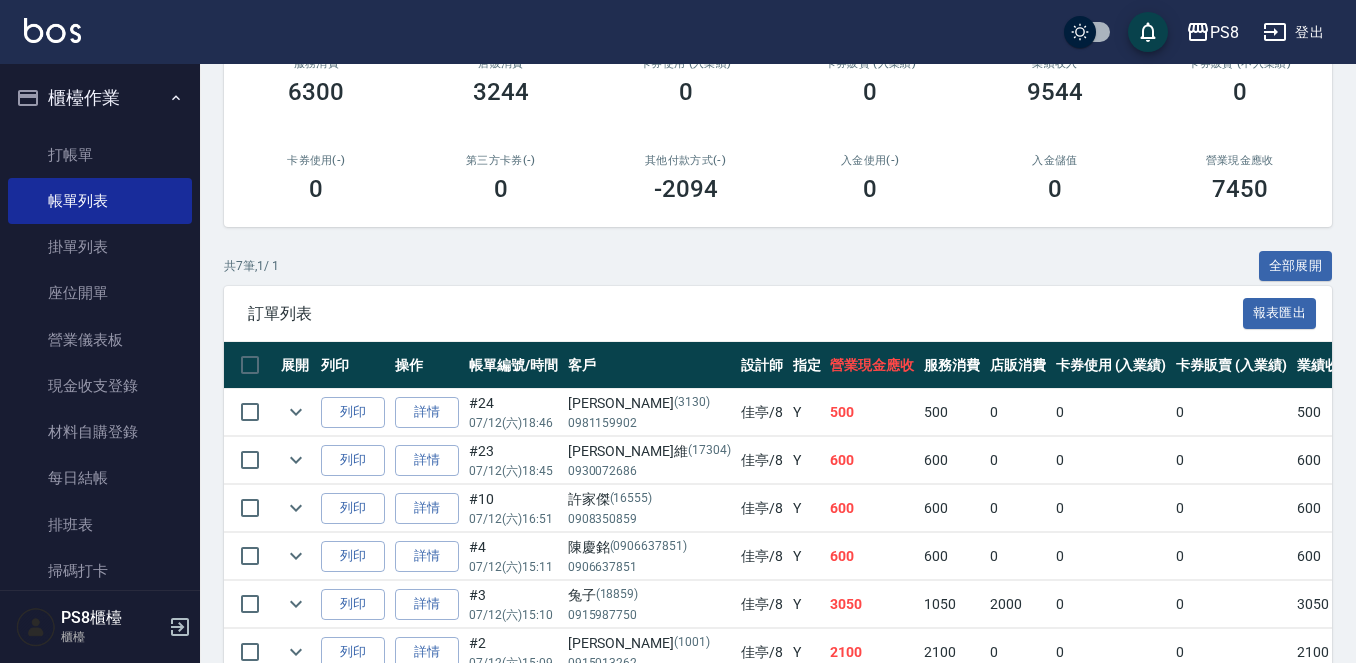 scroll, scrollTop: 433, scrollLeft: 0, axis: vertical 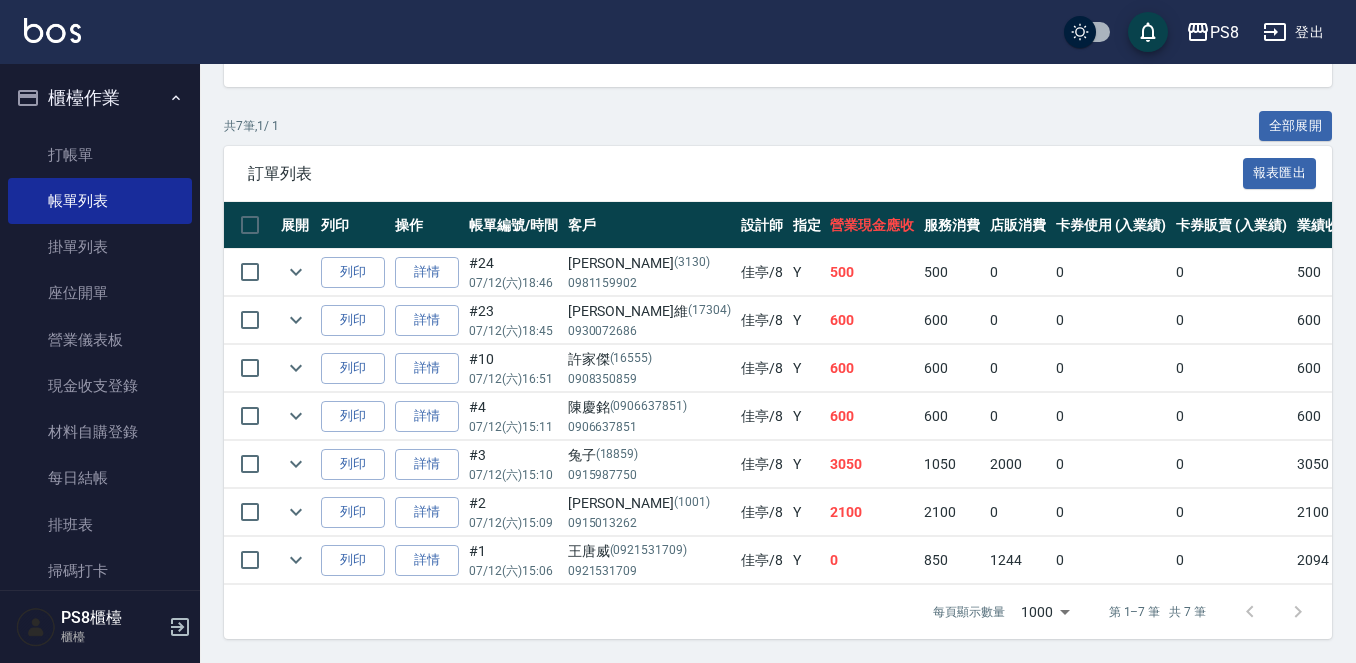type on "佳亭-8" 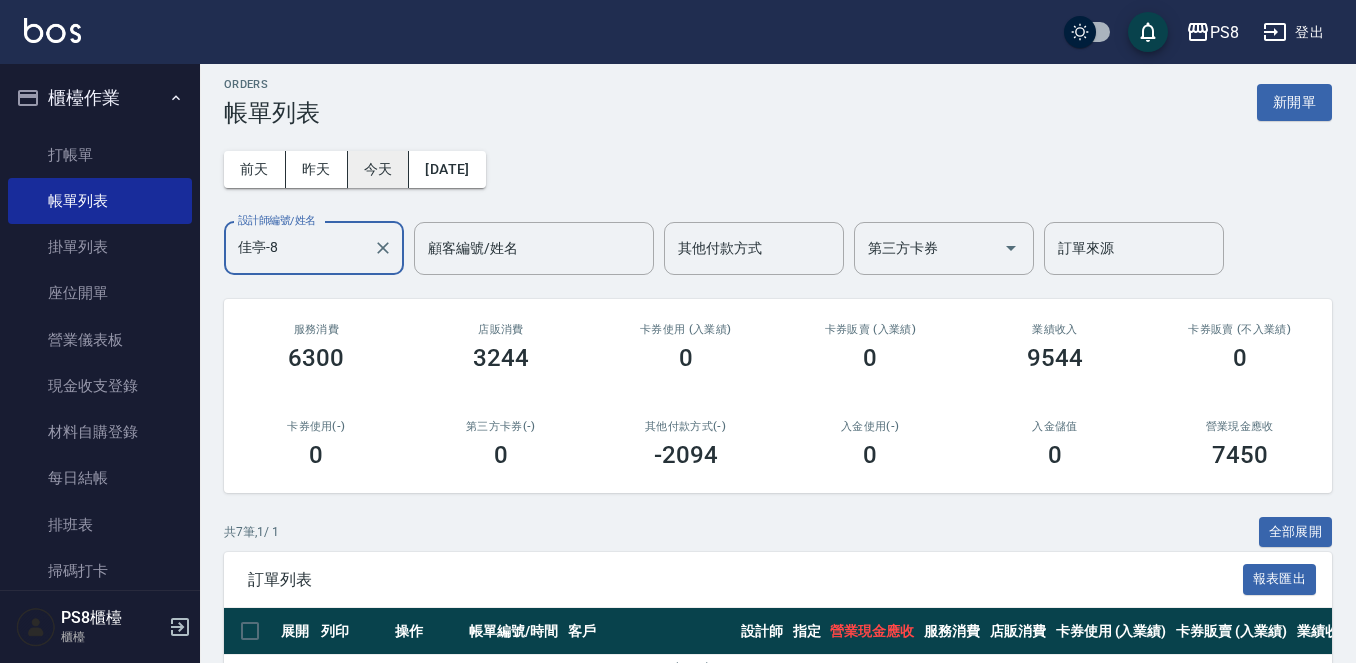 scroll, scrollTop: 0, scrollLeft: 0, axis: both 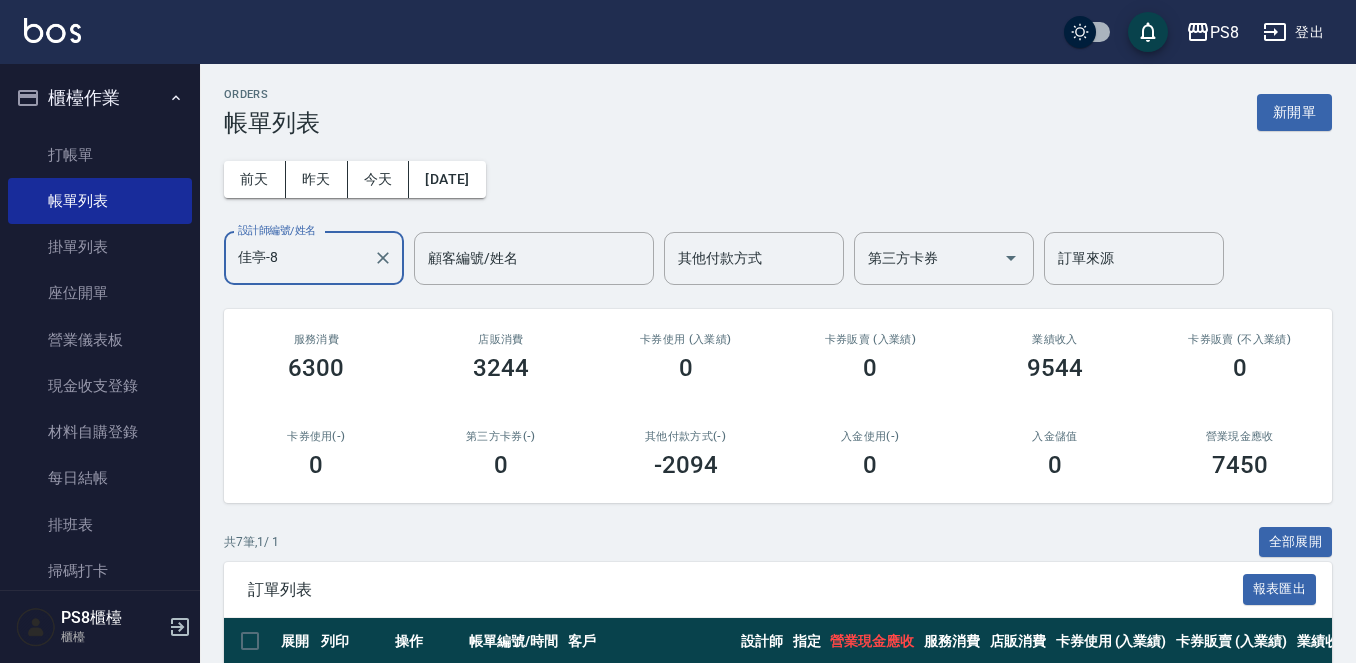 click at bounding box center [383, 258] 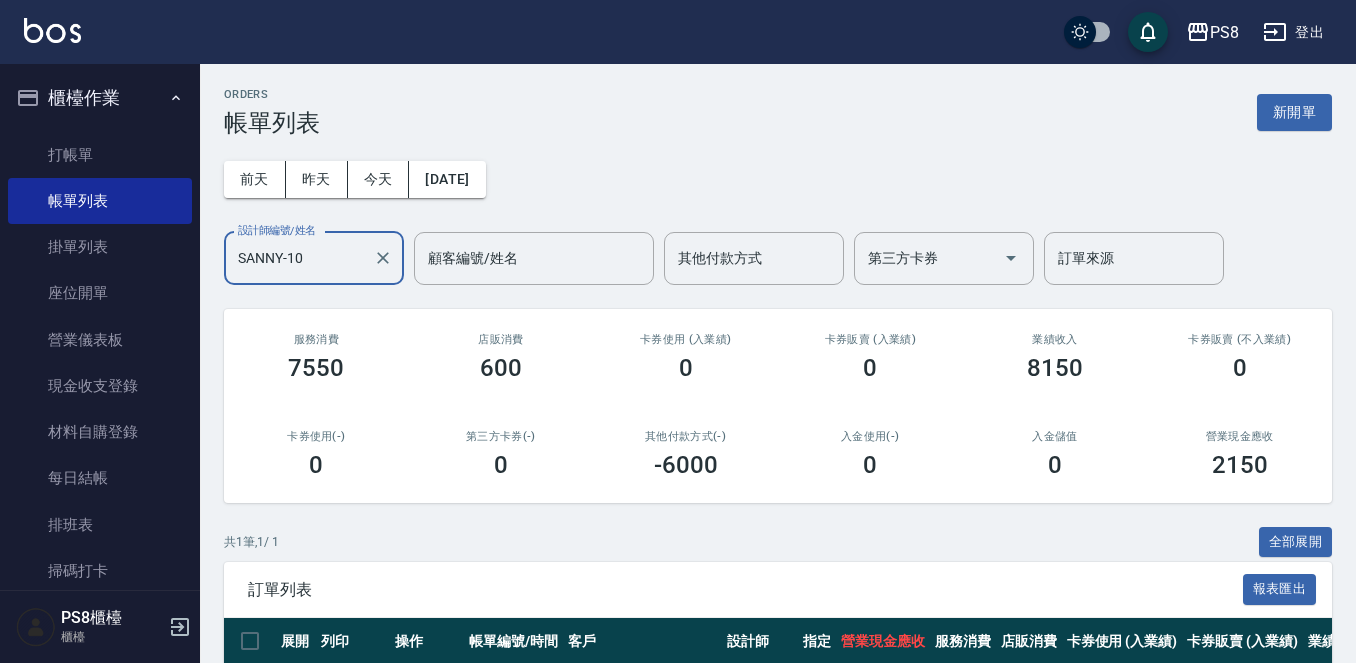 type on "SANNY-10" 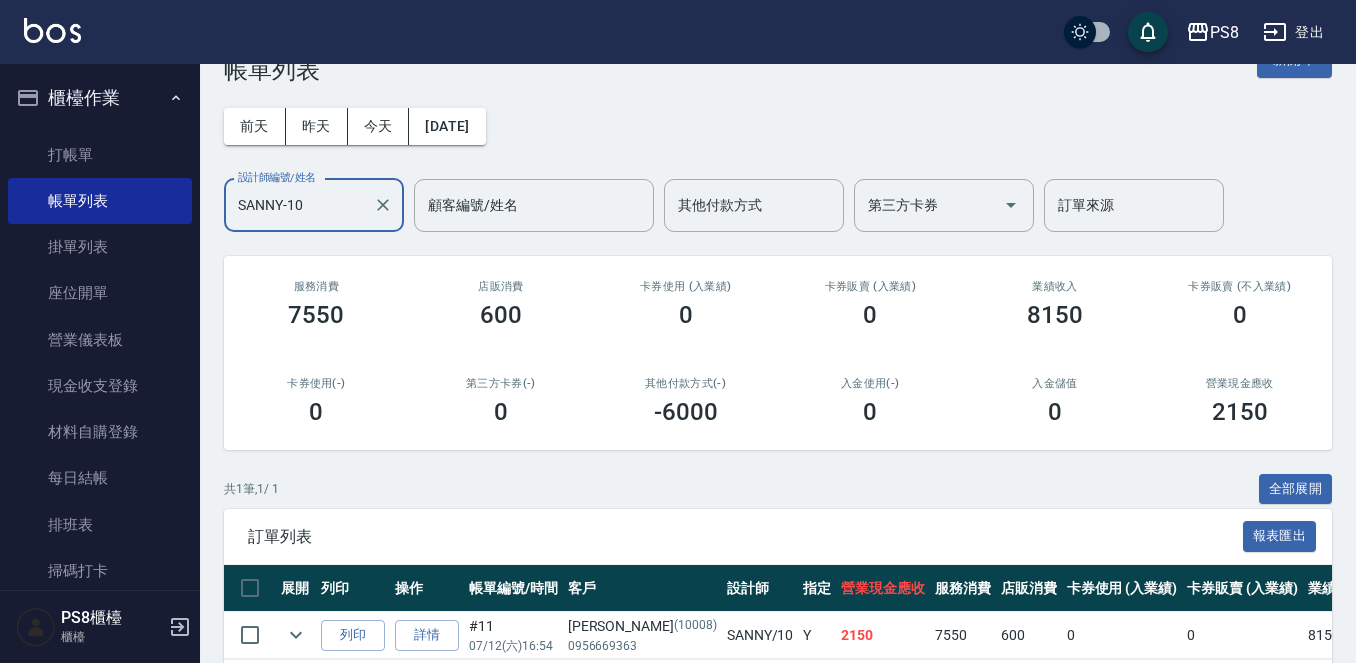 scroll, scrollTop: 145, scrollLeft: 0, axis: vertical 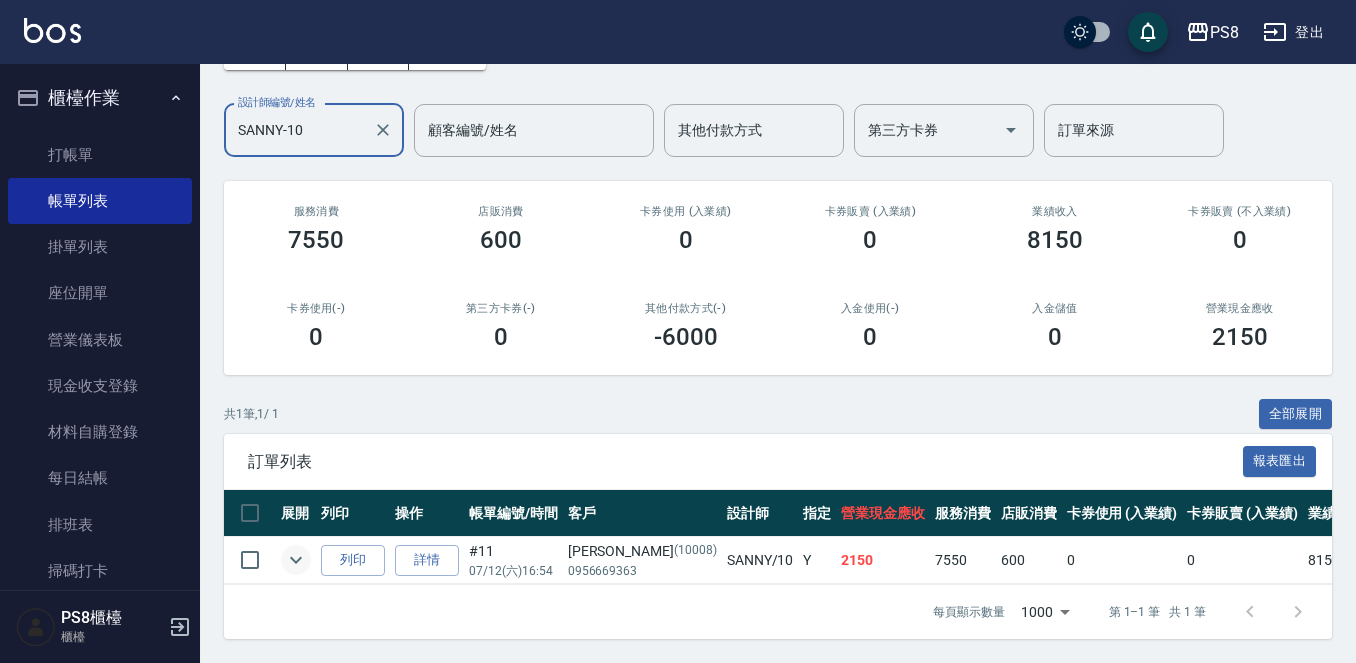 click 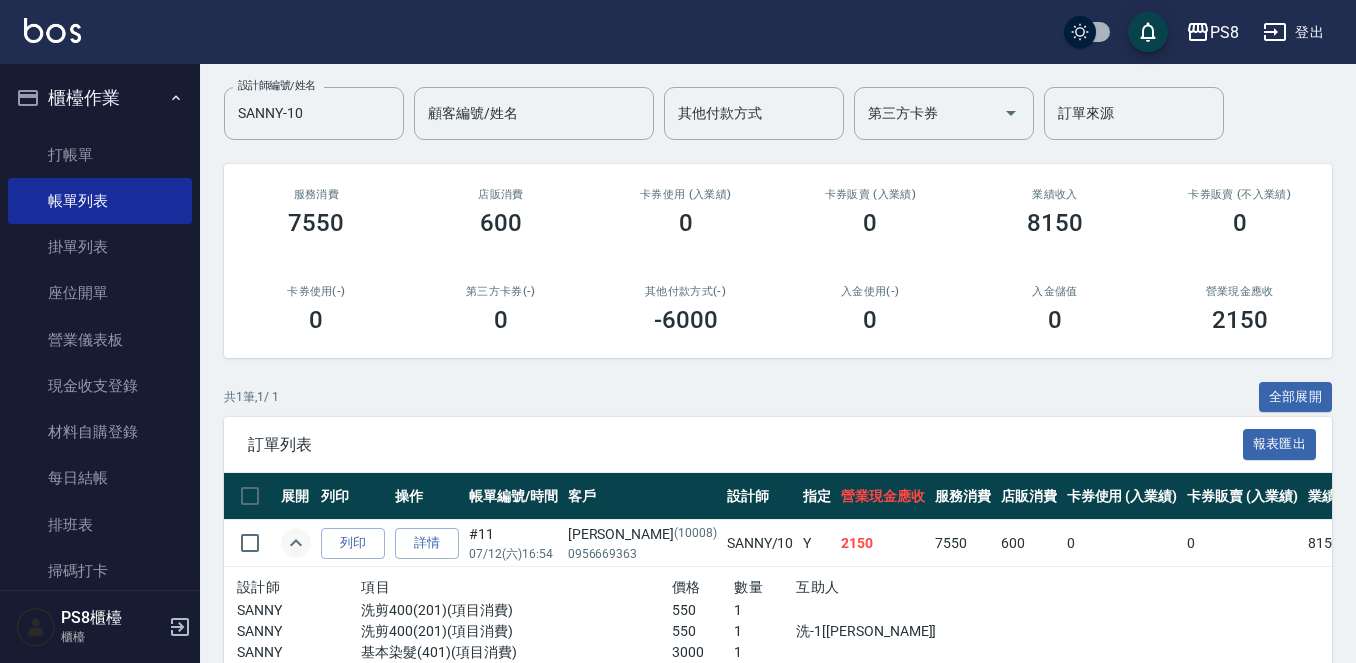 scroll, scrollTop: 312, scrollLeft: 0, axis: vertical 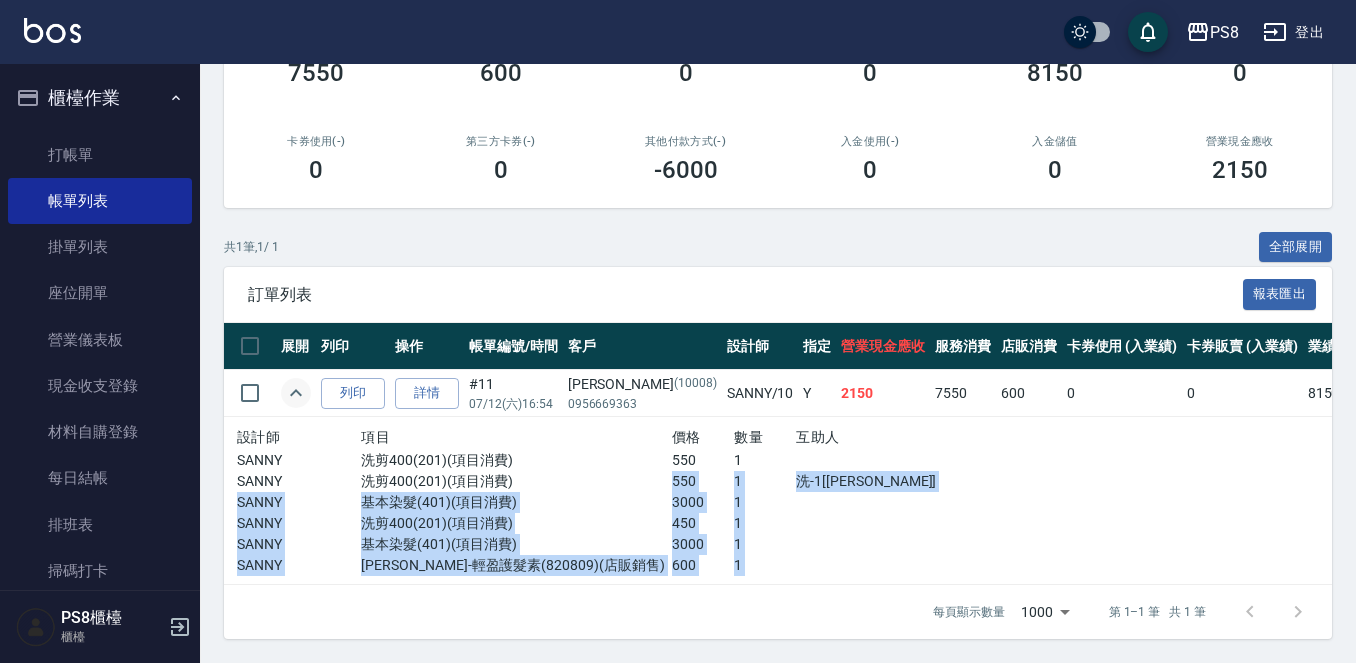 drag, startPoint x: 542, startPoint y: 470, endPoint x: 446, endPoint y: 576, distance: 143.01048 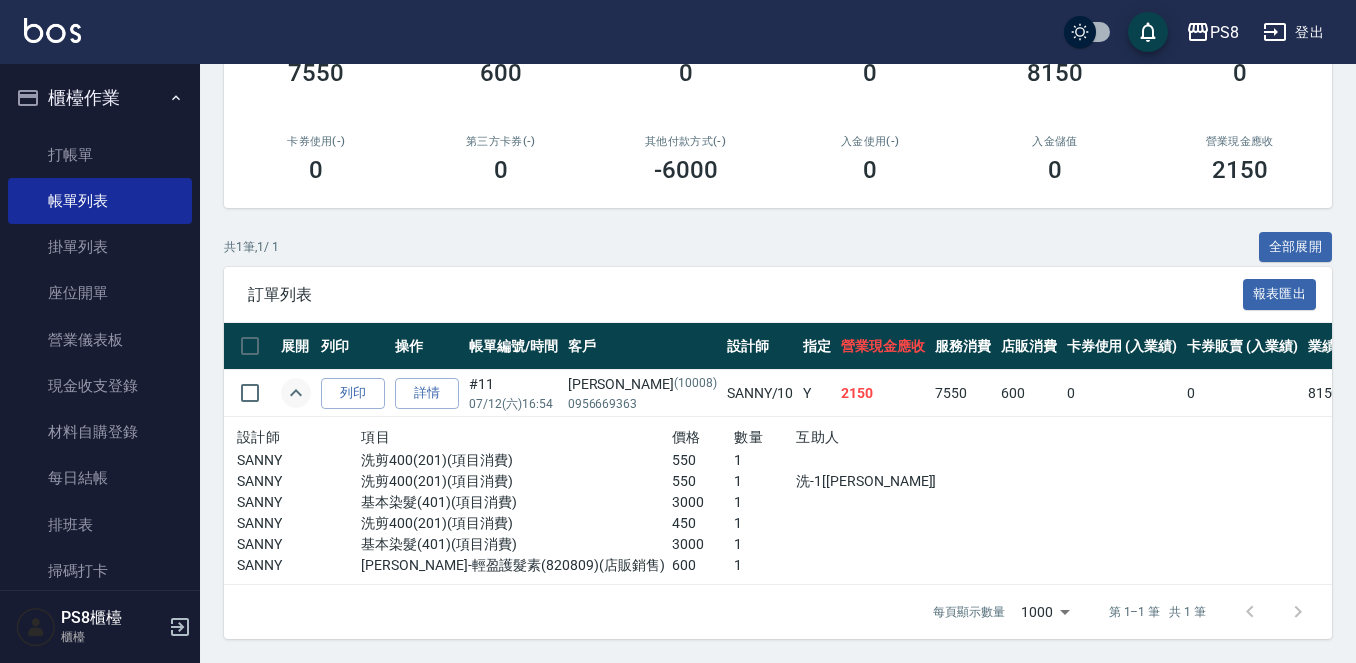 drag, startPoint x: 517, startPoint y: 514, endPoint x: 607, endPoint y: 516, distance: 90.02222 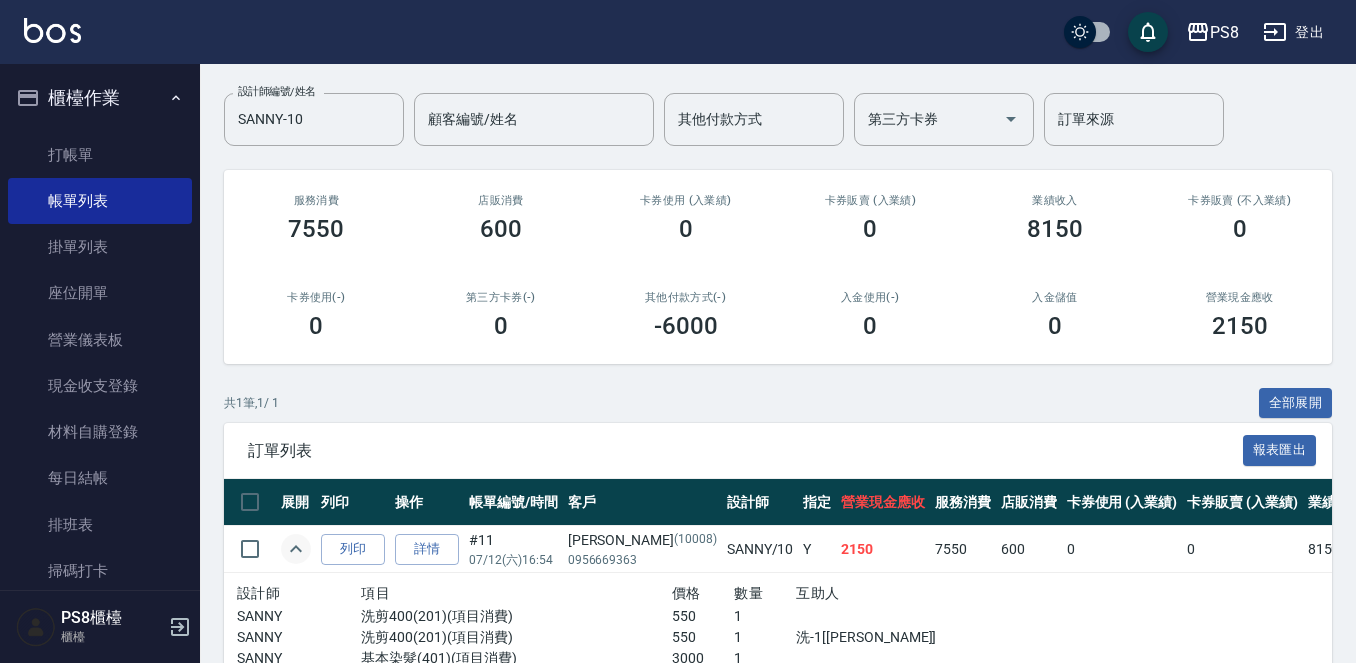 scroll, scrollTop: 0, scrollLeft: 0, axis: both 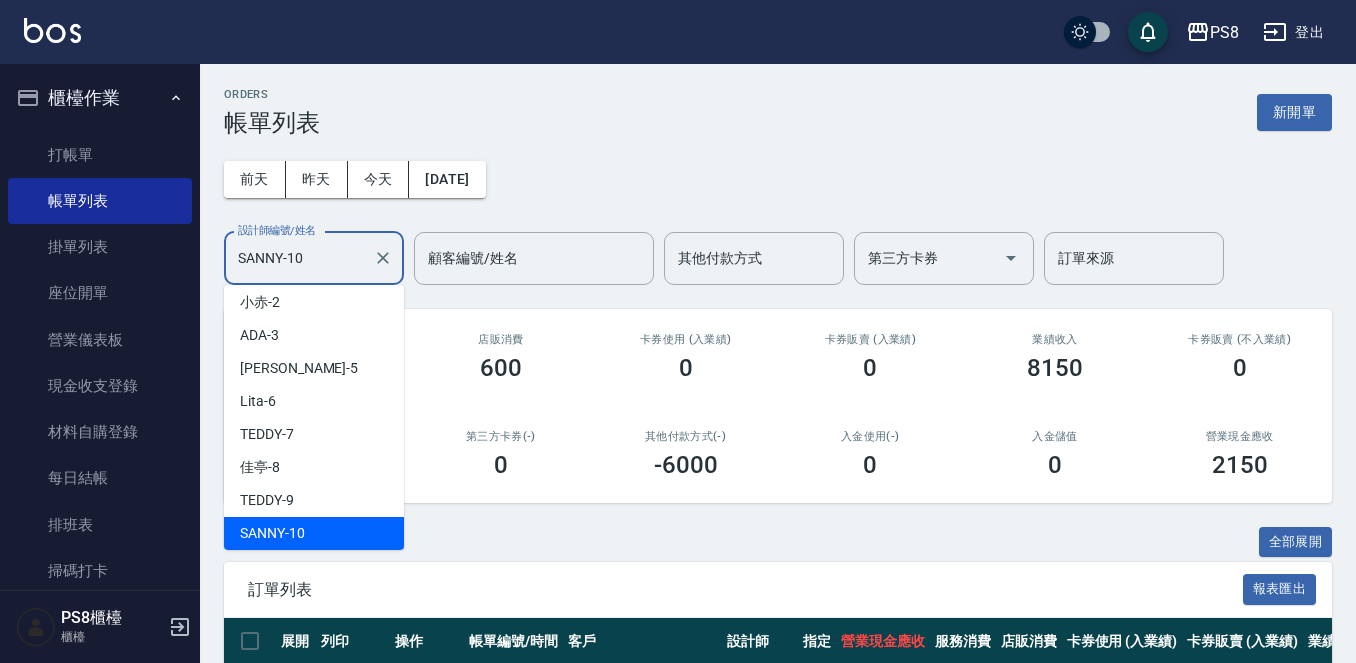 drag, startPoint x: 353, startPoint y: 249, endPoint x: 331, endPoint y: 248, distance: 22.022715 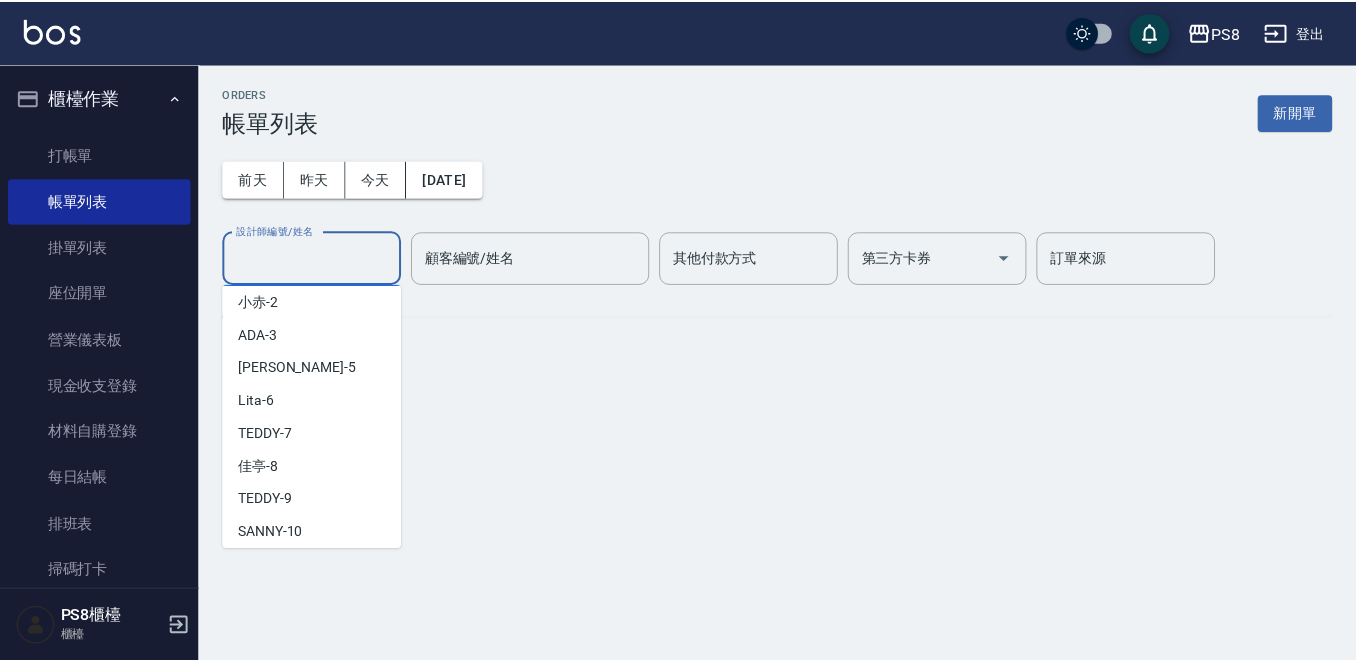 scroll, scrollTop: 8, scrollLeft: 0, axis: vertical 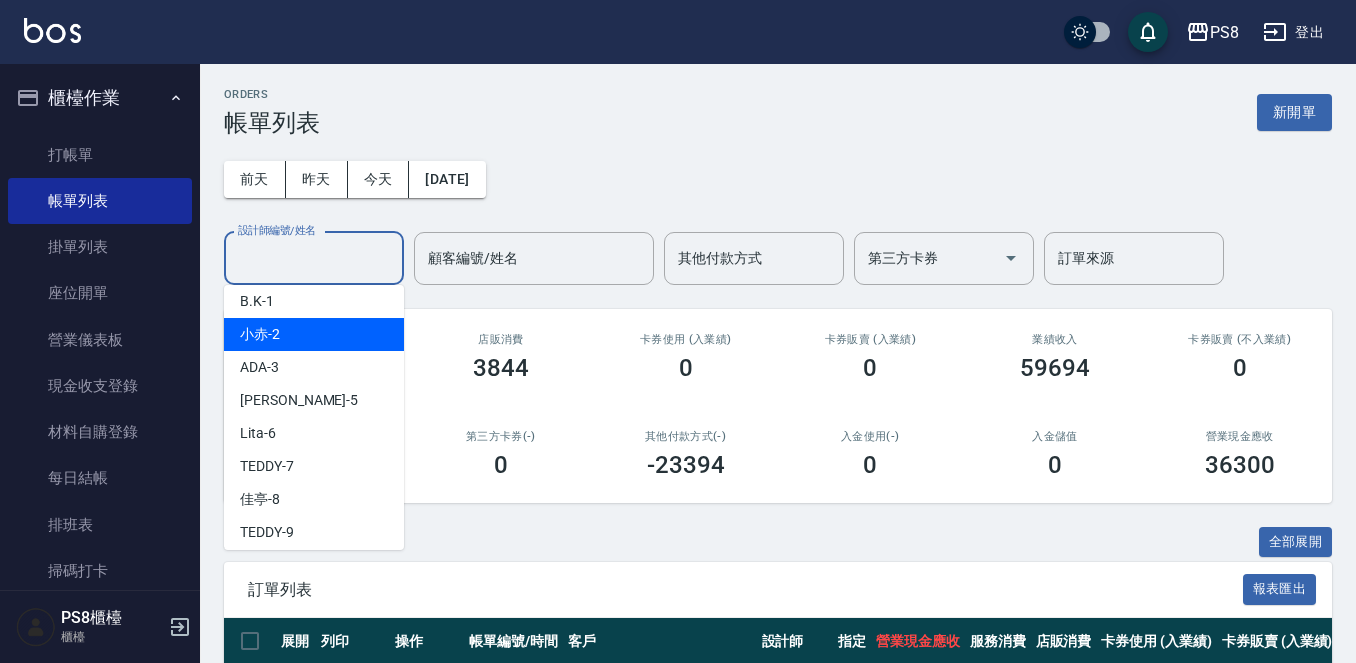 click on "小赤 -2" at bounding box center (314, 334) 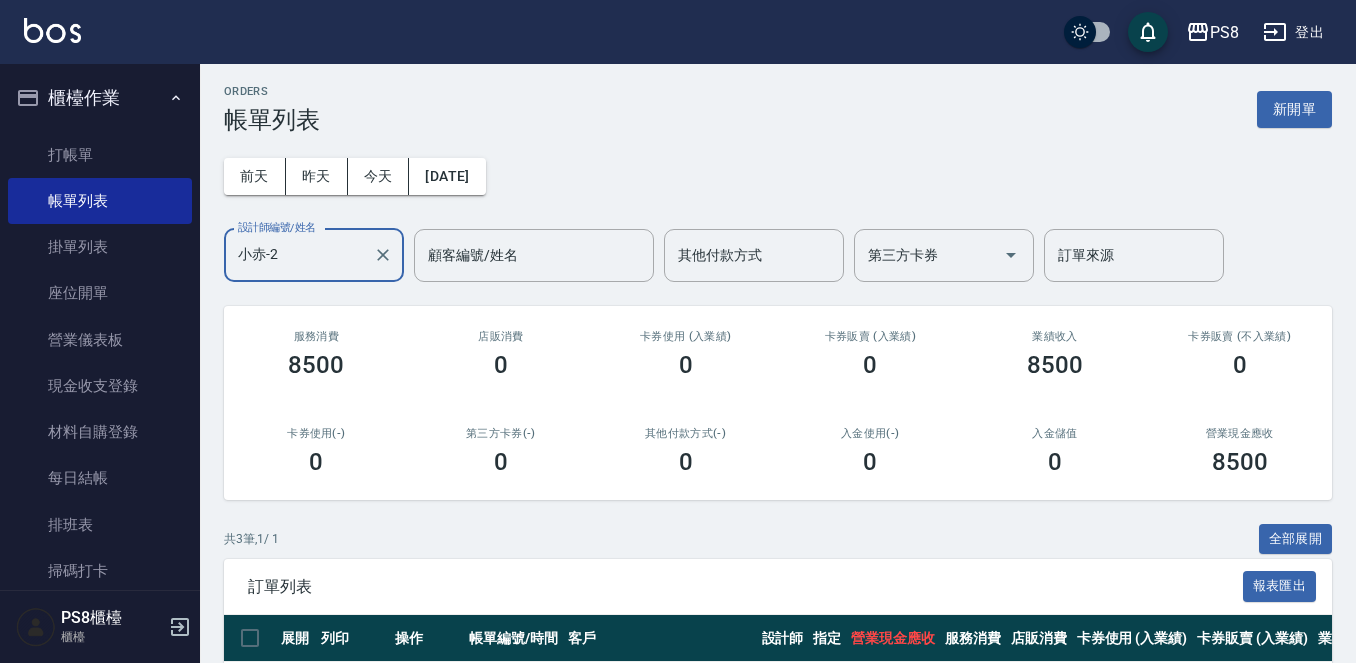 scroll, scrollTop: 0, scrollLeft: 0, axis: both 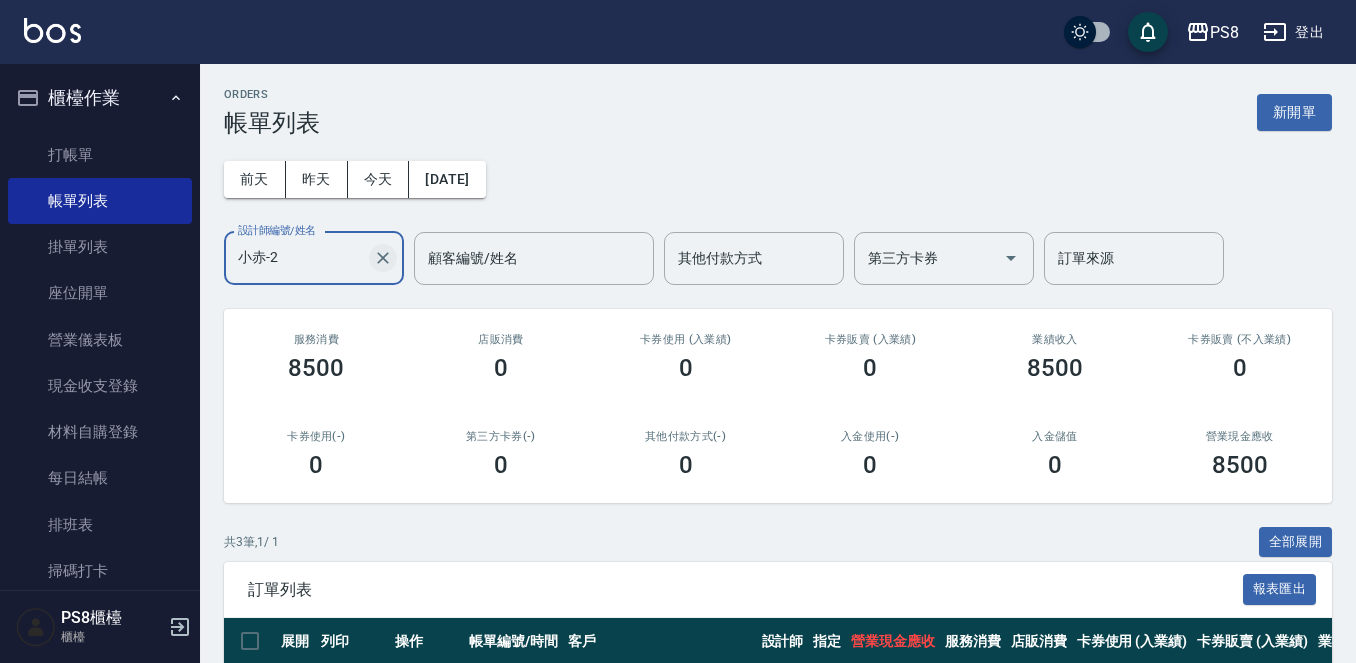 click 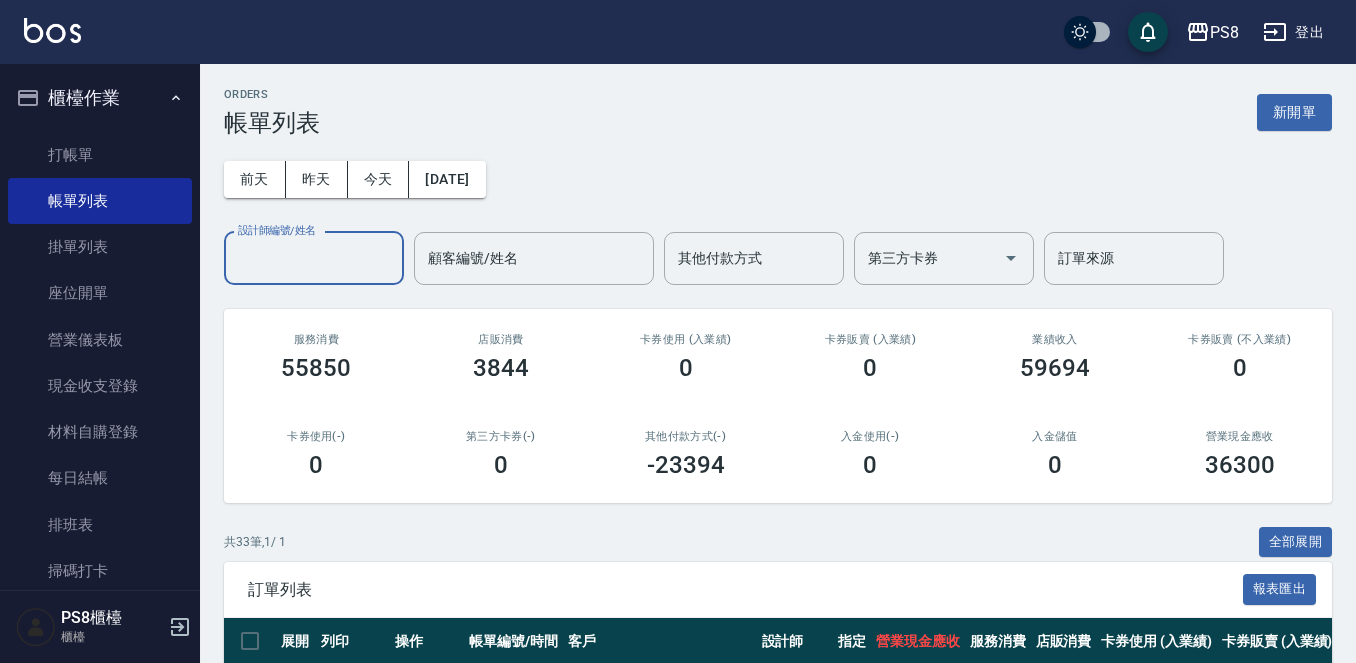 click on "設計師編號/姓名" at bounding box center [314, 258] 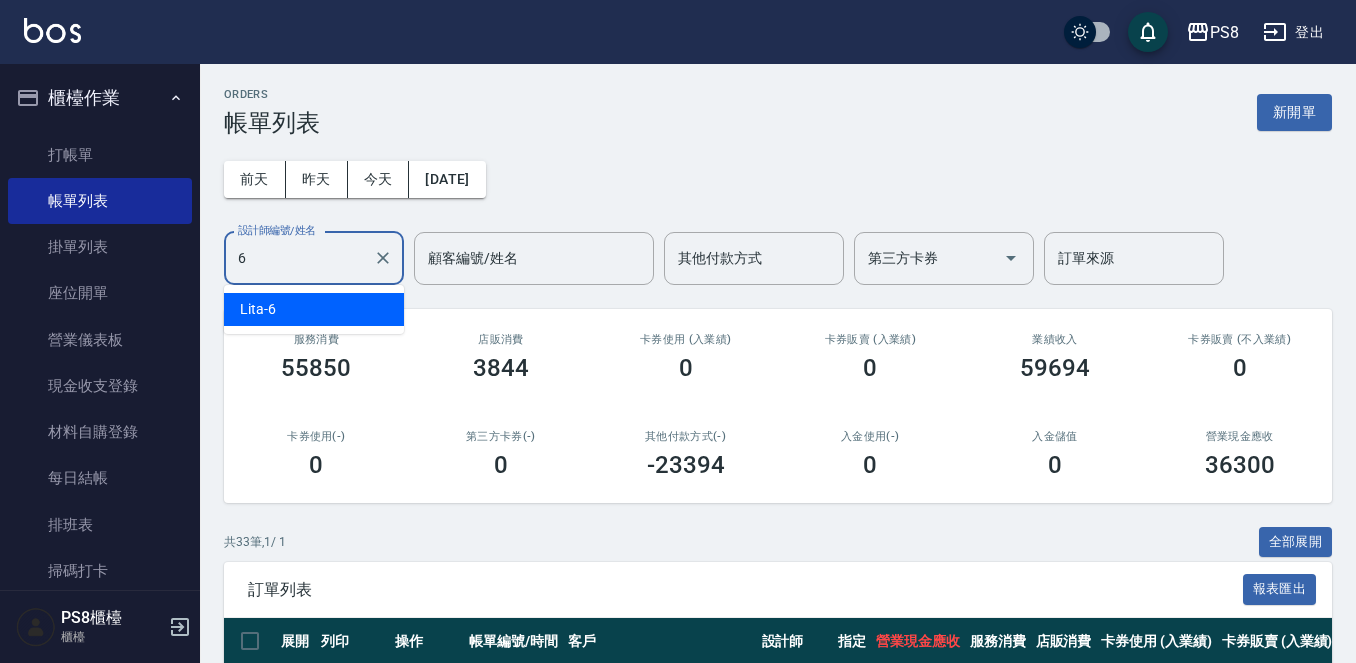 type on "Lita-6" 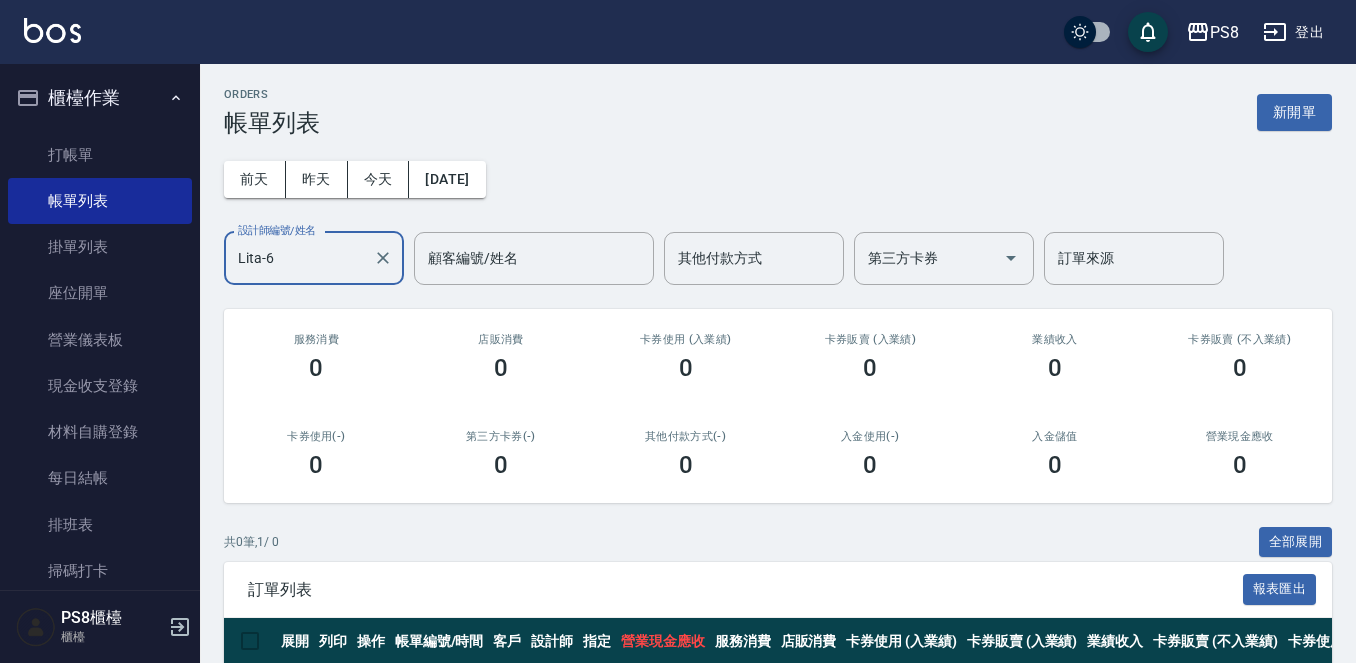 click at bounding box center (382, 258) 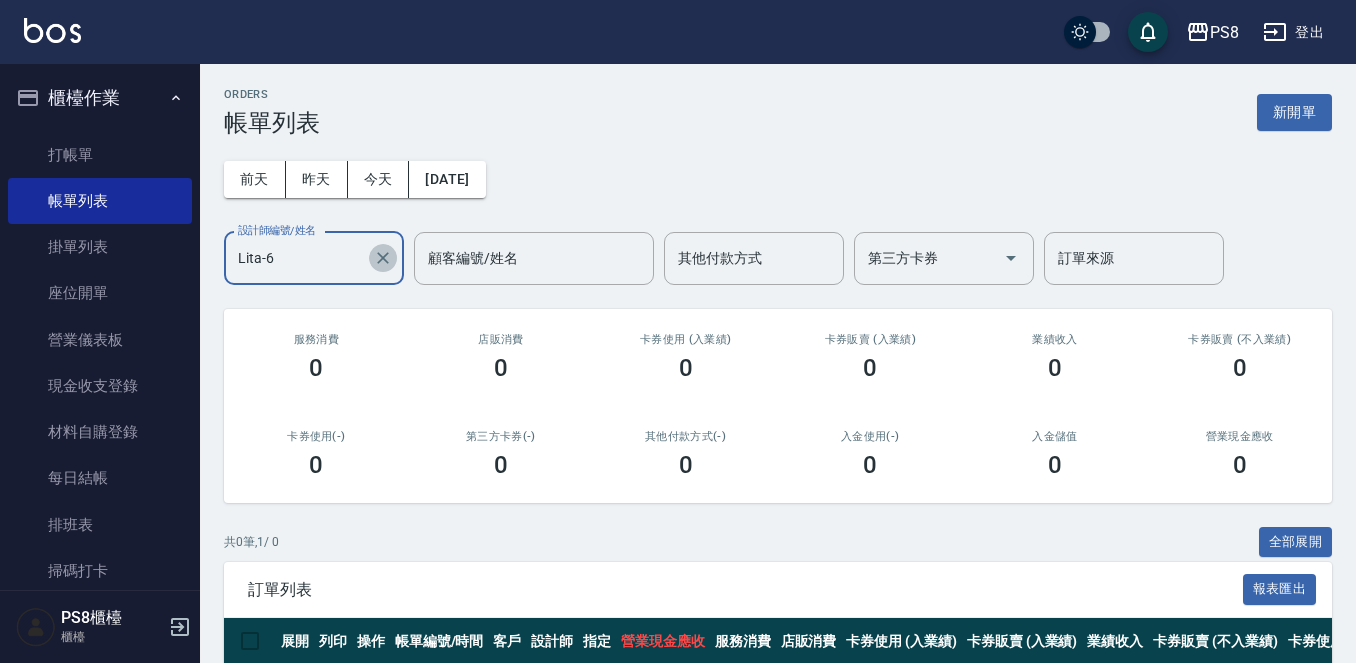 click 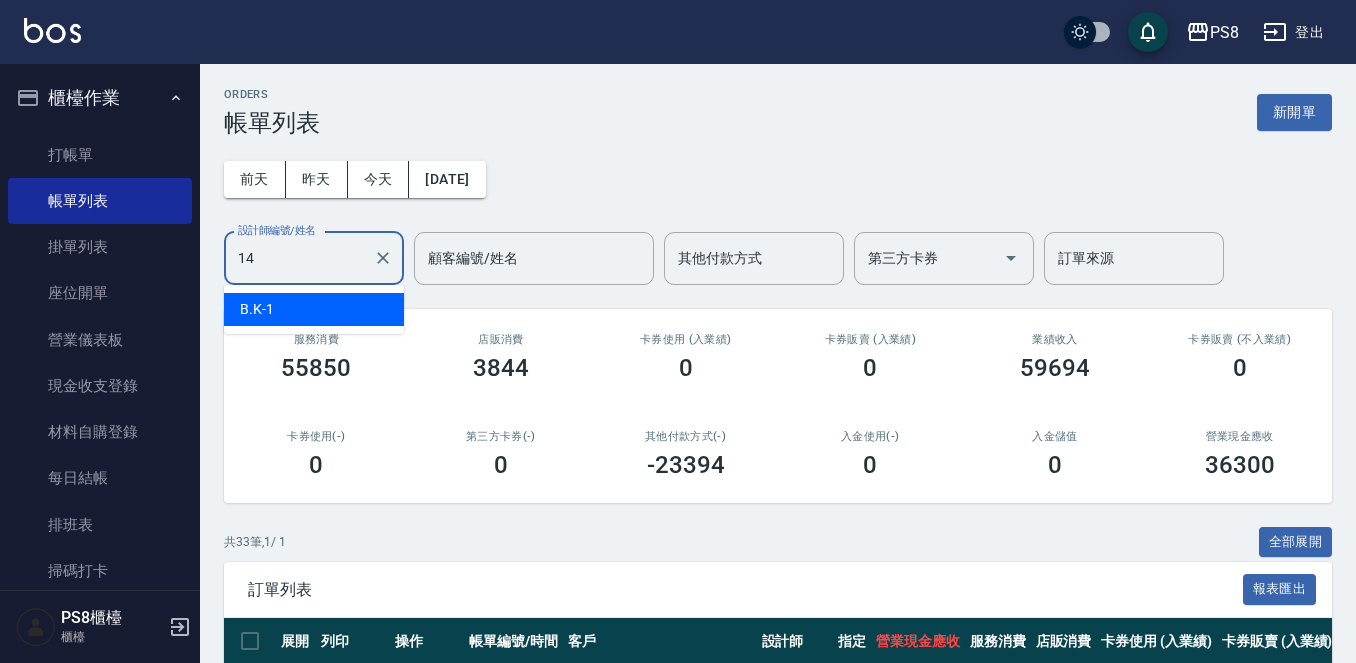 type on "Joan-14" 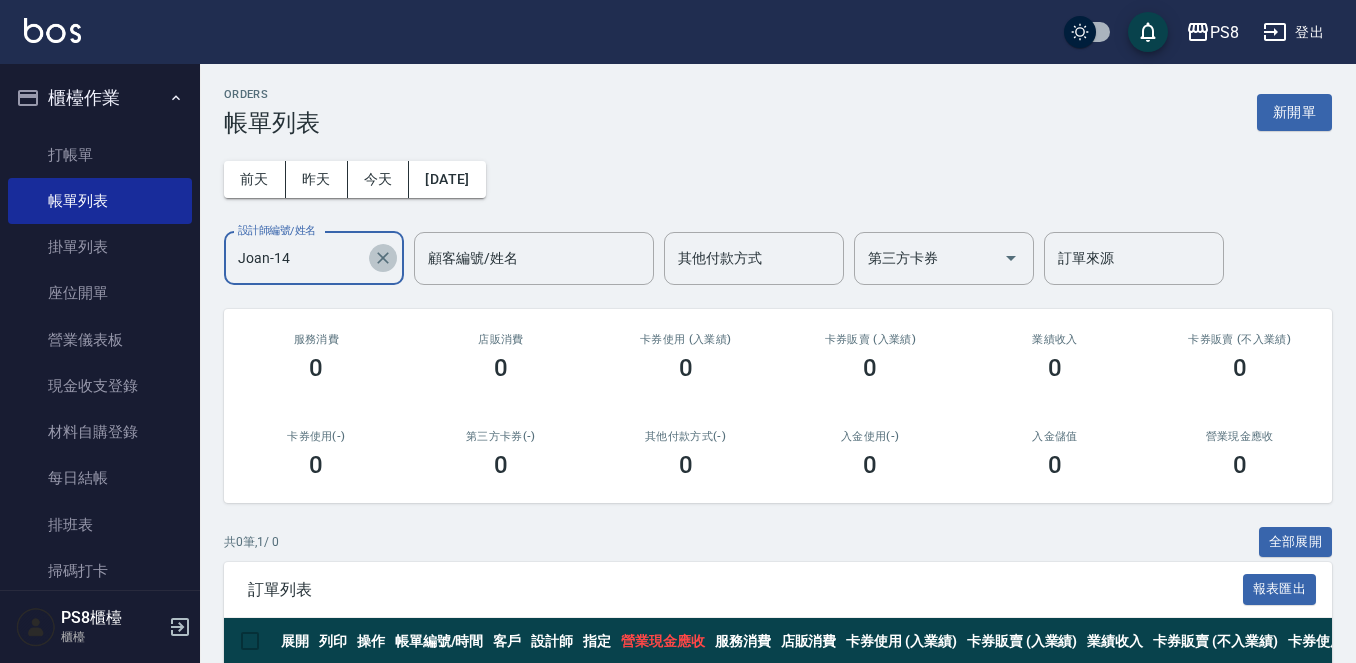 click at bounding box center [383, 258] 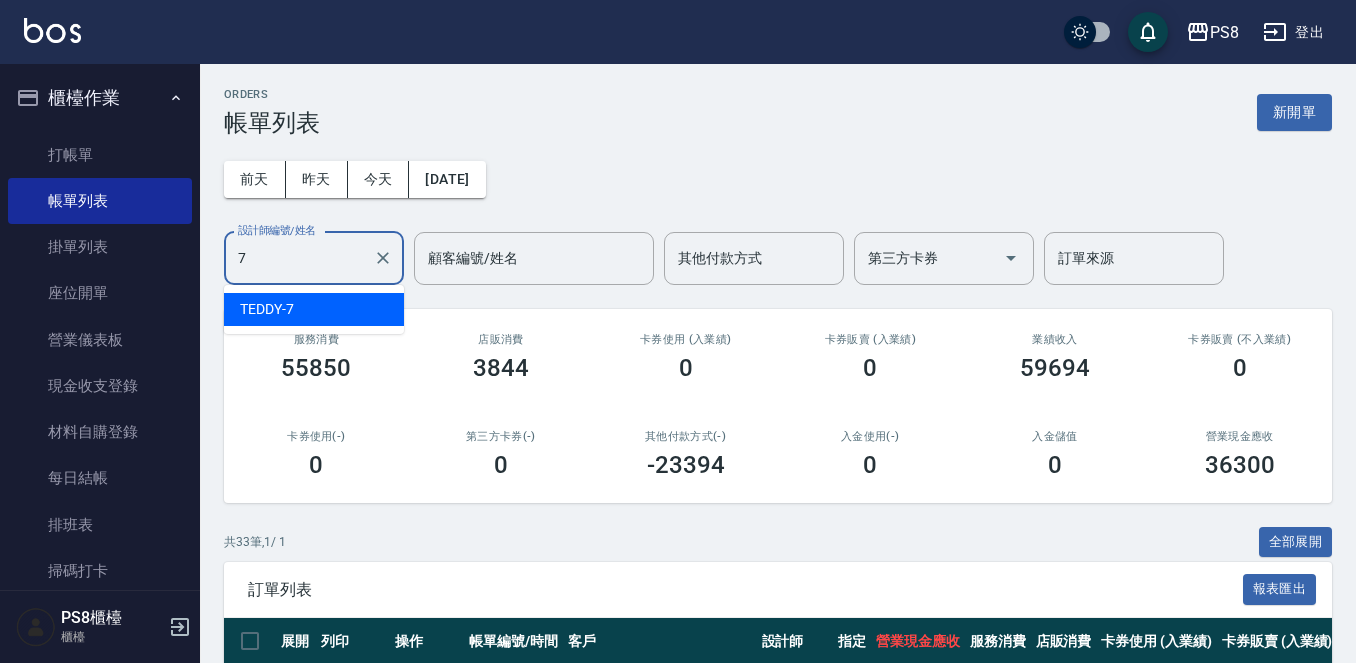 type on "TEDDY-7" 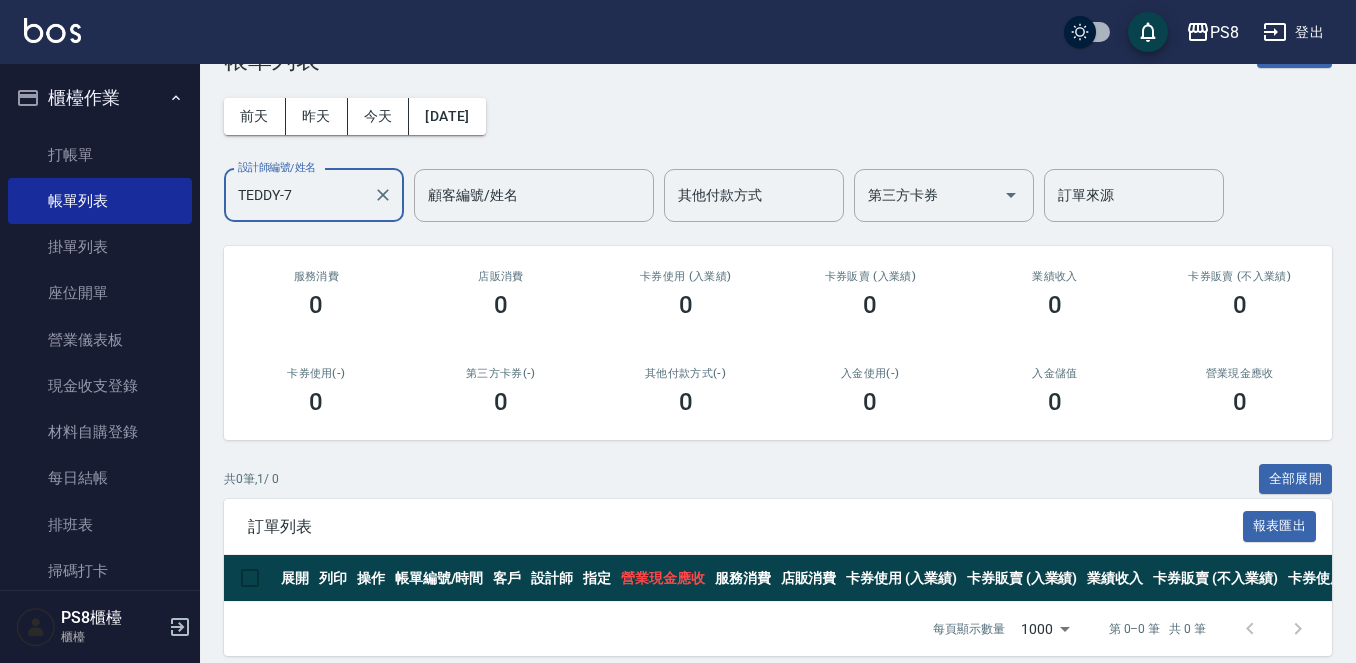 scroll, scrollTop: 97, scrollLeft: 0, axis: vertical 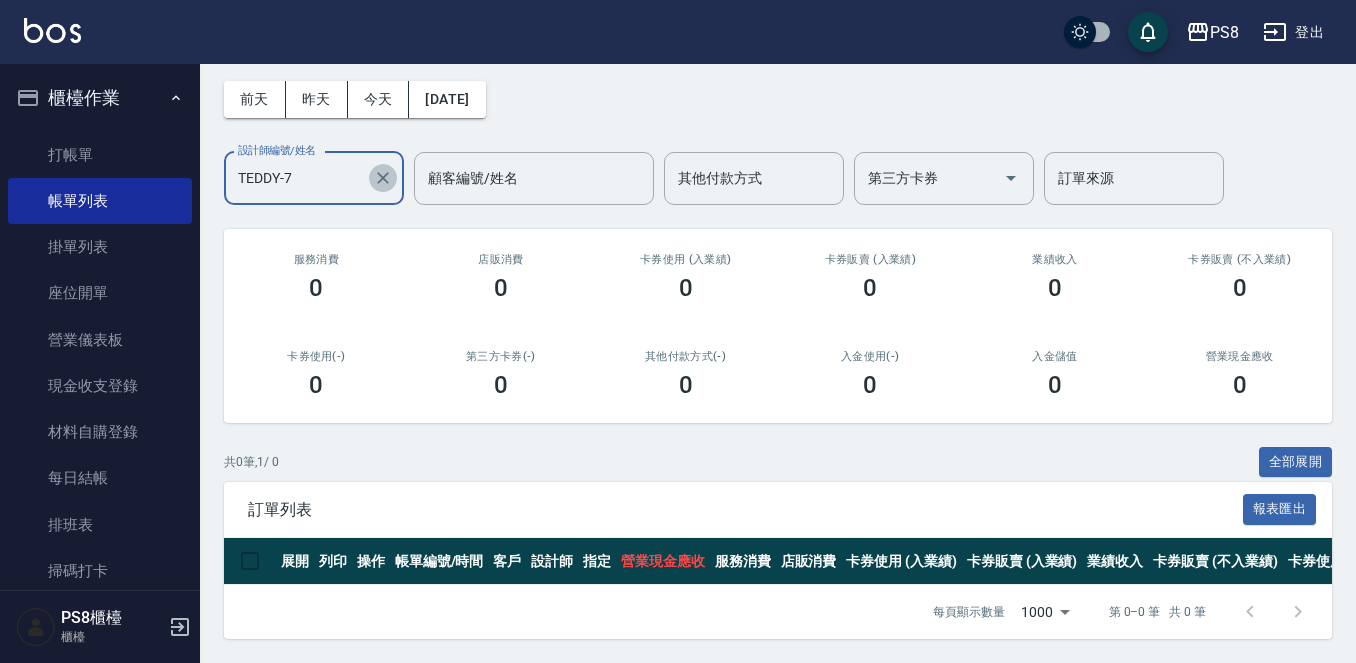 click 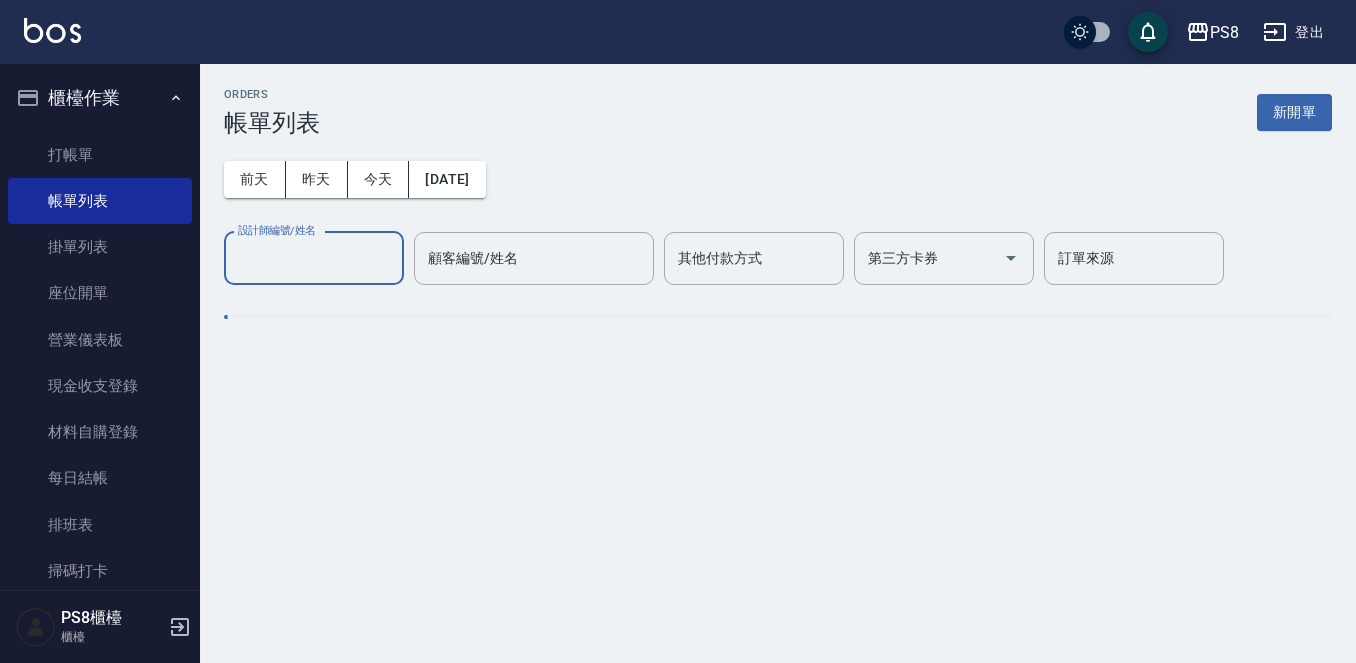 scroll, scrollTop: 0, scrollLeft: 0, axis: both 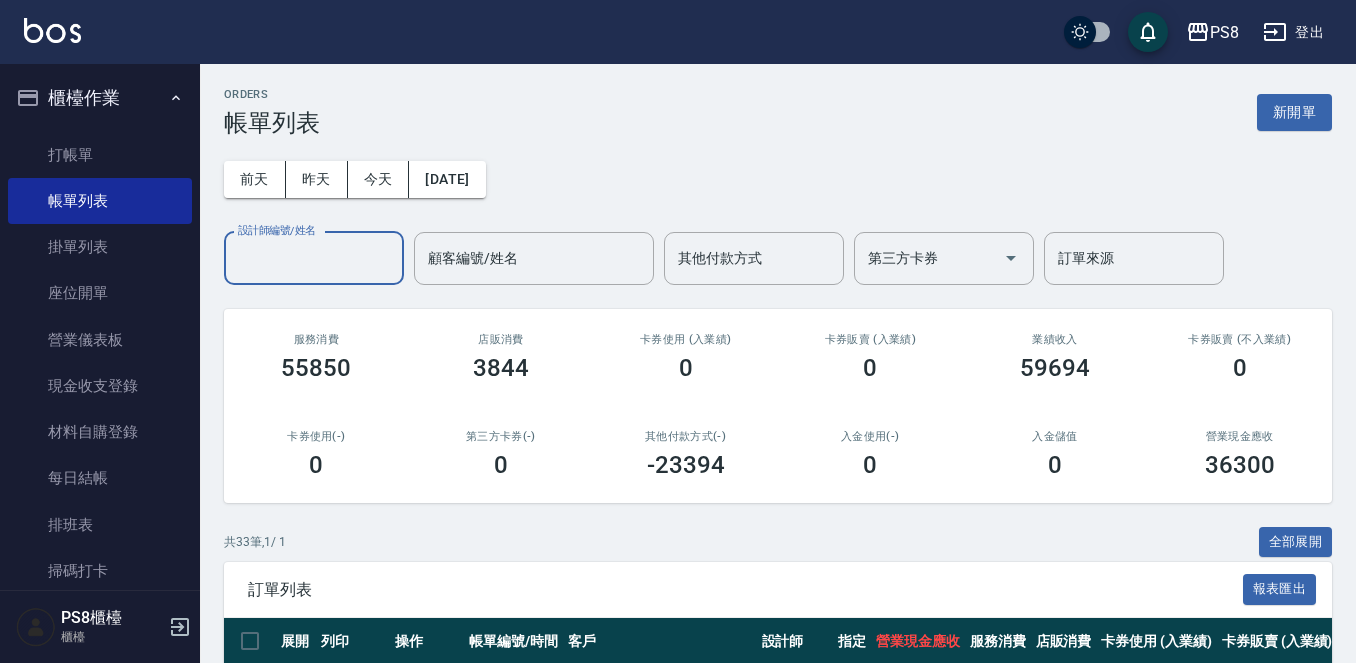 type 